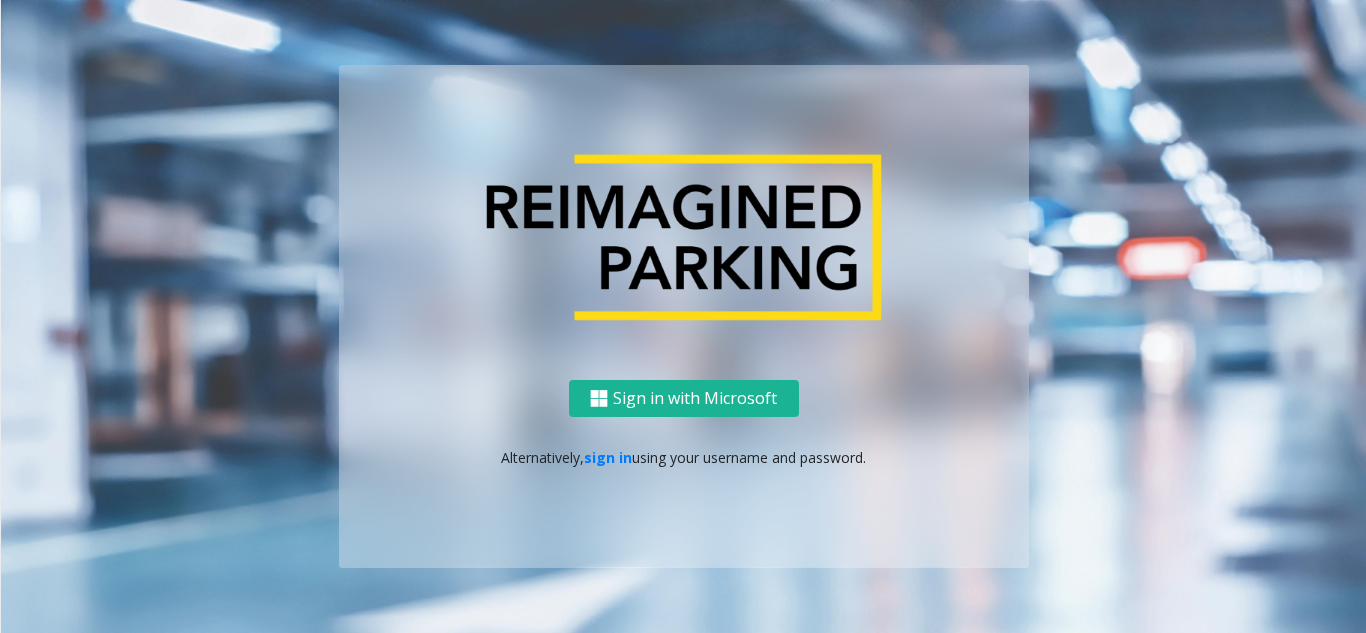 scroll, scrollTop: 0, scrollLeft: 0, axis: both 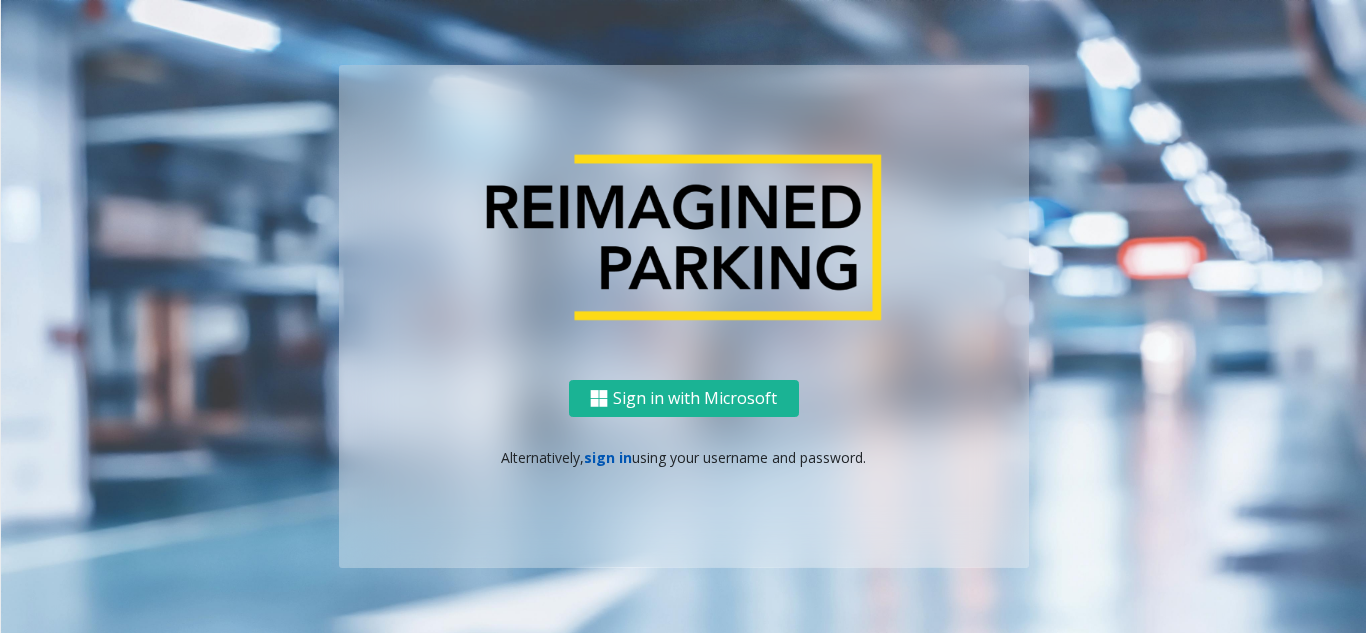 click on "sign in" 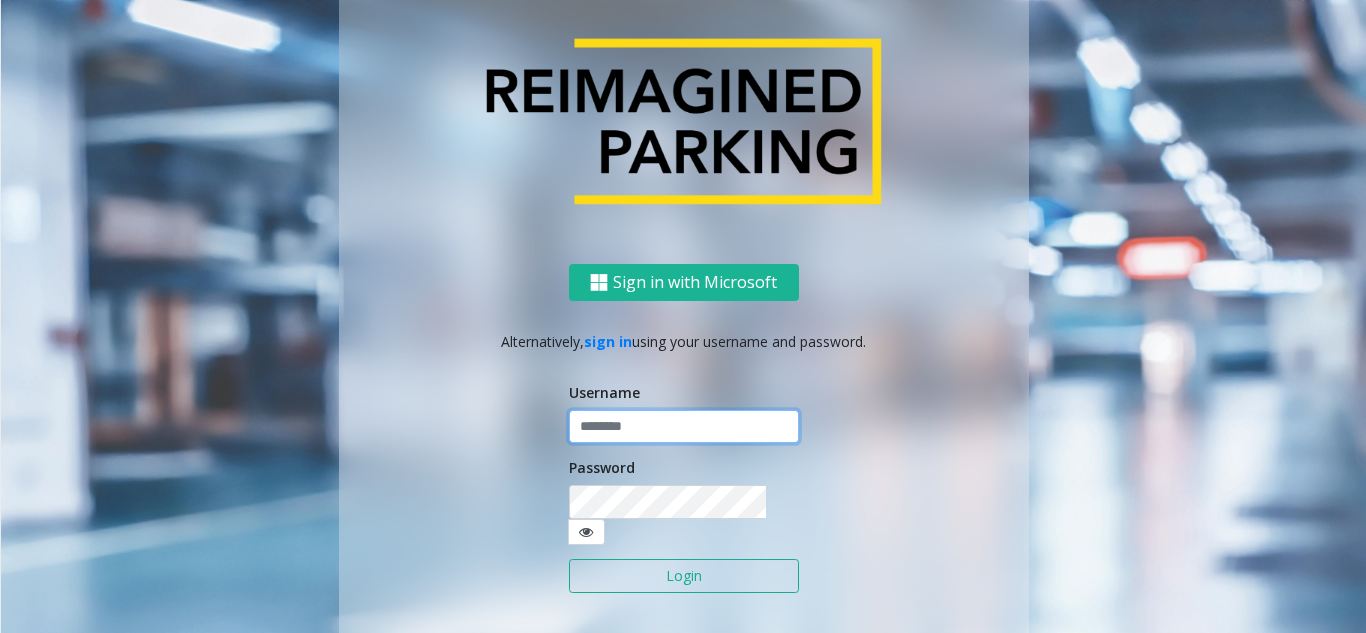 click 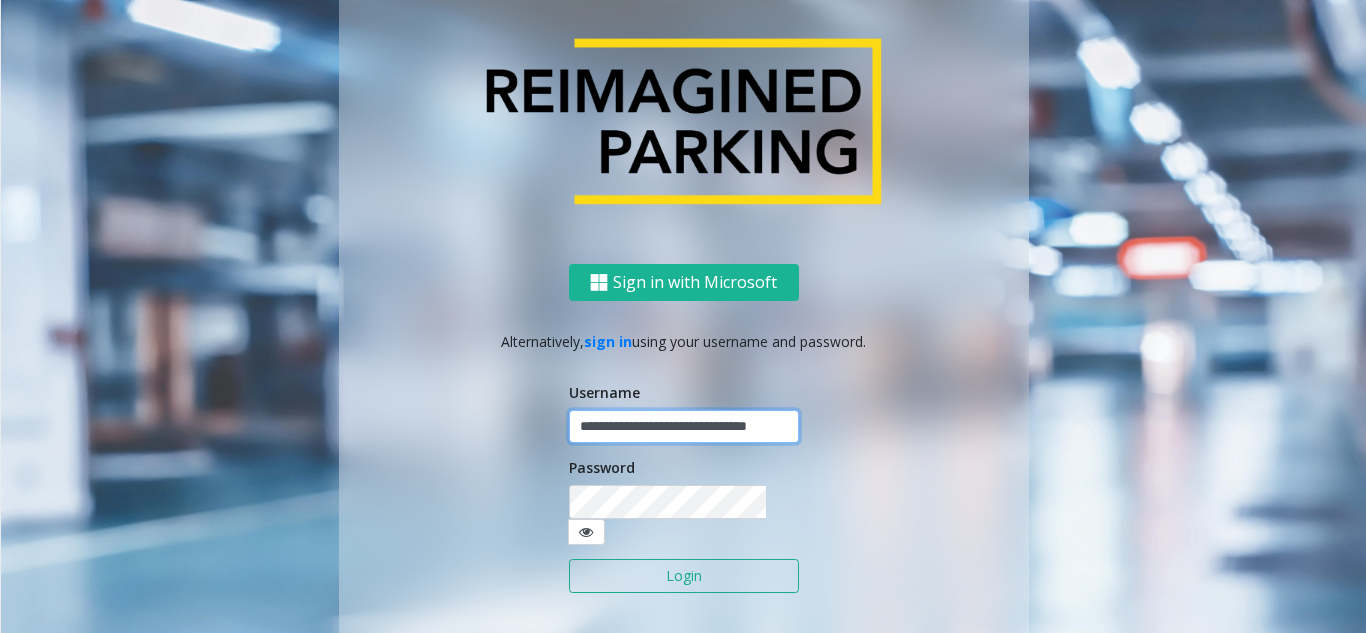 scroll, scrollTop: 0, scrollLeft: 33, axis: horizontal 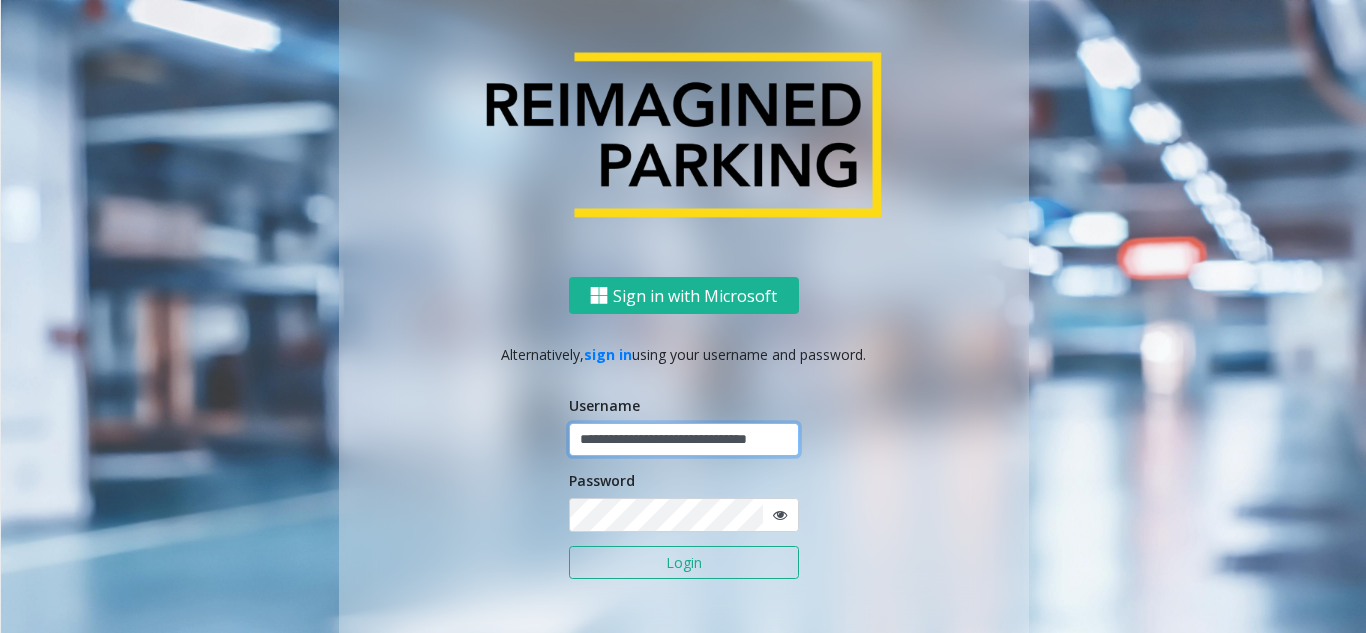 type on "**********" 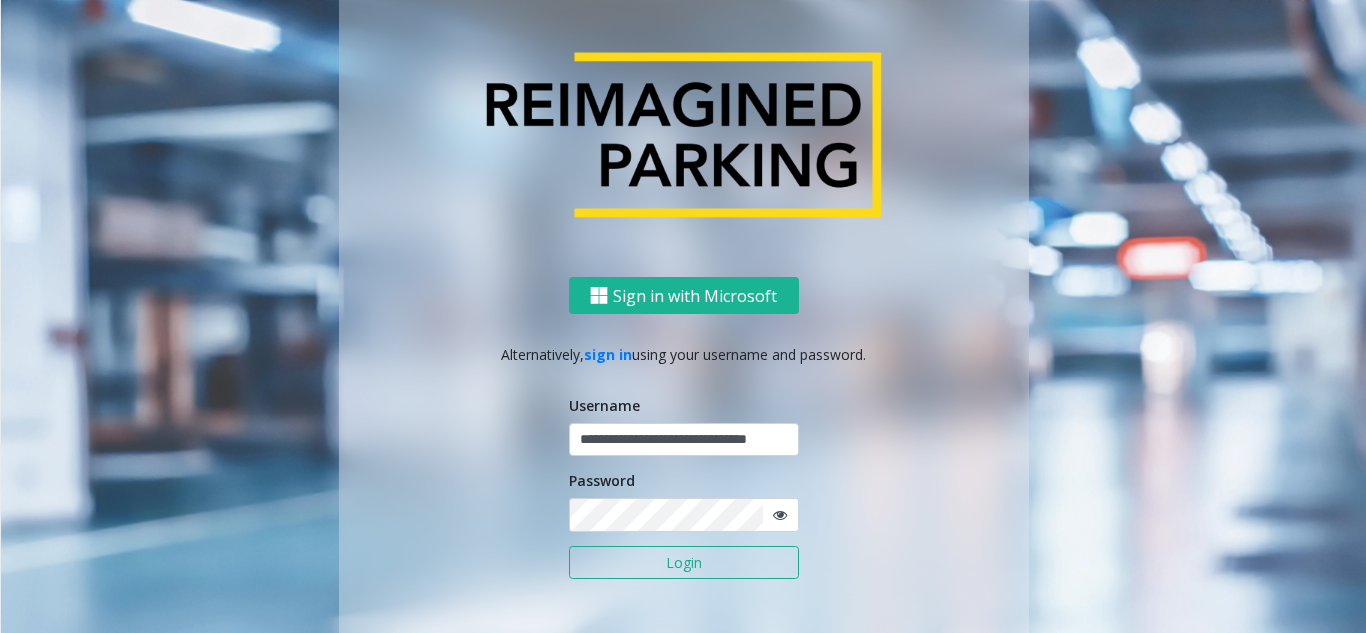 scroll, scrollTop: 0, scrollLeft: 0, axis: both 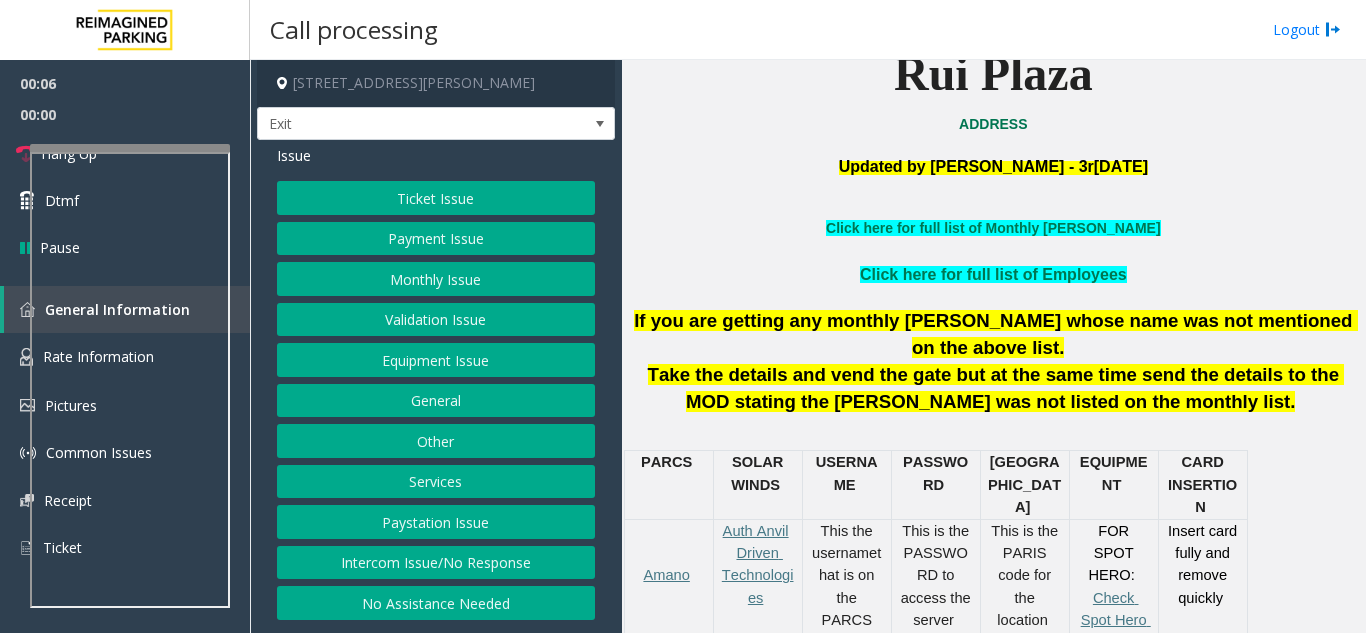 click on "Payment Issue" 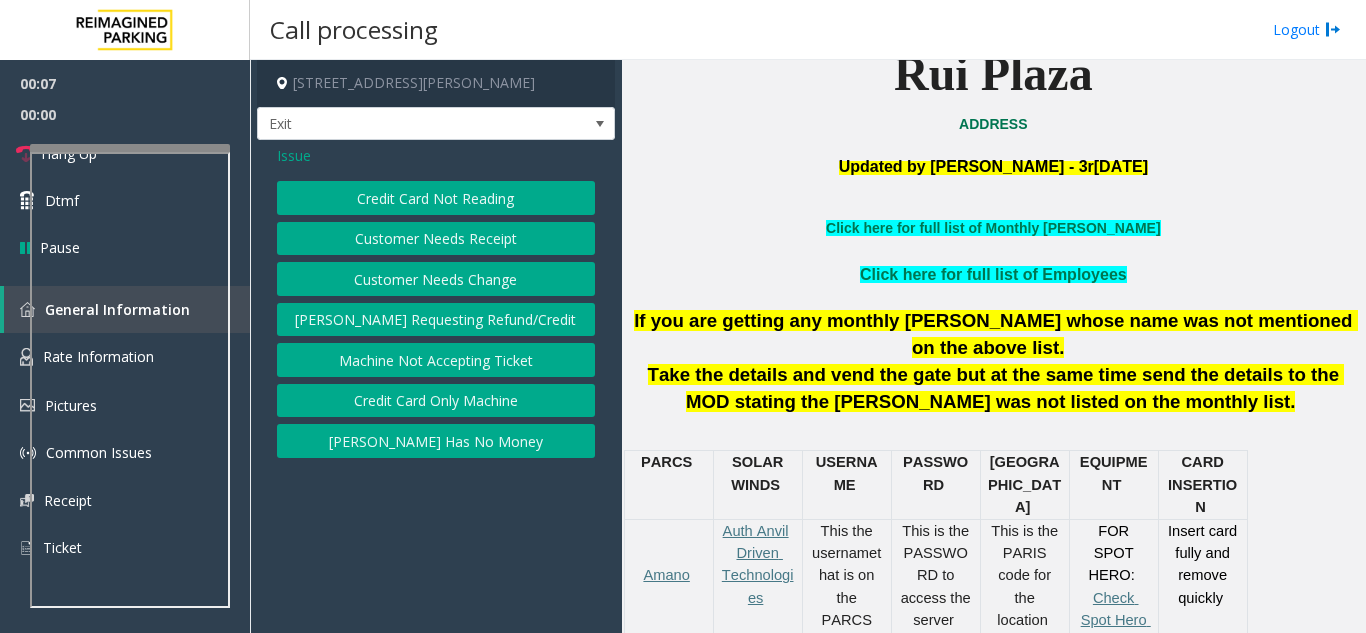 click on "Credit Card Not Reading" 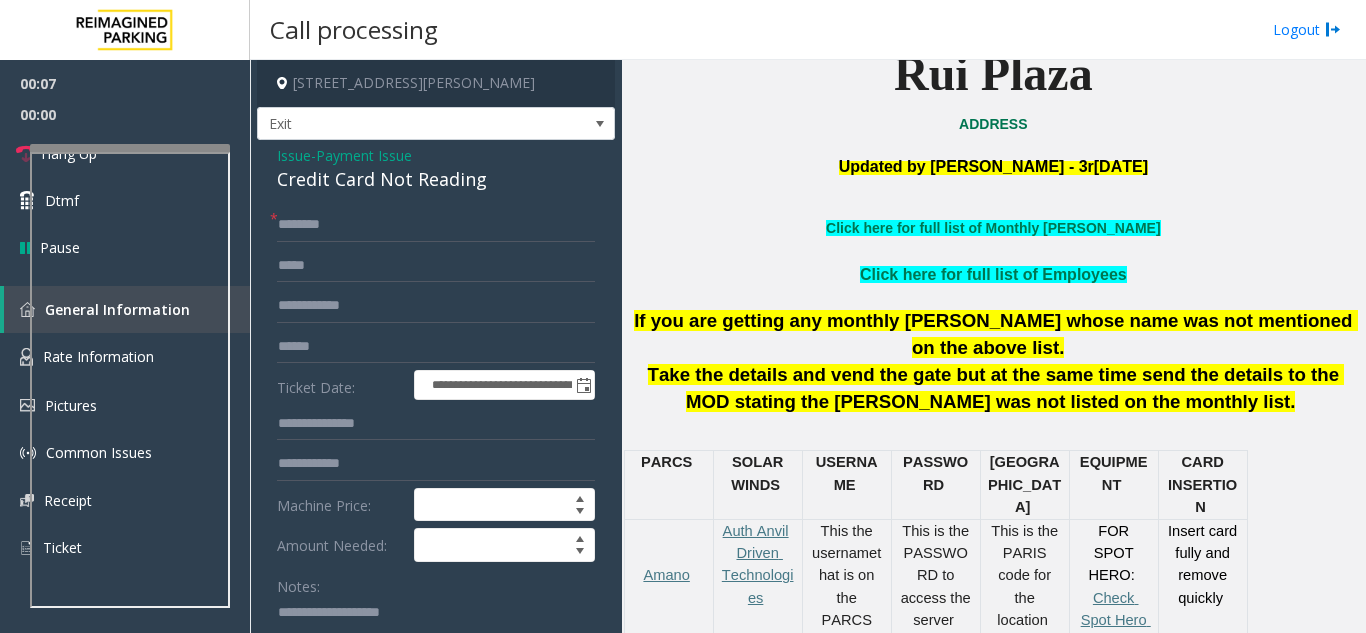 click on "Credit Card Not Reading" 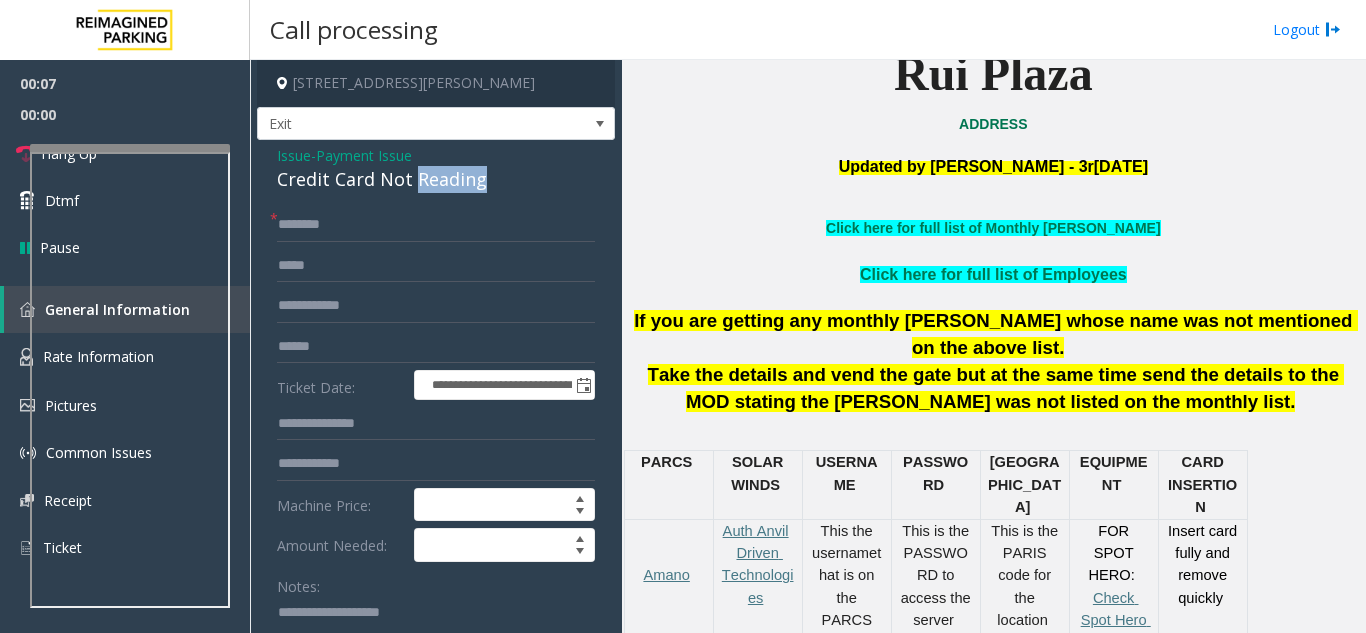 click on "Credit Card Not Reading" 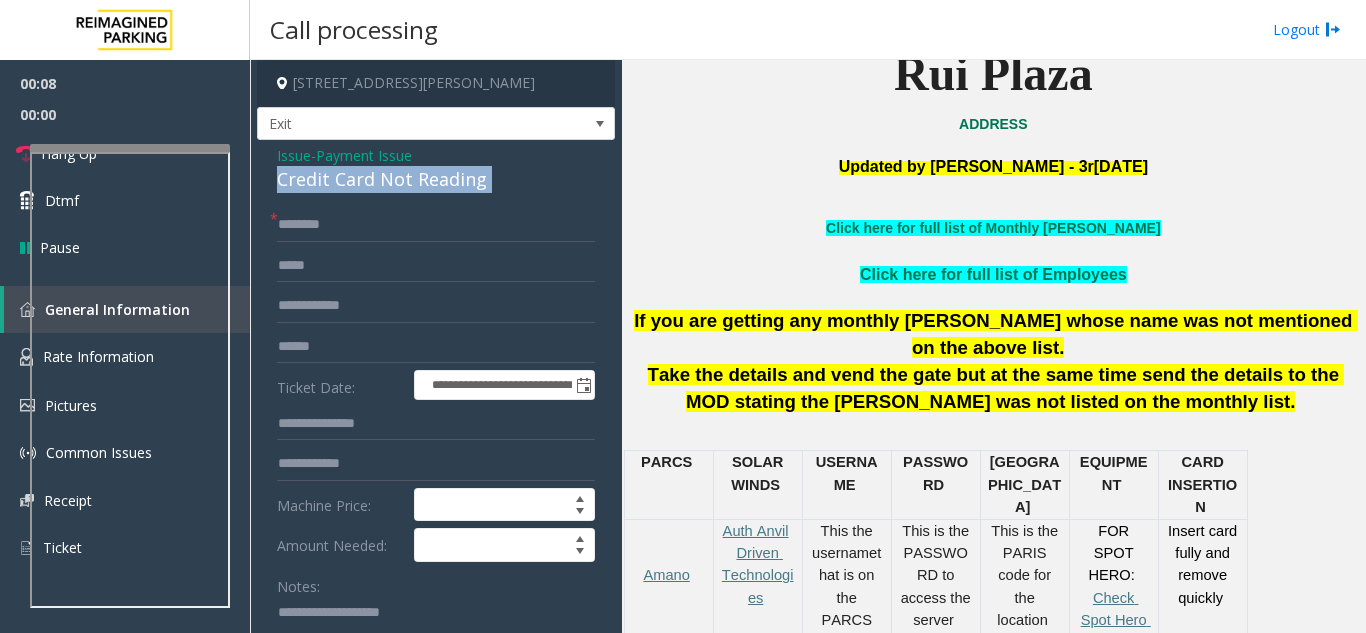 click on "Credit Card Not Reading" 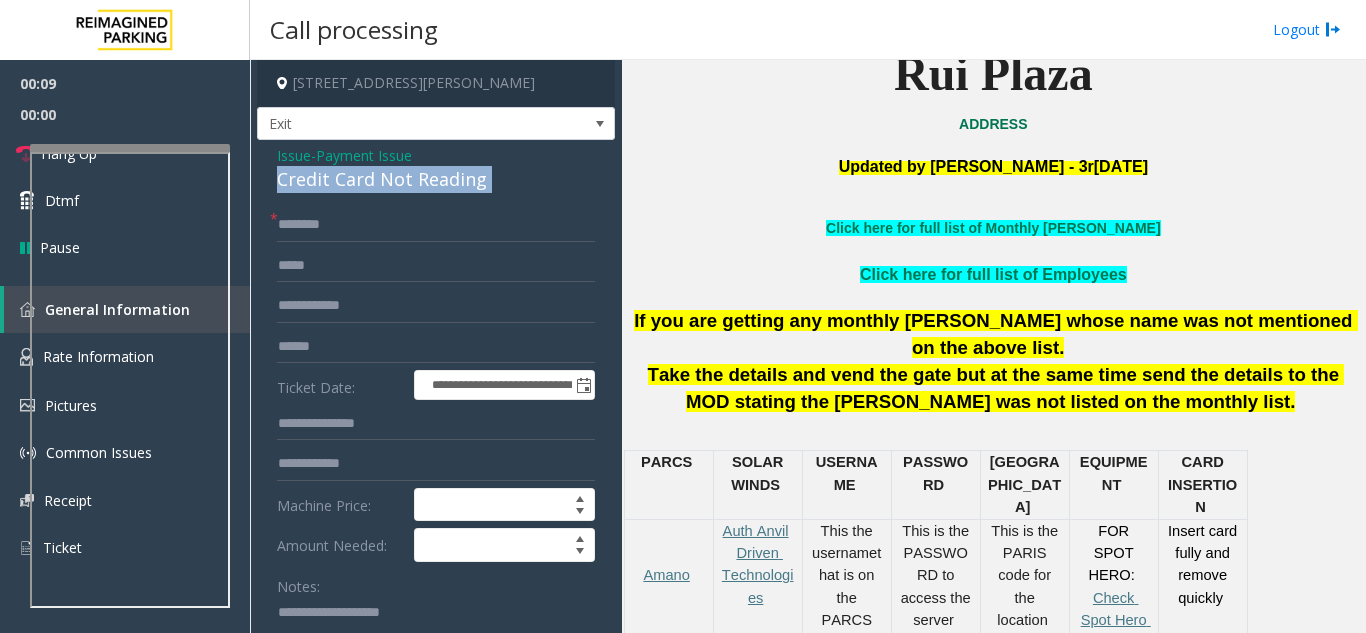 scroll, scrollTop: 400, scrollLeft: 0, axis: vertical 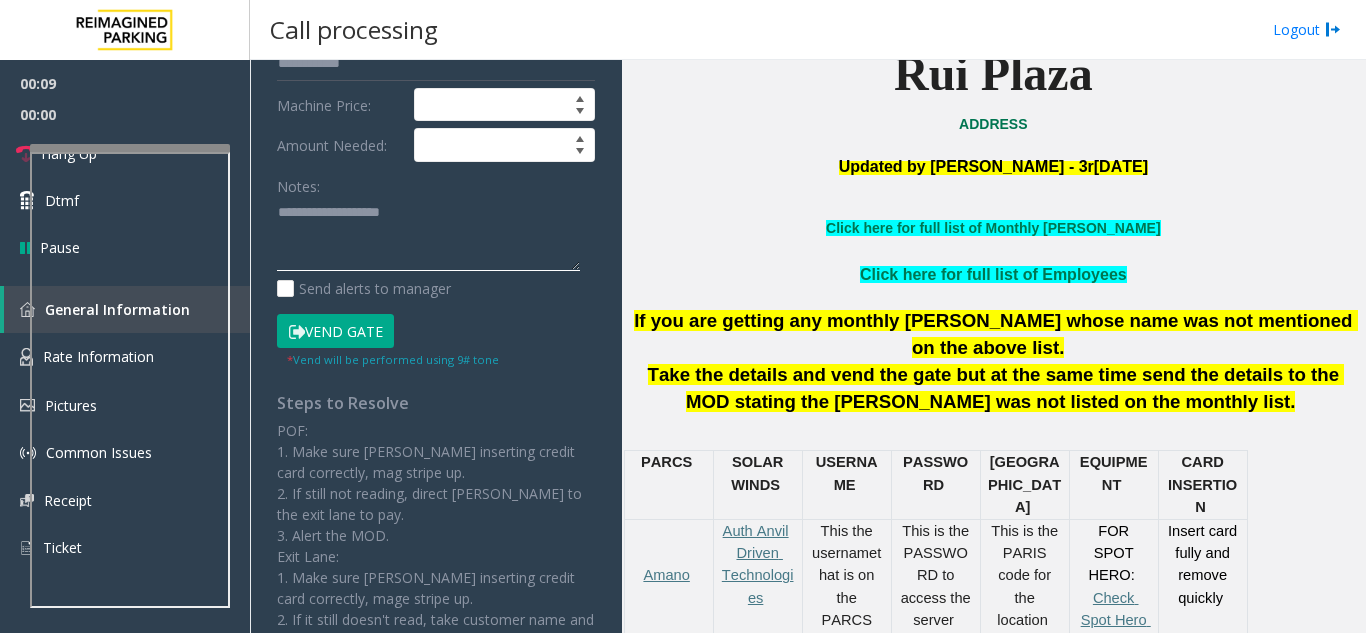 click 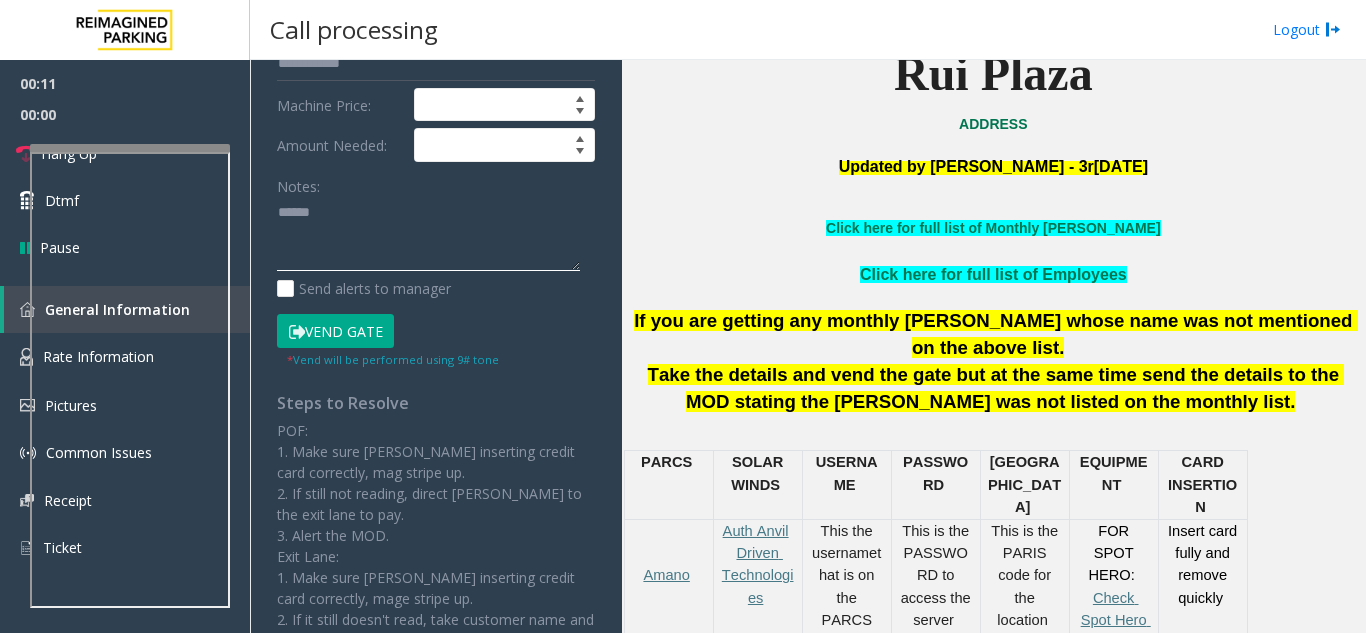 paste on "**********" 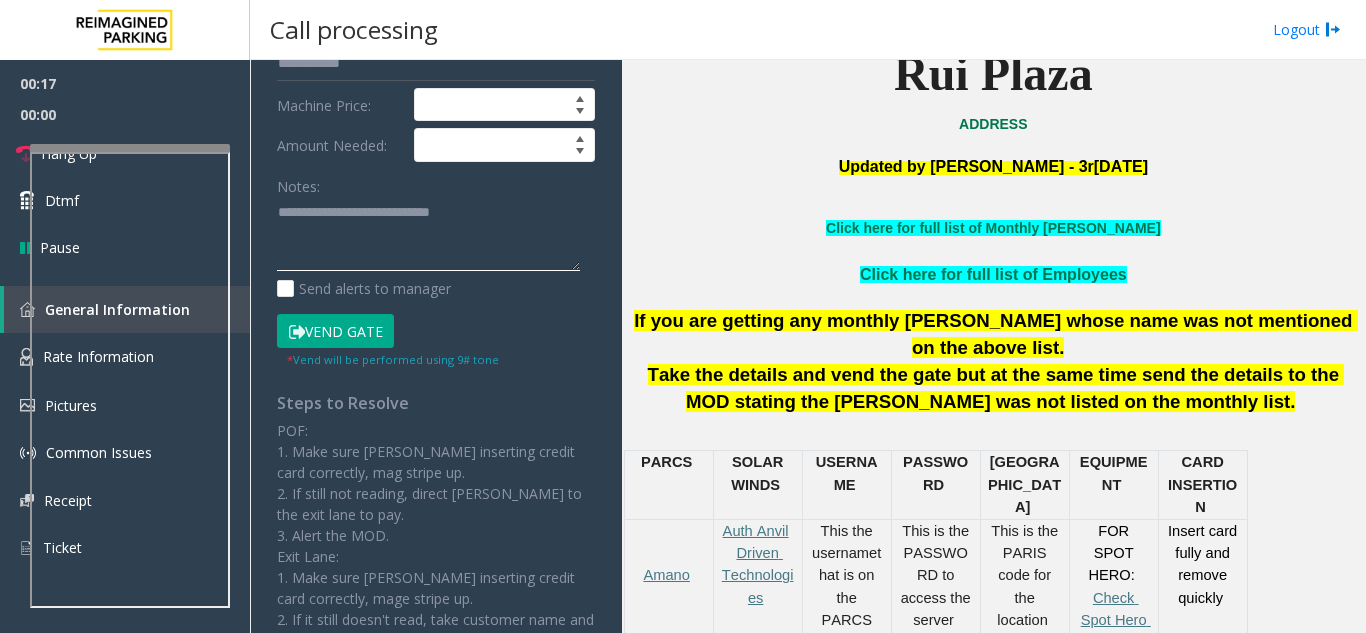 click 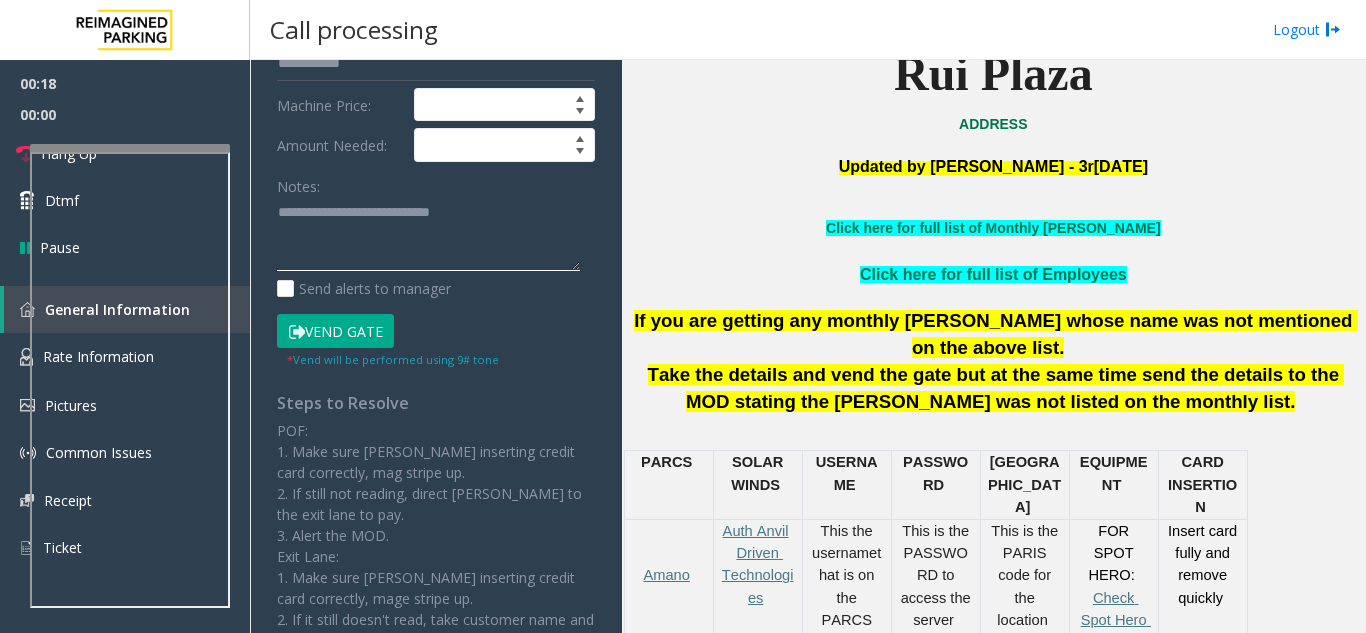 paste on "**********" 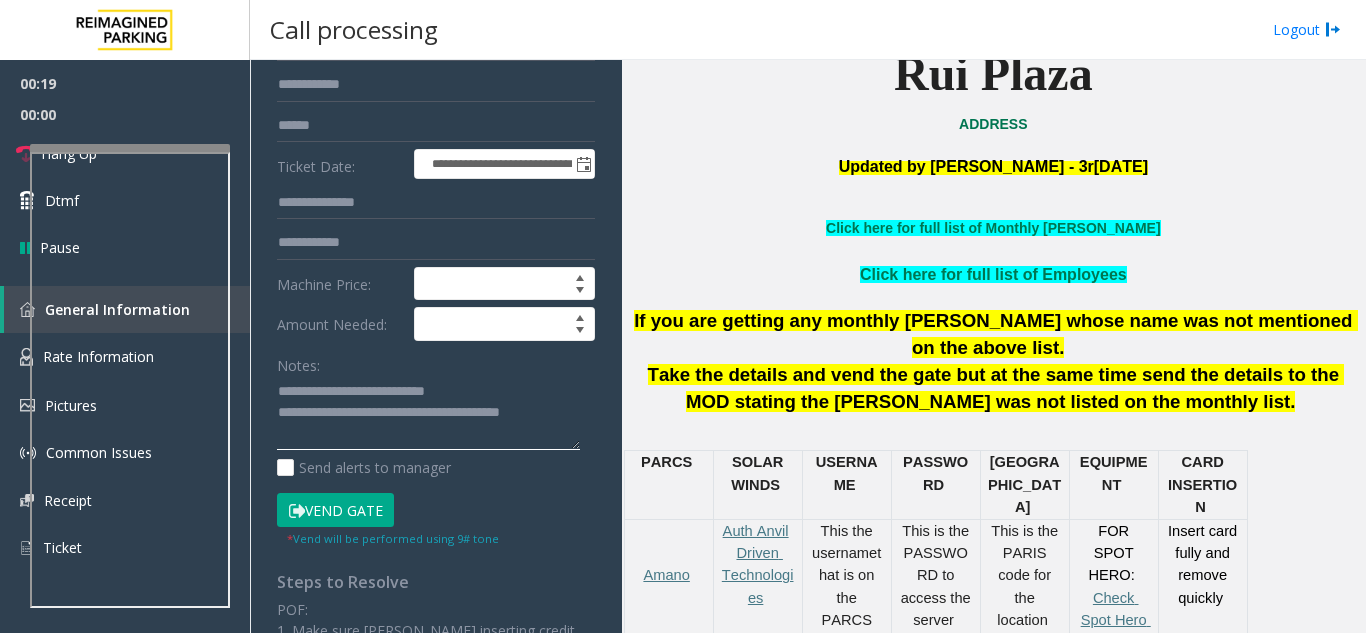 scroll, scrollTop: 0, scrollLeft: 0, axis: both 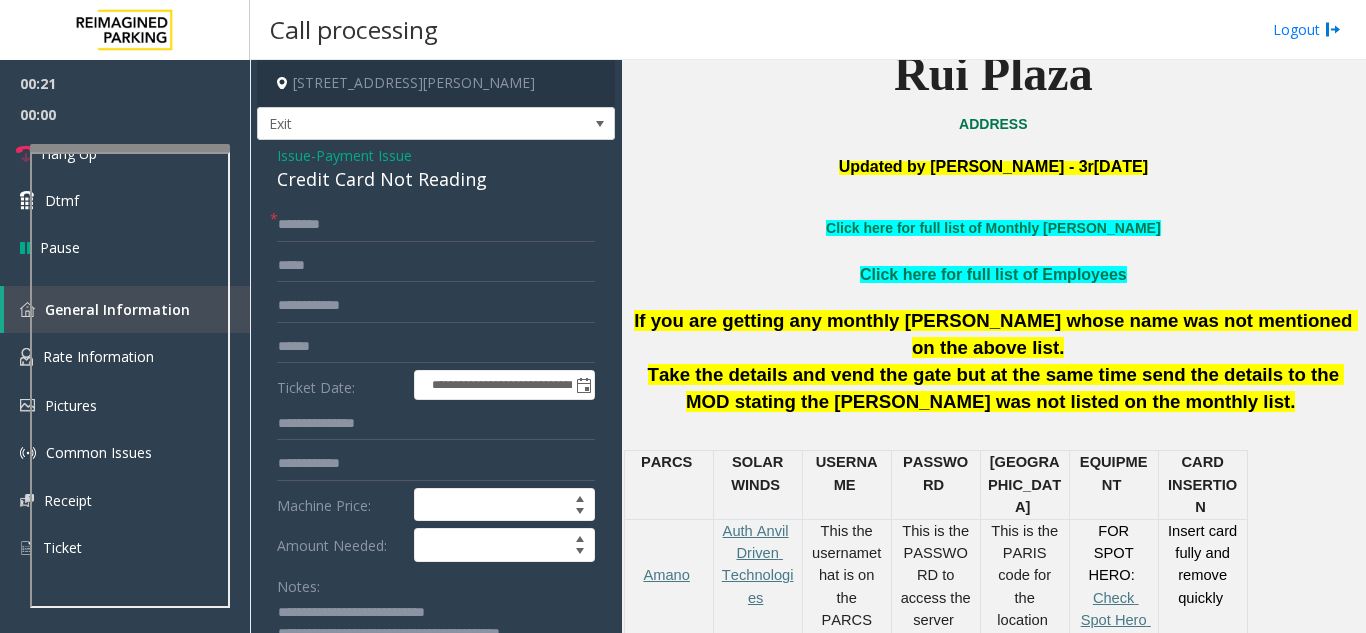 type on "**********" 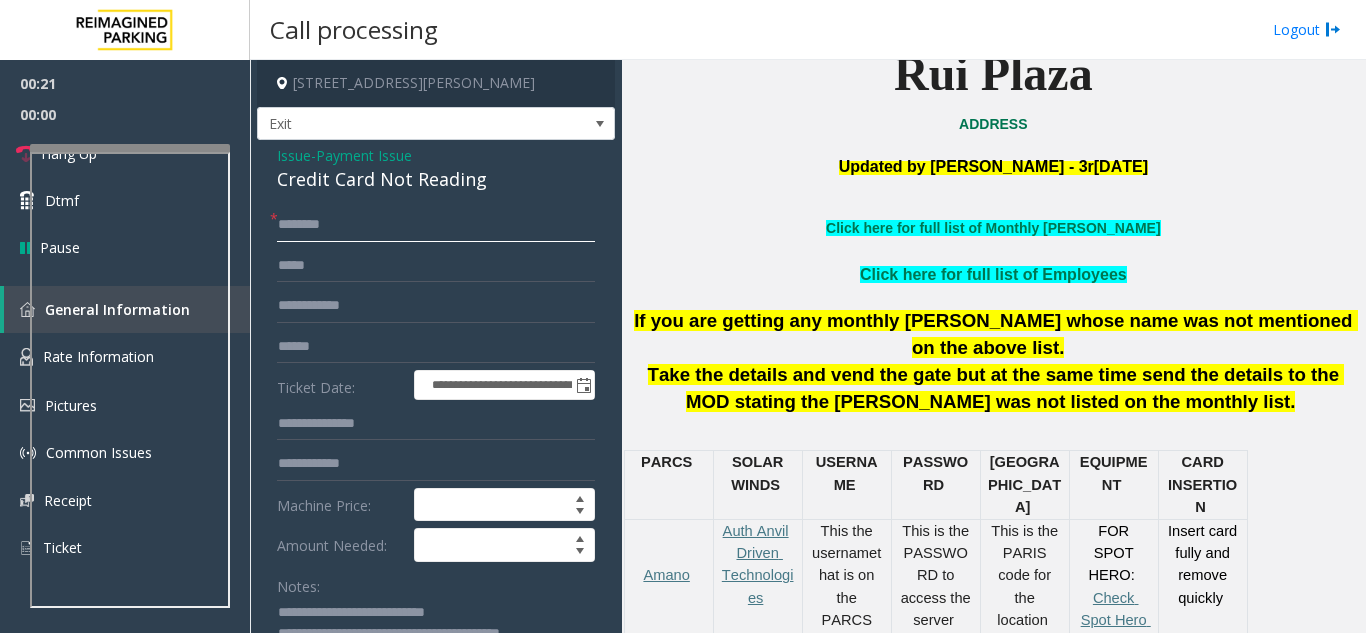 click 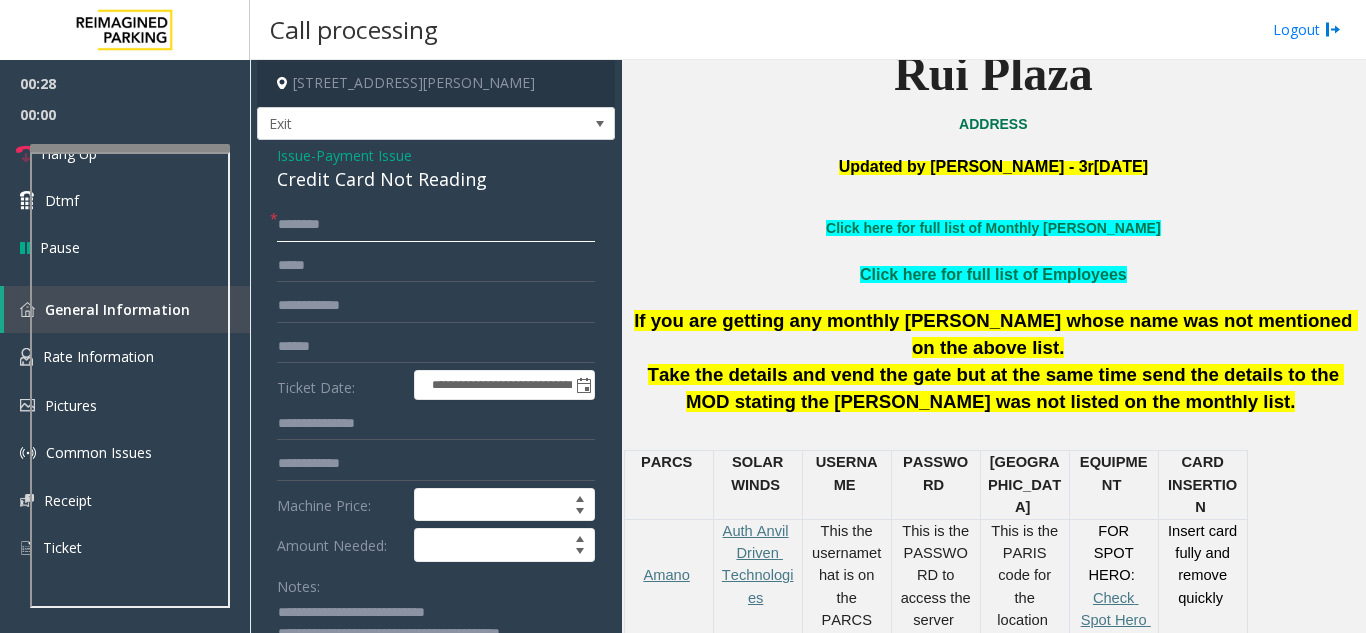 click 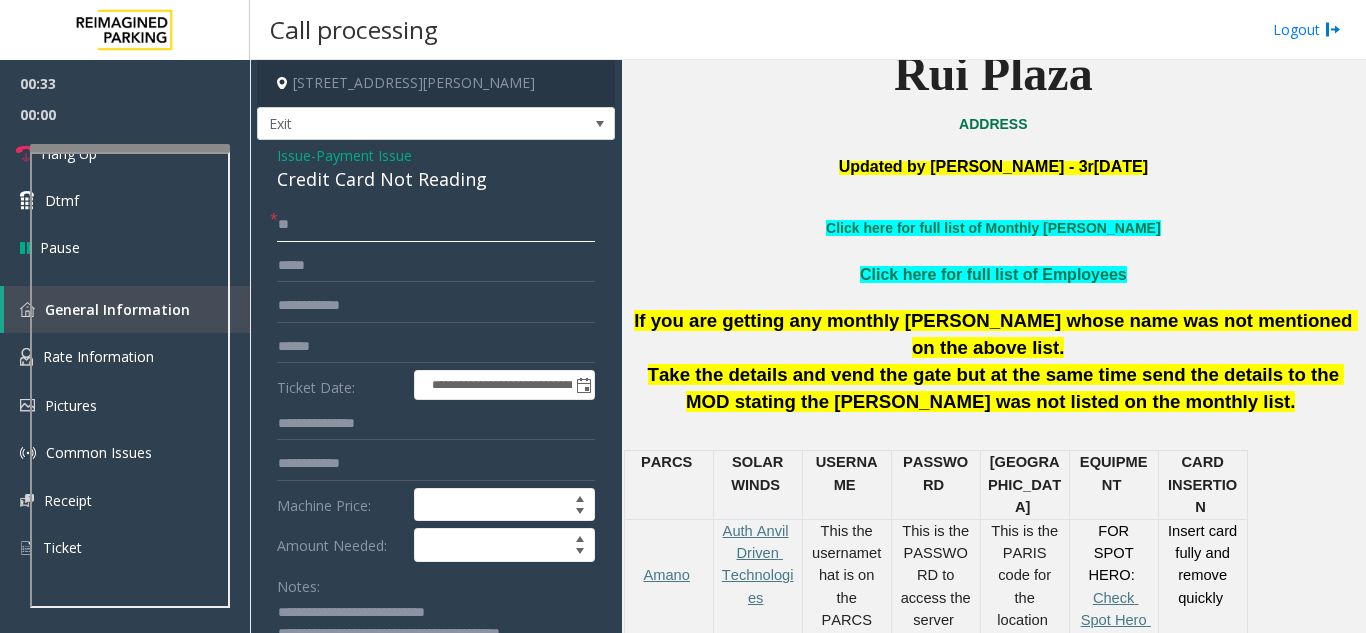 type on "**" 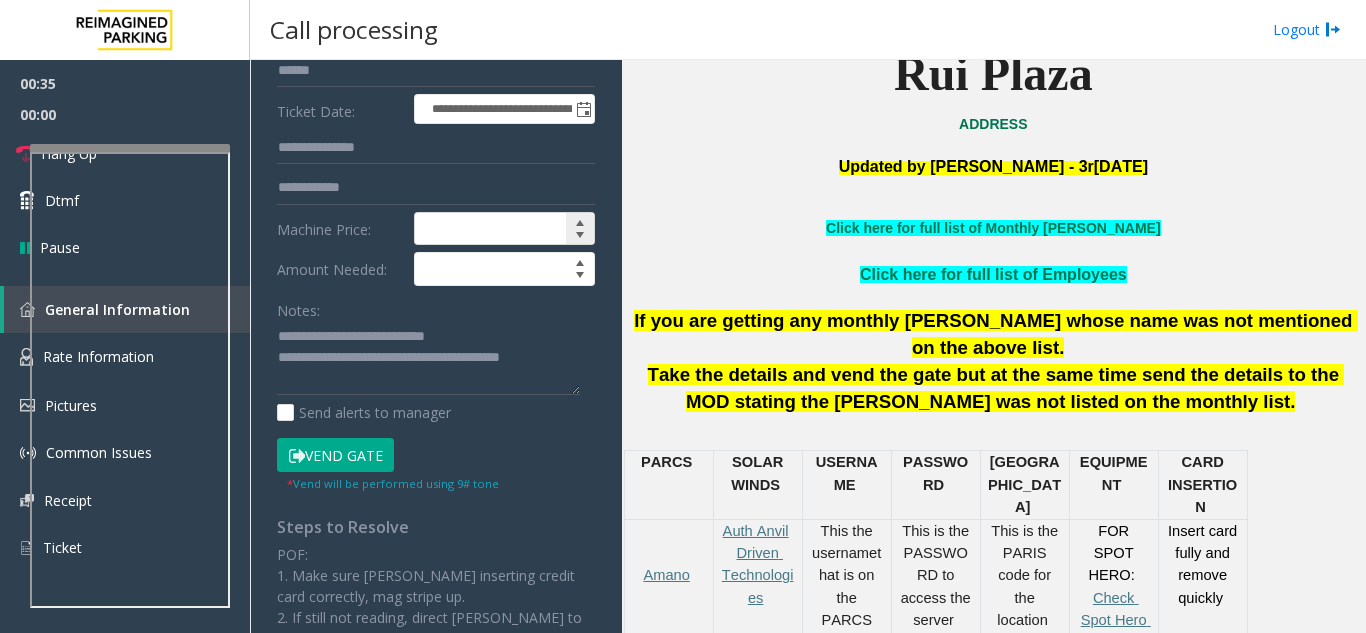 scroll, scrollTop: 300, scrollLeft: 0, axis: vertical 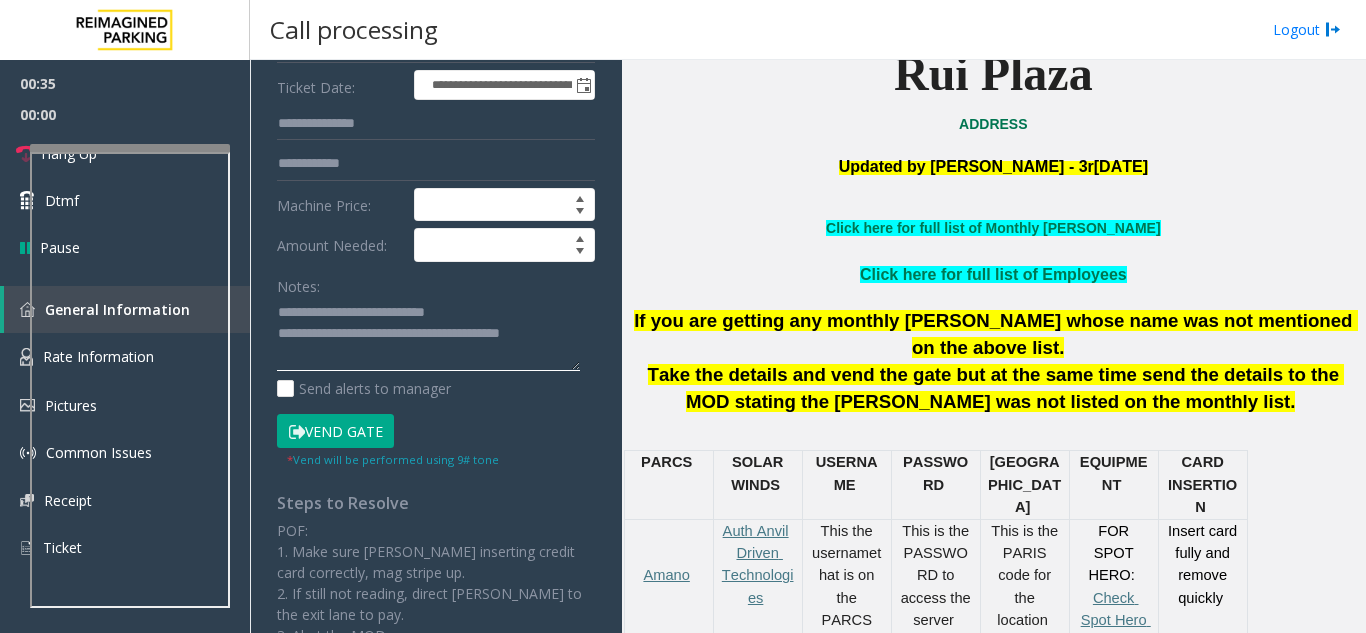 click 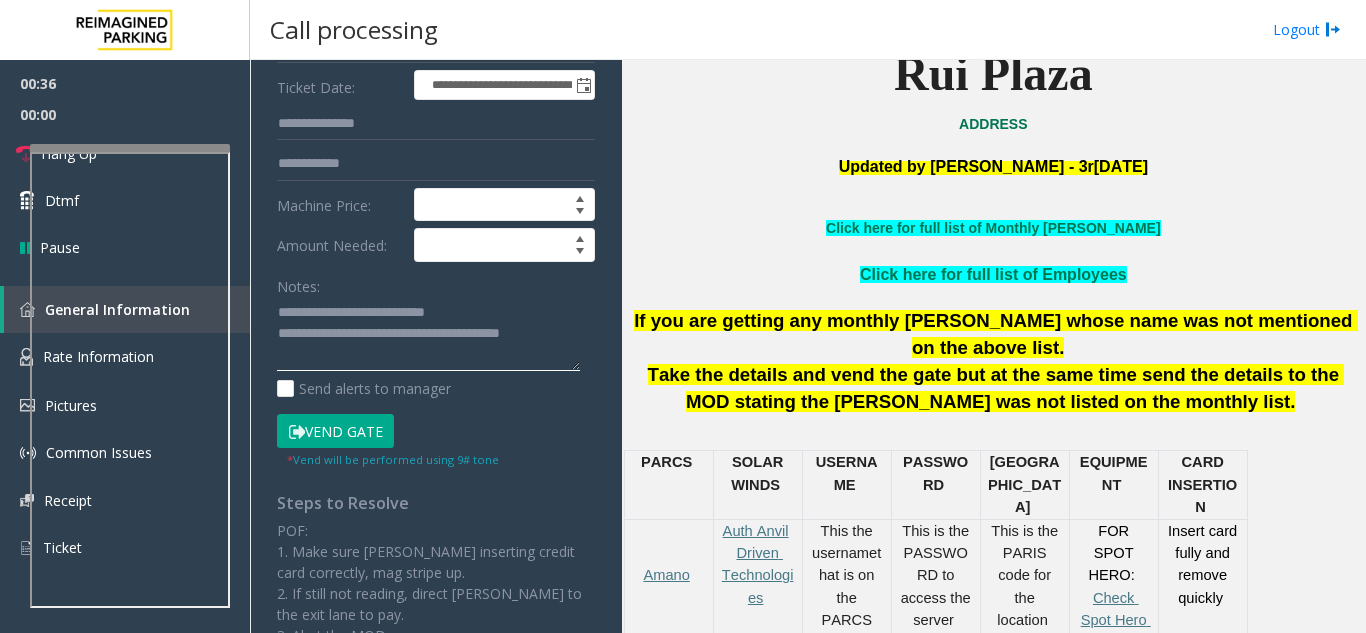 click 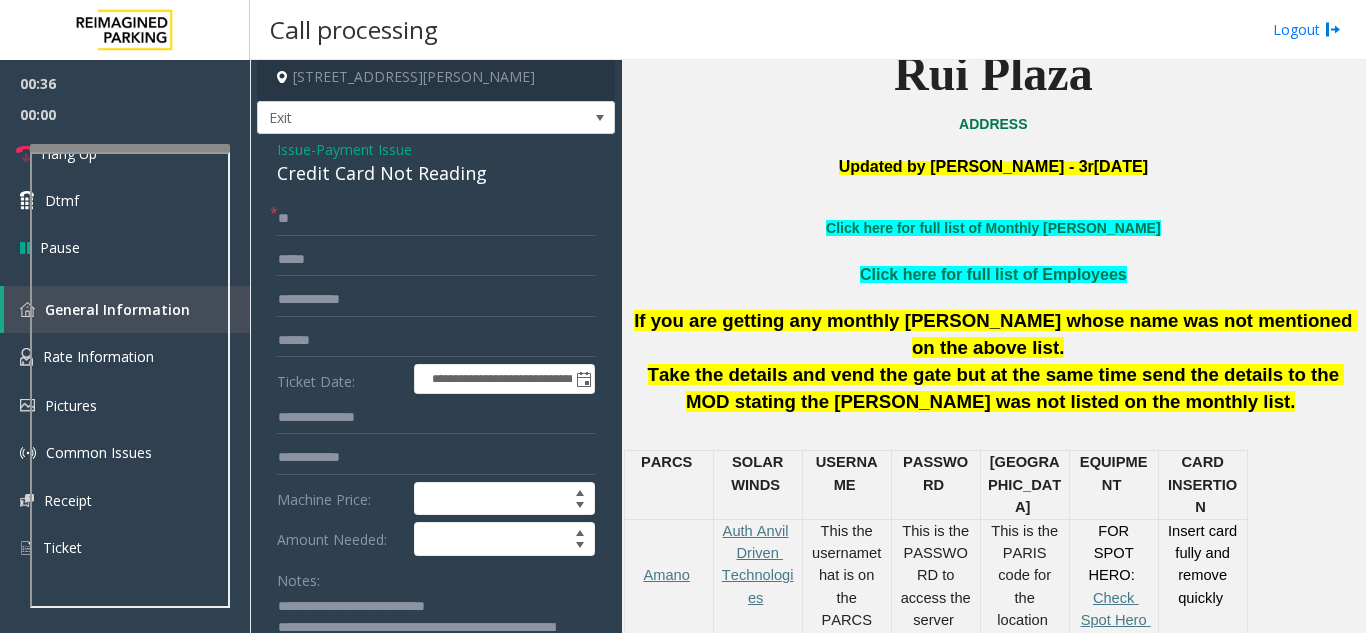 scroll, scrollTop: 0, scrollLeft: 0, axis: both 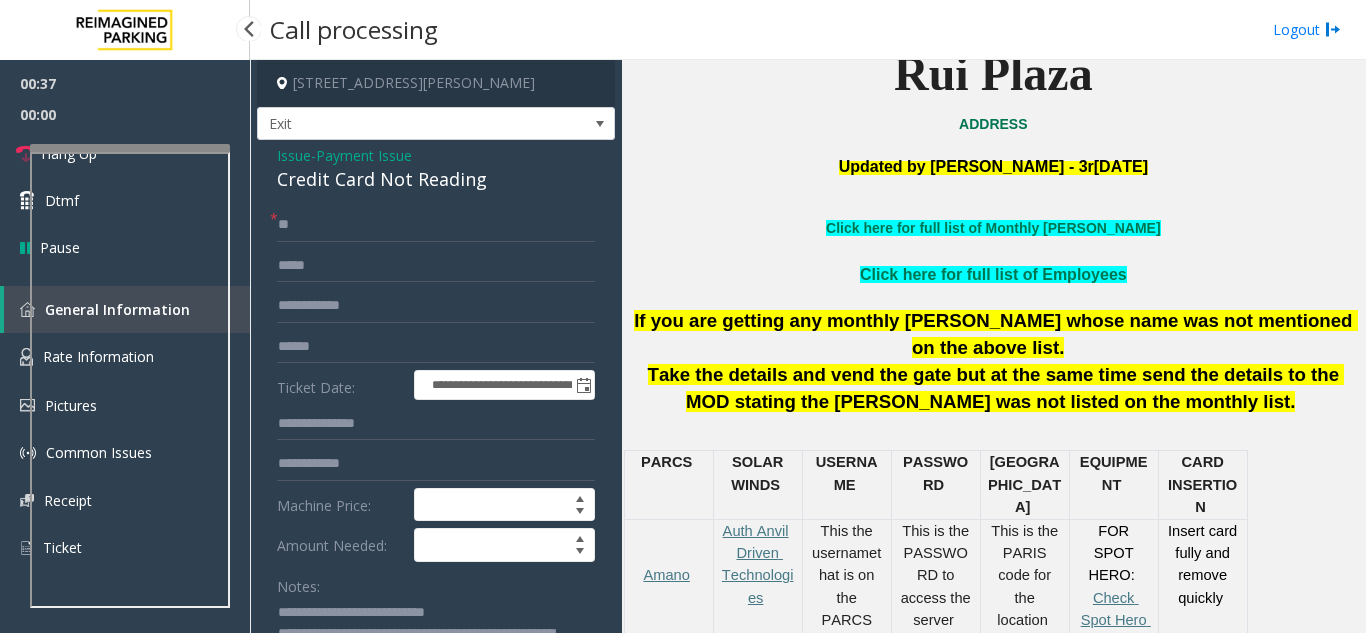 type on "**********" 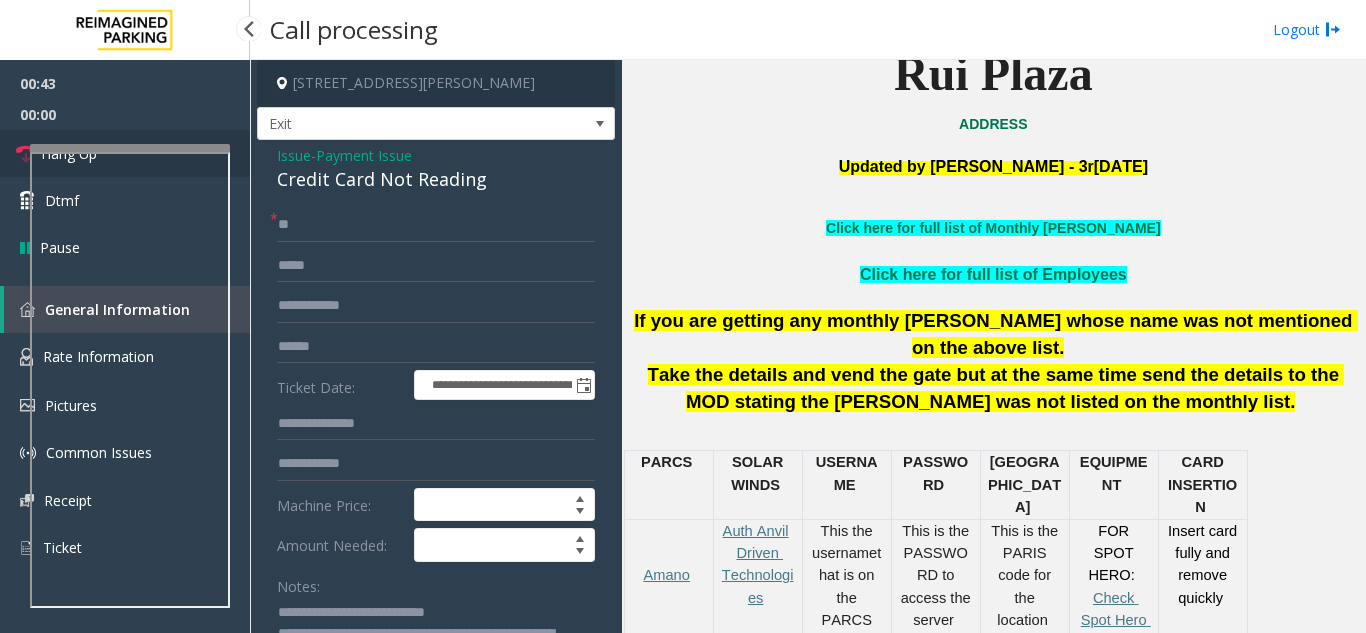 click on "Hang Up" at bounding box center (125, 153) 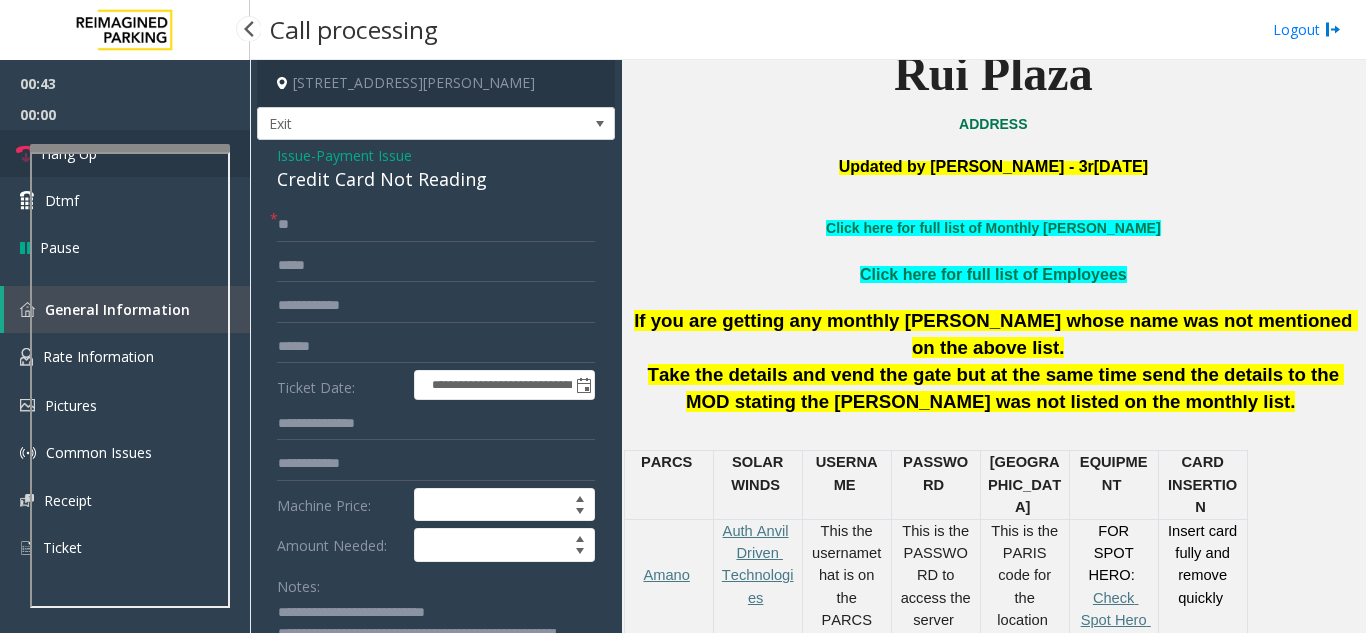 click on "Hang Up" at bounding box center [125, 153] 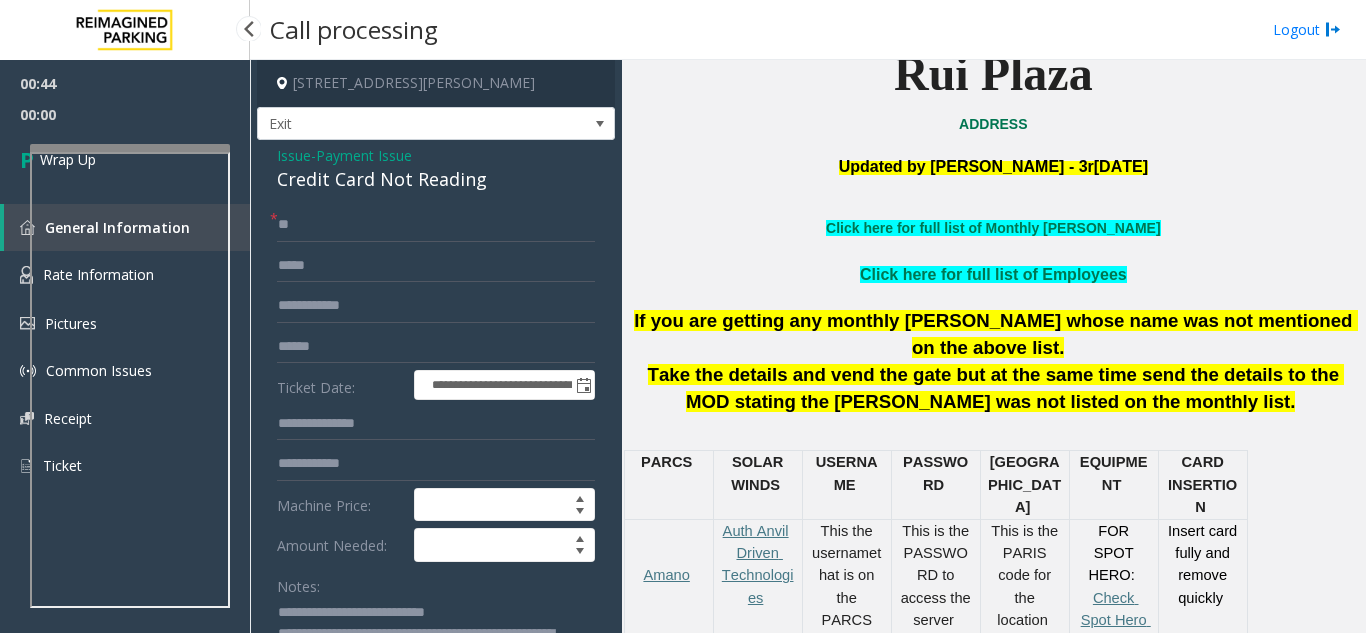click on "Wrap Up" at bounding box center (125, 159) 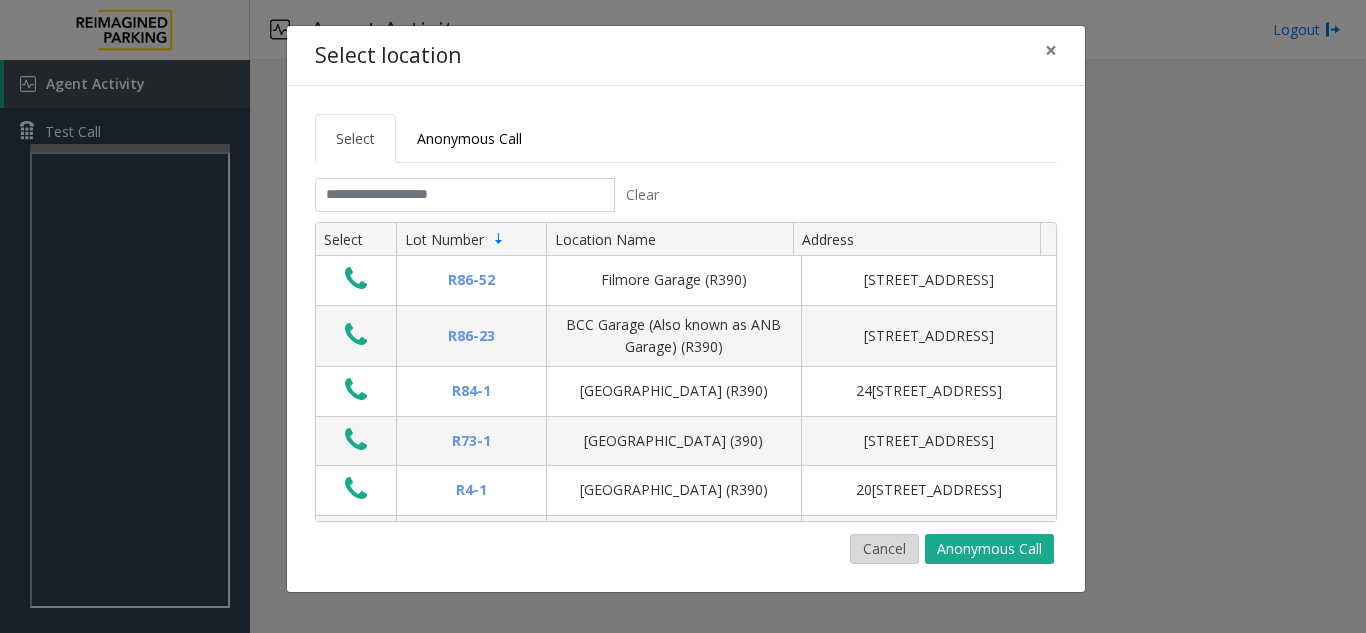 click on "Cancel" 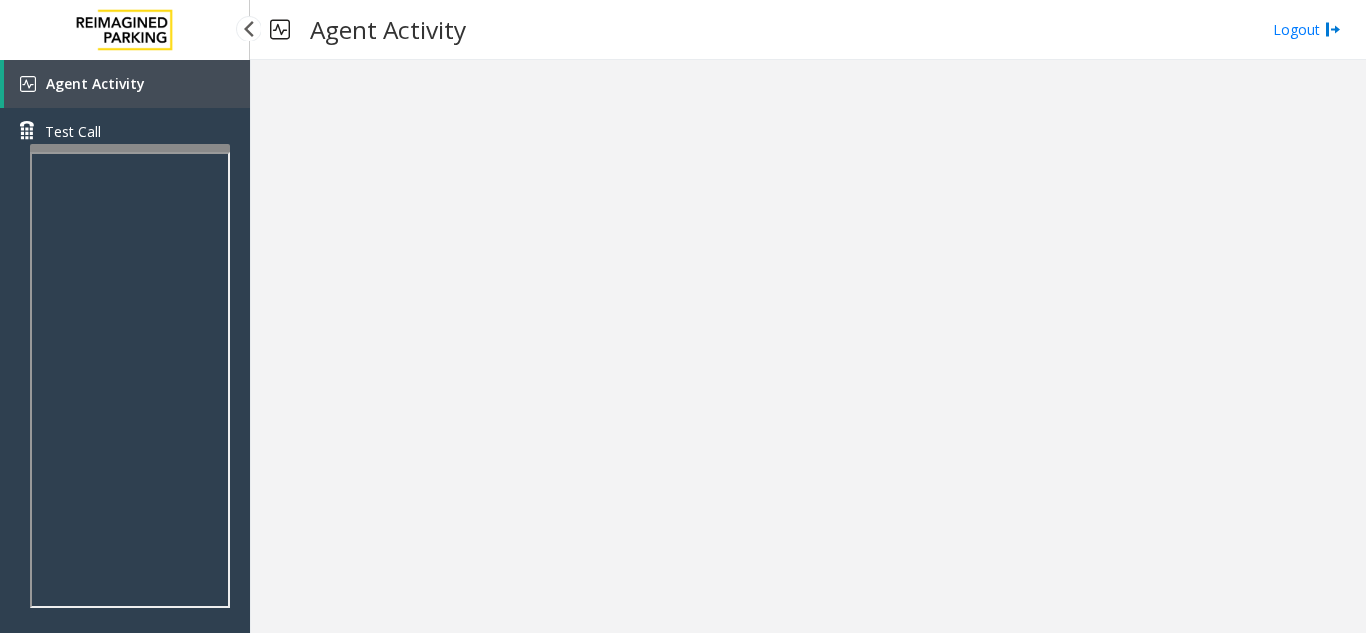 click on "Agent Activity" at bounding box center (127, 84) 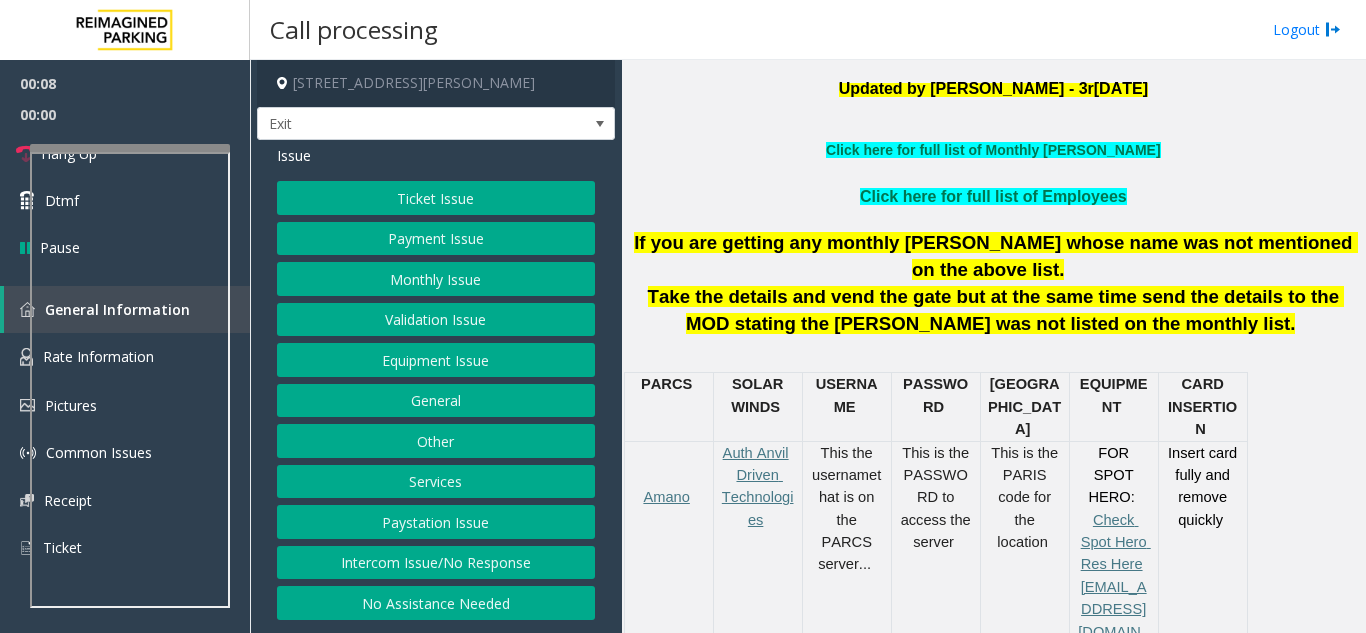 scroll, scrollTop: 700, scrollLeft: 0, axis: vertical 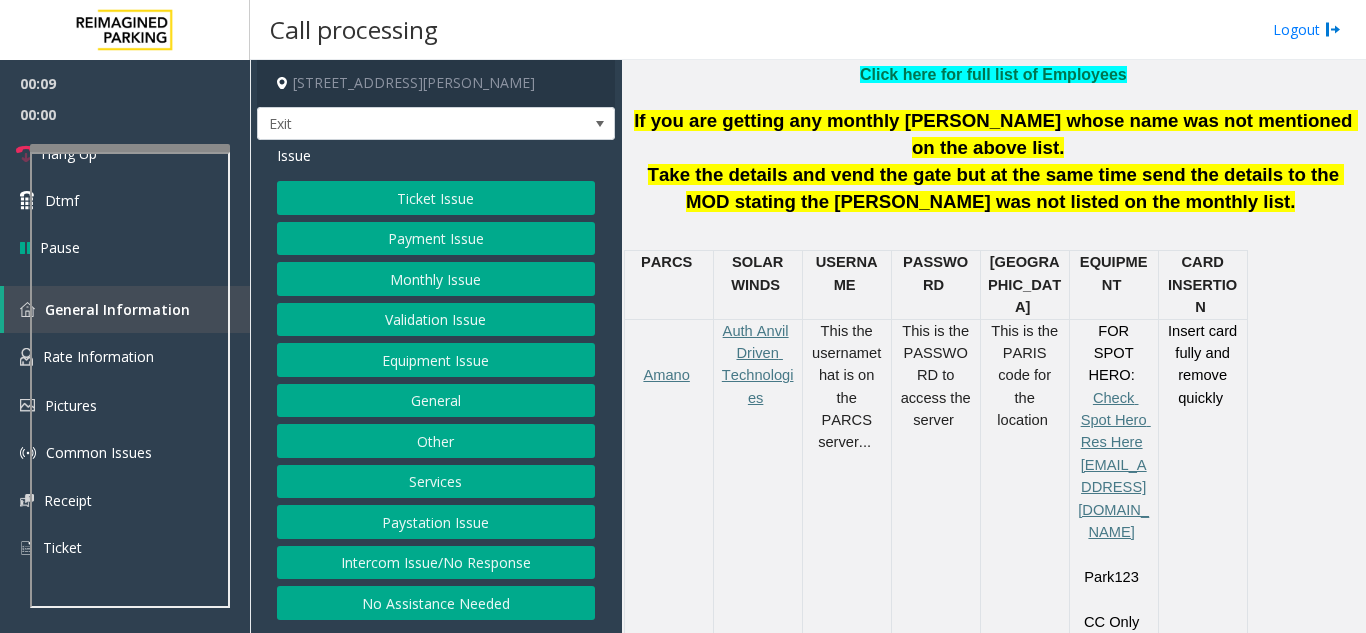 click on "Intercom Issue/No Response" 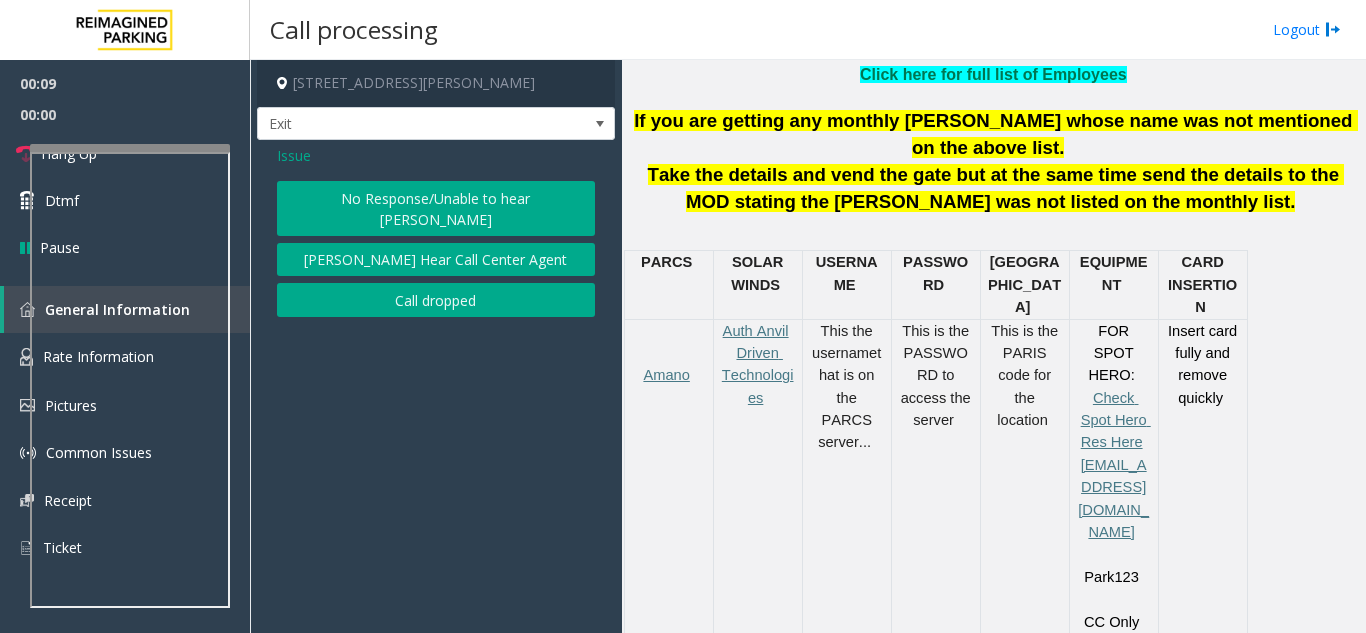 click on "No Response/Unable to hear [PERSON_NAME]" 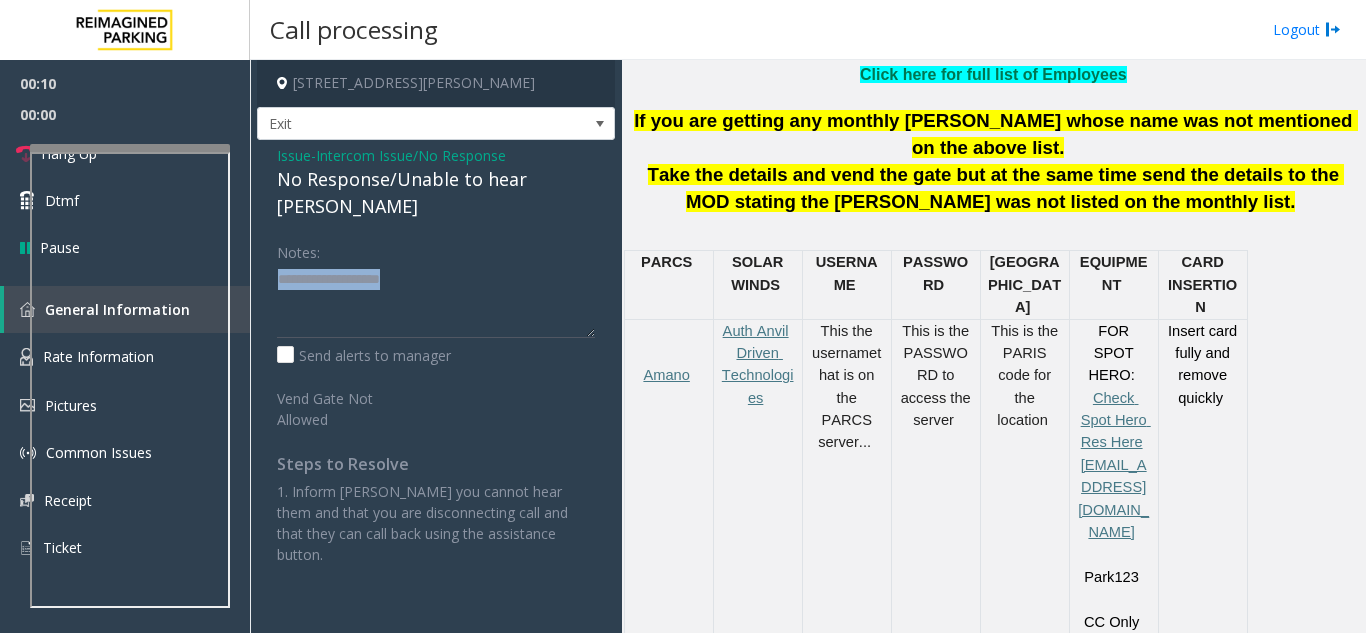 click on "Issue  -  Intercom Issue/No Response No Response/Unable to hear [PERSON_NAME] Notes:                      Send alerts to manager  Vend Gate Not Allowed  Steps to Resolve 1. Inform [PERSON_NAME] you cannot hear them and that you are disconnecting call and that they can call back using the assistance button." 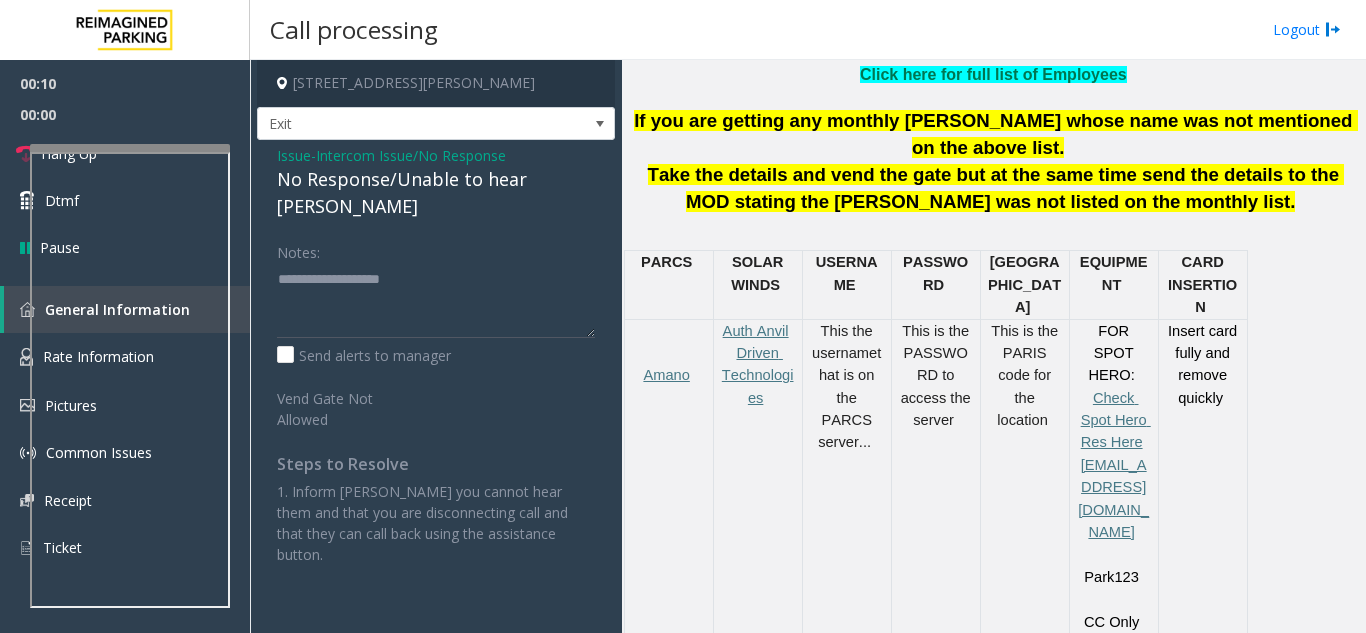 click on "No Response/Unable to hear [PERSON_NAME]" 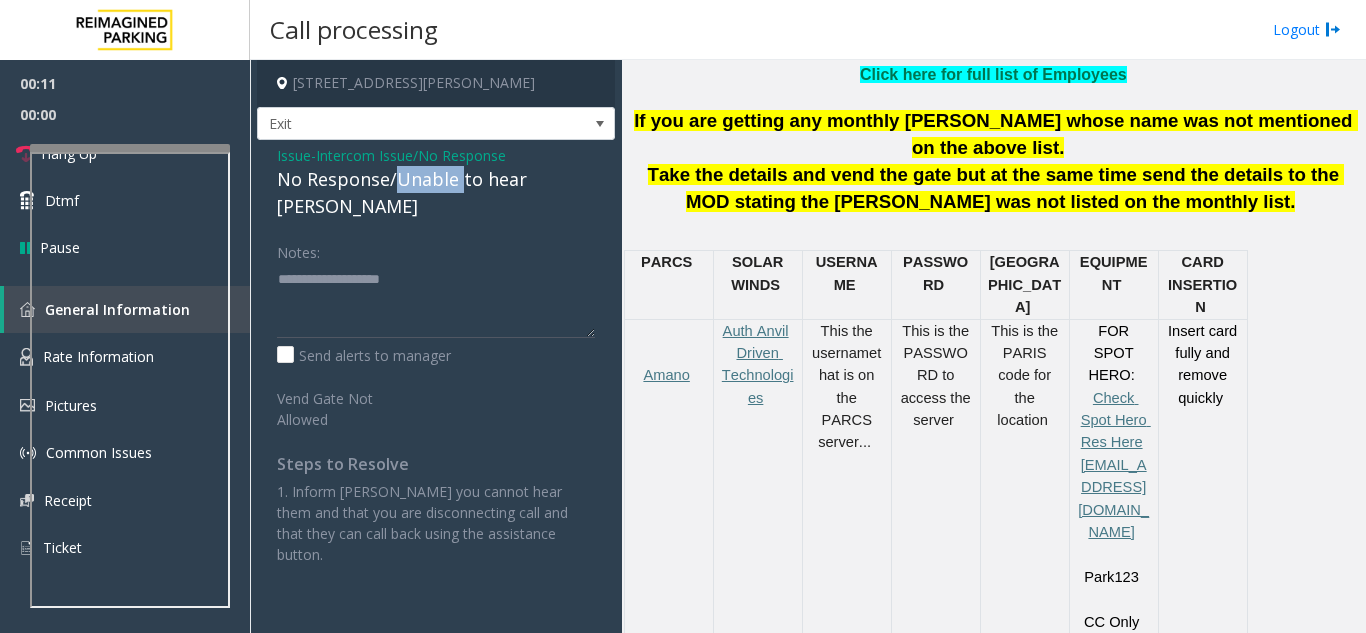 click on "No Response/Unable to hear [PERSON_NAME]" 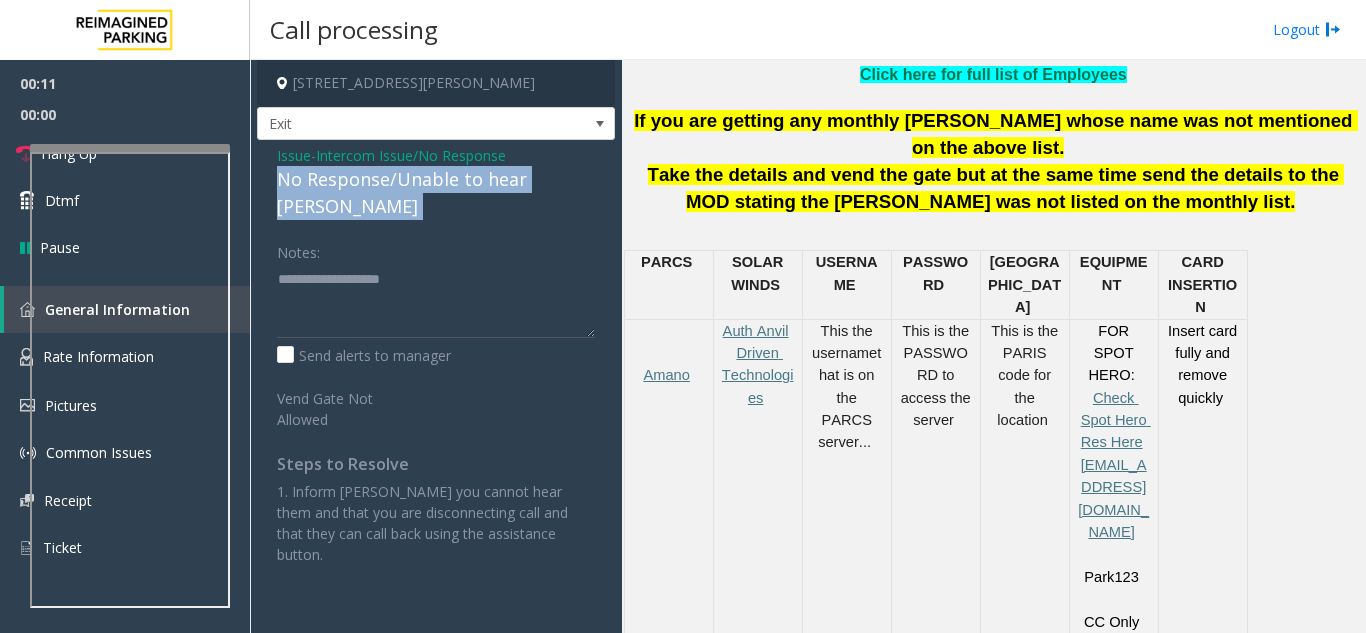 click on "No Response/Unable to hear [PERSON_NAME]" 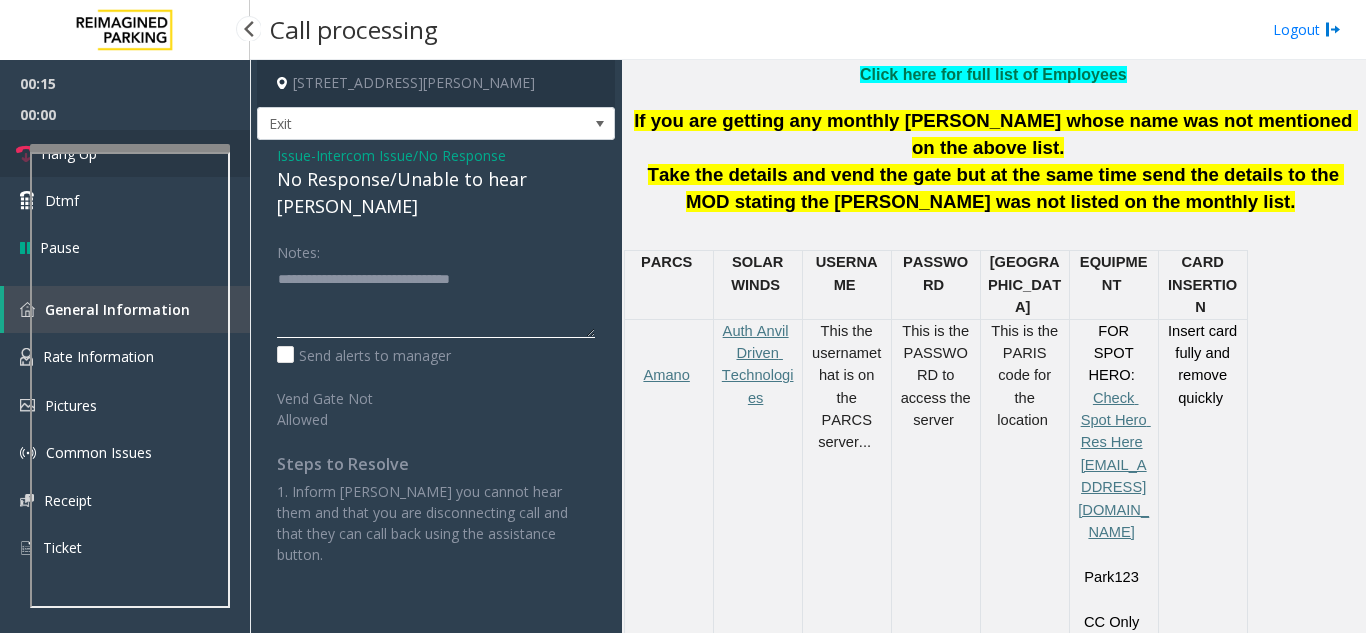 type on "**********" 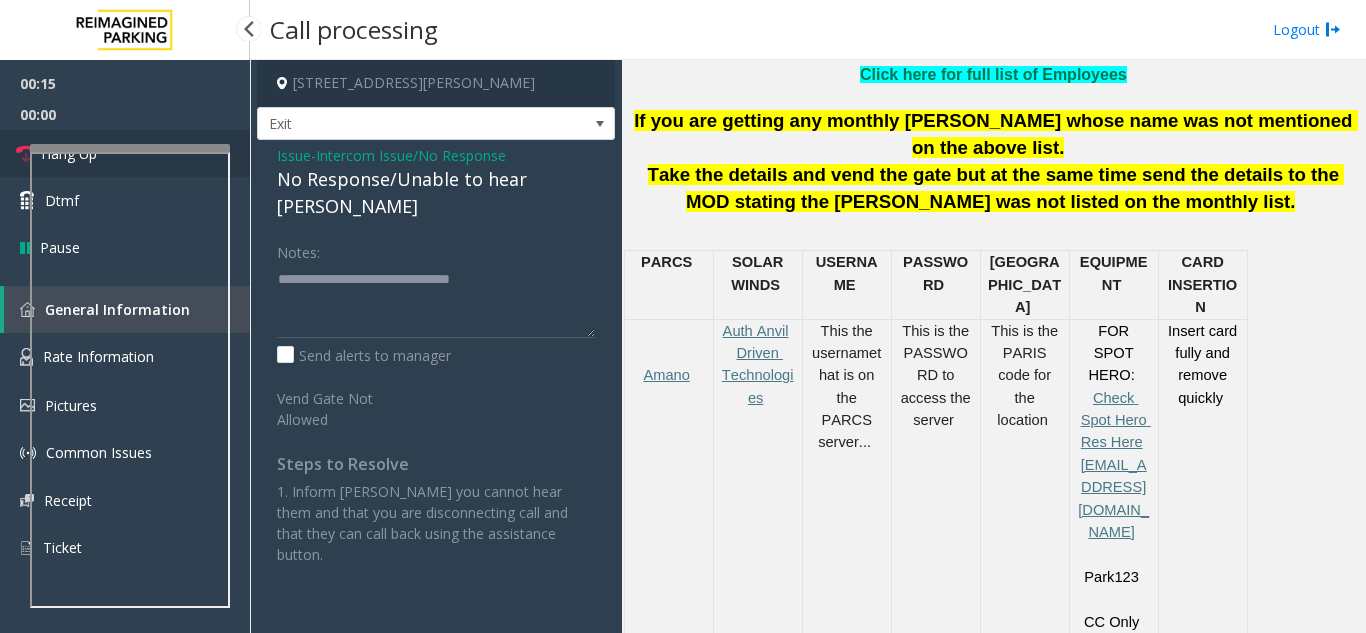 click on "Hang Up" at bounding box center [125, 153] 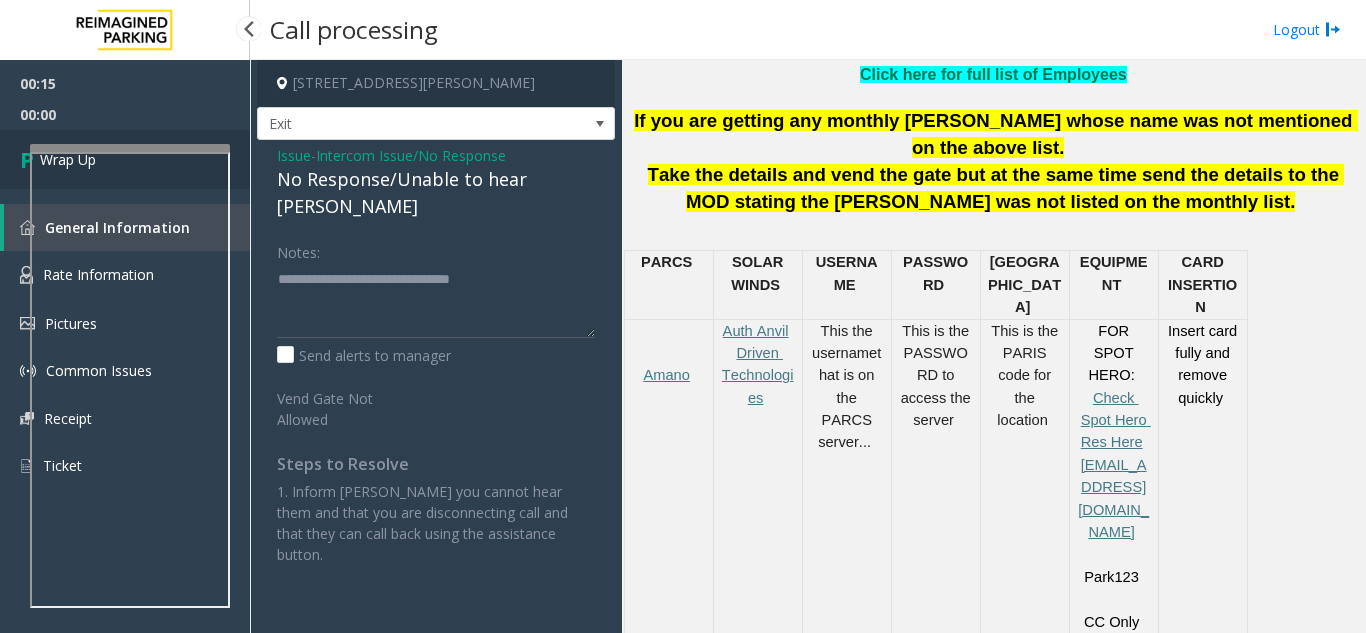 click on "Wrap Up" at bounding box center (125, 159) 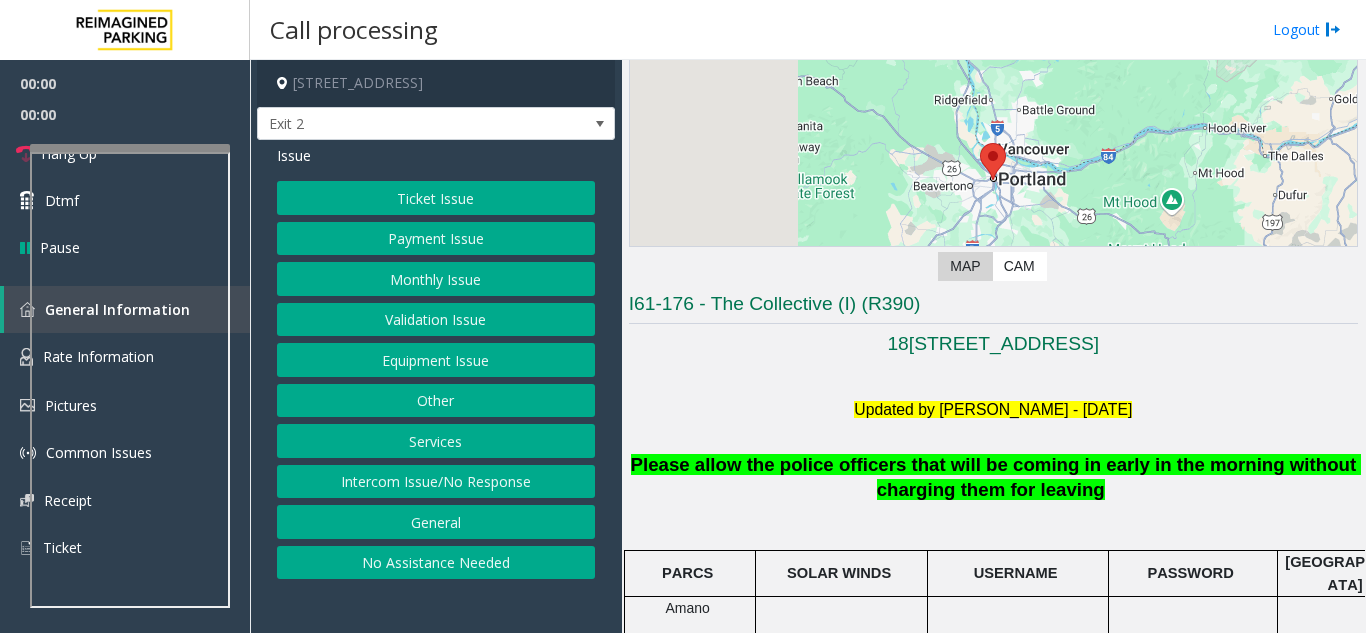 scroll, scrollTop: 500, scrollLeft: 0, axis: vertical 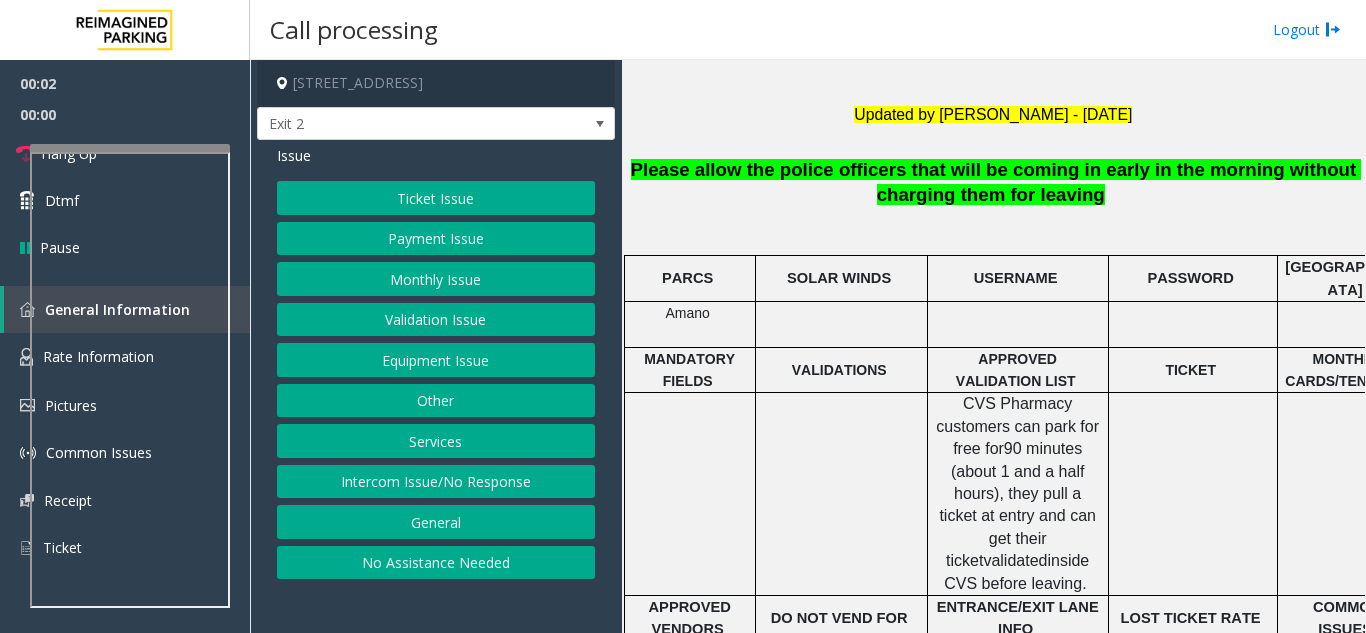 click on "Equipment Issue" 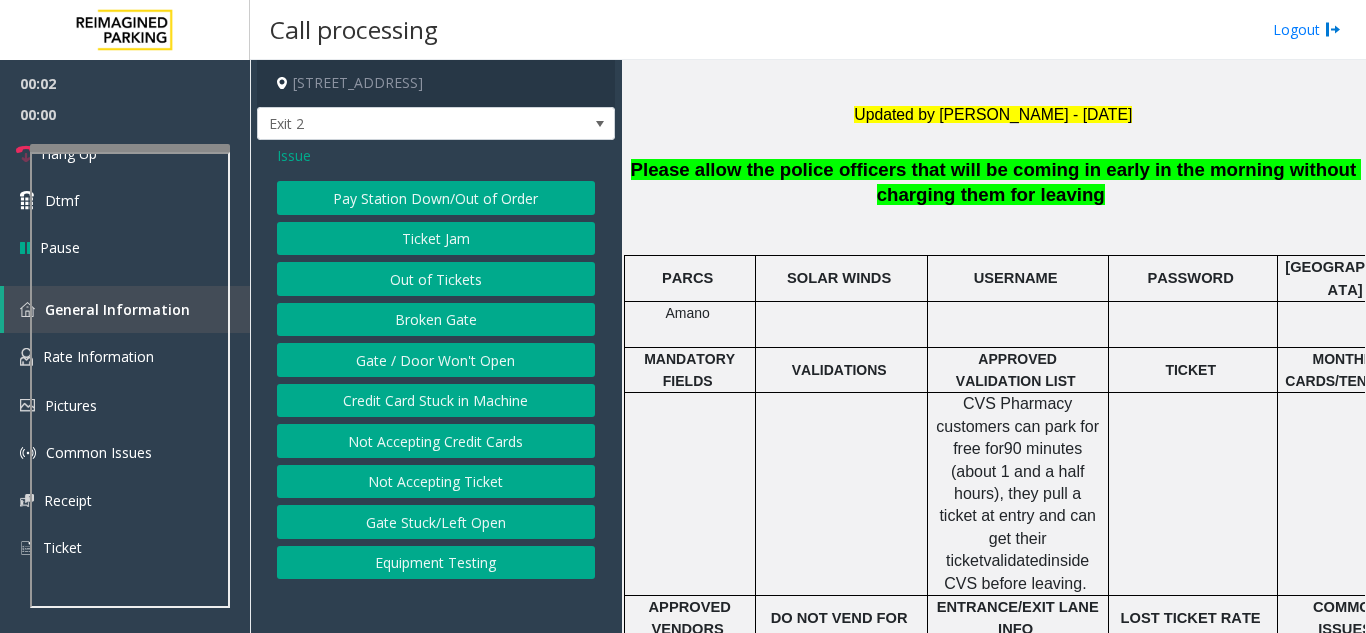 click on "Gate / Door Won't Open" 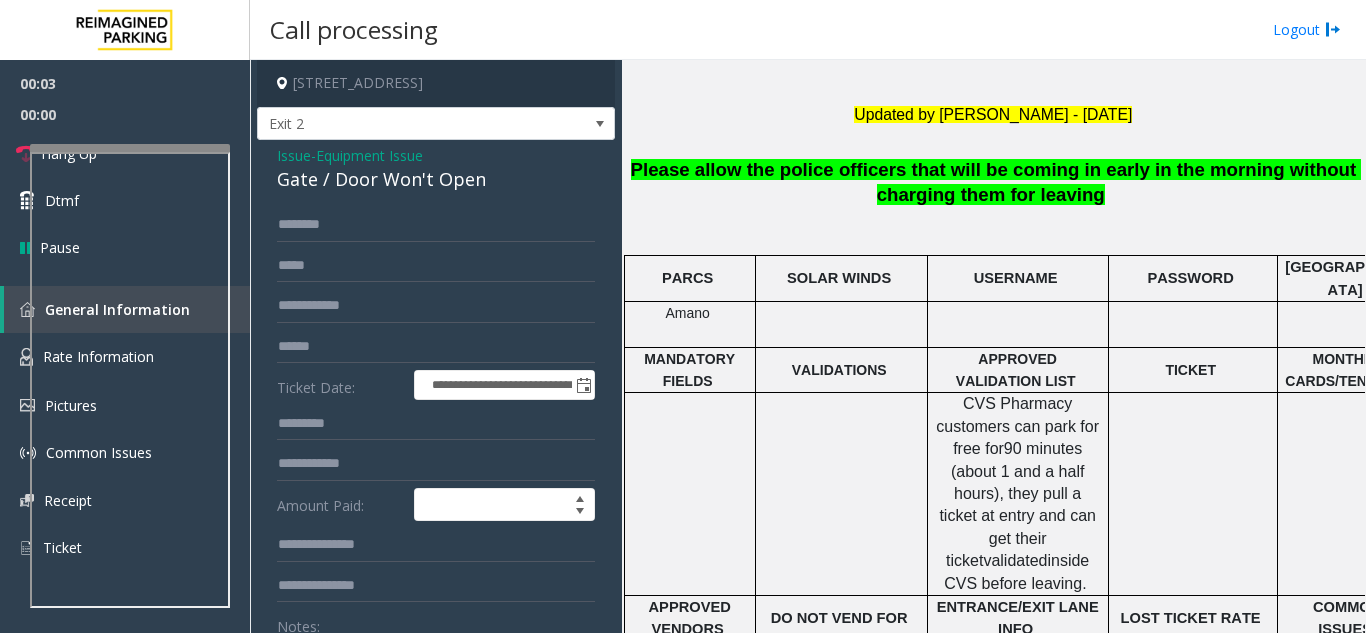 click on "Issue" 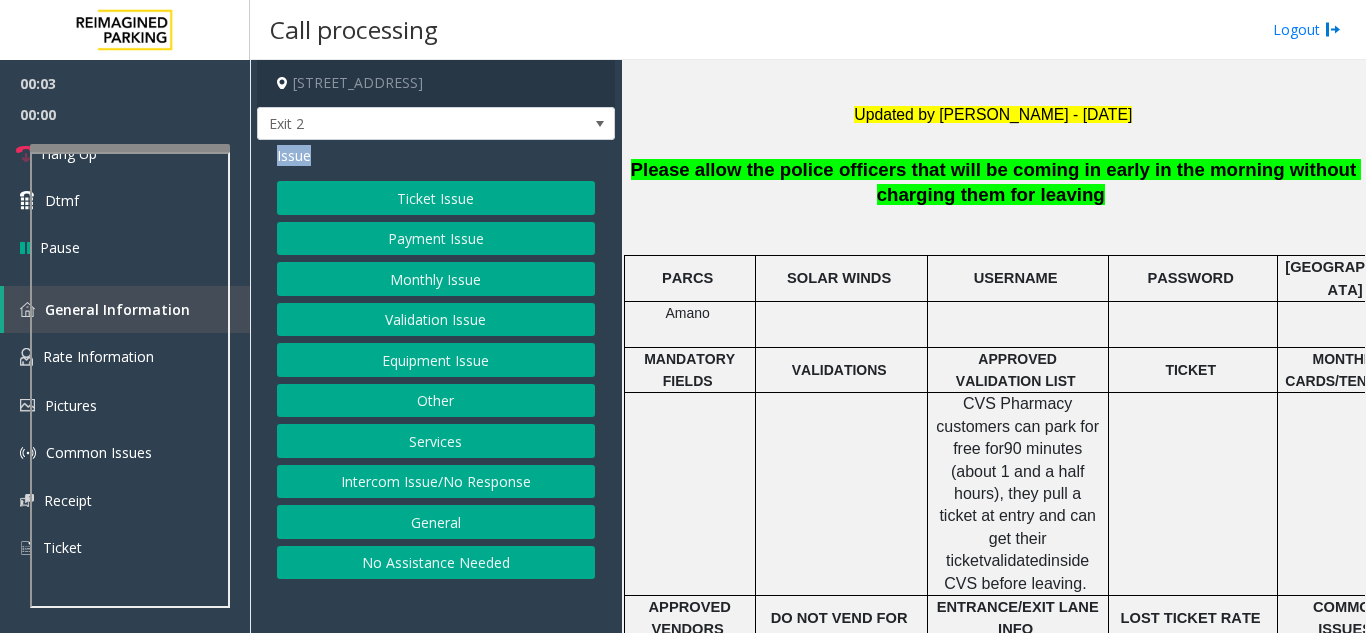 click on "Issue" 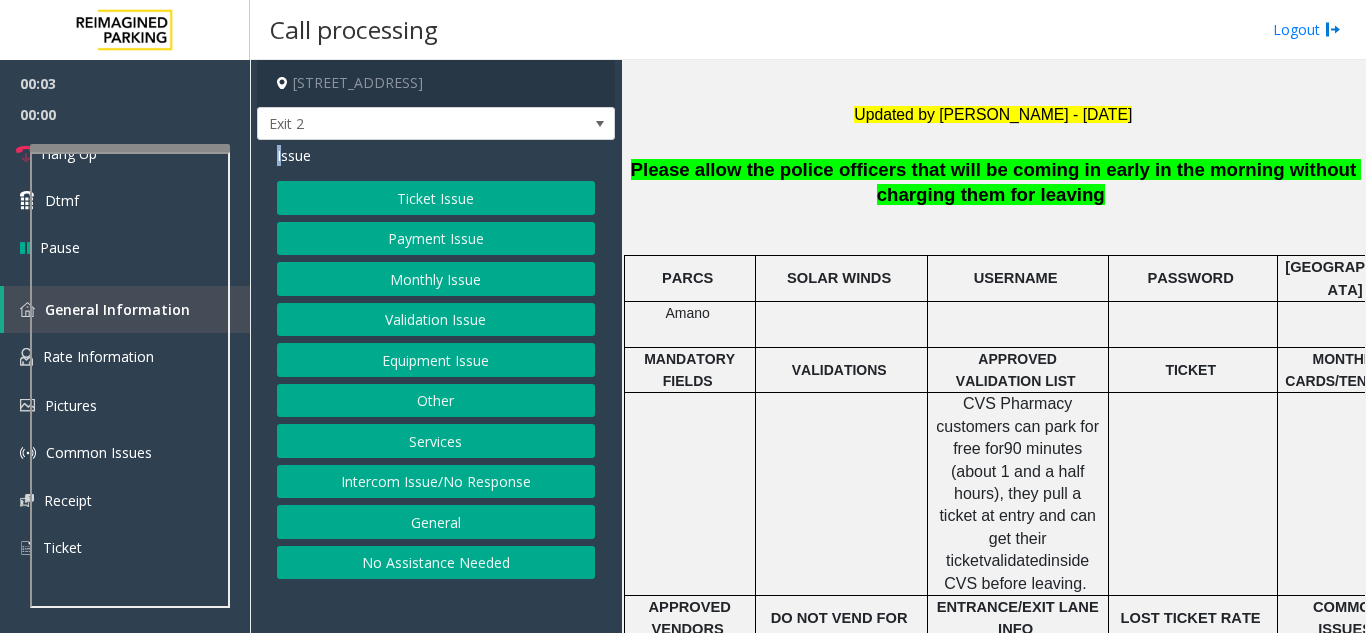 click on "Issue" 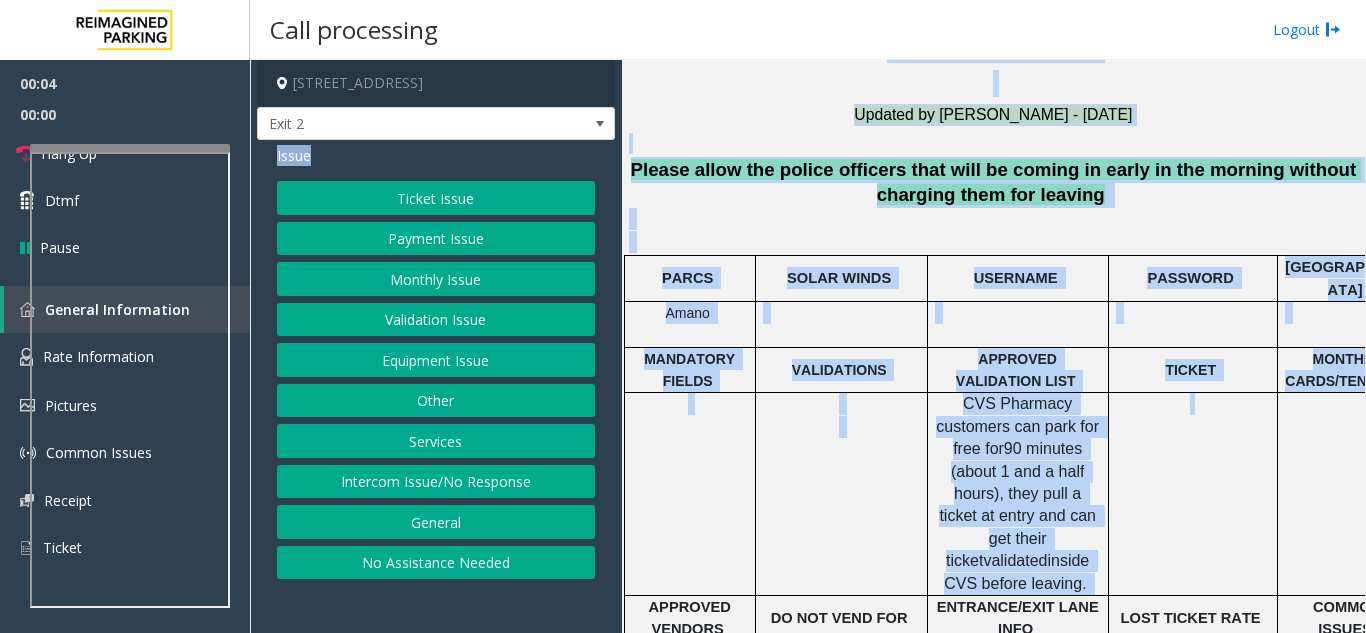 drag, startPoint x: 295, startPoint y: 164, endPoint x: 1269, endPoint y: 517, distance: 1035.9948 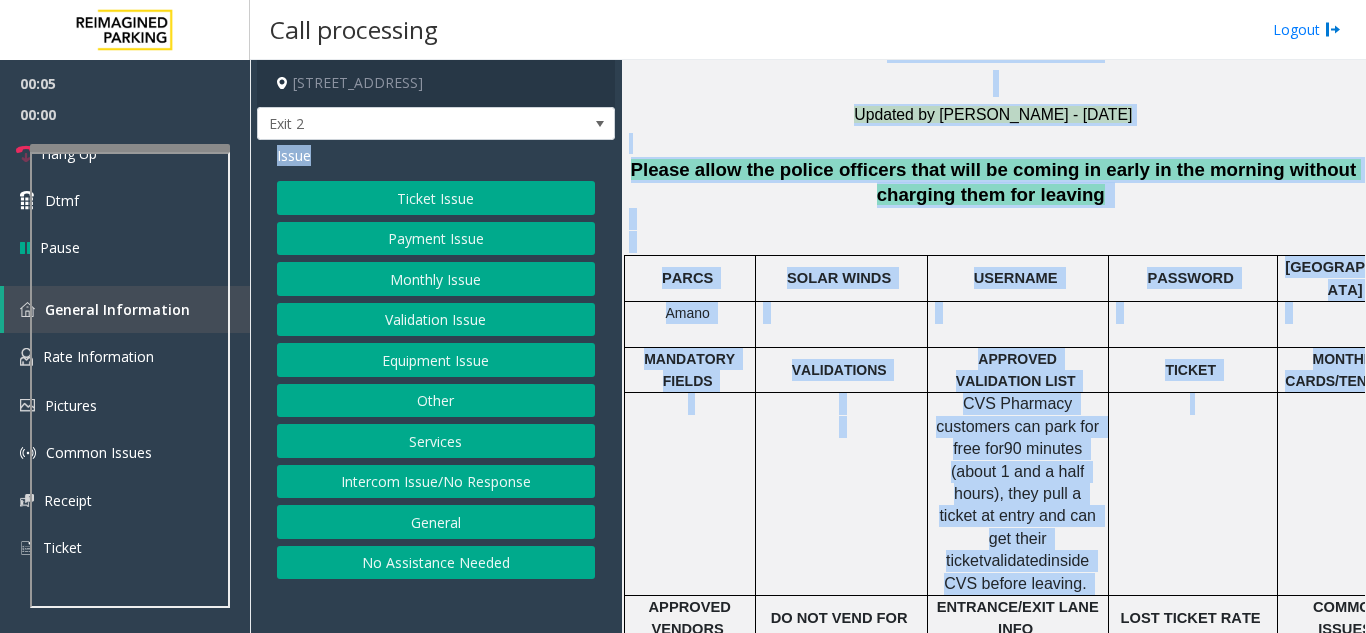 click on "CVS Pharmacy customers can park for free for  90 minutes (about 1 and a half hours) , they pull a ticket at entry and can get their ticket  validated  inside CVS before leaving." 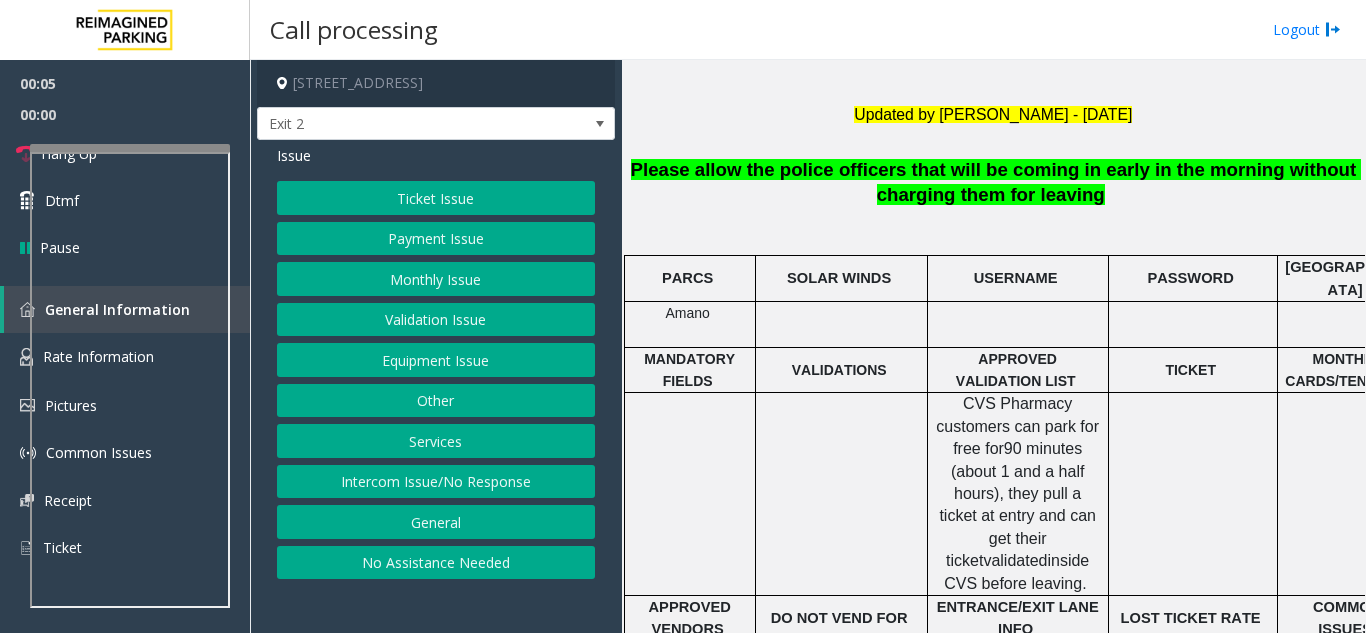 click on "CVS Pharmacy customers can park for free for" 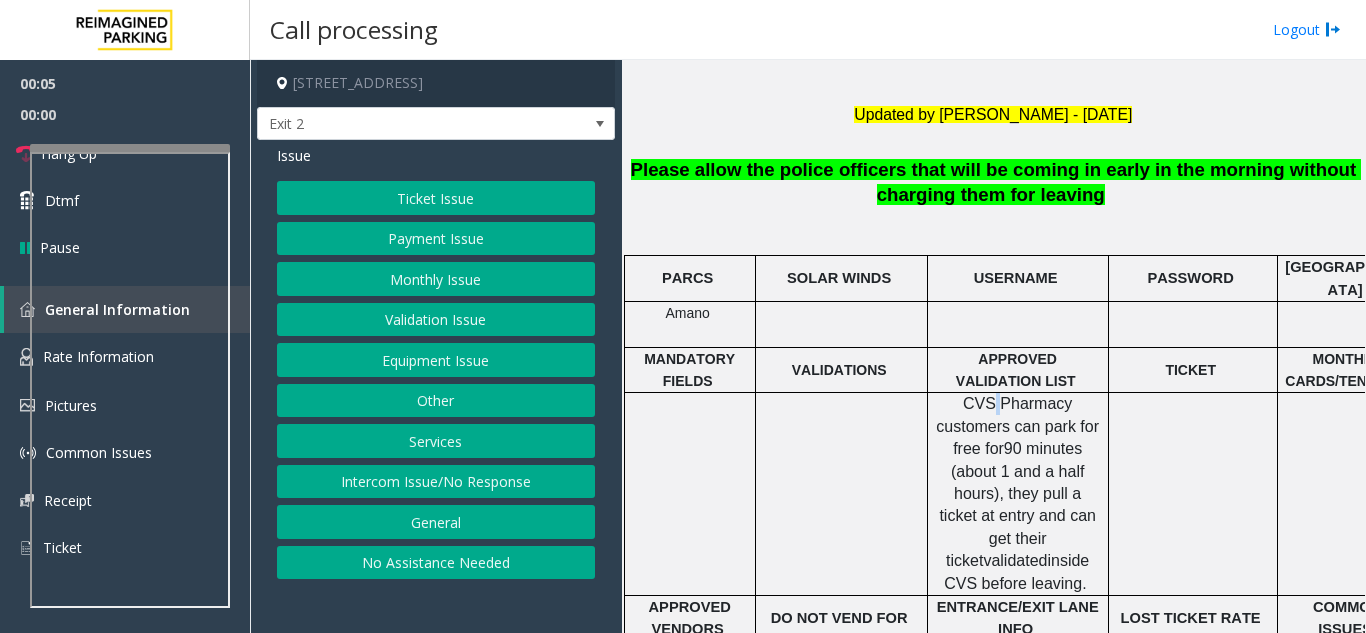 click on "CVS Pharmacy customers can park for free for" 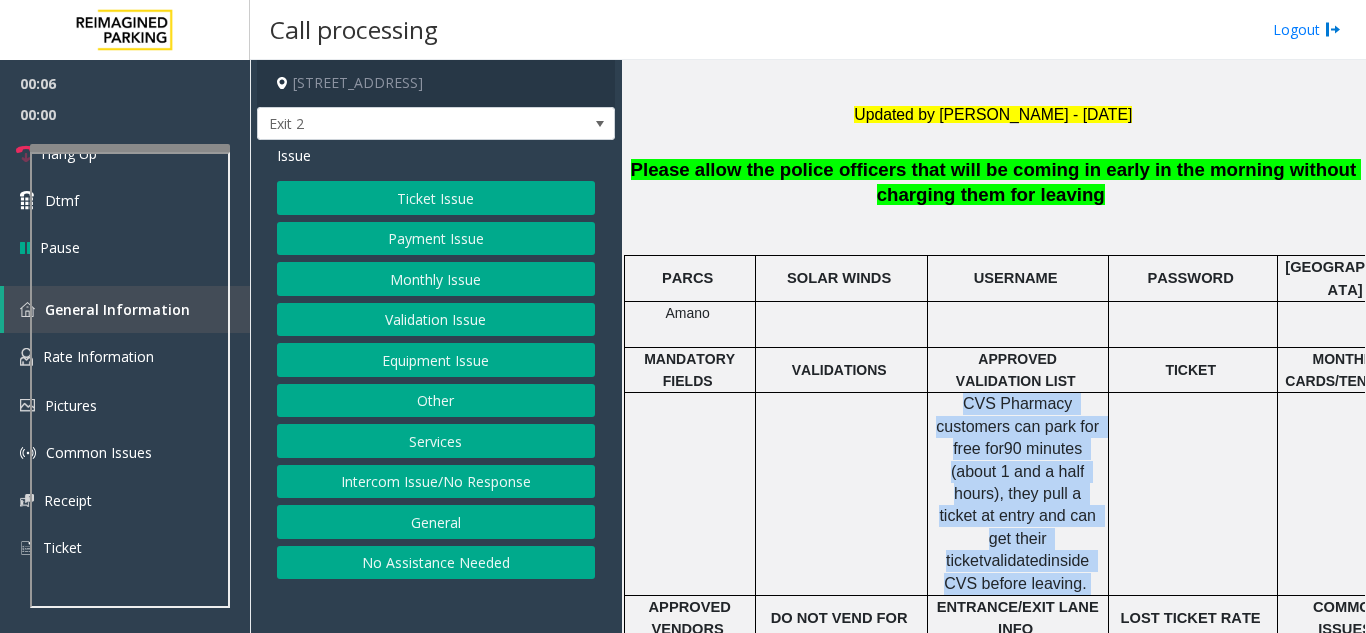 drag, startPoint x: 962, startPoint y: 401, endPoint x: 1066, endPoint y: 529, distance: 164.92422 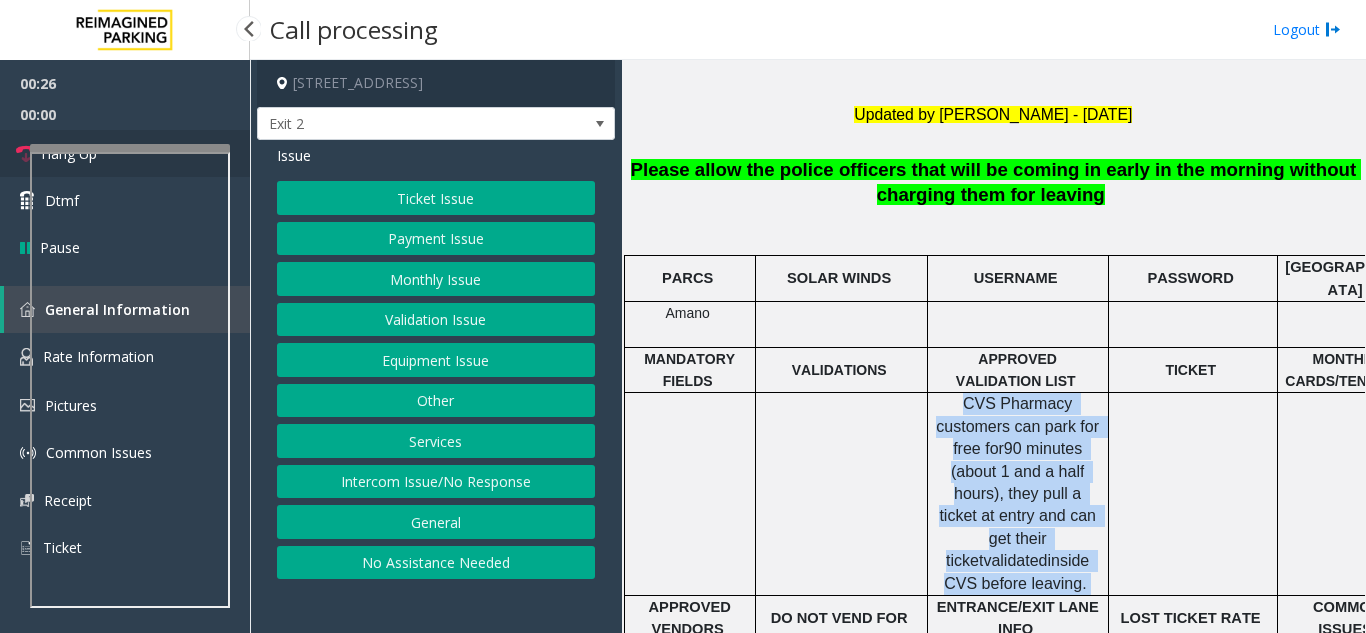 click on "Hang Up" at bounding box center (125, 153) 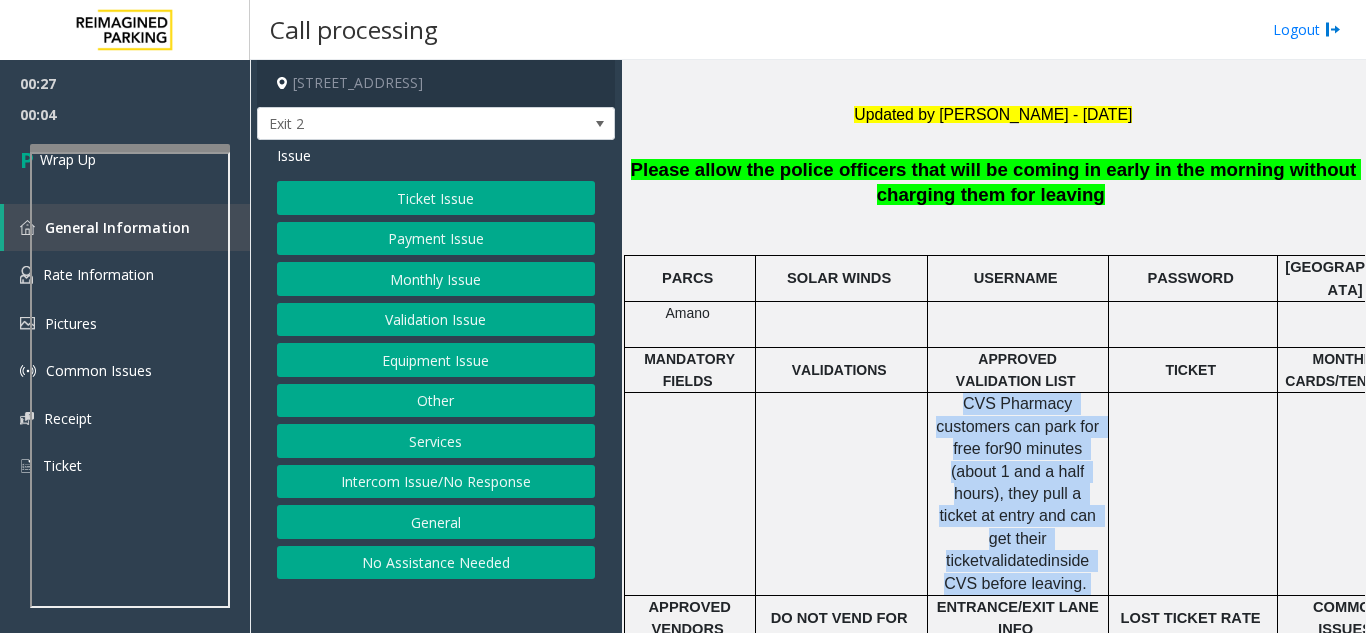 drag, startPoint x: 490, startPoint y: 482, endPoint x: 490, endPoint y: 468, distance: 14 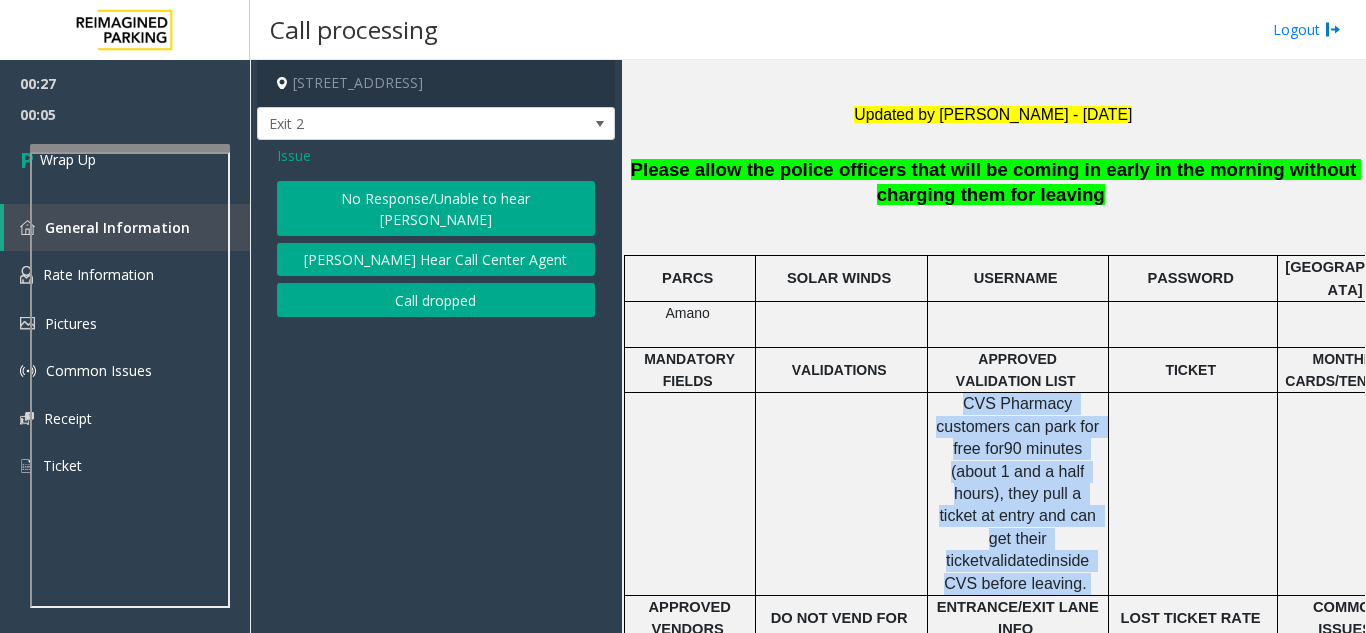 click on "No Response/Unable to hear [PERSON_NAME]" 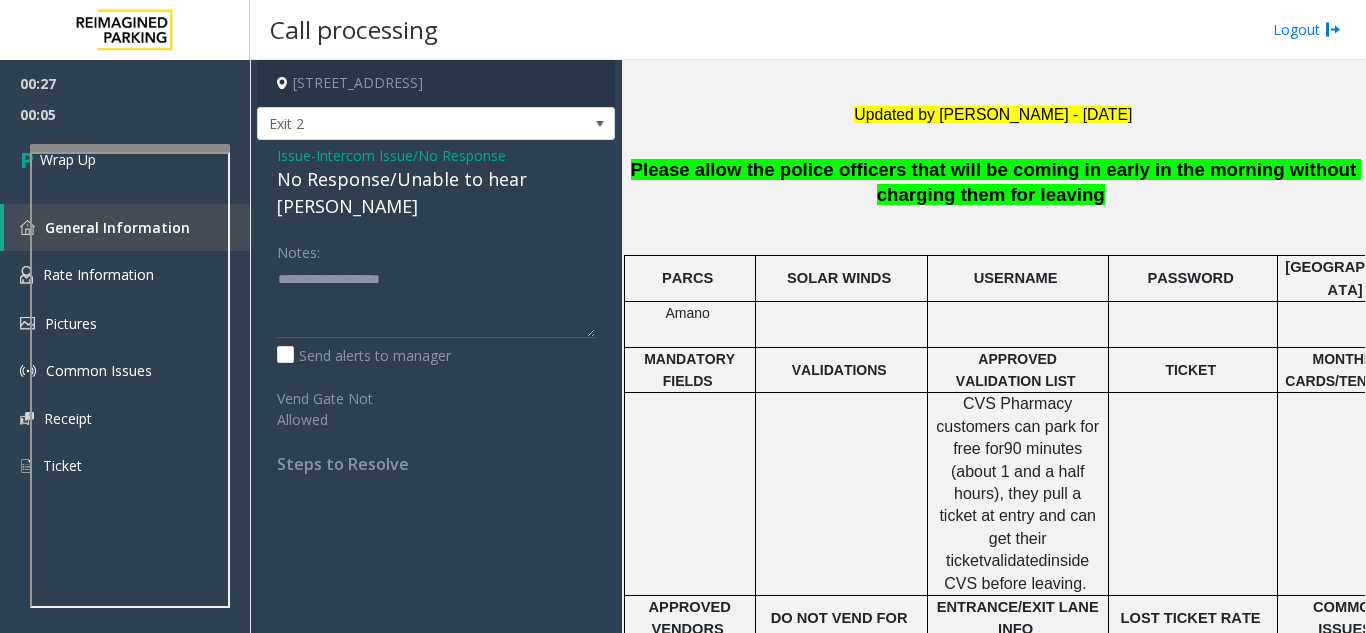 click on "No Response/Unable to hear [PERSON_NAME]" 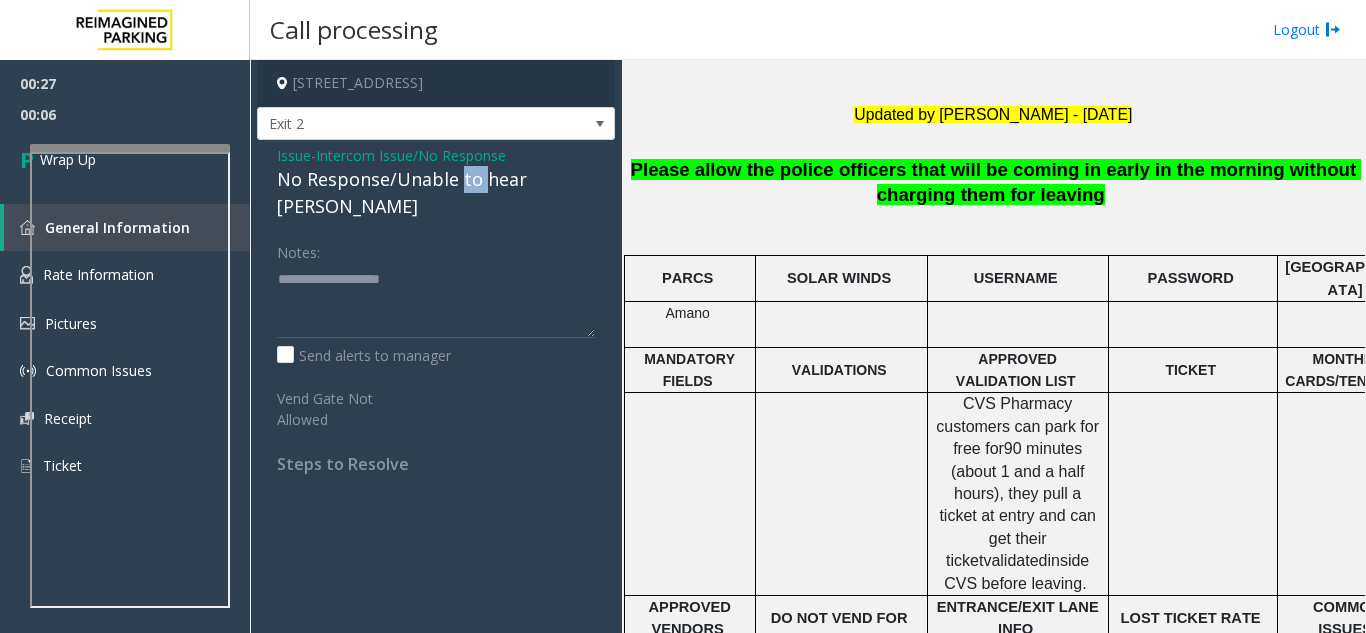 click on "No Response/Unable to hear [PERSON_NAME]" 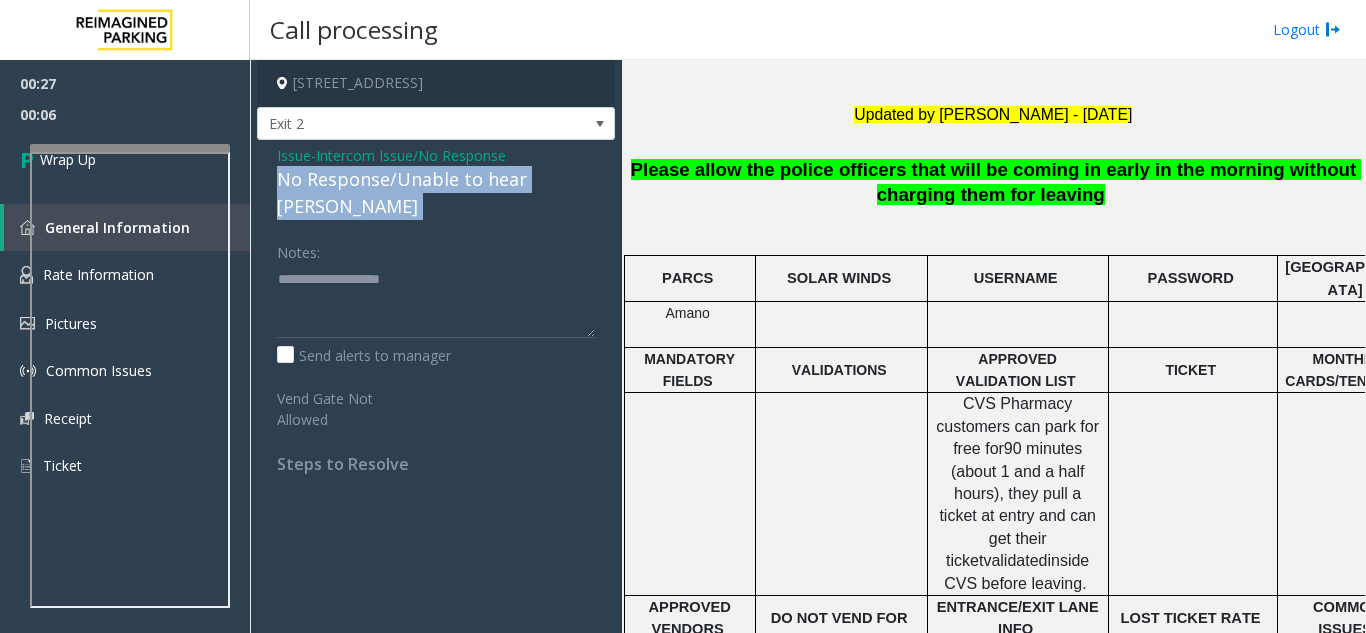 click on "No Response/Unable to hear [PERSON_NAME]" 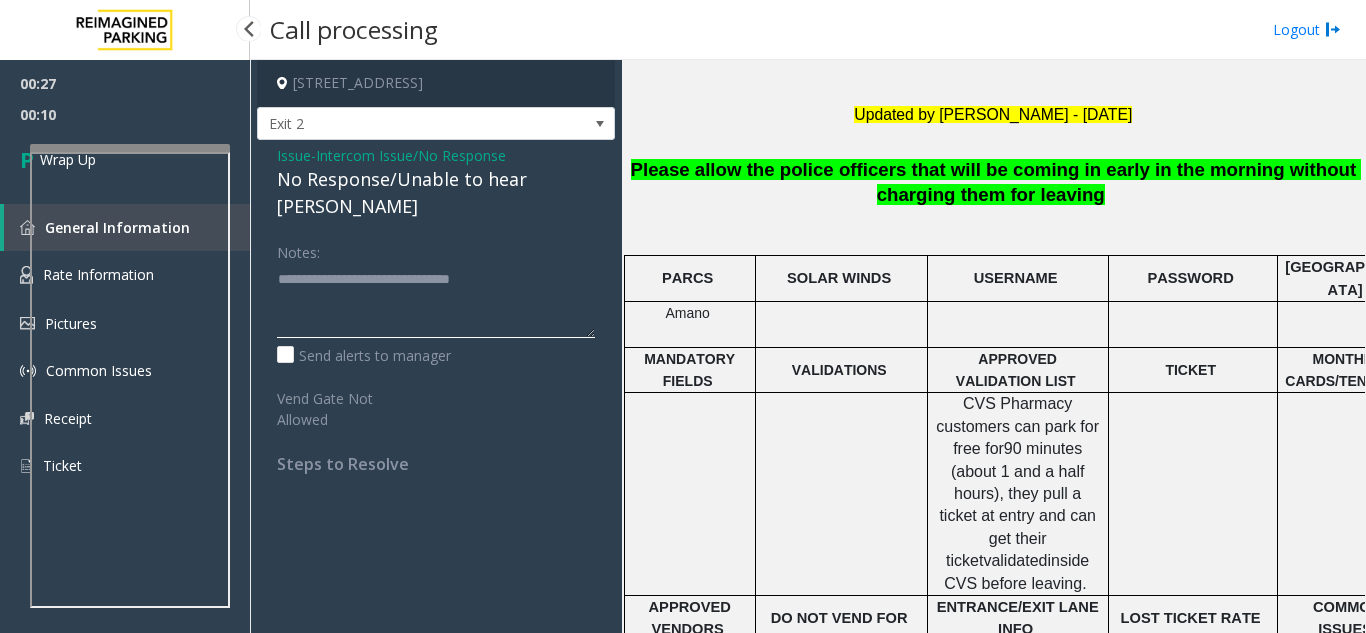 type on "**********" 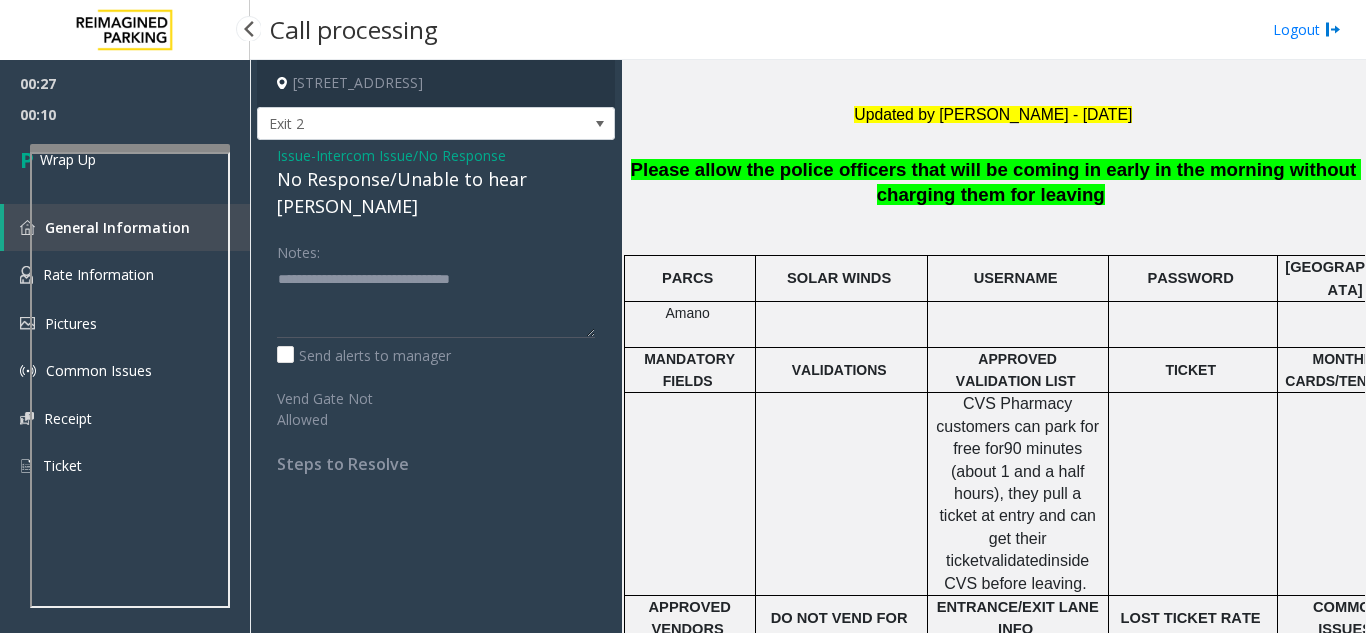 click on "00:10" at bounding box center [125, 114] 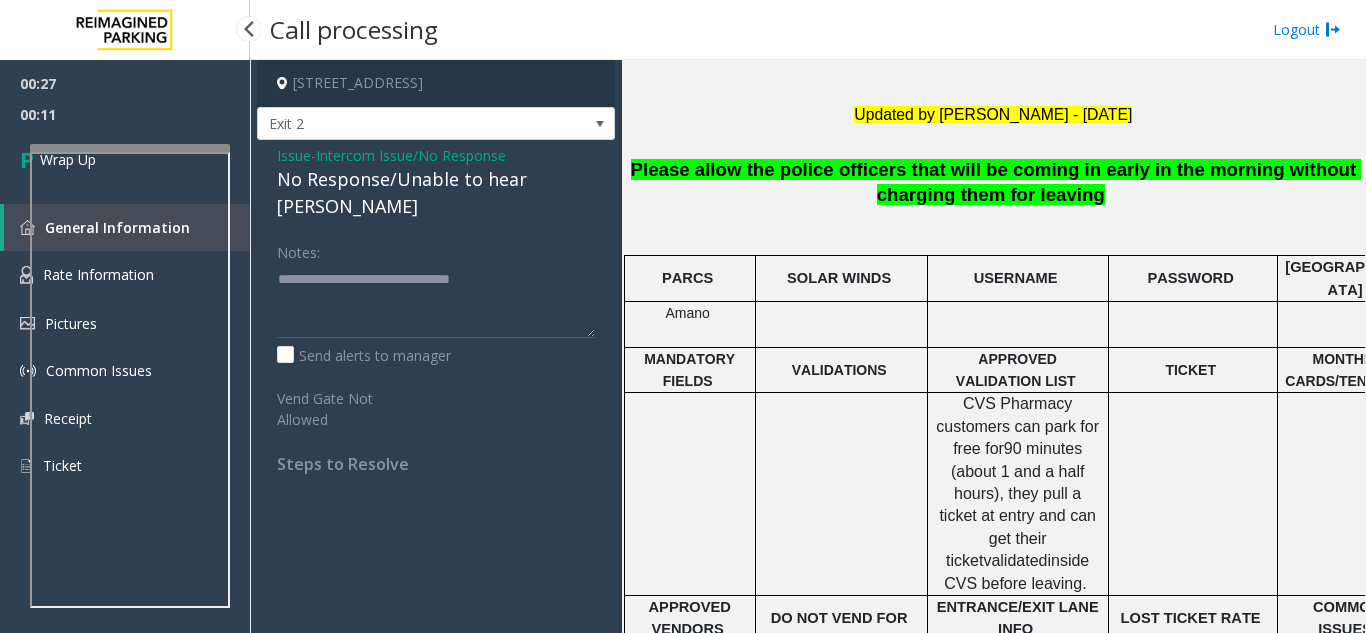 click on "00:11" at bounding box center (125, 114) 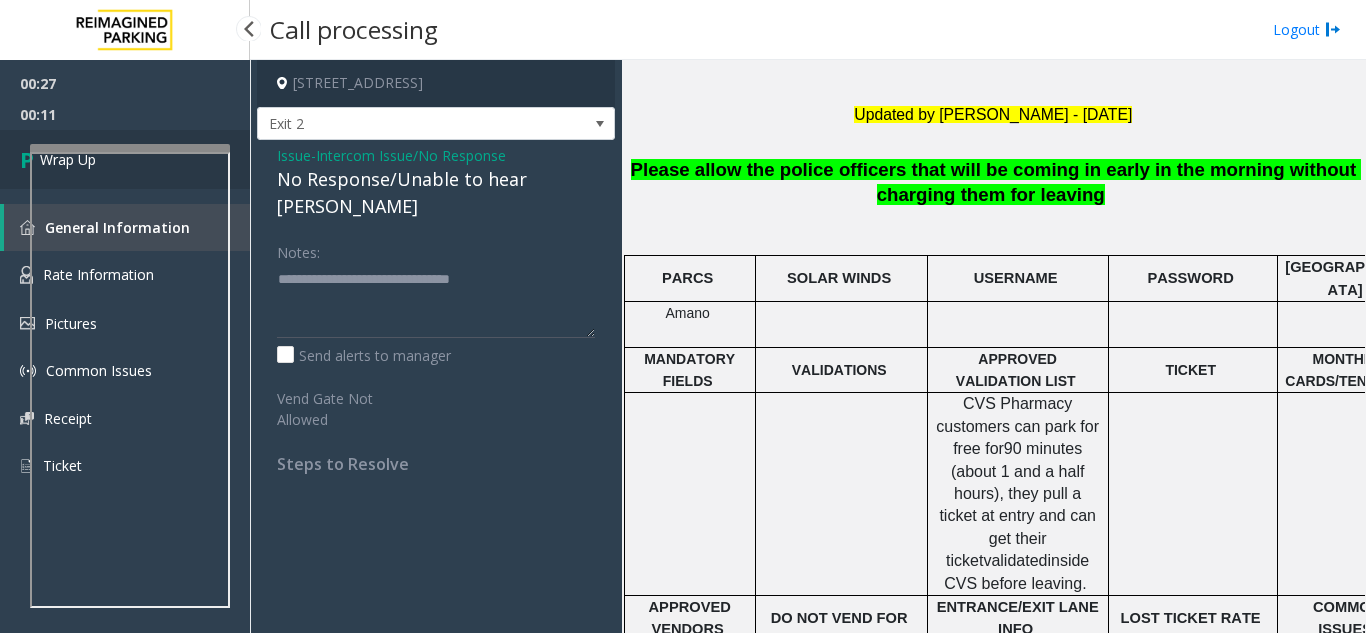 click on "00:27   00:11  Wrap Up" at bounding box center [125, 124] 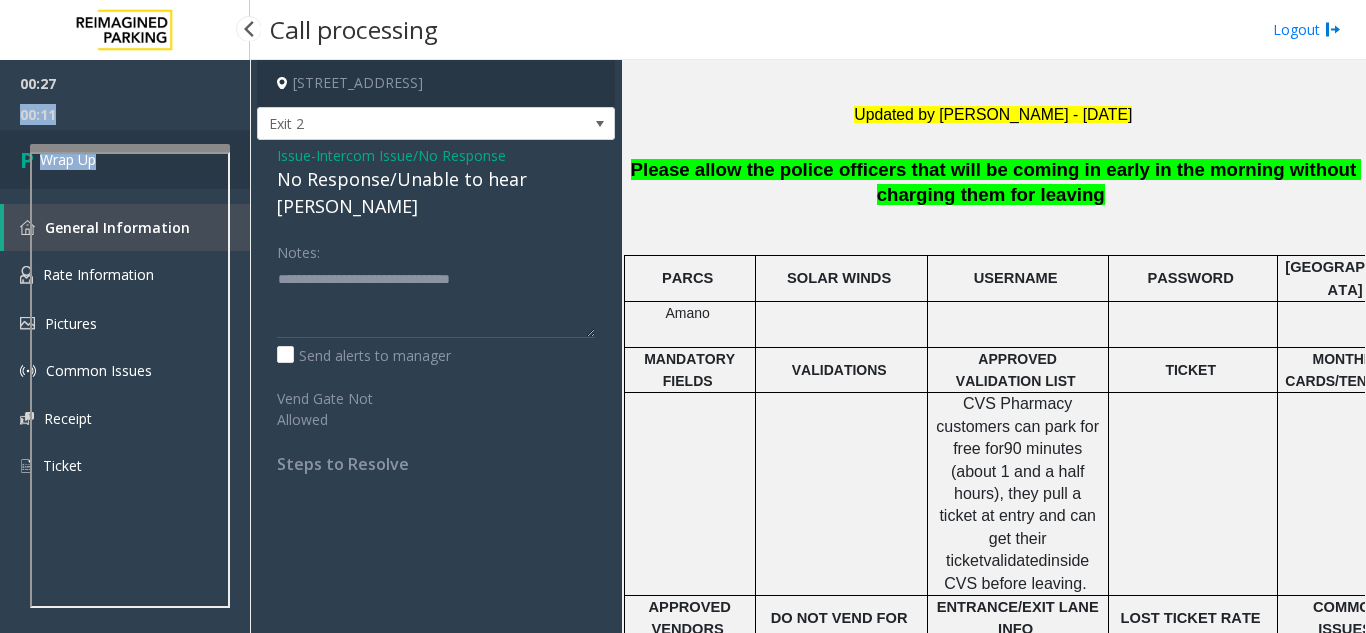 click on "Wrap Up" at bounding box center [125, 159] 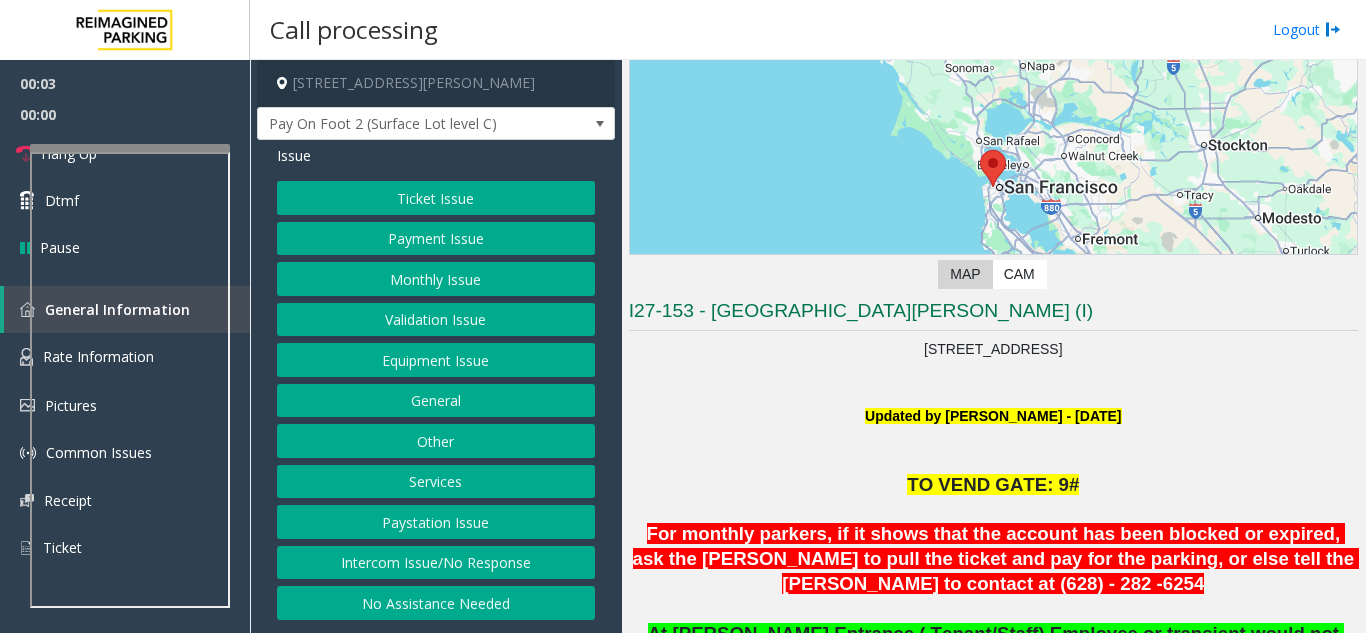 scroll, scrollTop: 300, scrollLeft: 0, axis: vertical 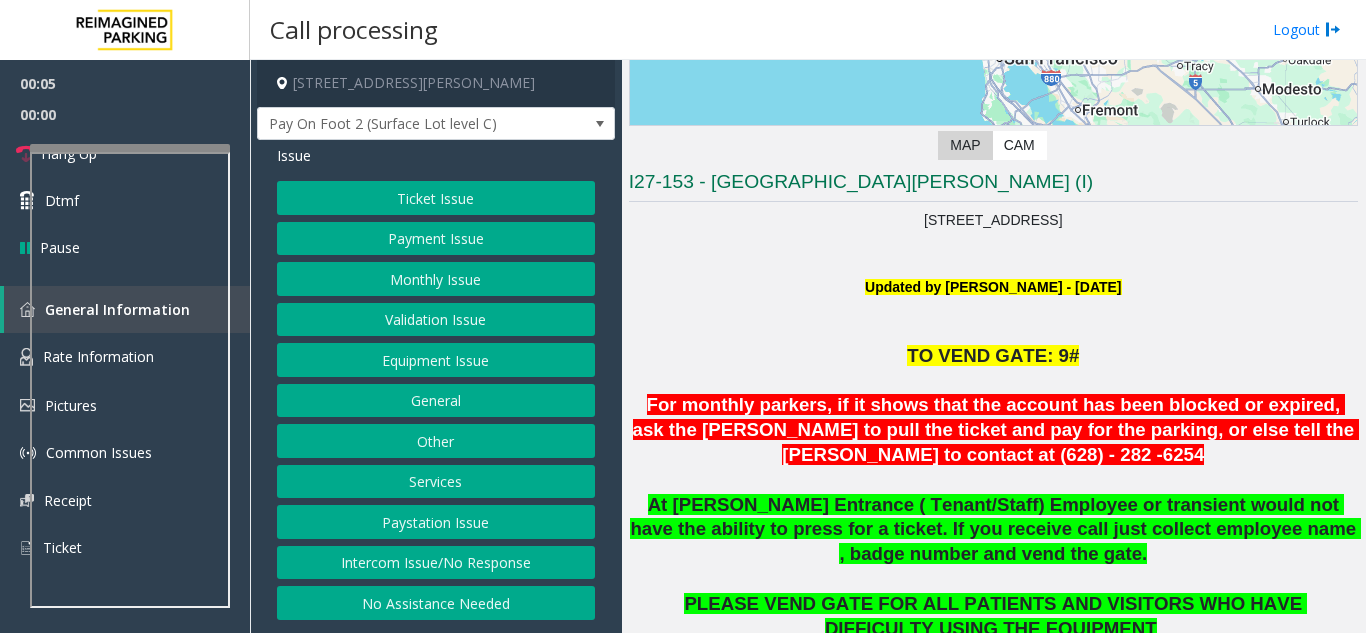 click on "Intercom Issue/No Response" 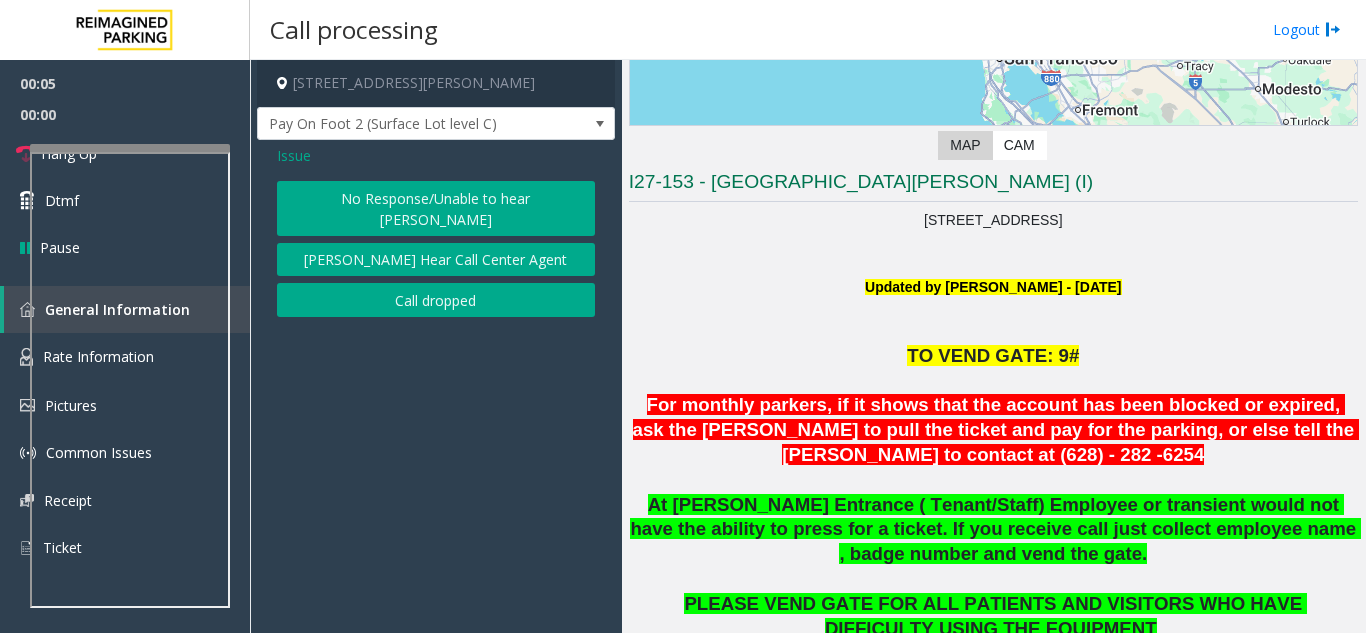 click on "No Response/Unable to hear [PERSON_NAME]" 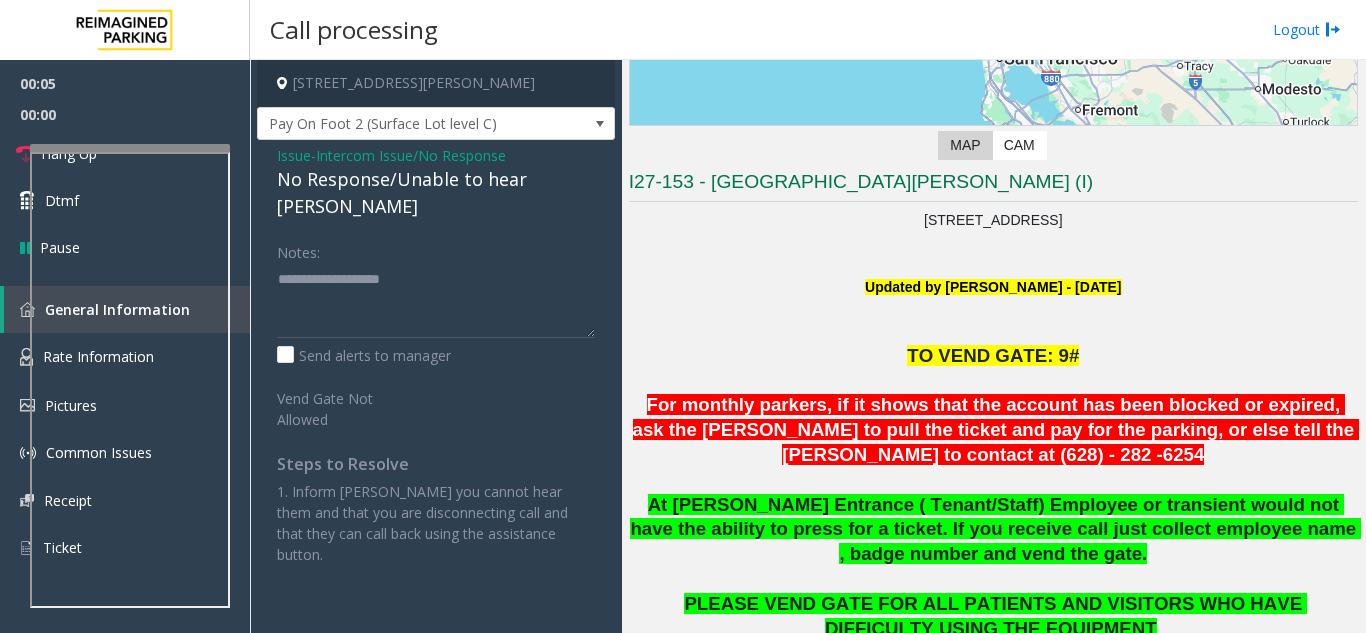 click on "Issue  -  Intercom Issue/No Response No Response/Unable to hear [PERSON_NAME] Notes:                      Send alerts to manager  Vend Gate Not Allowed  Steps to Resolve 1. Inform [PERSON_NAME] you cannot hear them and that you are disconnecting call and that they can call back using the assistance button." 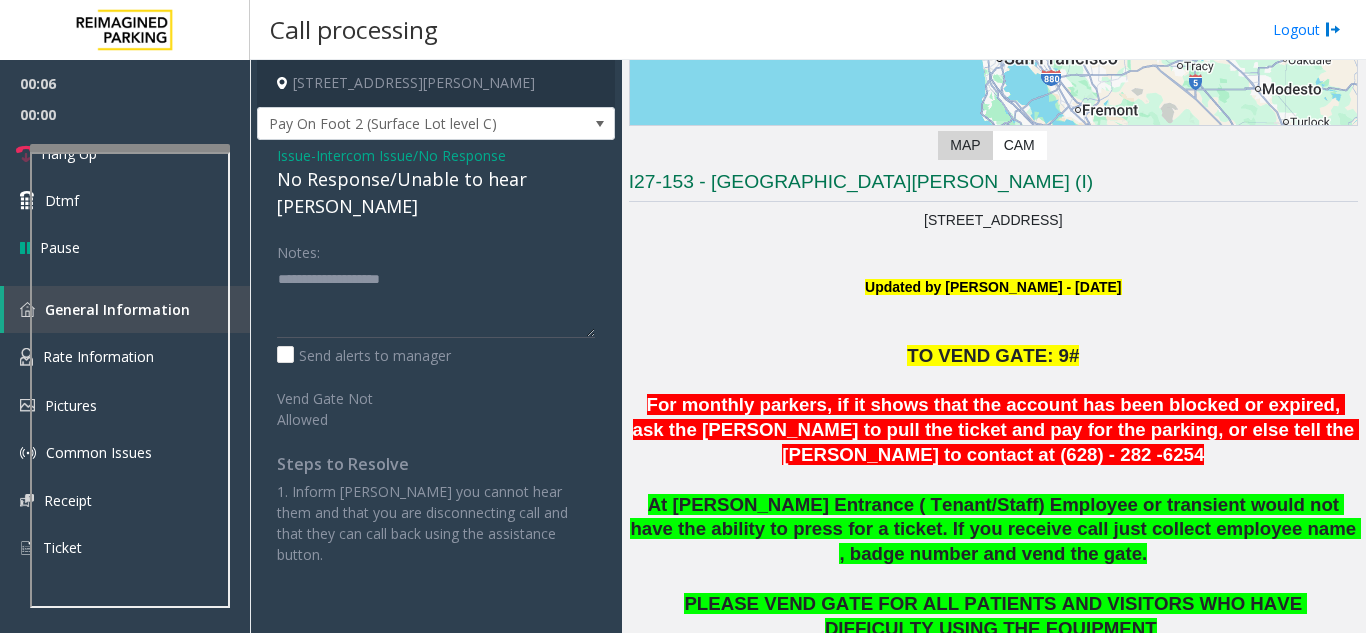 click on "No Response/Unable to hear [PERSON_NAME]" 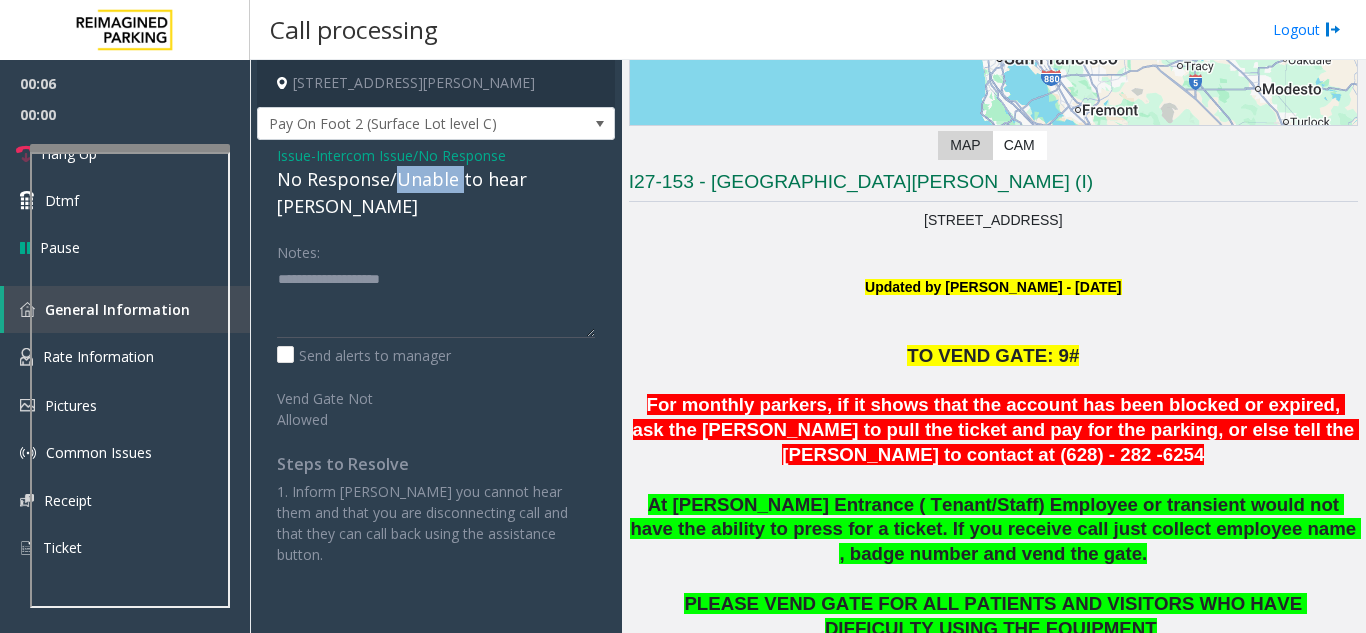 click on "No Response/Unable to hear [PERSON_NAME]" 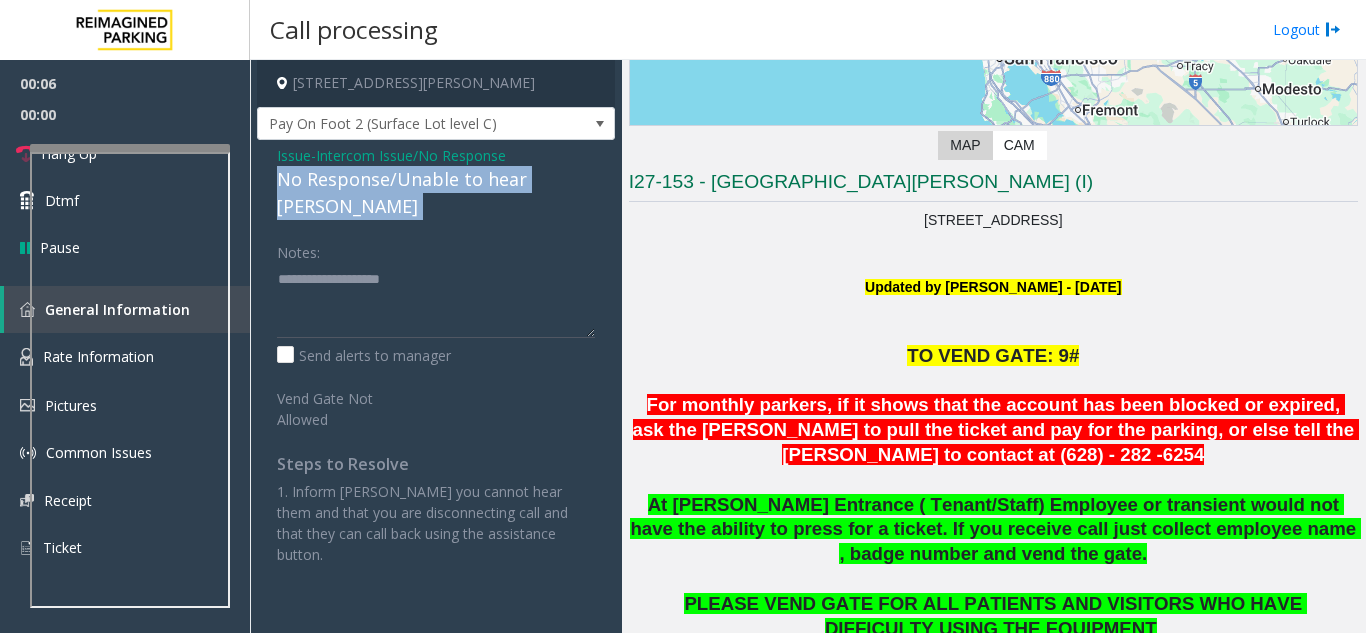 click on "No Response/Unable to hear [PERSON_NAME]" 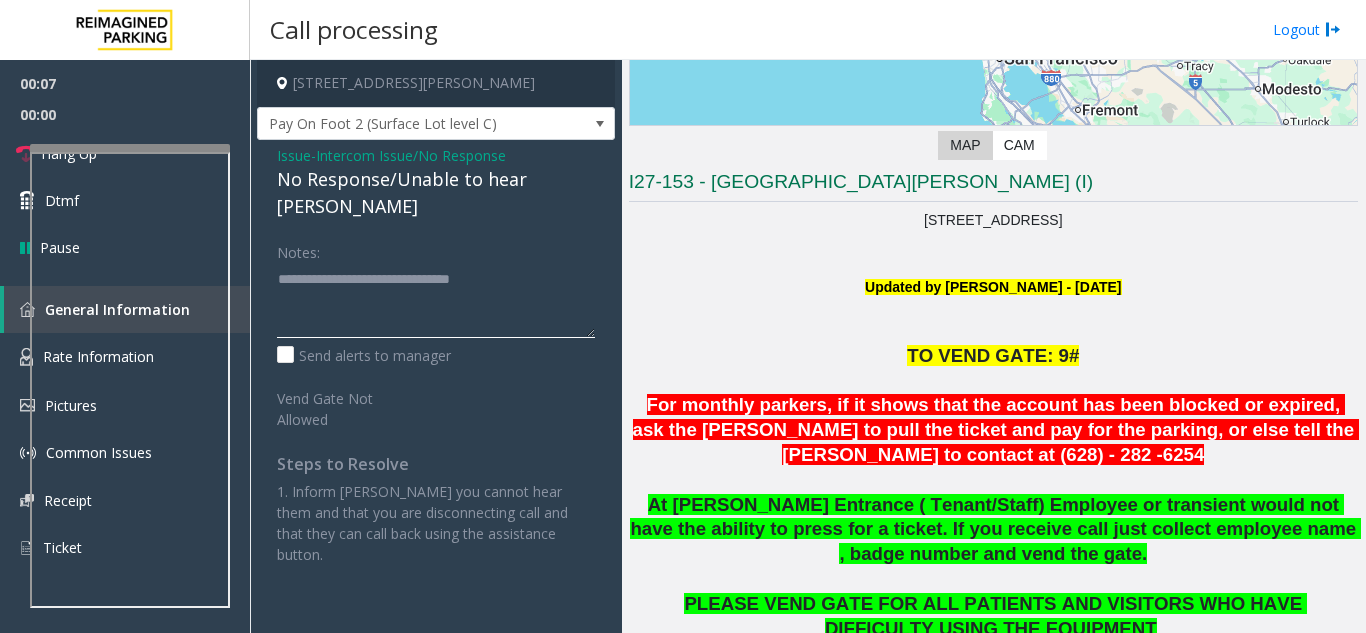 type on "**********" 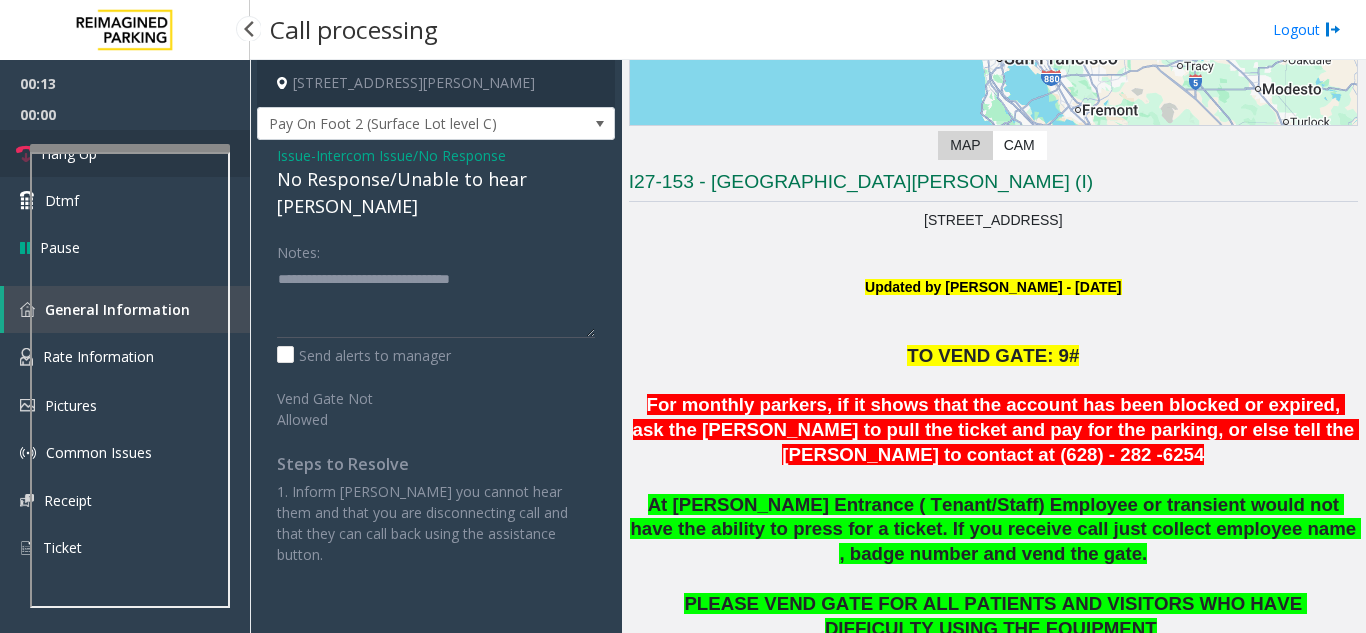 click on "Hang Up" at bounding box center (125, 153) 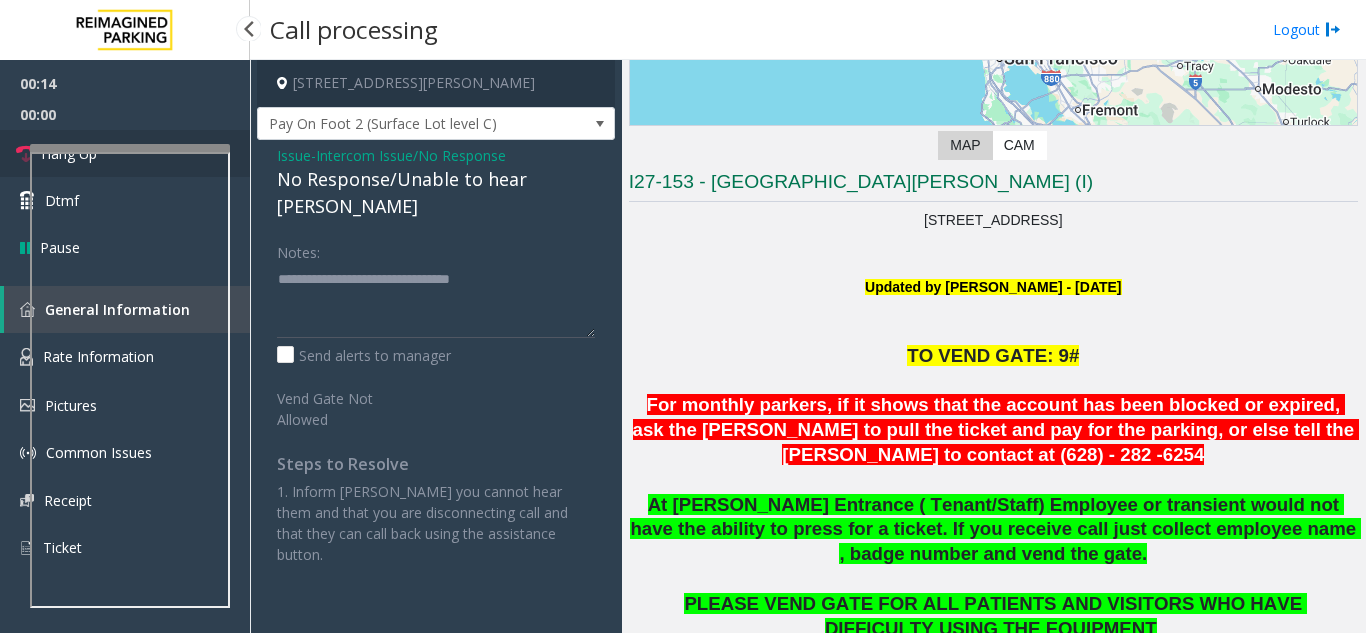 click on "Hang Up" at bounding box center [125, 153] 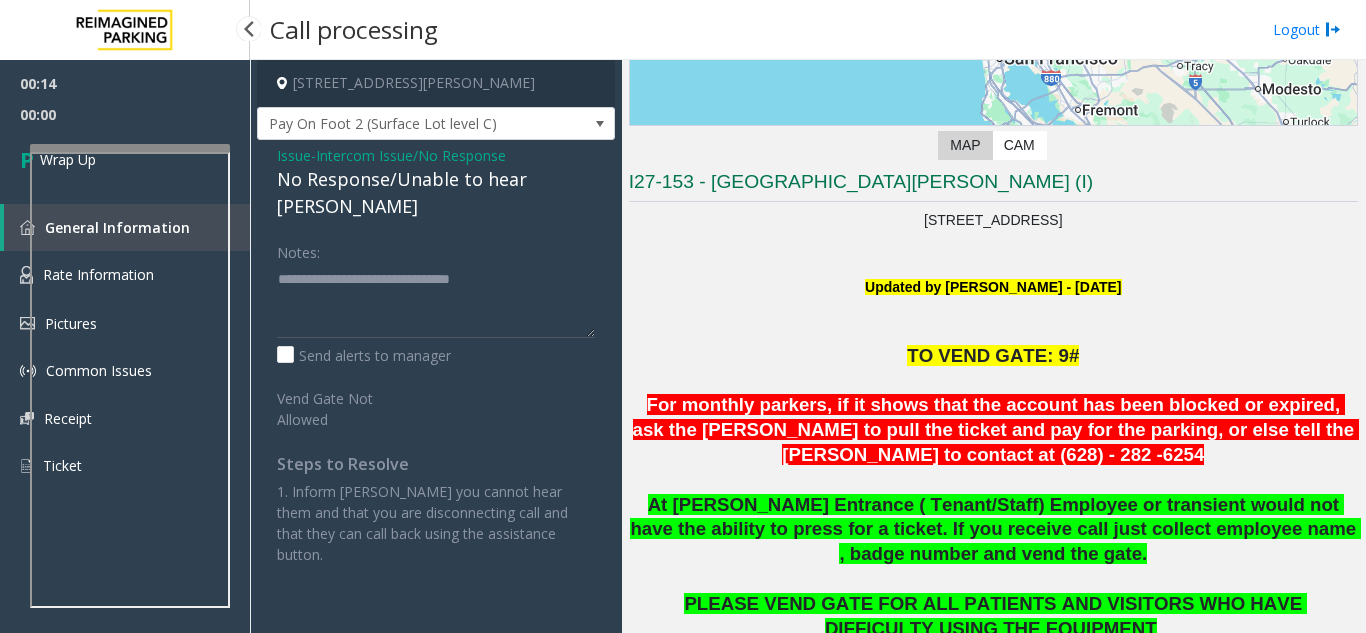 click on "Wrap Up" at bounding box center [125, 159] 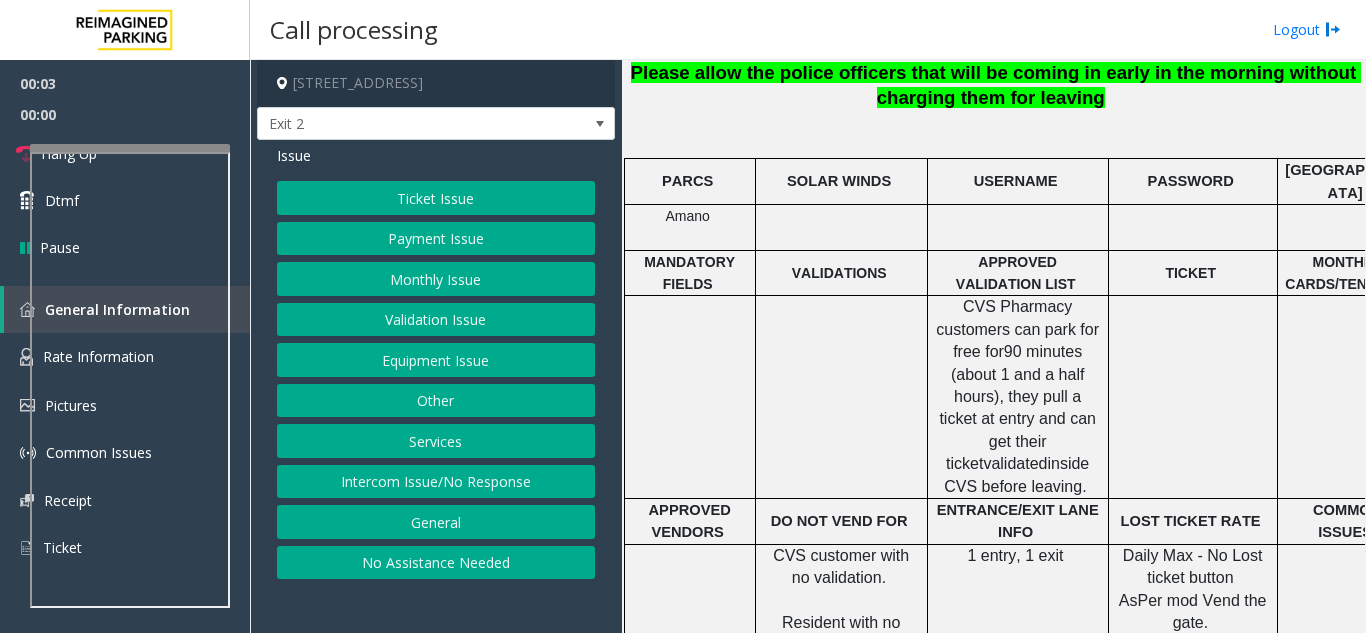 scroll, scrollTop: 700, scrollLeft: 0, axis: vertical 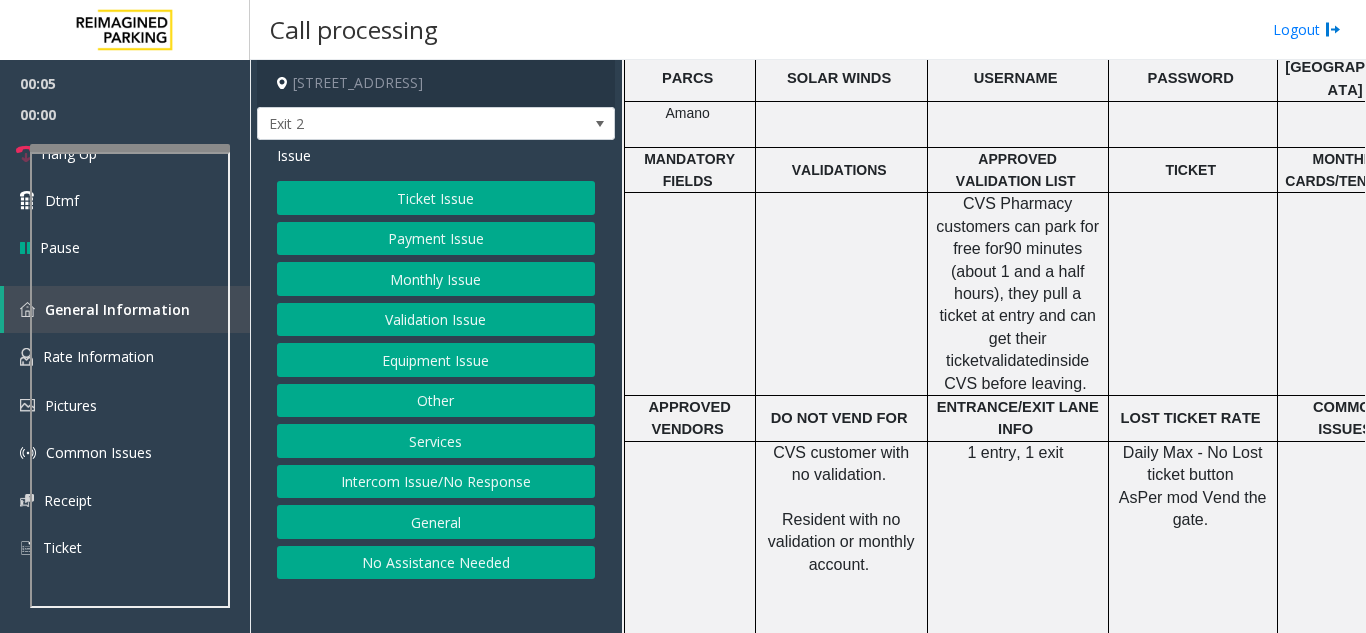 click on "CVS Pharmacy customers can park for free for" 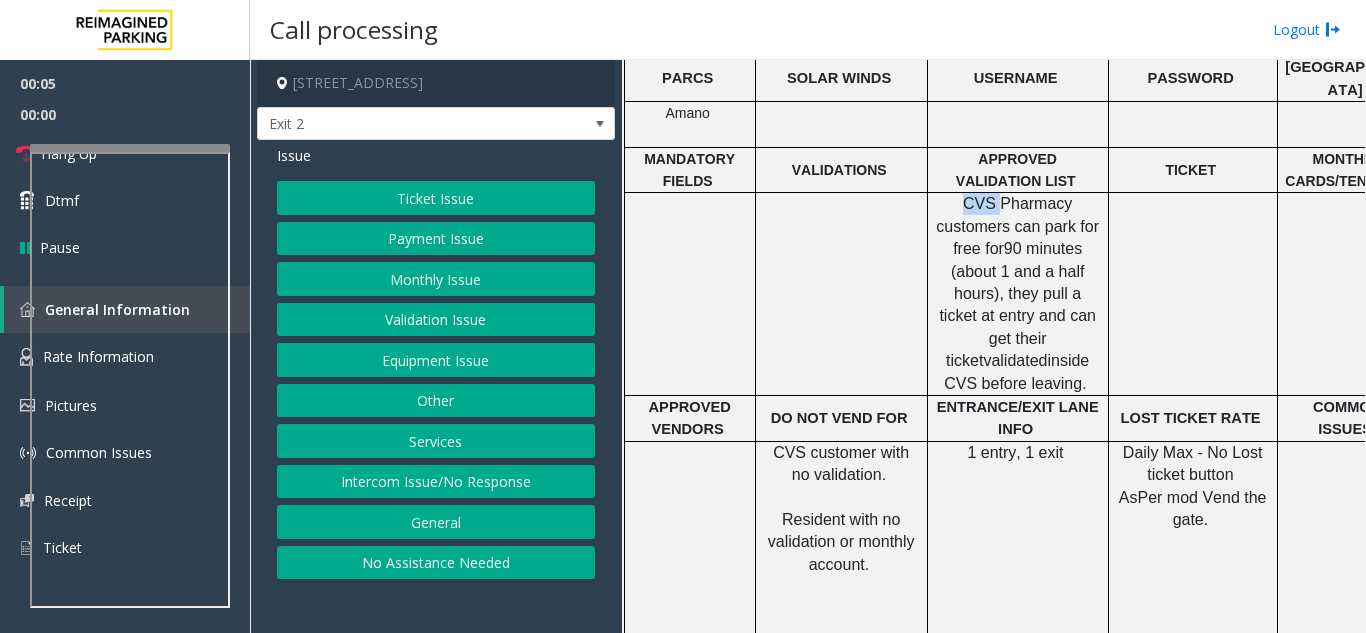 click on "CVS Pharmacy customers can park for free for" 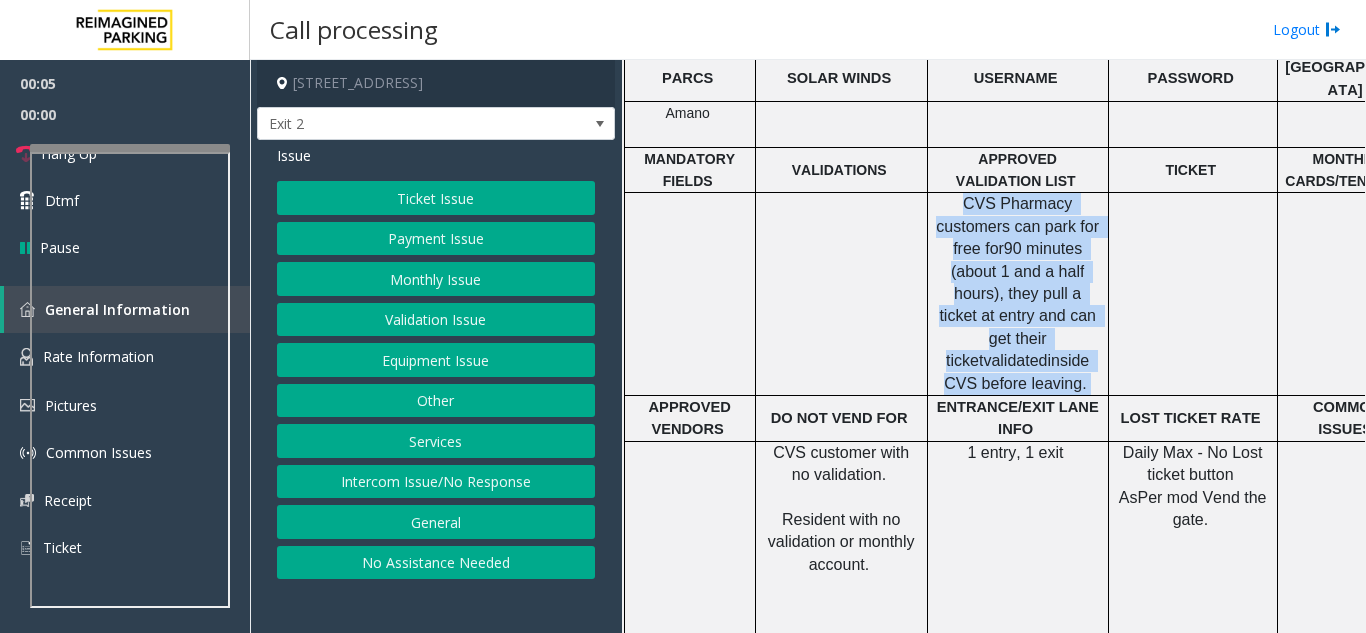 drag, startPoint x: 955, startPoint y: 197, endPoint x: 1060, endPoint y: 356, distance: 190.54134 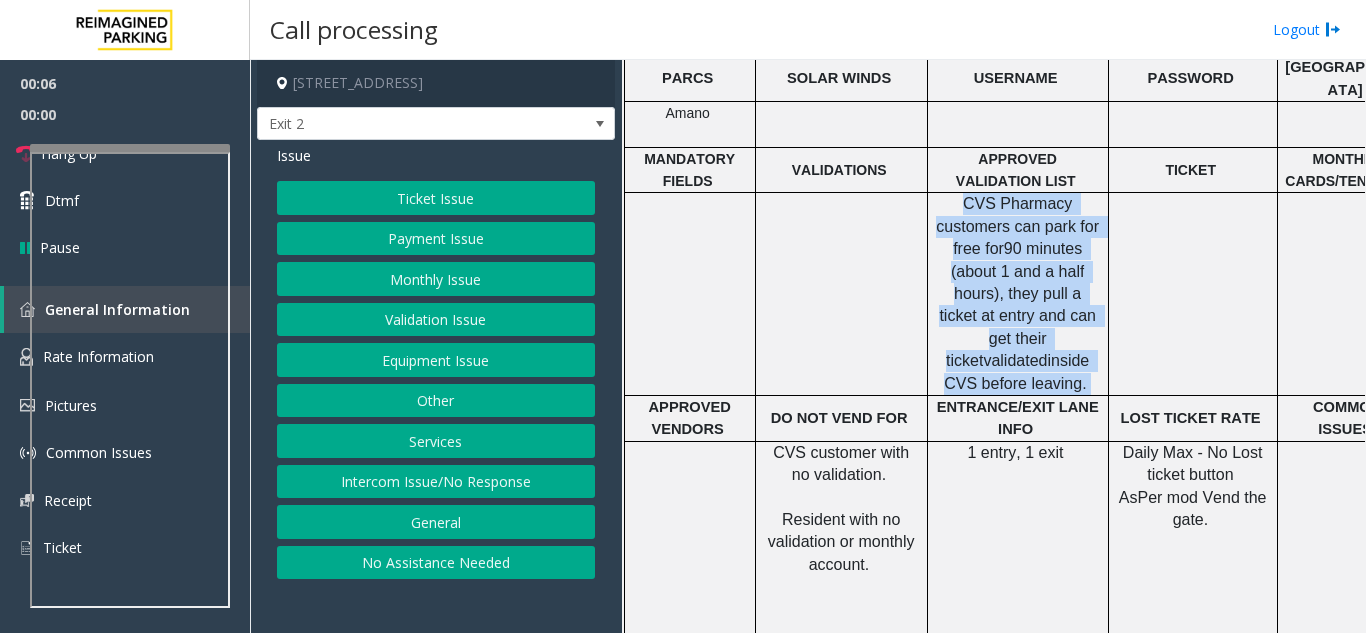 click on "CVS Pharmacy customers can park for free for  90 minutes (about 1 and a half hours) , they pull a ticket at entry and can get their ticket  validated  inside CVS before leaving." 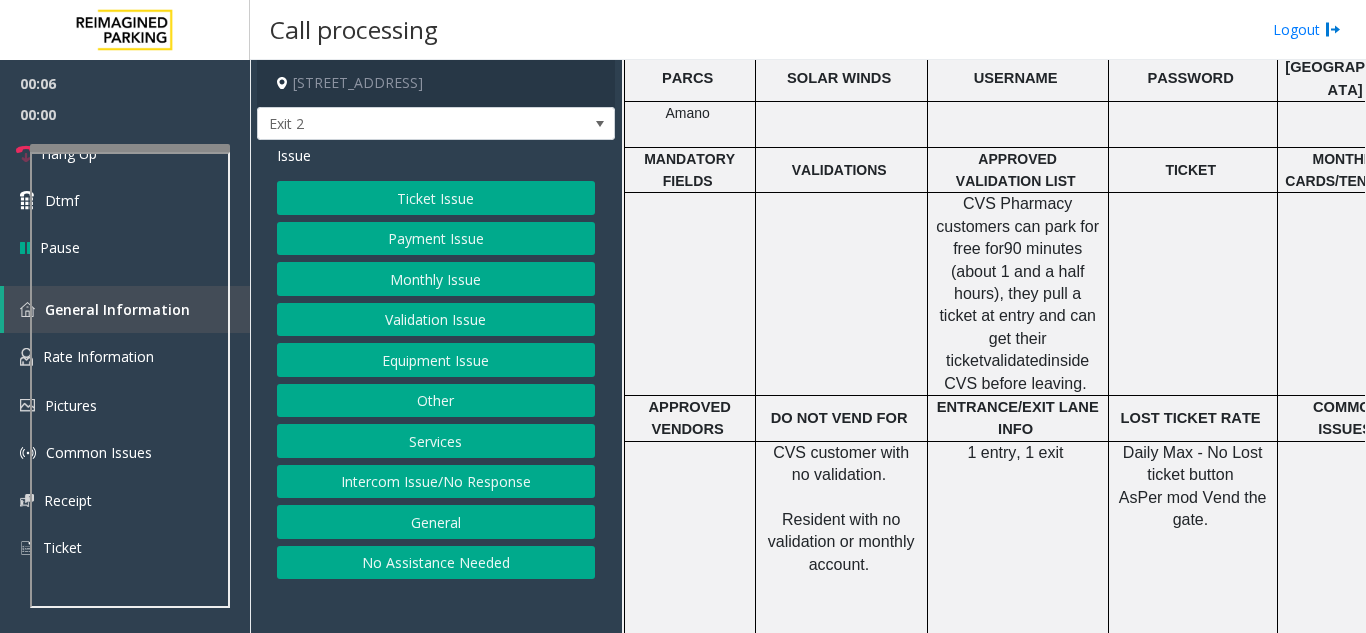 click on "CVS Pharmacy customers can park for free for  90 minutes (about 1 and a half hours) , they pull a ticket at entry and can get their ticket  validated  inside CVS before leaving." 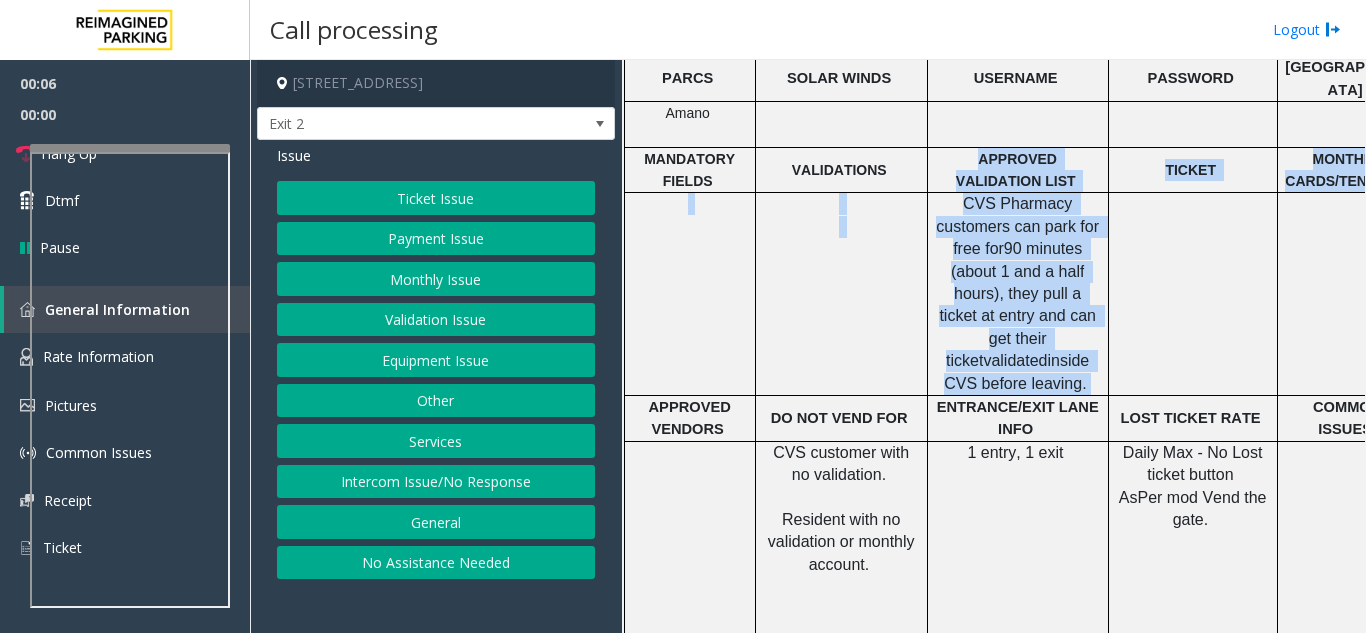 drag, startPoint x: 1052, startPoint y: 347, endPoint x: 970, endPoint y: 160, distance: 204.18864 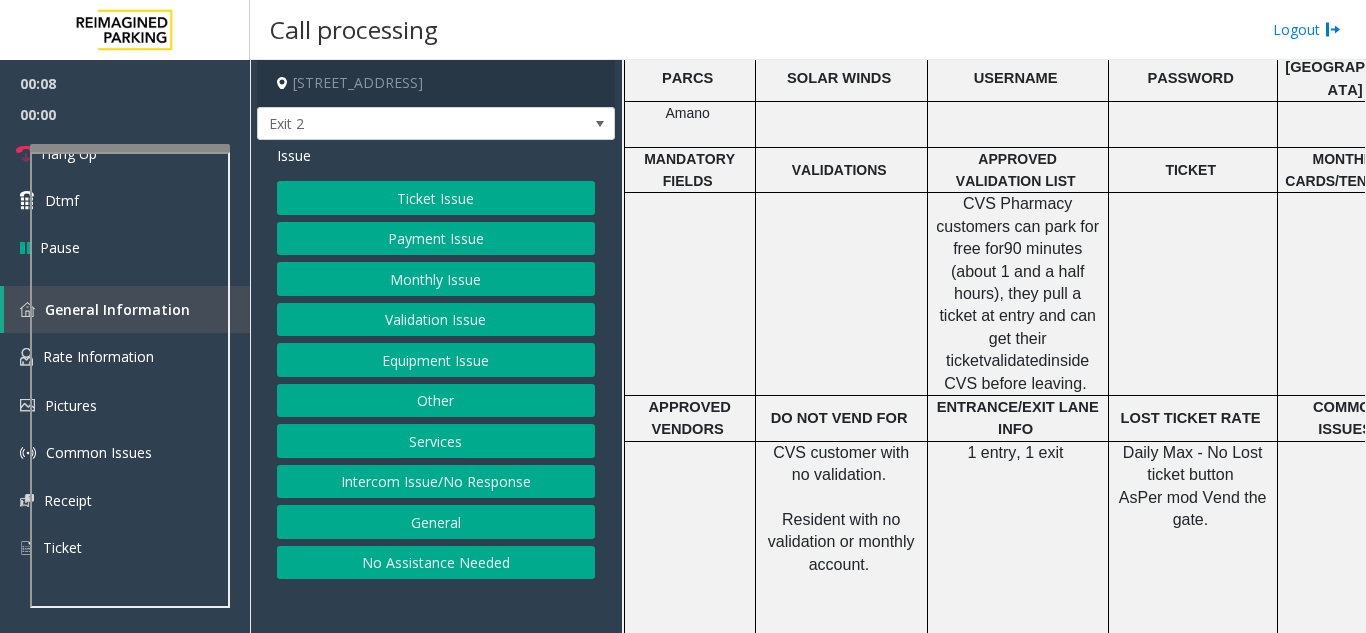 click on "Monthly Issue" 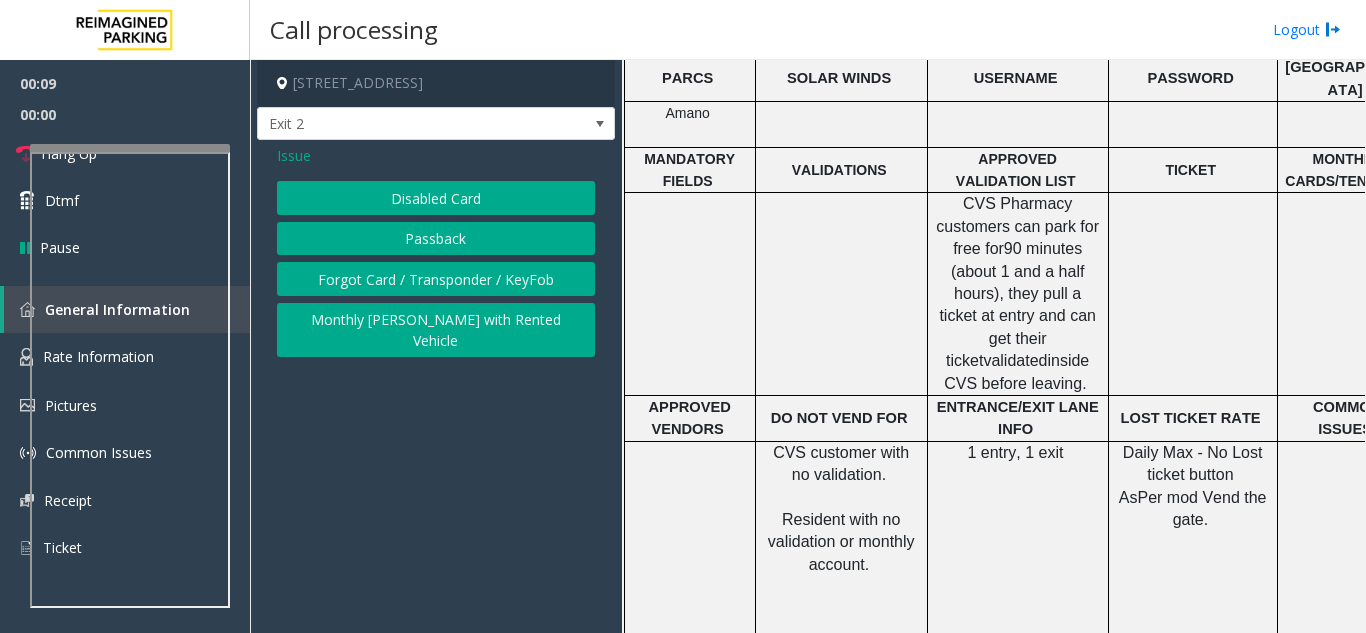 click on "Forgot Card / Transponder / KeyFob" 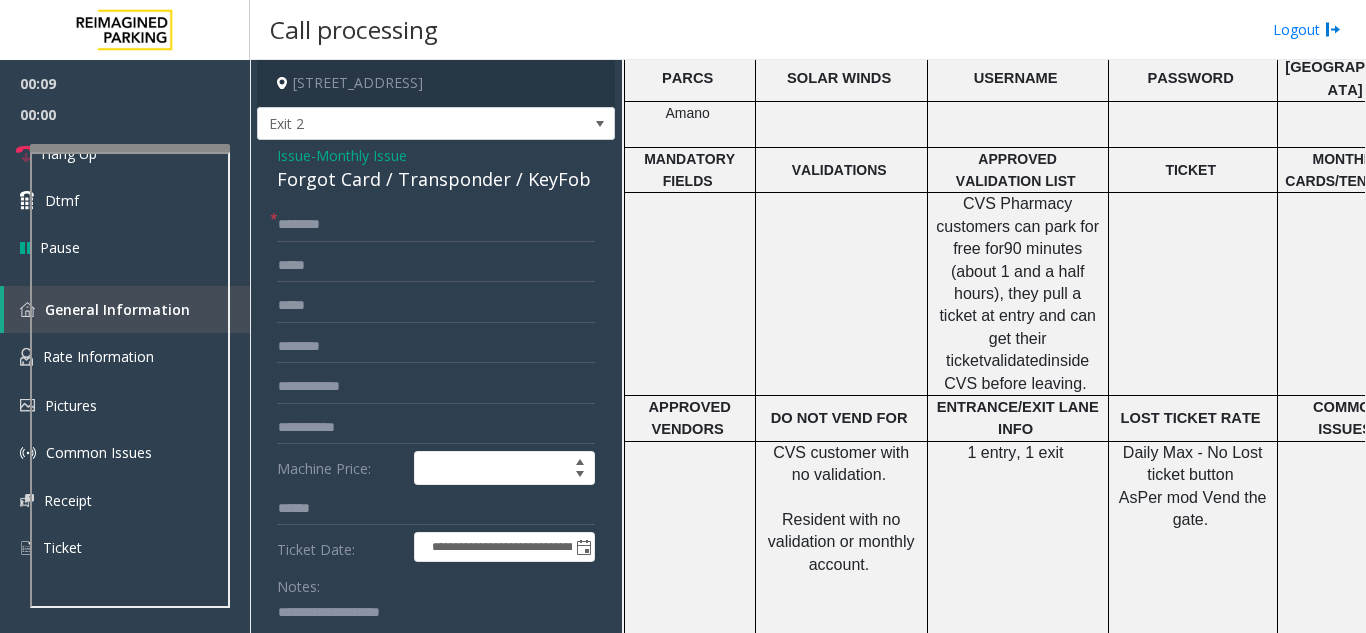 click on "Forgot Card / Transponder / KeyFob" 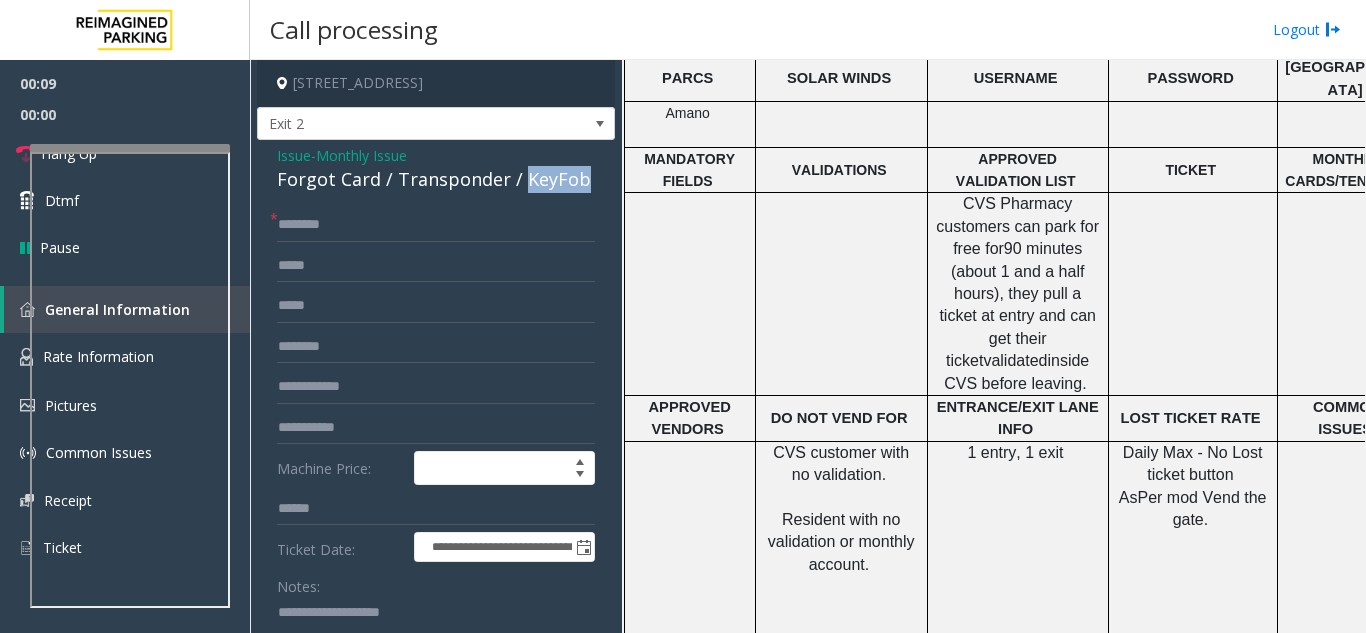click on "Forgot Card / Transponder / KeyFob" 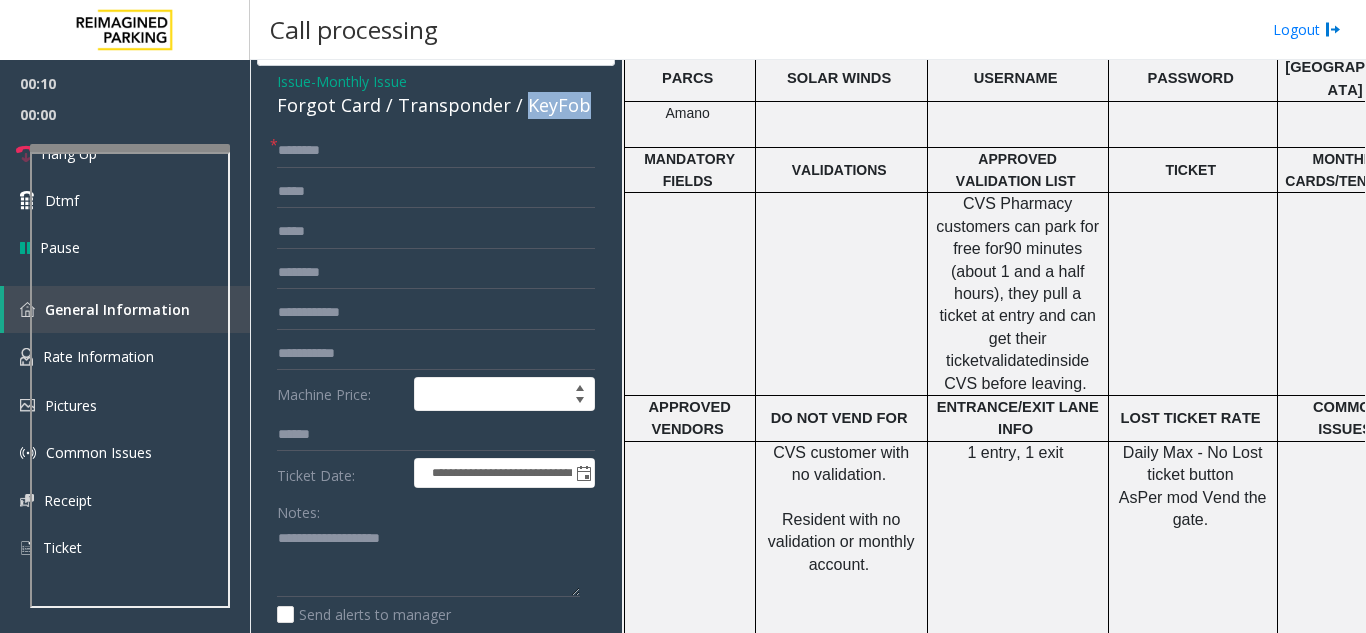 scroll, scrollTop: 200, scrollLeft: 0, axis: vertical 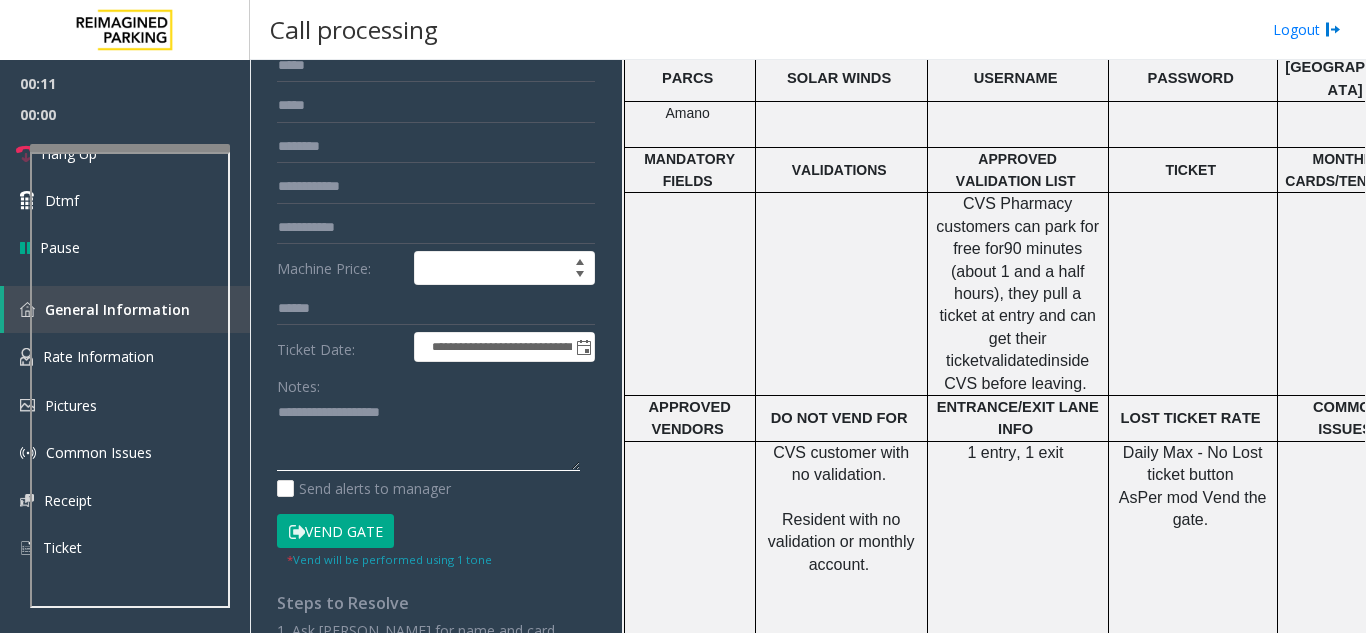 click 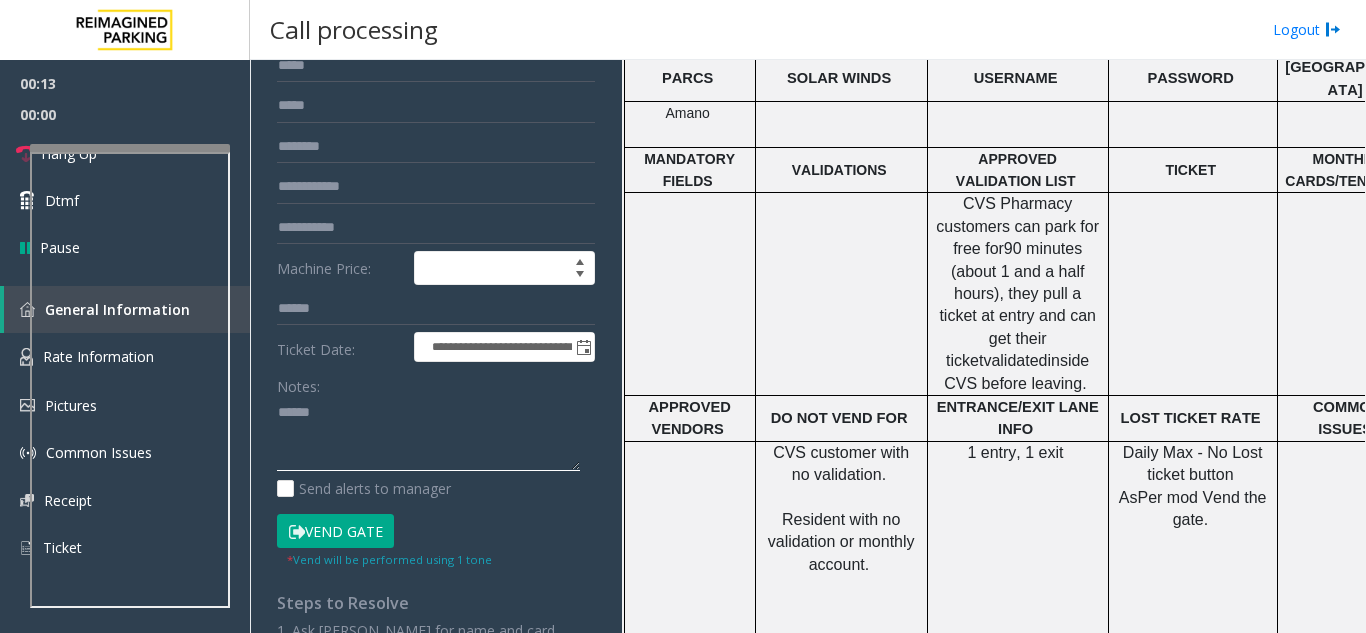 paste on "******" 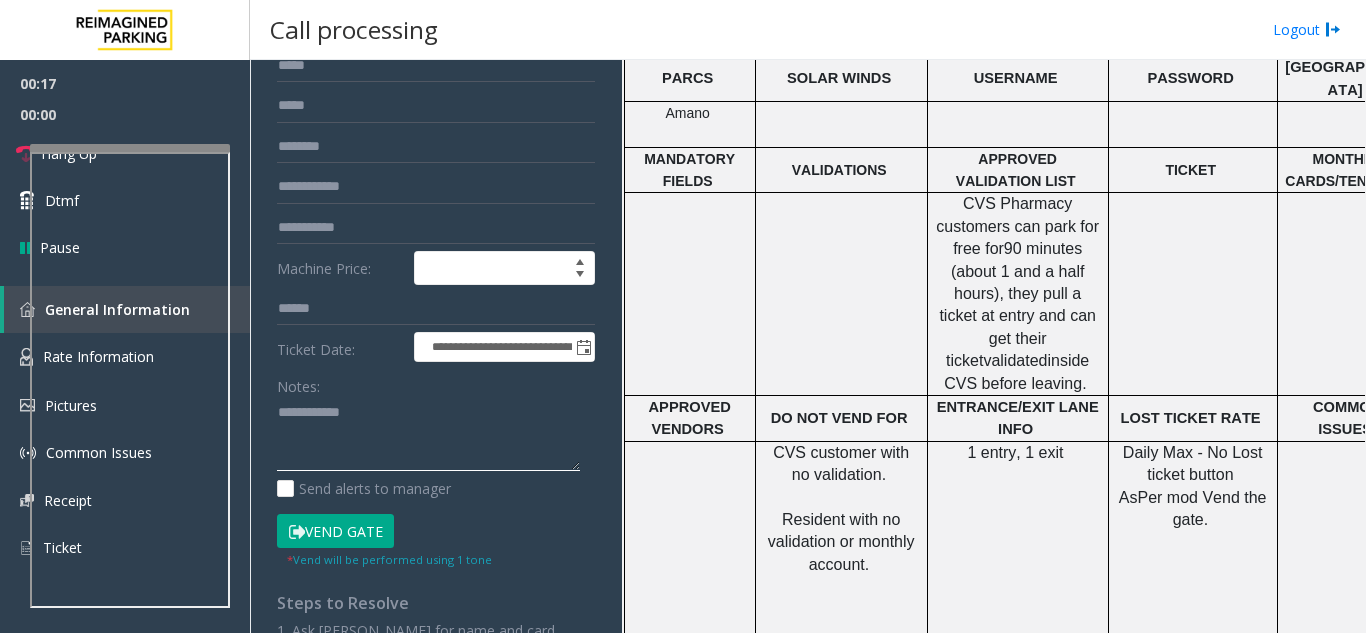 click 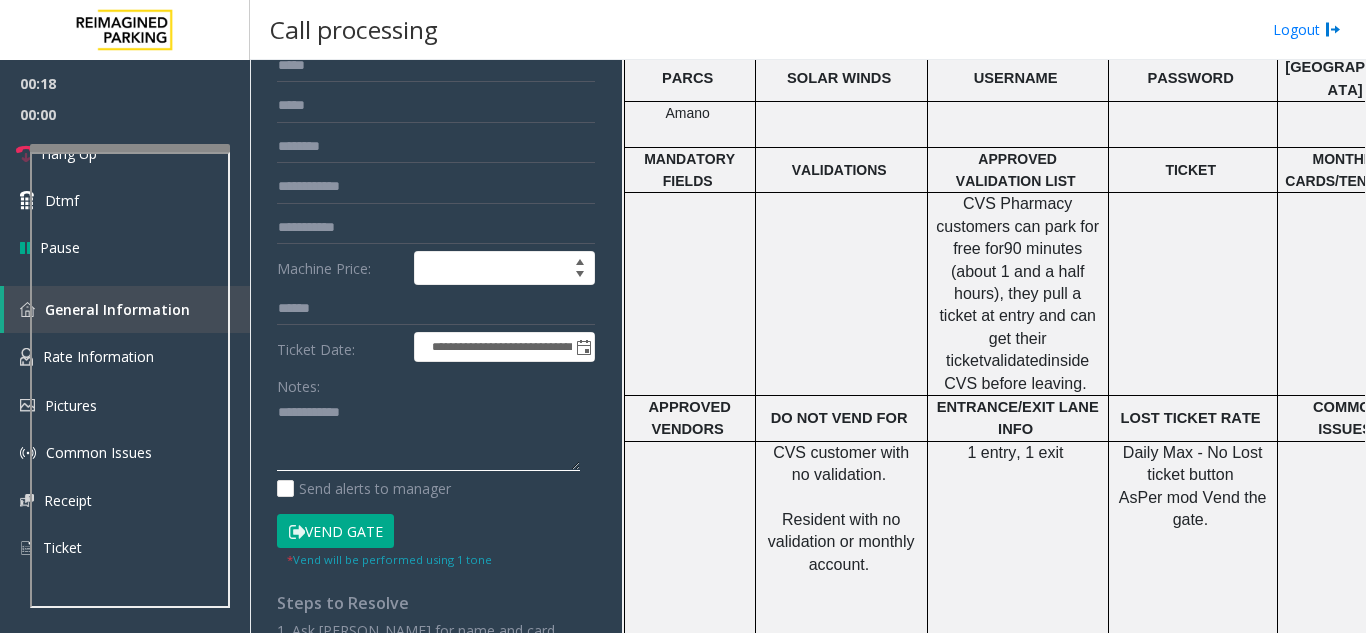 paste on "**********" 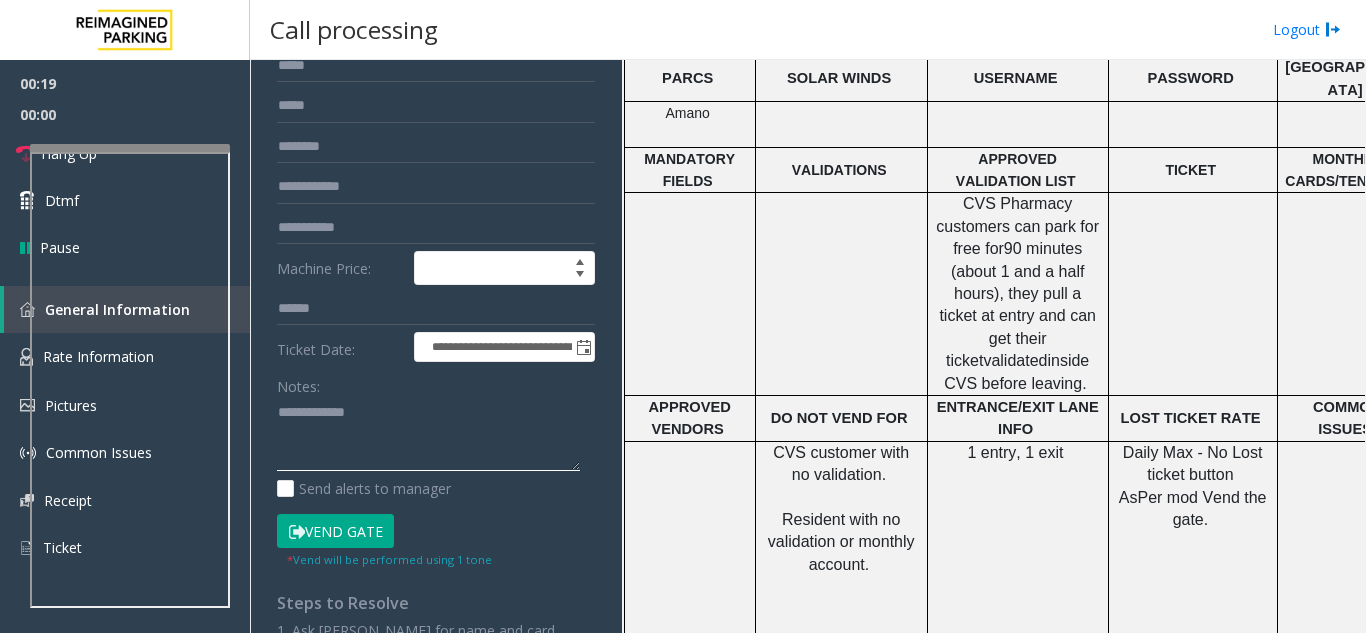 paste on "**********" 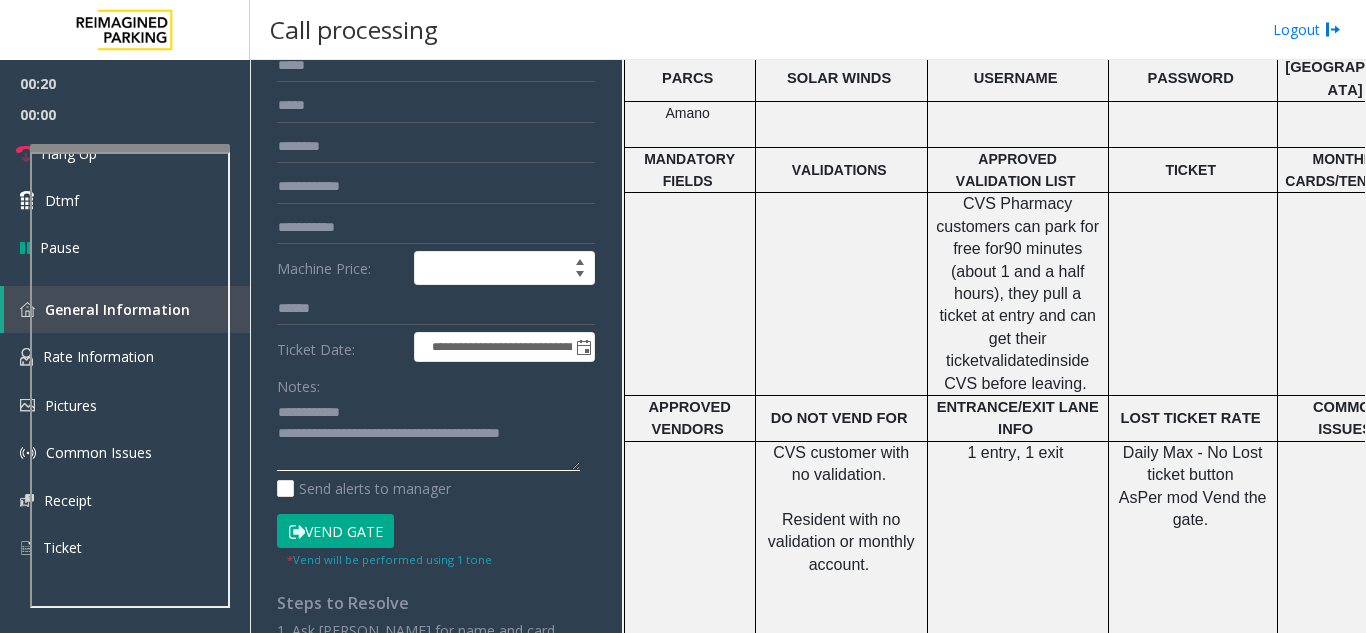 scroll, scrollTop: 0, scrollLeft: 0, axis: both 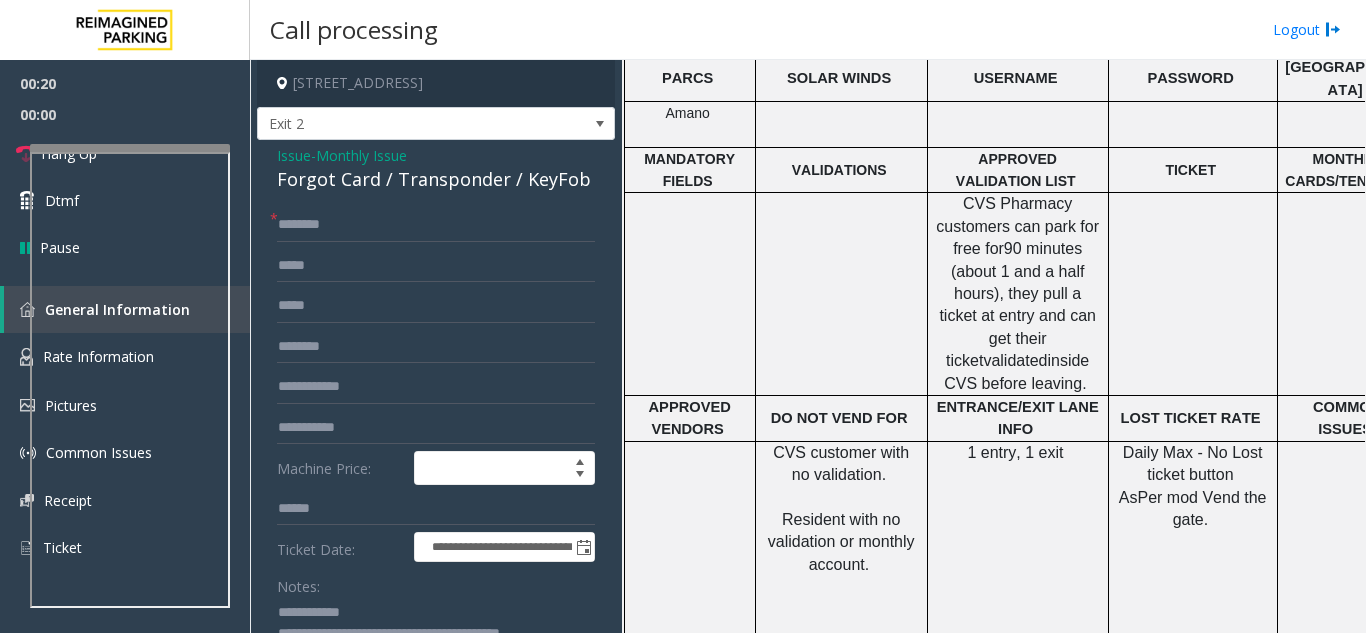 type on "**********" 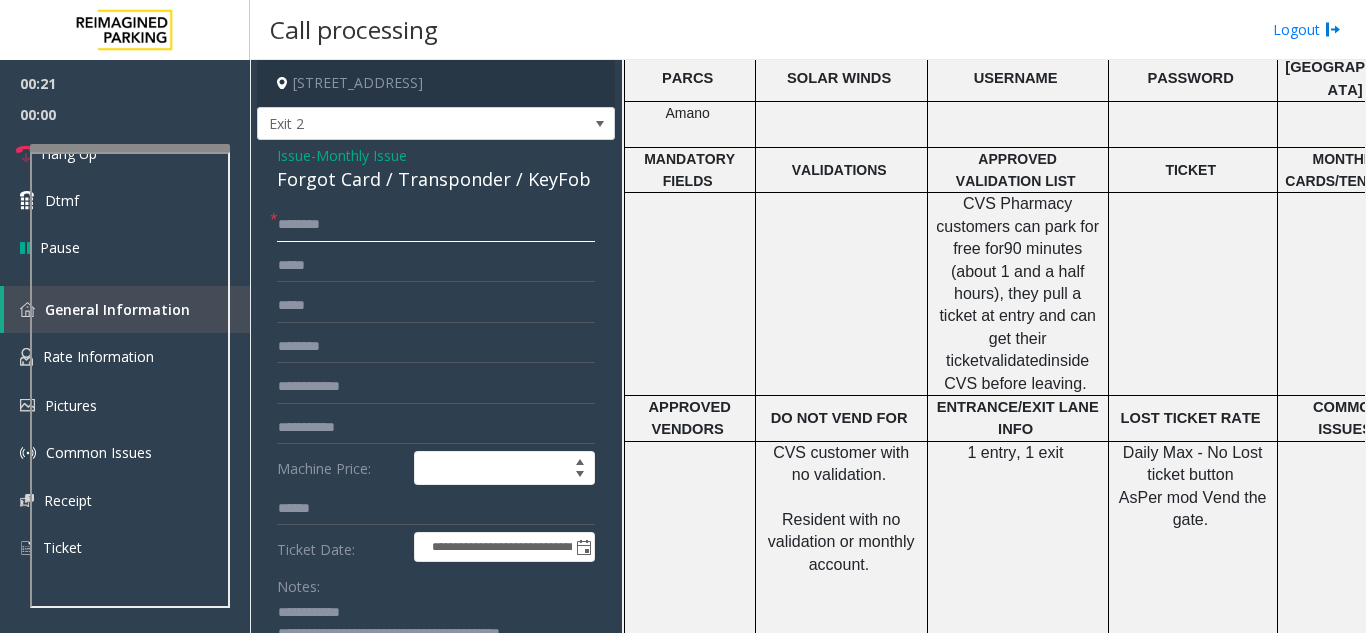 click 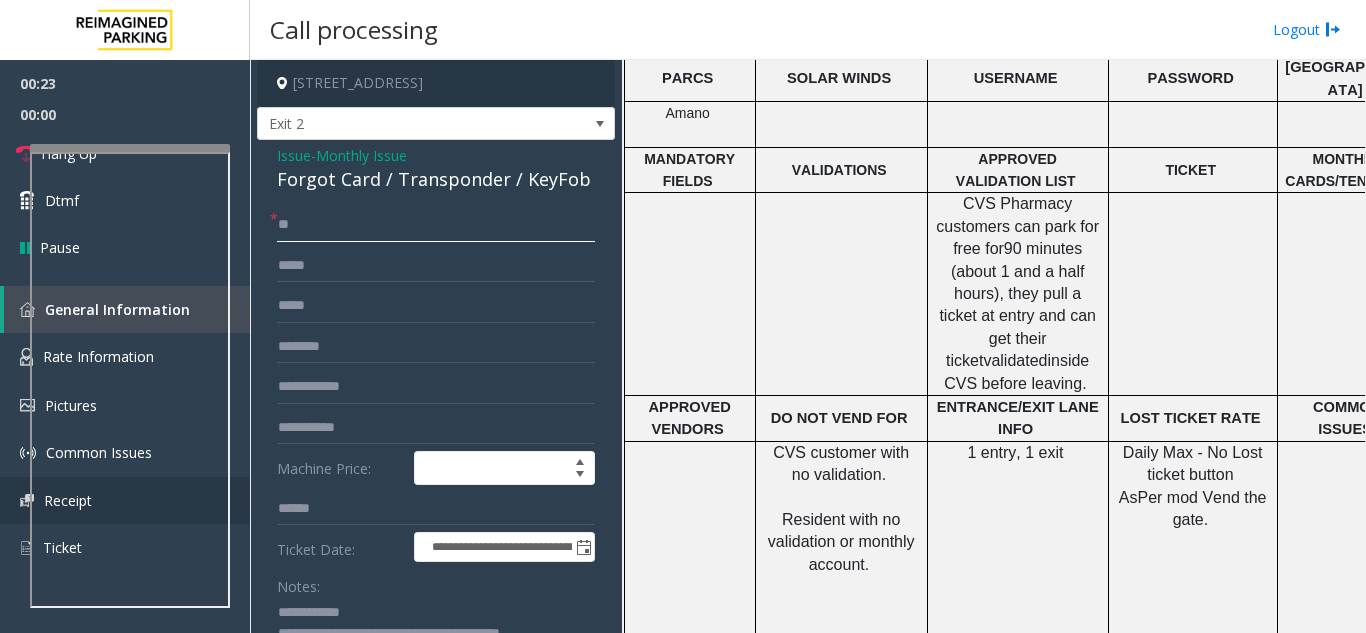 type on "**" 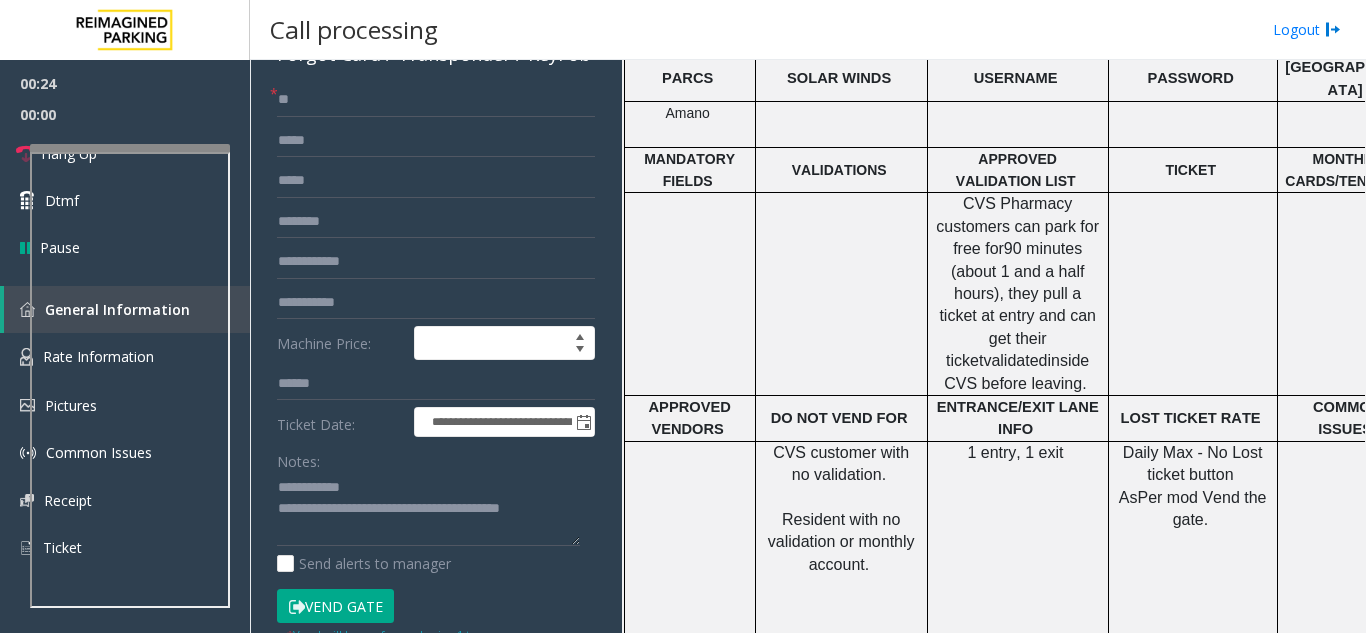 scroll, scrollTop: 300, scrollLeft: 0, axis: vertical 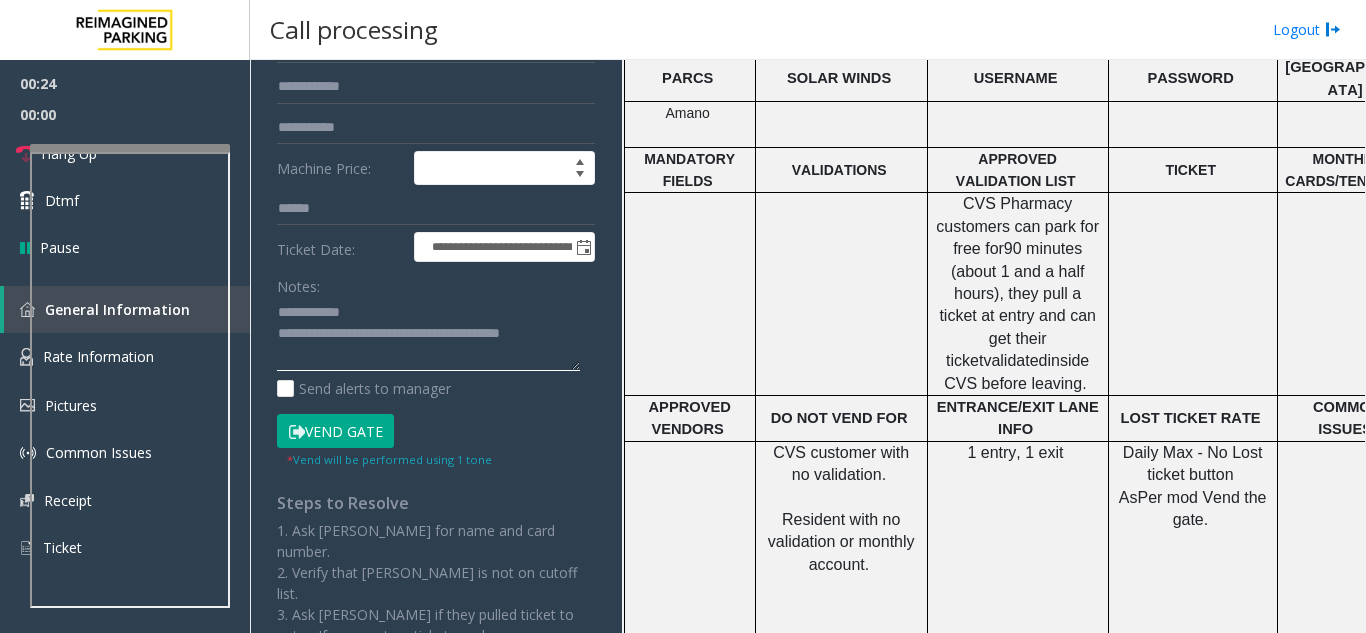 click 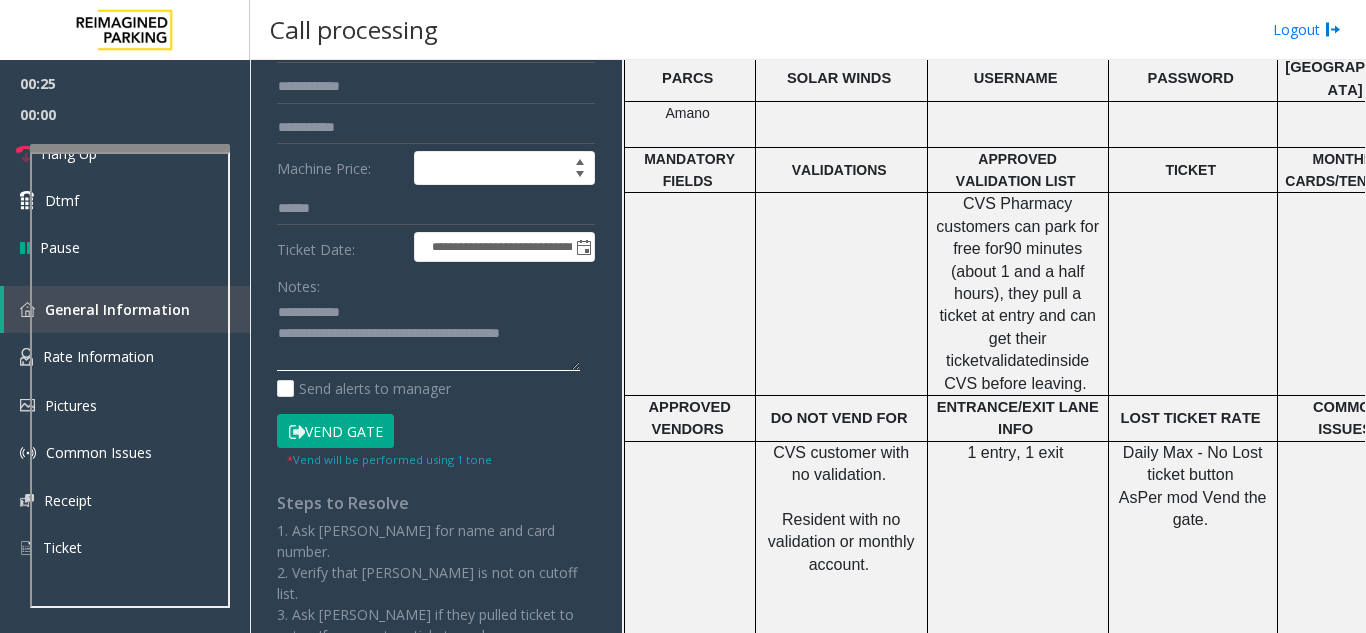 click 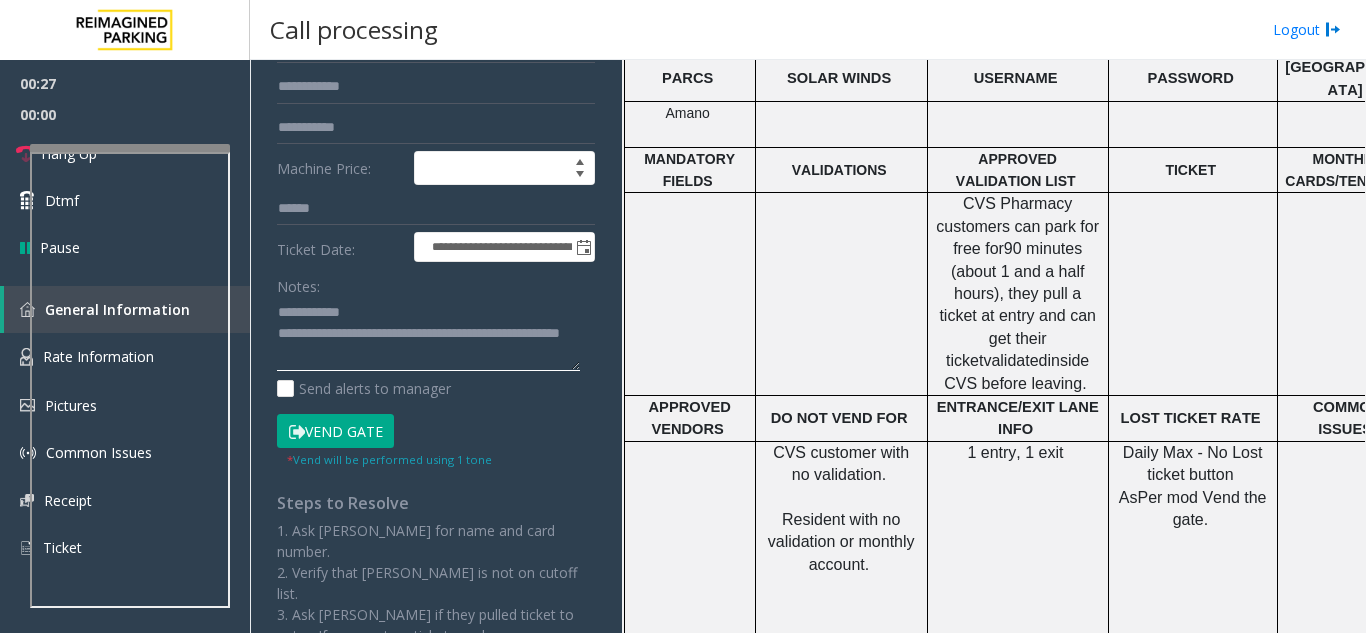 type on "**********" 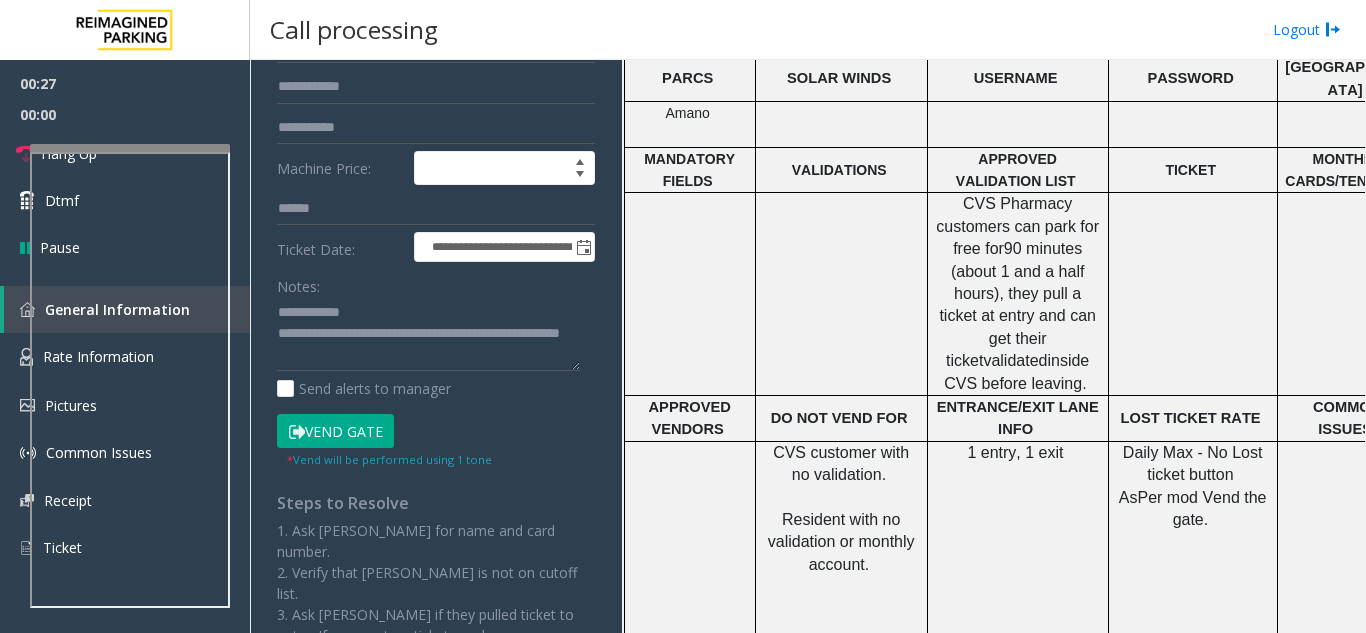 click on "DO NOT VEND FOR" 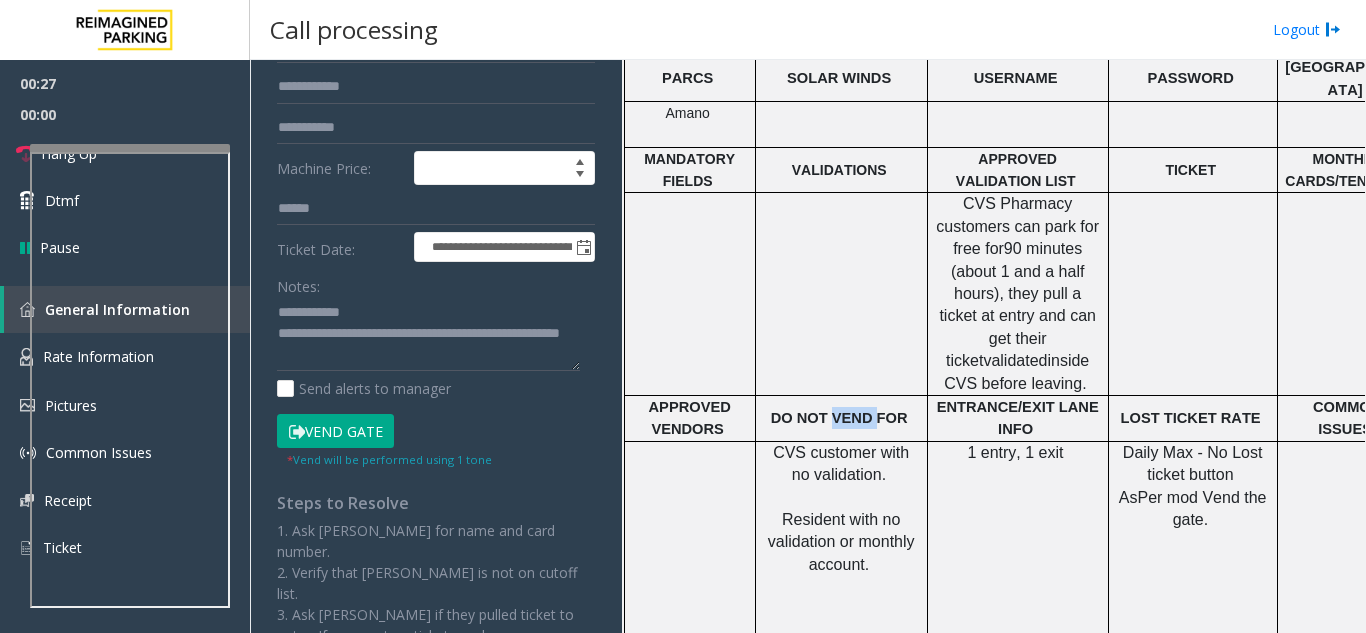 click on "DO NOT VEND FOR" 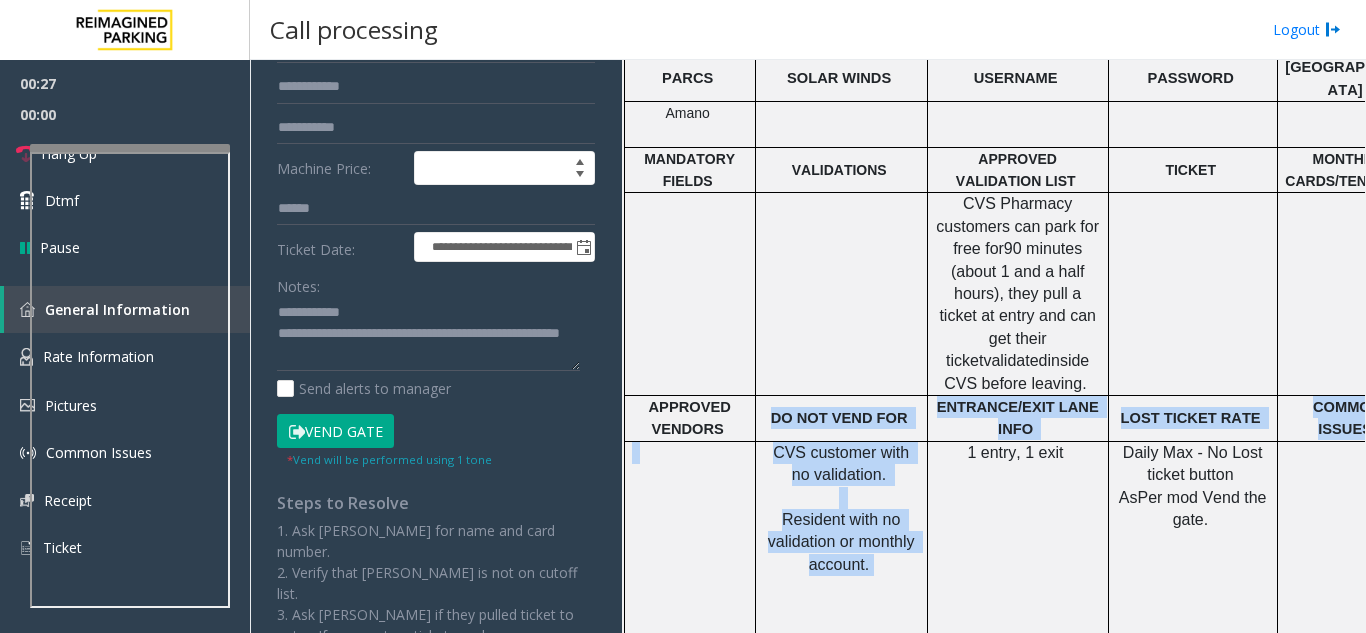 drag, startPoint x: 857, startPoint y: 375, endPoint x: 893, endPoint y: 550, distance: 178.66449 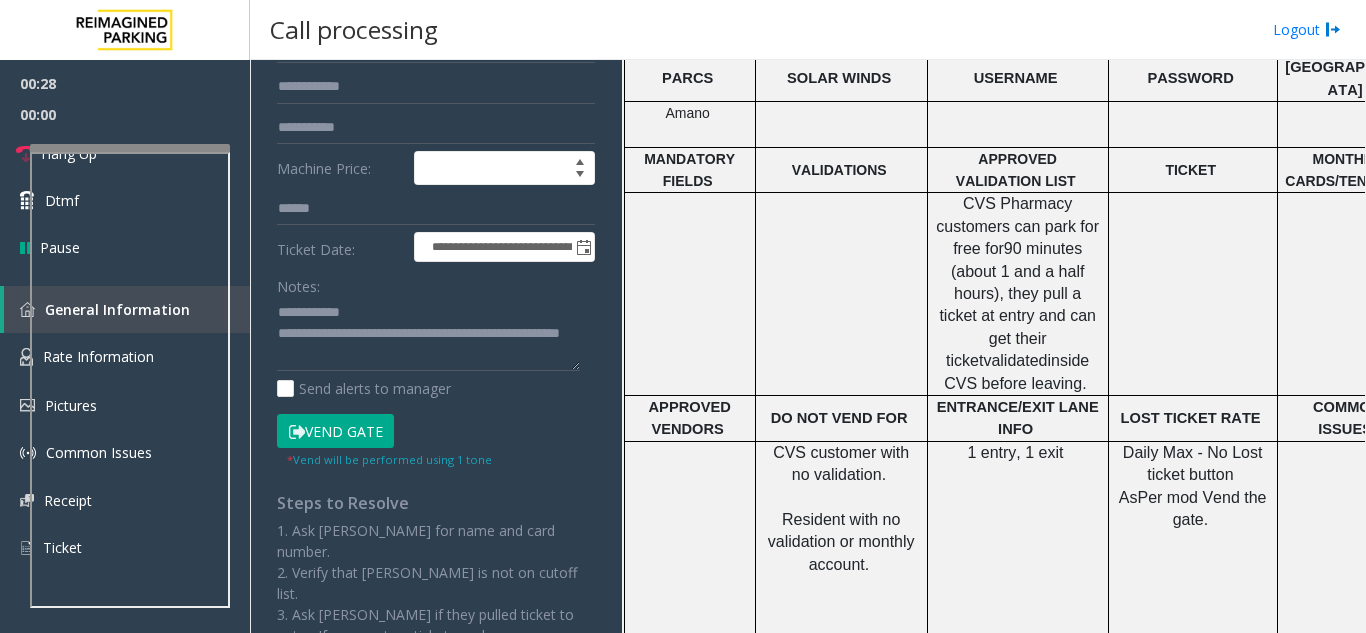click on "CVS customer with no validation.      Resident with no validation or monthly account." 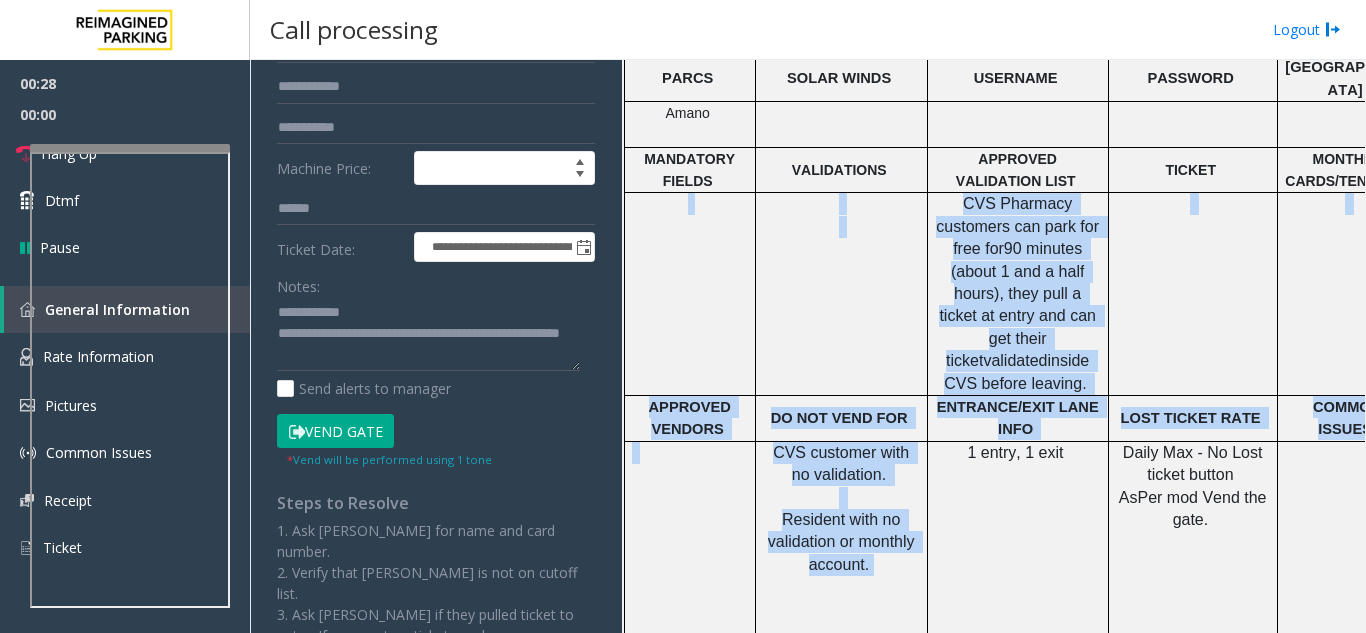 drag, startPoint x: 893, startPoint y: 550, endPoint x: 709, endPoint y: 316, distance: 297.67767 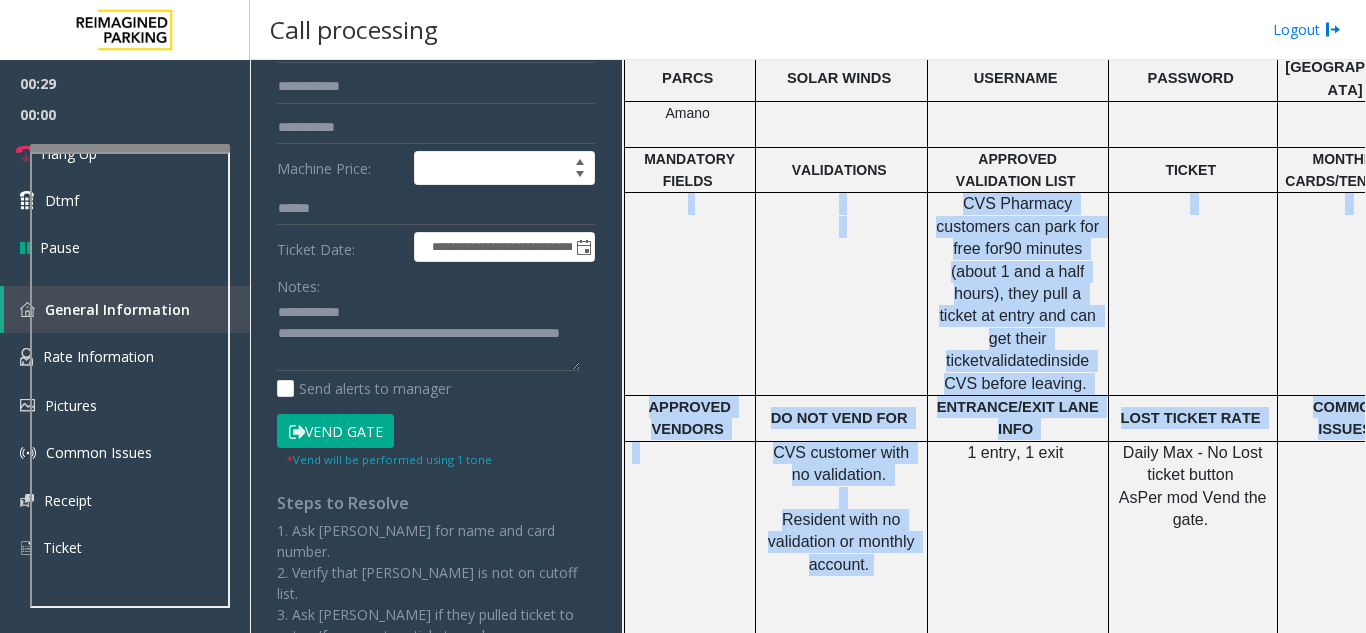 click on "APPROVED VENDORS" 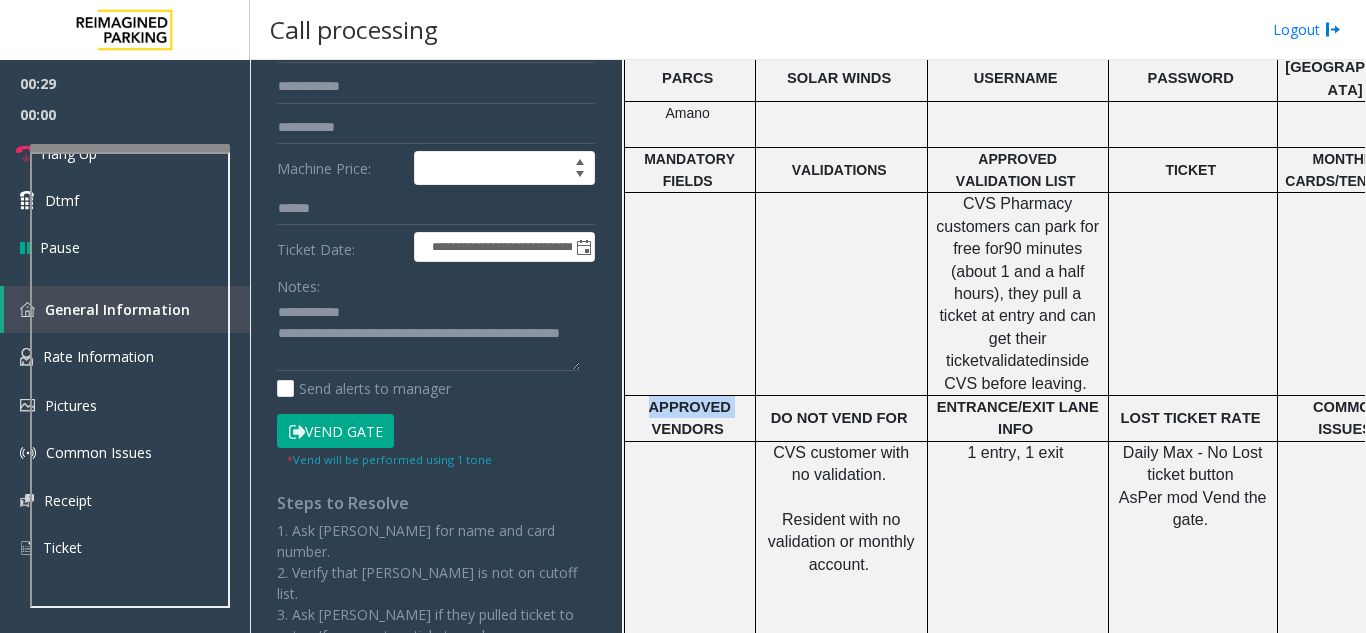 click on "APPROVED VENDORS" 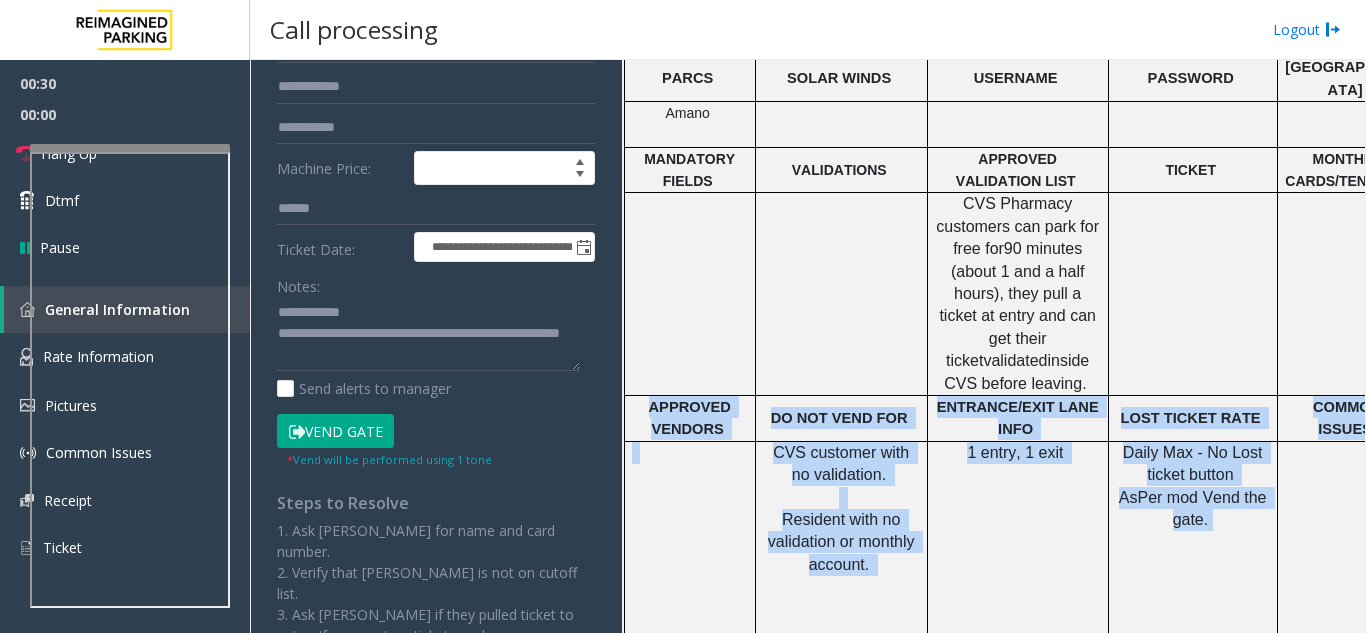 drag, startPoint x: 658, startPoint y: 385, endPoint x: 1176, endPoint y: 518, distance: 534.8018 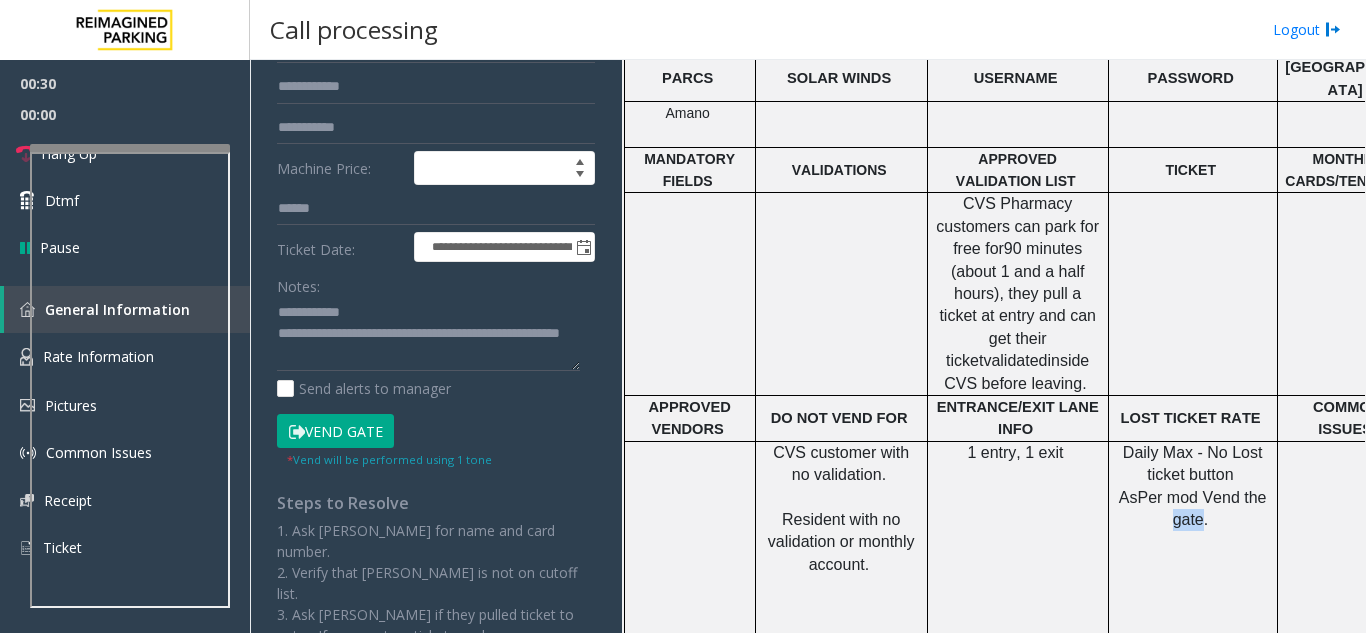 click on "Daily Max - No Lost ticket button    As  Per mod Vend the gate." 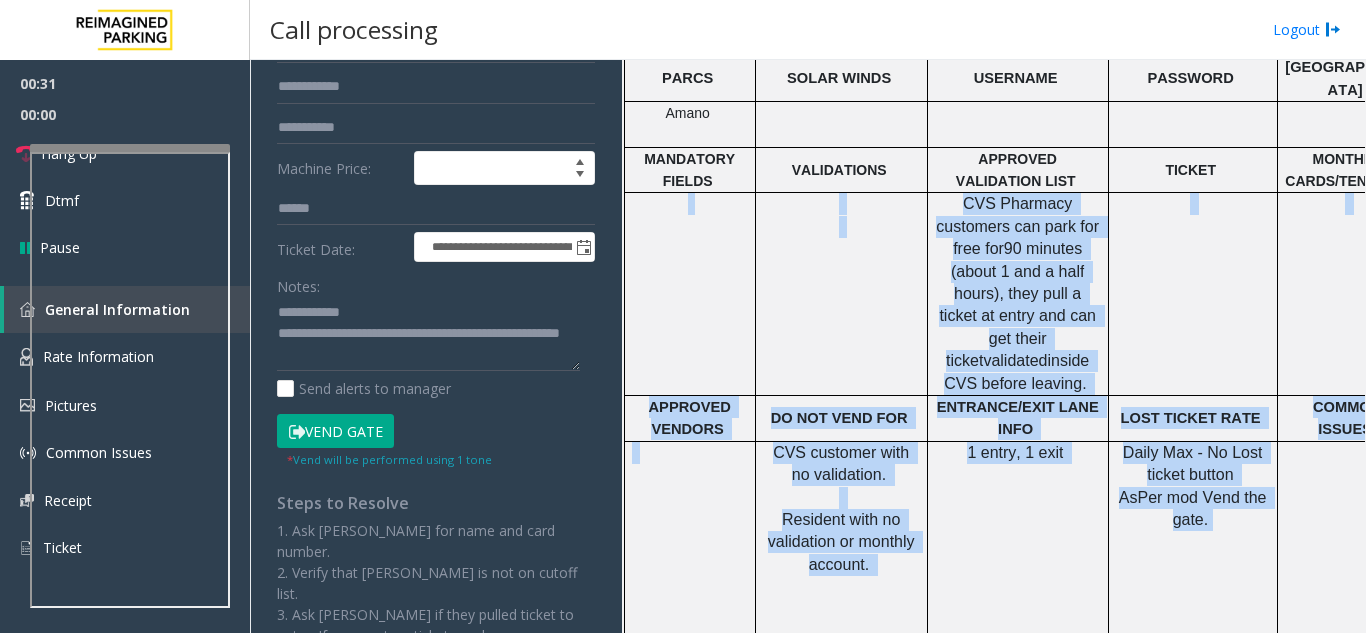 drag, startPoint x: 1176, startPoint y: 518, endPoint x: 691, endPoint y: 342, distance: 515.9467 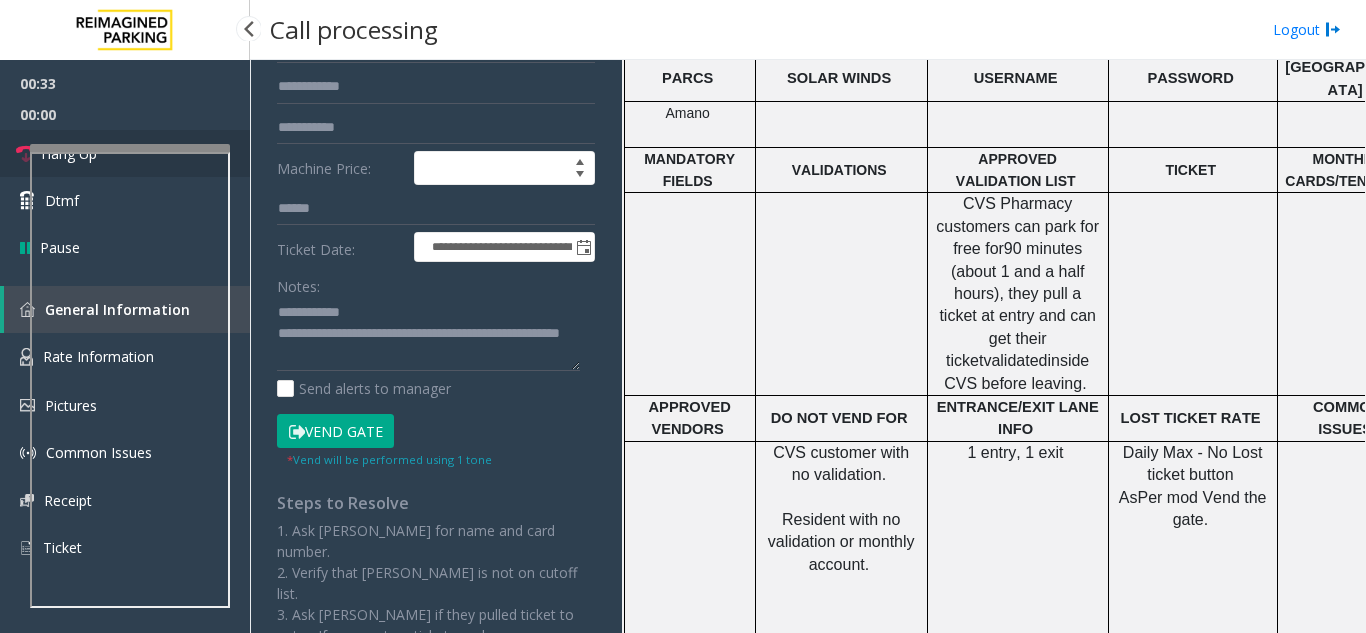 click on "Hang Up" at bounding box center (125, 153) 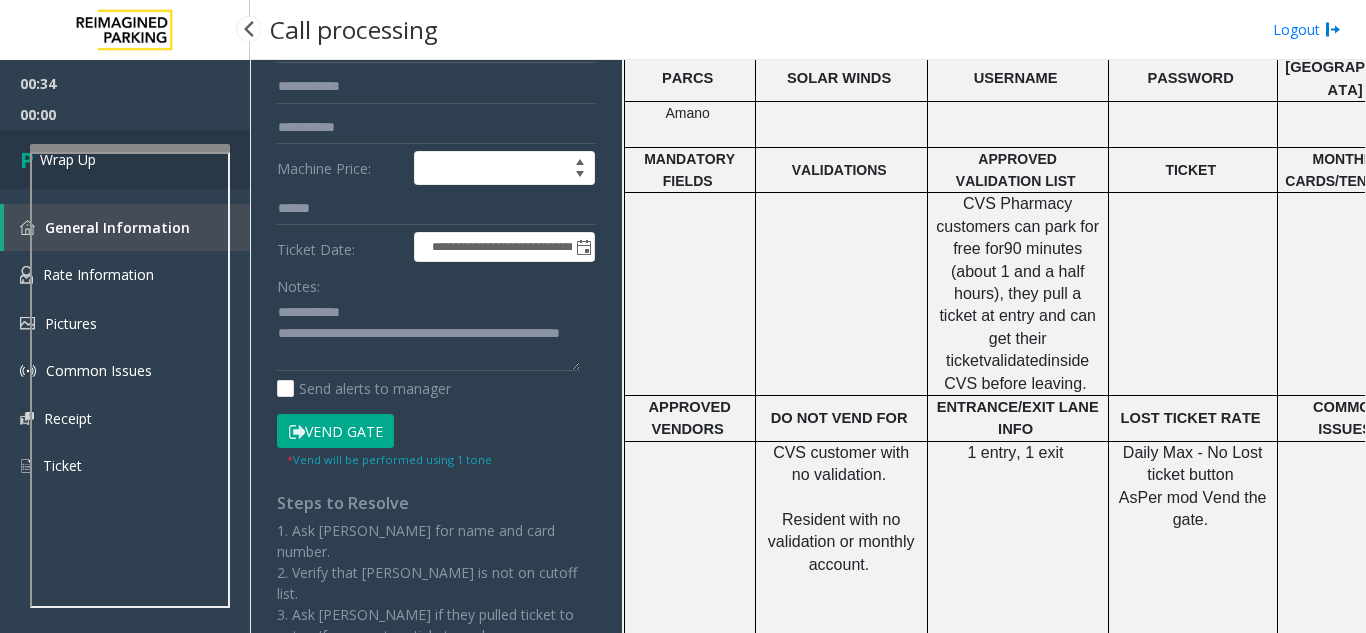 click on "Wrap Up" at bounding box center [125, 159] 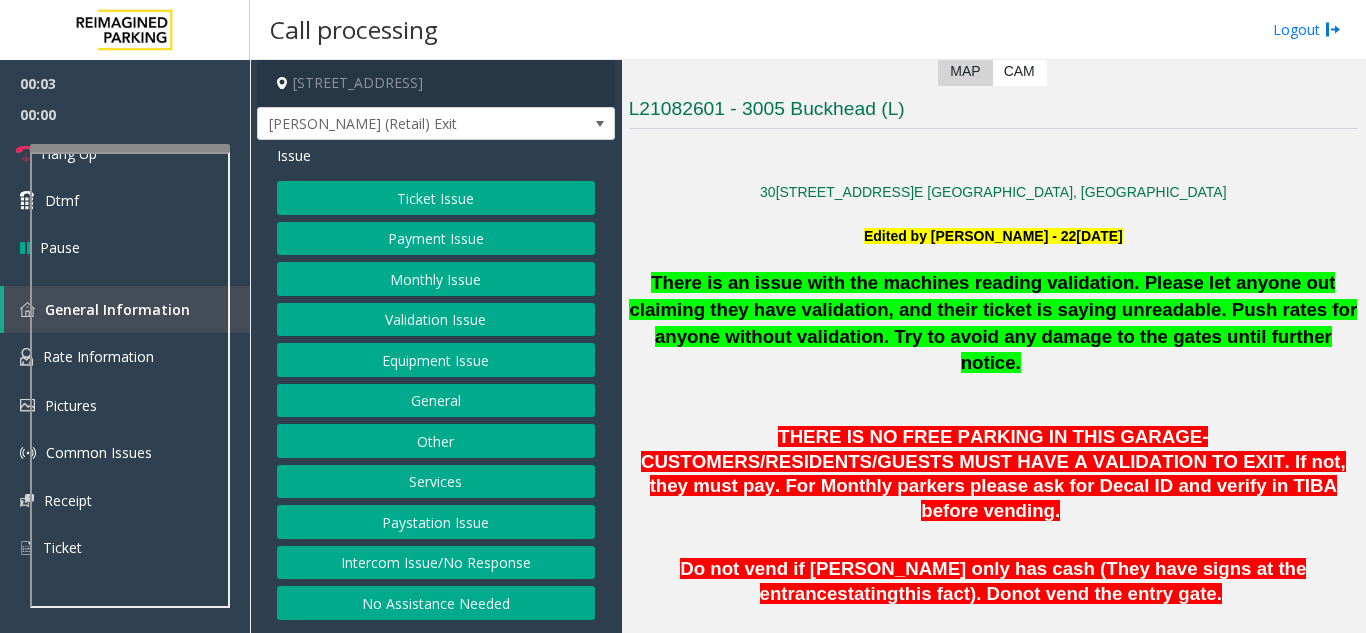 scroll, scrollTop: 700, scrollLeft: 0, axis: vertical 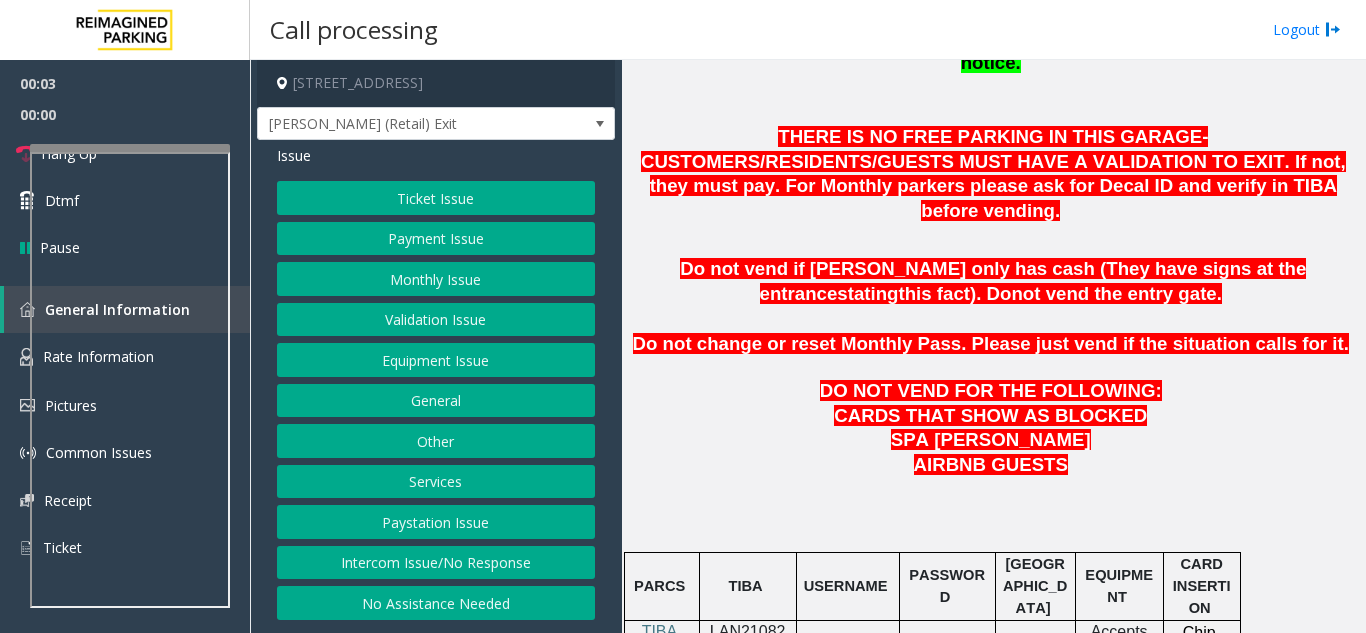 click on "THERE IS NO FREE PARKING IN THIS GARAGE- CUSTOMERS/RESIDENTS/GUESTS MUST HAVE A VALIDATION TO EXIT. If not, they must pay. For Monthly parkers please ask for Decal ID and verify in TIBA before vending.     Do not vend if [PERSON_NAME] only has cash (They have signs at the entrance  stating  this fact). Do  not vend the entry gate.     Do not change or reset Monthly Pass. Please just vend if the situation calls for it.     DO NOT VEND FOR THE FOLLOWING:   CARDS THAT SHOW AS BLOCKED   SPA [PERSON_NAME]   AIRBNB GUESTS       PARCS   TIBA   USERNAME   PASSWORD   PARIS   EQUIPMENT   CARD INSERTION   TIBA   LAN21082601   TB - Server         Accepts CC and Debit card ONLY   PIL at each exit   Chip facing up and to the right     MANDATORY FIELDS   VALIDATIONS   APPROVED VALIDATION LIST   TICKET   MONTHLY CARDS/TENANTS   GARAGE LAYOUT   LOCATION TIME     Validation from stores and restaurants are only 2 hours       V        Barcode facing up .        portion  of the deck." 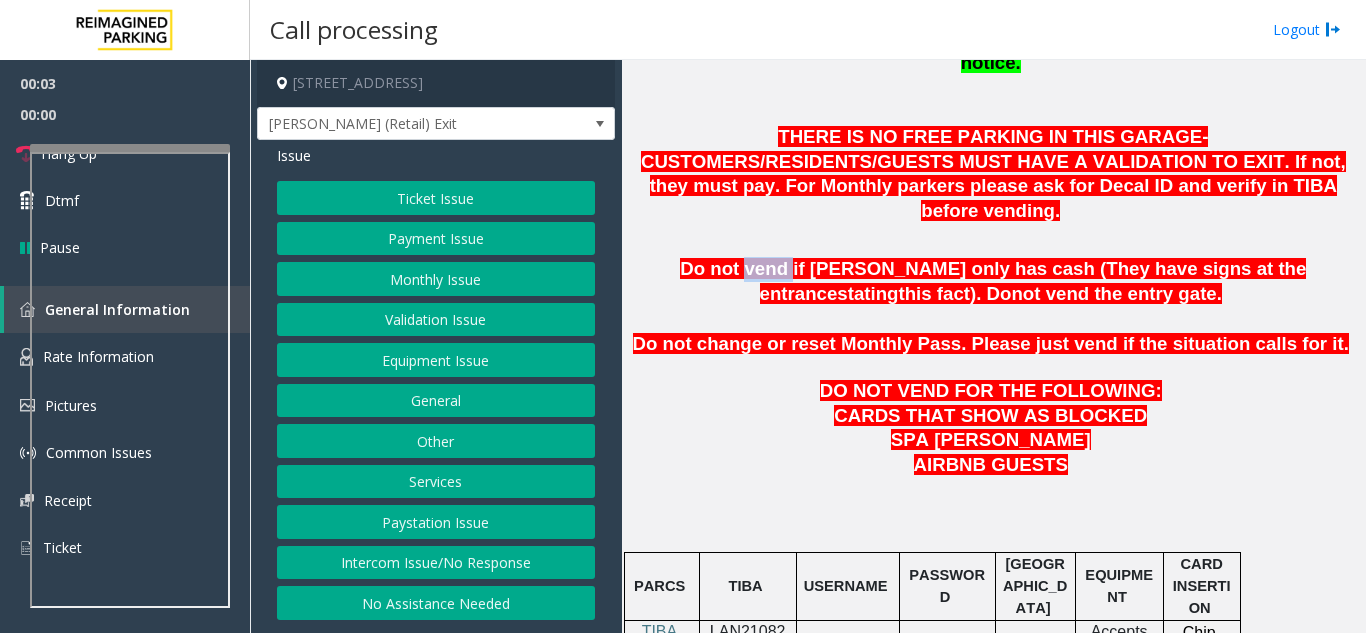 click on "THERE IS NO FREE PARKING IN THIS GARAGE- CUSTOMERS/RESIDENTS/GUESTS MUST HAVE A VALIDATION TO EXIT. If not, they must pay. For Monthly parkers please ask for Decal ID and verify in TIBA before vending.     Do not vend if [PERSON_NAME] only has cash (They have signs at the entrance  stating  this fact). Do  not vend the entry gate.     Do not change or reset Monthly Pass. Please just vend if the situation calls for it.     DO NOT VEND FOR THE FOLLOWING:   CARDS THAT SHOW AS BLOCKED   SPA [PERSON_NAME]   AIRBNB GUESTS       PARCS   TIBA   USERNAME   PASSWORD   PARIS   EQUIPMENT   CARD INSERTION   TIBA   LAN21082601   TB - Server         Accepts CC and Debit card ONLY   PIL at each exit   Chip facing up and to the right     MANDATORY FIELDS   VALIDATIONS   APPROVED VALIDATION LIST   TICKET   MONTHLY CARDS/TENANTS   GARAGE LAYOUT   LOCATION TIME     Validation from stores and restaurants are only 2 hours       V        Barcode facing up .        portion  of the deck." 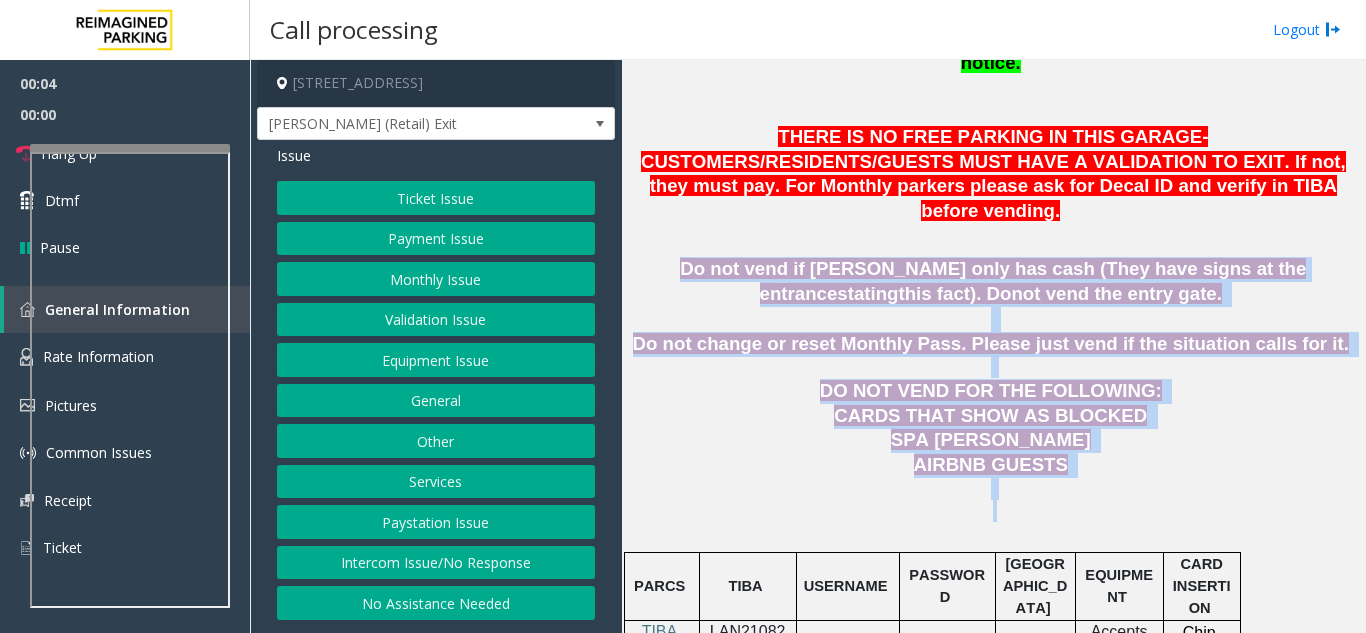 drag, startPoint x: 731, startPoint y: 198, endPoint x: 994, endPoint y: 461, distance: 371.93817 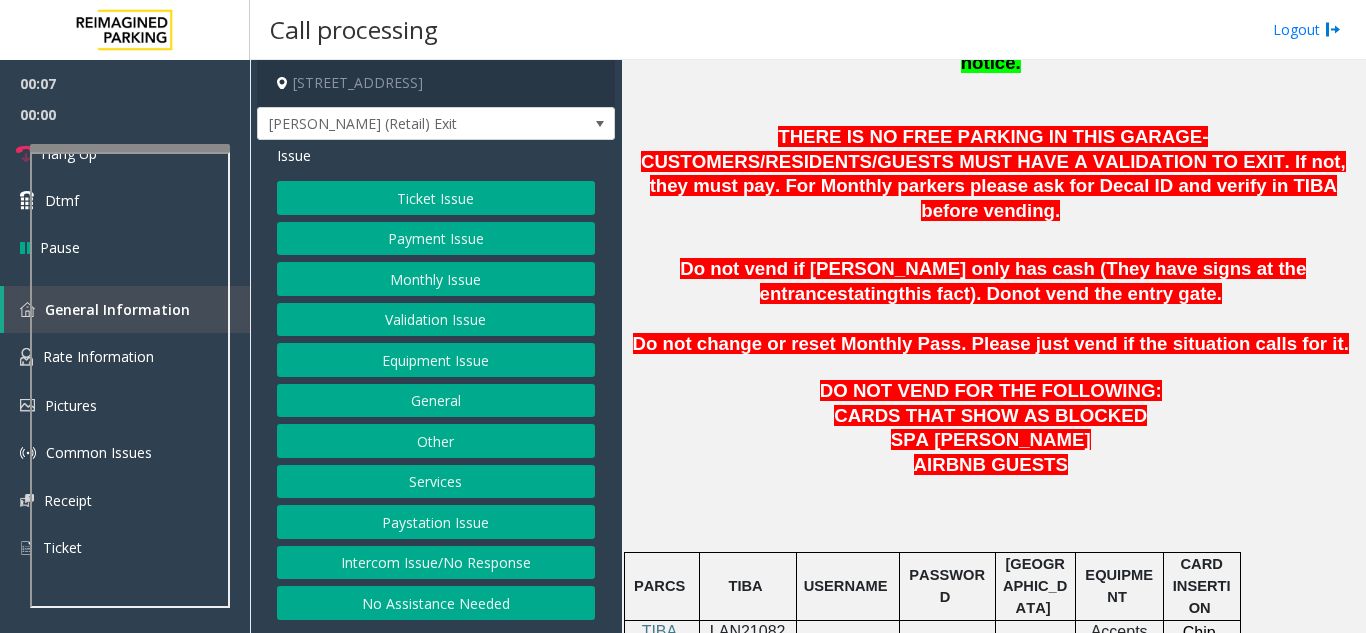 click on "LAN21082601" 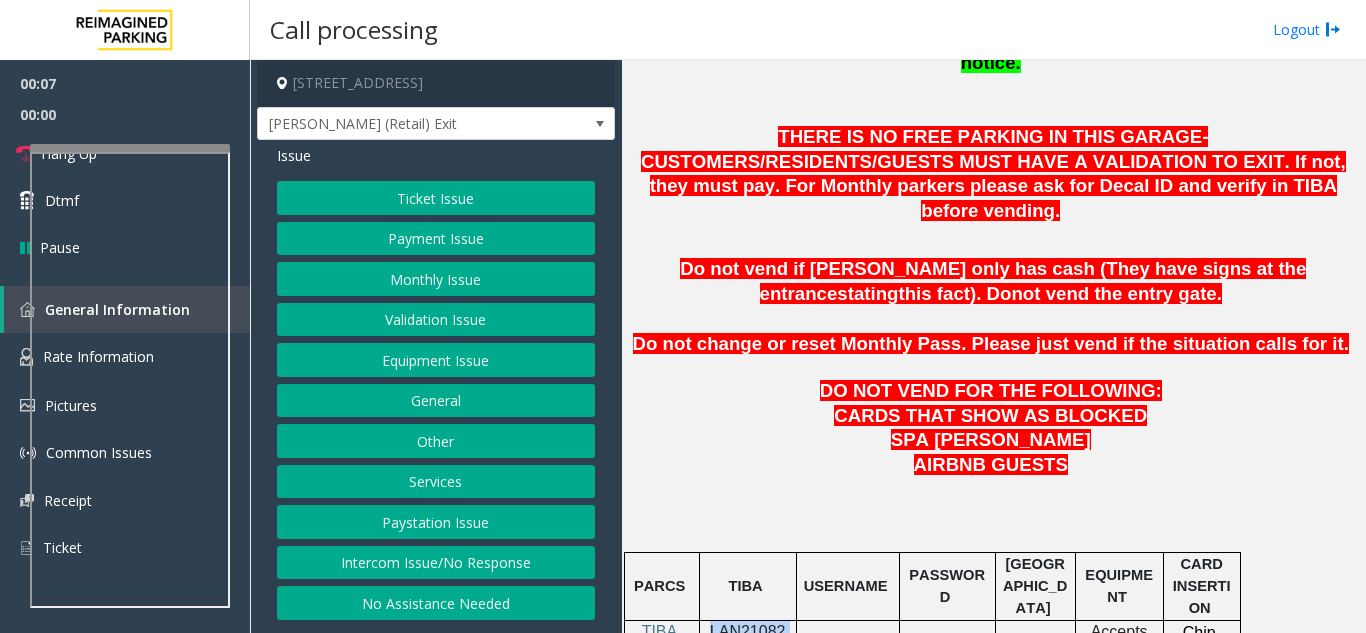 click on "LAN21082601" 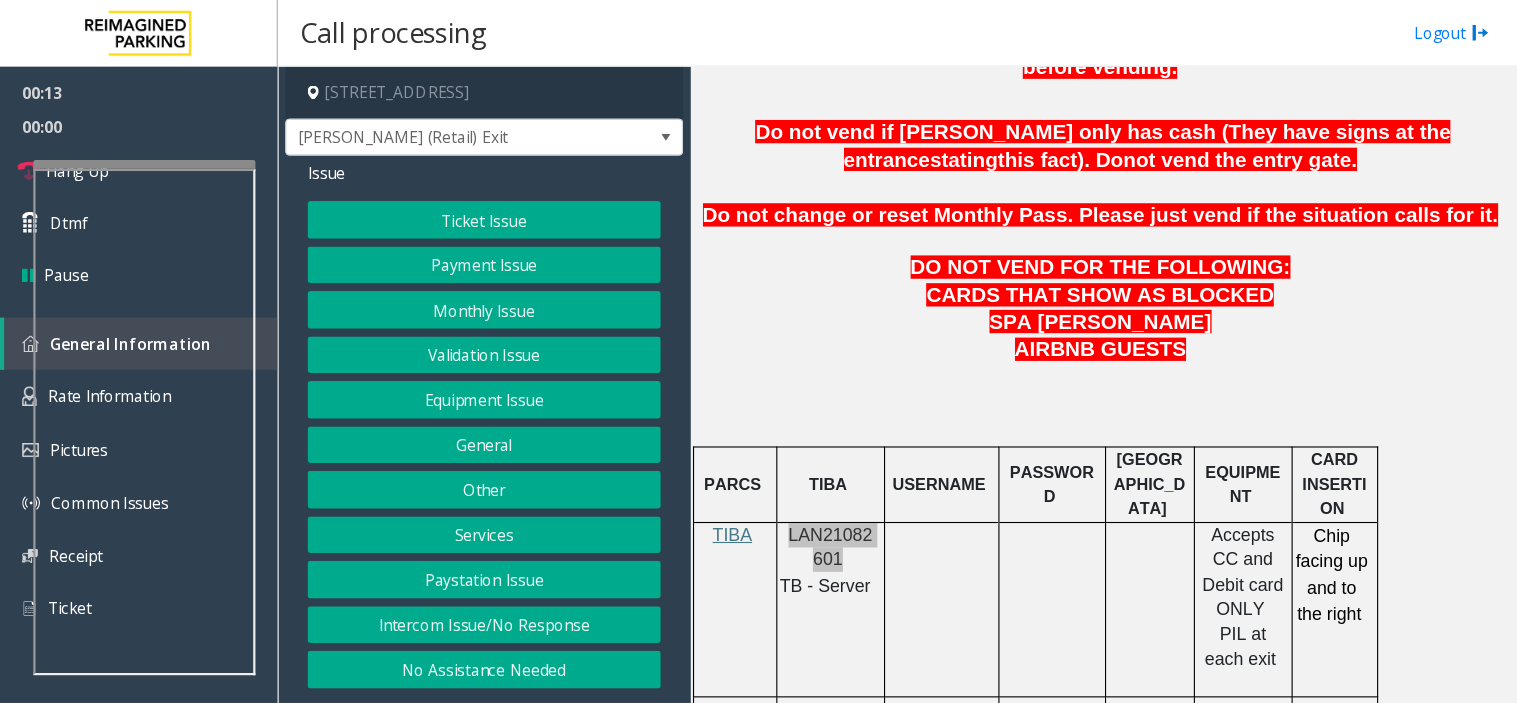 scroll, scrollTop: 1000, scrollLeft: 0, axis: vertical 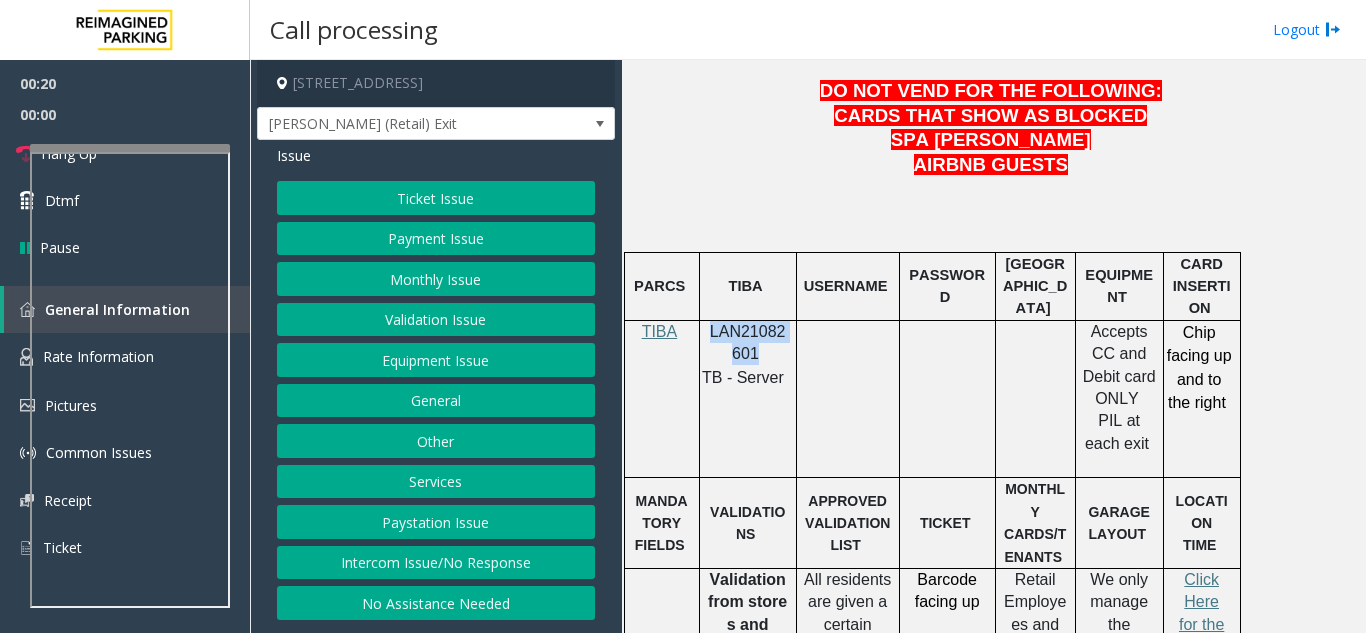 click on "Payment Issue" 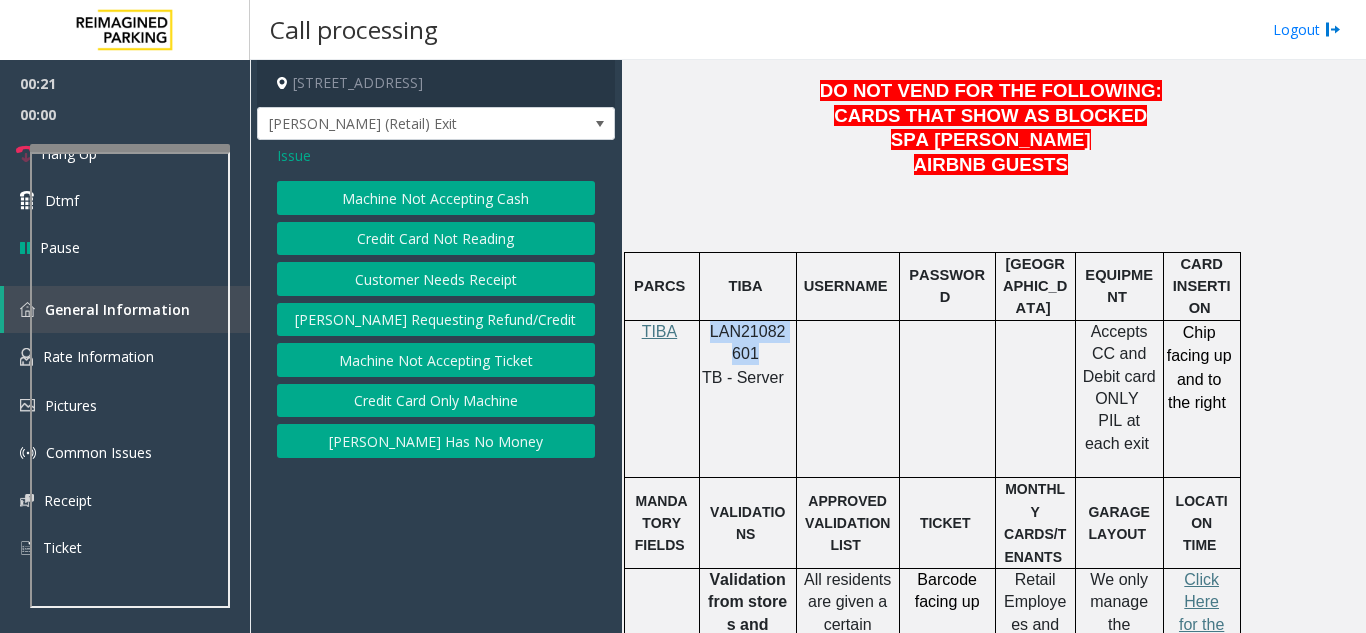 click on "Machine Not Accepting Cash" 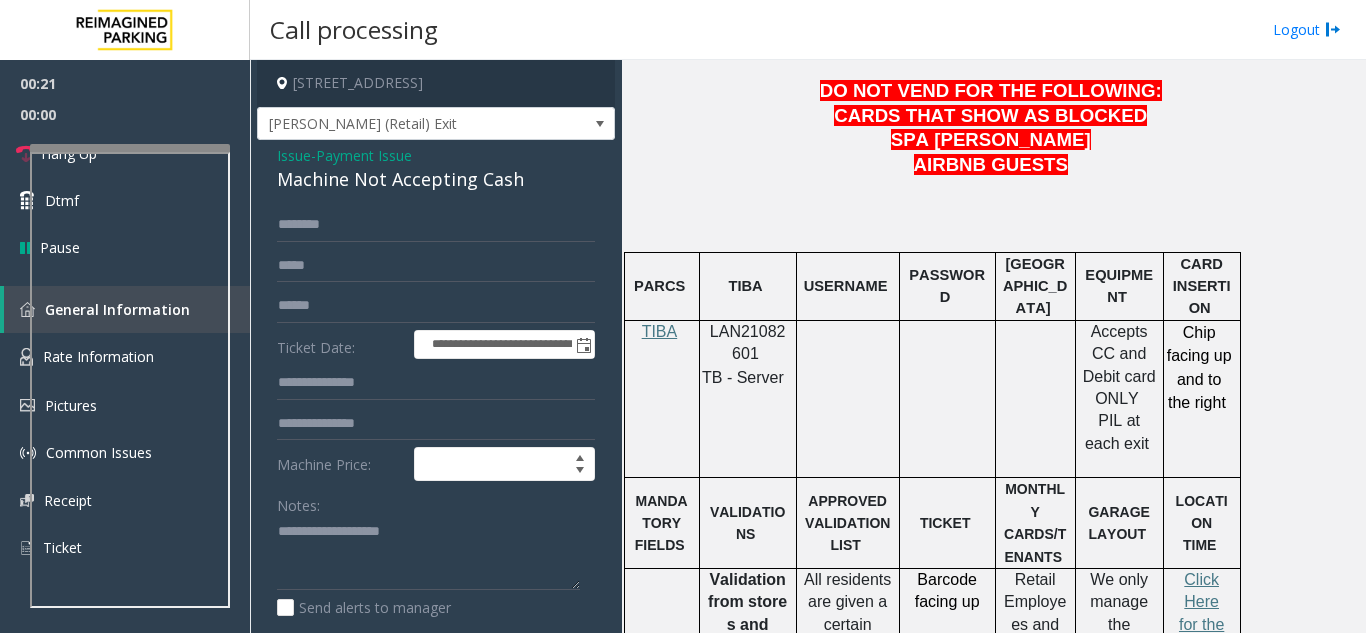 click on "Payment Issue" 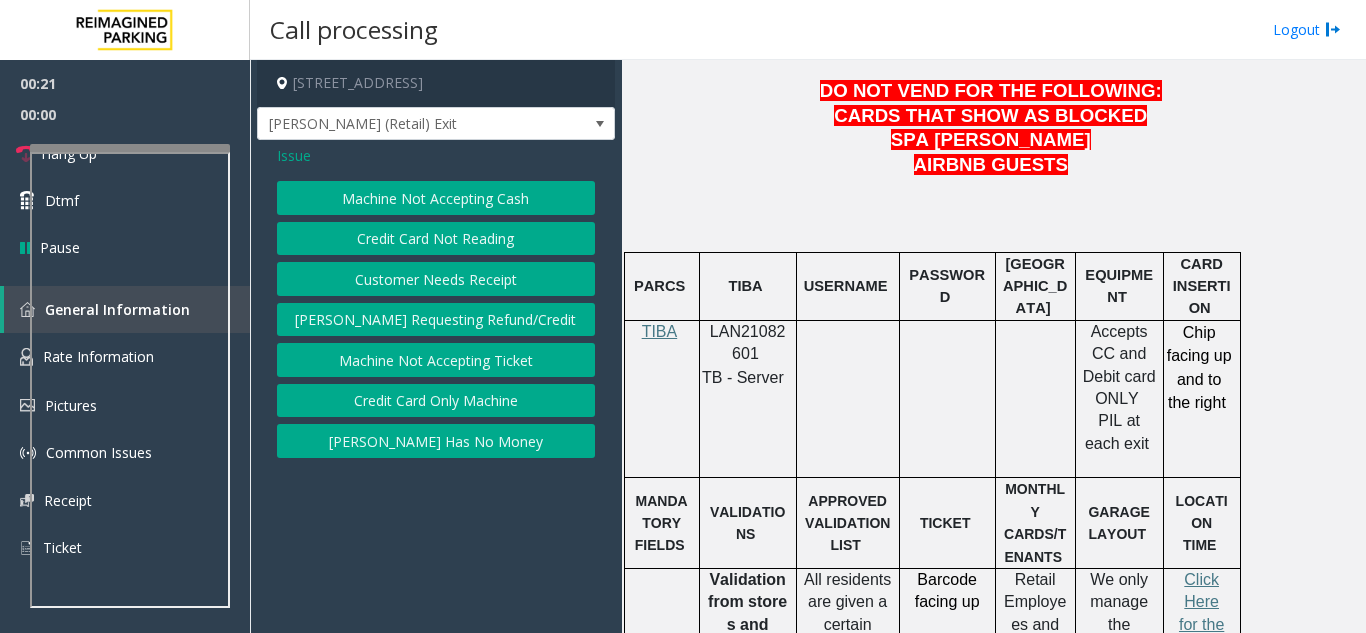 click on "Credit Card Not Reading" 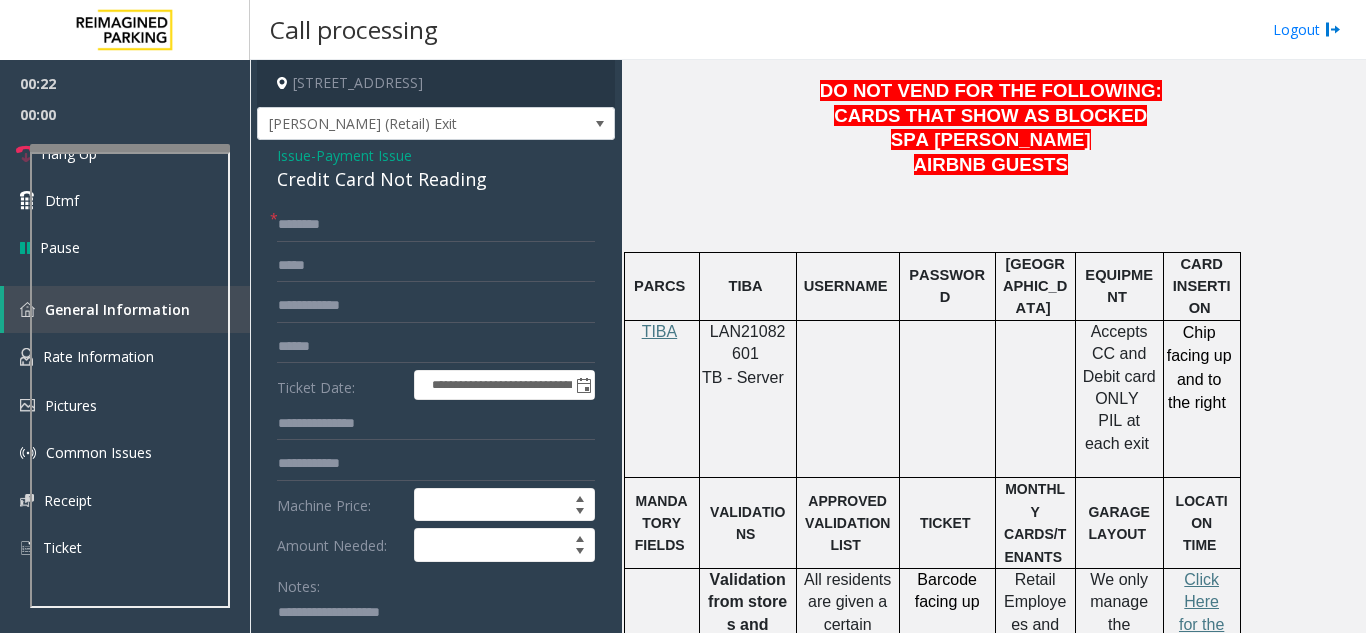 click on "Credit Card Not Reading" 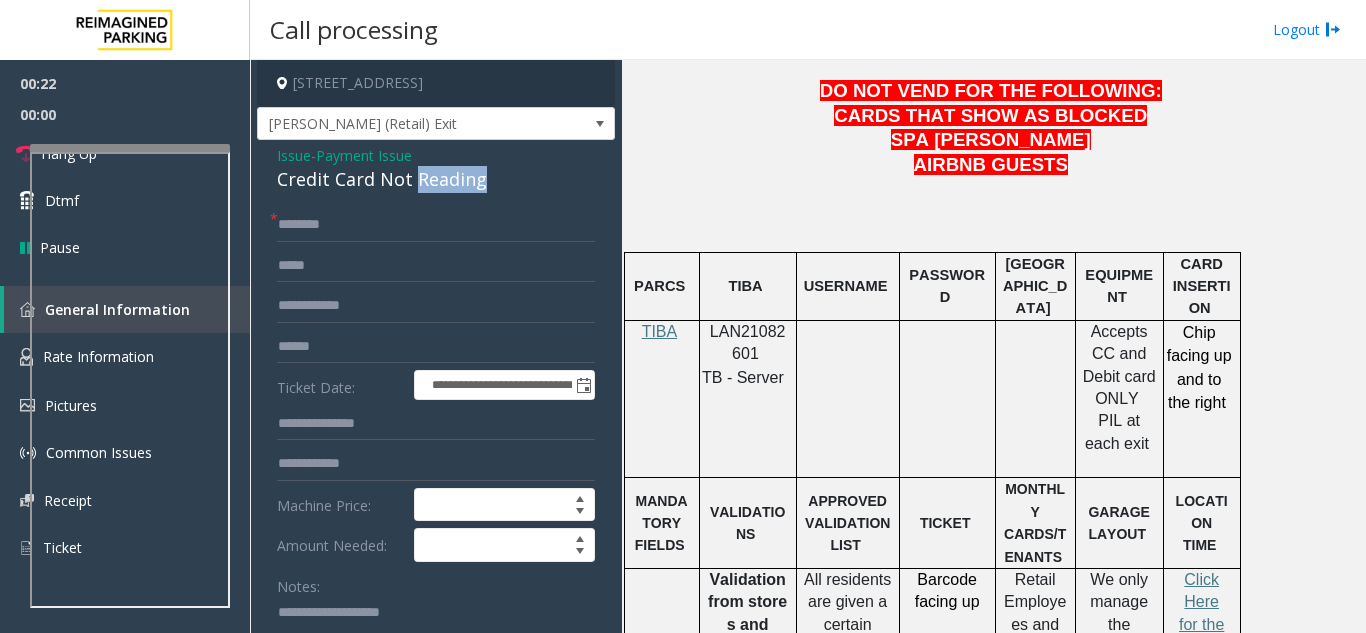click on "Credit Card Not Reading" 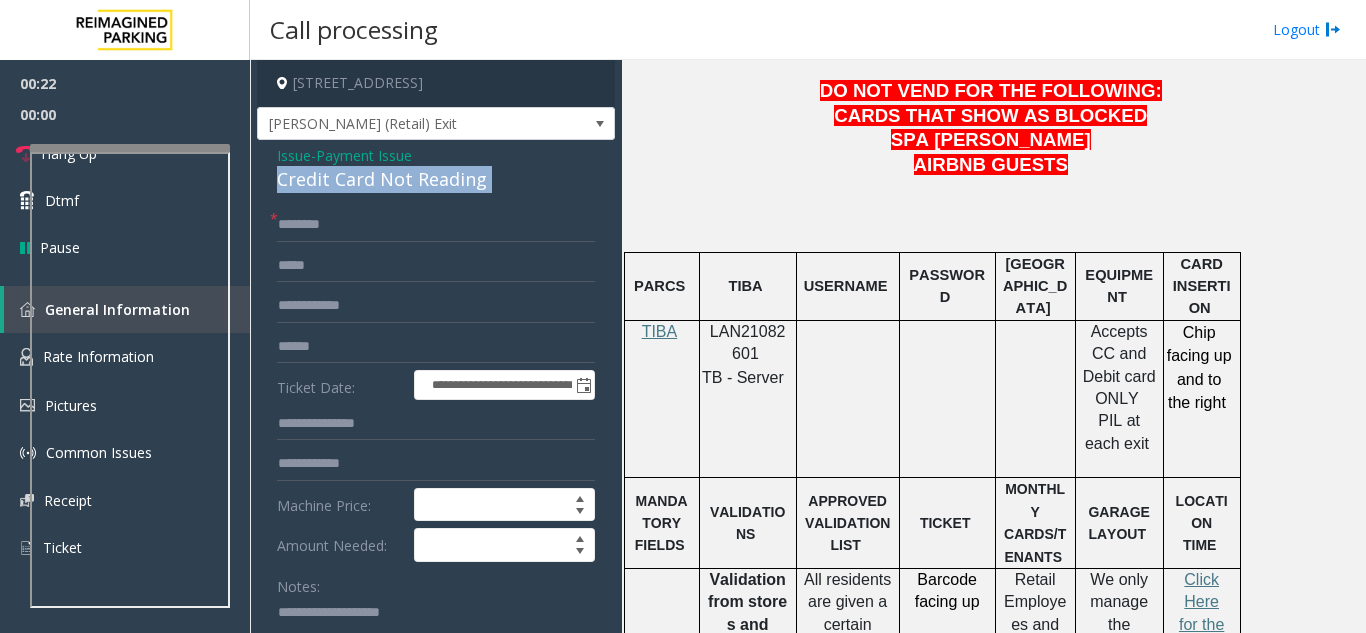 click on "Credit Card Not Reading" 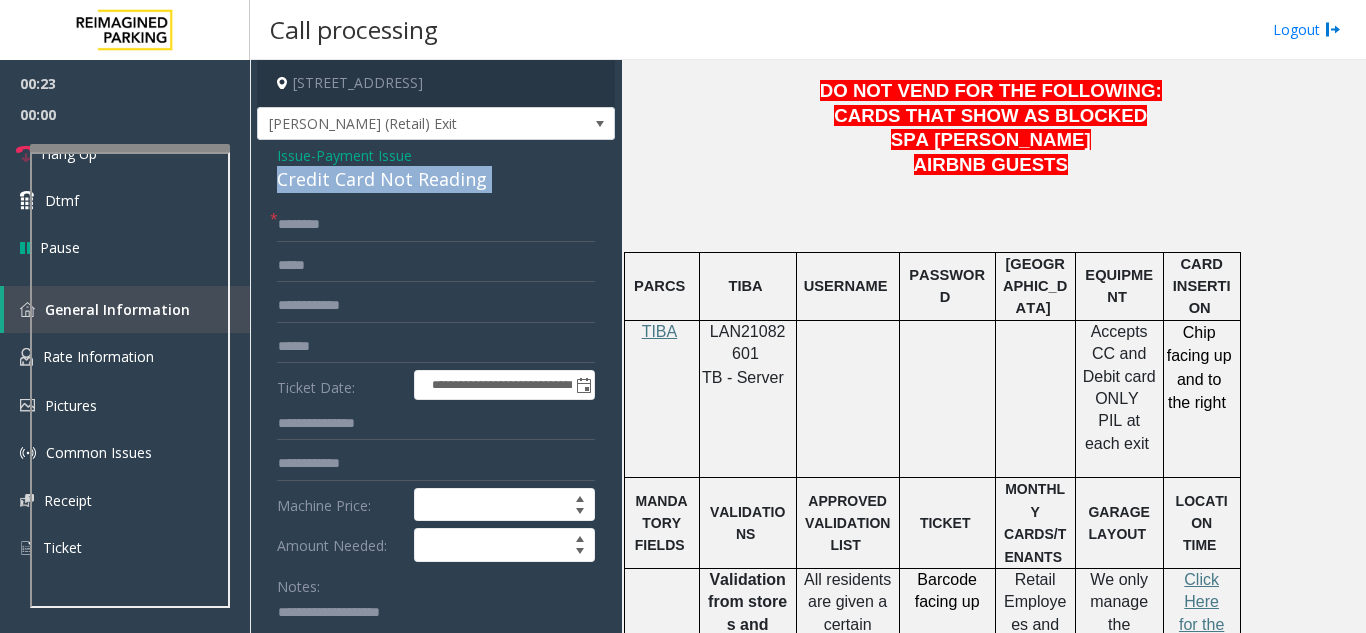 copy on "Credit Card Not Reading" 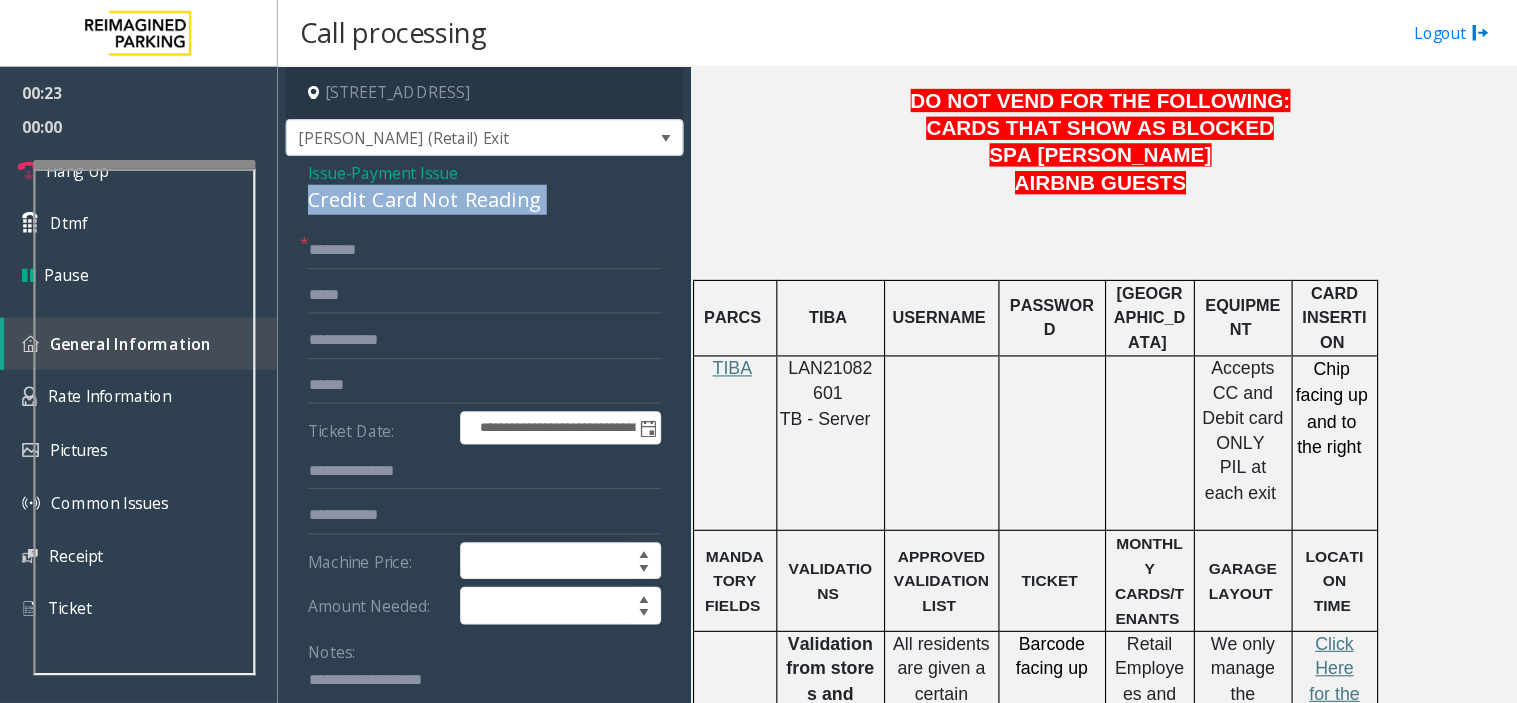 scroll, scrollTop: 1000, scrollLeft: 0, axis: vertical 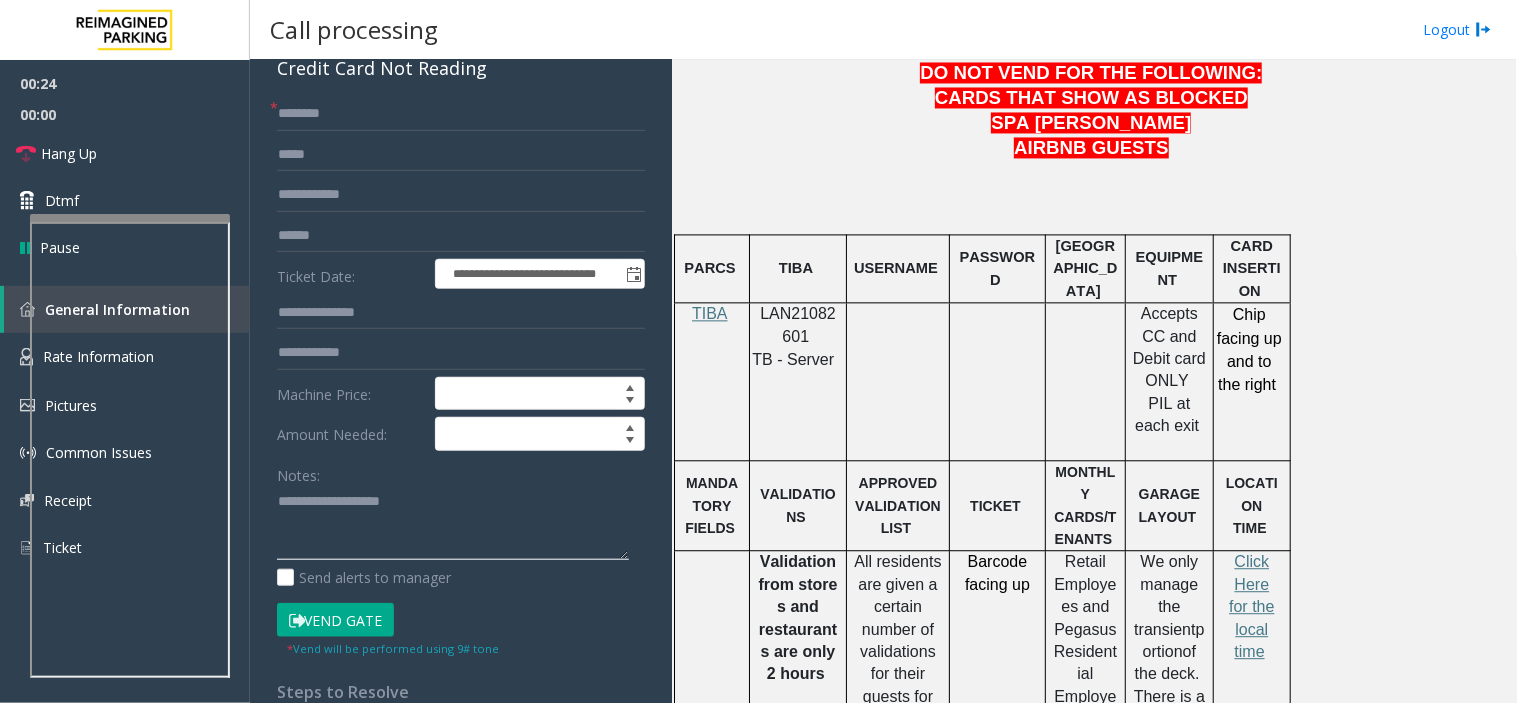click 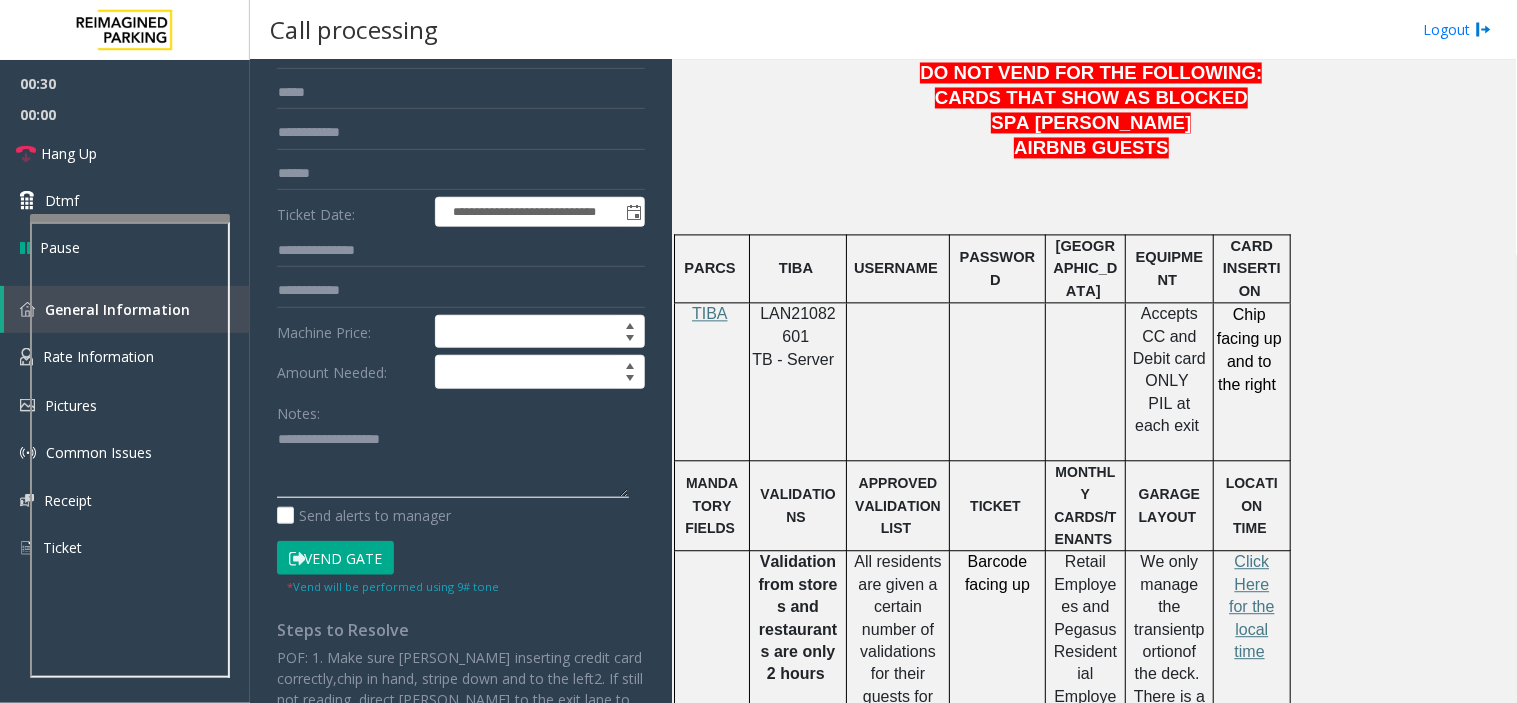 scroll, scrollTop: 222, scrollLeft: 0, axis: vertical 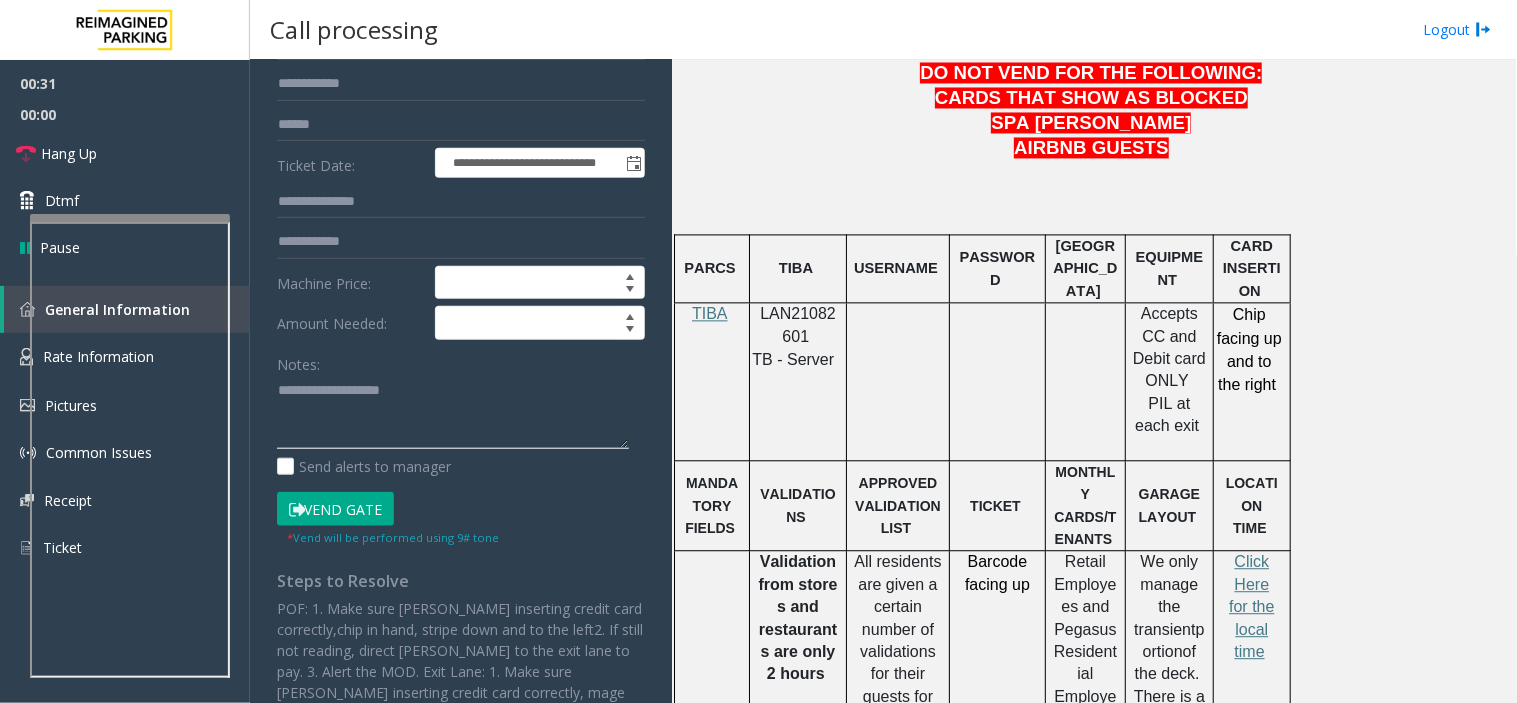 click 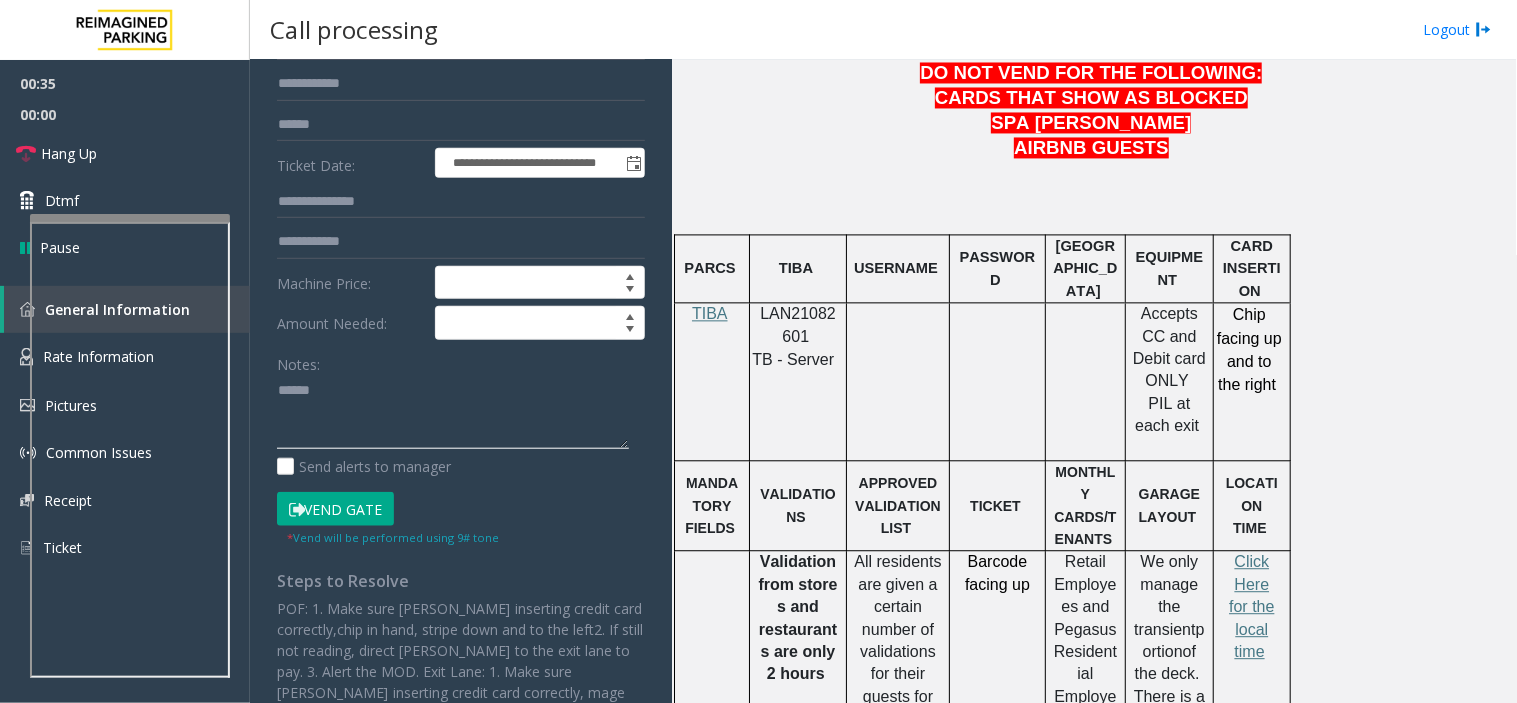 paste on "**********" 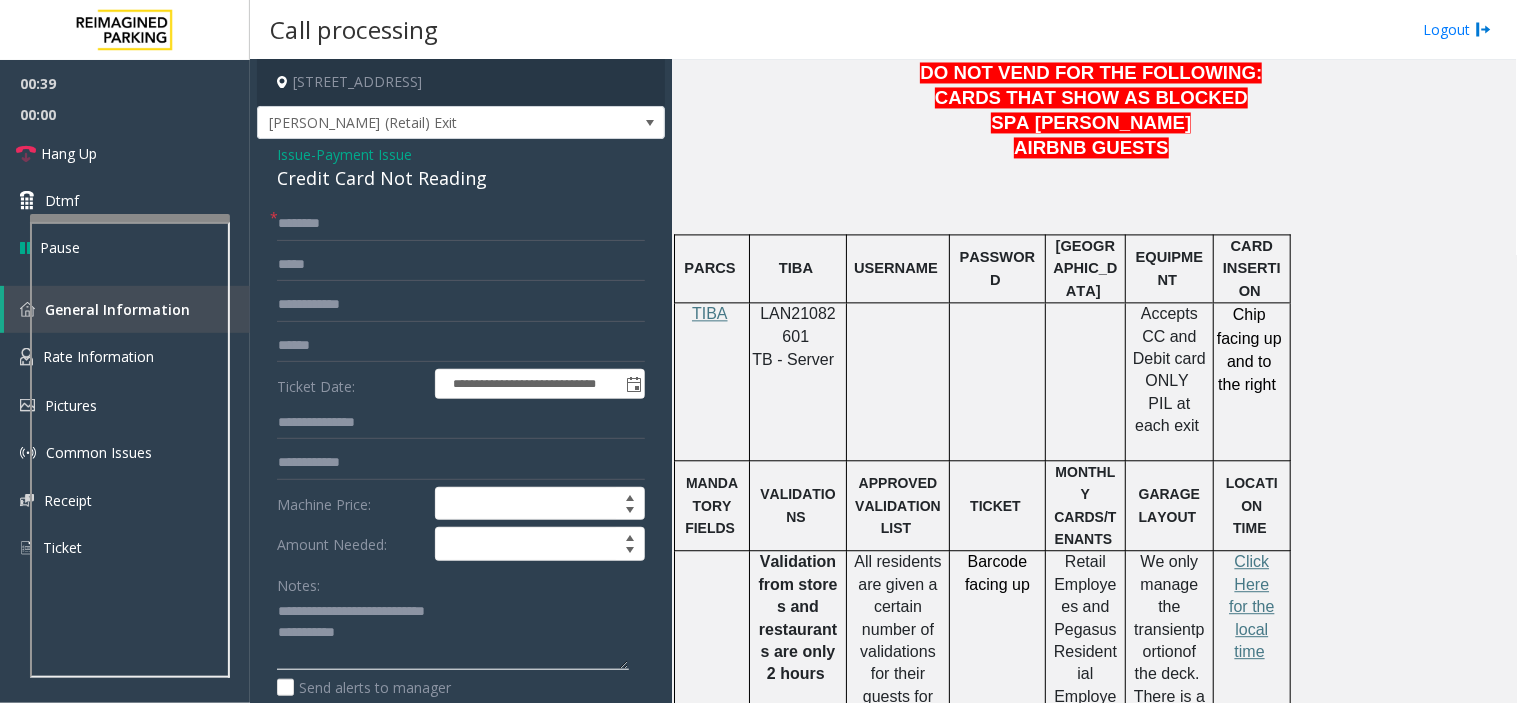 scroll, scrollTop: 0, scrollLeft: 0, axis: both 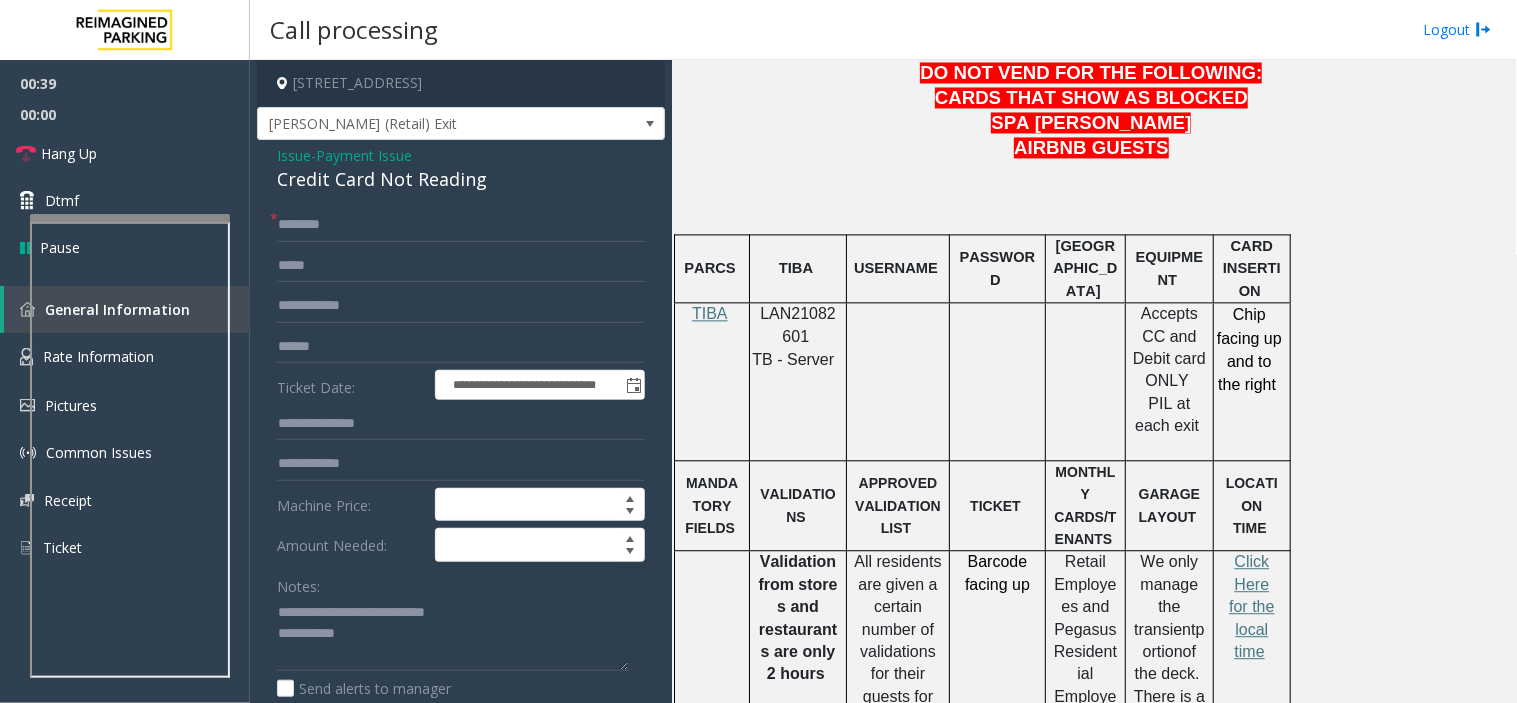 click on "**********" 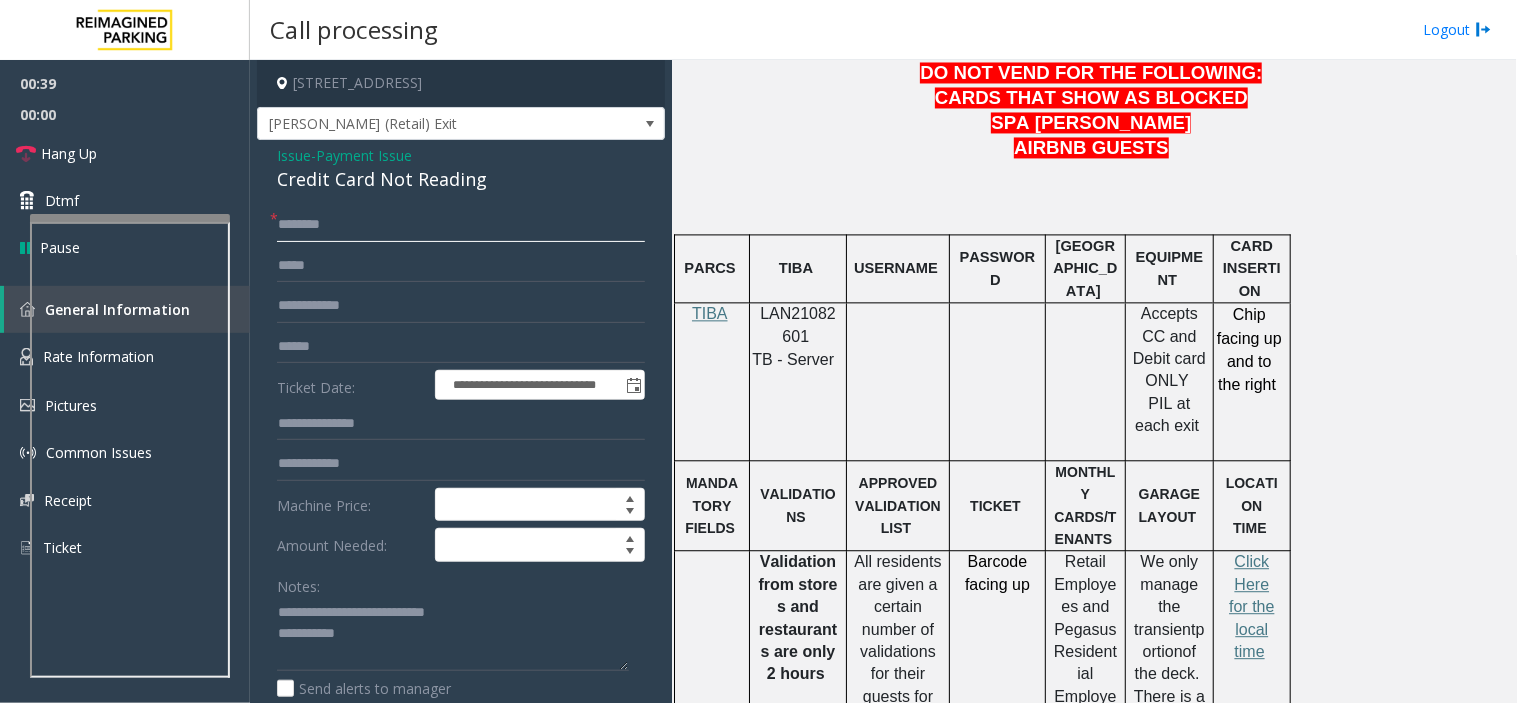 click 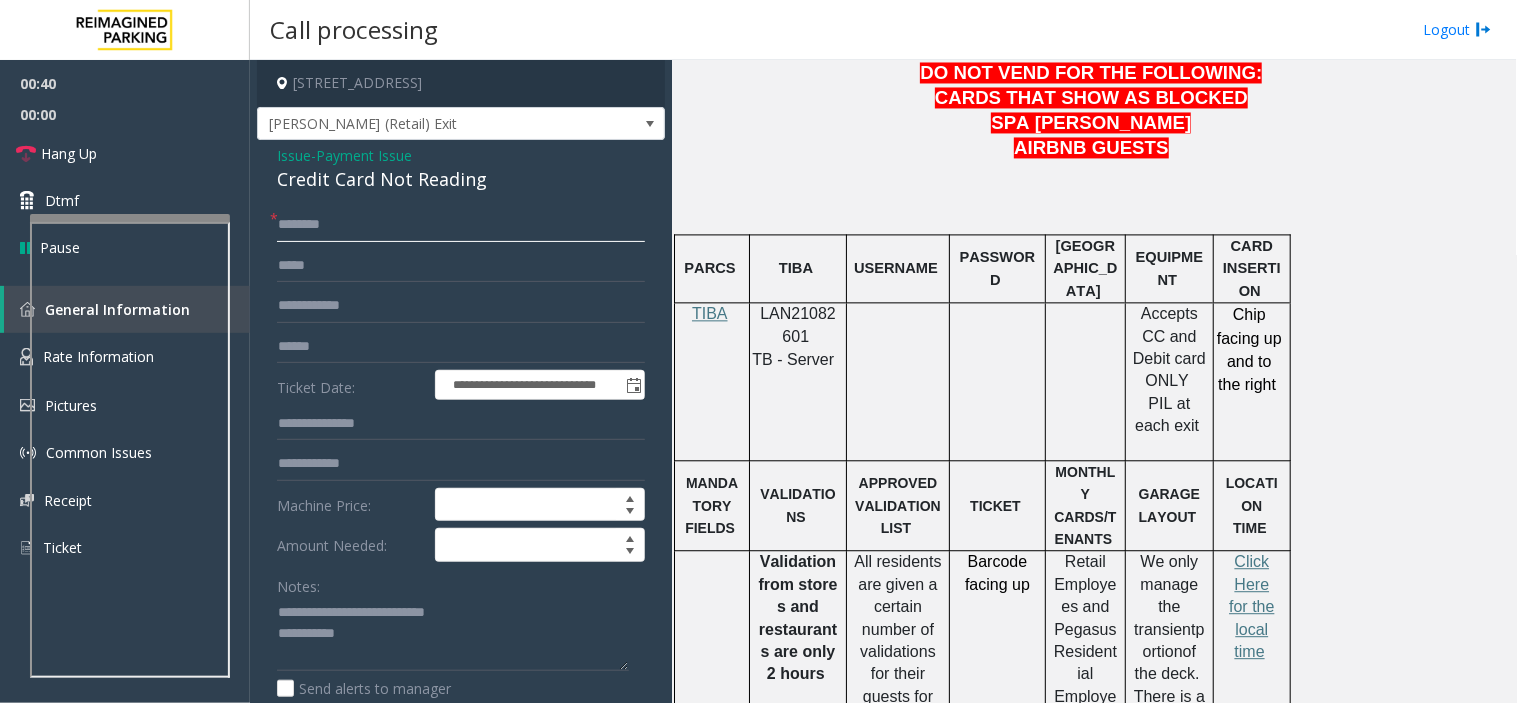click 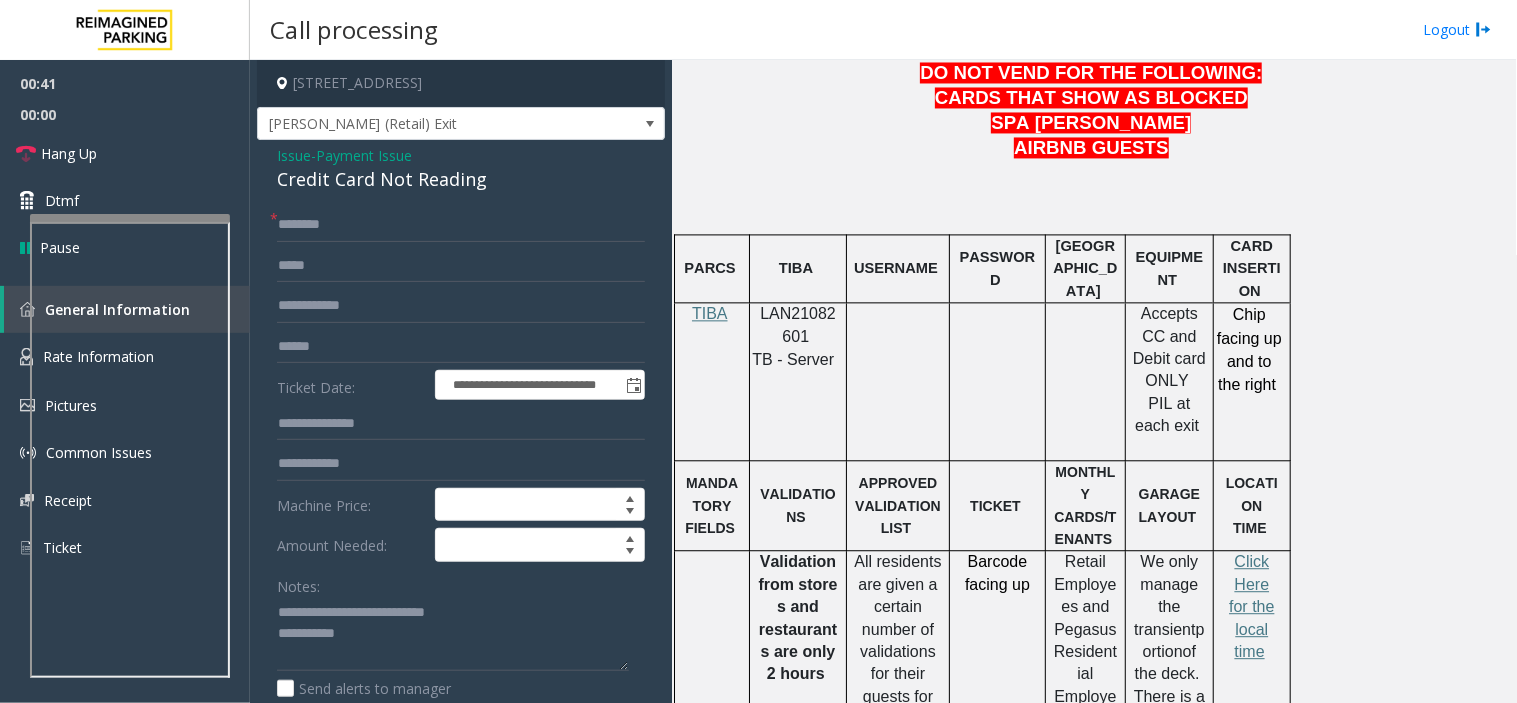 click on "*" 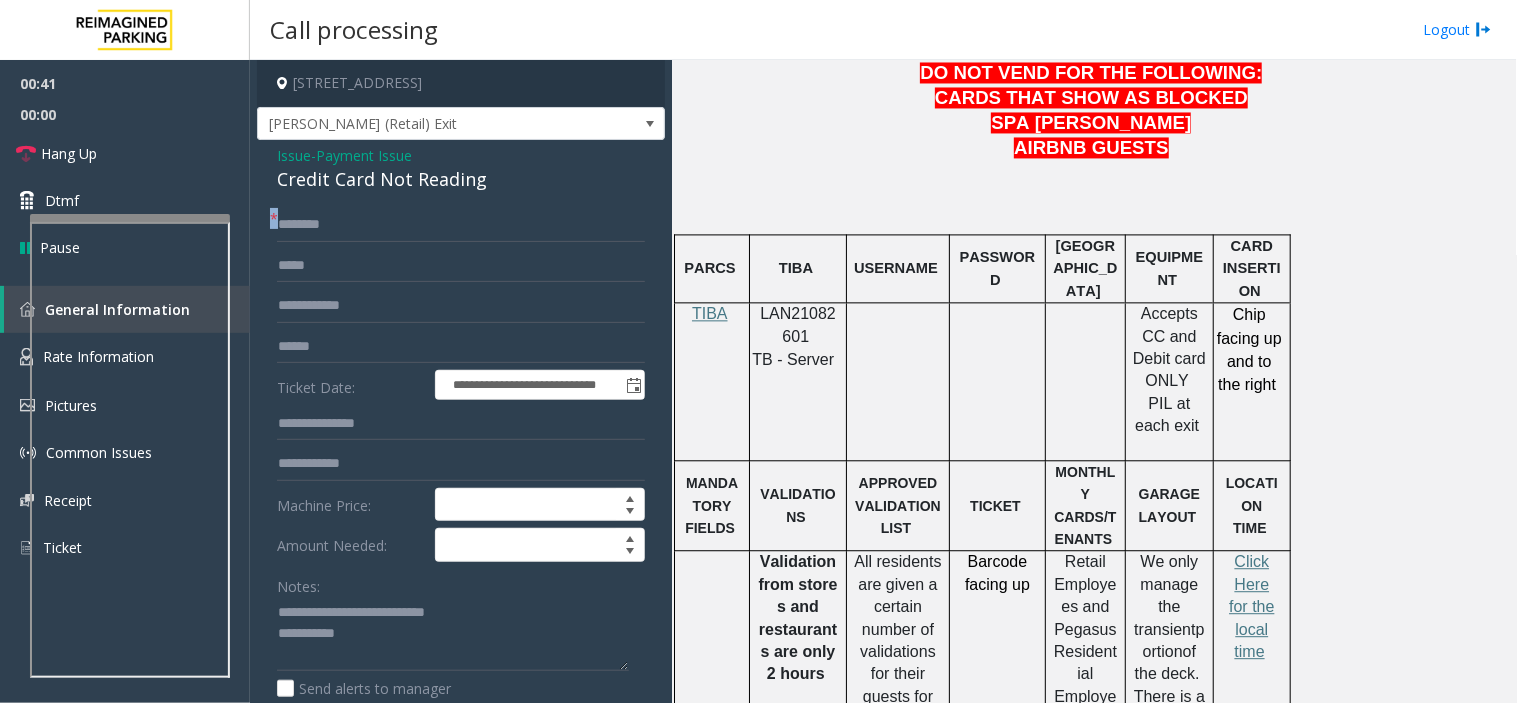 click on "*" 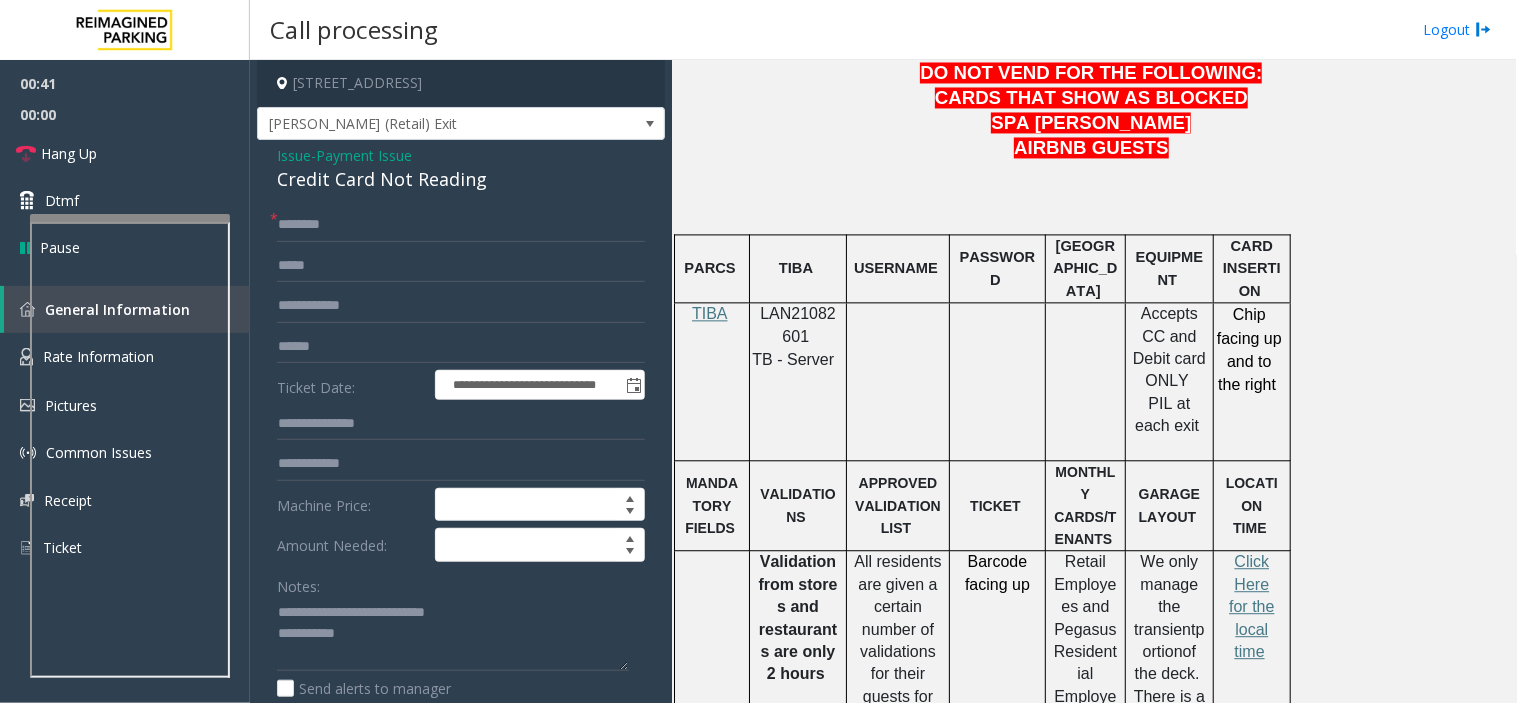 click on "*" 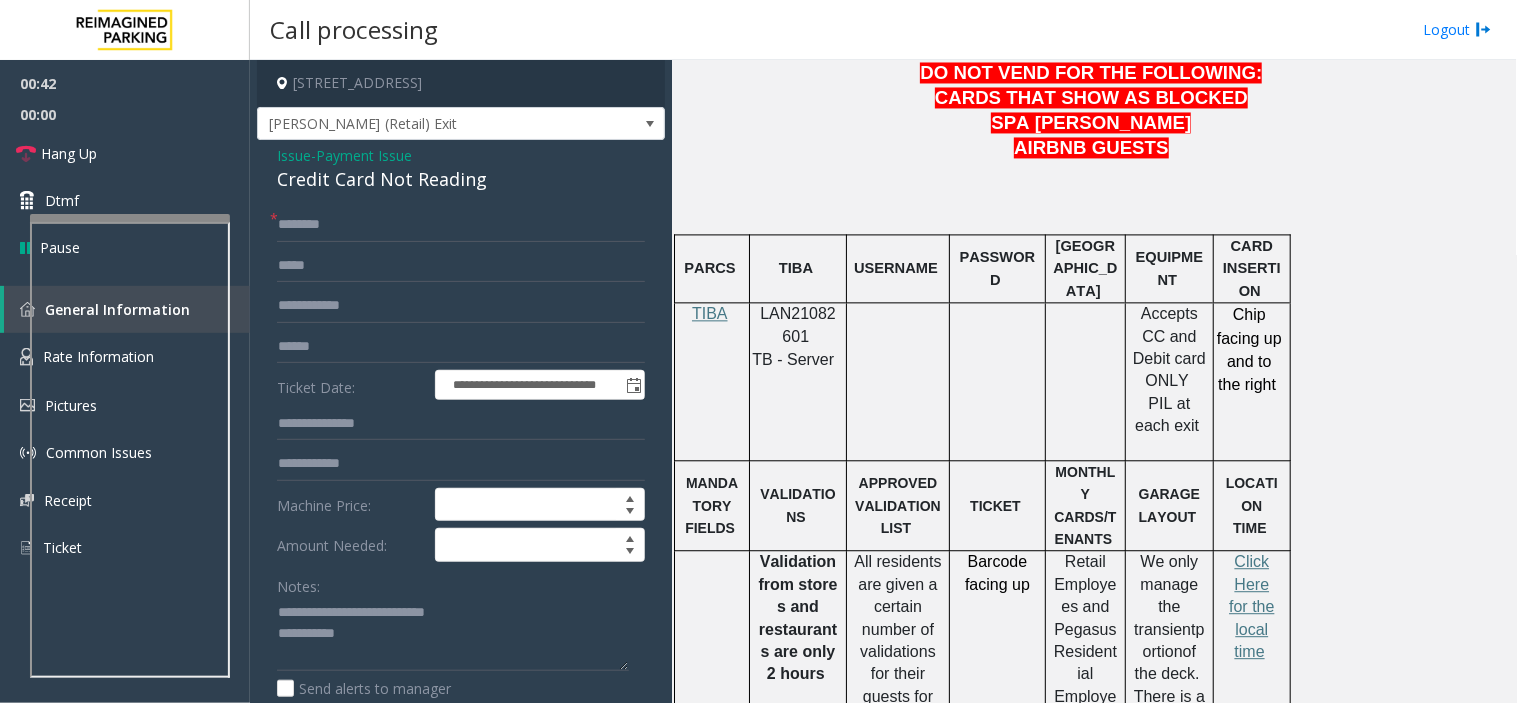 drag, startPoint x: 274, startPoint y: 213, endPoint x: 363, endPoint y: 240, distance: 93.00538 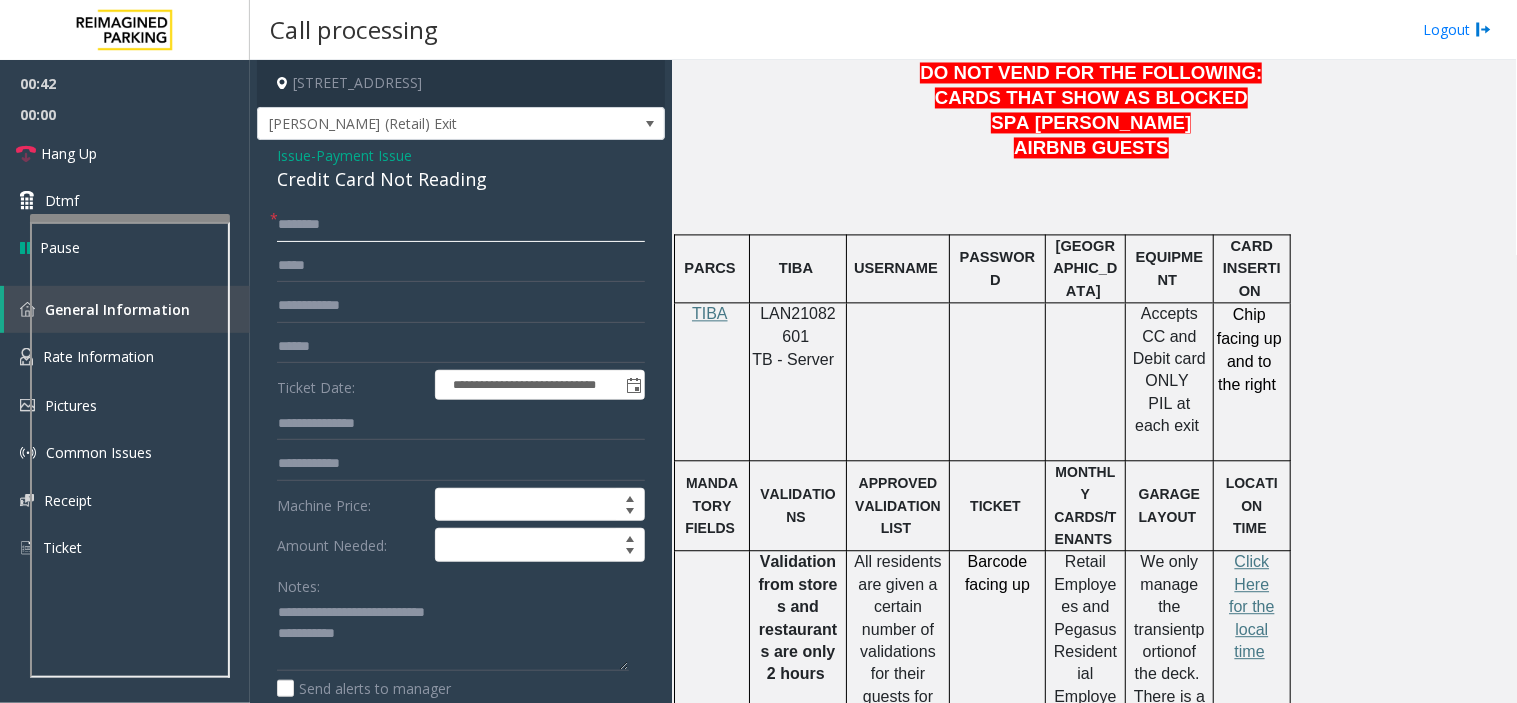 click 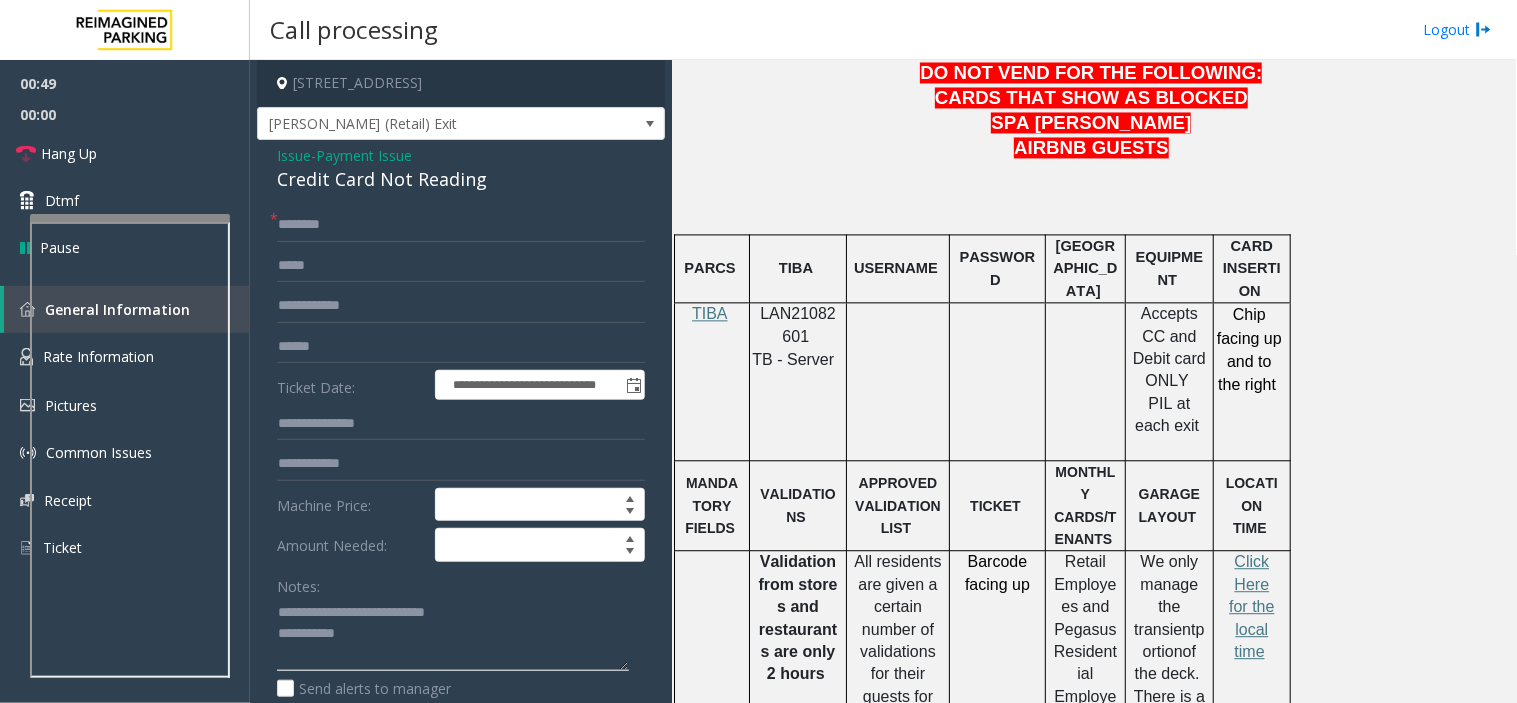 click 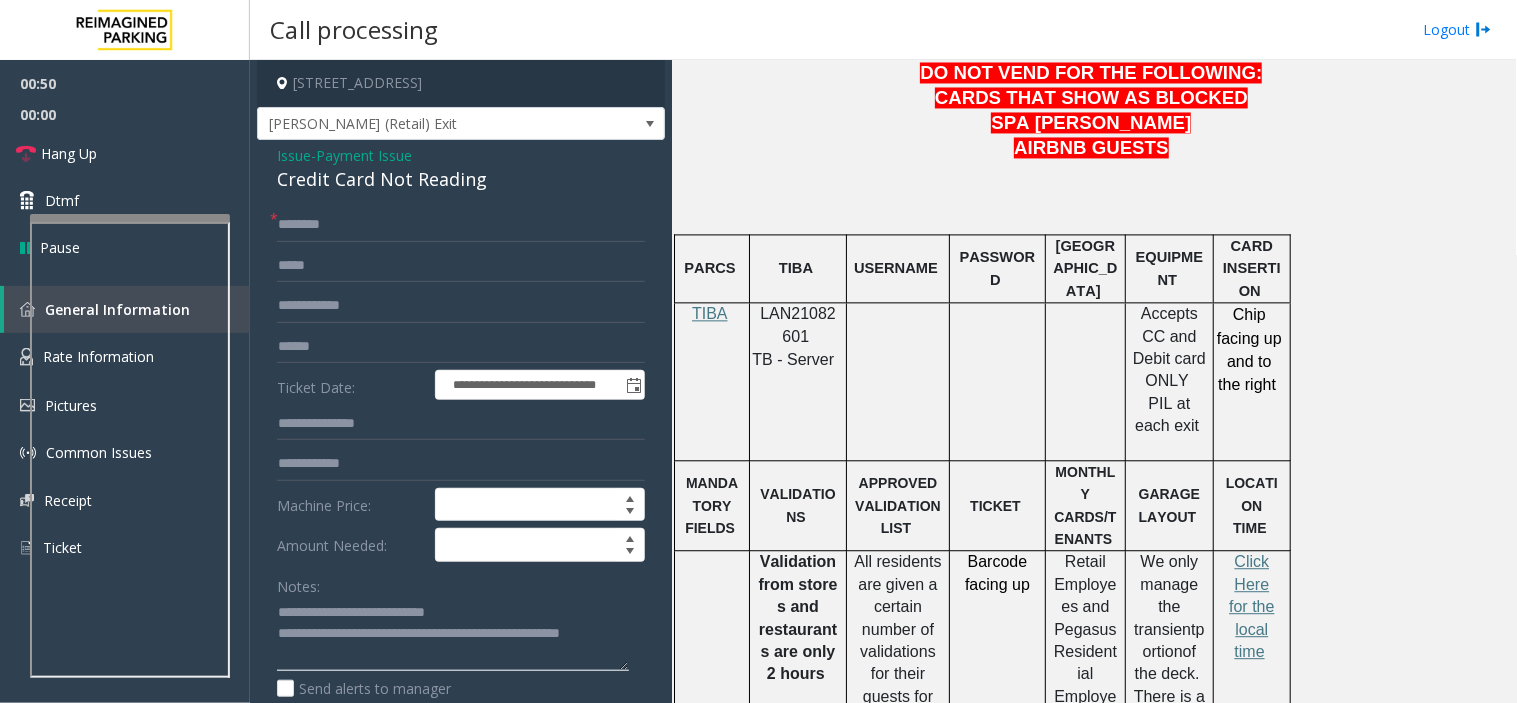 type on "**********" 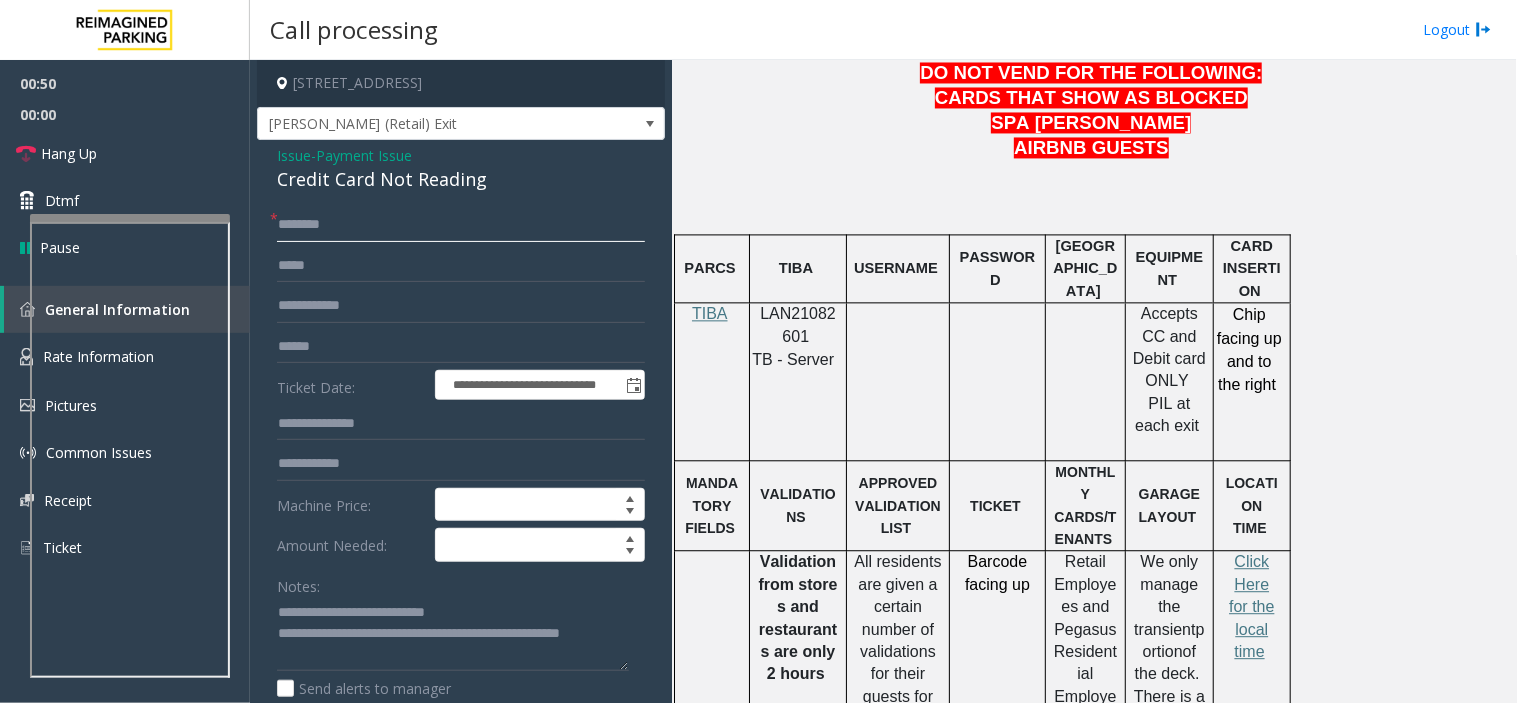 click 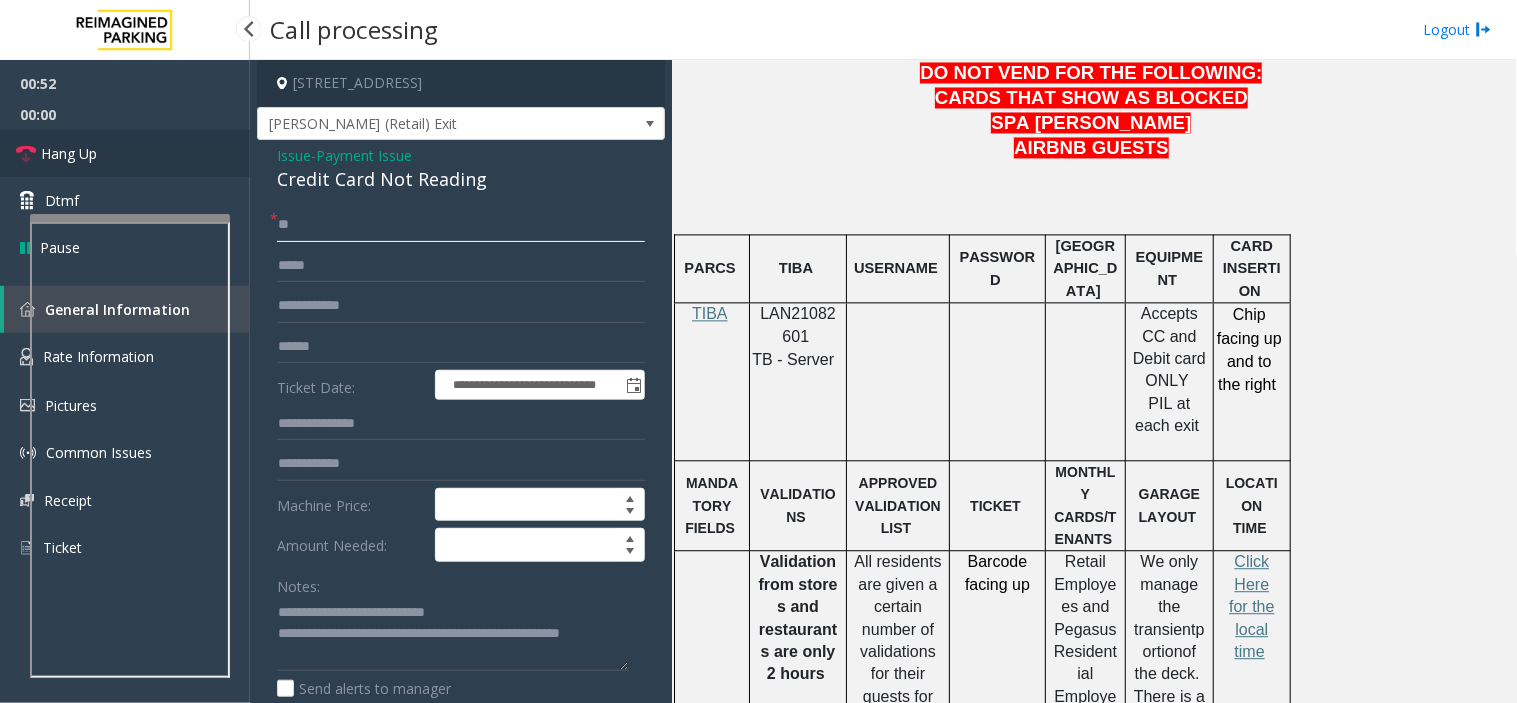 type on "**" 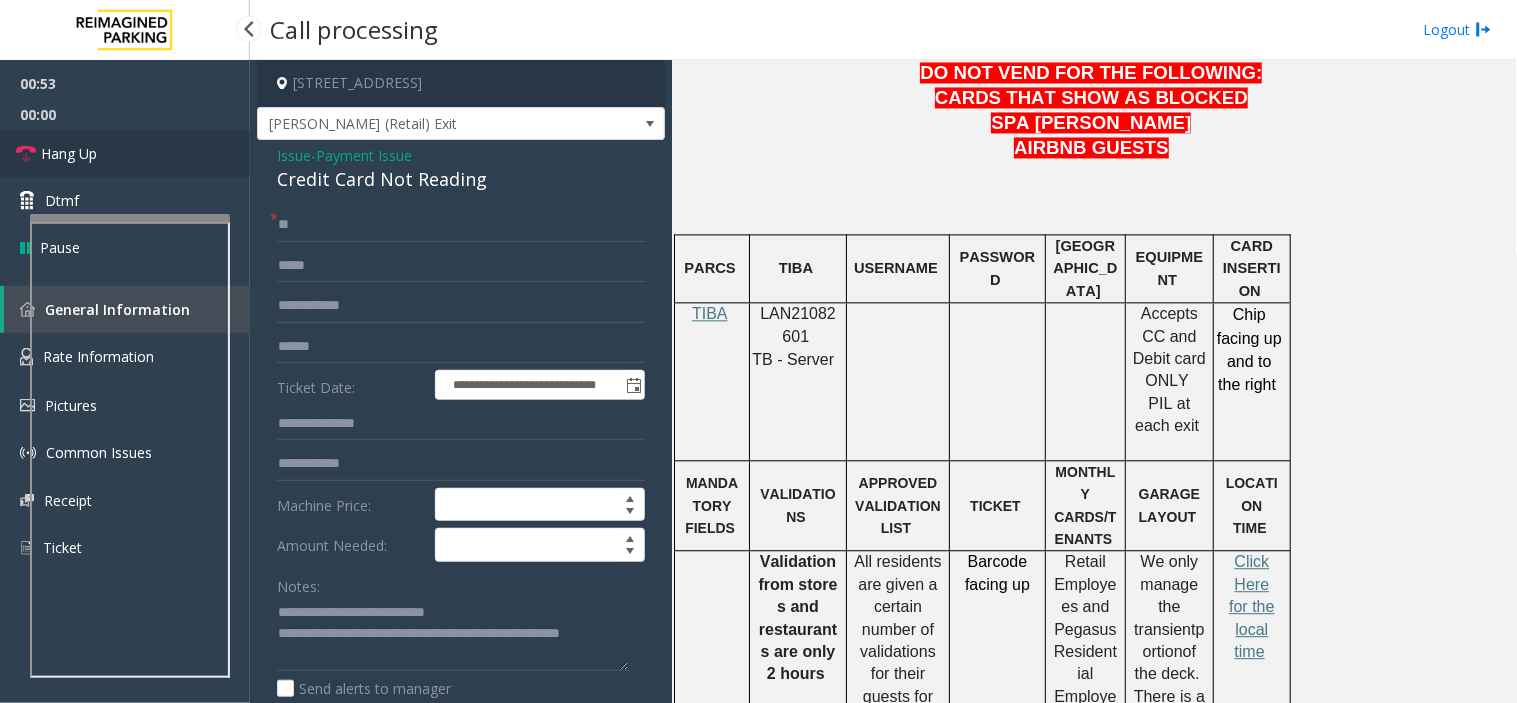 click on "Hang Up" at bounding box center (125, 153) 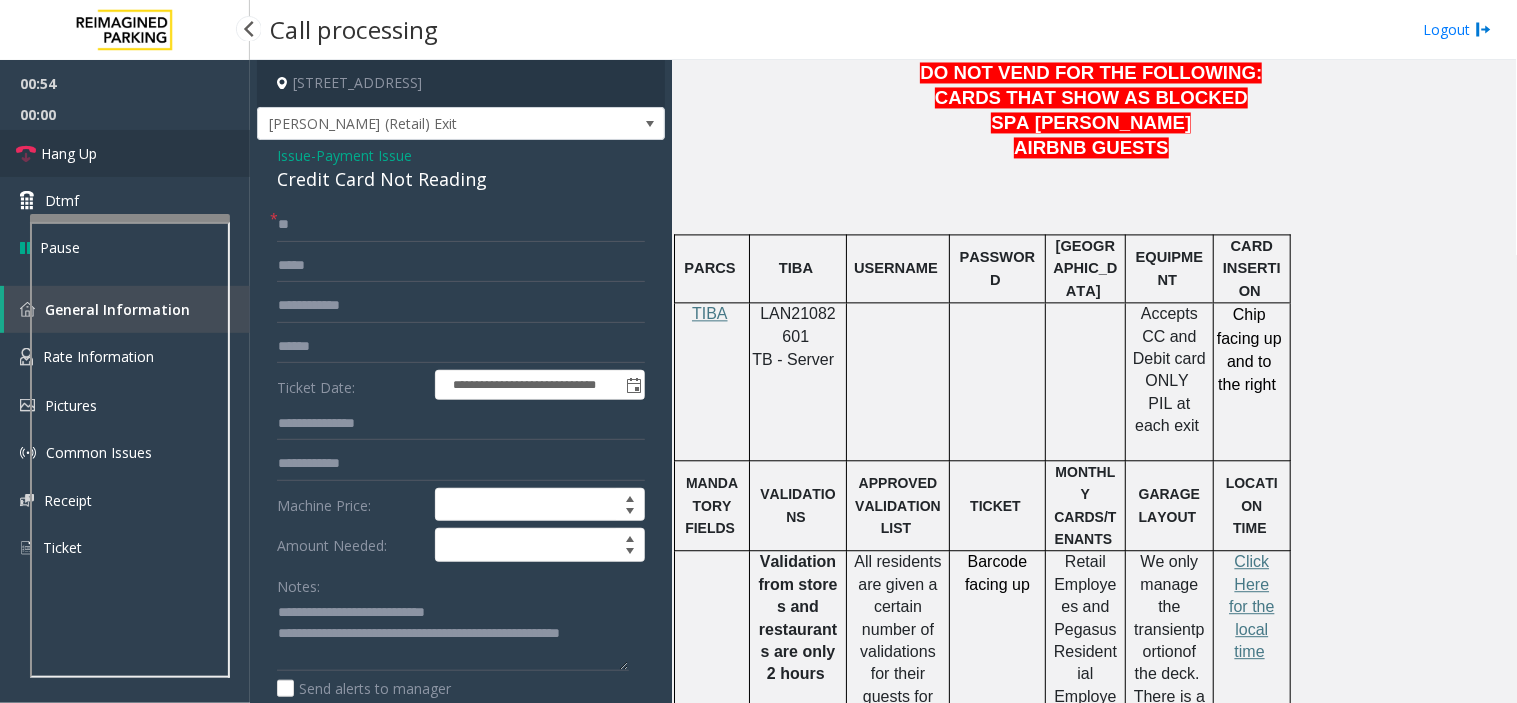 click on "Hang Up" at bounding box center (125, 153) 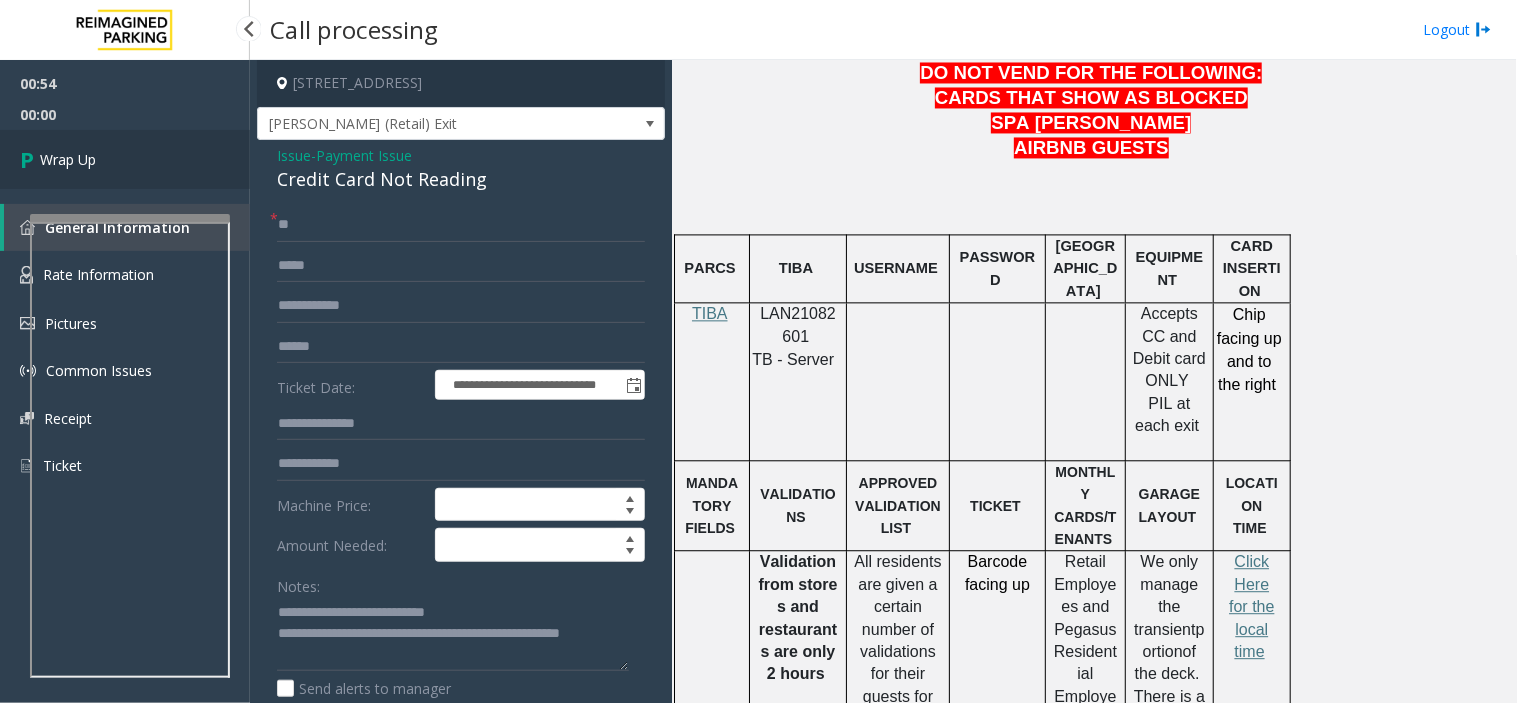 click on "Wrap Up" at bounding box center (125, 159) 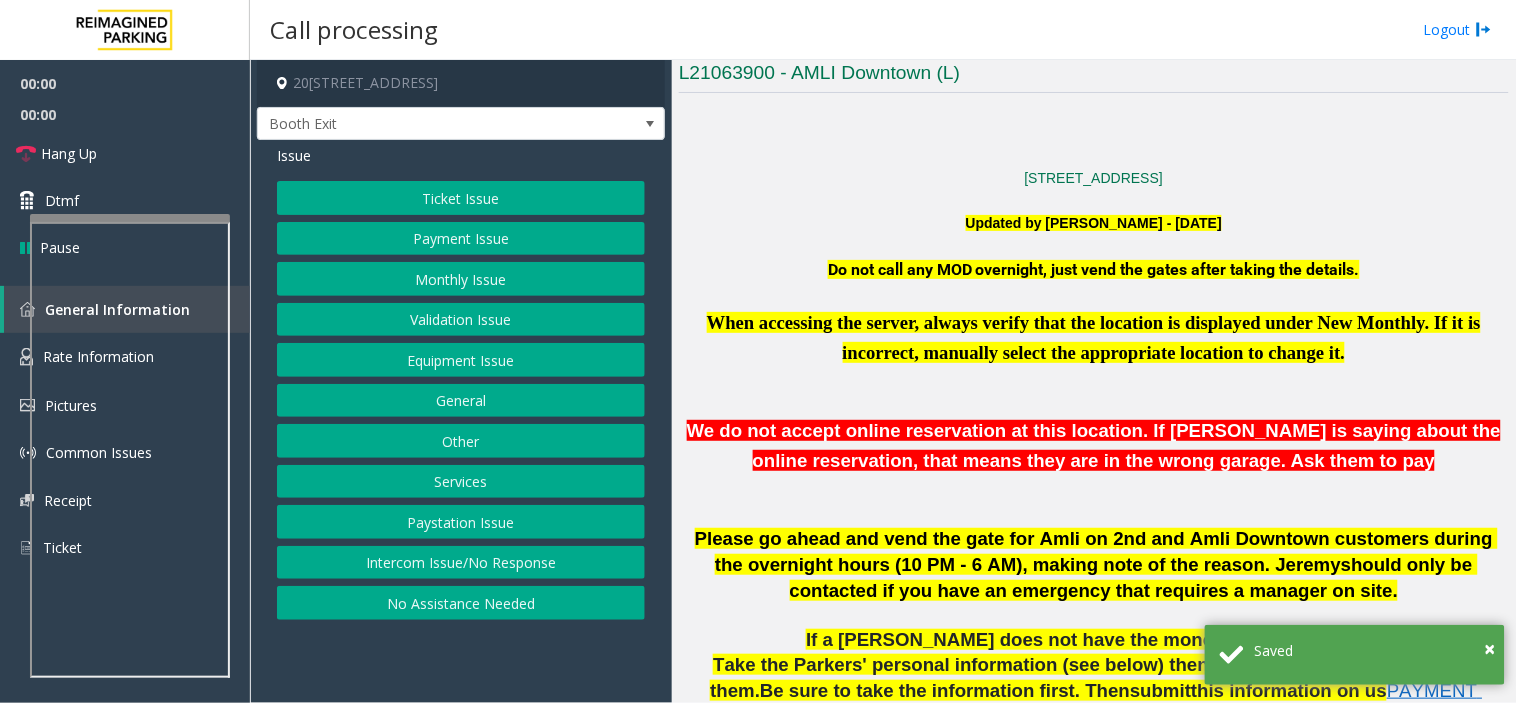 scroll, scrollTop: 1000, scrollLeft: 0, axis: vertical 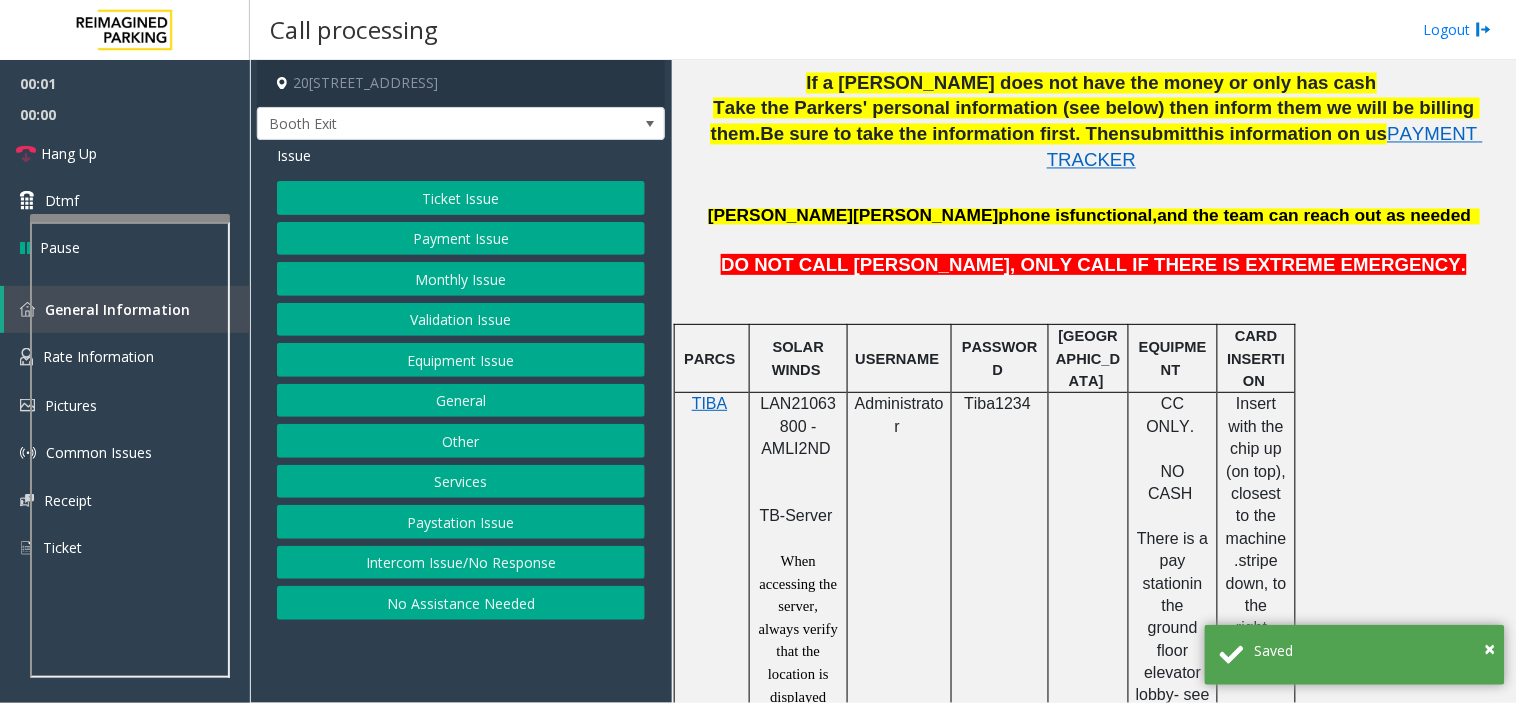 click on "LAN21063800 - AMLI2ND" 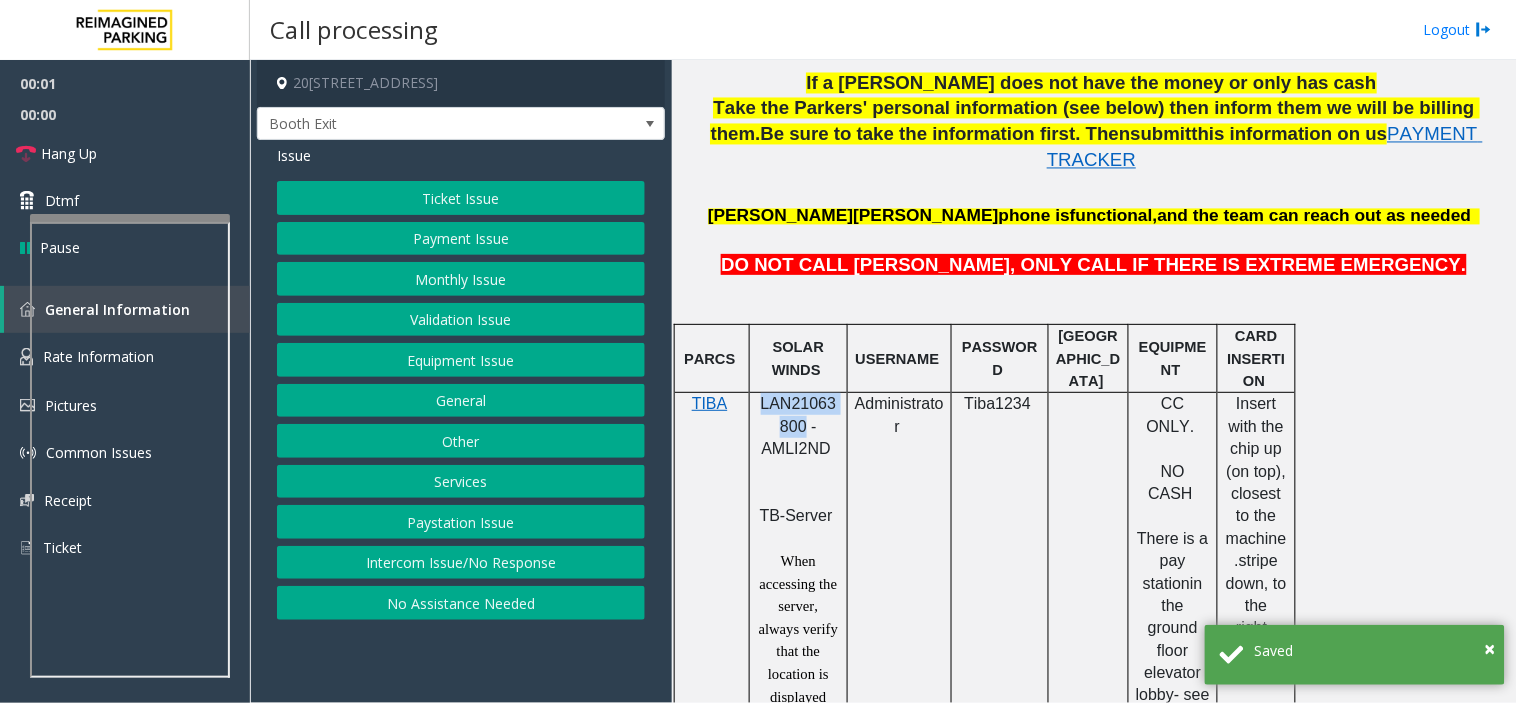 click on "LAN21063800 - AMLI2ND" 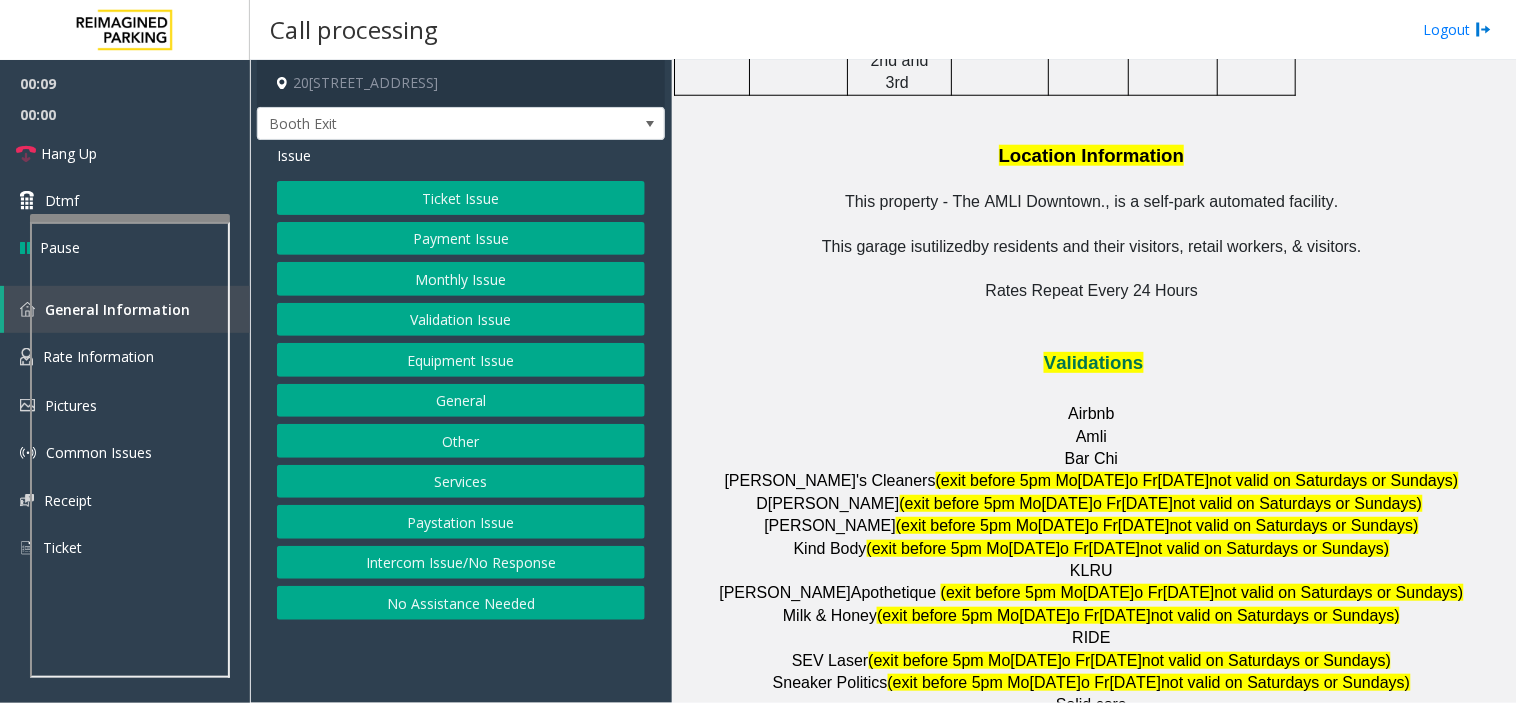 scroll, scrollTop: 2444, scrollLeft: 0, axis: vertical 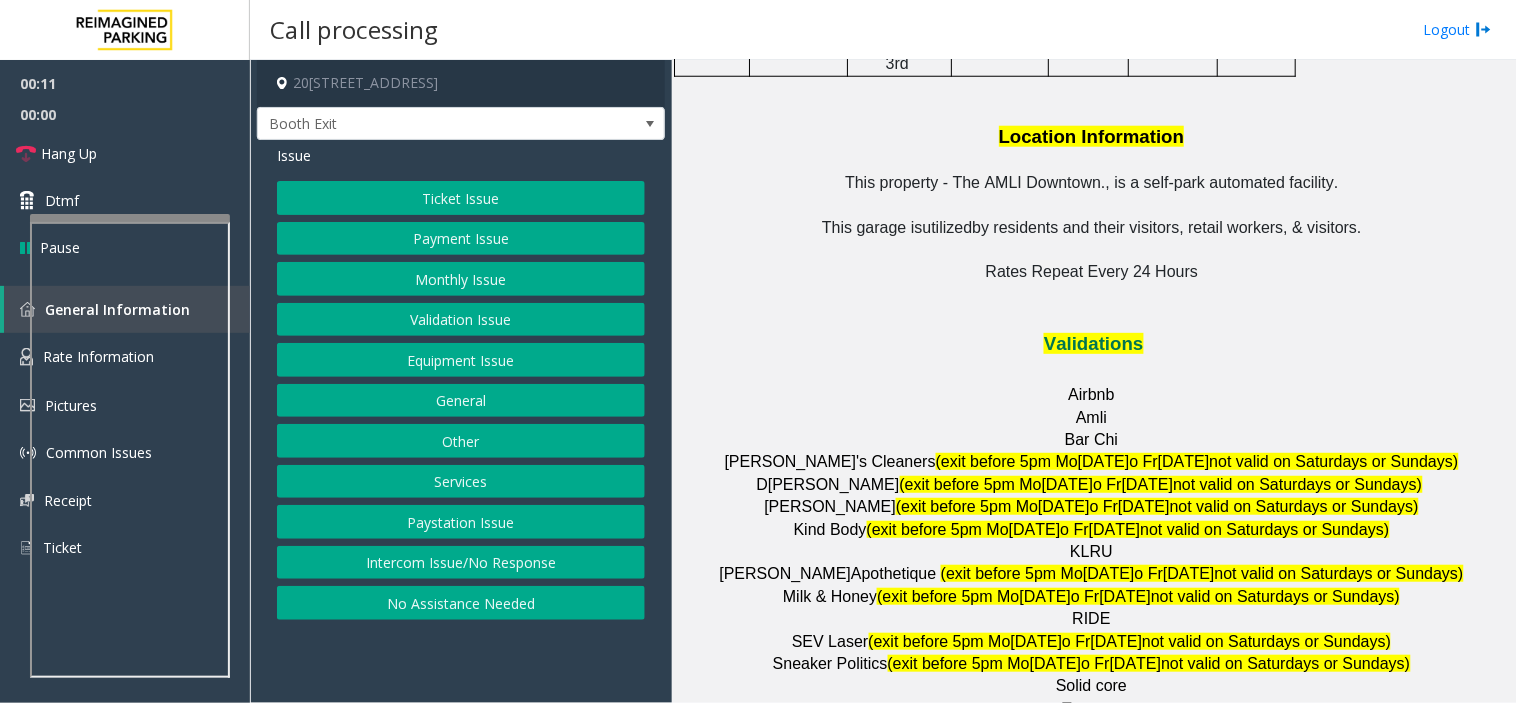 click on "Validation Issue" 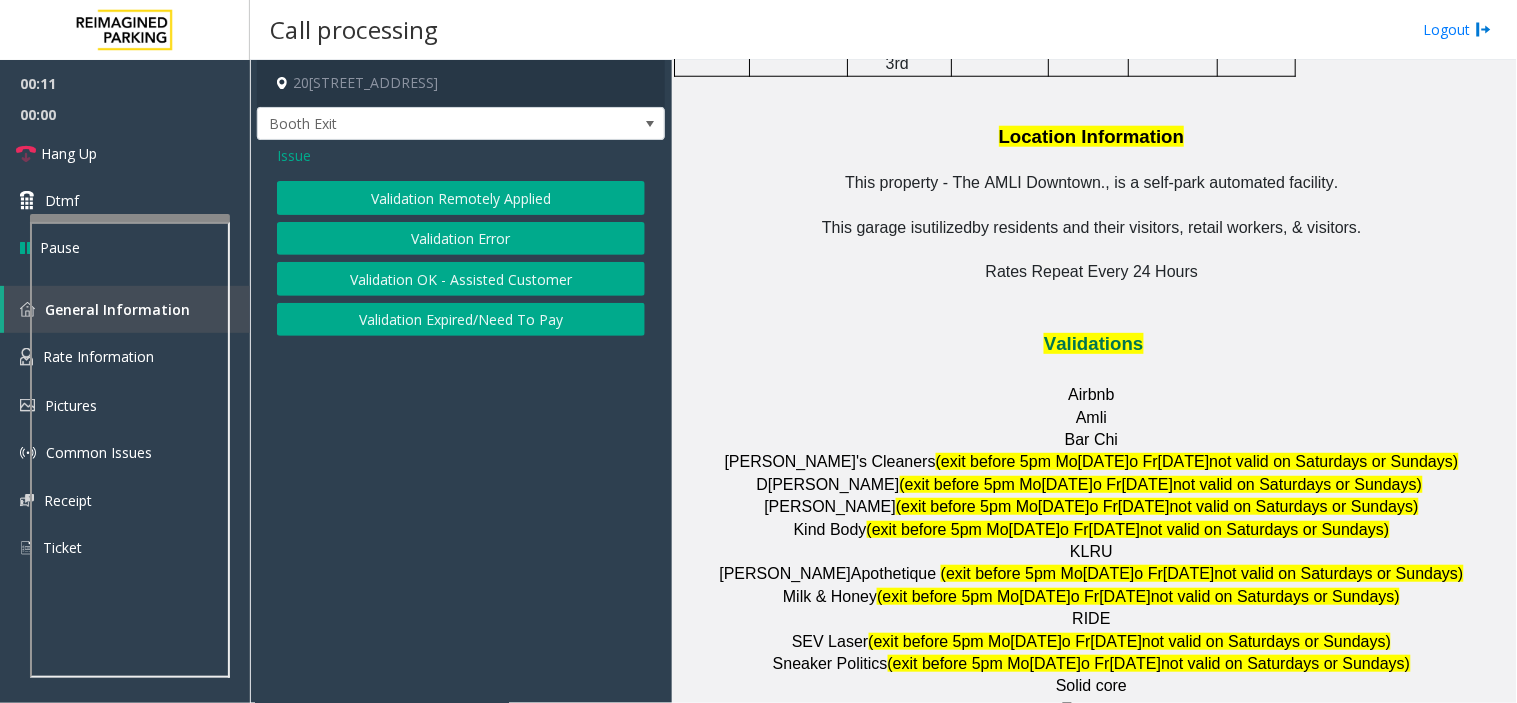 click on "Validation Error" 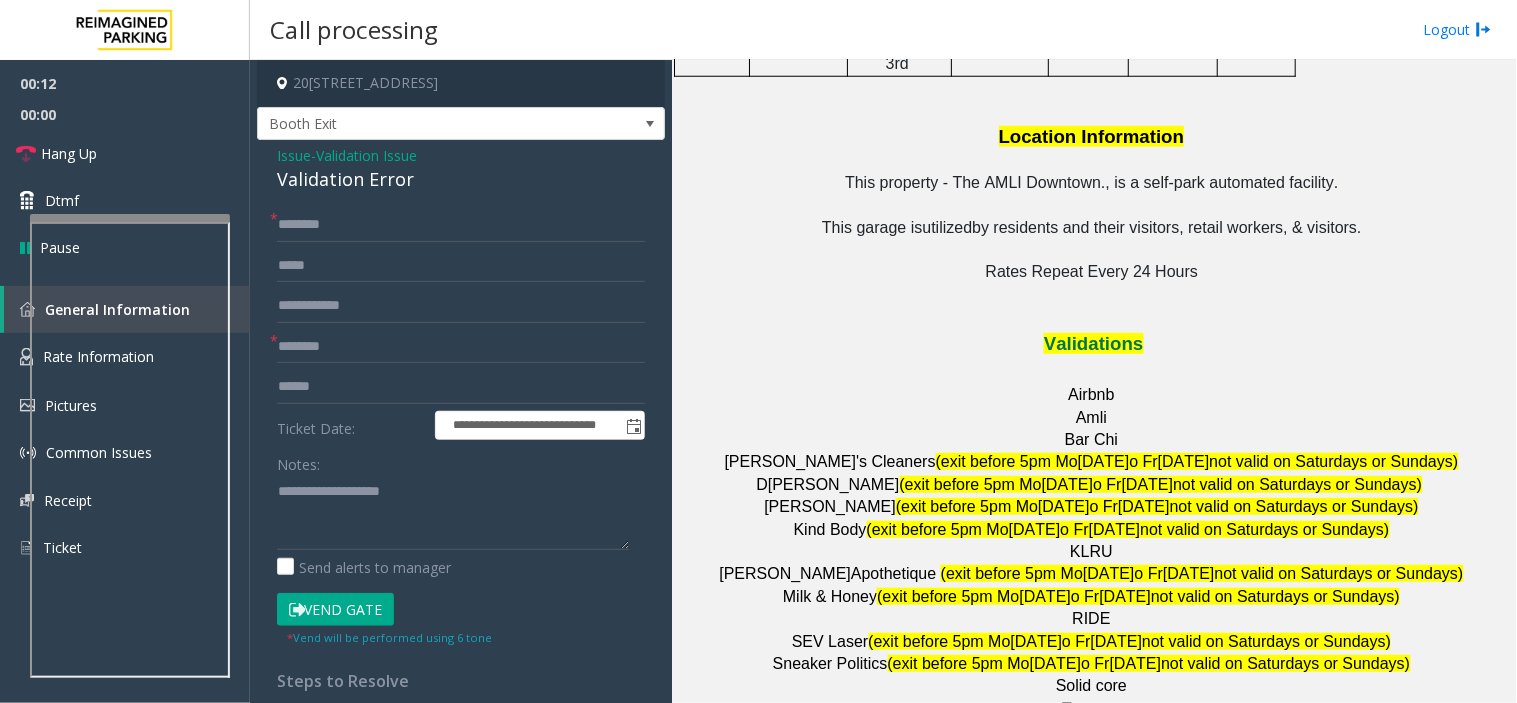 click on "Validation Error" 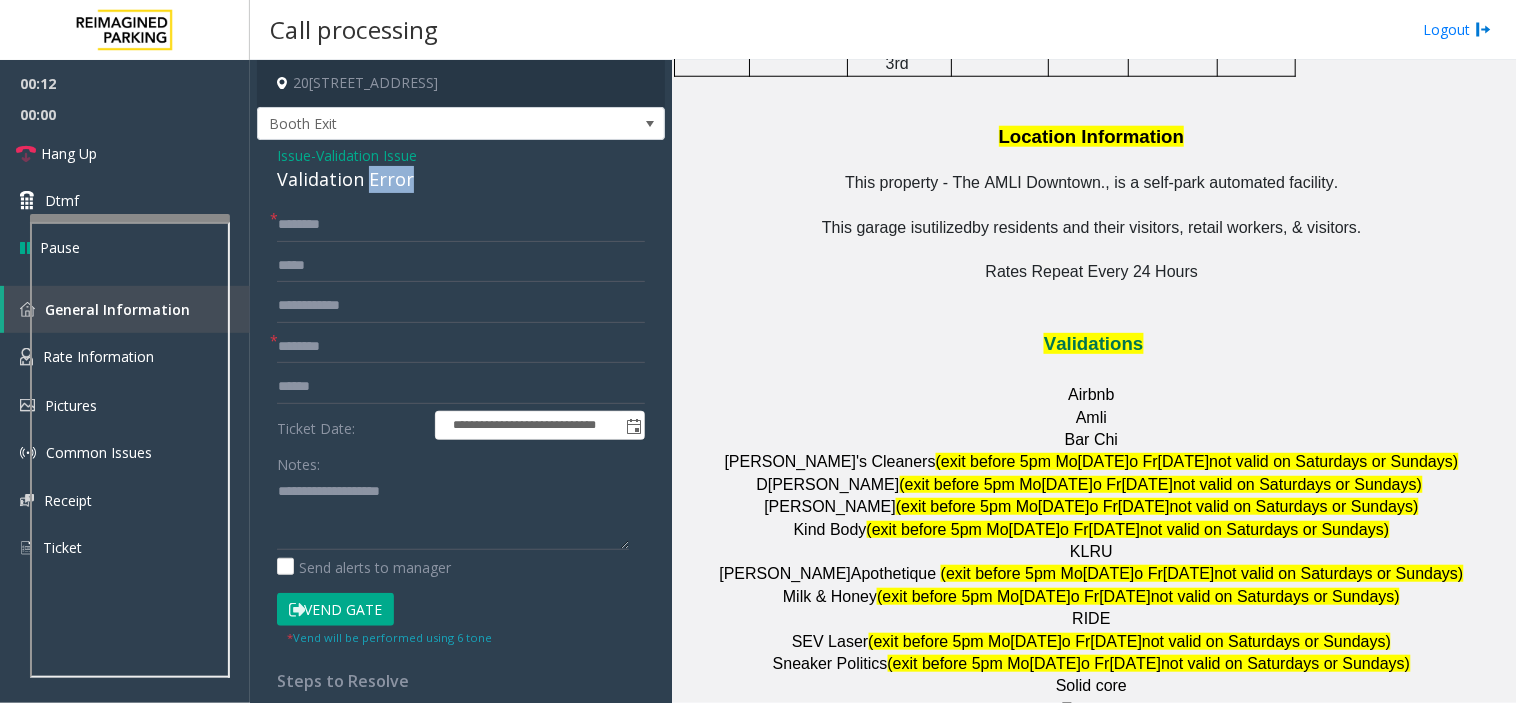 click on "Validation Error" 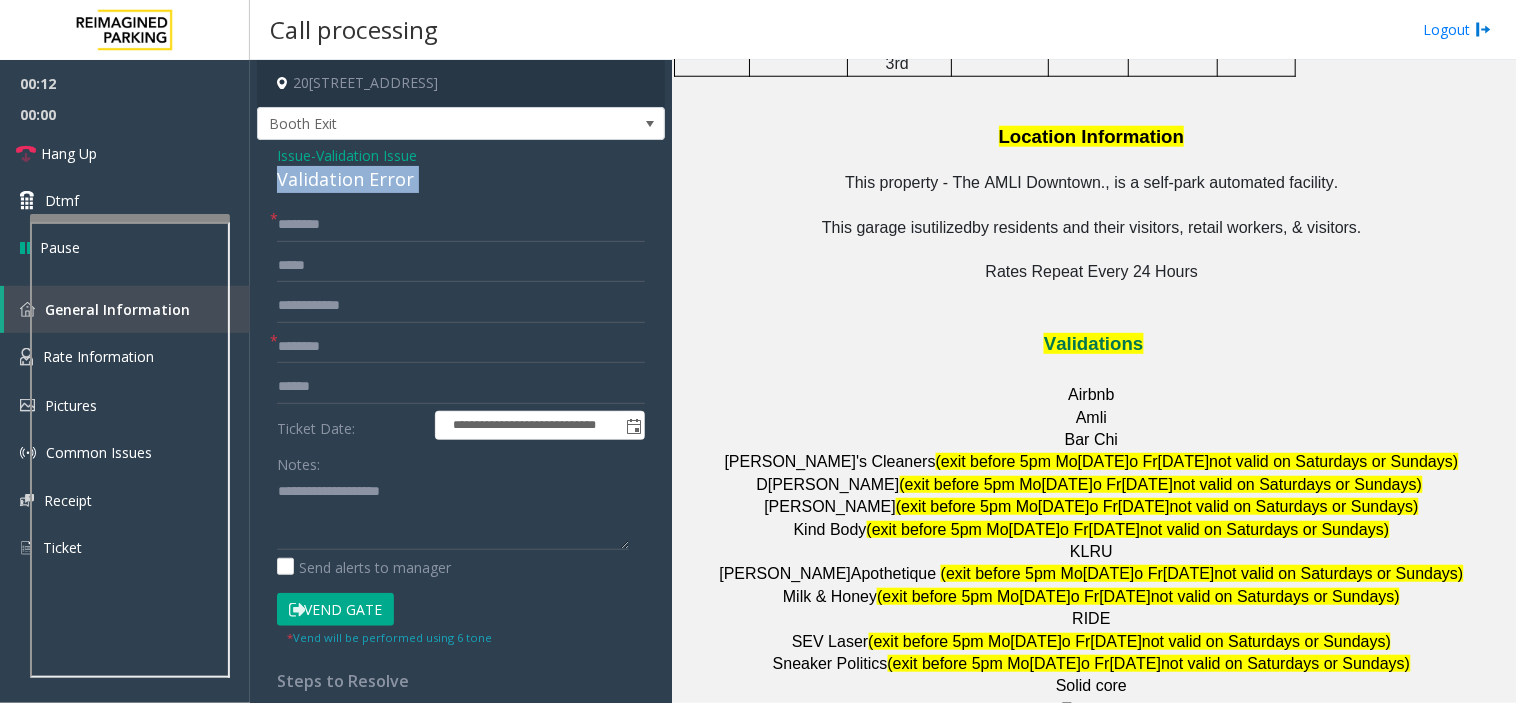 click on "Validation Error" 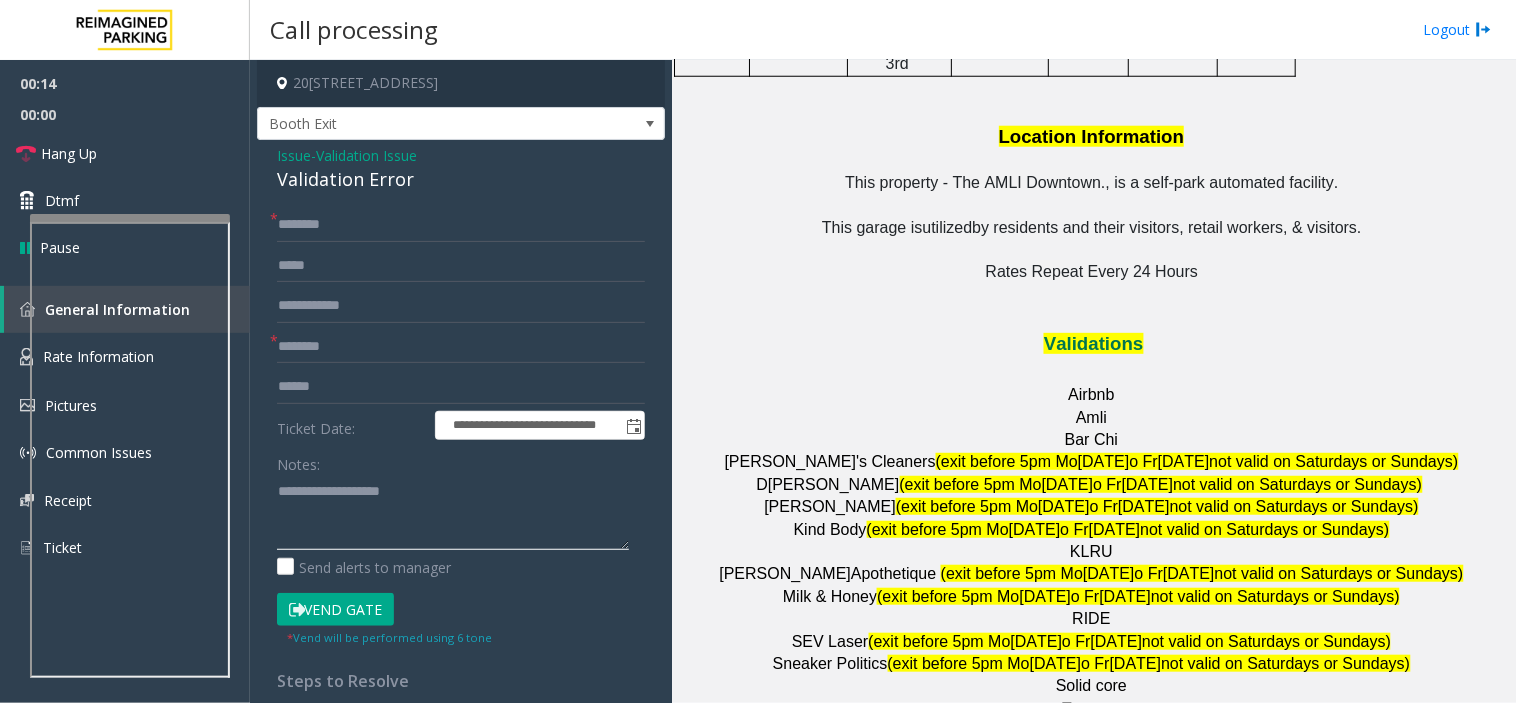 click 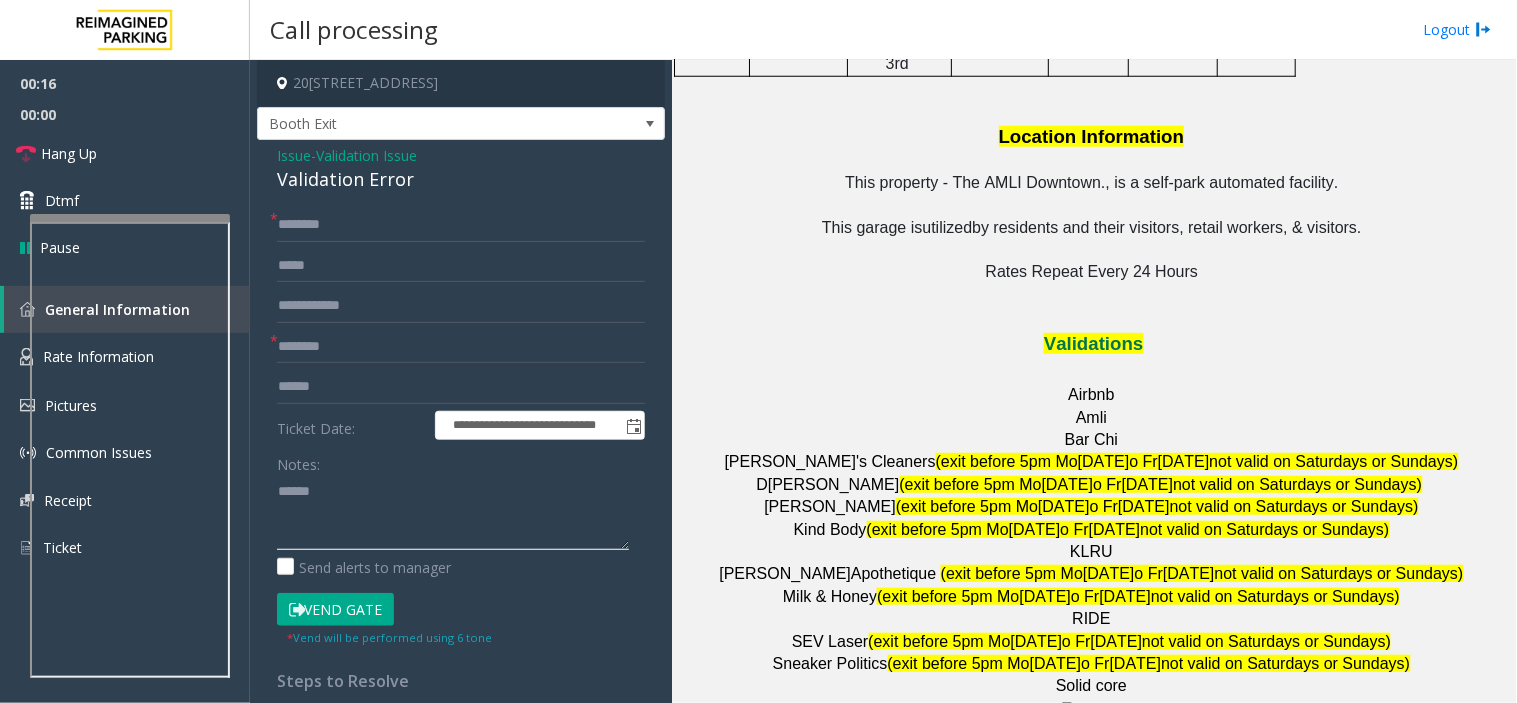 paste on "**********" 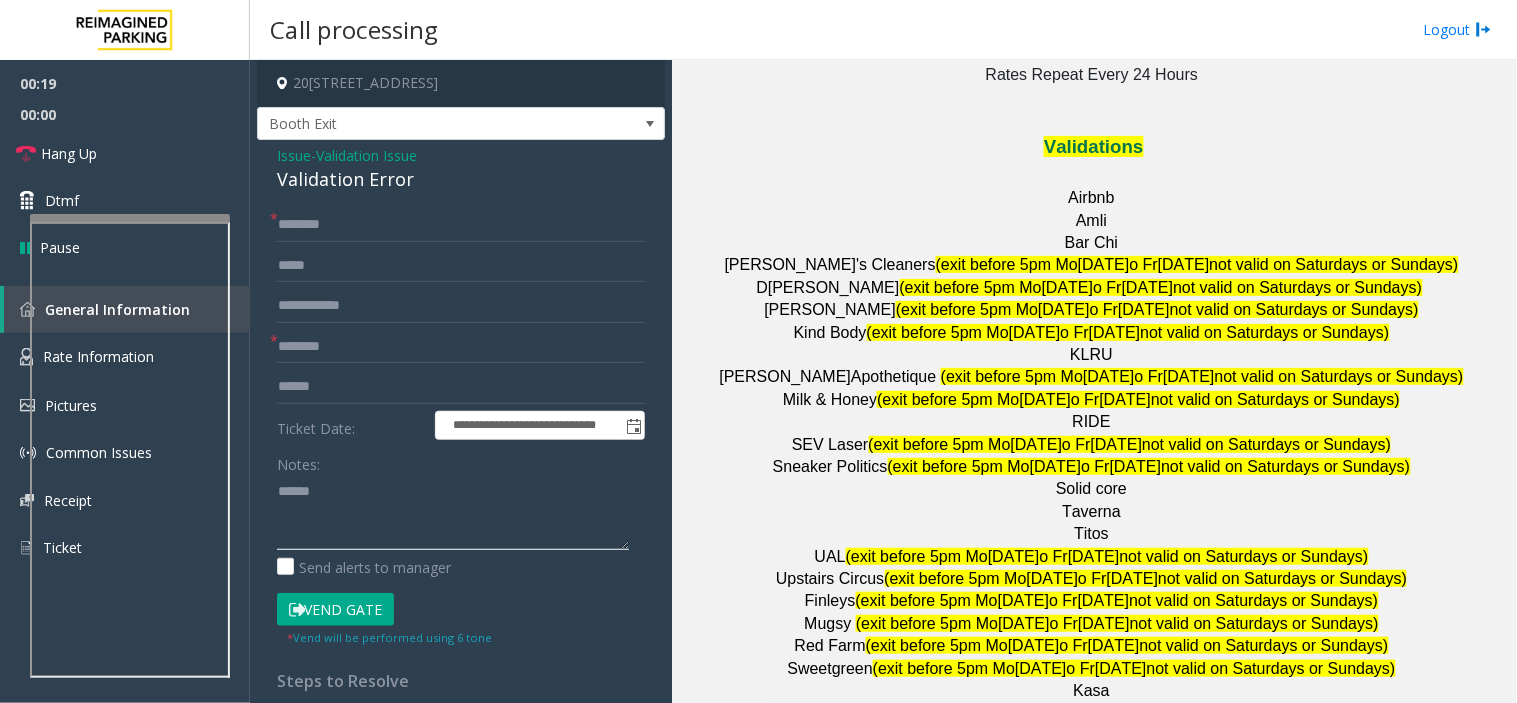 scroll, scrollTop: 2666, scrollLeft: 0, axis: vertical 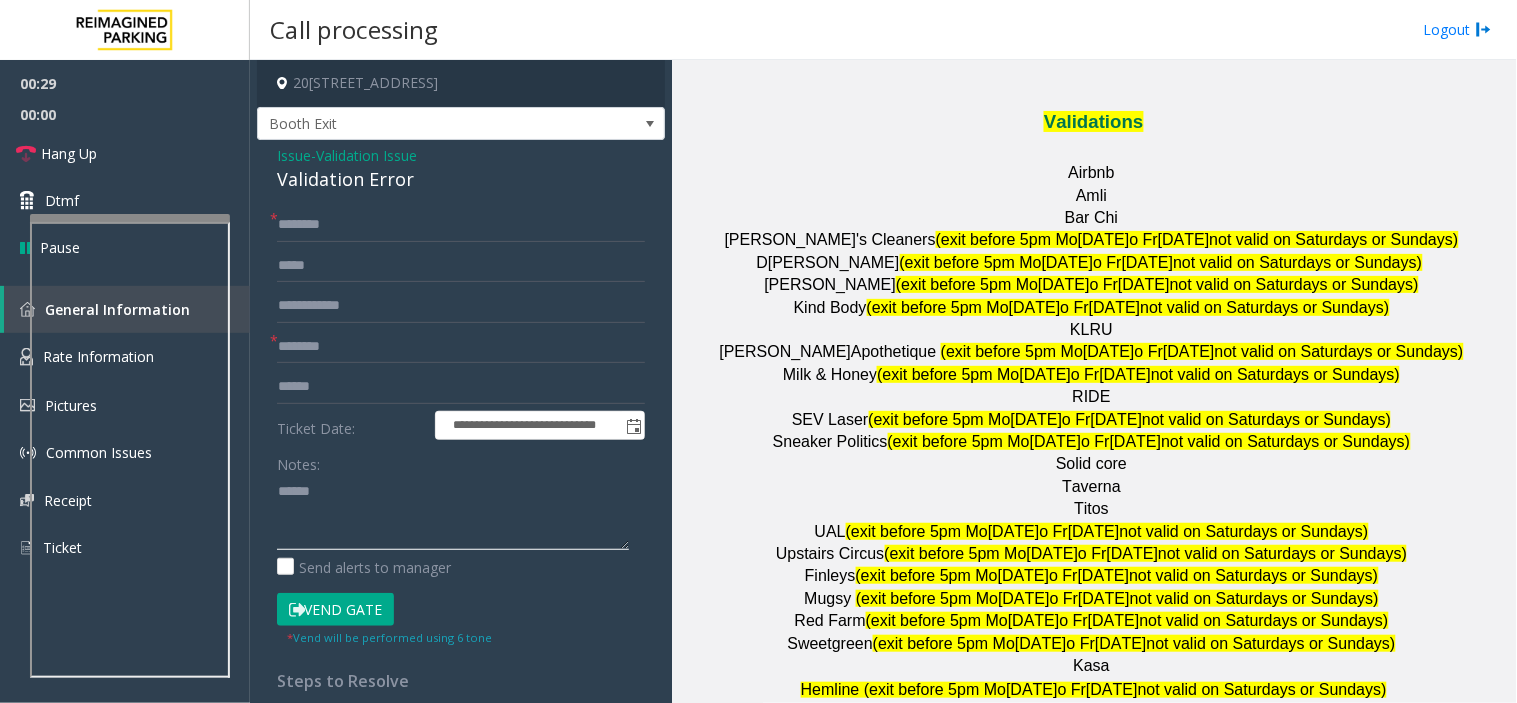 type on "******" 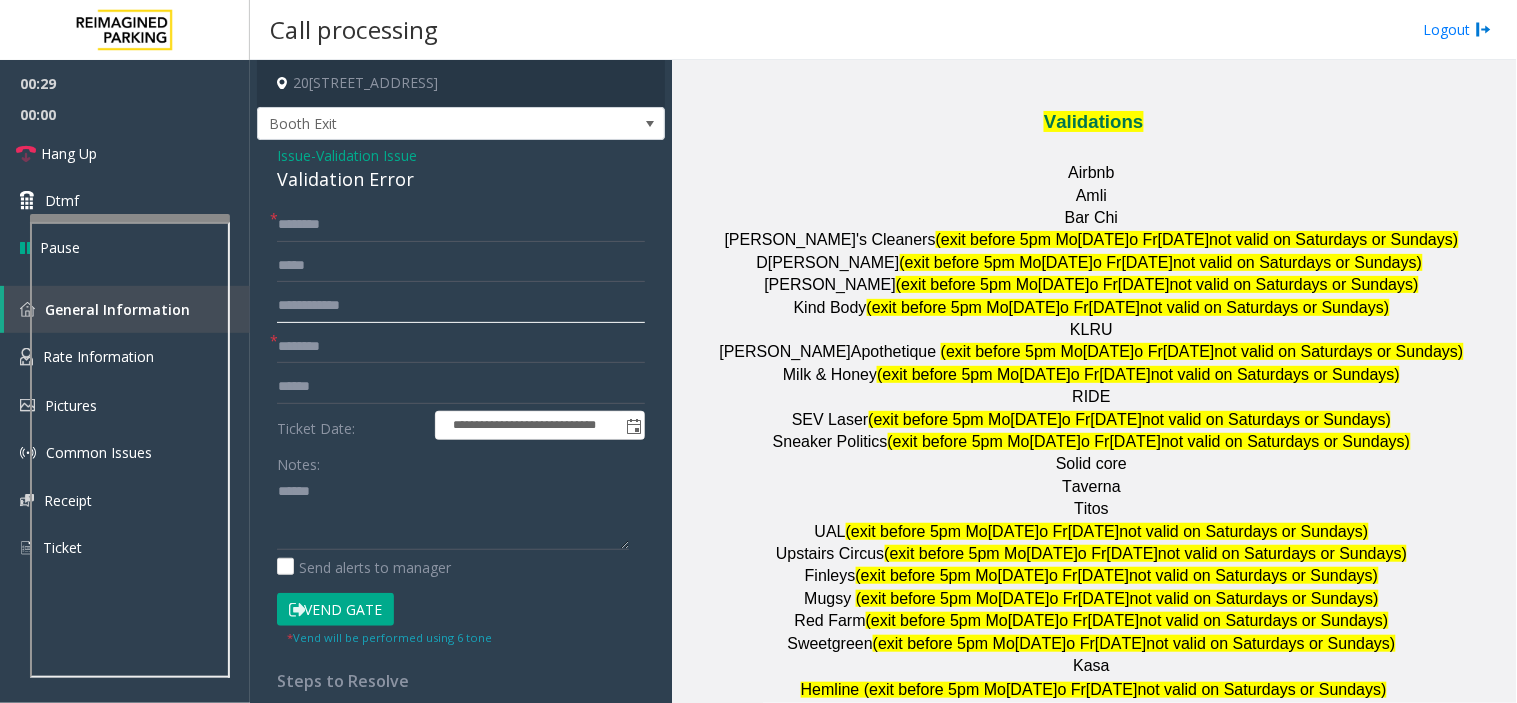 click 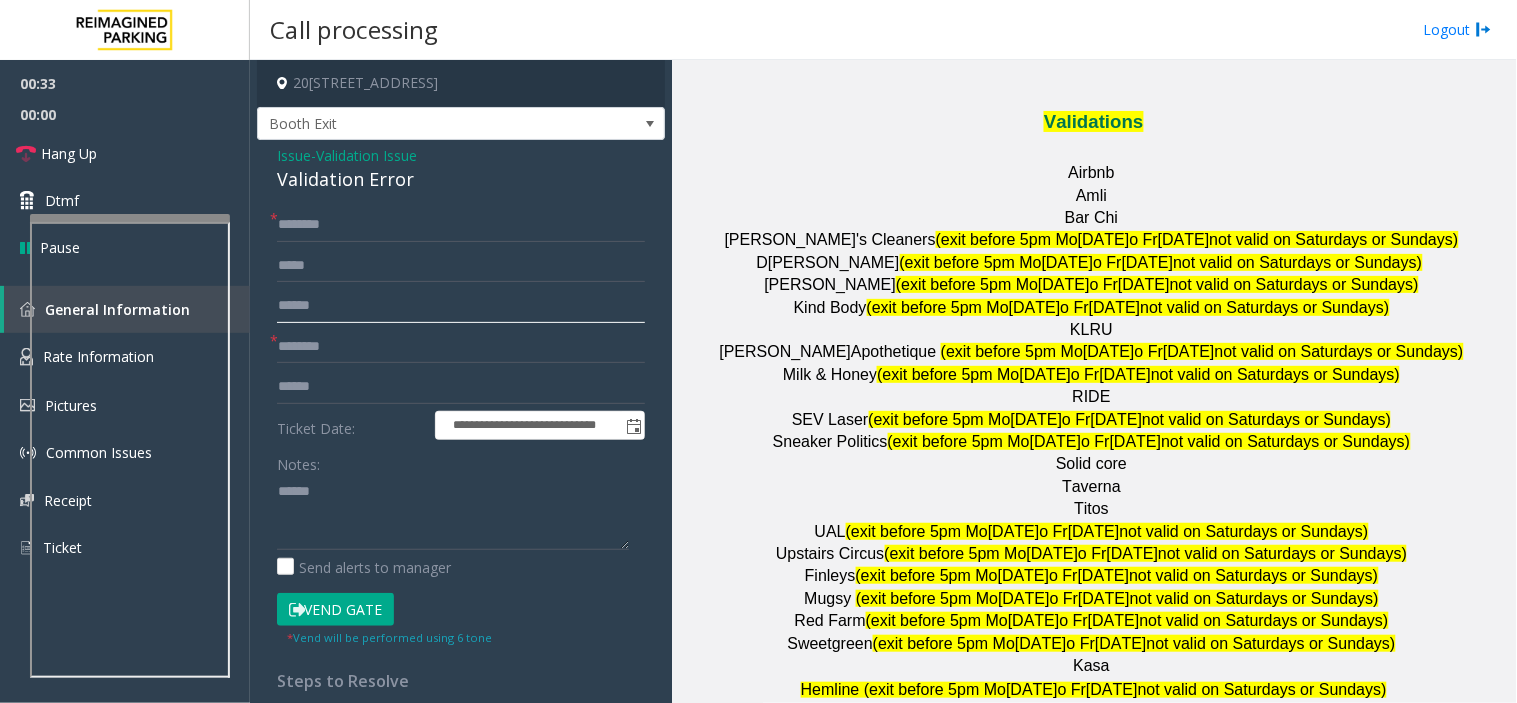 type on "******" 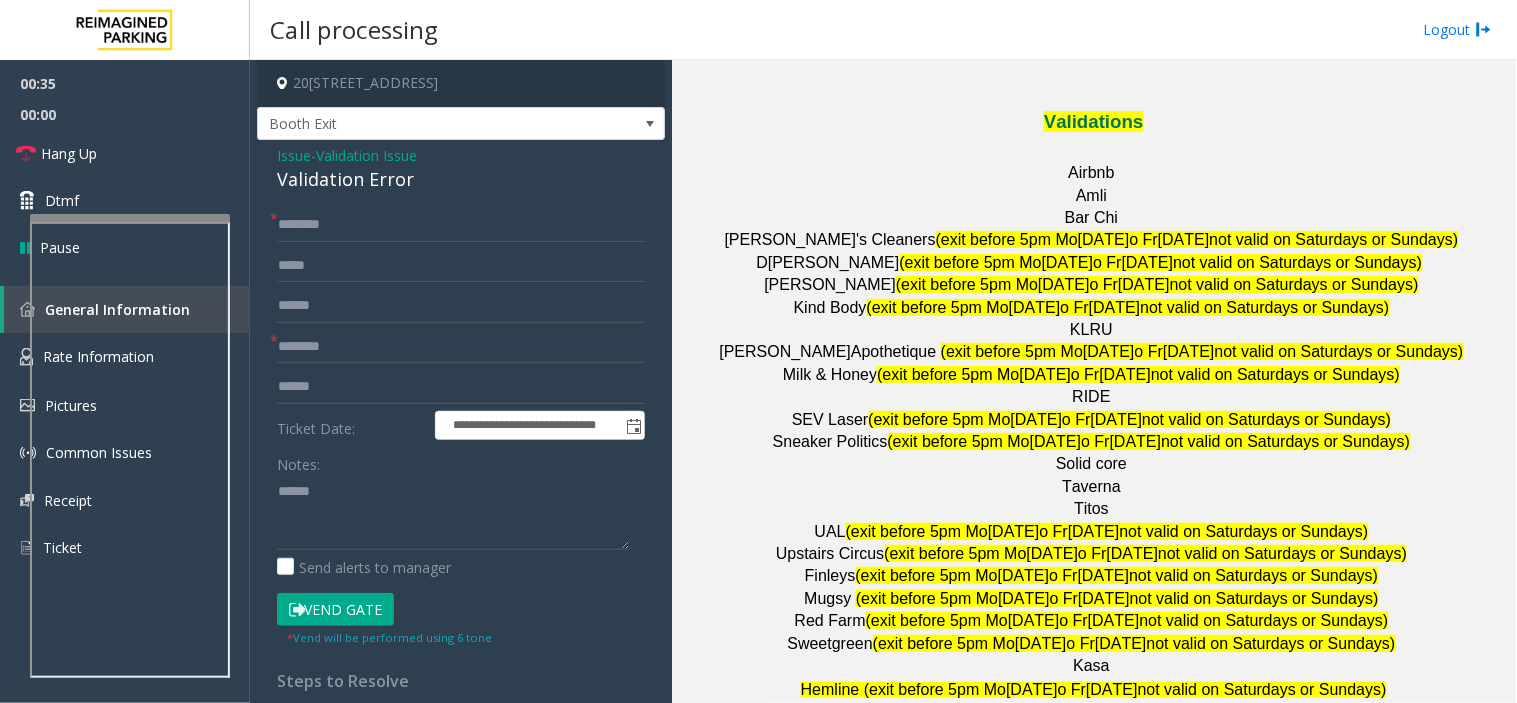 click on "Validation Error" 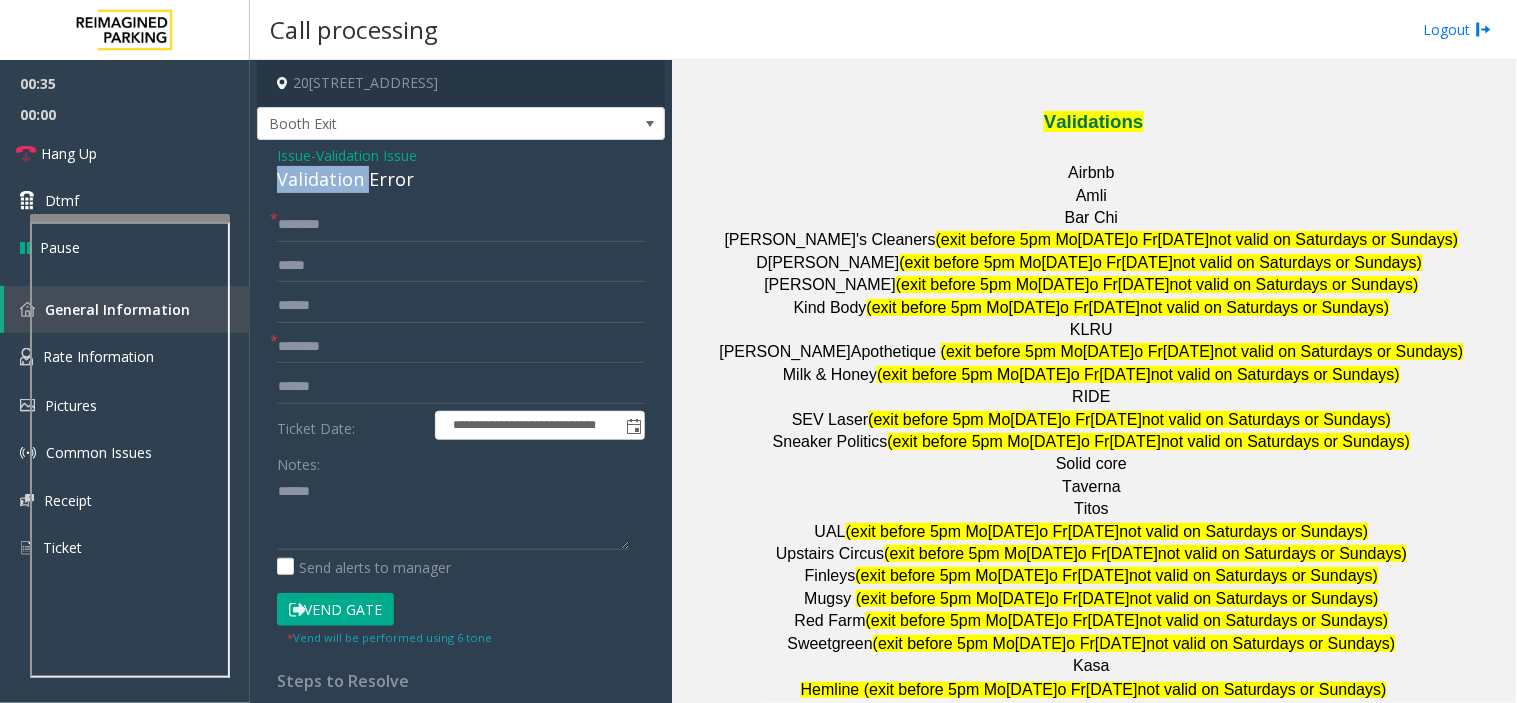 click on "Validation Error" 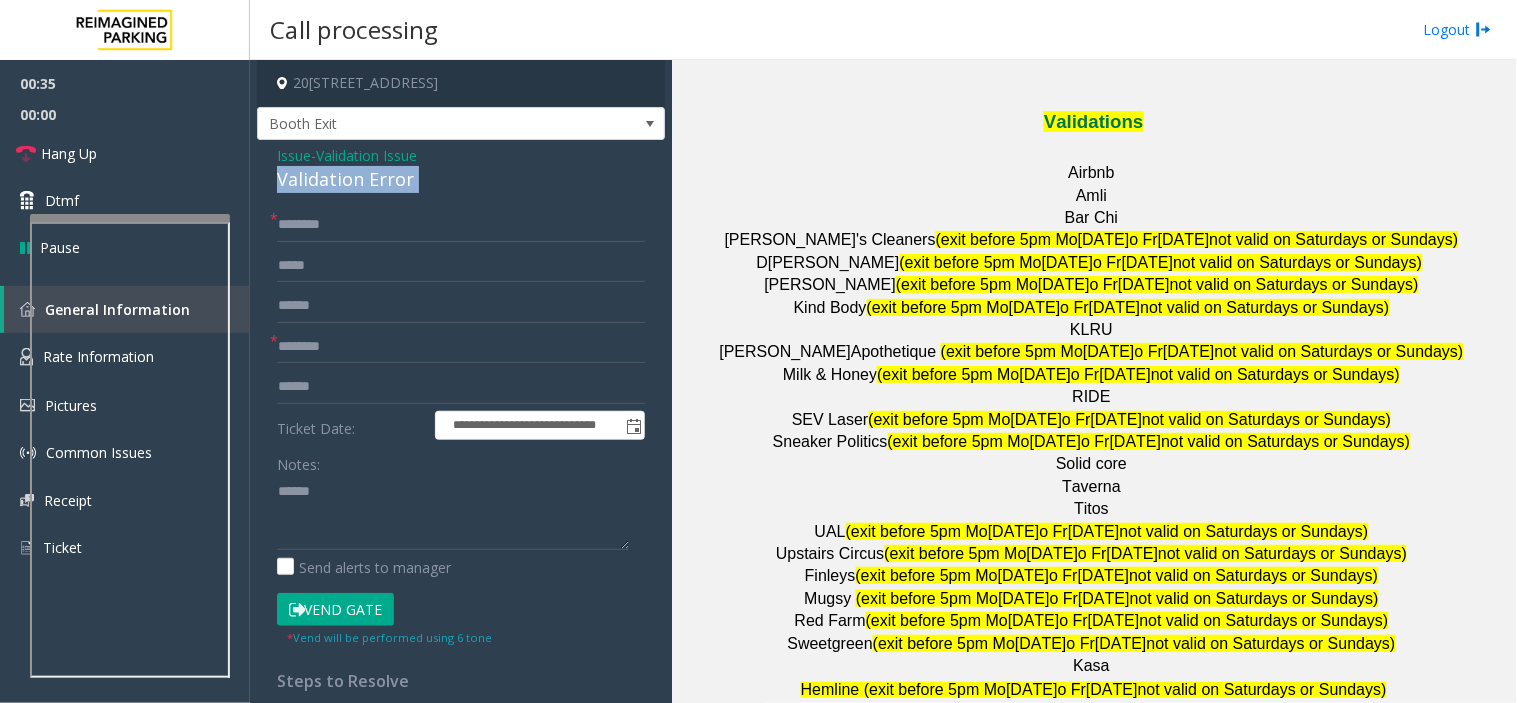 click on "Validation Error" 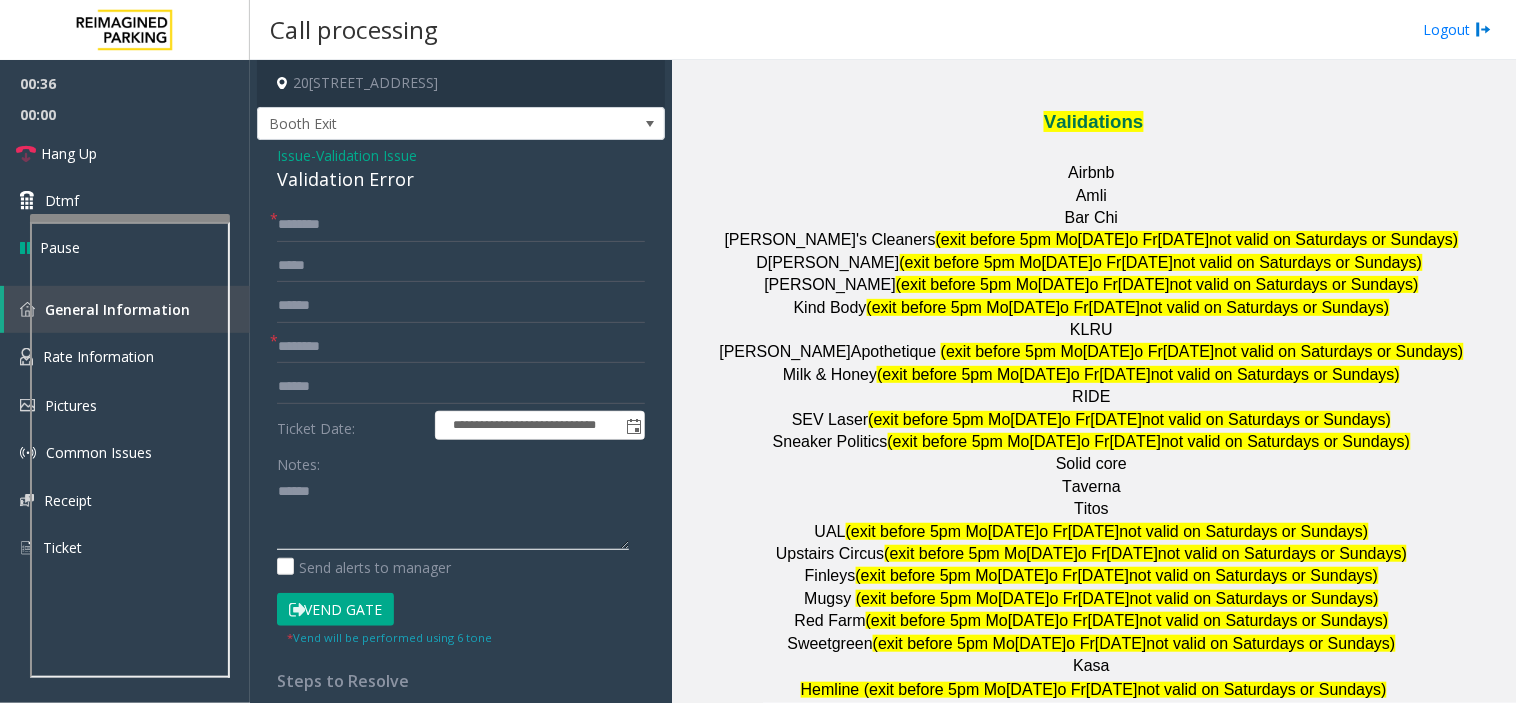click 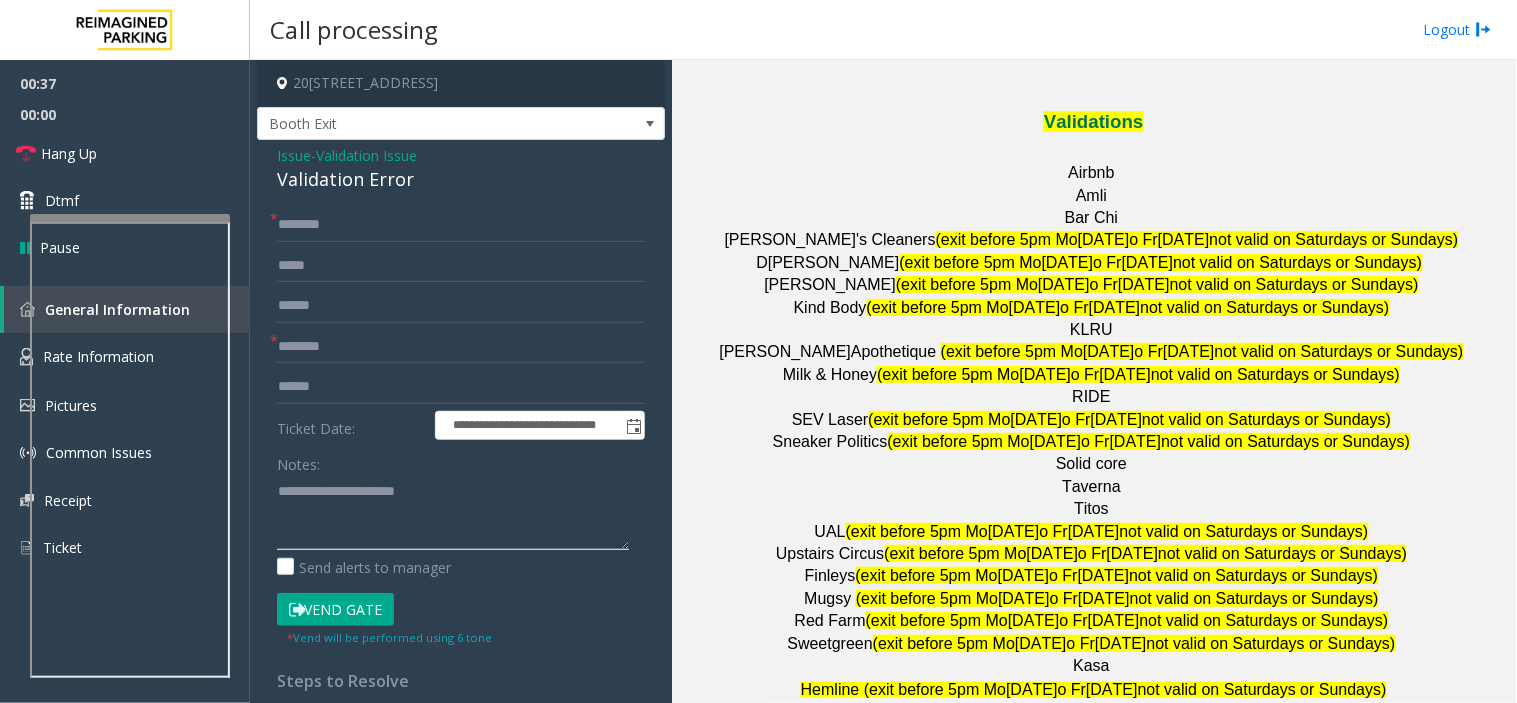 type on "**********" 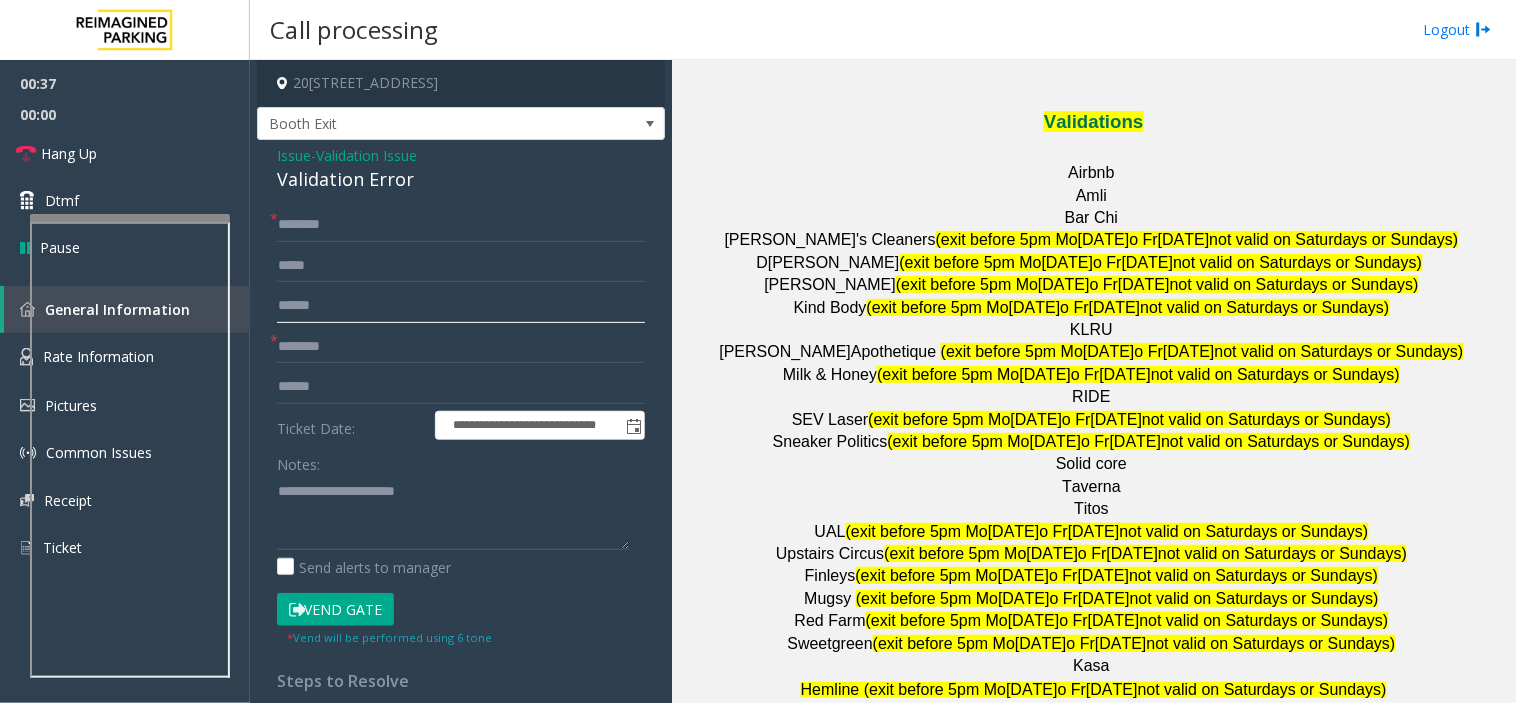 click on "******" 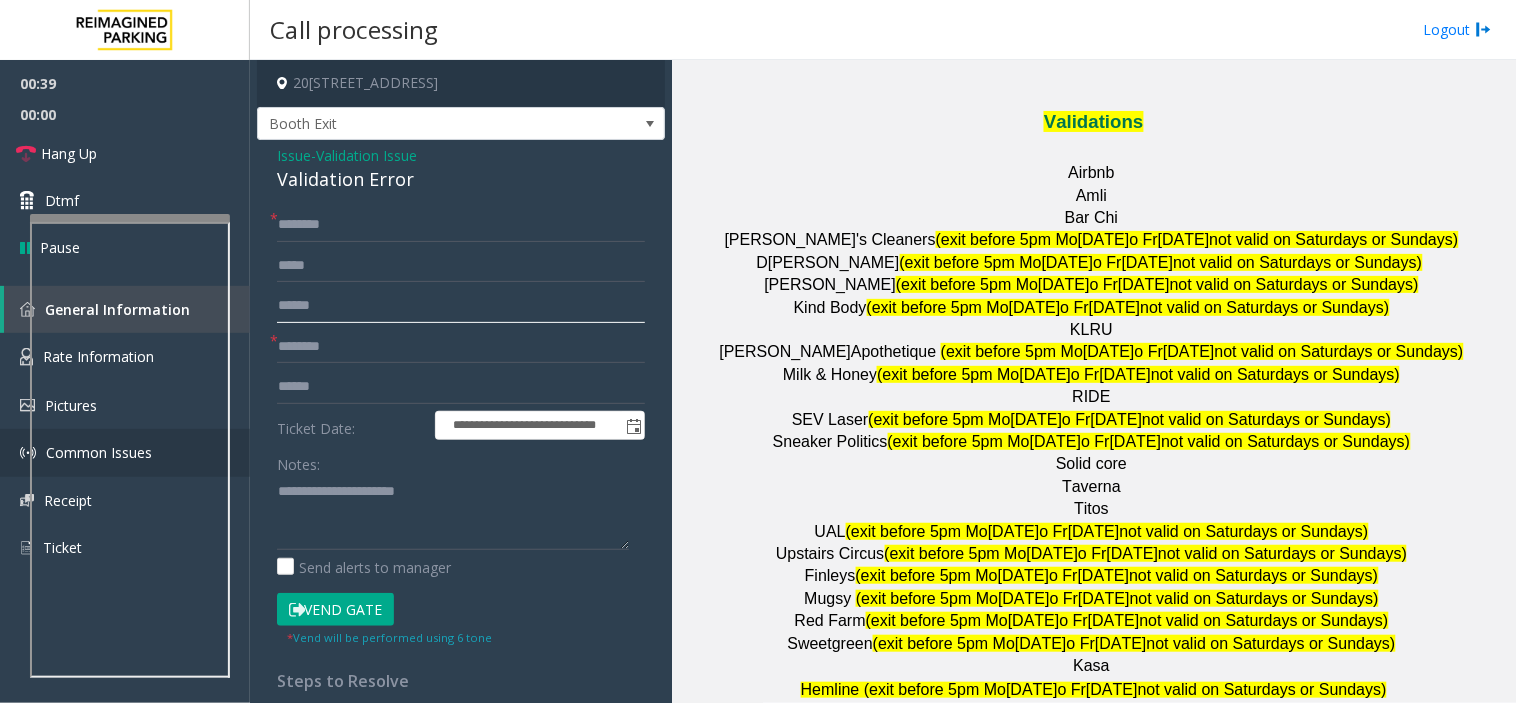 type on "******" 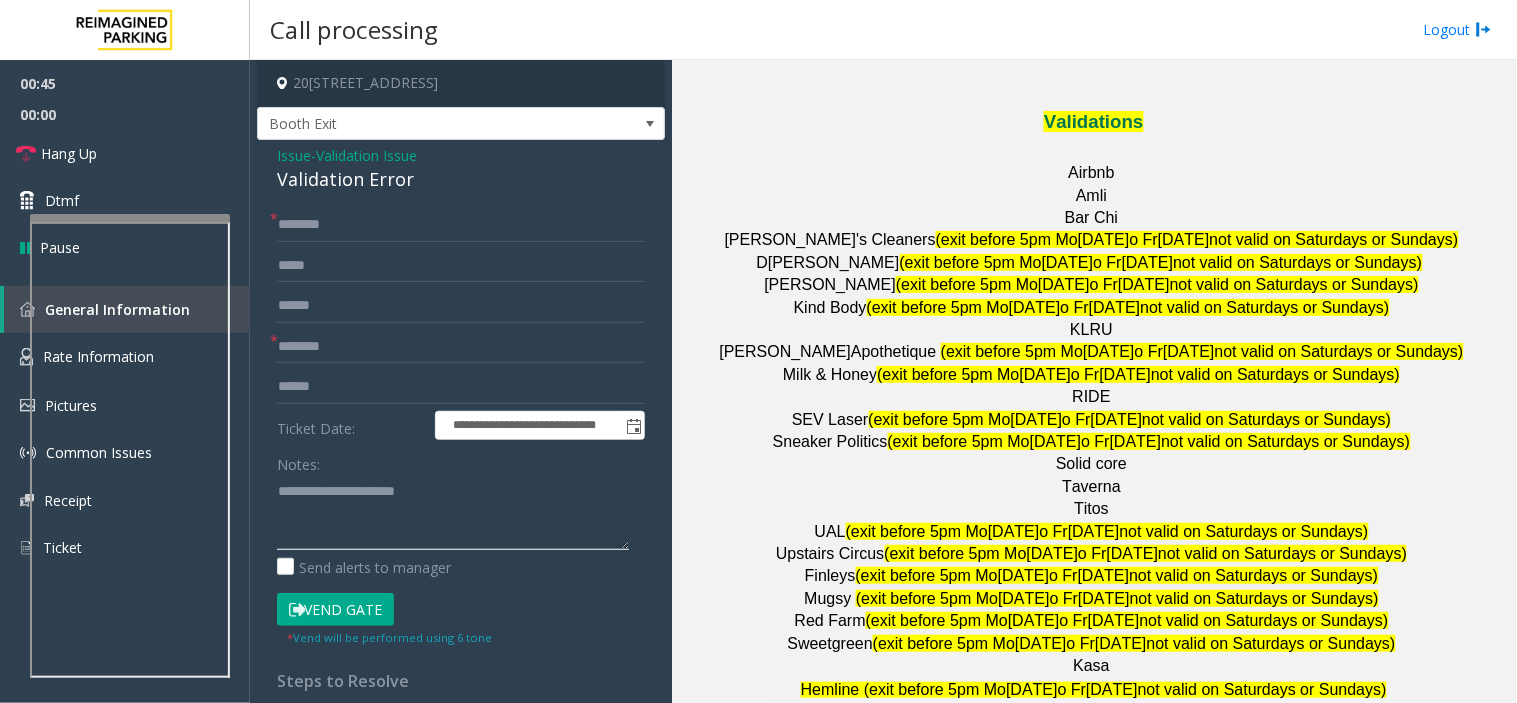 click 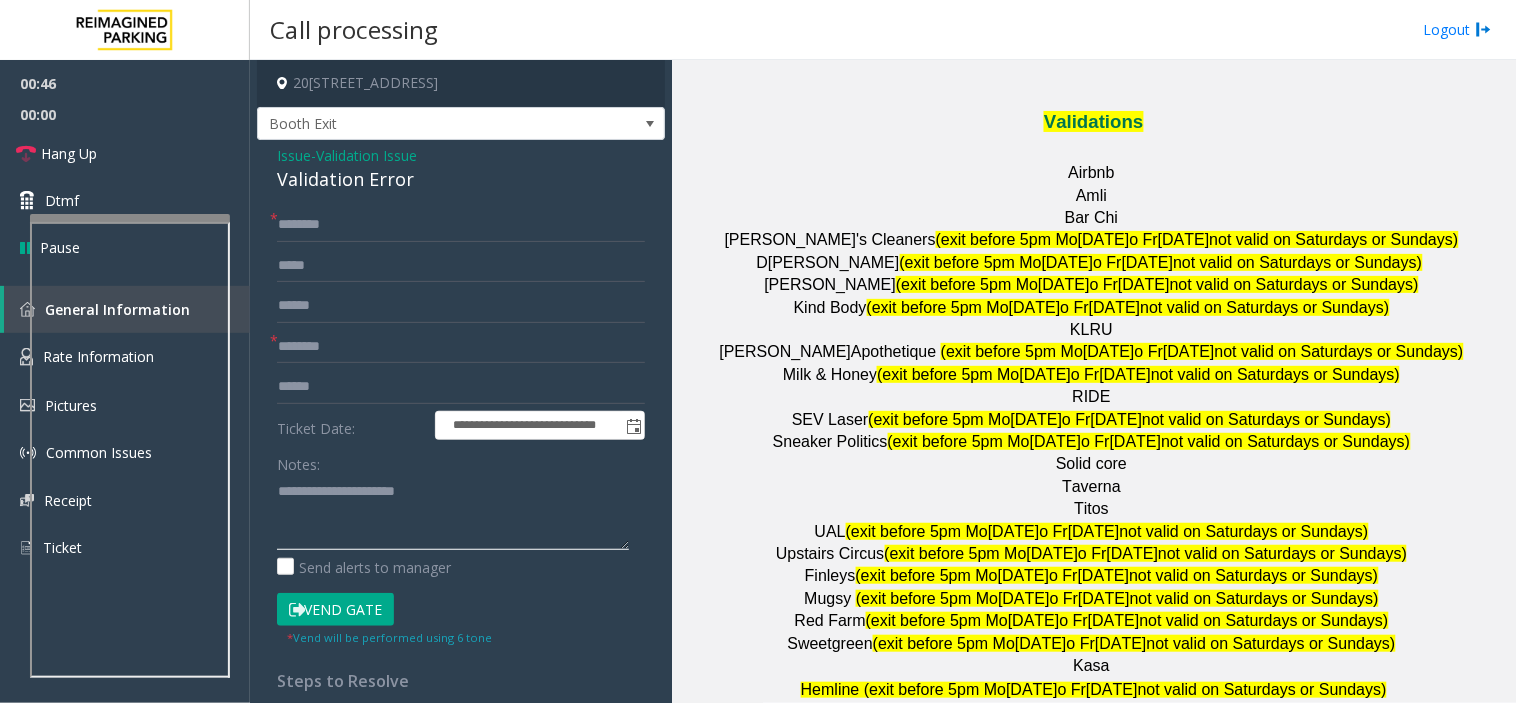 click 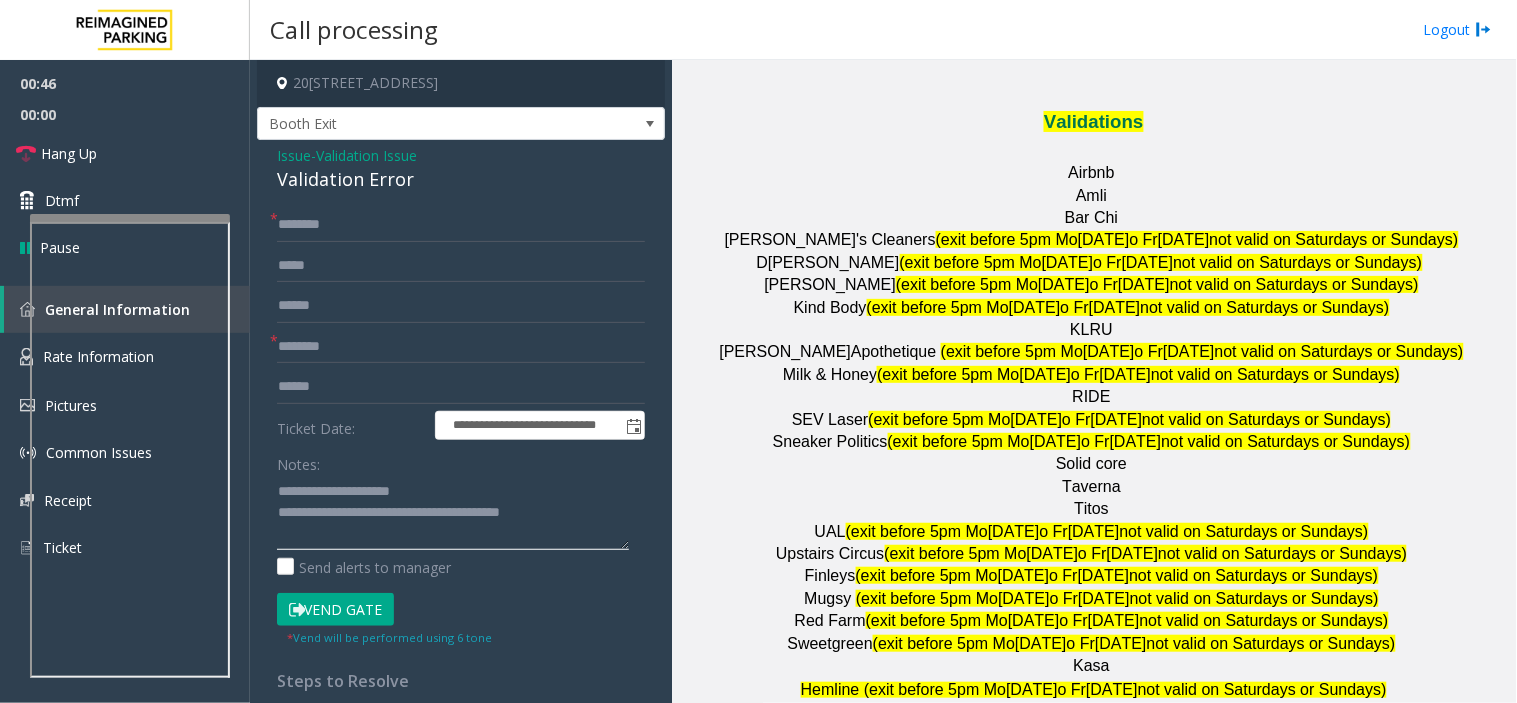 type on "**********" 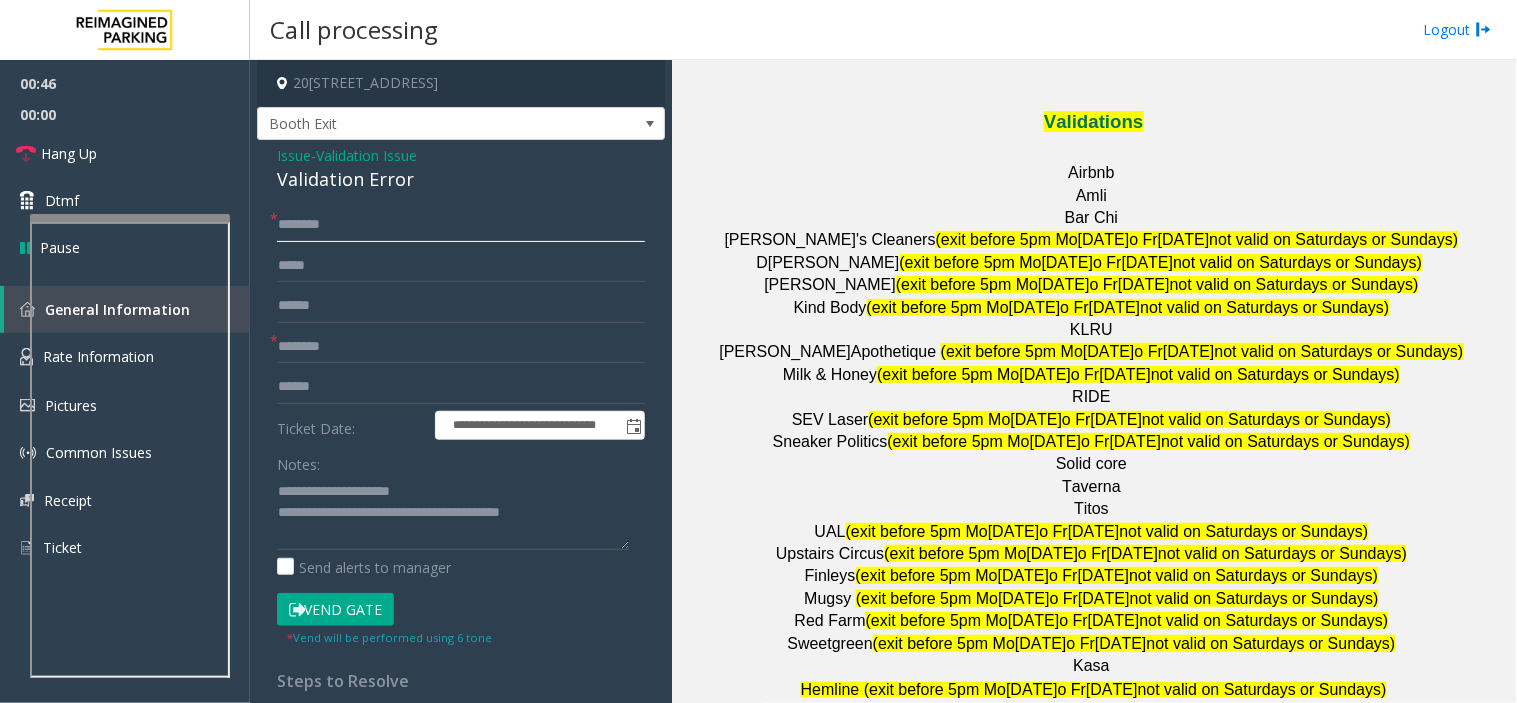 click 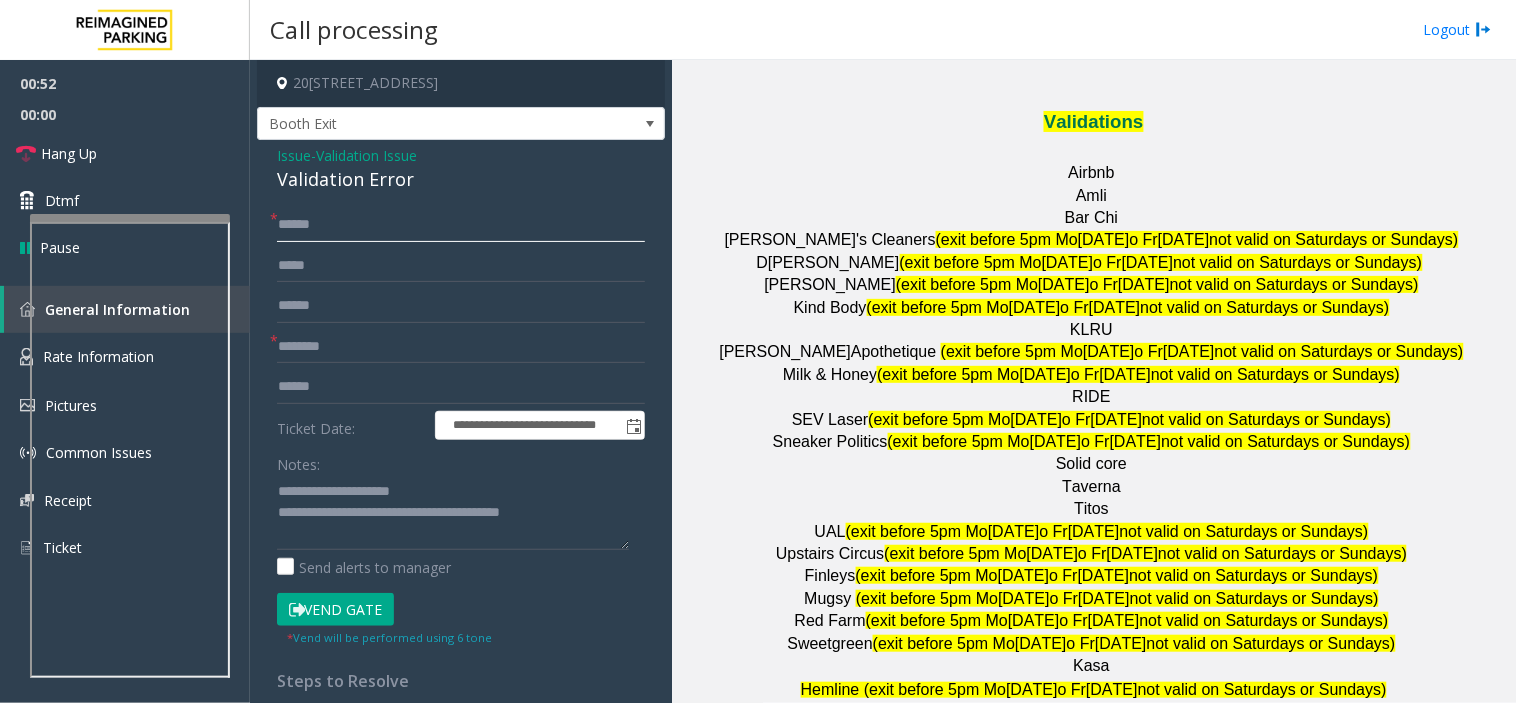 type on "*****" 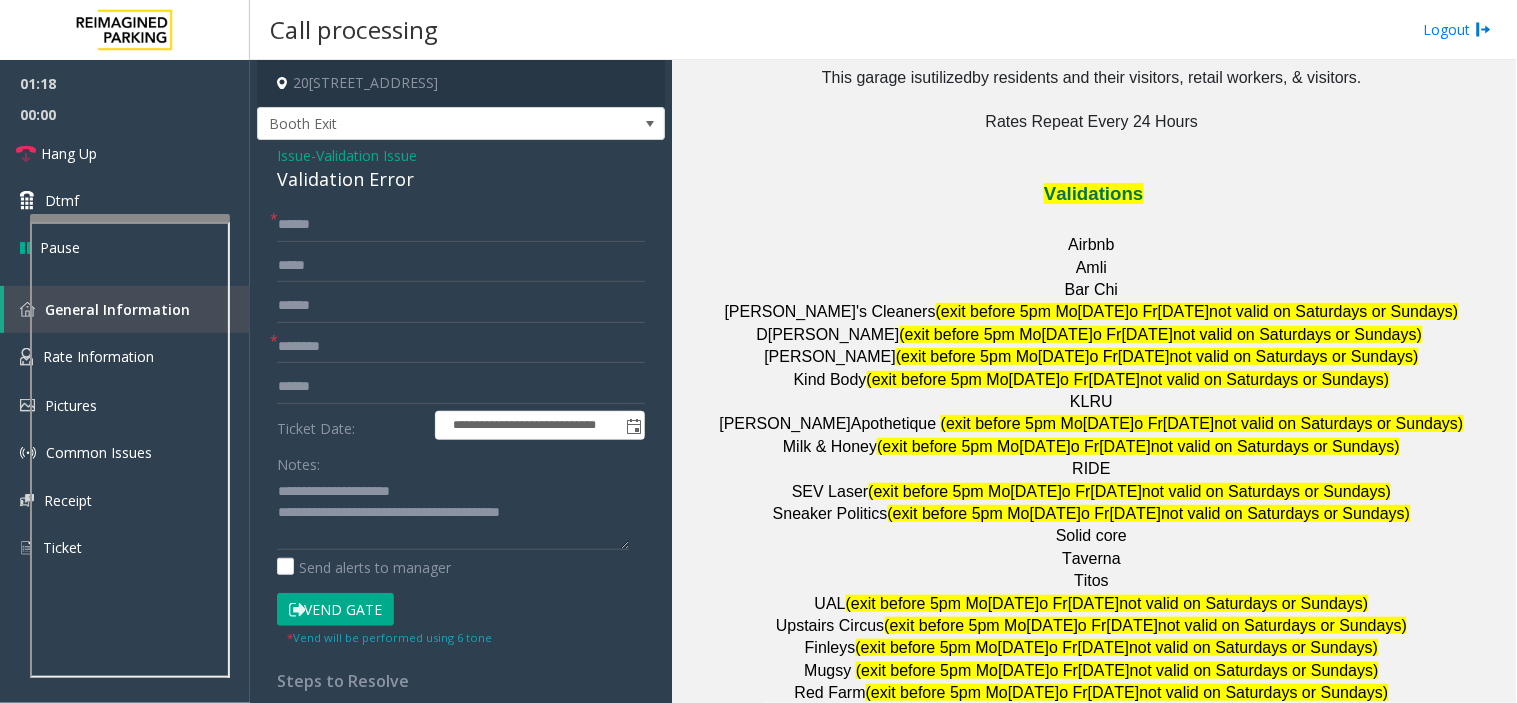 scroll, scrollTop: 2555, scrollLeft: 0, axis: vertical 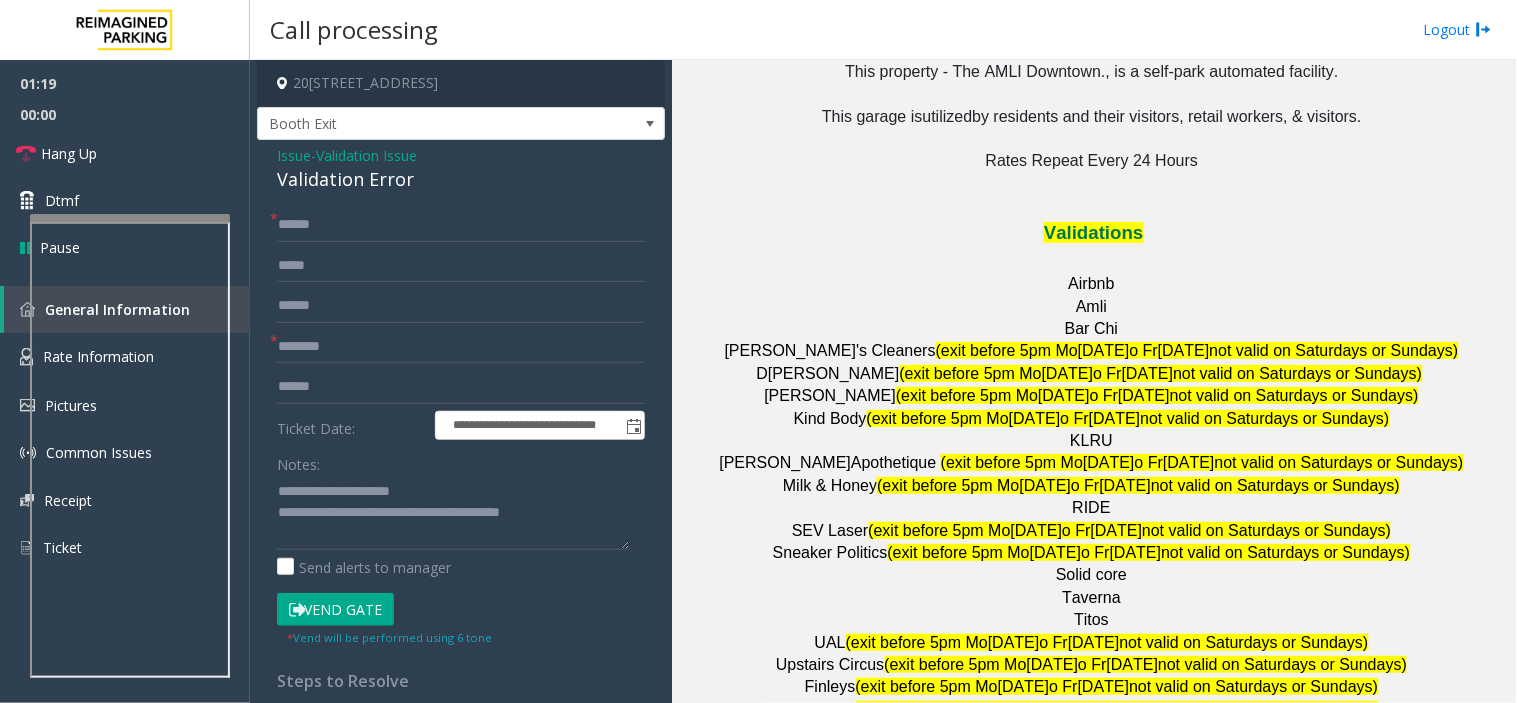 click on "Bar Chi" 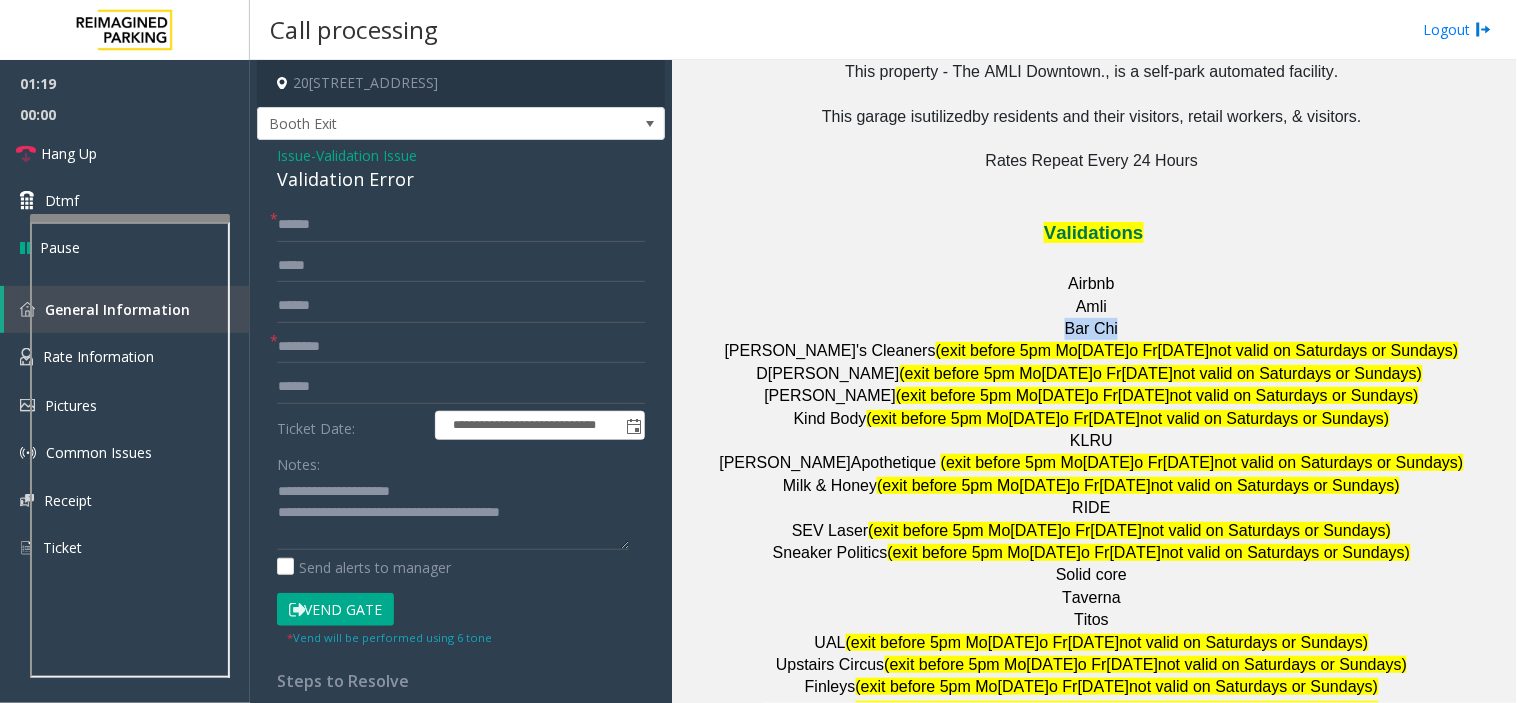 drag, startPoint x: 1068, startPoint y: 196, endPoint x: 1098, endPoint y: 196, distance: 30 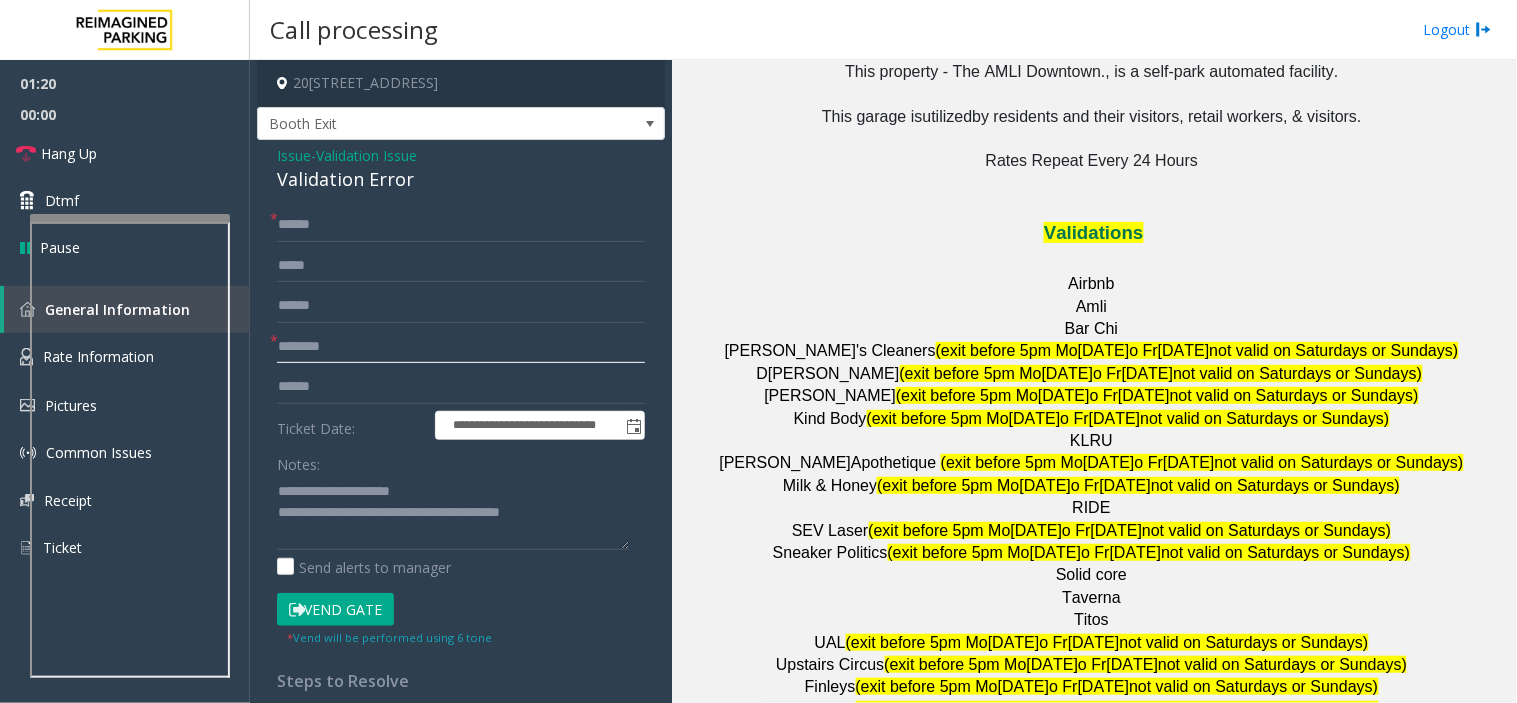 click 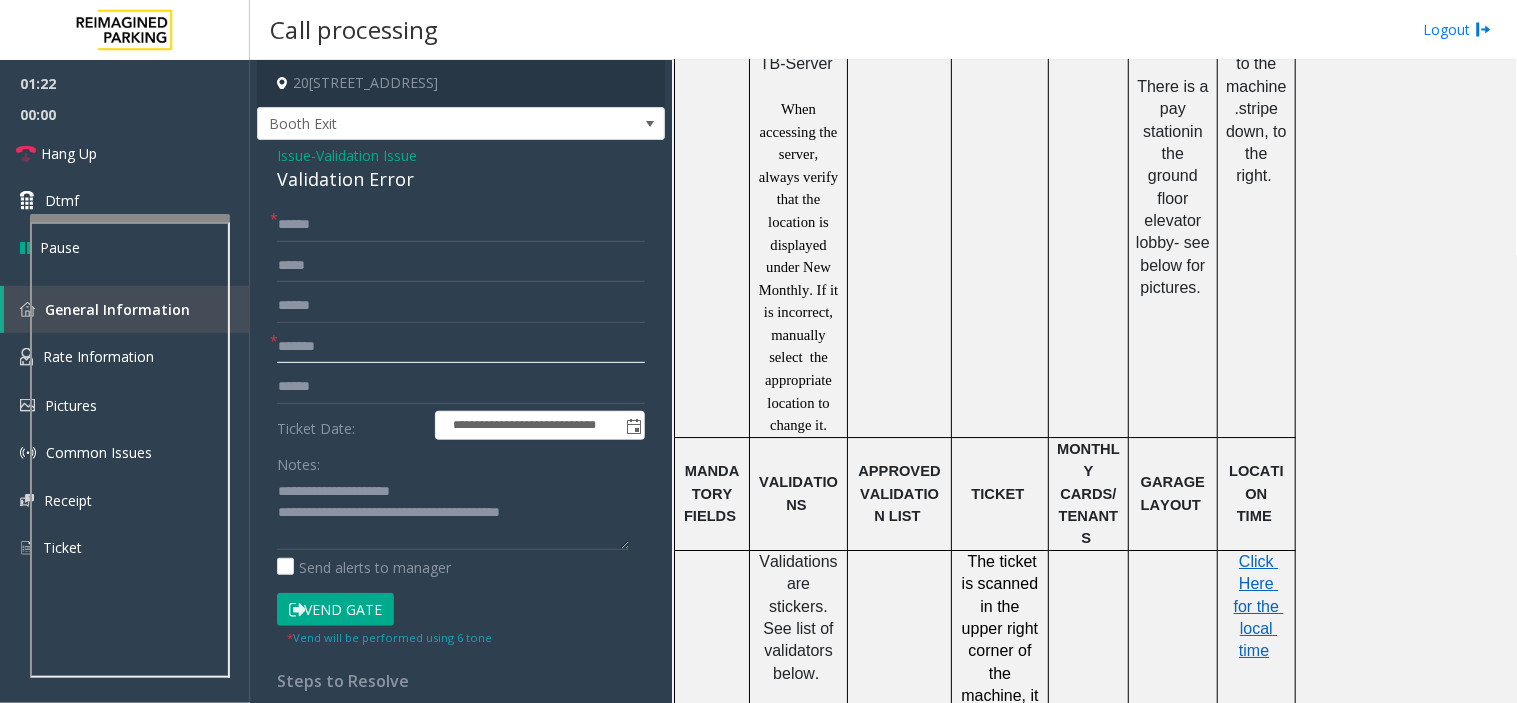 scroll, scrollTop: 1444, scrollLeft: 0, axis: vertical 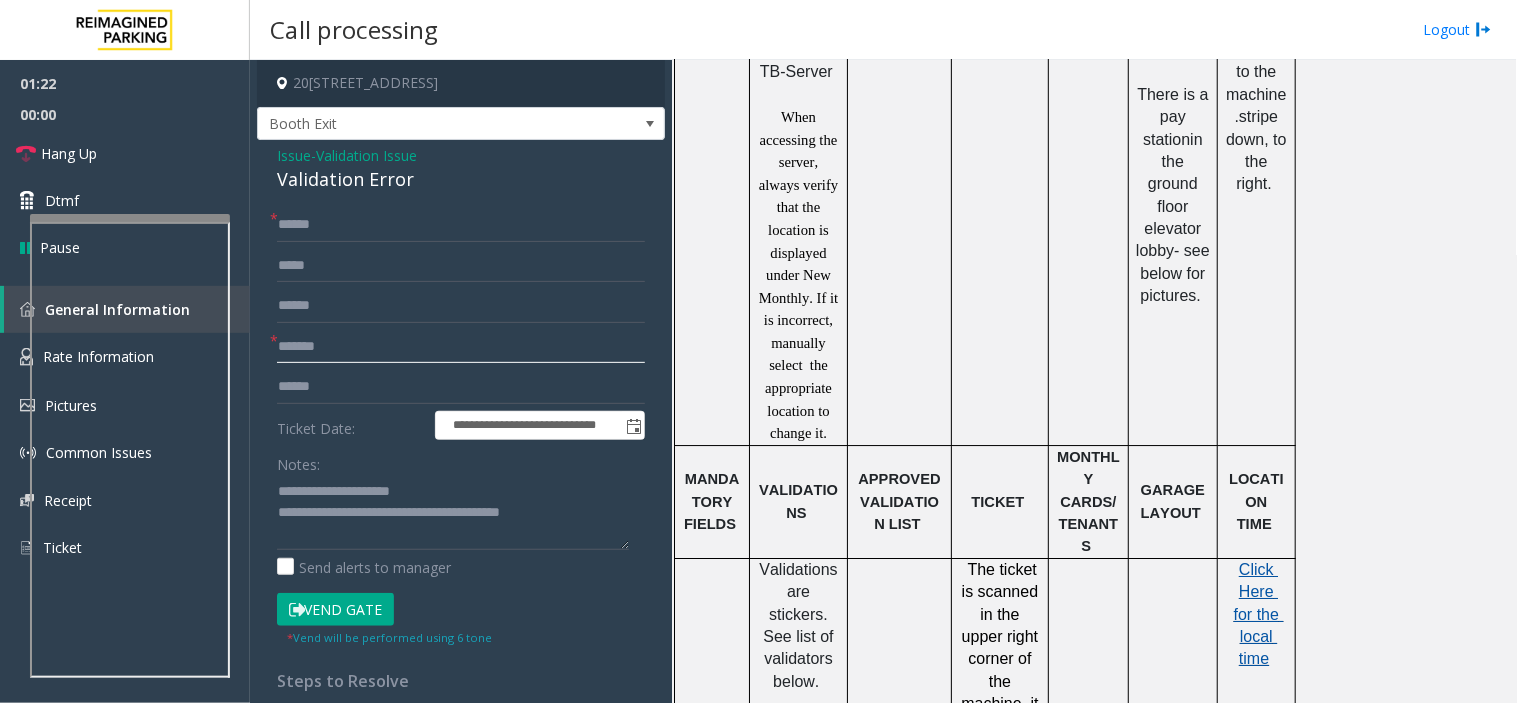 type on "*******" 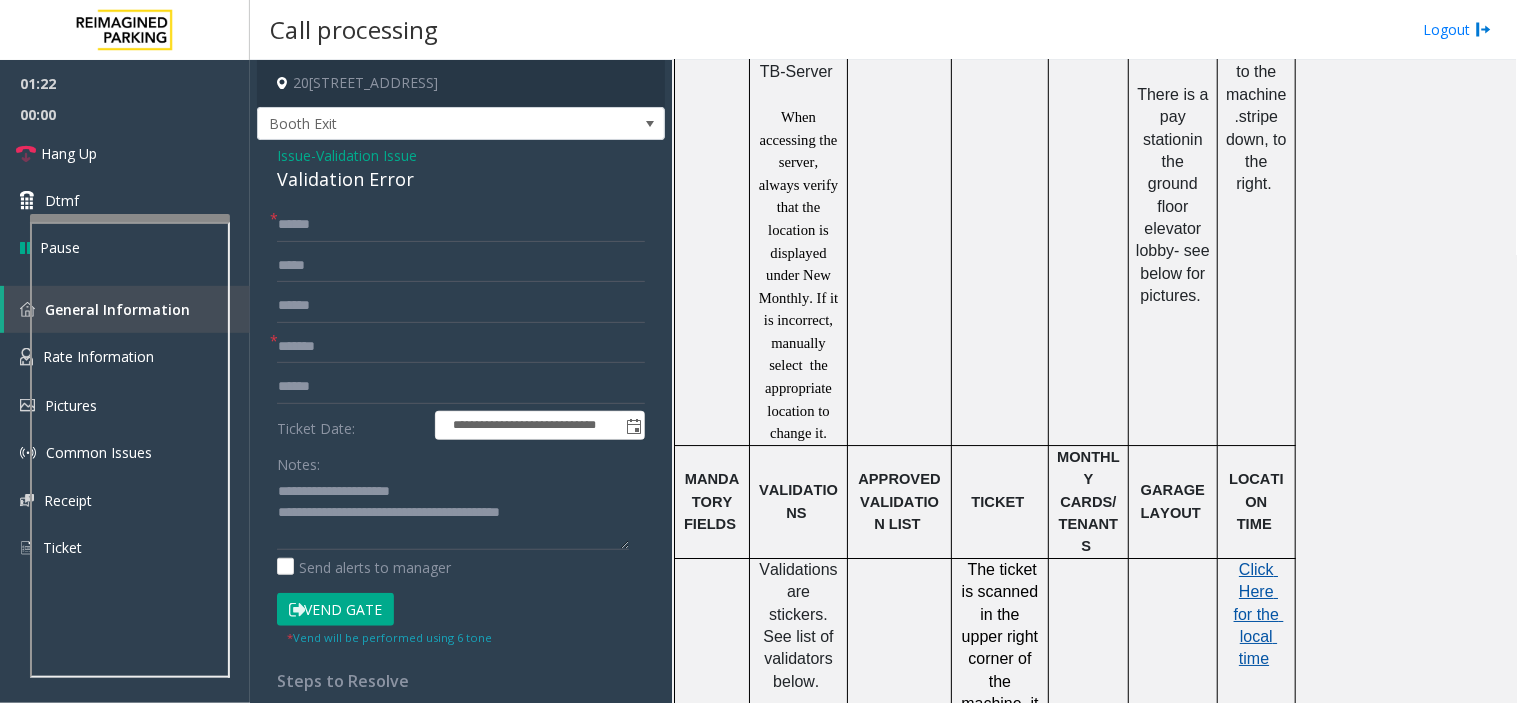 click on "Click Here for the local time" 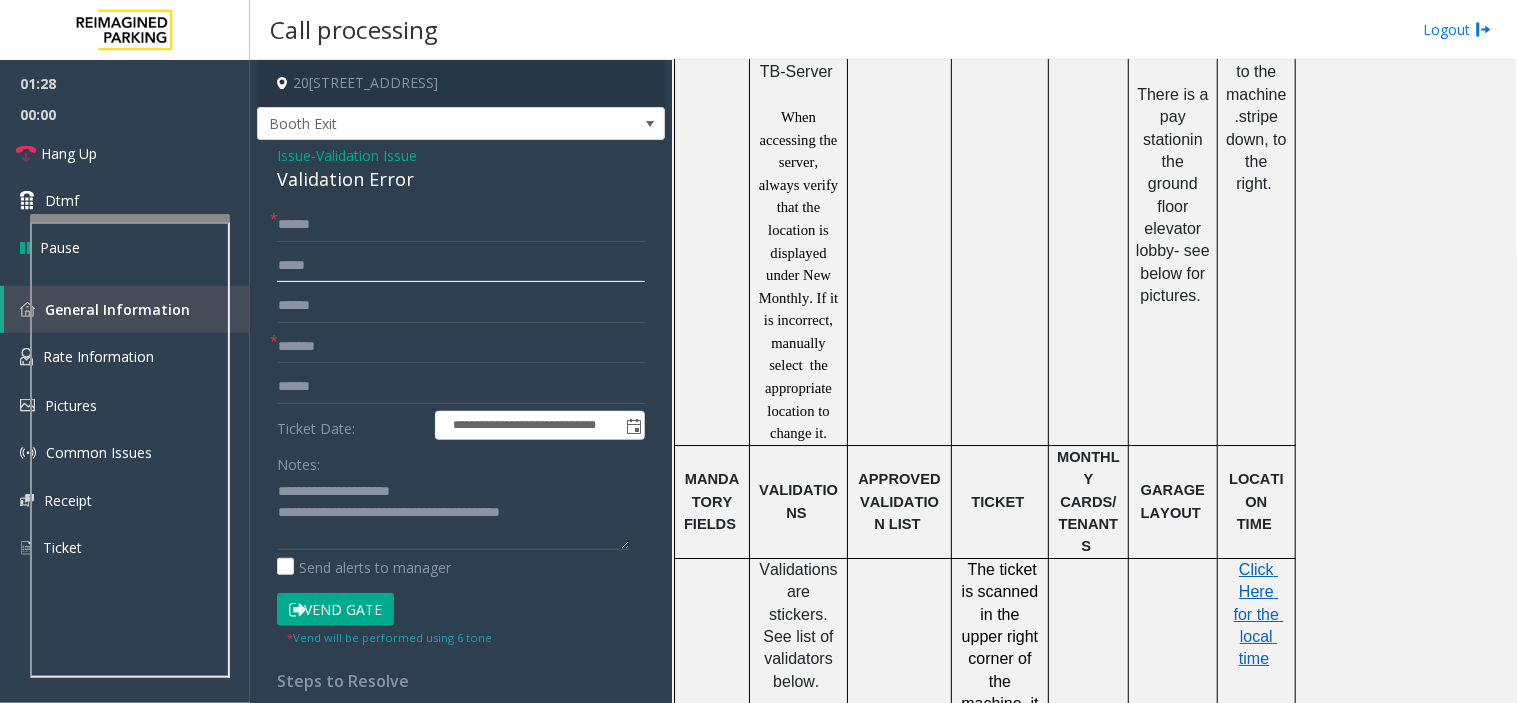 click 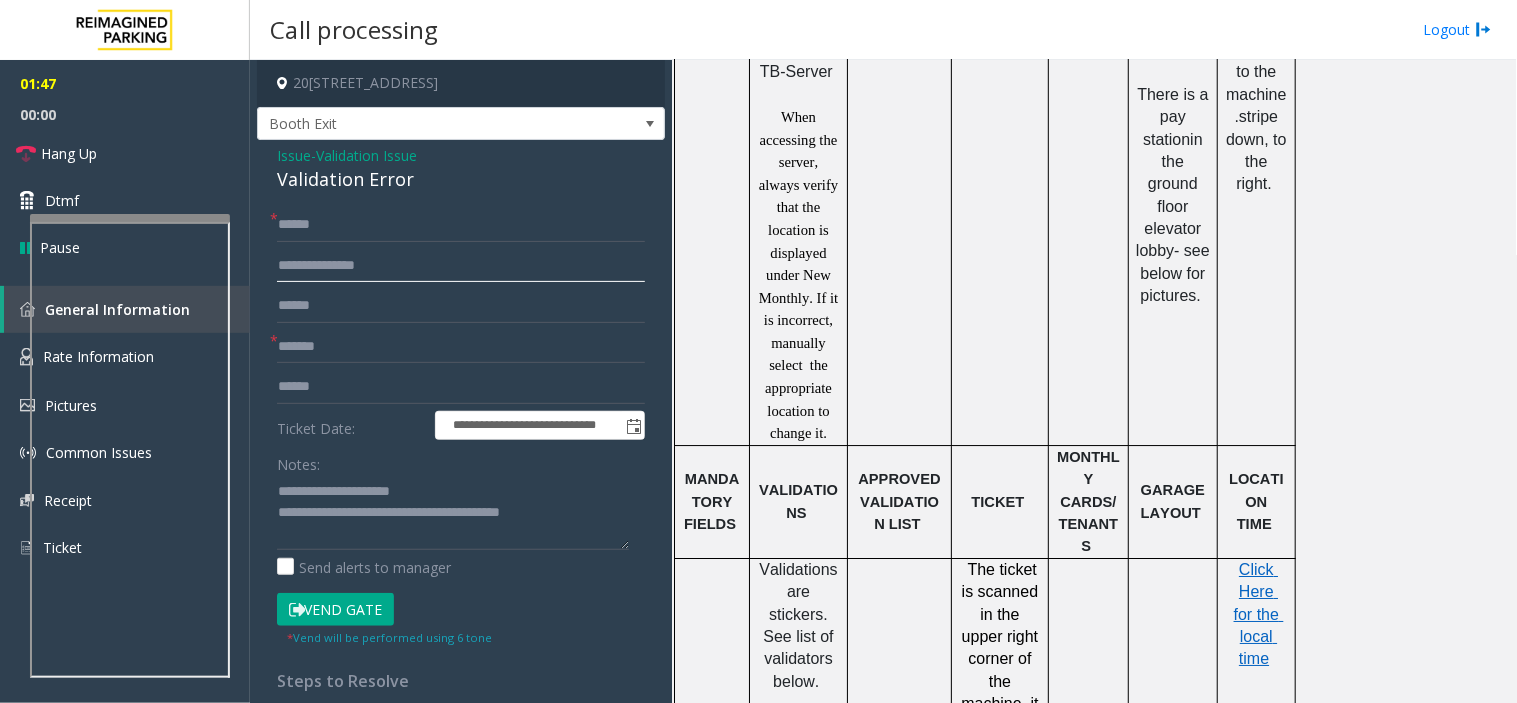 type on "**********" 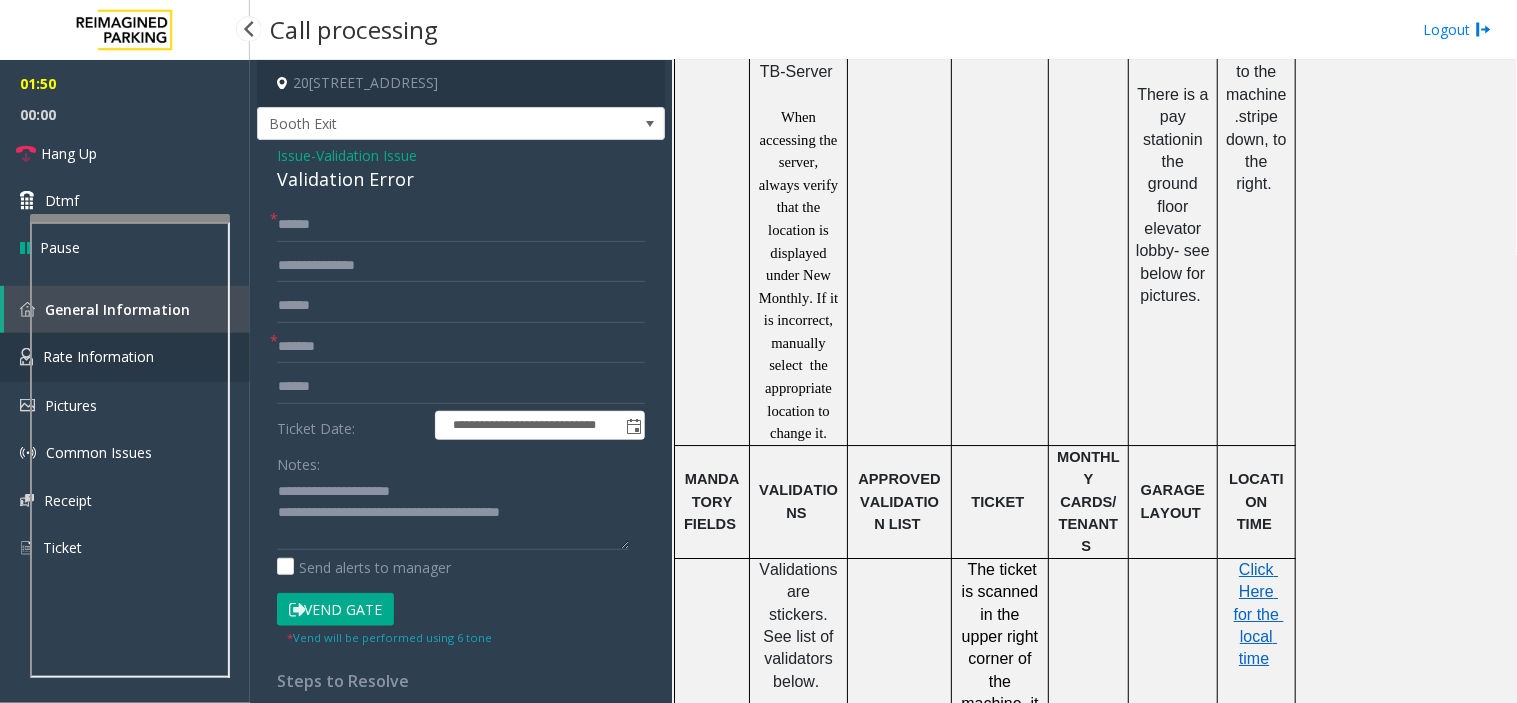 click on "Rate Information" at bounding box center (125, 357) 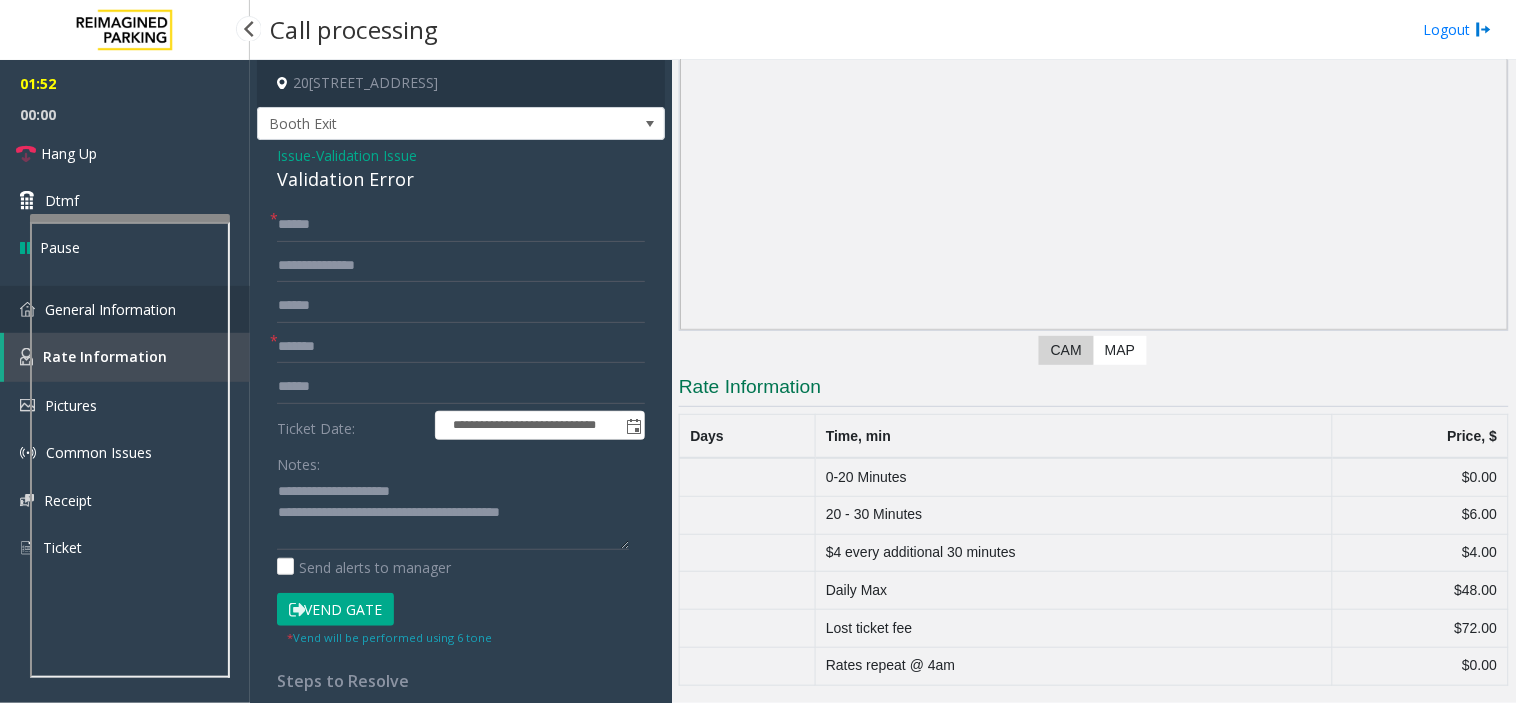 click on "General Information" at bounding box center (125, 309) 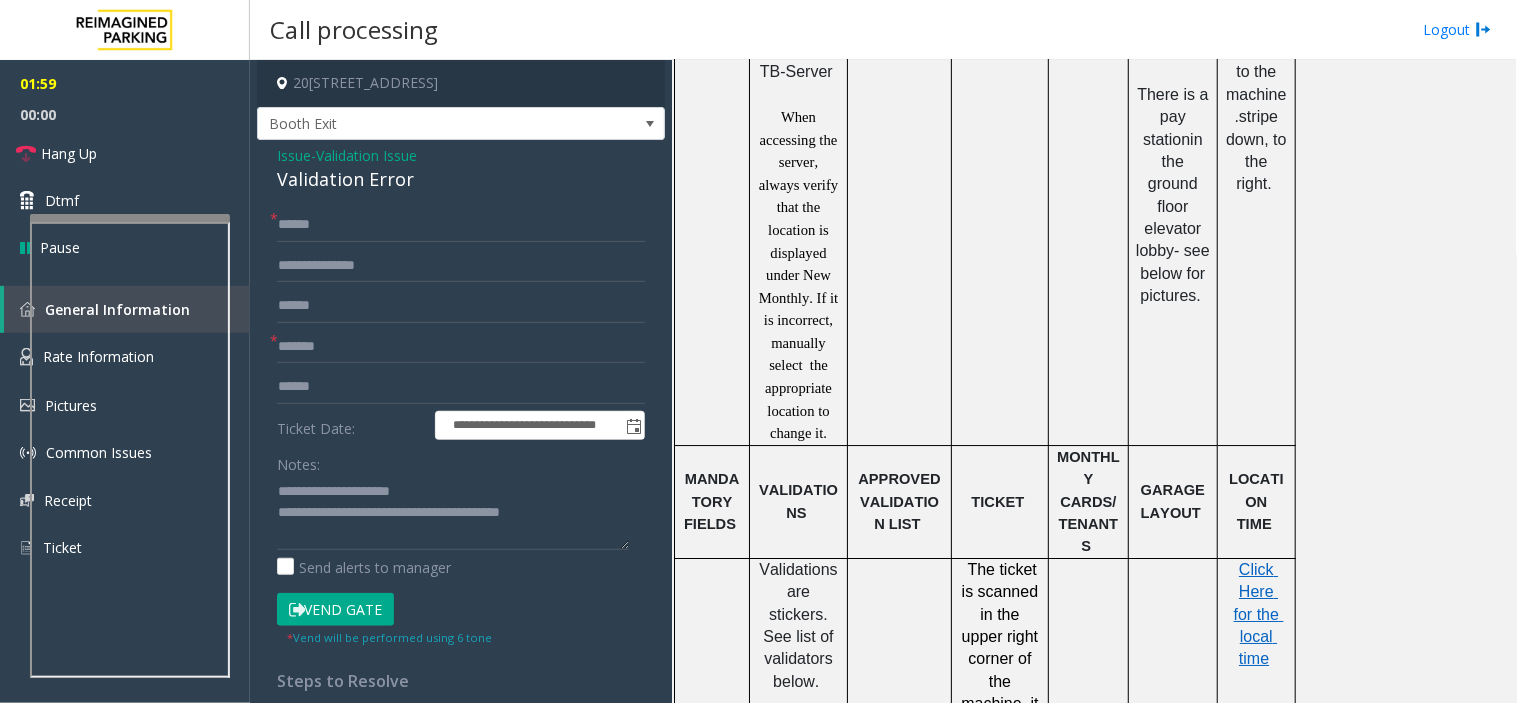 click on "Click Here for the local time" 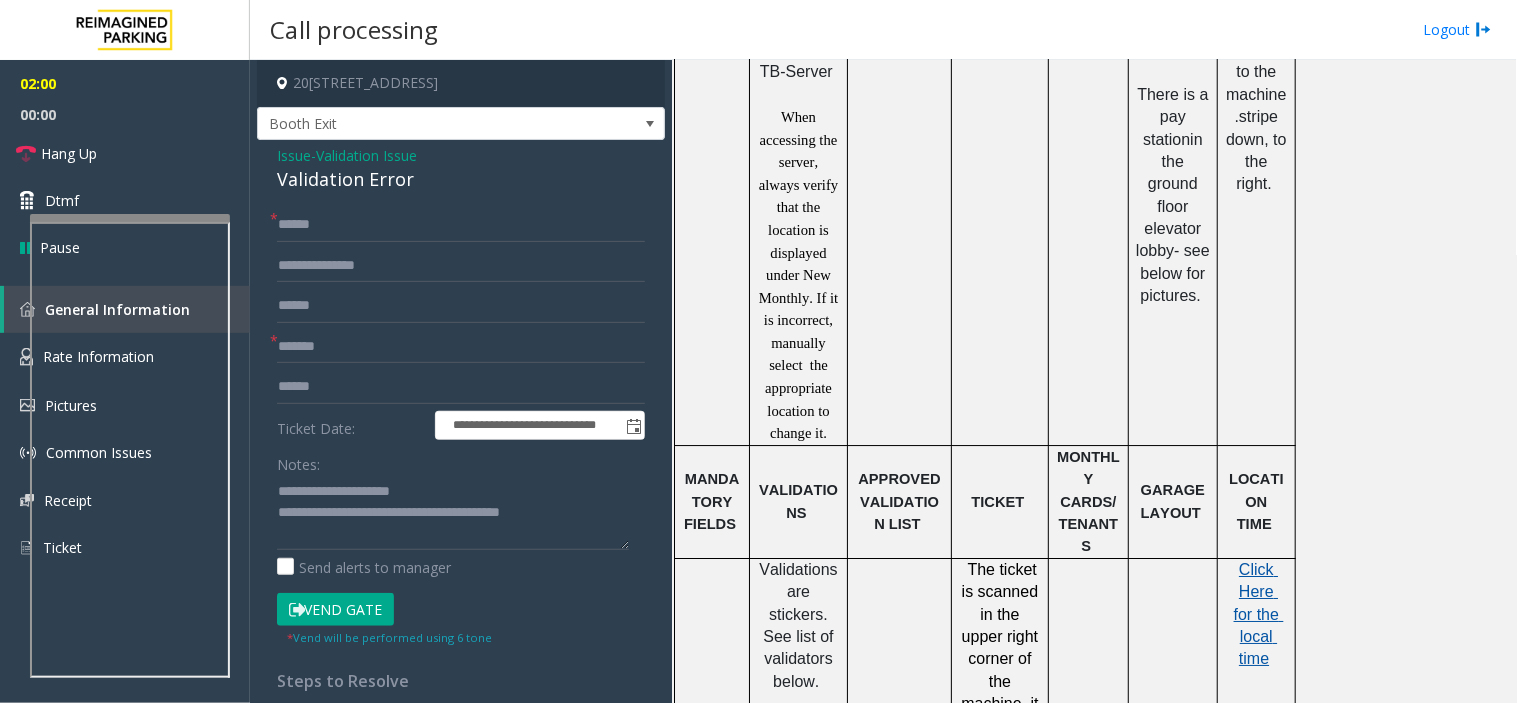 click on "Click Here for the local time" 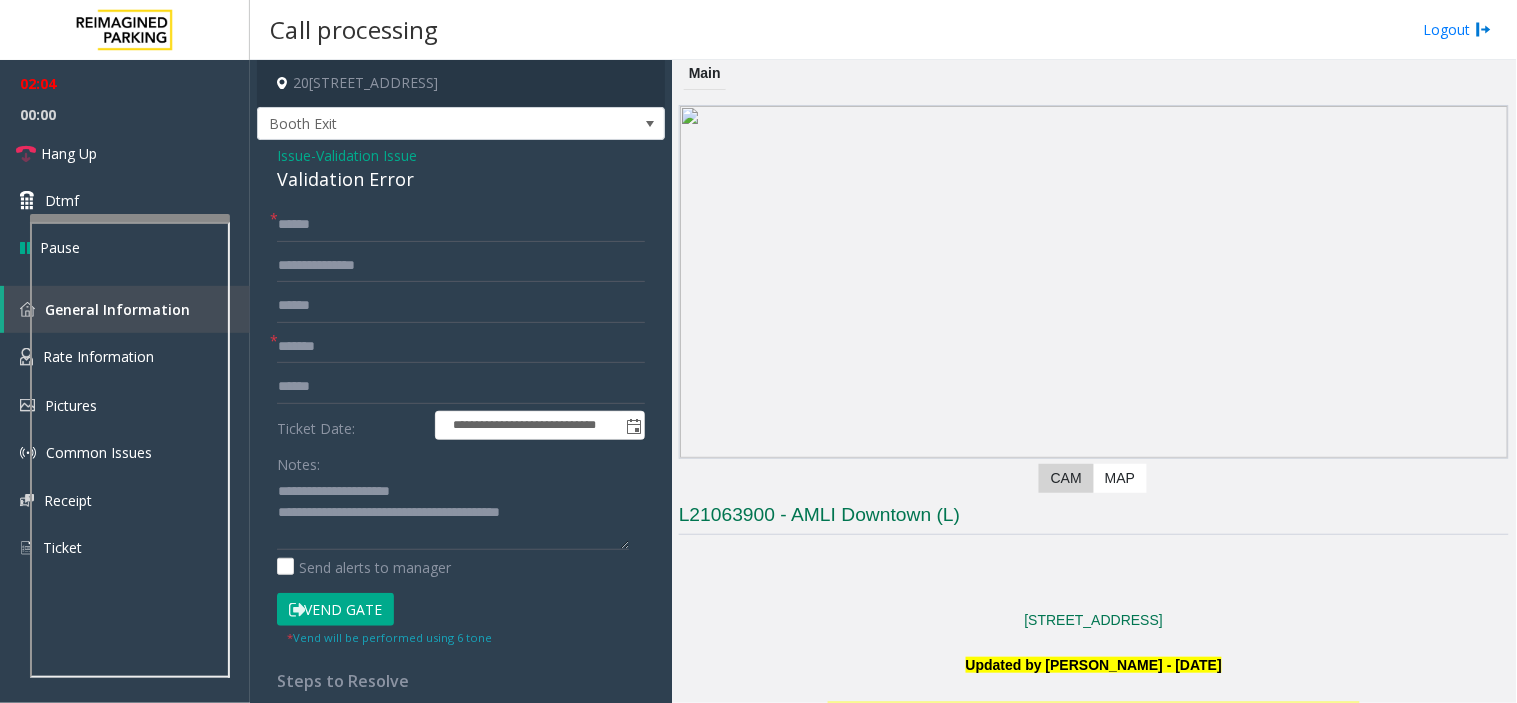 scroll, scrollTop: 0, scrollLeft: 0, axis: both 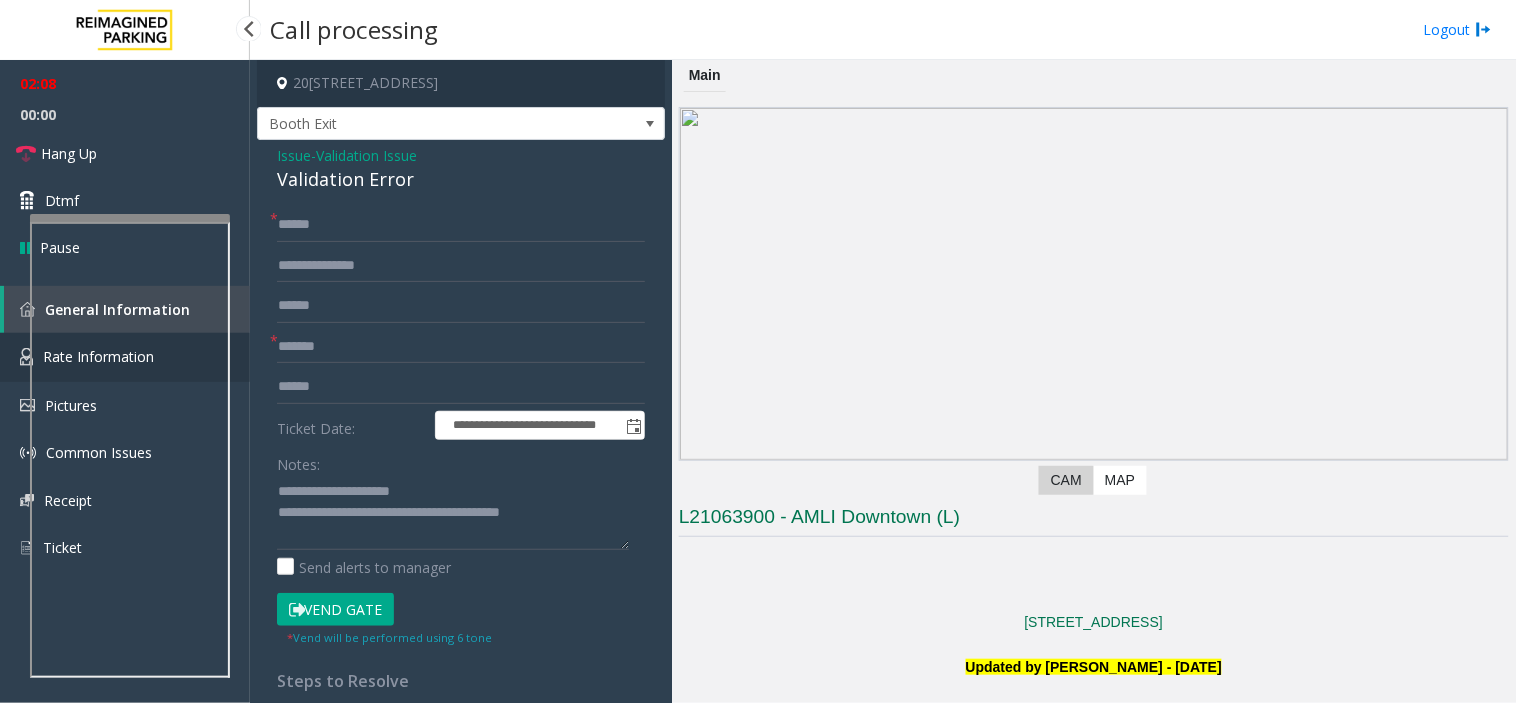 click on "Rate Information" at bounding box center [125, 357] 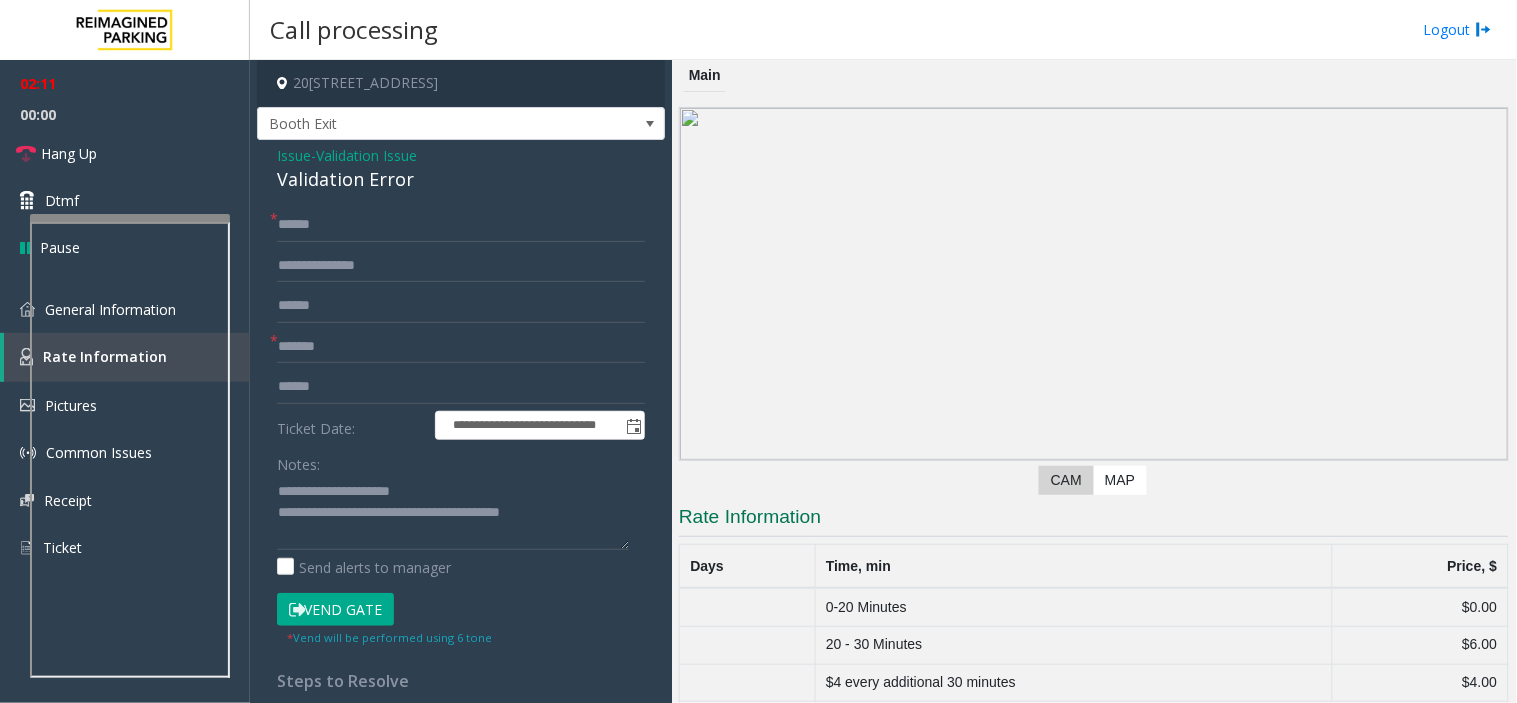 scroll, scrollTop: 130, scrollLeft: 0, axis: vertical 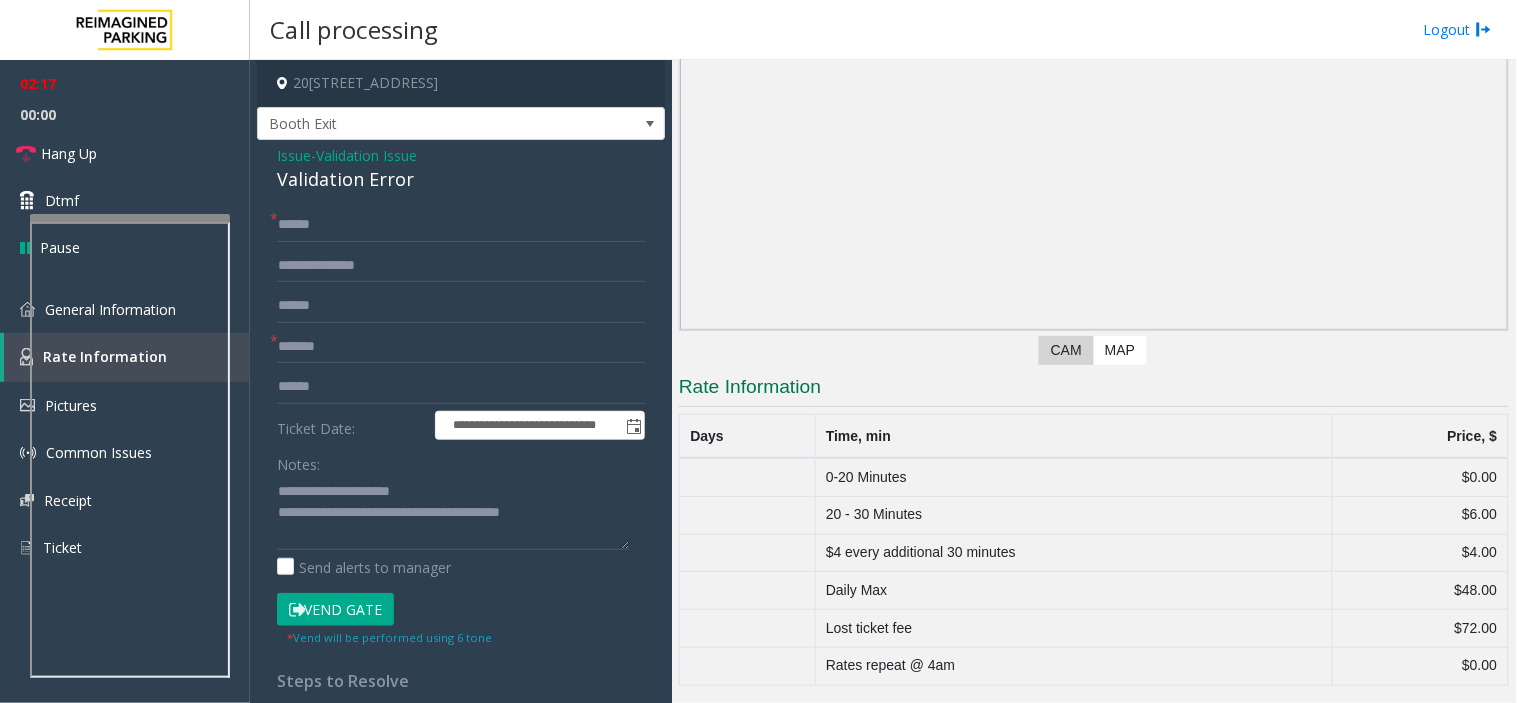 click on "20 - 30 Minutes" 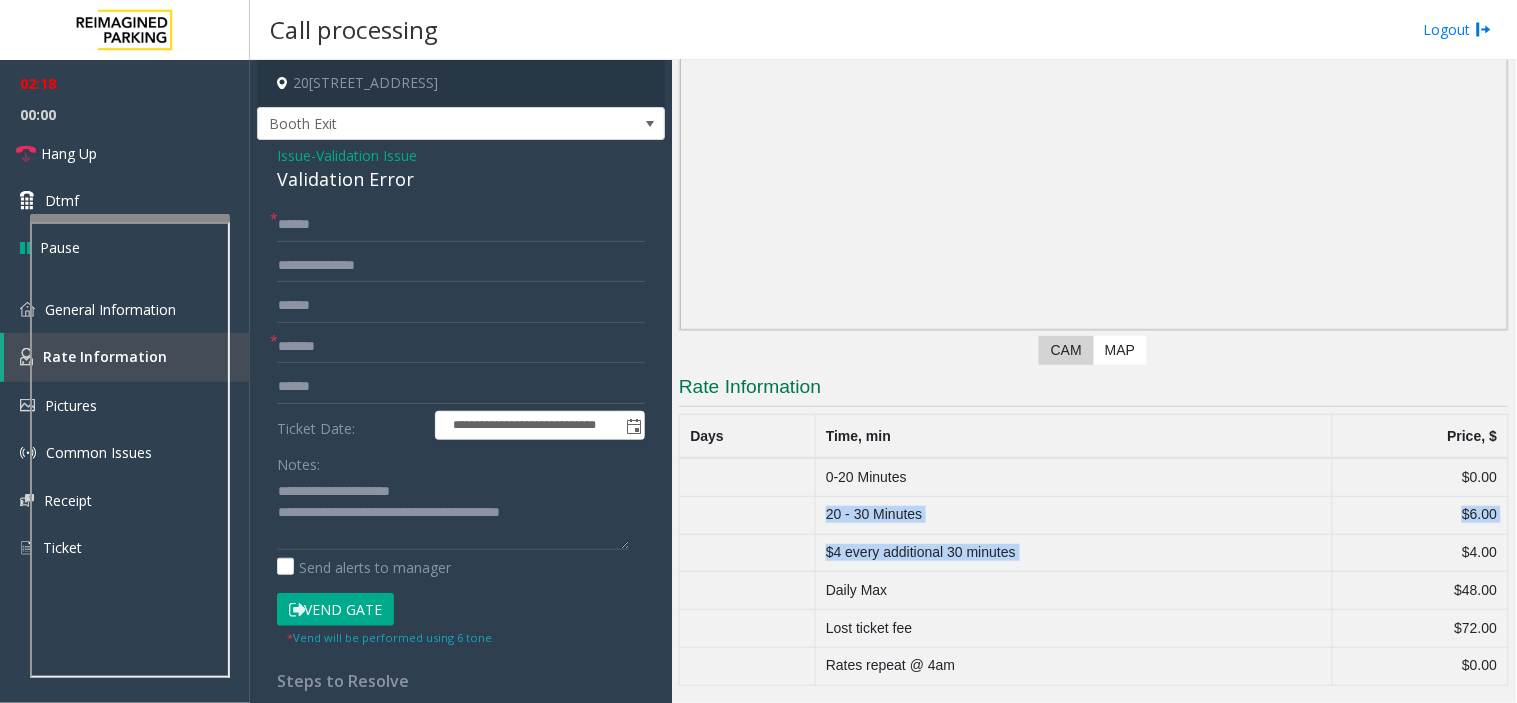 drag, startPoint x: 924, startPoint y: 508, endPoint x: 1034, endPoint y: 556, distance: 120.01666 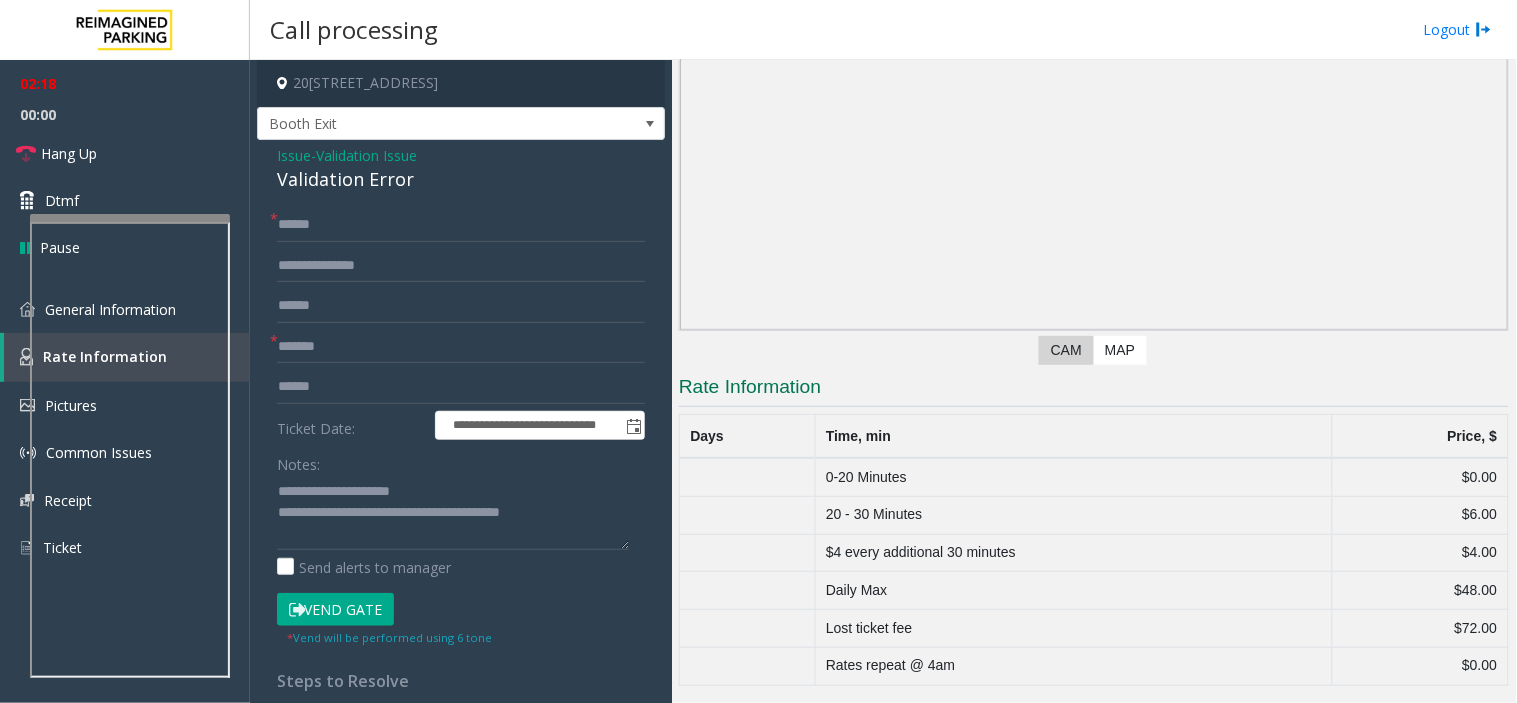 click on "$4 every additional 30 minutes" 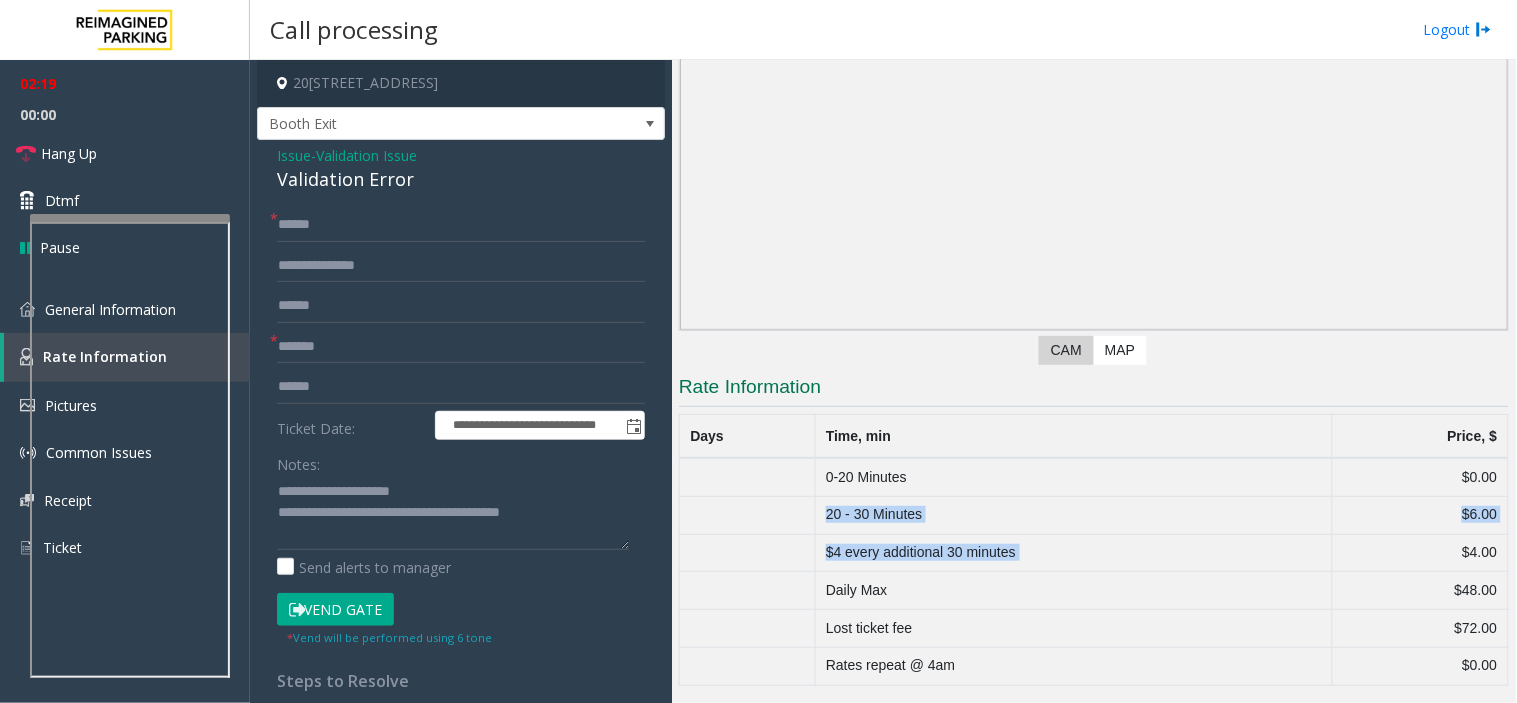 drag, startPoint x: 1034, startPoint y: 556, endPoint x: 893, endPoint y: 502, distance: 150.98676 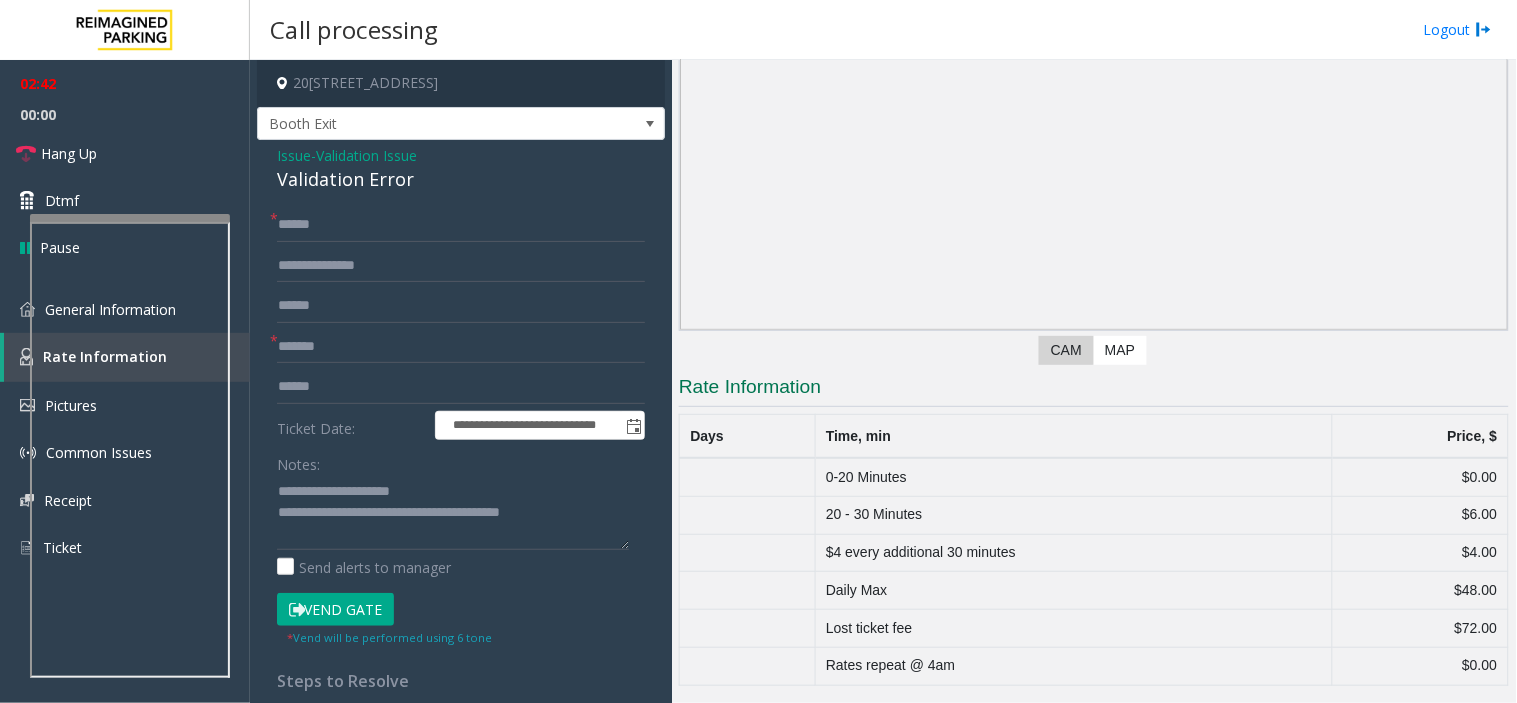 click on "-  Validation Issue" 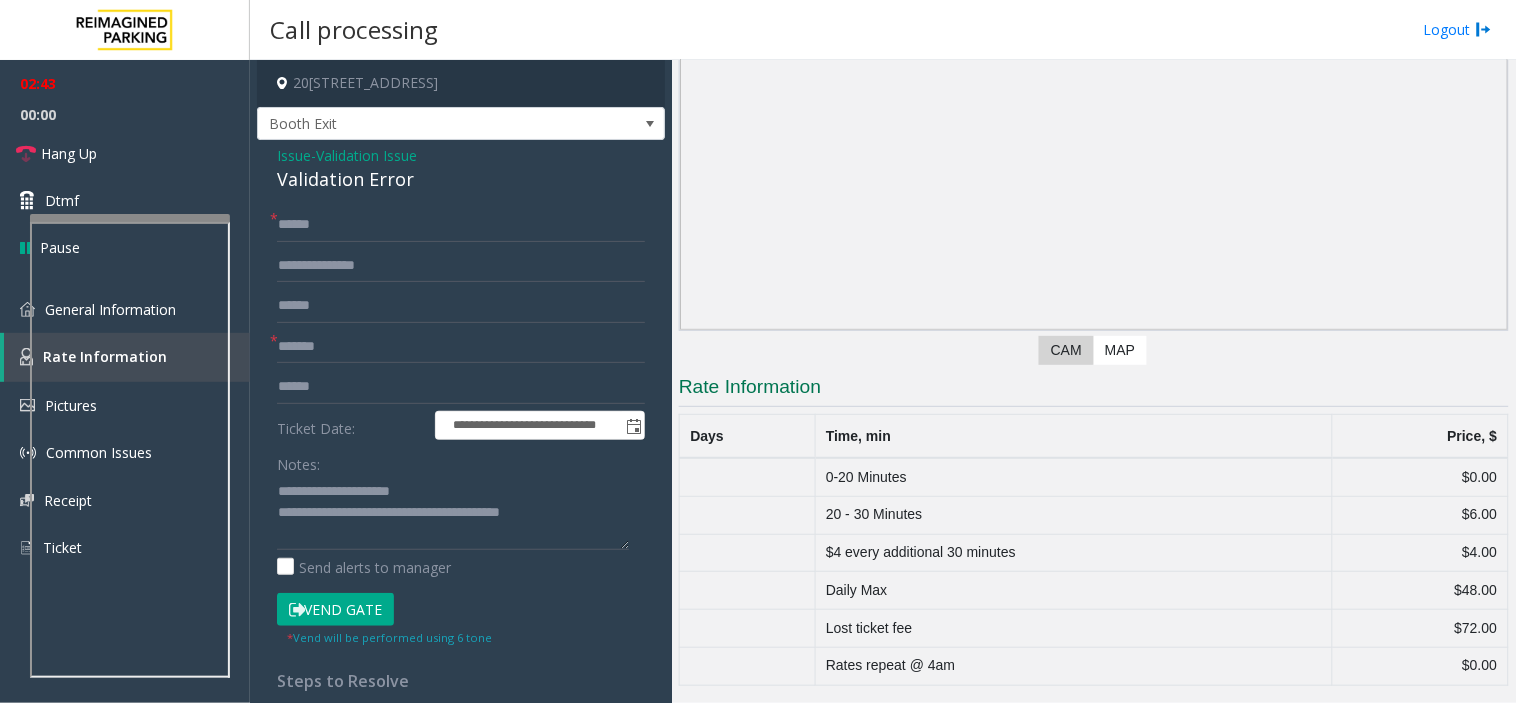 click on "-  Validation Issue" 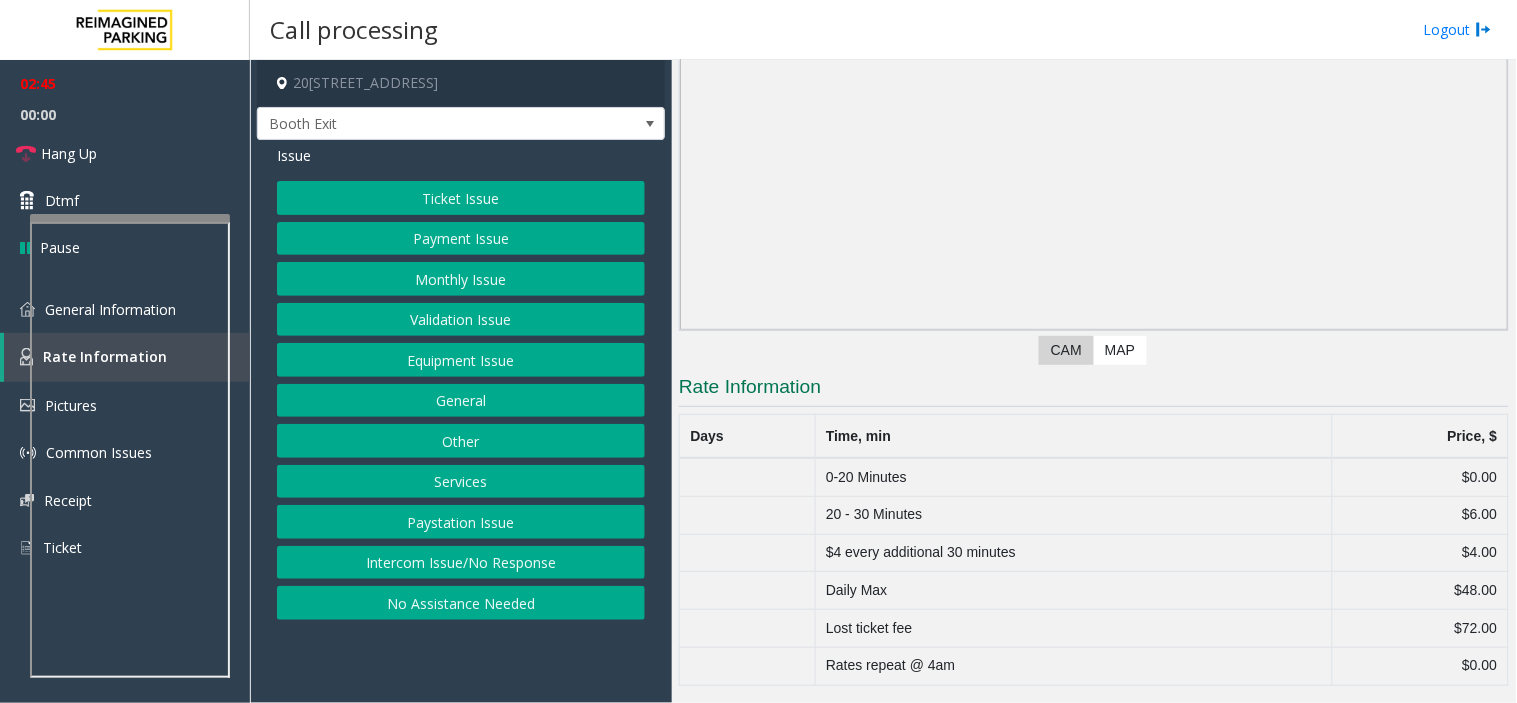 drag, startPoint x: 430, startPoint y: 283, endPoint x: 414, endPoint y: 257, distance: 30.528675 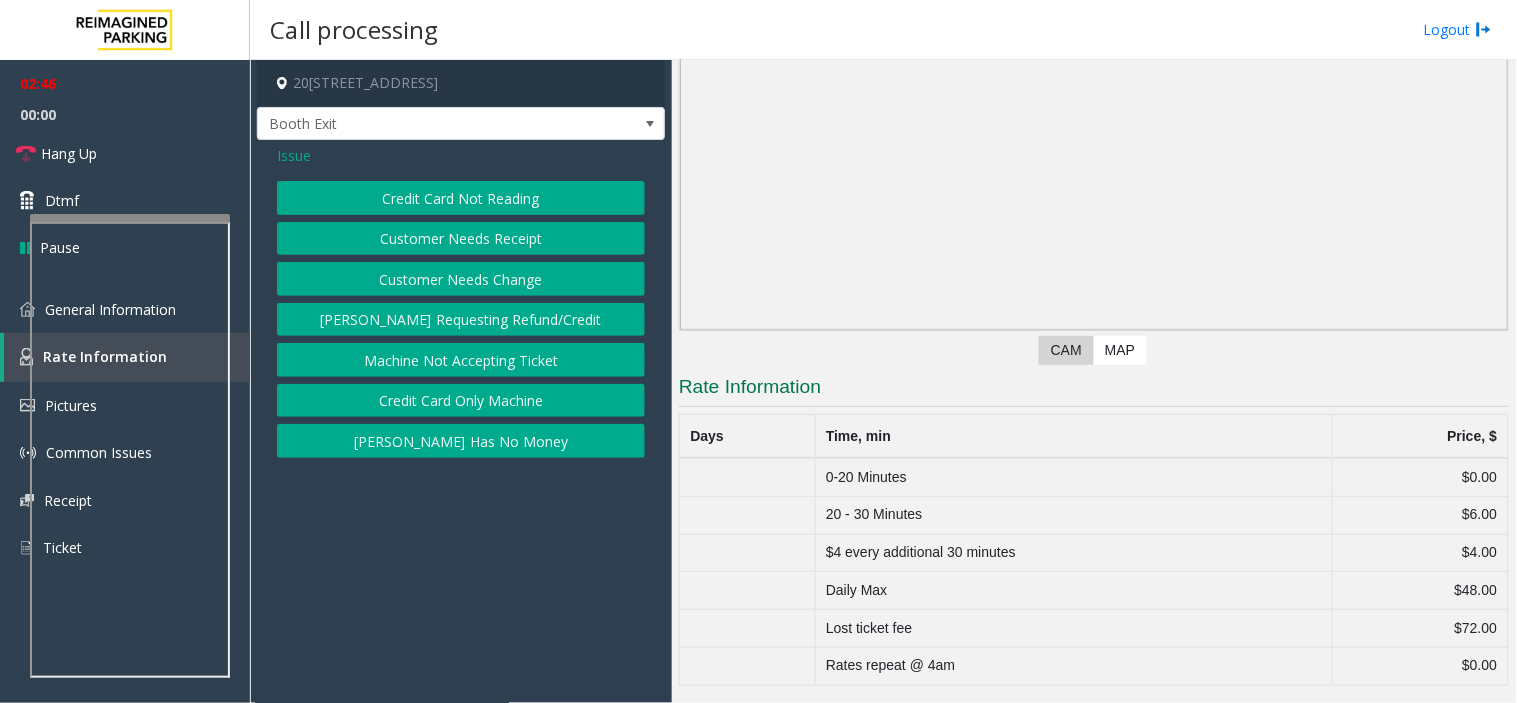 click on "Issue" 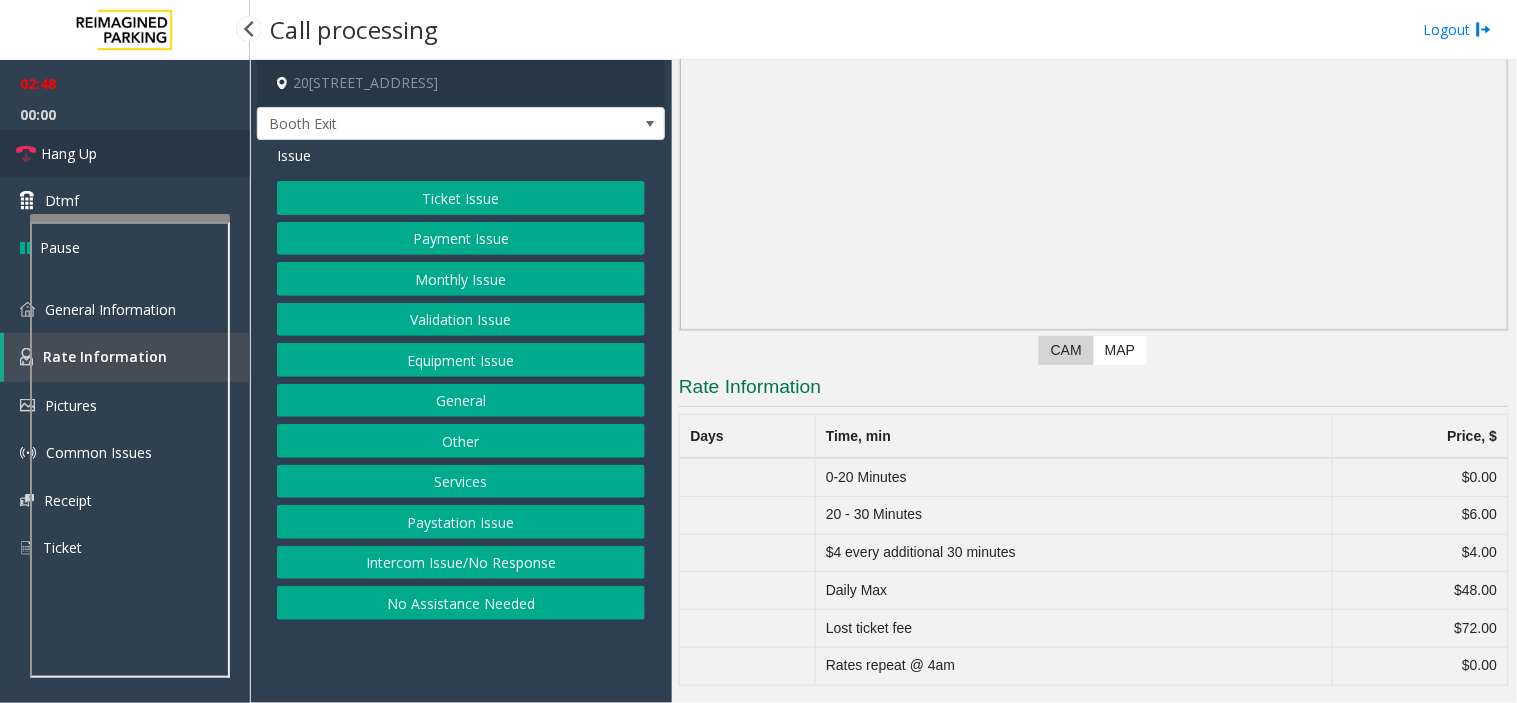 click on "Hang Up" at bounding box center [125, 153] 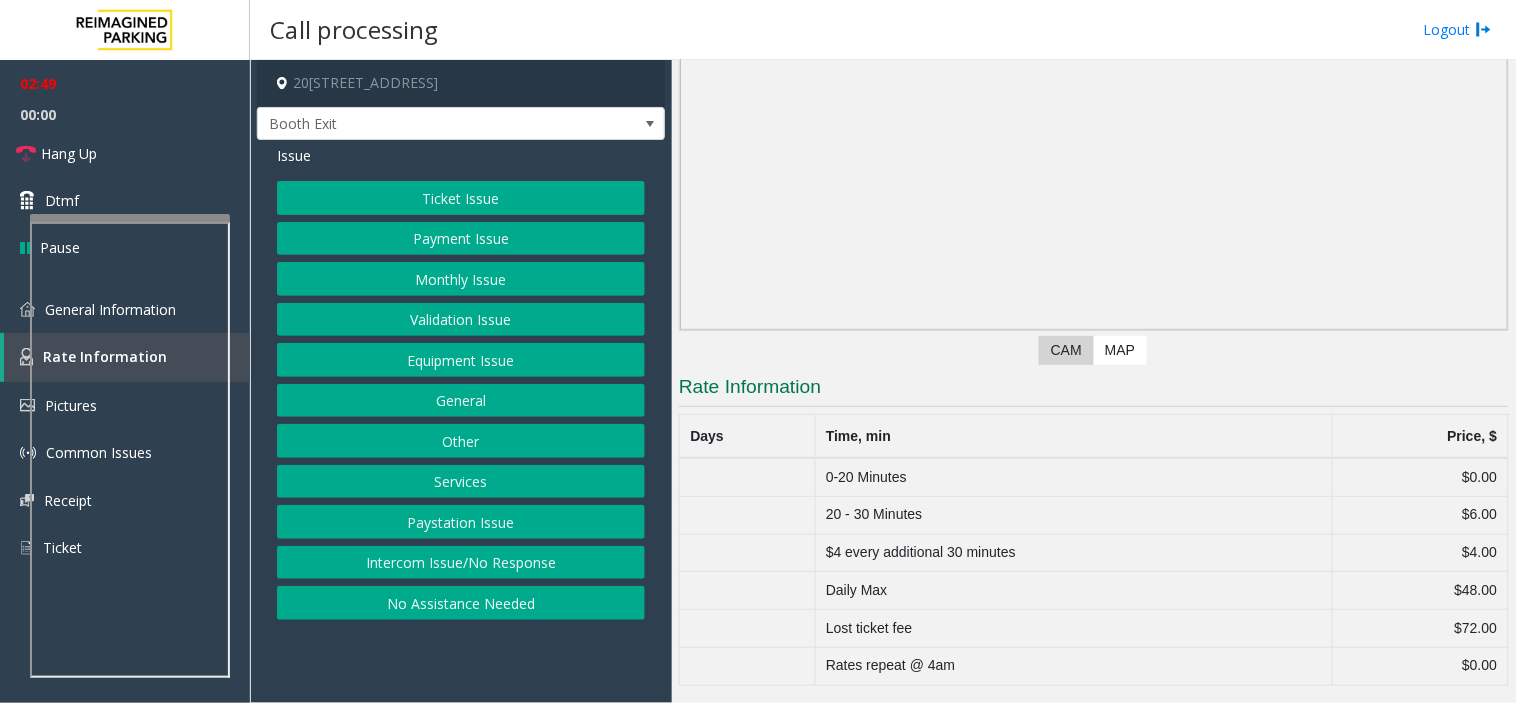 click on "Validation Issue" 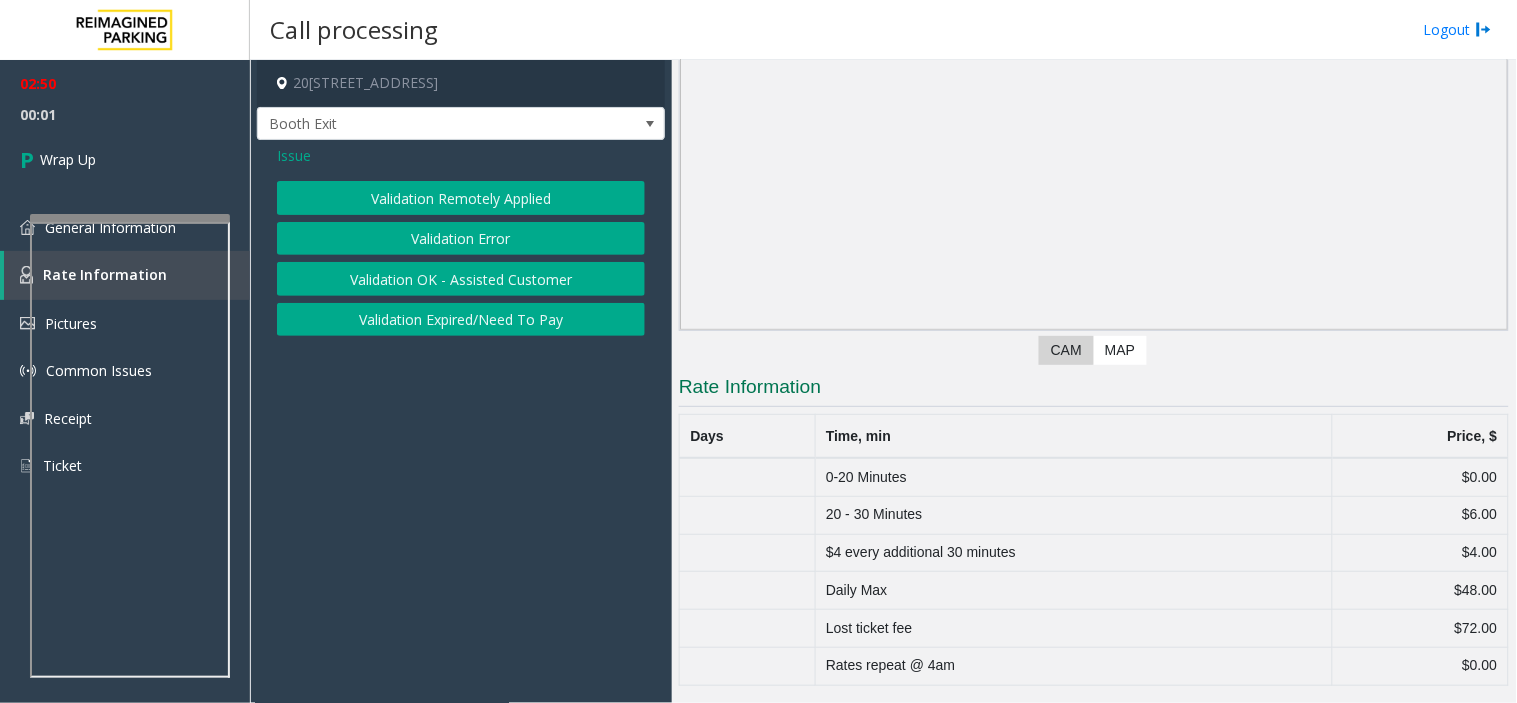 click on "Validation Expired/Need To Pay" 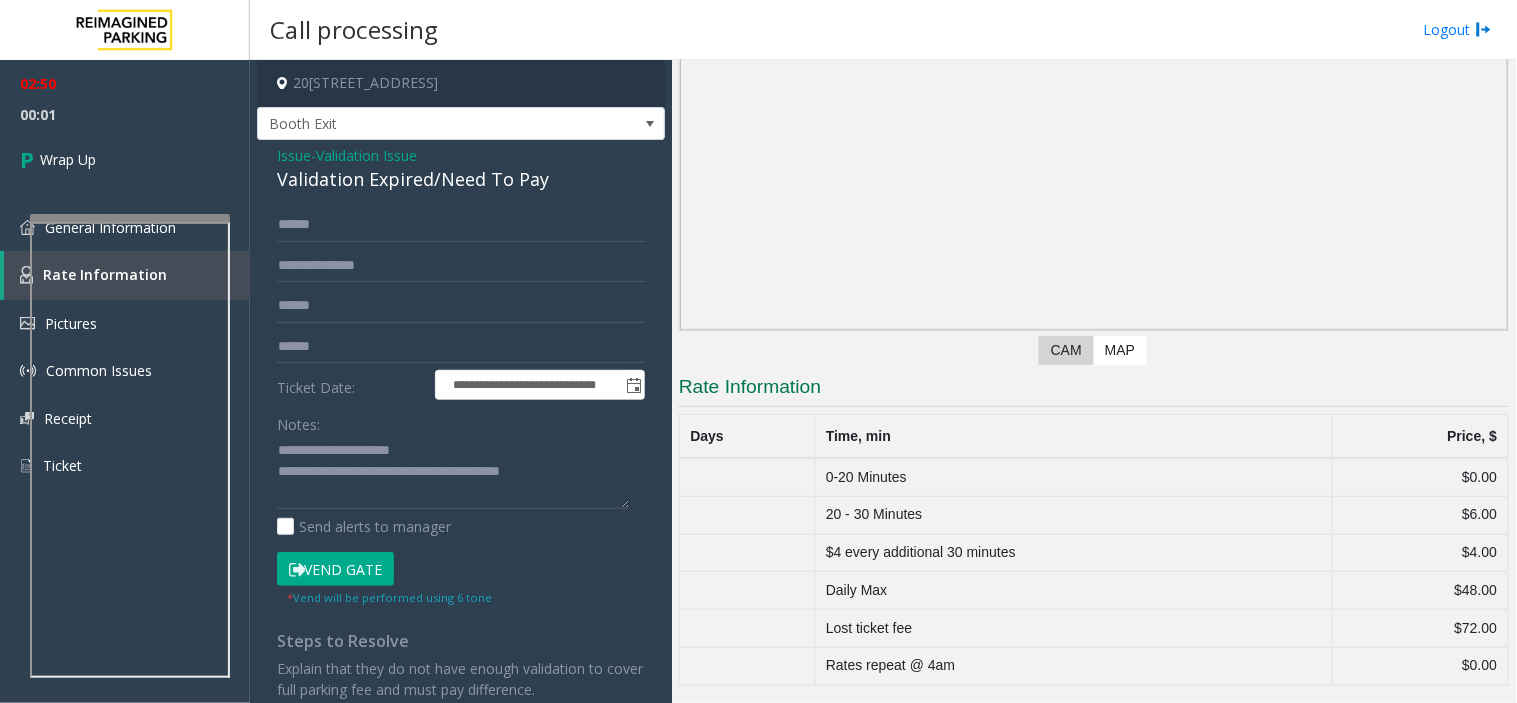 click on "Validation Expired/Need To Pay" 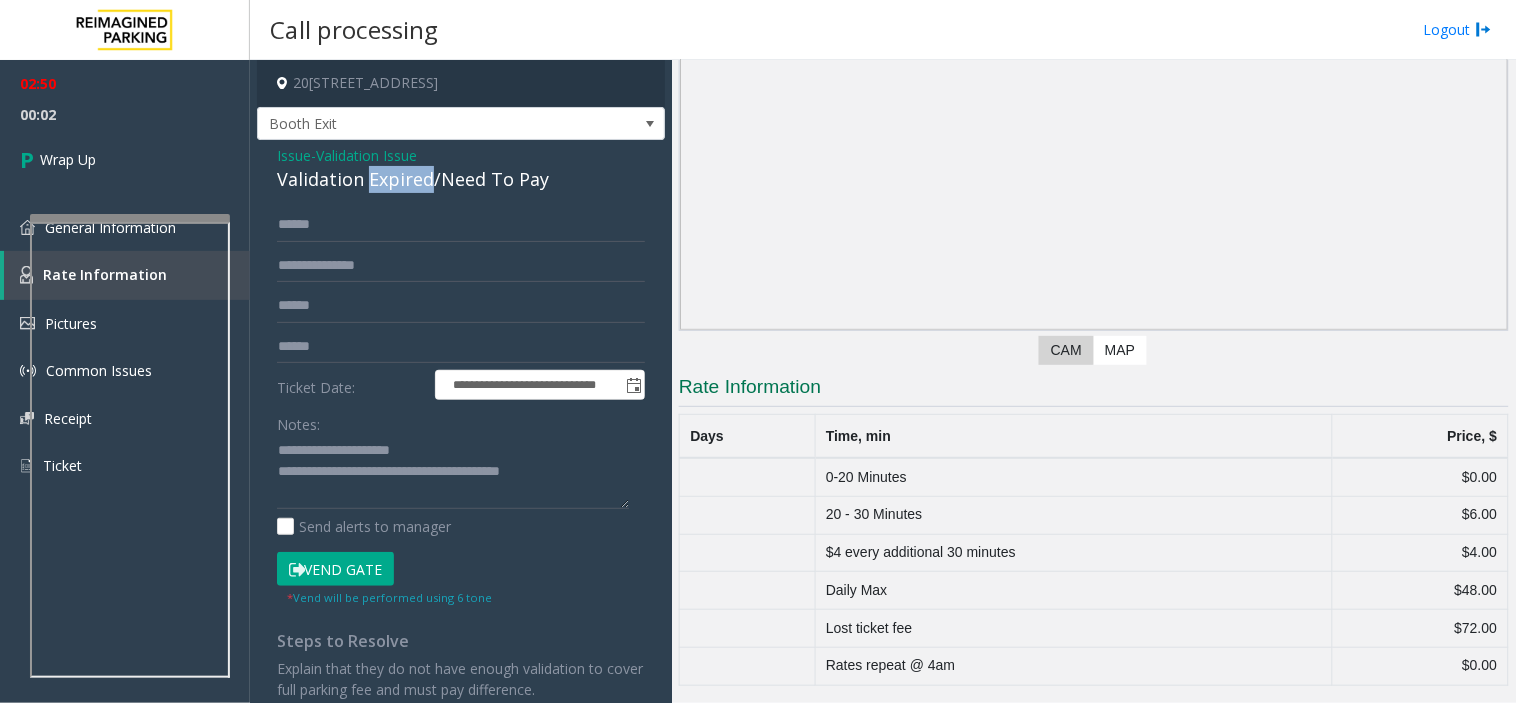 click on "Validation Expired/Need To Pay" 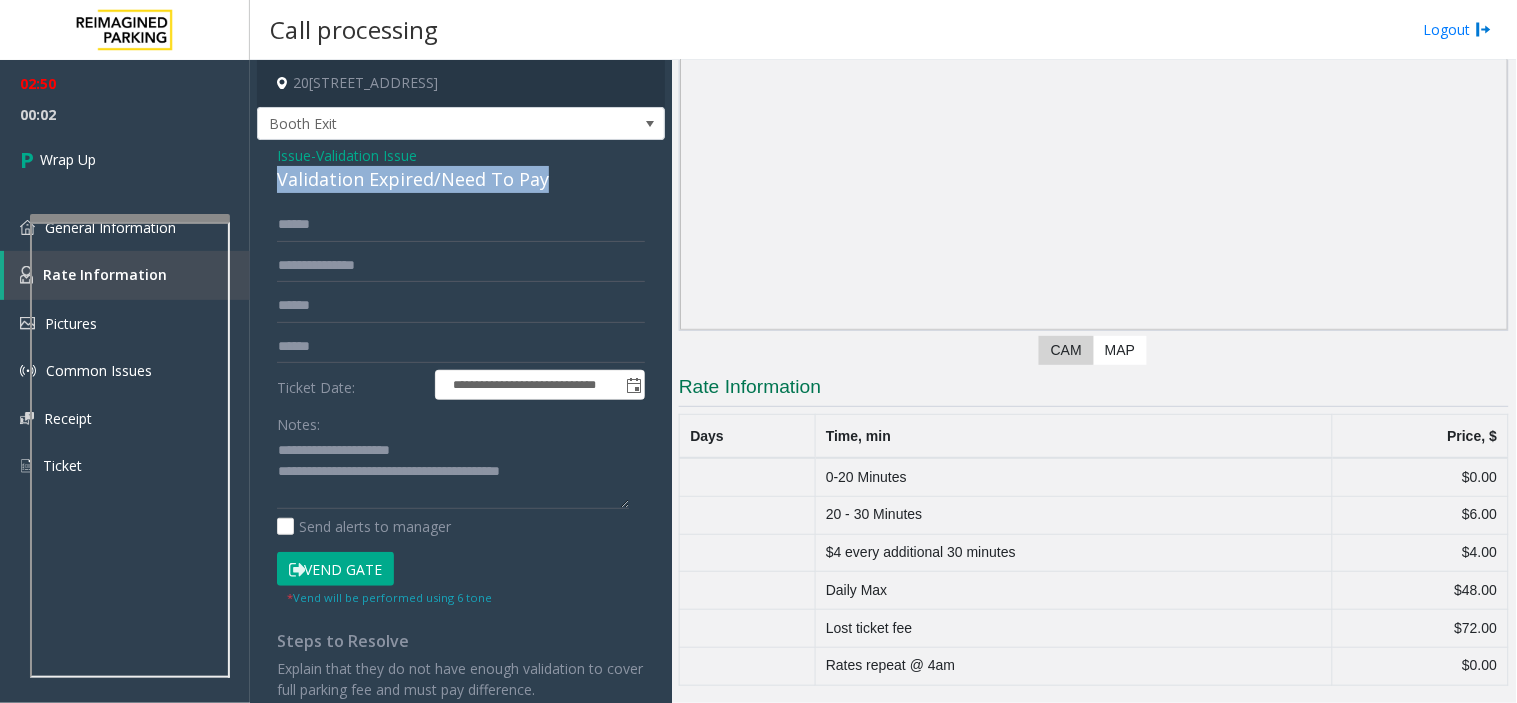 click on "Validation Expired/Need To Pay" 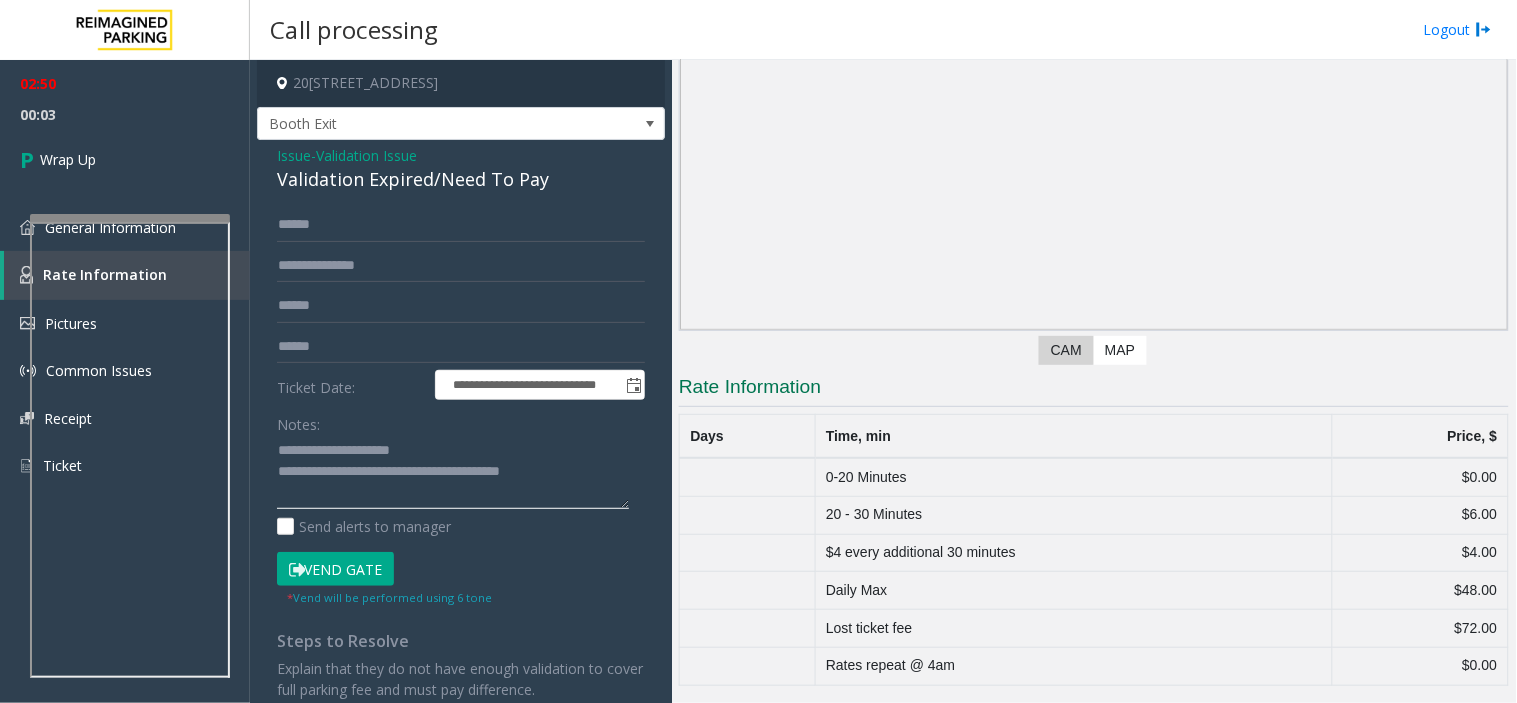 click 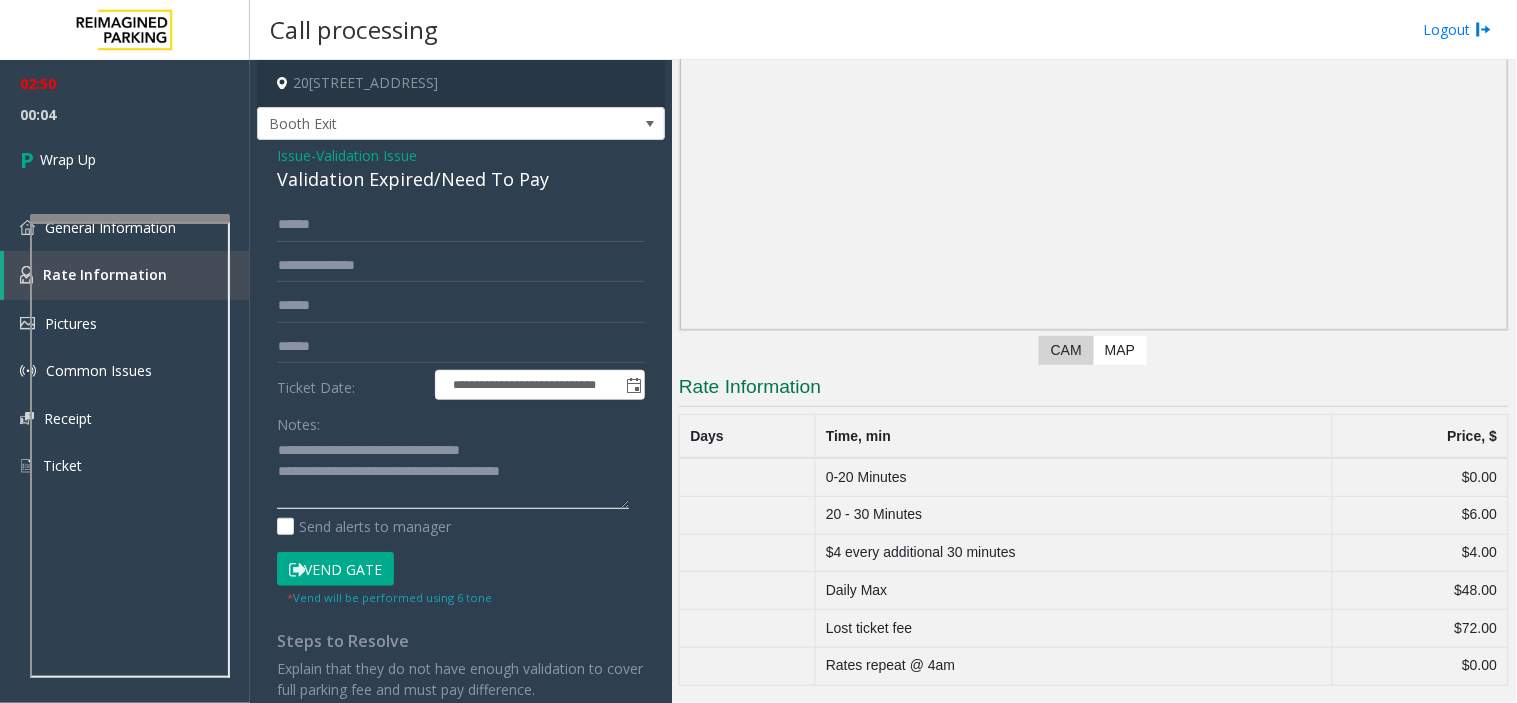 click 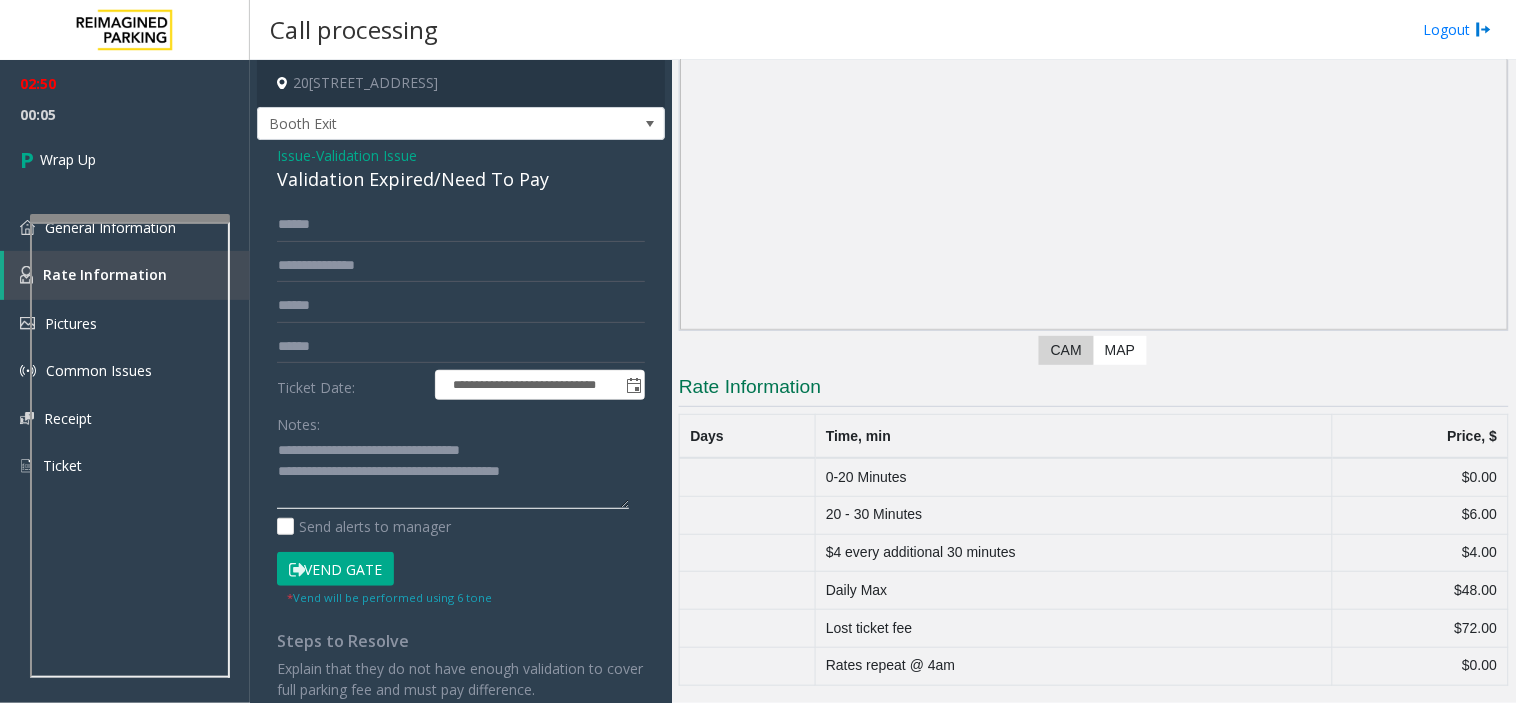 drag, startPoint x: 370, startPoint y: 462, endPoint x: 616, endPoint y: 490, distance: 247.58836 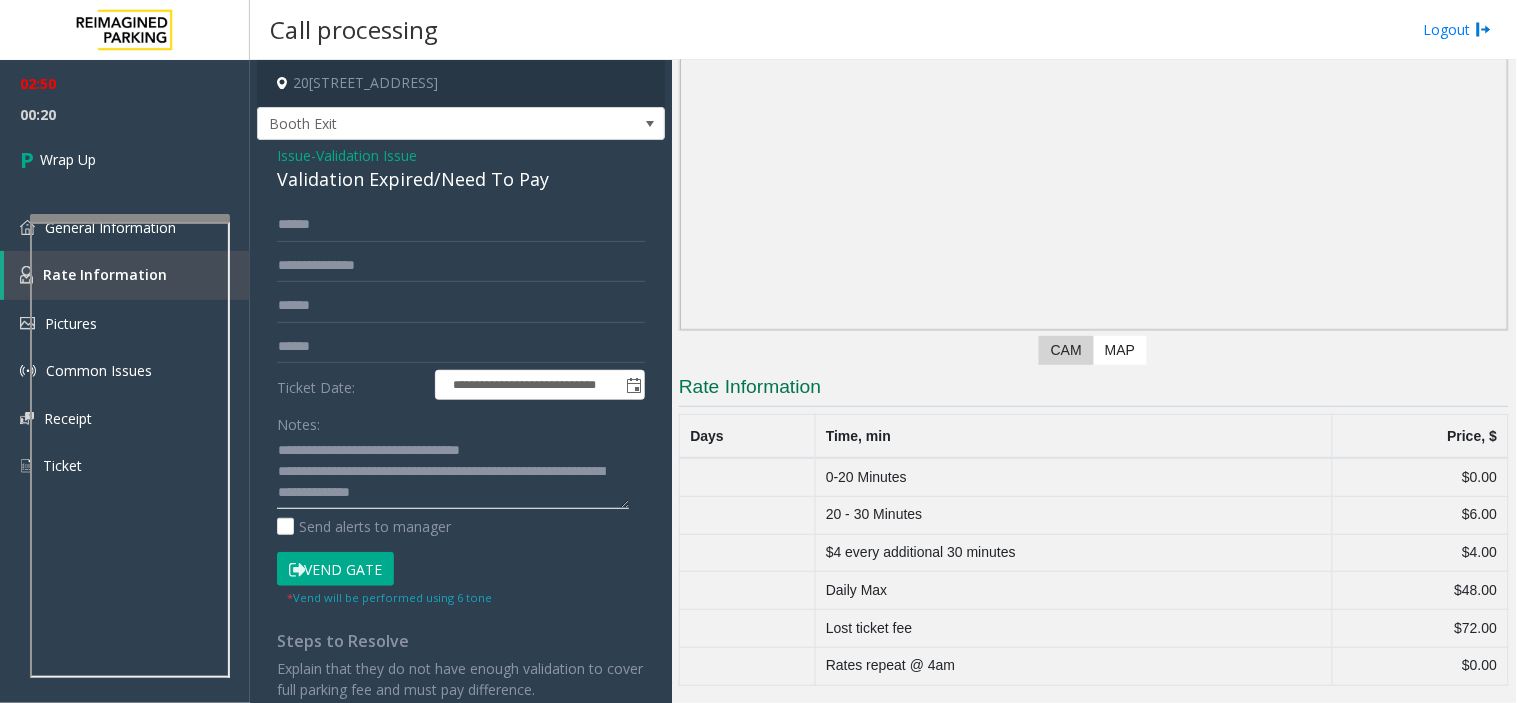 type on "**********" 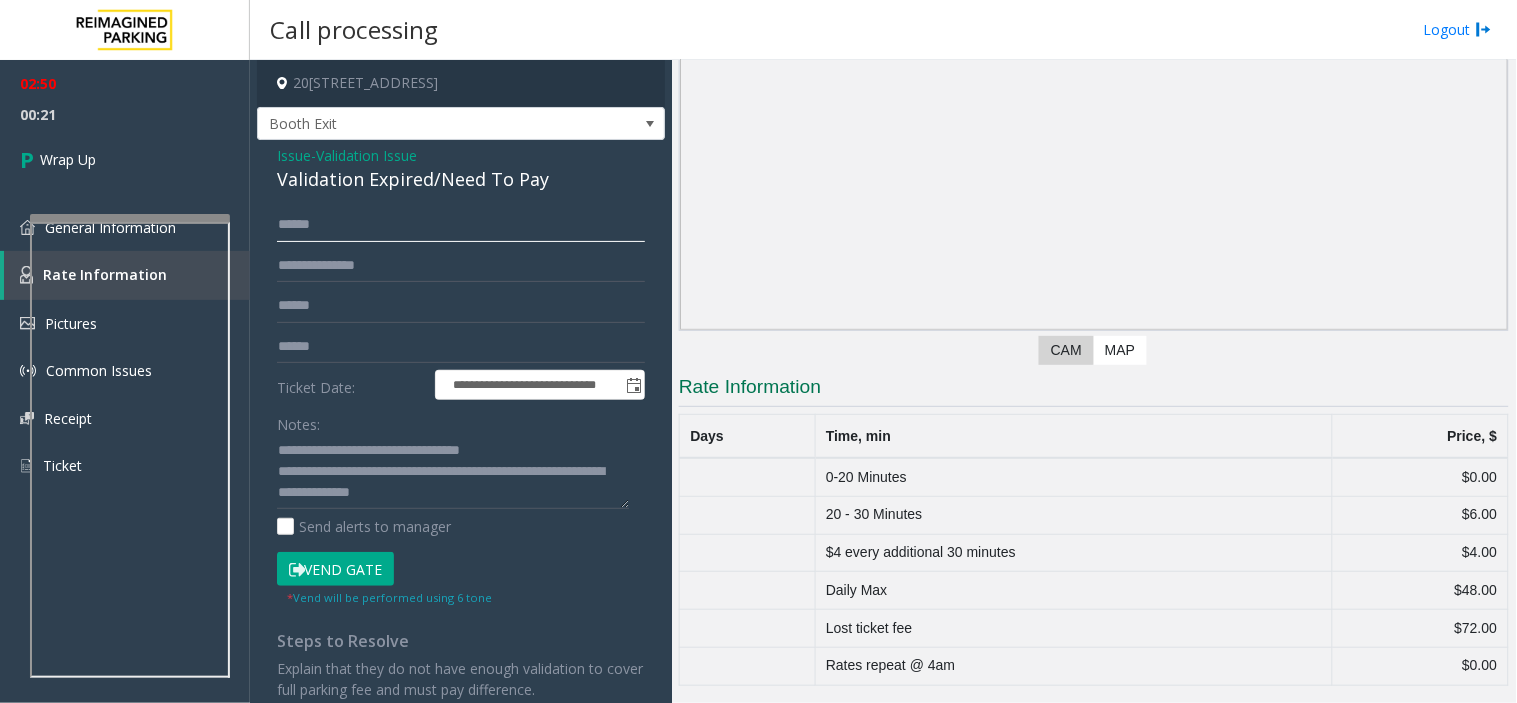 click on "*****" 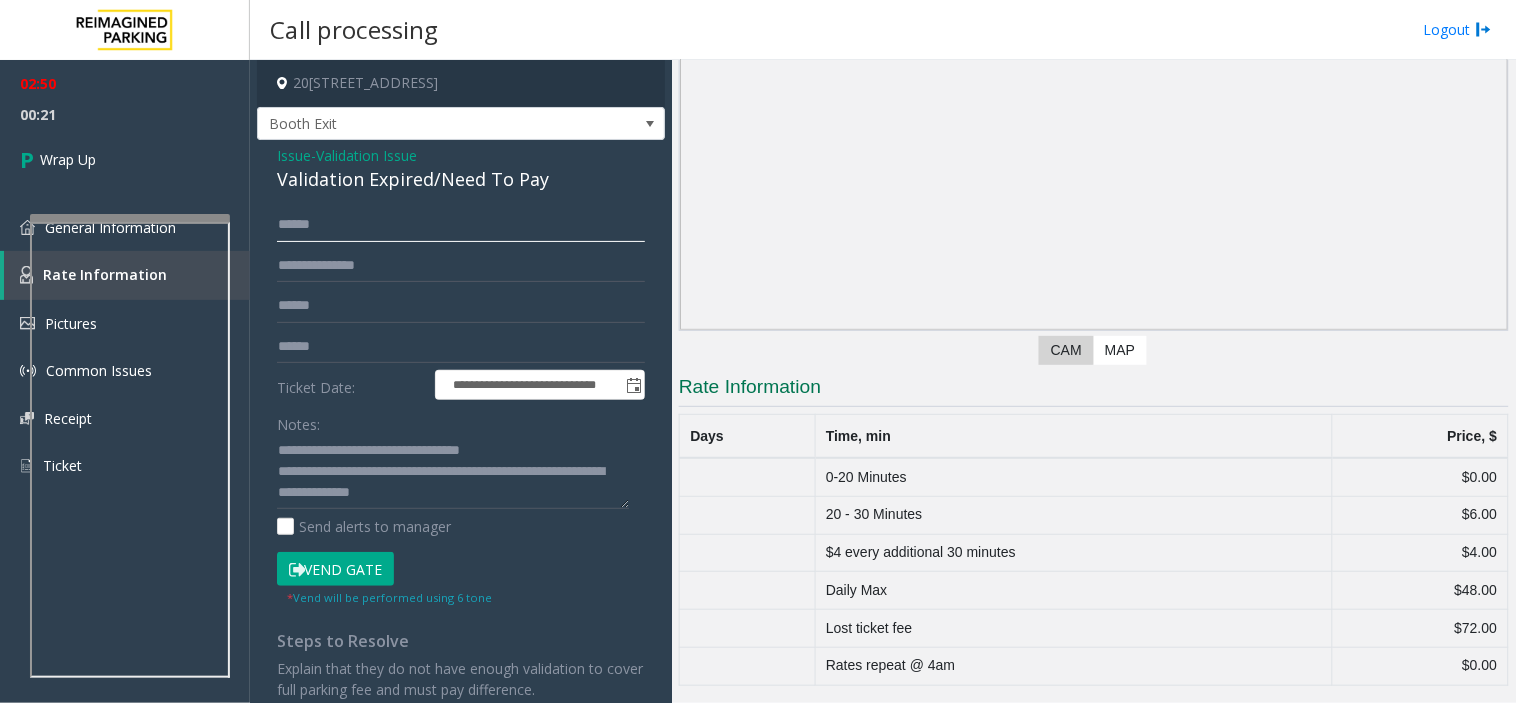 click on "*****" 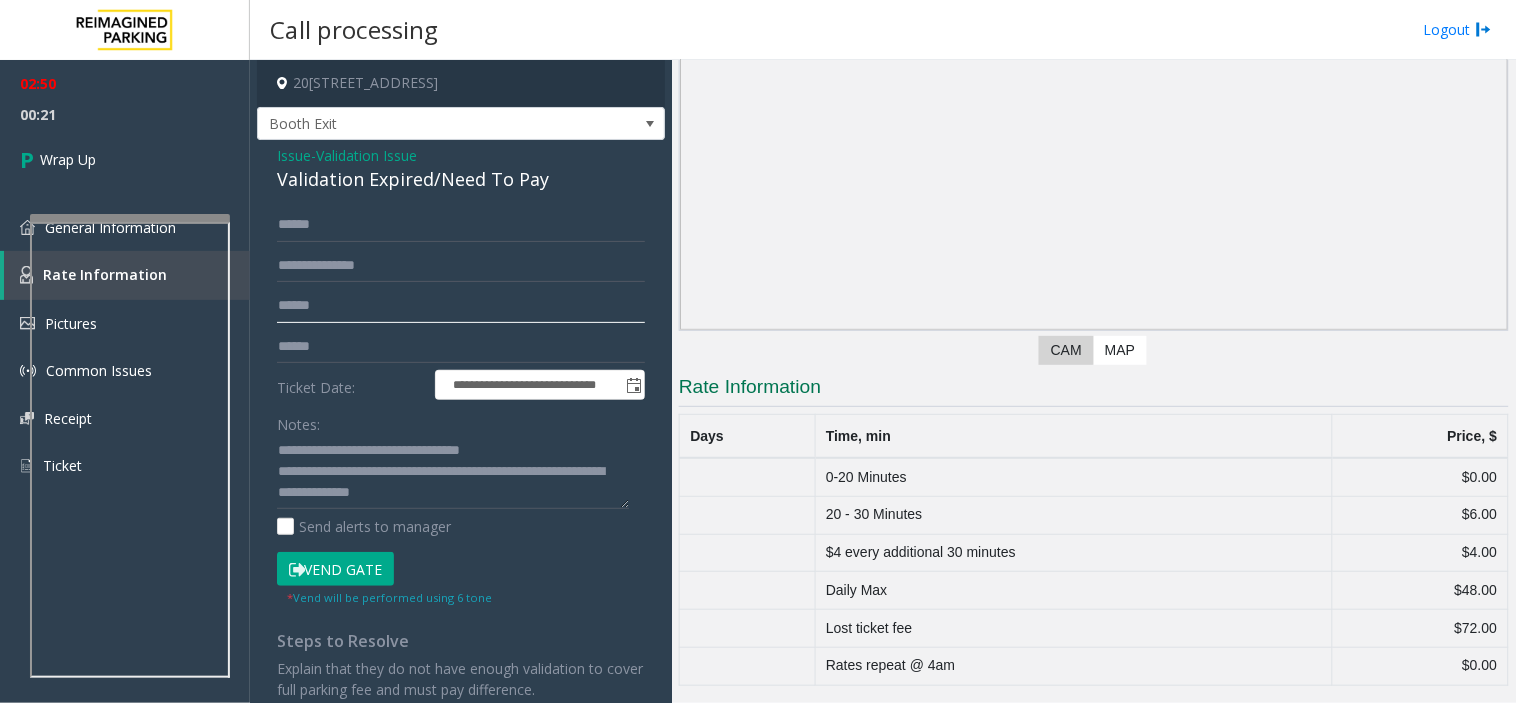 click on "******" 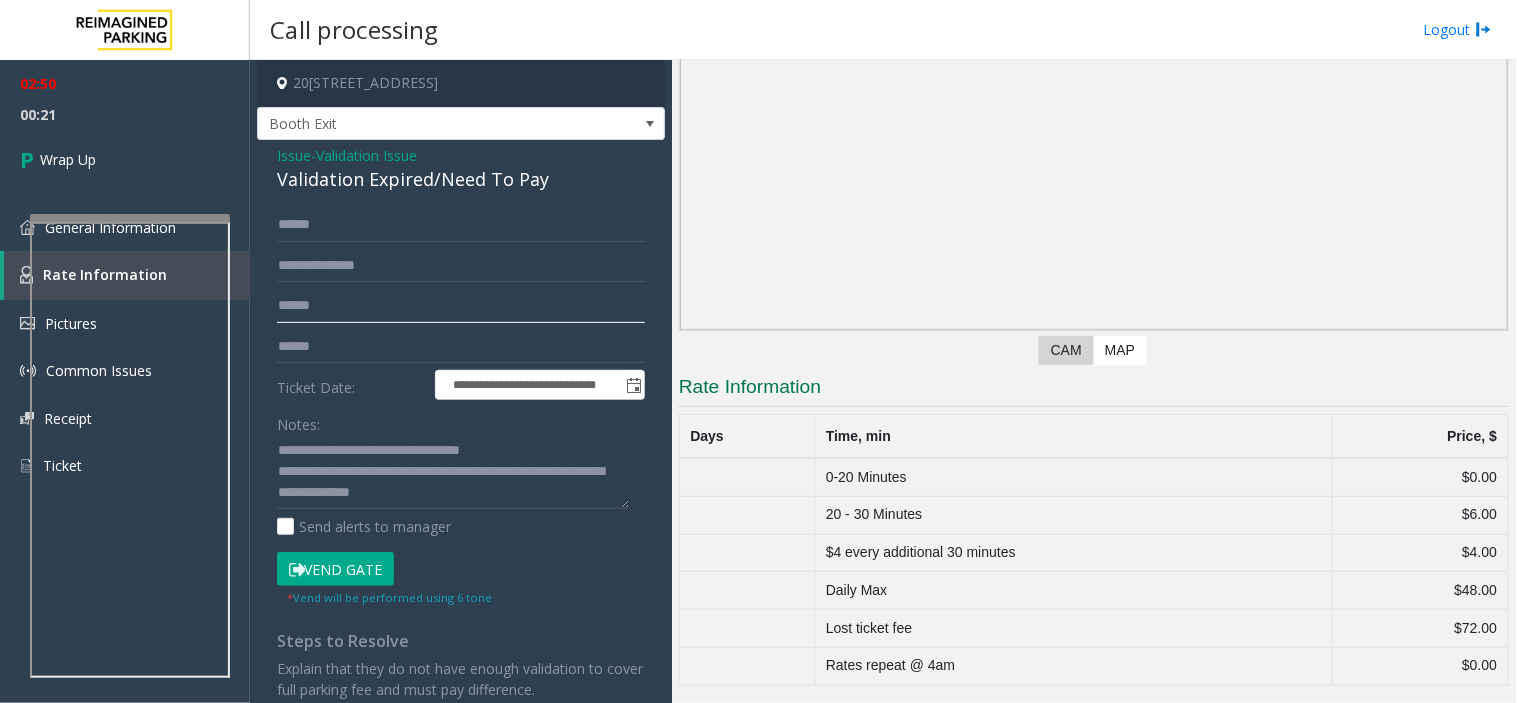 click on "******" 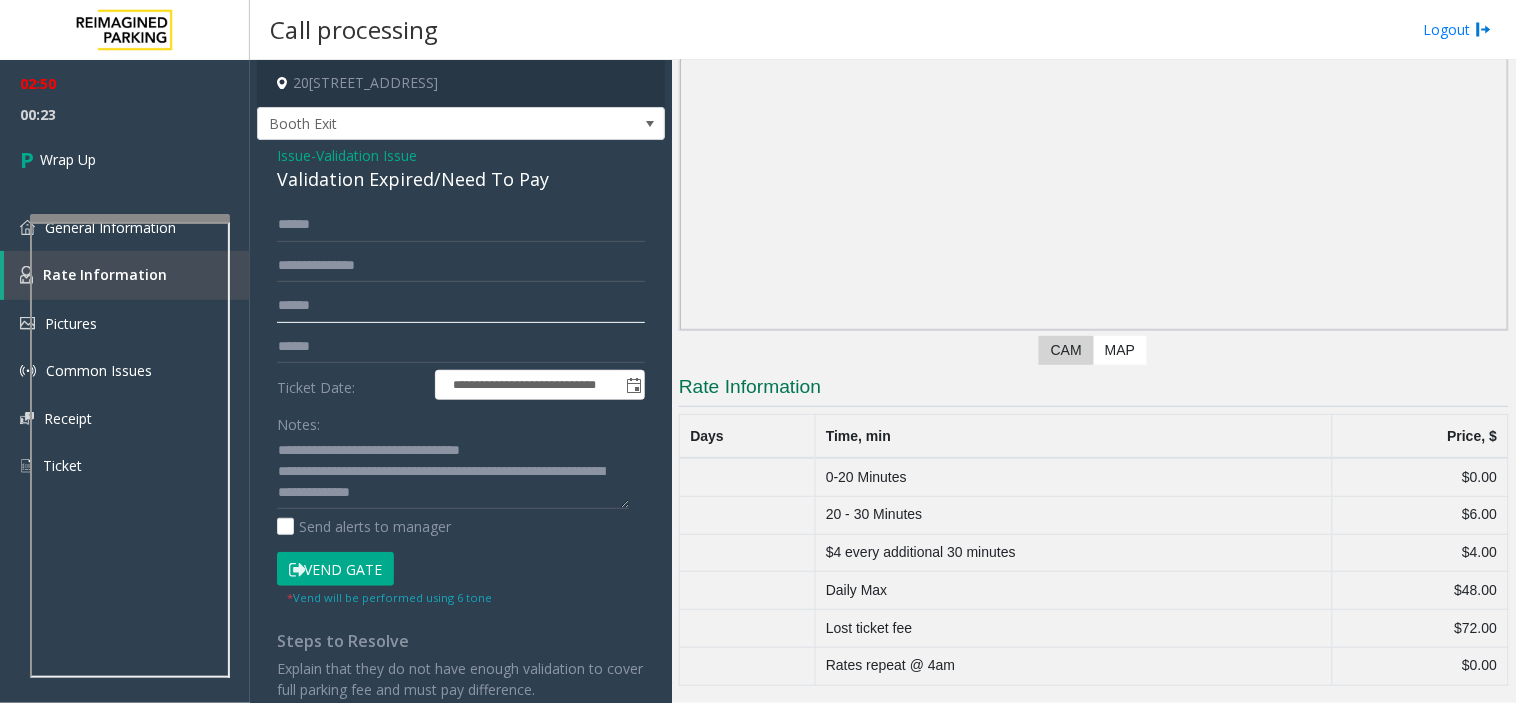 click on "******" 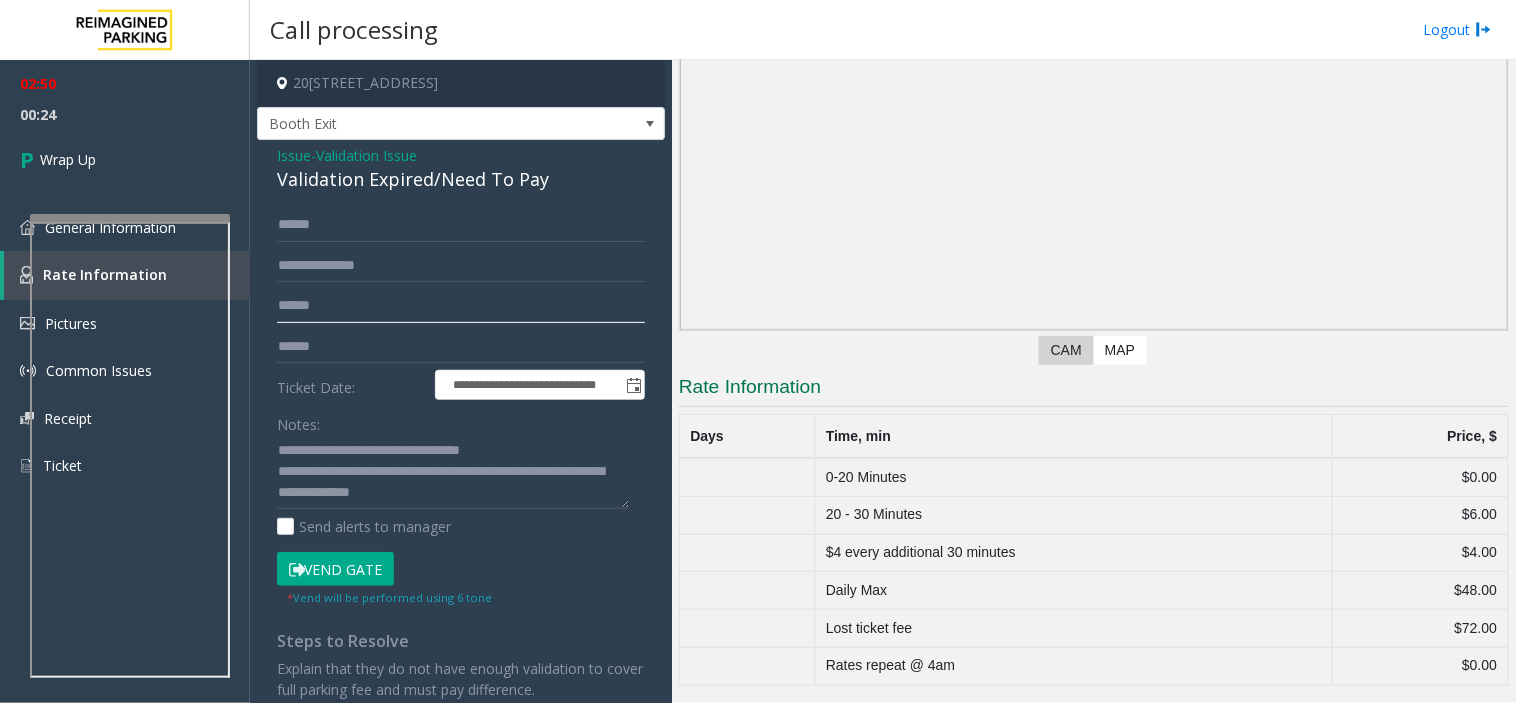 click on "******" 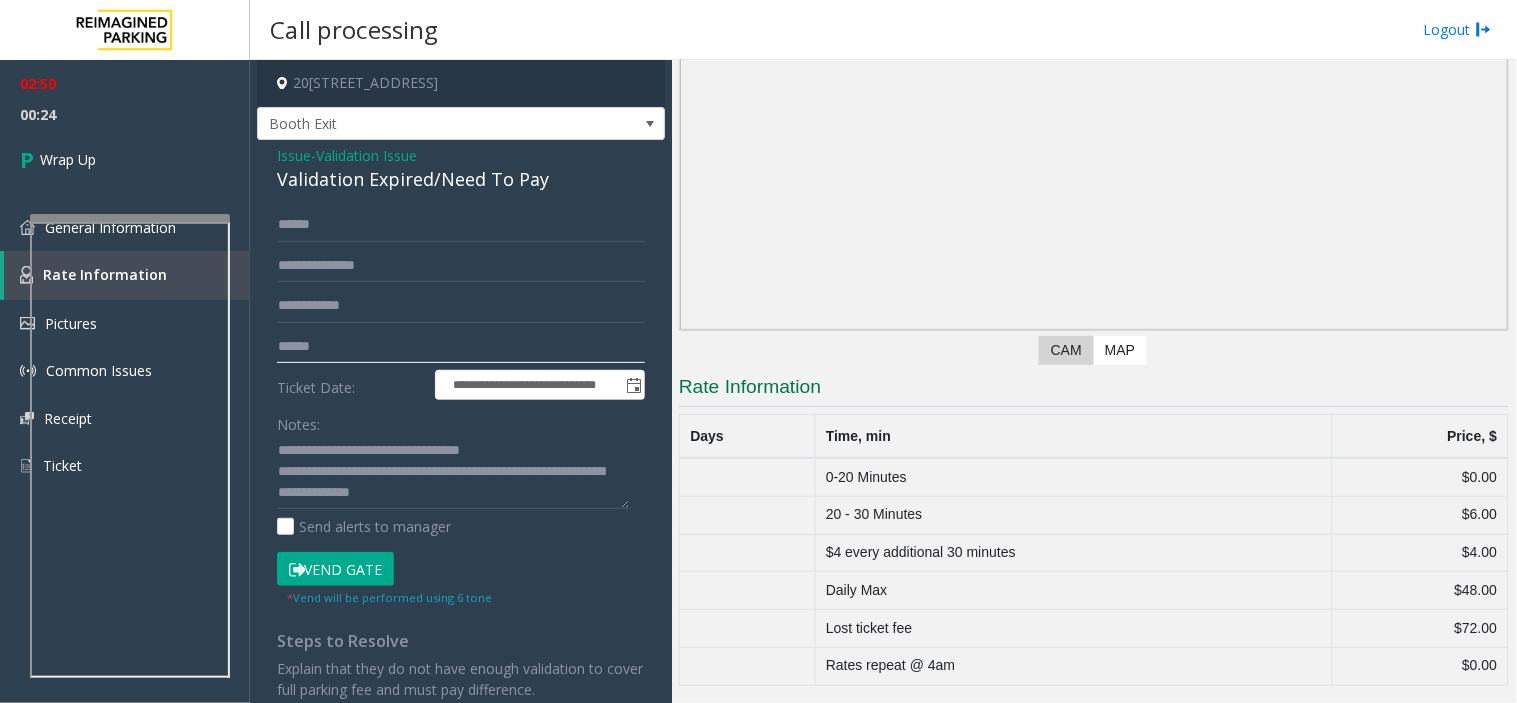 type on "******" 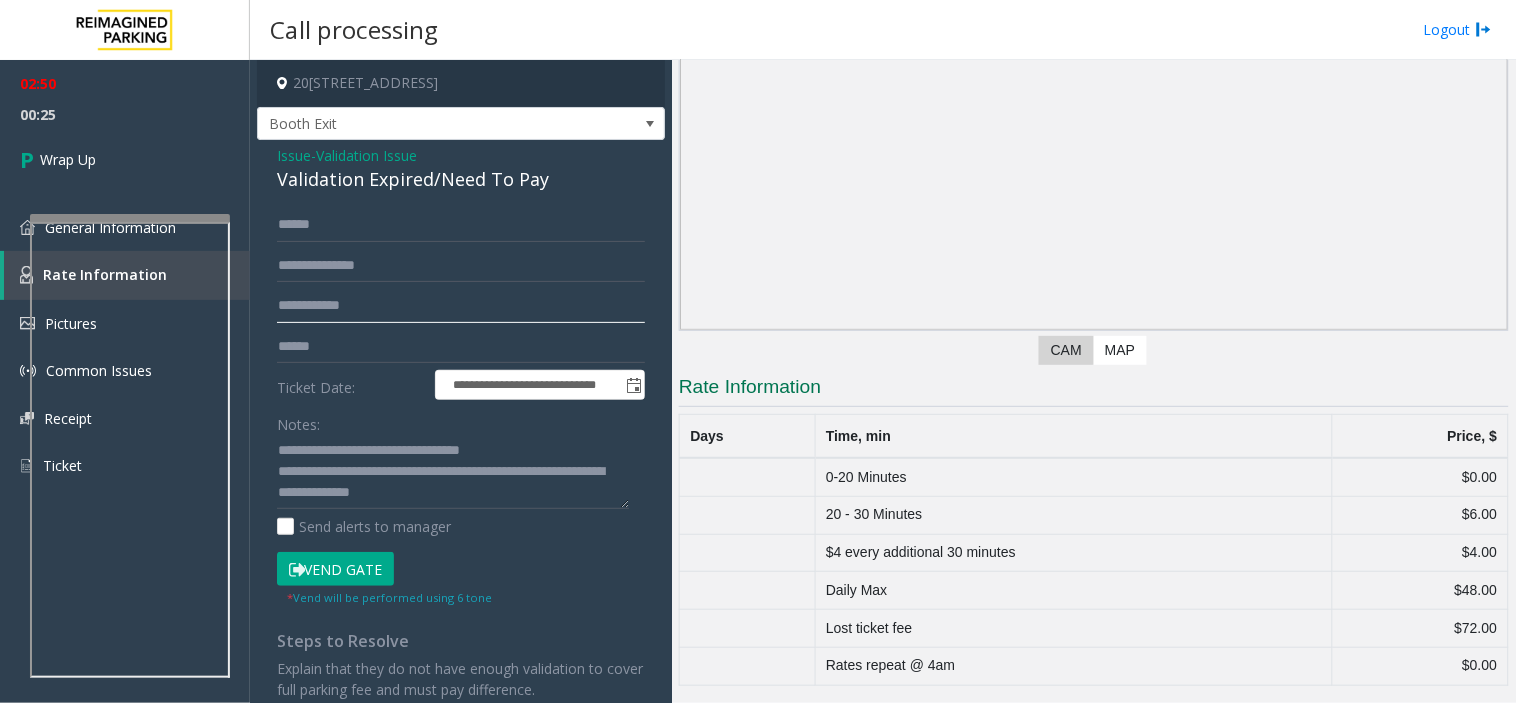 click 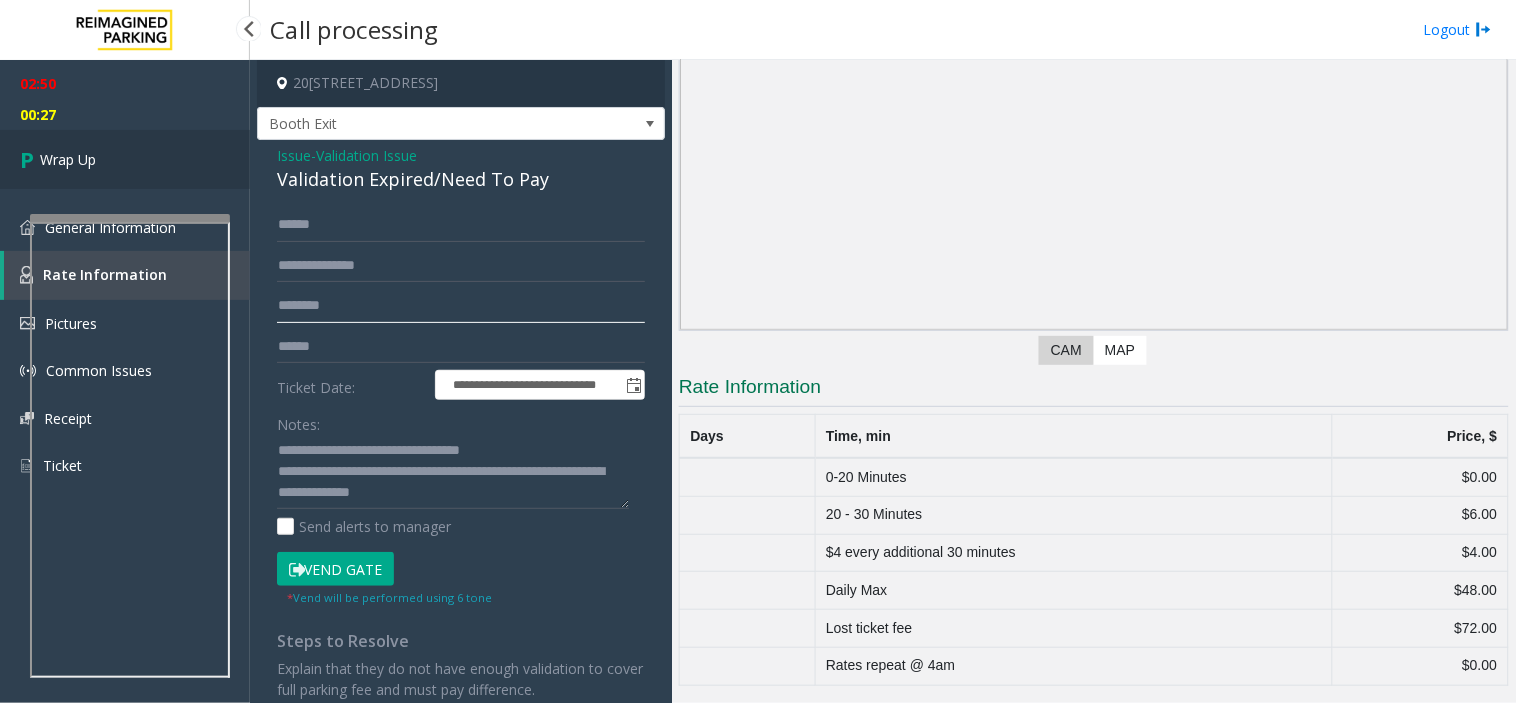 type on "*******" 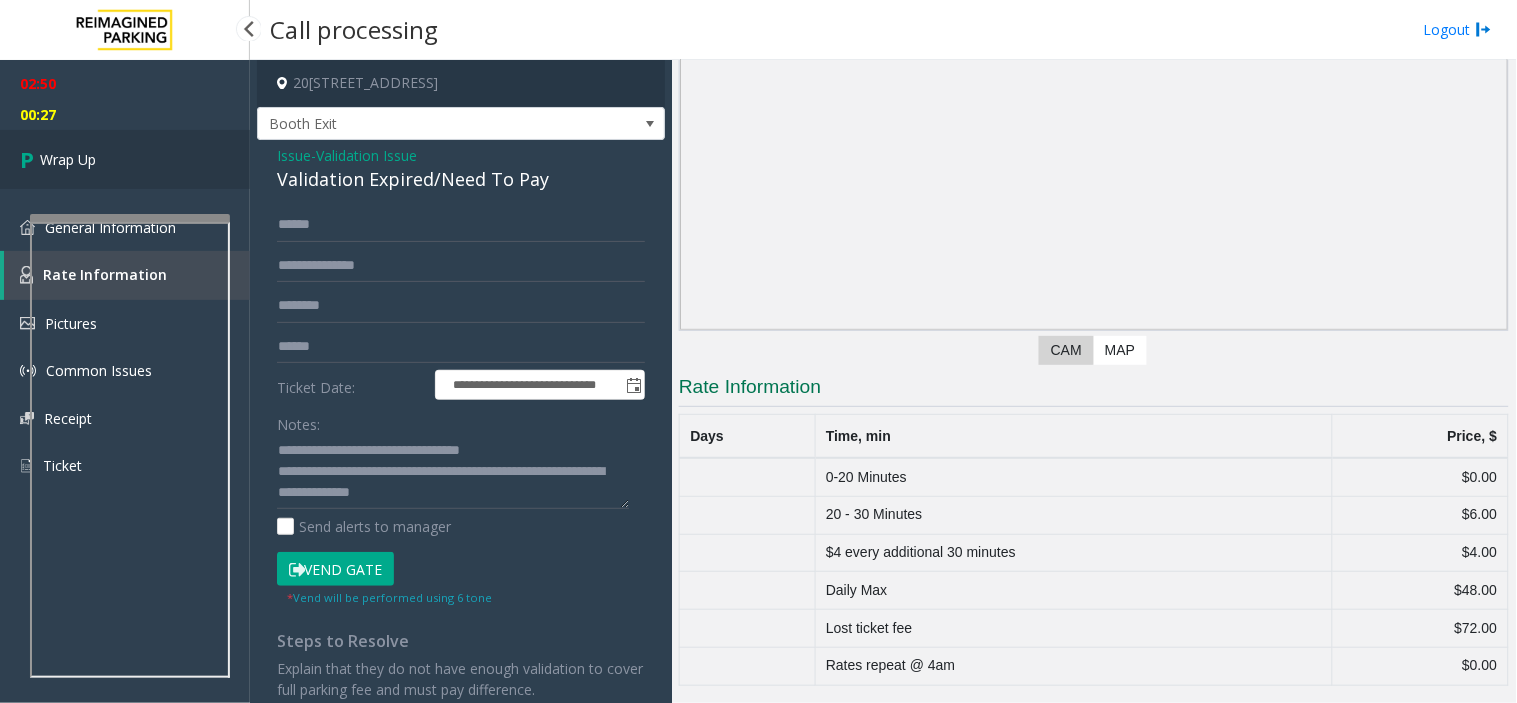 click on "Wrap Up" at bounding box center [125, 159] 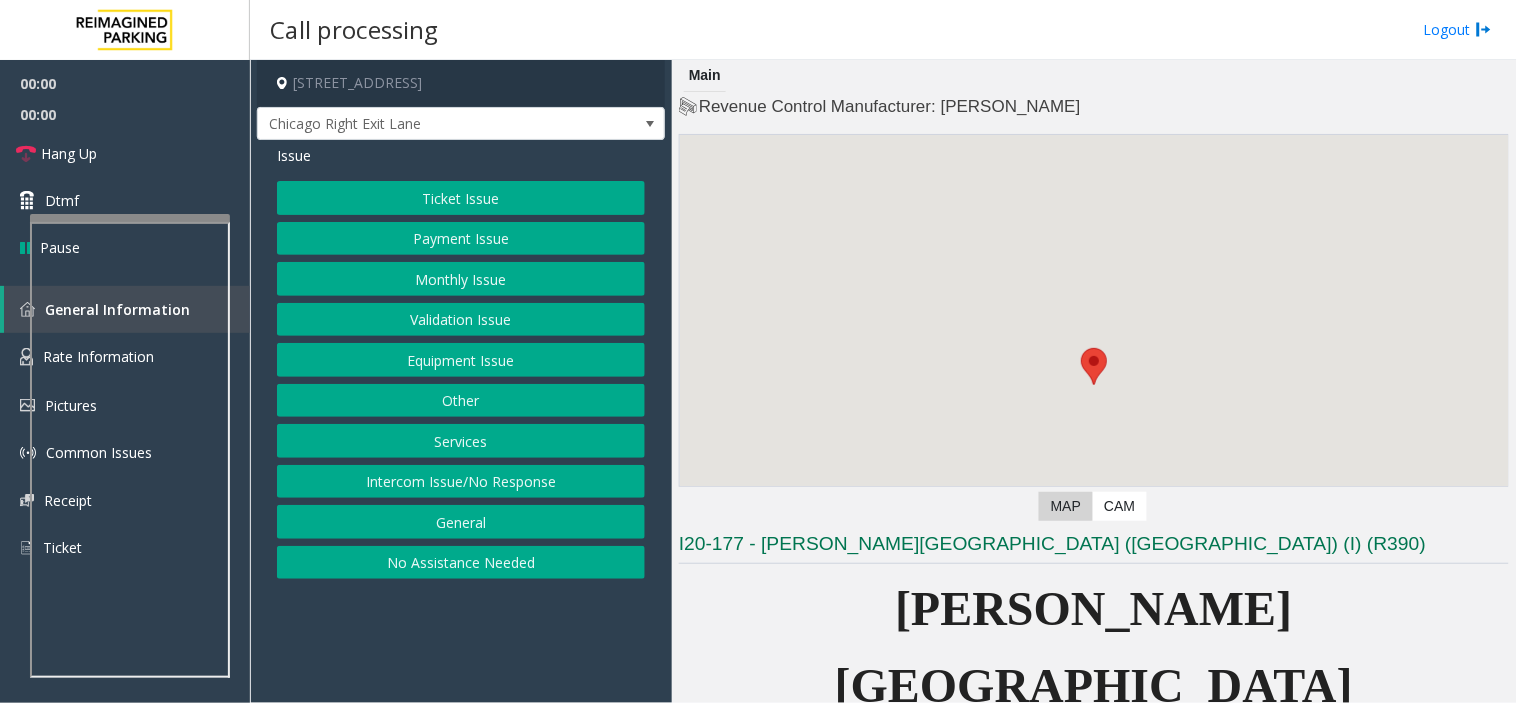 scroll, scrollTop: 555, scrollLeft: 0, axis: vertical 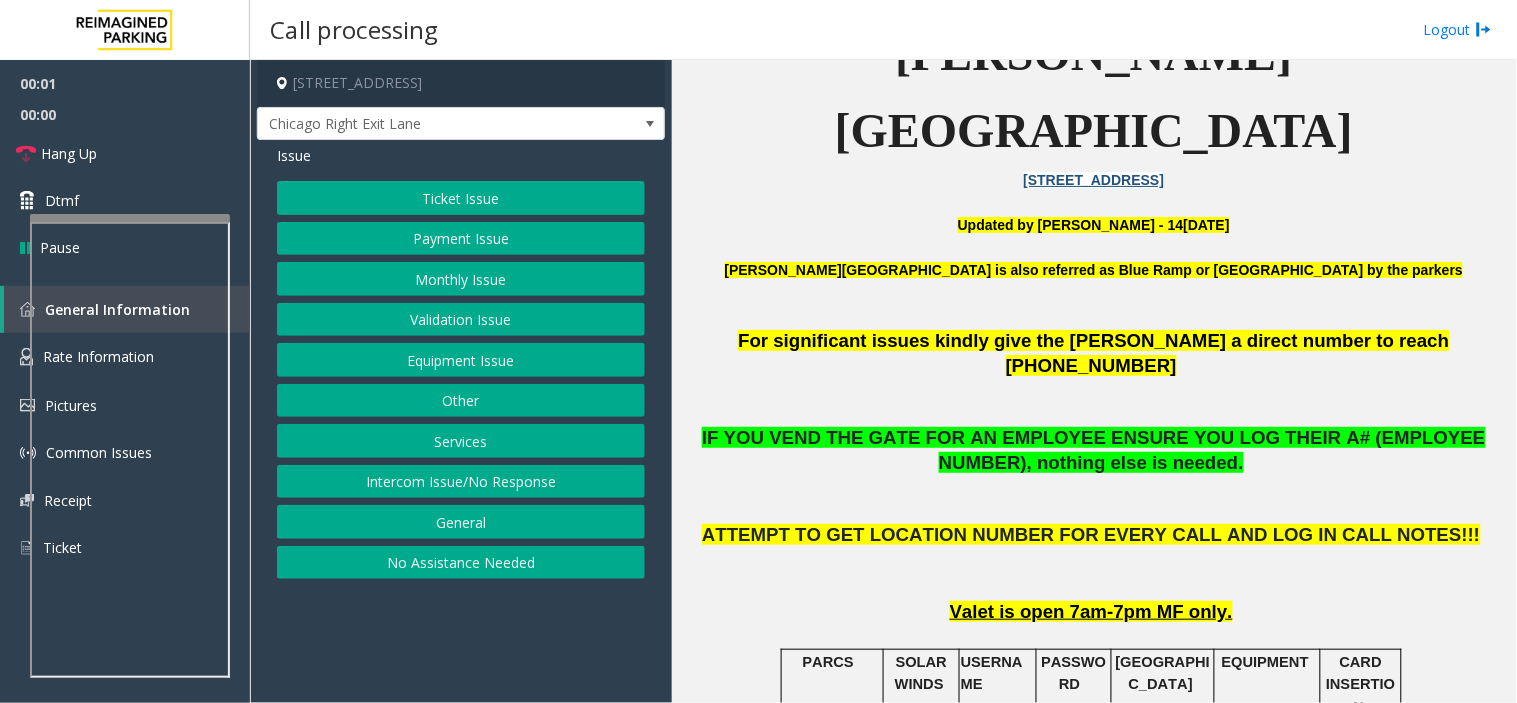 click 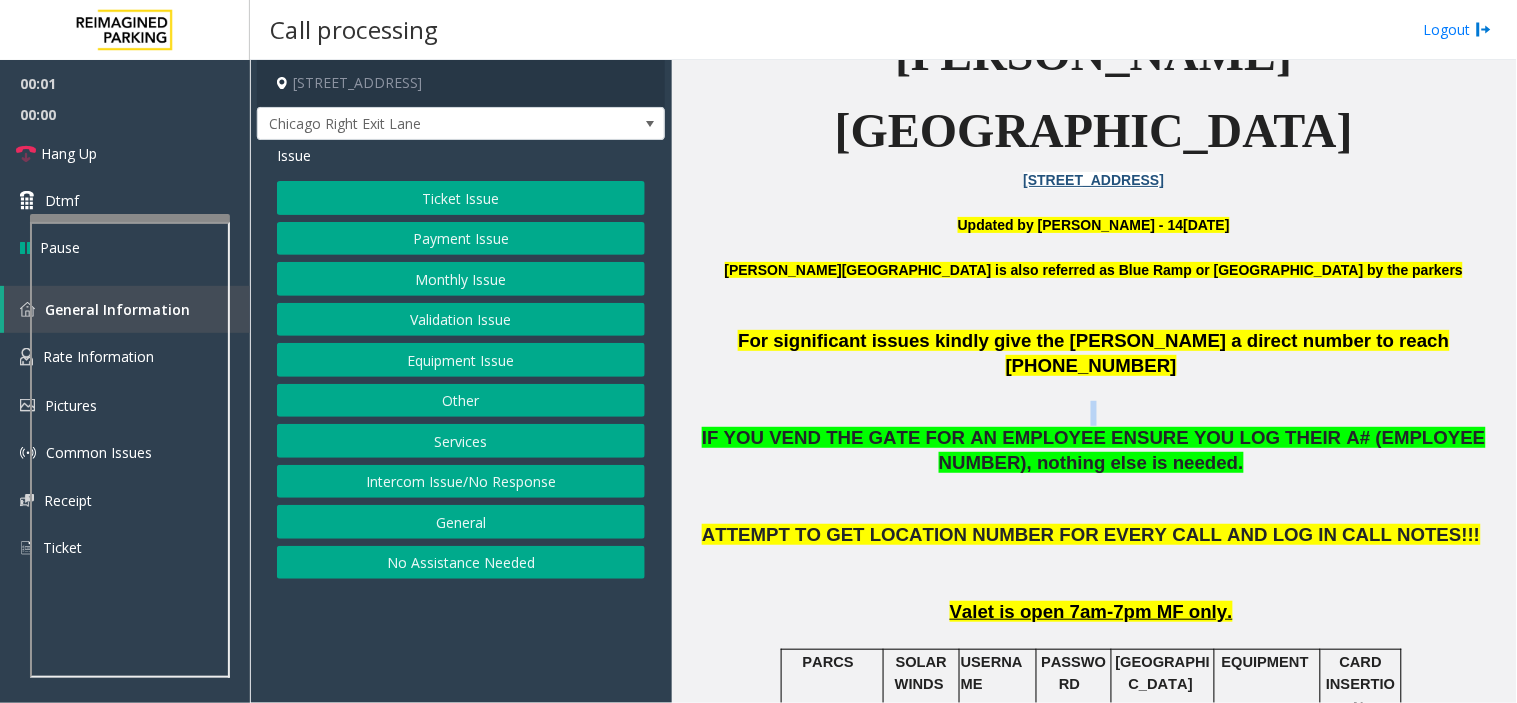 click 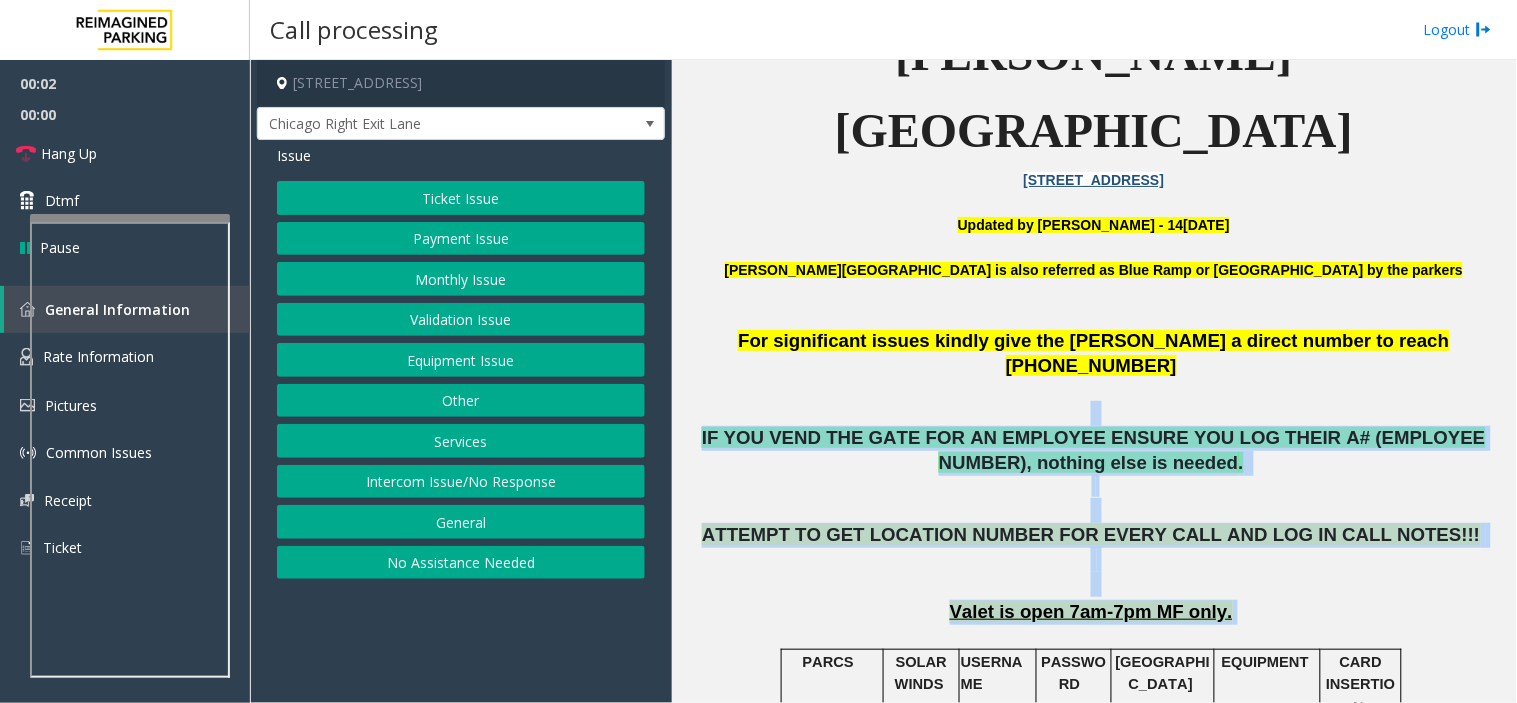 drag, startPoint x: 993, startPoint y: 302, endPoint x: 1145, endPoint y: 508, distance: 256.0078 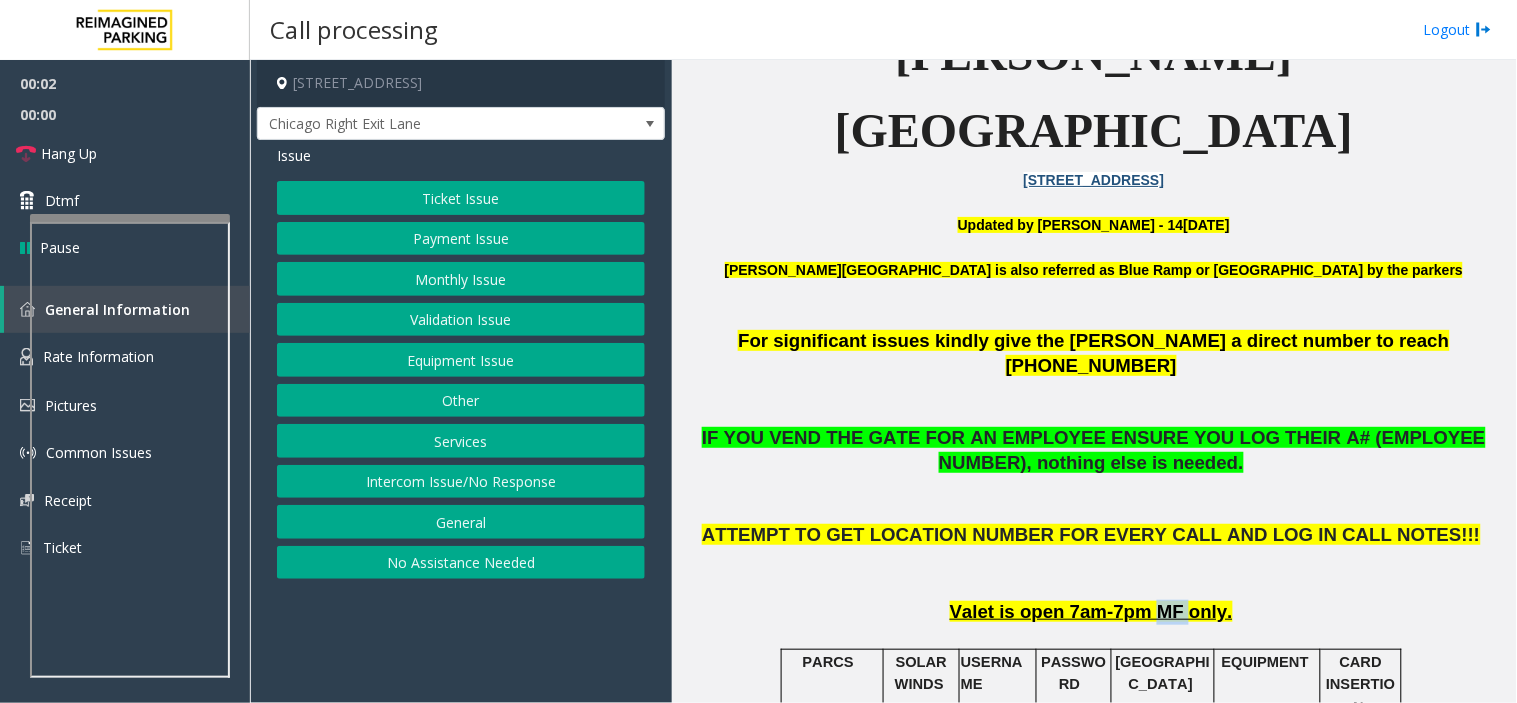 click on "Valet is open 7am-7pm MF only." 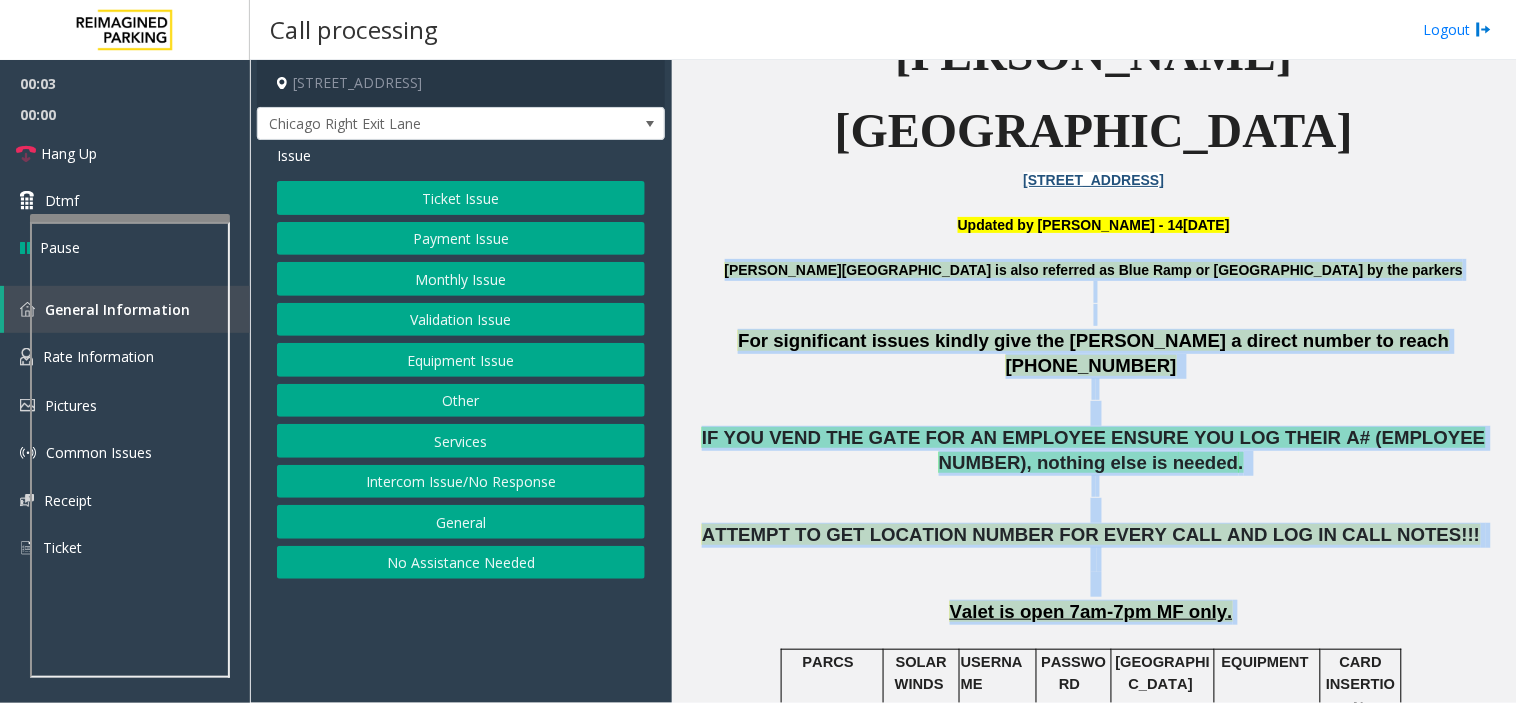 drag, startPoint x: 1145, startPoint y: 508, endPoint x: 897, endPoint y: 195, distance: 399.3407 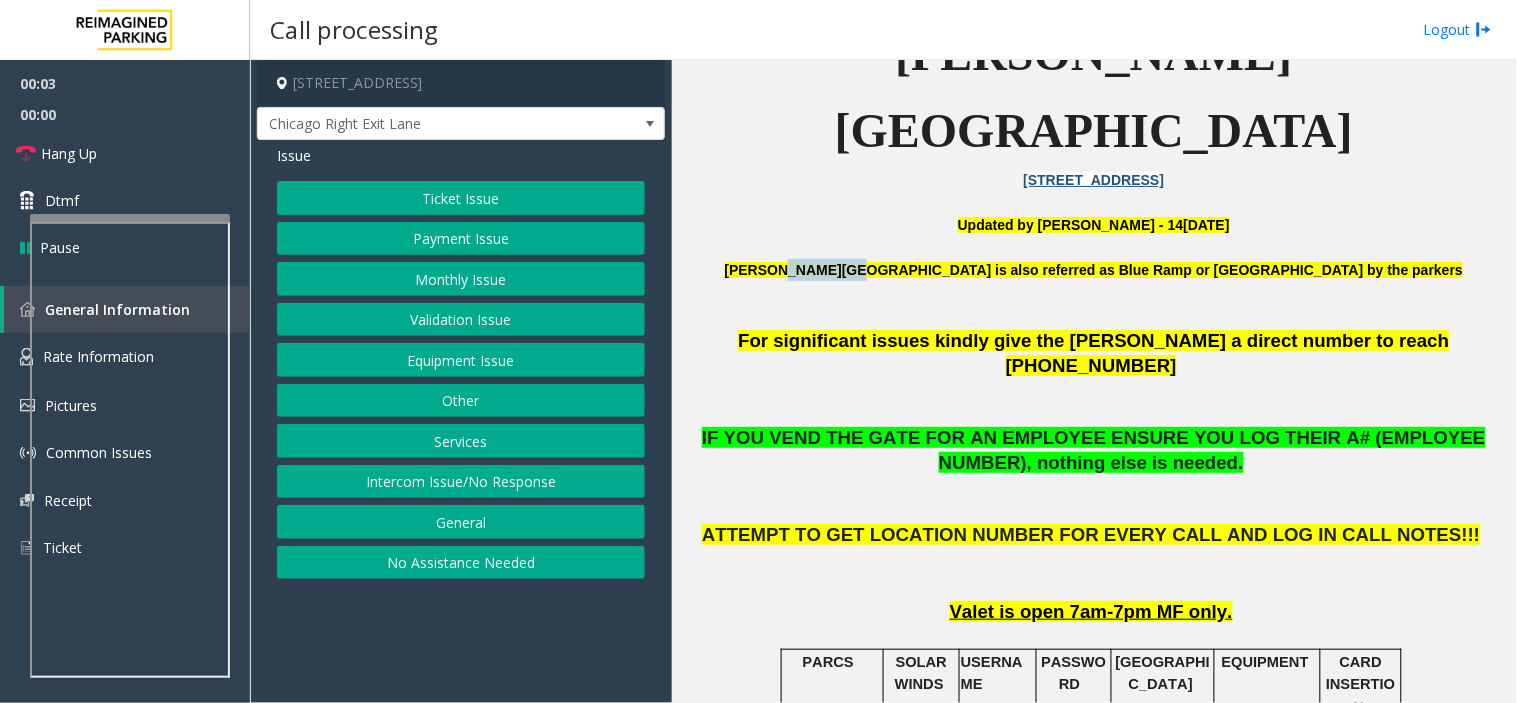 click on "[PERSON_NAME][GEOGRAPHIC_DATA] is also referred as Blue Ramp or [GEOGRAPHIC_DATA] by the parkers" 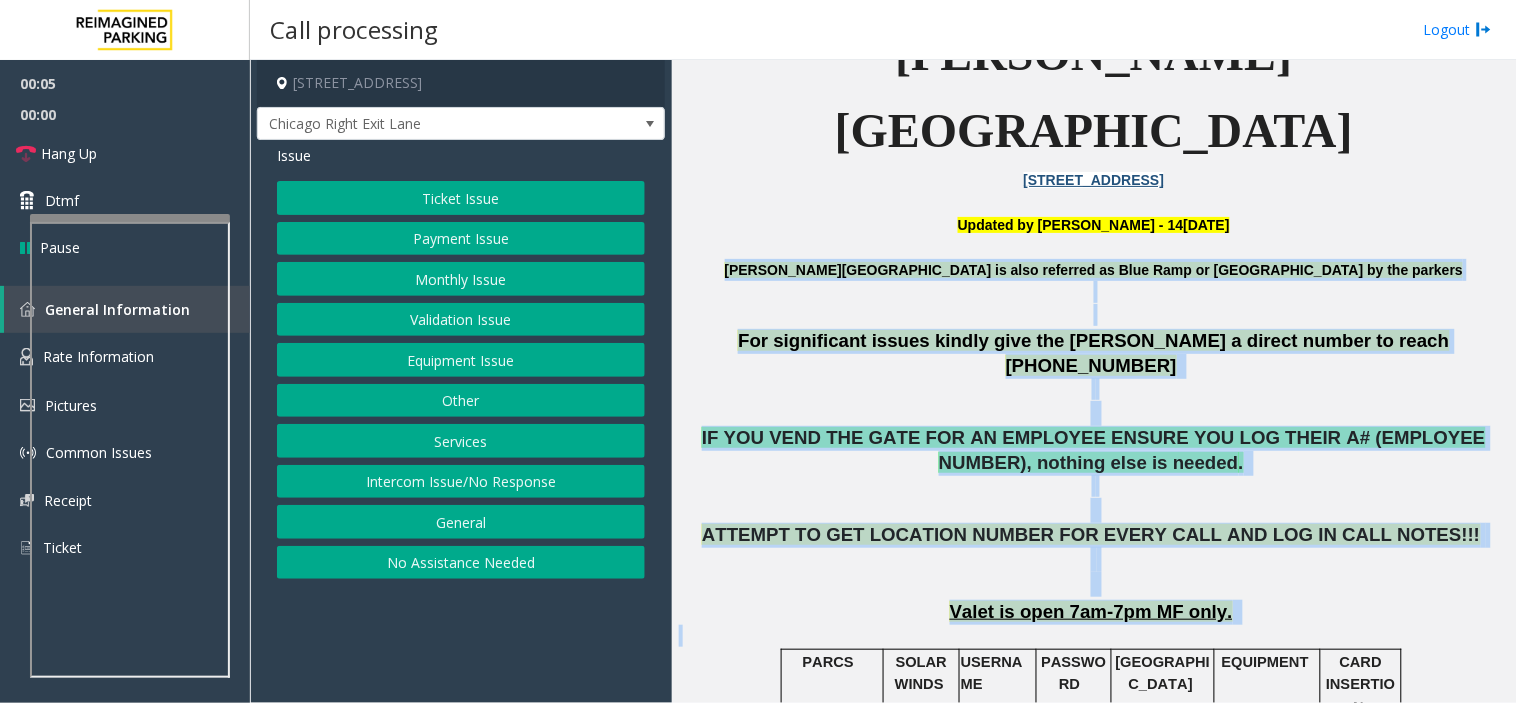 drag, startPoint x: 897, startPoint y: 195, endPoint x: 1200, endPoint y: 523, distance: 446.53442 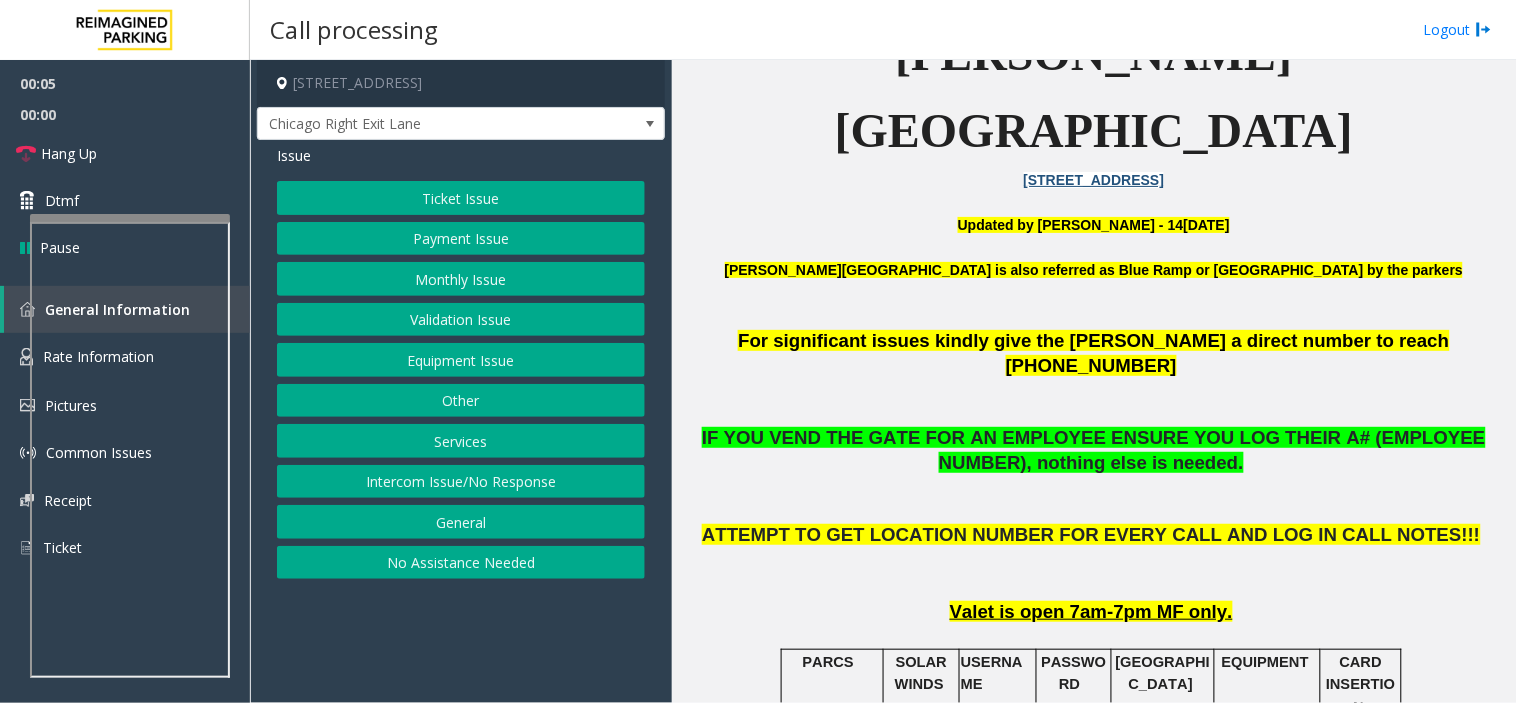 click 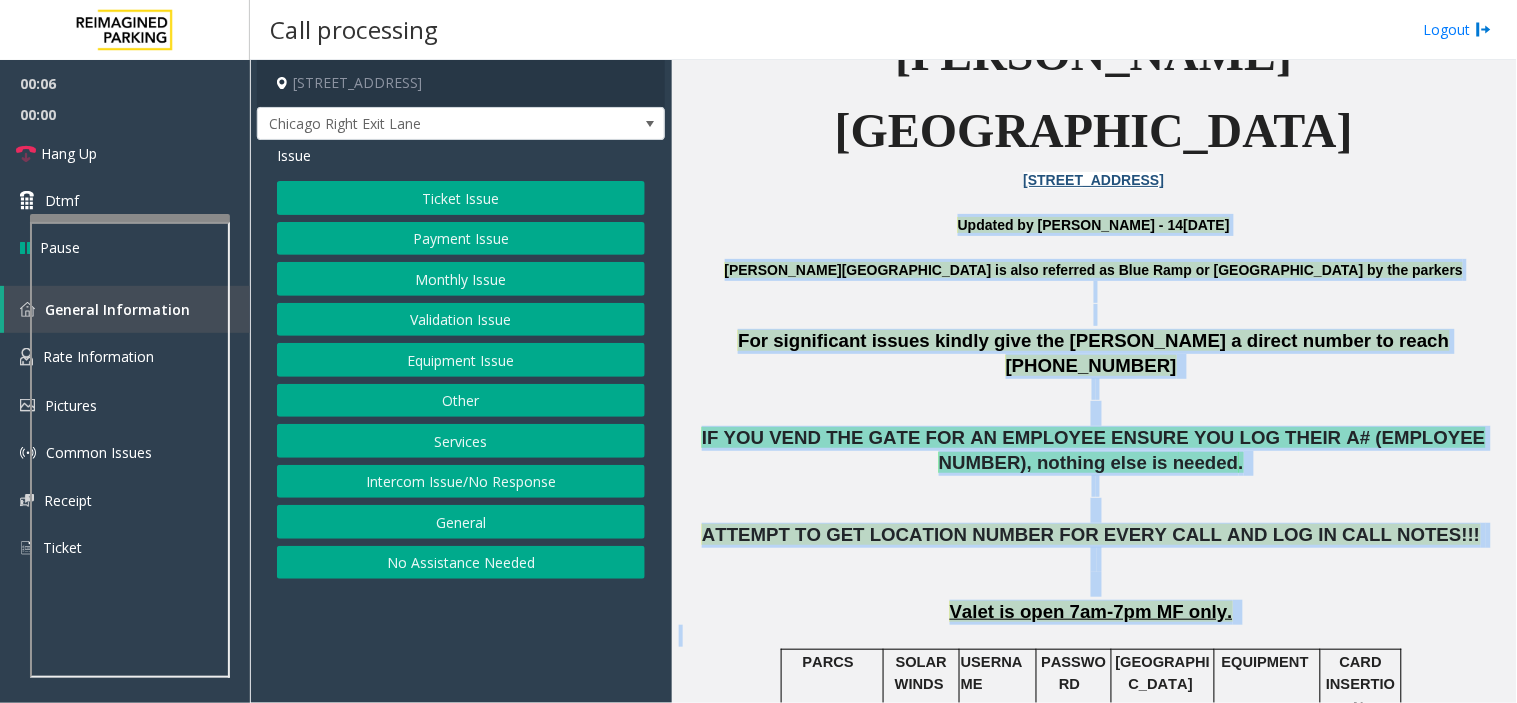 drag, startPoint x: 1200, startPoint y: 523, endPoint x: 793, endPoint y: 137, distance: 560.93225 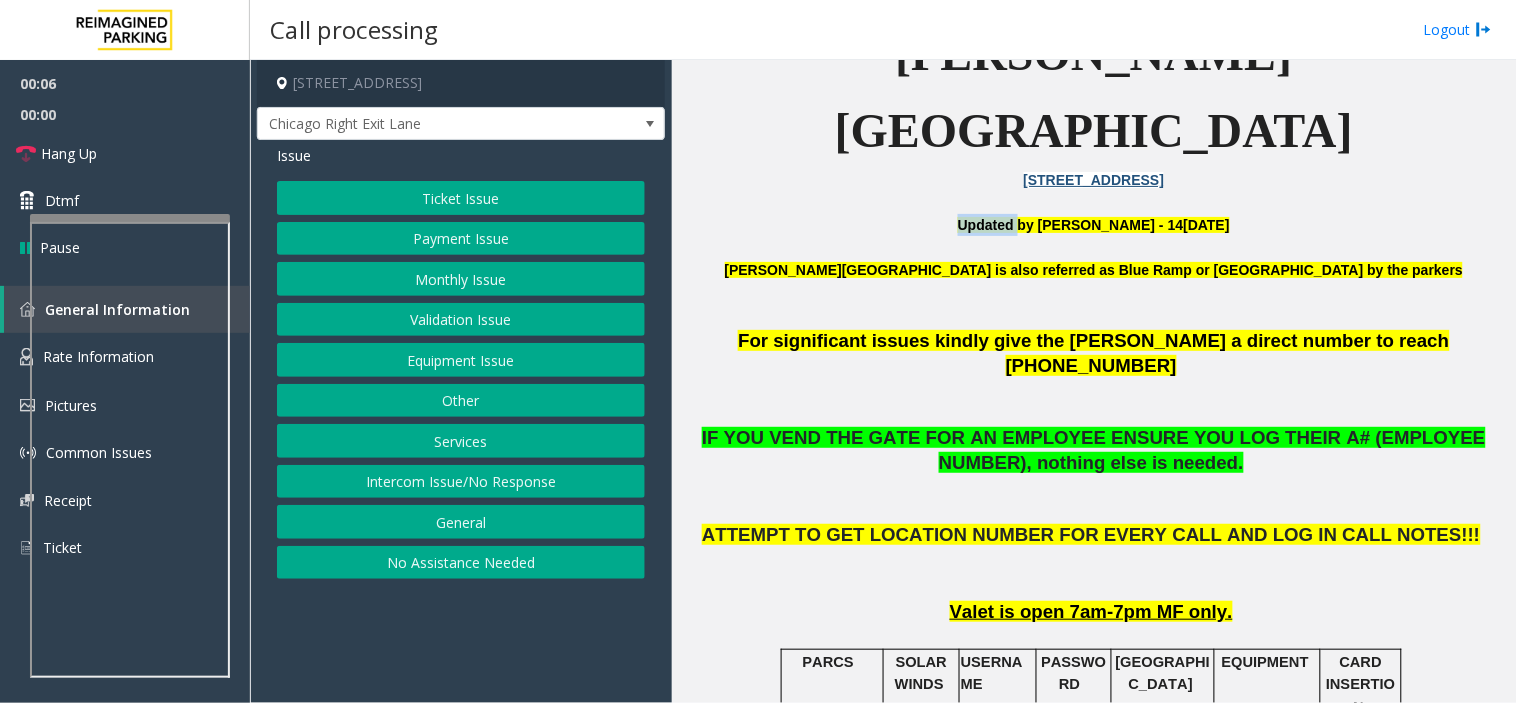 click on "Updated by [PERSON_NAME] - 14[DATE]" 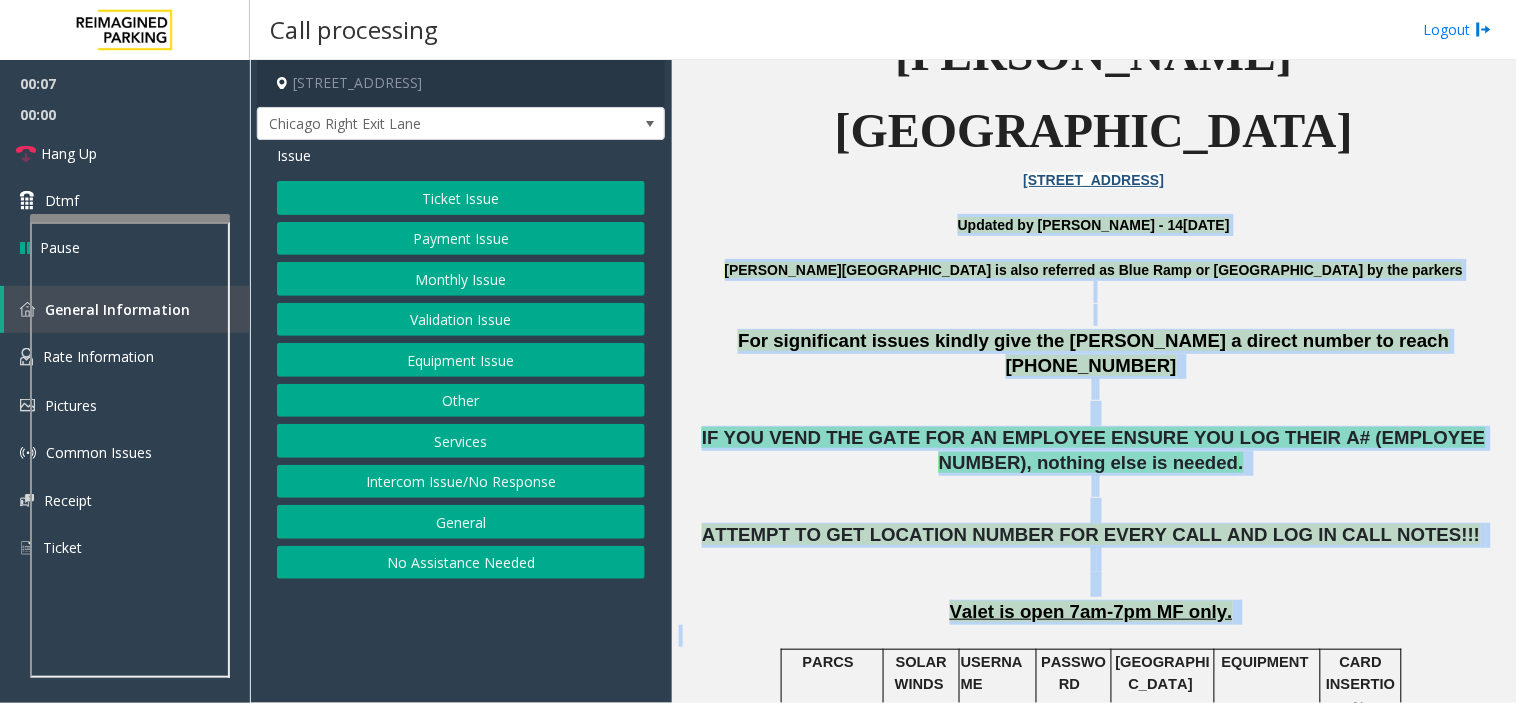 drag, startPoint x: 793, startPoint y: 137, endPoint x: 1137, endPoint y: 524, distance: 517.7886 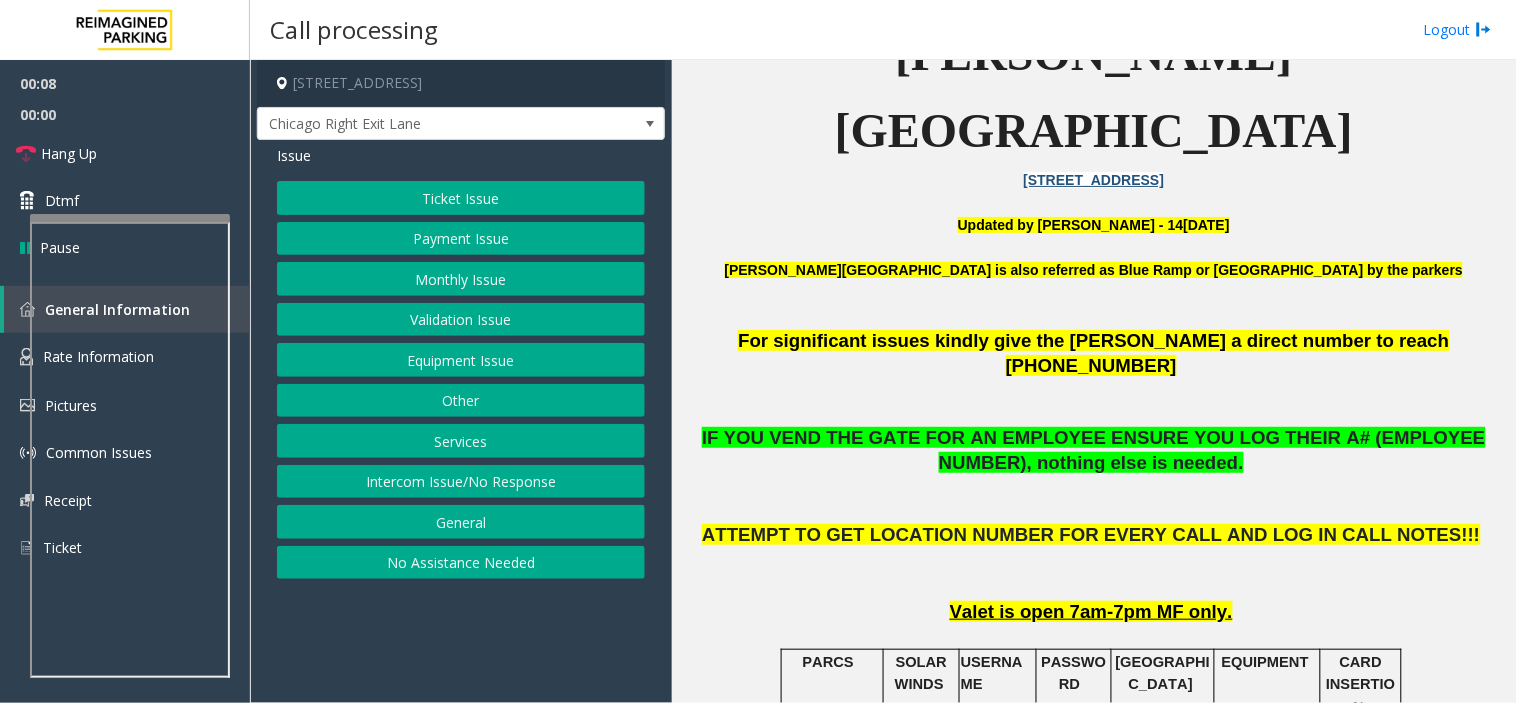 click 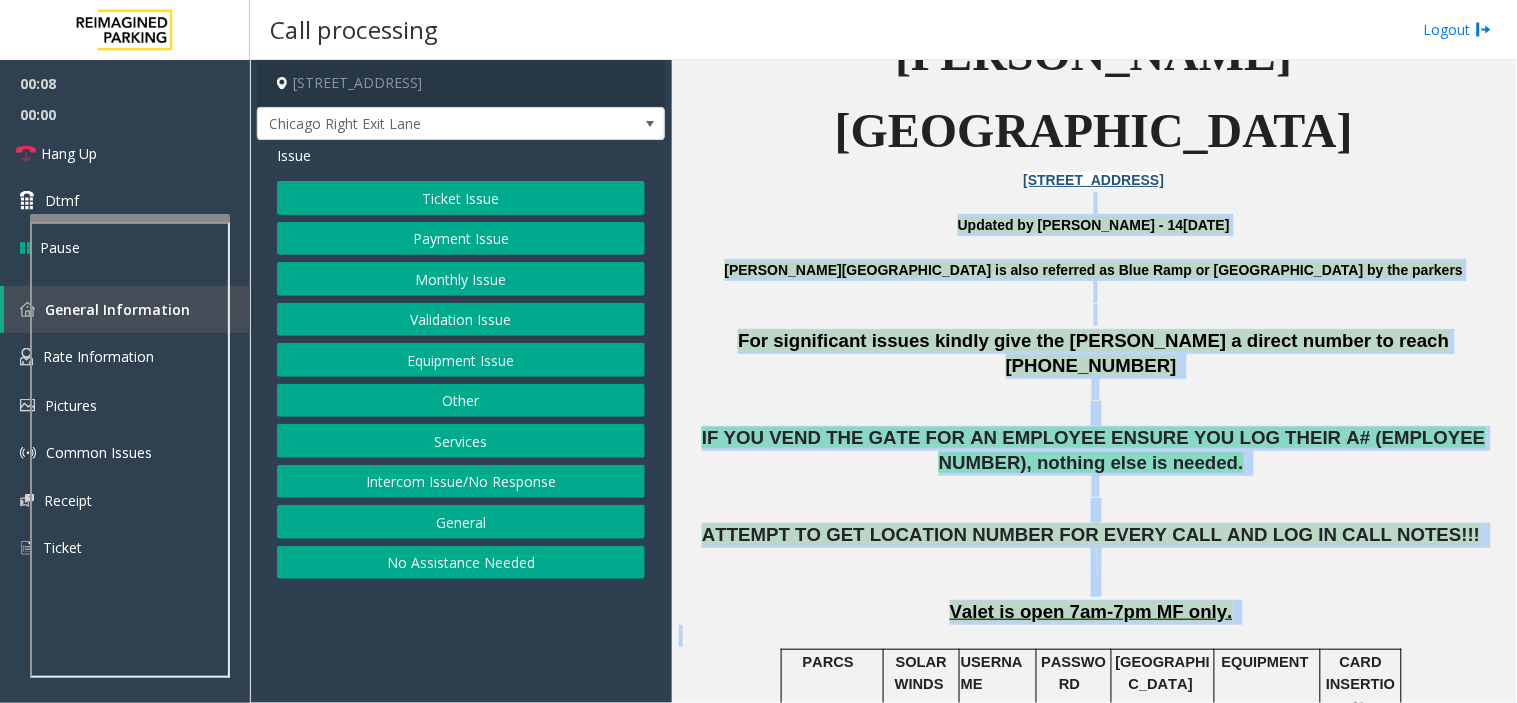 drag, startPoint x: 1137, startPoint y: 524, endPoint x: 812, endPoint y: 117, distance: 520.8397 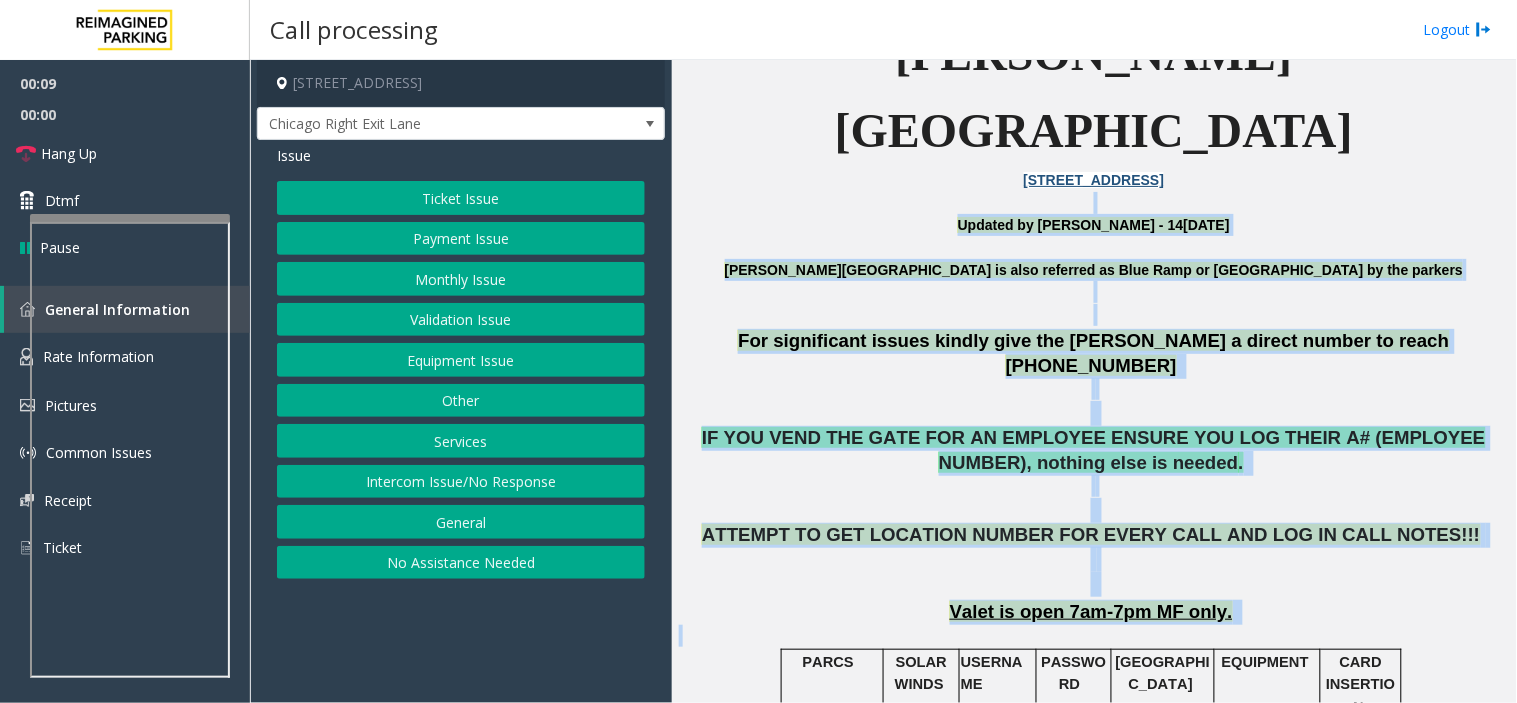 click 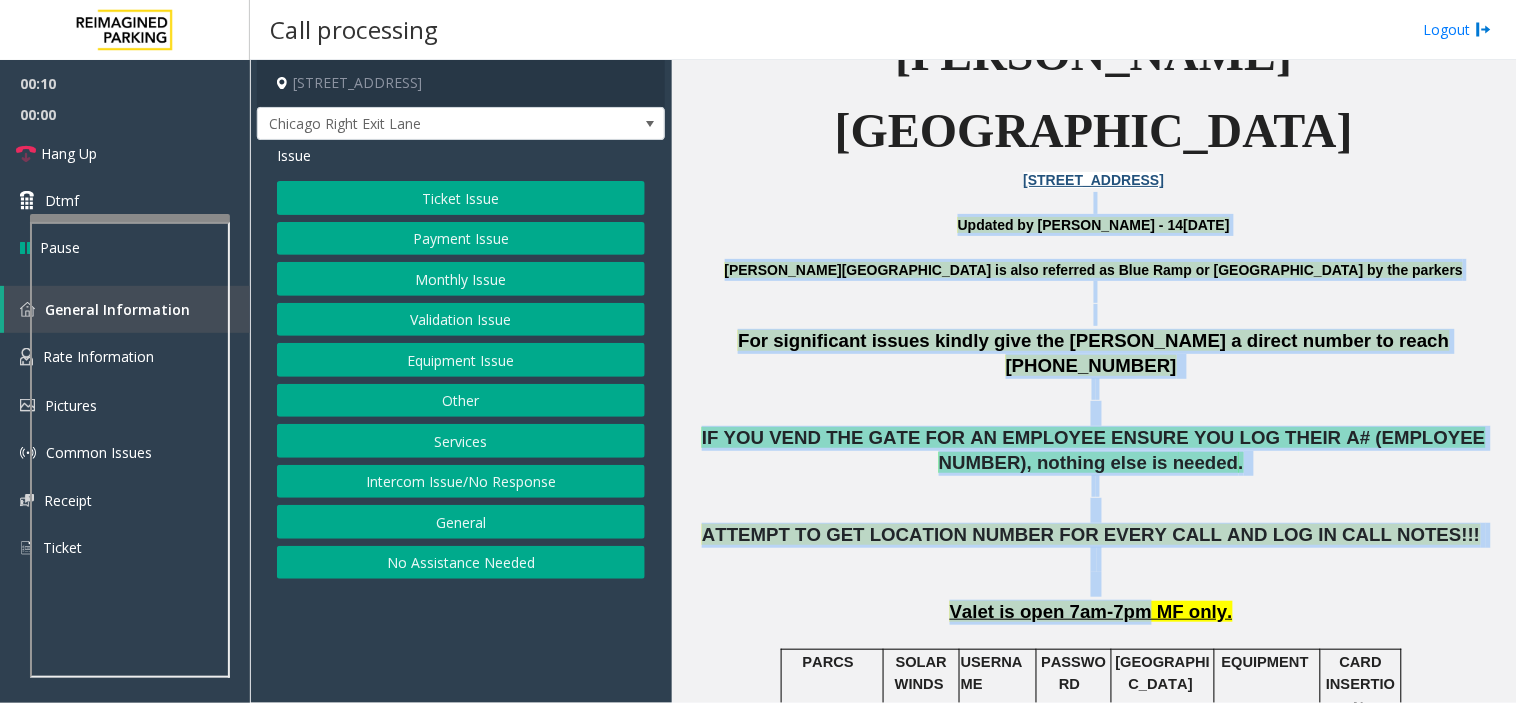 drag, startPoint x: 812, startPoint y: 117, endPoint x: 1113, endPoint y: 498, distance: 485.55328 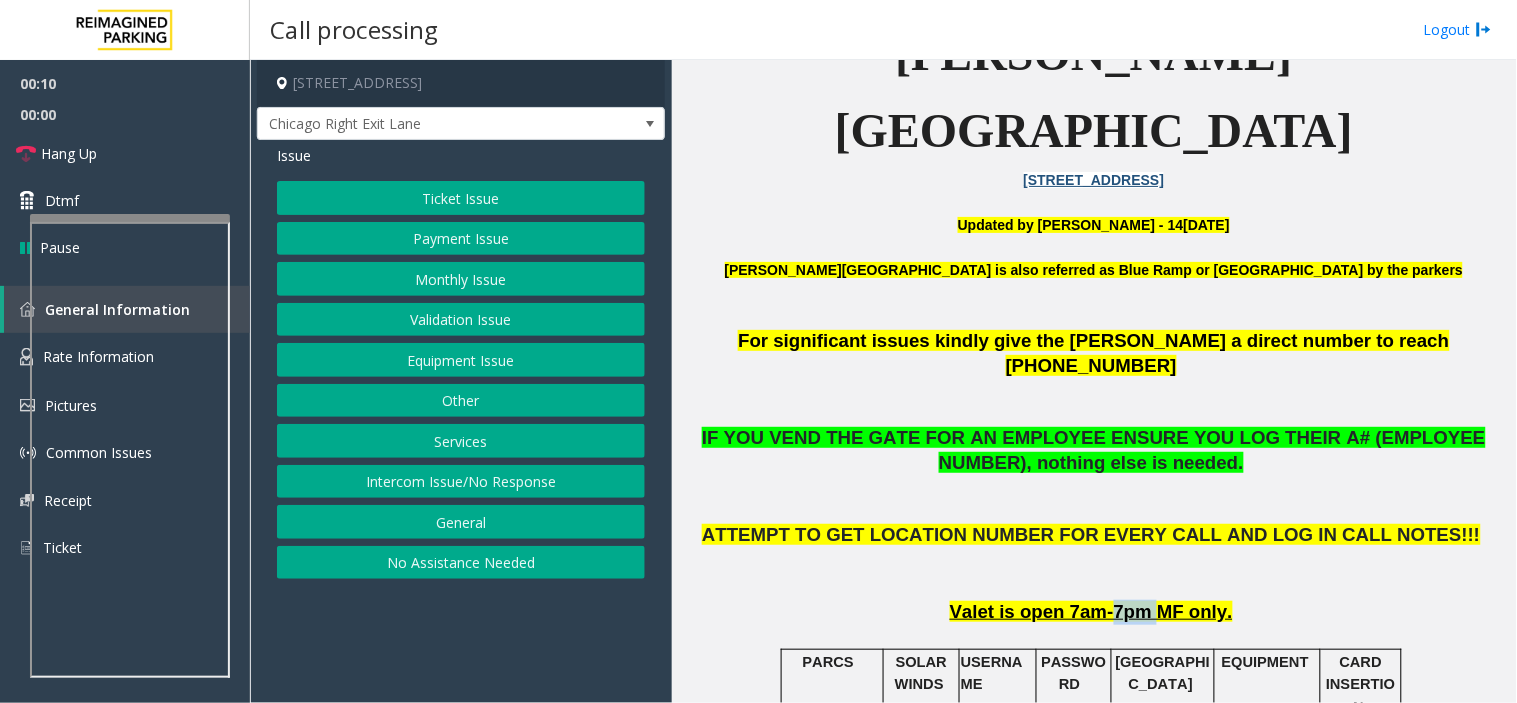 click on "Valet is open 7am-7pm MF only." 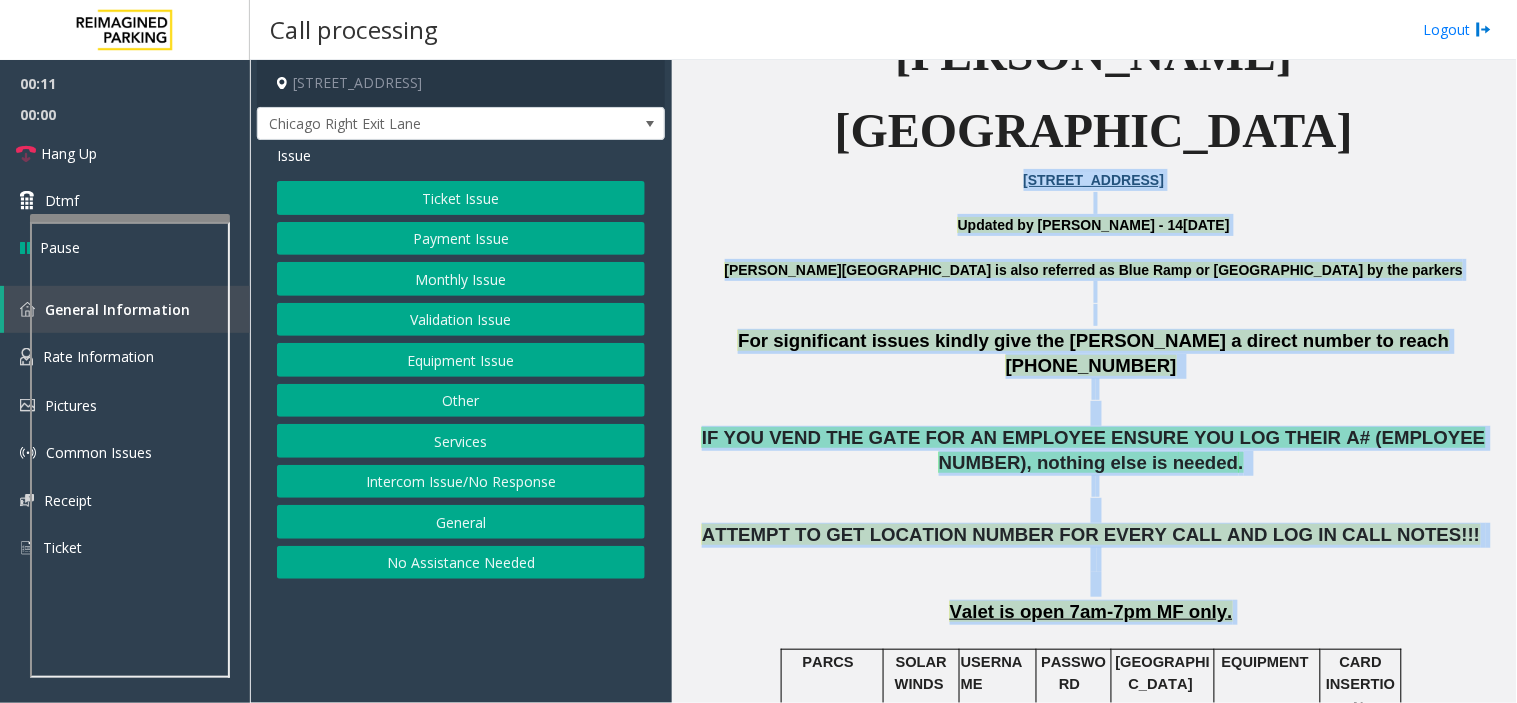 drag, startPoint x: 1113, startPoint y: 498, endPoint x: 816, endPoint y: 112, distance: 487.03696 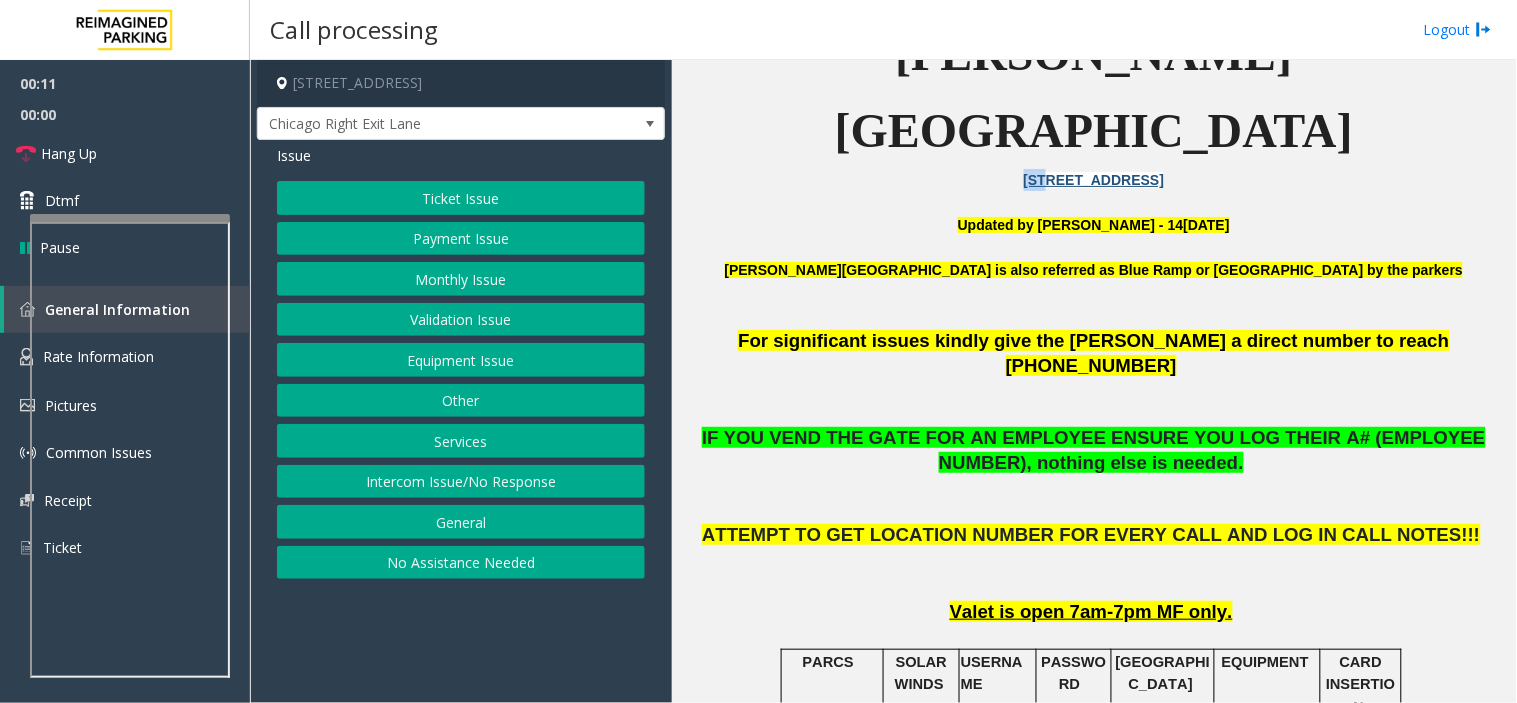 click on "[STREET_ADDRESS]" 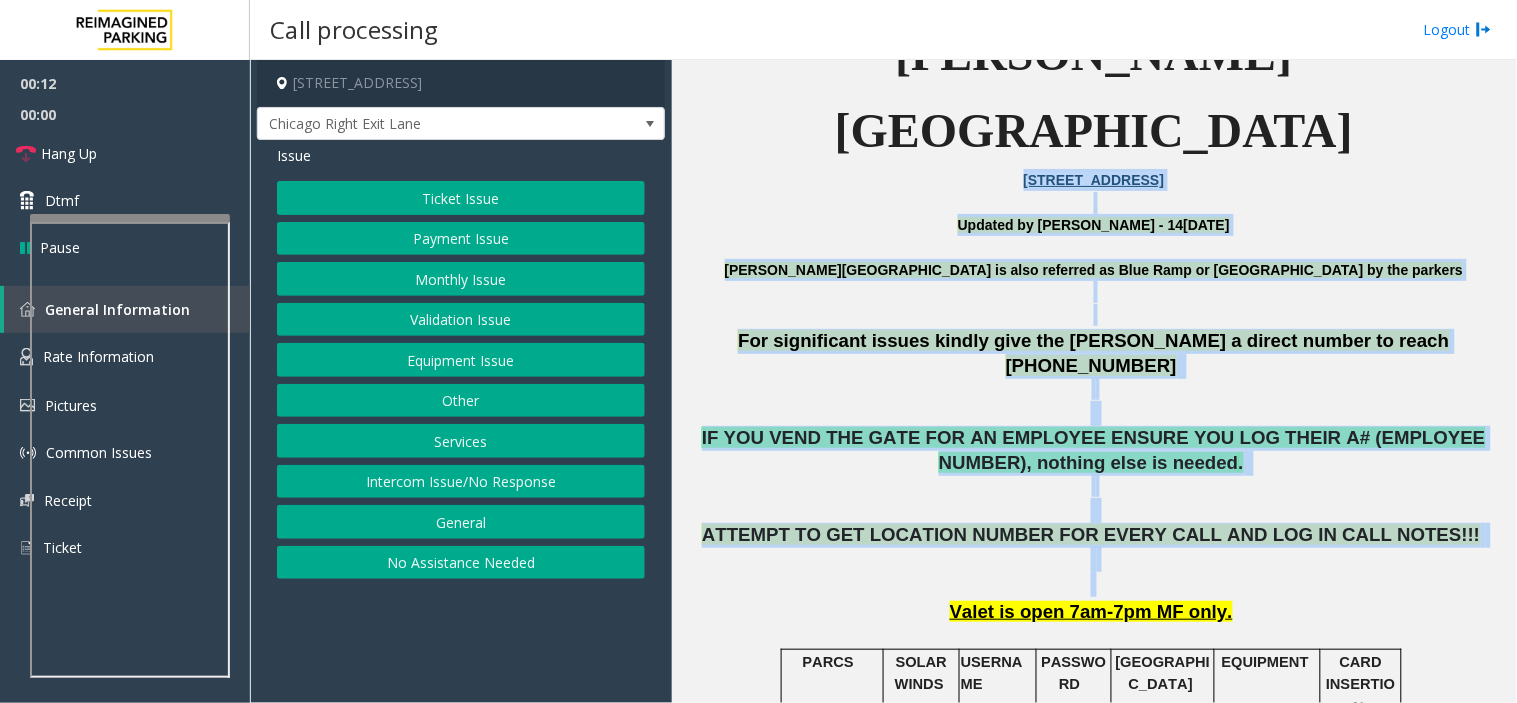 drag, startPoint x: 816, startPoint y: 112, endPoint x: 1183, endPoint y: 484, distance: 522.56384 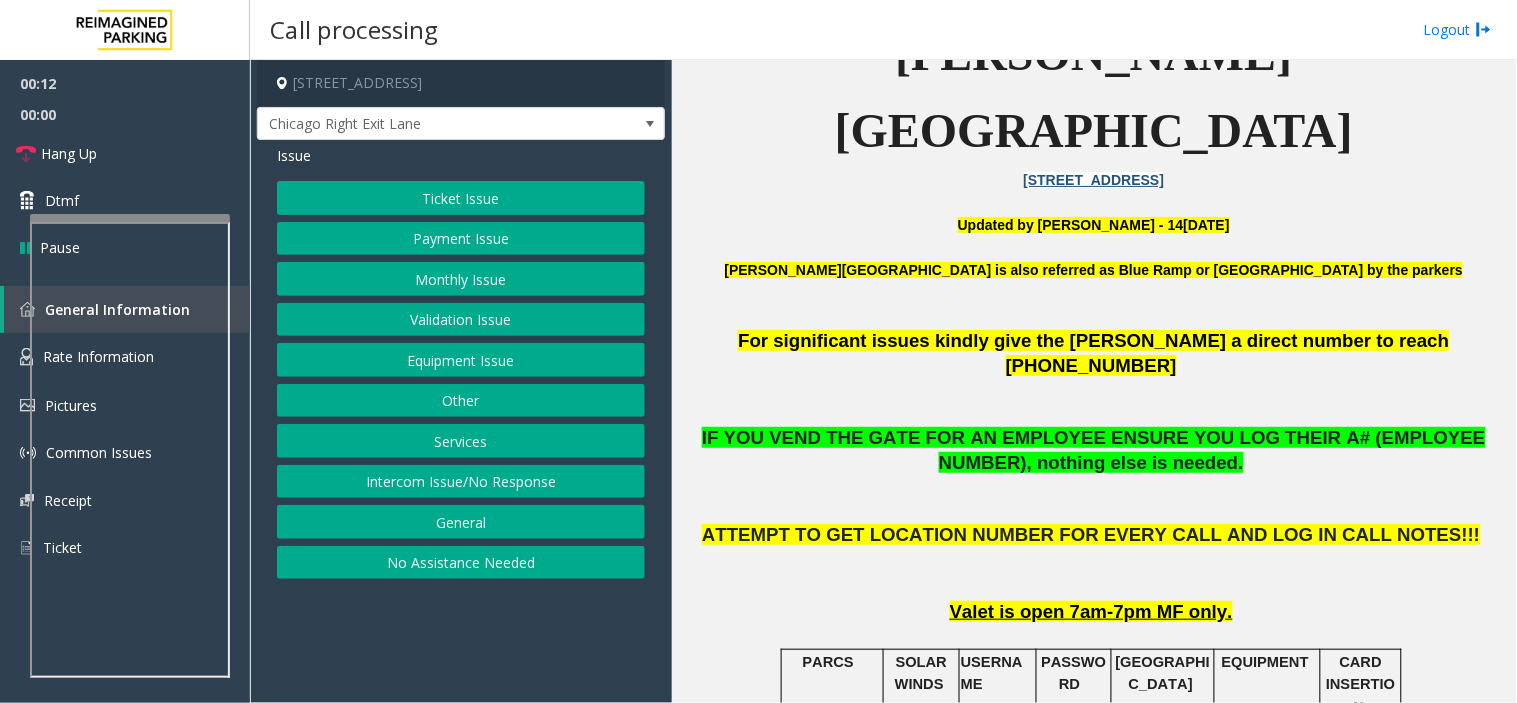 click on "ATTEMPT TO GET LOCATION NUMBER FOR EVERY CALL AND LOG IN CALL NOTES!!!" 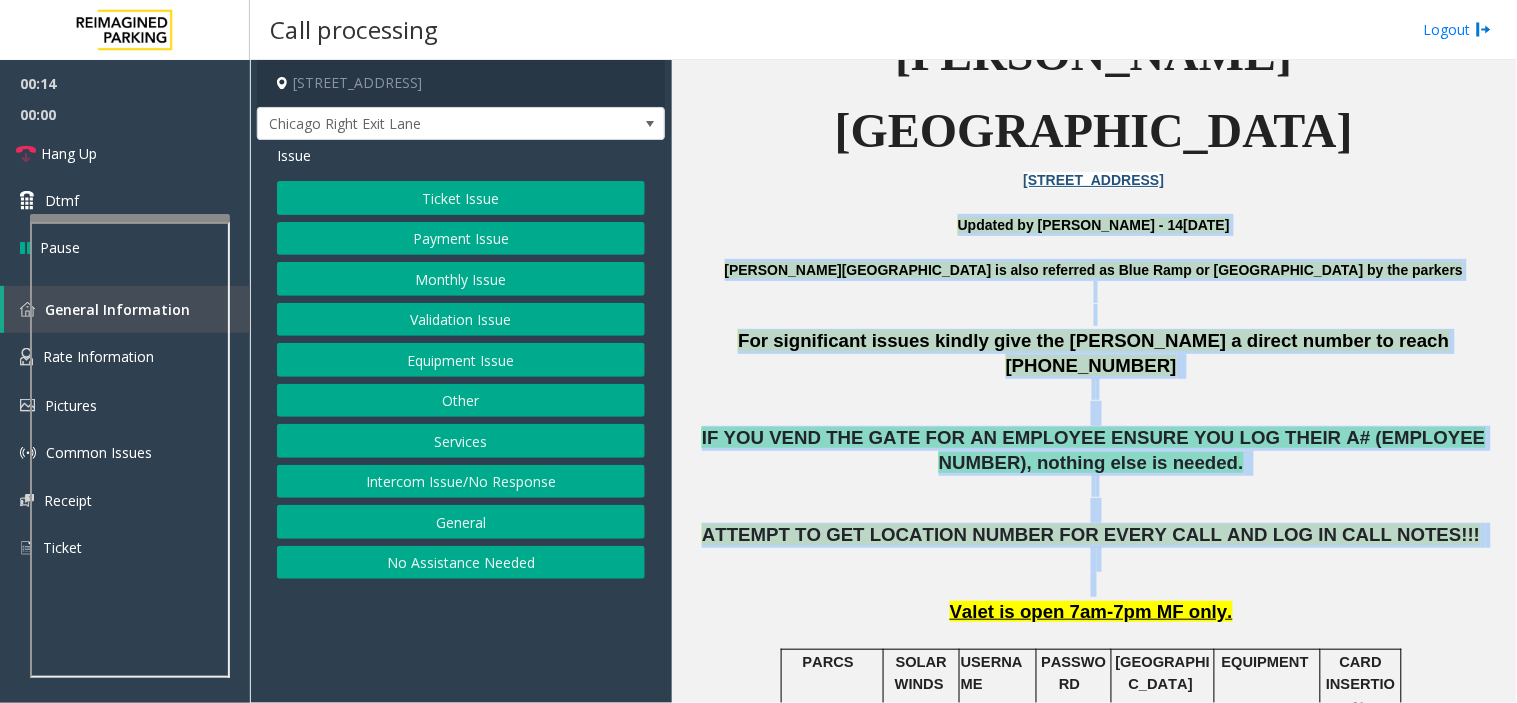 drag, startPoint x: 1183, startPoint y: 484, endPoint x: 970, endPoint y: 144, distance: 401.2094 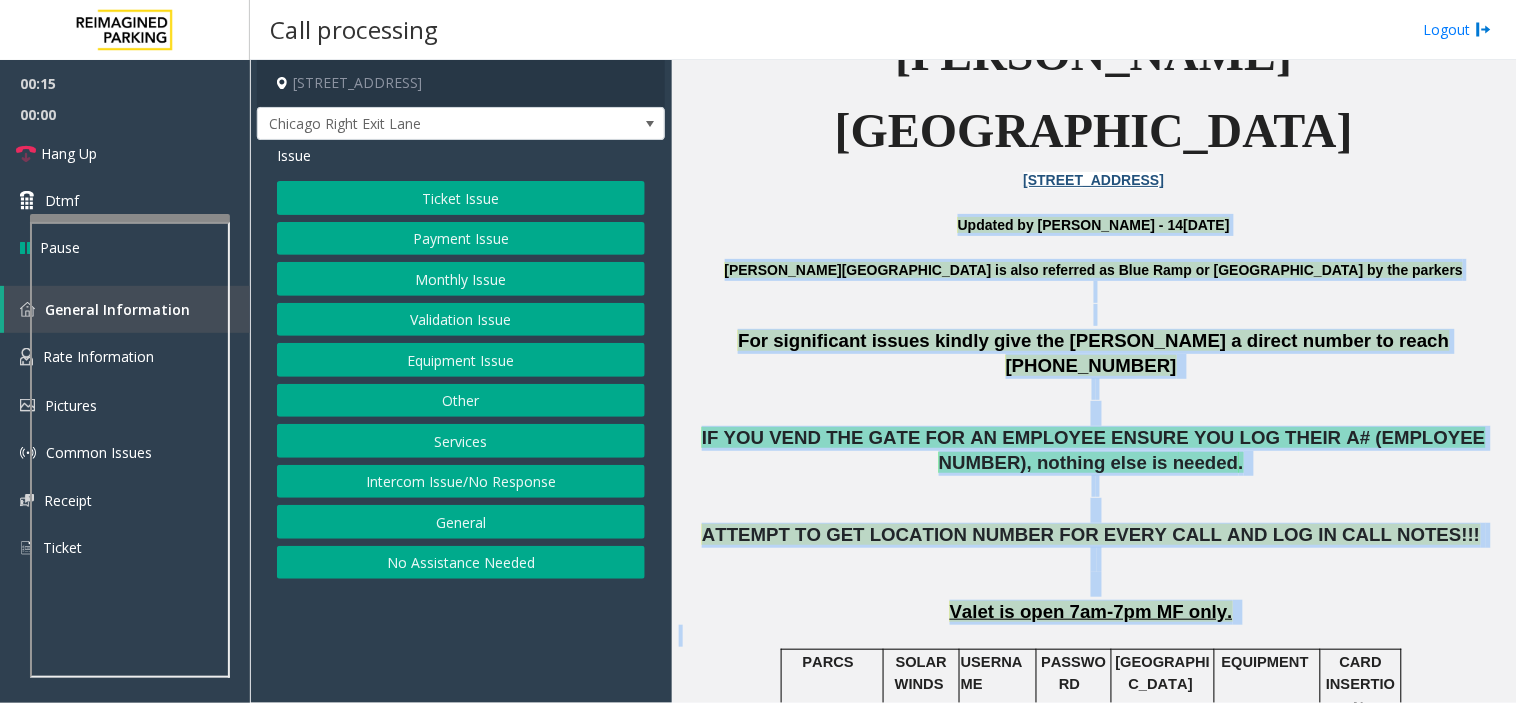drag, startPoint x: 970, startPoint y: 144, endPoint x: 1213, endPoint y: 540, distance: 464.61273 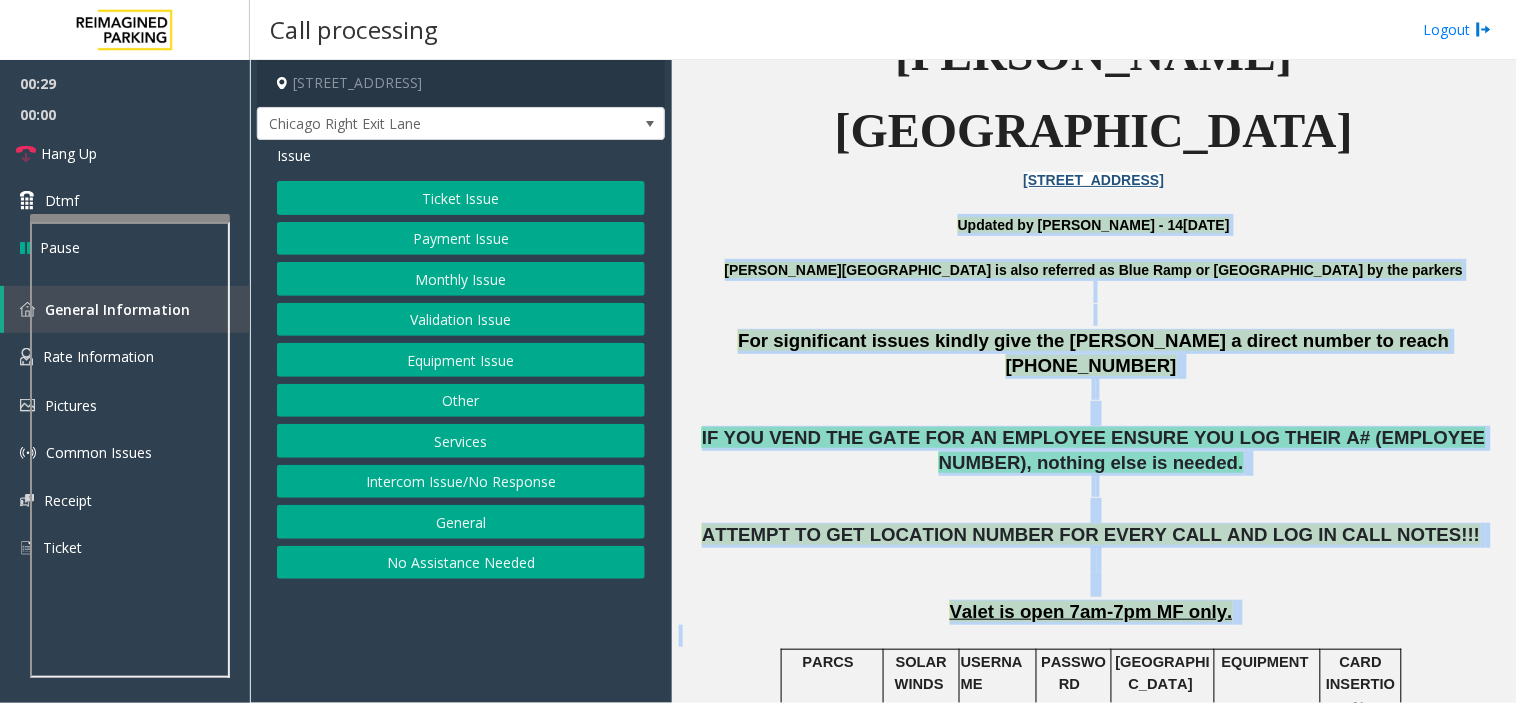 click on "Equipment Issue" 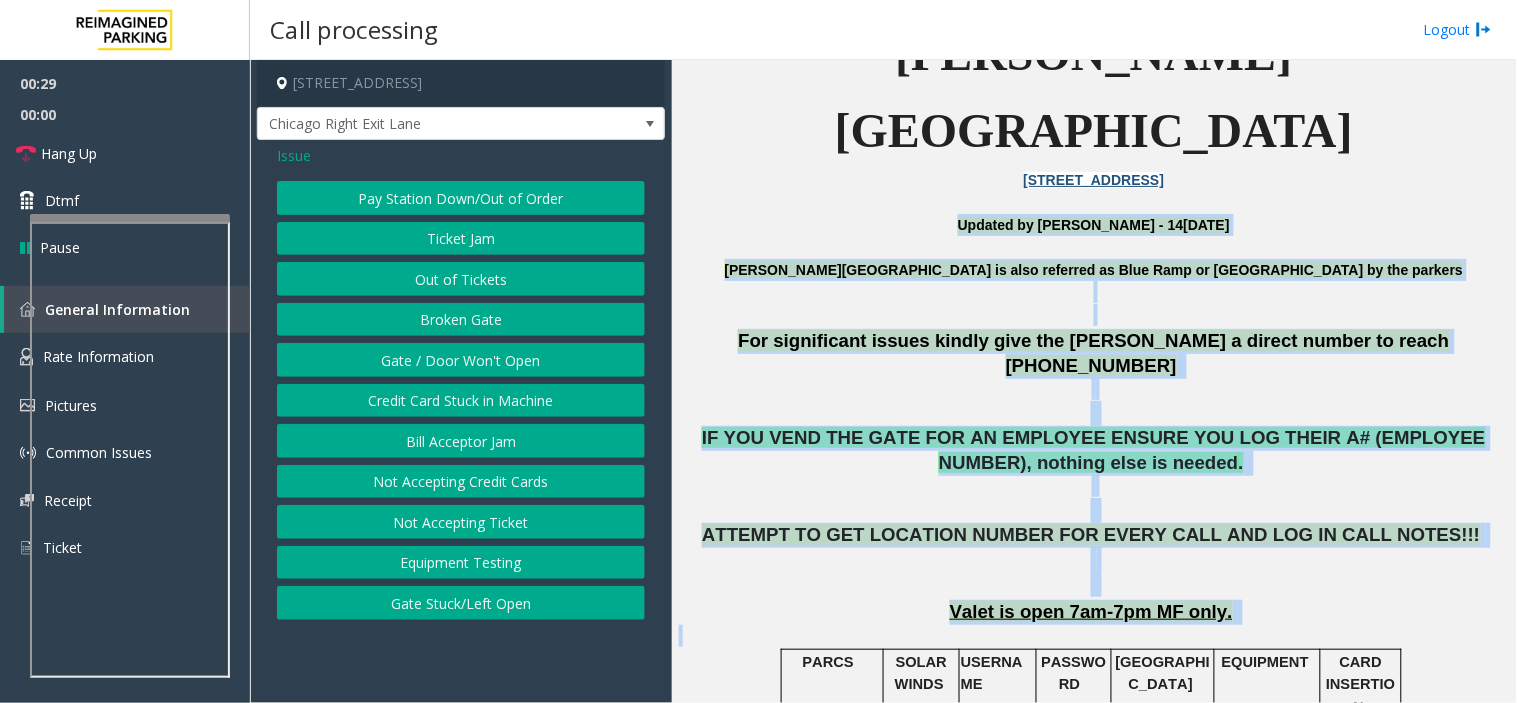 click on "Gate / Door Won't Open" 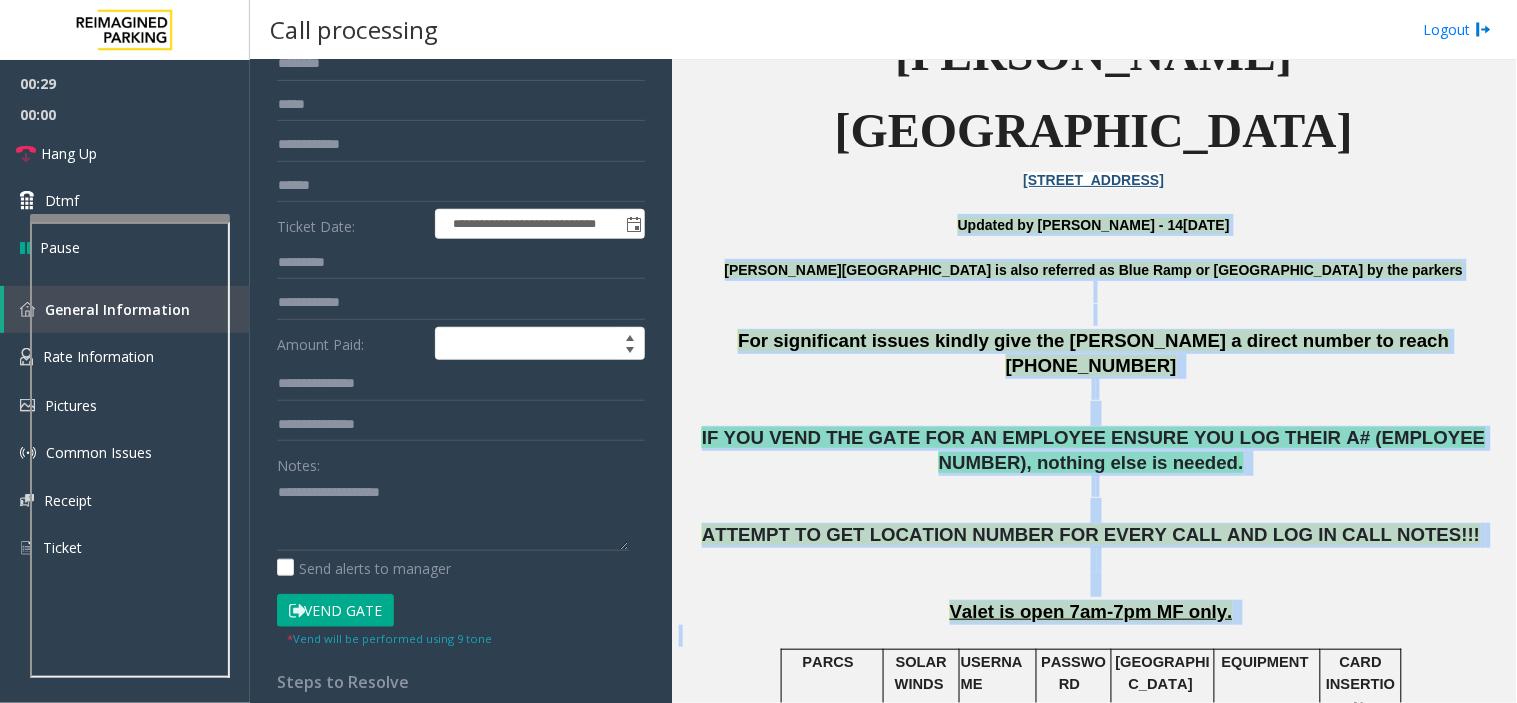 scroll, scrollTop: 333, scrollLeft: 0, axis: vertical 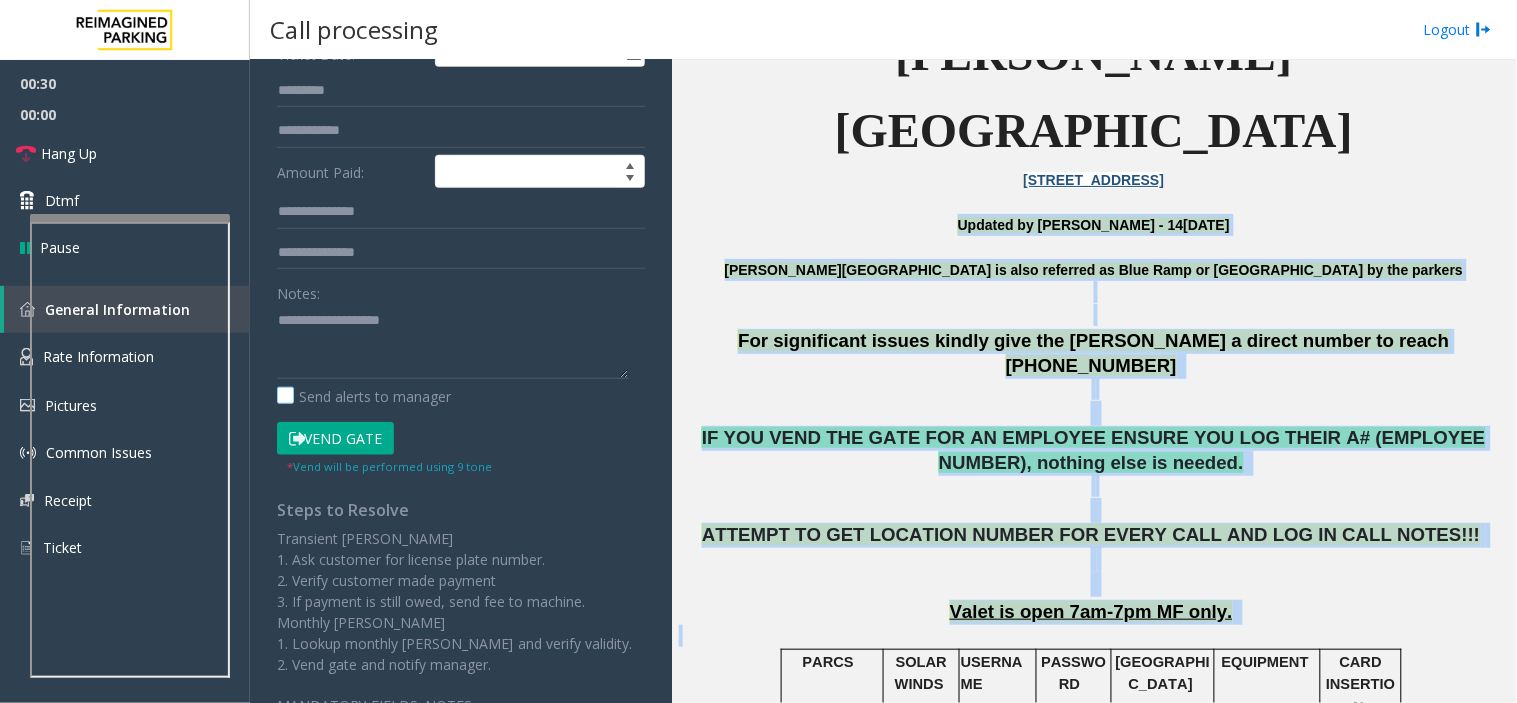 click on "Send alerts to manager" 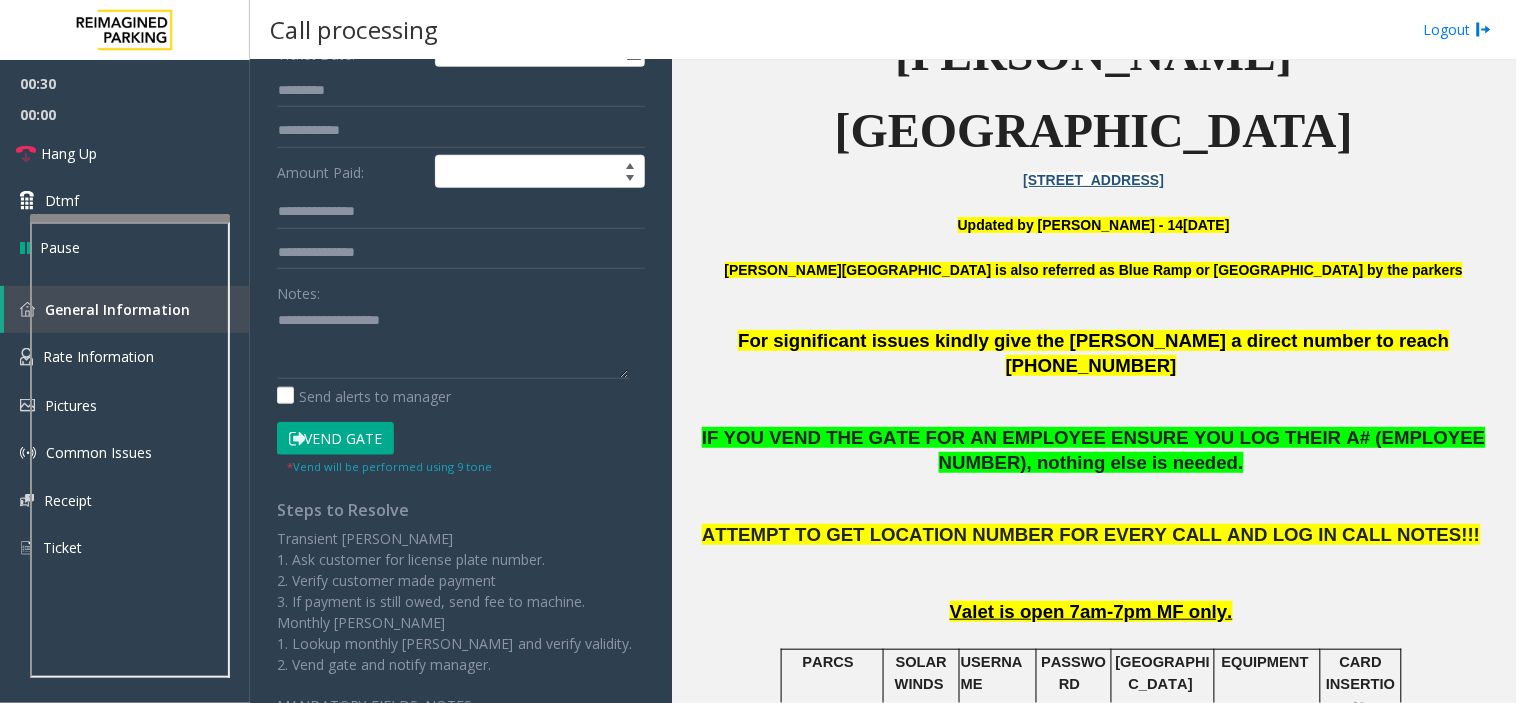 click on "**********" 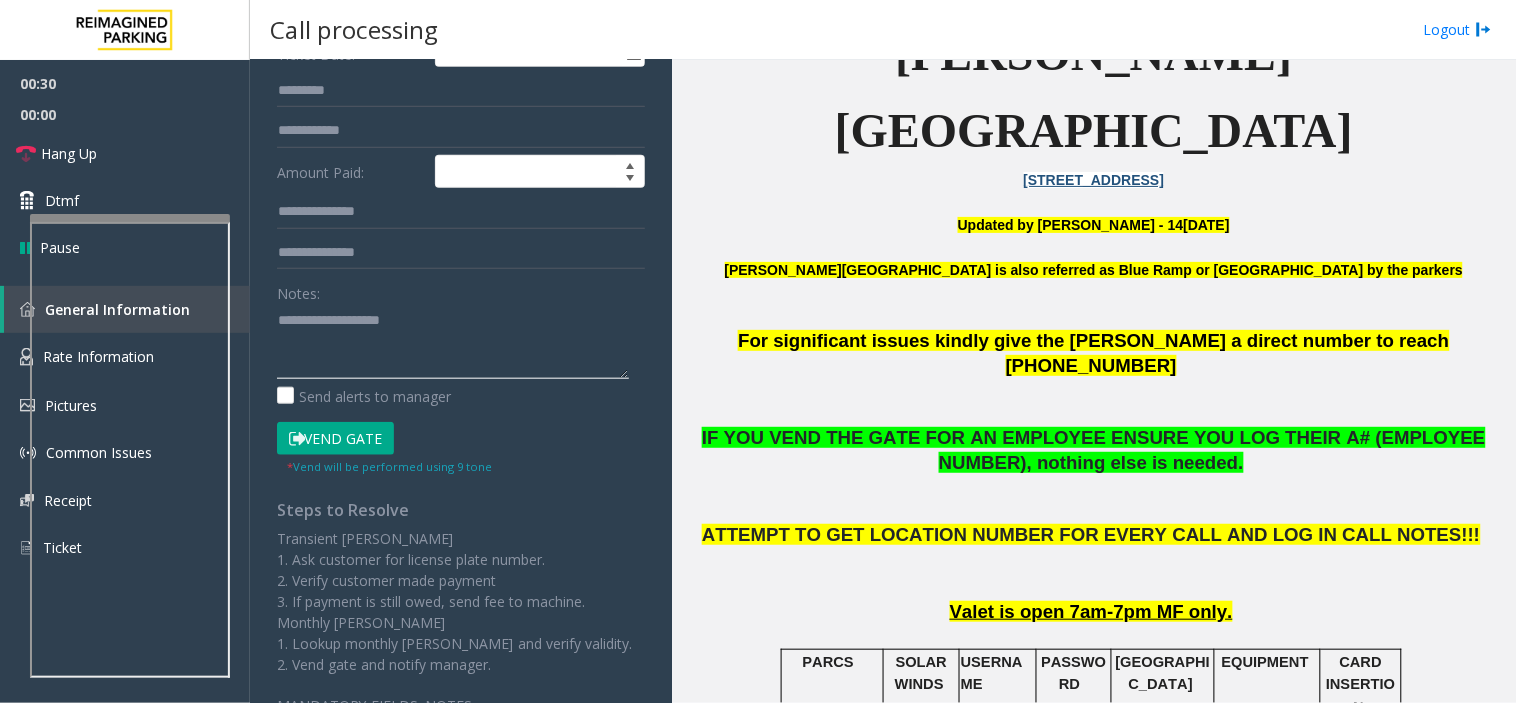 click 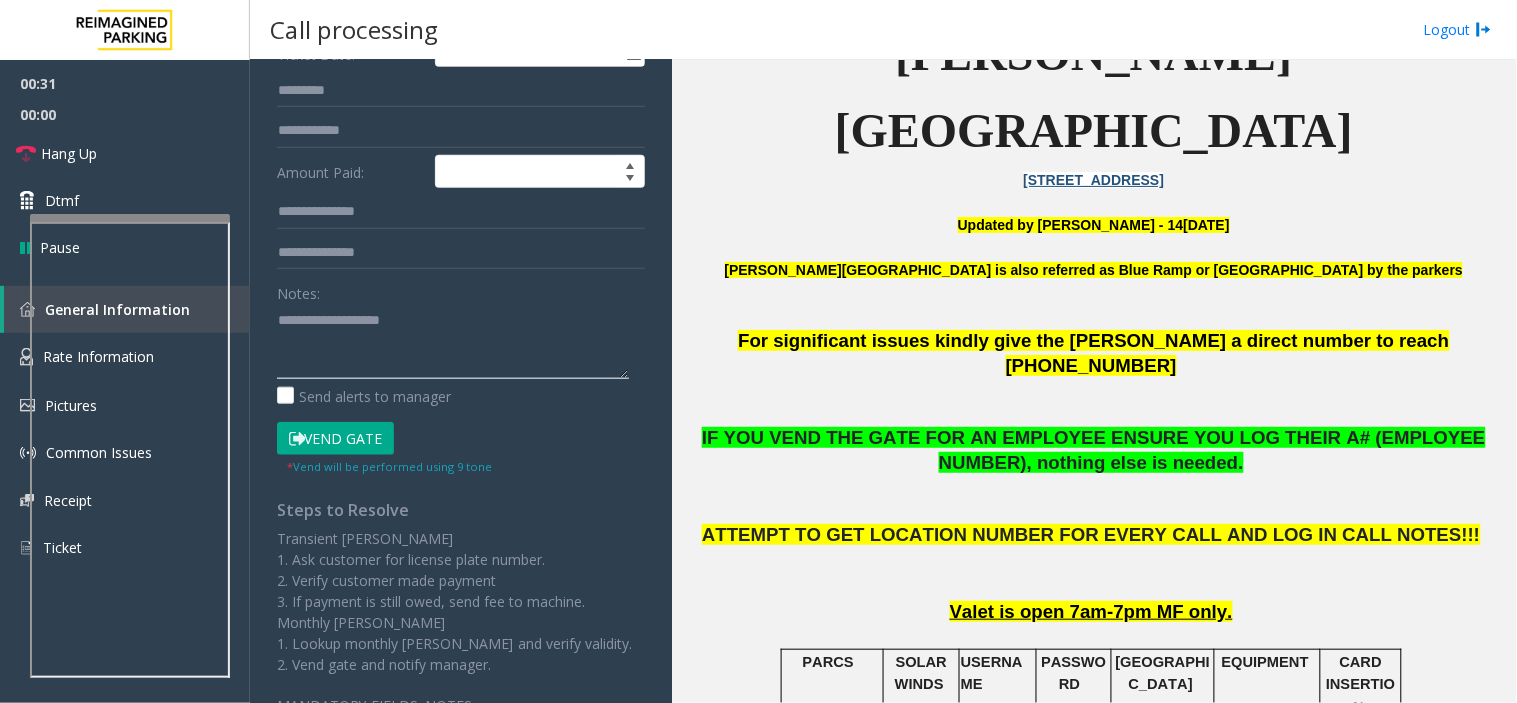 paste on "**********" 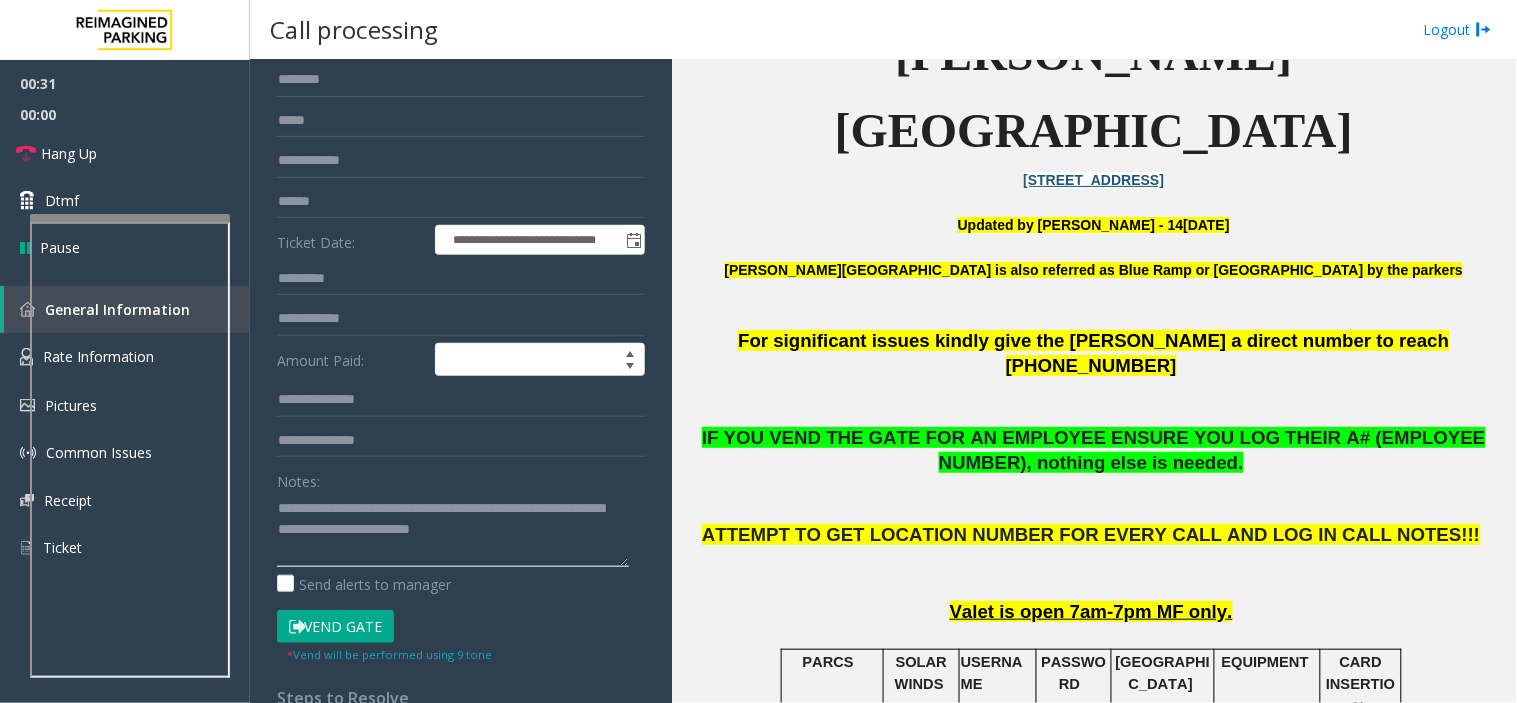 scroll, scrollTop: 0, scrollLeft: 0, axis: both 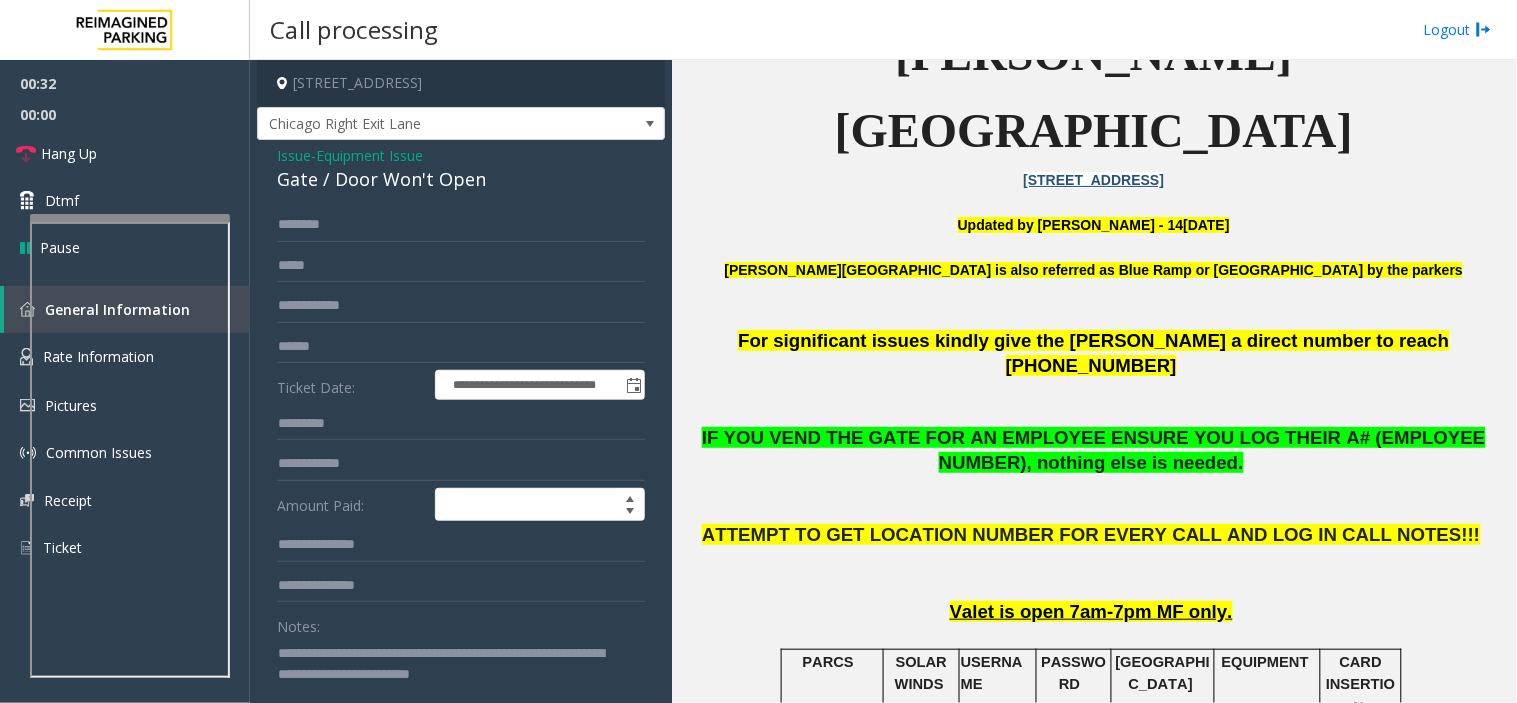 click on "Gate / Door Won't Open" 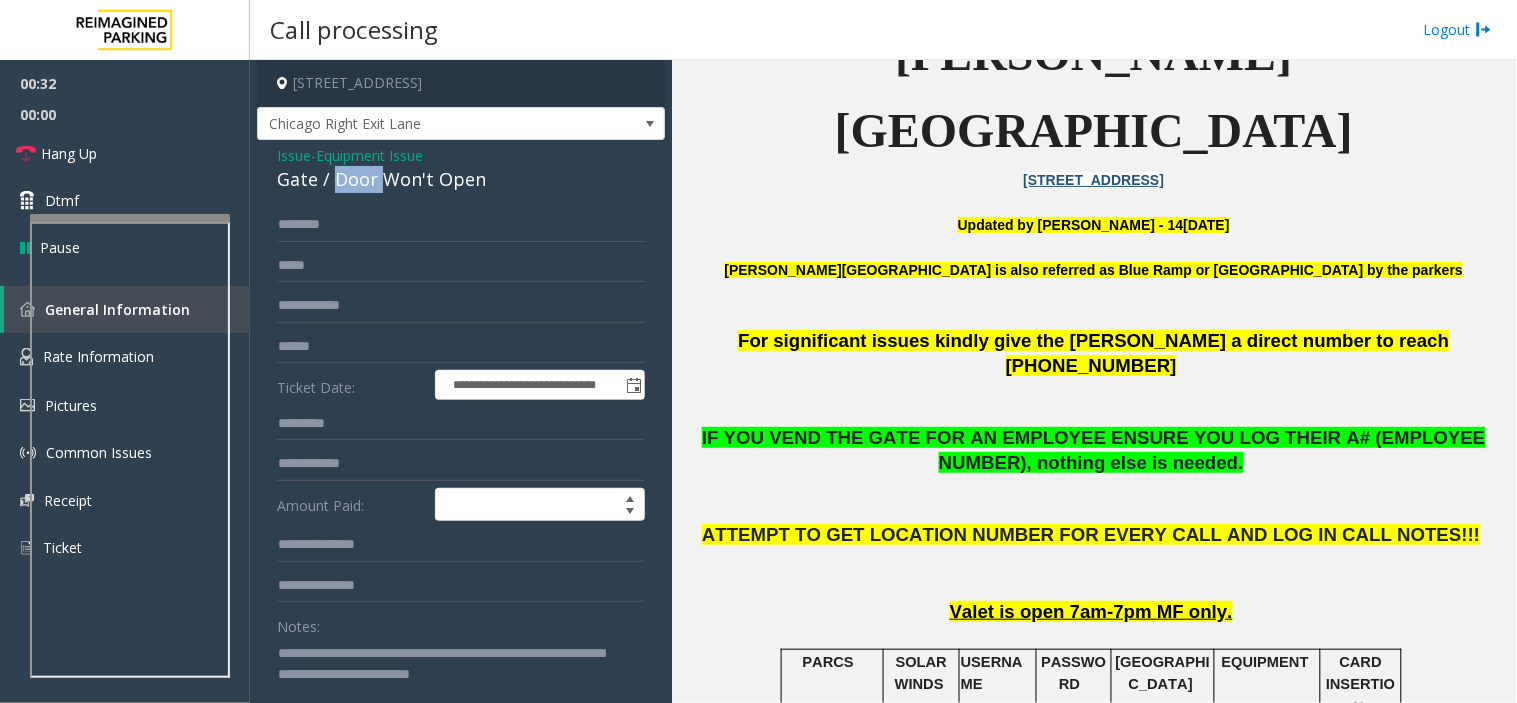 click on "Gate / Door Won't Open" 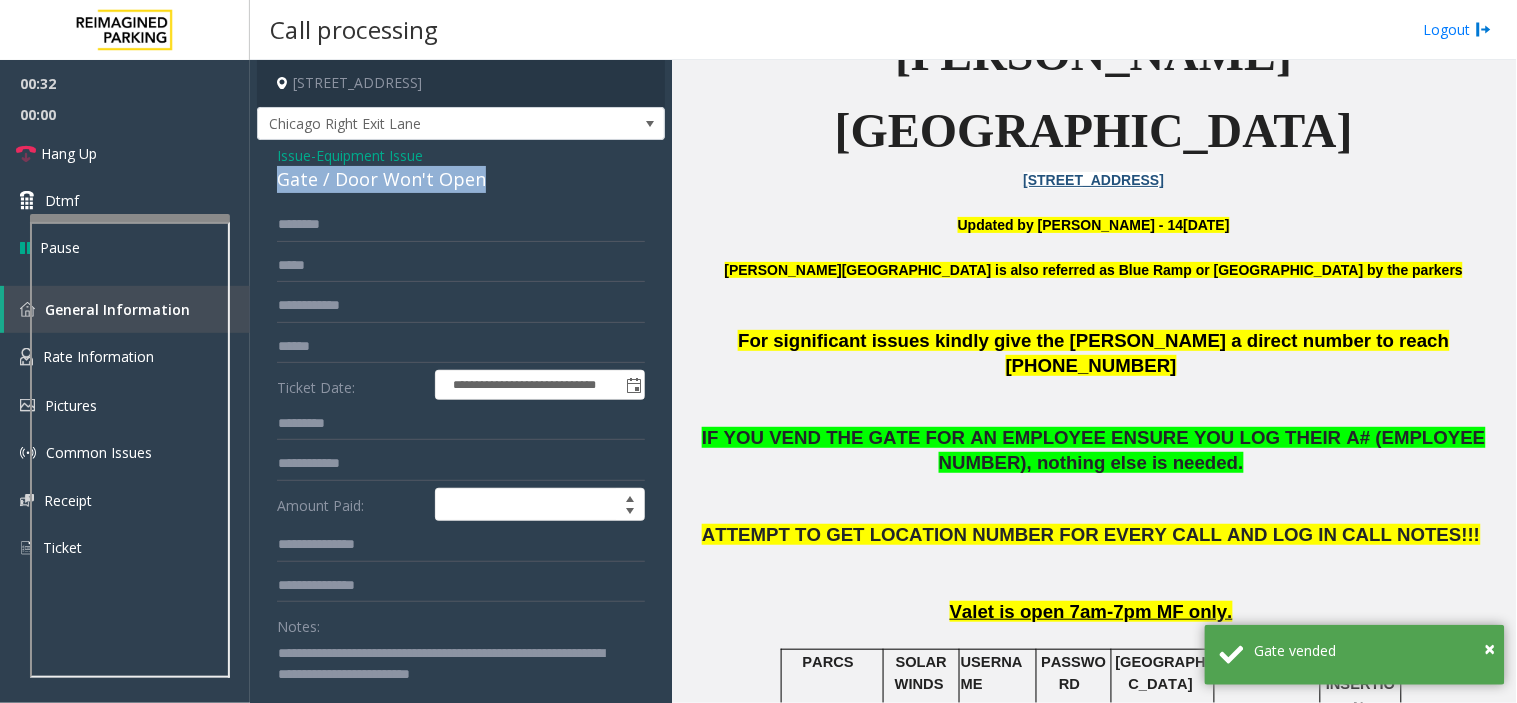 click on "Gate / Door Won't Open" 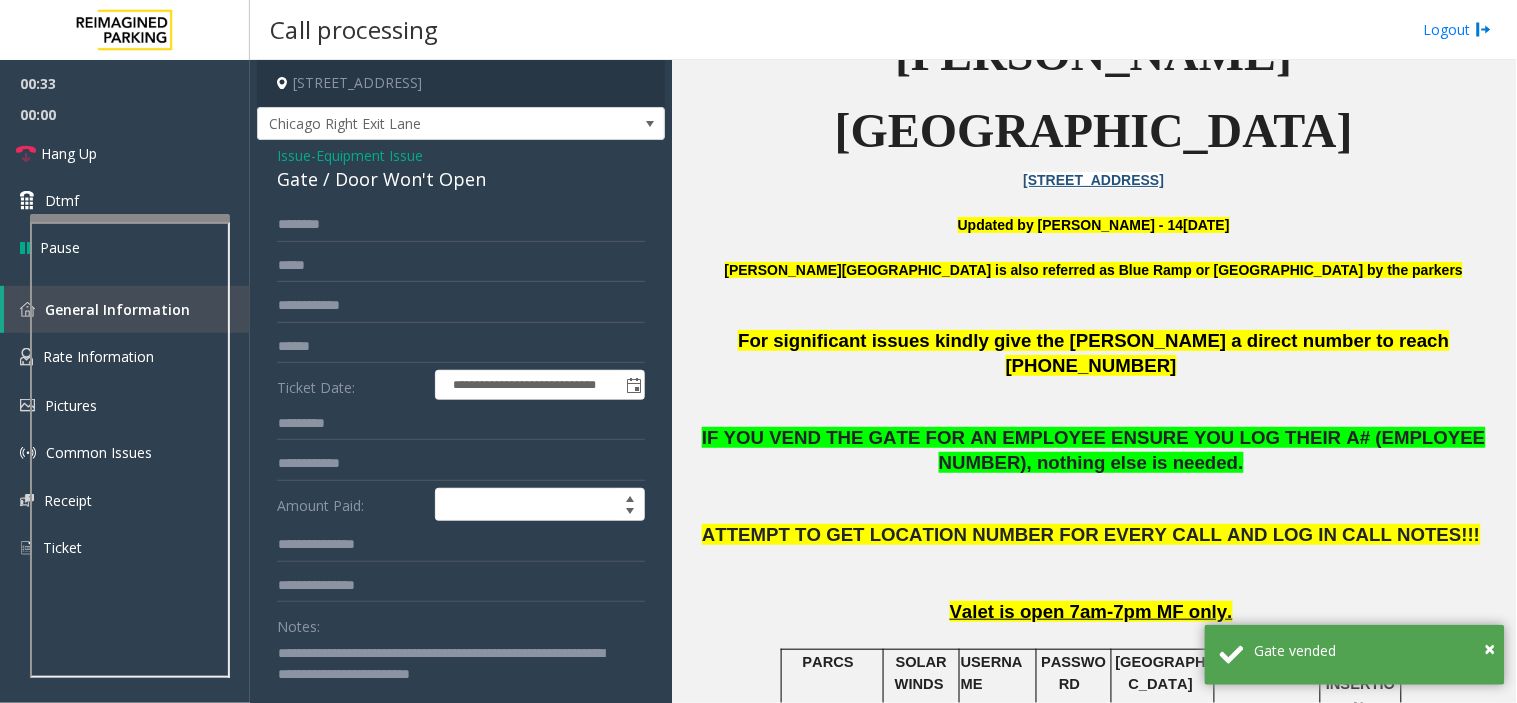 click 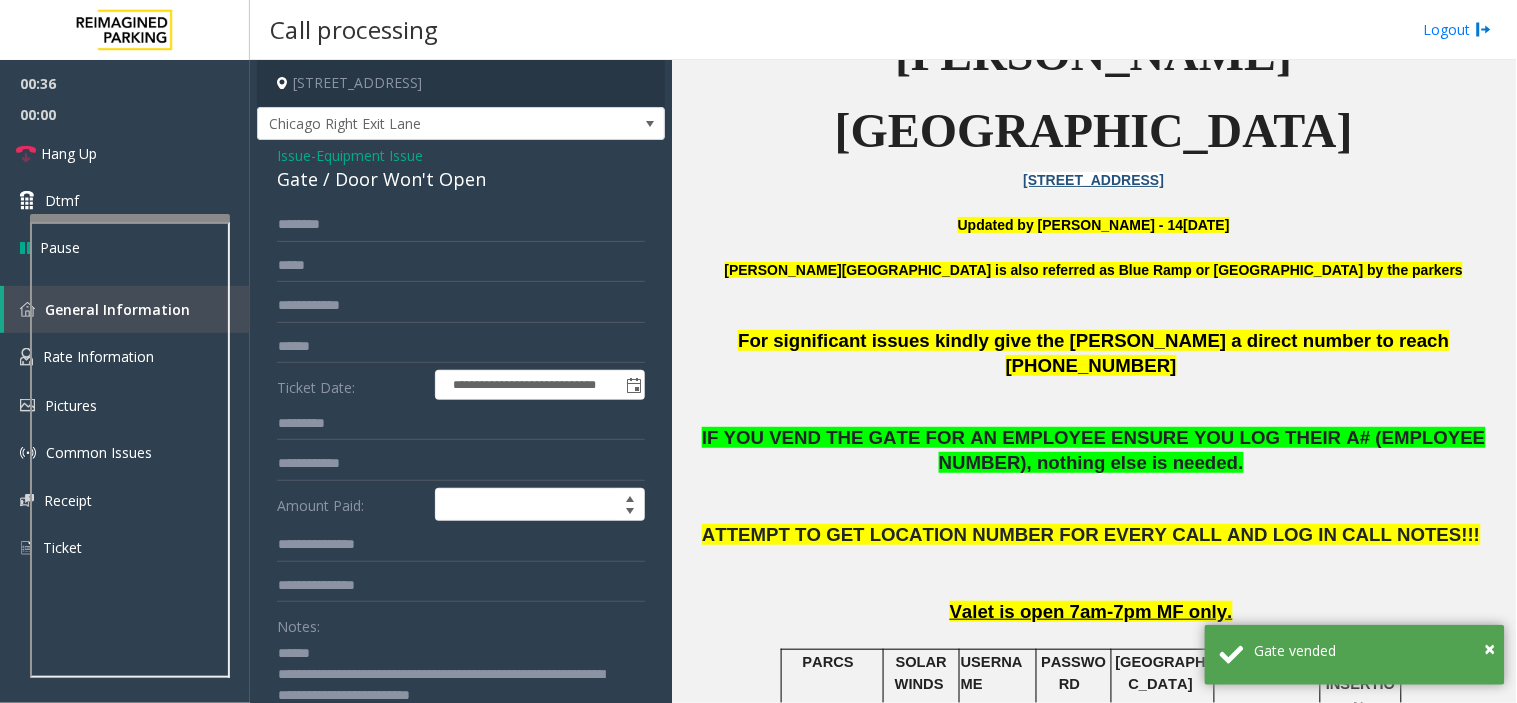 paste on "**********" 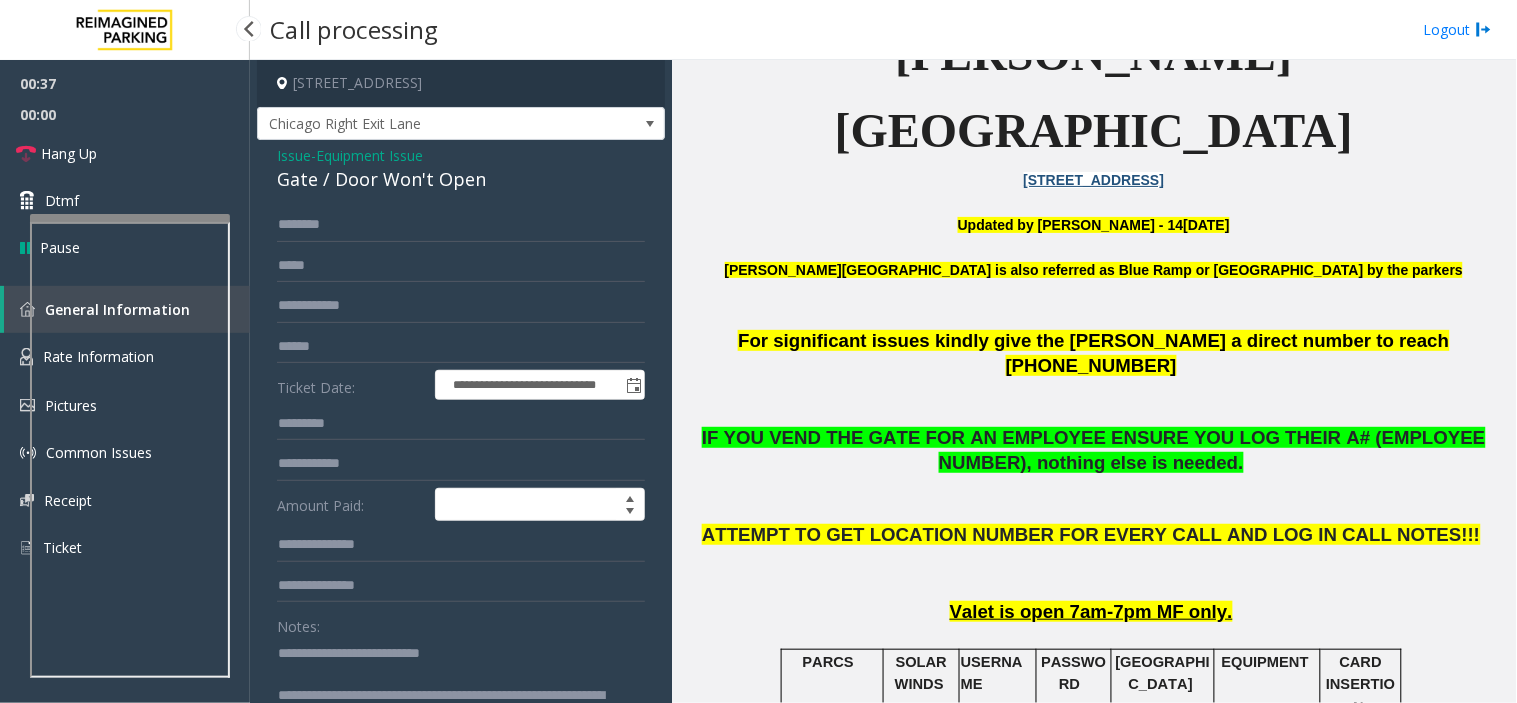 type on "**********" 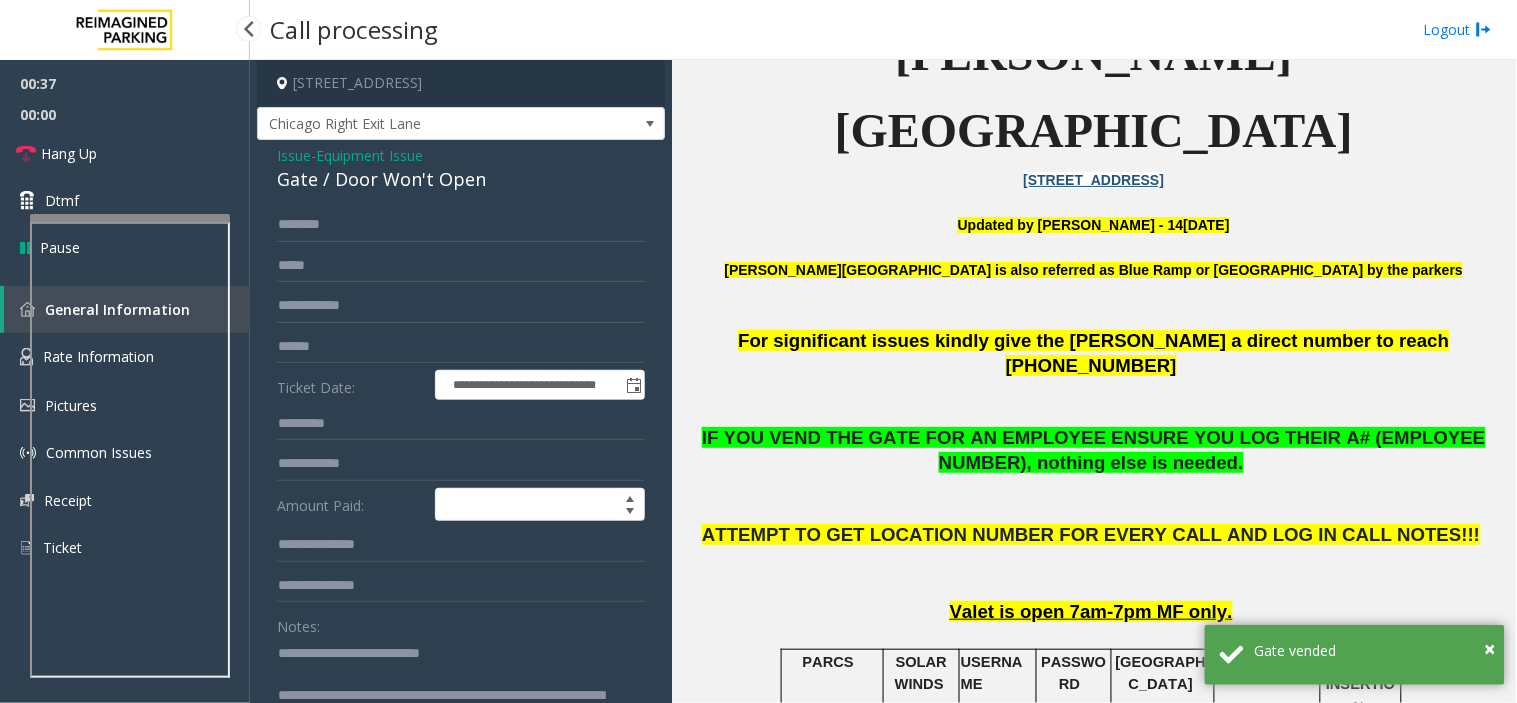click on "00:00" at bounding box center [125, 114] 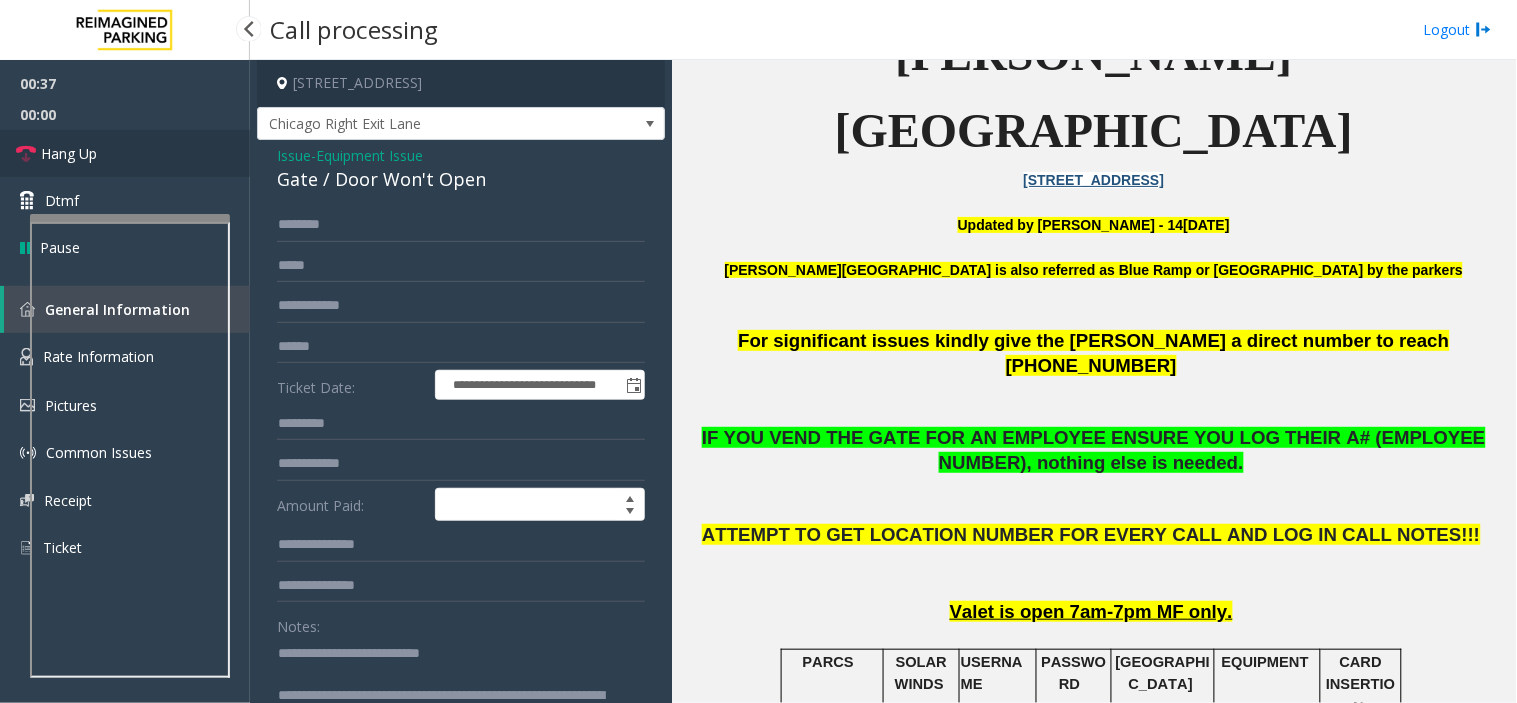 click on "Hang Up" at bounding box center [125, 153] 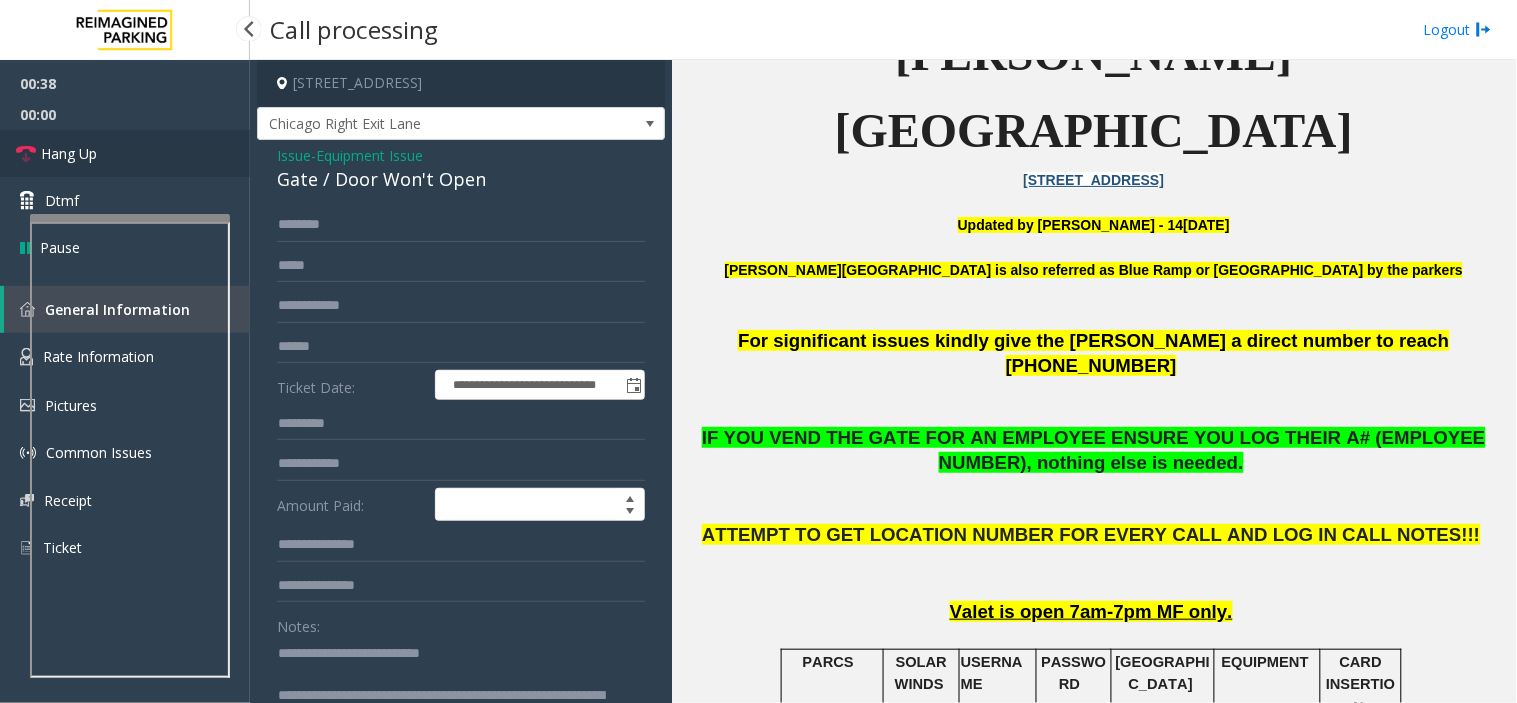 click on "Hang Up" at bounding box center [125, 153] 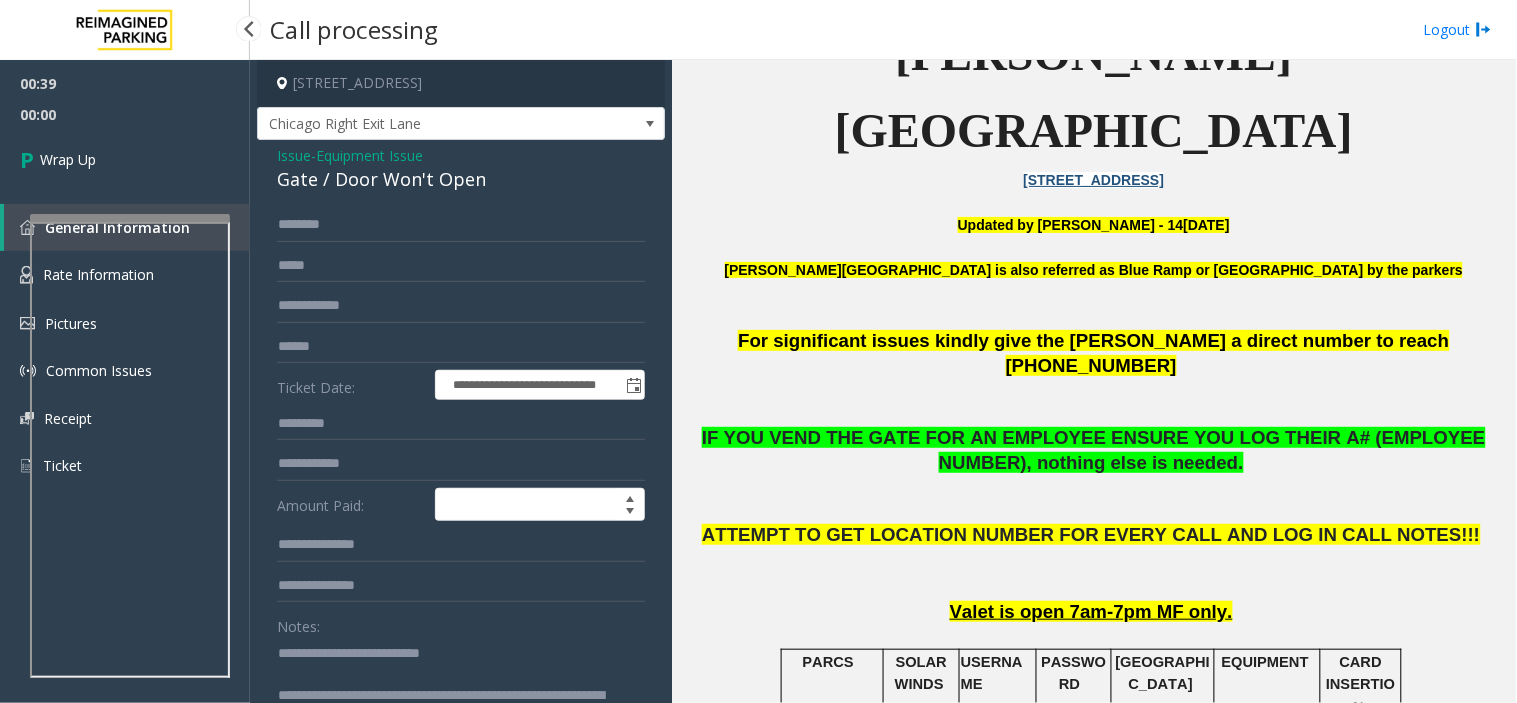 click on "Wrap Up" at bounding box center (68, 159) 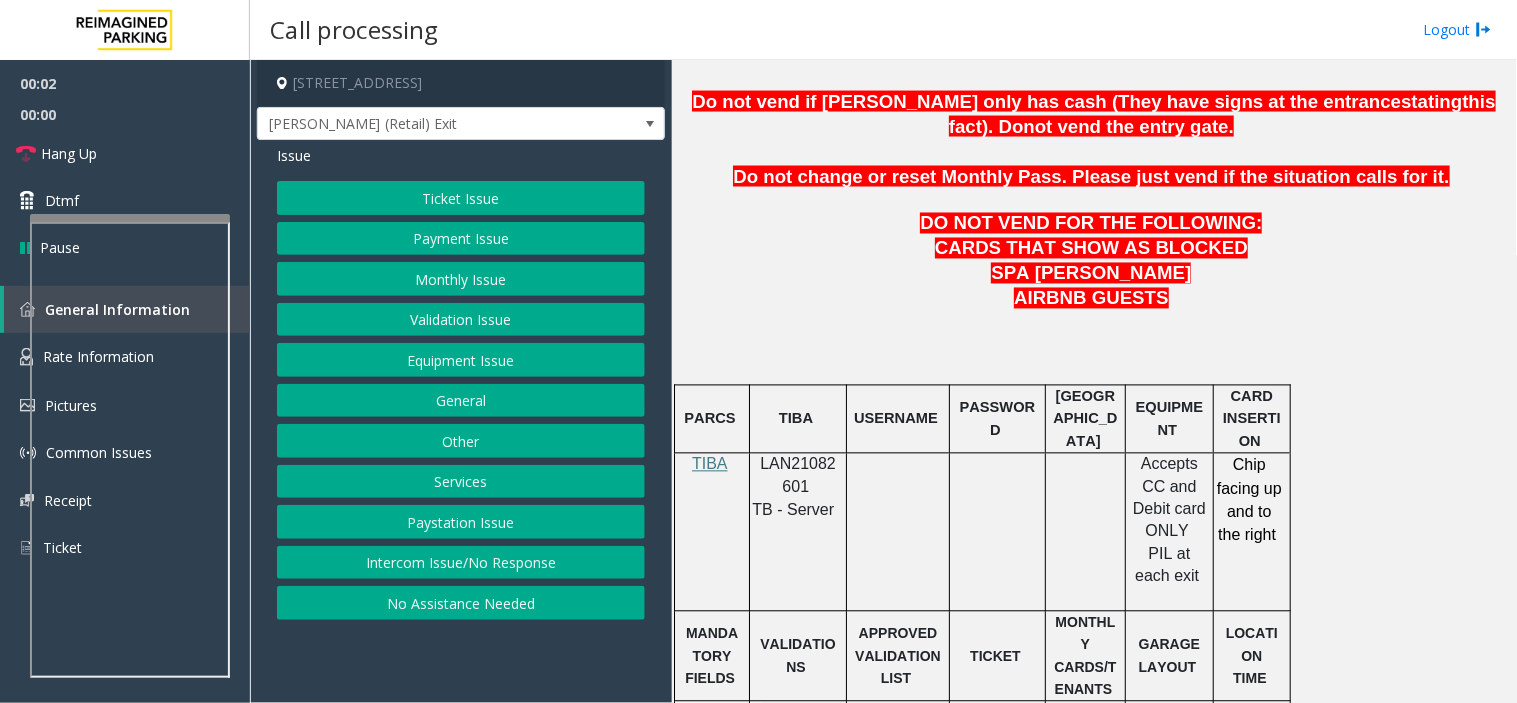 scroll, scrollTop: 1000, scrollLeft: 0, axis: vertical 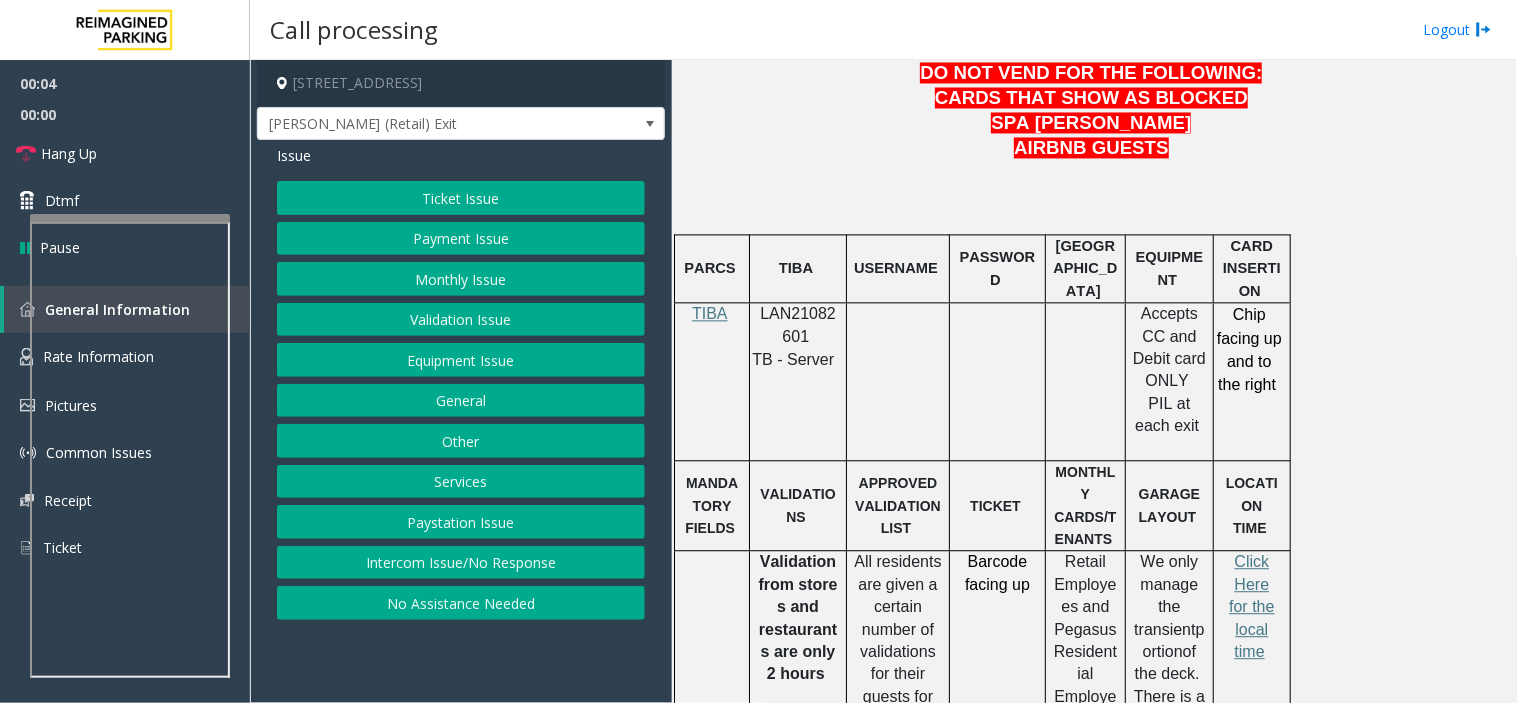 click on "LAN21082601" 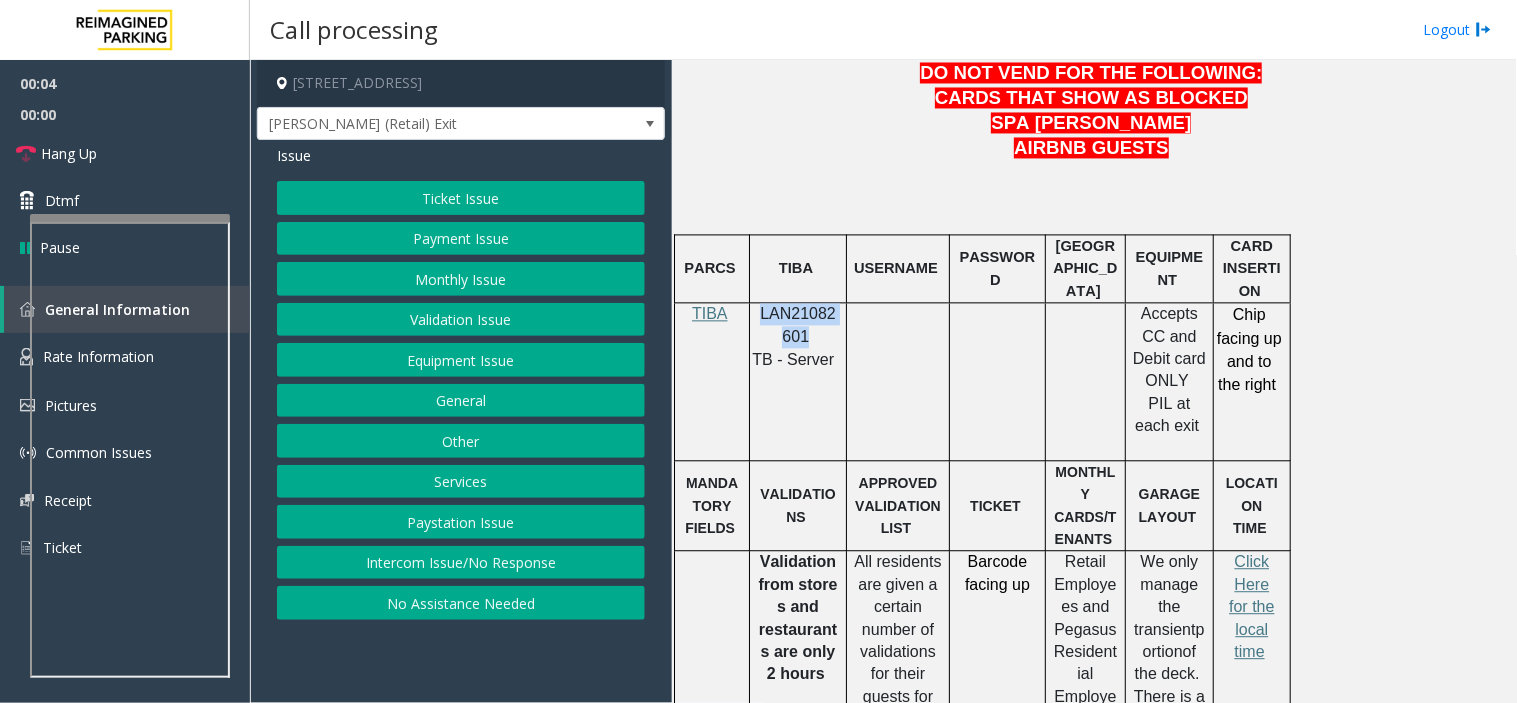 click on "LAN21082601" 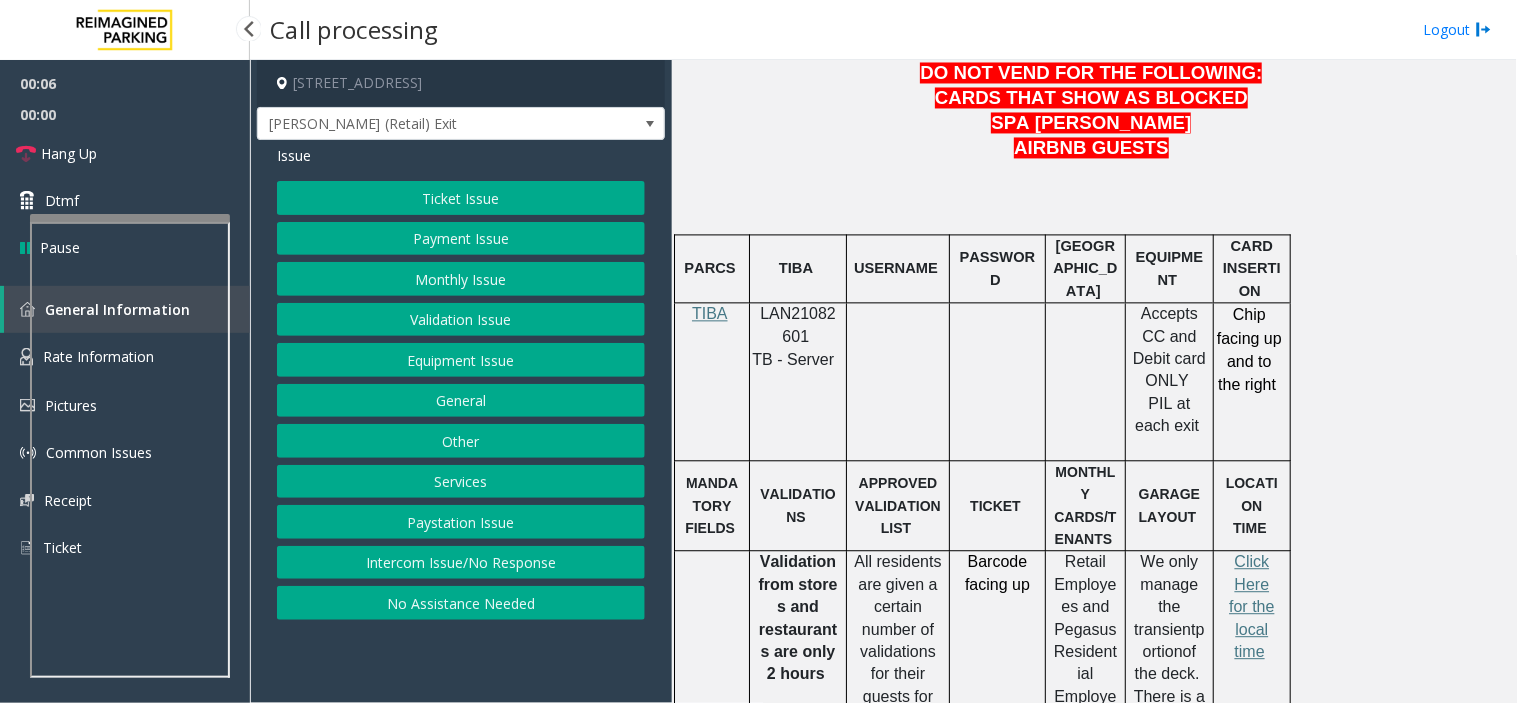 click on "00:06" at bounding box center (125, 83) 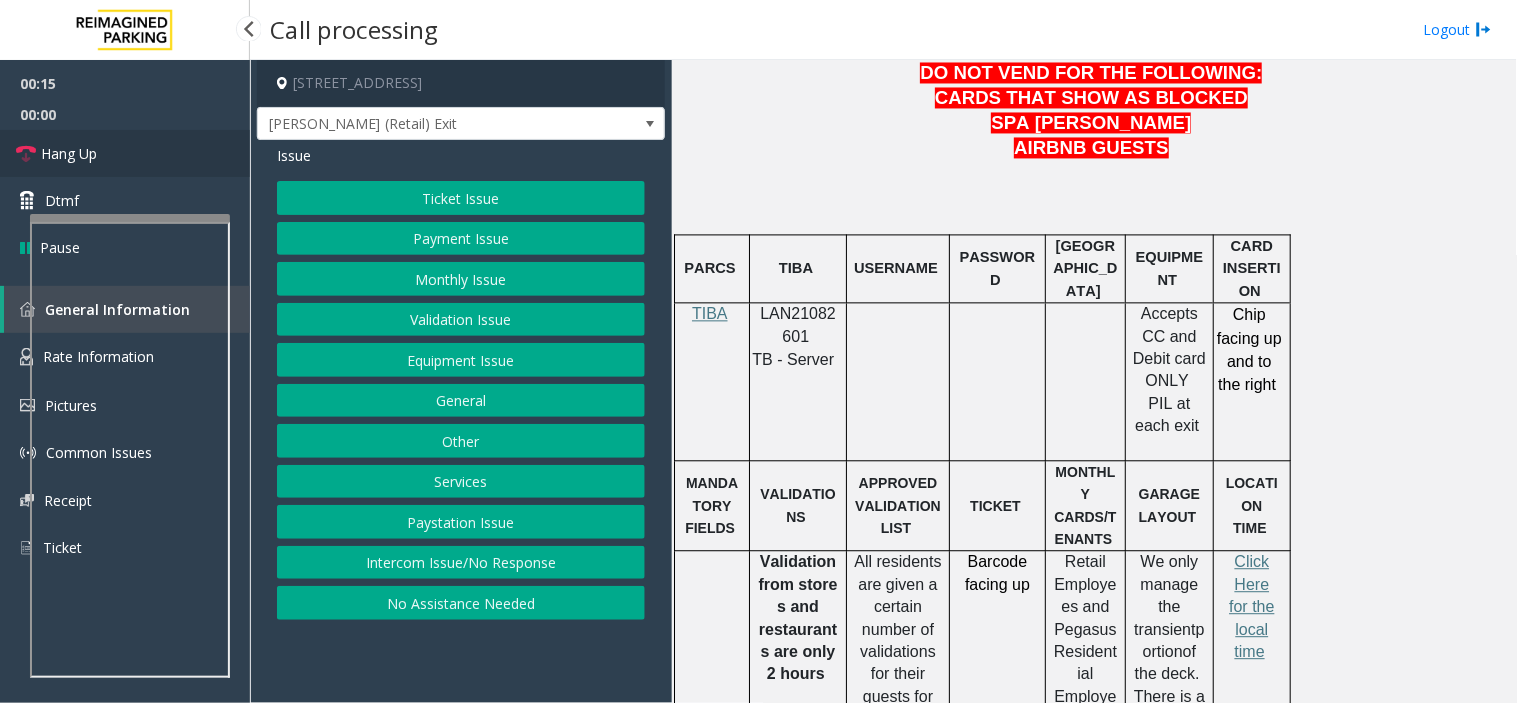 click on "Hang Up" at bounding box center [125, 153] 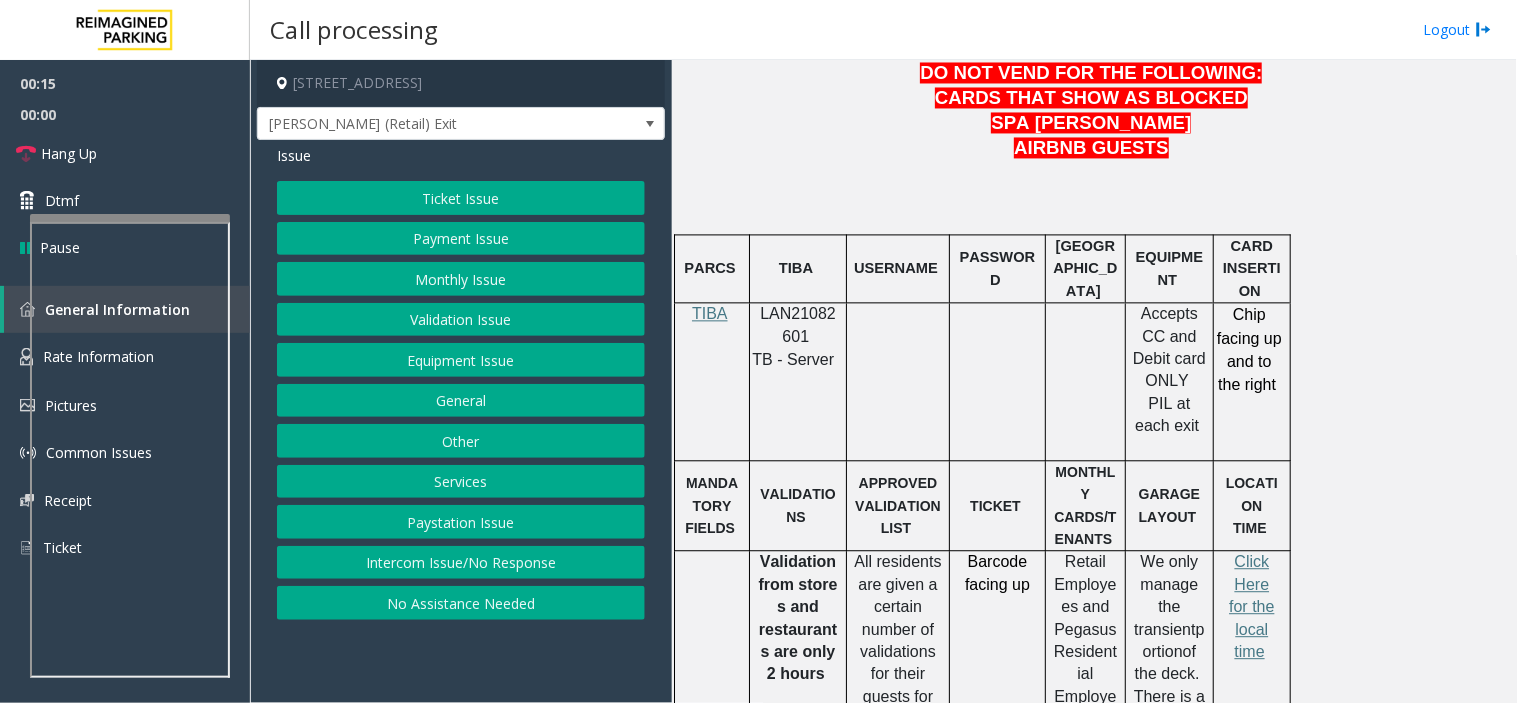 click on "Intercom Issue/No Response" 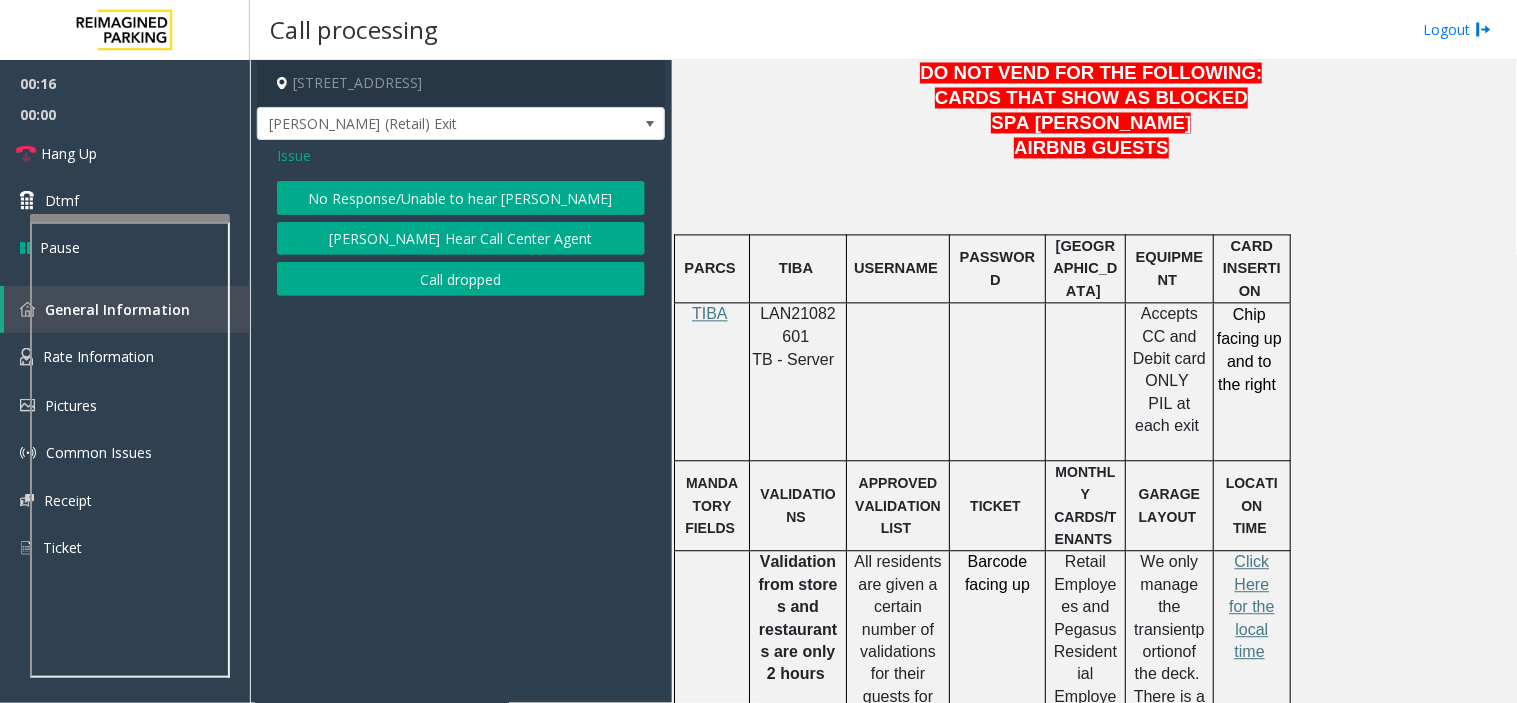 click on "No Response/Unable to hear [PERSON_NAME]" 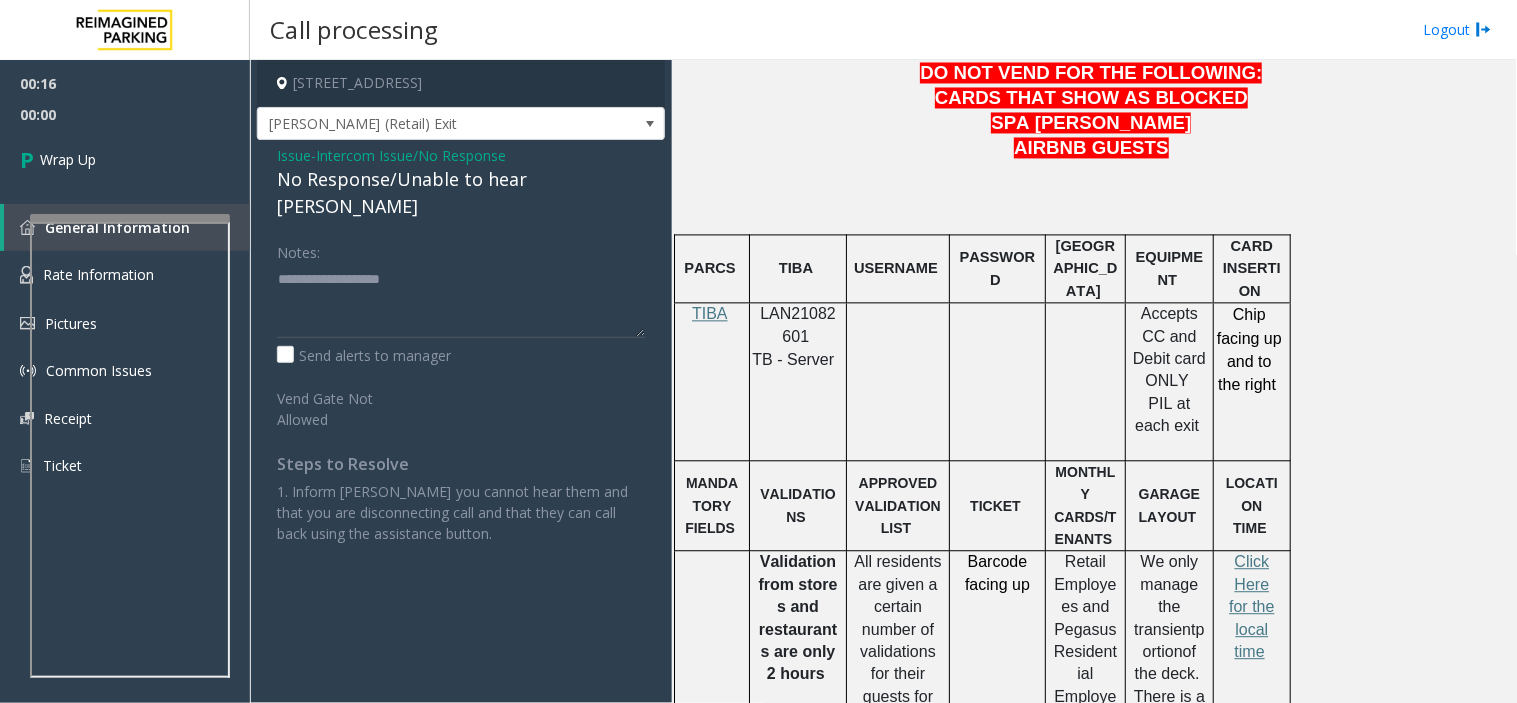 click on "No Response/Unable to hear [PERSON_NAME]" 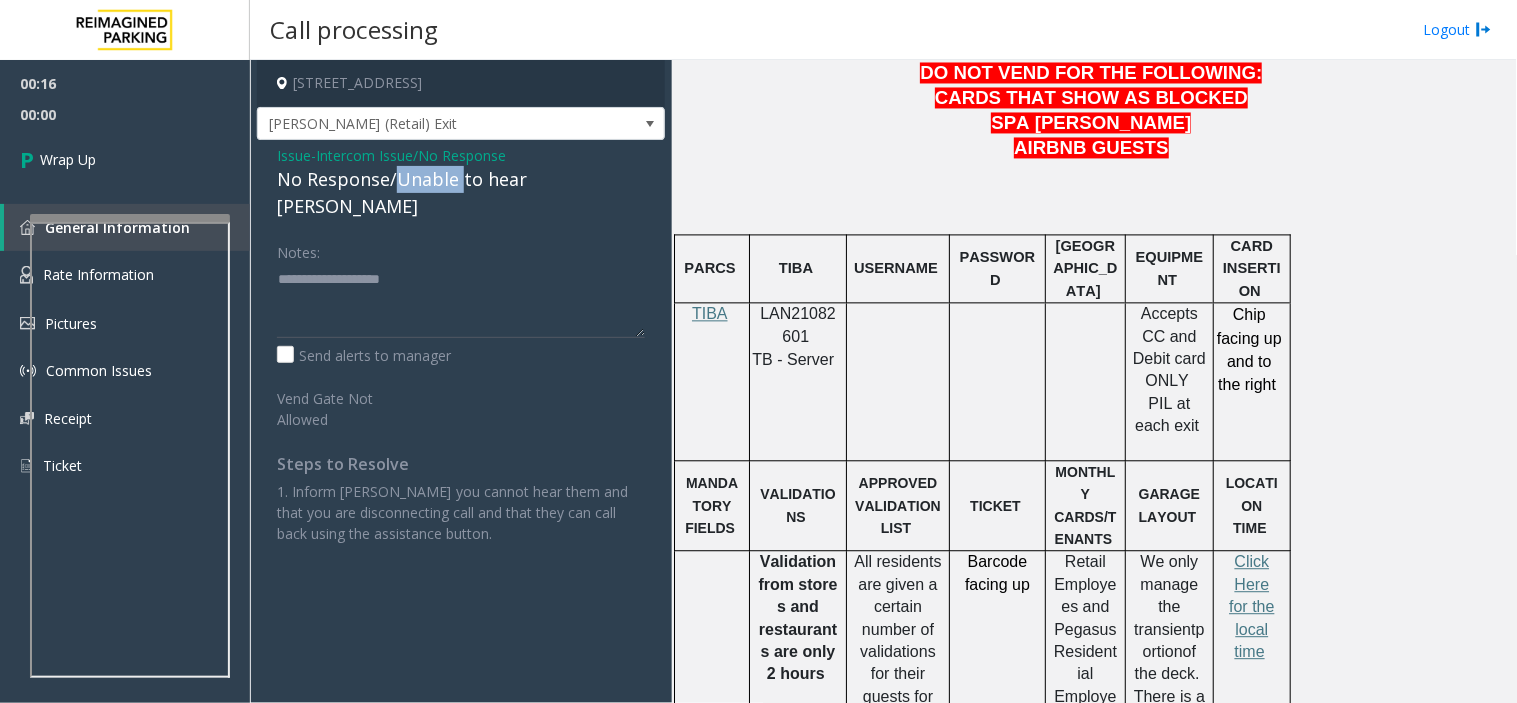 click on "No Response/Unable to hear [PERSON_NAME]" 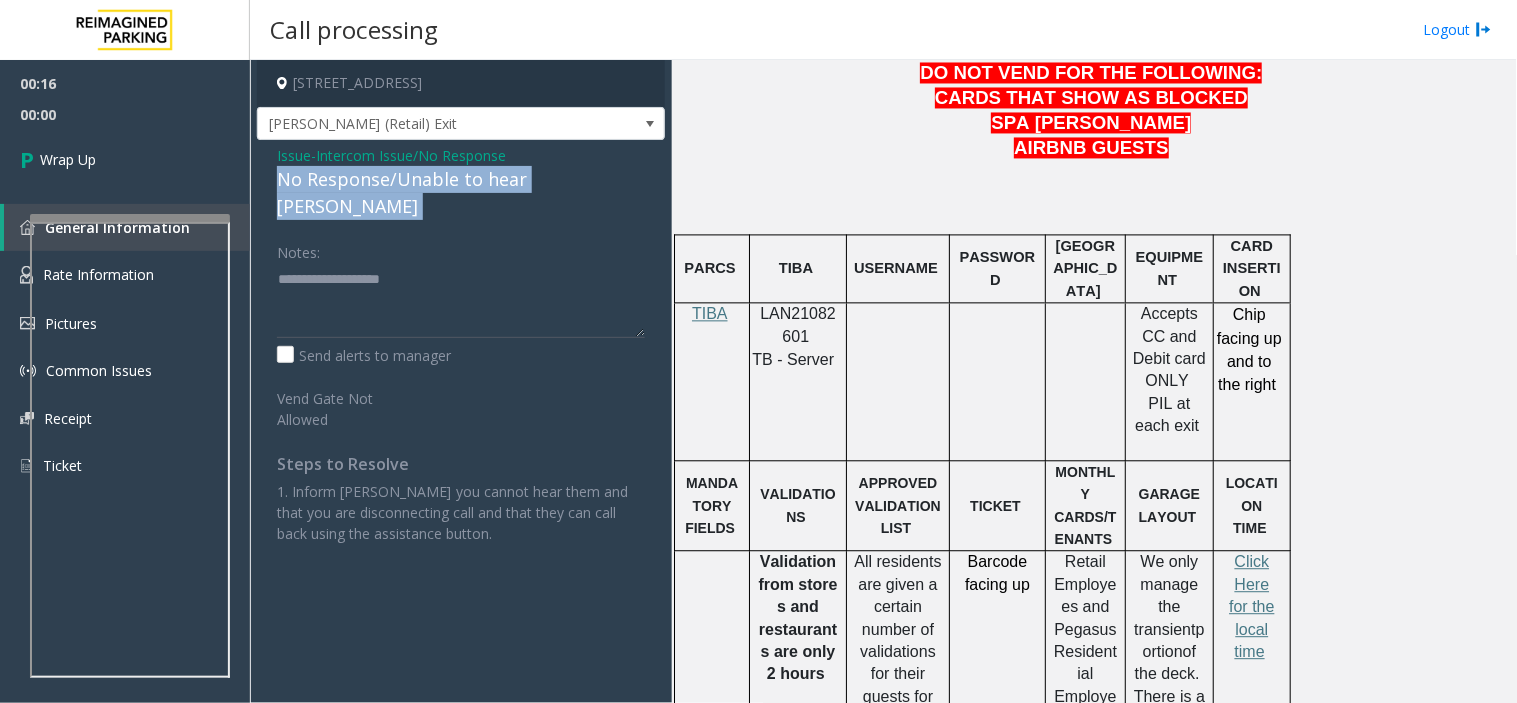 click on "No Response/Unable to hear [PERSON_NAME]" 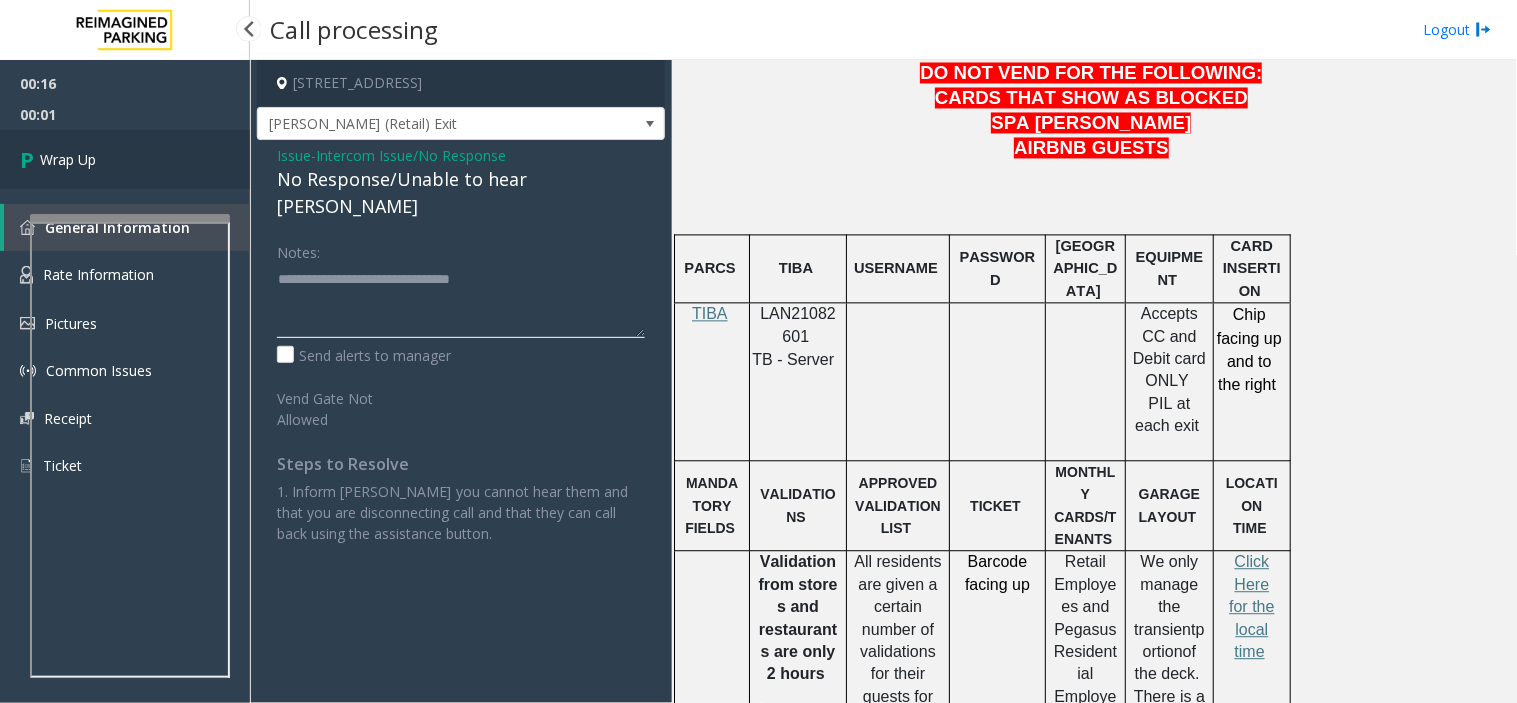 type on "**********" 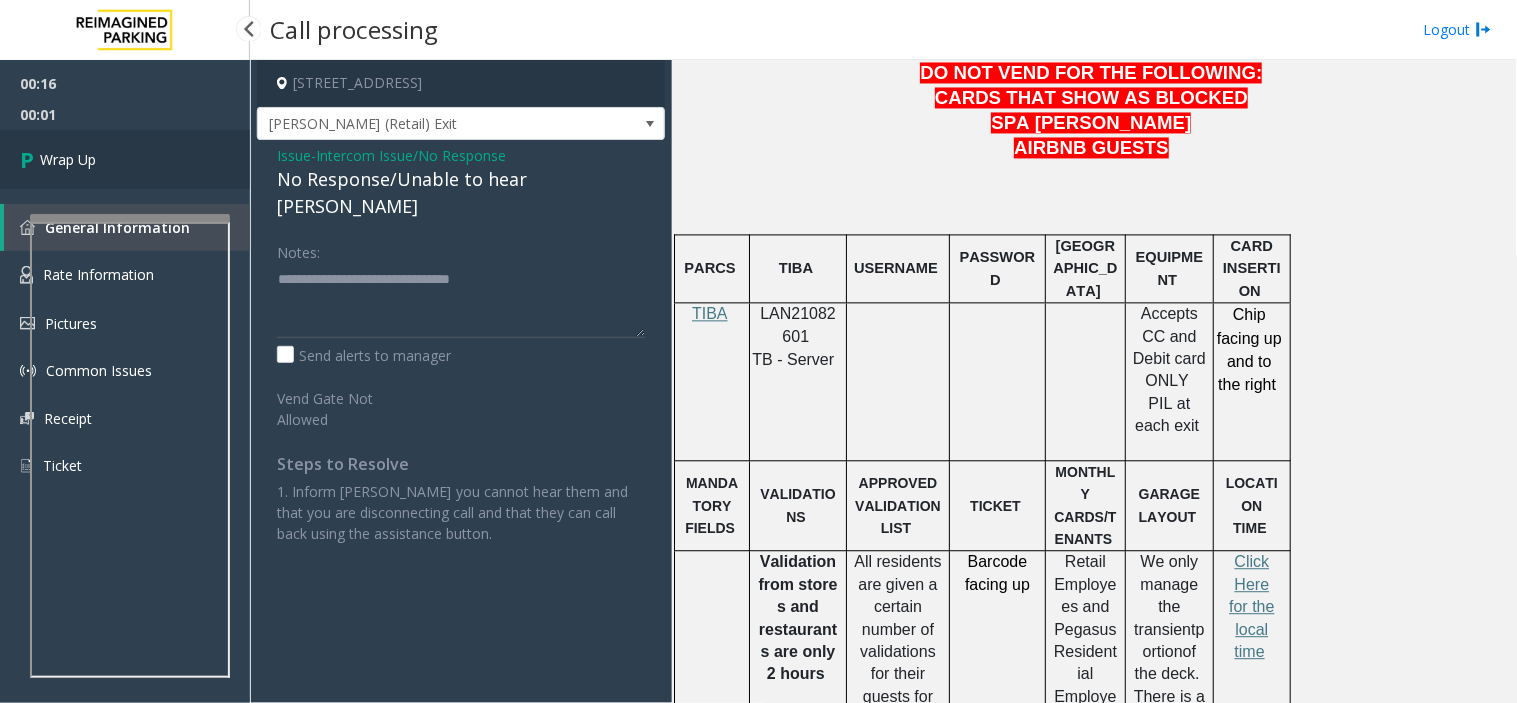 click on "Wrap Up" at bounding box center [125, 159] 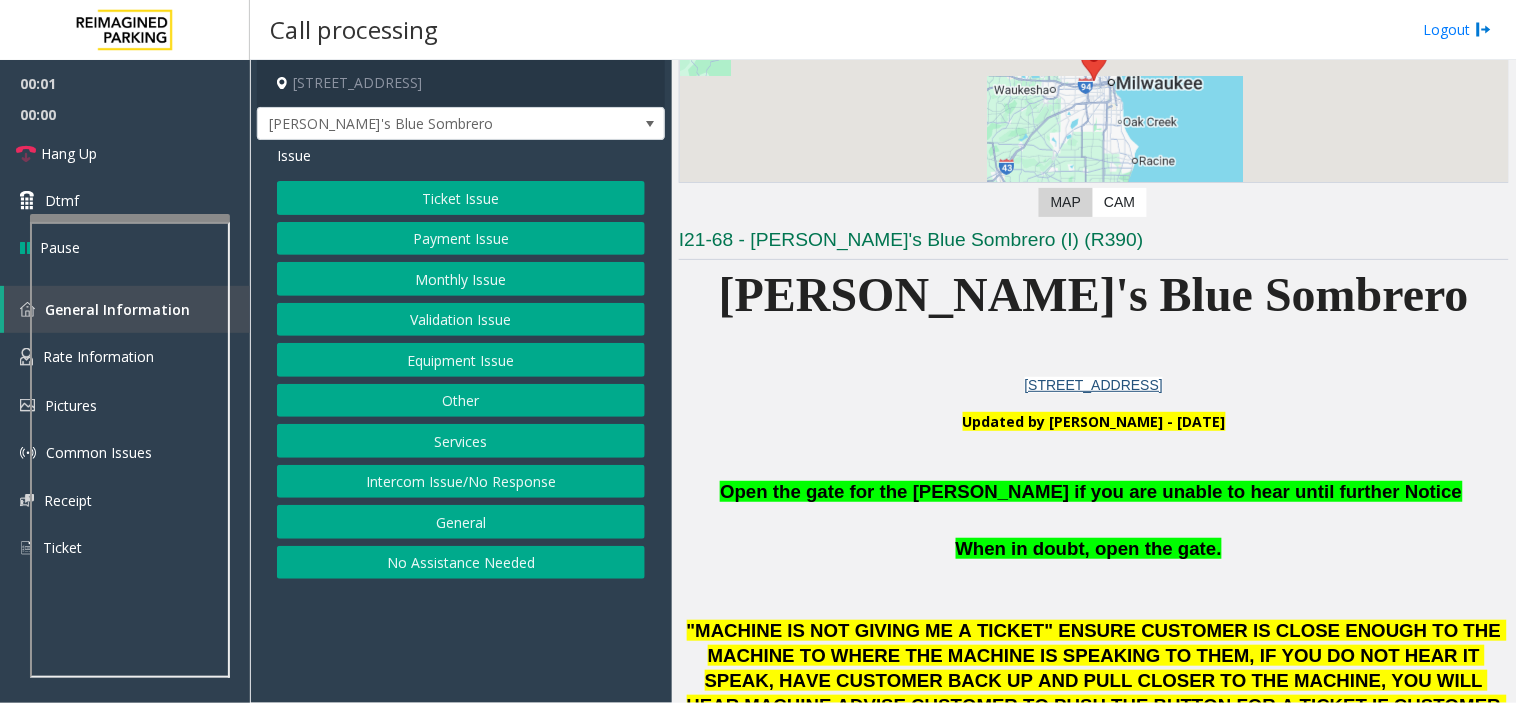 scroll, scrollTop: 333, scrollLeft: 0, axis: vertical 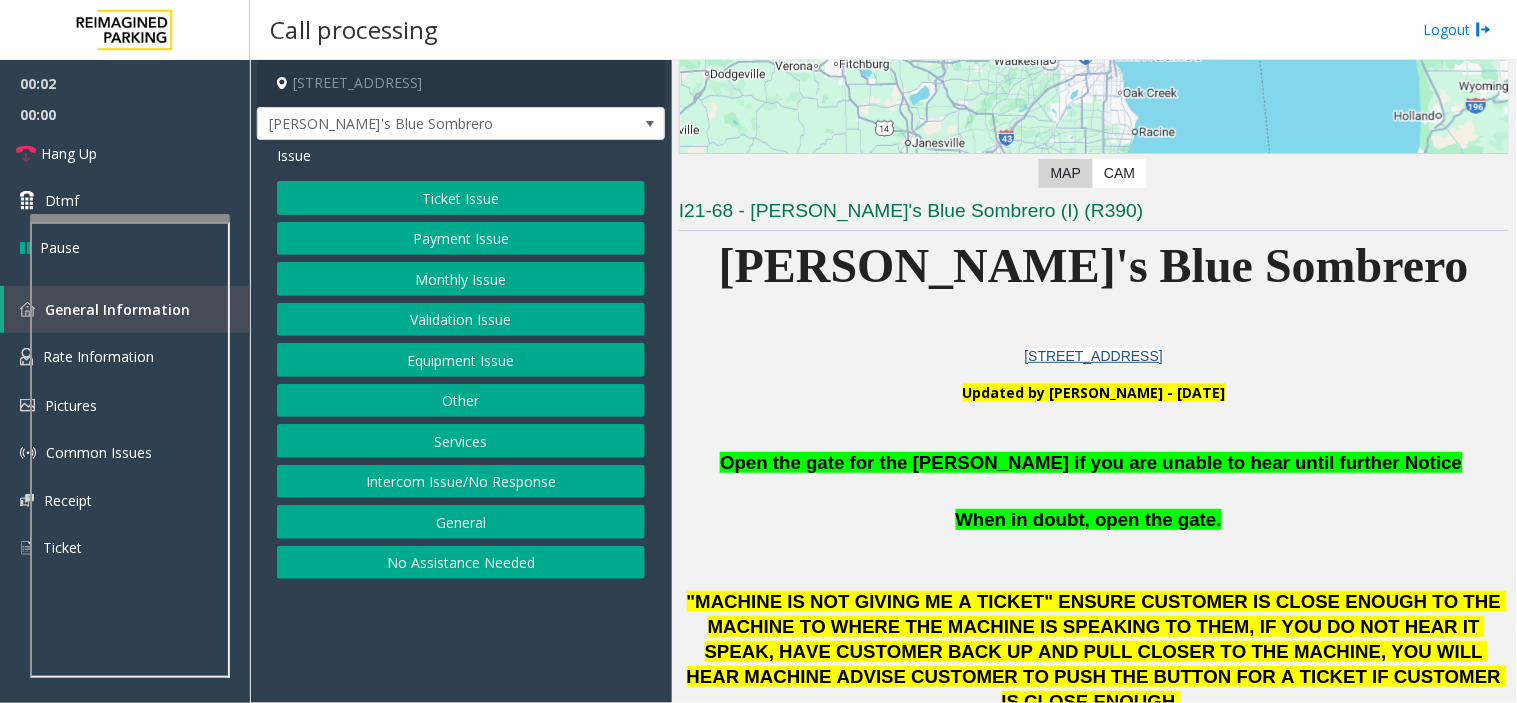 click on "Open the gate for the [PERSON_NAME] if you are unable to hear until further Notice" 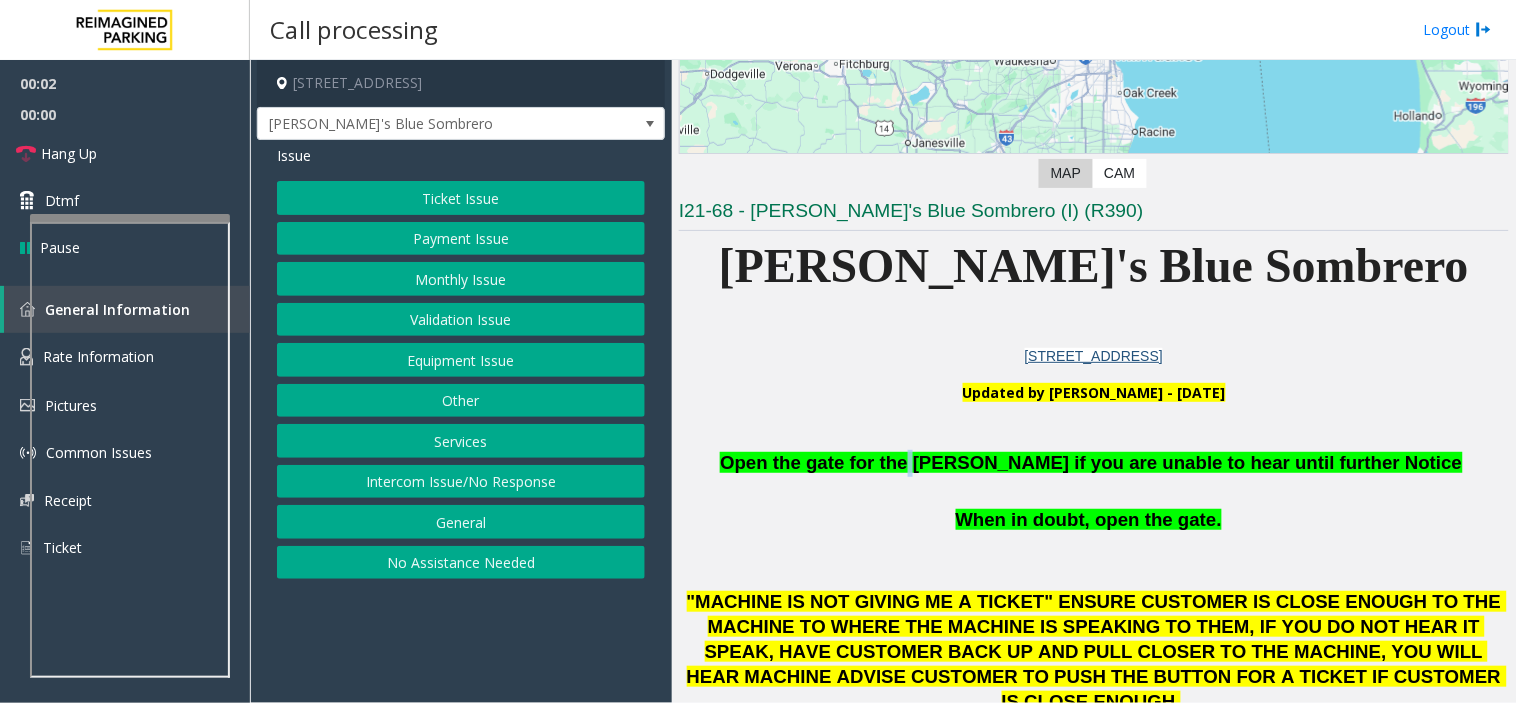 click on "Open the gate for the [PERSON_NAME] if you are unable to hear until further Notice" 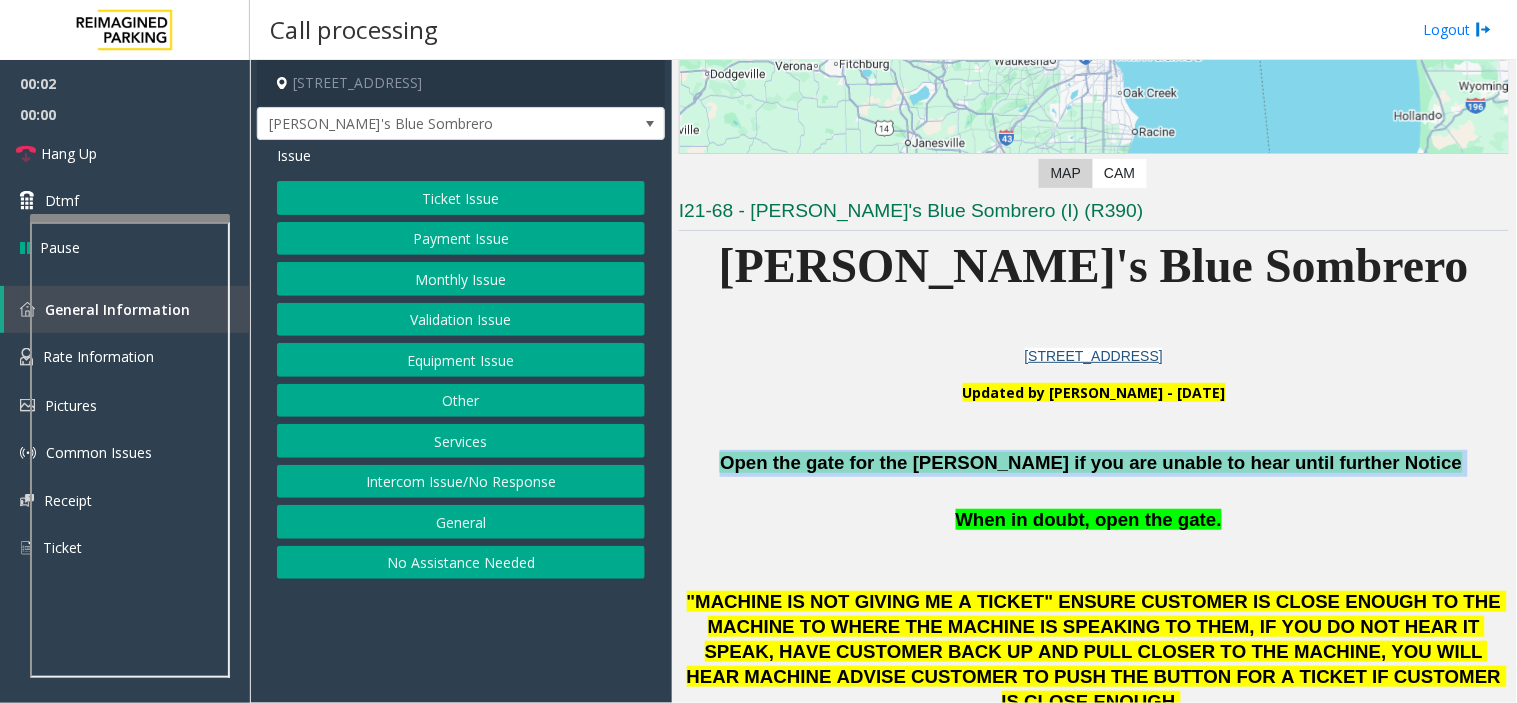 click on "Open the gate for the [PERSON_NAME] if you are unable to hear until further Notice" 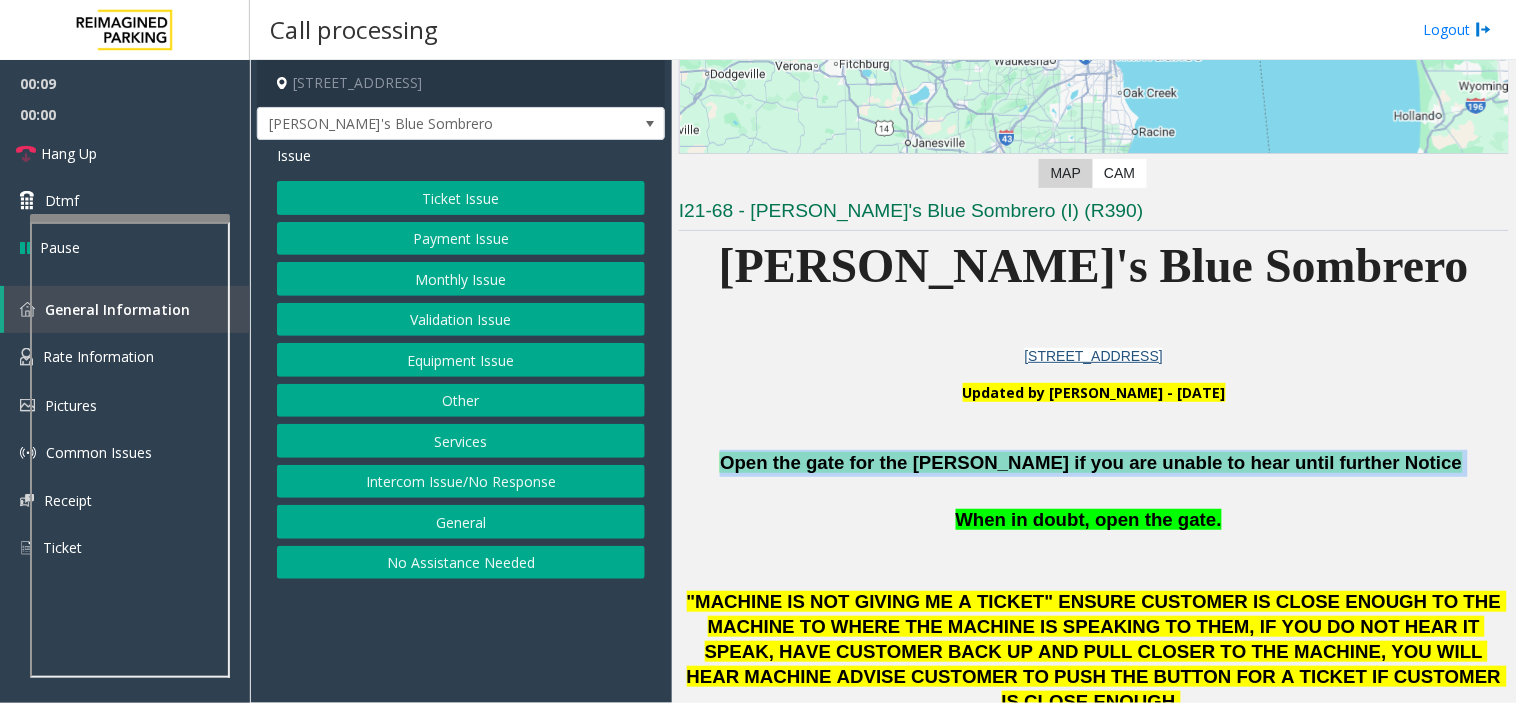 click on "Intercom Issue/No Response" 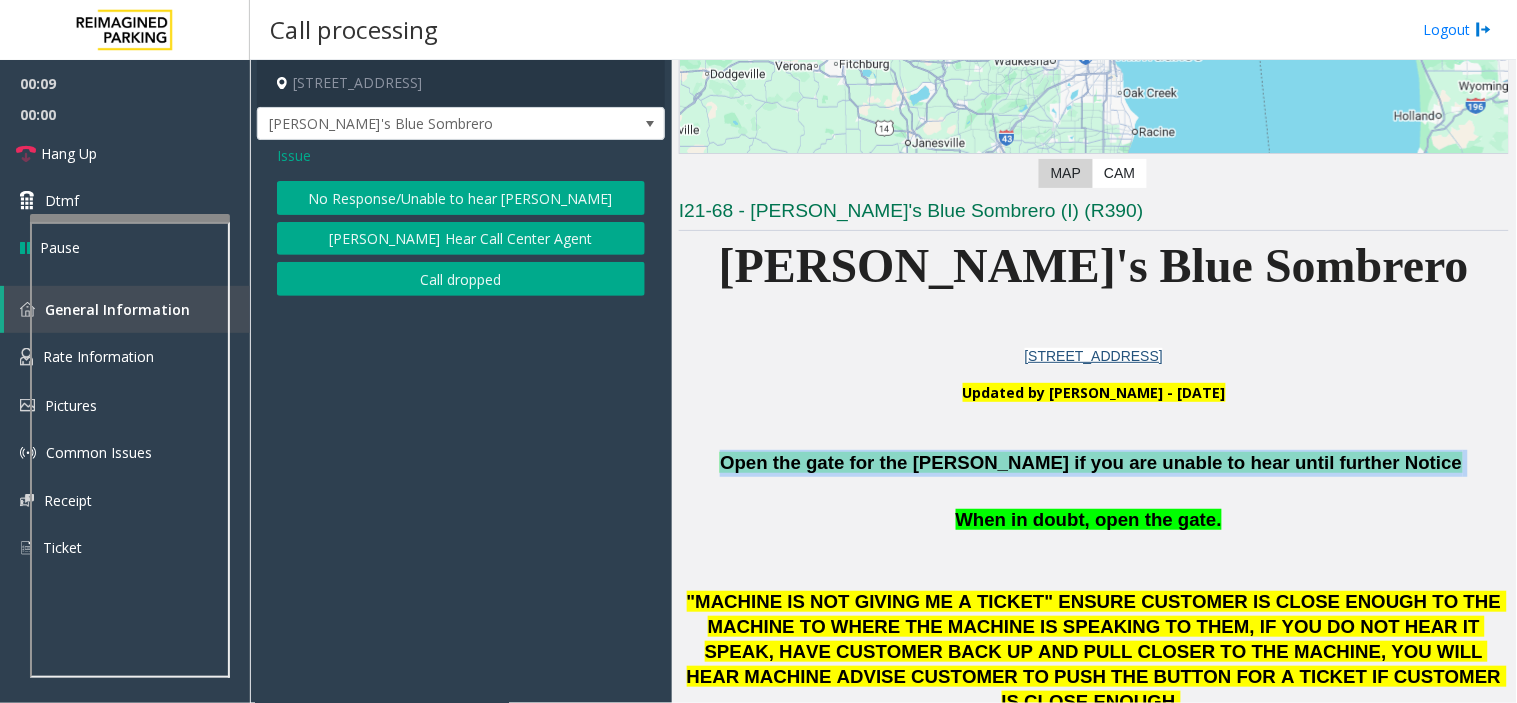 click on "No Response/Unable to hear [PERSON_NAME]" 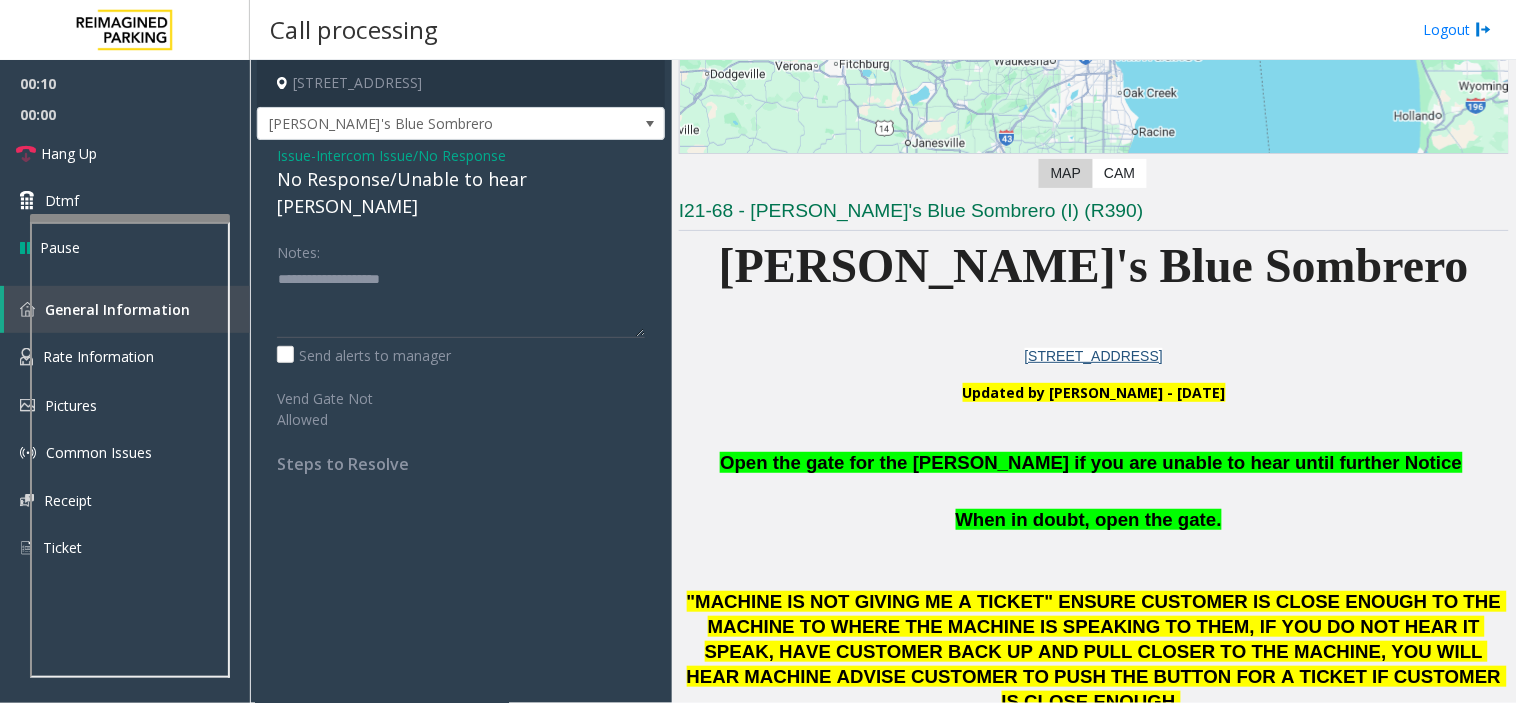 click on "Intercom Issue/No Response" 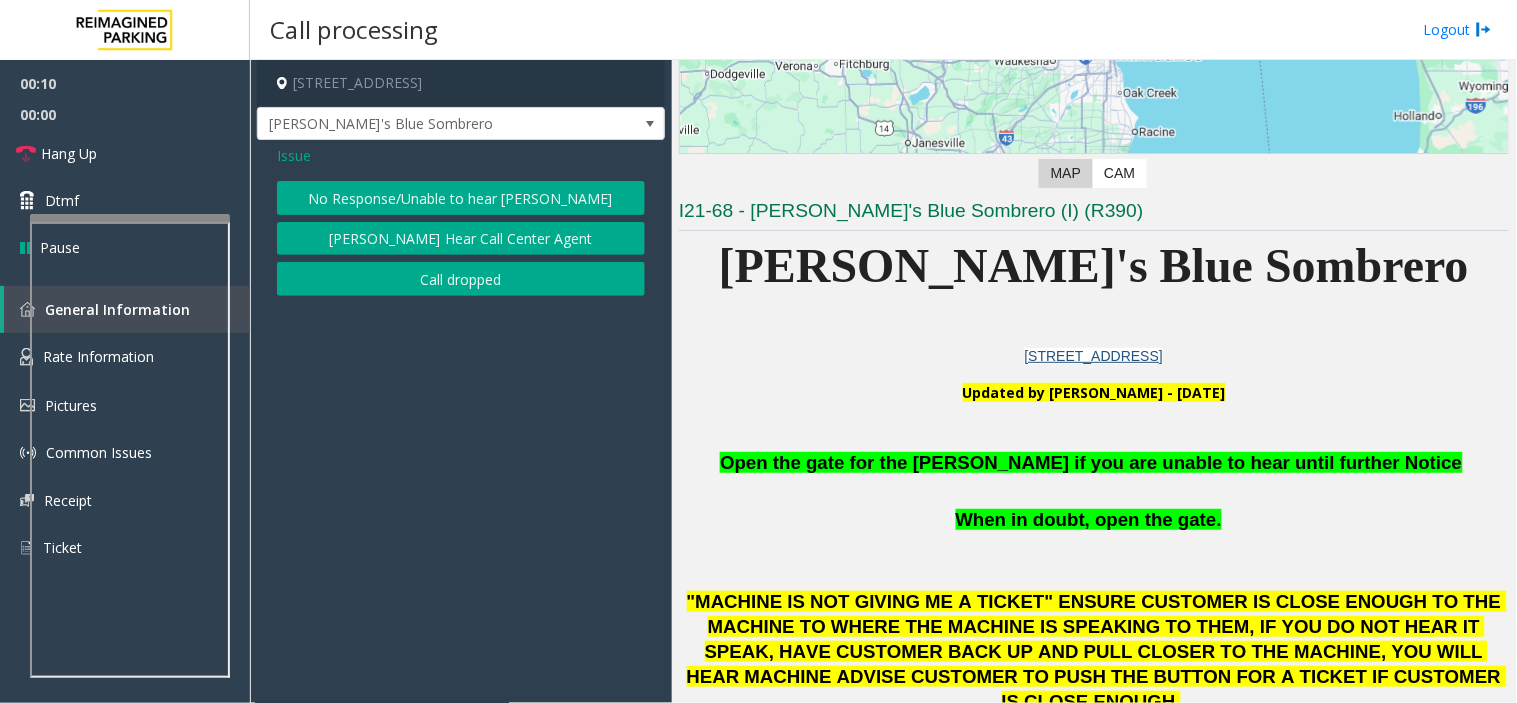 click on "No Response/Unable to hear [PERSON_NAME]" 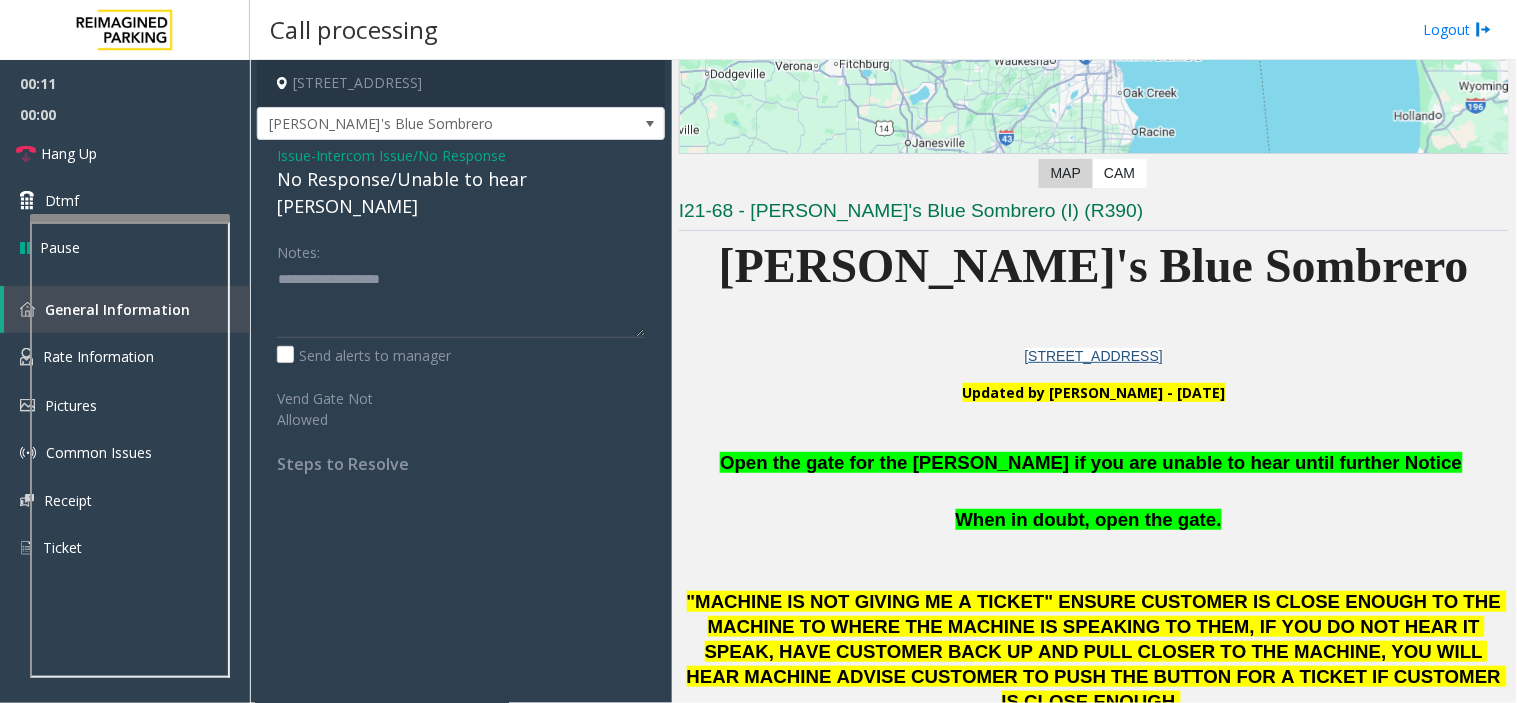 click on "Intercom Issue/No Response" 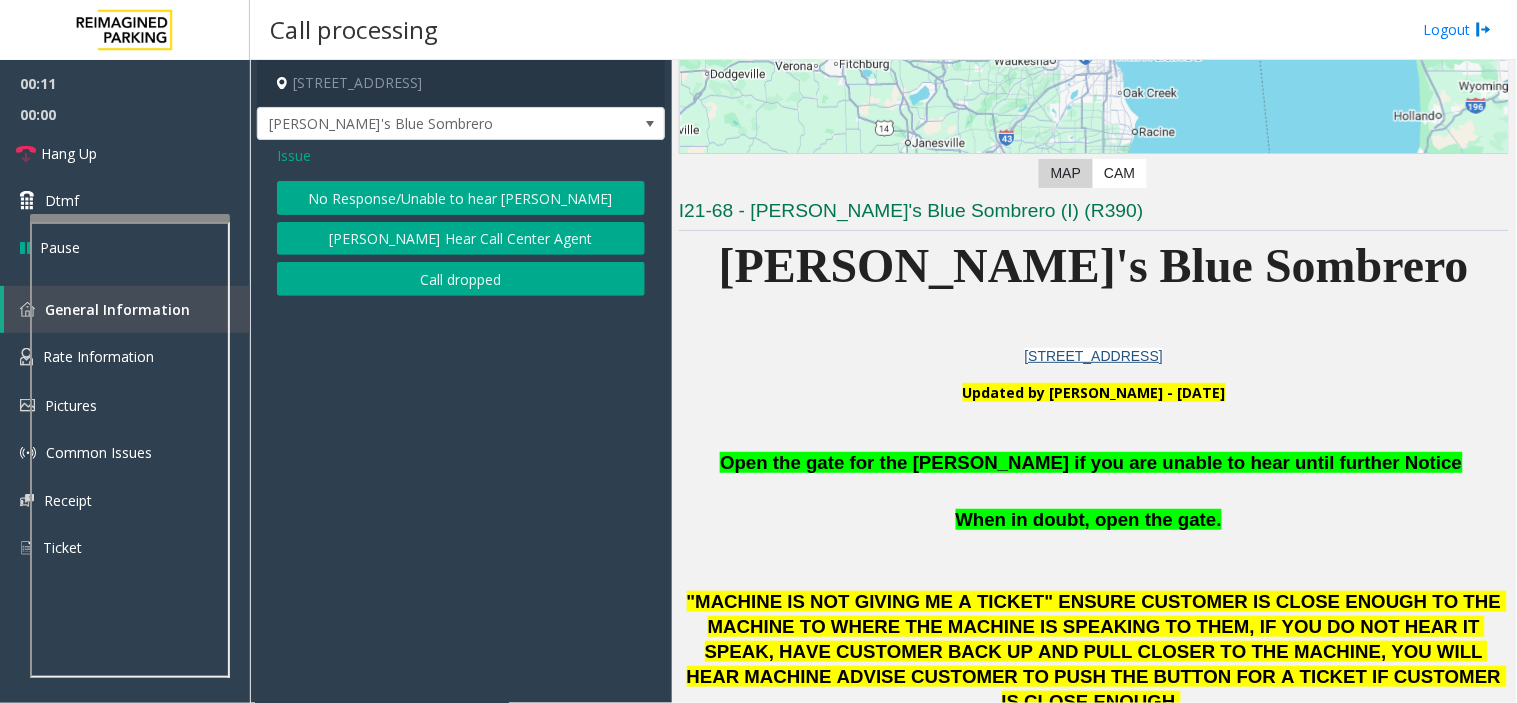 click on "Issue" 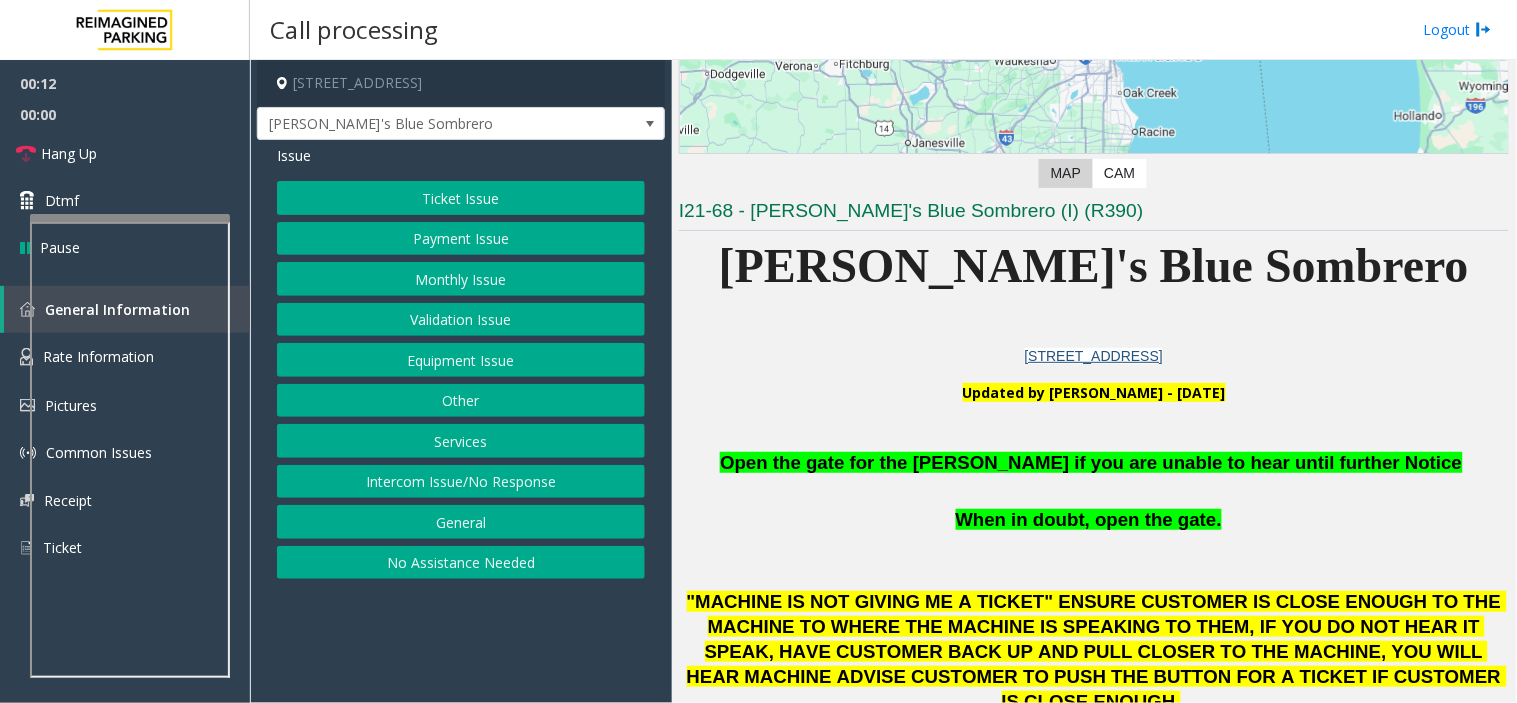 click on "Equipment Issue" 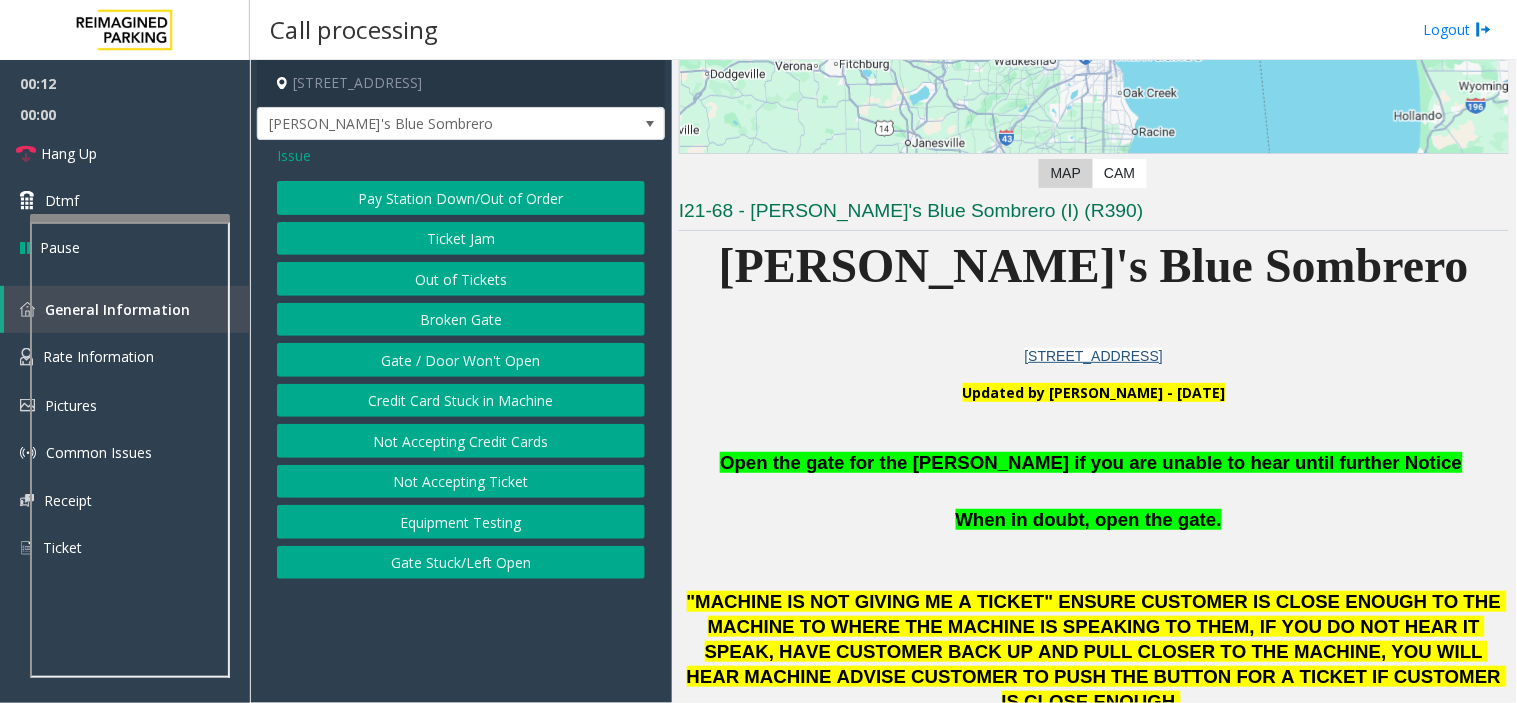 click on "Gate / Door Won't Open" 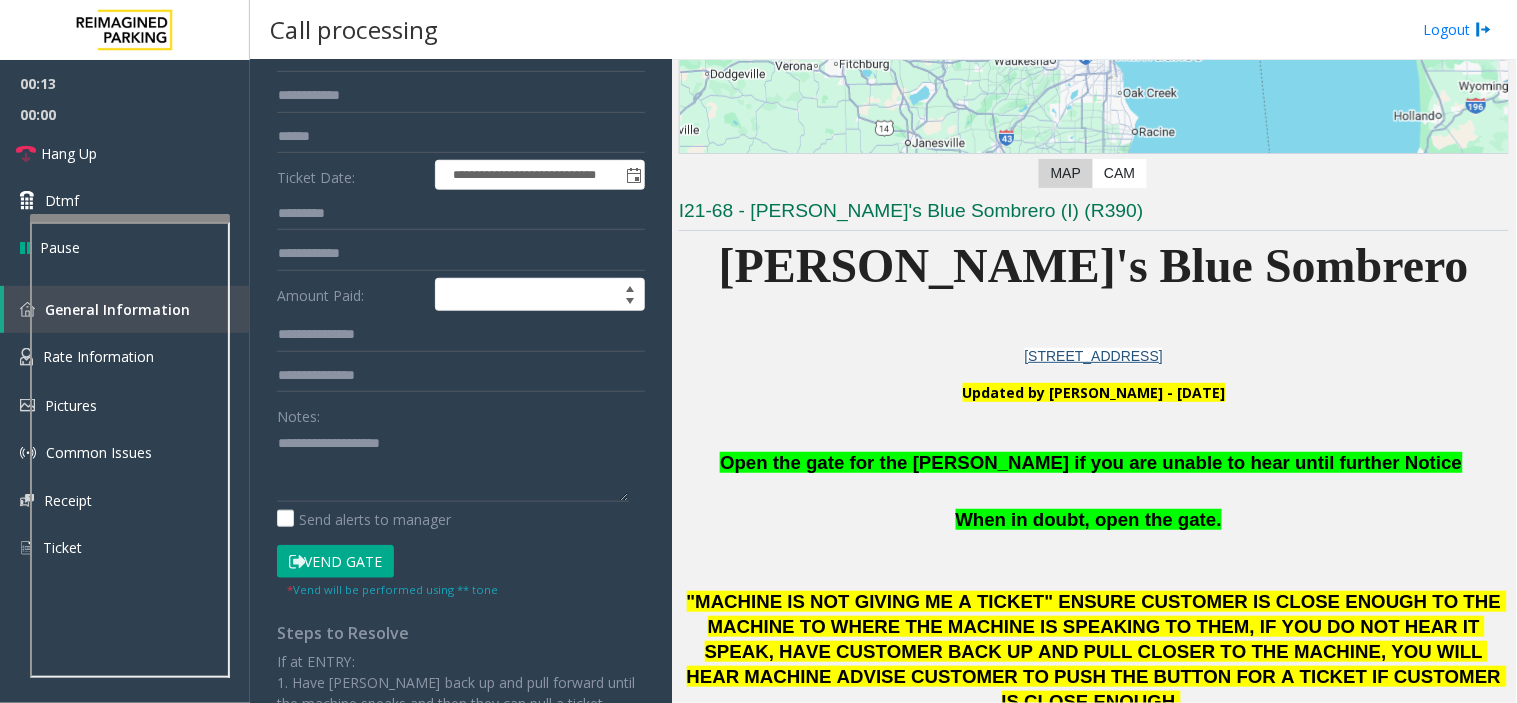 scroll, scrollTop: 408, scrollLeft: 0, axis: vertical 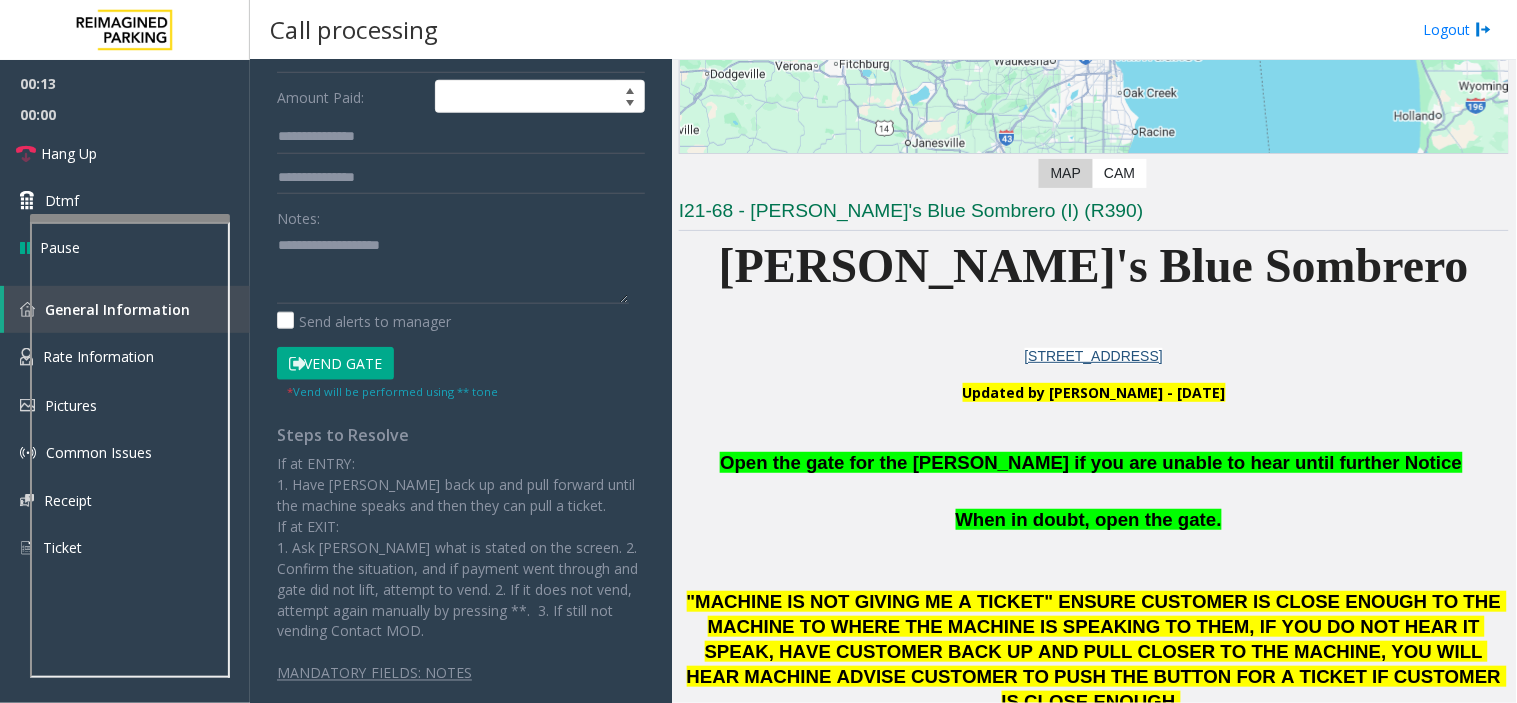 click on "Vend Gate" 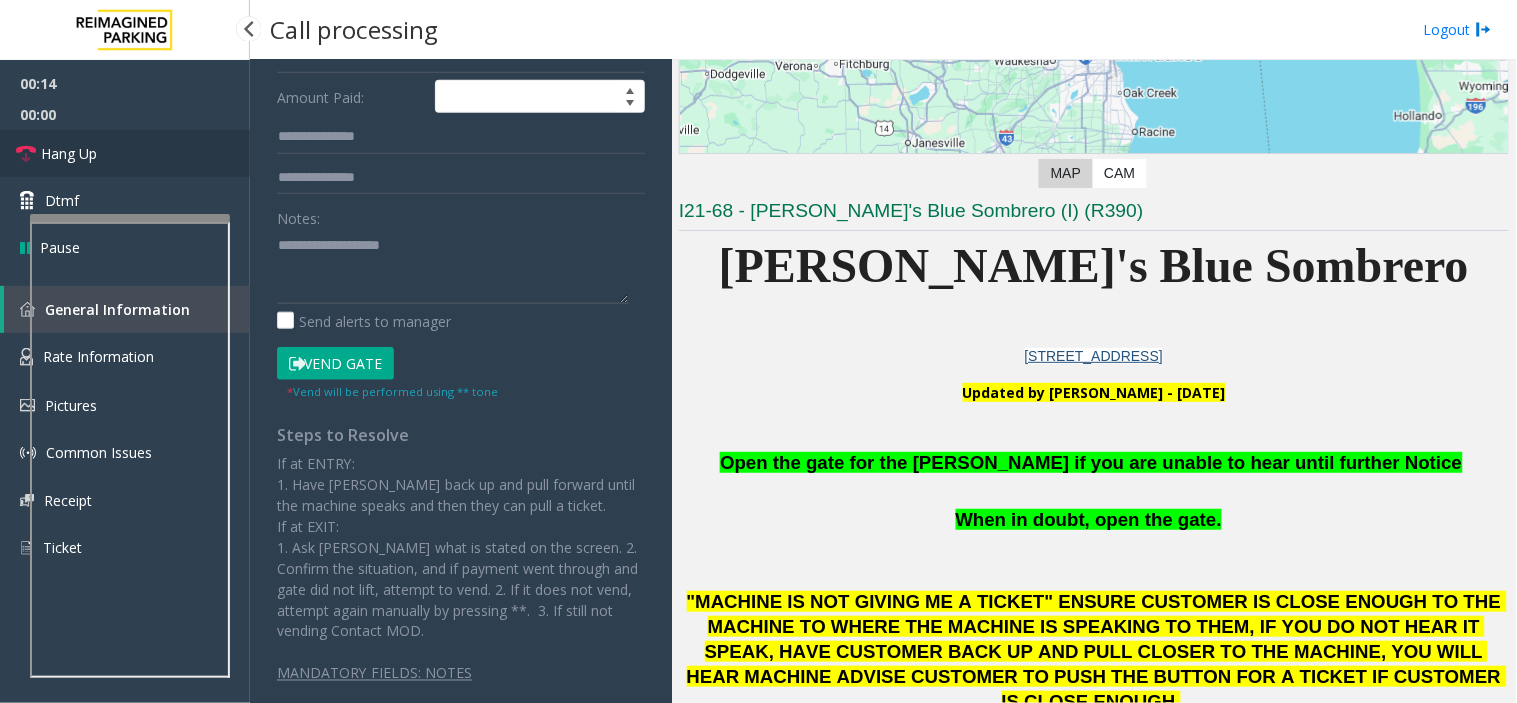 click on "Hang Up" at bounding box center (69, 153) 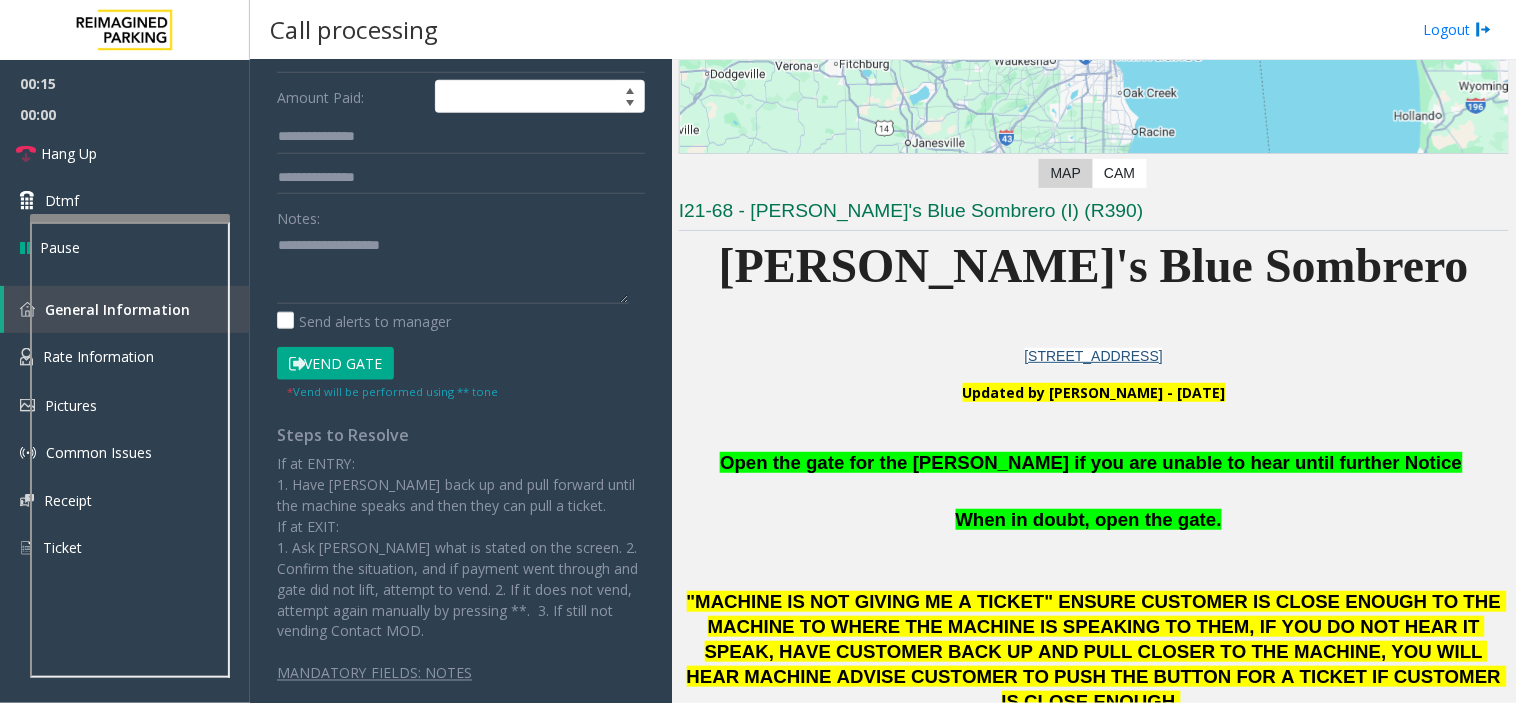 click 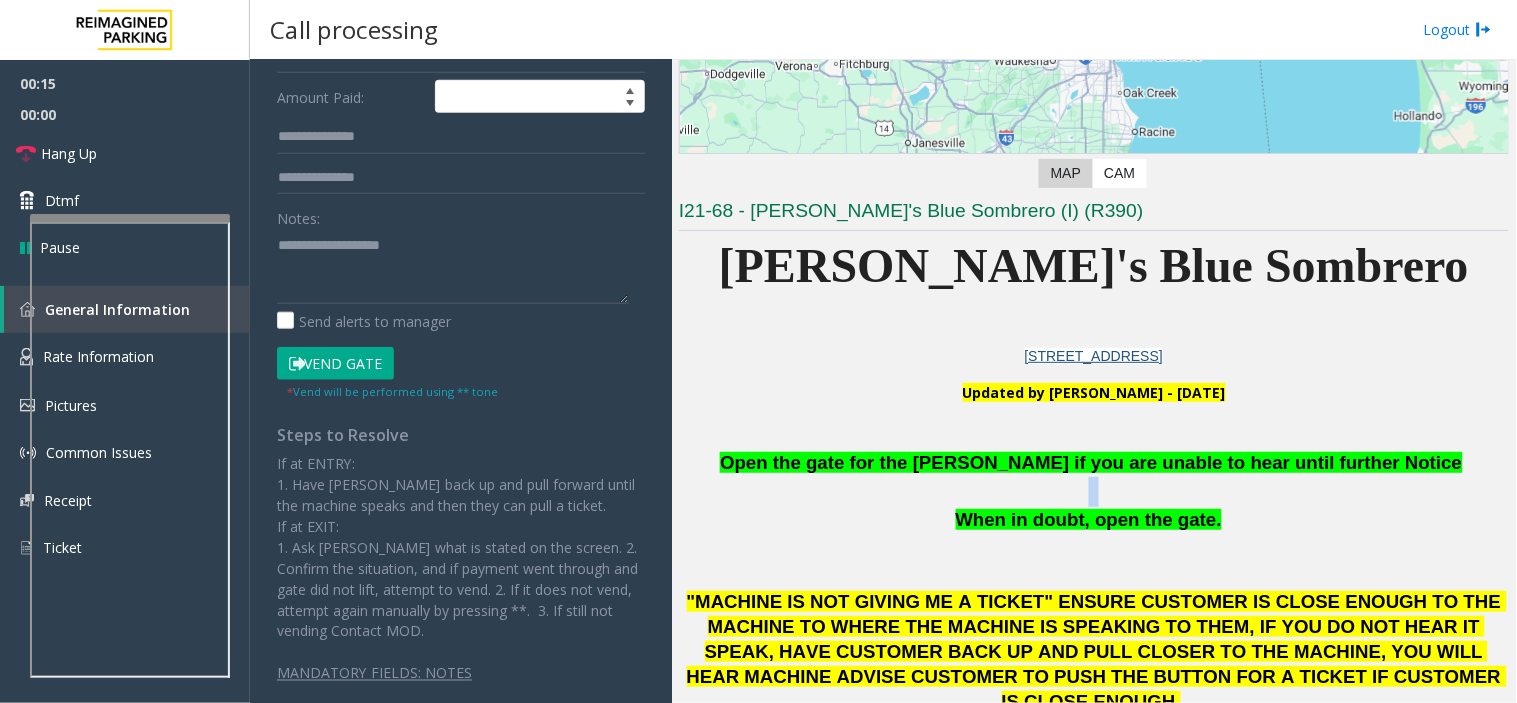 click 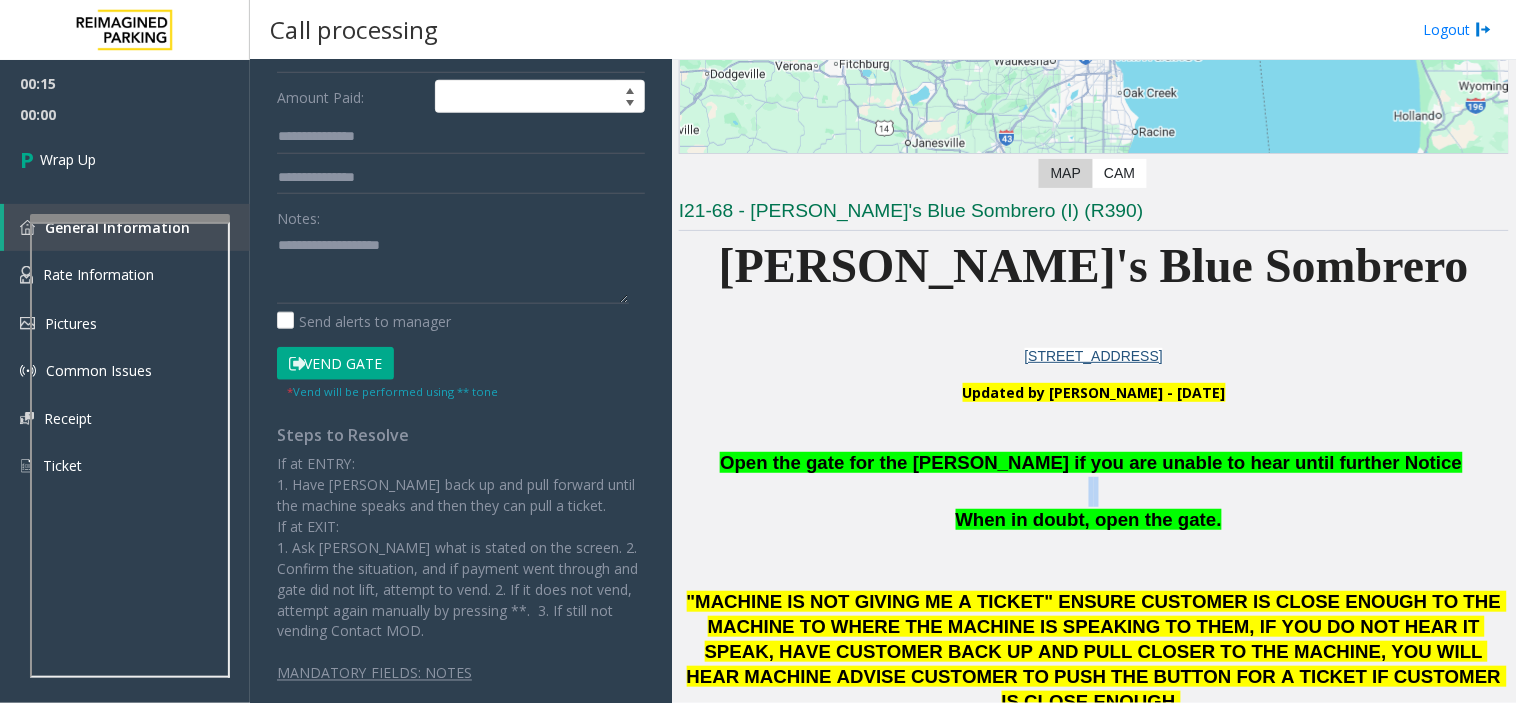 click 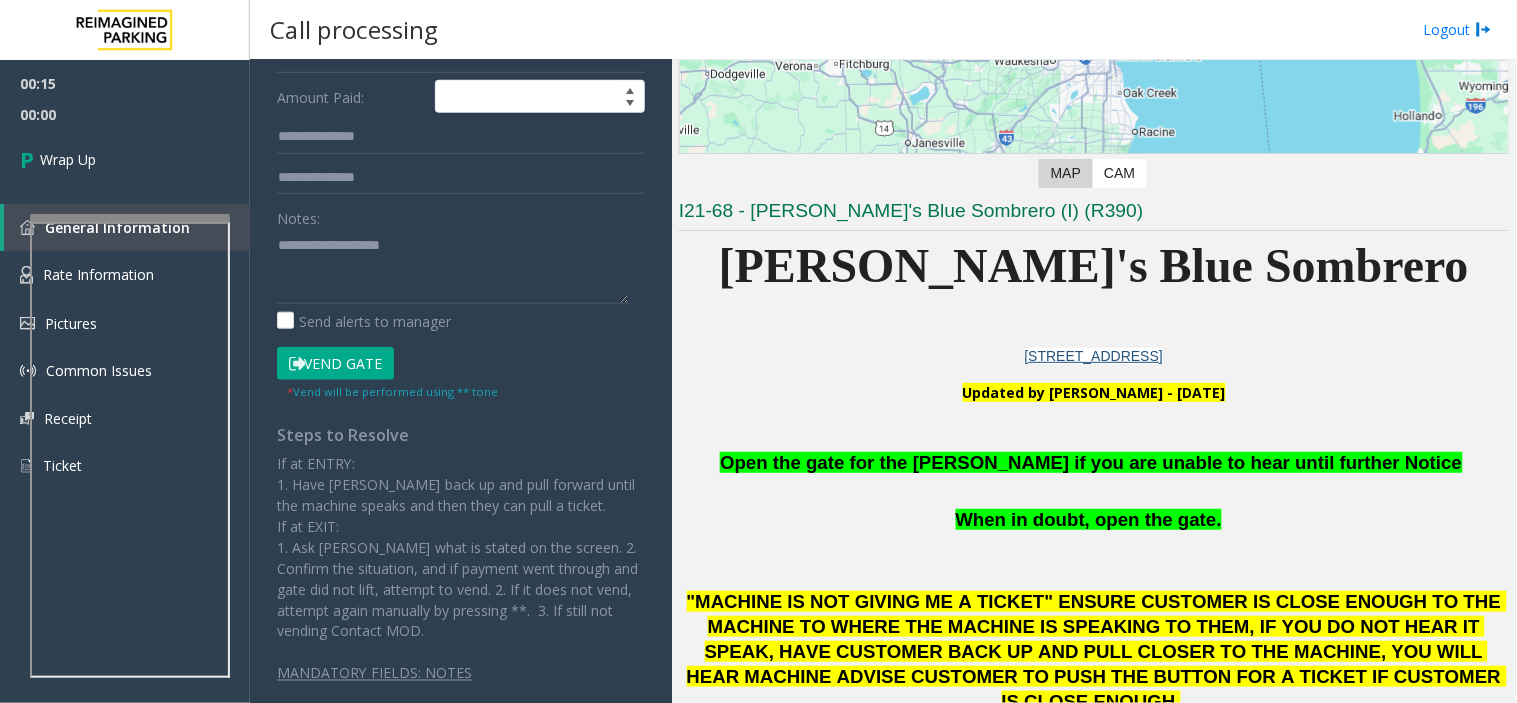 click 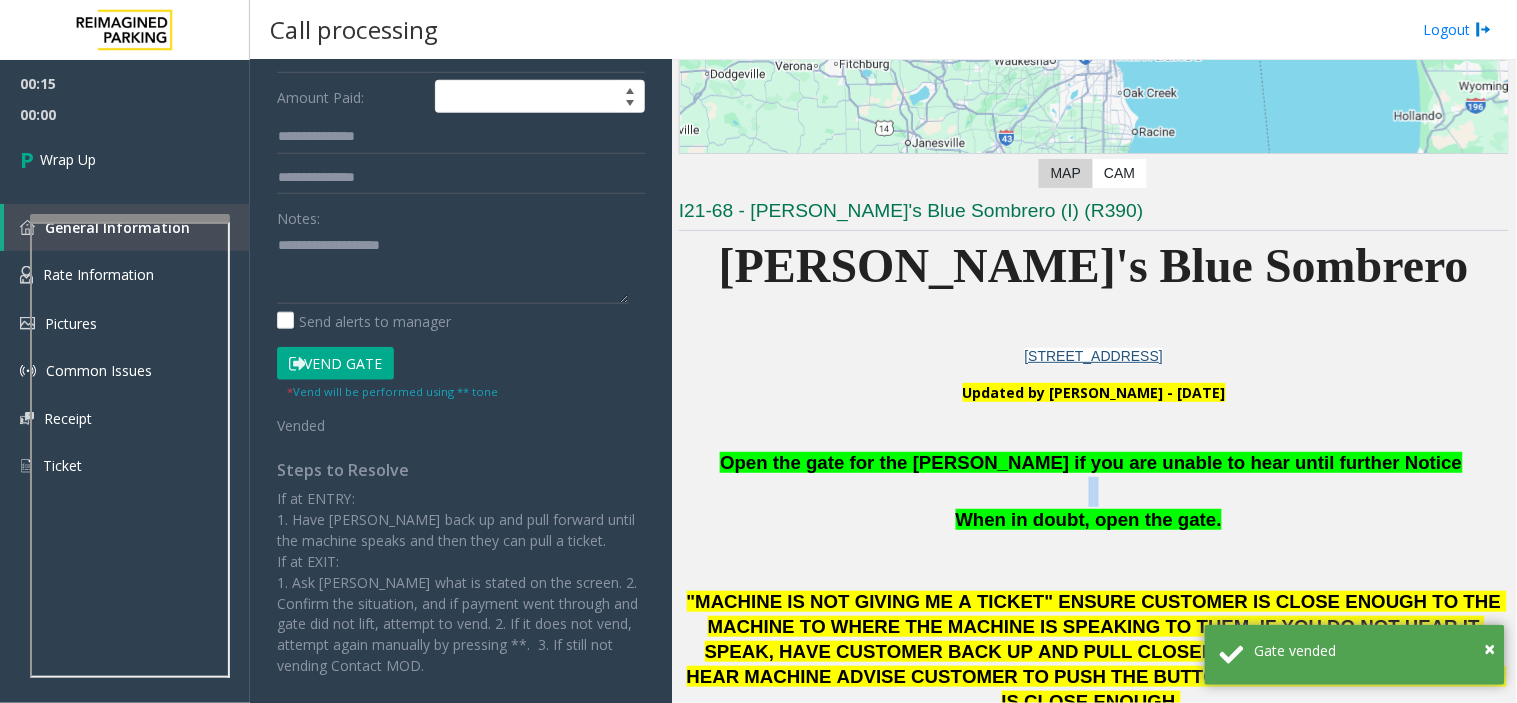 click 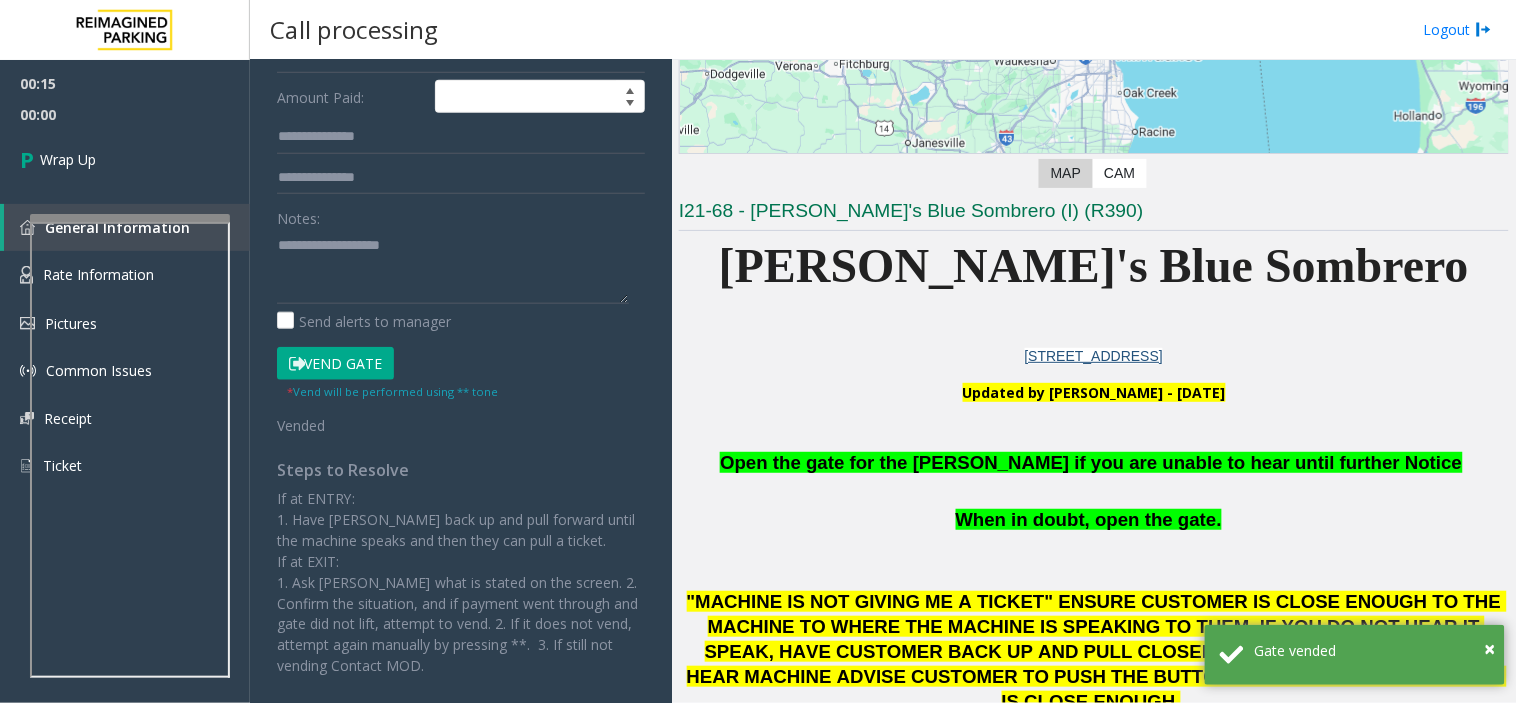click on "Open the gate for the [PERSON_NAME] if you are unable to hear until further Notice" 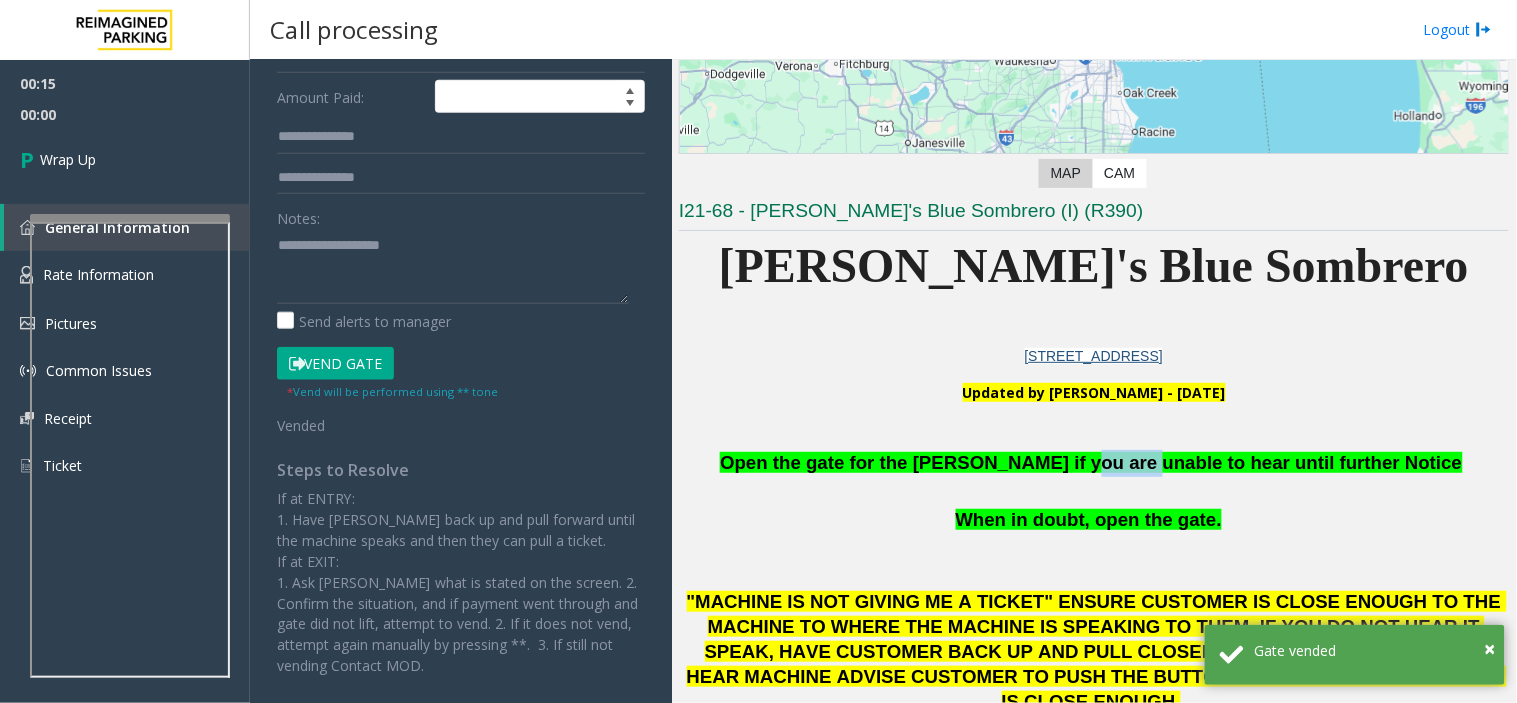 click on "Open the gate for the [PERSON_NAME] if you are unable to hear until further Notice" 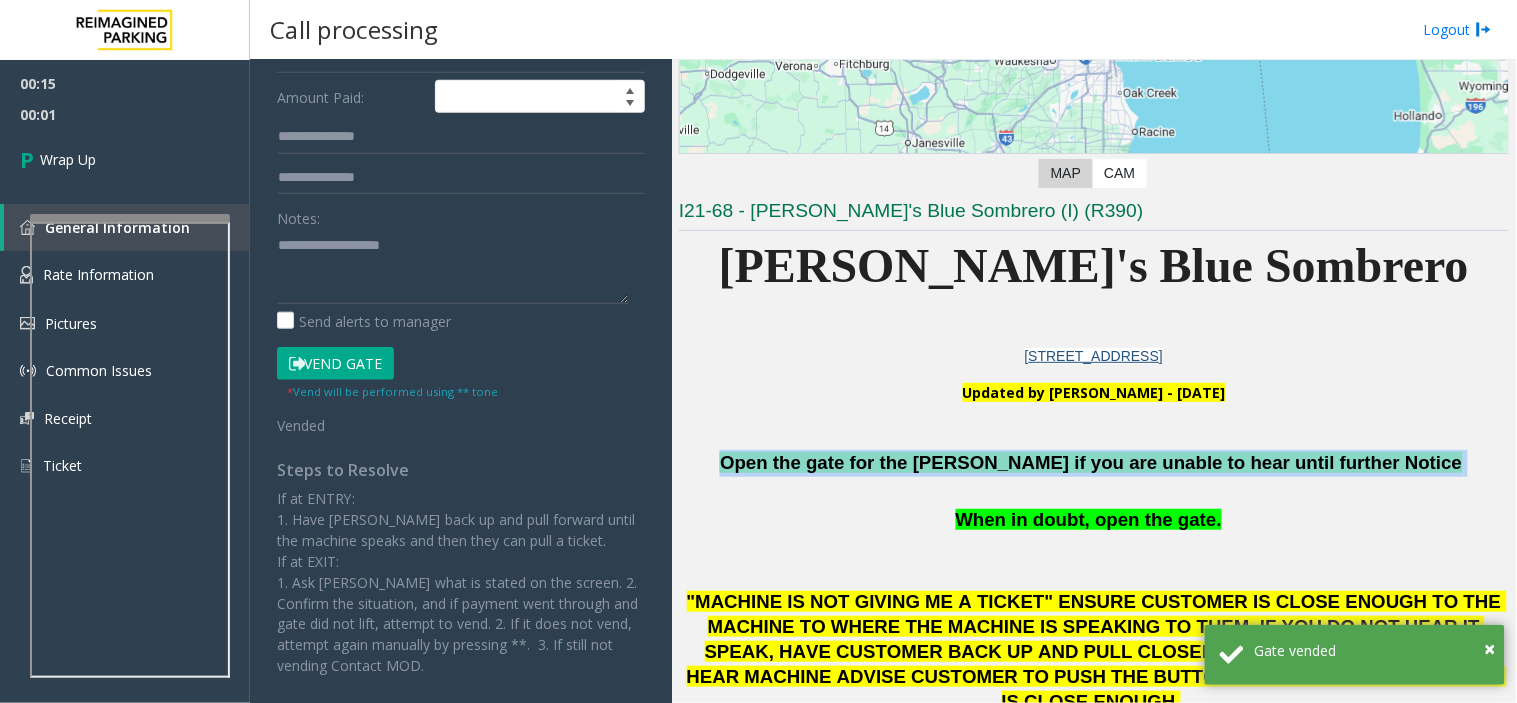 click on "Open the gate for the [PERSON_NAME] if you are unable to hear until further Notice" 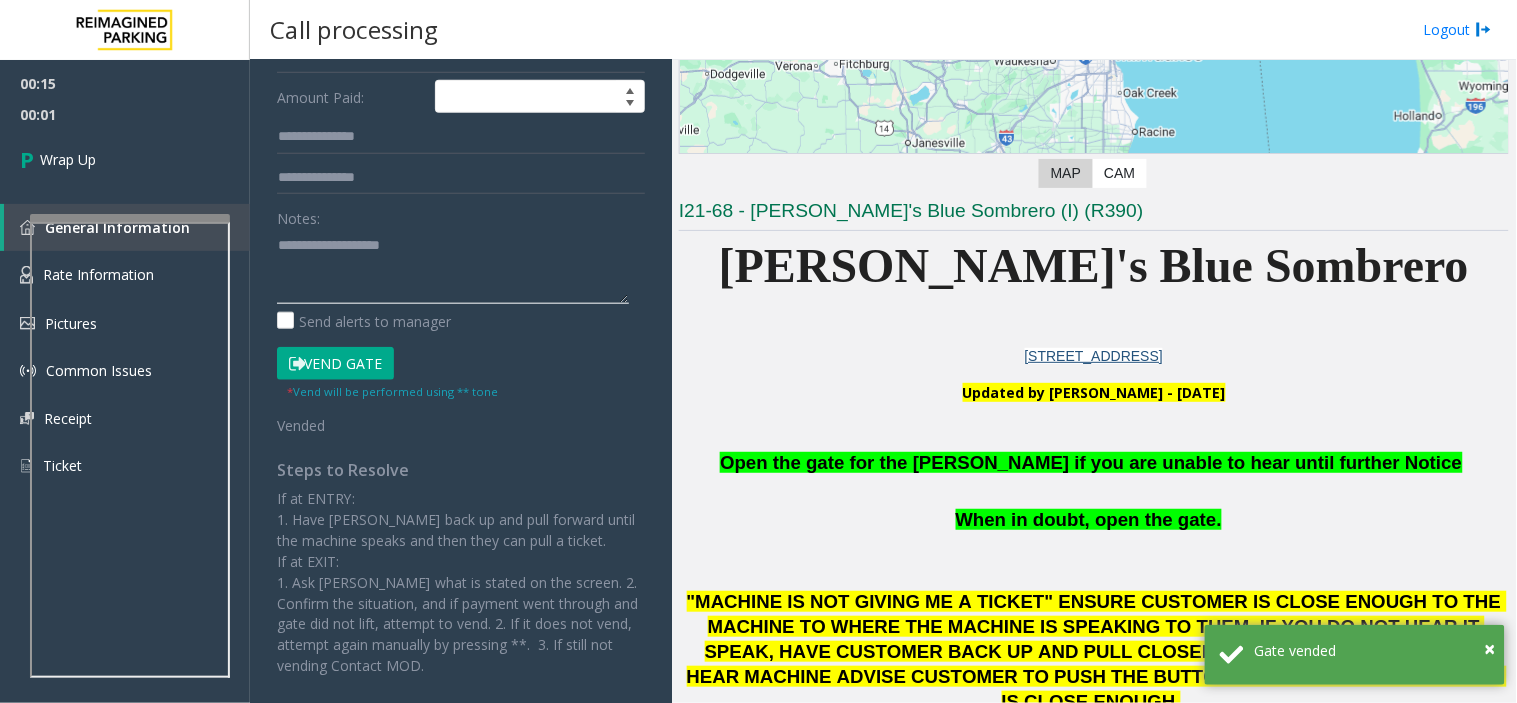 click 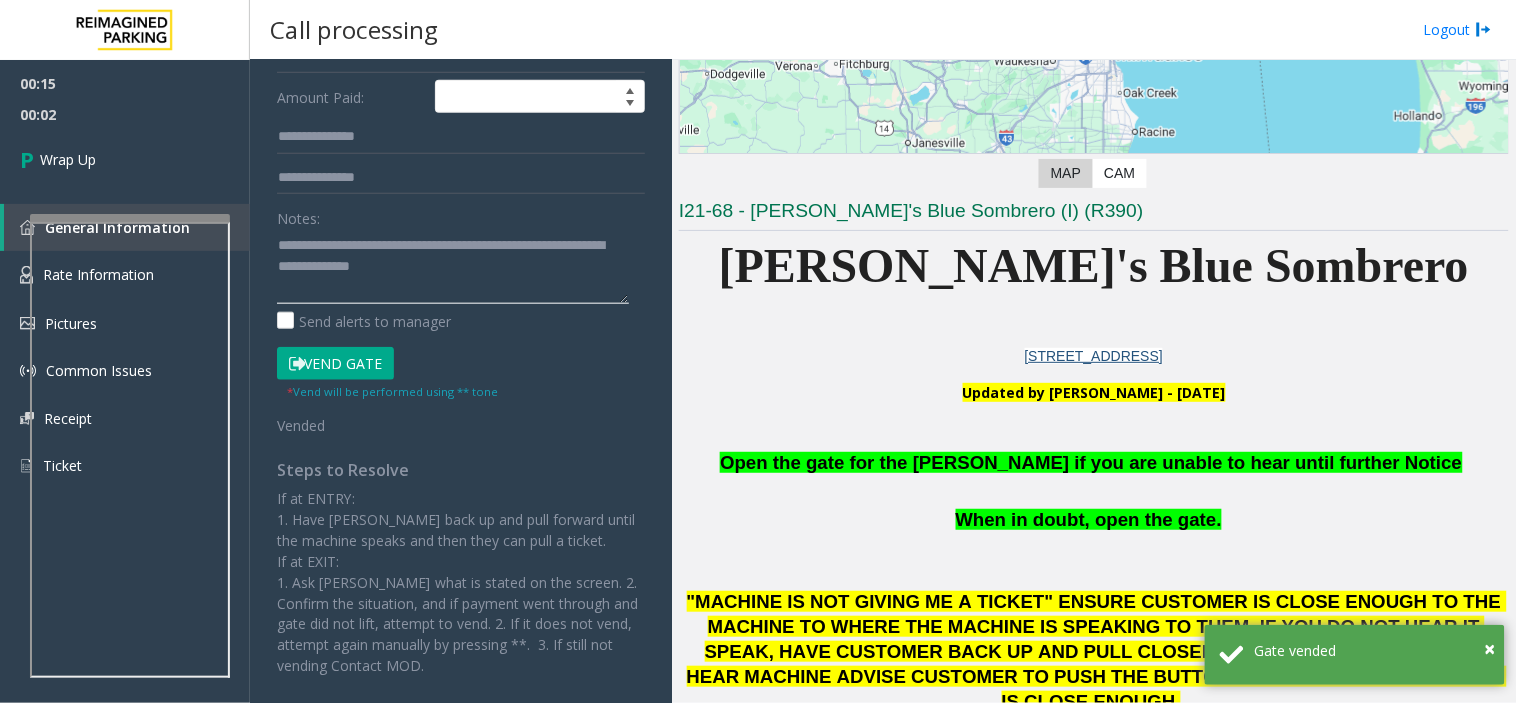 scroll, scrollTop: 14, scrollLeft: 0, axis: vertical 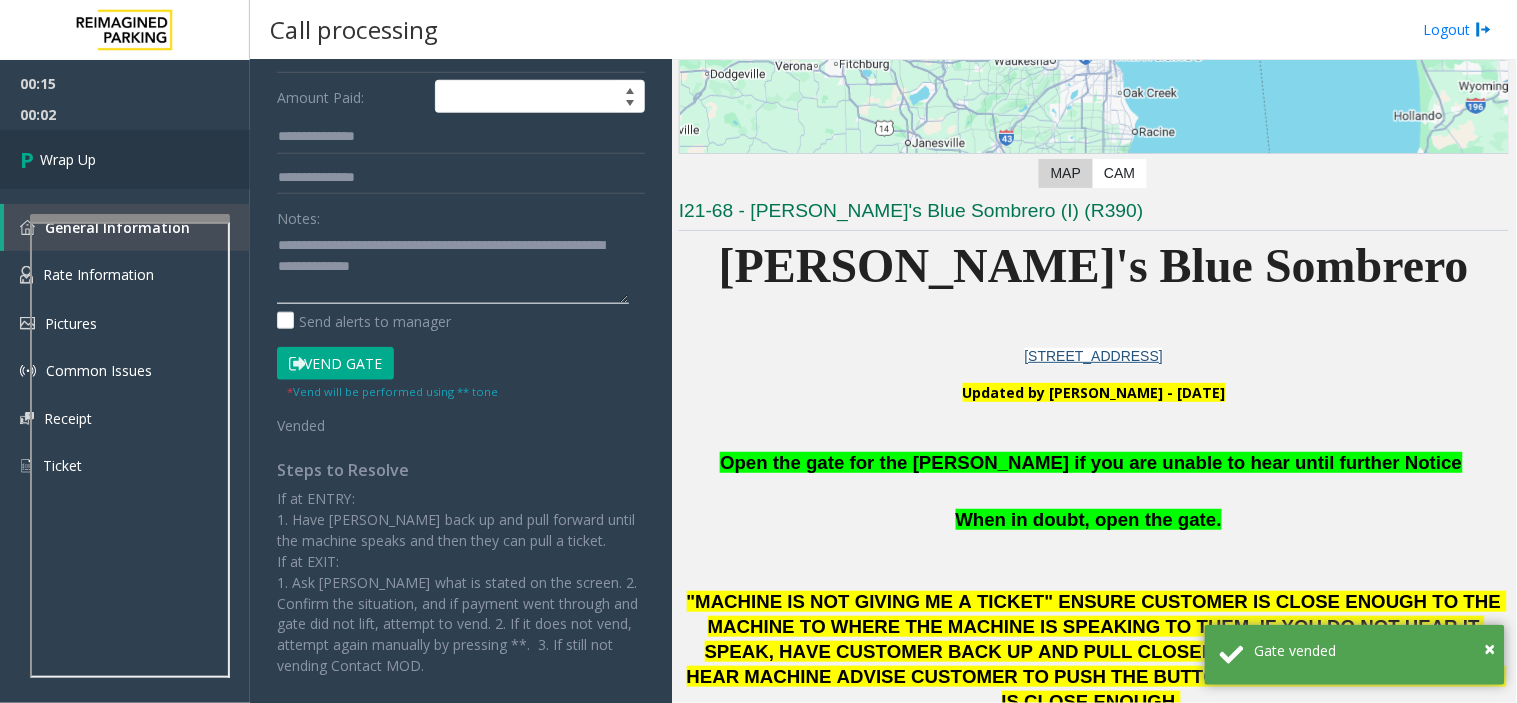 type on "**********" 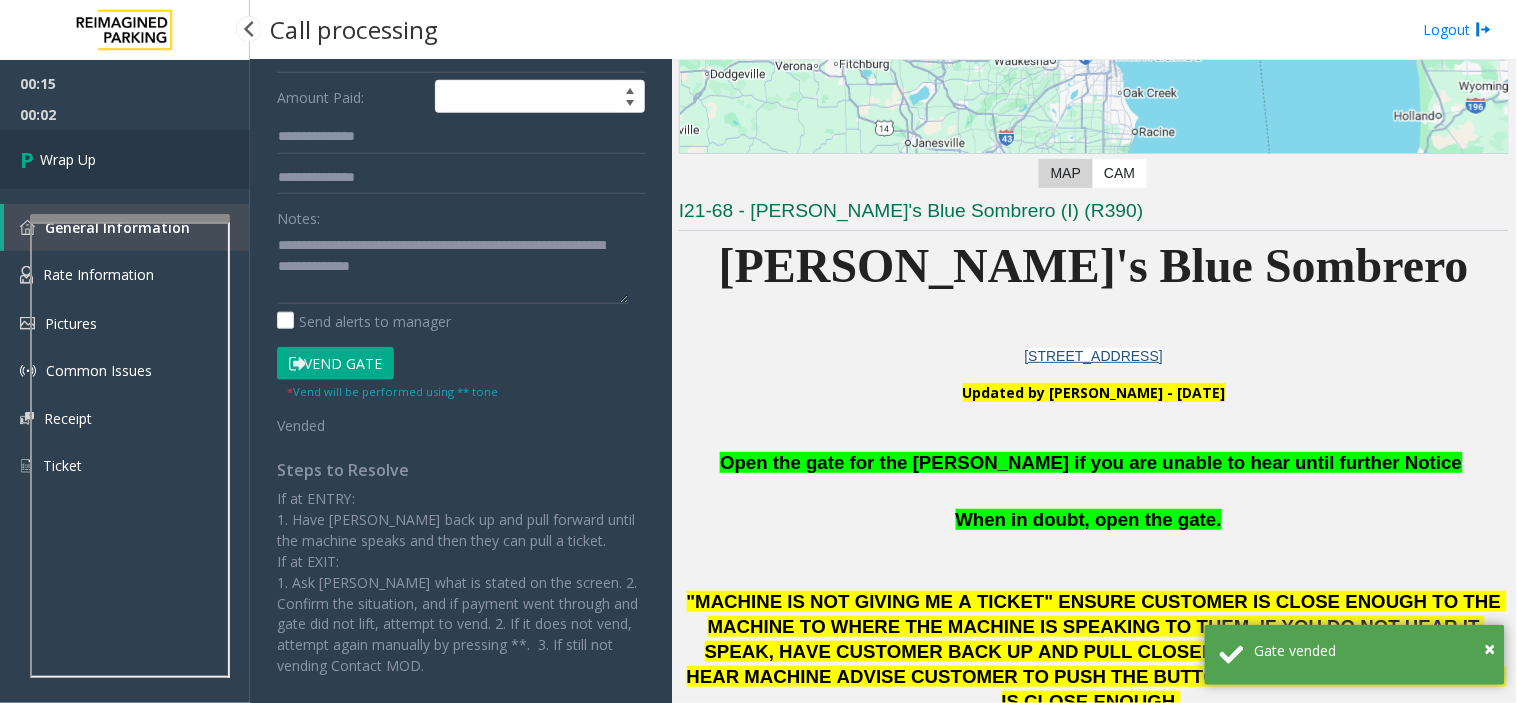 click on "Wrap Up" at bounding box center [125, 159] 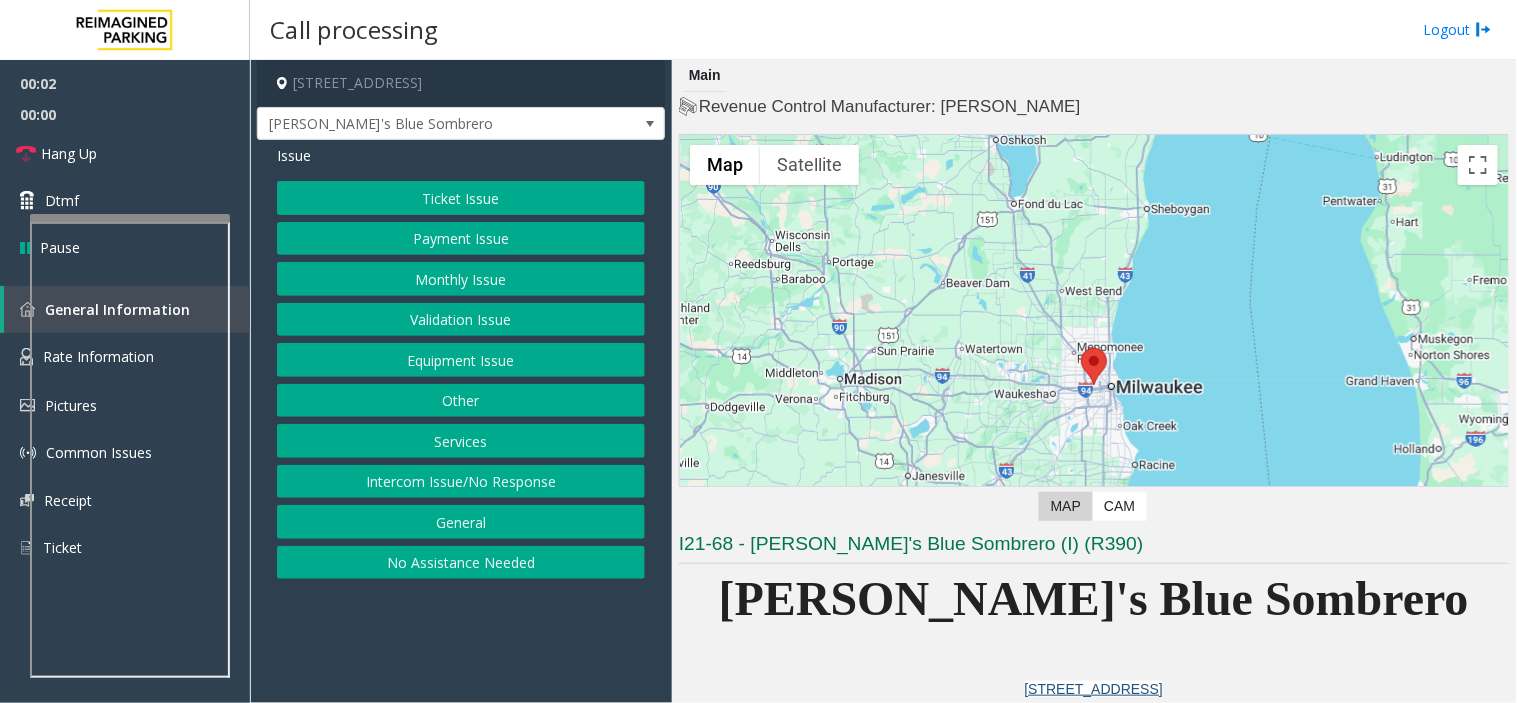 scroll, scrollTop: 444, scrollLeft: 0, axis: vertical 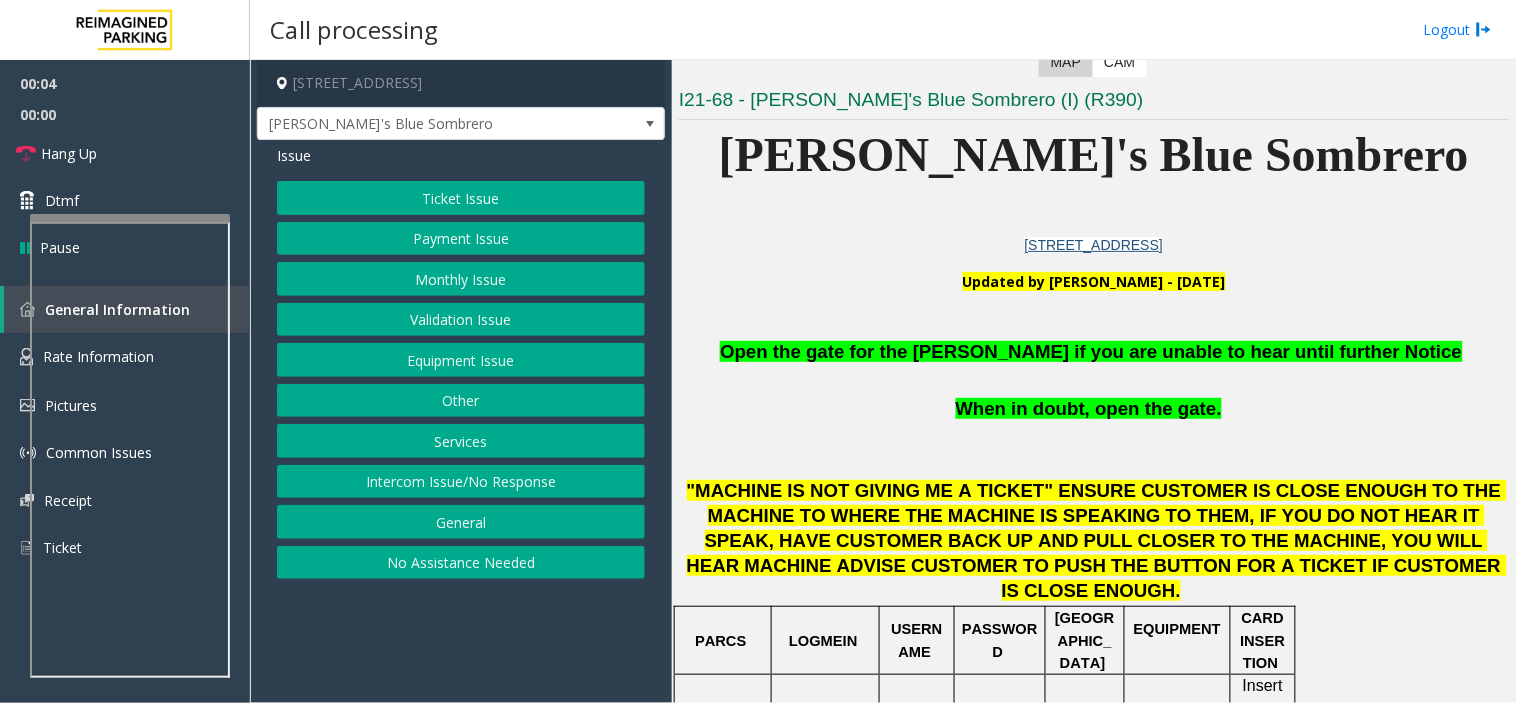 click on "Issue" 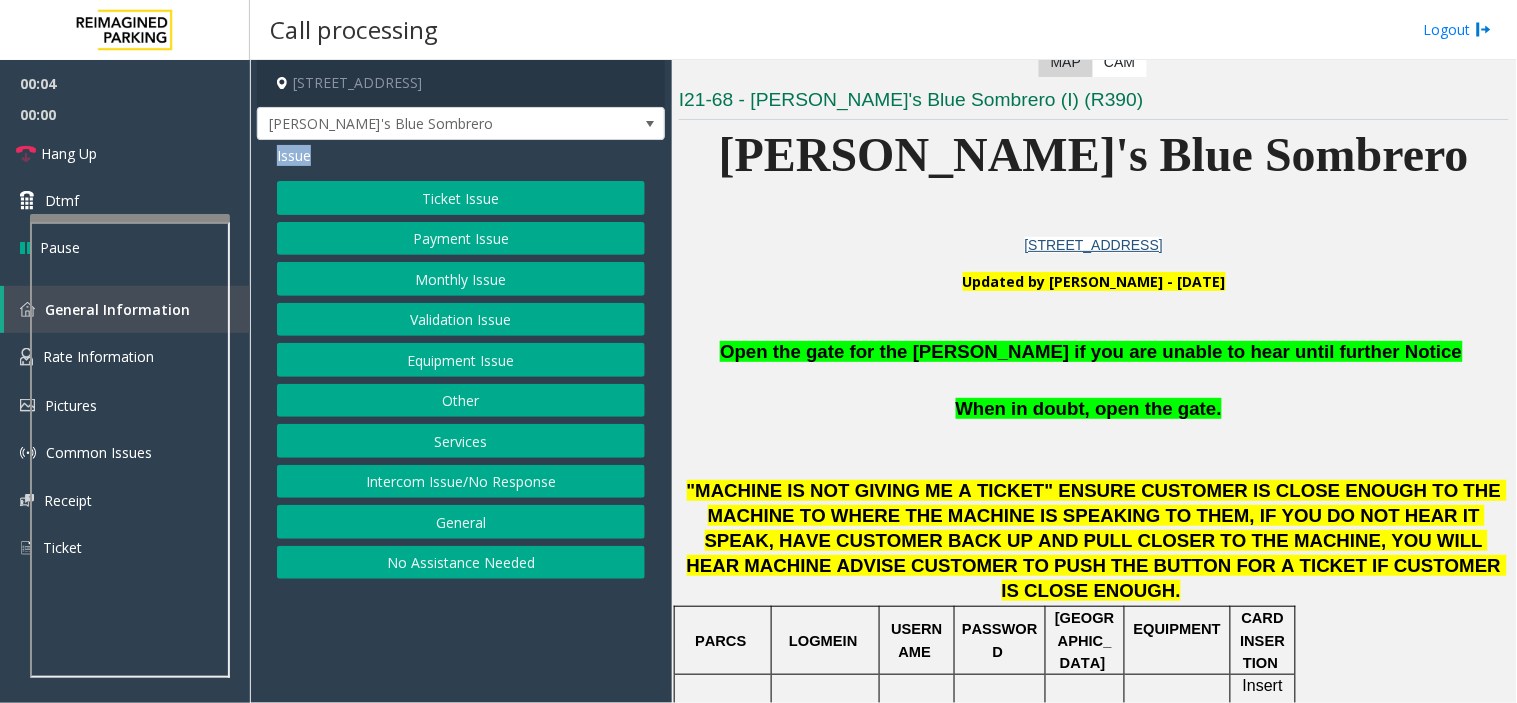 click on "Issue" 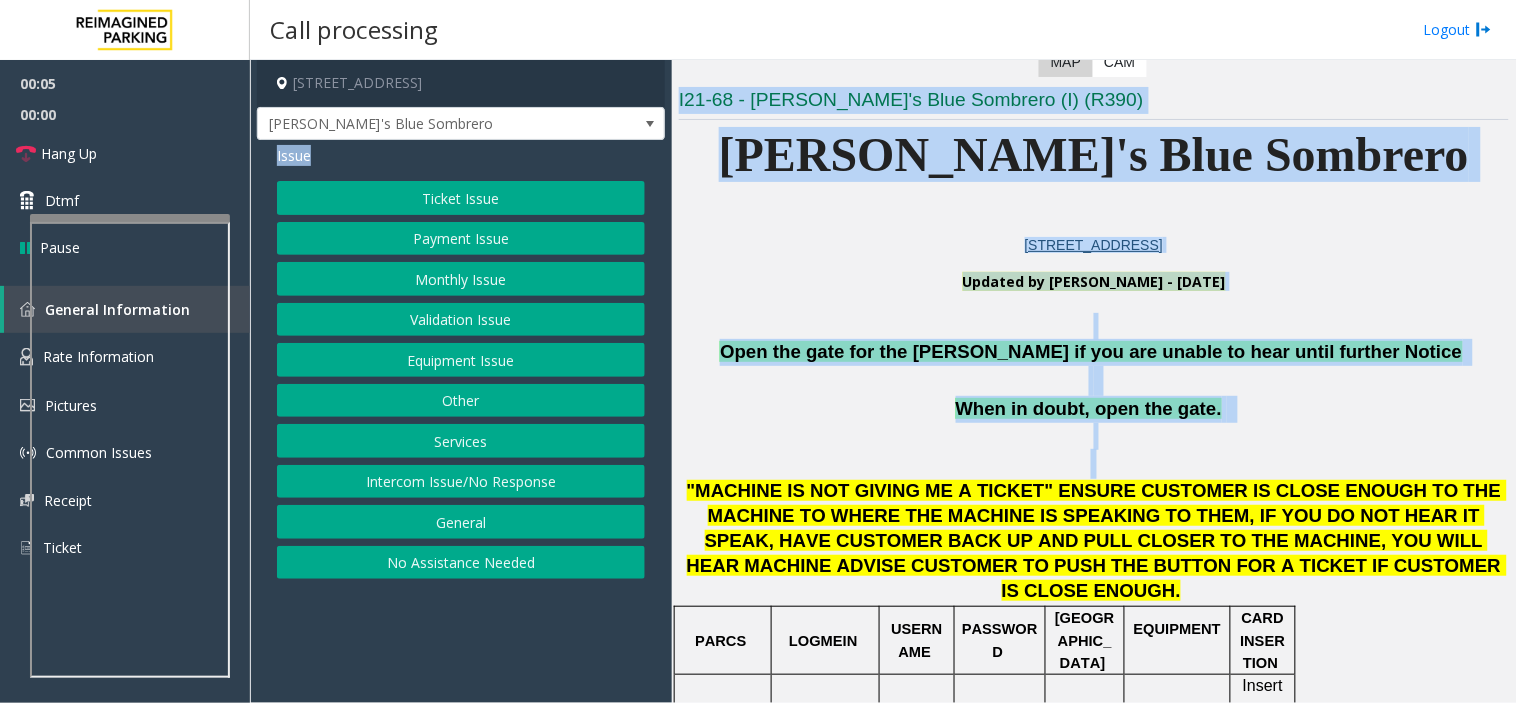 drag, startPoint x: 293, startPoint y: 157, endPoint x: 1156, endPoint y: 433, distance: 906.0602 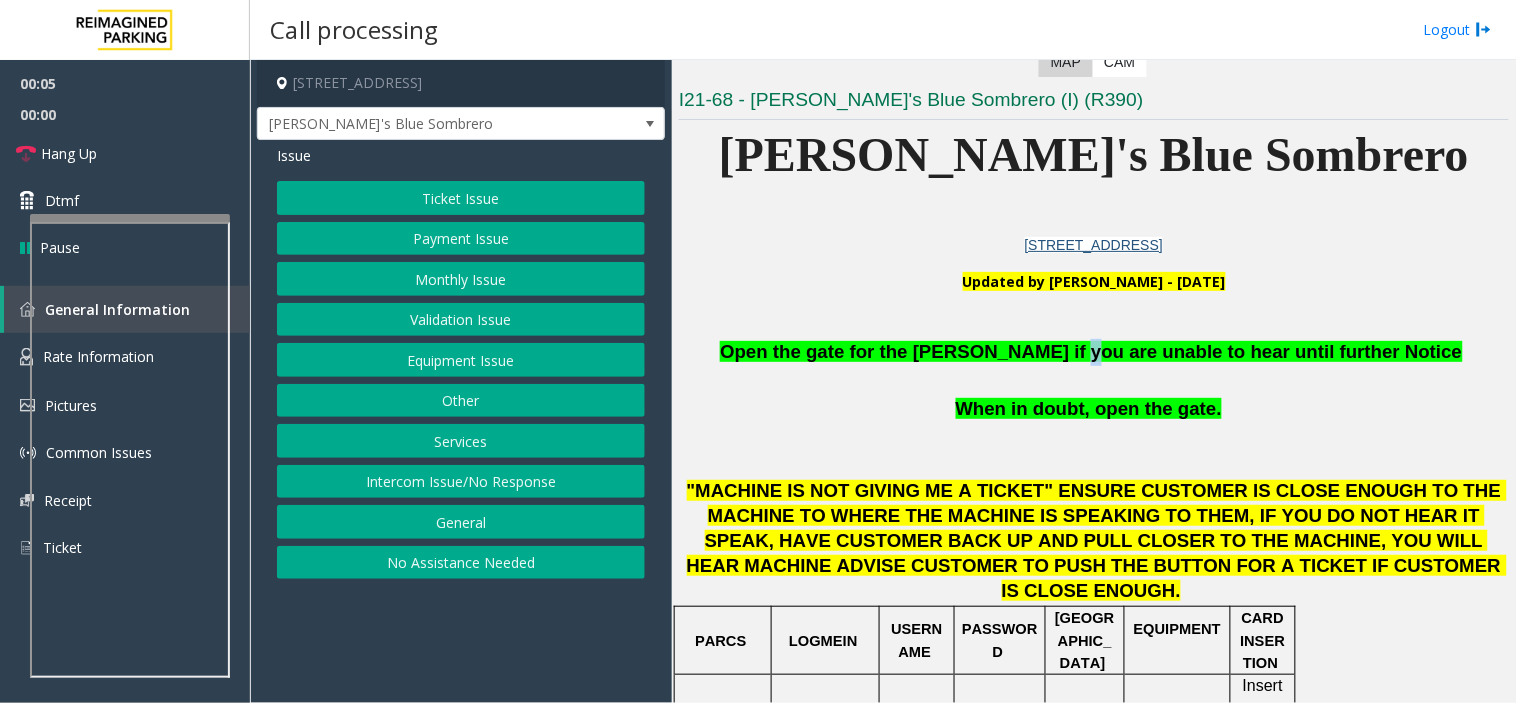 click on "Open the gate for the [PERSON_NAME] if you are unable to hear until further Notice" 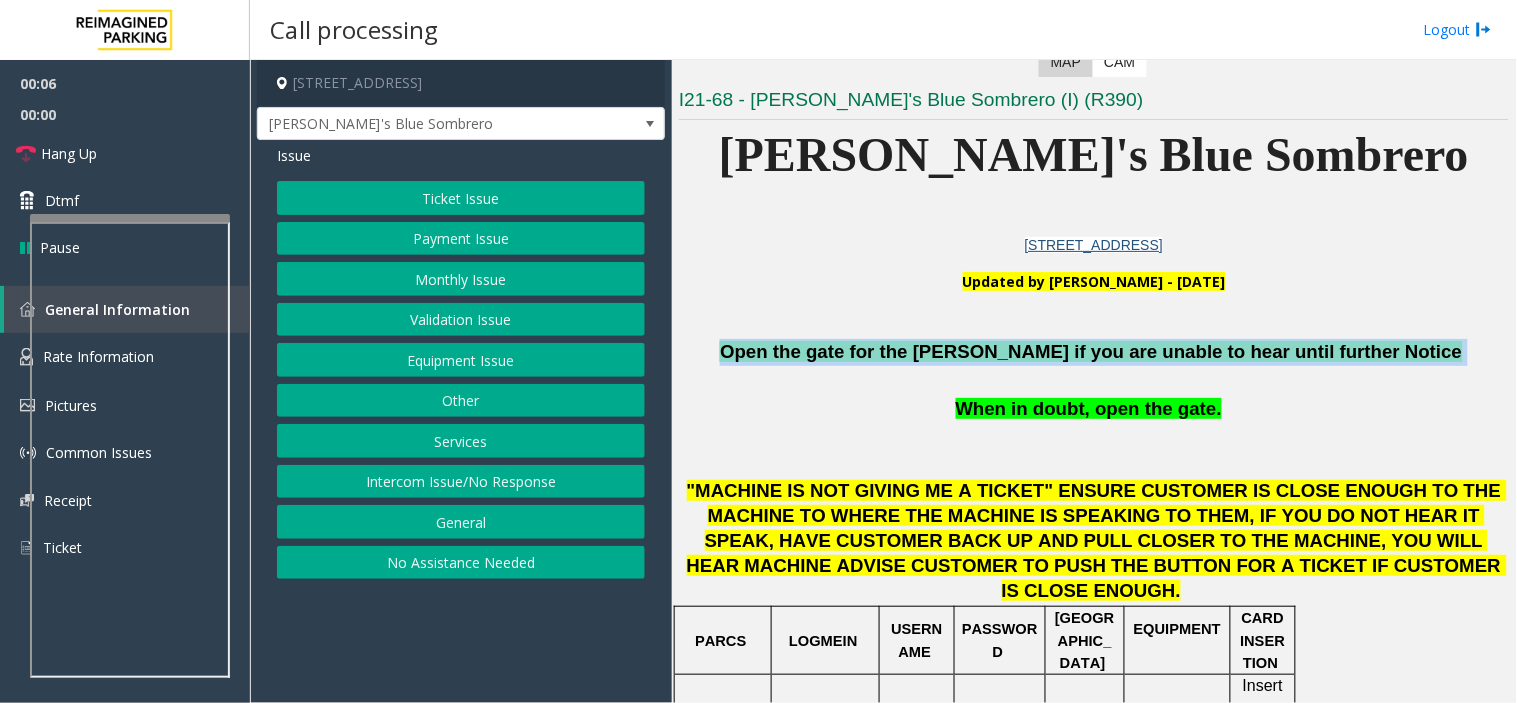 click on "Open the gate for the [PERSON_NAME] if you are unable to hear until further Notice" 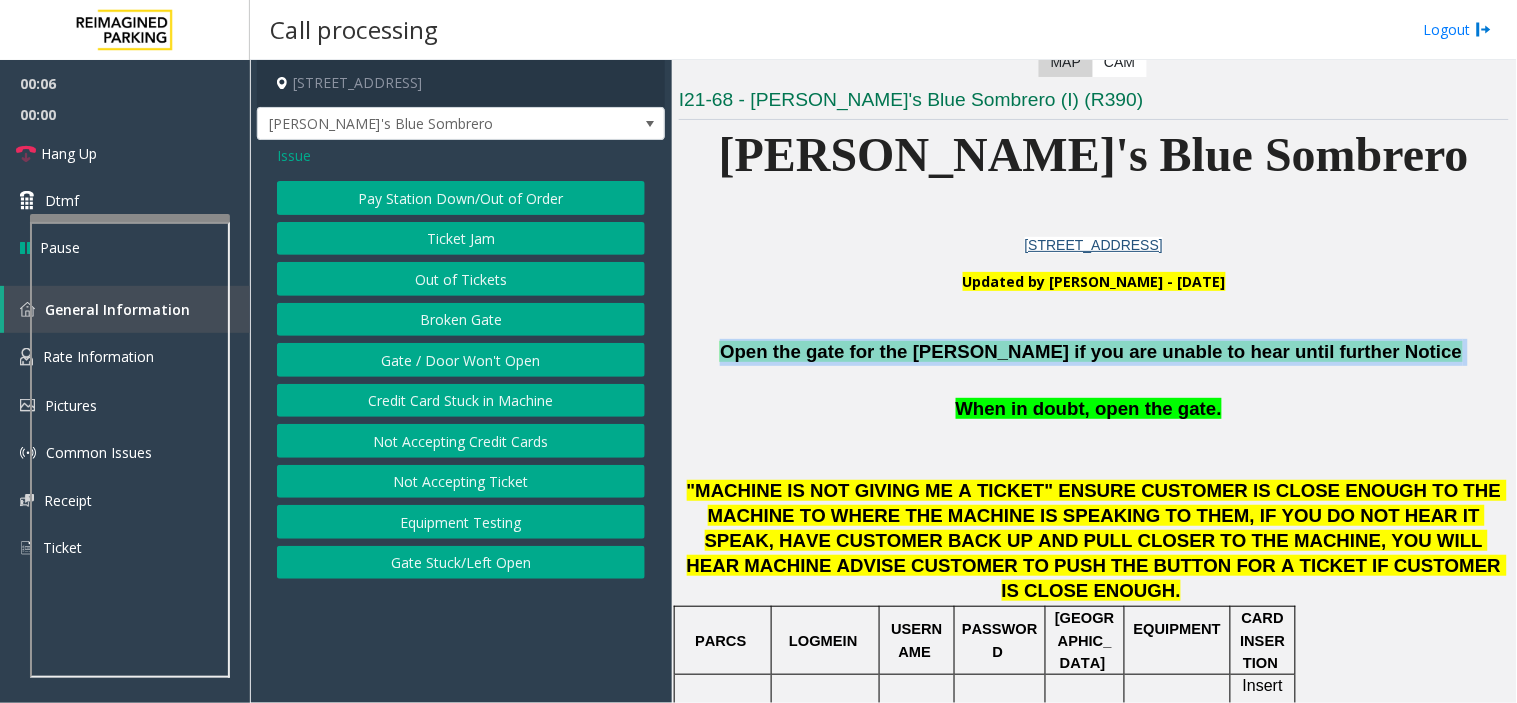 click on "Gate / Door Won't Open" 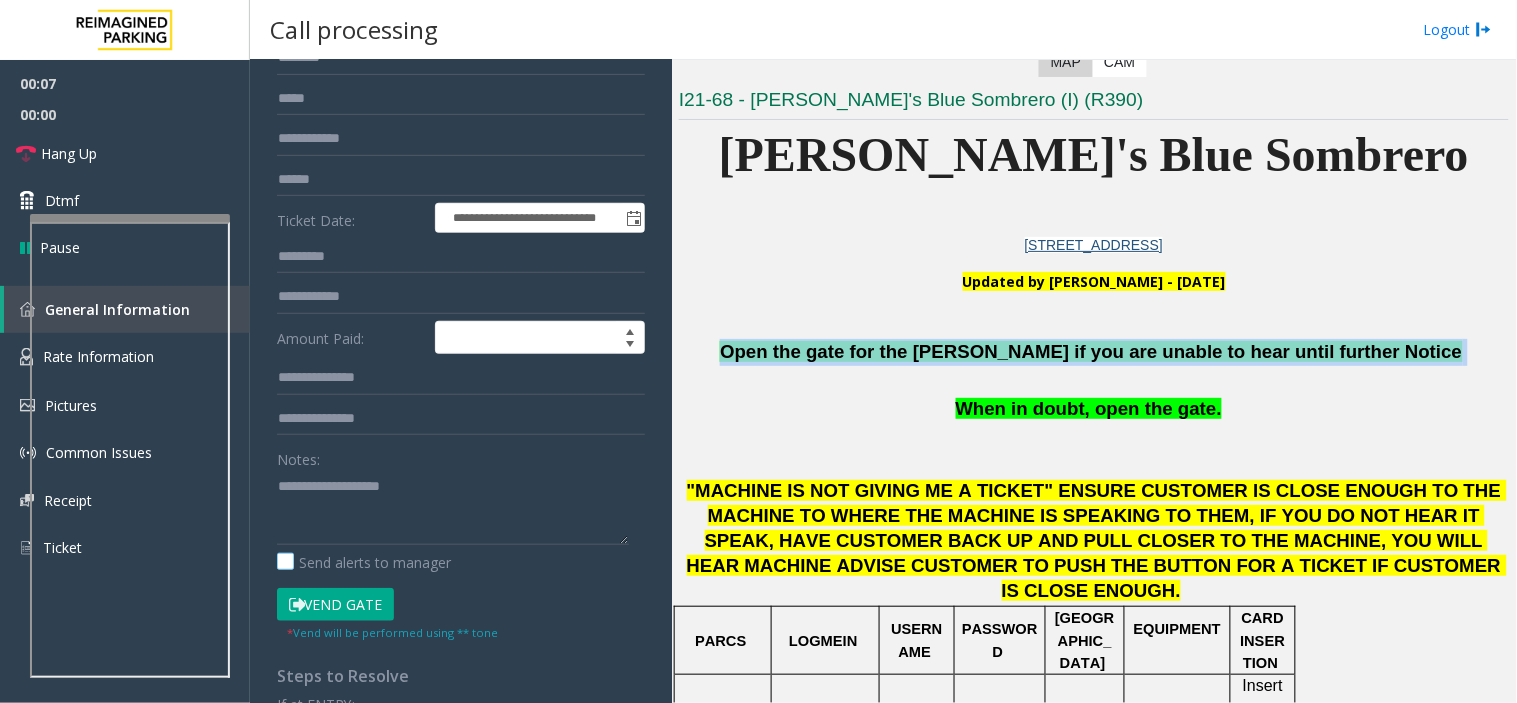 scroll, scrollTop: 333, scrollLeft: 0, axis: vertical 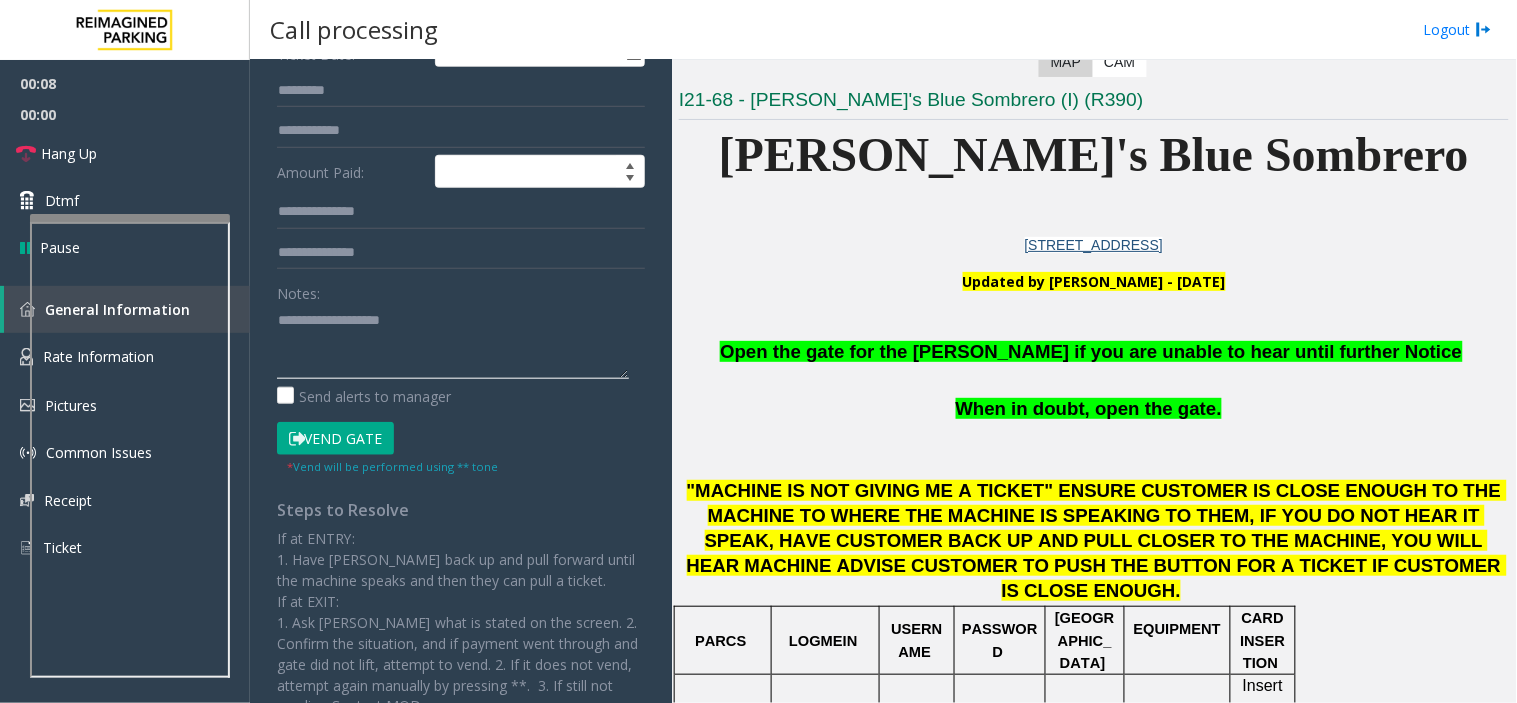 click 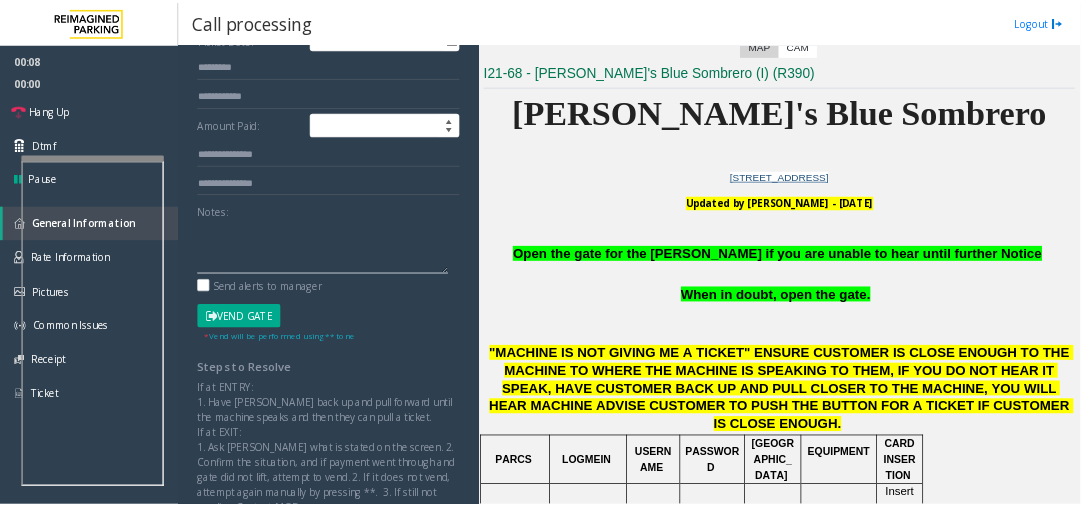 scroll, scrollTop: 0, scrollLeft: 0, axis: both 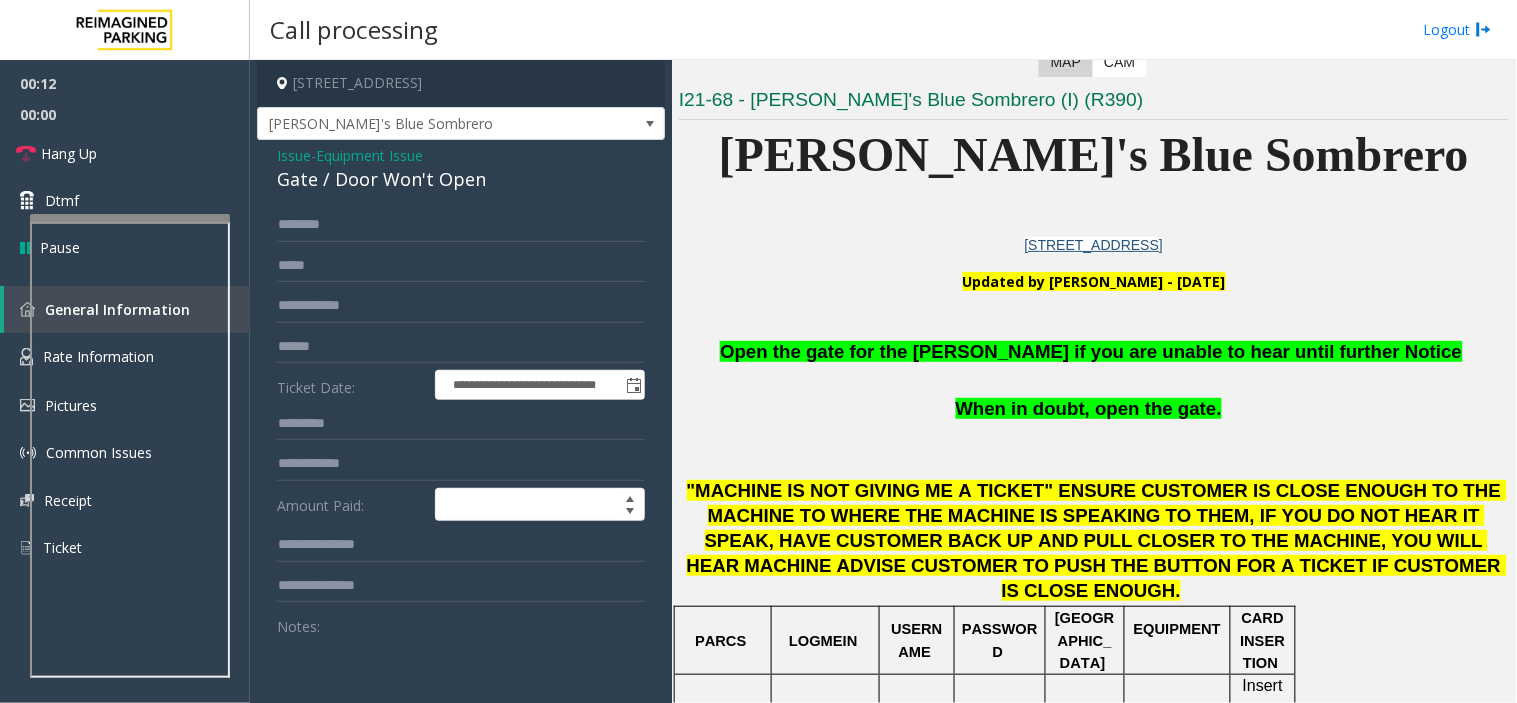 click on "I21-68 - [PERSON_NAME]'s Blue Sombrero (I) (R390) [PERSON_NAME]'s Blue Sombrero [STREET_ADDRESS] Updated by [PERSON_NAME] - [DATE] Open the gate for the [PERSON_NAME] if you are unable to hear until further Notice        When in doubt, open the gate.       "MACHINE IS NOT GIVING ME A TICKET" ENSURE CUSTOMER IS CLOSE ENOUGH TO THE MACHINE TO WHERE THE MACHINE IS SPEAKING TO THEM, IF YOU DO NOT HEAR IT SPEAK, HAVE CUSTOMER BACK UP AND PULL CLOSER TO THE MACHINE, YOU WILL HEAR MACHINE ADVISE CUSTOMER TO PUSH THE BUTTON FOR A TICKET IF CUSTOMER IS CLOSE ENOUGH.   PARCS   LOGMEIN   USERNAME   PASSWORD   PARIS   EQUIPMENT   CARD INSERTION               Insert as shown all the way and remove quickly   MANDATORY FIELDS   VALIDATIONS   APPROVED VALIDATION LIST   TICKET   MONTHLY CARDS/TENANTS   GARAGE LAYOUT   LOCATION TIME             bar code facing up         Click Here for the local time   APPROVED VENDORS   DO NOT VEND FOR   ENTRANCE/EXIT LANE INFO   LOST TICKET RATE" 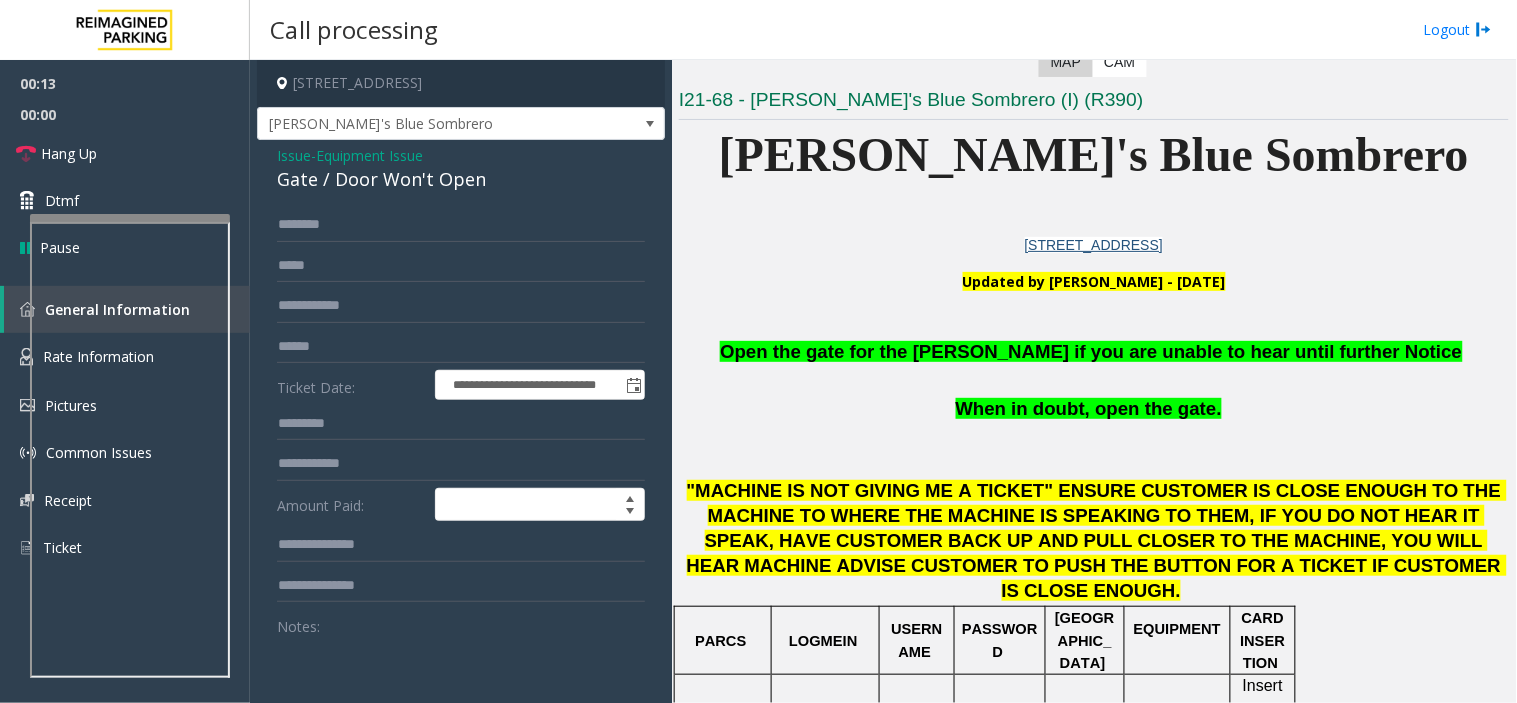 click on "[PERSON_NAME]'s Blue Sombrero" 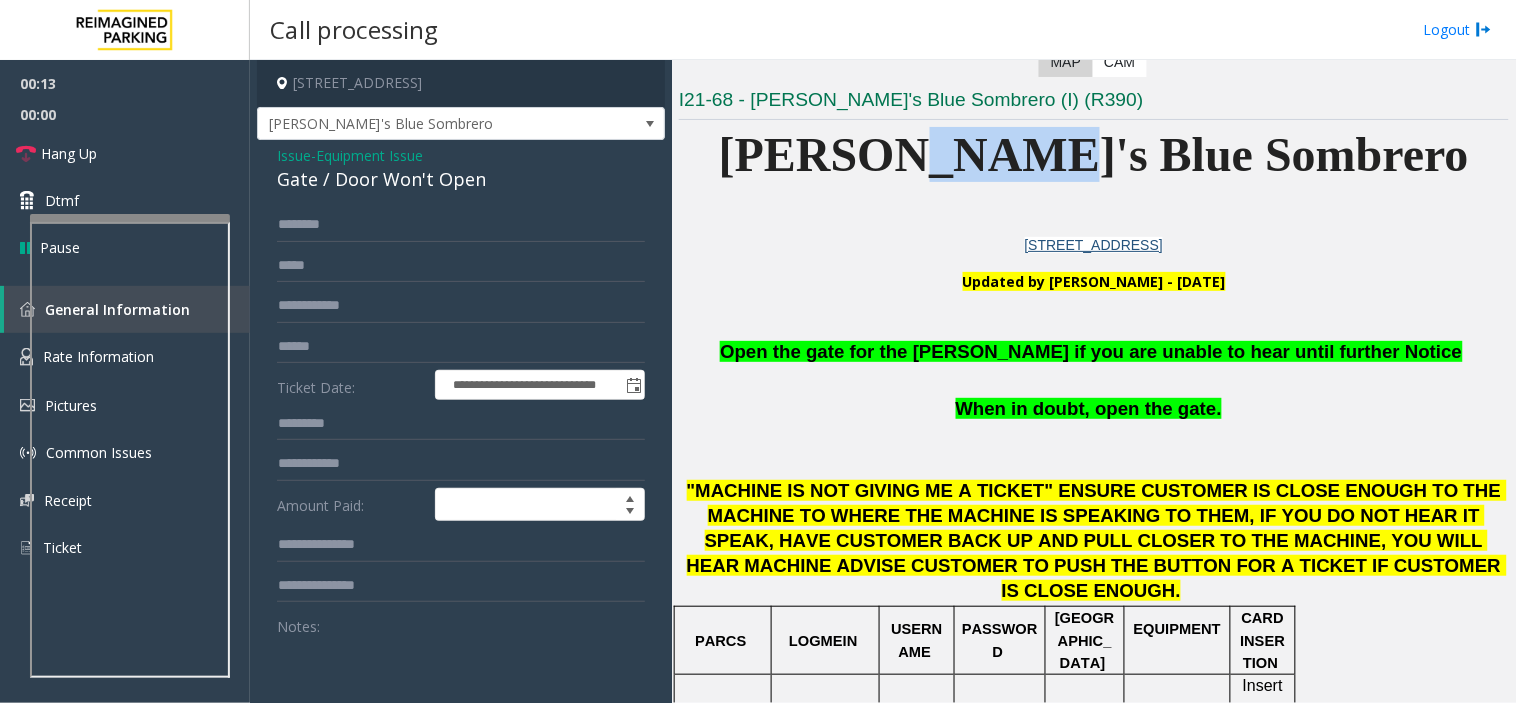 click on "[PERSON_NAME]'s Blue Sombrero" 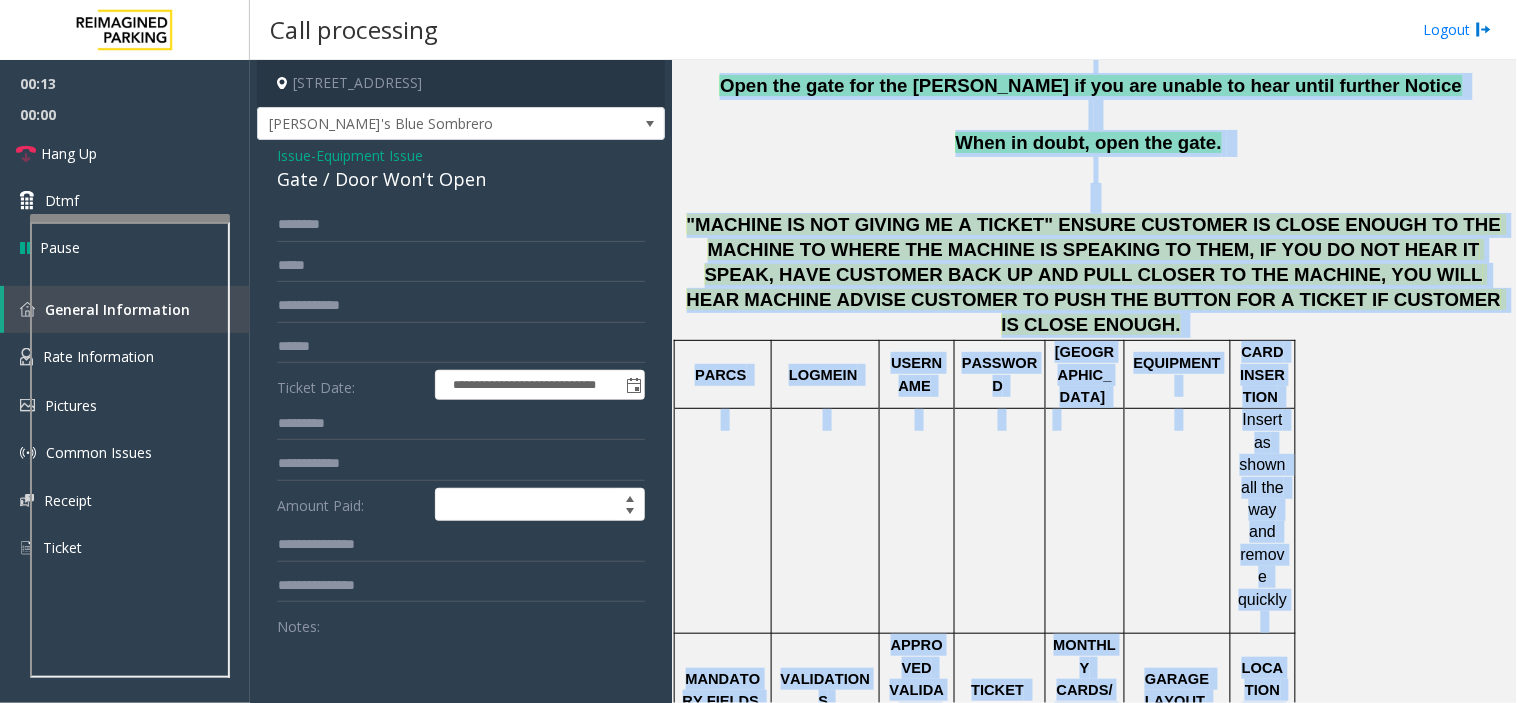 drag, startPoint x: 1012, startPoint y: 144, endPoint x: 1315, endPoint y: 731, distance: 660.5891 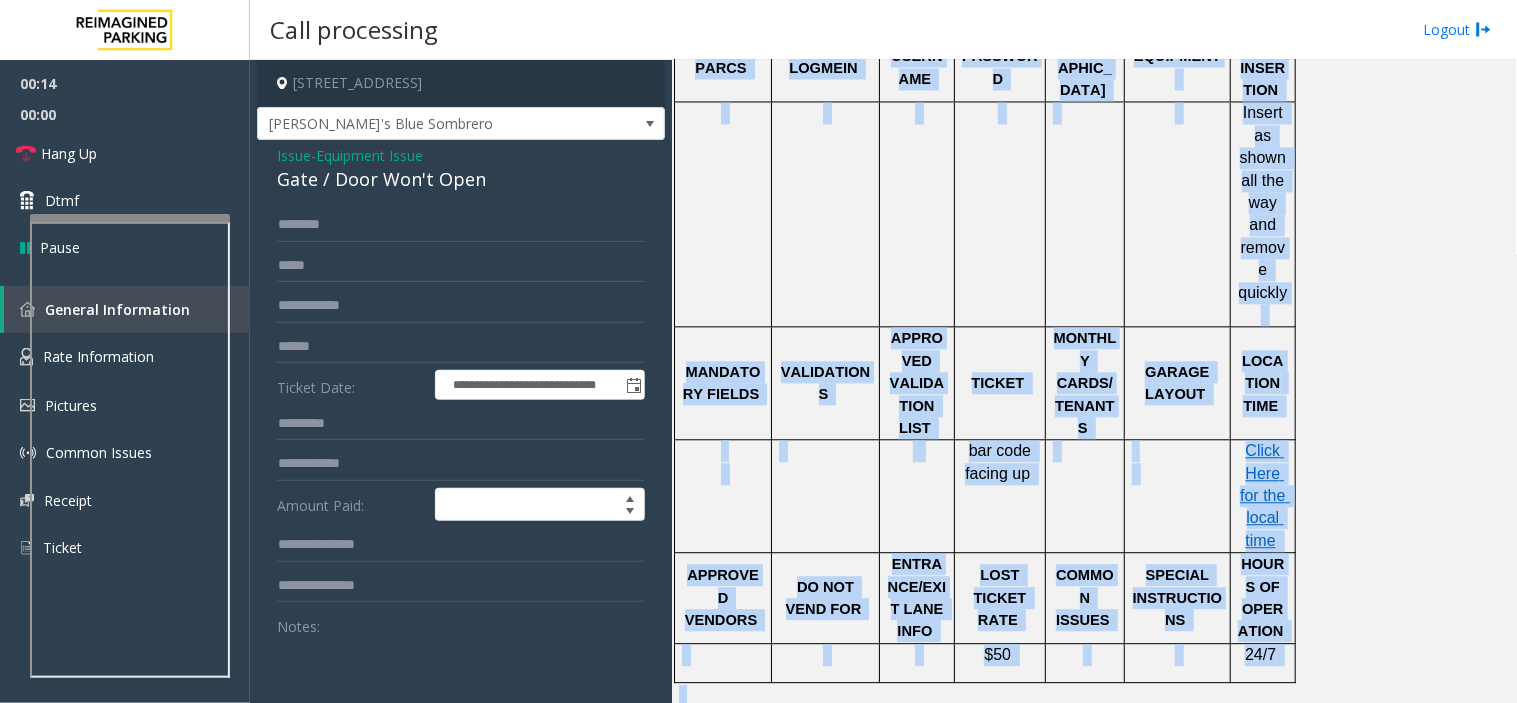 click on "MONTHLY CARDS/TENANTS" 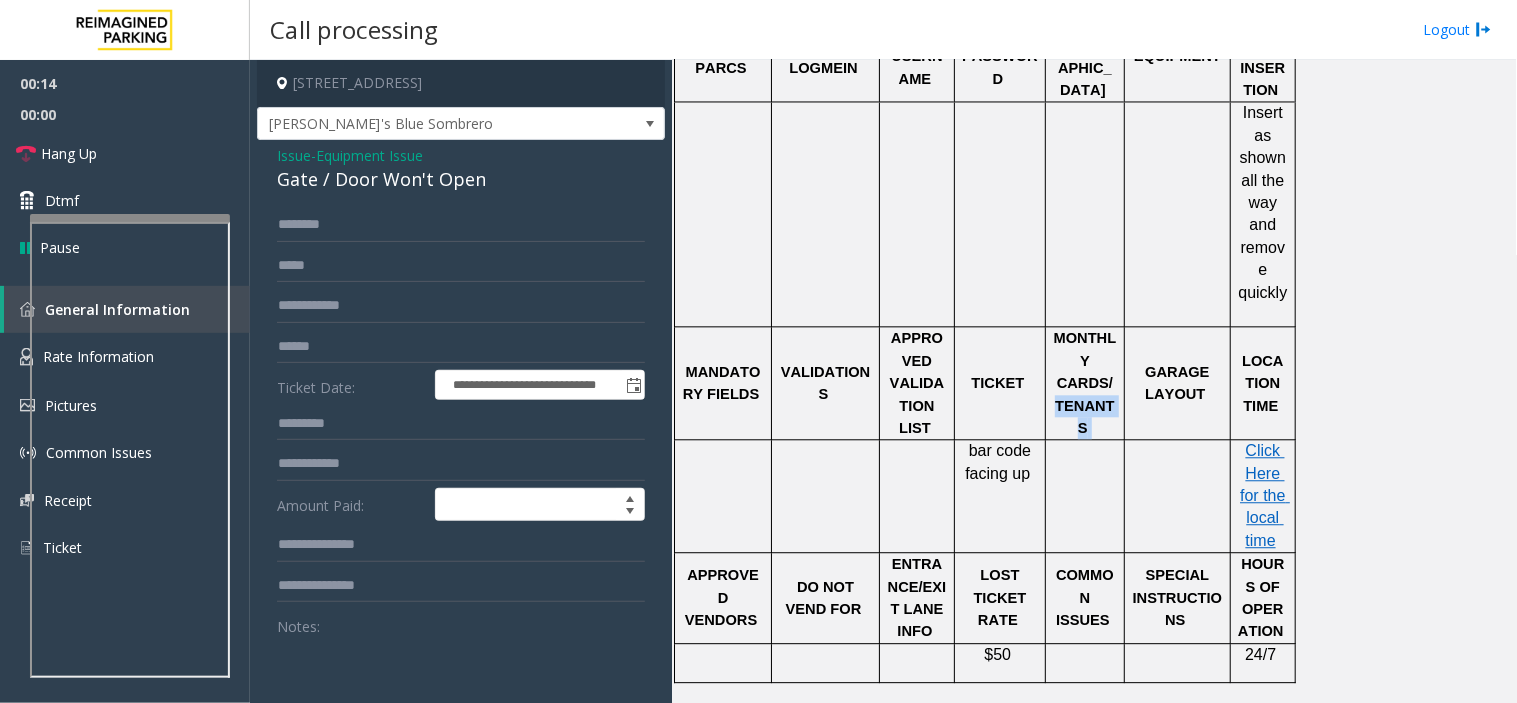 click on "MONTHLY CARDS/TENANTS" 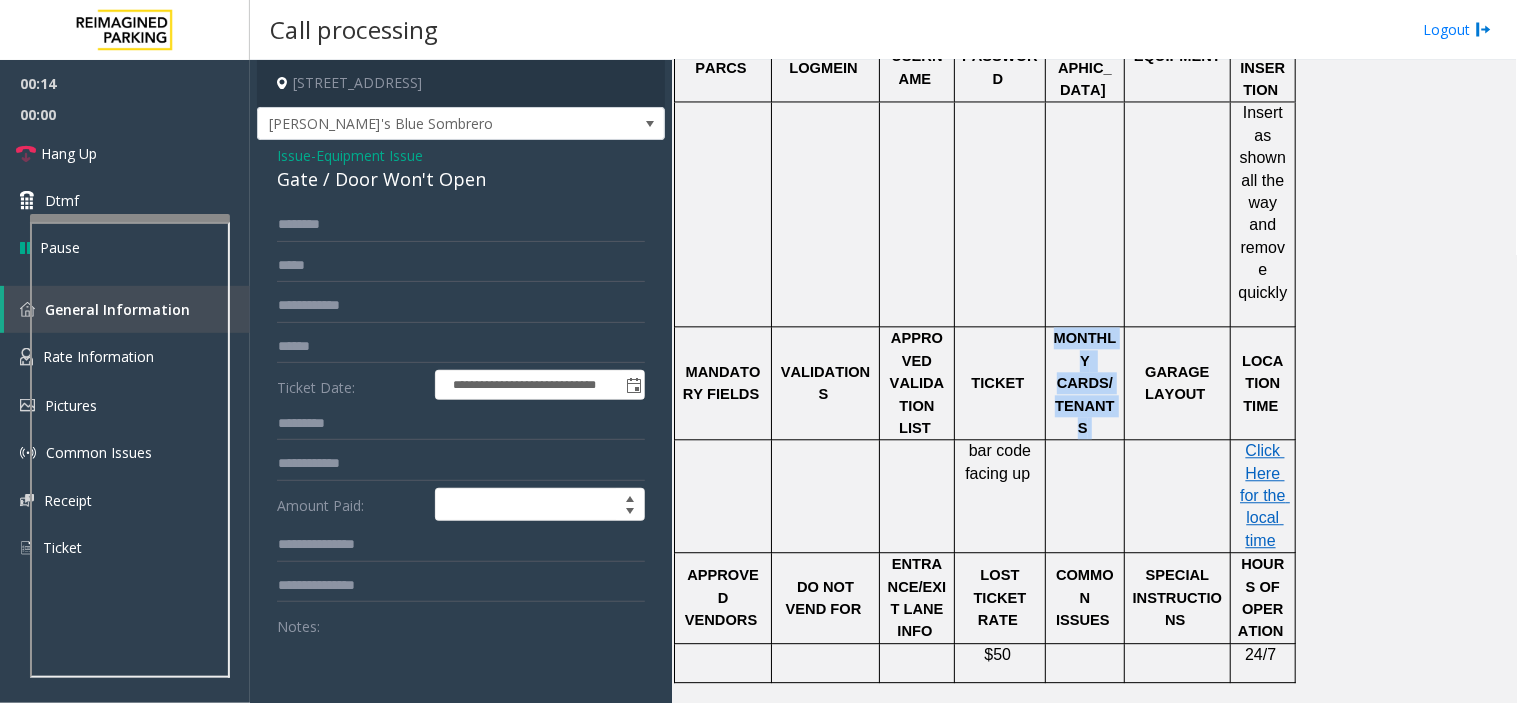 click on "MONTHLY CARDS/TENANTS" 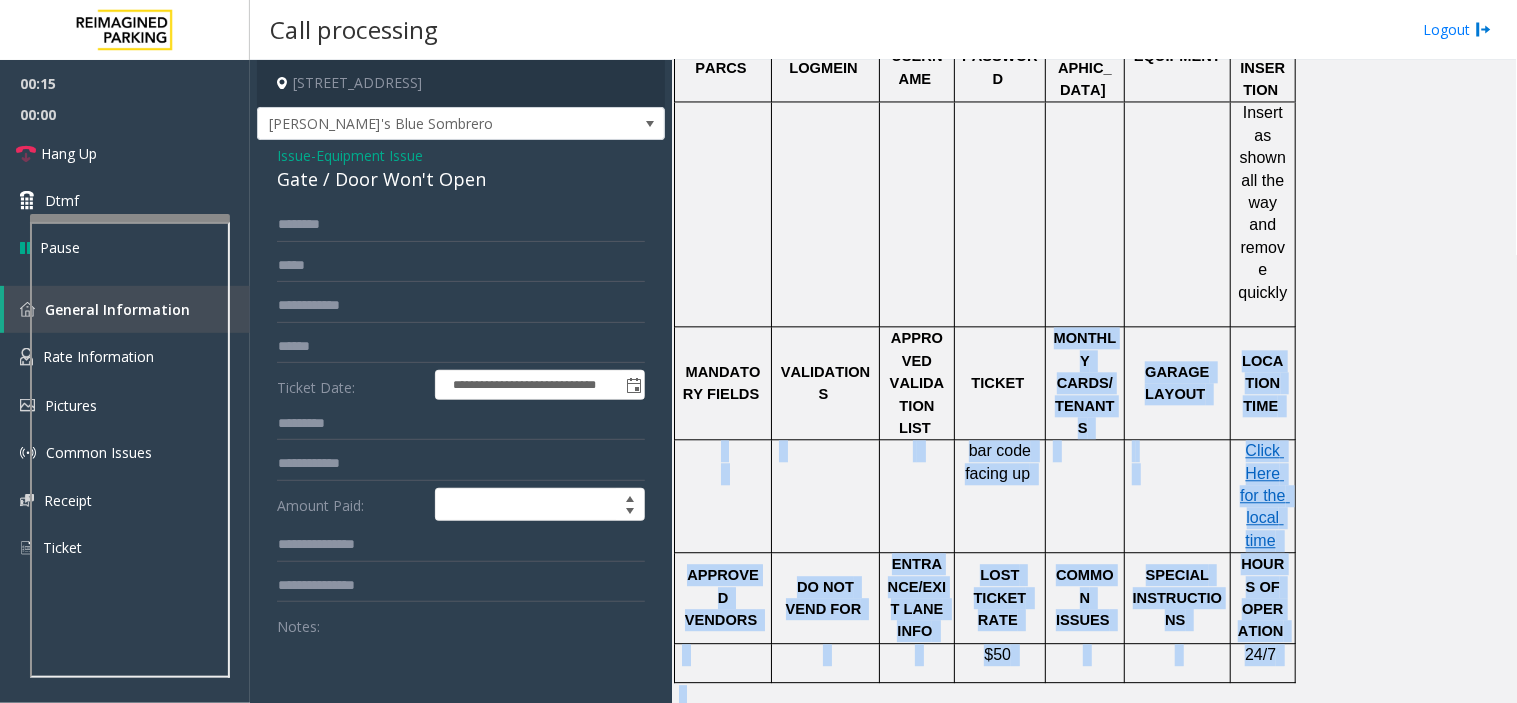 drag, startPoint x: 1107, startPoint y: 333, endPoint x: 1241, endPoint y: 648, distance: 342.3171 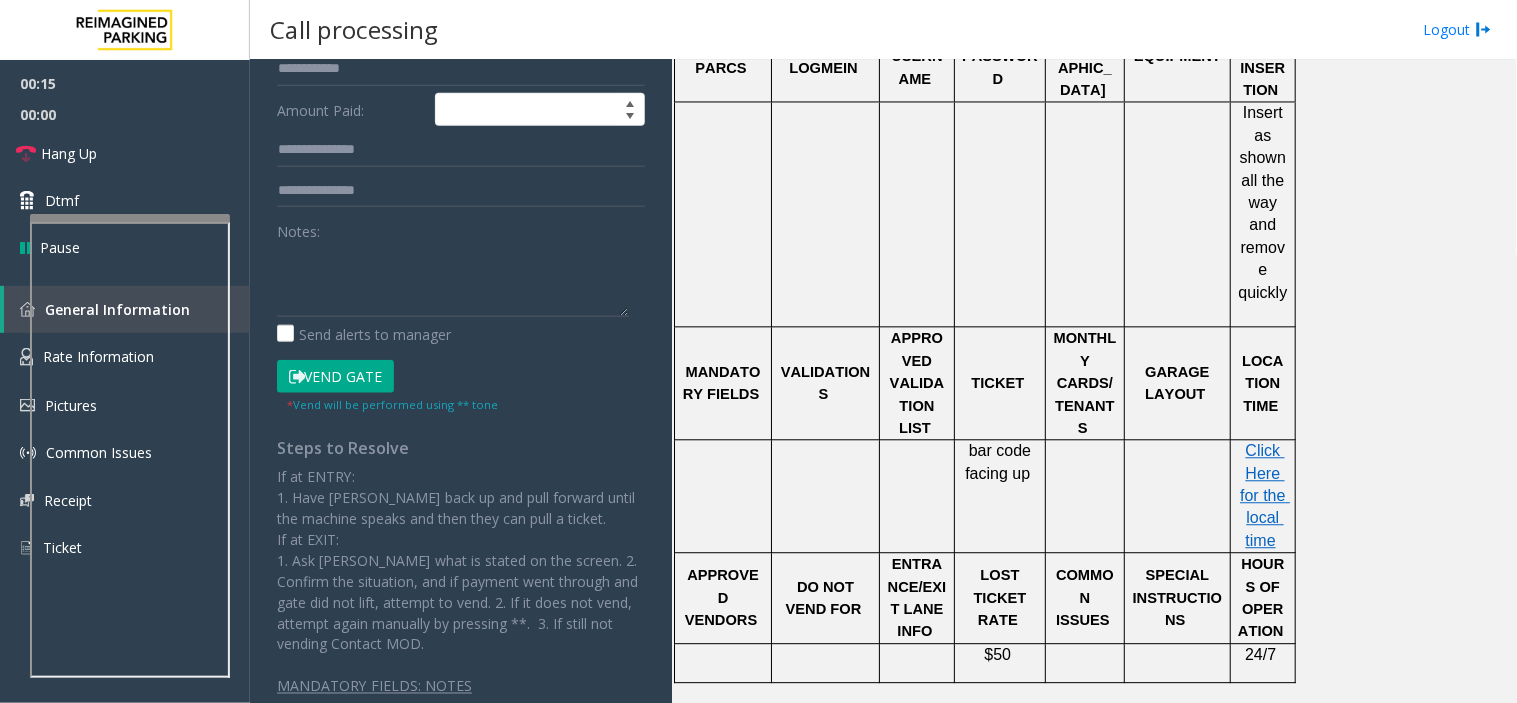 scroll, scrollTop: 408, scrollLeft: 0, axis: vertical 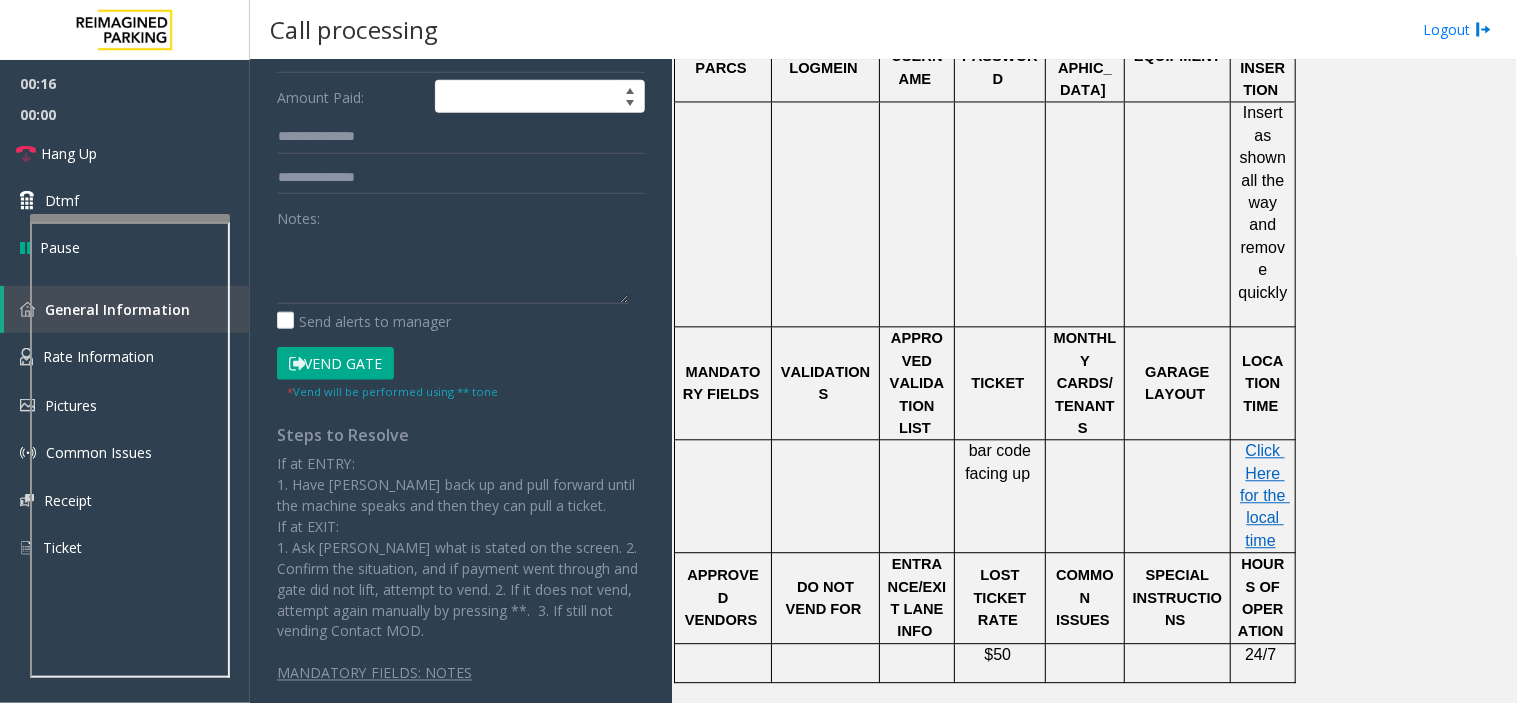 click on "Vend Gate" 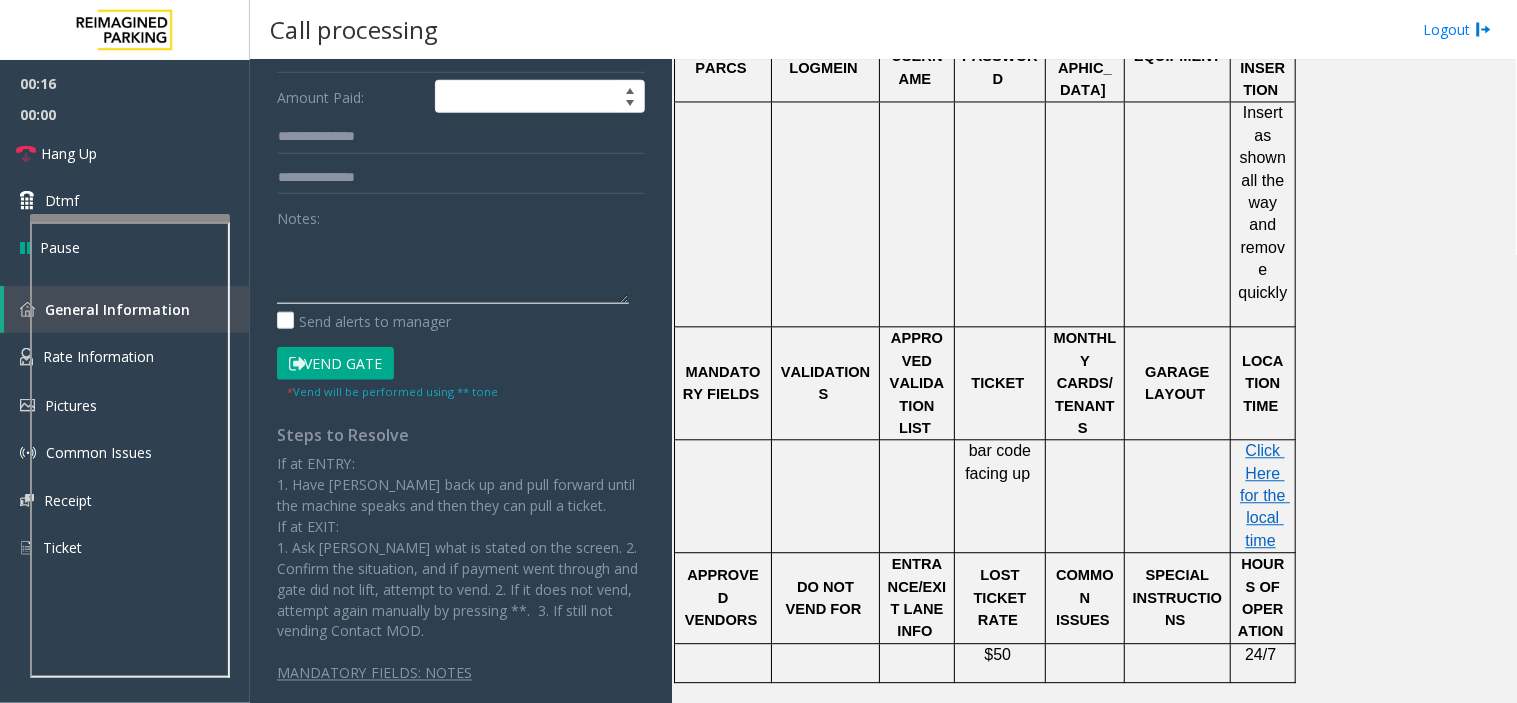 click 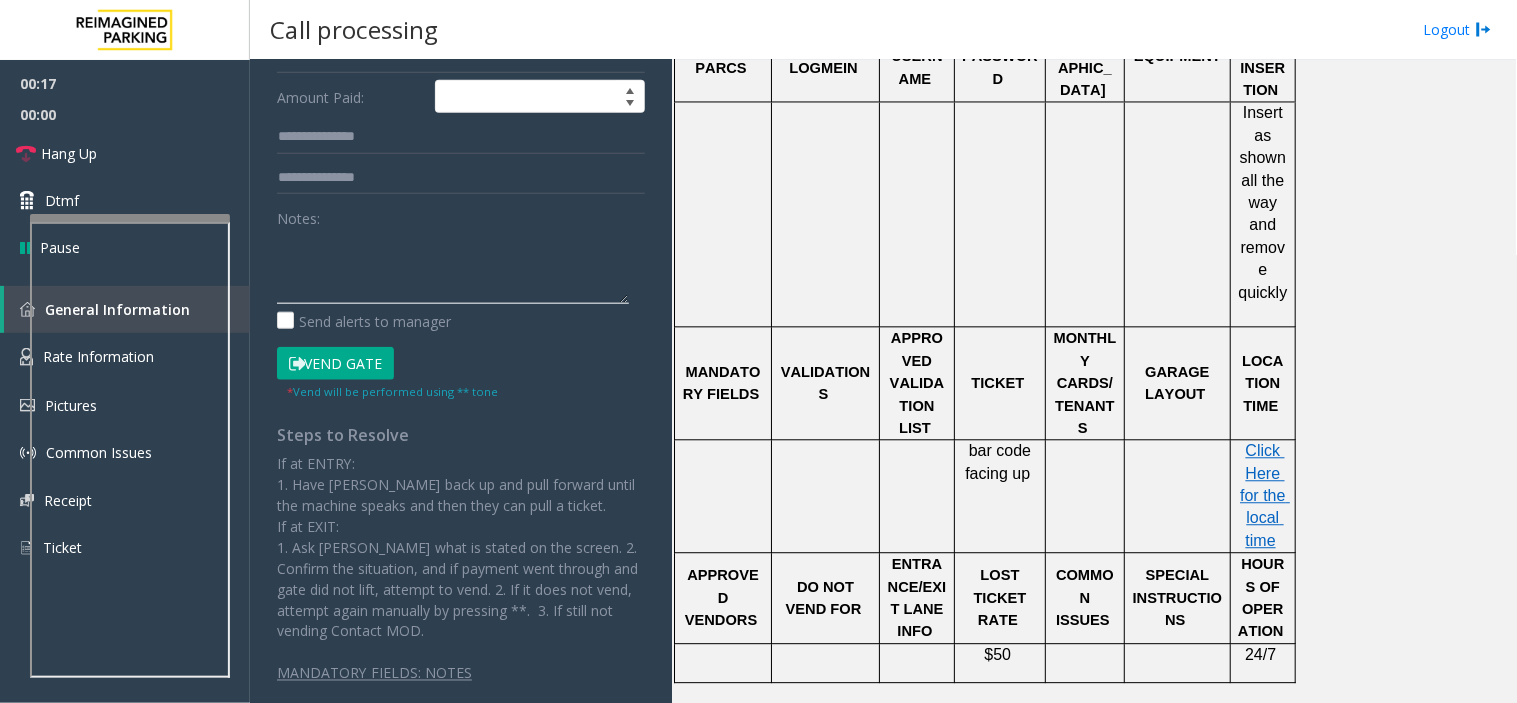 paste on "**********" 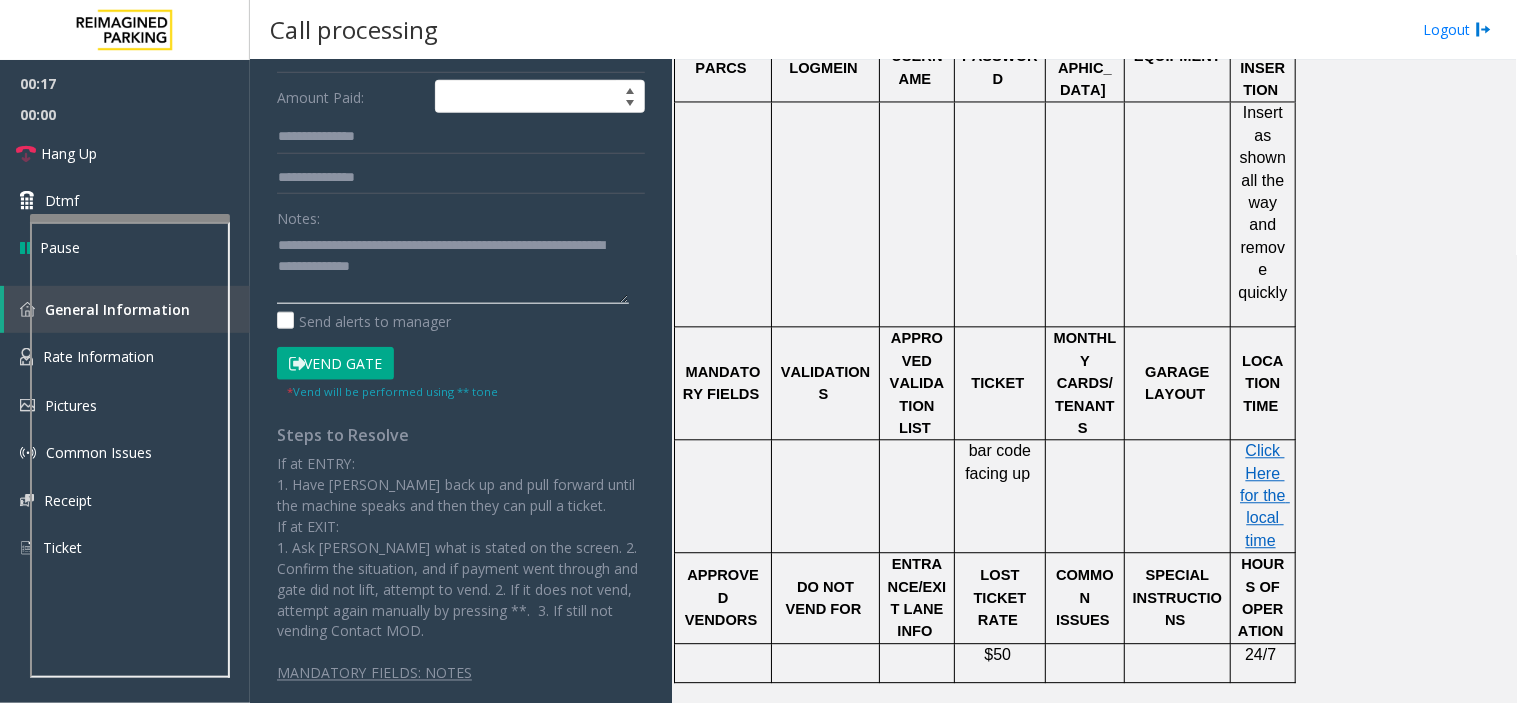 scroll, scrollTop: 0, scrollLeft: 0, axis: both 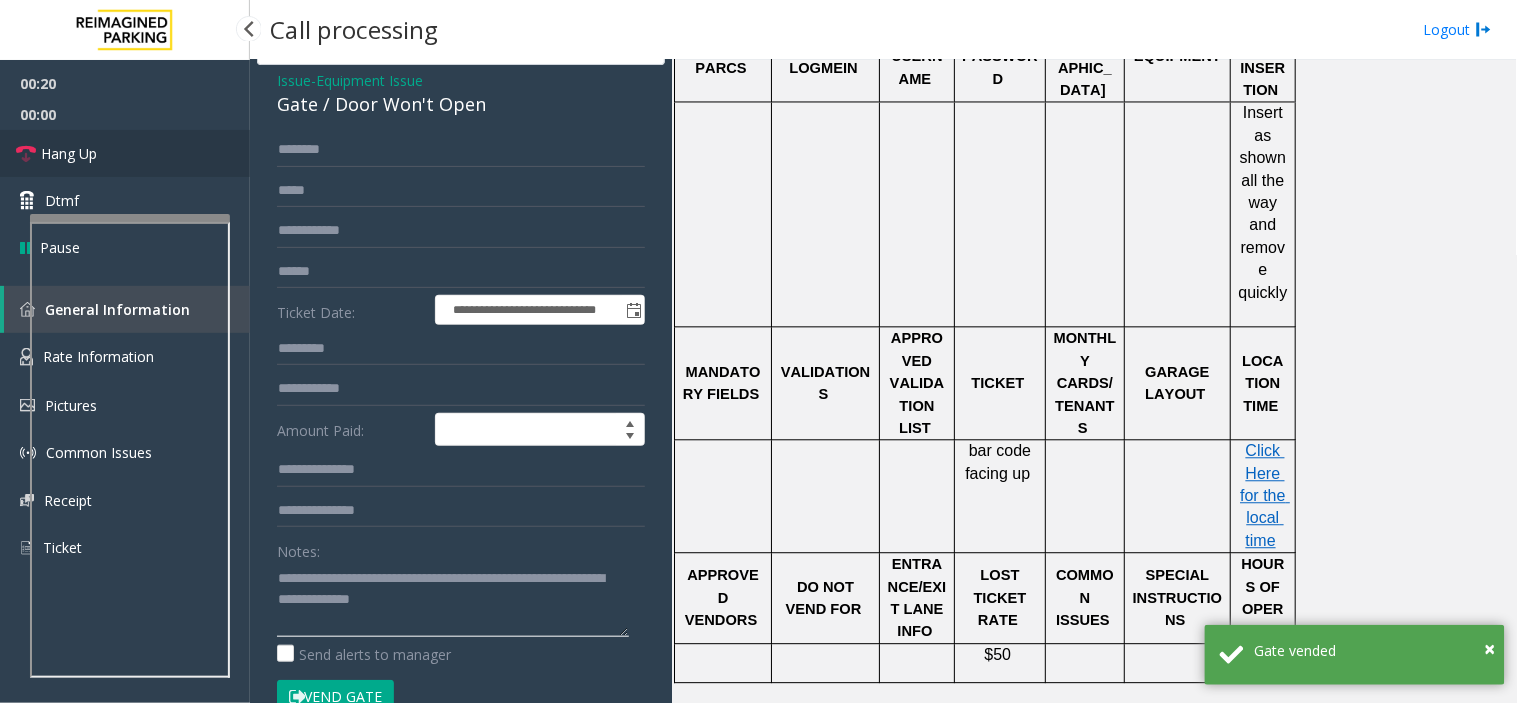type on "**********" 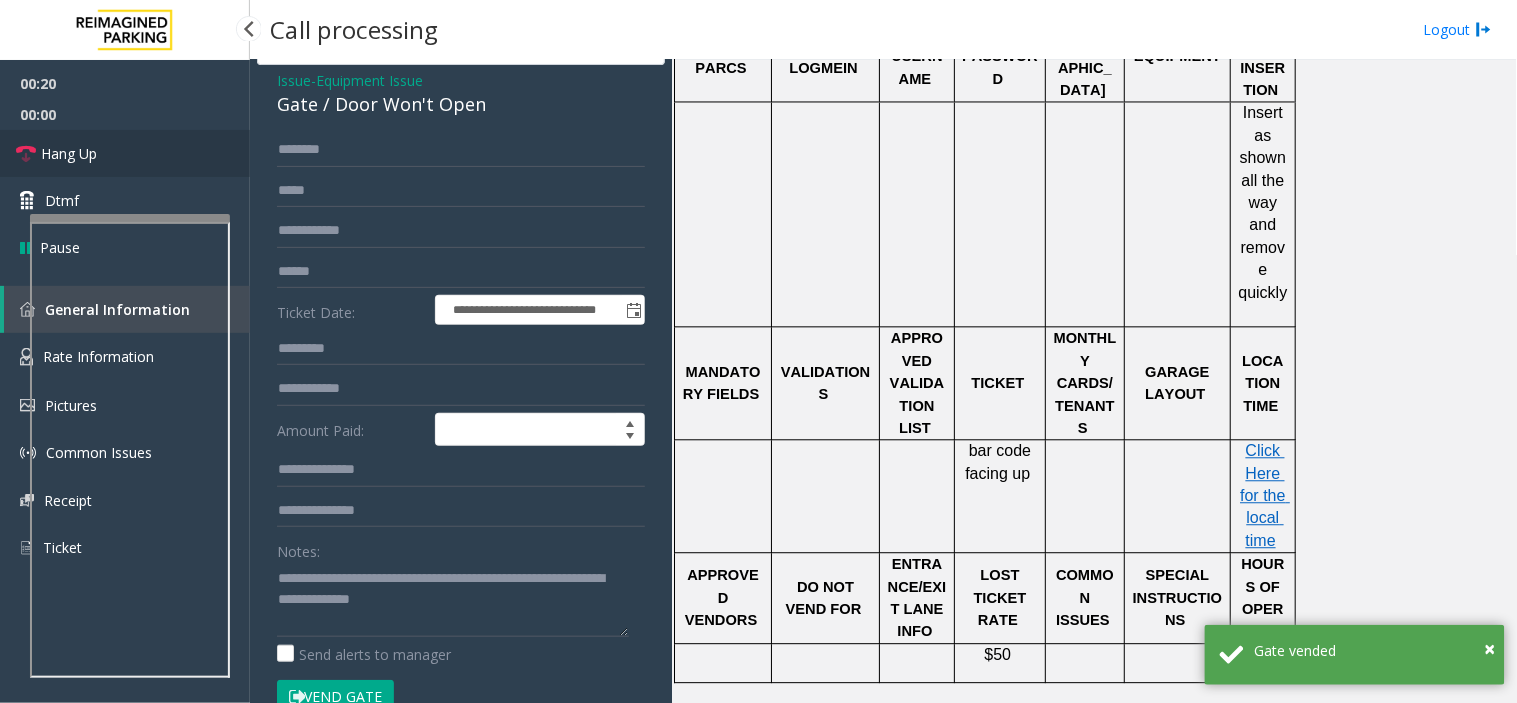 click on "Hang Up" at bounding box center (125, 153) 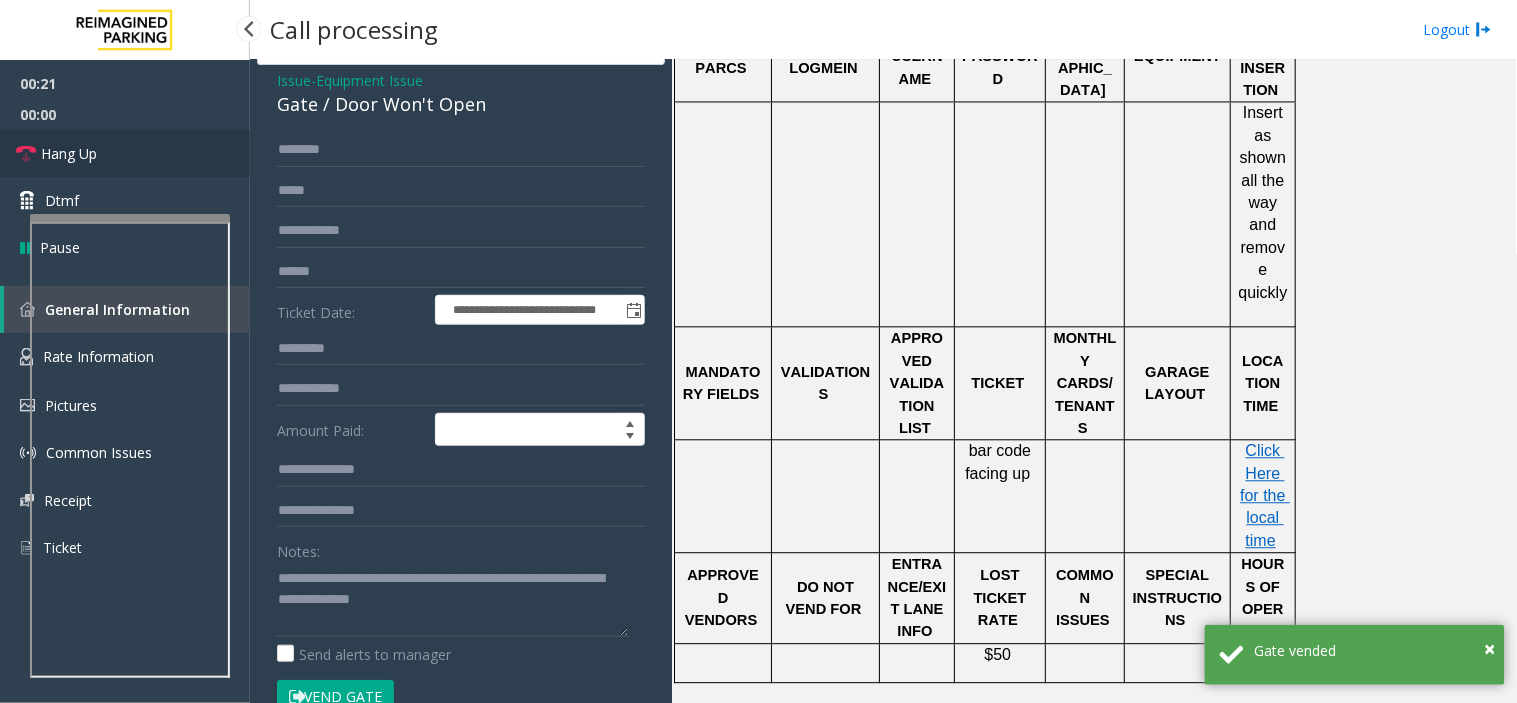 click on "Hang Up" at bounding box center (125, 153) 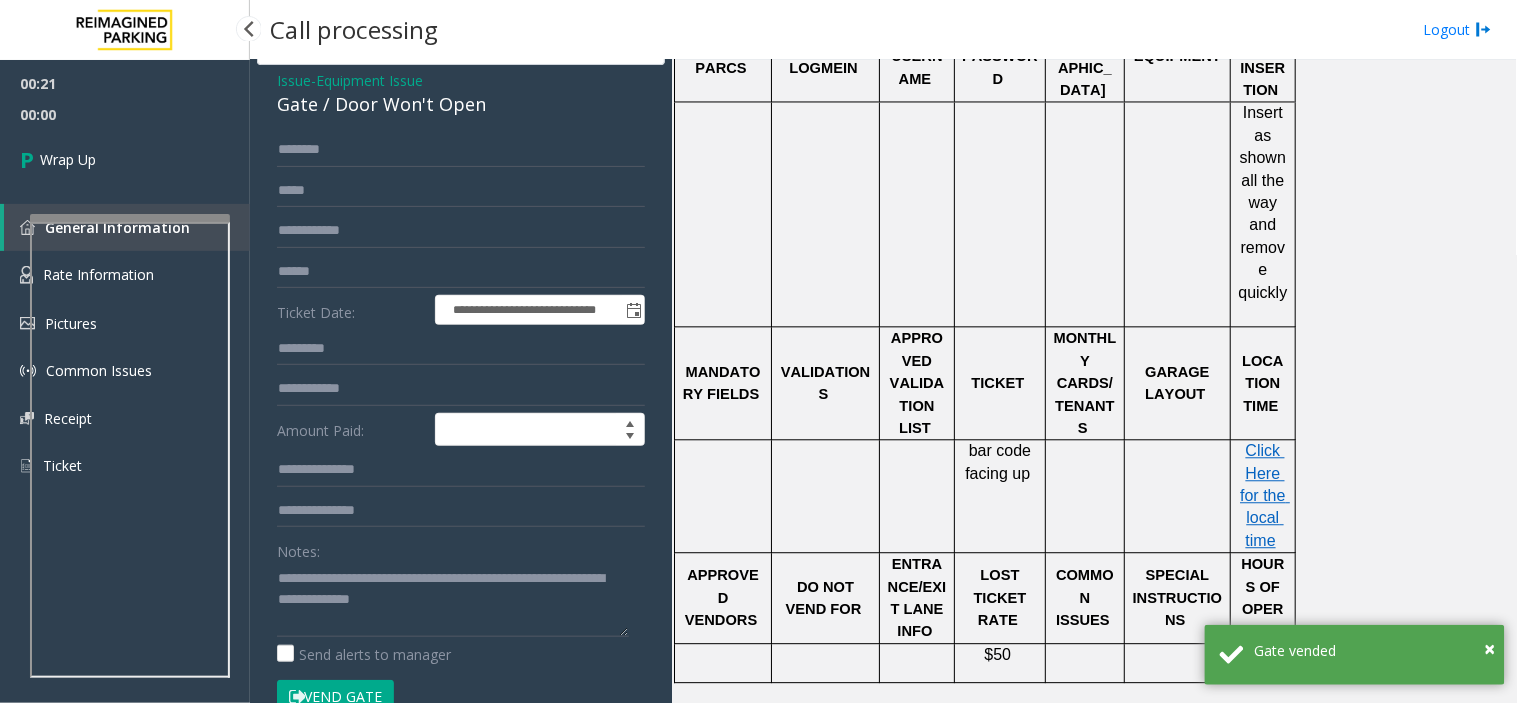click on "Wrap Up" at bounding box center [68, 159] 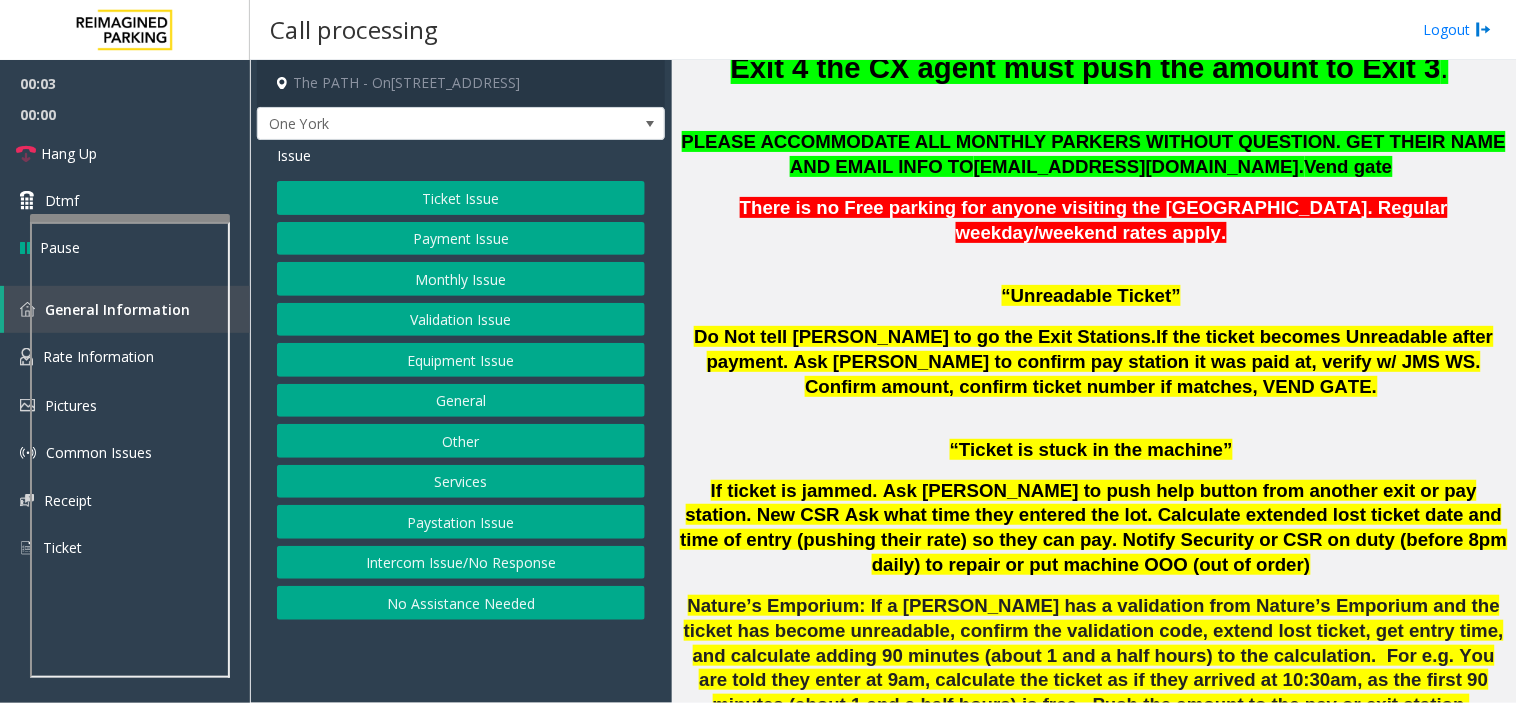 scroll, scrollTop: 1555, scrollLeft: 0, axis: vertical 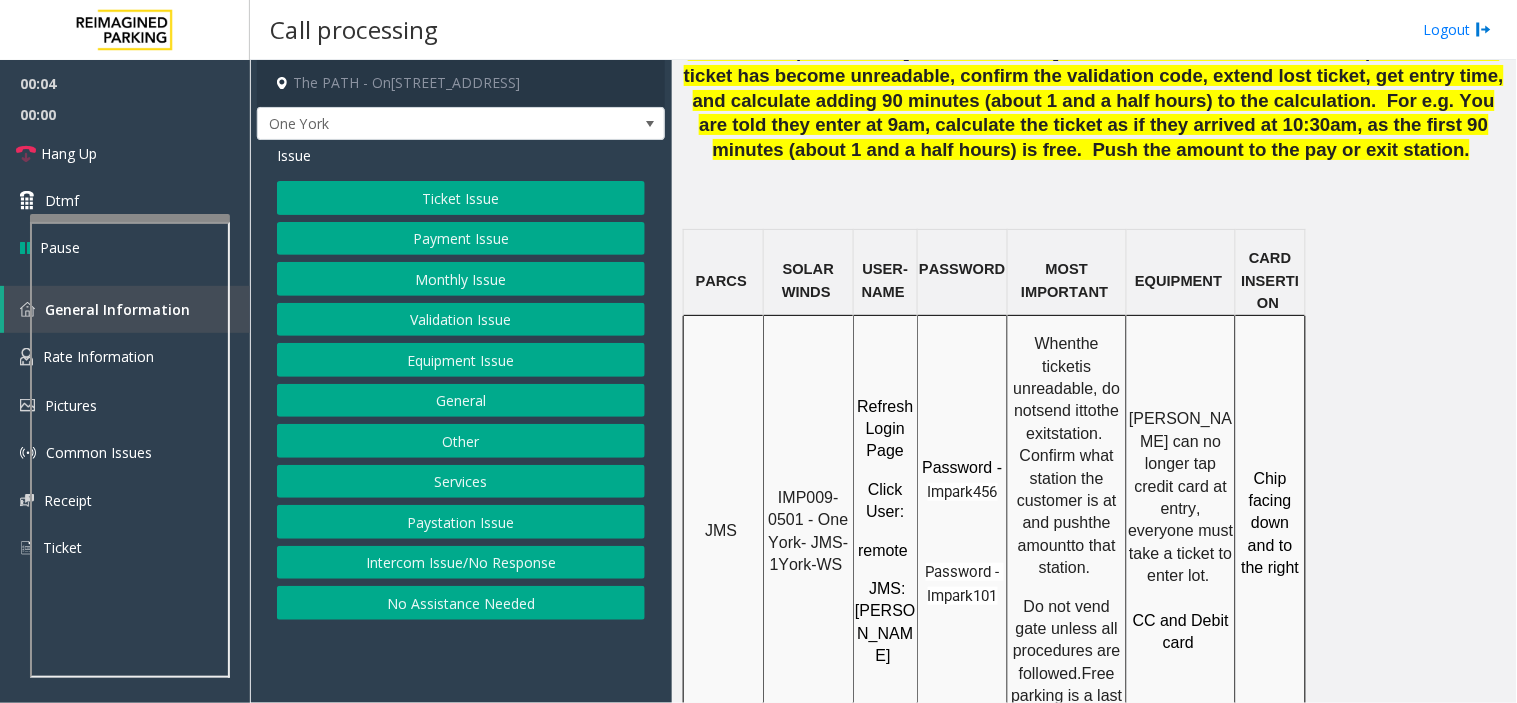 click on "IMP009-0501 - One York- JMS-1York-WS" 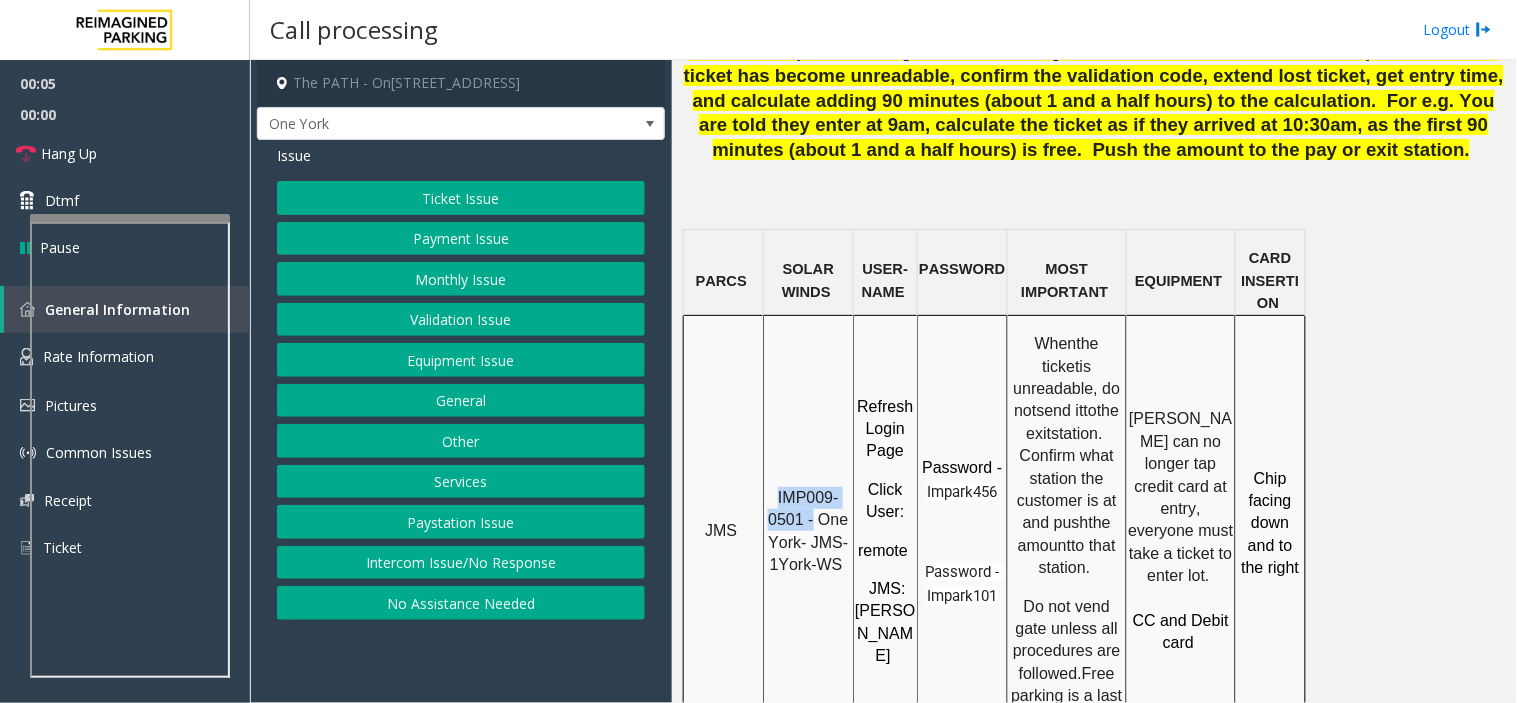 drag, startPoint x: 815, startPoint y: 430, endPoint x: 808, endPoint y: 451, distance: 22.135944 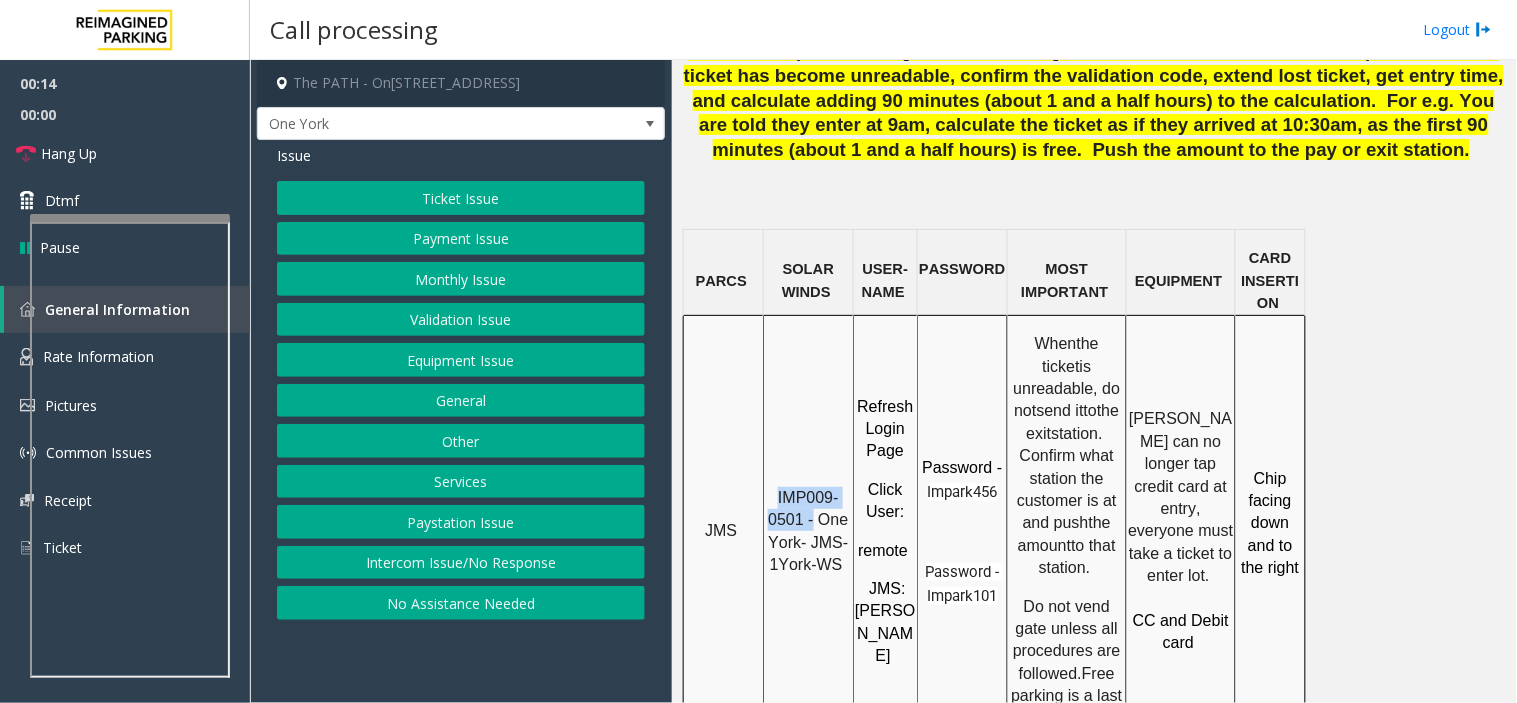 click on "Ticket Issue" 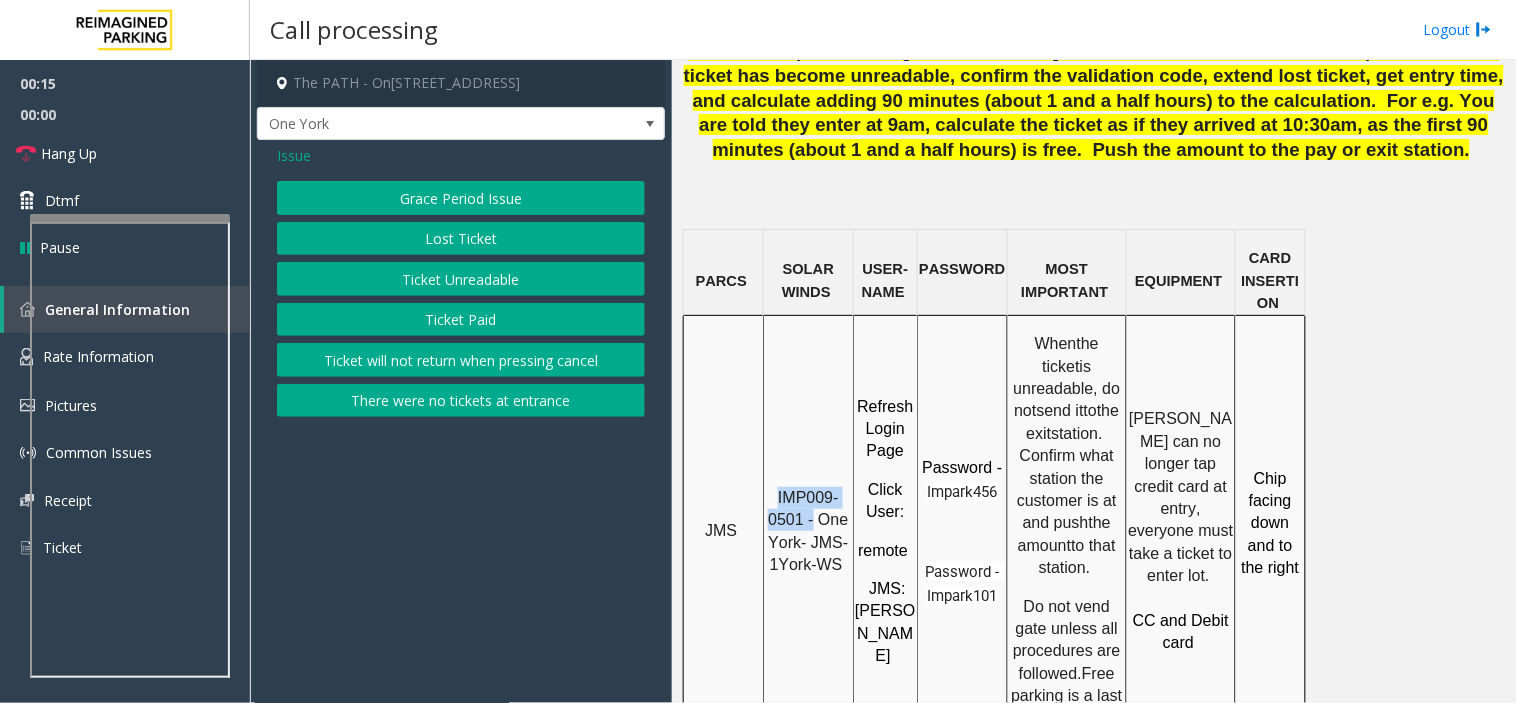 click on "Ticket Unreadable" 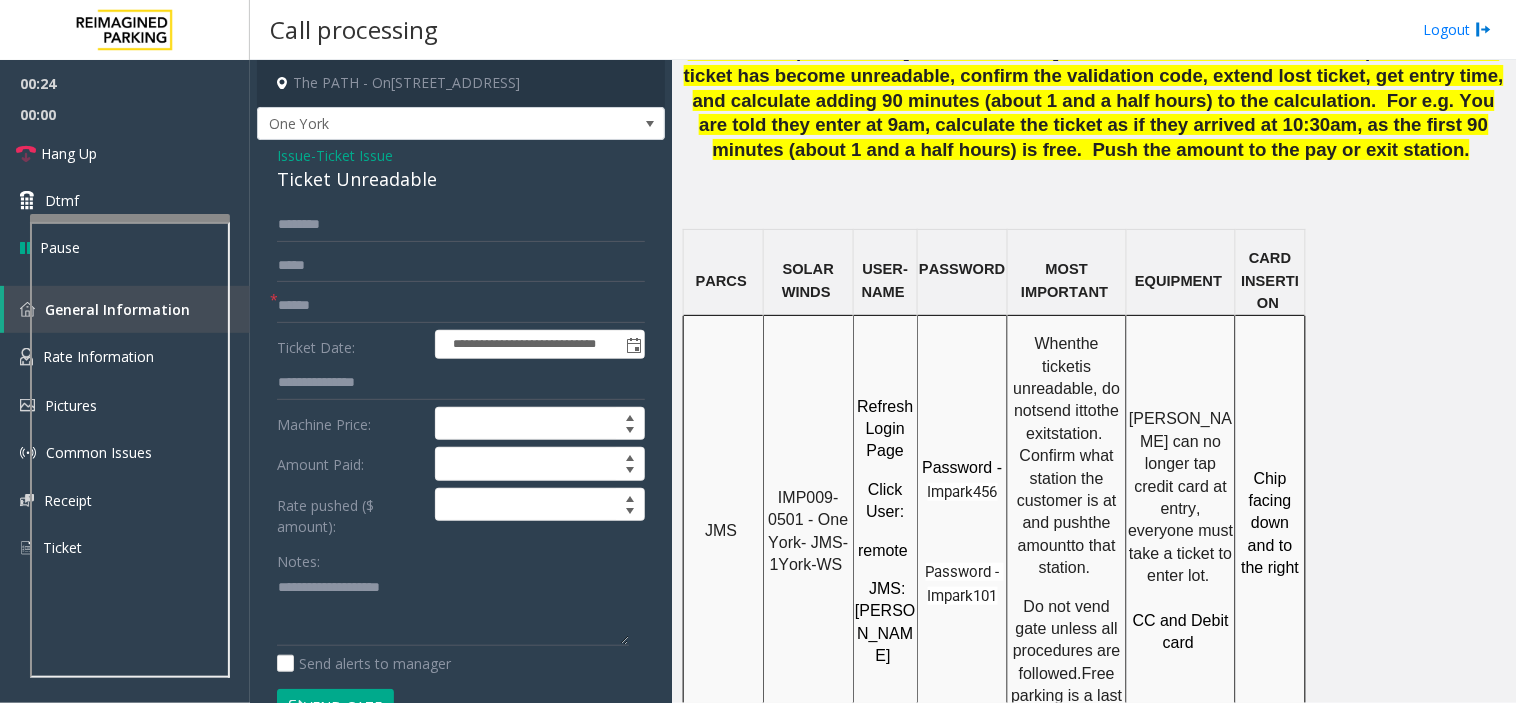 click on "Ticket Unreadable" 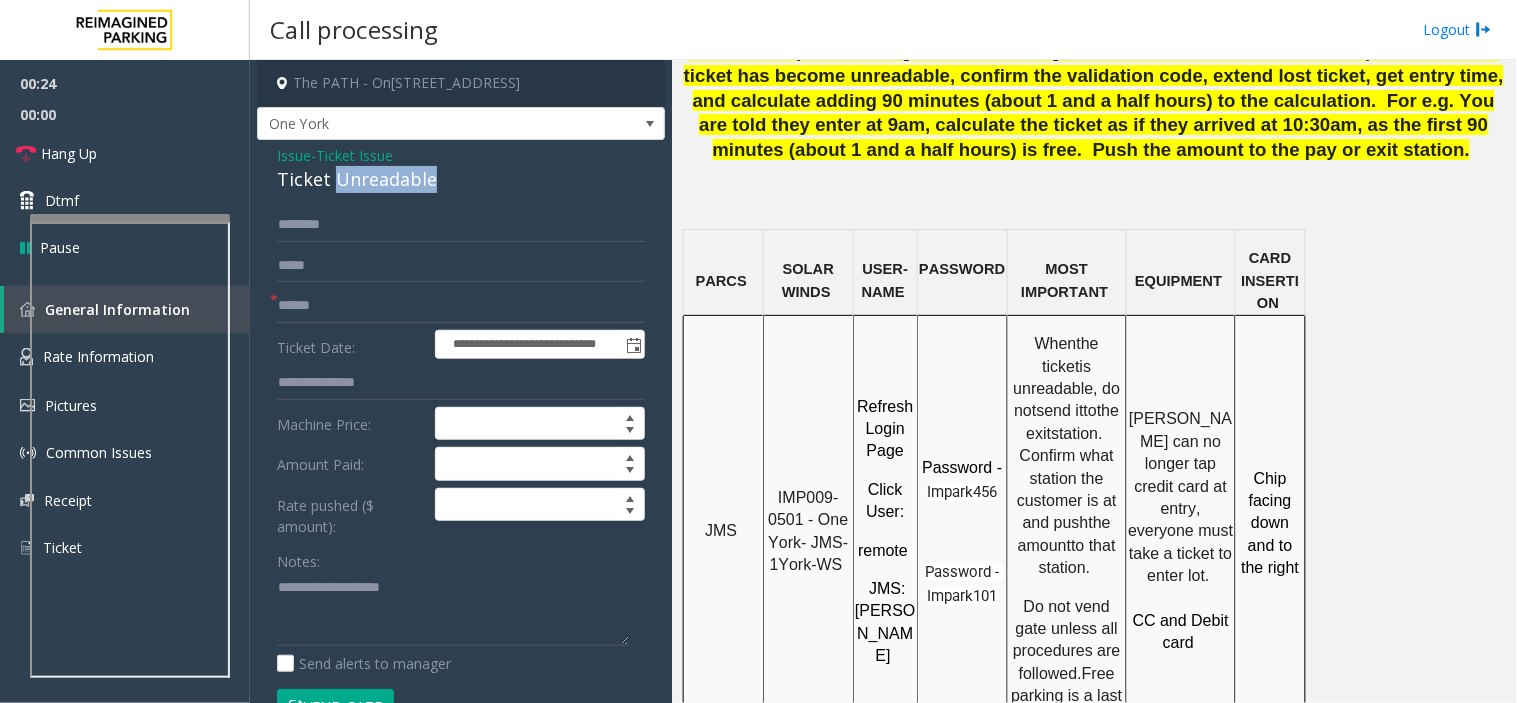 click on "Ticket Unreadable" 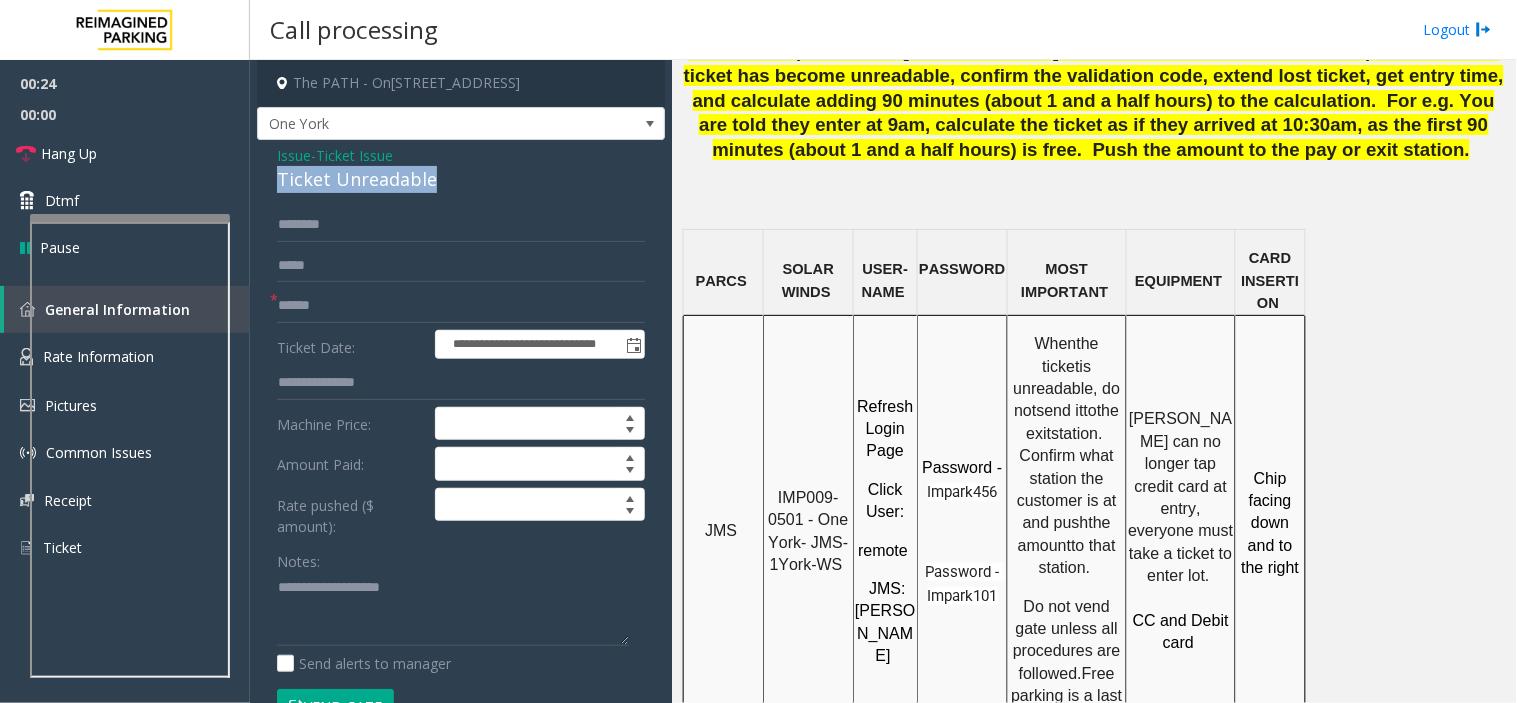 click on "Ticket Unreadable" 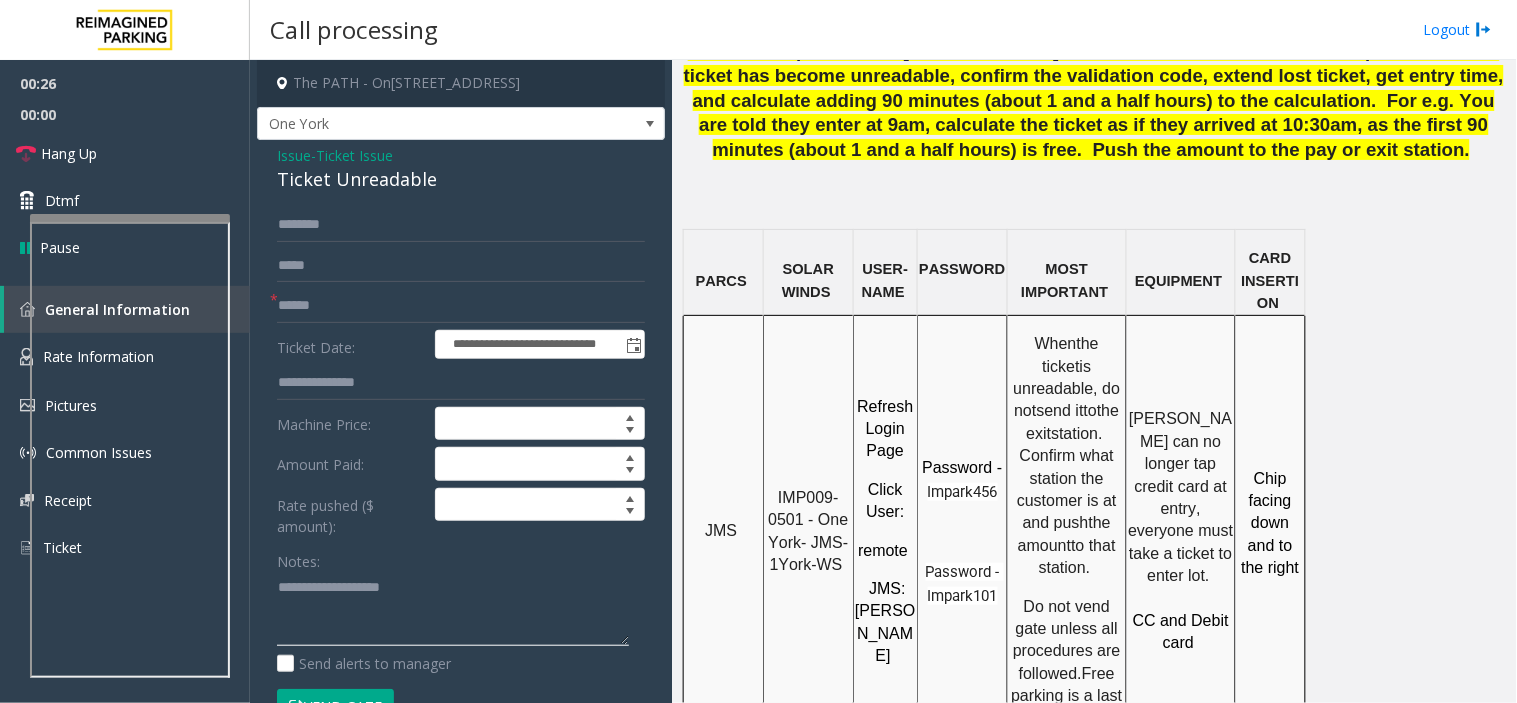 click 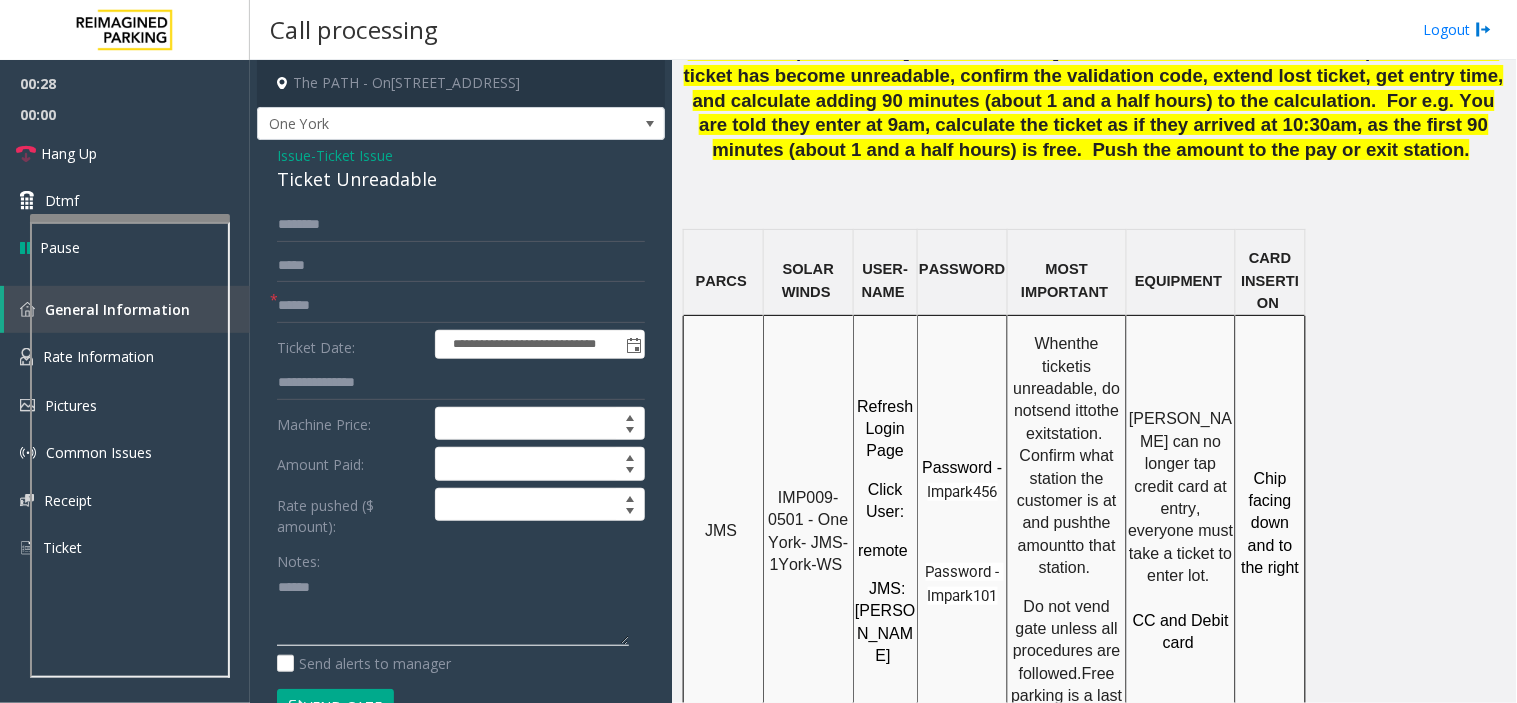 paste on "**********" 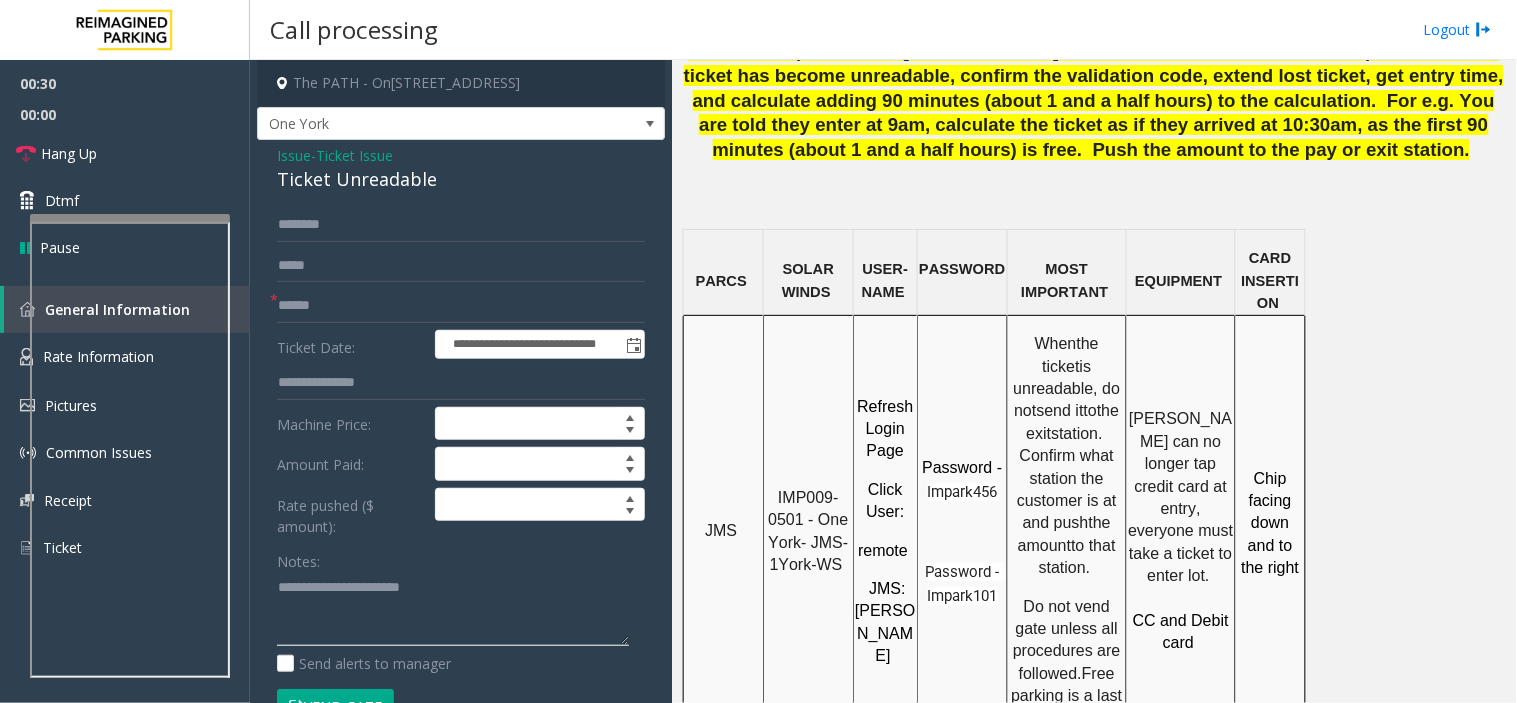 type on "**********" 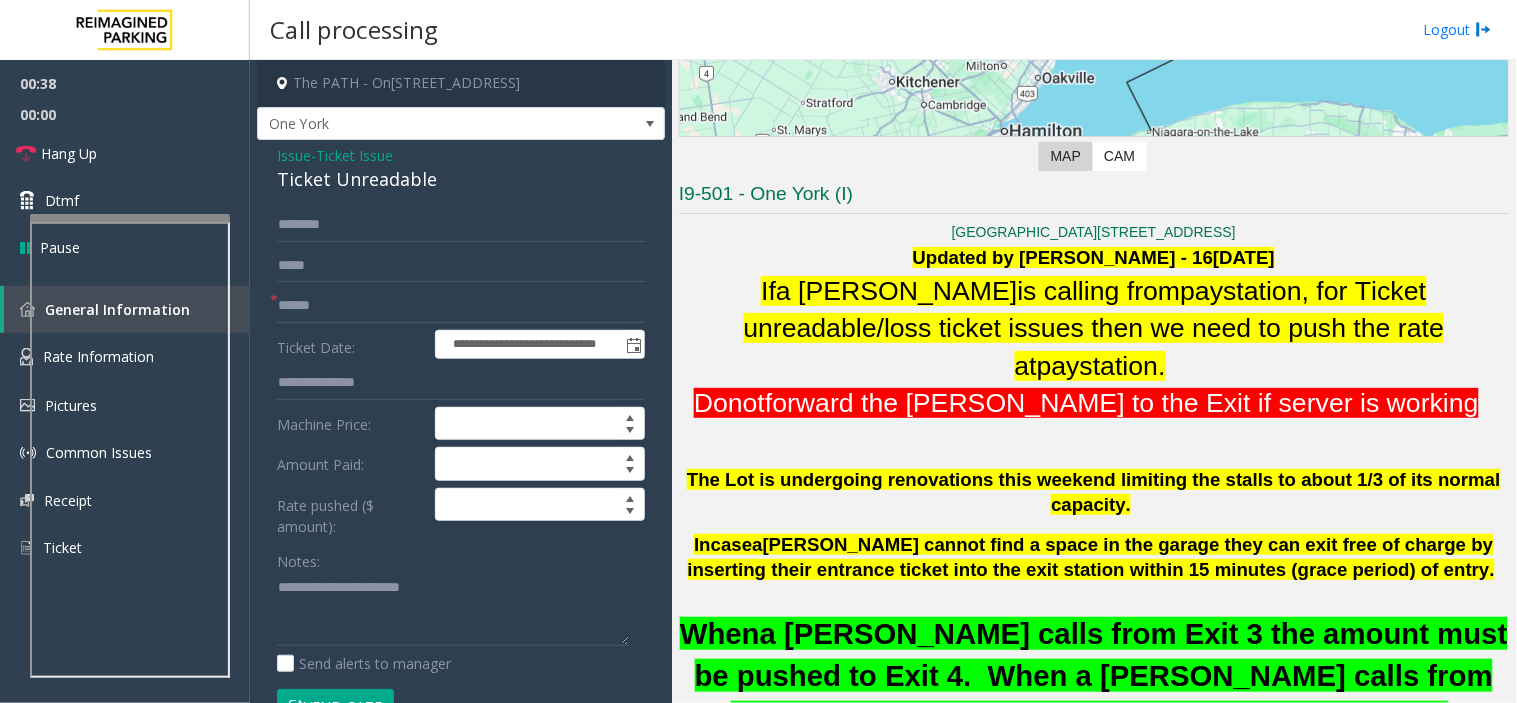 scroll, scrollTop: 222, scrollLeft: 0, axis: vertical 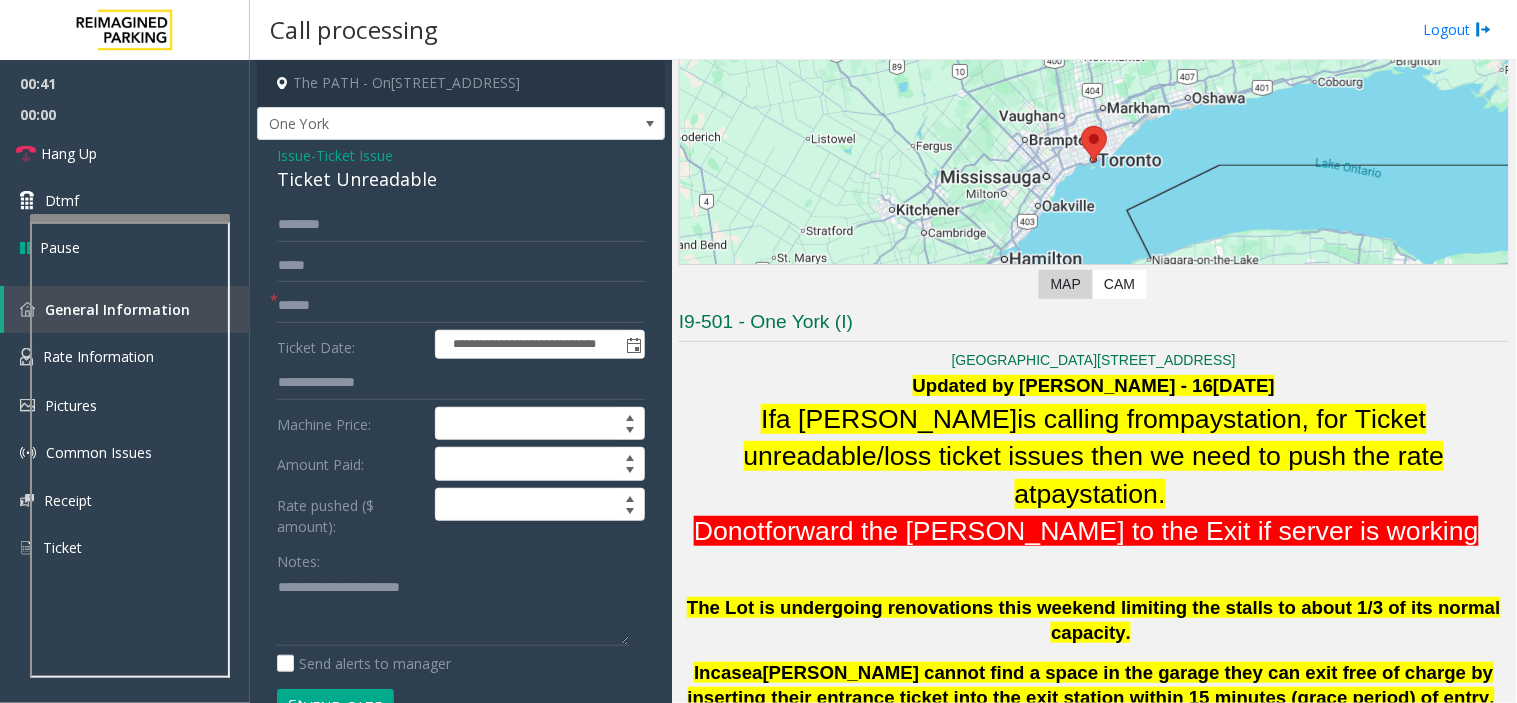 click on "I9-501 - One York (I)" 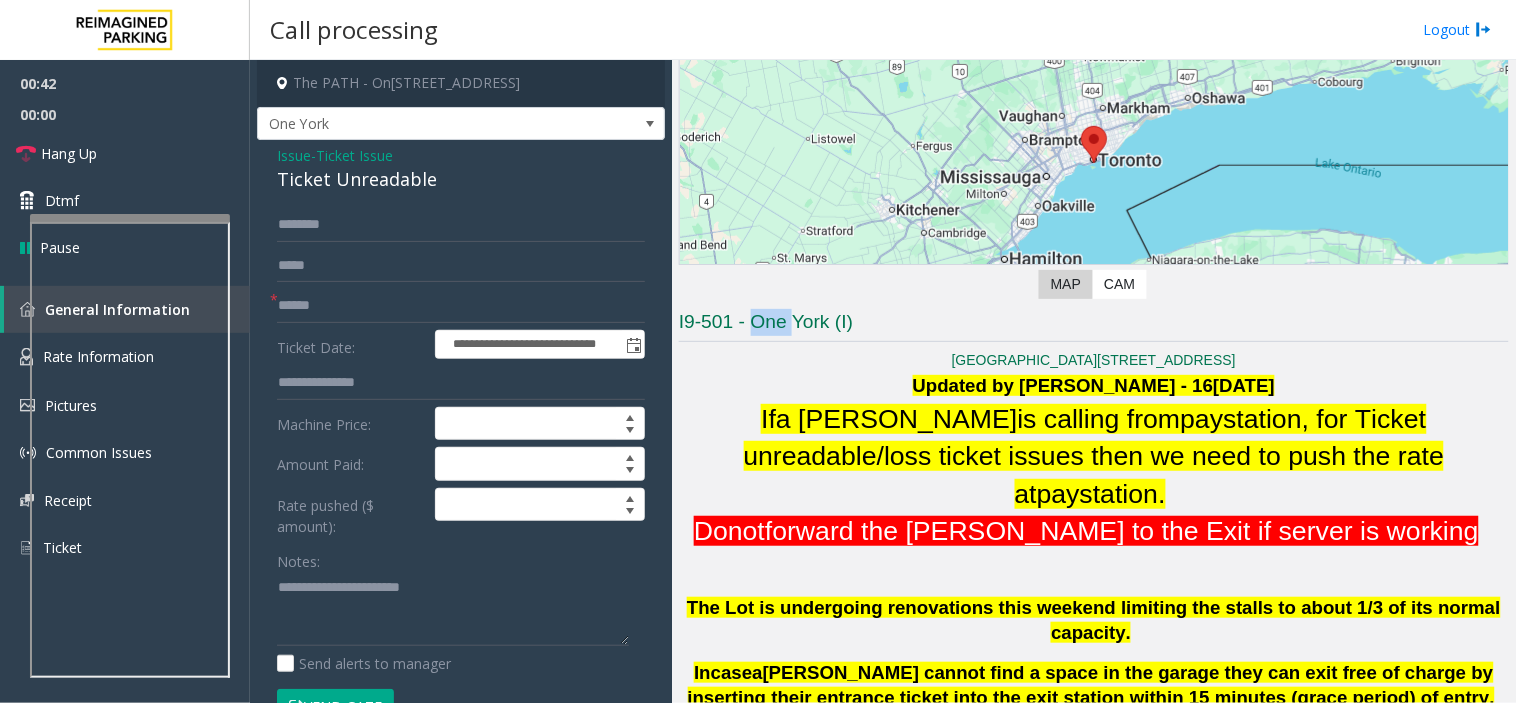 click on "I9-501 - One York (I)" 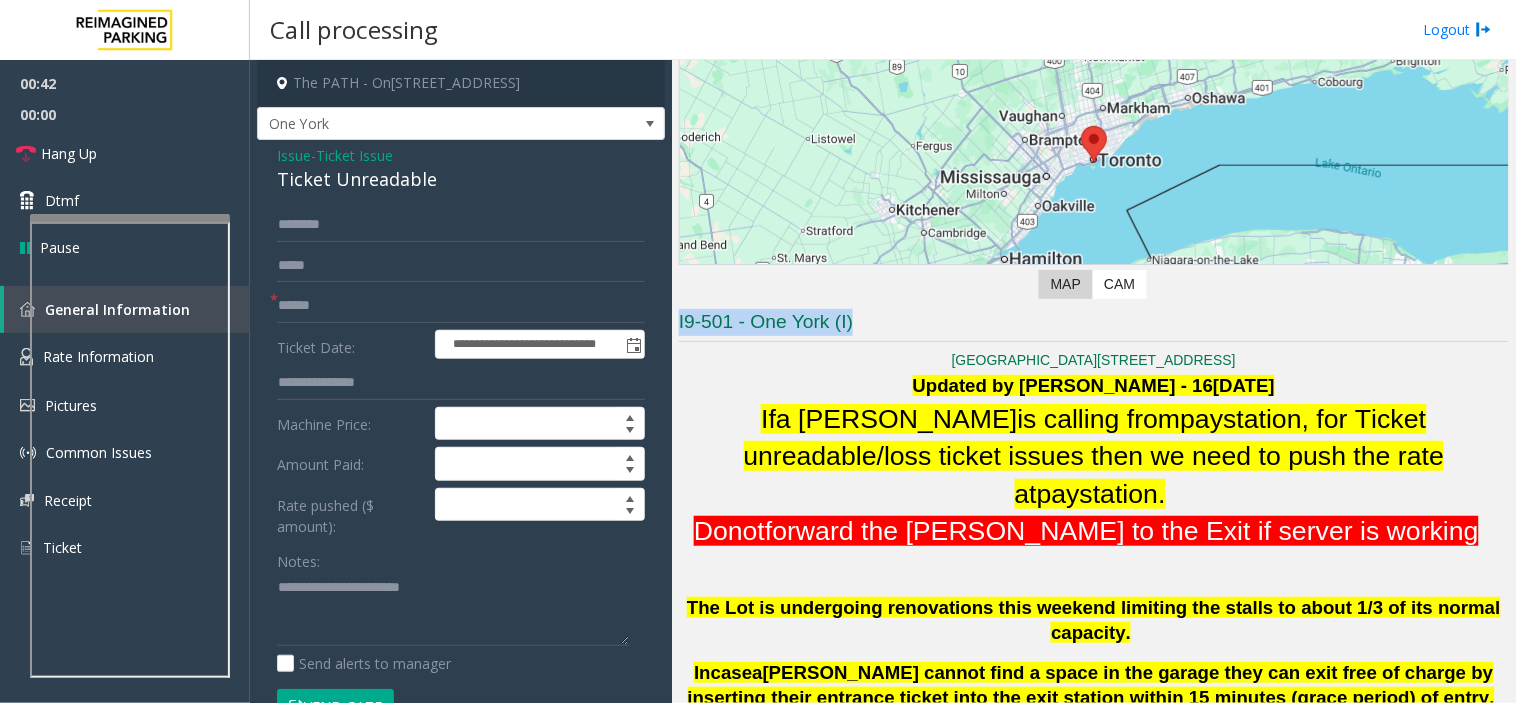 click on "I9-501 - One York (I)" 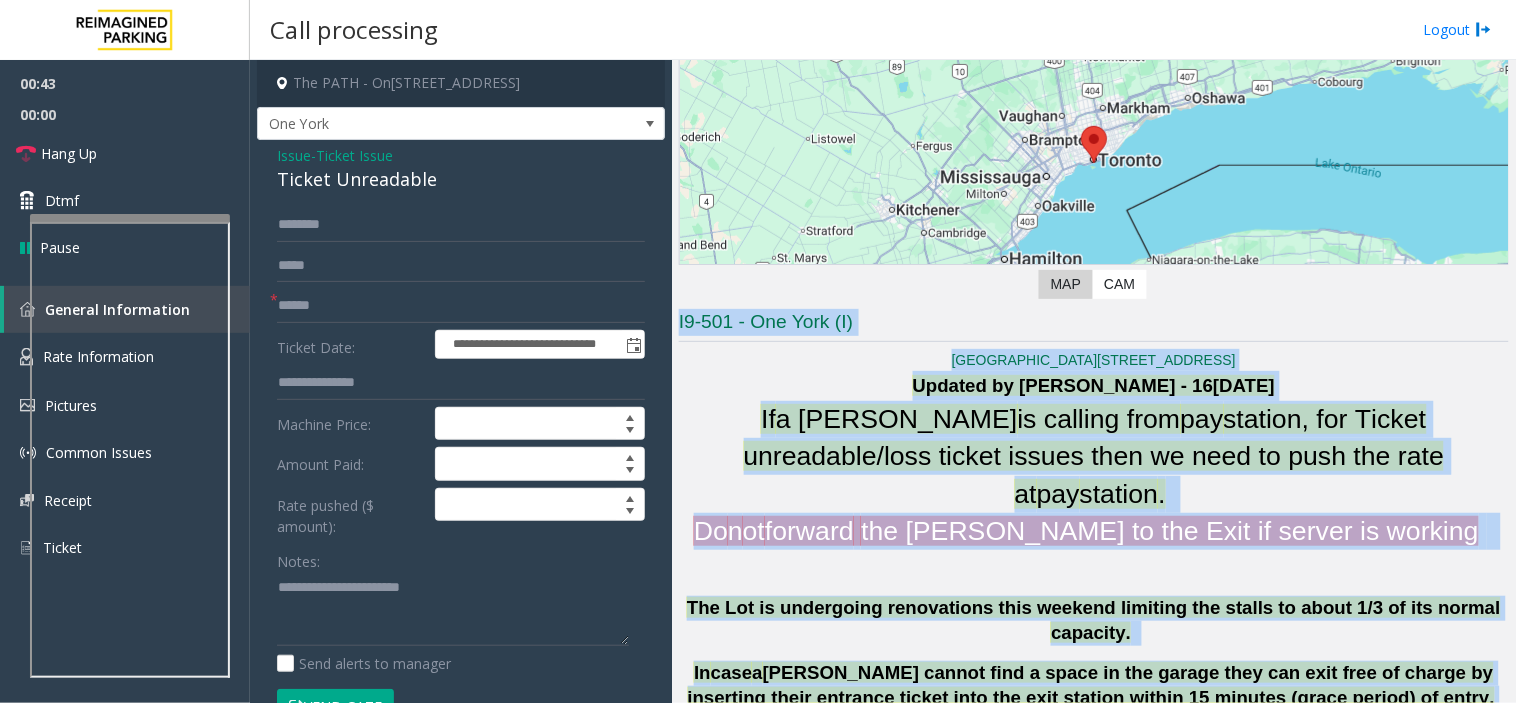 drag, startPoint x: 766, startPoint y: 333, endPoint x: 1018, endPoint y: 611, distance: 375.2173 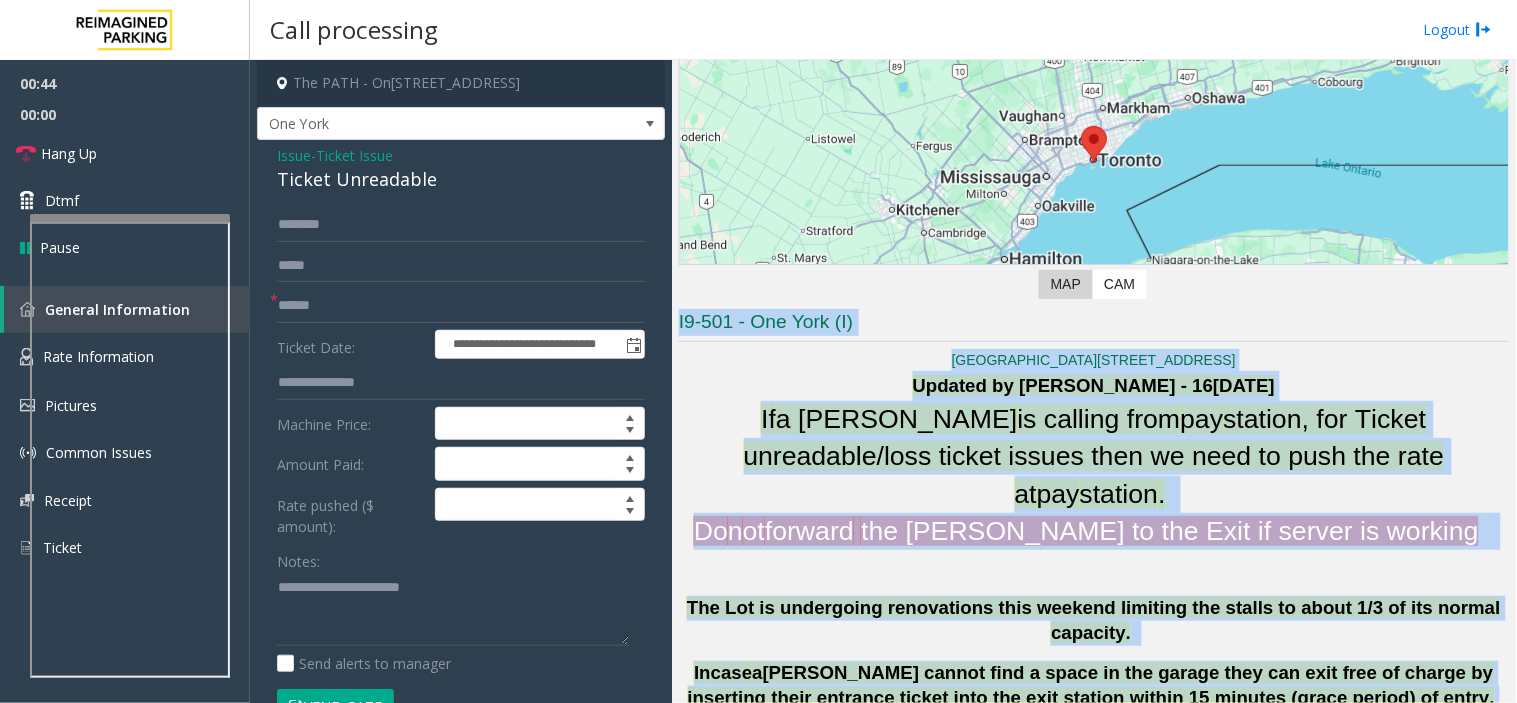 click on "[PERSON_NAME] cannot find a space in the garage they can exit free of charge by inserting their entrance ticket into the exit station within 15 minutes (grace period) of entry." 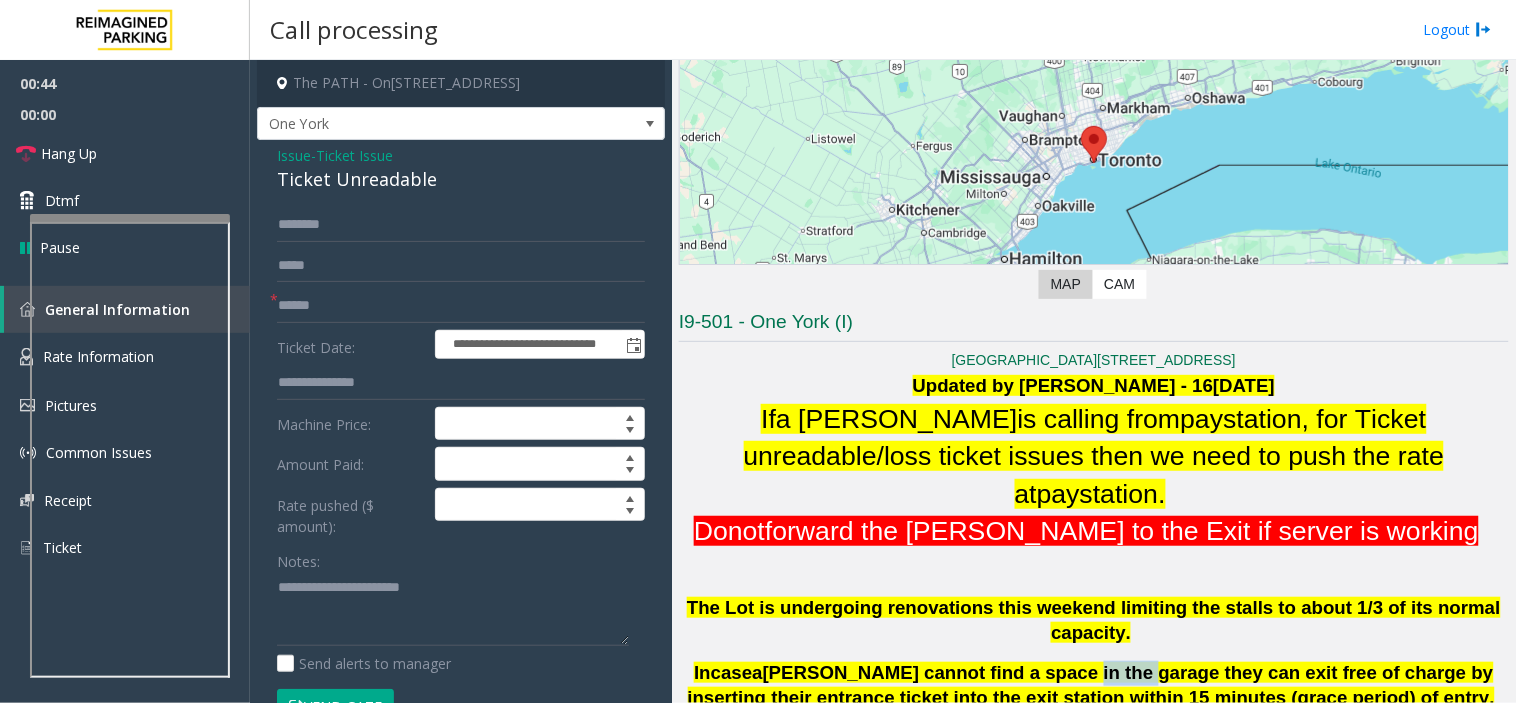 click on "[PERSON_NAME] cannot find a space in the garage they can exit free of charge by inserting their entrance ticket into the exit station within 15 minutes (grace period) of entry." 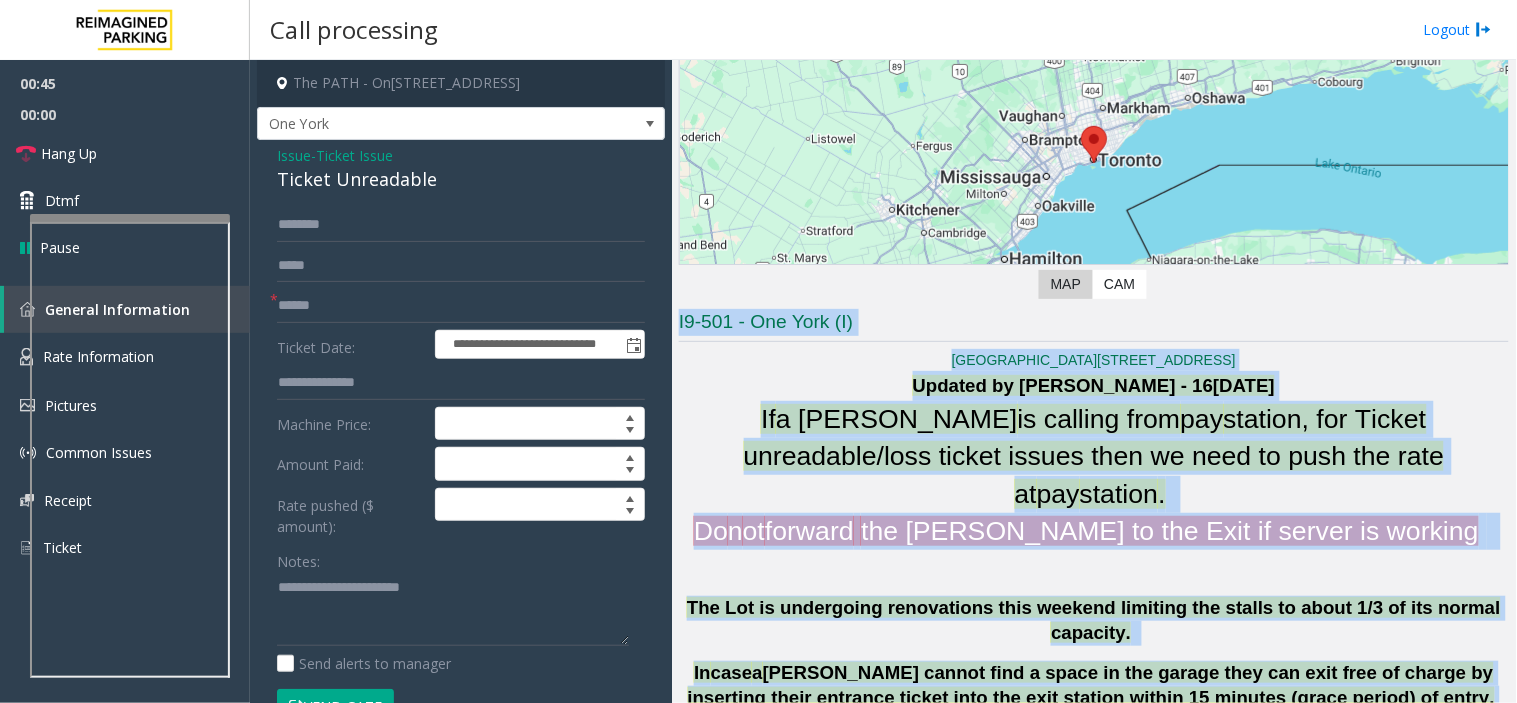 drag, startPoint x: 1018, startPoint y: 612, endPoint x: 794, endPoint y: 330, distance: 360.13885 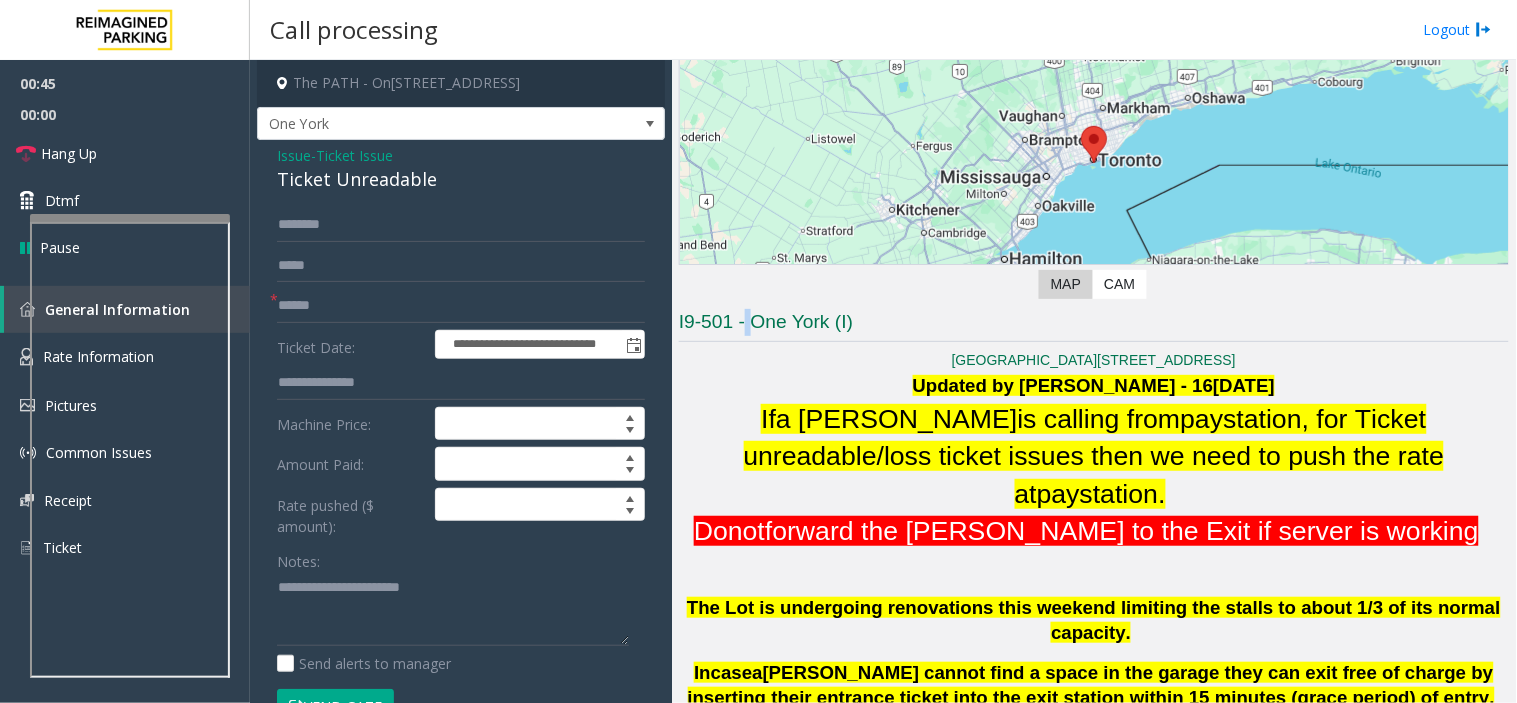 click on "I9-501 - One York (I)" 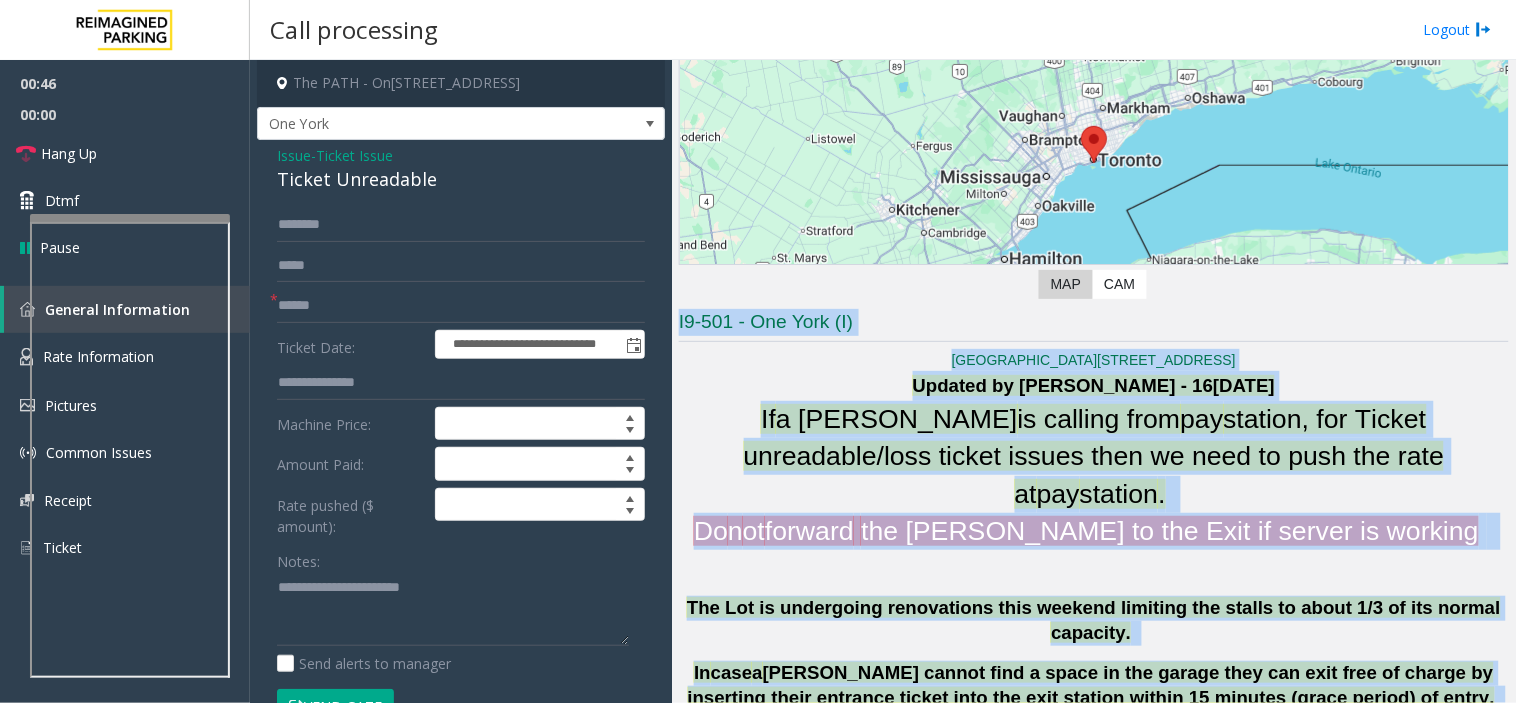 drag, startPoint x: 743, startPoint y: 316, endPoint x: 1157, endPoint y: 656, distance: 535.7201 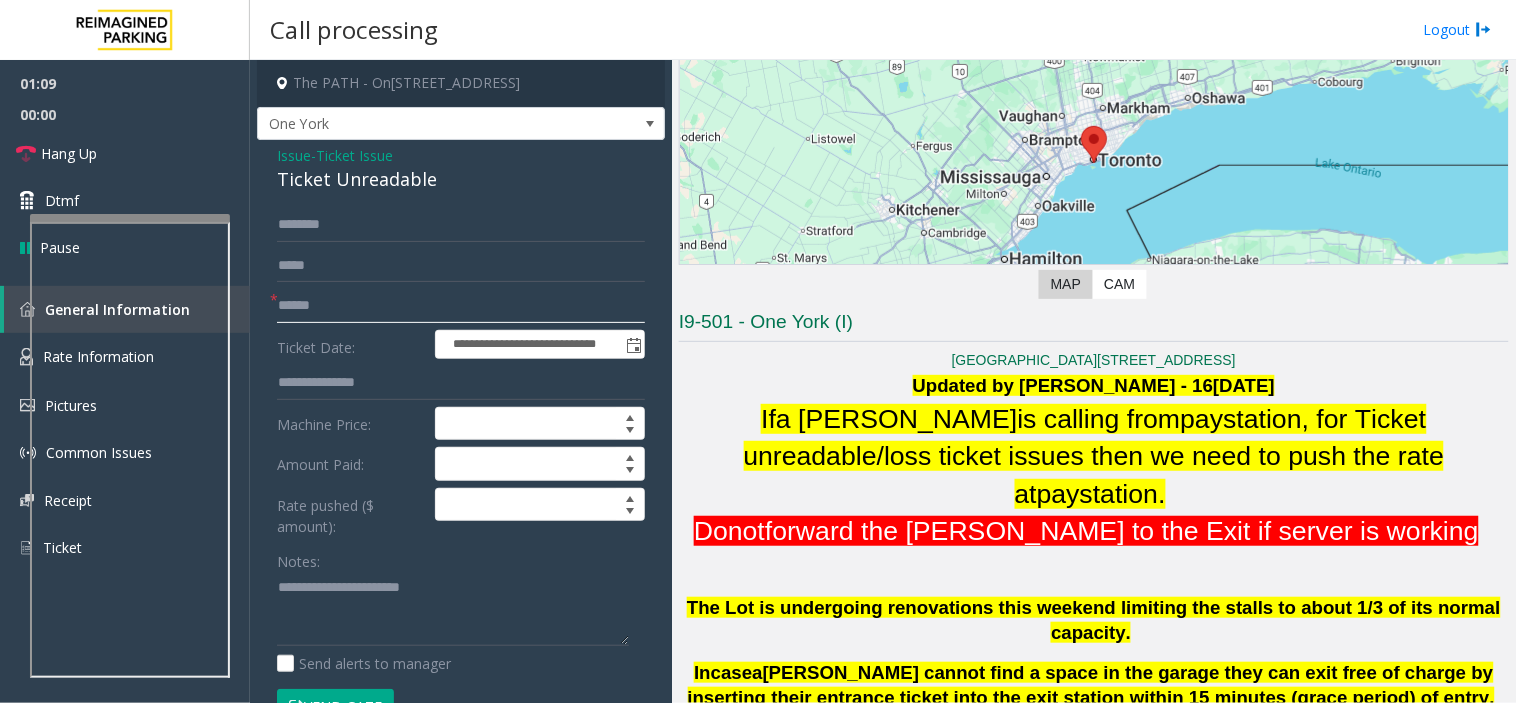 click 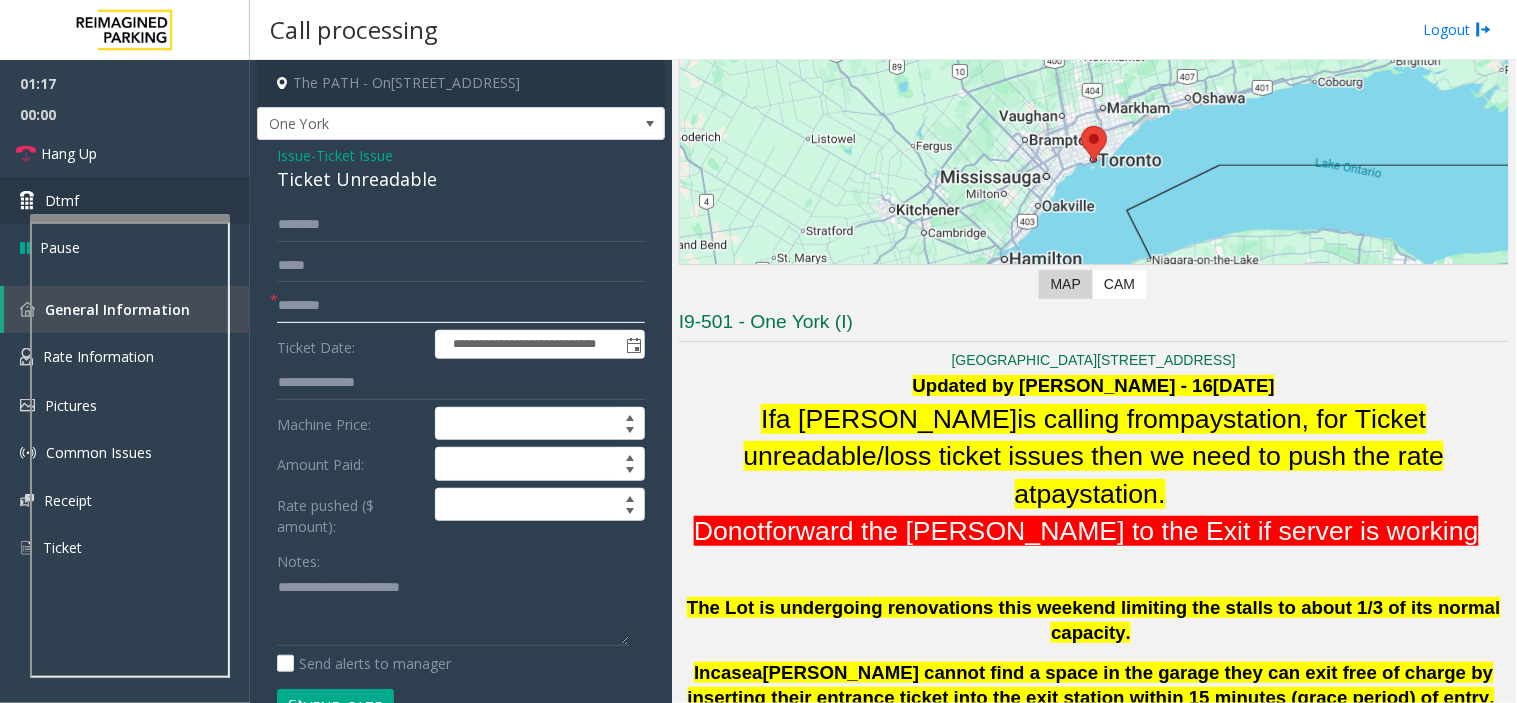 type on "********" 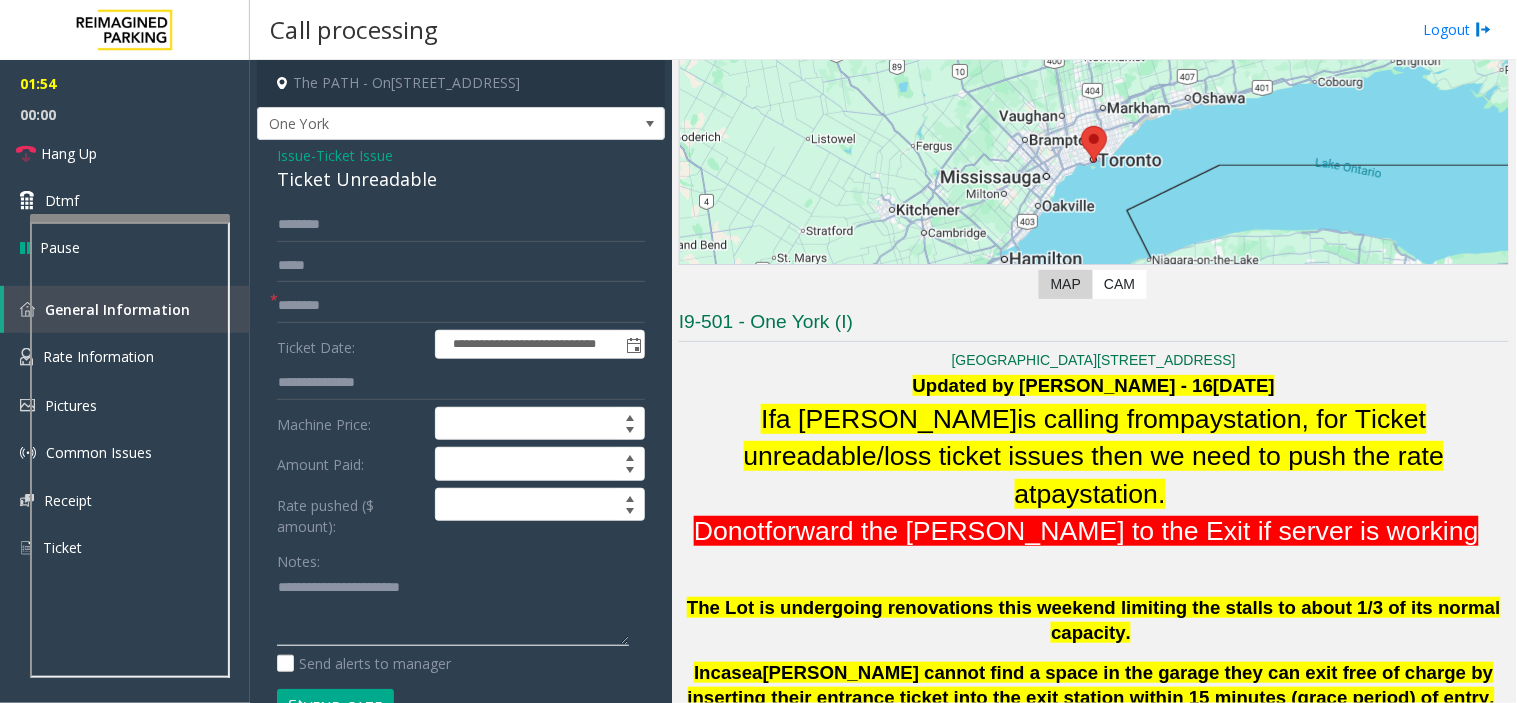 click 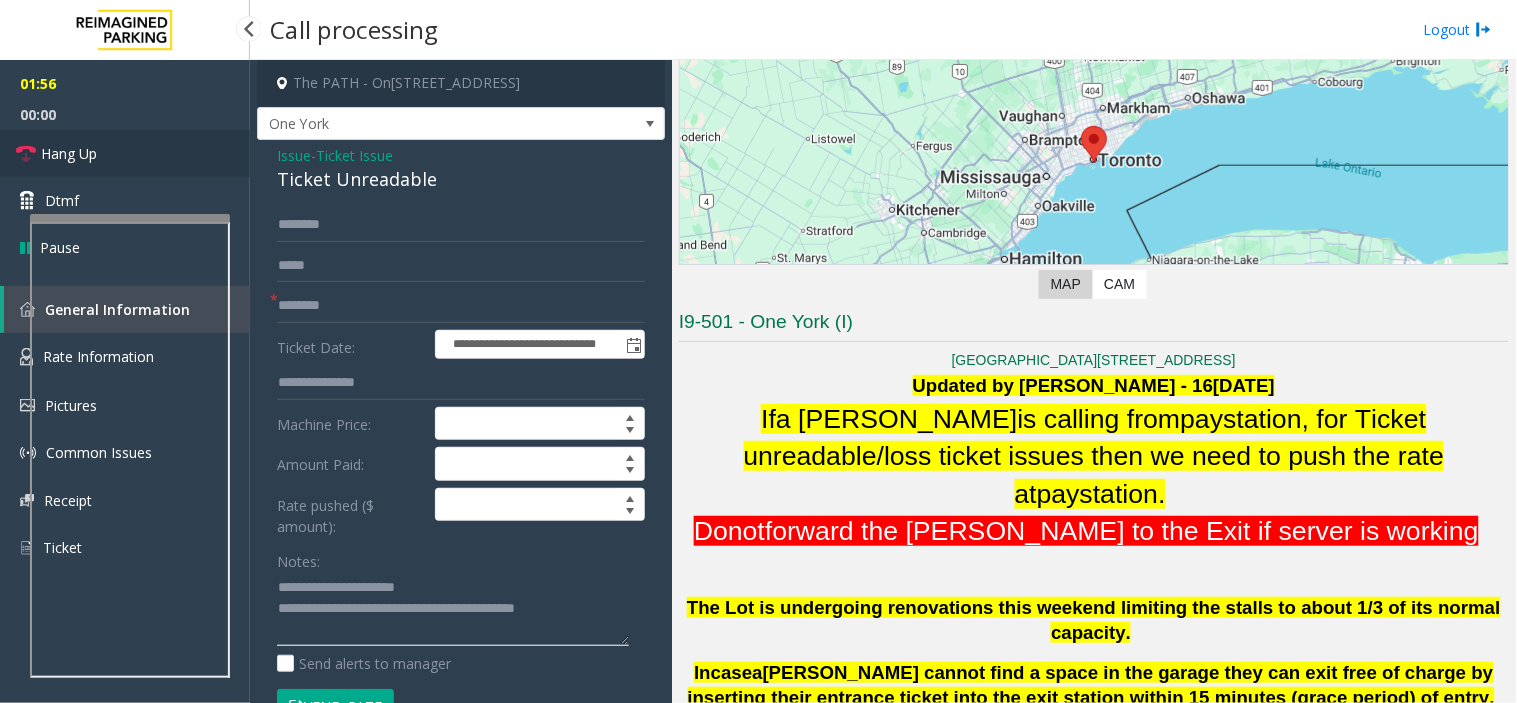 type on "**********" 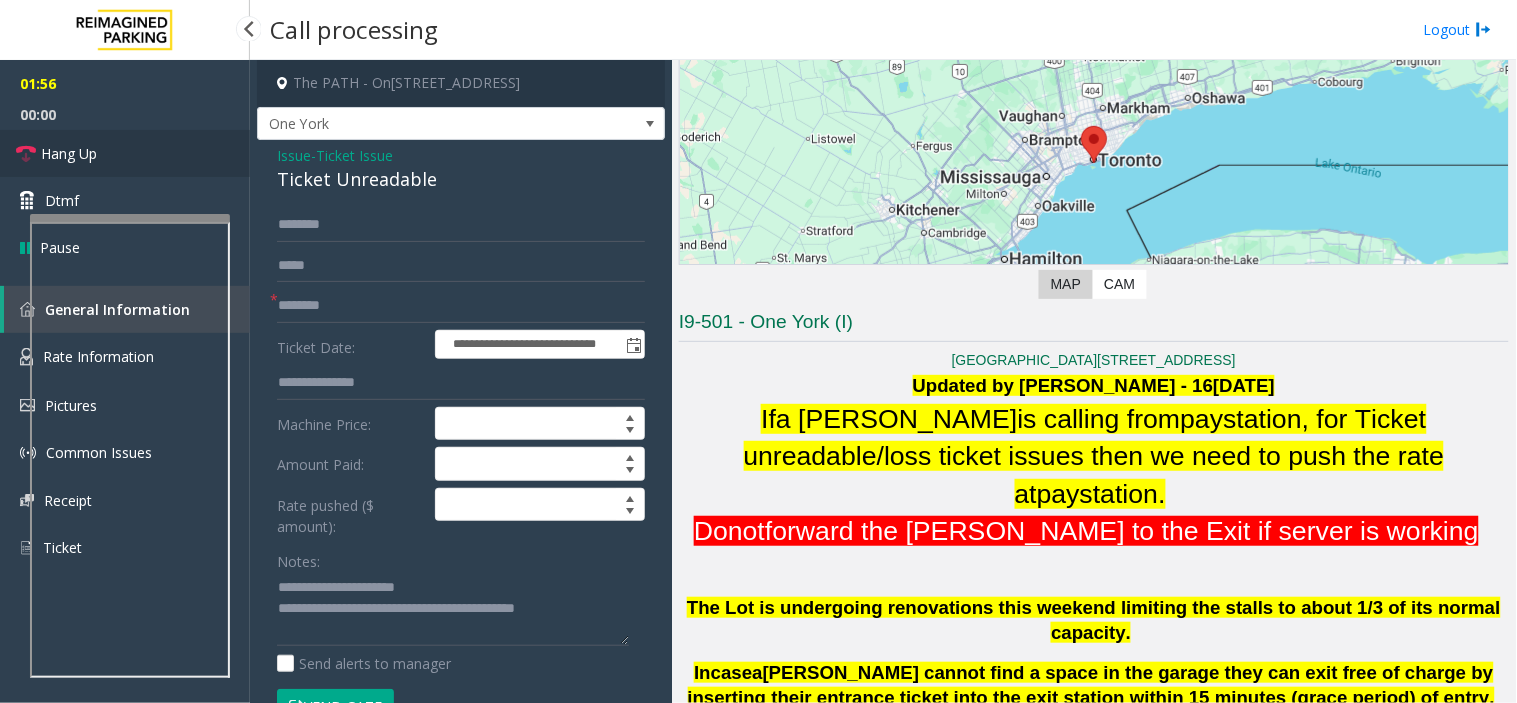 click on "Hang Up" at bounding box center (125, 153) 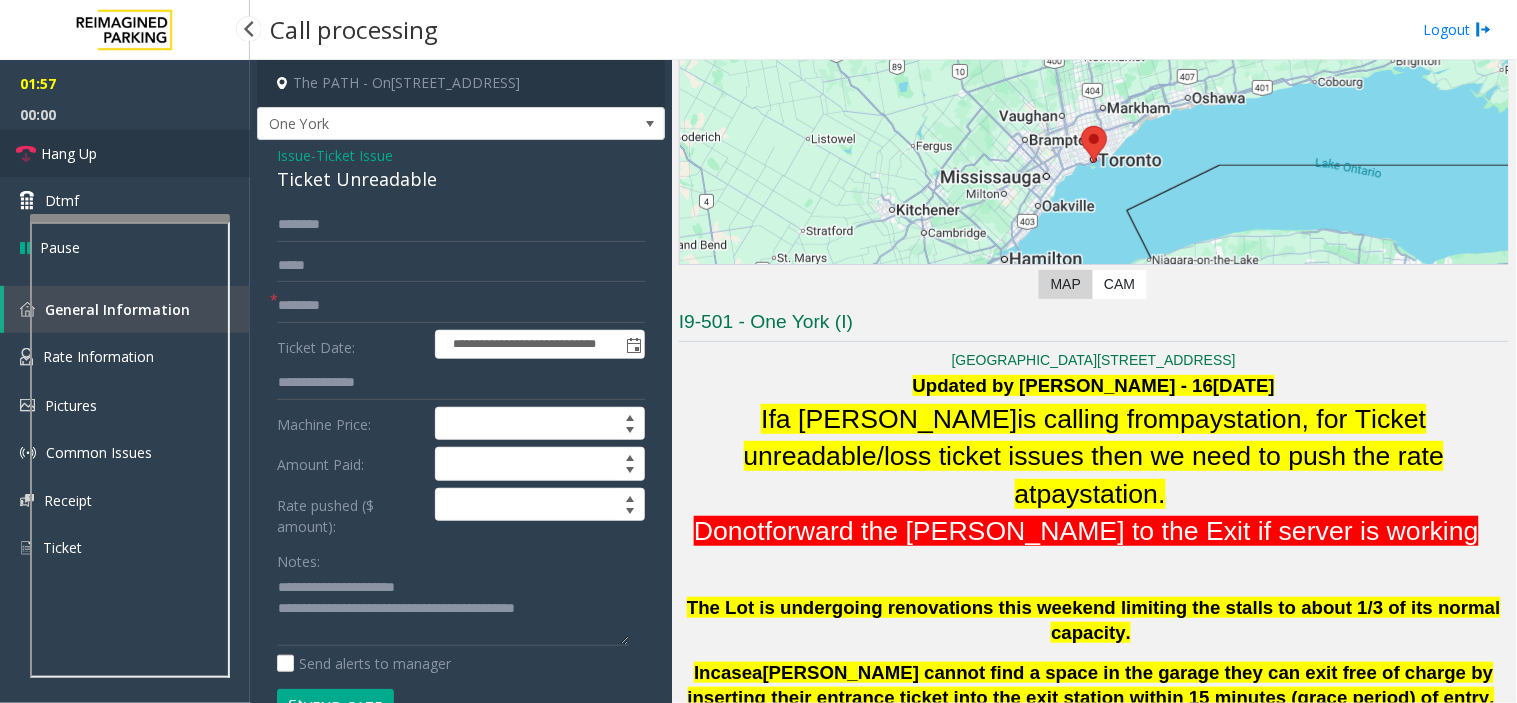 click on "Hang Up" at bounding box center (125, 153) 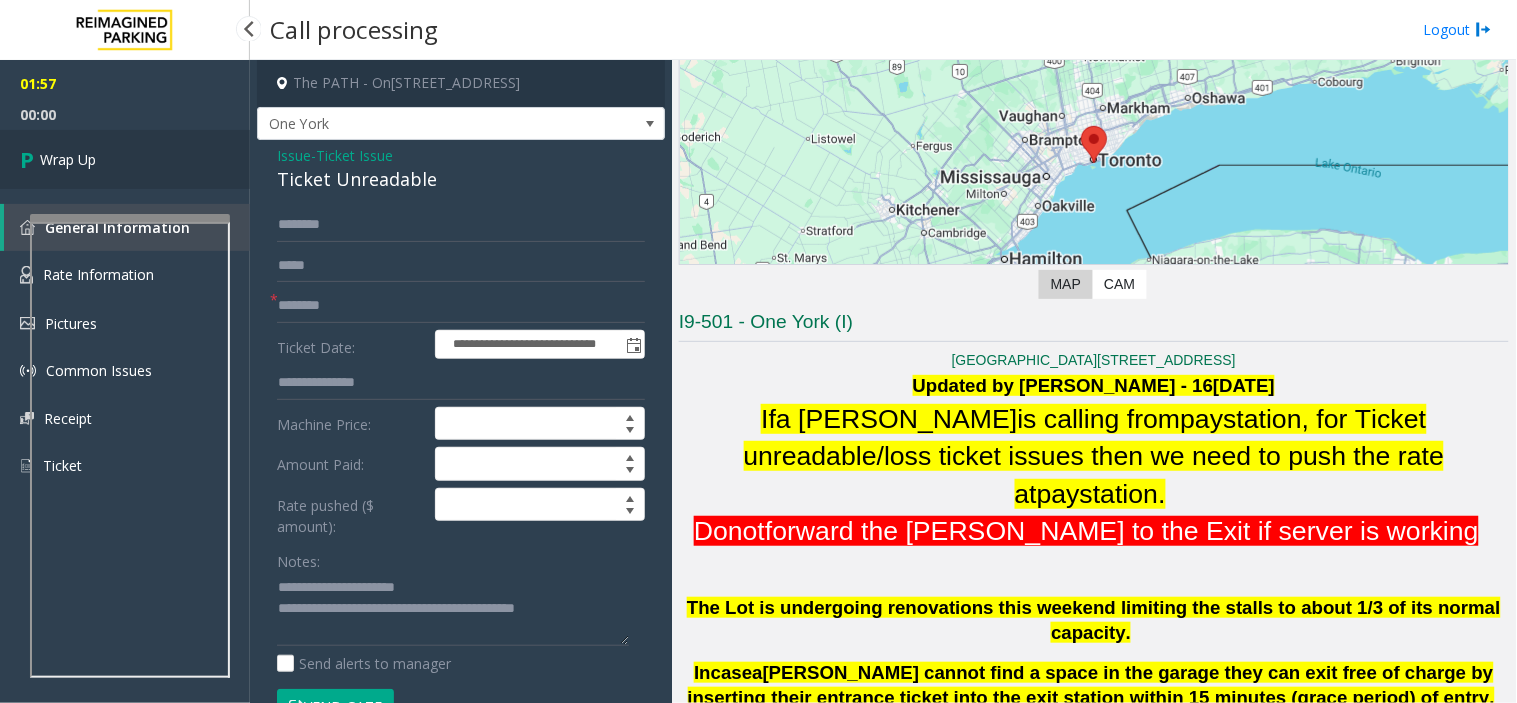 click on "Wrap Up" at bounding box center [125, 159] 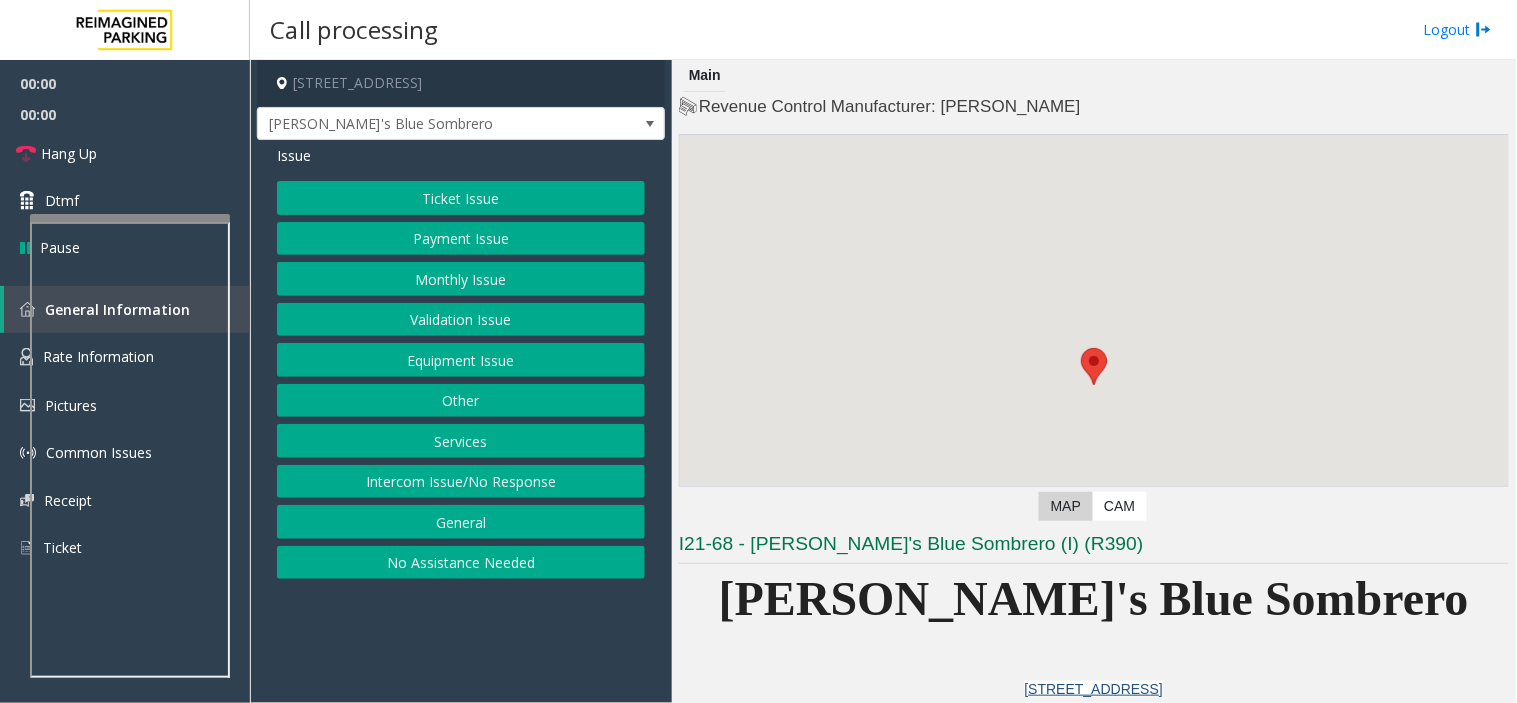 click on "Equipment Issue" 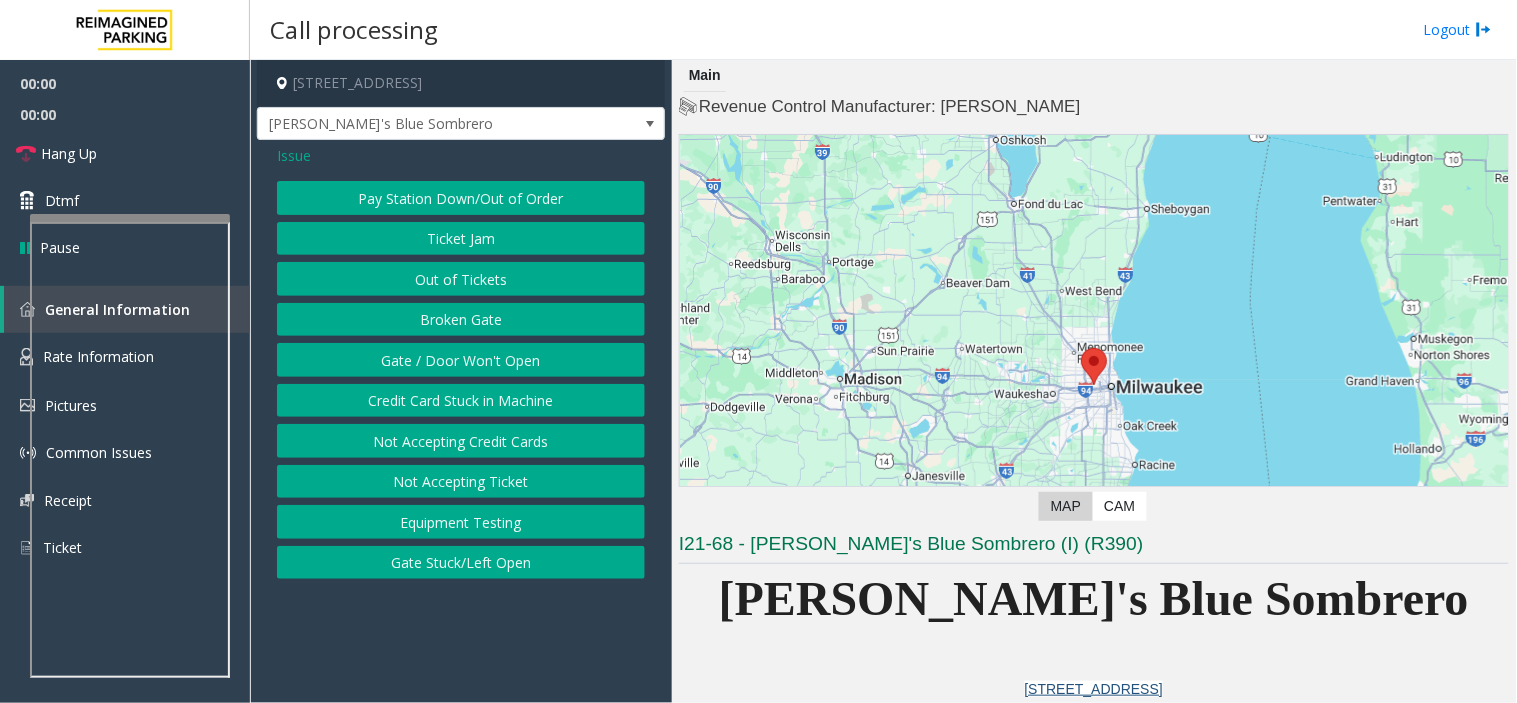 click on "Gate / Door Won't Open" 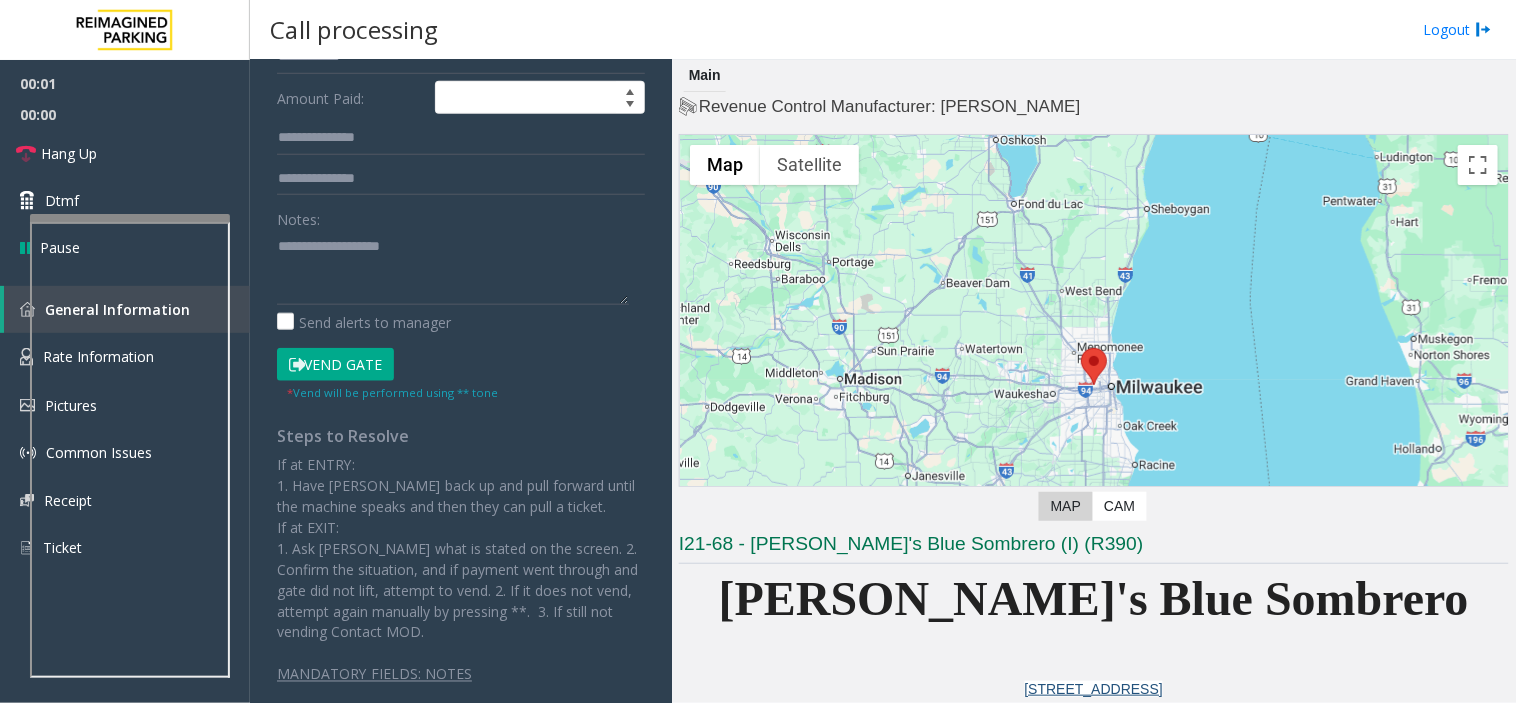 scroll, scrollTop: 408, scrollLeft: 0, axis: vertical 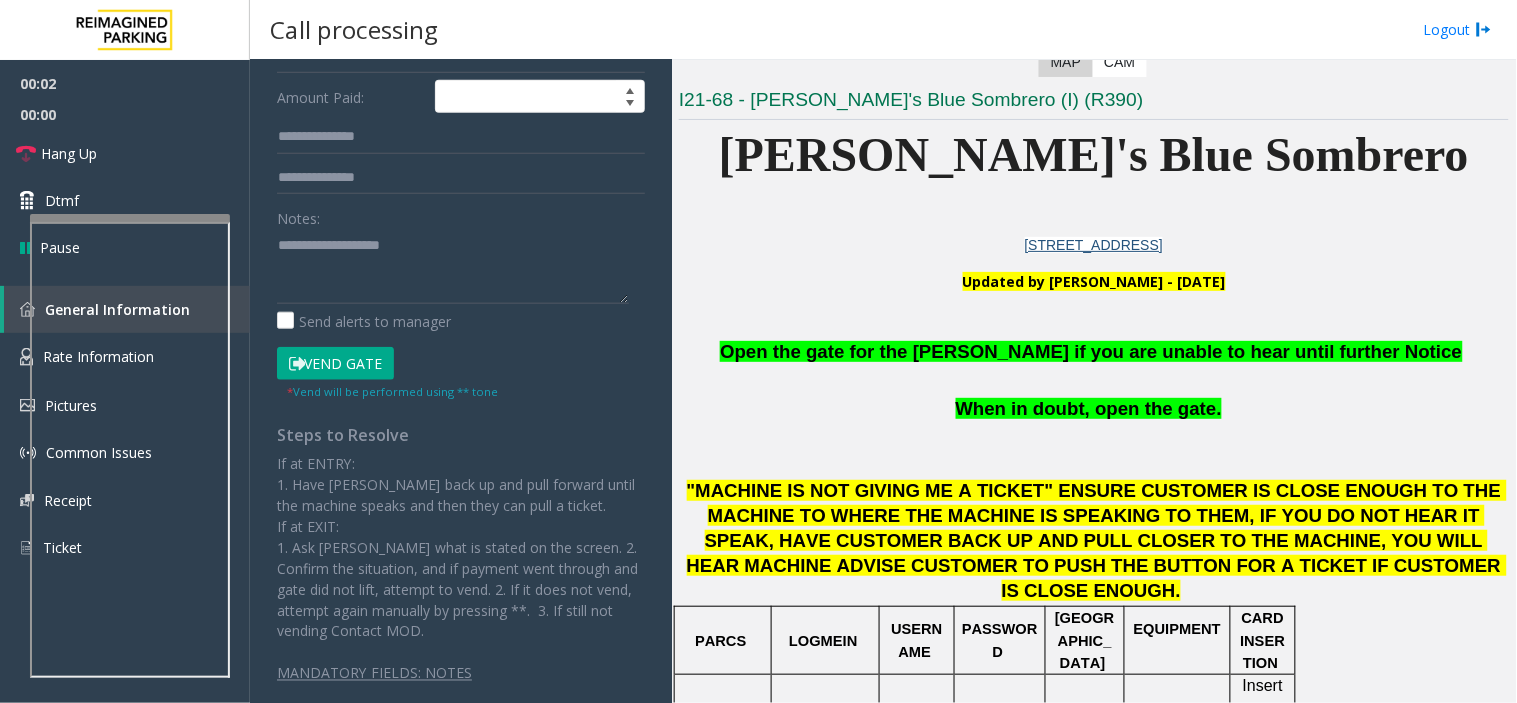 click on "Open the gate for the [PERSON_NAME] if you are unable to hear until further Notice" 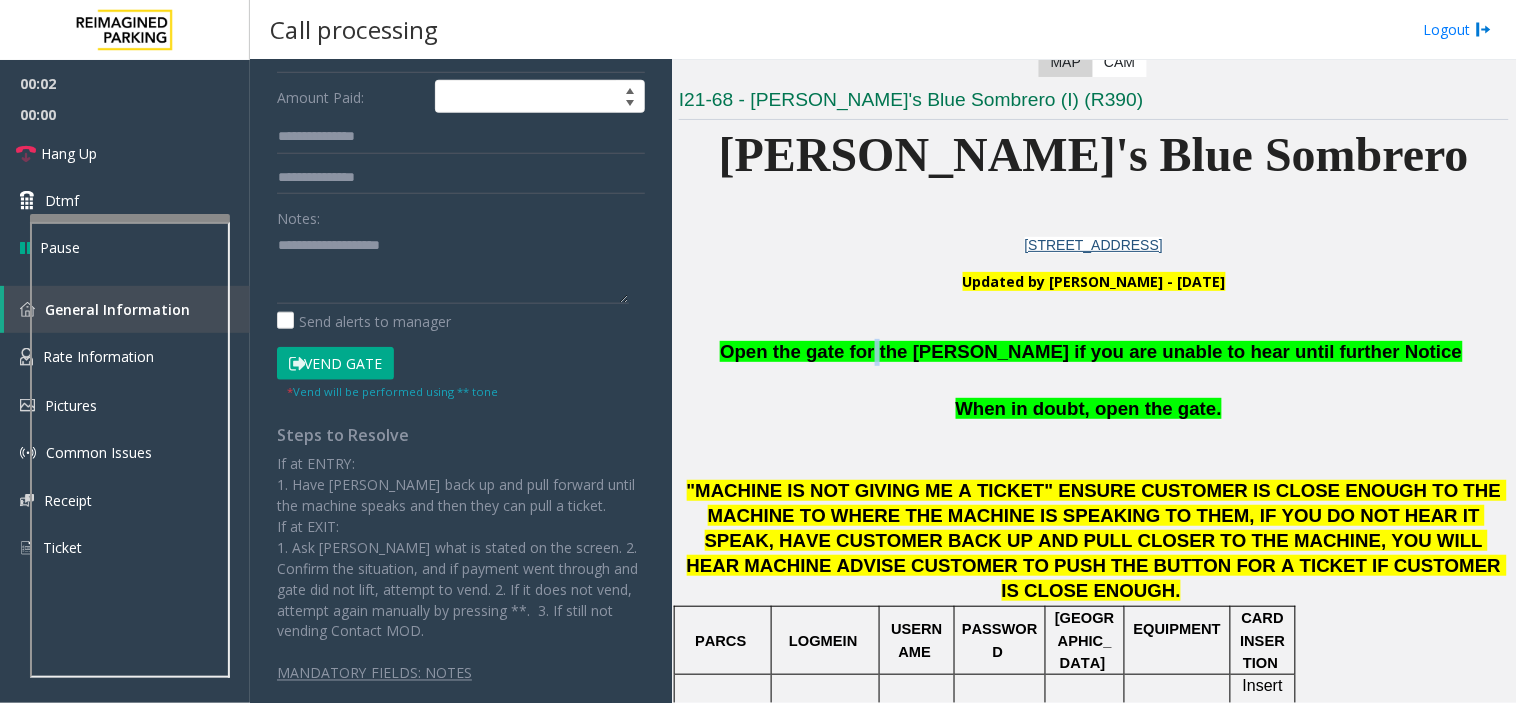 click on "Open the gate for the [PERSON_NAME] if you are unable to hear until further Notice" 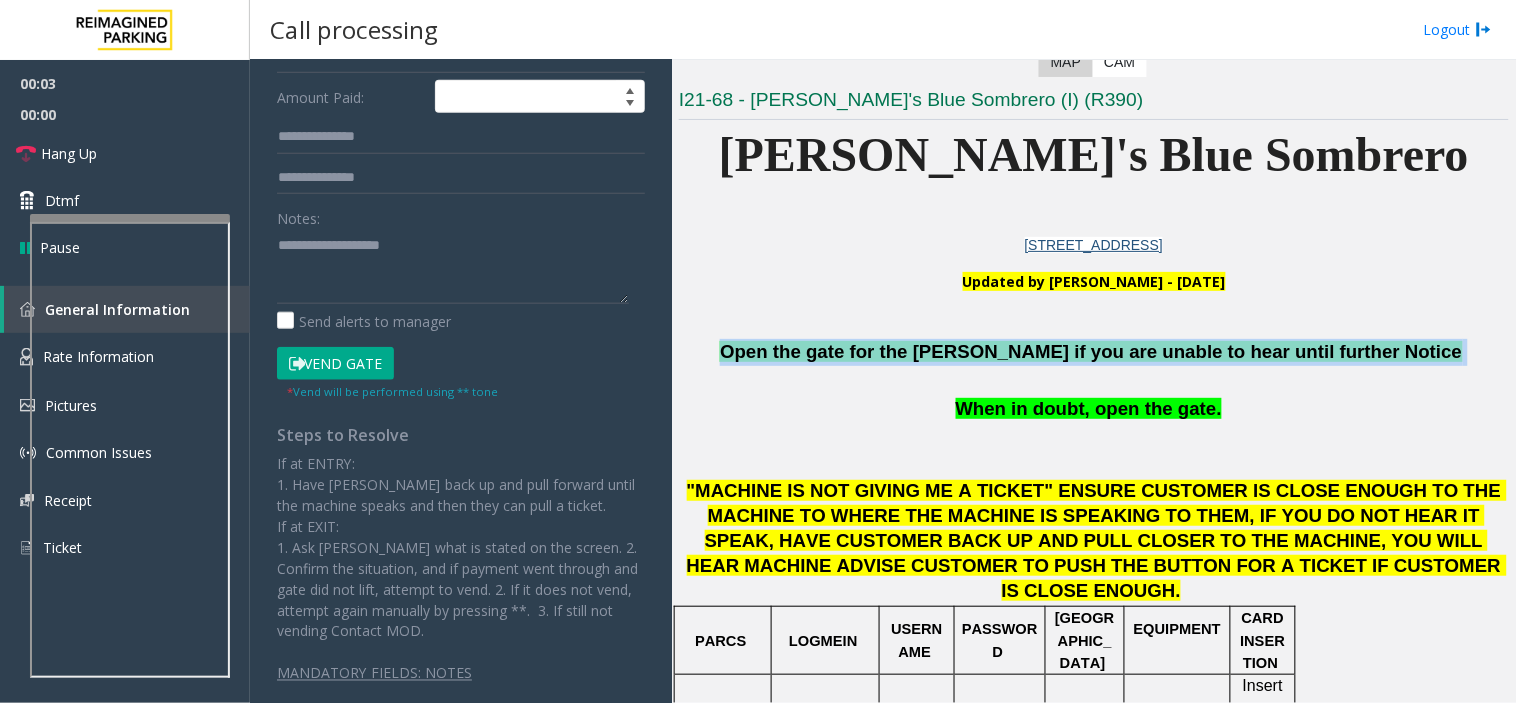 click on "Open the gate for the [PERSON_NAME] if you are unable to hear until further Notice" 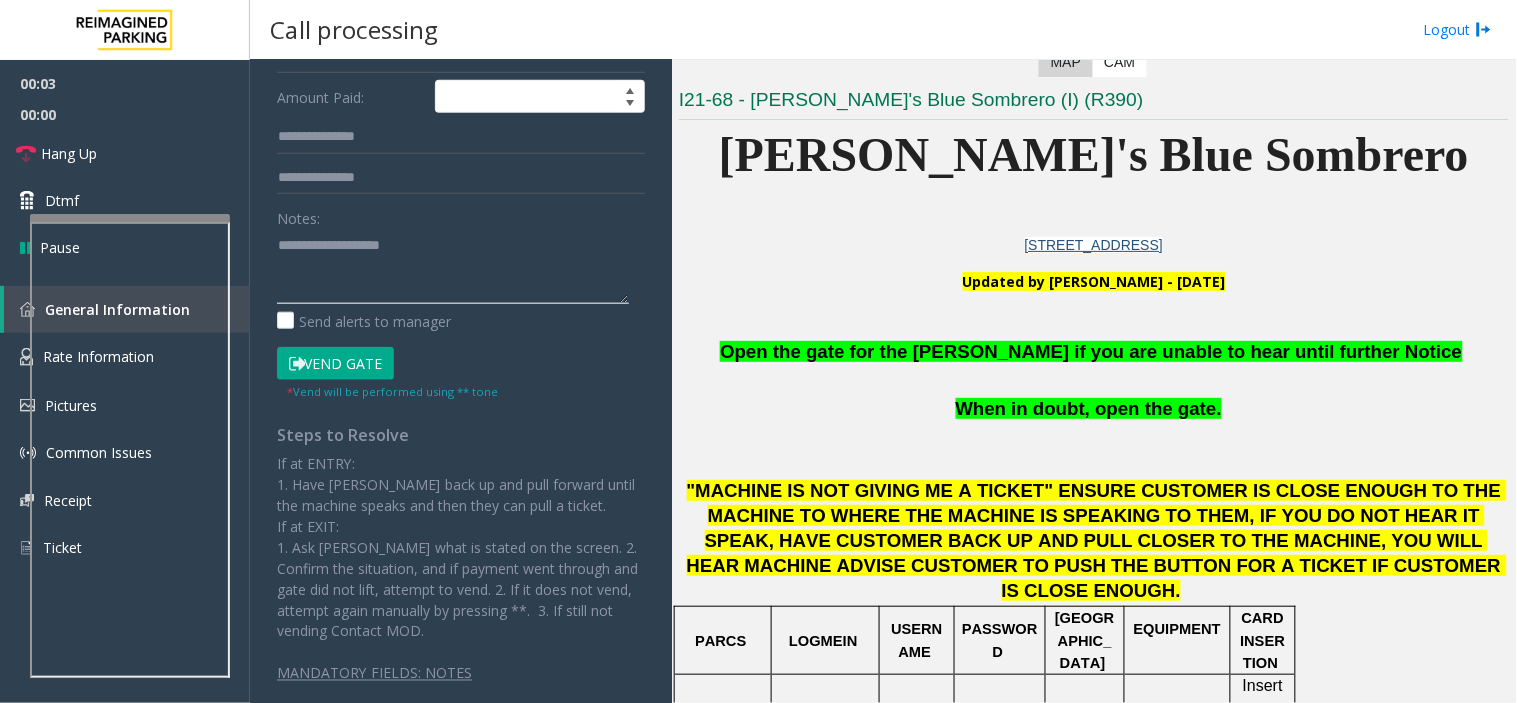 click 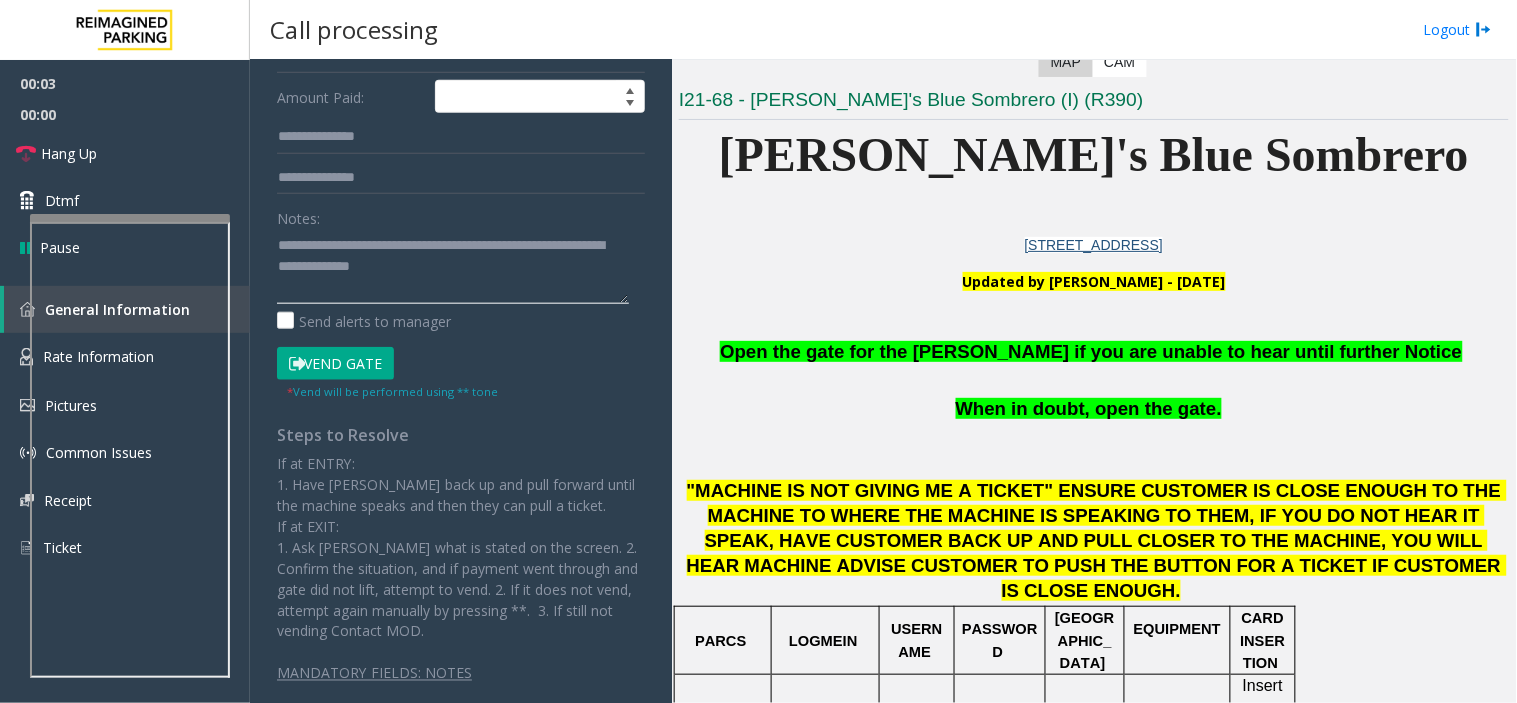 scroll, scrollTop: 14, scrollLeft: 0, axis: vertical 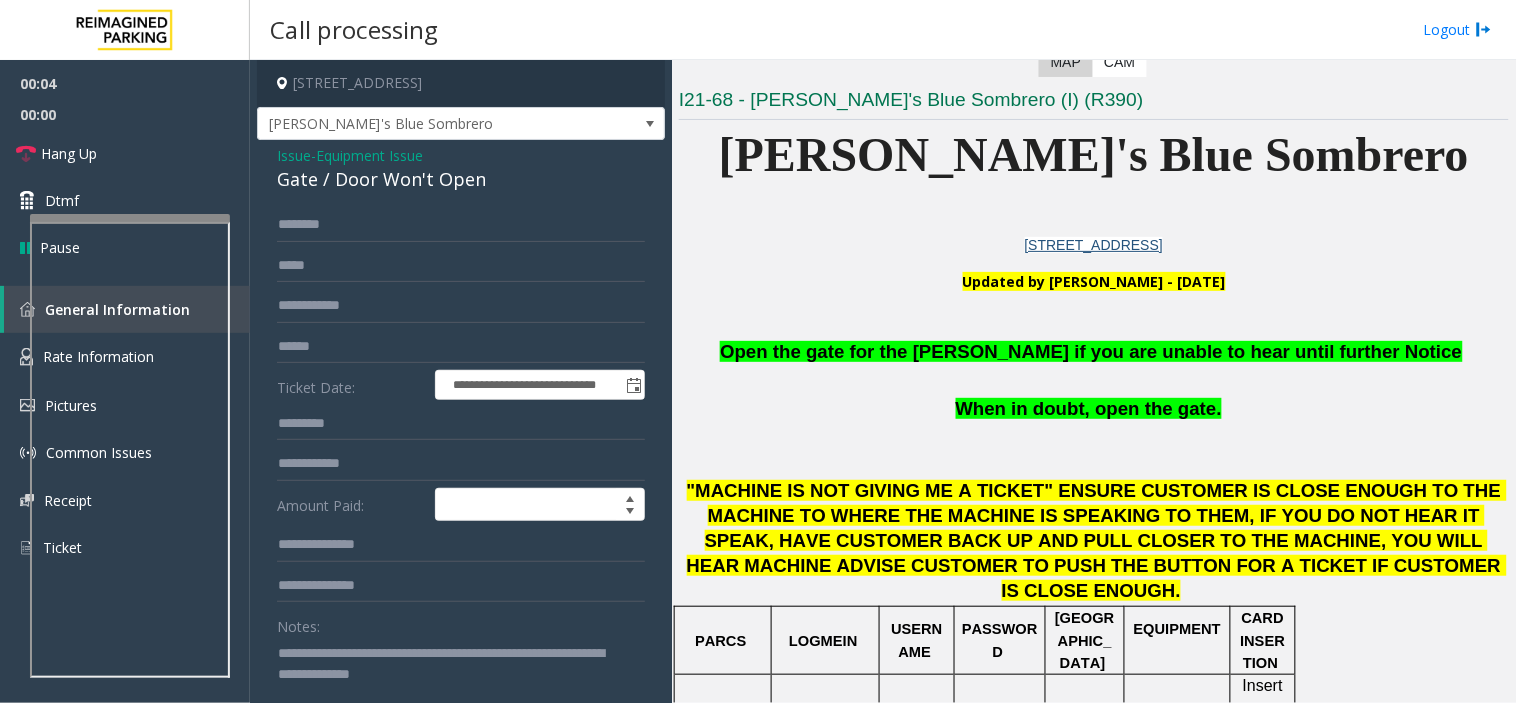 type on "**********" 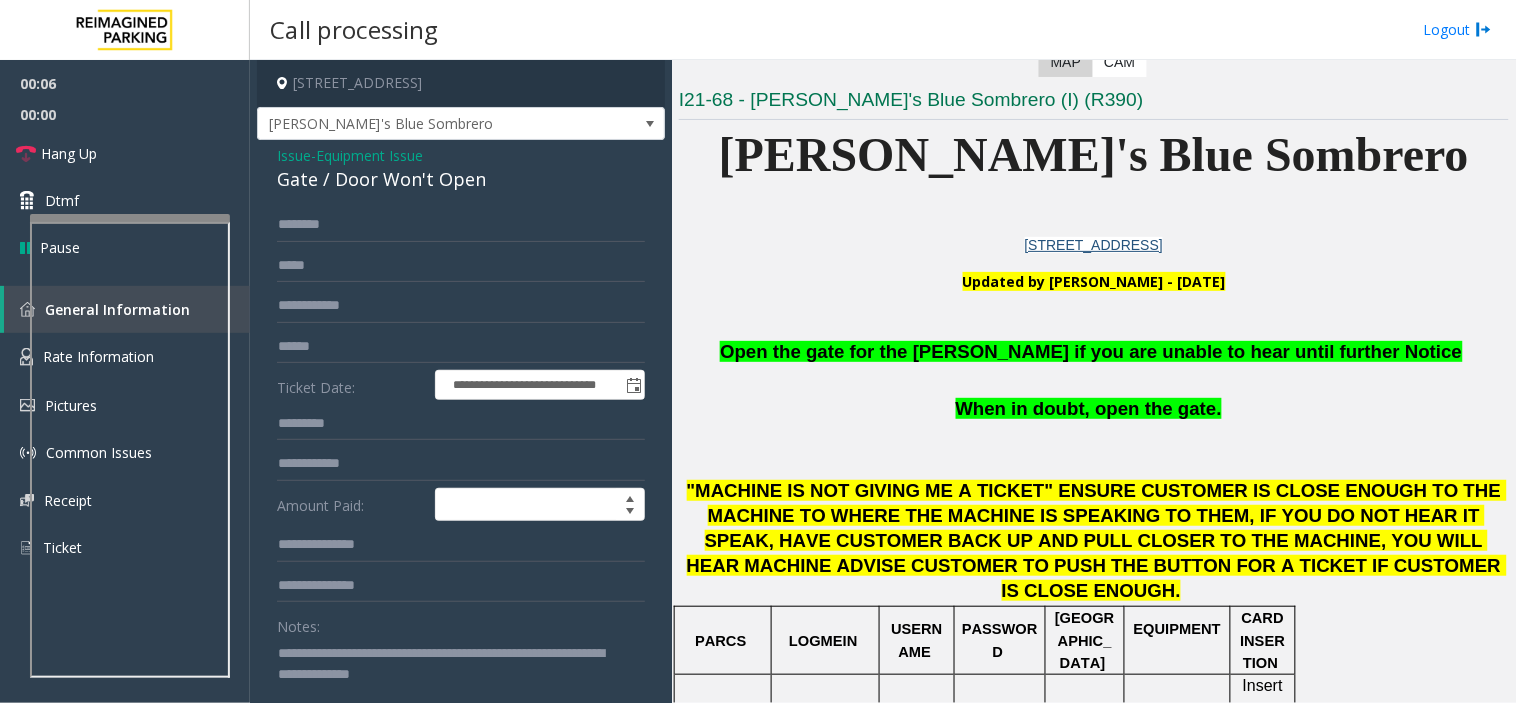 click 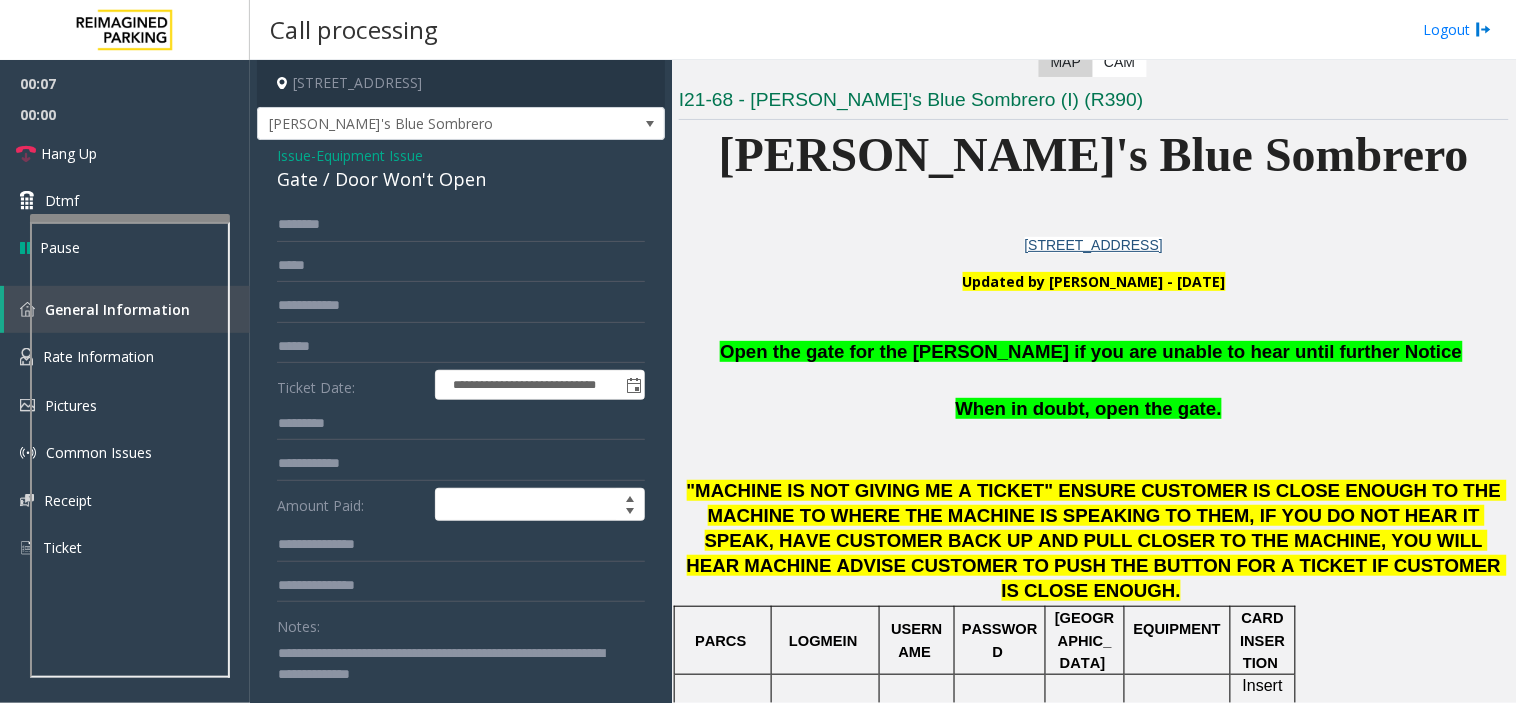 click 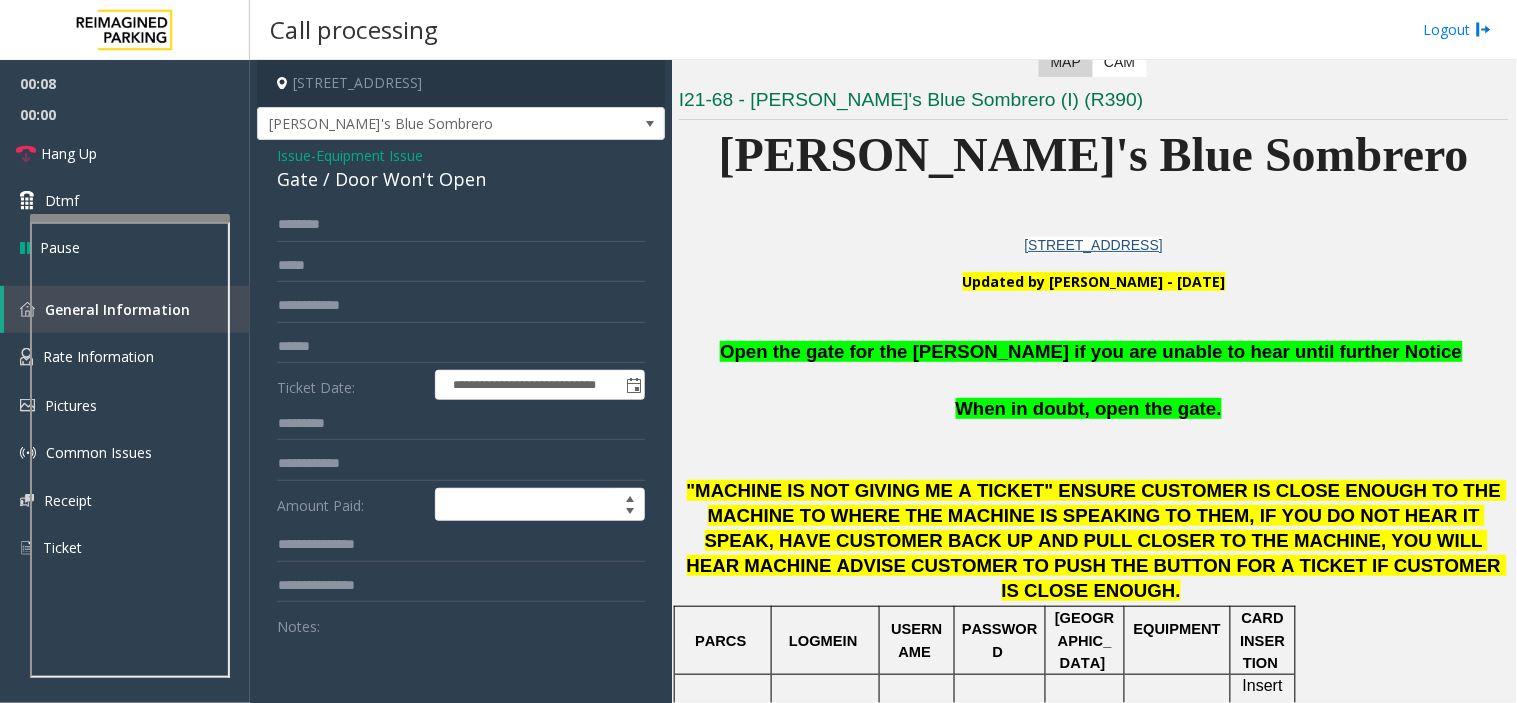 scroll, scrollTop: 0, scrollLeft: 0, axis: both 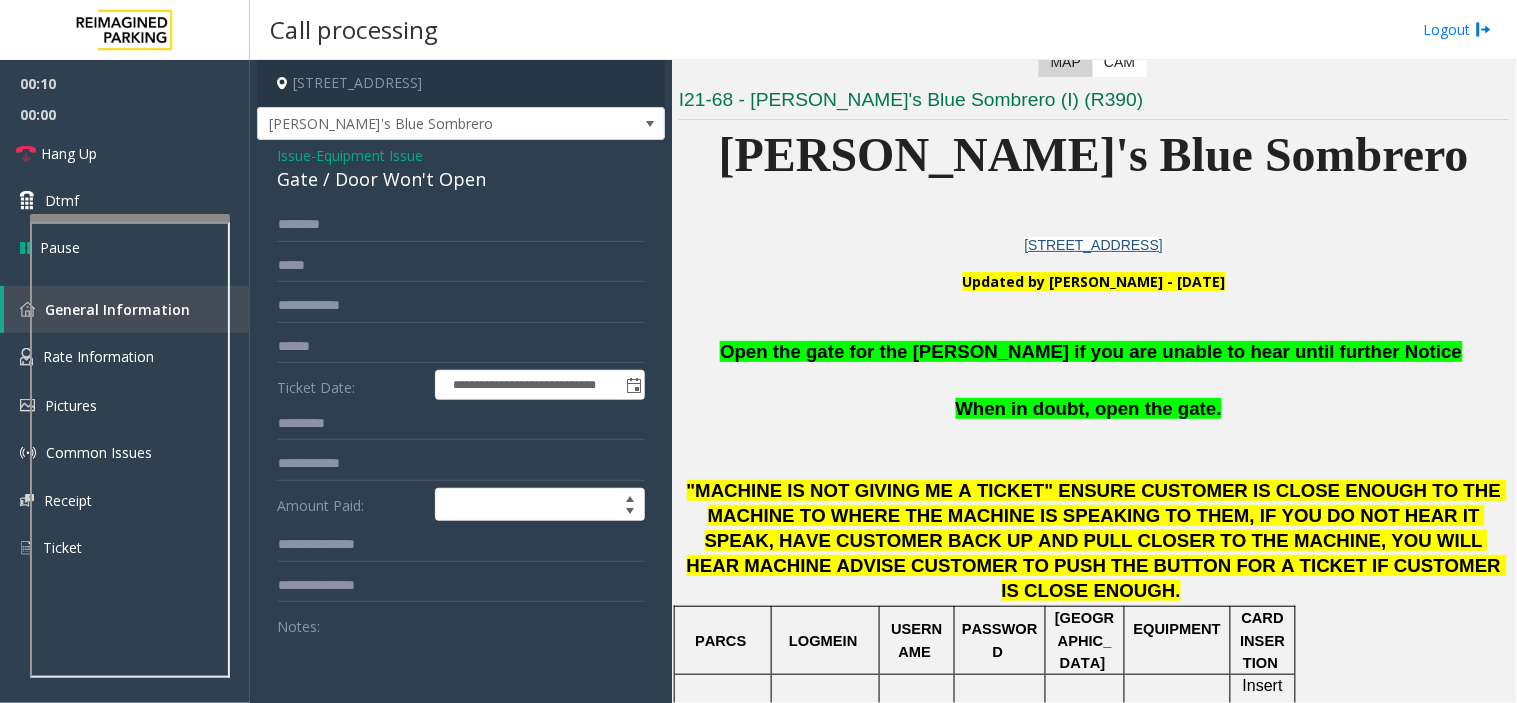 type 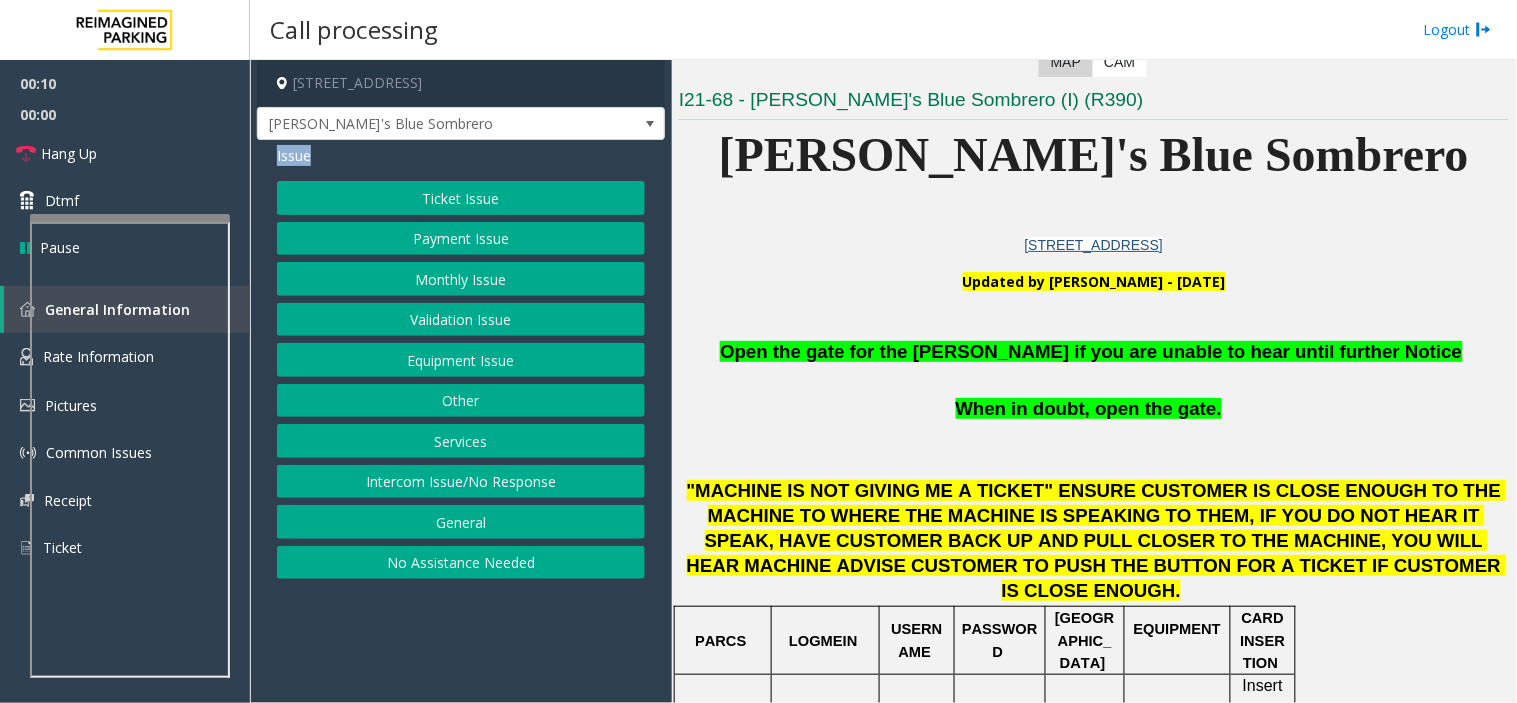 click on "Issue" 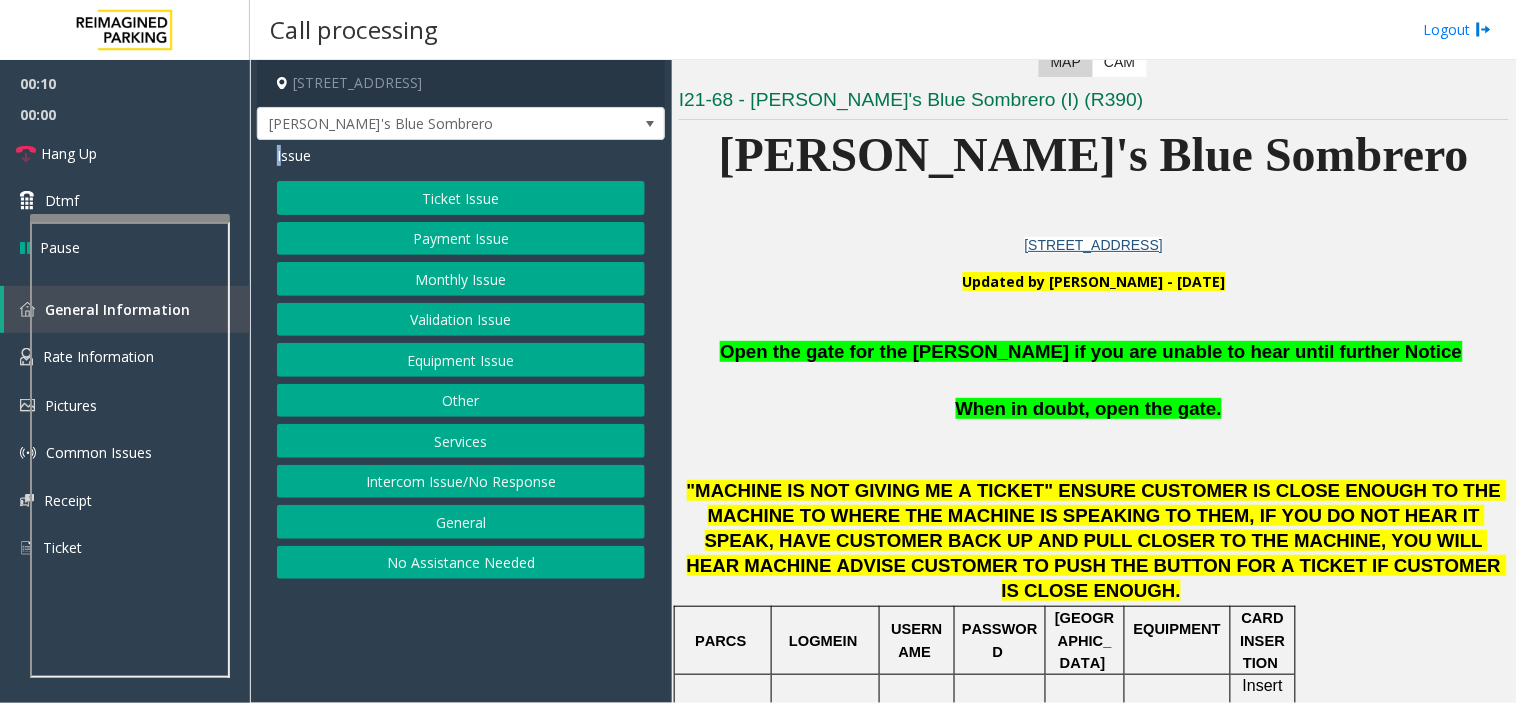 click on "Issue" 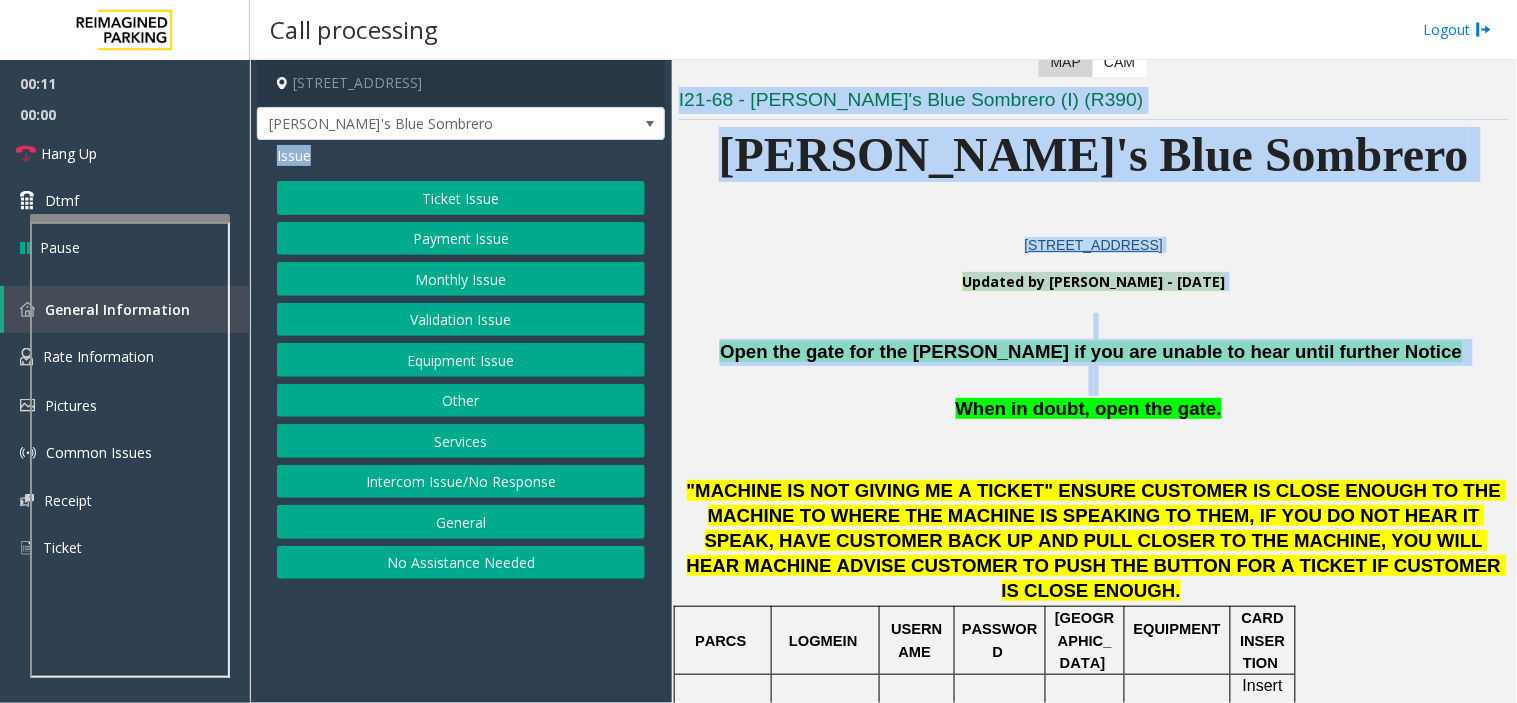 drag, startPoint x: 297, startPoint y: 161, endPoint x: 916, endPoint y: 368, distance: 652.6944 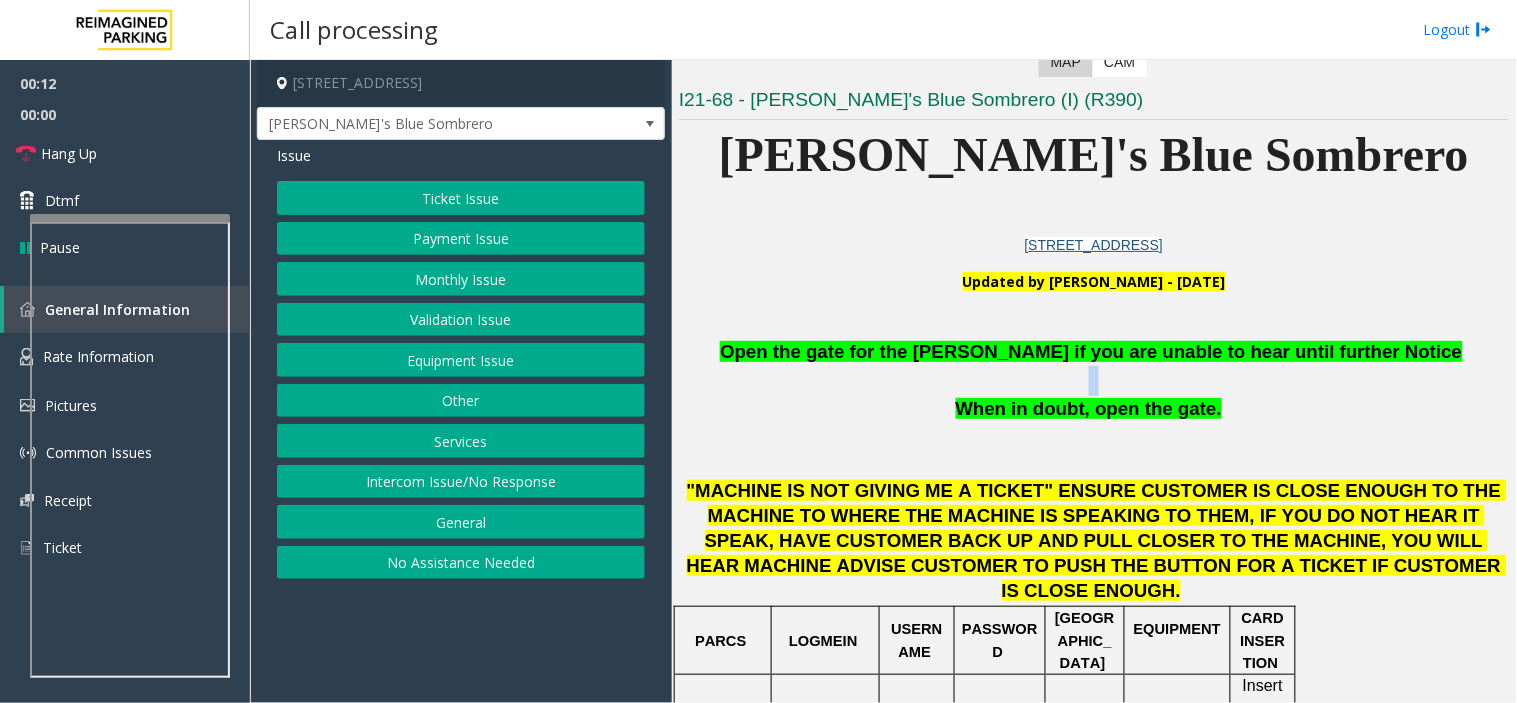 click 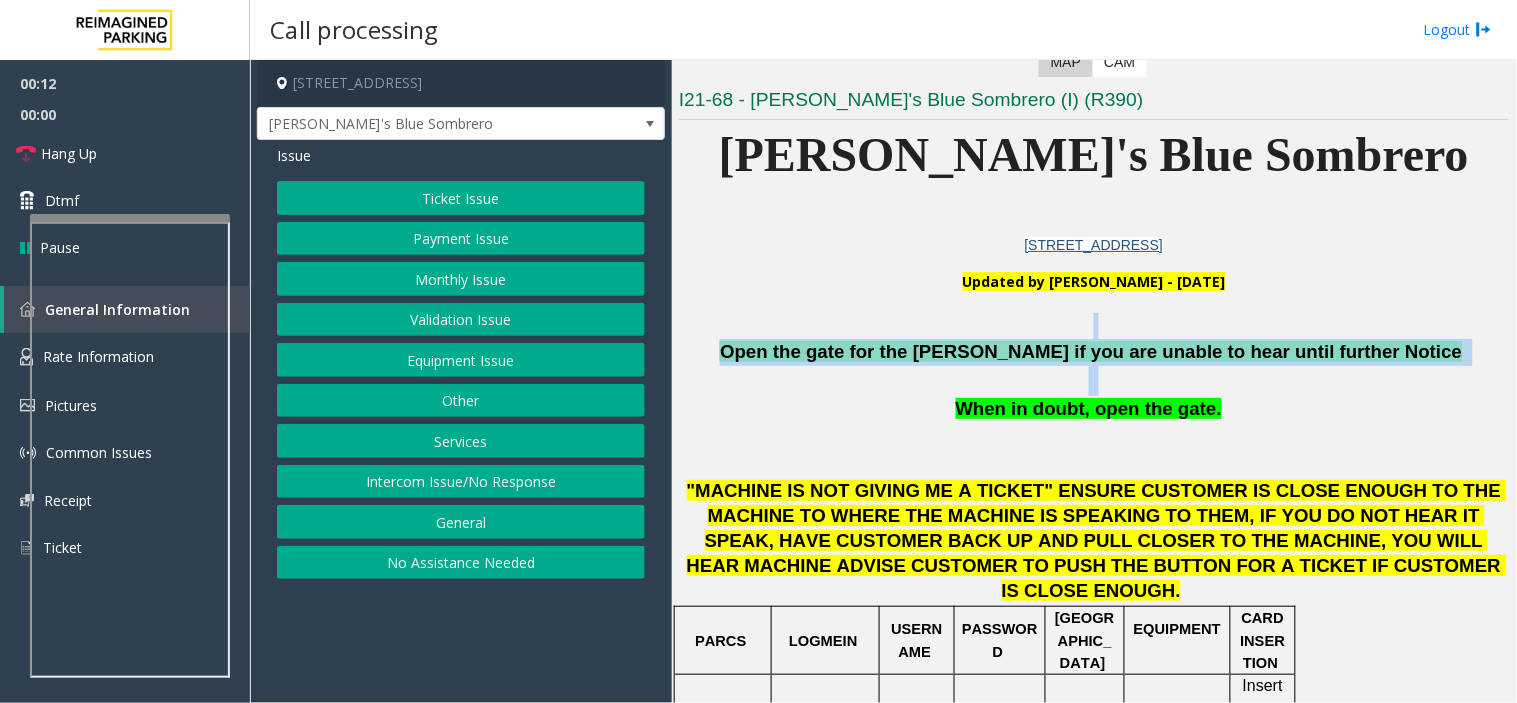 drag, startPoint x: 916, startPoint y: 368, endPoint x: 866, endPoint y: 326, distance: 65.29931 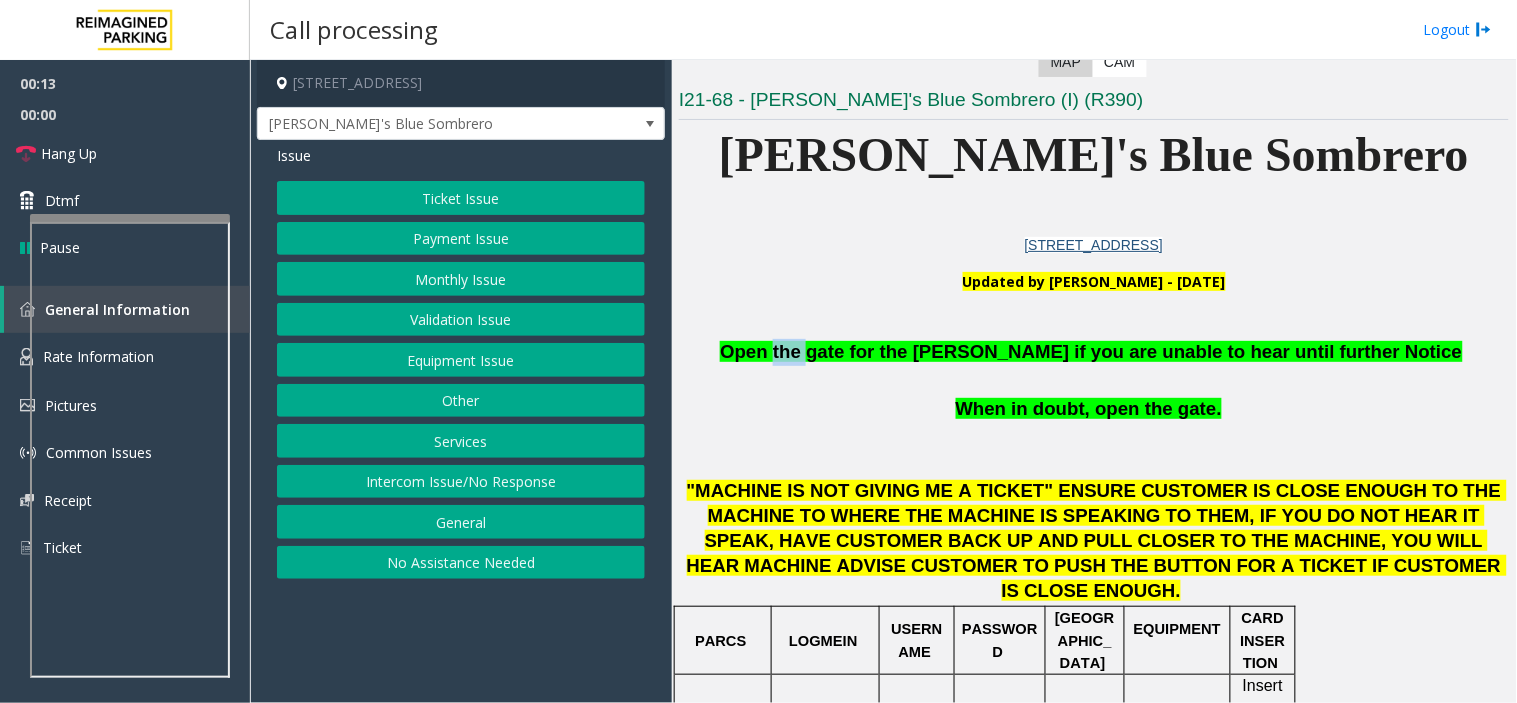 click on "Open the gate for the [PERSON_NAME] if you are unable to hear until further Notice" 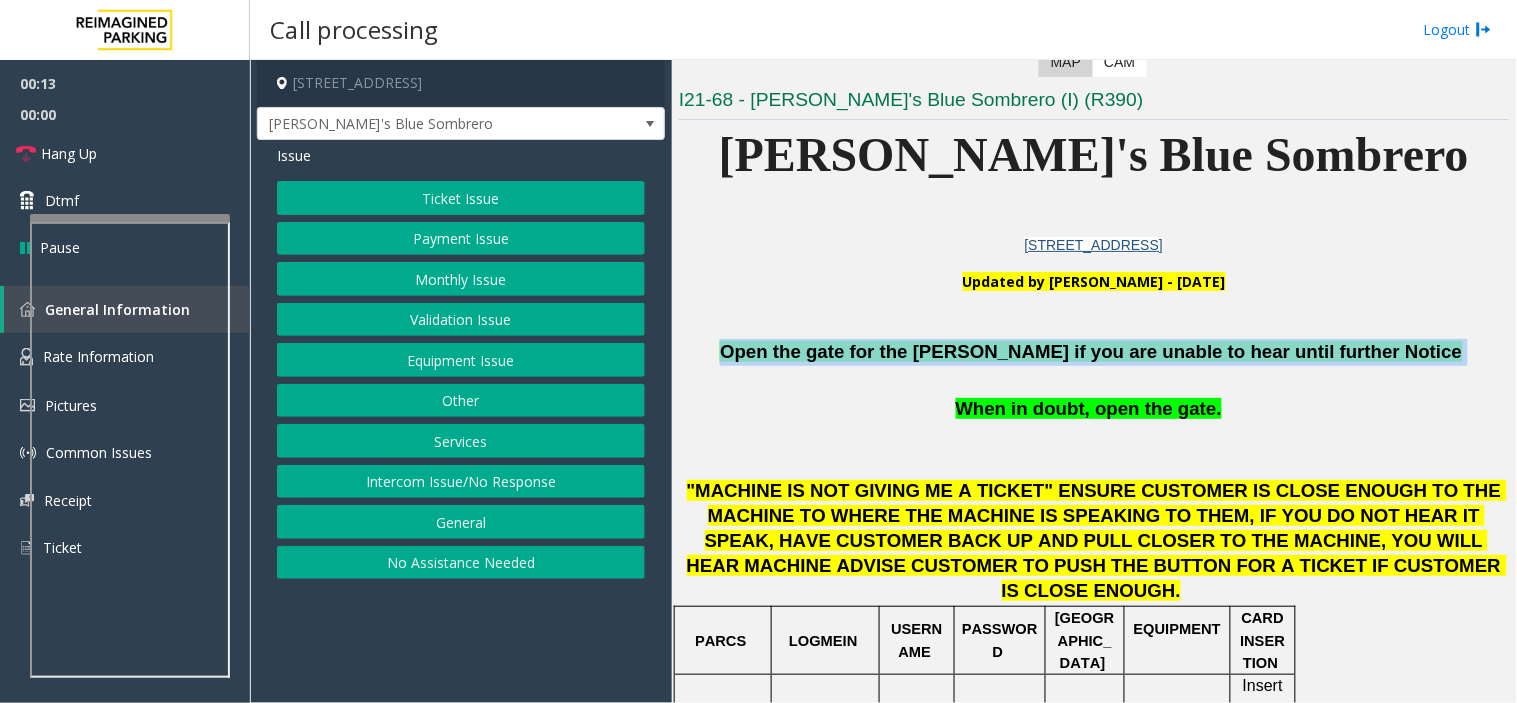 click on "Open the gate for the [PERSON_NAME] if you are unable to hear until further Notice" 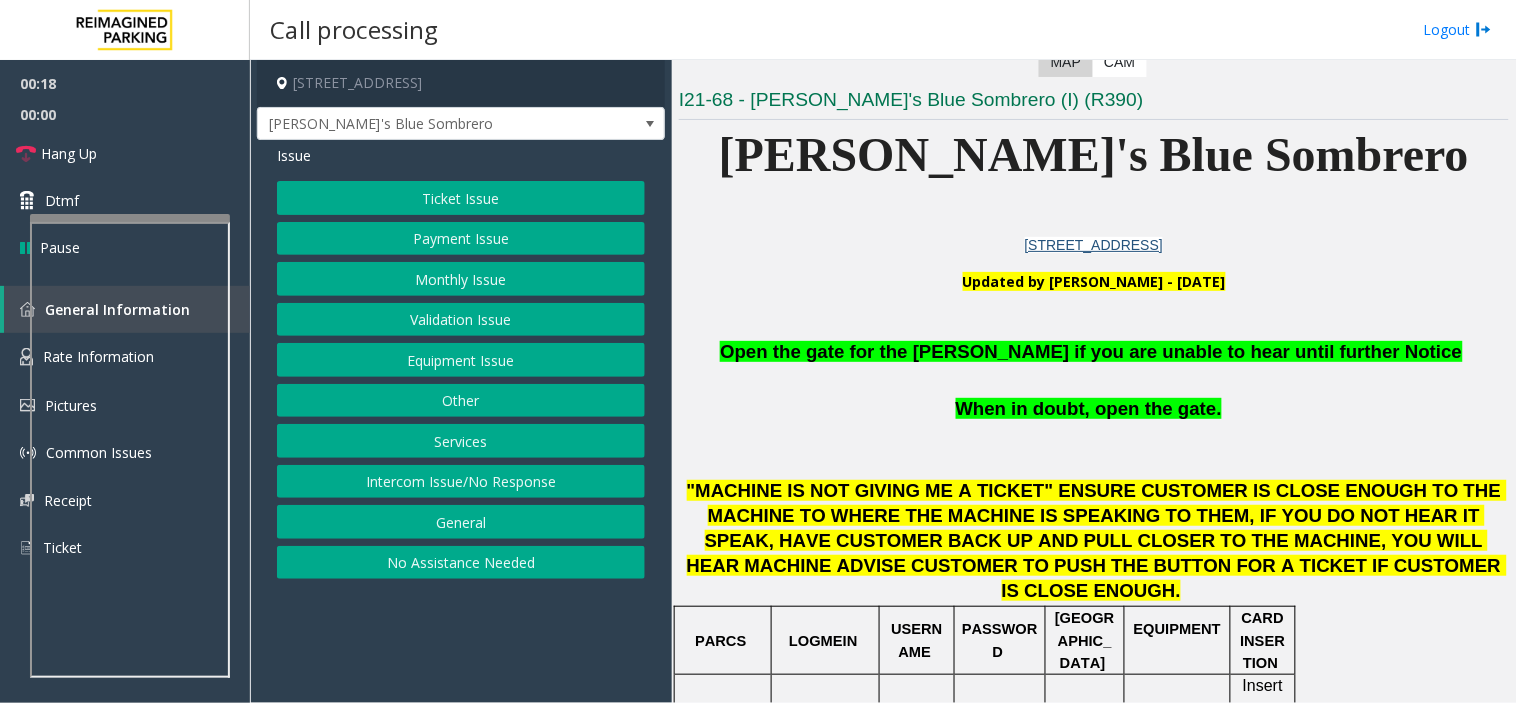 click on "Issue" 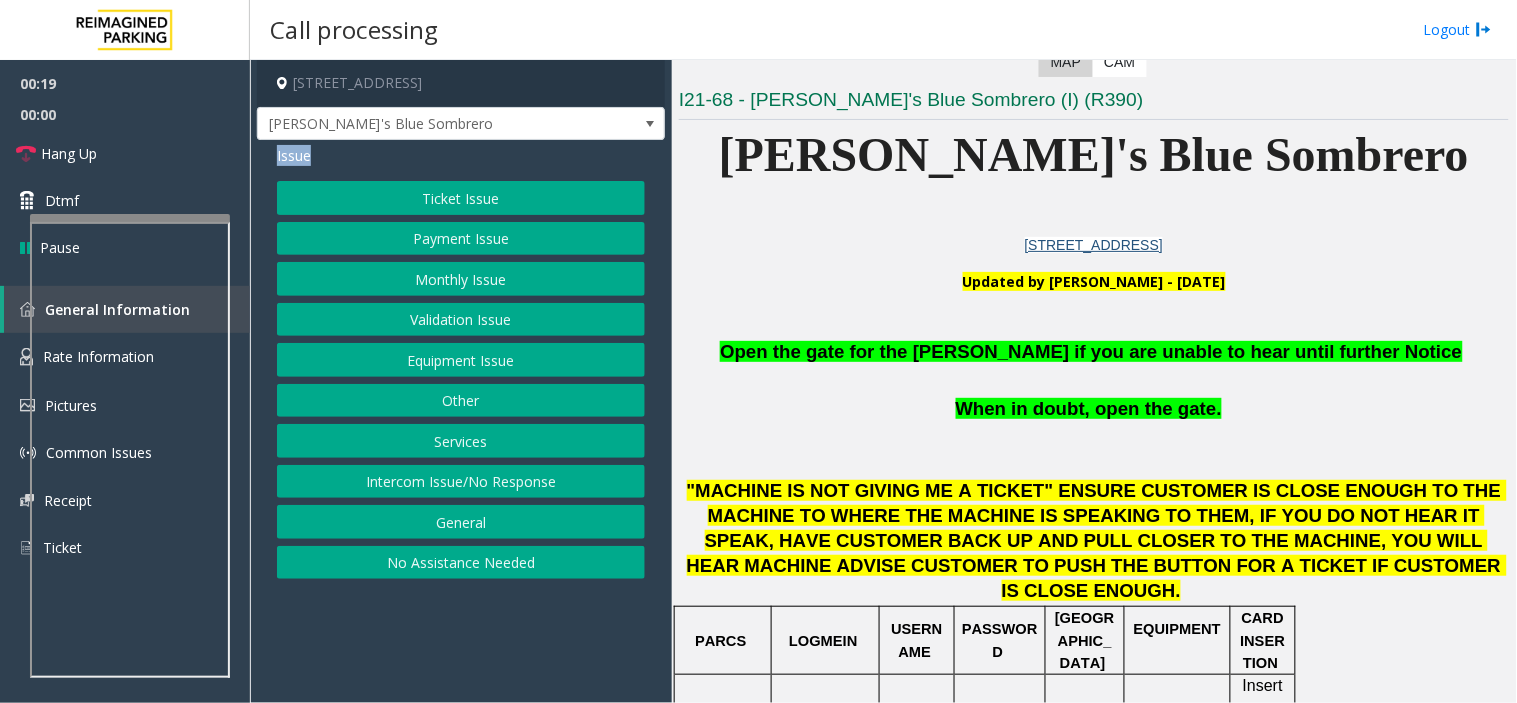 click on "Issue" 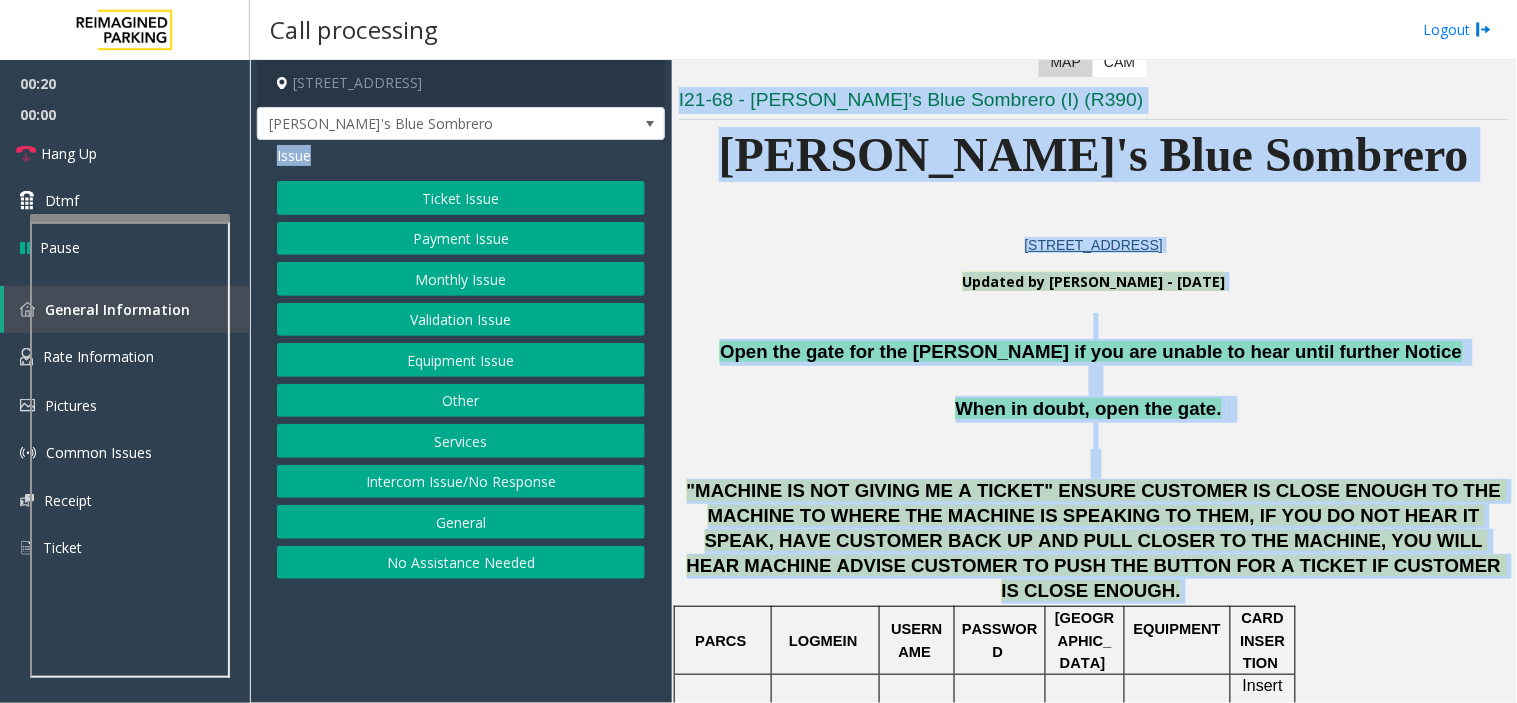 drag, startPoint x: 301, startPoint y: 156, endPoint x: 1198, endPoint y: 560, distance: 983.78094 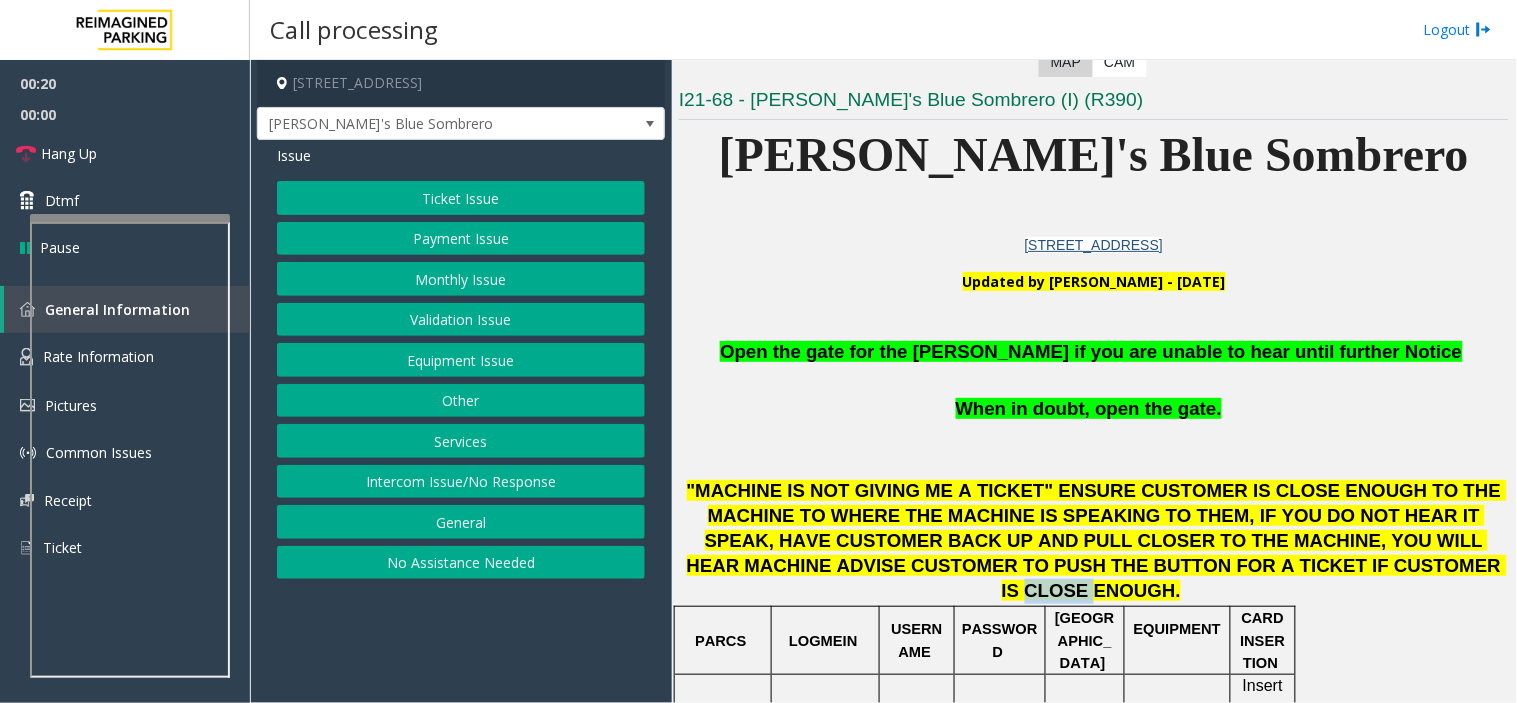 click on ""MACHINE IS NOT GIVING ME A TICKET" ENSURE CUSTOMER IS CLOSE ENOUGH TO THE MACHINE TO WHERE THE MACHINE IS SPEAKING TO THEM, IF YOU DO NOT HEAR IT SPEAK, HAVE CUSTOMER BACK UP AND PULL CLOSER TO THE MACHINE, YOU WILL HEAR MACHINE ADVISE CUSTOMER TO PUSH THE BUTTON FOR A TICKET IF CUSTOMER IS CLOSE ENOUGH." 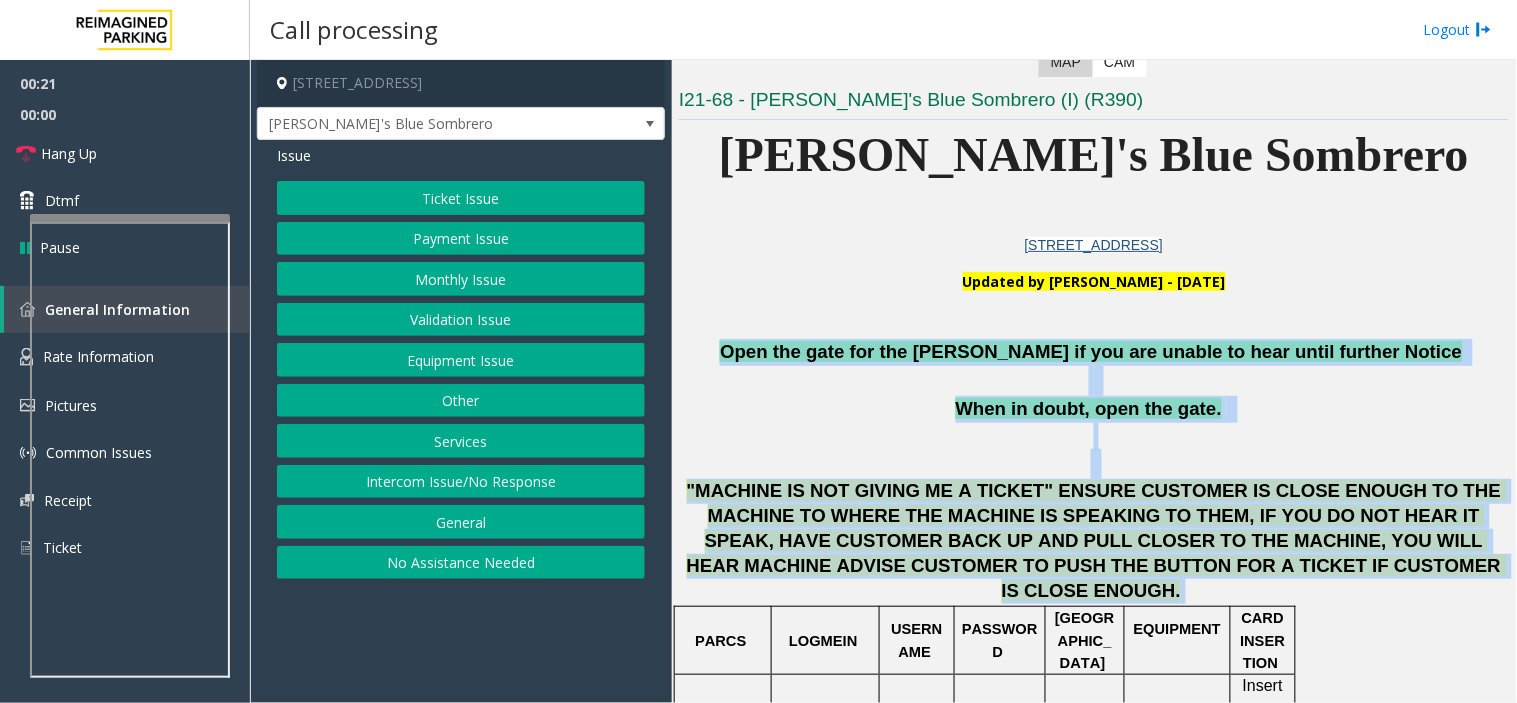 drag, startPoint x: 1198, startPoint y: 560, endPoint x: 824, endPoint y: 346, distance: 430.89673 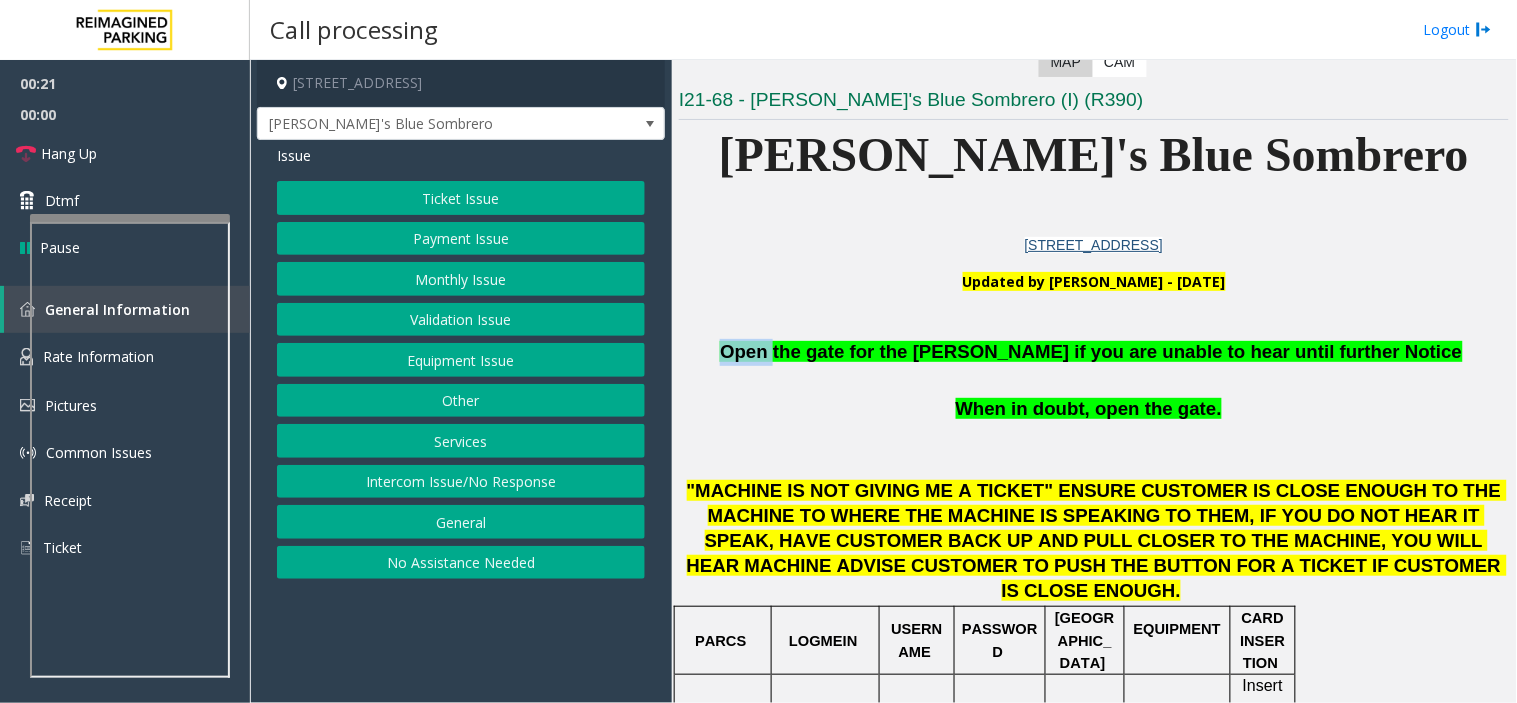 click on "Open the gate for the [PERSON_NAME] if you are unable to hear until further Notice" 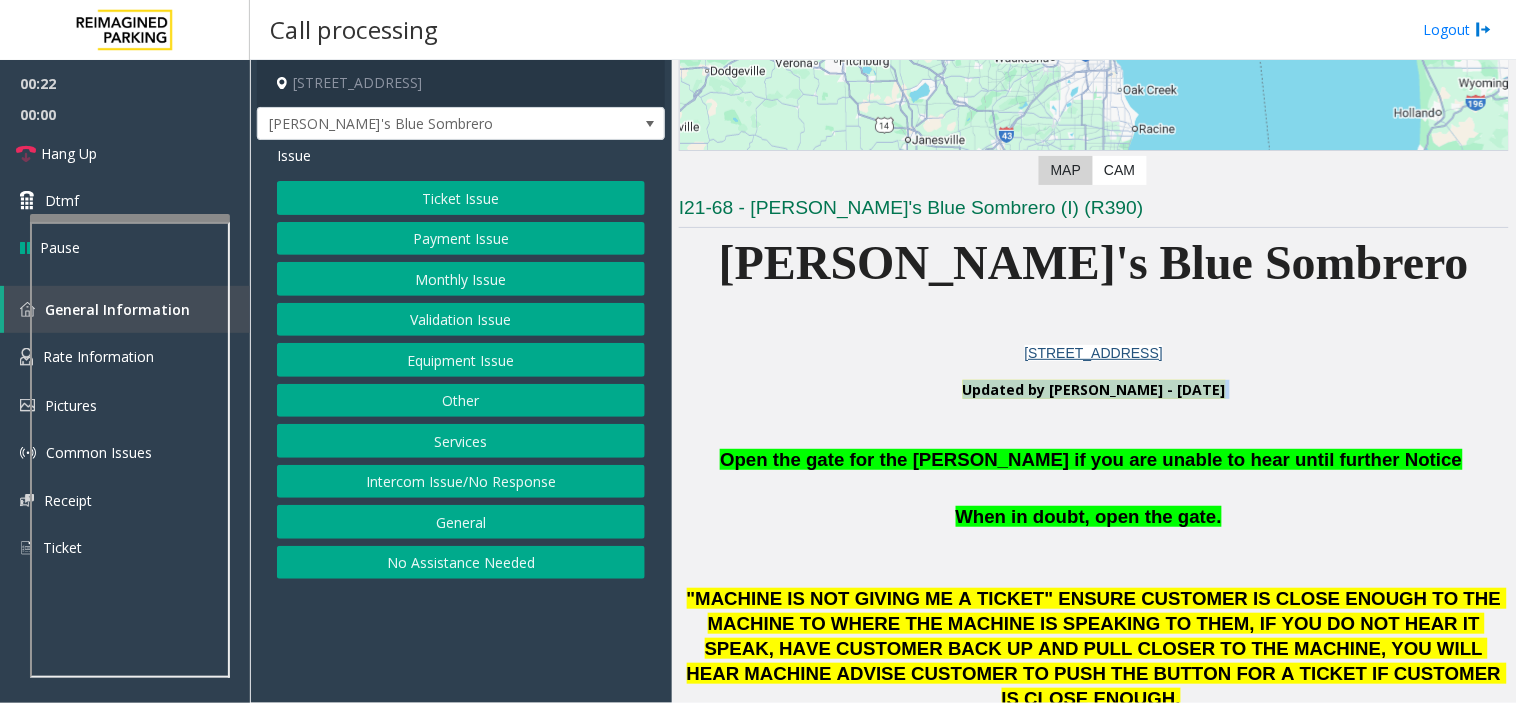 scroll, scrollTop: 333, scrollLeft: 0, axis: vertical 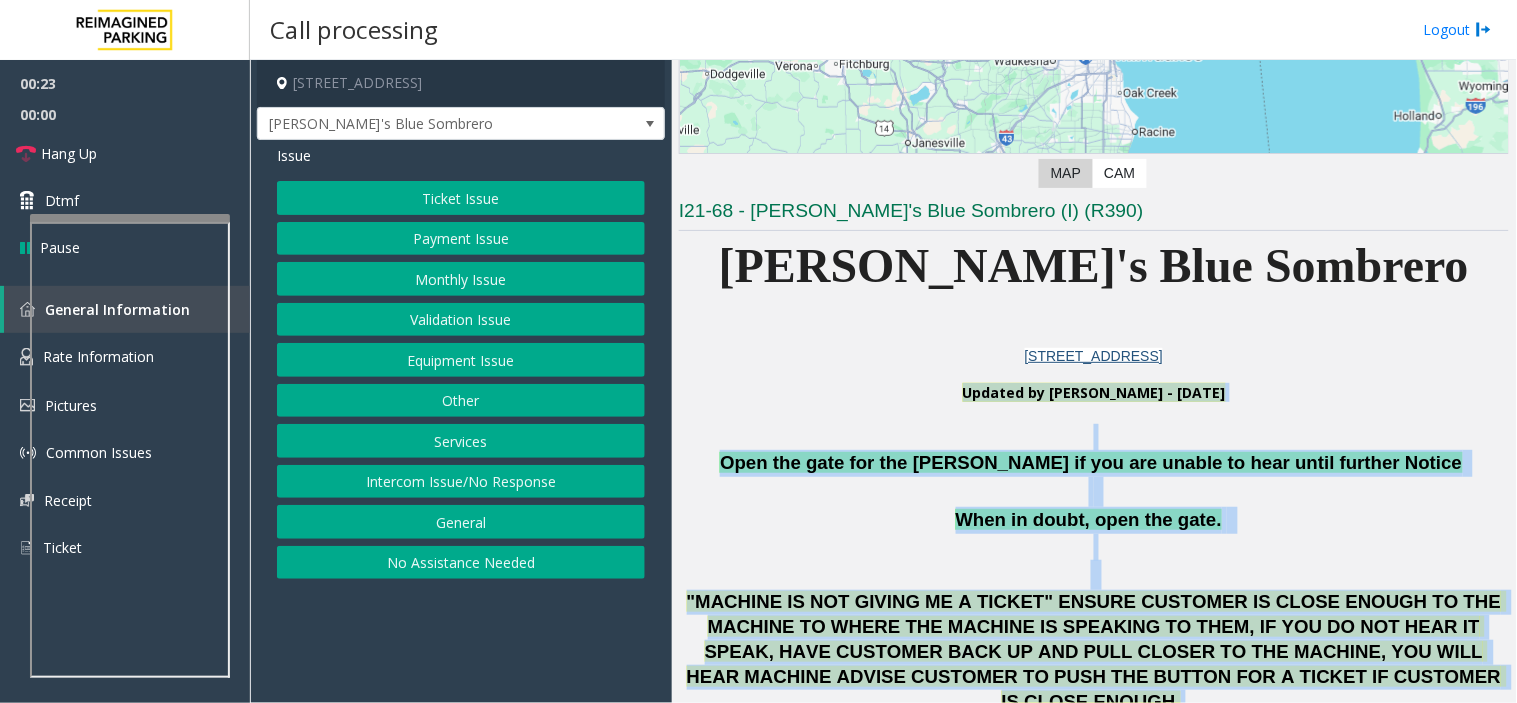 drag, startPoint x: 824, startPoint y: 346, endPoint x: 1317, endPoint y: 645, distance: 576.5848 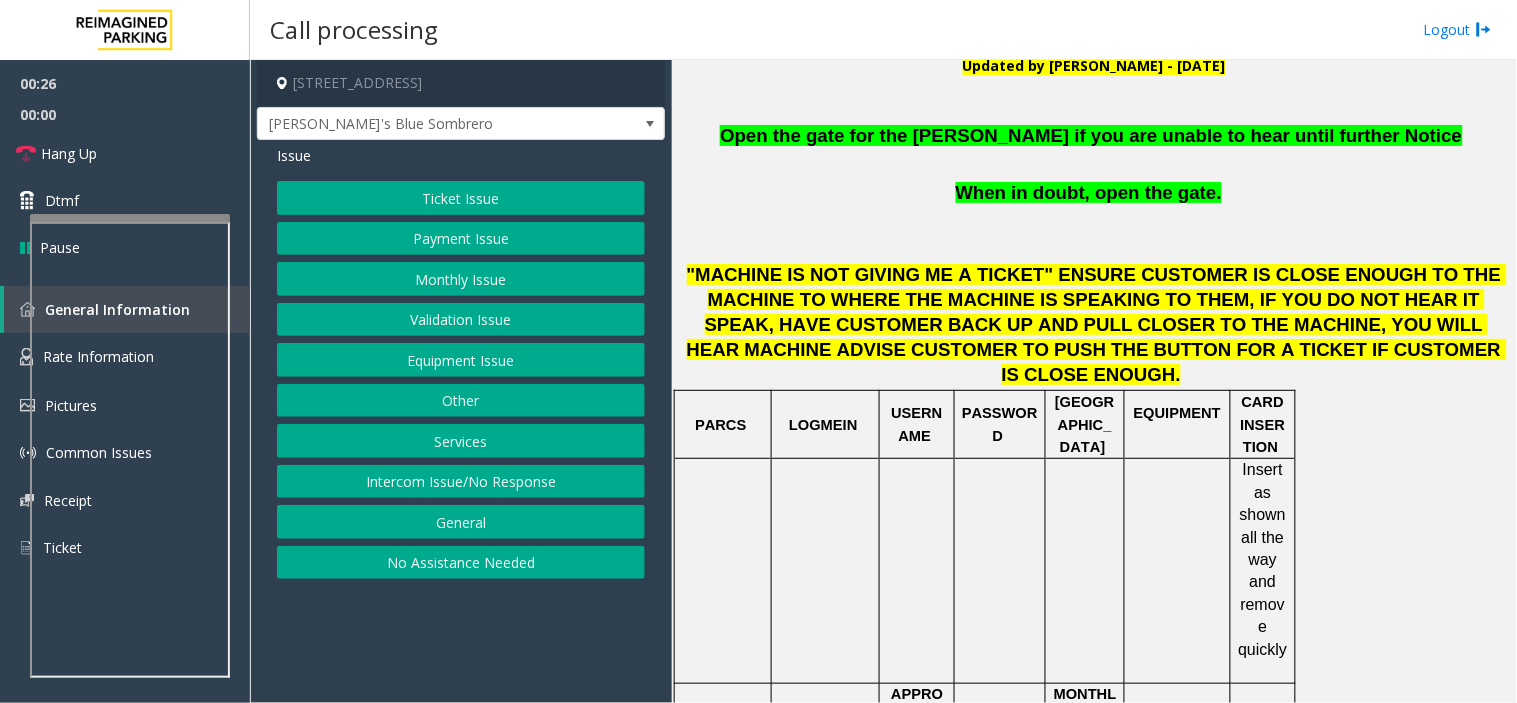 scroll, scrollTop: 888, scrollLeft: 0, axis: vertical 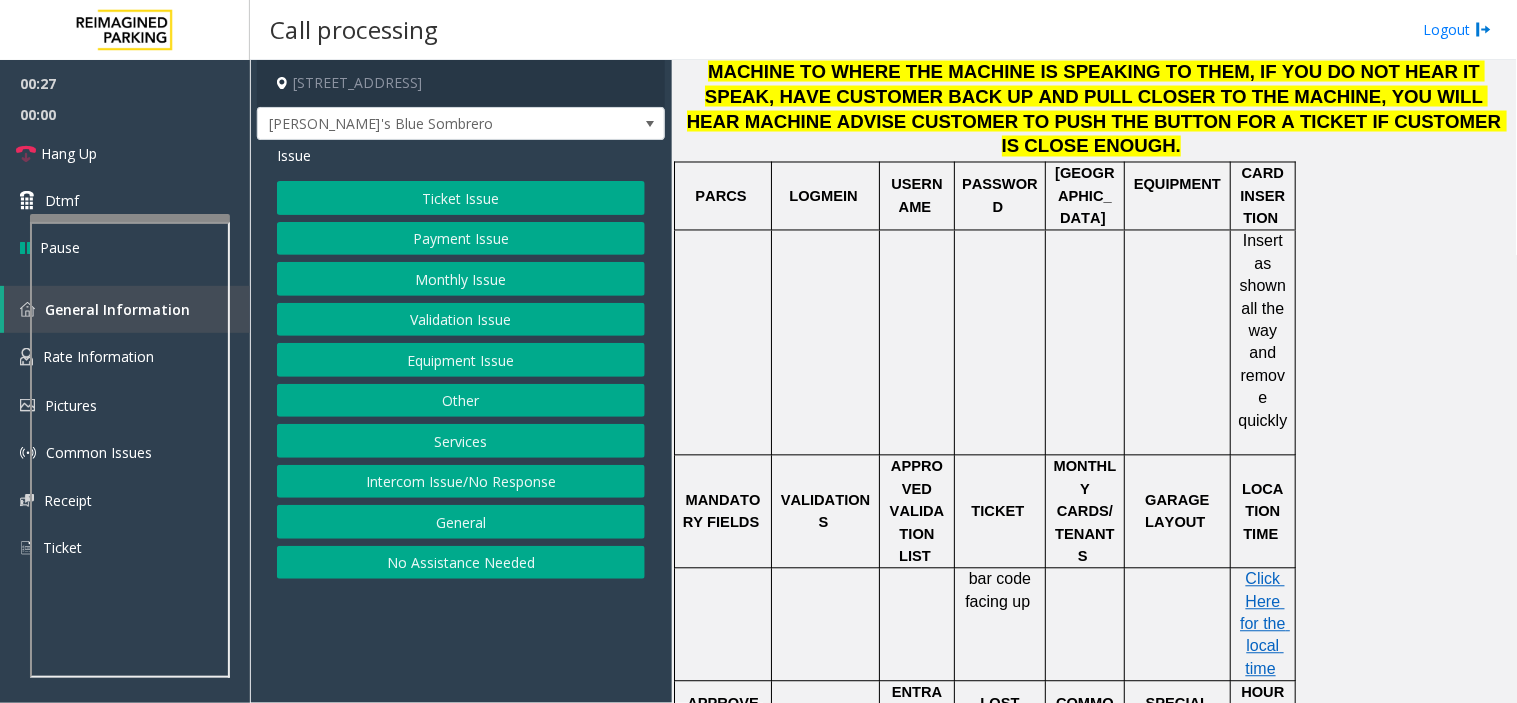 click 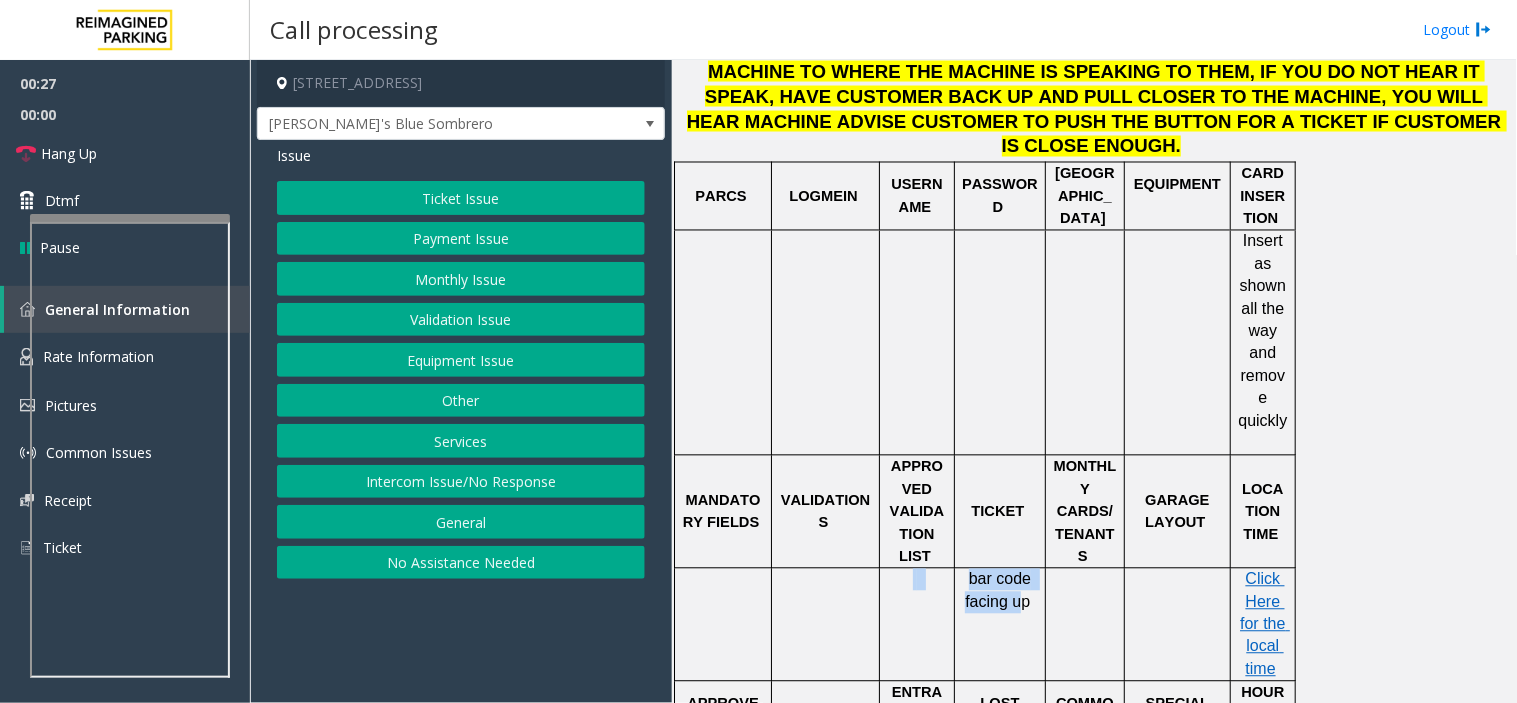 drag, startPoint x: 953, startPoint y: 502, endPoint x: 1022, endPoint y: 528, distance: 73.736015 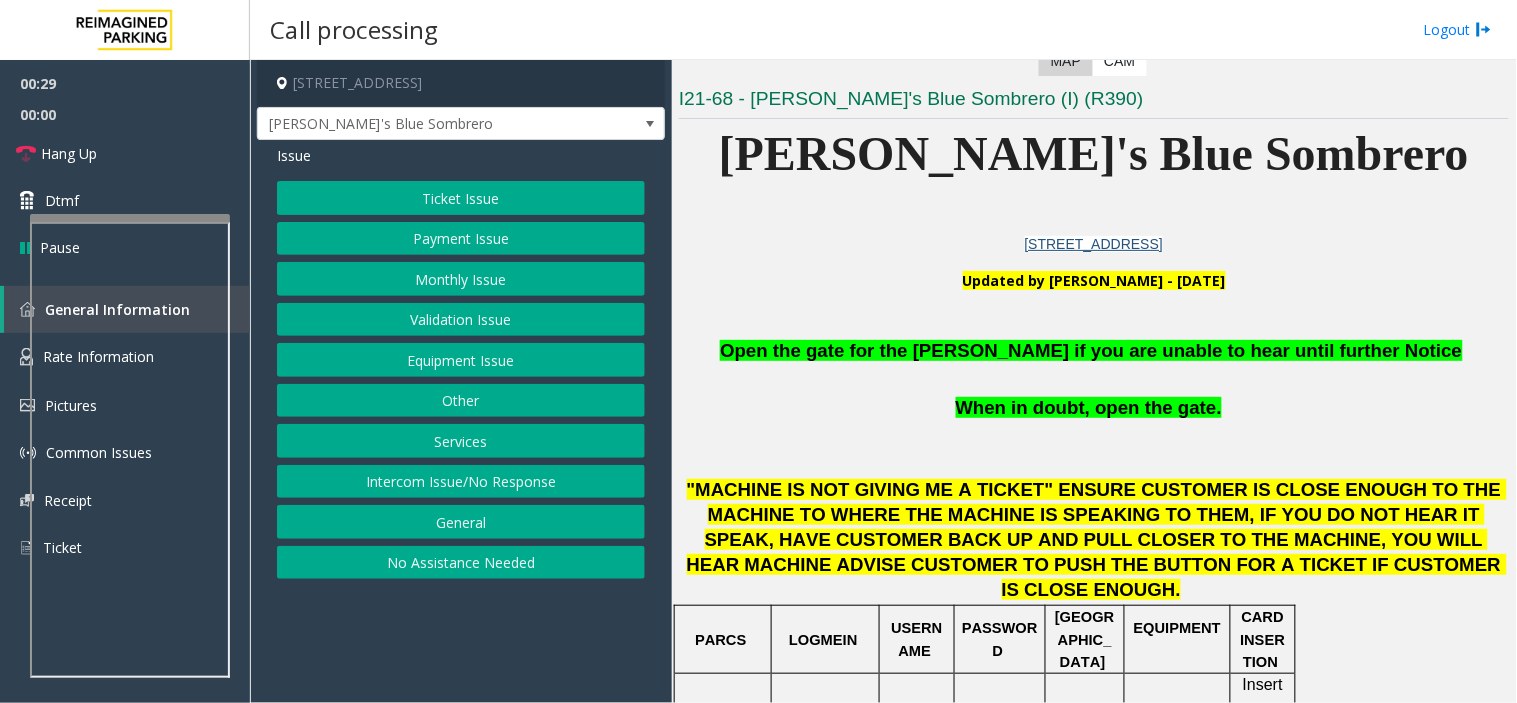 scroll, scrollTop: 444, scrollLeft: 0, axis: vertical 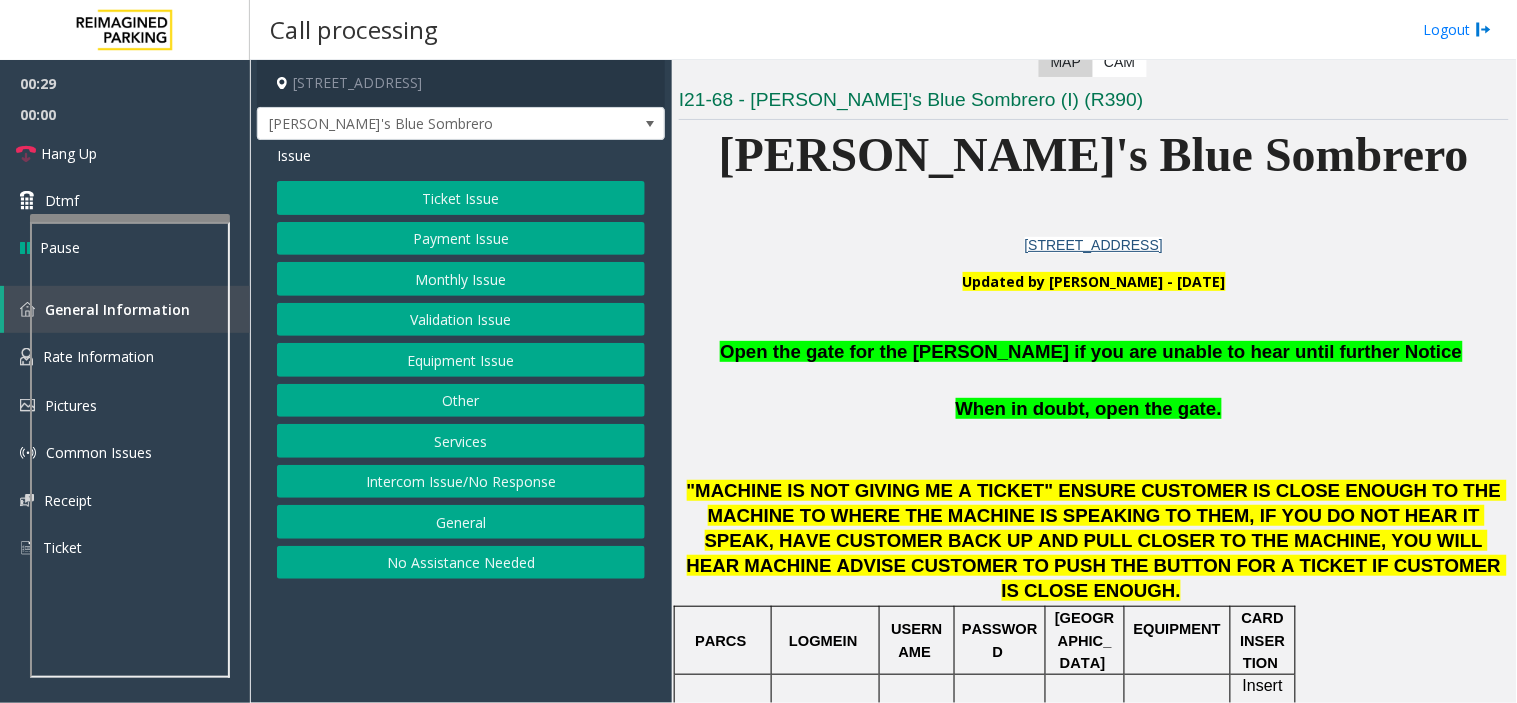 click 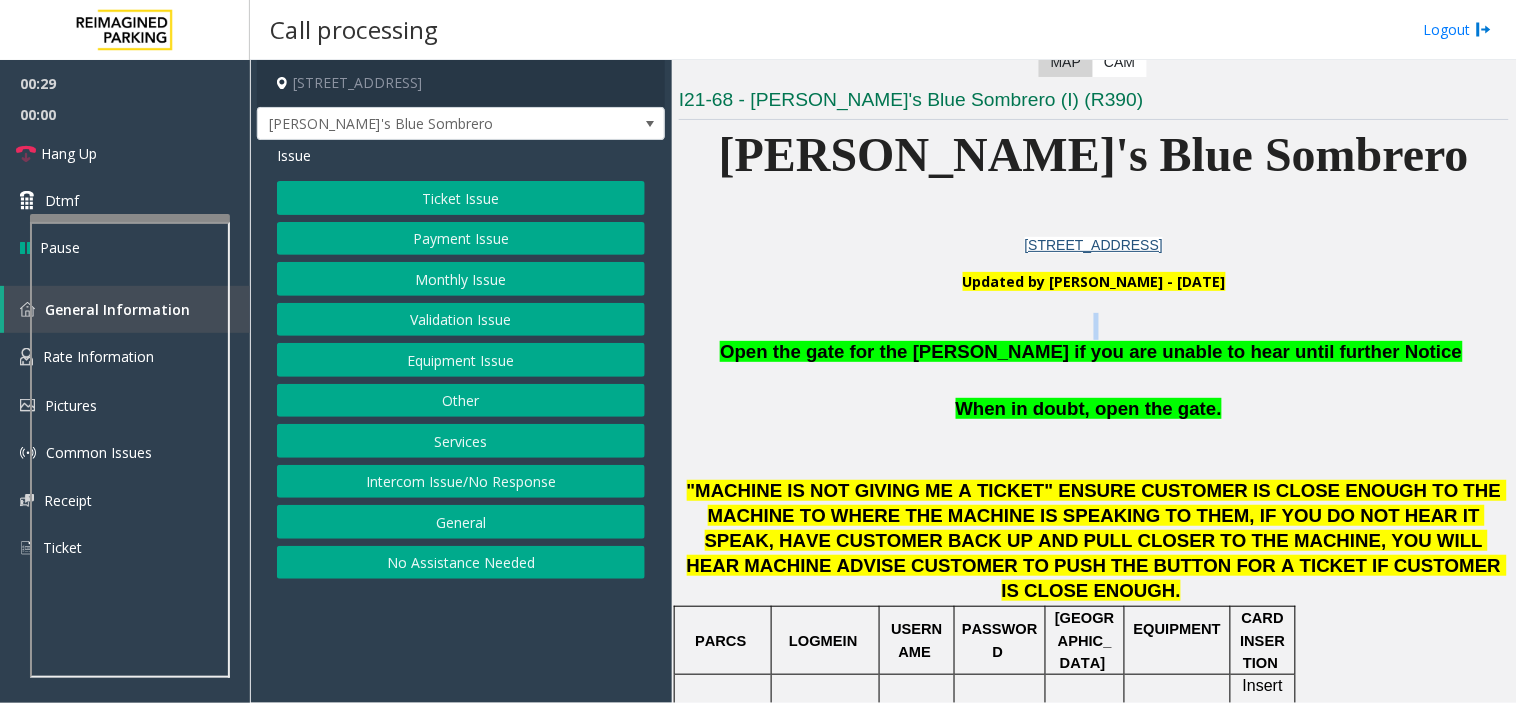 click 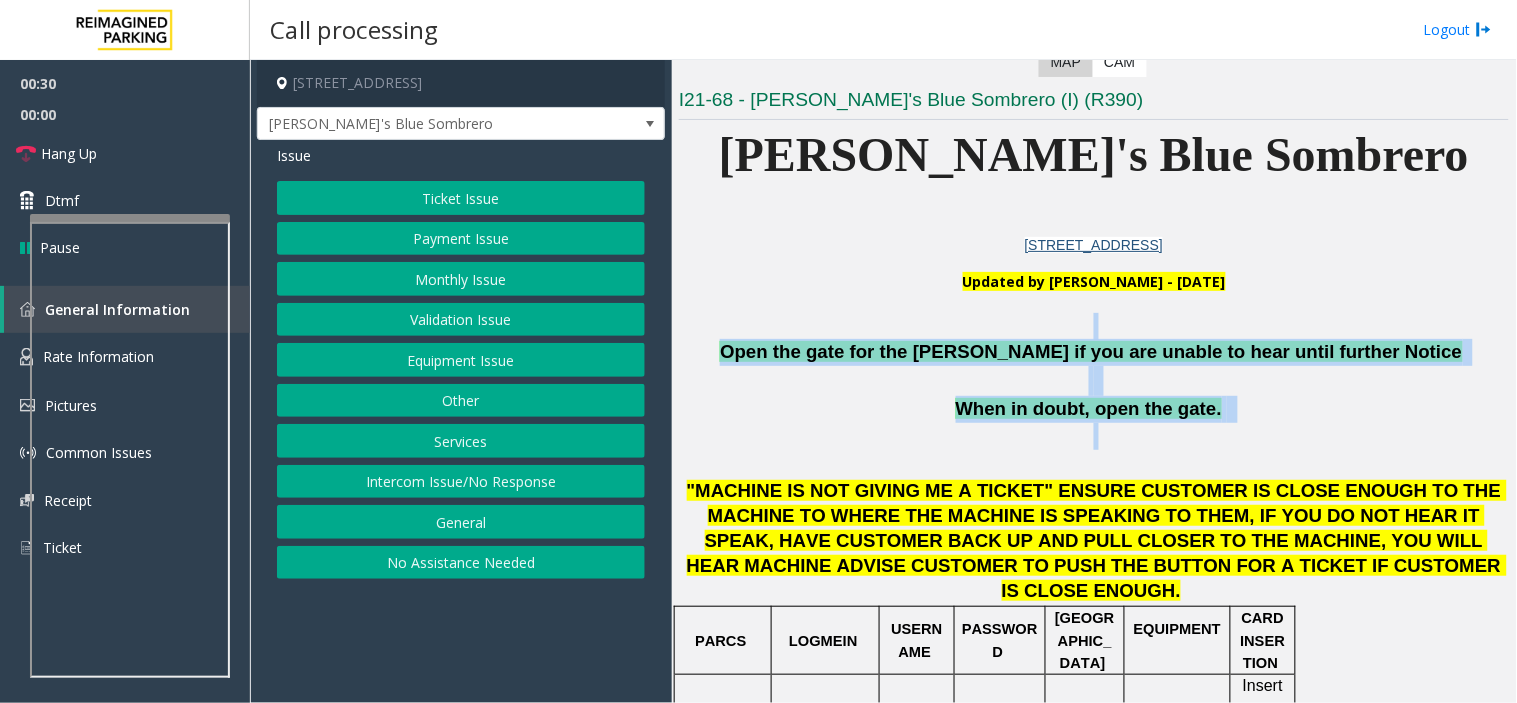 drag, startPoint x: 838, startPoint y: 334, endPoint x: 1127, endPoint y: 438, distance: 307.14328 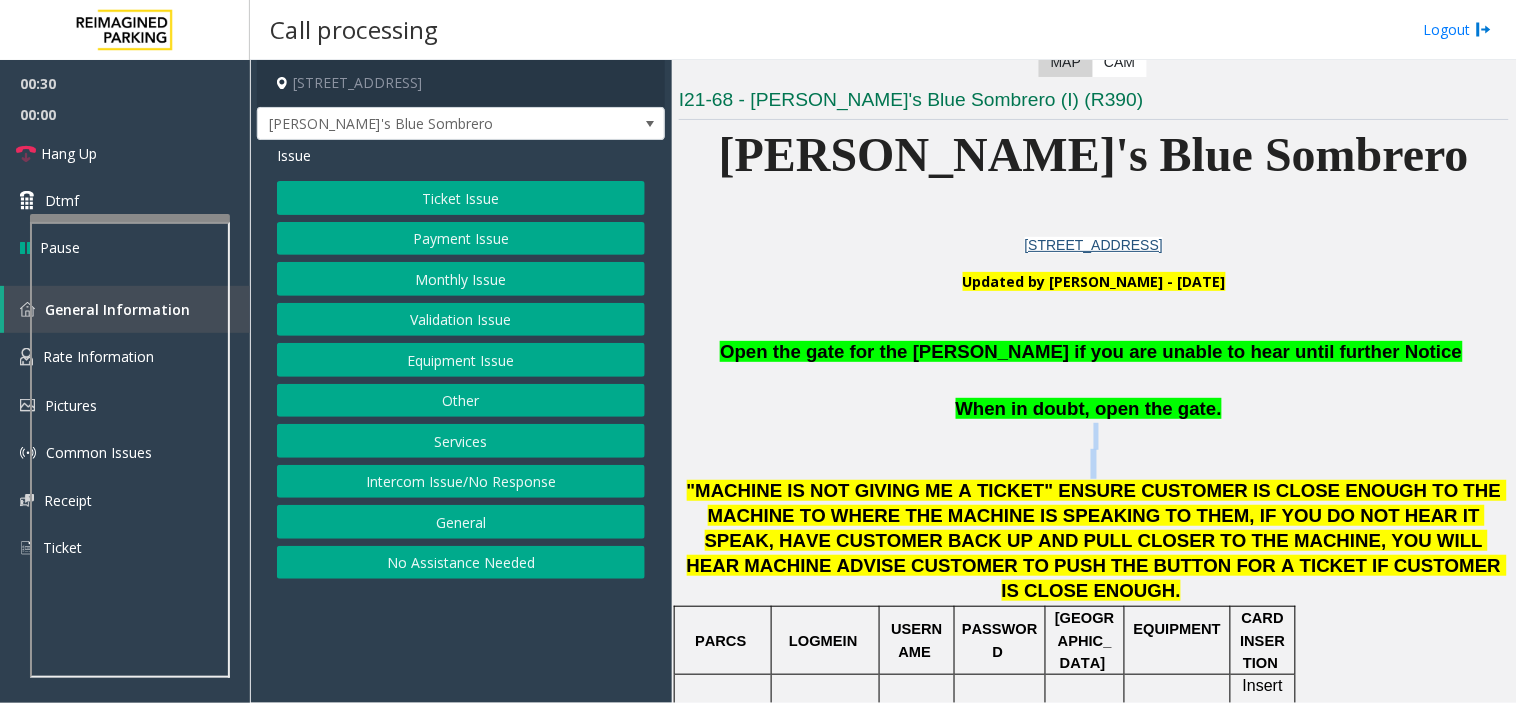 click 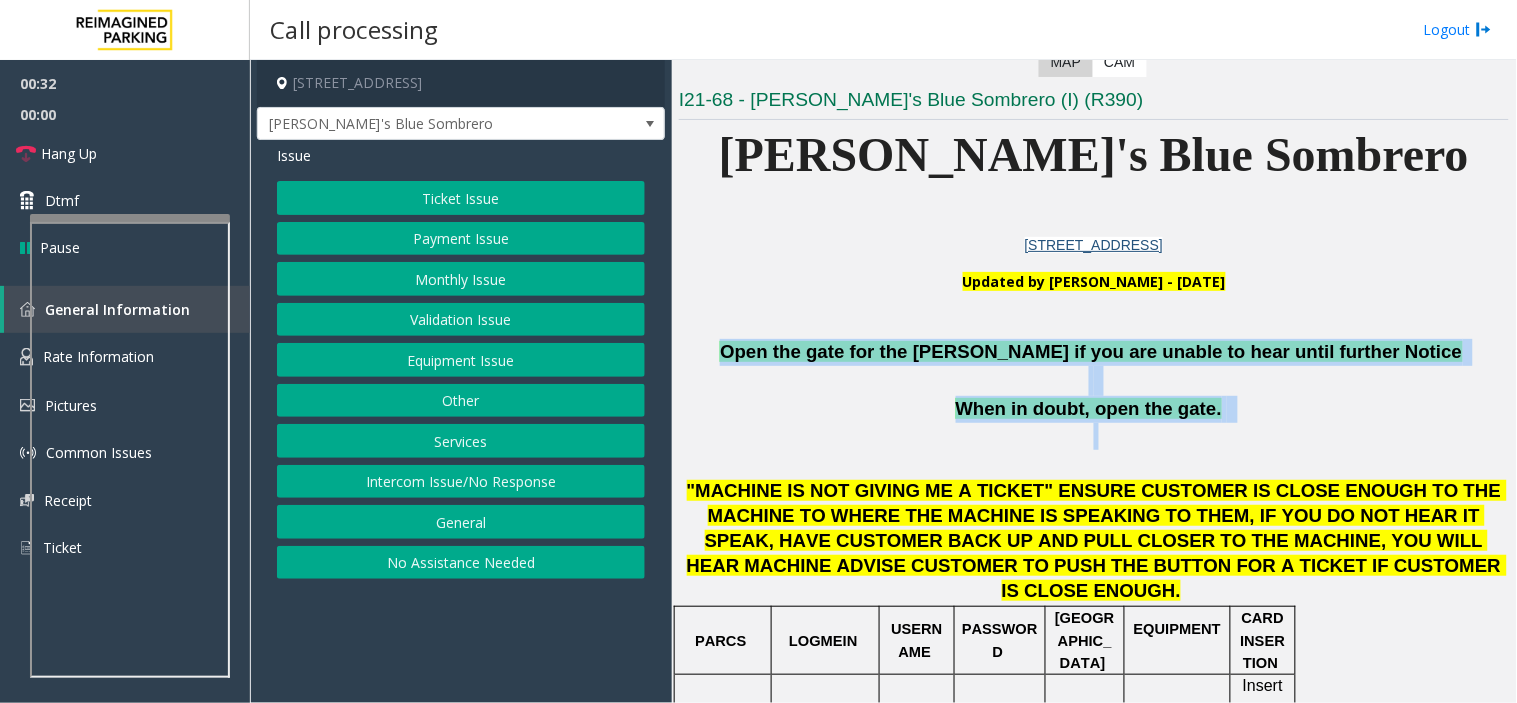 drag, startPoint x: 1127, startPoint y: 438, endPoint x: 783, endPoint y: 362, distance: 352.29532 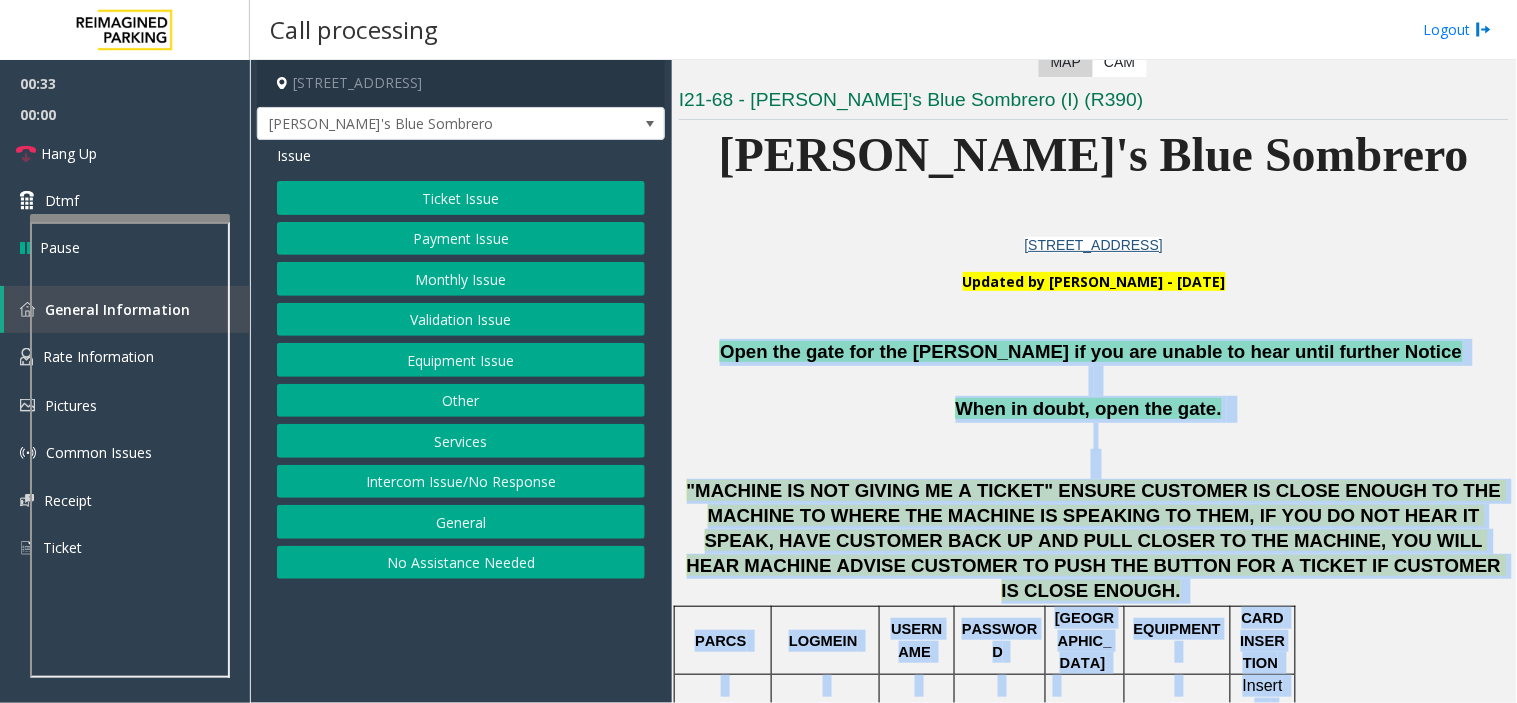 drag, startPoint x: 783, startPoint y: 362, endPoint x: 1306, endPoint y: 580, distance: 566.6154 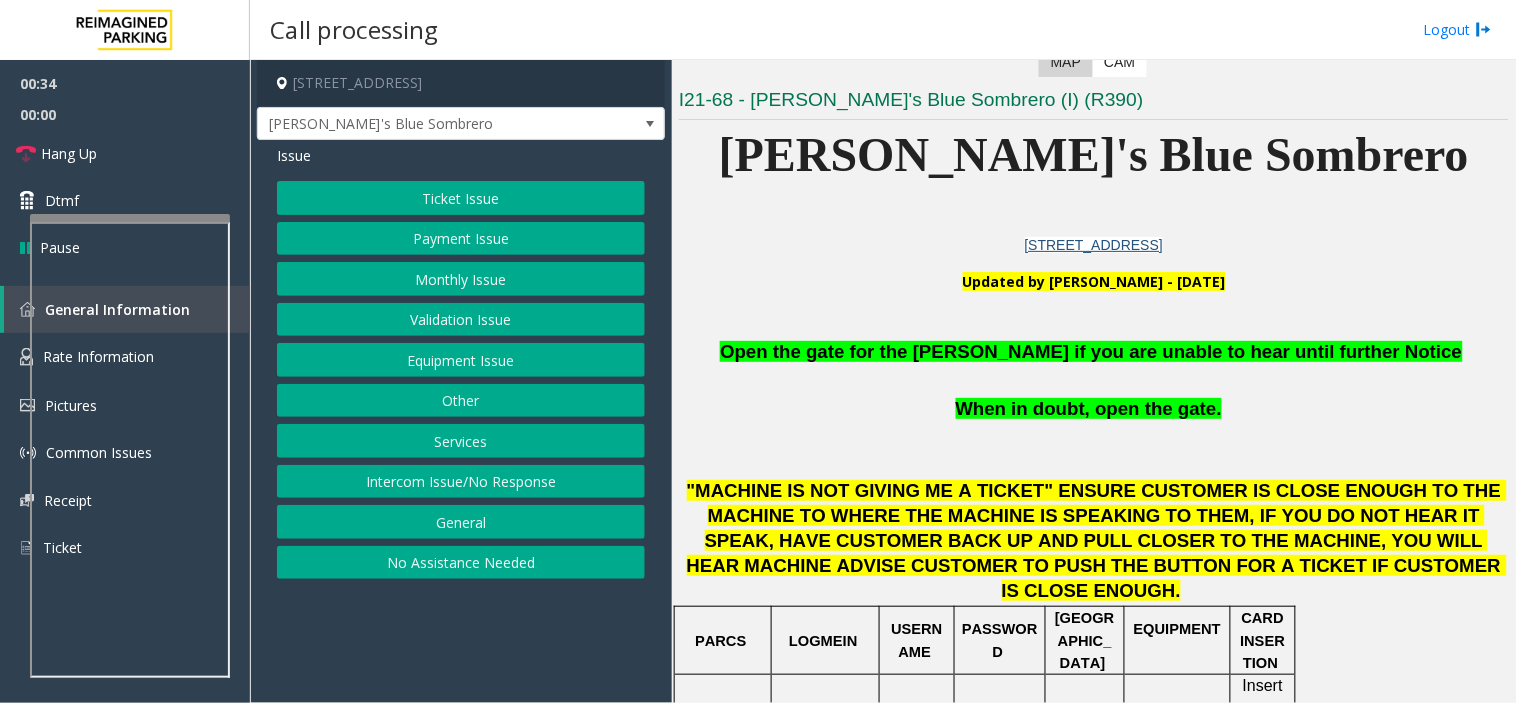 click on "Equipment Issue" 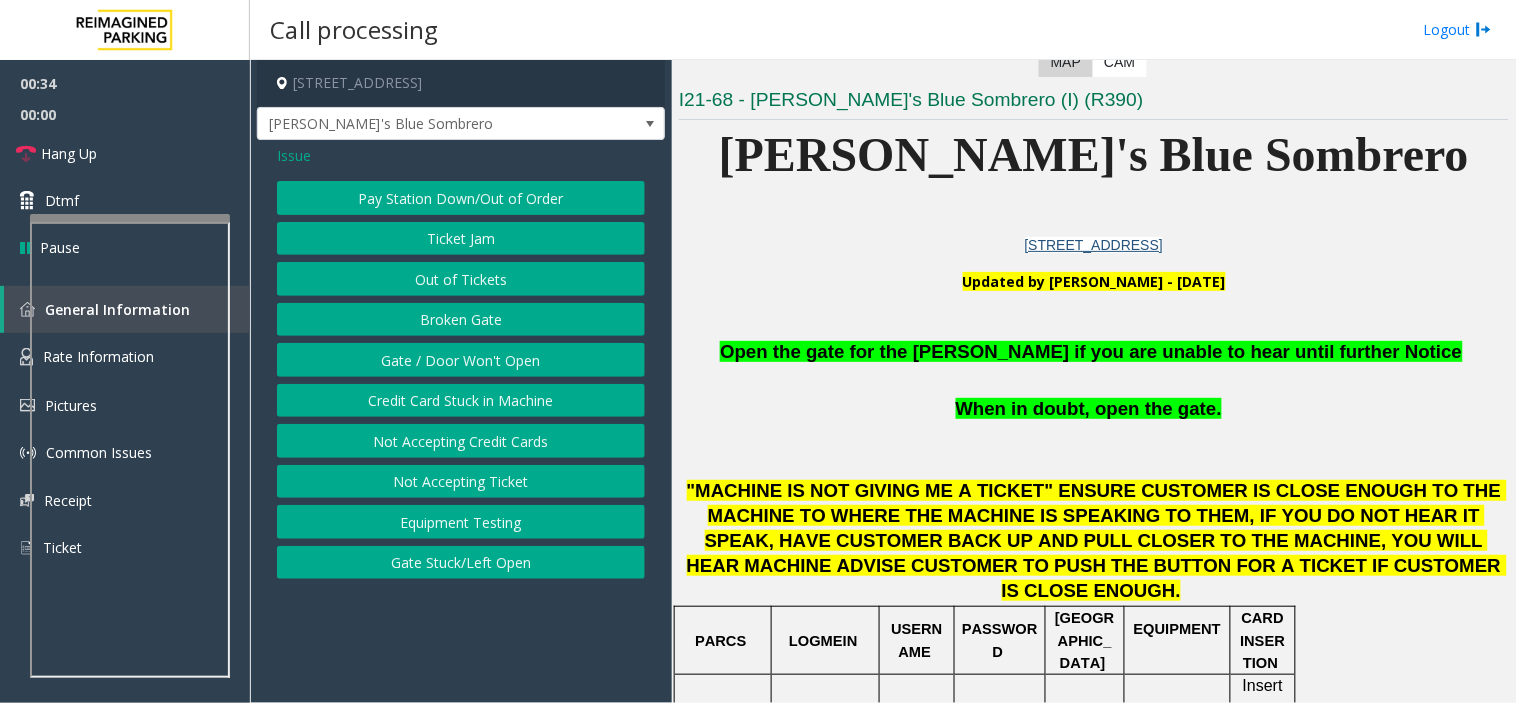 click on "Gate / Door Won't Open" 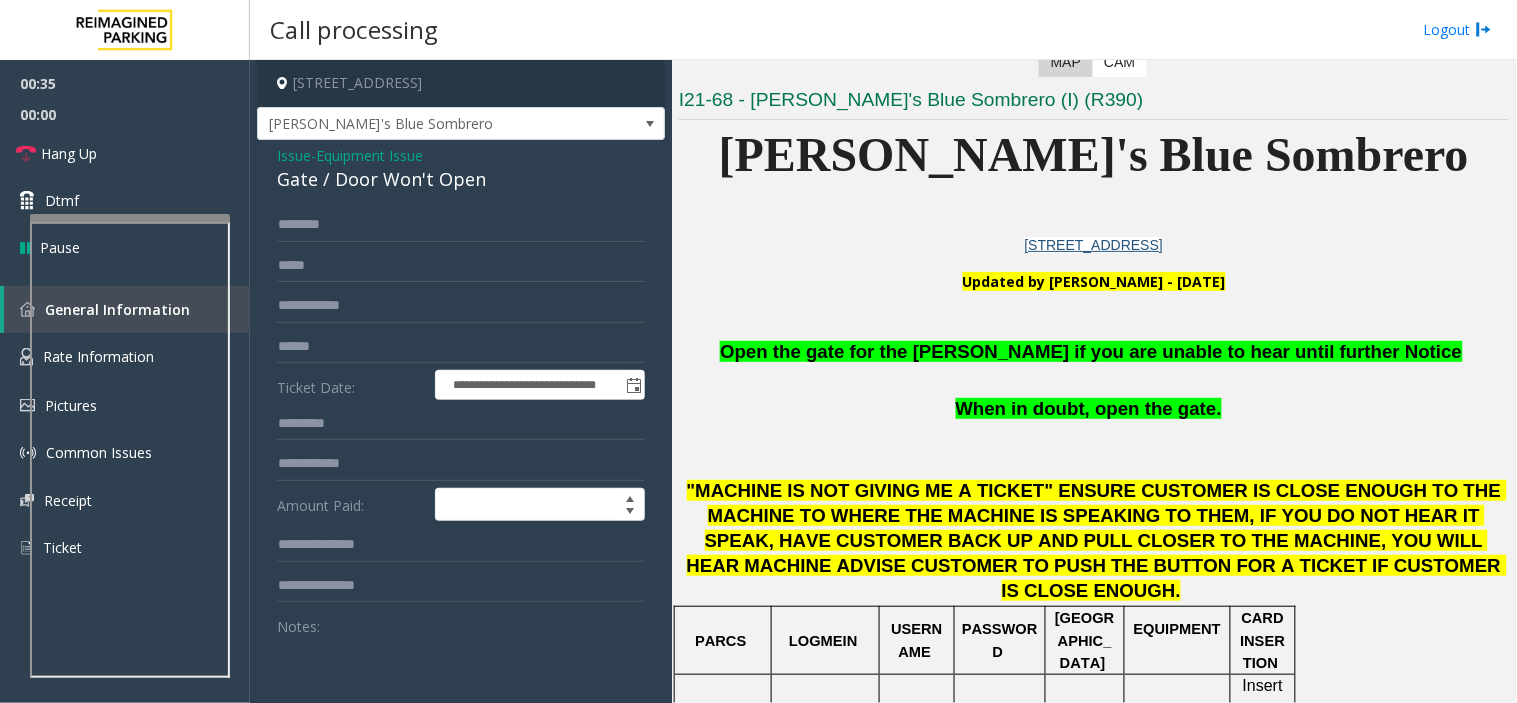 click on "Gate / Door Won't Open" 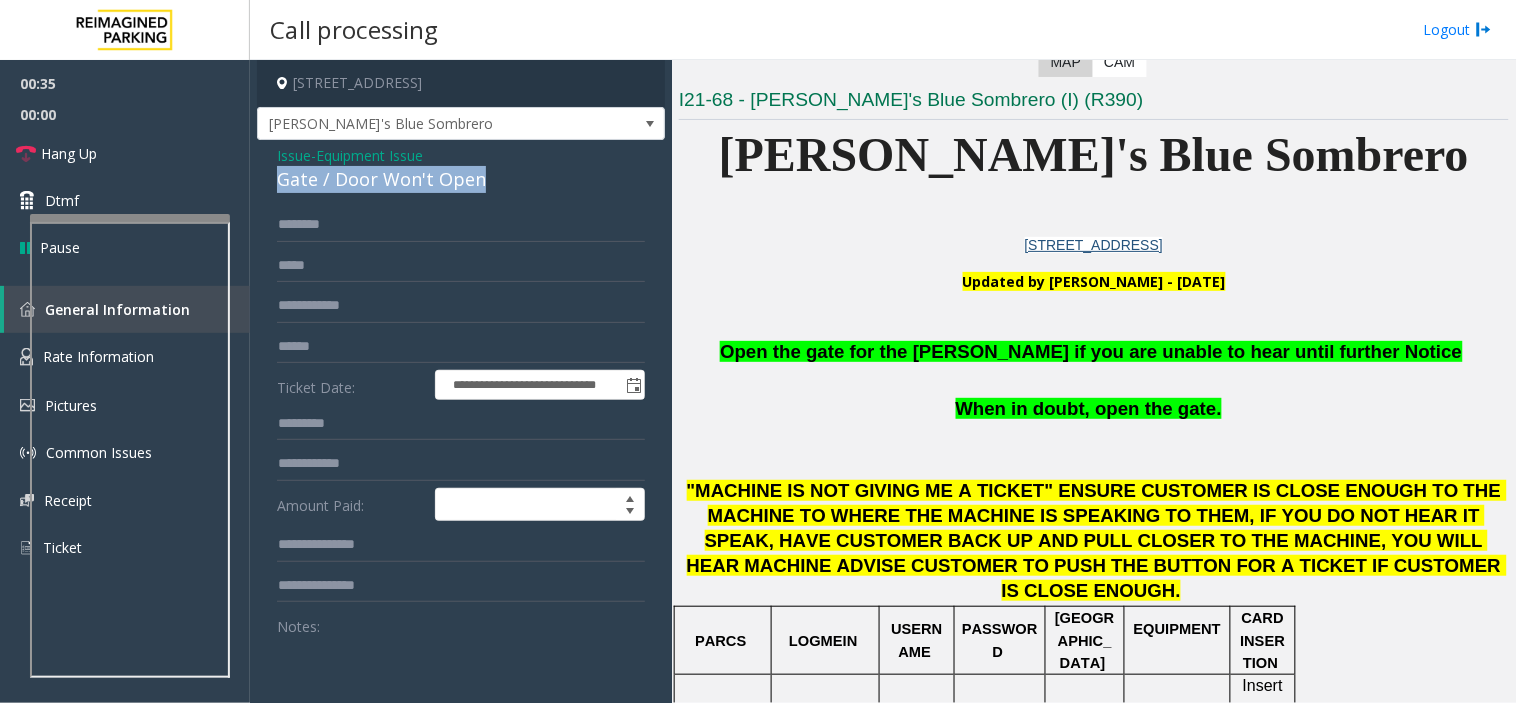 click on "Gate / Door Won't Open" 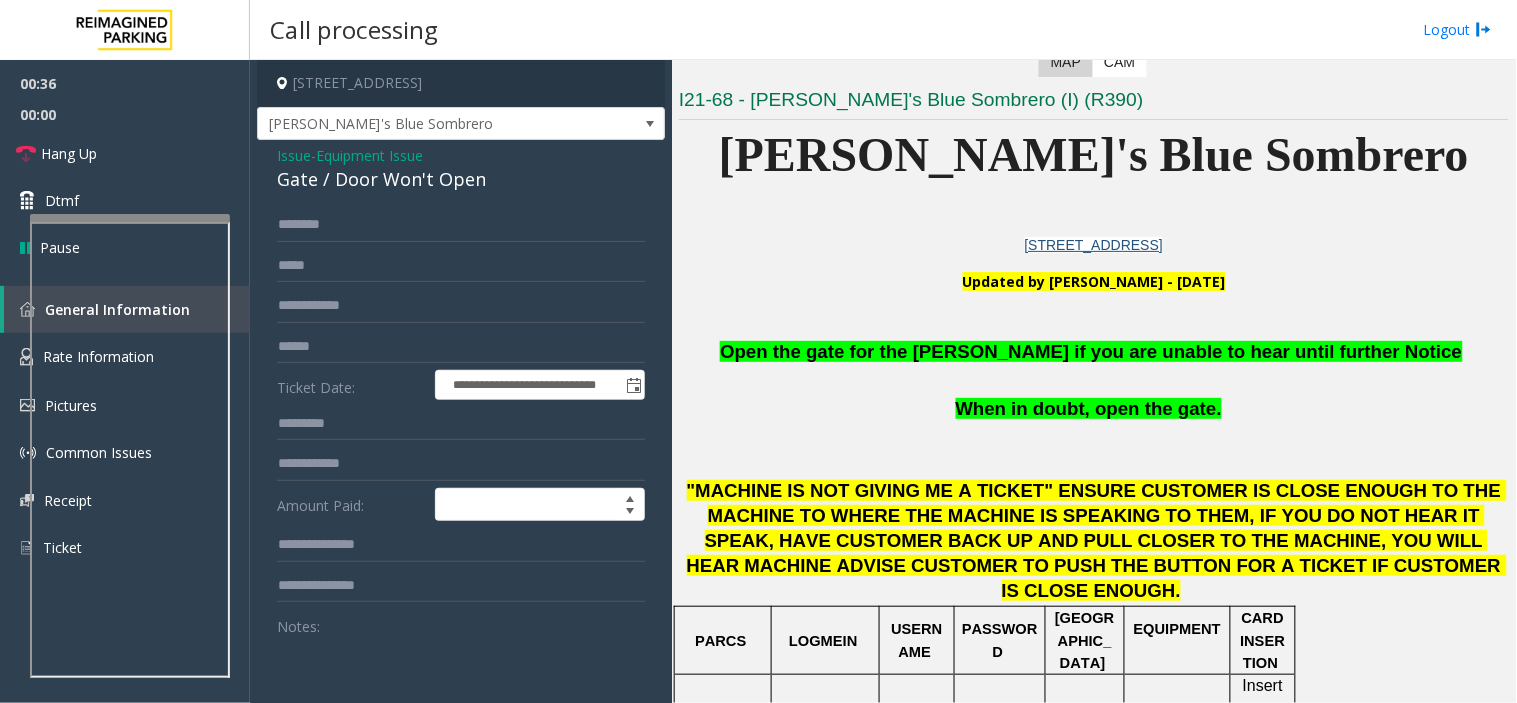 click 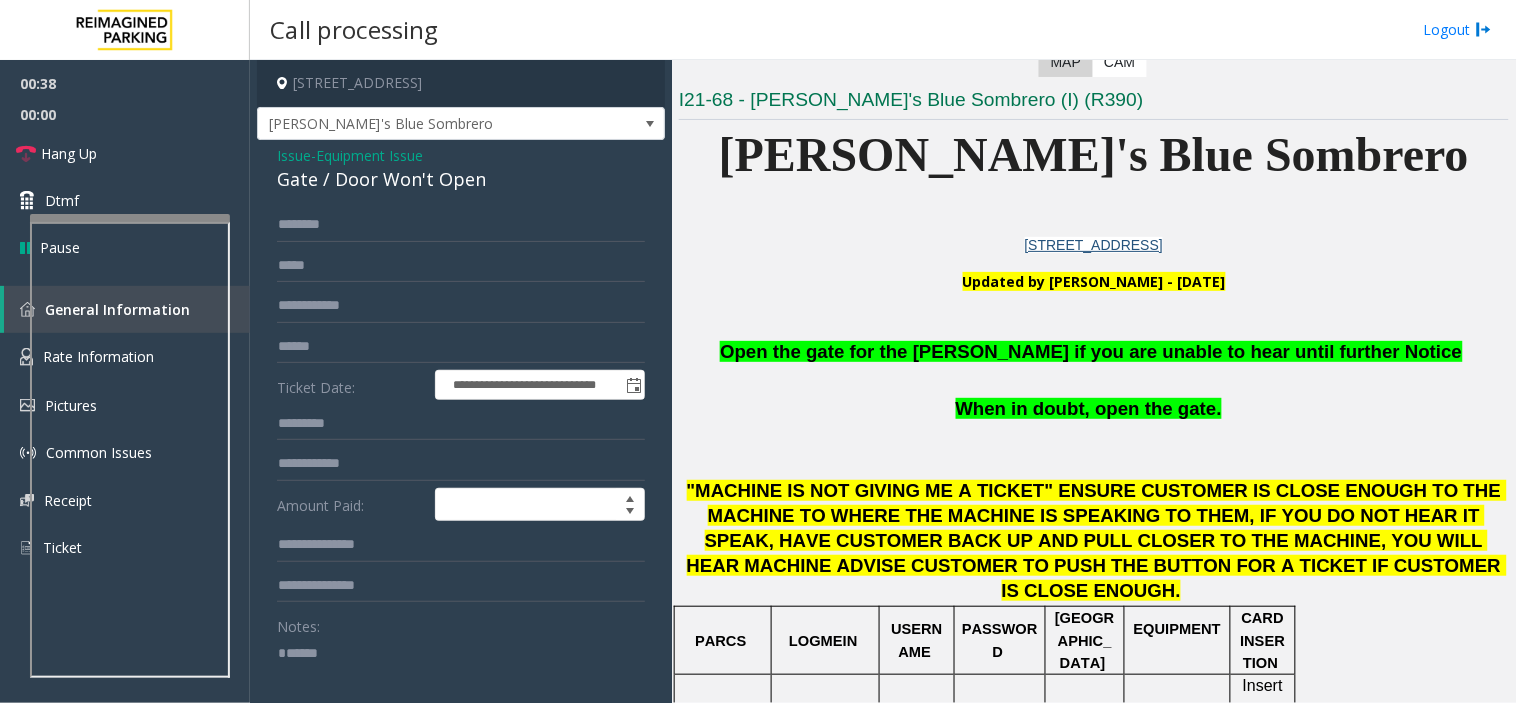 paste on "**********" 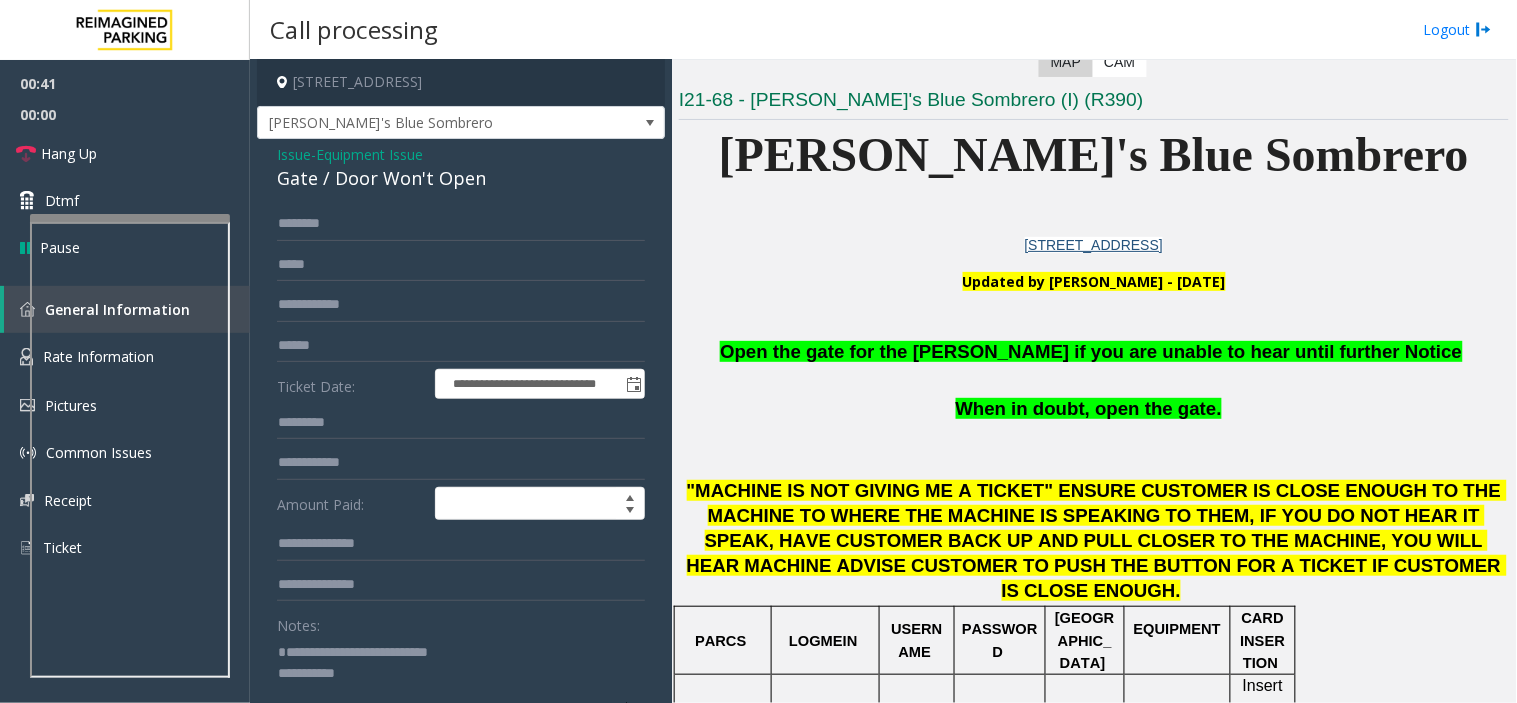 scroll, scrollTop: 223, scrollLeft: 0, axis: vertical 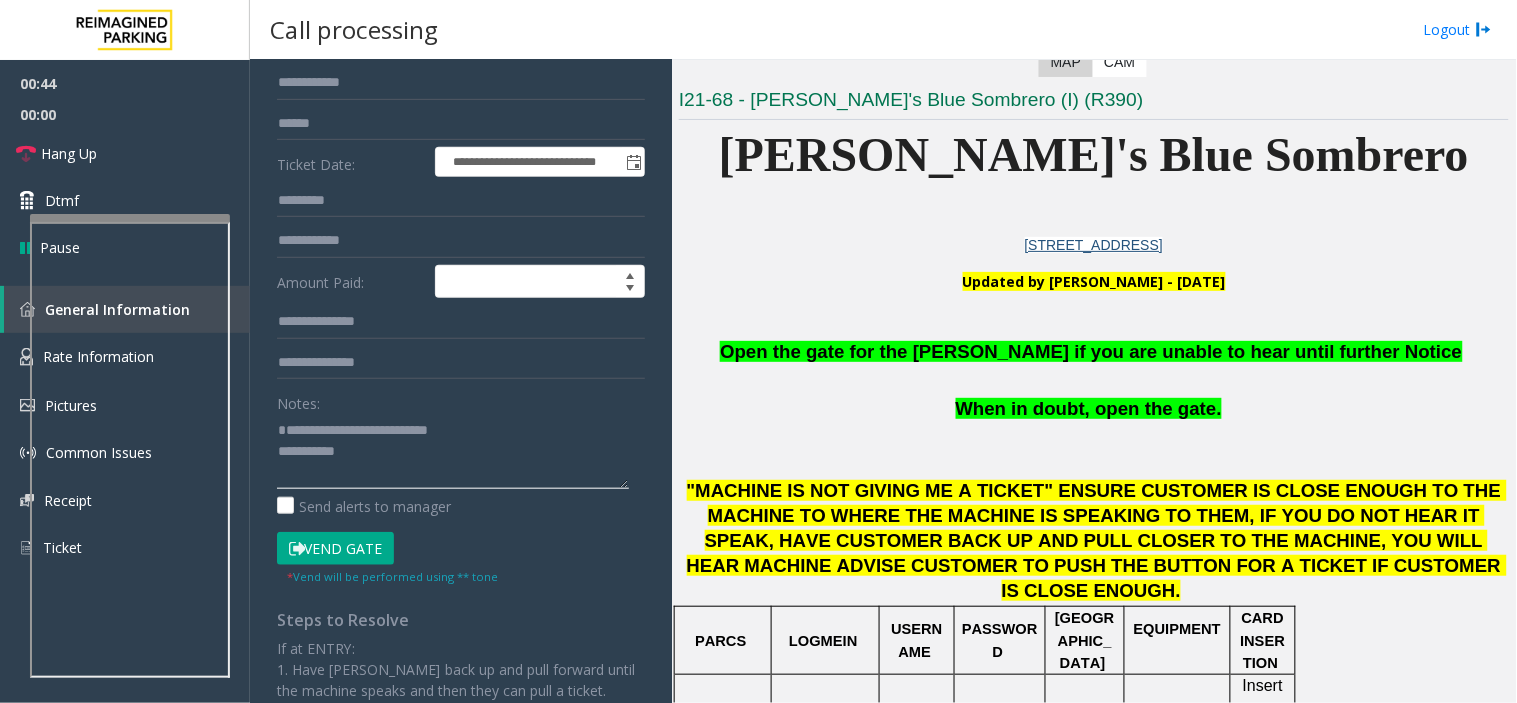 click 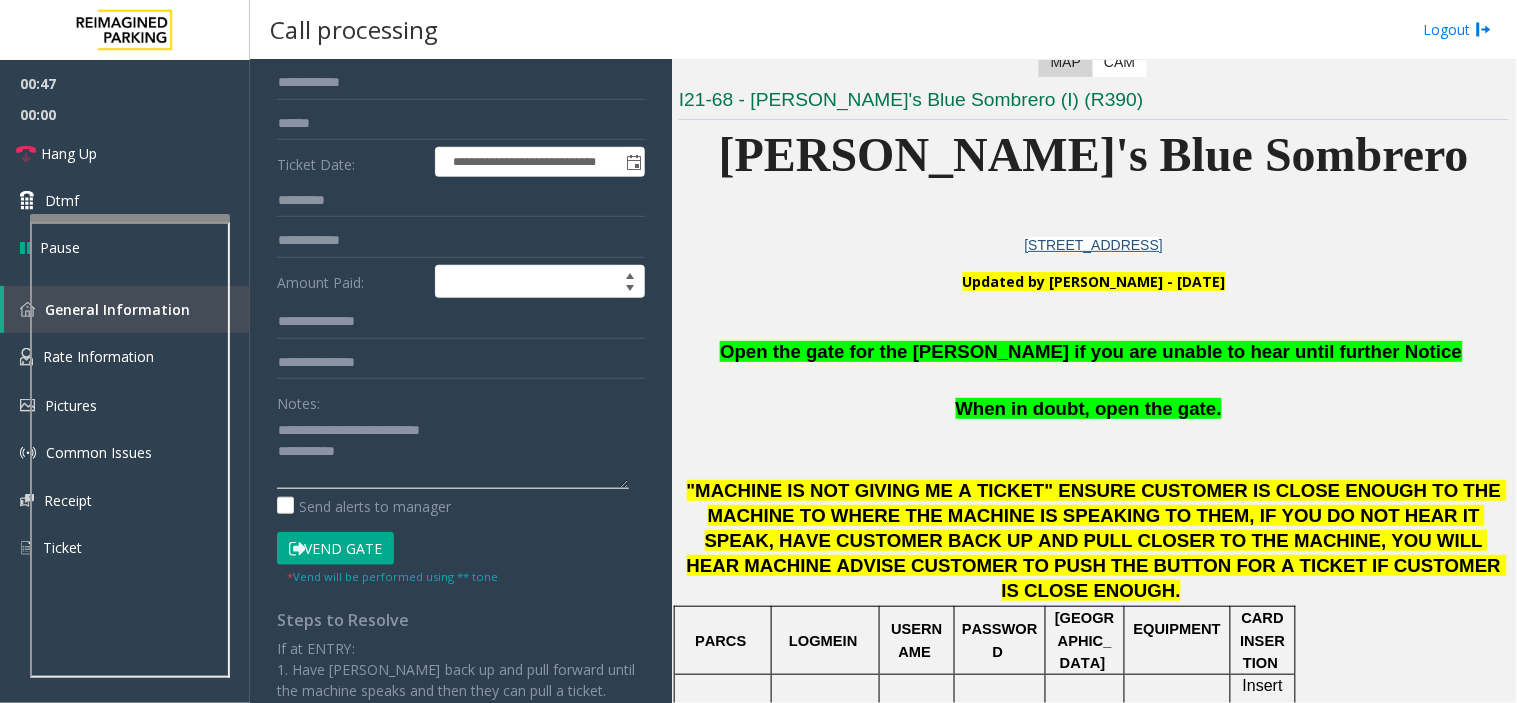click 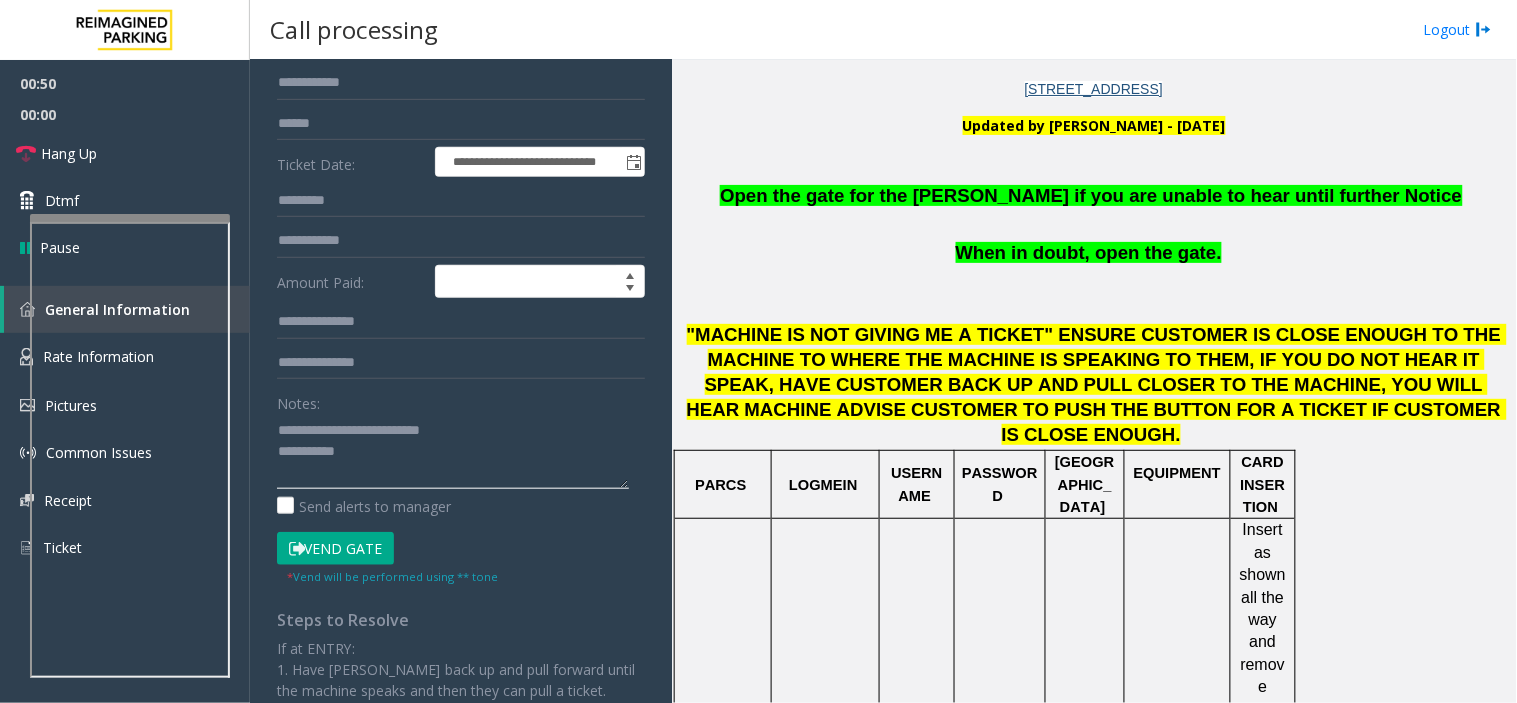 scroll, scrollTop: 777, scrollLeft: 0, axis: vertical 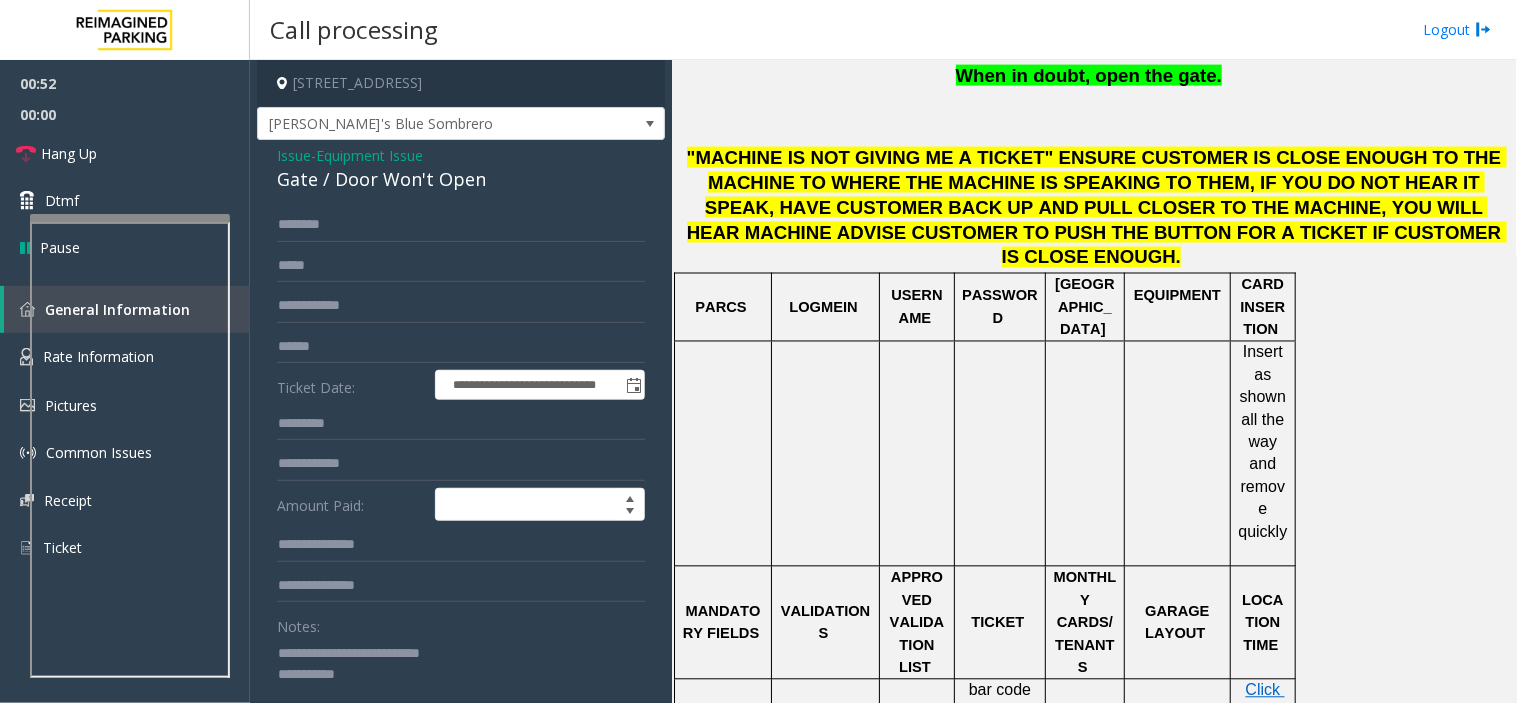 type on "**********" 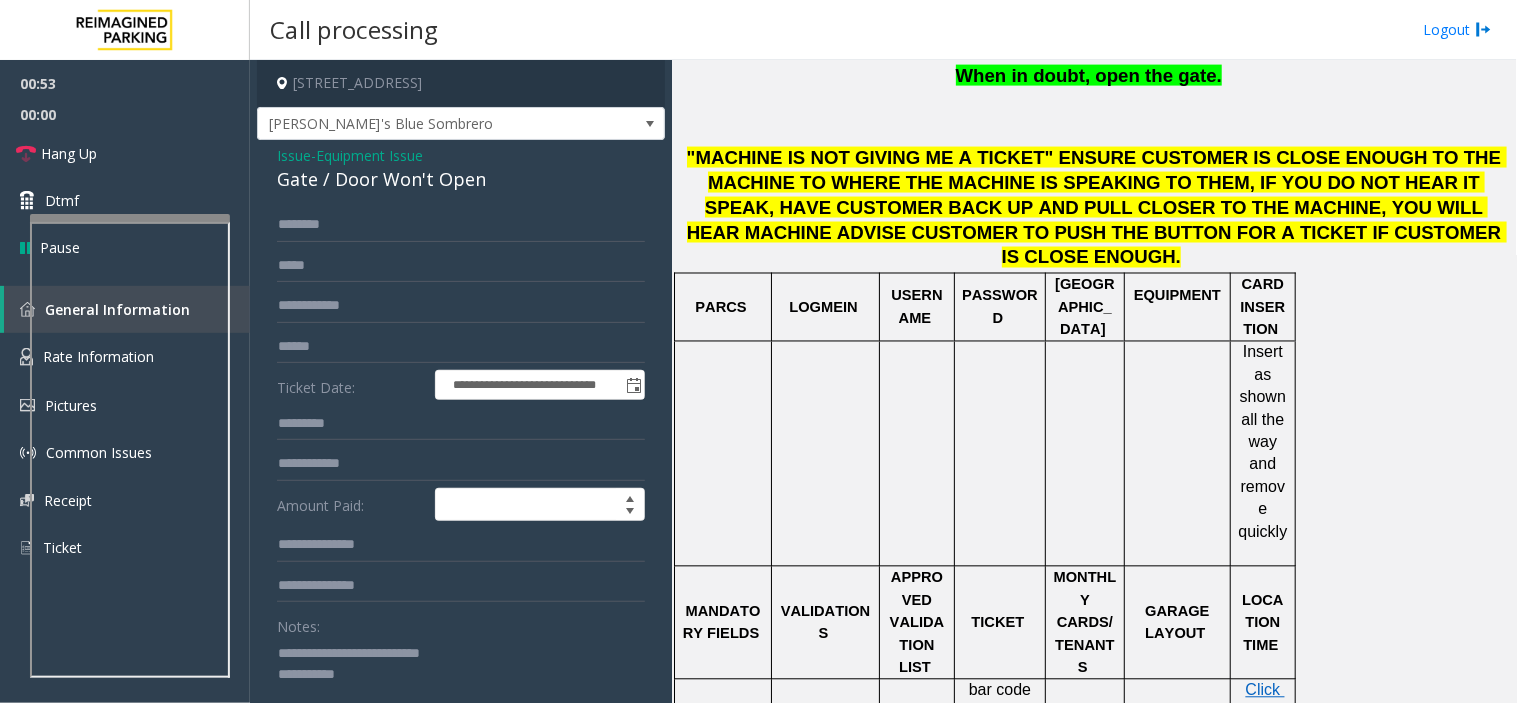 click on "Gate / Door Won't Open" 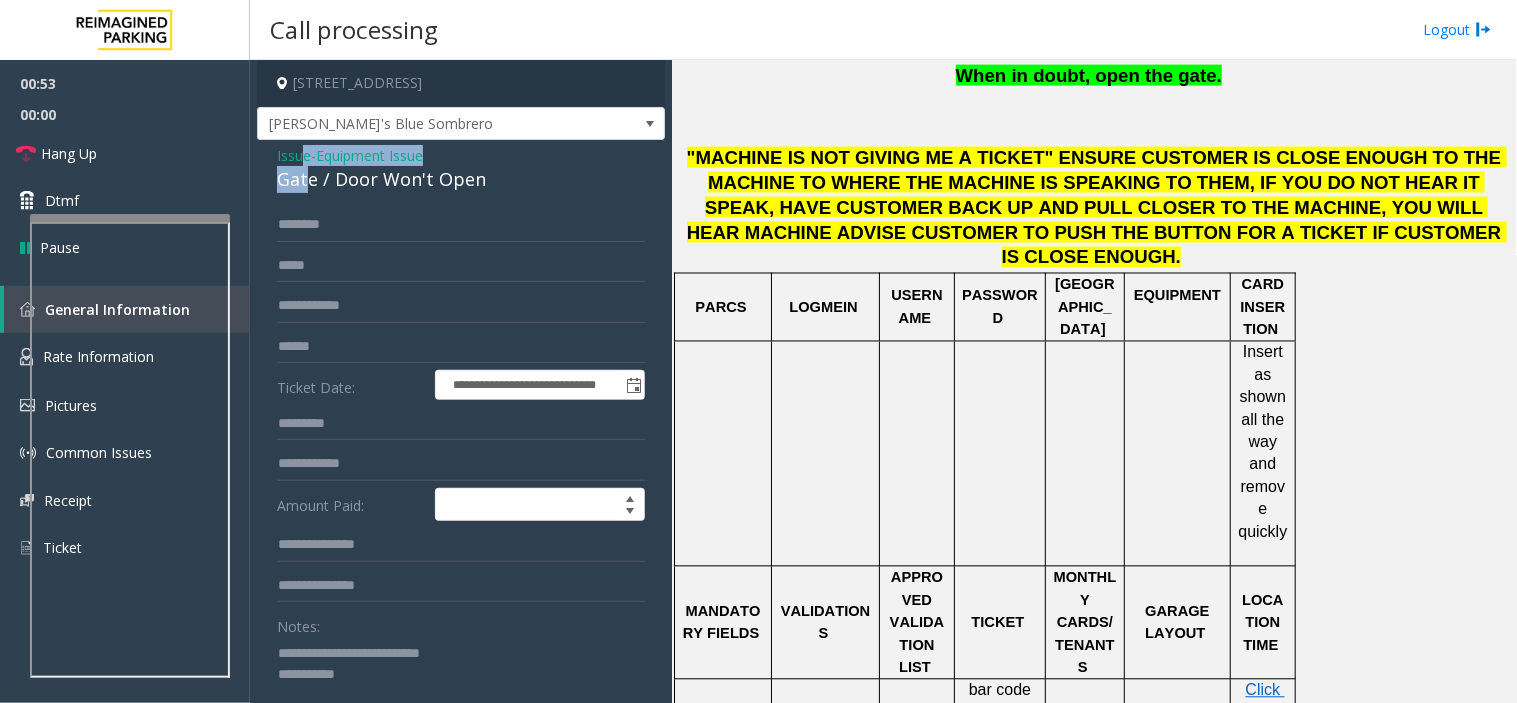 click on "Issue  -  Equipment Issue Gate / Door Won't Open" 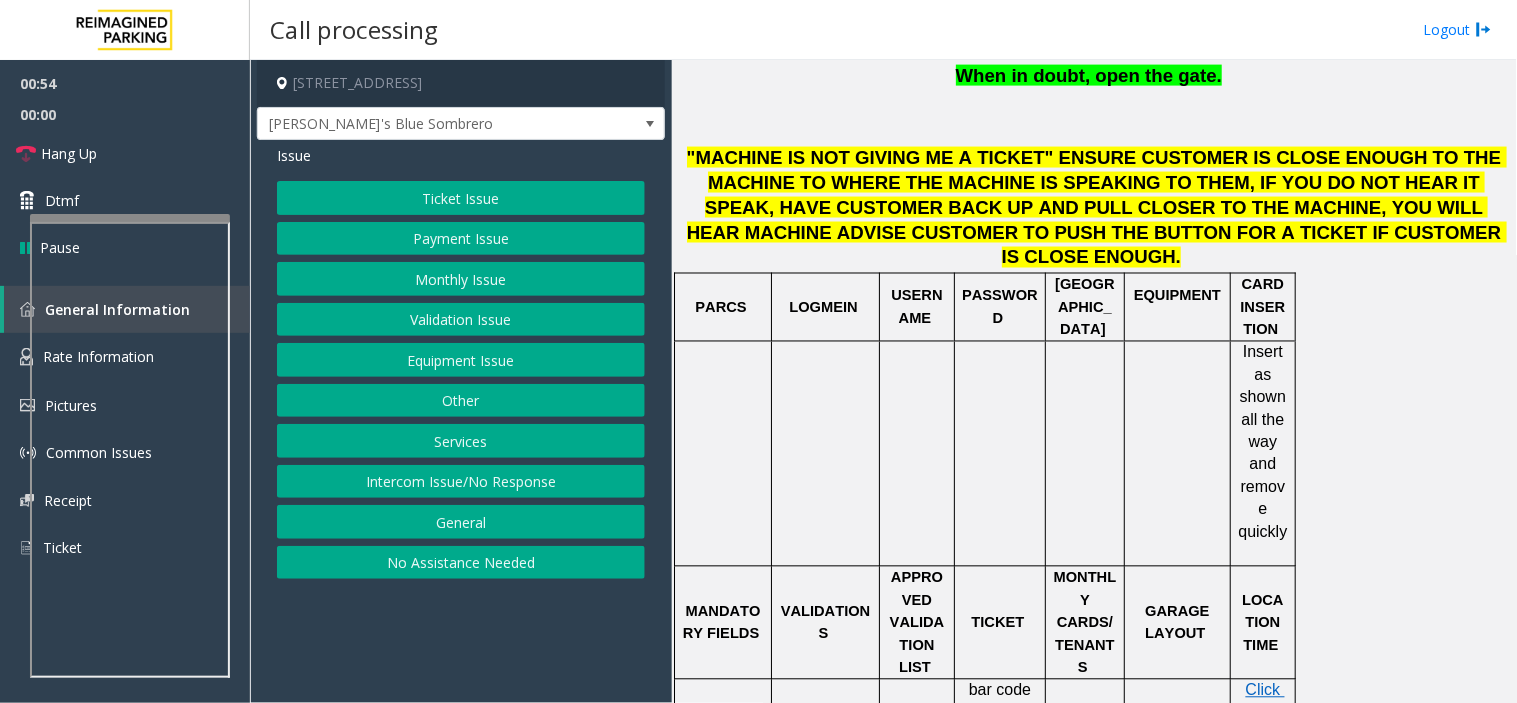 click on "Payment Issue" 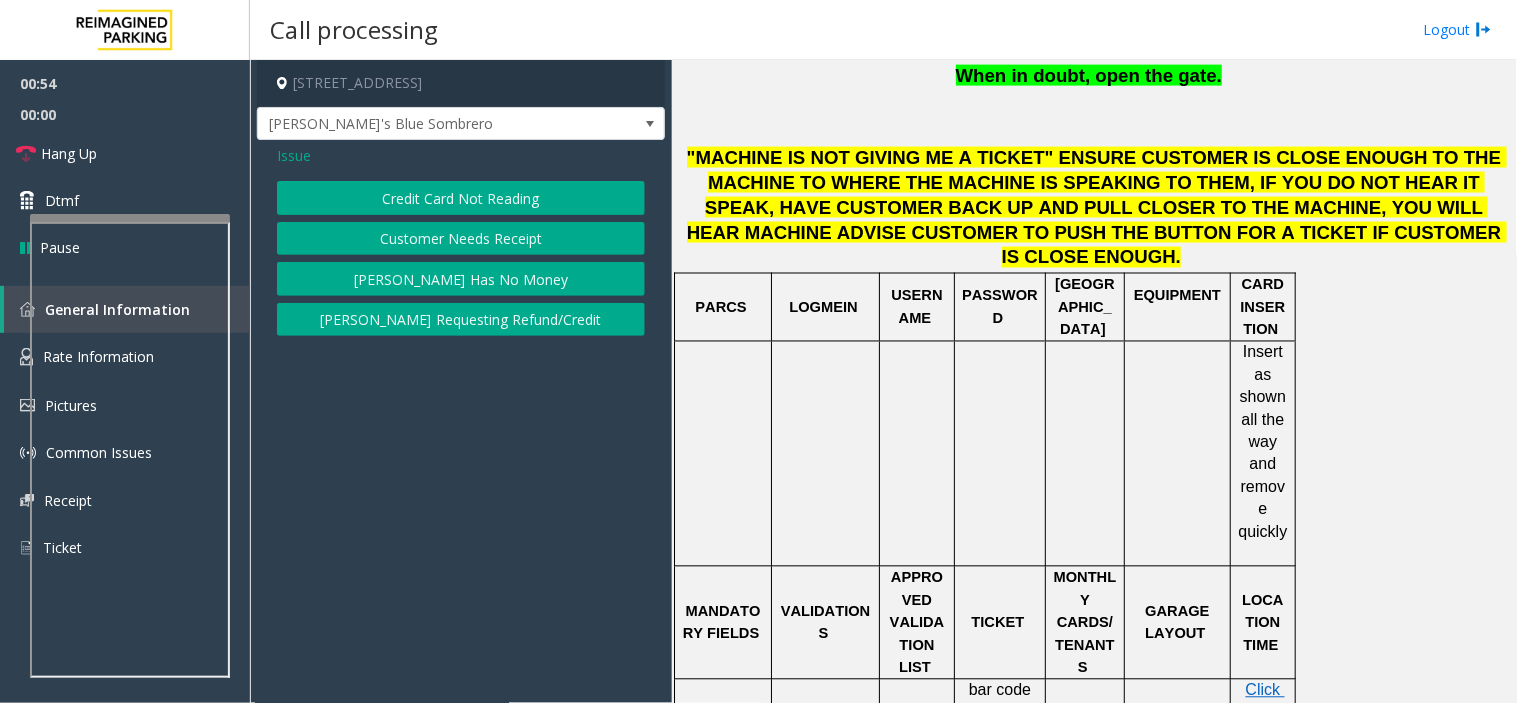 click on "Credit Card Not Reading" 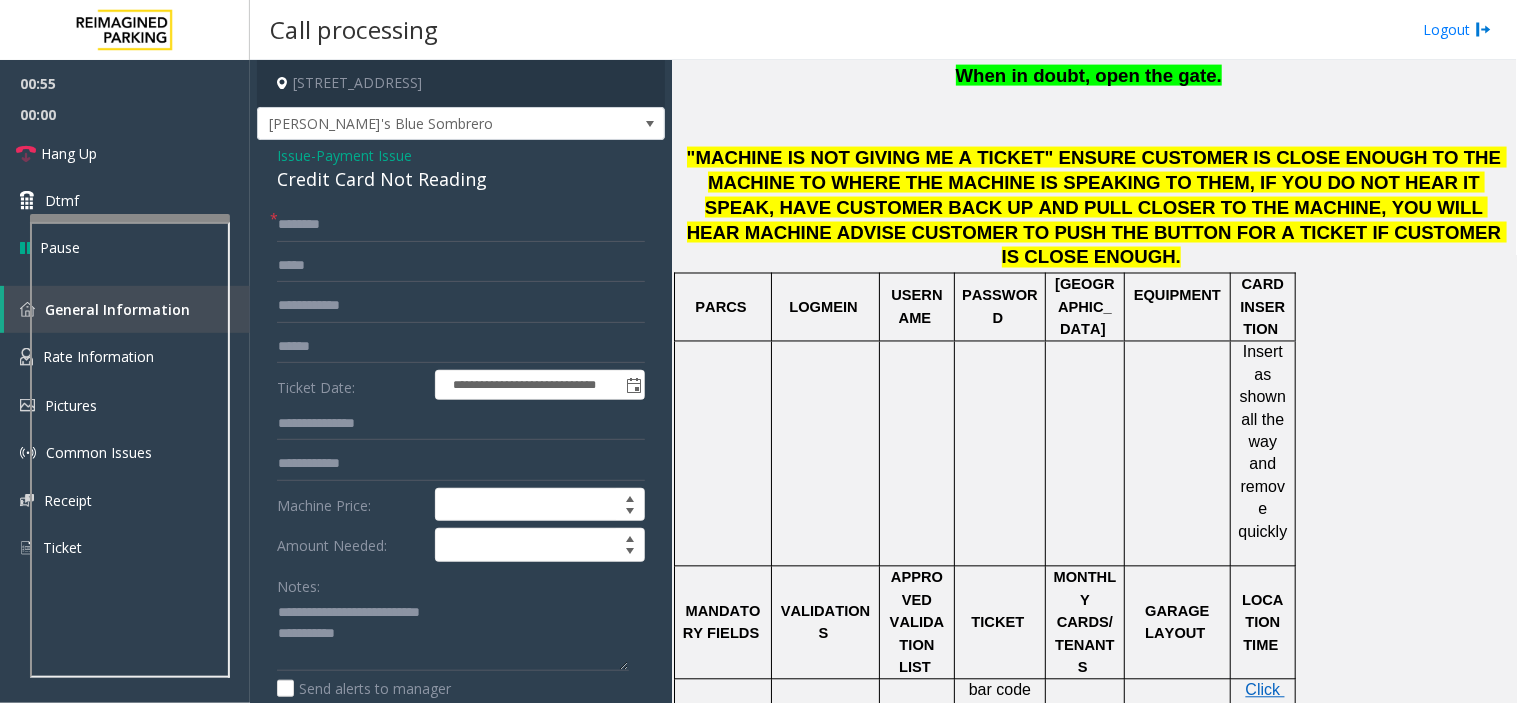 click on "Credit Card Not Reading" 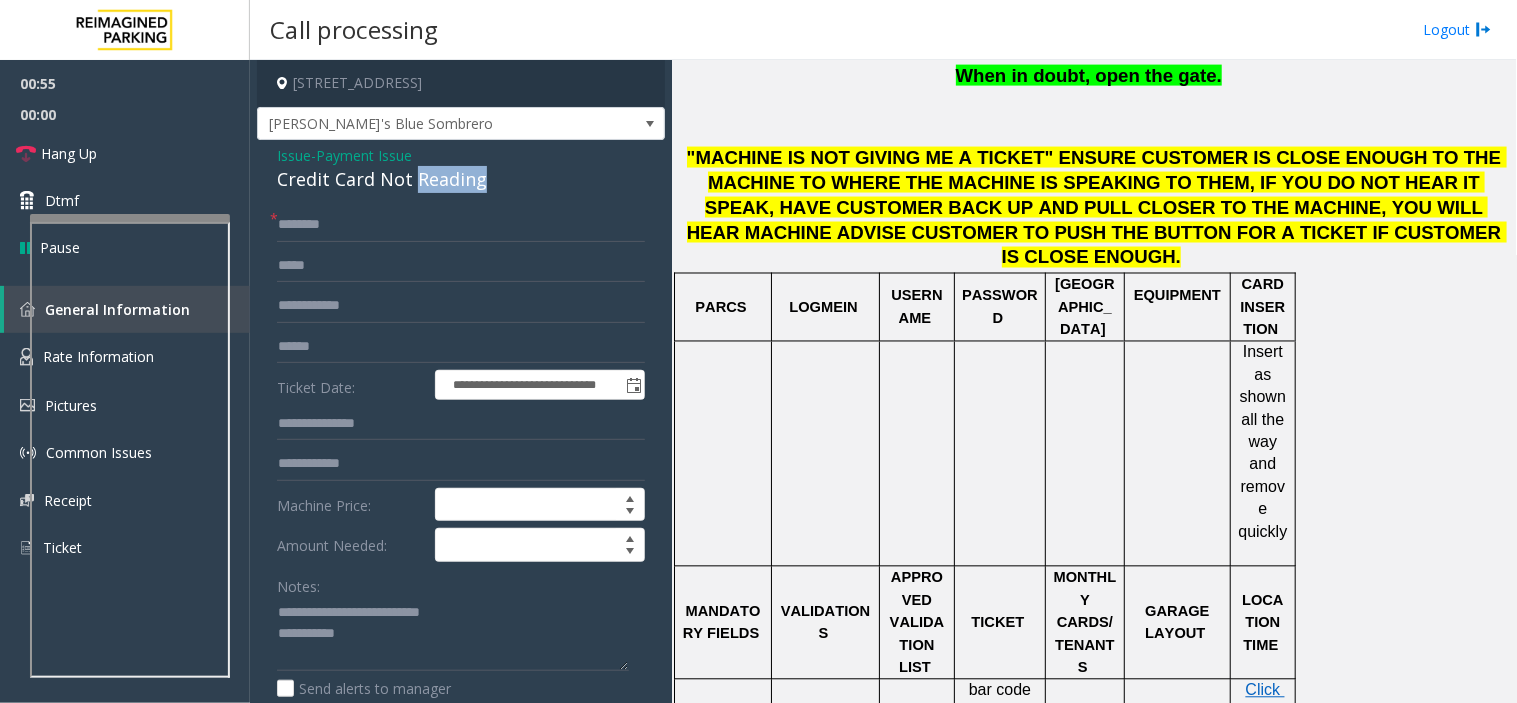 click on "Credit Card Not Reading" 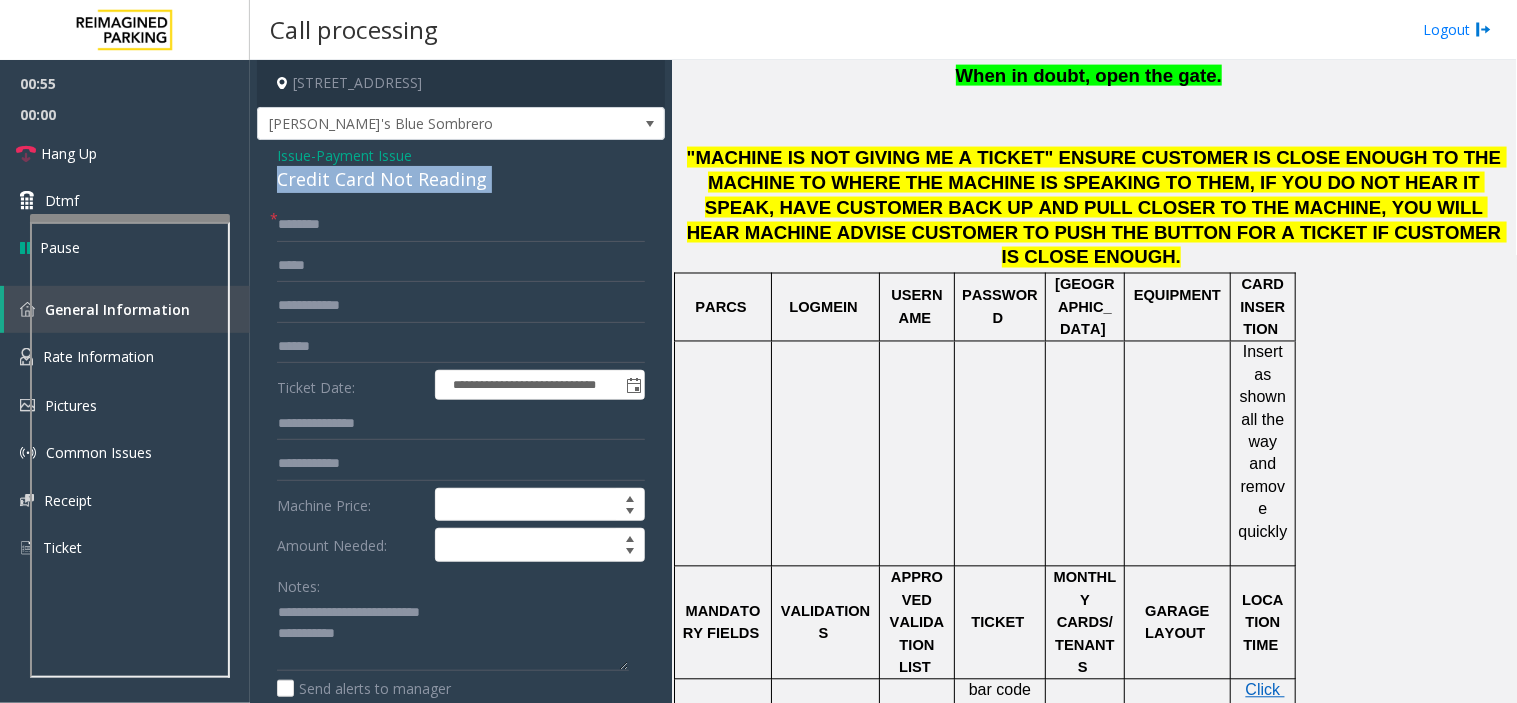 click on "Credit Card Not Reading" 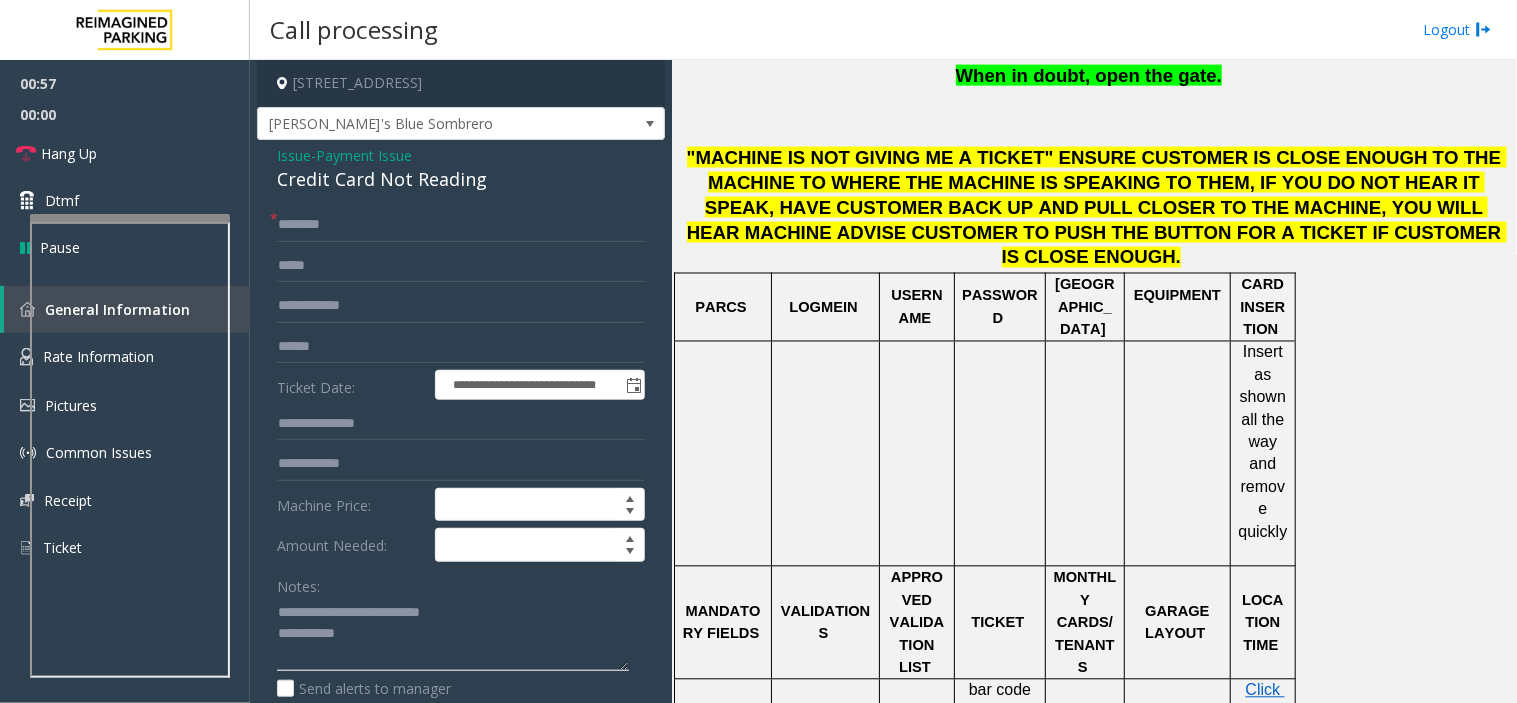 click 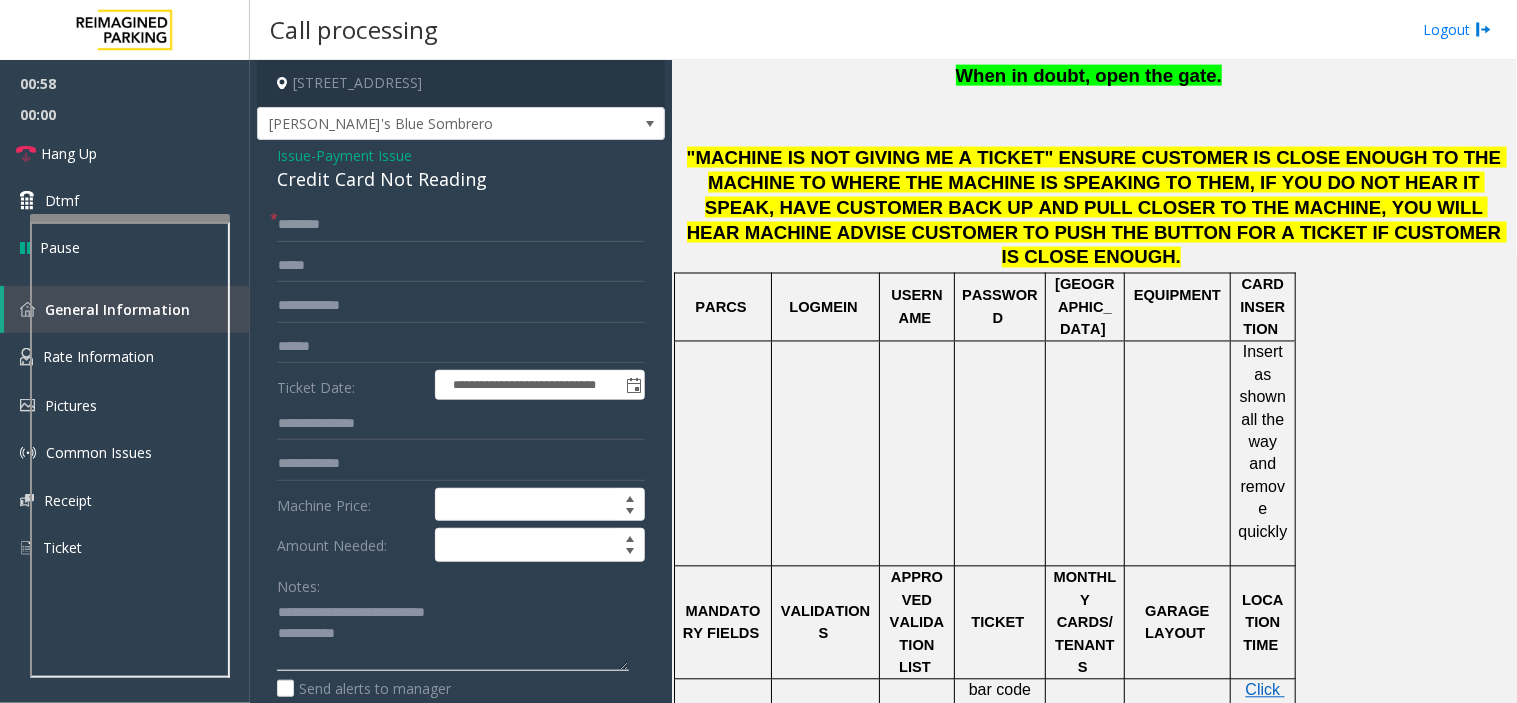 click 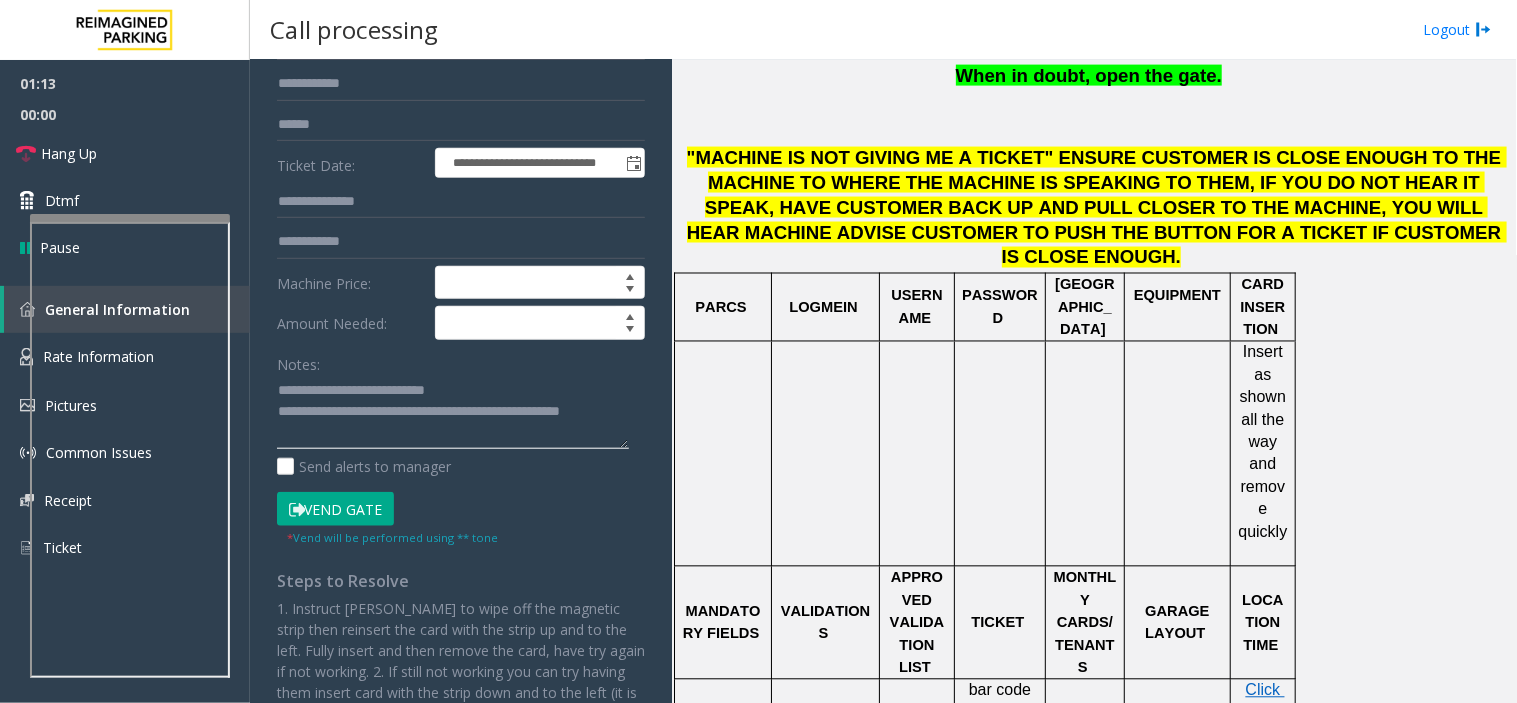 scroll, scrollTop: 0, scrollLeft: 0, axis: both 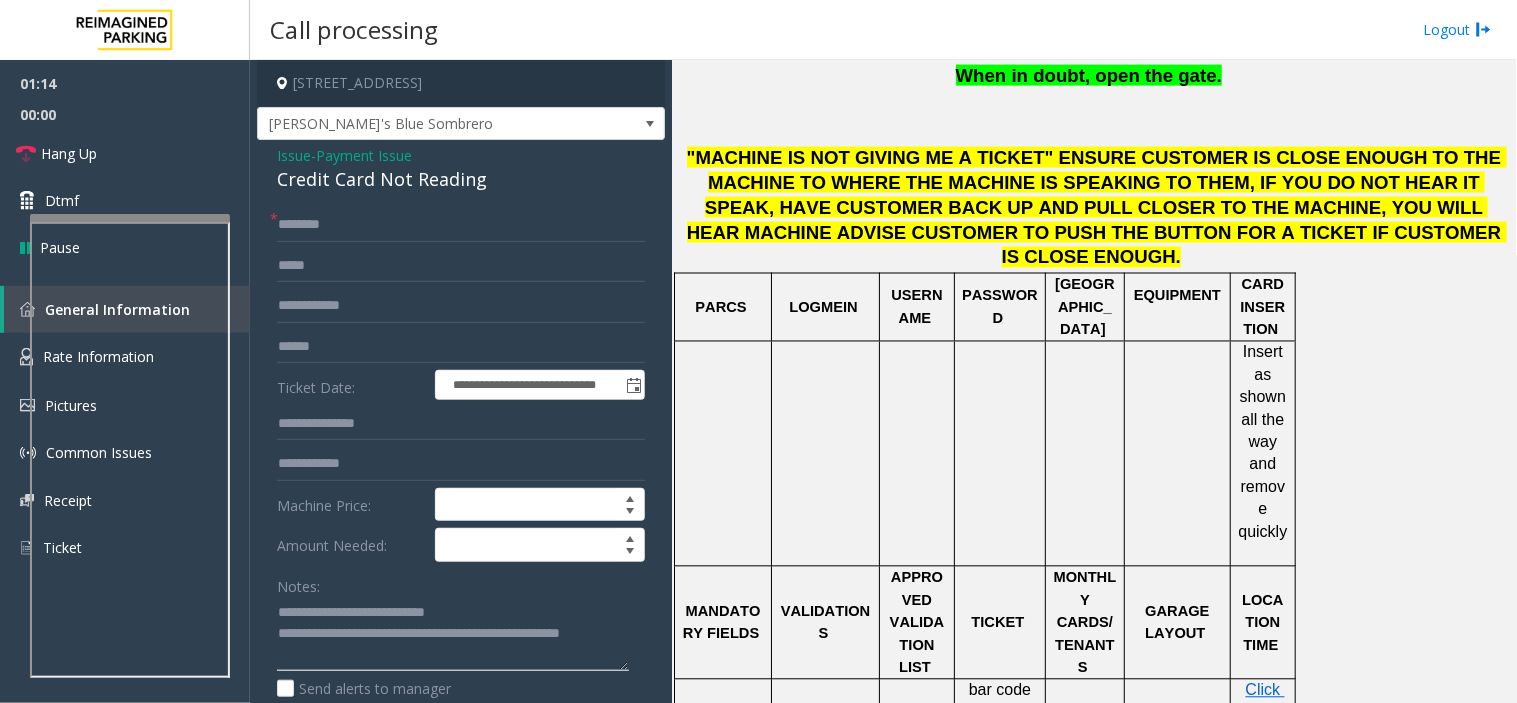 type on "**********" 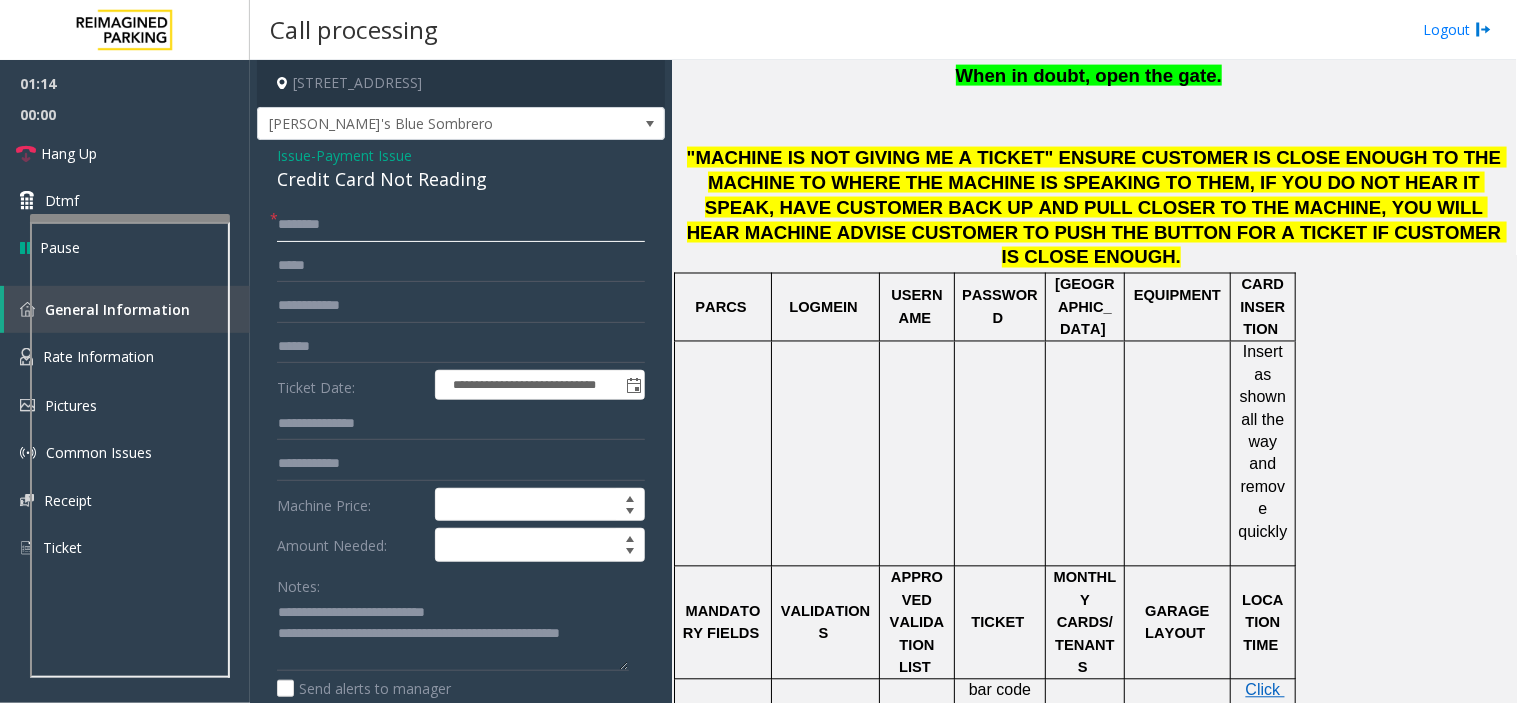 click 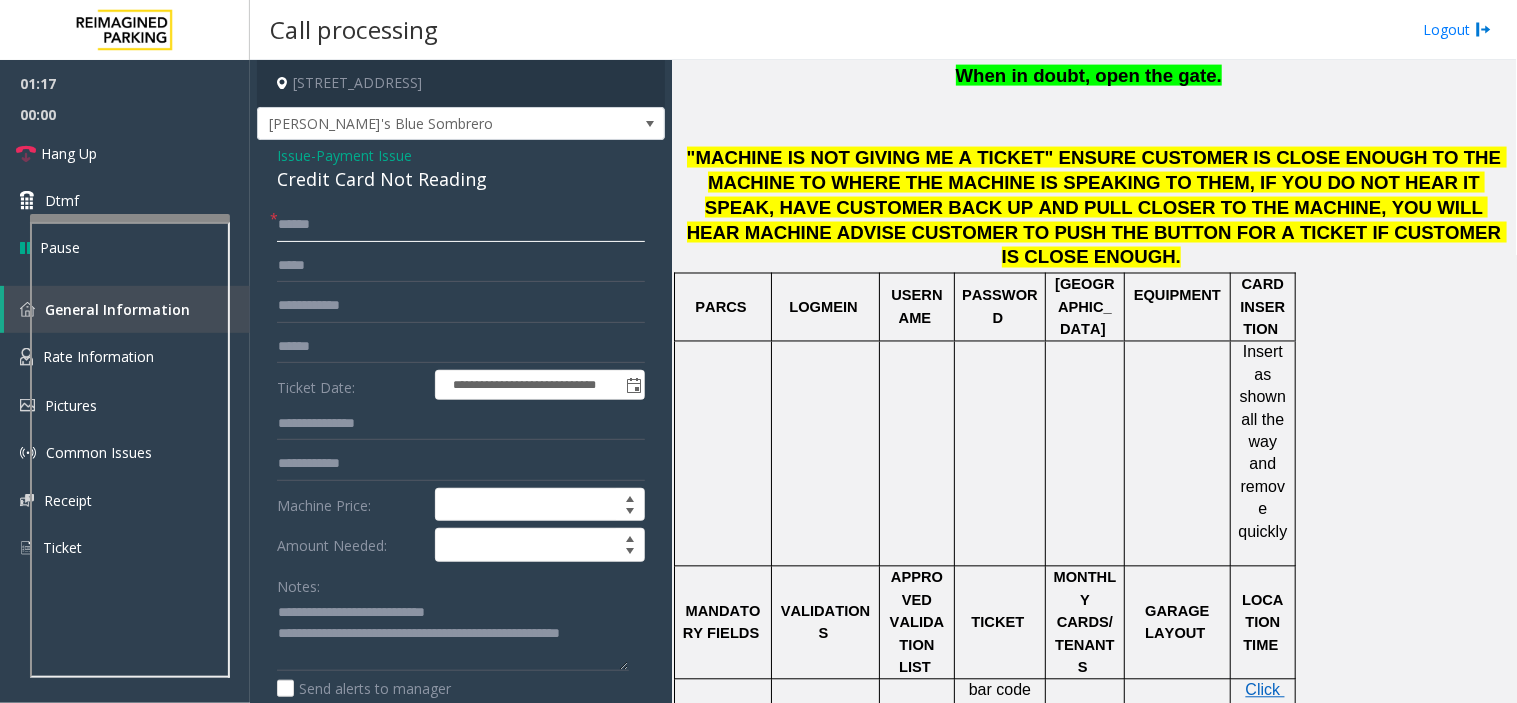 type on "*****" 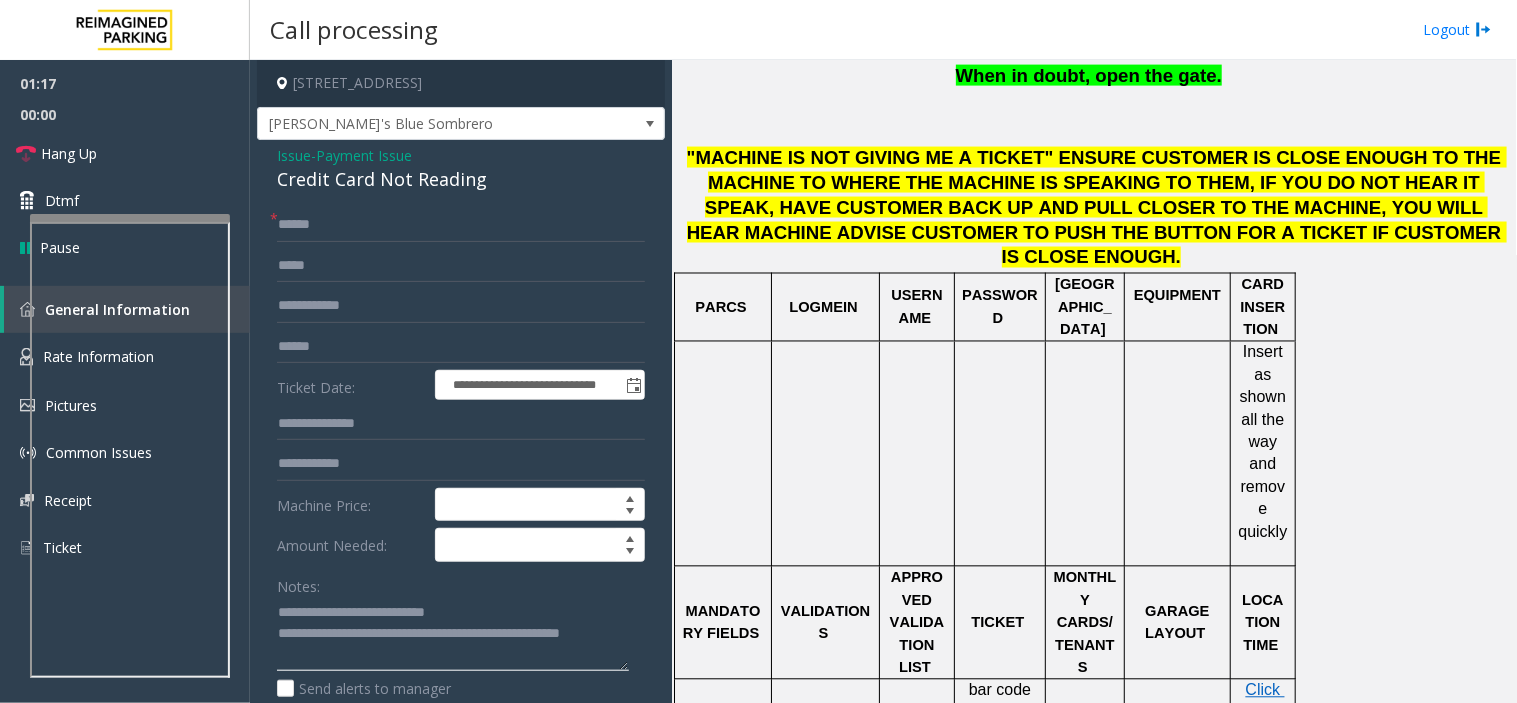 click 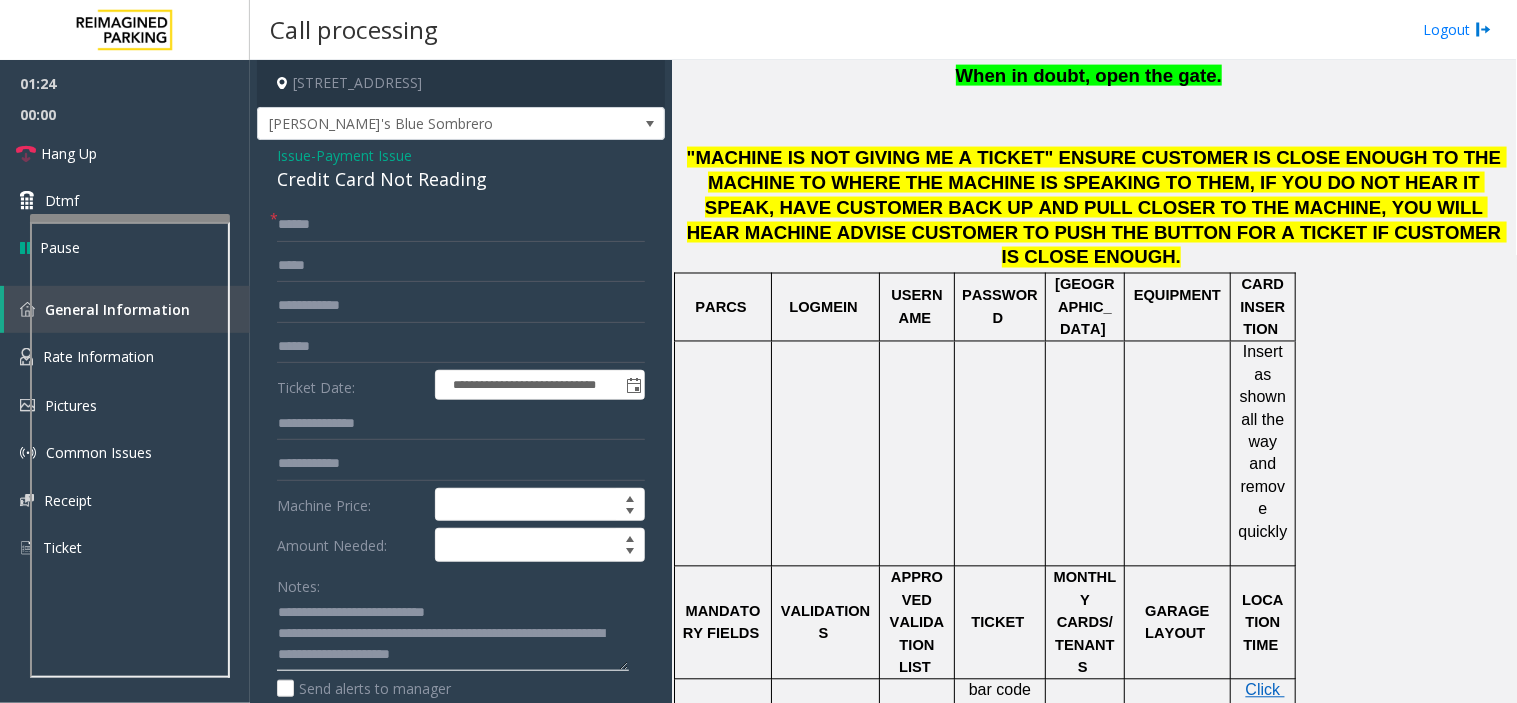 type on "**********" 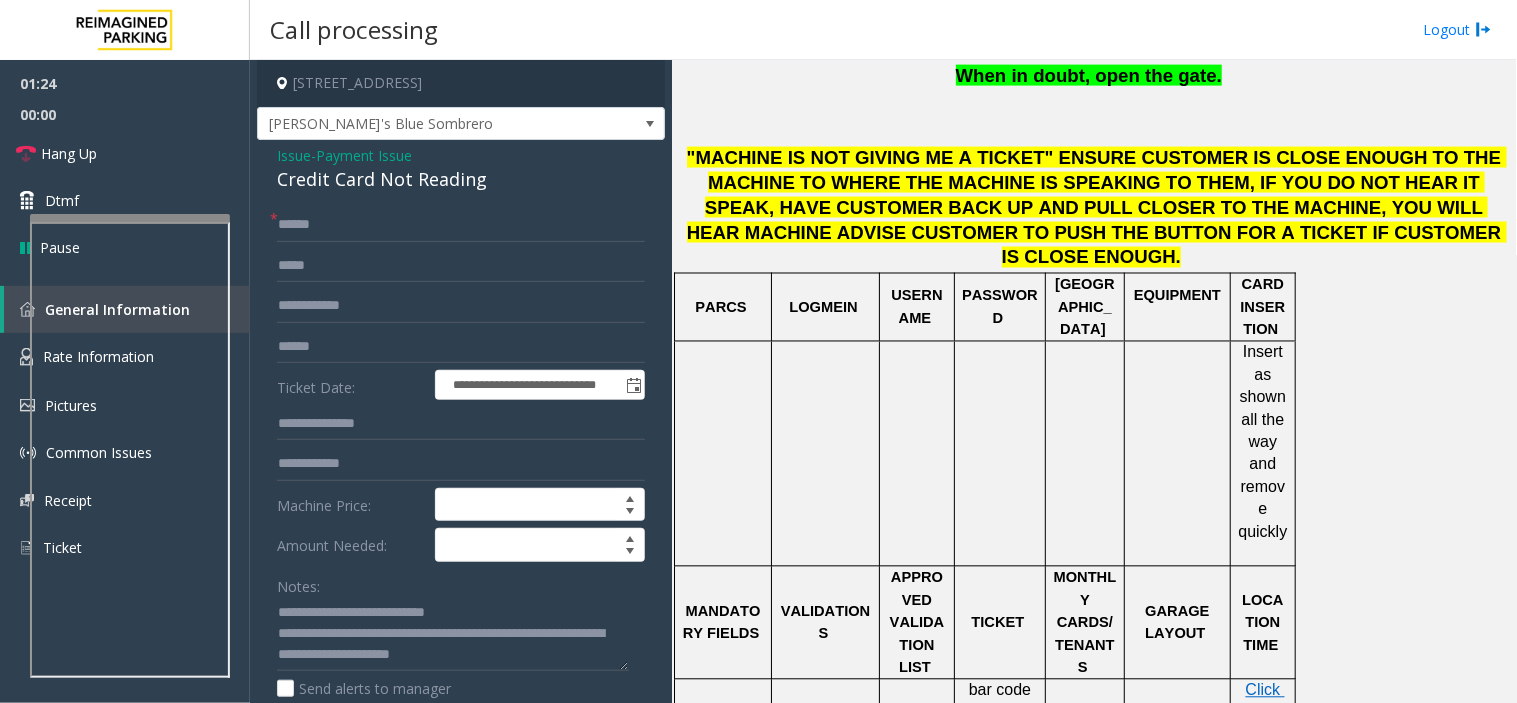 click on "**********" 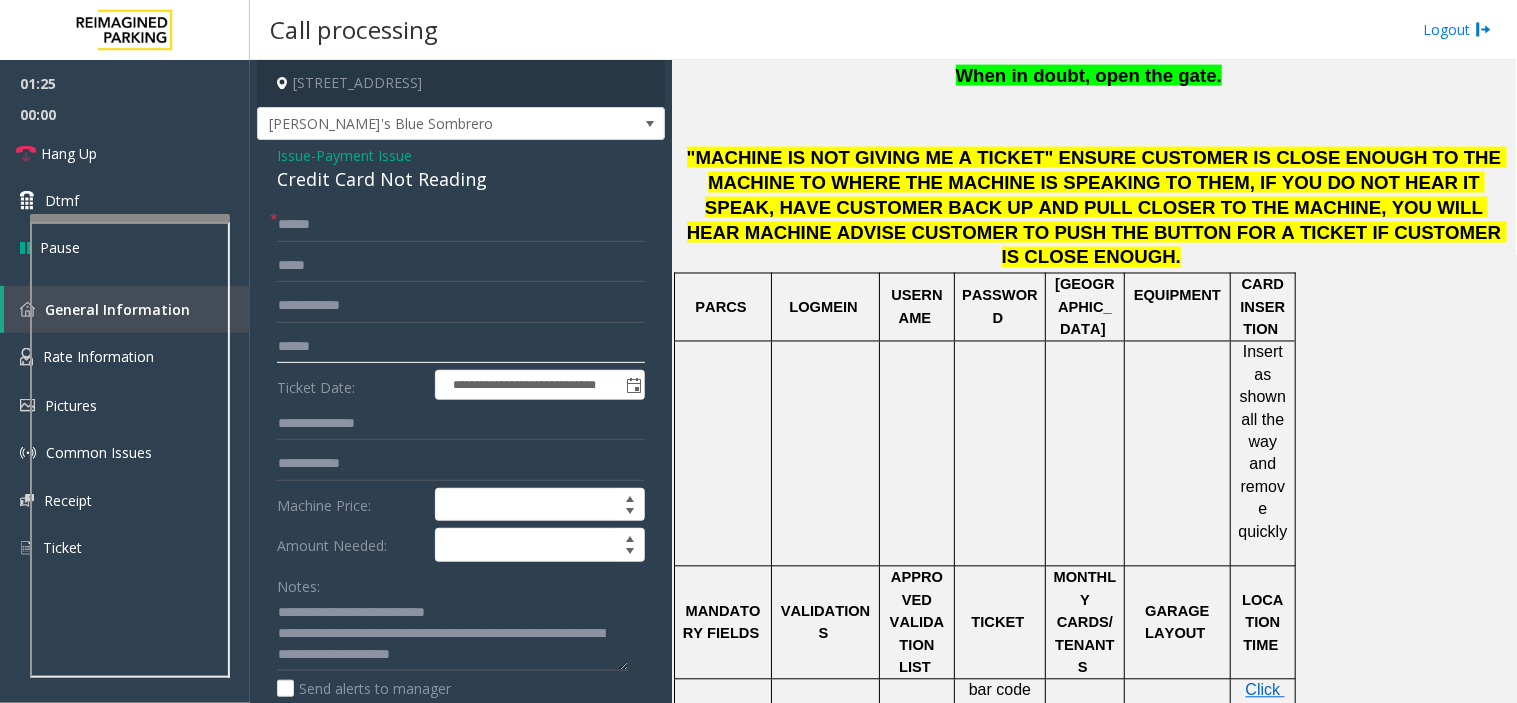 click 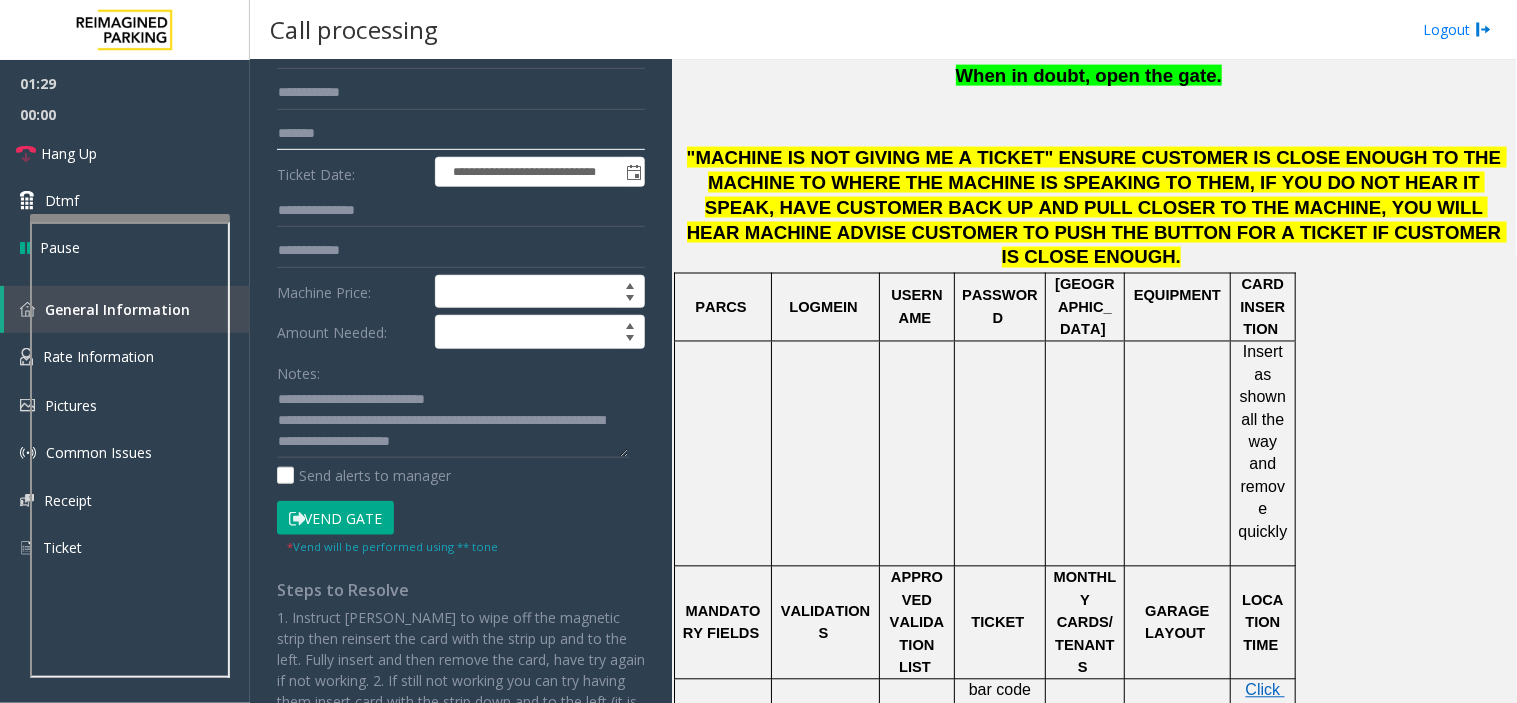 scroll, scrollTop: 222, scrollLeft: 0, axis: vertical 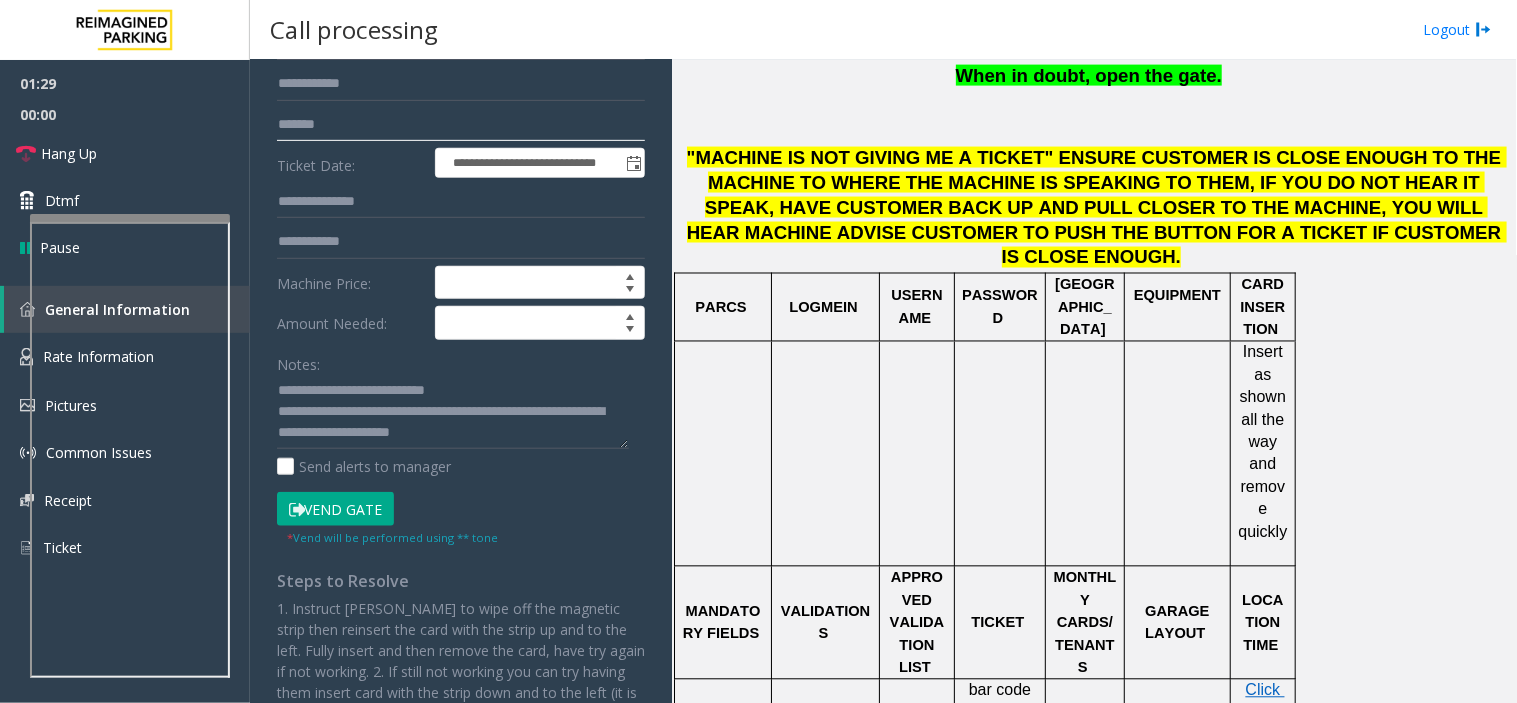 type on "*******" 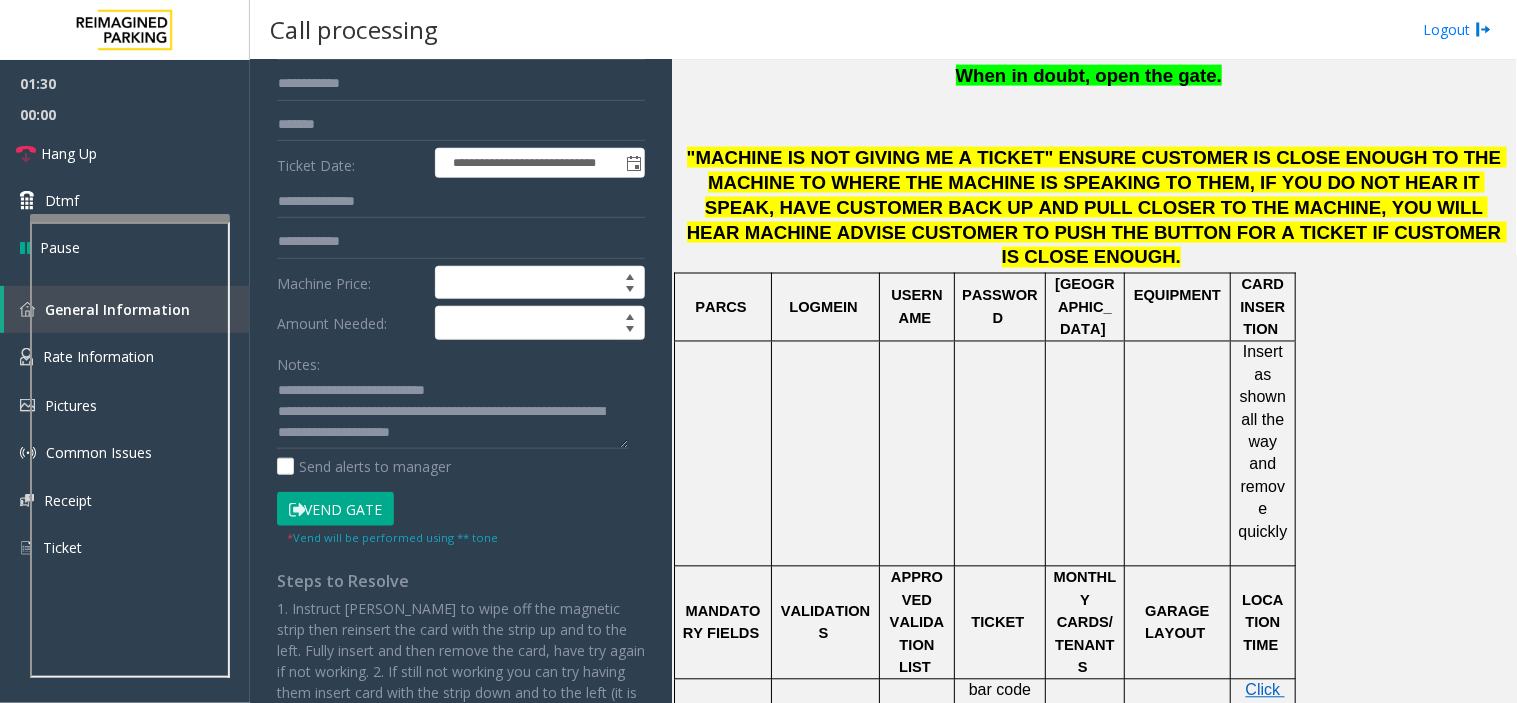 click on "Vend Gate" 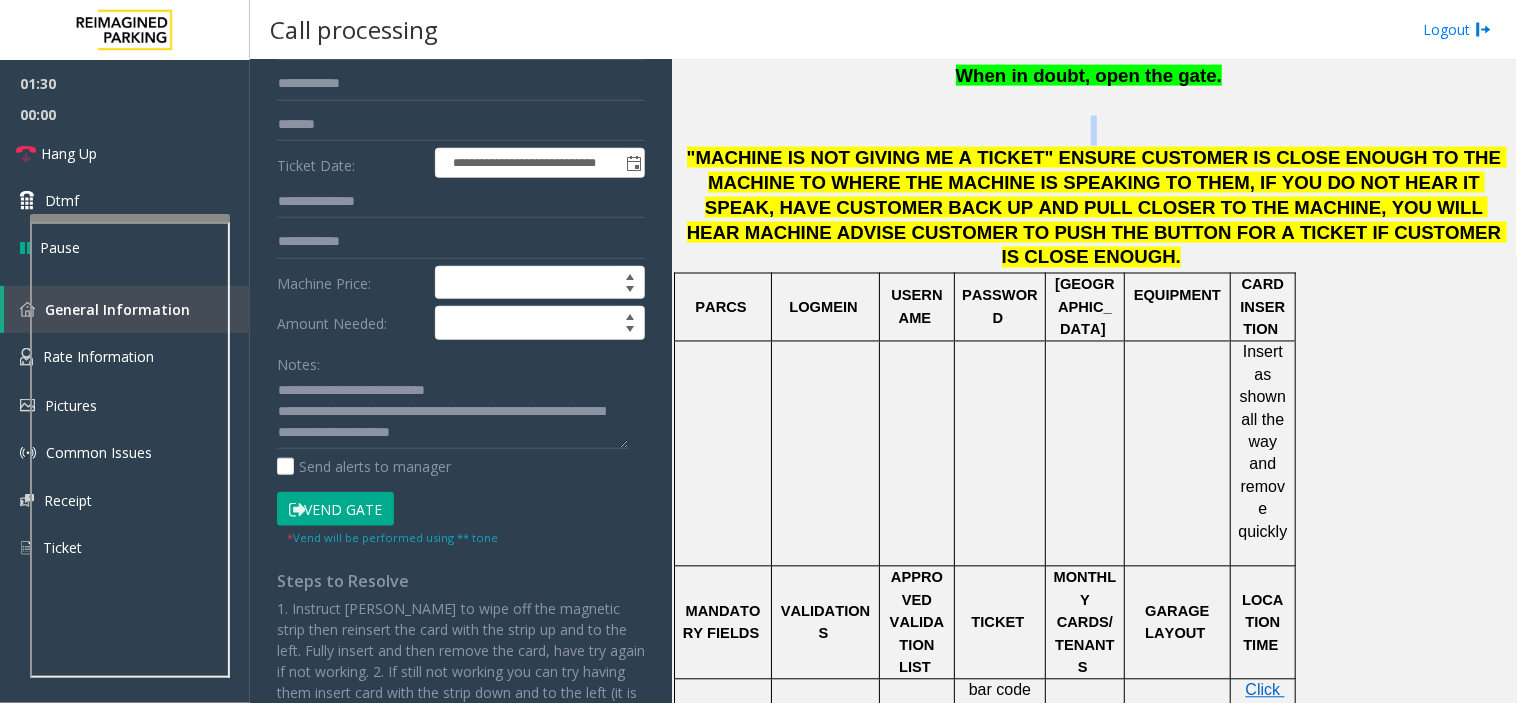click 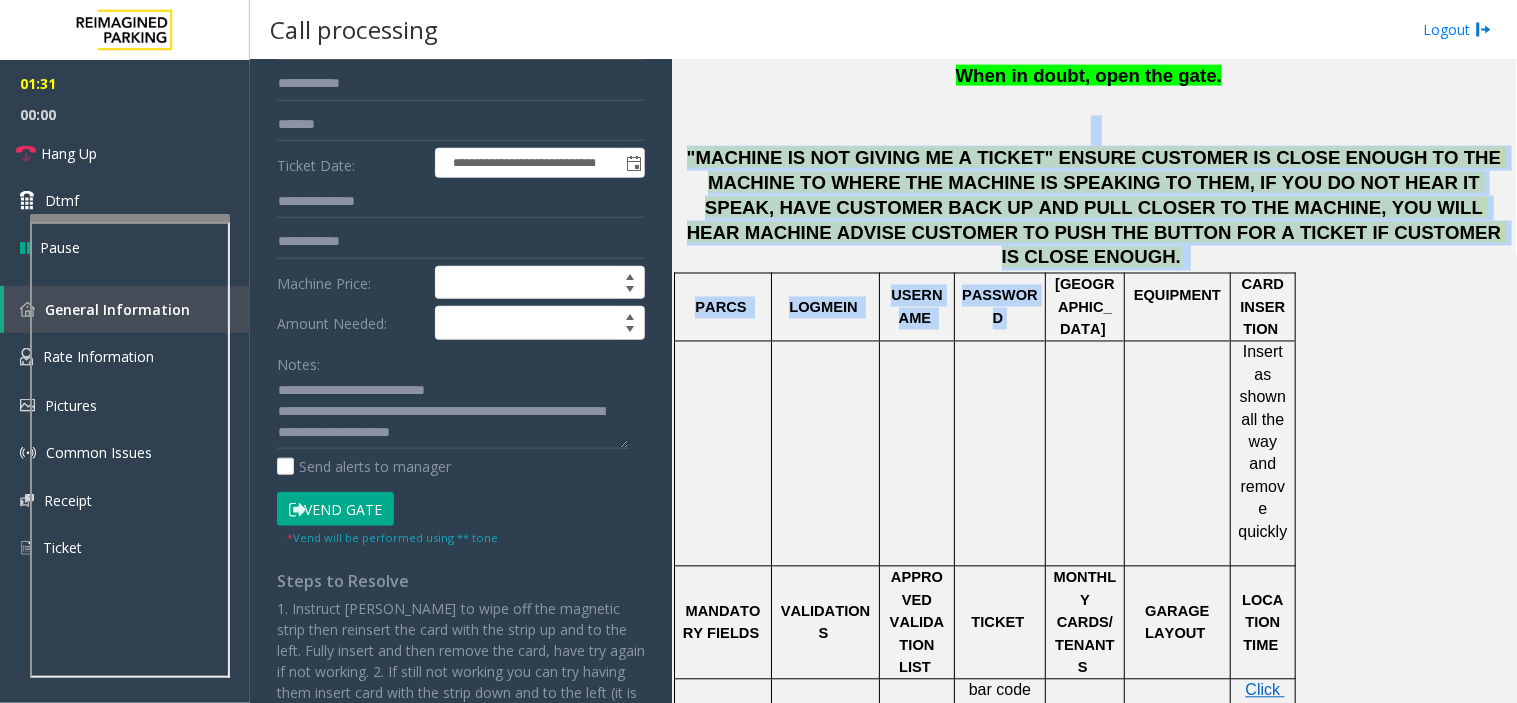 drag, startPoint x: 786, startPoint y: 137, endPoint x: 978, endPoint y: 265, distance: 230.75528 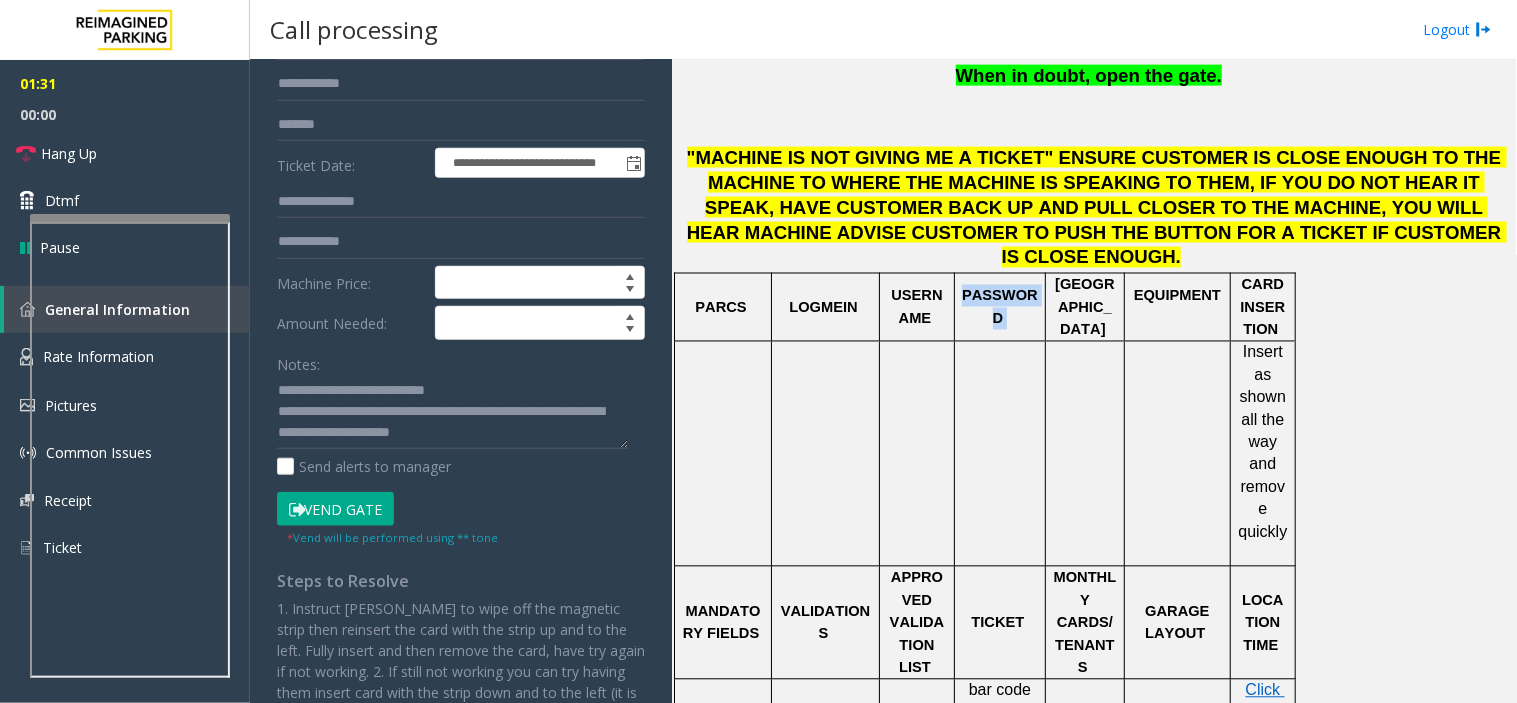 click on "PASSWORD" 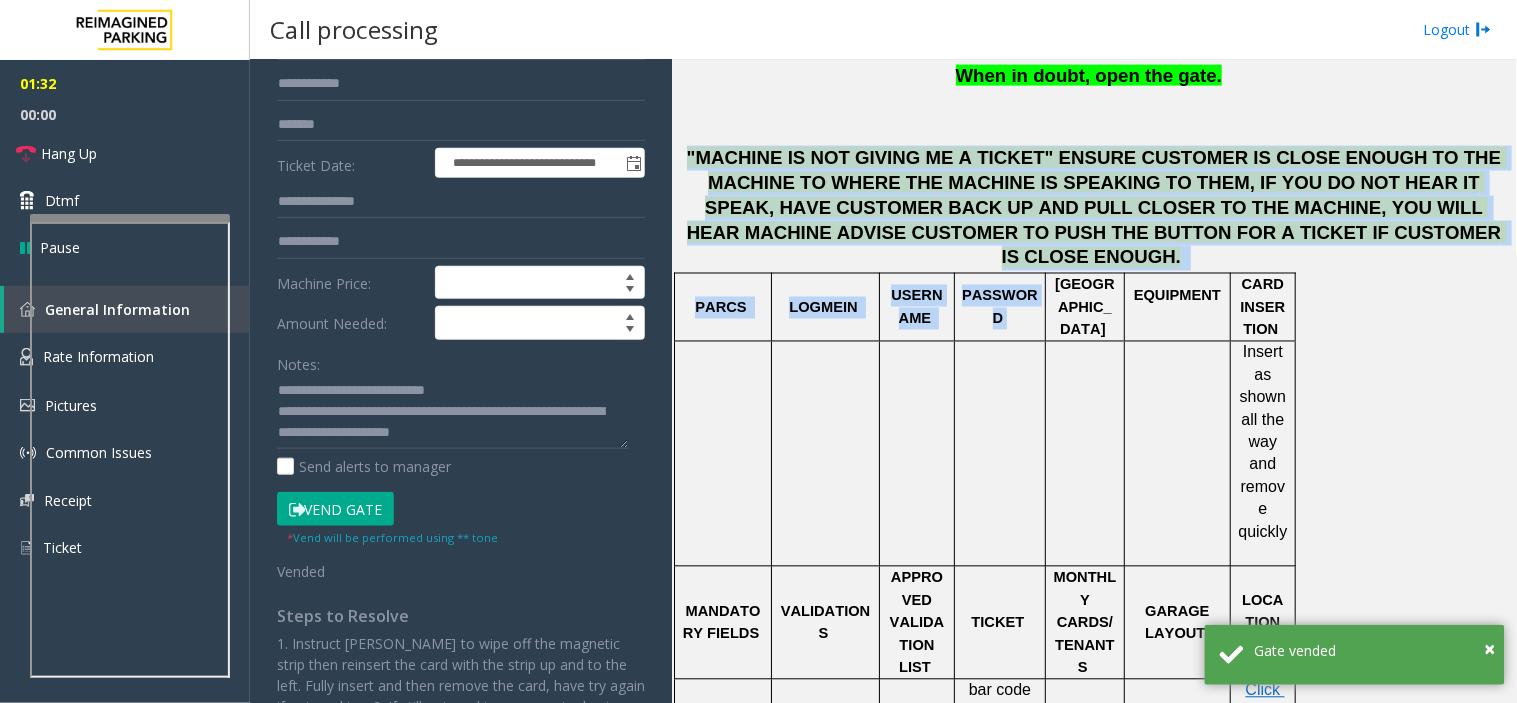 drag, startPoint x: 978, startPoint y: 265, endPoint x: 802, endPoint y: 155, distance: 207.54759 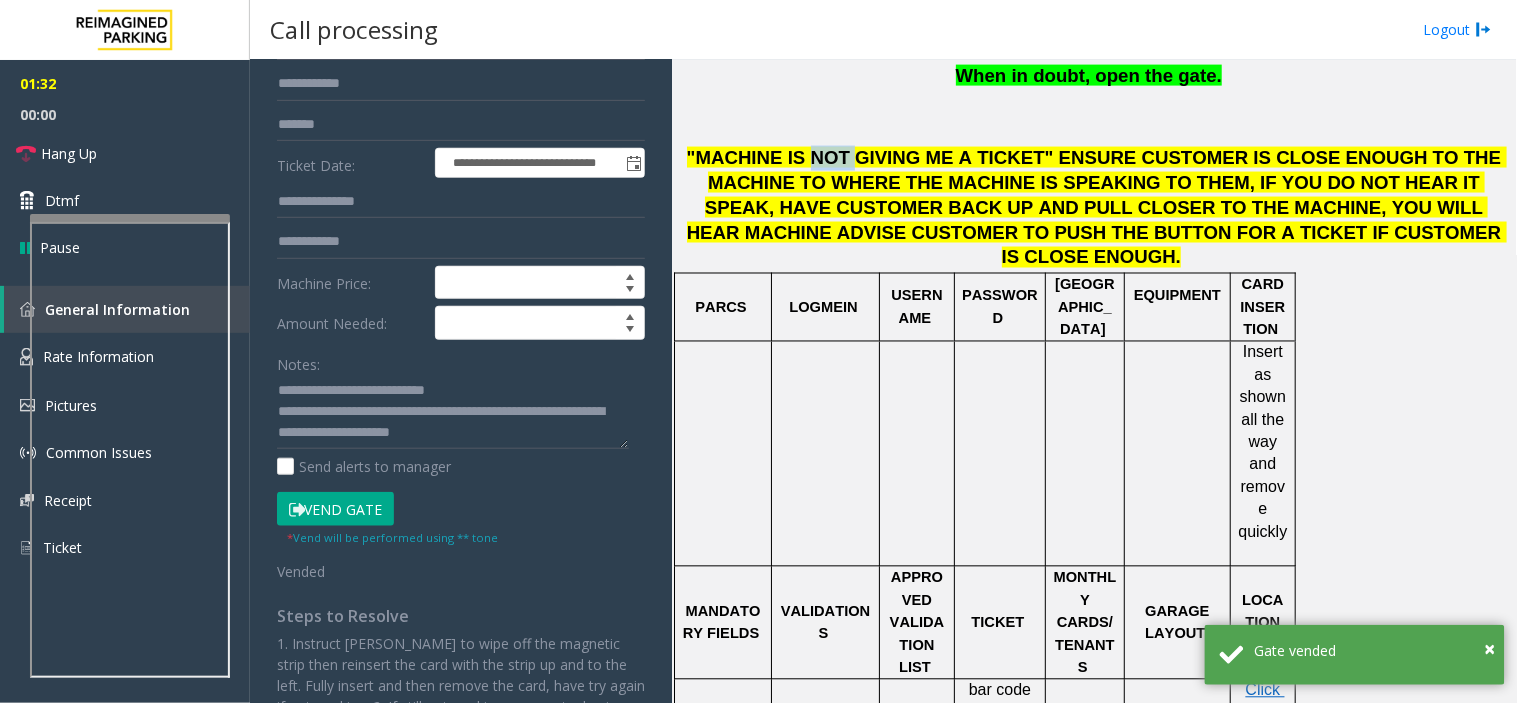 click on ""MACHINE IS NOT GIVING ME A TICKET" ENSURE CUSTOMER IS CLOSE ENOUGH TO THE MACHINE TO WHERE THE MACHINE IS SPEAKING TO THEM, IF YOU DO NOT HEAR IT SPEAK, HAVE CUSTOMER BACK UP AND PULL CLOSER TO THE MACHINE, YOU WILL HEAR MACHINE ADVISE CUSTOMER TO PUSH THE BUTTON FOR A TICKET IF CUSTOMER IS CLOSE ENOUGH." 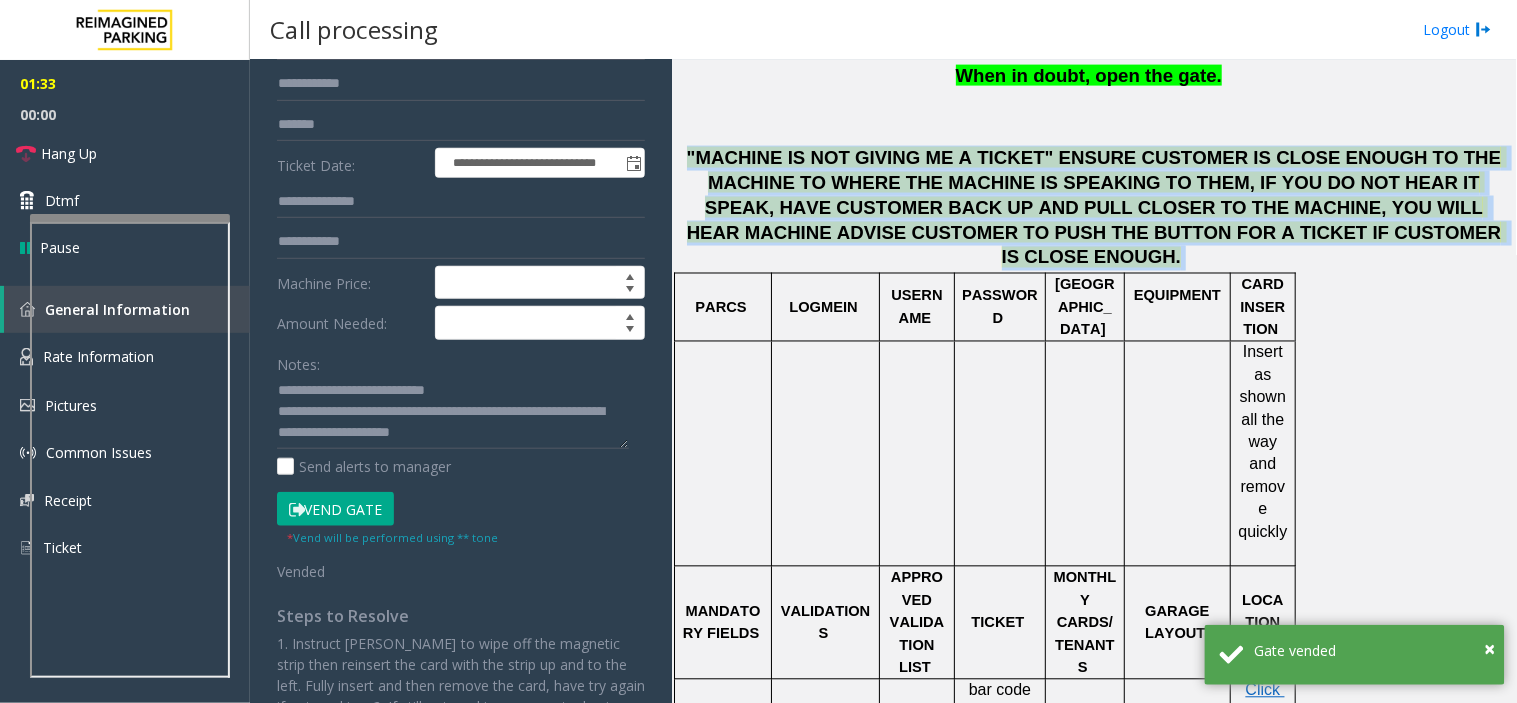 drag, startPoint x: 801, startPoint y: 155, endPoint x: 1377, endPoint y: 196, distance: 577.45734 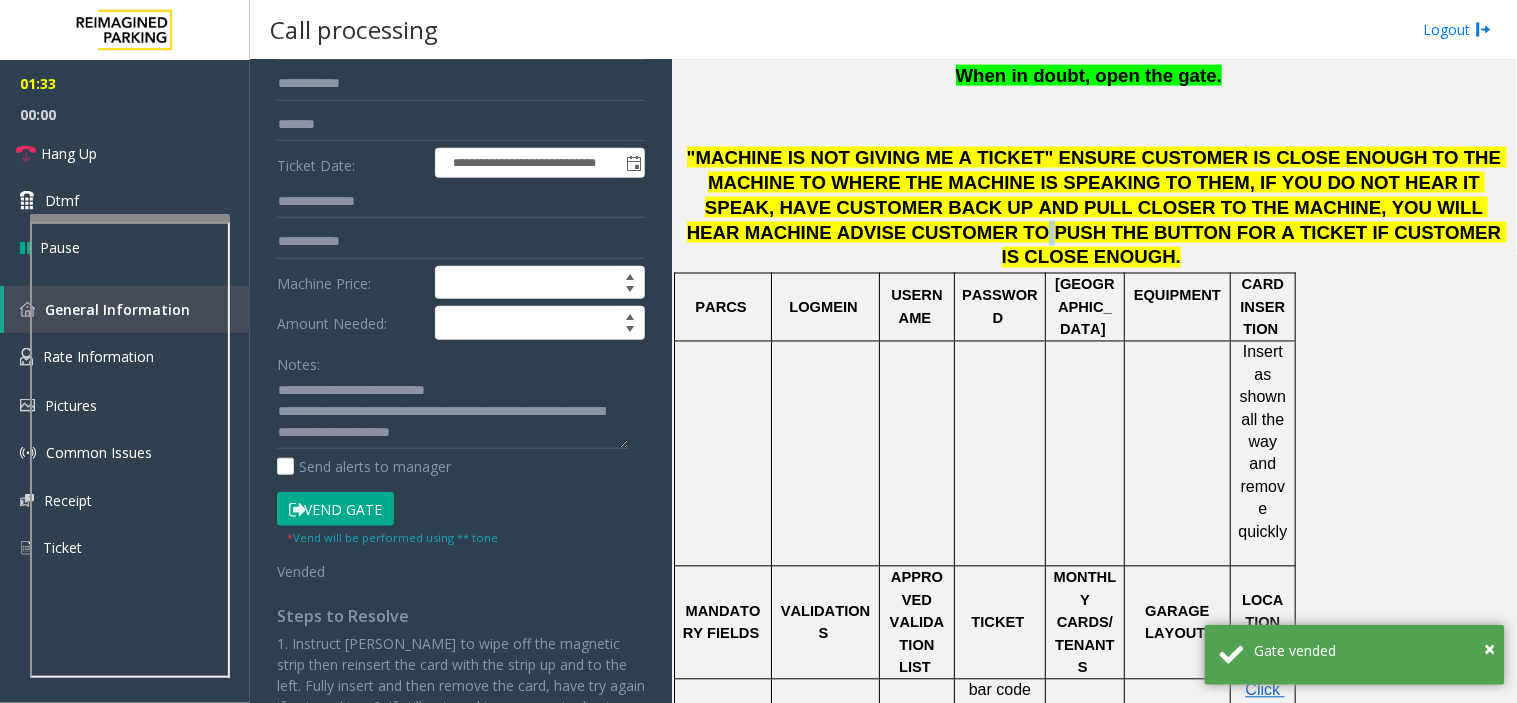 click on ""MACHINE IS NOT GIVING ME A TICKET" ENSURE CUSTOMER IS CLOSE ENOUGH TO THE MACHINE TO WHERE THE MACHINE IS SPEAKING TO THEM, IF YOU DO NOT HEAR IT SPEAK, HAVE CUSTOMER BACK UP AND PULL CLOSER TO THE MACHINE, YOU WILL HEAR MACHINE ADVISE CUSTOMER TO PUSH THE BUTTON FOR A TICKET IF CUSTOMER IS CLOSE ENOUGH." 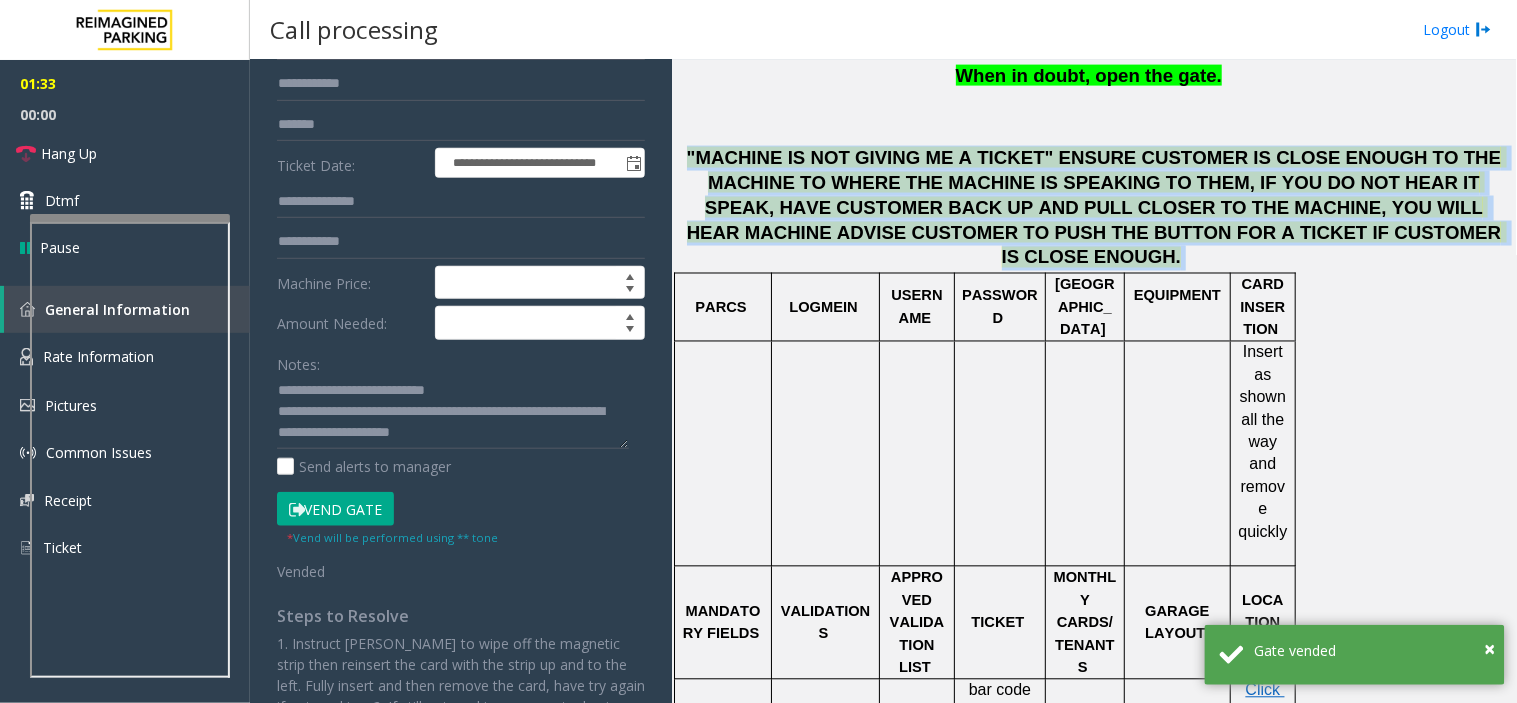 click on ""MACHINE IS NOT GIVING ME A TICKET" ENSURE CUSTOMER IS CLOSE ENOUGH TO THE MACHINE TO WHERE THE MACHINE IS SPEAKING TO THEM, IF YOU DO NOT HEAR IT SPEAK, HAVE CUSTOMER BACK UP AND PULL CLOSER TO THE MACHINE, YOU WILL HEAR MACHINE ADVISE CUSTOMER TO PUSH THE BUTTON FOR A TICKET IF CUSTOMER IS CLOSE ENOUGH." 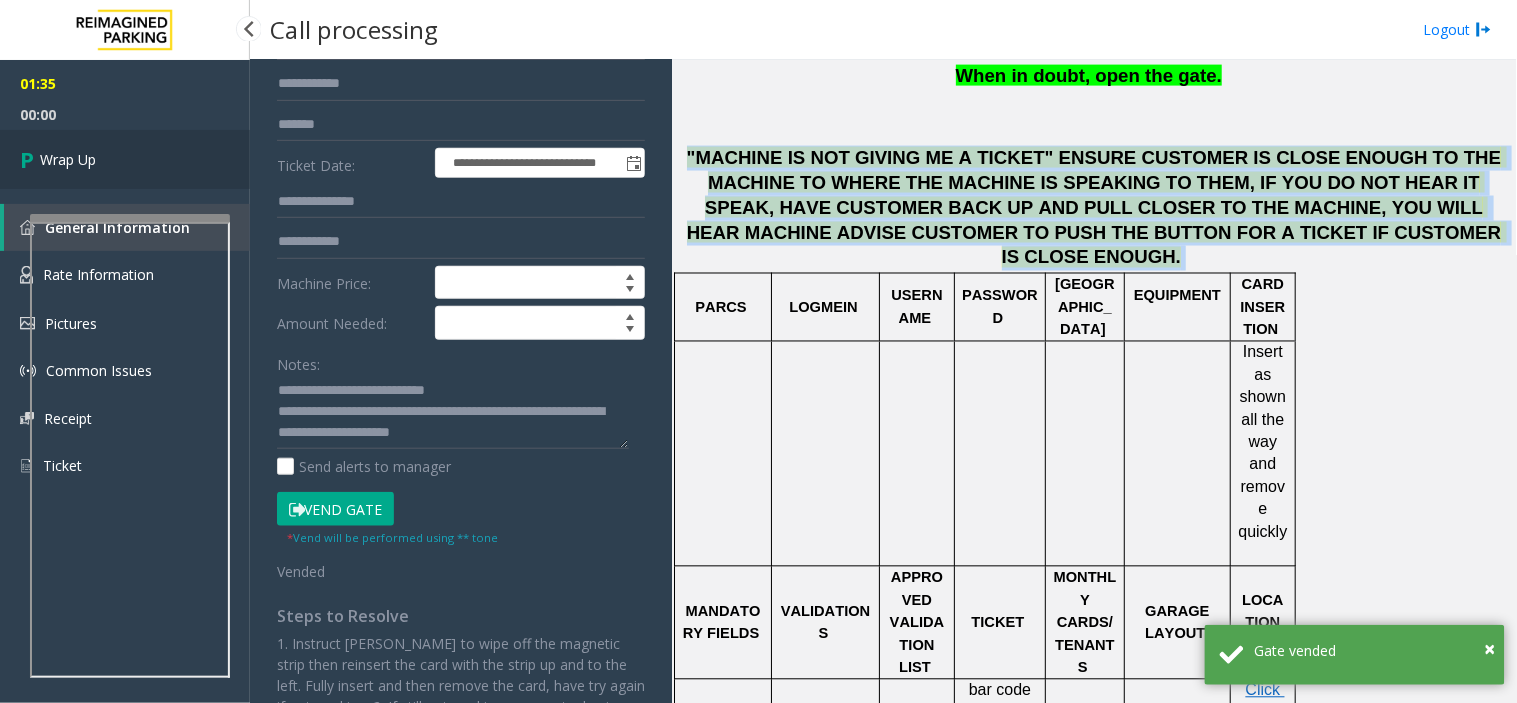 click on "Wrap Up" at bounding box center (125, 159) 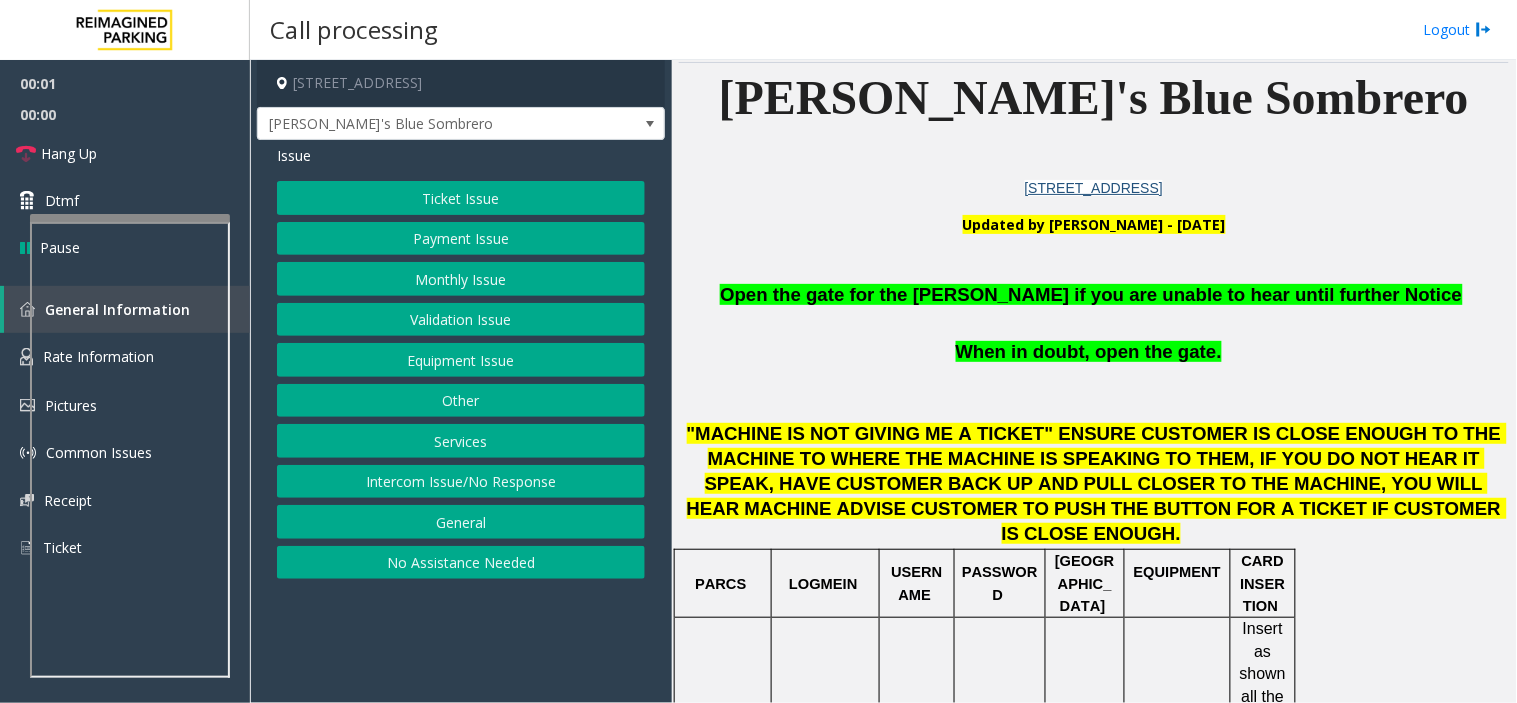 scroll, scrollTop: 555, scrollLeft: 0, axis: vertical 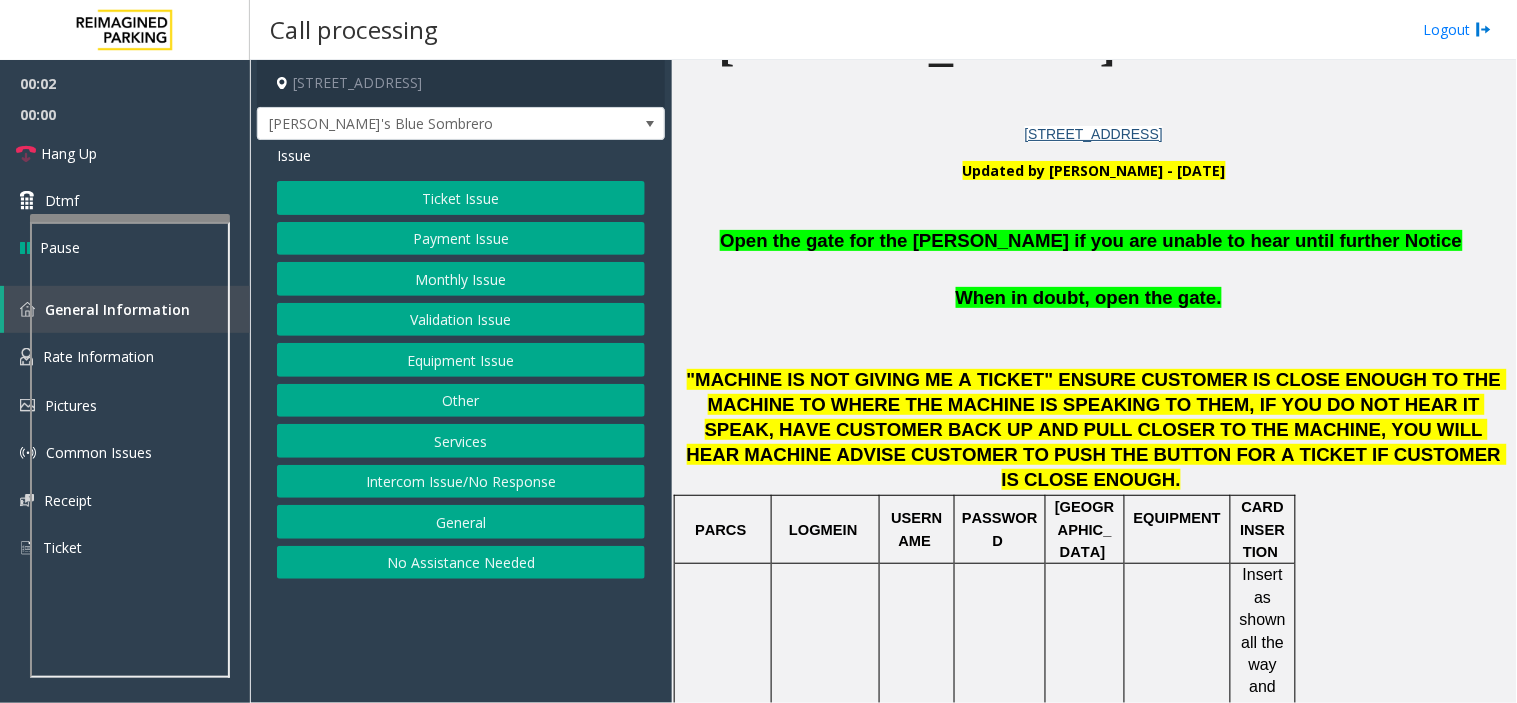 click 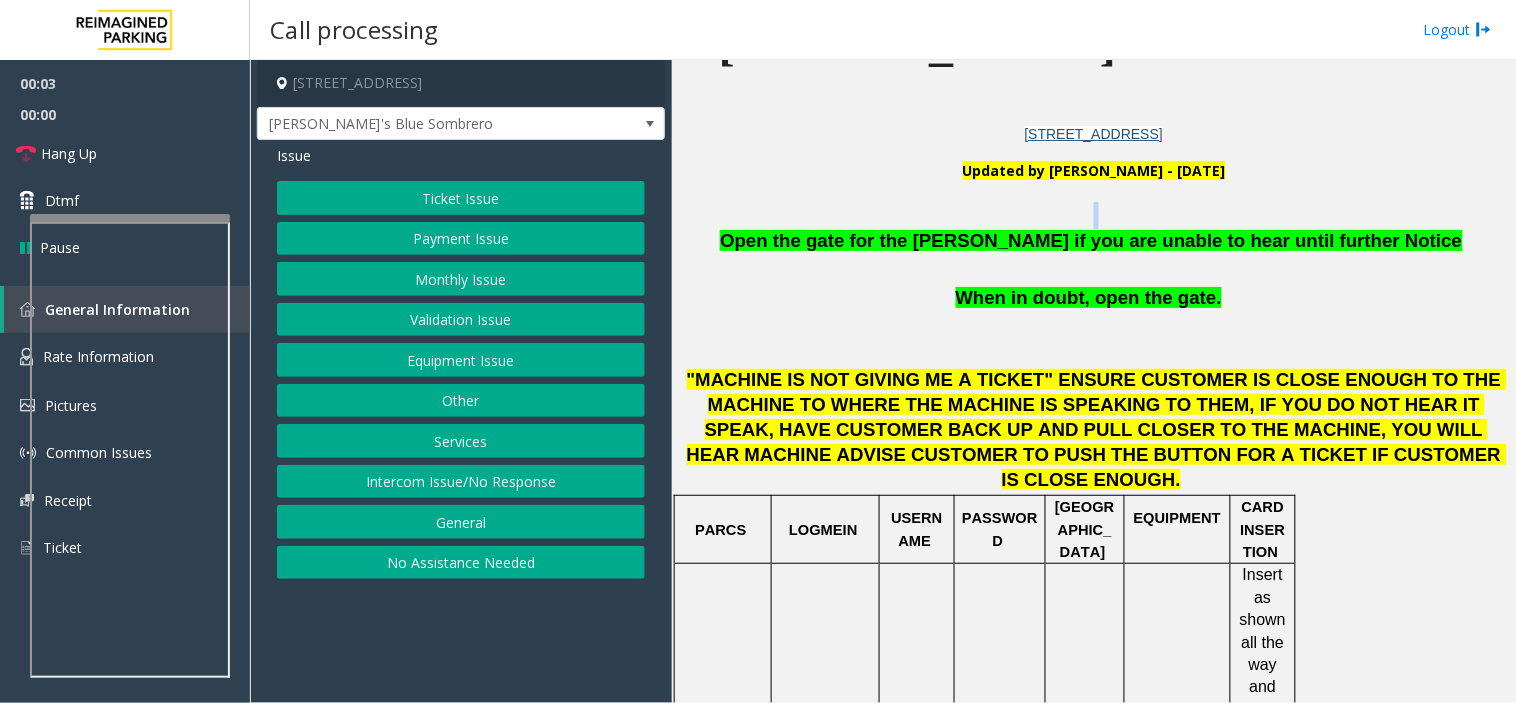 click 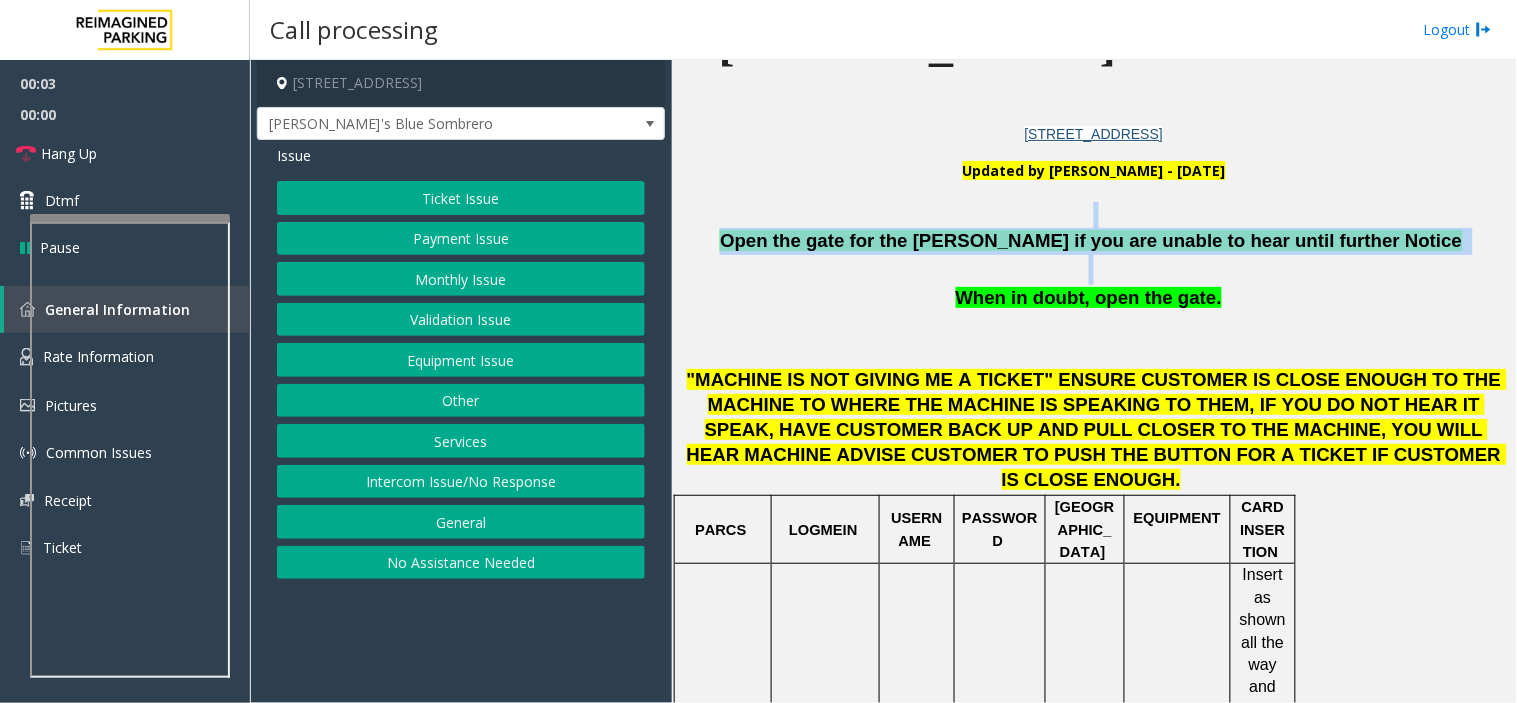 drag, startPoint x: 898, startPoint y: 212, endPoint x: 974, endPoint y: 230, distance: 78.10249 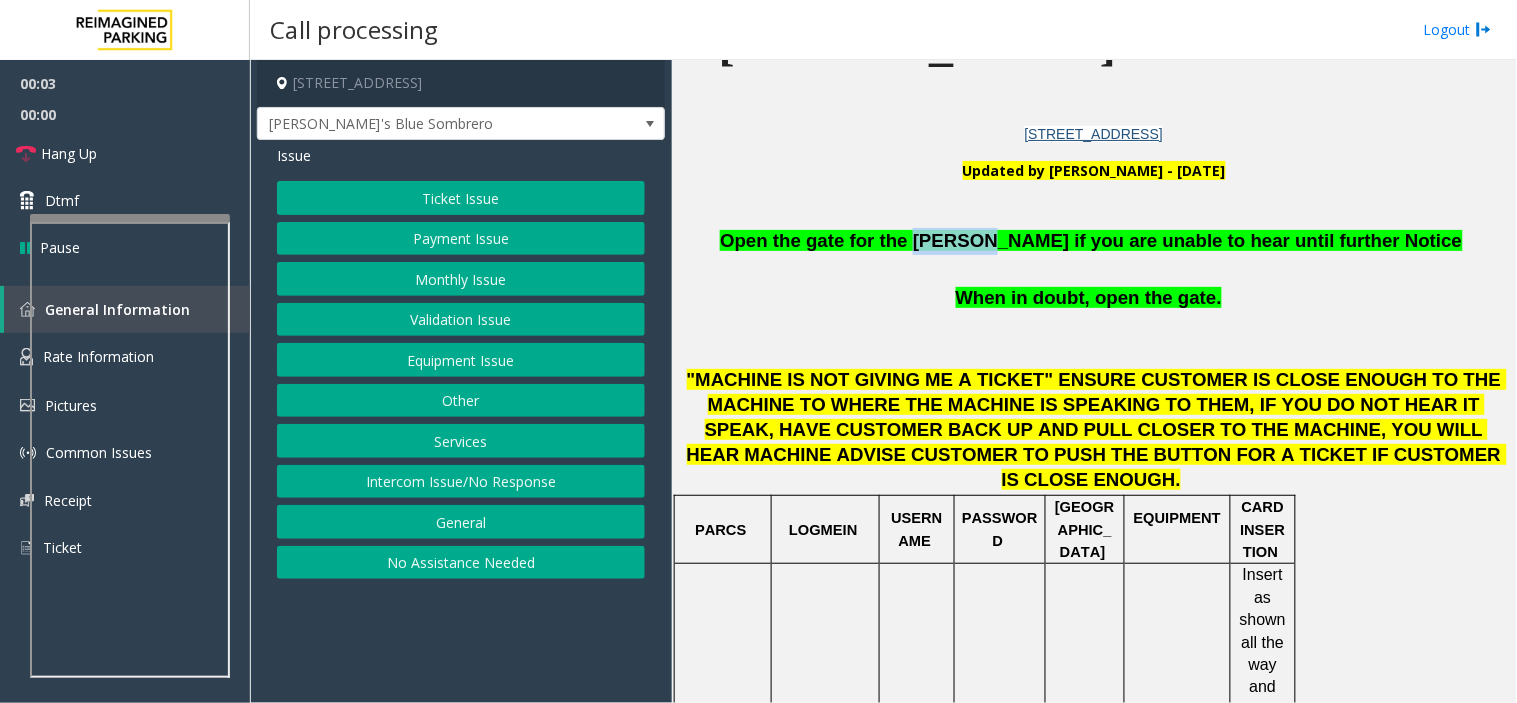 click on "Open the gate for the [PERSON_NAME] if you are unable to hear until further Notice" 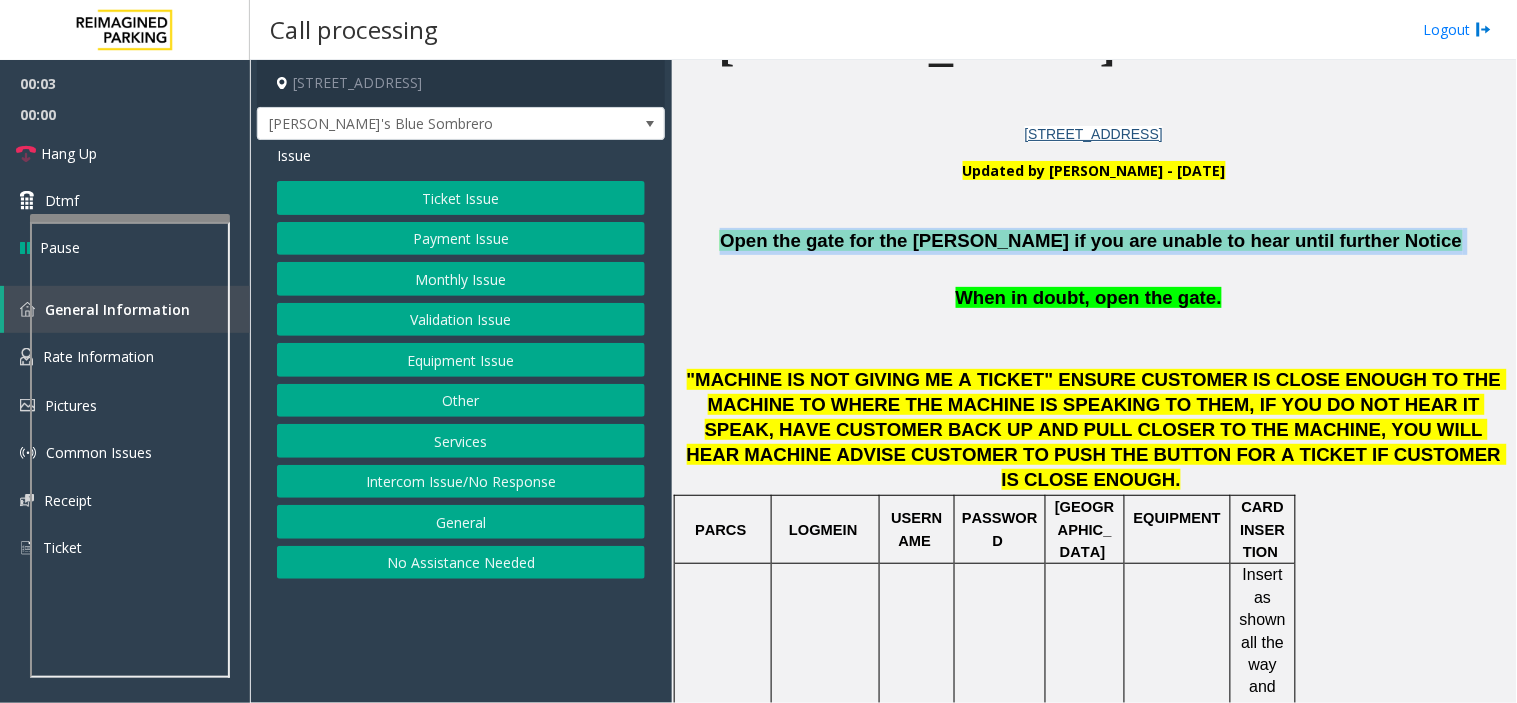 click on "Open the gate for the [PERSON_NAME] if you are unable to hear until further Notice" 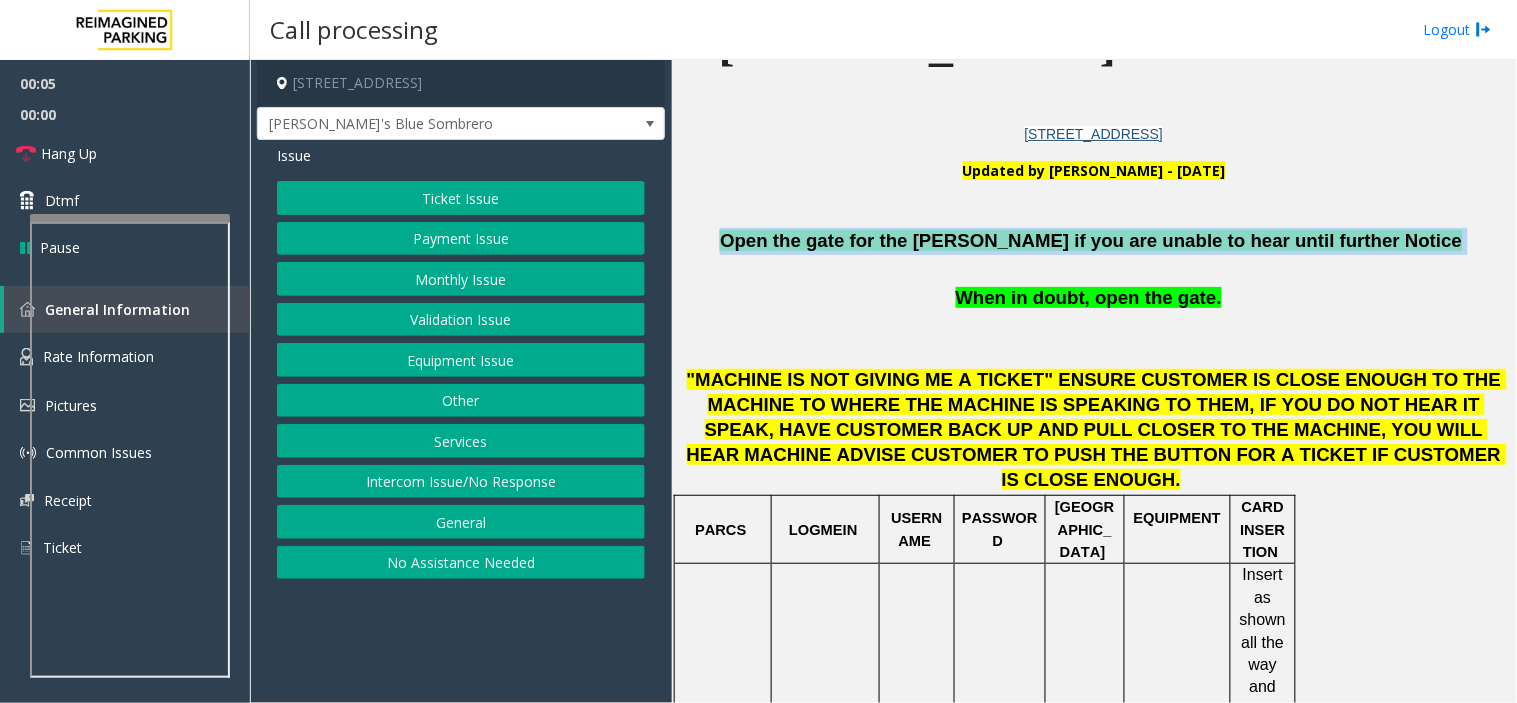 click on "Equipment Issue" 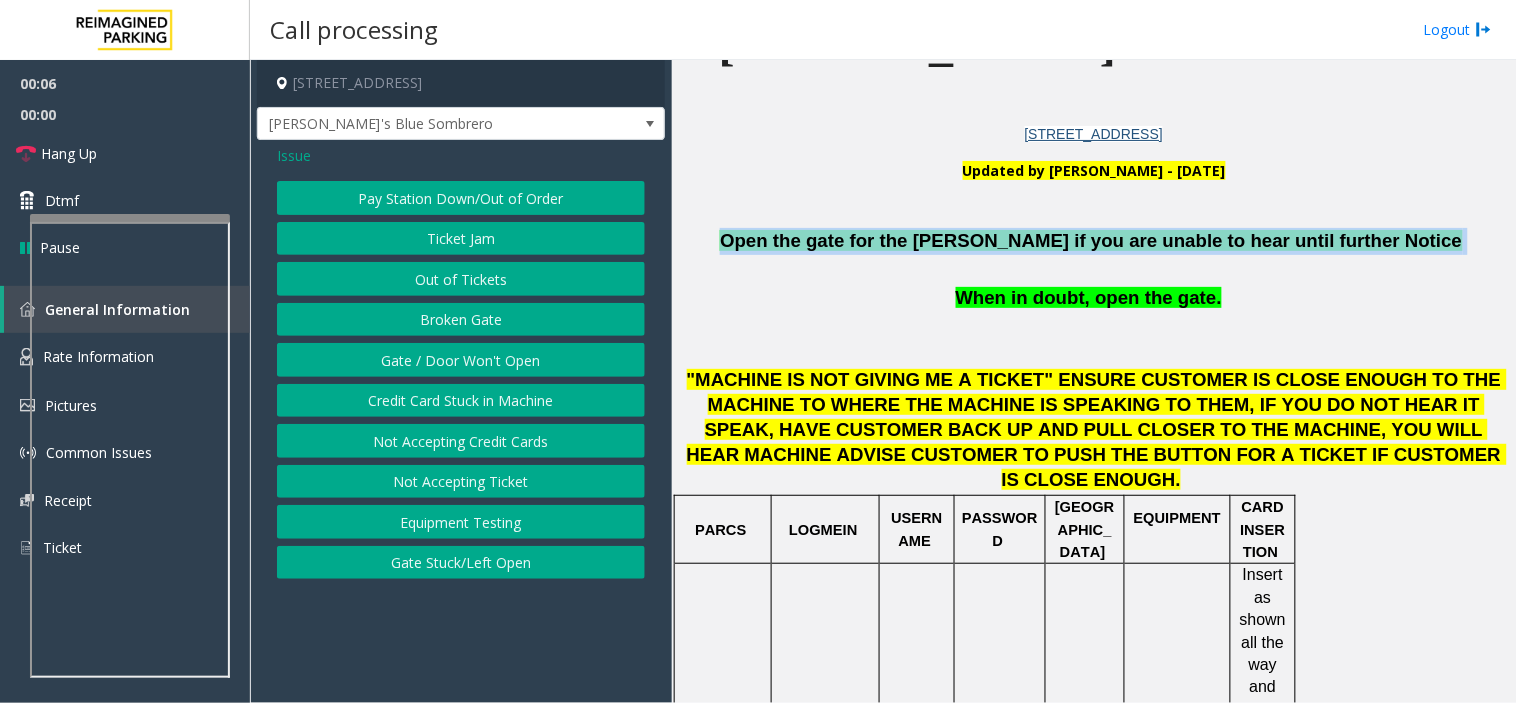click on "Gate / Door Won't Open" 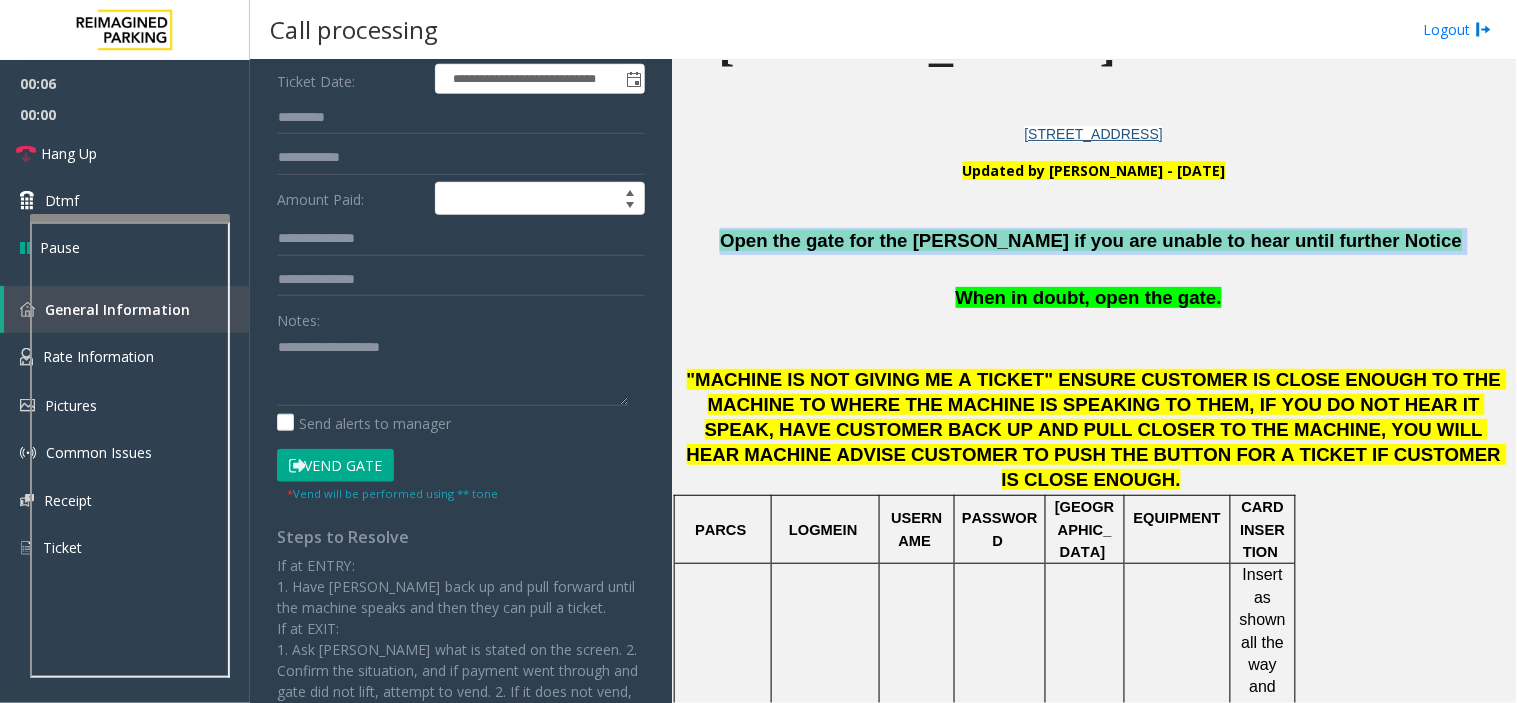 scroll, scrollTop: 333, scrollLeft: 0, axis: vertical 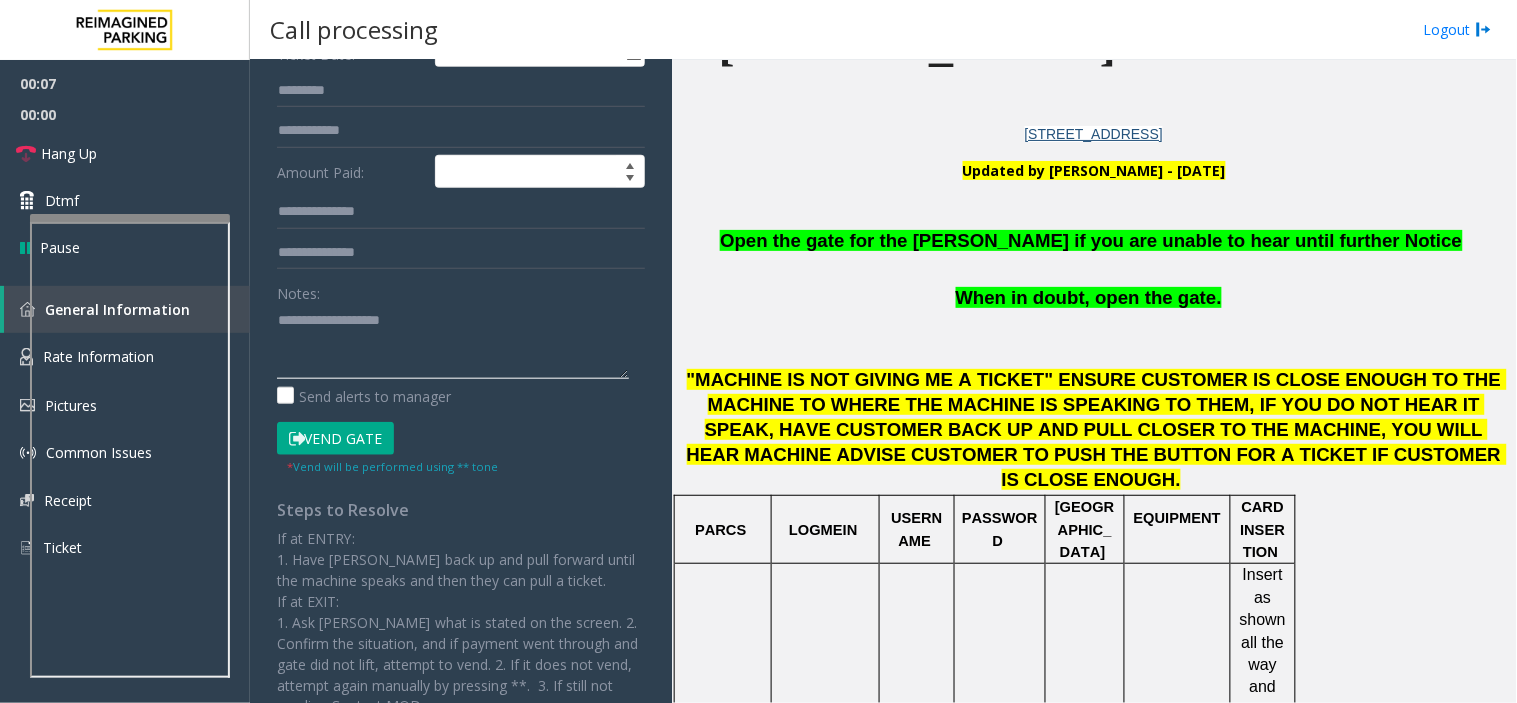 paste on "**********" 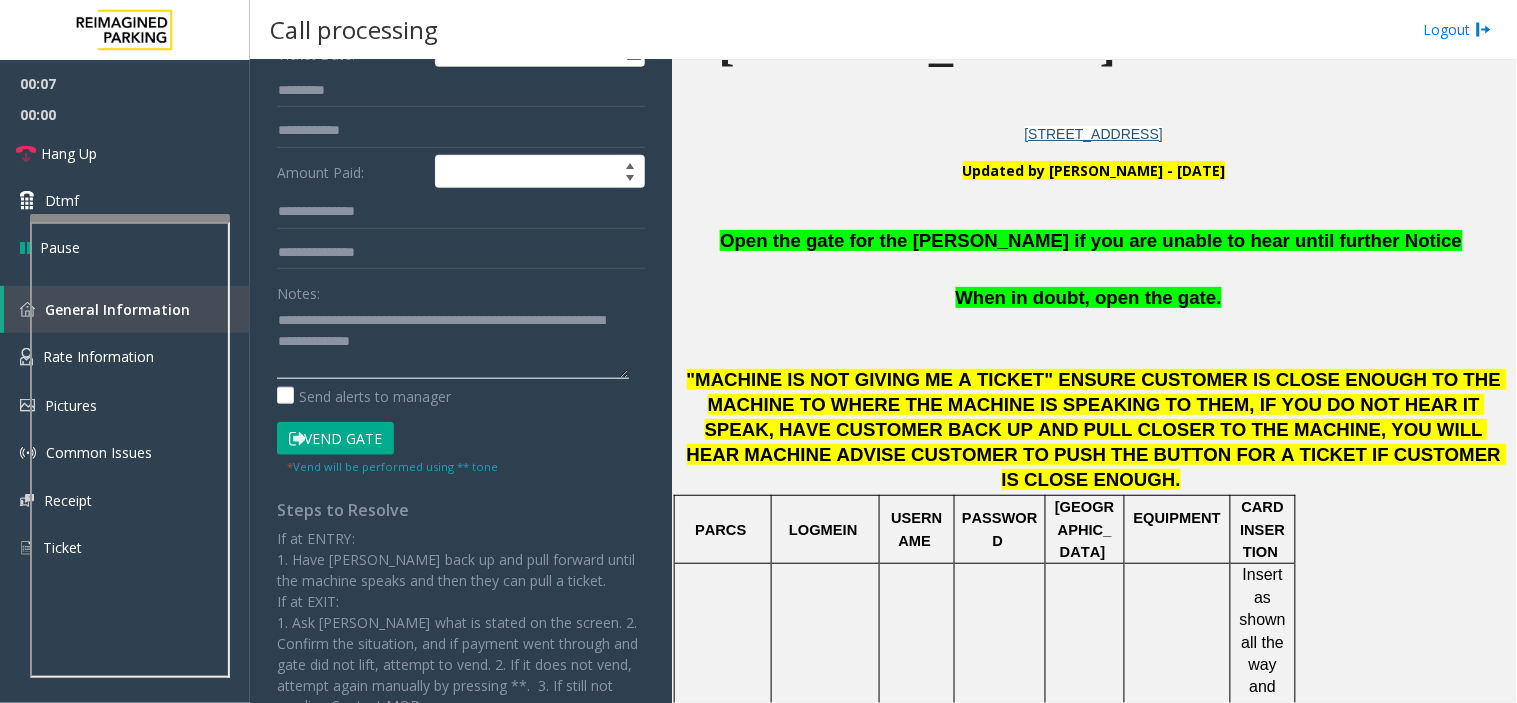scroll, scrollTop: 14, scrollLeft: 0, axis: vertical 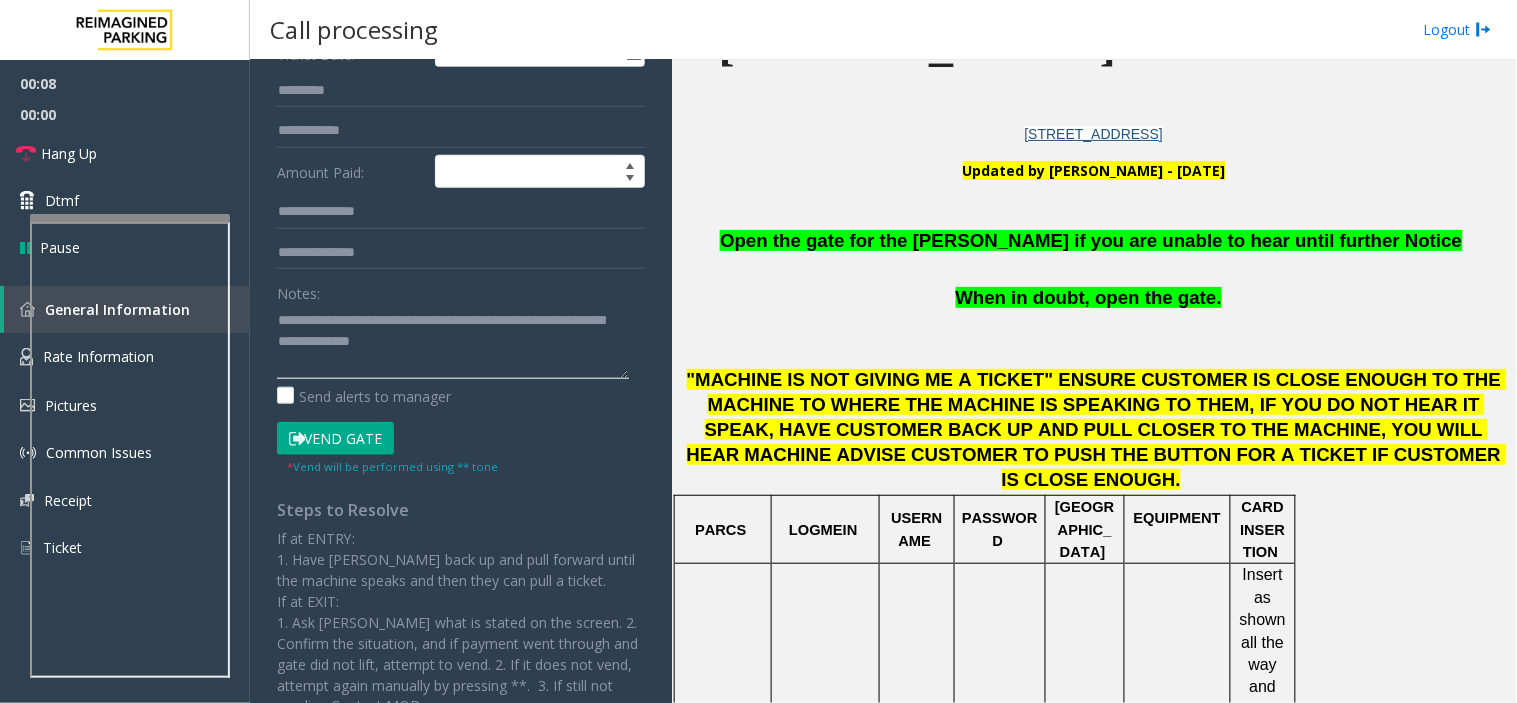 type on "**********" 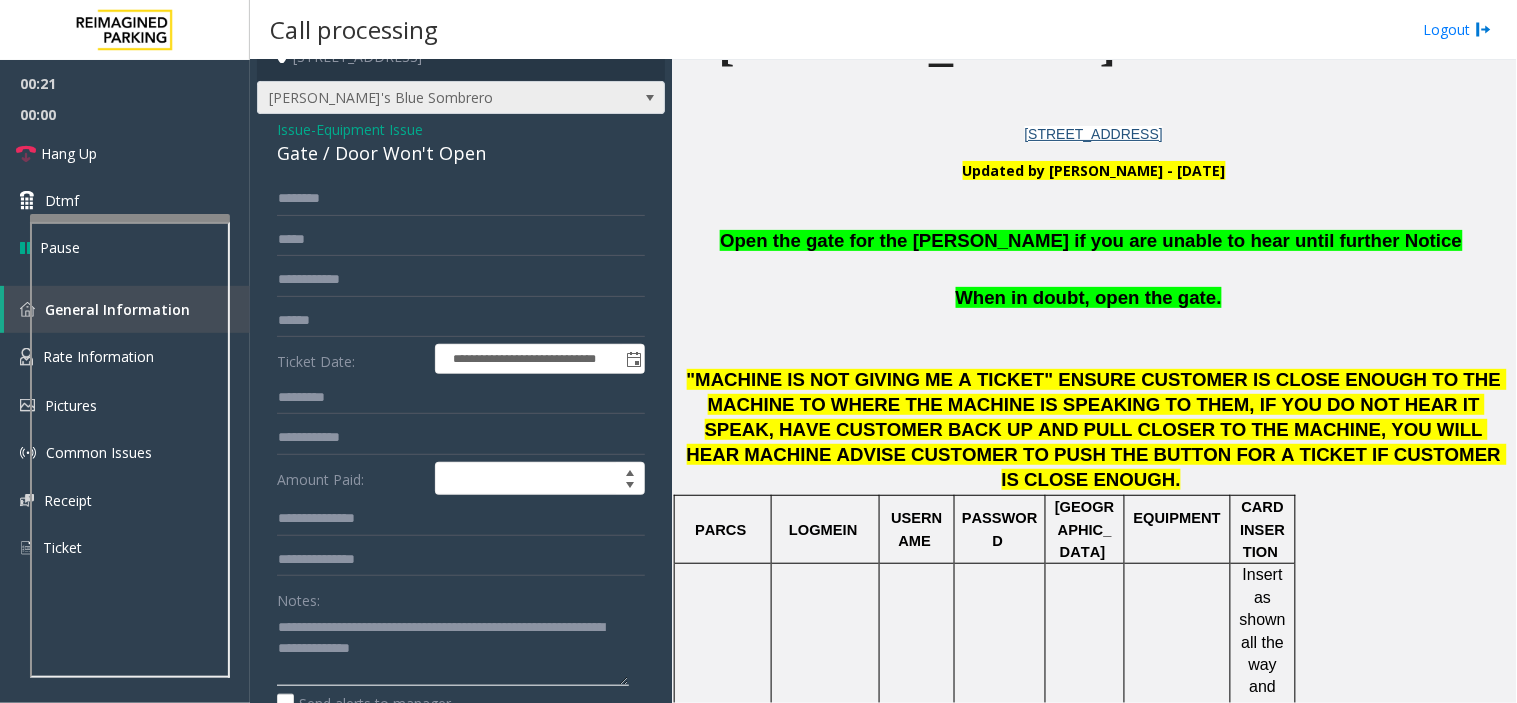 scroll, scrollTop: 0, scrollLeft: 0, axis: both 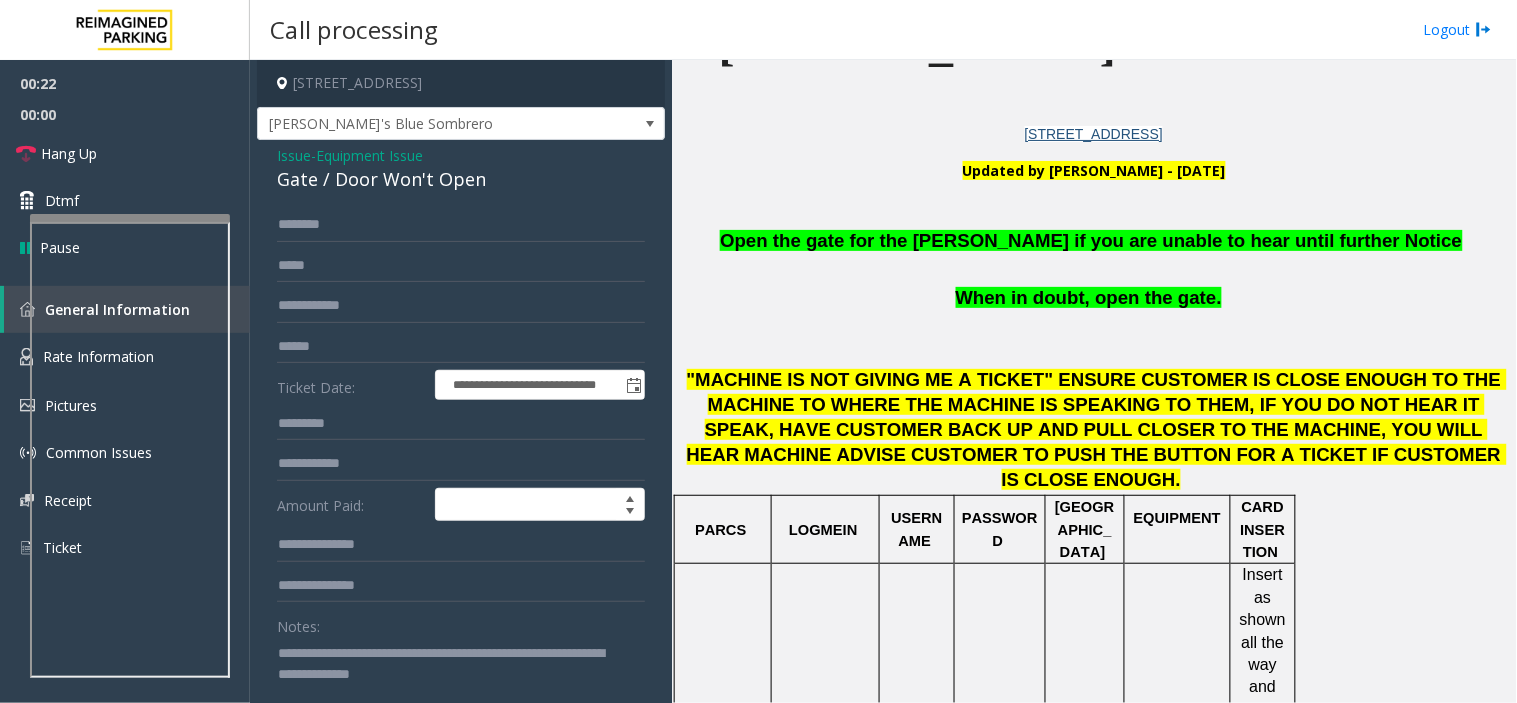 click on "Gate / Door Won't Open" 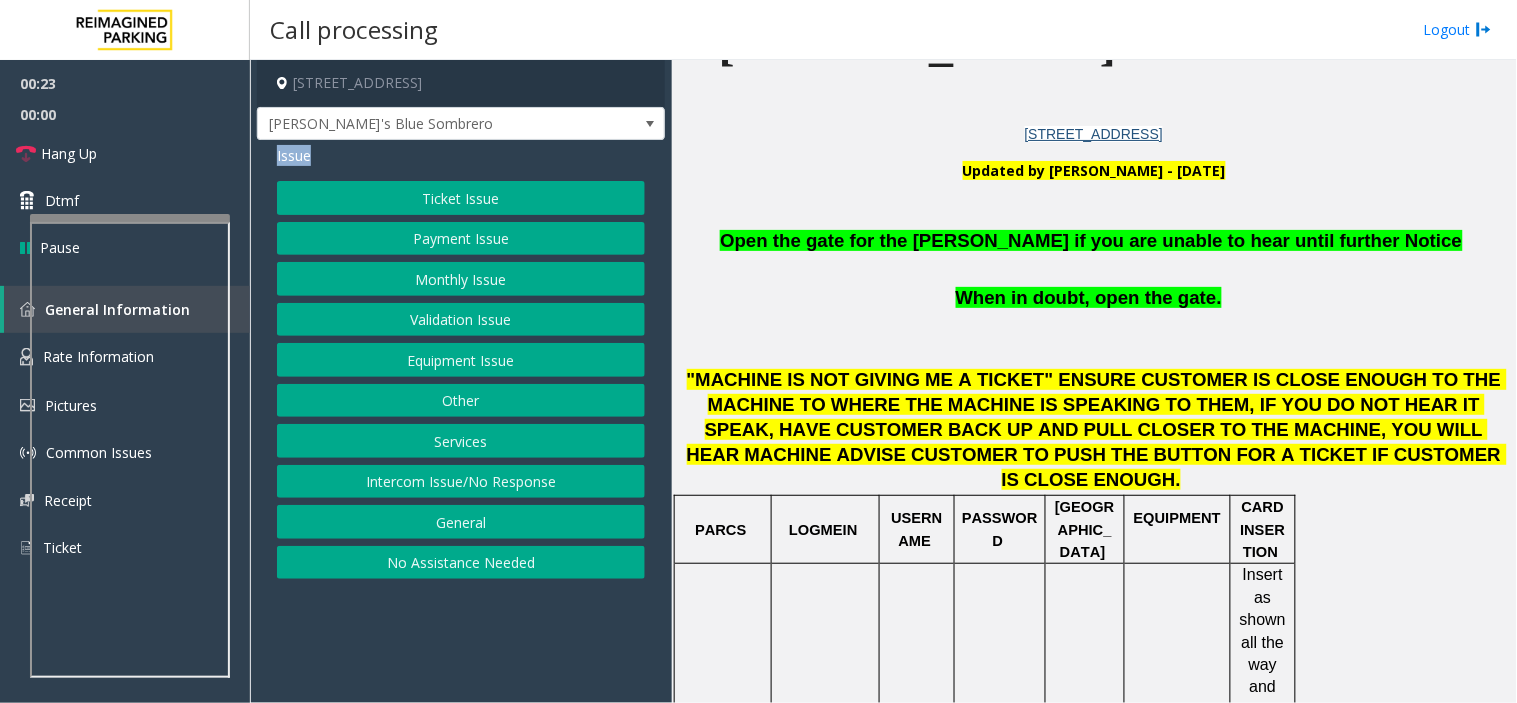 click on "Issue" 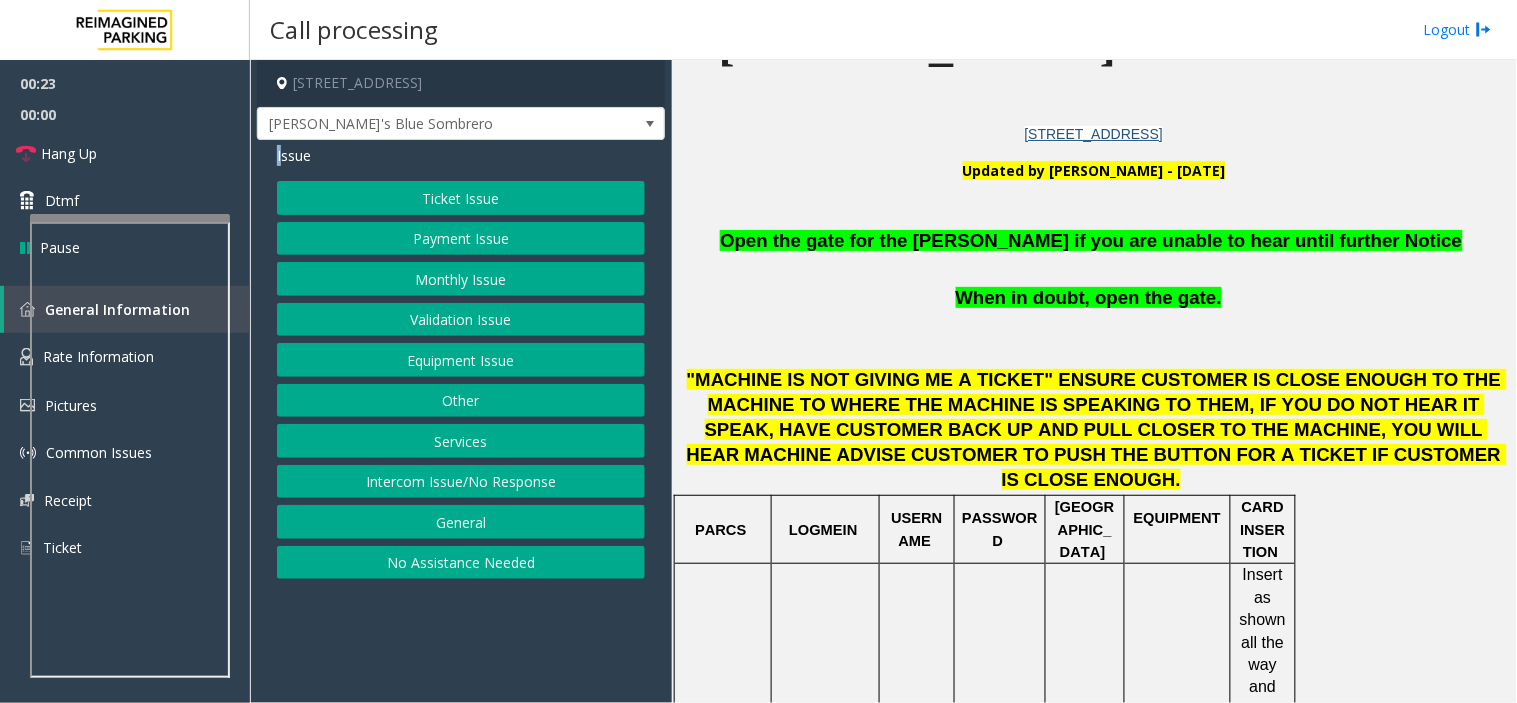 click on "Issue" 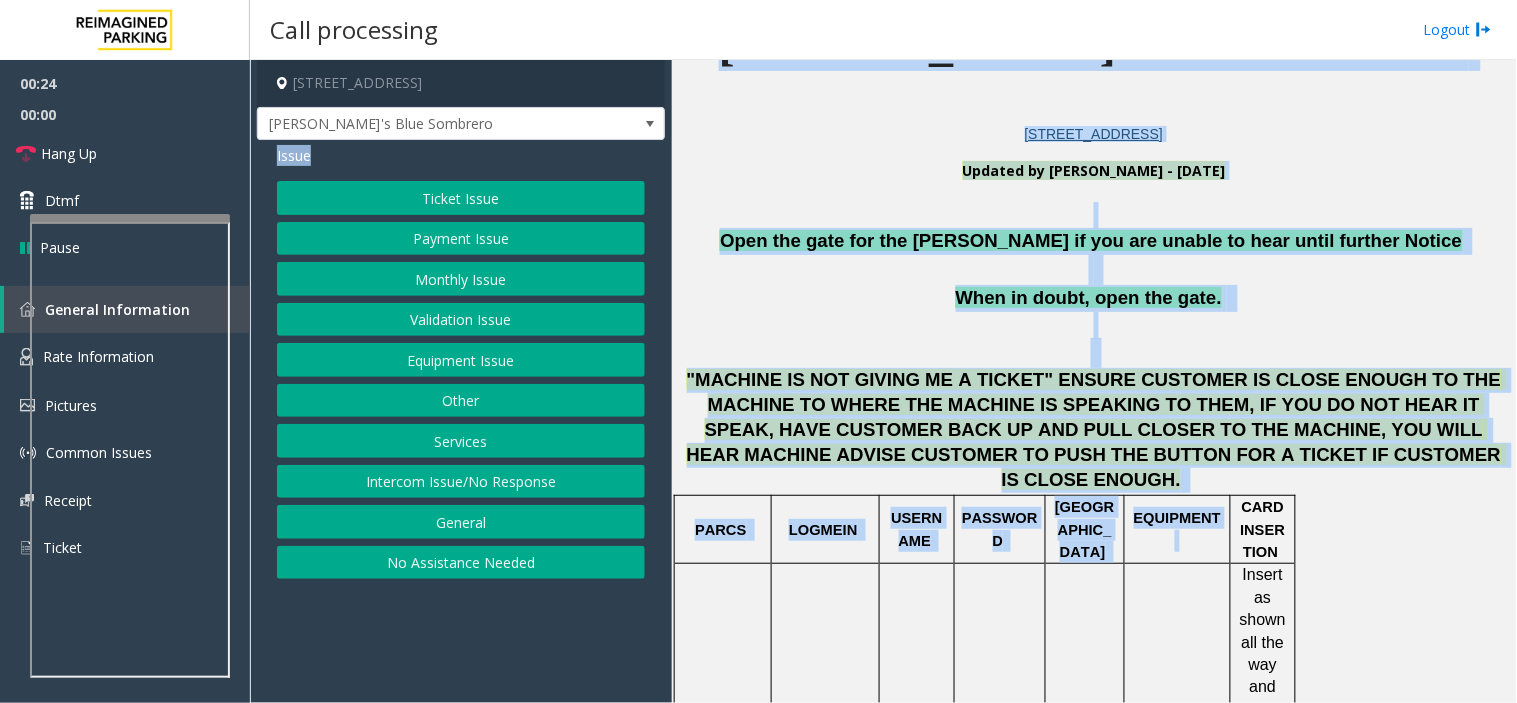 drag, startPoint x: 297, startPoint y: 161, endPoint x: 1163, endPoint y: 477, distance: 921.8525 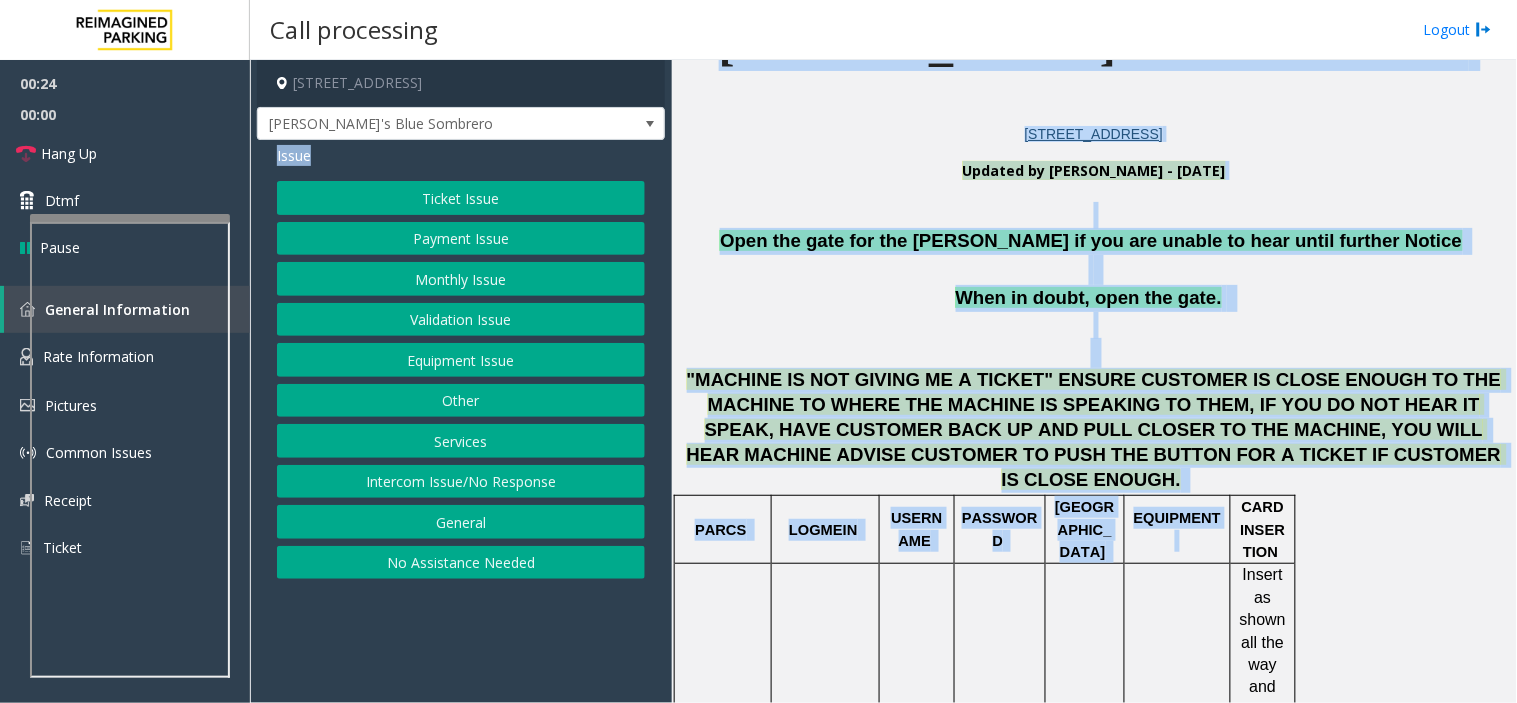 click on ""MACHINE IS NOT GIVING ME A TICKET" ENSURE CUSTOMER IS CLOSE ENOUGH TO THE MACHINE TO WHERE THE MACHINE IS SPEAKING TO THEM, IF YOU DO NOT HEAR IT SPEAK, HAVE CUSTOMER BACK UP AND PULL CLOSER TO THE MACHINE, YOU WILL HEAR MACHINE ADVISE CUSTOMER TO PUSH THE BUTTON FOR A TICKET IF CUSTOMER IS CLOSE ENOUGH." 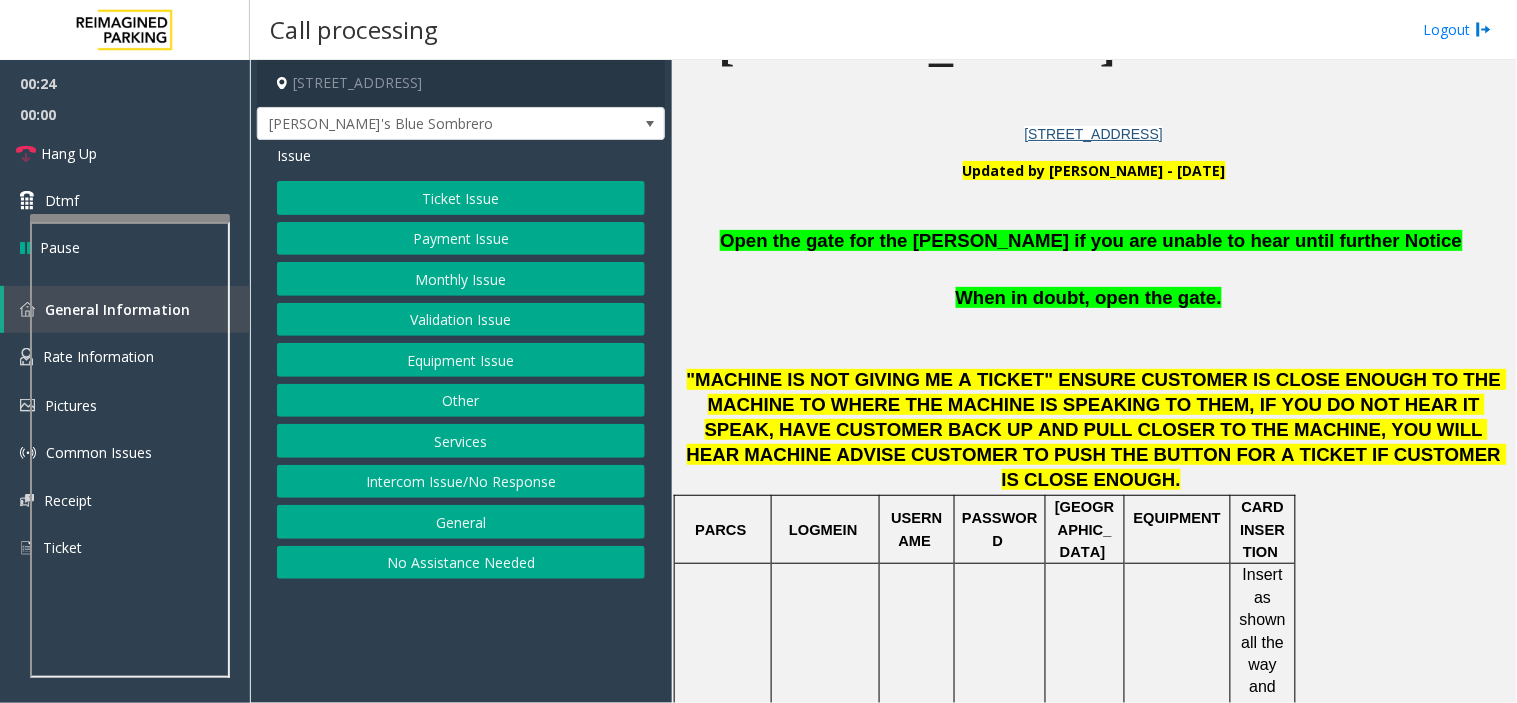 click on "Payment Issue" 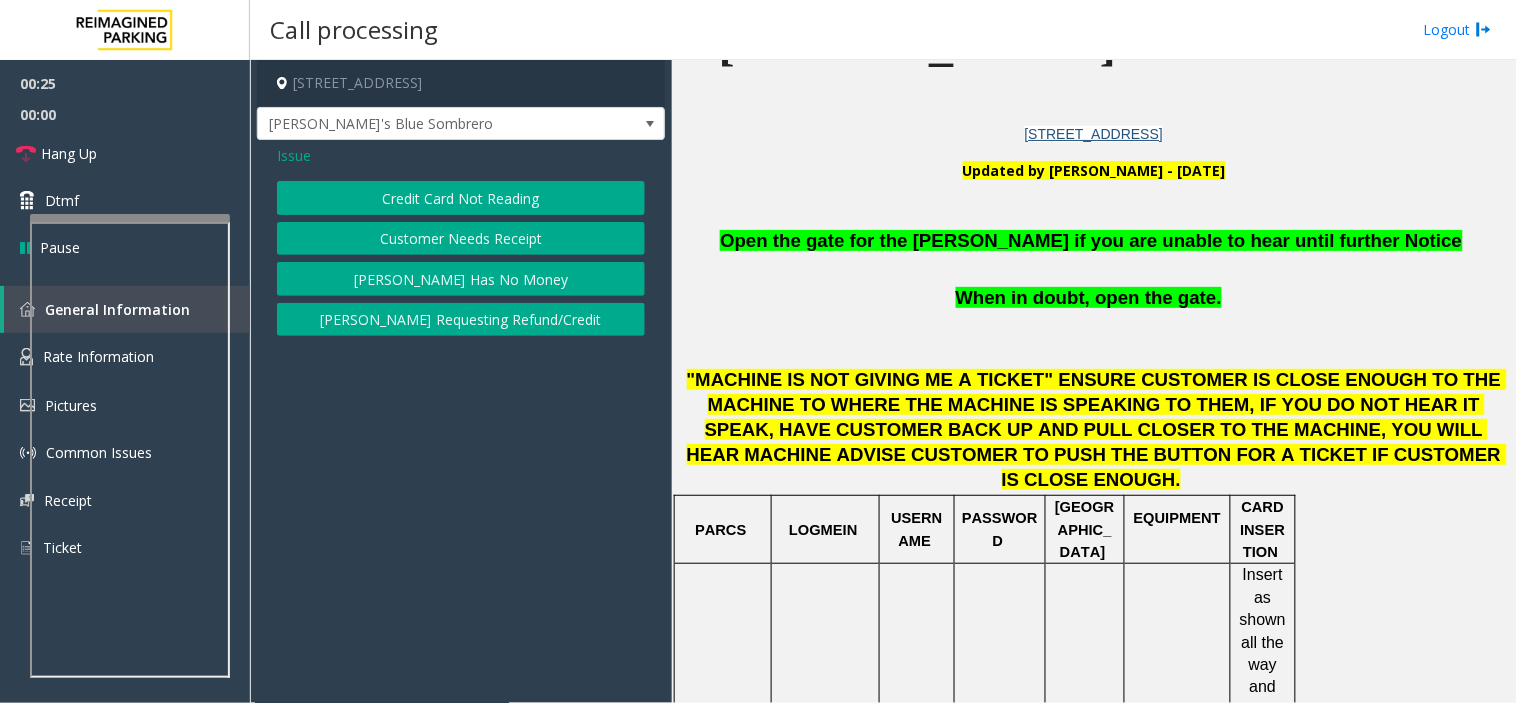 click on "Credit Card Not Reading" 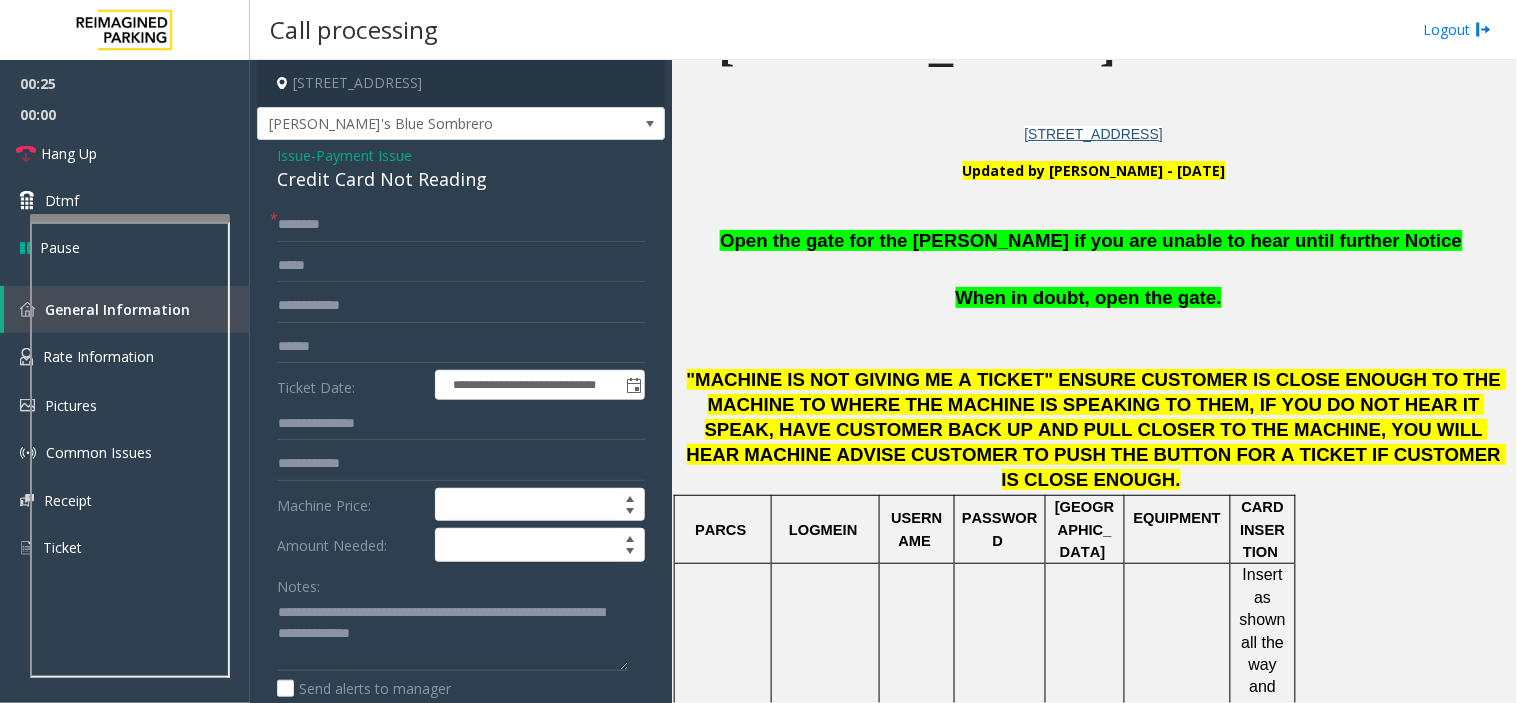 click on "Credit Card Not Reading" 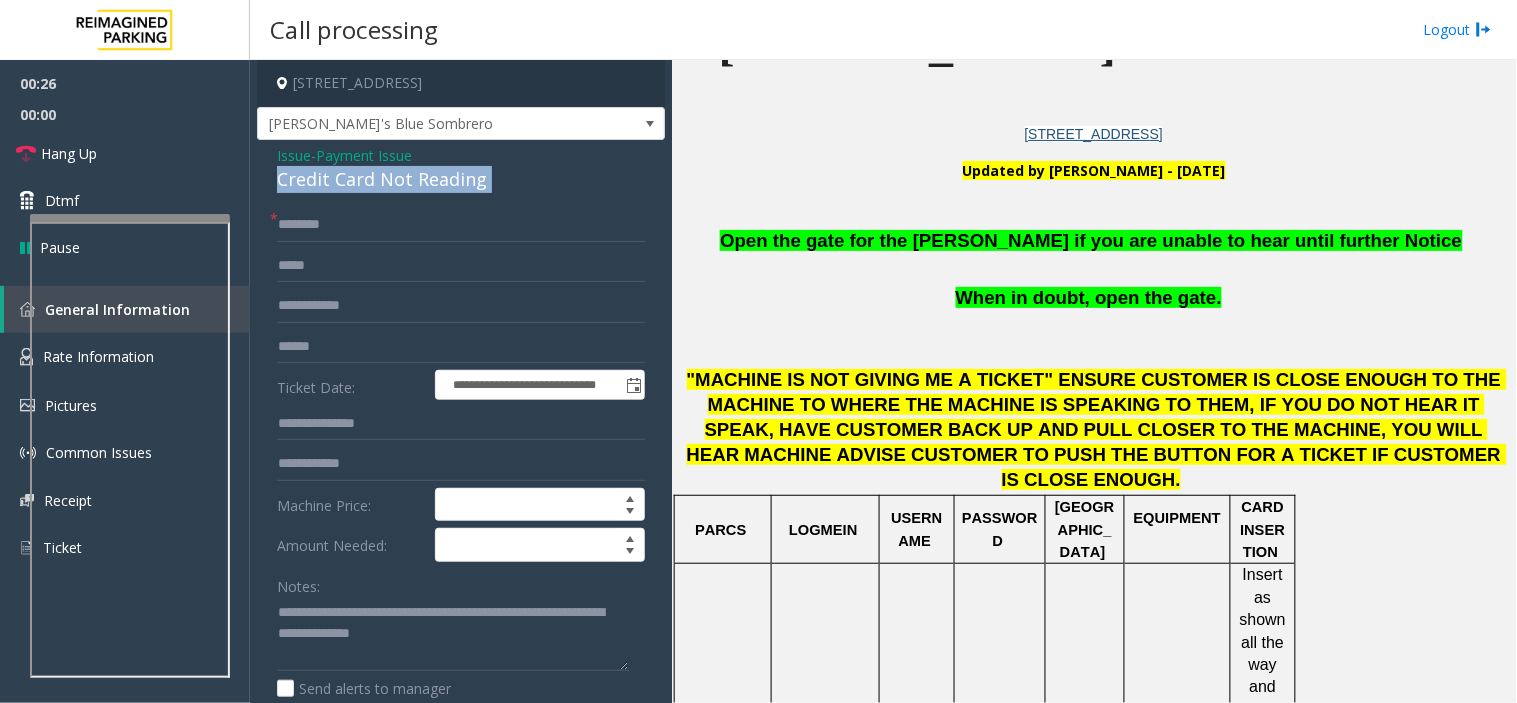 click on "Credit Card Not Reading" 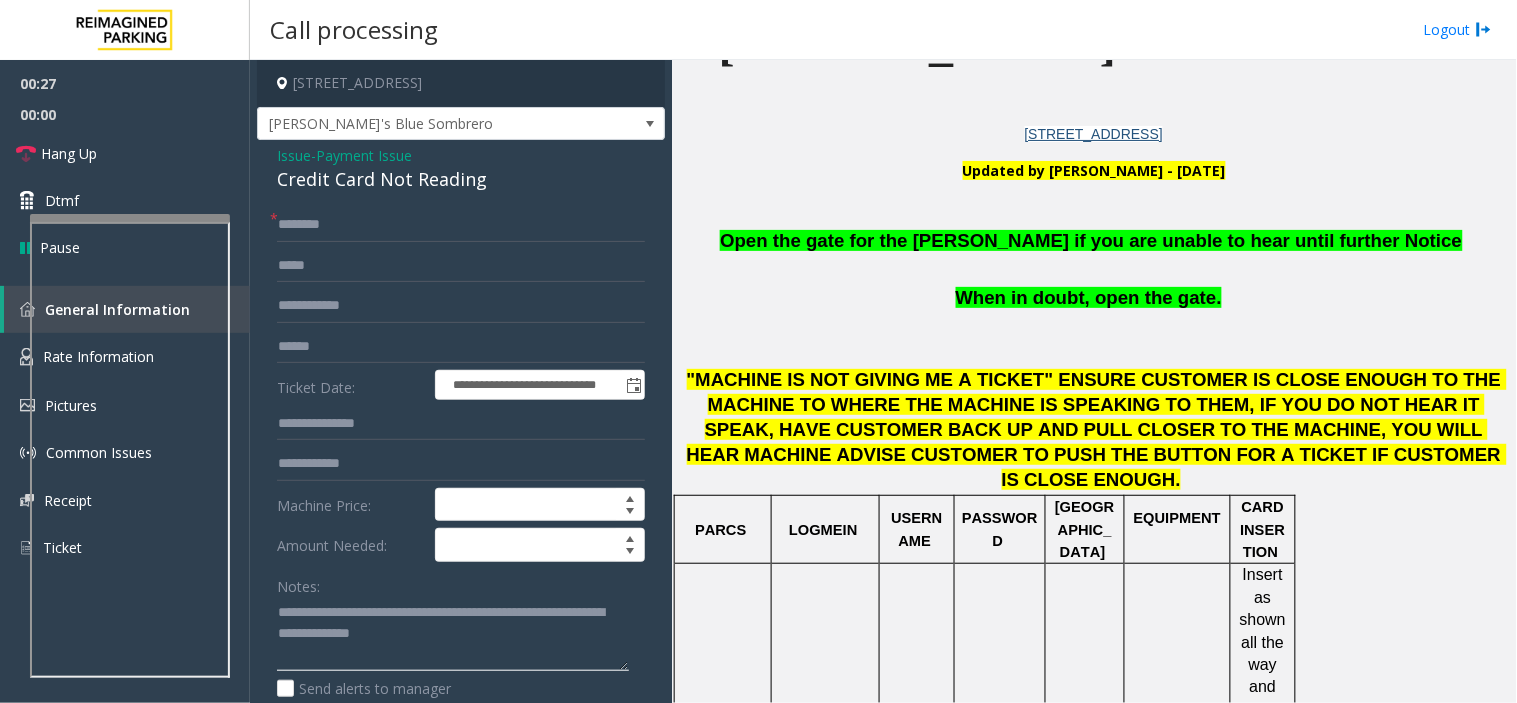 click 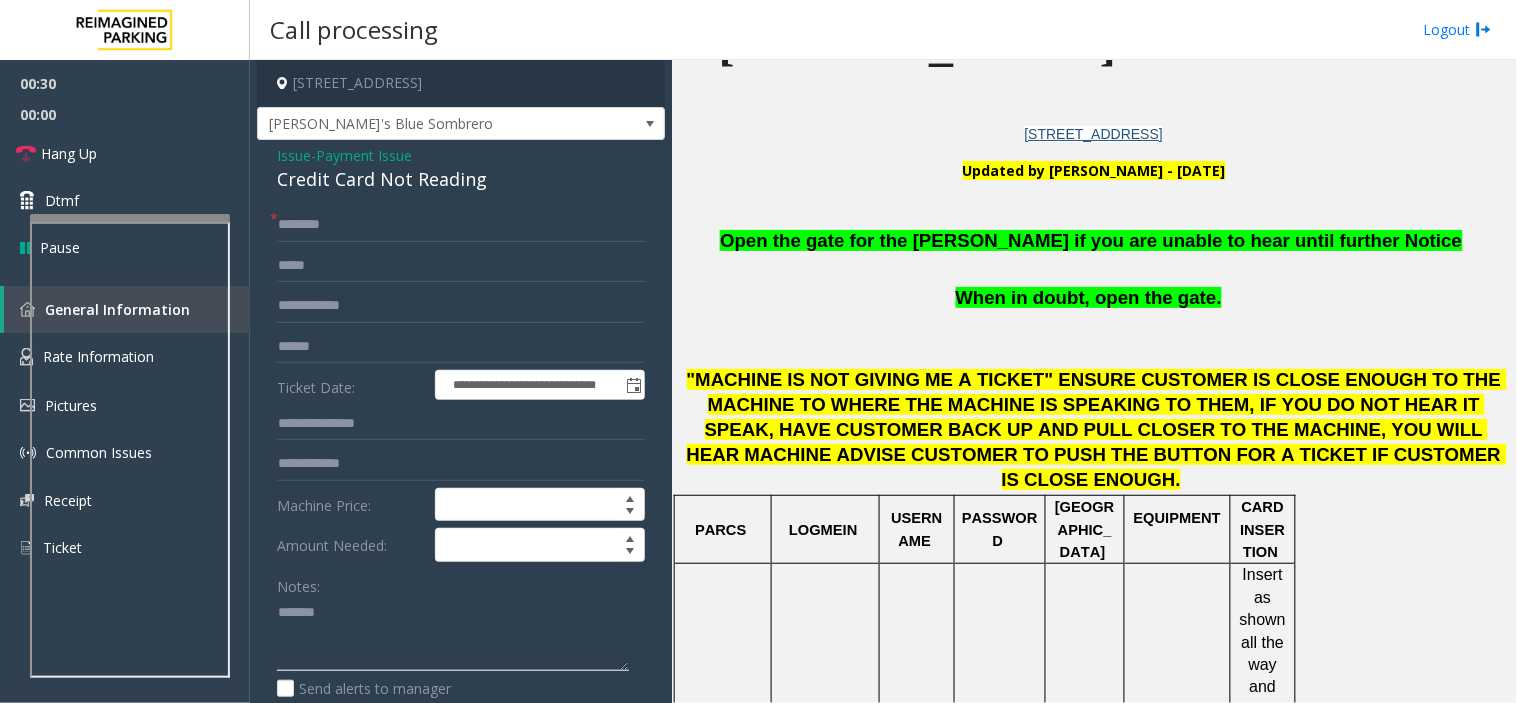 paste on "**********" 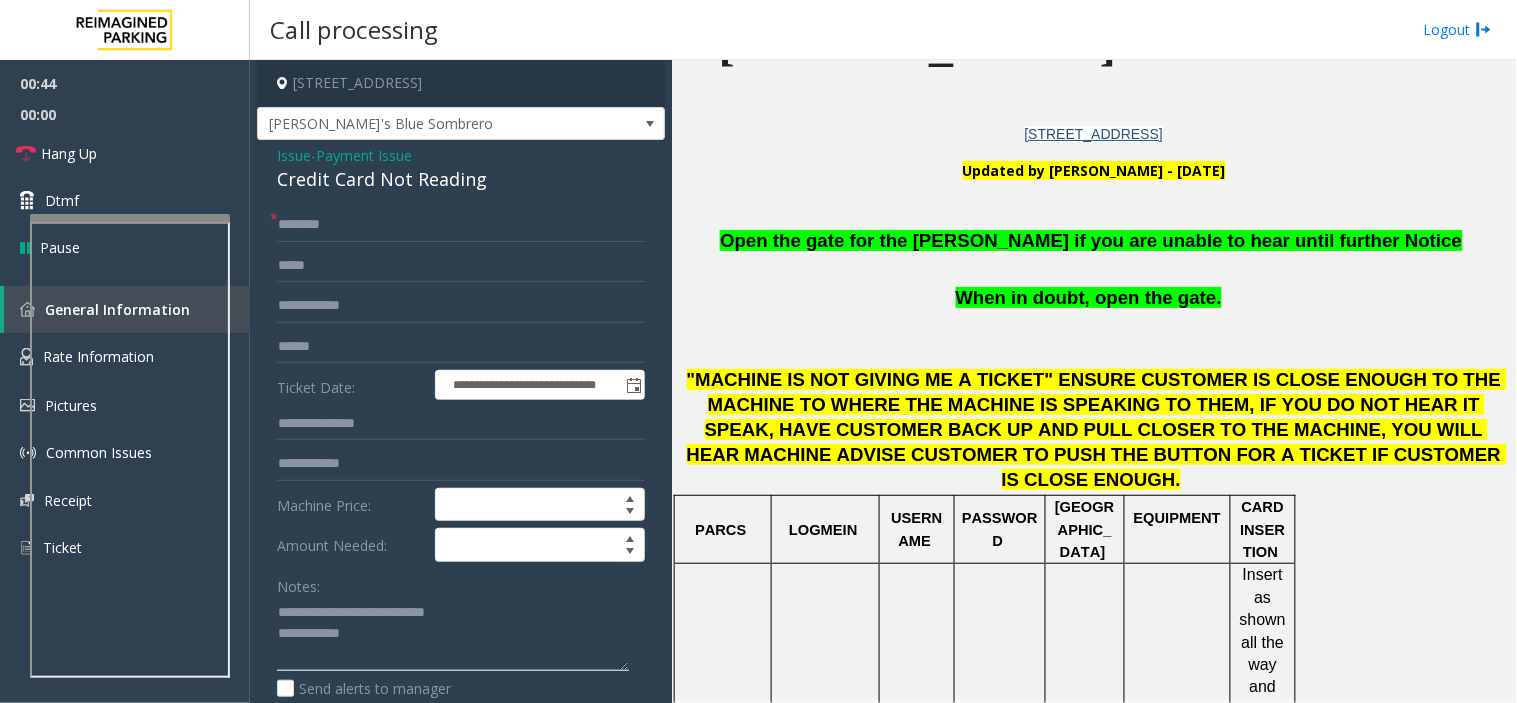 click 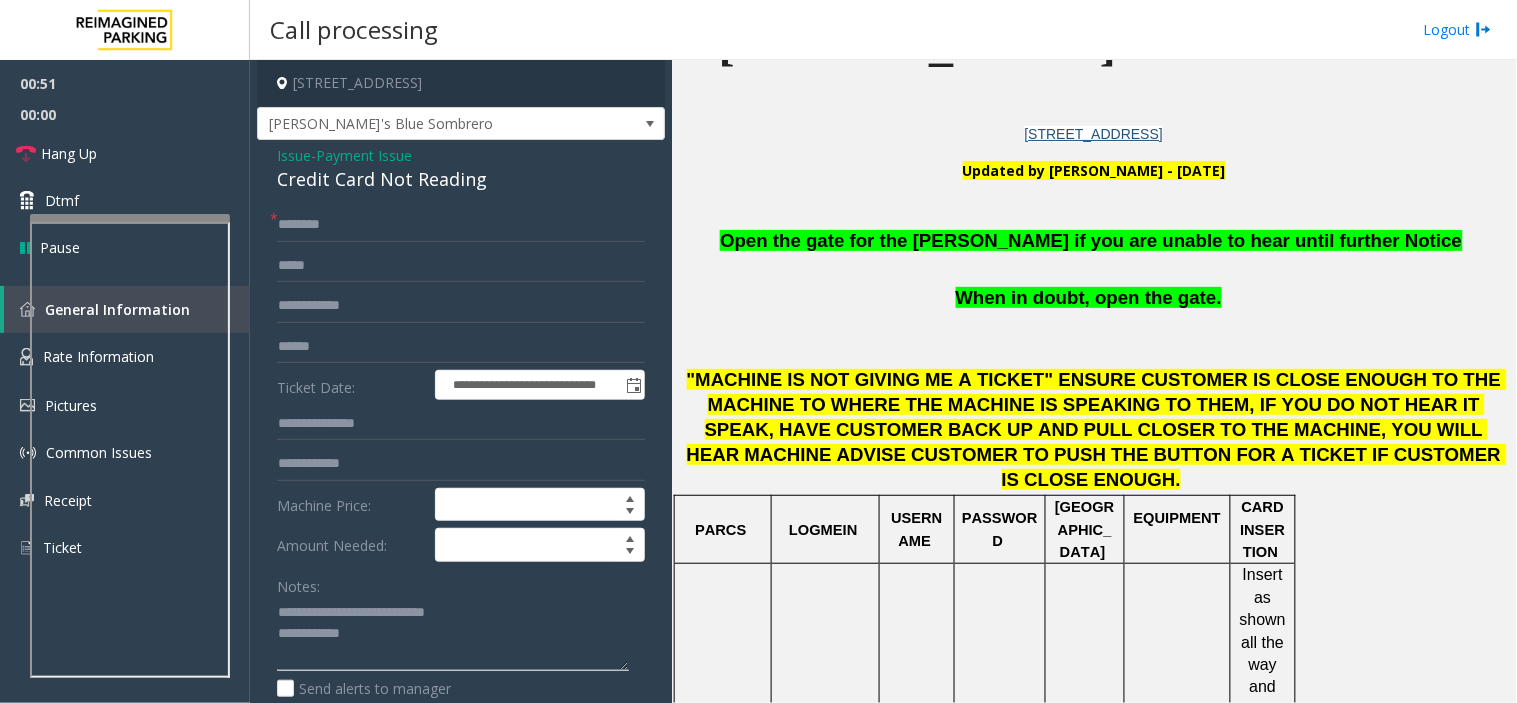 click 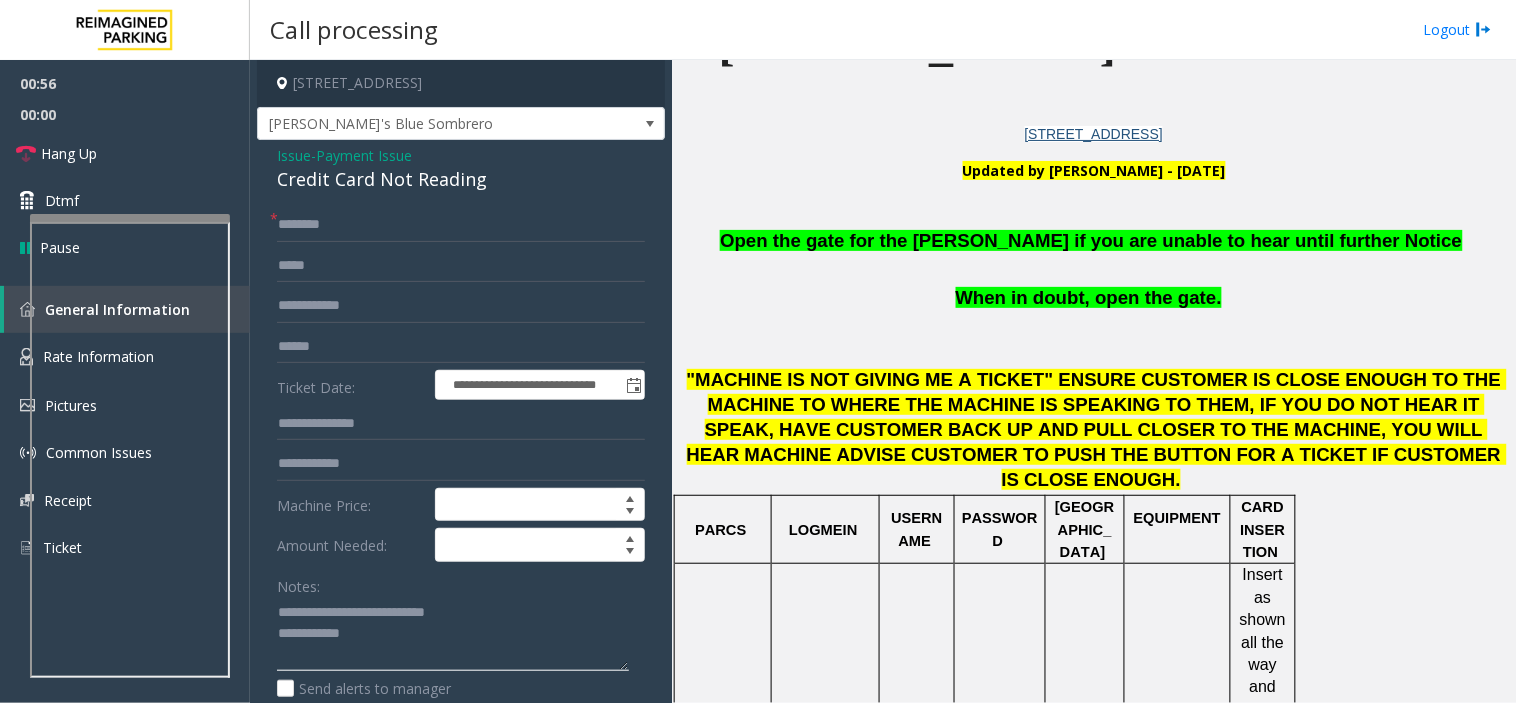 click 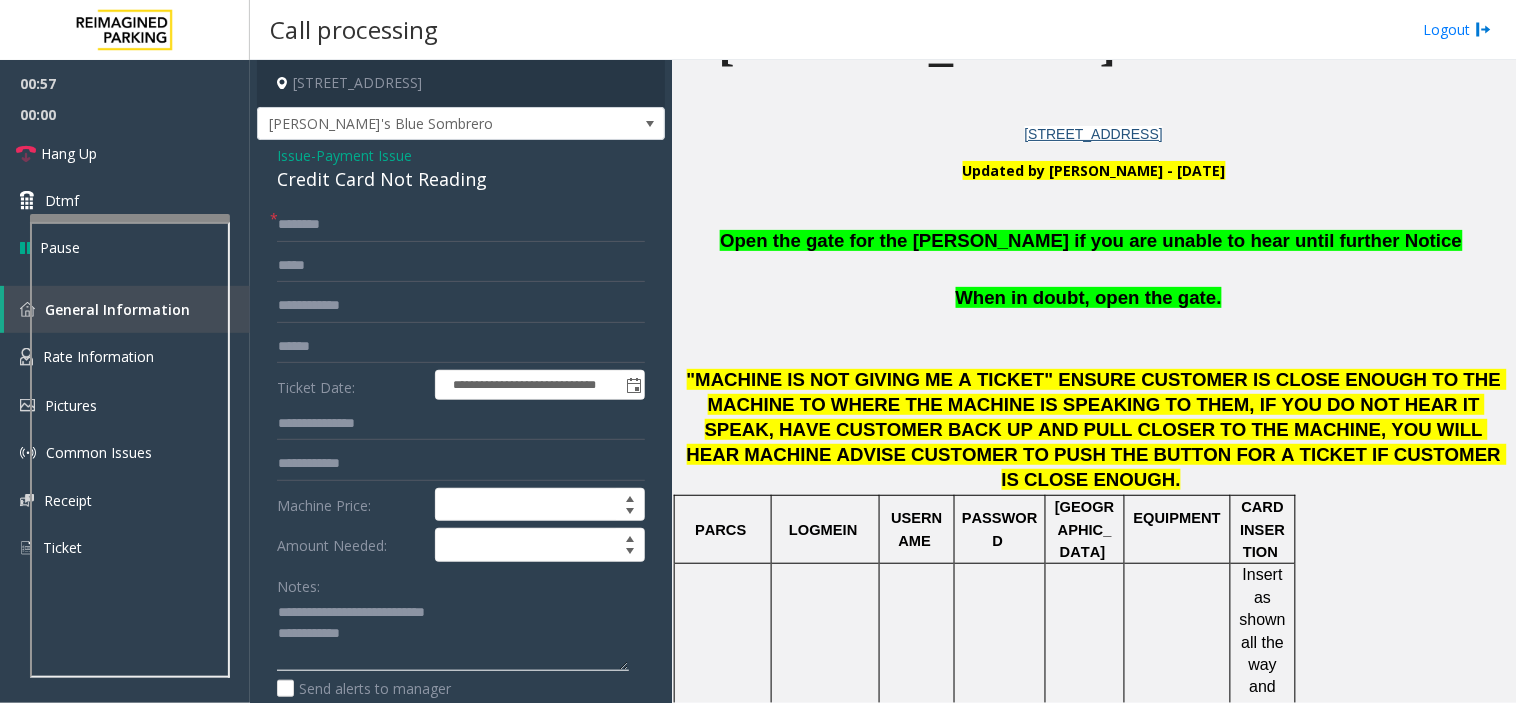 click 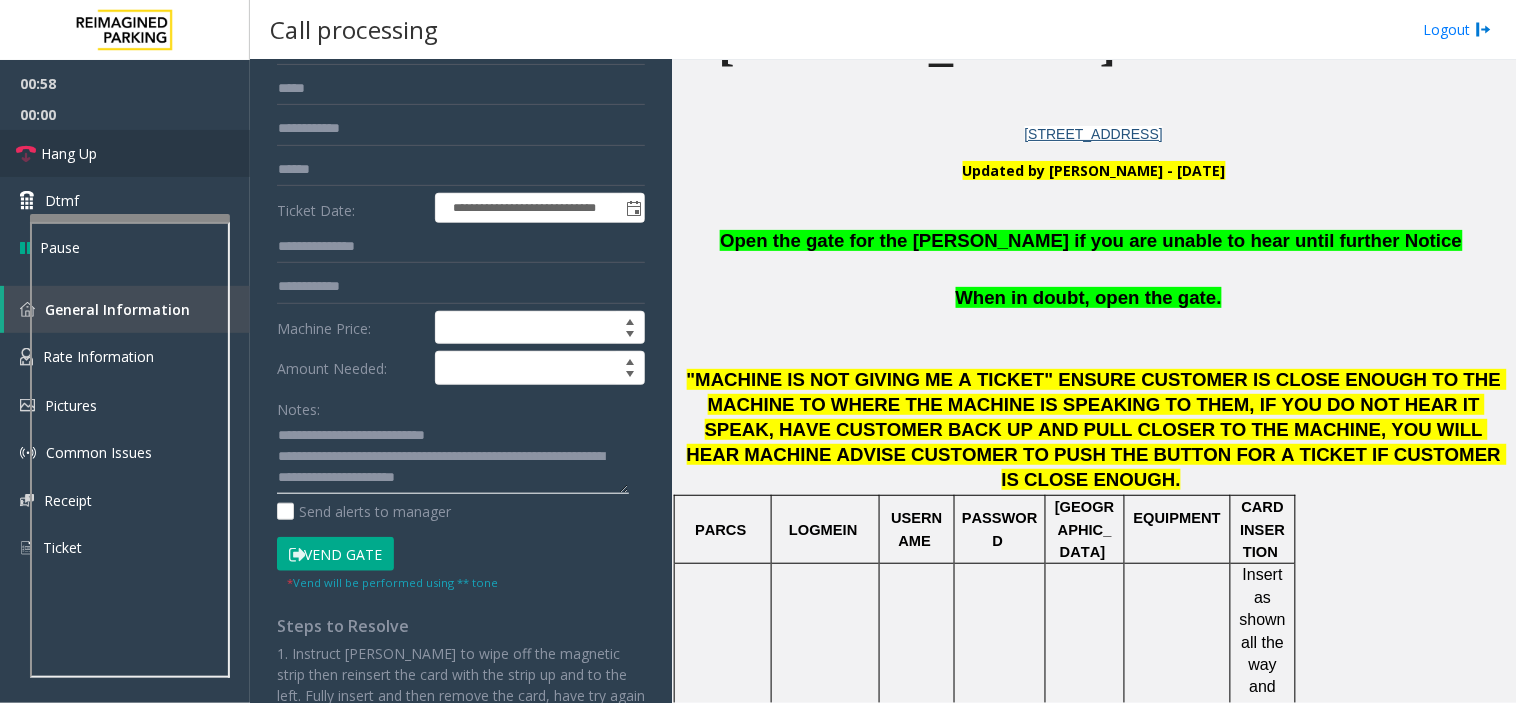 scroll, scrollTop: 0, scrollLeft: 0, axis: both 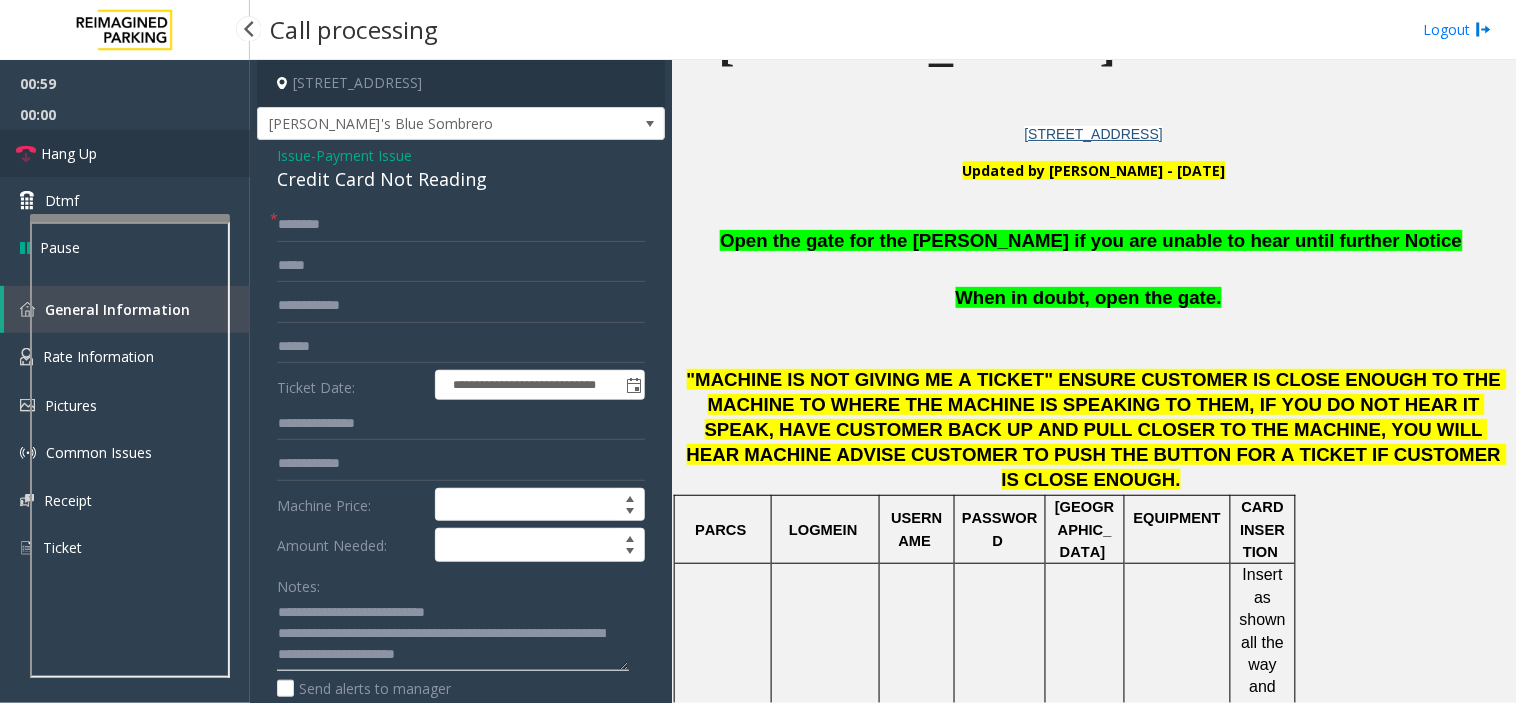 type on "**********" 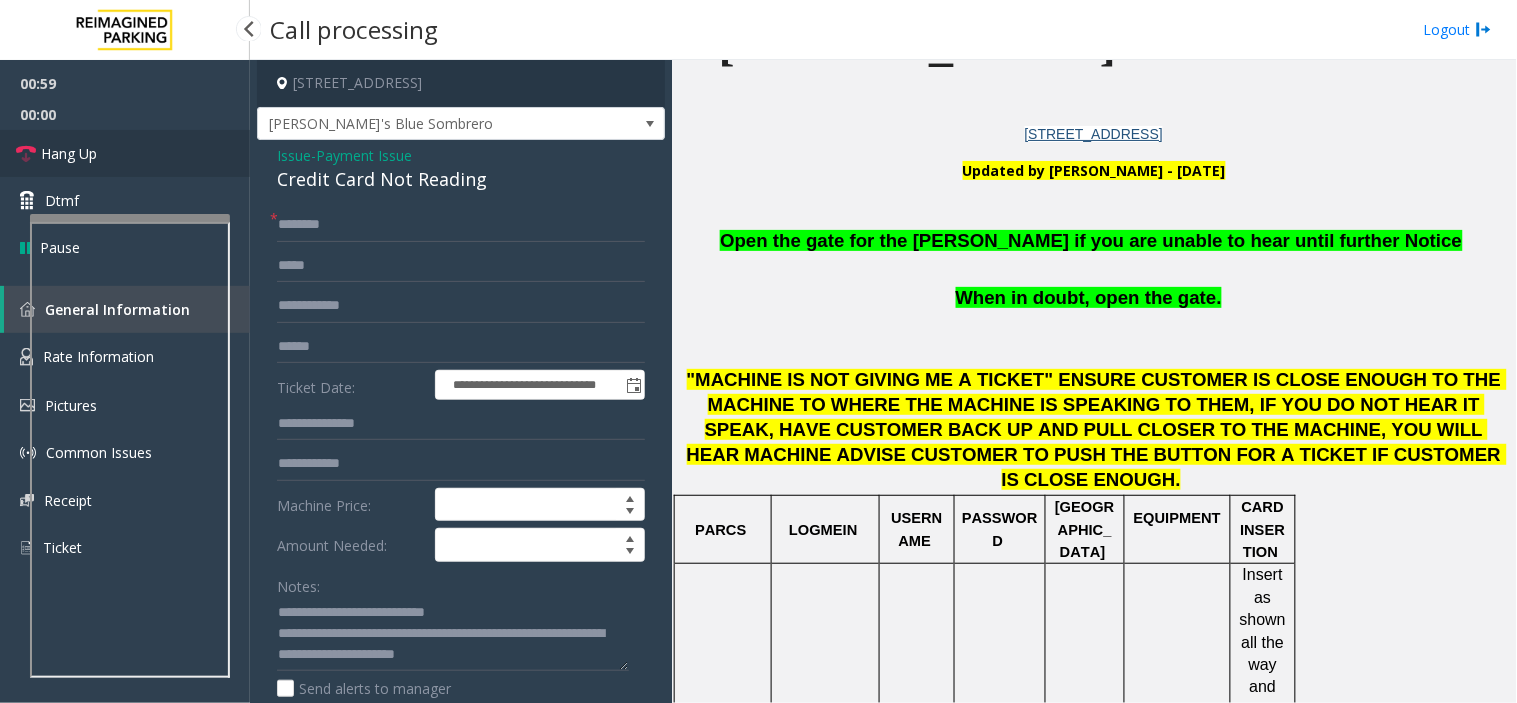 click on "Hang Up" at bounding box center (69, 153) 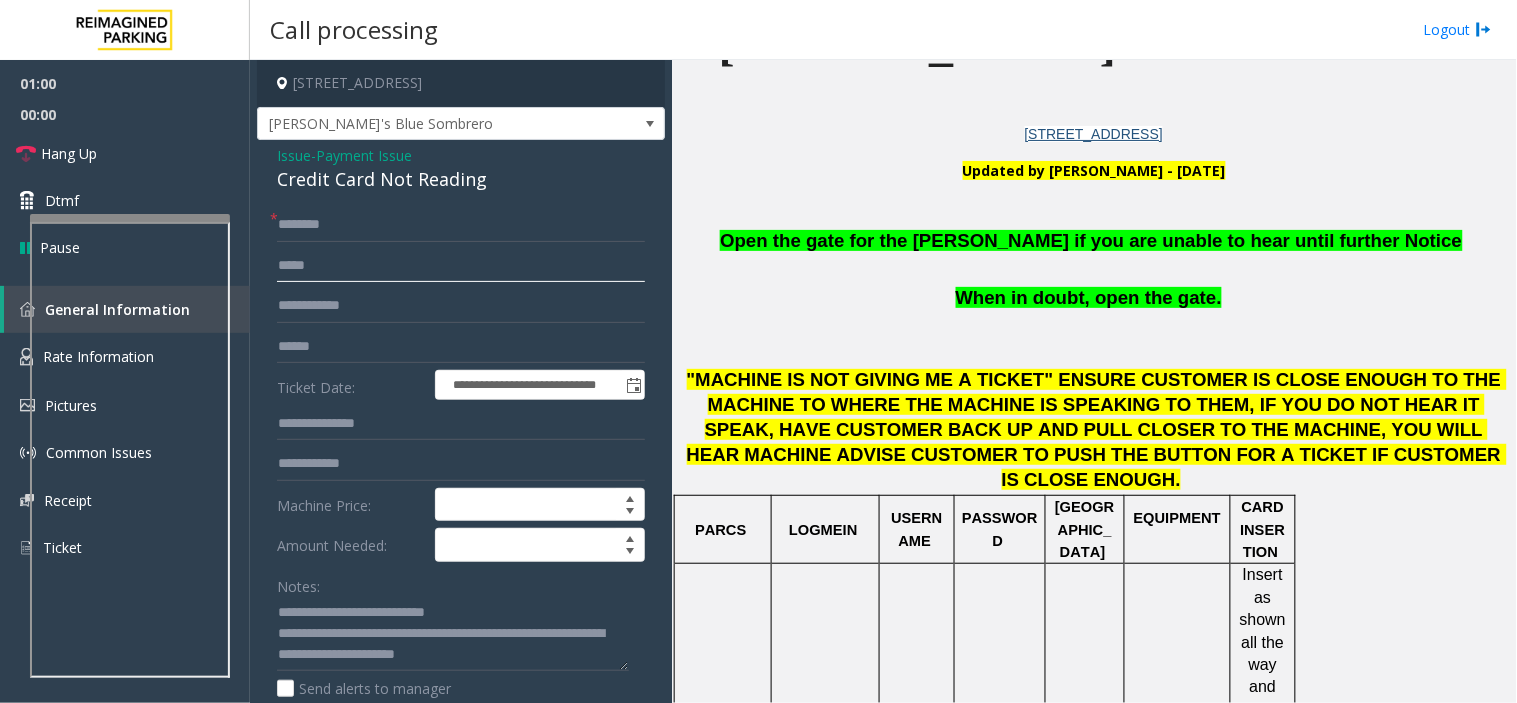 click 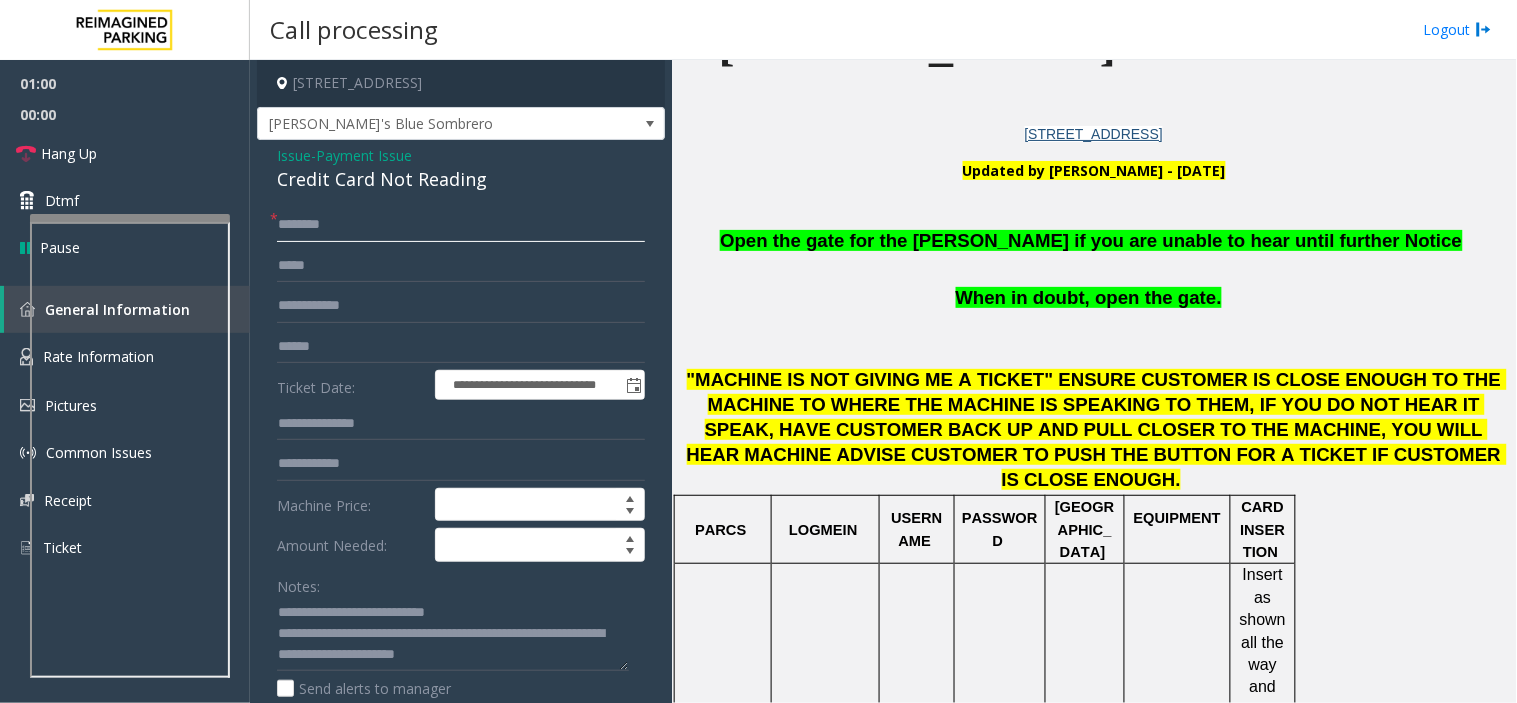 click 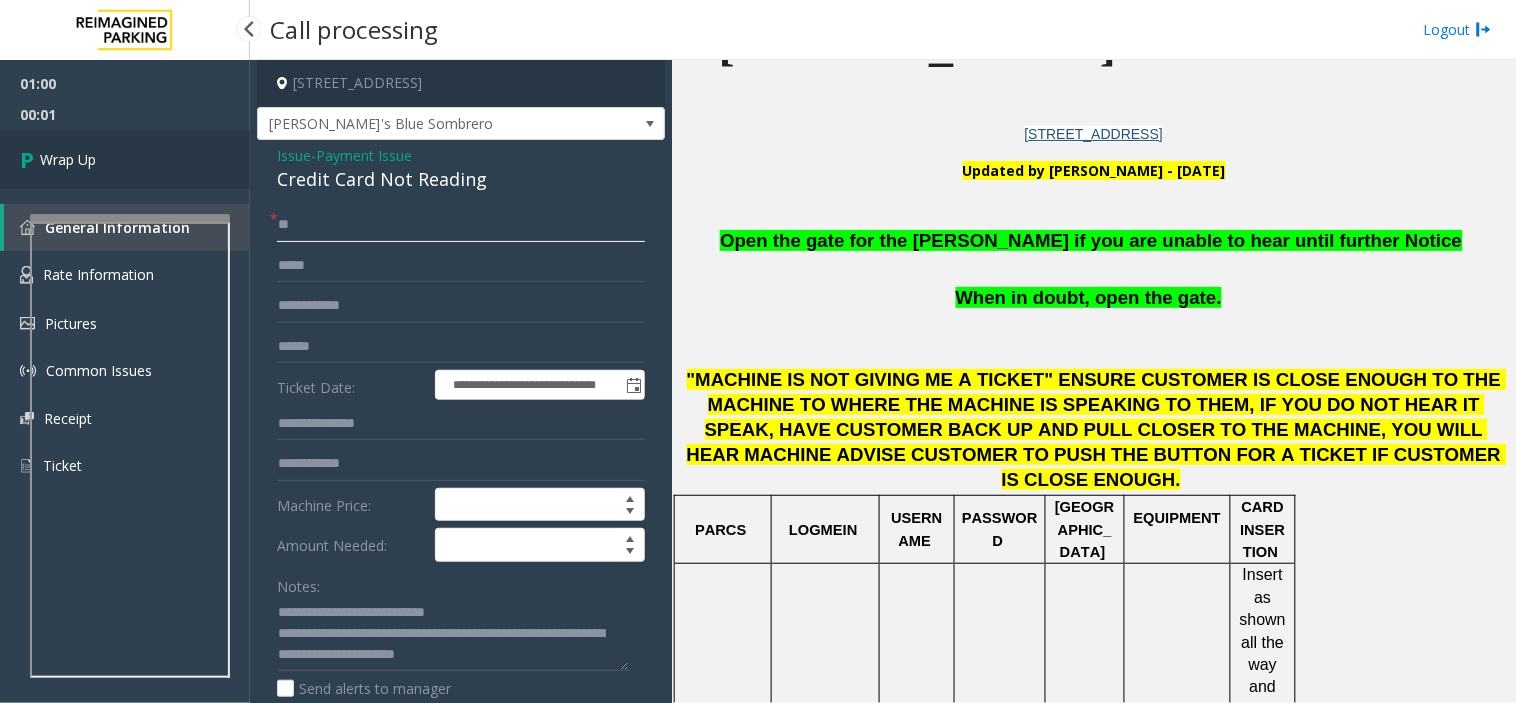 type on "**" 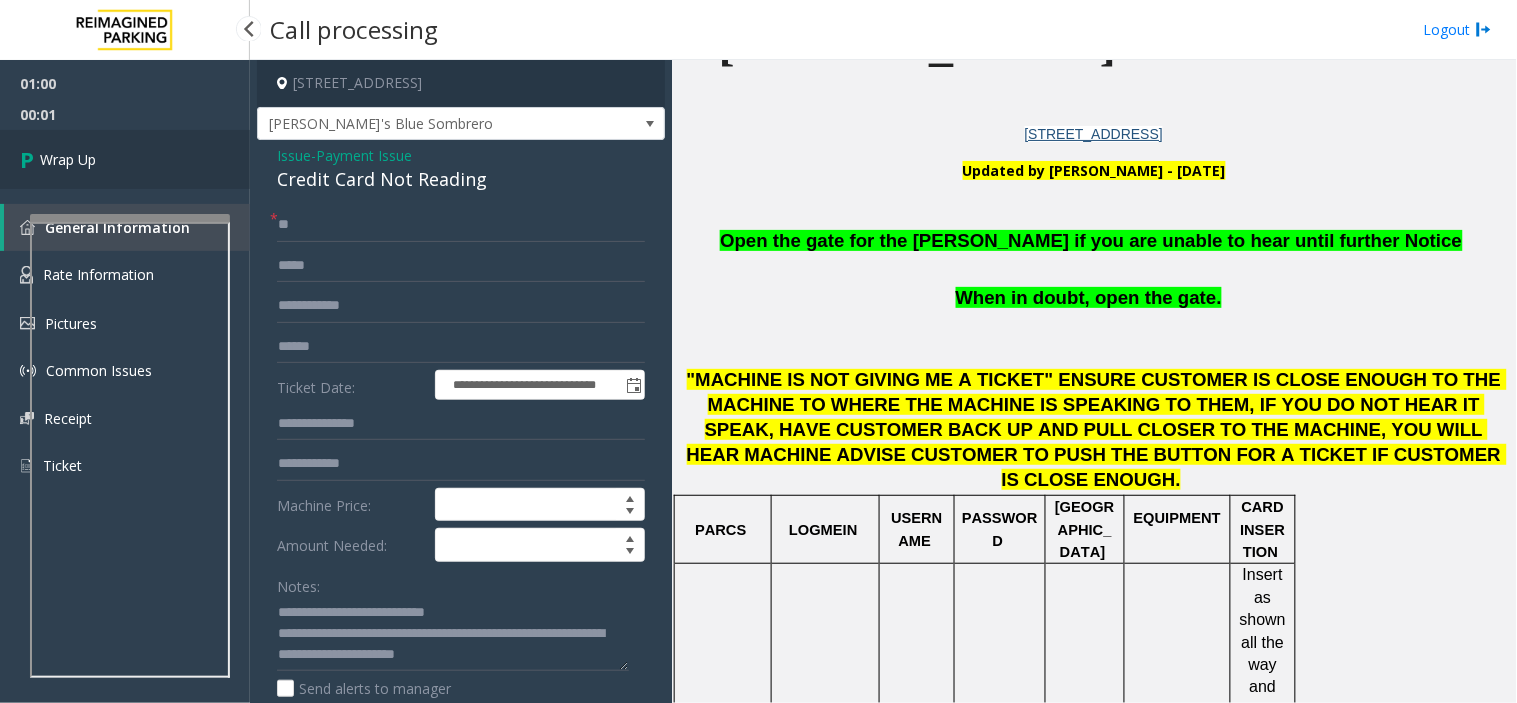 click on "Wrap Up" at bounding box center [125, 159] 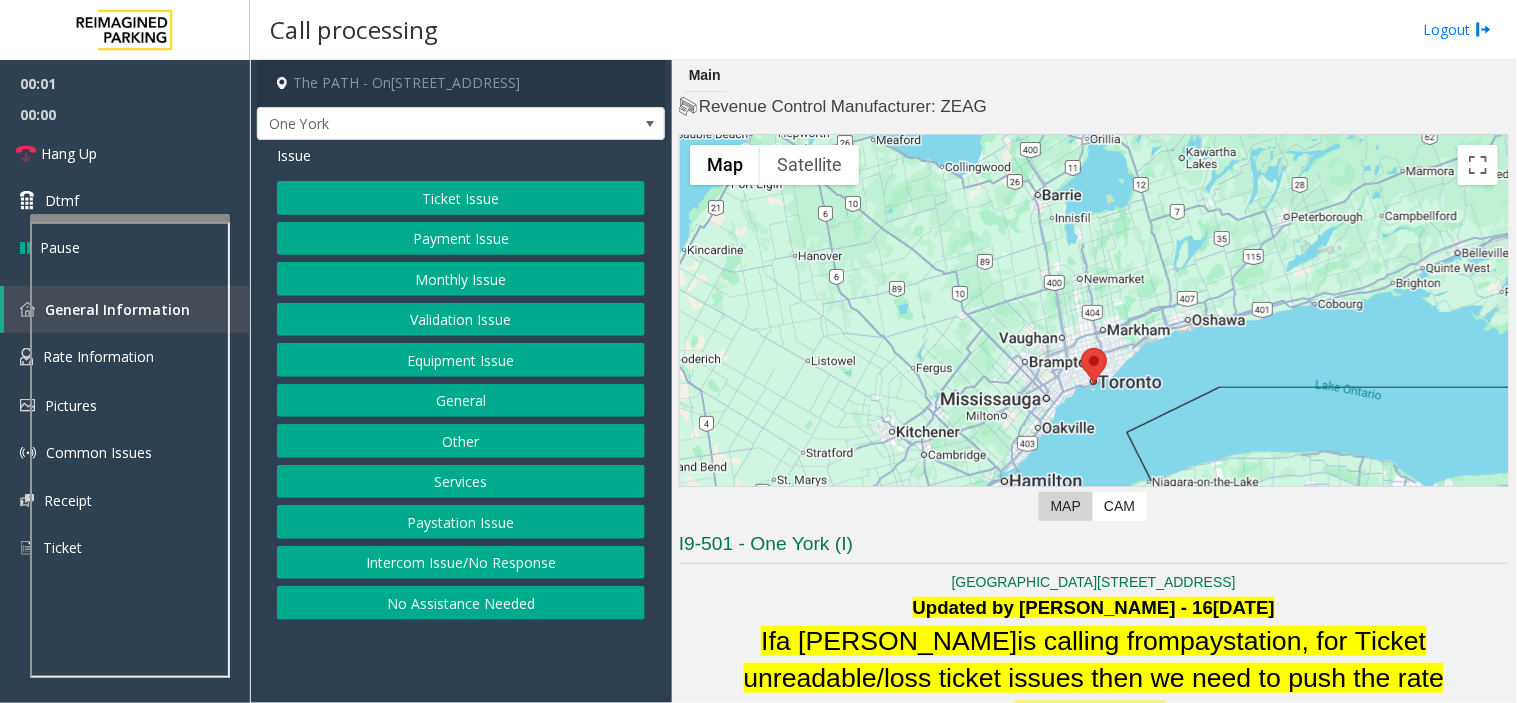 scroll, scrollTop: 333, scrollLeft: 0, axis: vertical 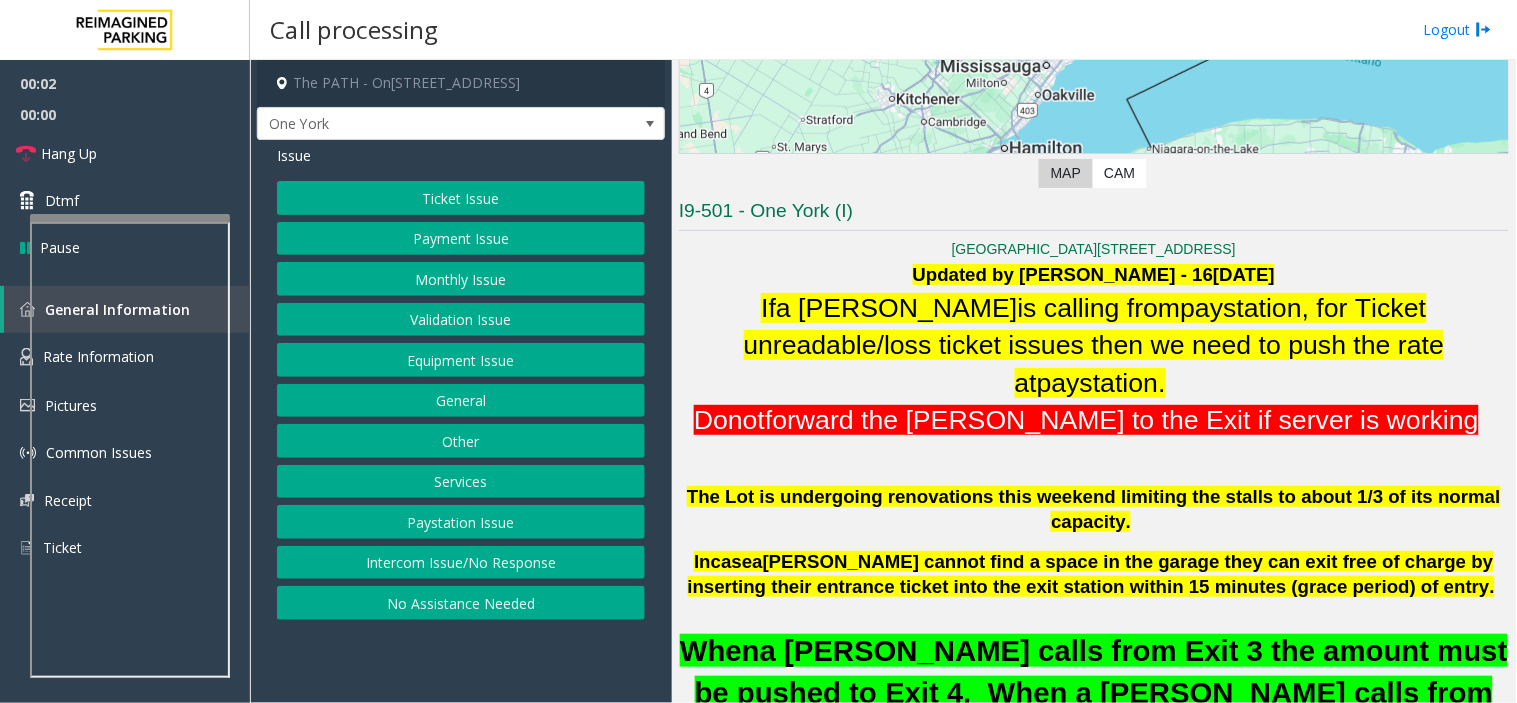 click on "station, for Ticket unreadable/loss ticket issues then we need to push the rate at" 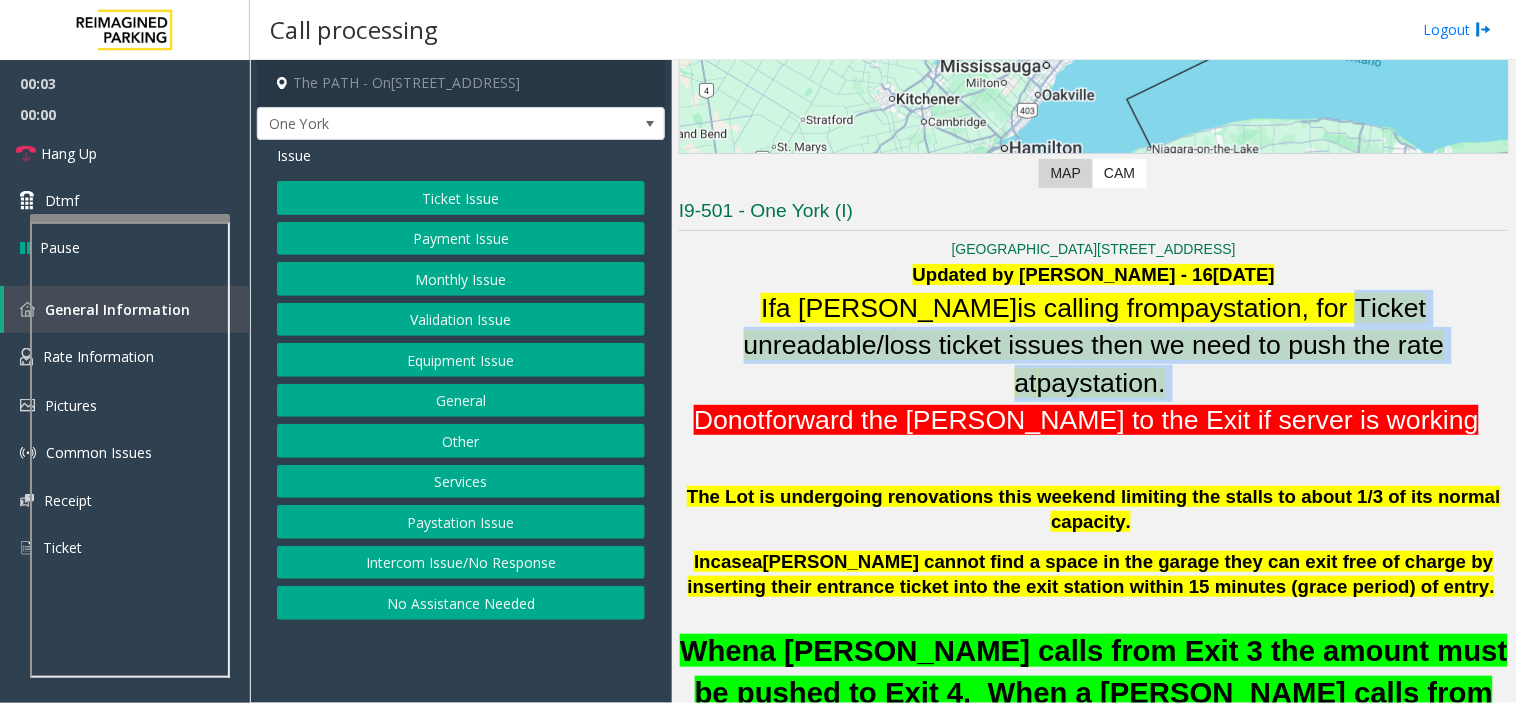 drag, startPoint x: 1144, startPoint y: 305, endPoint x: 1362, endPoint y: 335, distance: 220.05453 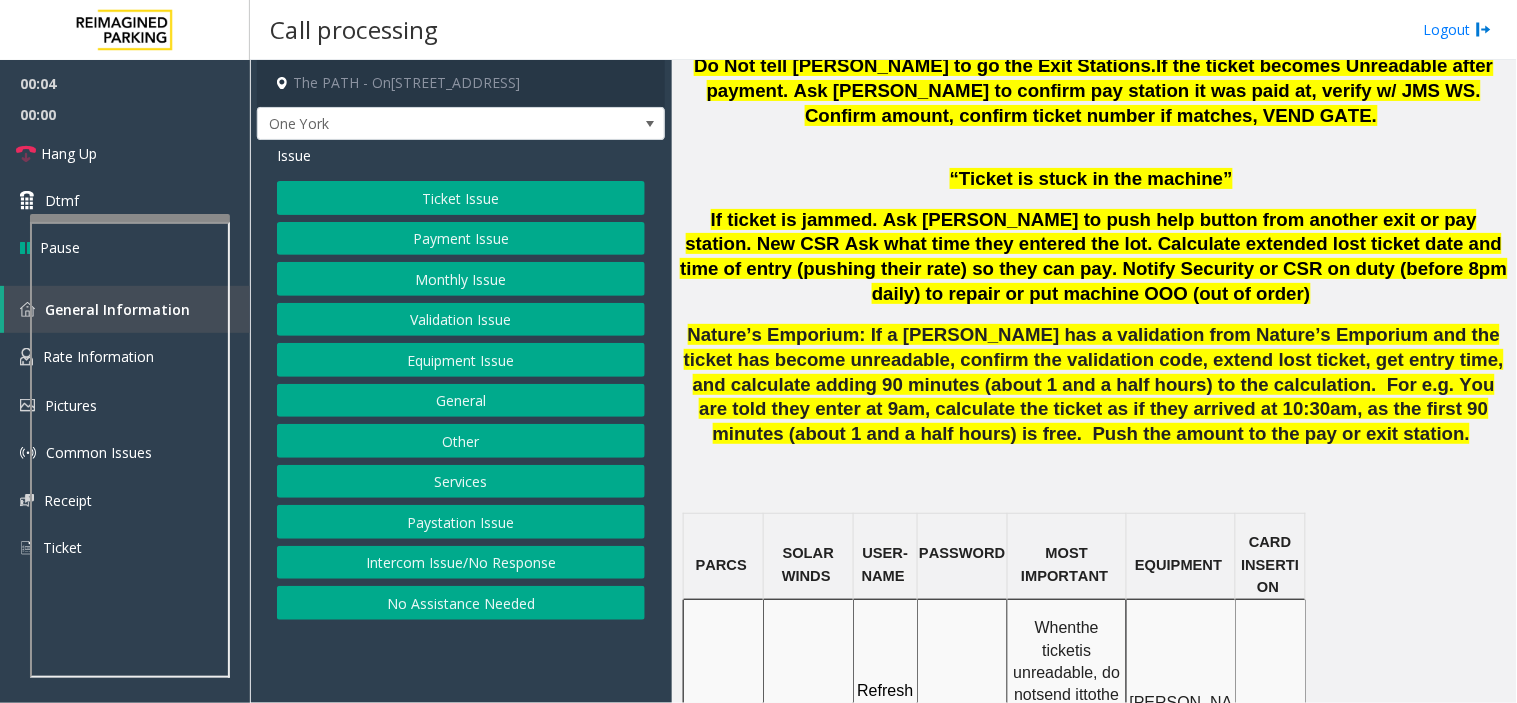 scroll, scrollTop: 1666, scrollLeft: 0, axis: vertical 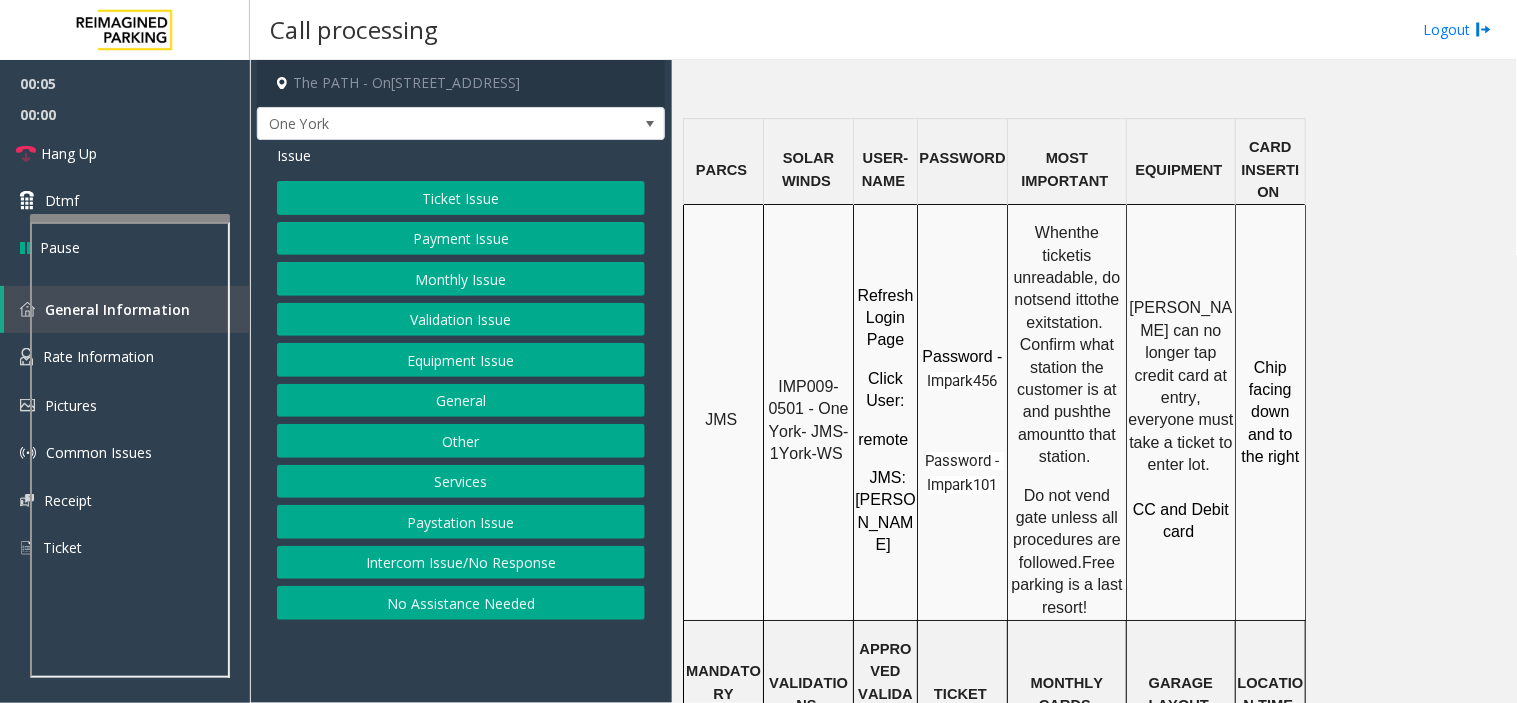 click on "IMP009-0501 - One York- JMS-1York-WS" 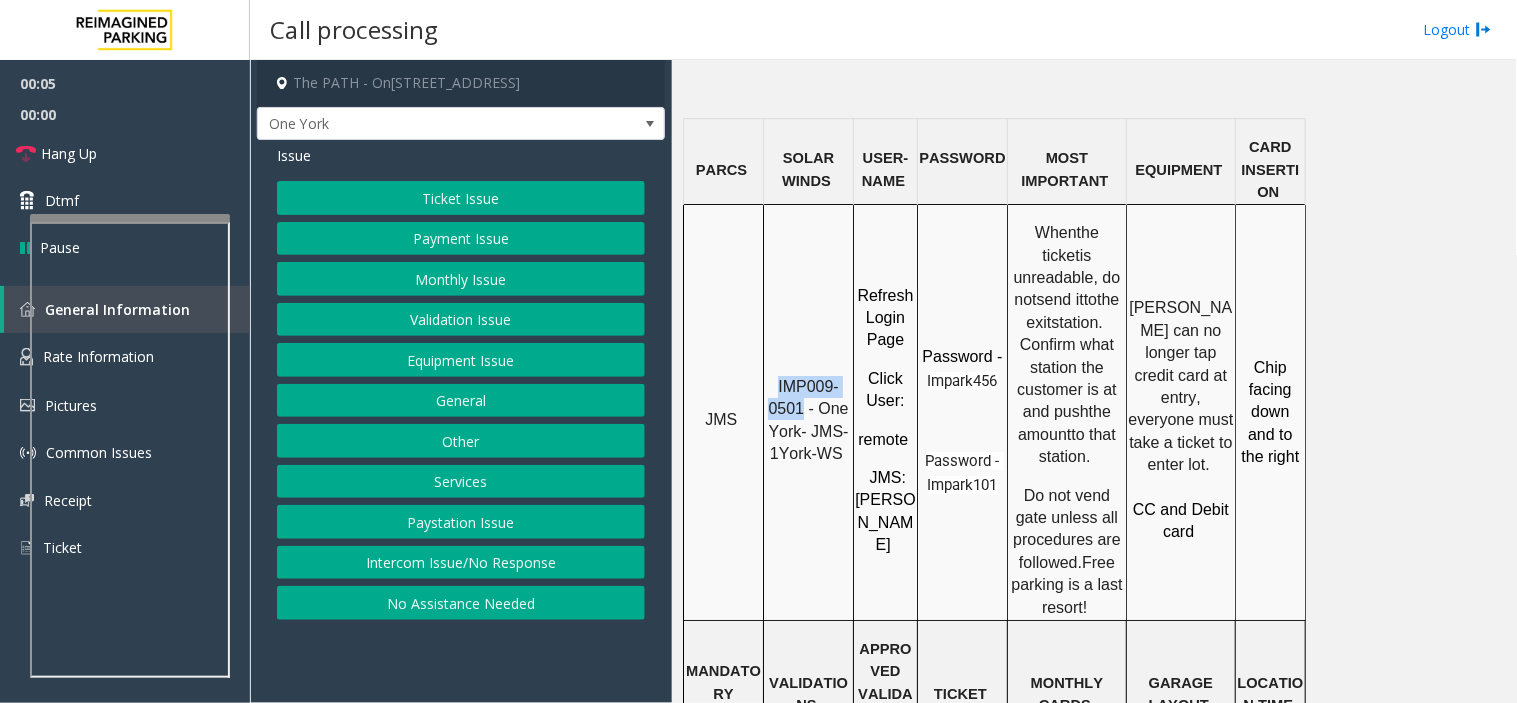 drag, startPoint x: 812, startPoint y: 320, endPoint x: 798, endPoint y: 327, distance: 15.652476 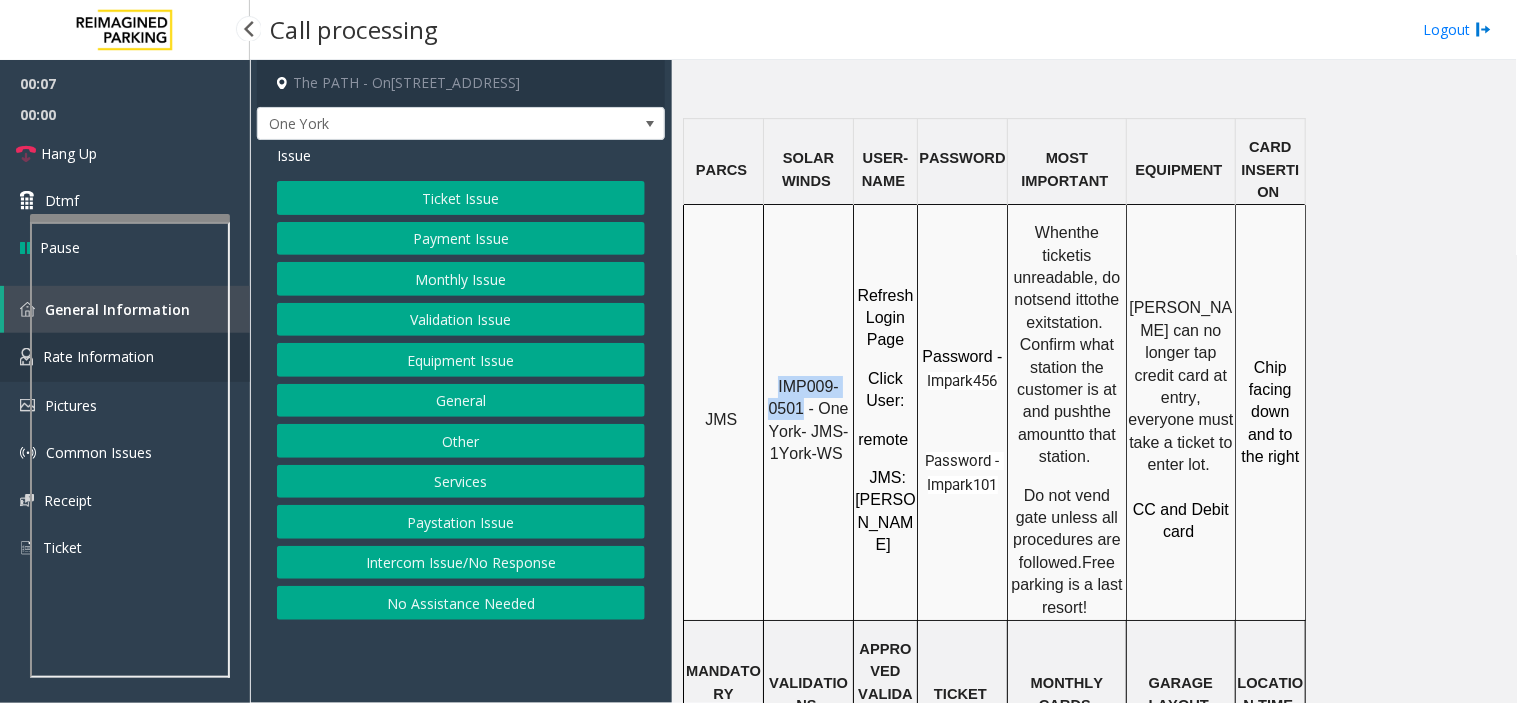 click at bounding box center [26, 357] 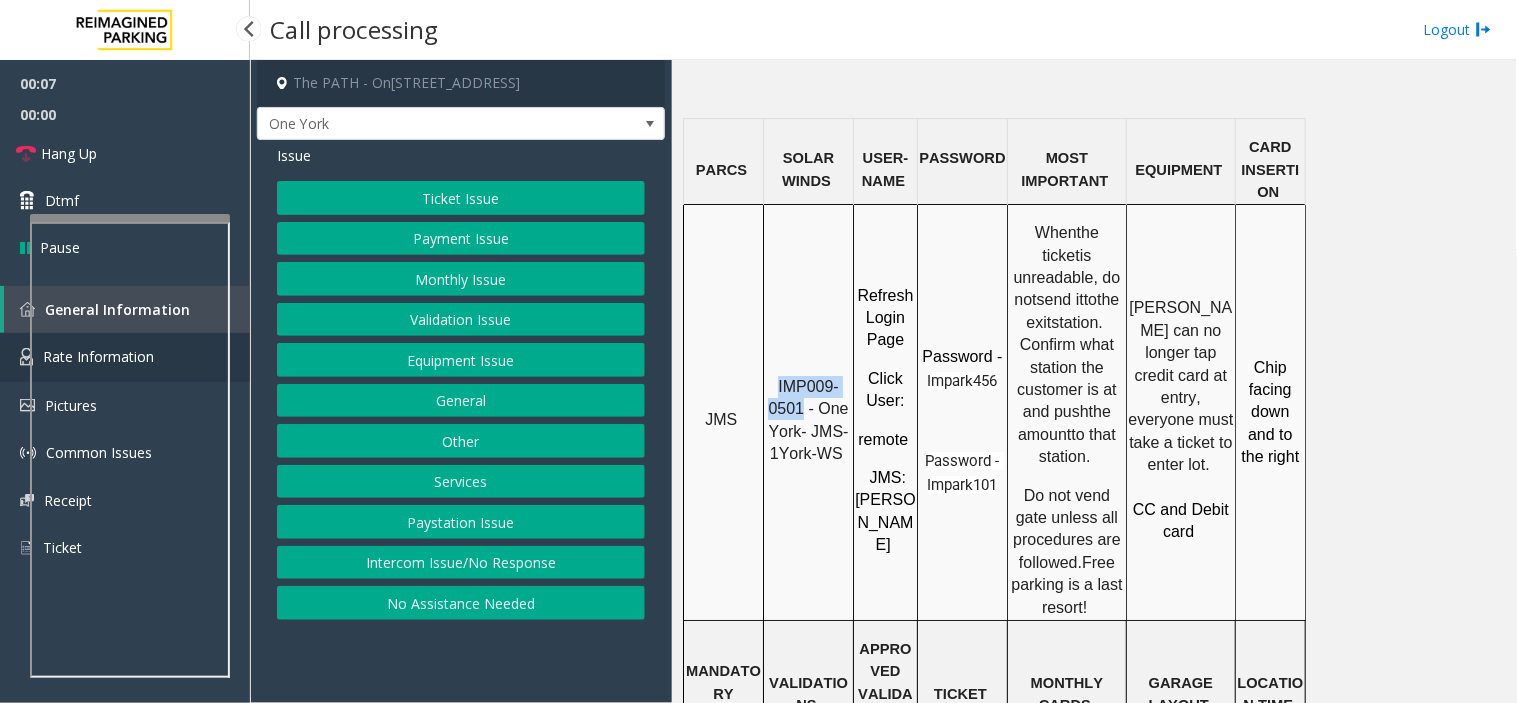 scroll, scrollTop: 194, scrollLeft: 0, axis: vertical 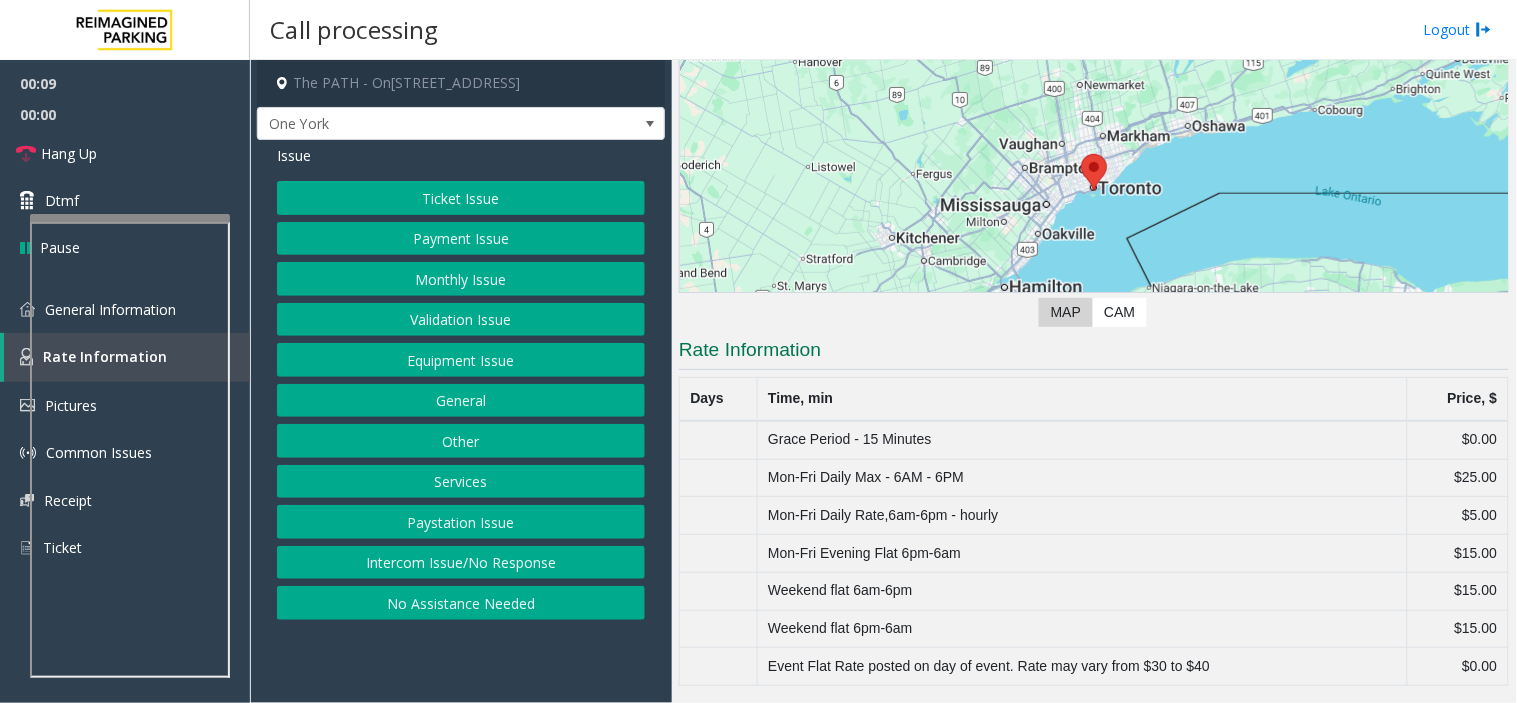 click on "Event Flat Rate posted on day of event. Rate may vary from $30 to $40" 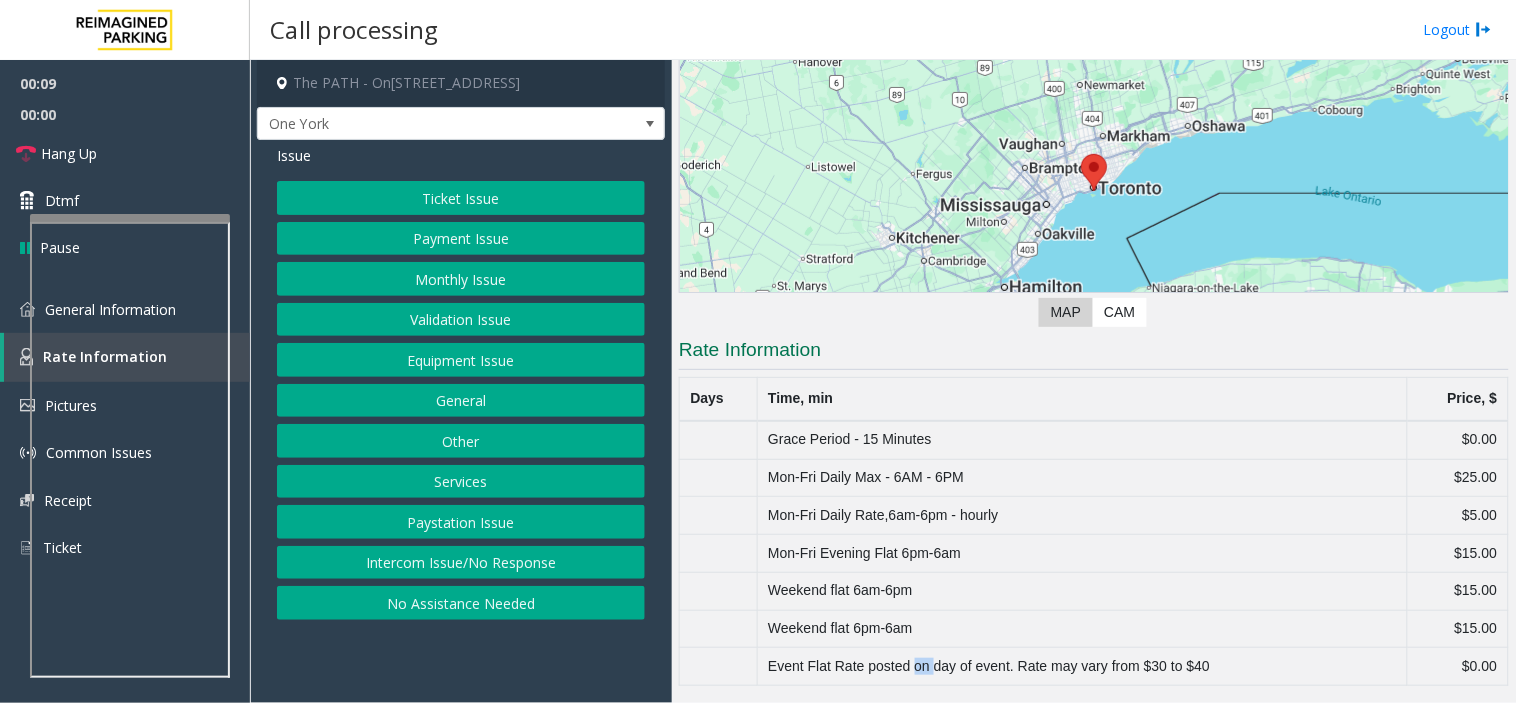 click on "Event Flat Rate posted on day of event. Rate may vary from $30 to $40" 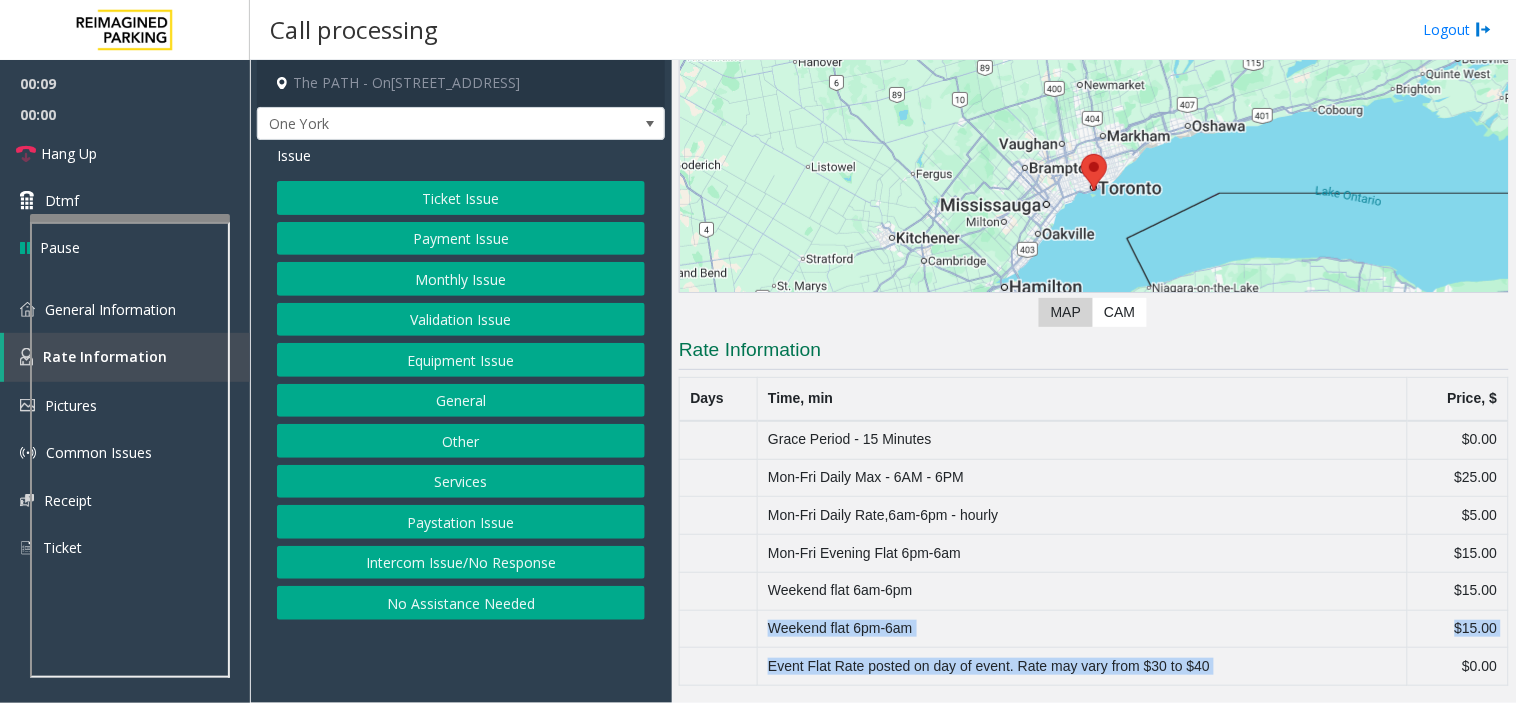 drag, startPoint x: 912, startPoint y: 655, endPoint x: 991, endPoint y: 643, distance: 79.9062 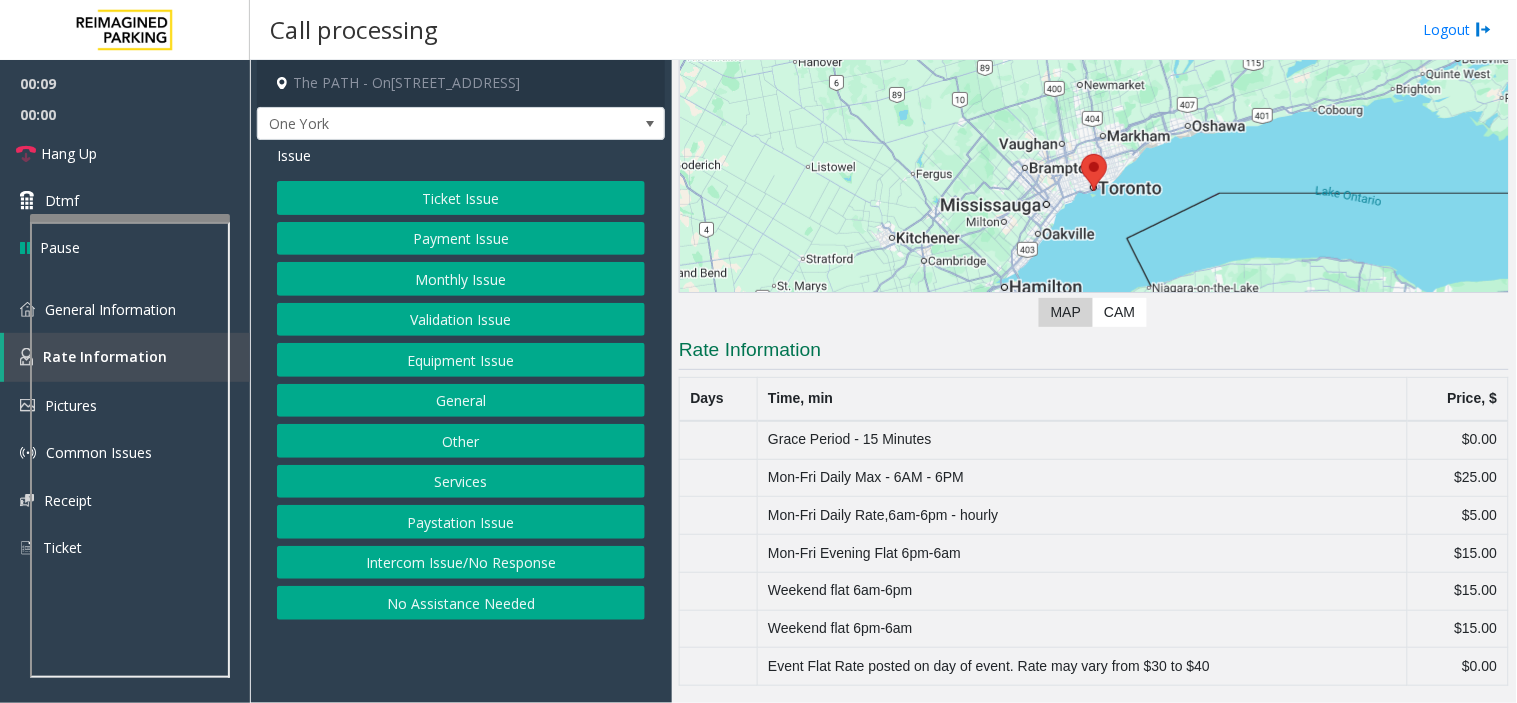 click on "Weekend flat 6am-6pm" 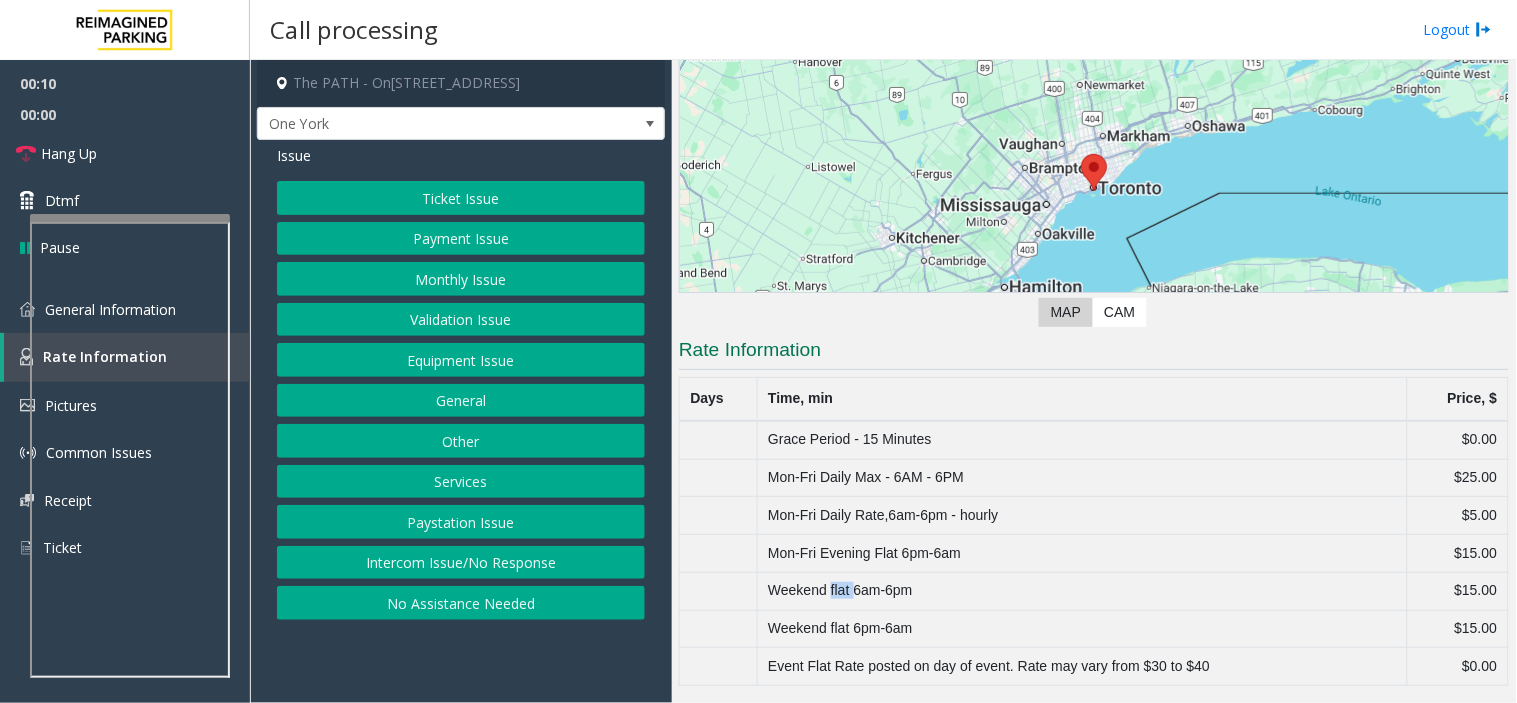 click on "Weekend flat 6am-6pm" 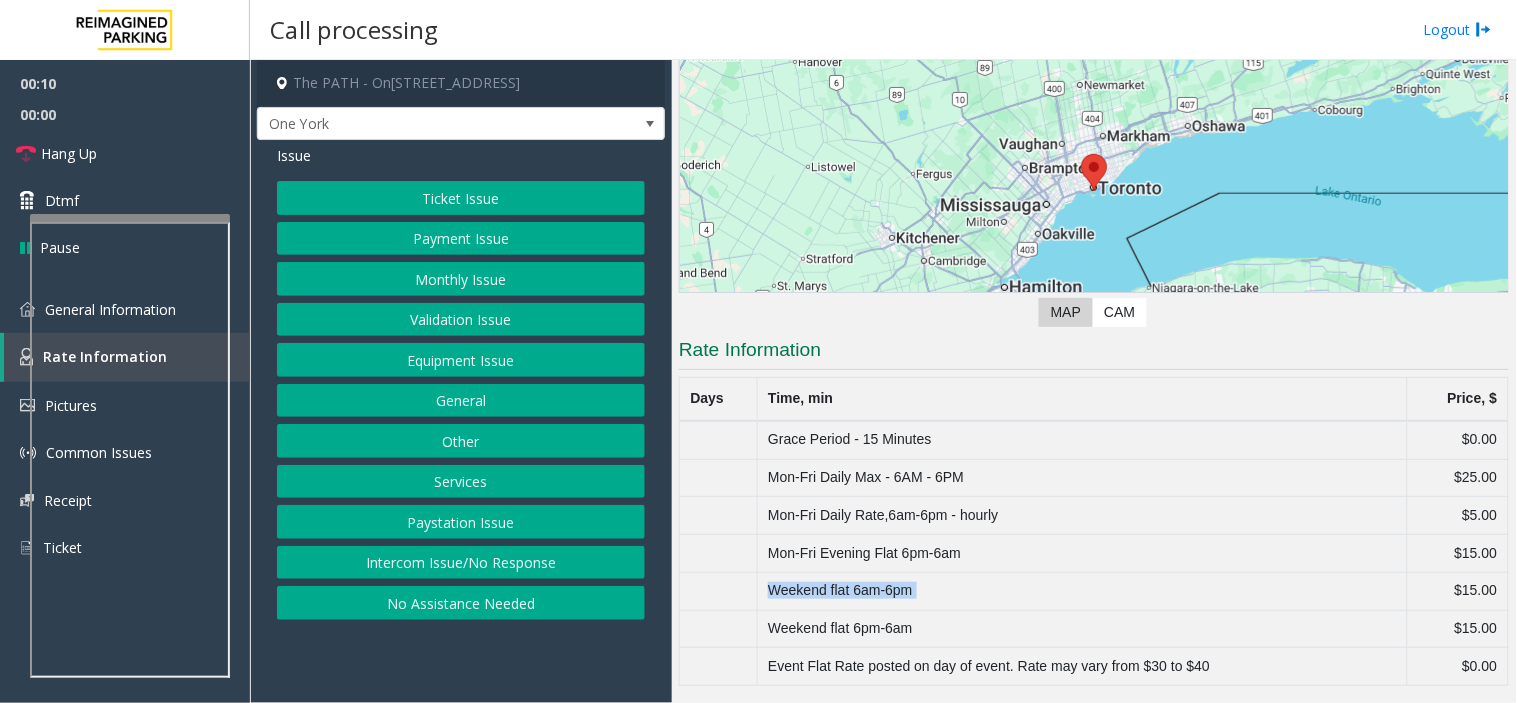 click on "Weekend flat 6am-6pm" 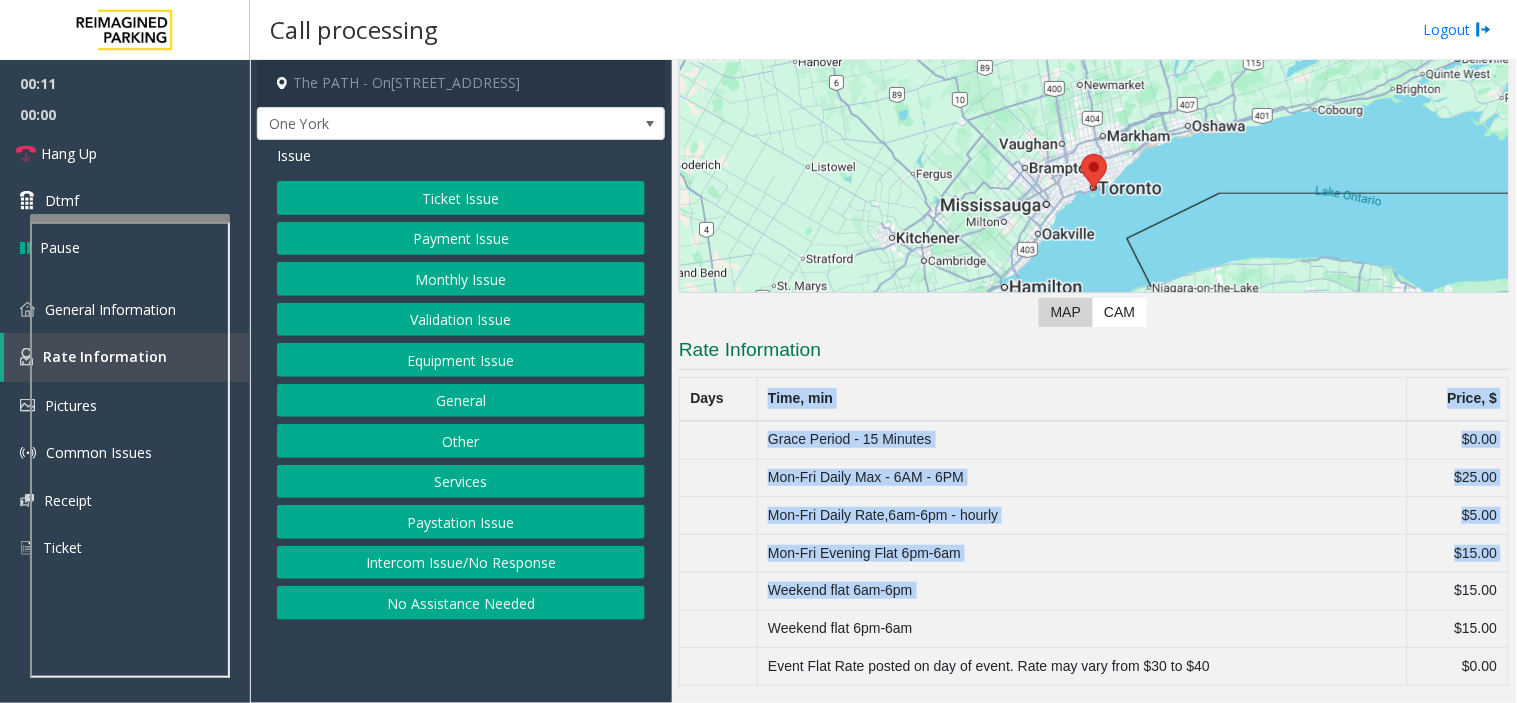 drag, startPoint x: 846, startPoint y: 591, endPoint x: 768, endPoint y: 414, distance: 193.42441 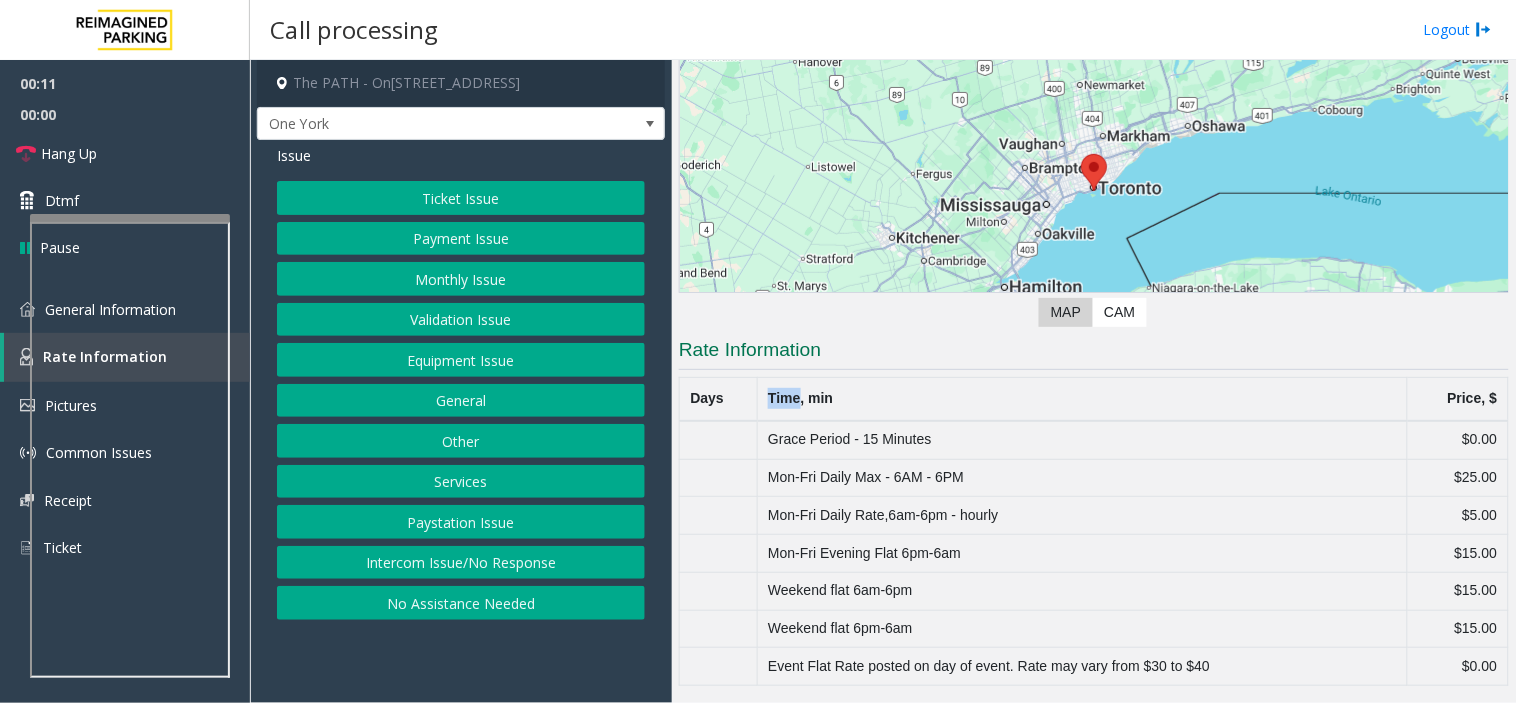 click on "Time, min" 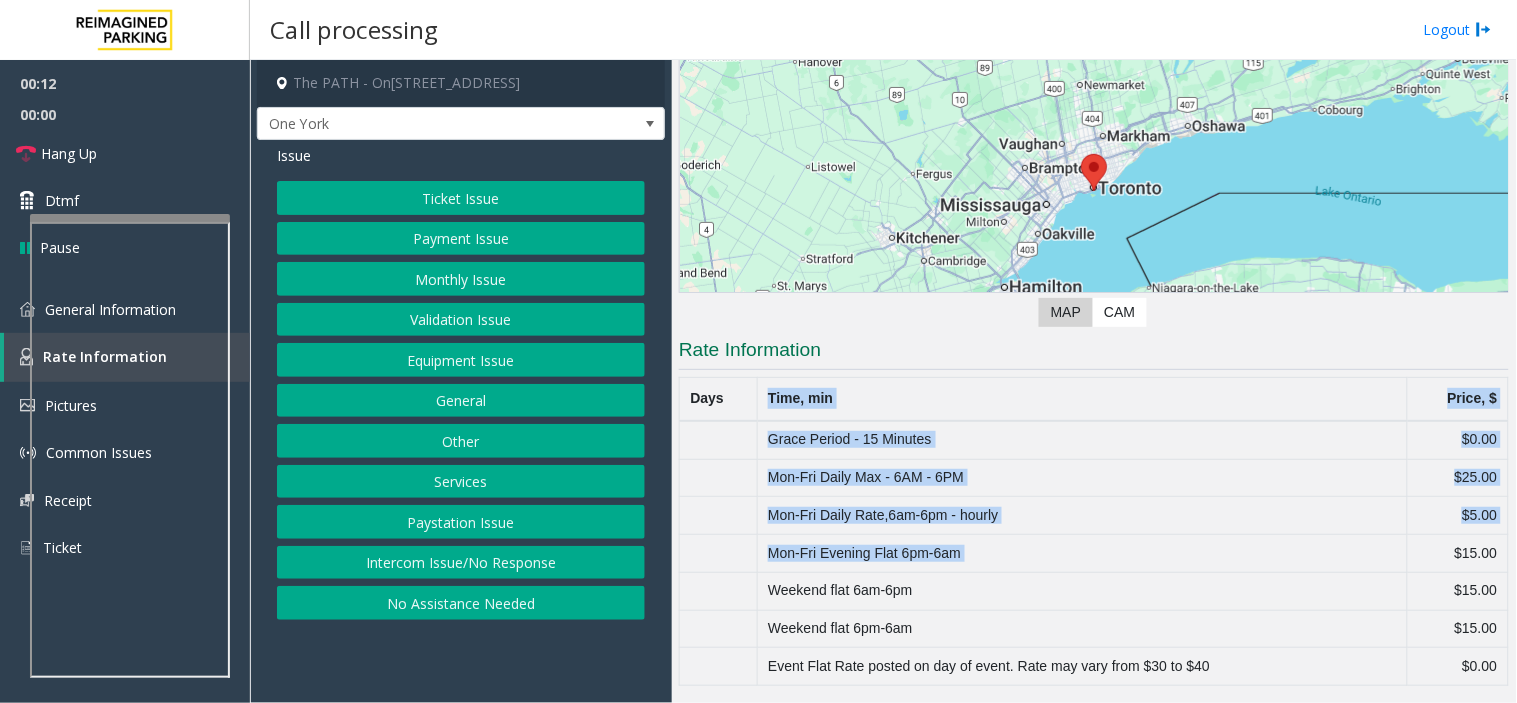 drag, startPoint x: 768, startPoint y: 414, endPoint x: 1037, endPoint y: 578, distance: 315.05078 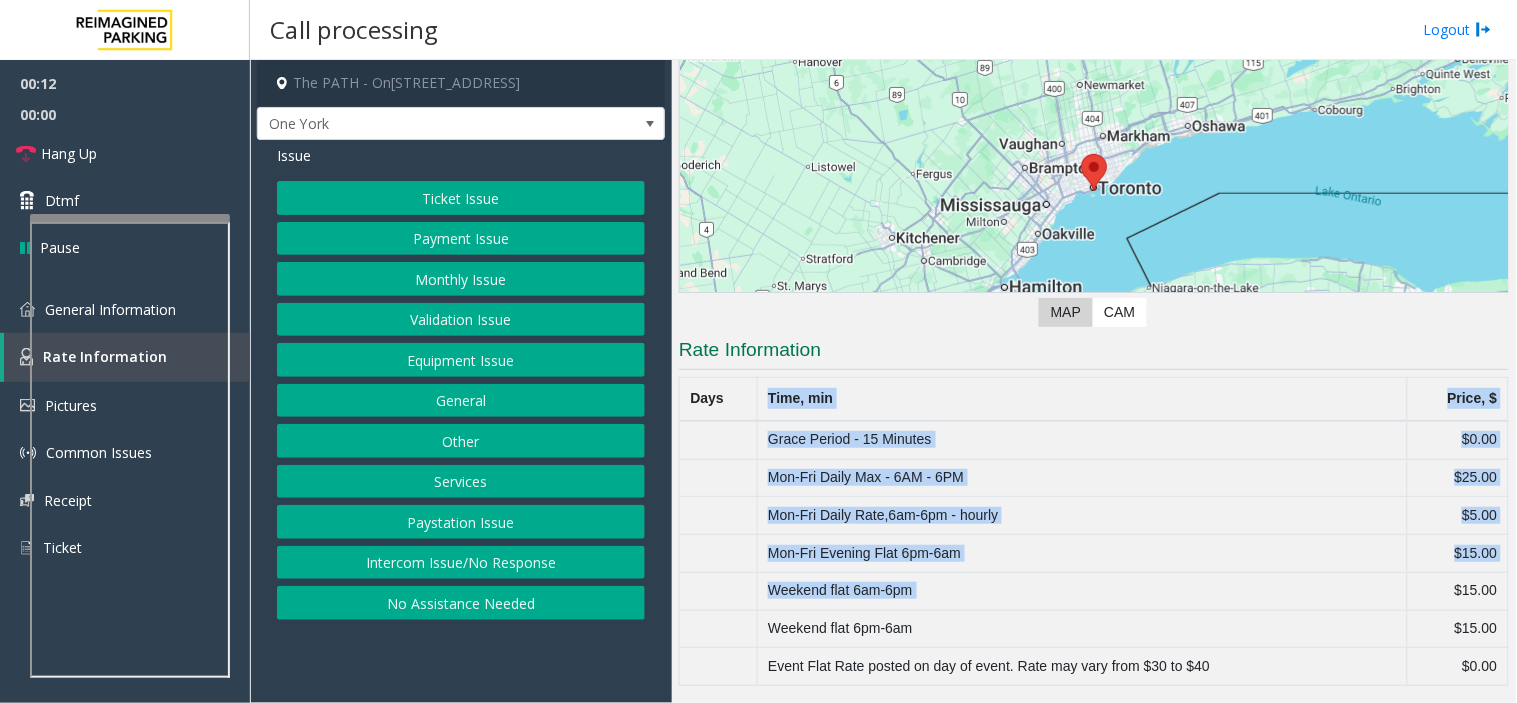 click on "Weekend flat 6am-6pm" 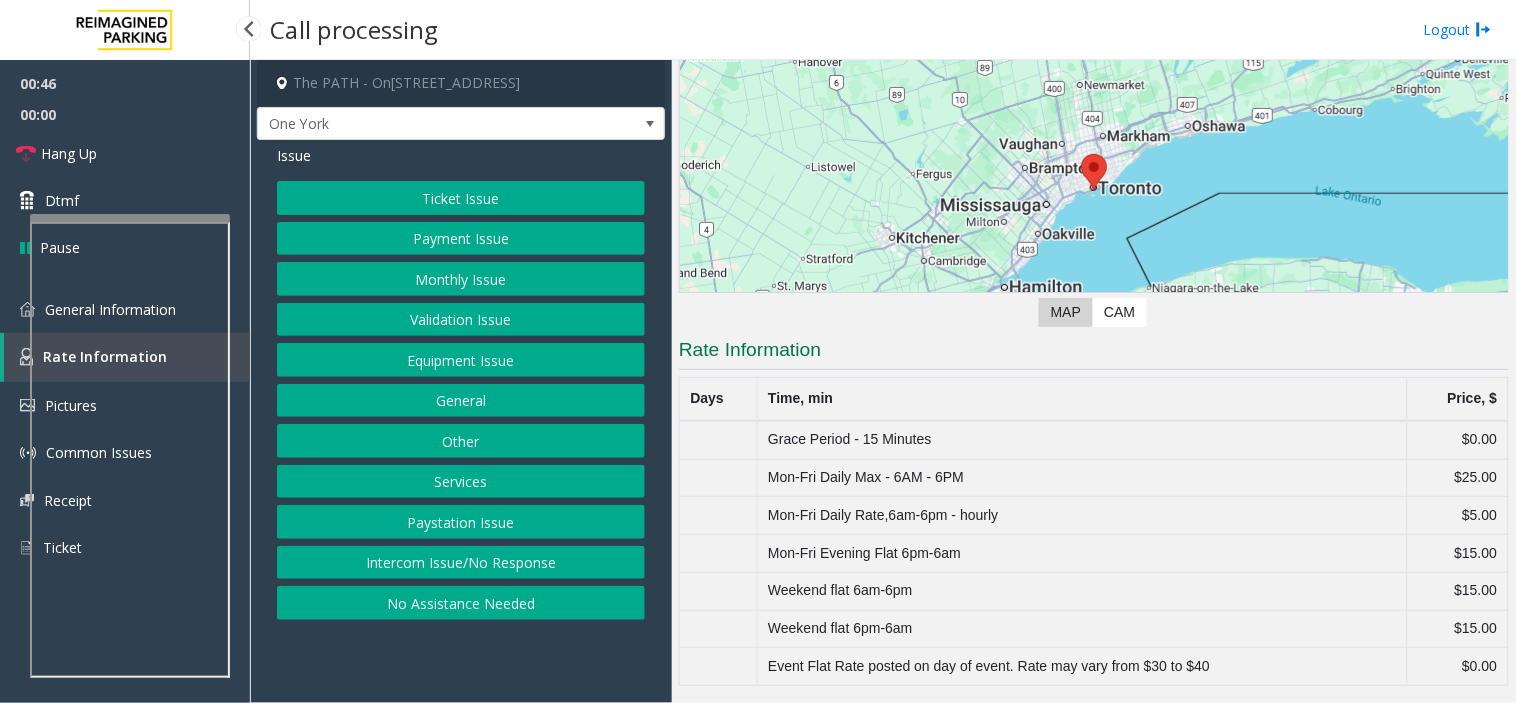 click on "Rate Information" at bounding box center [127, 357] 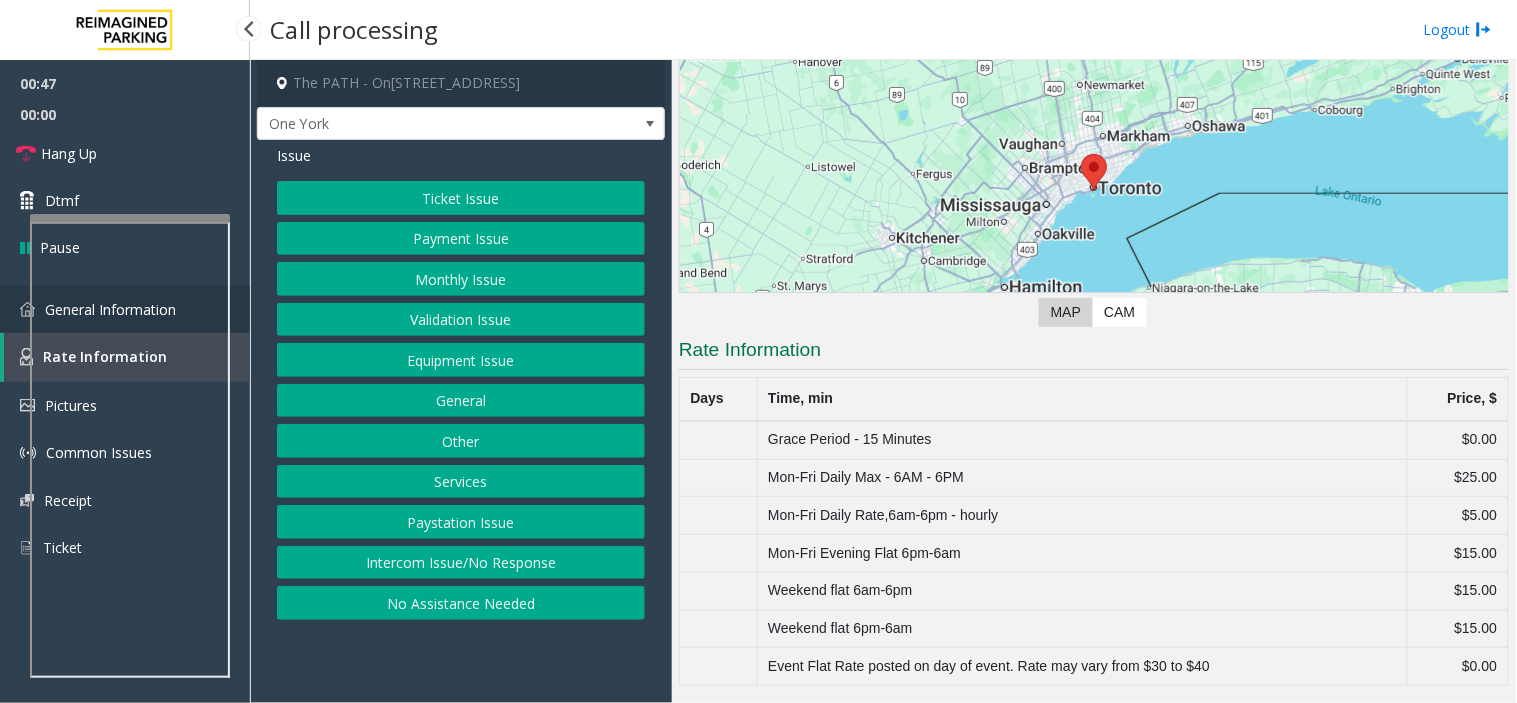 click on "General Information" at bounding box center [125, 309] 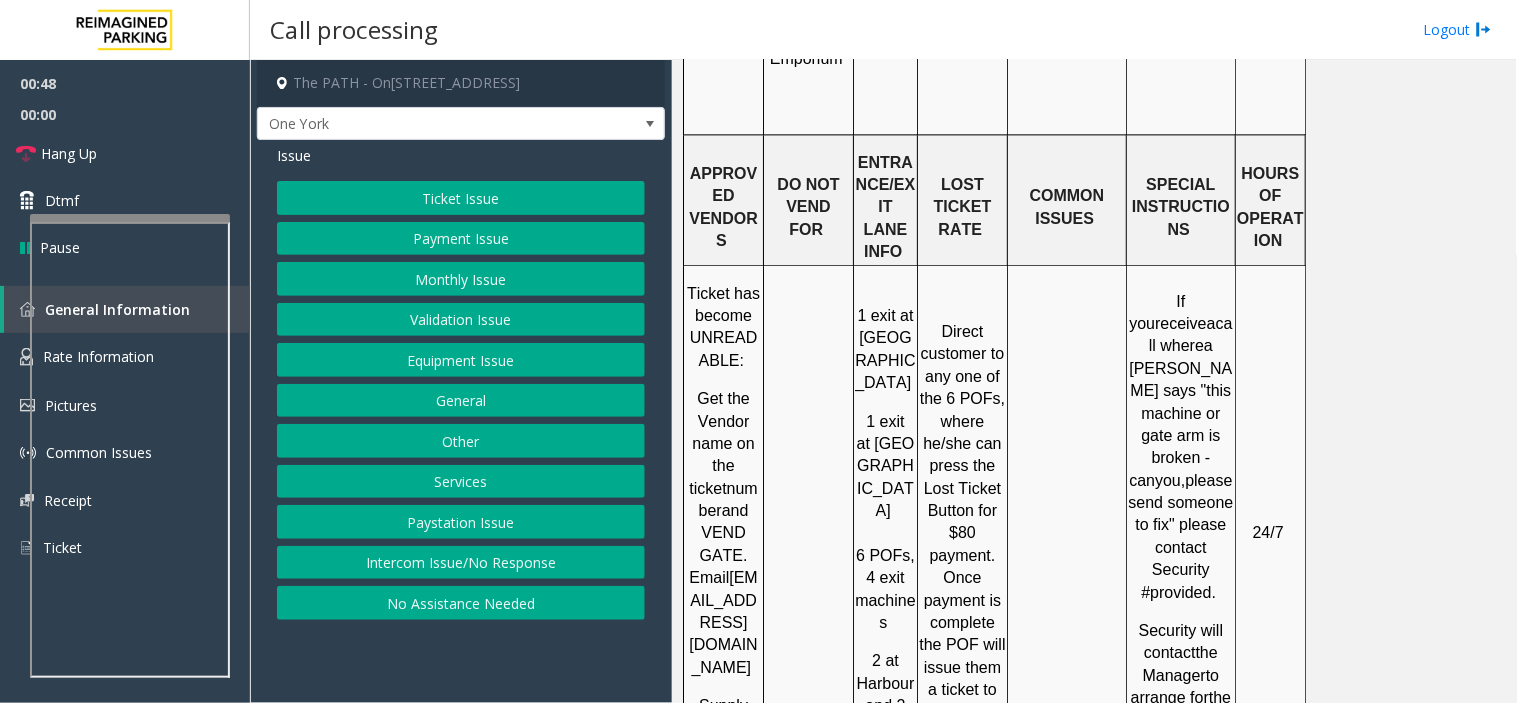 scroll, scrollTop: 2777, scrollLeft: 0, axis: vertical 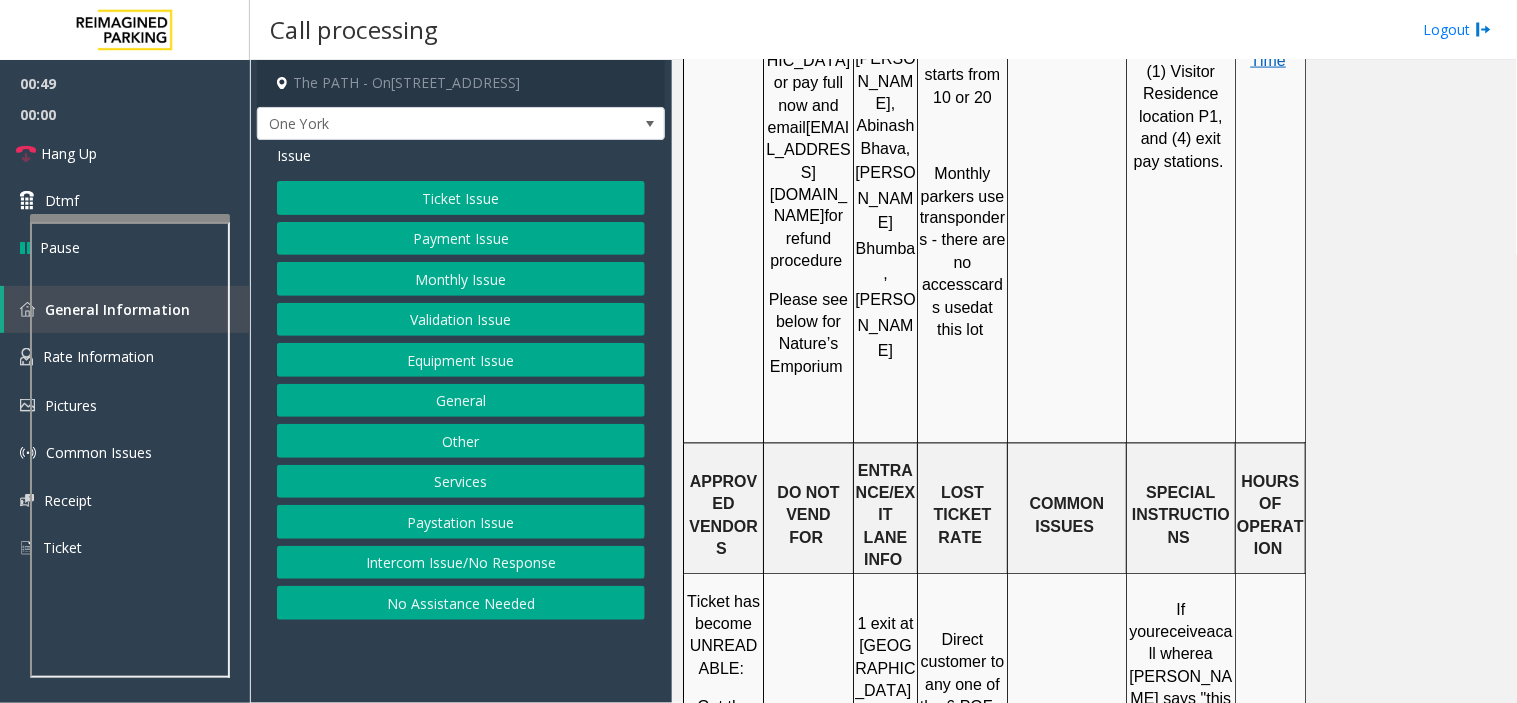 click on "24/7" 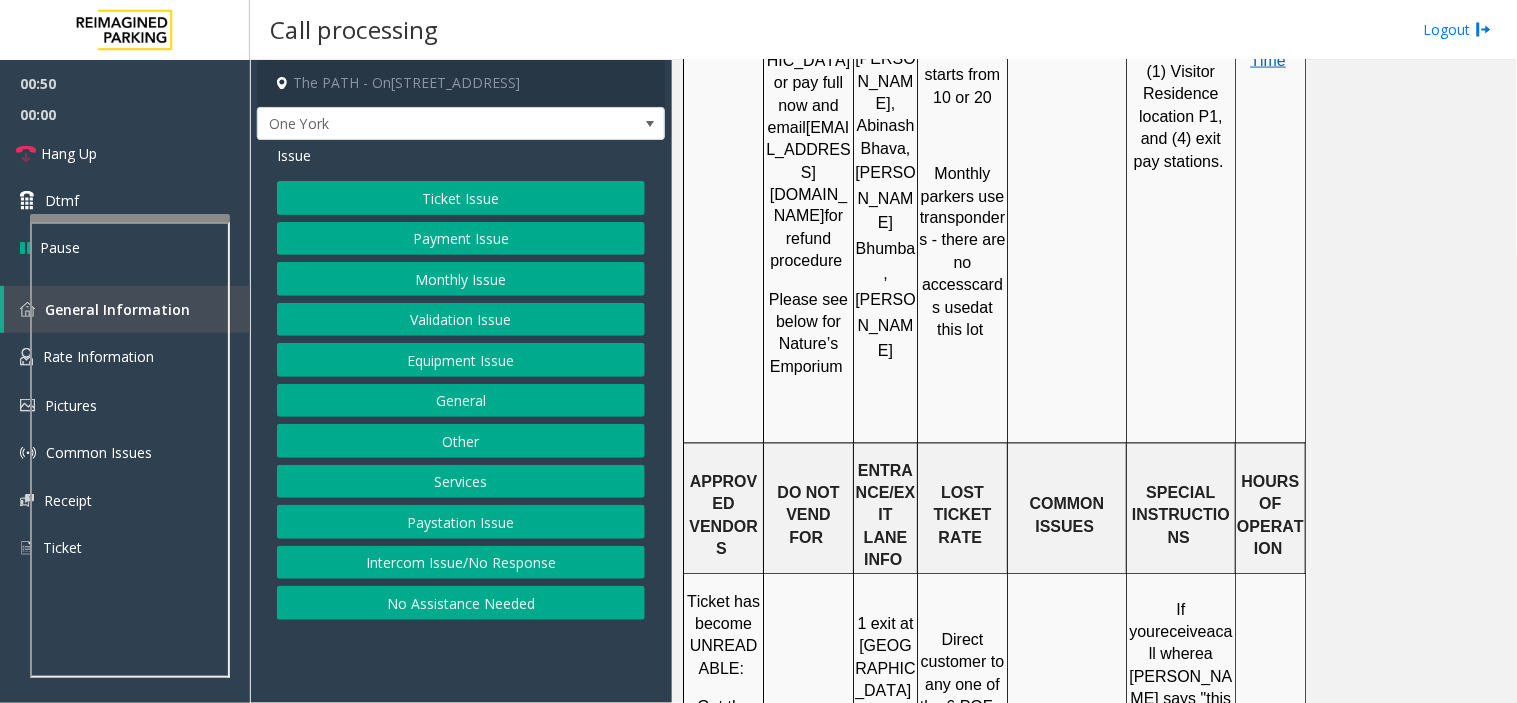 click on "24/7" 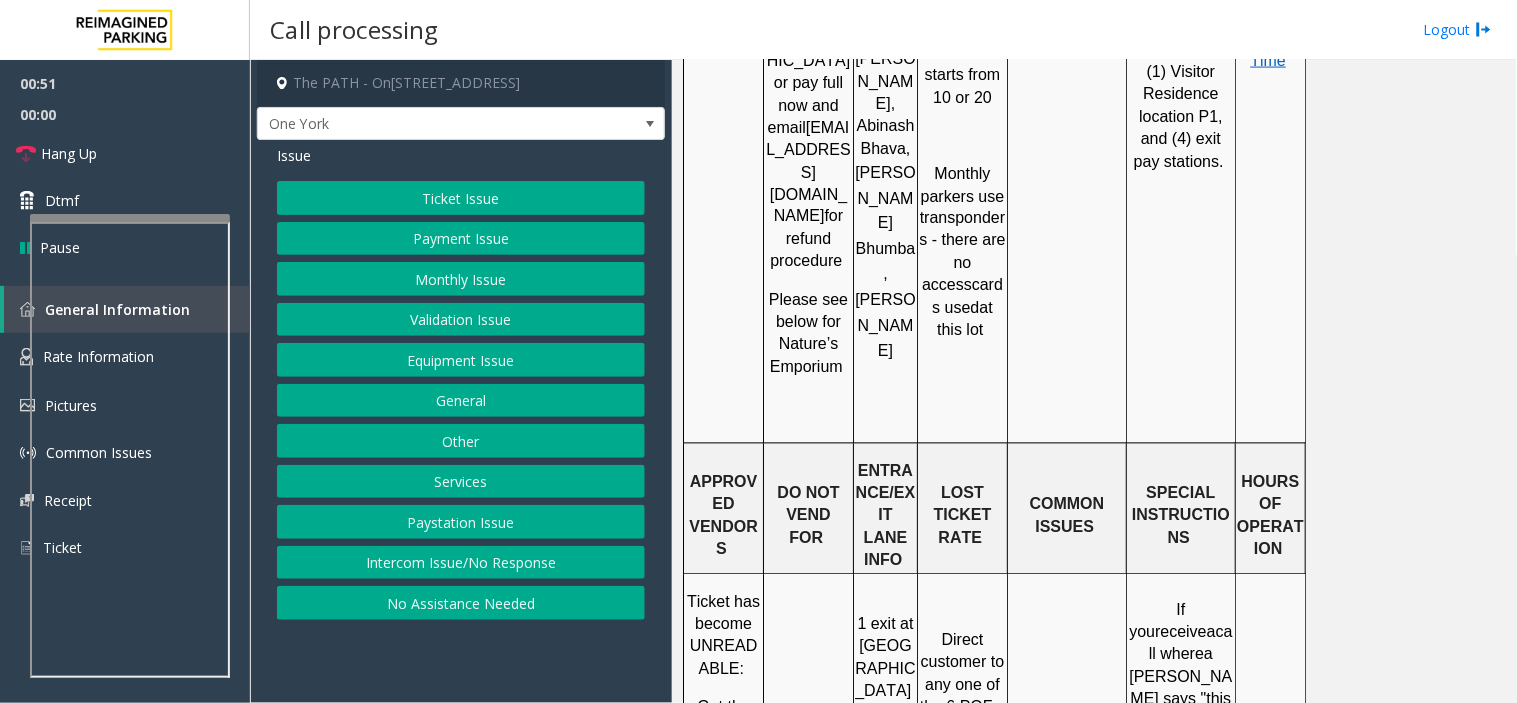 click on "24/7" 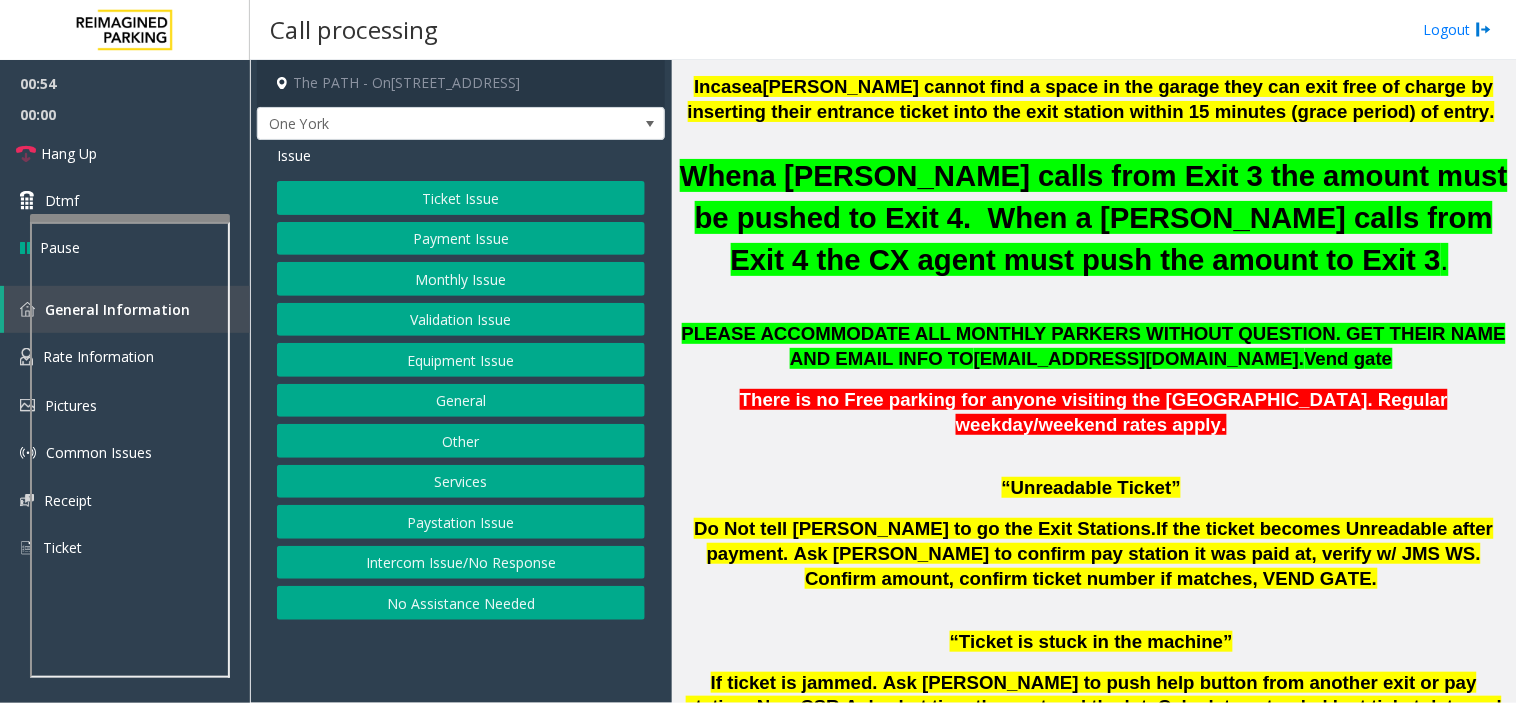 scroll, scrollTop: 777, scrollLeft: 0, axis: vertical 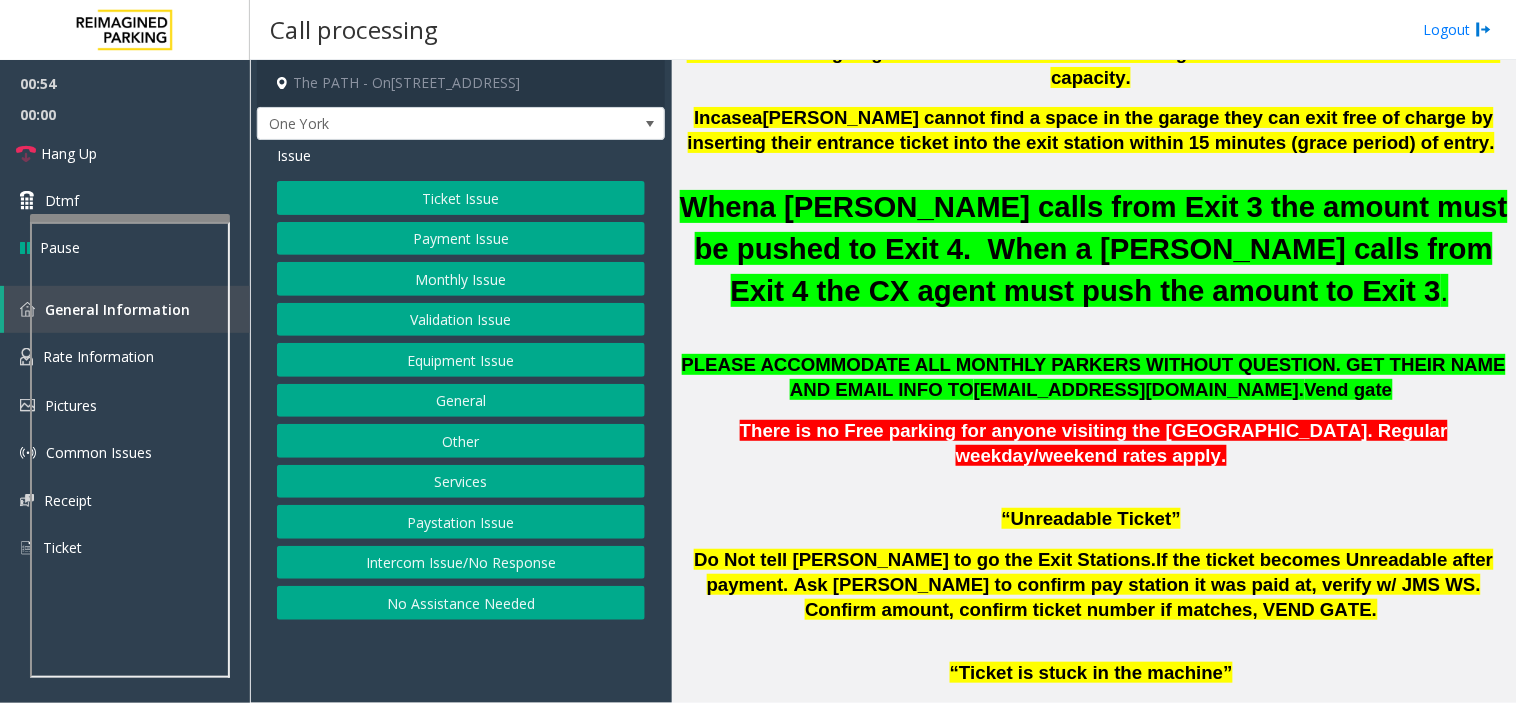 click 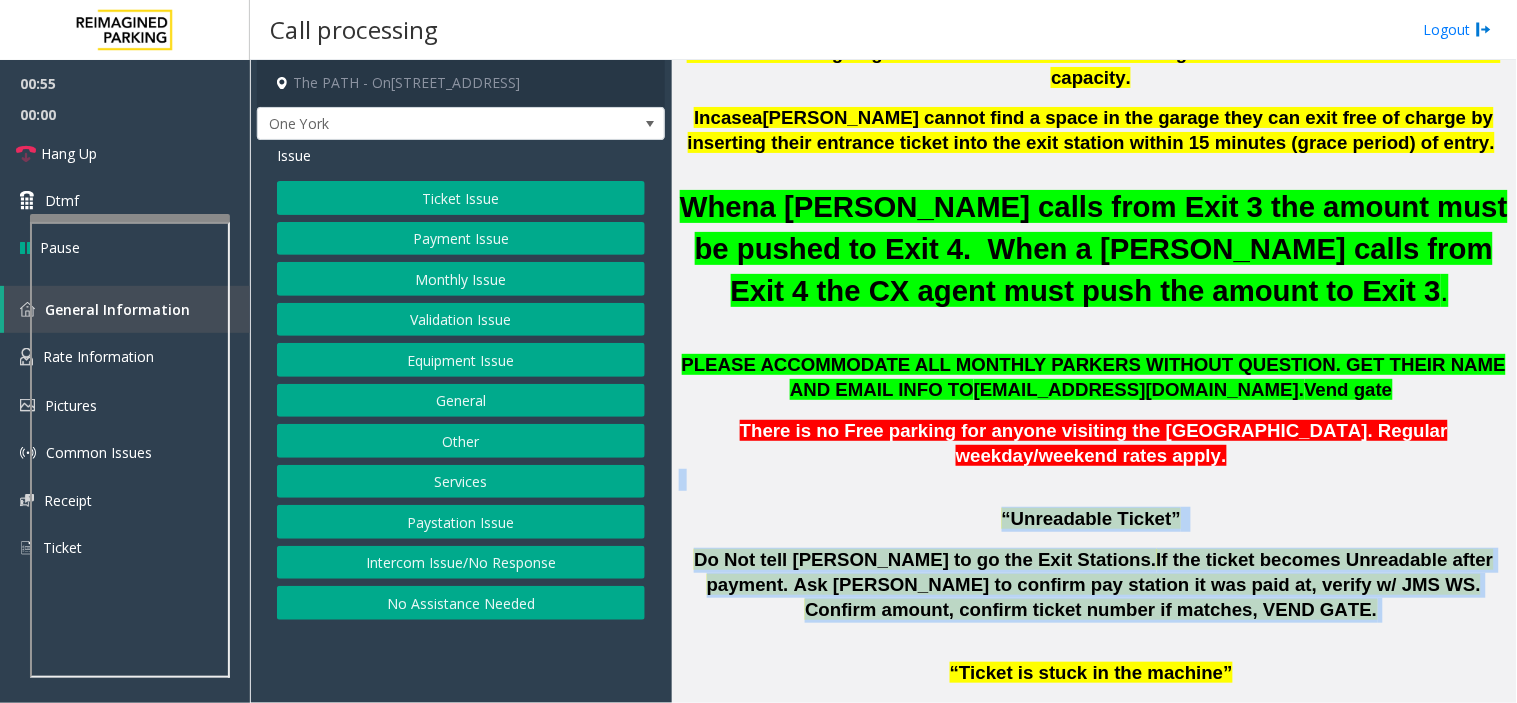drag, startPoint x: 897, startPoint y: 408, endPoint x: 1148, endPoint y: 551, distance: 288.87714 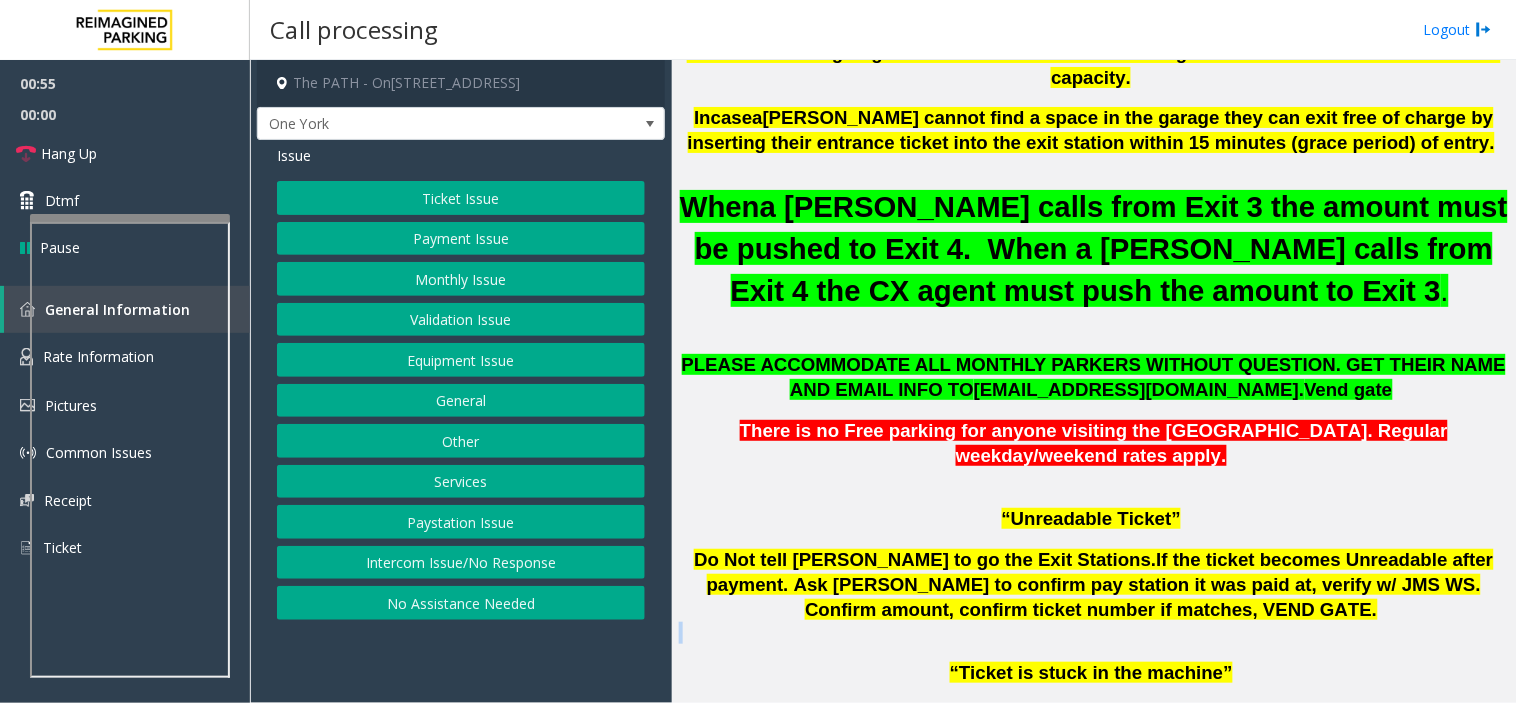 click on "Do Not tell [PERSON_NAME] to go the Exit Stations.  If the ticket becomes Unreadable after payment. Ask [PERSON_NAME] to confirm pay station it was paid at, verify w/ JMS WS. Confirm amount, confirm ticket number if matches, VEND GATE." 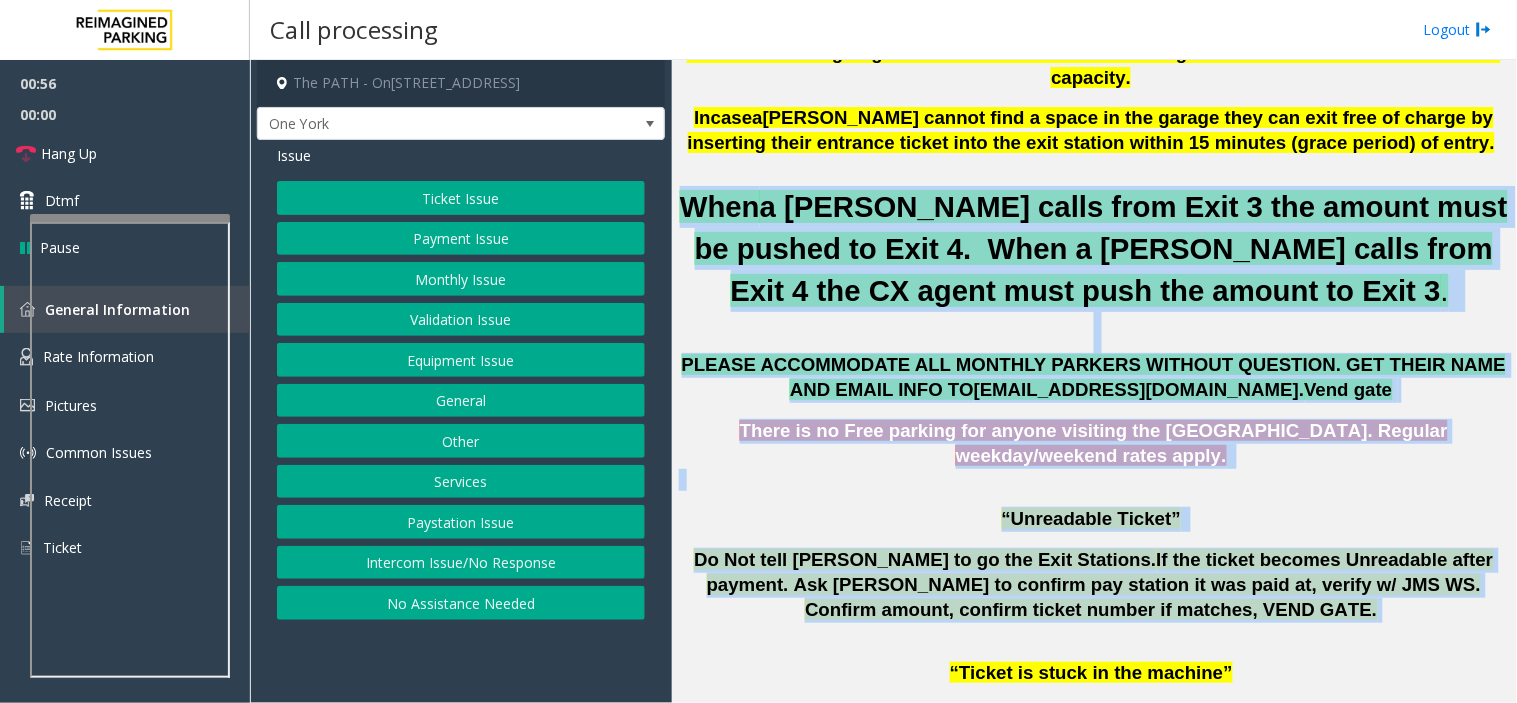 drag, startPoint x: 1148, startPoint y: 551, endPoint x: 726, endPoint y: 155, distance: 578.70544 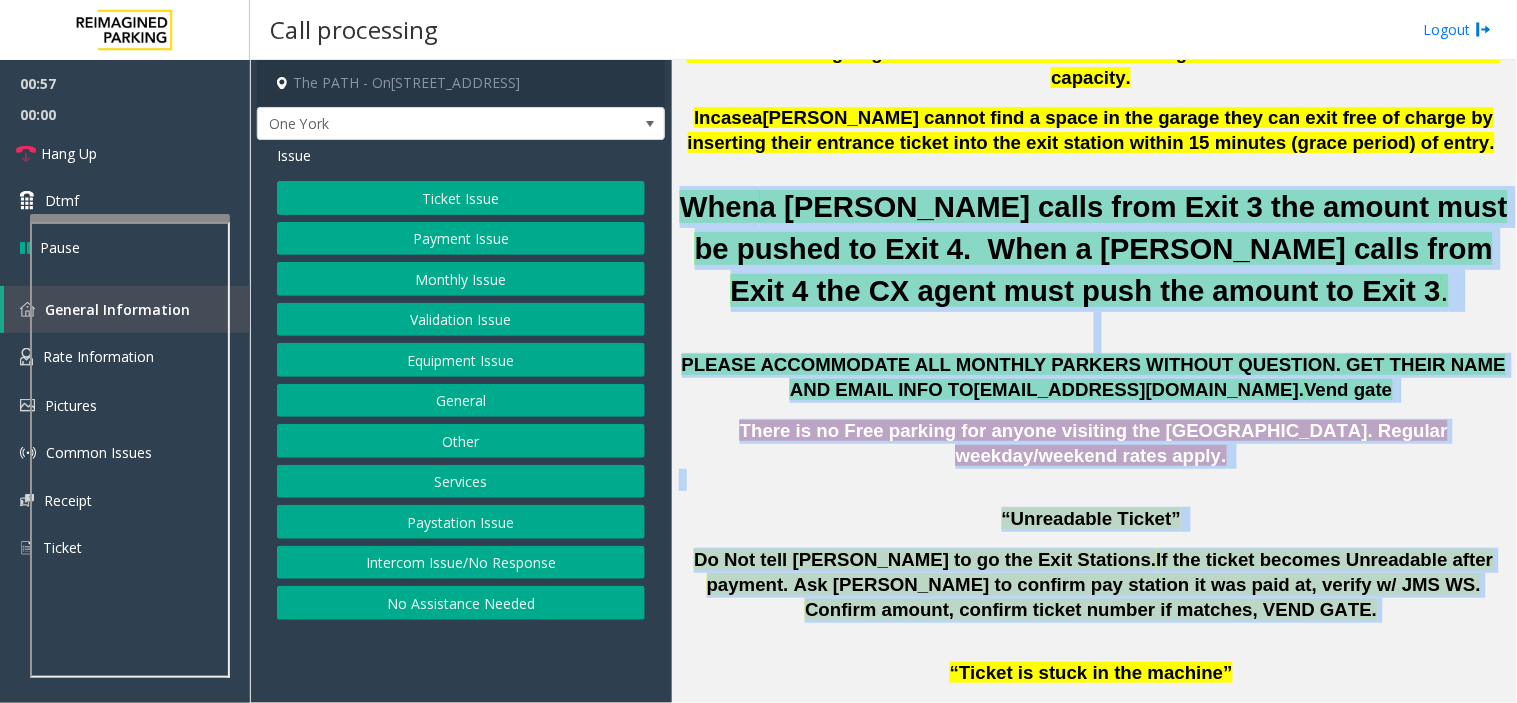 click on "When" 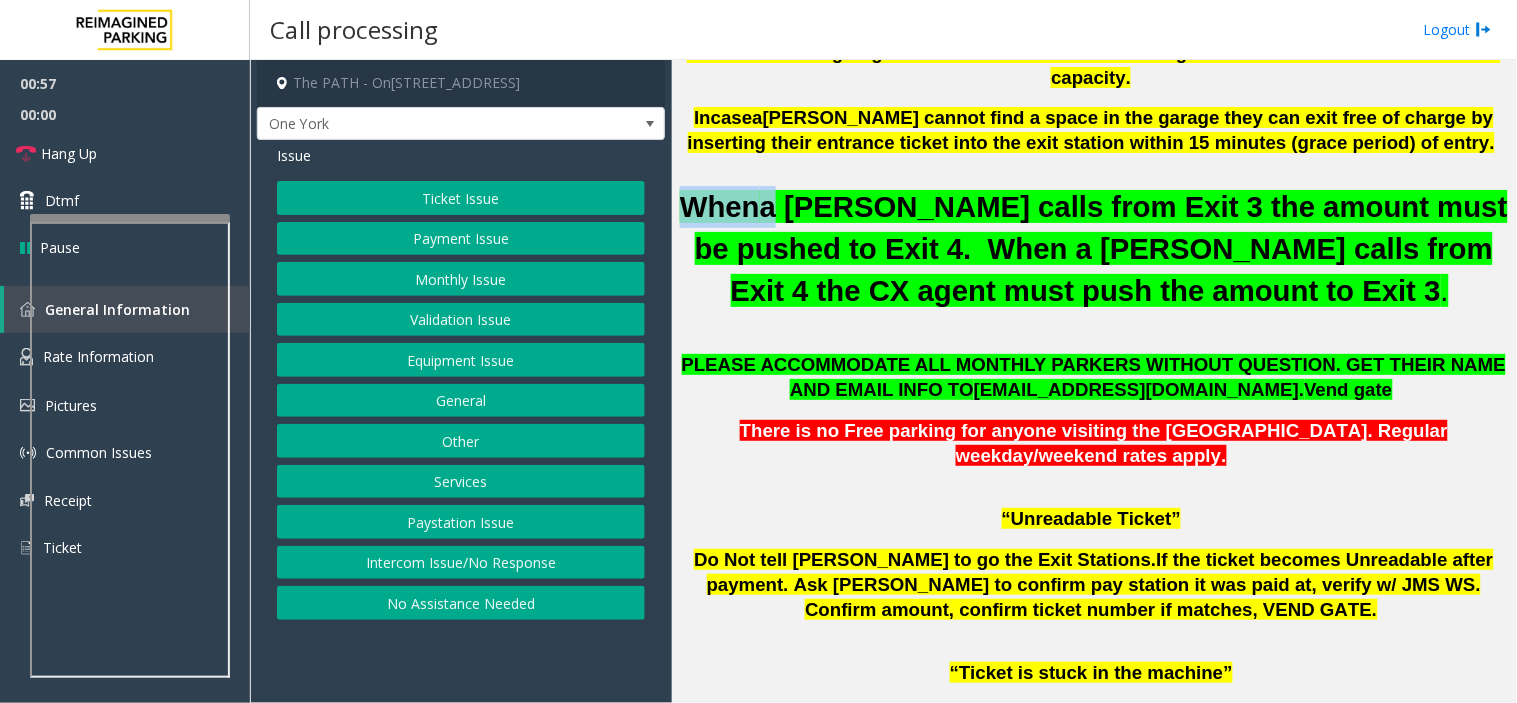 click on "When" 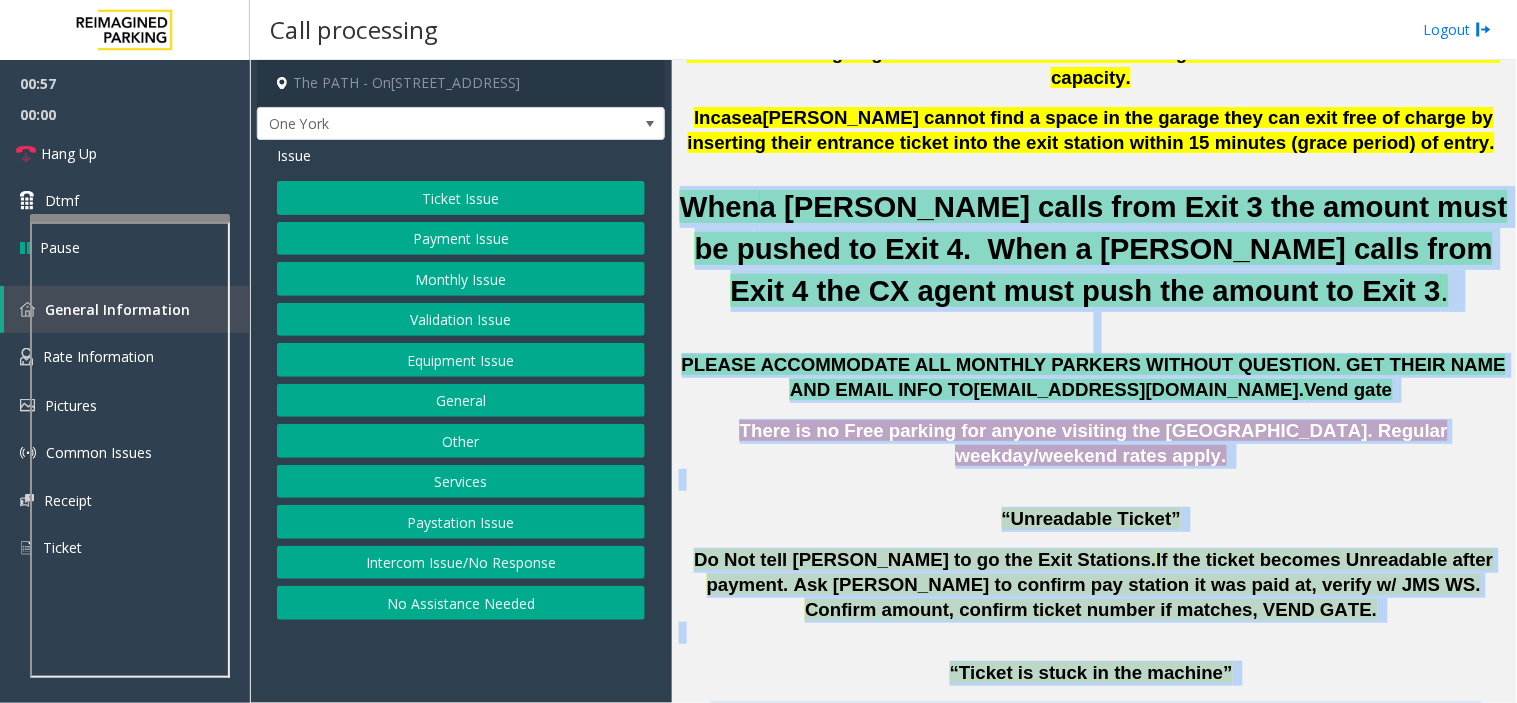 drag, startPoint x: 726, startPoint y: 155, endPoint x: 1348, endPoint y: 628, distance: 781.4173 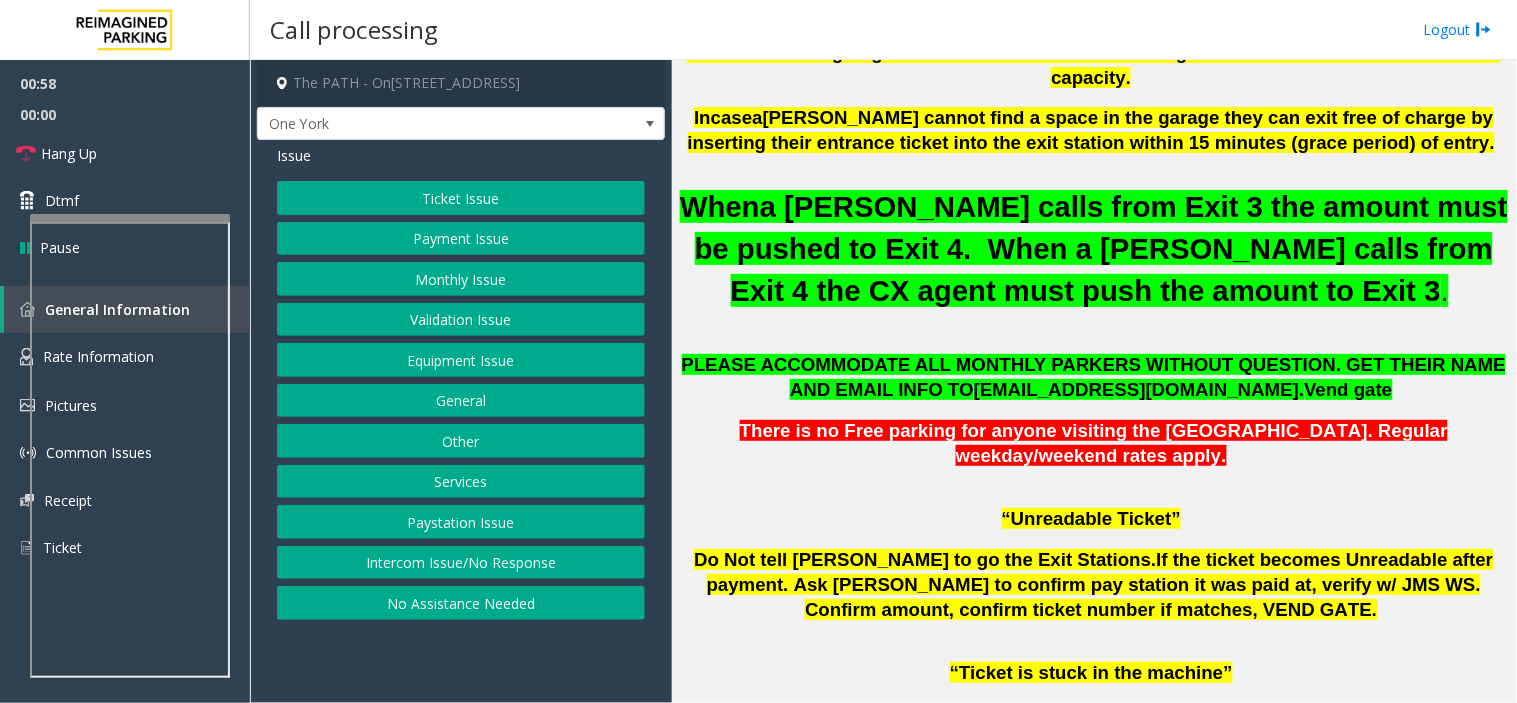 click on "1 [STREET_ADDRESS]pdated by [PERSON_NAME] - 16[DATE]f  a [PERSON_NAME]  is calling from  pay  station, for Ticket unreadable/loss ticket issues then we need to push the rate at  pay  station .   Do  n ot  forward   the [PERSON_NAME] to the Exit if server is working     The Lot is undergoing renovations this weekend limiting the stalls to about 1/3 of its normal capacity.   In  case  a  [PERSON_NAME] cannot find a space in the garage they can exit free of charge by inserting their entrance ticket into the exit station within 15 minutes (grace period) of entry.   When  a [PERSON_NAME] calls from Exit 3 the amount must be pushed to Exit 4.  When a [PERSON_NAME] calls from Exit 4 the CX agent must push the amount to Exit 3 .   PLEASE ACCOMMODATE ALL MONTHLY PARKERS WITHOUT QUESTION. GET THEIR NAME AND EMAIL INFO TO  [EMAIL_ADDRESS][DOMAIN_NAME].  [GEOGRAPHIC_DATA]   There is no Free parking for anyone visiting the [GEOGRAPHIC_DATA]. Regular weekday/weekend rates apply.     “Unreadable Ticket”                 PARCS     - E" 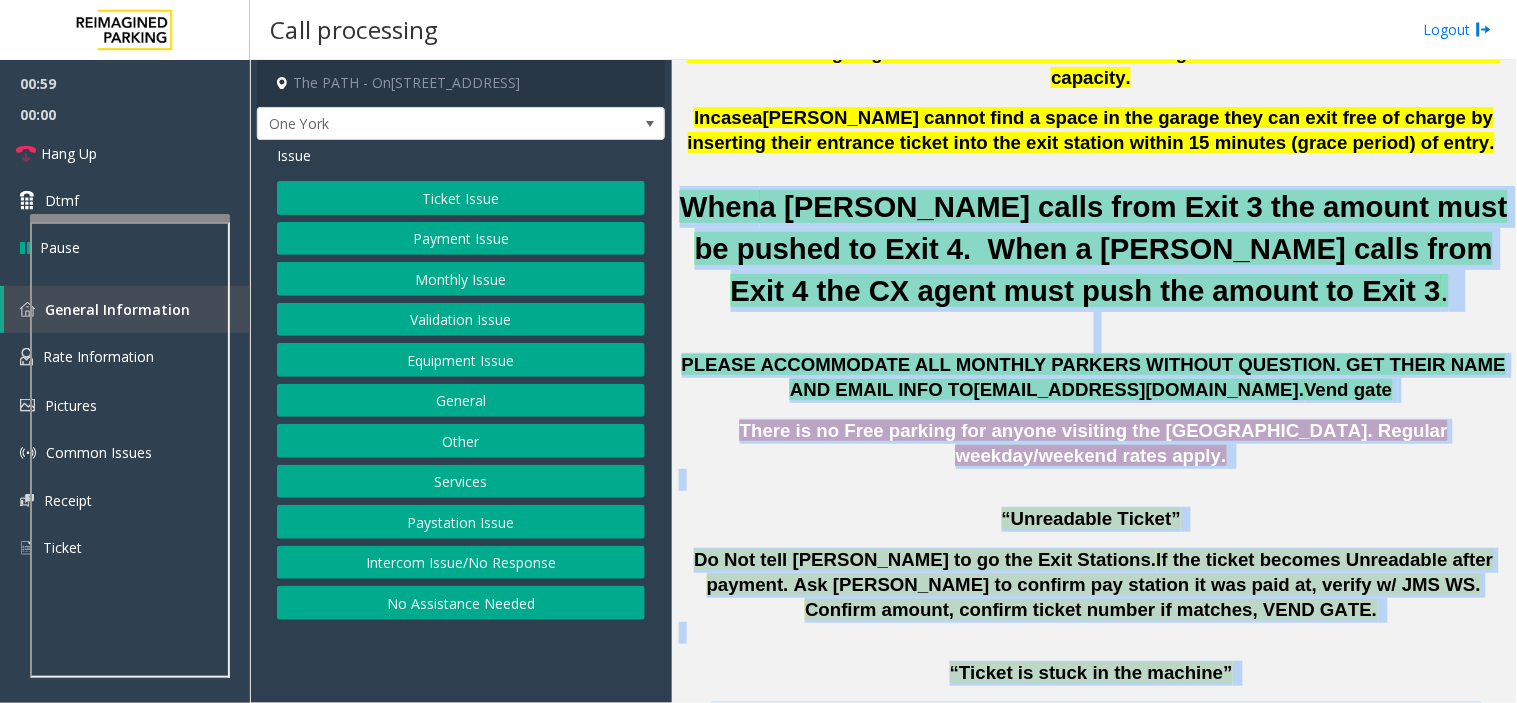 drag, startPoint x: 1348, startPoint y: 628, endPoint x: 753, endPoint y: 184, distance: 742.40216 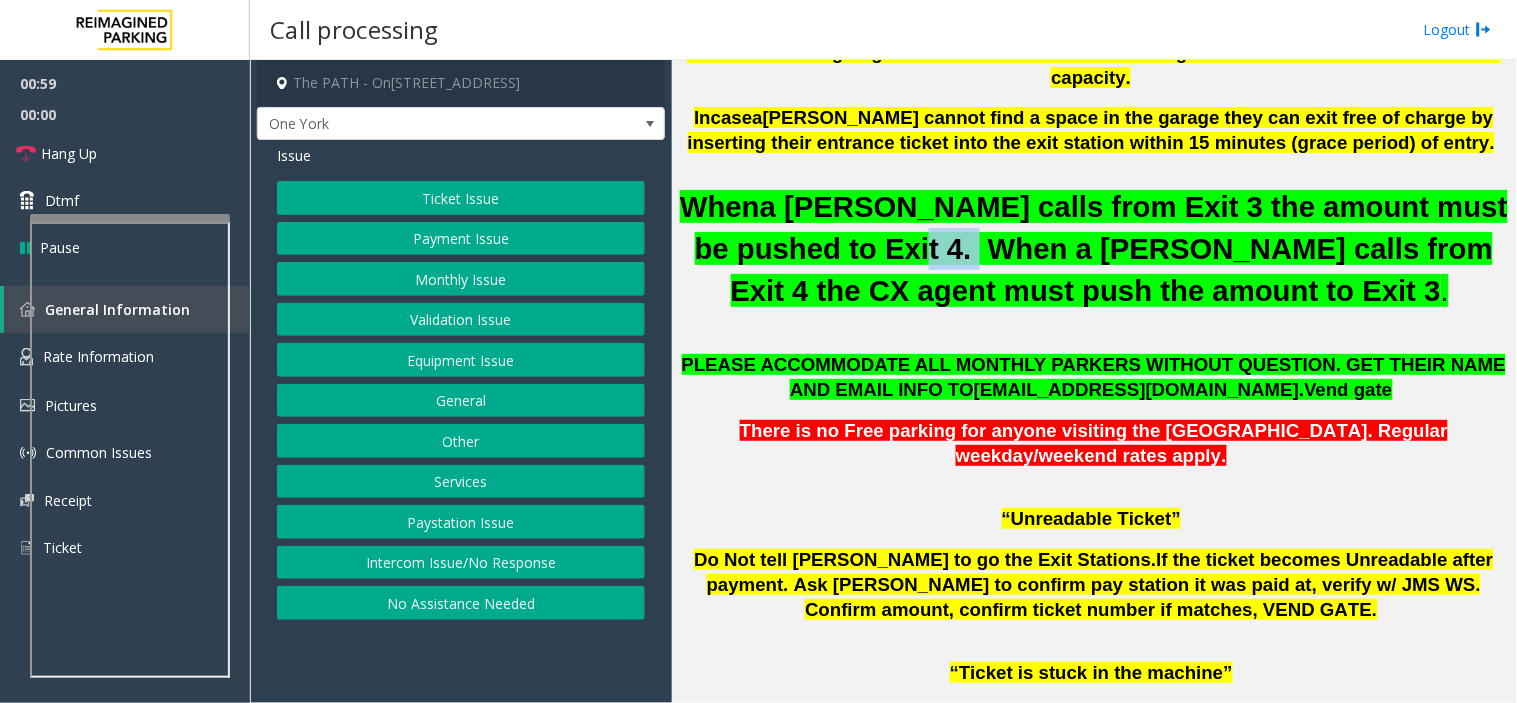 click on "a [PERSON_NAME] calls from Exit 3 the amount must be pushed to Exit 4.  When a [PERSON_NAME] calls from Exit 4 the CX agent must push the amount to Exit 3" 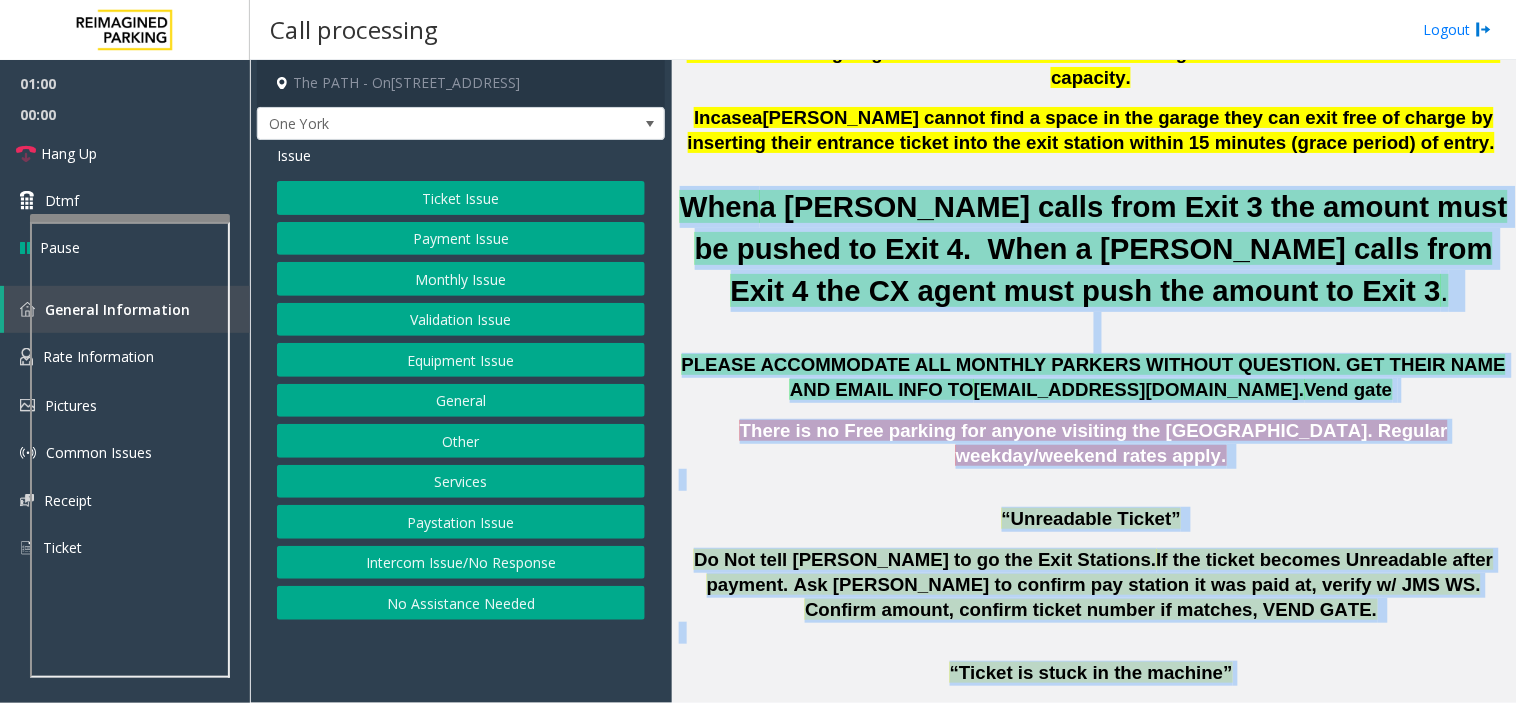 drag, startPoint x: 753, startPoint y: 184, endPoint x: 1083, endPoint y: 603, distance: 533.3489 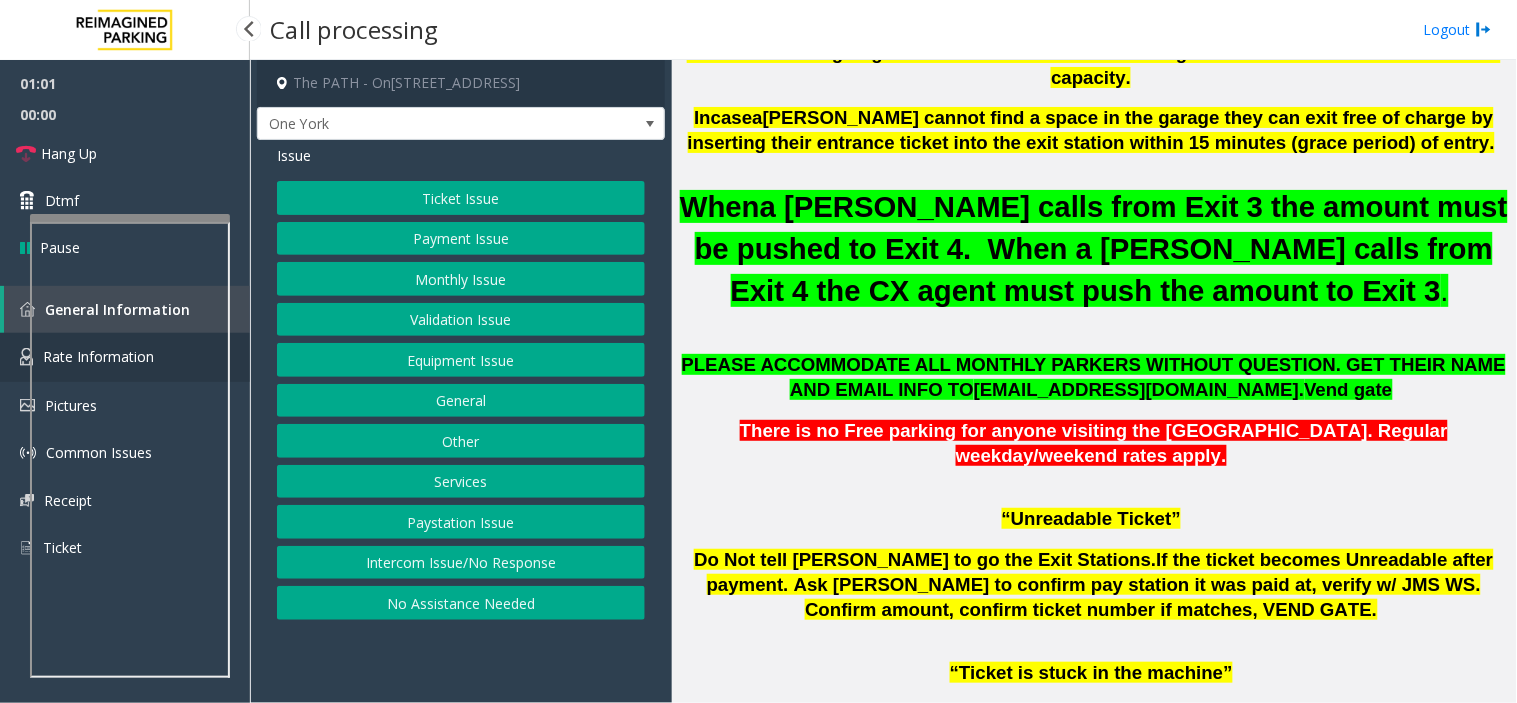 click on "Rate Information" at bounding box center (125, 357) 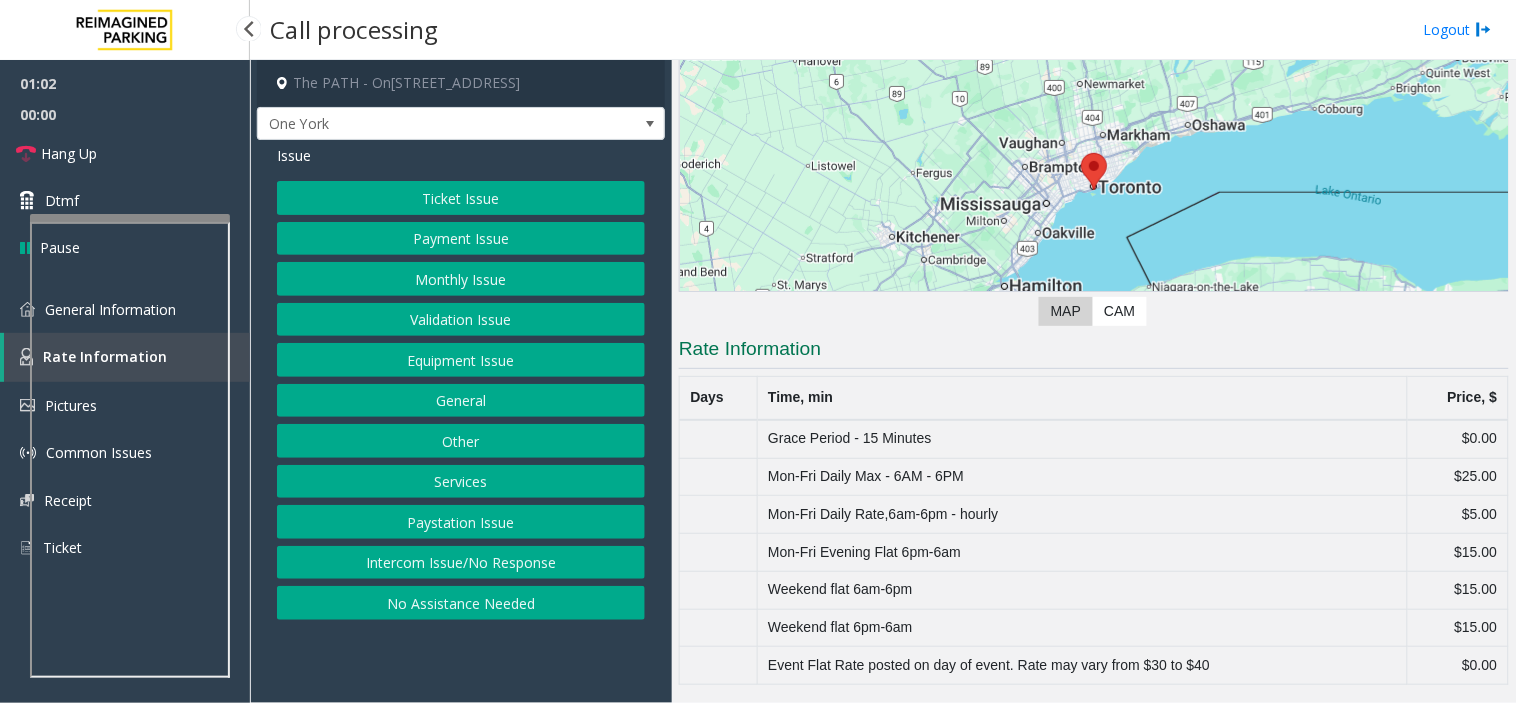 scroll, scrollTop: 194, scrollLeft: 0, axis: vertical 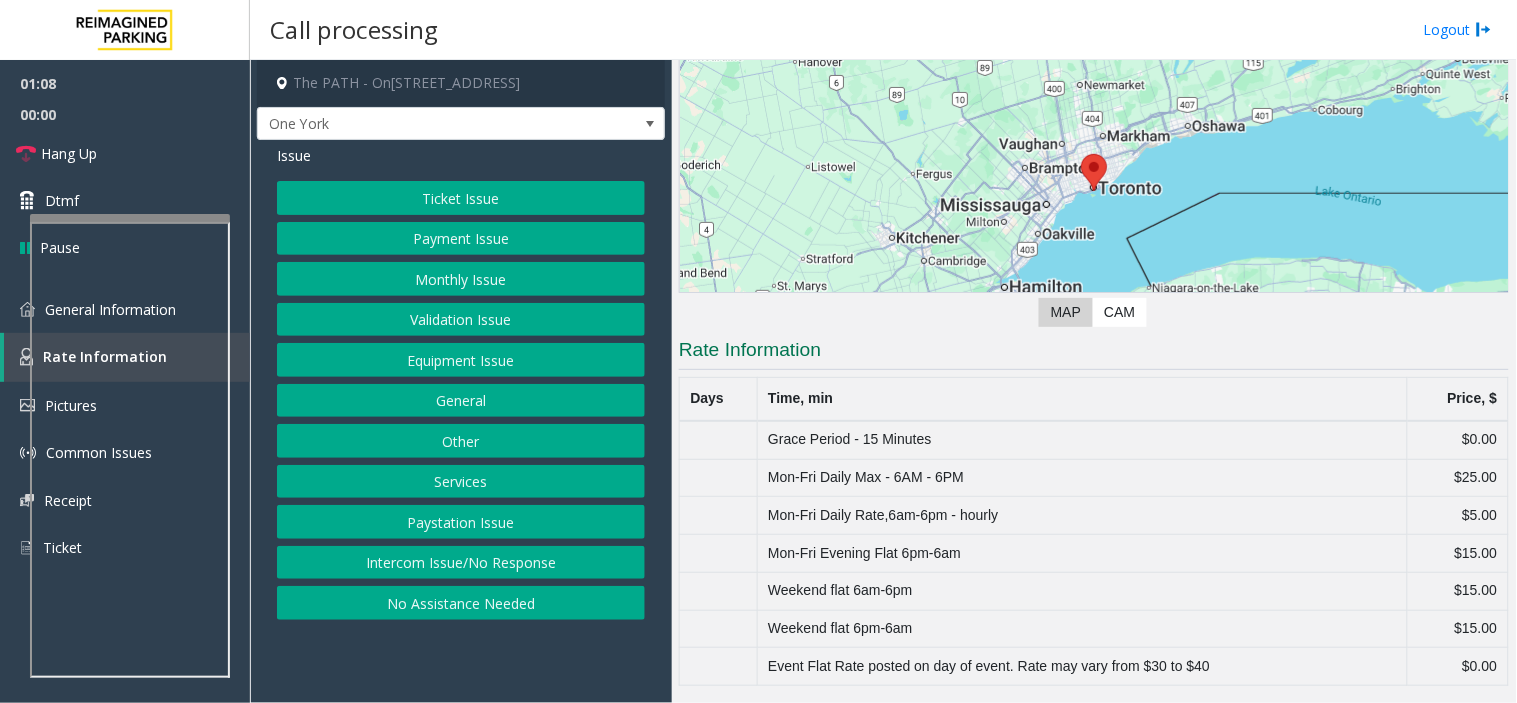 click on "Ticket Issue   Payment Issue   Monthly Issue   Validation Issue   Equipment Issue   General   Other   Services   Paystation Issue   Intercom Issue/No Response   No Assistance Needed" 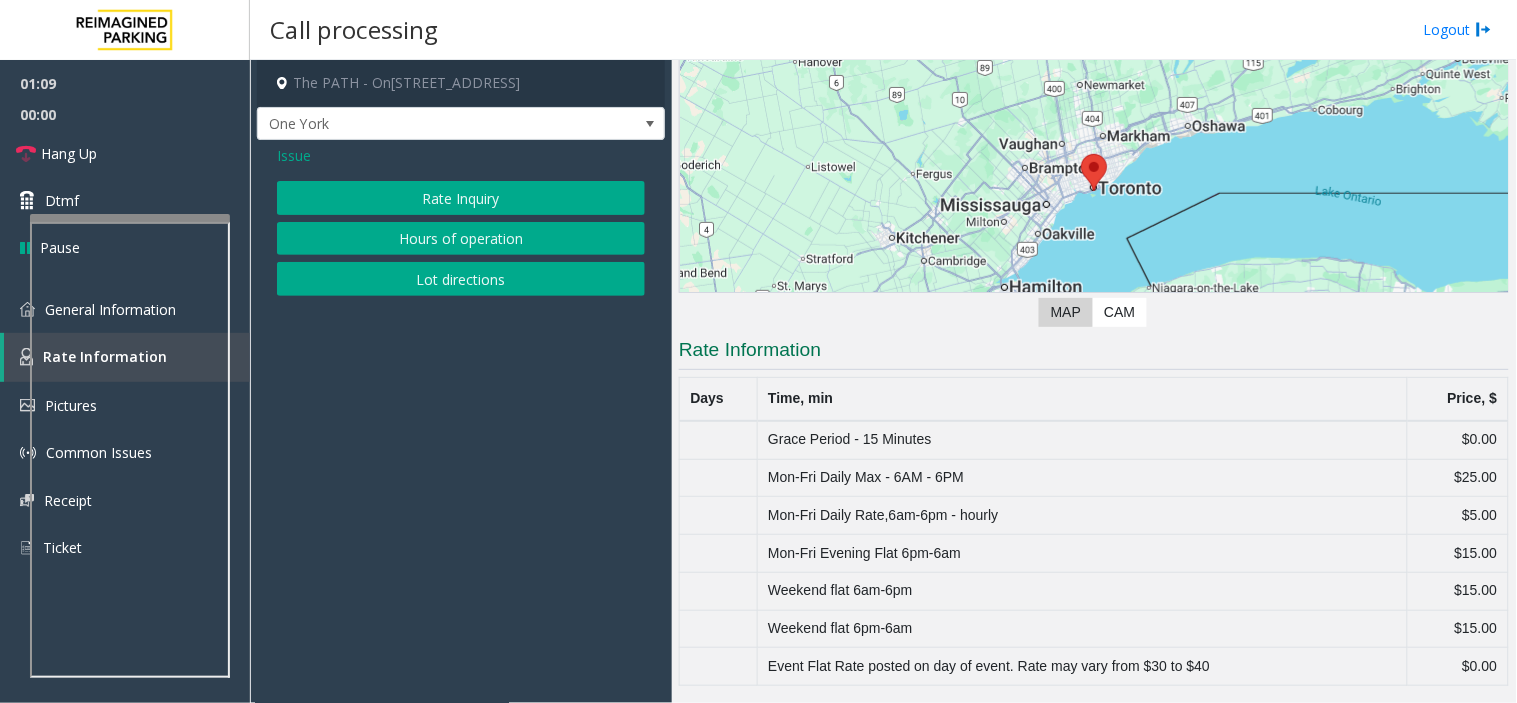 drag, startPoint x: 401, startPoint y: 204, endPoint x: 377, endPoint y: 197, distance: 25 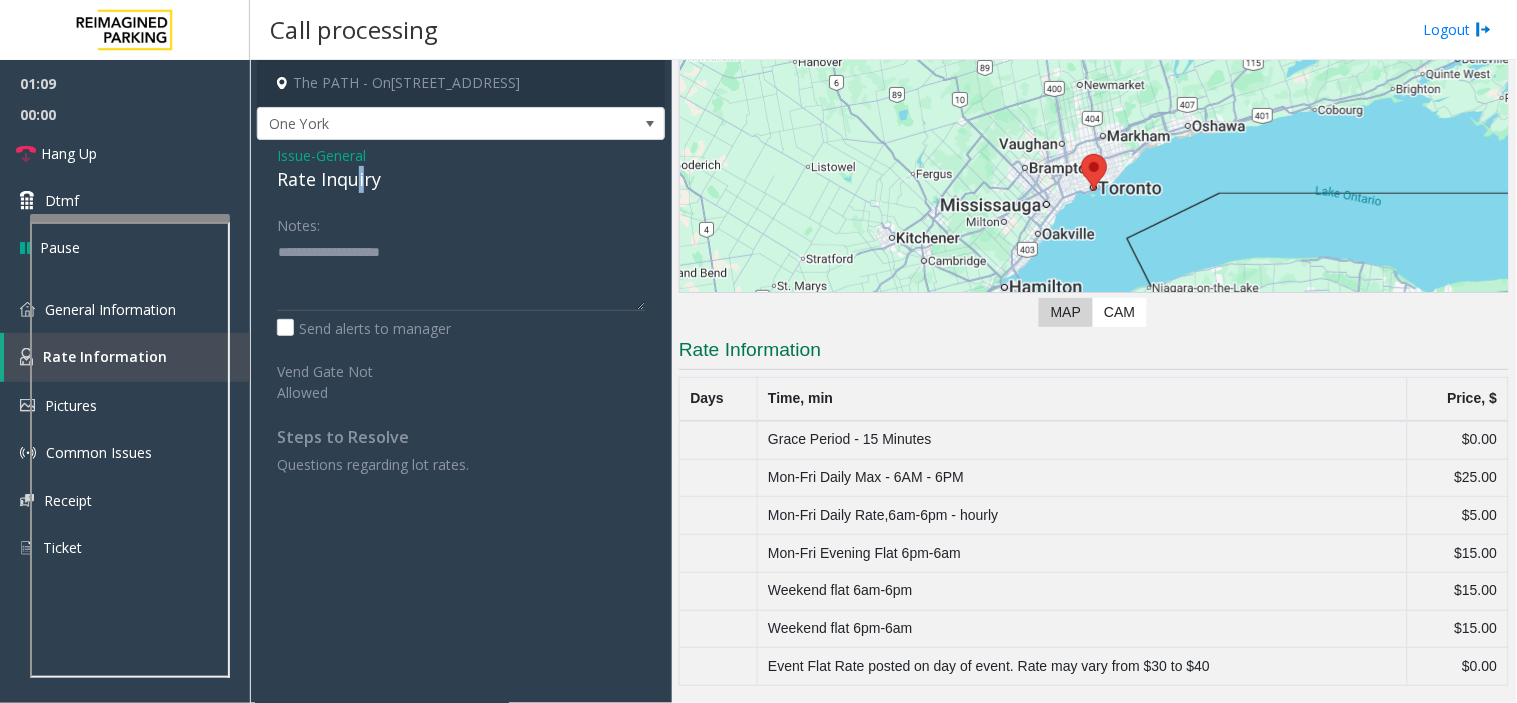 click on "Rate Inquiry" 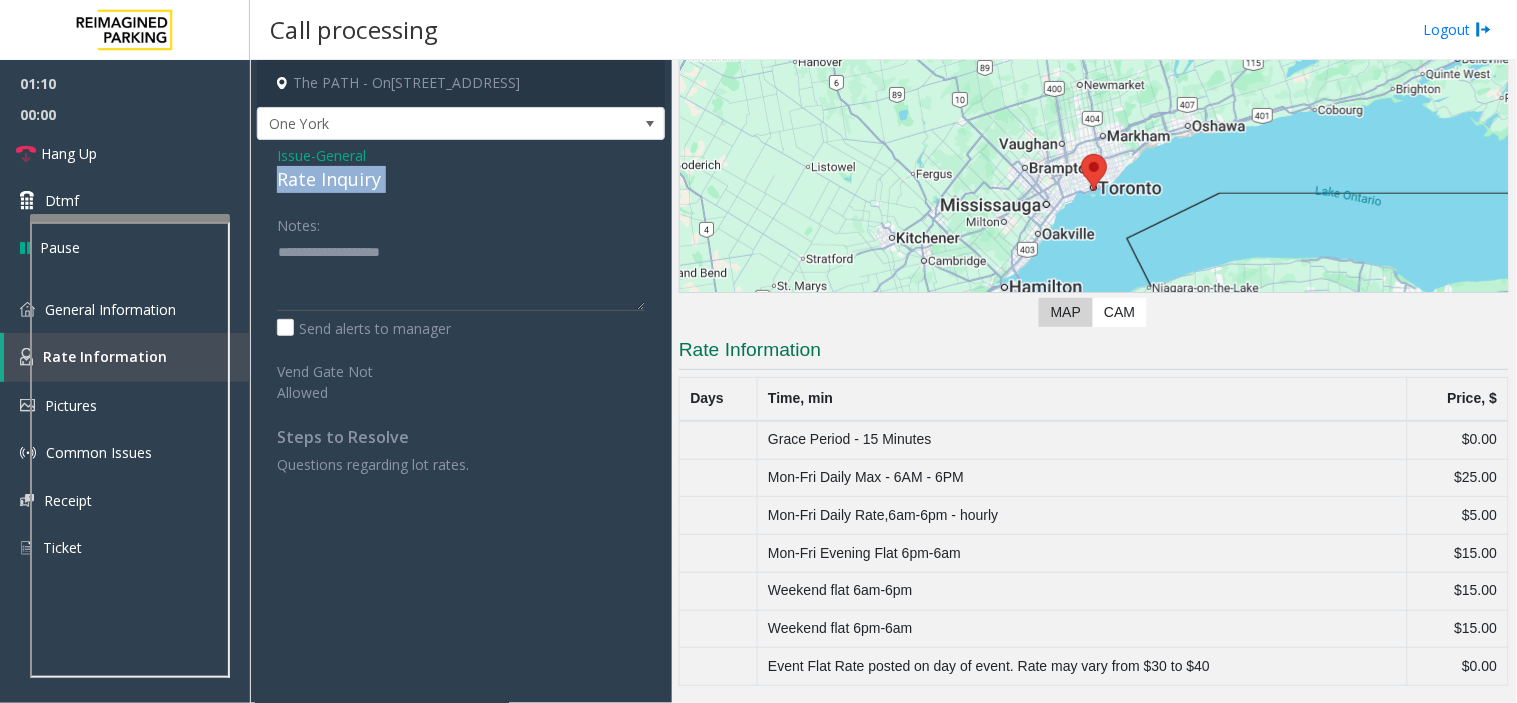 click on "Rate Inquiry" 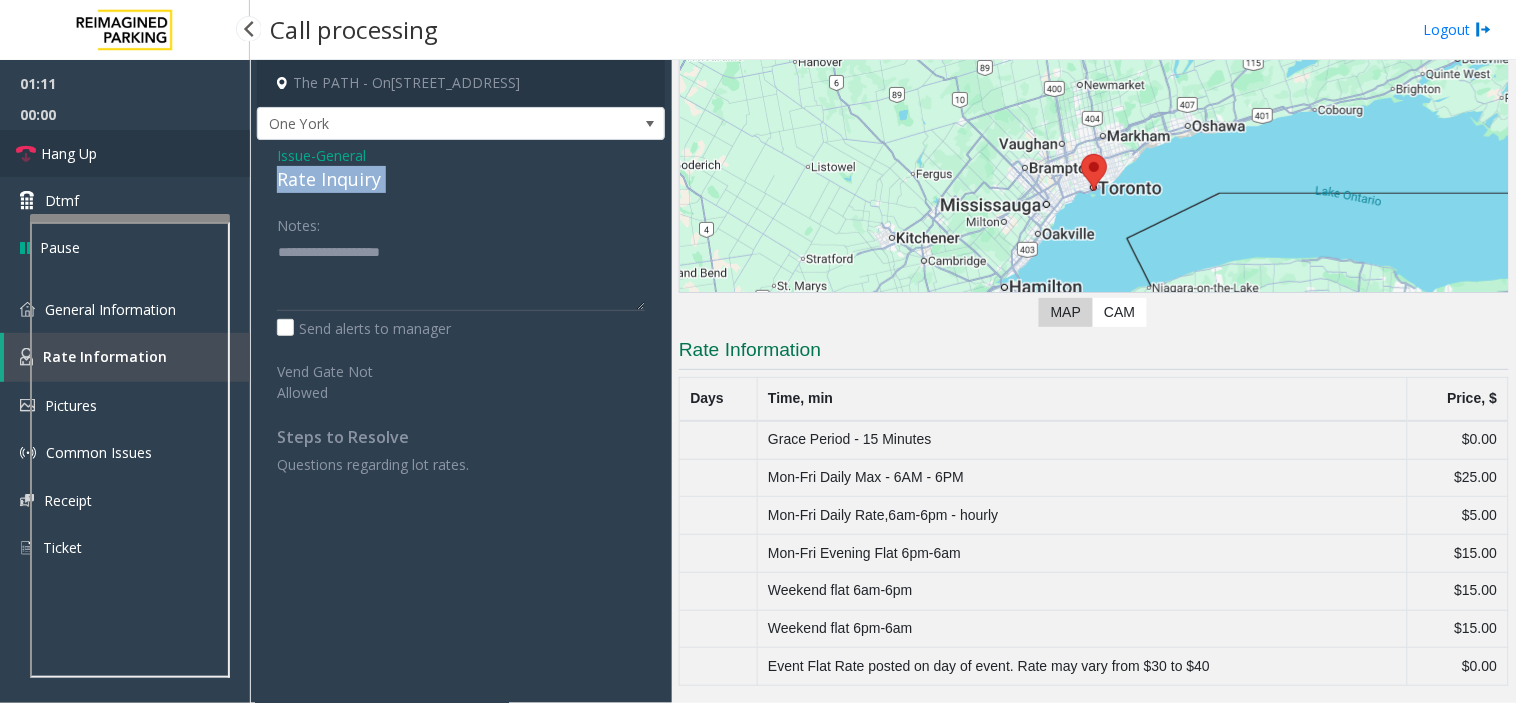 click on "Hang Up" at bounding box center (125, 153) 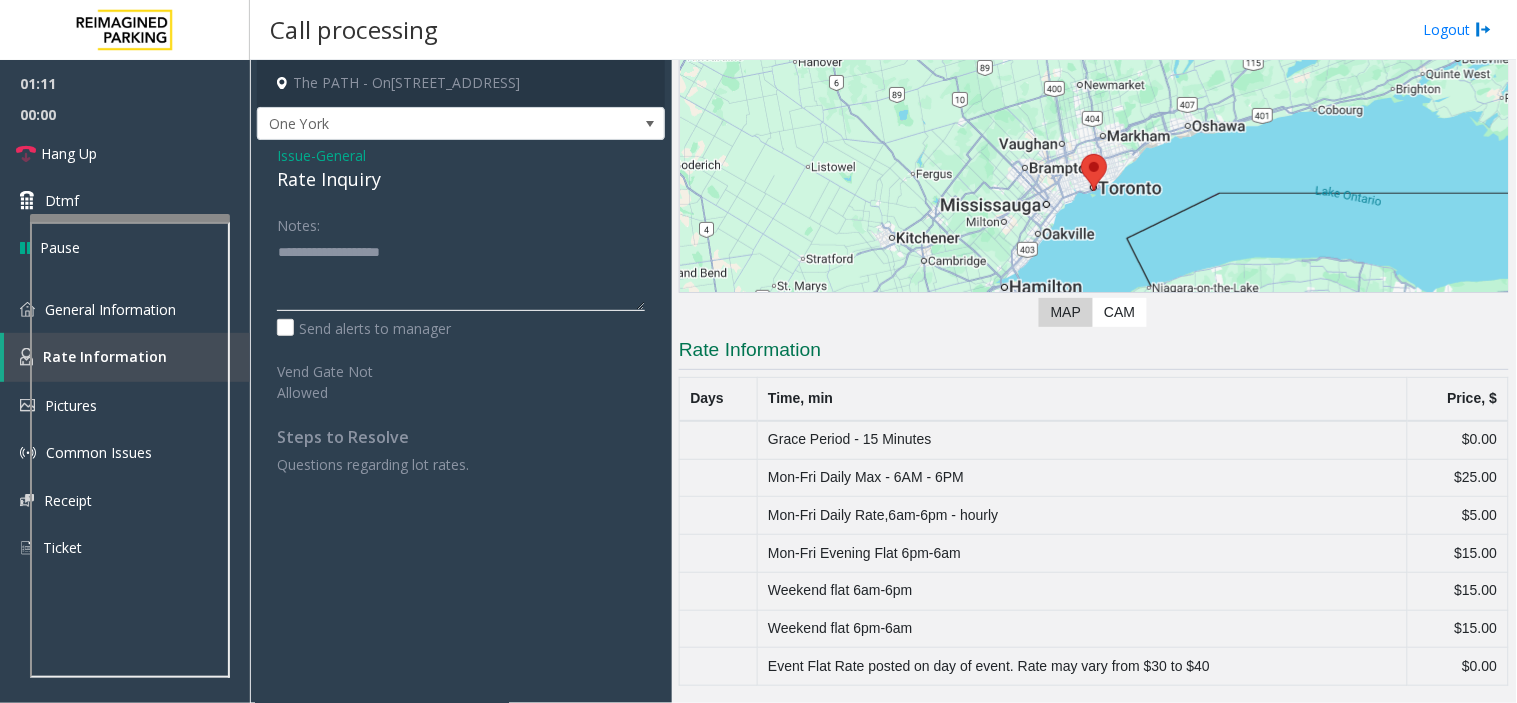 click 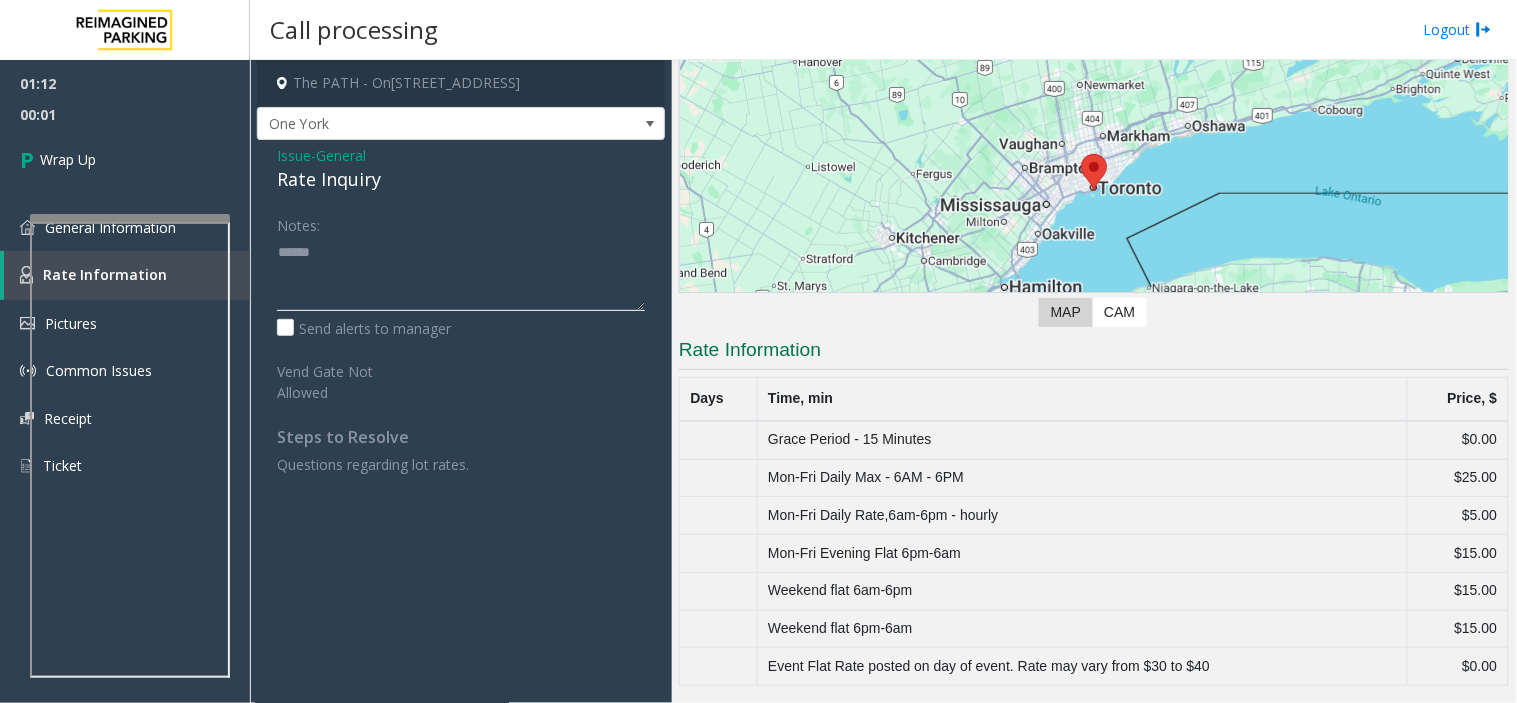paste on "**********" 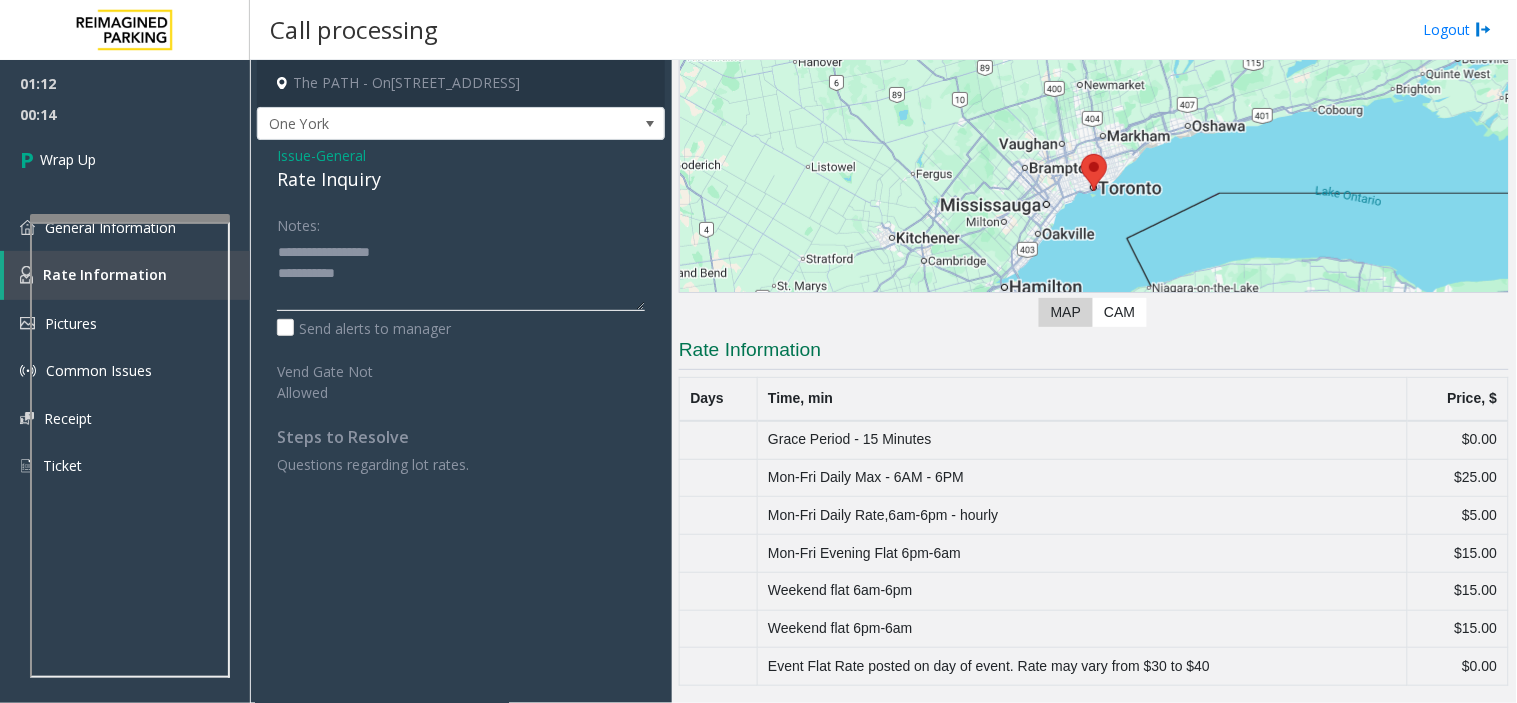 click 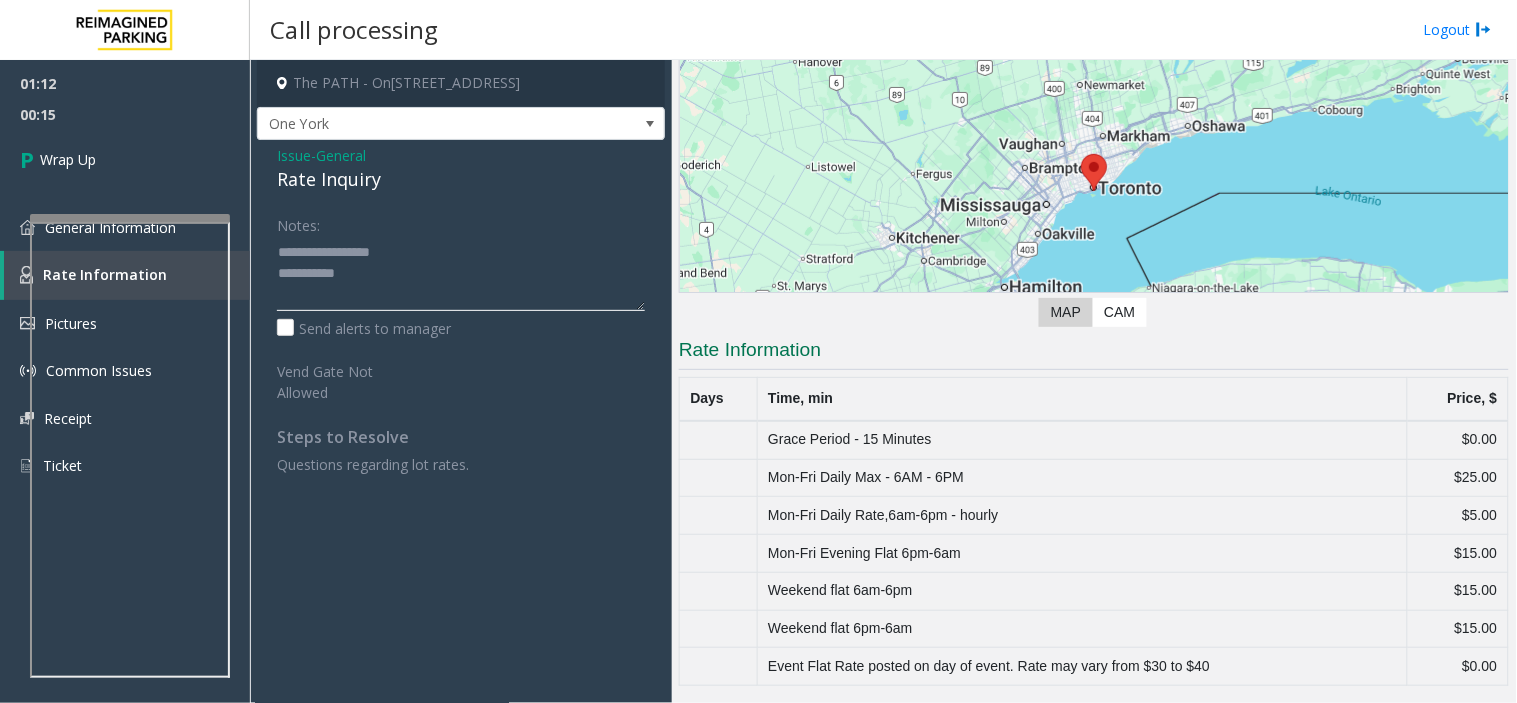 click 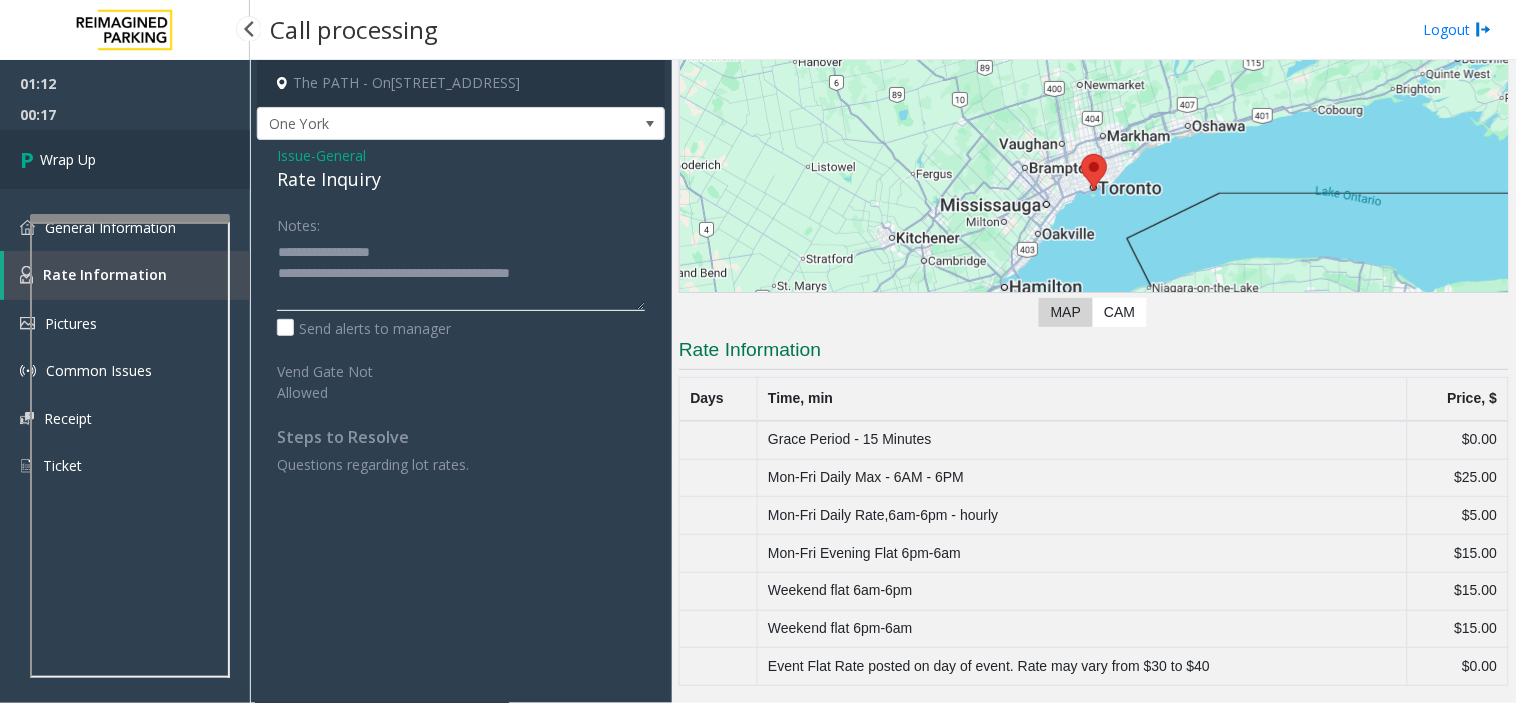 type on "**********" 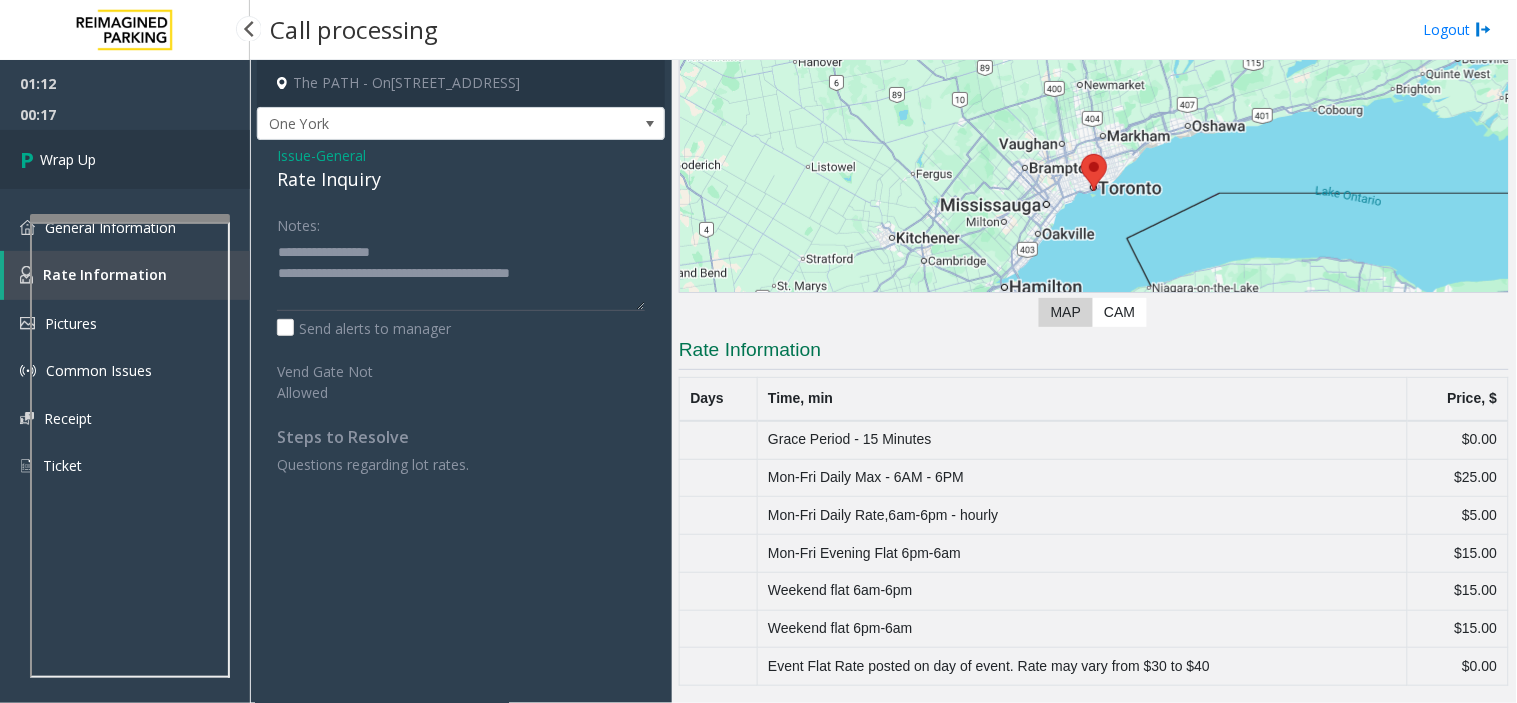 click on "Wrap Up" at bounding box center (125, 159) 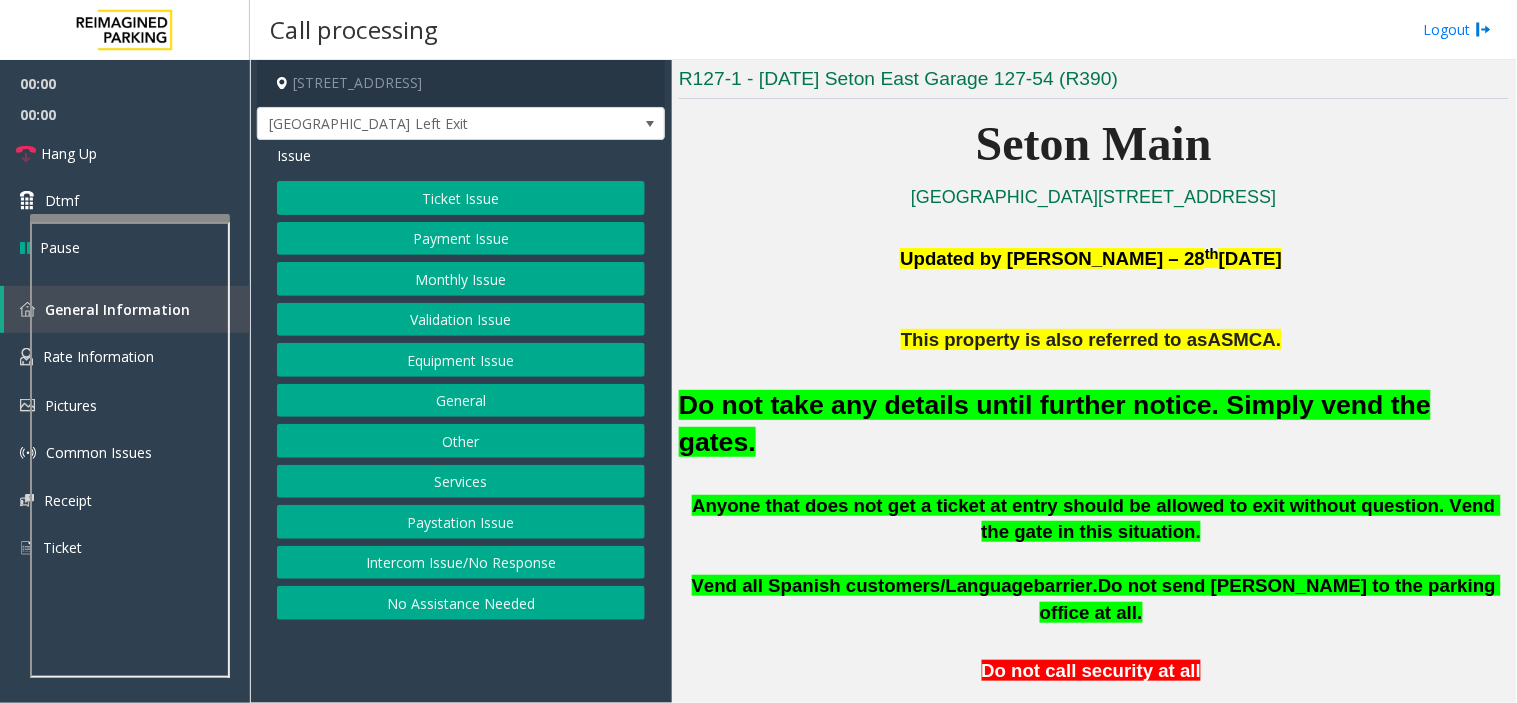 scroll, scrollTop: 444, scrollLeft: 0, axis: vertical 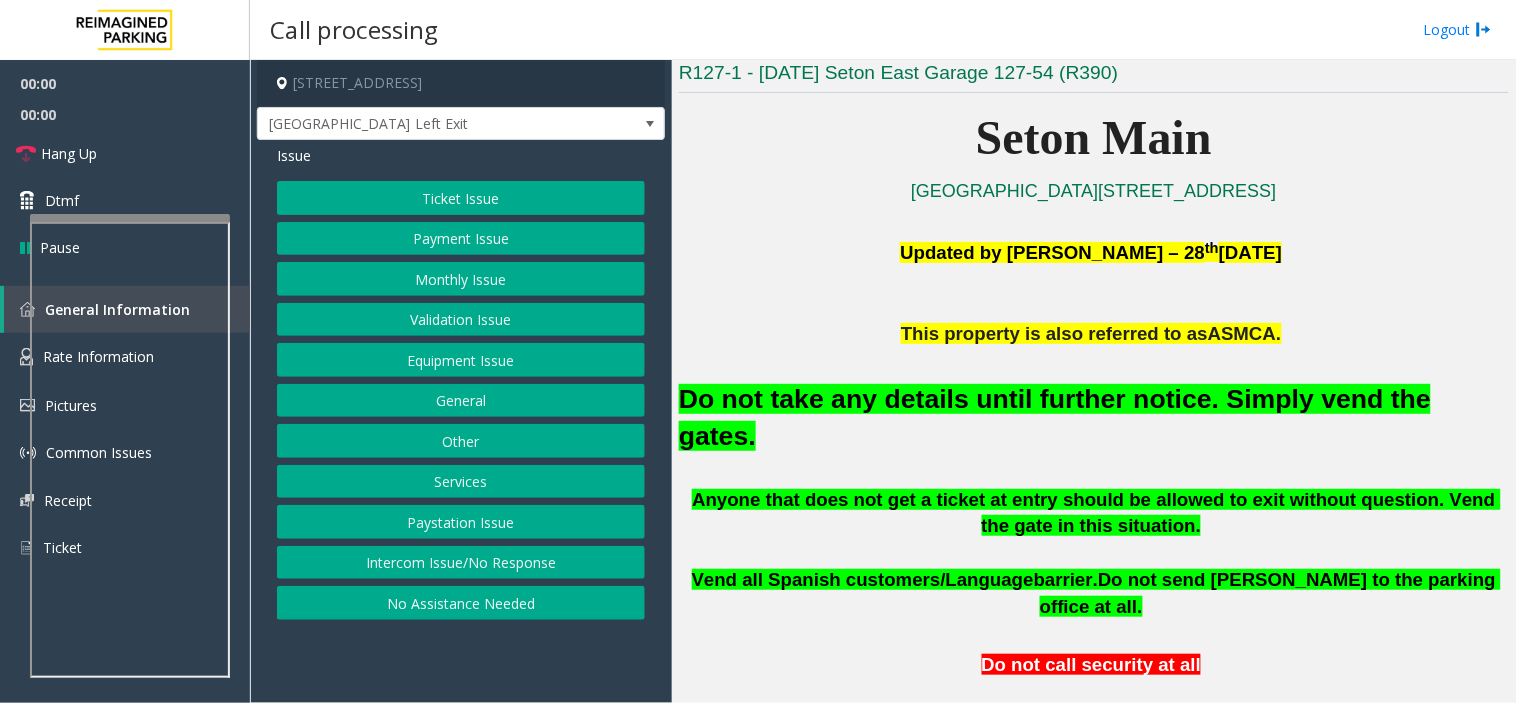 click on "Do not take any details until further notice. Simply vend the gates." 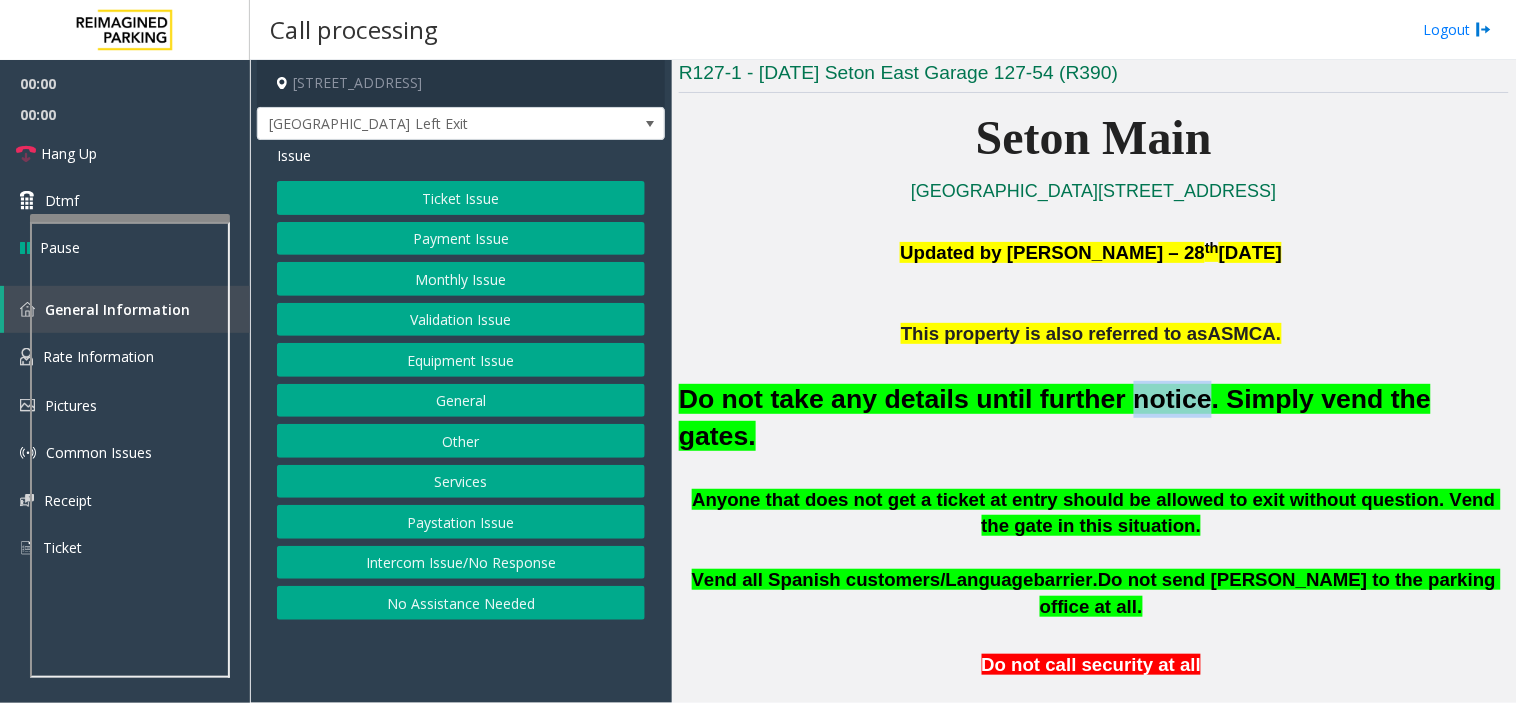 click on "Do not take any details until further notice. Simply vend the gates." 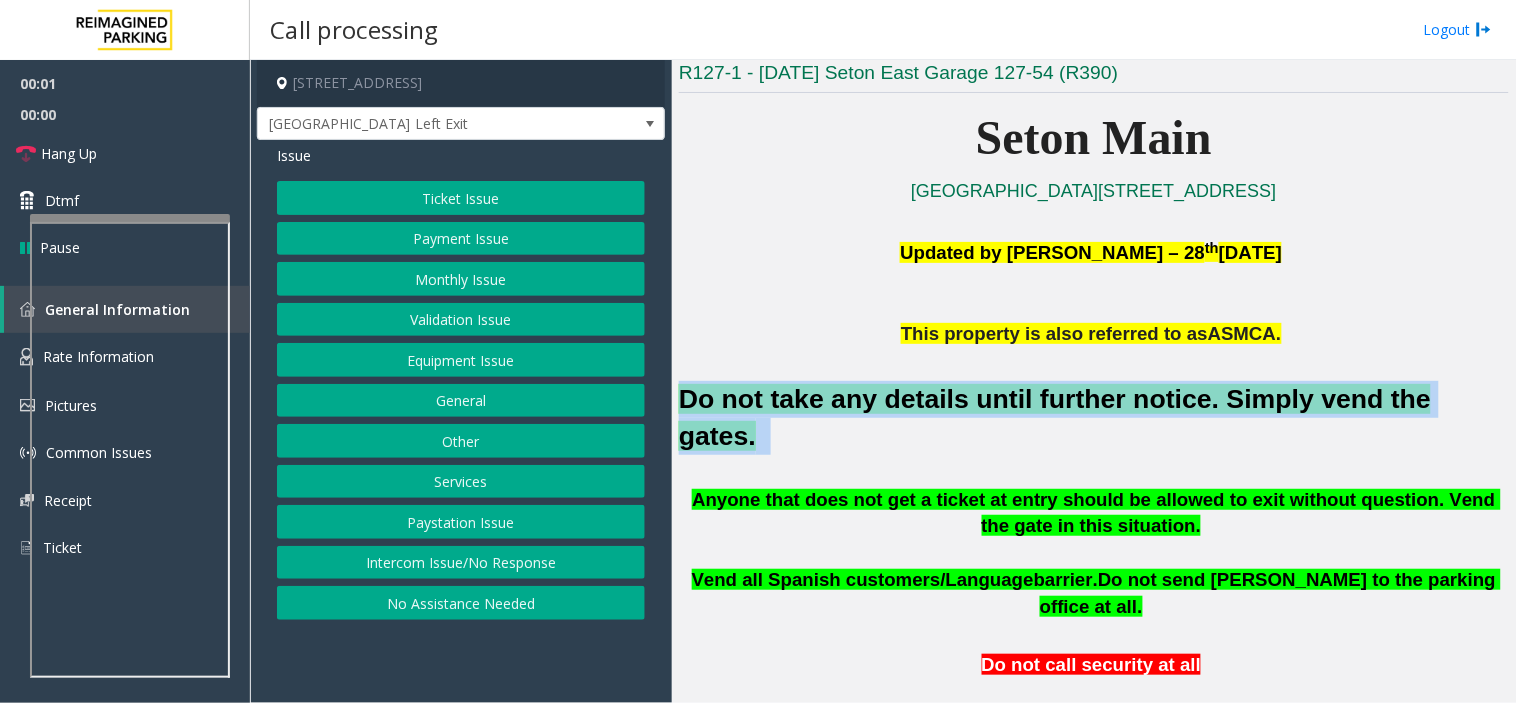 click on "Do not take any details until further notice. Simply vend the gates." 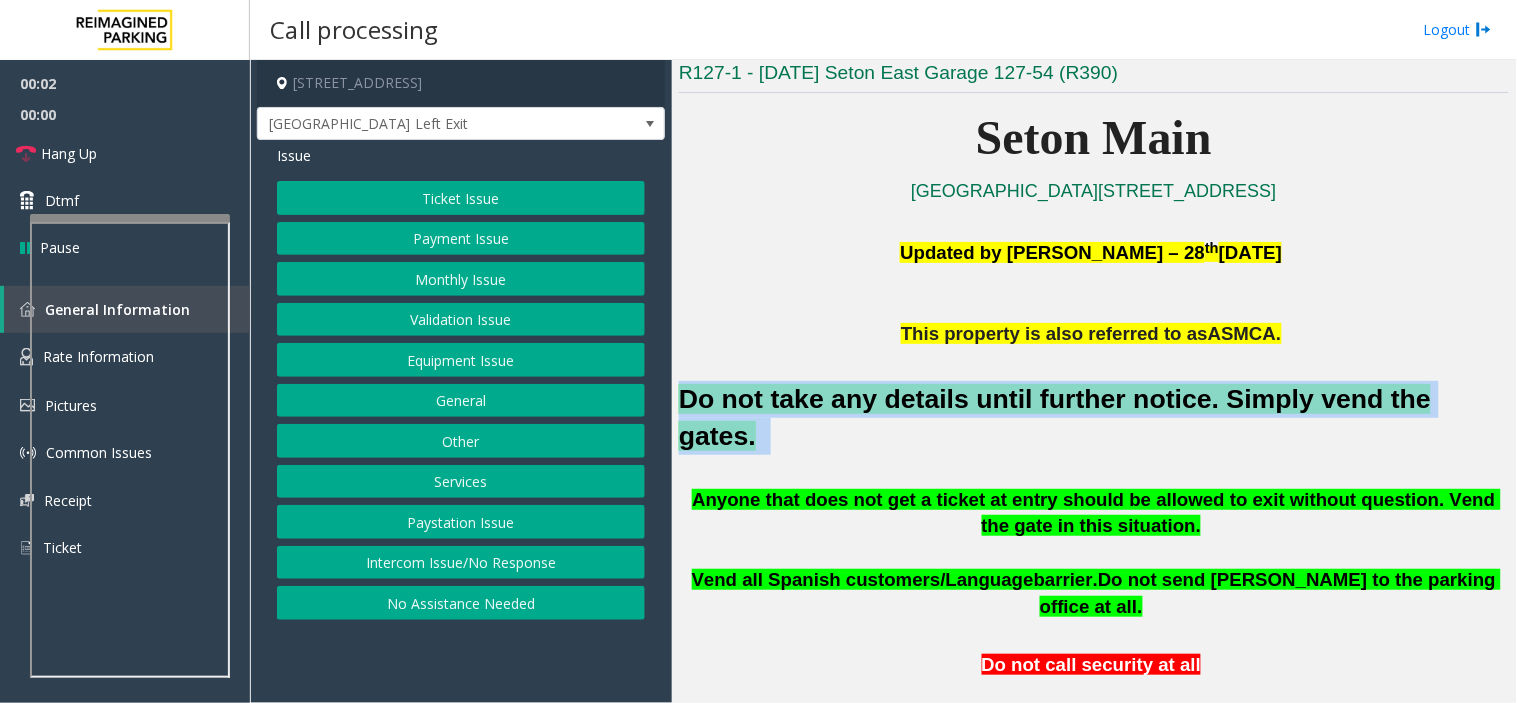 click on "Equipment Issue" 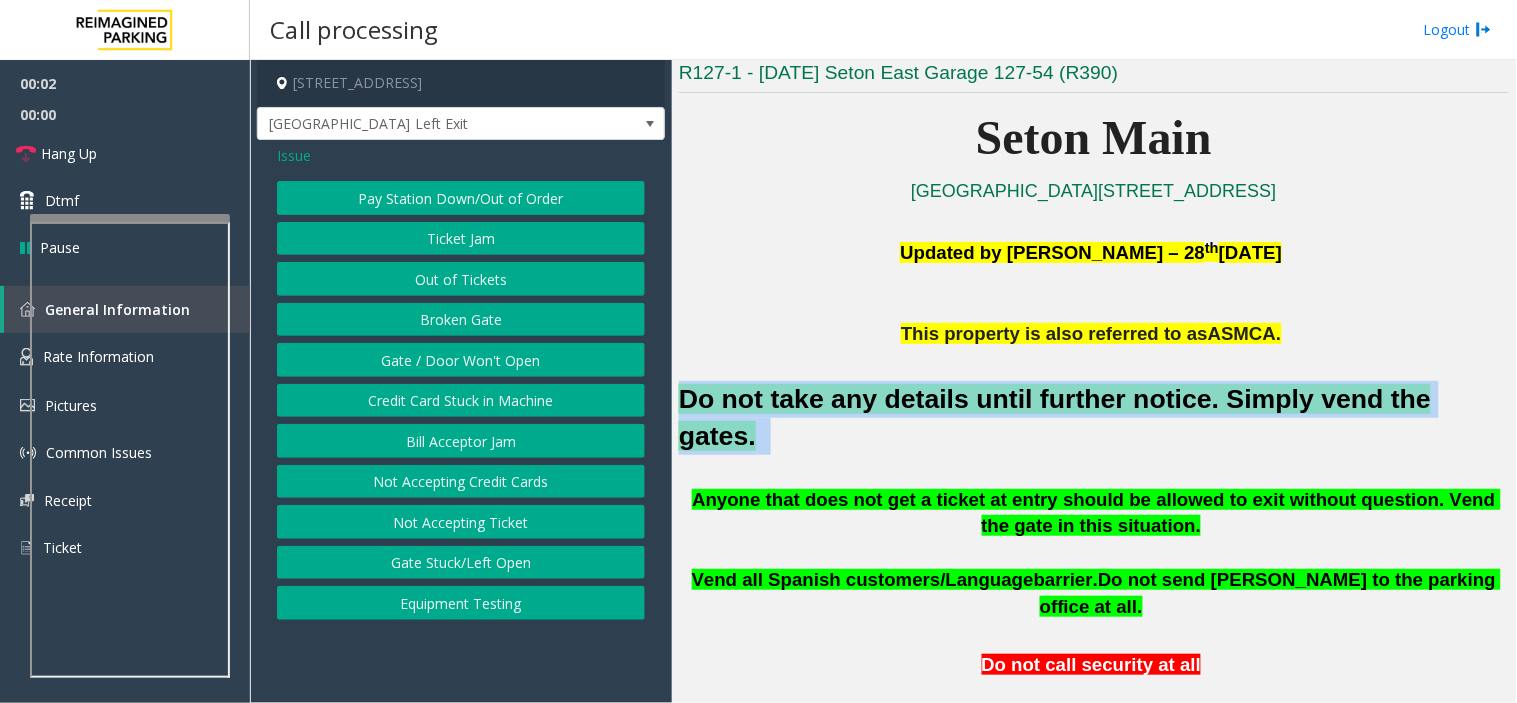 click on "Gate / Door Won't Open" 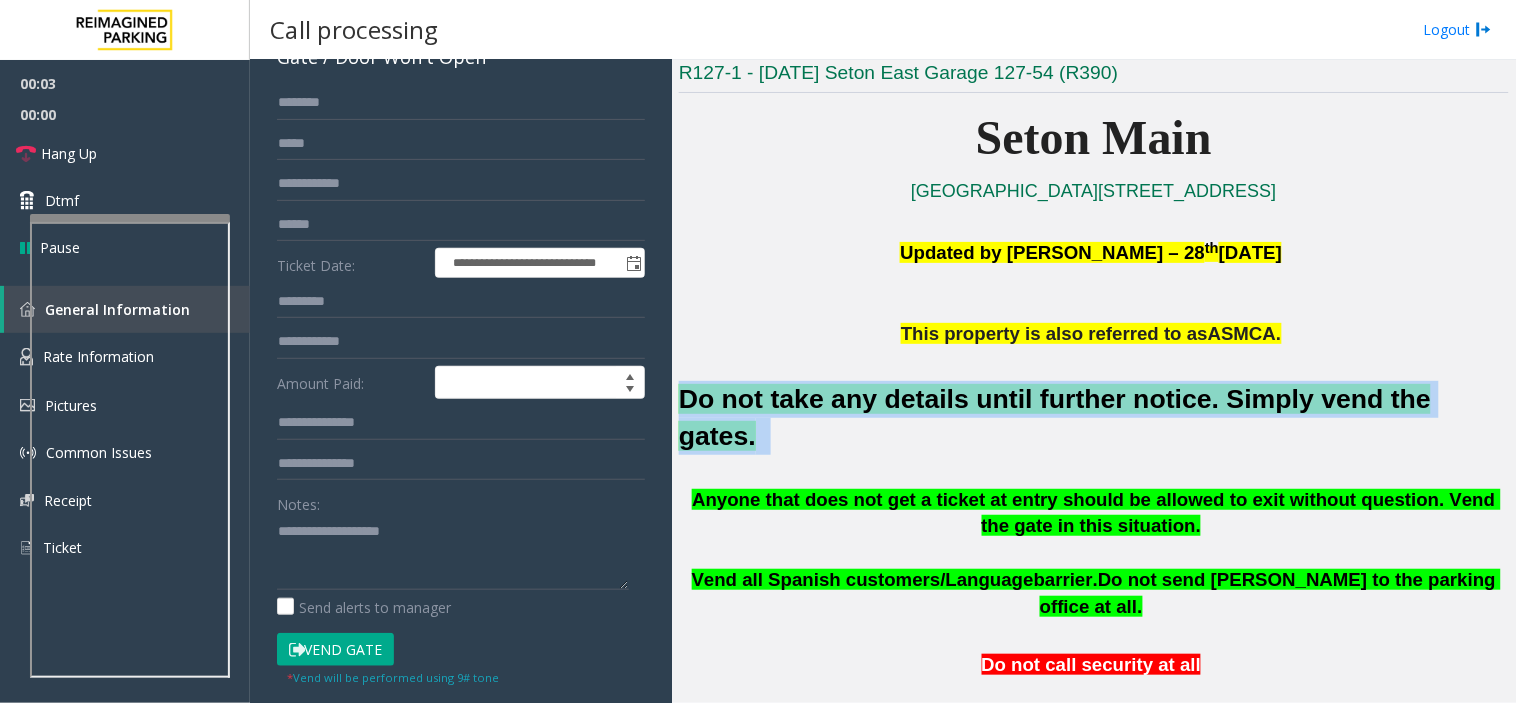 scroll, scrollTop: 430, scrollLeft: 0, axis: vertical 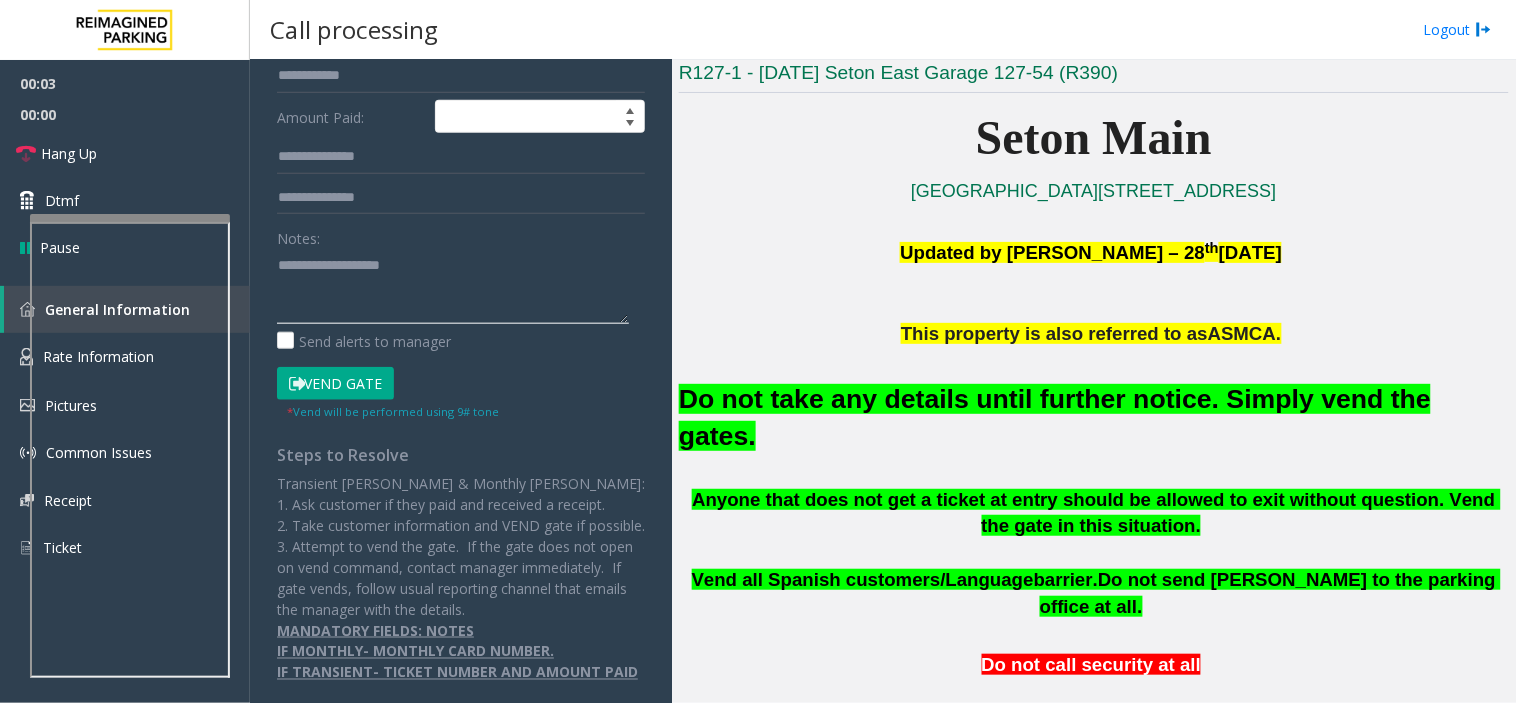 click 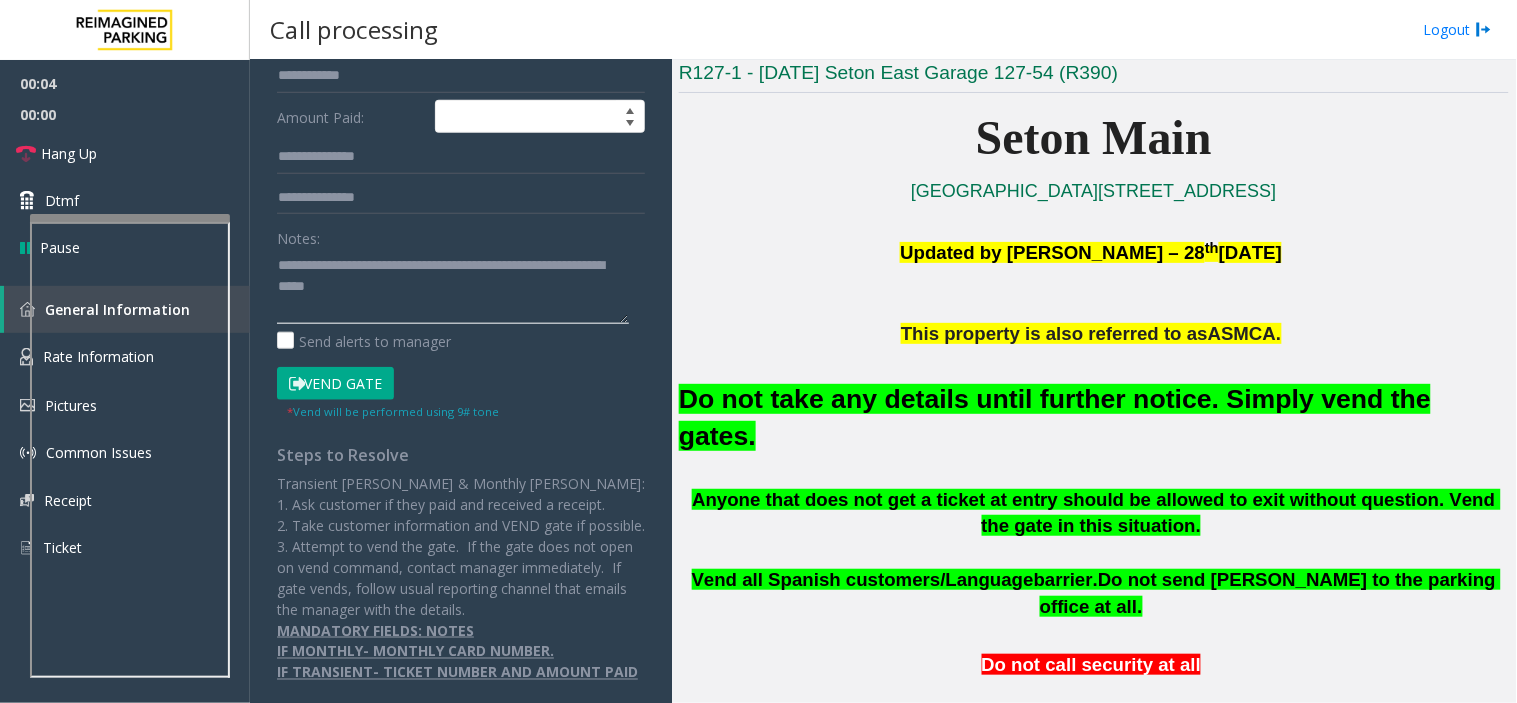 type on "**********" 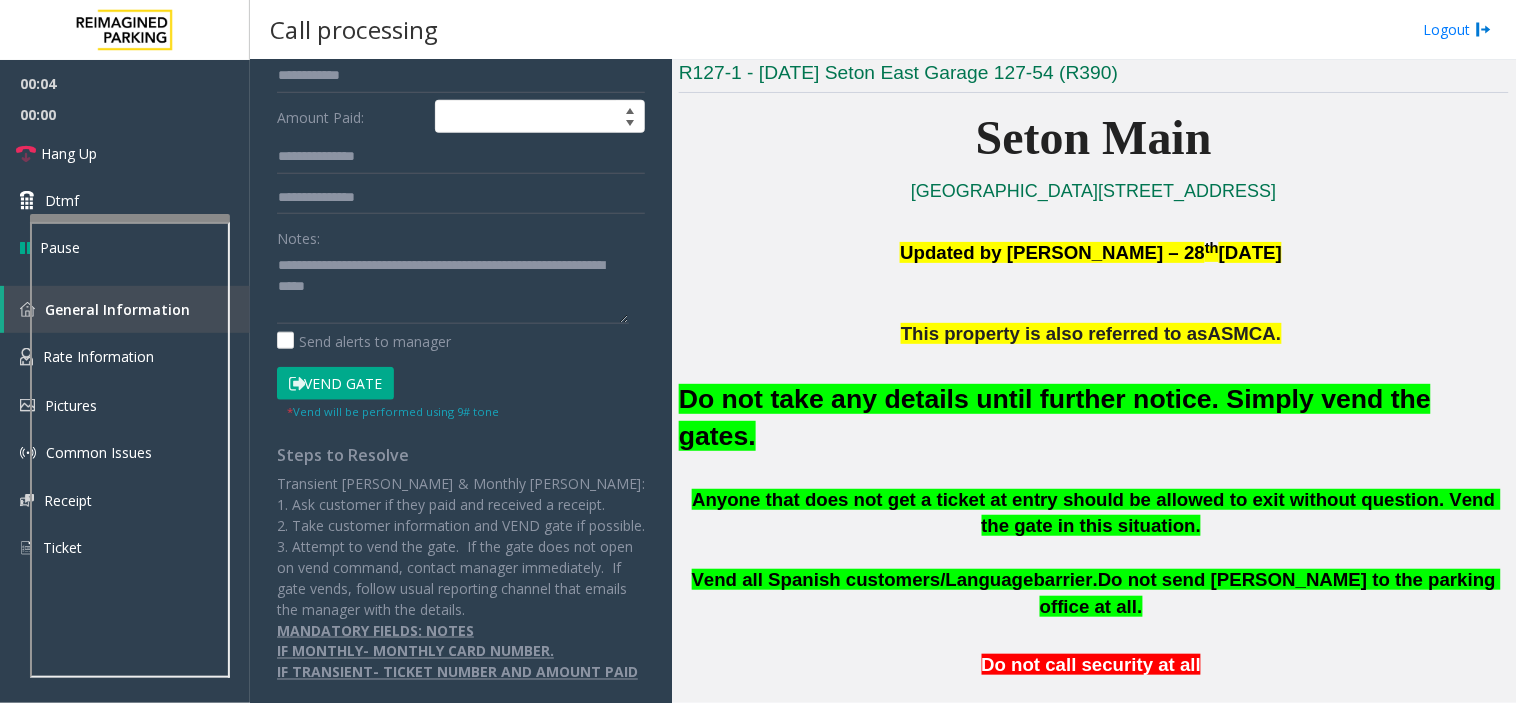 click on "Vend Gate" 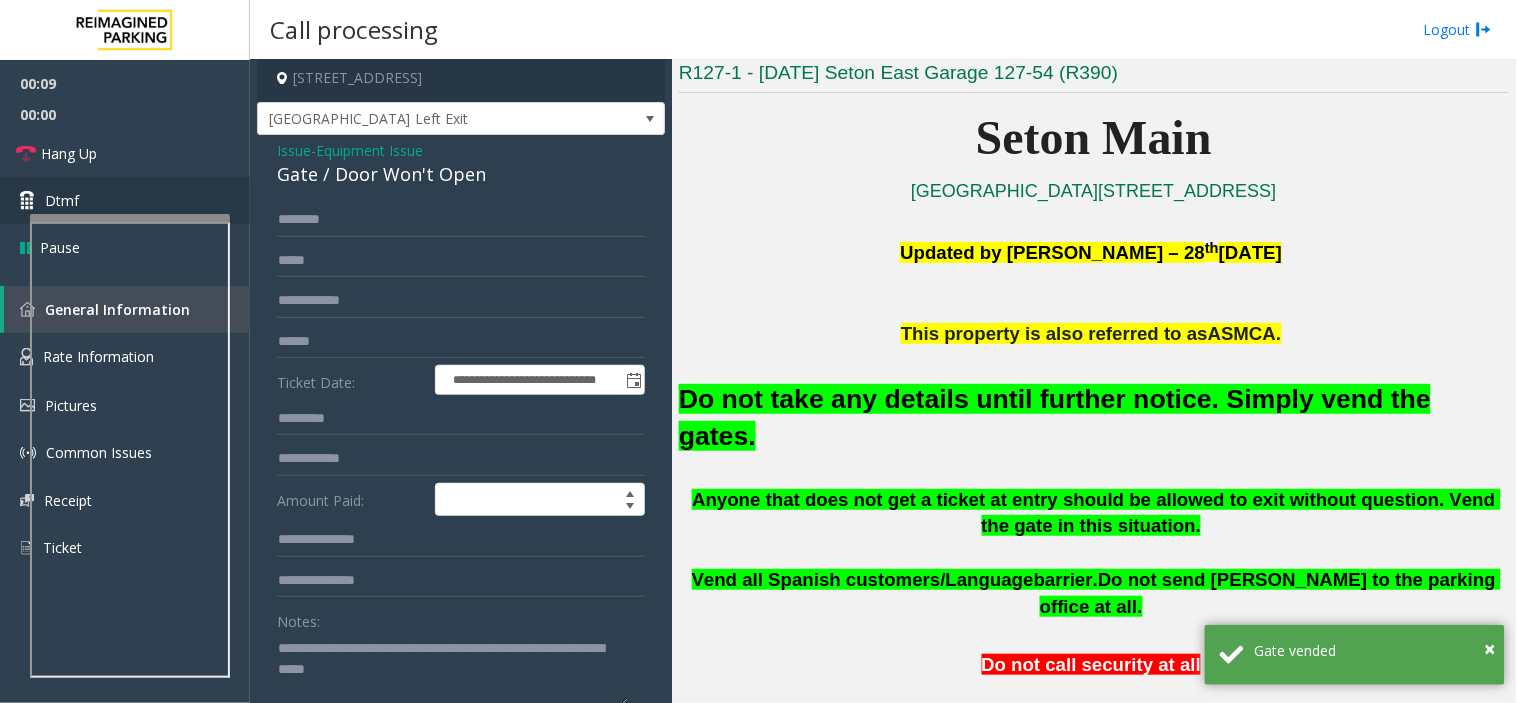scroll, scrollTop: 0, scrollLeft: 0, axis: both 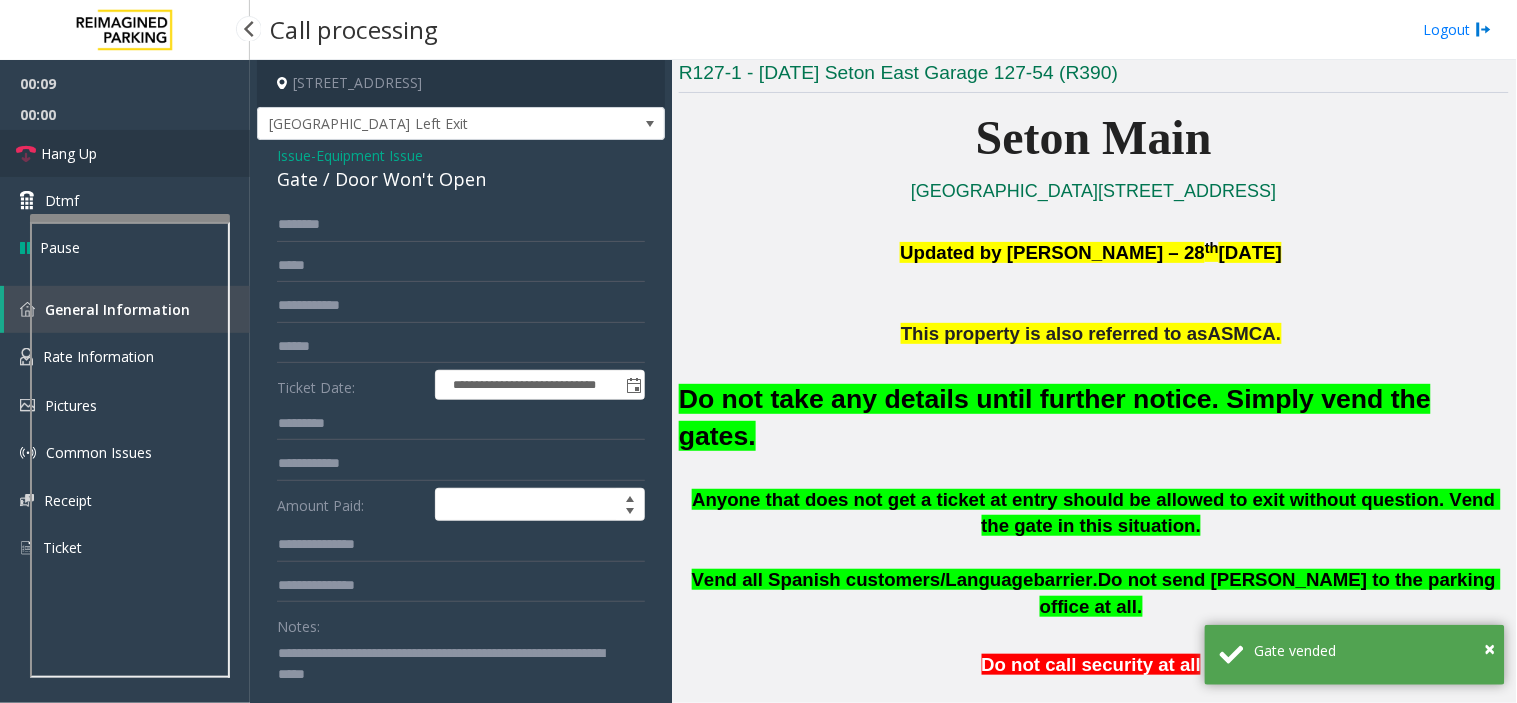 click on "Hang Up" at bounding box center [125, 153] 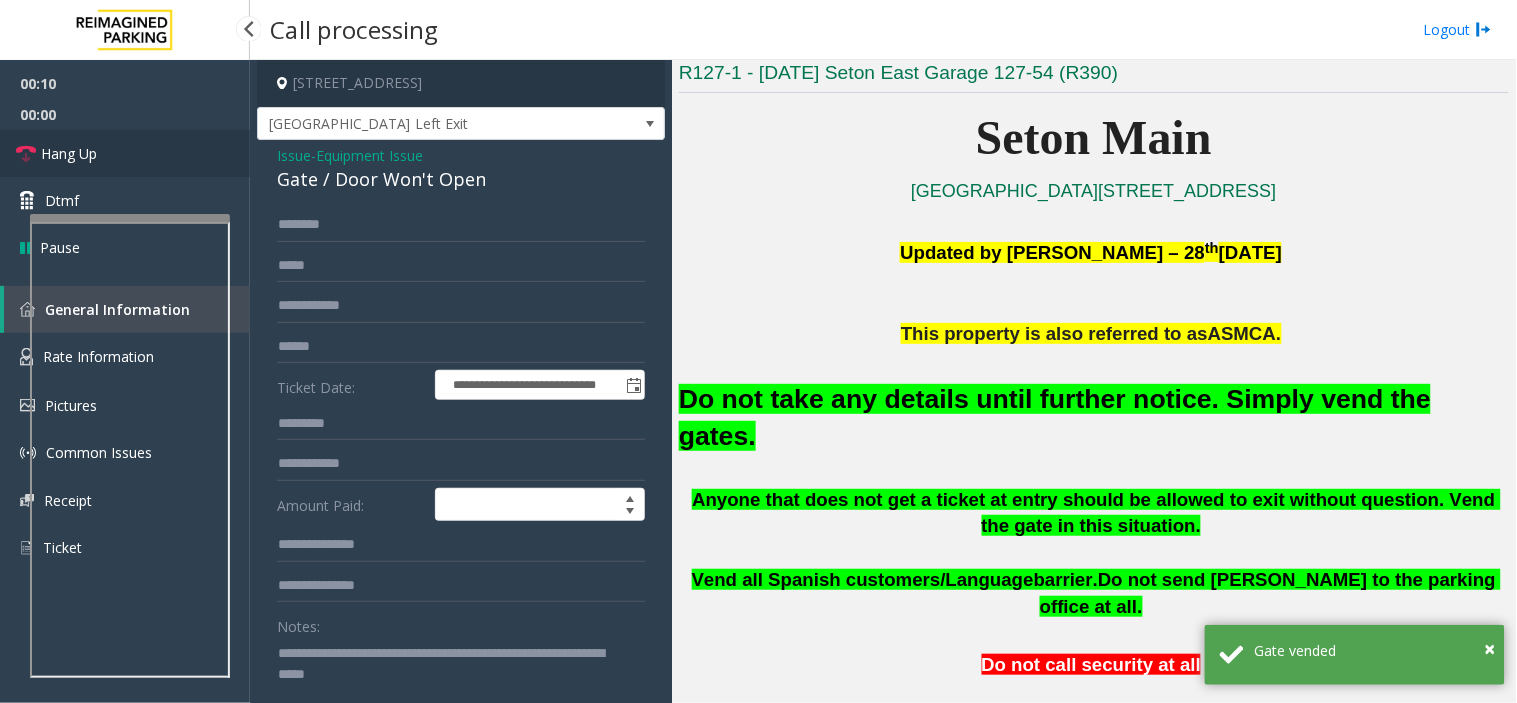 click on "Hang Up" at bounding box center (125, 153) 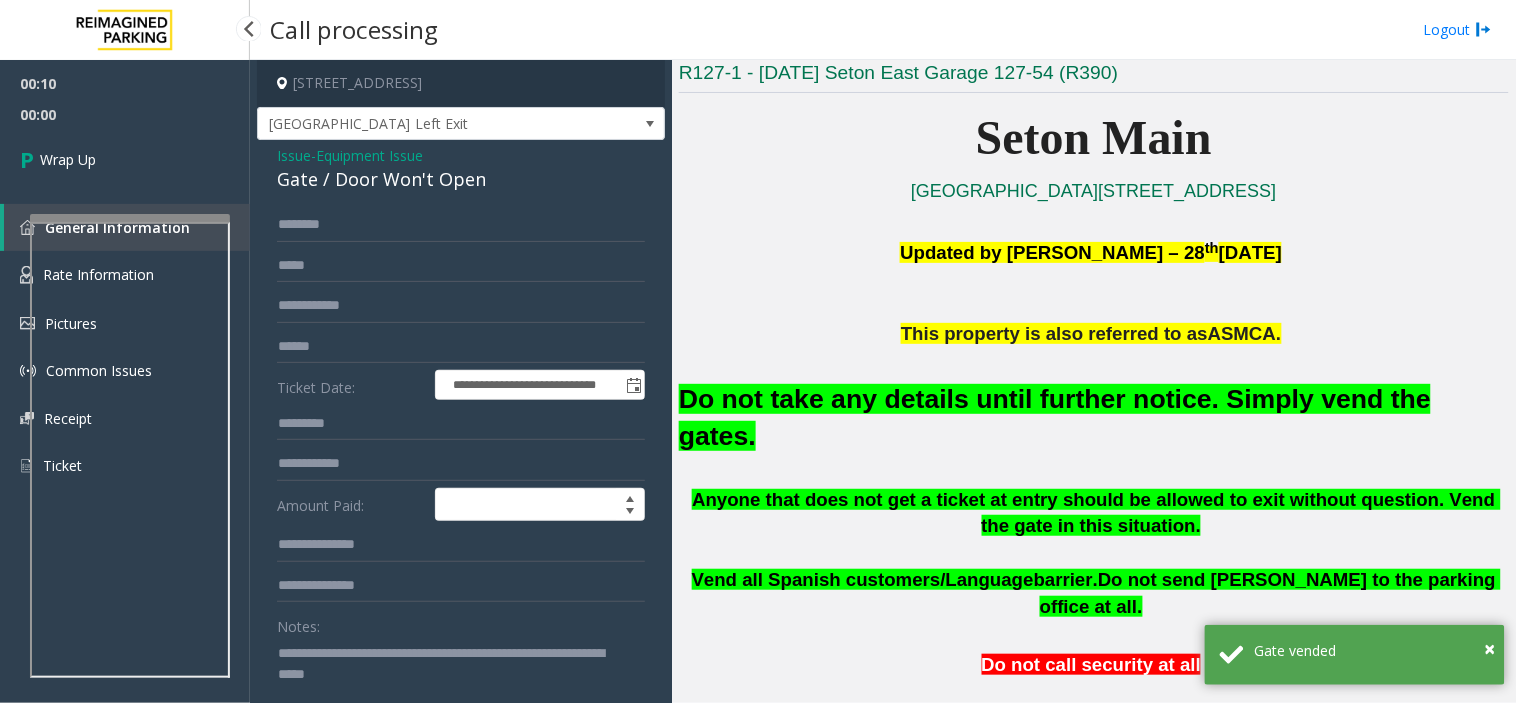 click on "Wrap Up" at bounding box center (125, 159) 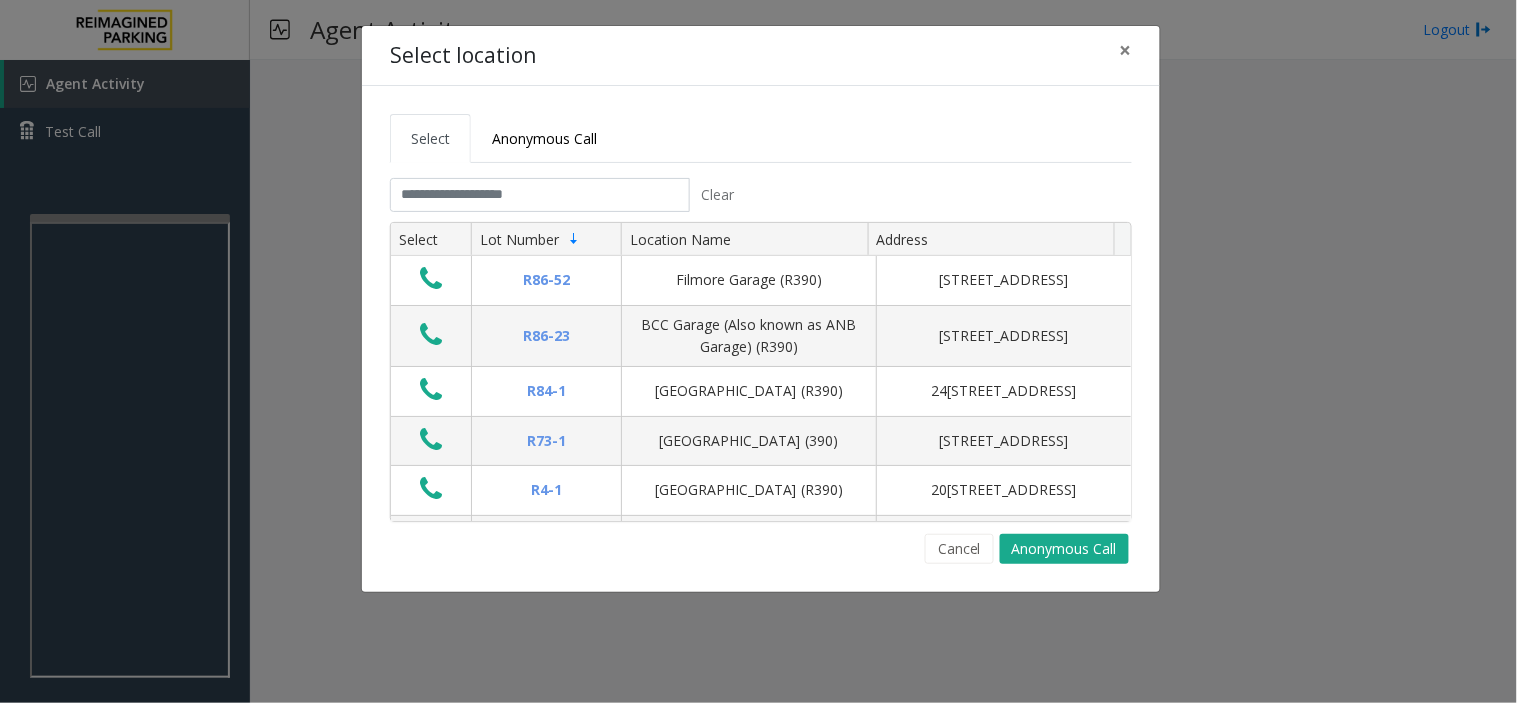 click on "Clear Select Lot Number Location Name Address R86-[GEOGRAPHIC_DATA][STREET_ADDRESS]CC Garage (Also known as ANB Garage) (R390)  [GEOGRAPHIC_DATA][STREET_ADDRESS] (R390) [GEOGRAPHIC_DATA][STREET_ADDRESS] (390) [GEOGRAPHIC_DATA][STREET_ADDRESS] (R390) [GEOGRAPHIC_DATA][STREET_ADDRESS] (R390) [GEOGRAPHIC_DATA][STREET_ADDRESS][GEOGRAPHIC_DATA]) [GEOGRAPHIC_DATA][STREET_ADDRESS][PERSON_NAME][STREET_ADDRESS][GEOGRAPHIC_DATA] (MBC)(R390) [GEOGRAPHIC_DATA][STREET_ADDRESS][GEOGRAPHIC_DATA]) 51[STREET_ADDRESS]irst ([GEOGRAPHIC_DATA][STREET_ADDRESS][GEOGRAPHIC_DATA][STREET_ADDRESS]-[GEOGRAPHIC_DATA] (R390) [GEOGRAPHIC_DATA][STREET_ADDRESS]0 R26-529 R26-509 R210-52" 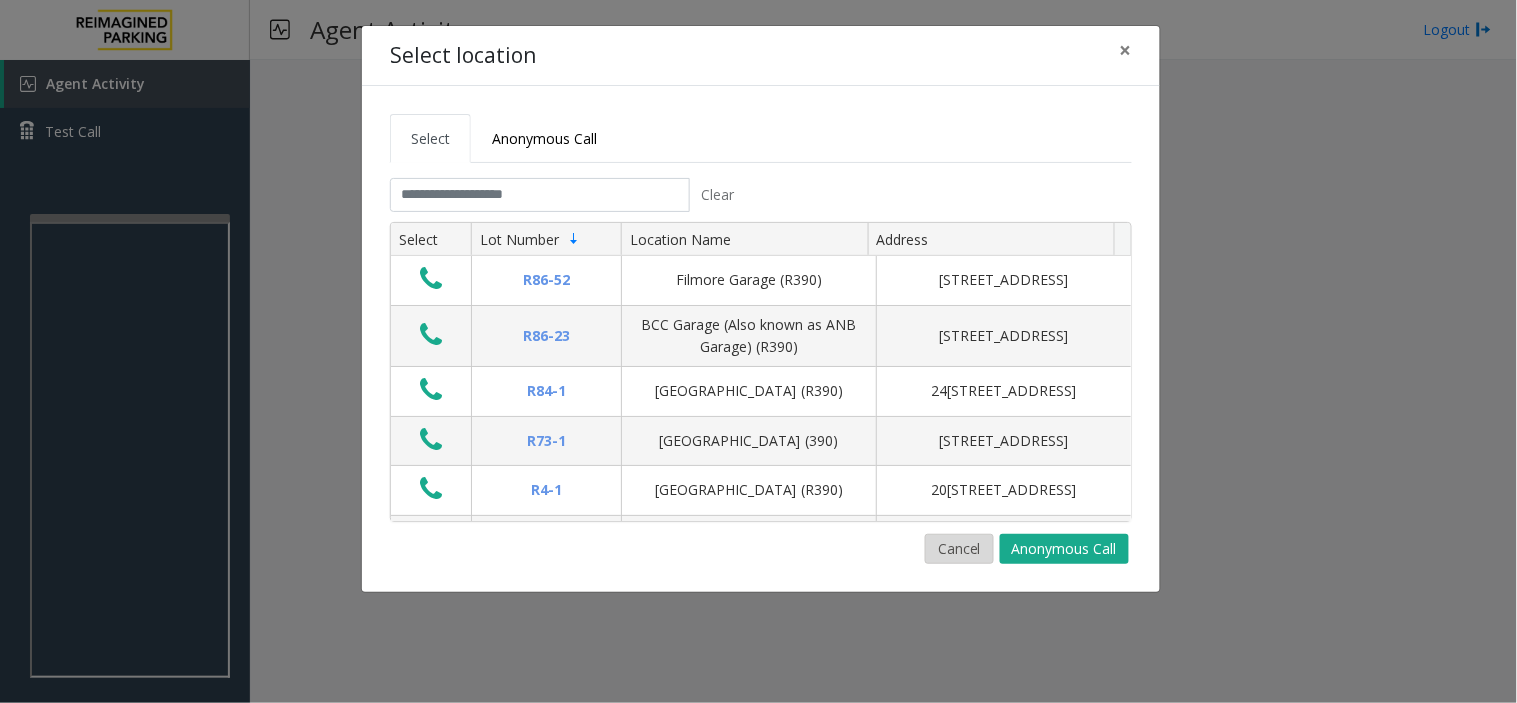 click on "Cancel" 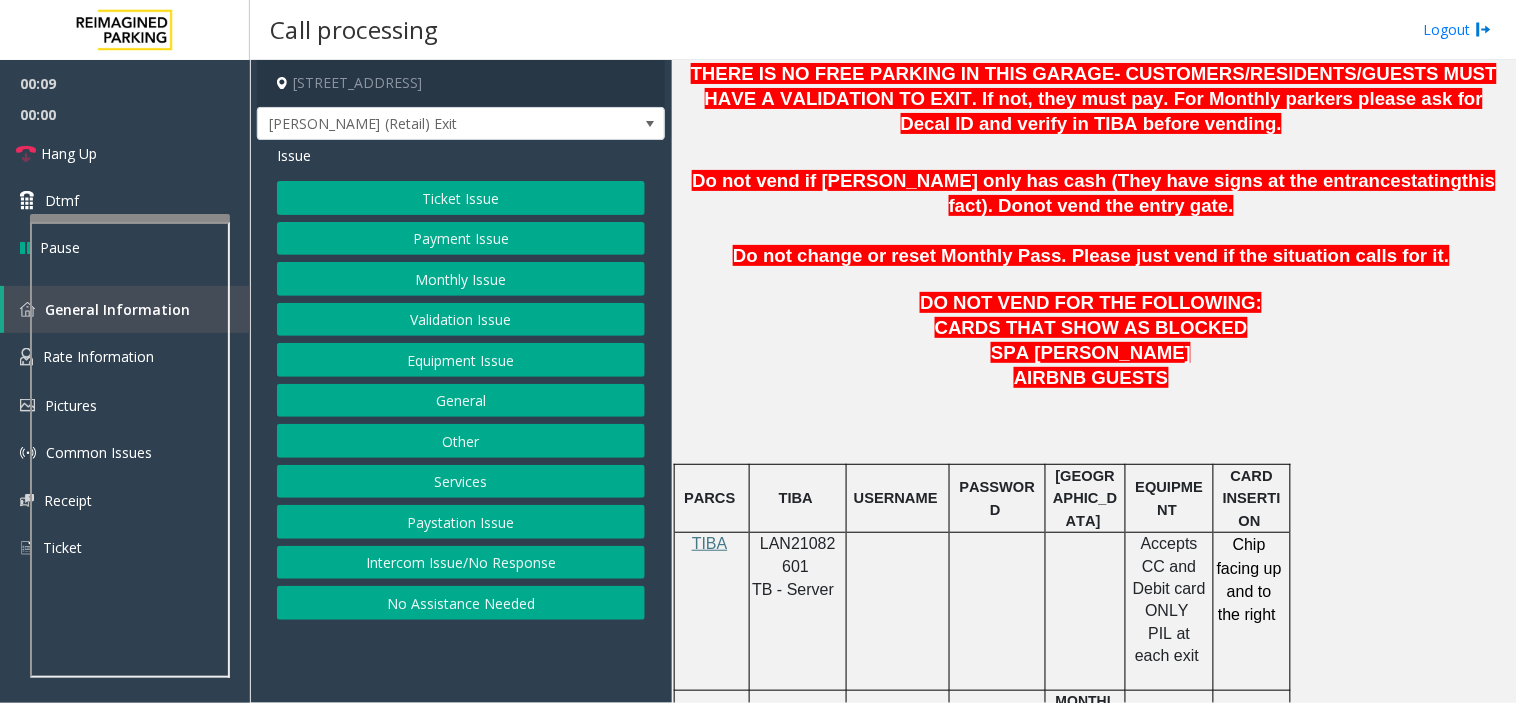 scroll, scrollTop: 1111, scrollLeft: 0, axis: vertical 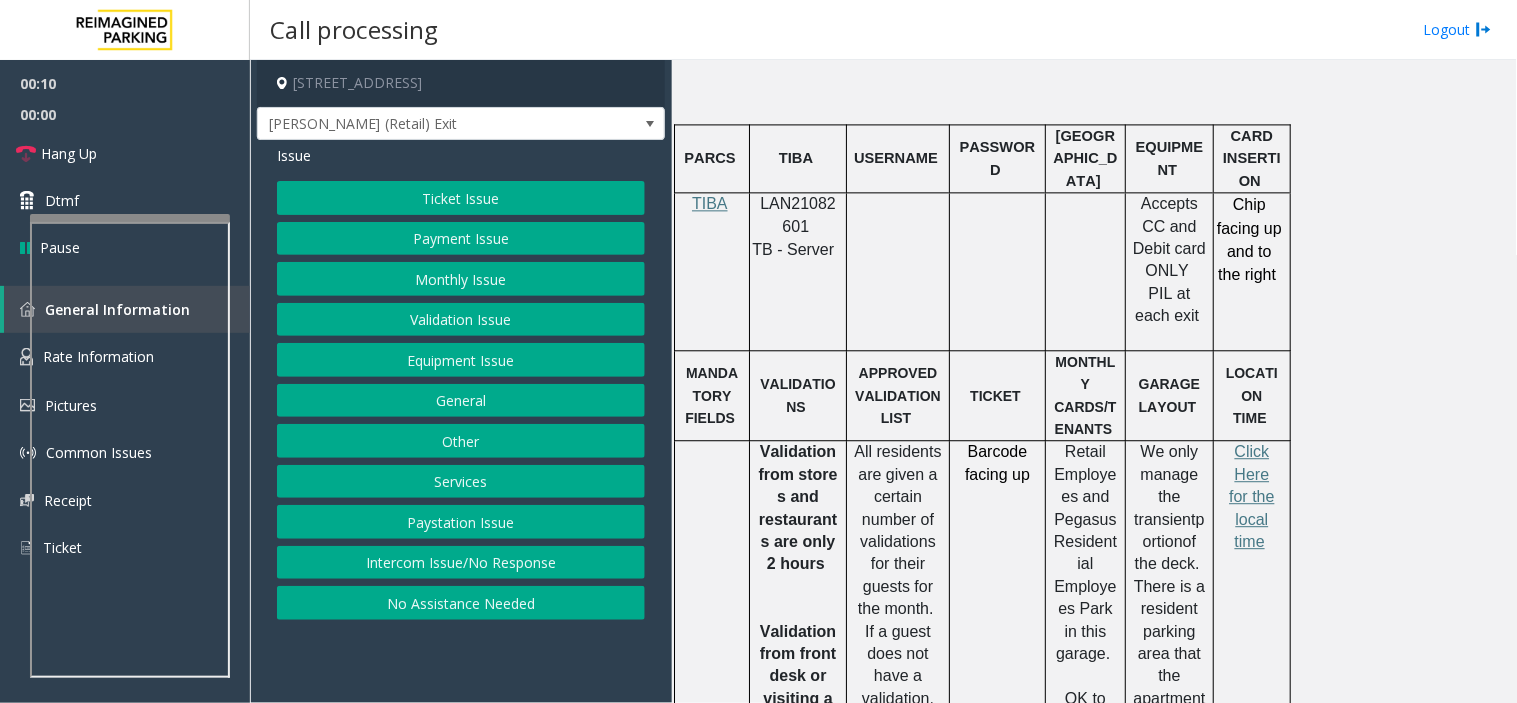 click on "LAN21082601" 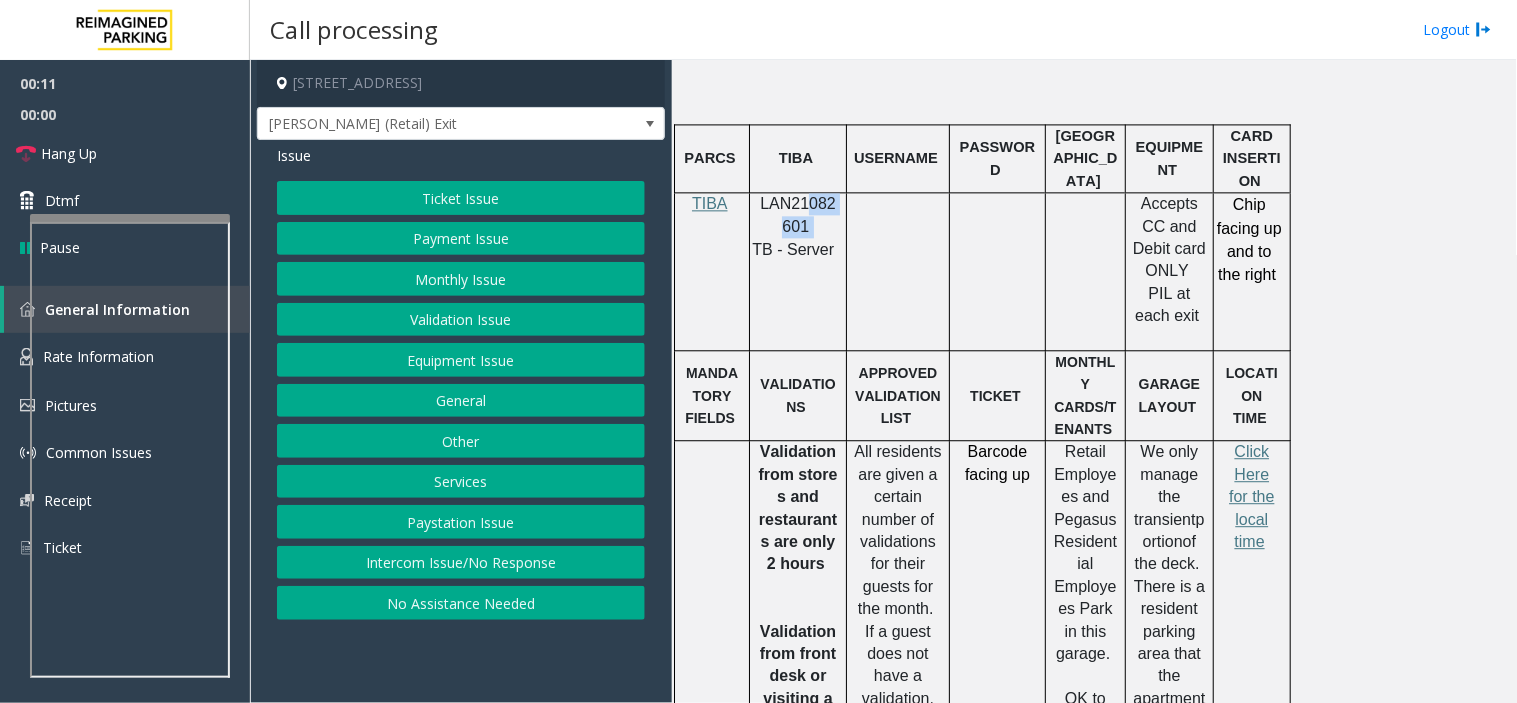 click on "LAN21082601" 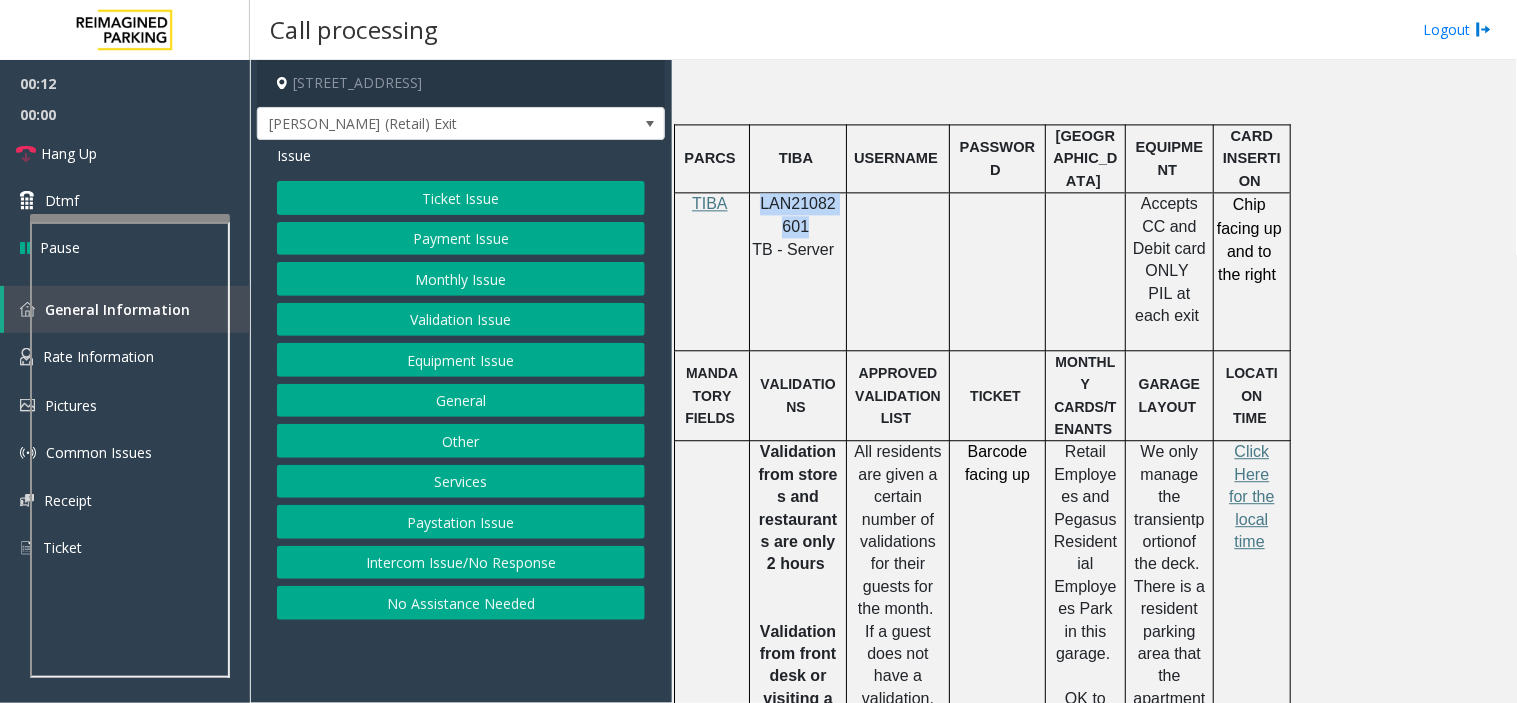 drag, startPoint x: 803, startPoint y: 214, endPoint x: 793, endPoint y: 216, distance: 10.198039 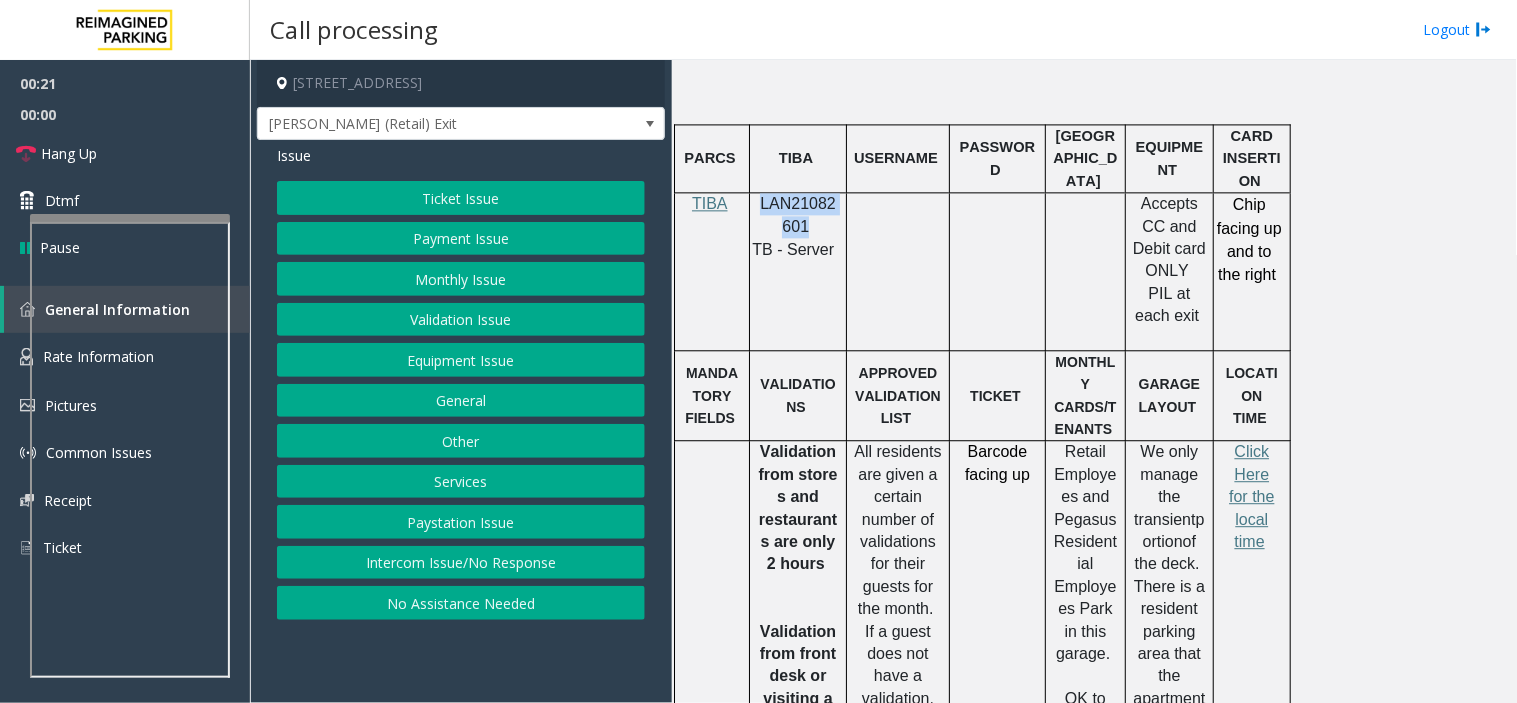 click on "Ticket Issue" 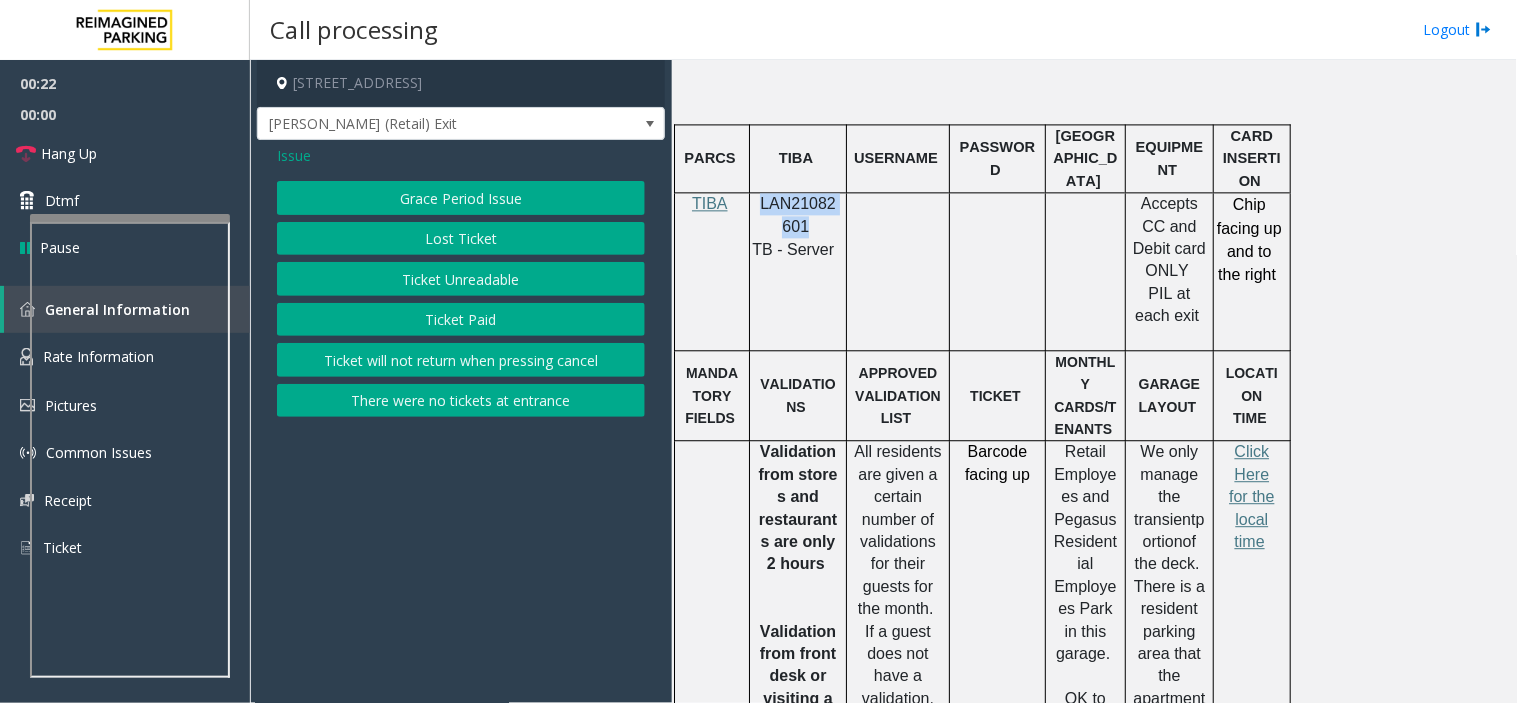 click on "Ticket Unreadable" 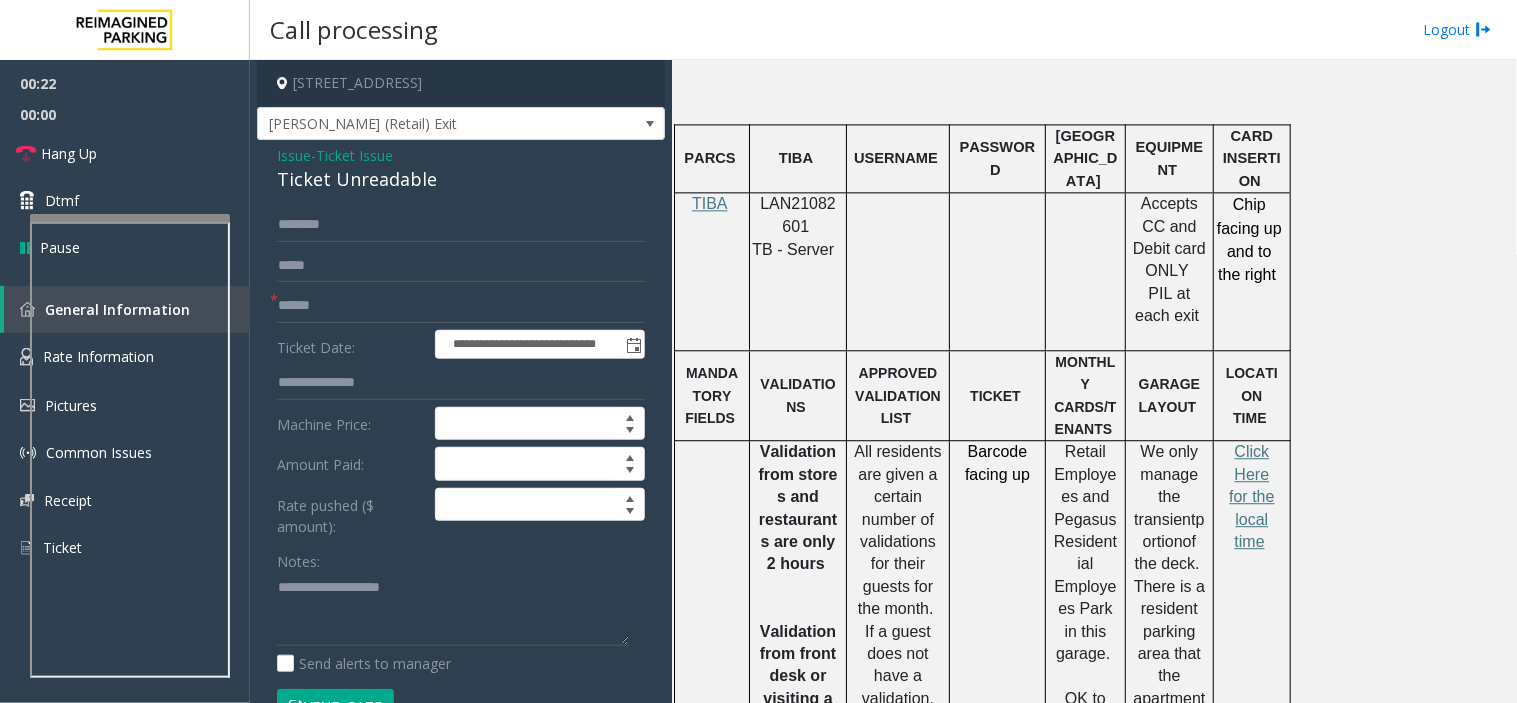 click on "Ticket Unreadable" 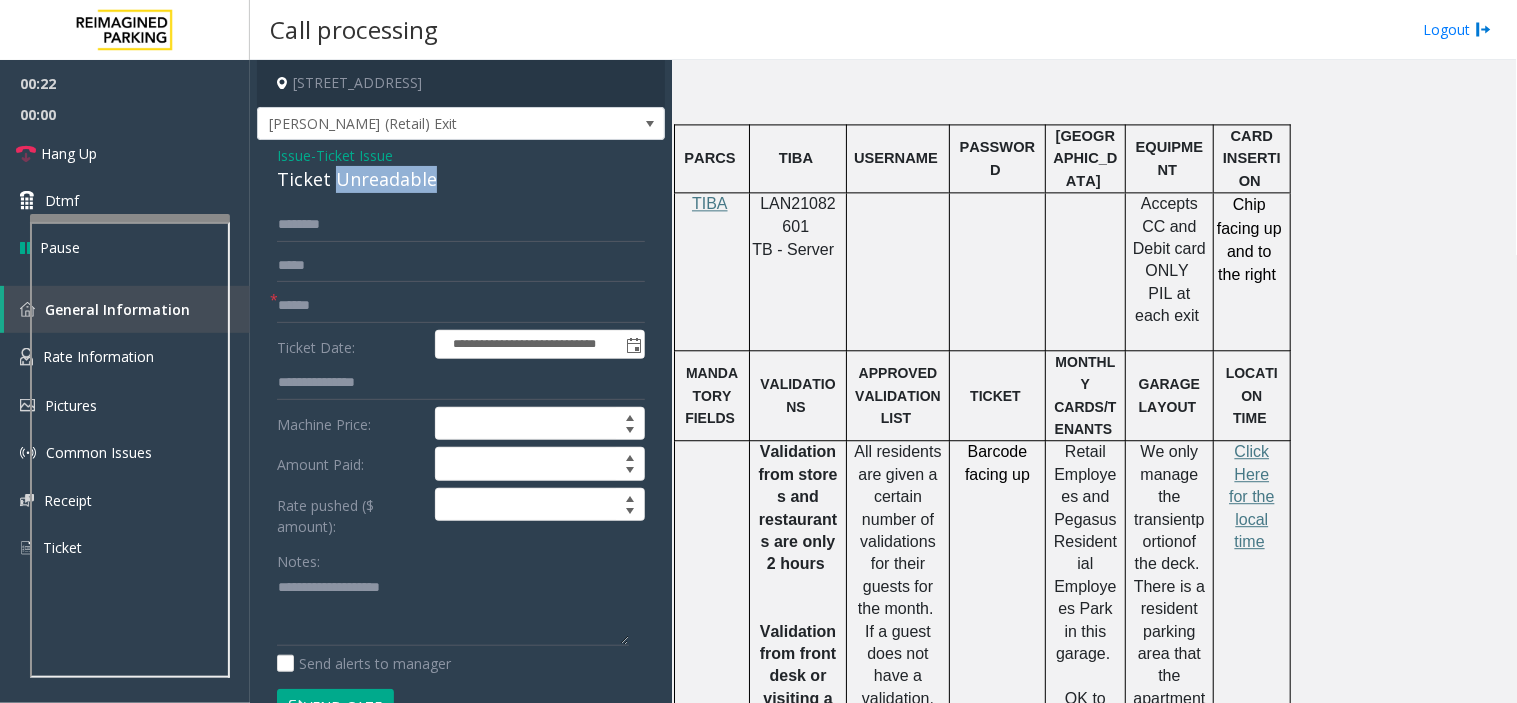 click on "Ticket Unreadable" 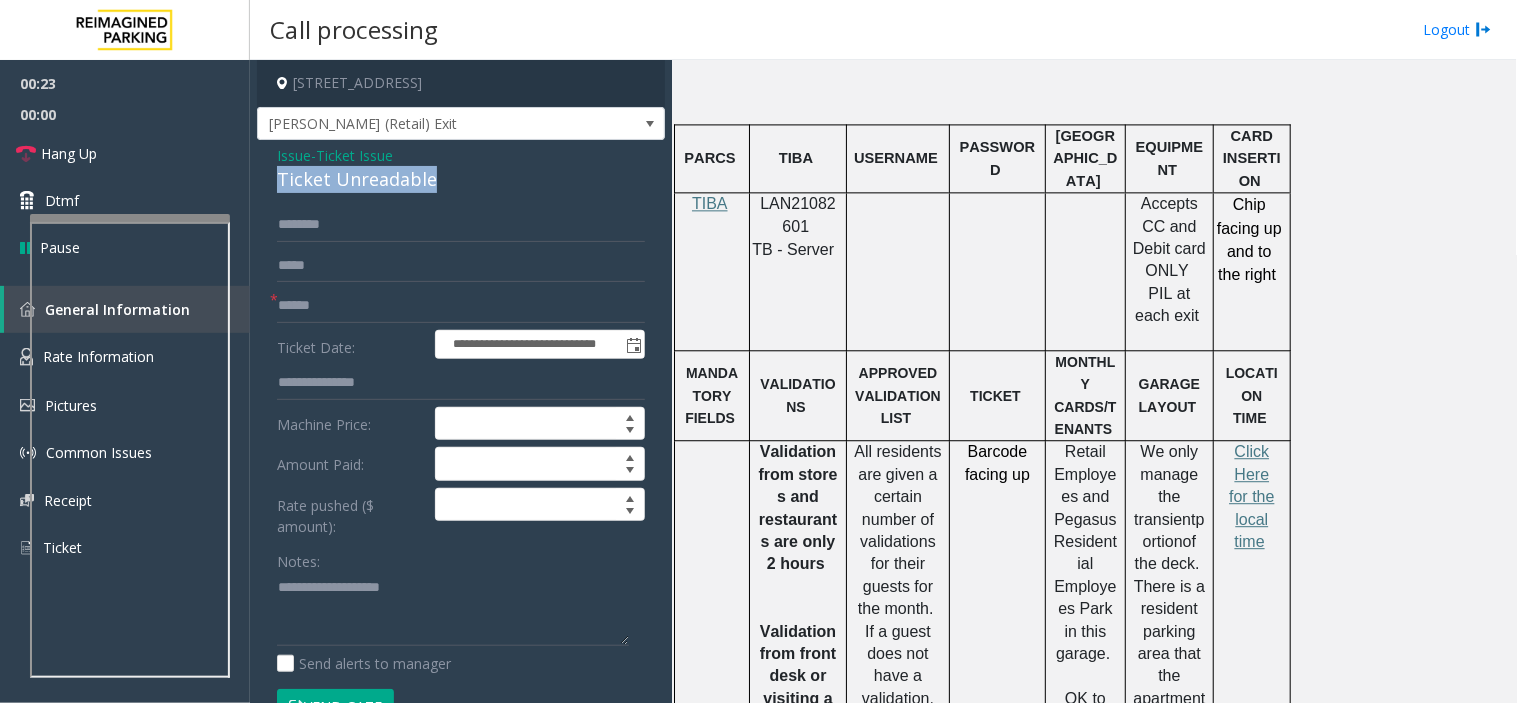 click on "Ticket Unreadable" 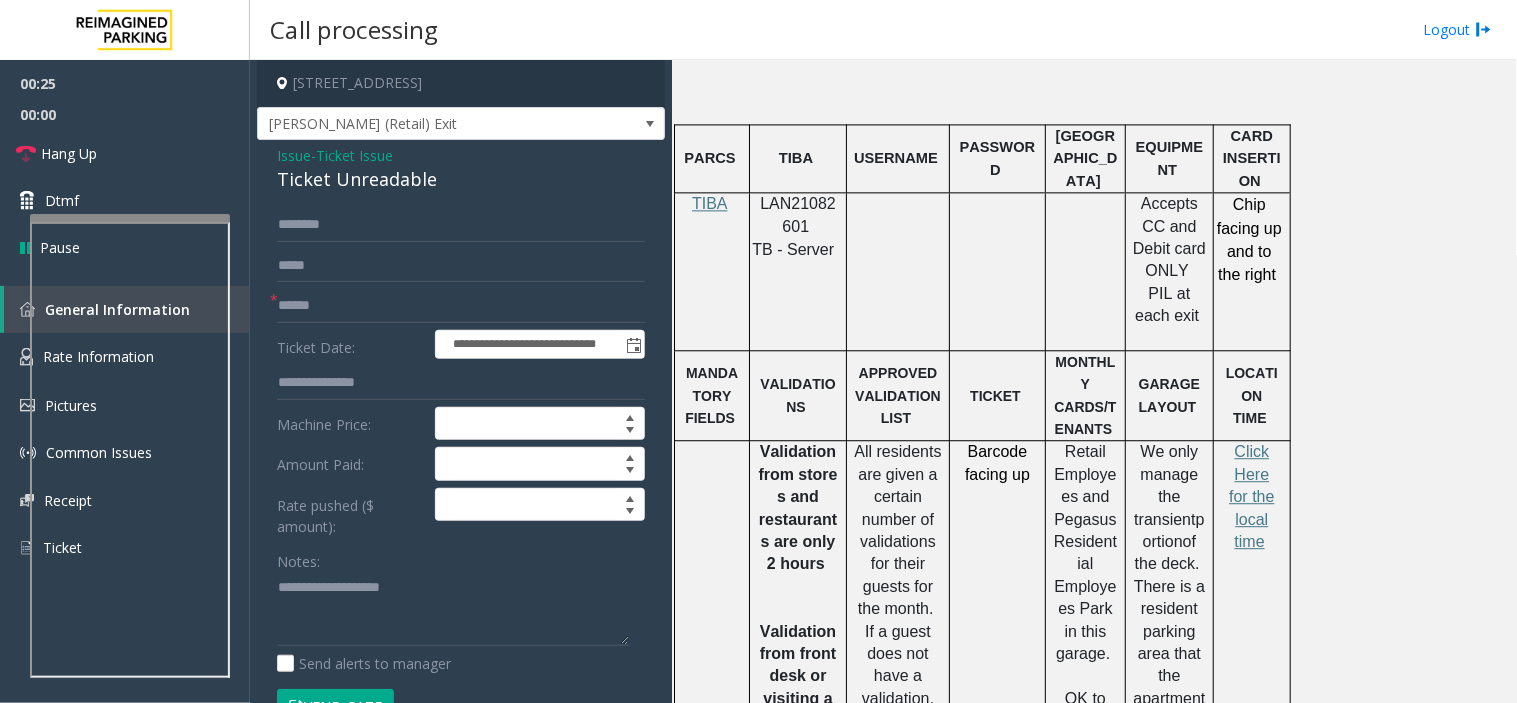 click on "Notes:" 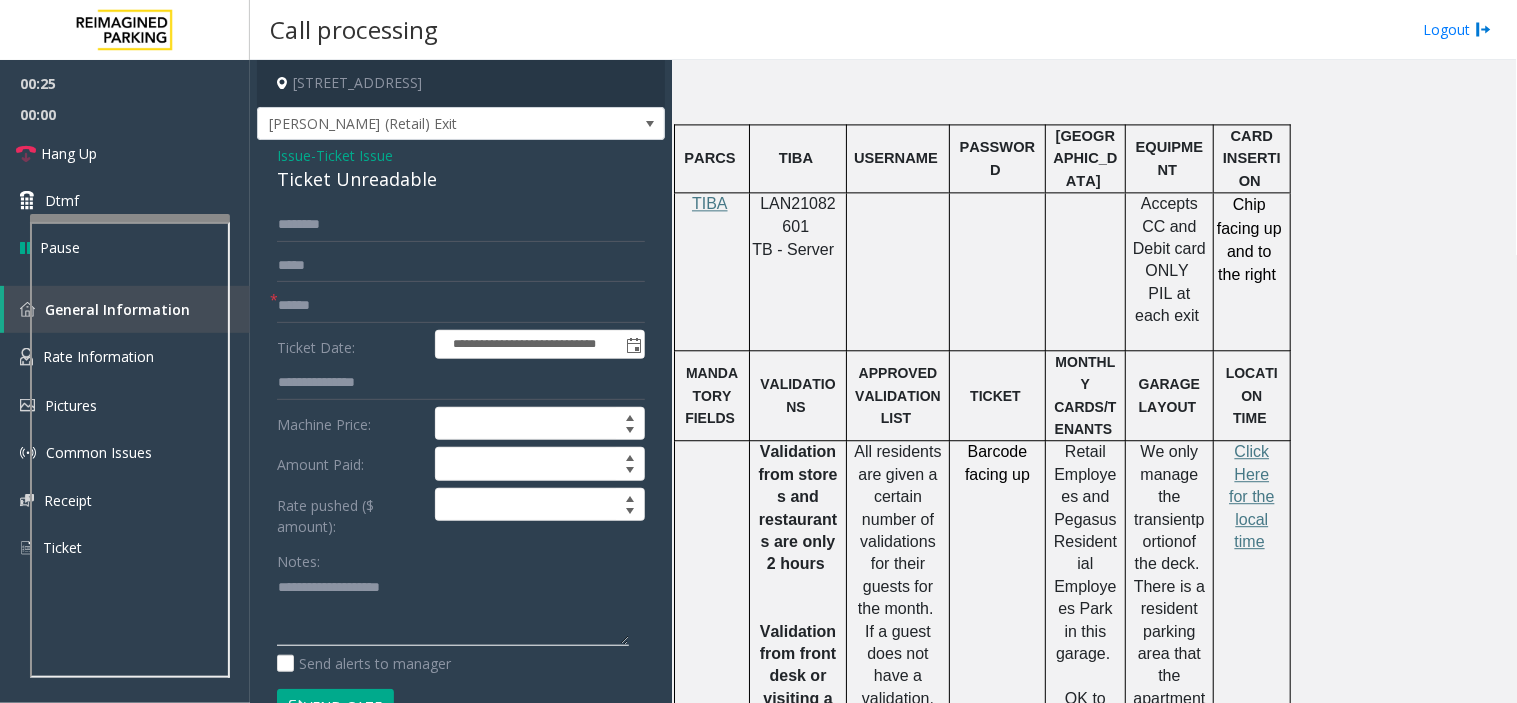 click 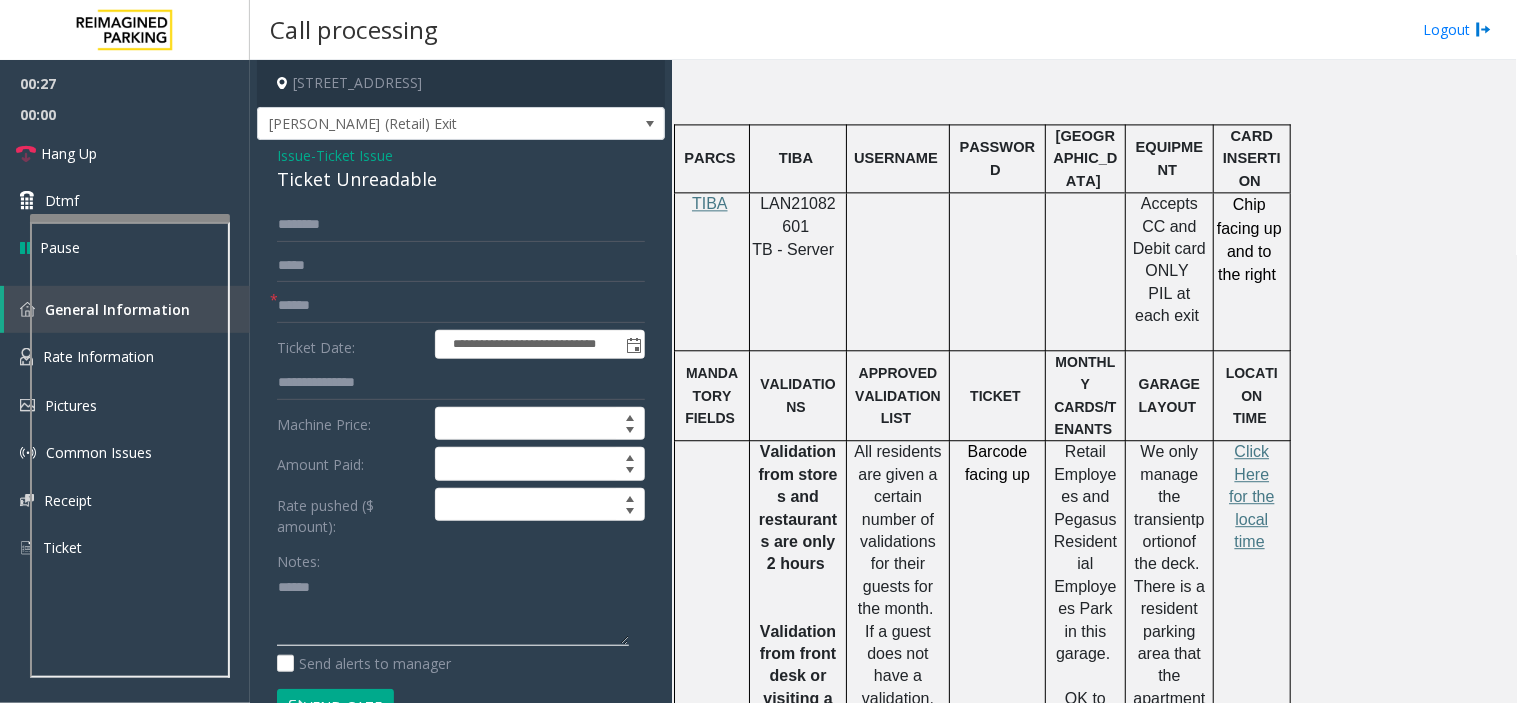 paste on "**********" 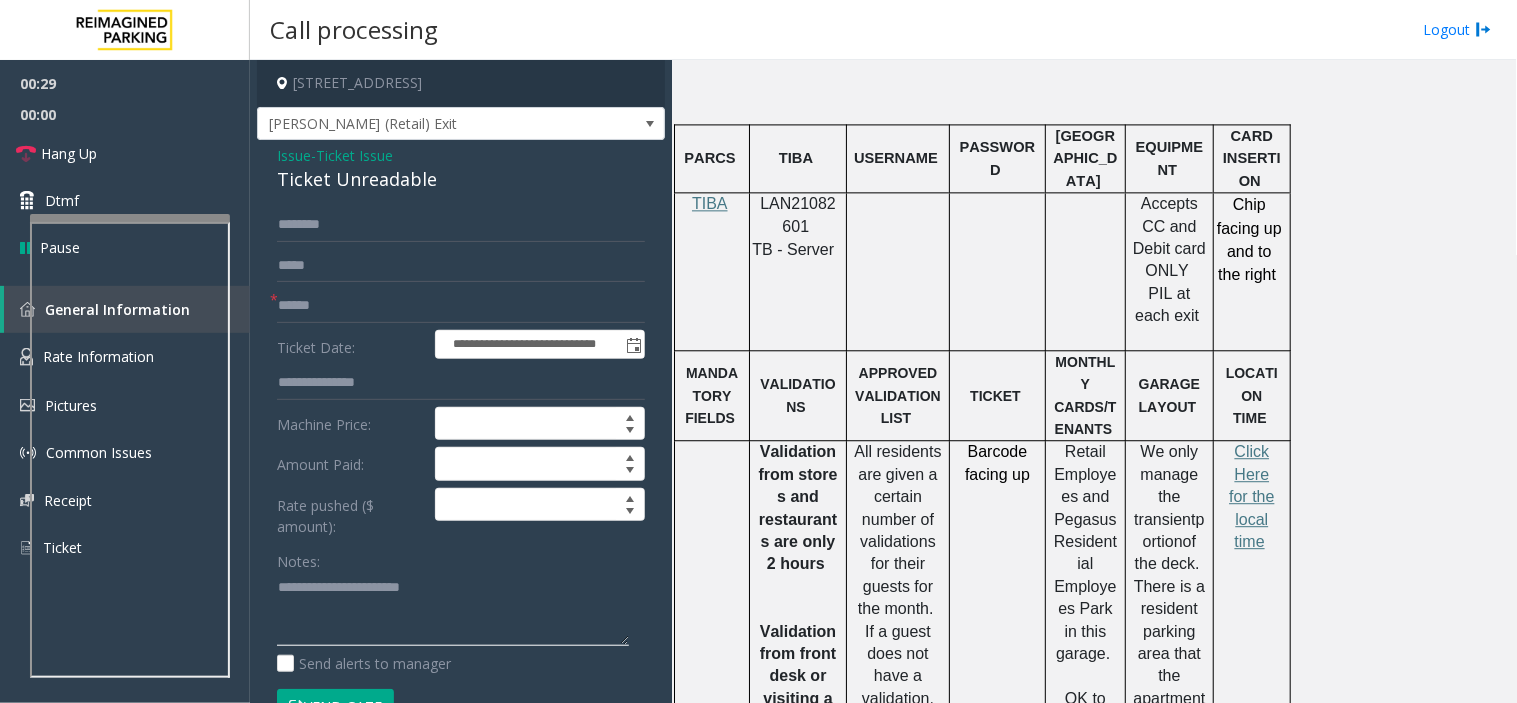 type on "**********" 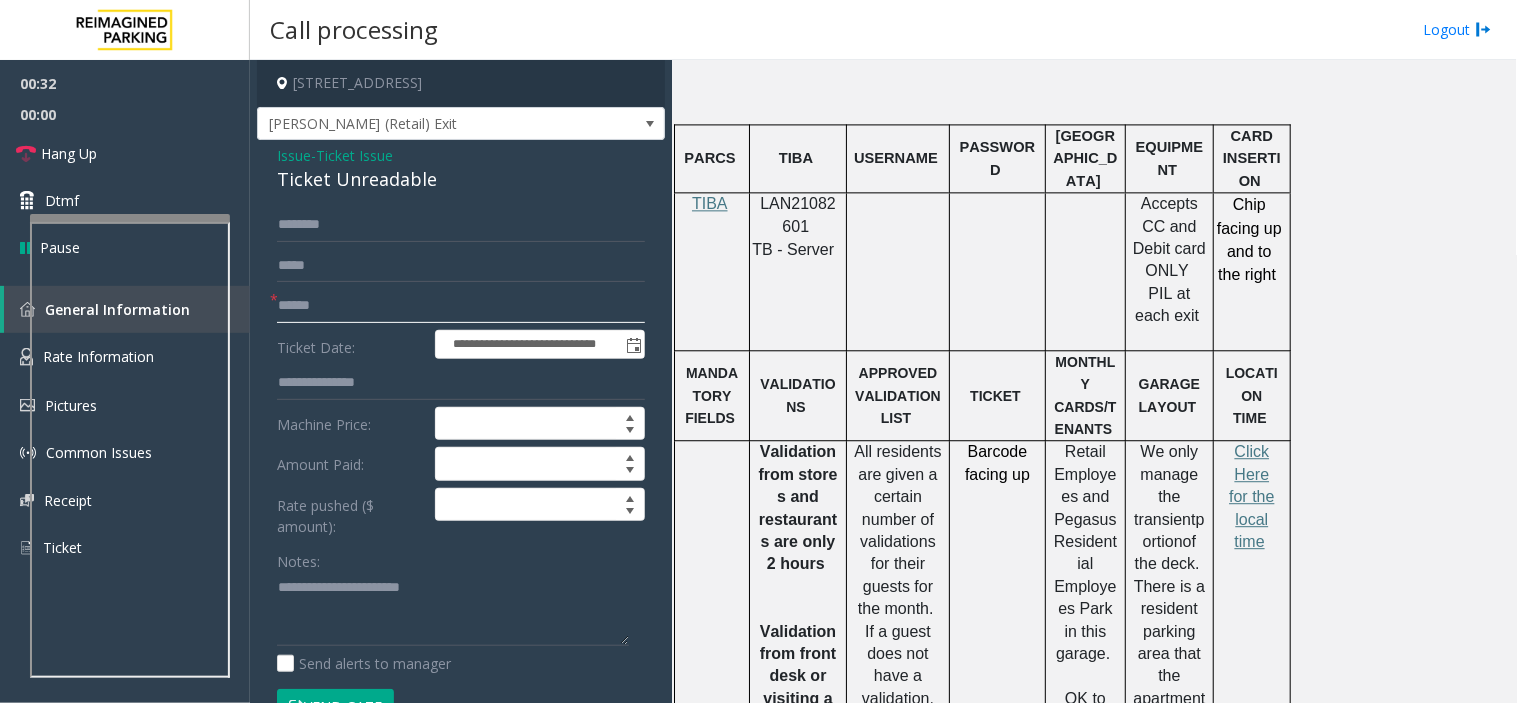 click 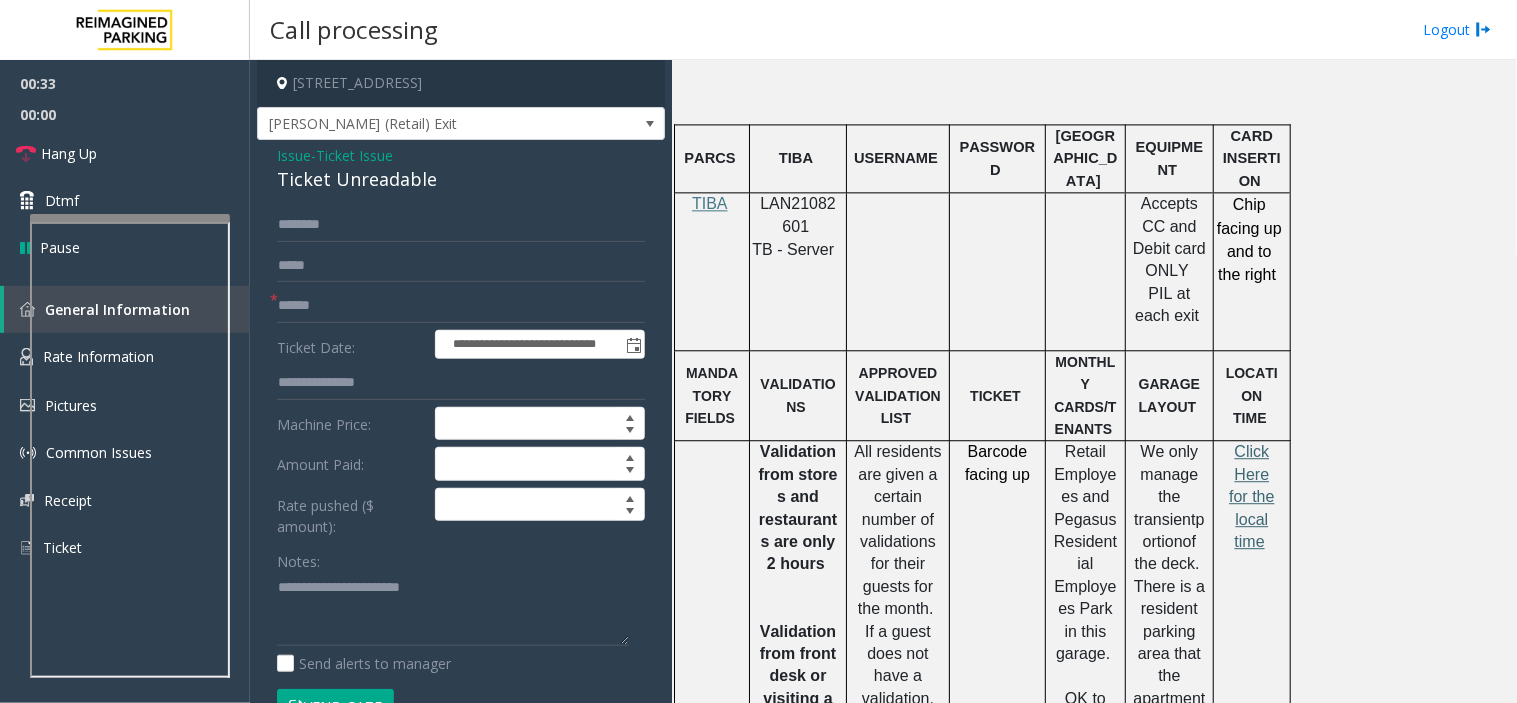 click on "Click Here for the local time" 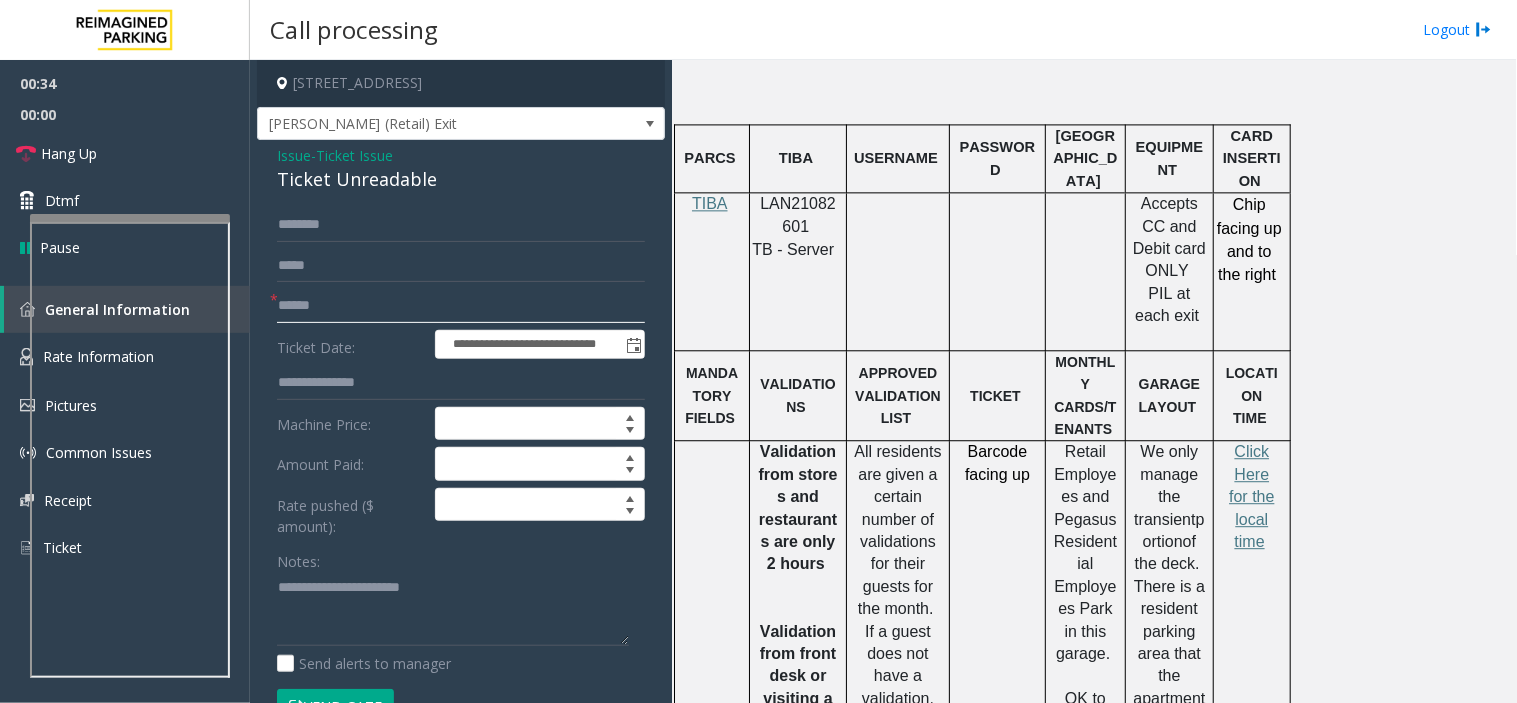 click 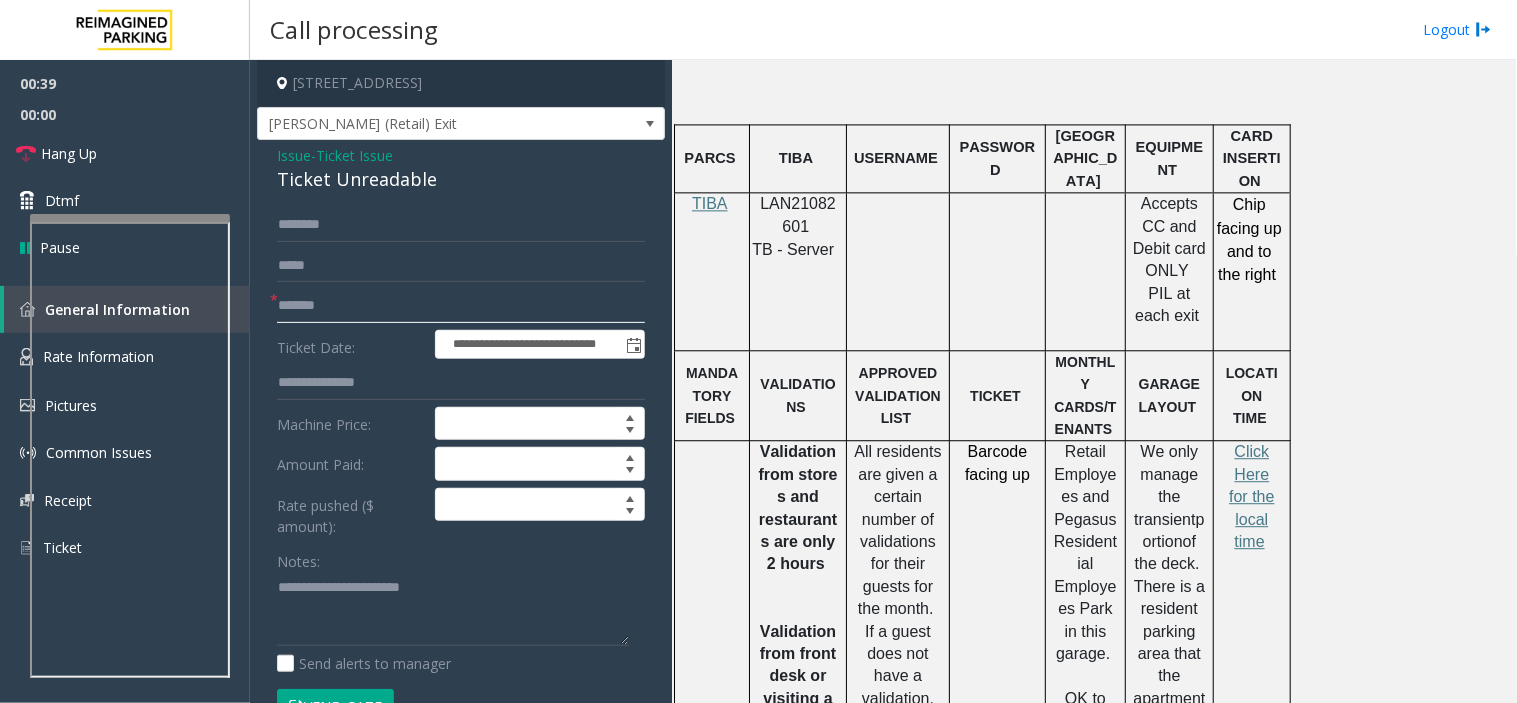 type on "*******" 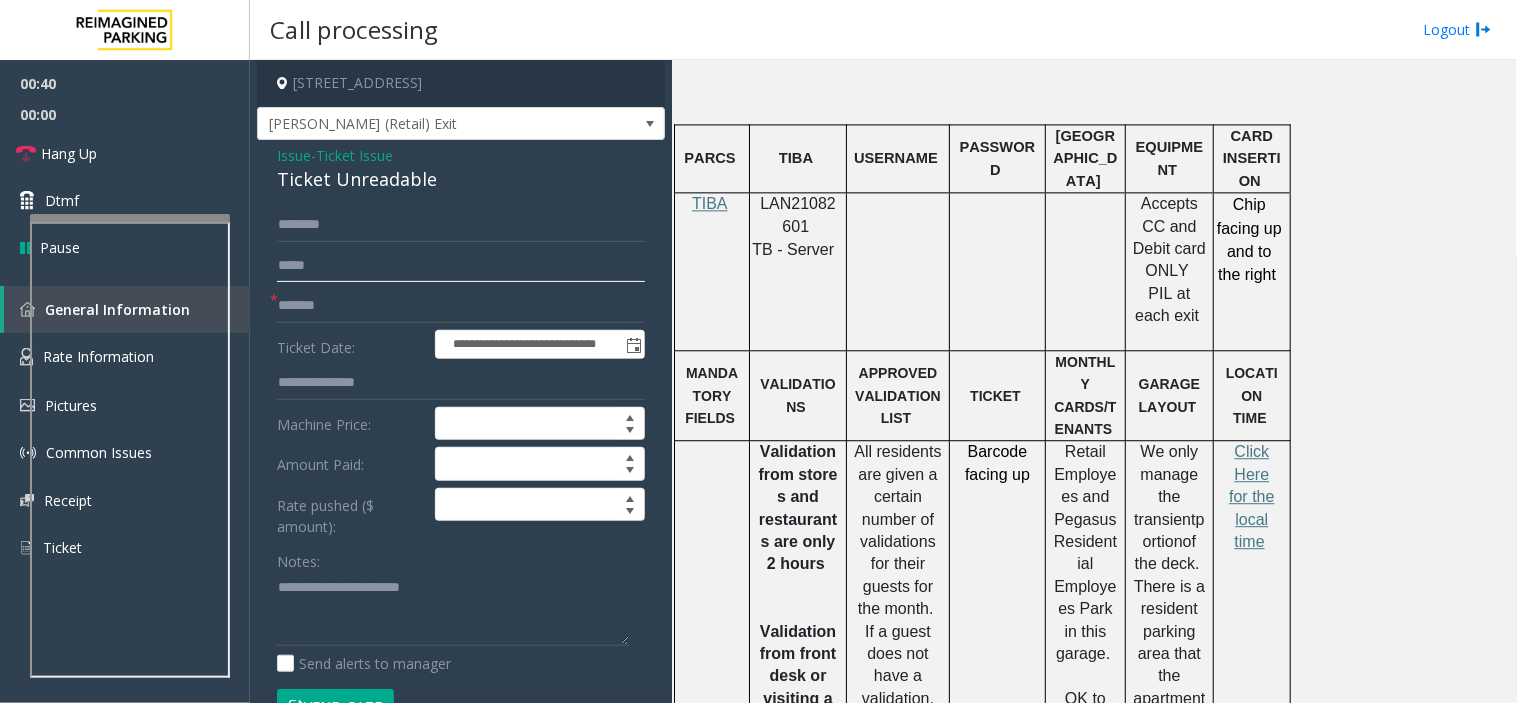 click 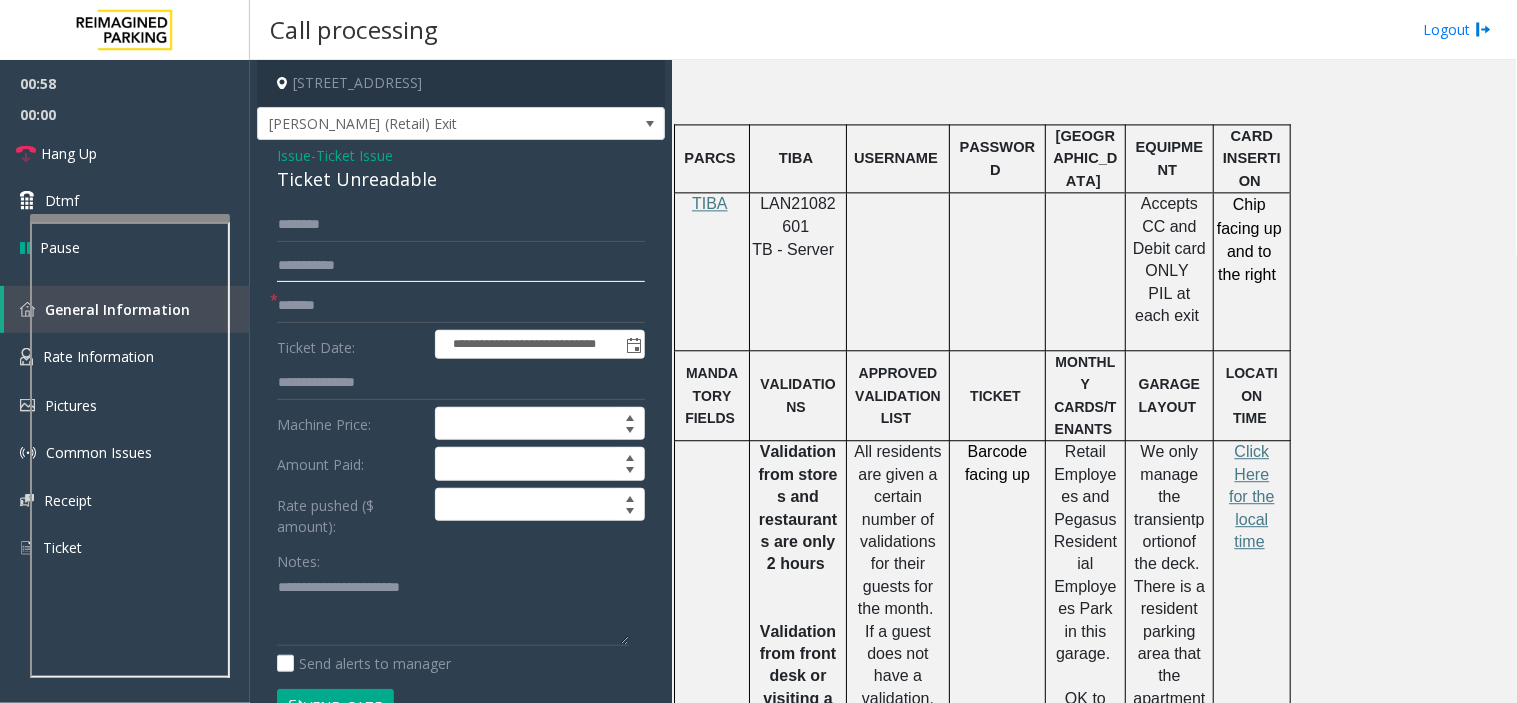 click on "**********" 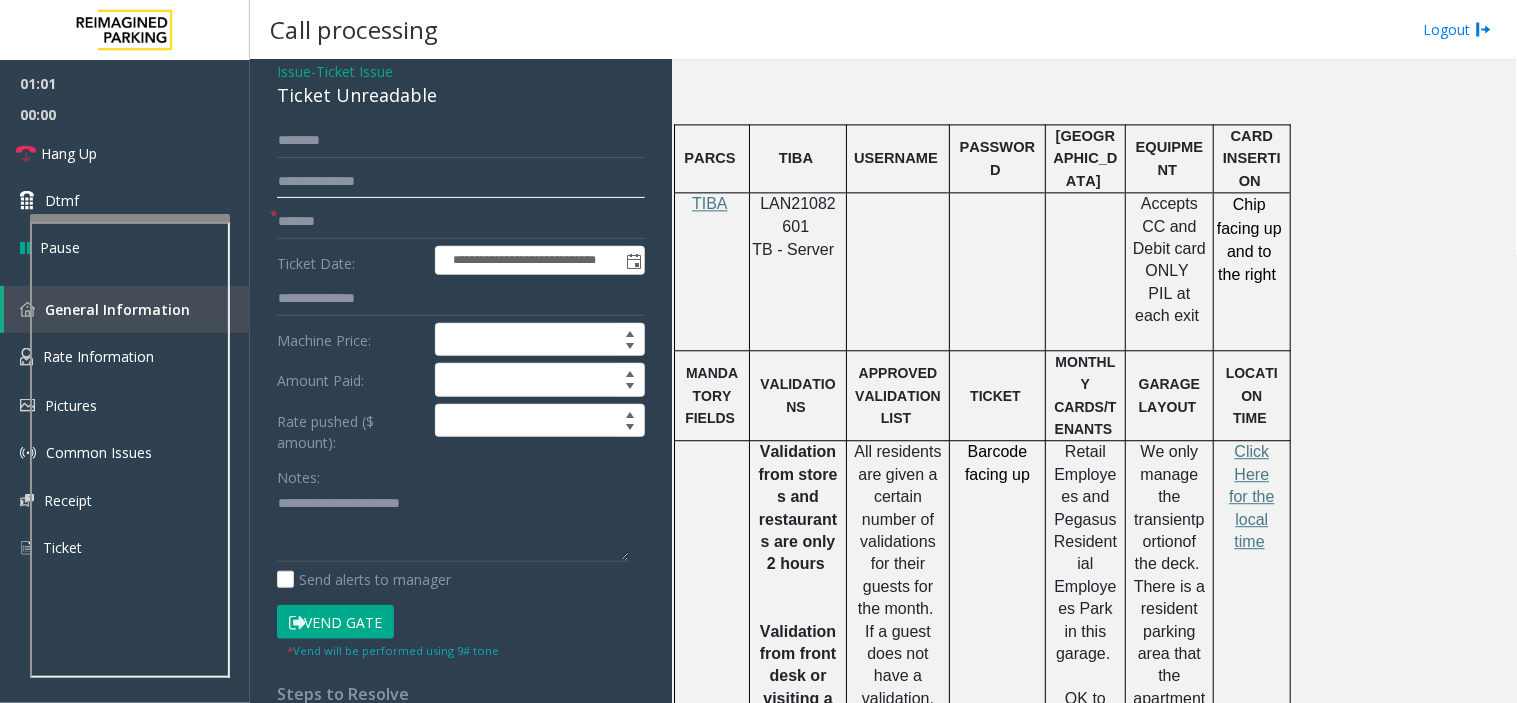scroll, scrollTop: 222, scrollLeft: 0, axis: vertical 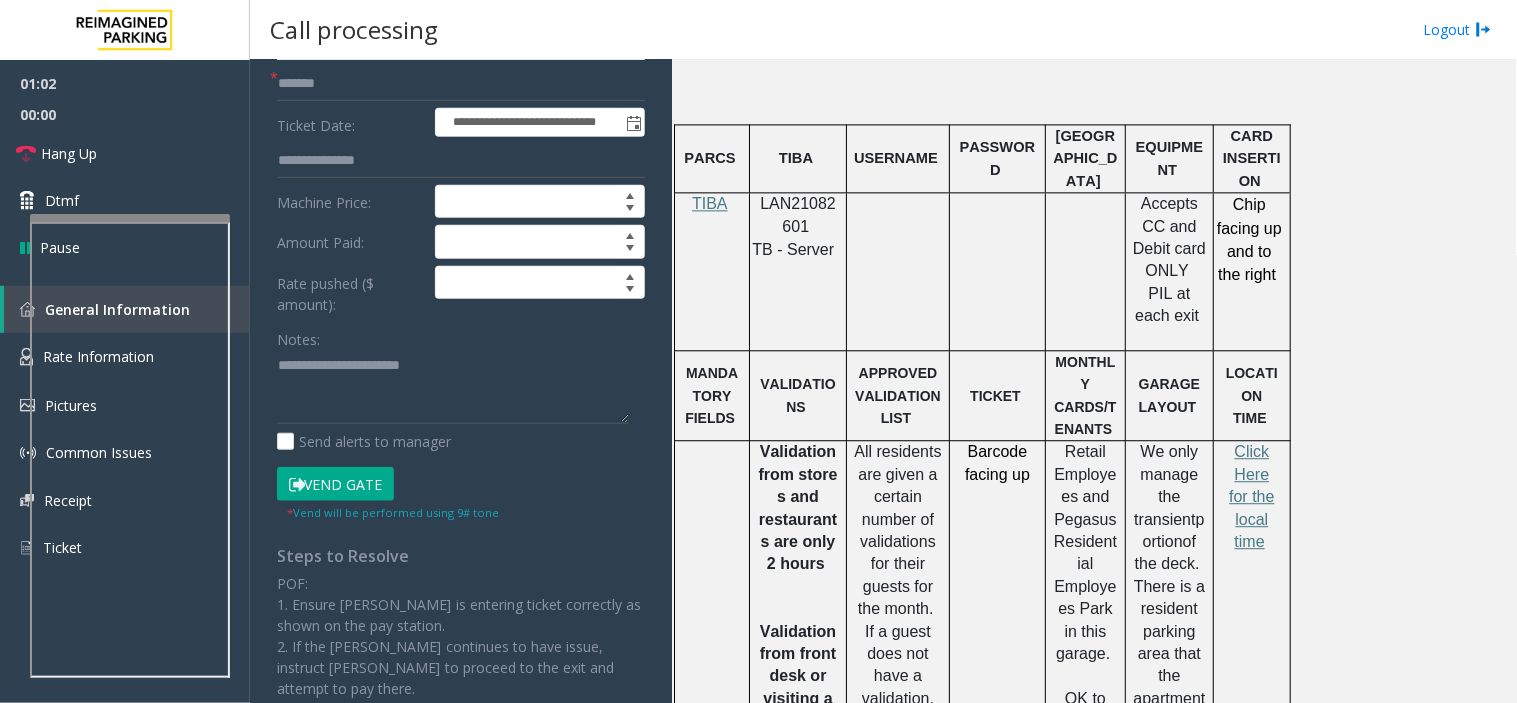 type on "**********" 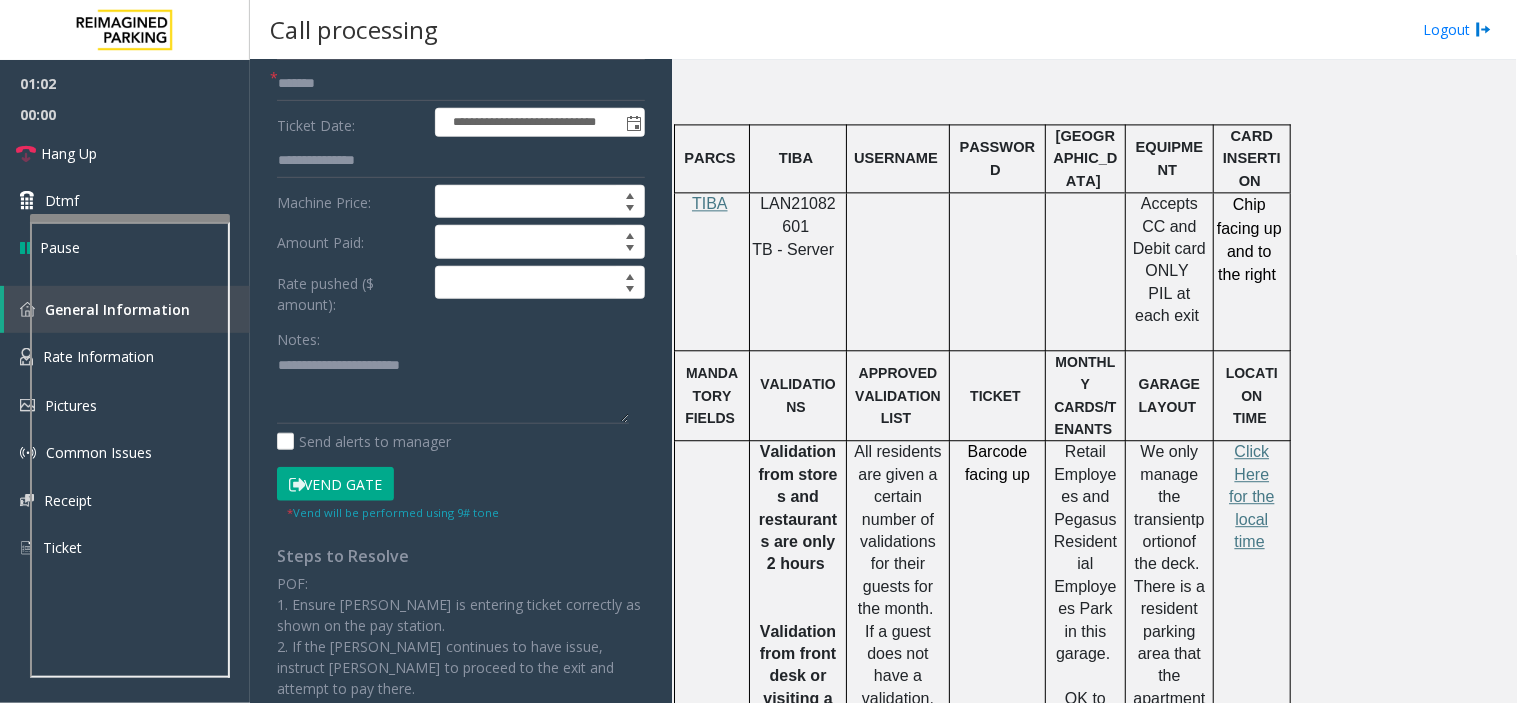 click on "Vend Gate" 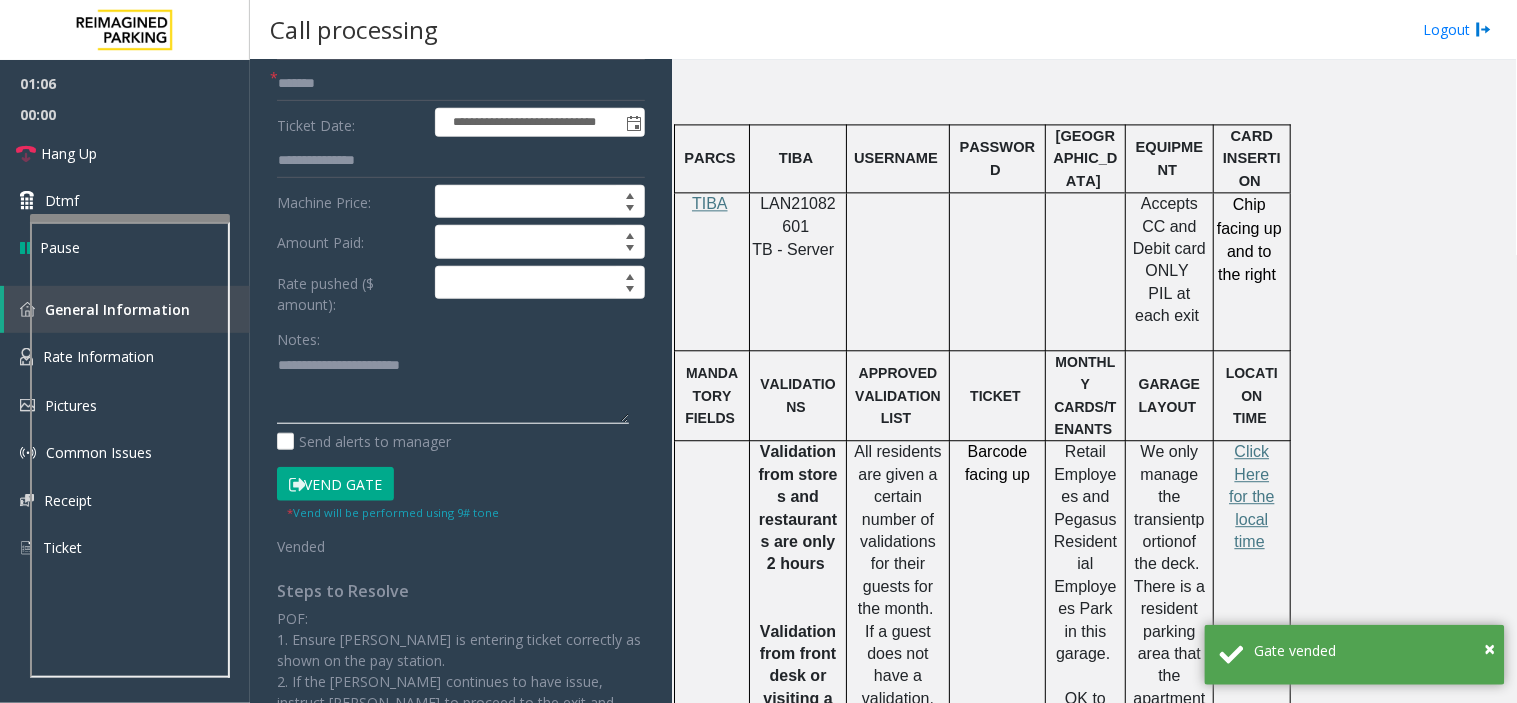 click 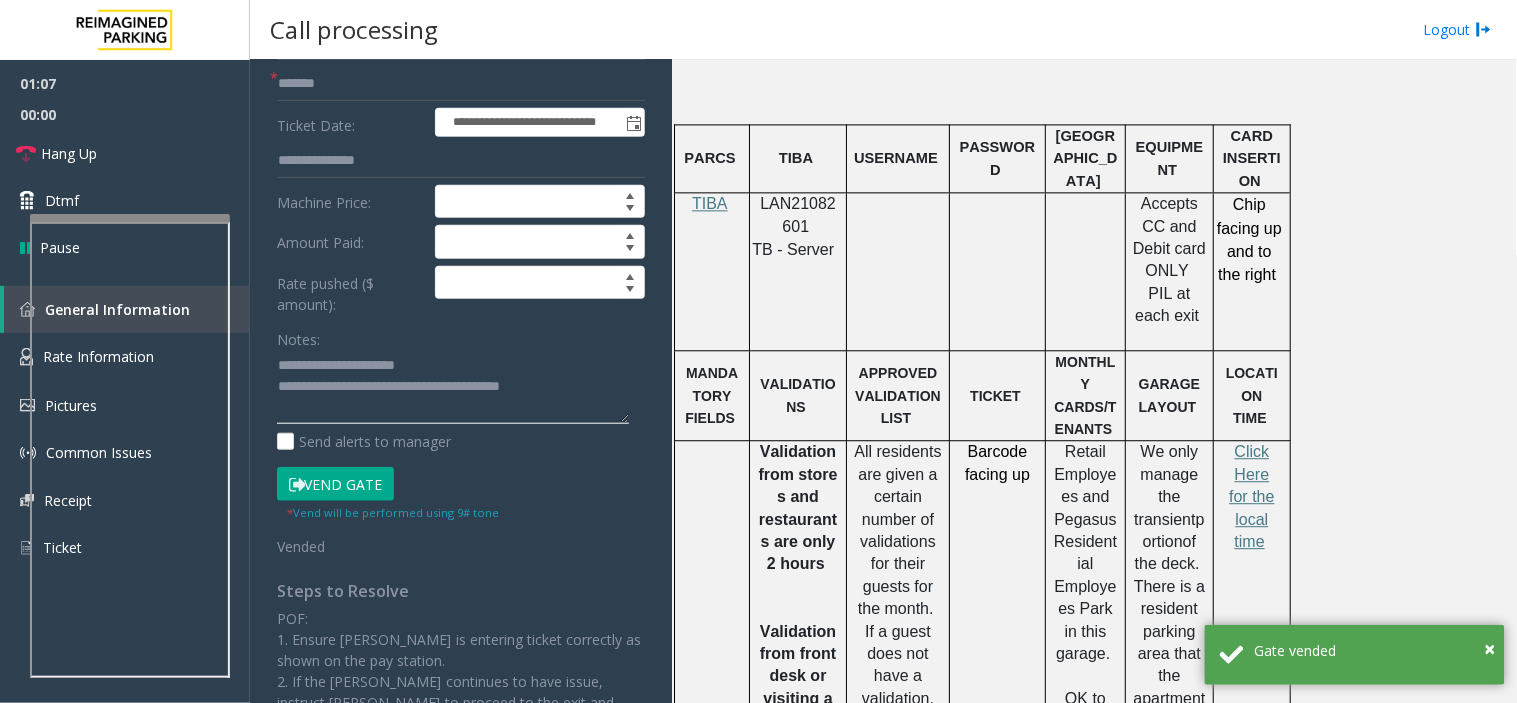 click 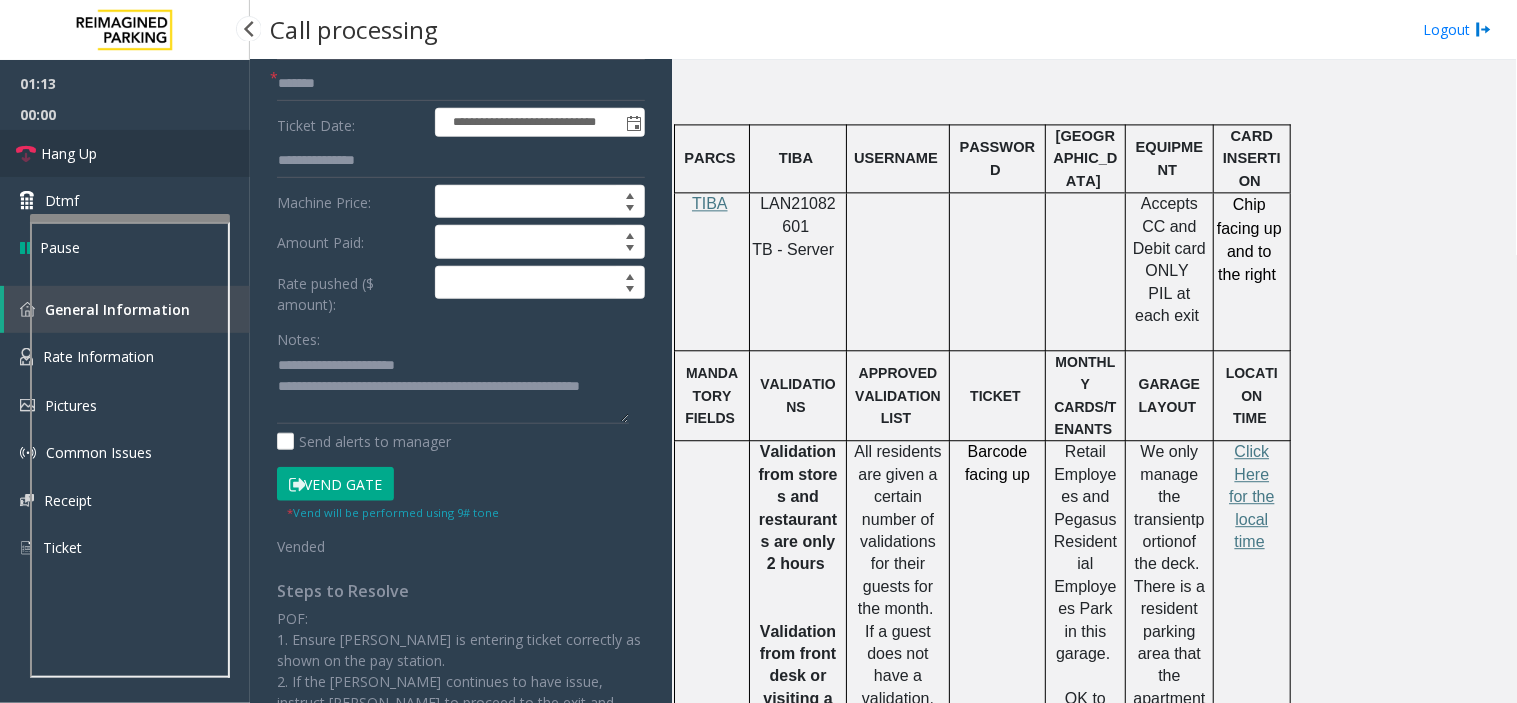 click on "Hang Up" at bounding box center [125, 153] 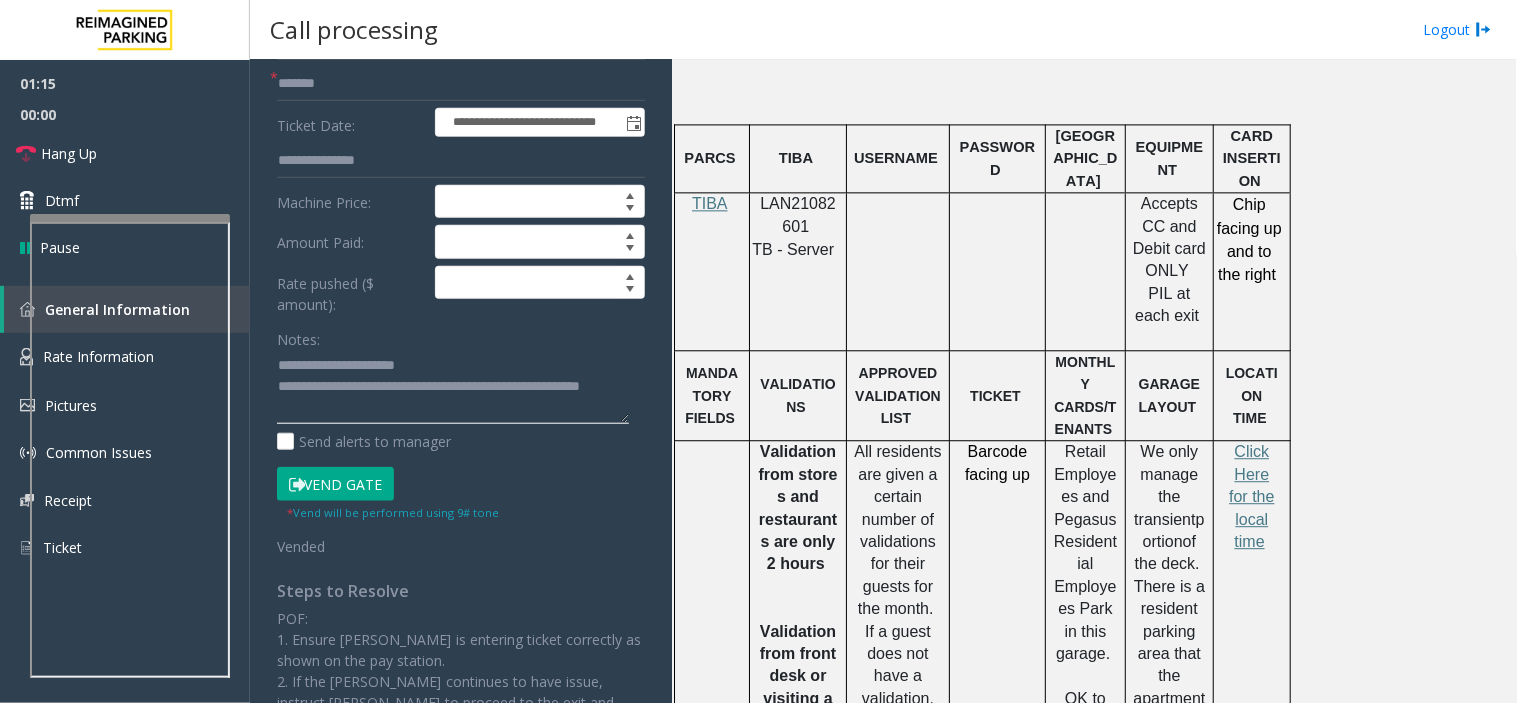 click 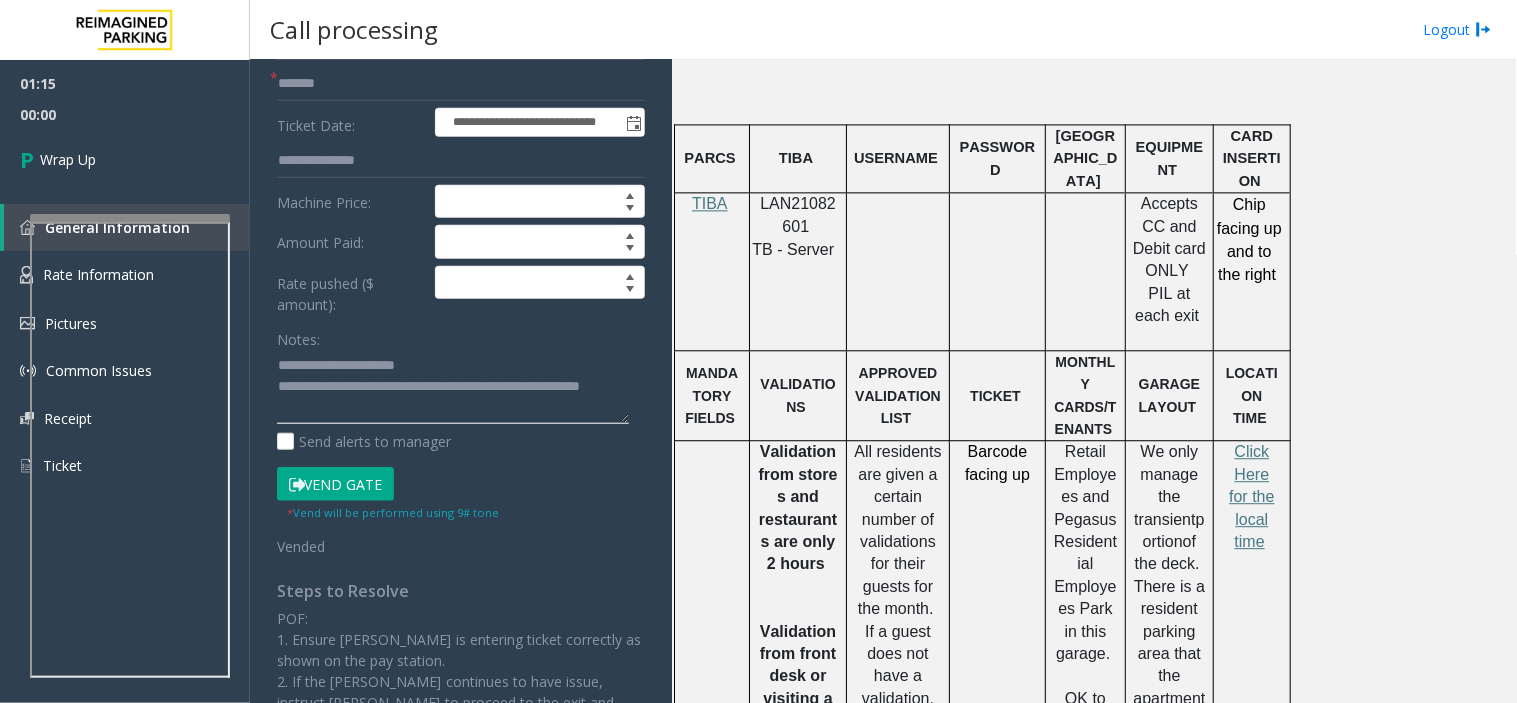 click 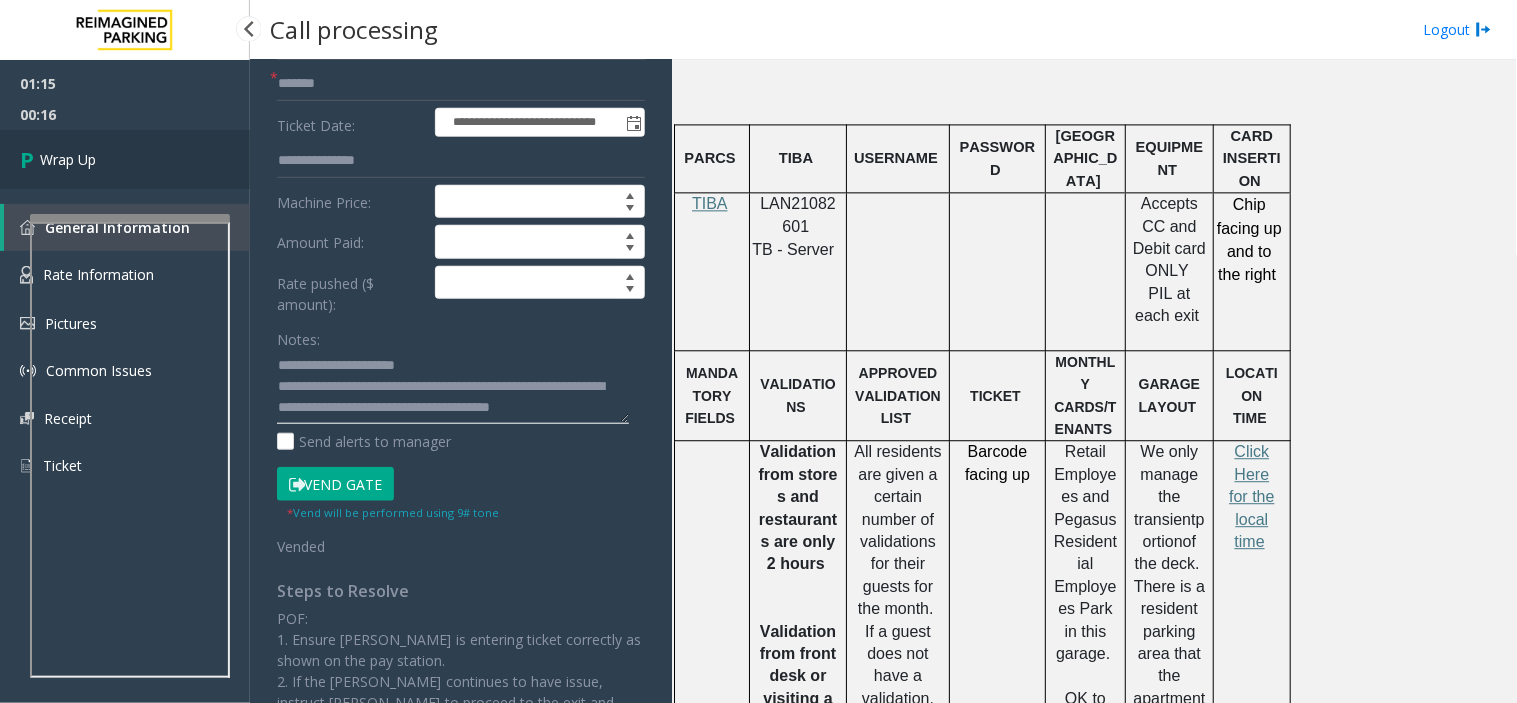 type on "**********" 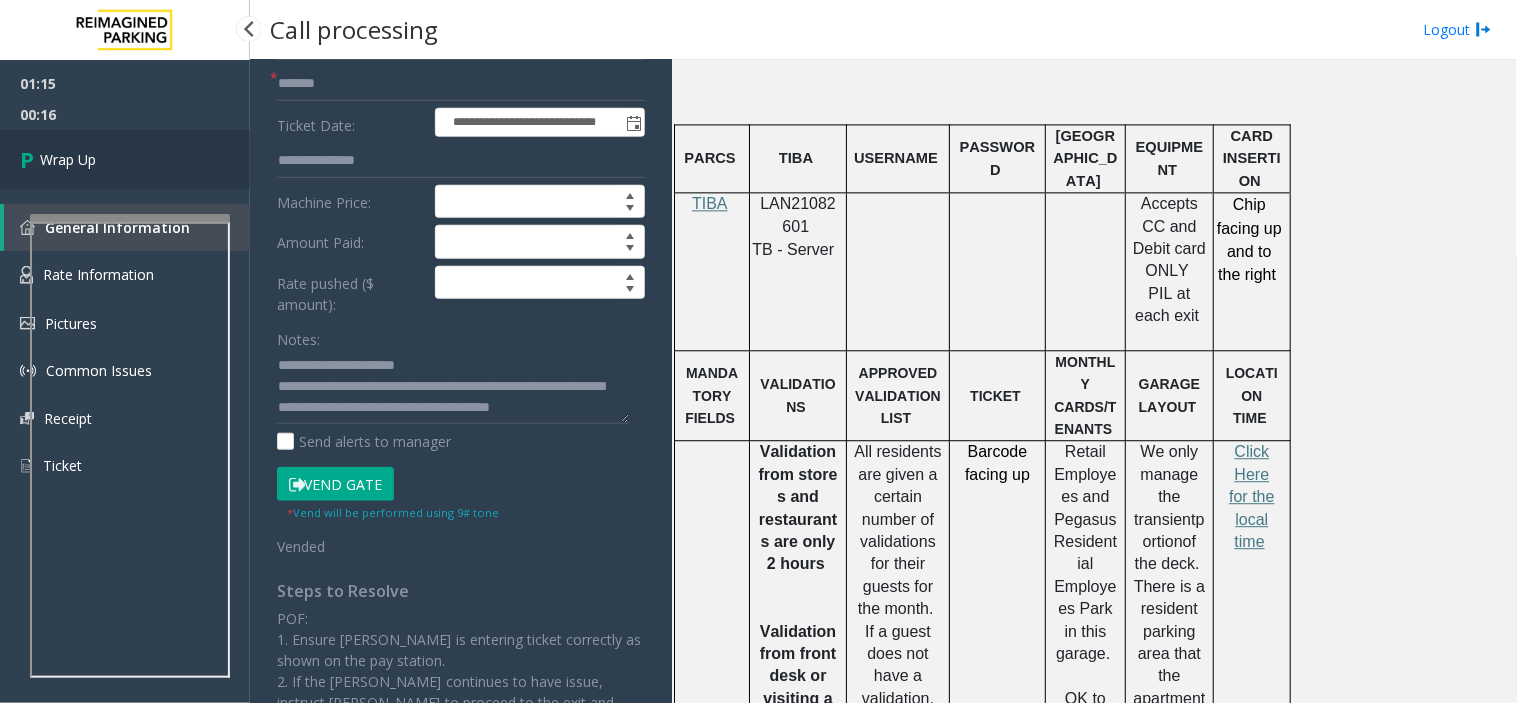 click on "Wrap Up" at bounding box center [125, 159] 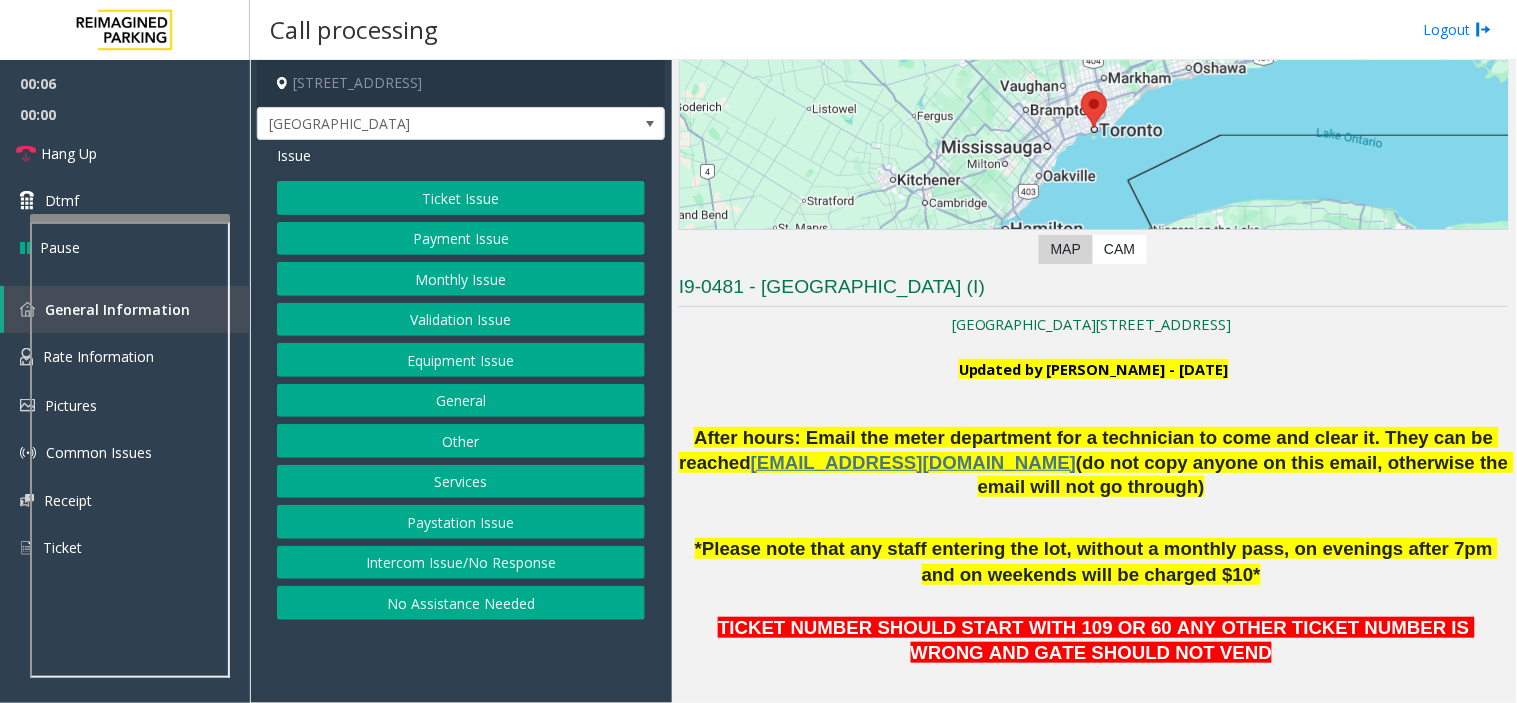 scroll, scrollTop: 444, scrollLeft: 0, axis: vertical 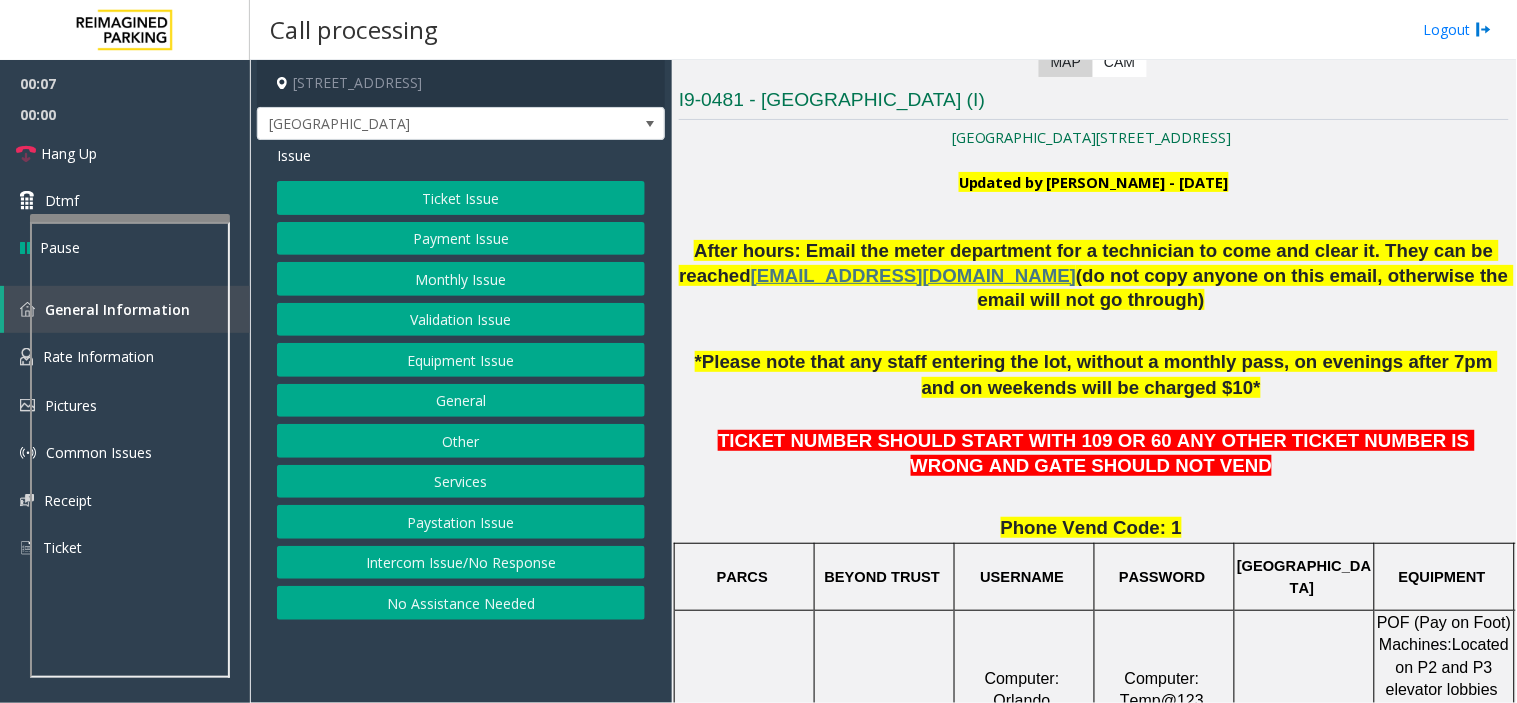 click on "(do not copy anyone on this email, otherwise the email will not go through)" 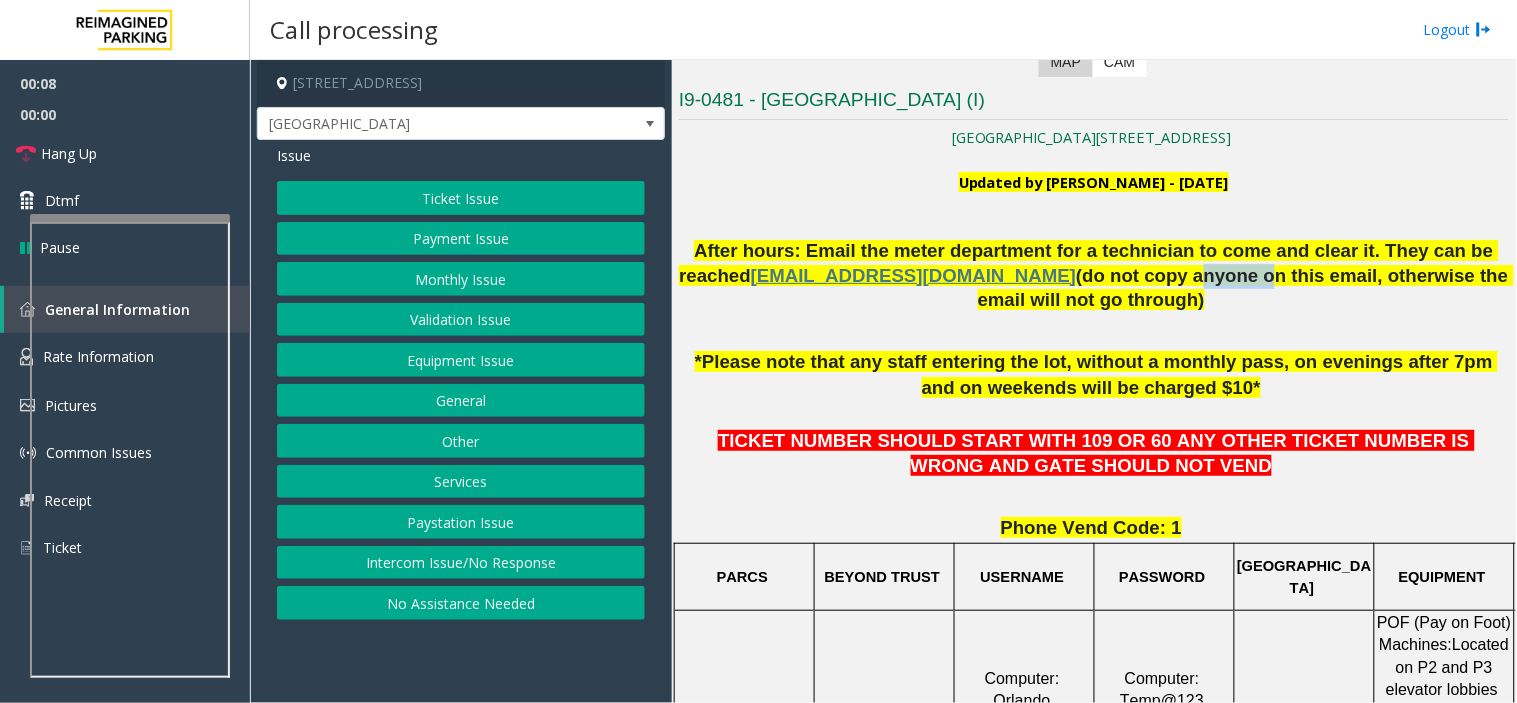 click on "(do not copy anyone on this email, otherwise the email will not go through)" 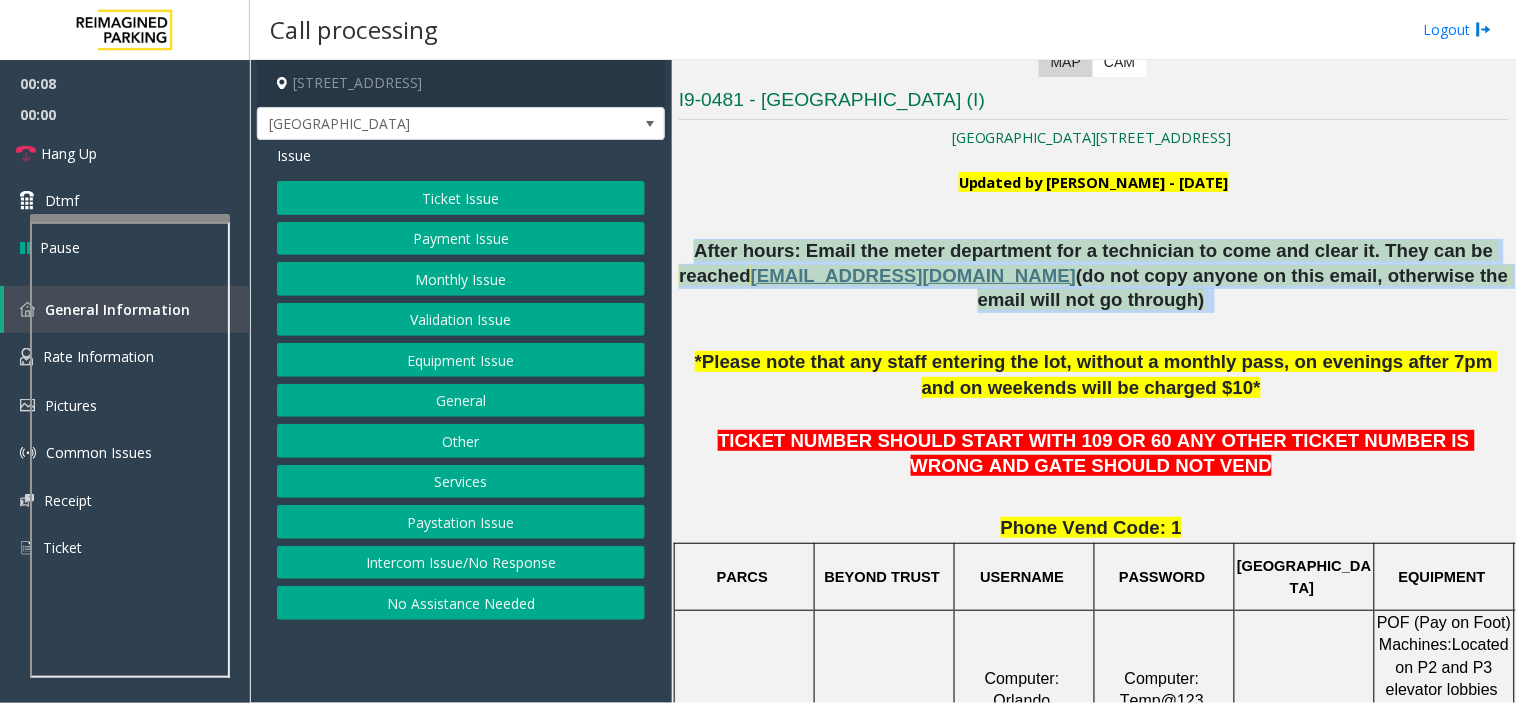 drag, startPoint x: 1082, startPoint y: 277, endPoint x: 1117, endPoint y: 304, distance: 44.20407 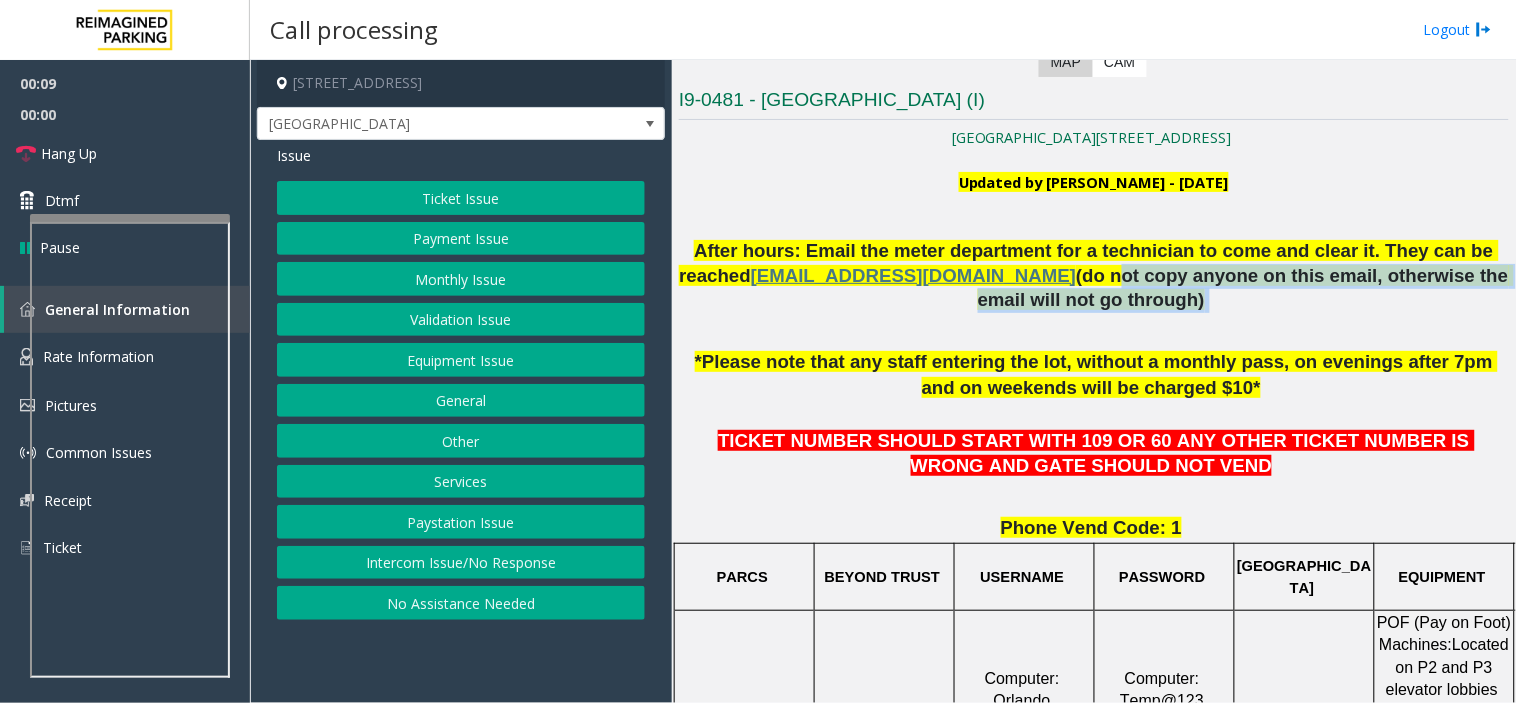 drag, startPoint x: 1117, startPoint y: 304, endPoint x: 1013, endPoint y: 265, distance: 111.07205 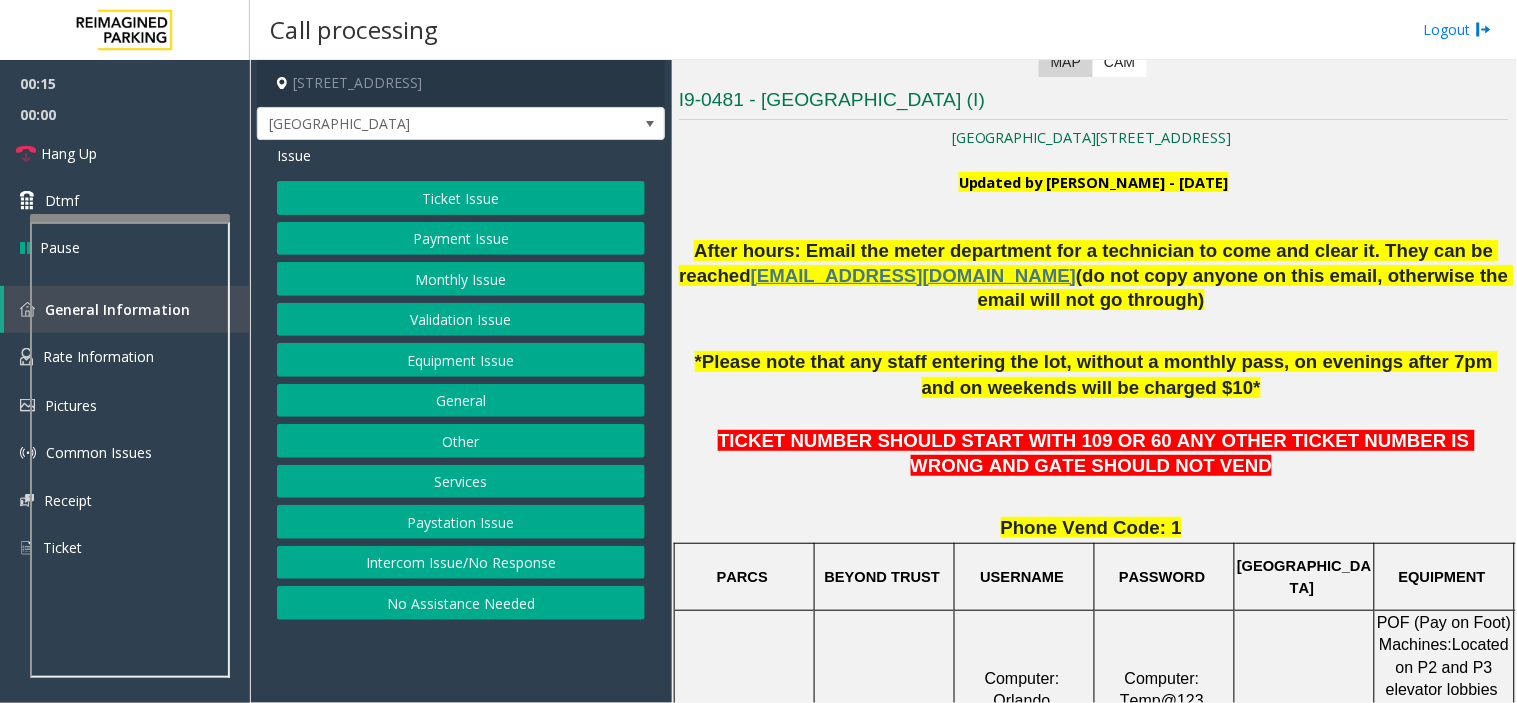 click on "Payment Issue" 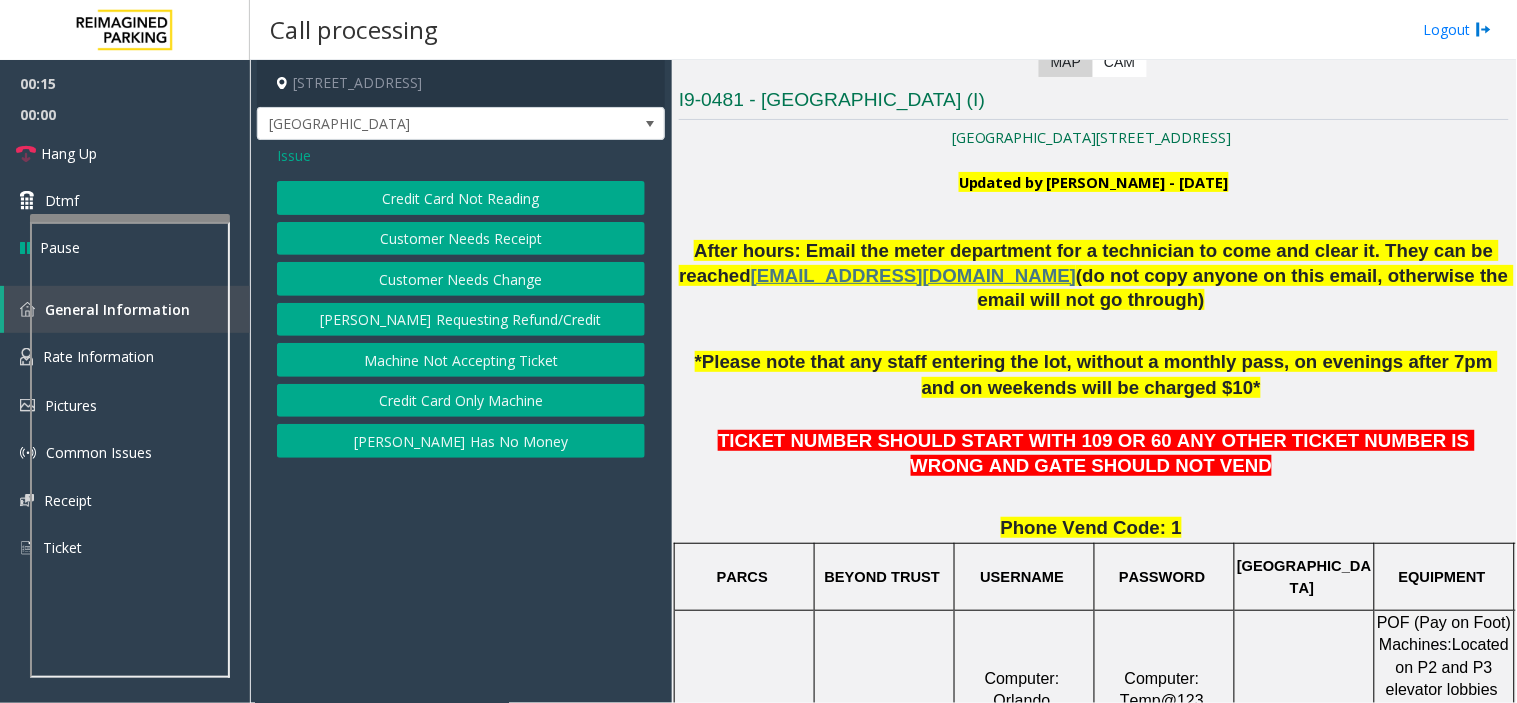 click on "Customer Needs Receipt" 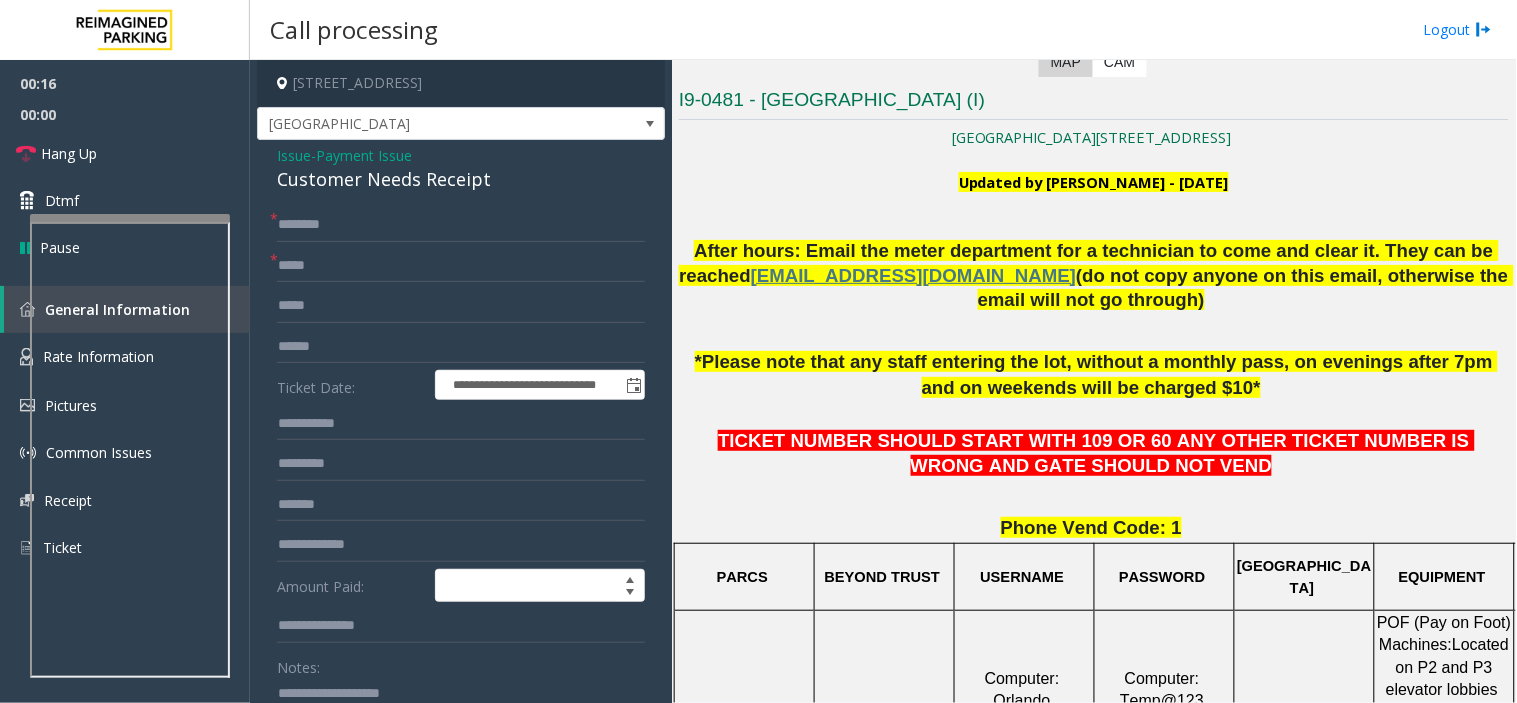 click on "Customer Needs Receipt" 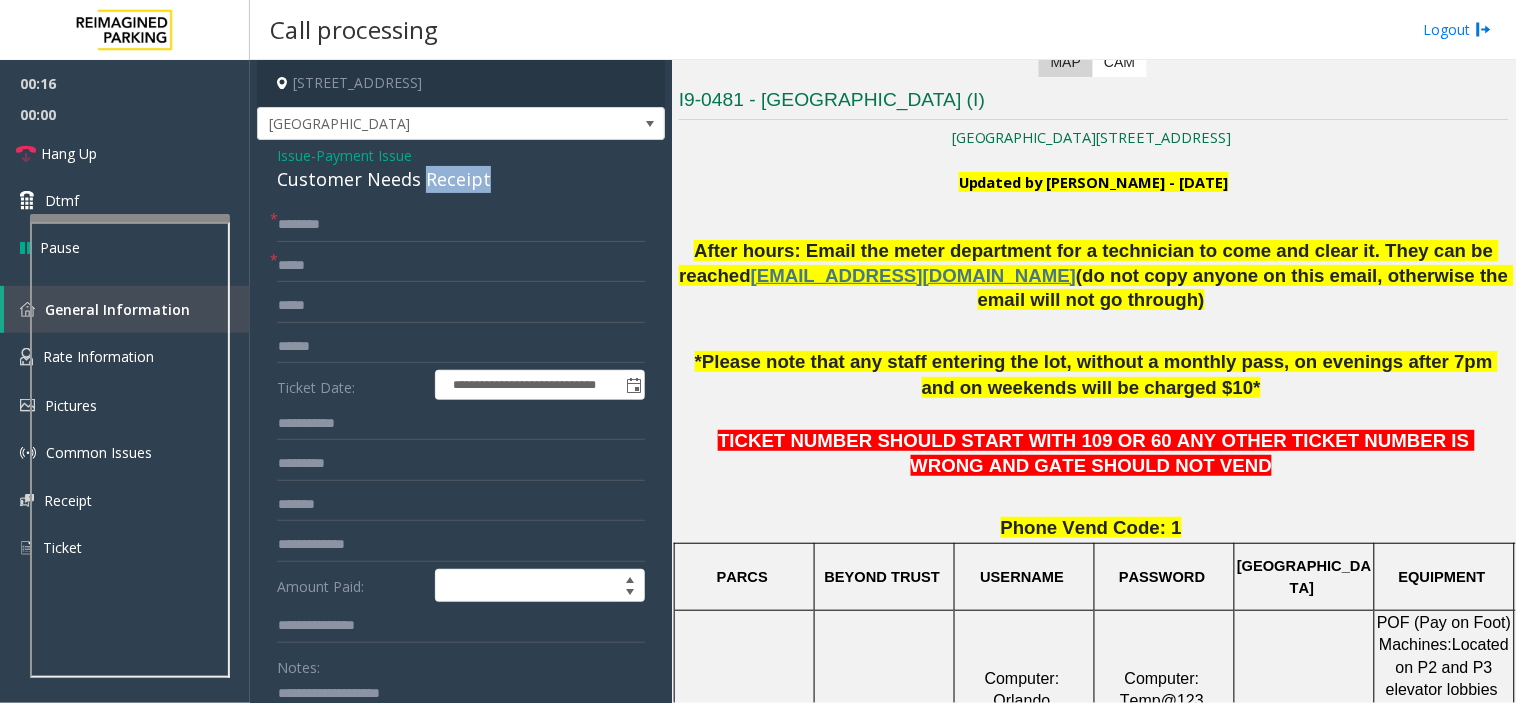 click on "Customer Needs Receipt" 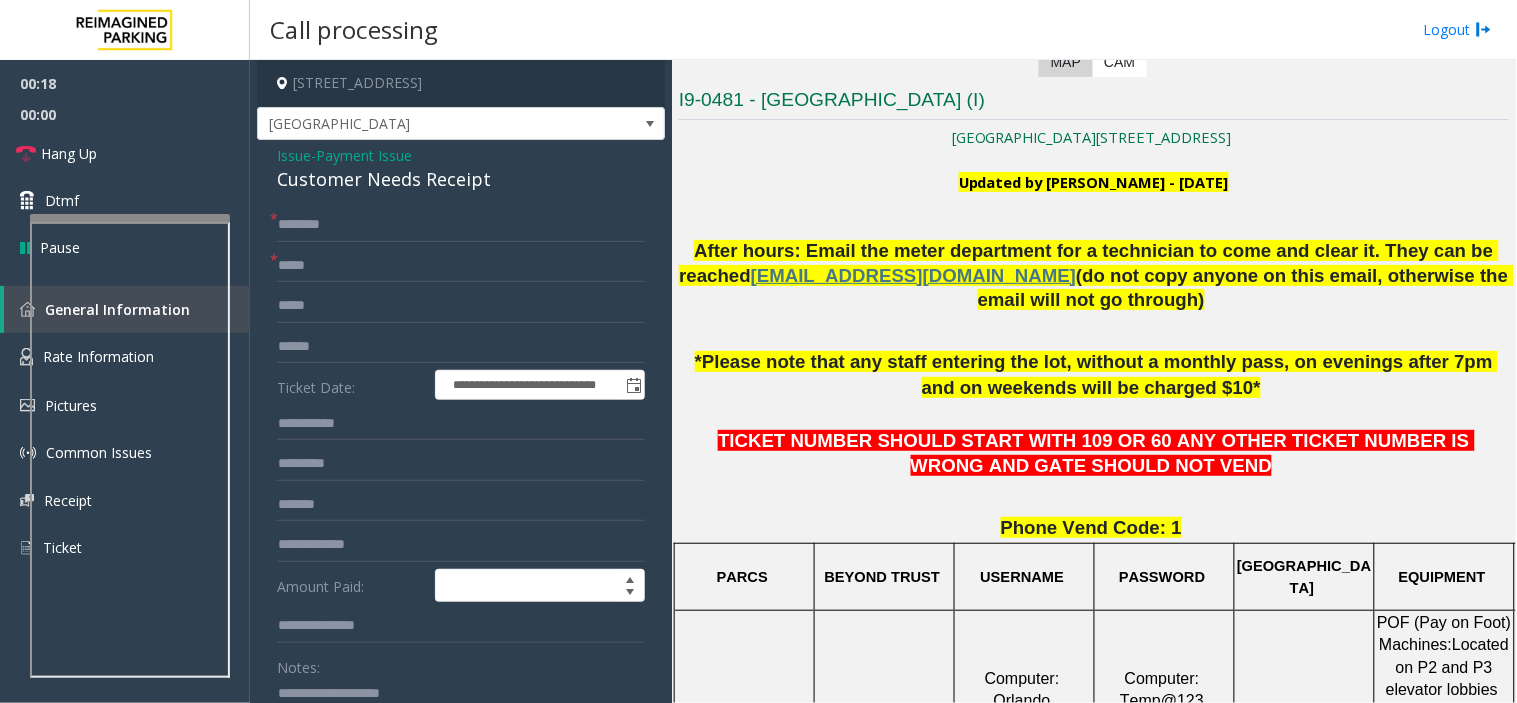 scroll, scrollTop: 381, scrollLeft: 0, axis: vertical 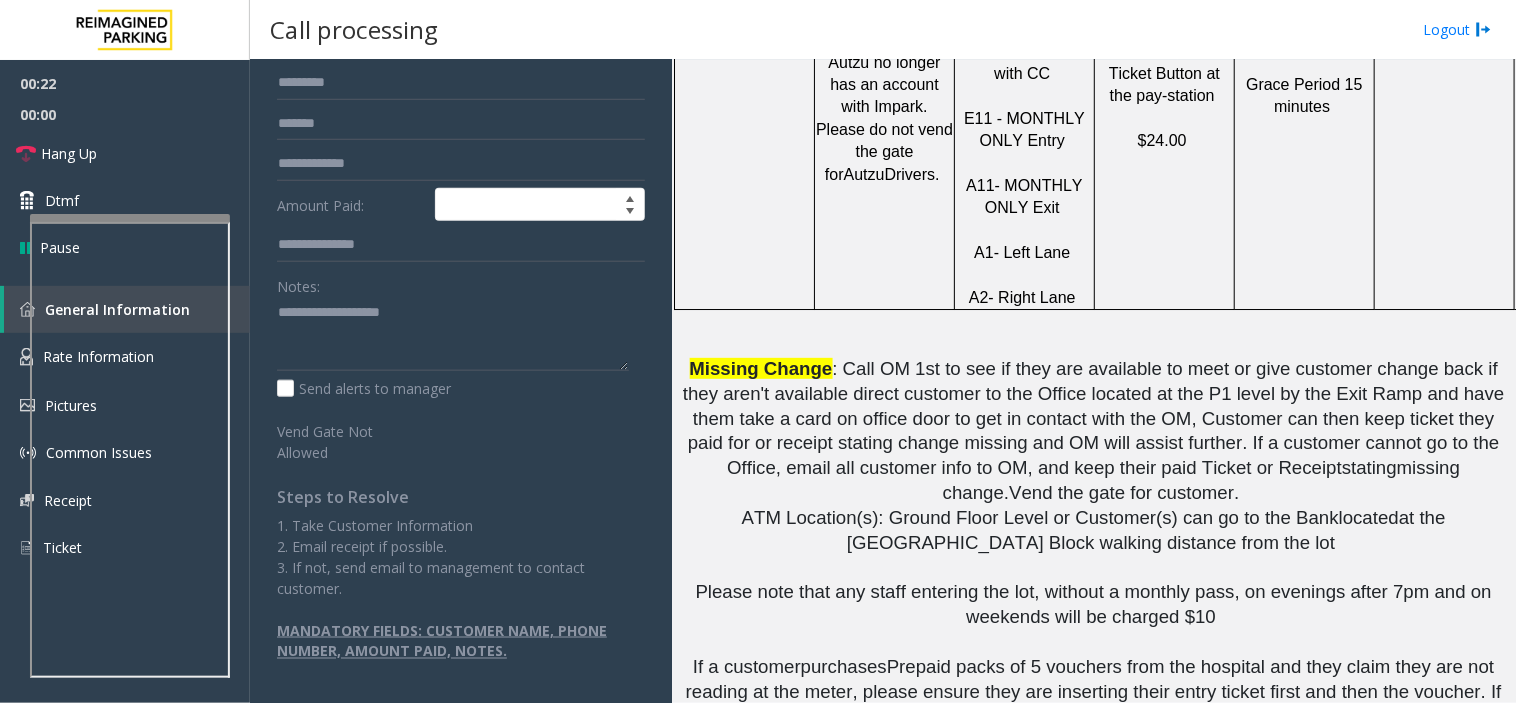 click on ": Call OM 1st to see if they are available to meet or give customer change back if they aren't available direct customer to the Office located at the P1 level by the Exit Ramp and have them take a card on office door to get in contact with the OM, Customer can then keep ticket they paid for or receipt stating change missing and OM will assist further. If a customer cannot go to the Office, email all customer info to OM, and keep their paid Ticket or Receipt" 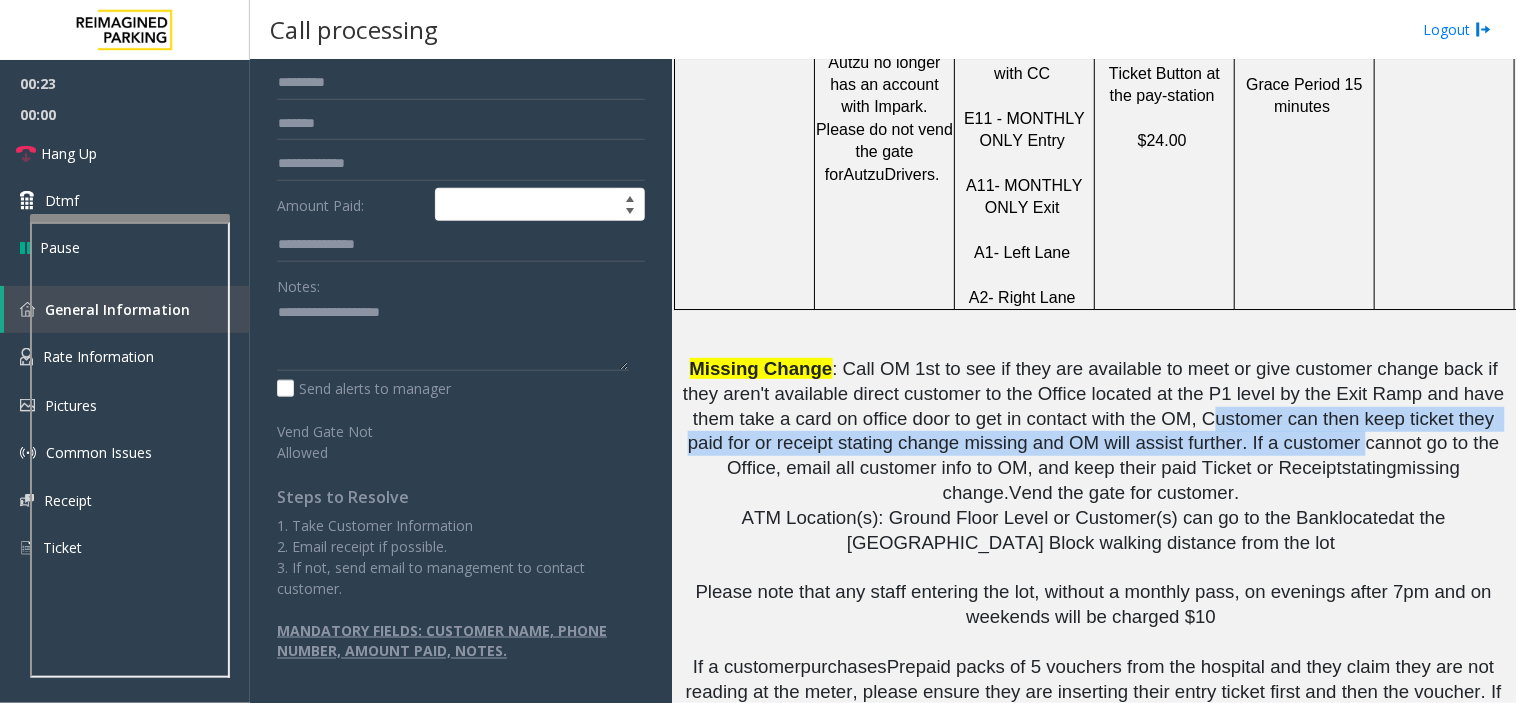 drag, startPoint x: 1110, startPoint y: 374, endPoint x: 1127, endPoint y: 392, distance: 24.758837 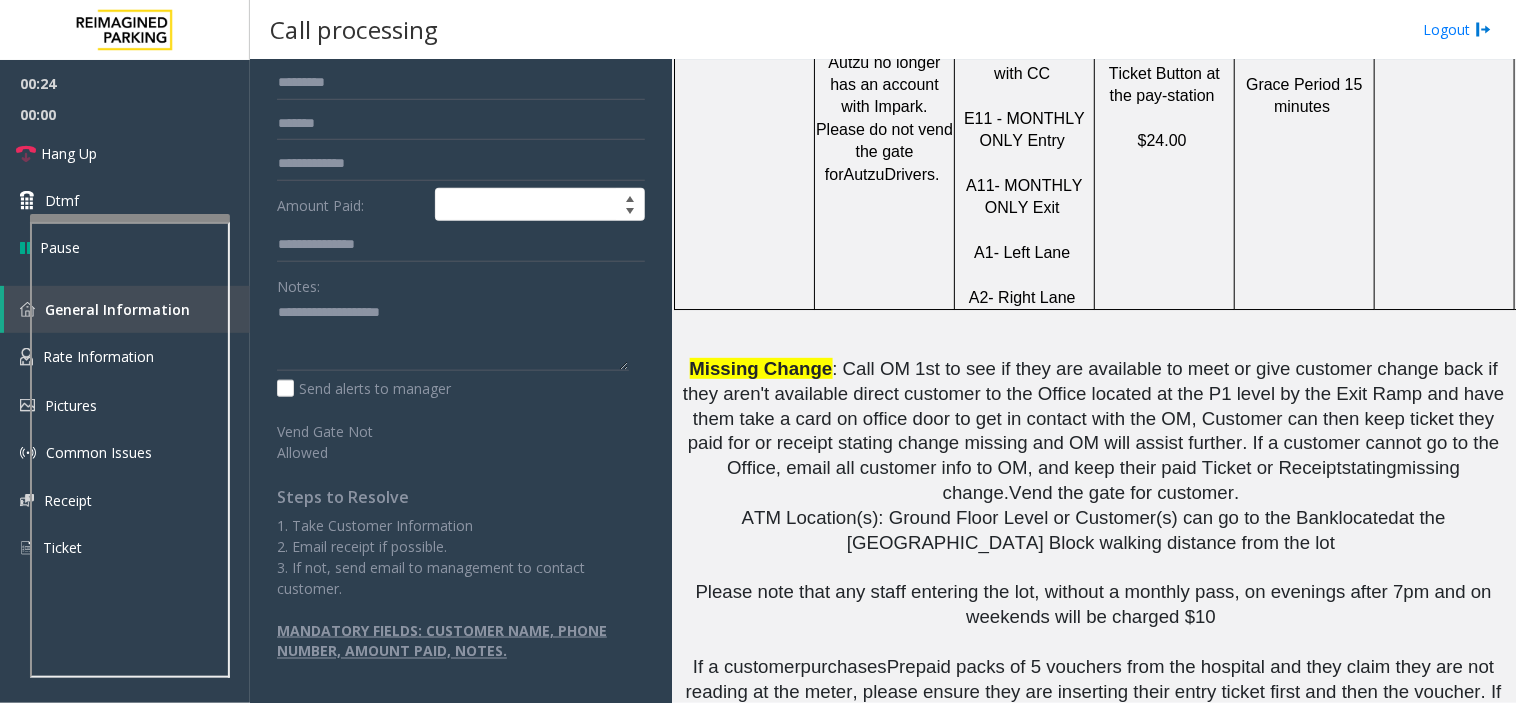 click on ": Call OM 1st to see if they are available to meet or give customer change back if they aren't available direct customer to the Office located at the P1 level by the Exit Ramp and have them take a card on office door to get in contact with the OM, Customer can then keep ticket they paid for or receipt stating change missing and OM will assist further. If a customer cannot go to the Office, email all customer info to OM, and keep their paid Ticket or Receipt" 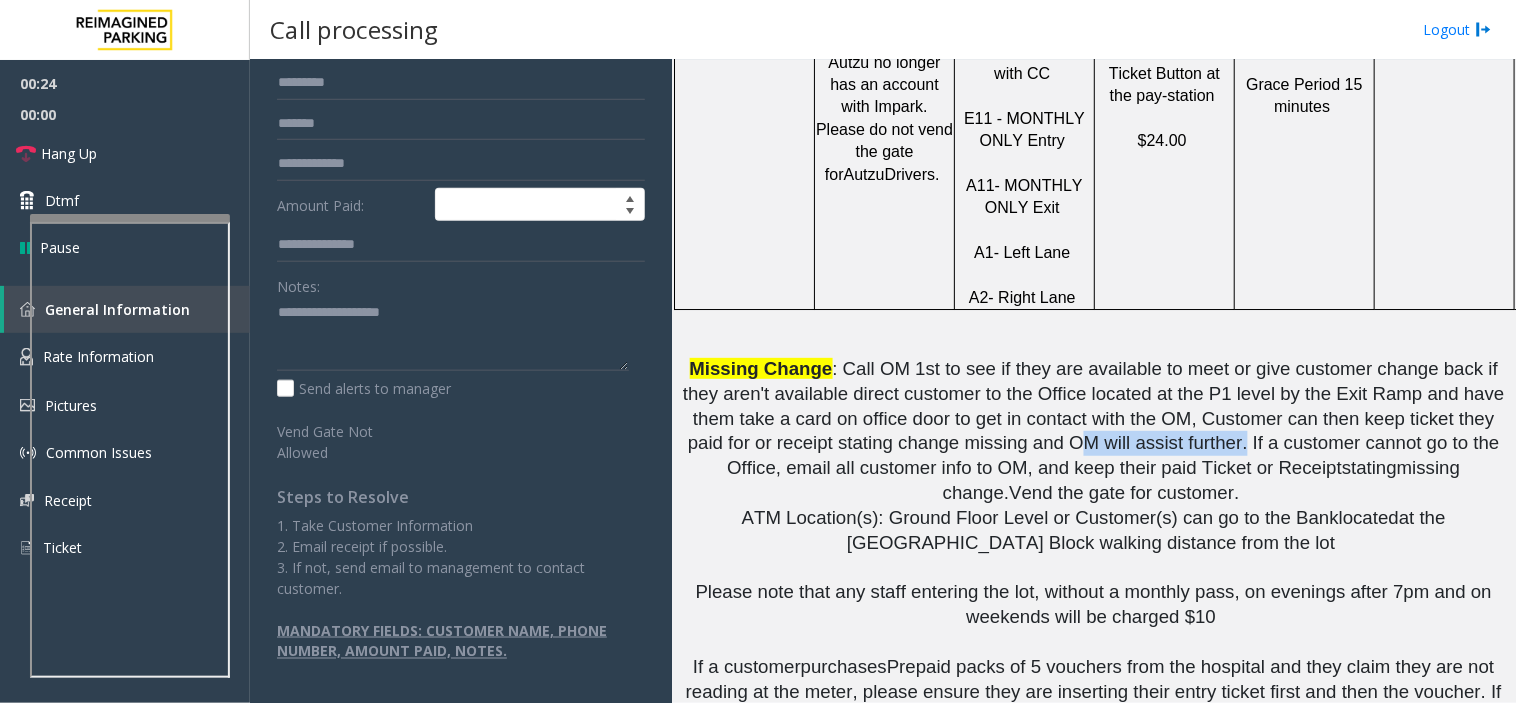 drag, startPoint x: 898, startPoint y: 392, endPoint x: 1022, endPoint y: 405, distance: 124.67959 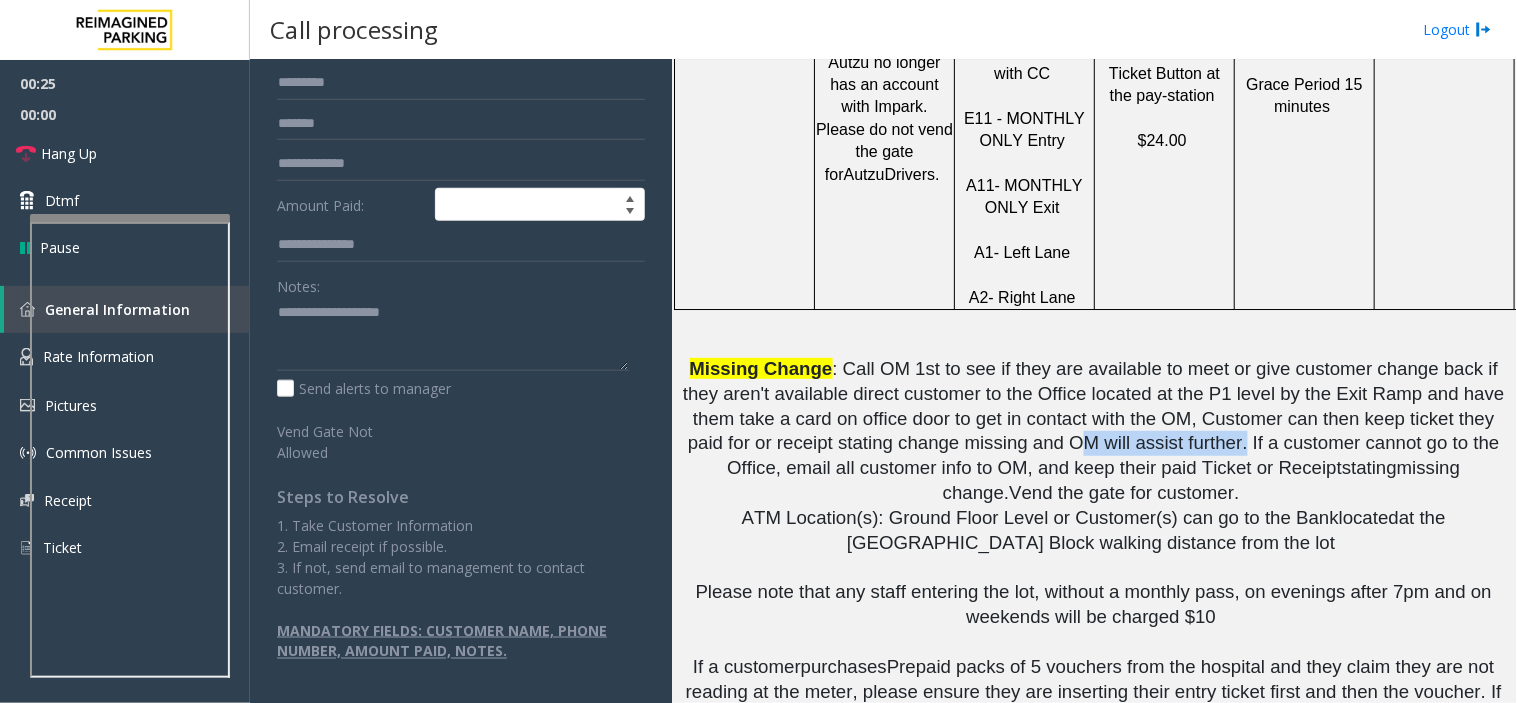 click on ": Call OM 1st to see if they are available to meet or give customer change back if they aren't available direct customer to the Office located at the P1 level by the Exit Ramp and have them take a card on office door to get in contact with the OM, Customer can then keep ticket they paid for or receipt stating change missing and OM will assist further. If a customer cannot go to the Office, email all customer info to OM, and keep their paid Ticket or Receipt" 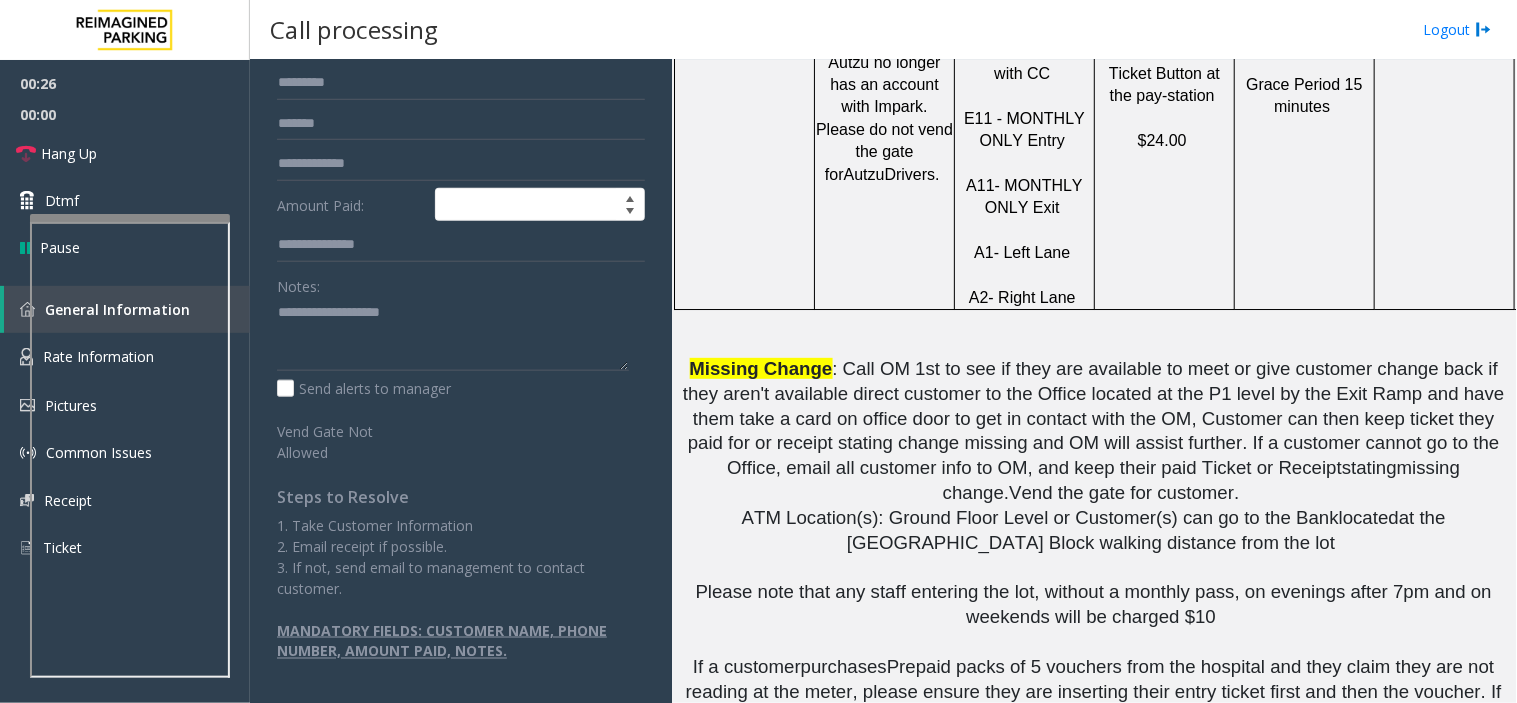 click on ": Call OM 1st to see if they are available to meet or give customer change back if they aren't available direct customer to the Office located at the P1 level by the Exit Ramp and have them take a card on office door to get in contact with the OM, Customer can then keep ticket they paid for or receipt stating change missing and OM will assist further. If a customer cannot go to the Office, email all customer info to OM, and keep their paid Ticket or Receipt" 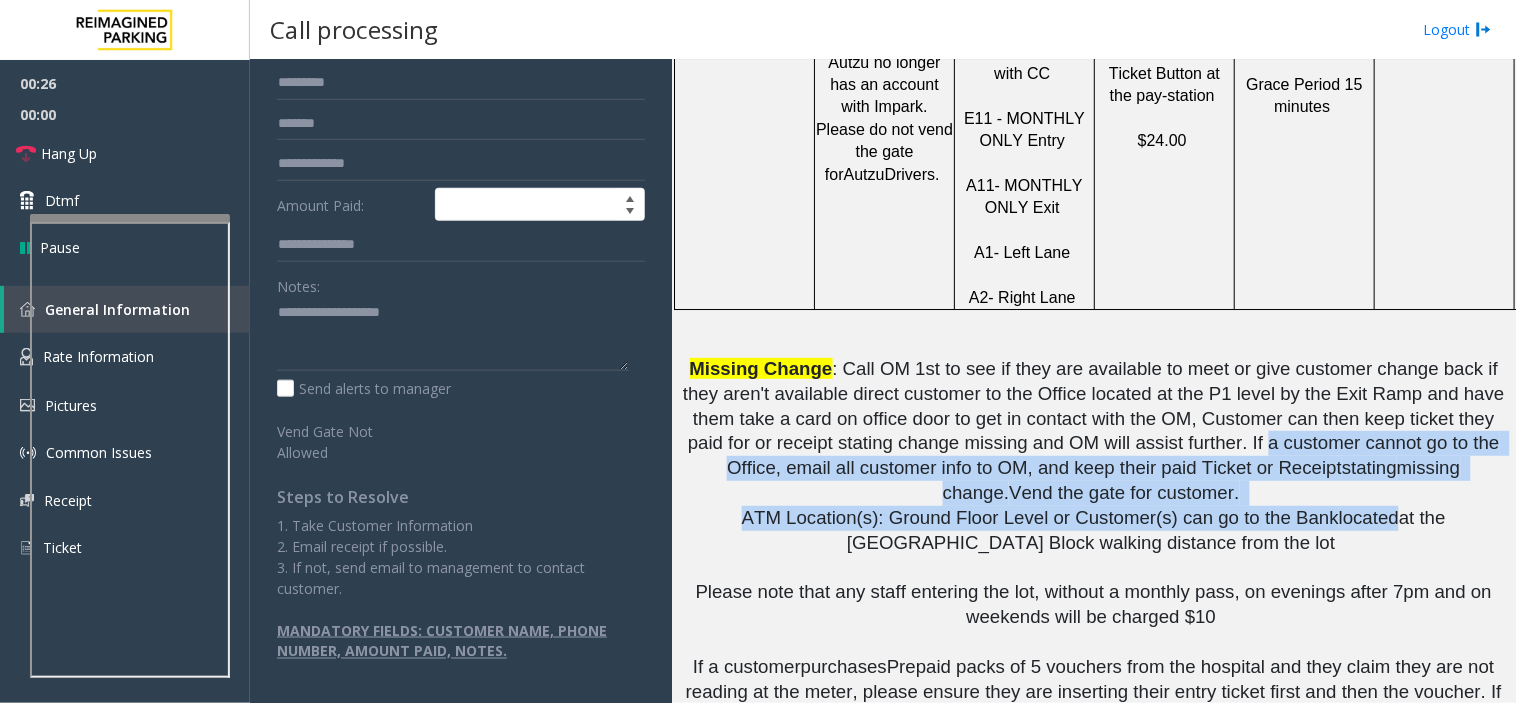 drag, startPoint x: 1072, startPoint y: 394, endPoint x: 1284, endPoint y: 454, distance: 220.32703 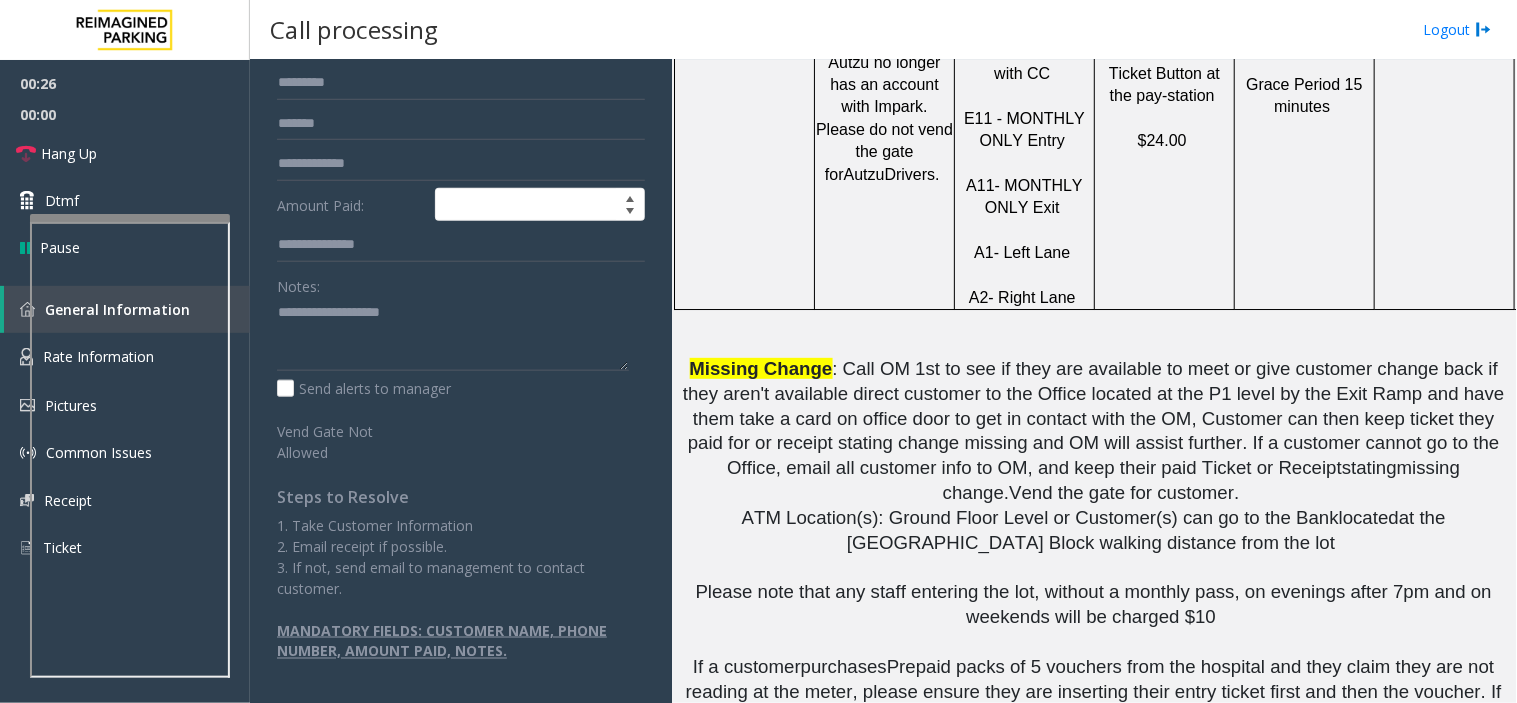 click on "at the [GEOGRAPHIC_DATA] Block walking distance from the lot" 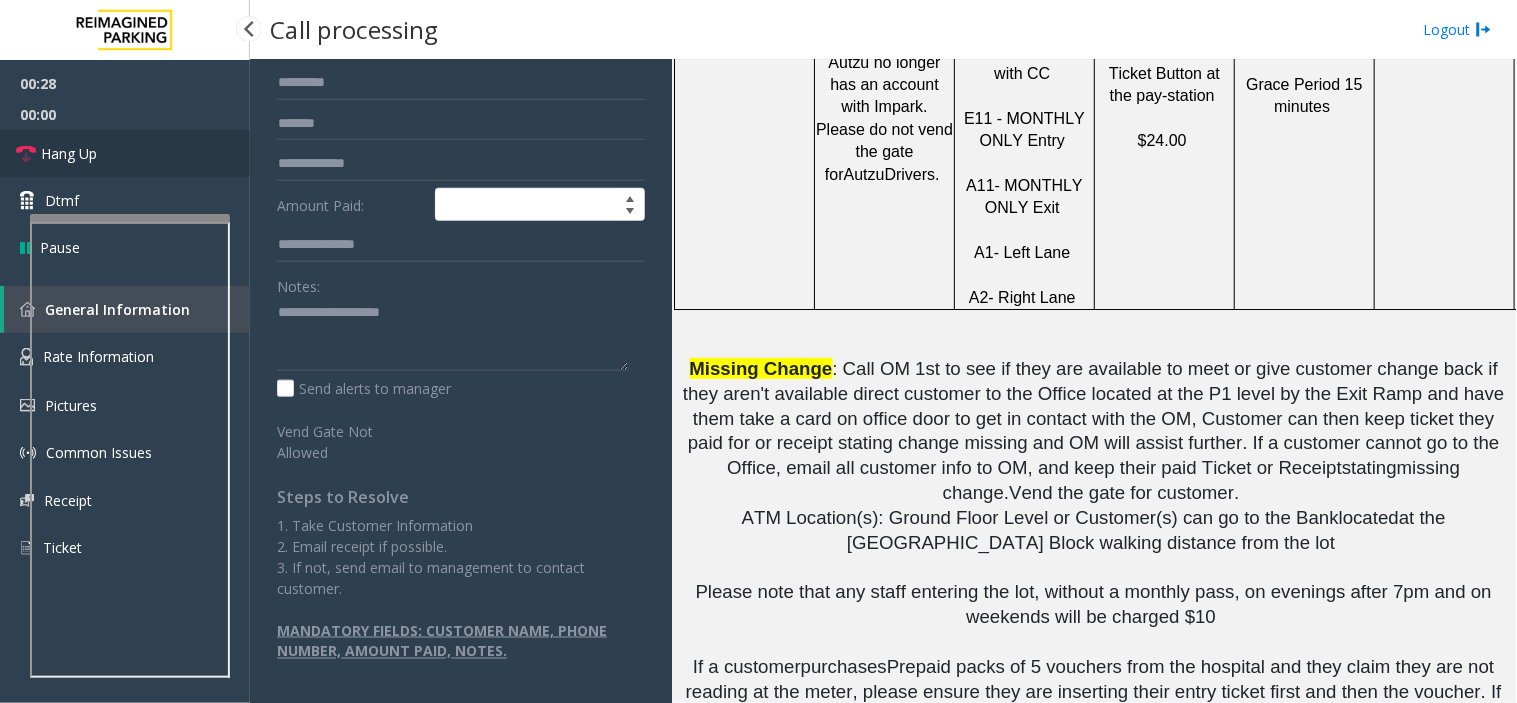 click on "Hang Up" at bounding box center (125, 153) 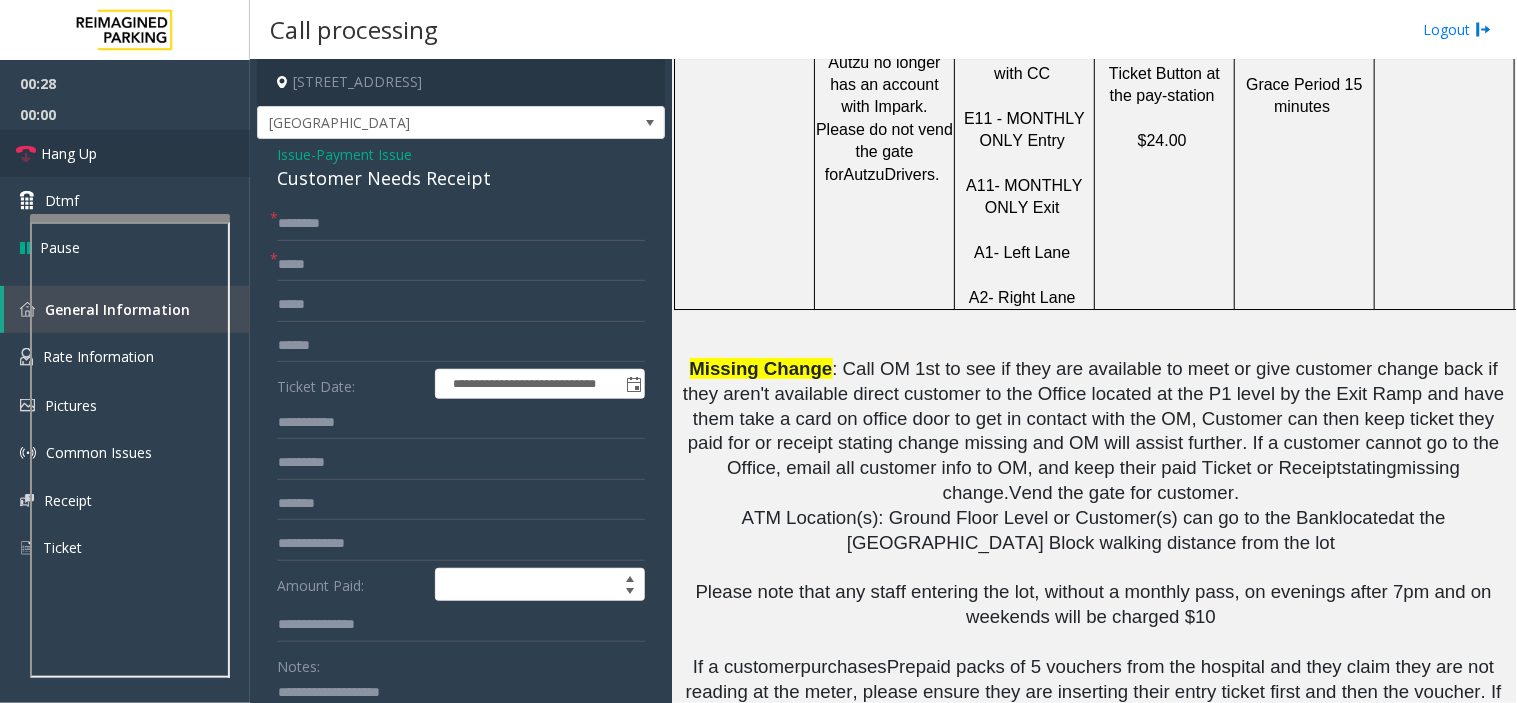 scroll, scrollTop: 0, scrollLeft: 0, axis: both 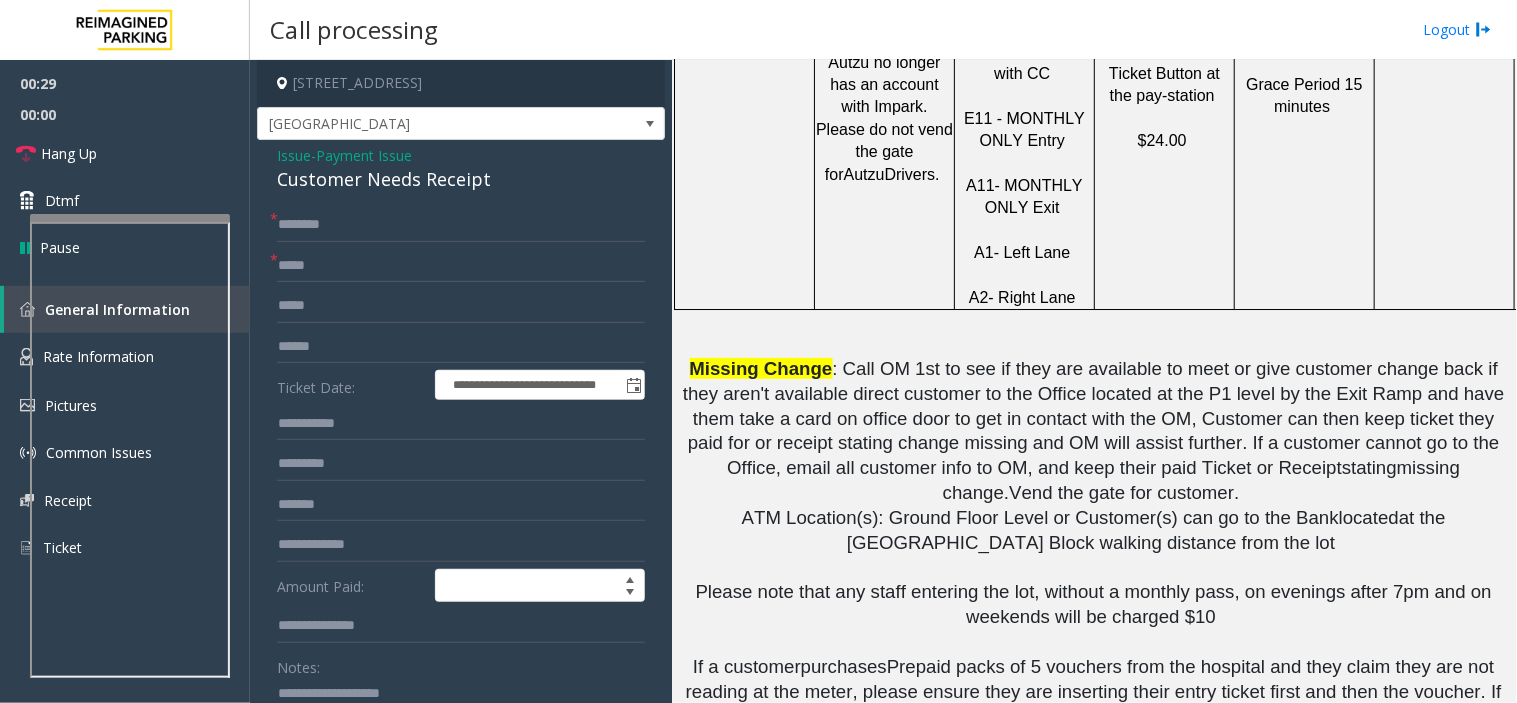 click on "Customer Needs Receipt" 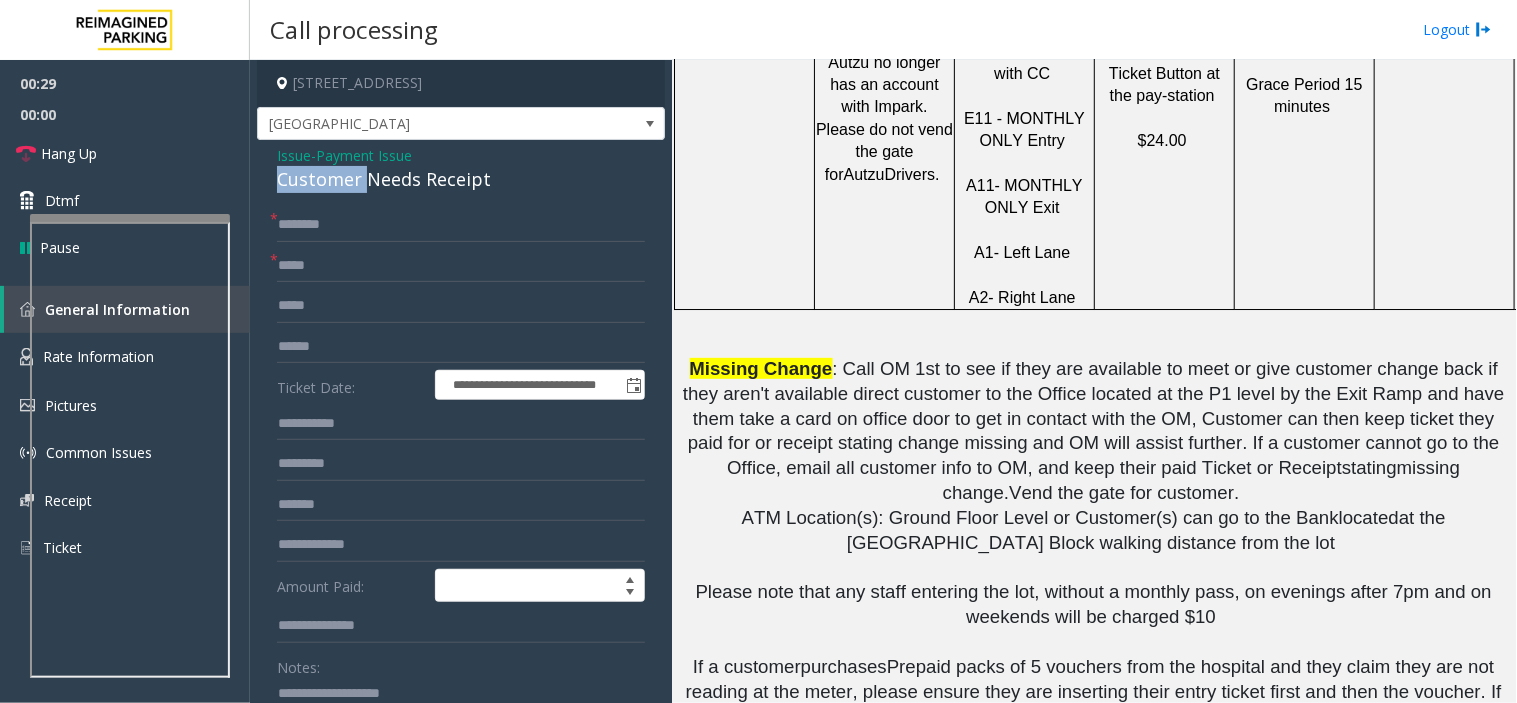 click on "Customer Needs Receipt" 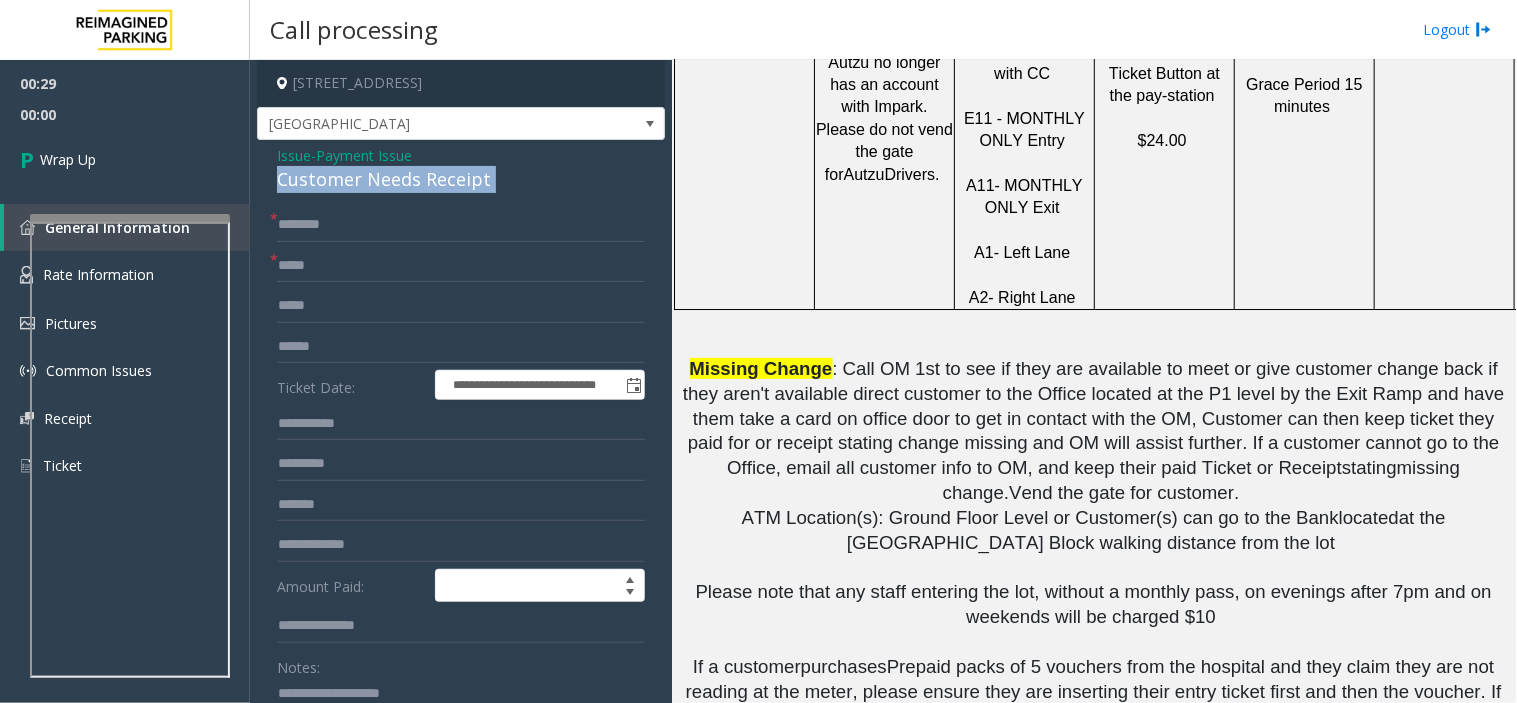click on "Customer Needs Receipt" 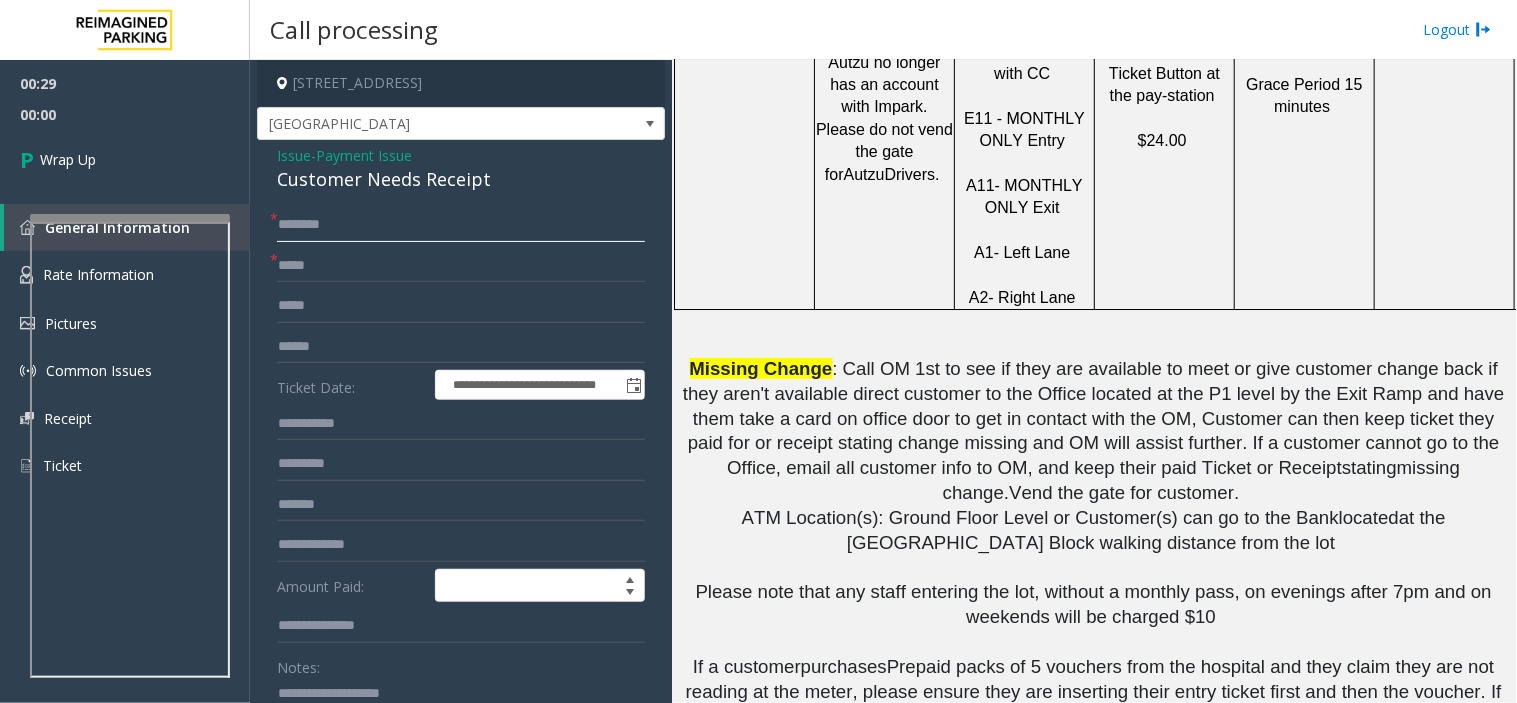 click 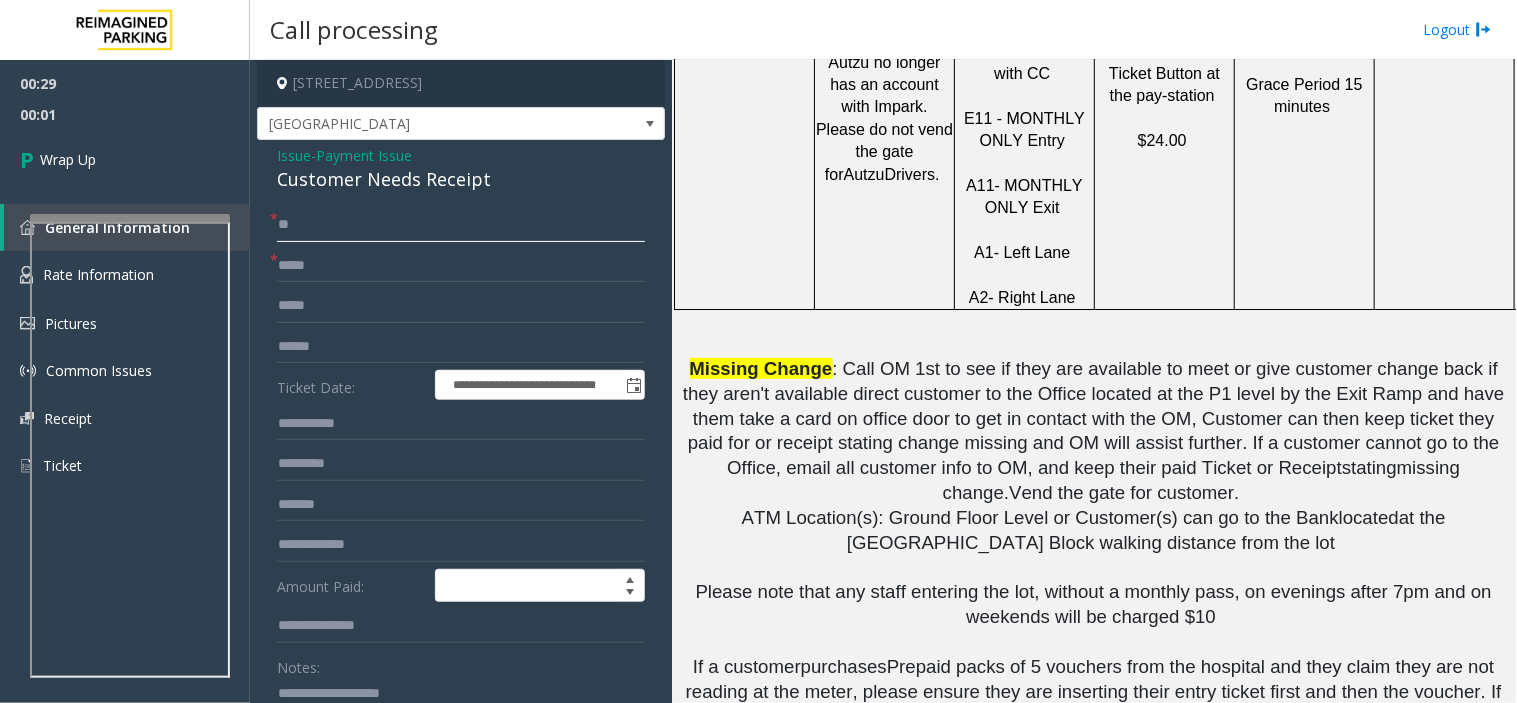 type on "**" 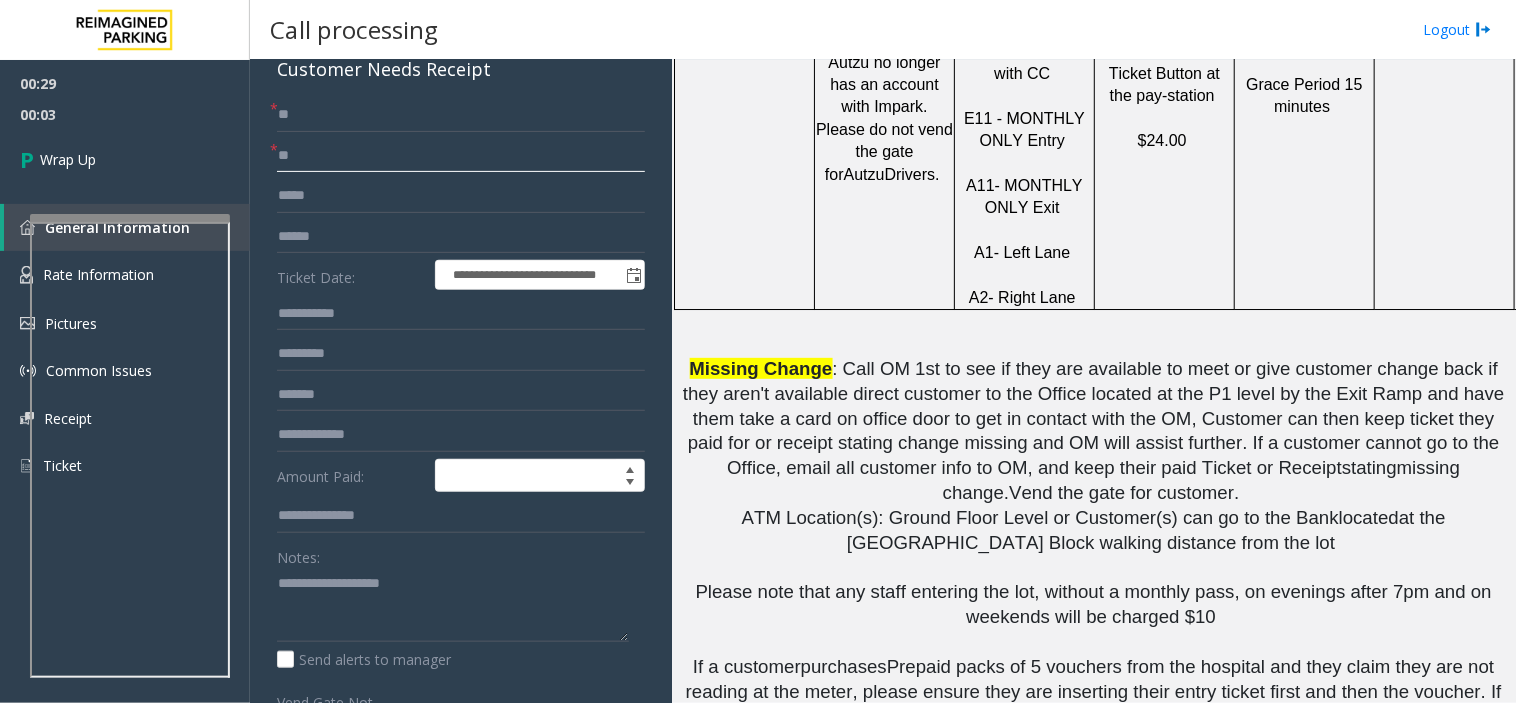 scroll, scrollTop: 111, scrollLeft: 0, axis: vertical 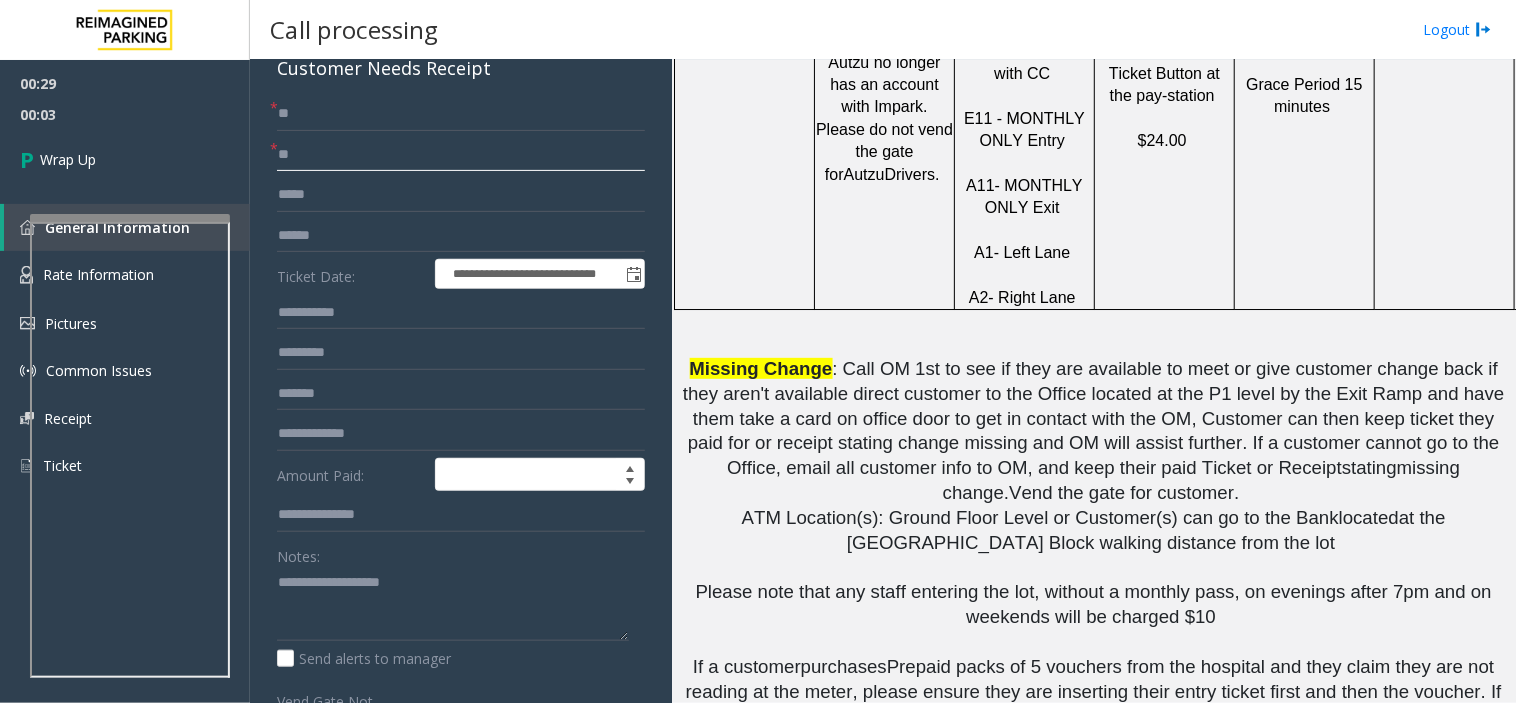 type on "**" 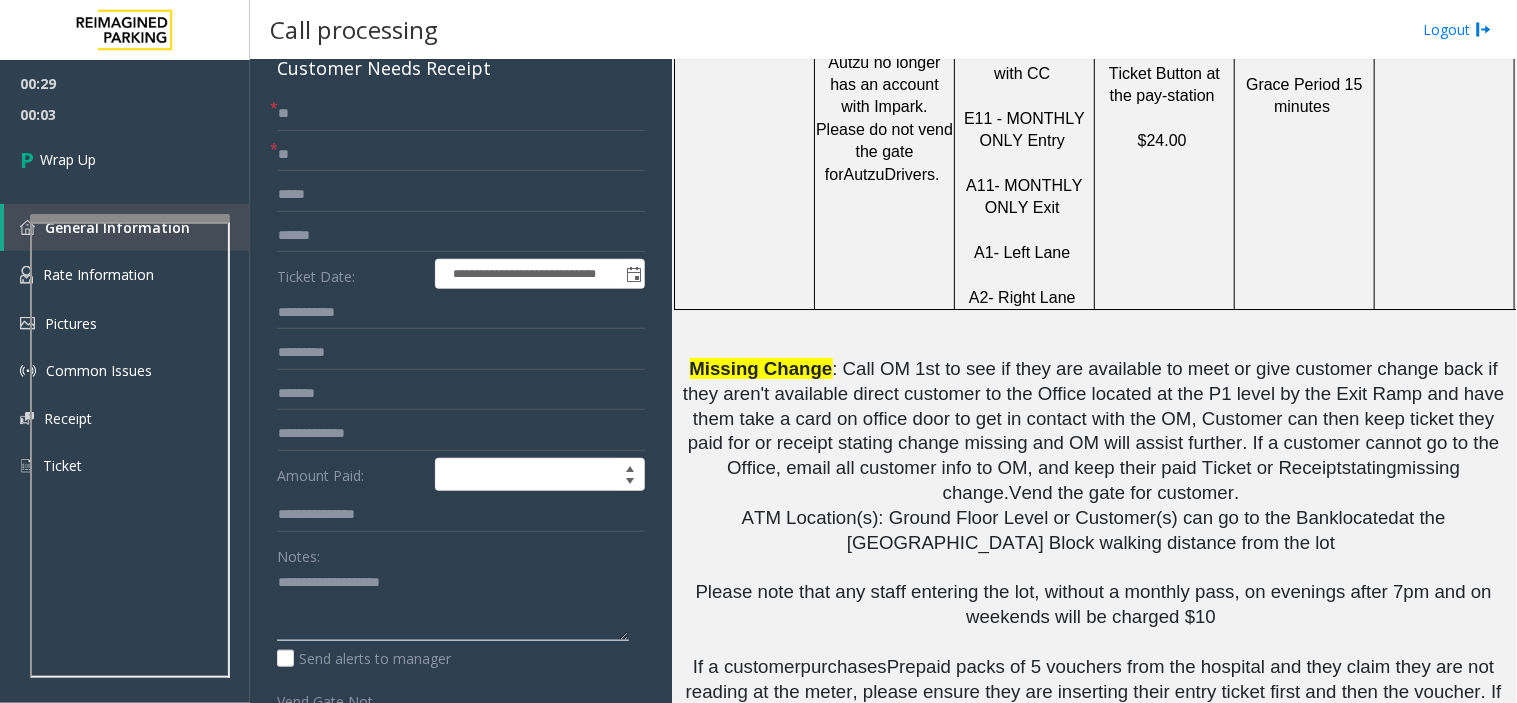 click 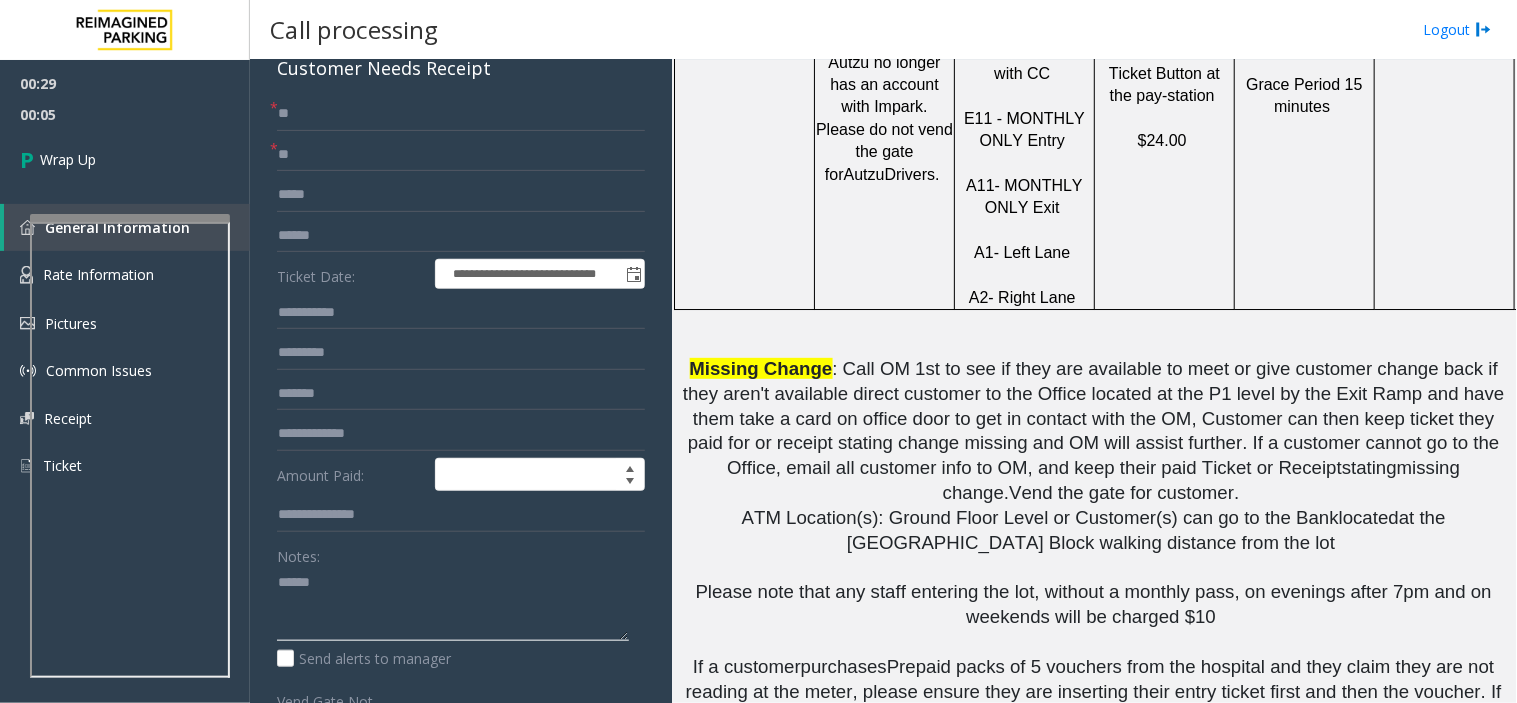 paste on "**********" 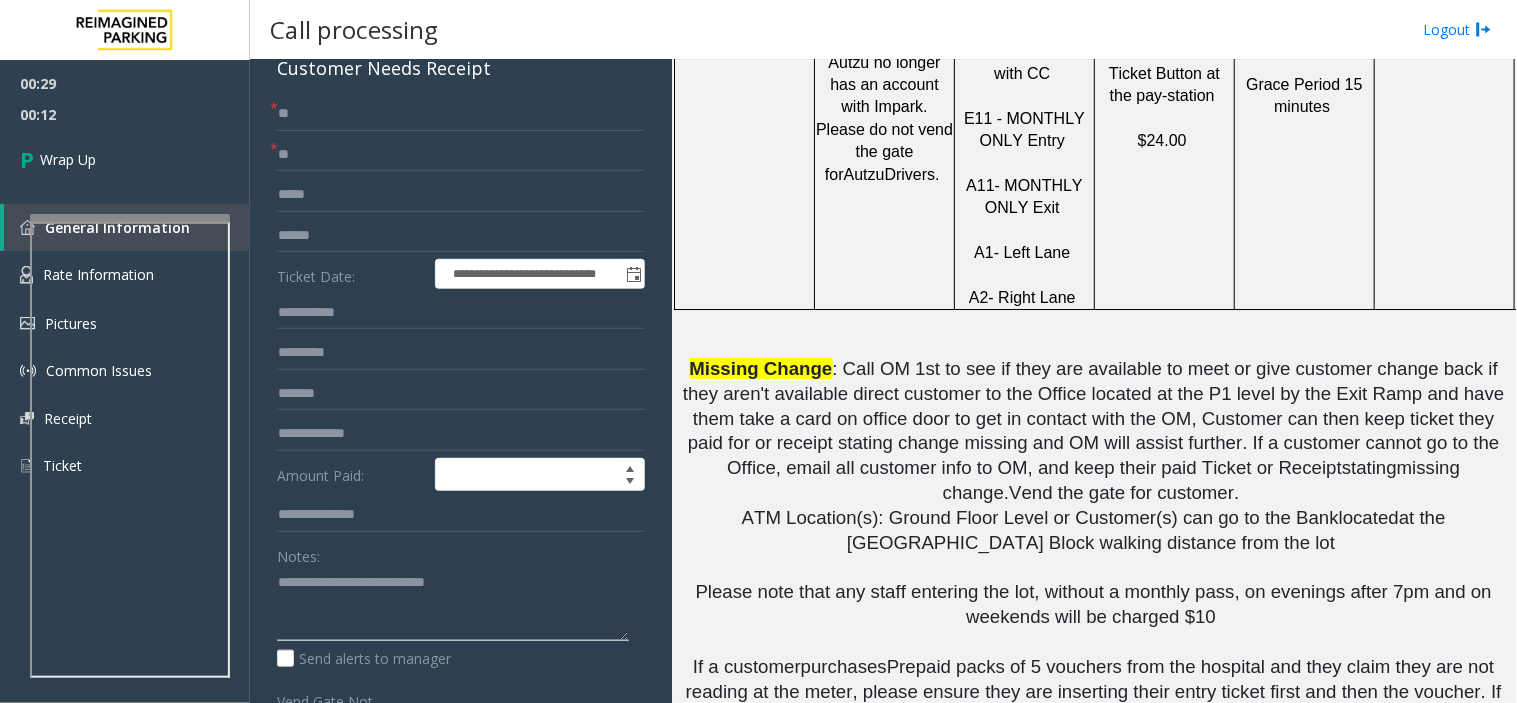 click 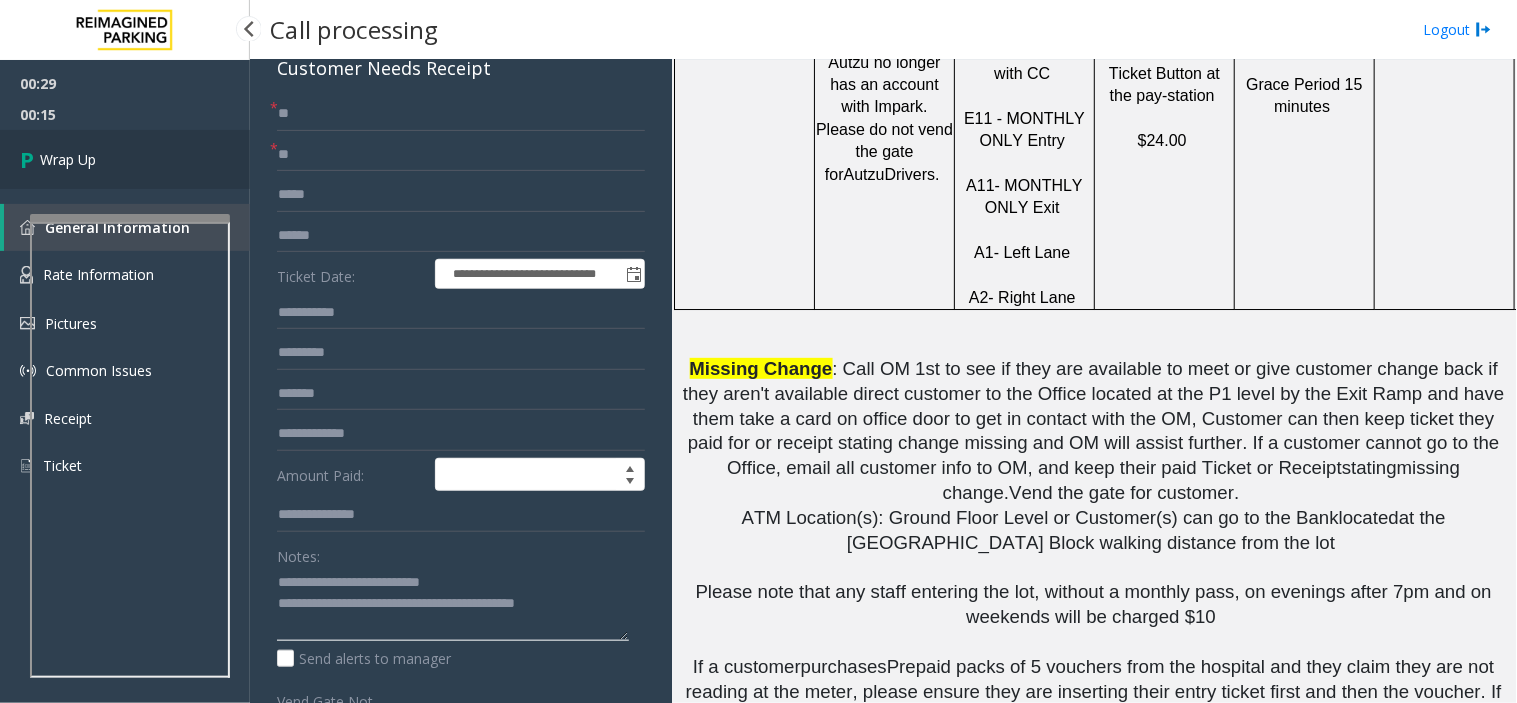 type on "**********" 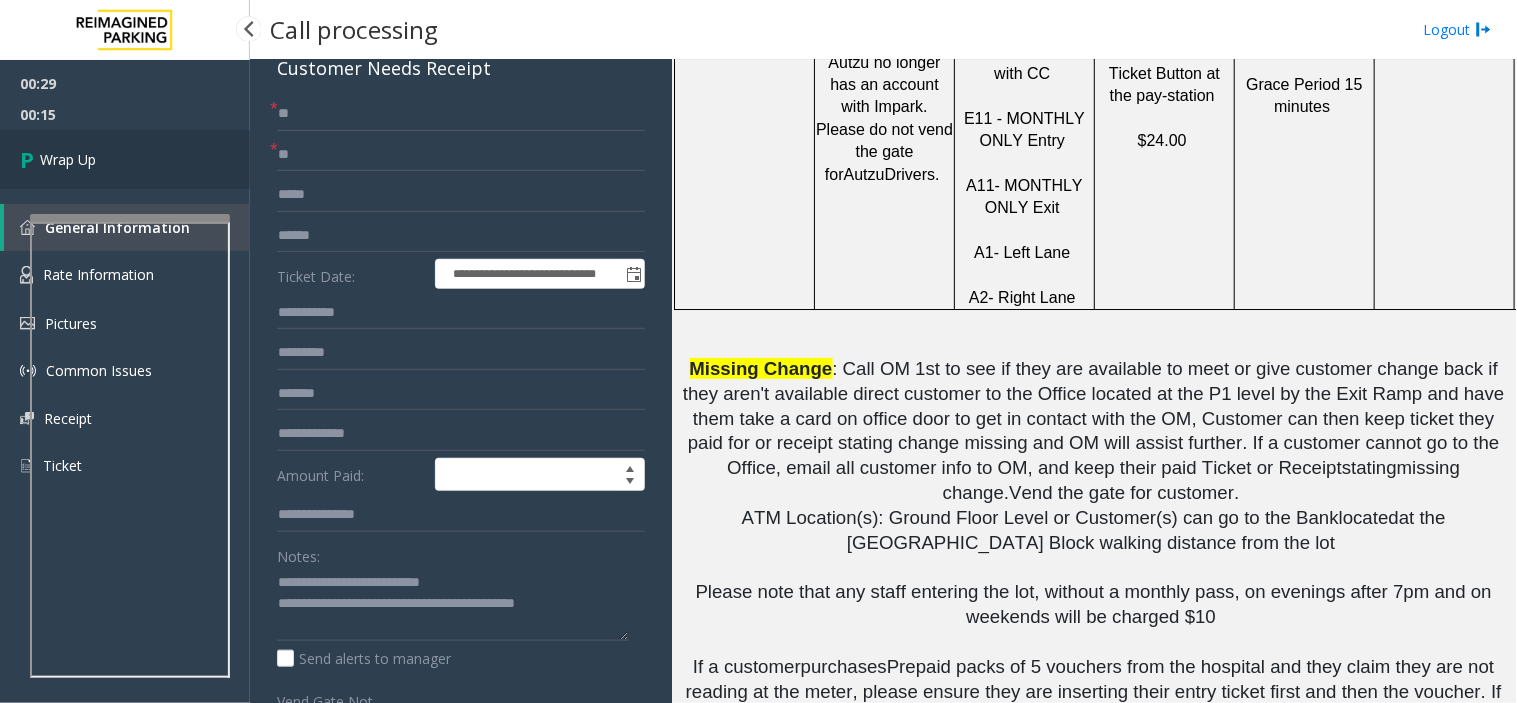click on "Wrap Up" at bounding box center (125, 159) 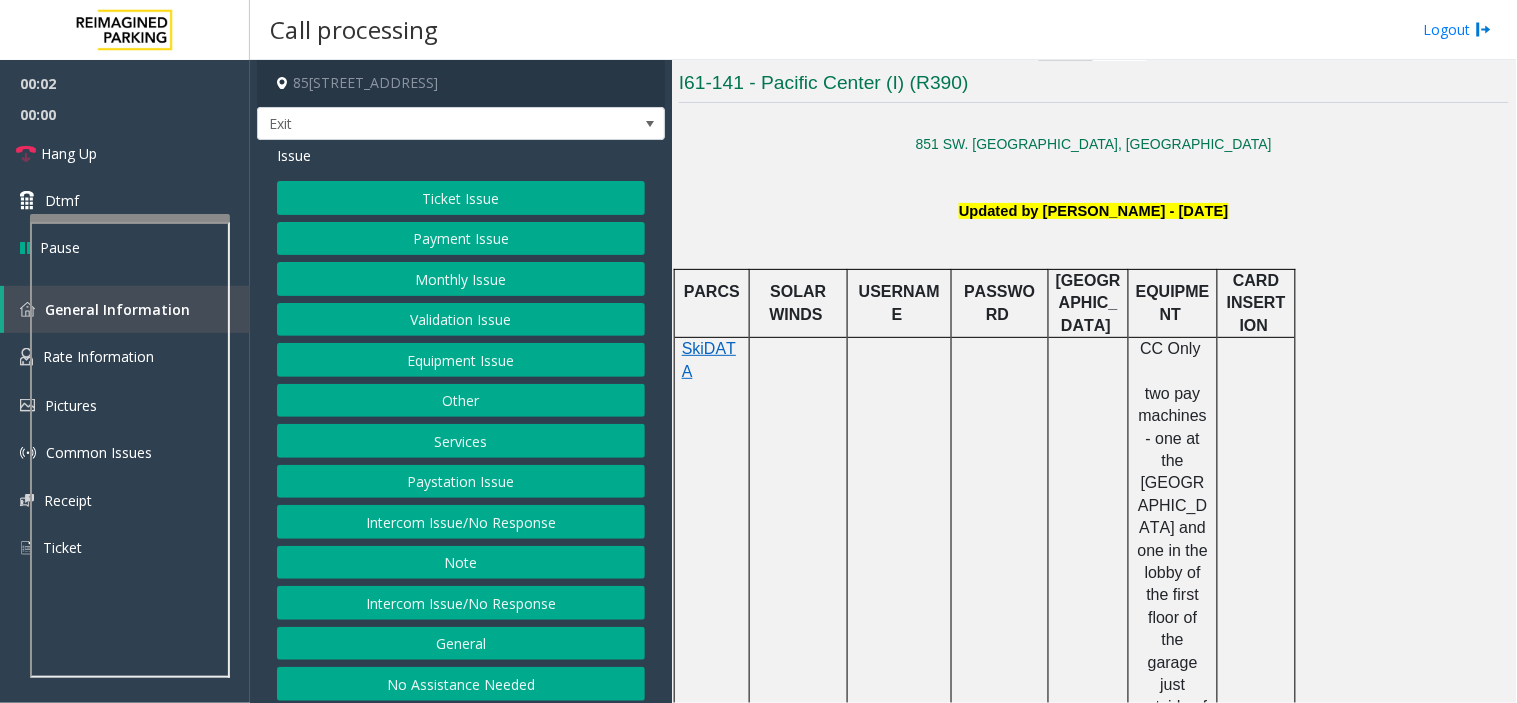 scroll, scrollTop: 444, scrollLeft: 0, axis: vertical 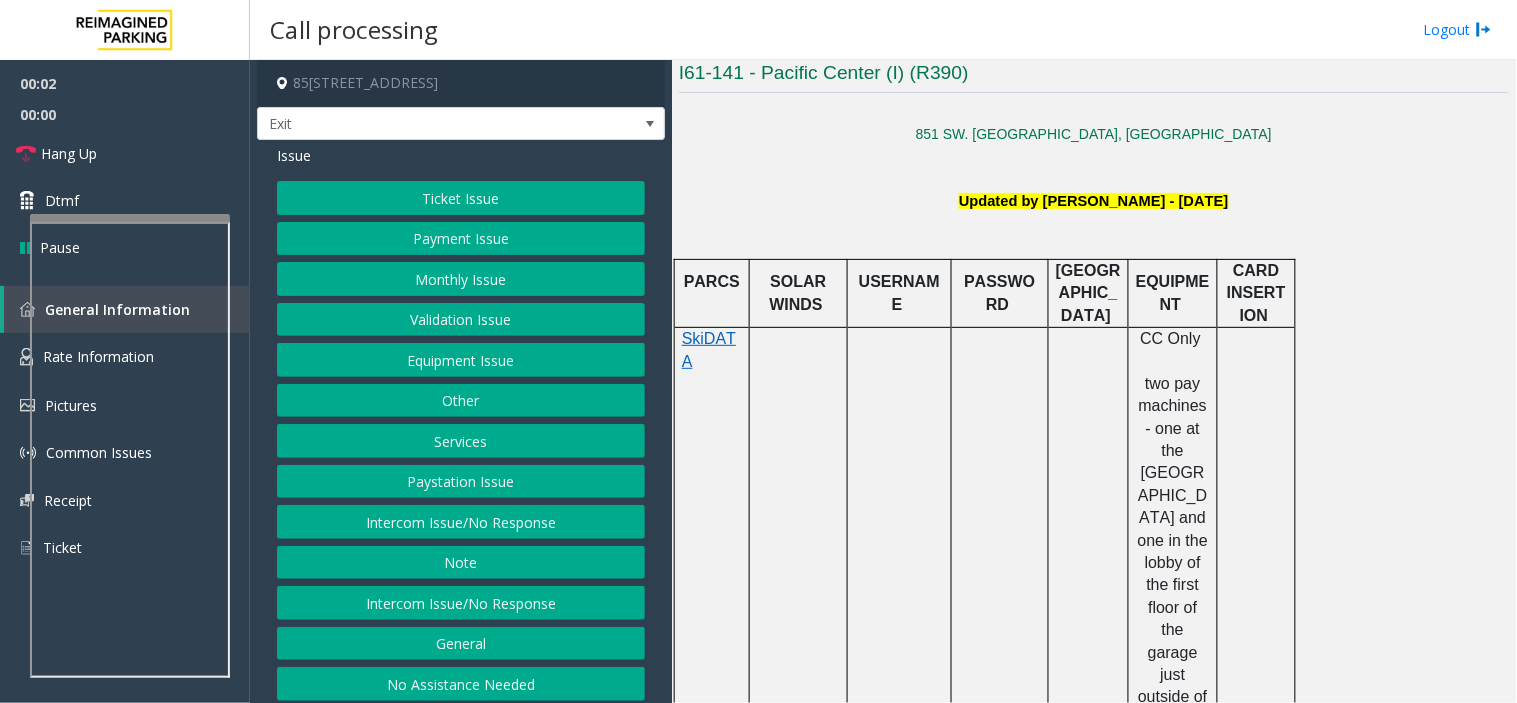 click on "Updated by [PERSON_NAME] - [DATE]" 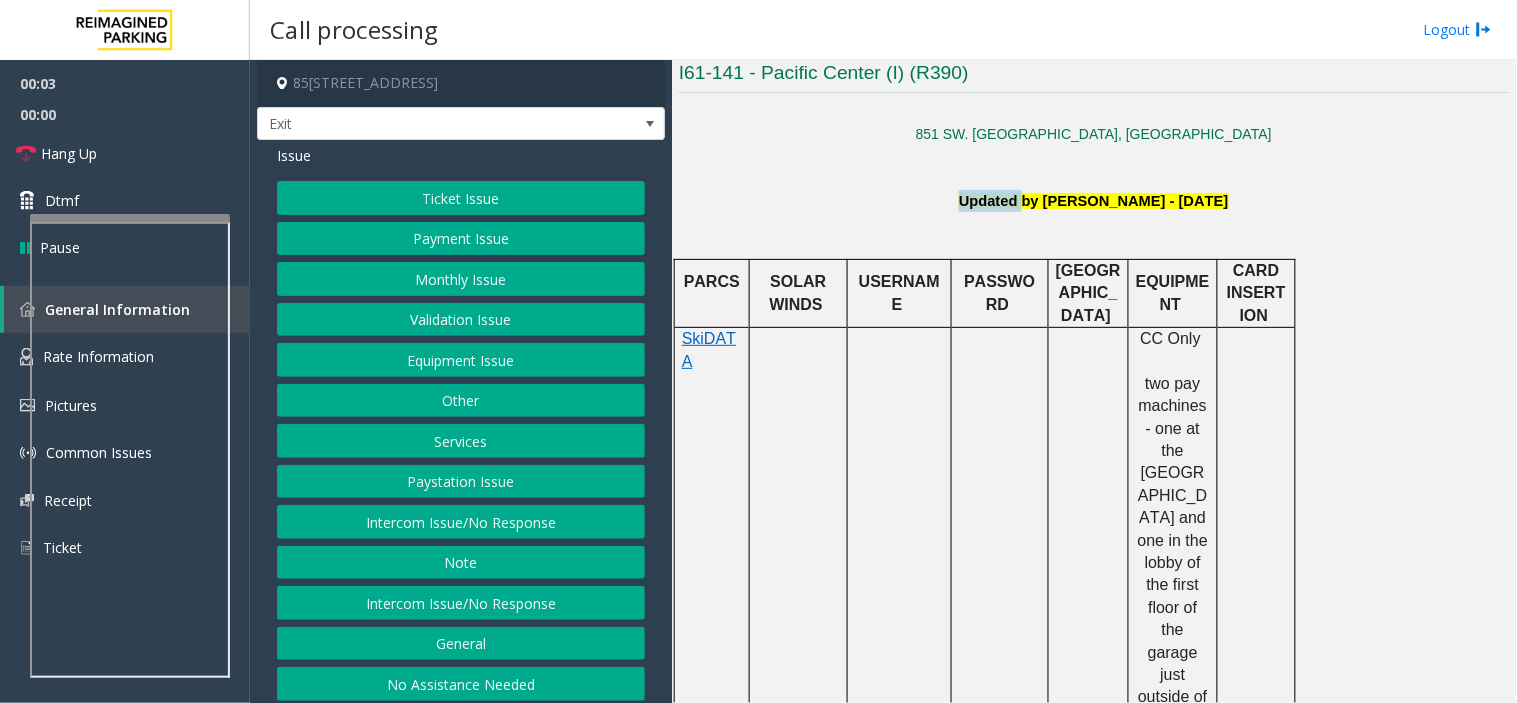 click on "Updated by [PERSON_NAME] - [DATE]" 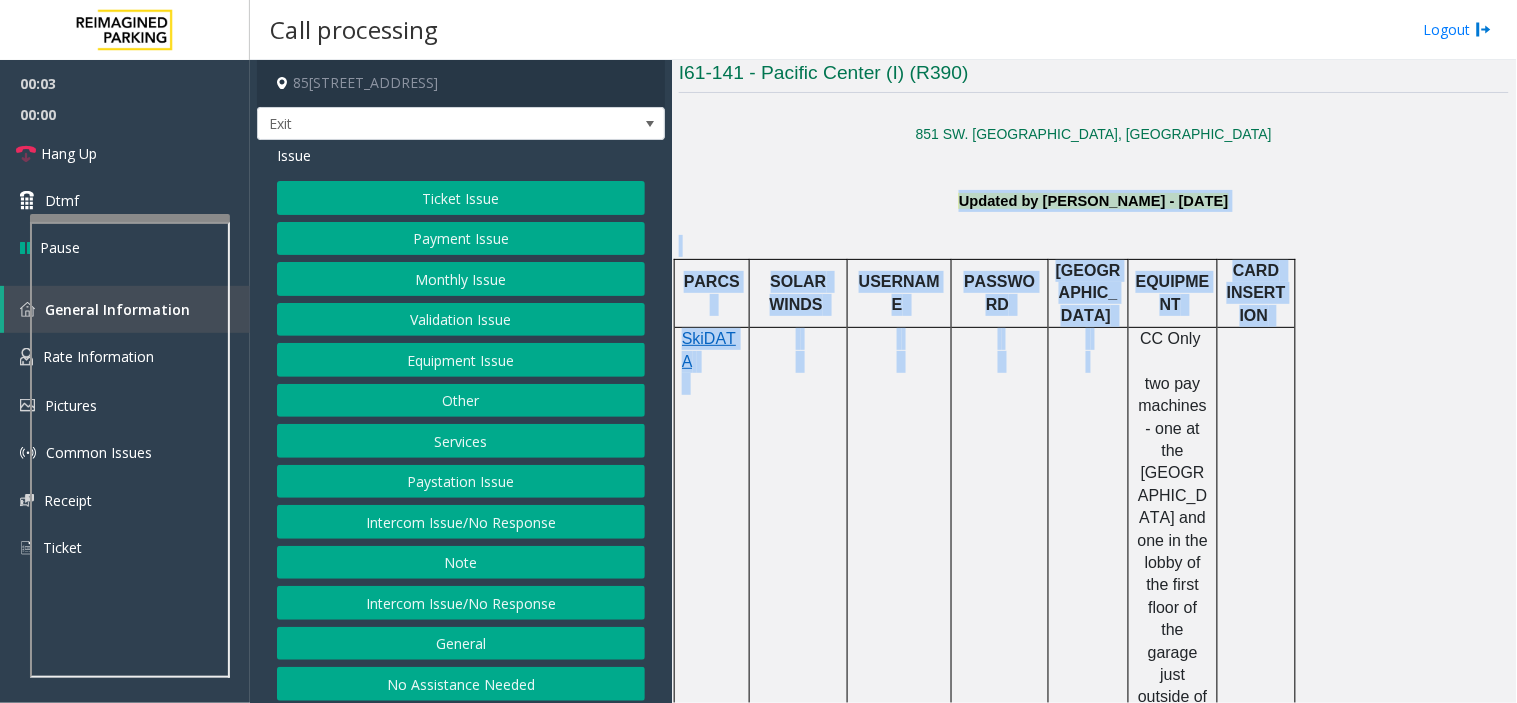 drag, startPoint x: 964, startPoint y: 205, endPoint x: 1217, endPoint y: 517, distance: 401.68768 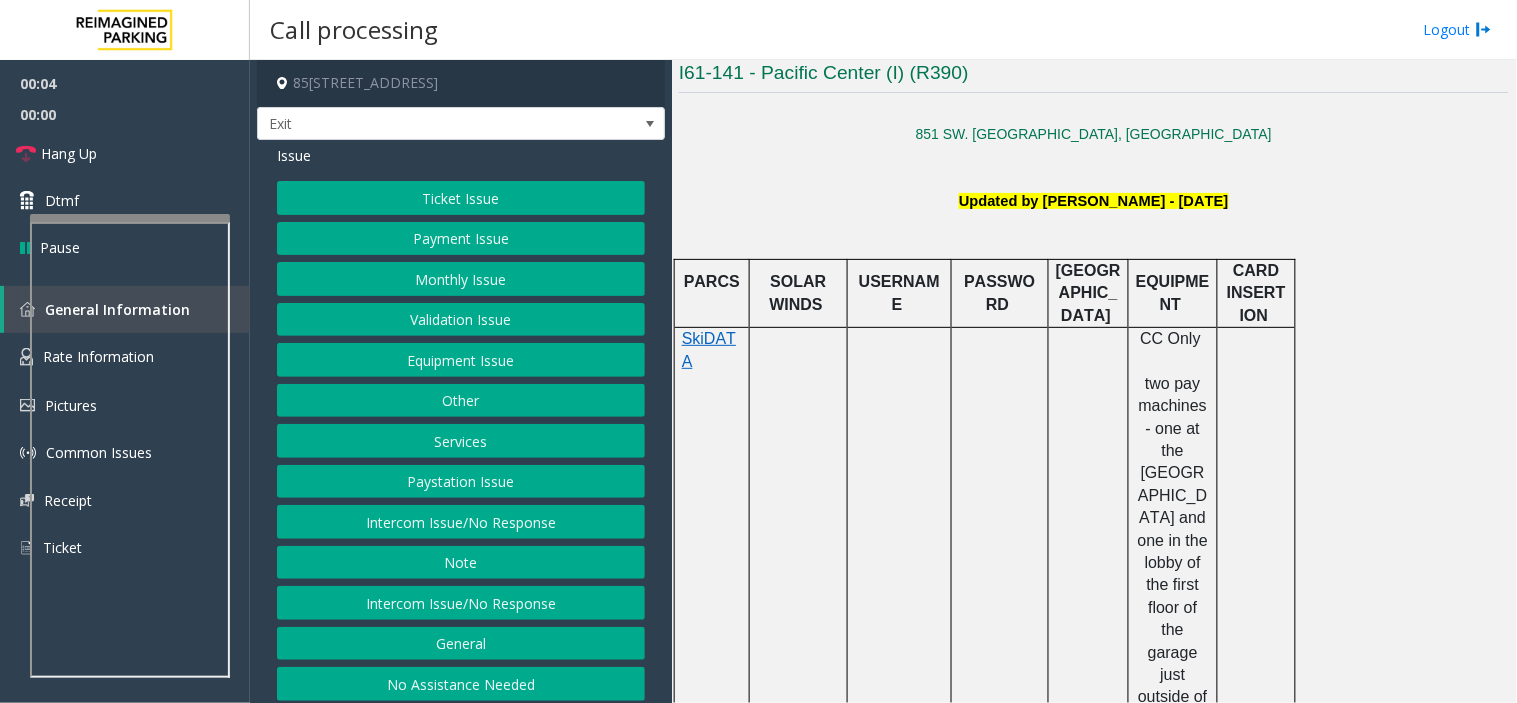 click on "Ticket Issue" 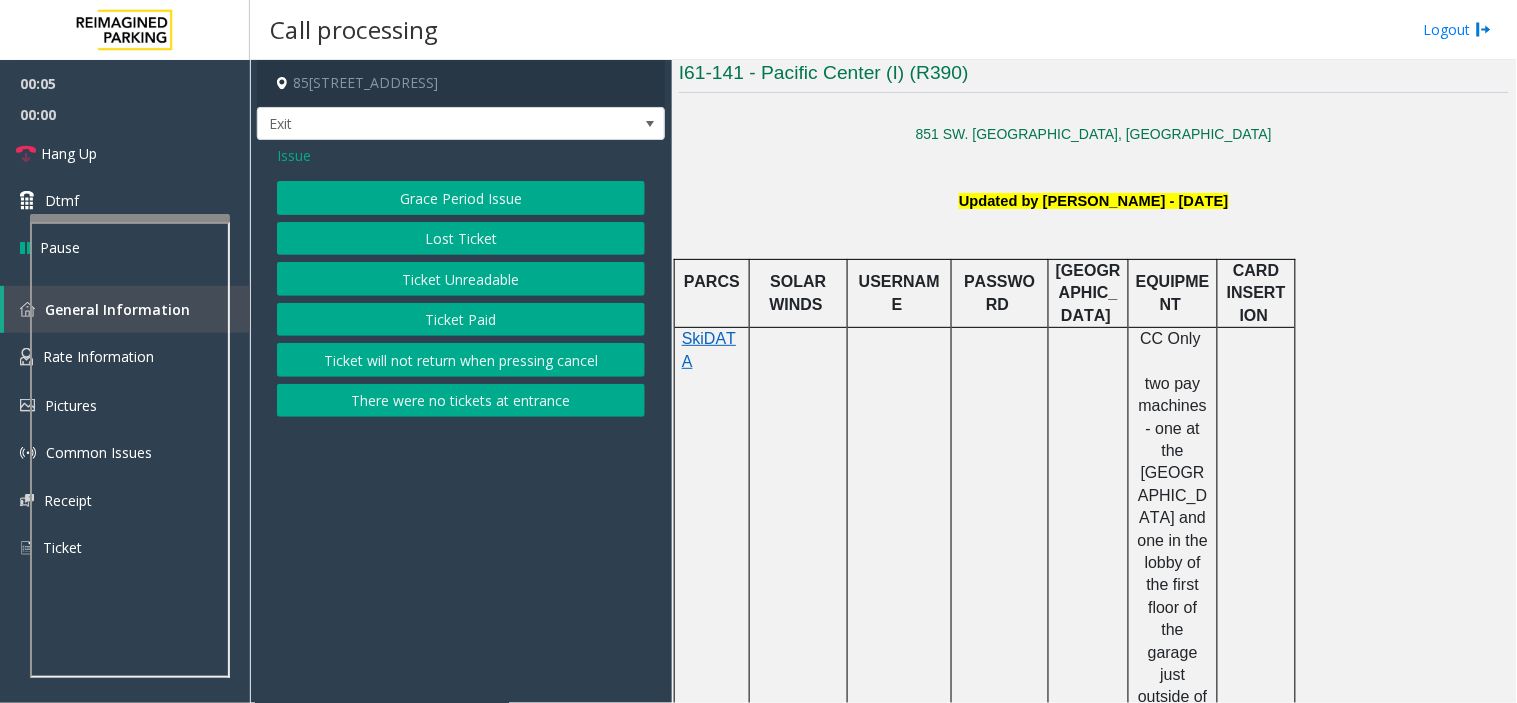 click on "Issue" 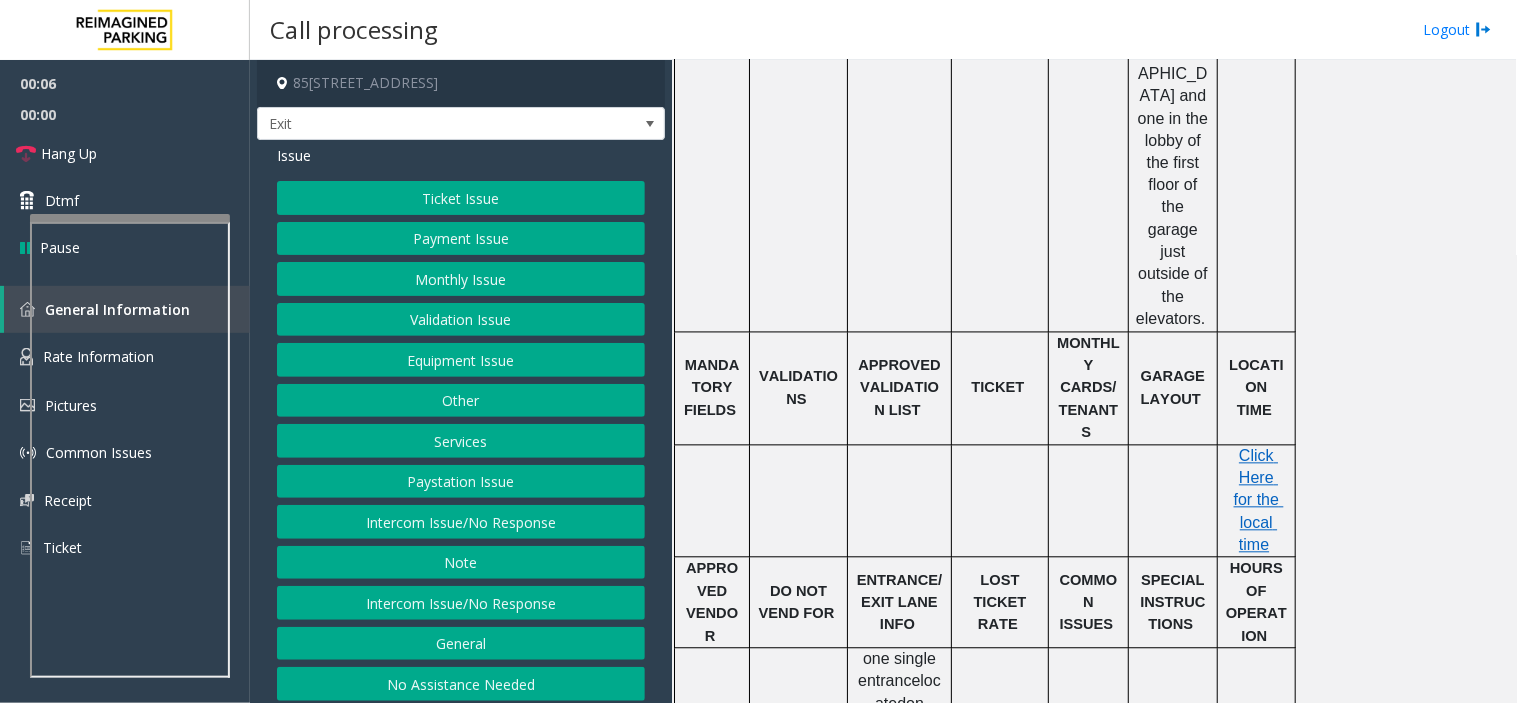 scroll, scrollTop: 1000, scrollLeft: 0, axis: vertical 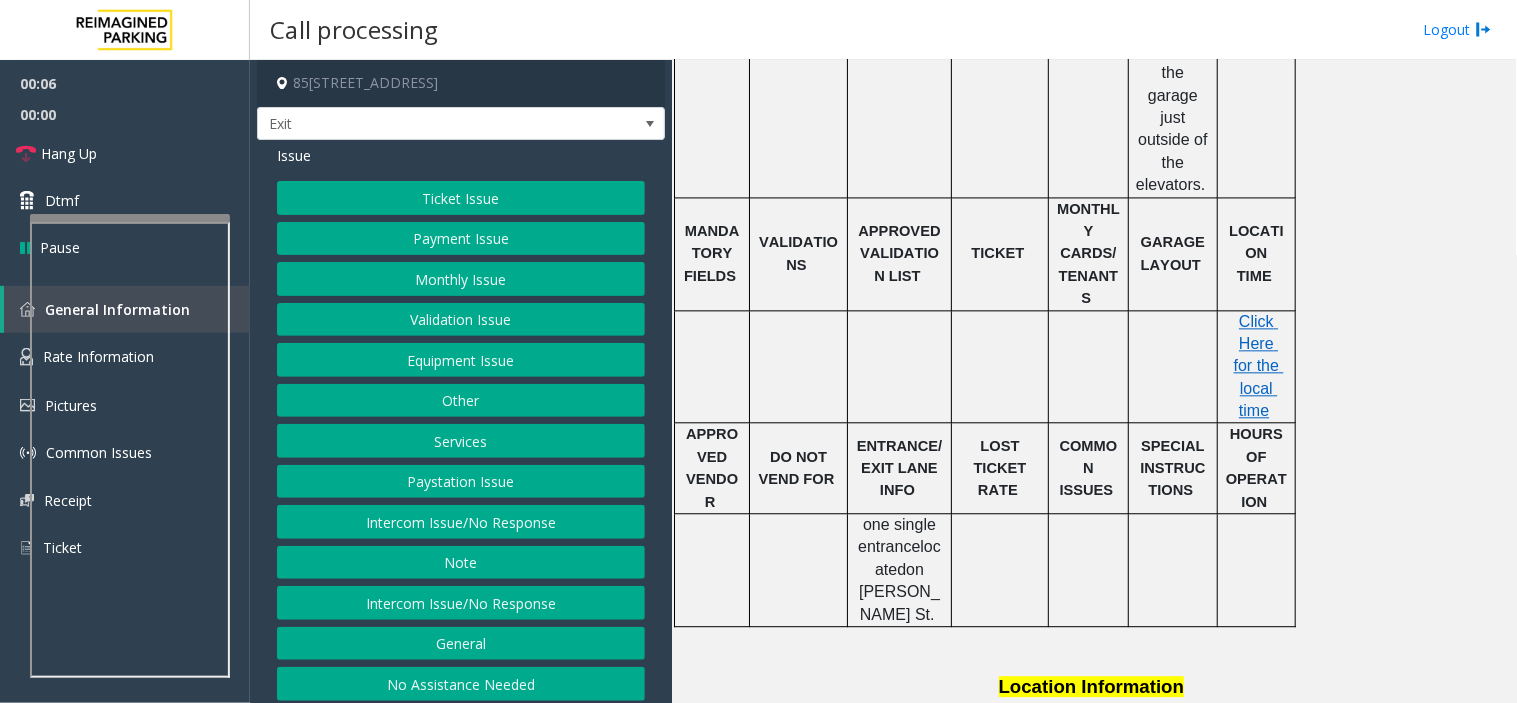 click on "LOST TICKET RATE" 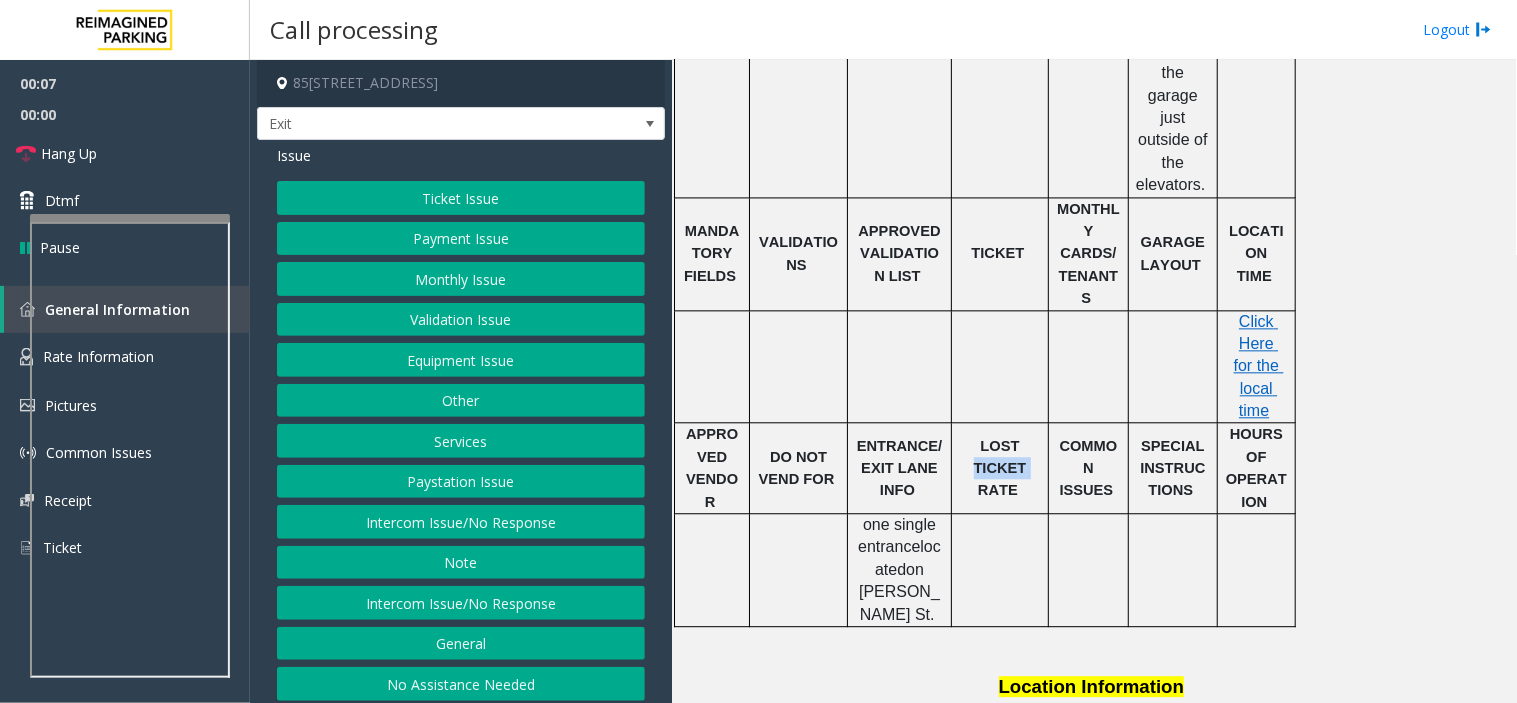 click on "LOST TICKET RATE" 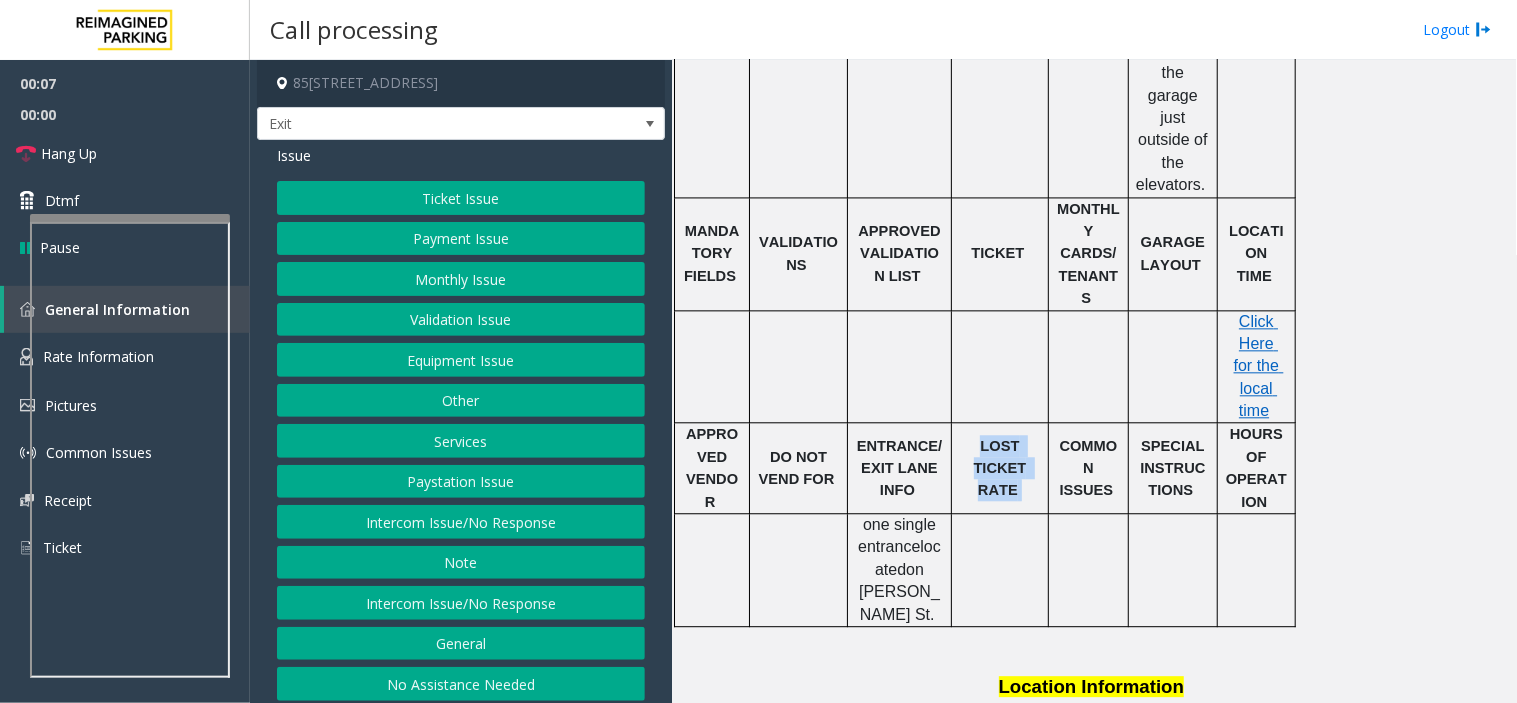 click on "LOST TICKET RATE" 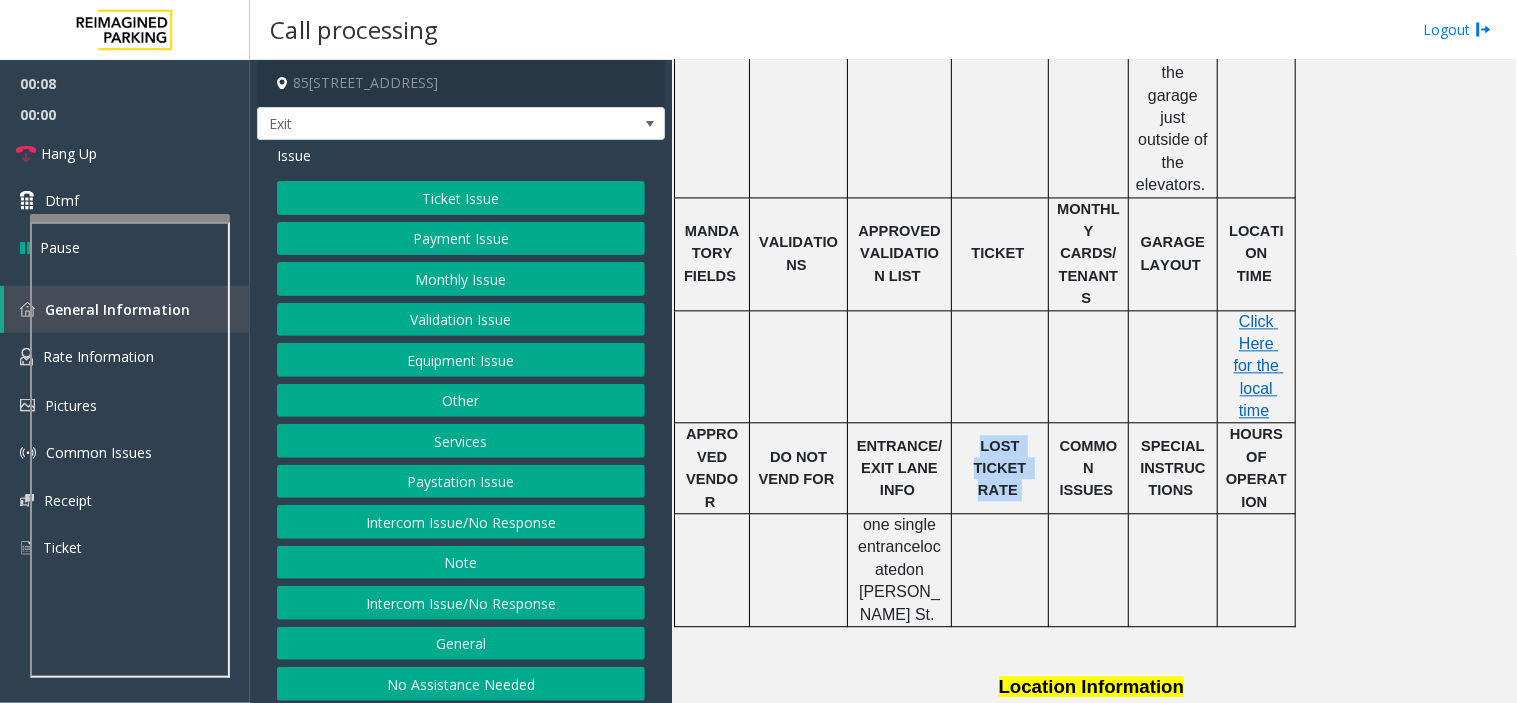 click on "Ticket Issue" 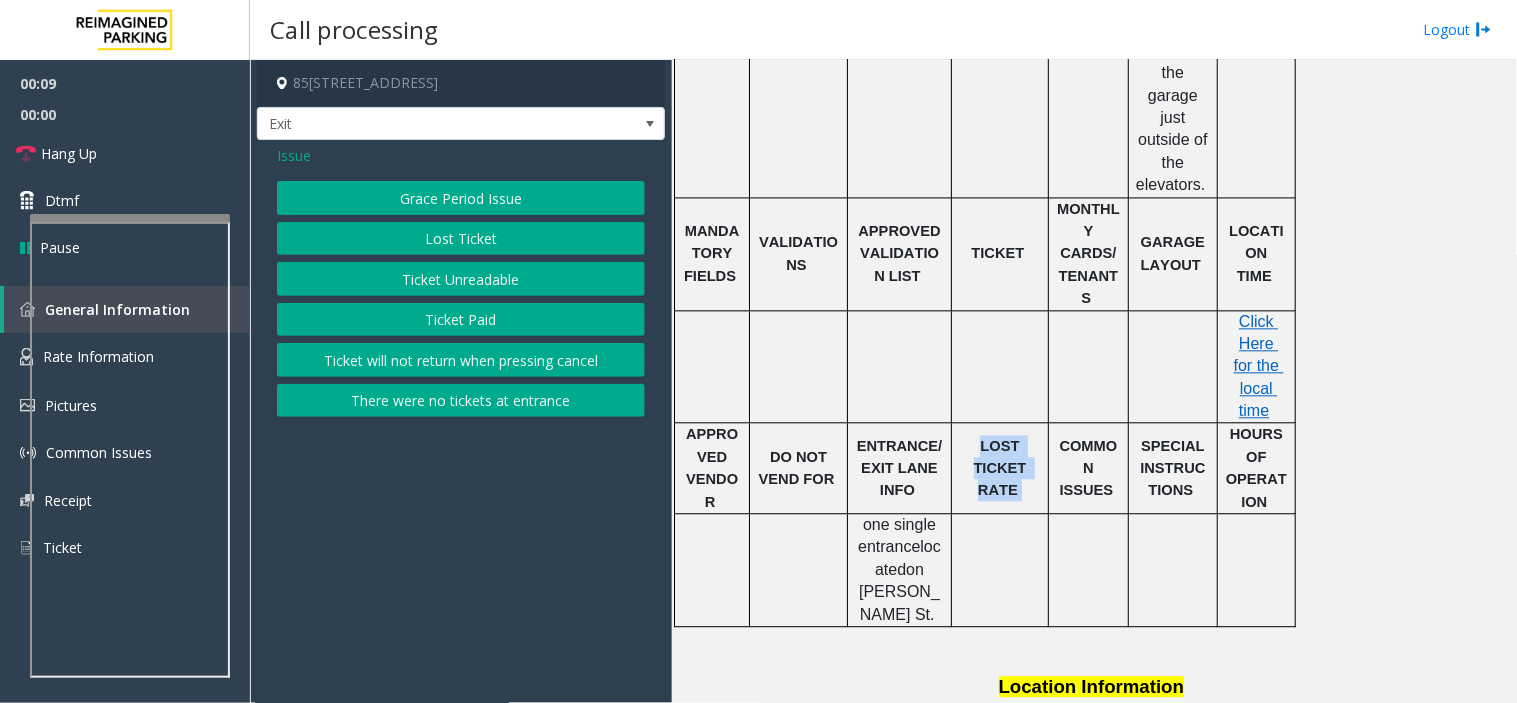 click on "Lost Ticket" 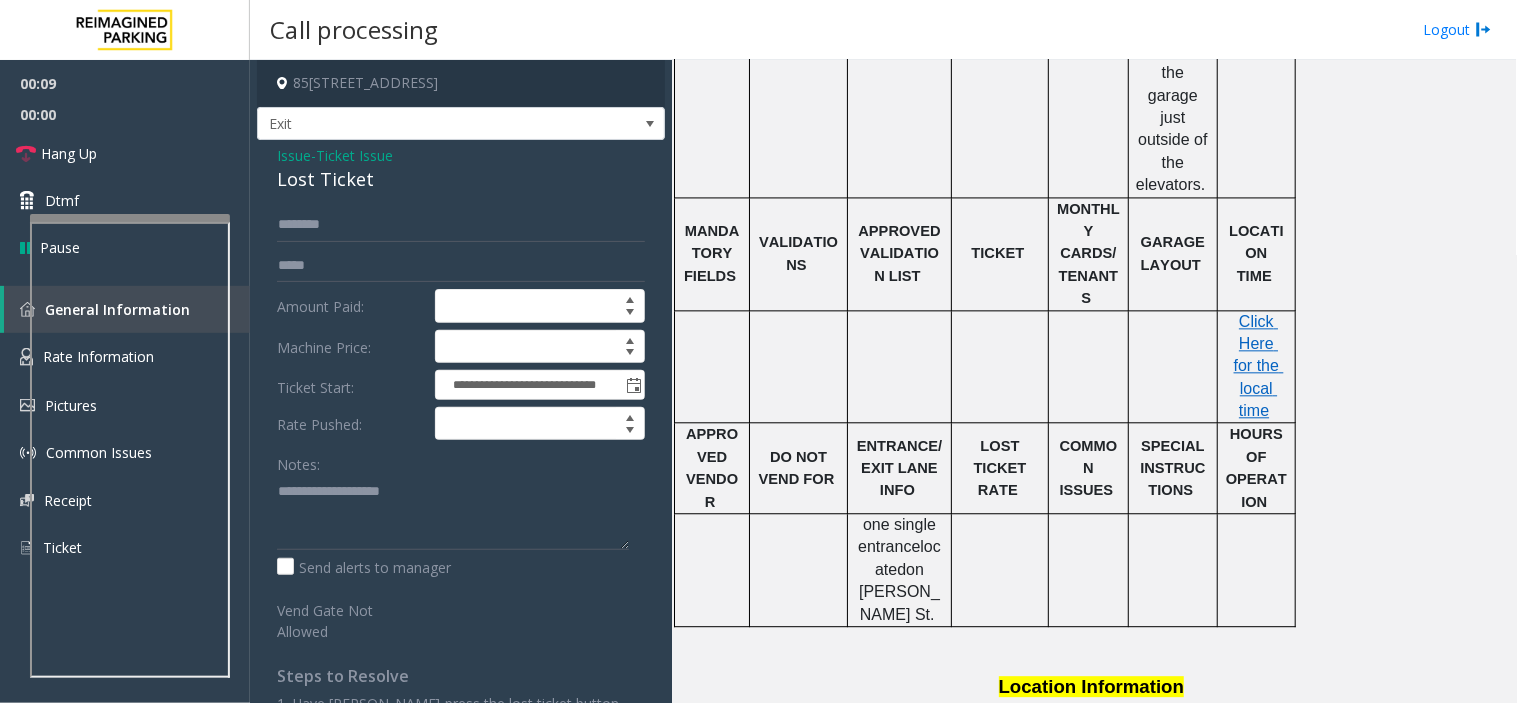 click on "Lost Ticket" 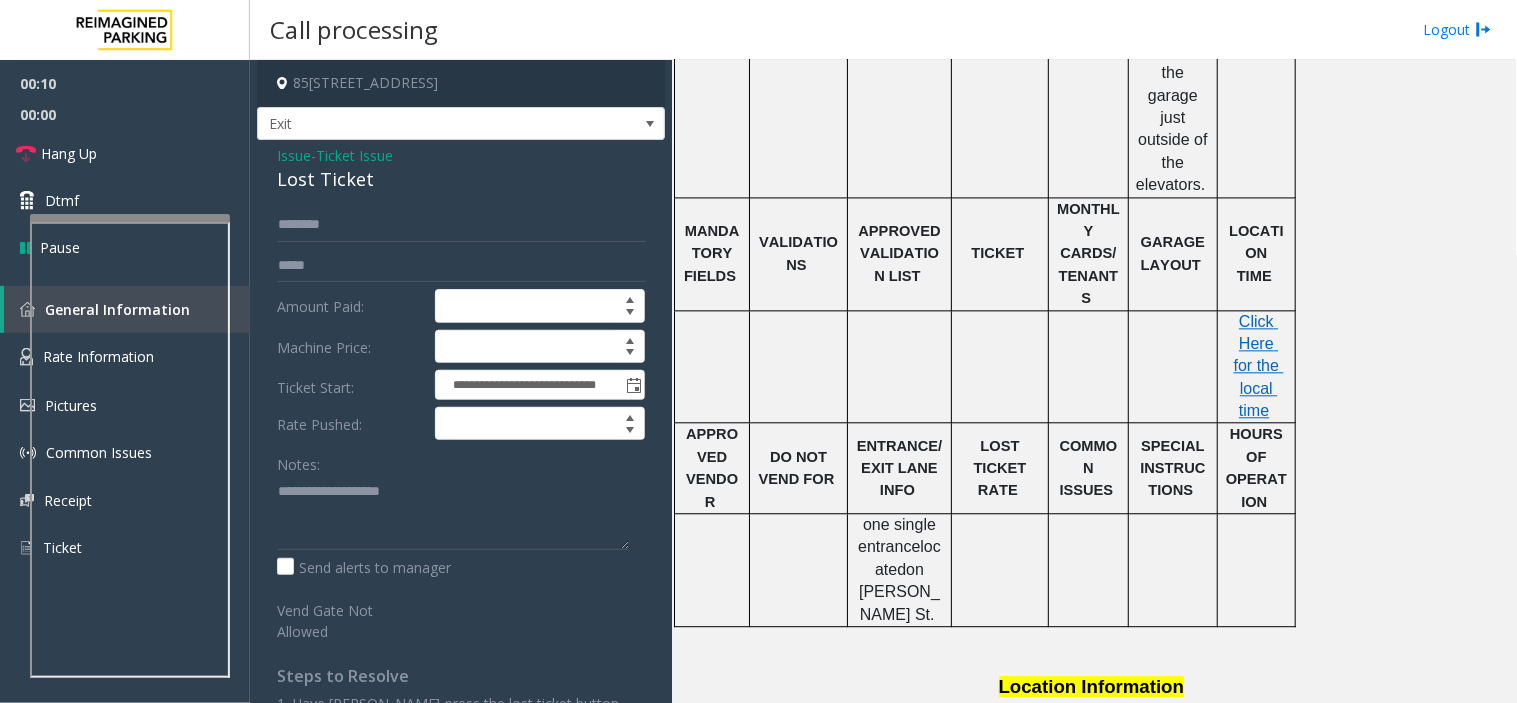 click on "Lost Ticket" 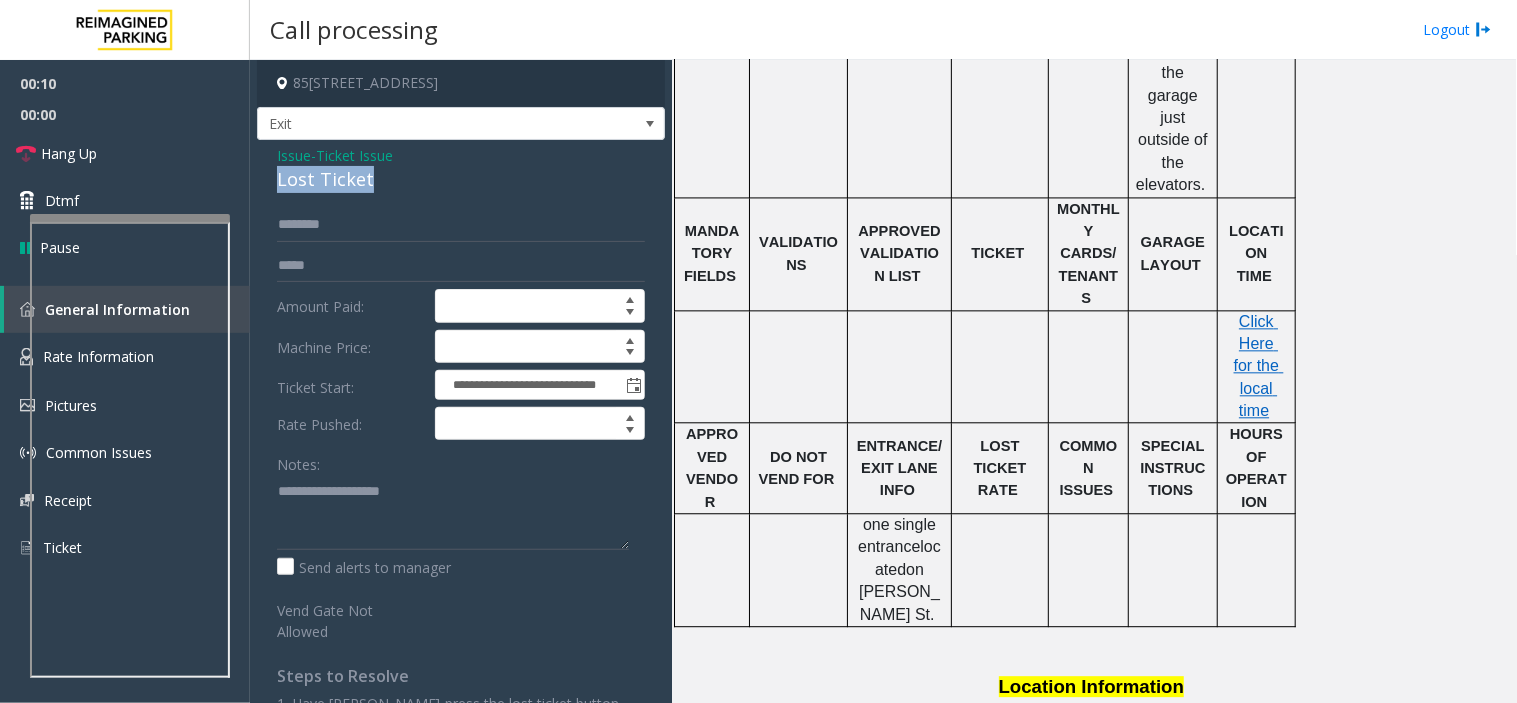 click on "Lost Ticket" 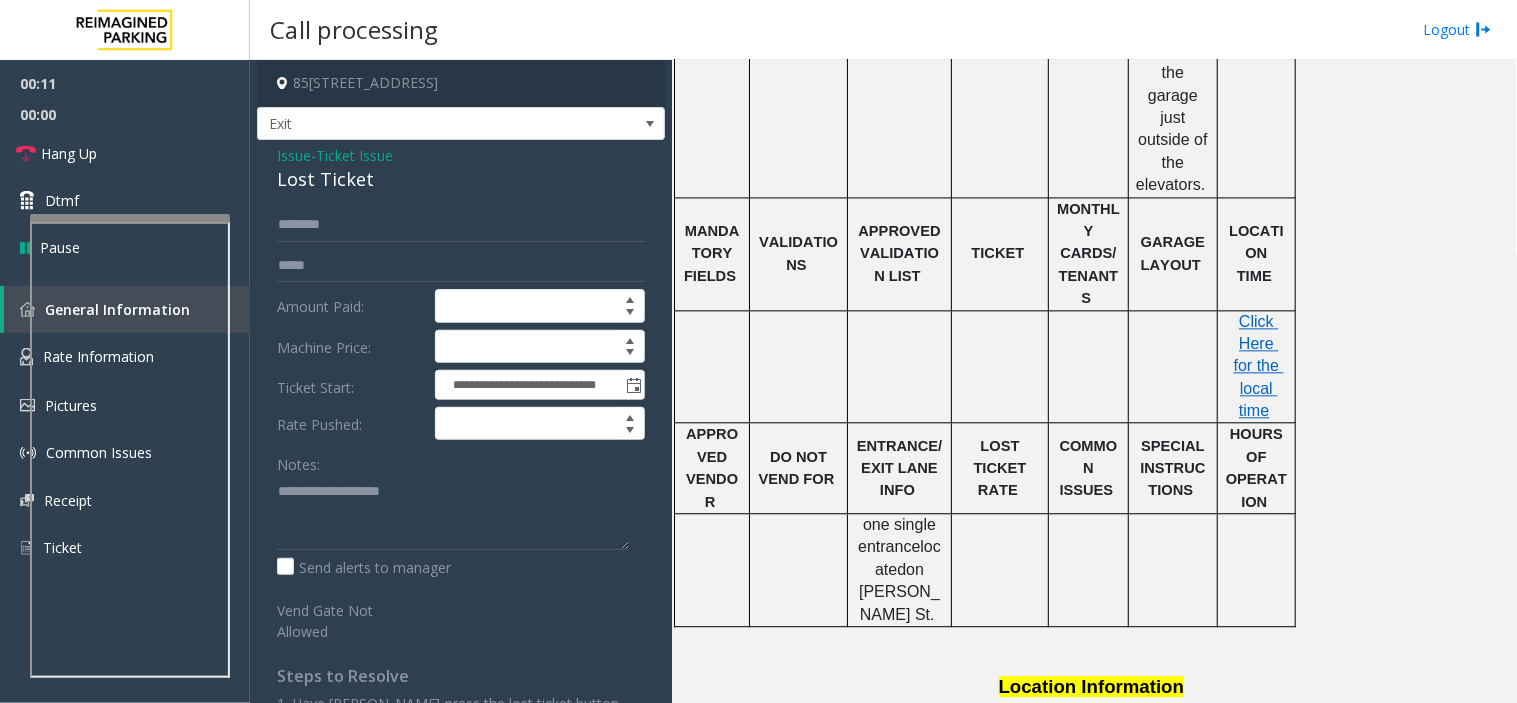 click 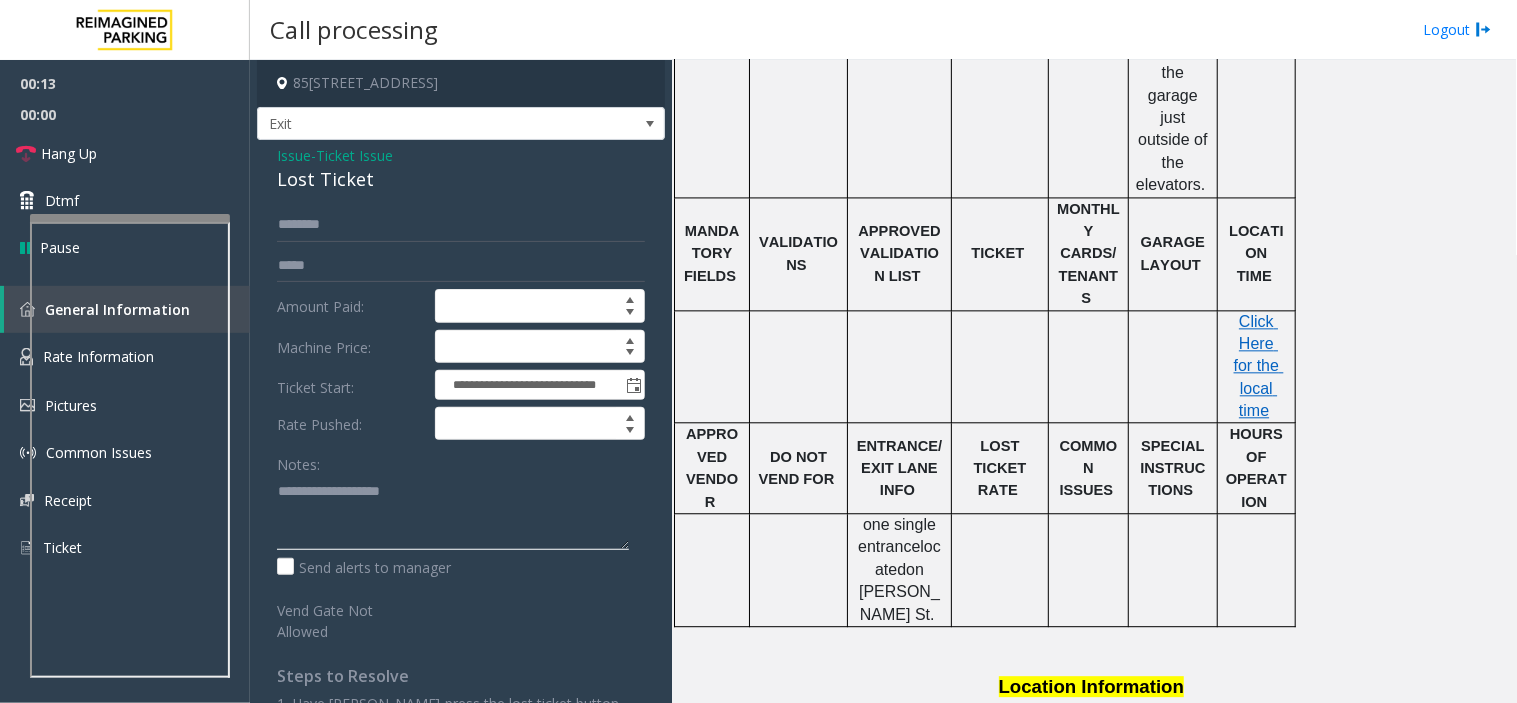 click 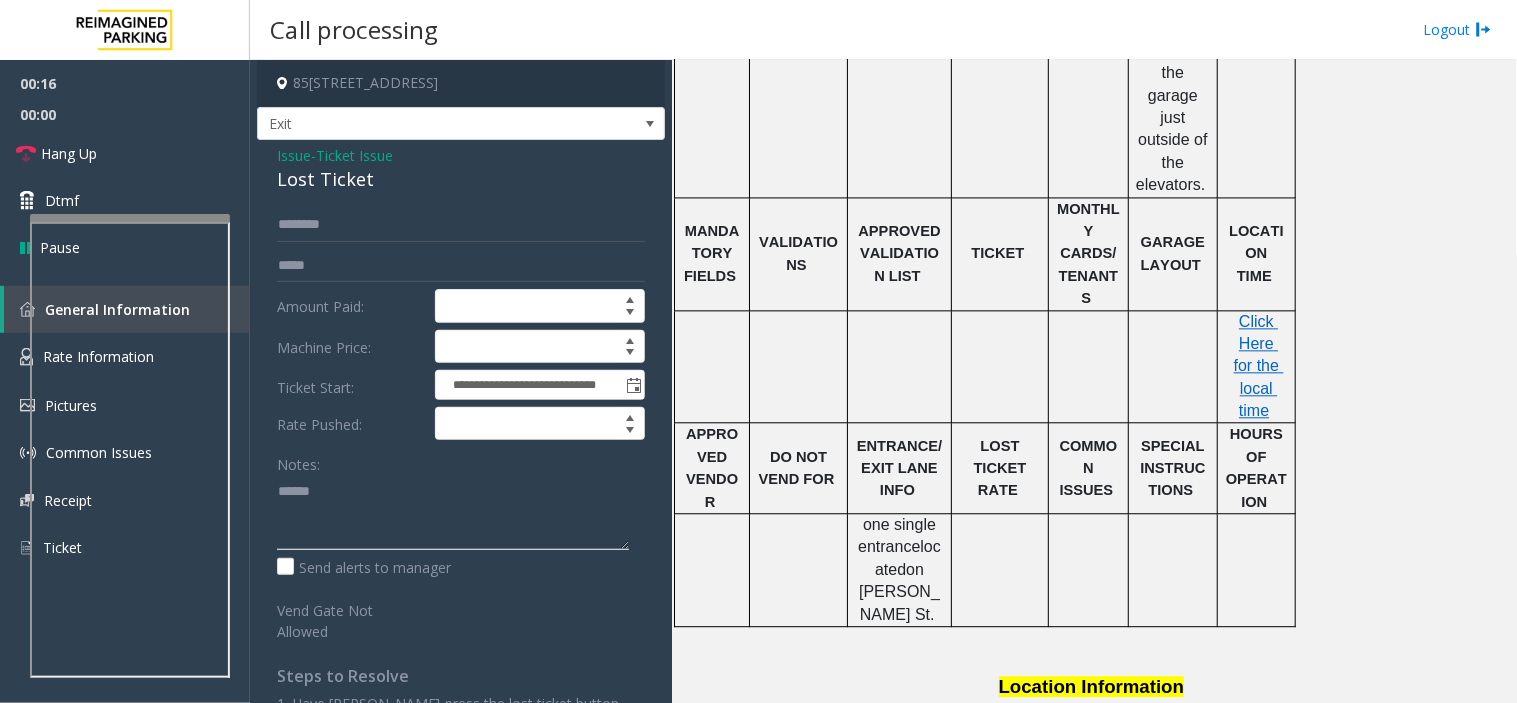 paste on "**********" 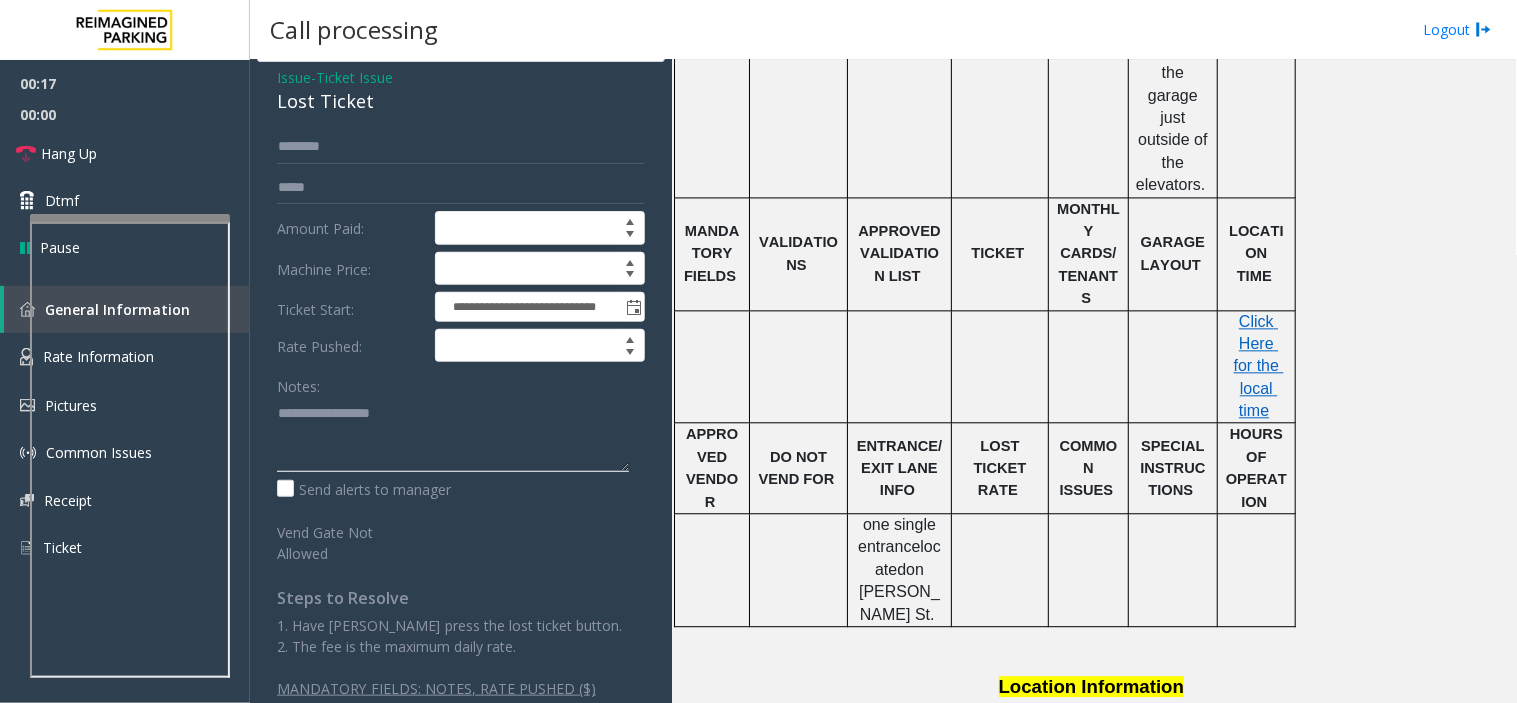 scroll, scrollTop: 94, scrollLeft: 0, axis: vertical 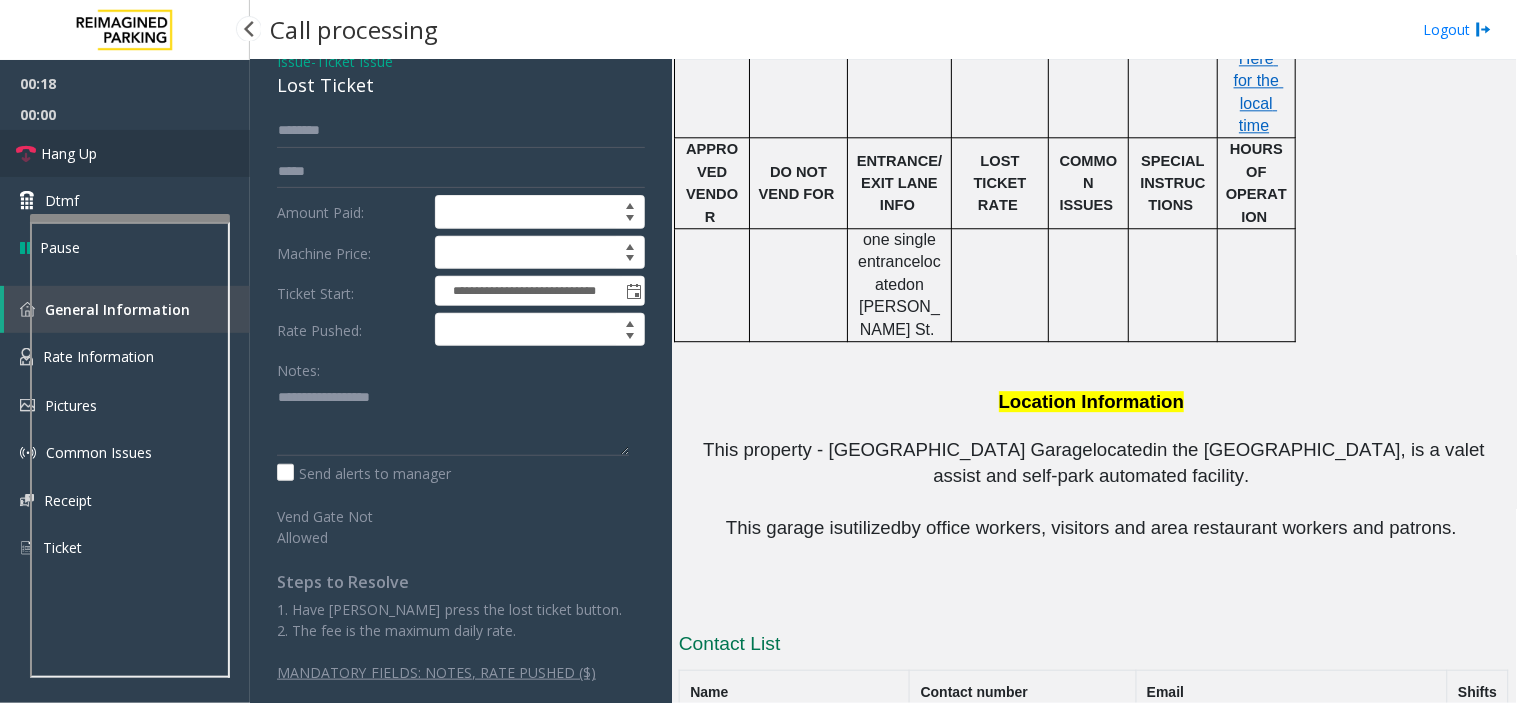 click on "Hang Up" at bounding box center (125, 153) 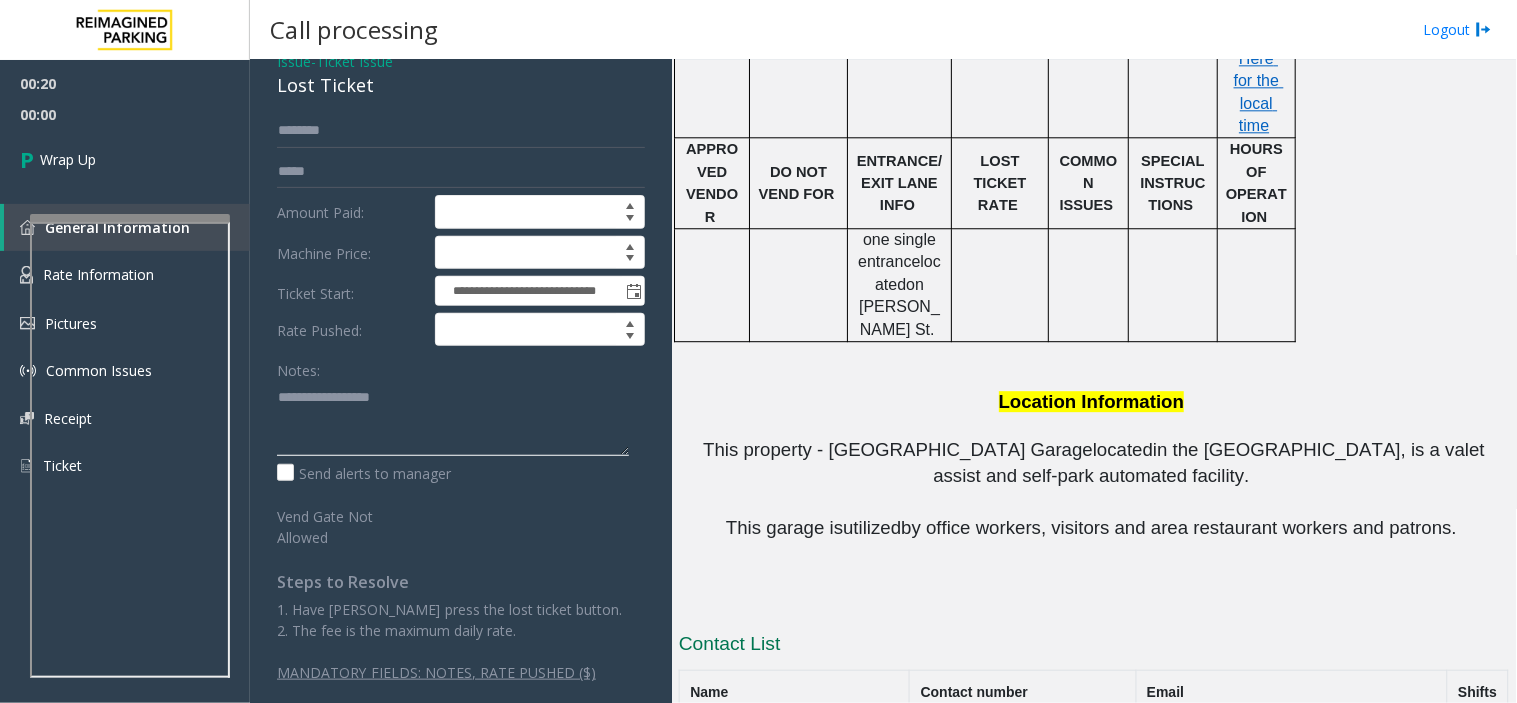 click 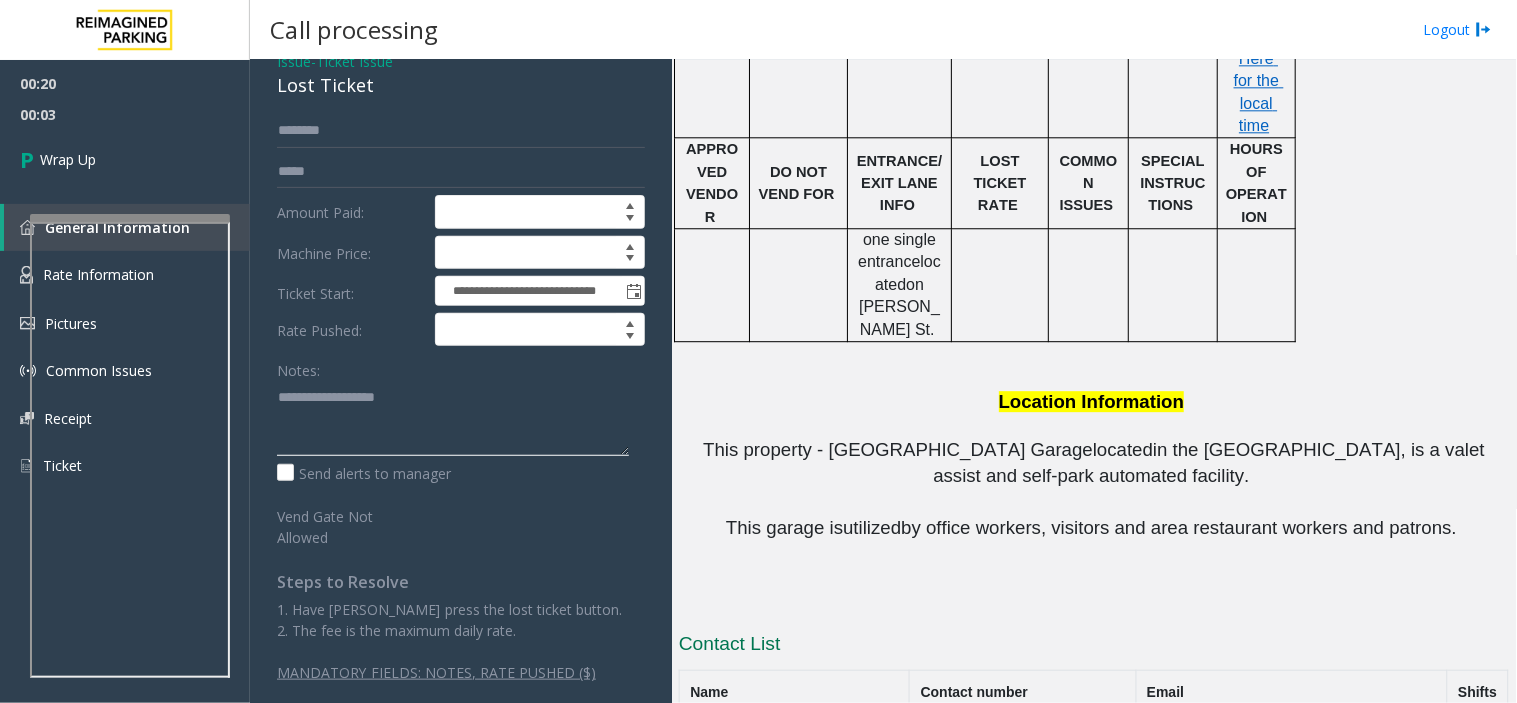 click 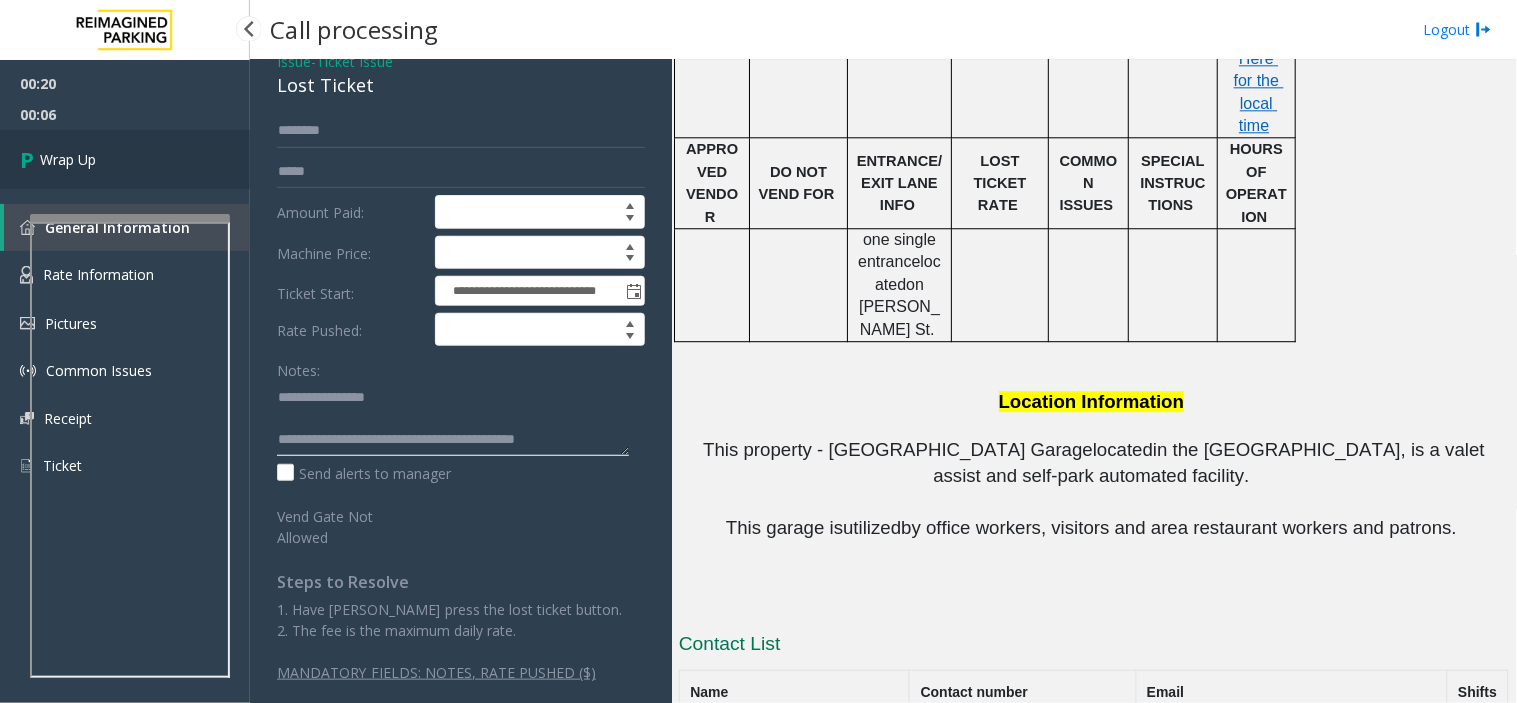 type on "**********" 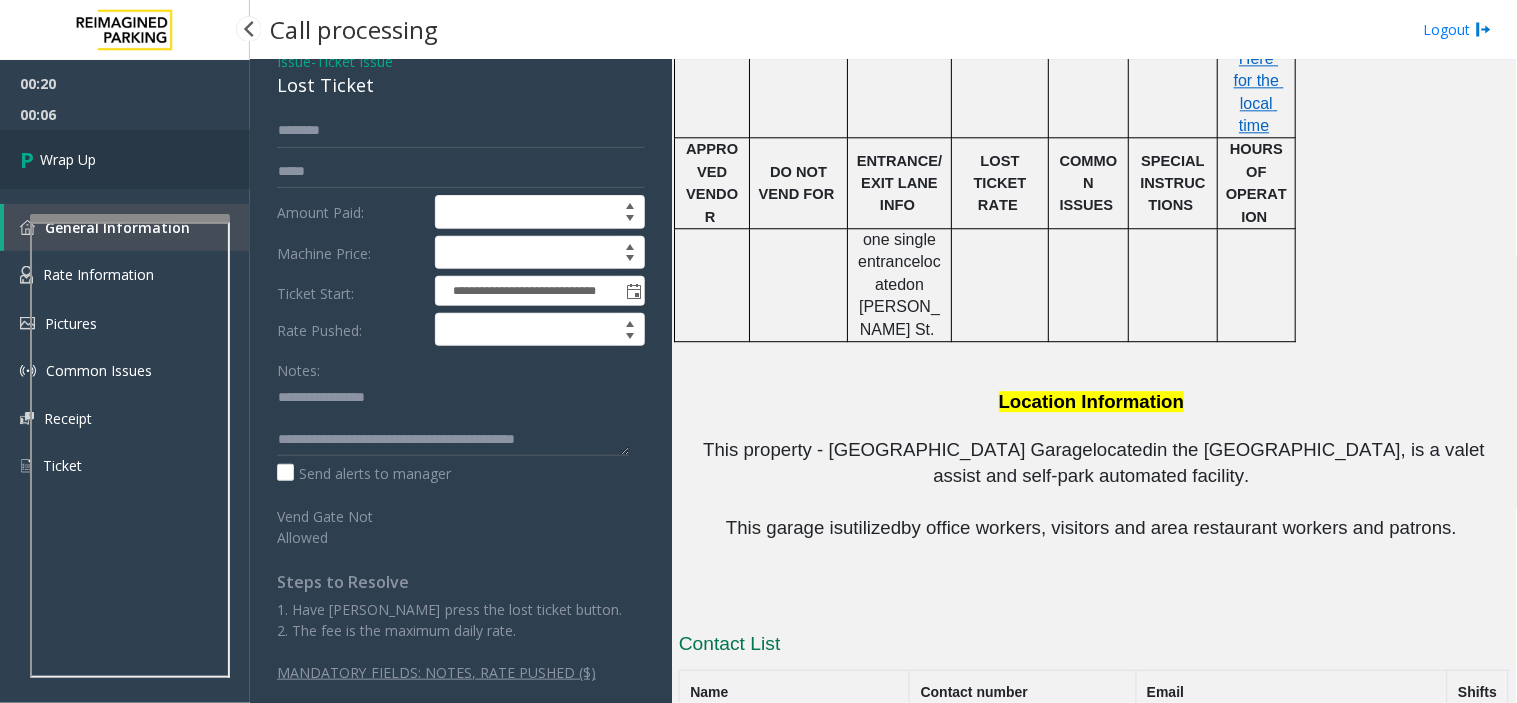 click on "Wrap Up" at bounding box center [125, 159] 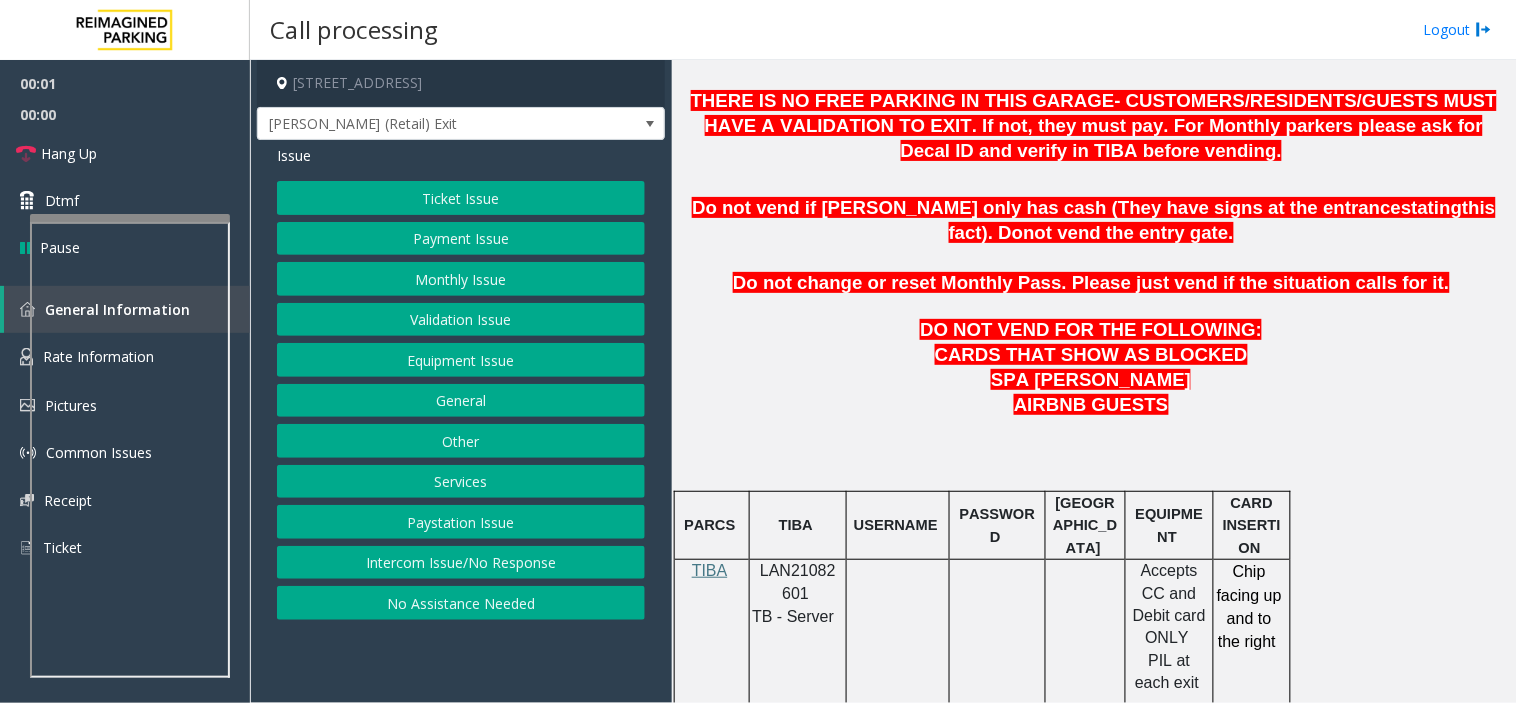 scroll, scrollTop: 1000, scrollLeft: 0, axis: vertical 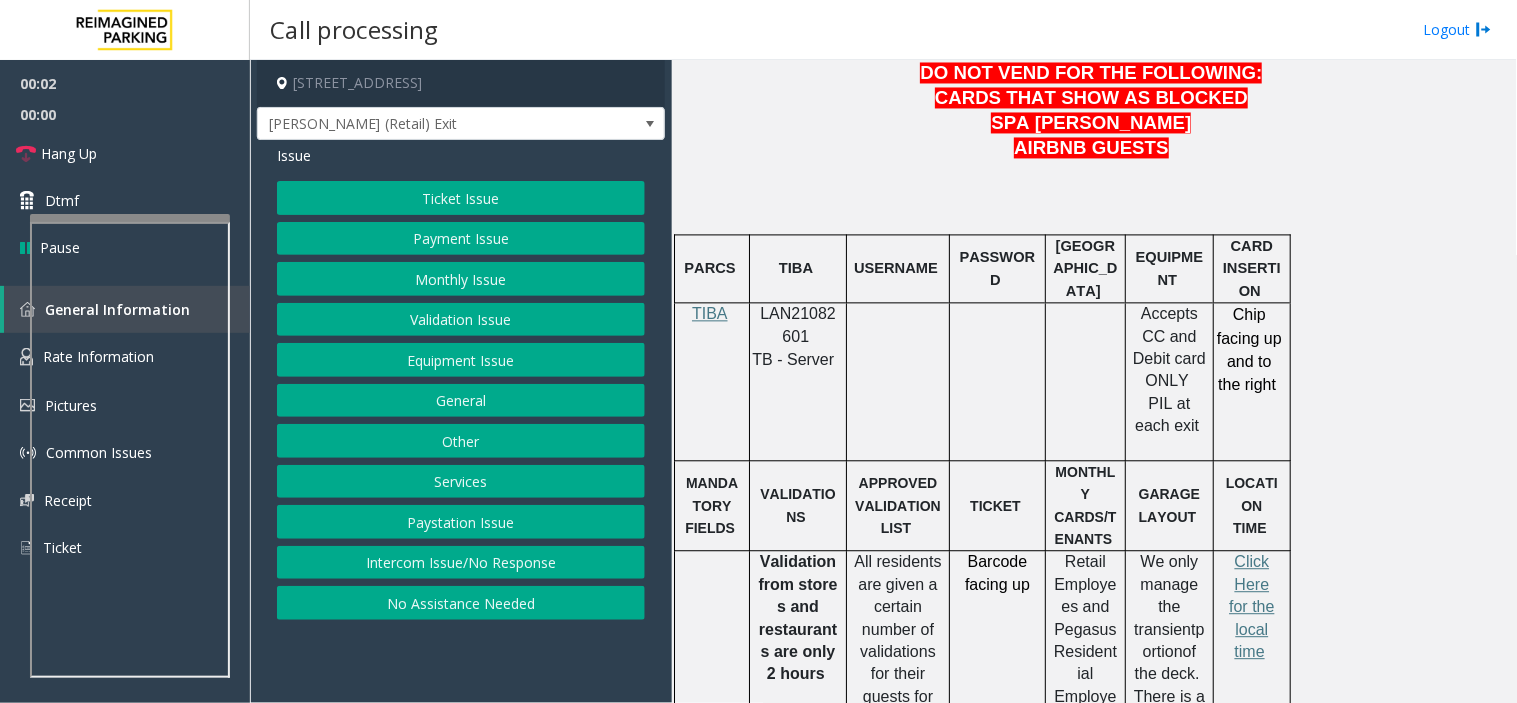 click on "LAN21082601" 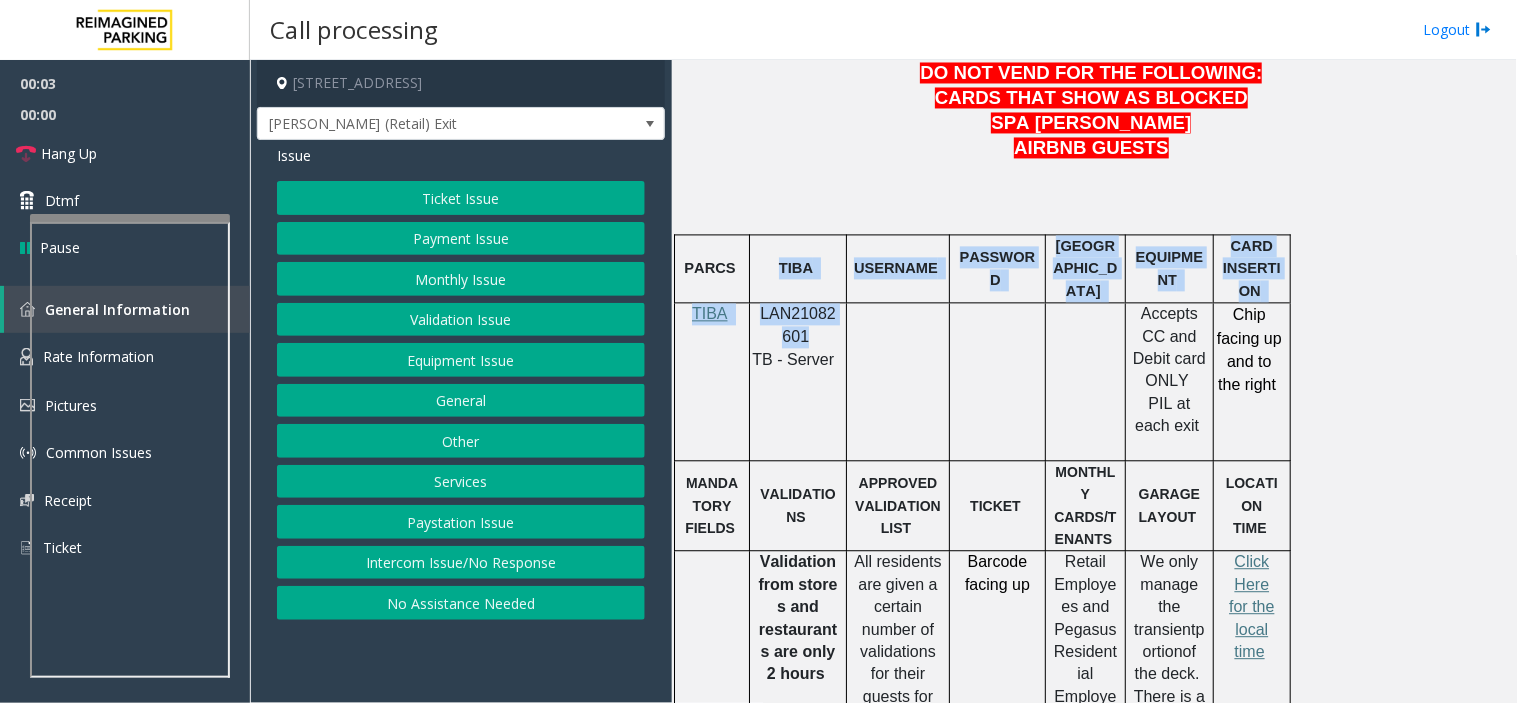 drag, startPoint x: 802, startPoint y: 315, endPoint x: 792, endPoint y: 307, distance: 12.806249 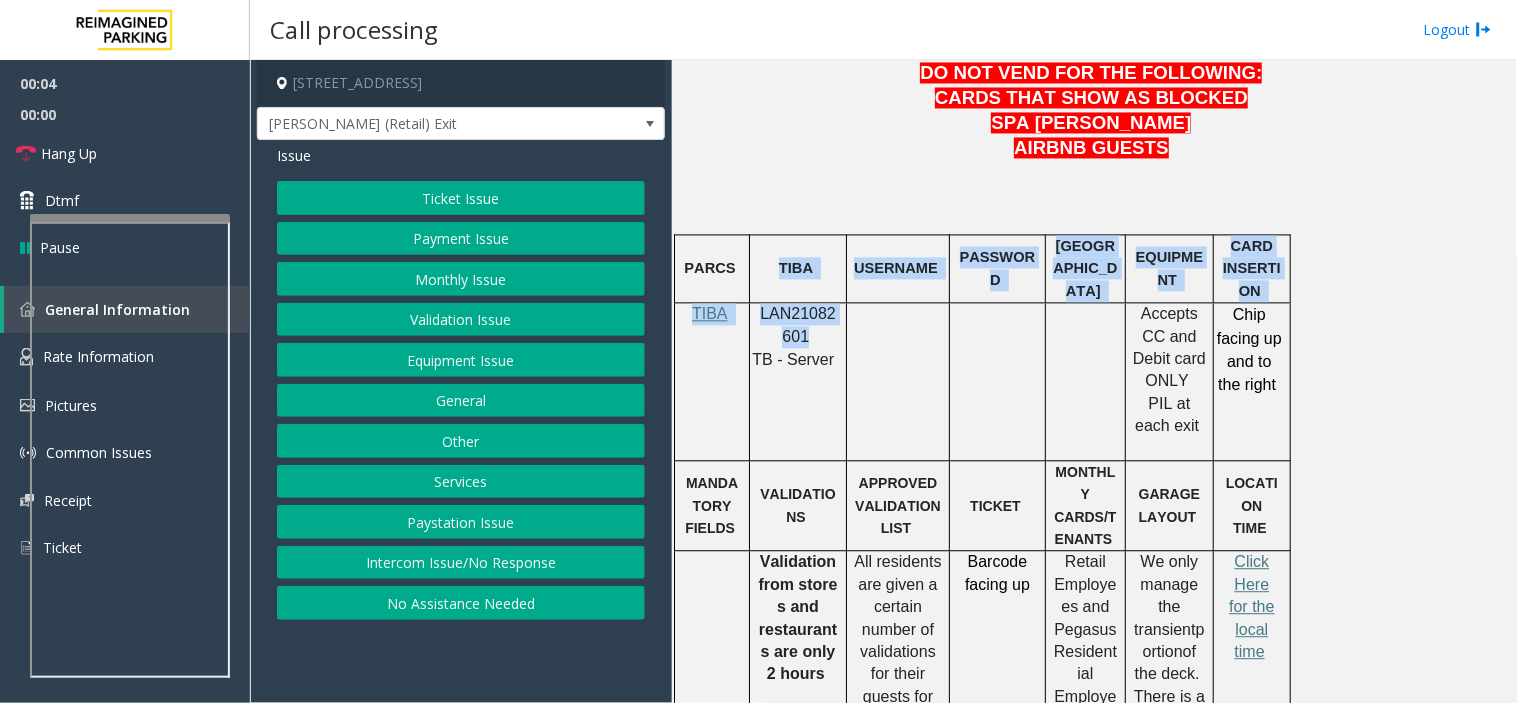 click on "LAN21082601" 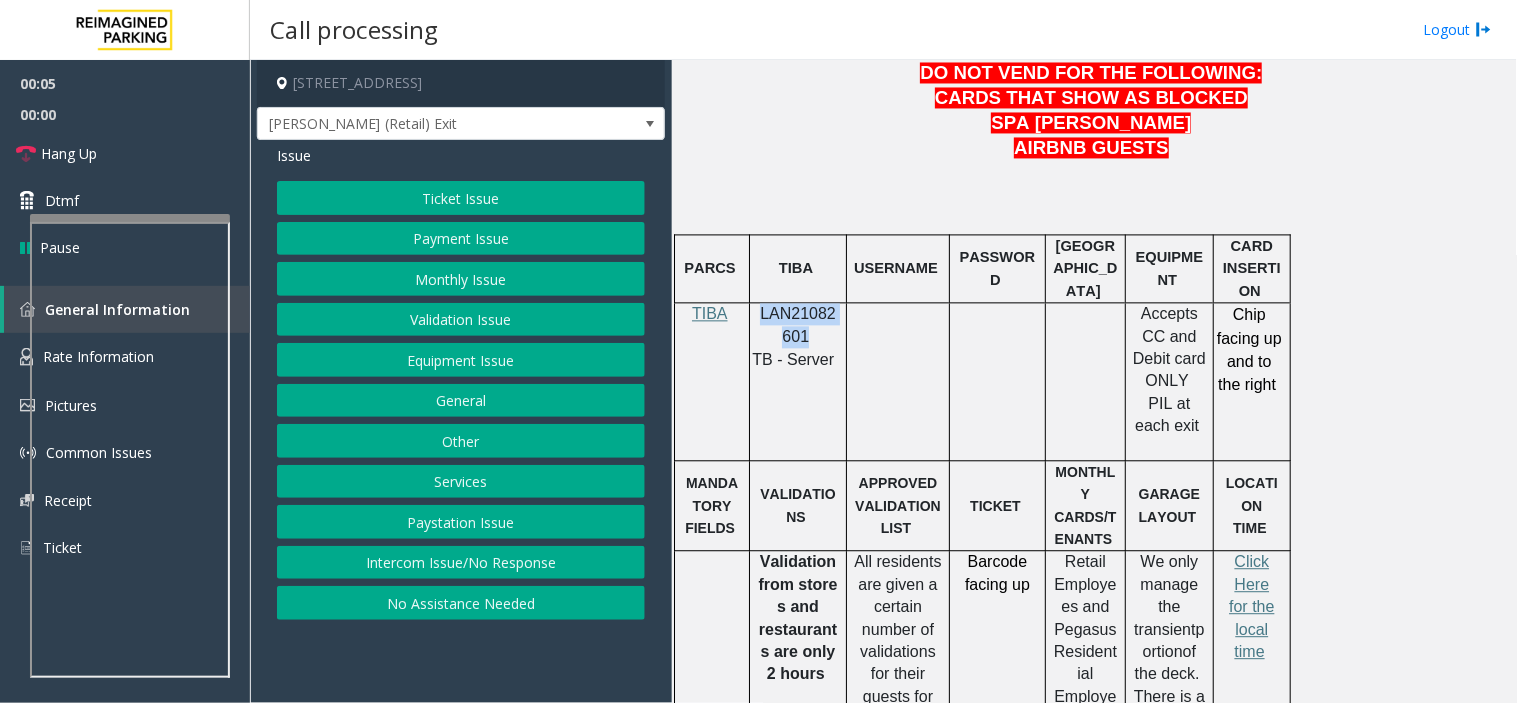 click on "LAN21082601" 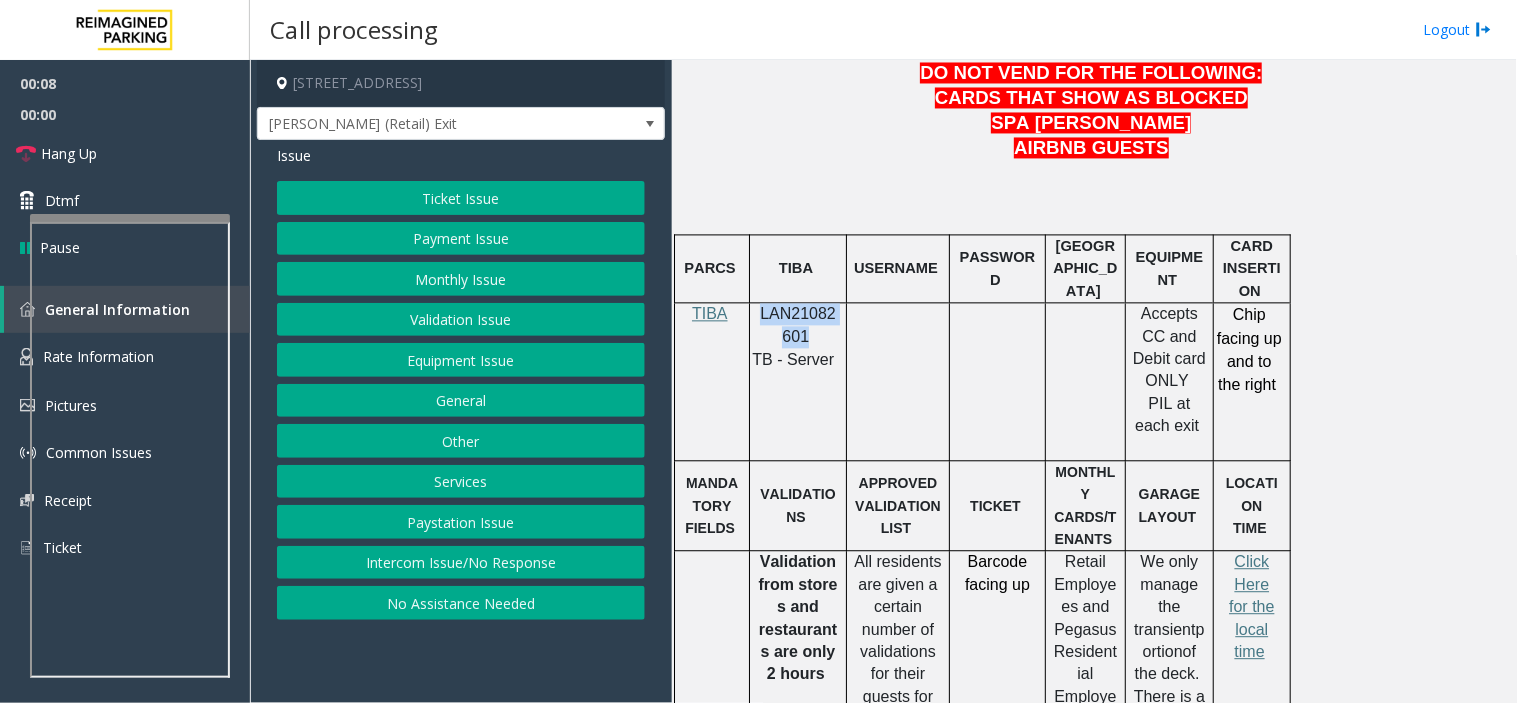 click on "Intercom Issue/No Response" 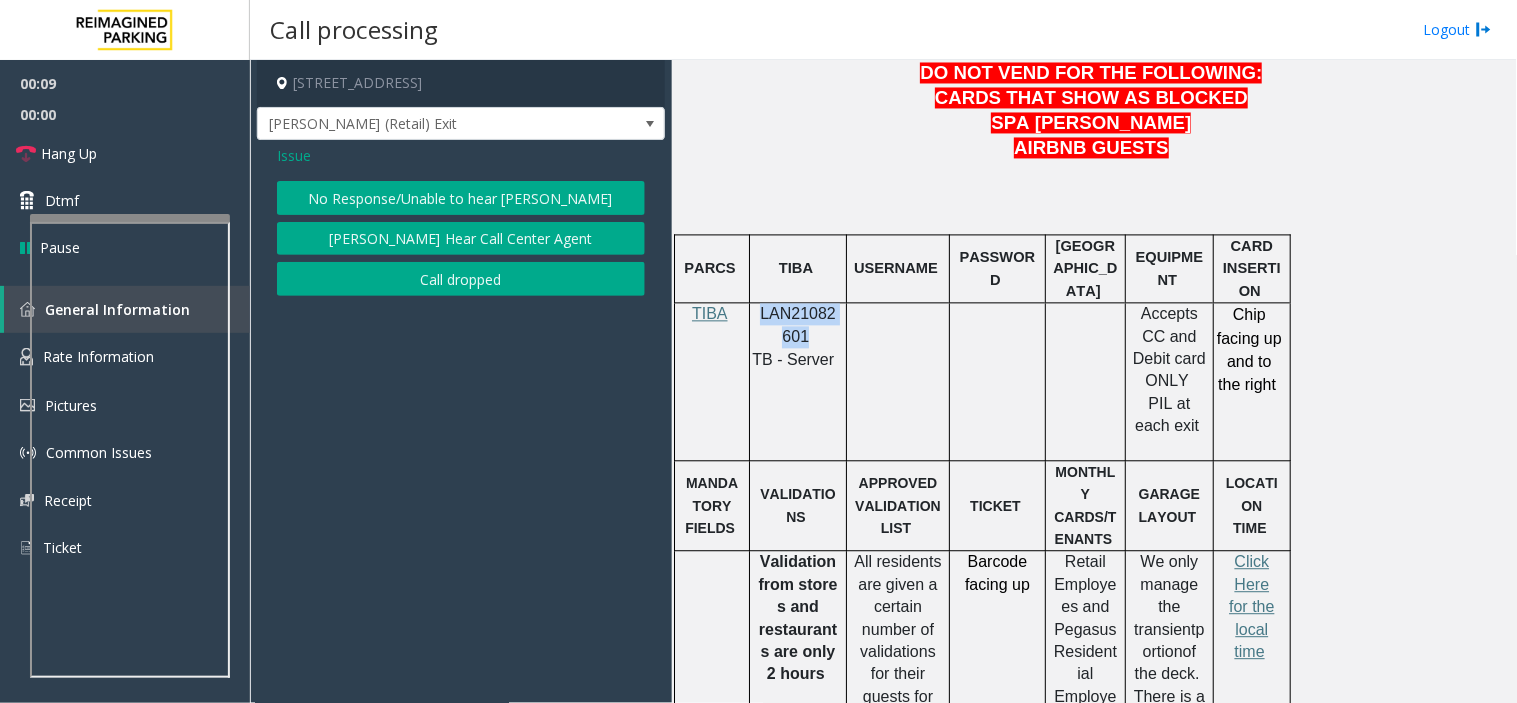 click on "No Response/Unable to hear [PERSON_NAME]" 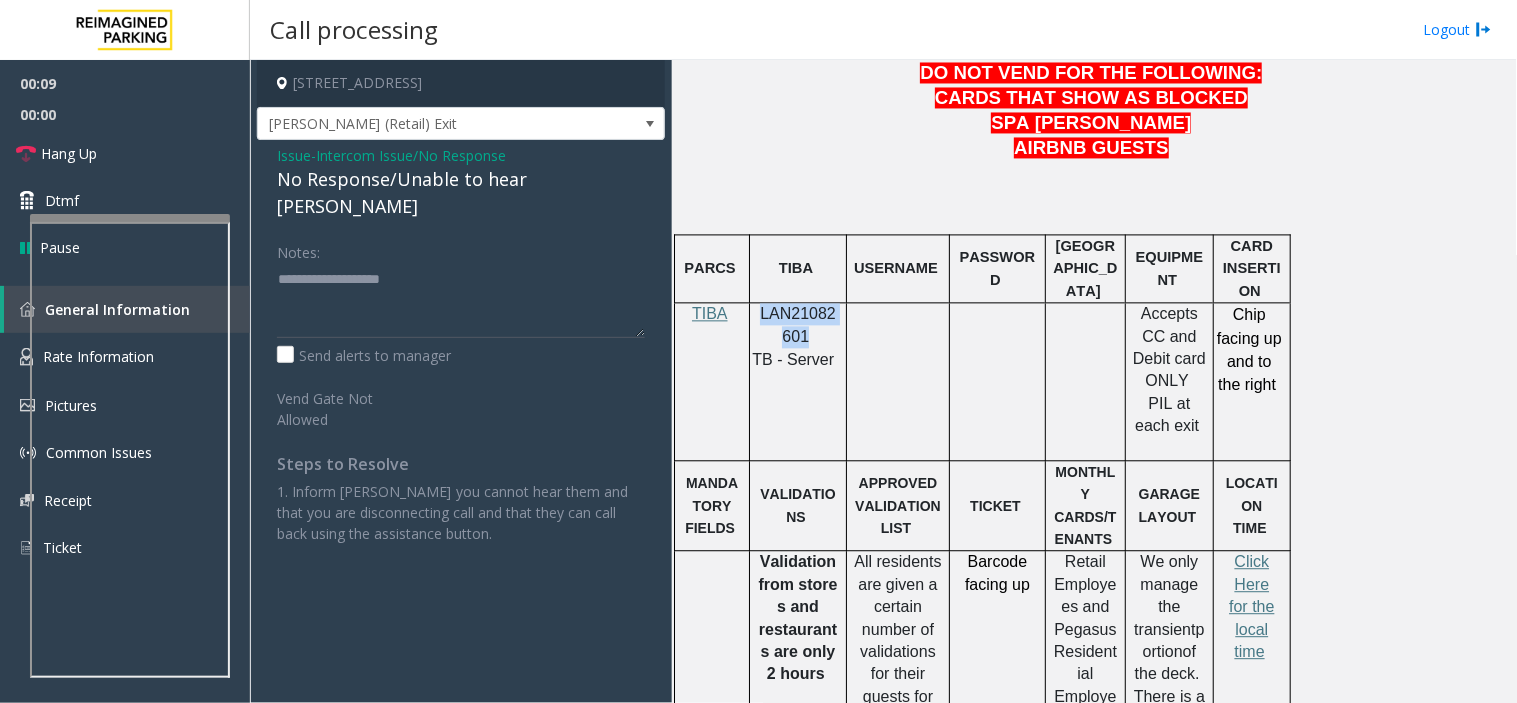 click on "No Response/Unable to hear [PERSON_NAME]" 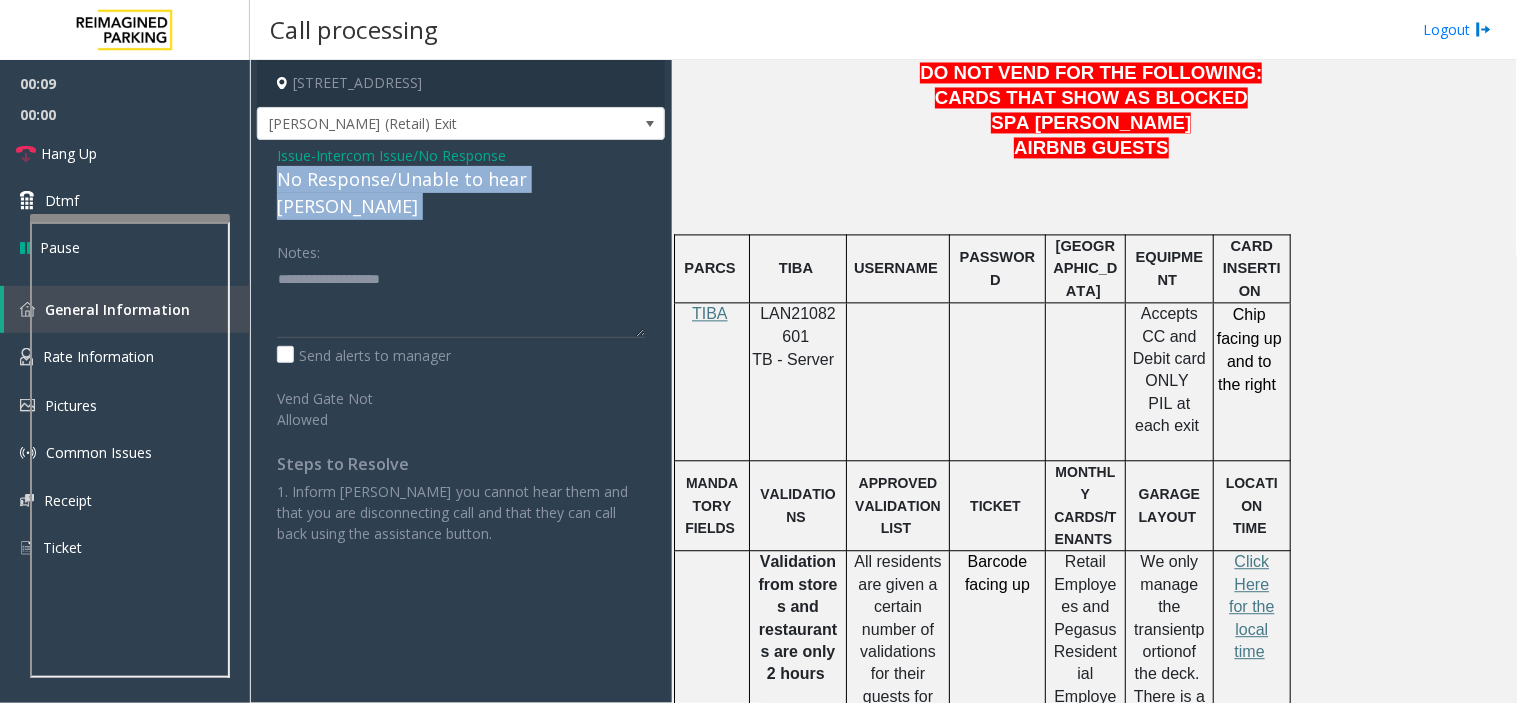 click on "No Response/Unable to hear [PERSON_NAME]" 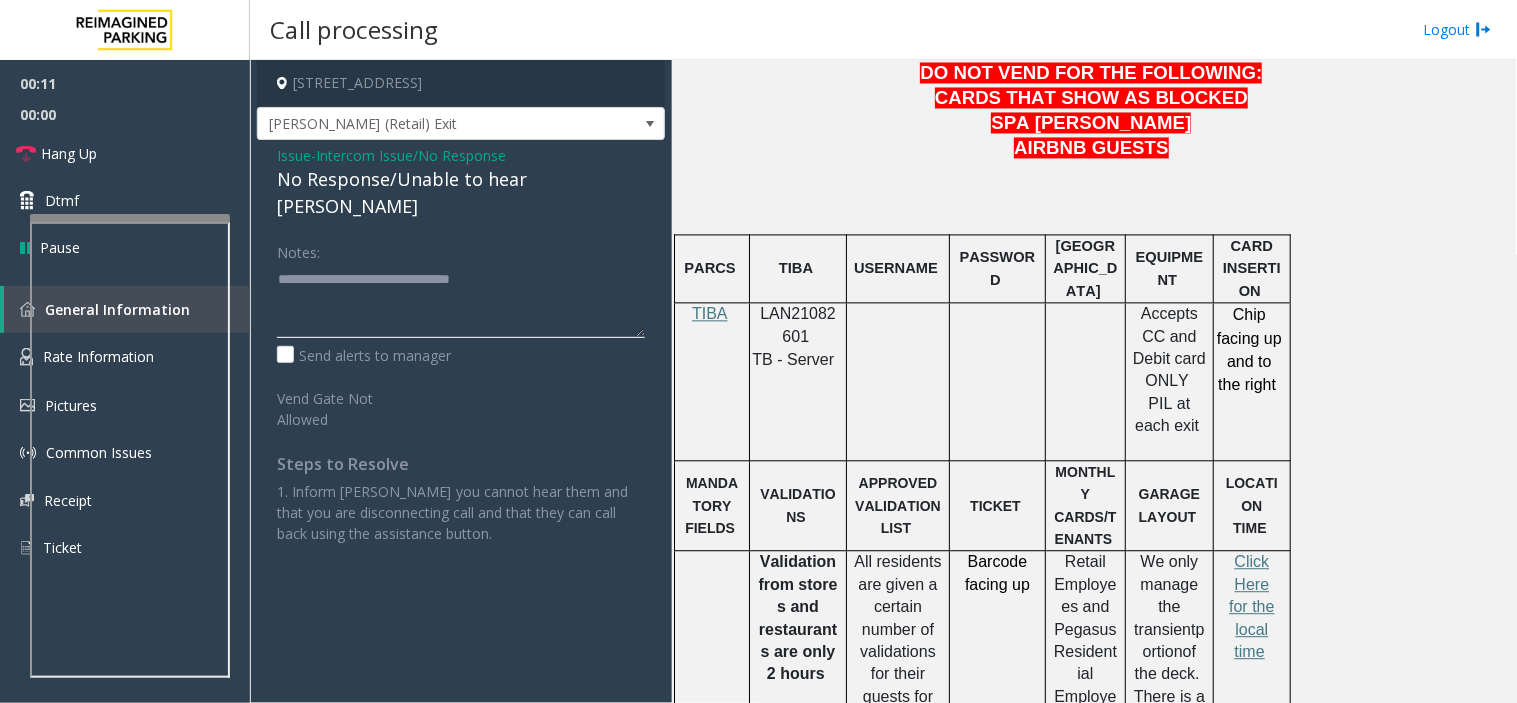 type on "**********" 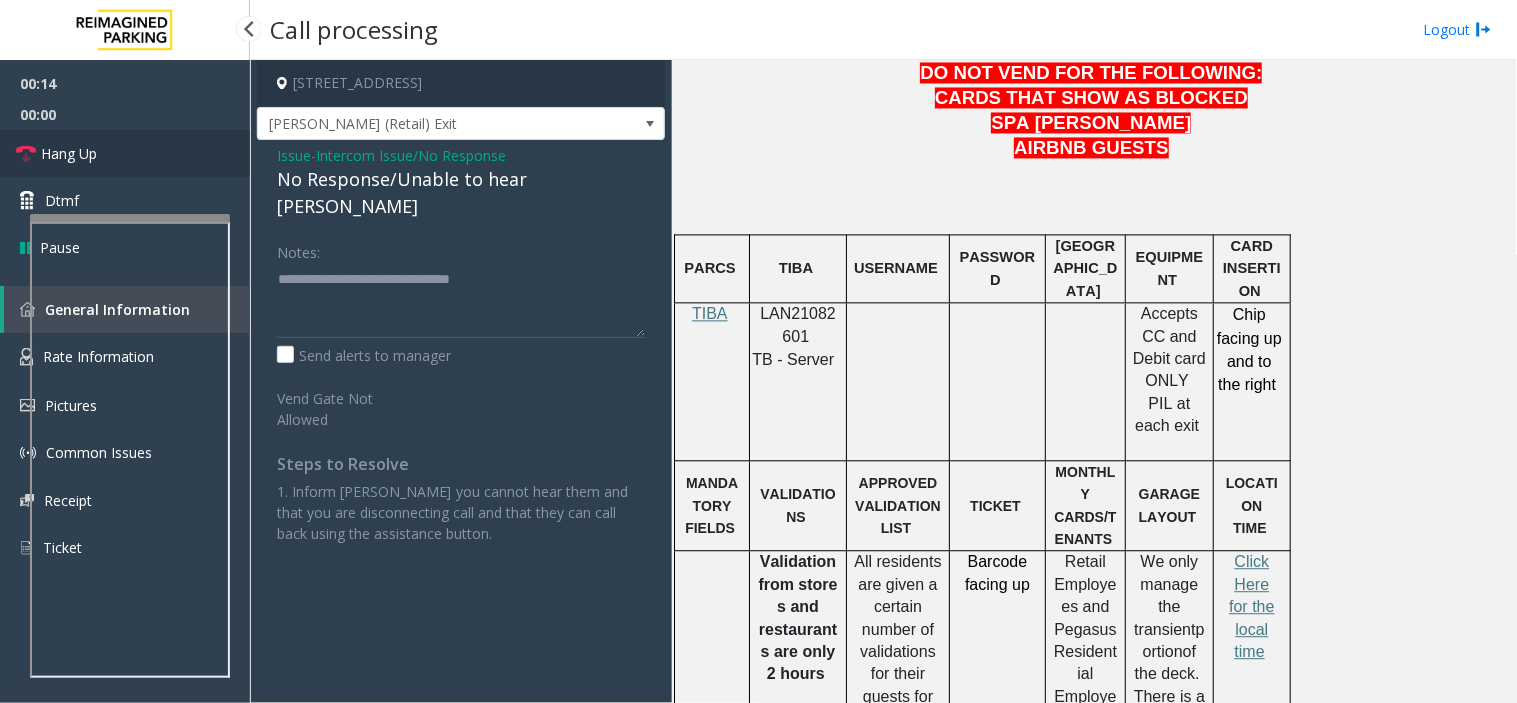 click on "Hang Up" at bounding box center (125, 153) 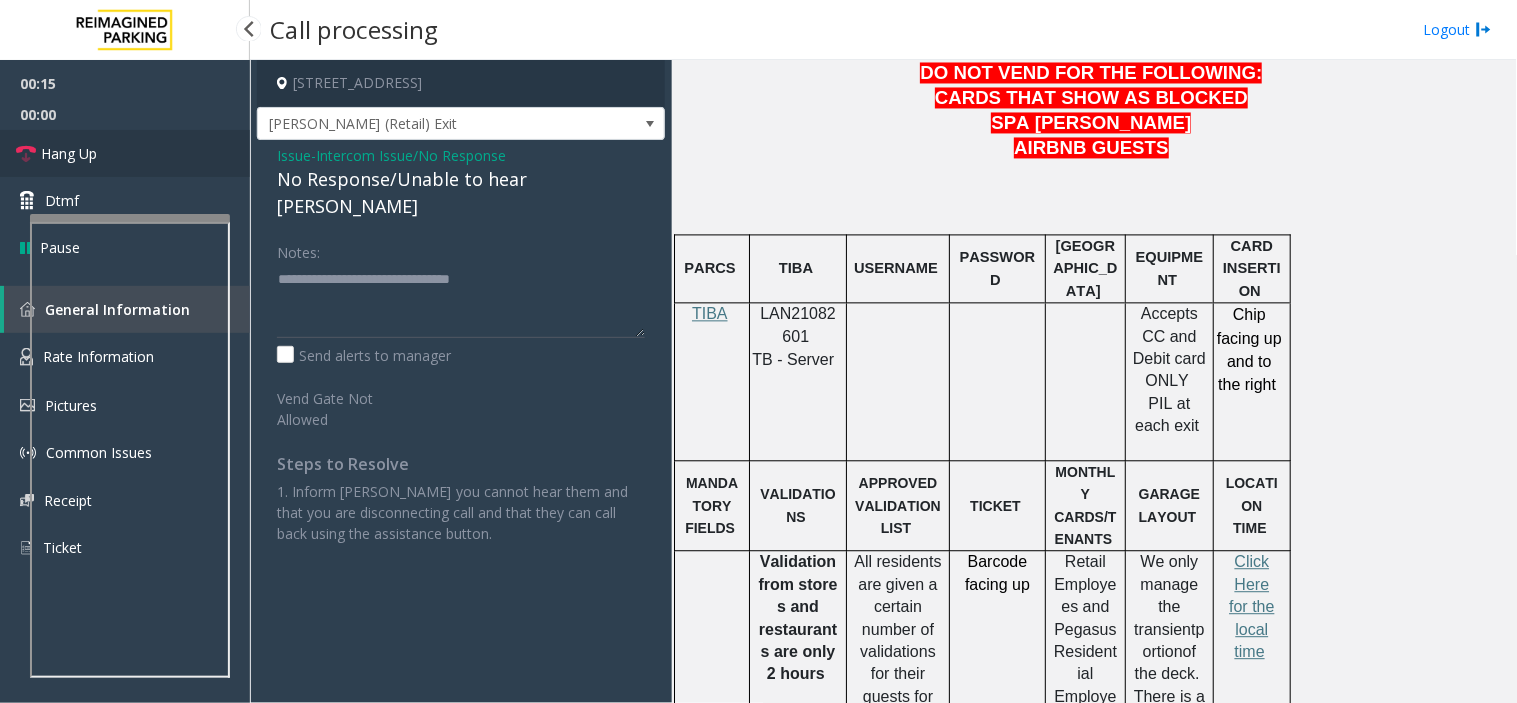 click on "Hang Up" at bounding box center (125, 153) 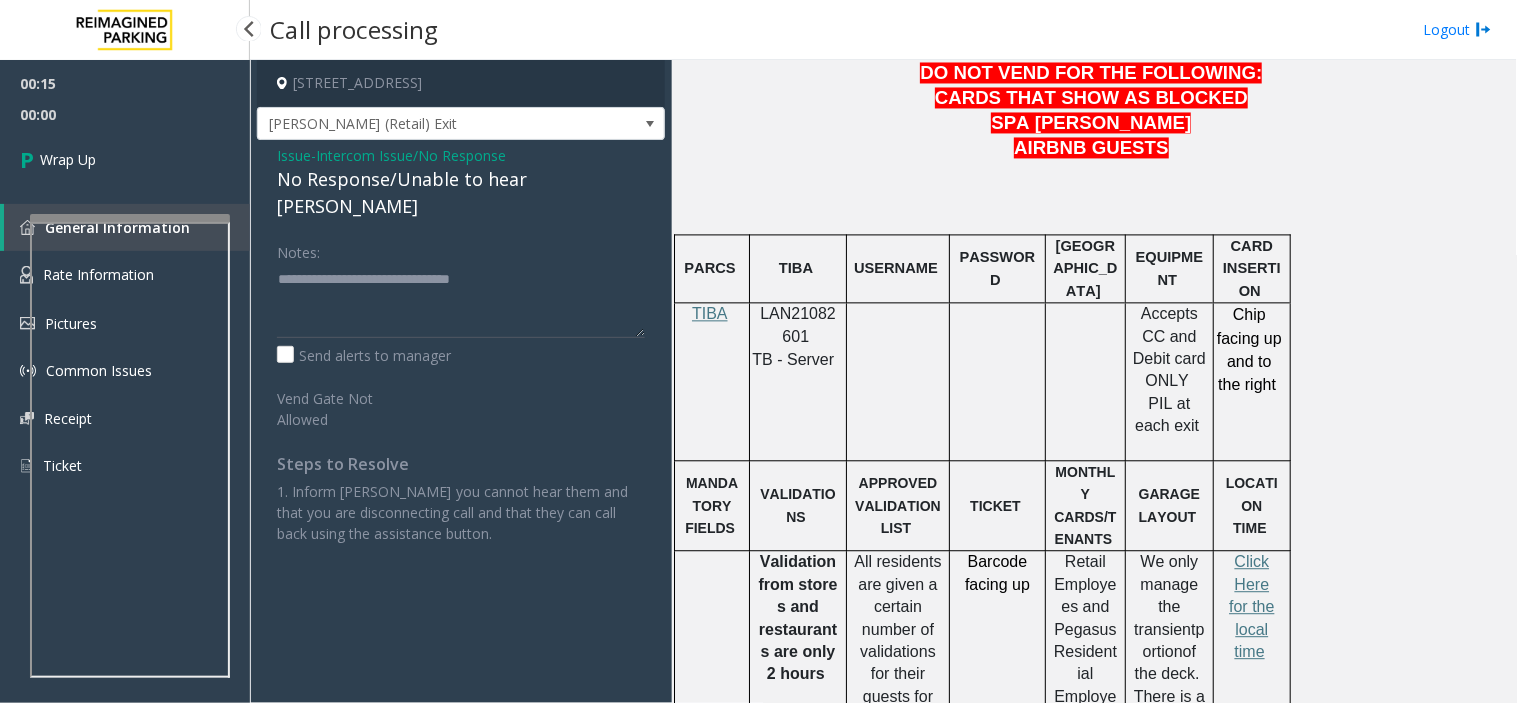 click on "Wrap Up" at bounding box center (125, 159) 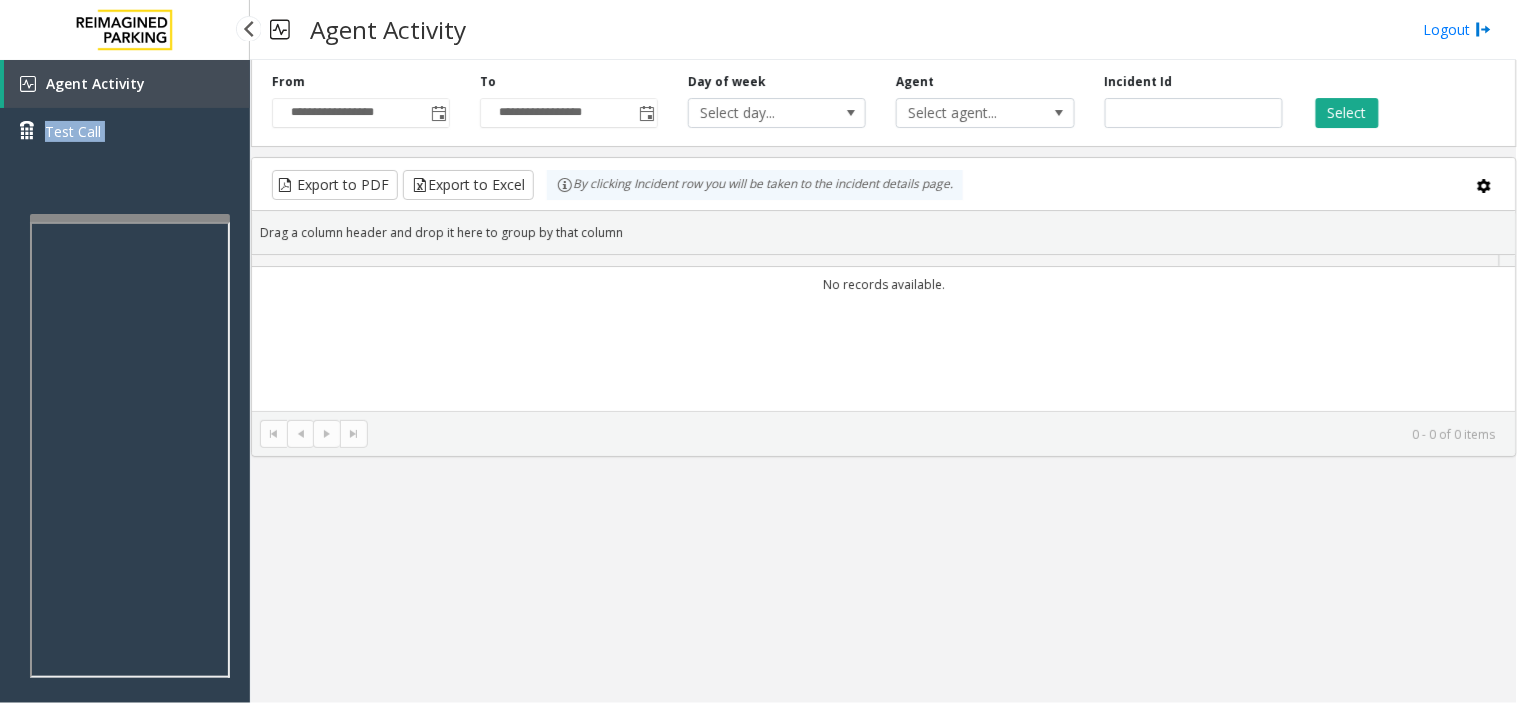click on "Agent Activity Test Call" at bounding box center (125, 115) 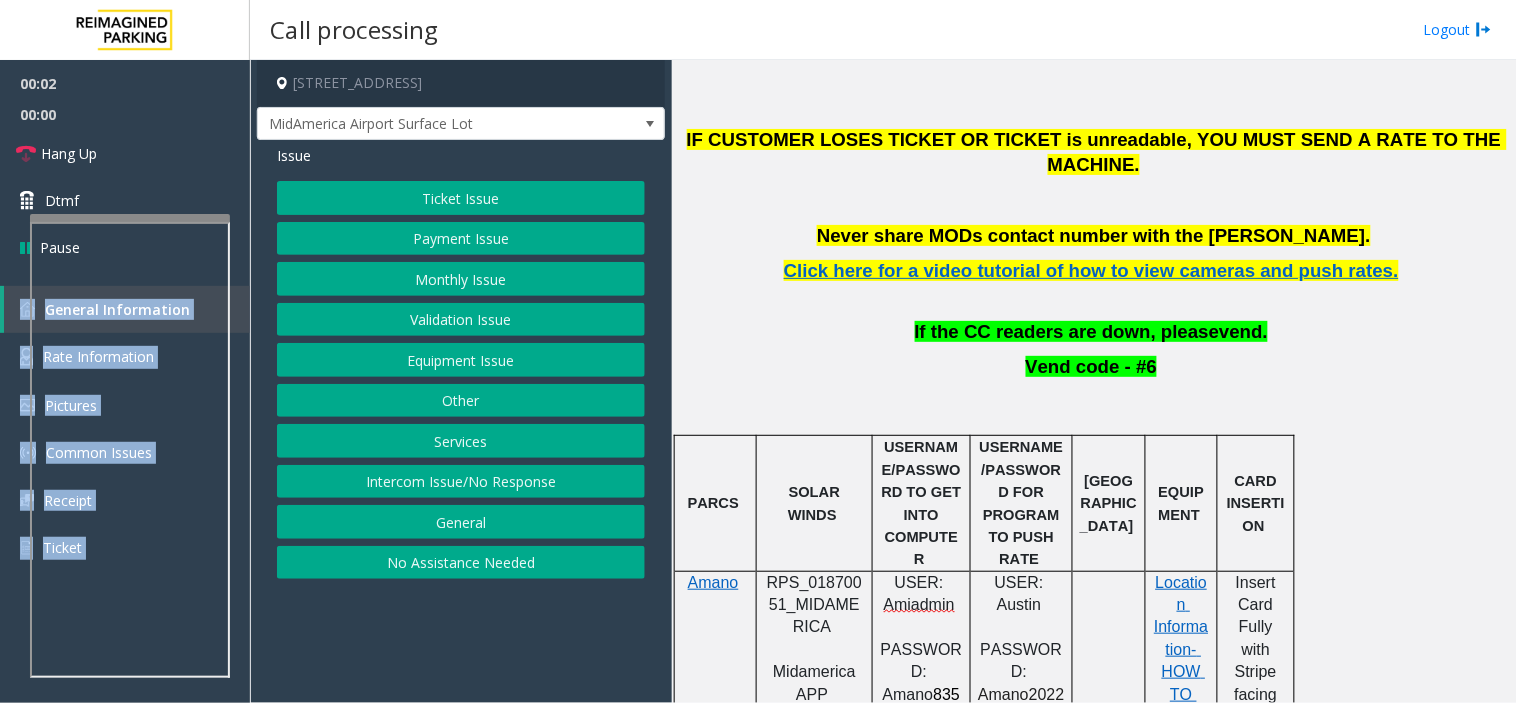 scroll, scrollTop: 888, scrollLeft: 0, axis: vertical 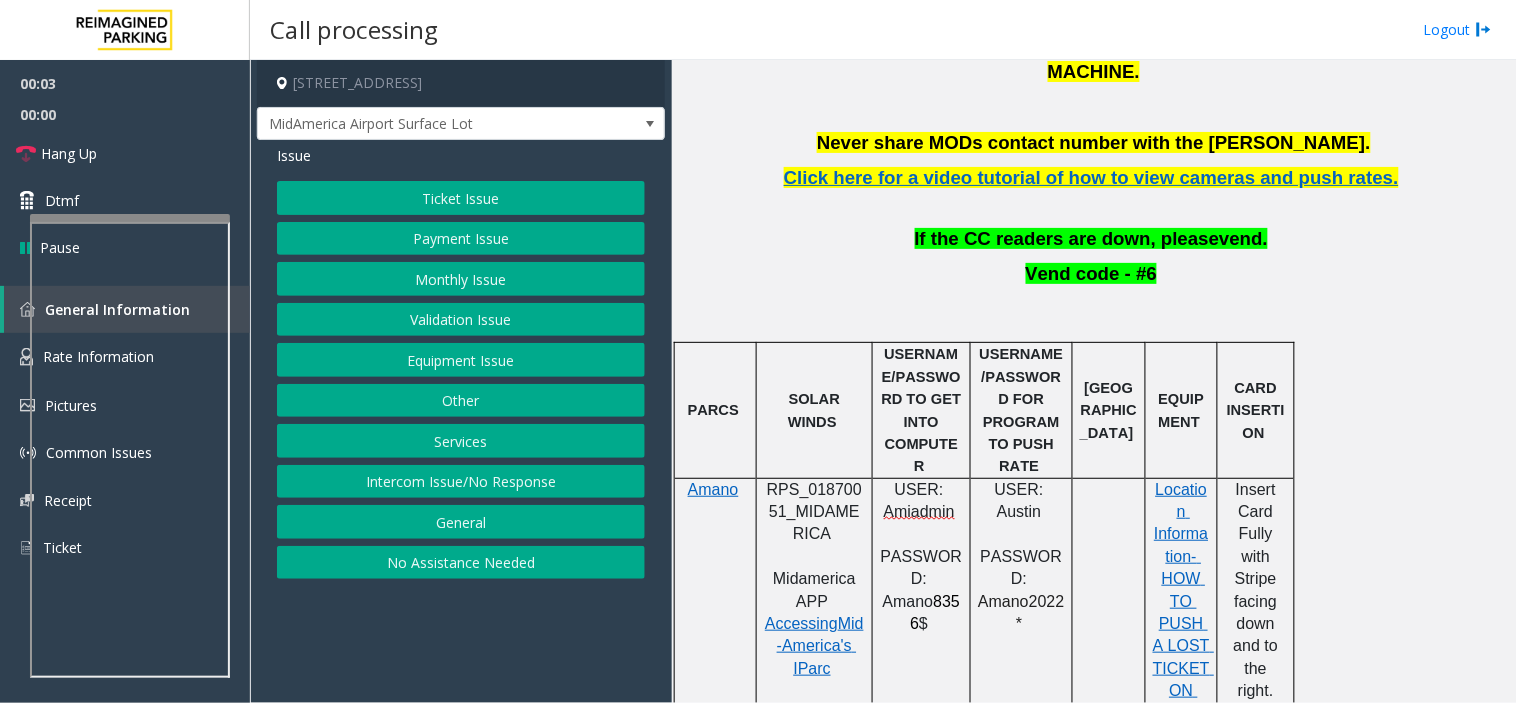 click on "SOLAR WINDS" 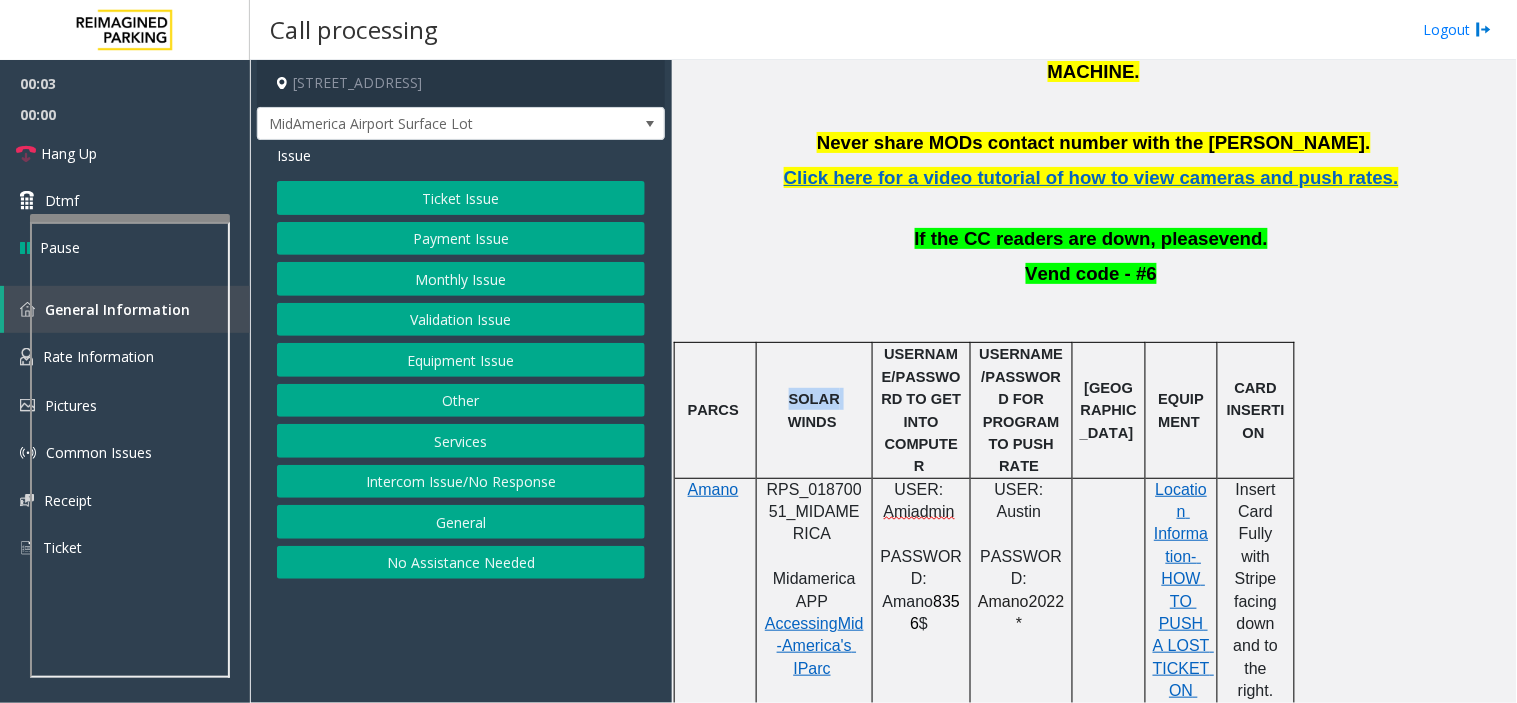 click on "SOLAR WINDS" 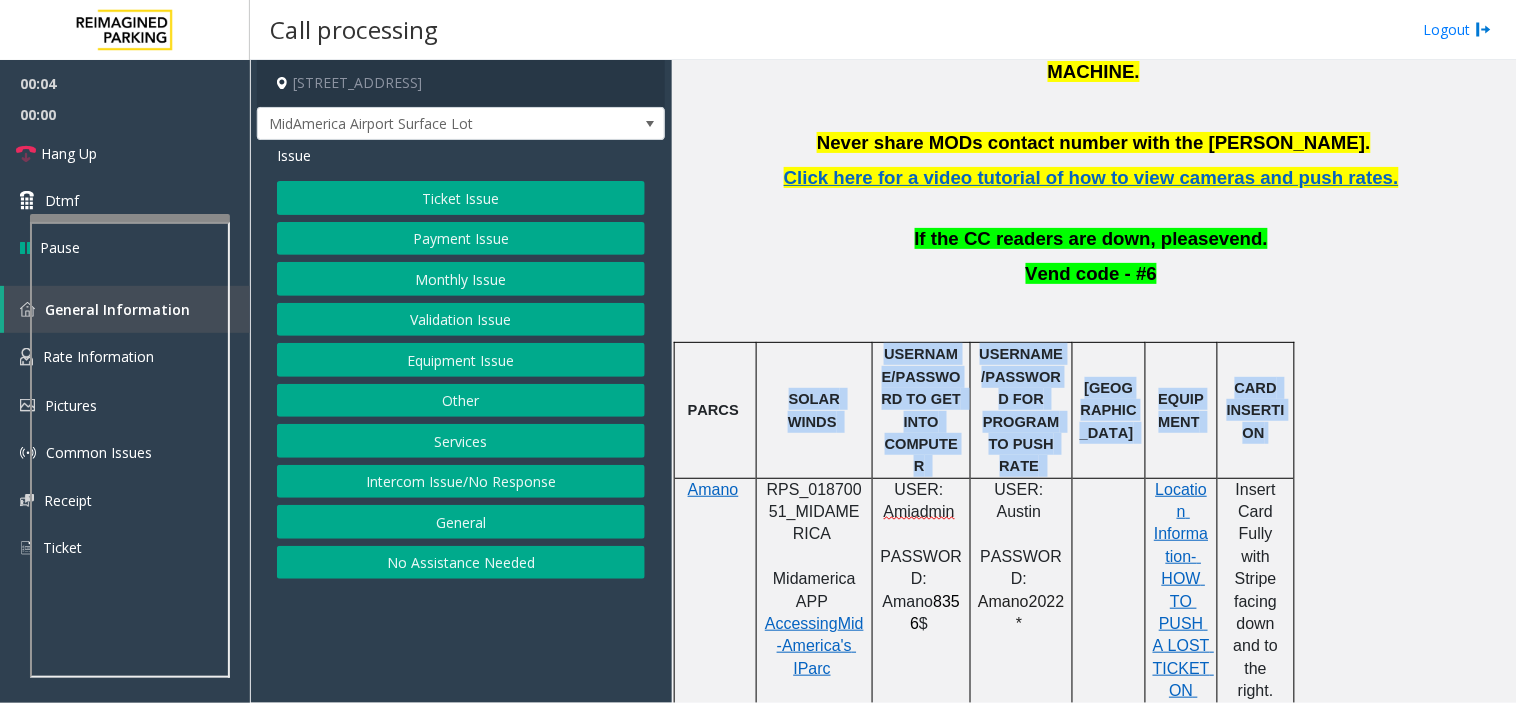 drag, startPoint x: 785, startPoint y: 386, endPoint x: 1275, endPoint y: 367, distance: 490.36823 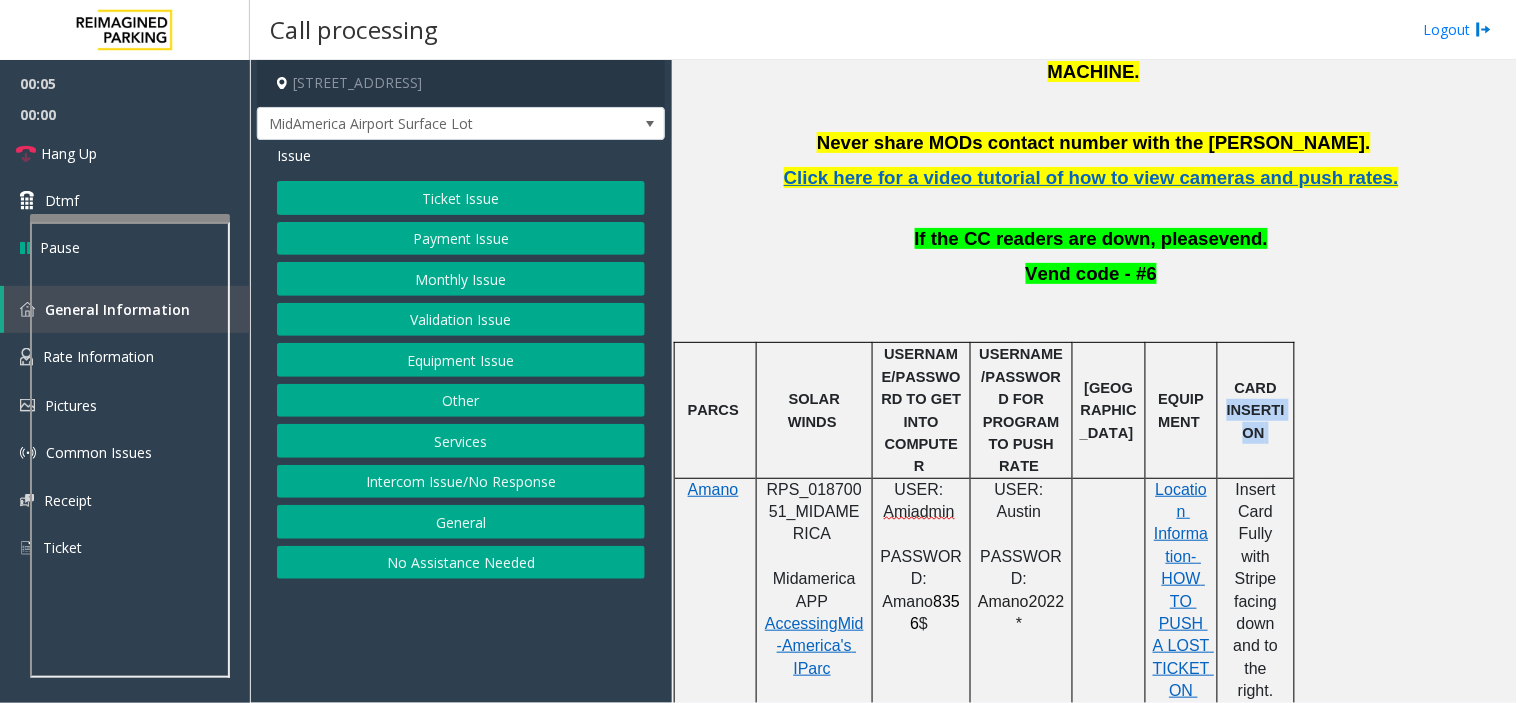 click on "CARD INSERTION" 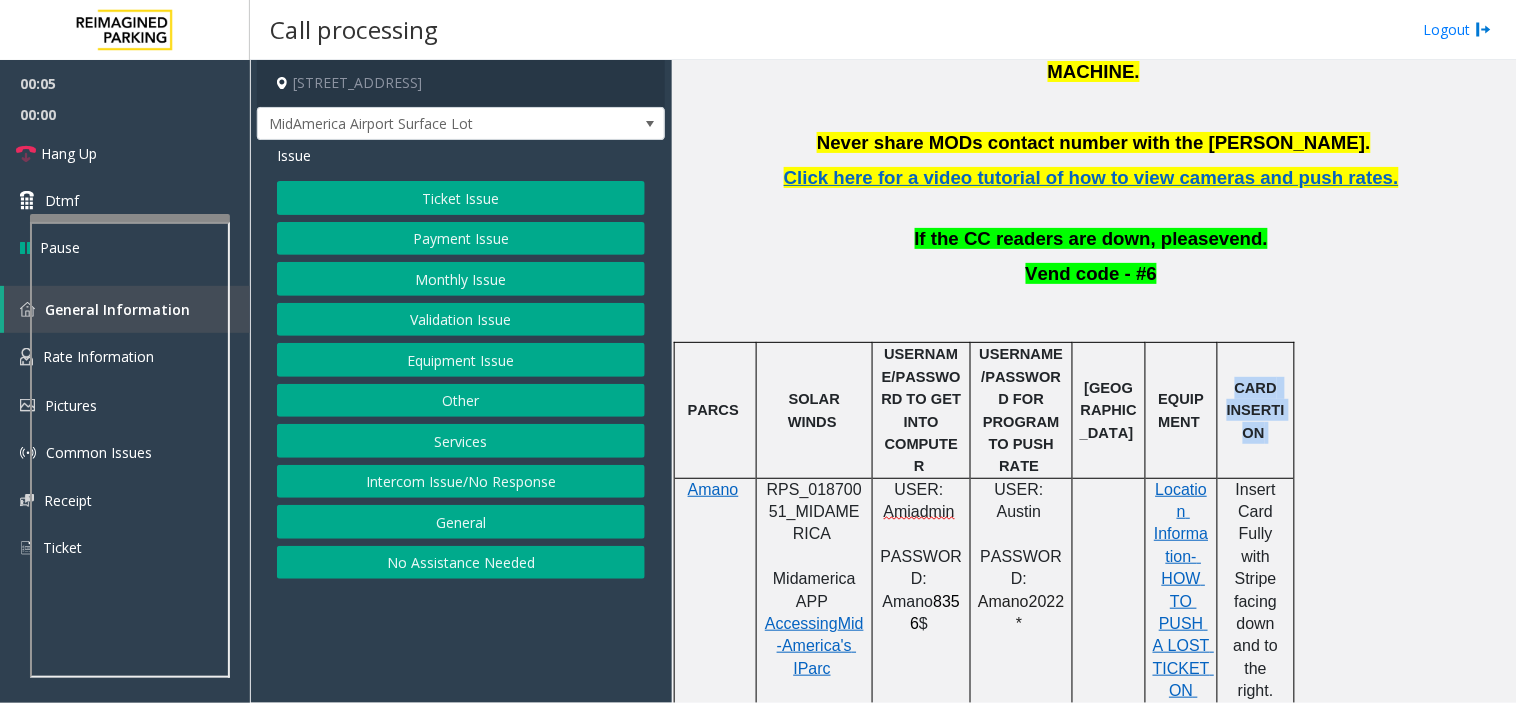 click on "CARD INSERTION" 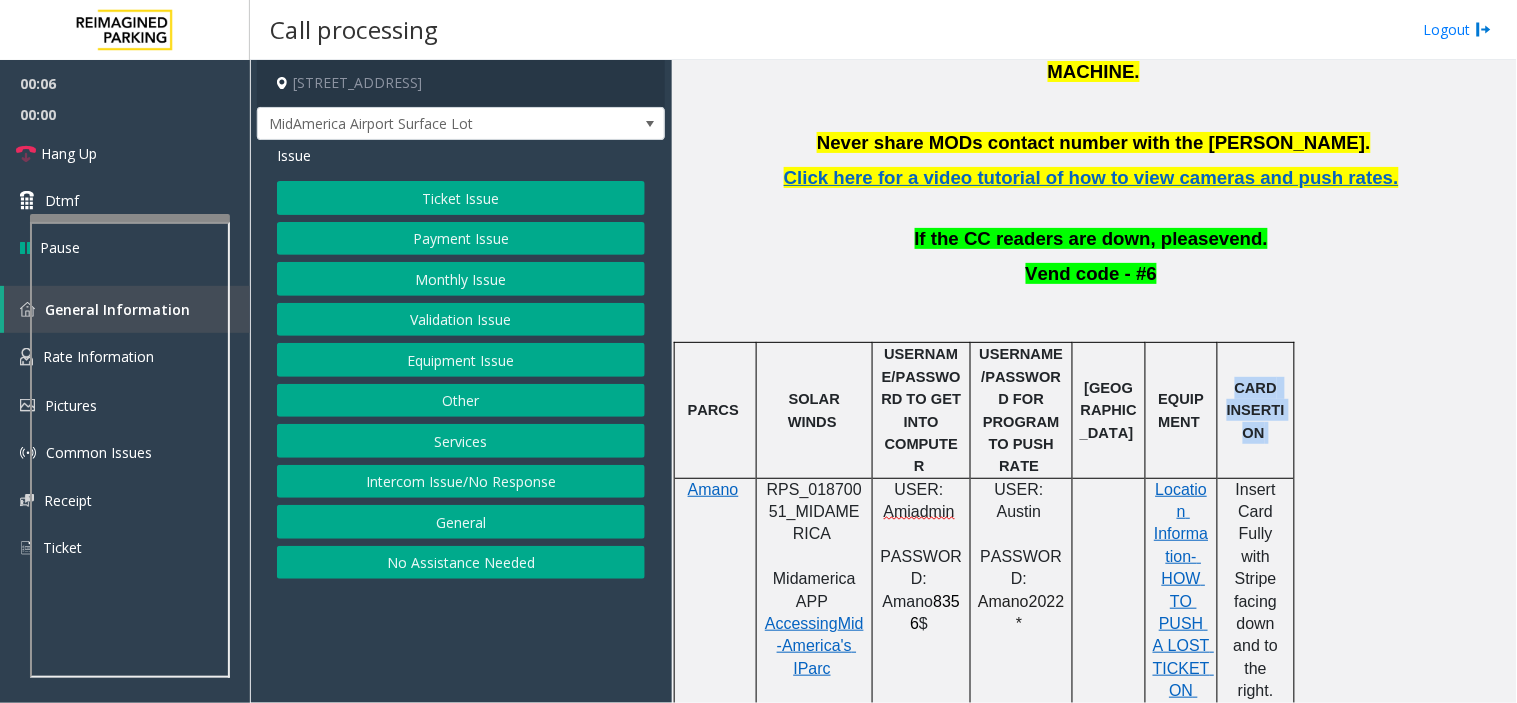 scroll, scrollTop: 333, scrollLeft: 0, axis: vertical 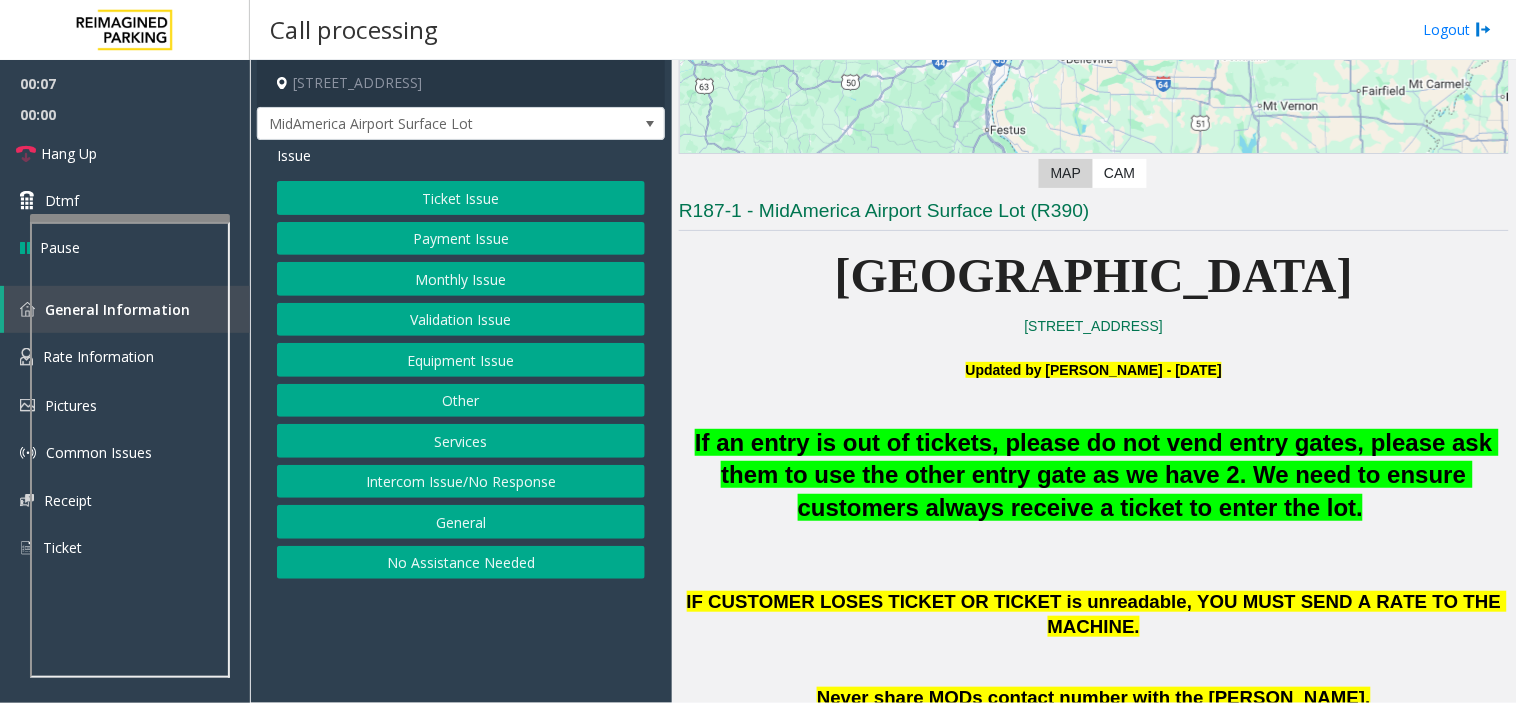 click on "If an entry is out of tickets, please do not vend entry gates, please ask them to use the other entry gate as we have 2. We need to ensure customers always receive a ticket to enter the lot." 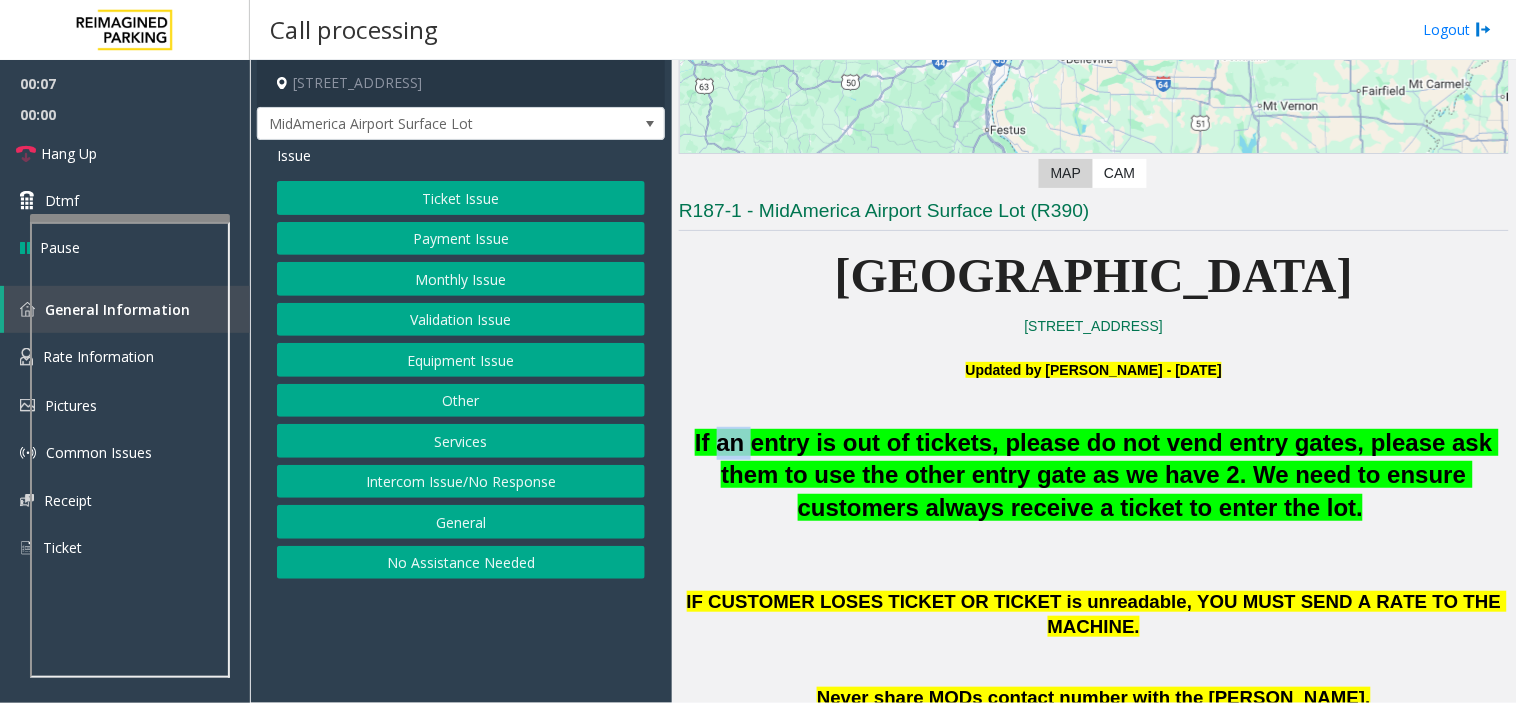 click on "If an entry is out of tickets, please do not vend entry gates, please ask them to use the other entry gate as we have 2. We need to ensure customers always receive a ticket to enter the lot." 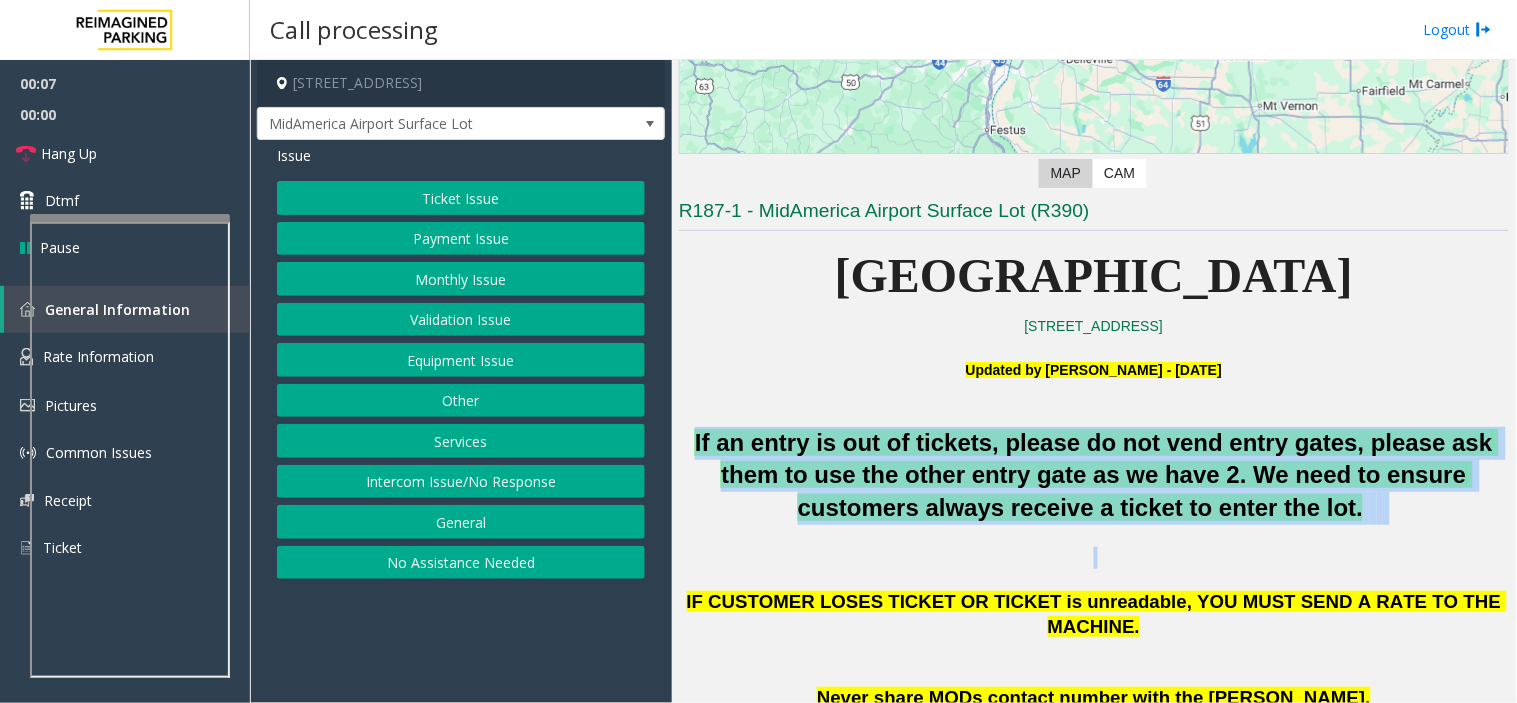 drag, startPoint x: 728, startPoint y: 427, endPoint x: 1351, endPoint y: 530, distance: 631.45703 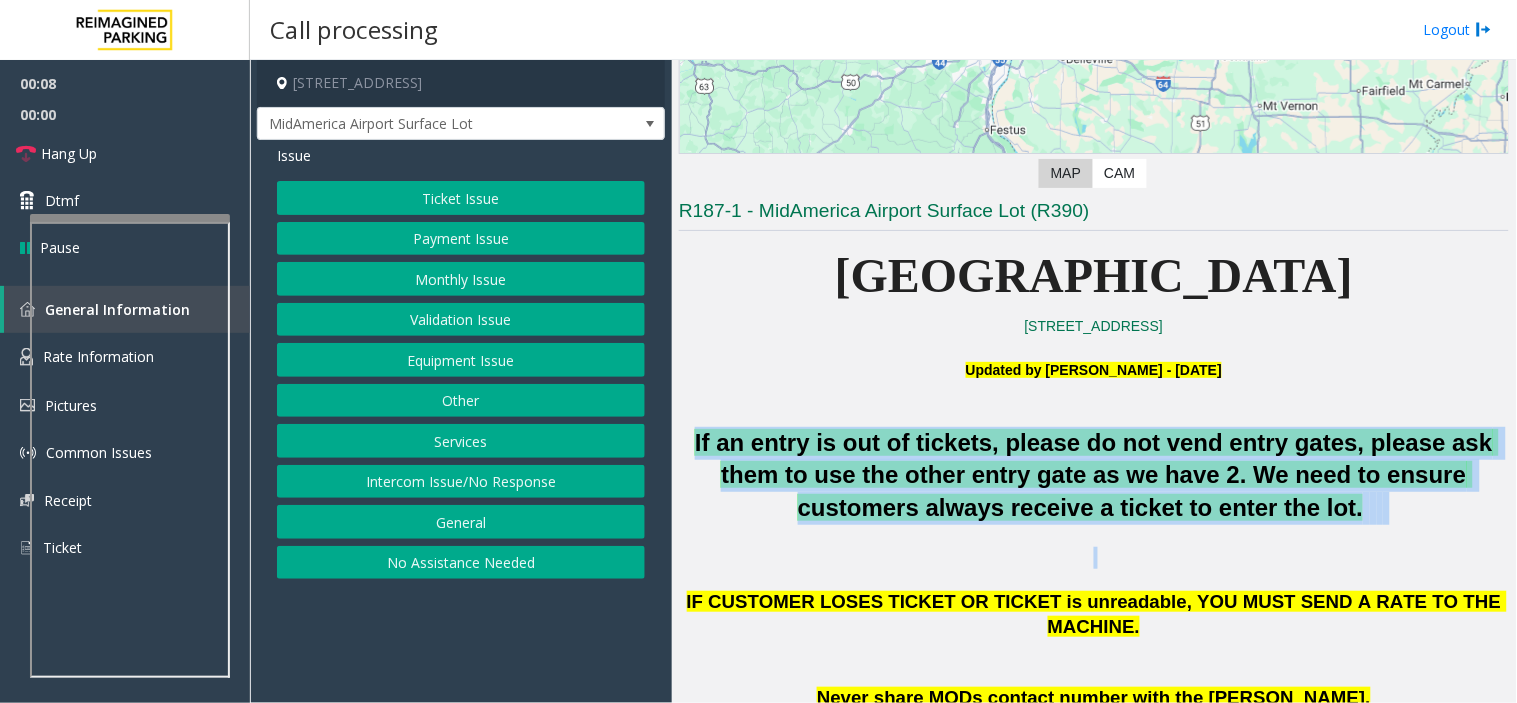 click 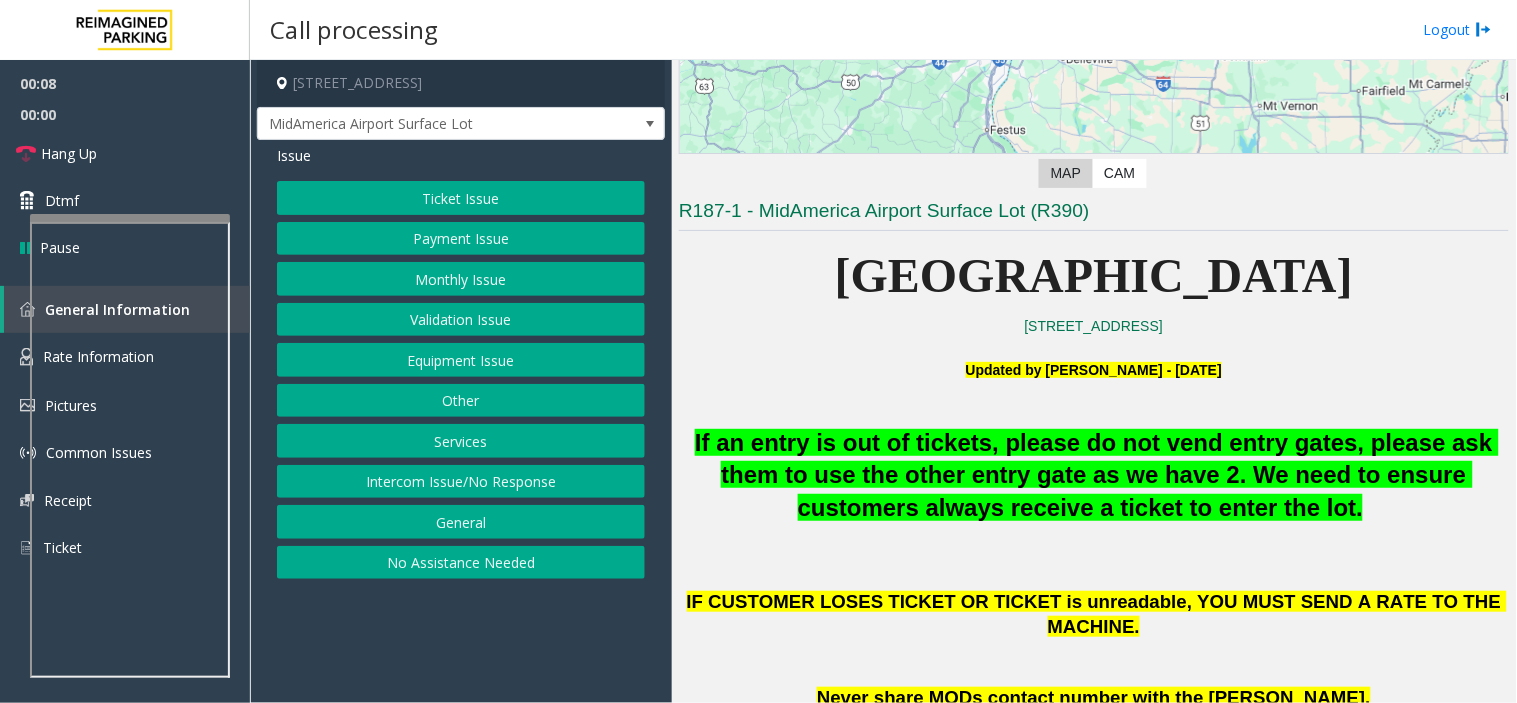 click on "If an entry is out of tickets, please do not vend entry gates, please ask them to use the other entry gate as we have 2. We need to ensure customers always receive a ticket to enter the lot." 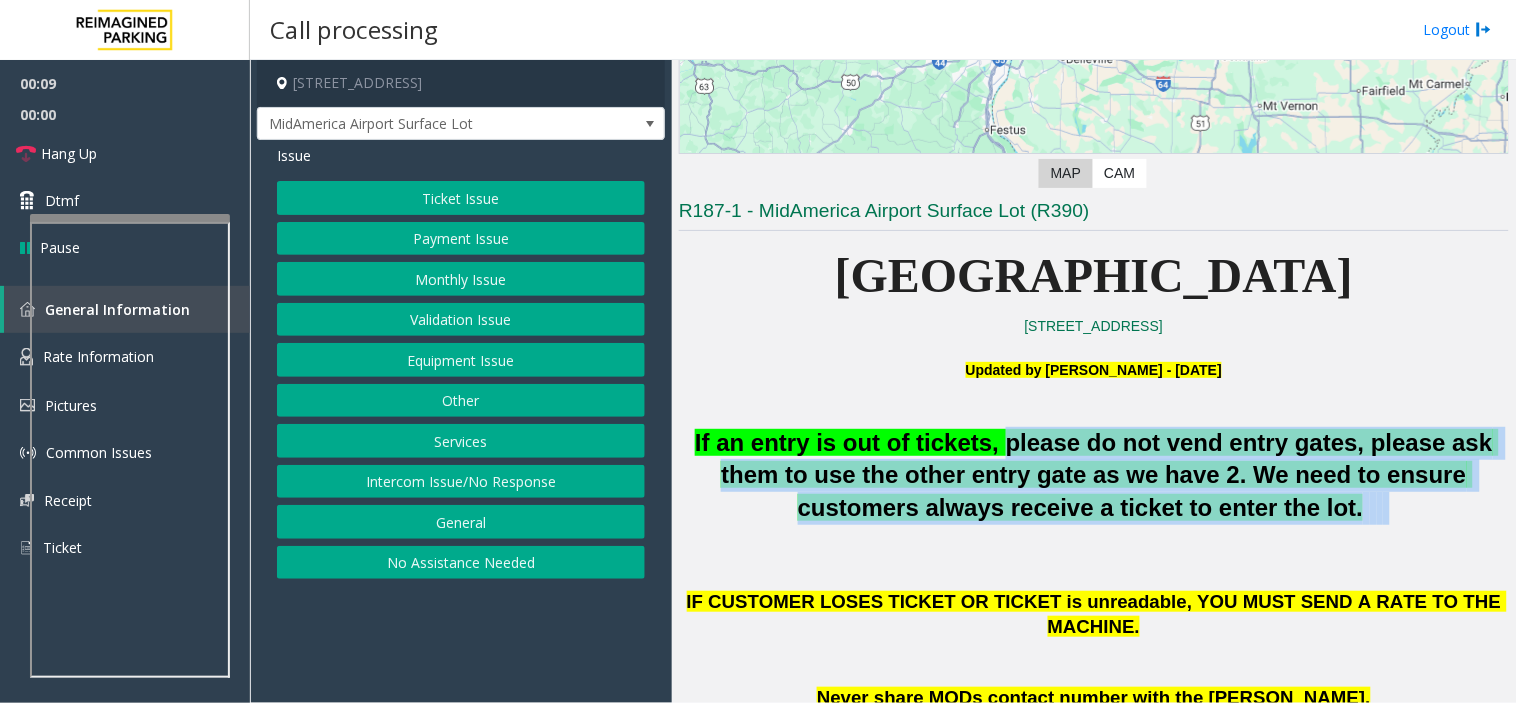 drag, startPoint x: 1032, startPoint y: 437, endPoint x: 1425, endPoint y: 520, distance: 401.669 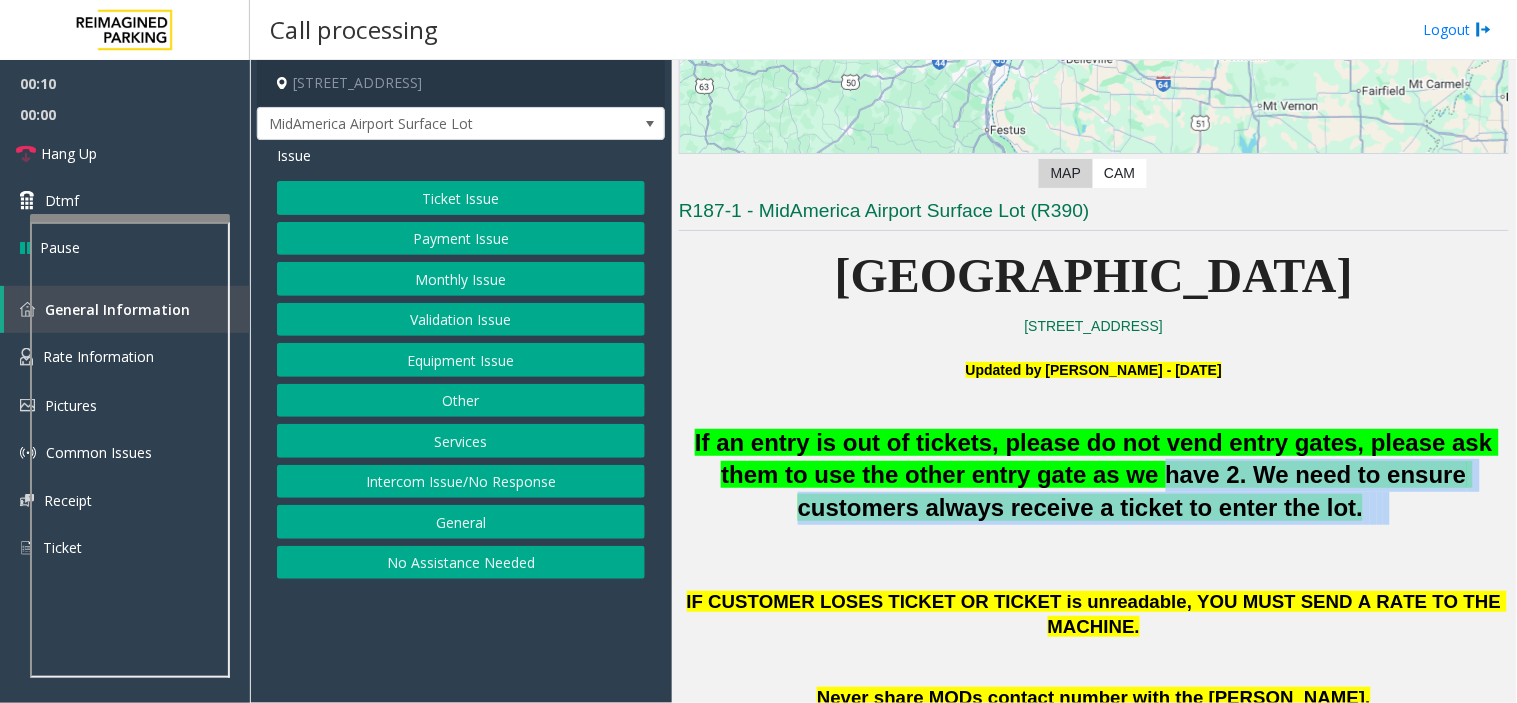 drag, startPoint x: 1425, startPoint y: 520, endPoint x: 436, endPoint y: 193, distance: 1041.6573 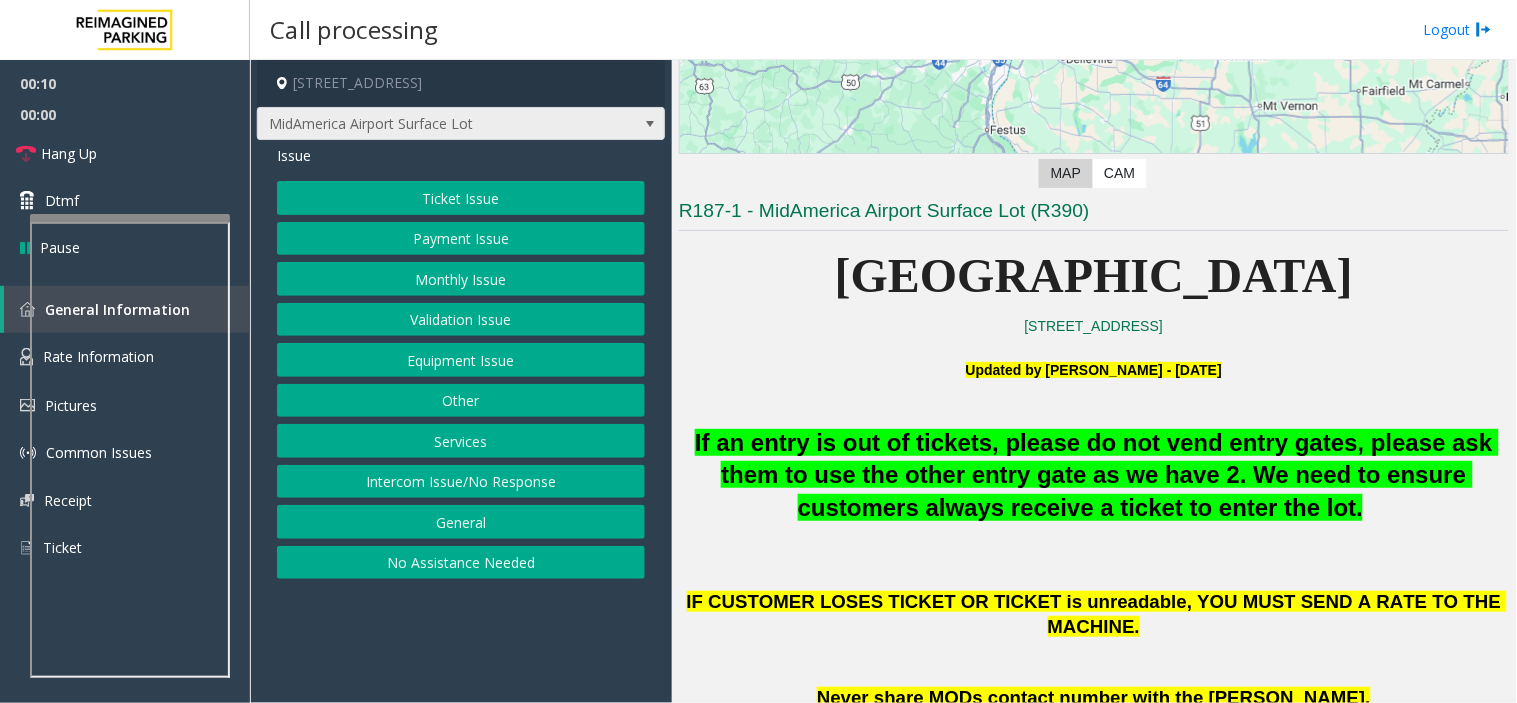 click on "MidAmerica Airport Surface Lot" at bounding box center (420, 124) 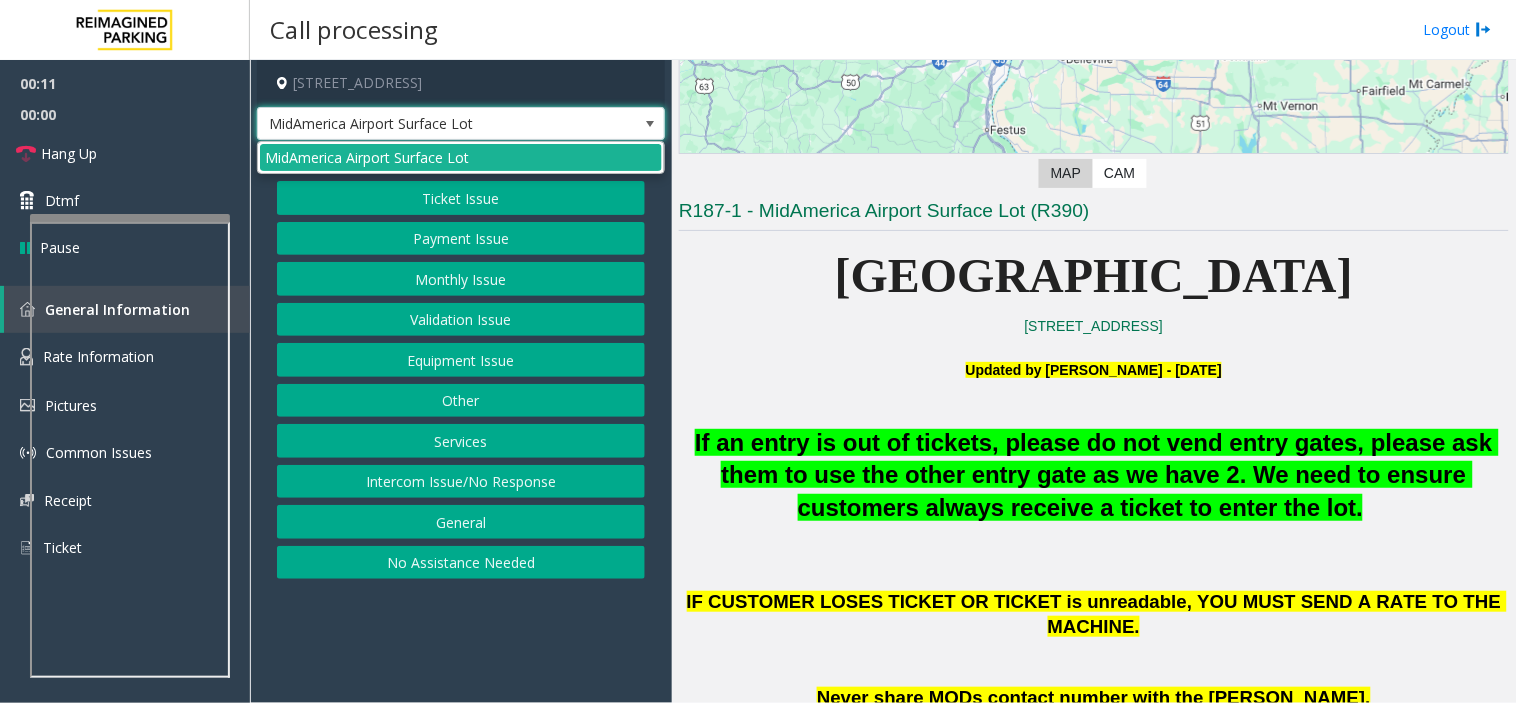 click on "MidAmerica Airport Surface Lot" at bounding box center [420, 124] 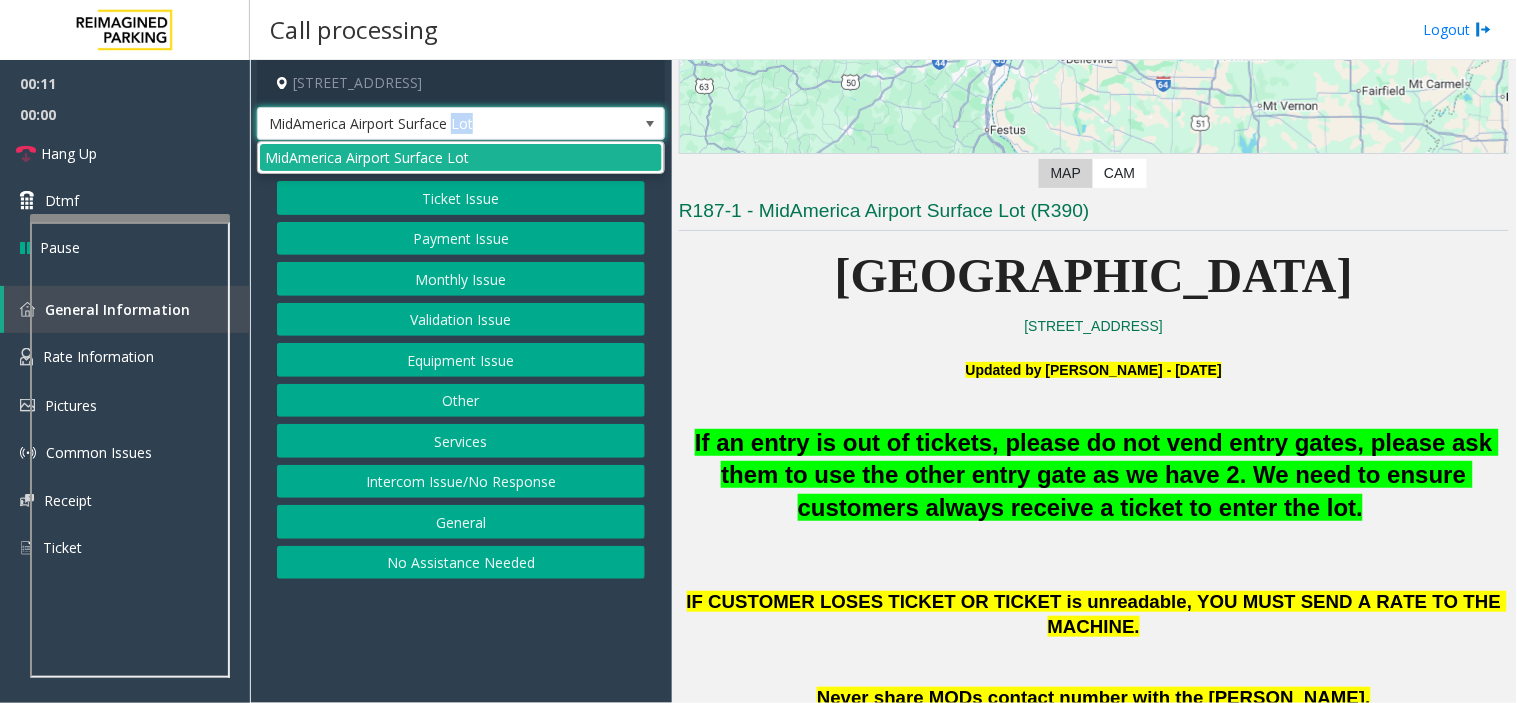 click on "MidAmerica Airport Surface Lot" at bounding box center [420, 124] 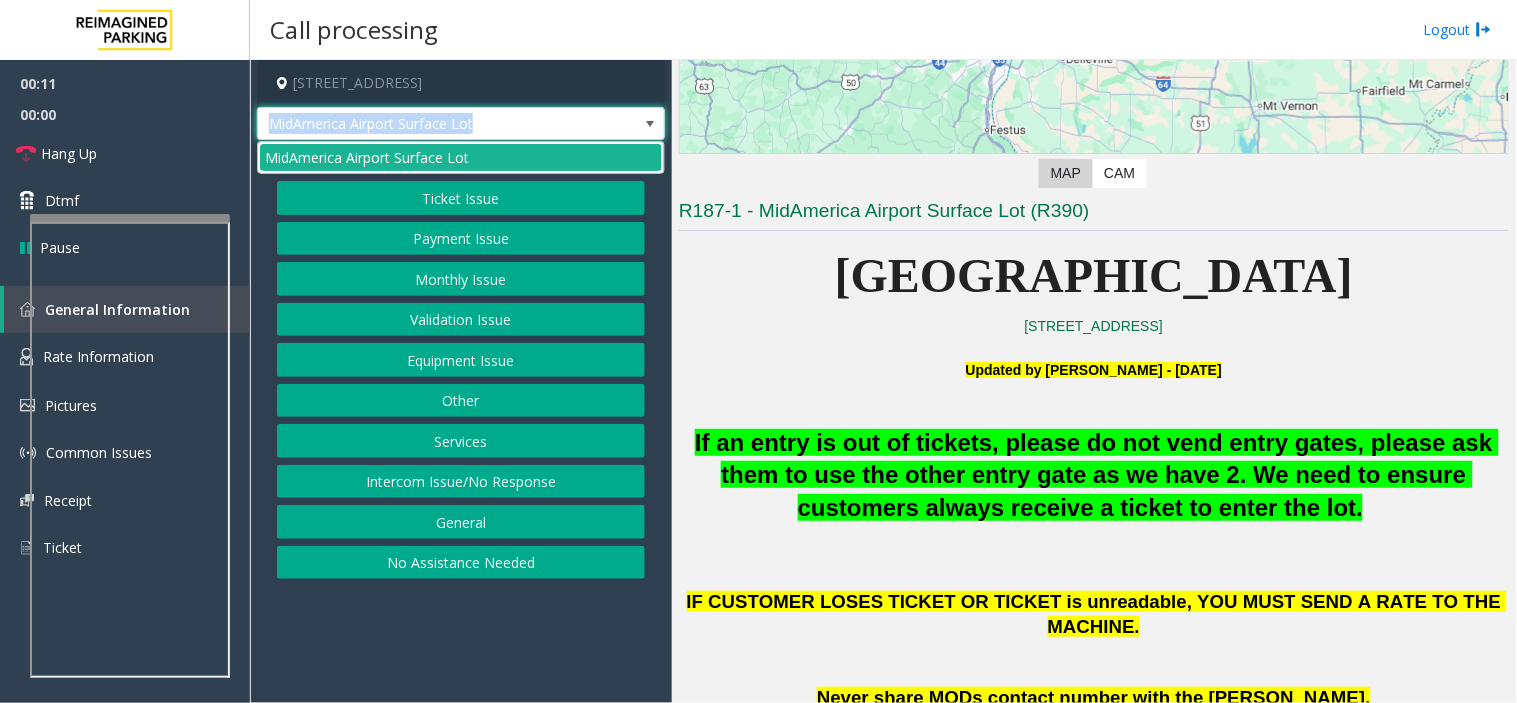click on "MidAmerica Airport Surface Lot" at bounding box center [420, 124] 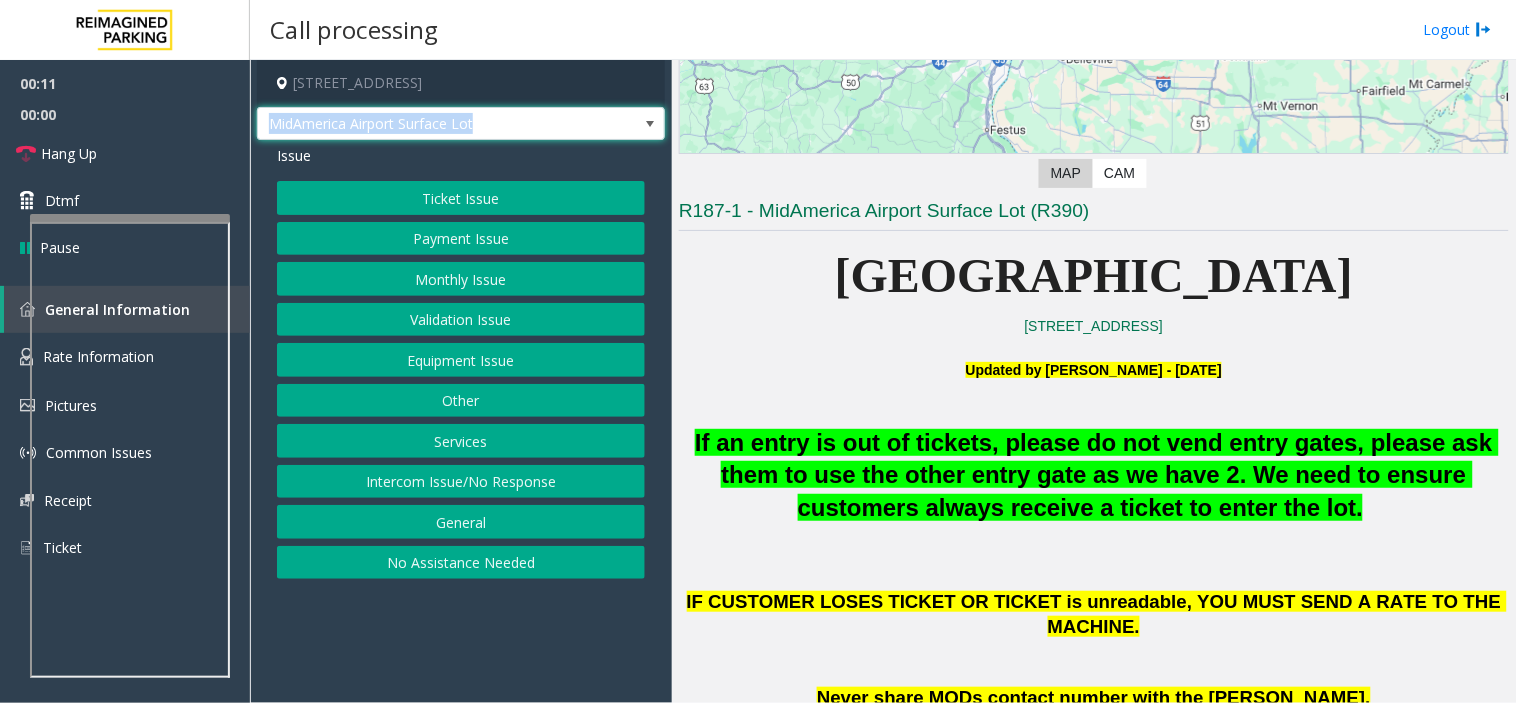 click on "MidAmerica Airport Surface Lot" at bounding box center [420, 124] 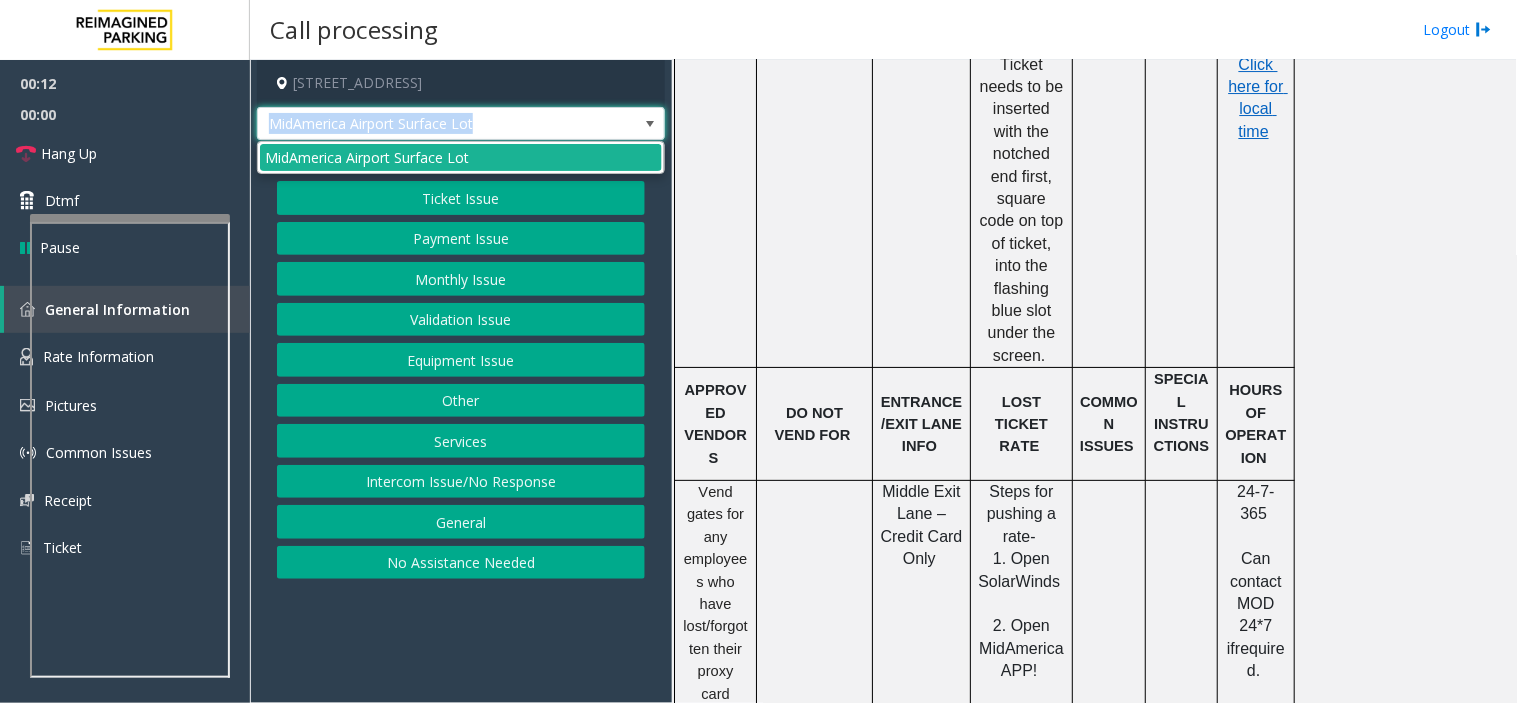 scroll, scrollTop: 2000, scrollLeft: 0, axis: vertical 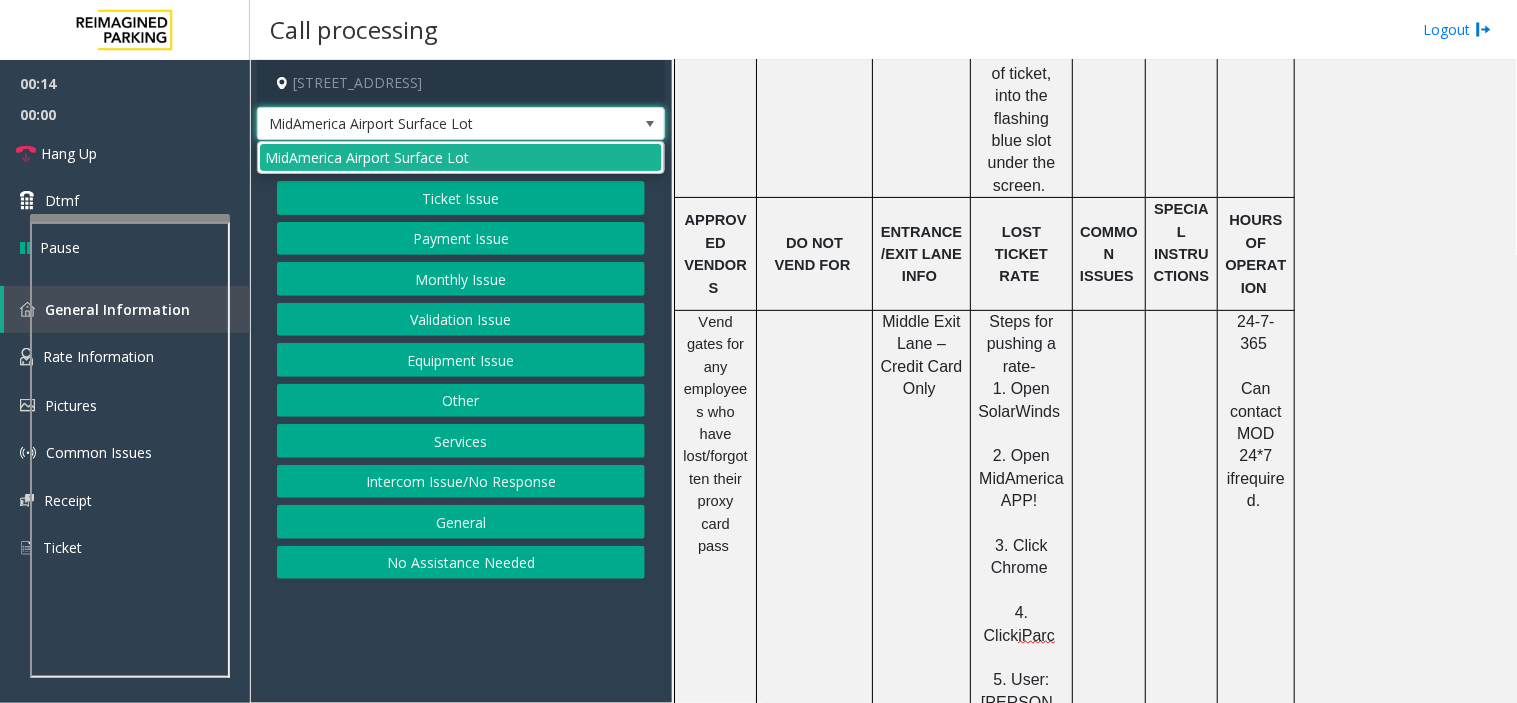 click on "Can contact MOD 24*7 if" 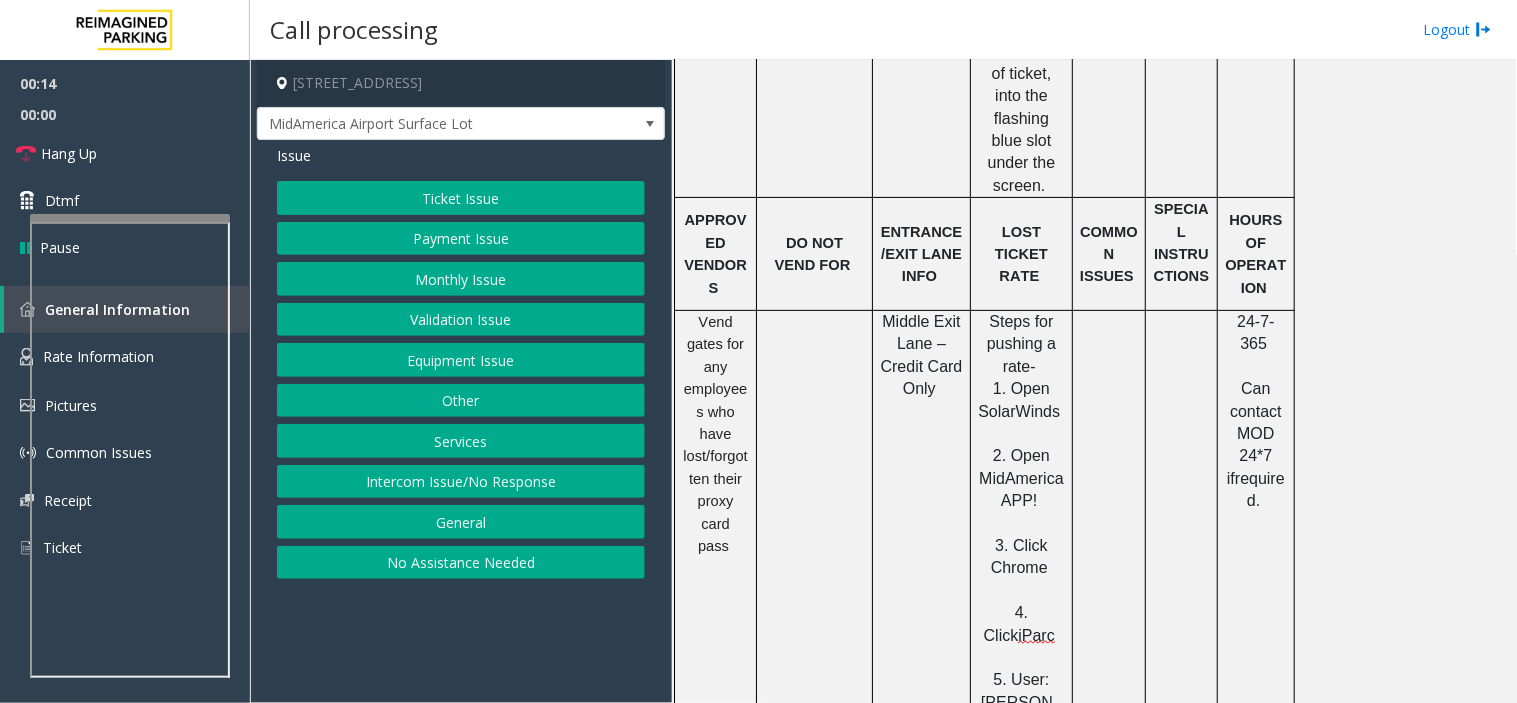 click on "Can contact MOD 24*7 if" 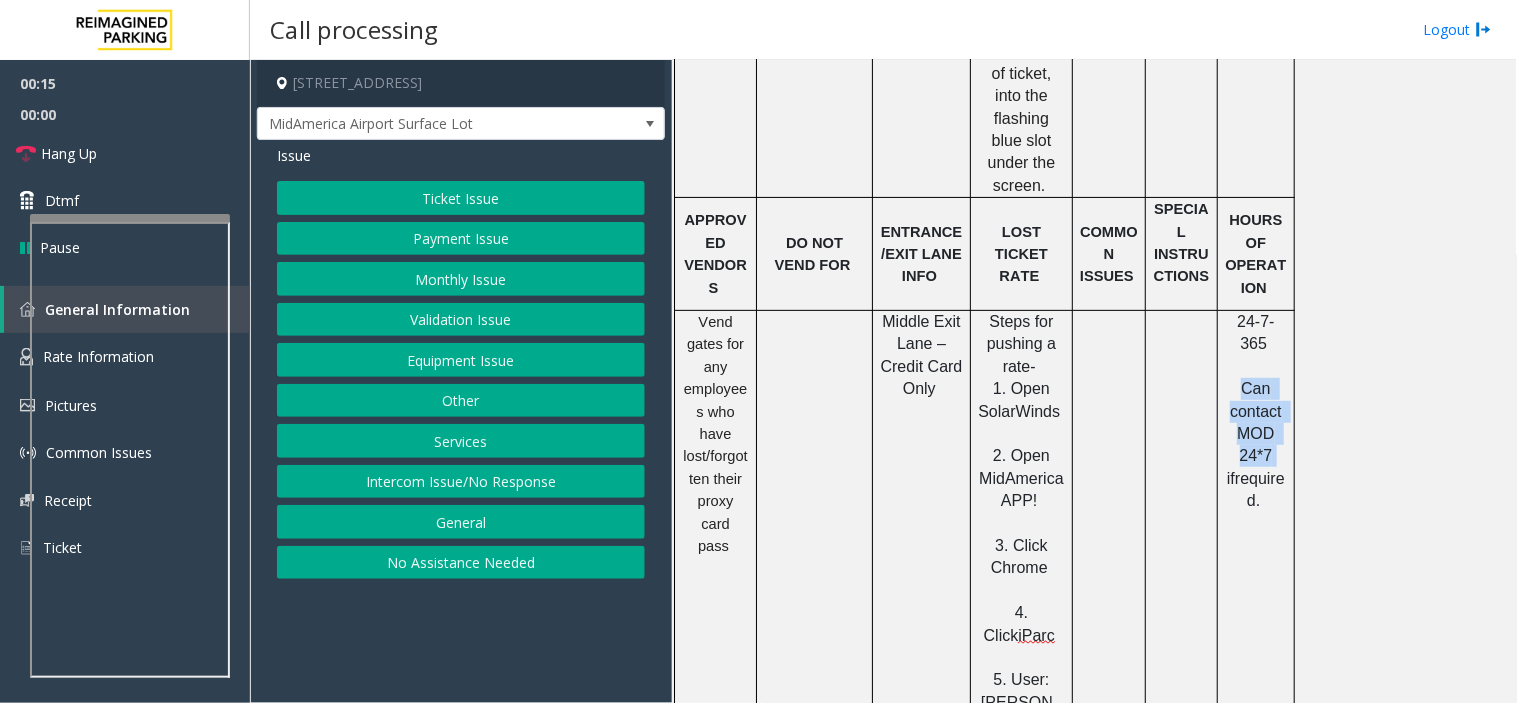 drag, startPoint x: 1256, startPoint y: 227, endPoint x: 1266, endPoint y: 302, distance: 75.66373 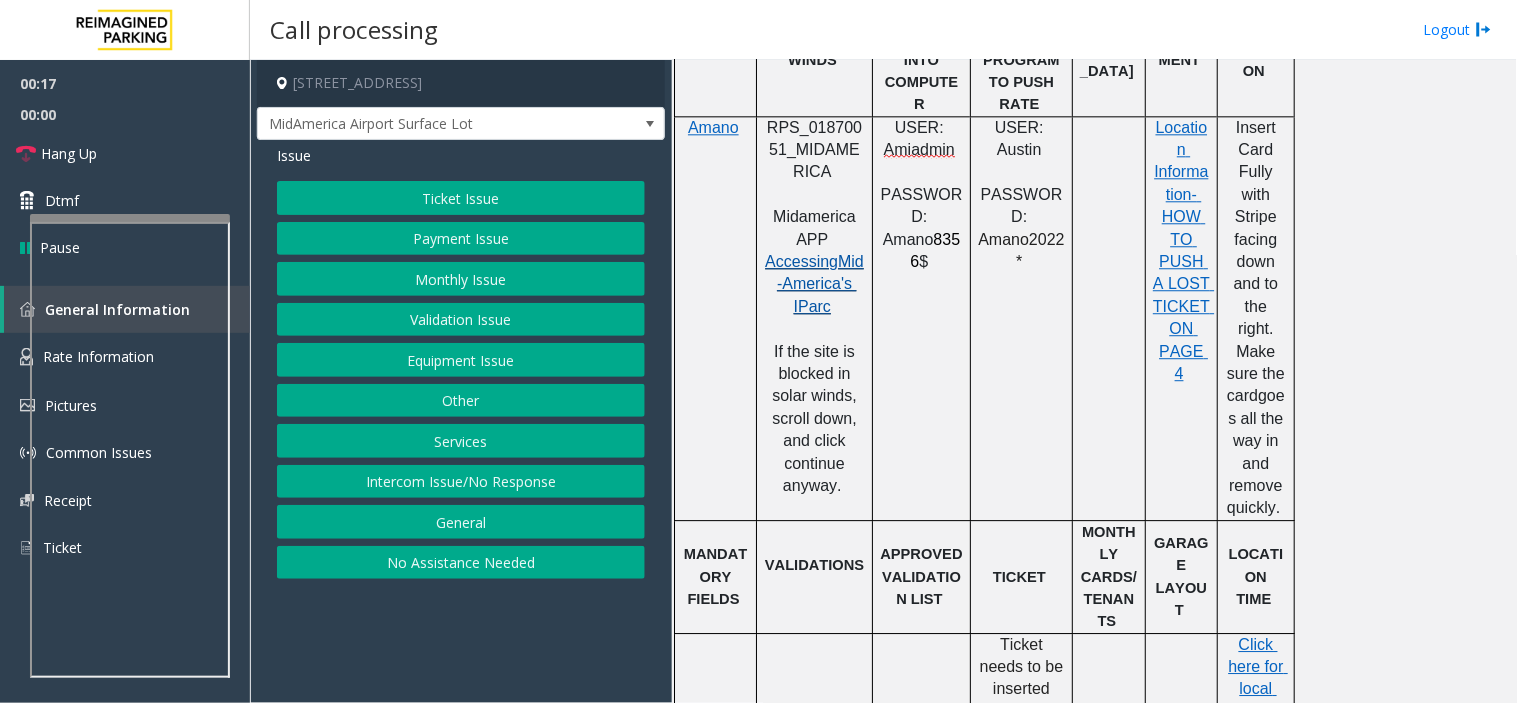 scroll, scrollTop: 1222, scrollLeft: 0, axis: vertical 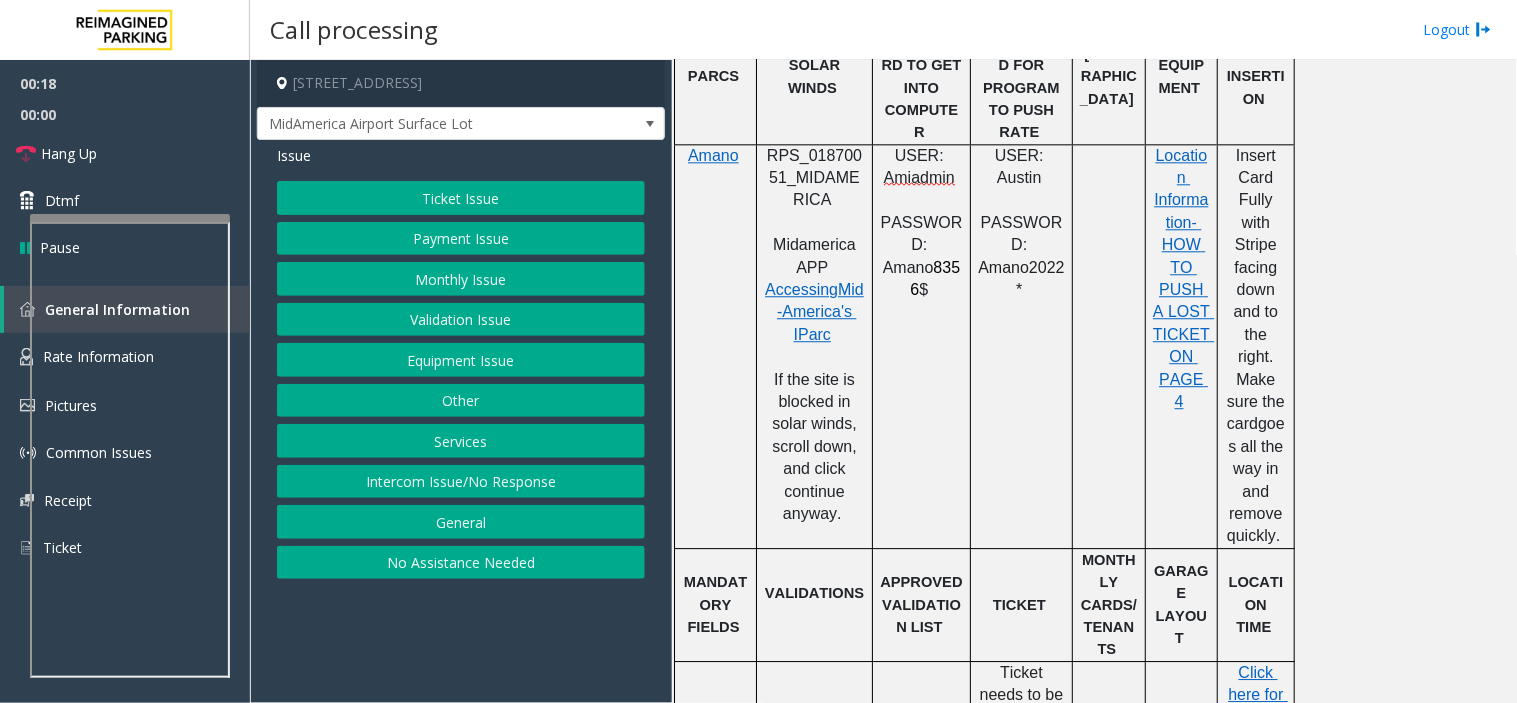 click on "If the site is blocked in solar winds, scroll down, and click continue anyway." 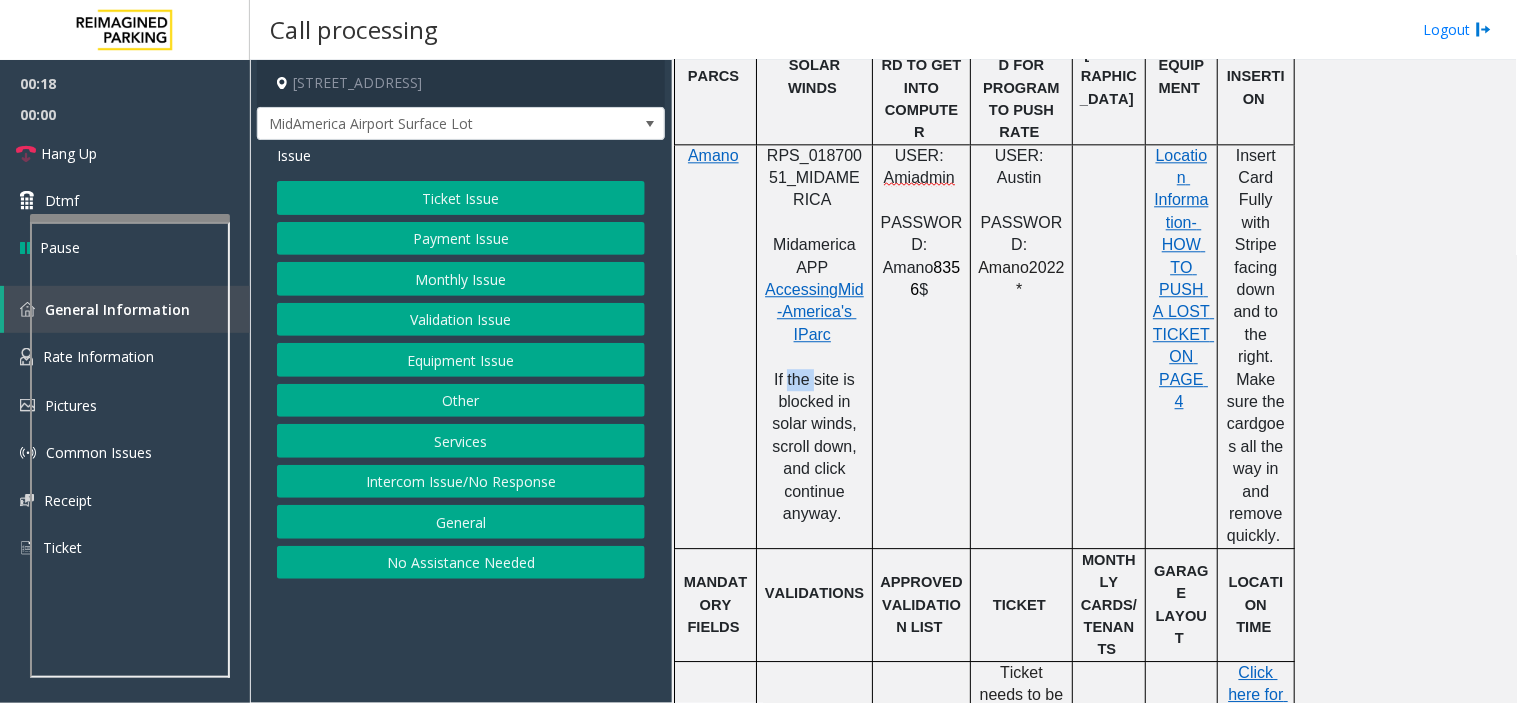 click on "If the site is blocked in solar winds, scroll down, and click continue anyway." 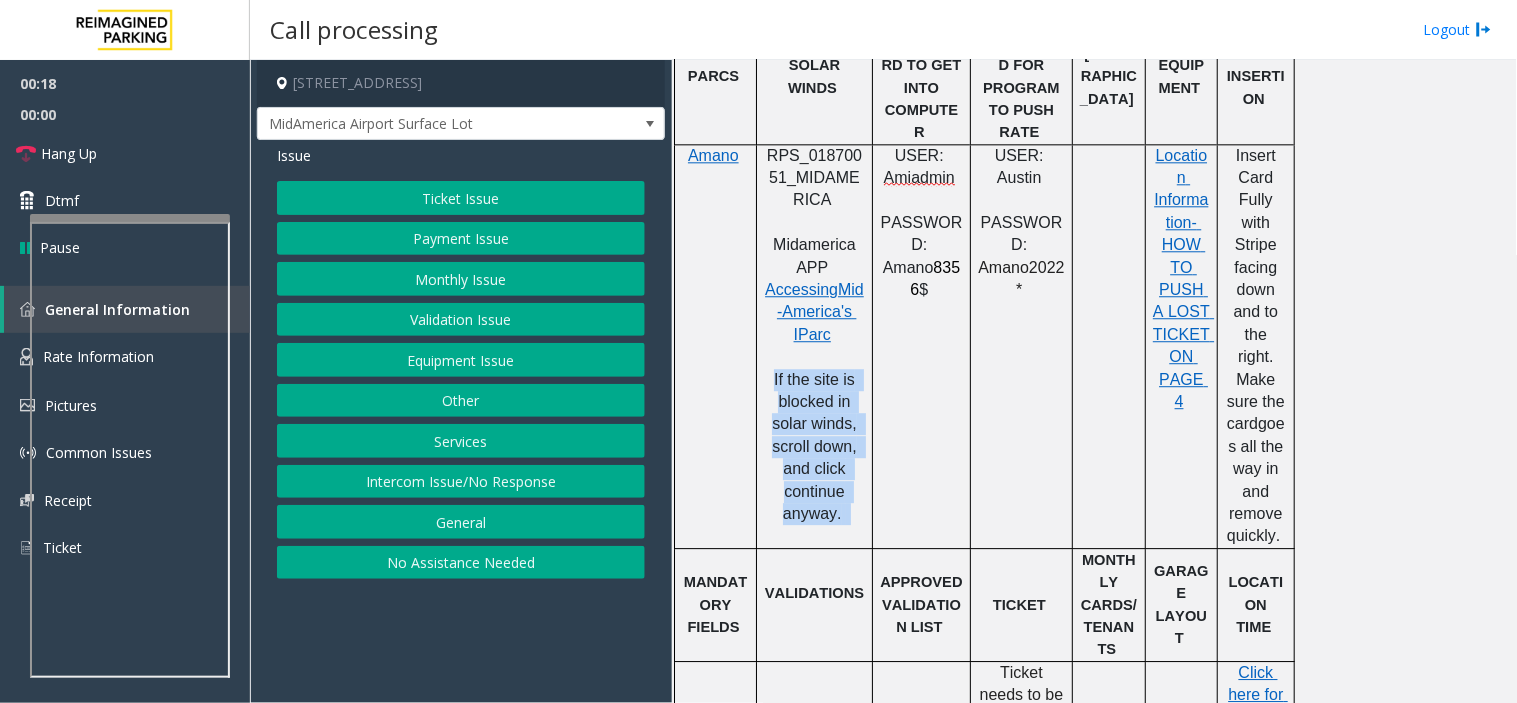 drag, startPoint x: 800, startPoint y: 312, endPoint x: 831, endPoint y: 434, distance: 125.87692 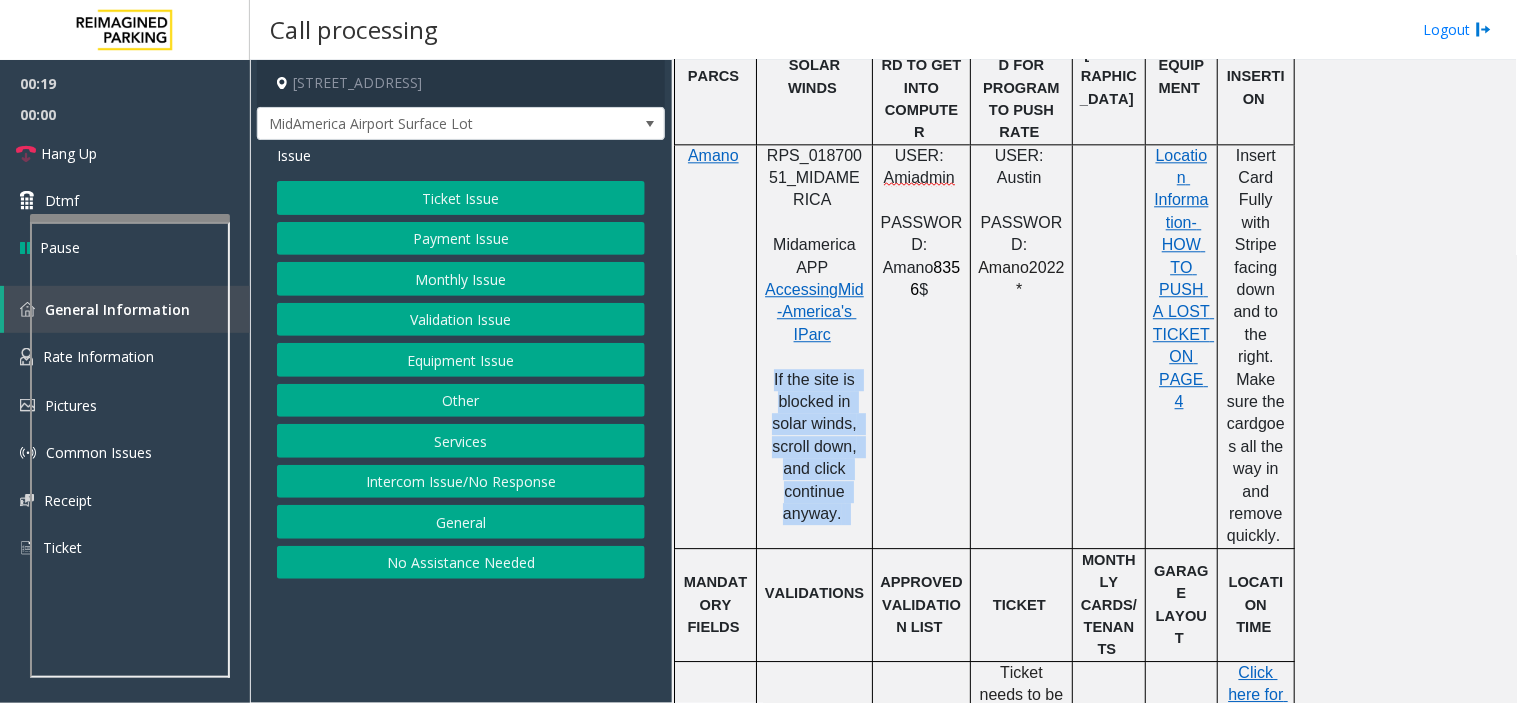 click on "If the site is blocked in solar winds, scroll down, and click continue anyway." 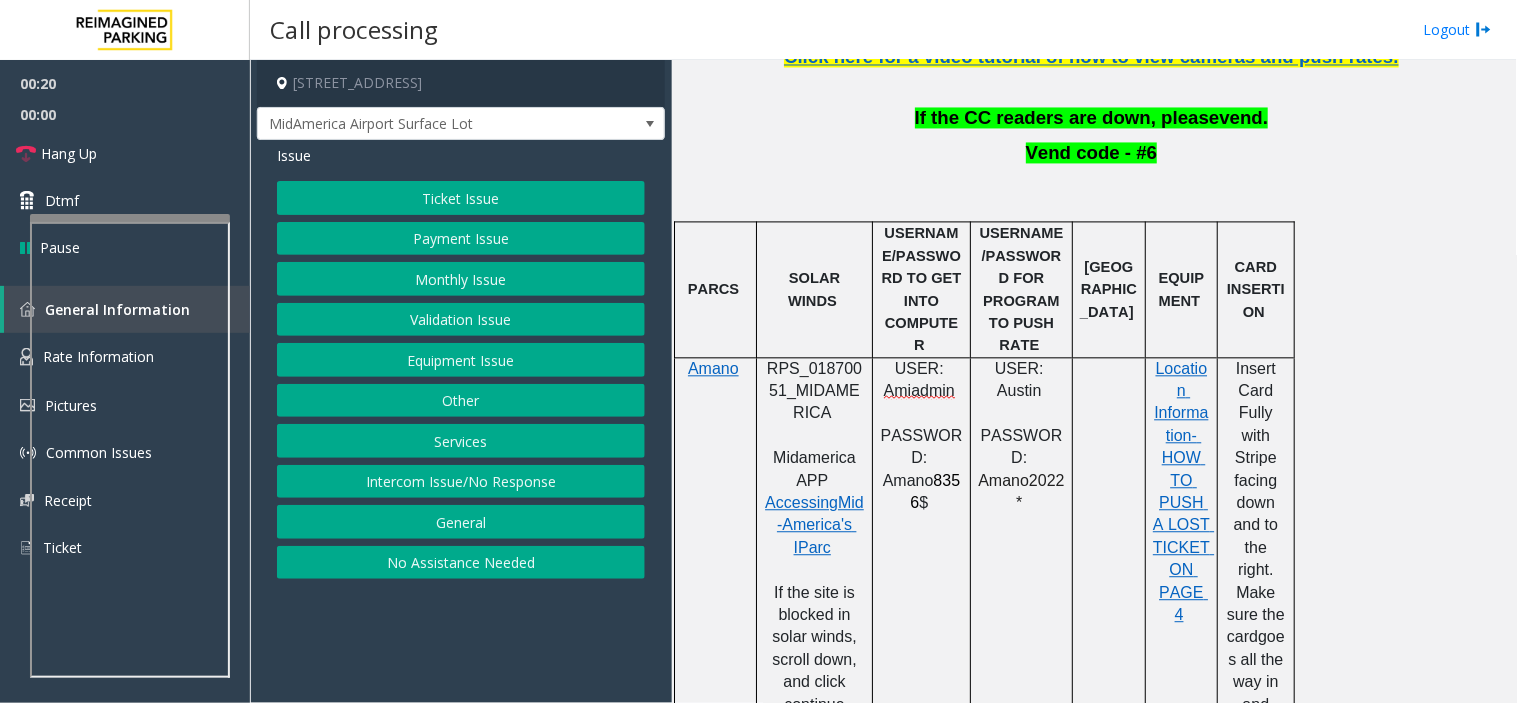 scroll, scrollTop: 1000, scrollLeft: 0, axis: vertical 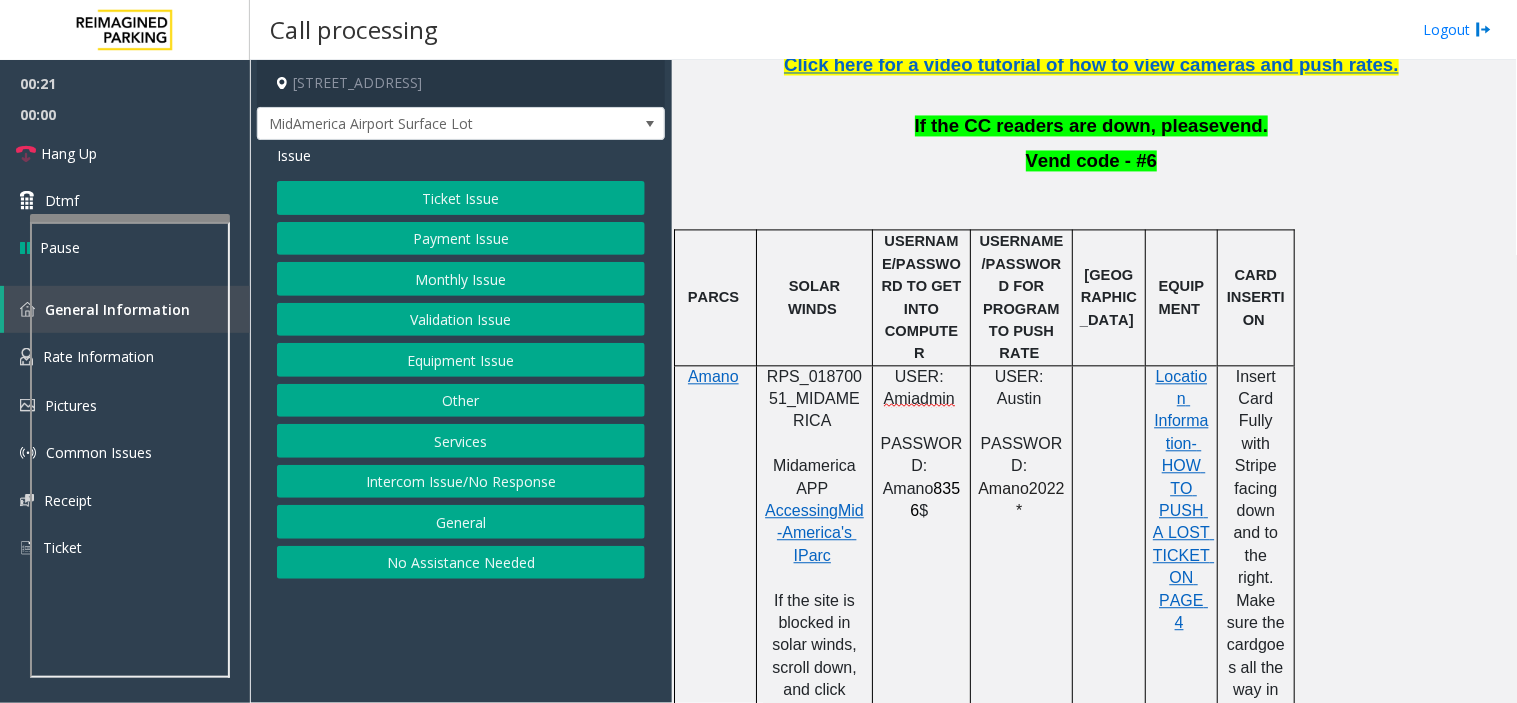 click on "Insert Card Fully with Stripe facing down and to the right. Make sure the card" 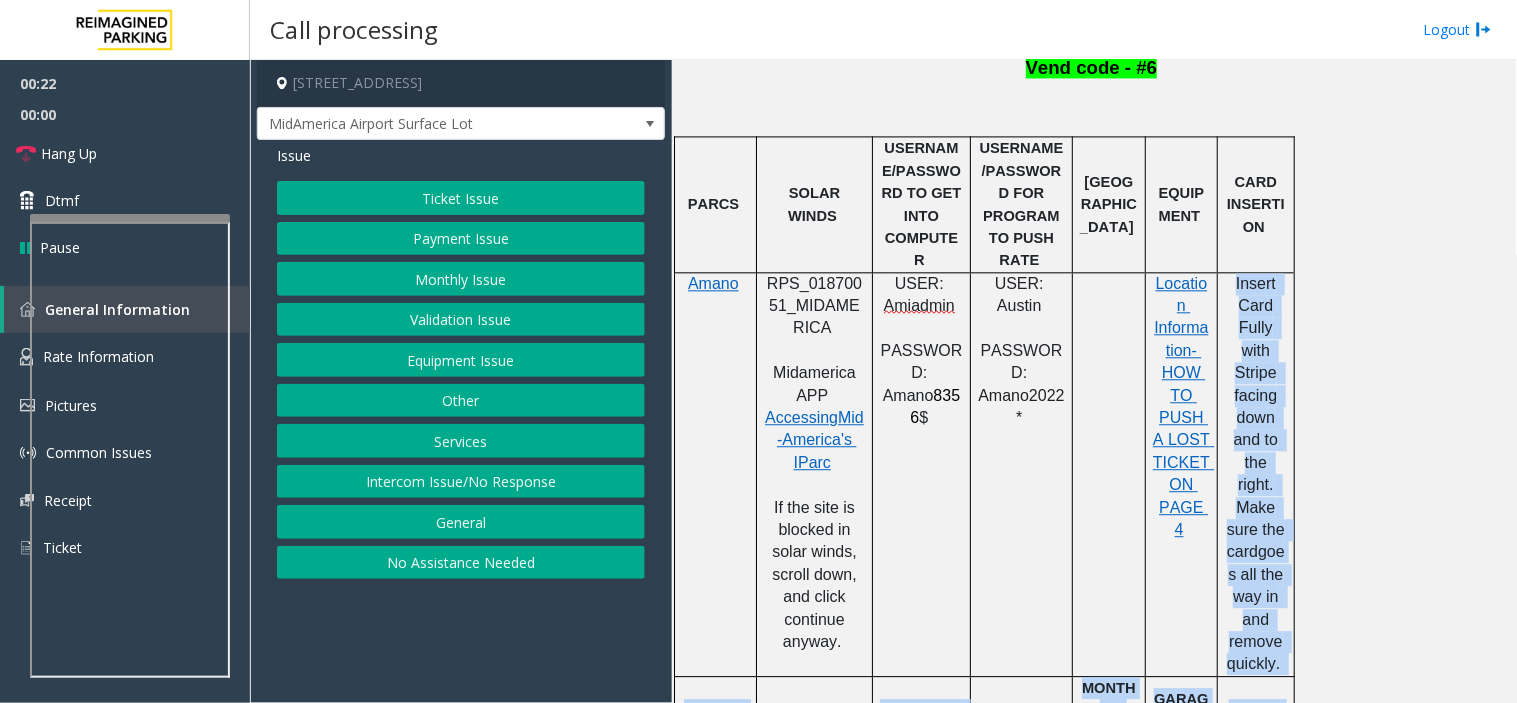 scroll, scrollTop: 1222, scrollLeft: 0, axis: vertical 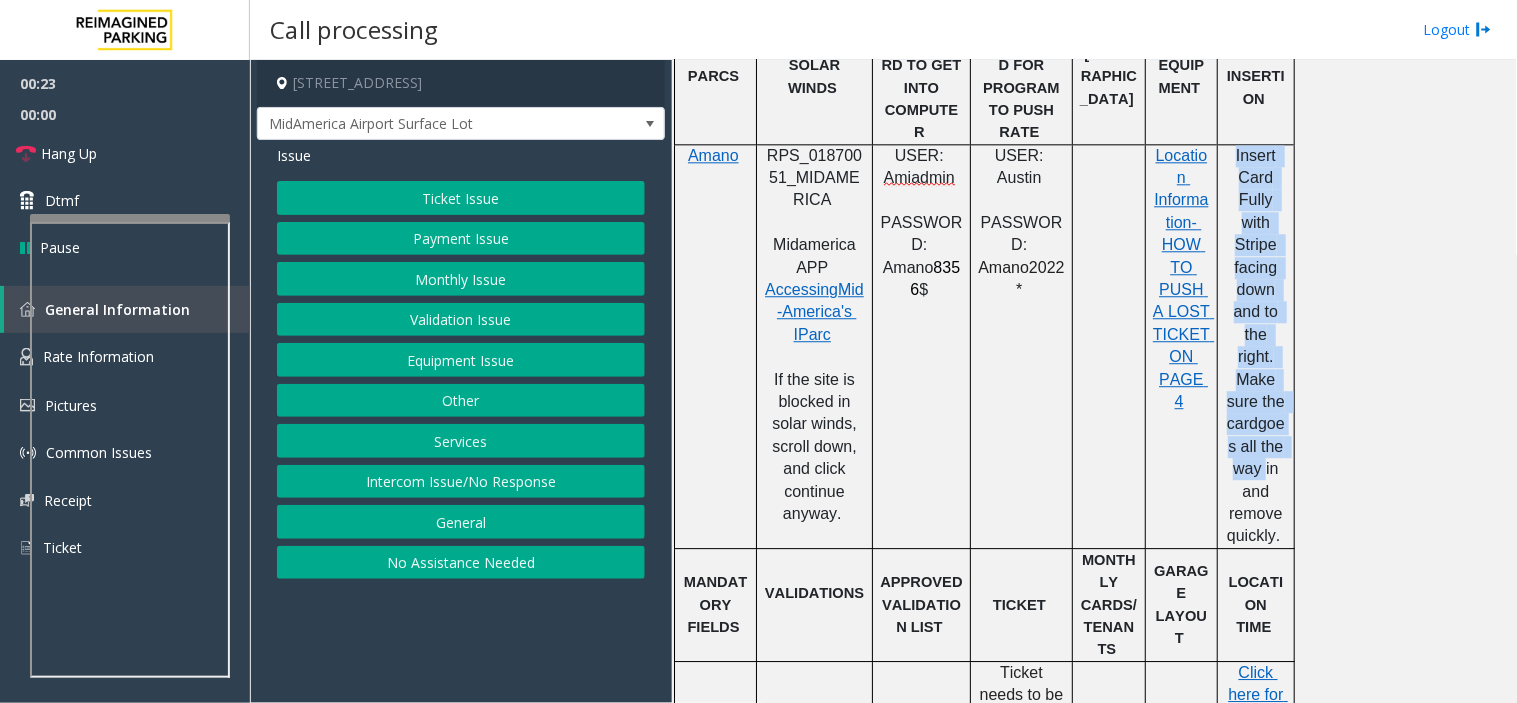 drag, startPoint x: 1242, startPoint y: 335, endPoint x: 1261, endPoint y: 410, distance: 77.36925 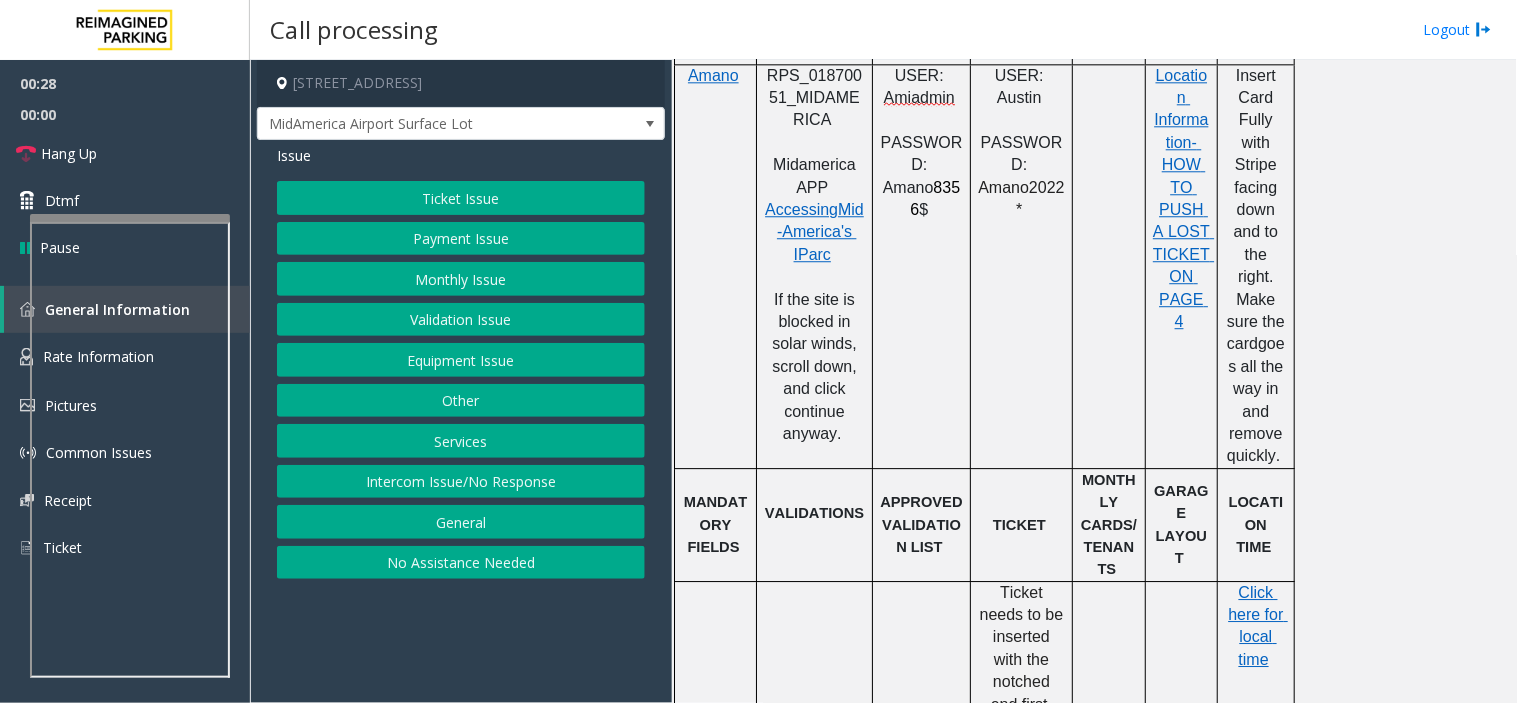 scroll, scrollTop: 1191, scrollLeft: 0, axis: vertical 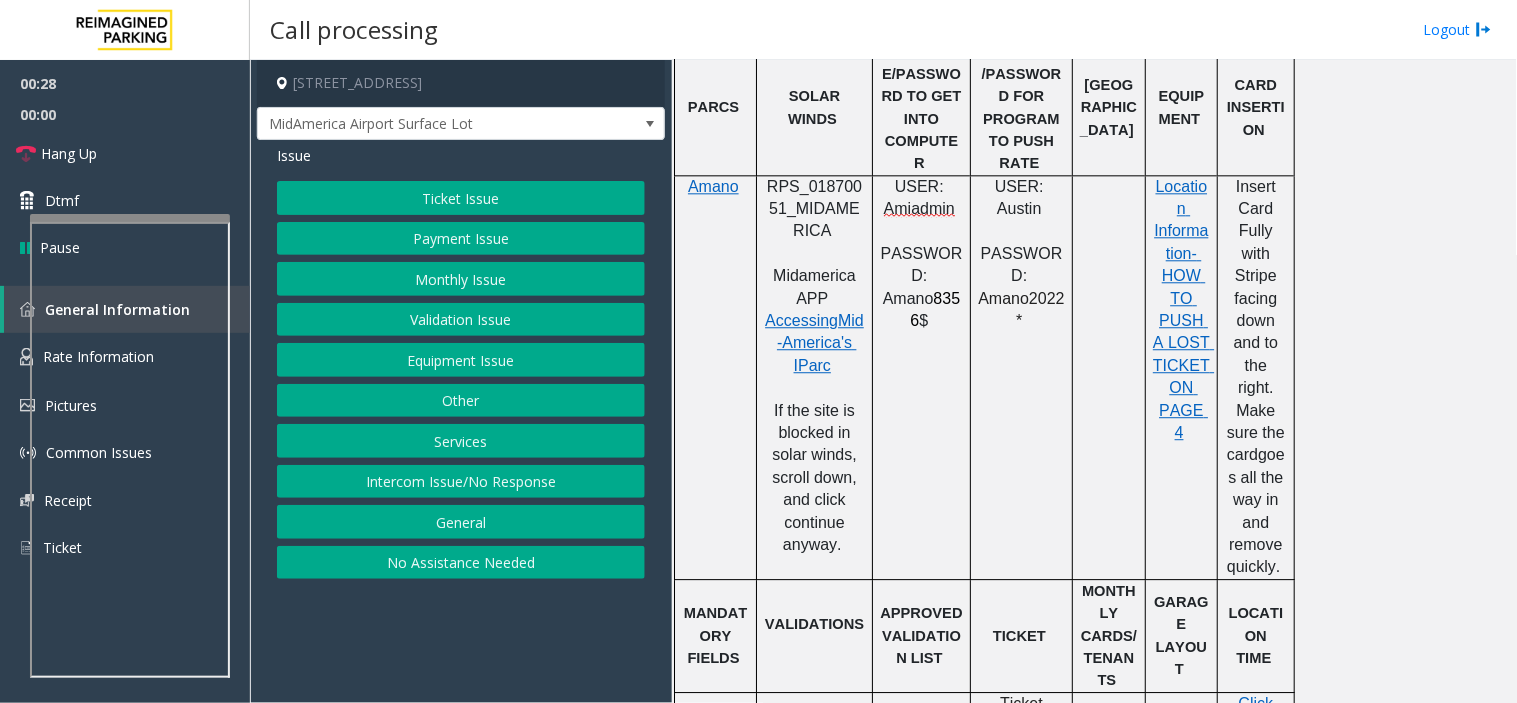 click on "APPROVED VALIDATION LIST" 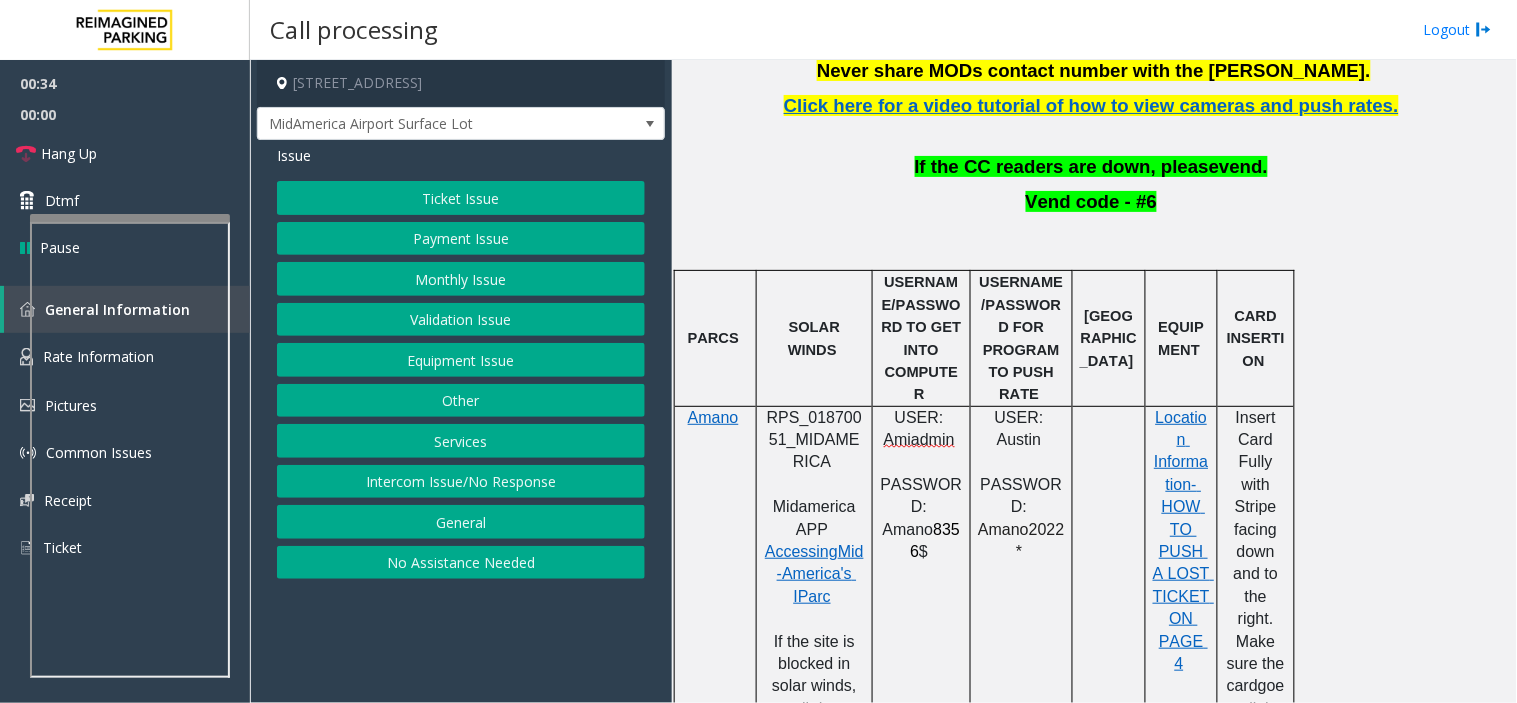 scroll, scrollTop: 968, scrollLeft: 0, axis: vertical 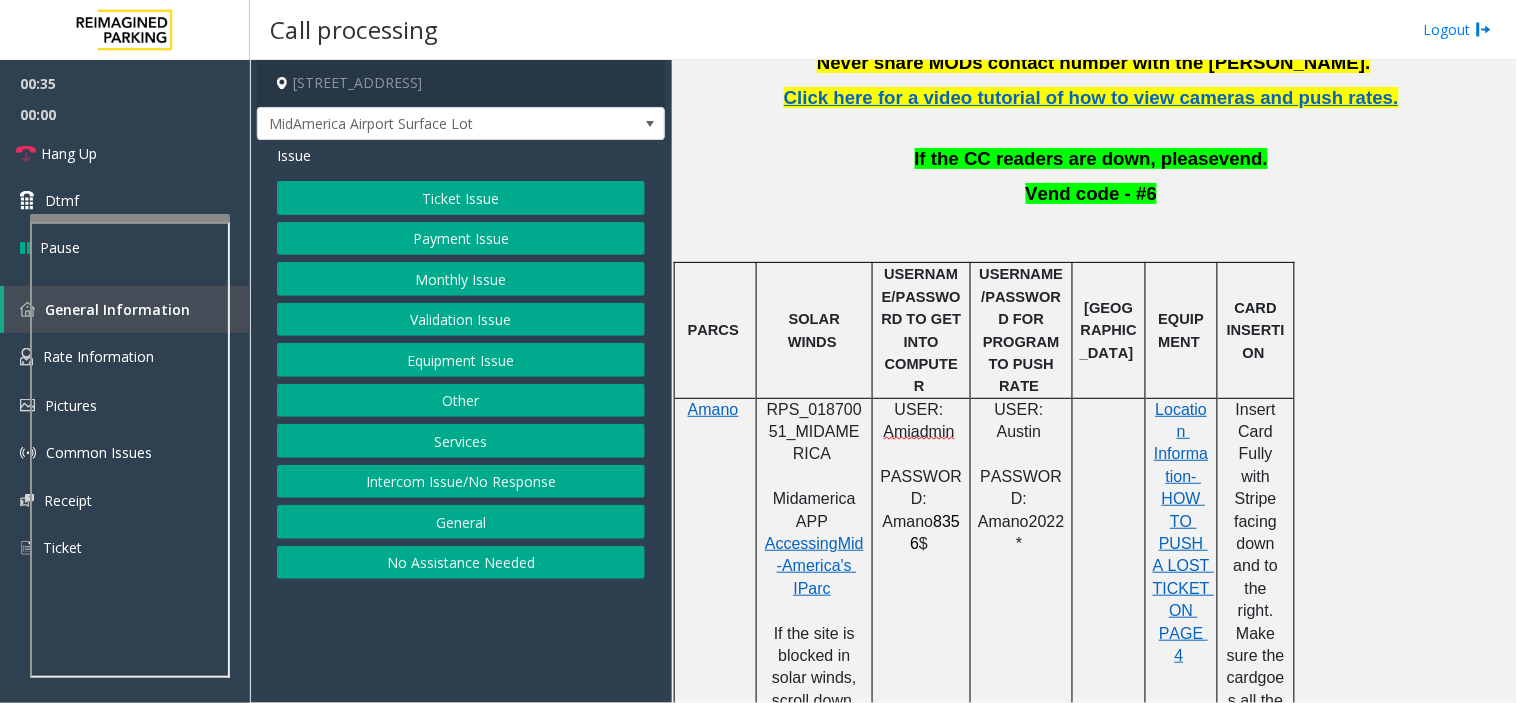 click on "Insert Card Fully with Stripe facing down and to the right. Make sure the card" 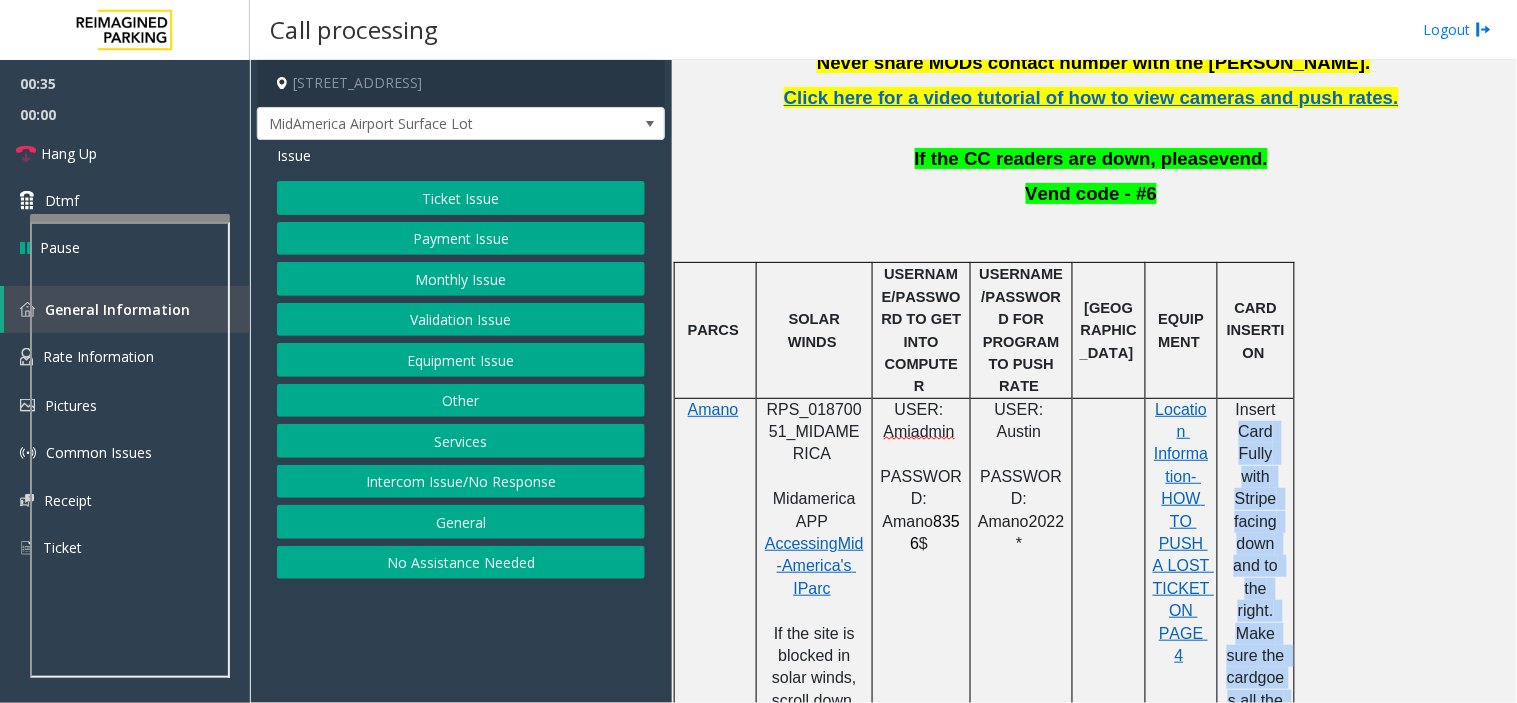 drag, startPoint x: 1247, startPoint y: 384, endPoint x: 1264, endPoint y: 662, distance: 278.5193 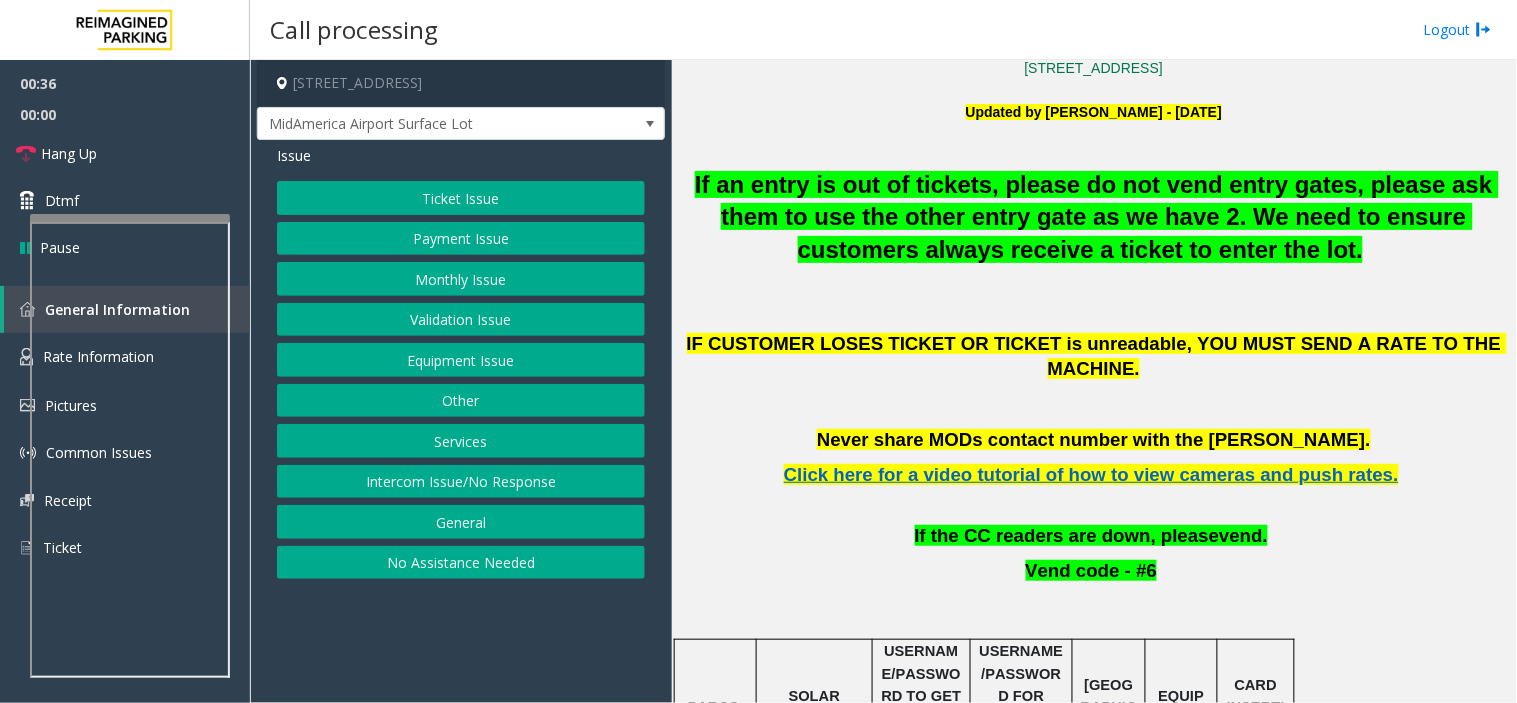 scroll, scrollTop: 524, scrollLeft: 0, axis: vertical 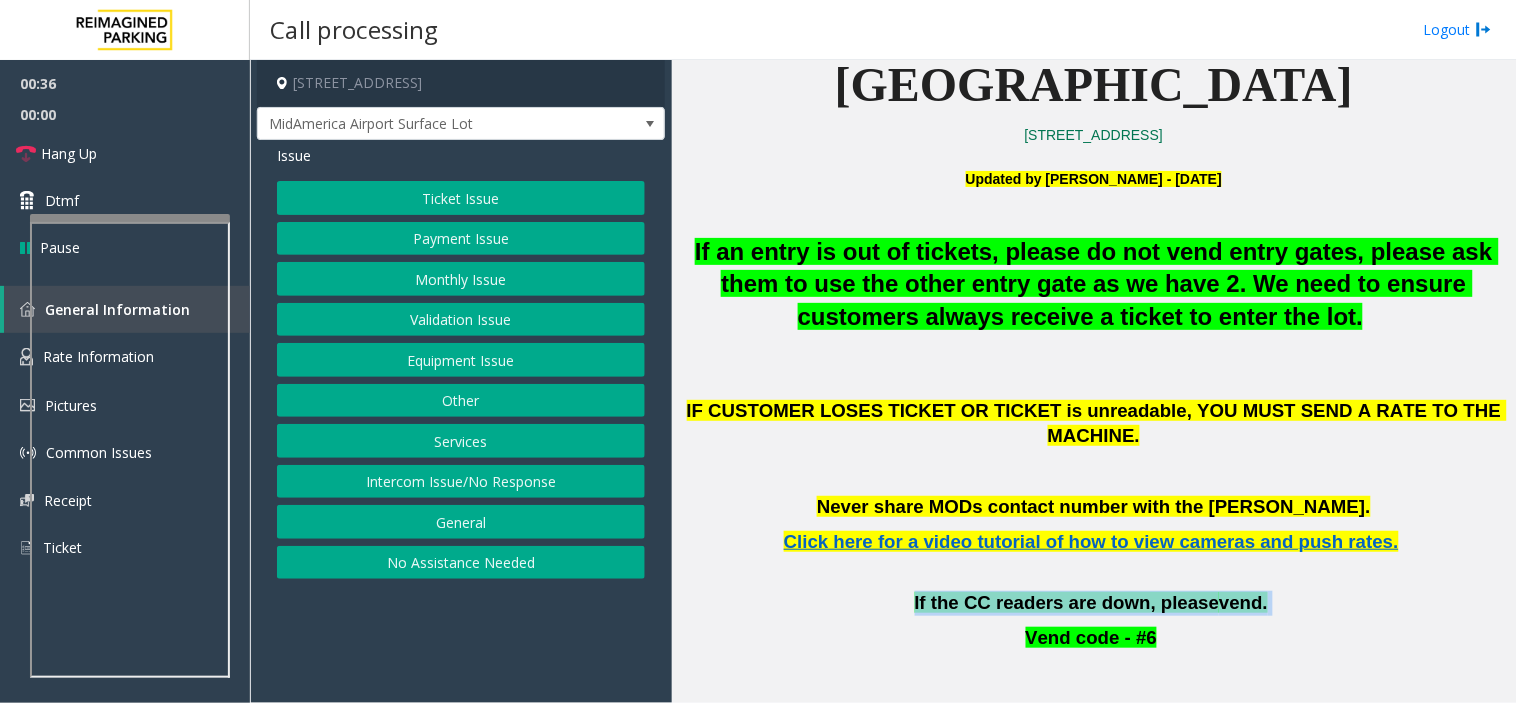 drag, startPoint x: 928, startPoint y: 591, endPoint x: 918, endPoint y: 576, distance: 18.027756 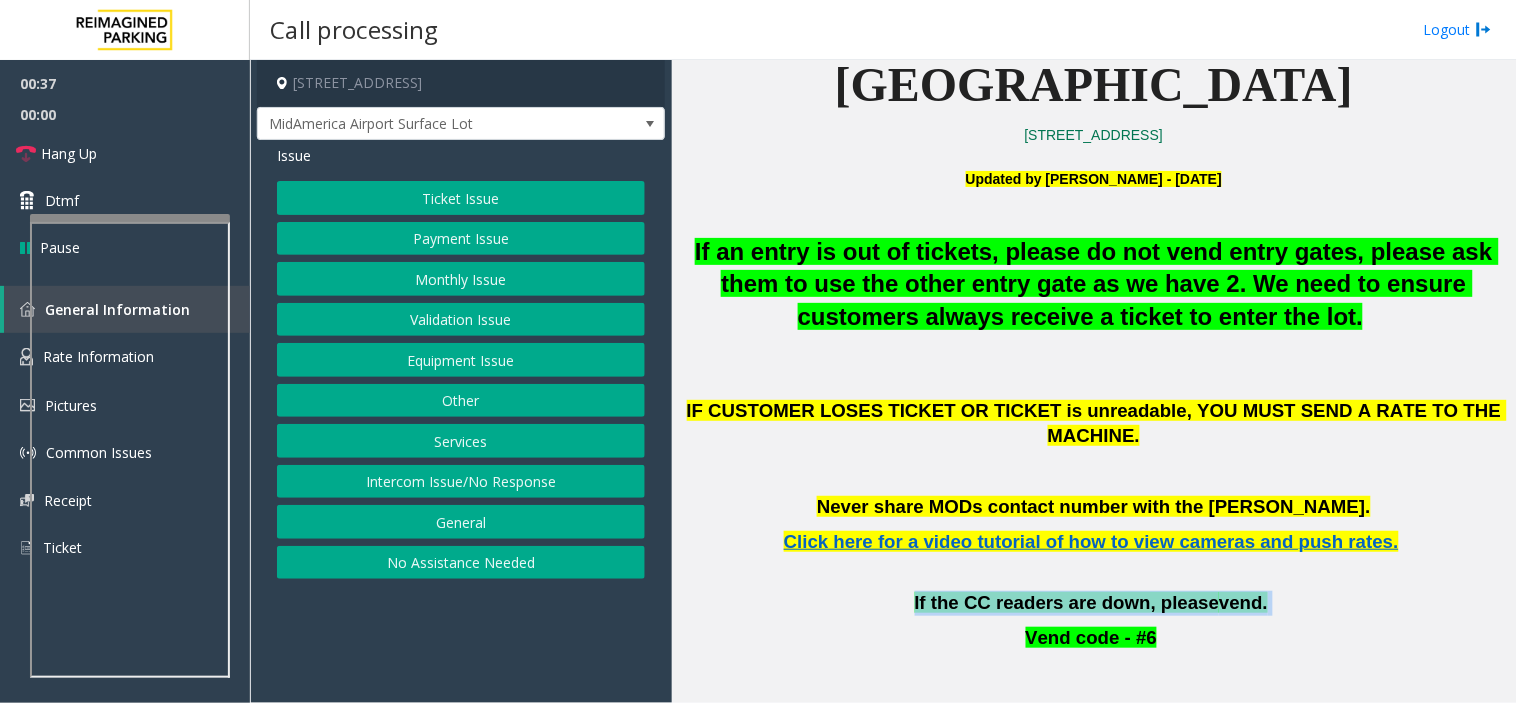 click on "If the CC readers are down, please  vend." 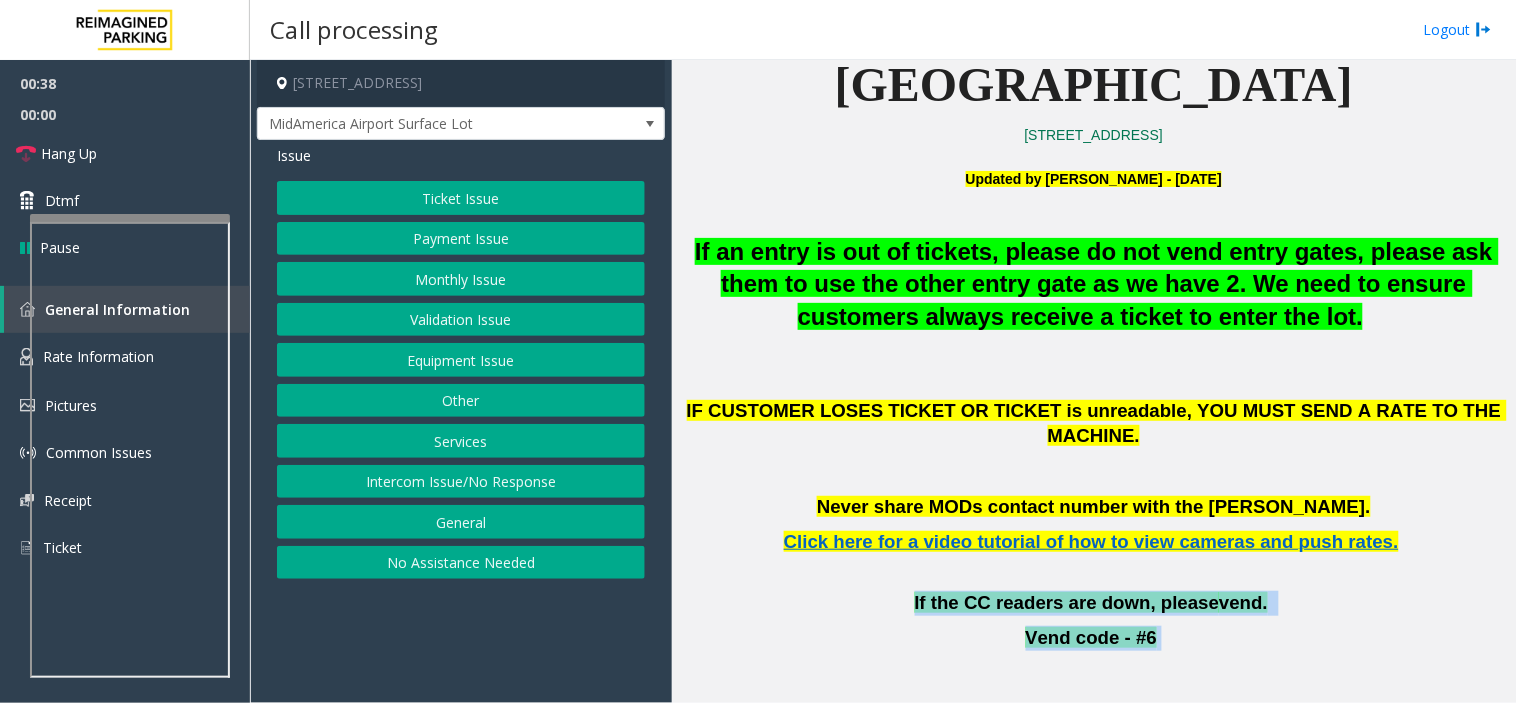 drag, startPoint x: 918, startPoint y: 576, endPoint x: 1196, endPoint y: 598, distance: 278.86914 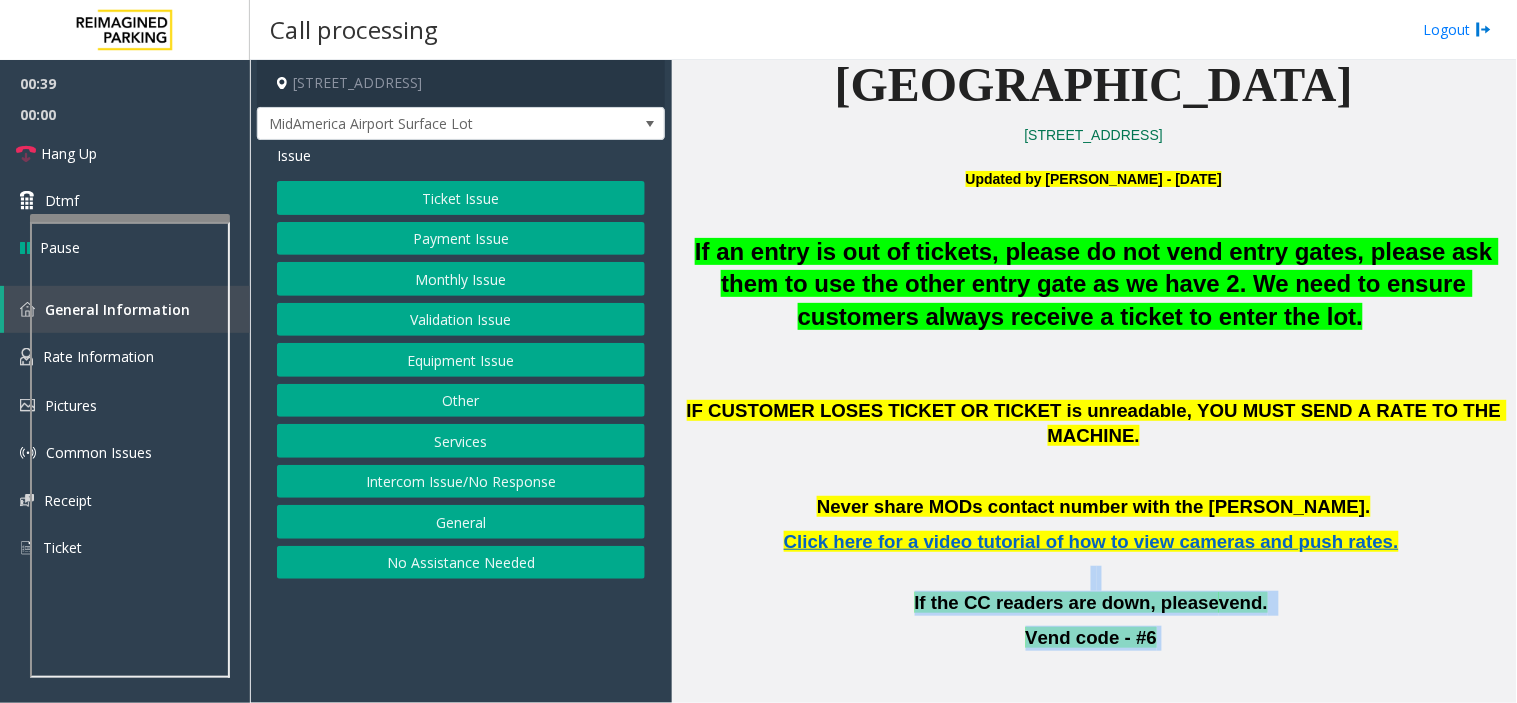 drag, startPoint x: 1196, startPoint y: 598, endPoint x: 916, endPoint y: 558, distance: 282.8427 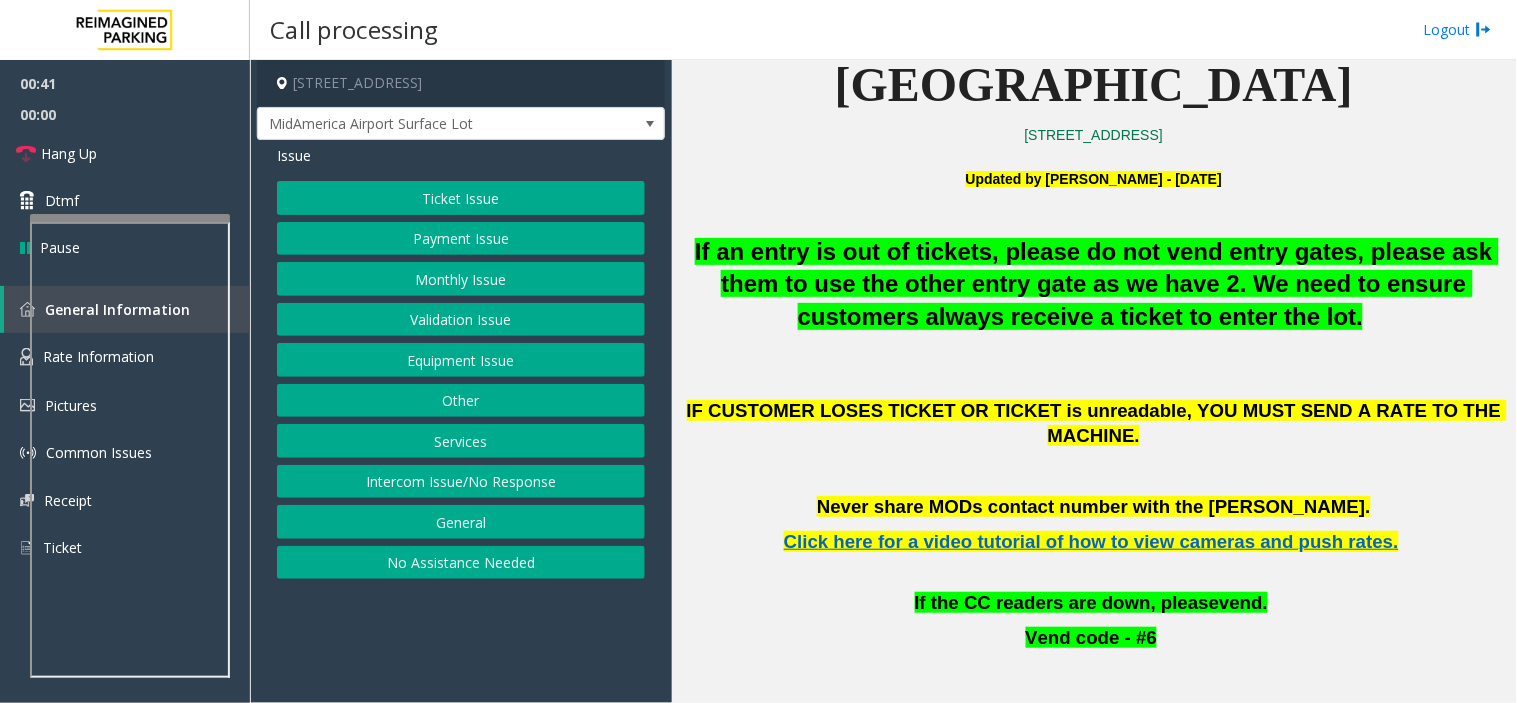 click 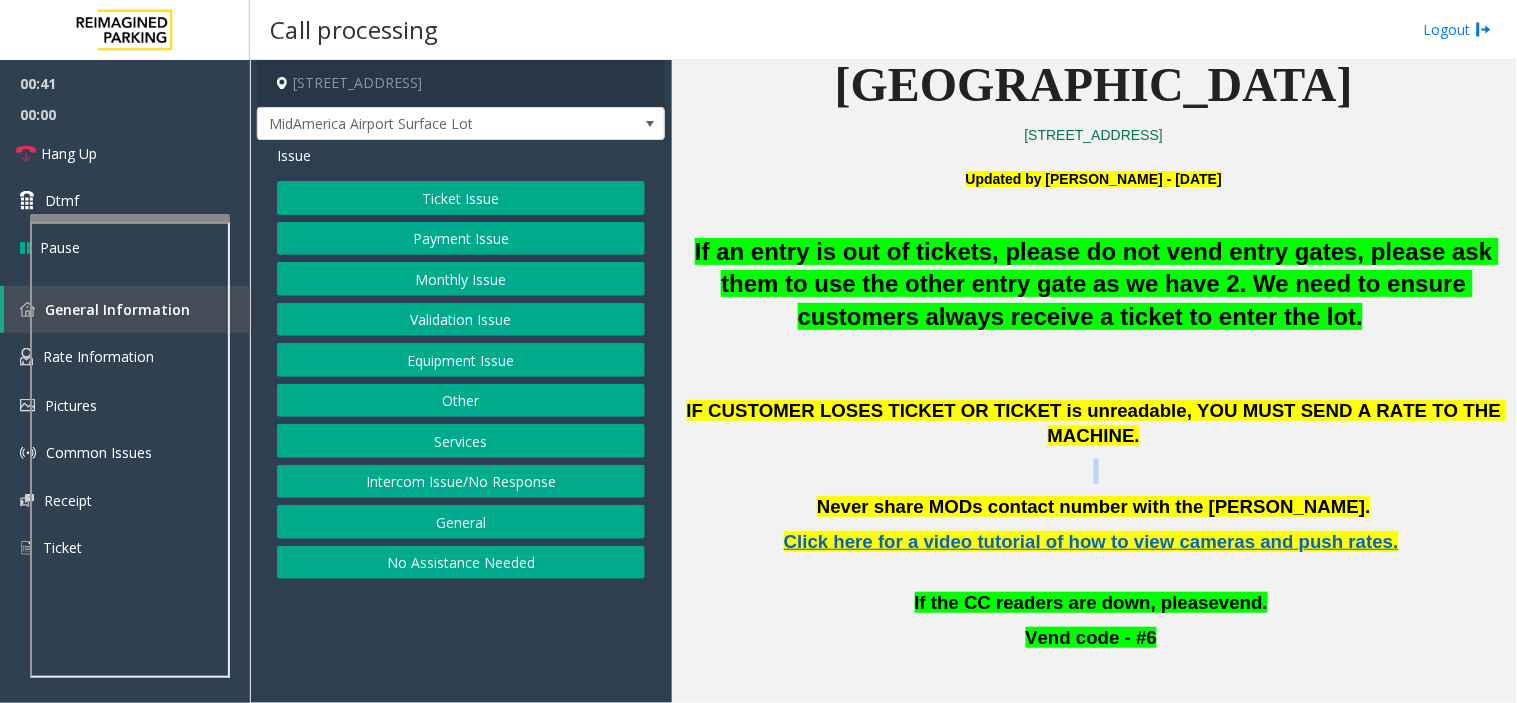 click 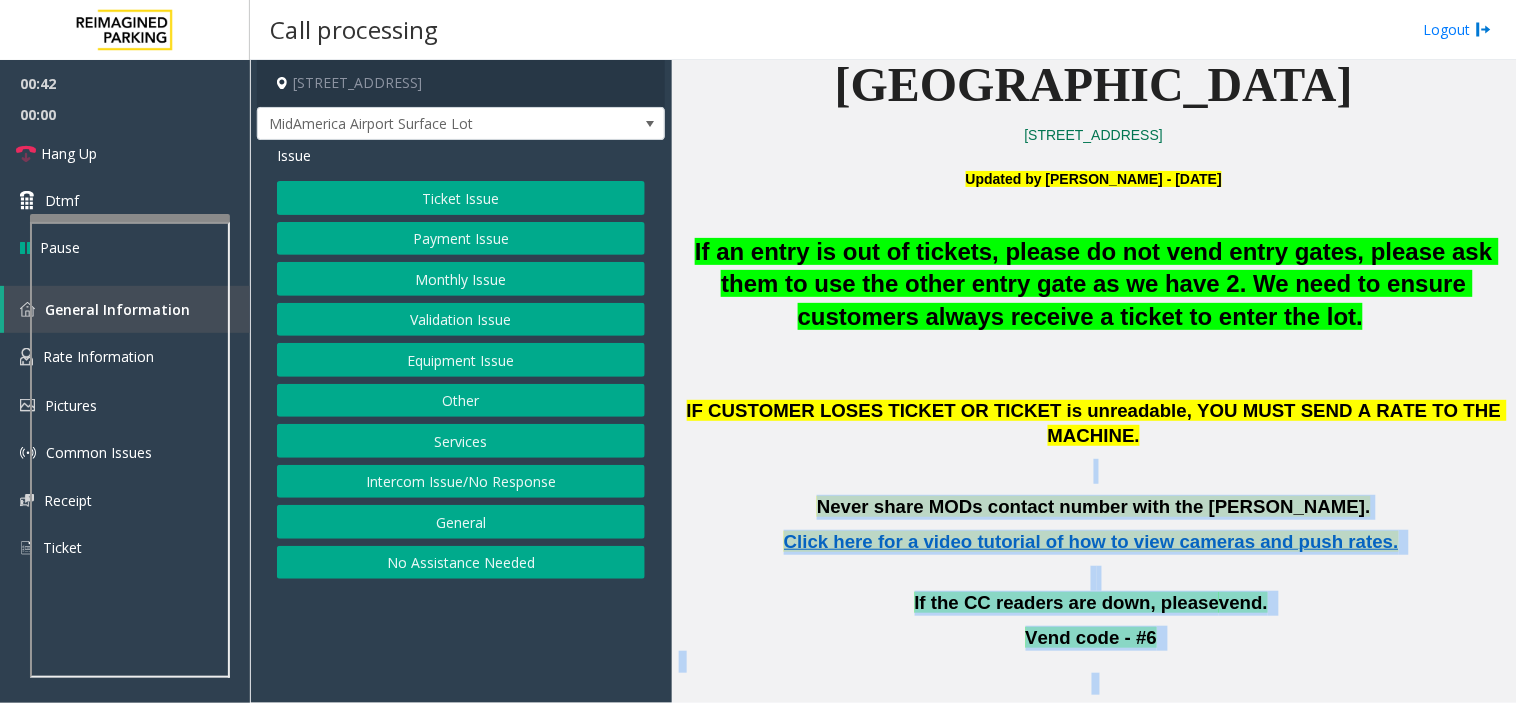 drag, startPoint x: 726, startPoint y: 452, endPoint x: 1166, endPoint y: 671, distance: 491.48856 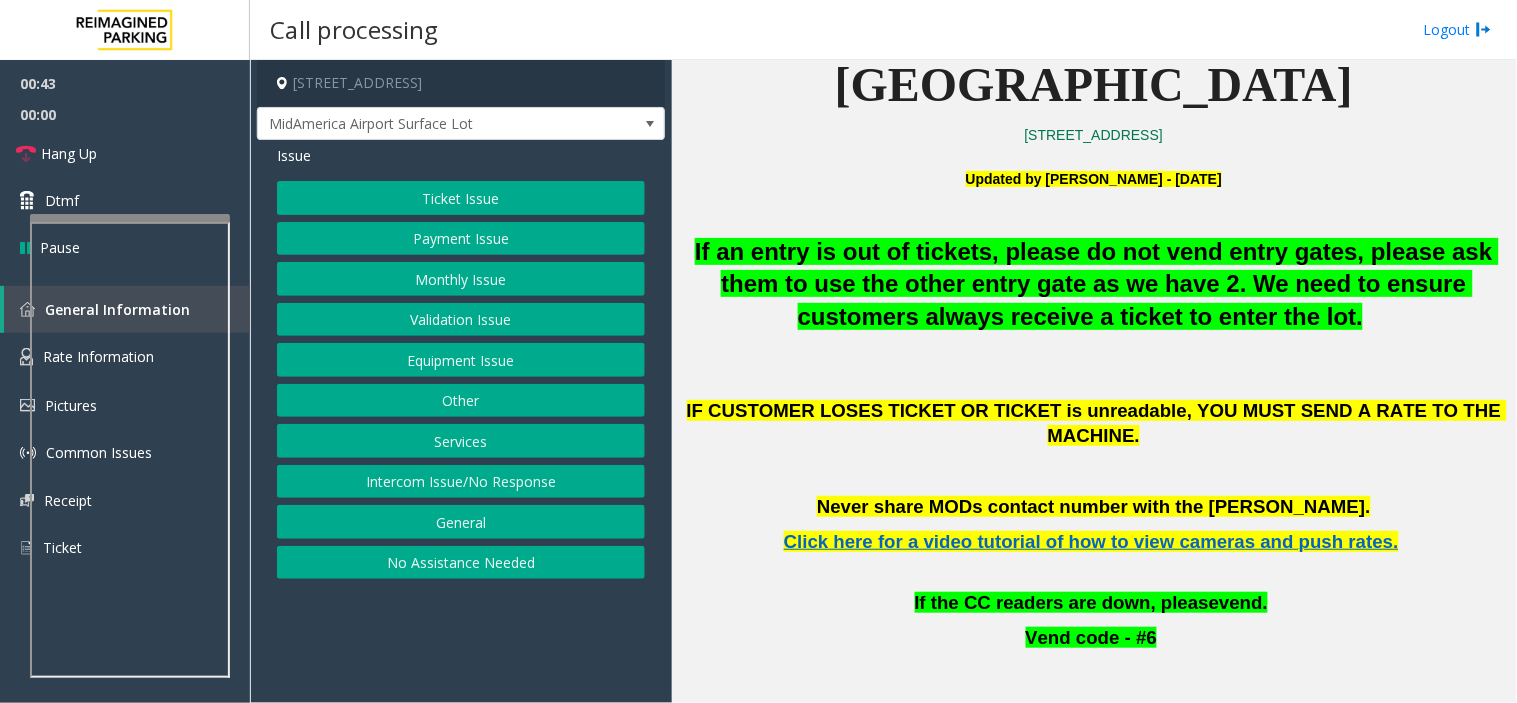 click 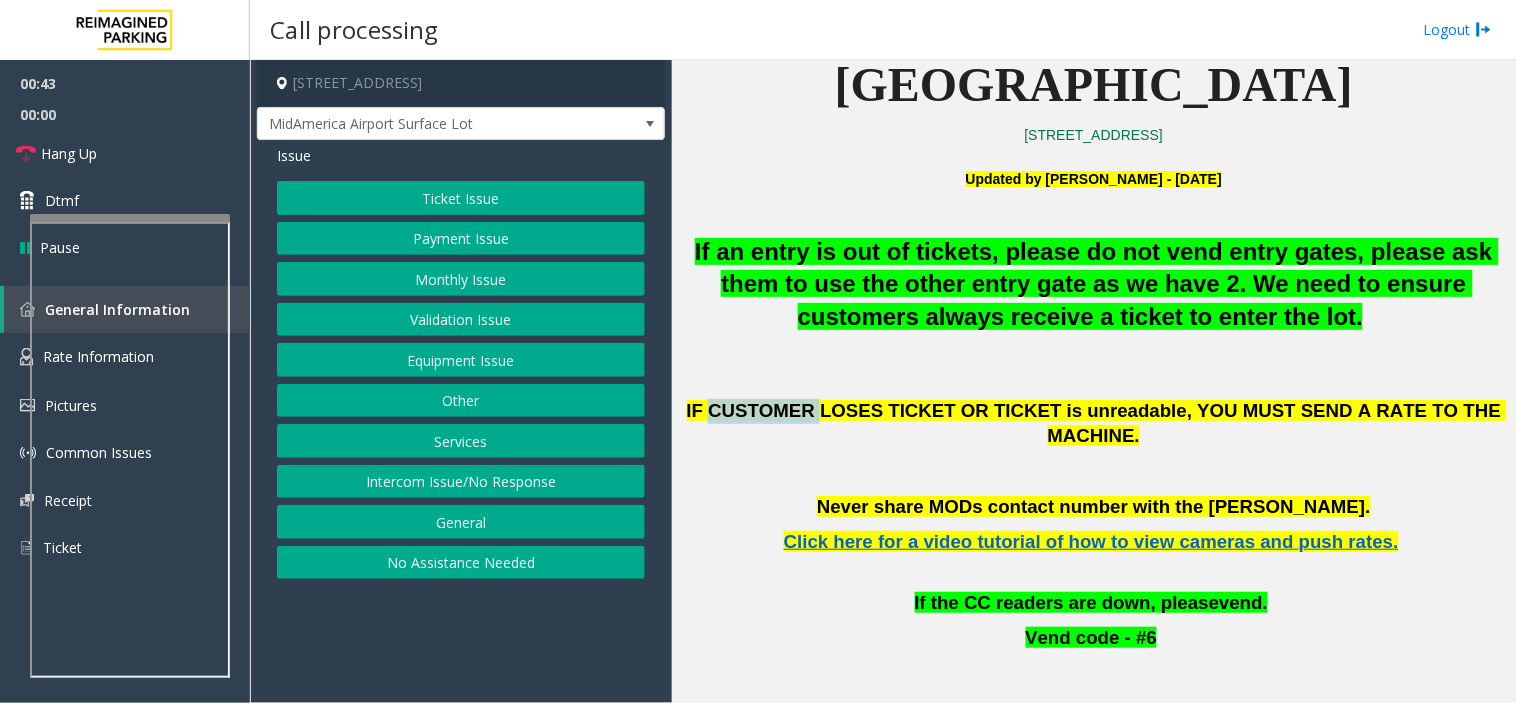 click on "IF CUSTOMER LOSES TICKET OR TICKET is unreadable" 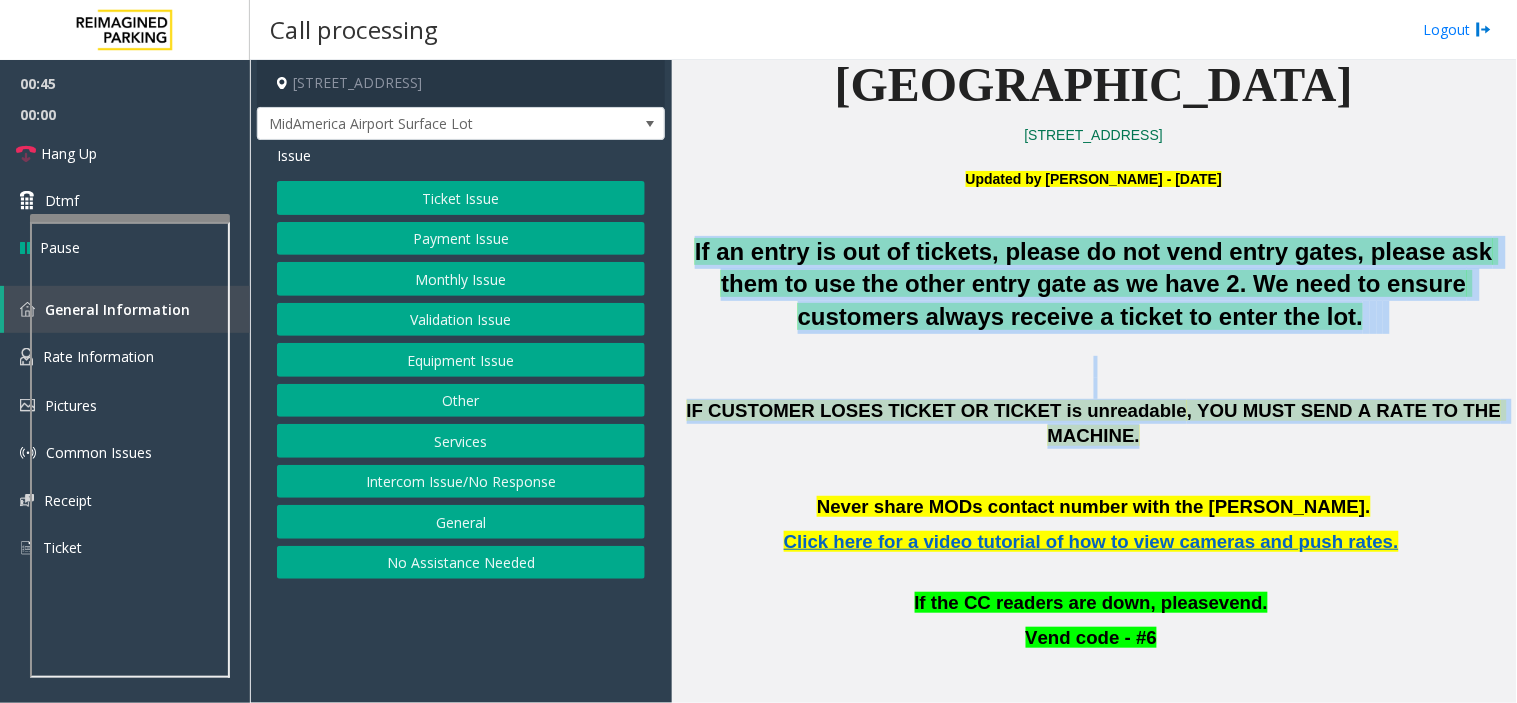 drag, startPoint x: 757, startPoint y: 416, endPoint x: 708, endPoint y: 226, distance: 196.21672 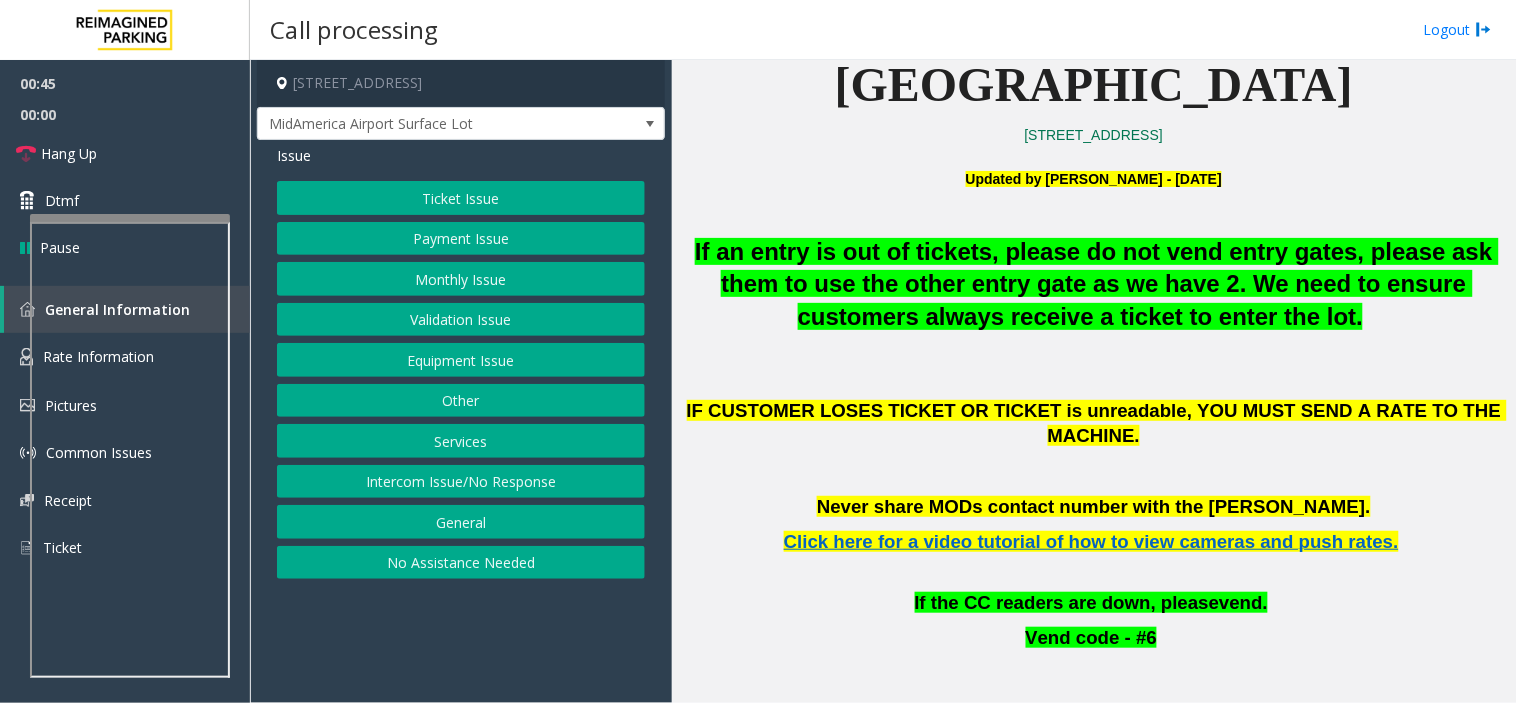 click 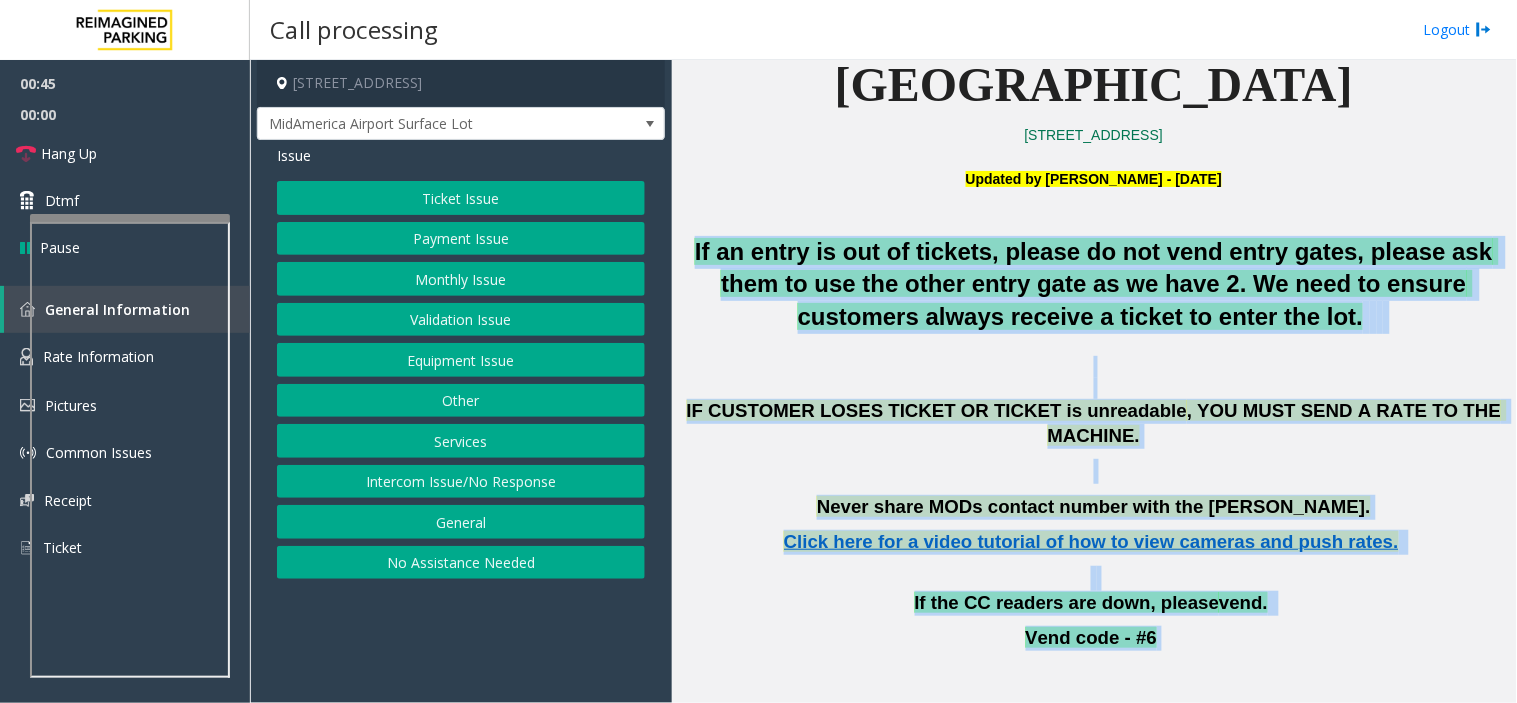 drag, startPoint x: 708, startPoint y: 226, endPoint x: 1161, endPoint y: 595, distance: 584.2688 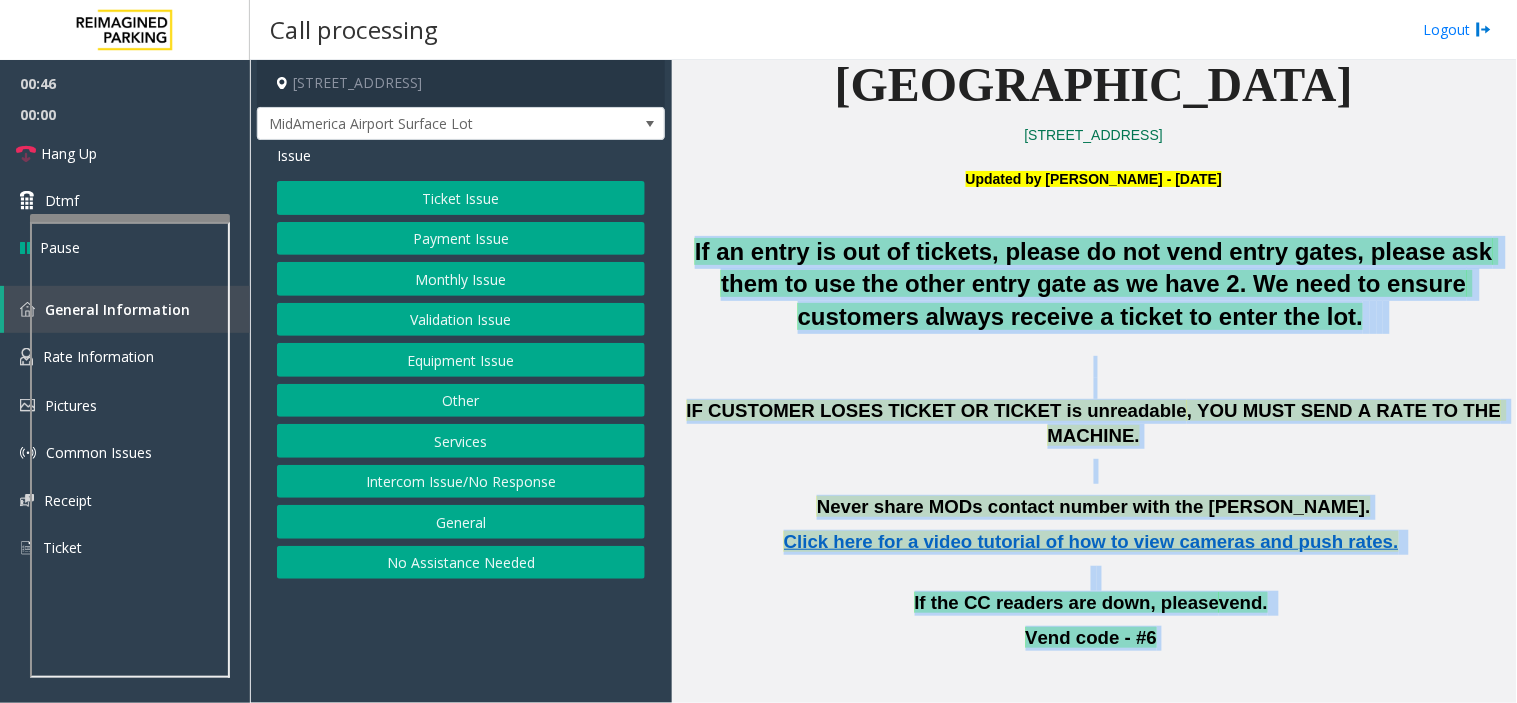 click on "IF CUSTOMER LOSES TICKET OR TICKET is unreadable , YOU MUST SEND A RATE TO THE MACHINE.  Never share MODs contact number with the [PERSON_NAME]. Click here for a video tutorial of how to view cameras and push rates.     If the CC readers are down, please  vend.   Vend code - #6       PARCS   SOLAR WINDS   USERNAME/PASSWORD TO GET INTO COMPUTER   USERNAME/PASSWORD FOR PROGRAM TO PUSH RATE   PARIS   EQUIPMENT   CARD INSERTION   Amano   RPS_01870051_MIDAMERICA     Midamerica APP   Accessing  Mid-America's   IParc     If the site is blocked in solar winds, scroll down, and click continue anyway.     USER:   Amiadmin       PASSWORD:   Amano 8356 $   USER:   Austin       PASSWORD:   Amano2022 *     Location Information- HOW TO PUSH A LOST TICKET ON PAGE 4   Insert Card Fully with Stripe facing down and to the right. Make sure the card  goes all the way in and remove quickly.   MANDATORY FIELDS   VALIDATIONS   APPROVED VALIDATION LIST   TICKET   MONTHLY CARDS/TENANTS   GARAGE LAYOUT" 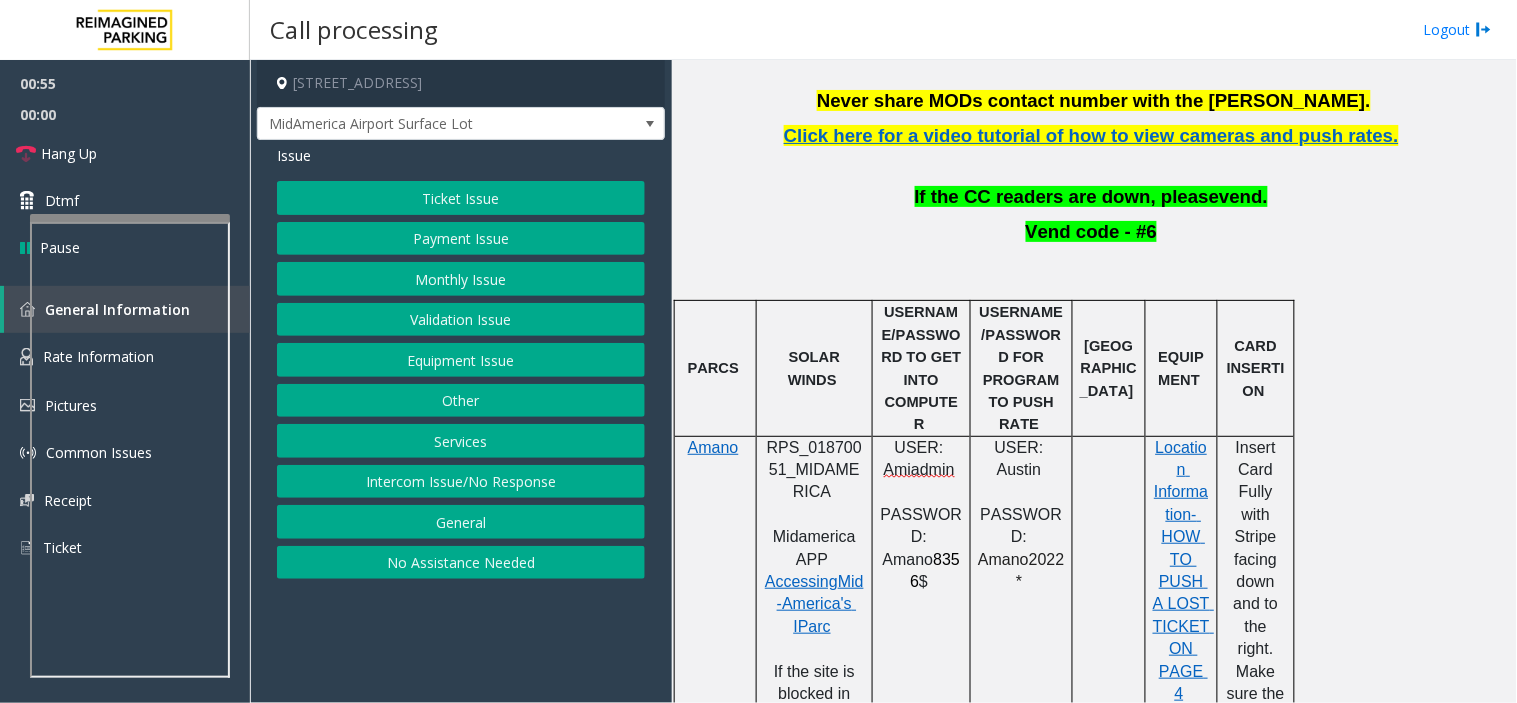 scroll, scrollTop: 968, scrollLeft: 0, axis: vertical 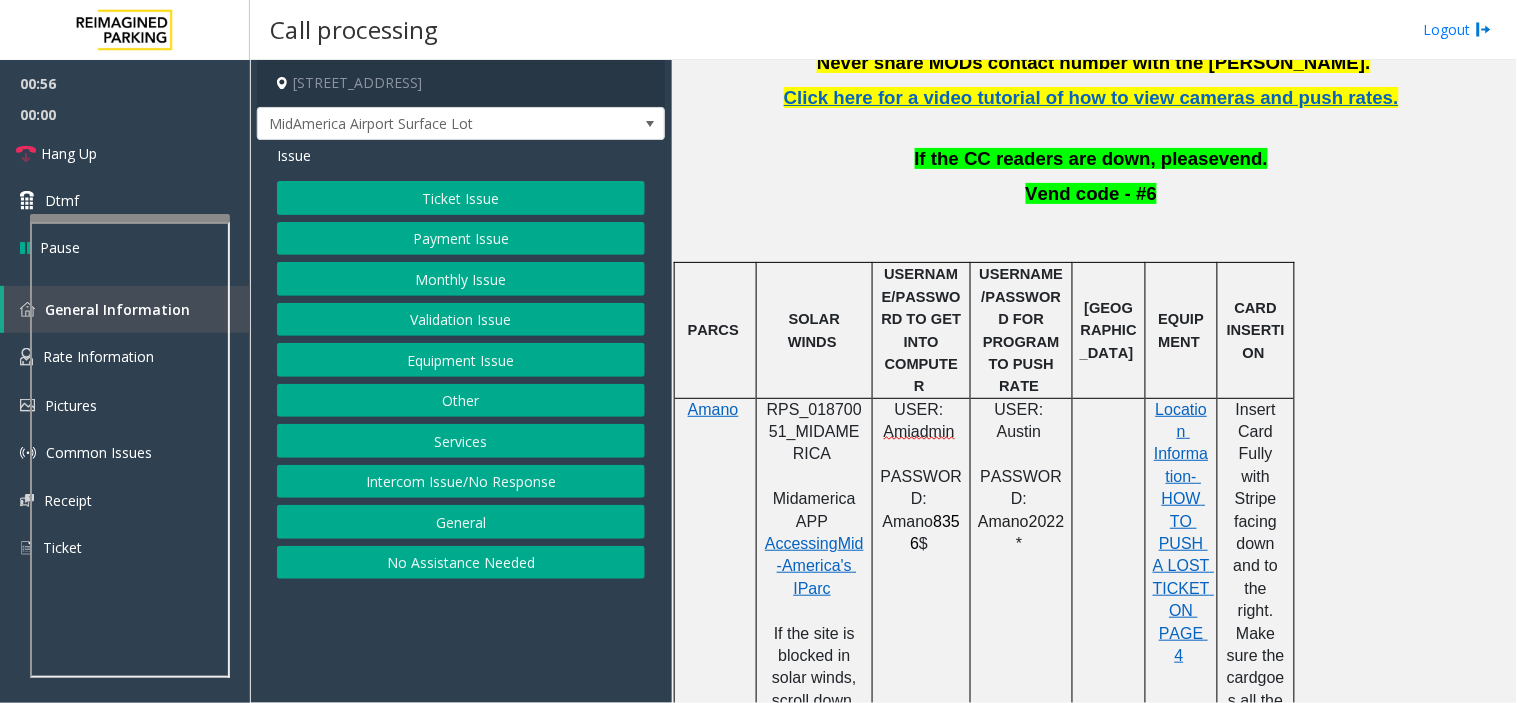 click 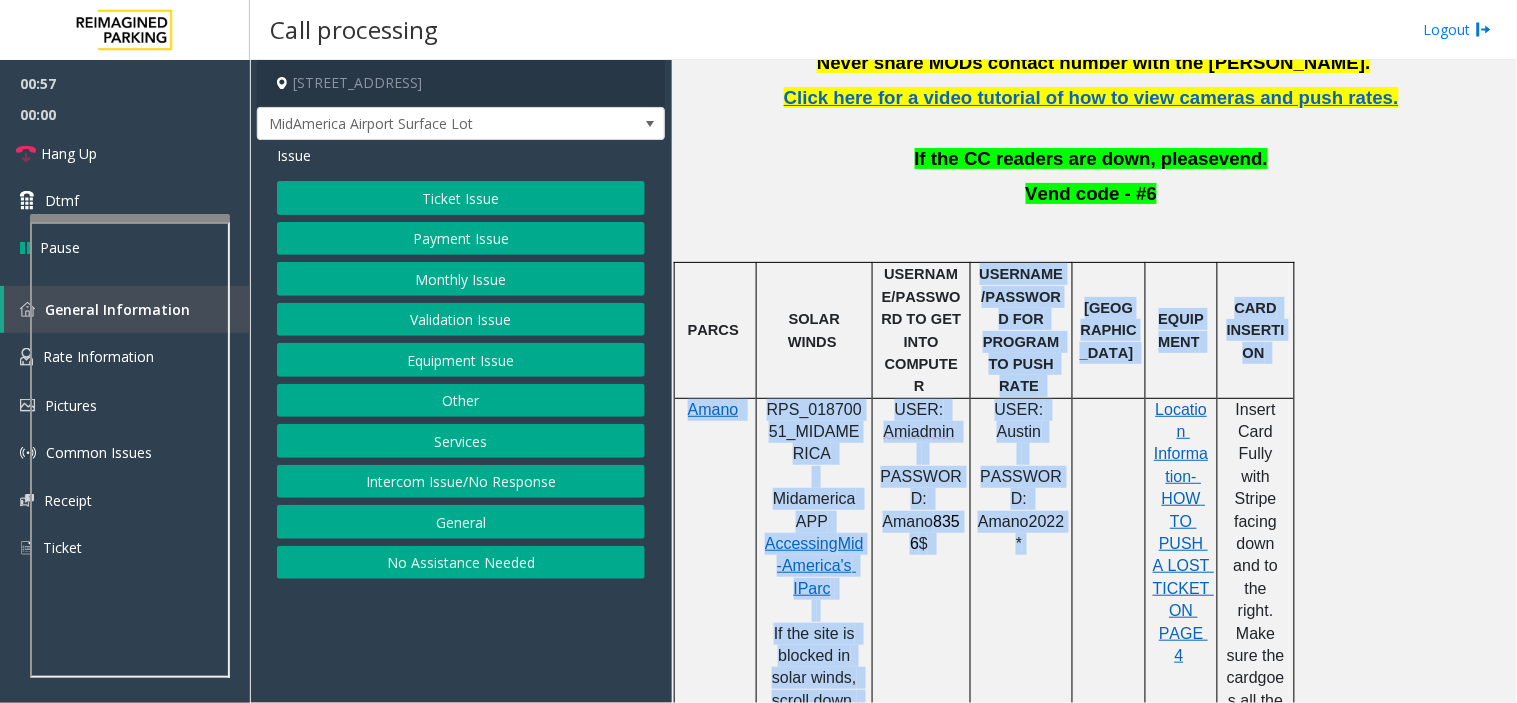 drag, startPoint x: 1007, startPoint y: 353, endPoint x: 1034, endPoint y: 495, distance: 144.54411 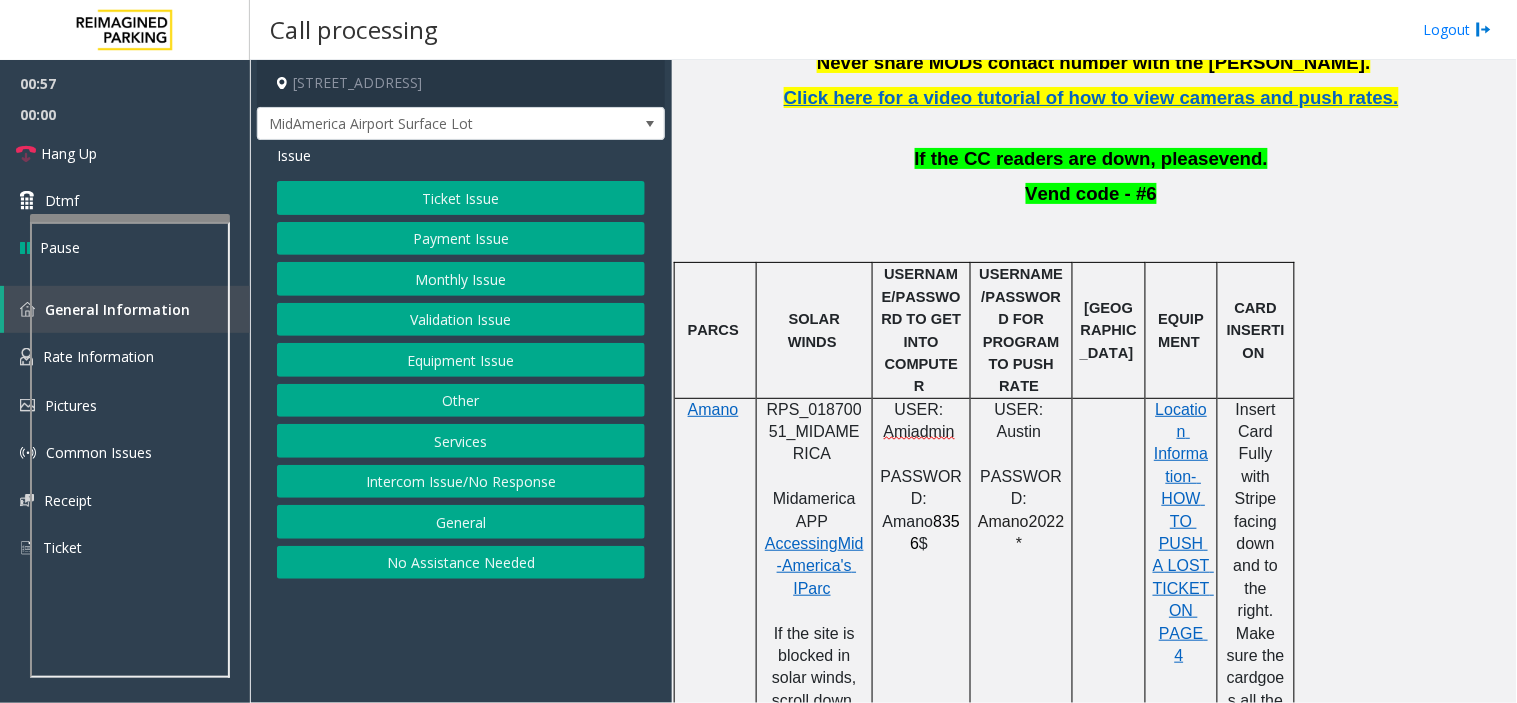 click on "USER:   Austin       PASSWORD:   Amano2022 *" 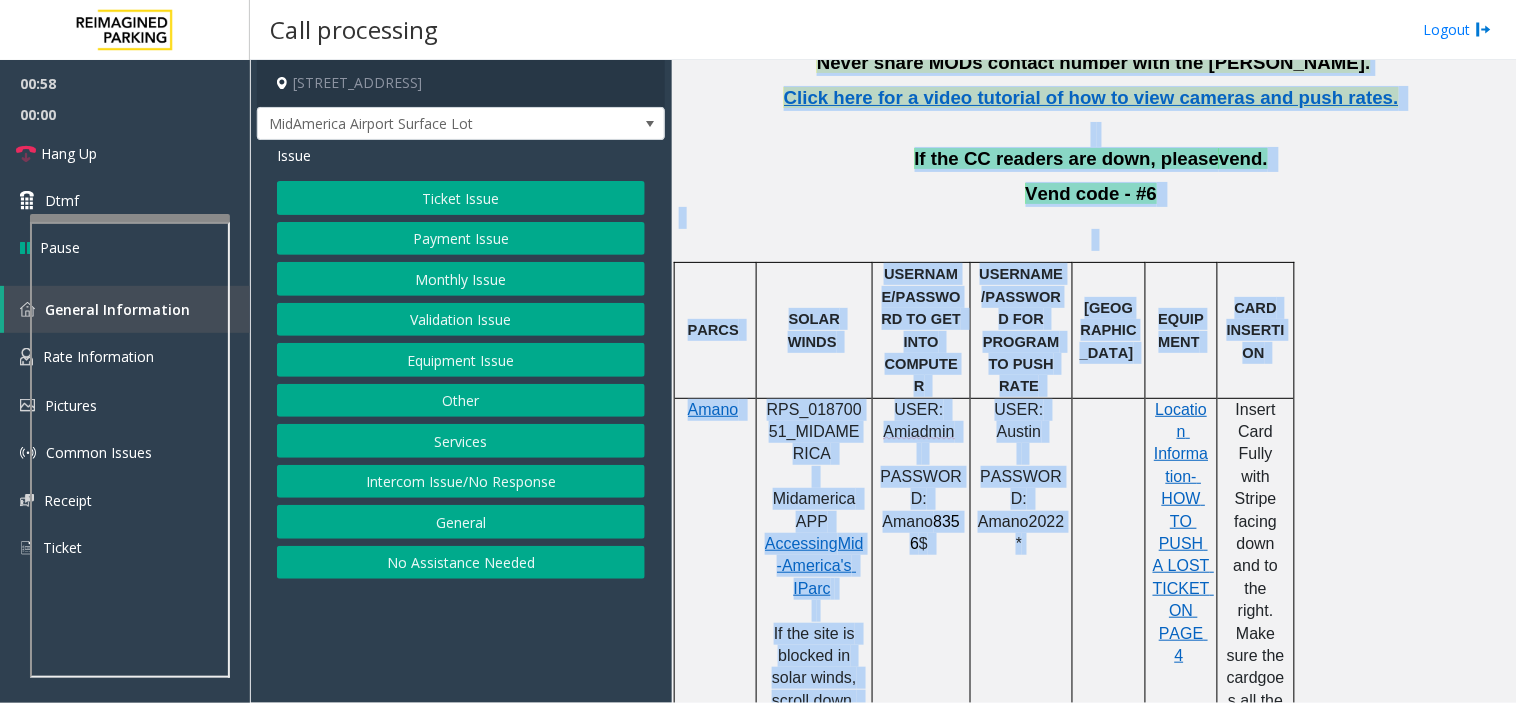 drag, startPoint x: 1034, startPoint y: 495, endPoint x: 641, endPoint y: 270, distance: 452.85098 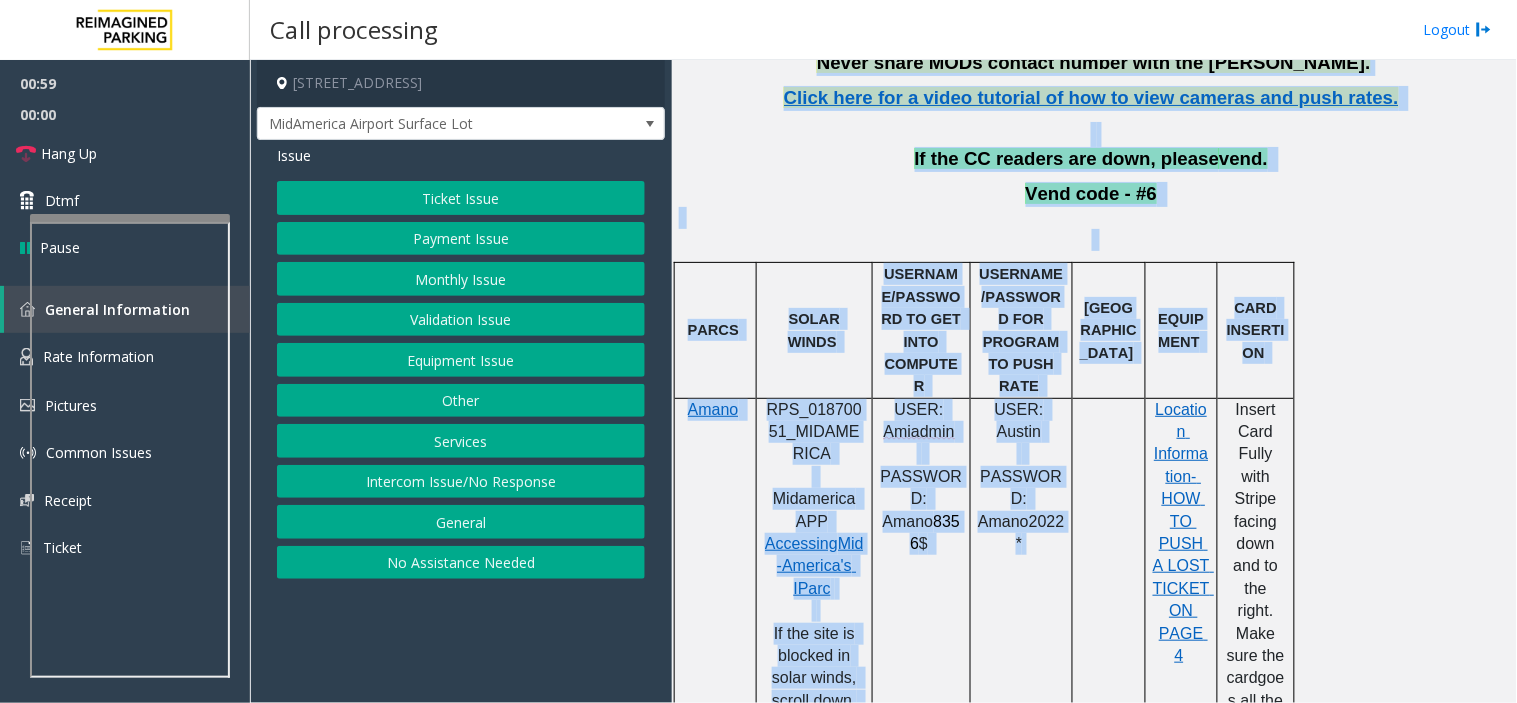 click 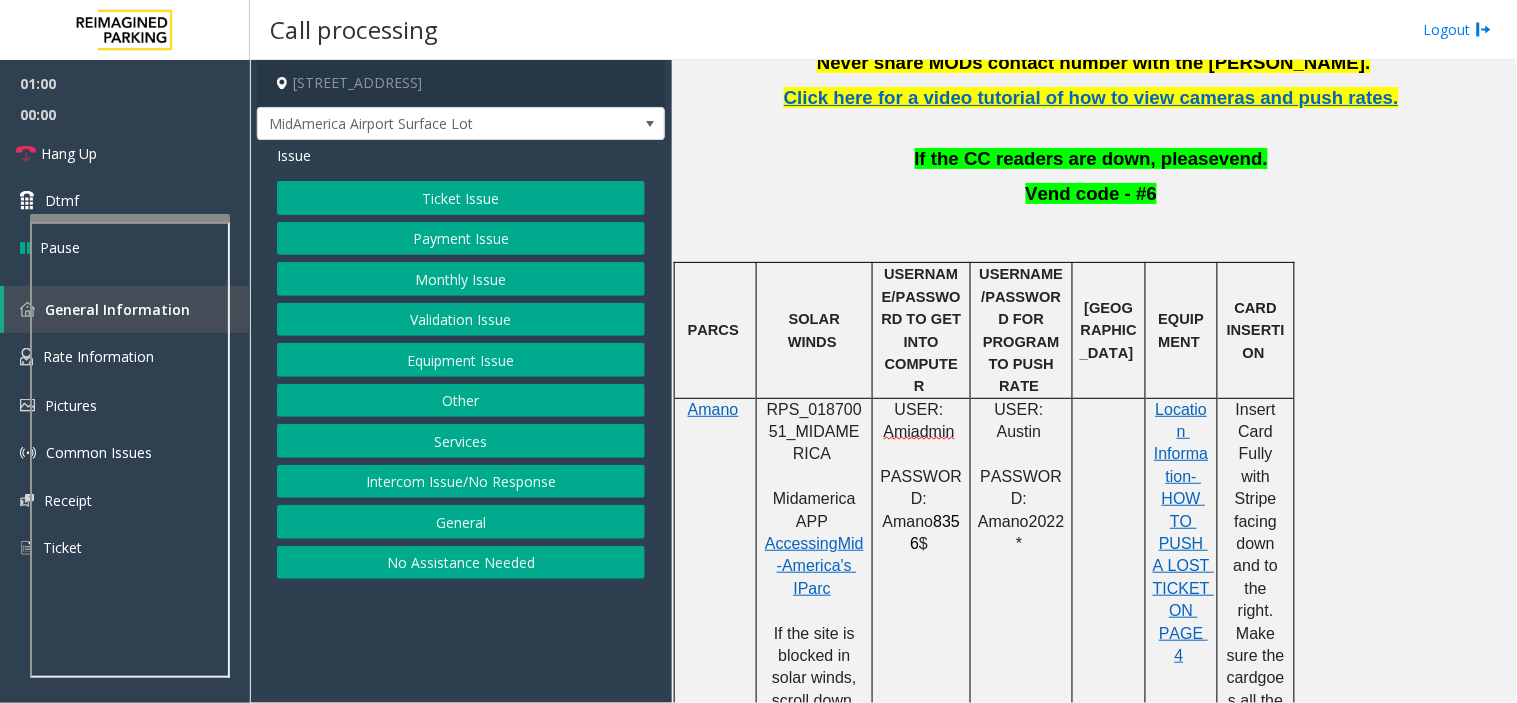 click on "Payment Issue" 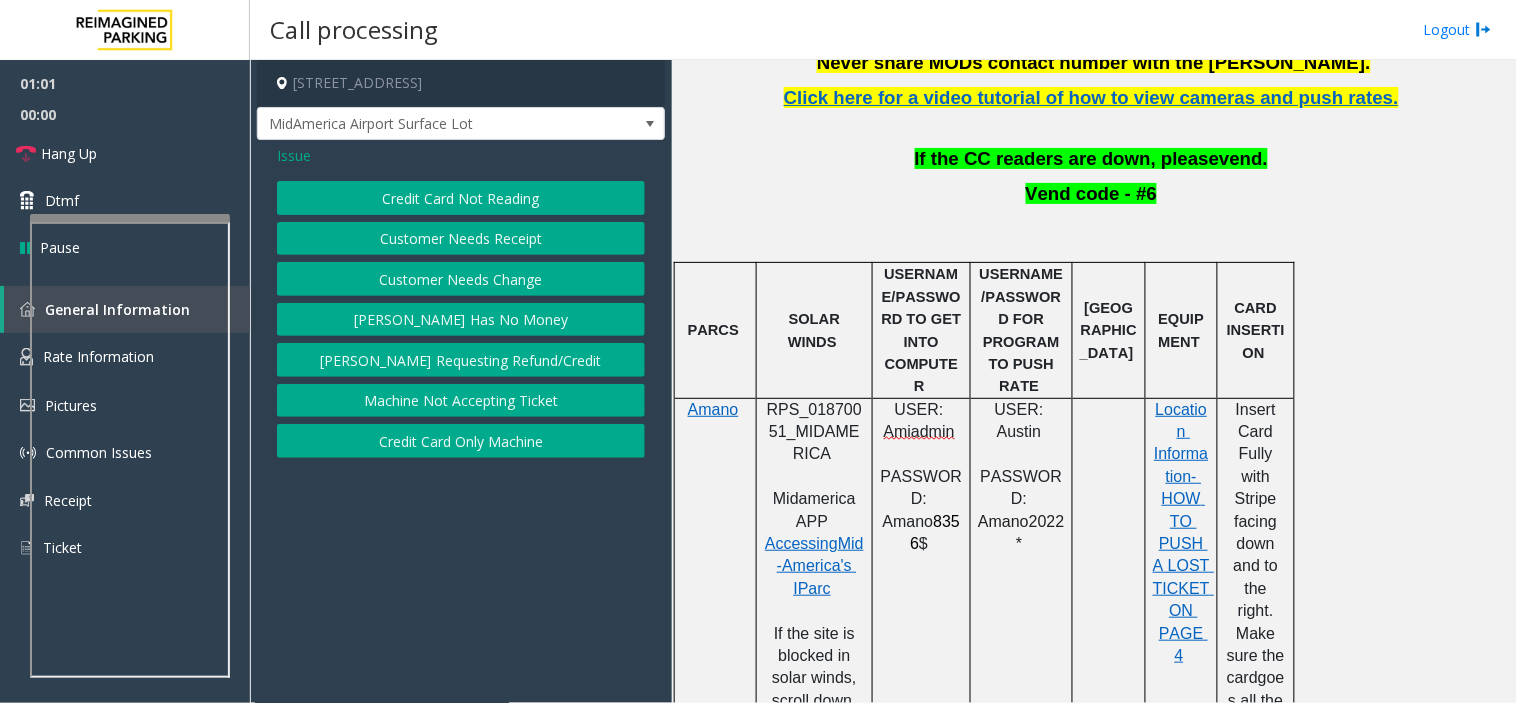 click on "Credit Card Not Reading" 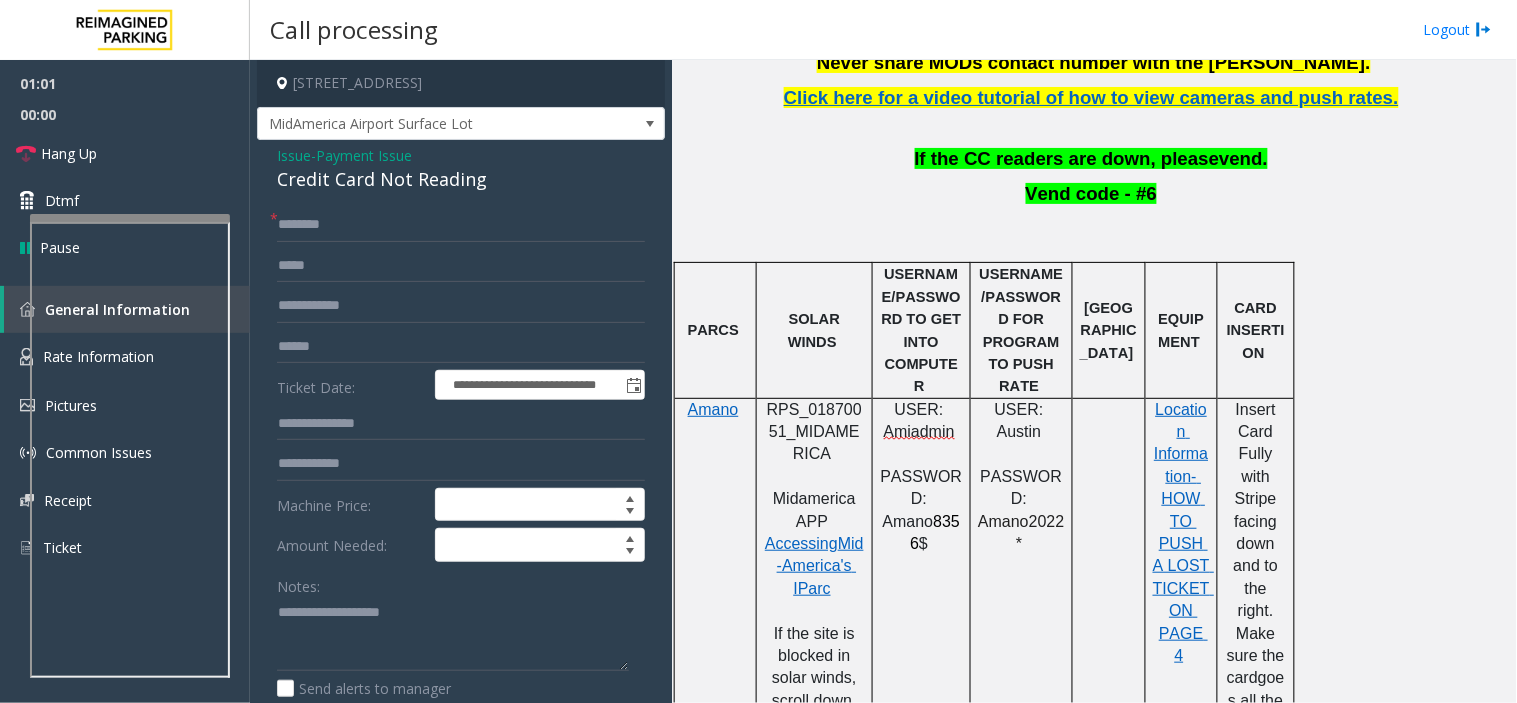 click on "Credit Card Not Reading" 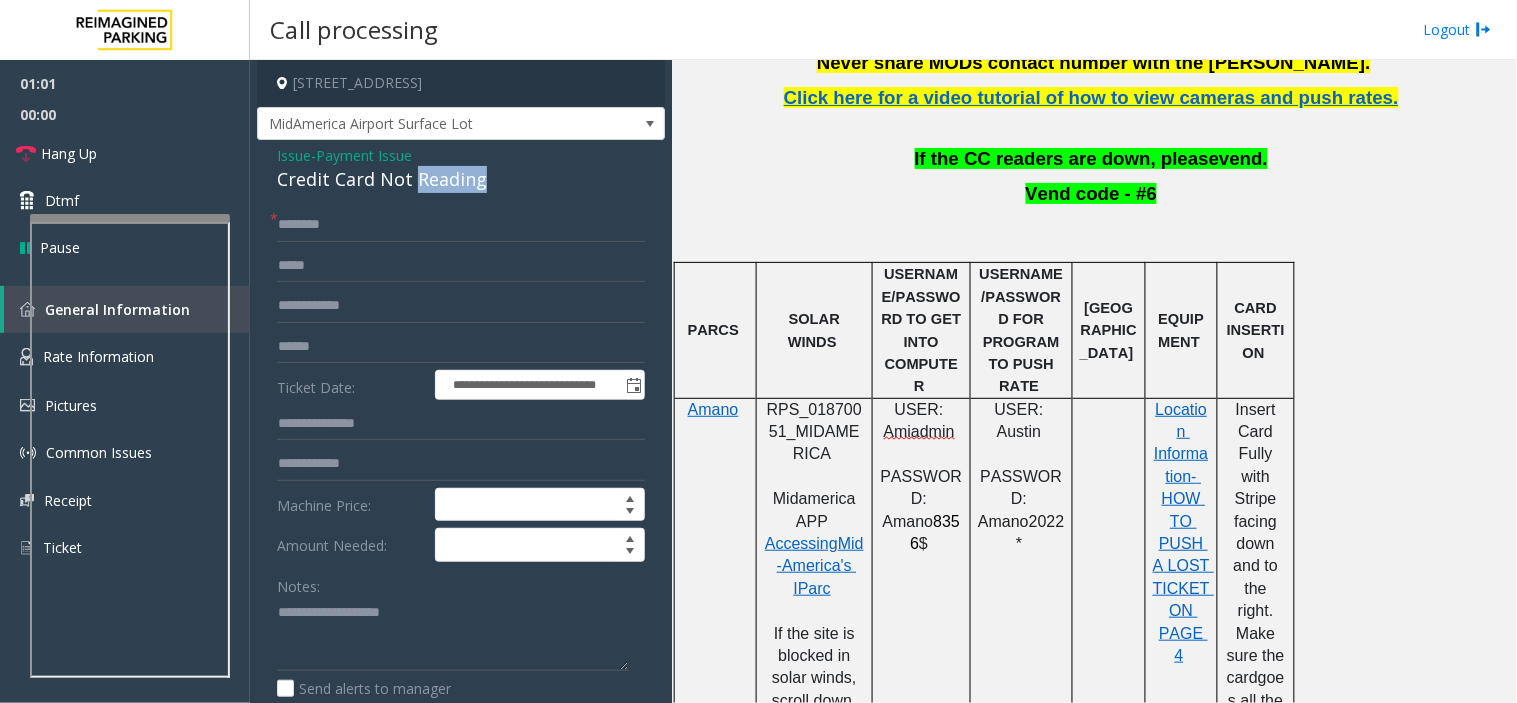 click on "Credit Card Not Reading" 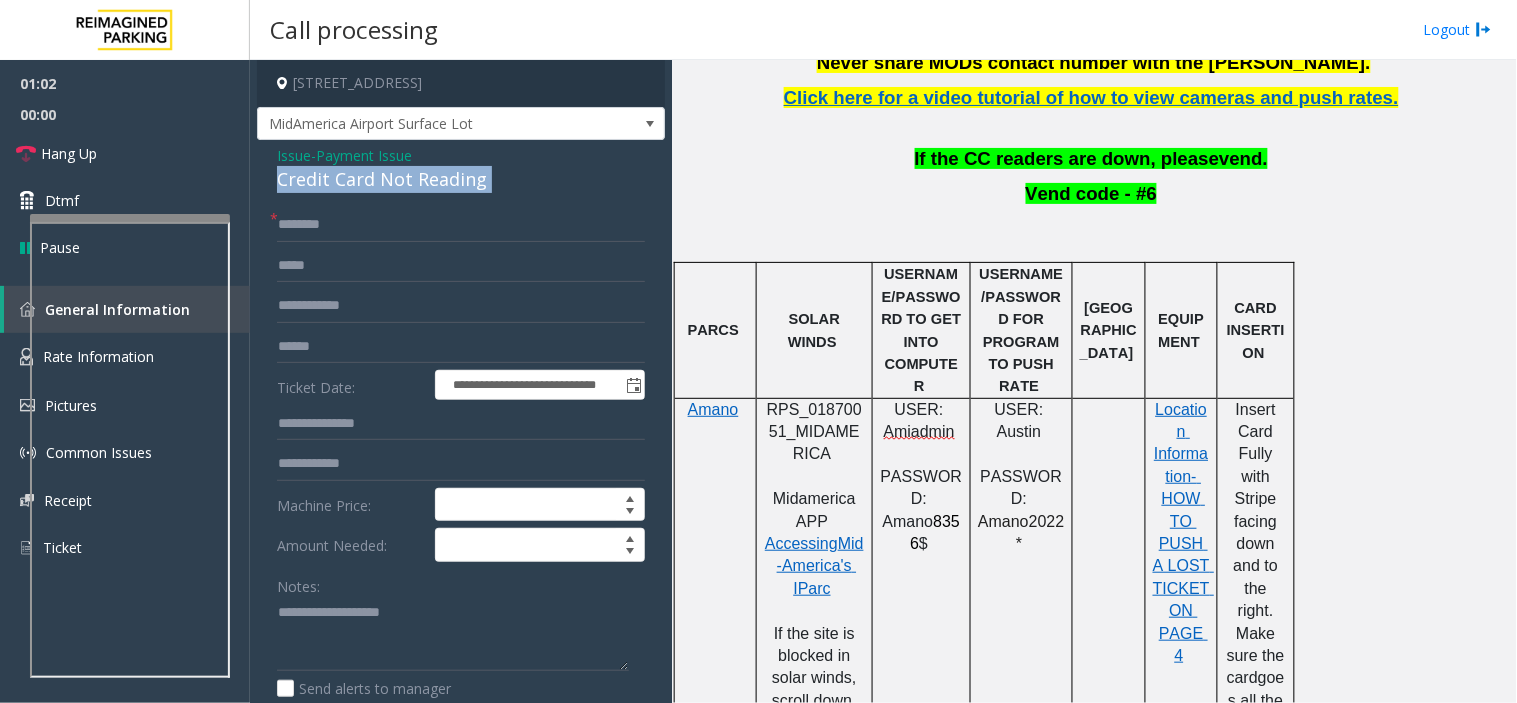 click on "Credit Card Not Reading" 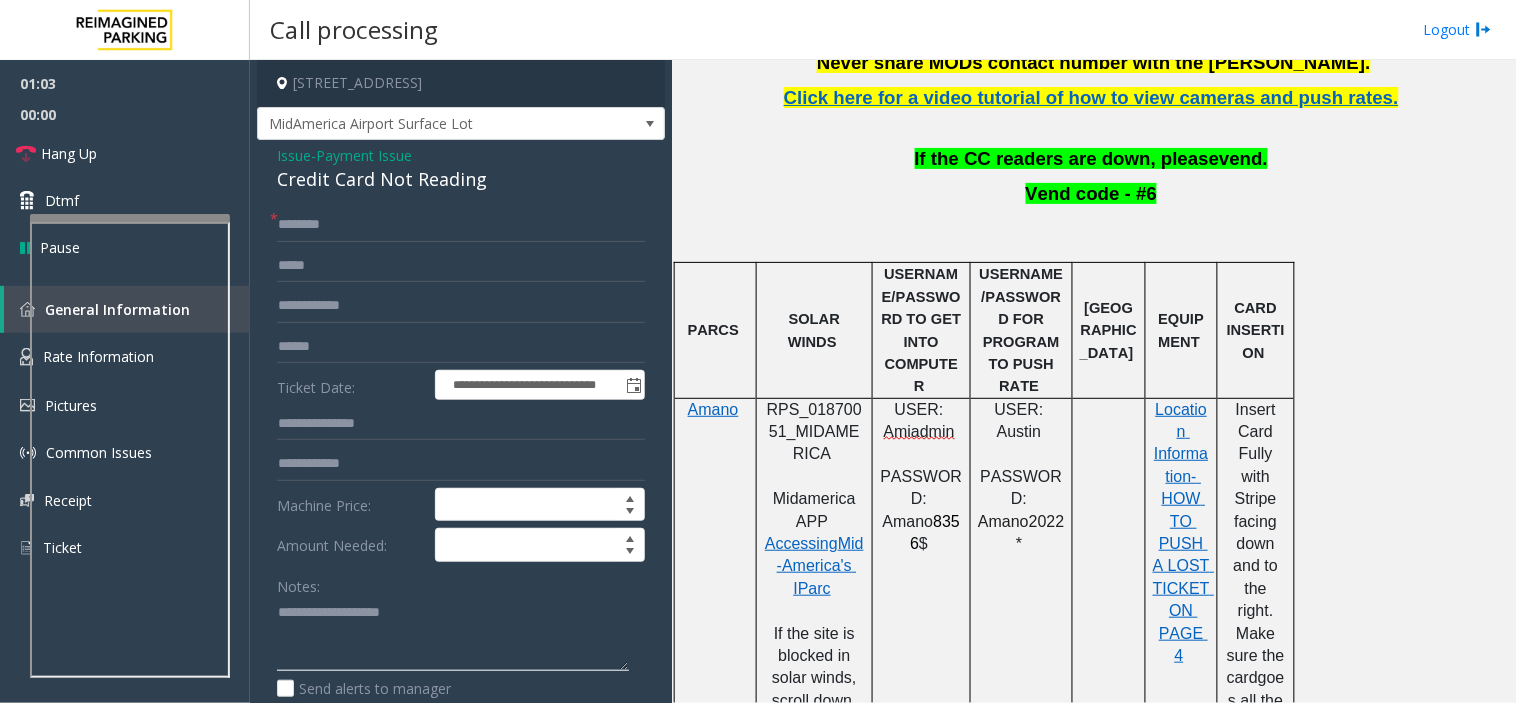 click 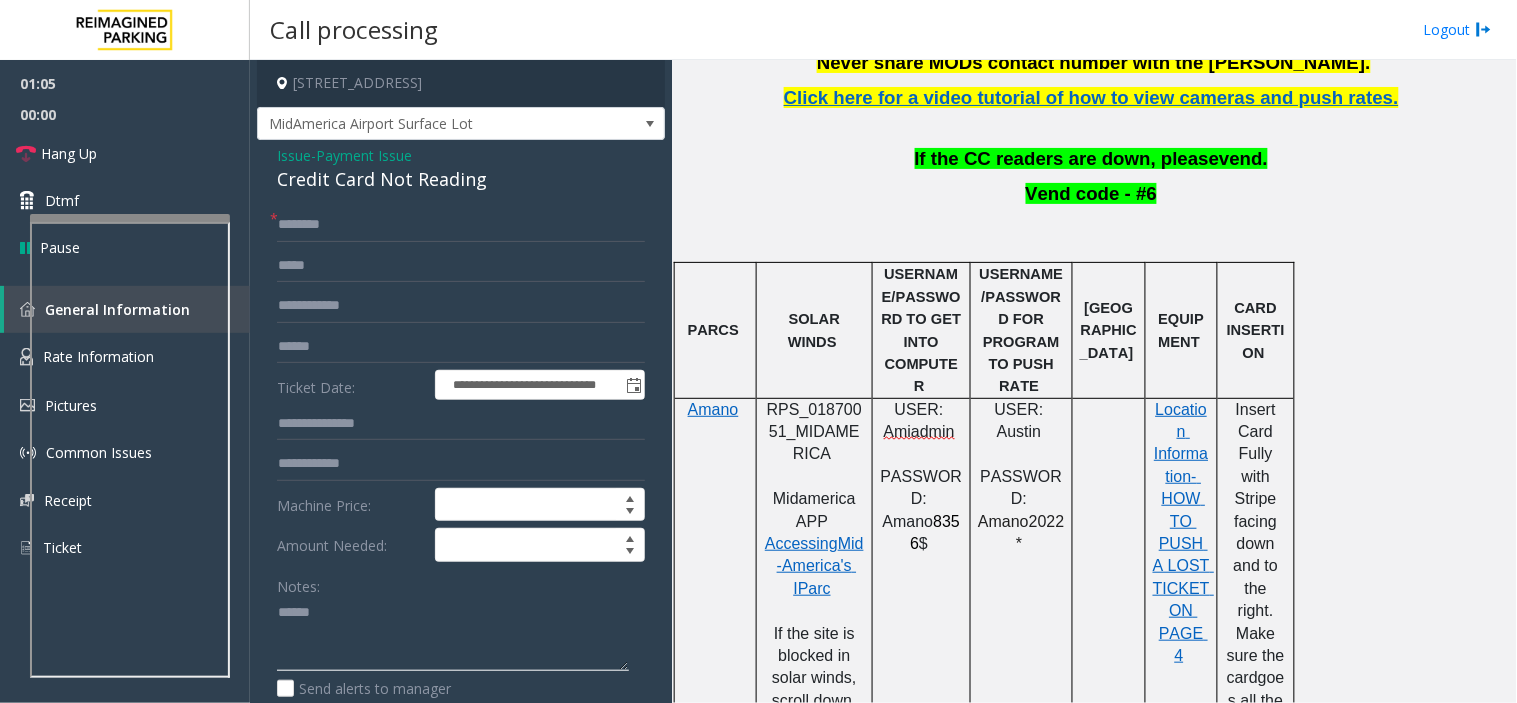 paste on "**********" 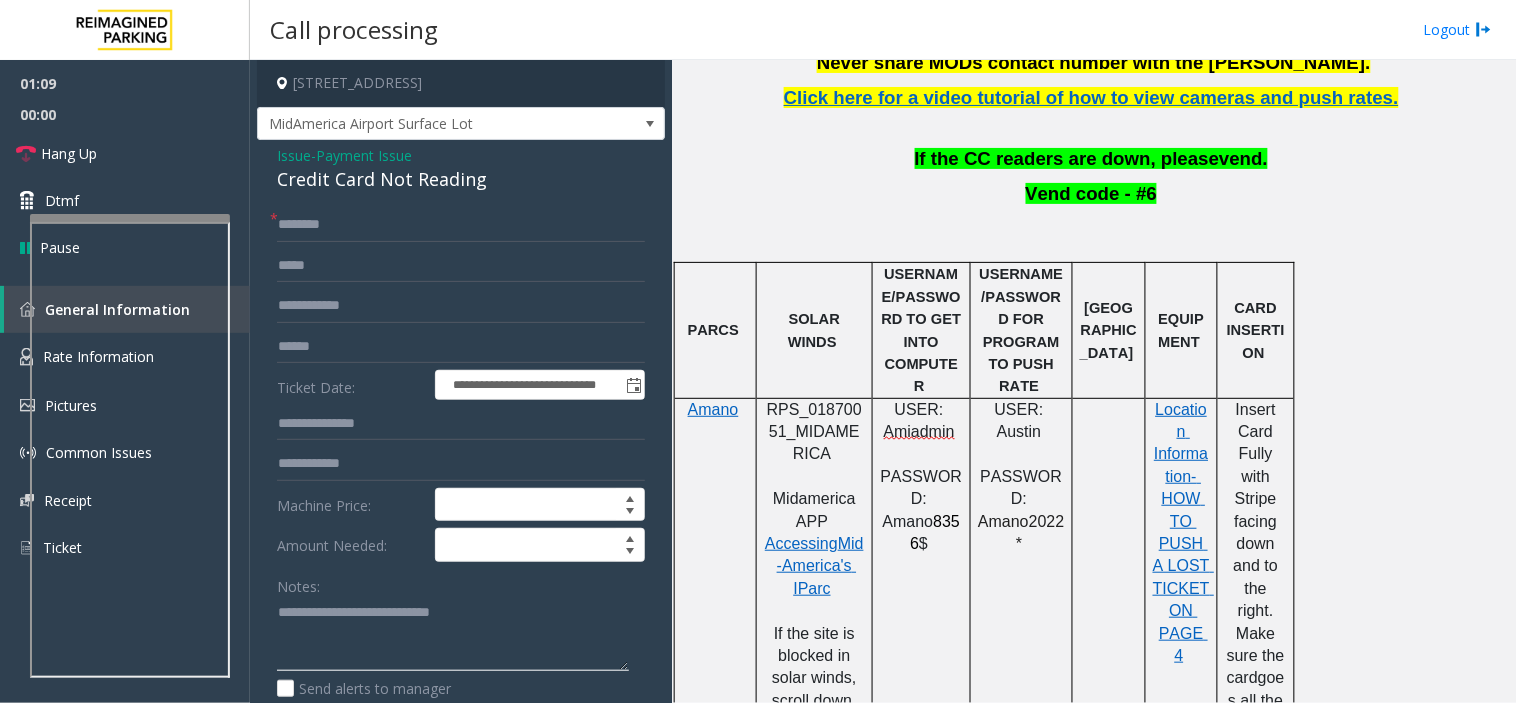 click 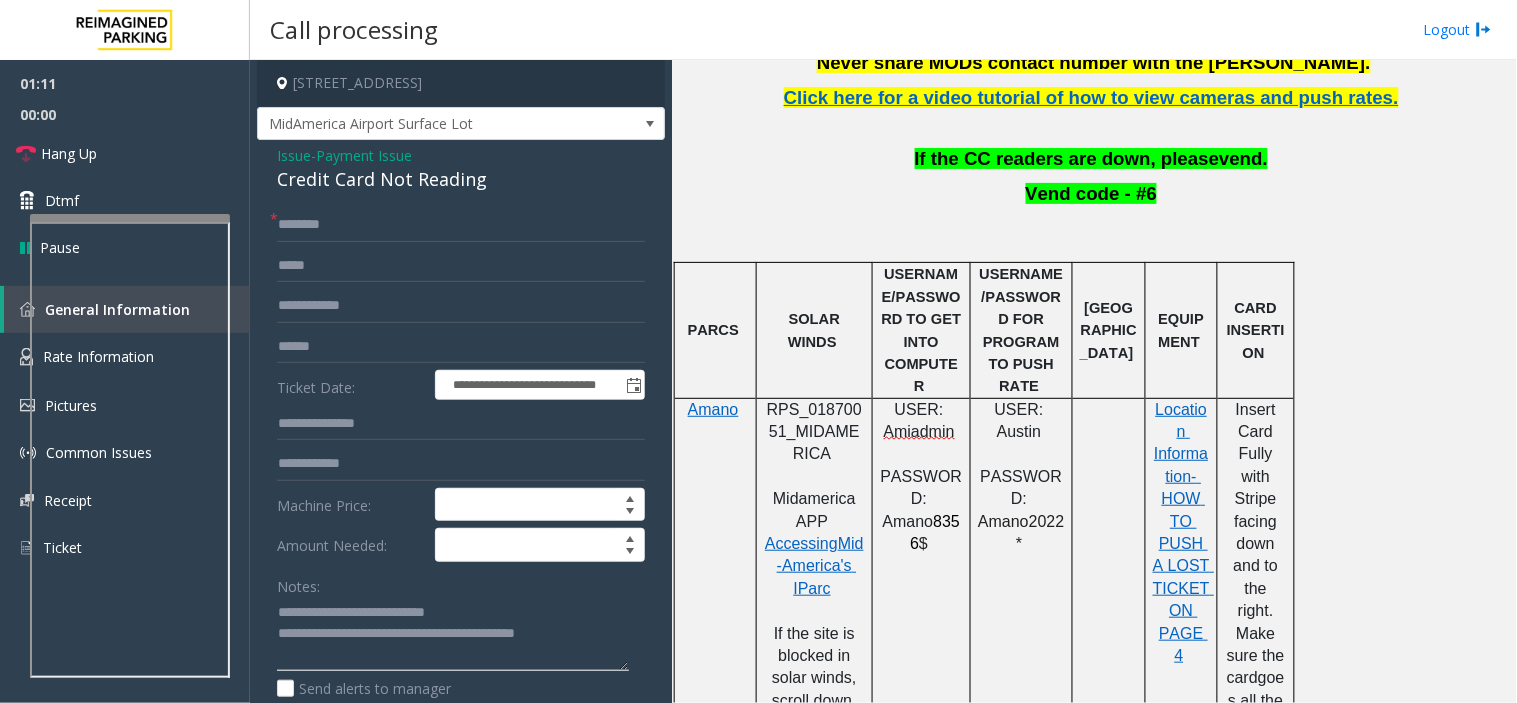 type on "**********" 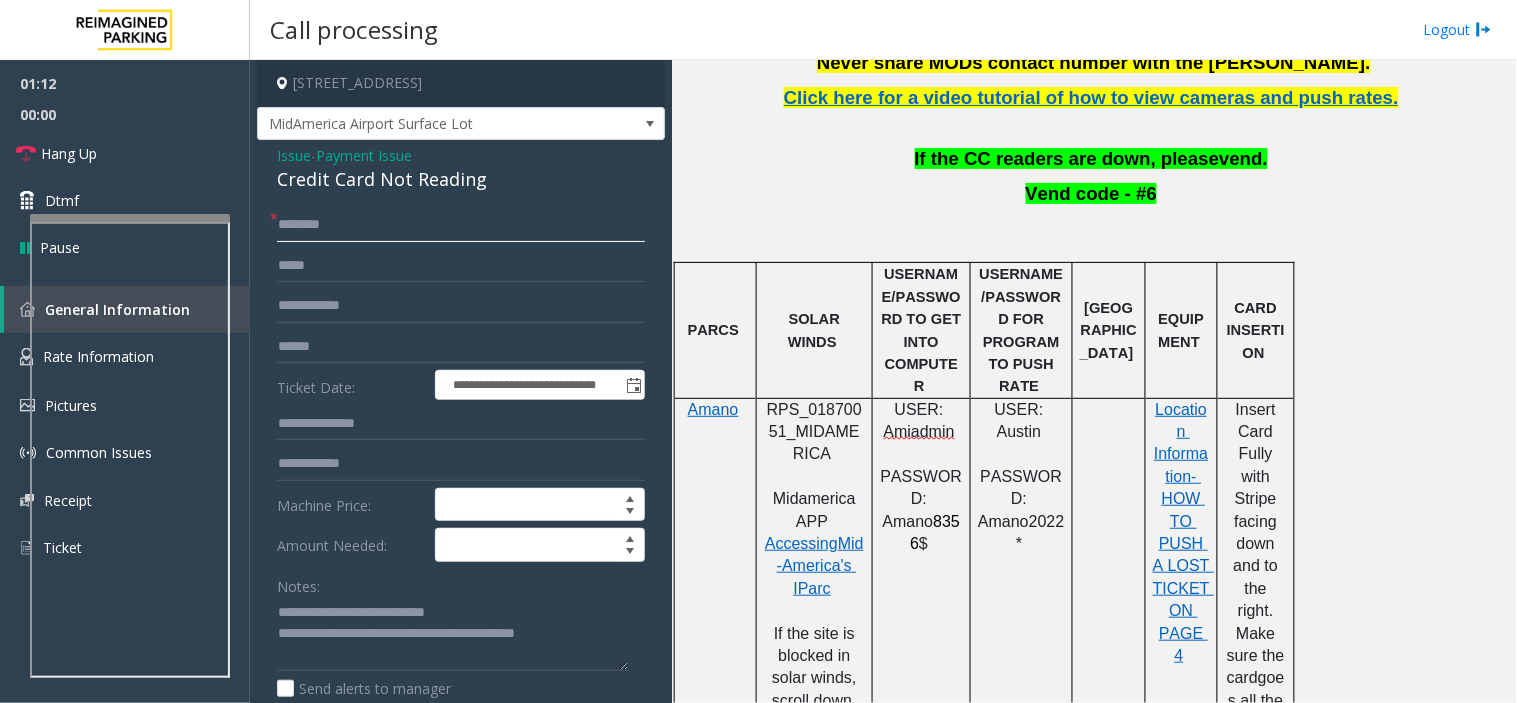 click 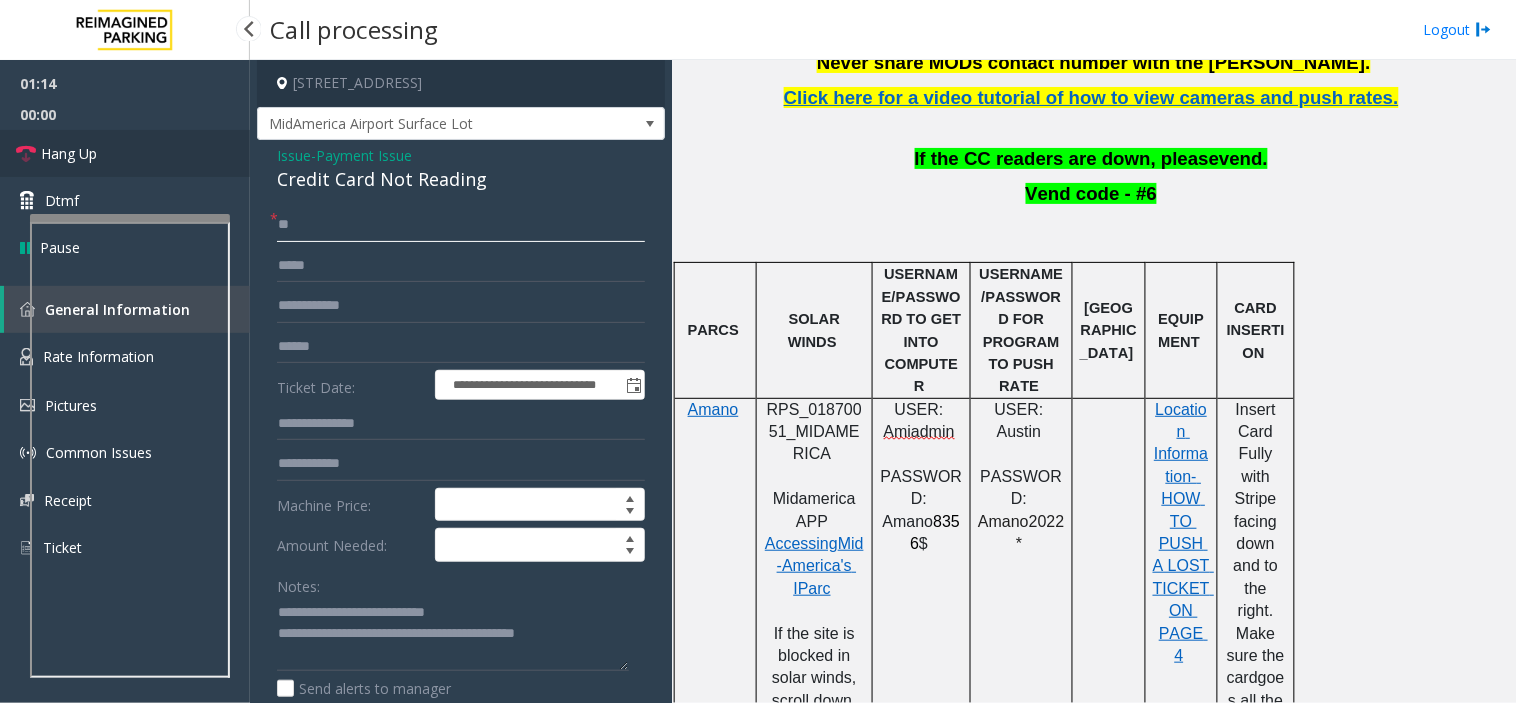 type on "**" 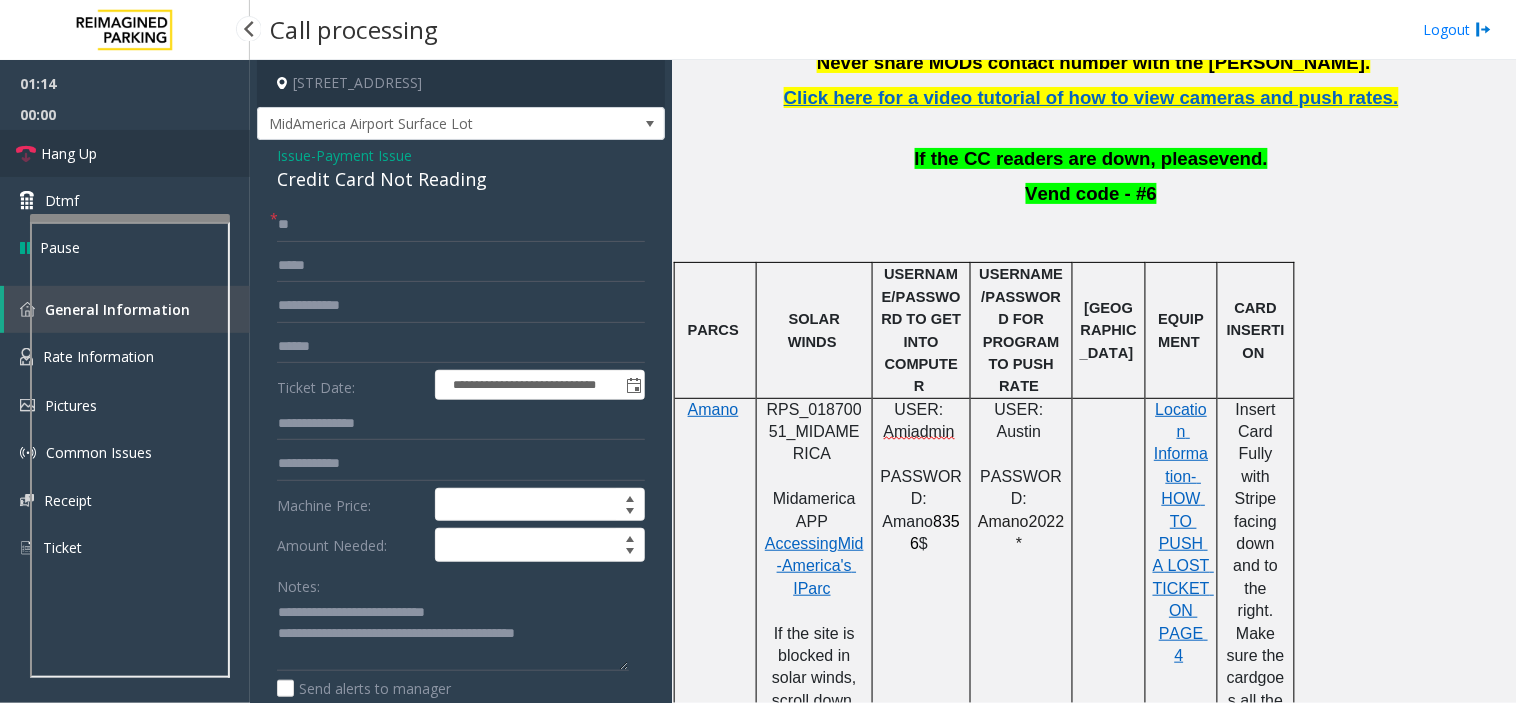 click on "Hang Up" at bounding box center (69, 153) 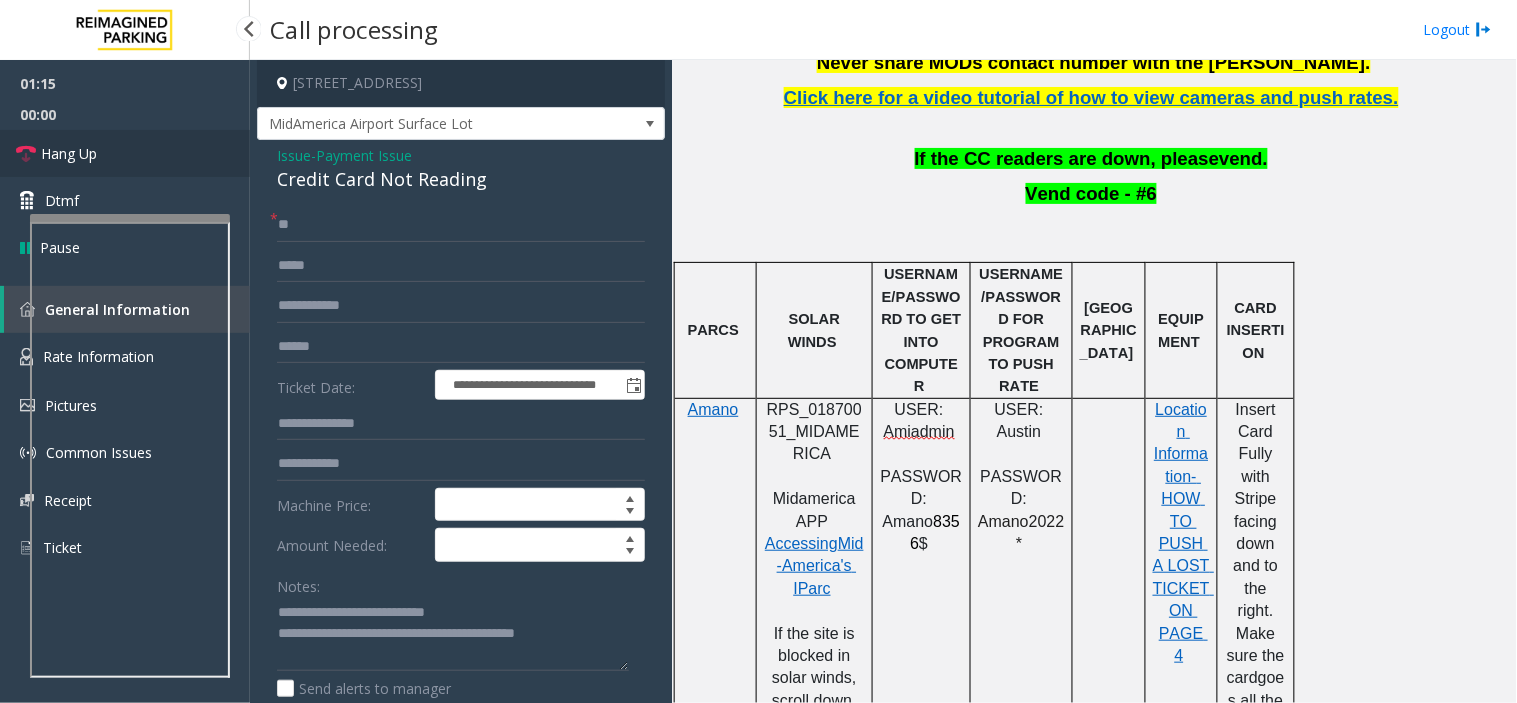click on "Hang Up" at bounding box center (69, 153) 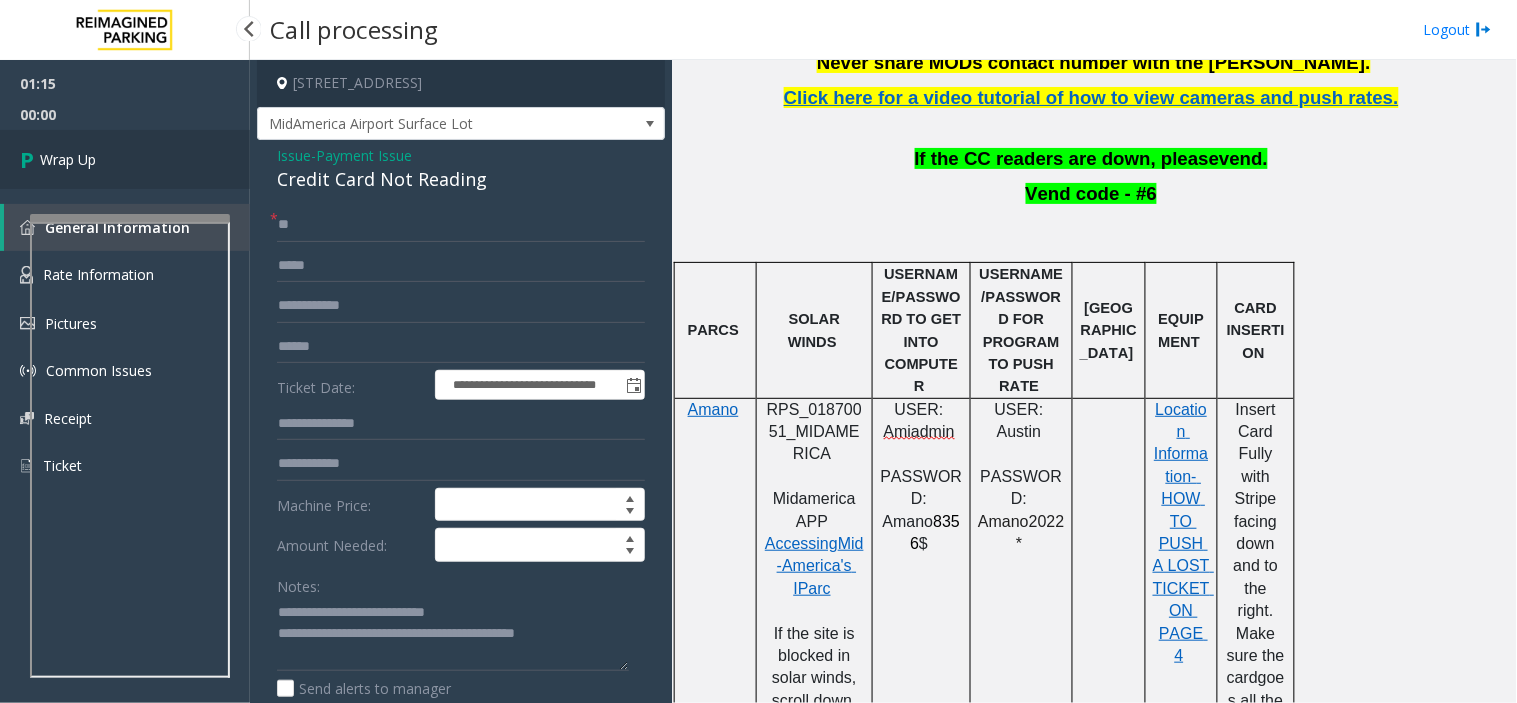 click on "Wrap Up" at bounding box center (68, 159) 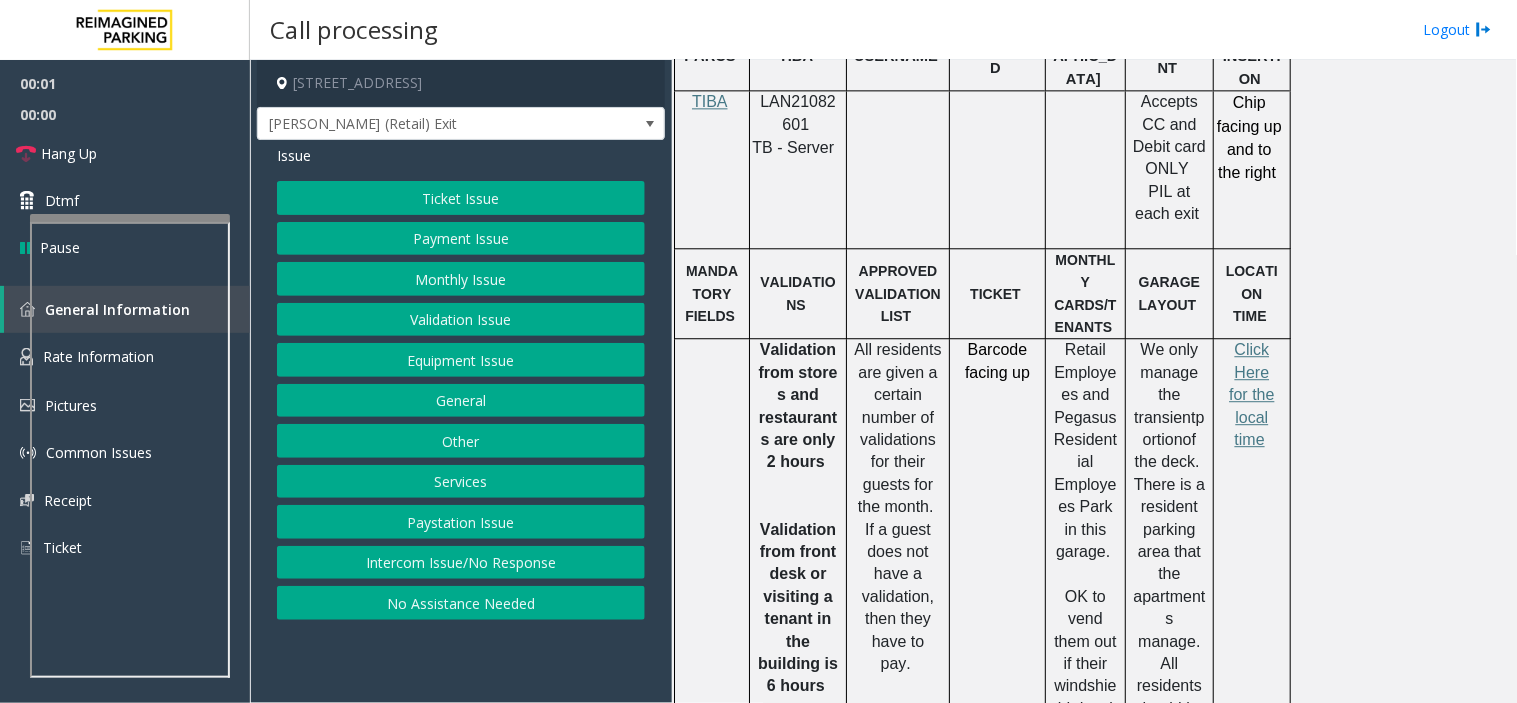 scroll, scrollTop: 1222, scrollLeft: 0, axis: vertical 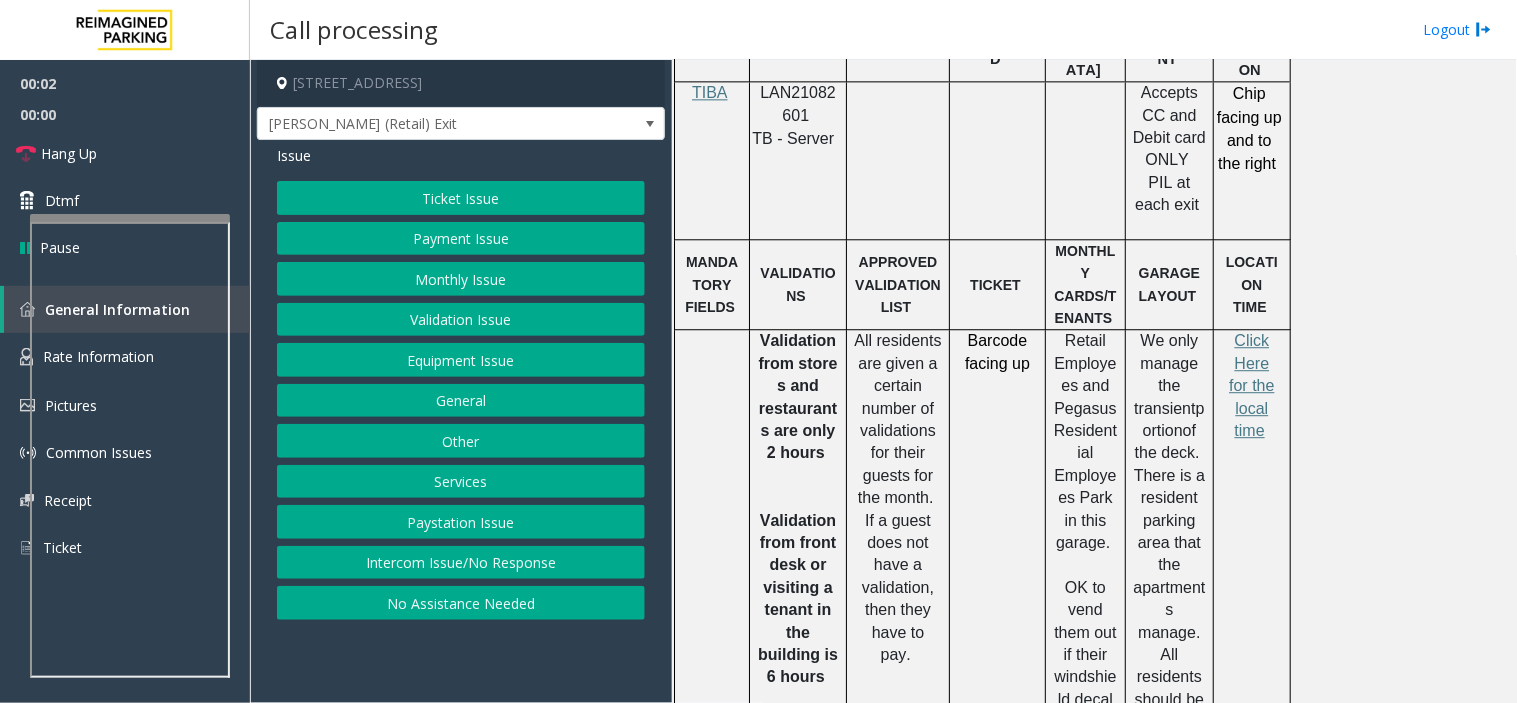 click on "LAN21082601" 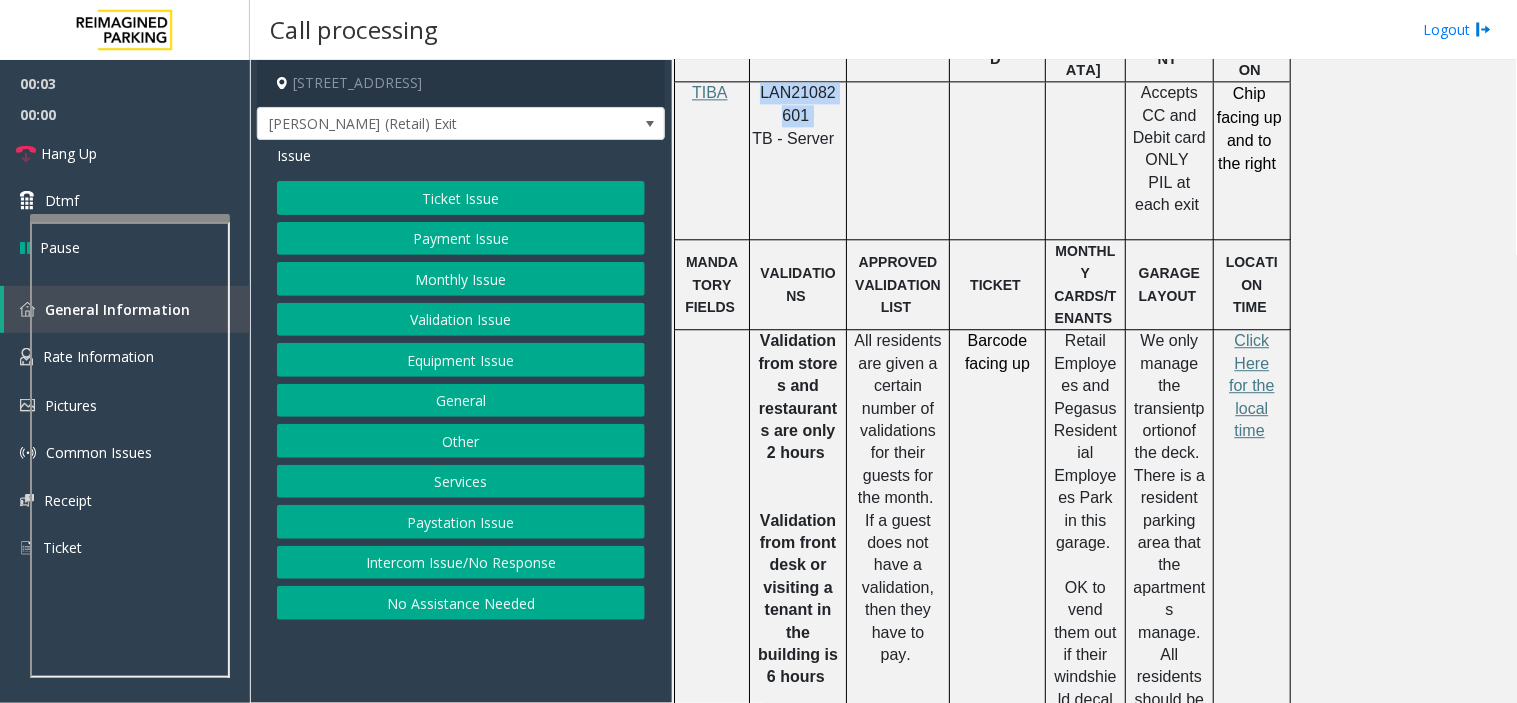 drag, startPoint x: 821, startPoint y: 106, endPoint x: 802, endPoint y: 117, distance: 21.954498 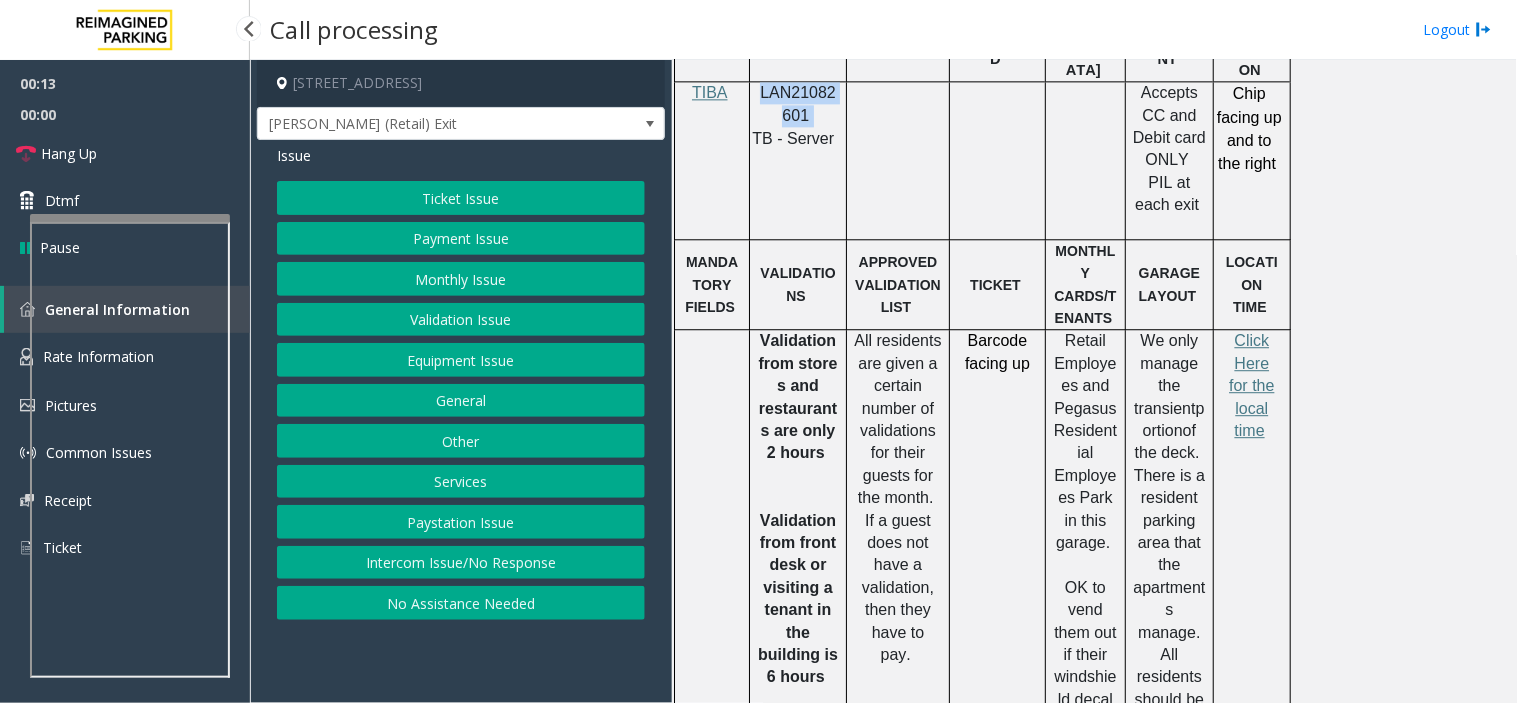 click on "Ticket Issue" 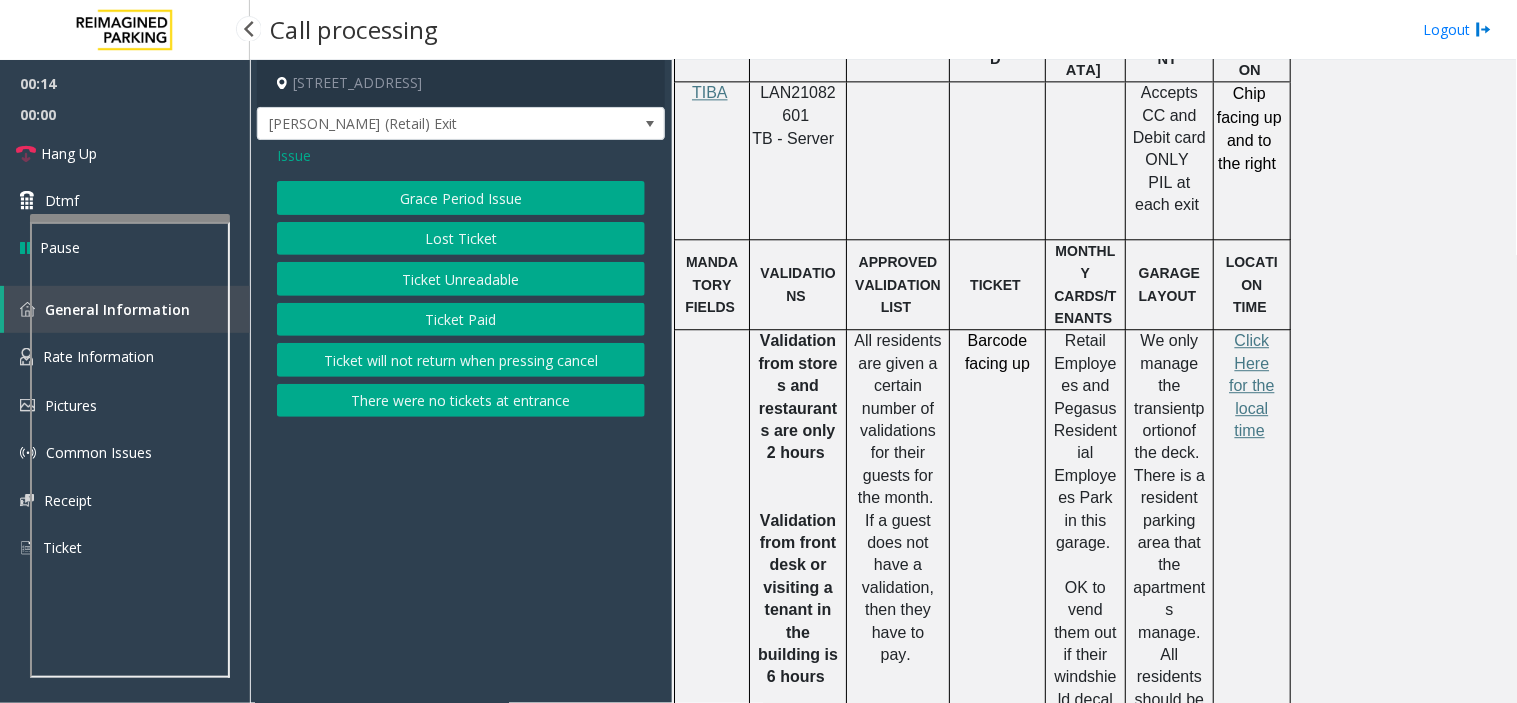click on "Issue" 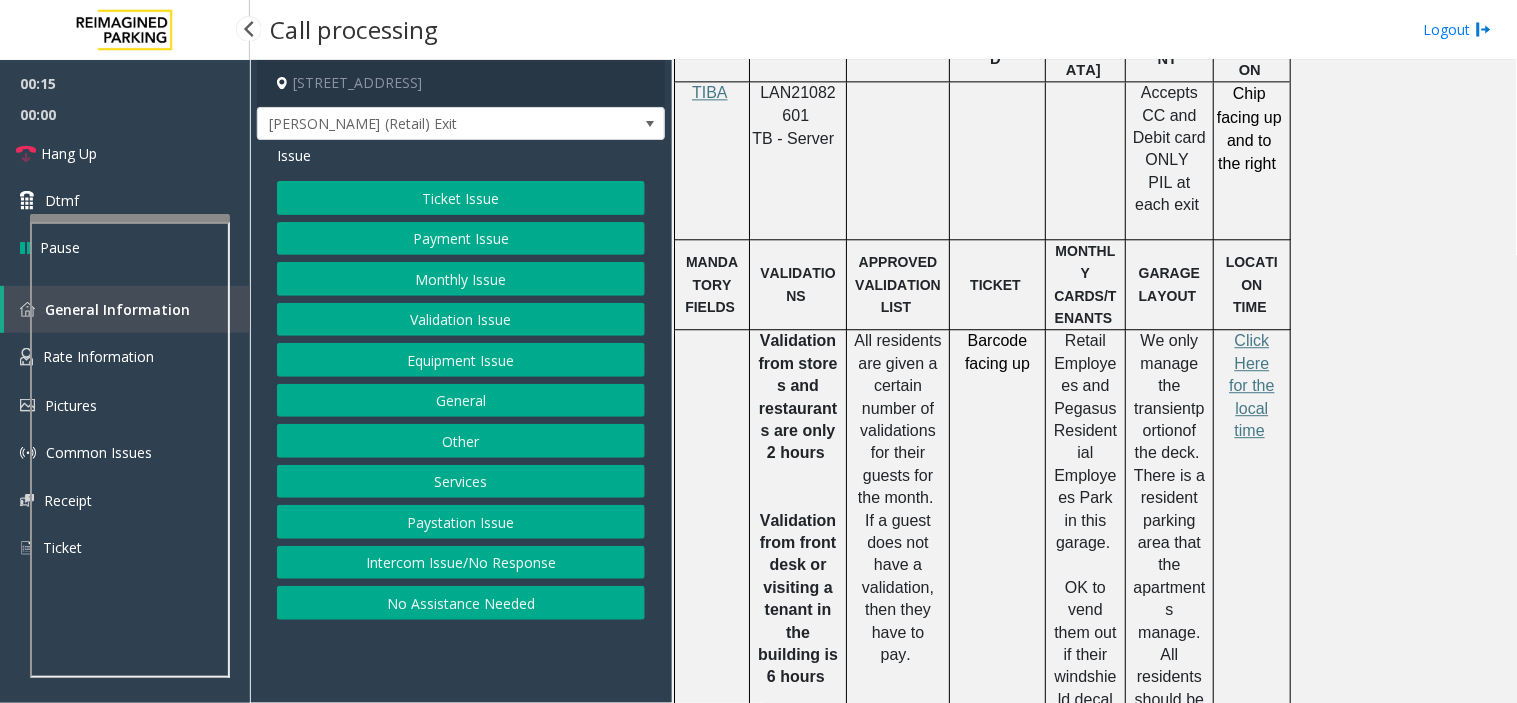 click on "LAN21082601" 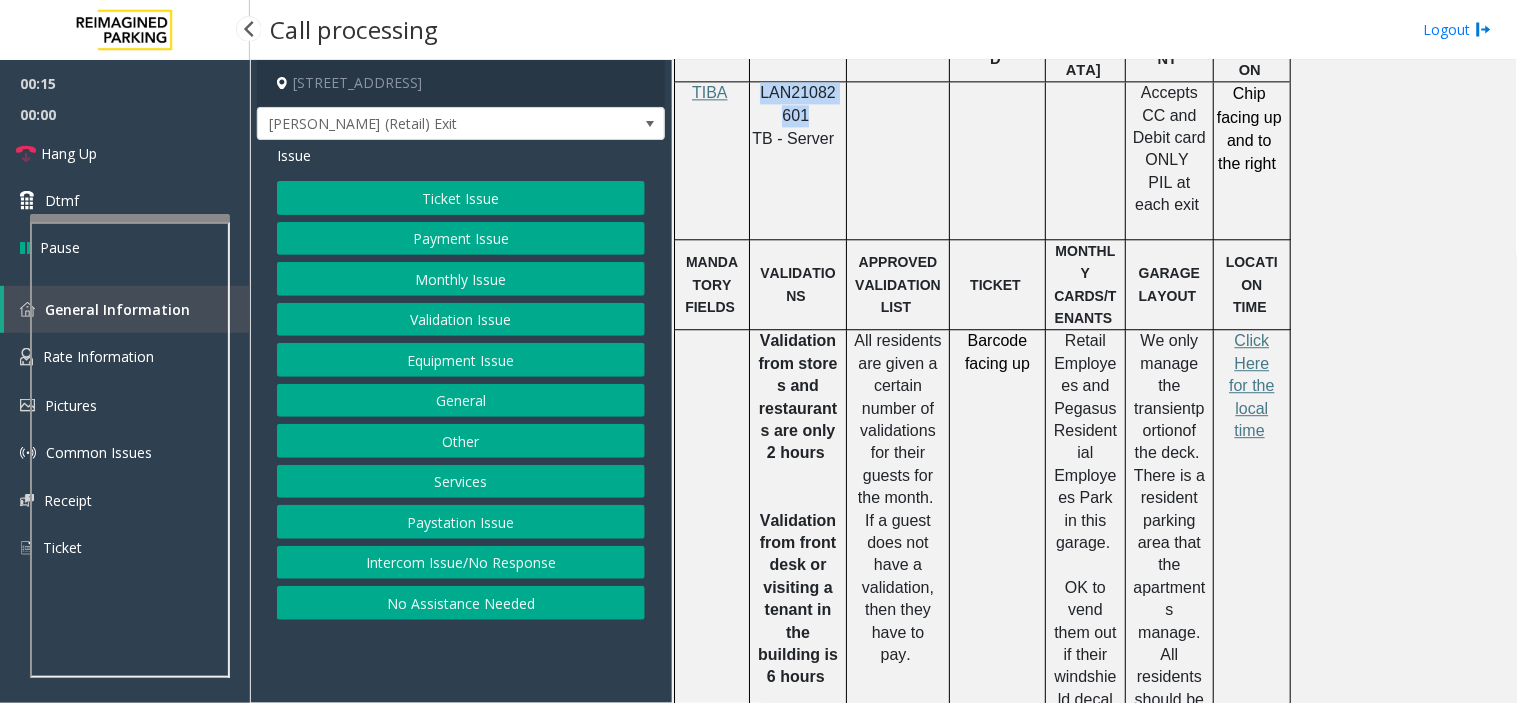 drag, startPoint x: 797, startPoint y: 117, endPoint x: 776, endPoint y: 111, distance: 21.84033 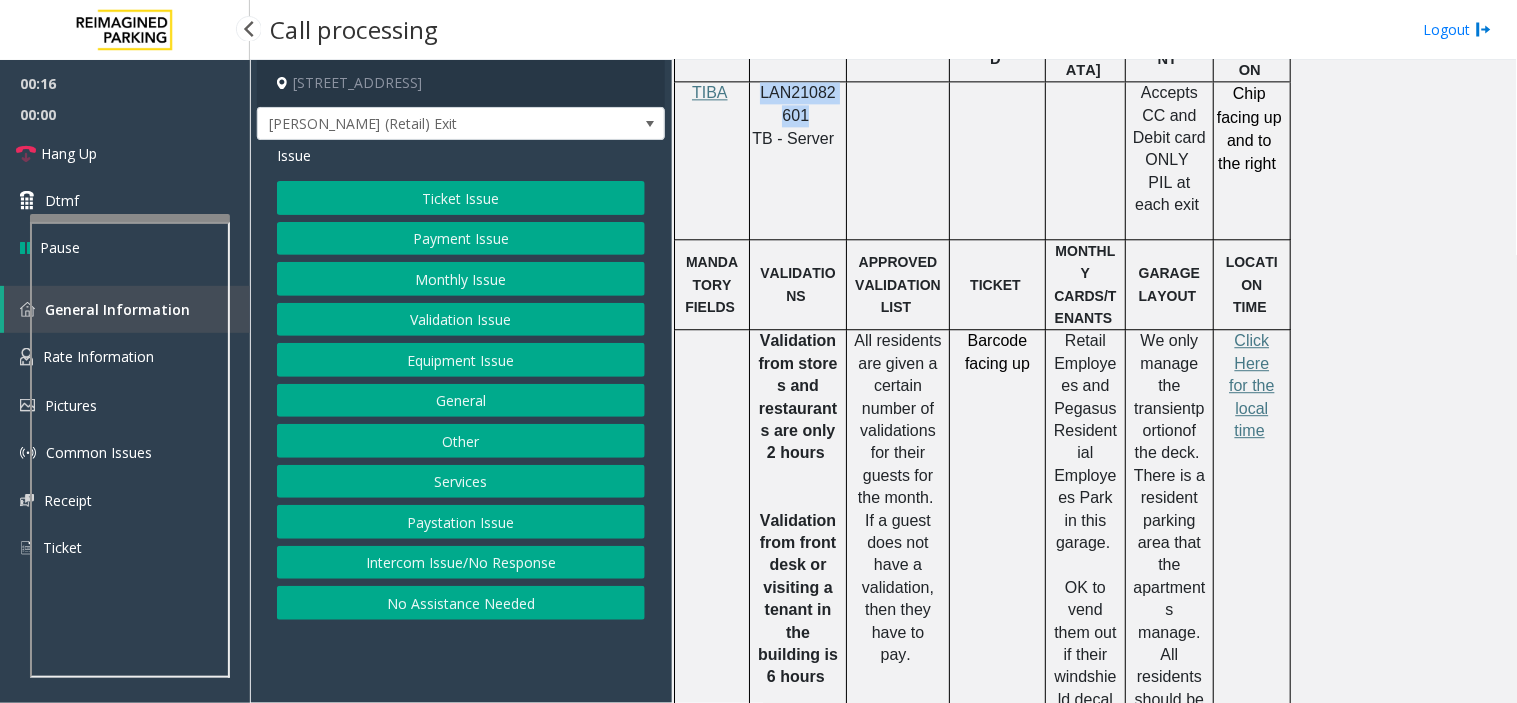 click on "Ticket Issue" 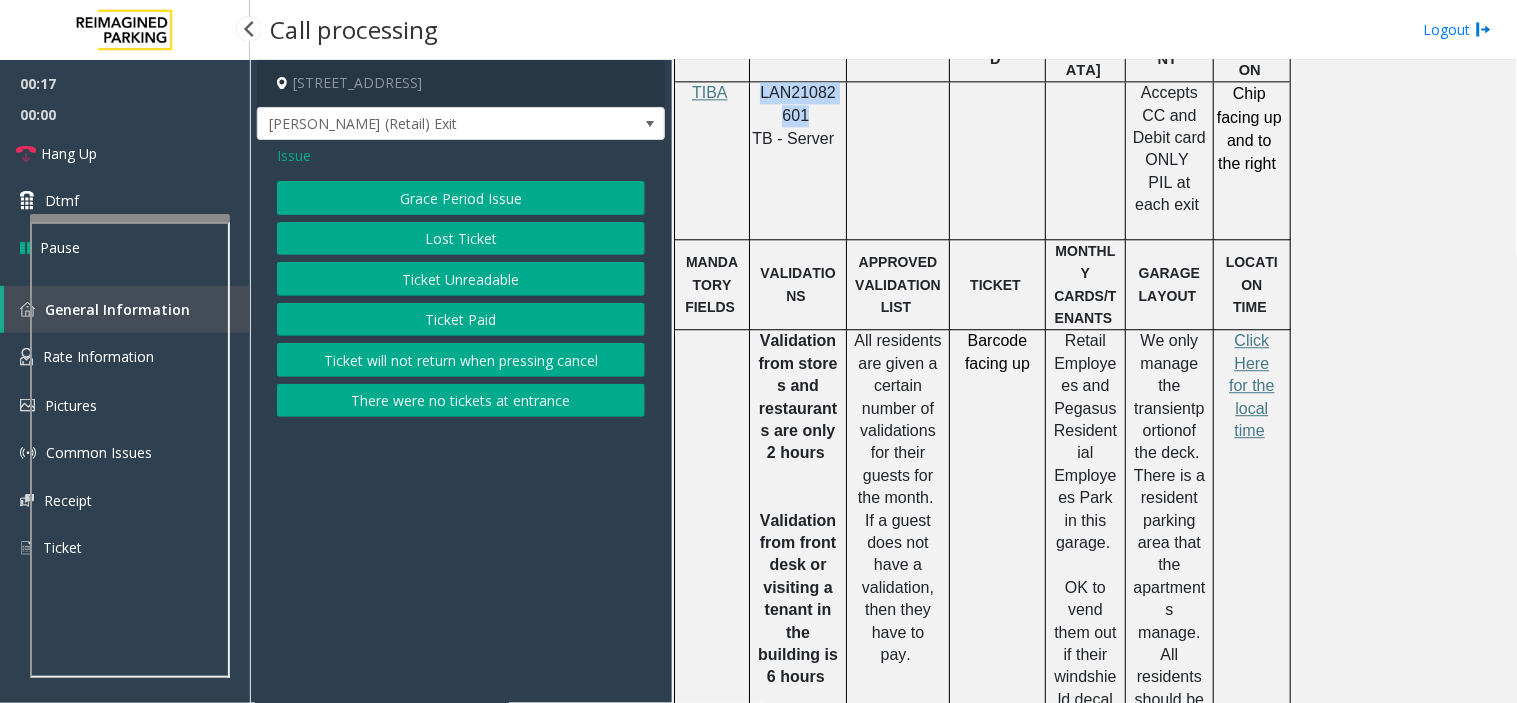 click on "Ticket Unreadable" 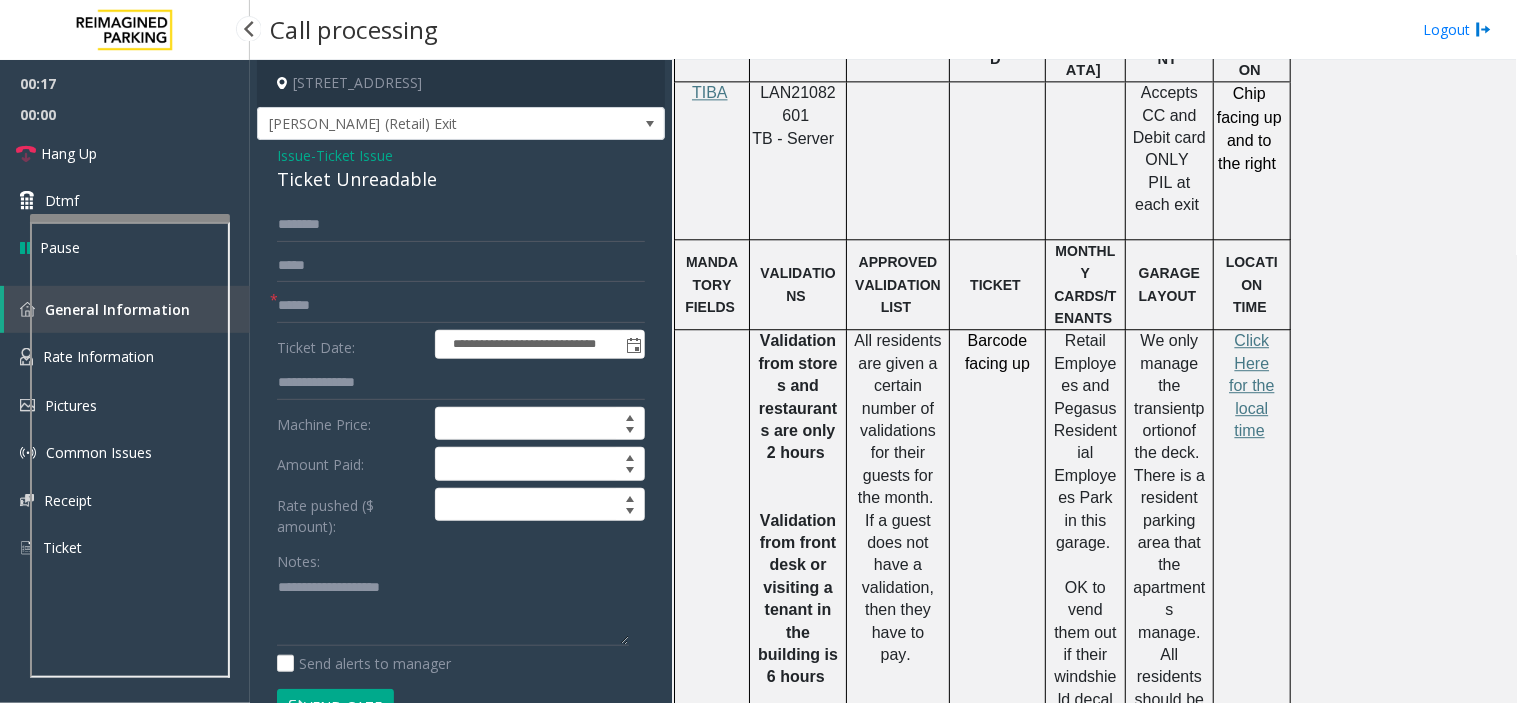 click on "Ticket Unreadable" 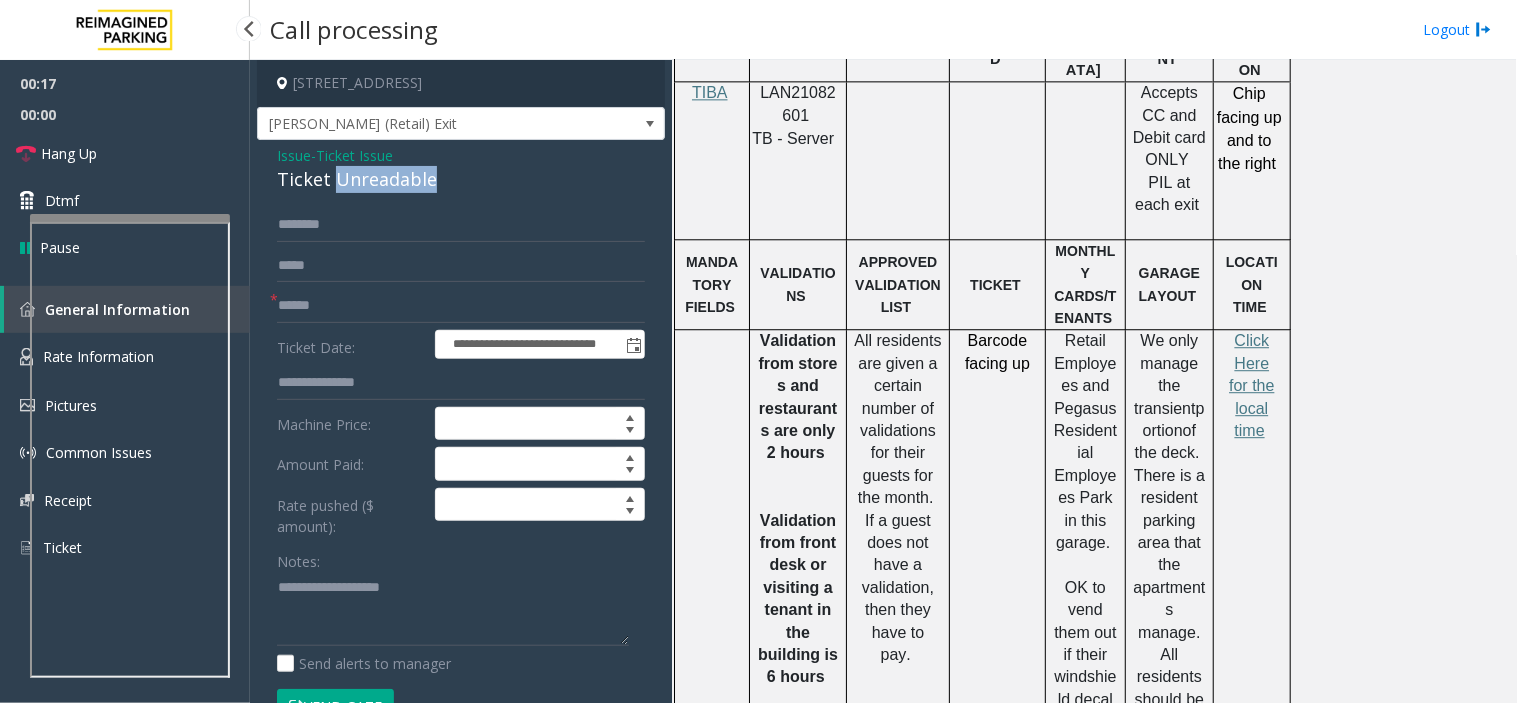 click on "Ticket Unreadable" 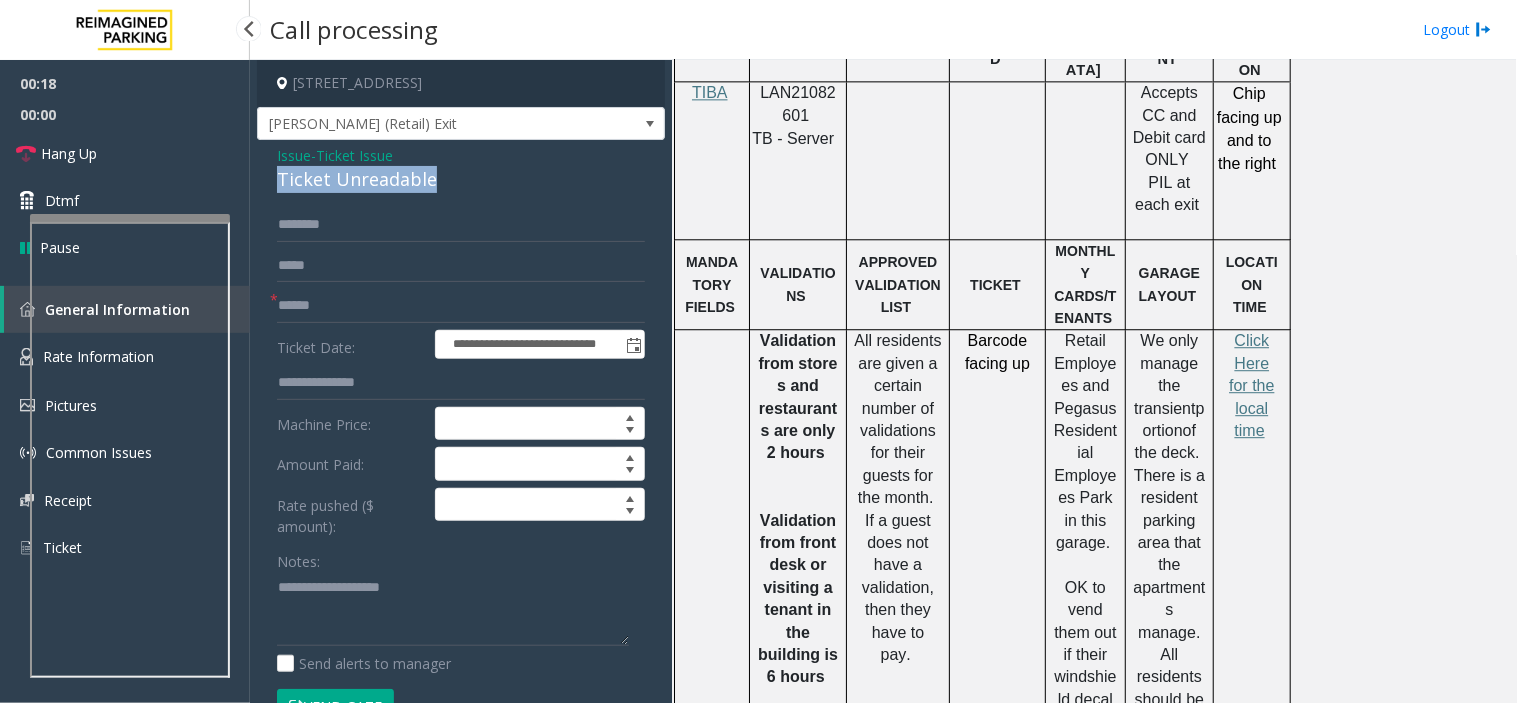 click on "Ticket Unreadable" 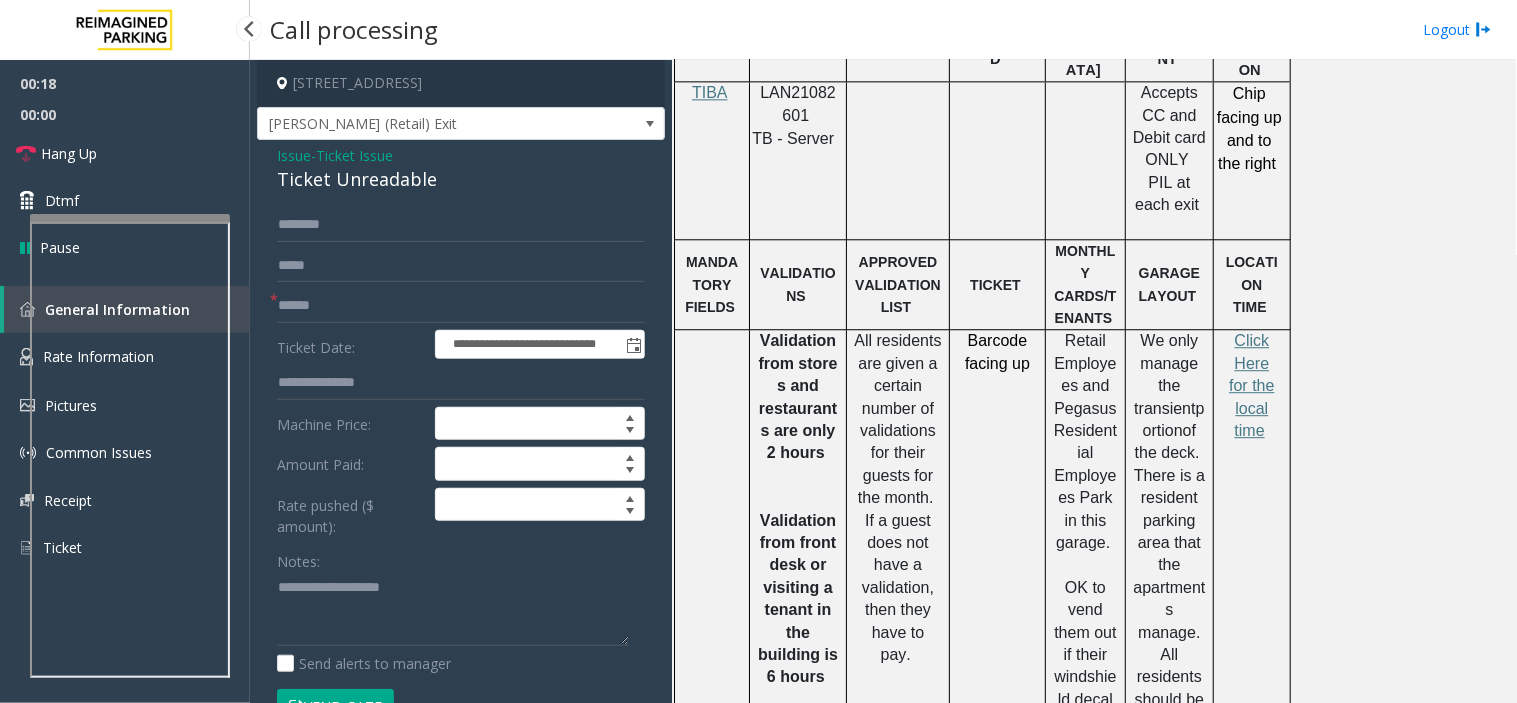 click on "Issue" 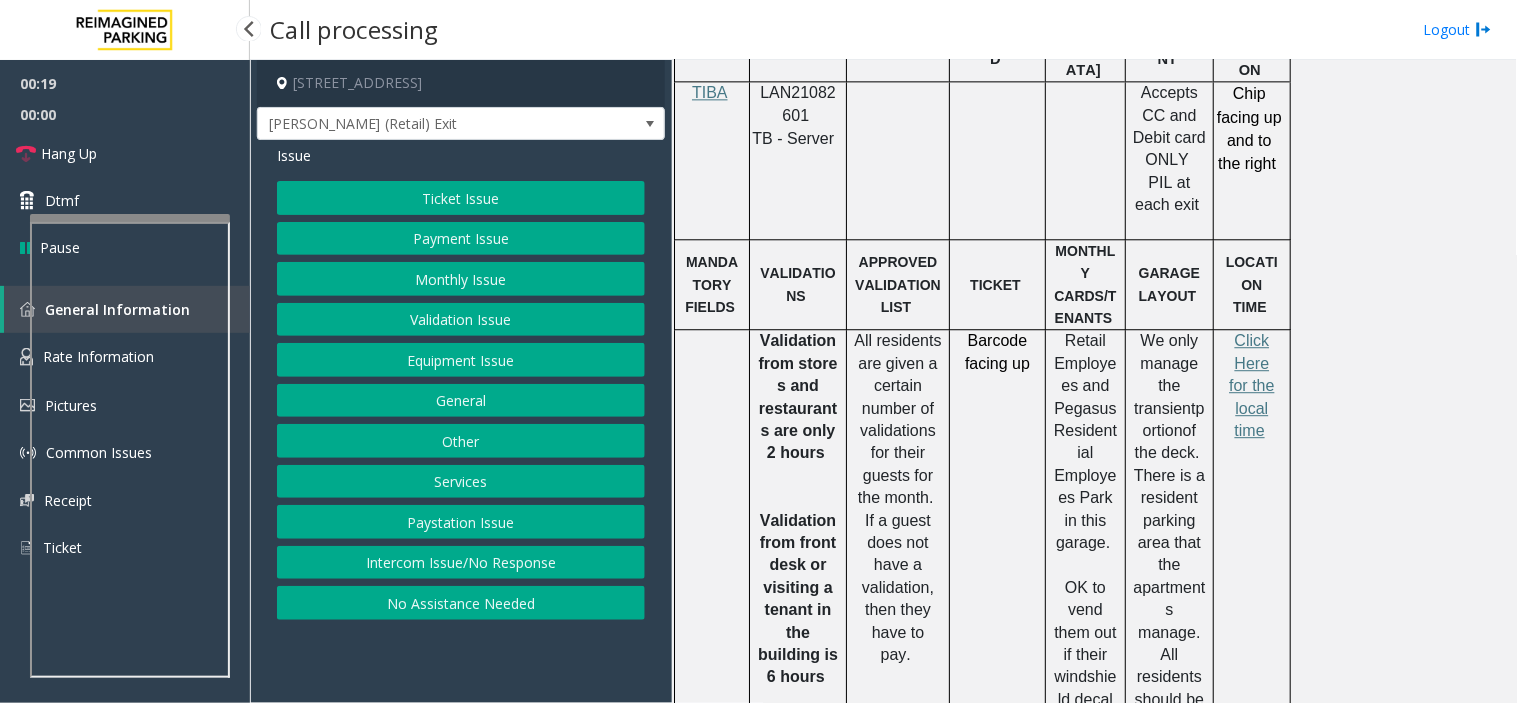 click on "Issue" 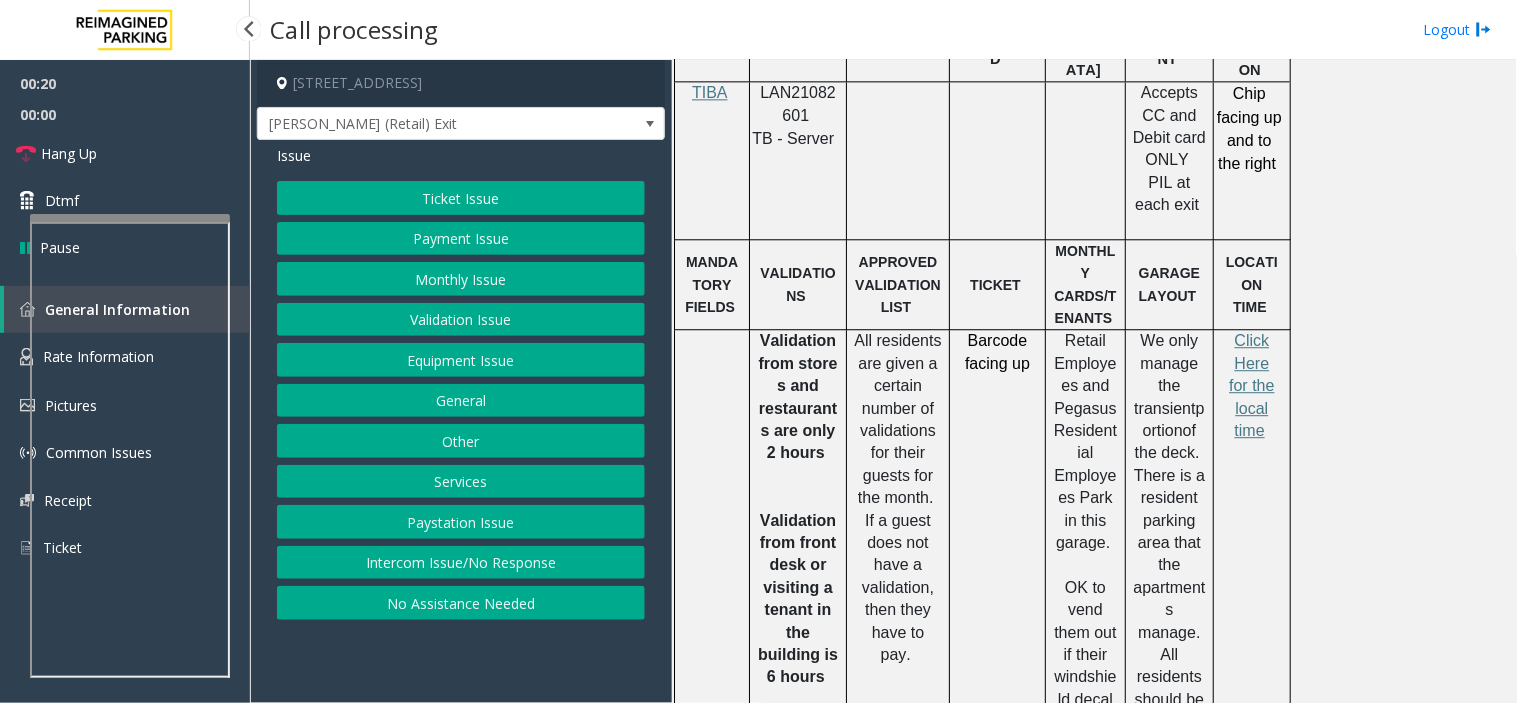click on "Validation Issue" 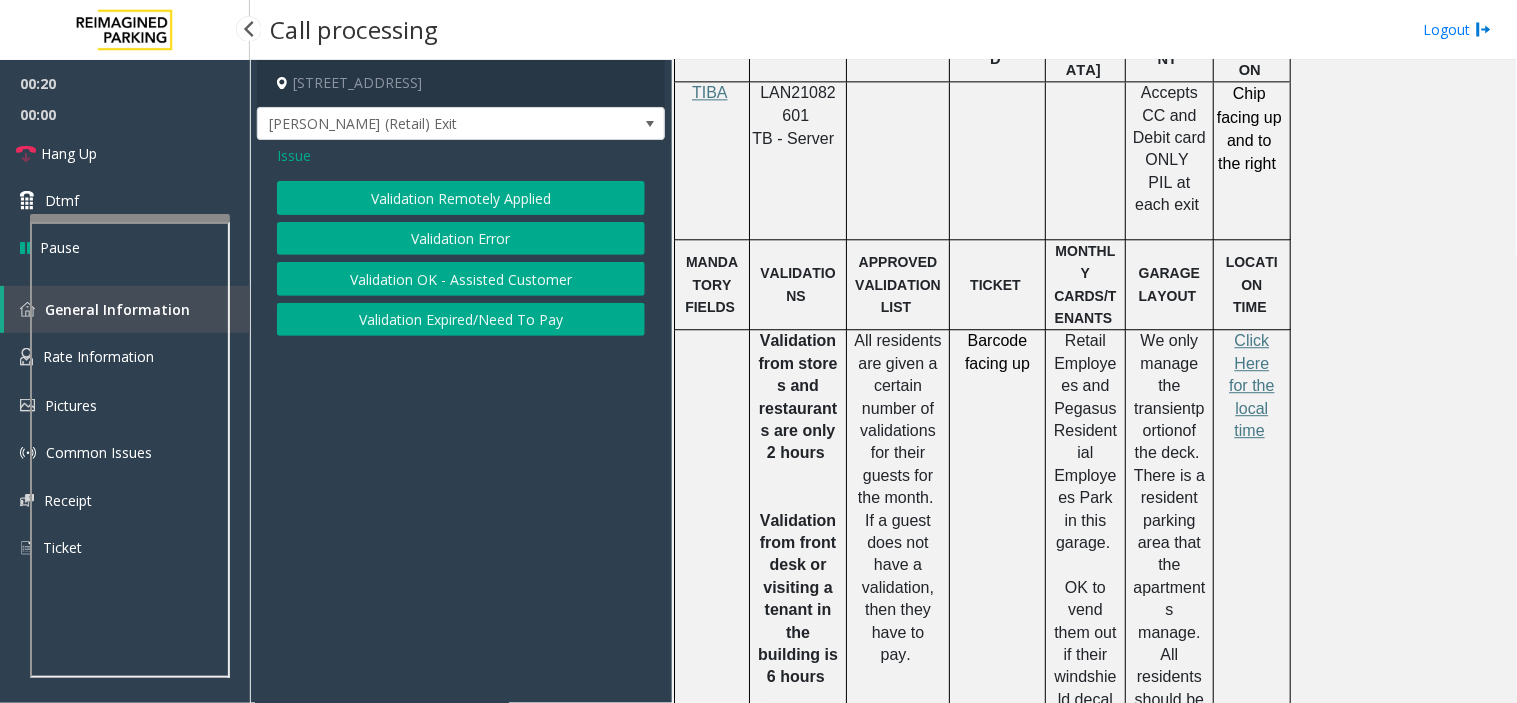 click on "Validation Remotely Applied   Validation Error   Validation OK - Assisted Customer   Validation Expired/Need To Pay" 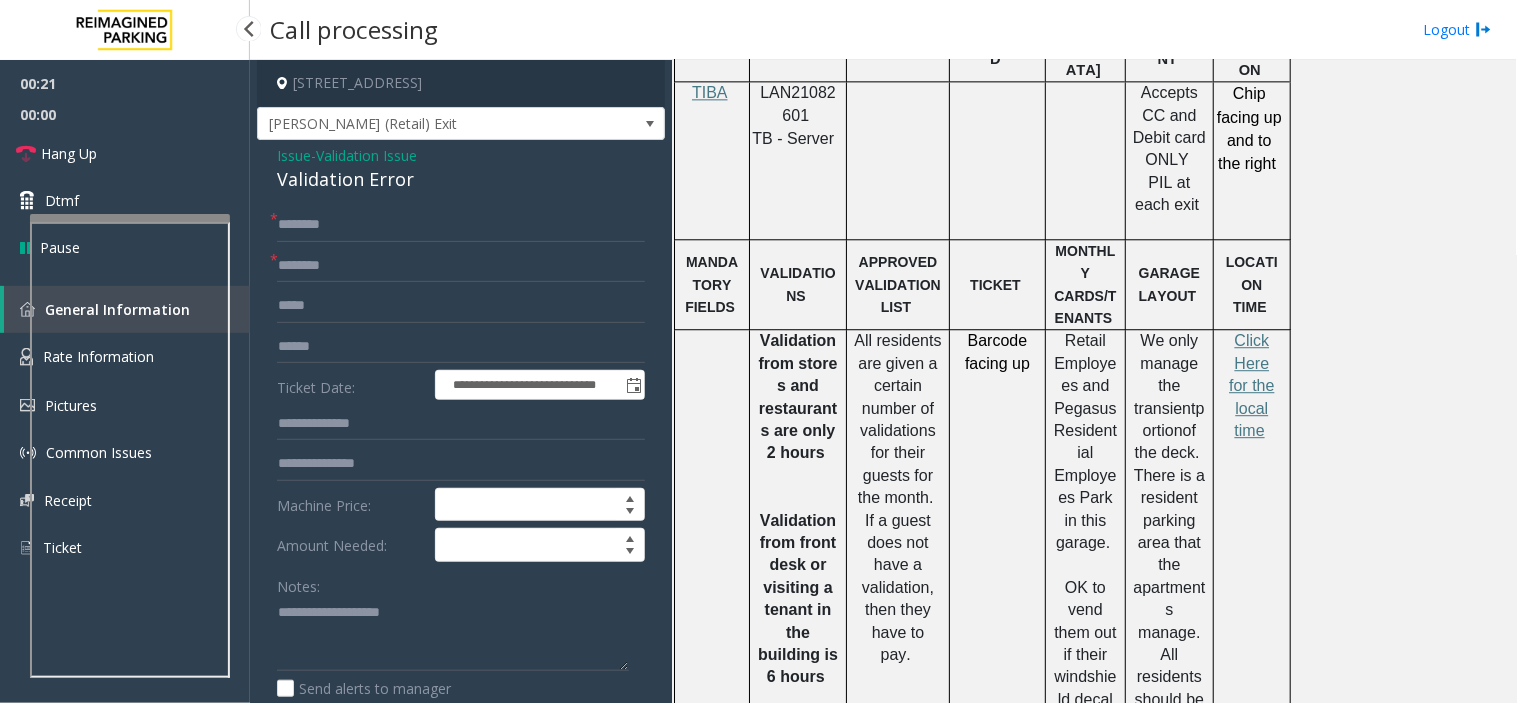 click on "Validation Error" 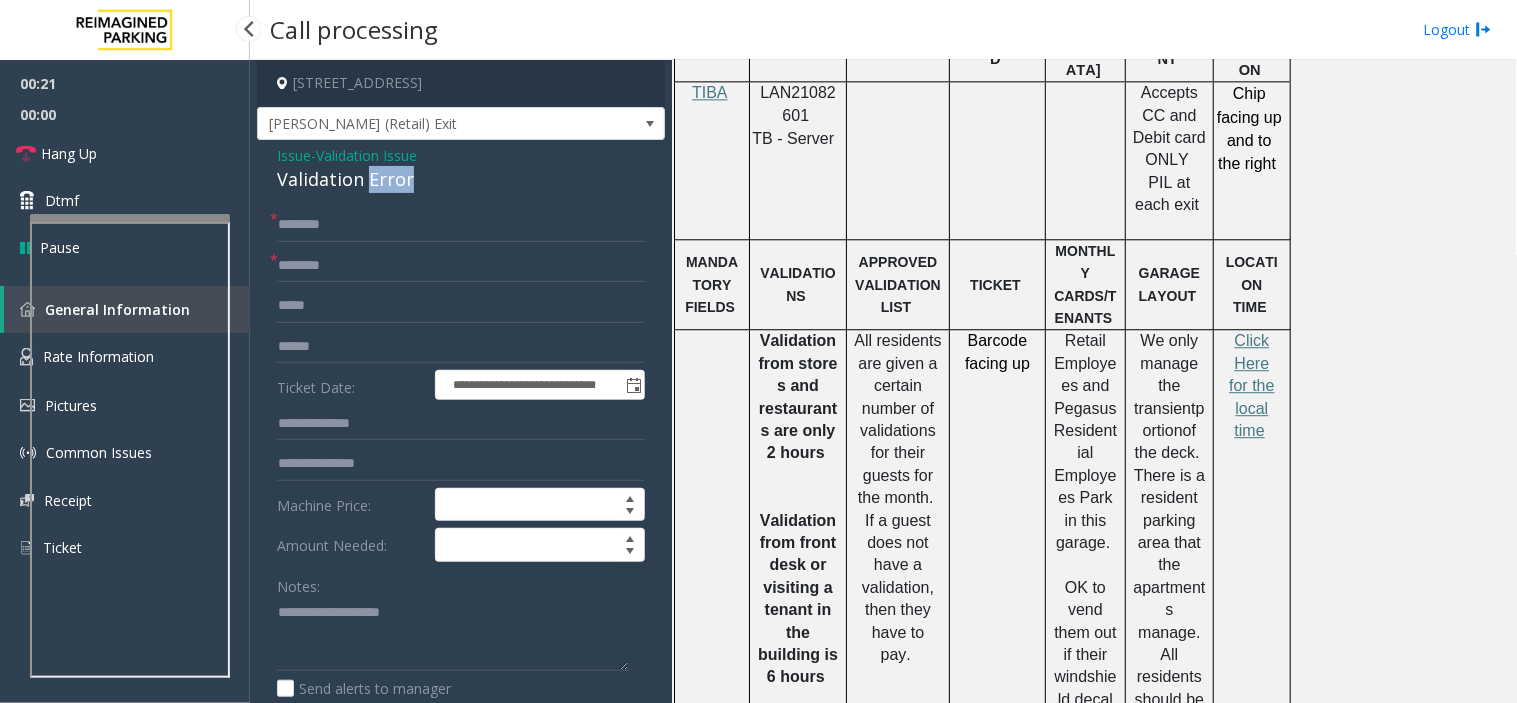 click on "Validation Error" 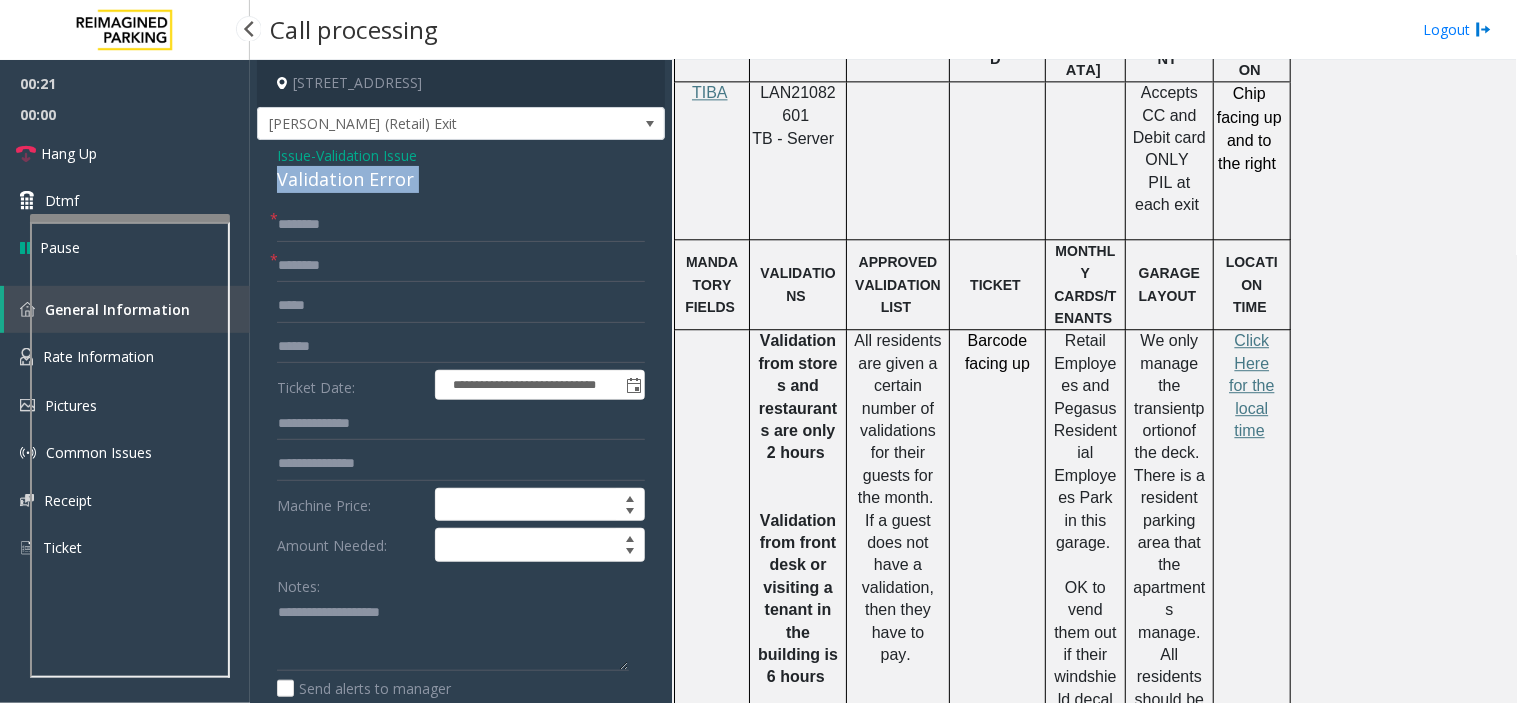 click on "Validation Error" 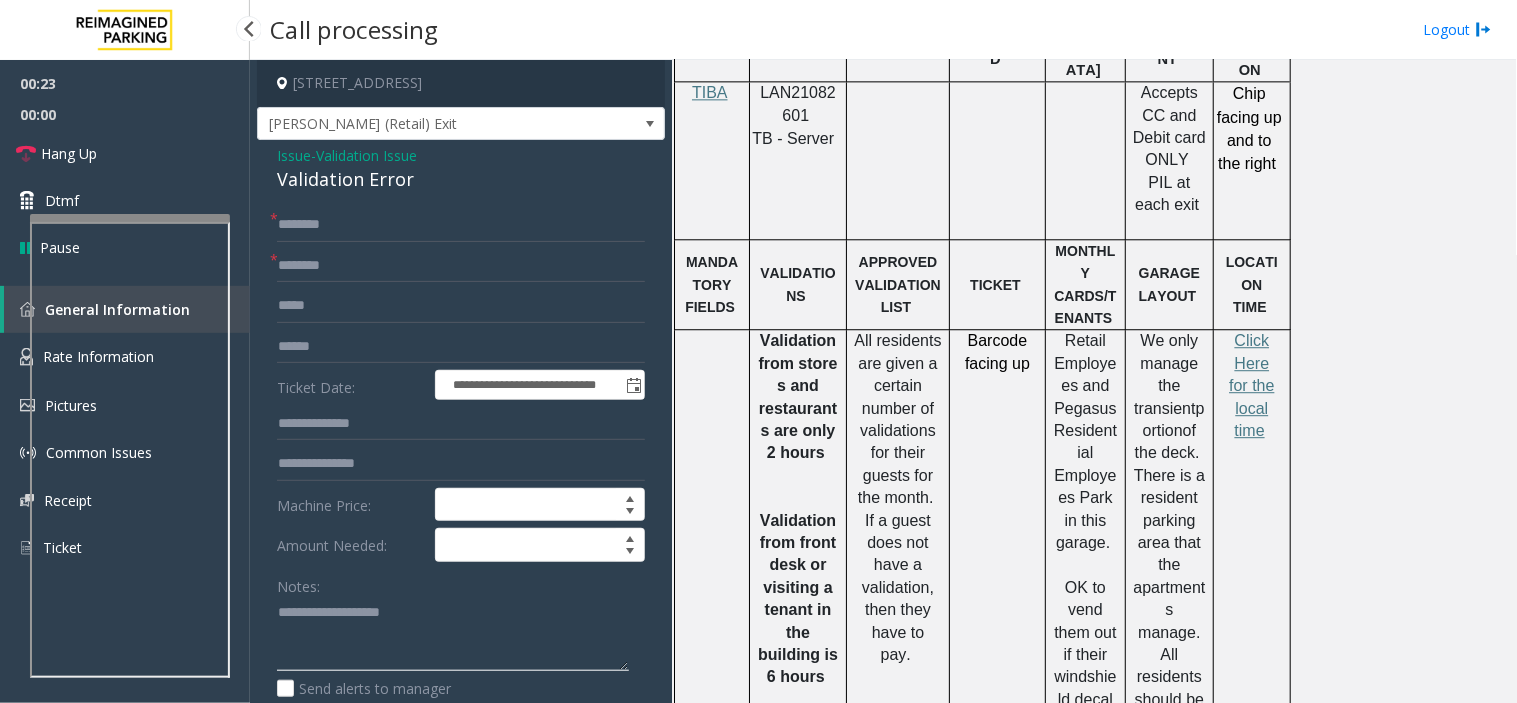 click 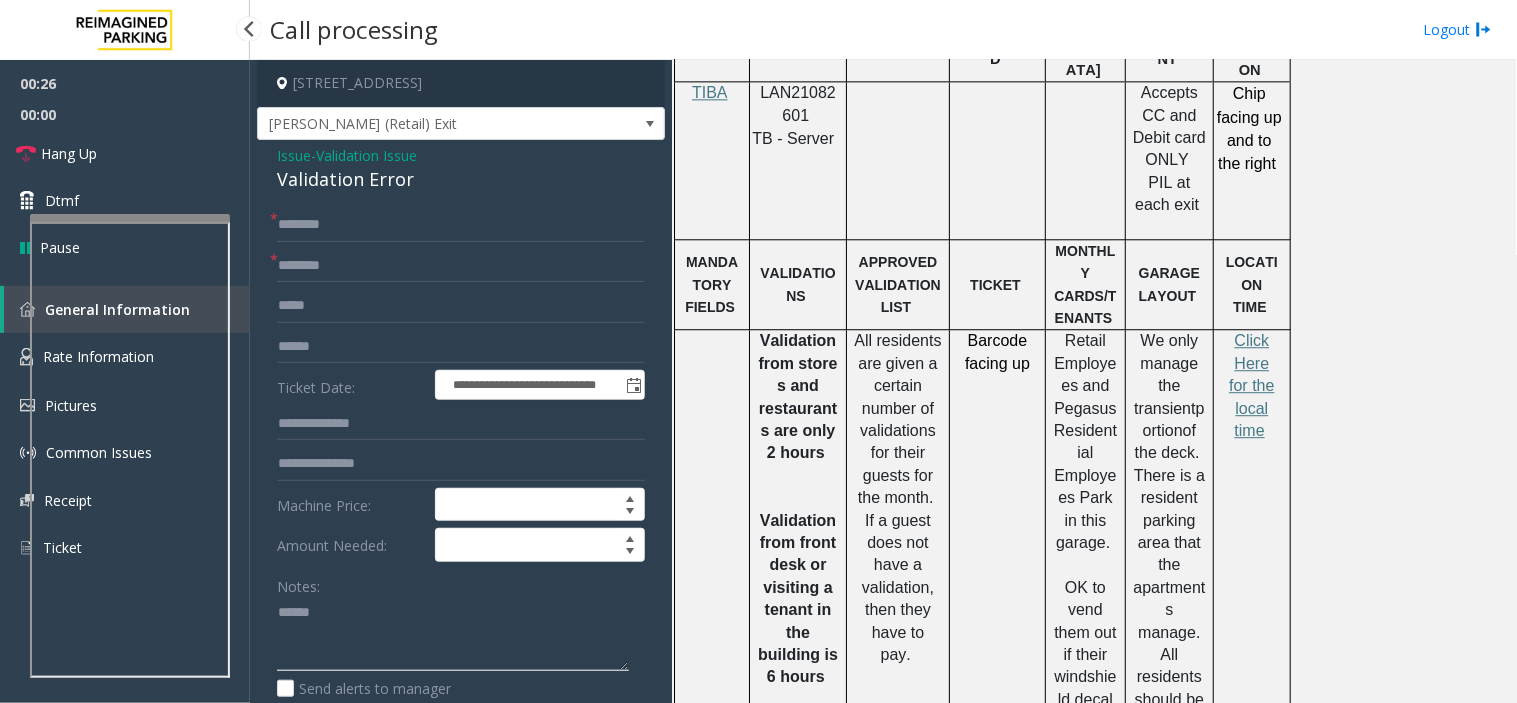 paste on "**********" 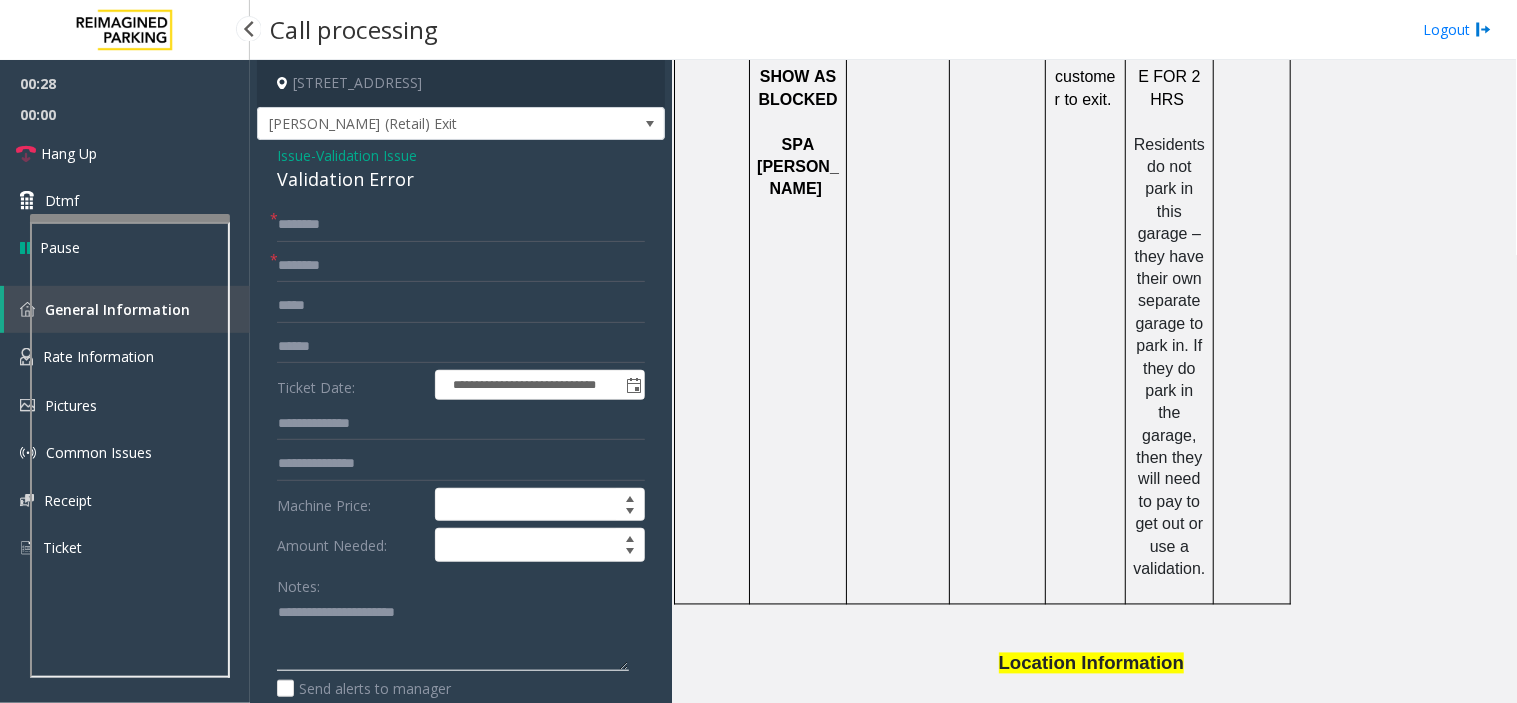 scroll, scrollTop: 2763, scrollLeft: 0, axis: vertical 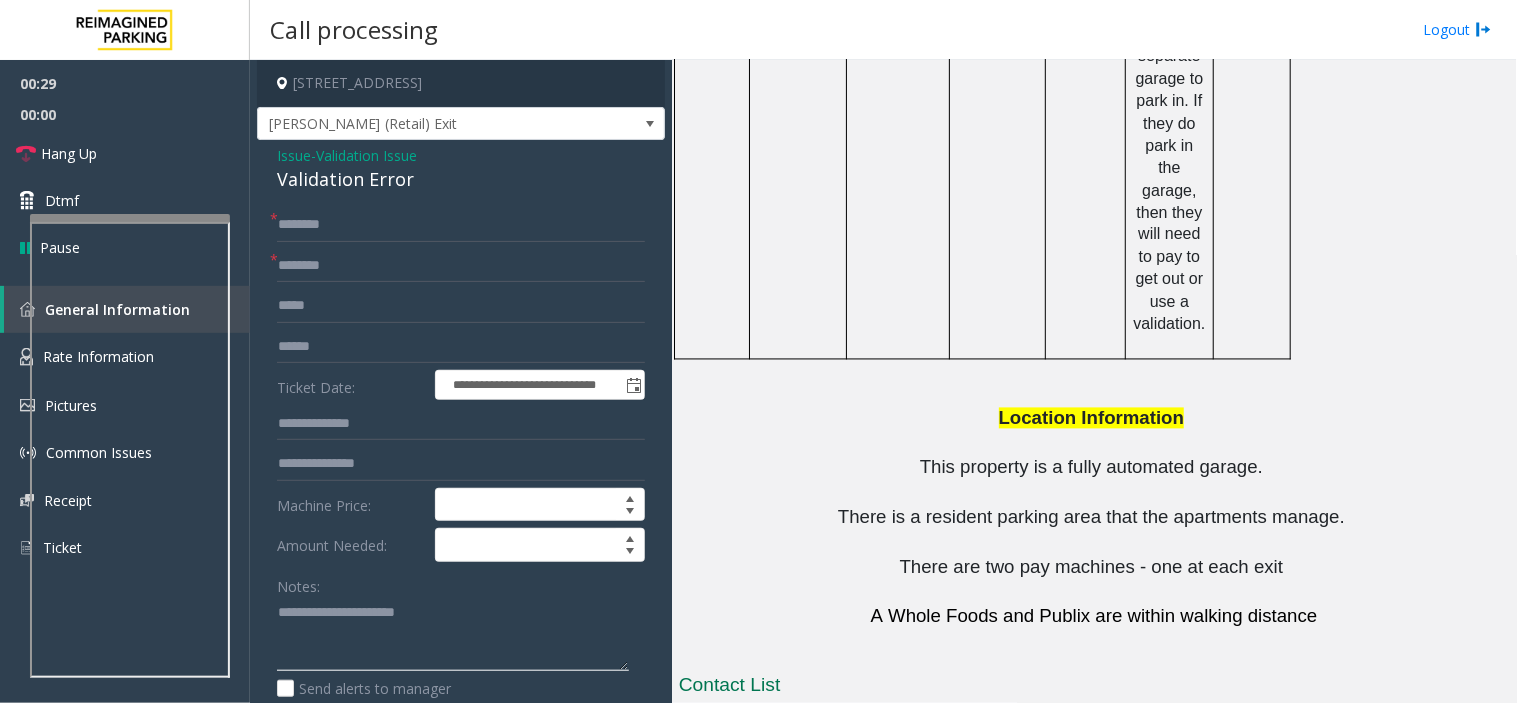 type on "**********" 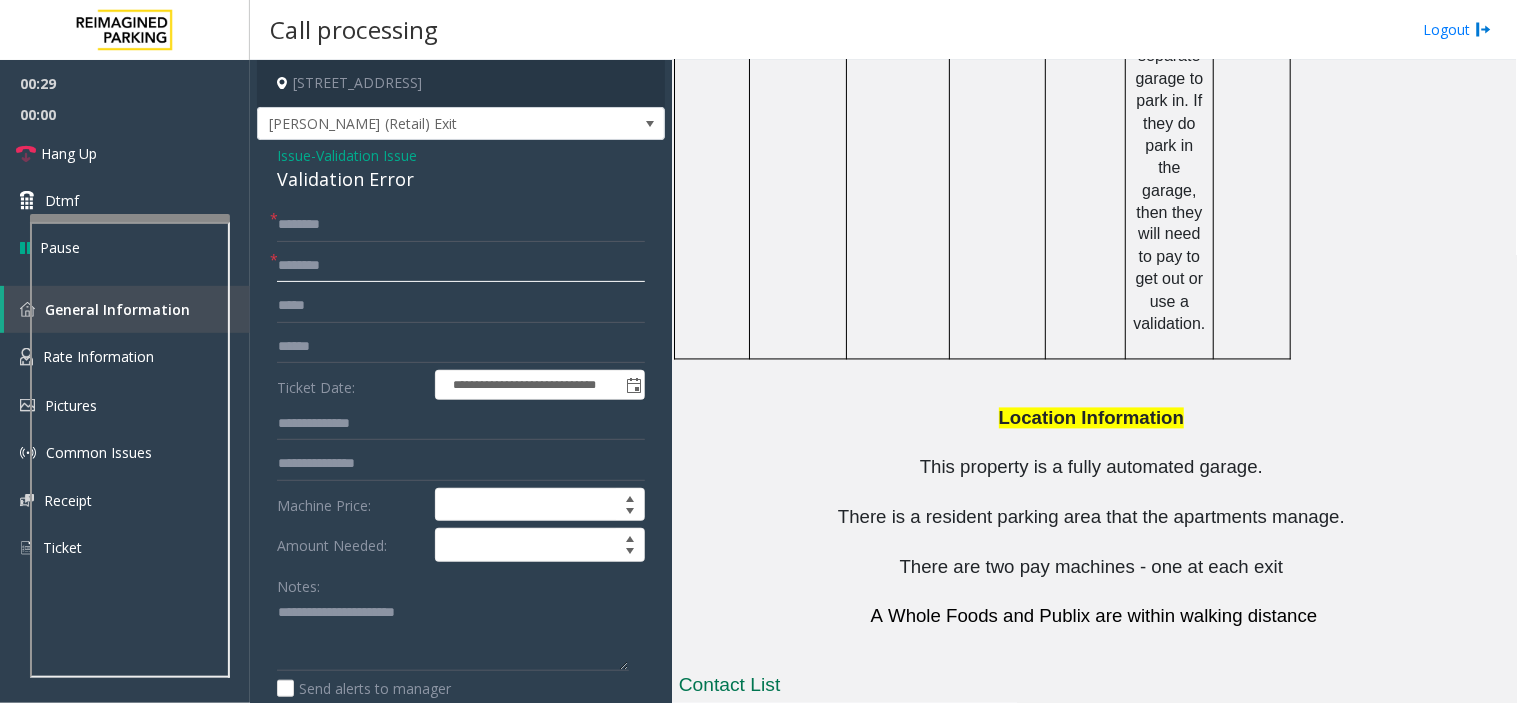 click 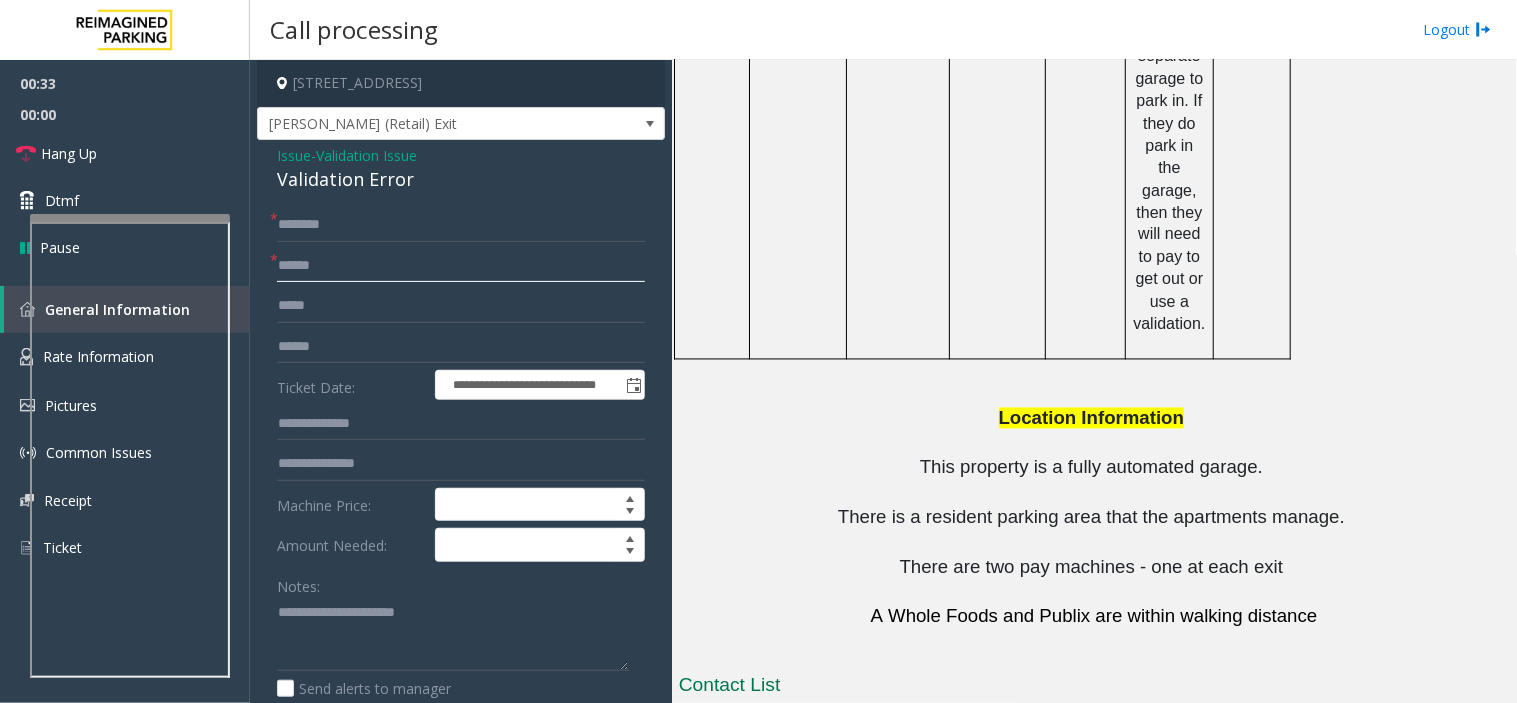 type on "*****" 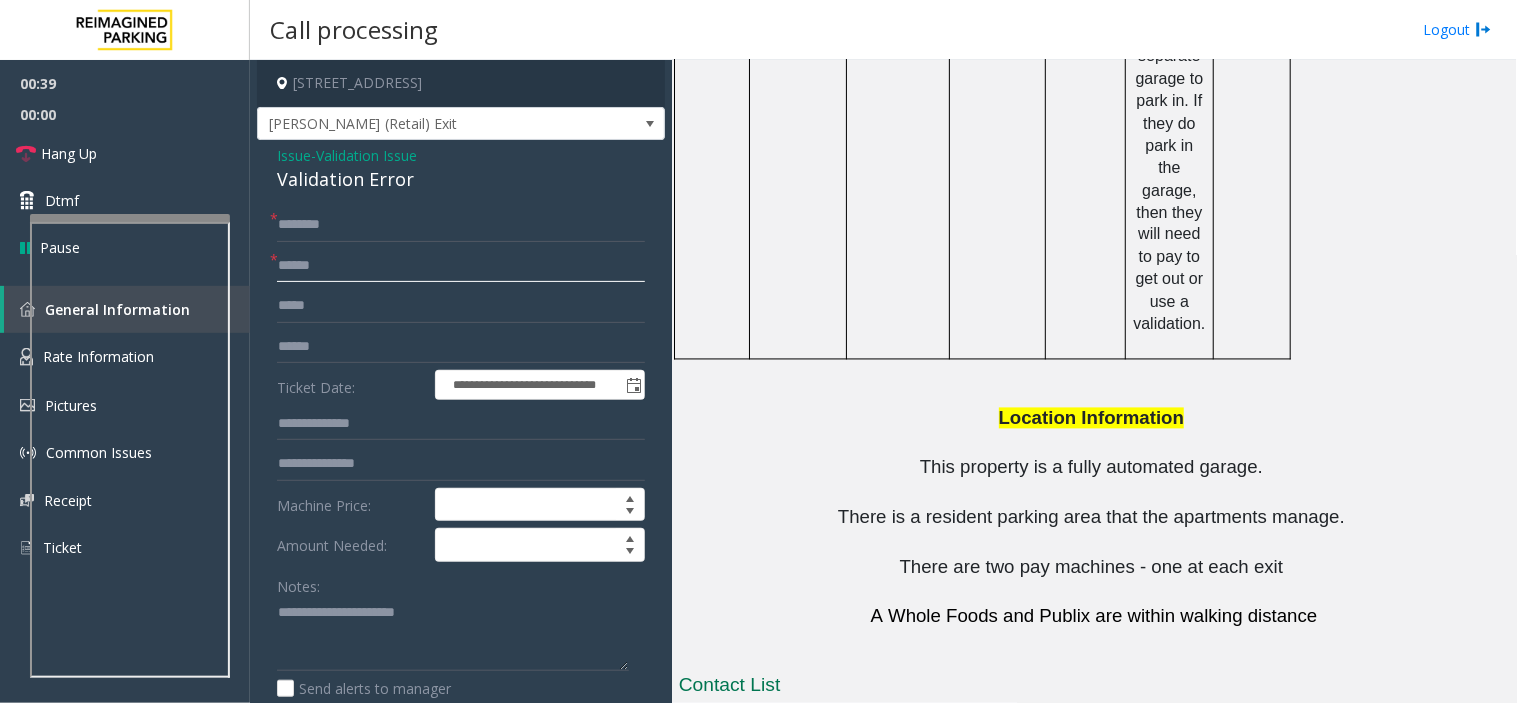 click on "*****" 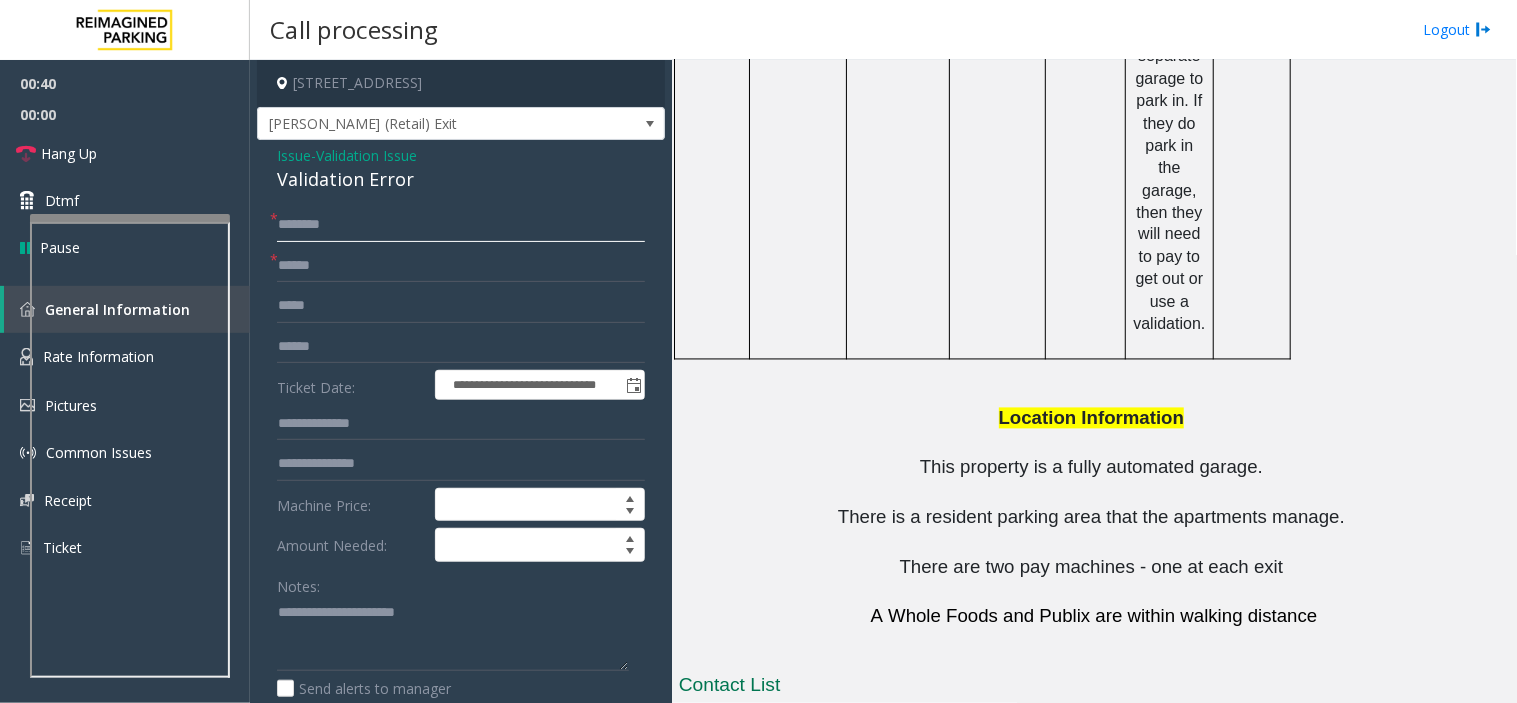click 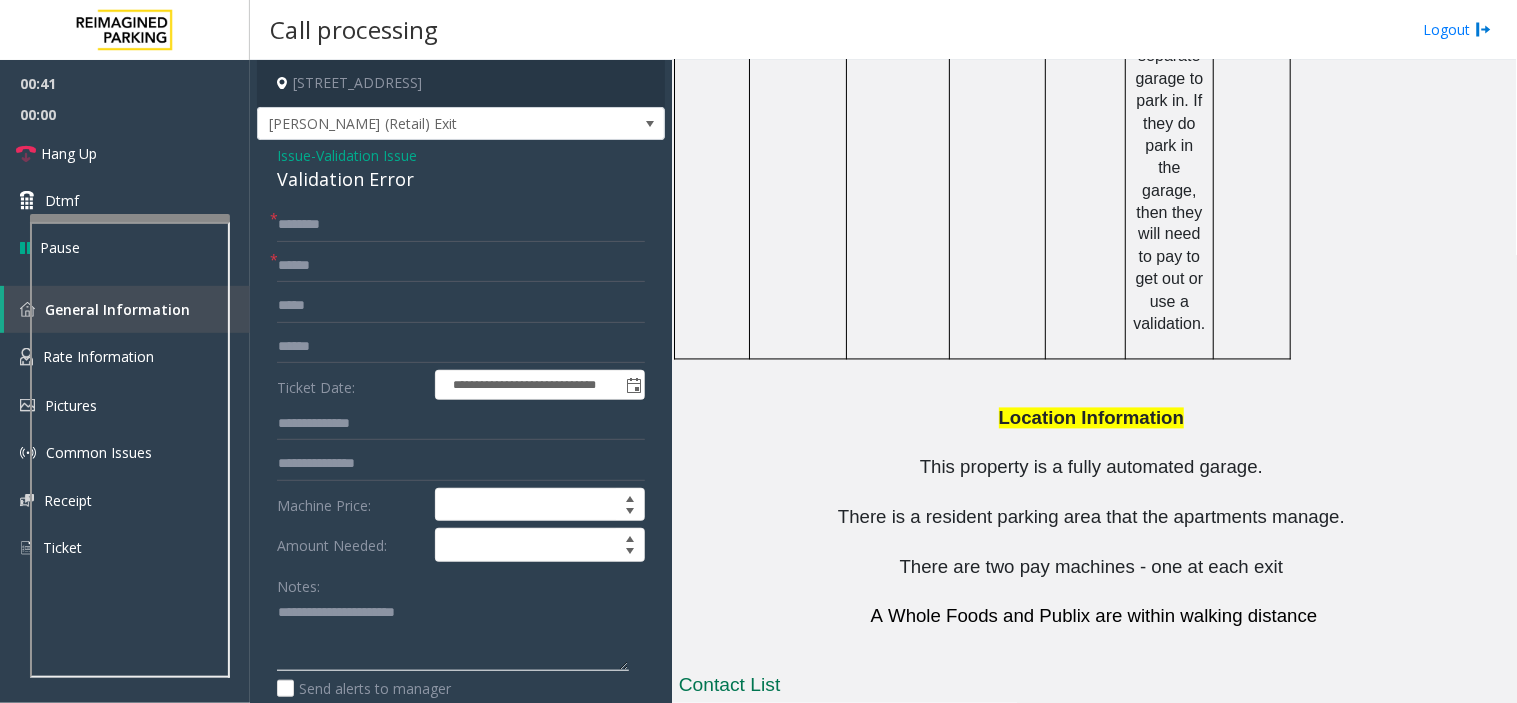click 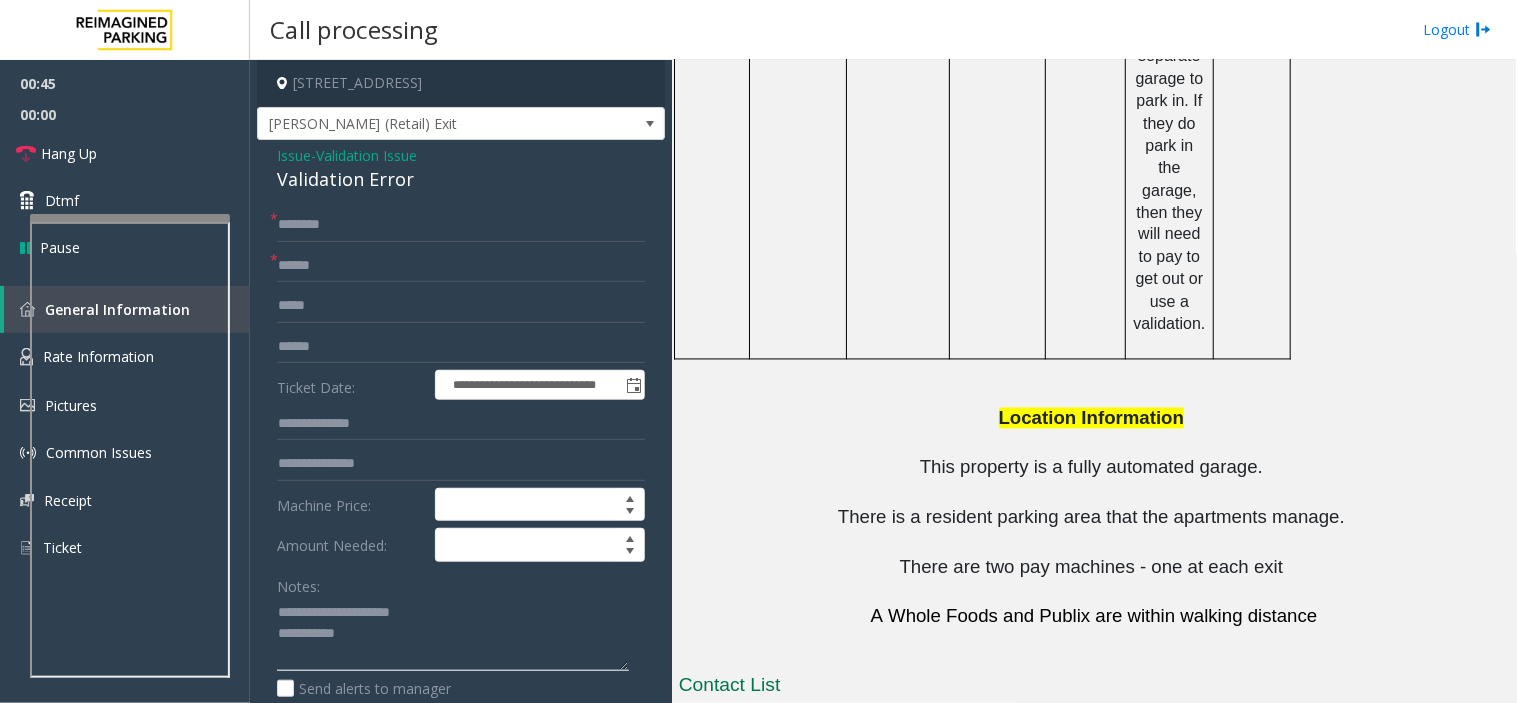 type on "**********" 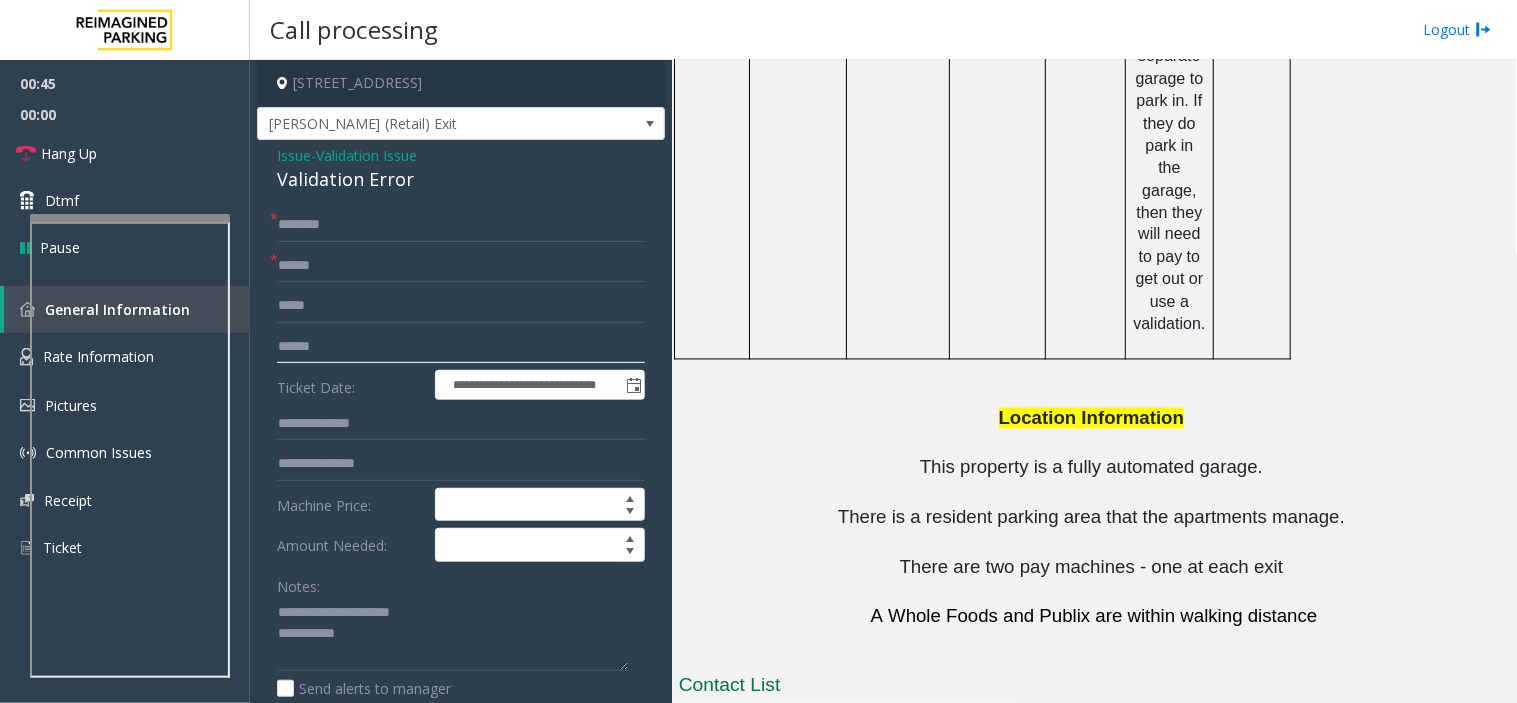 click 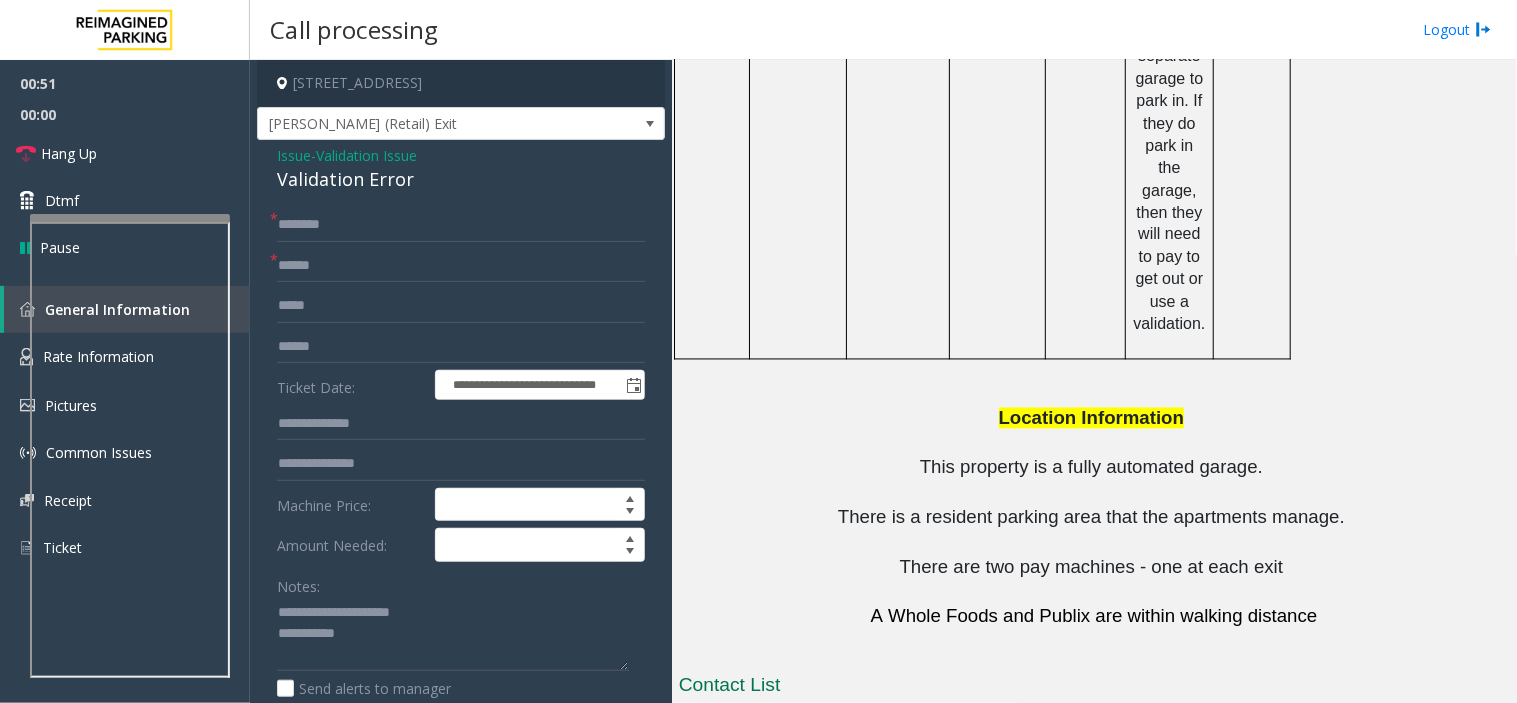 click on "**********" 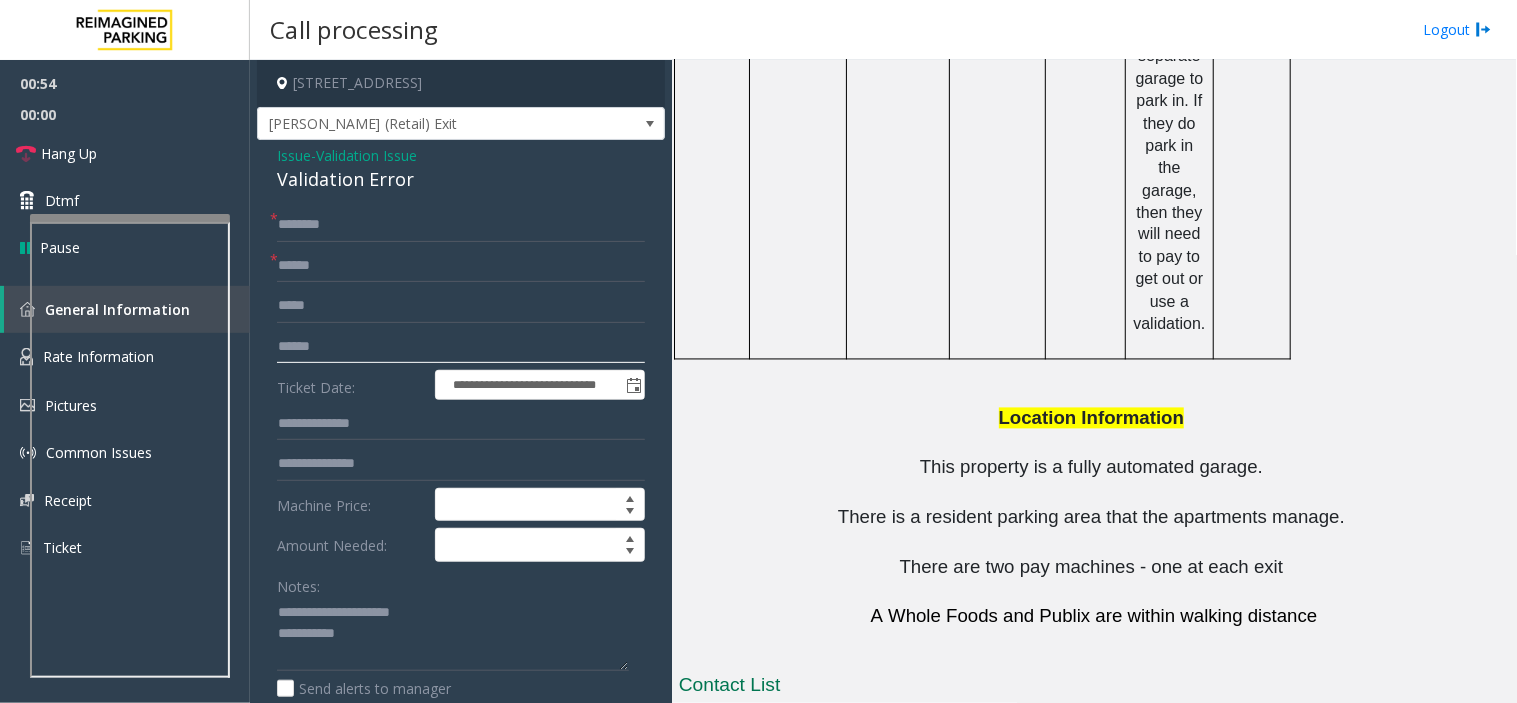 click 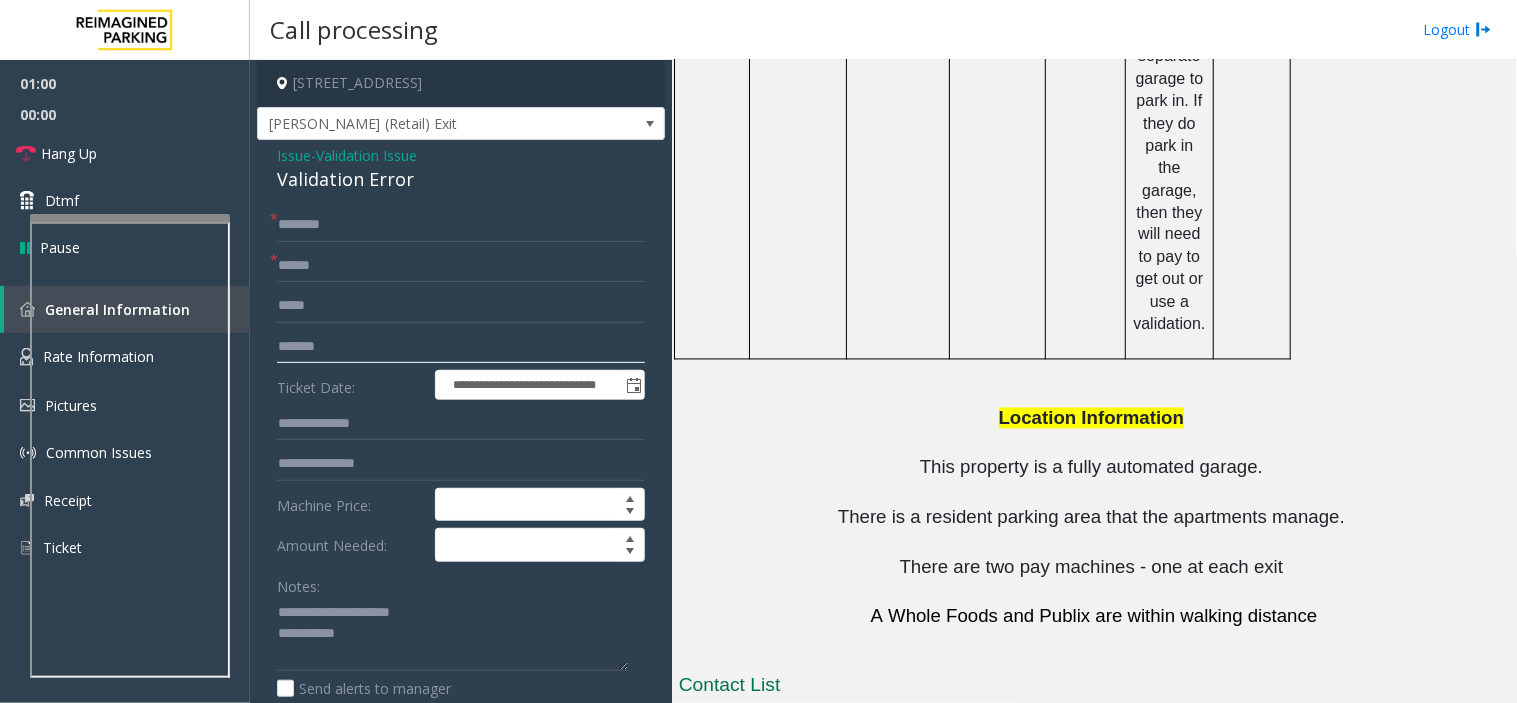 type on "*******" 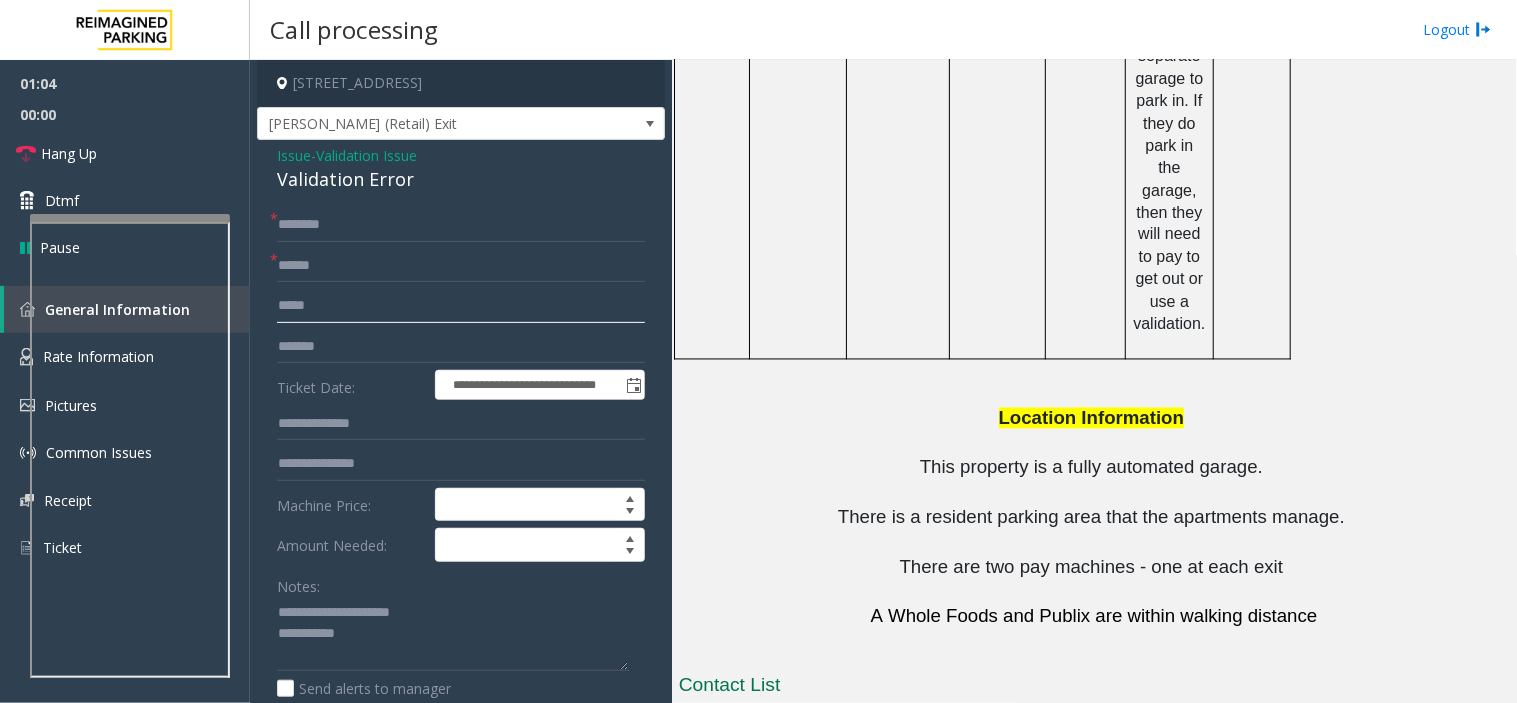 click 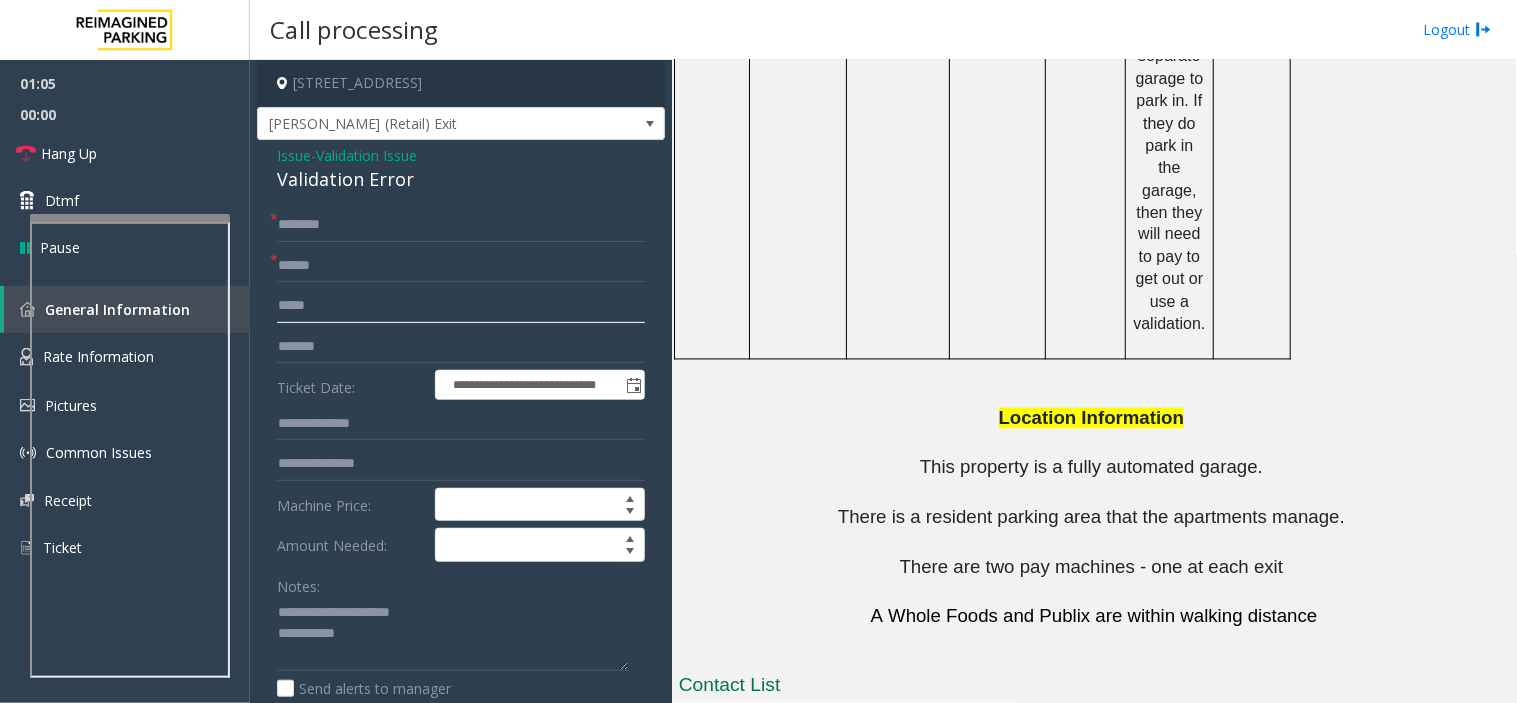click 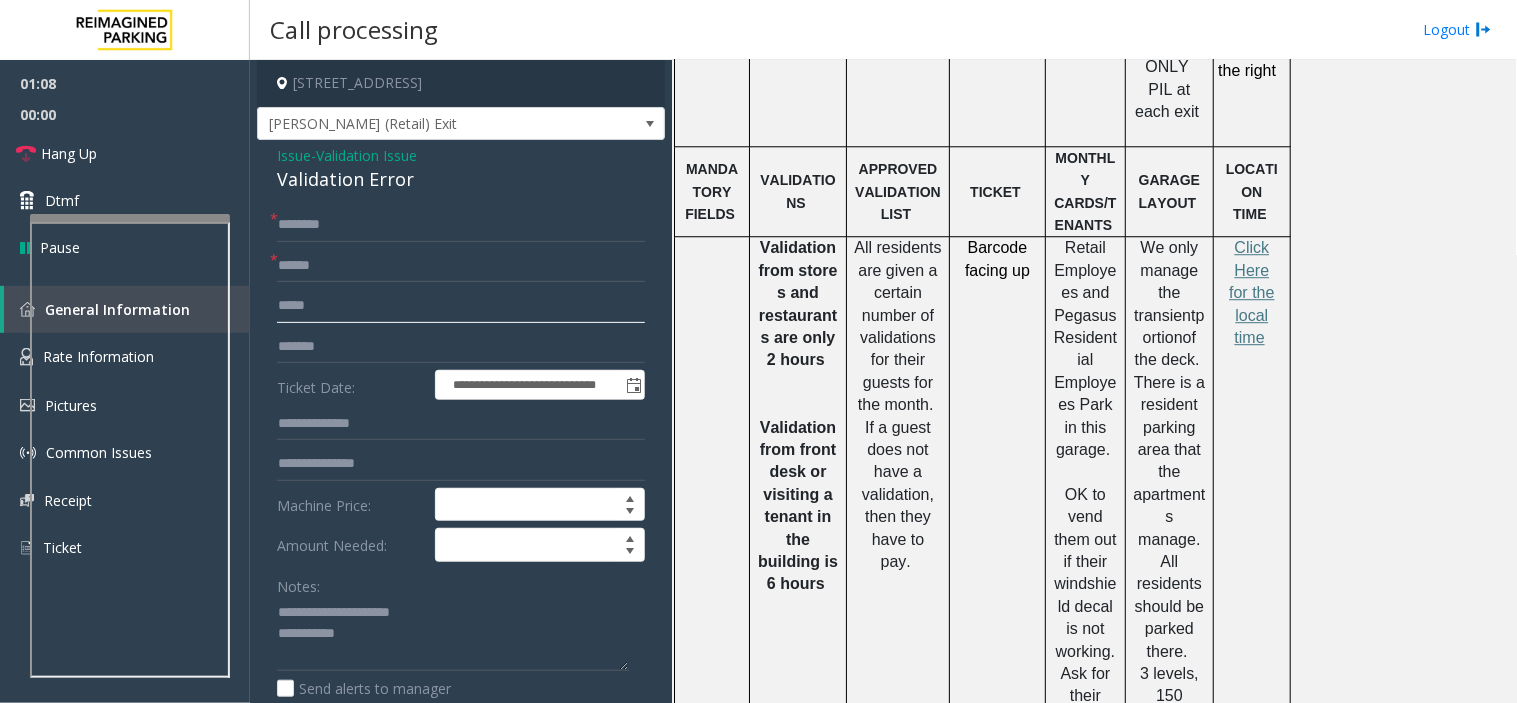 scroll, scrollTop: 1207, scrollLeft: 0, axis: vertical 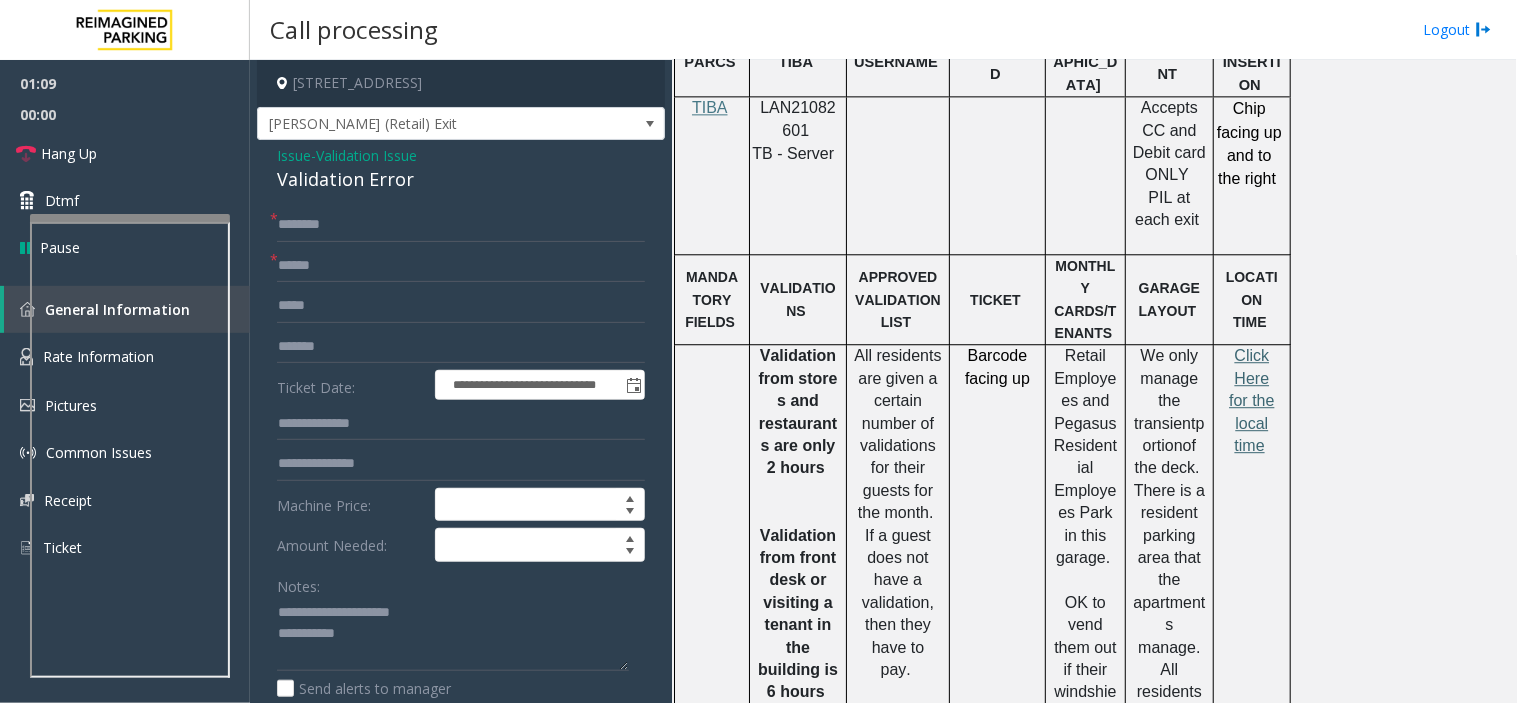 click on "Click Here for the local time" 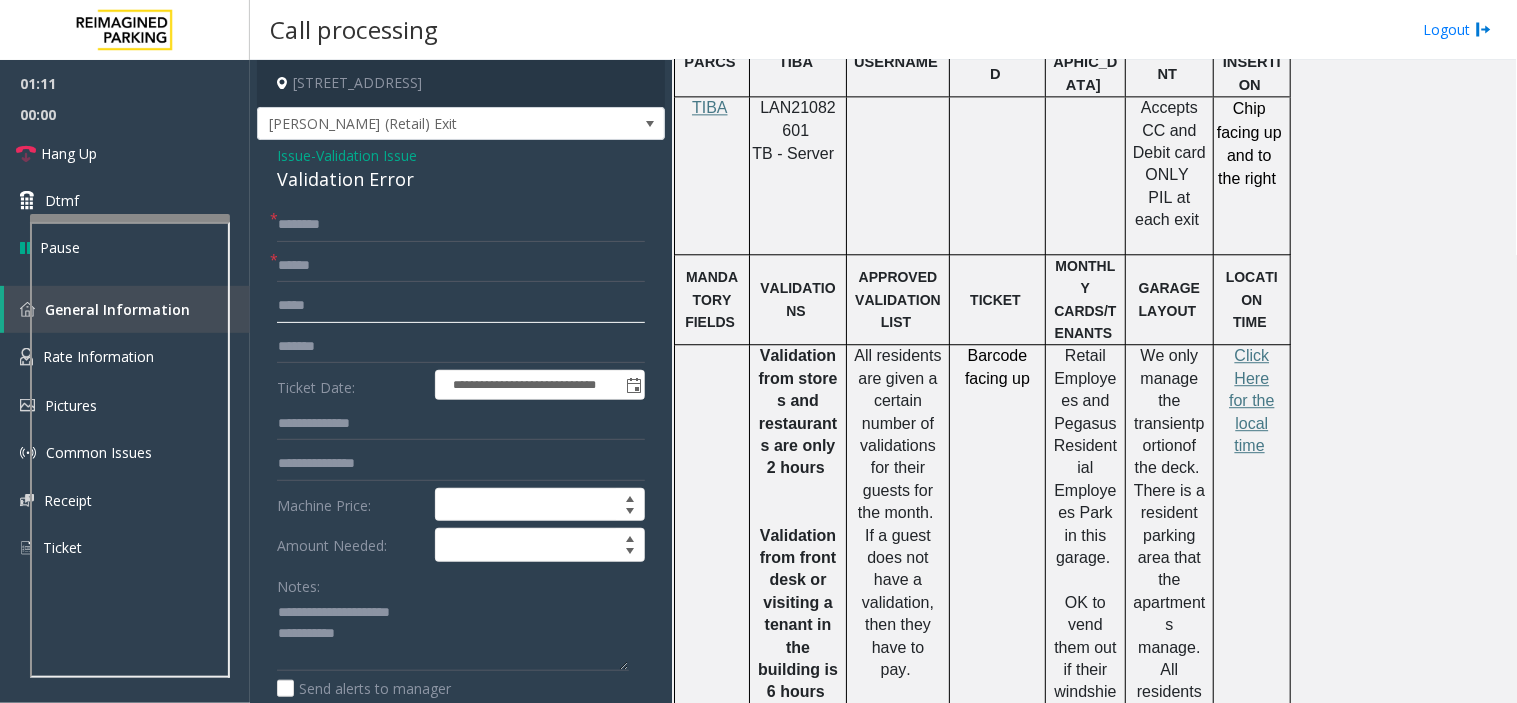 click 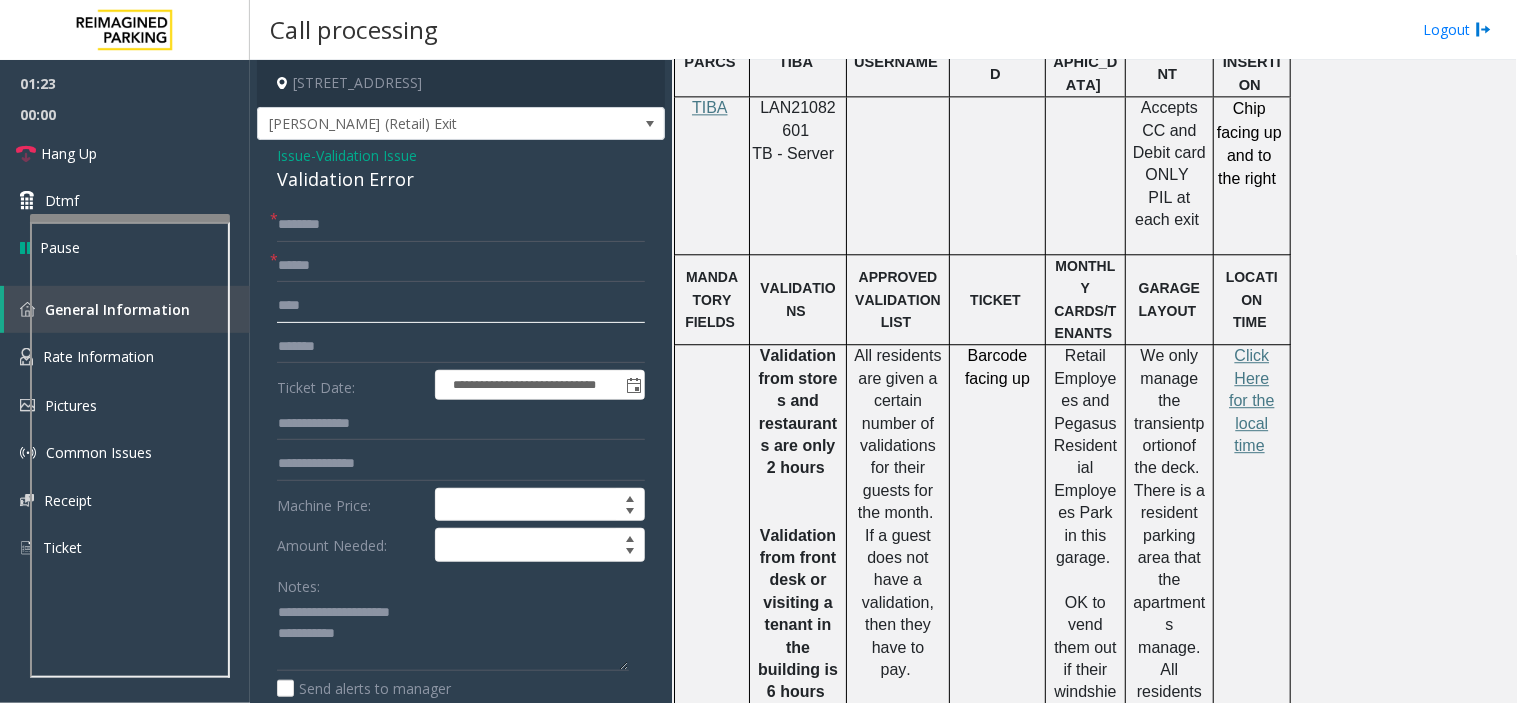 click on "****" 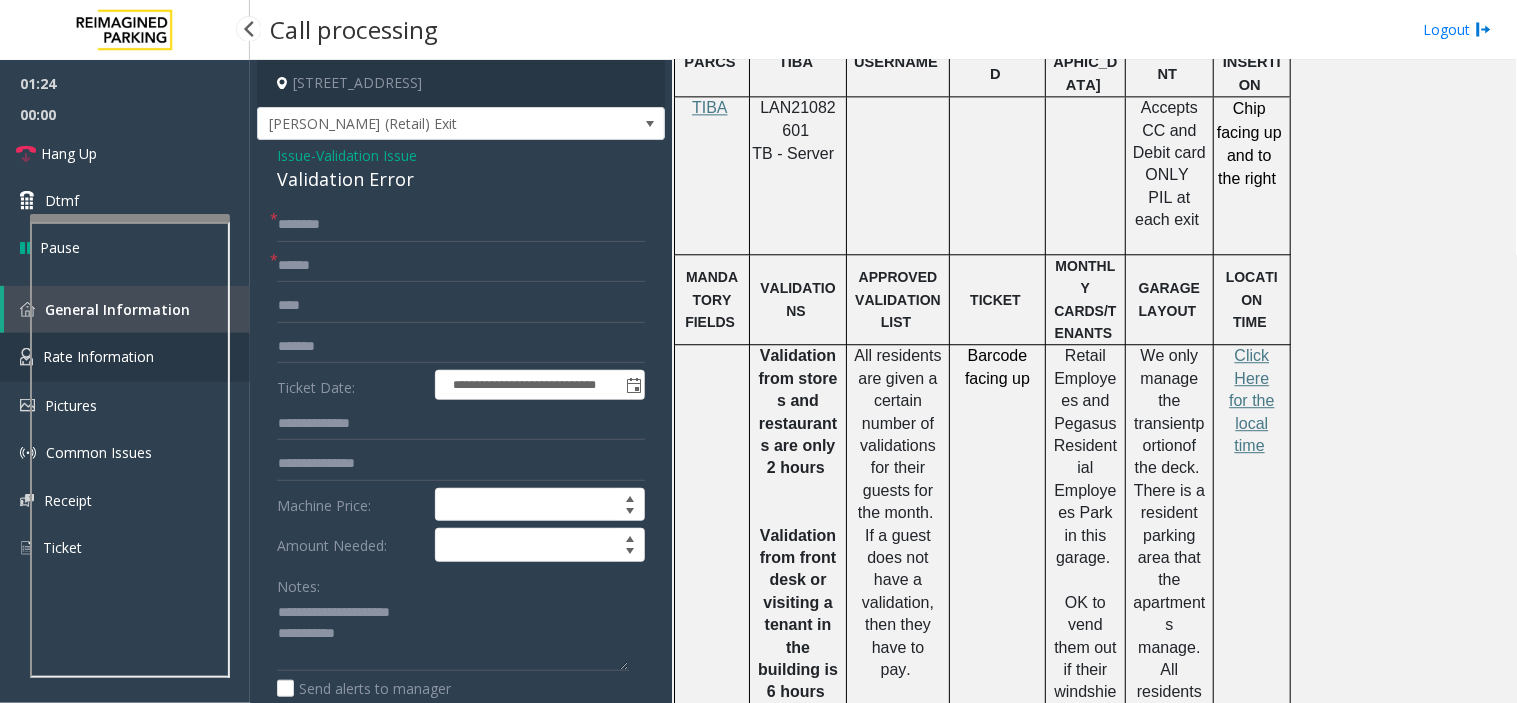 click at bounding box center (26, 357) 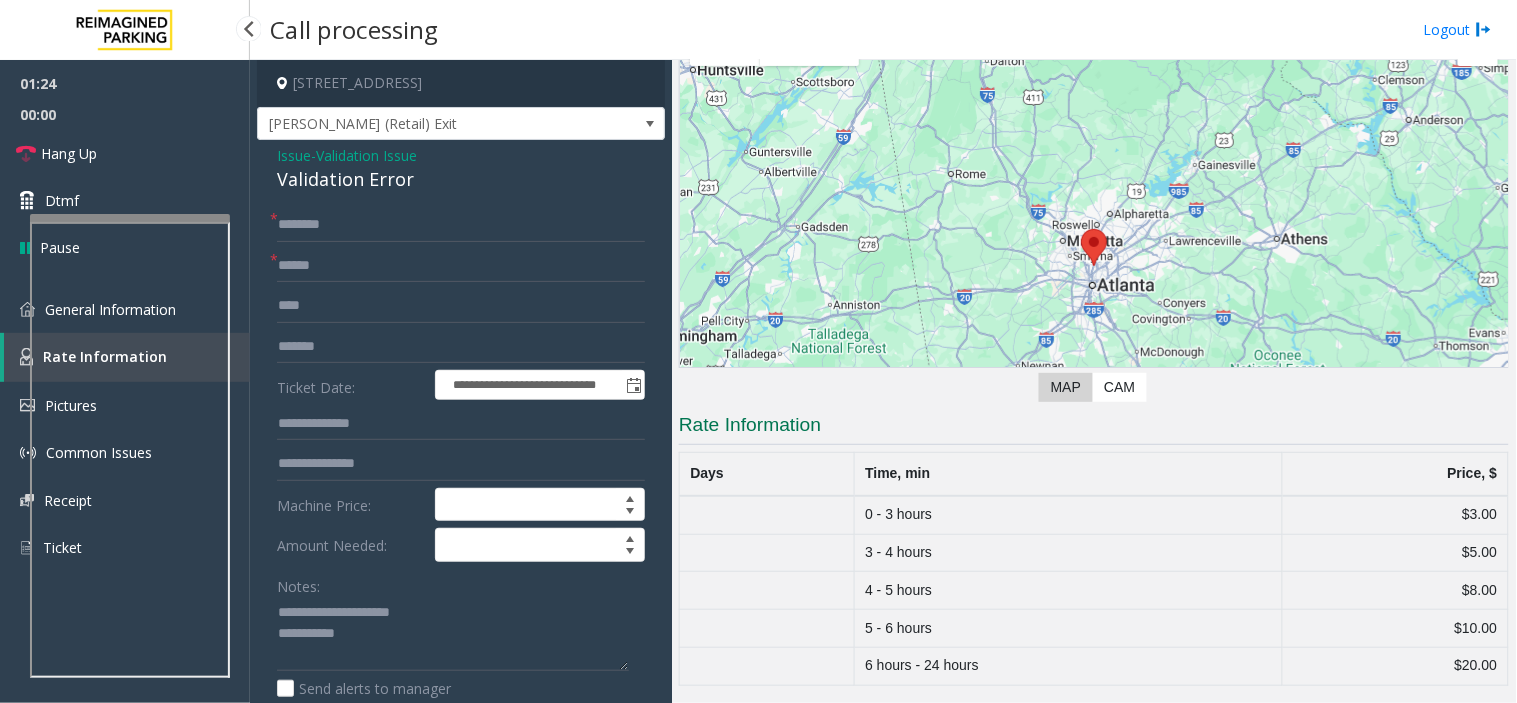 scroll, scrollTop: 118, scrollLeft: 0, axis: vertical 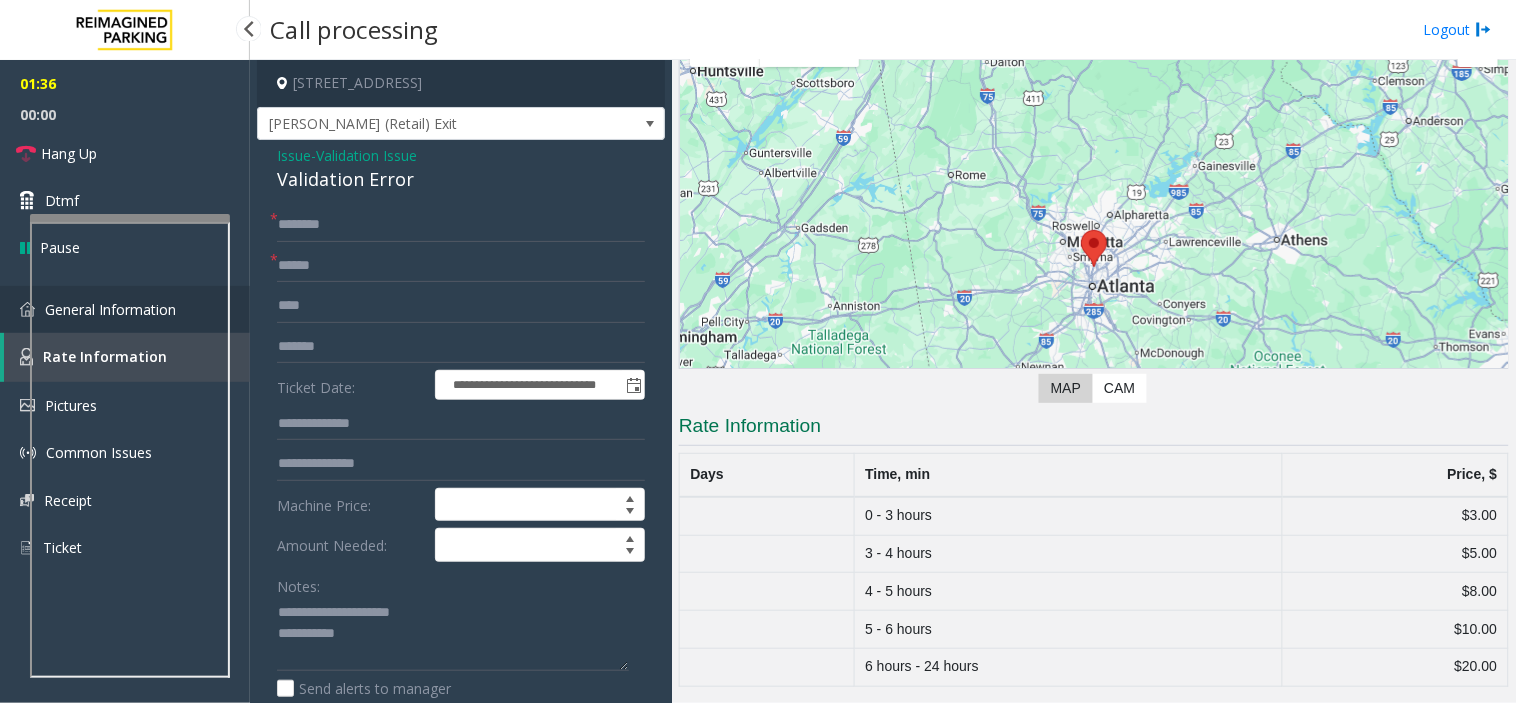 click on "General Information" at bounding box center [125, 309] 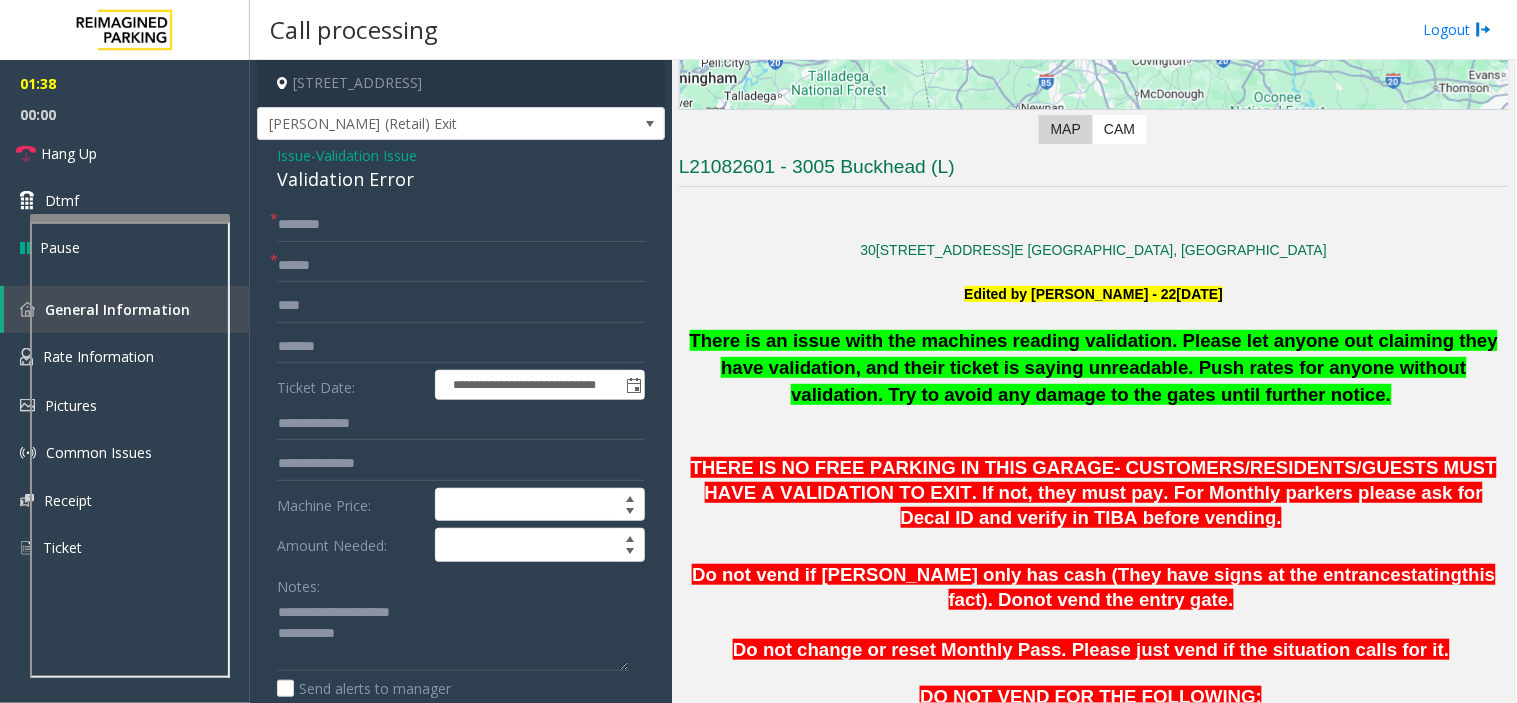 scroll, scrollTop: 318, scrollLeft: 0, axis: vertical 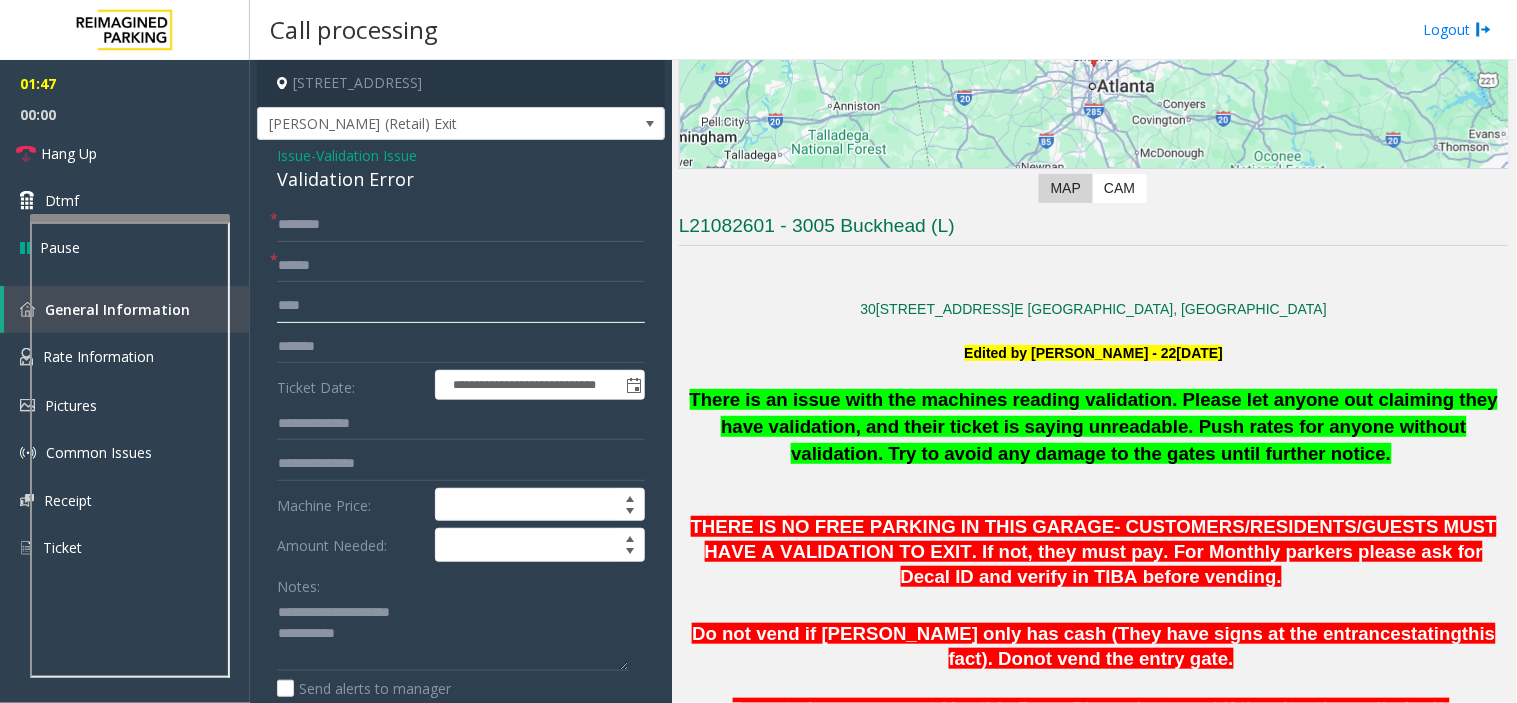 click on "****" 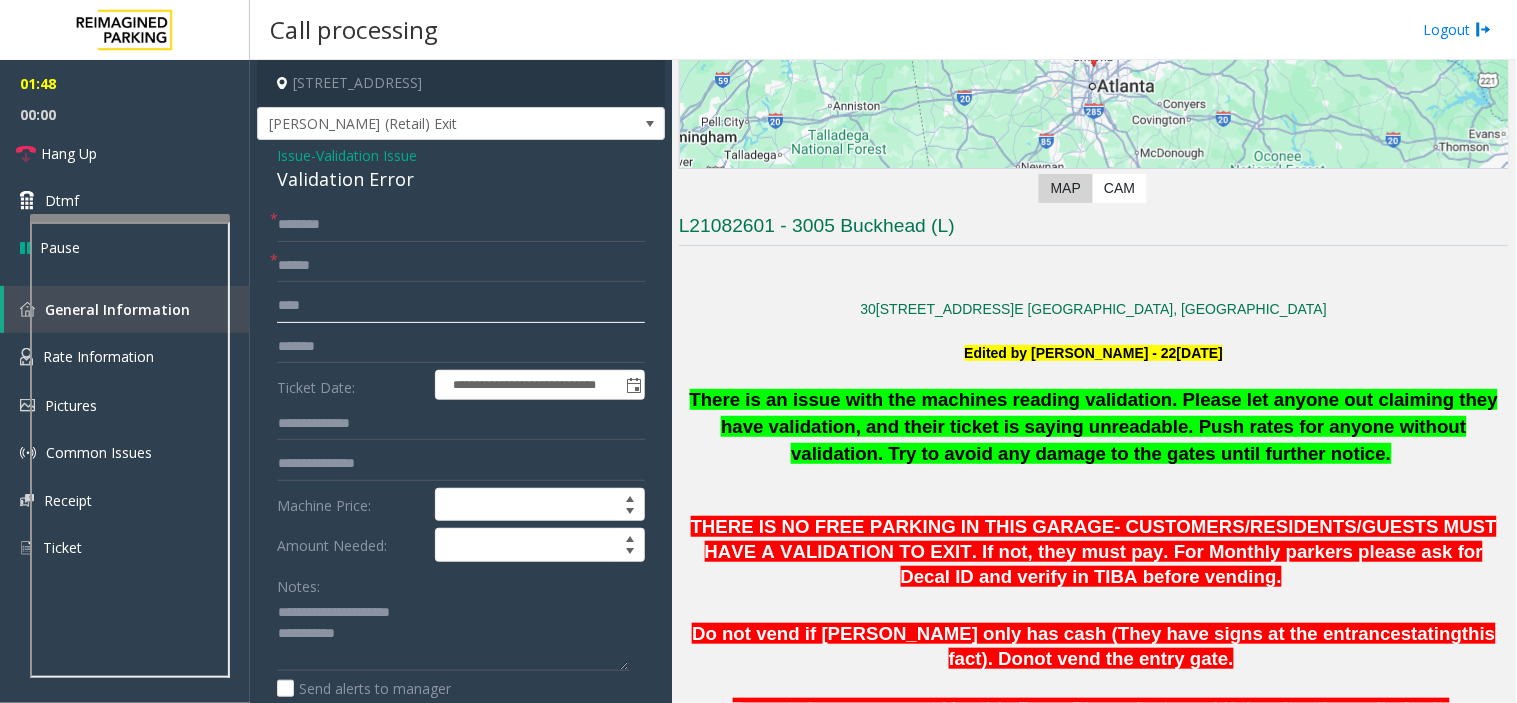 click on "****" 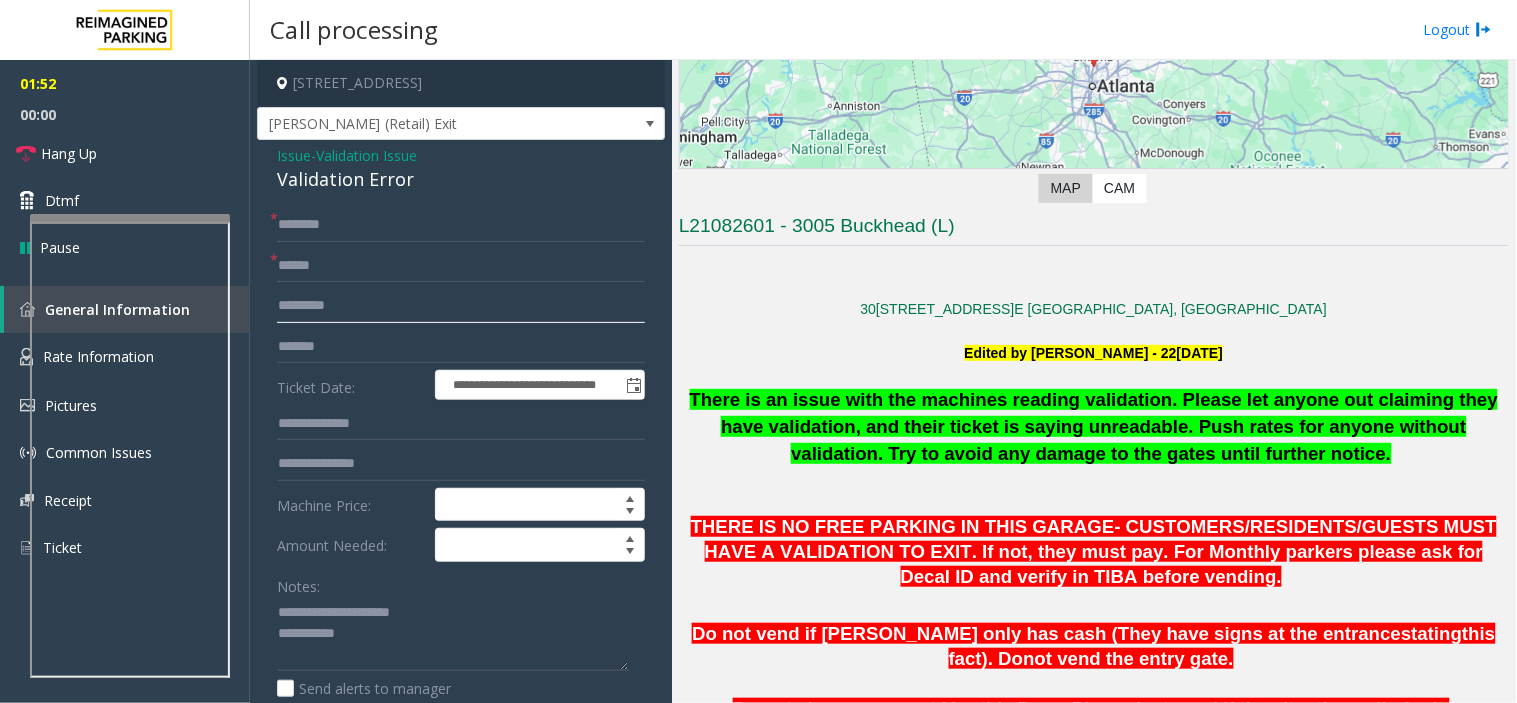 type on "*********" 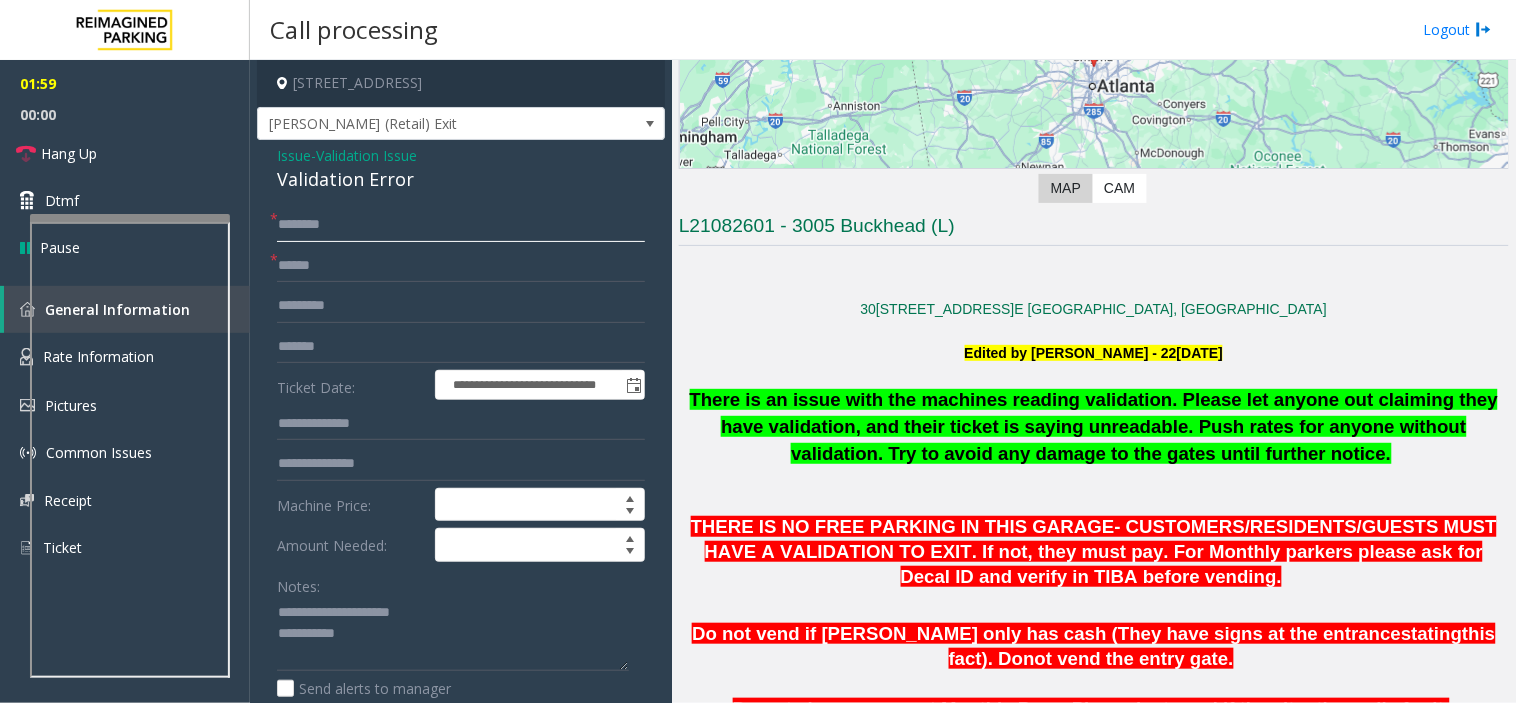 click 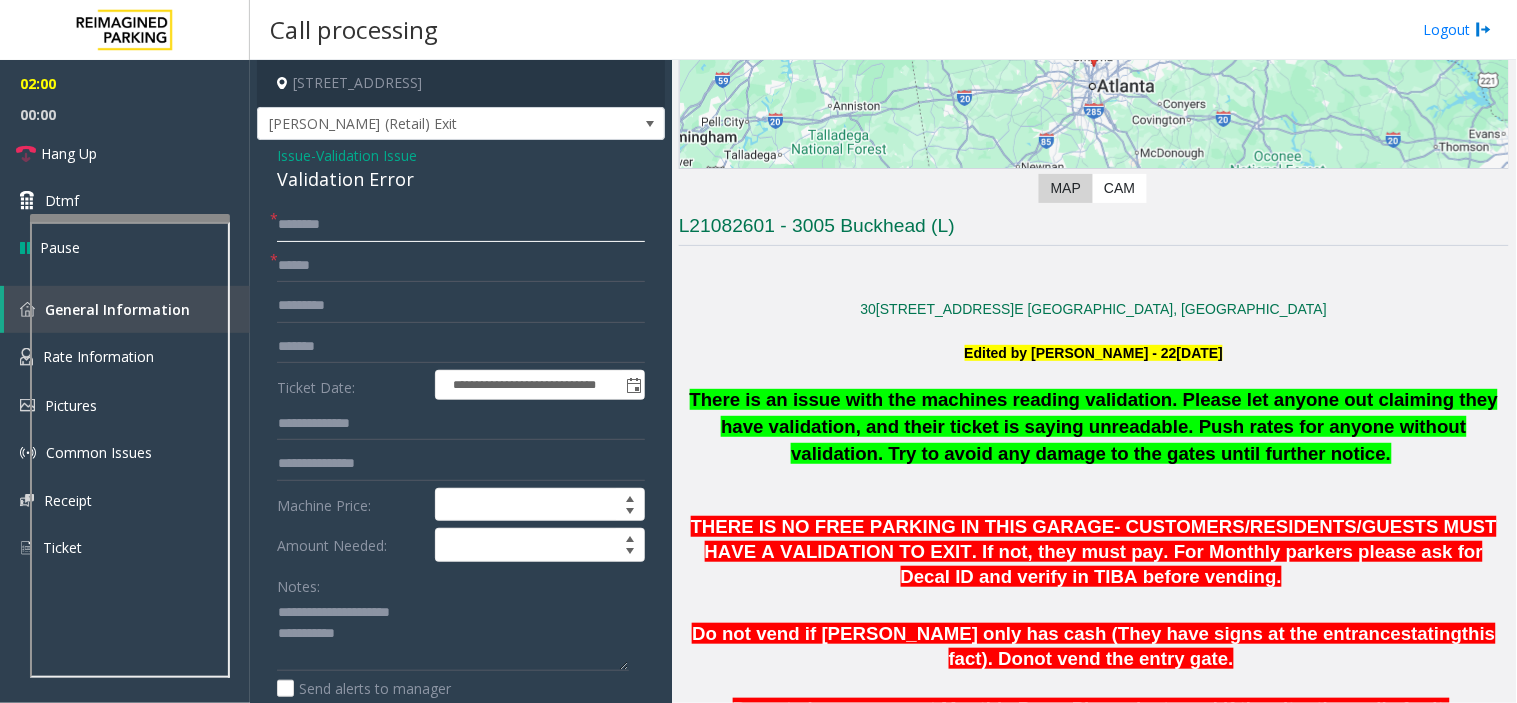 click 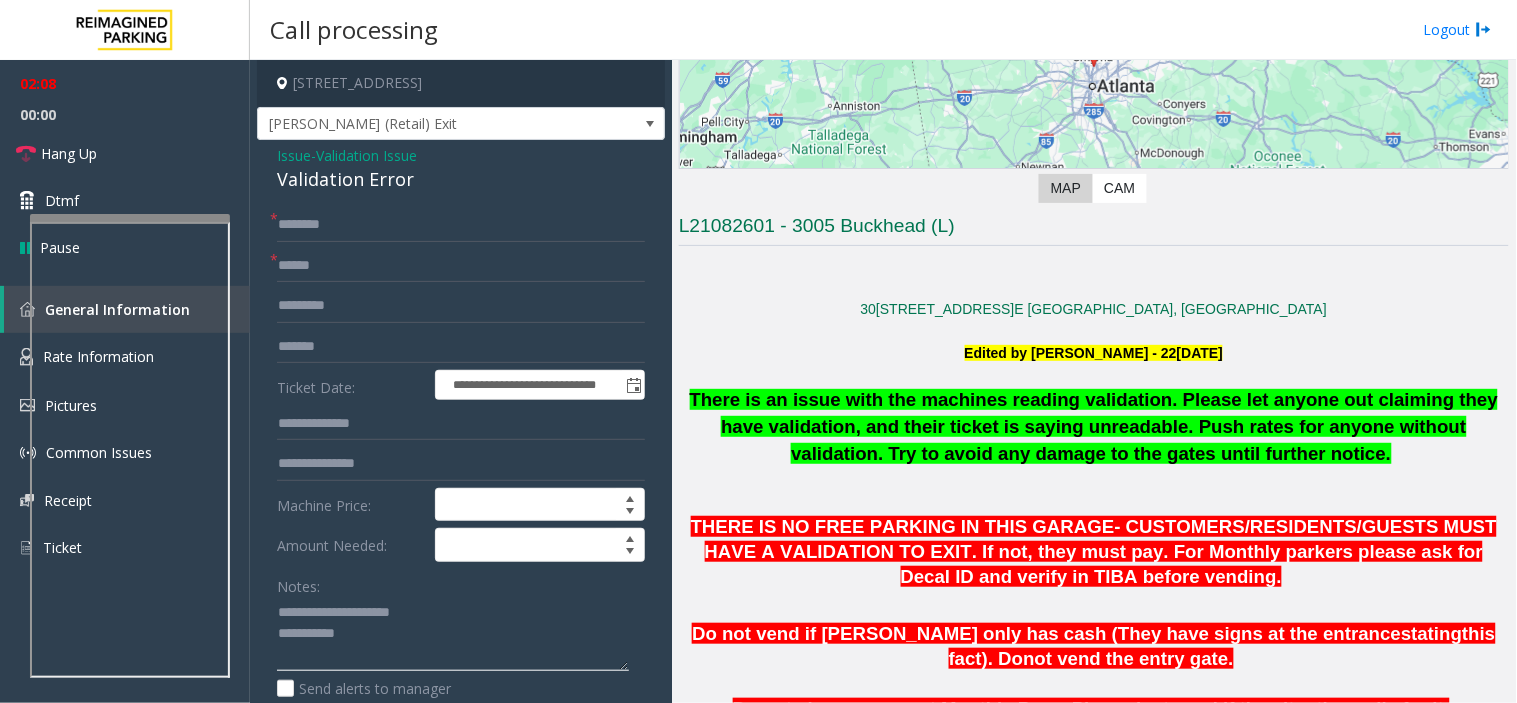 click 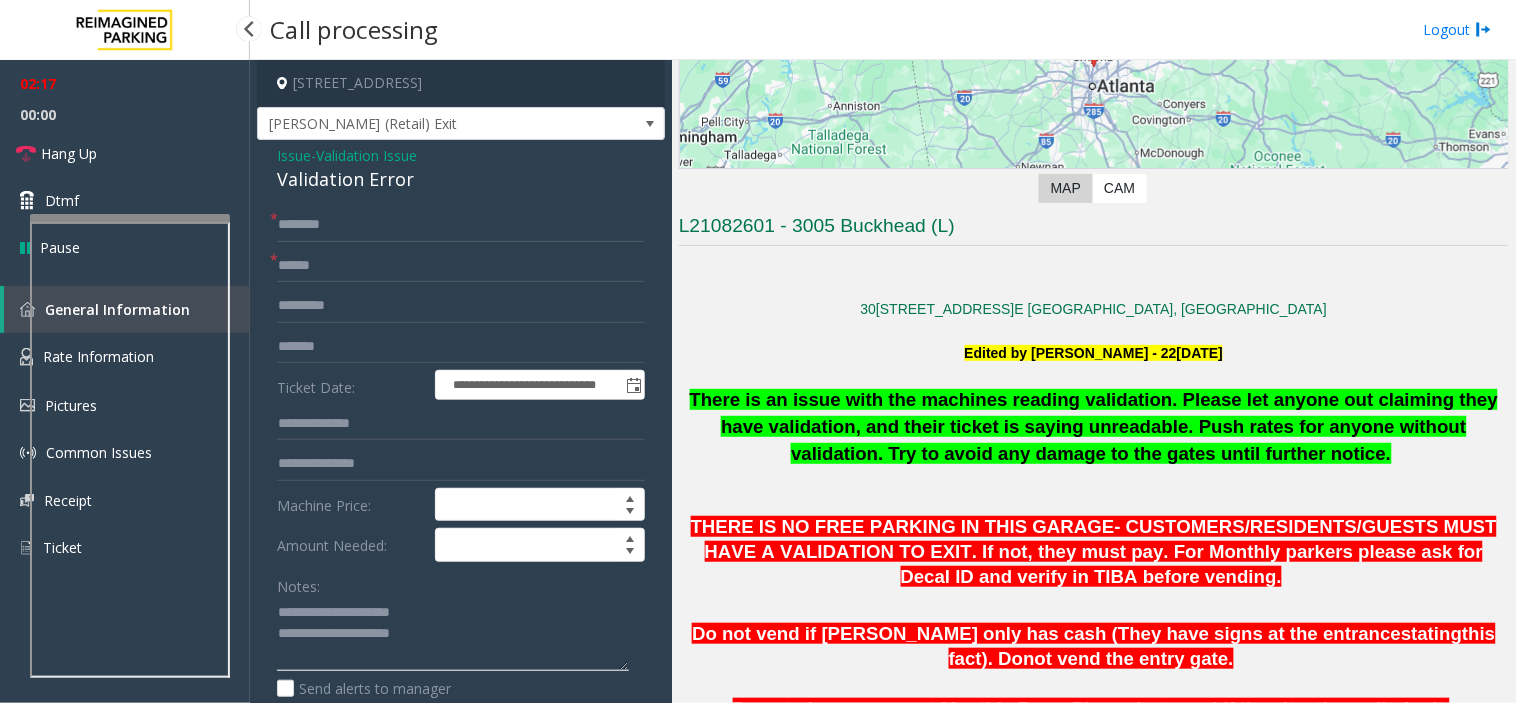 type on "**********" 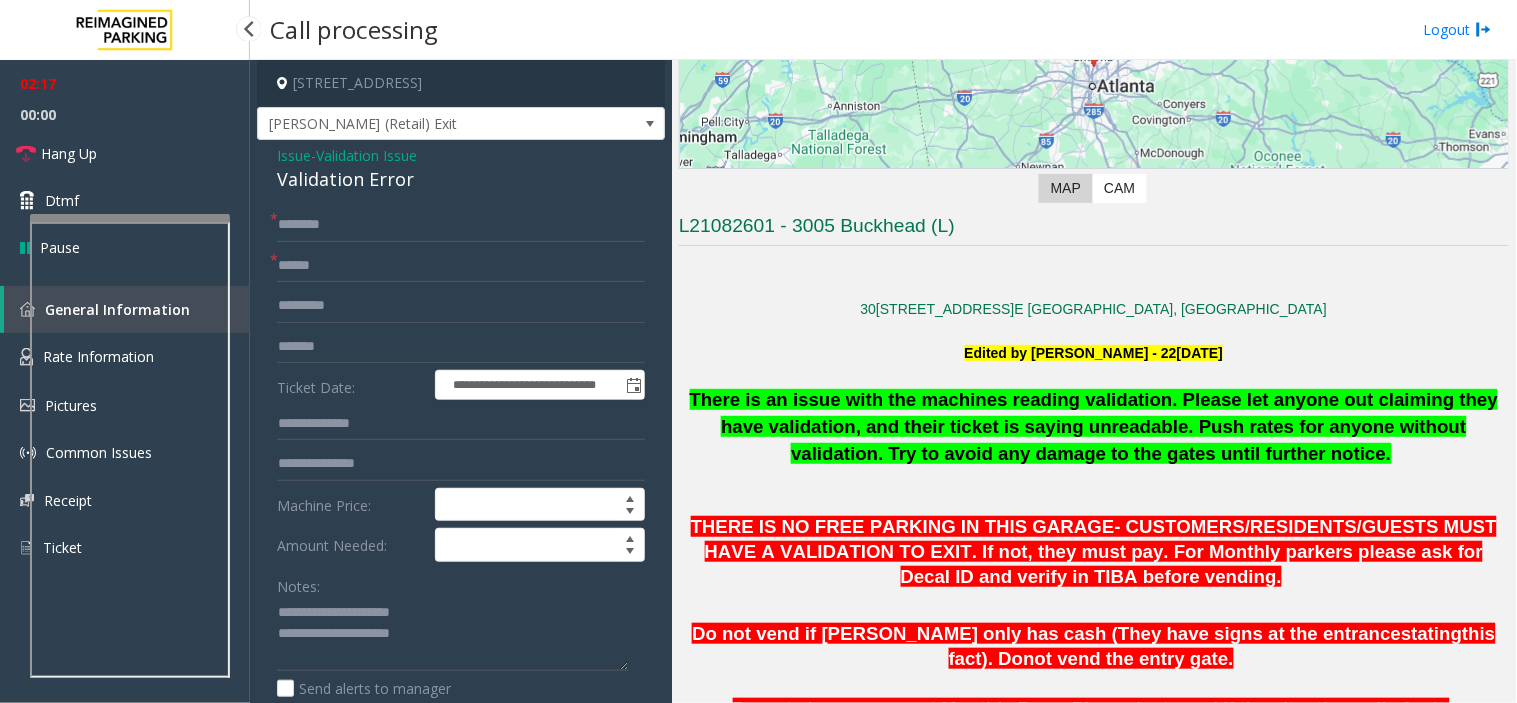 click on "**********" 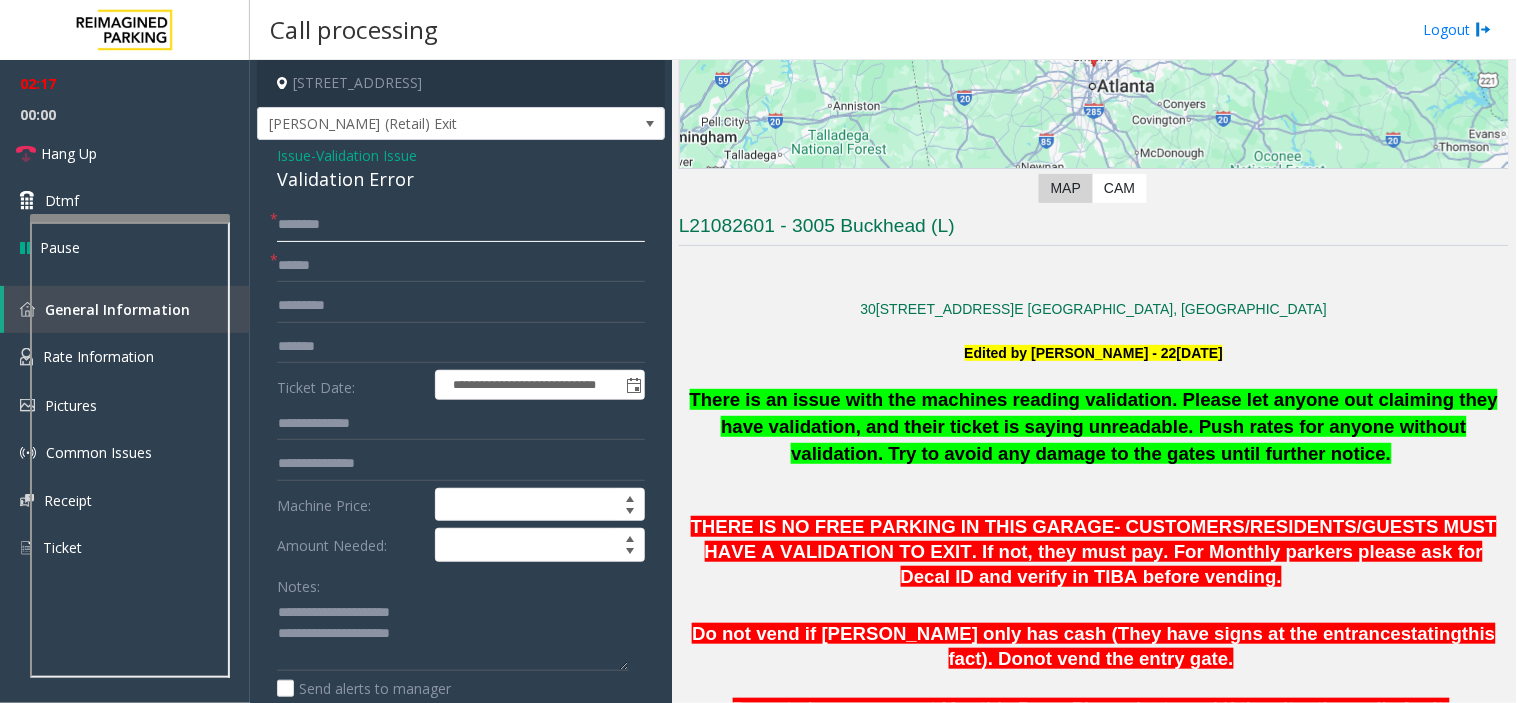 click 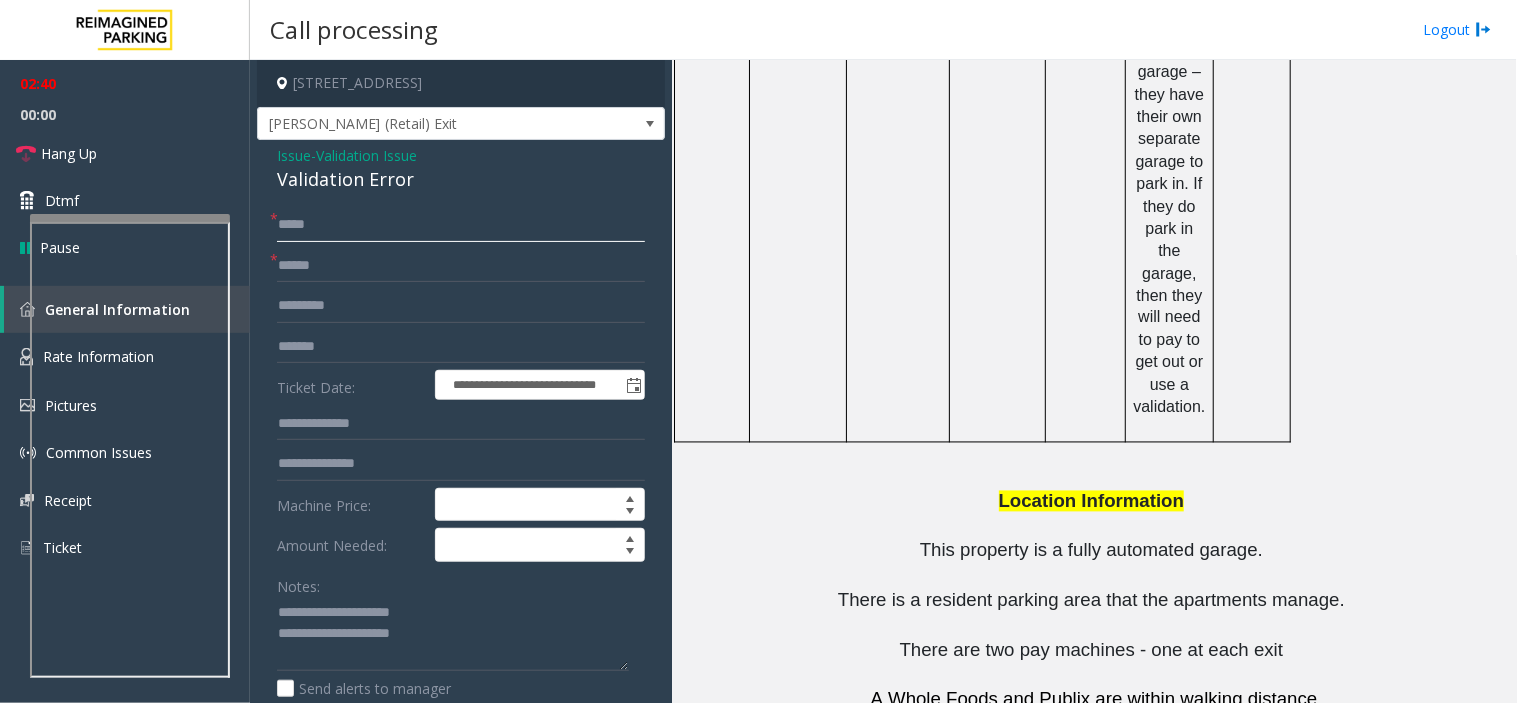 scroll, scrollTop: 2763, scrollLeft: 0, axis: vertical 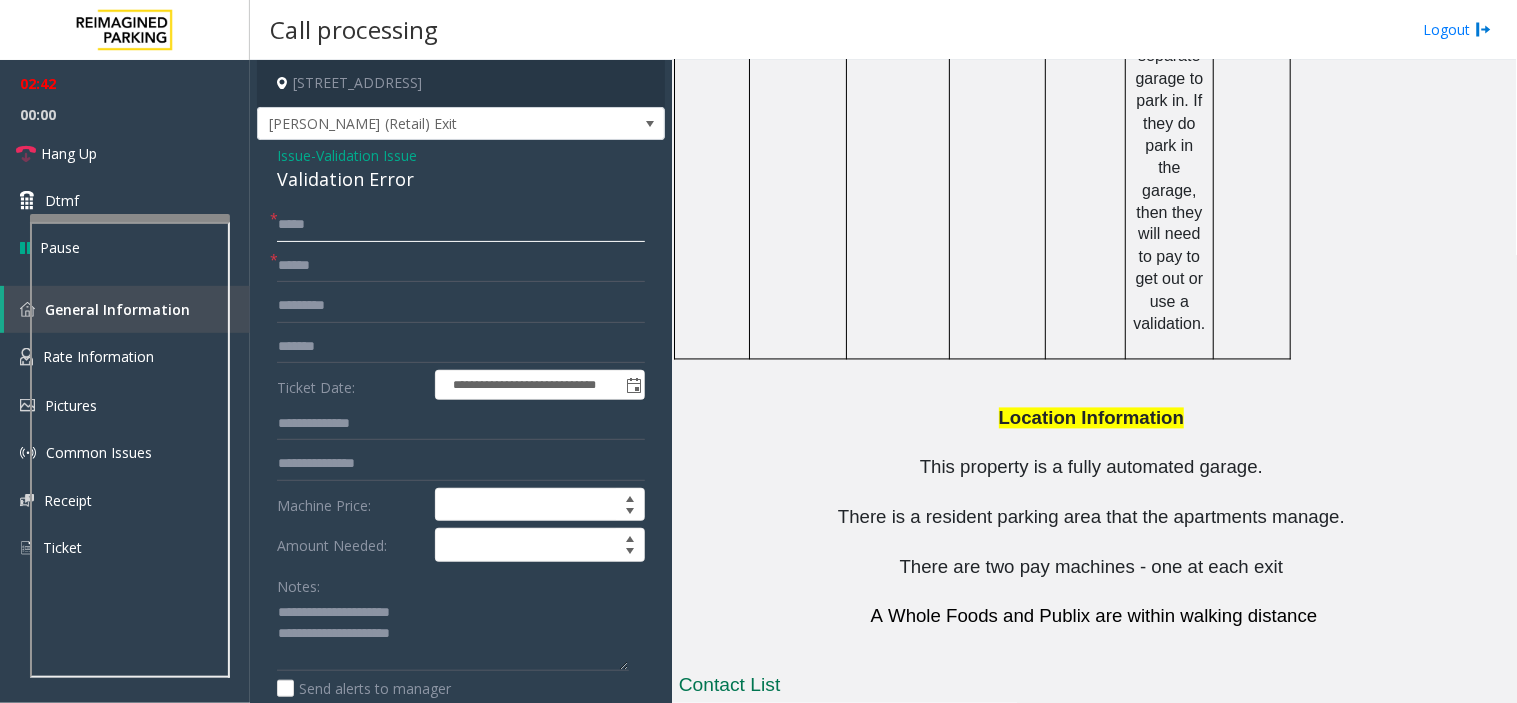 type on "****" 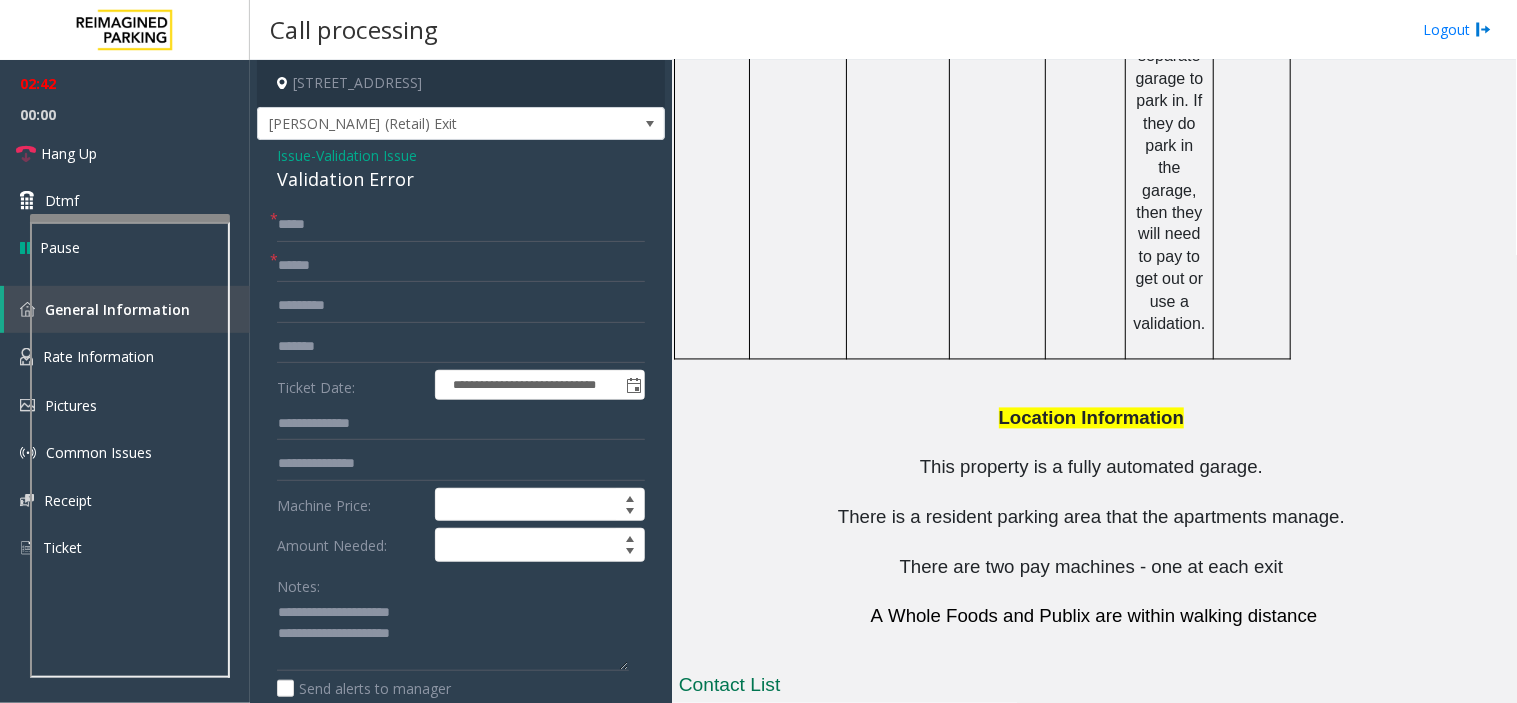 drag, startPoint x: 1025, startPoint y: 596, endPoint x: 916, endPoint y: 593, distance: 109.041275 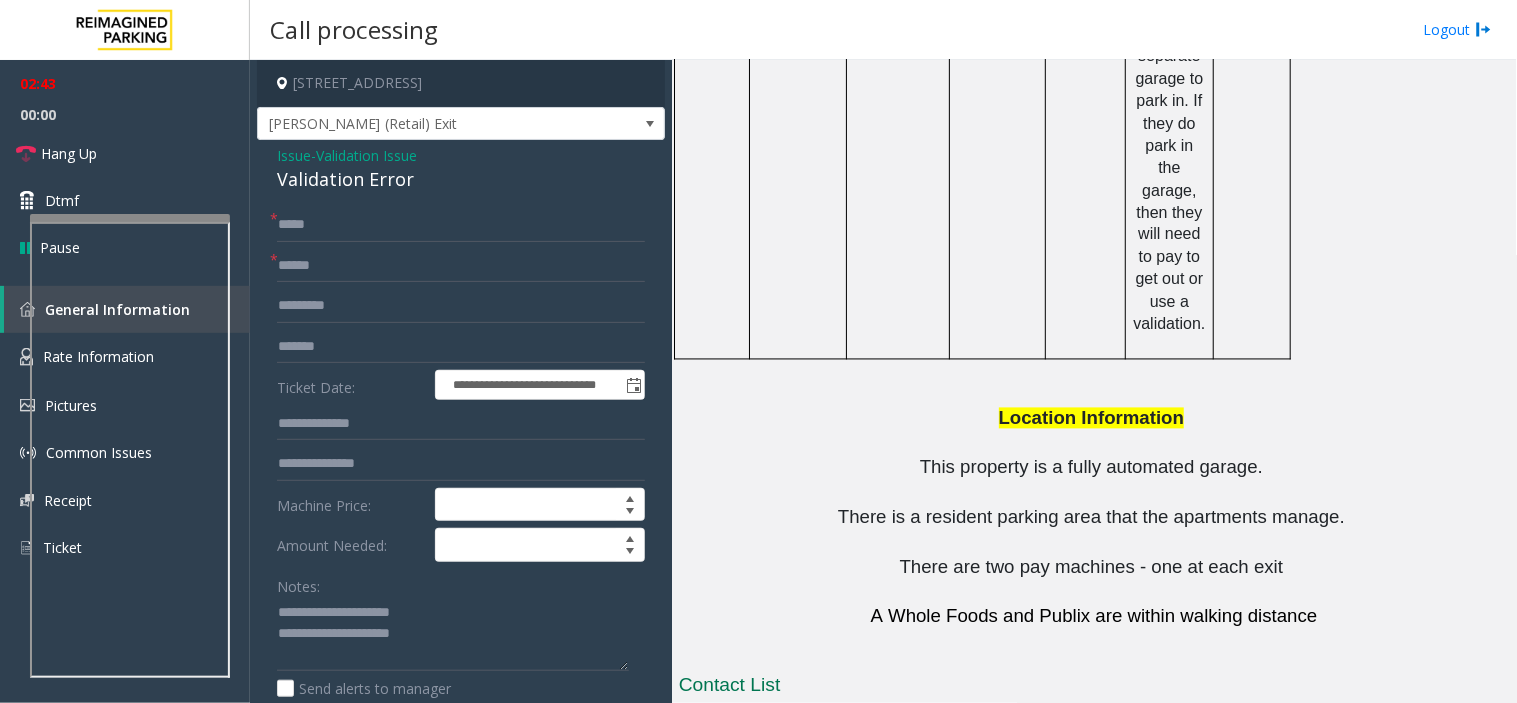 drag, startPoint x: 916, startPoint y: 592, endPoint x: 1045, endPoint y: 593, distance: 129.00388 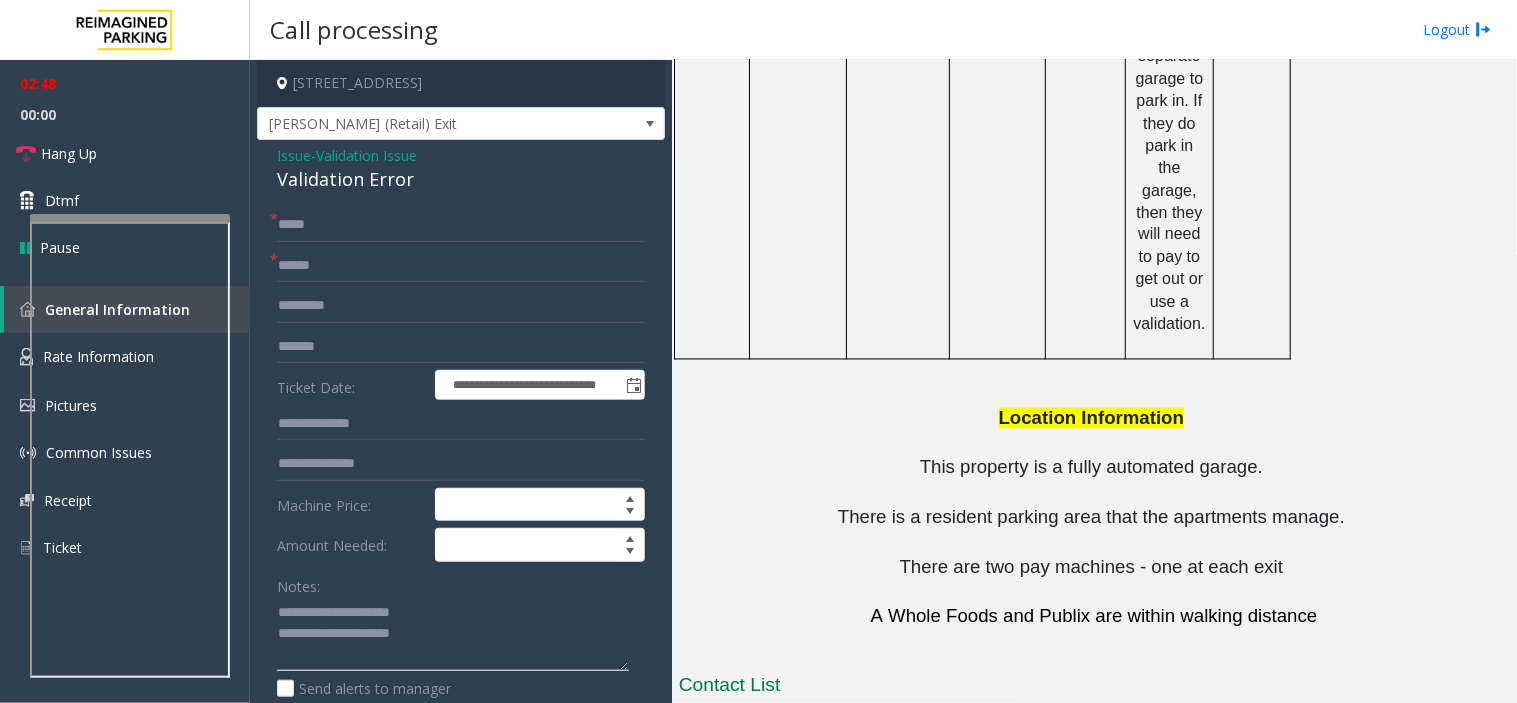 click 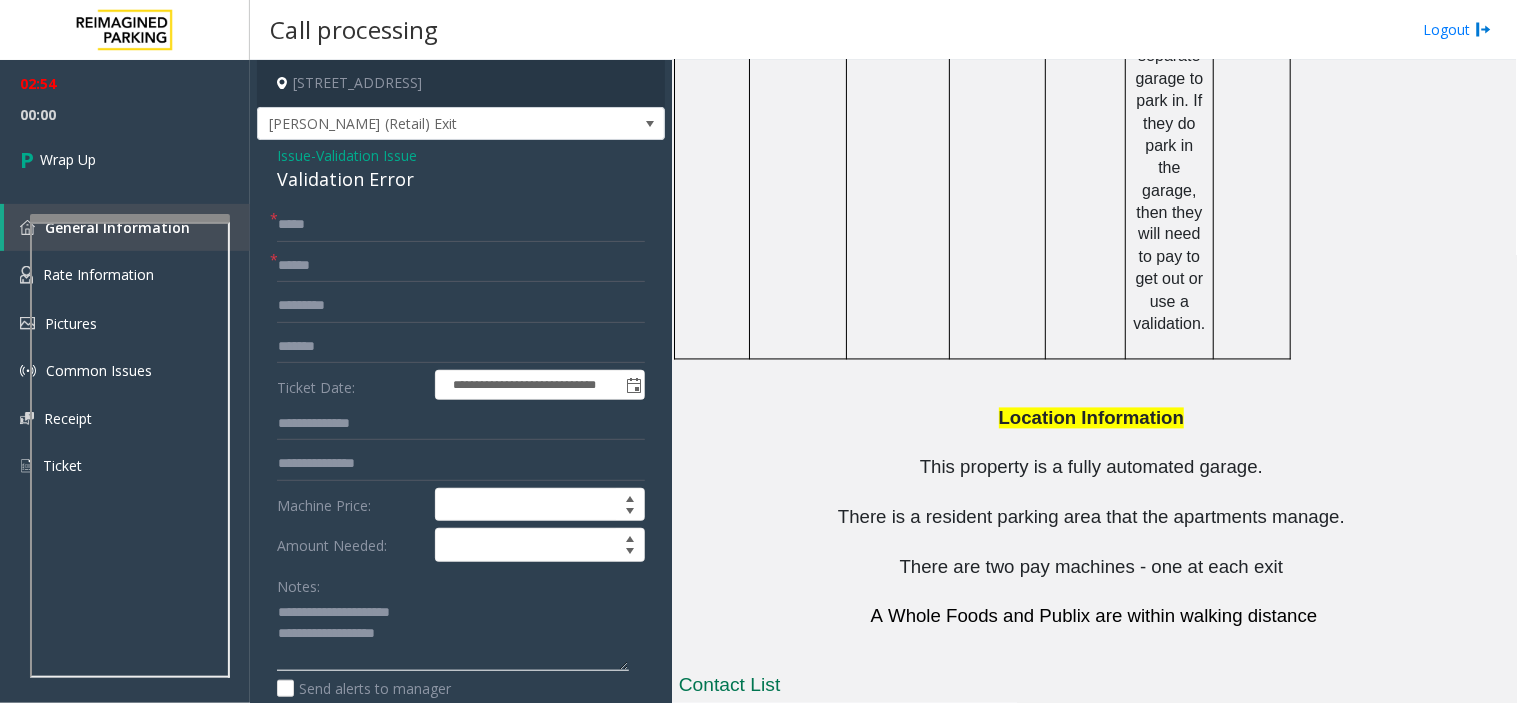 click 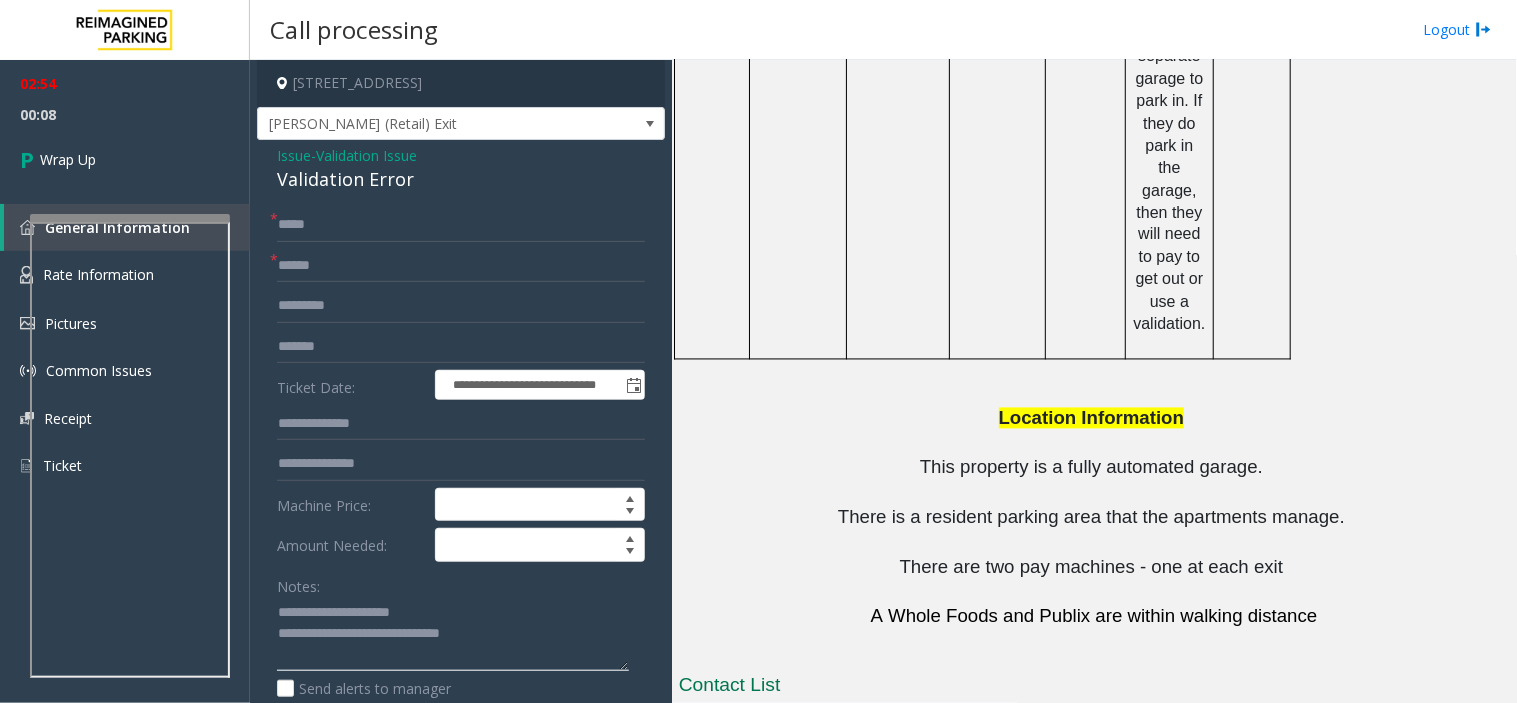 click 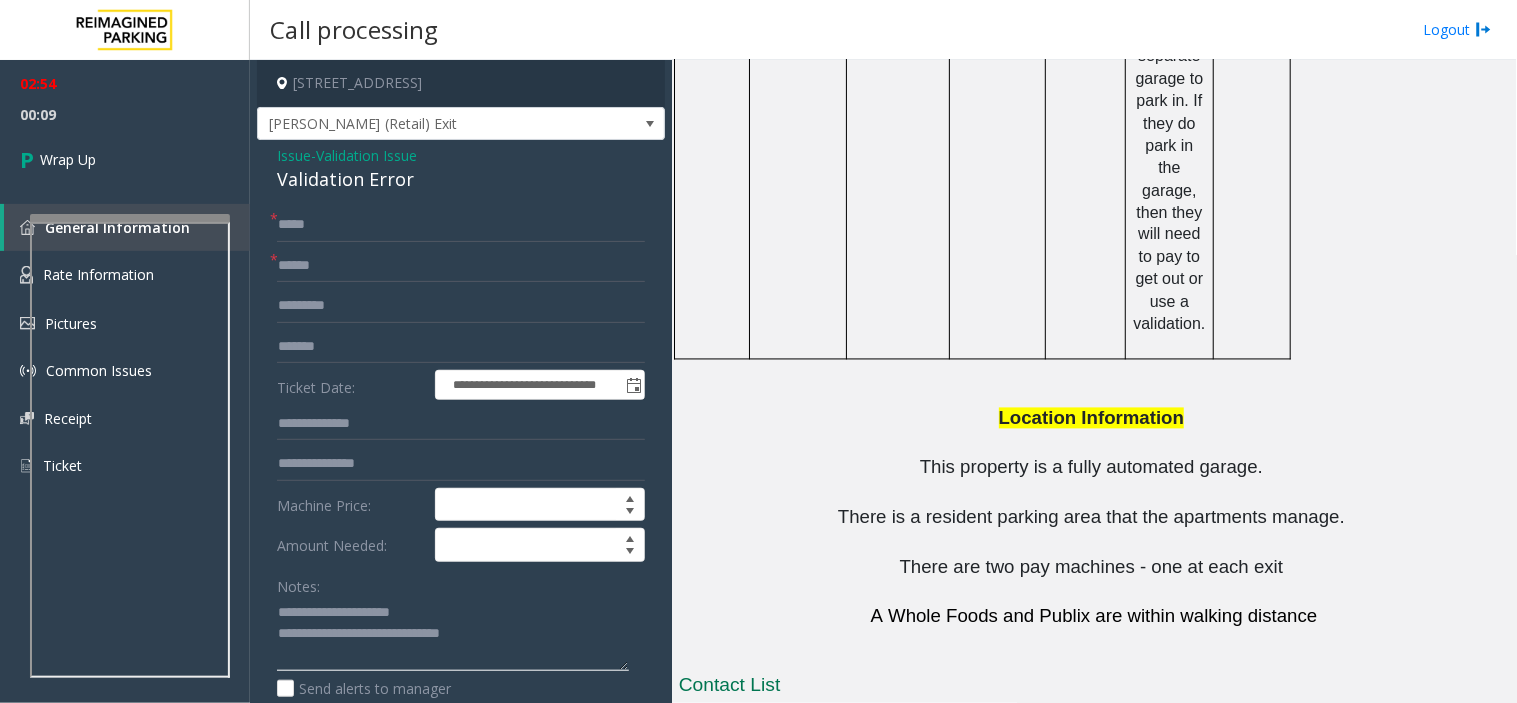 drag, startPoint x: 451, startPoint y: 633, endPoint x: 507, endPoint y: 638, distance: 56.22277 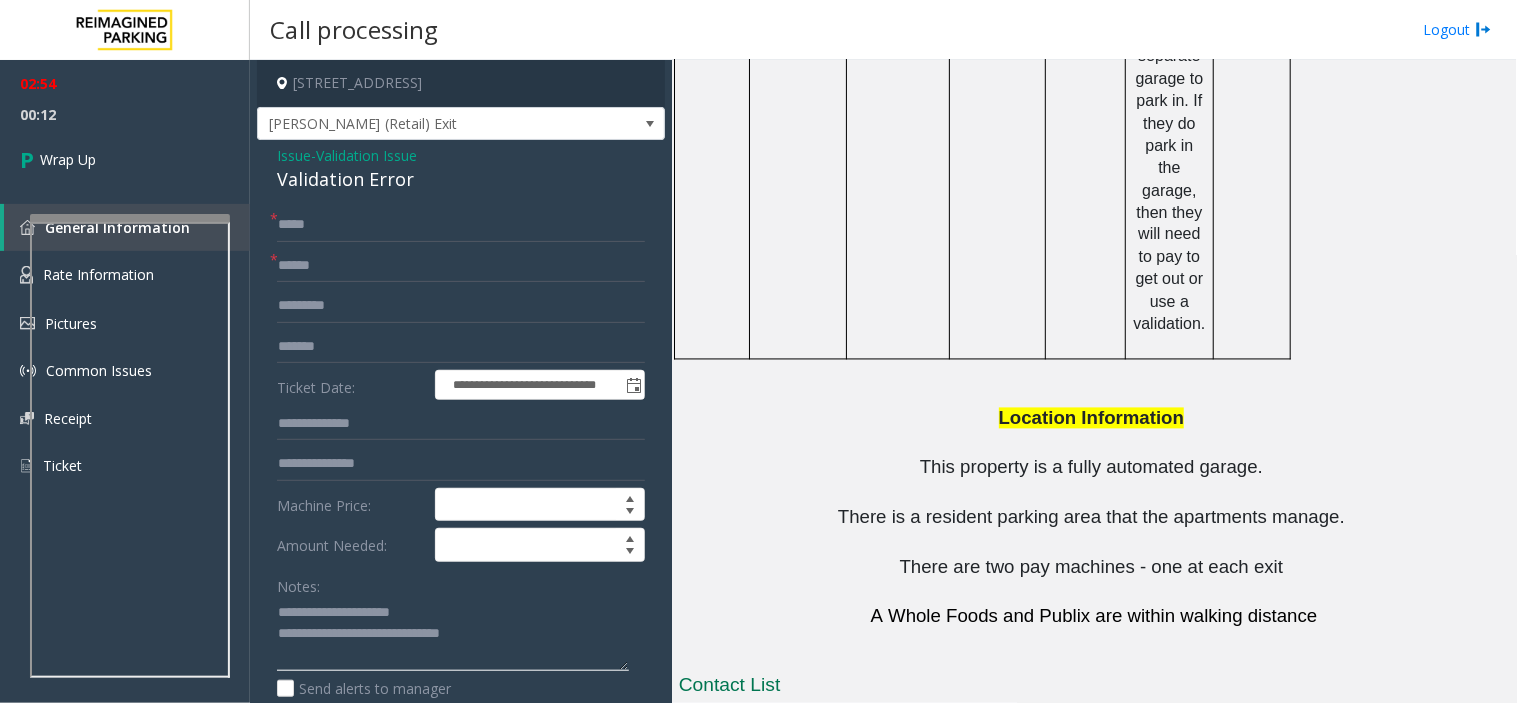 click 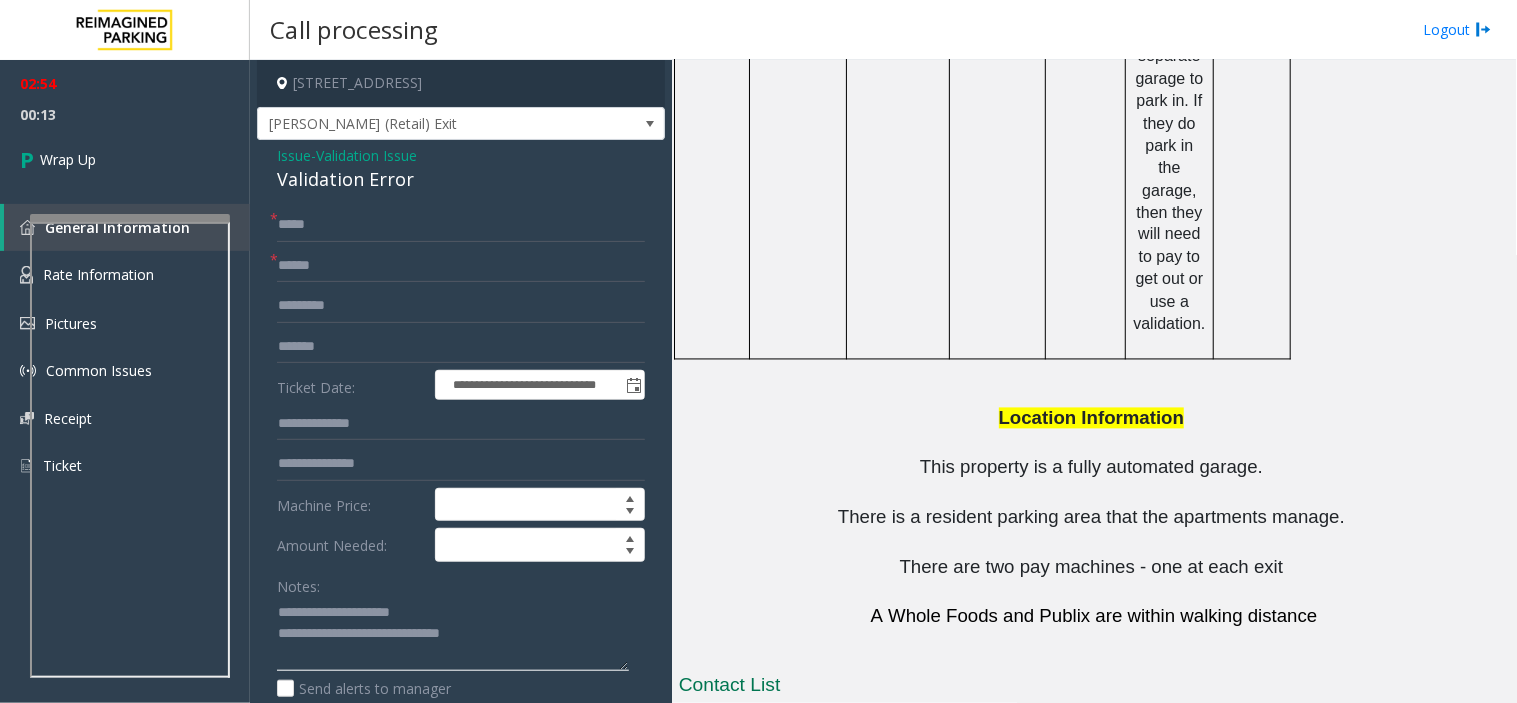 drag, startPoint x: 497, startPoint y: 640, endPoint x: 358, endPoint y: 630, distance: 139.35925 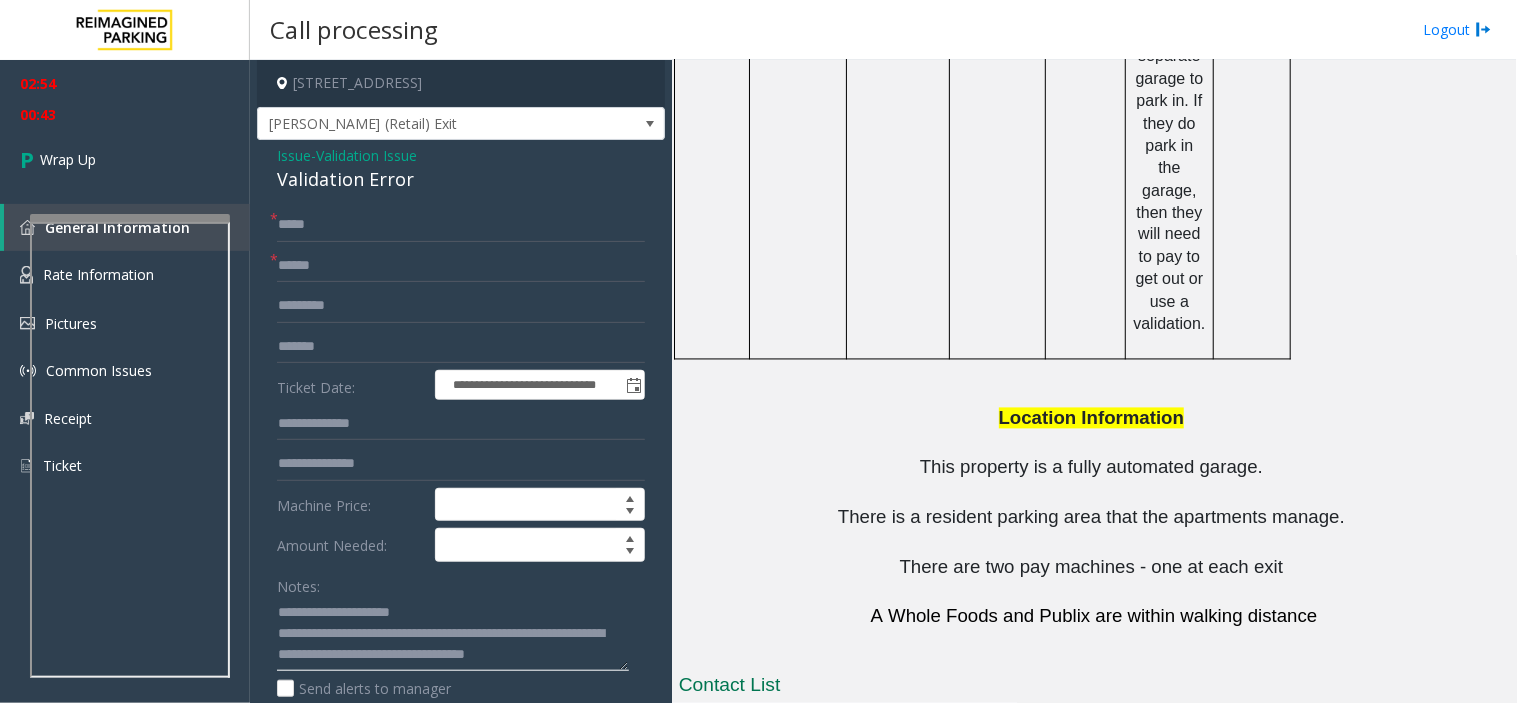 scroll, scrollTop: 14, scrollLeft: 0, axis: vertical 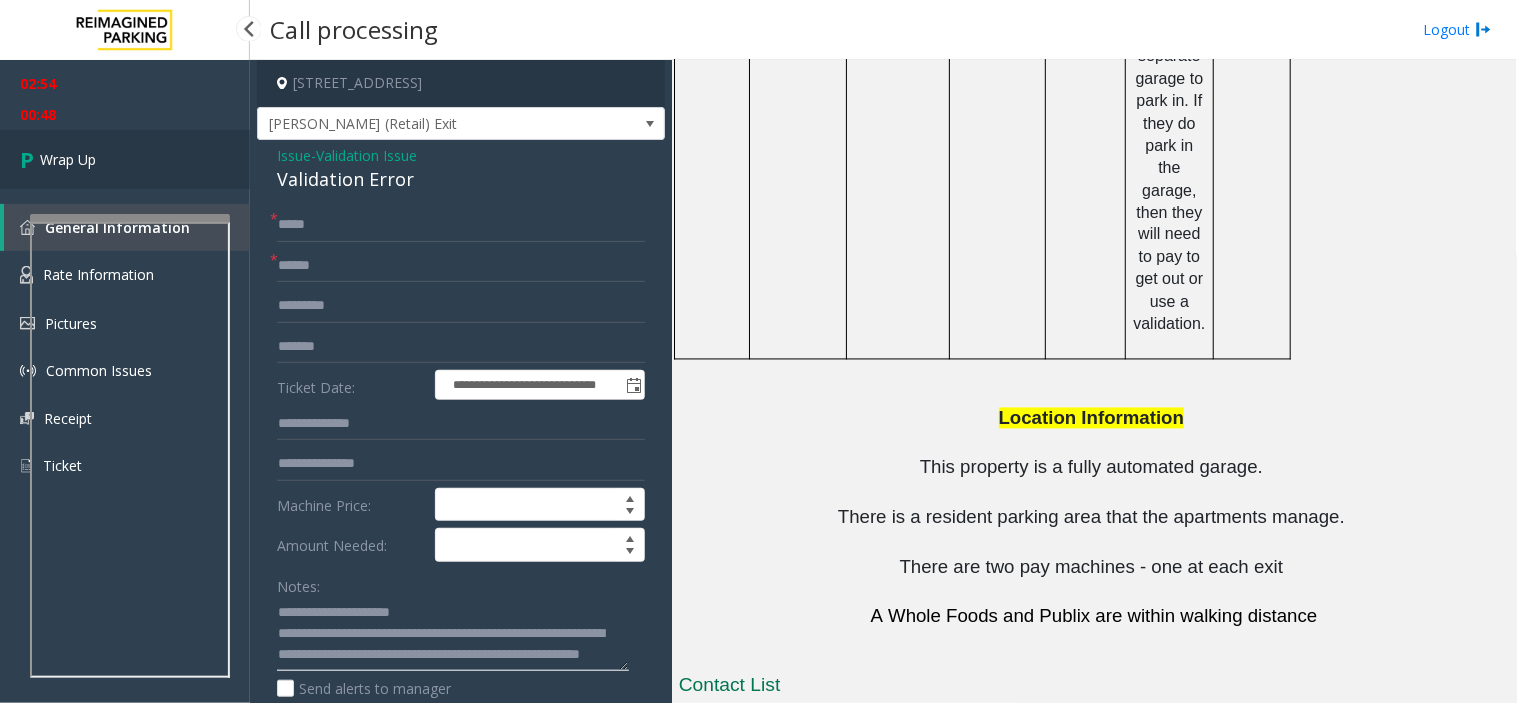 type on "**********" 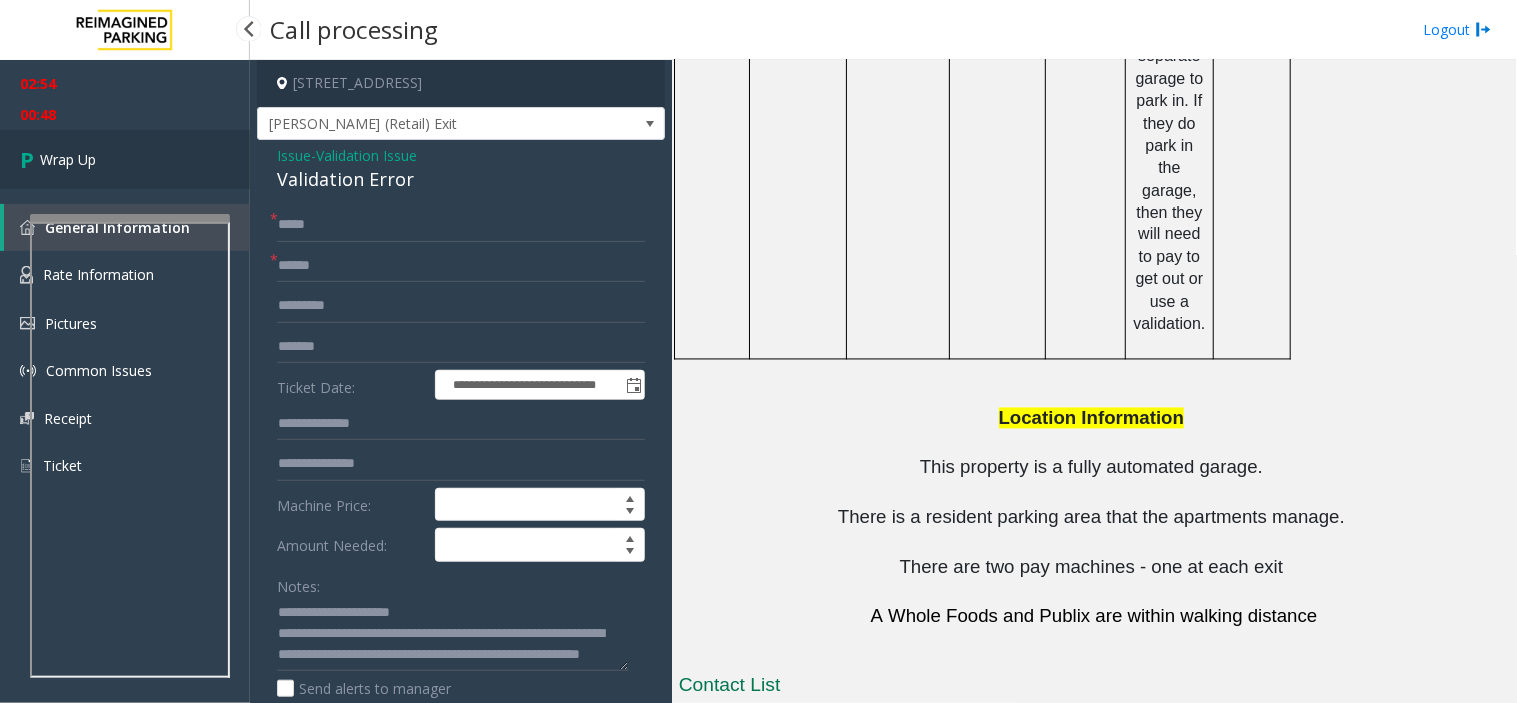 click on "Wrap Up" at bounding box center [125, 159] 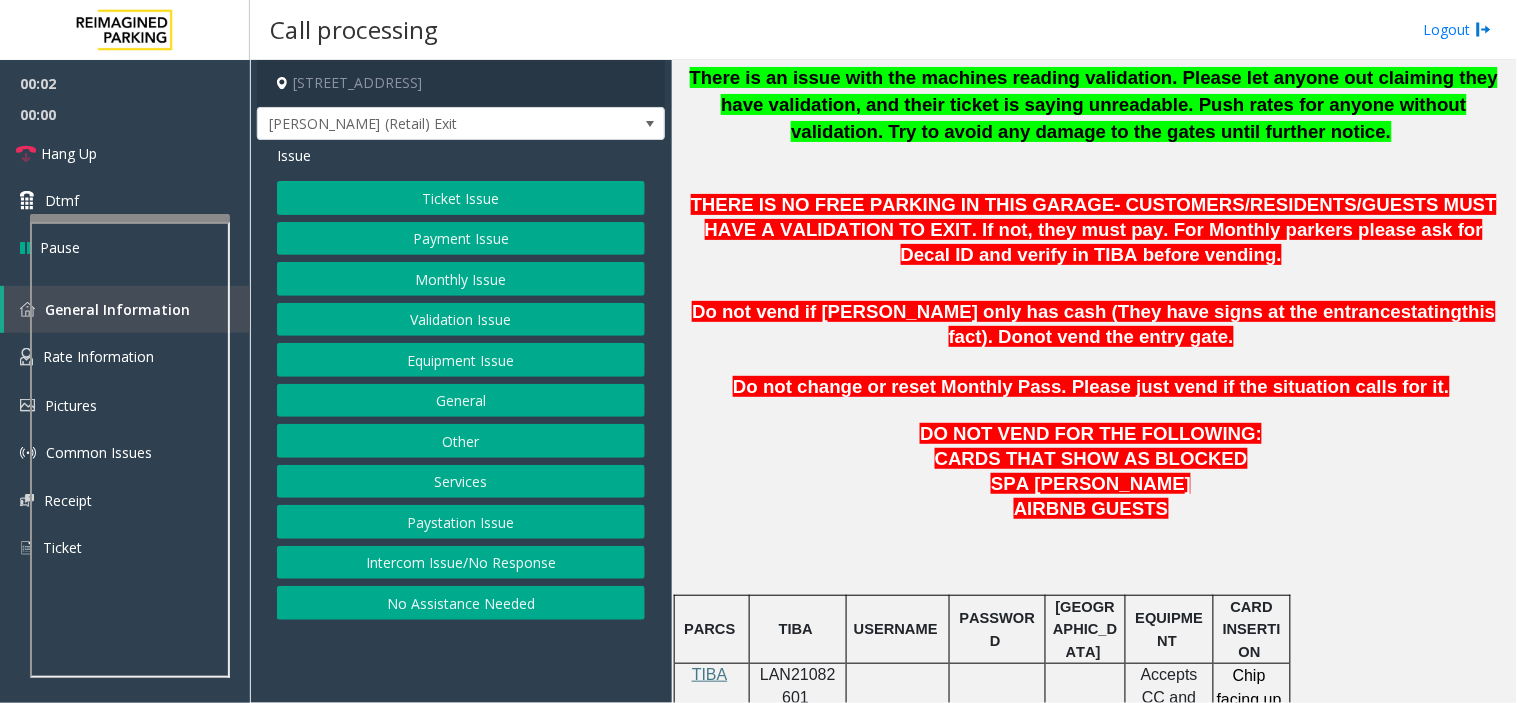 scroll, scrollTop: 1000, scrollLeft: 0, axis: vertical 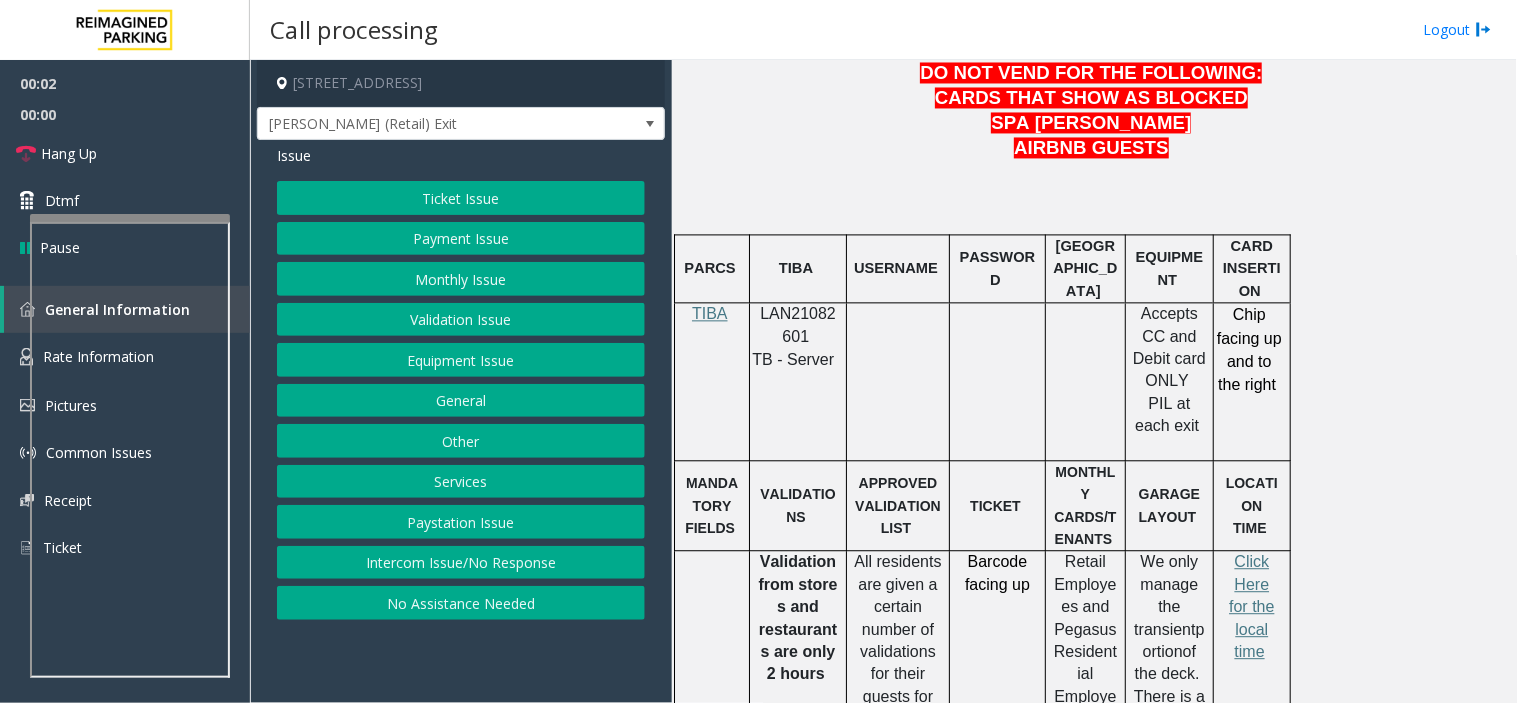 click 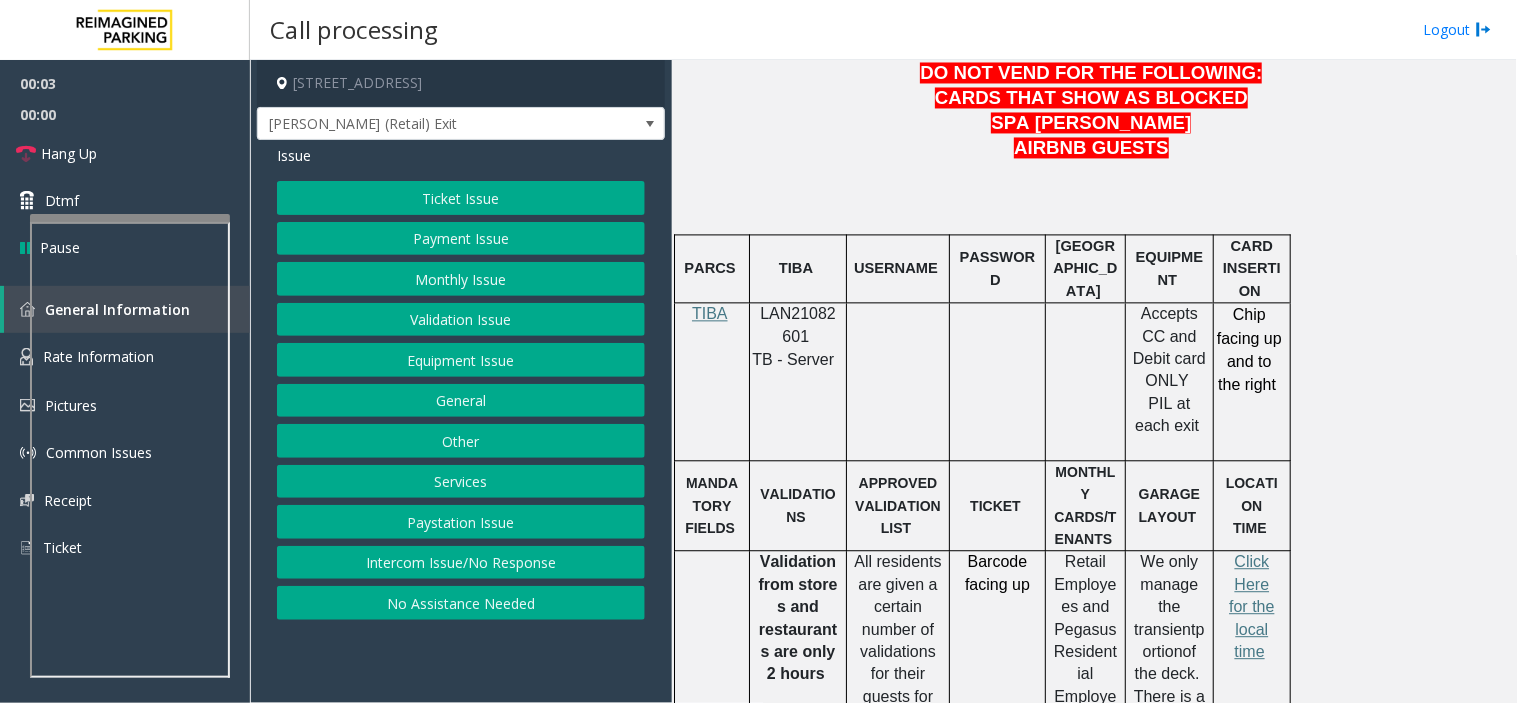 click on "LAN21082601" 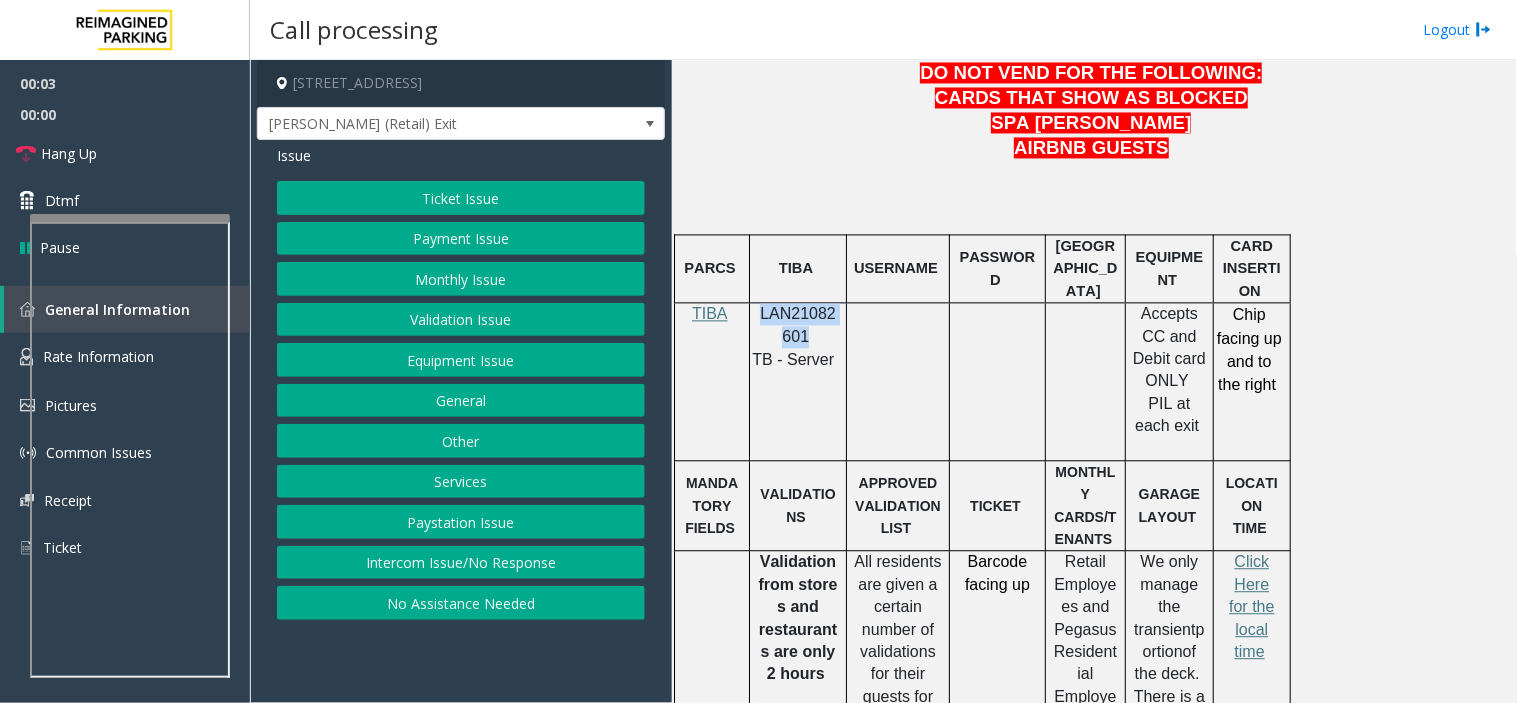 click on "LAN21082601" 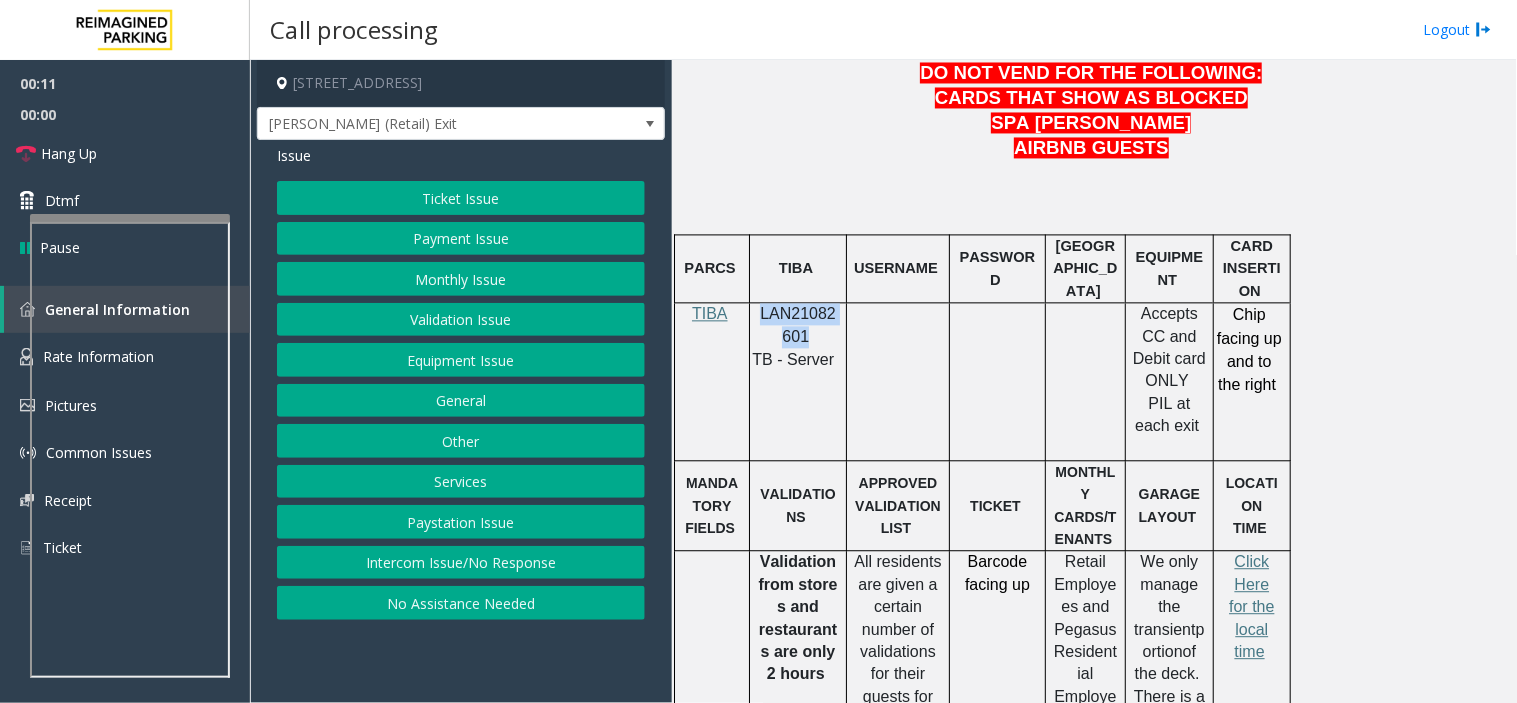 click on "Validation Issue" 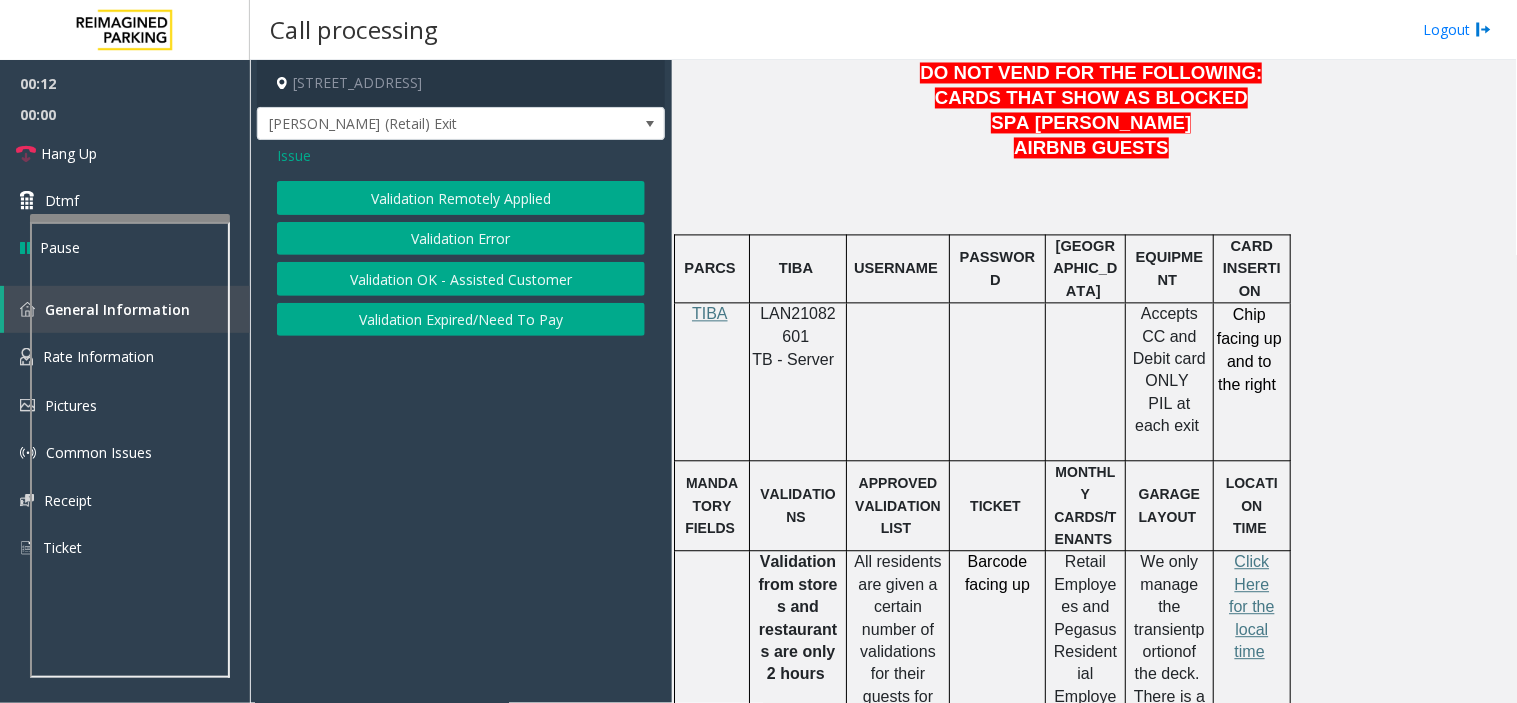 click on "Validation Remotely Applied   Validation Error   Validation OK - Assisted Customer   Validation Expired/Need To Pay" 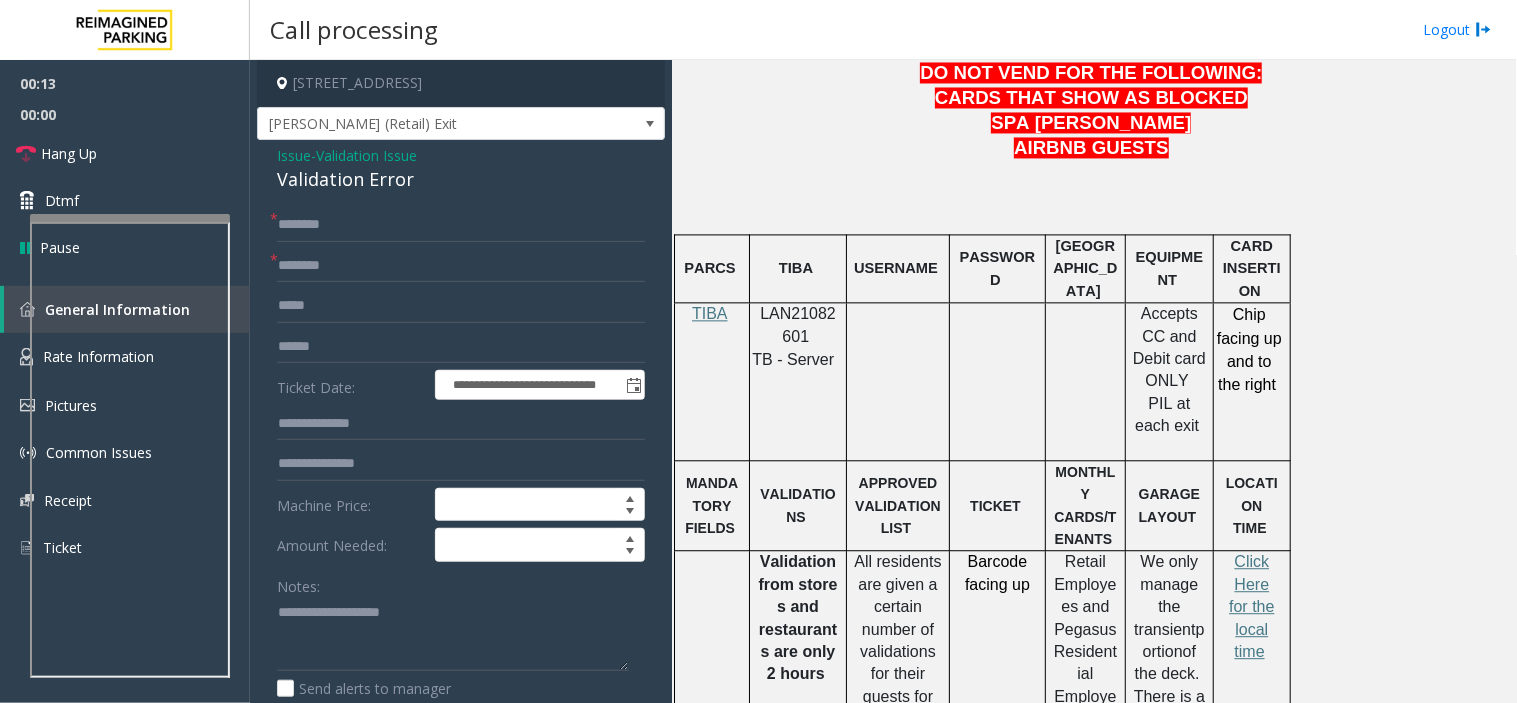 click on "Validation Error" 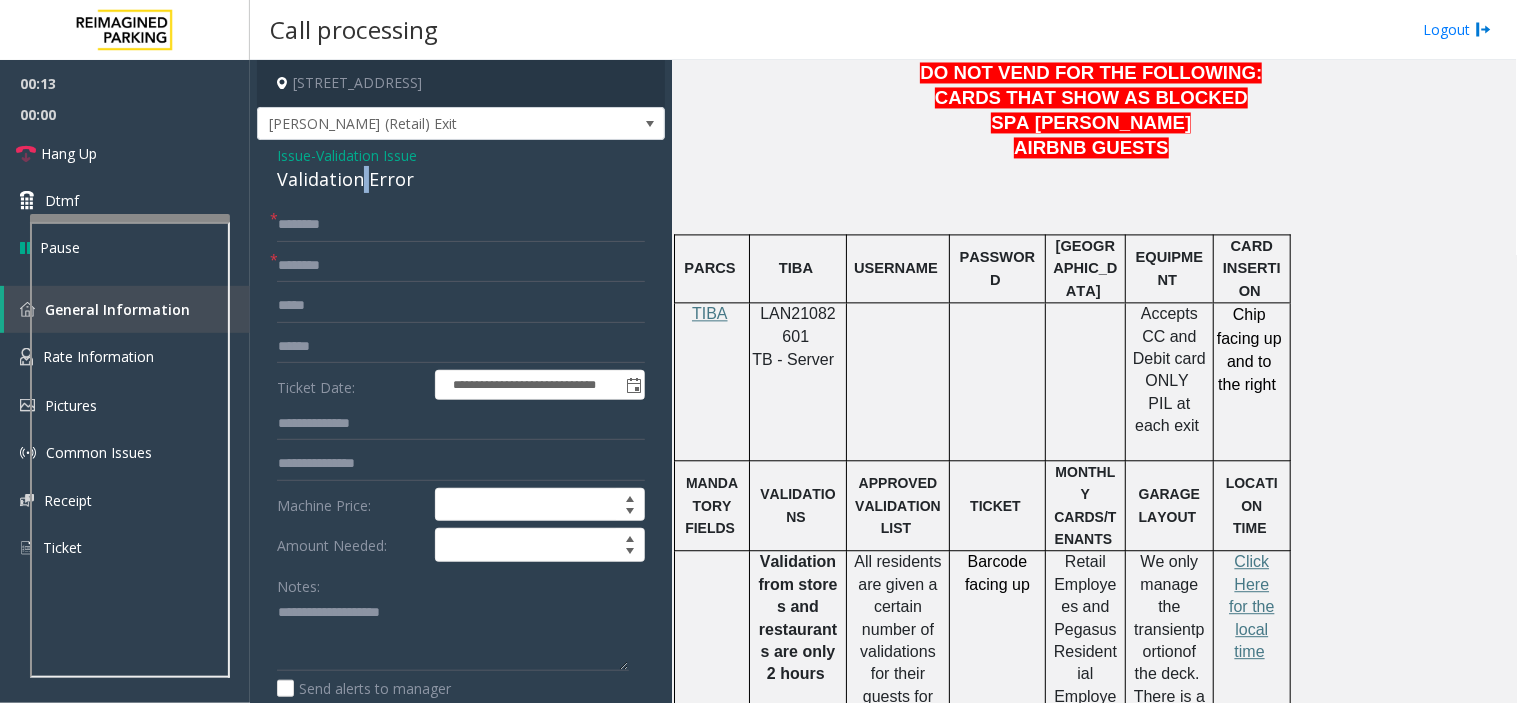 click on "Validation Error" 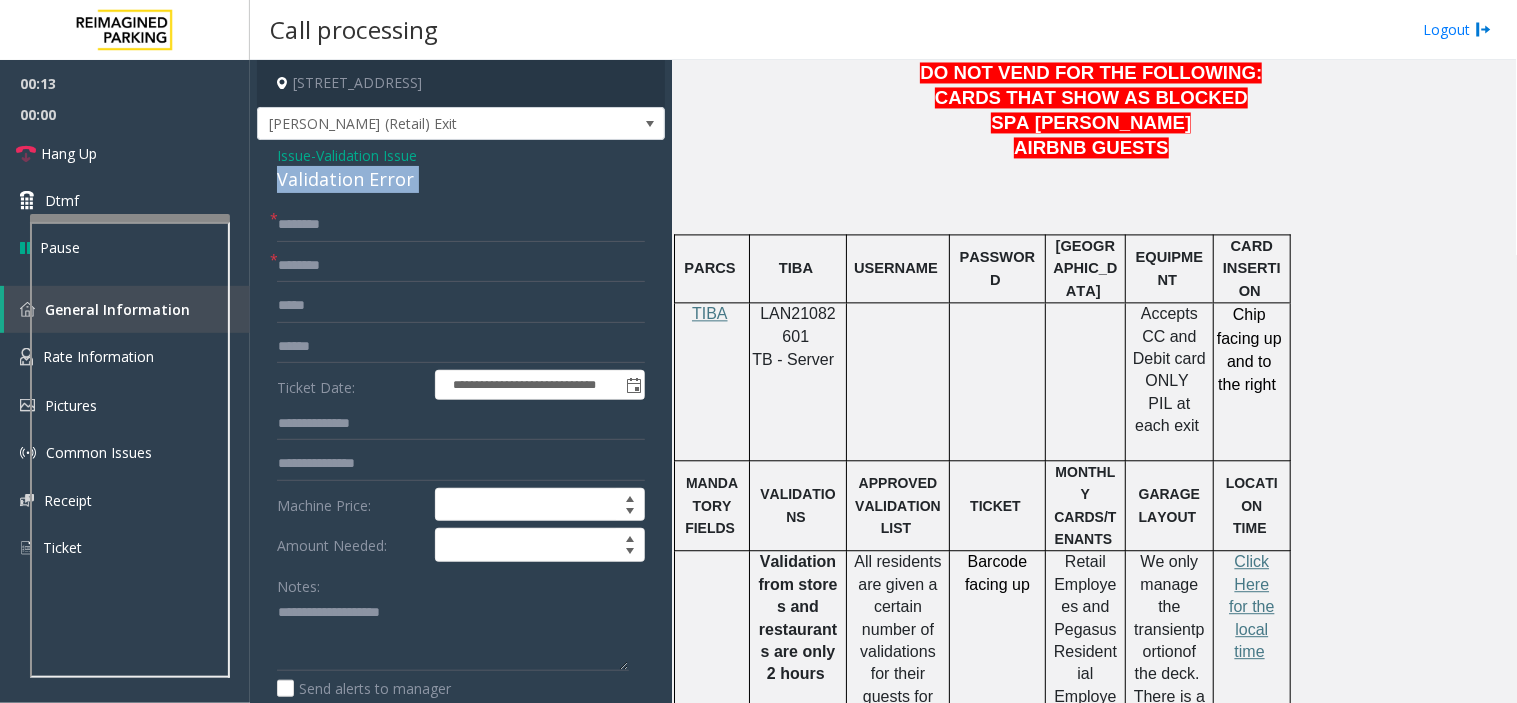 click on "Validation Error" 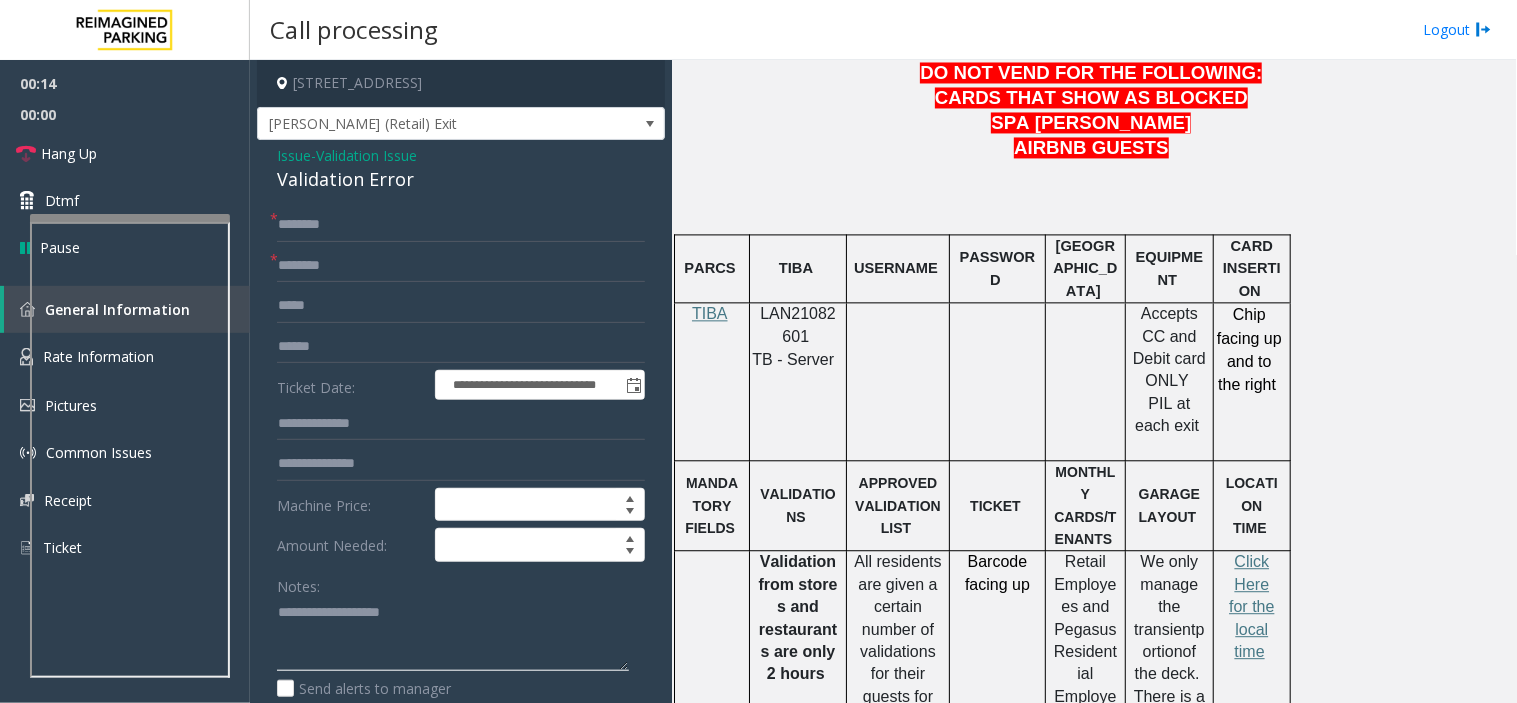 click 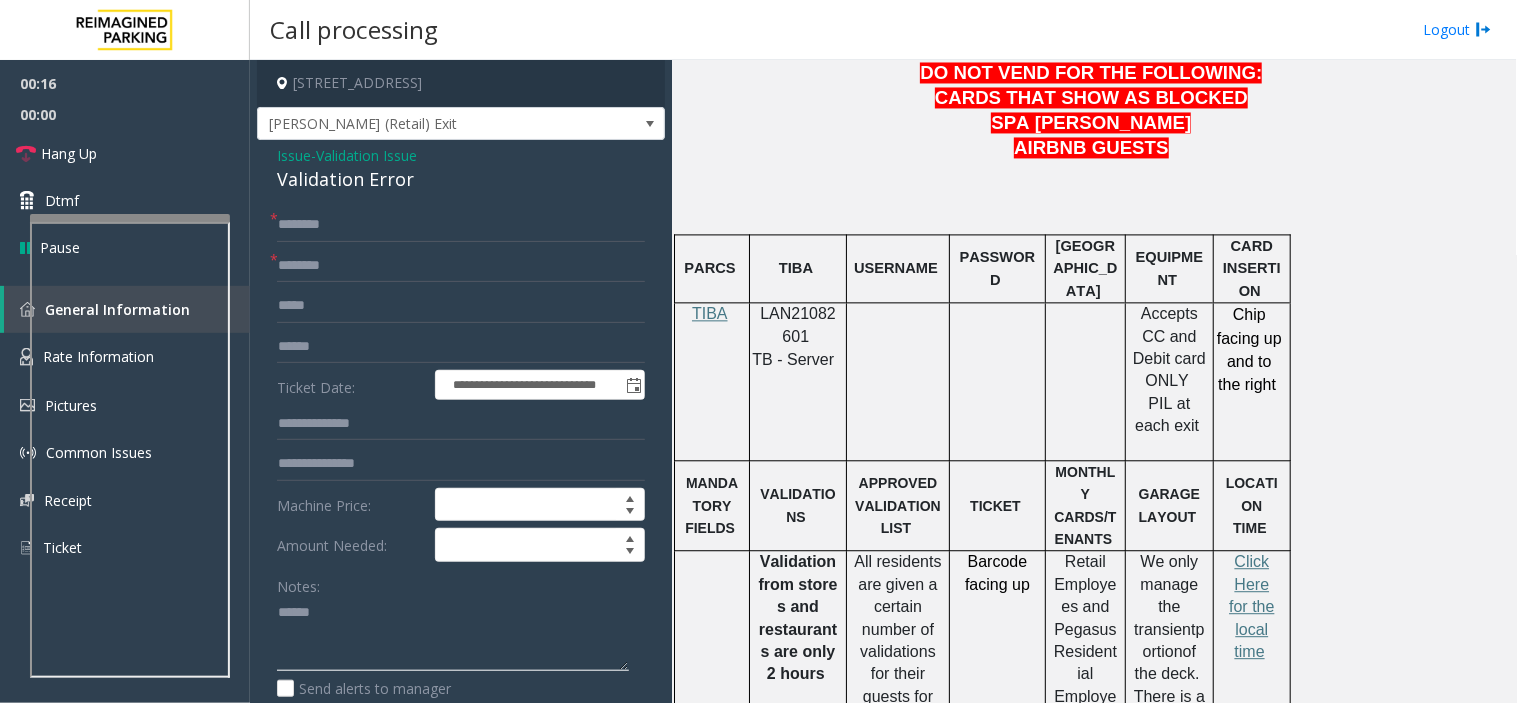 paste on "**********" 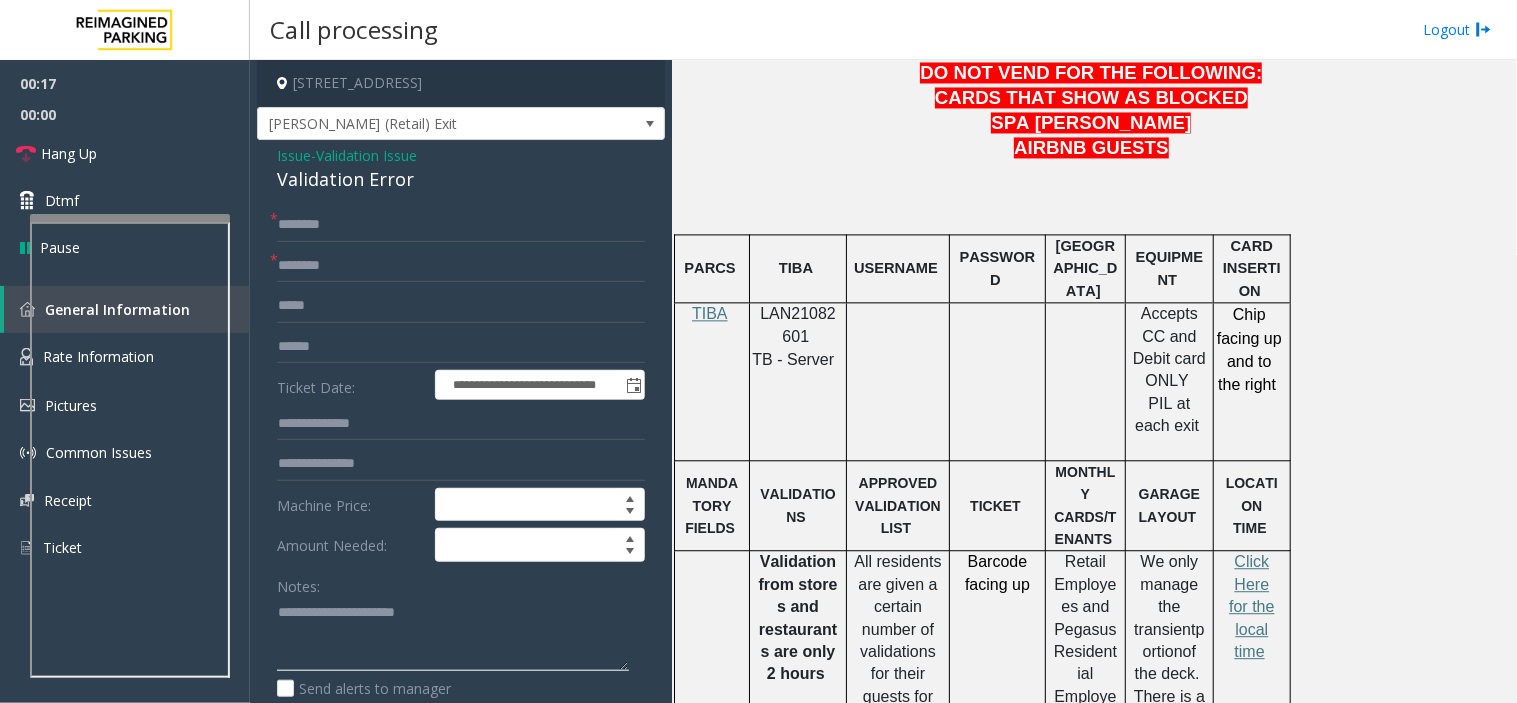 type on "**********" 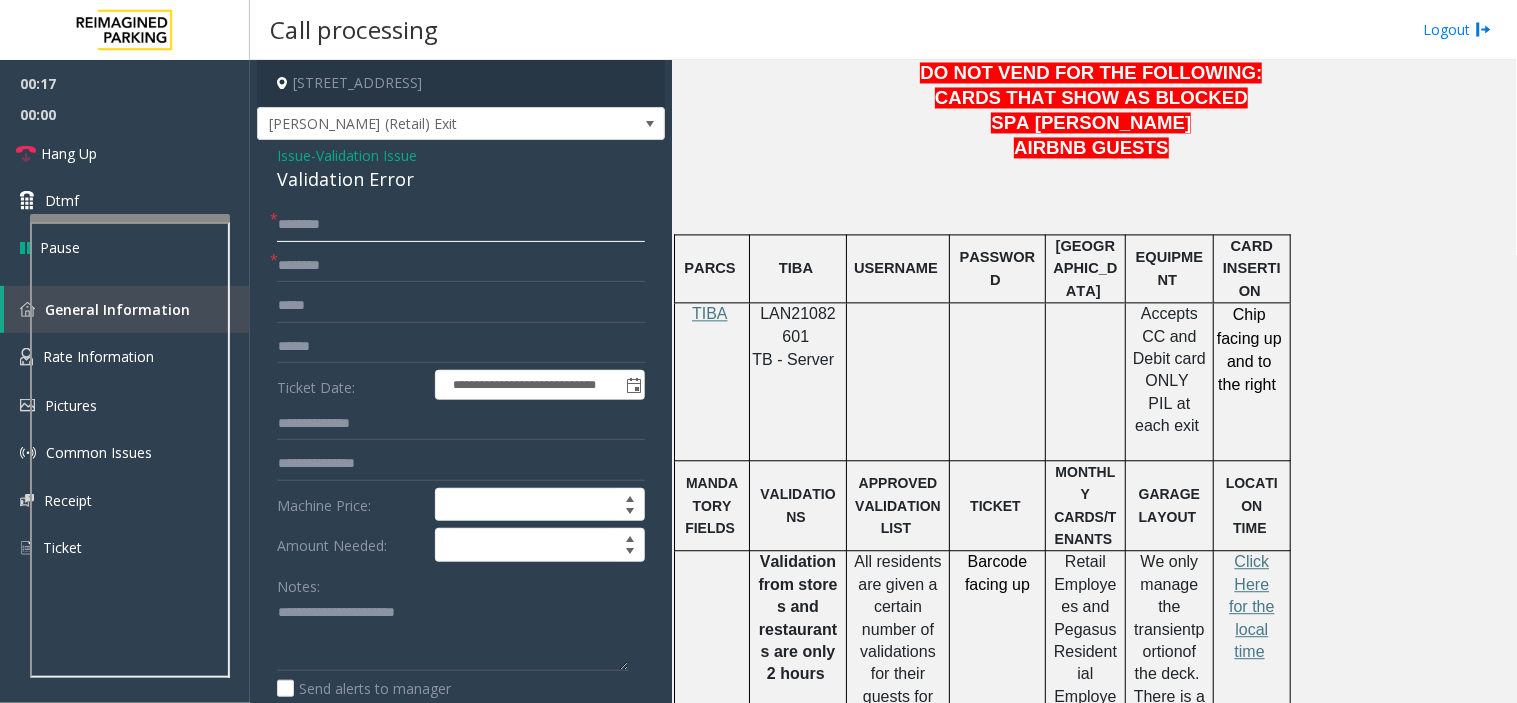 click 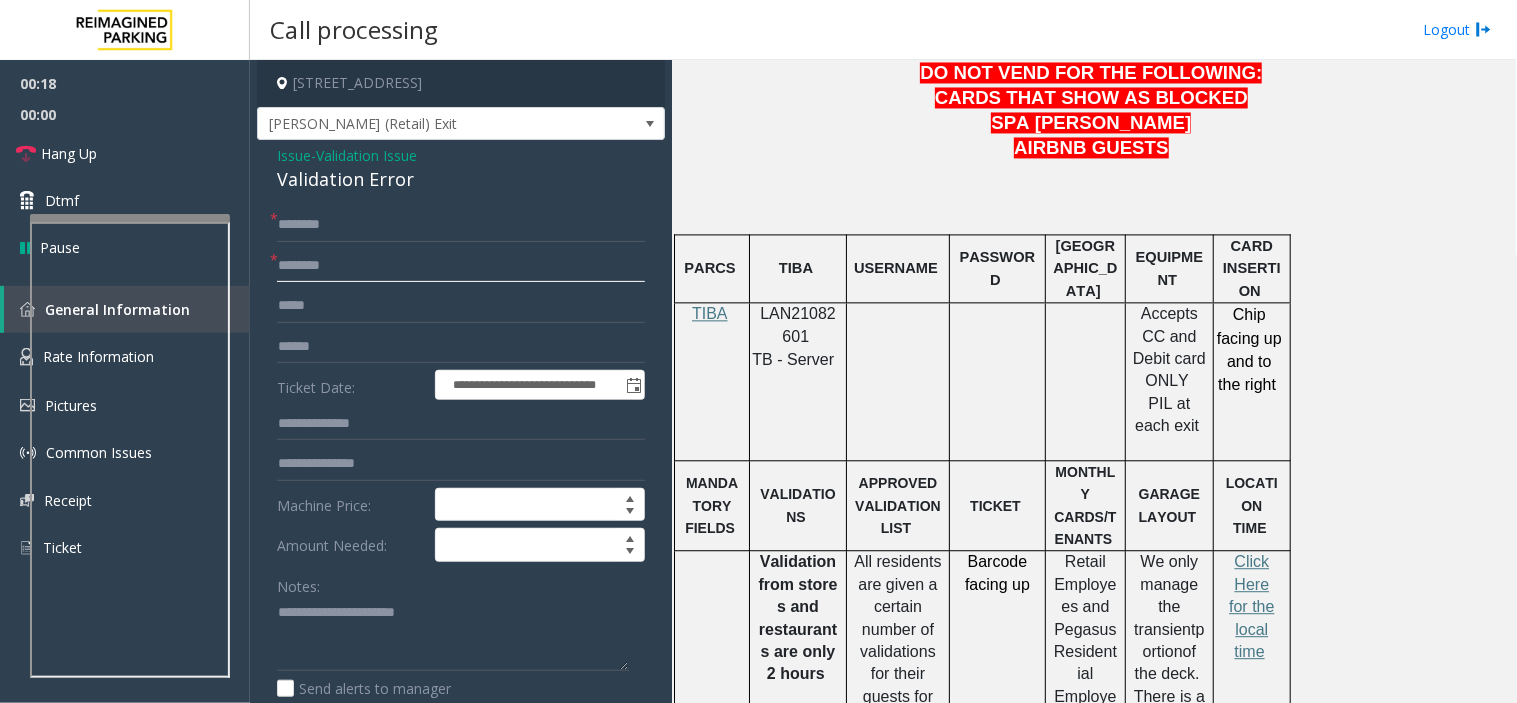 click 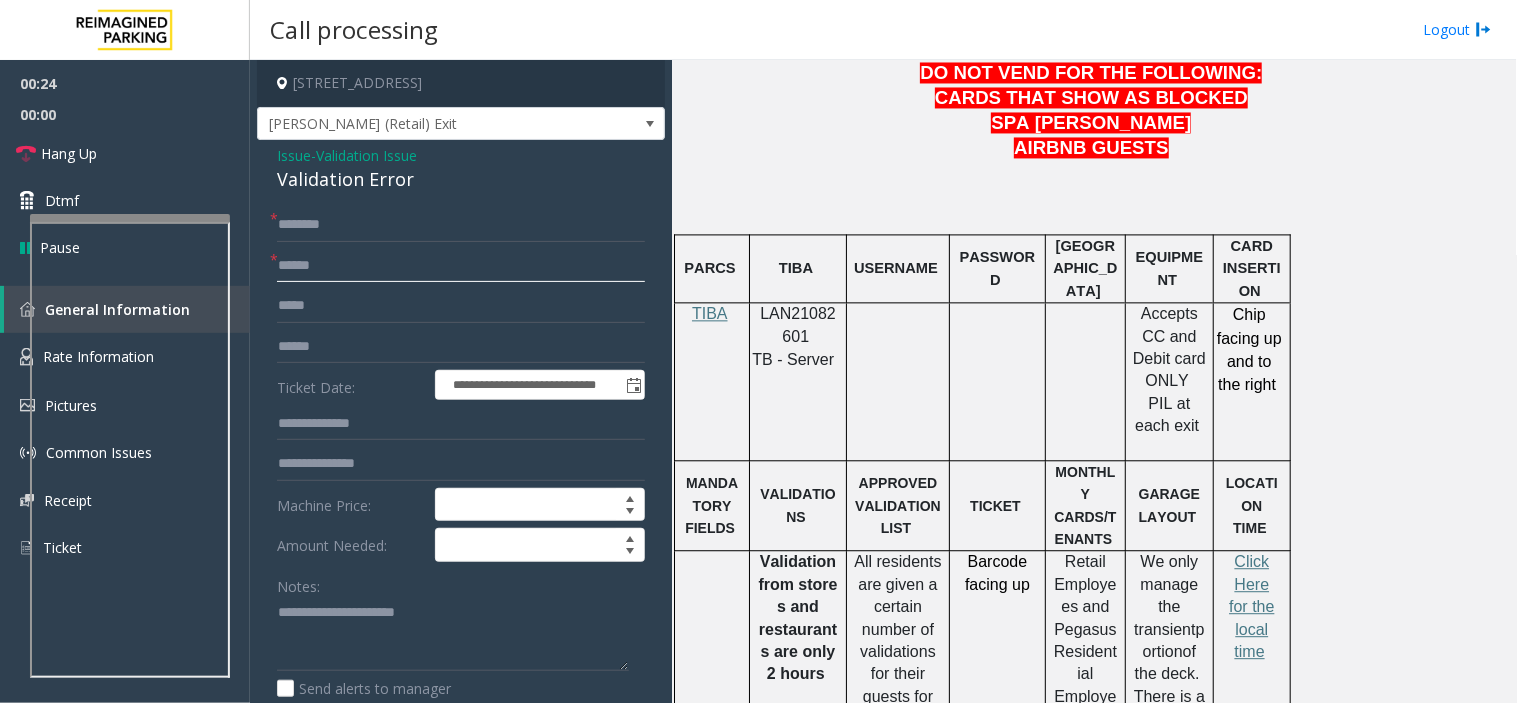 type on "*****" 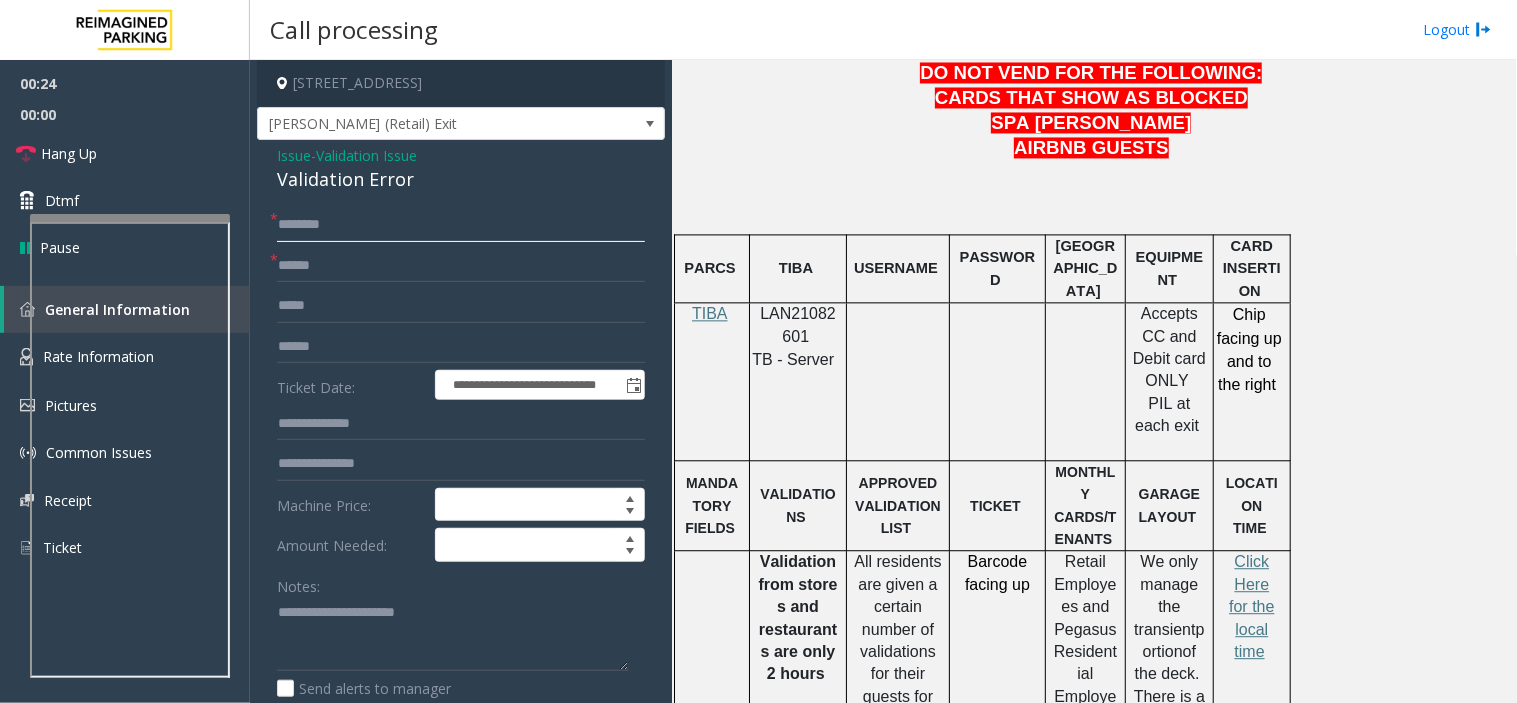 drag, startPoint x: 291, startPoint y: 272, endPoint x: 353, endPoint y: 234, distance: 72.718636 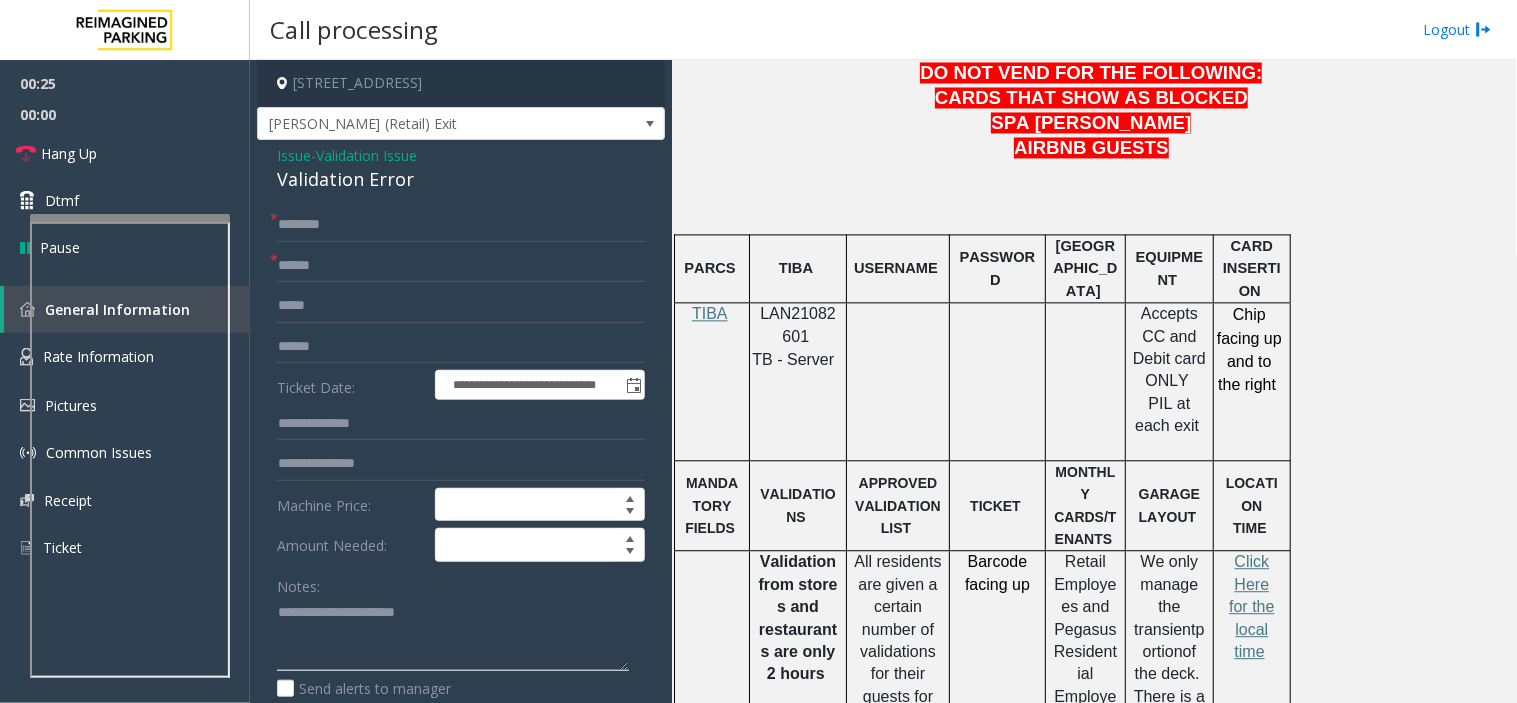 click 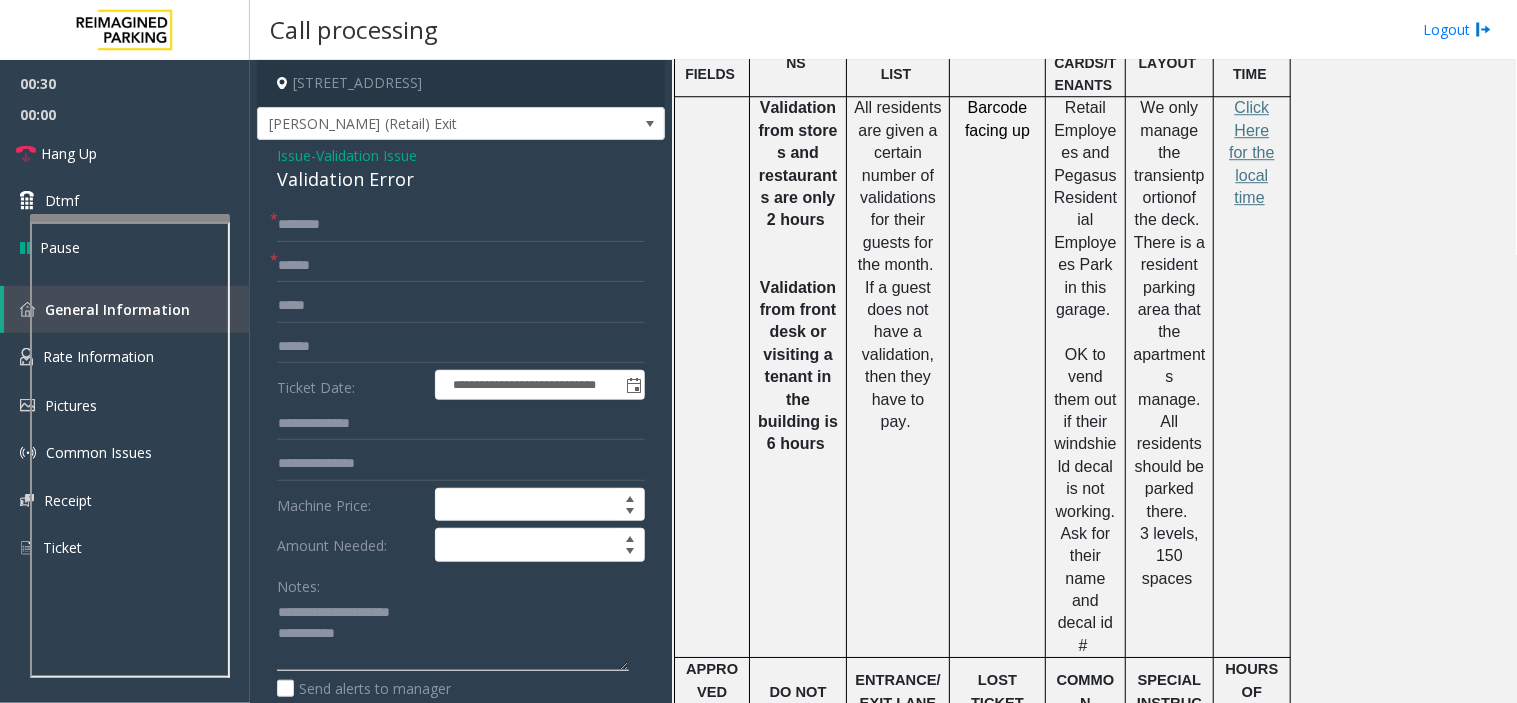 scroll, scrollTop: 1333, scrollLeft: 0, axis: vertical 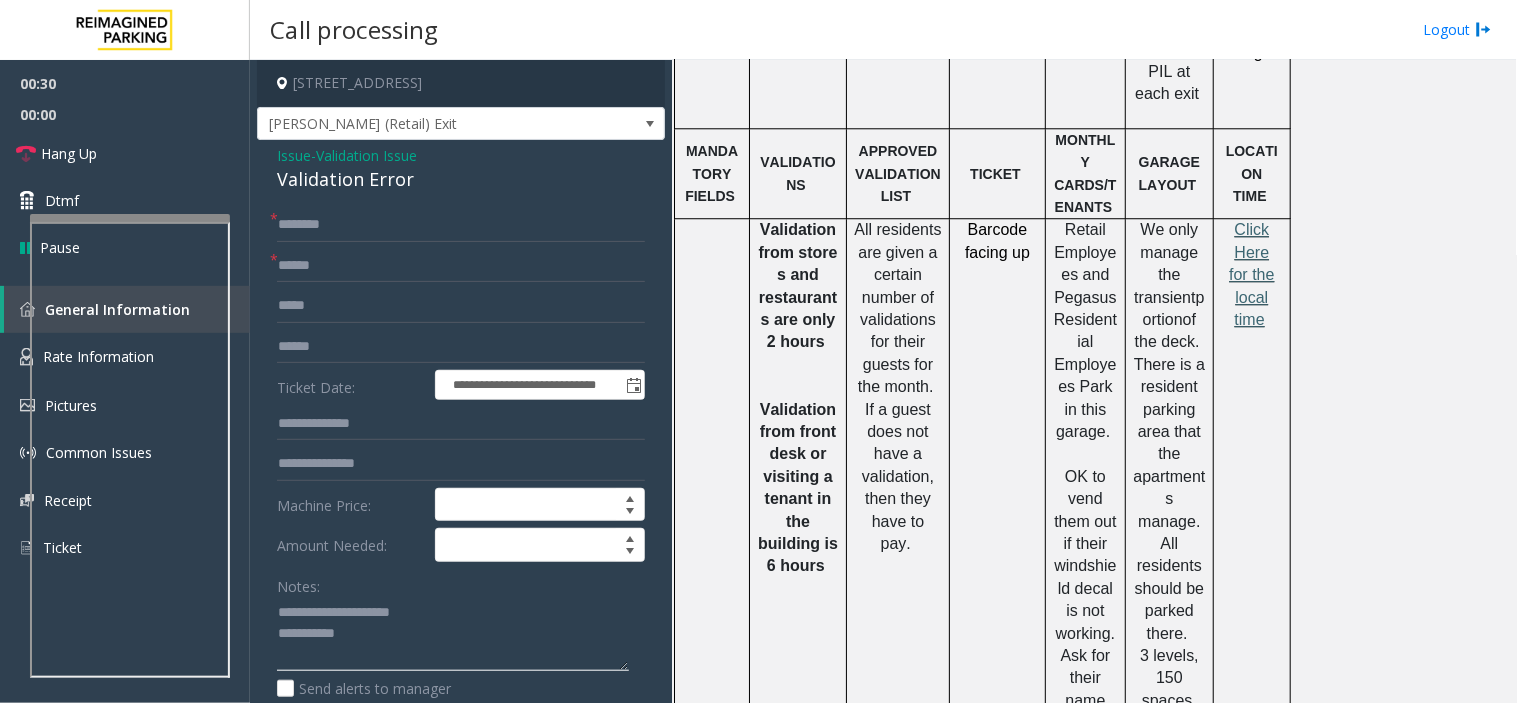 type on "**********" 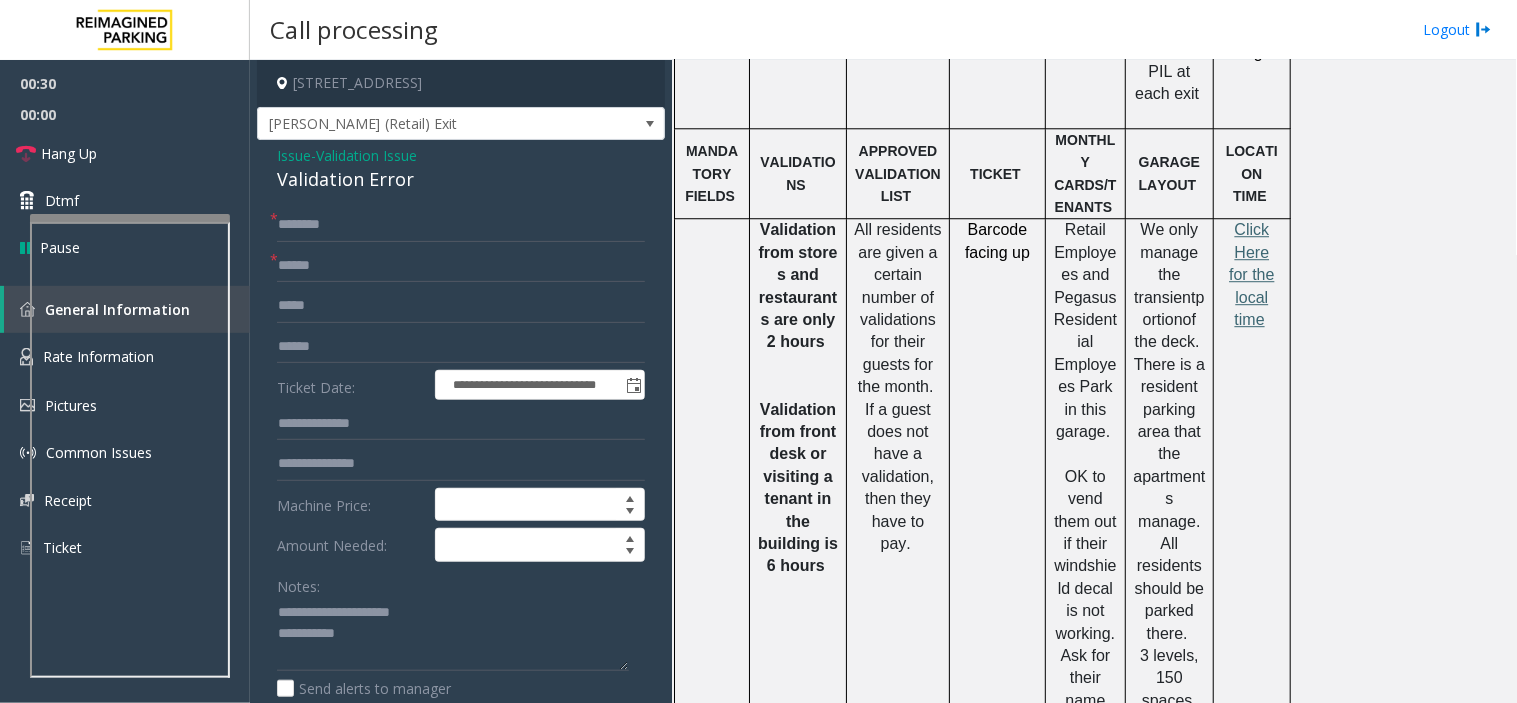 click on "Click Here for the local time" 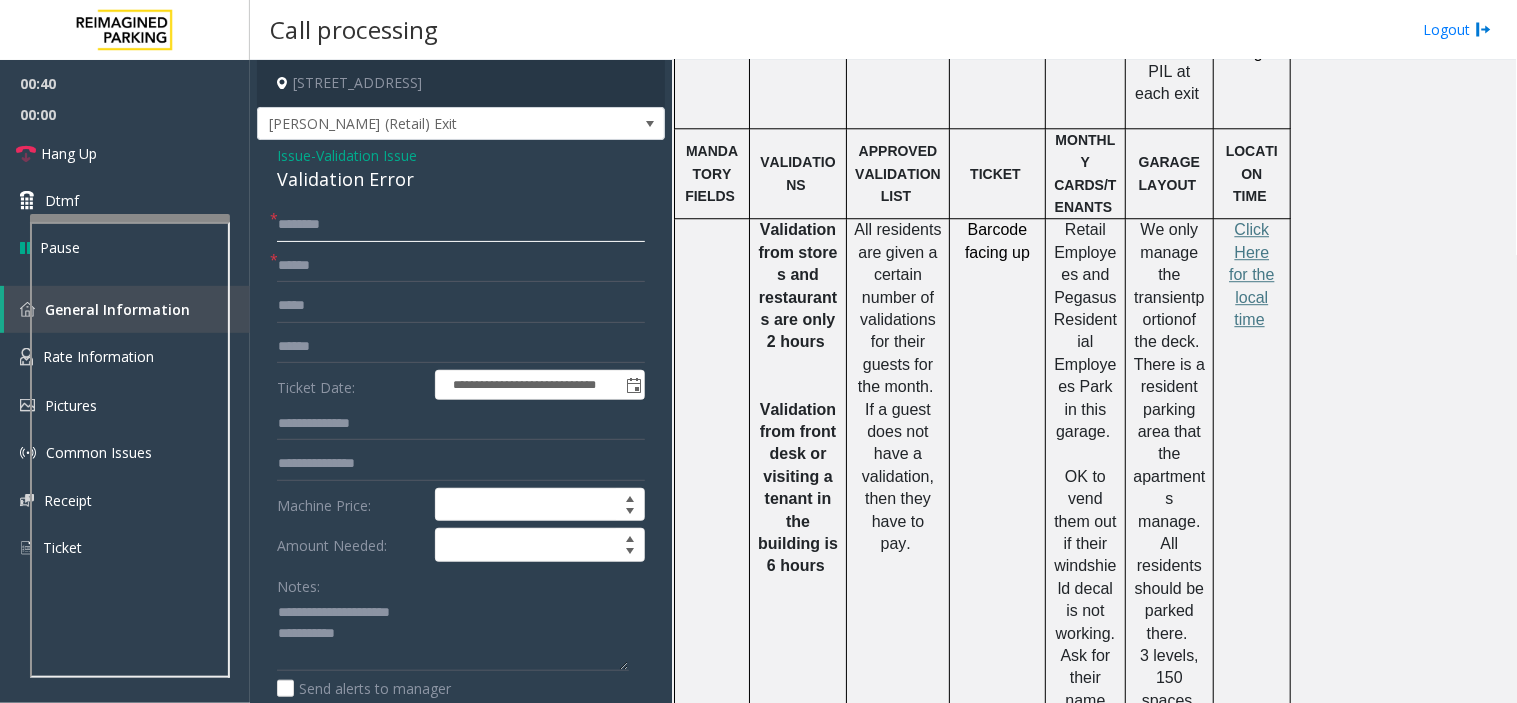 click 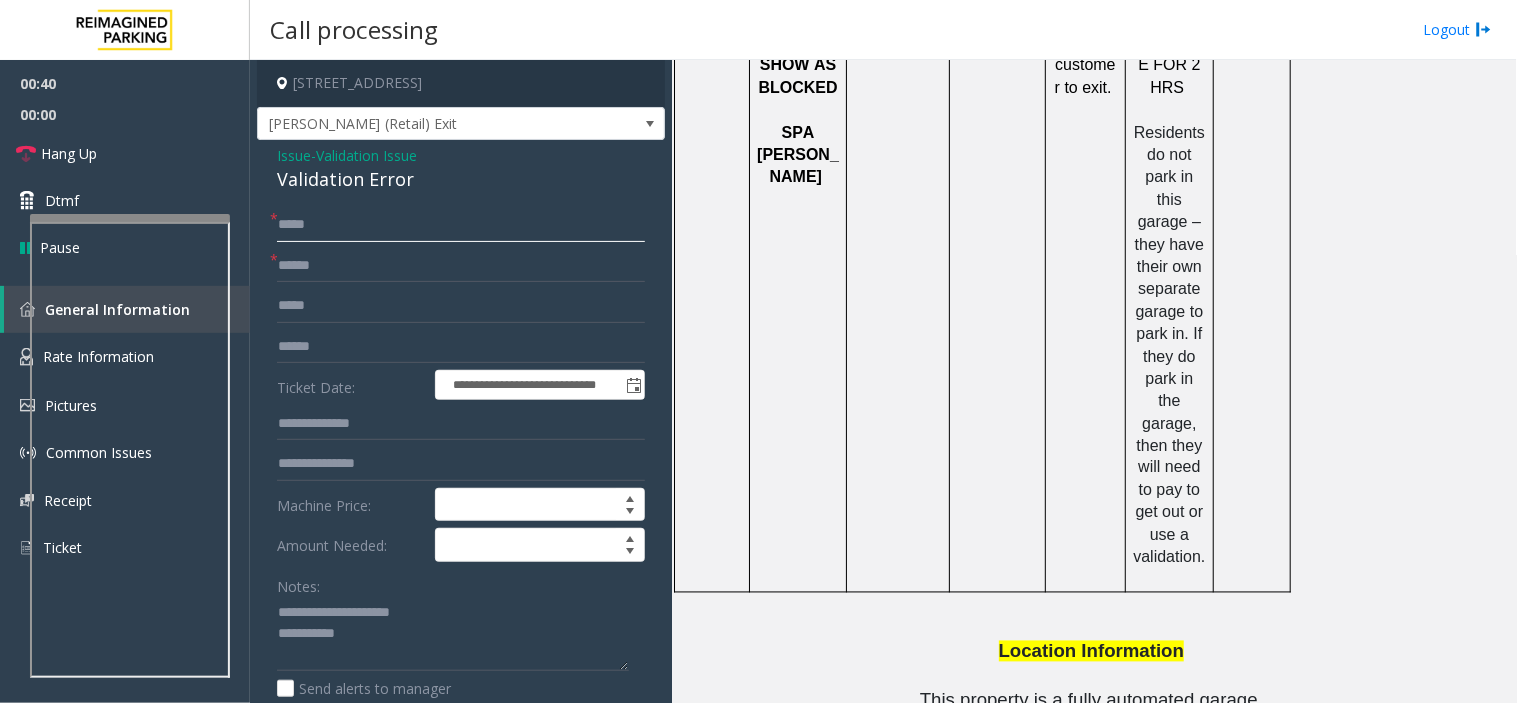 scroll, scrollTop: 2763, scrollLeft: 0, axis: vertical 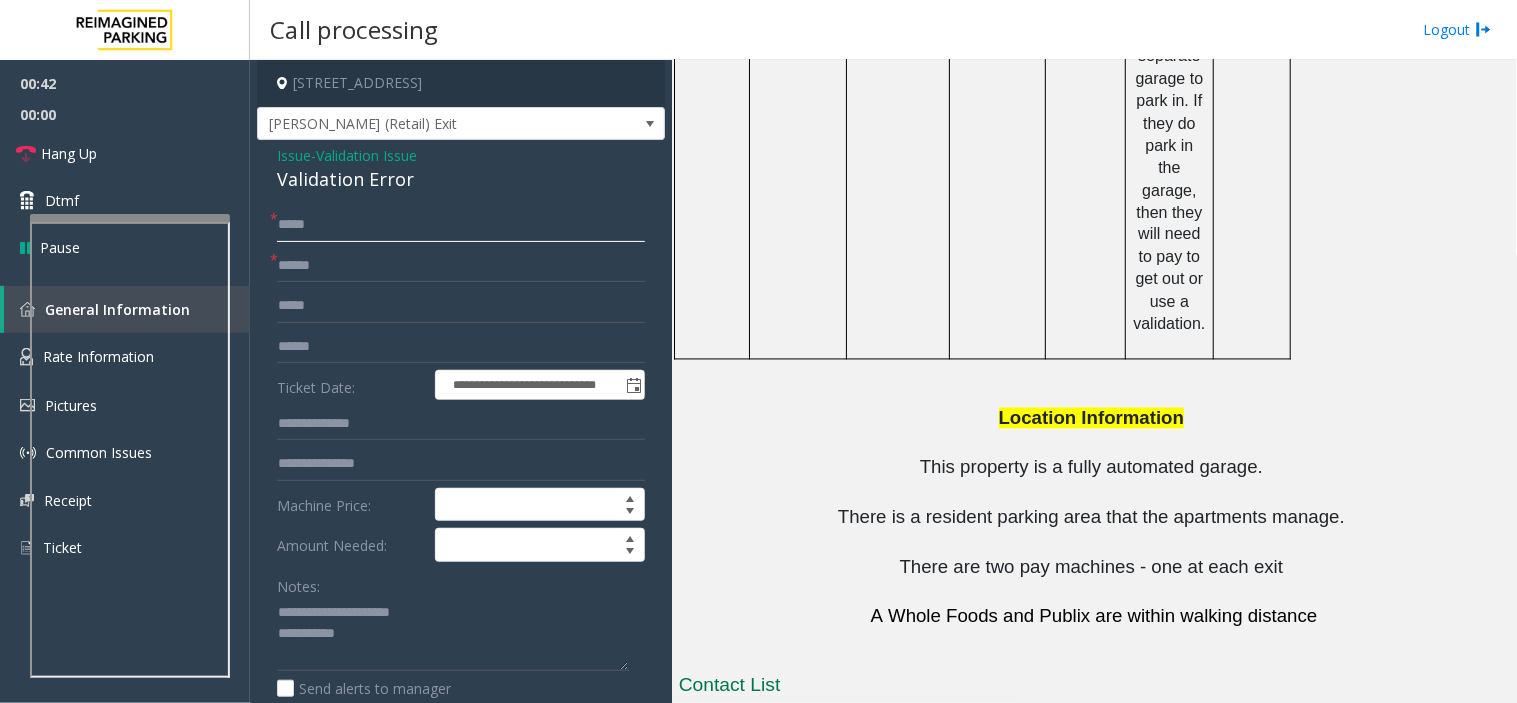 type on "****" 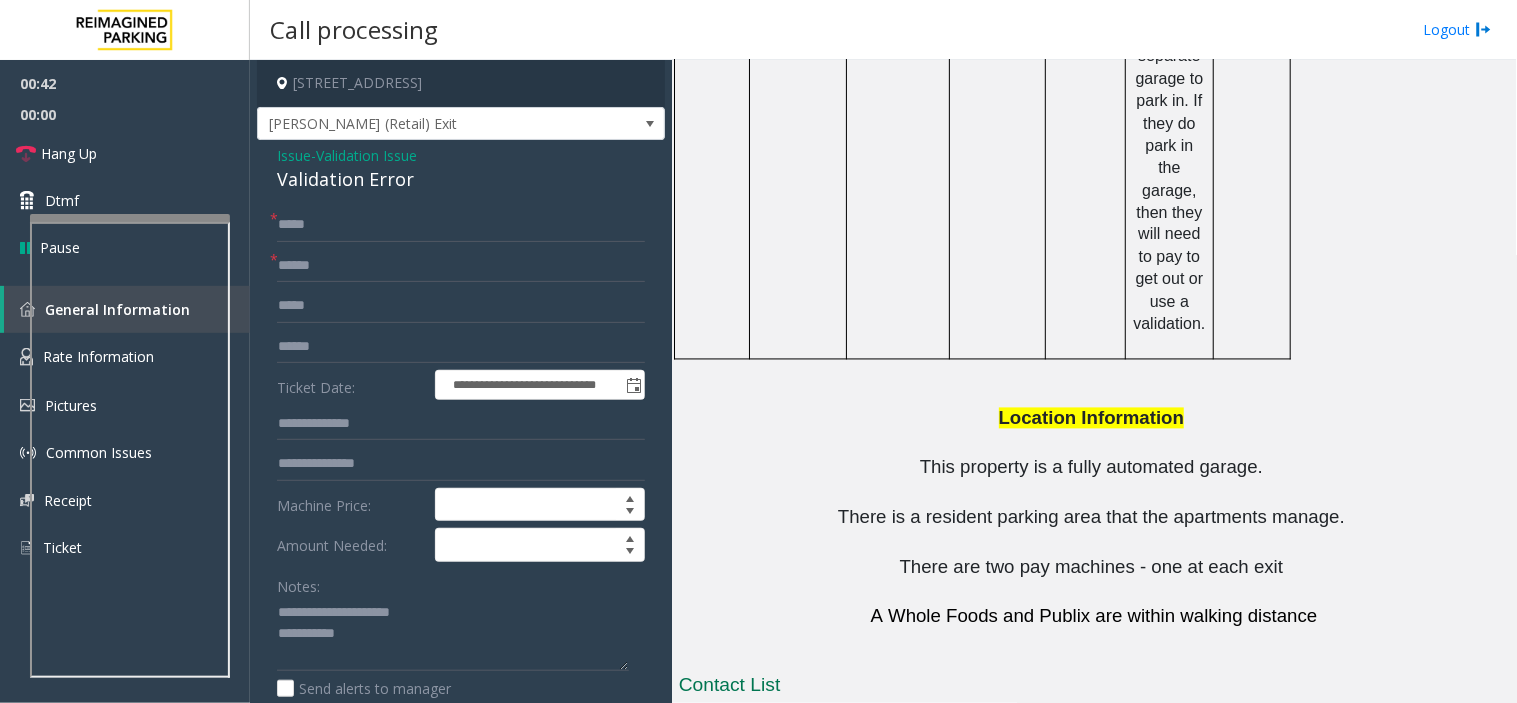 drag, startPoint x: 1033, startPoint y: 590, endPoint x: 924, endPoint y: 603, distance: 109.77249 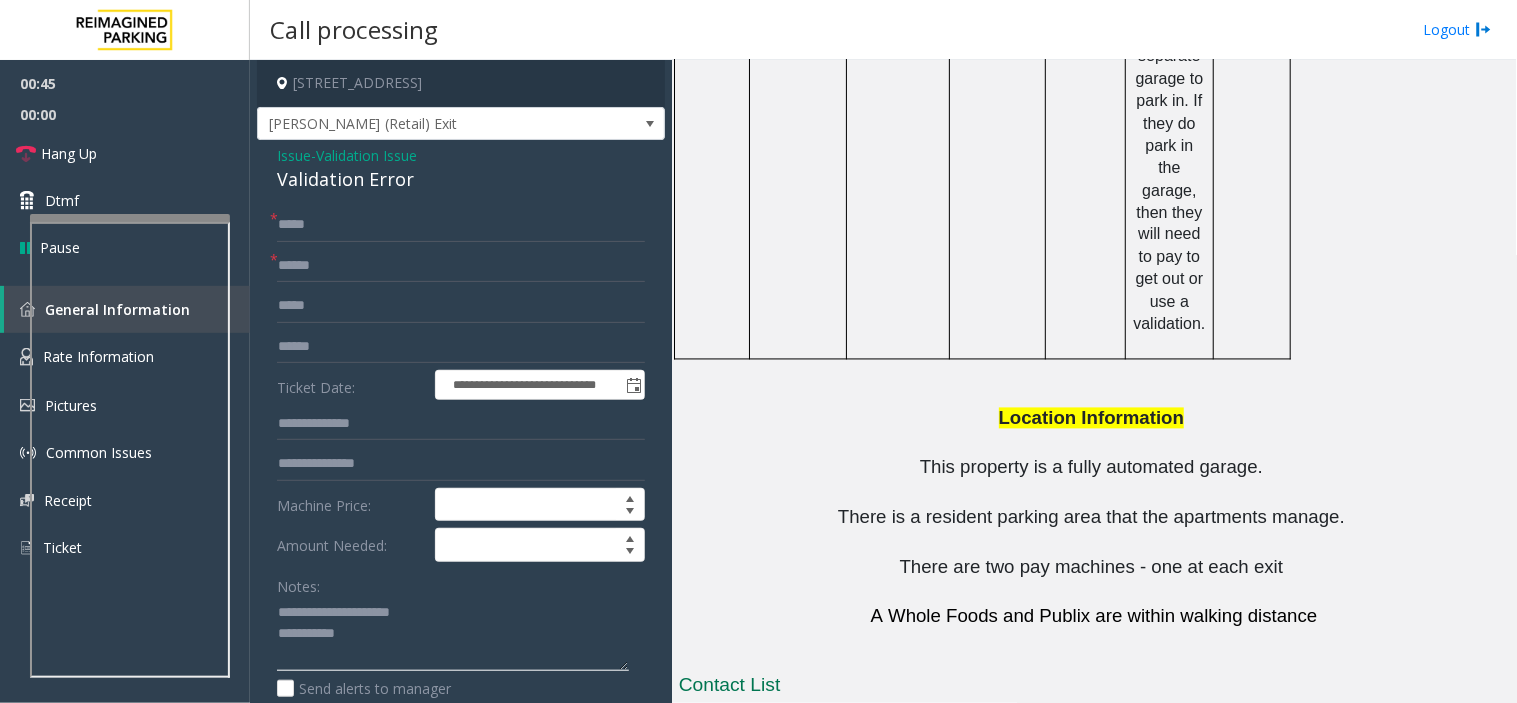 click 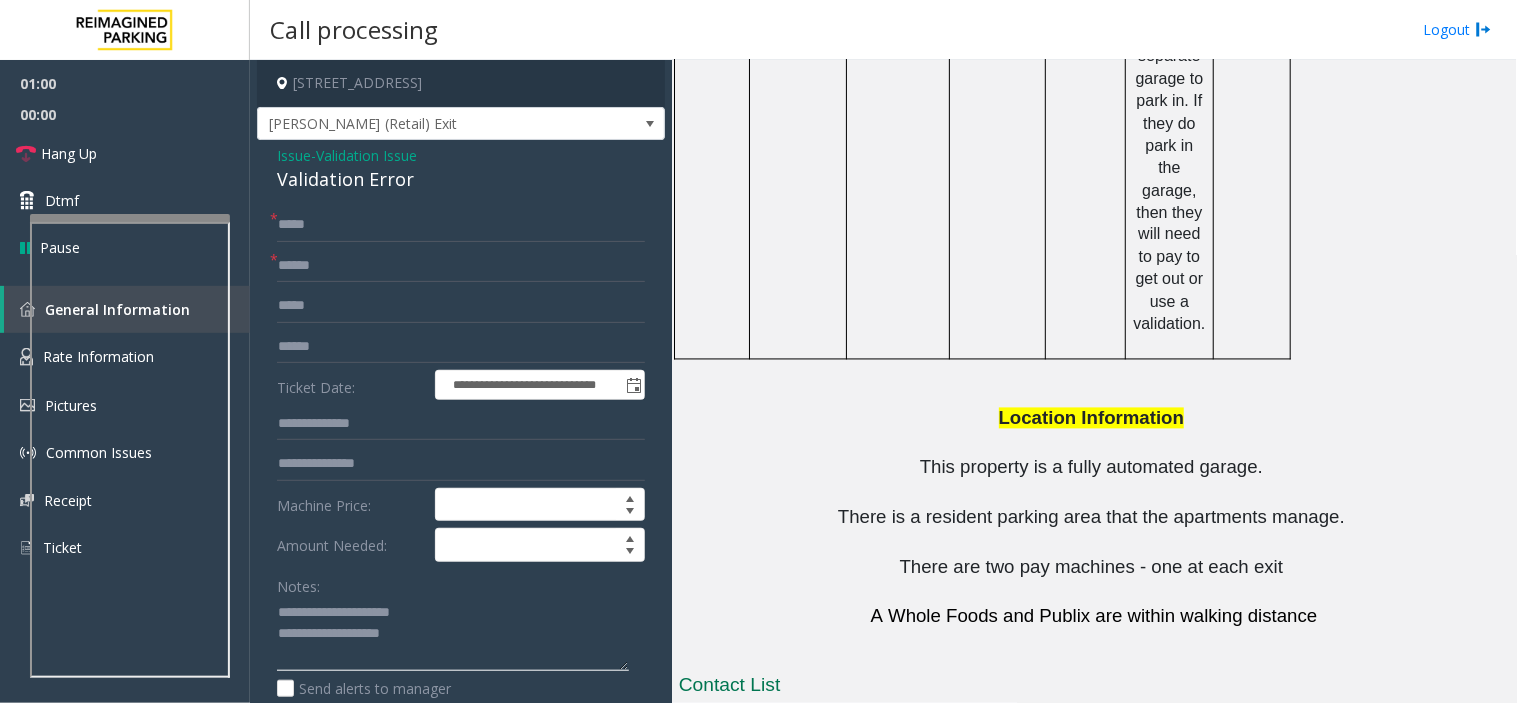 click 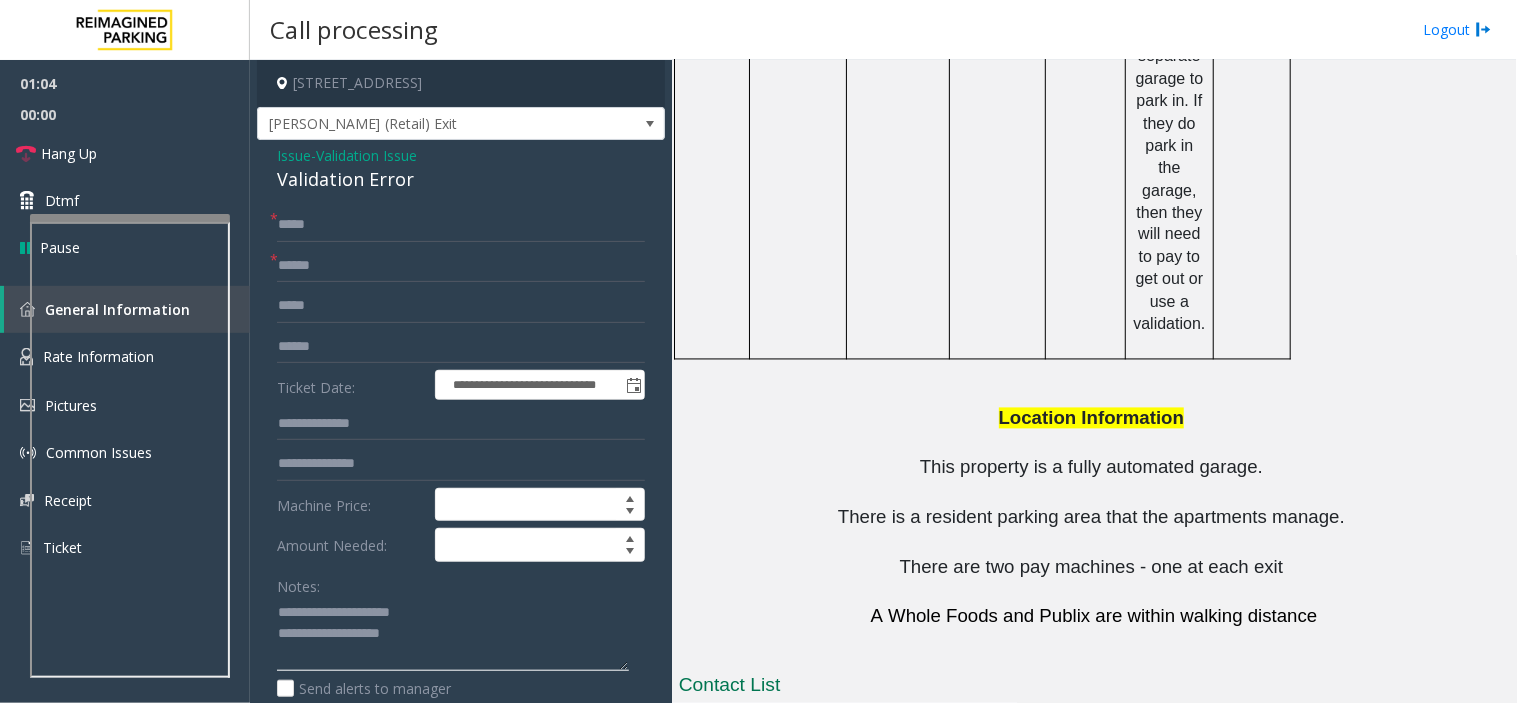 click 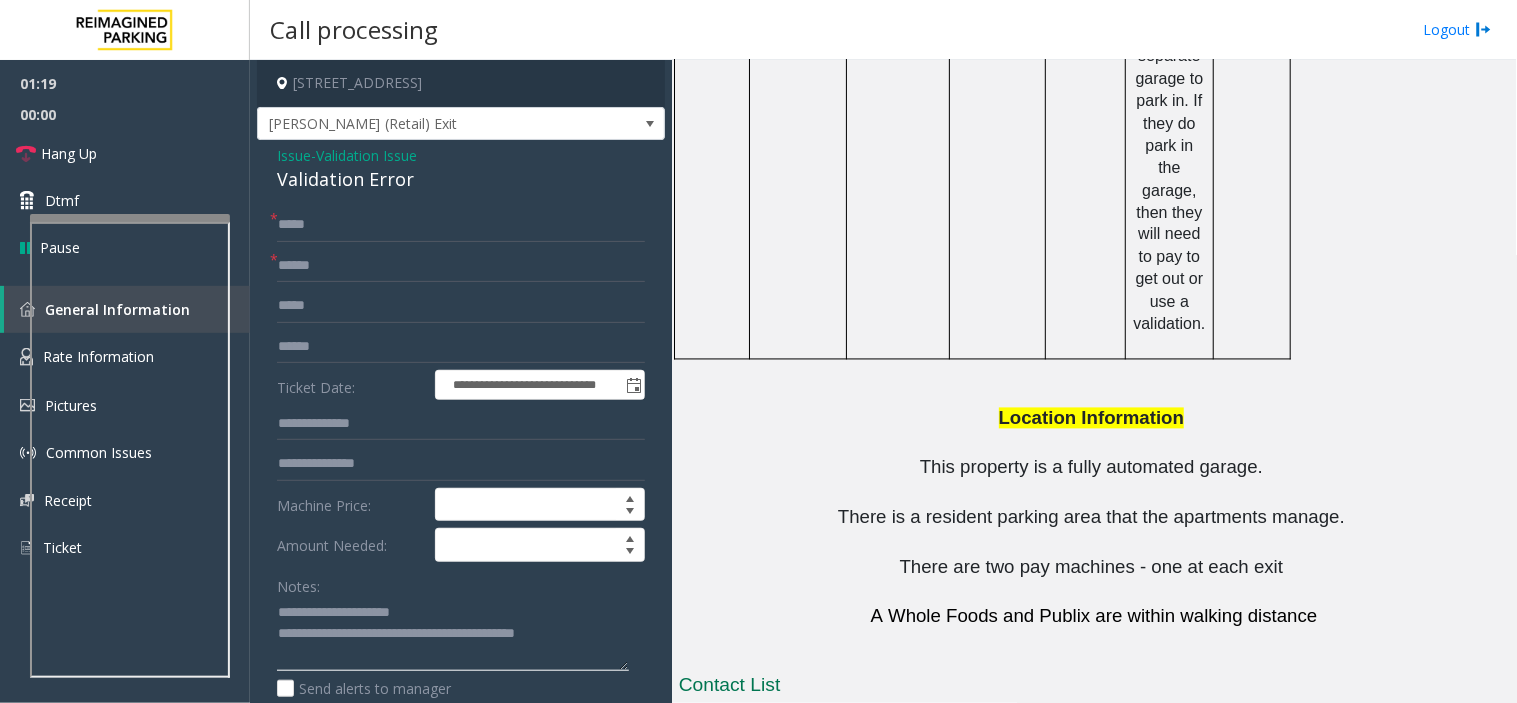 click 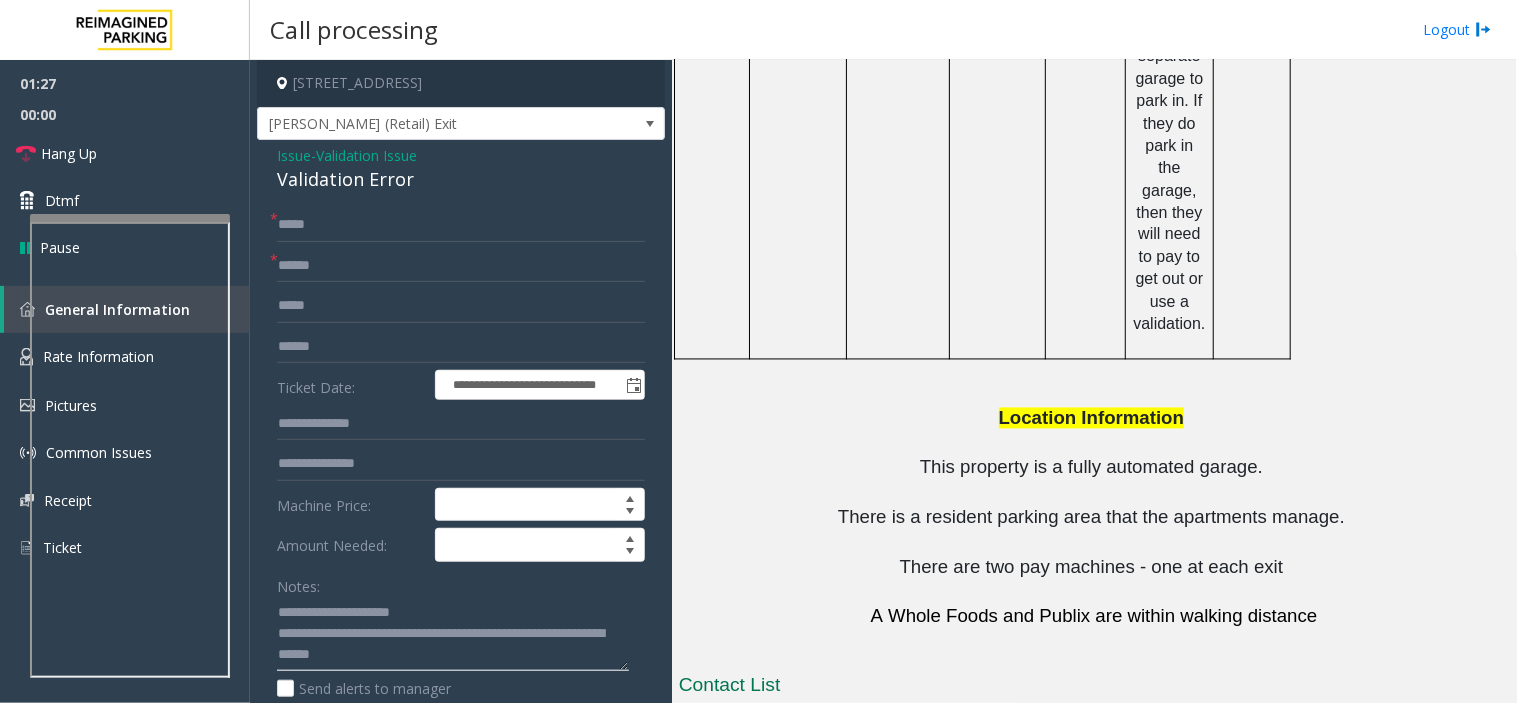 click 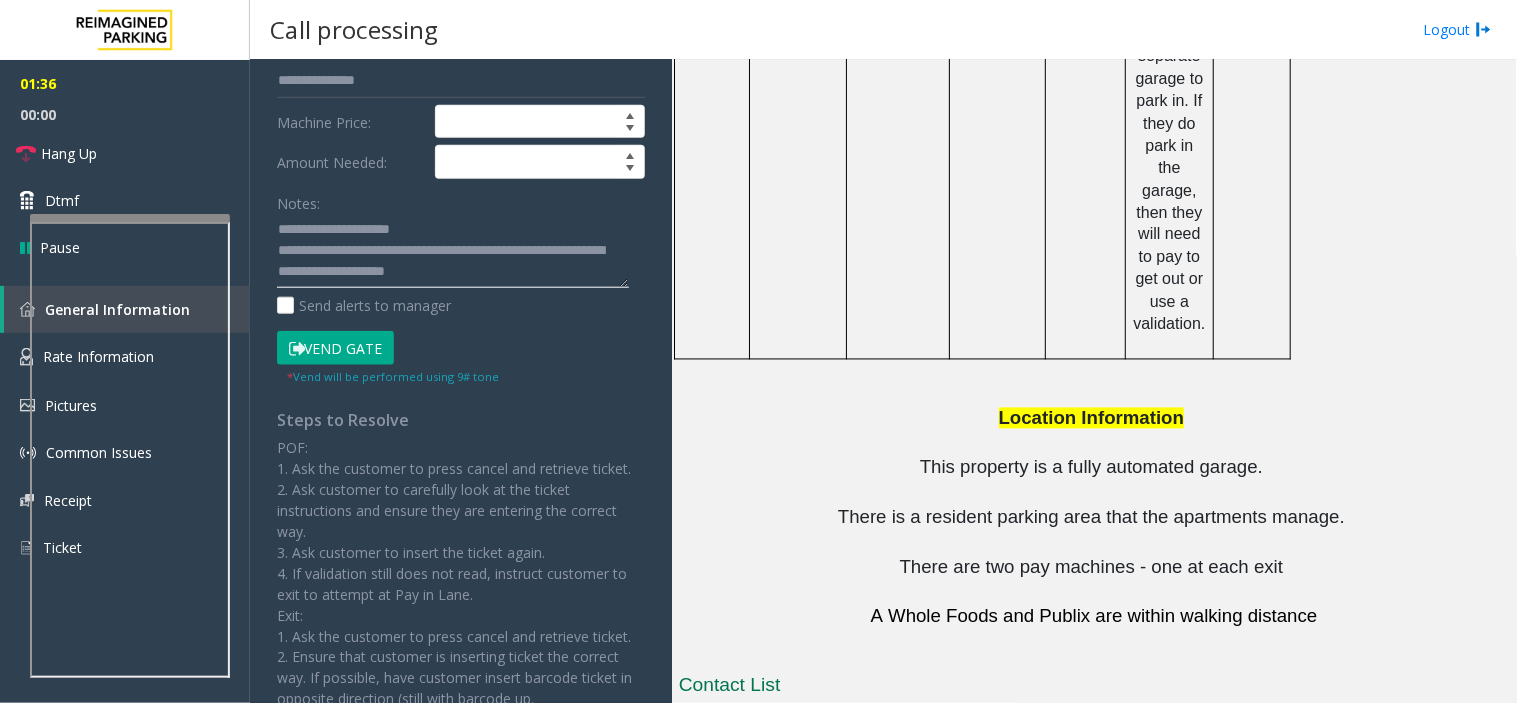 scroll, scrollTop: 444, scrollLeft: 0, axis: vertical 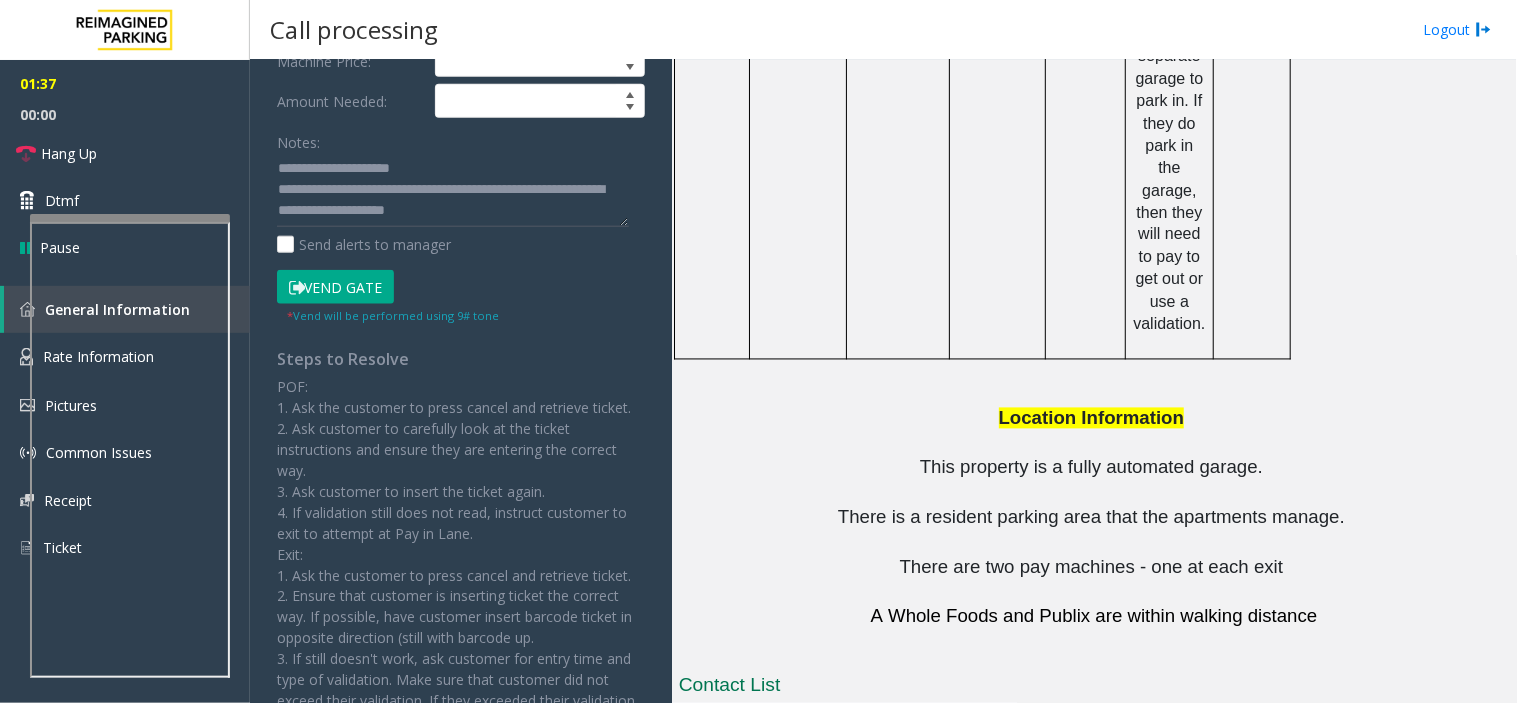 click on "**********" 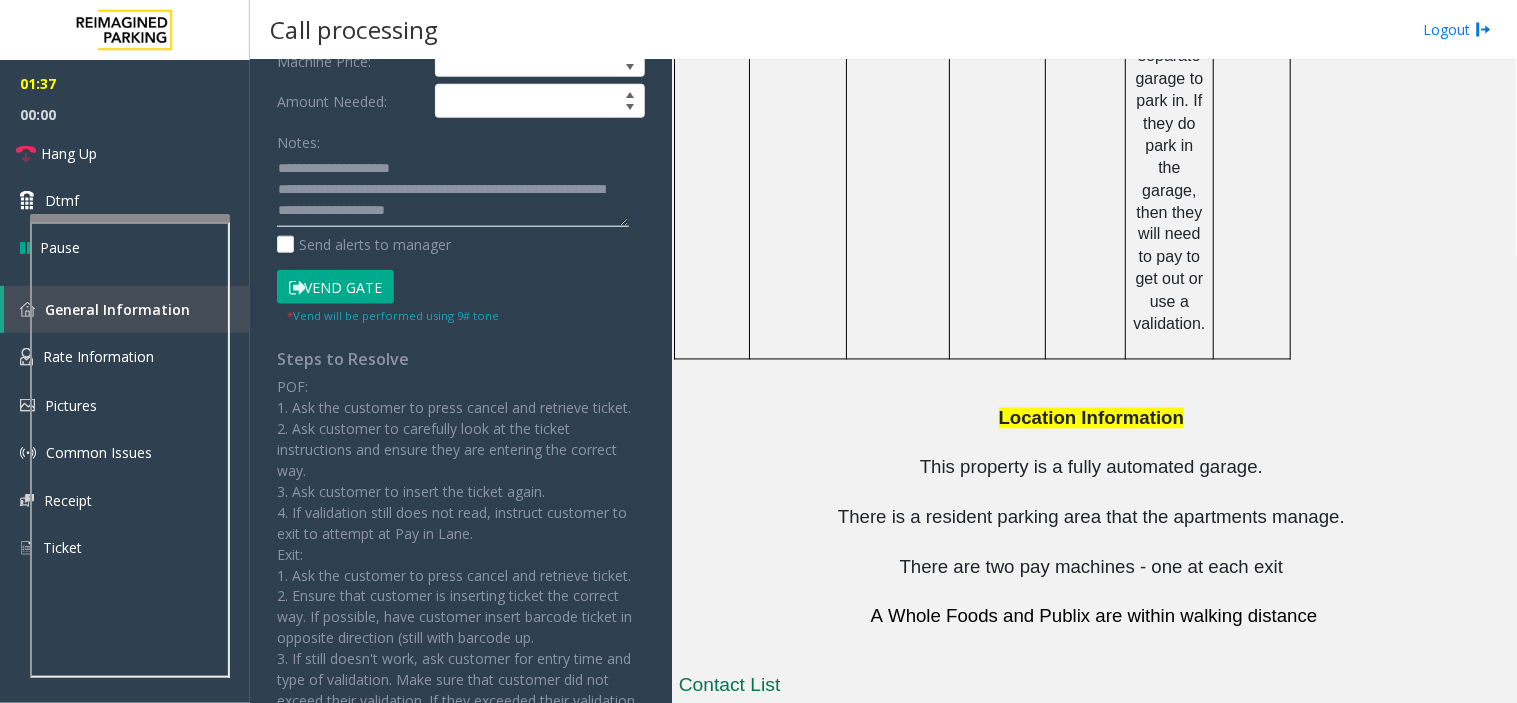 click 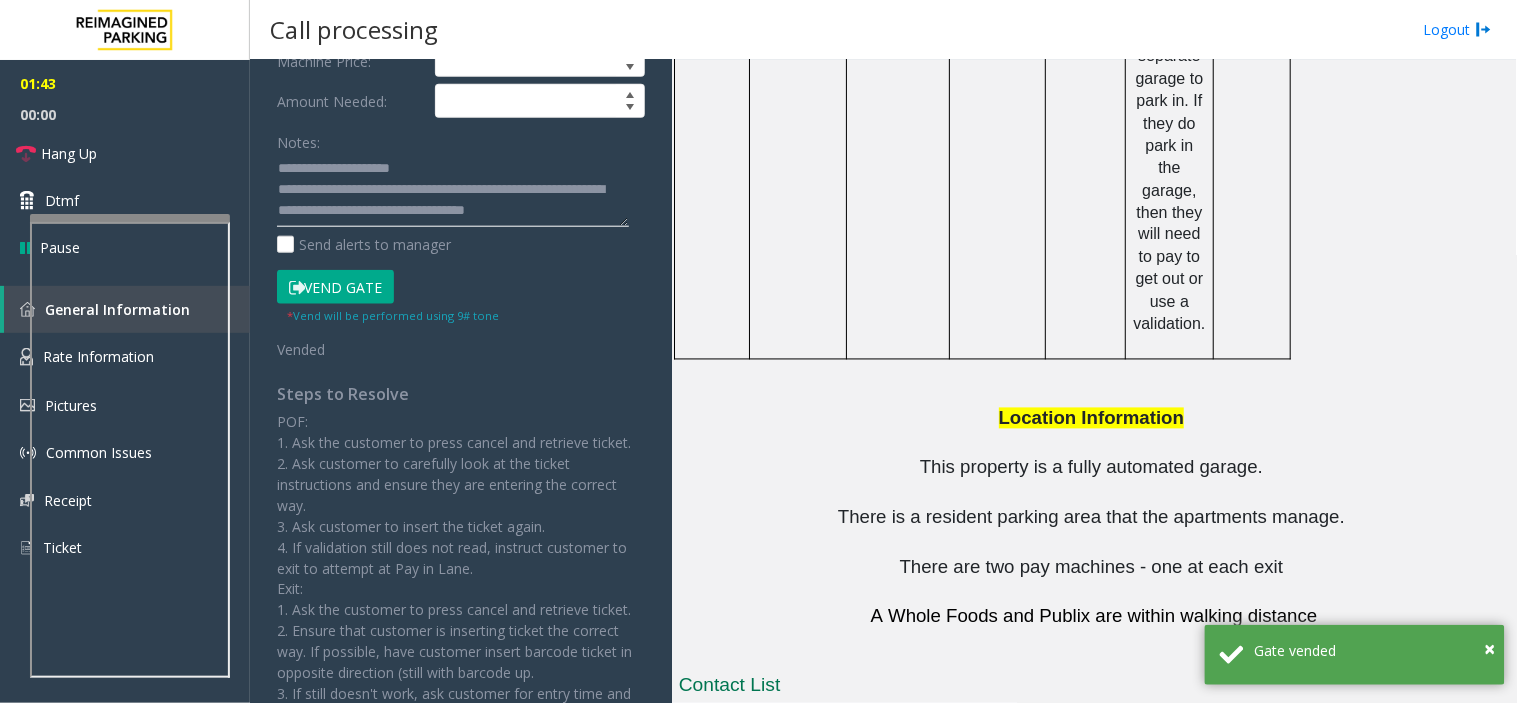 type on "**********" 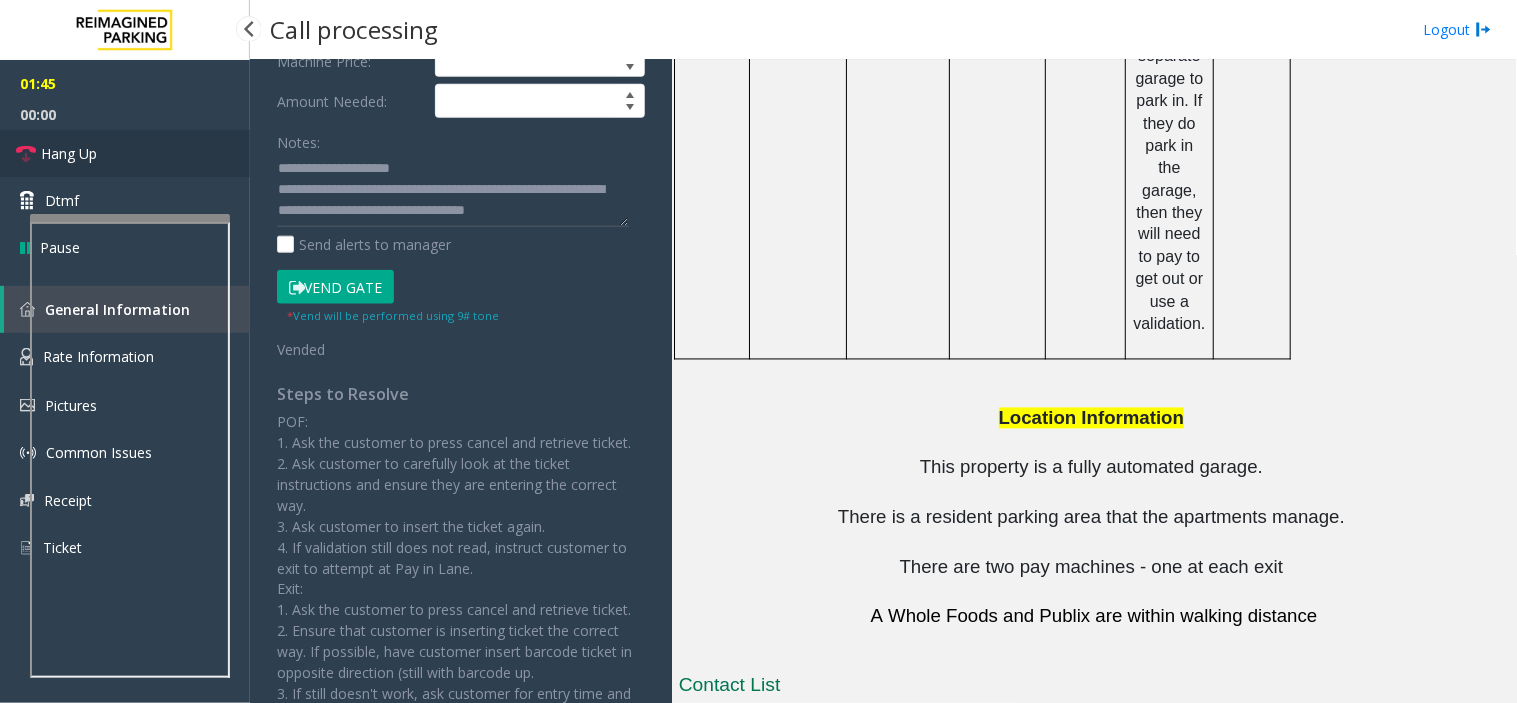 click on "Hang Up" at bounding box center (125, 153) 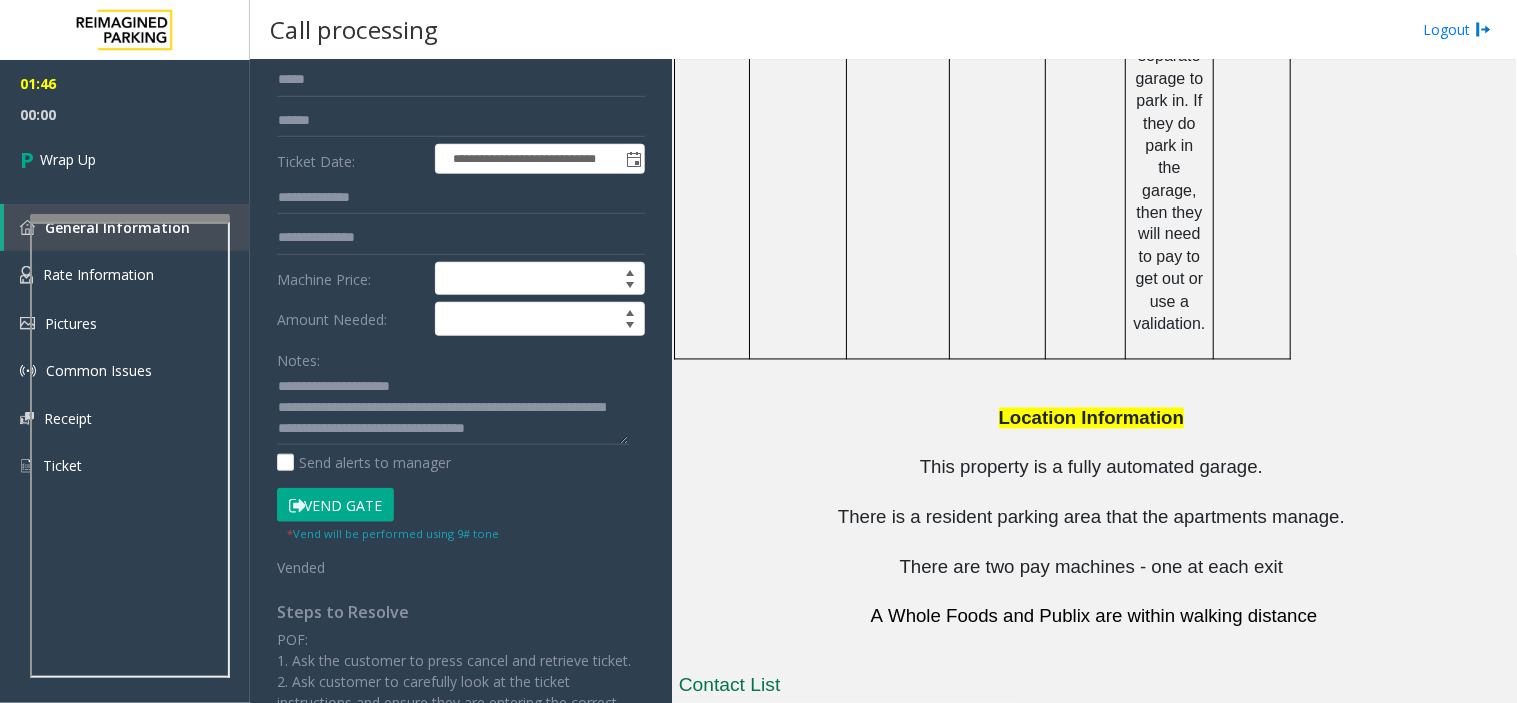scroll, scrollTop: 0, scrollLeft: 0, axis: both 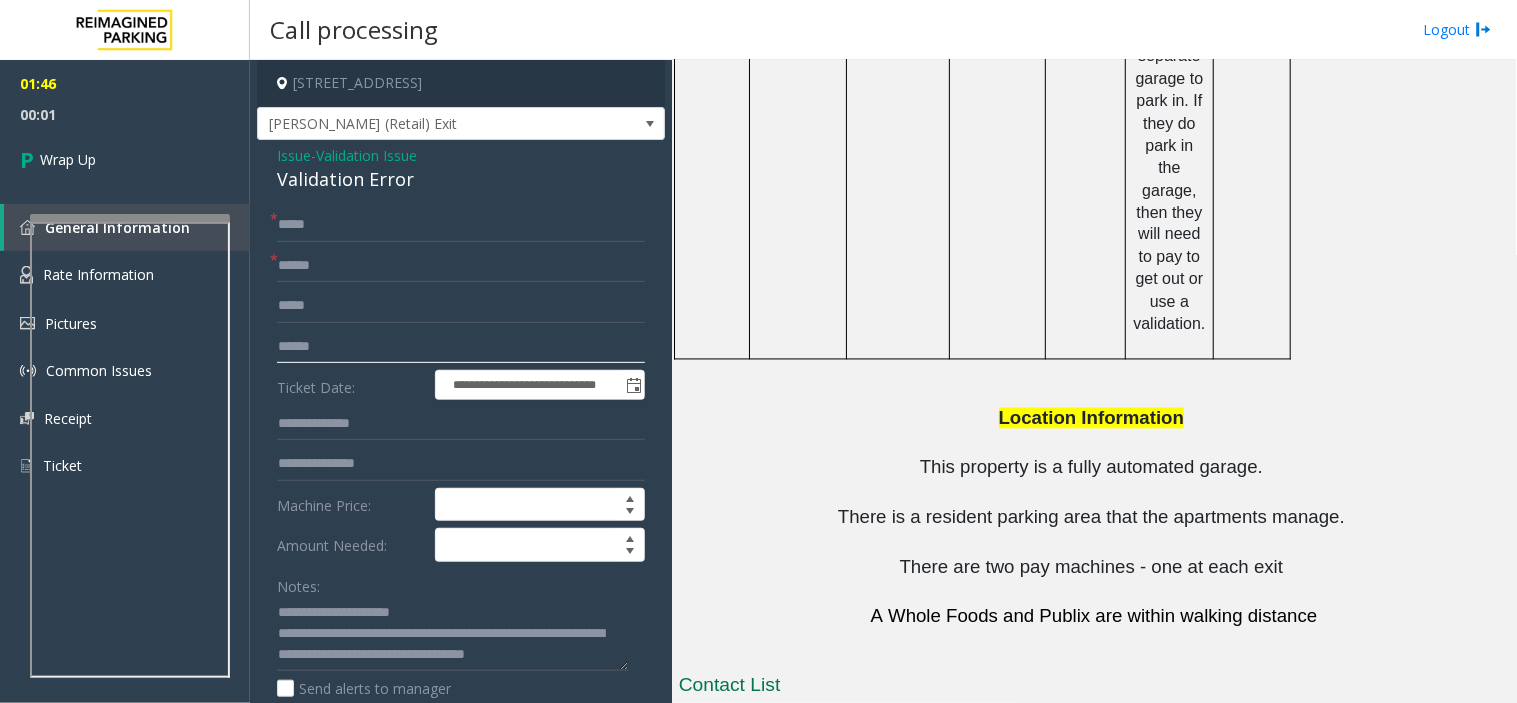 click 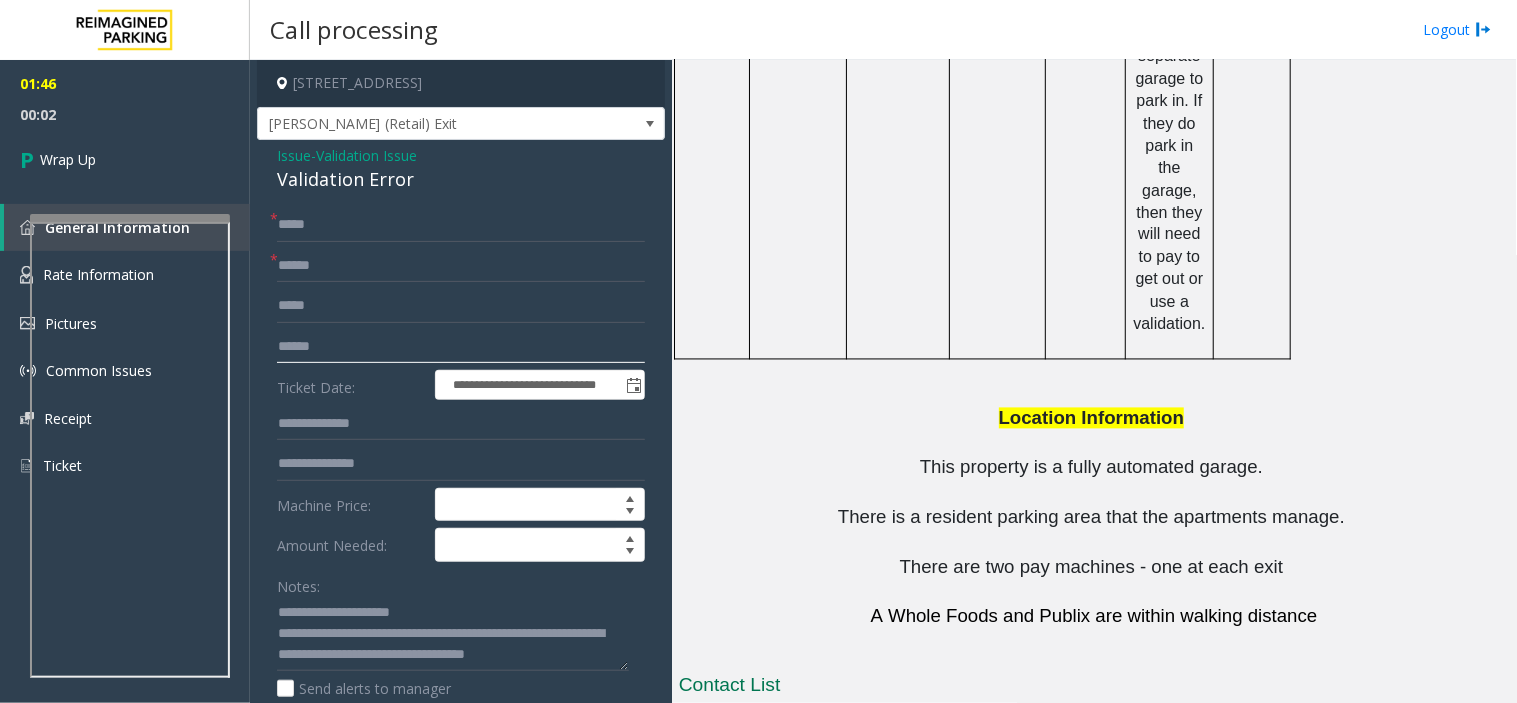 type on "******" 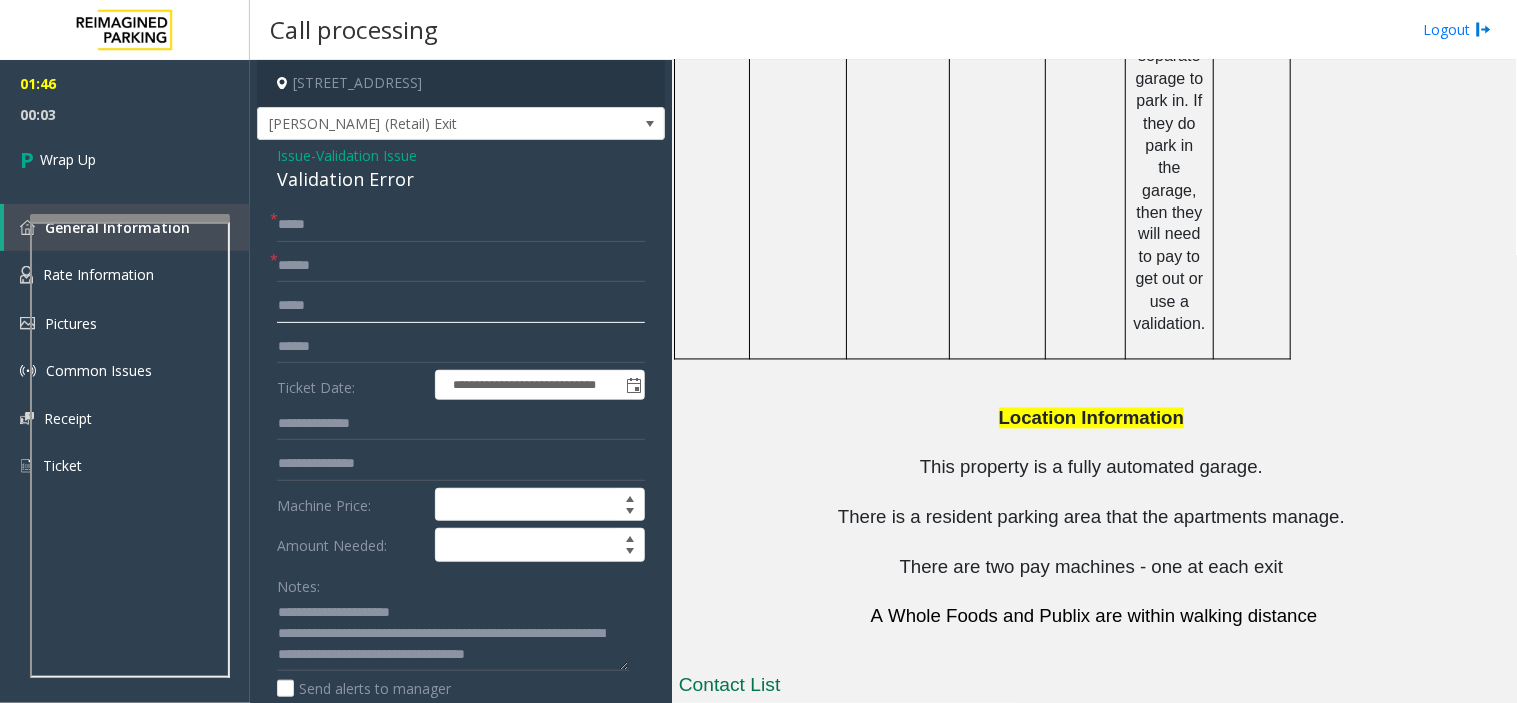 click 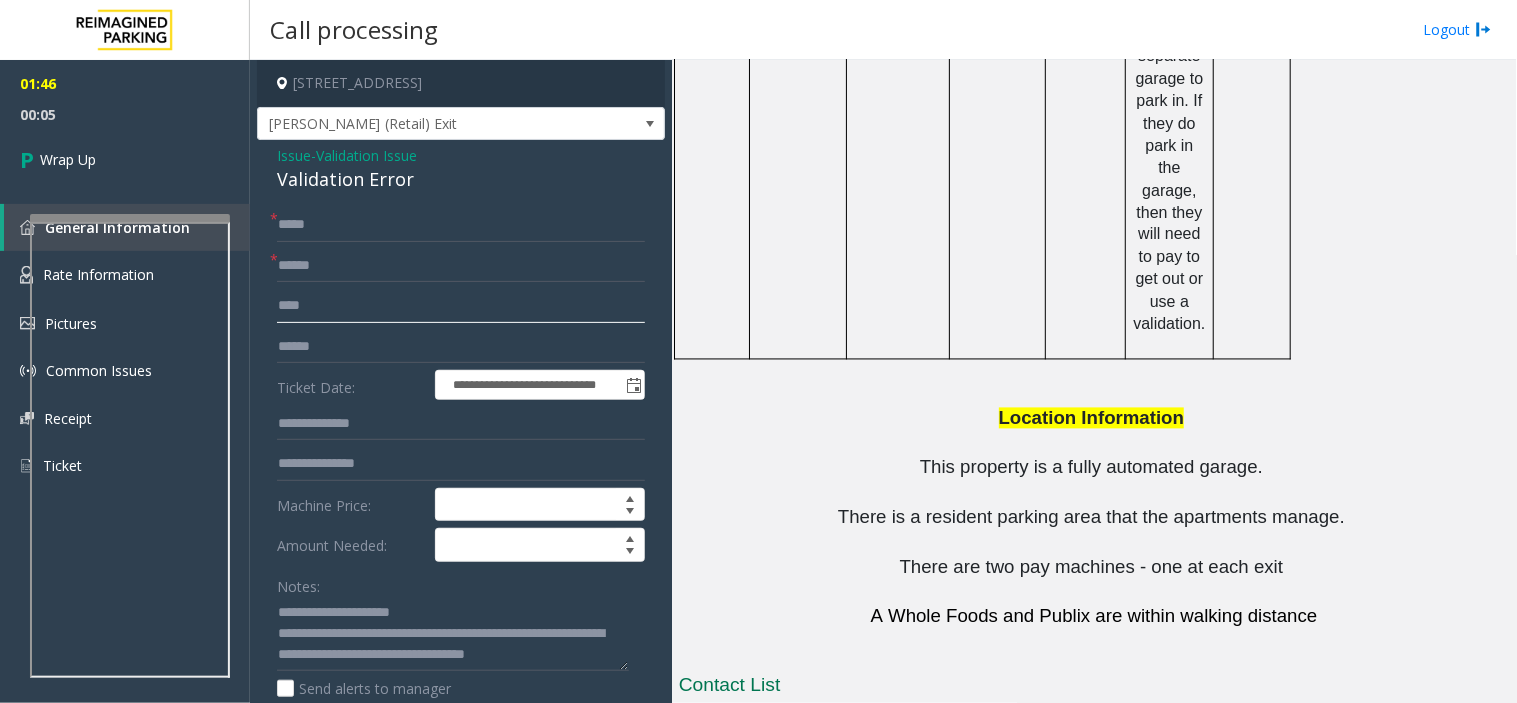click on "****" 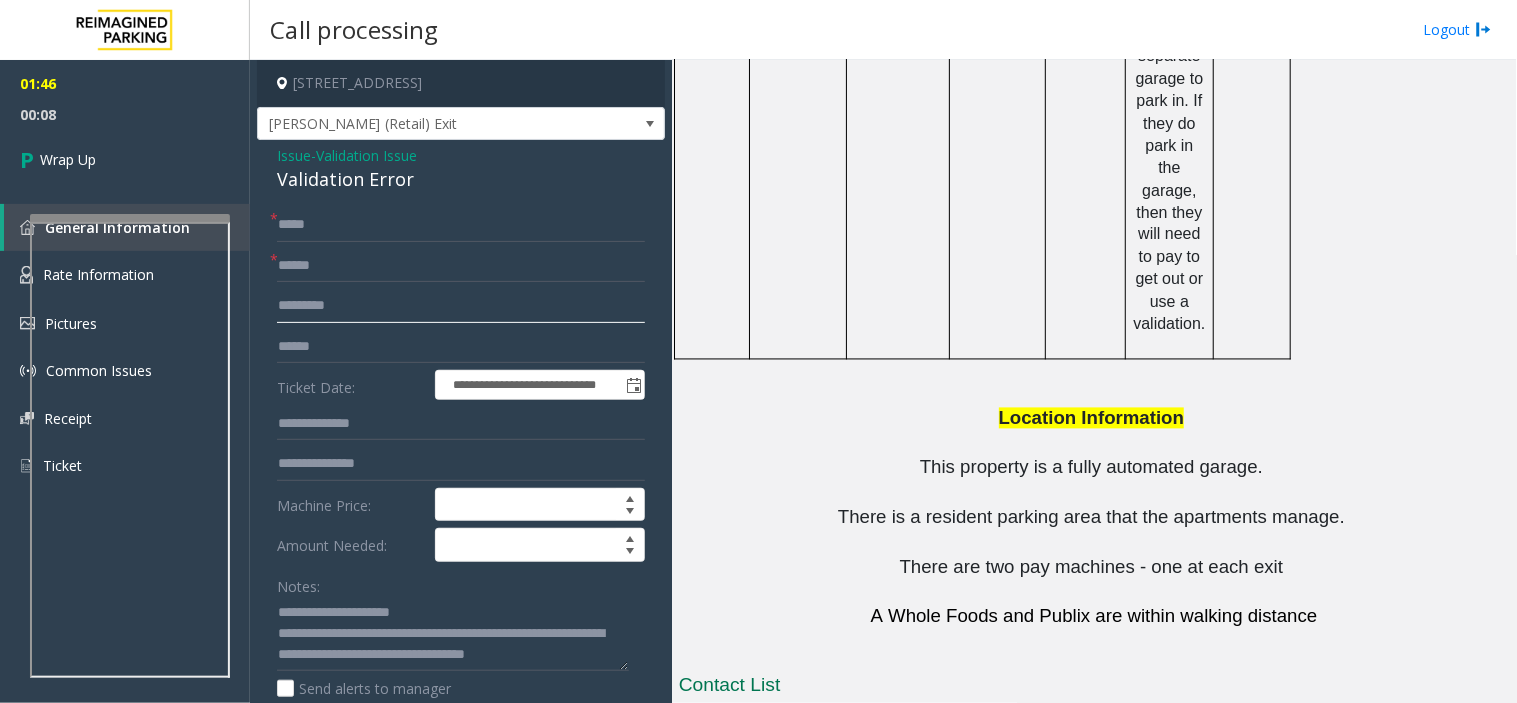type on "*********" 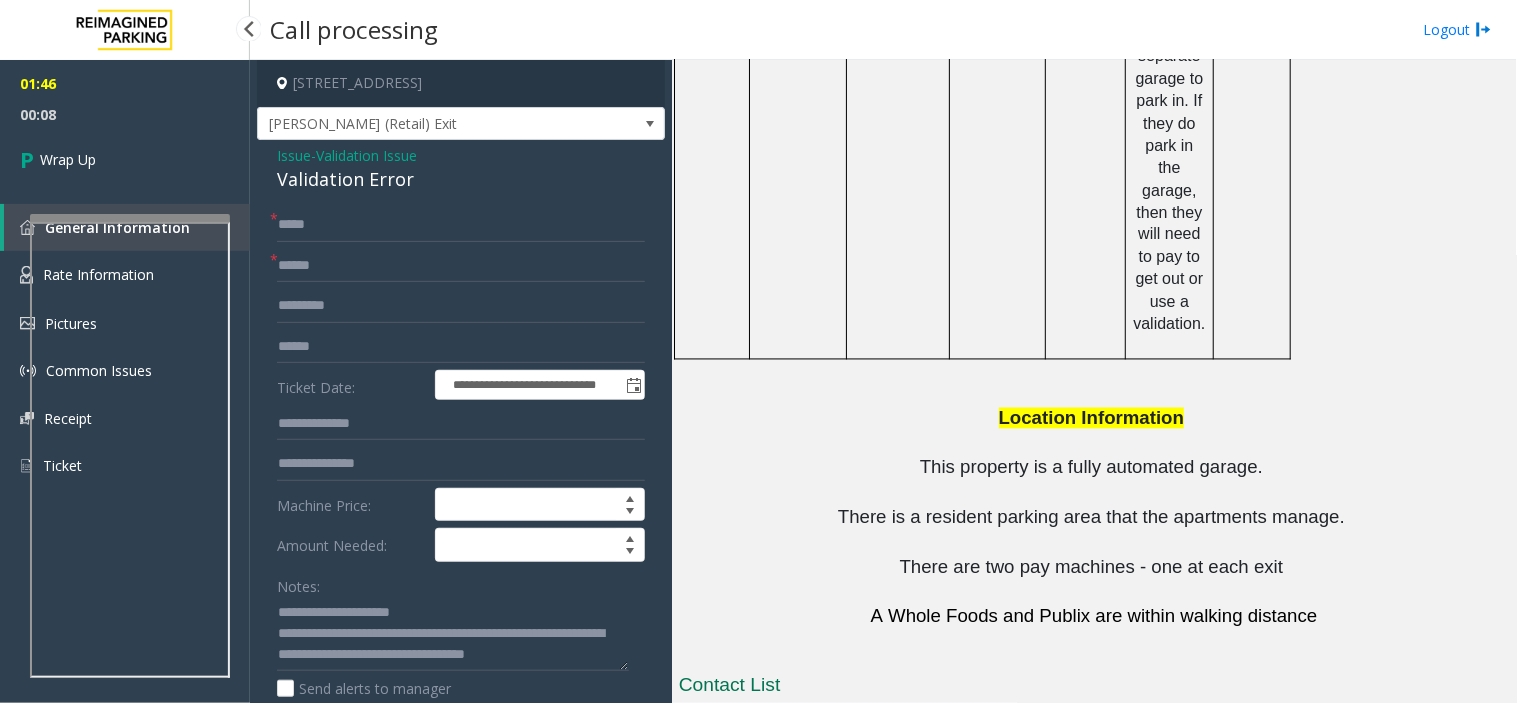 click on "01:46   00:08  Wrap Up General Information Rate Information Pictures Common Issues Receipt Ticket" at bounding box center [125, 283] 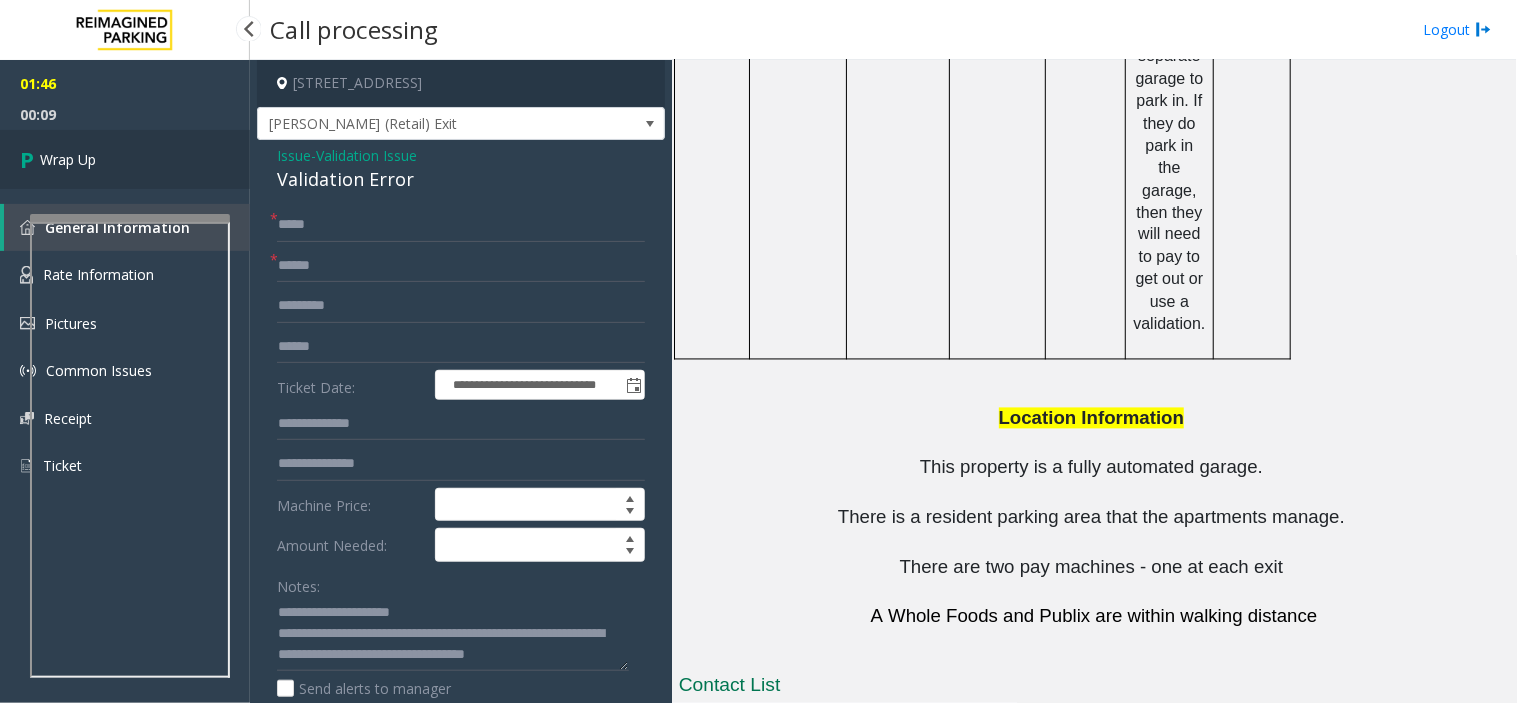 click on "Wrap Up" at bounding box center [125, 159] 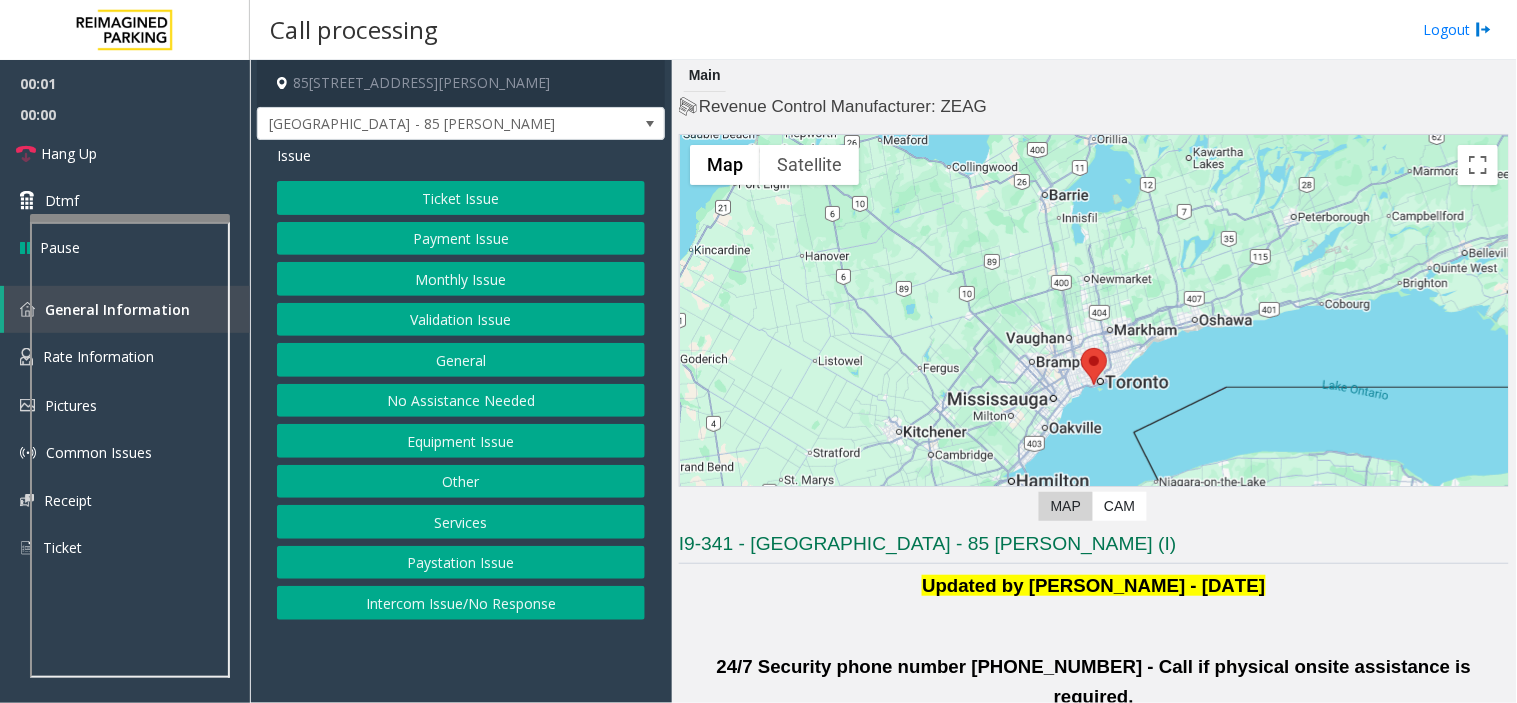 click on "Validation Issue" 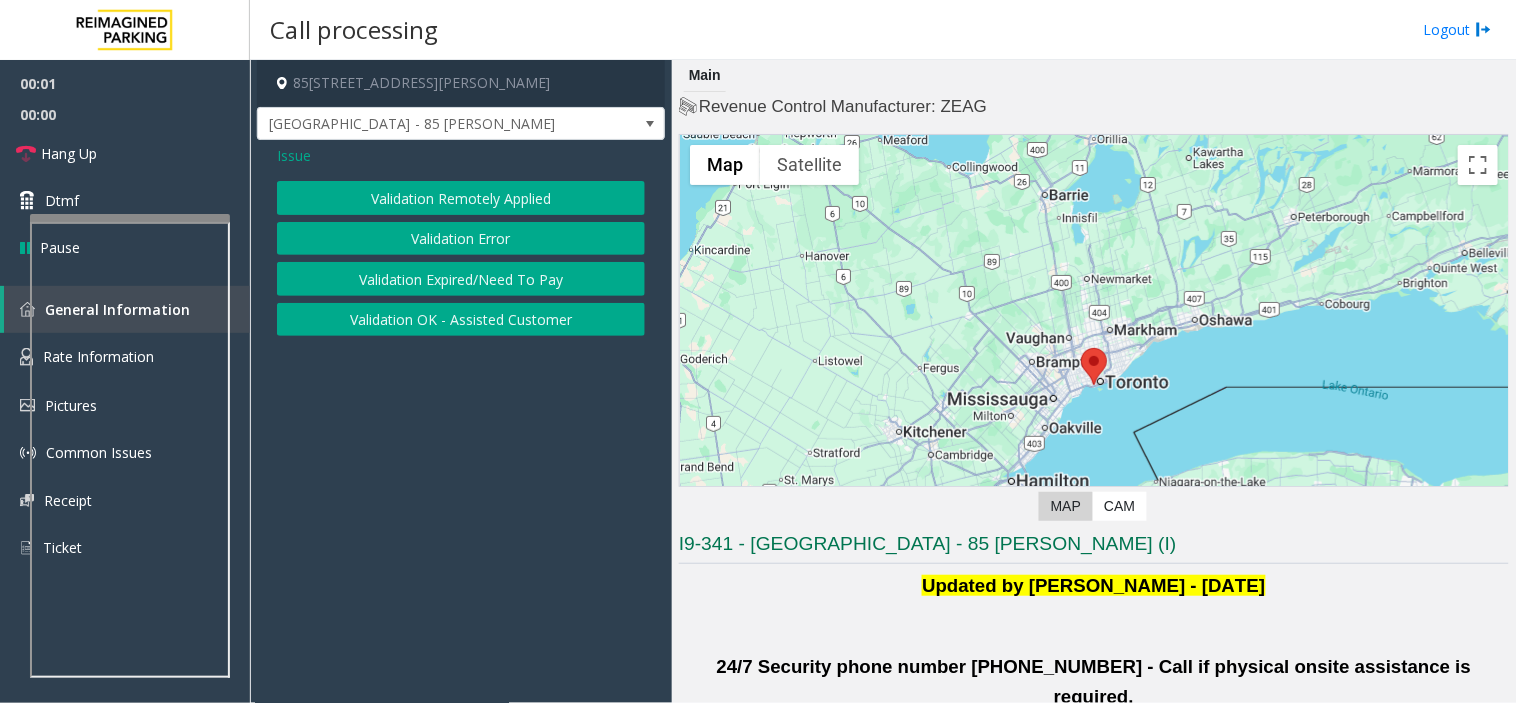 click on "Validation Error" 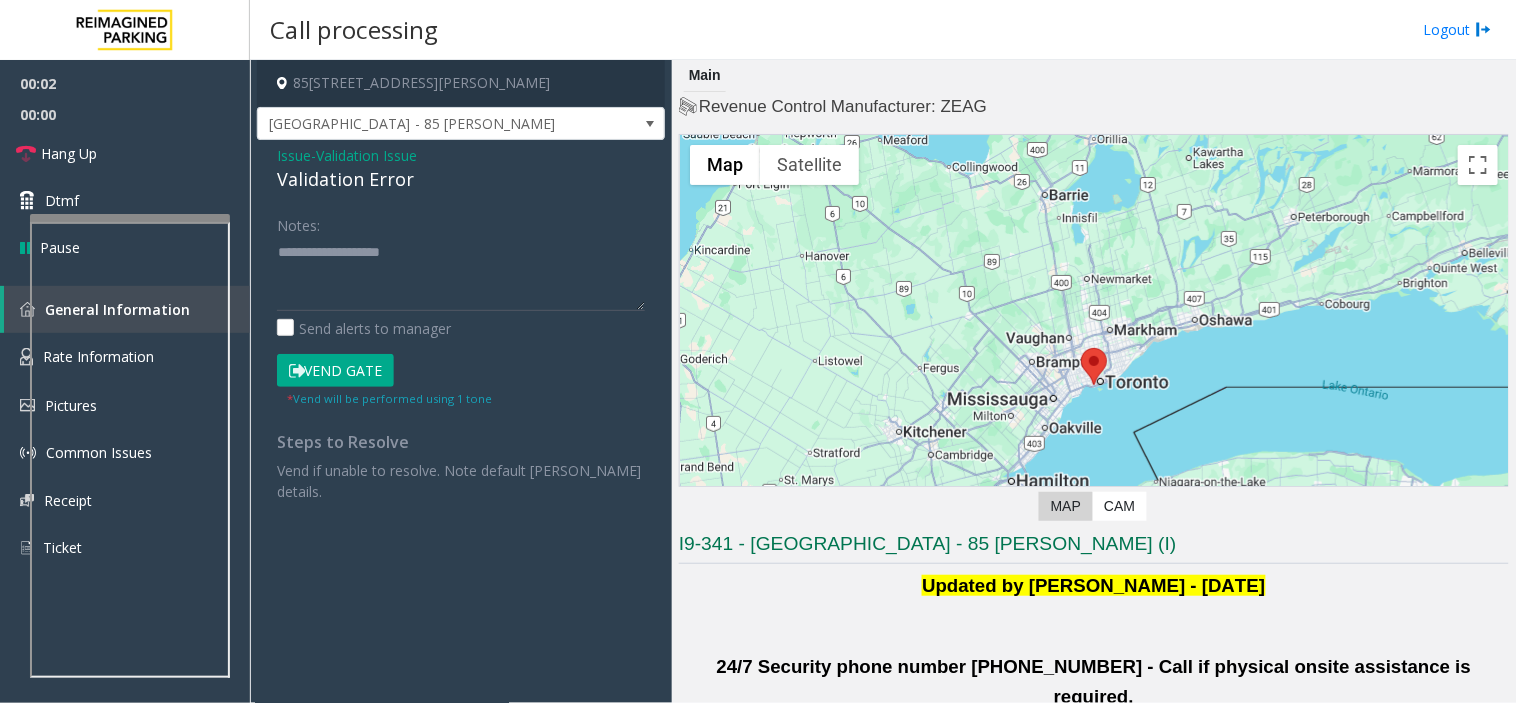 click on "Validation Error" 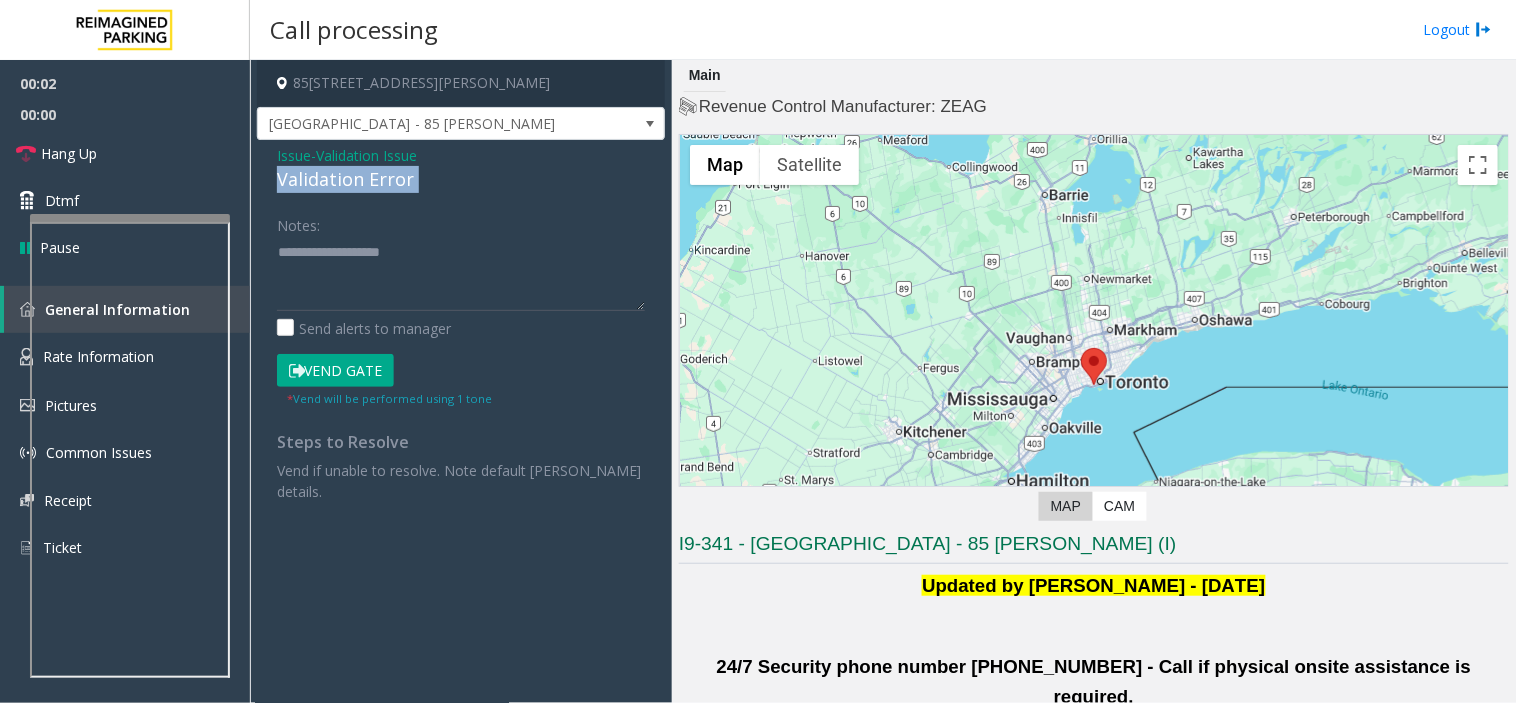 click on "Validation Error" 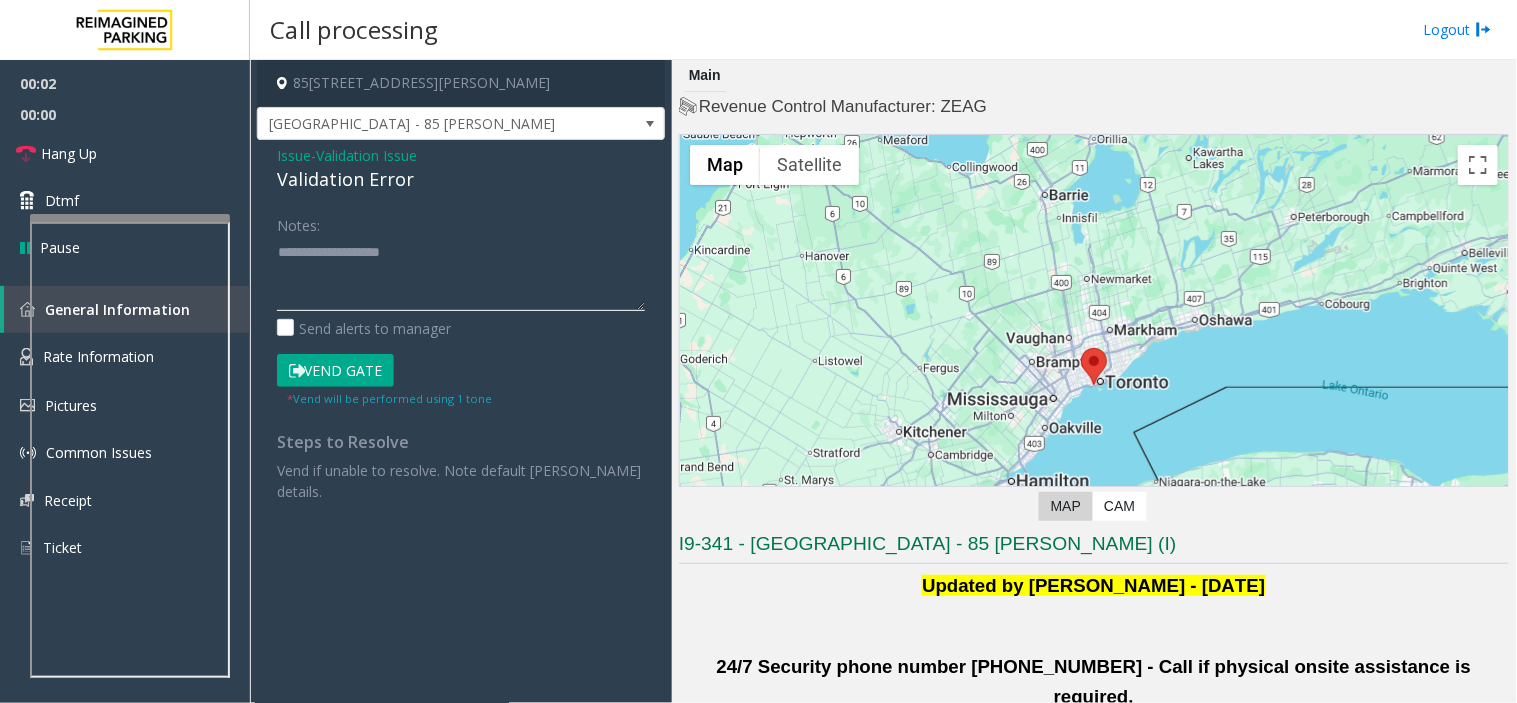 click 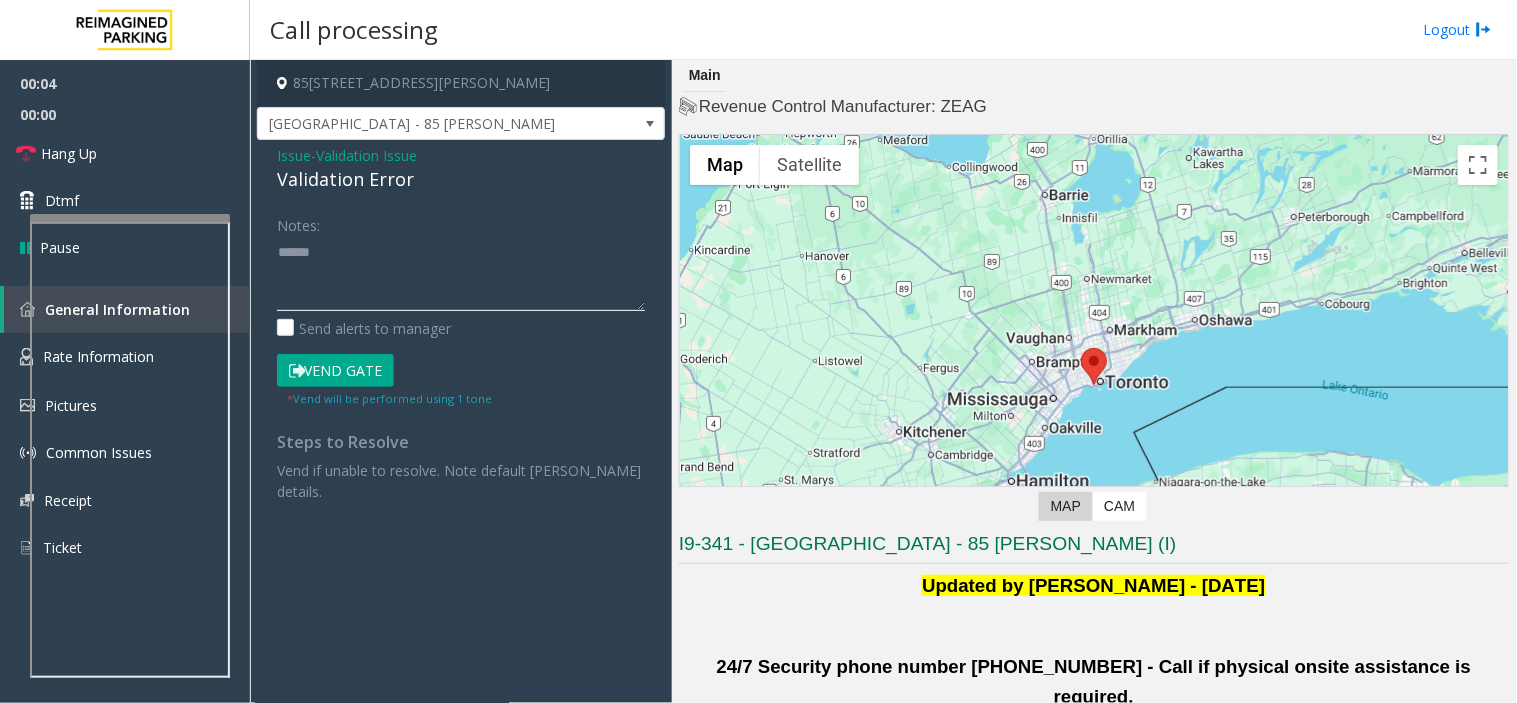 paste on "**********" 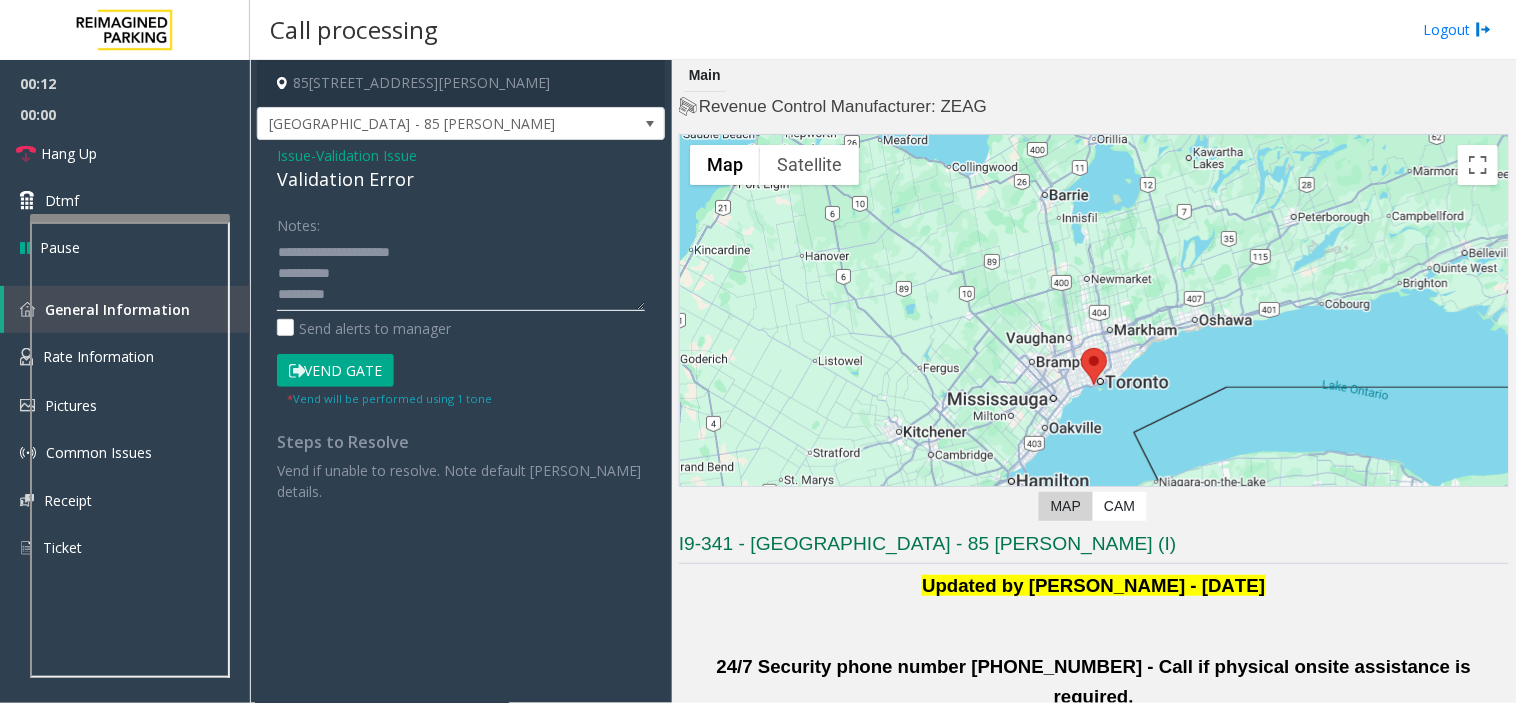 scroll, scrollTop: 14, scrollLeft: 0, axis: vertical 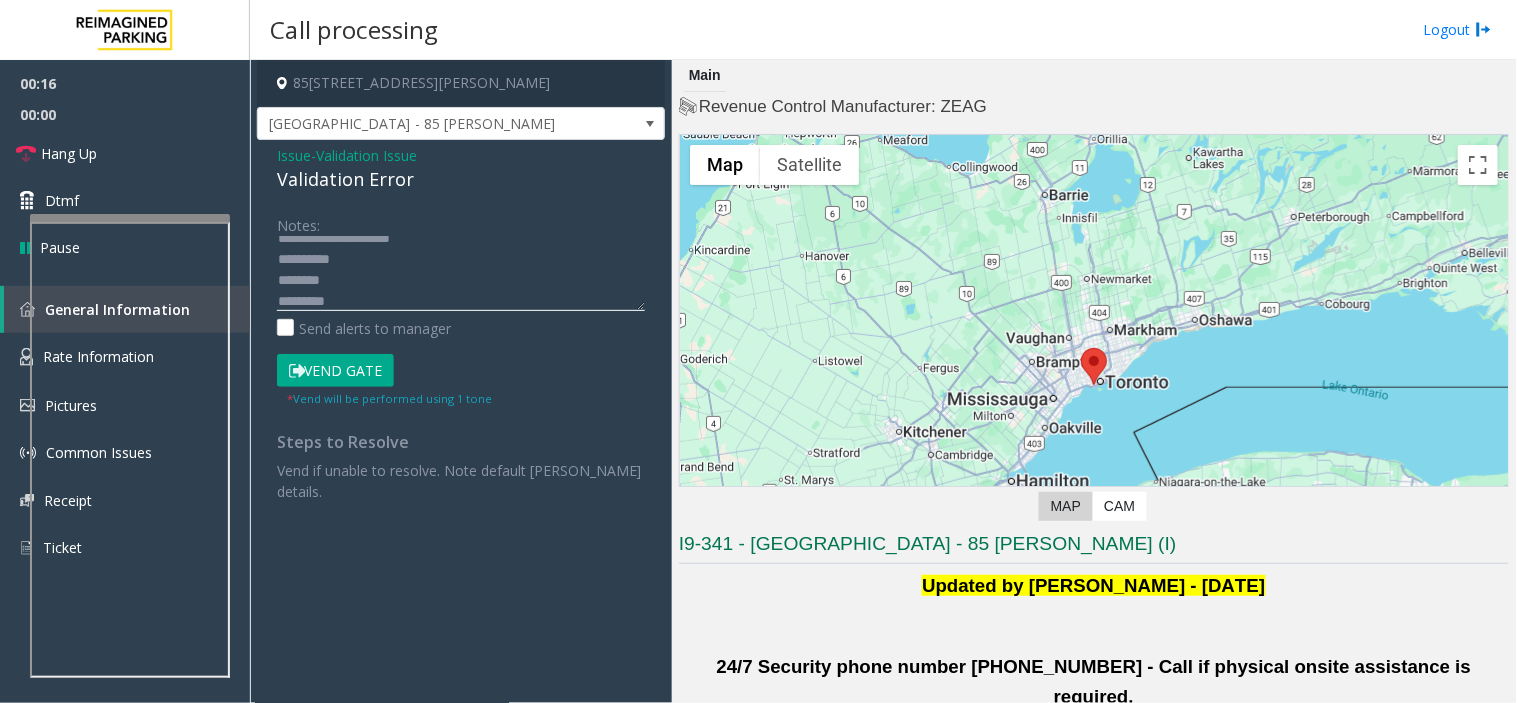 click 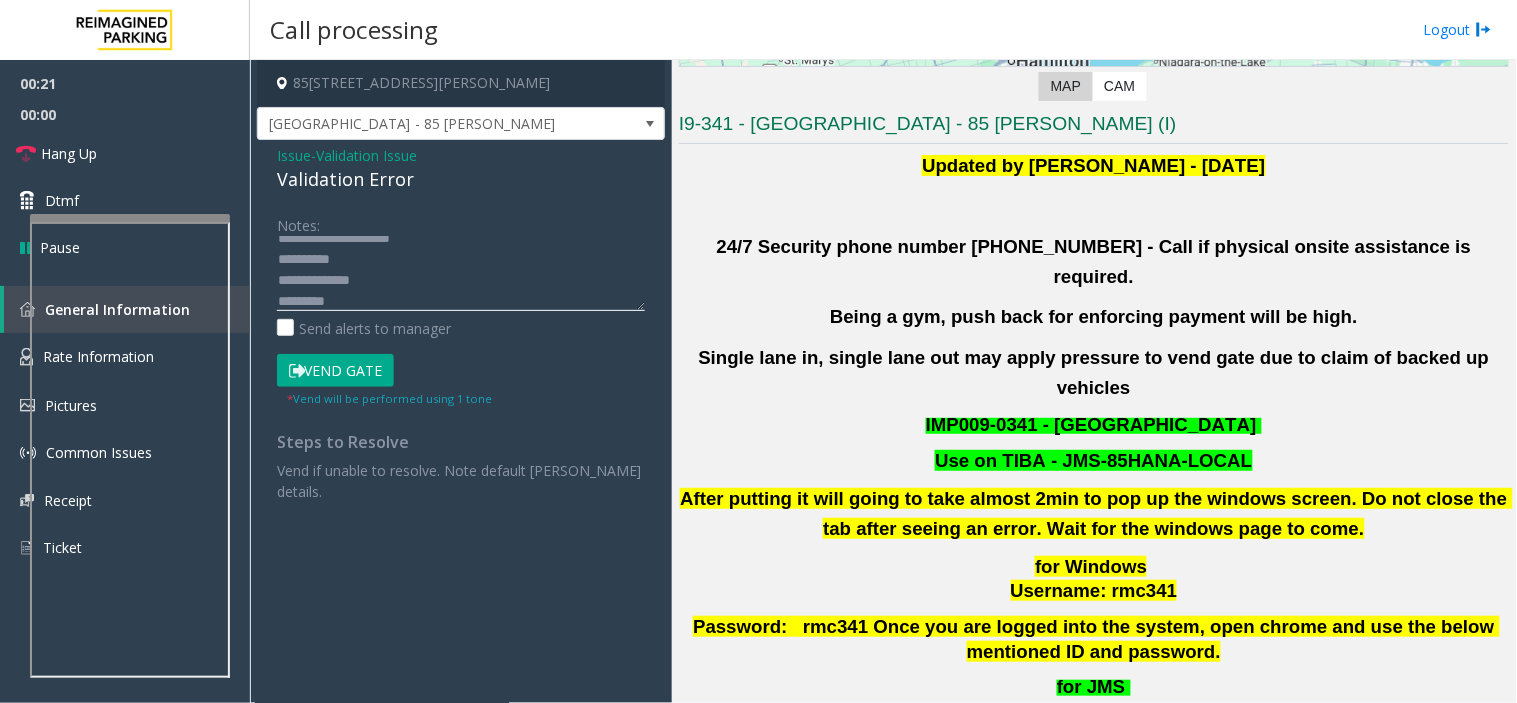scroll, scrollTop: 666, scrollLeft: 0, axis: vertical 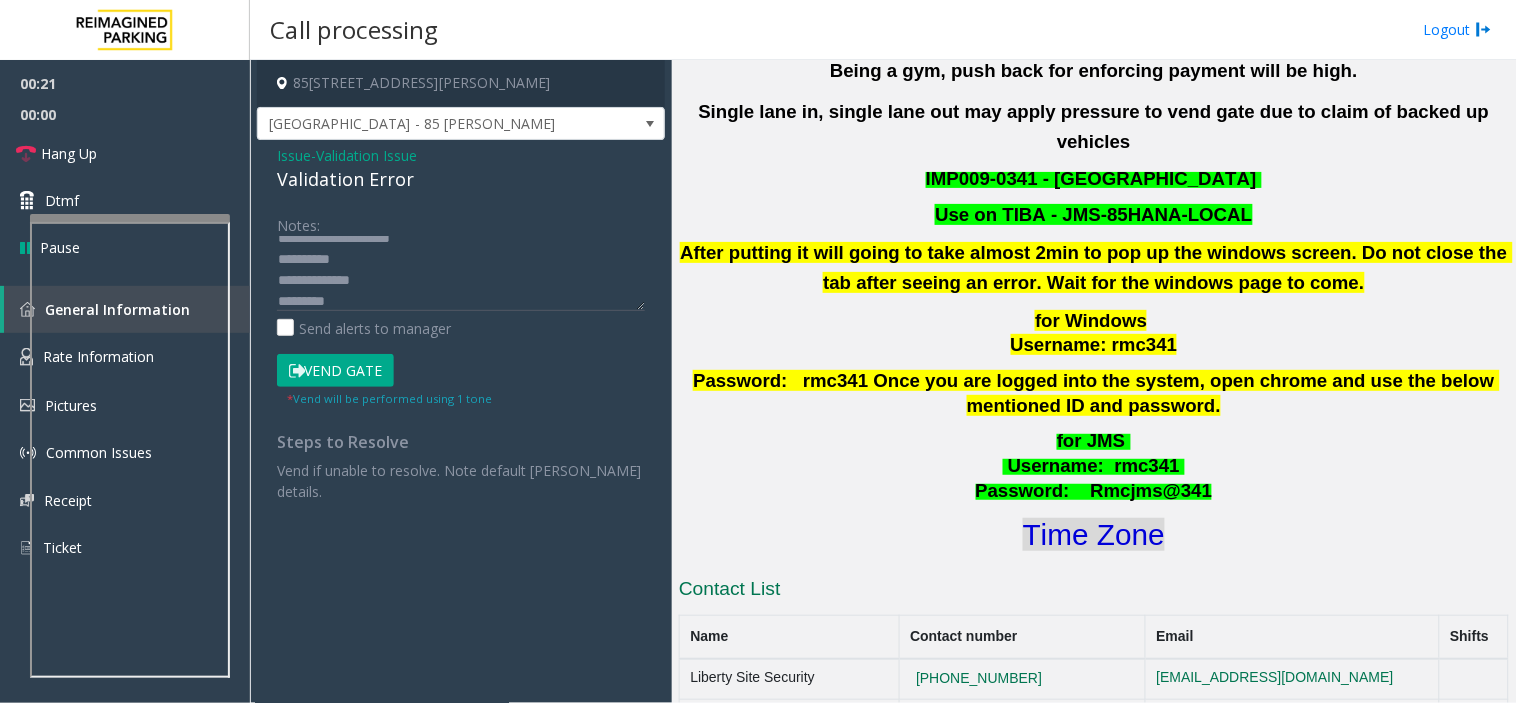 click on "Time Zone" 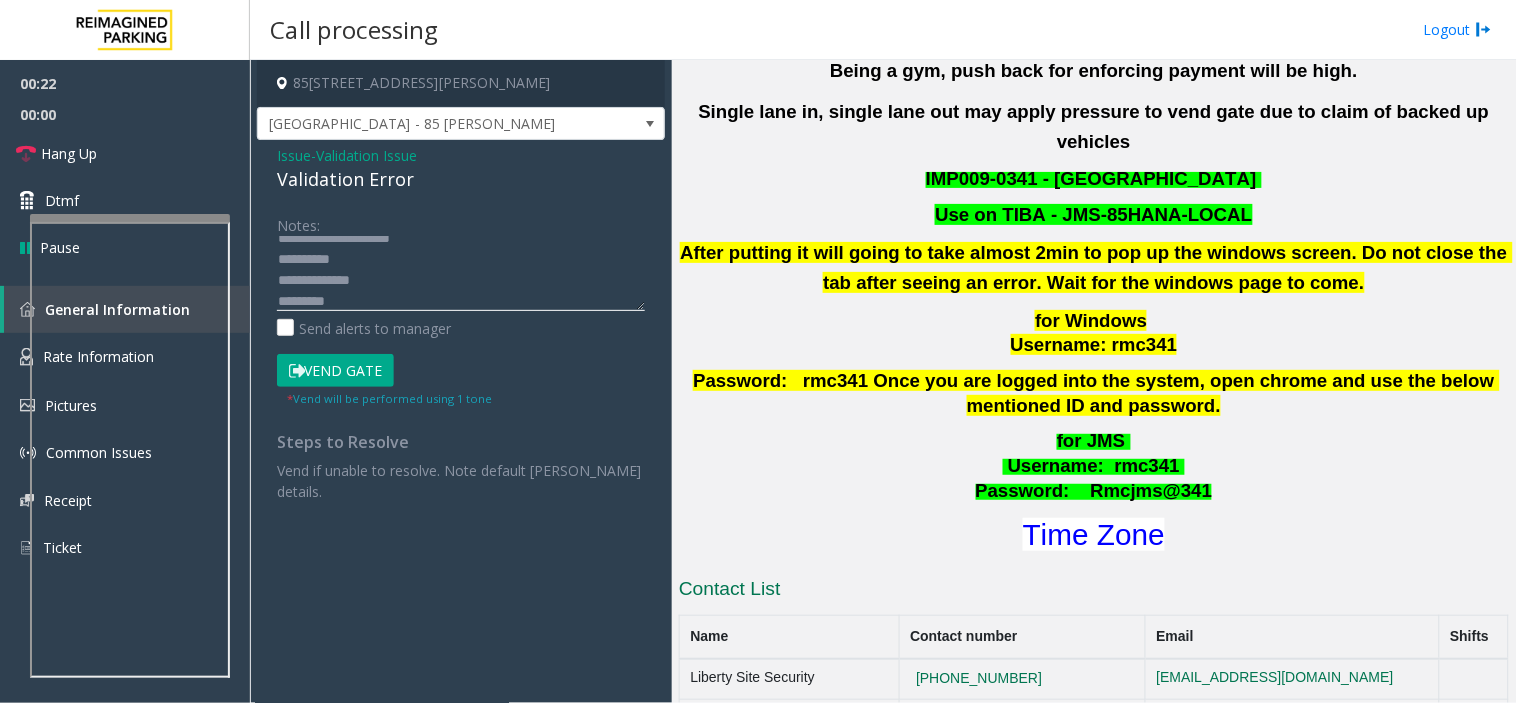 click 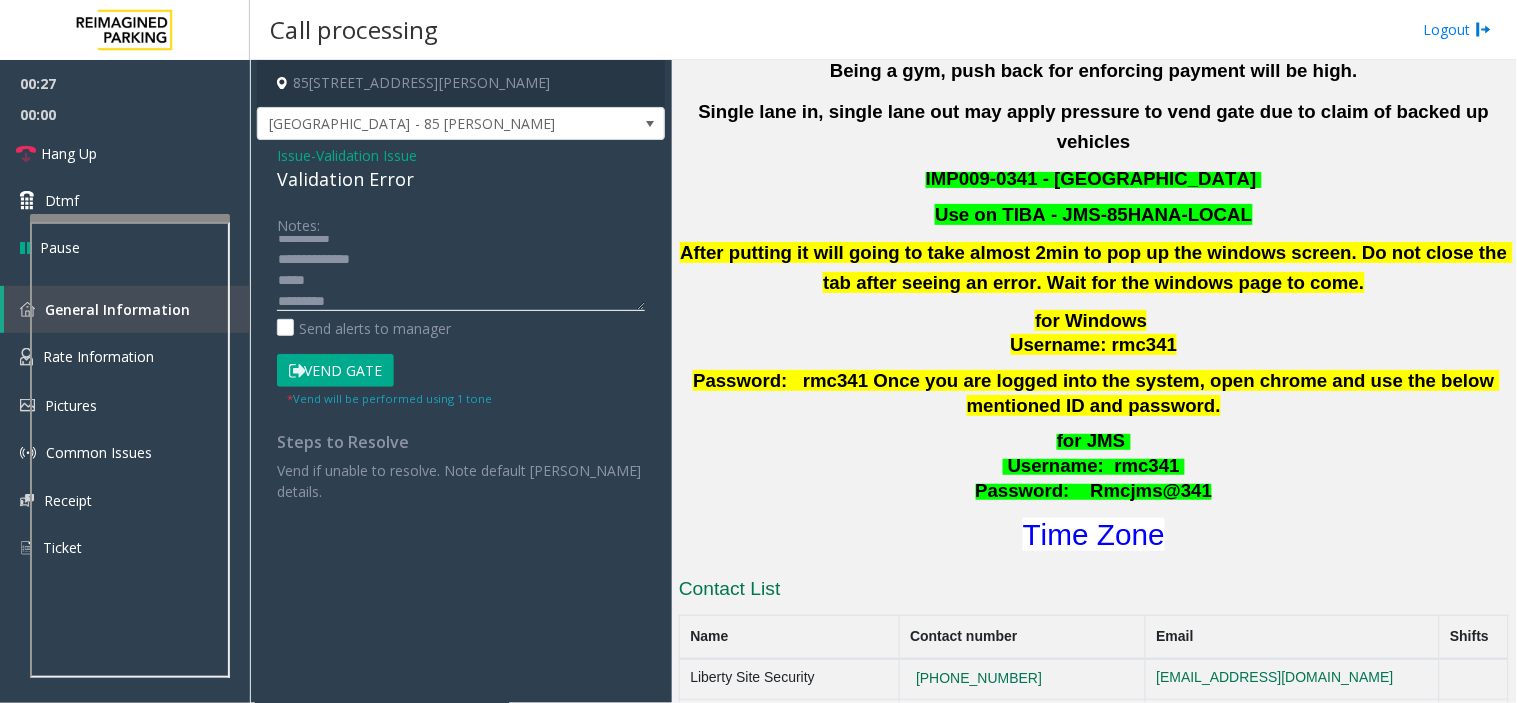 scroll, scrollTop: 42, scrollLeft: 0, axis: vertical 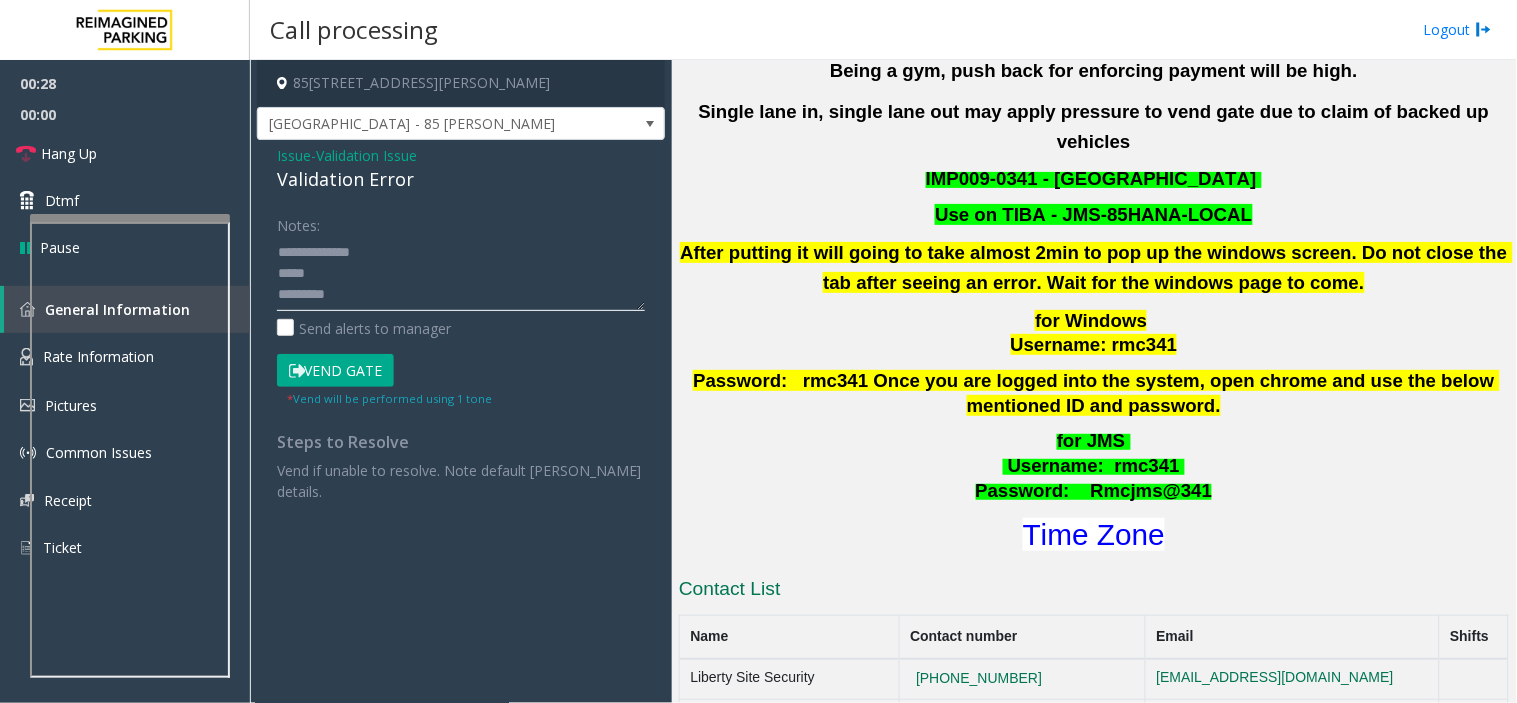 click 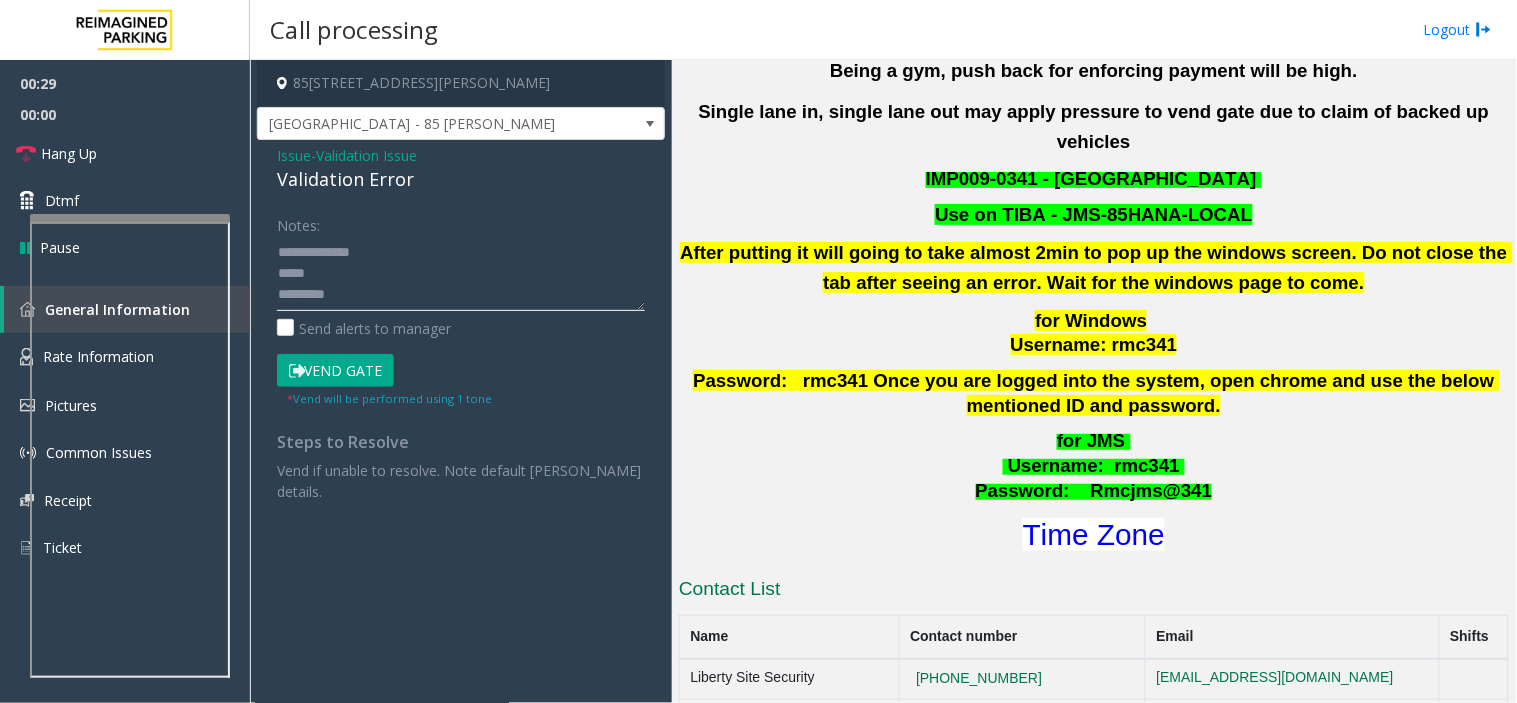 click 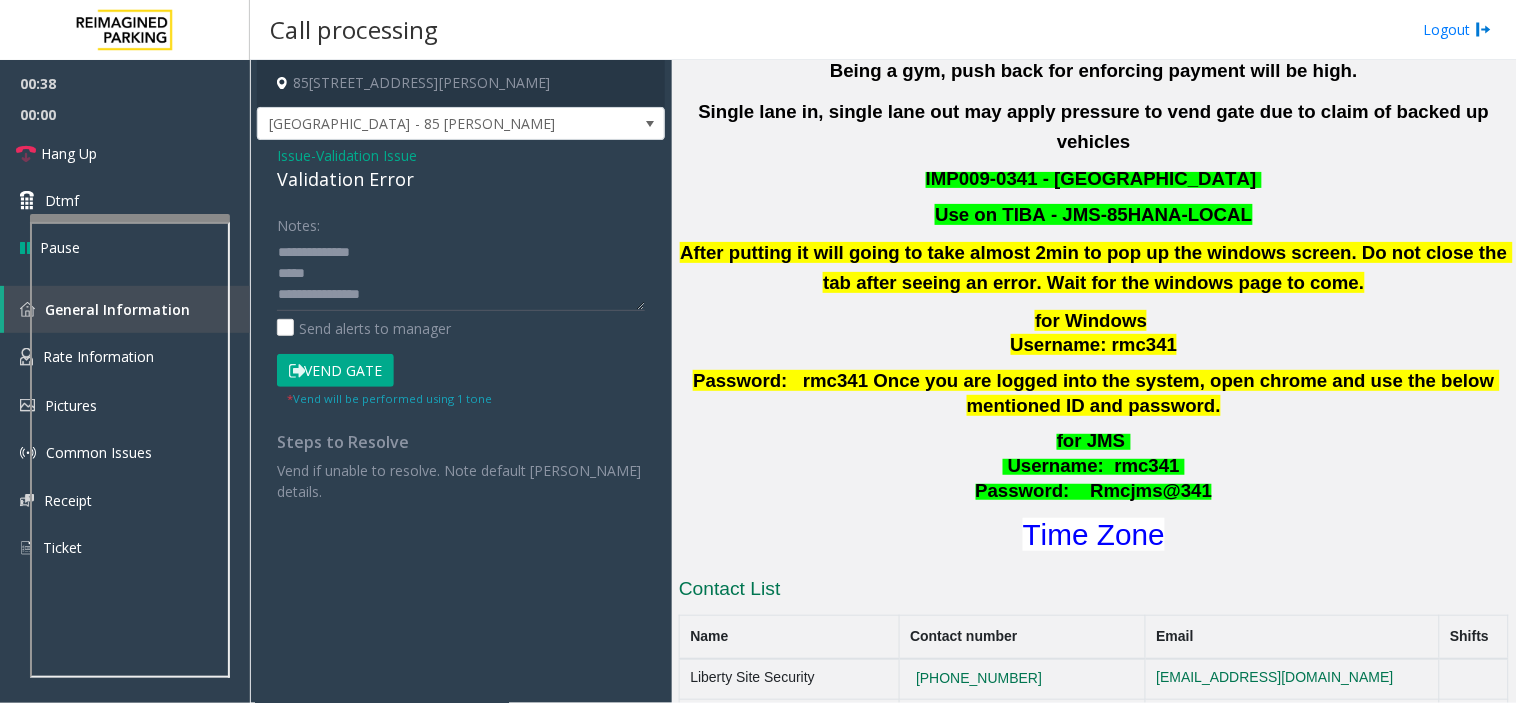 click on "Vend Gate" 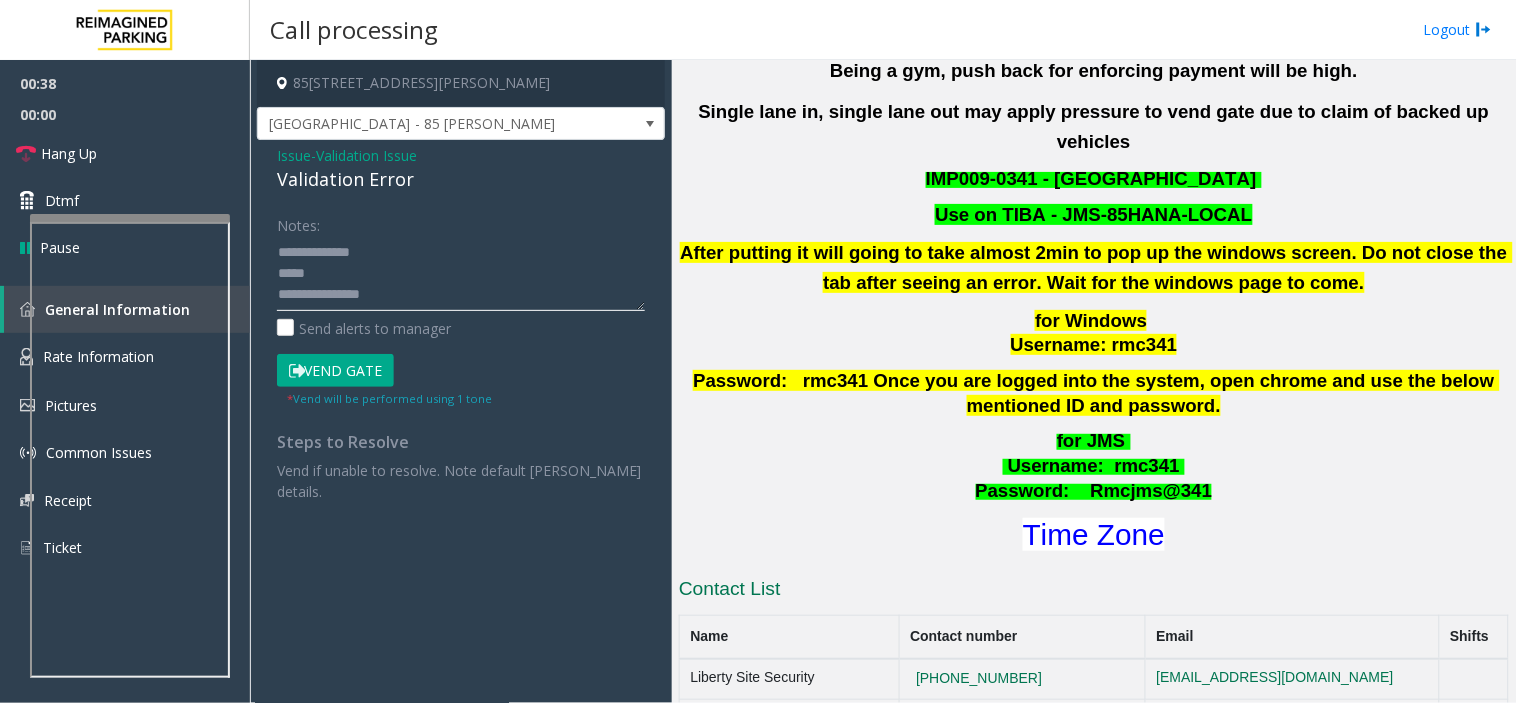click 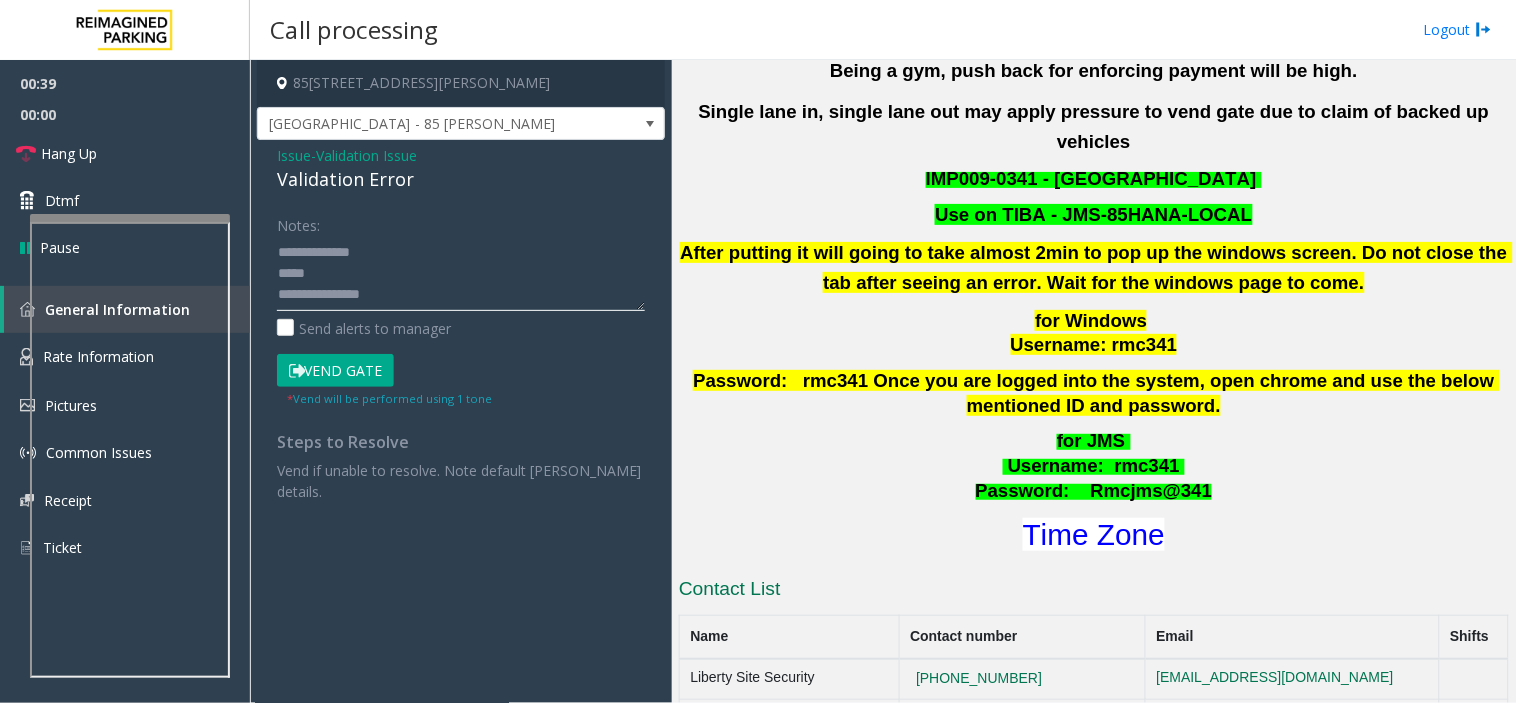 click 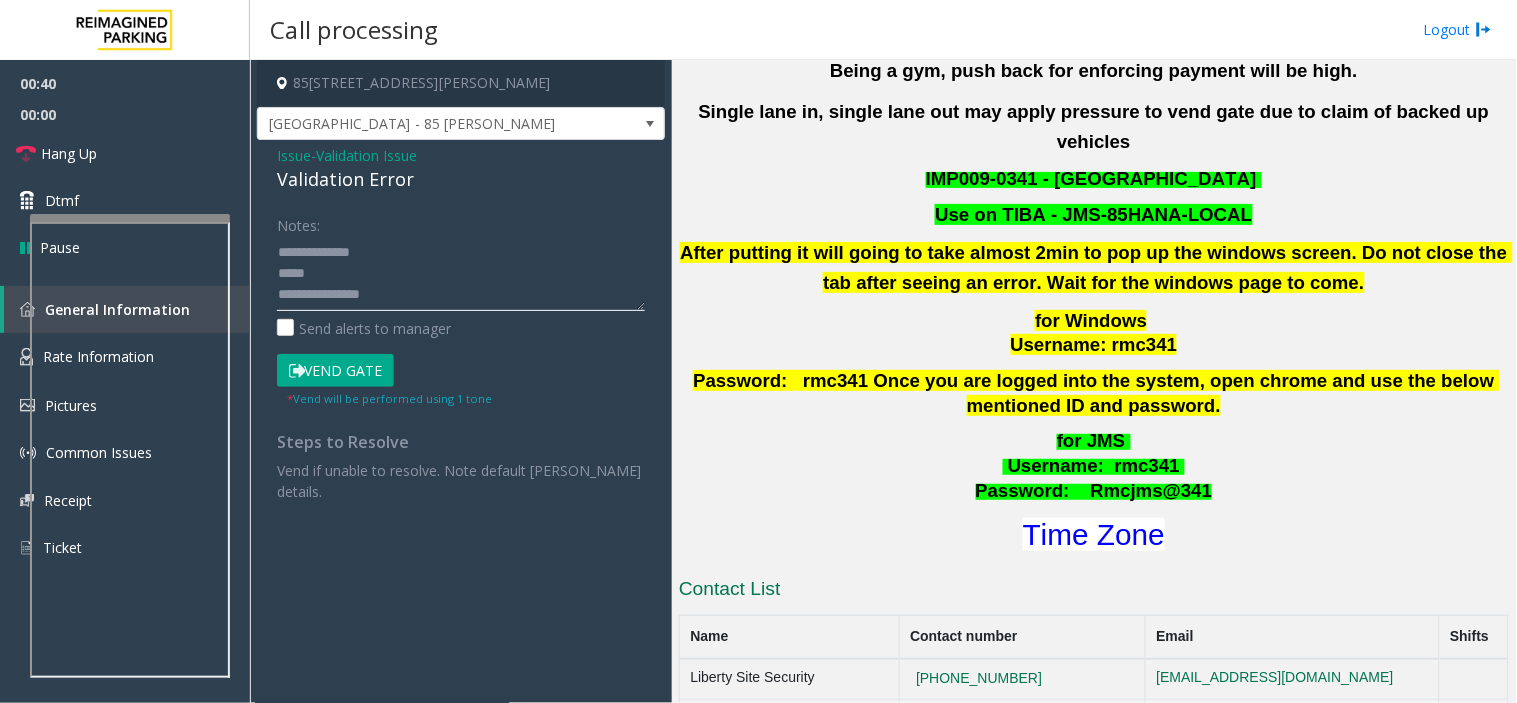 click 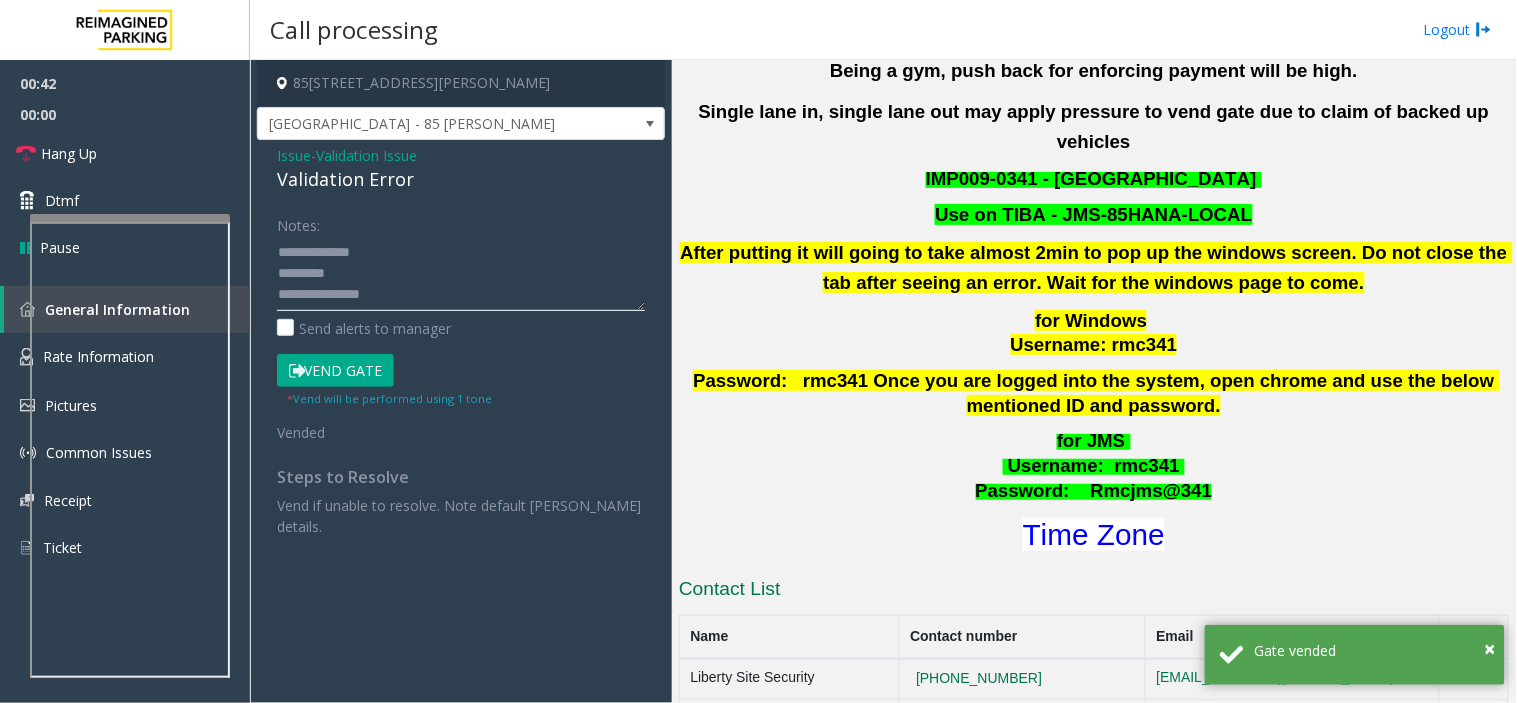scroll, scrollTop: 0, scrollLeft: 0, axis: both 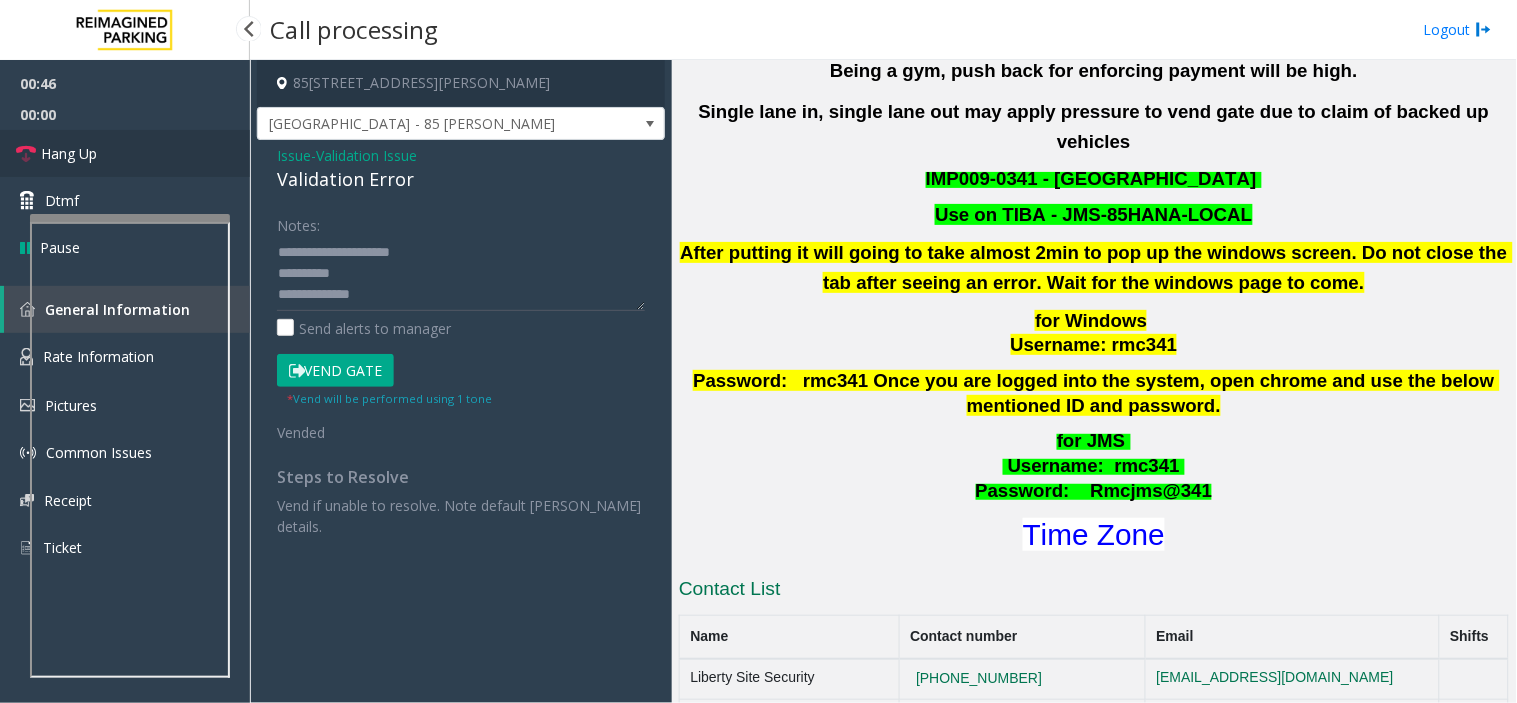 click on "Hang Up" at bounding box center (125, 153) 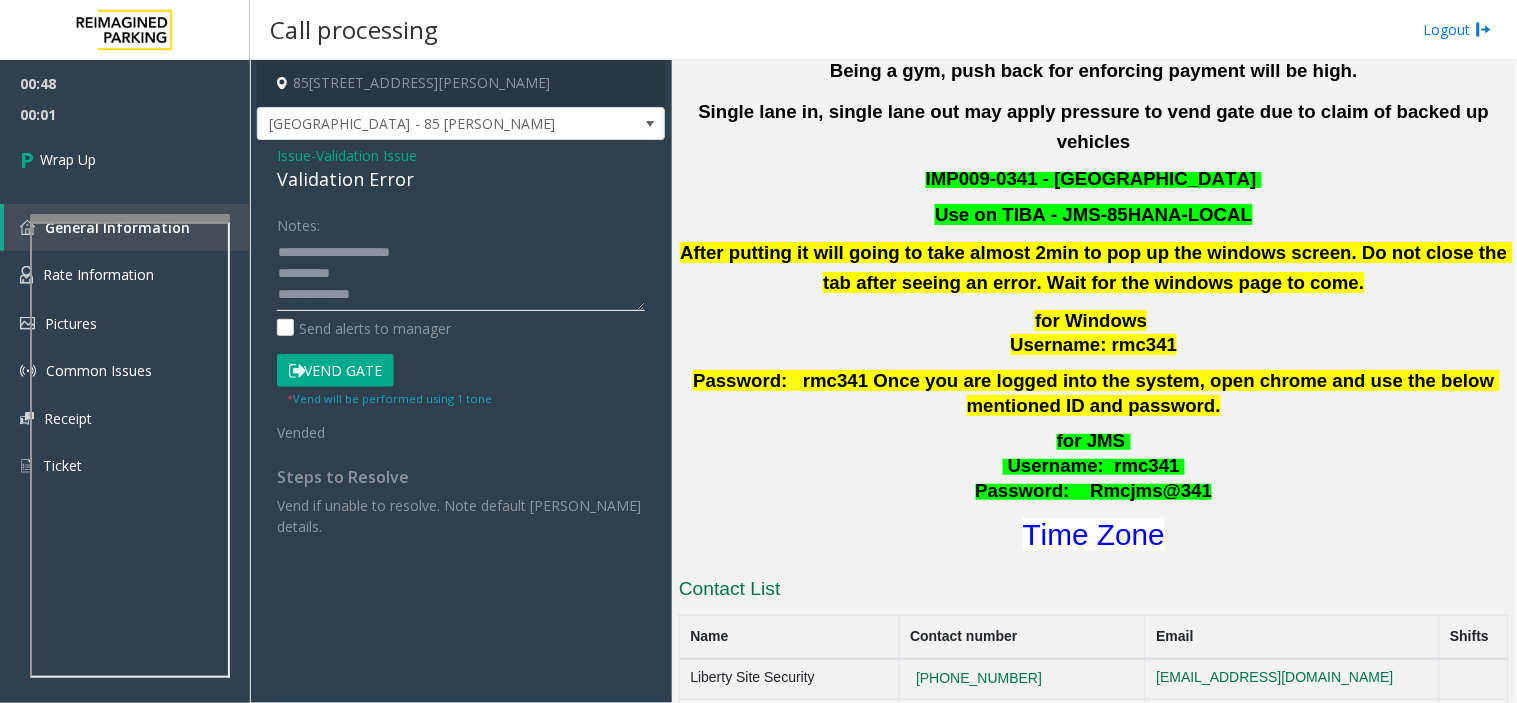 click 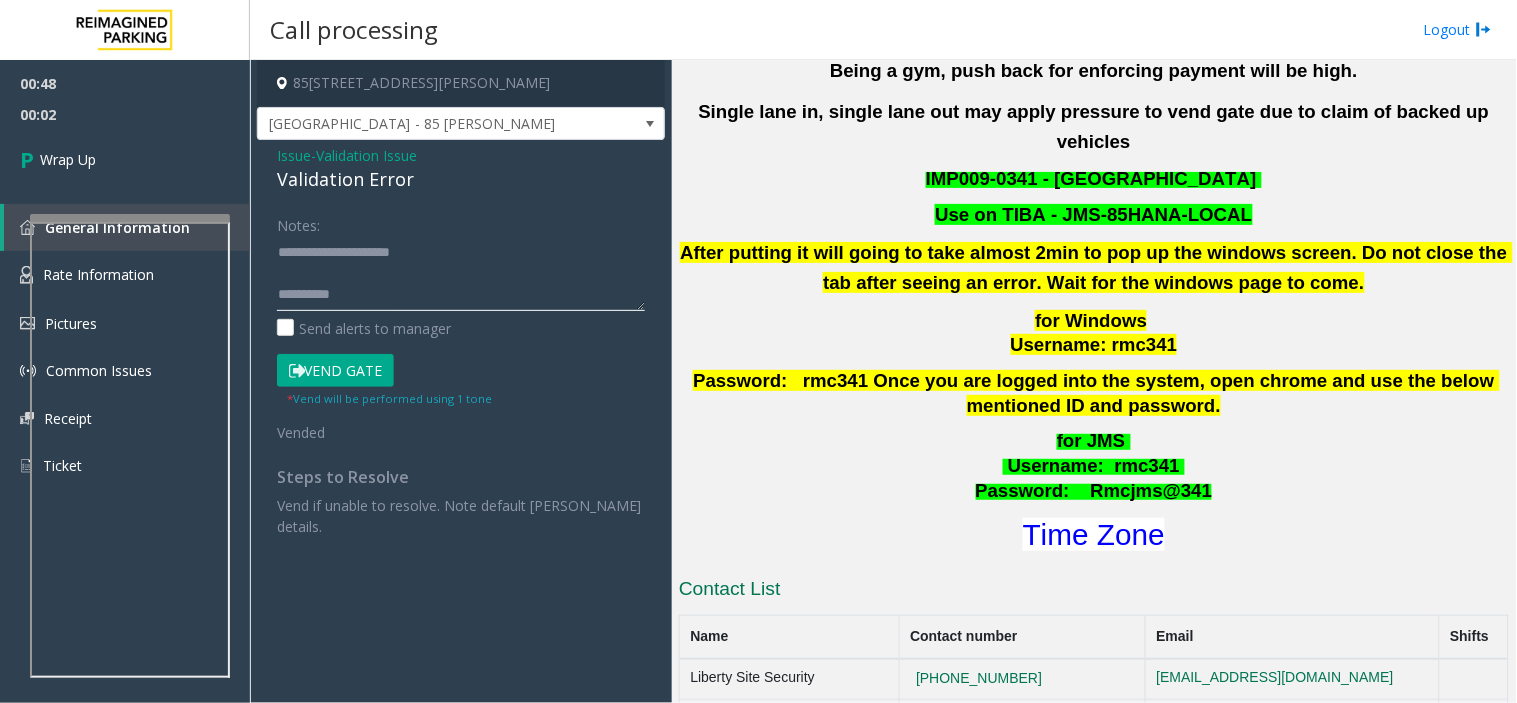 paste on "**********" 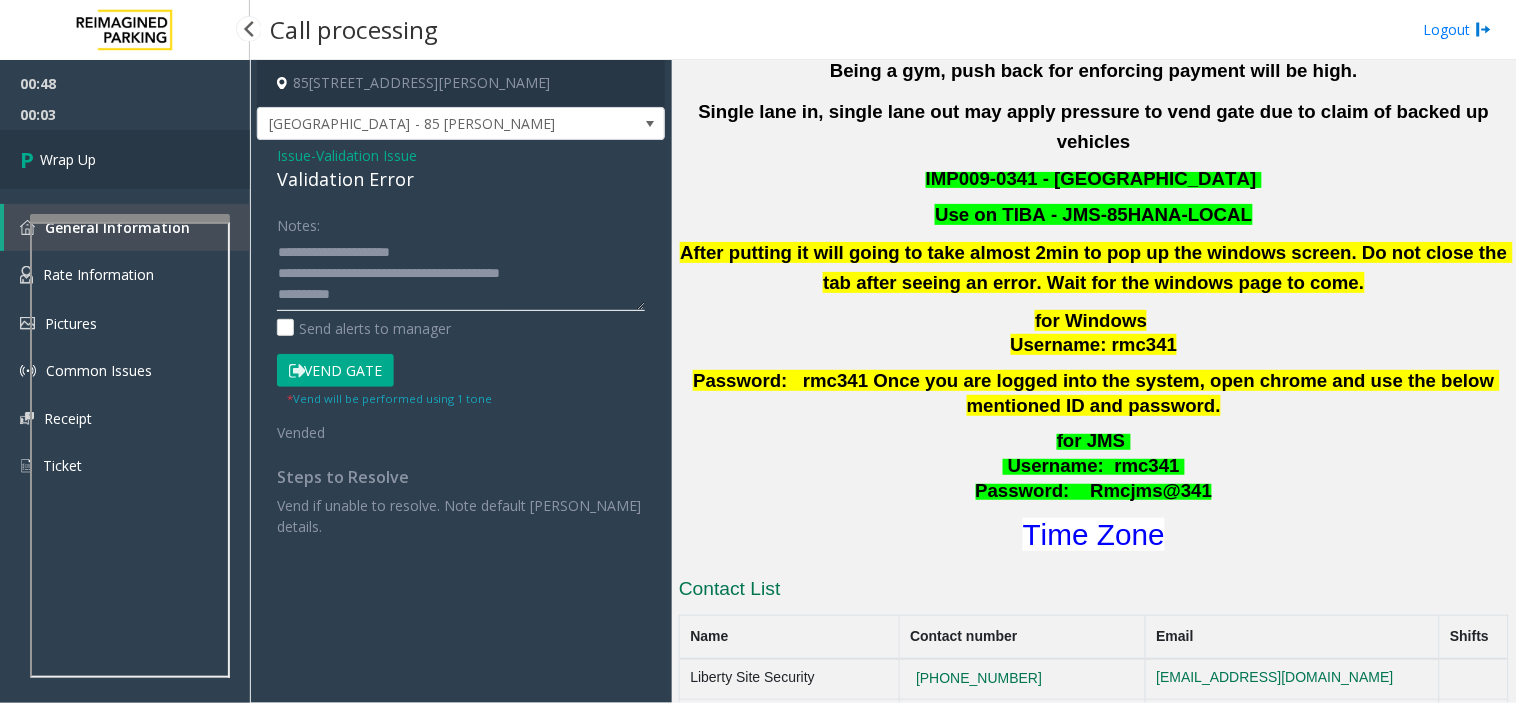 type on "**********" 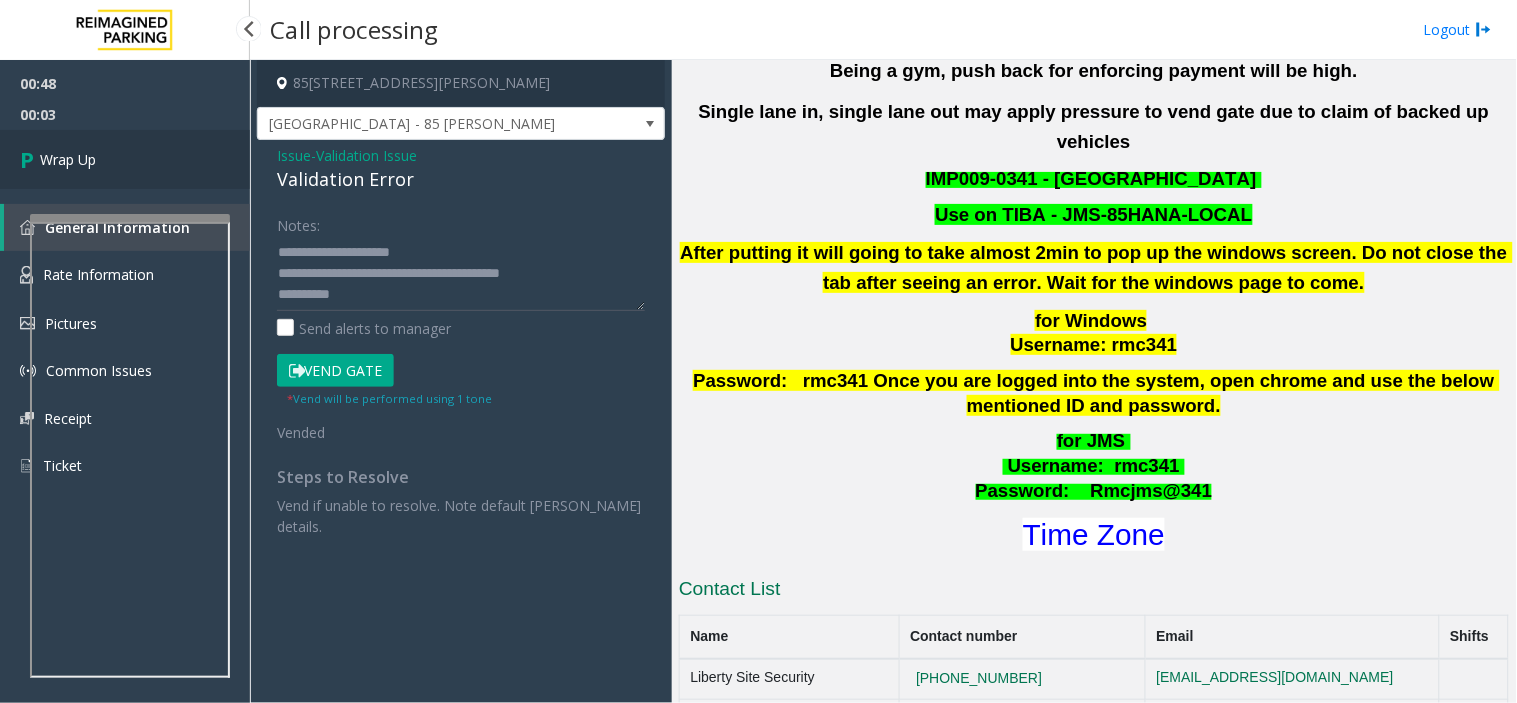 click on "Wrap Up" at bounding box center [125, 159] 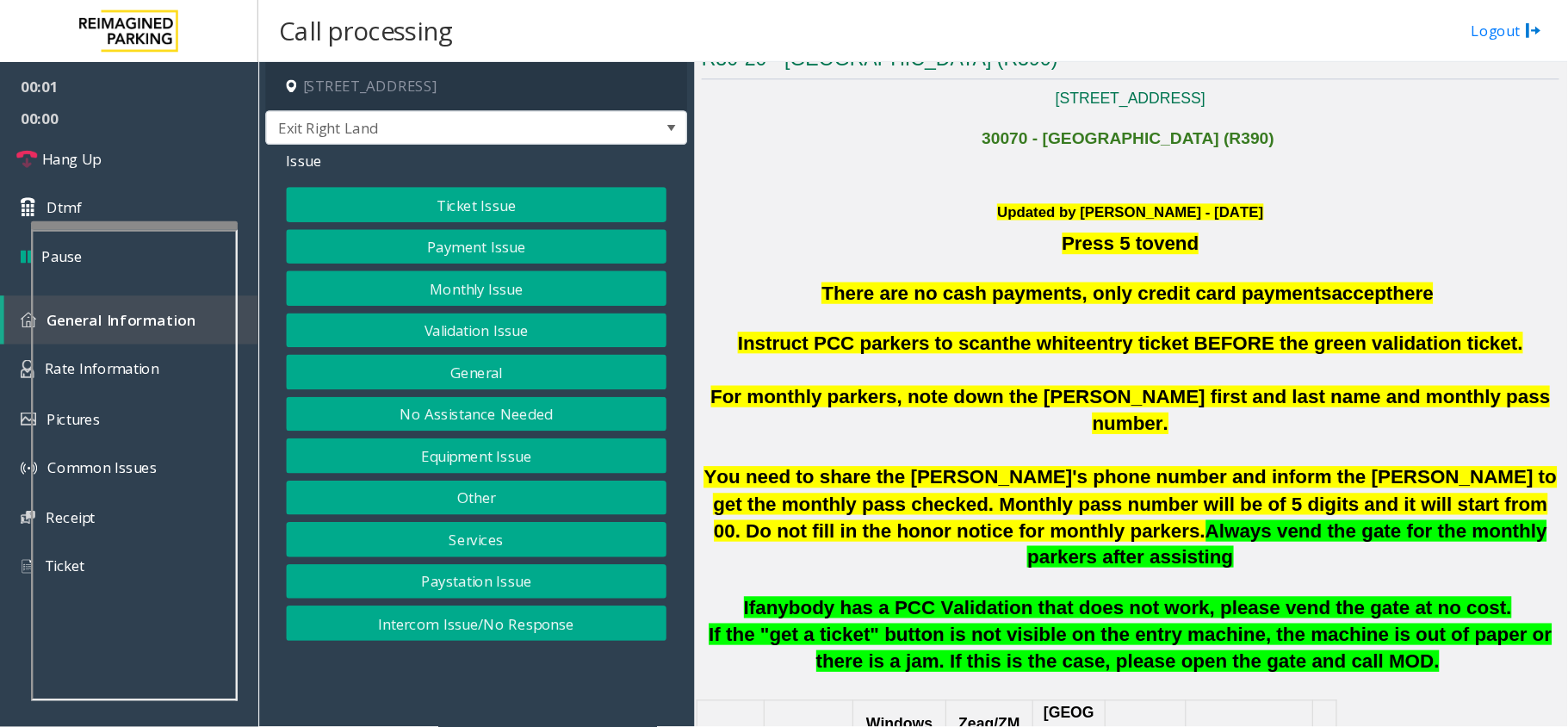 scroll, scrollTop: 382, scrollLeft: 0, axis: vertical 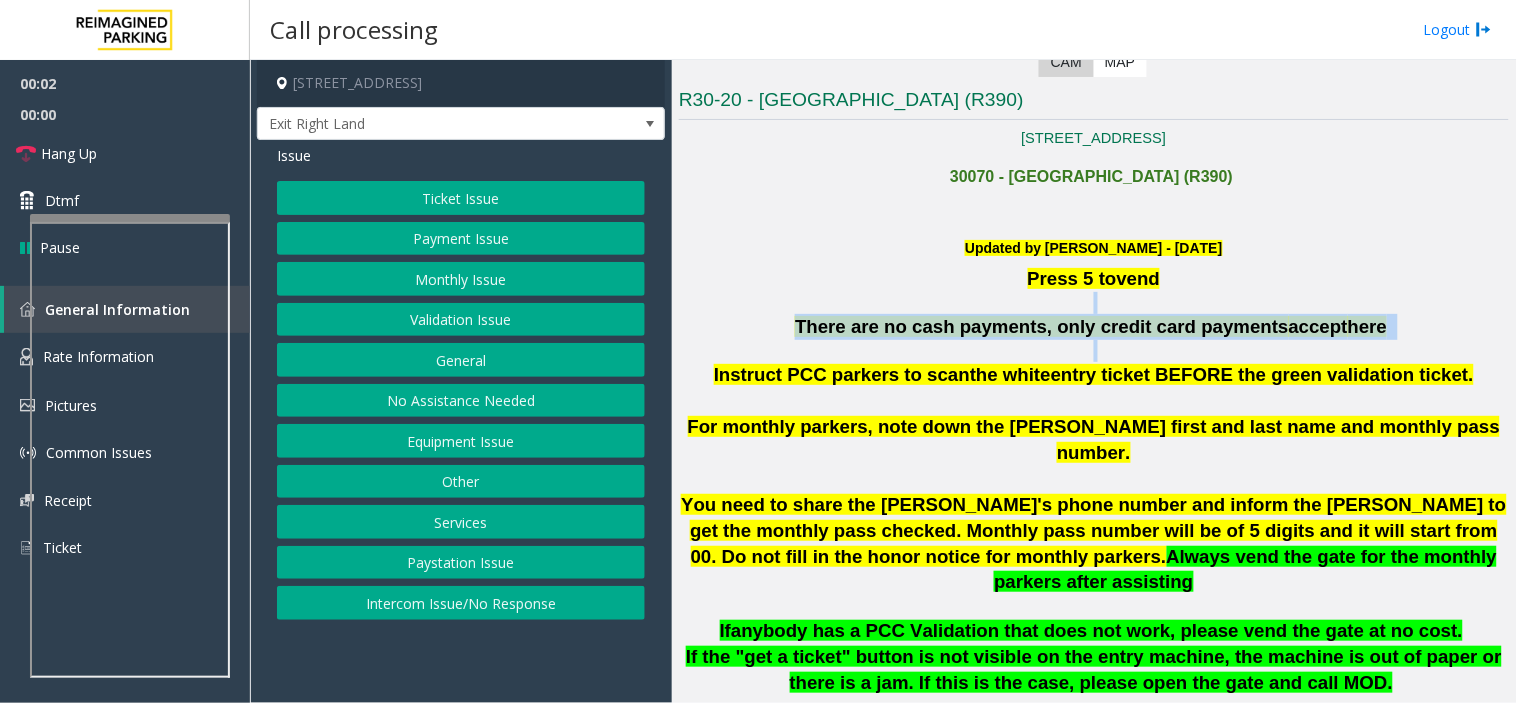drag, startPoint x: 977, startPoint y: 306, endPoint x: 982, endPoint y: 345, distance: 39.319206 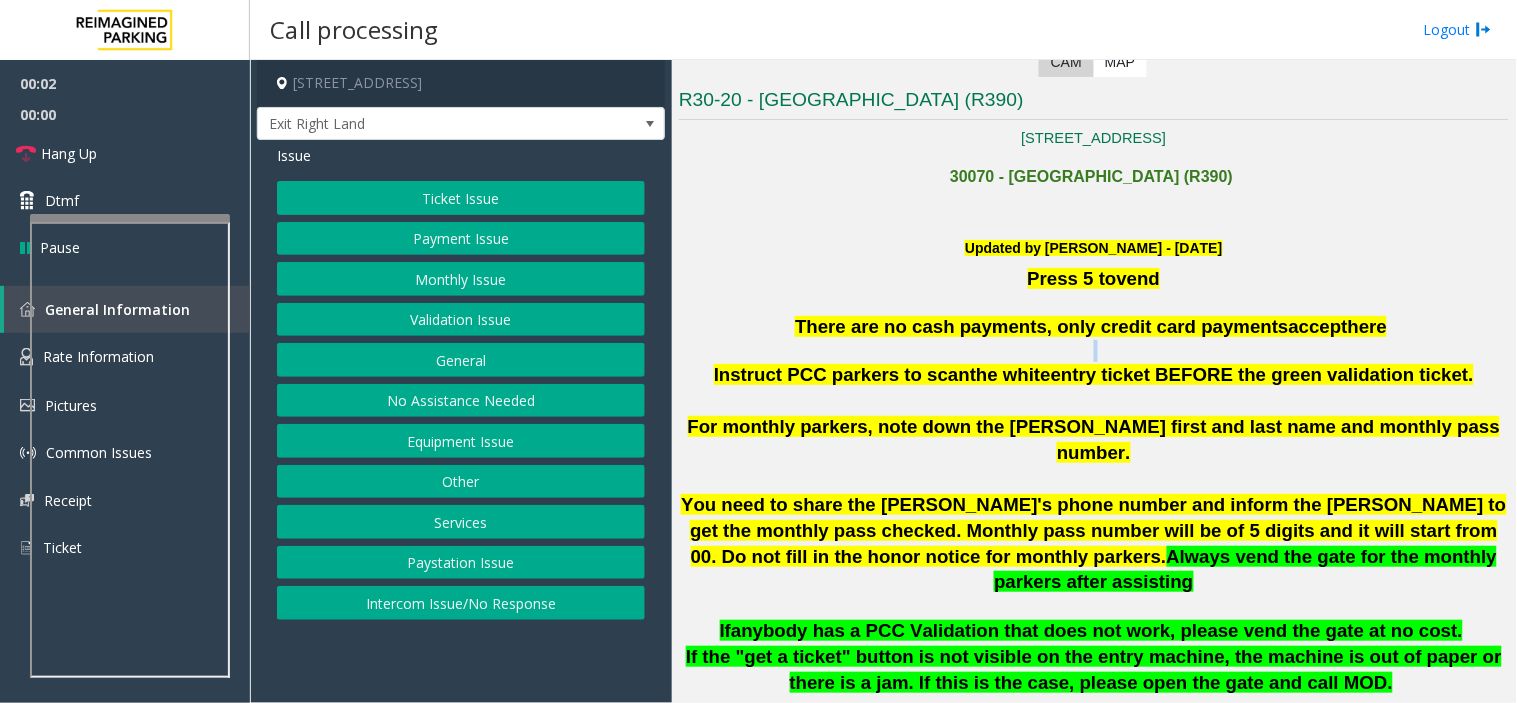 click 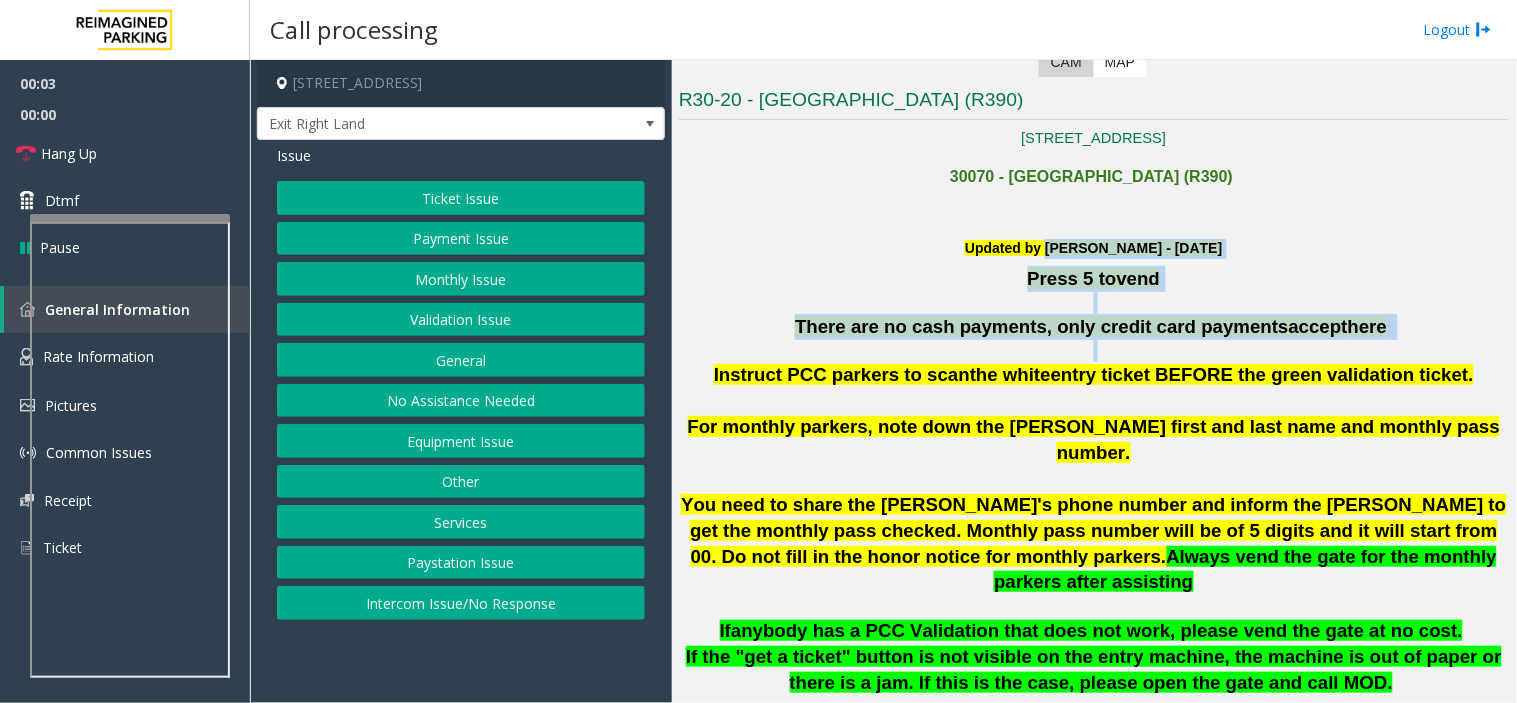 drag, startPoint x: 982, startPoint y: 345, endPoint x: 1040, endPoint y: 244, distance: 116.46888 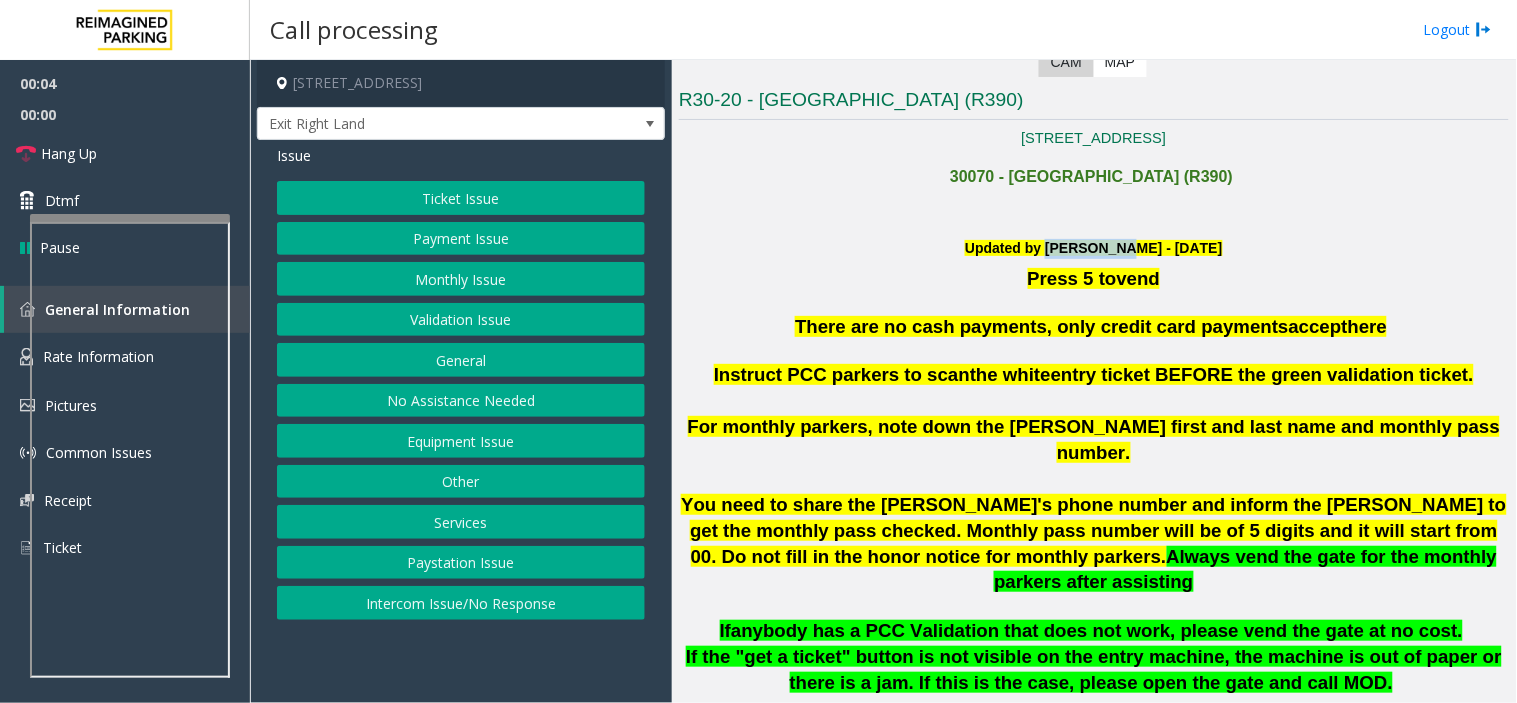 click on "Updated by [PERSON_NAME] - [DATE]" 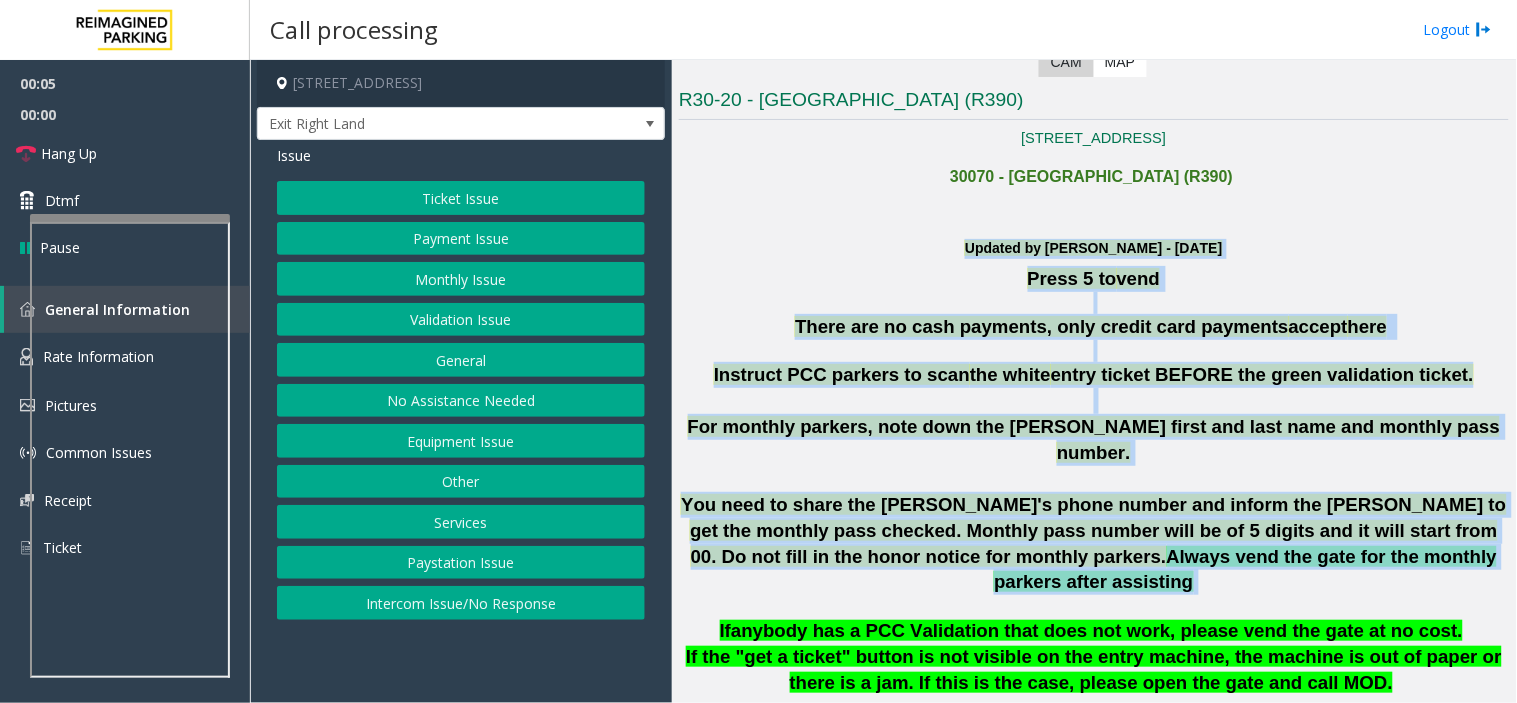 drag, startPoint x: 1040, startPoint y: 244, endPoint x: 1200, endPoint y: 501, distance: 302.73587 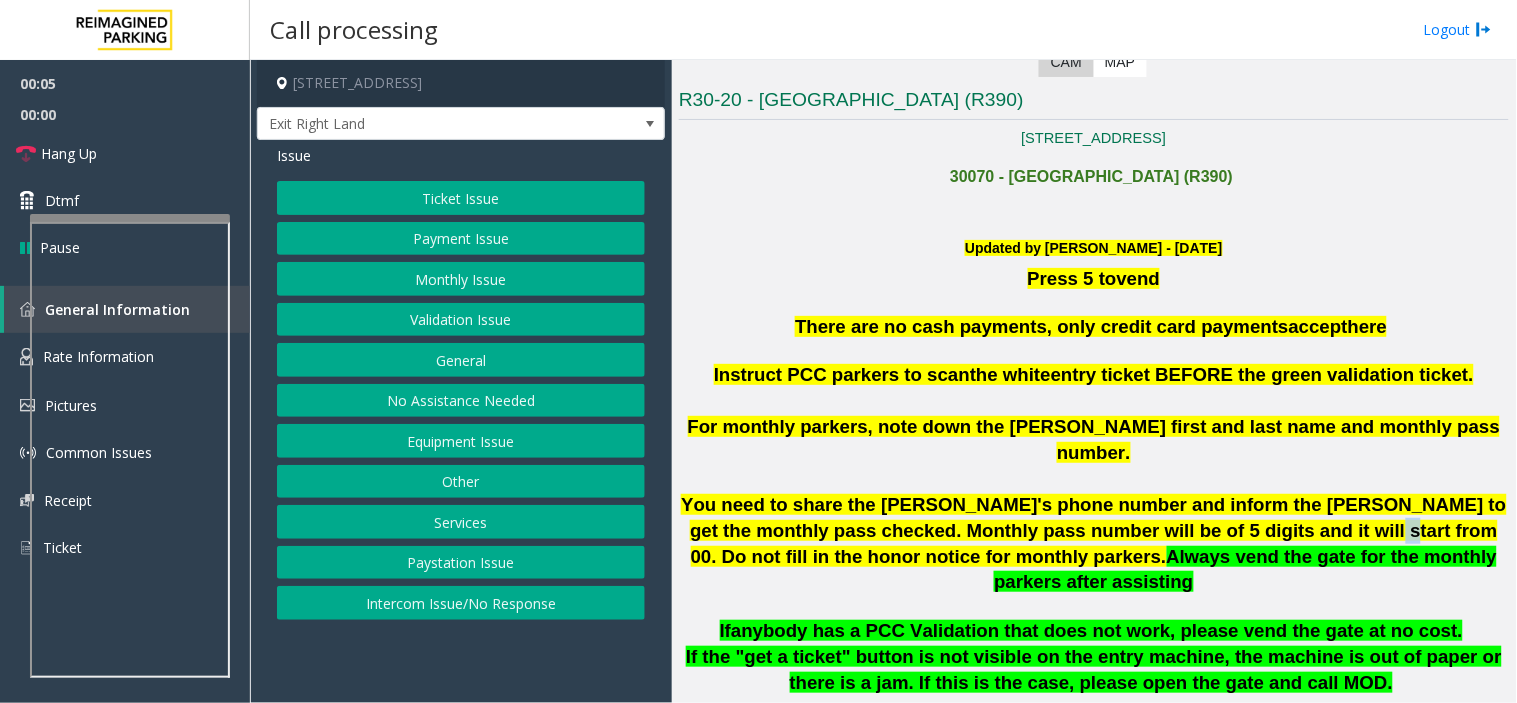 click on "You need to share the [PERSON_NAME]'s phone number and inform the [PERSON_NAME] to get the monthly pass checked. Monthly pass number will be of 5 digits and it will start from 00. Do not fill in the honor notice for monthly parkers." 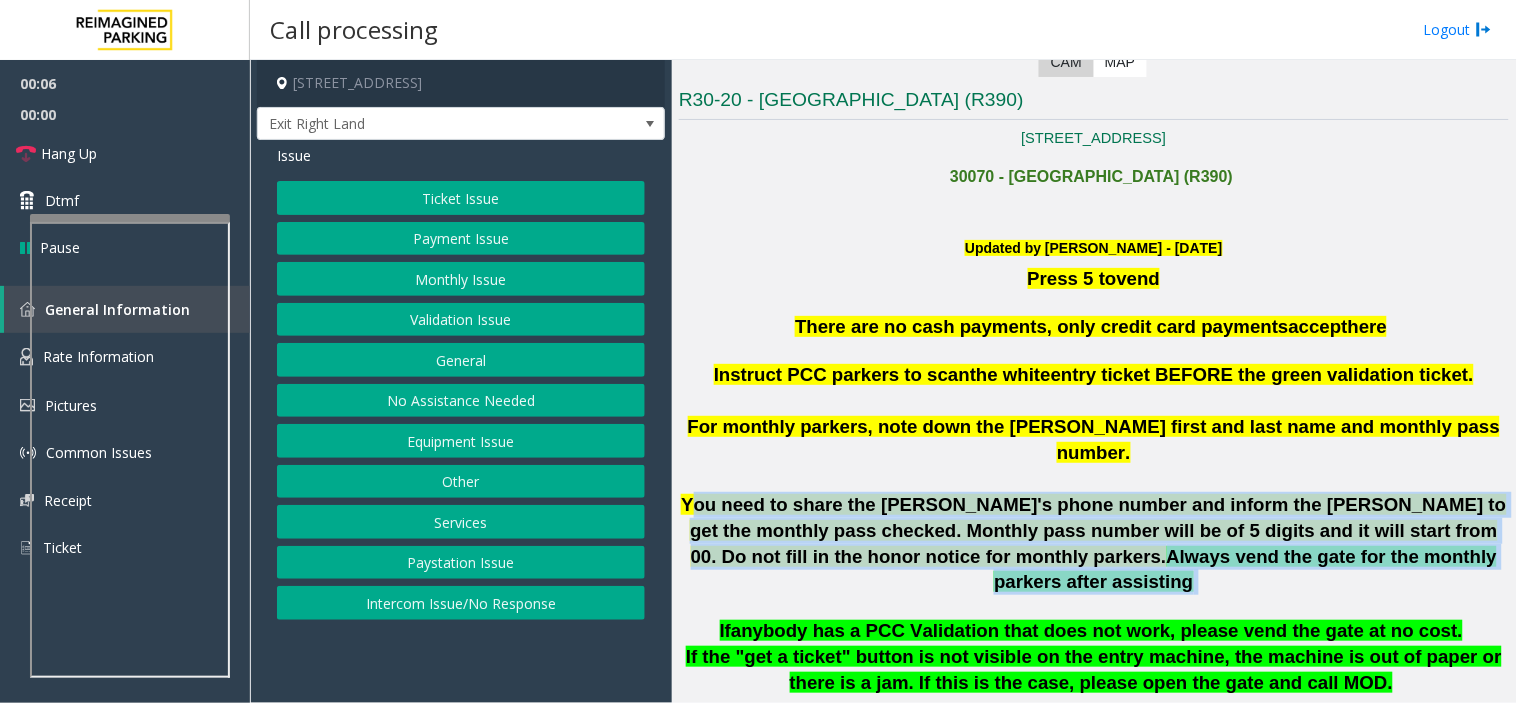 click on "You need to share the [PERSON_NAME]'s phone number and inform the [PERSON_NAME] to get the monthly pass checked. Monthly pass number will be of 5 digits and it will start from 00. Do not fill in the honor notice for monthly parkers." 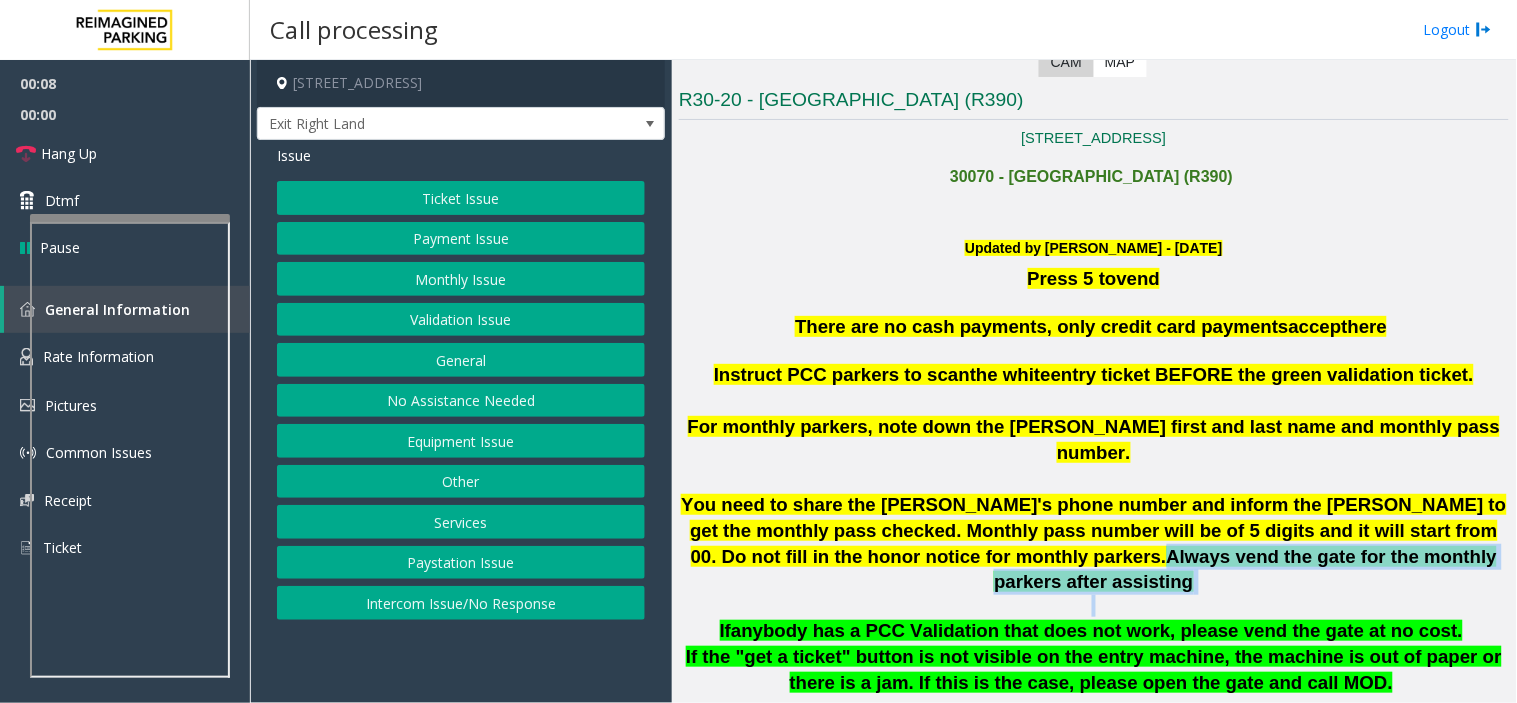 drag, startPoint x: 932, startPoint y: 546, endPoint x: 944, endPoint y: 530, distance: 20 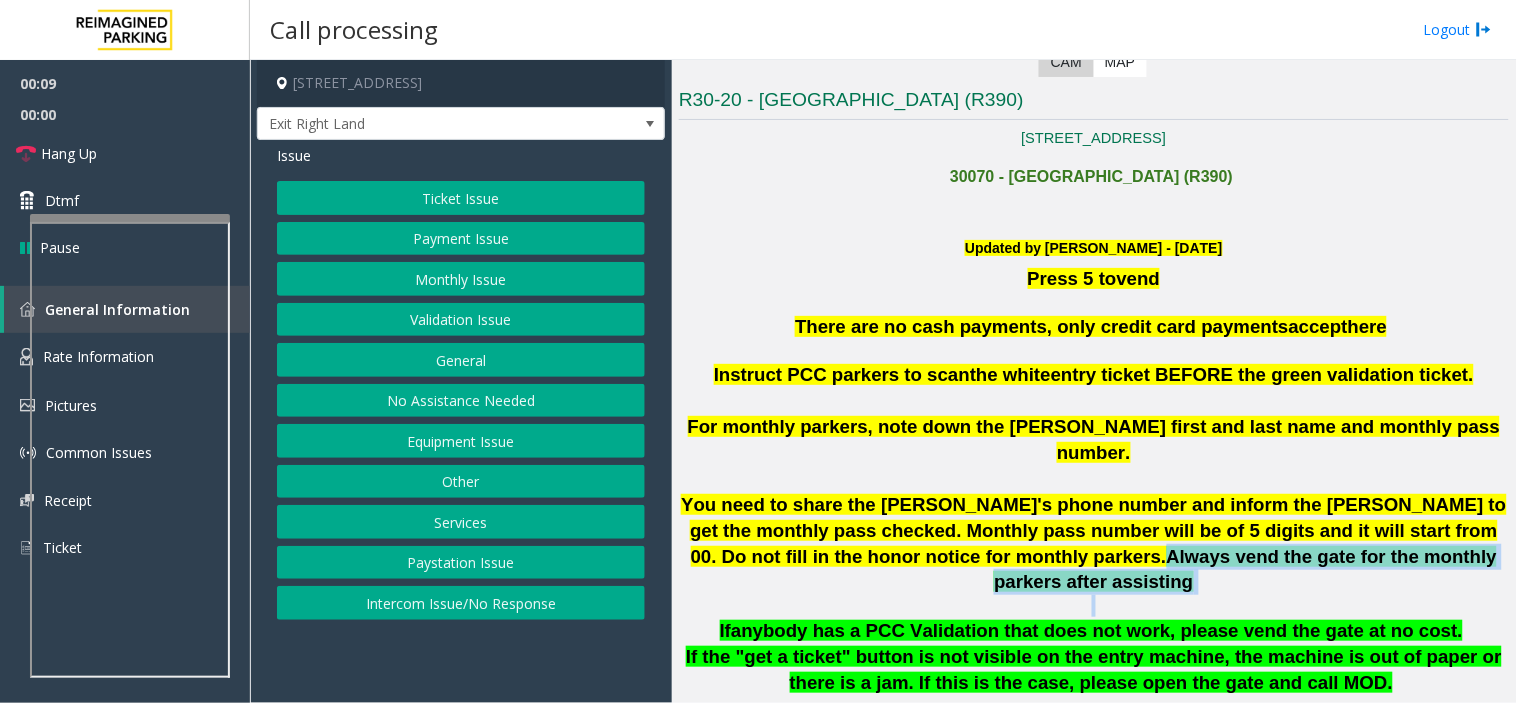 click on "Always vend the gate for the monthly parkers after assisting" 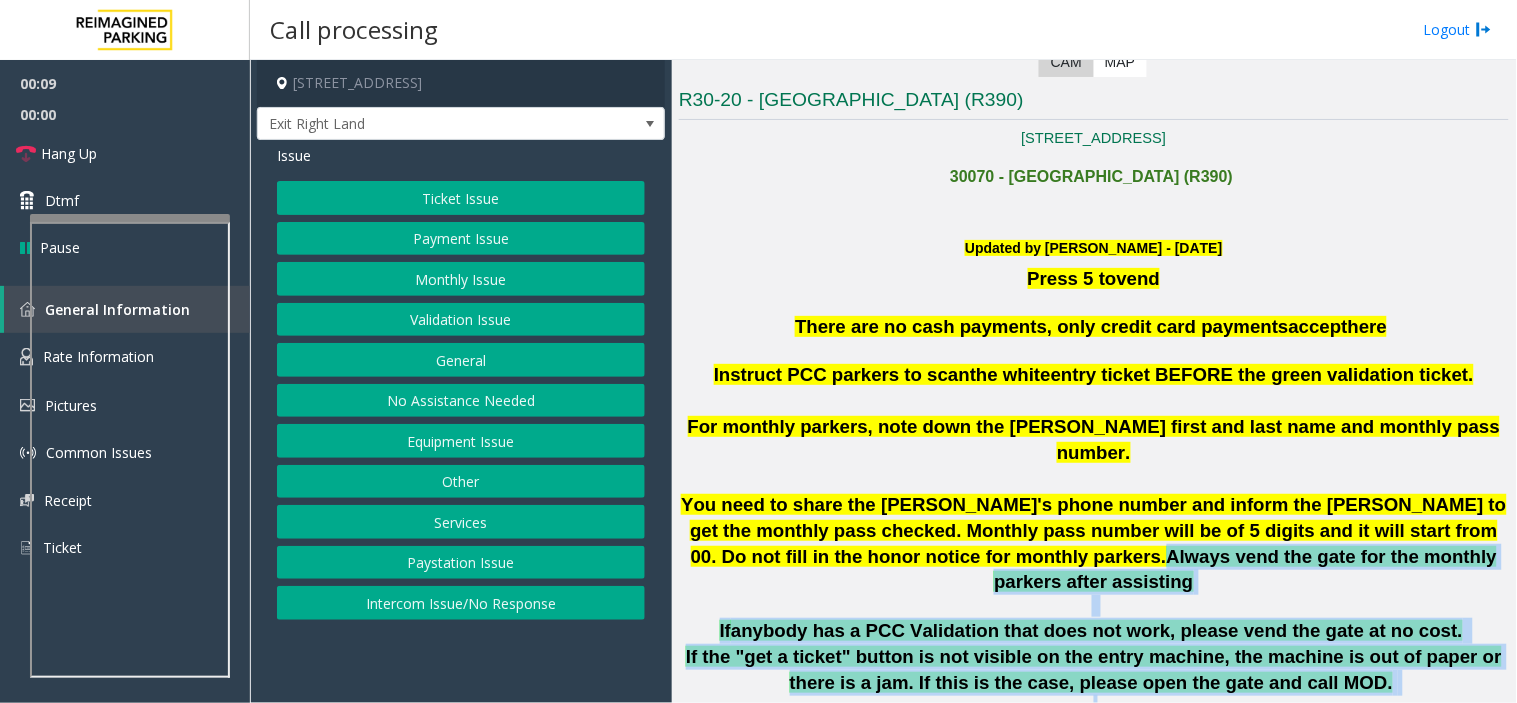 drag, startPoint x: 944, startPoint y: 530, endPoint x: 1351, endPoint y: 652, distance: 424.89175 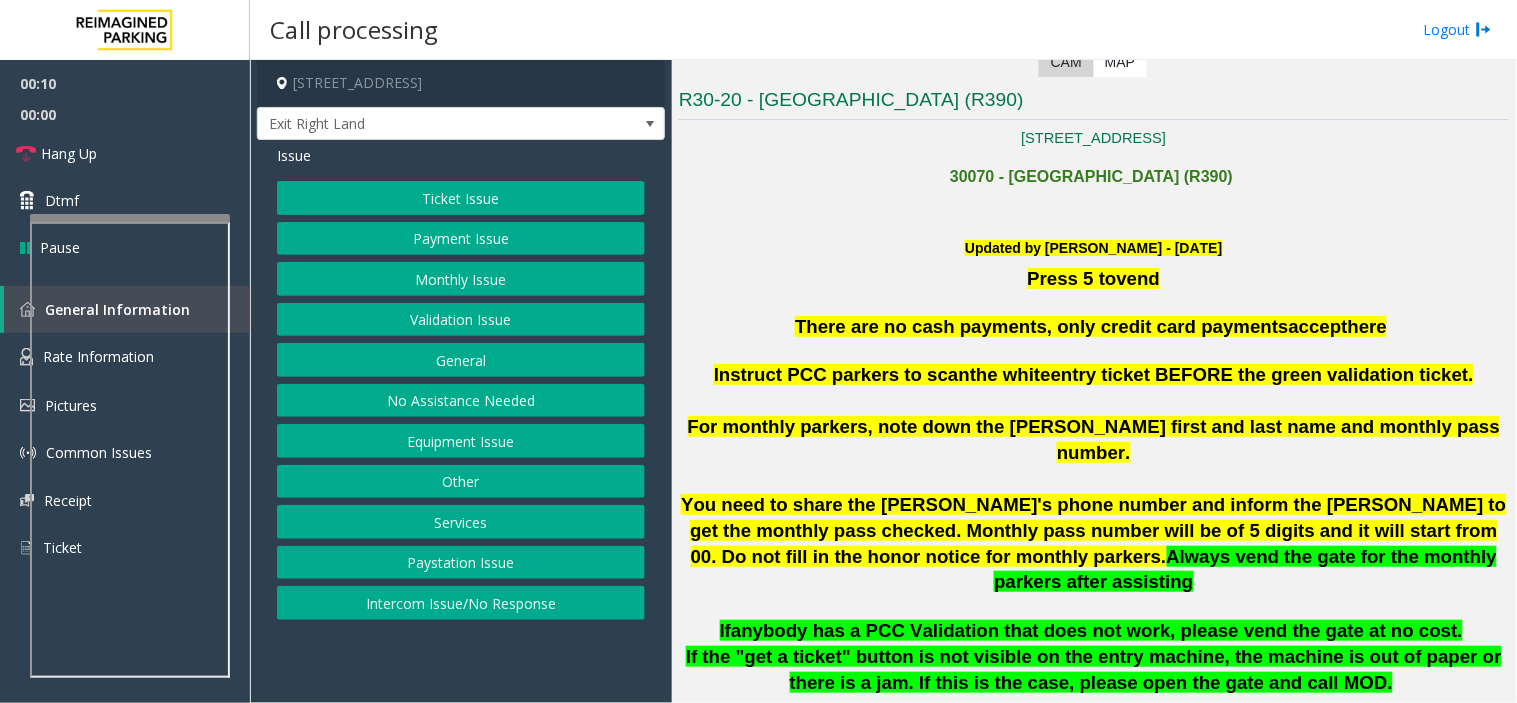 click on "Equipment Issue" 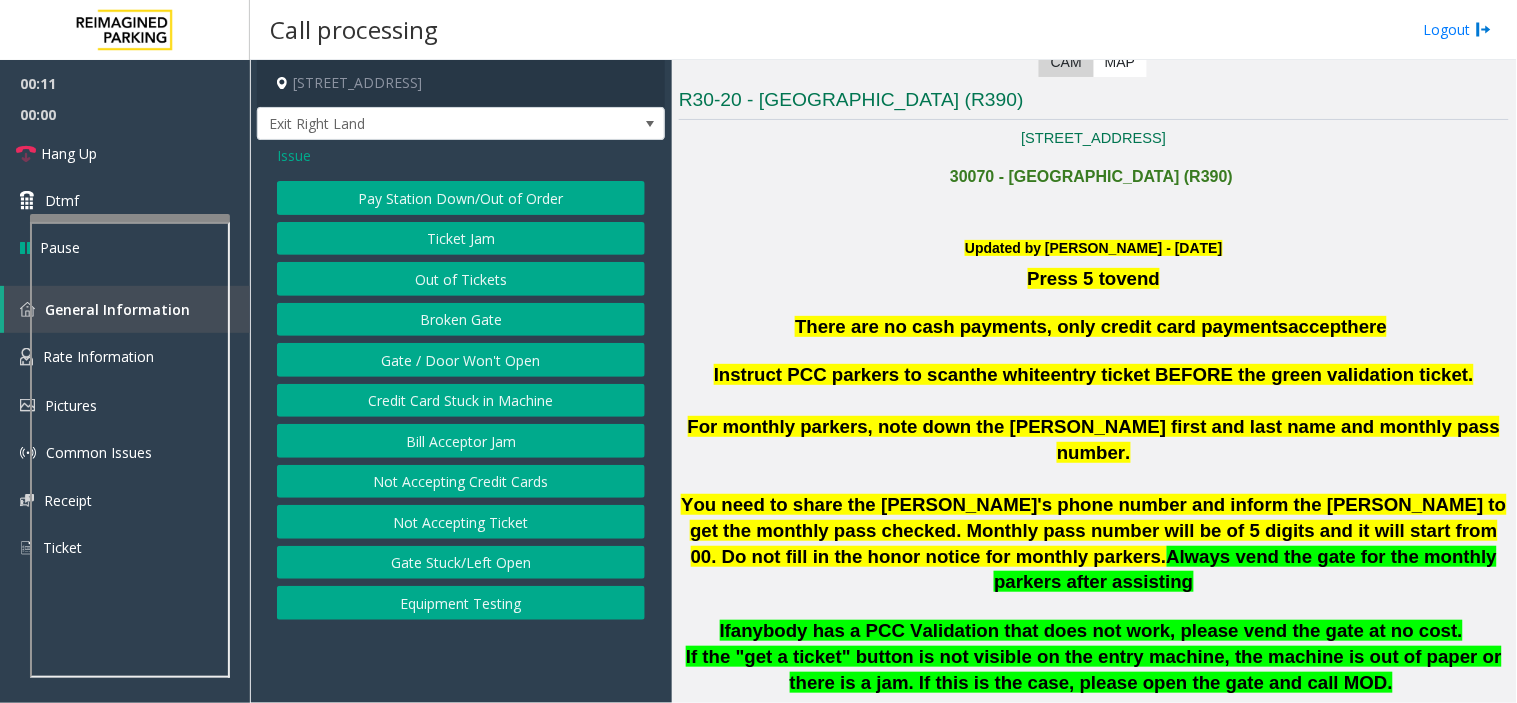click on "Credit Card Stuck in Machine" 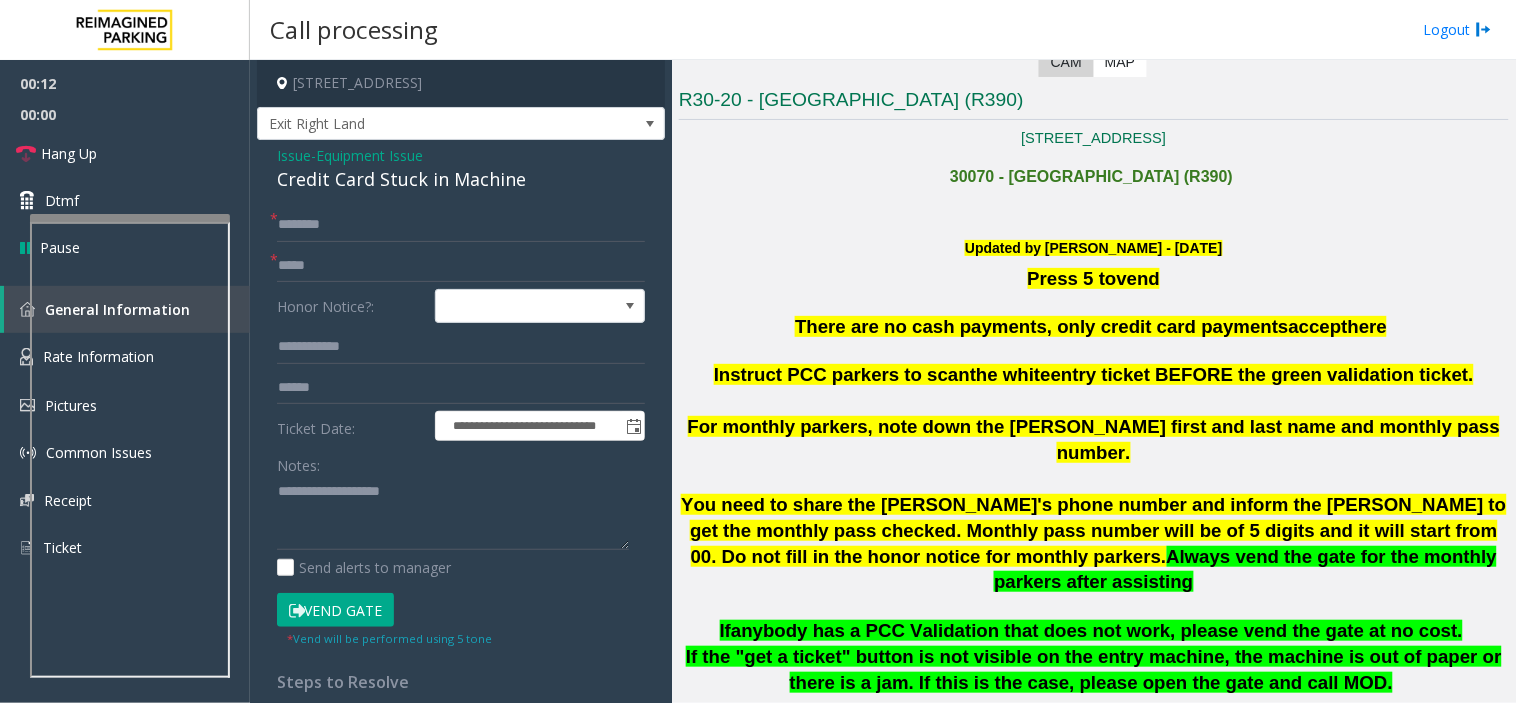 click 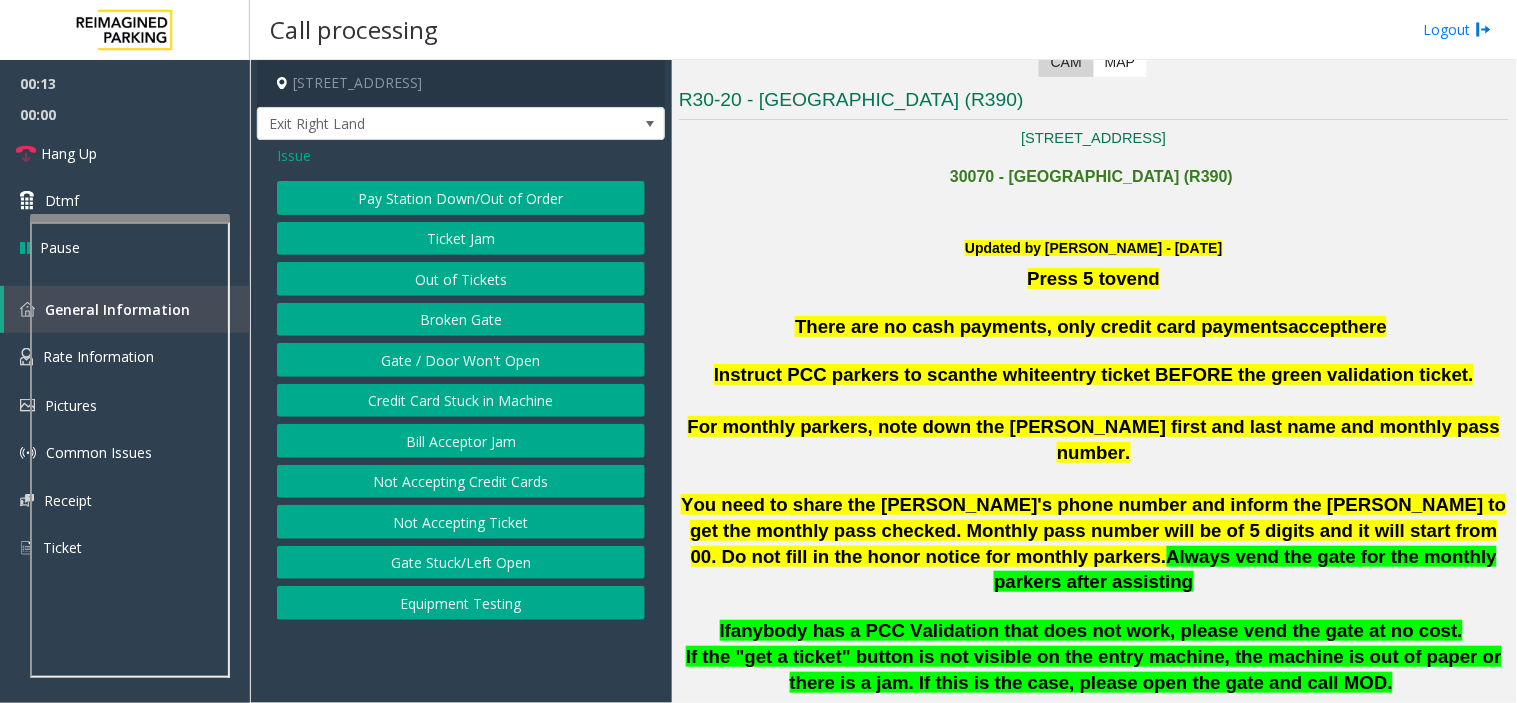 click on "Gate / Door Won't Open" 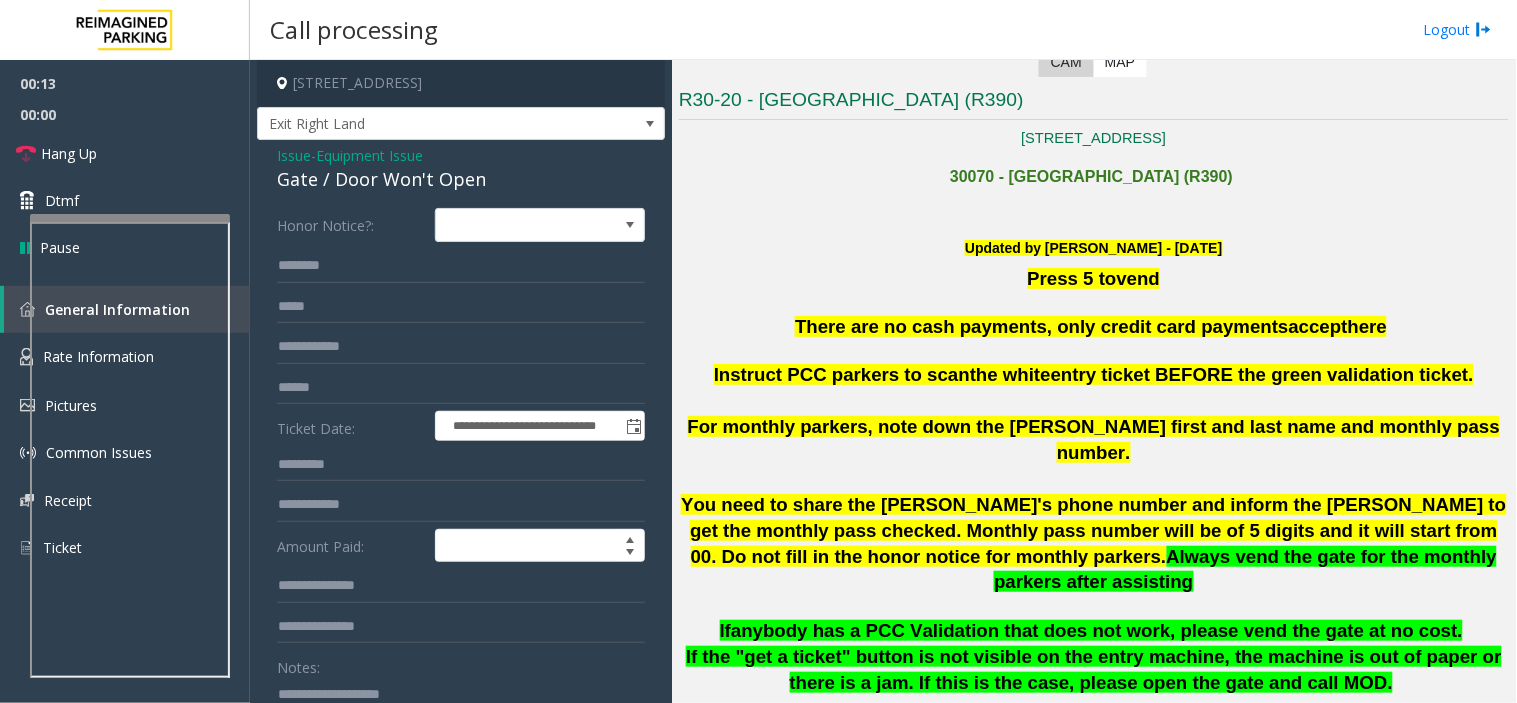 click on "Gate / Door Won't Open" 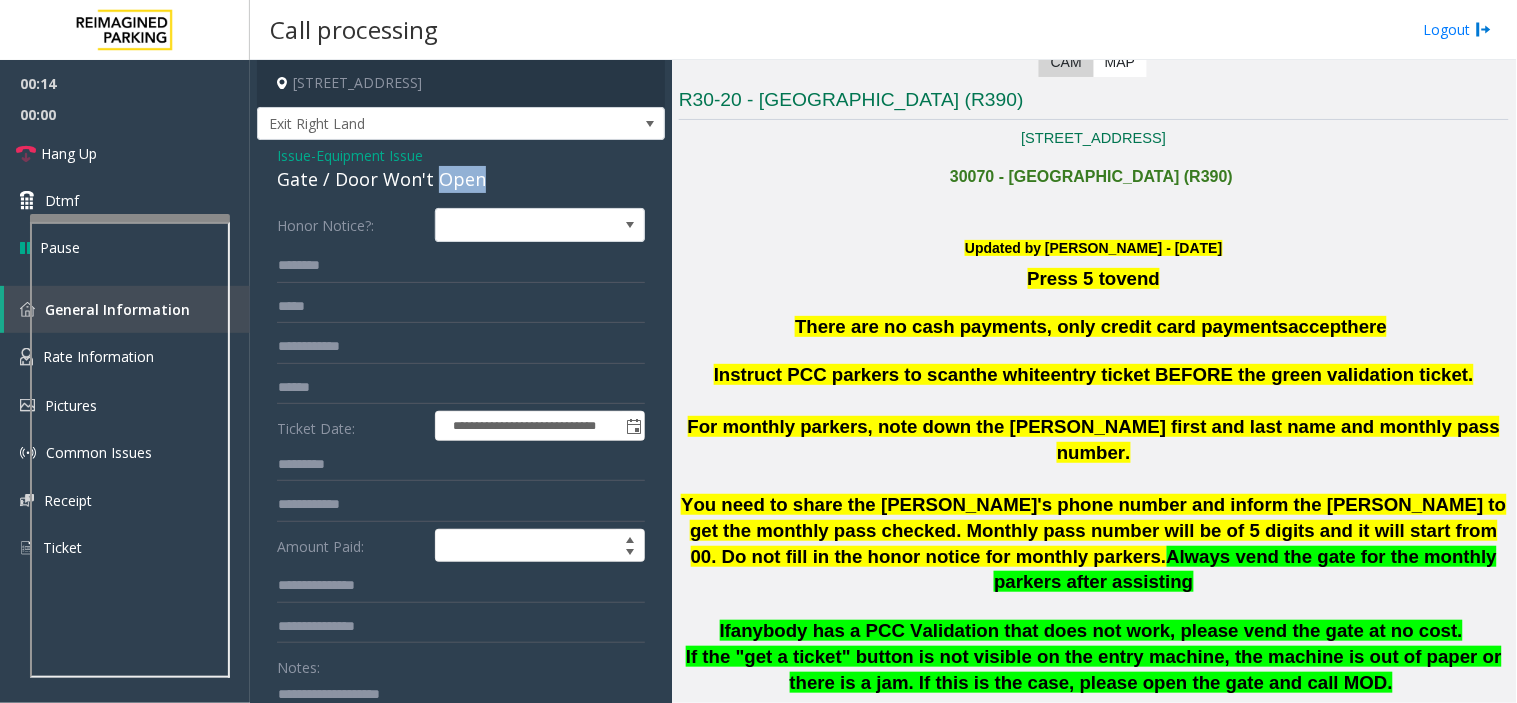 click on "Gate / Door Won't Open" 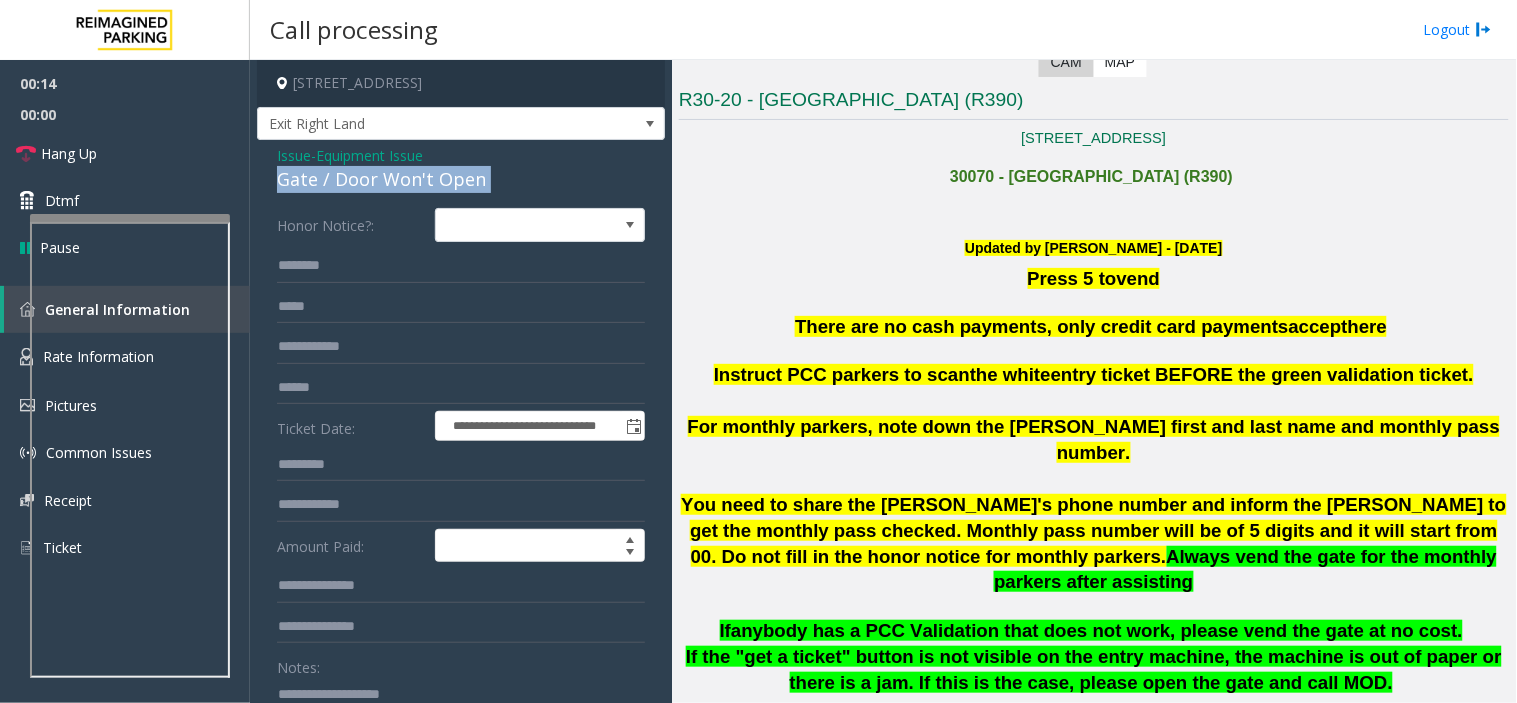 click on "Gate / Door Won't Open" 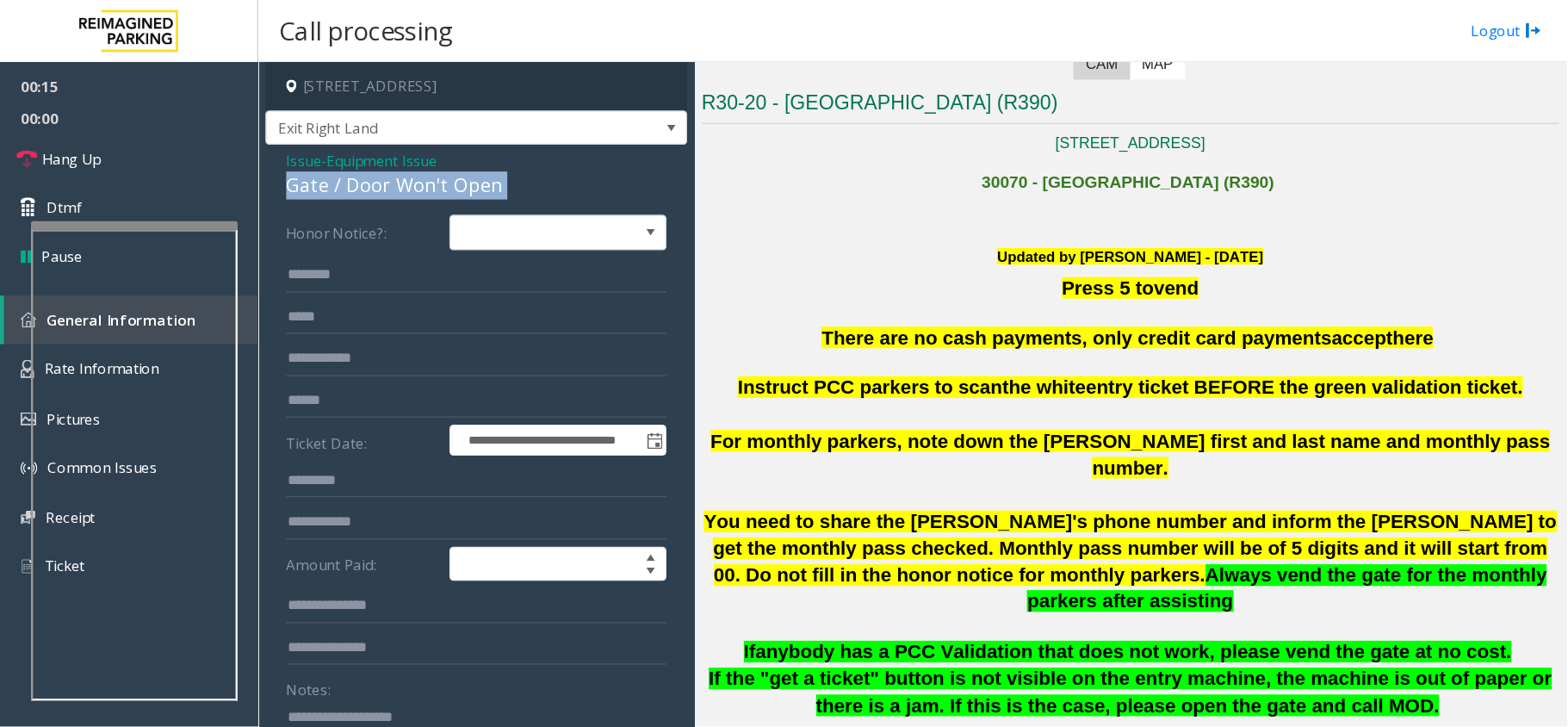 scroll, scrollTop: 383, scrollLeft: 0, axis: vertical 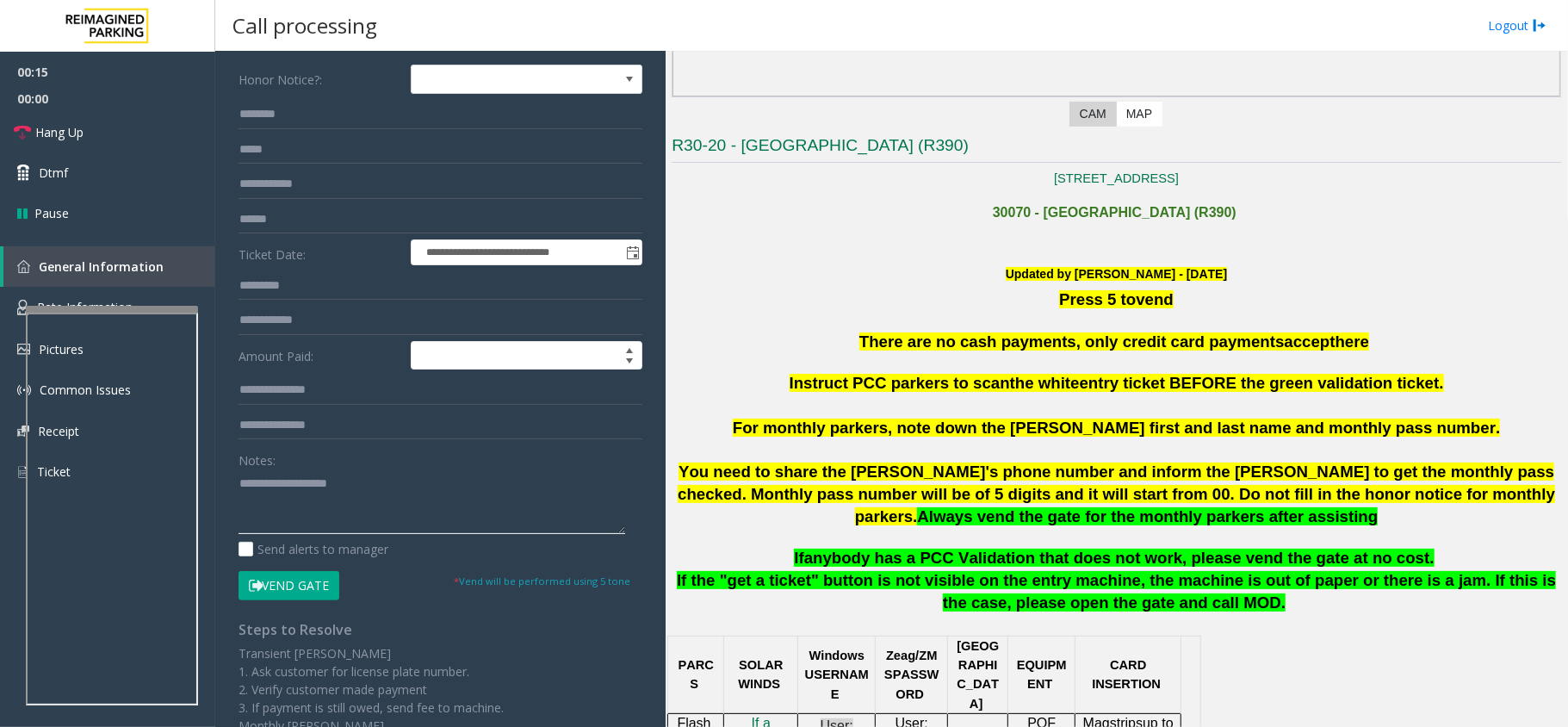 click 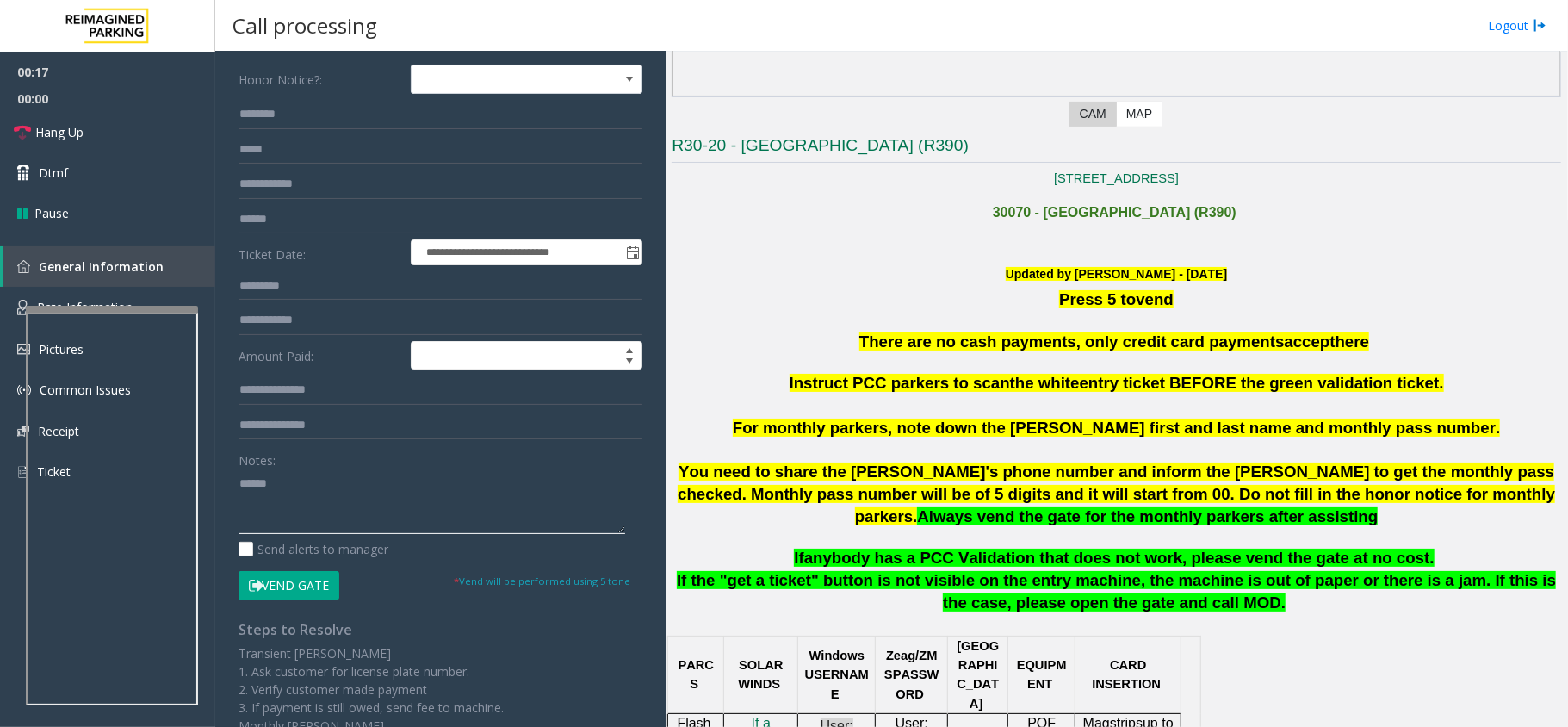 paste on "**********" 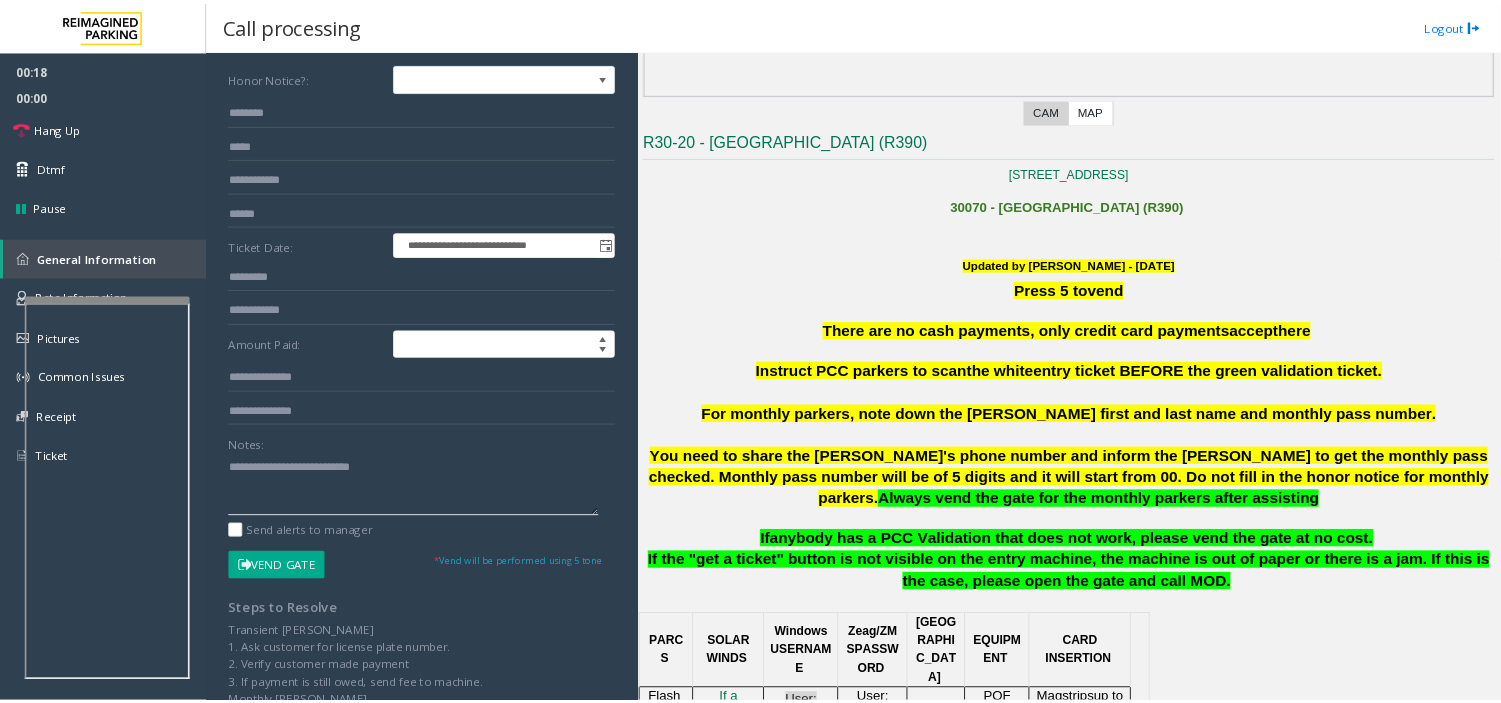 scroll, scrollTop: 0, scrollLeft: 0, axis: both 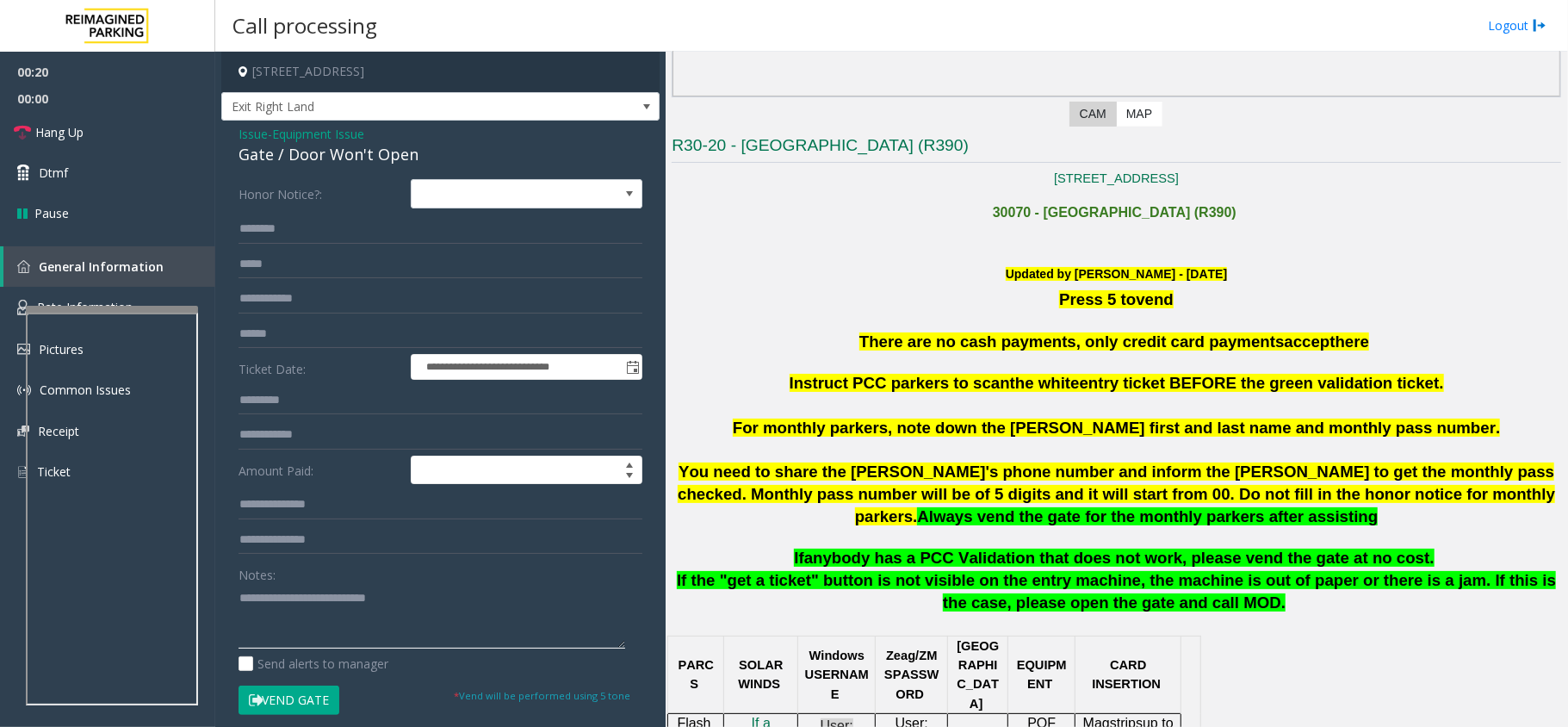 type on "**********" 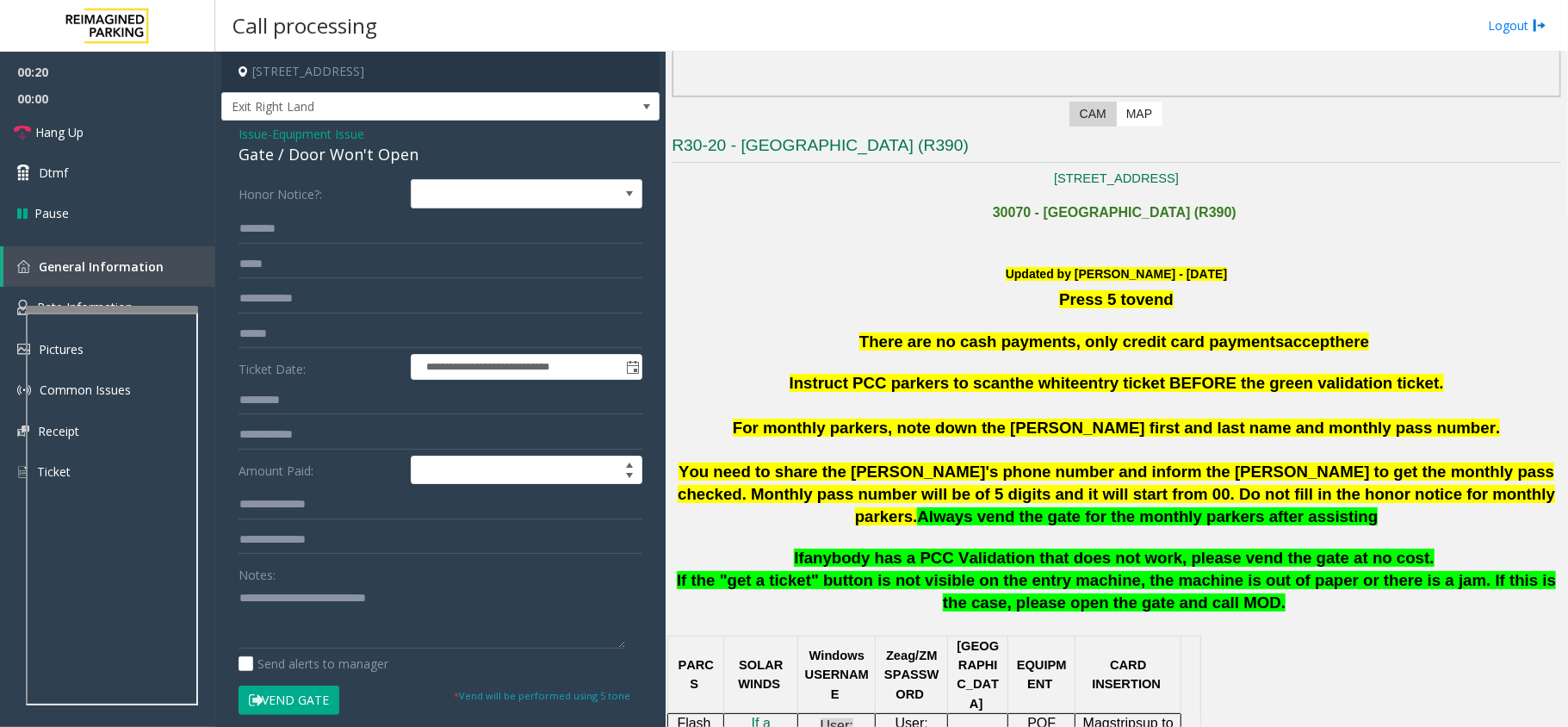 click on "**********" 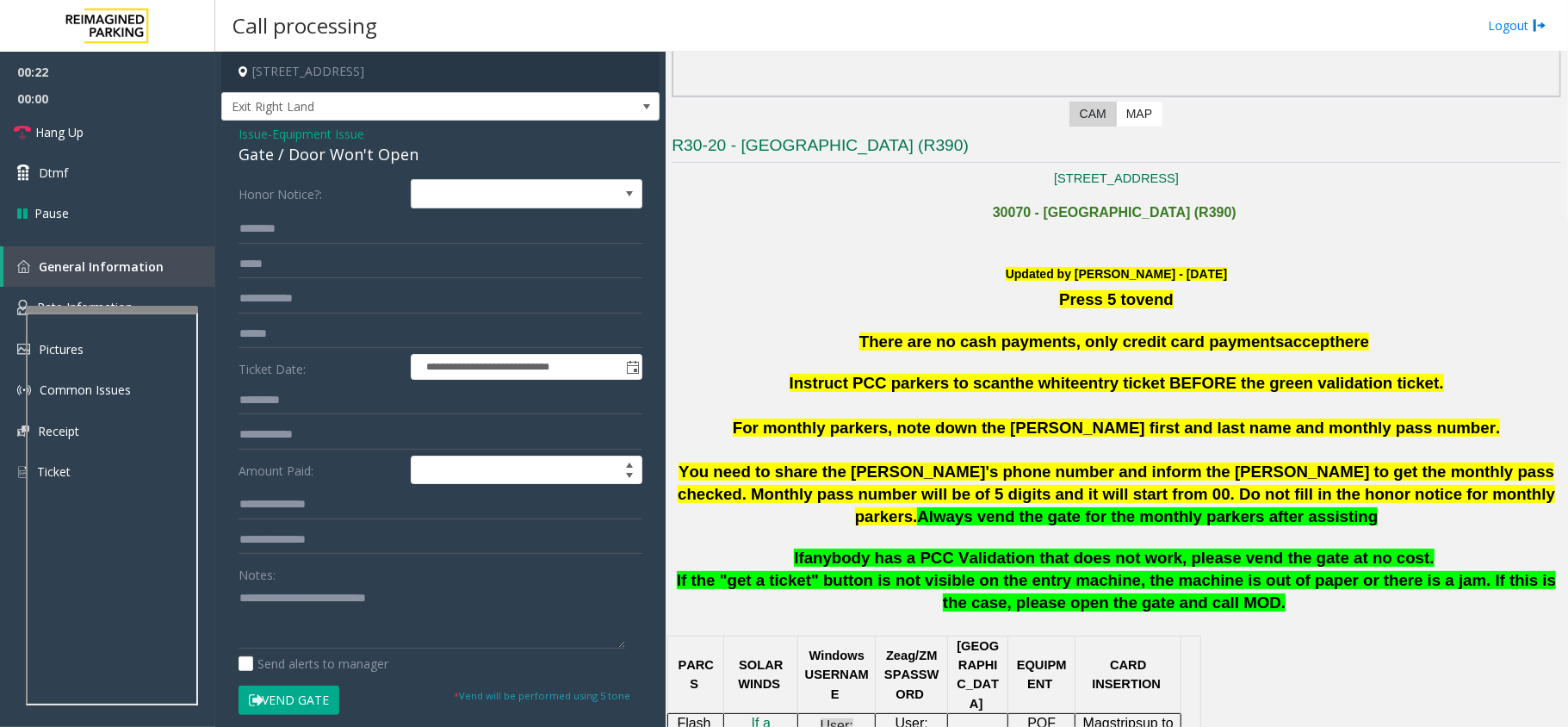 click on "-  Equipment Issue" 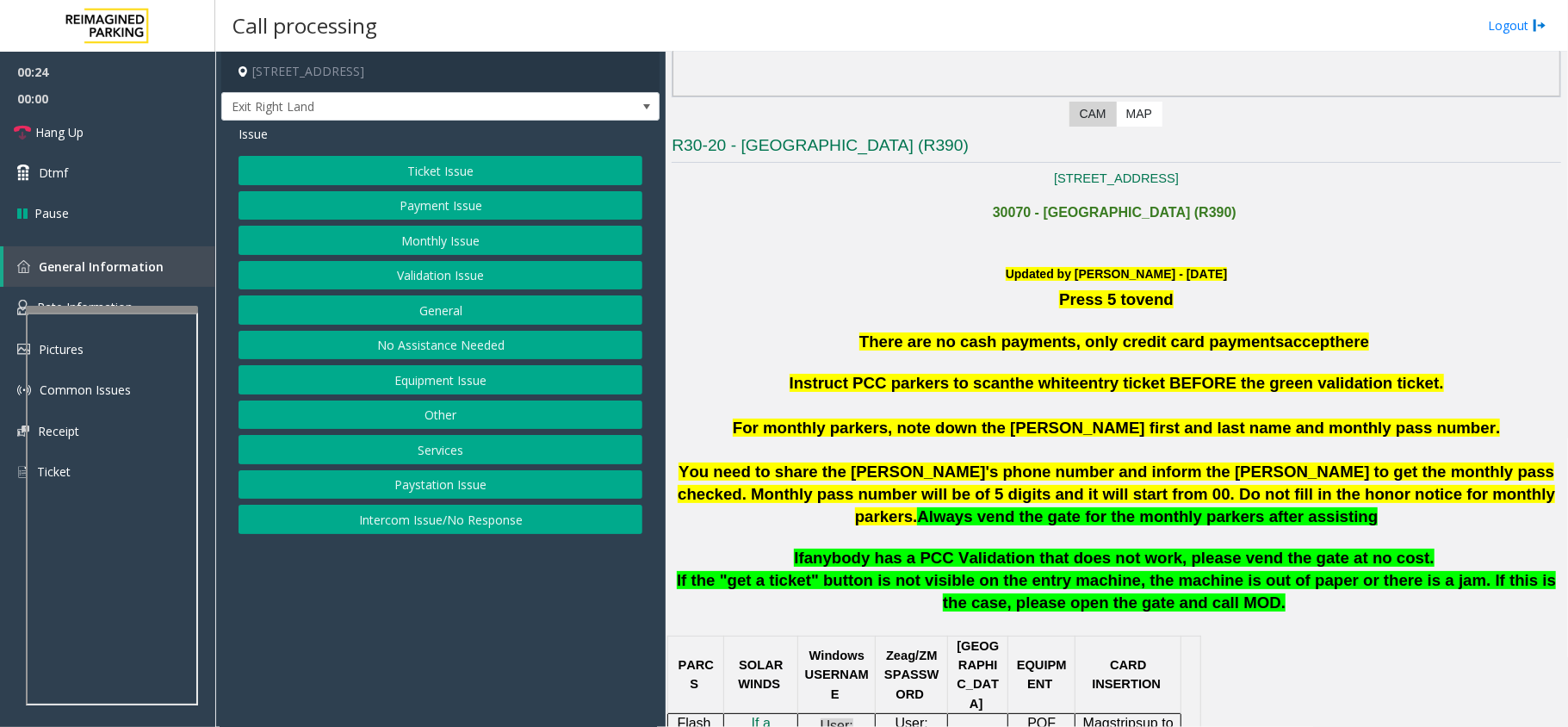 click on "Monthly Issue" 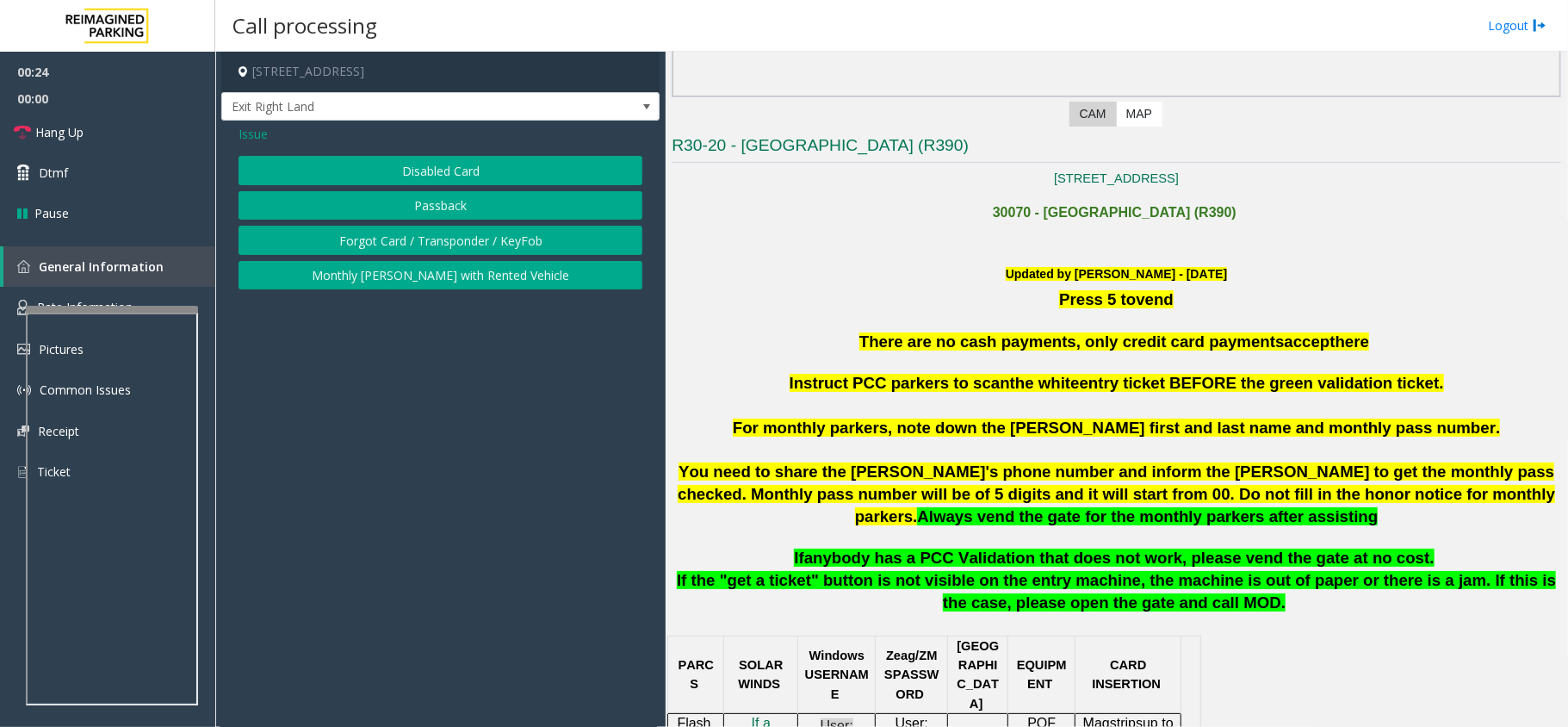 click on "Disabled Card" 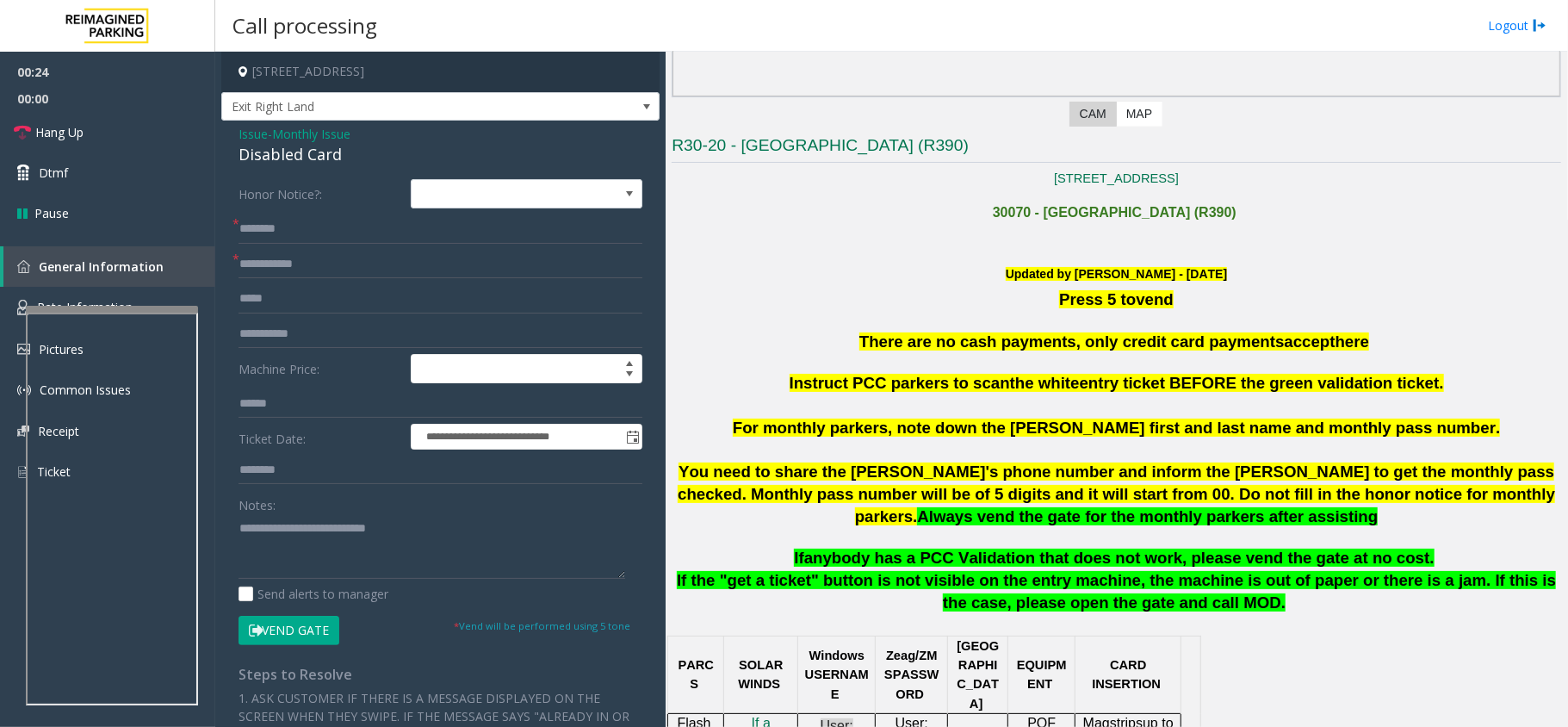 click on "Disabled Card" 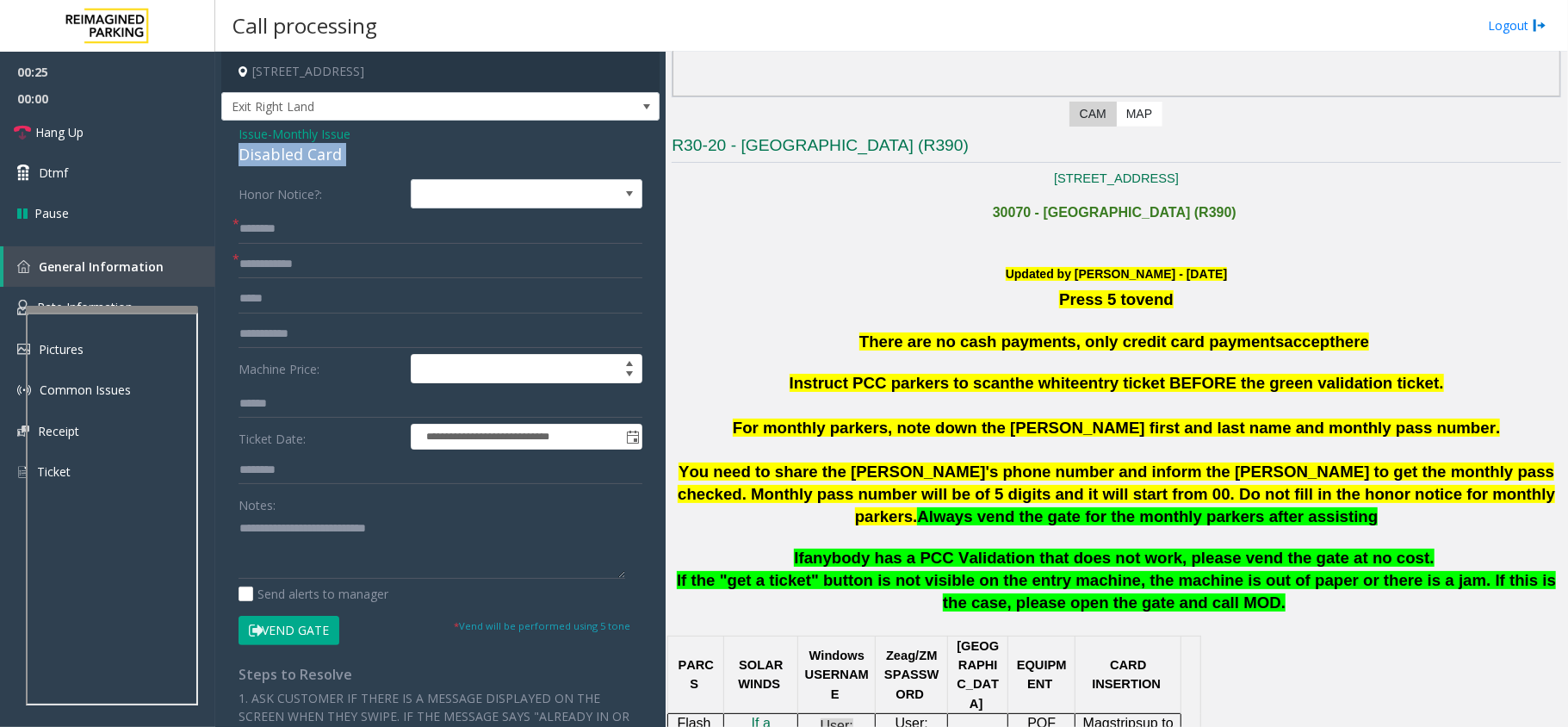 click on "Disabled Card" 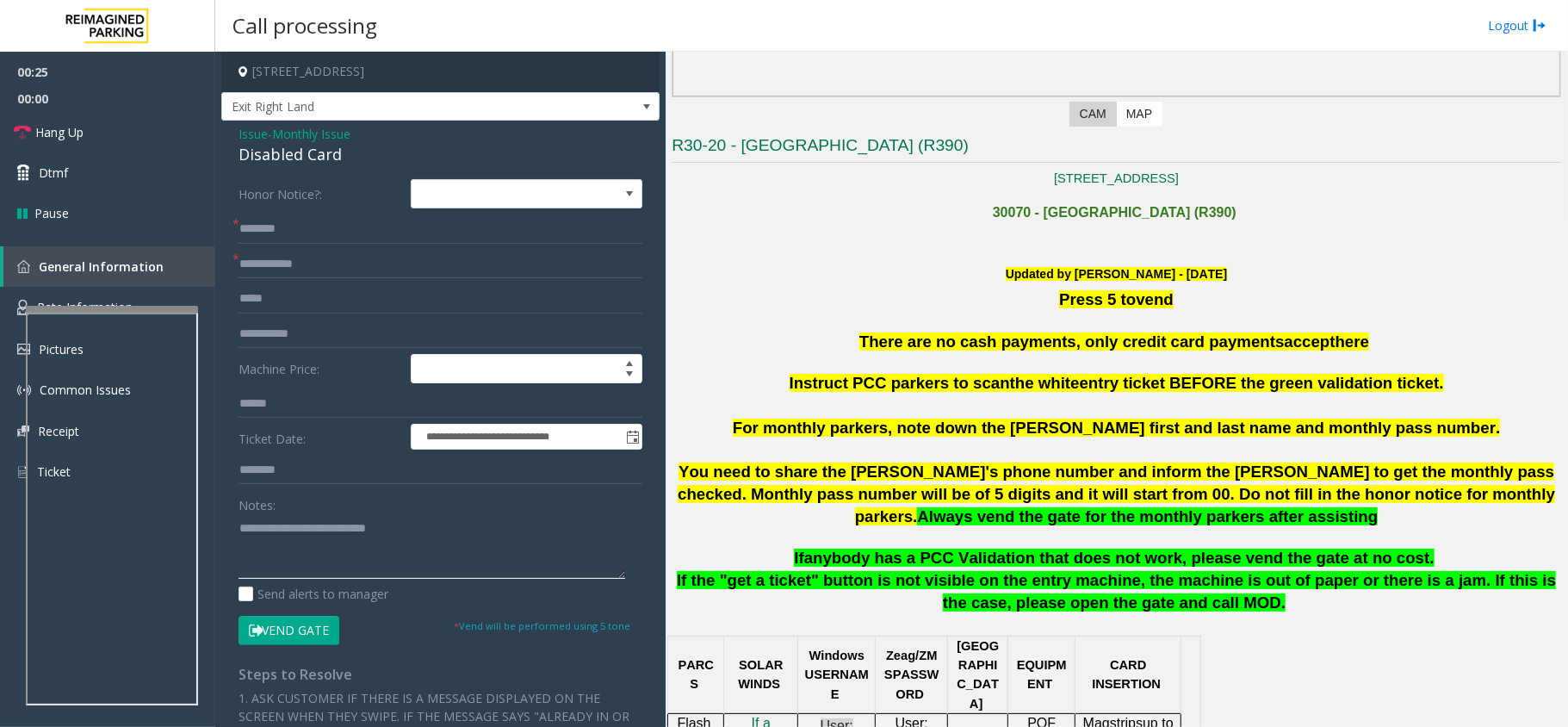 click 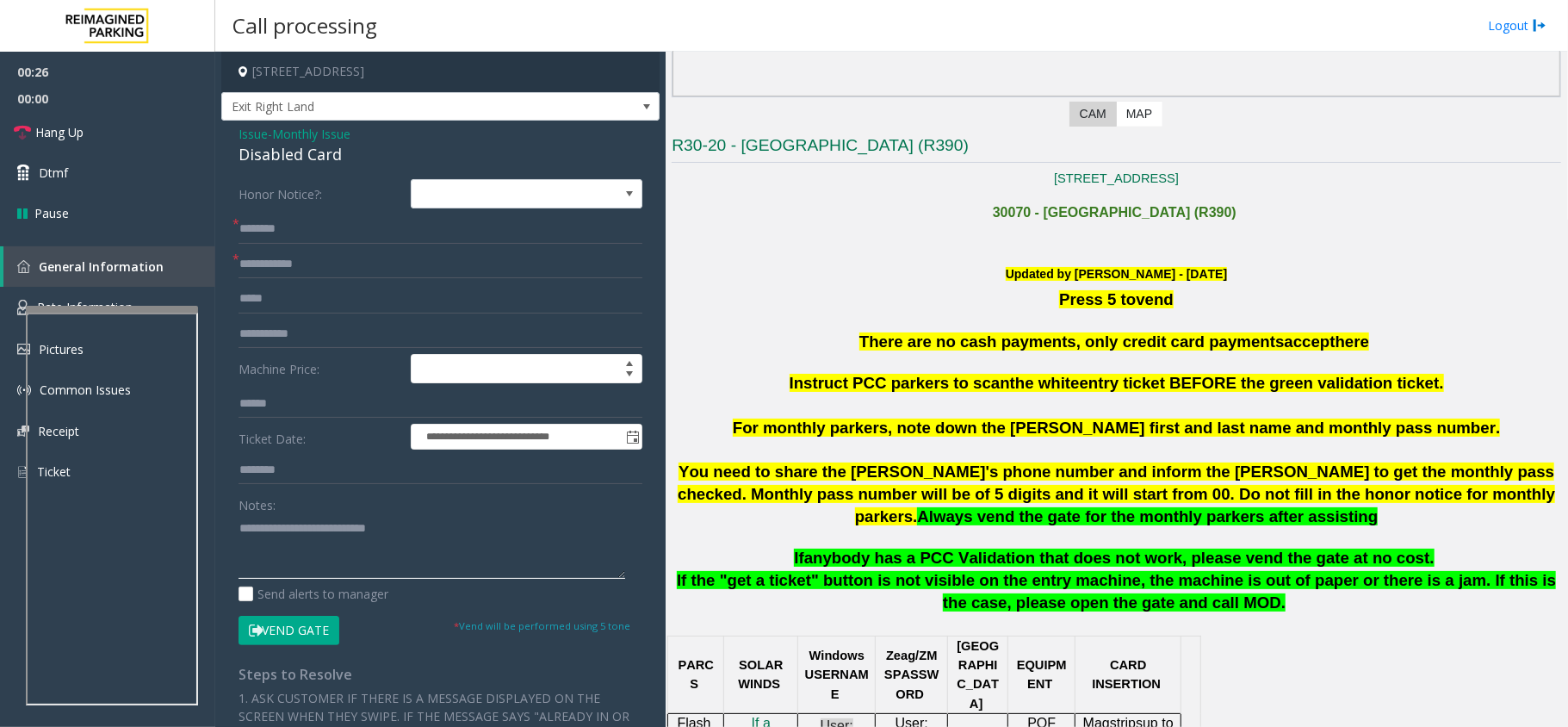 drag, startPoint x: 288, startPoint y: 532, endPoint x: 491, endPoint y: 534, distance: 203.00985 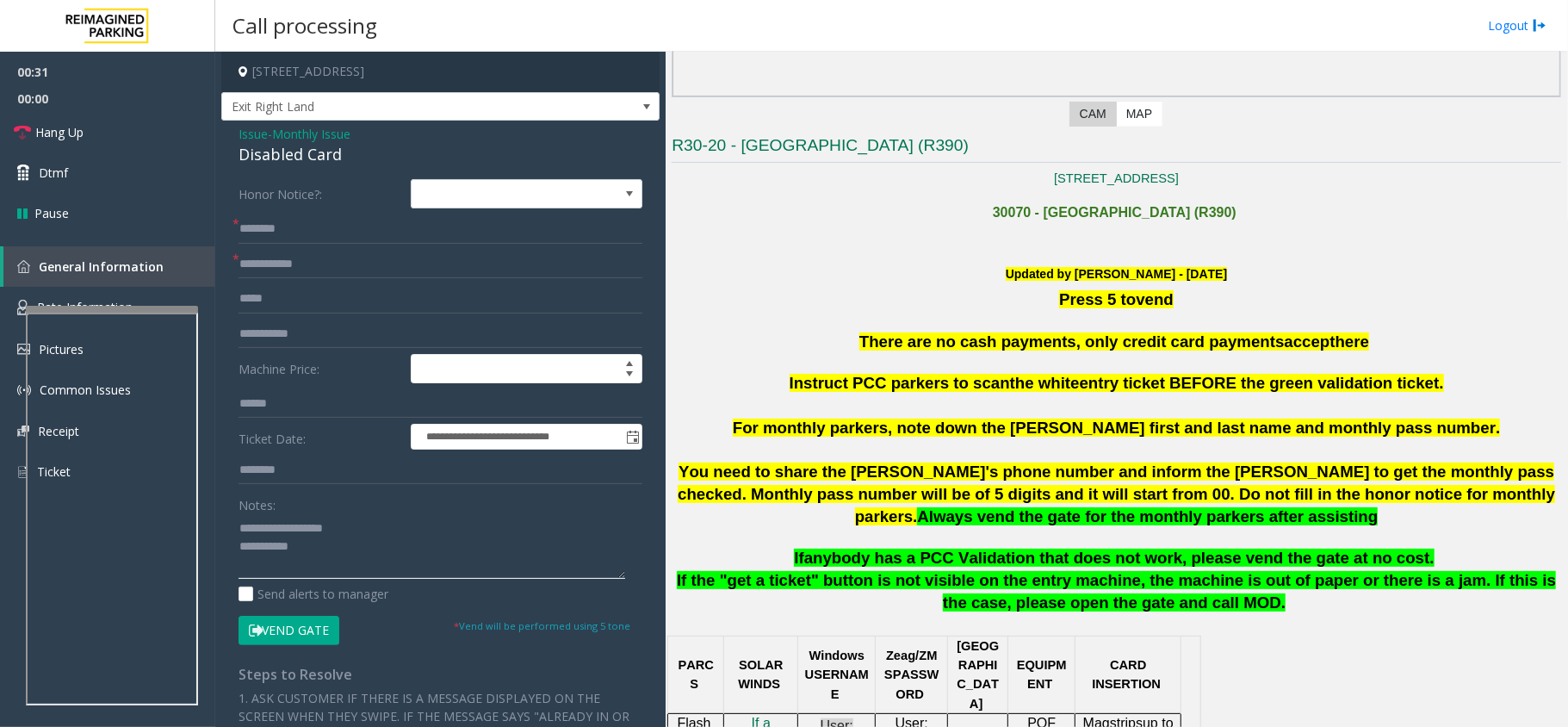 type on "**********" 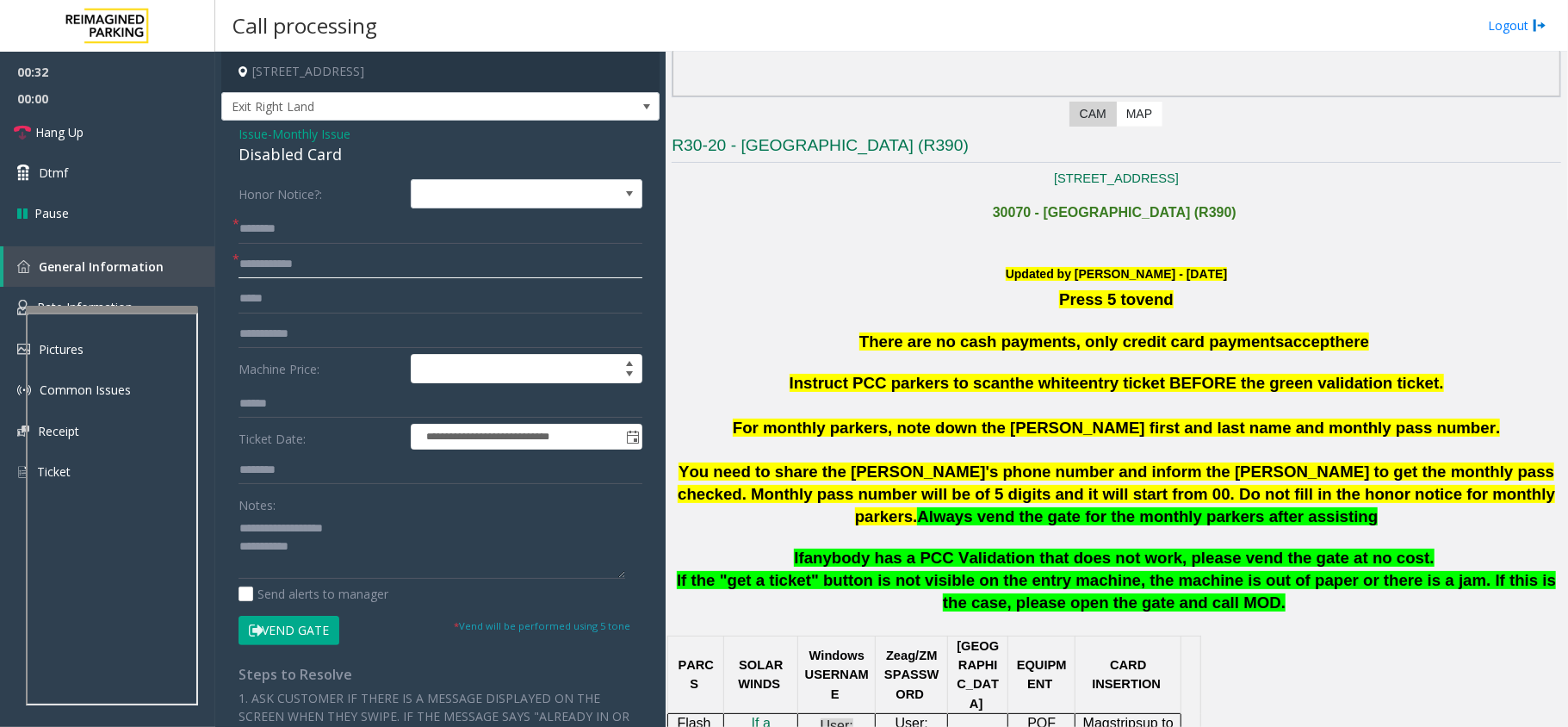 click 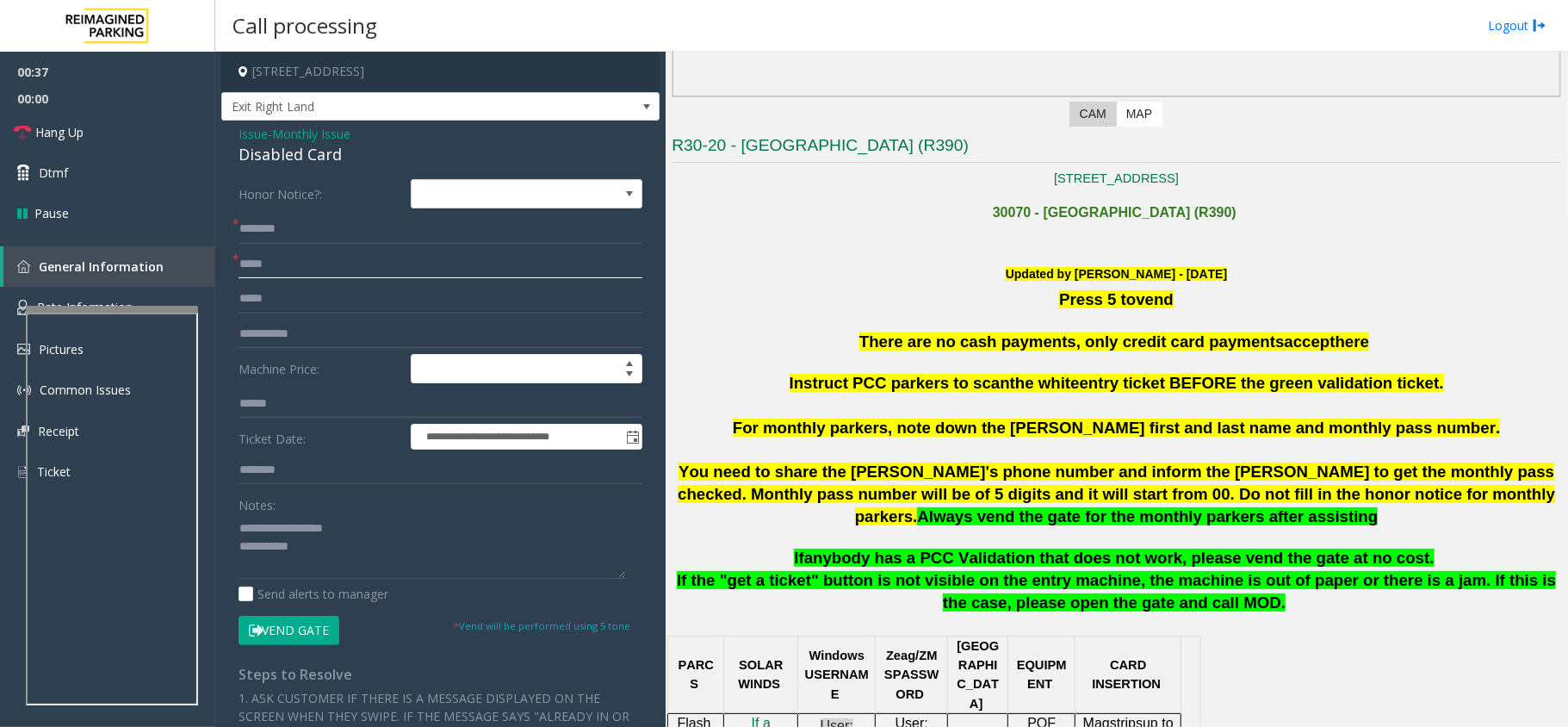 type on "*****" 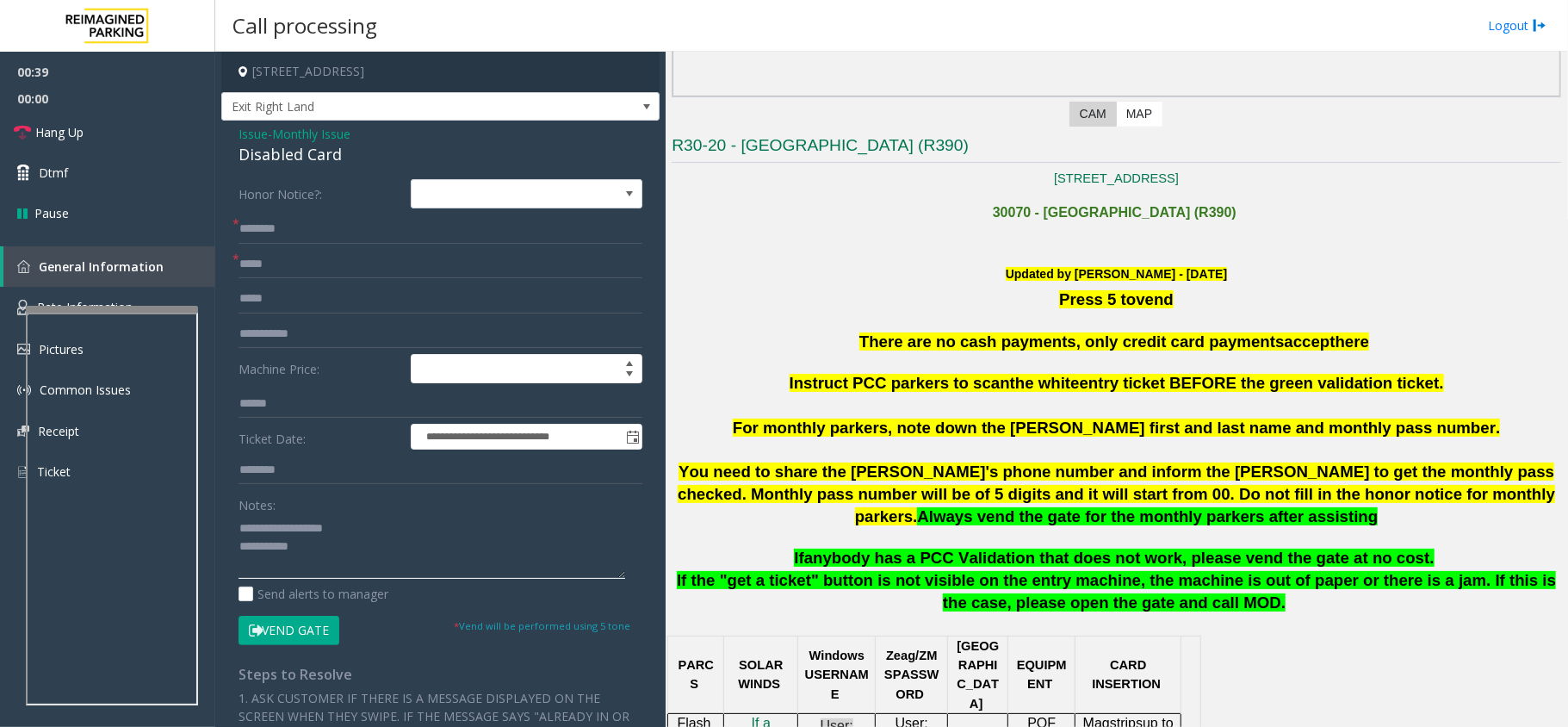 click 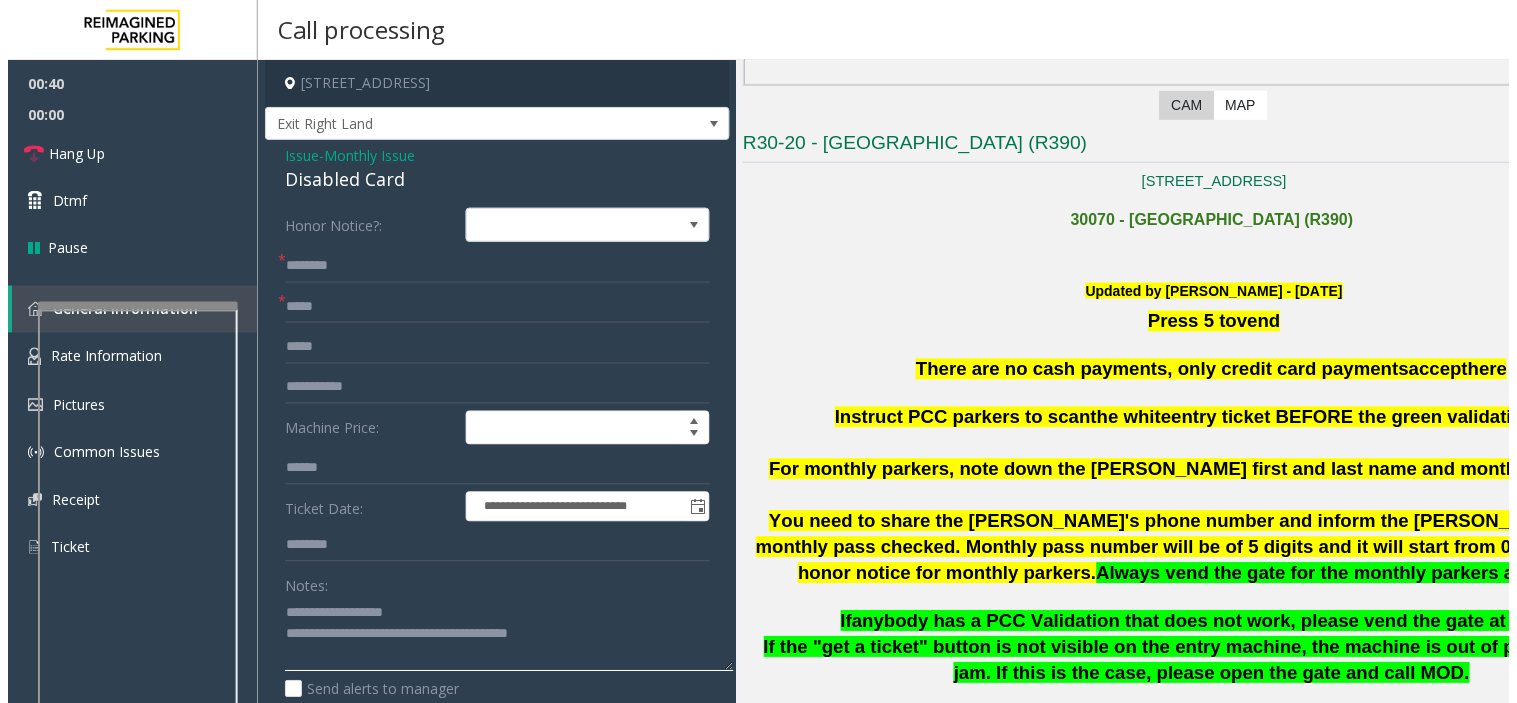scroll, scrollTop: 445, scrollLeft: 0, axis: vertical 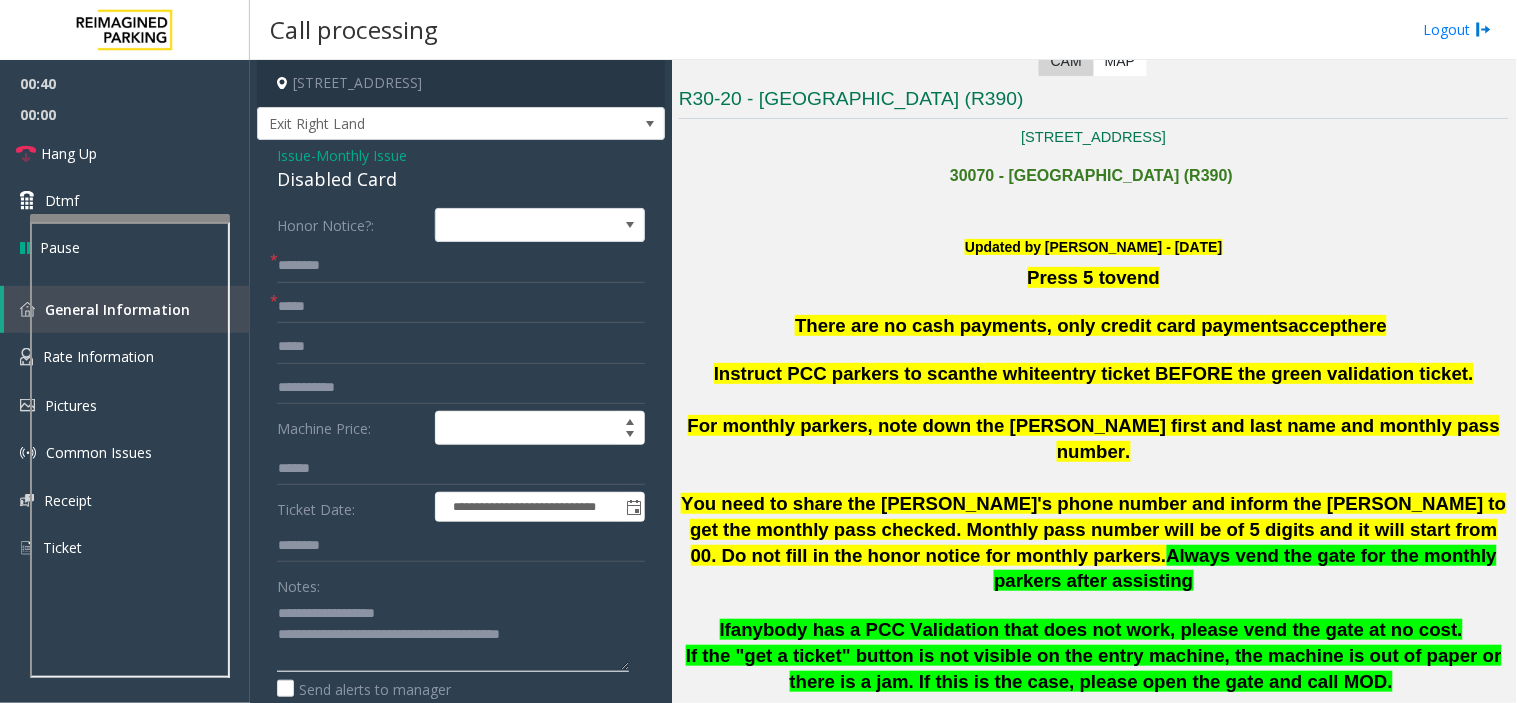 type on "**********" 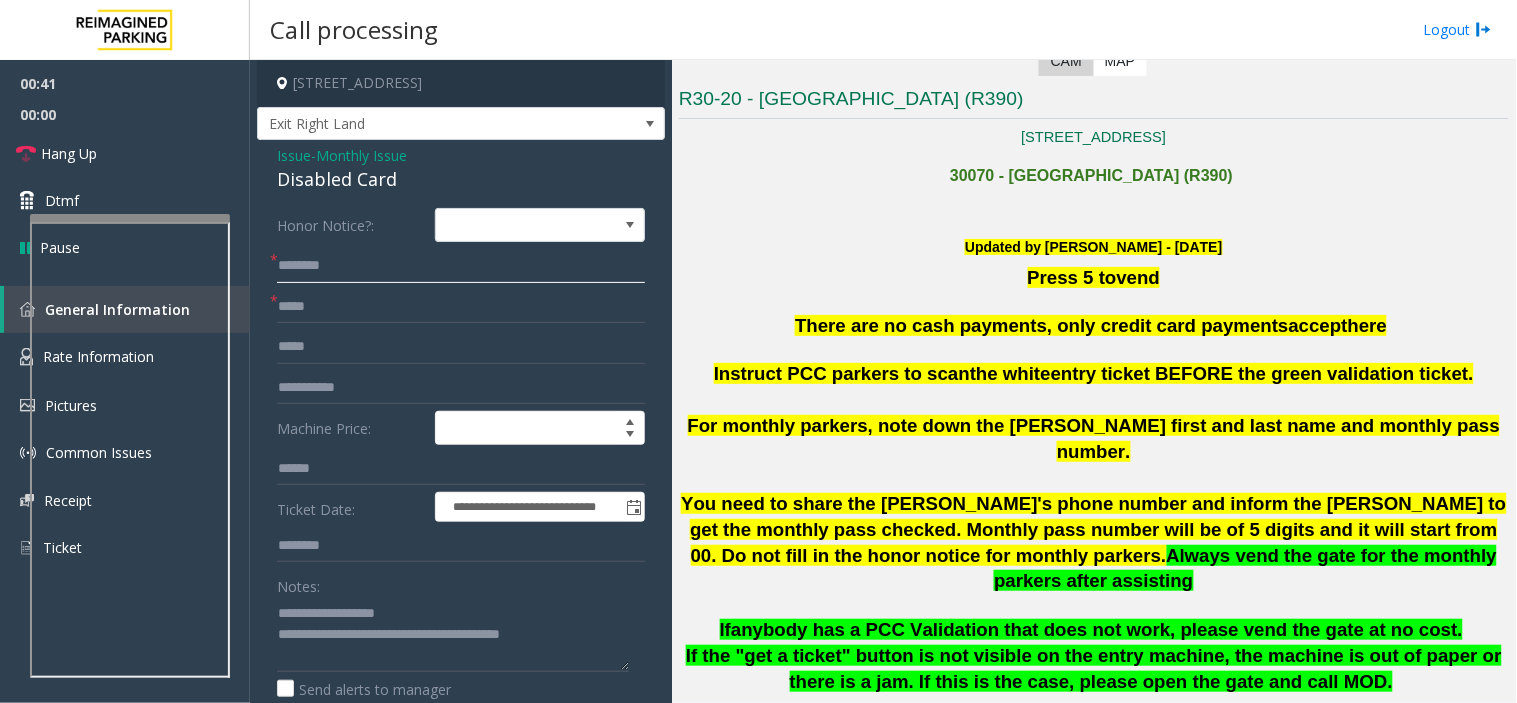 click 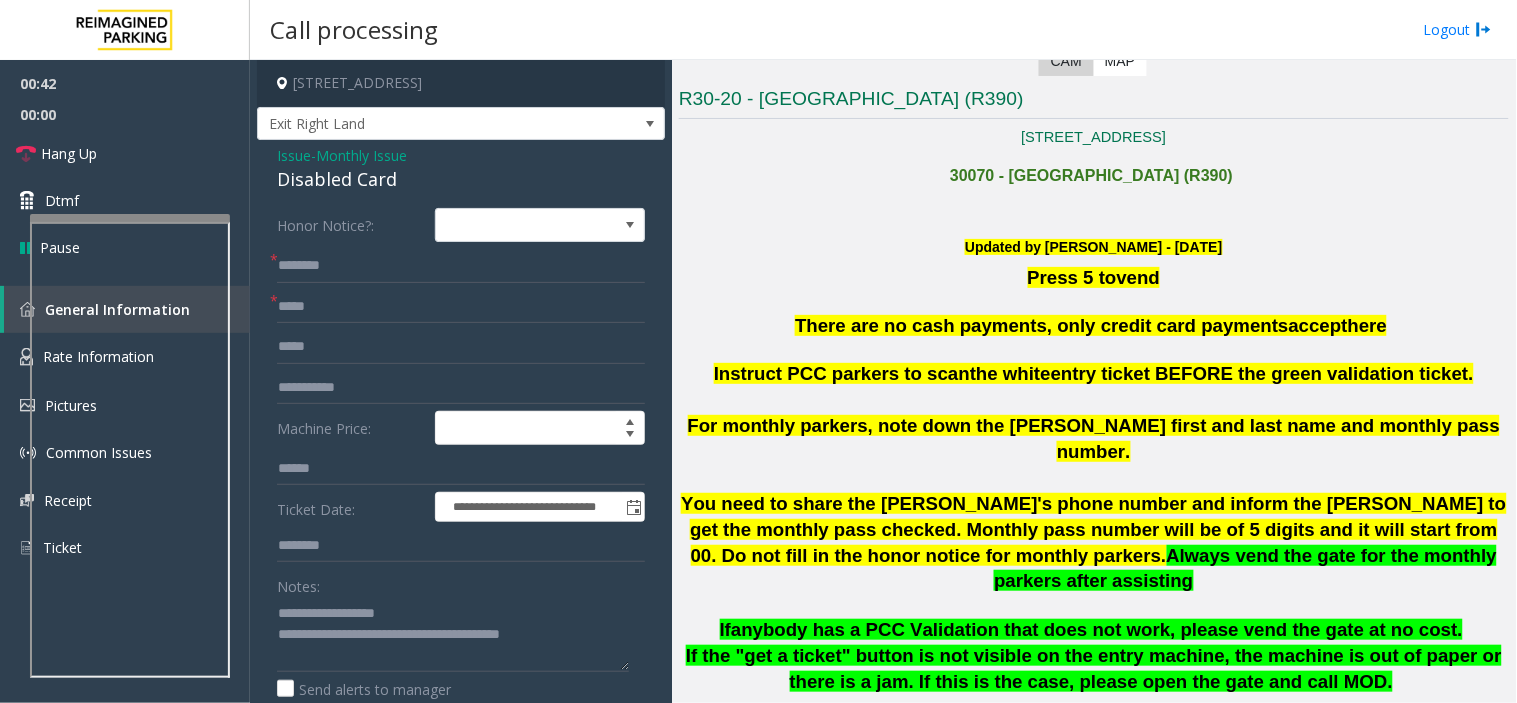 click on "There are no cash payments, only credit card payments" 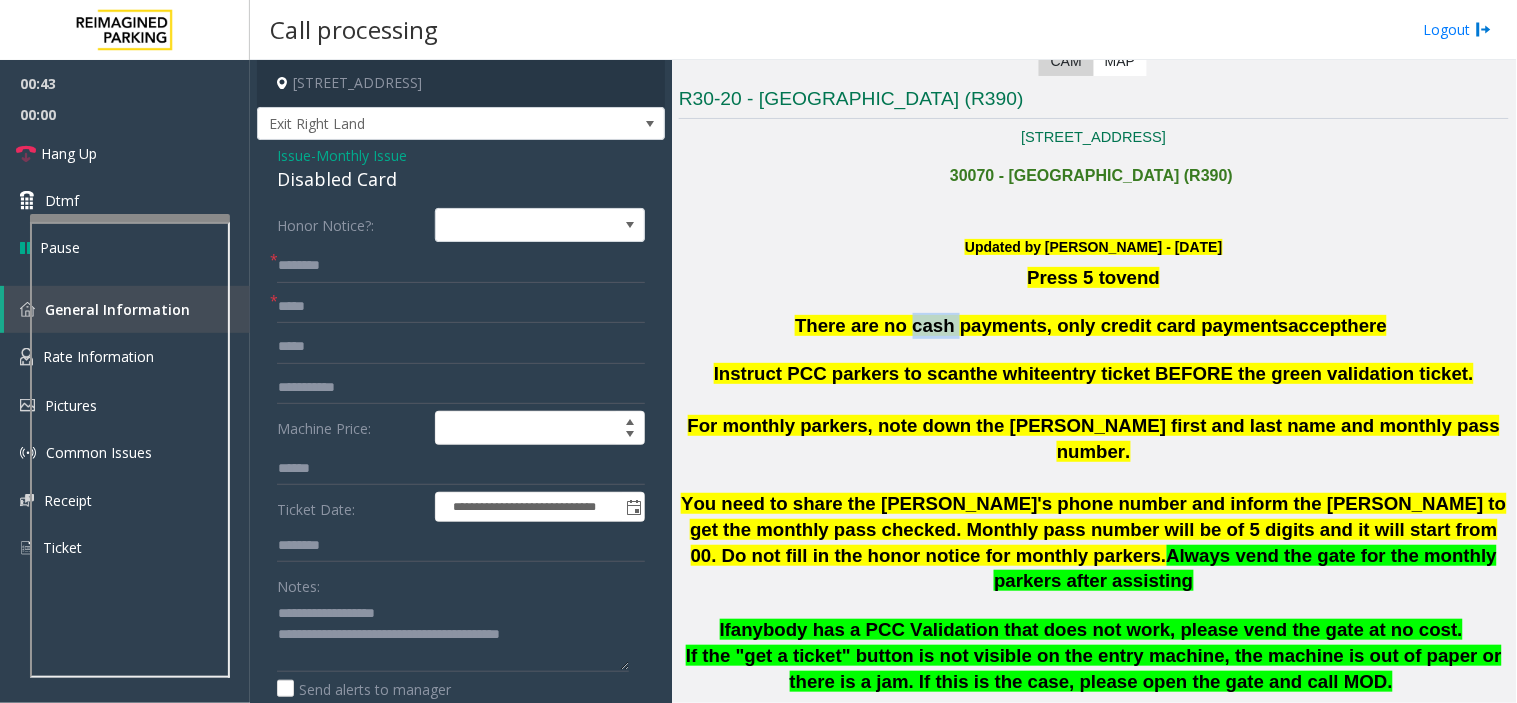 click on "There are no cash payments, only credit card payments" 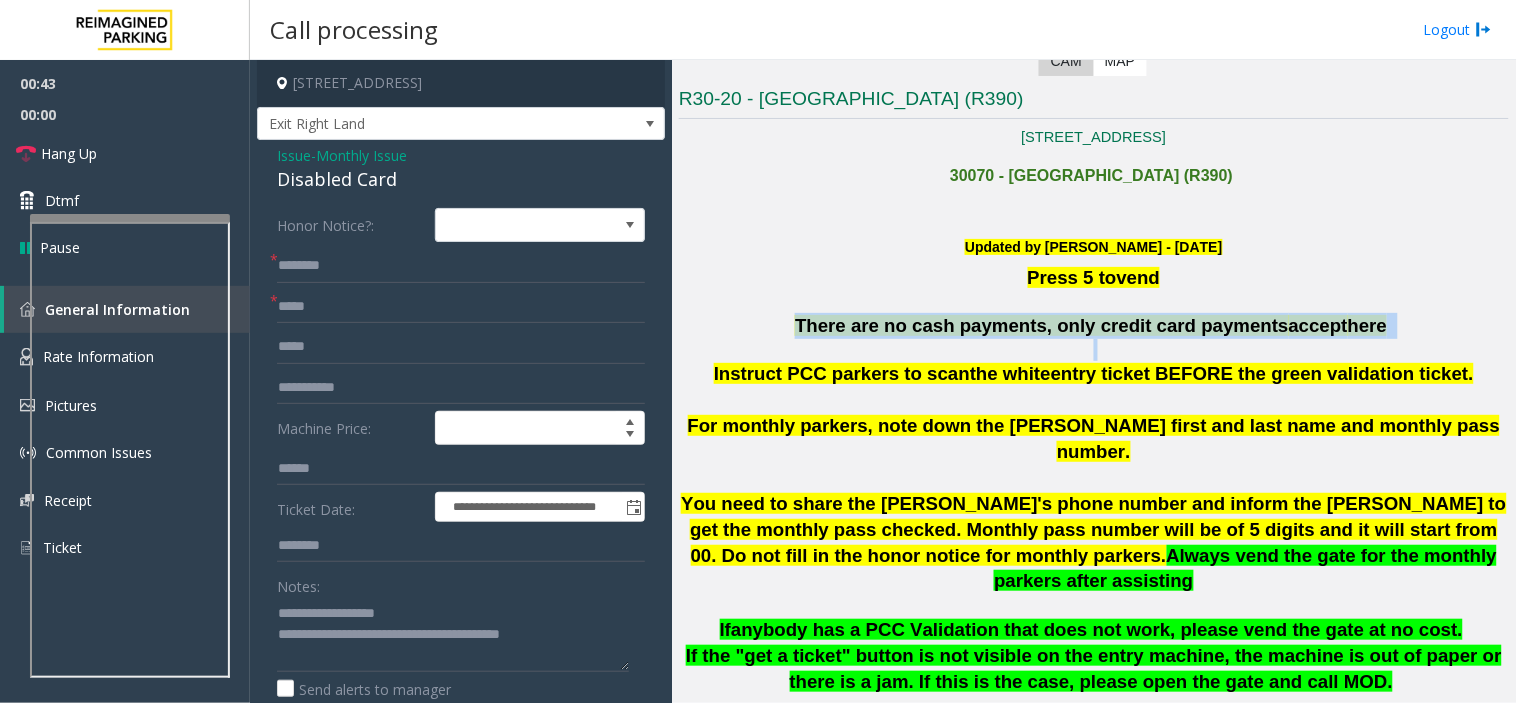 click on "There are no cash payments, only credit card payments" 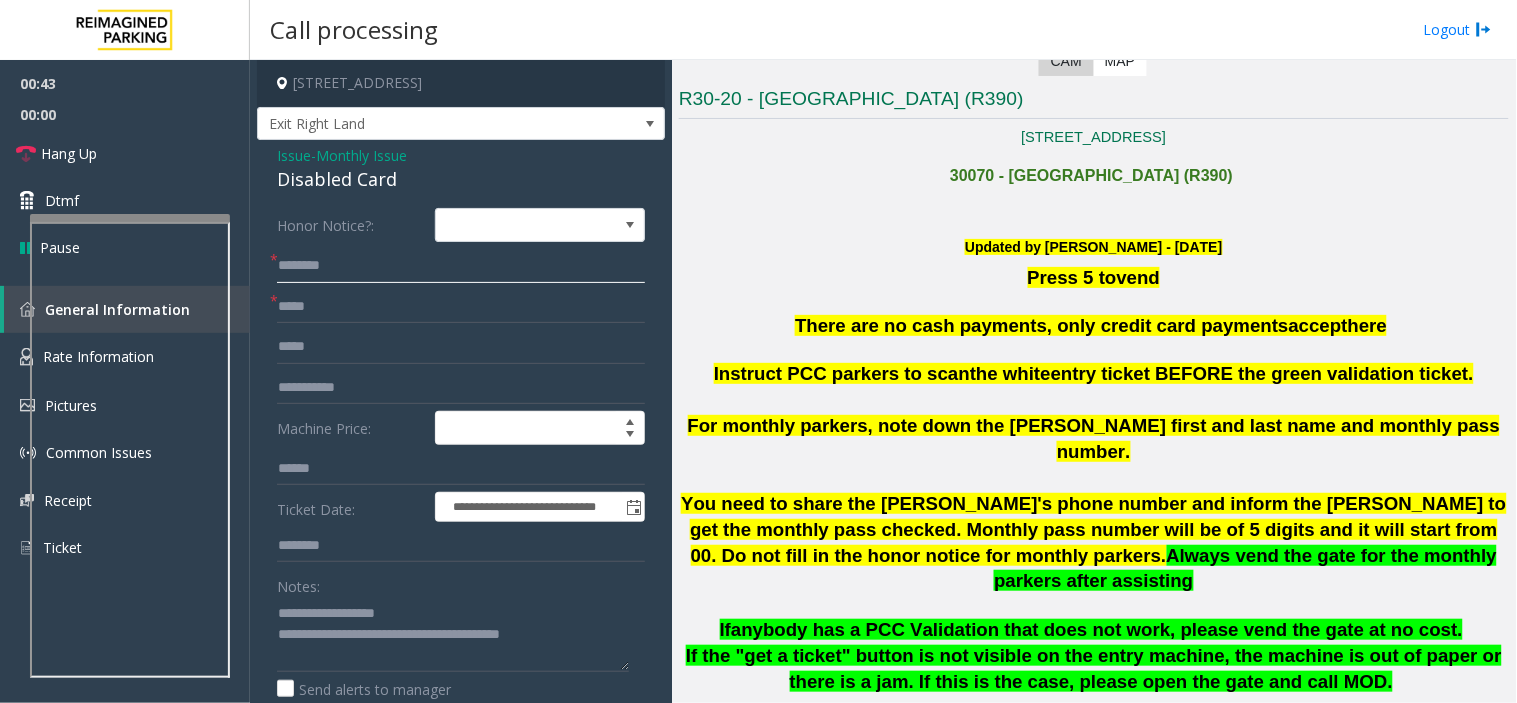 click 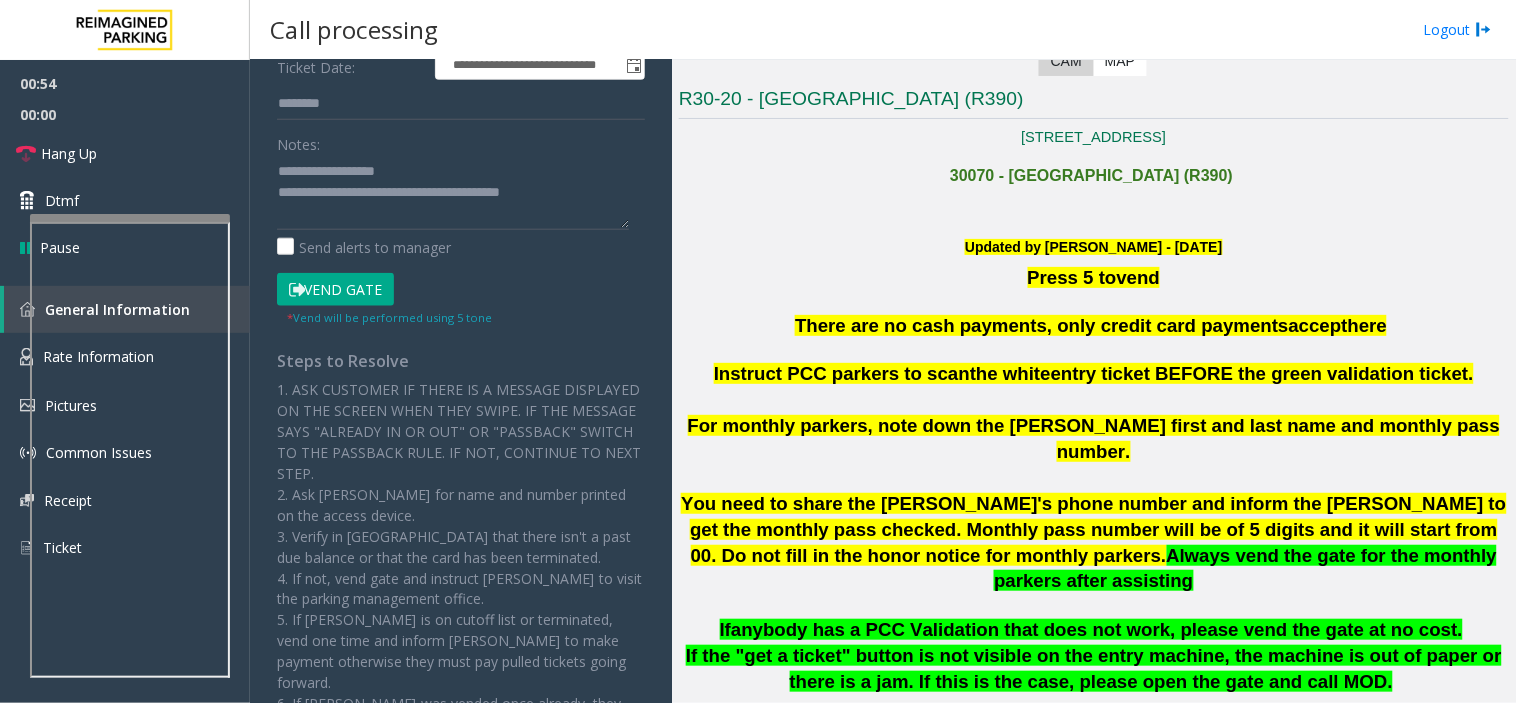 scroll, scrollTop: 444, scrollLeft: 0, axis: vertical 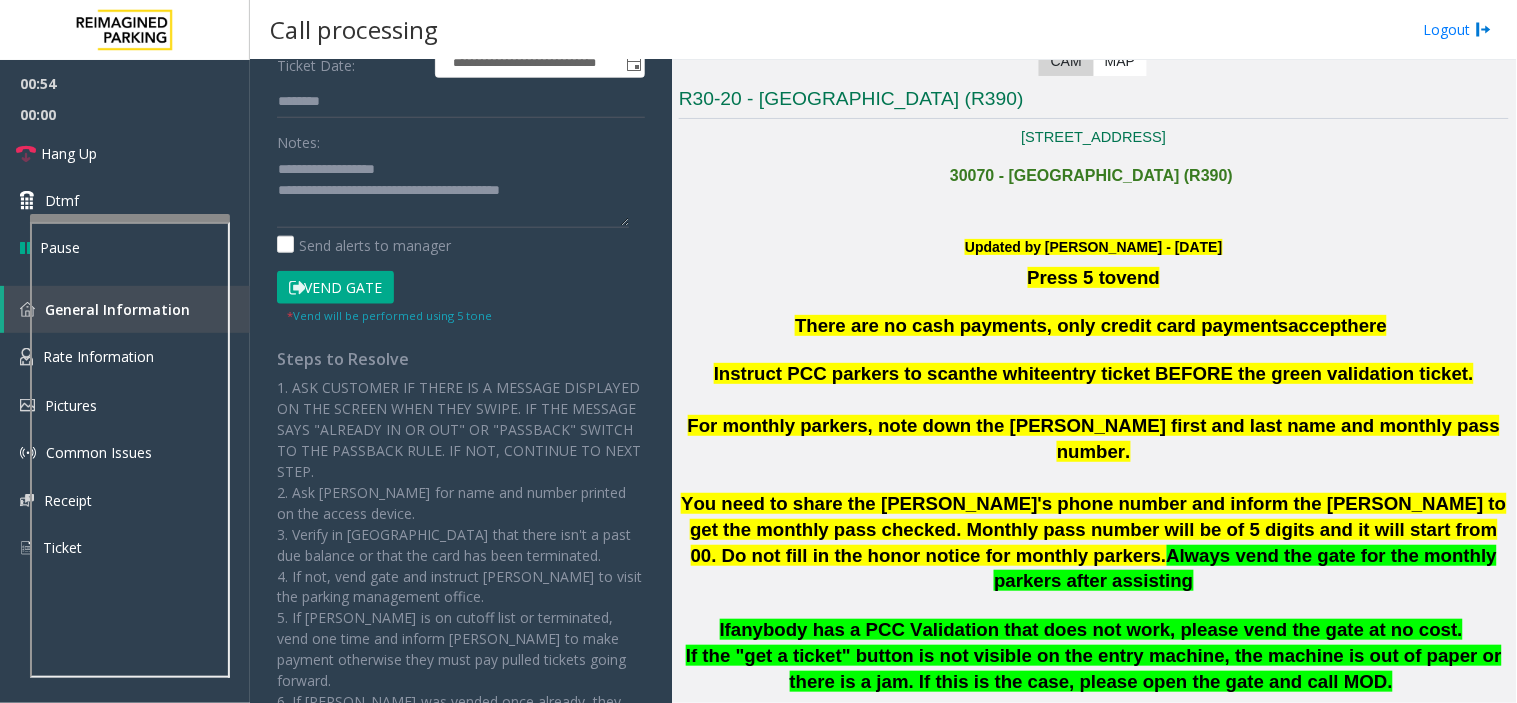 type on "**********" 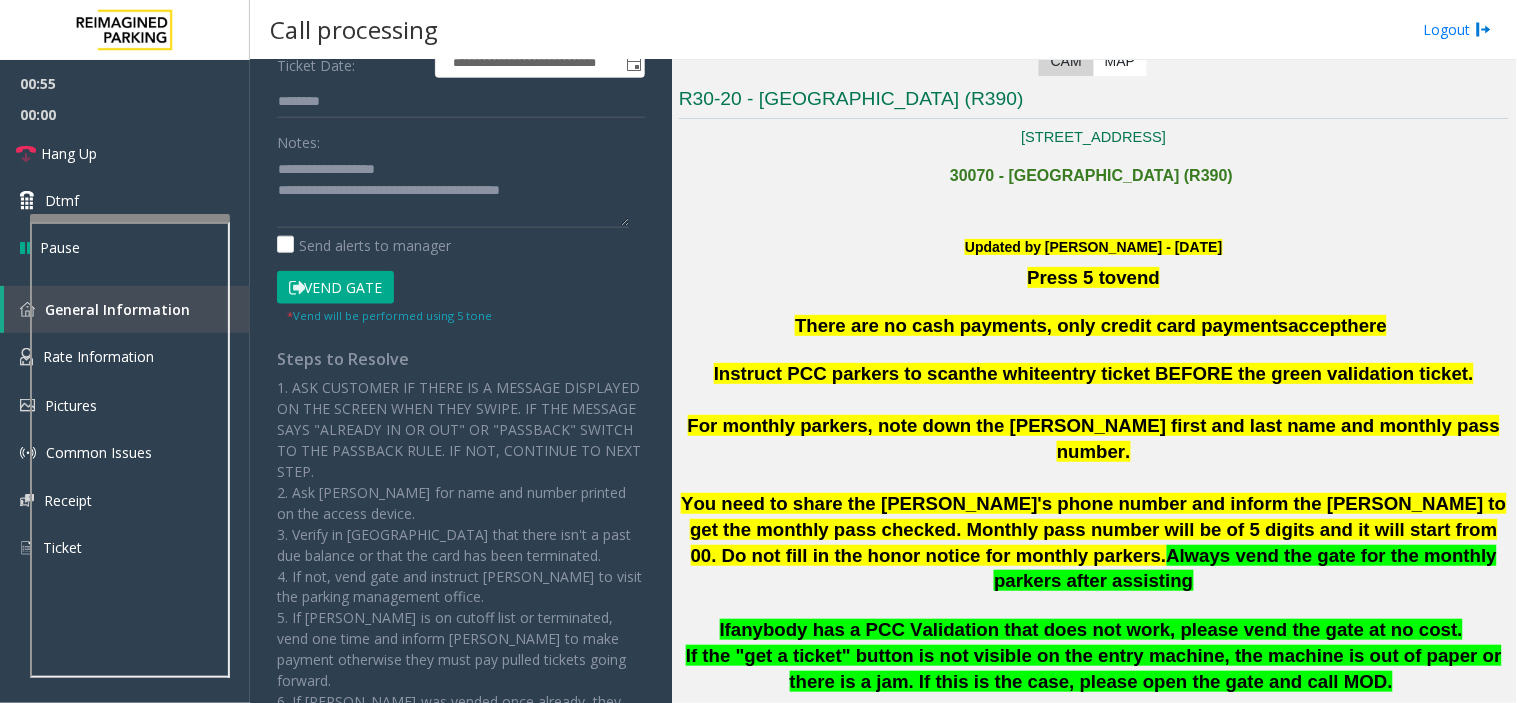 scroll, scrollTop: 0, scrollLeft: 0, axis: both 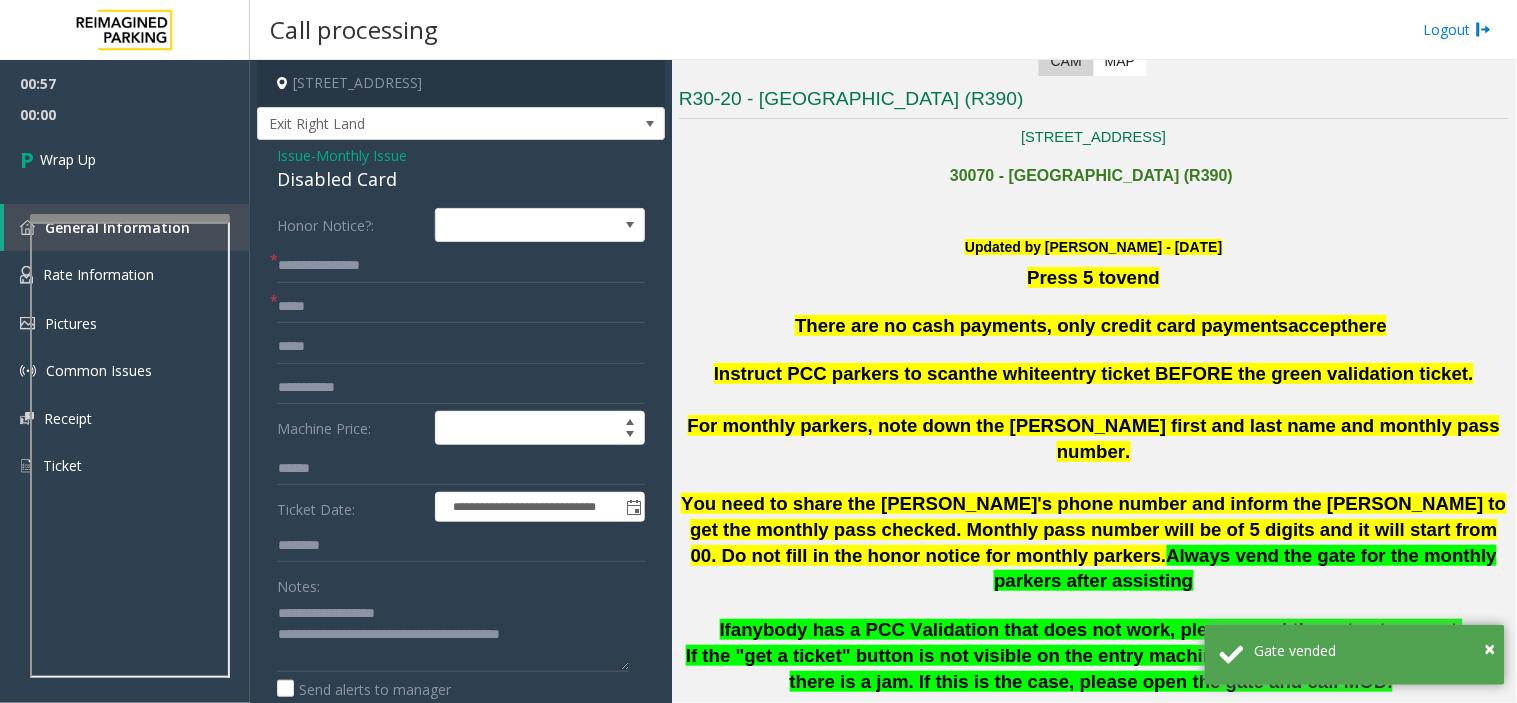 click on "You need to share the [PERSON_NAME]'s phone number and inform the [PERSON_NAME] to get the monthly pass checked. Monthly pass number will be of 5 digits and it will start from 00. Do not fill in the honor notice for monthly parkers." 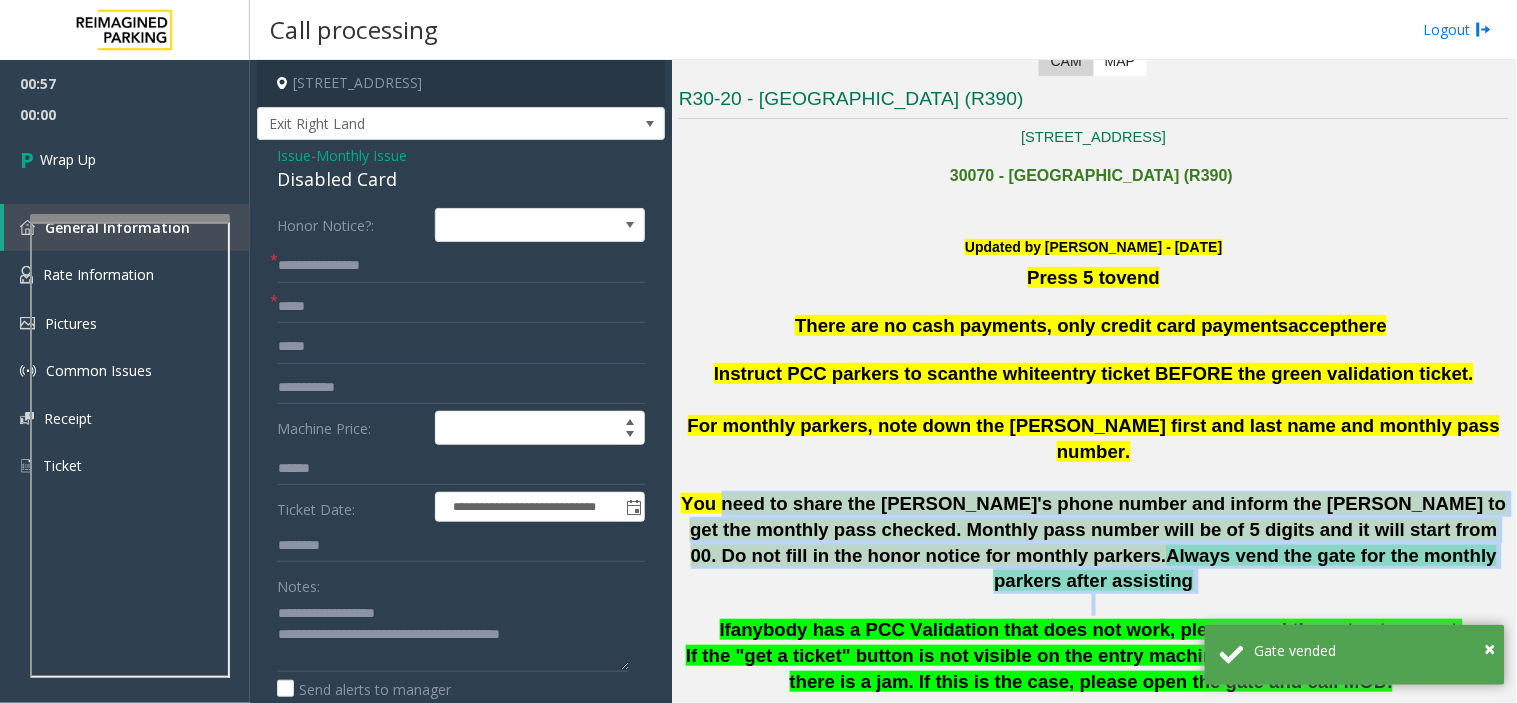drag, startPoint x: 721, startPoint y: 472, endPoint x: 1157, endPoint y: 561, distance: 444.991 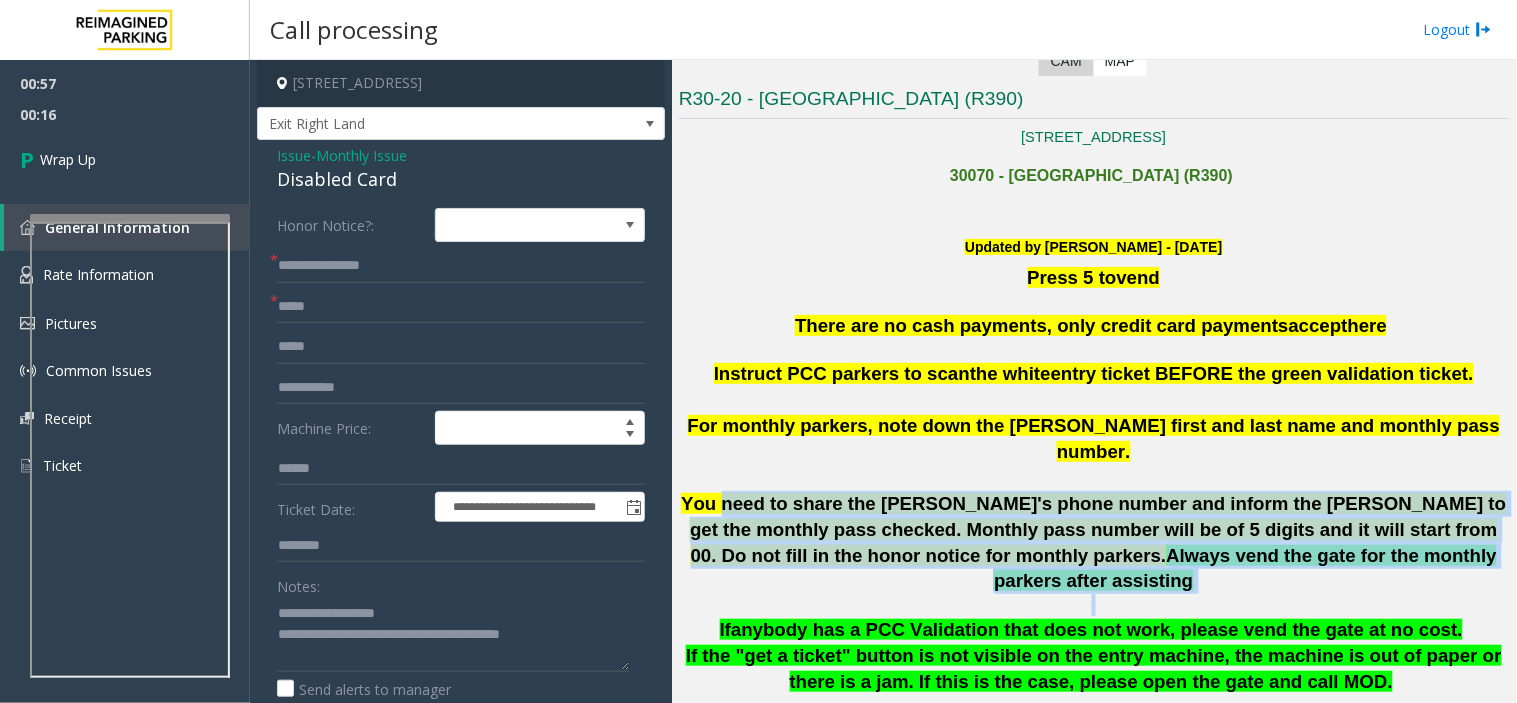 click on "You need to share the [PERSON_NAME]'s phone number and inform the [PERSON_NAME] to get the monthly pass checked. Monthly pass number will be of 5 digits and it will start from 00. Do not fill in the honor notice for monthly parkers." 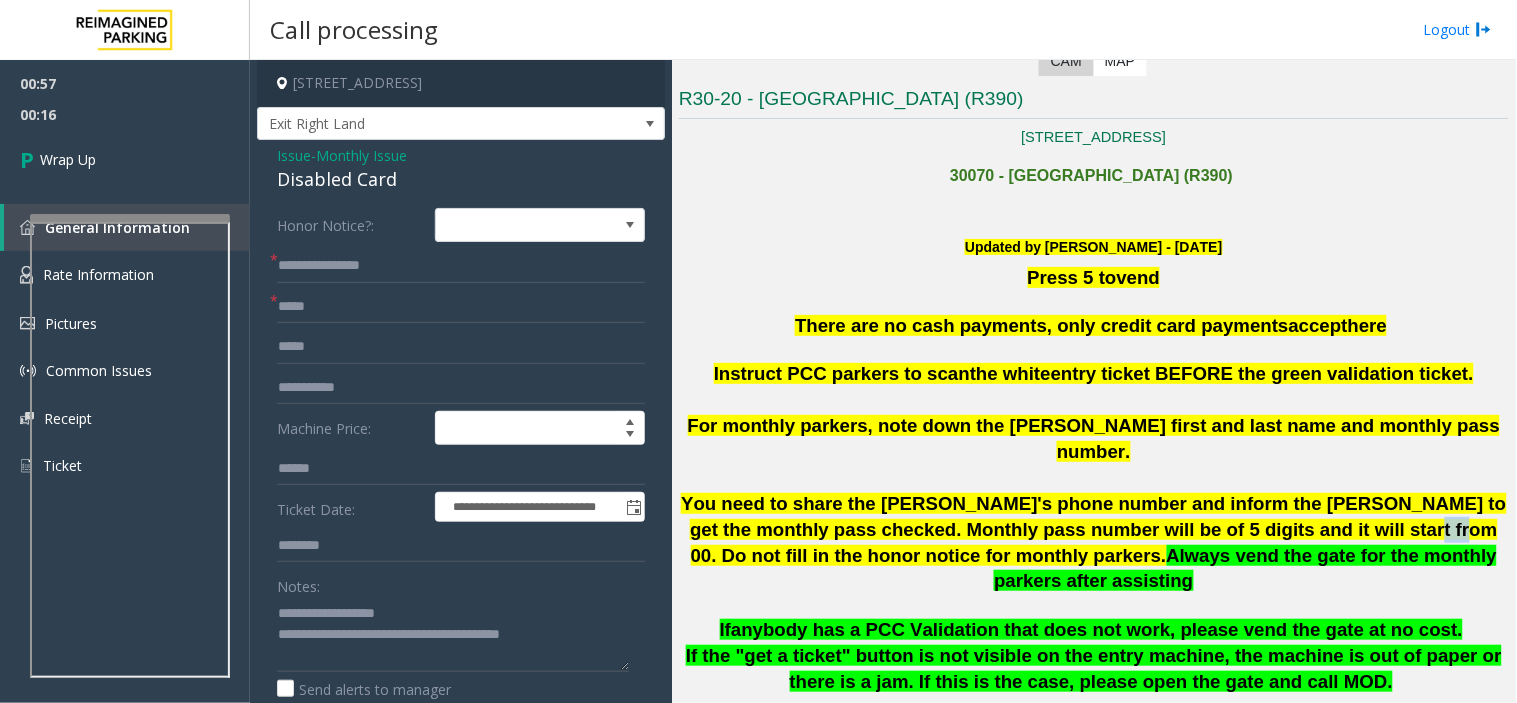 click on "You need to share the [PERSON_NAME]'s phone number and inform the [PERSON_NAME] to get the monthly pass checked. Monthly pass number will be of 5 digits and it will start from 00. Do not fill in the honor notice for monthly parkers." 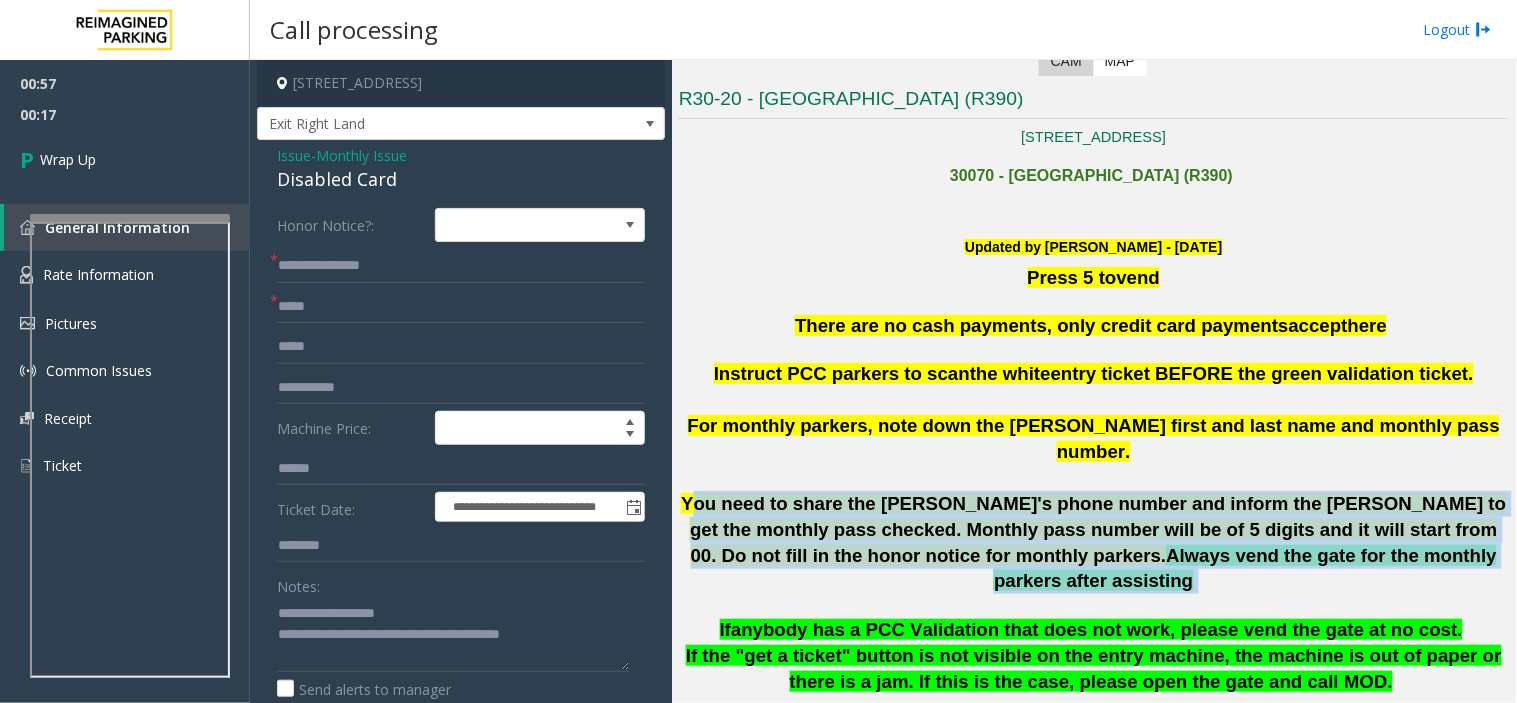 click on "You need to share the [PERSON_NAME]'s phone number and inform the [PERSON_NAME] to get the monthly pass checked. Monthly pass number will be of 5 digits and it will start from 00. Do not fill in the honor notice for monthly parkers." 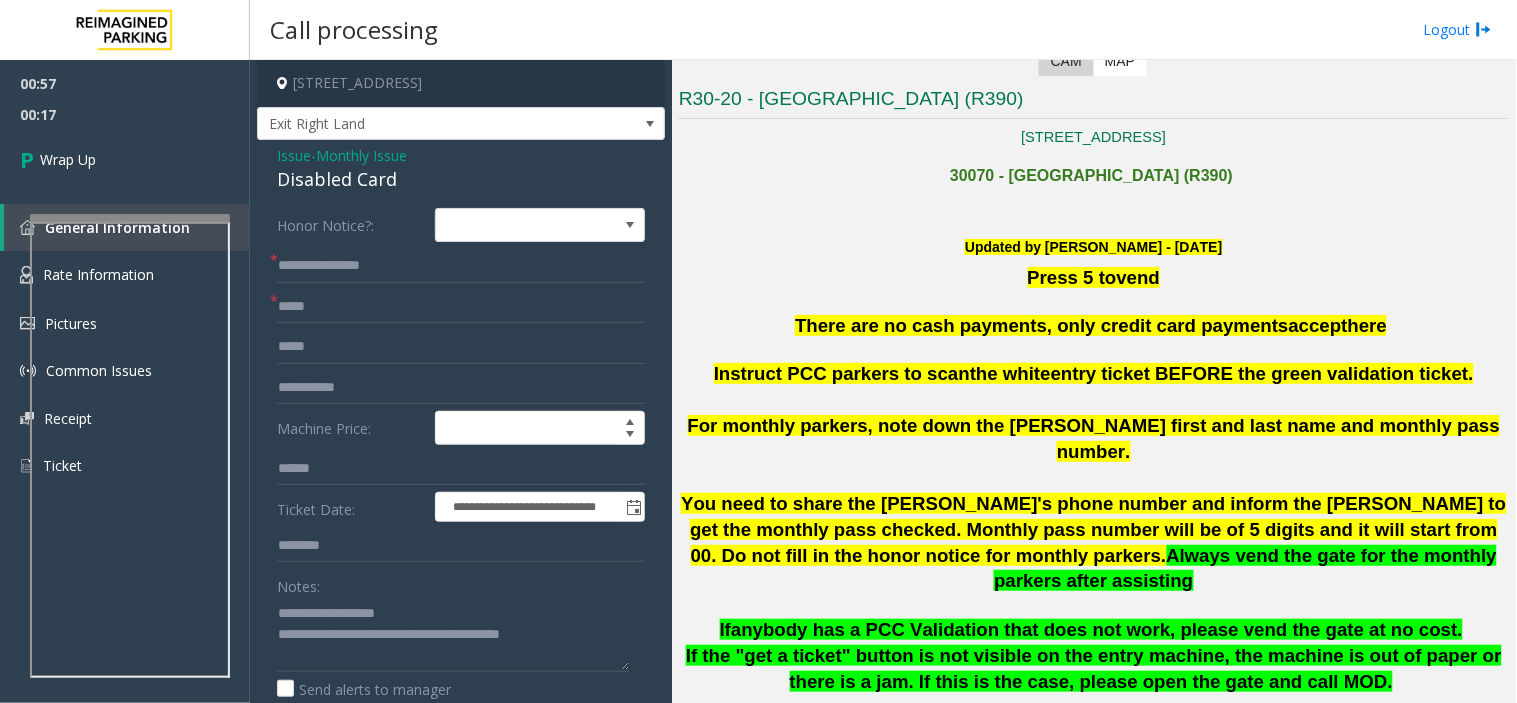 click on "Monthly Issue" 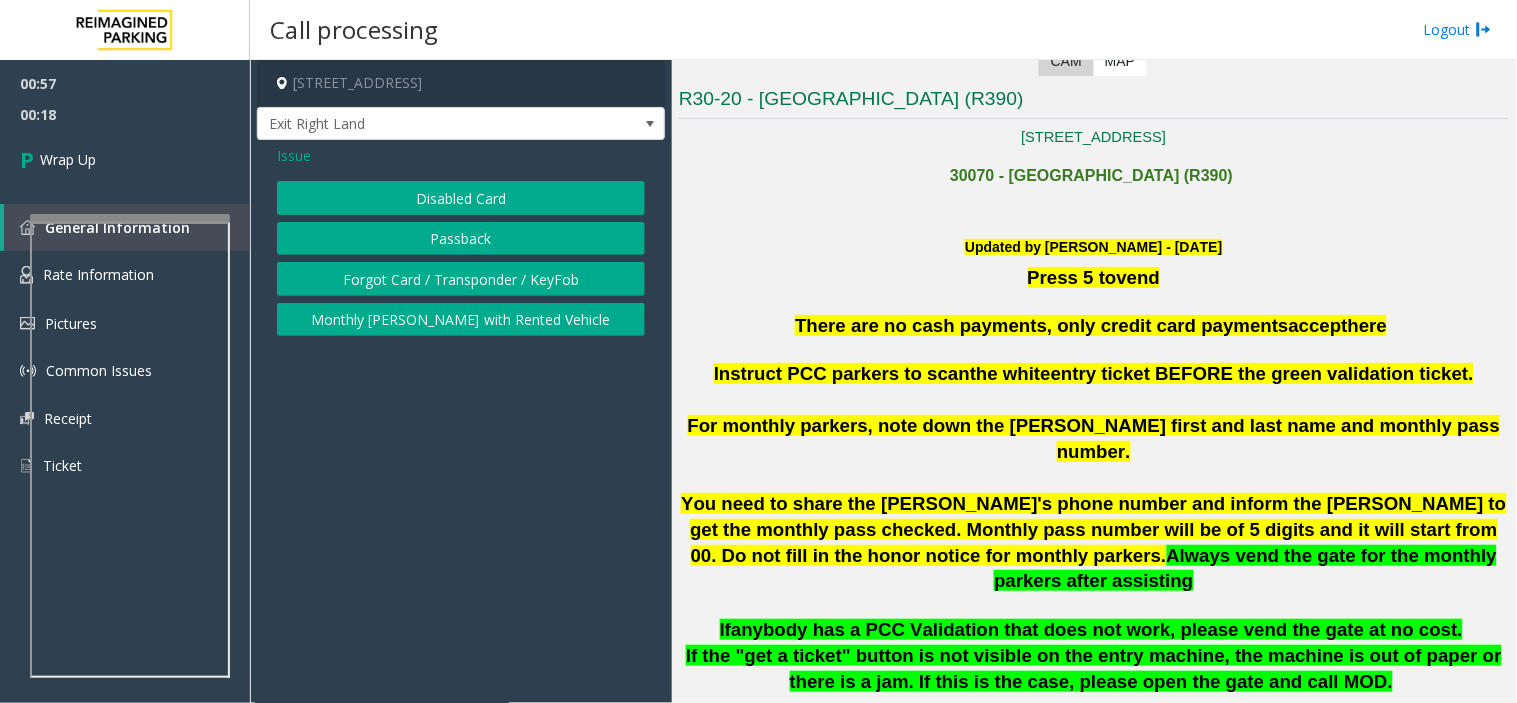 click on "Forgot Card / Transponder / KeyFob" 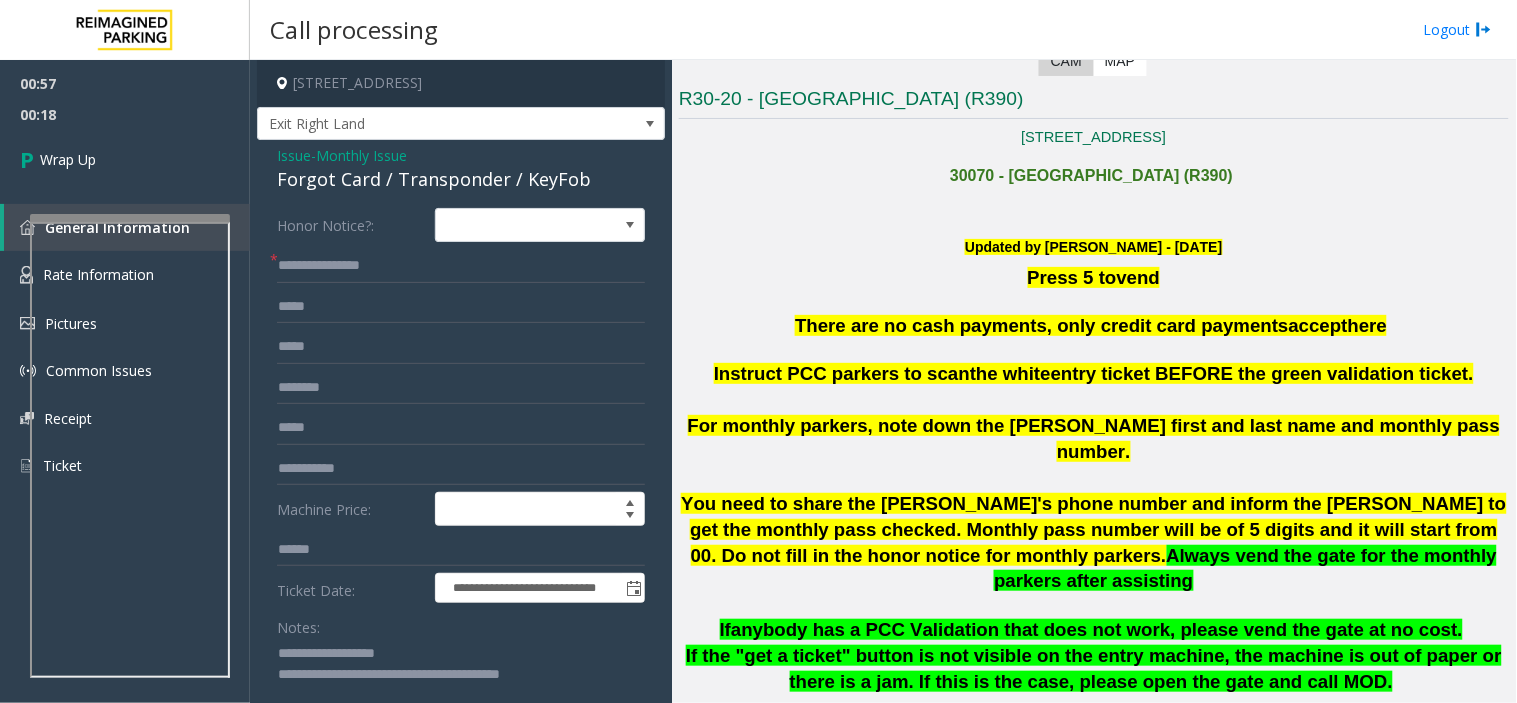 click on "Forgot Card / Transponder / KeyFob" 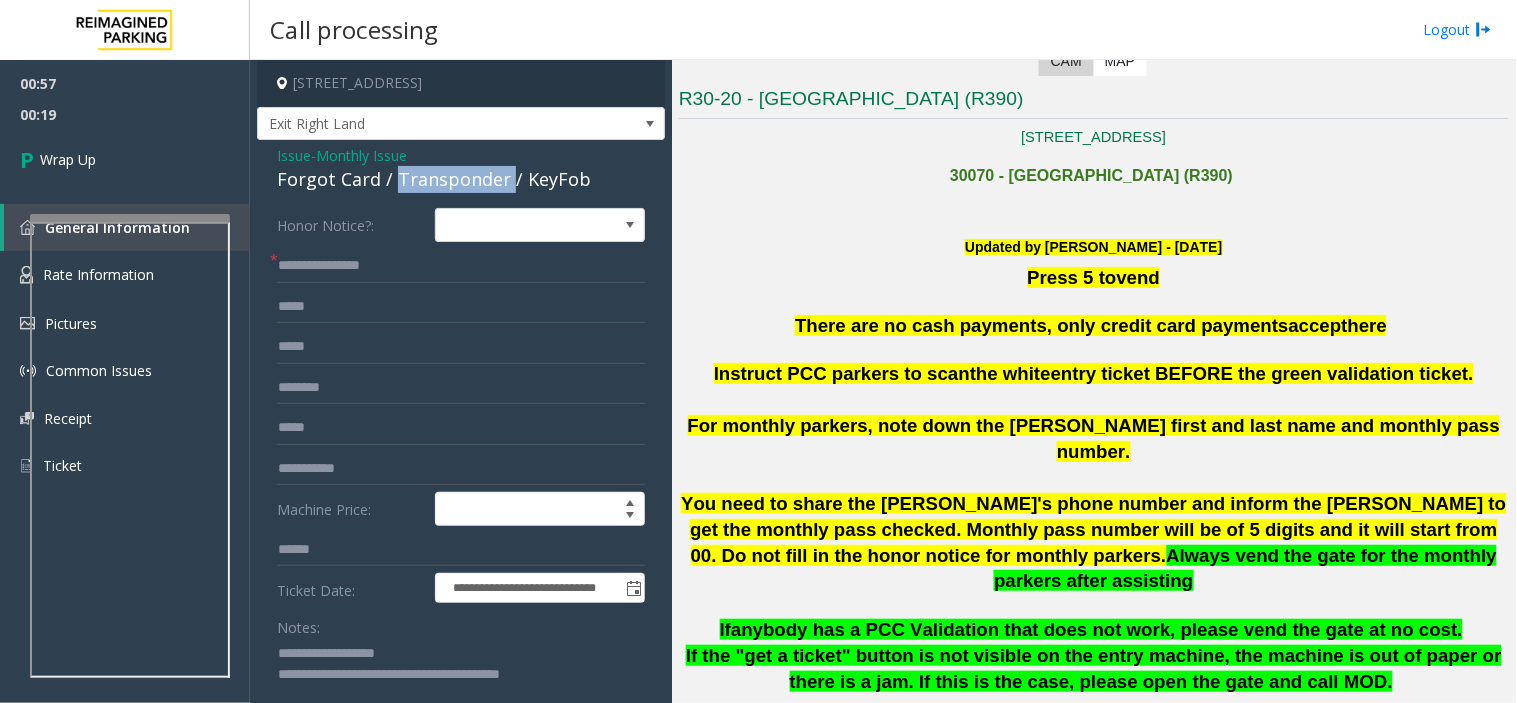 click on "Forgot Card / Transponder / KeyFob" 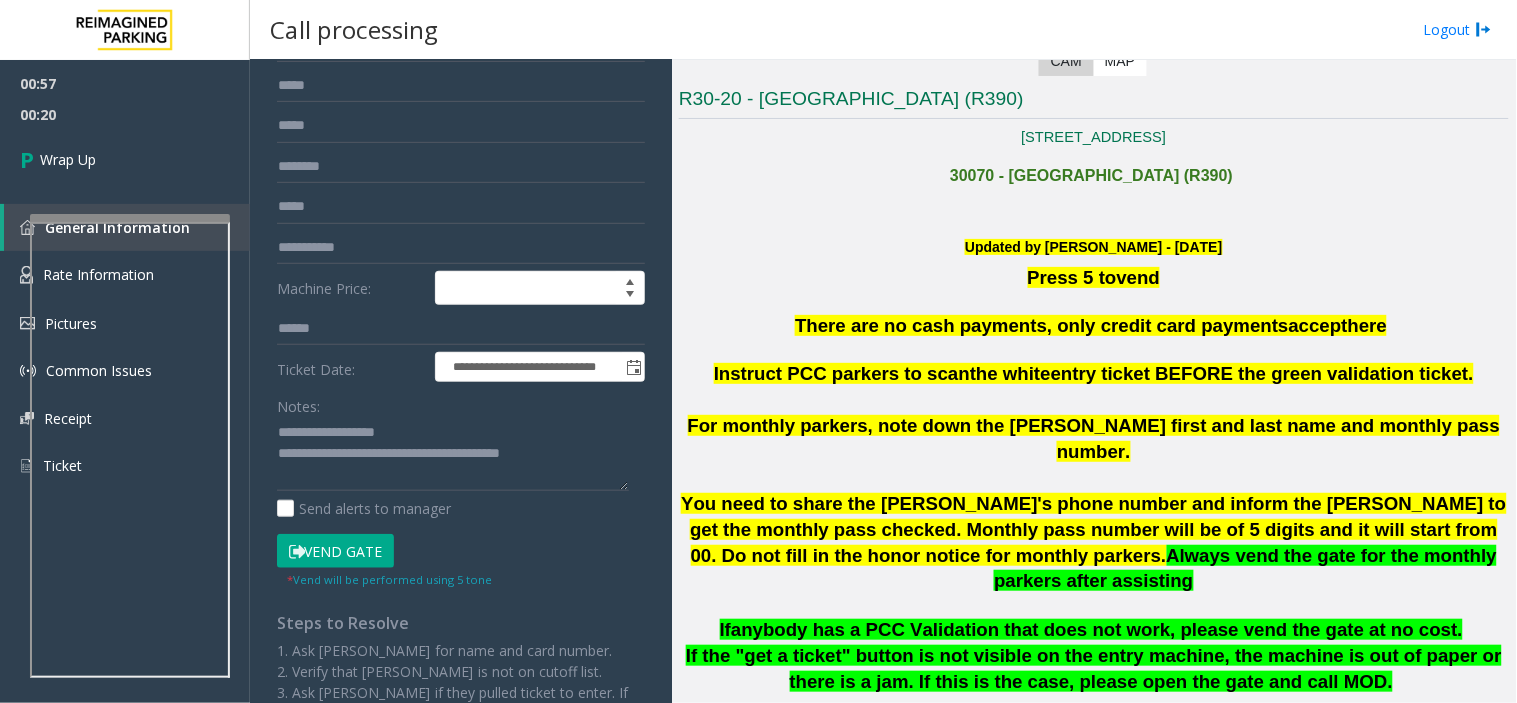 scroll, scrollTop: 222, scrollLeft: 0, axis: vertical 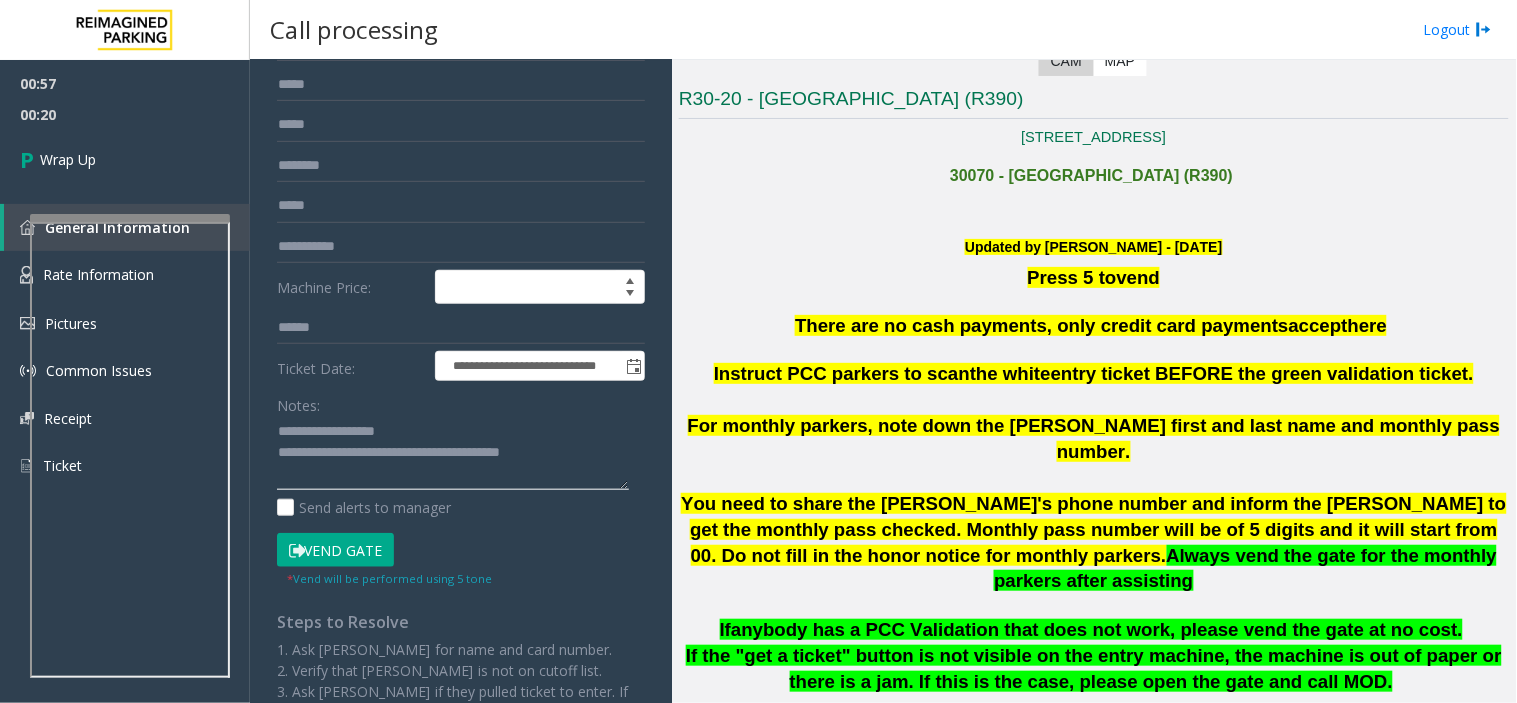 click 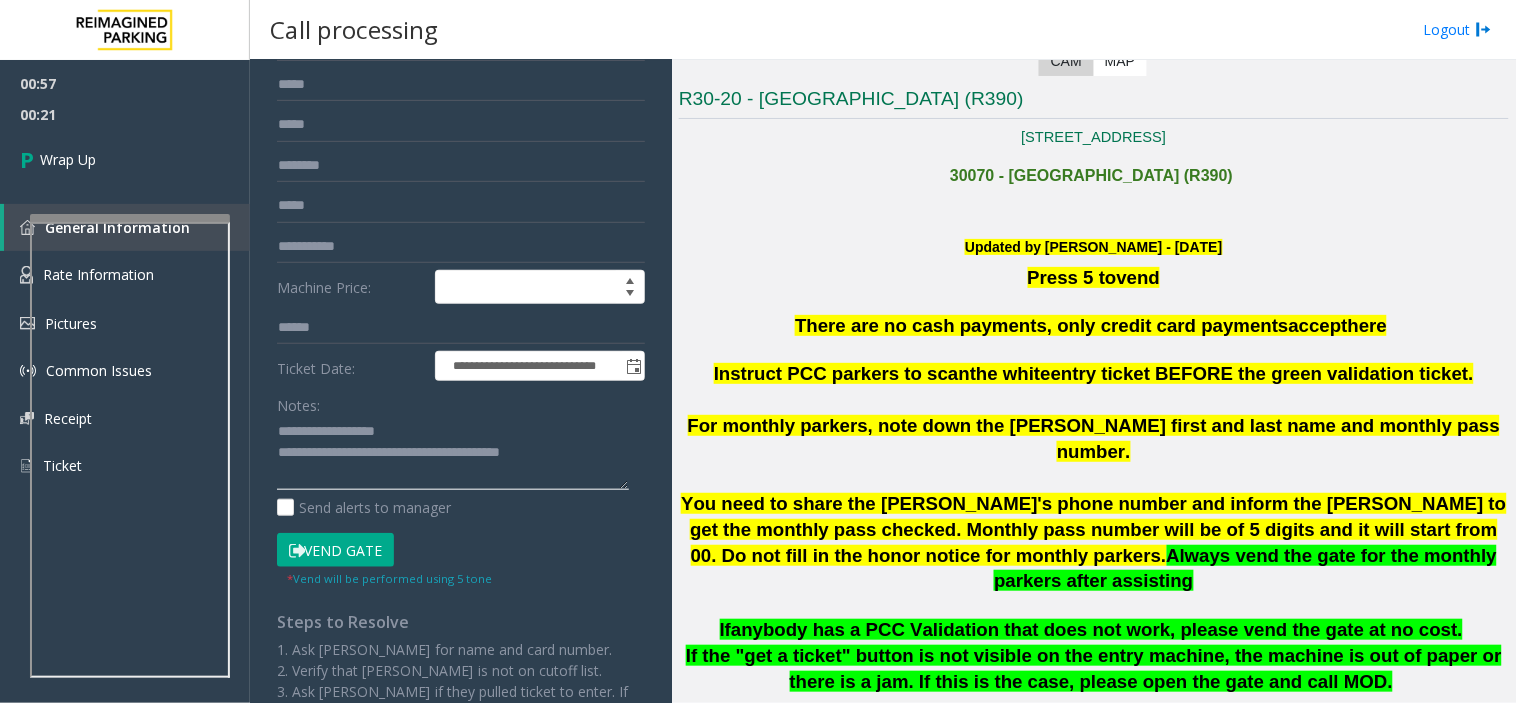 paste 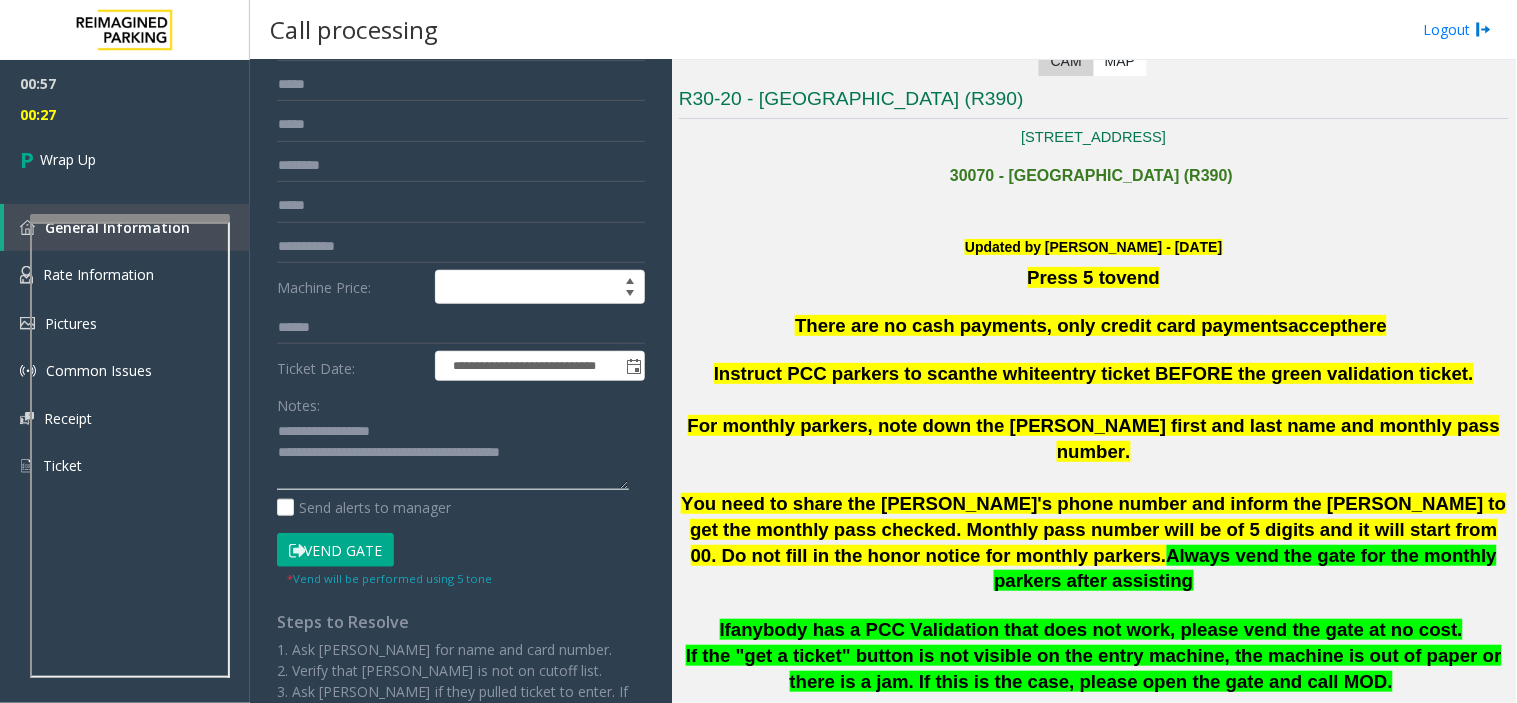 type on "**********" 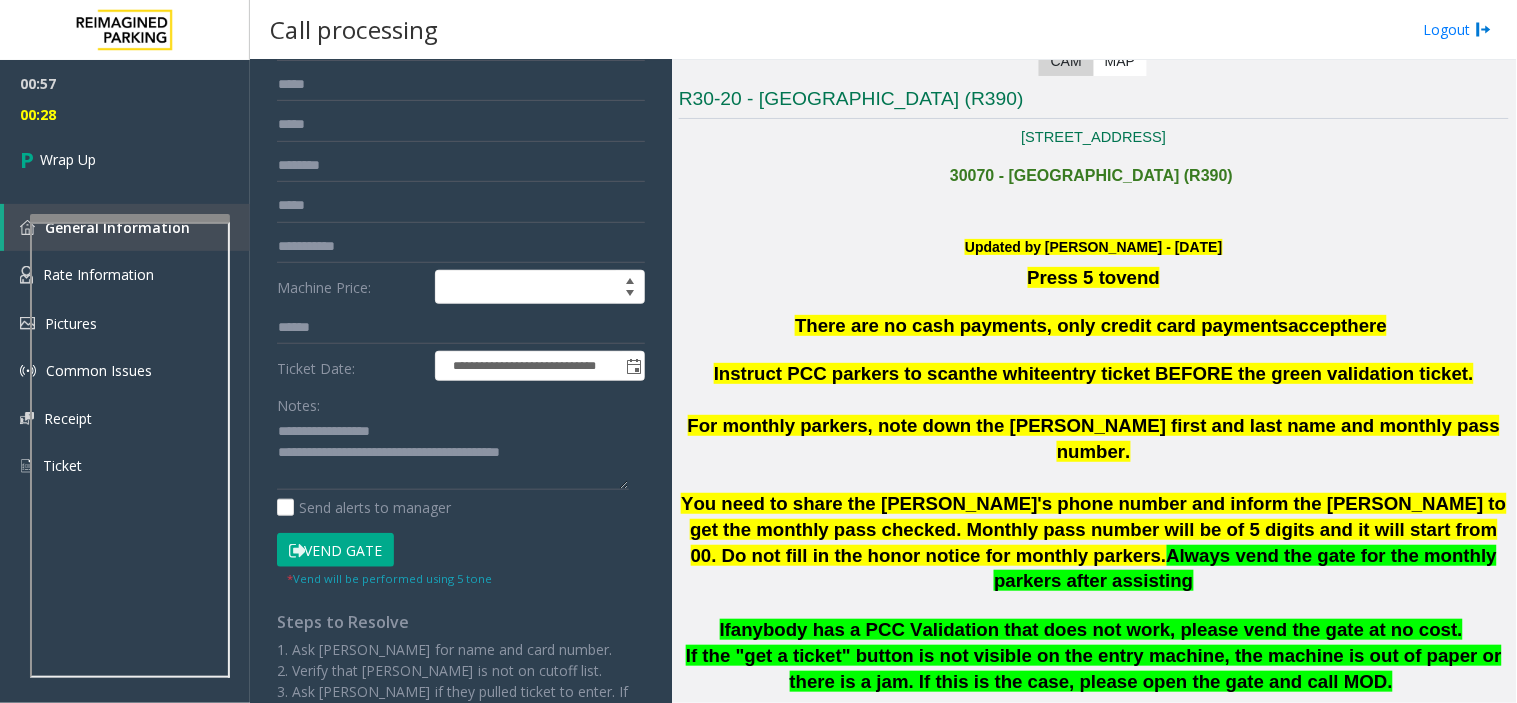 click on "You need to share the [PERSON_NAME]'s phone number and inform the [PERSON_NAME] to get the monthly pass checked. Monthly pass number will be of 5 digits and it will start from 00. Do not fill in the honor notice for monthly parkers." 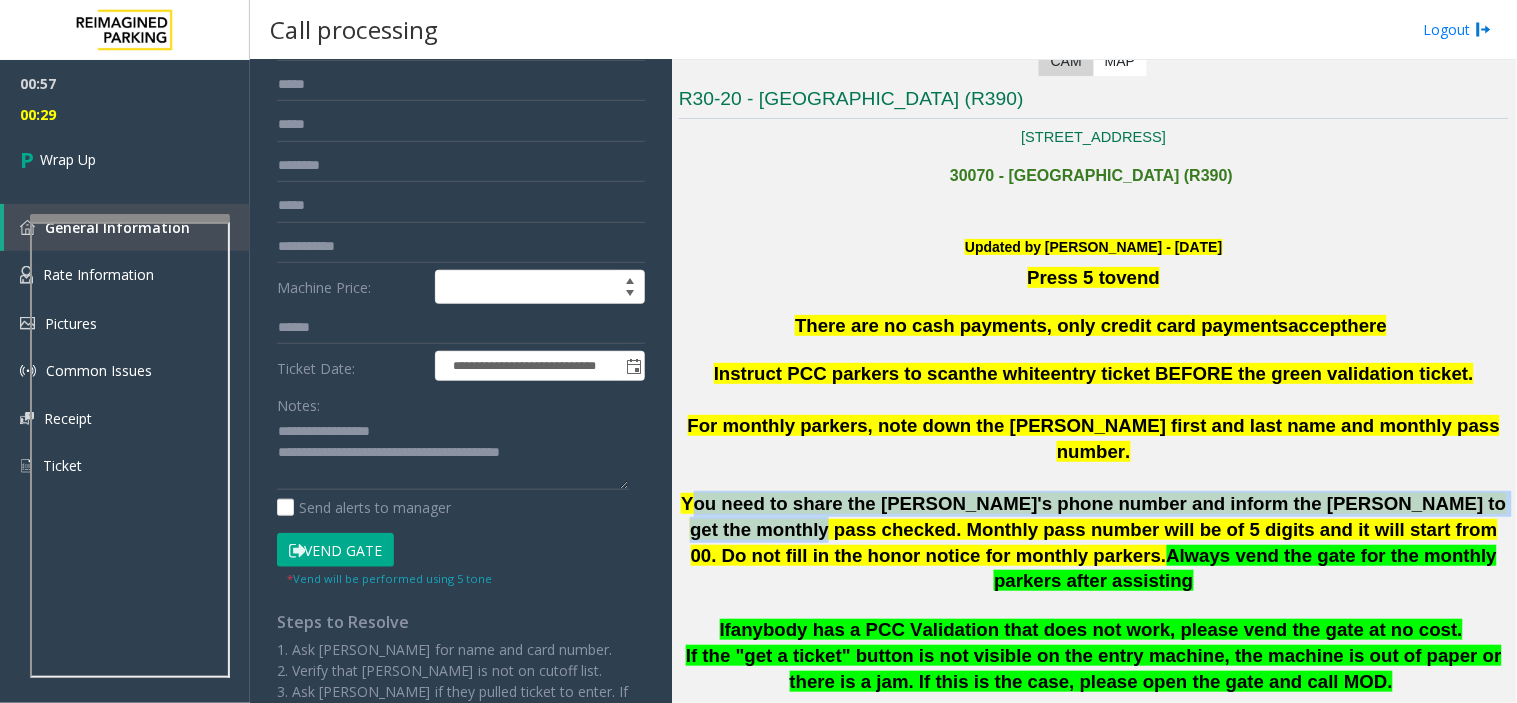 drag, startPoint x: 693, startPoint y: 468, endPoint x: 1488, endPoint y: 480, distance: 795.0906 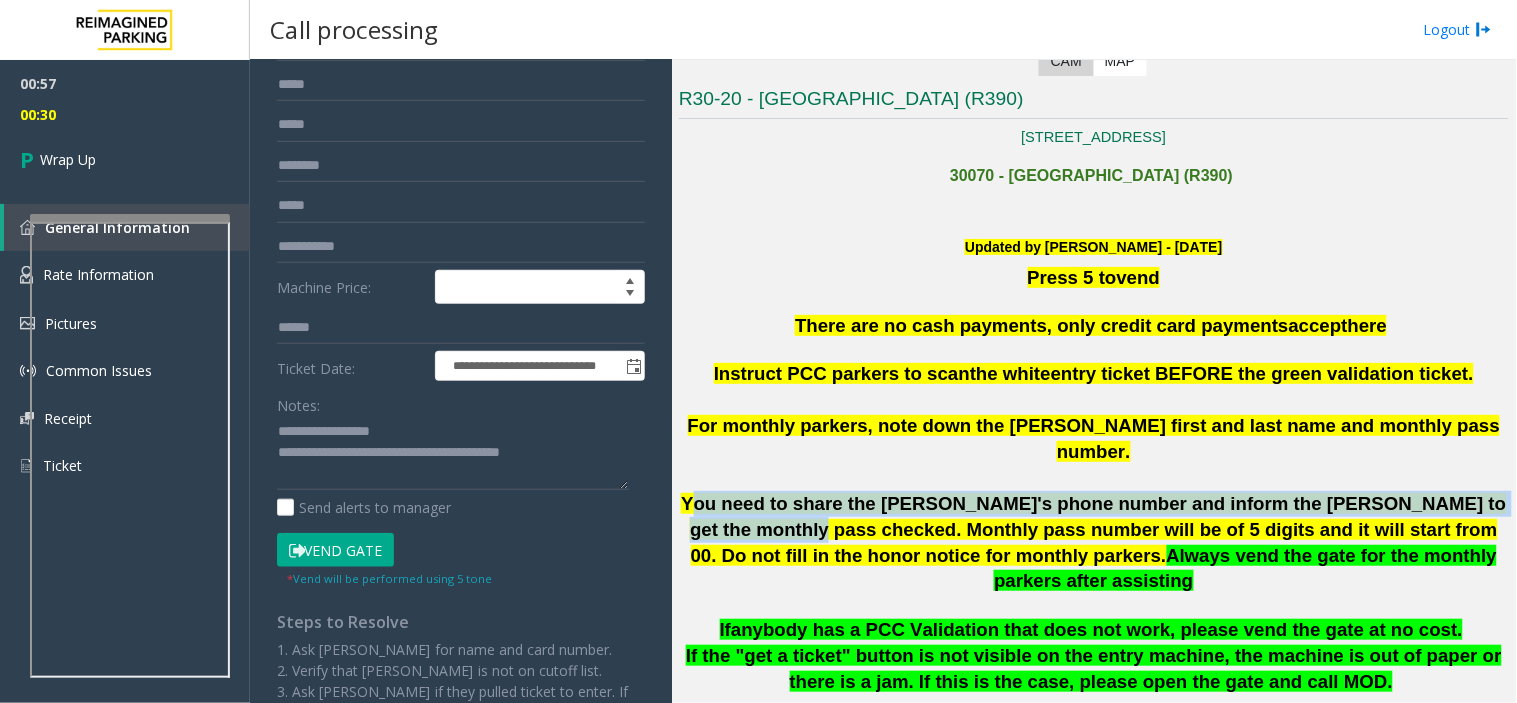 click on "You need to share the [PERSON_NAME]'s phone number and inform the [PERSON_NAME] to get the monthly pass checked. Monthly pass number will be of 5 digits and it will start from 00. Do not fill in the honor notice for monthly parkers.  Always vend the gate for the monthly parkers after assisting" 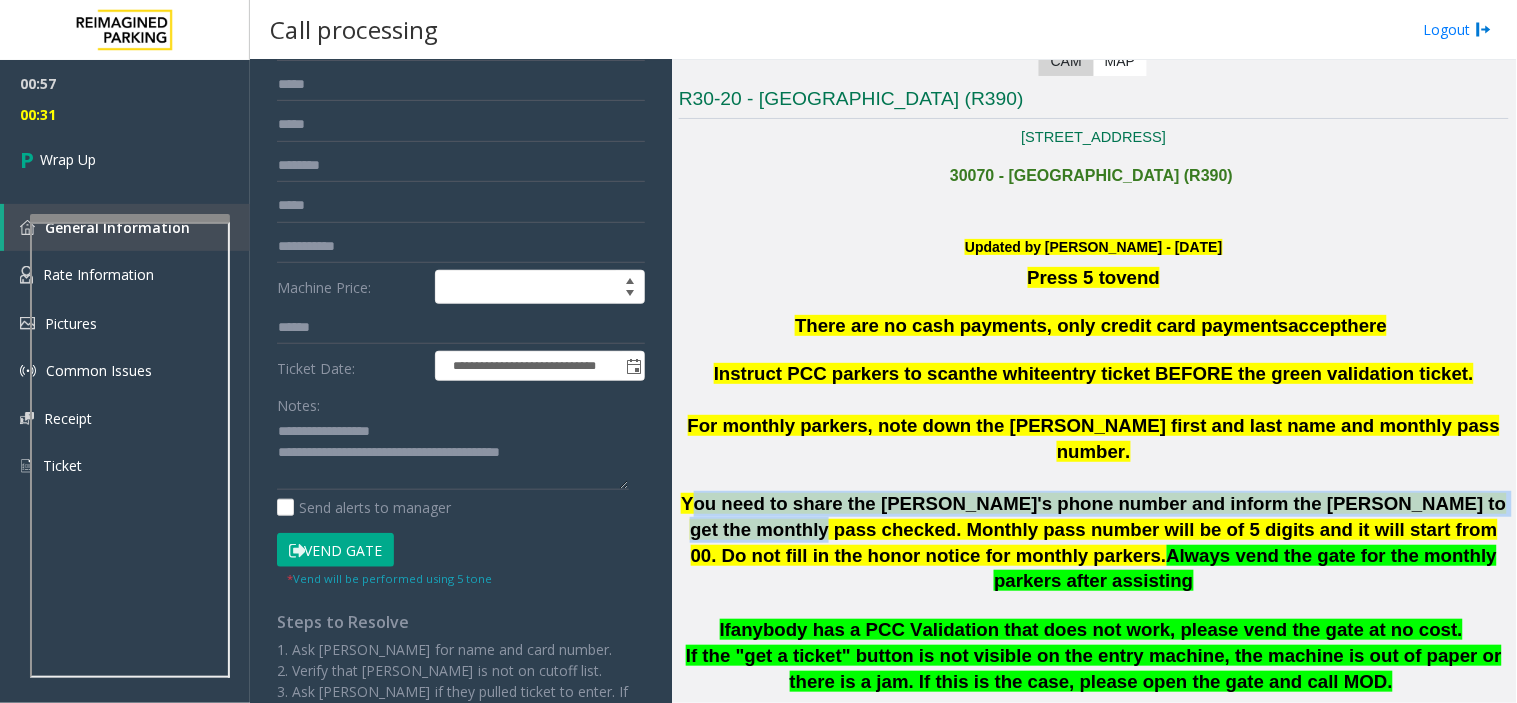 drag, startPoint x: 1488, startPoint y: 480, endPoint x: 702, endPoint y: 482, distance: 786.00256 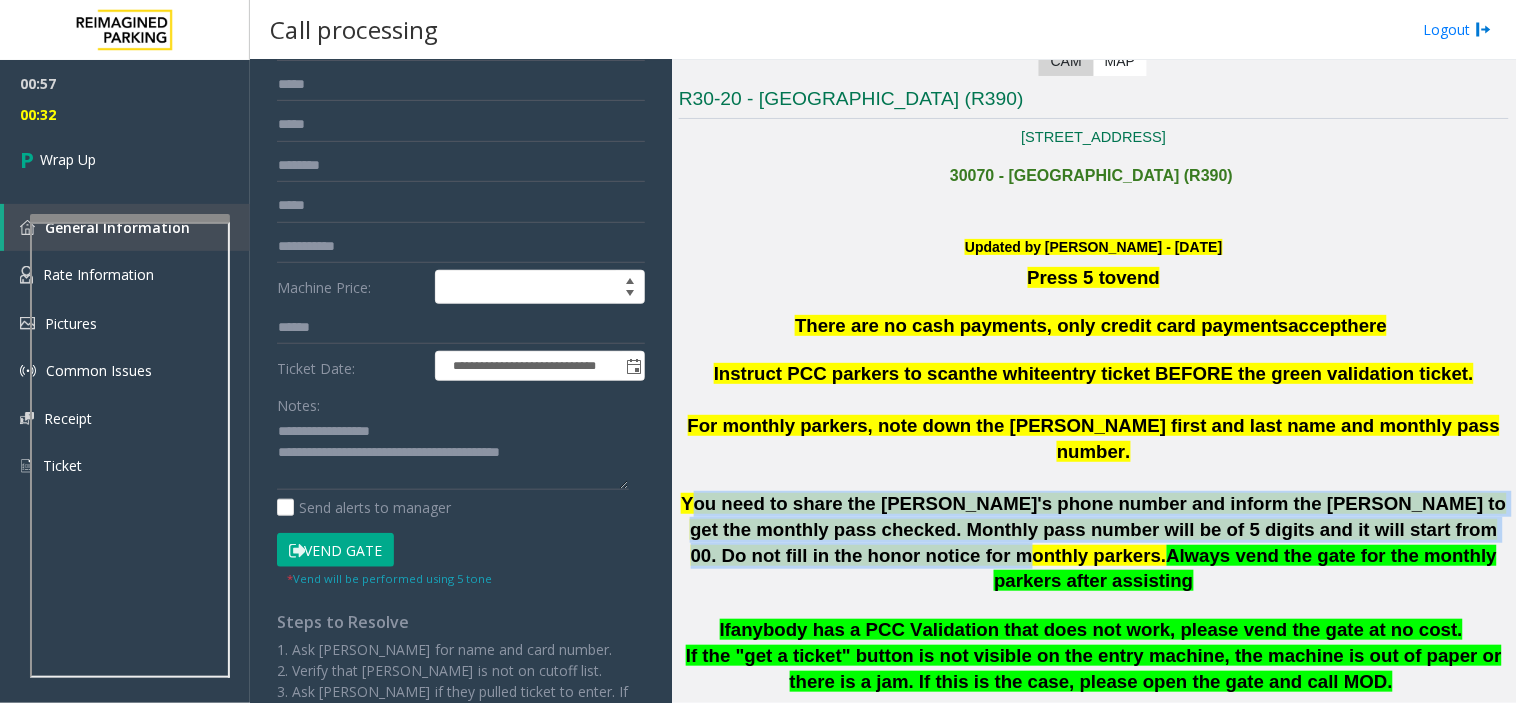 drag, startPoint x: 702, startPoint y: 482, endPoint x: 893, endPoint y: 530, distance: 196.93907 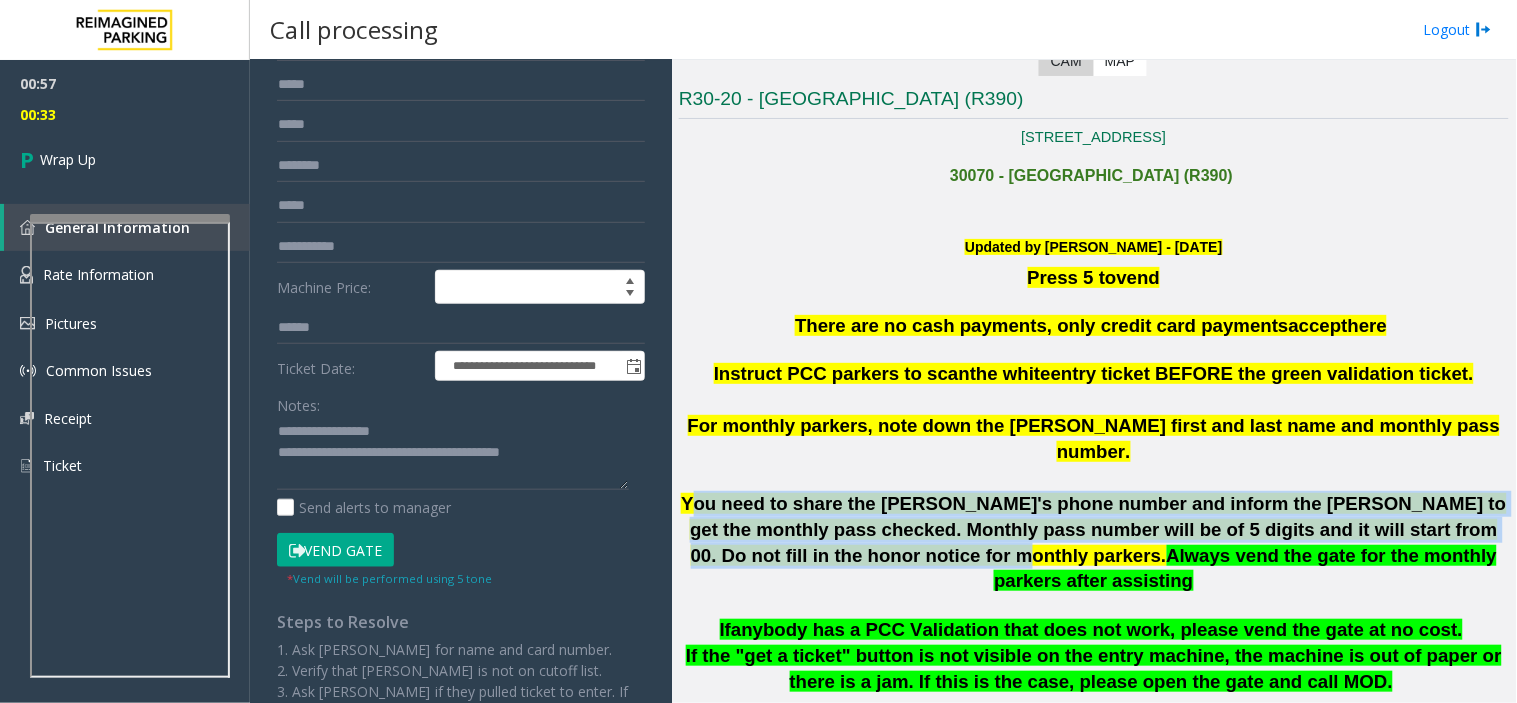 click on "You need to share the [PERSON_NAME]'s phone number and inform the [PERSON_NAME] to get the monthly pass checked. Monthly pass number will be of 5 digits and it will start from 00. Do not fill in the honor notice for monthly parkers." 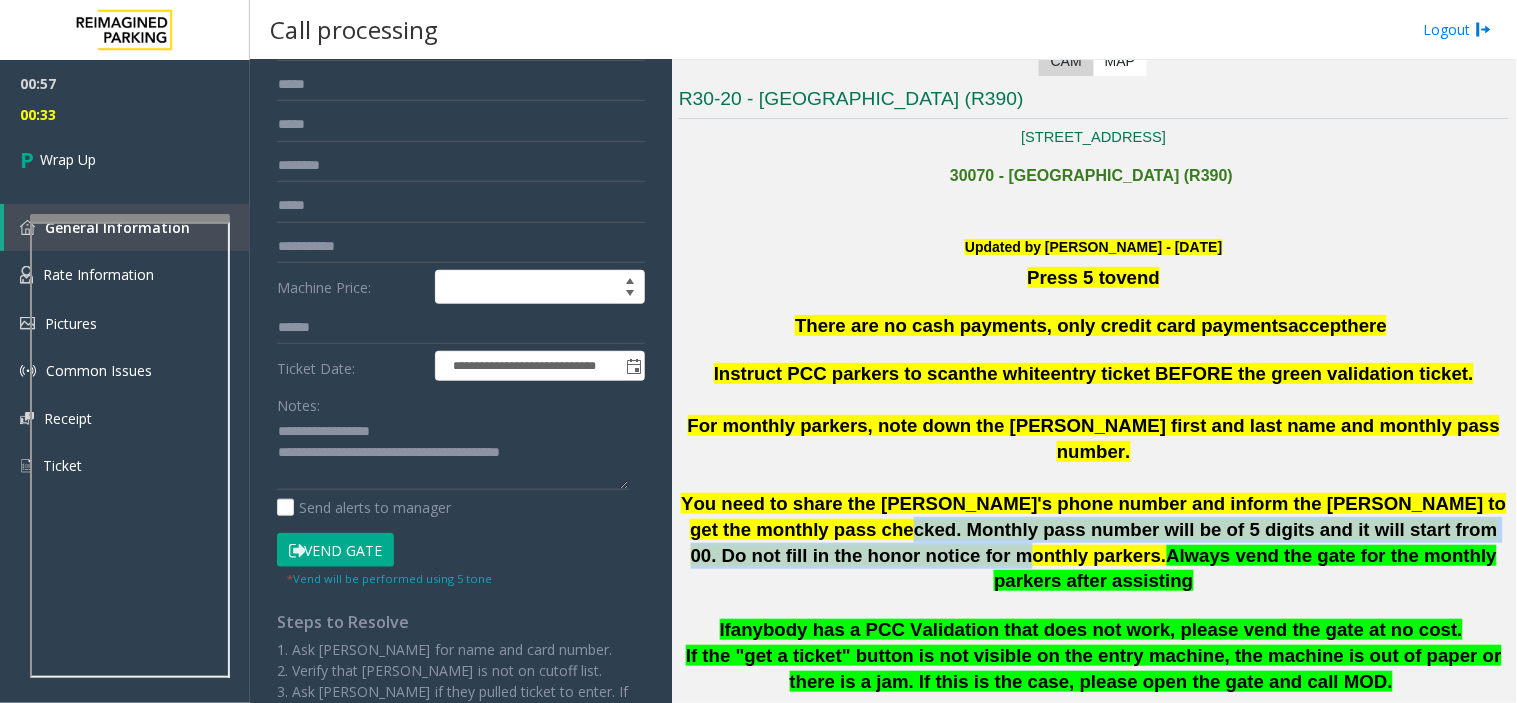 drag, startPoint x: 893, startPoint y: 530, endPoint x: 805, endPoint y: 492, distance: 95.85406 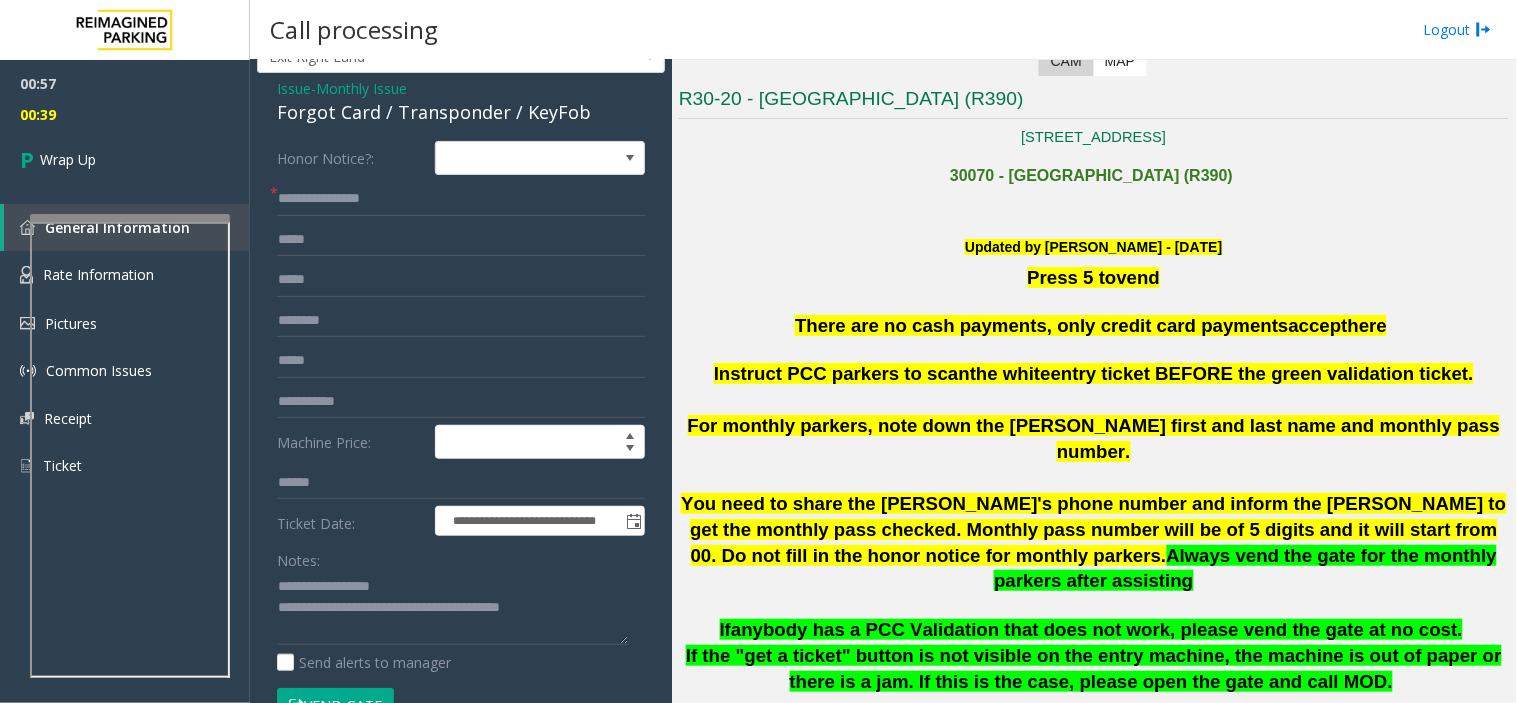 scroll, scrollTop: 0, scrollLeft: 0, axis: both 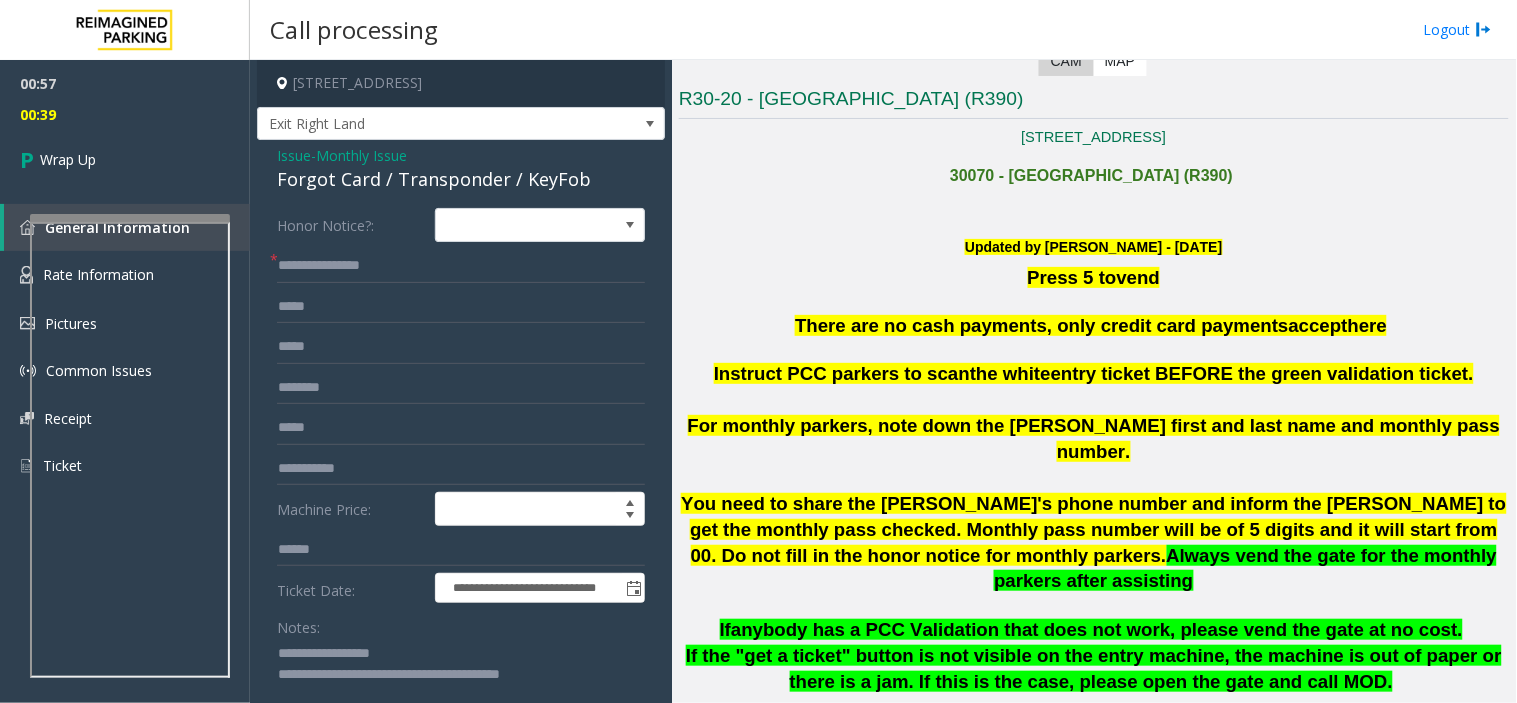 click on "Issue" 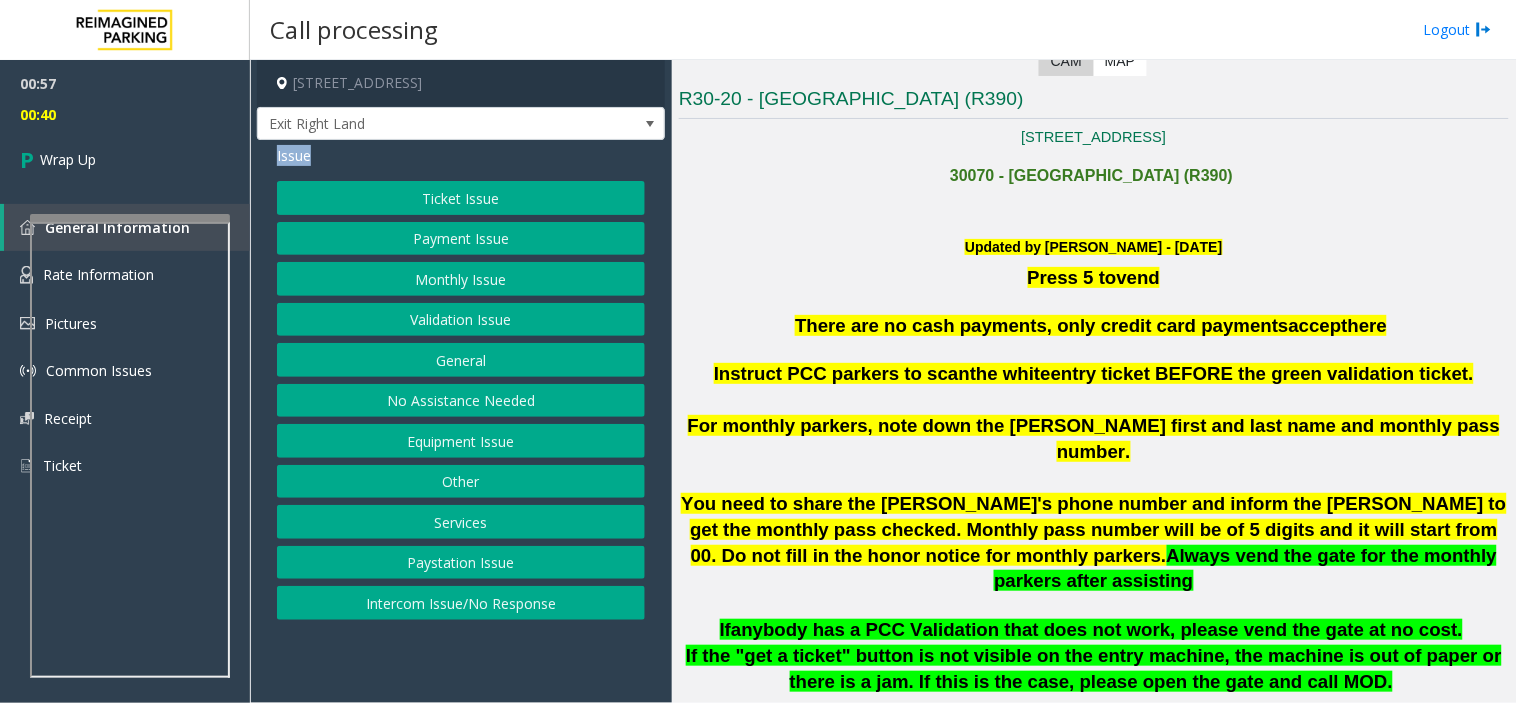 click on "Issue" 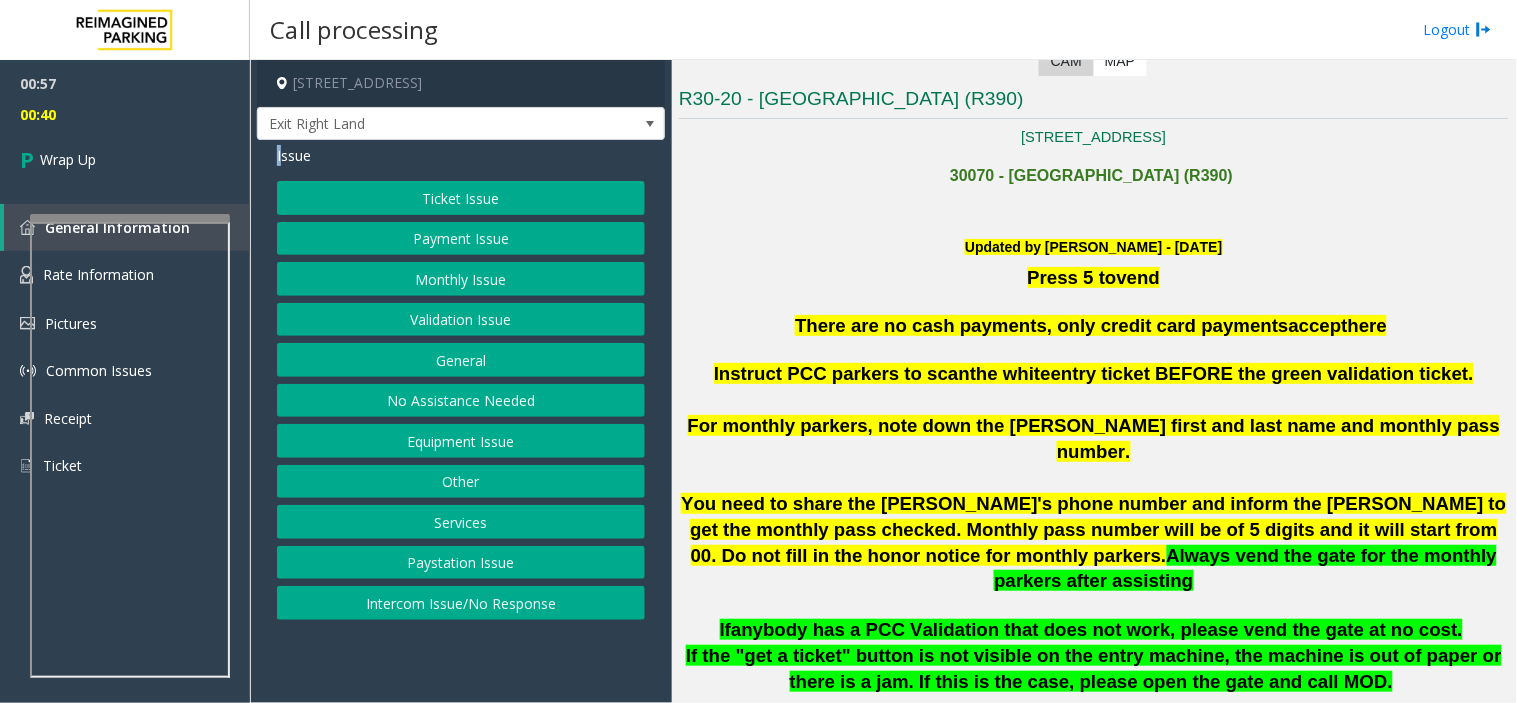 click on "Issue" 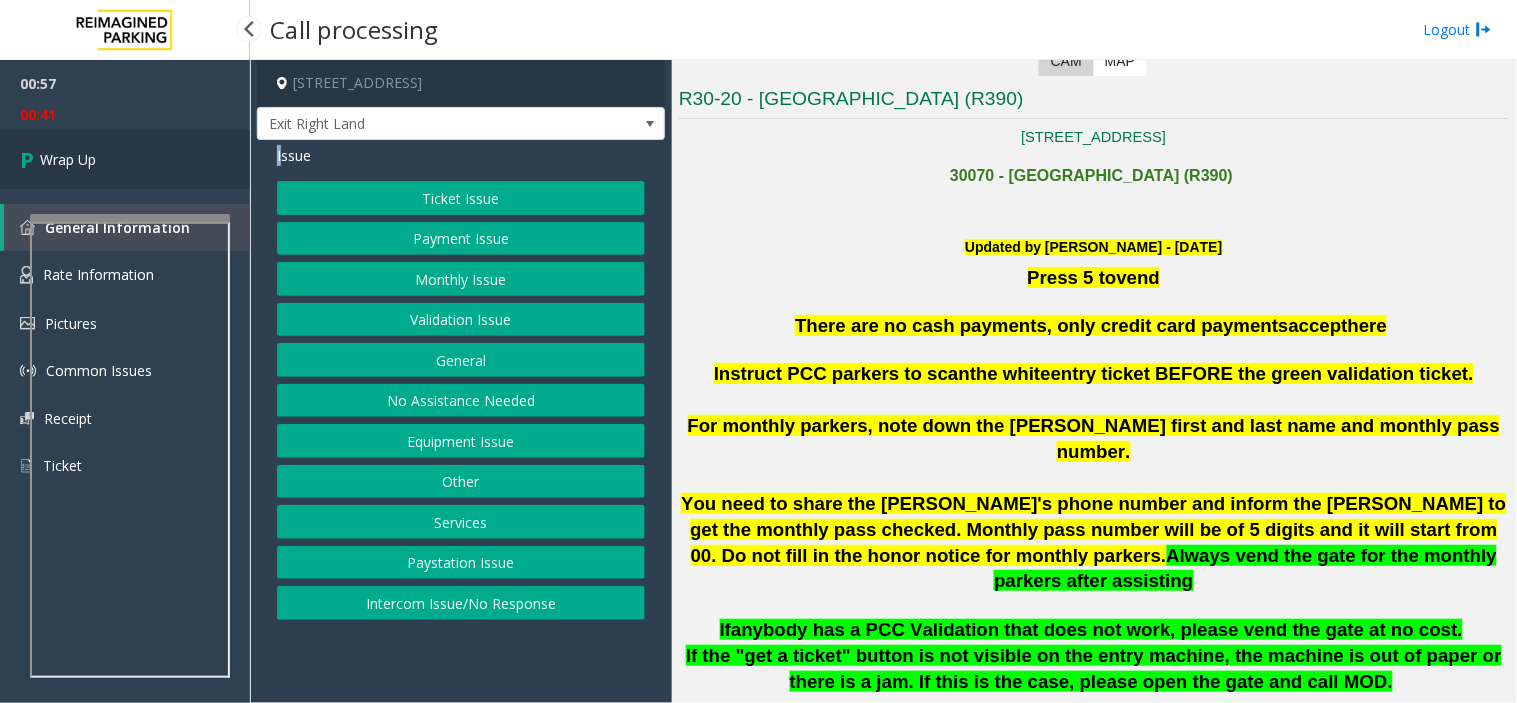 click on "Wrap Up" at bounding box center (125, 159) 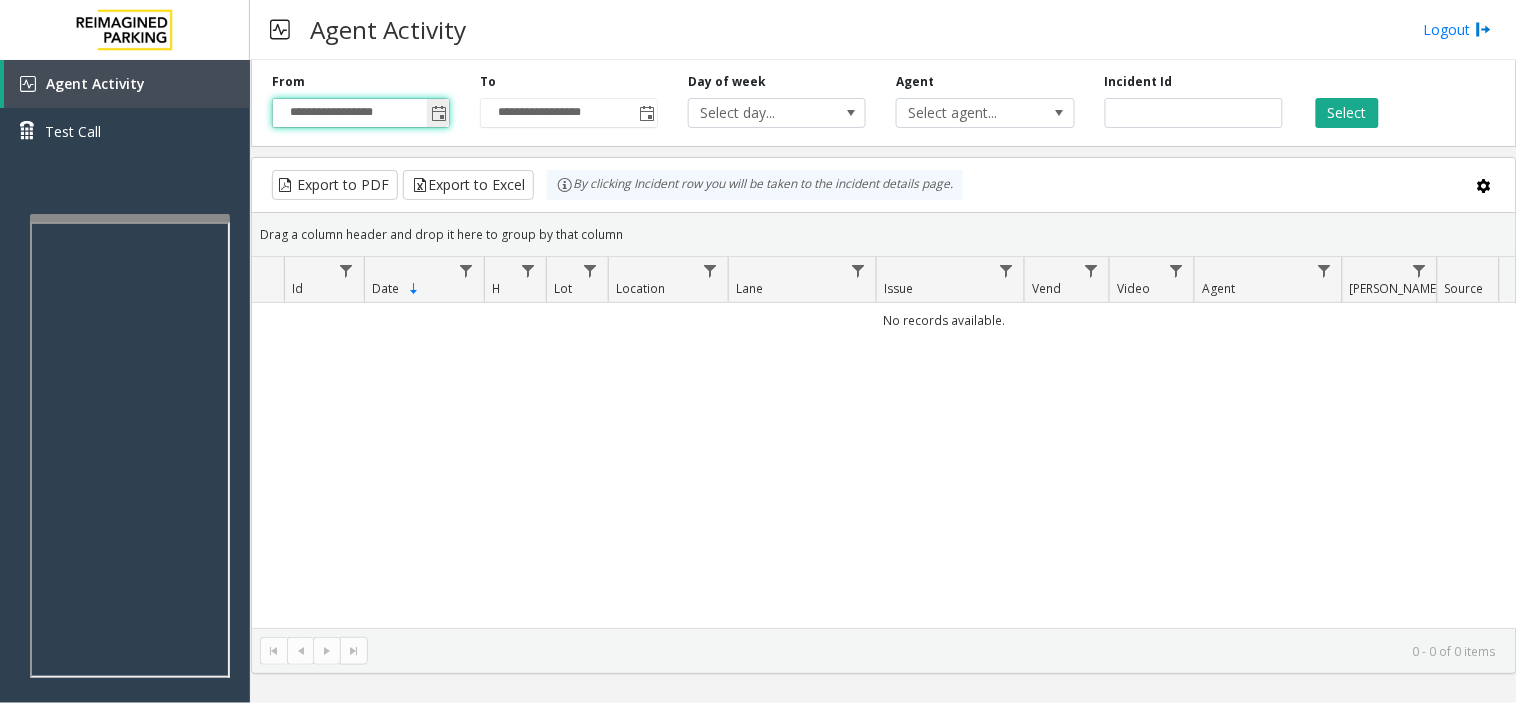 click on "**********" at bounding box center (361, 113) 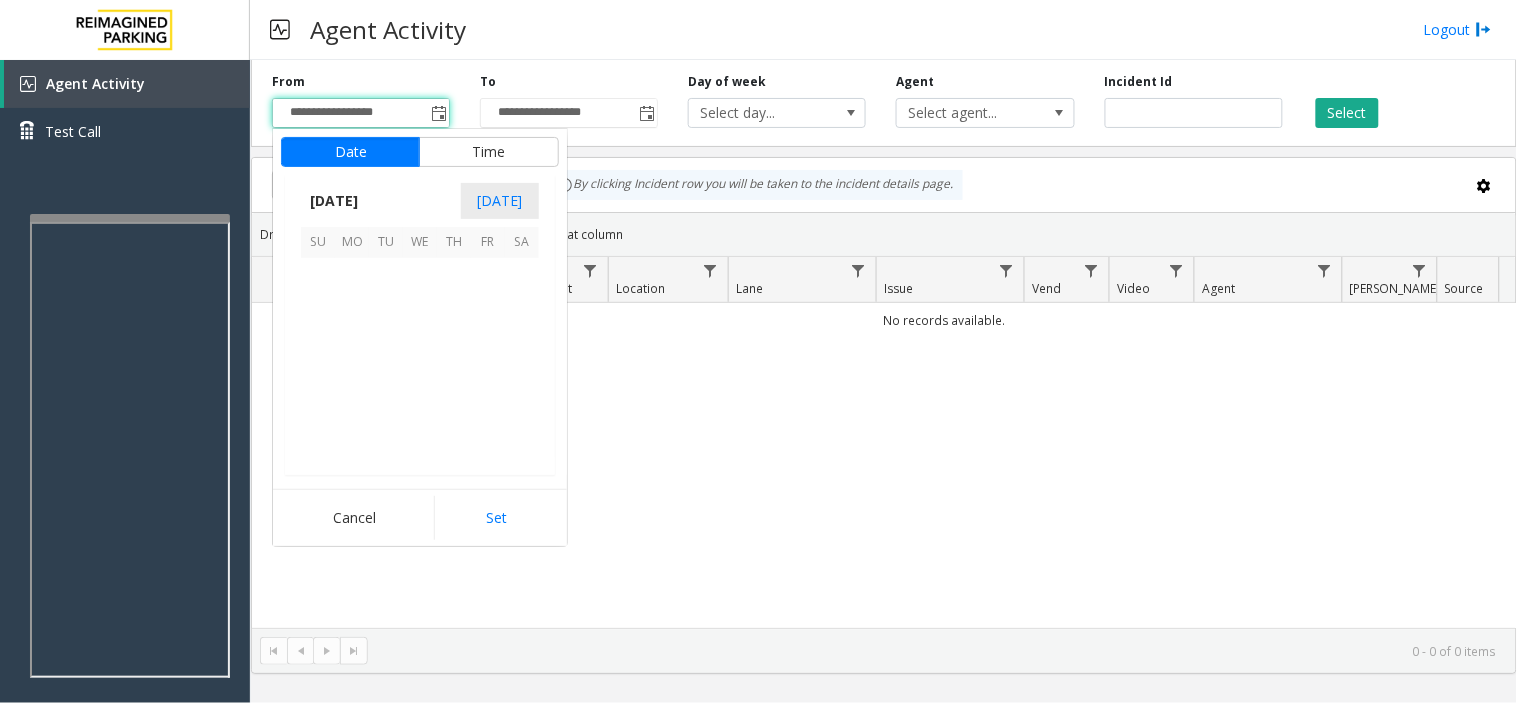 scroll, scrollTop: 358354, scrollLeft: 0, axis: vertical 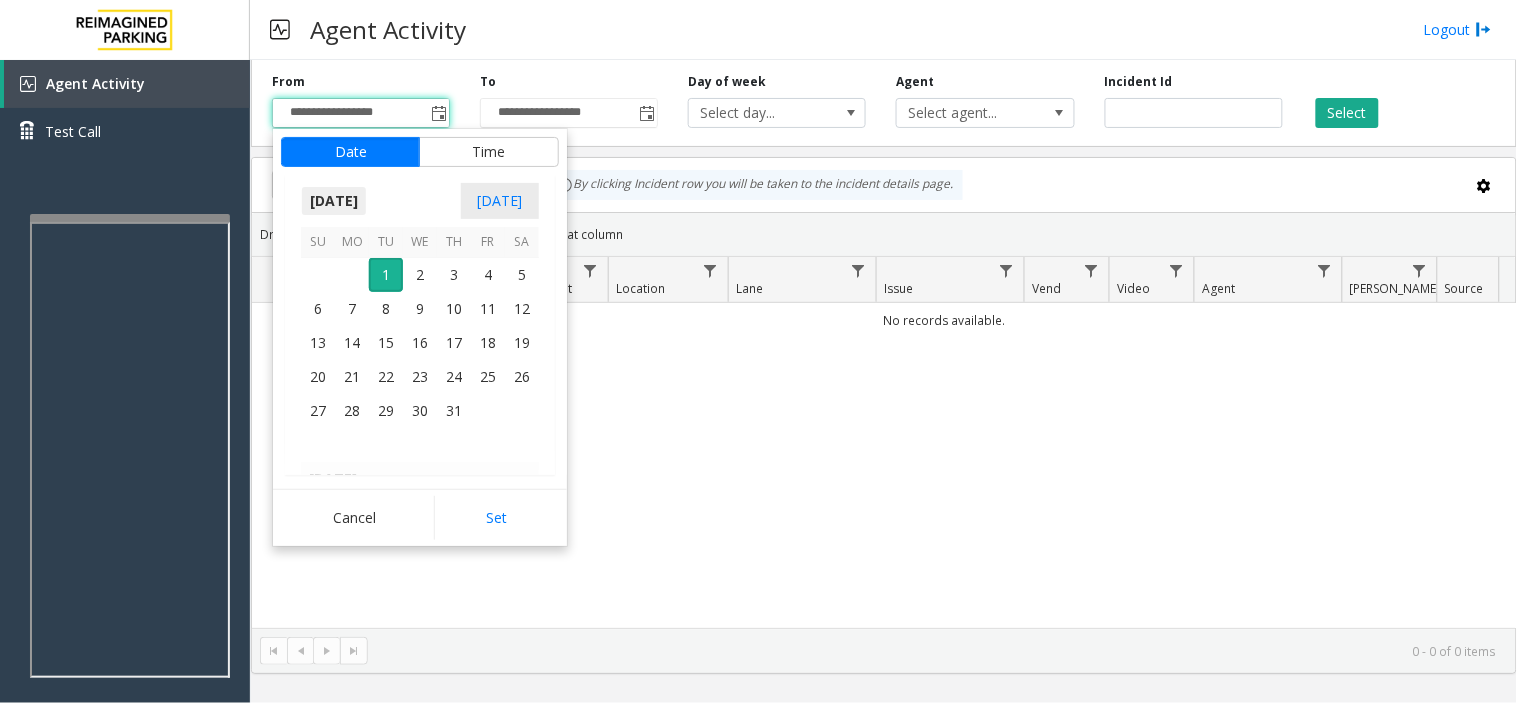 click on "[DATE]" at bounding box center [334, 201] 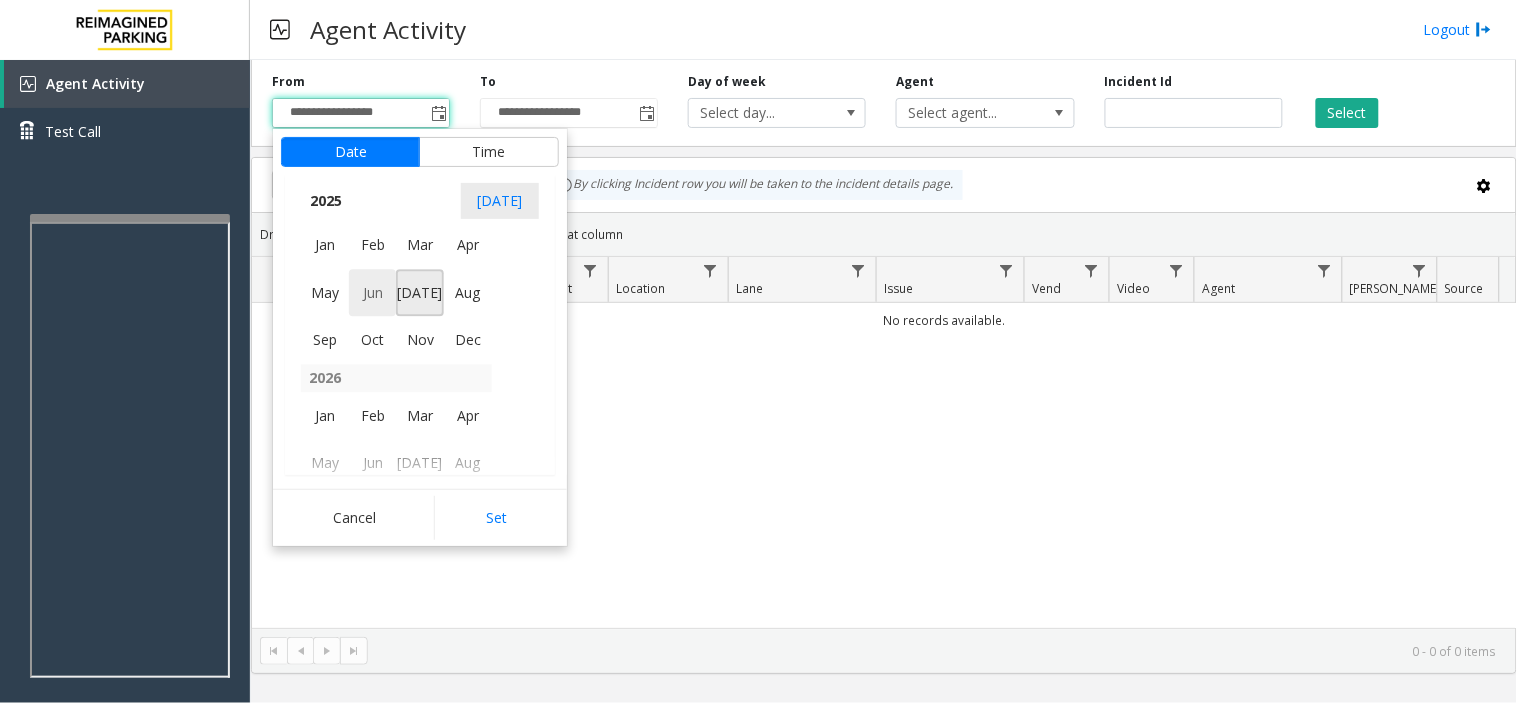 click on "Jun" at bounding box center (373, 293) 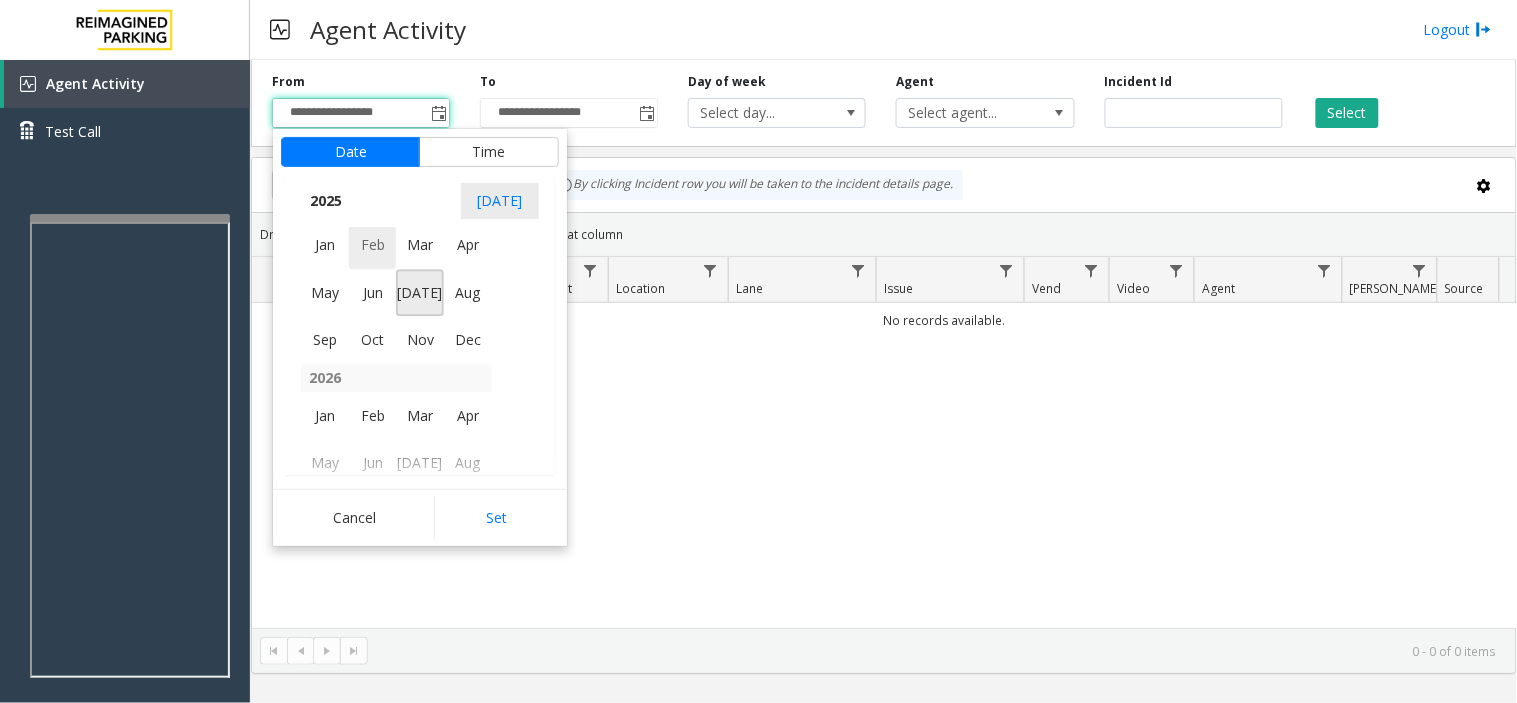 scroll, scrollTop: 358116, scrollLeft: 0, axis: vertical 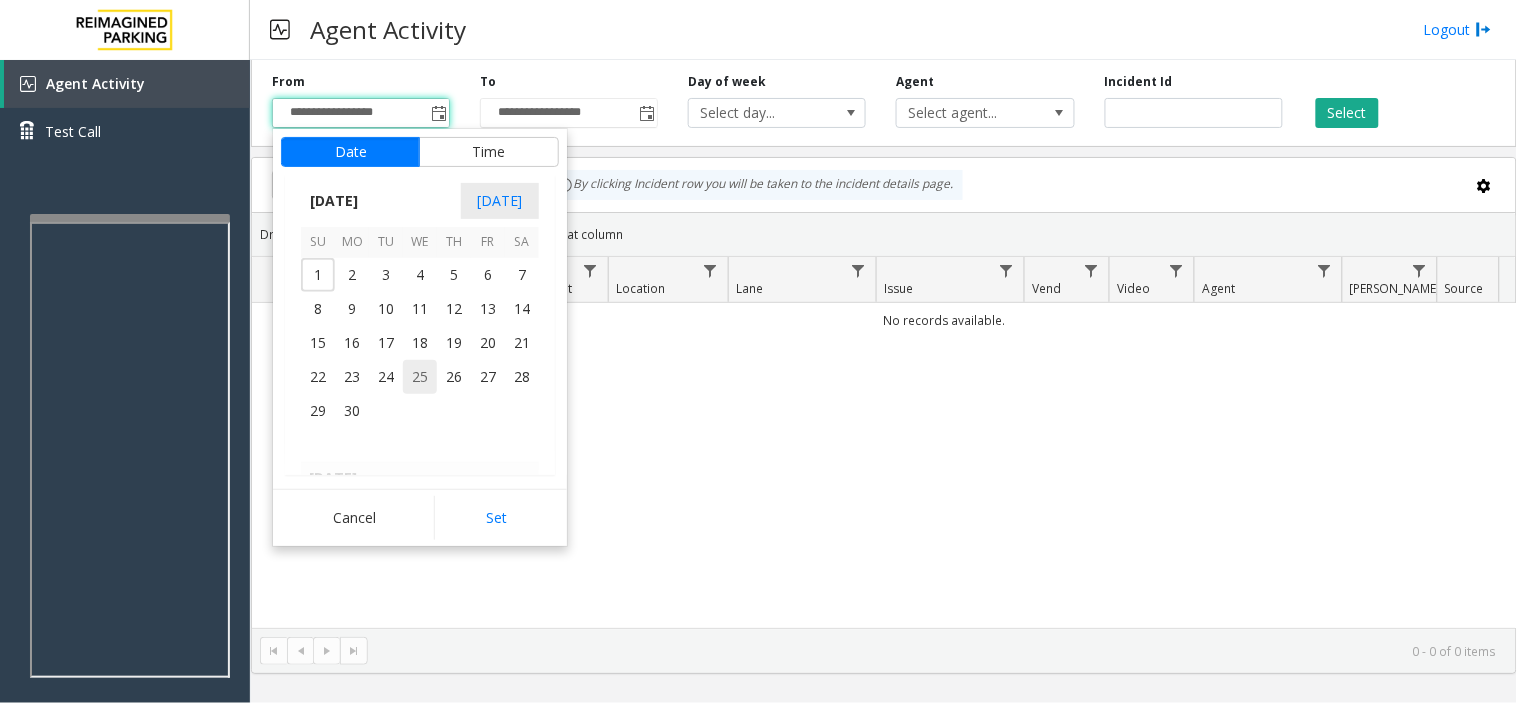 click on "25" at bounding box center (420, 377) 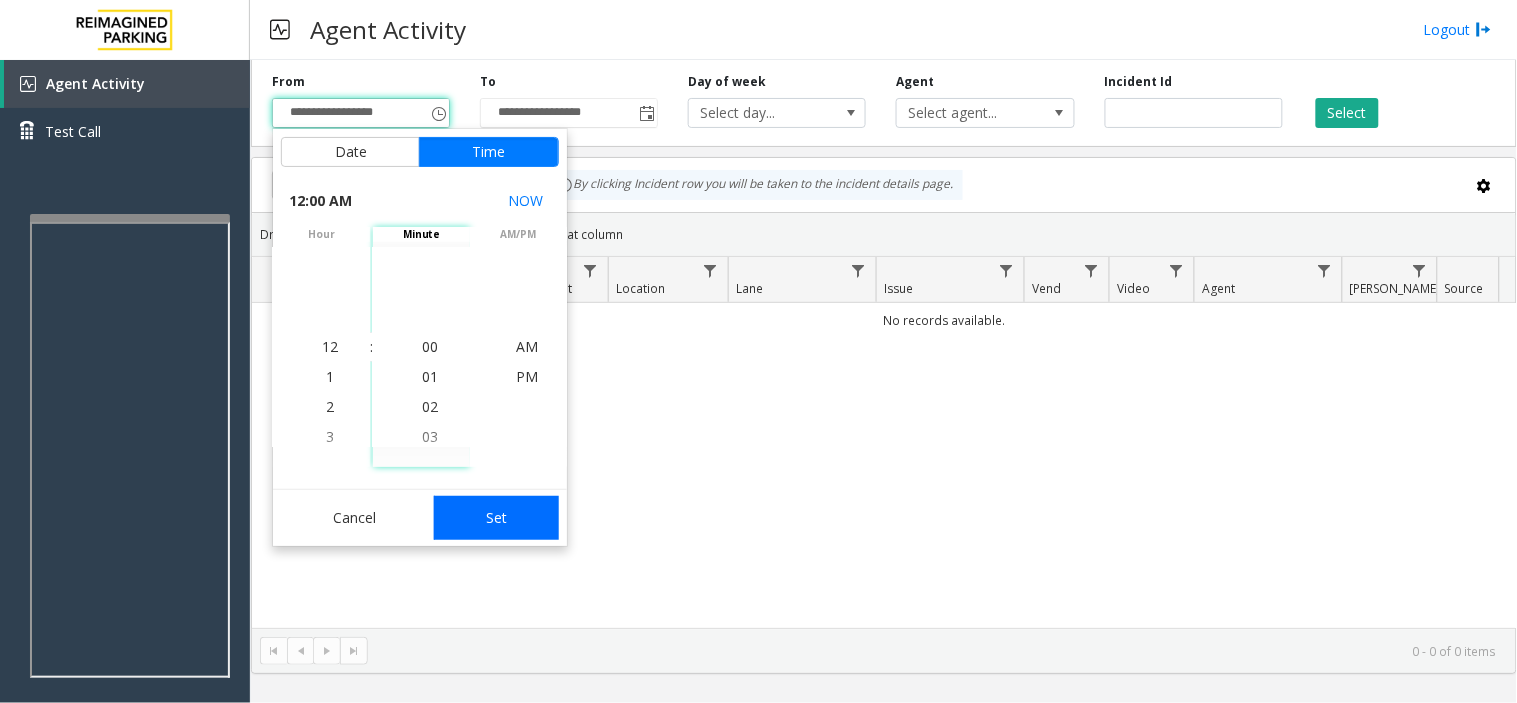 click on "Set" 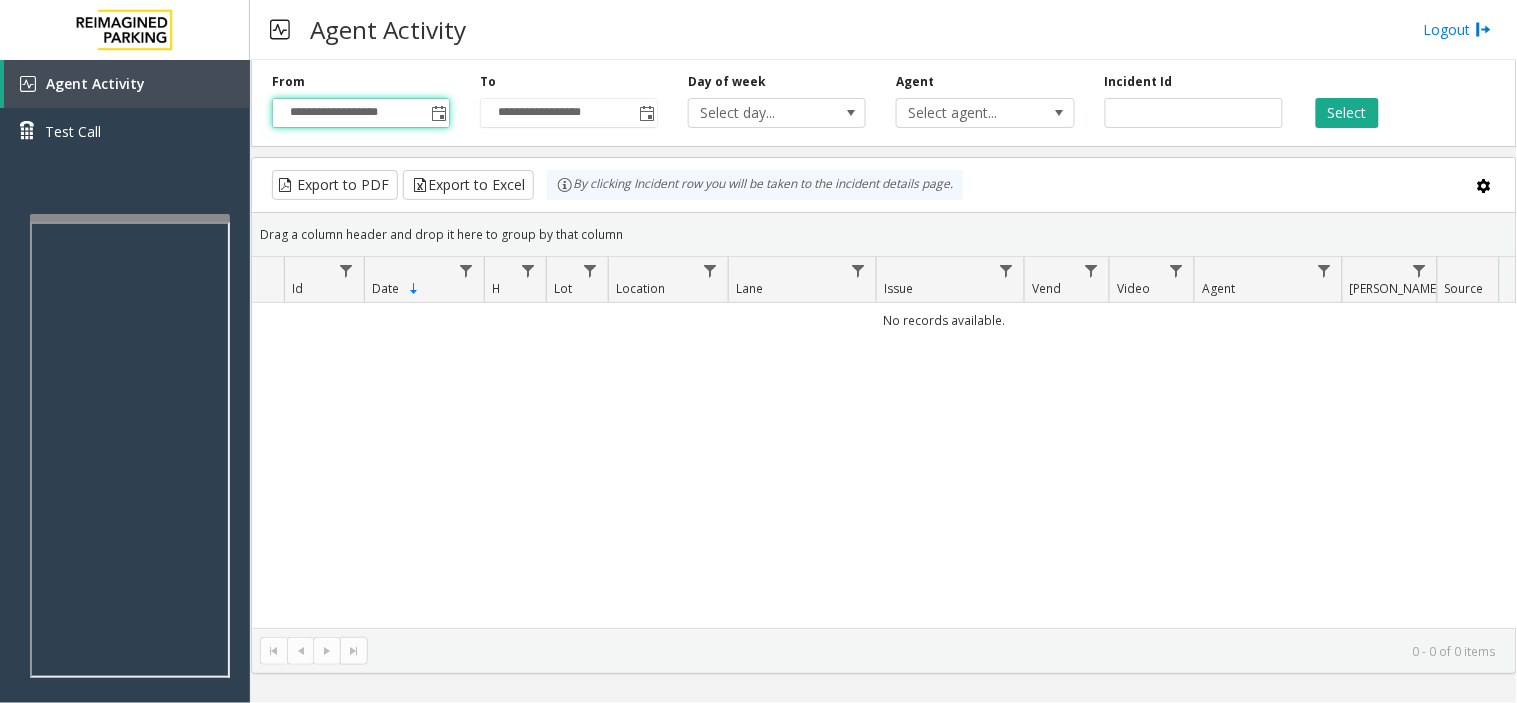 click on "**********" 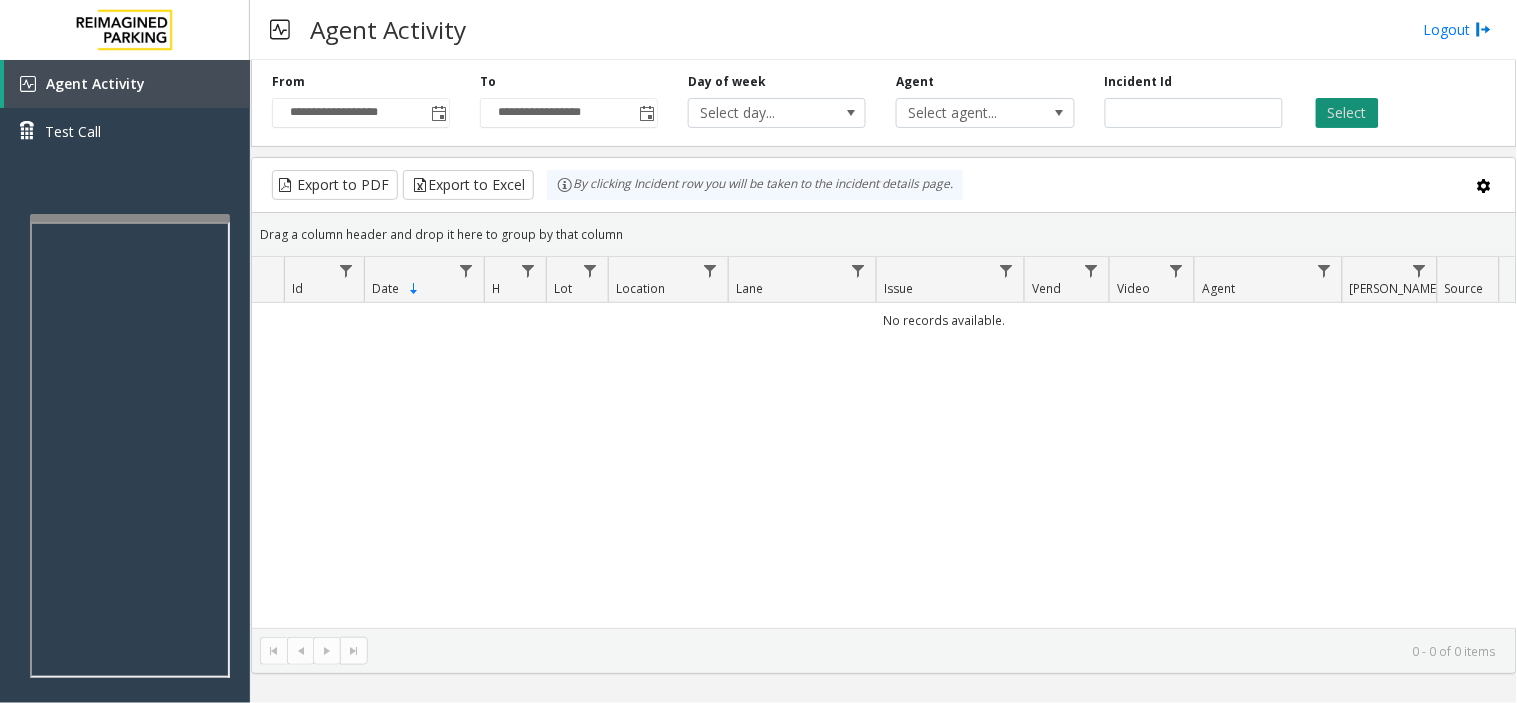 click on "Select" 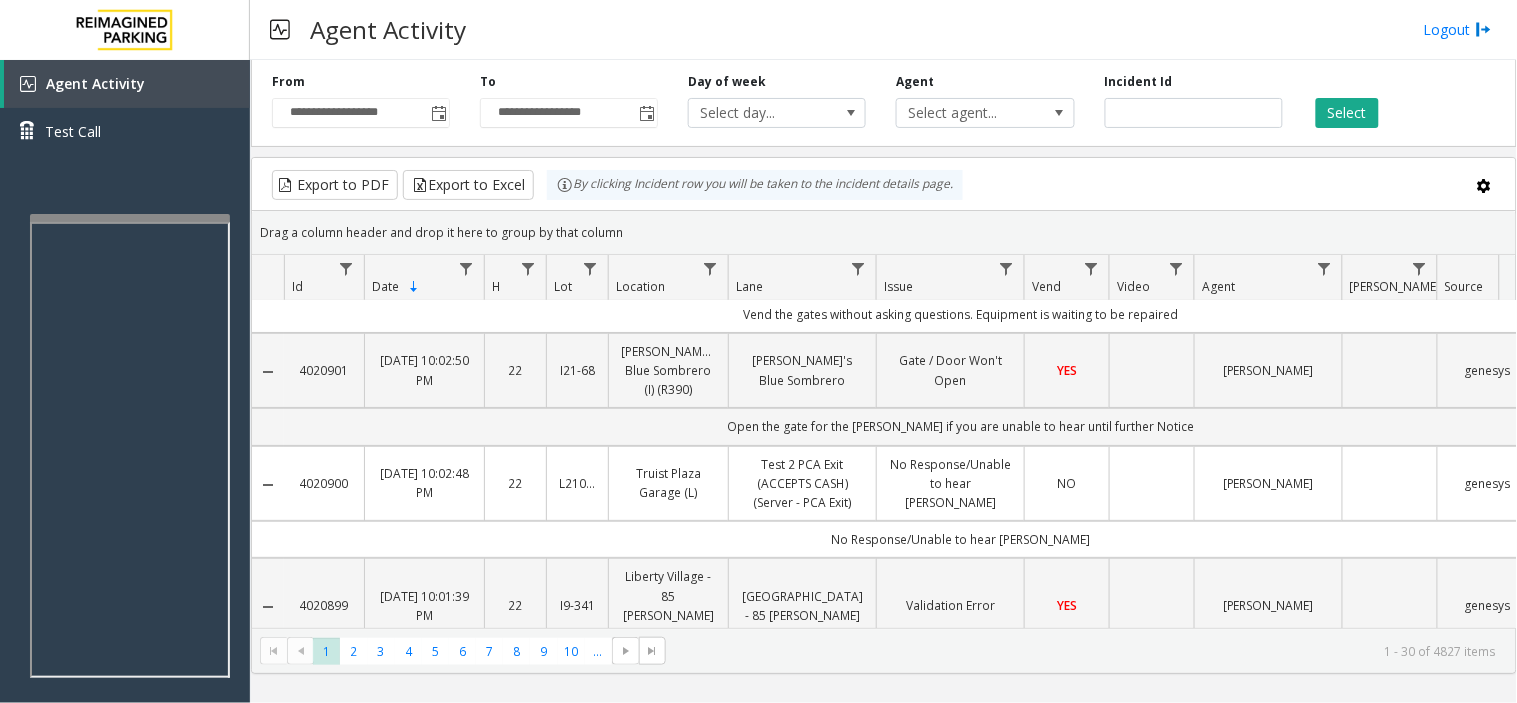 scroll, scrollTop: 0, scrollLeft: 0, axis: both 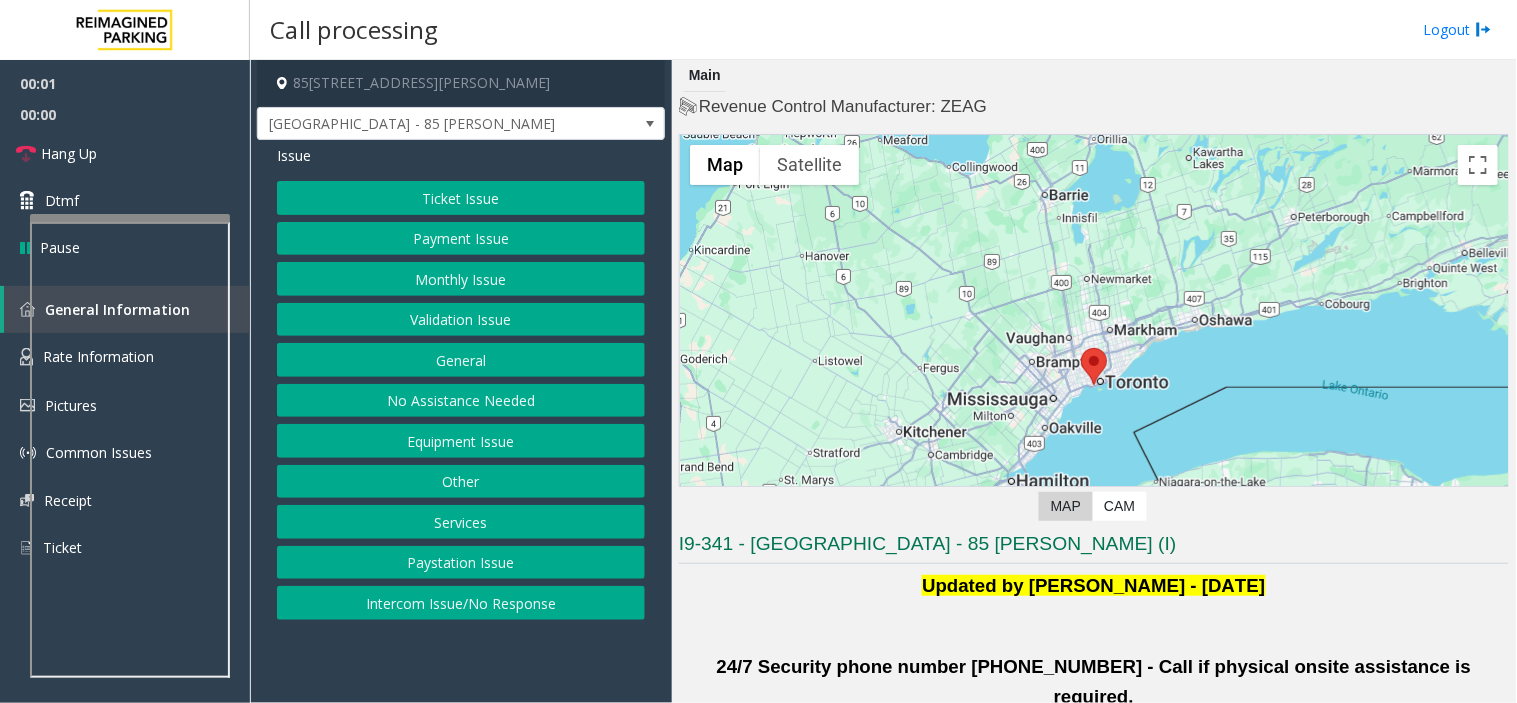 click on "Validation Issue" 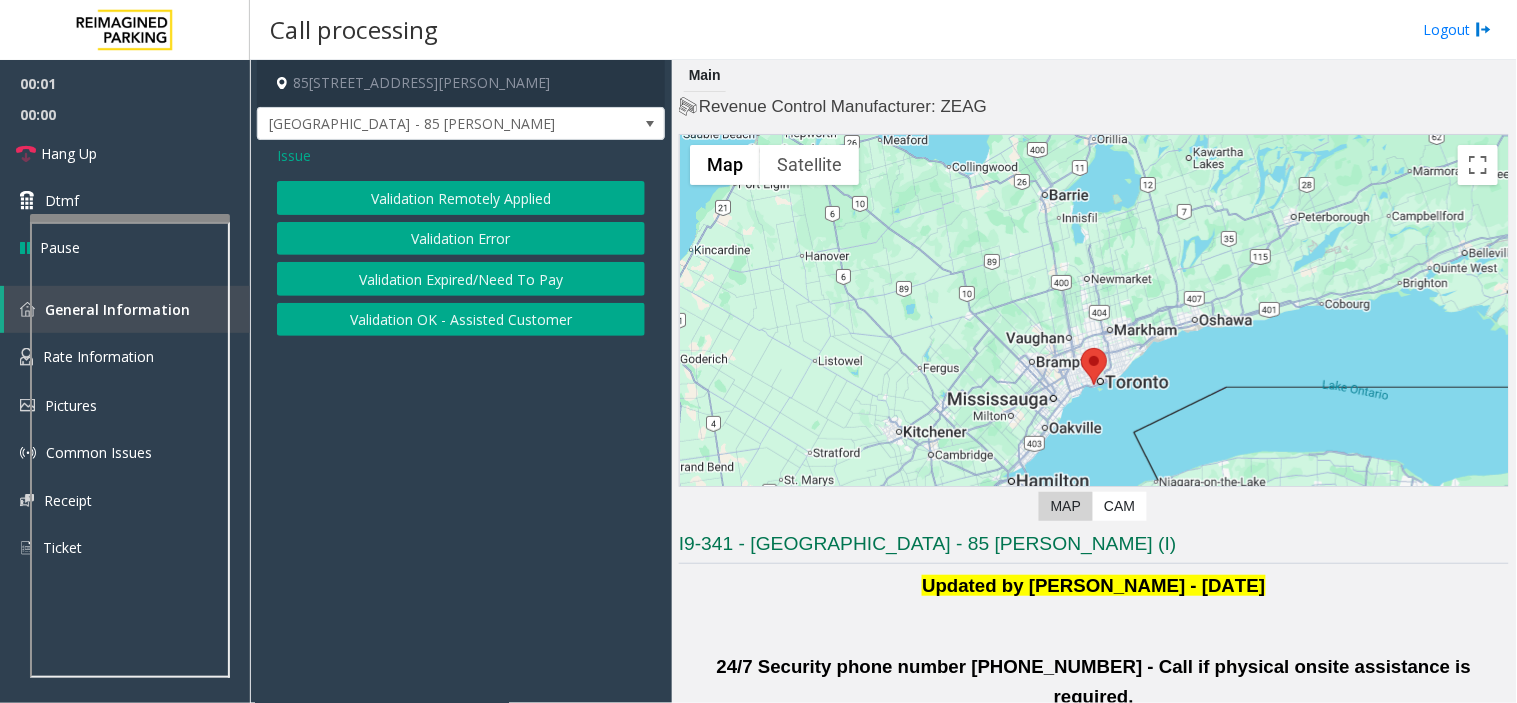 click on "Validation Error" 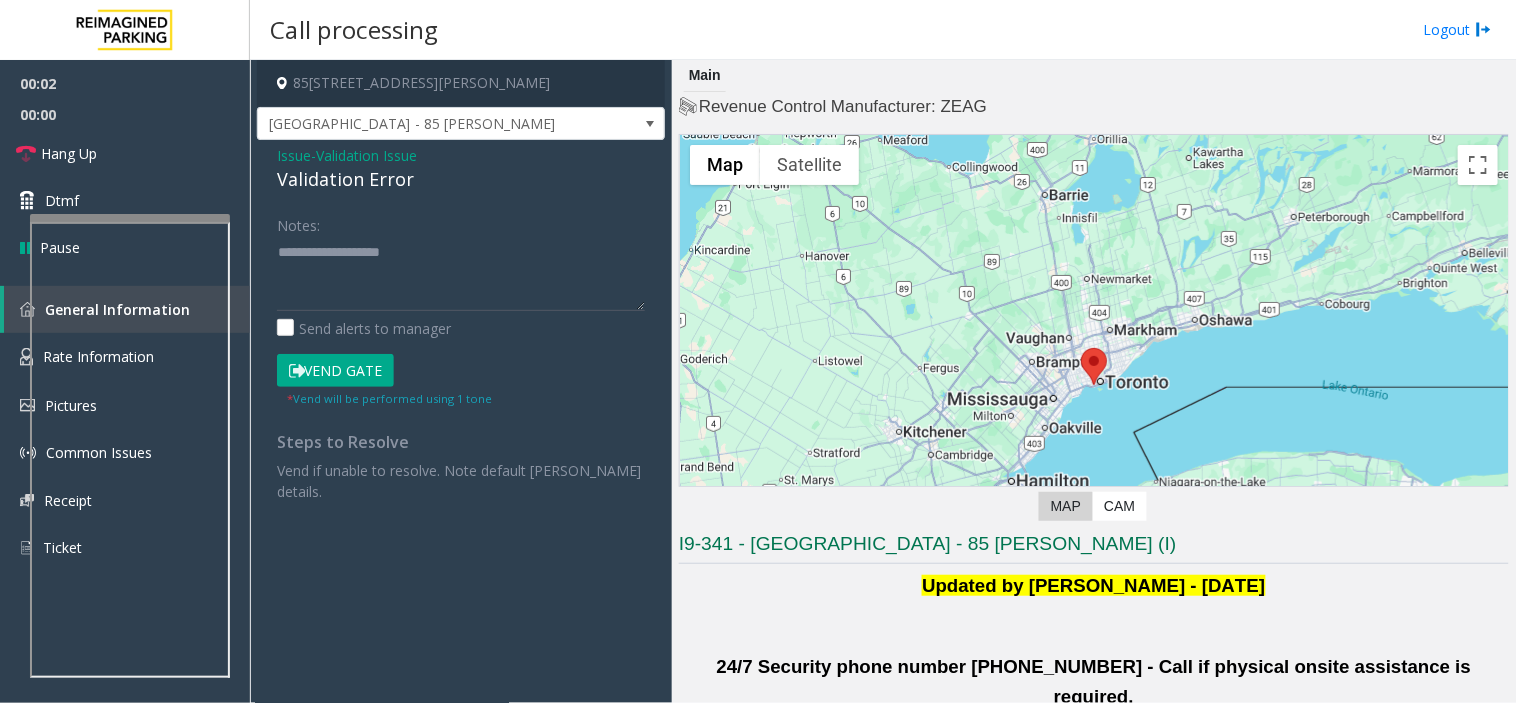click on "Validation Error" 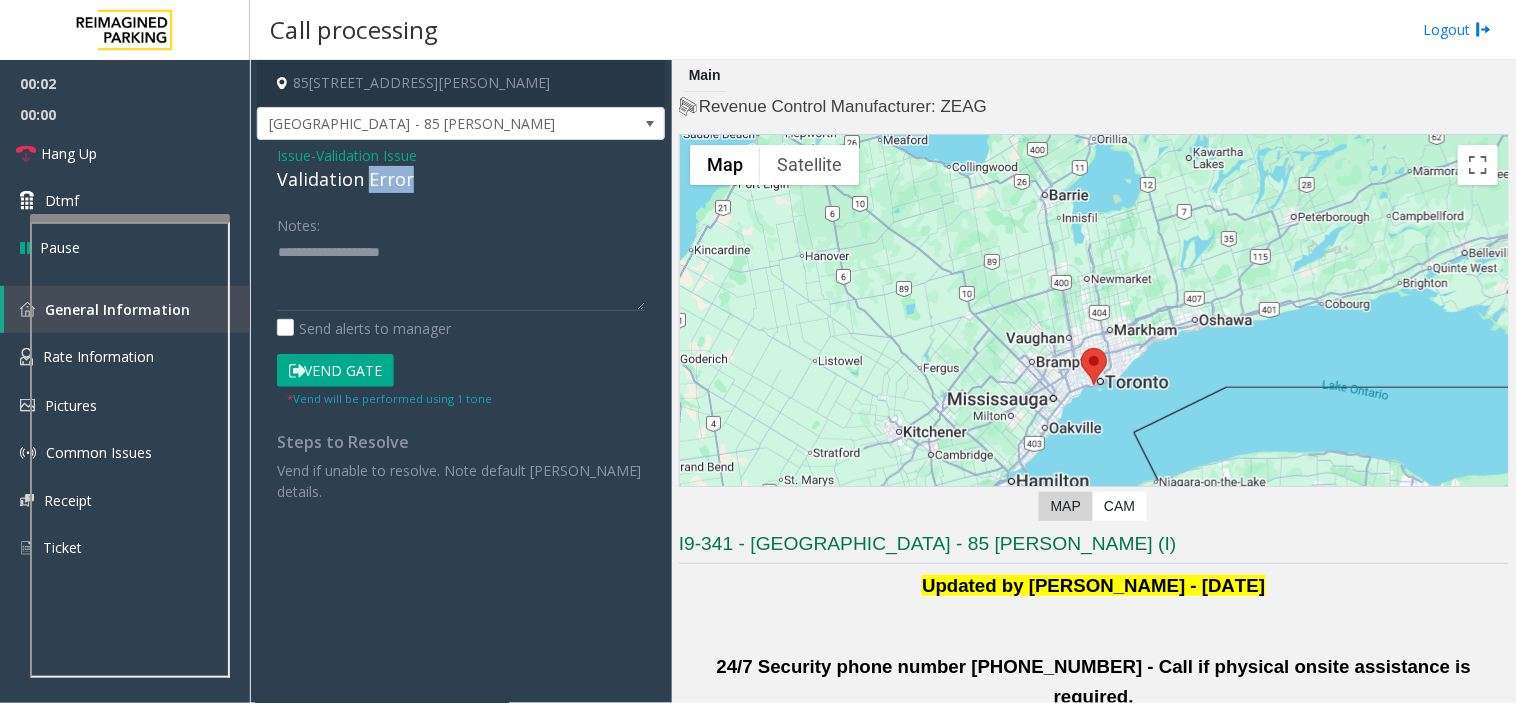 click on "Validation Error" 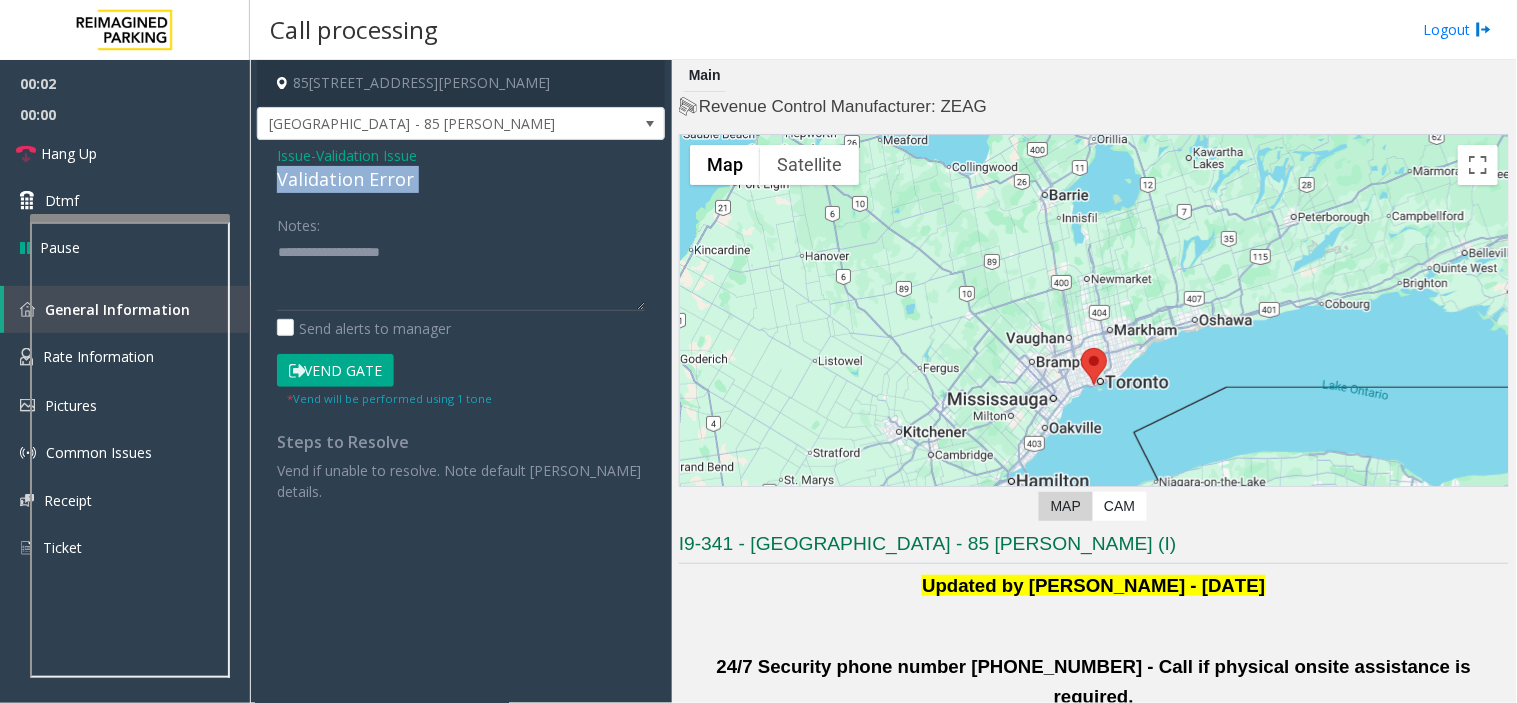click on "Validation Error" 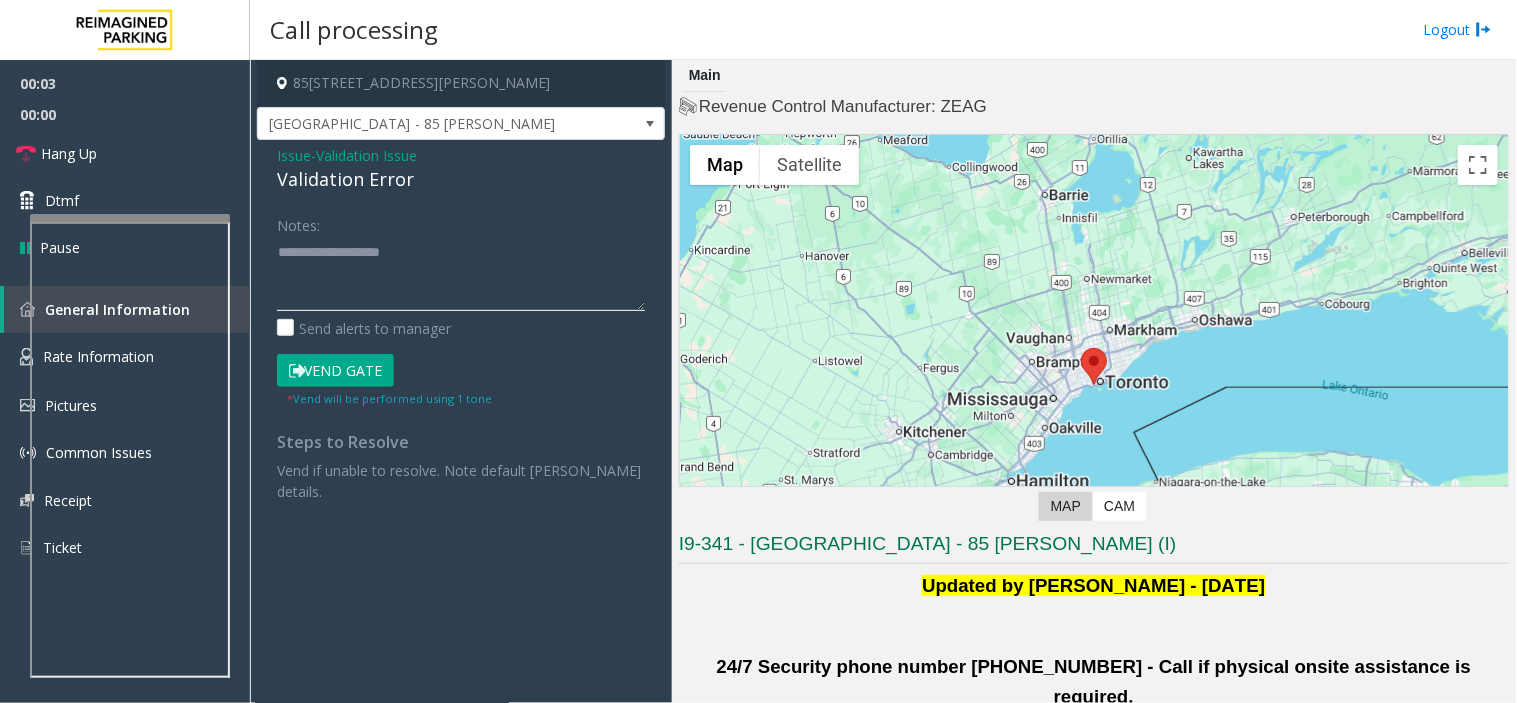 click 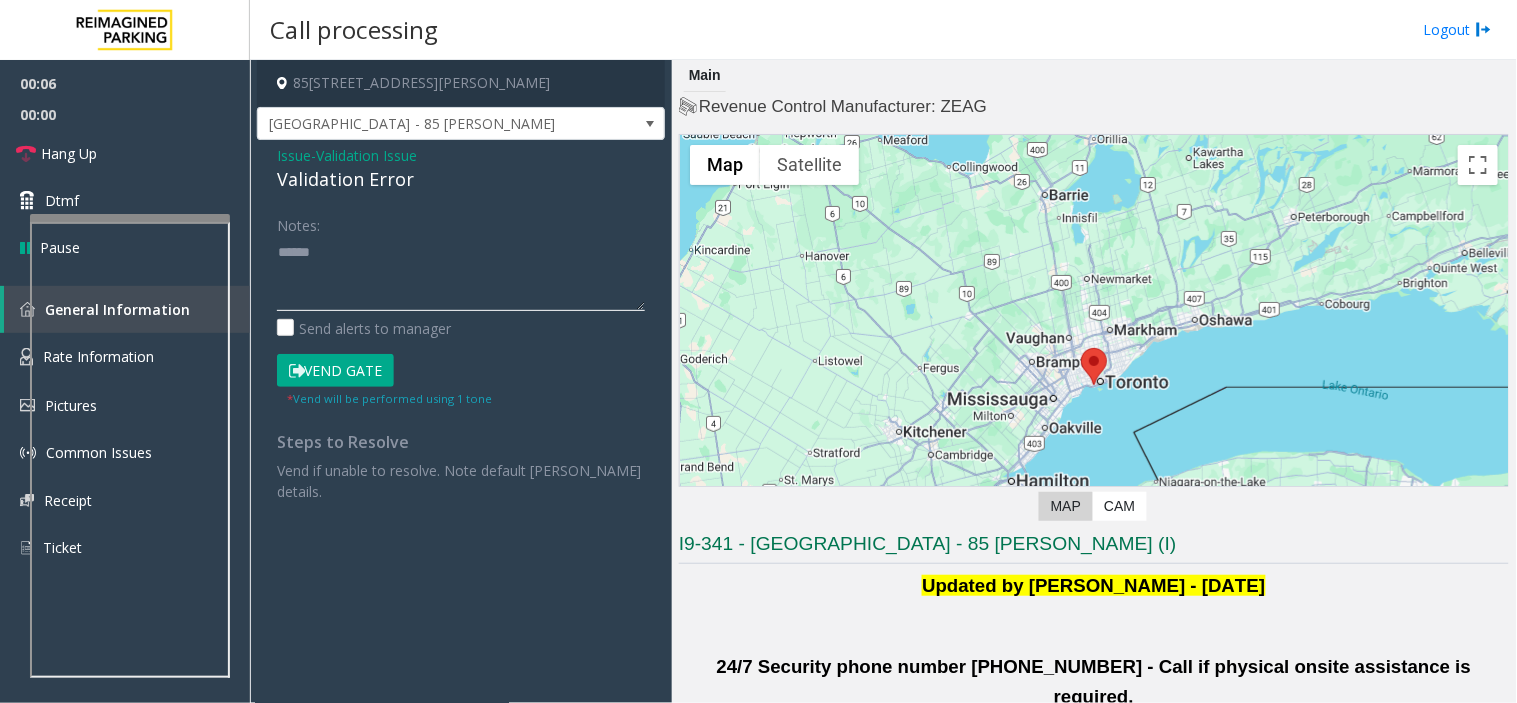 paste on "**********" 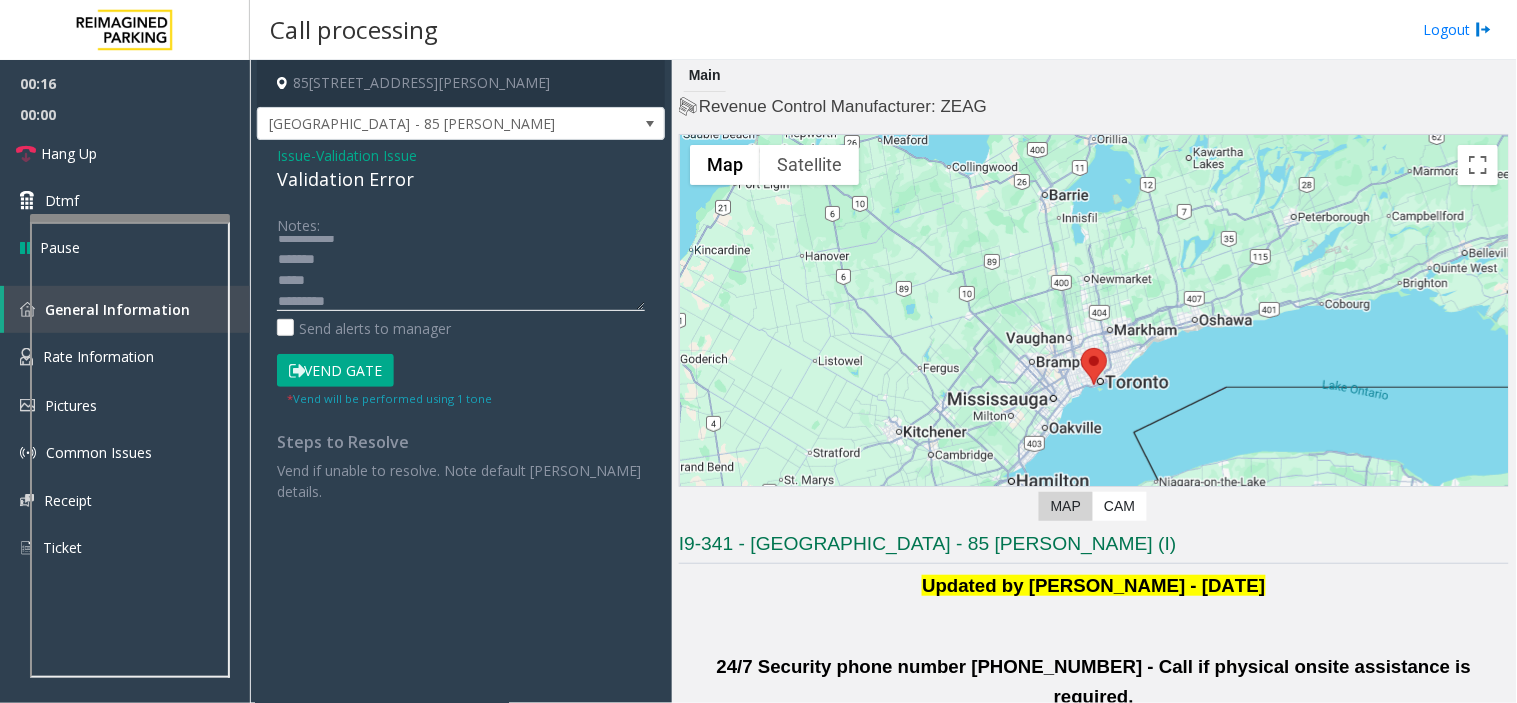 scroll, scrollTop: 55, scrollLeft: 0, axis: vertical 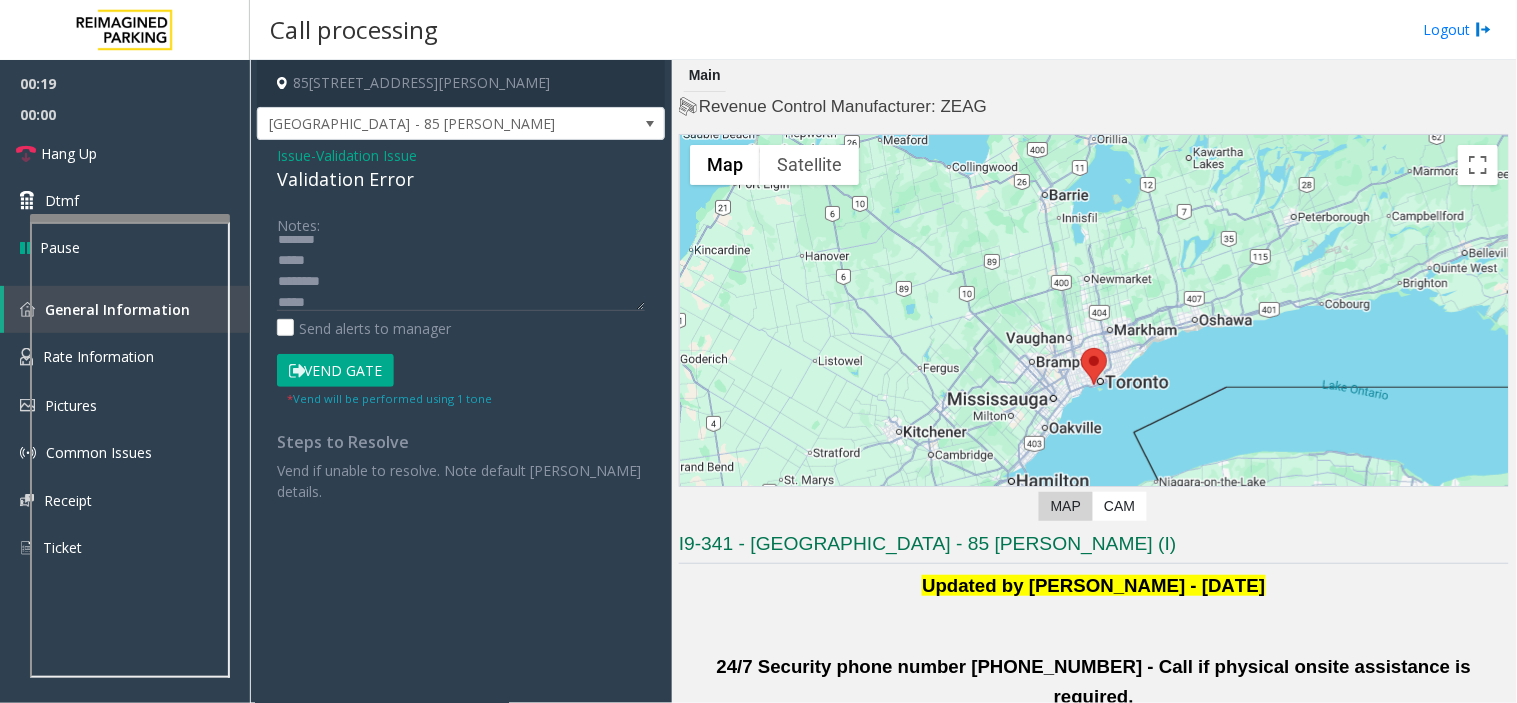 click on "Notes:                      Send alerts to manager  Vend Gate  * Vend will be performed using 1 tone  Steps to Resolve Vend if unable to resolve. Note default [PERSON_NAME] details." 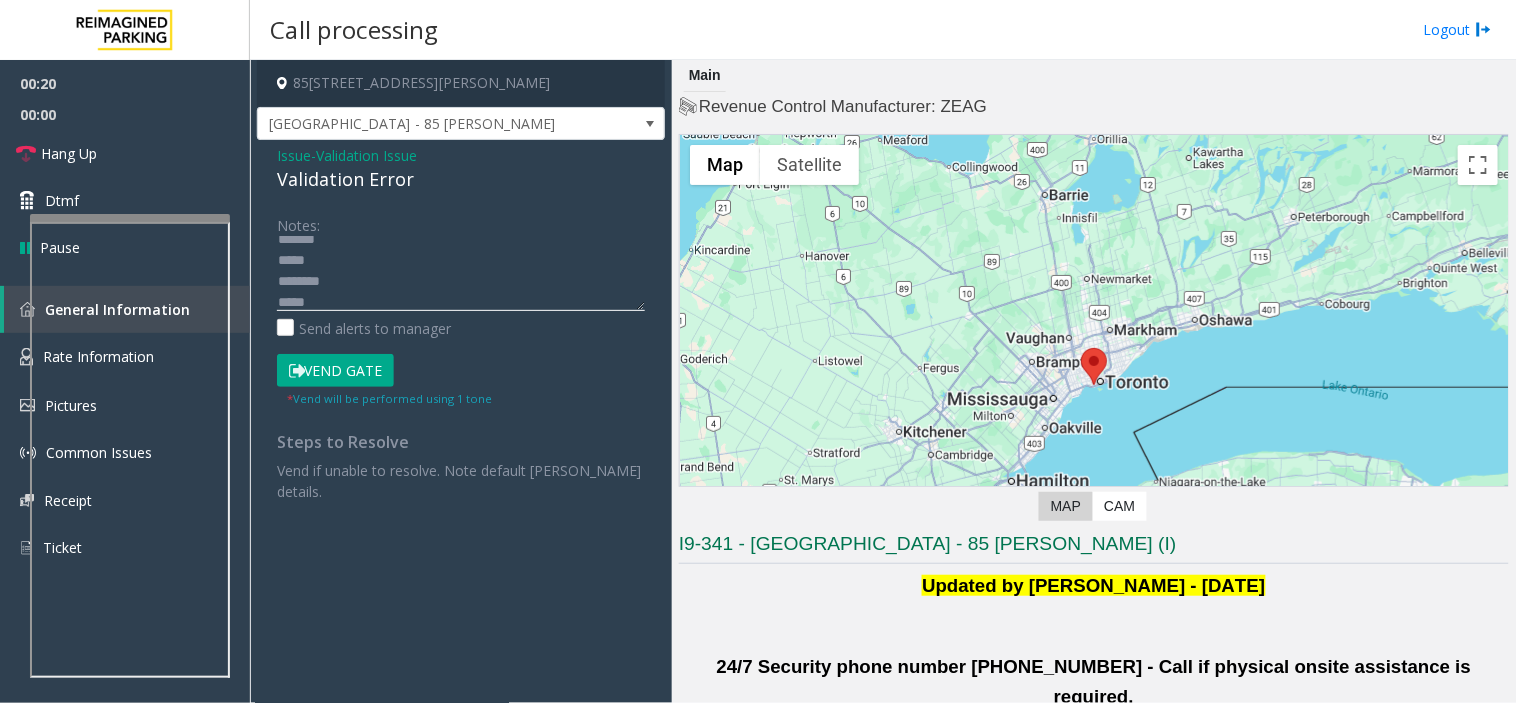 click 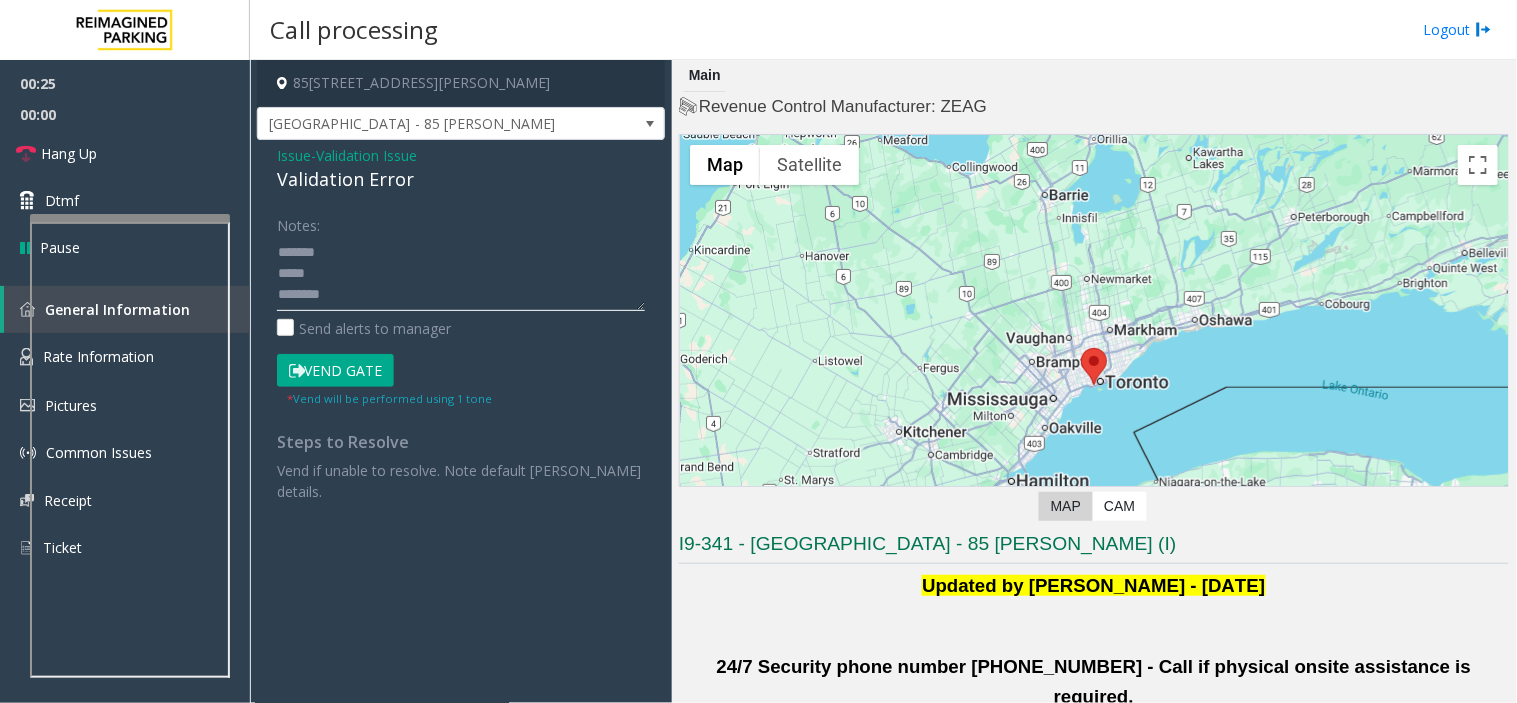 scroll, scrollTop: 55, scrollLeft: 0, axis: vertical 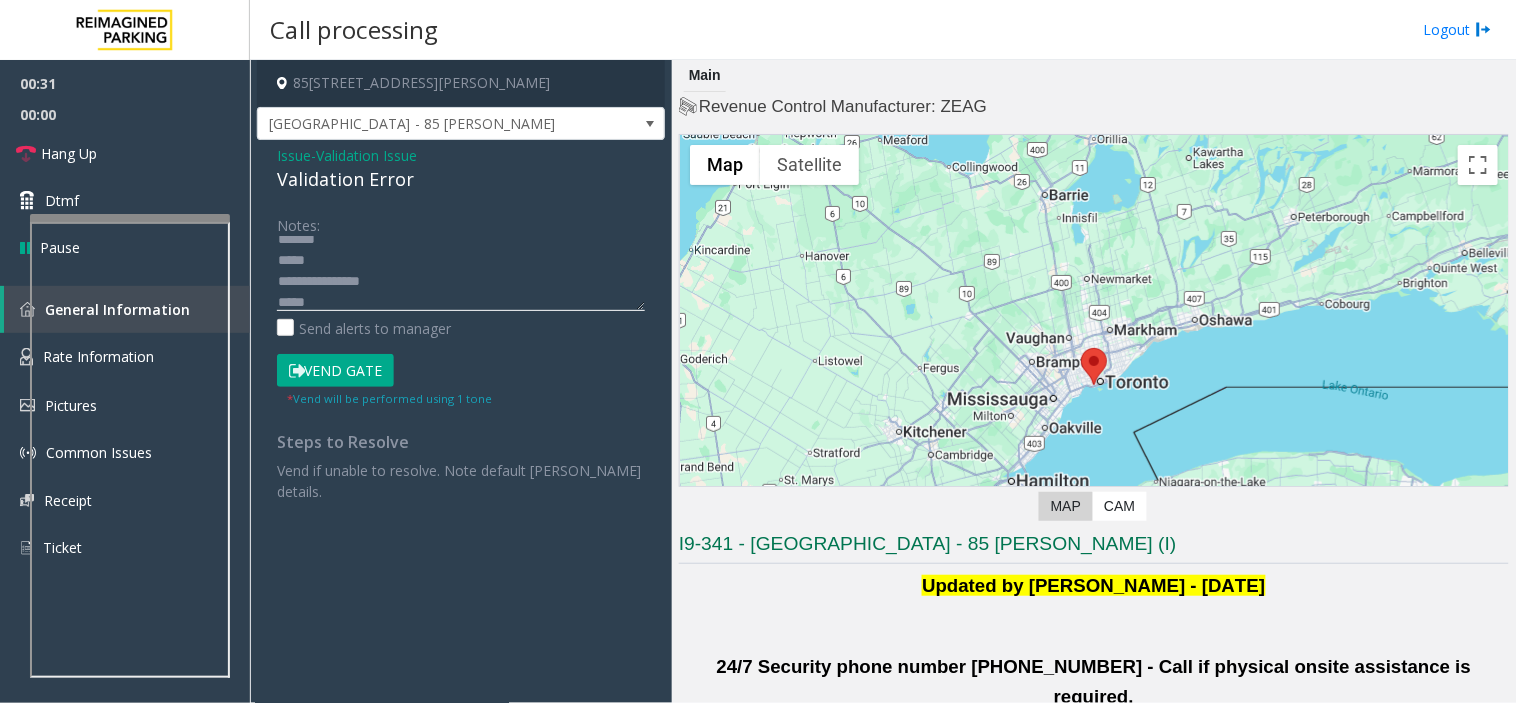 click 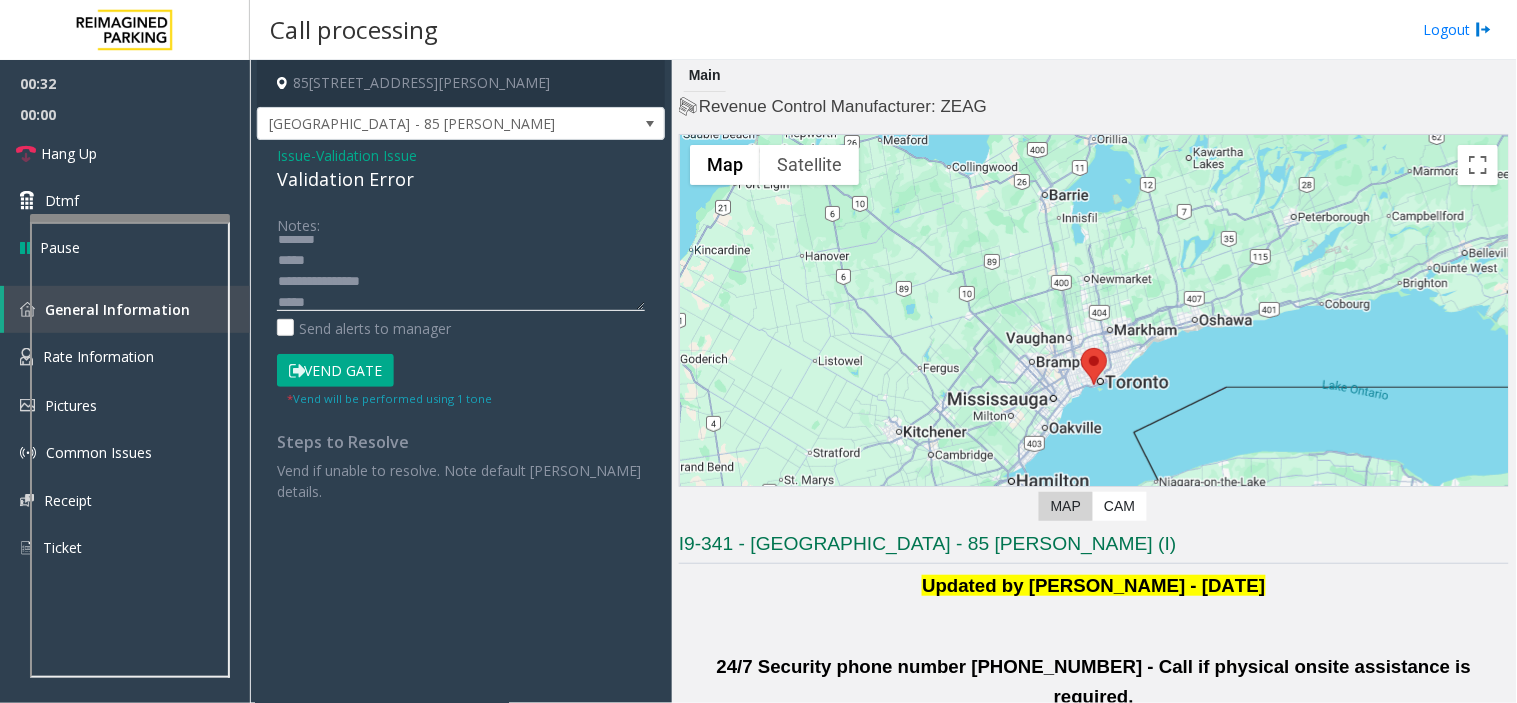 click 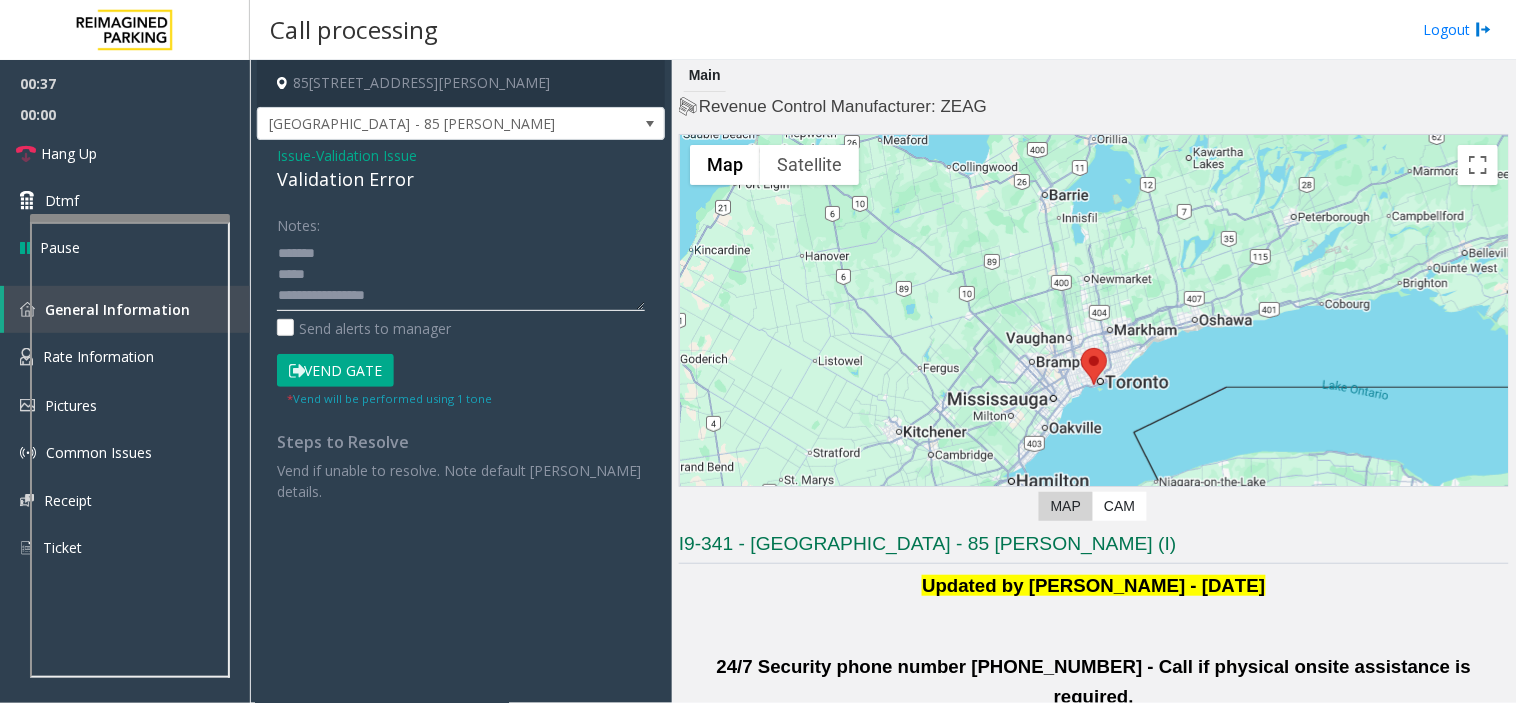scroll, scrollTop: 63, scrollLeft: 0, axis: vertical 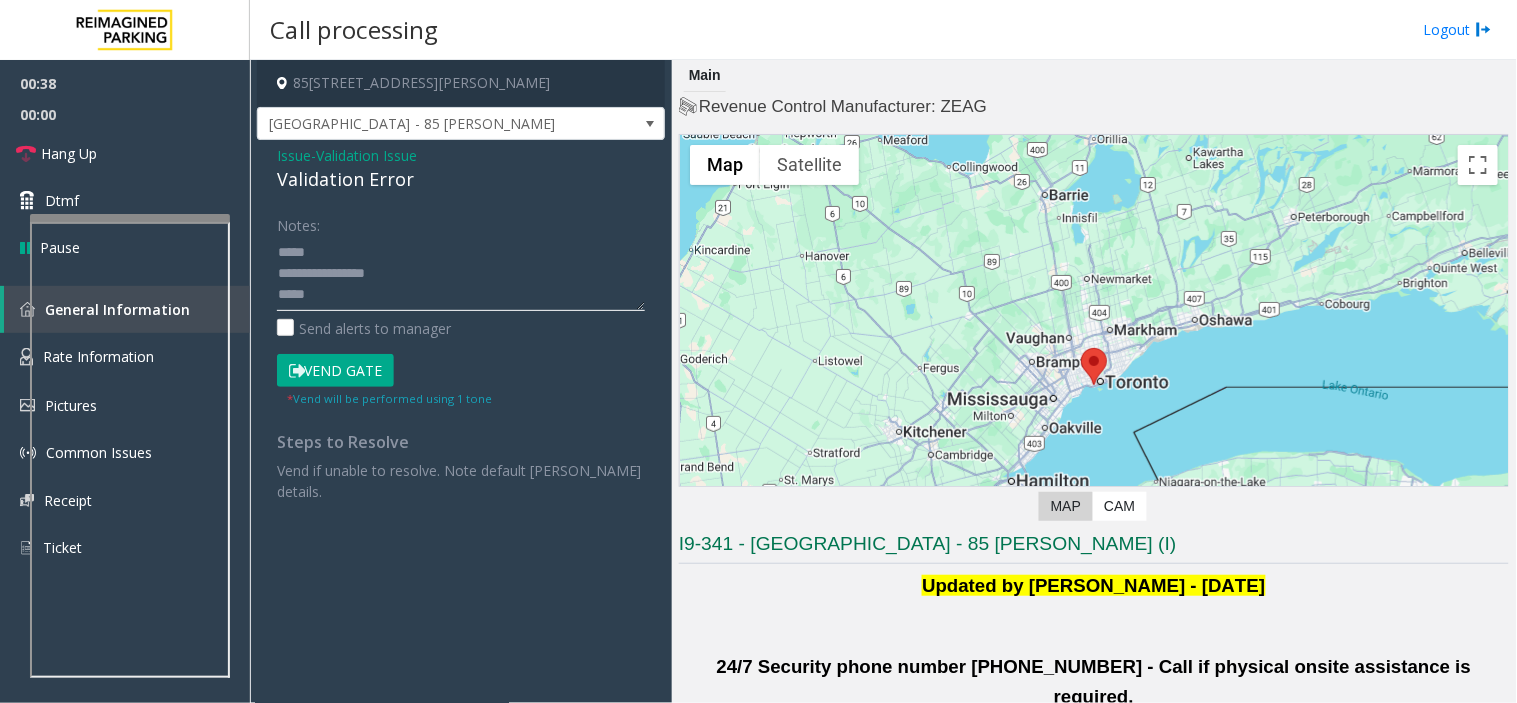 click 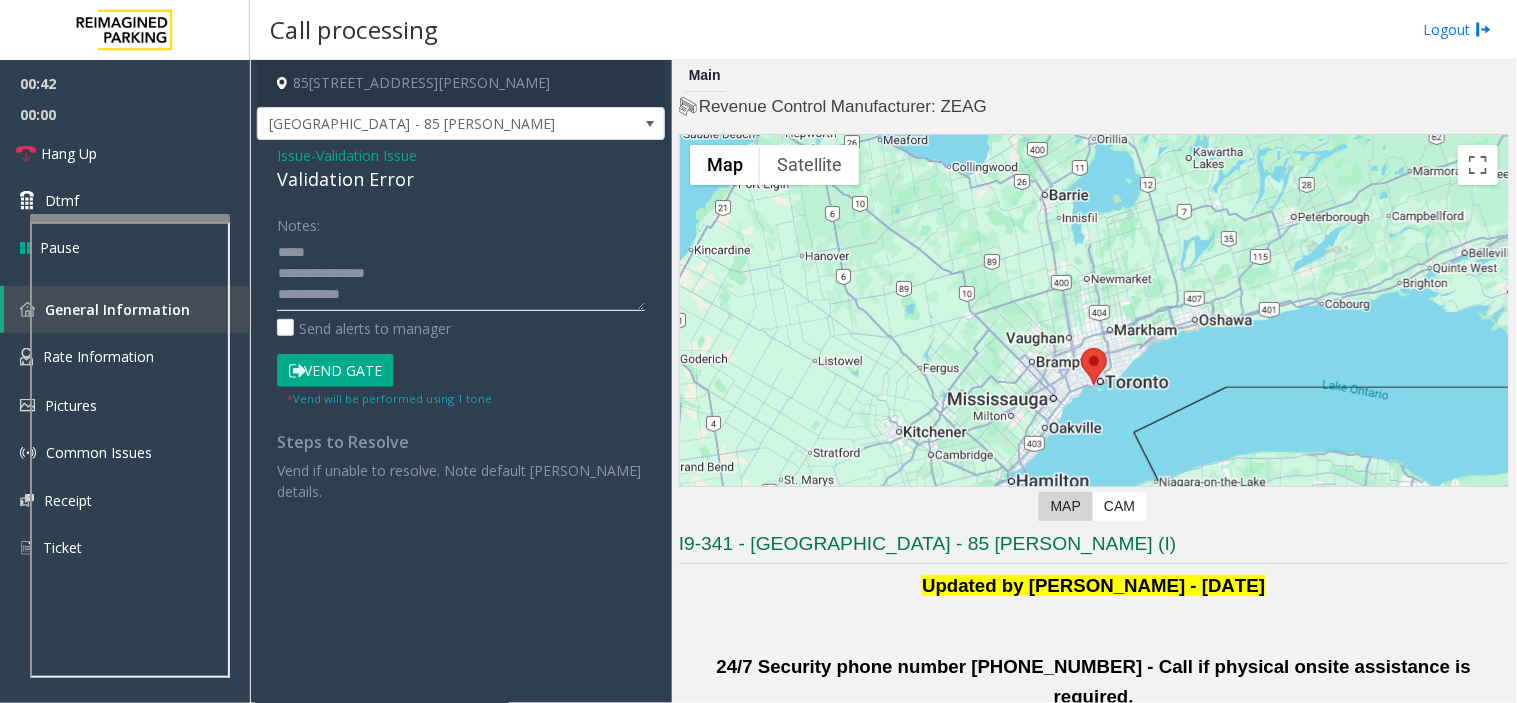 drag, startPoint x: 356, startPoint y: 293, endPoint x: 350, endPoint y: 280, distance: 14.3178215 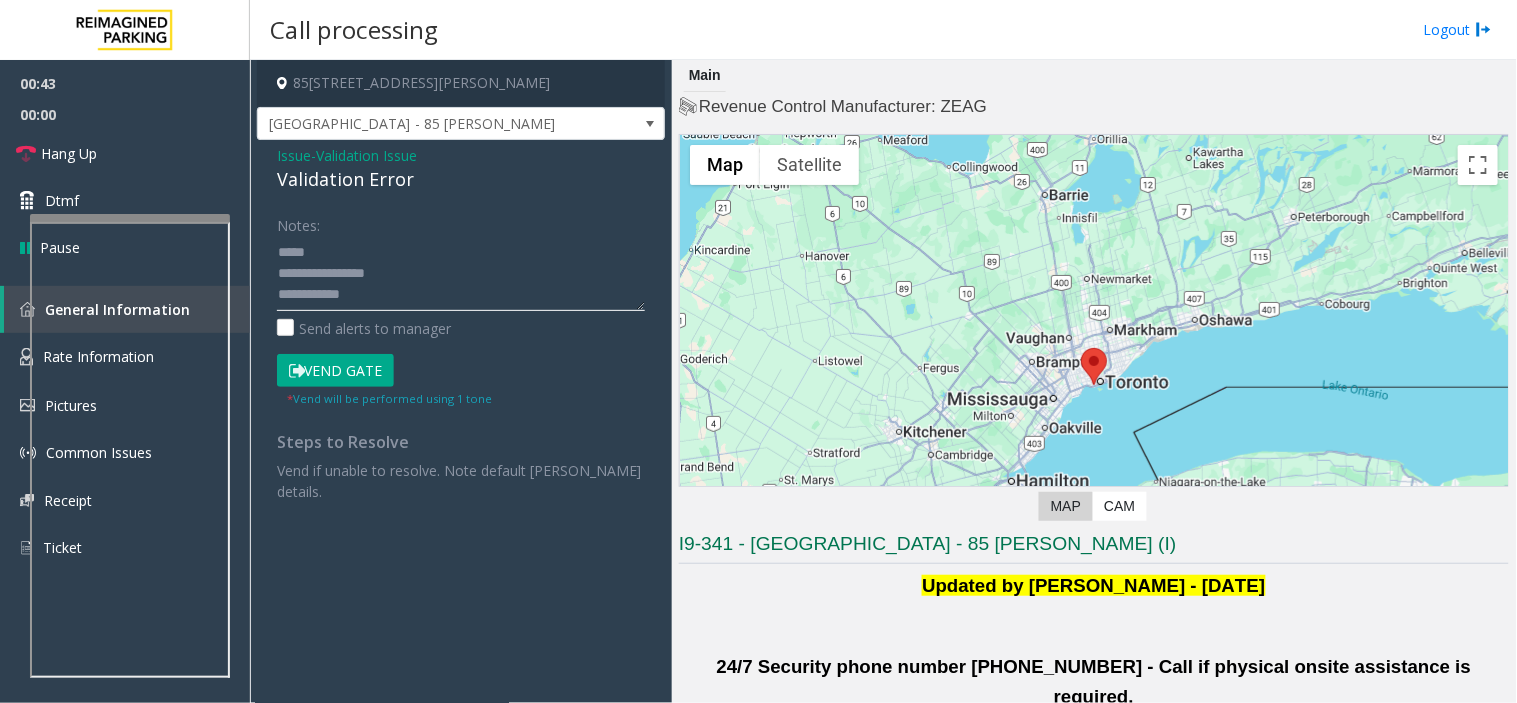 click 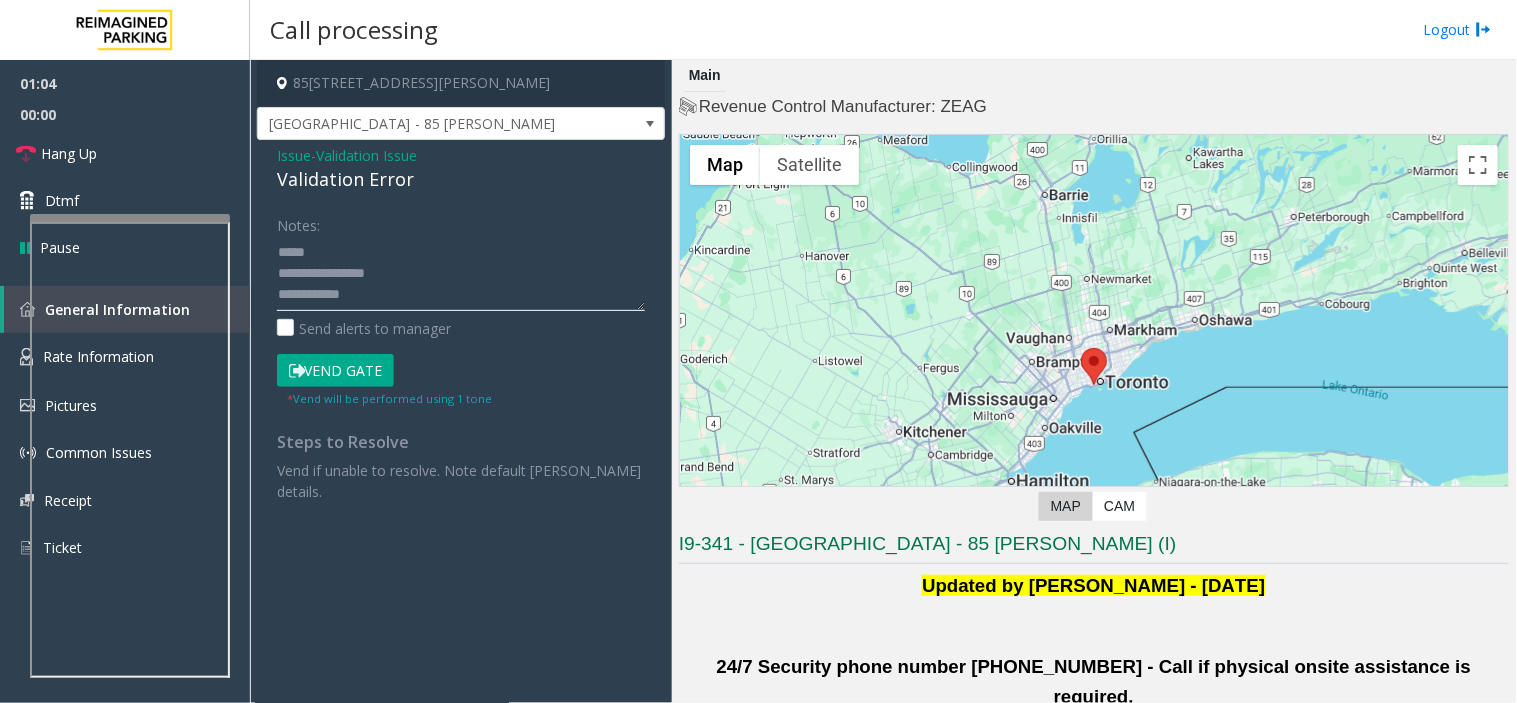 paste on "*" 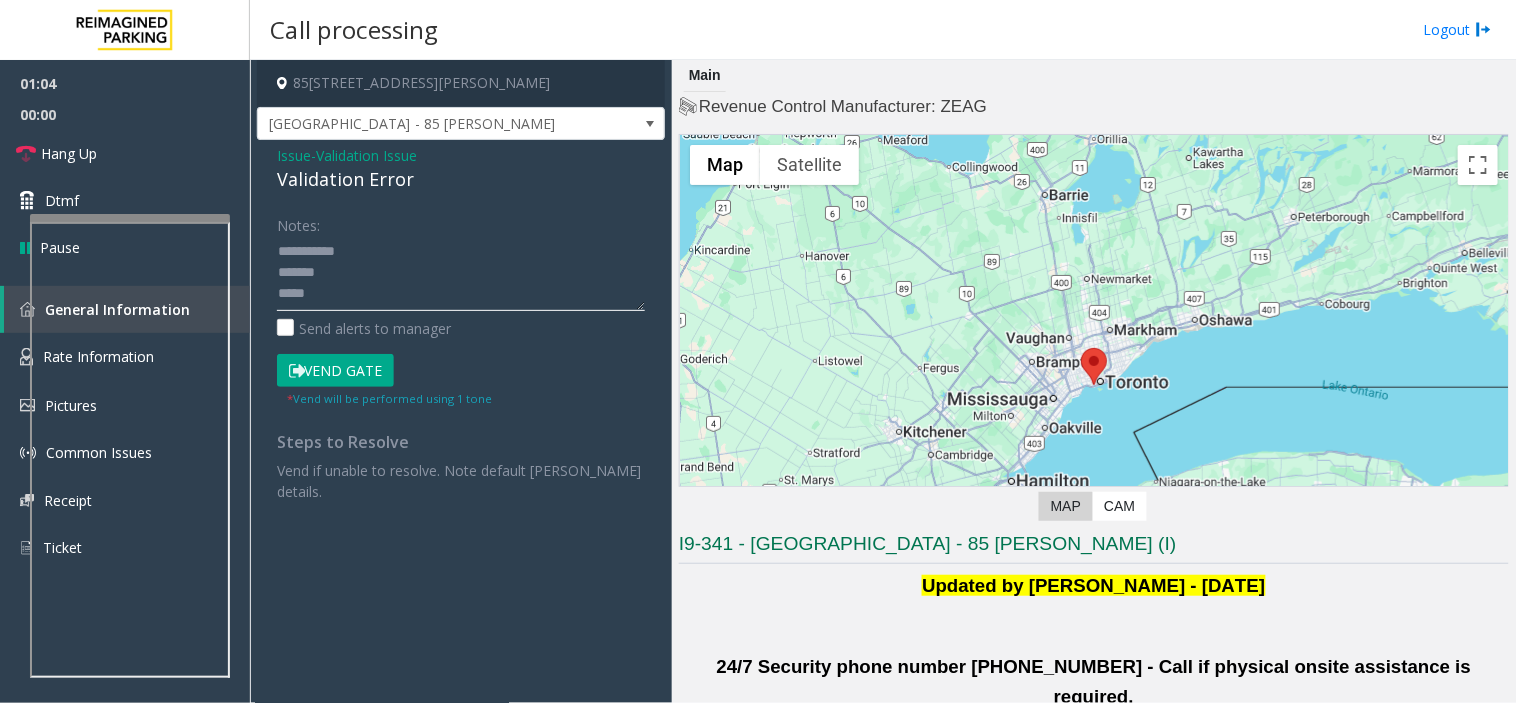scroll, scrollTop: 0, scrollLeft: 0, axis: both 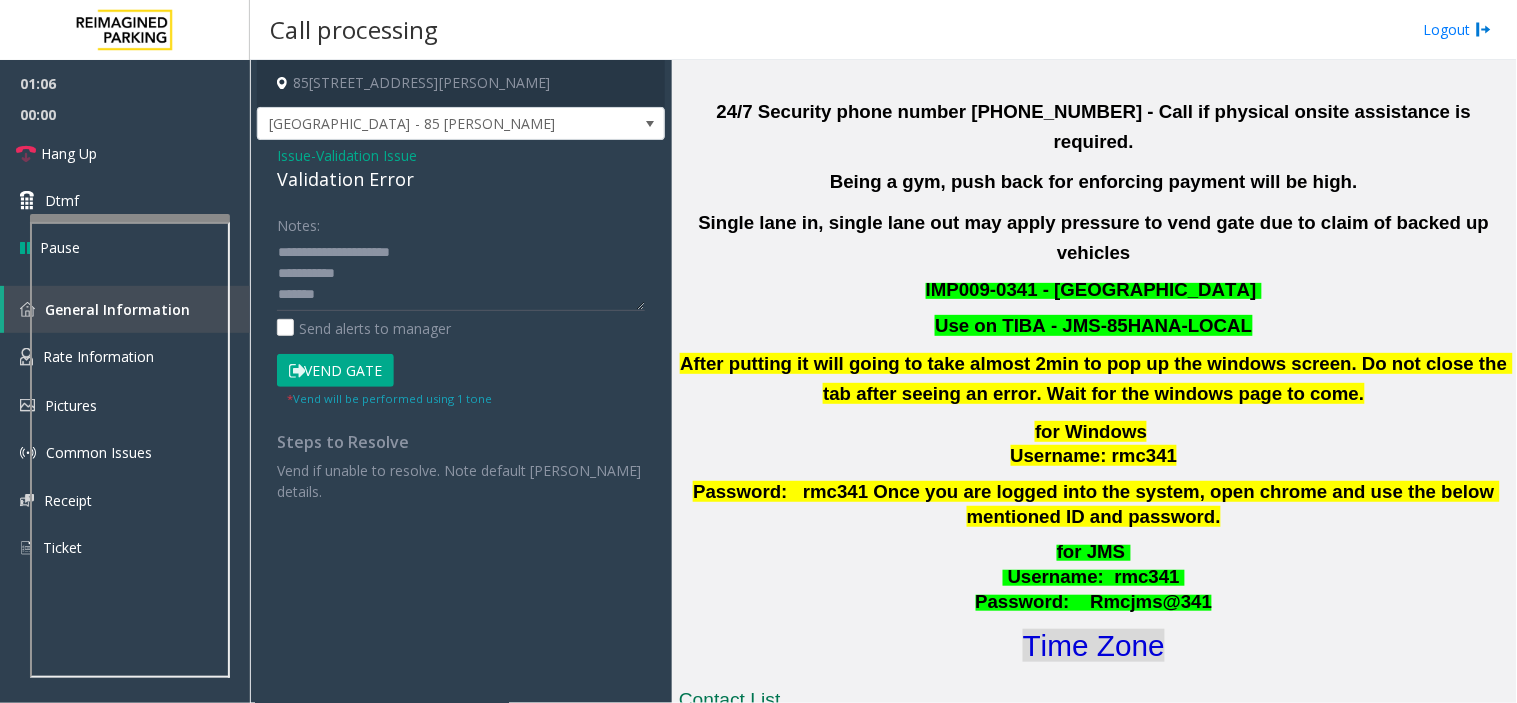 click on "Time Zone" 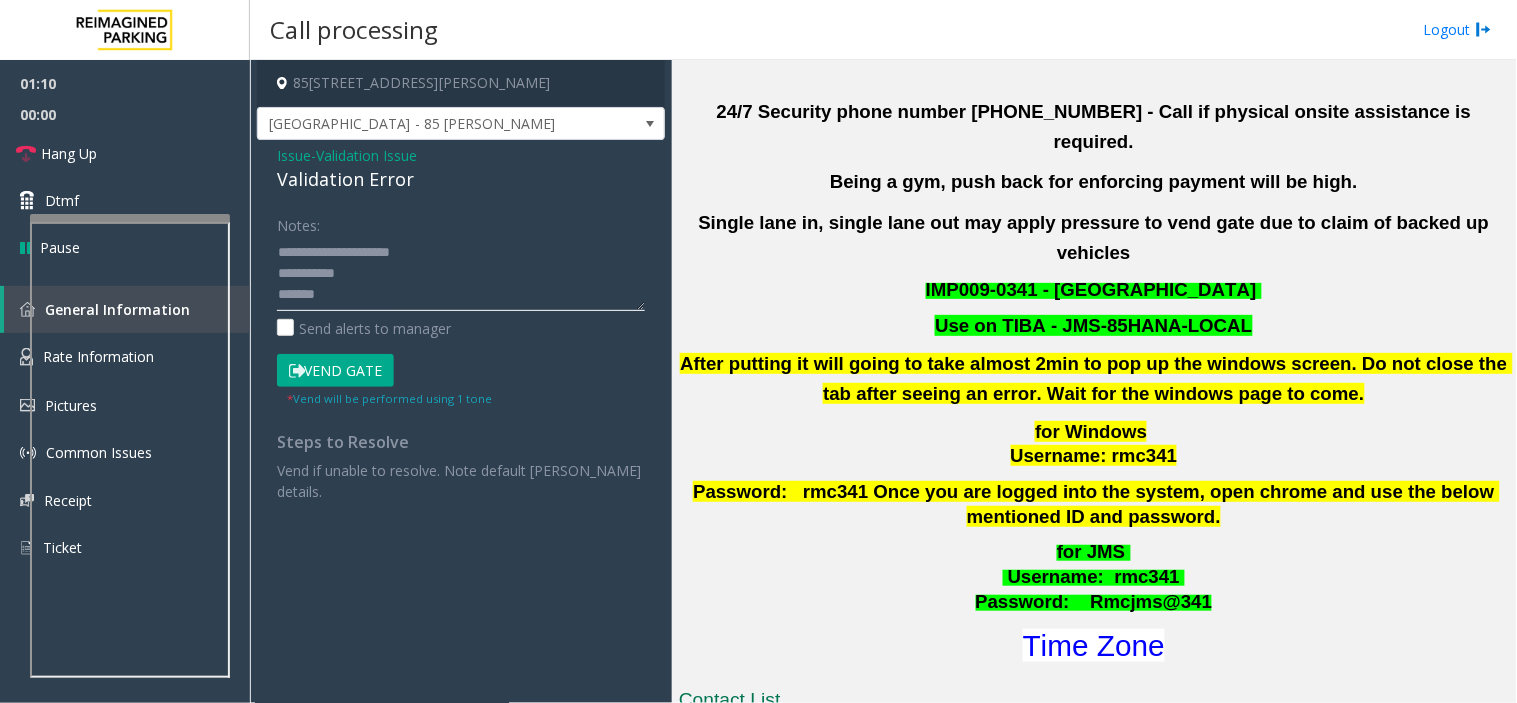 click 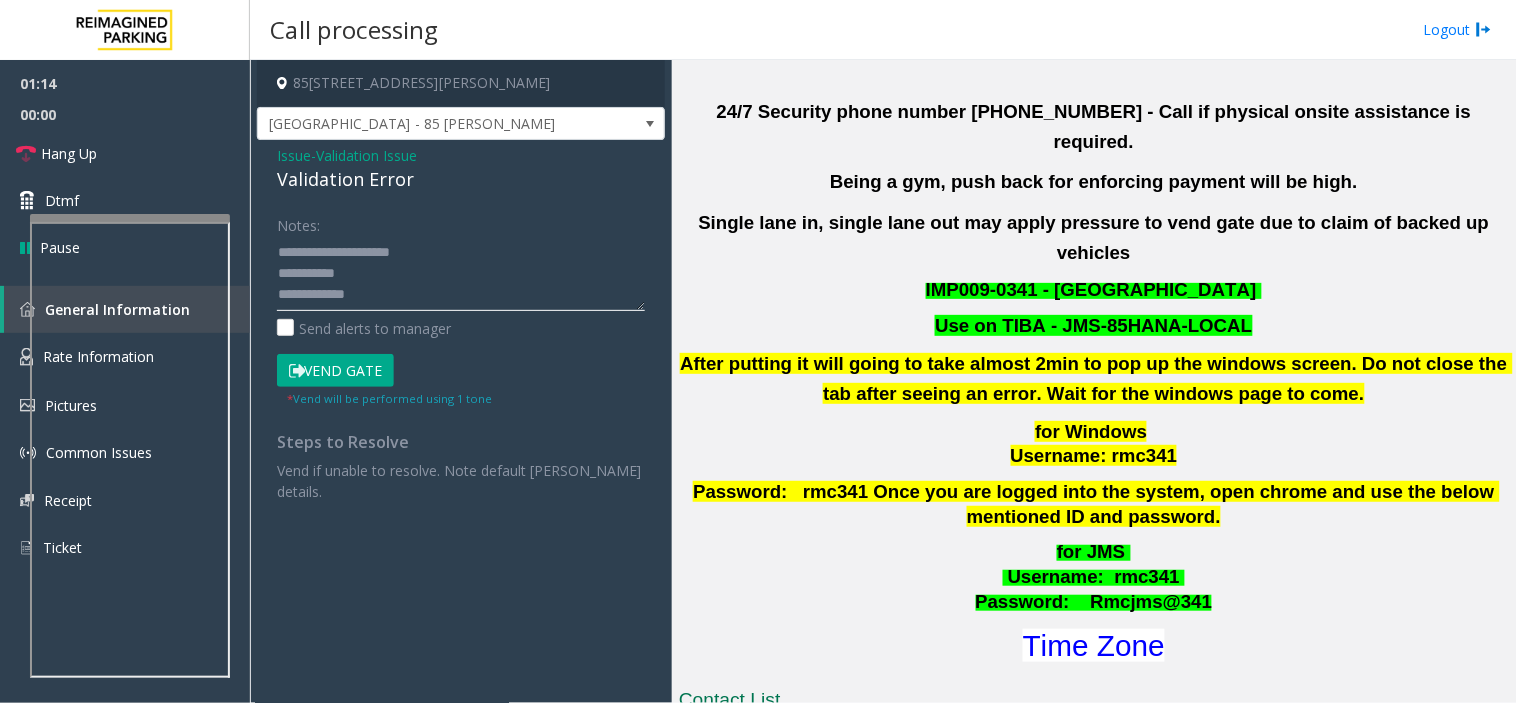 click 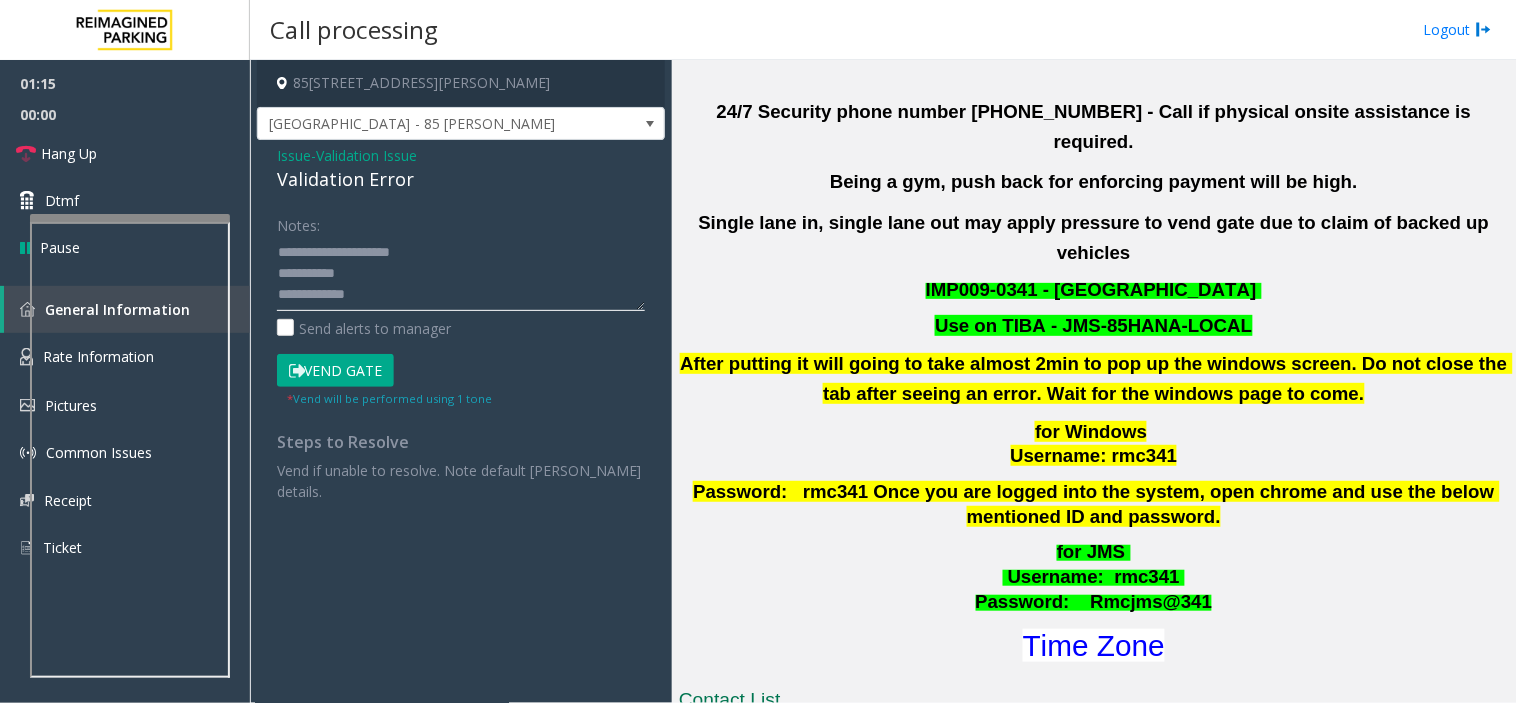click 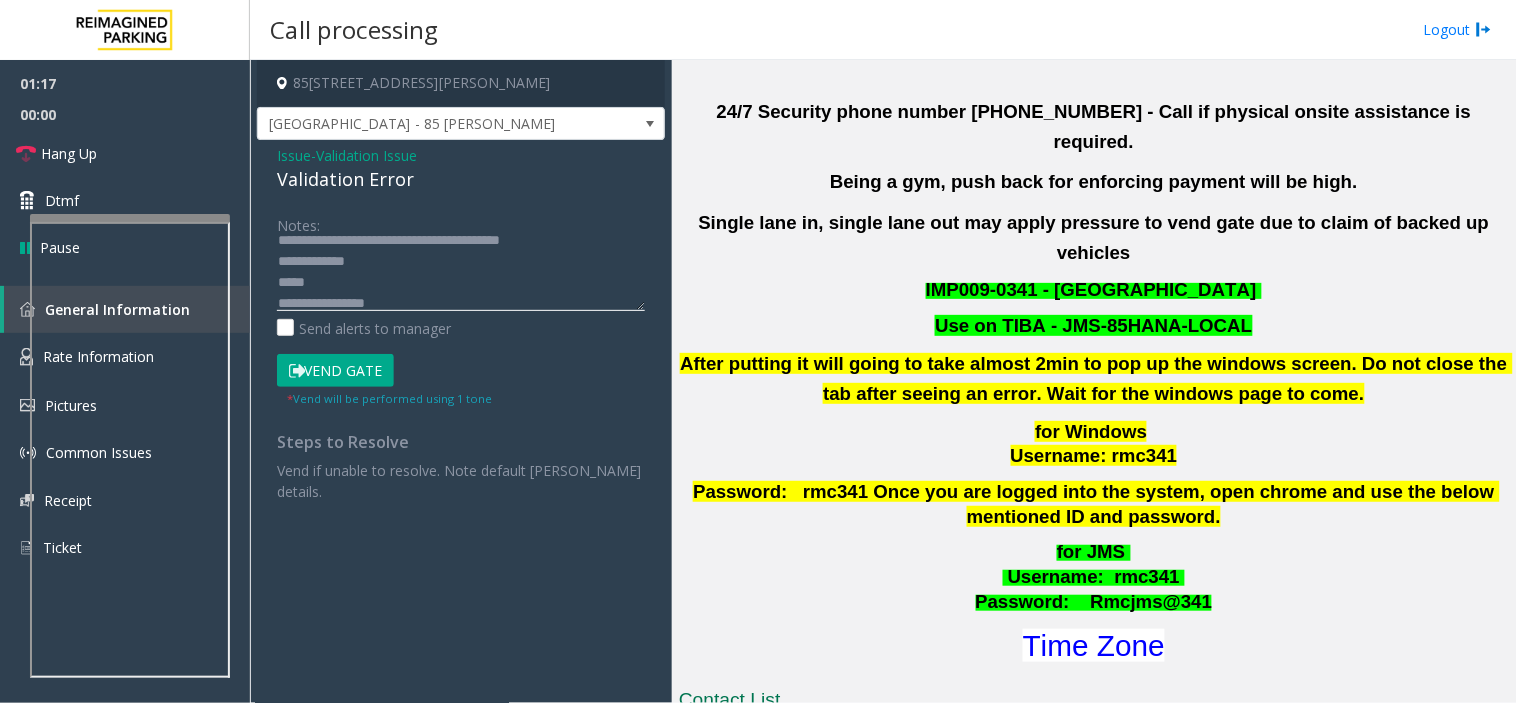 scroll, scrollTop: 63, scrollLeft: 0, axis: vertical 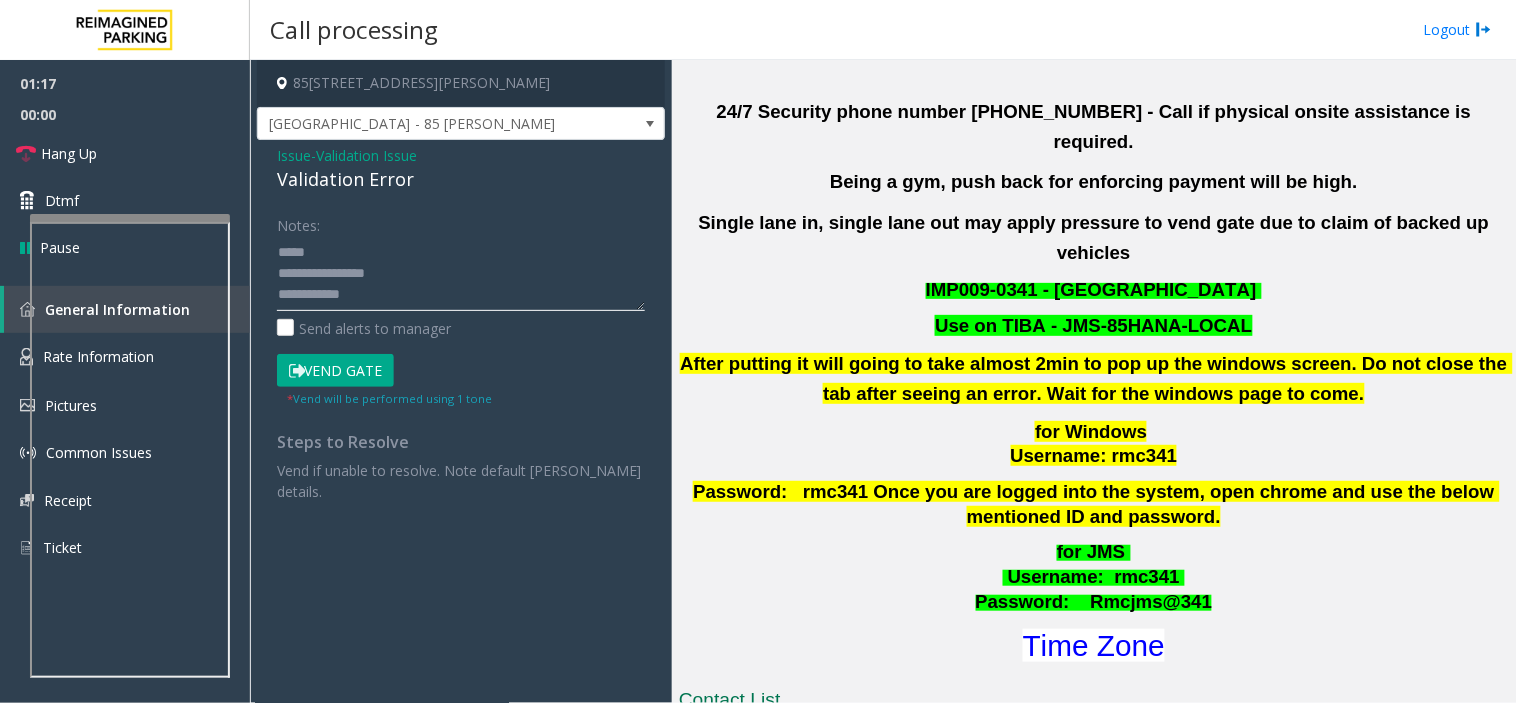 click 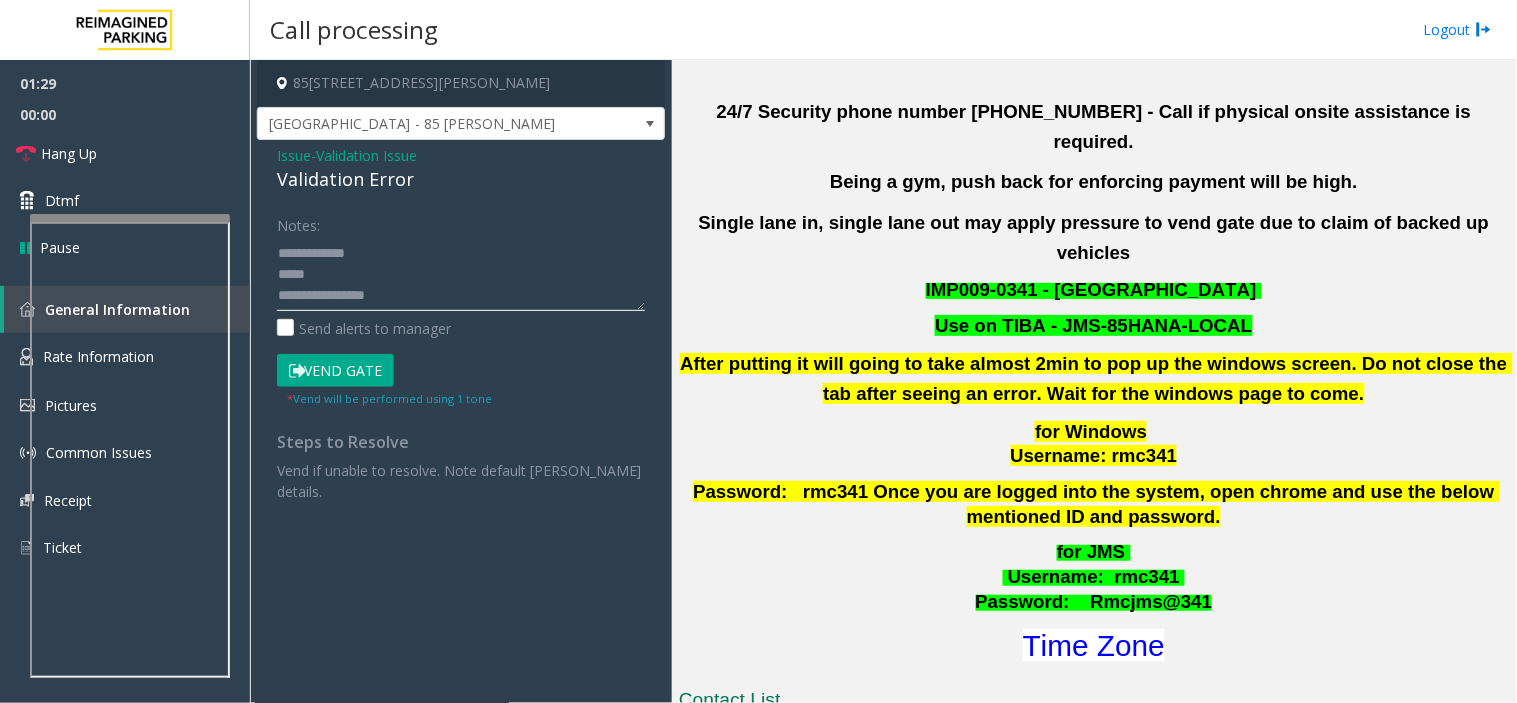 scroll, scrollTop: 63, scrollLeft: 0, axis: vertical 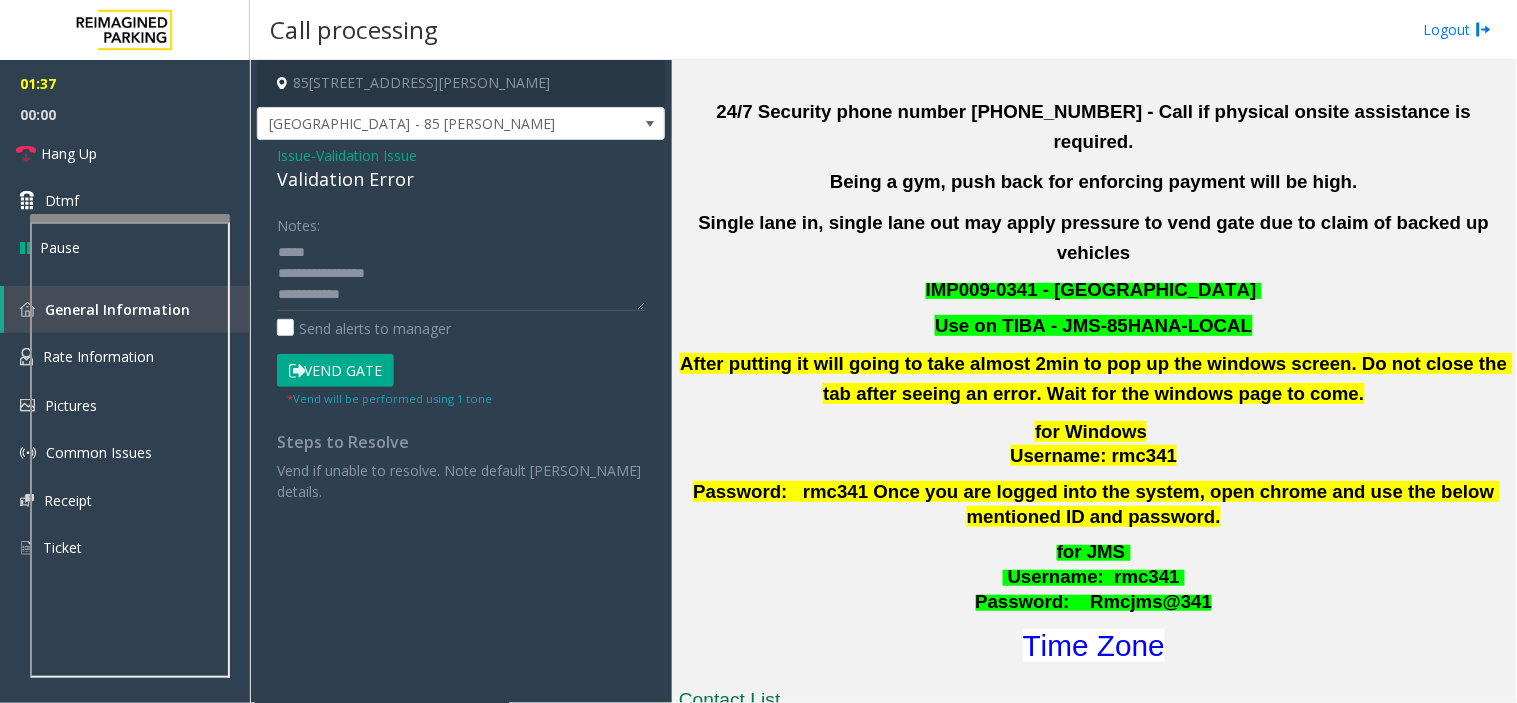 drag, startPoint x: 344, startPoint y: 372, endPoint x: 382, endPoint y: 490, distance: 123.967735 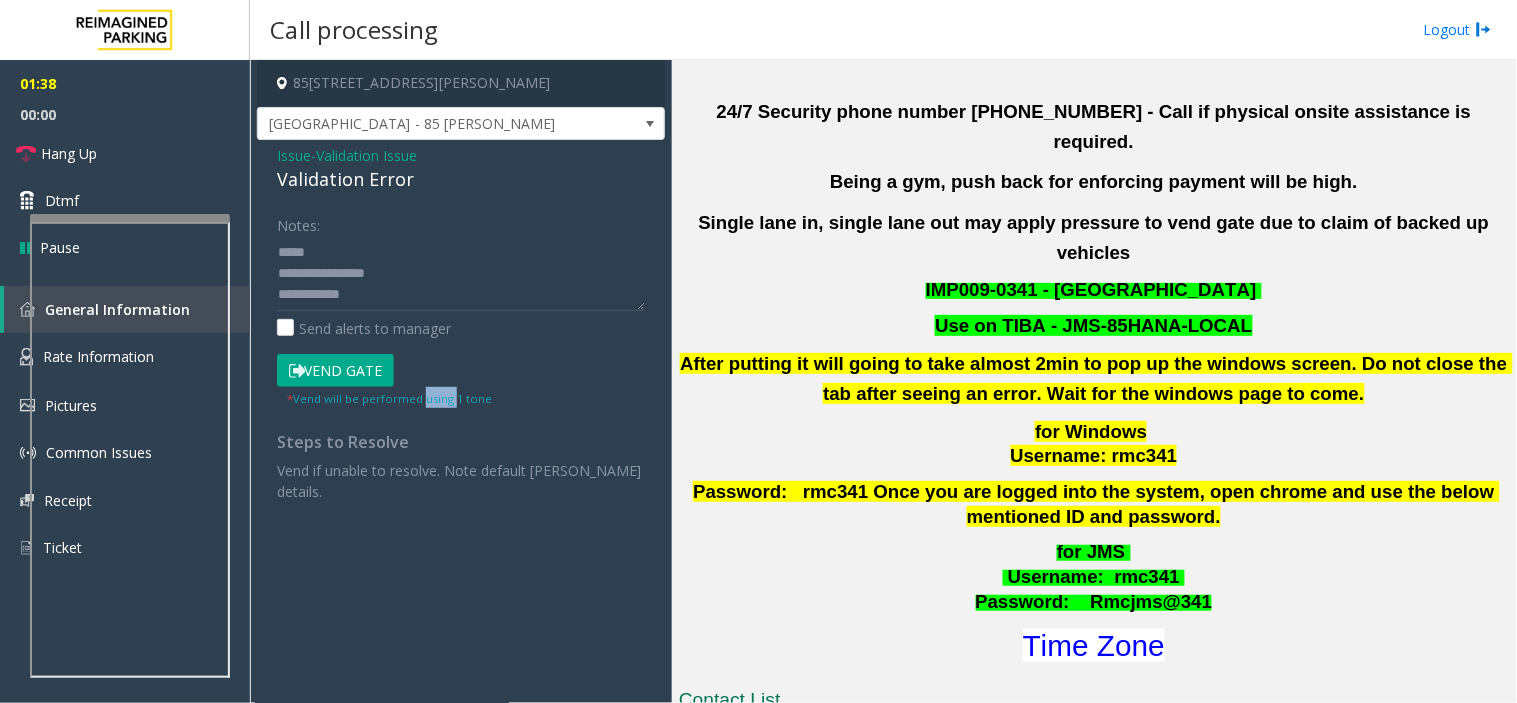 click on "* Vend will be performed using 1 tone" 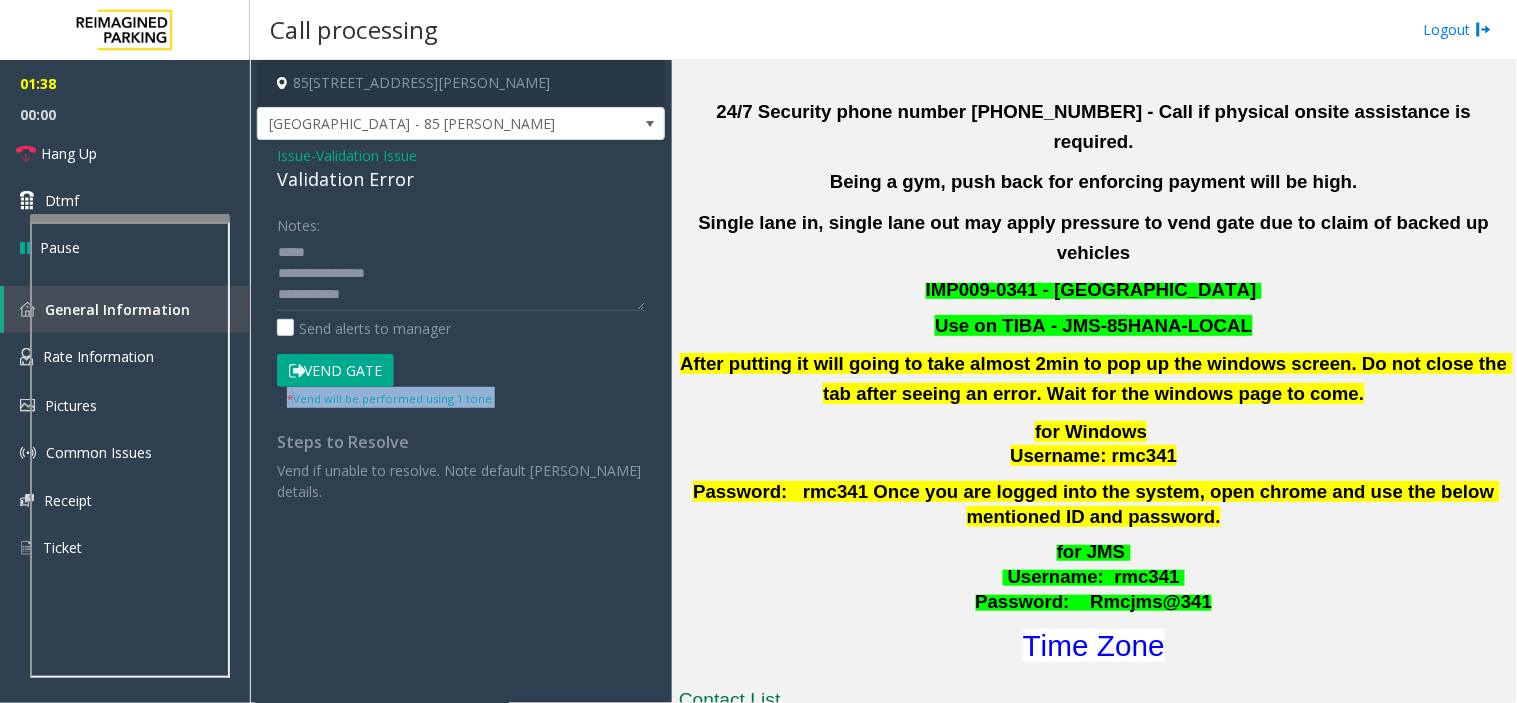 click on "* Vend will be performed using 1 tone" 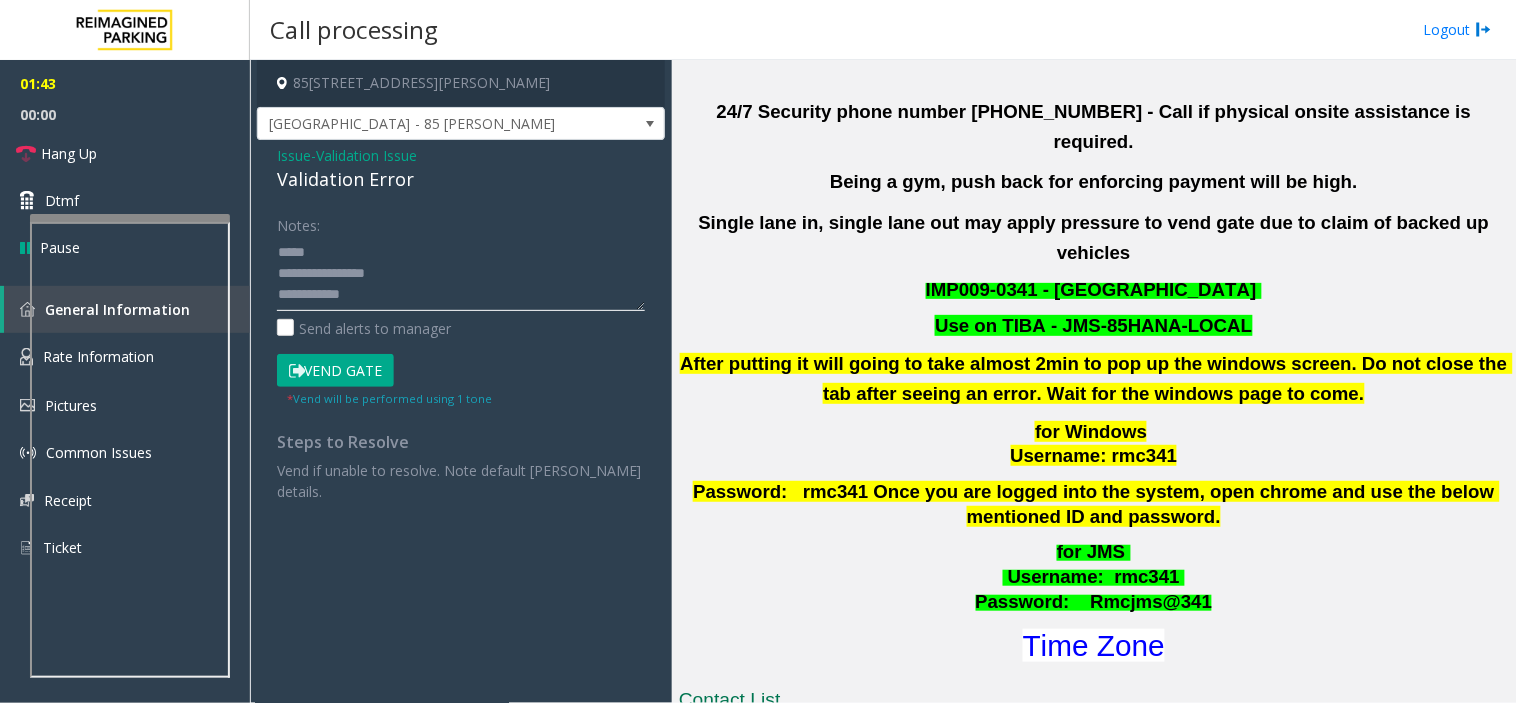 click 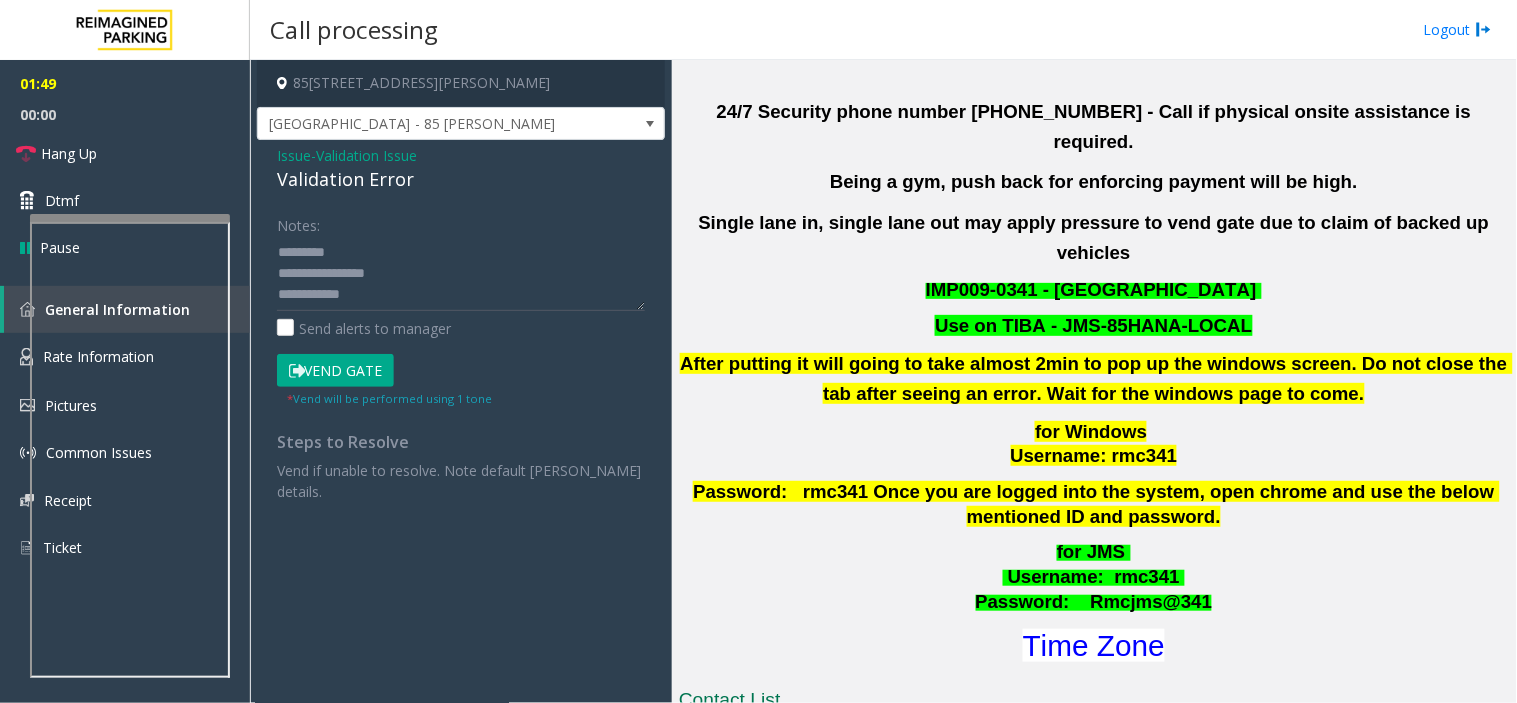 click on "Vend Gate" 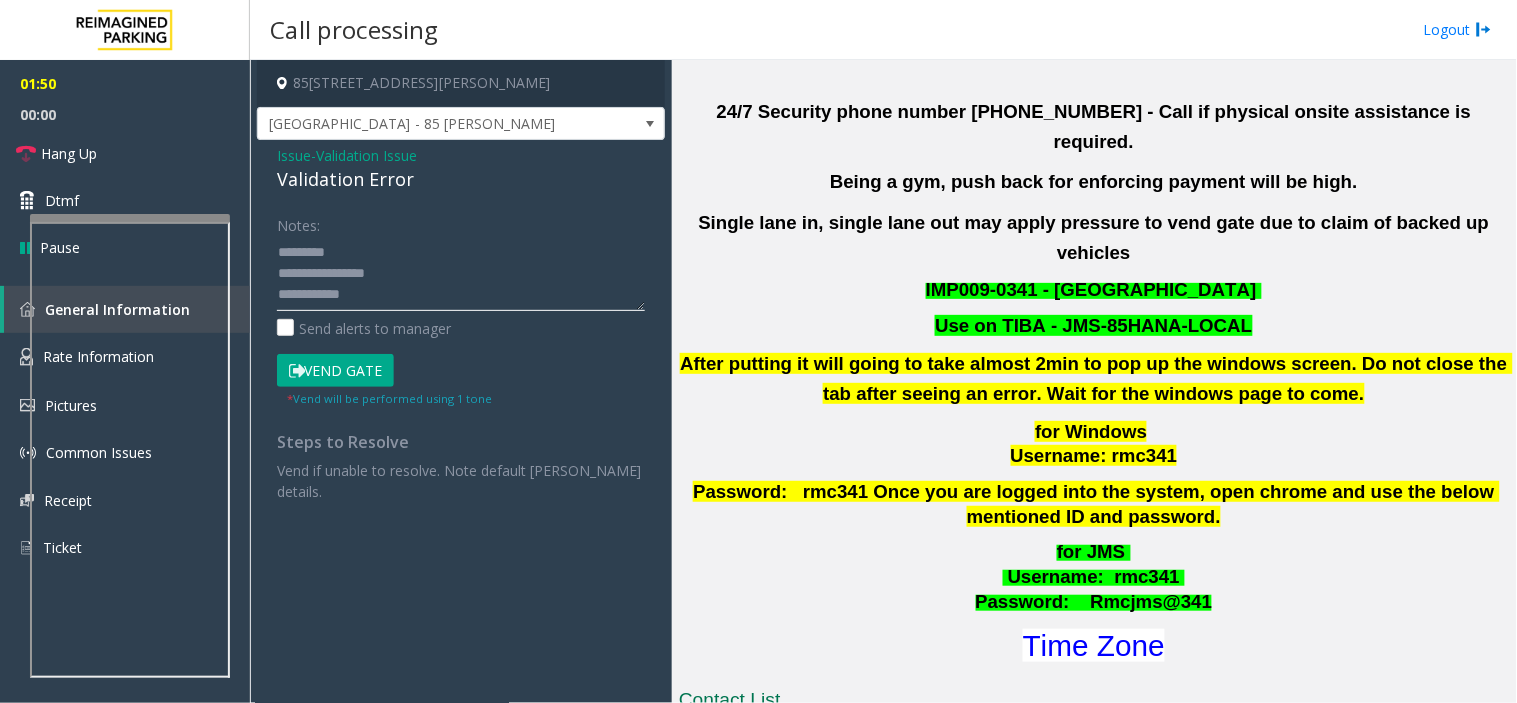 click 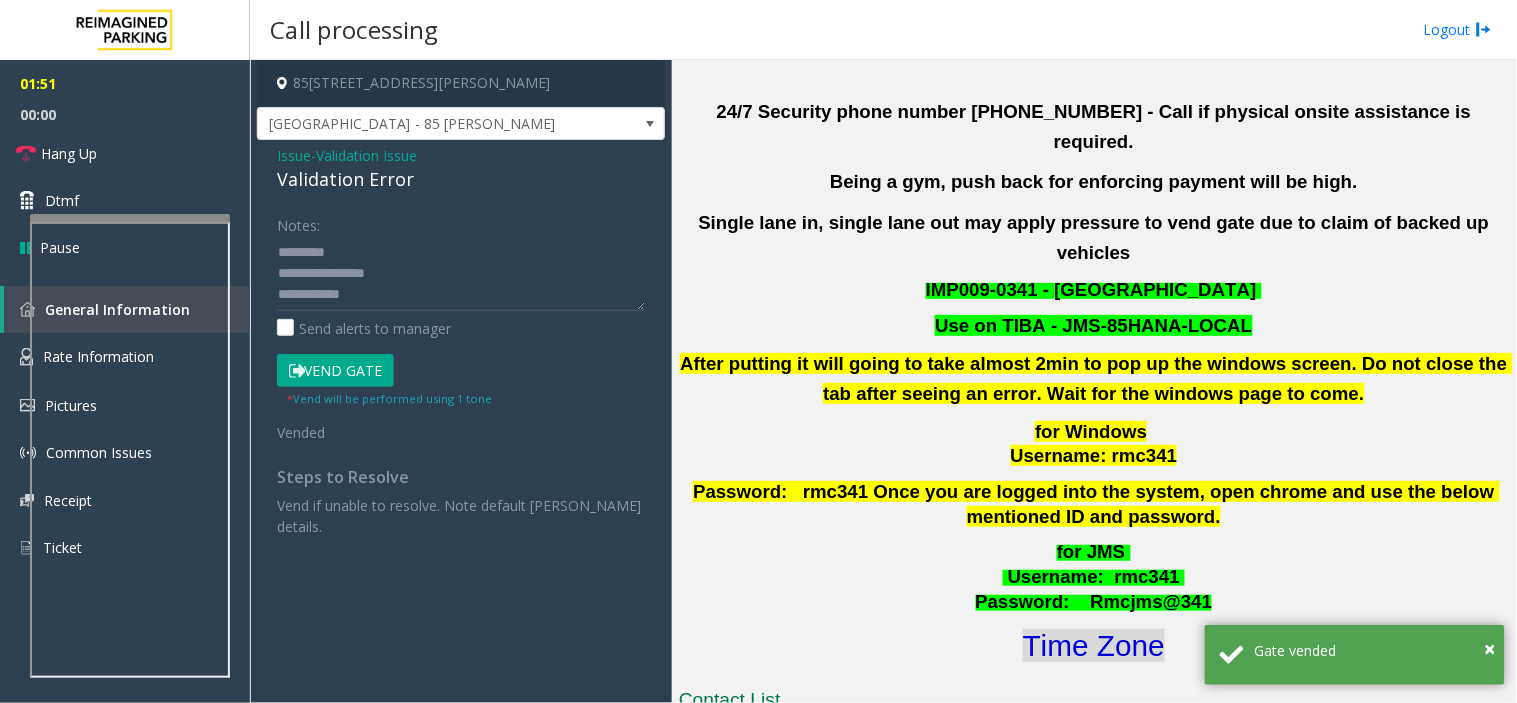 click on "Time Zone" 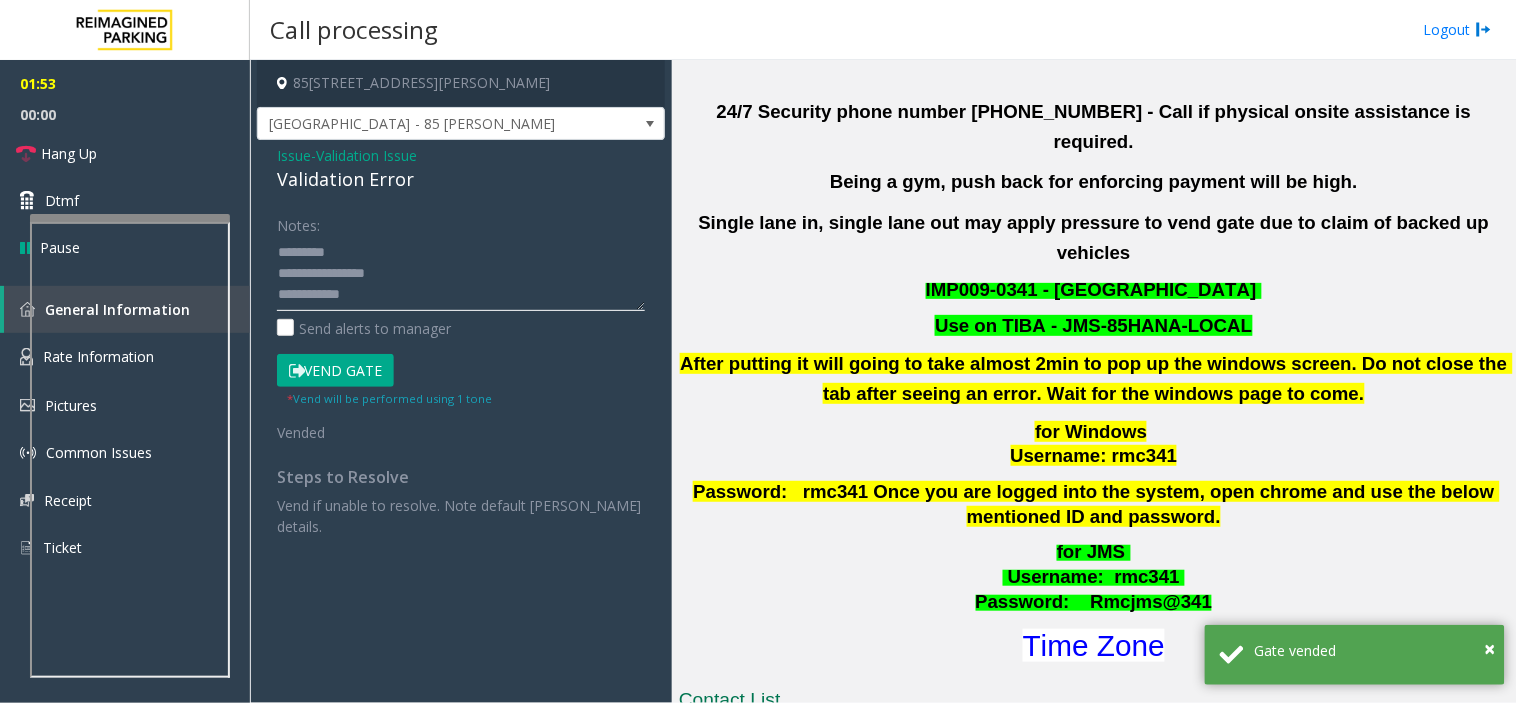 click 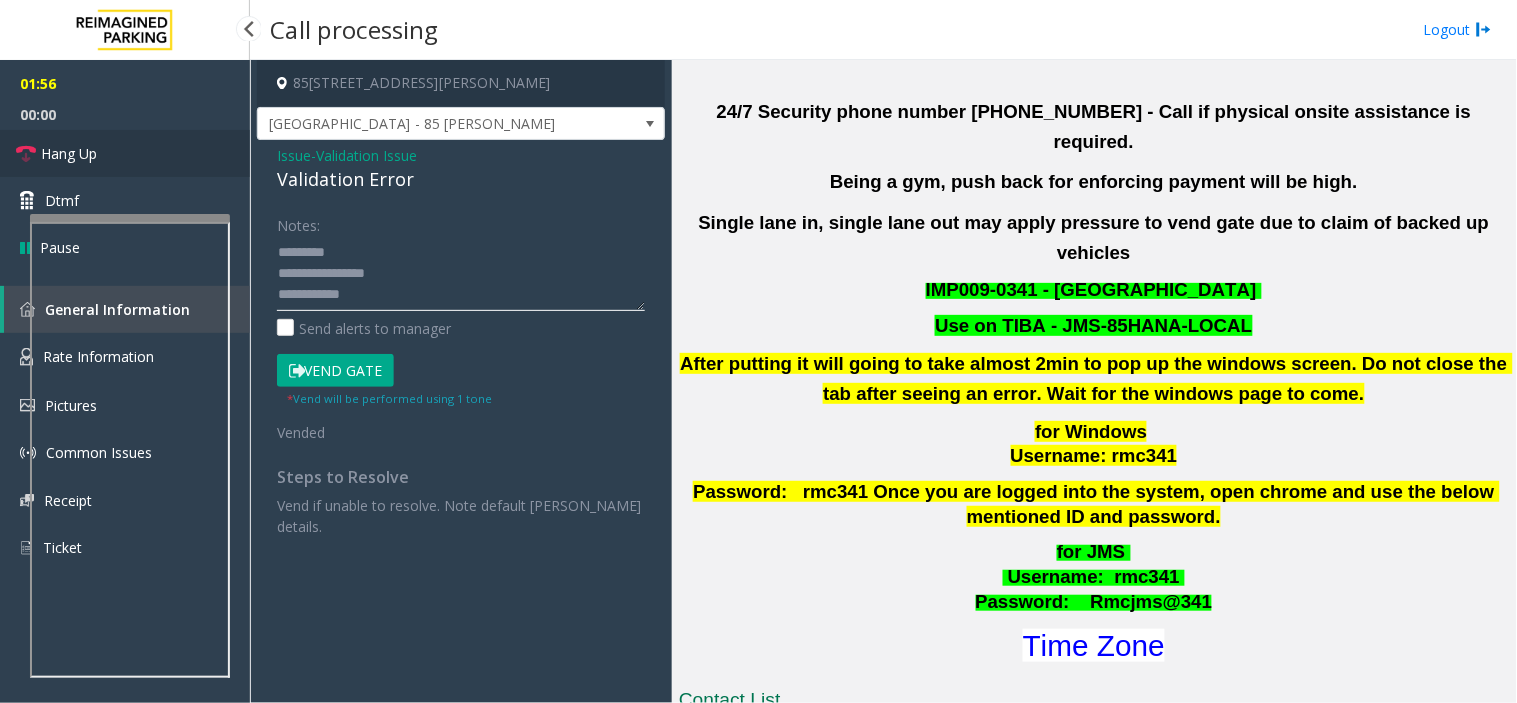 type on "**********" 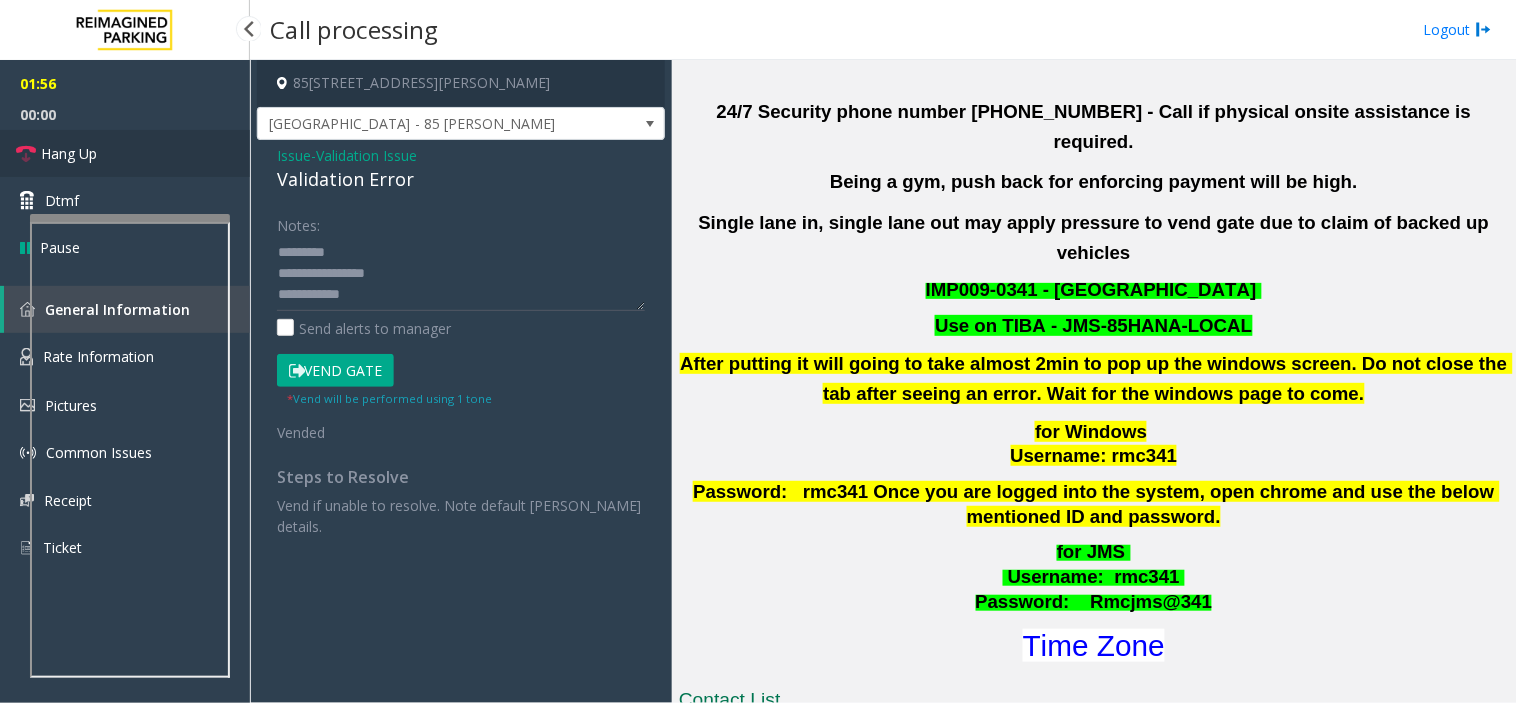 click on "Hang Up" at bounding box center [125, 153] 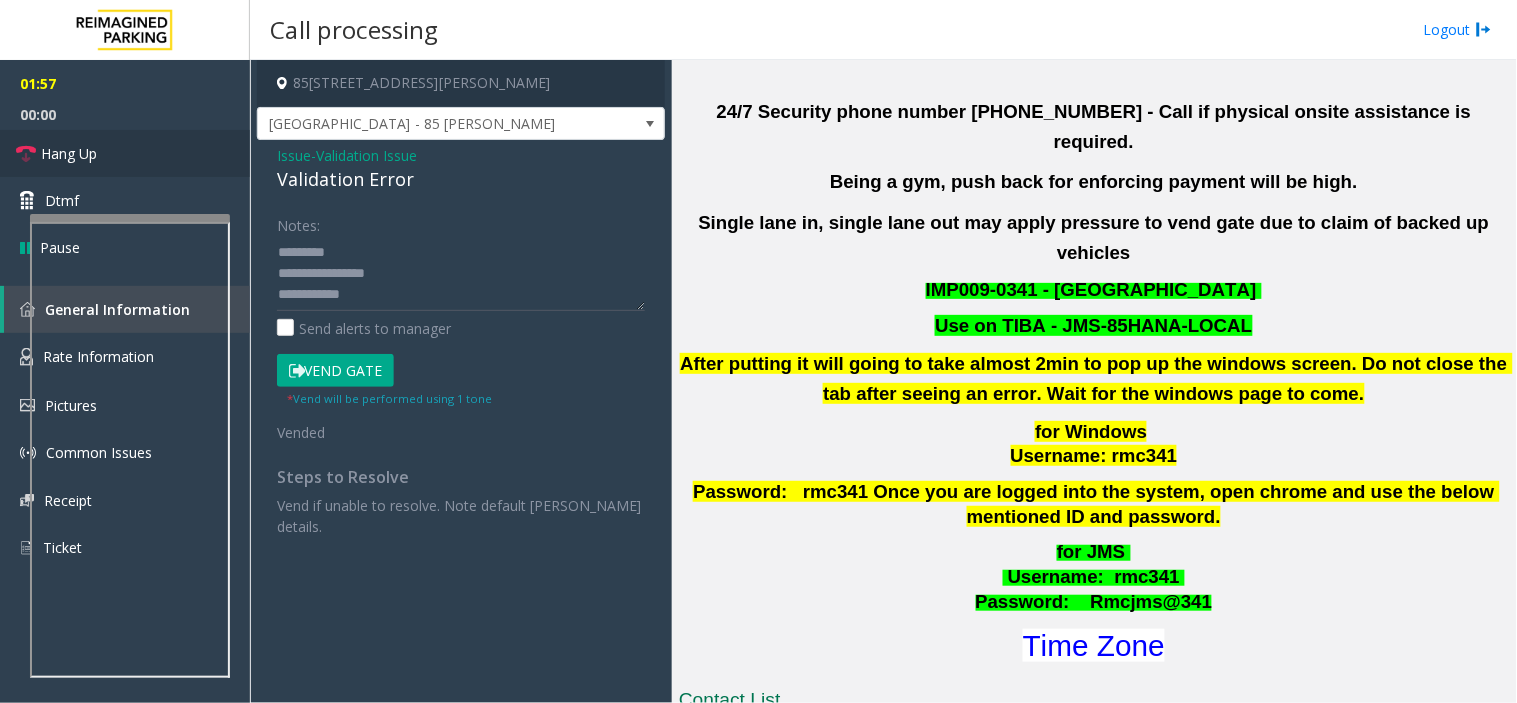 scroll, scrollTop: 0, scrollLeft: 0, axis: both 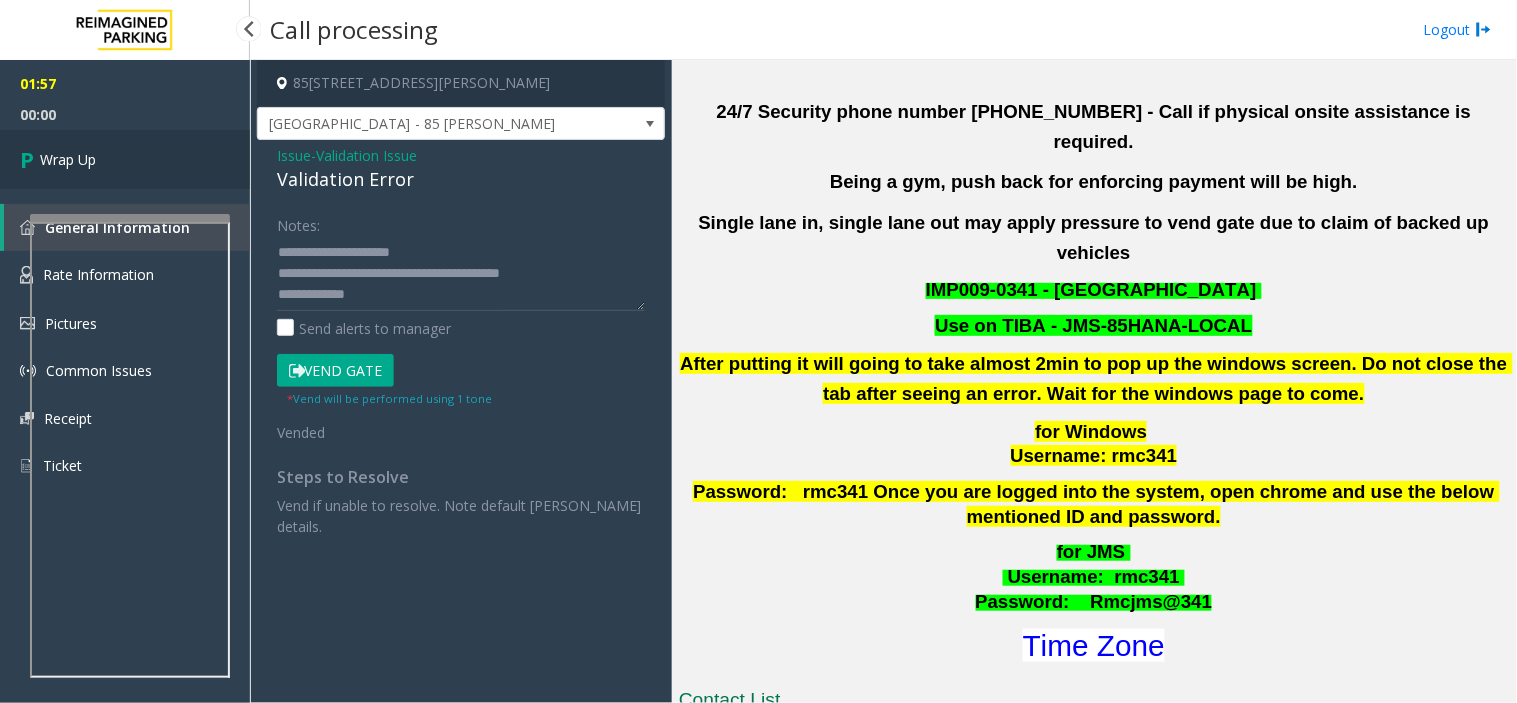 click on "Wrap Up" at bounding box center [125, 159] 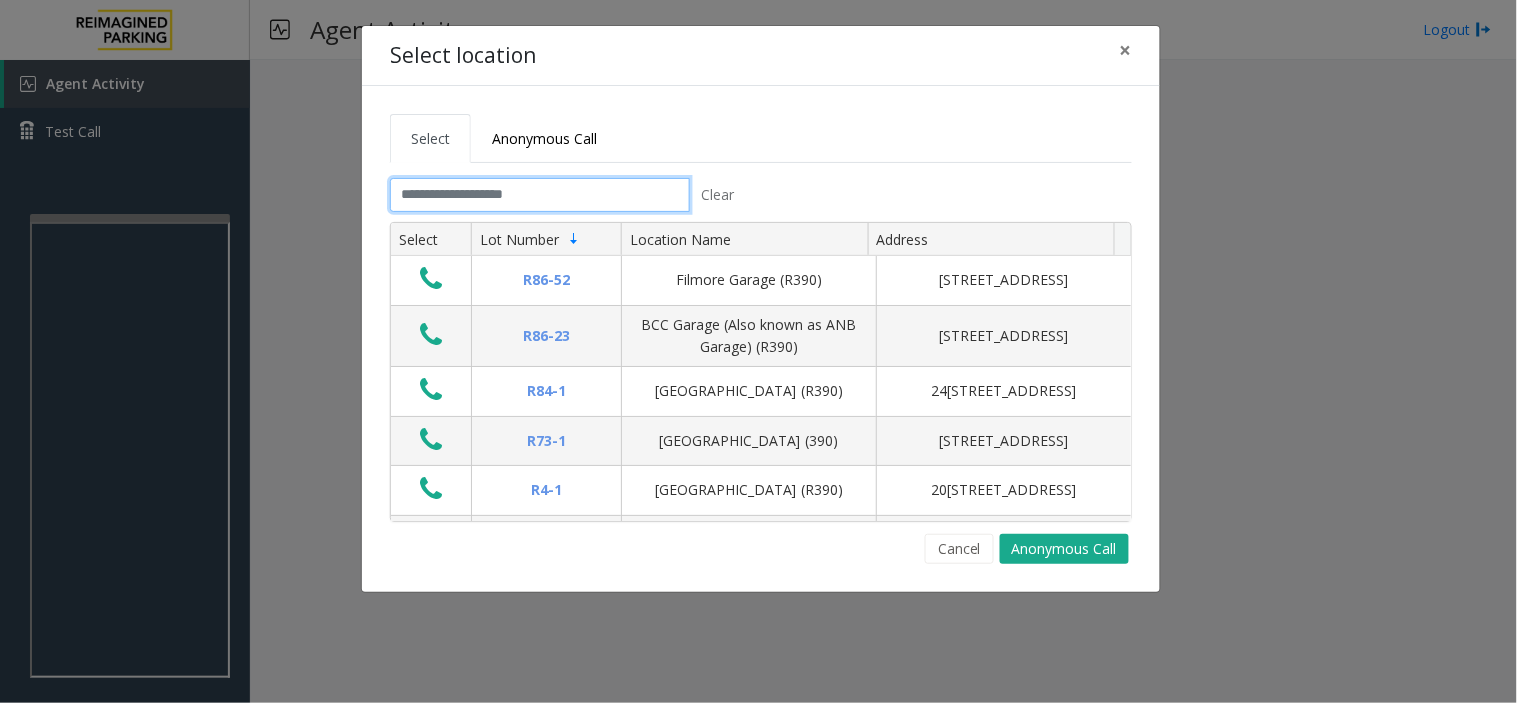 click 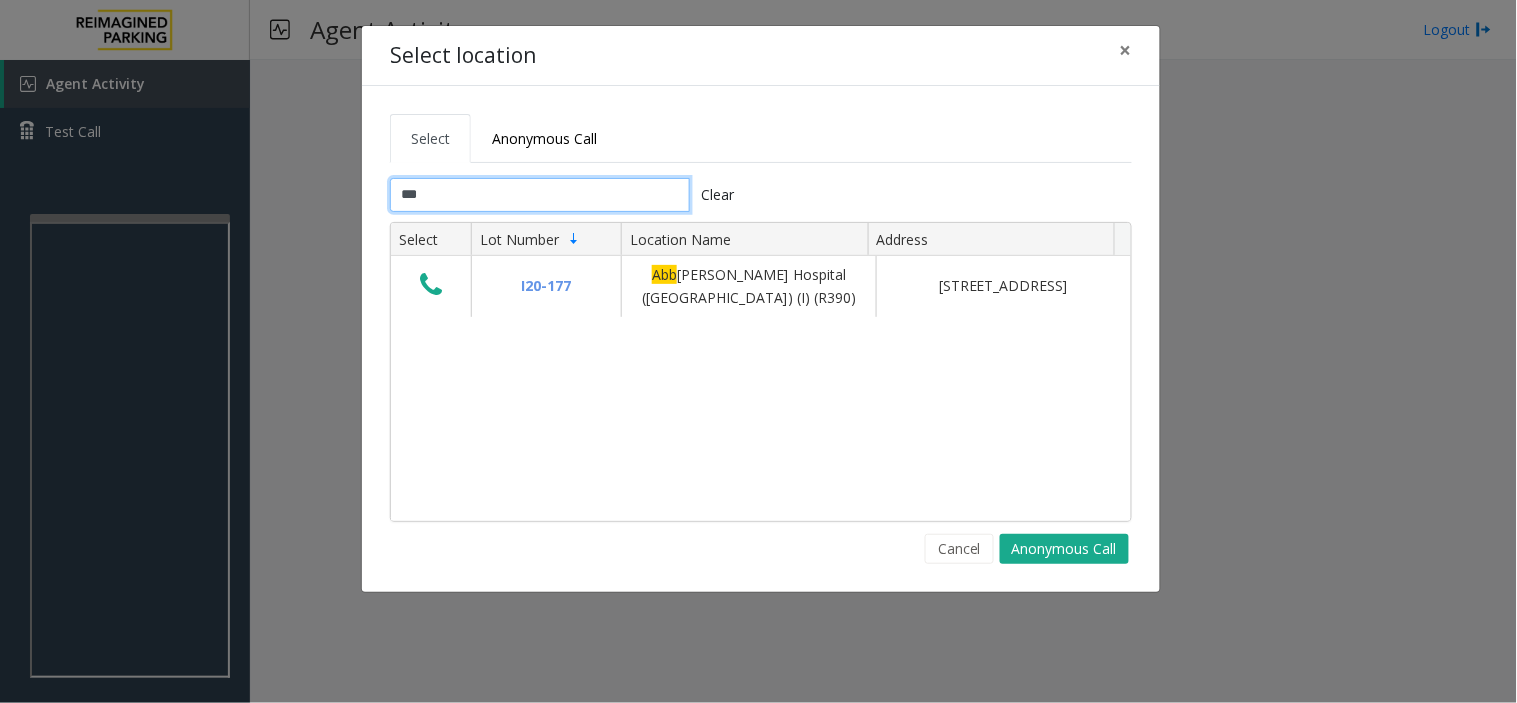type on "***" 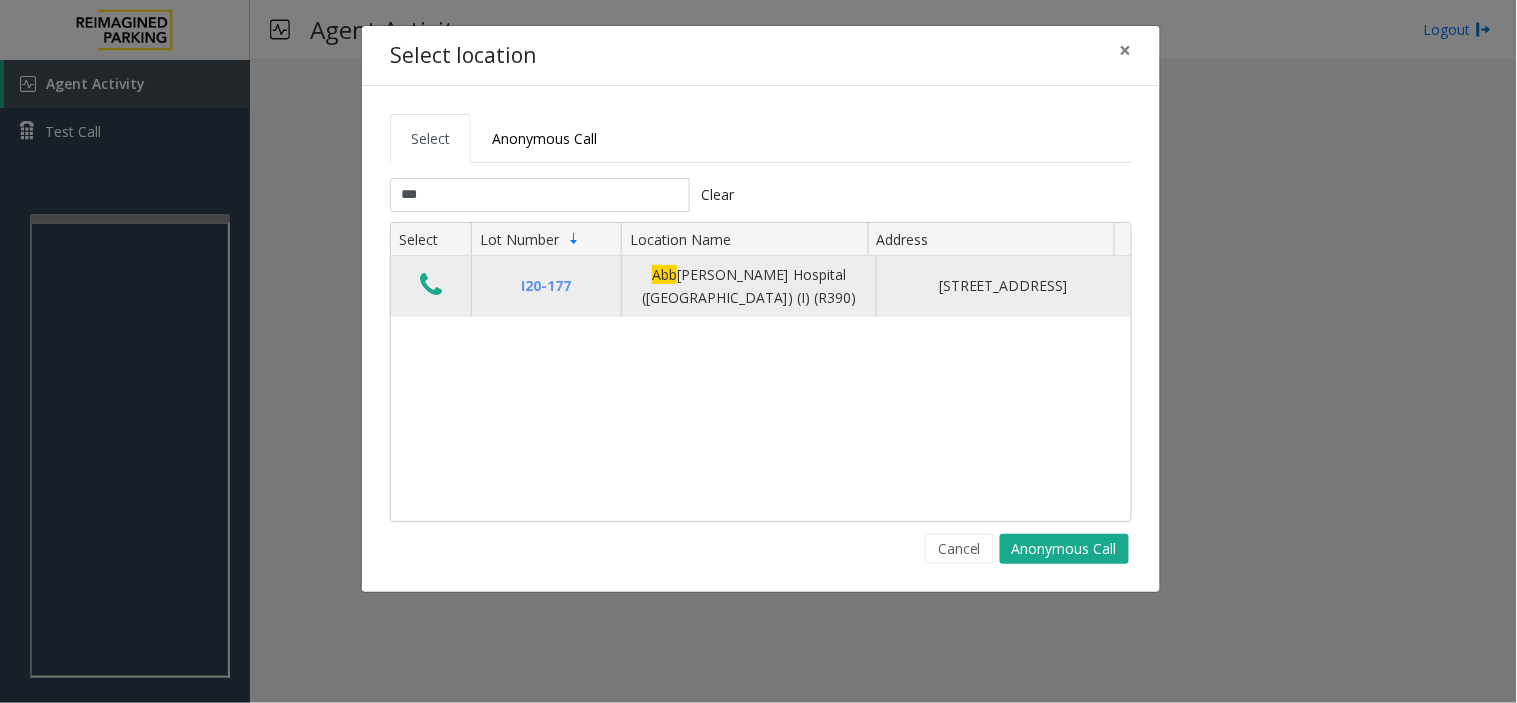 click 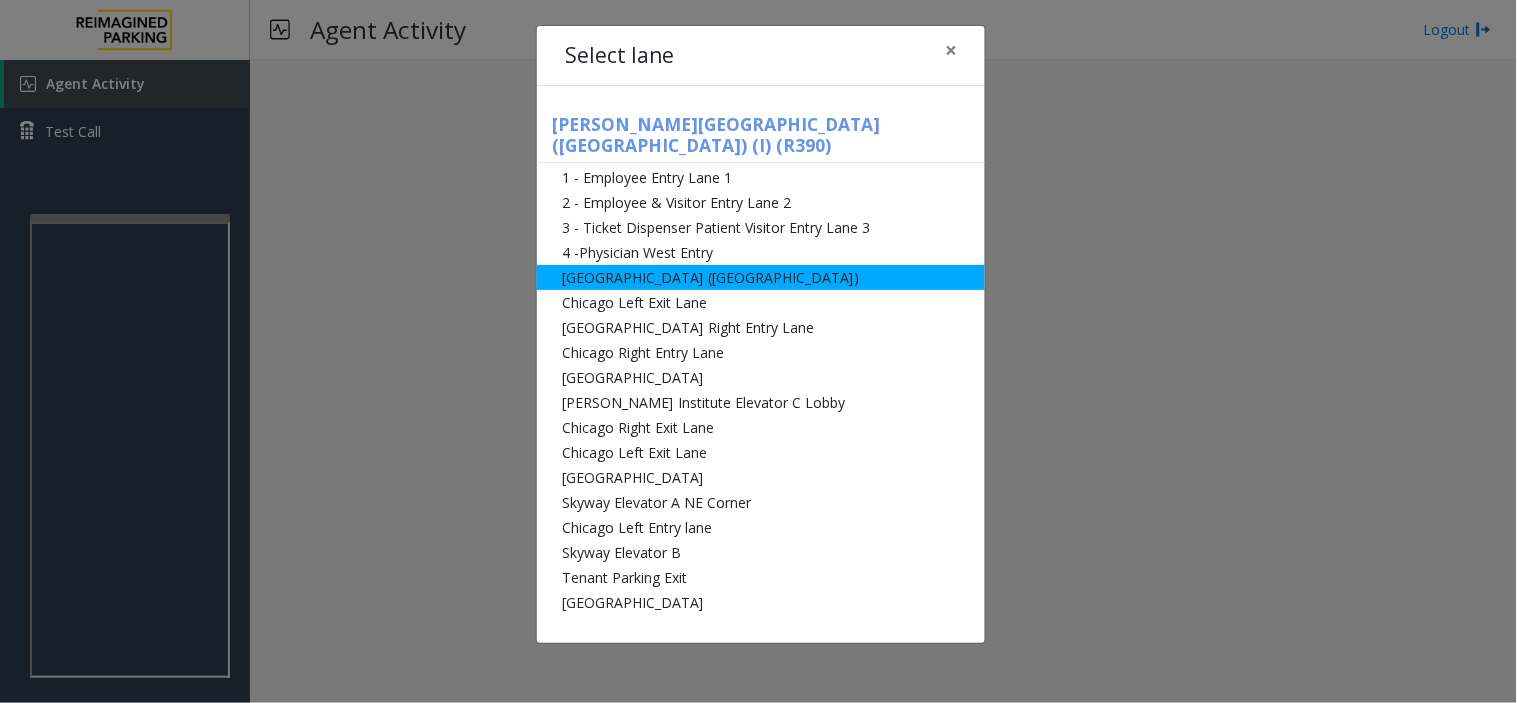 click on "[GEOGRAPHIC_DATA] ([GEOGRAPHIC_DATA])" 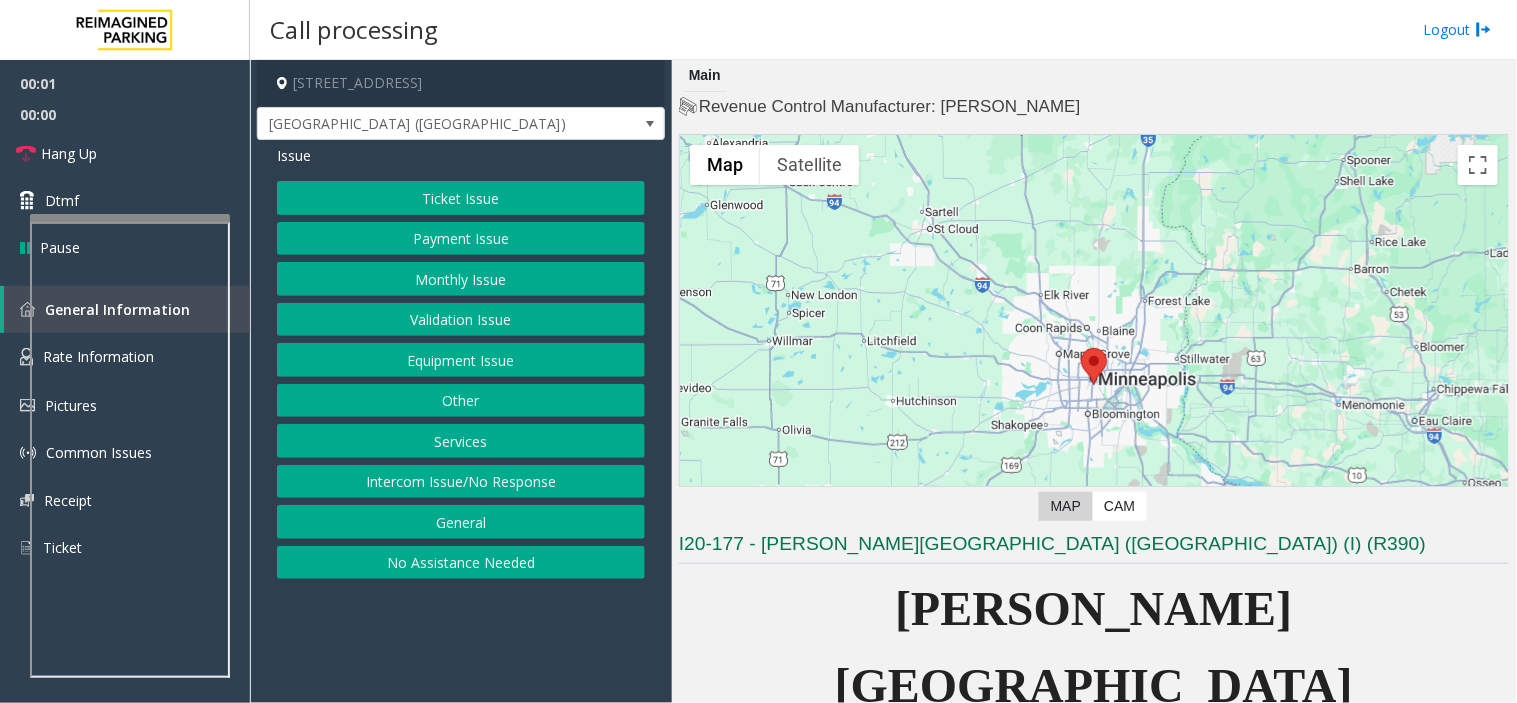 click on "Validation Issue" 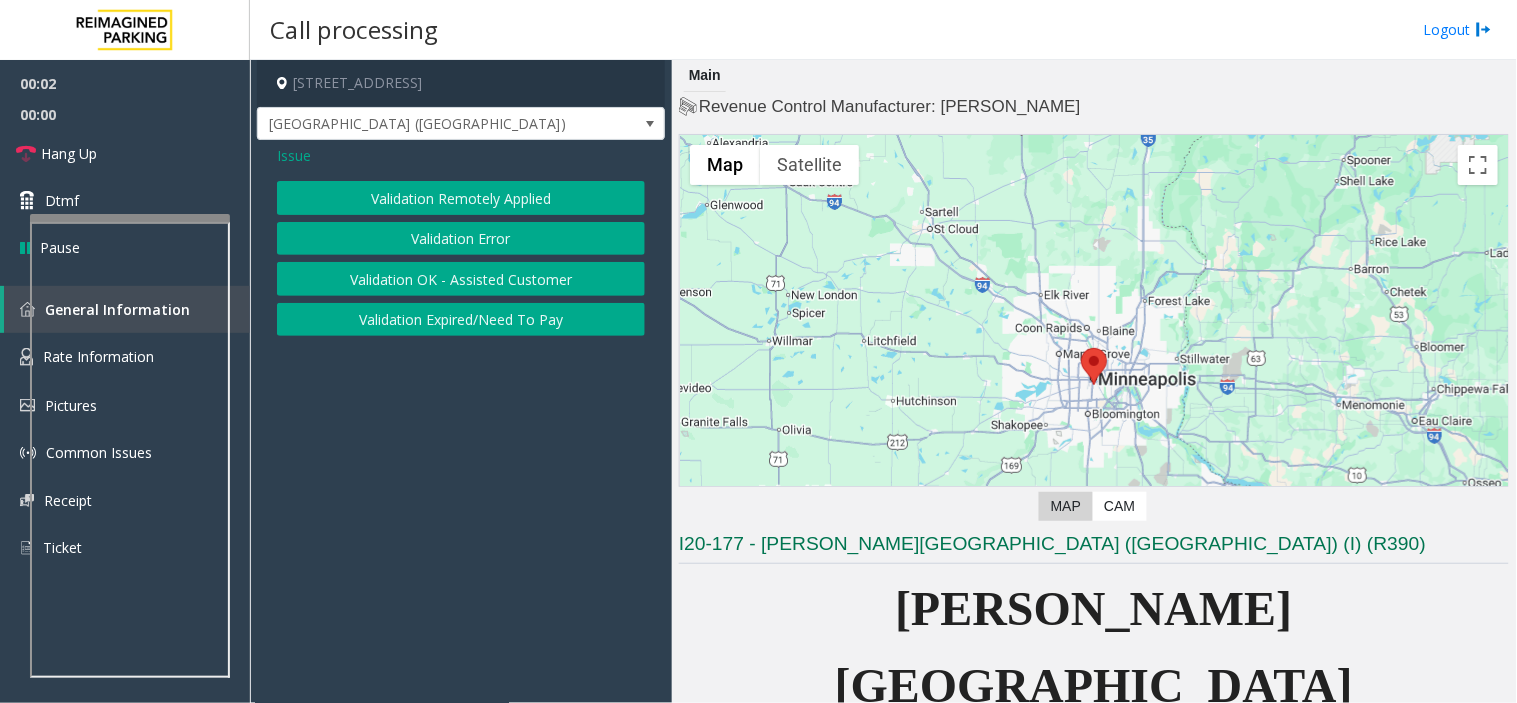 click on "Issue" 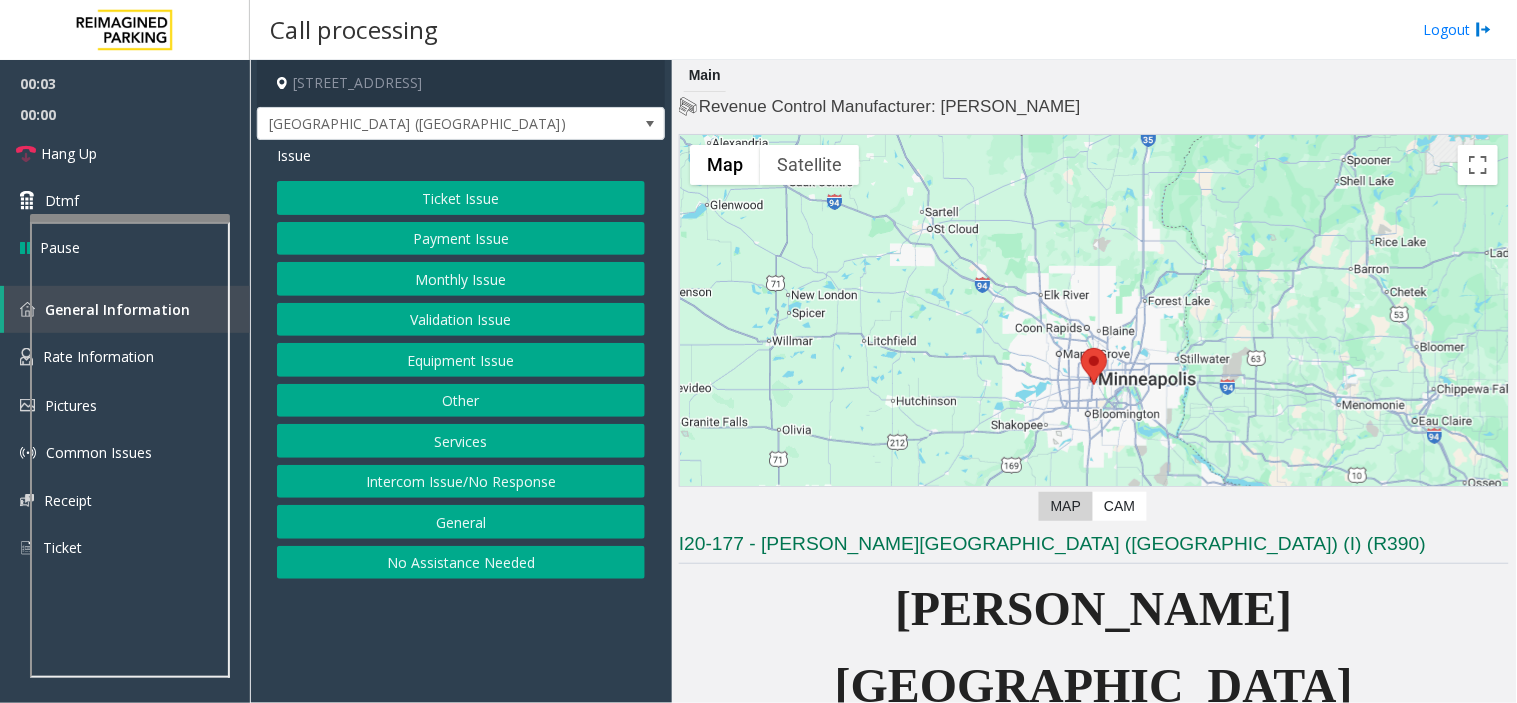 click on "Equipment Issue" 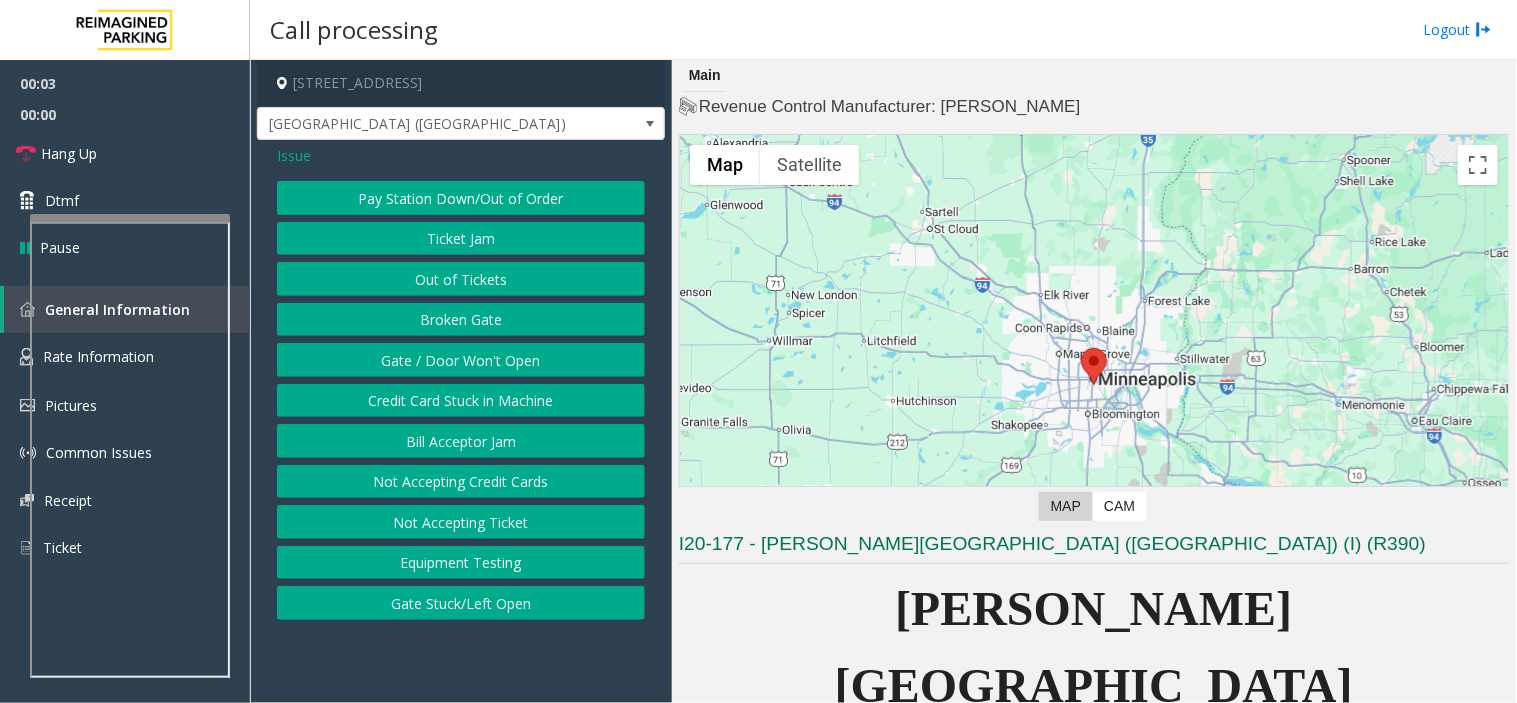 click on "Gate / Door Won't Open" 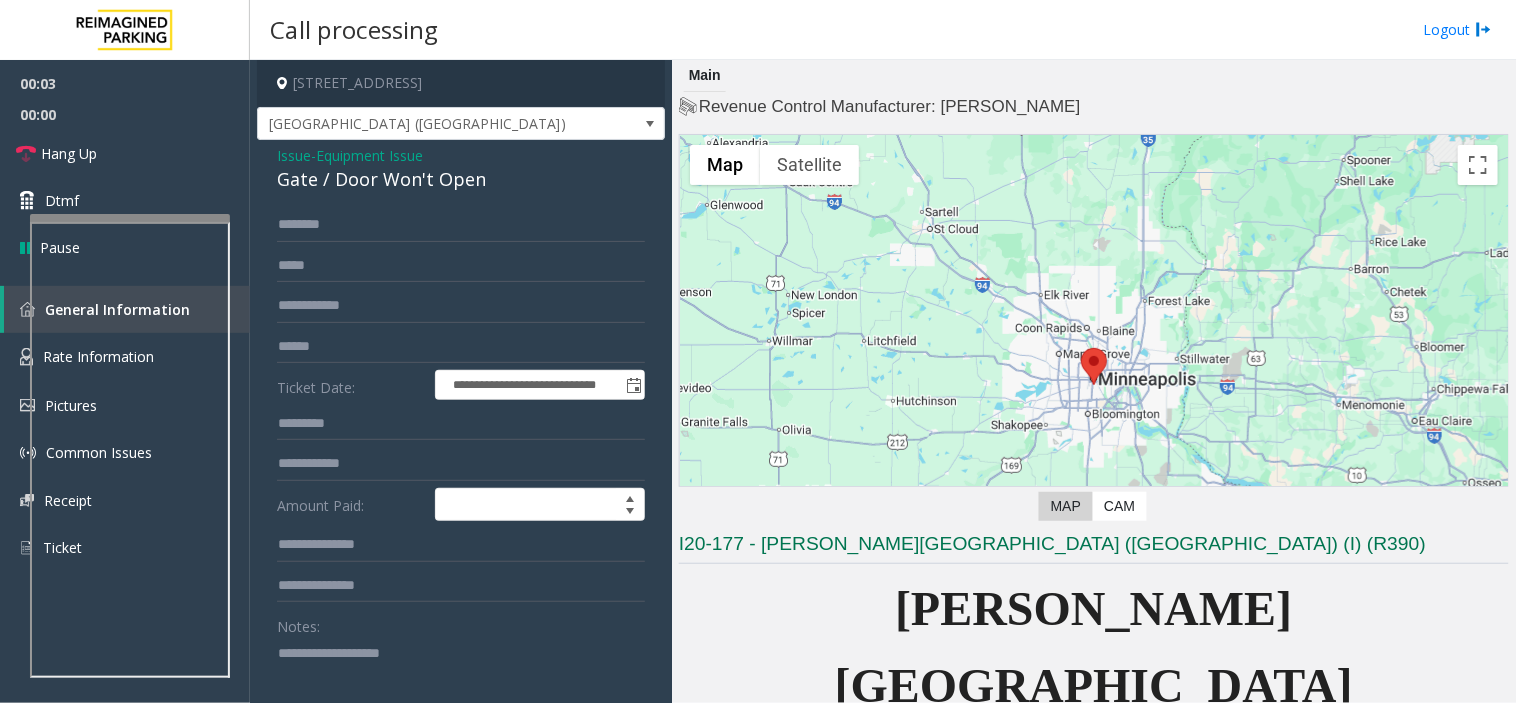 scroll, scrollTop: 451, scrollLeft: 0, axis: vertical 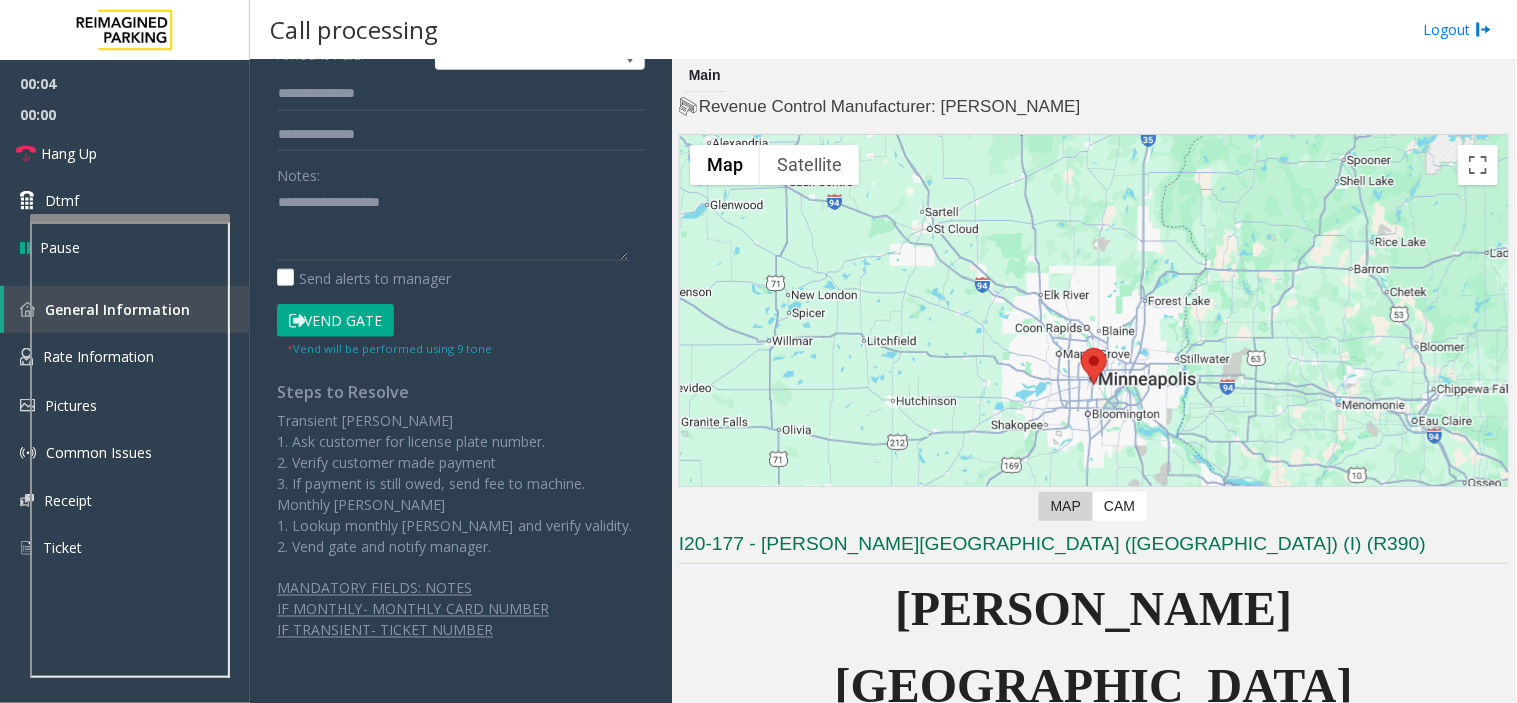 click on "**********" 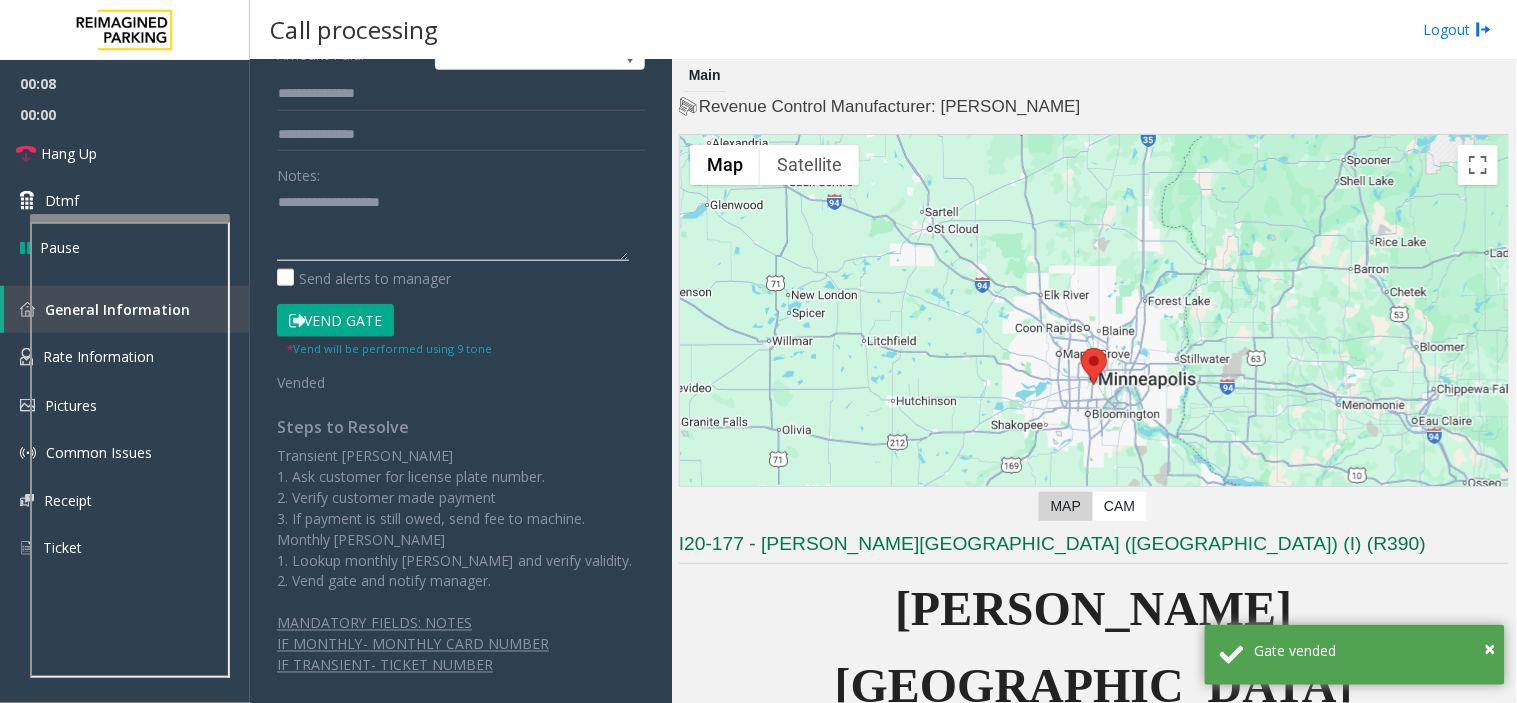 click 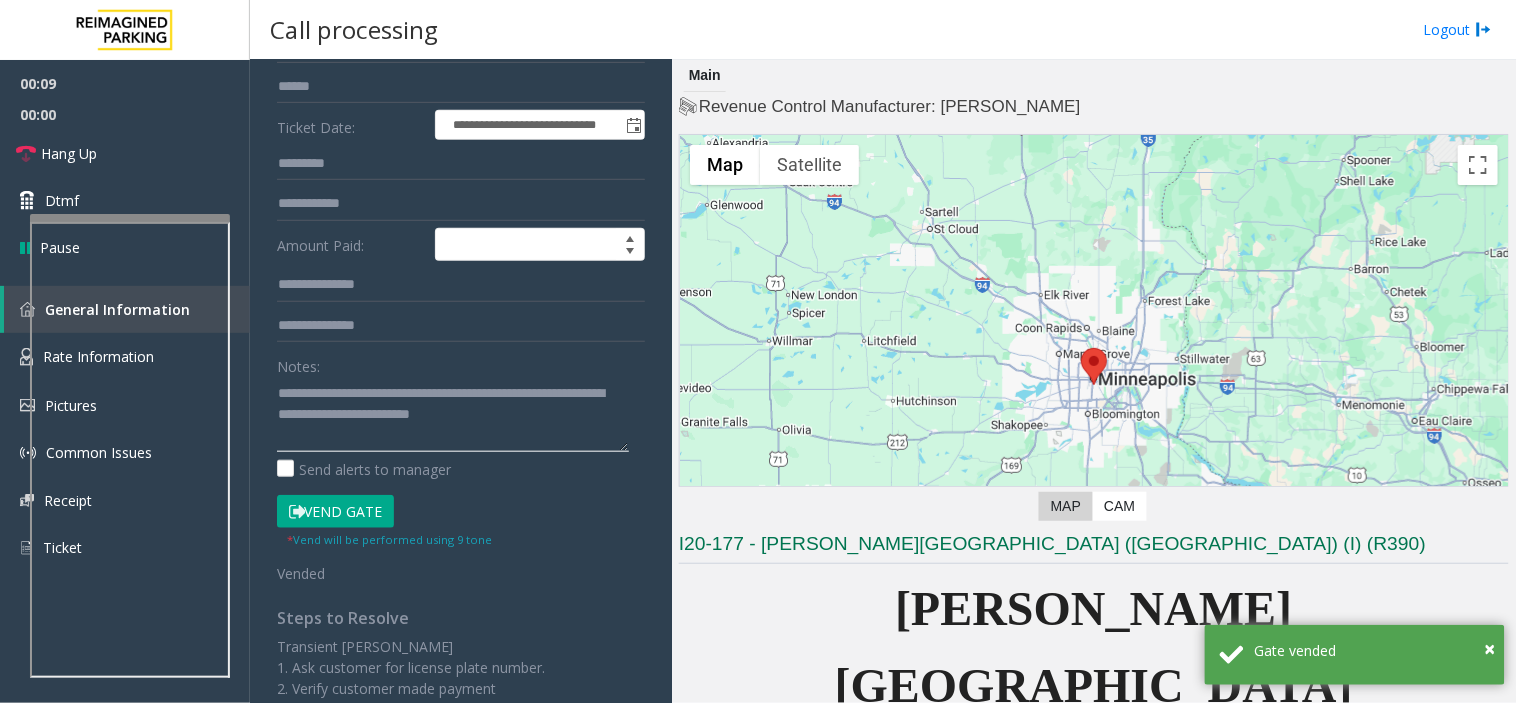 scroll, scrollTop: 0, scrollLeft: 0, axis: both 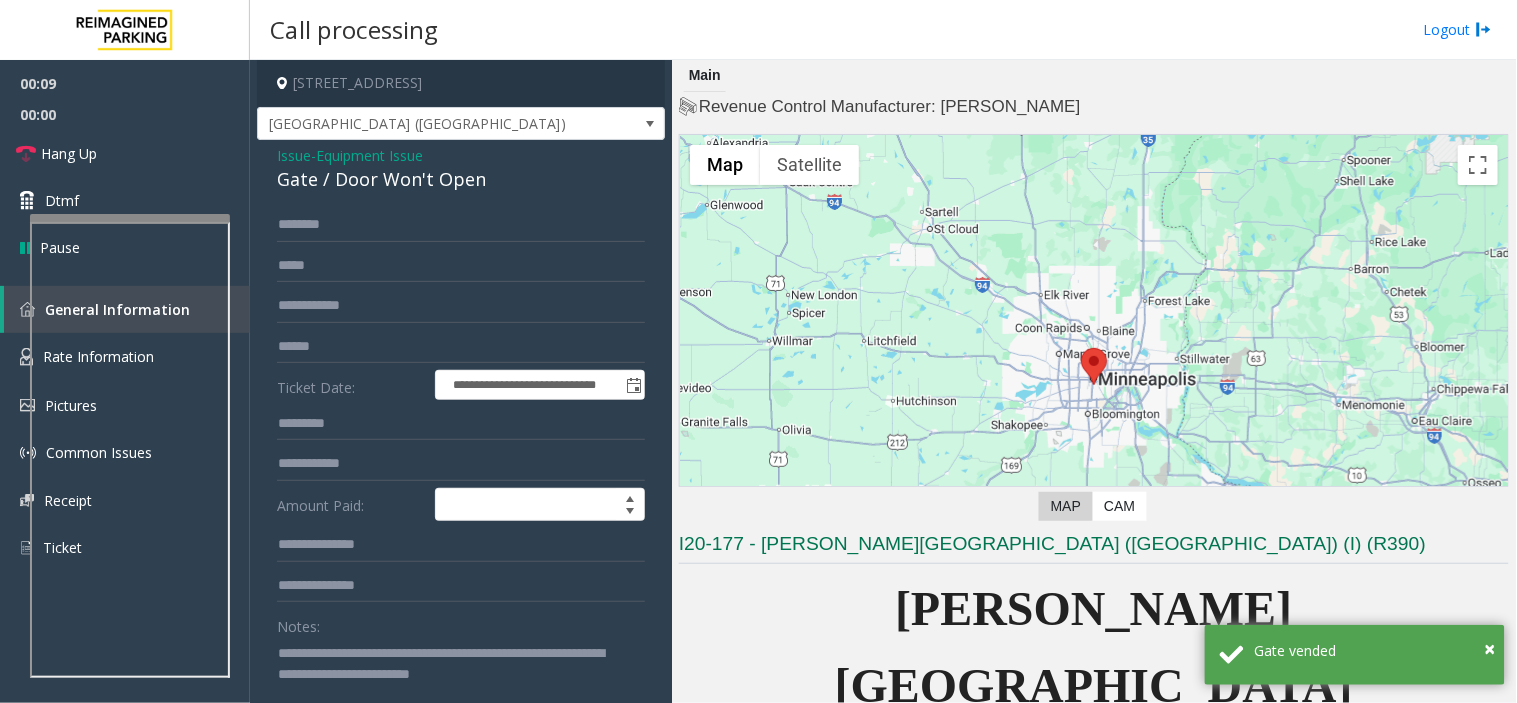 click on "Gate / Door Won't Open" 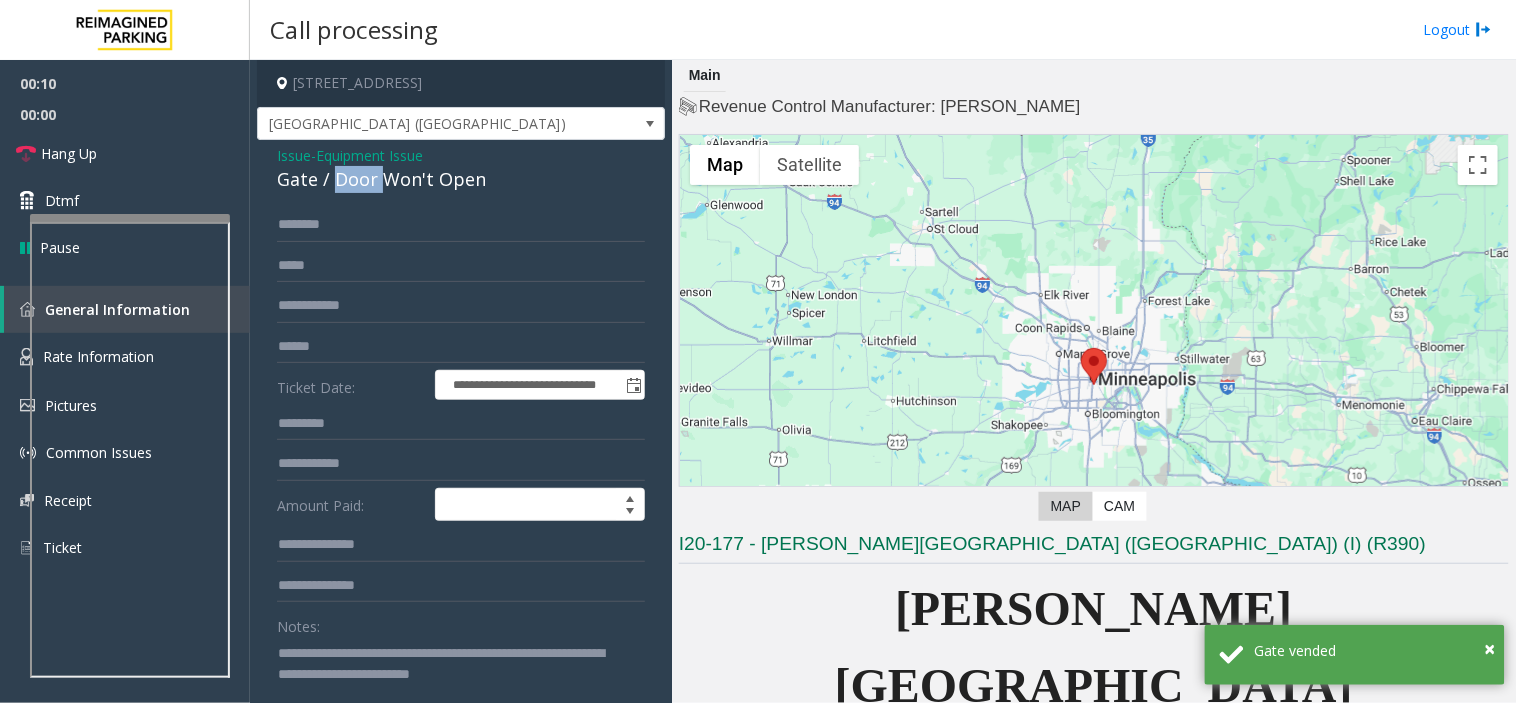 click on "Gate / Door Won't Open" 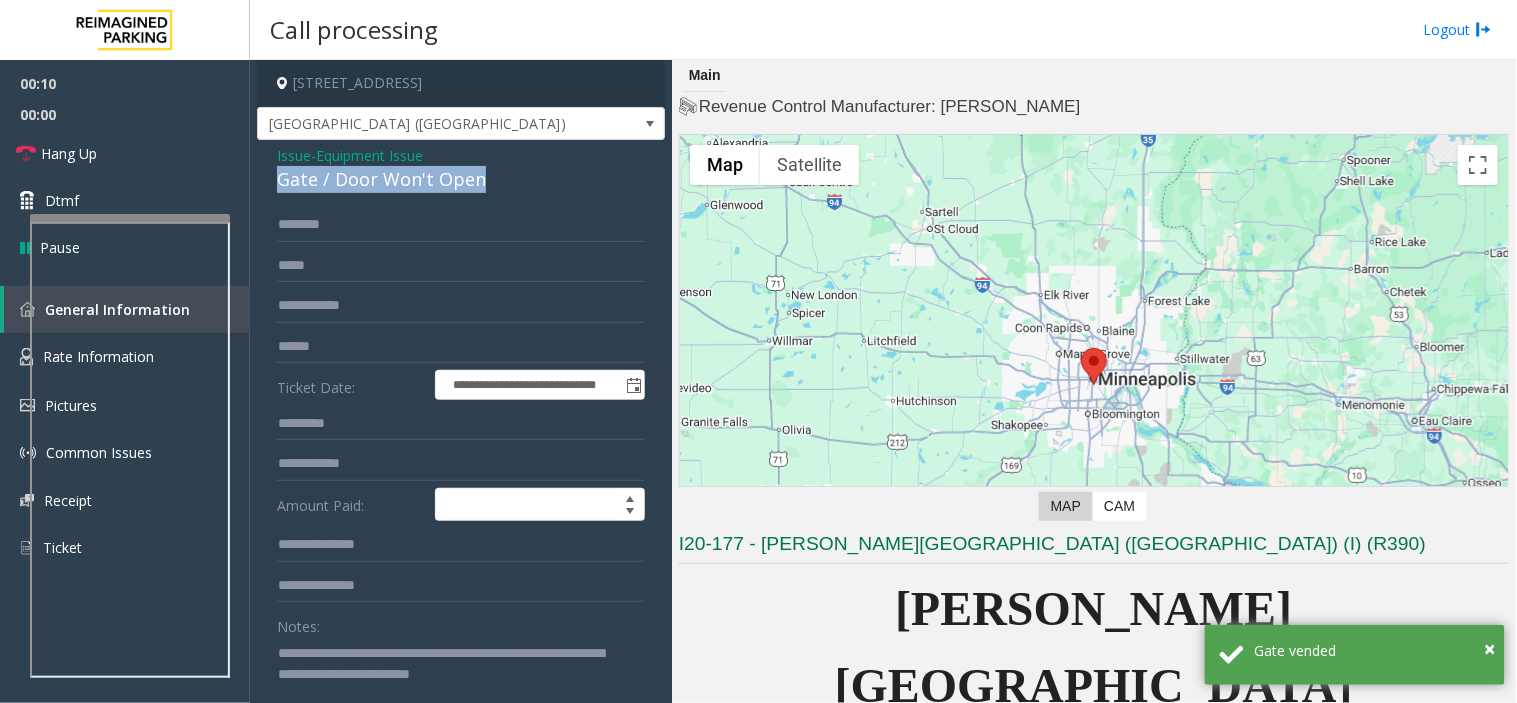 click on "Gate / Door Won't Open" 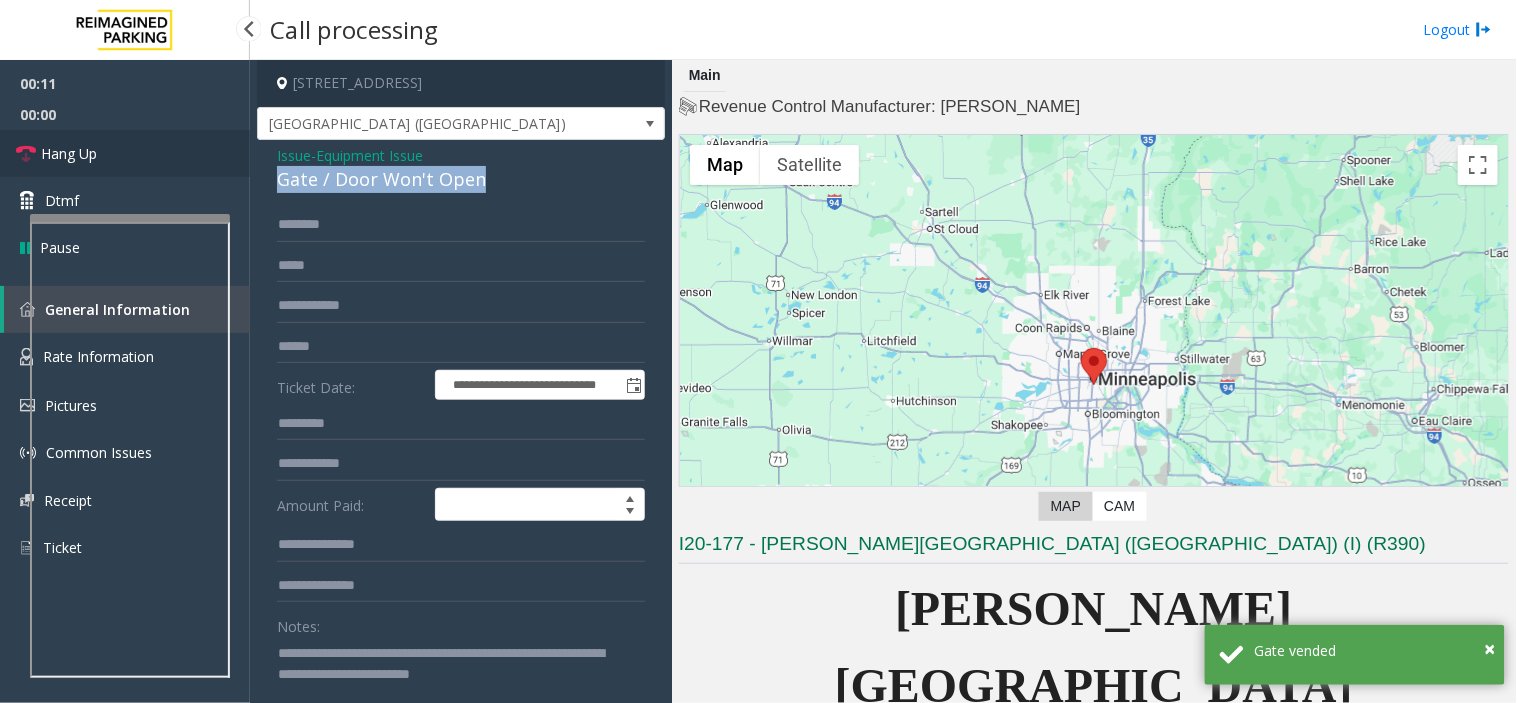 click on "Hang Up" at bounding box center [69, 153] 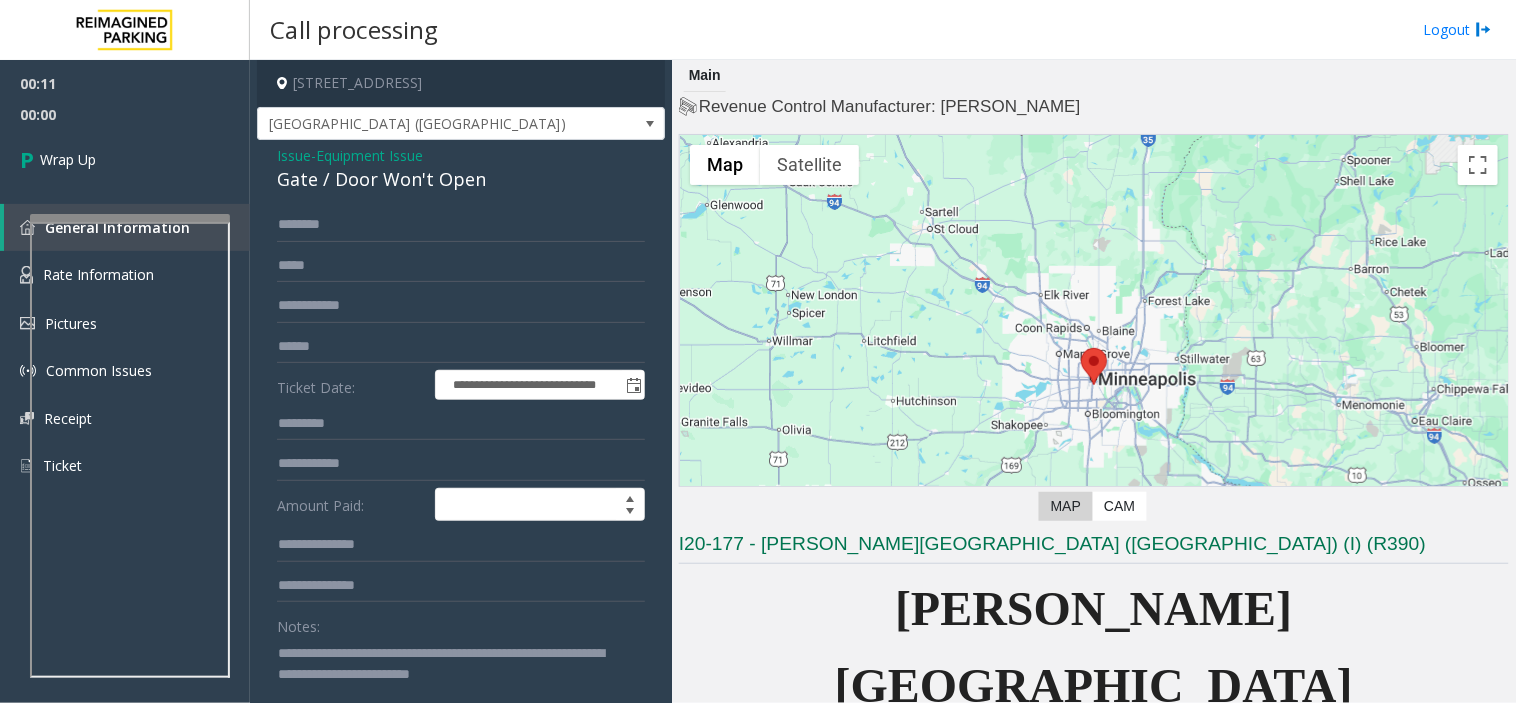 click 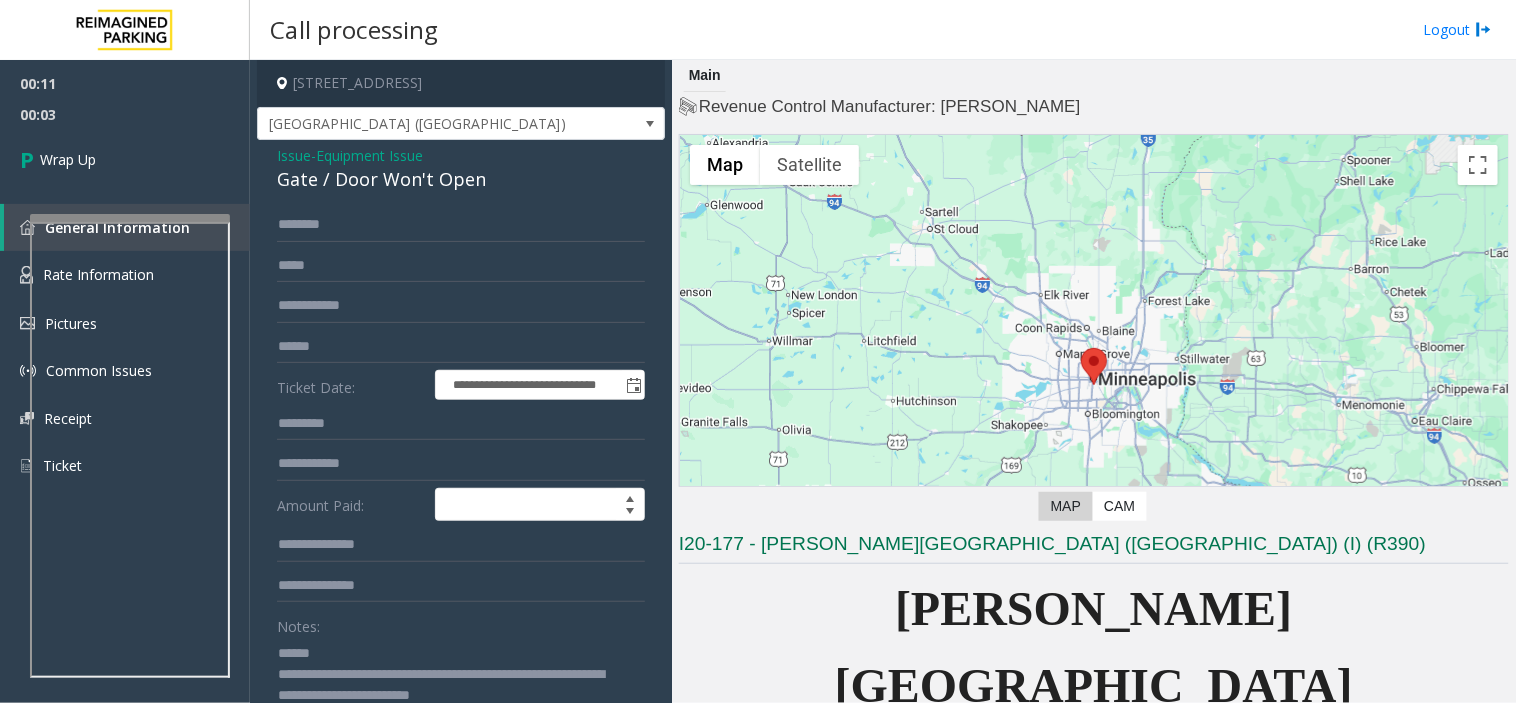 paste on "**********" 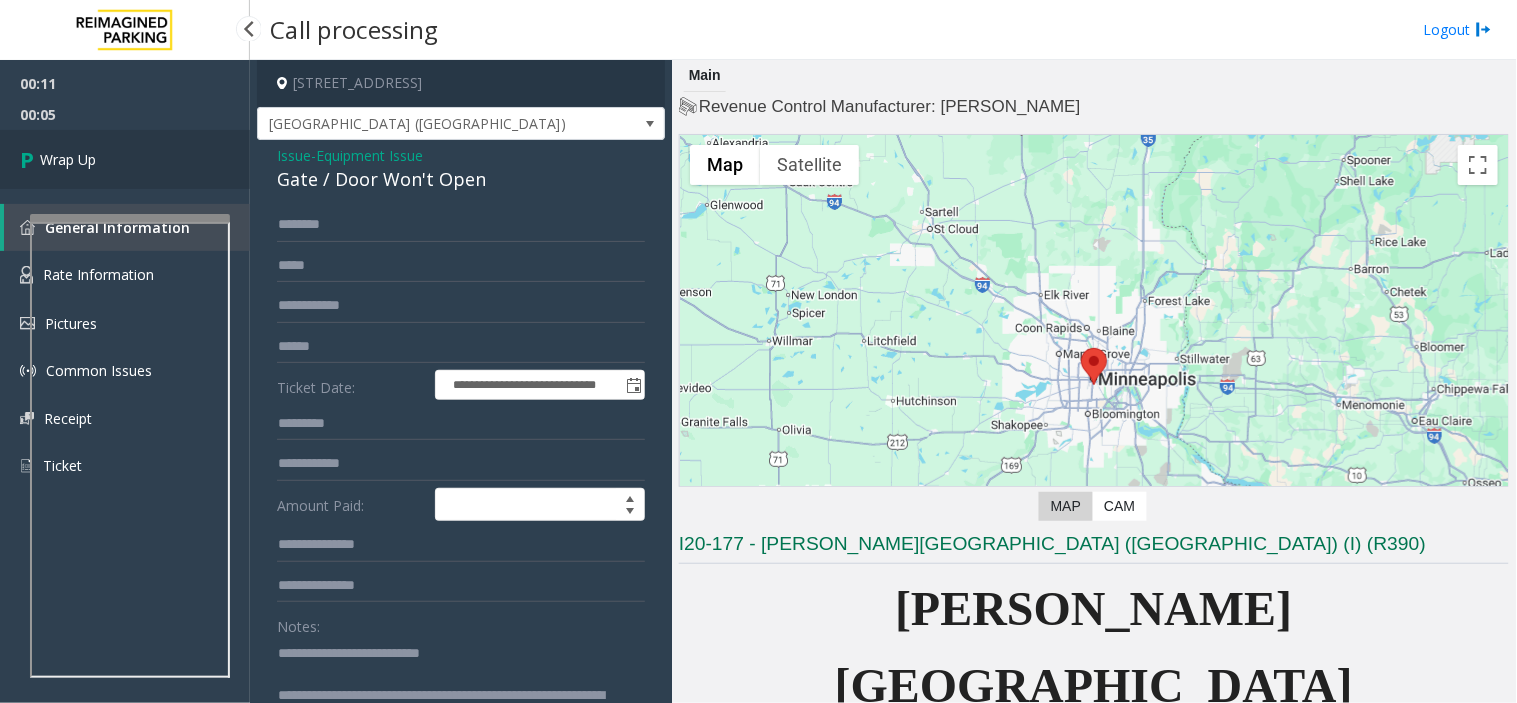 type on "**********" 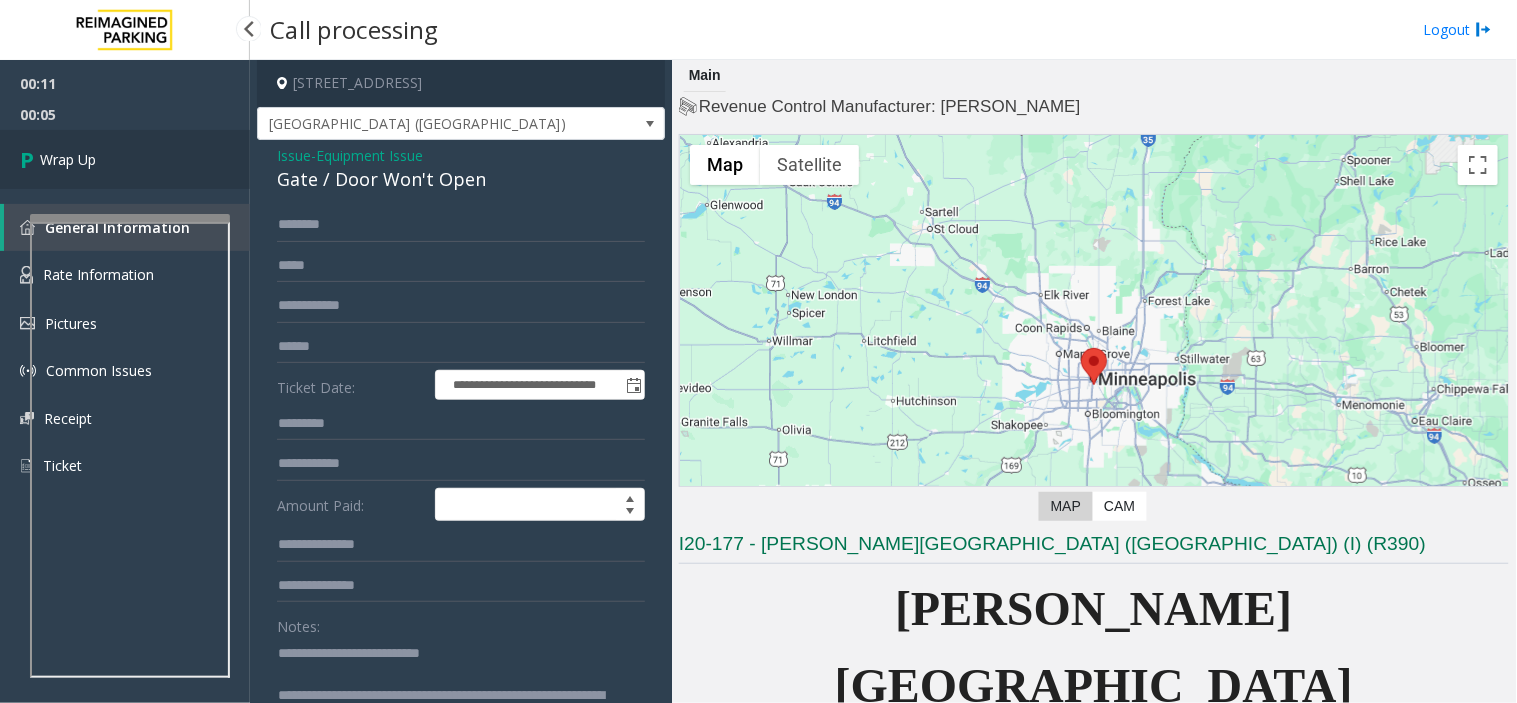 click on "Wrap Up" at bounding box center [125, 159] 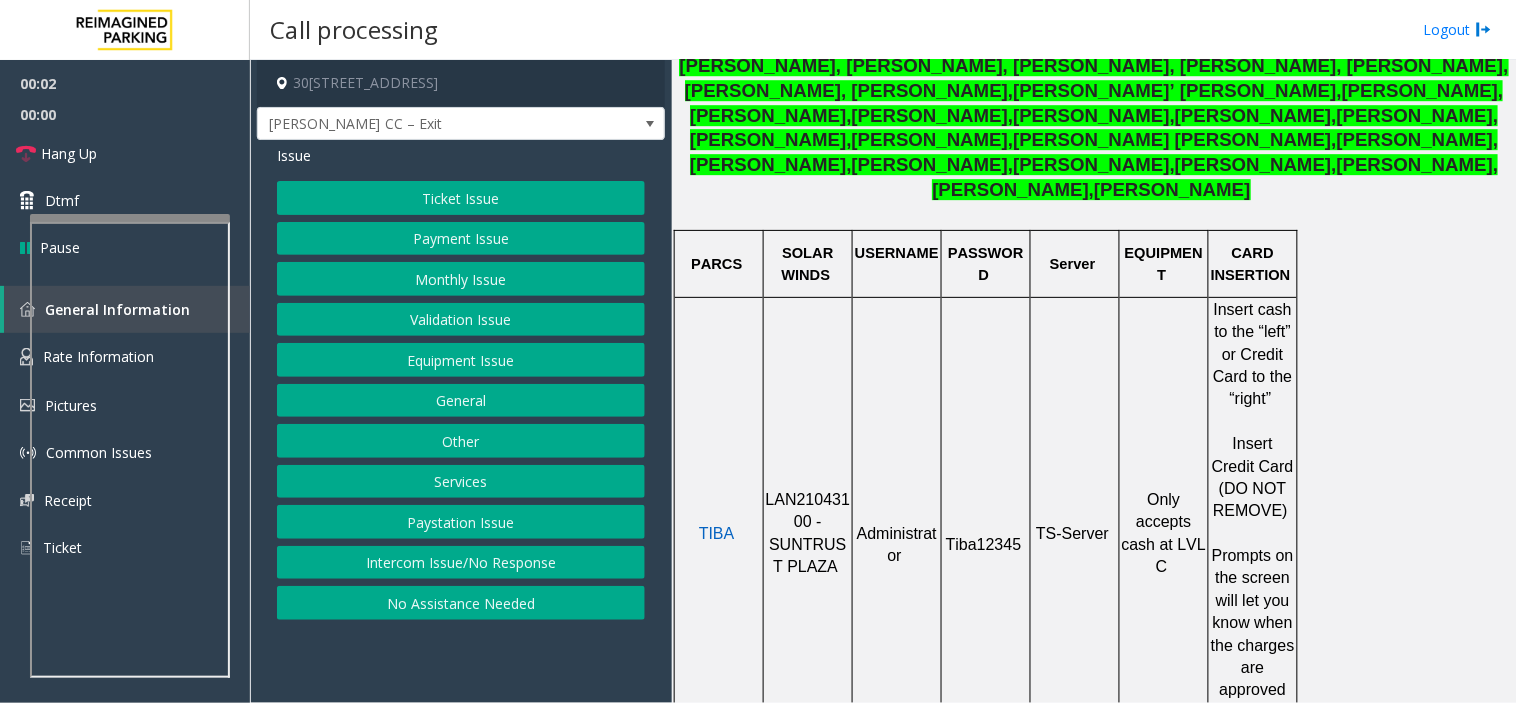 scroll, scrollTop: 1555, scrollLeft: 0, axis: vertical 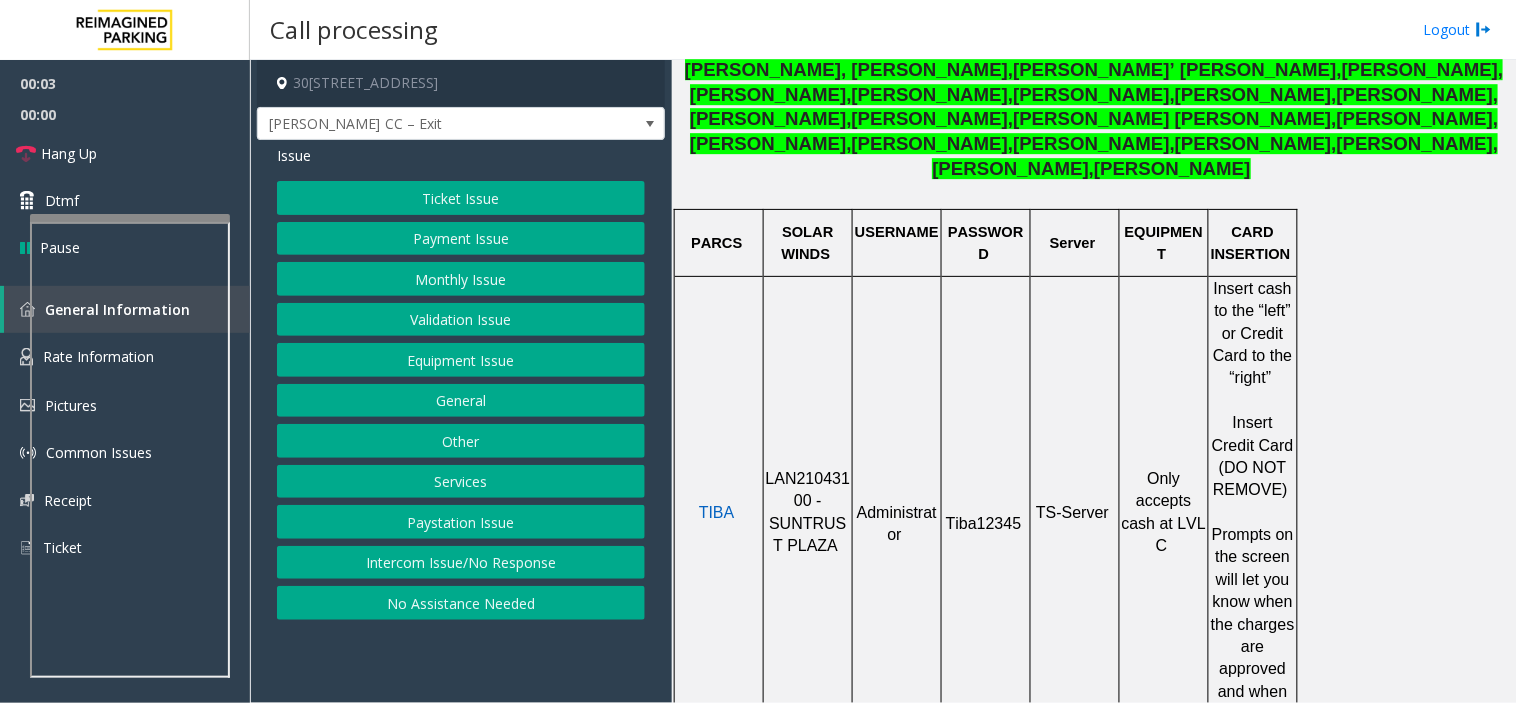 click on "LAN21043100 - SUNTRUST PLAZA" 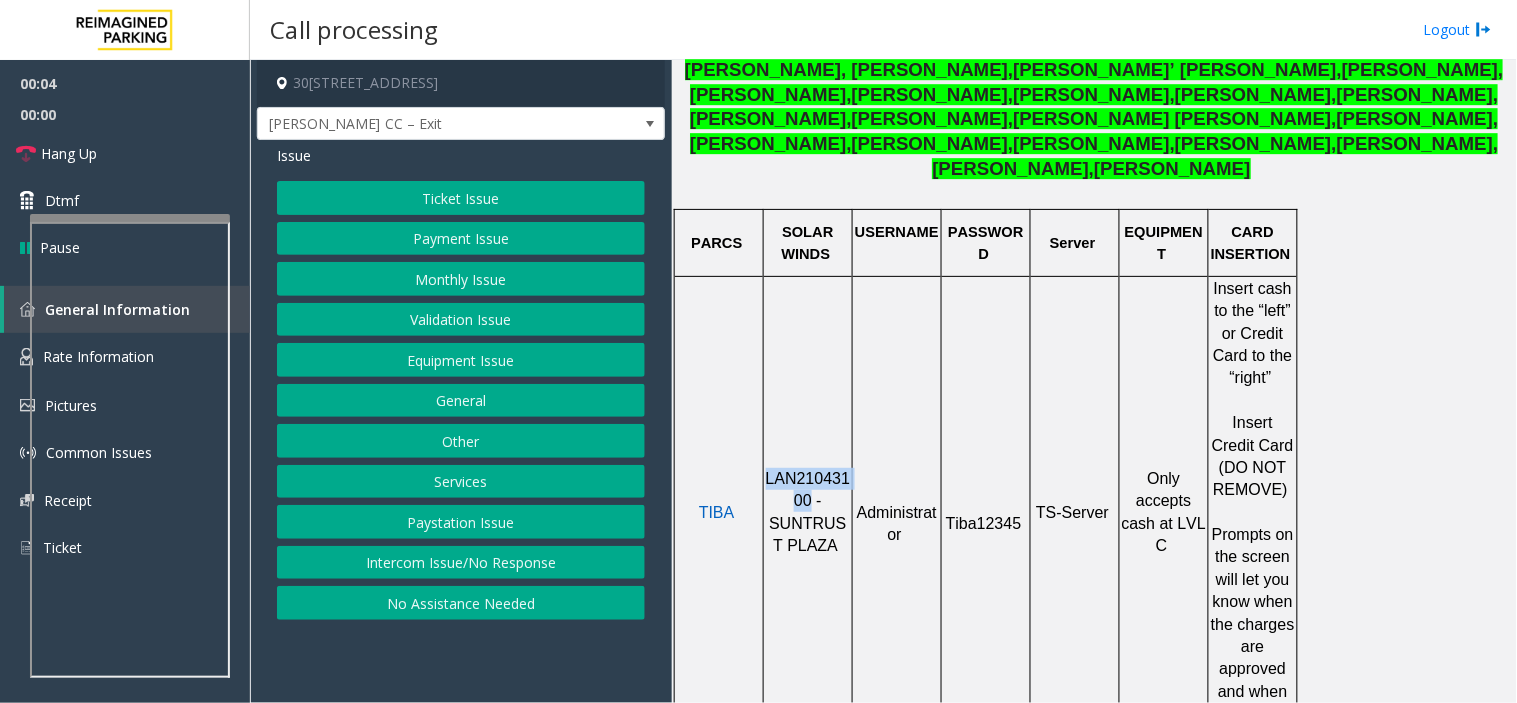 drag, startPoint x: 810, startPoint y: 315, endPoint x: 802, endPoint y: 322, distance: 10.630146 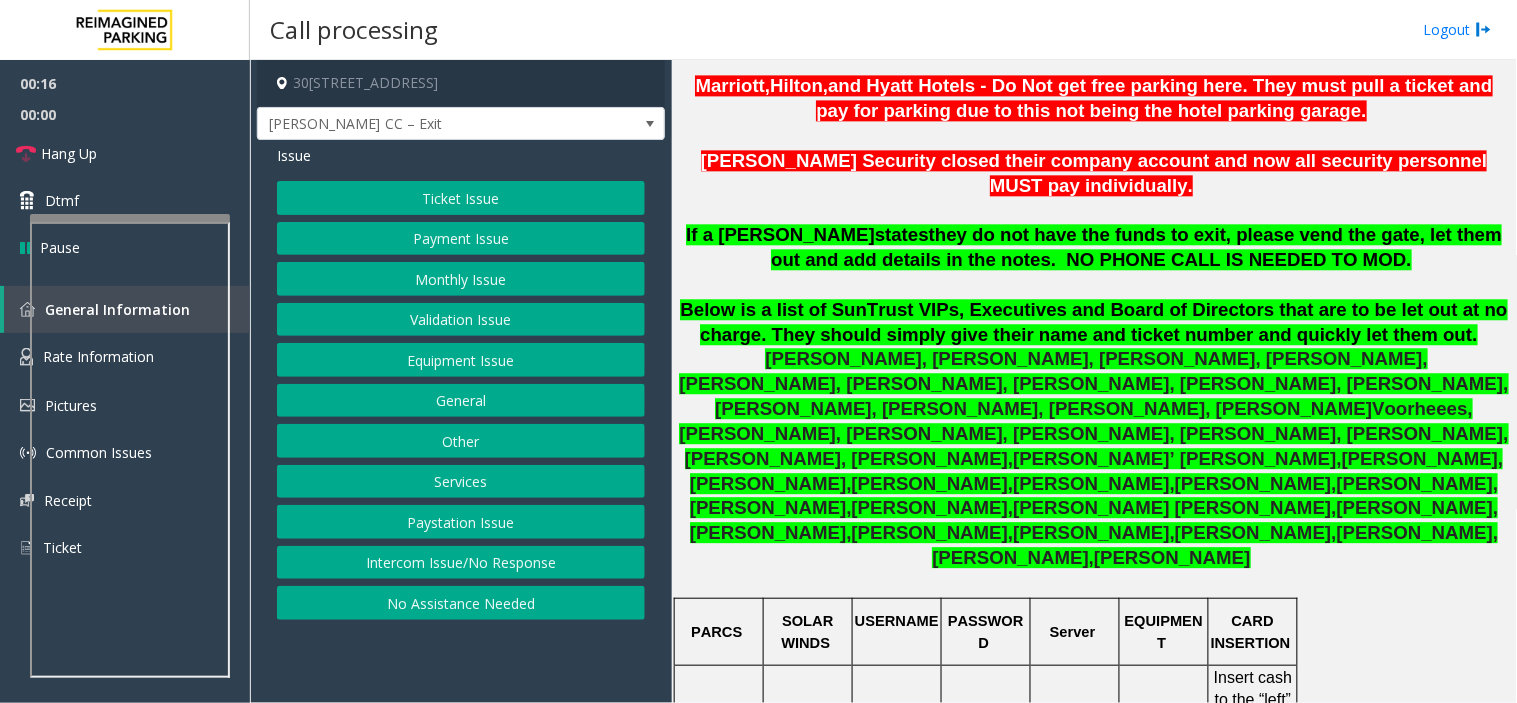 scroll, scrollTop: 1111, scrollLeft: 0, axis: vertical 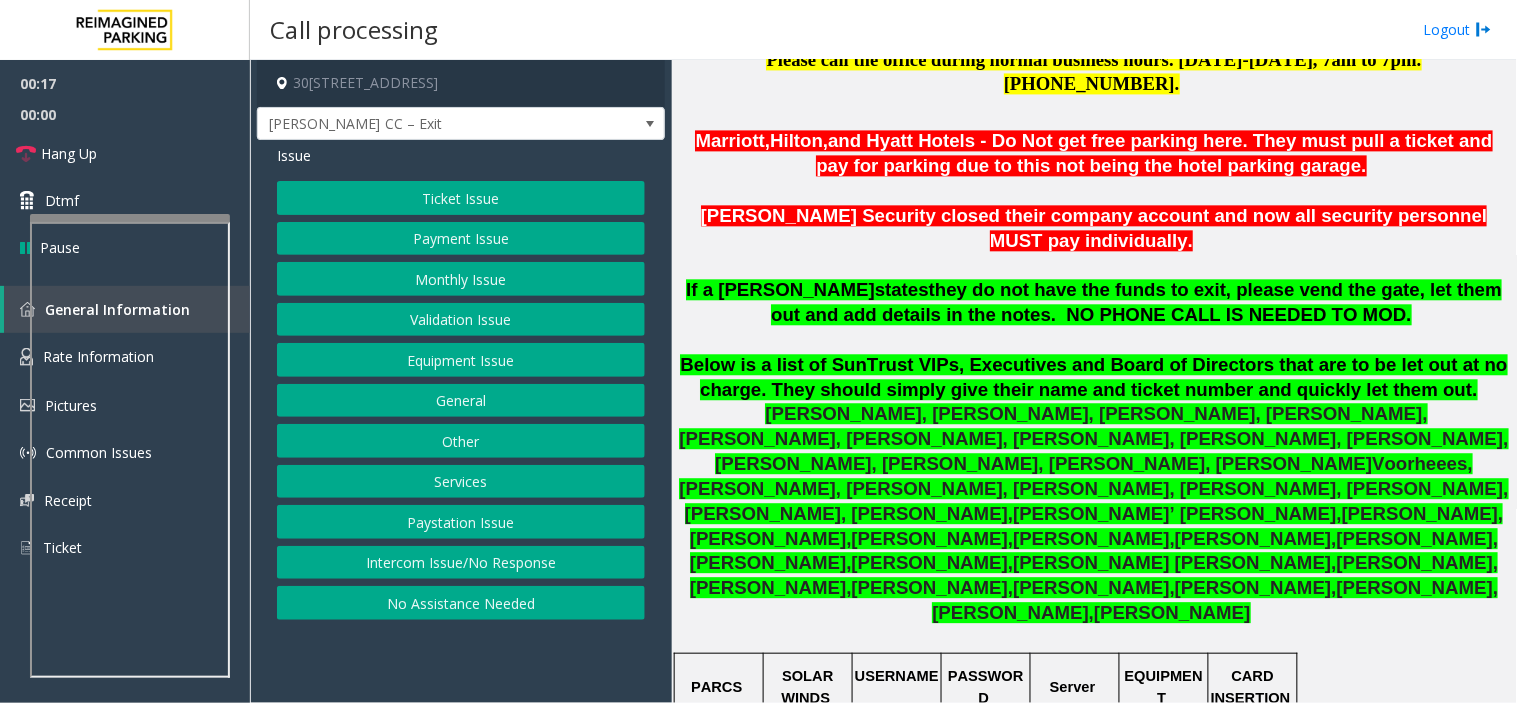 click on "Below is a list of SunTrust VIPs, Executives and Board of Directors that are to be let out at no charge. They should simply give their name and ticket number and quickly let them out." 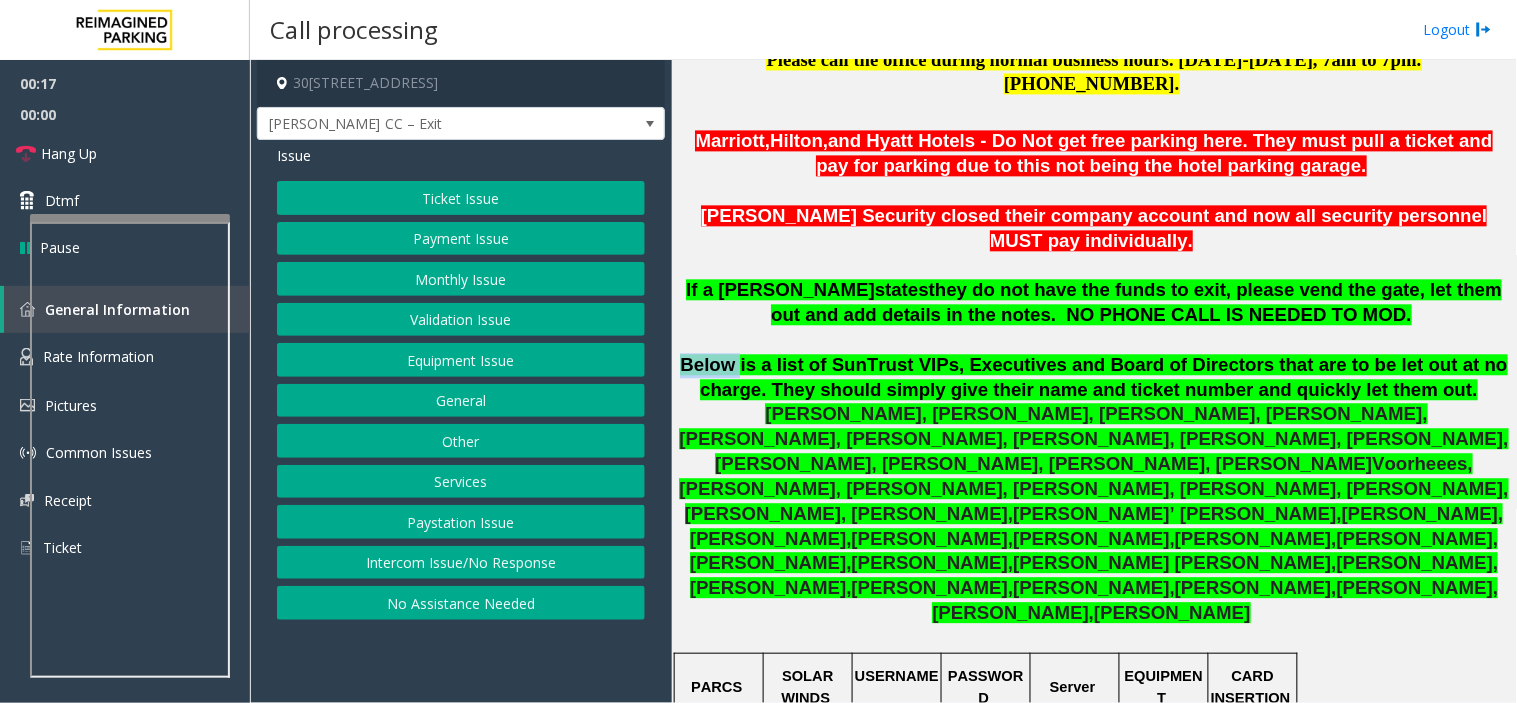 click on "Below is a list of SunTrust VIPs, Executives and Board of Directors that are to be let out at no charge. They should simply give their name and ticket number and quickly let them out." 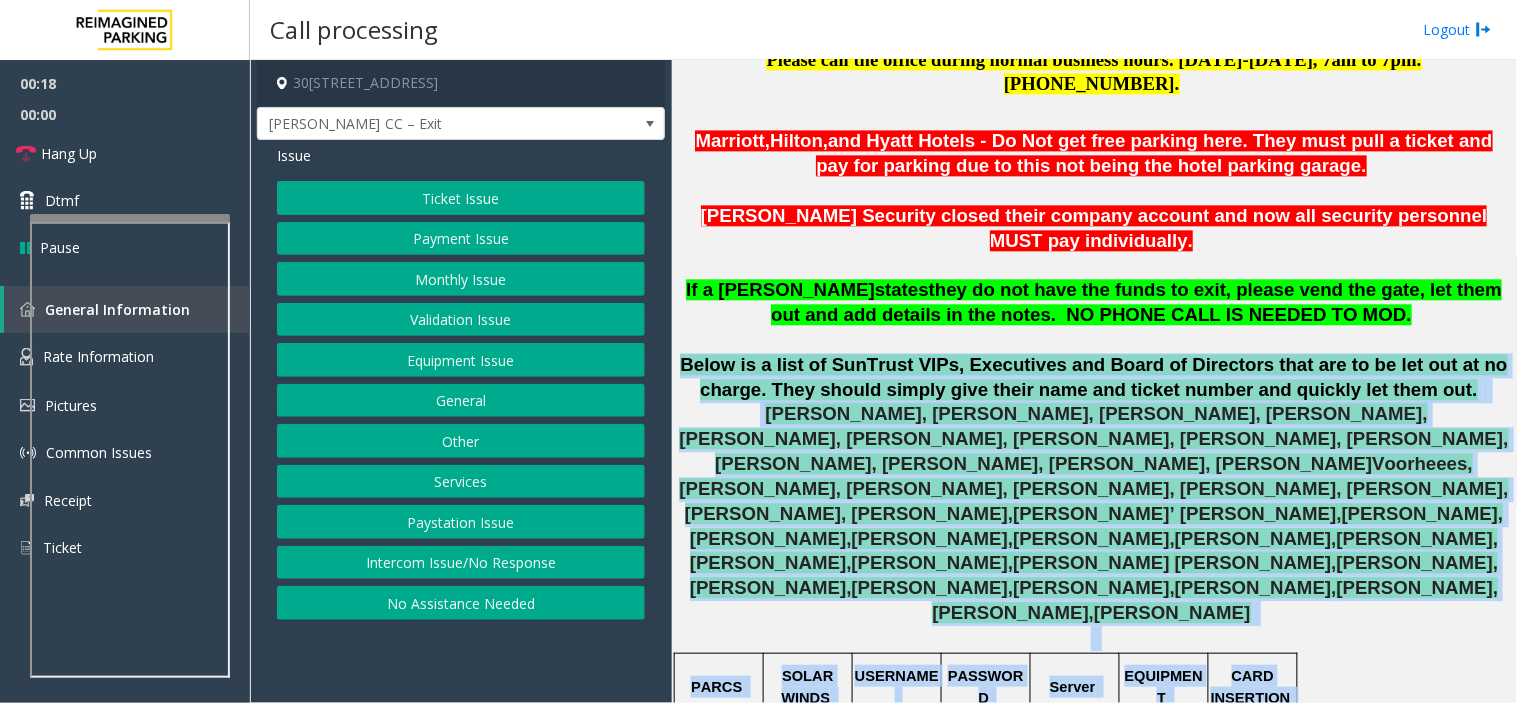 drag, startPoint x: 715, startPoint y: 281, endPoint x: 1331, endPoint y: 500, distance: 653.77136 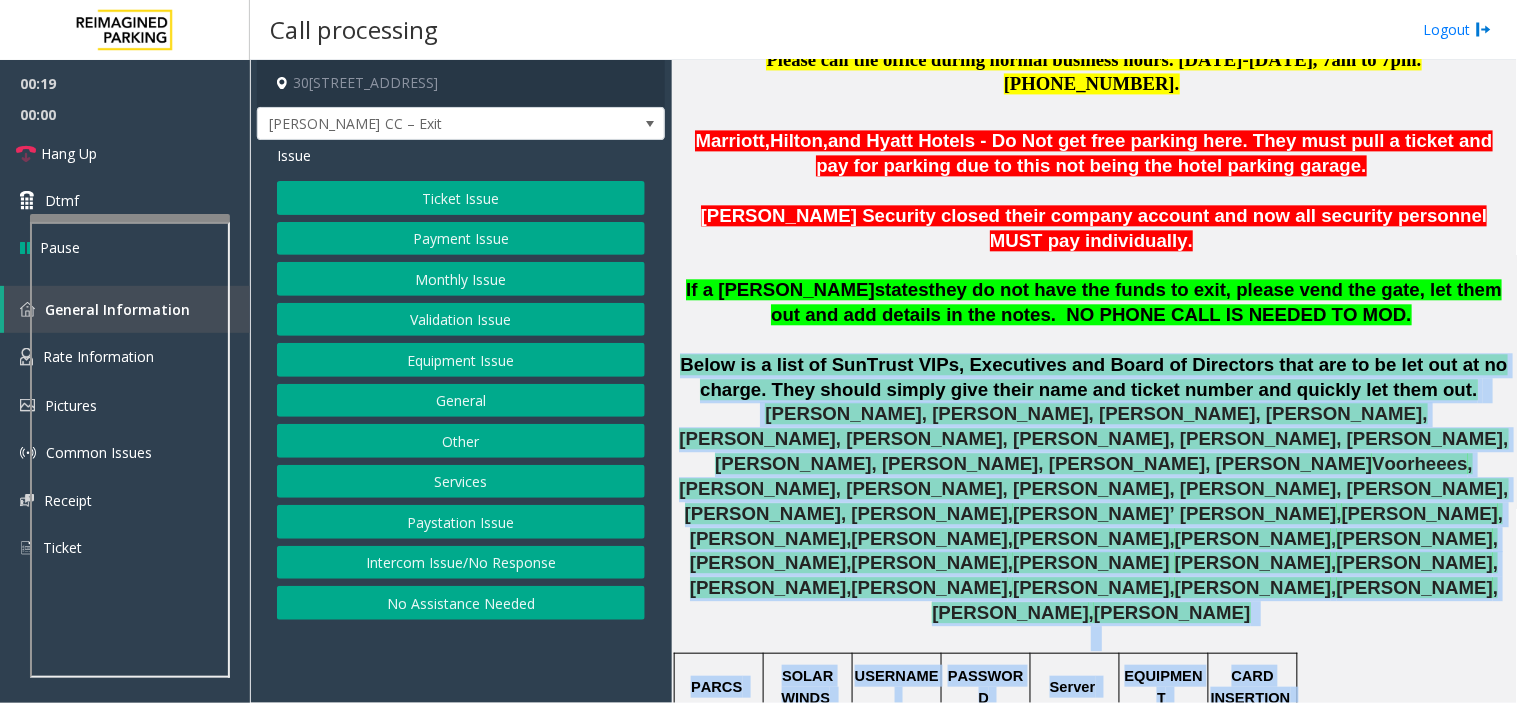 click 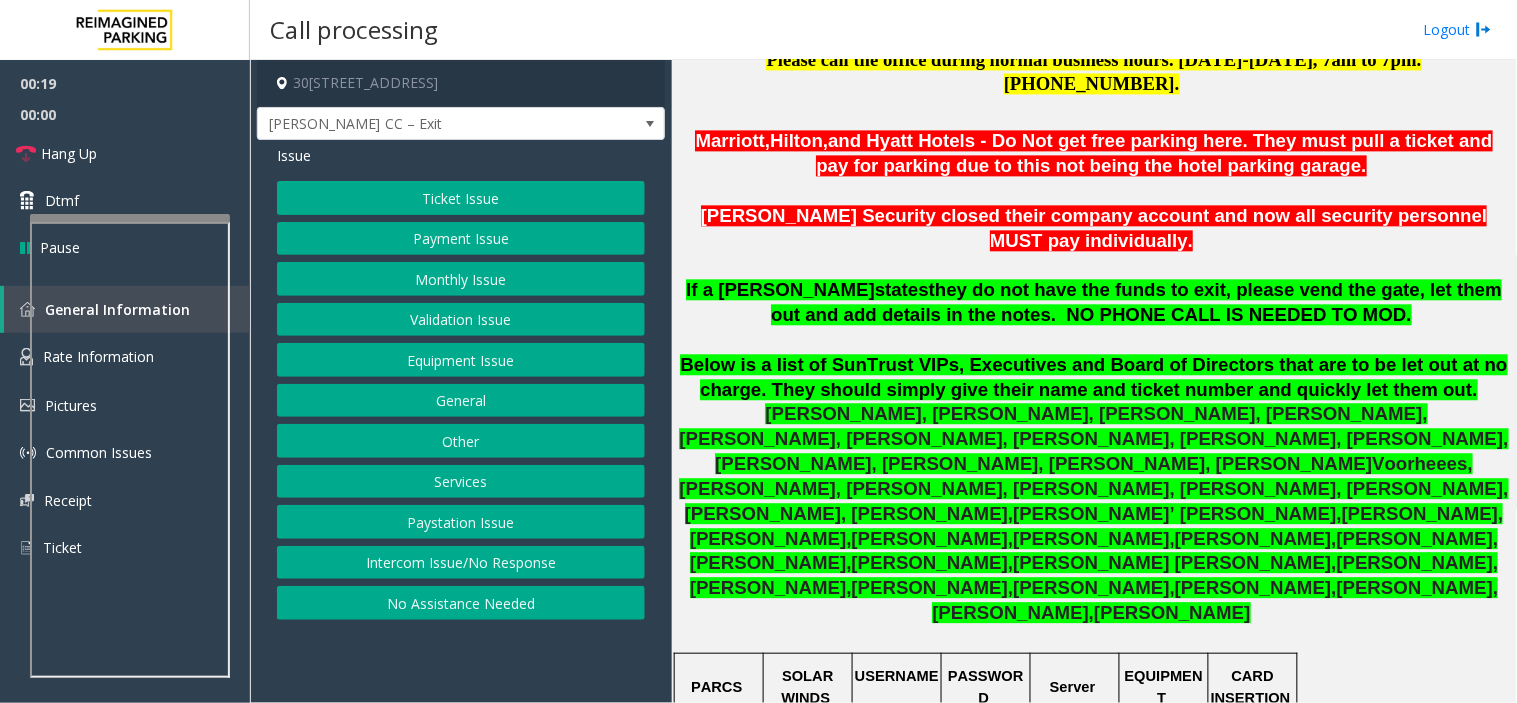 click 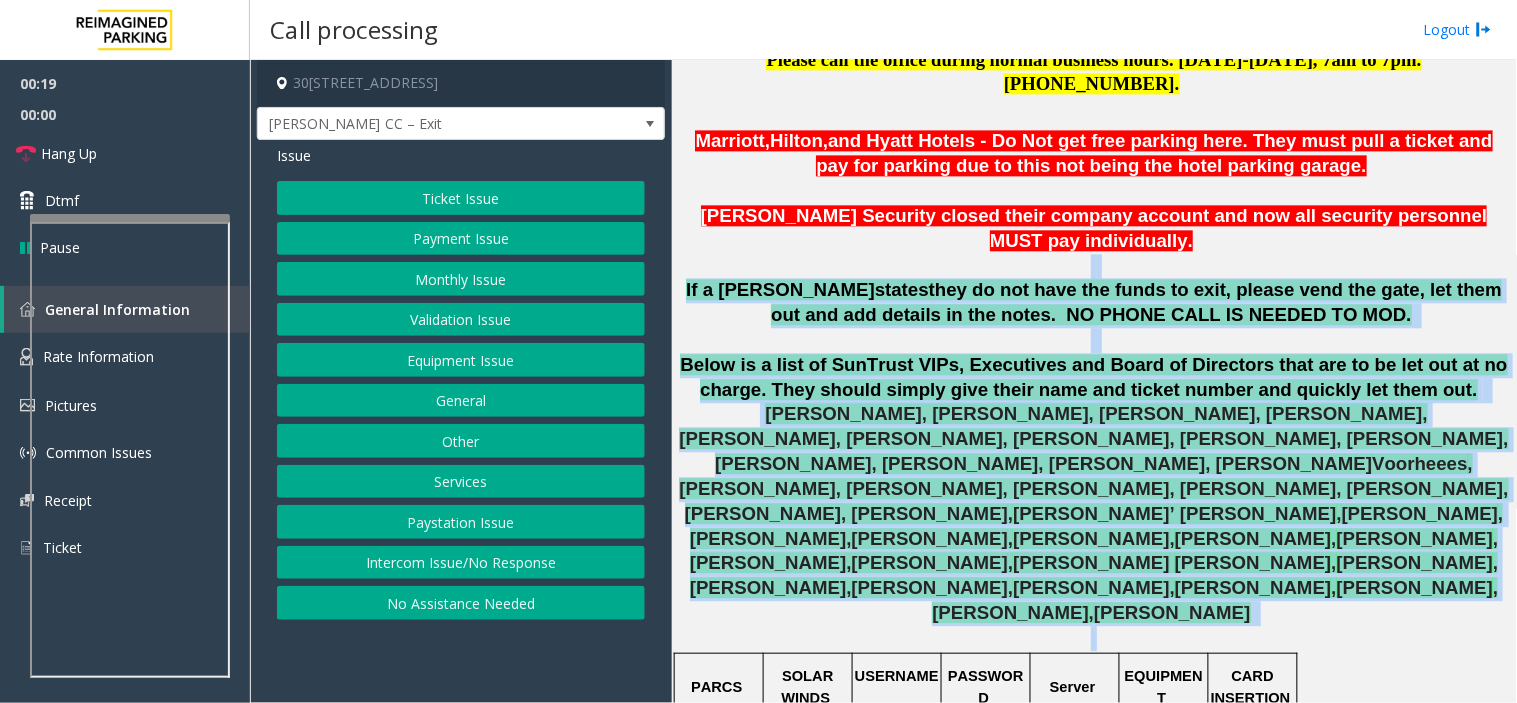 drag, startPoint x: 1325, startPoint y: 484, endPoint x: 850, endPoint y: 175, distance: 566.6622 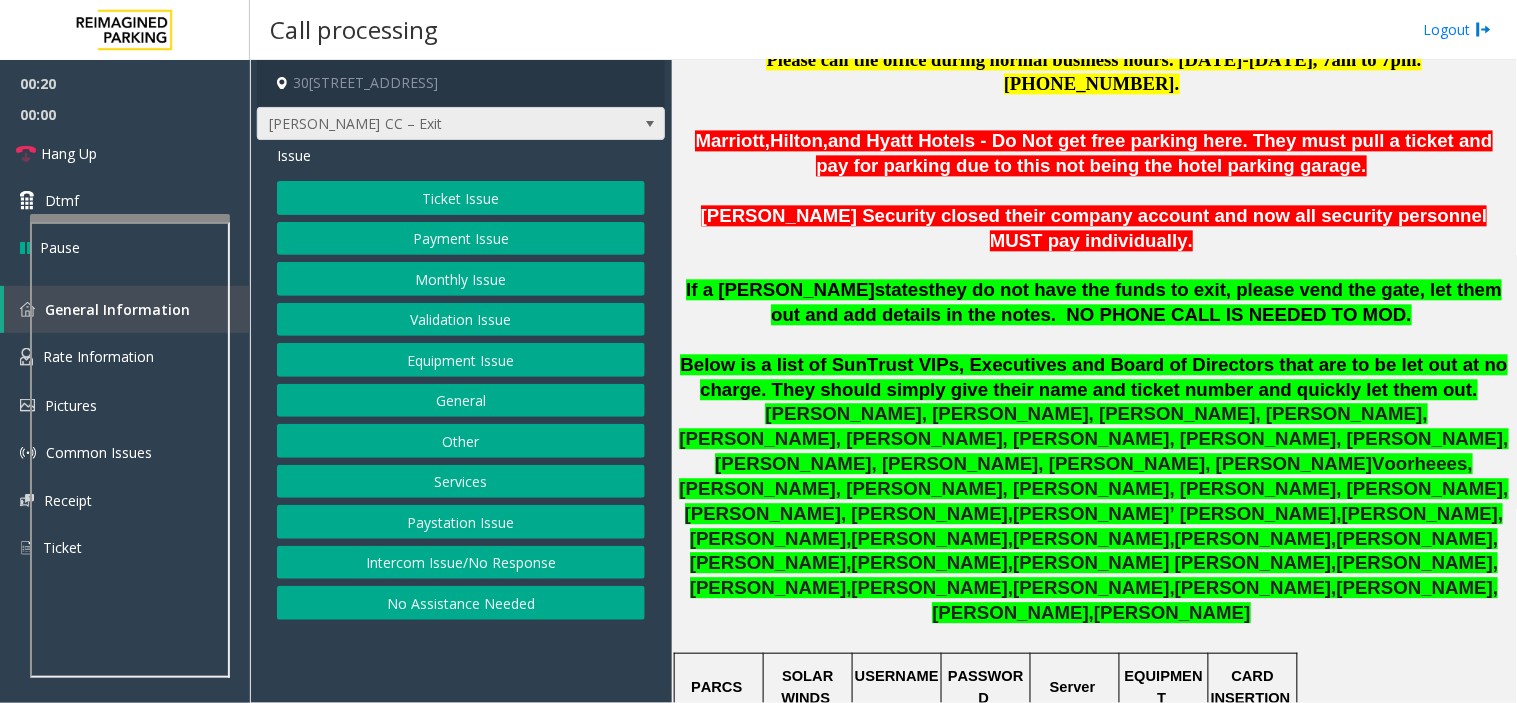 click on "[PERSON_NAME] CC – Exit" at bounding box center (420, 124) 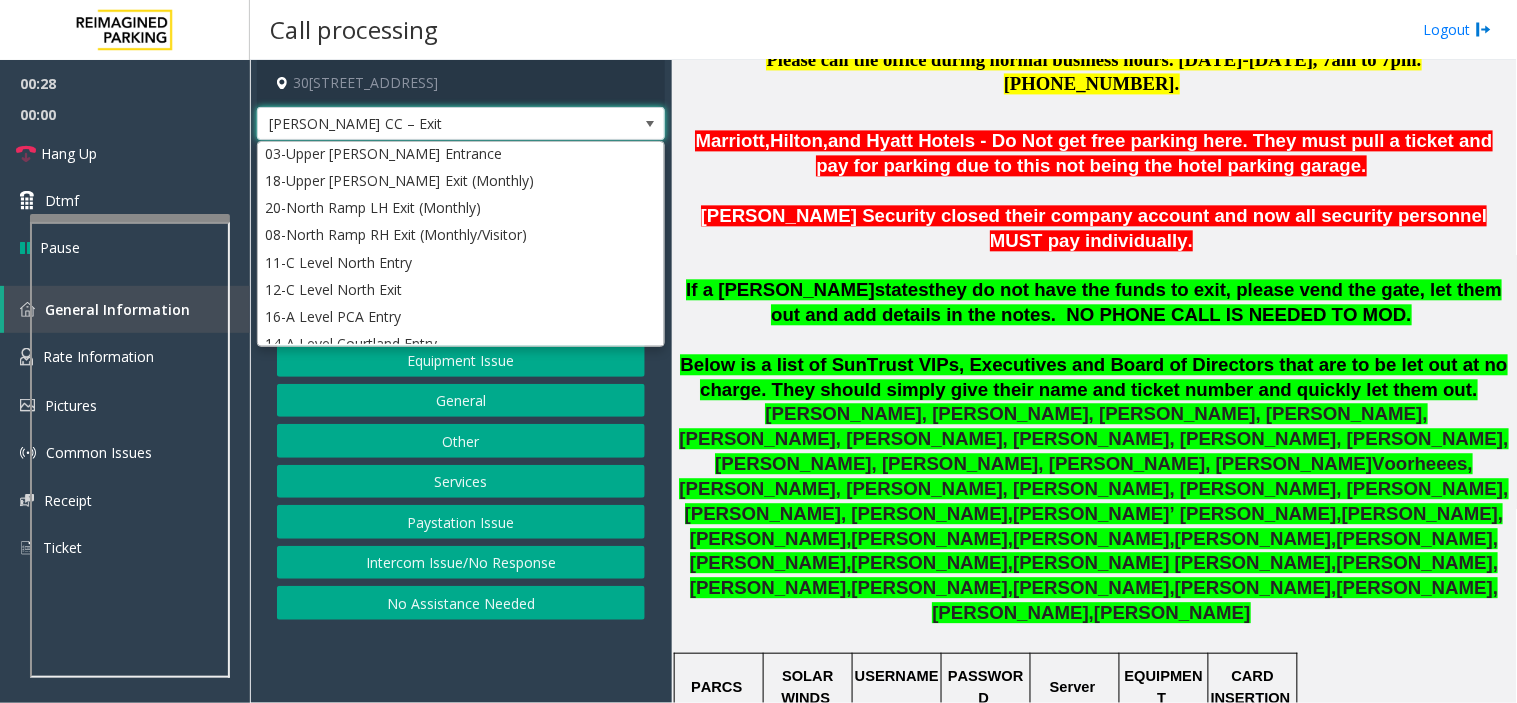 scroll, scrollTop: 222, scrollLeft: 0, axis: vertical 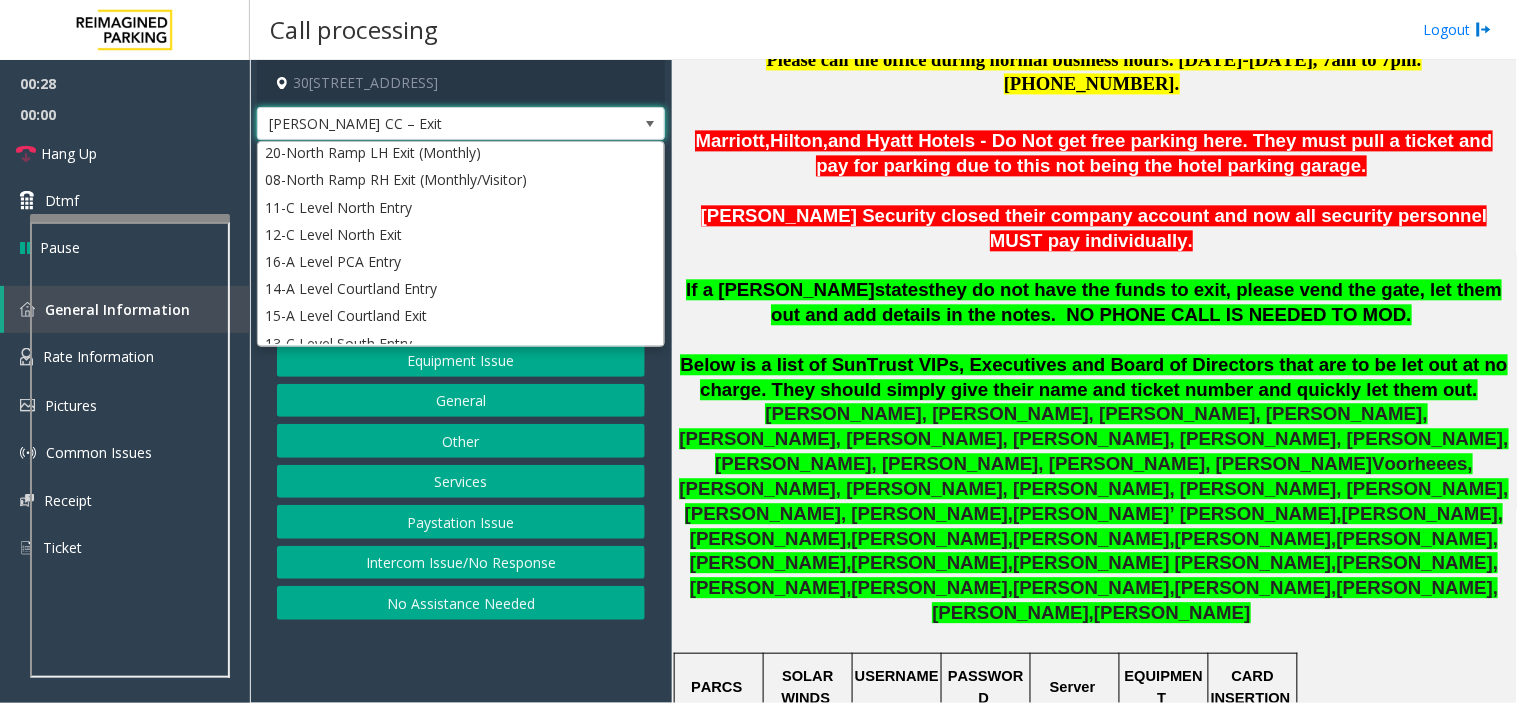 click on "Below is a list of SunTrust VIPs, Executives and Board of Directors that are to be let out at no charge. They should simply give their name and ticket number and quickly let them out." 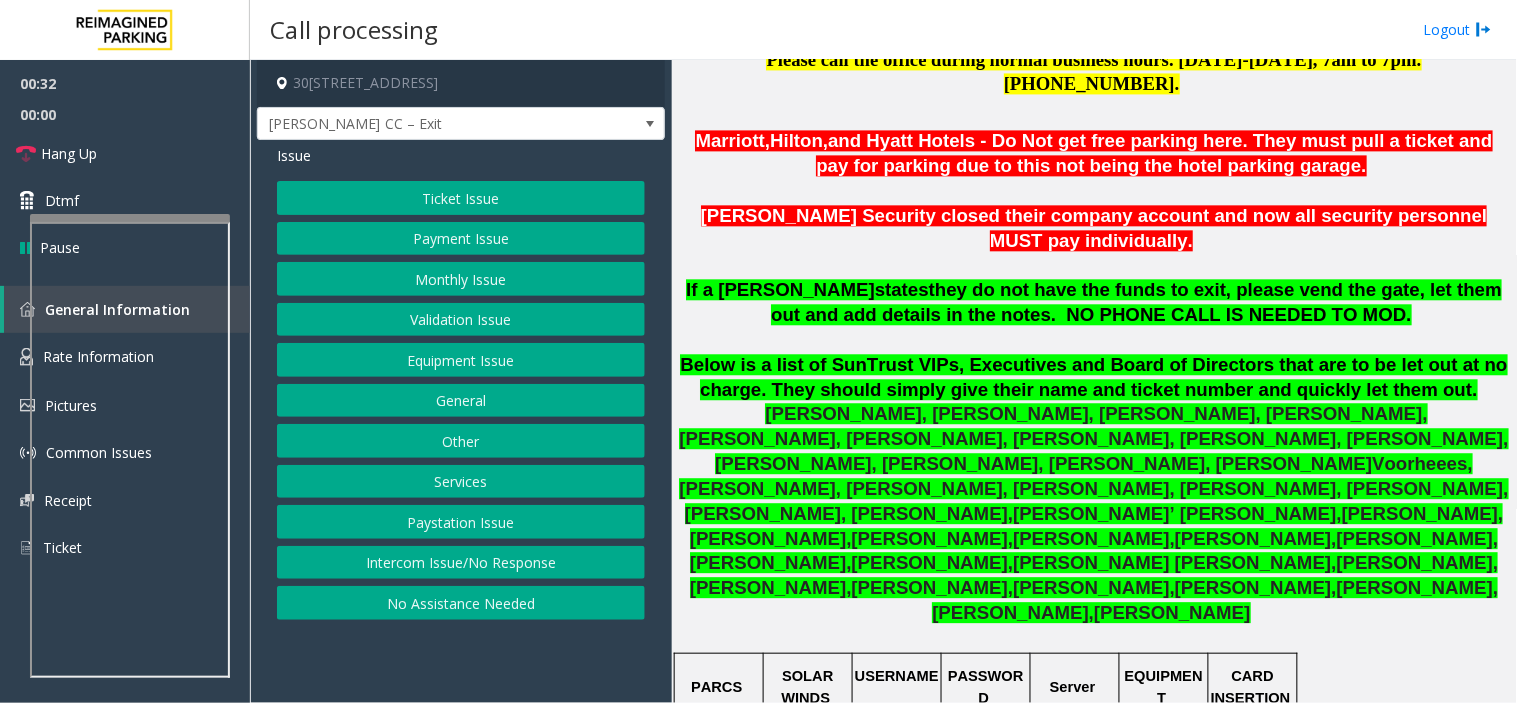 click on "Below is a list of SunTrust VIPs, Executives and Board of Directors that are to be let out at no charge. They should simply give their name and ticket number and quickly let them out." 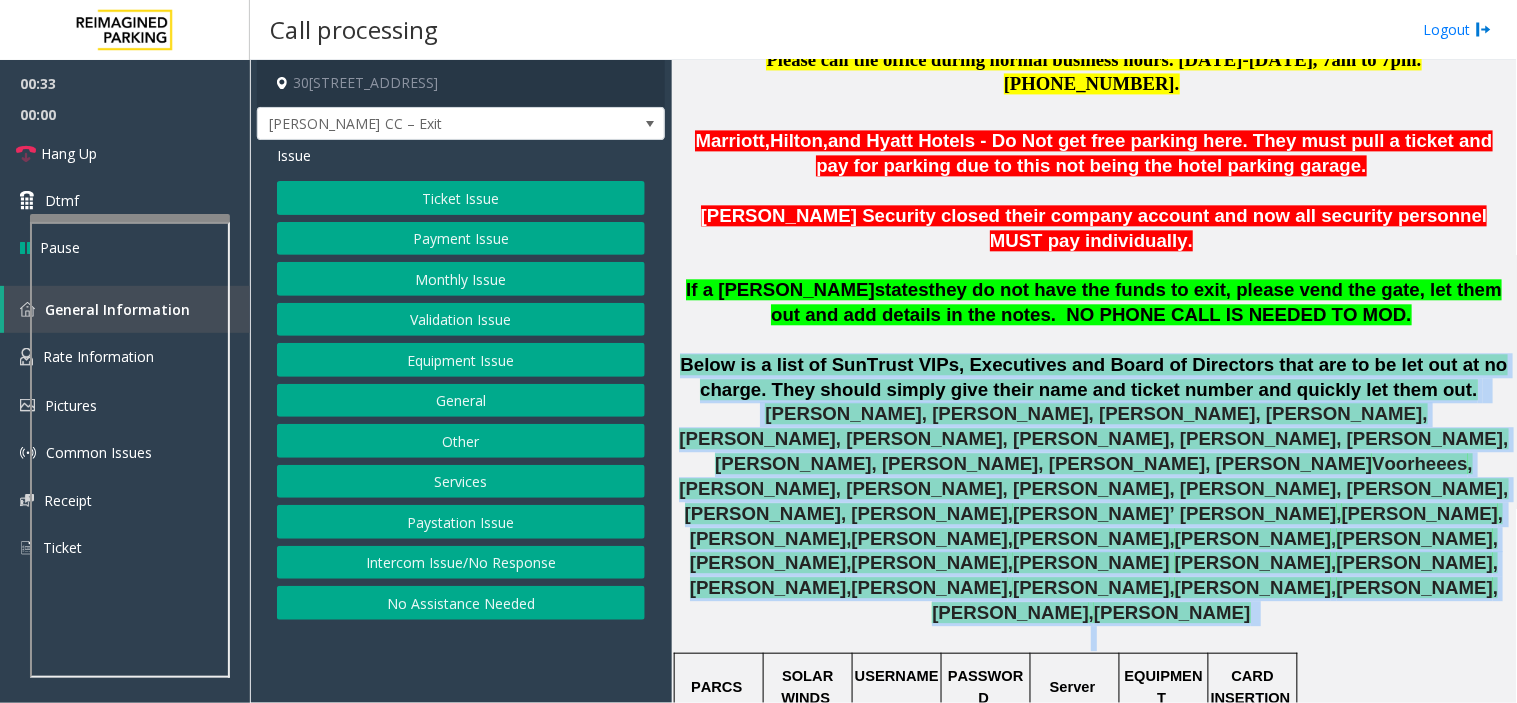 drag, startPoint x: 720, startPoint y: 280, endPoint x: 1450, endPoint y: 477, distance: 756.1144 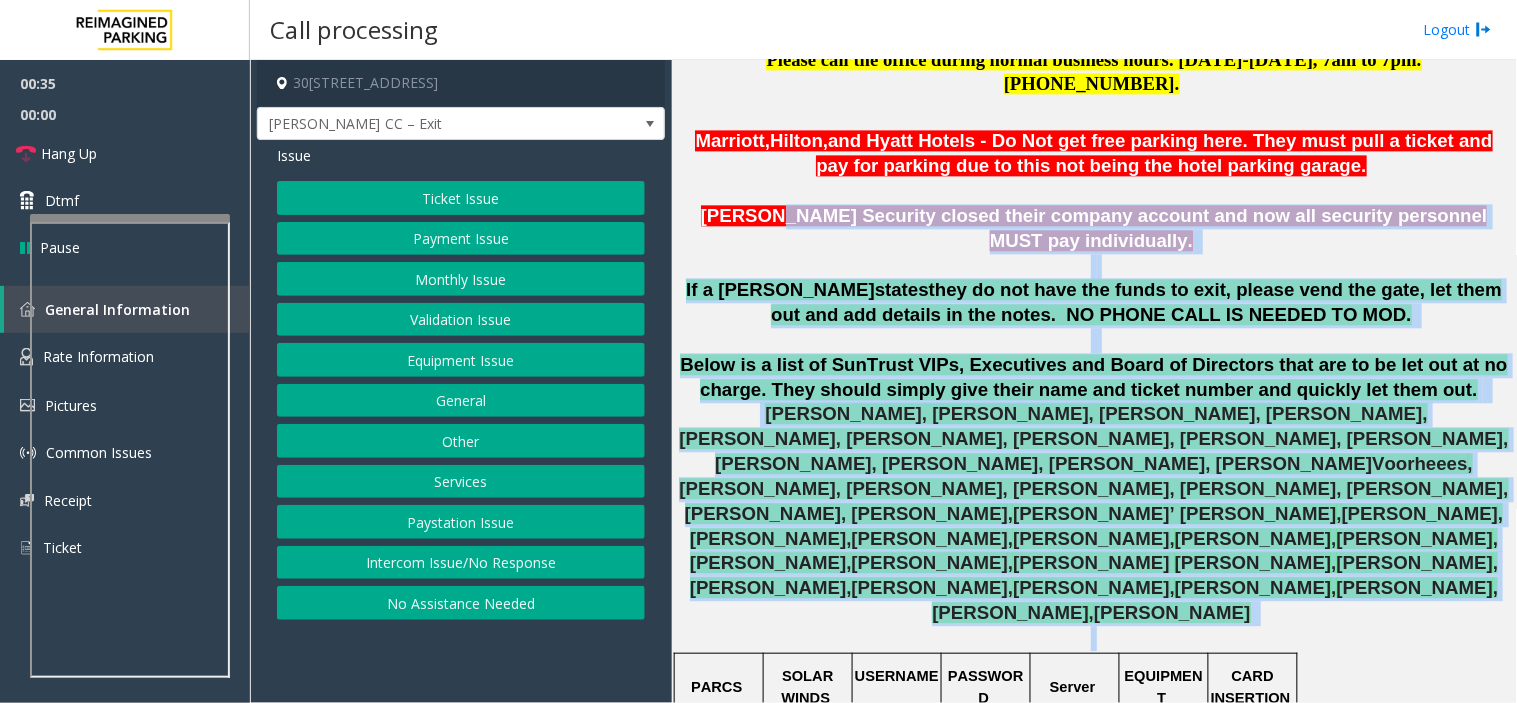 drag, startPoint x: 1450, startPoint y: 477, endPoint x: 755, endPoint y: 162, distance: 763.0531 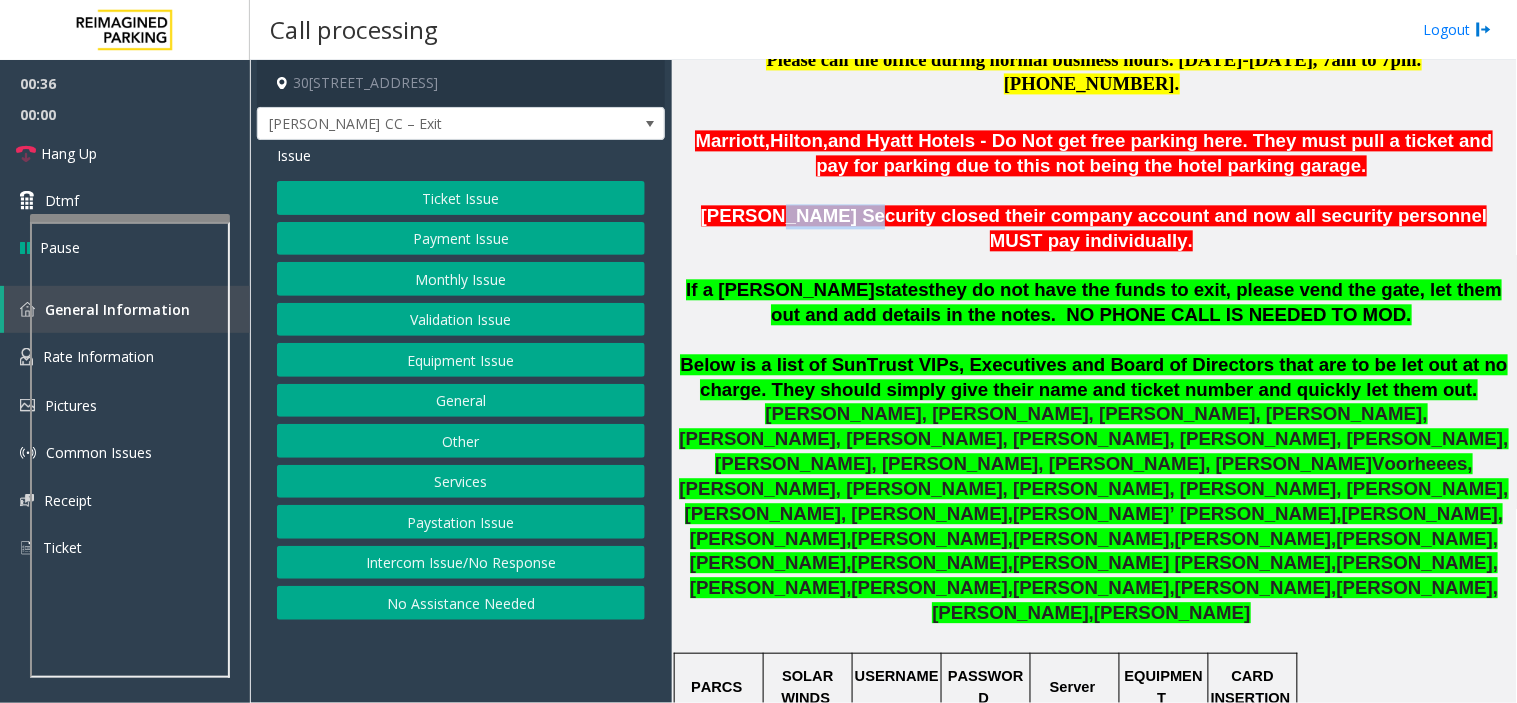 click on "[PERSON_NAME] Security closed their company account and now all security personnel MUST pay individually." 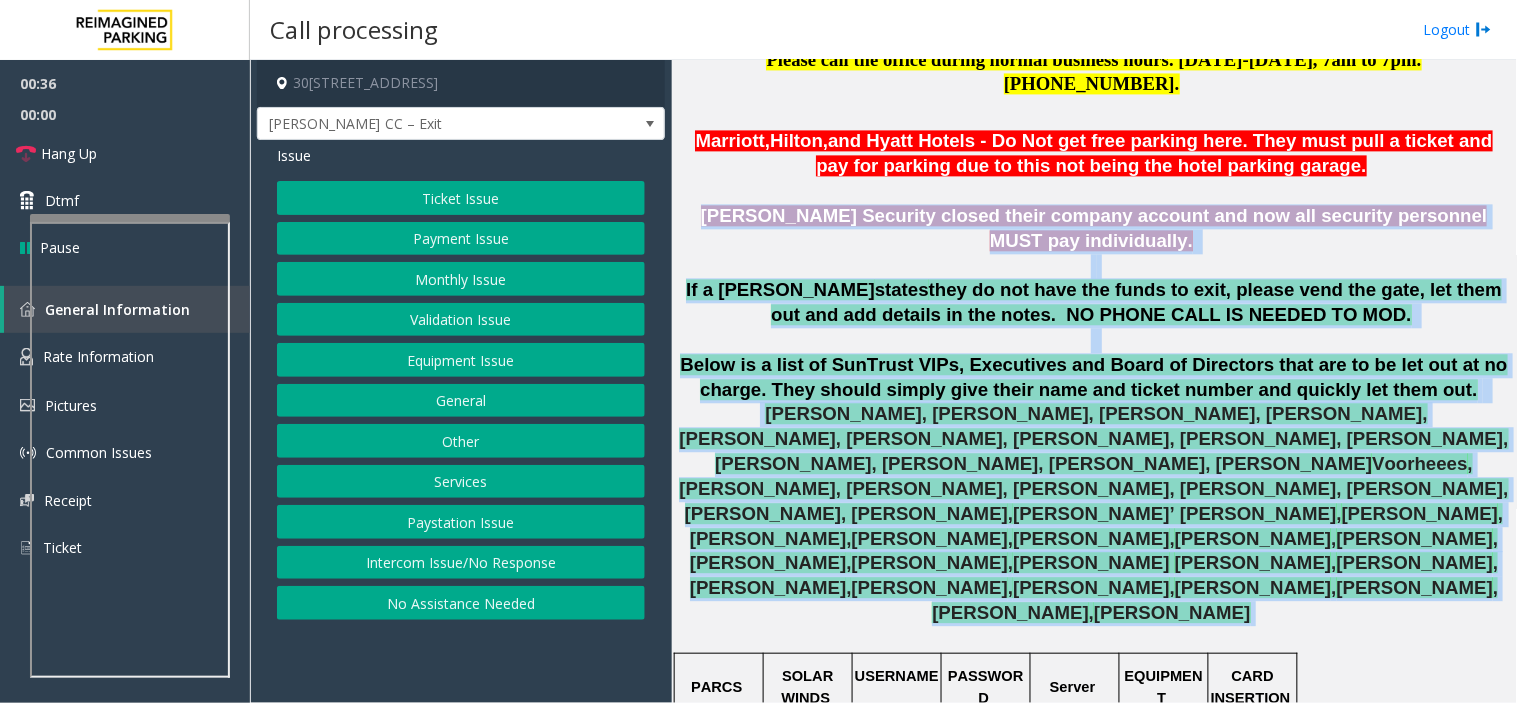 drag, startPoint x: 755, startPoint y: 162, endPoint x: 1106, endPoint y: 438, distance: 446.5165 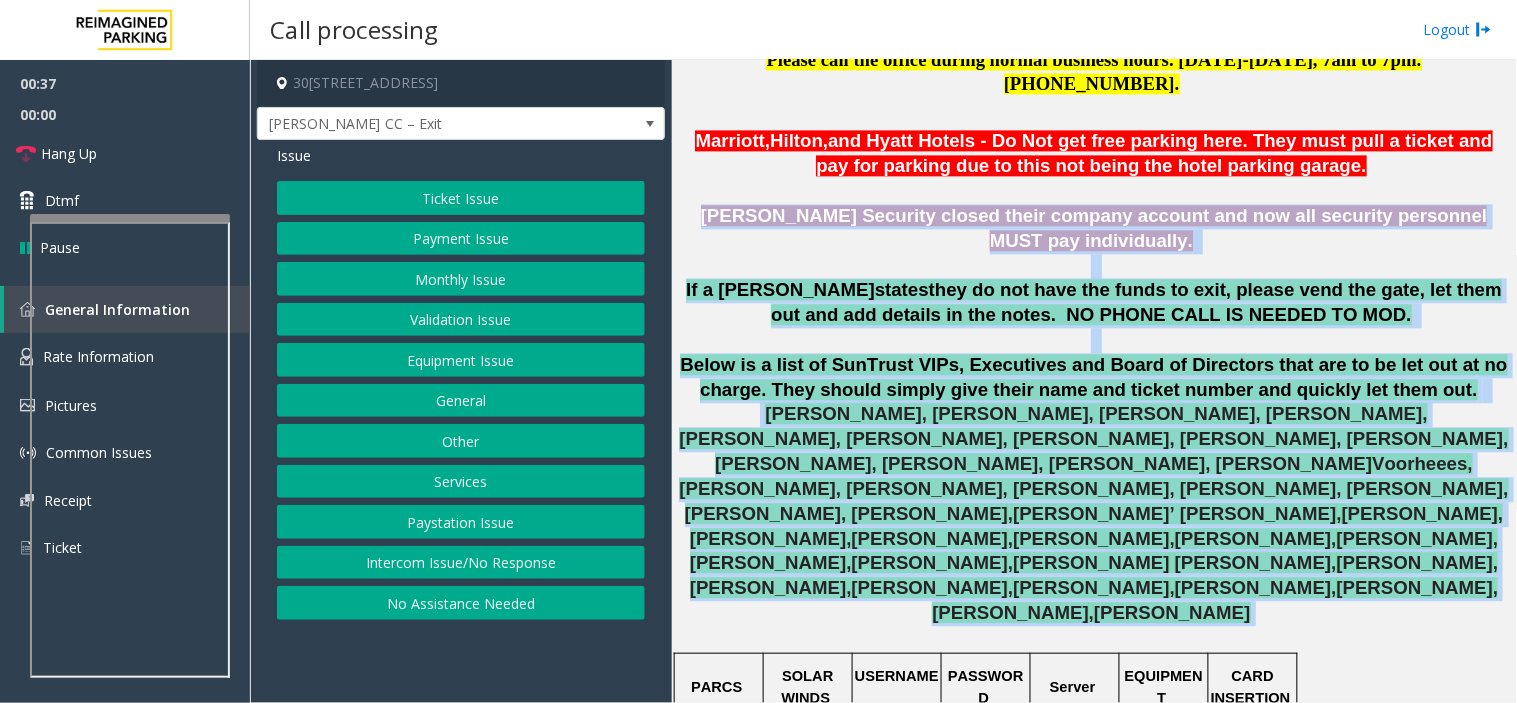 click on "Equipment Issue" 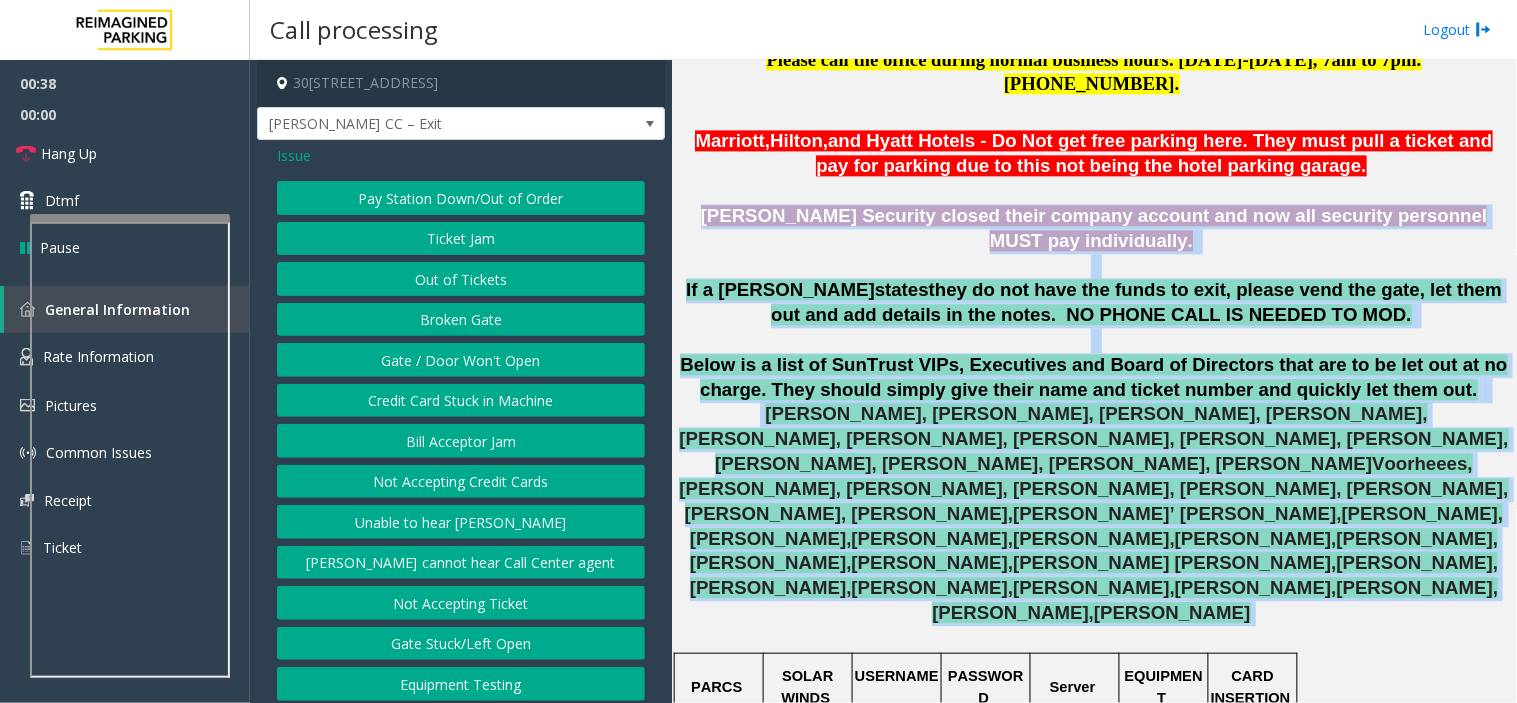 click on "Ticket Jam" 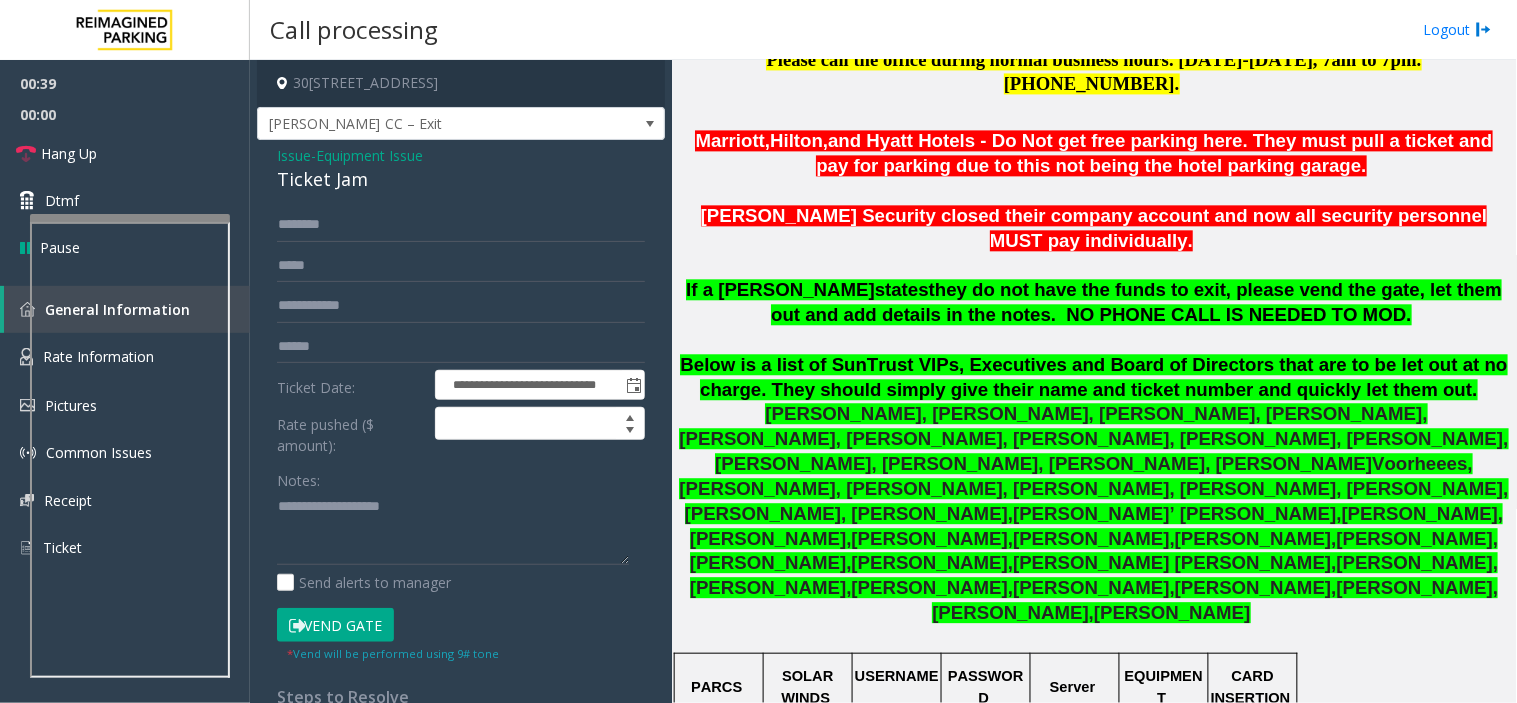 click on "Ticket Jam" 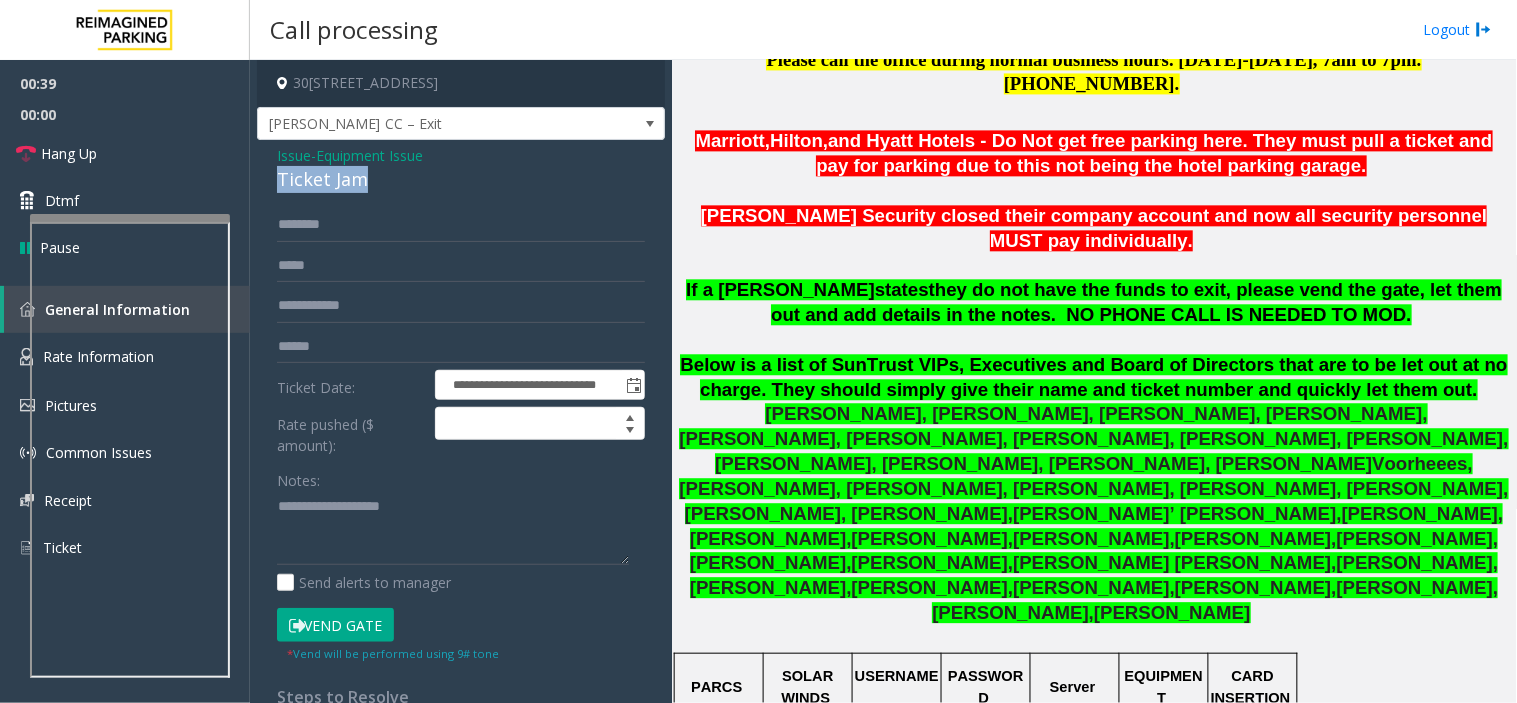 click on "Ticket Jam" 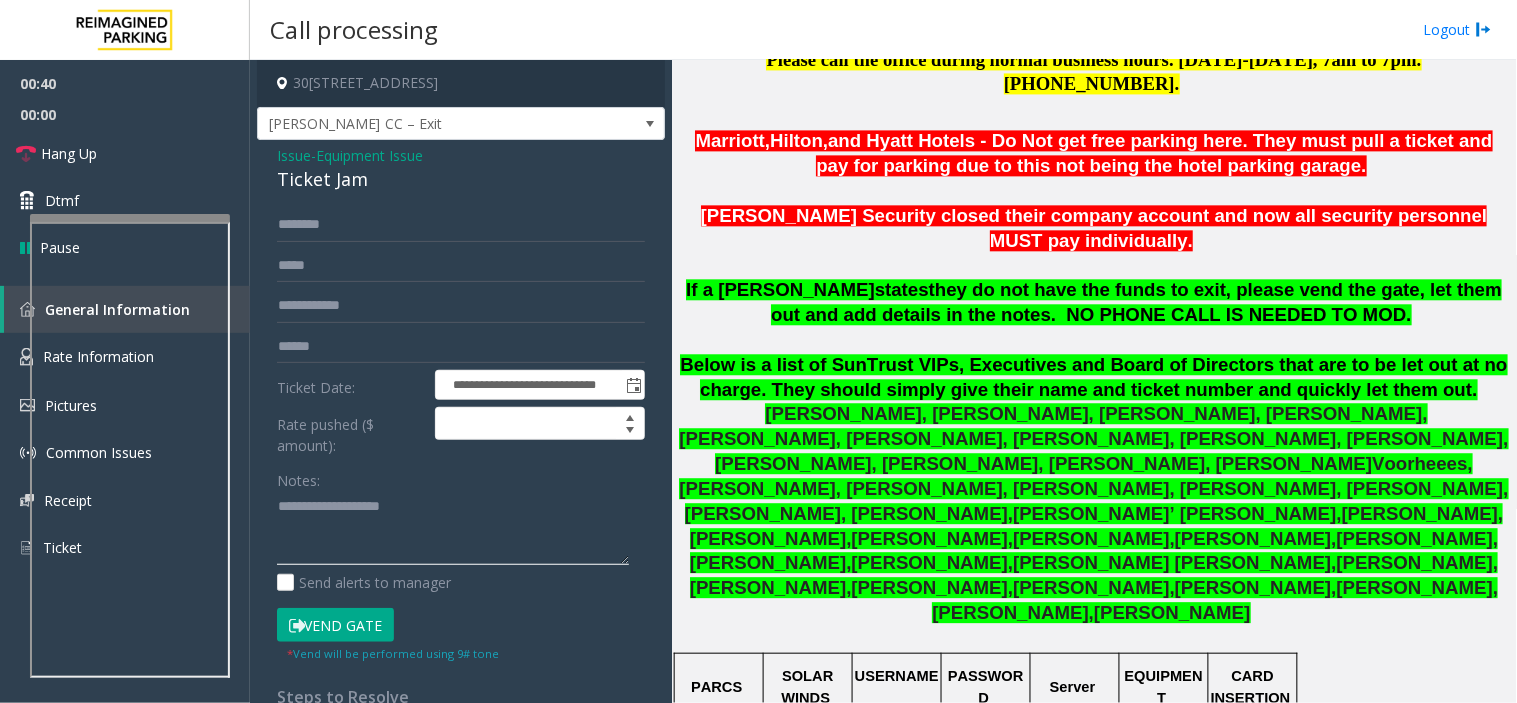 click 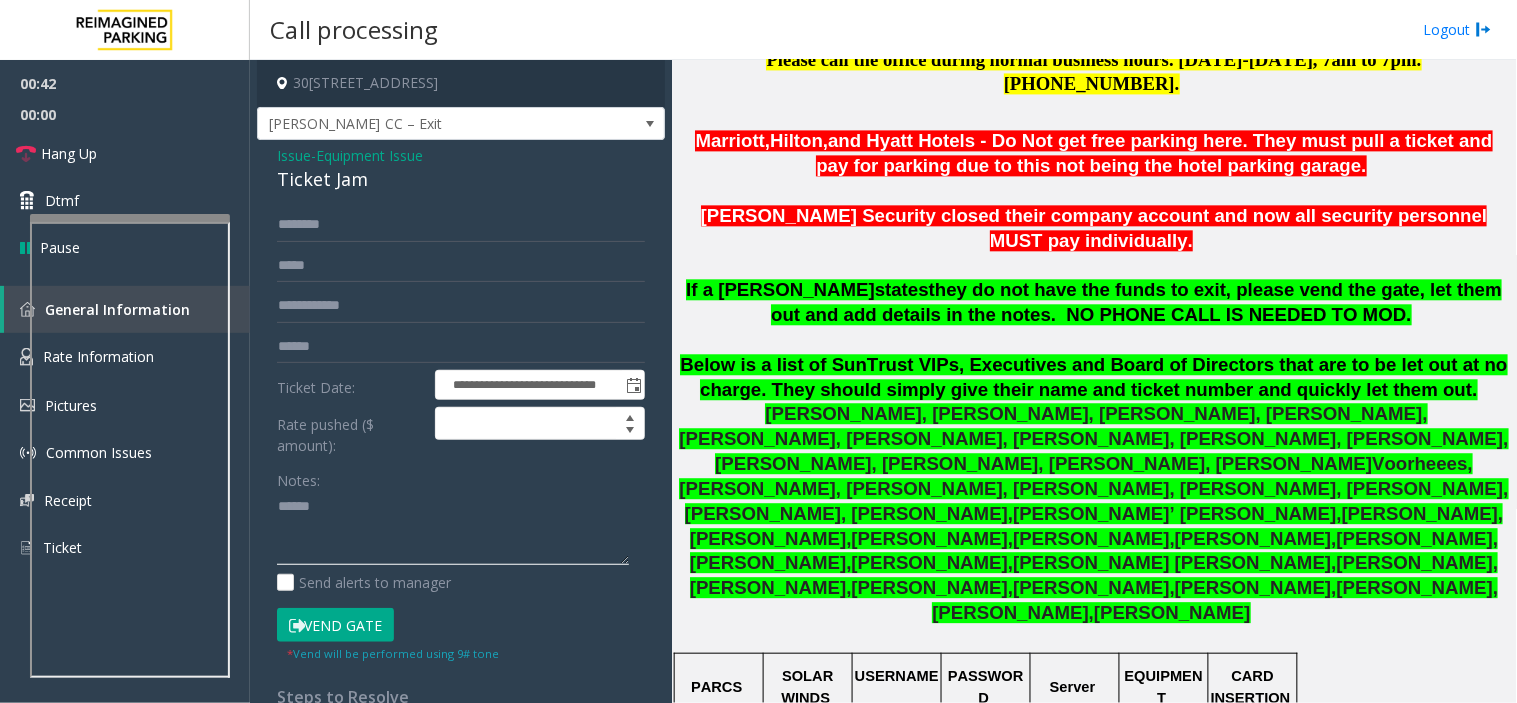 paste on "**********" 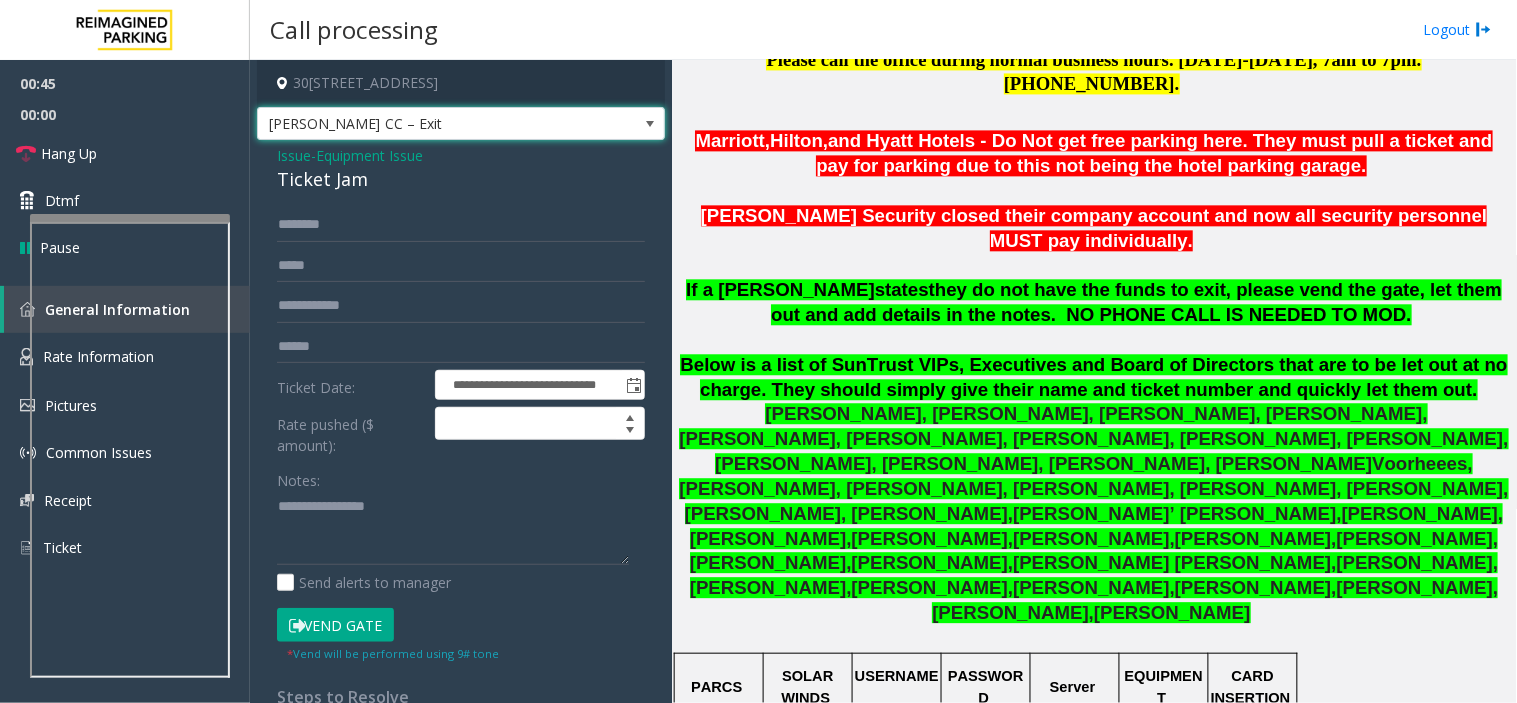 click on "[PERSON_NAME] CC – Exit" at bounding box center (420, 124) 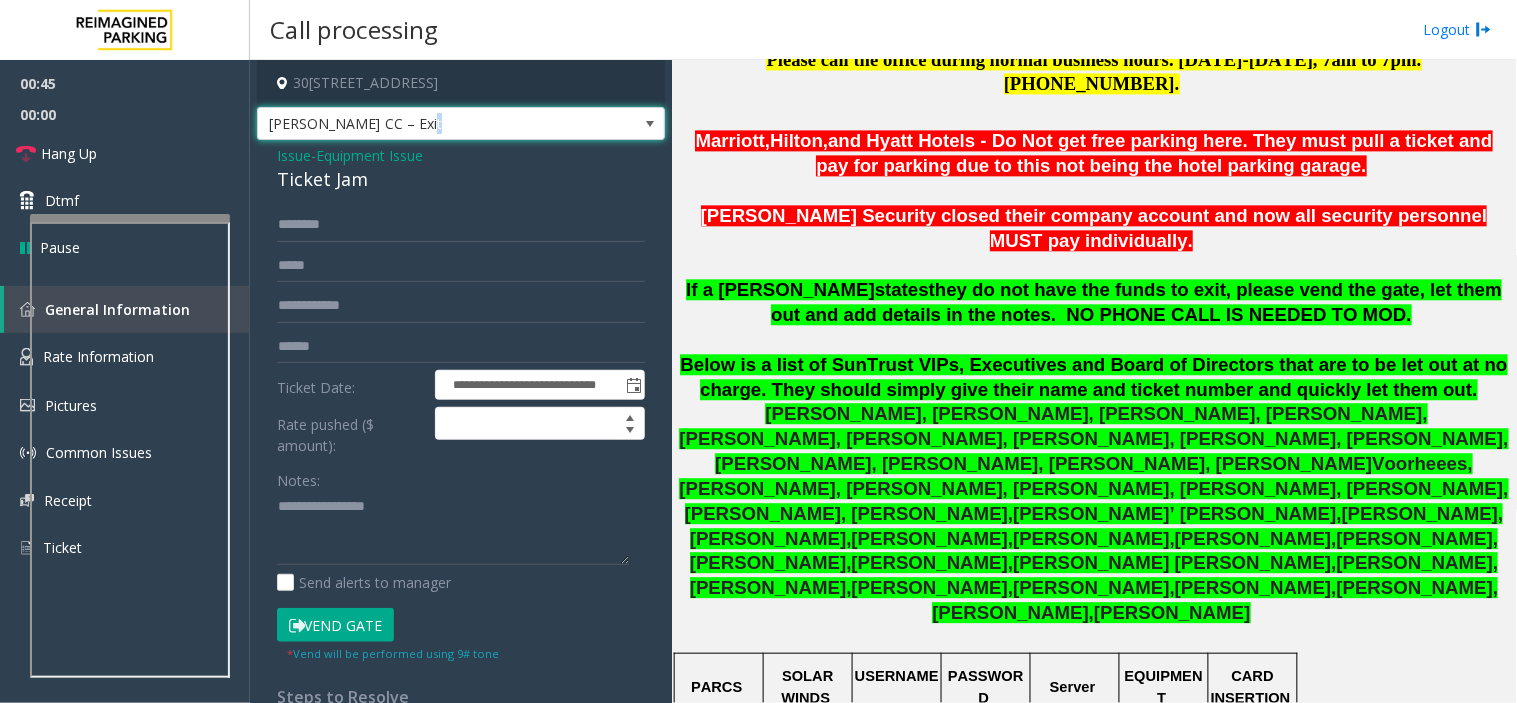 click on "[PERSON_NAME] CC – Exit" at bounding box center (420, 124) 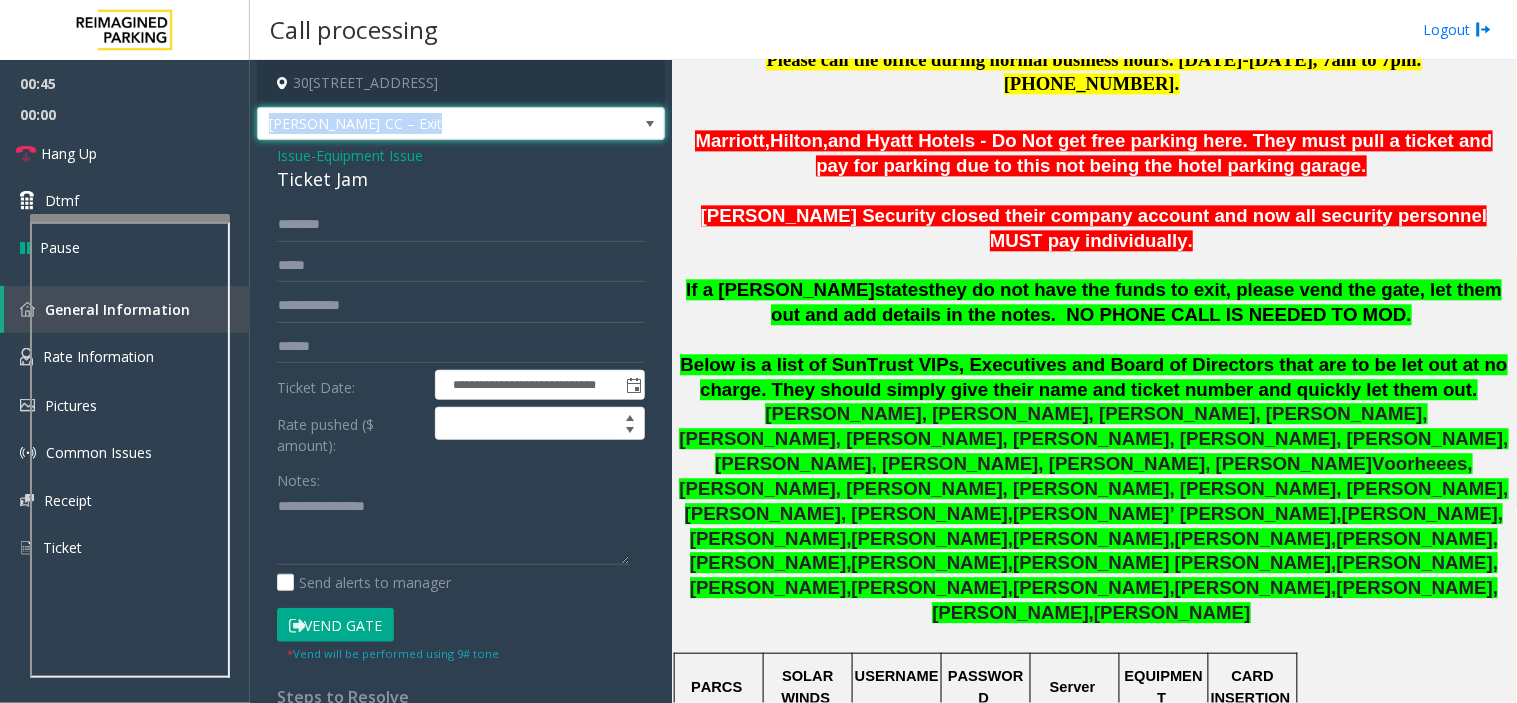 click on "[PERSON_NAME] CC – Exit" at bounding box center (420, 124) 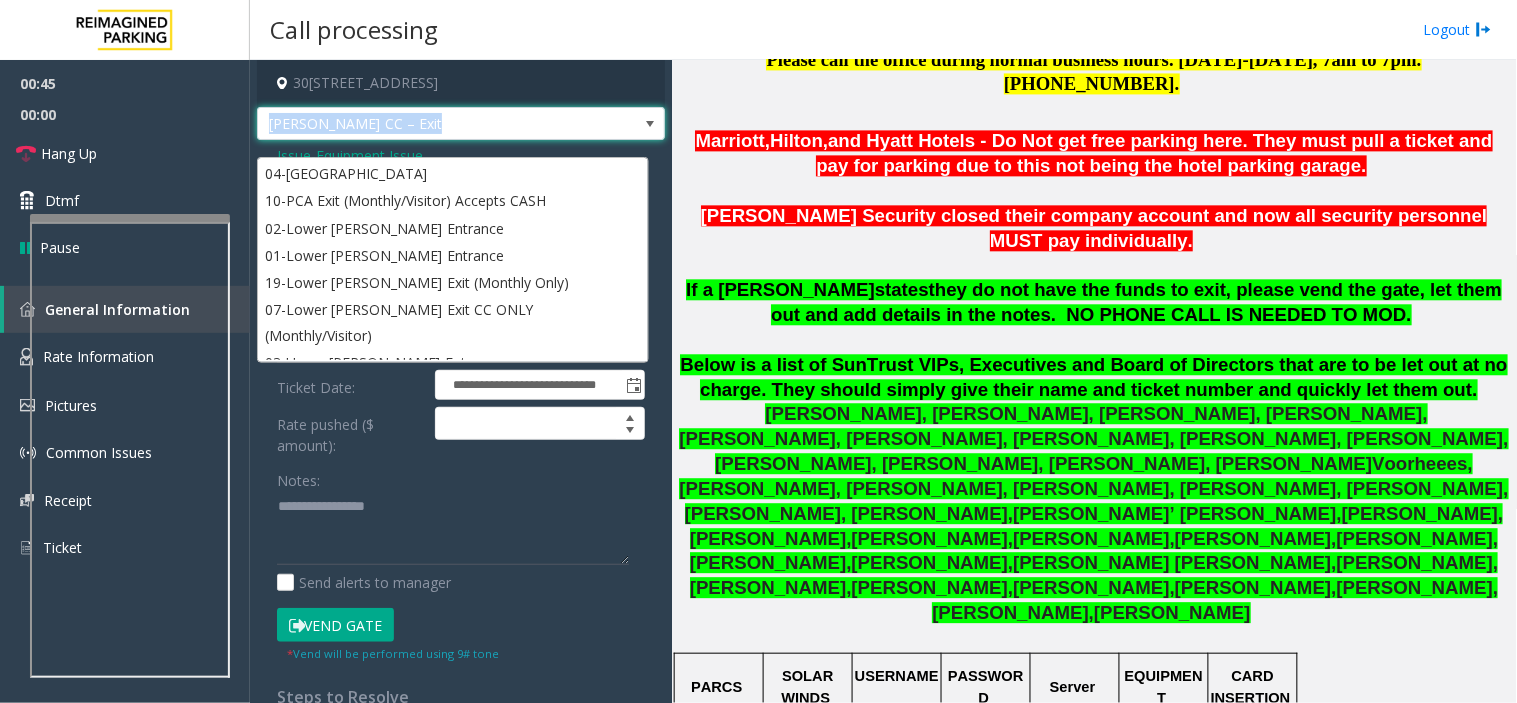 scroll, scrollTop: 403, scrollLeft: 0, axis: vertical 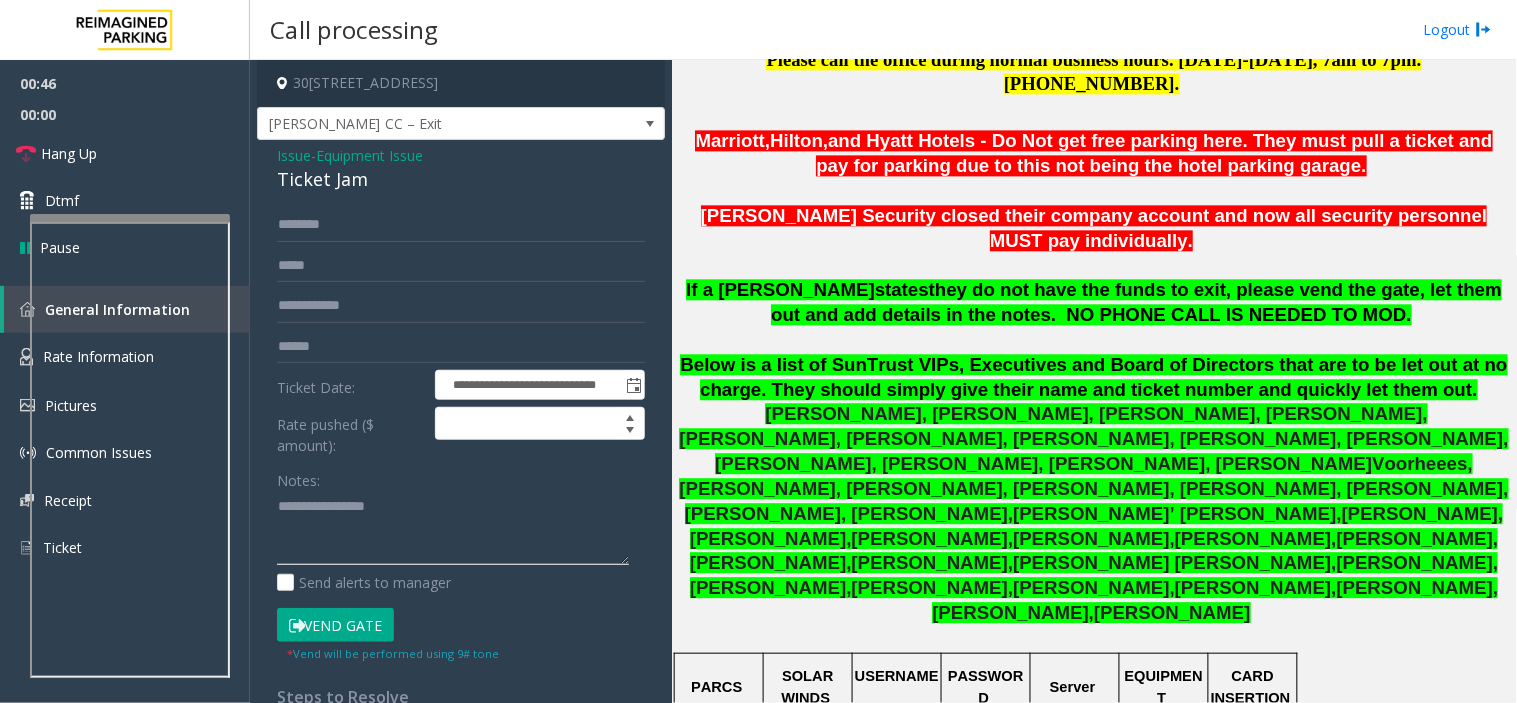 click 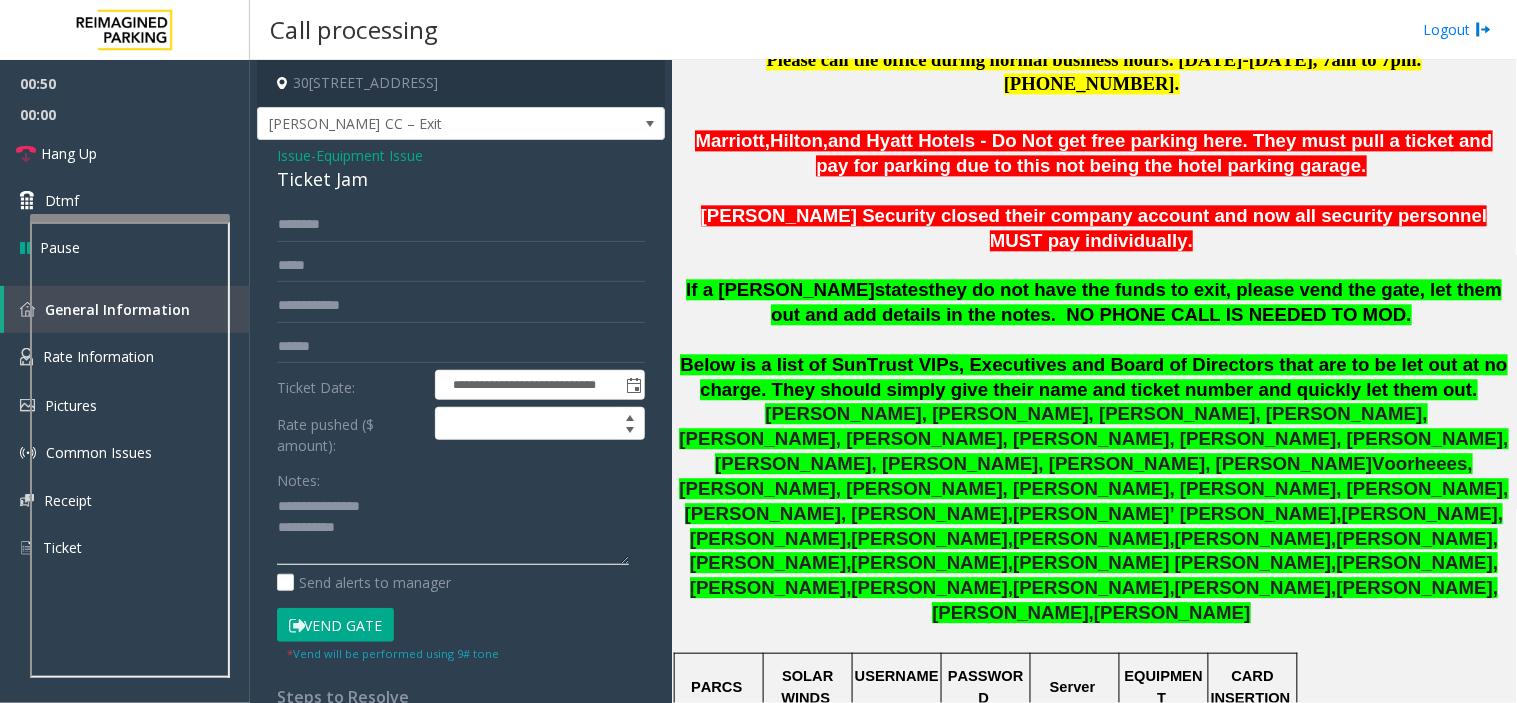 type on "**********" 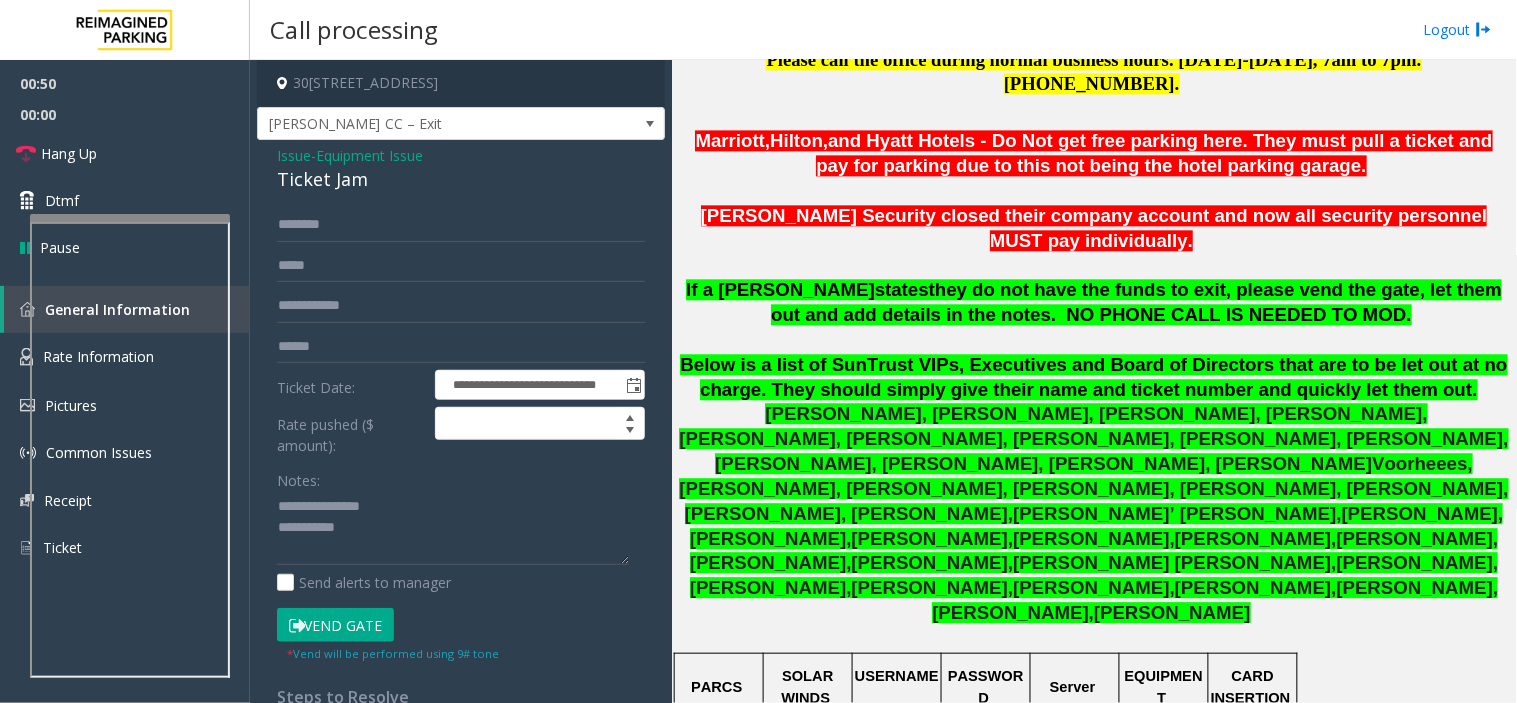 click on "Below is a list of SunTrust VIPs, Executives and Board of Directors that are to be let out at no charge. They should simply give their name and ticket number and quickly let them out." 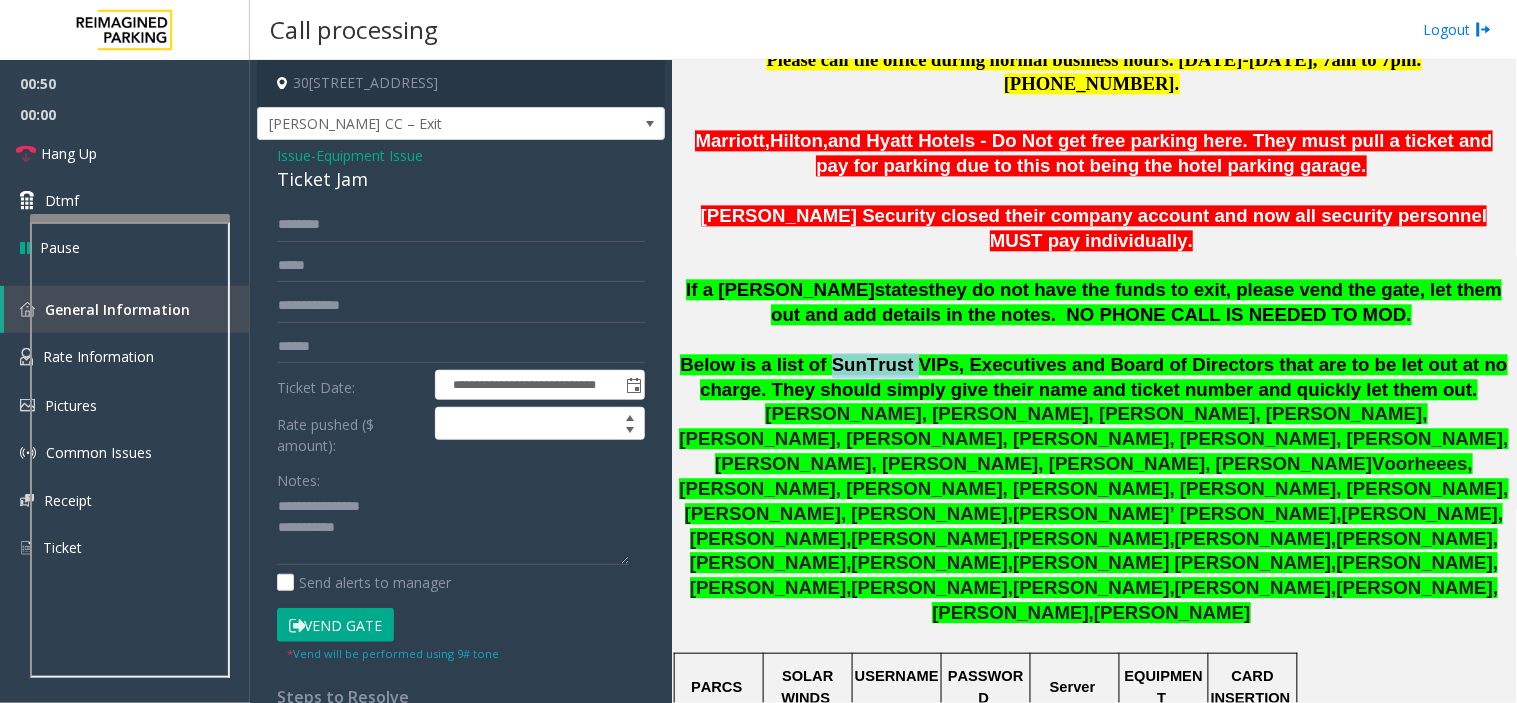 click on "Below is a list of SunTrust VIPs, Executives and Board of Directors that are to be let out at no charge. They should simply give their name and ticket number and quickly let them out." 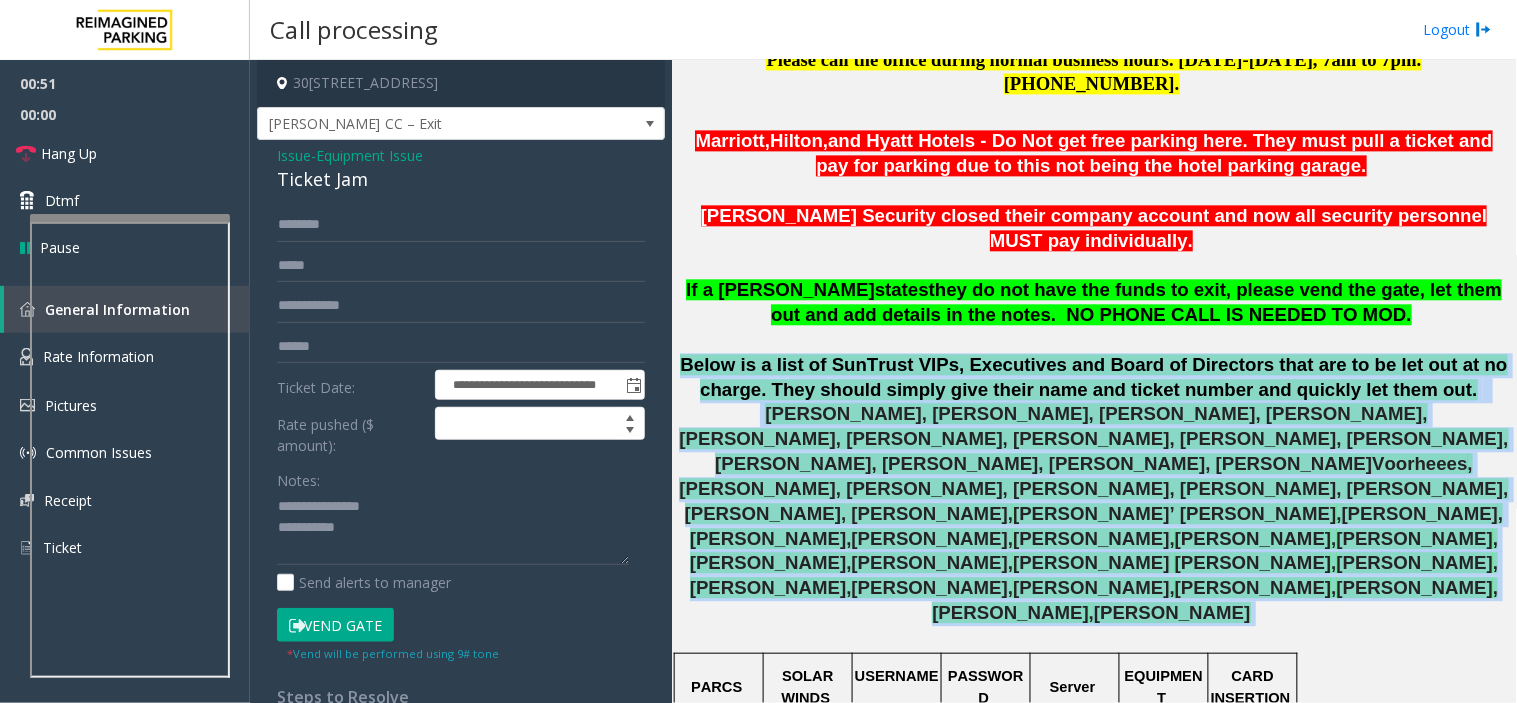 drag, startPoint x: 838, startPoint y: 271, endPoint x: 1137, endPoint y: 451, distance: 349 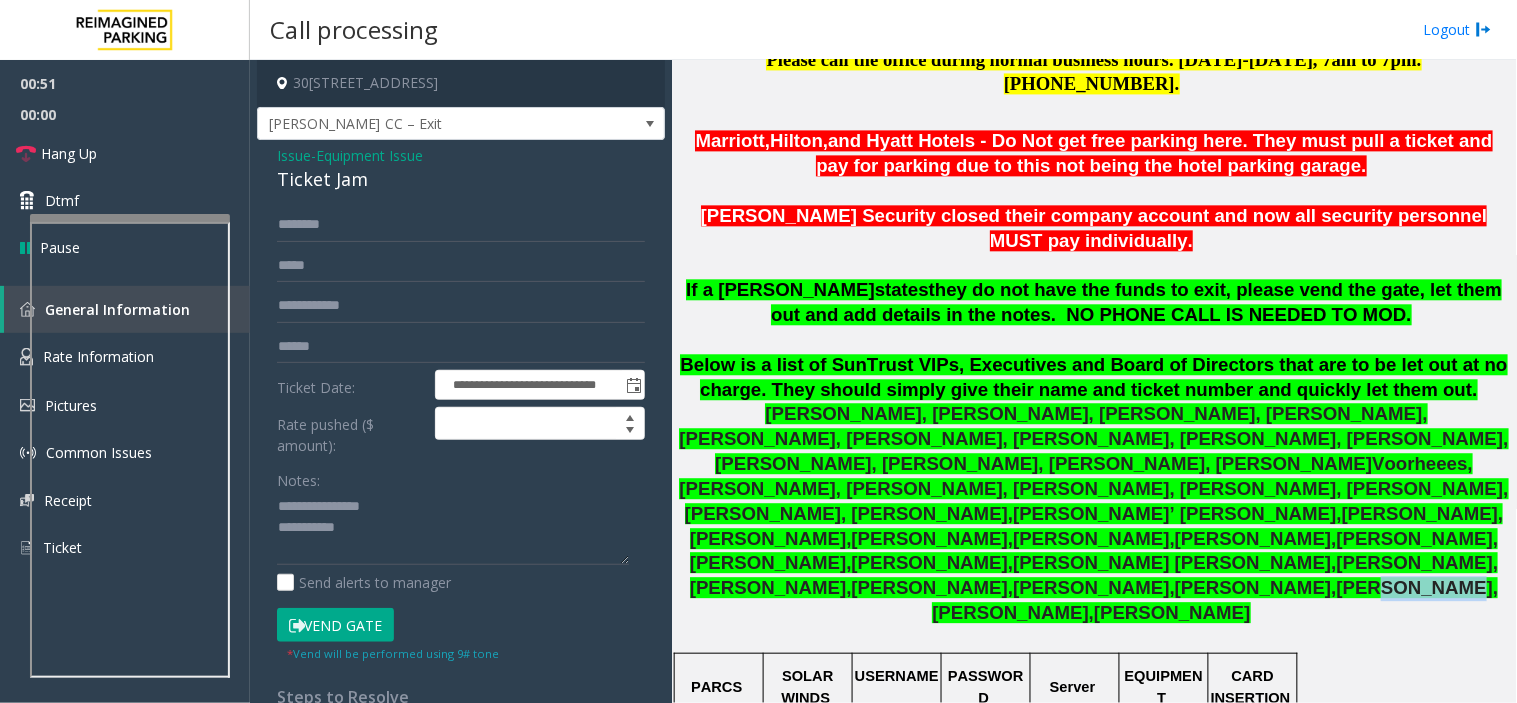 click on "[PERSON_NAME]" 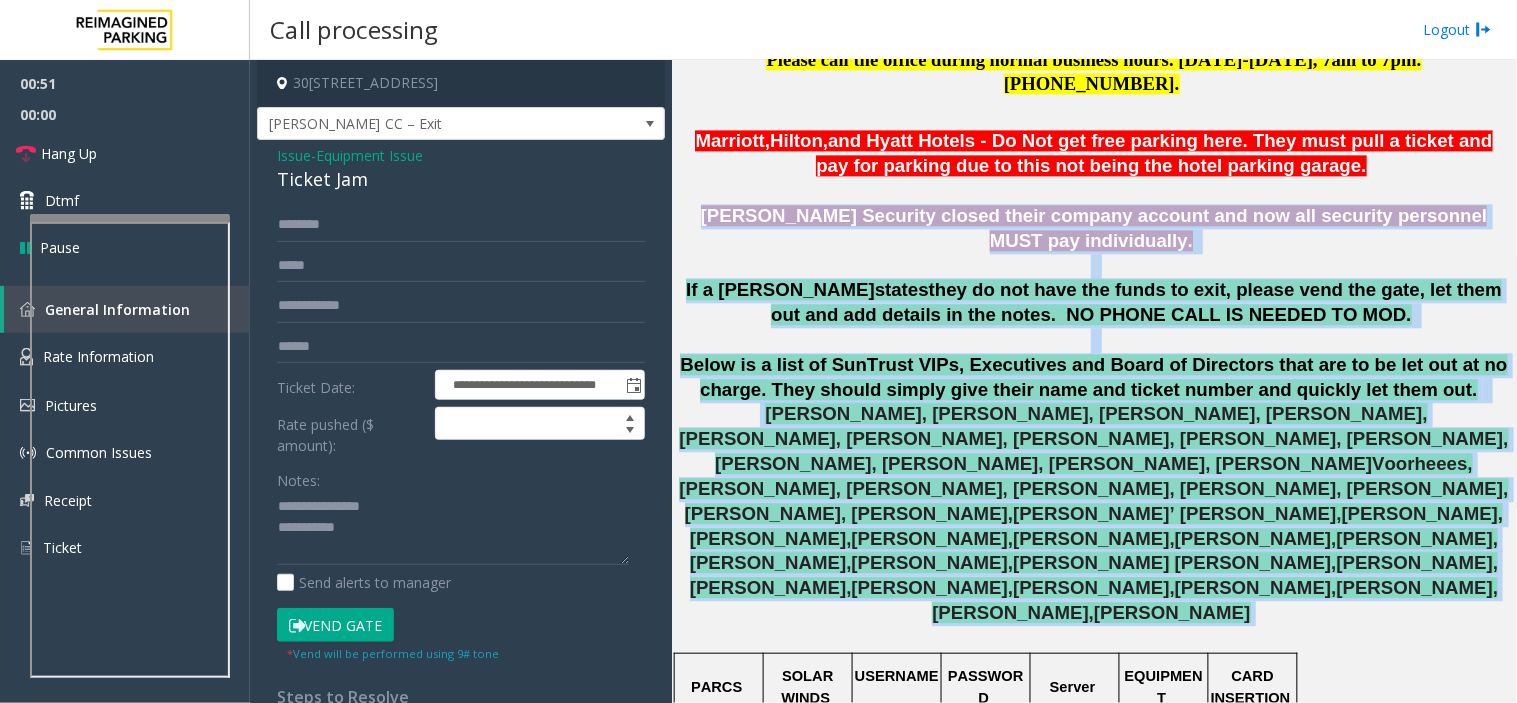 drag, startPoint x: 1137, startPoint y: 451, endPoint x: 911, endPoint y: 146, distance: 379.60638 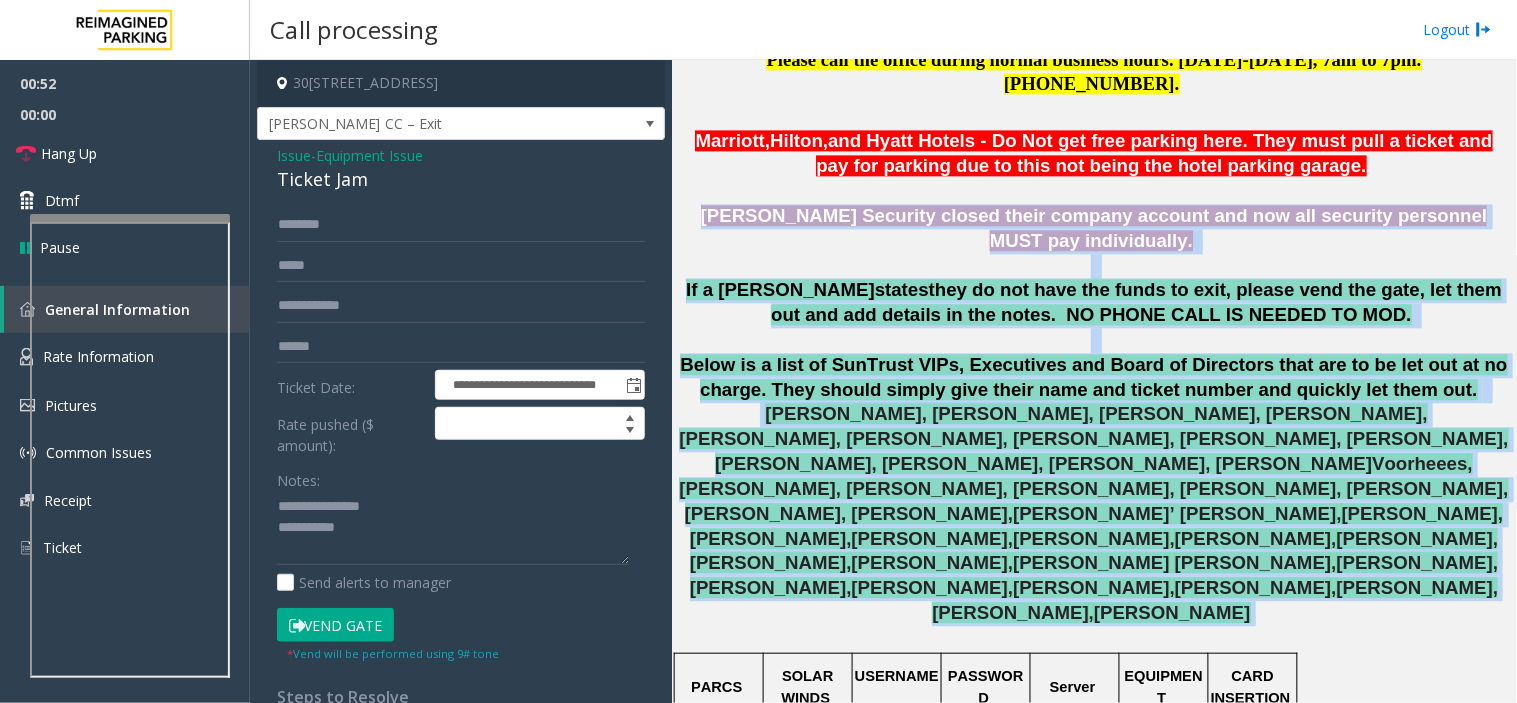 click on "[PERSON_NAME] Security closed their company account and now all security personnel MUST pay individually." 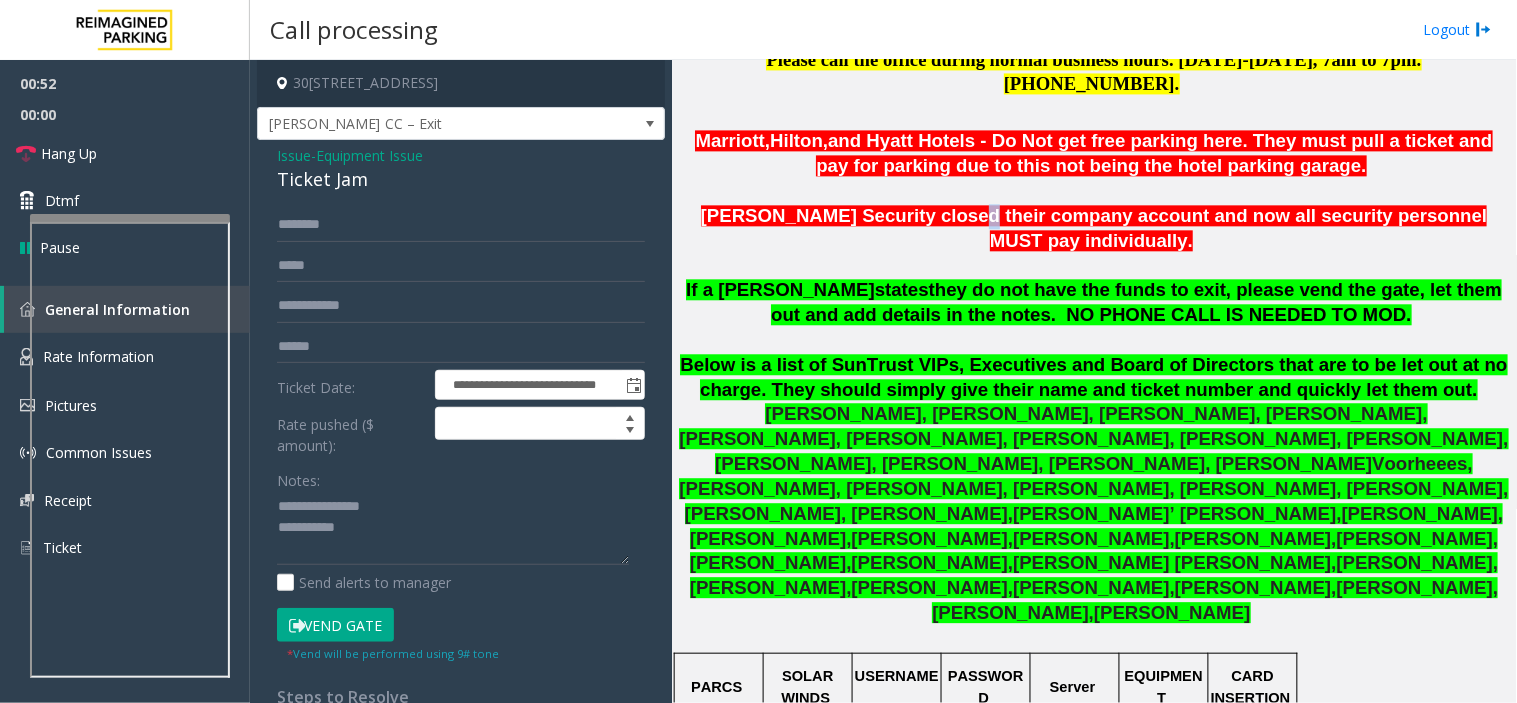 click on "[PERSON_NAME] Security closed their company account and now all security personnel MUST pay individually." 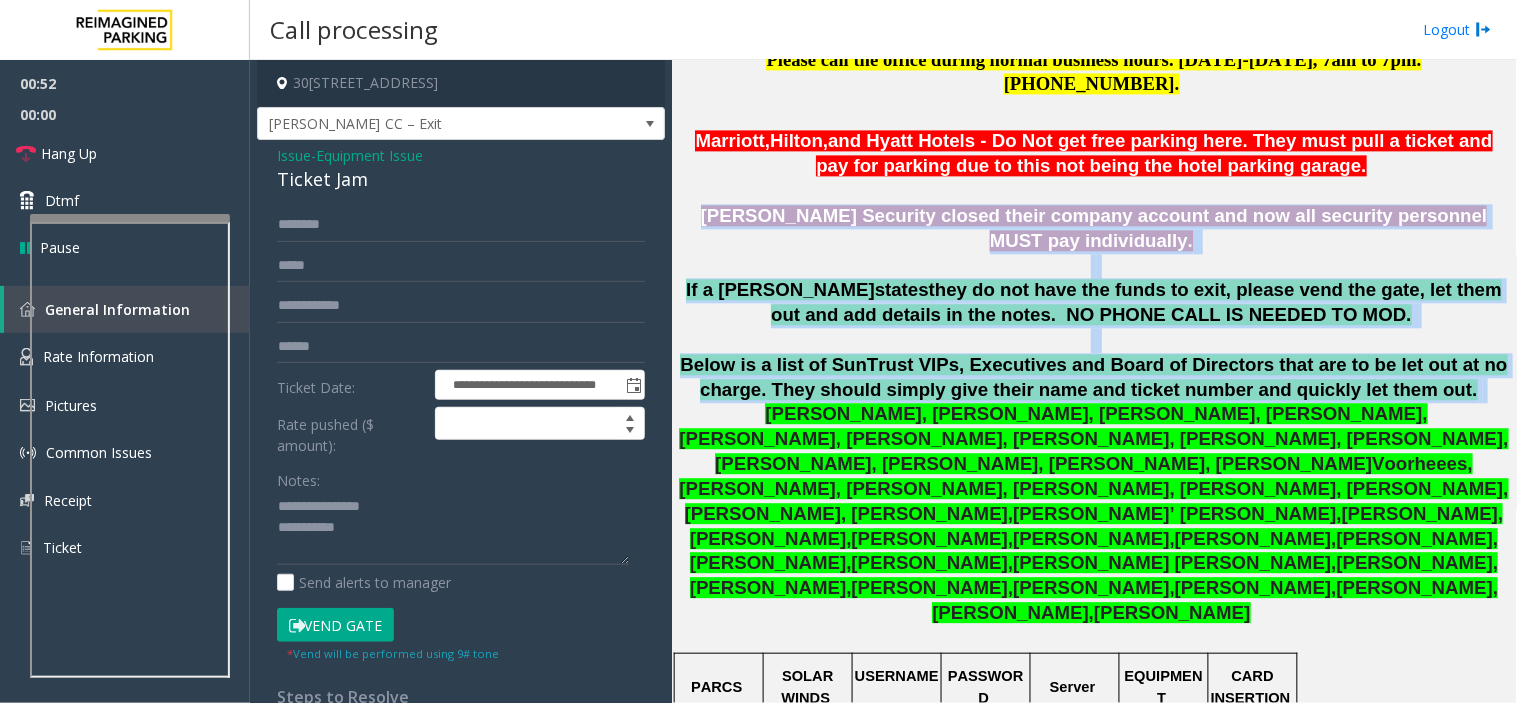 drag, startPoint x: 911, startPoint y: 146, endPoint x: 1077, endPoint y: 337, distance: 253.05533 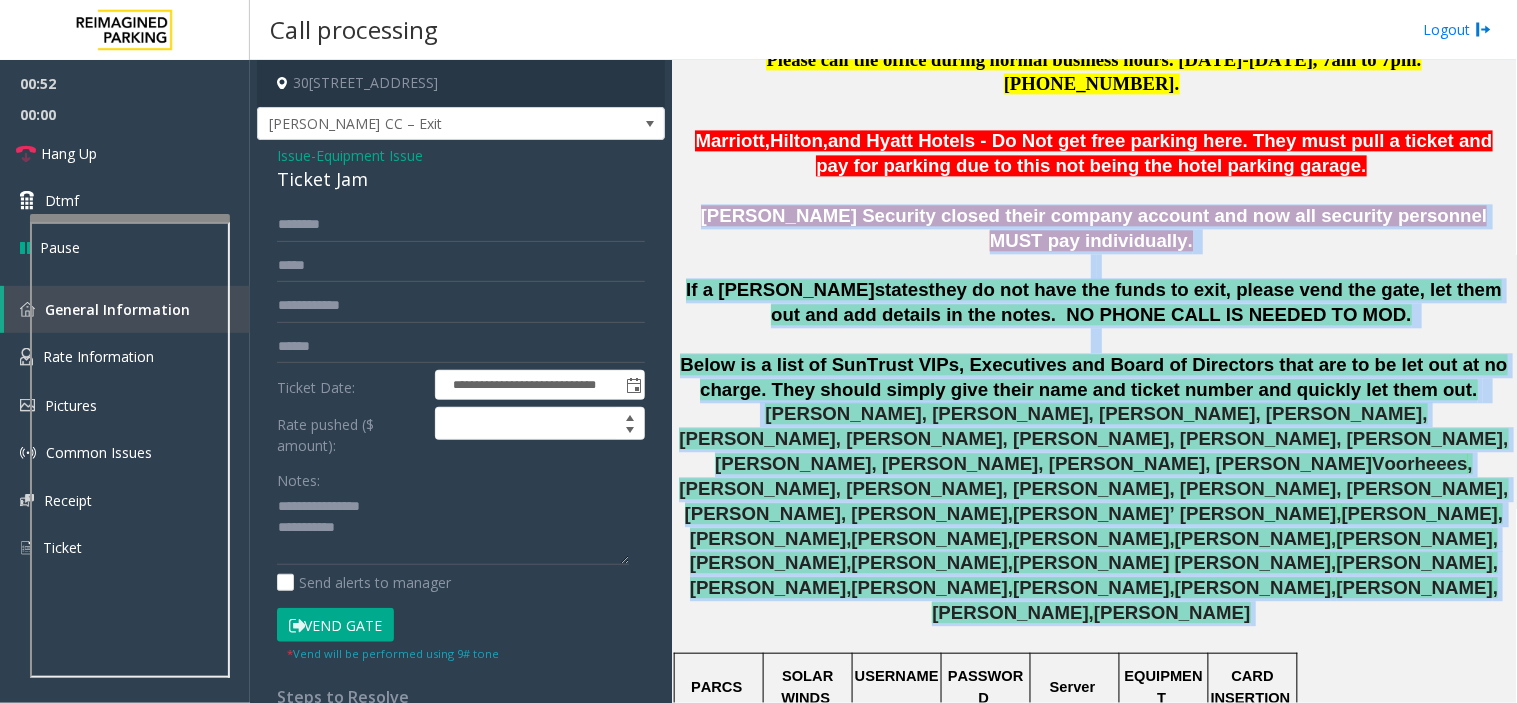 click on "[PERSON_NAME], [PERSON_NAME], [PERSON_NAME], [PERSON_NAME], [PERSON_NAME], [PERSON_NAME], [PERSON_NAME], [PERSON_NAME], [PERSON_NAME], [PERSON_NAME], [PERSON_NAME], [PERSON_NAME], [PERSON_NAME]" 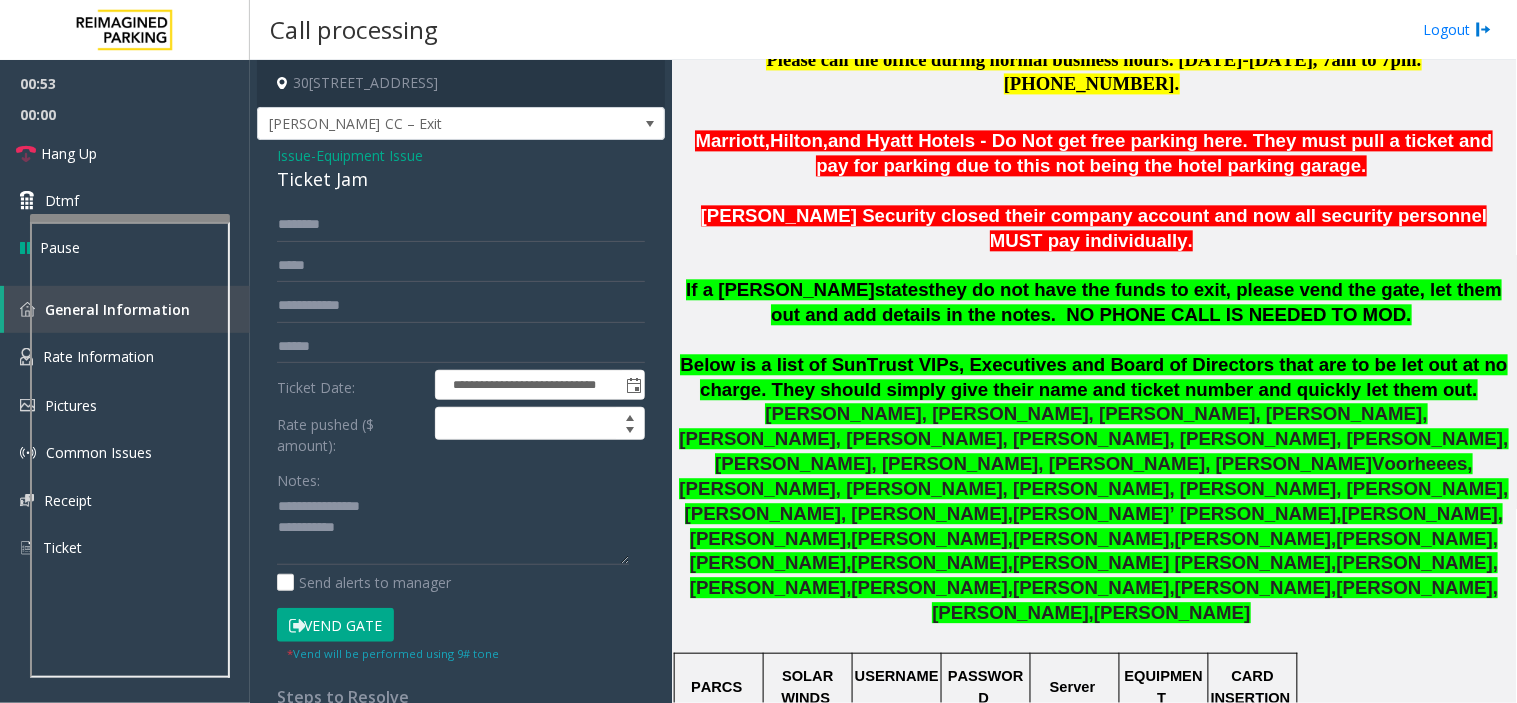 scroll, scrollTop: 666, scrollLeft: 0, axis: vertical 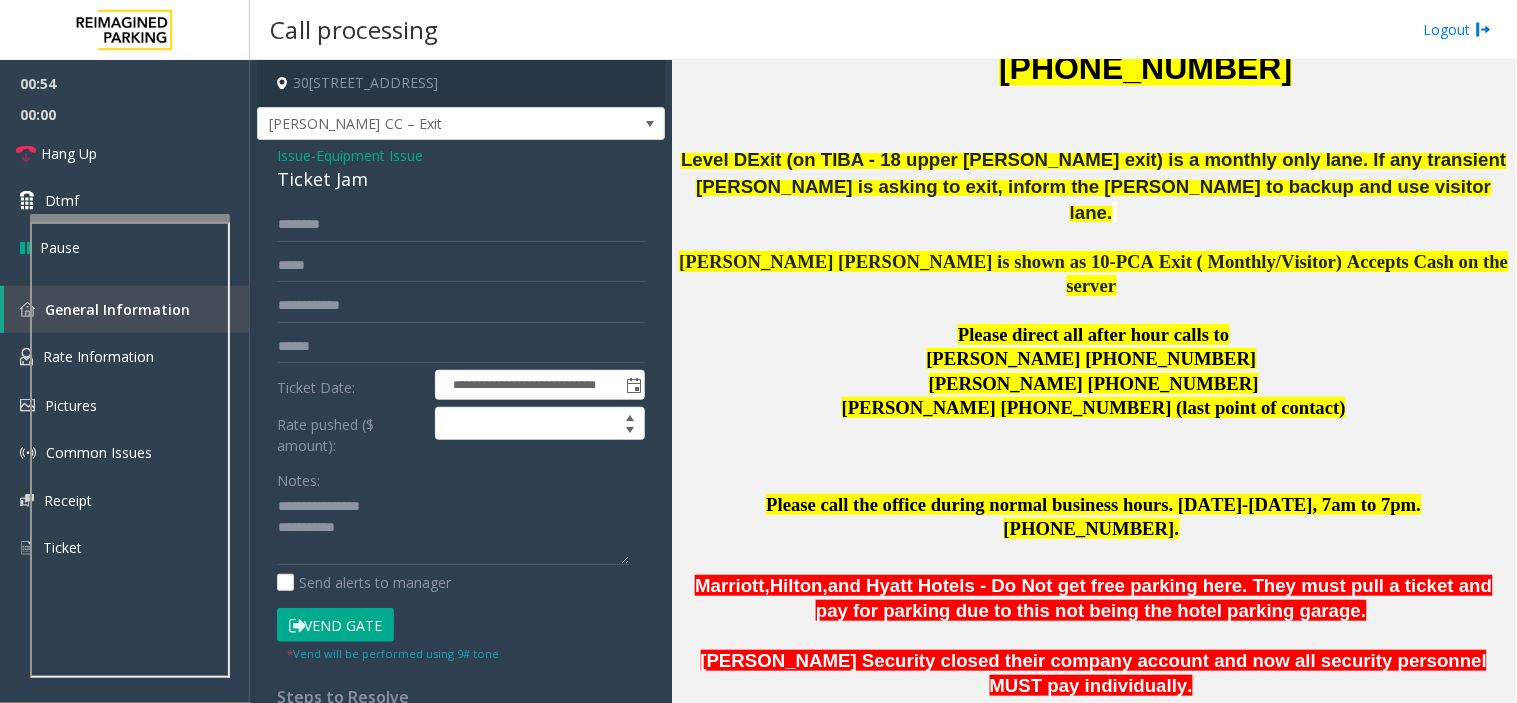 click on "Please call the office during normal business hours. [DATE]-[DATE], 7am to 7" 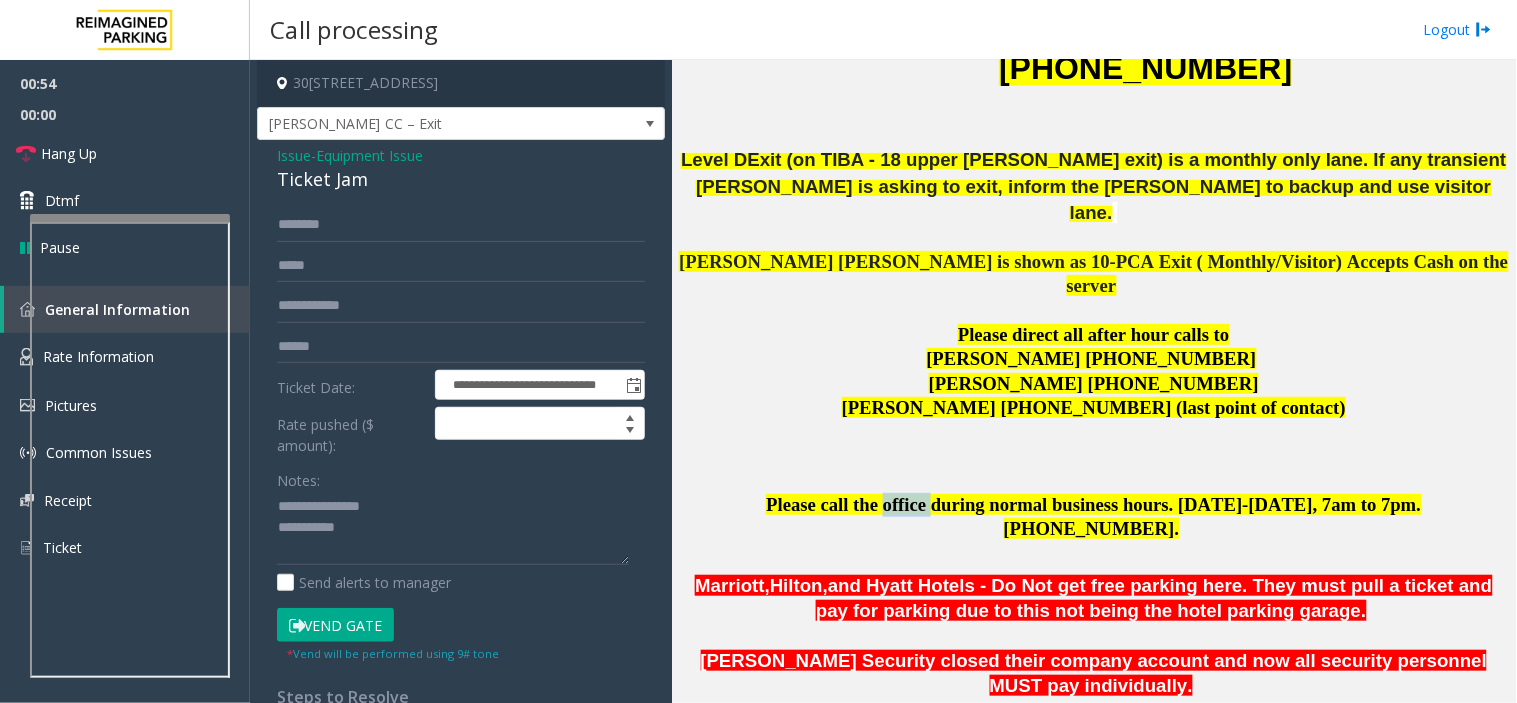 click on "Please call the office during normal business hours. [DATE]-[DATE], 7am to 7" 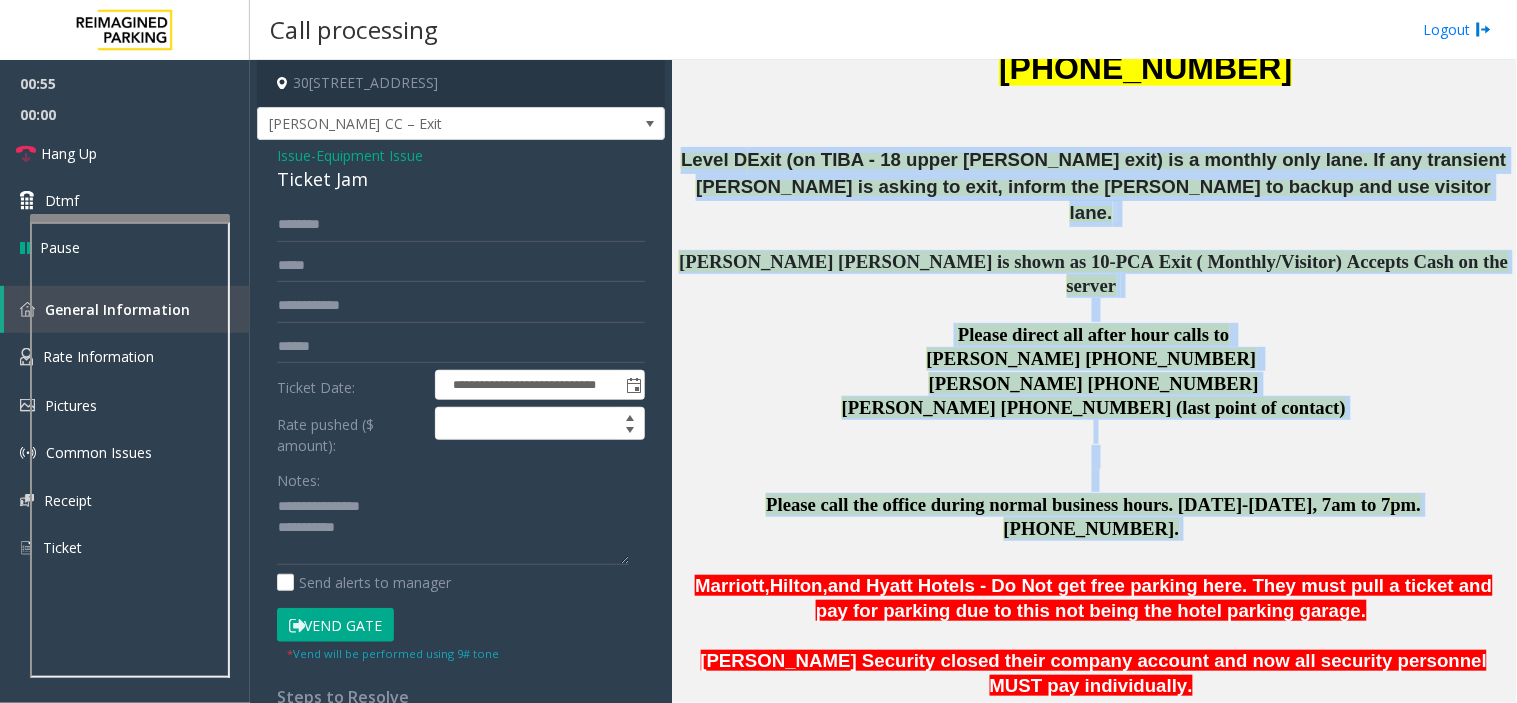 drag, startPoint x: 835, startPoint y: 443, endPoint x: 754, endPoint y: 152, distance: 302.0629 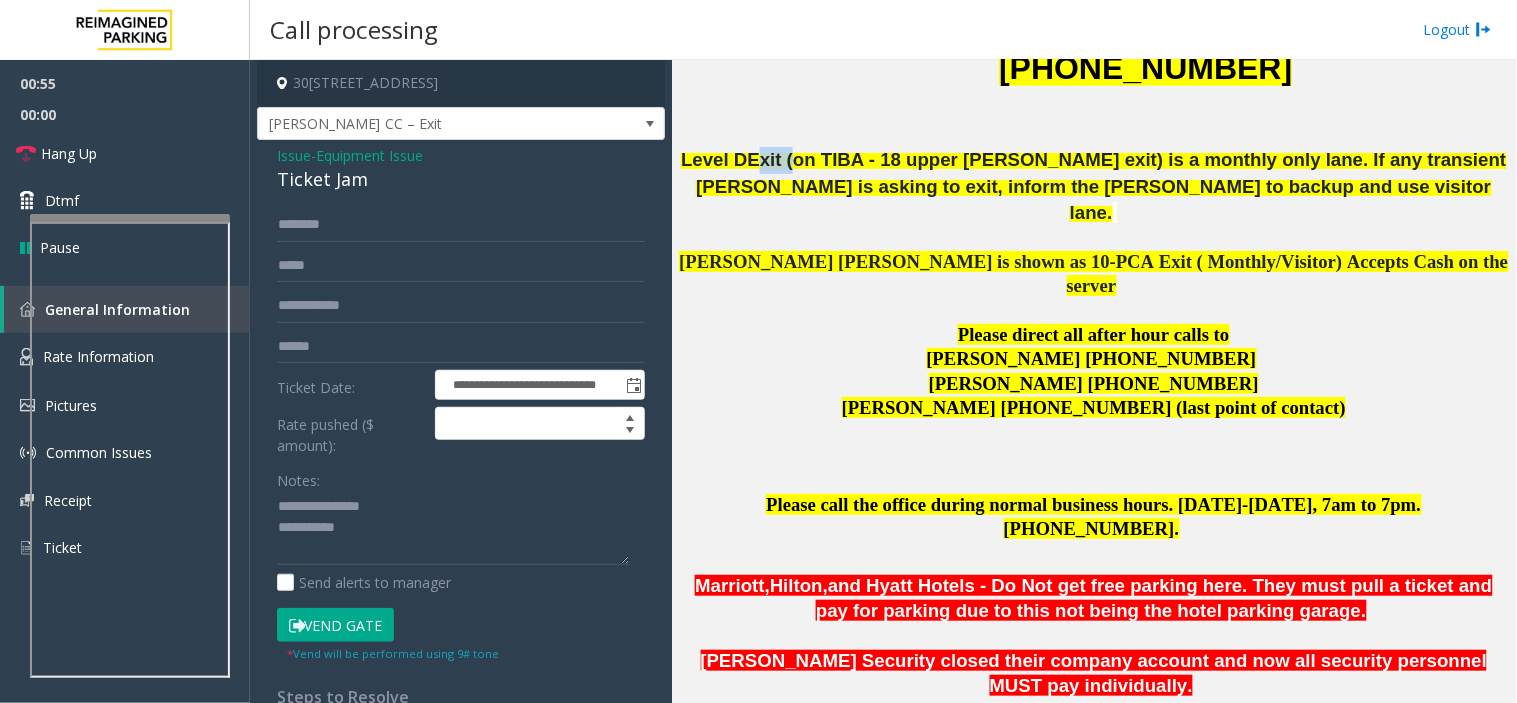 click on "Exit (on TIBA - 18 upper [PERSON_NAME] exit) is a monthly only lane. If any transient [PERSON_NAME] is asking to exit, inform the [PERSON_NAME] to backup and use visitor lane." 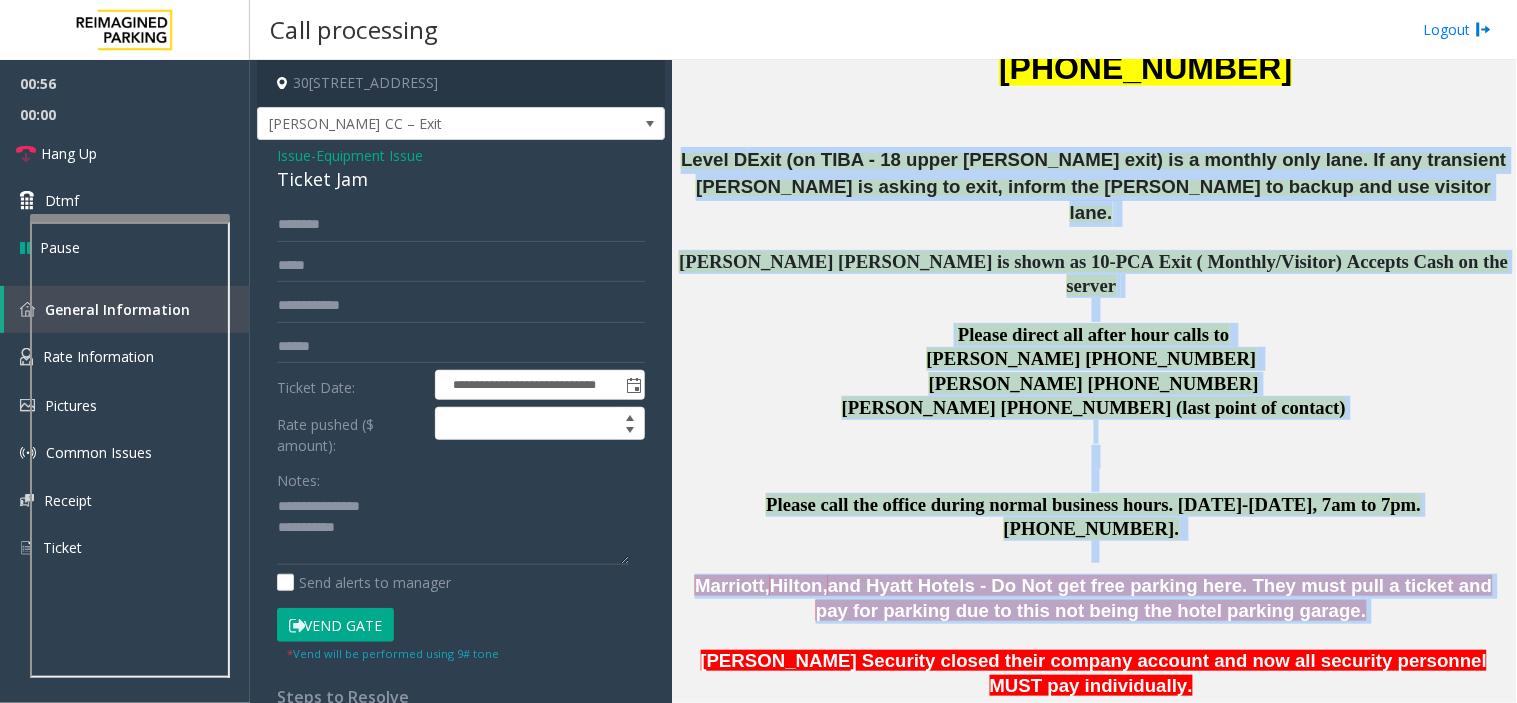 drag, startPoint x: 754, startPoint y: 152, endPoint x: 1106, endPoint y: 550, distance: 531.32666 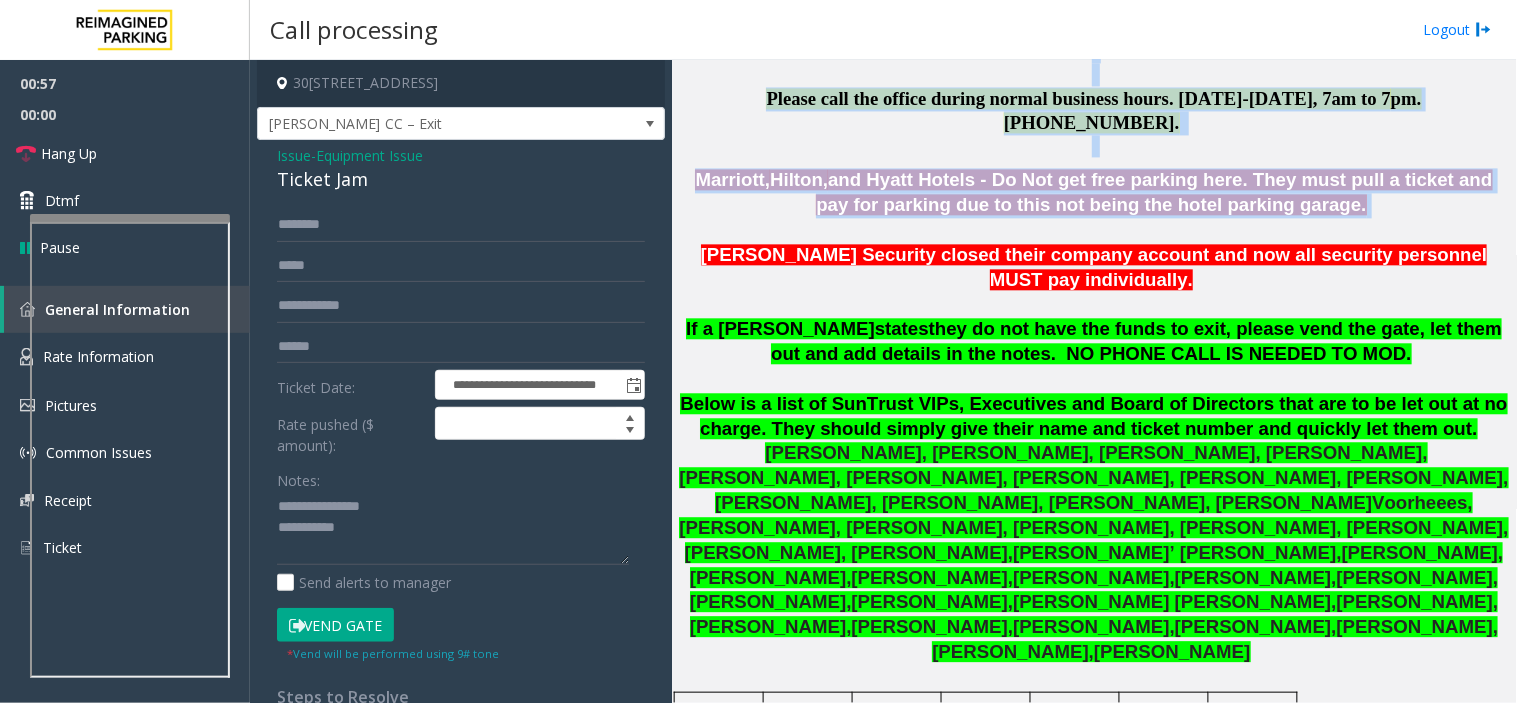 scroll, scrollTop: 1111, scrollLeft: 0, axis: vertical 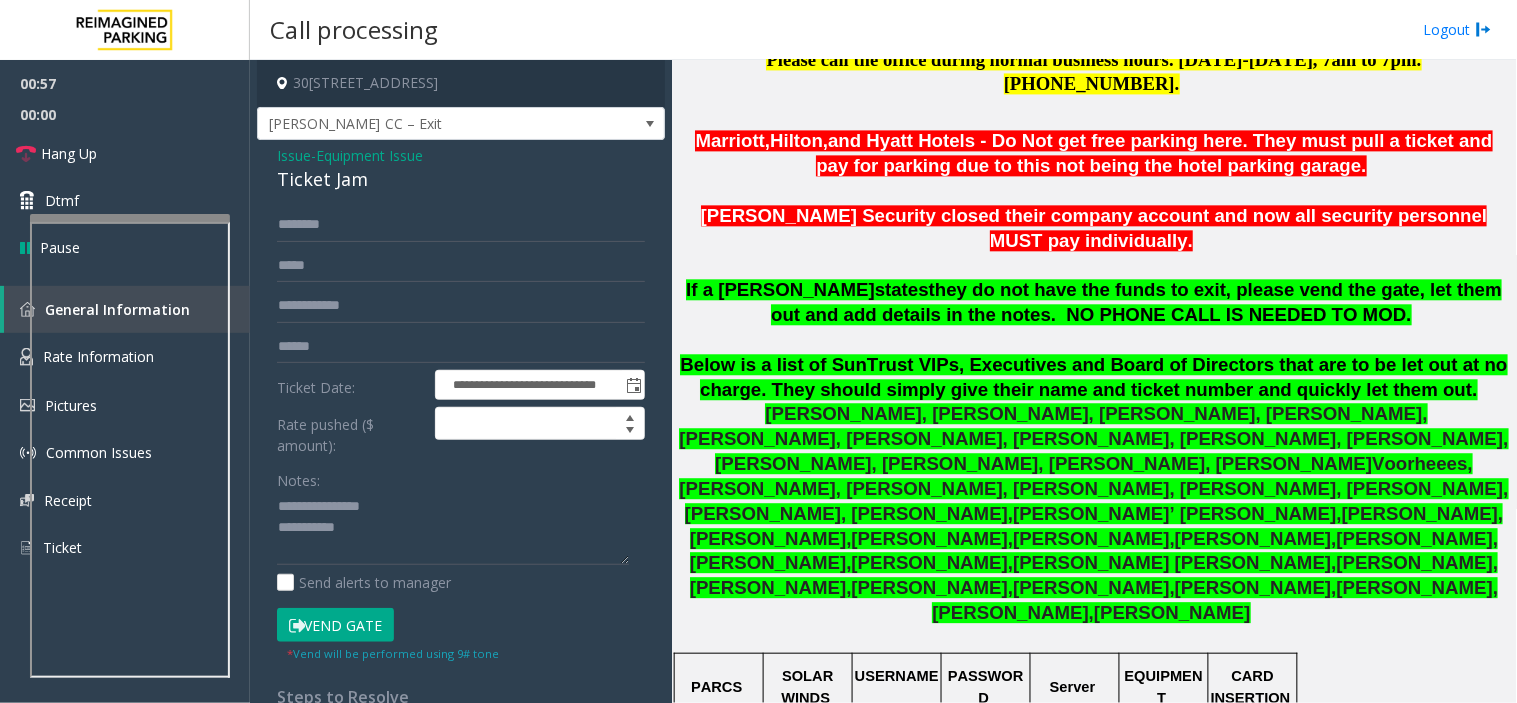 click 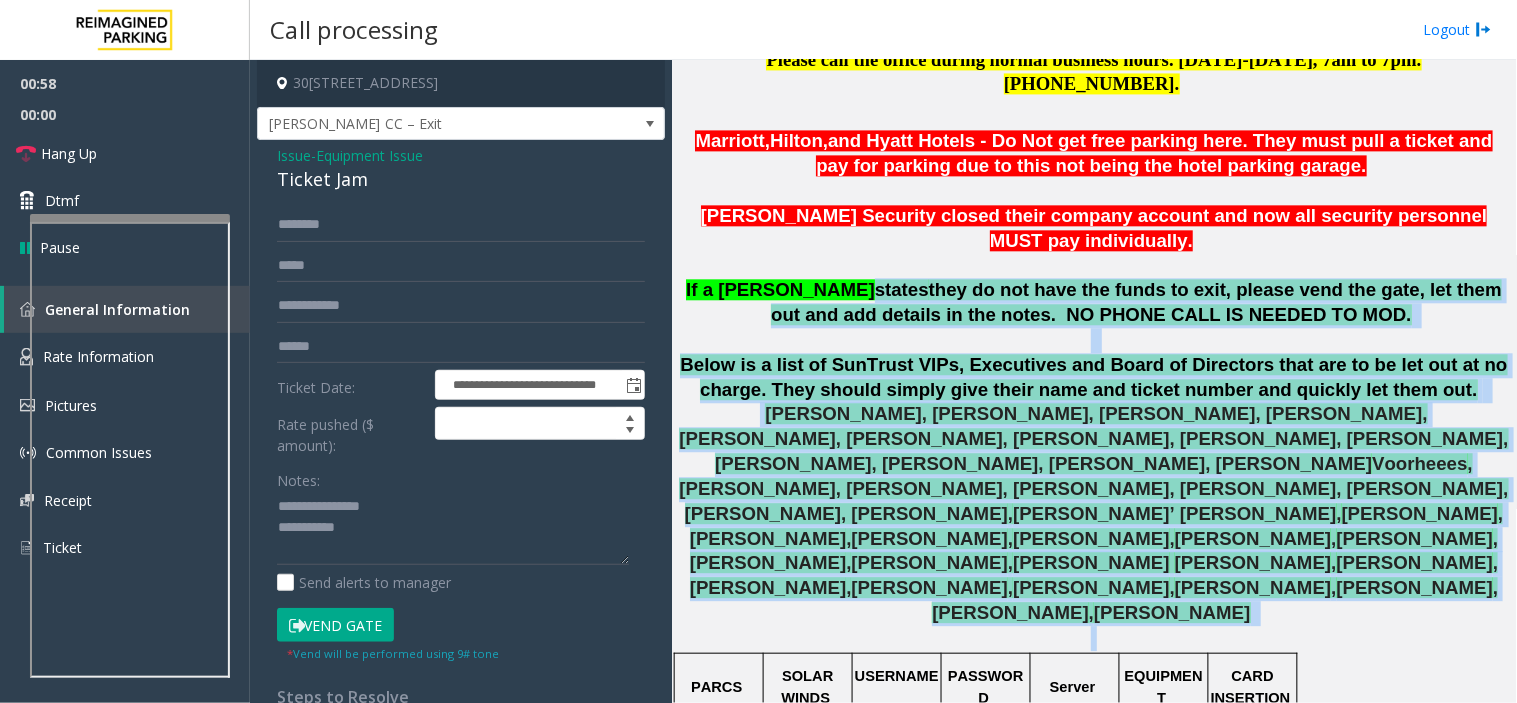 drag, startPoint x: 1095, startPoint y: 487, endPoint x: 790, endPoint y: 196, distance: 421.55188 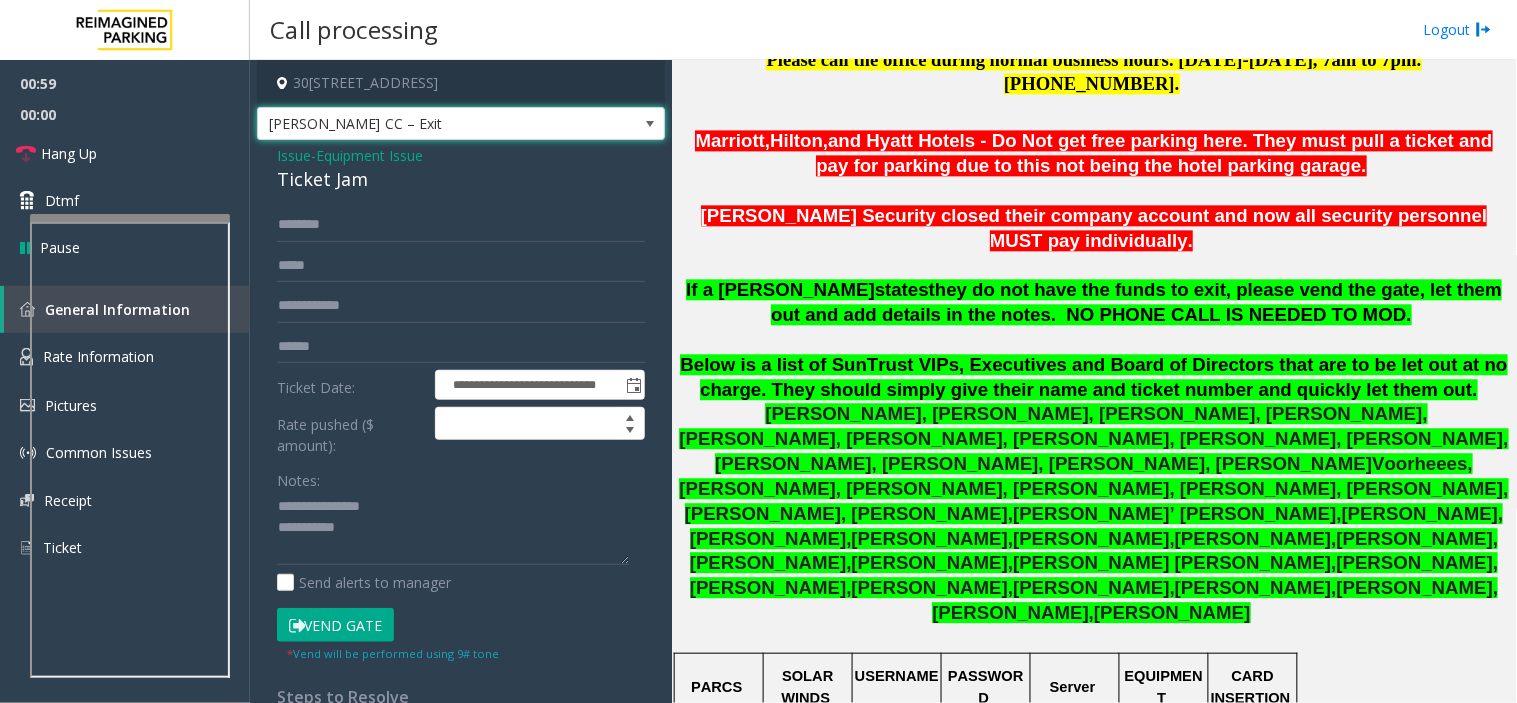 click on "[PERSON_NAME] CC – Exit" at bounding box center [420, 124] 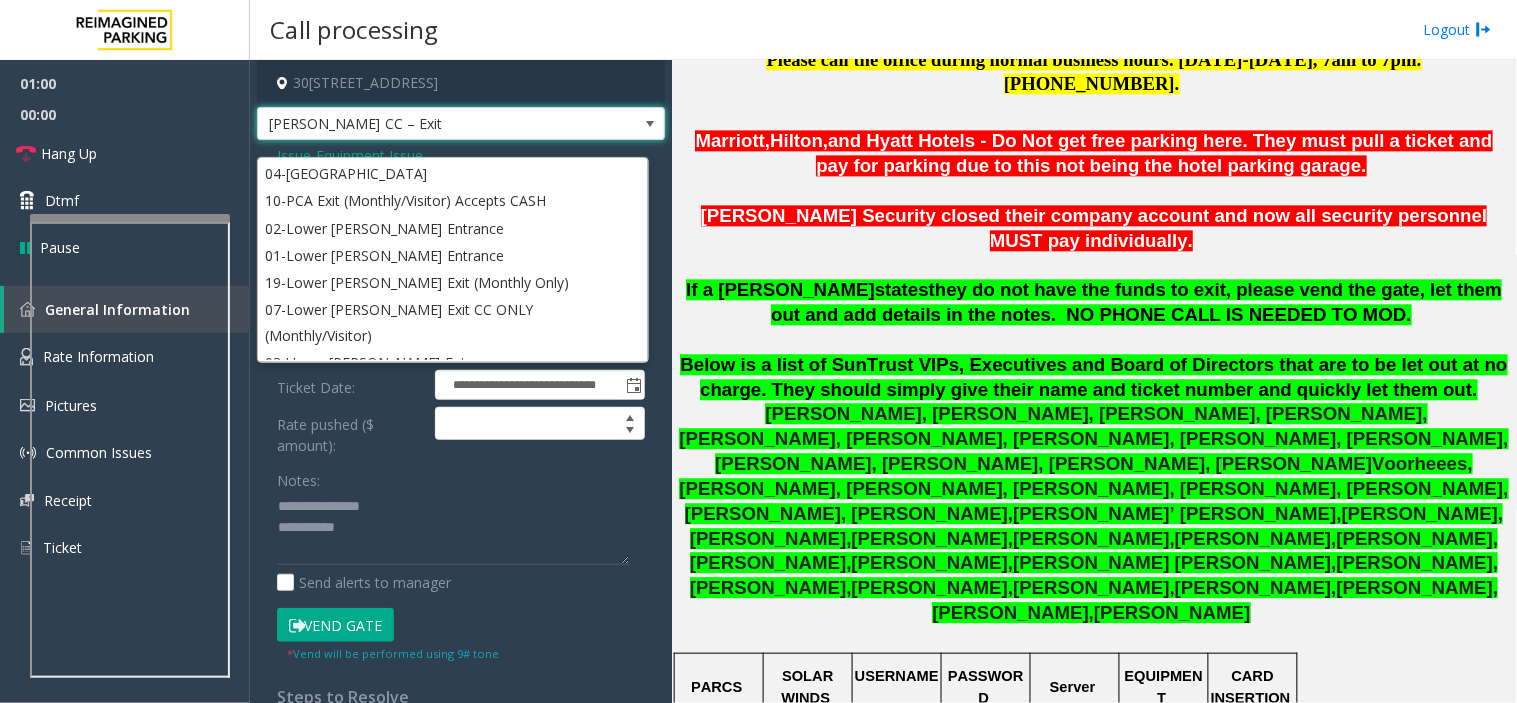 scroll, scrollTop: 403, scrollLeft: 0, axis: vertical 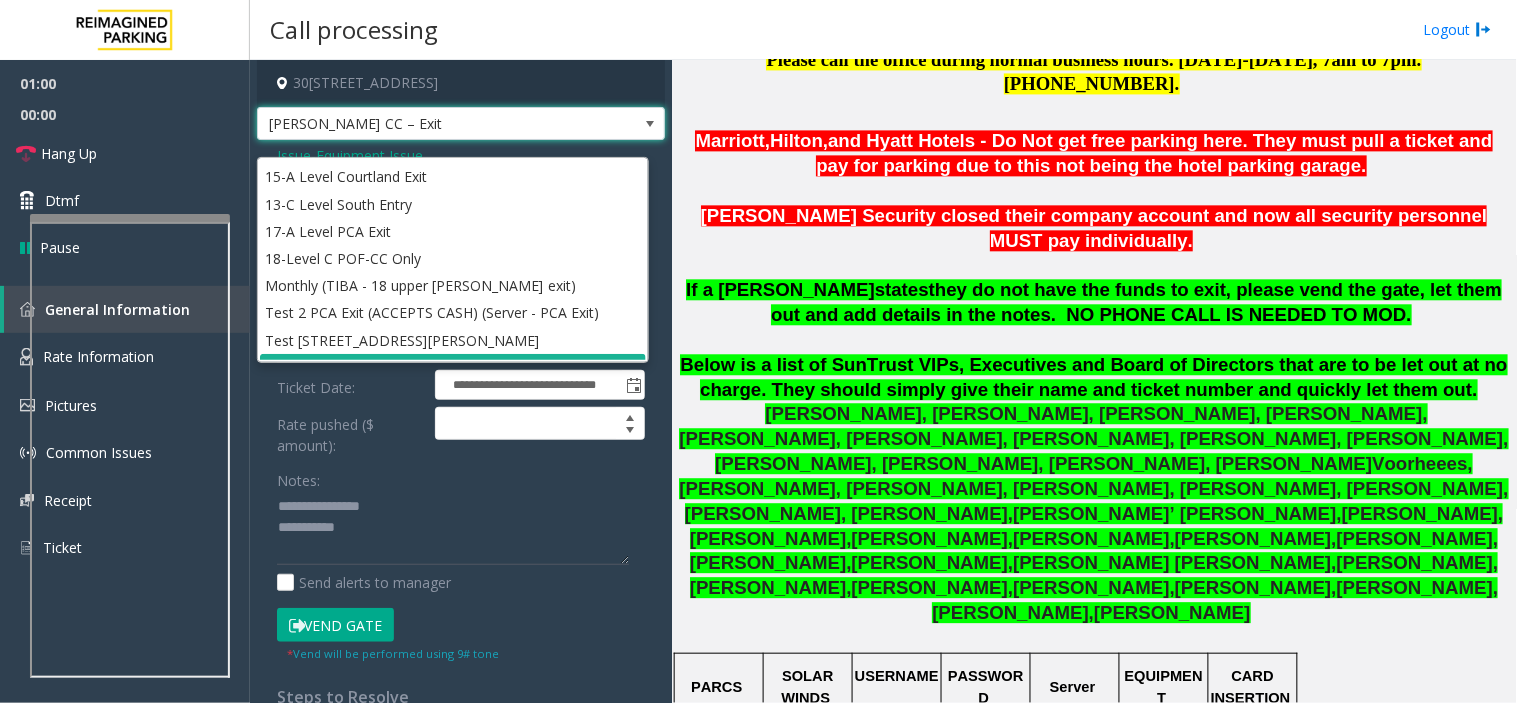 click on "Notes:" 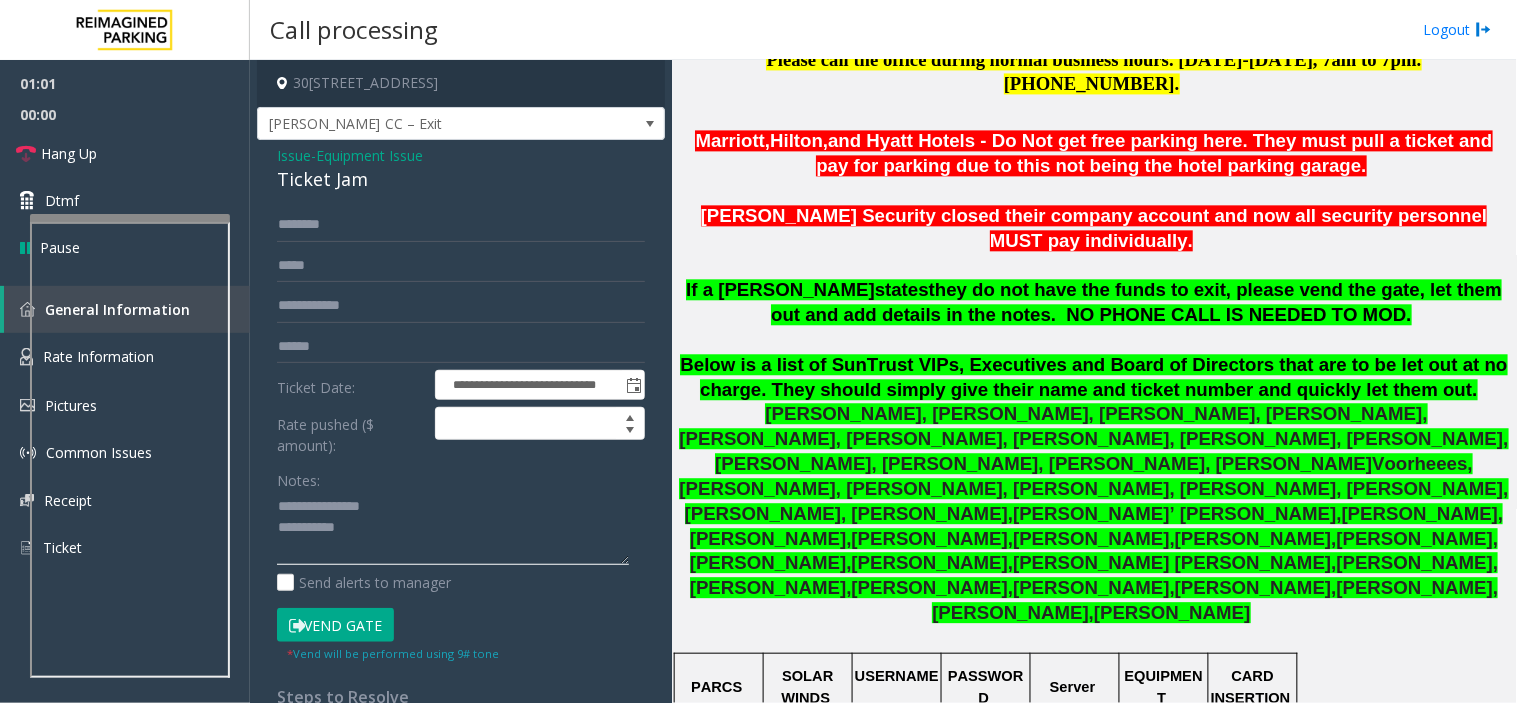 click 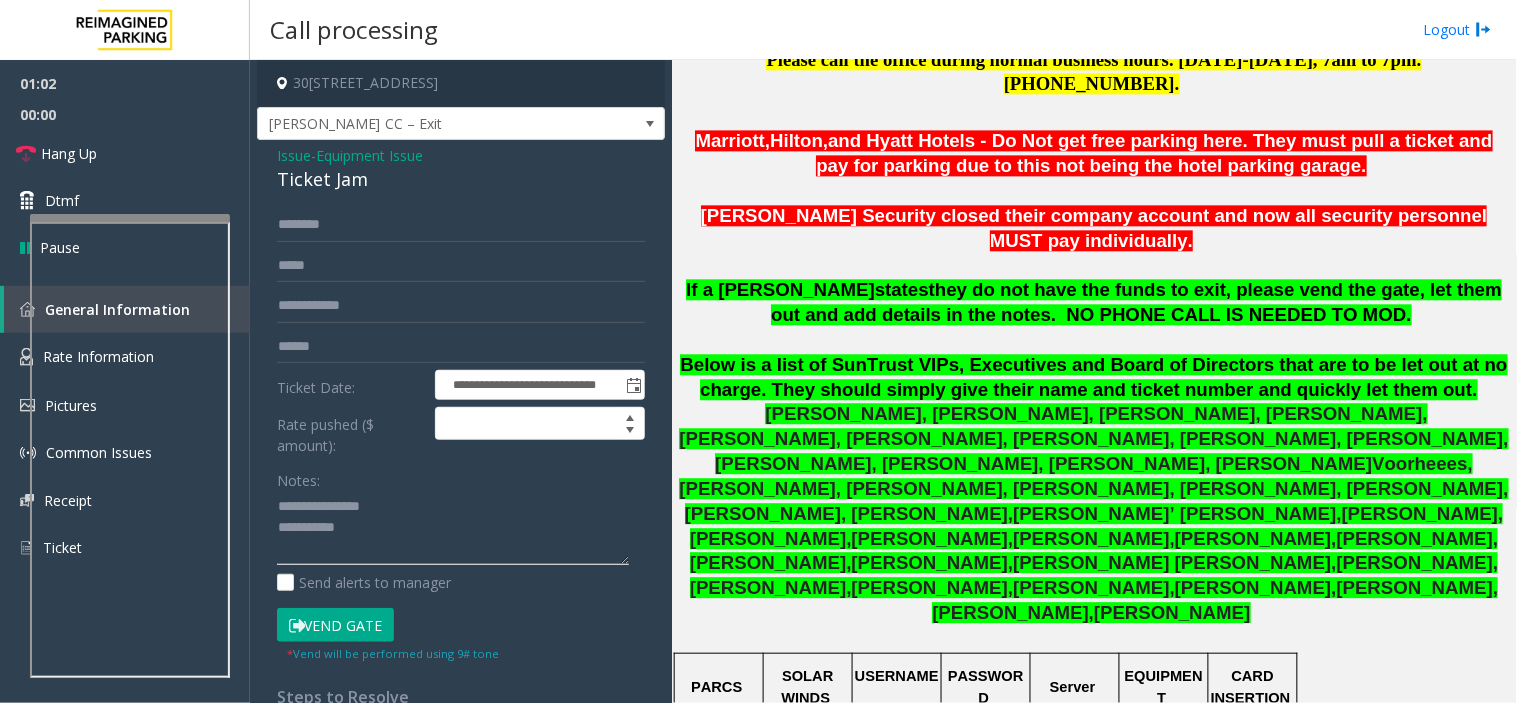 drag, startPoint x: 476, startPoint y: 561, endPoint x: 258, endPoint y: 514, distance: 223.00897 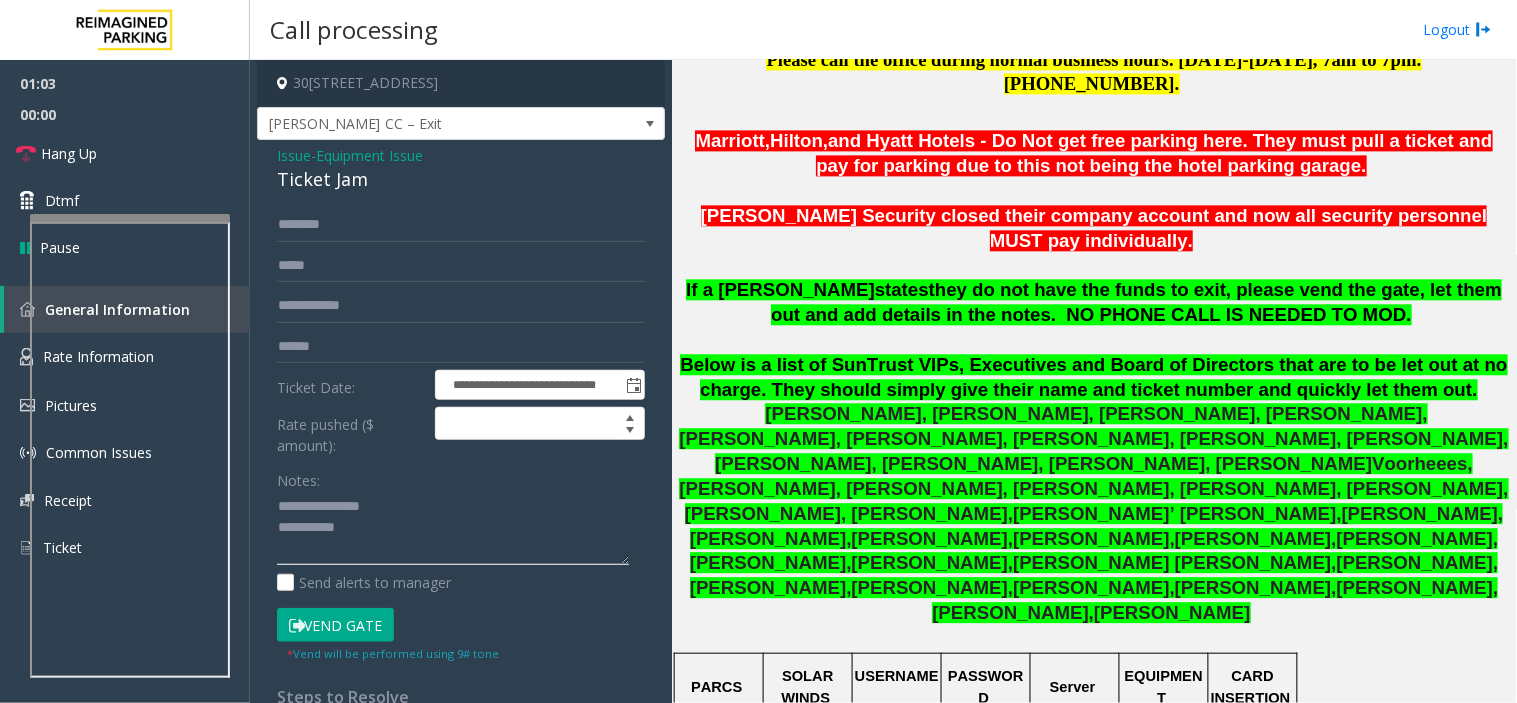 click 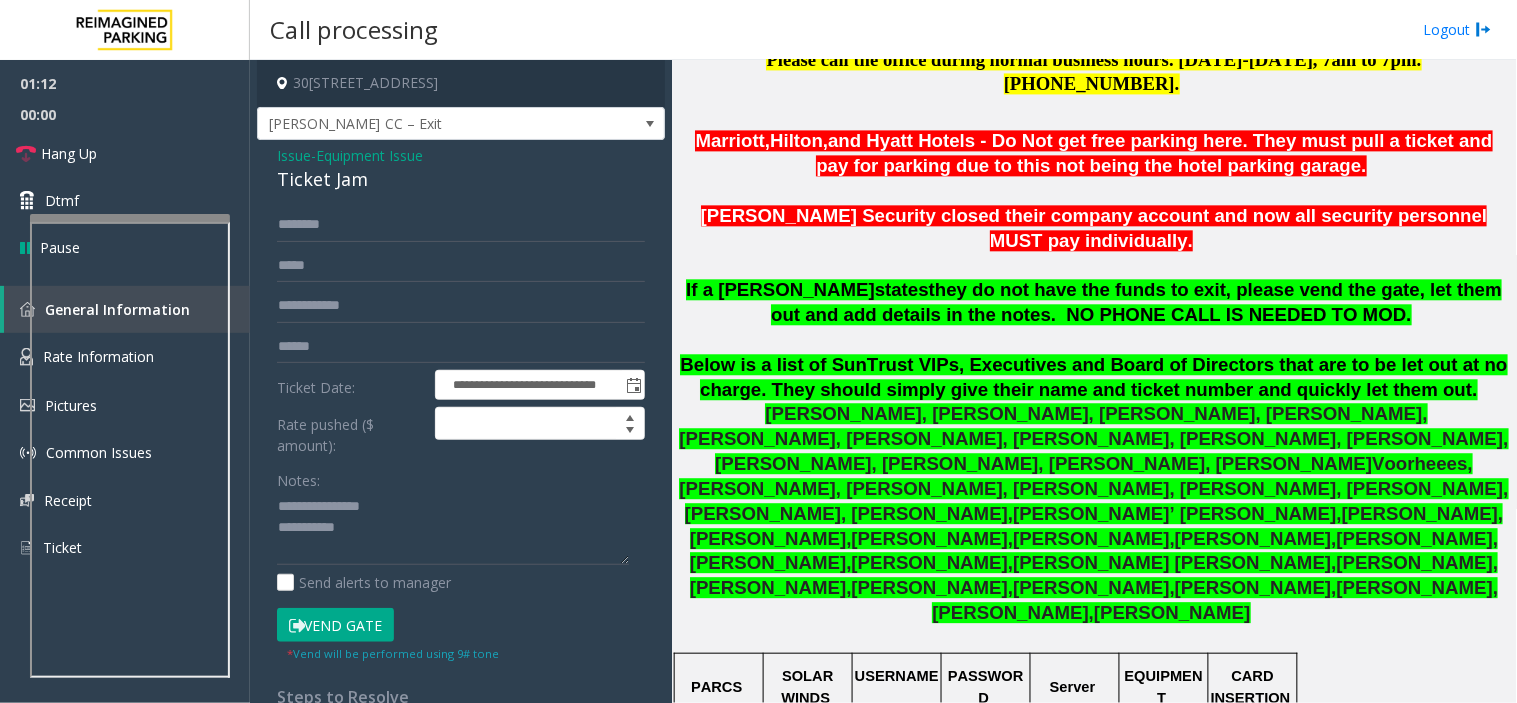 click on "Equipment Issue" 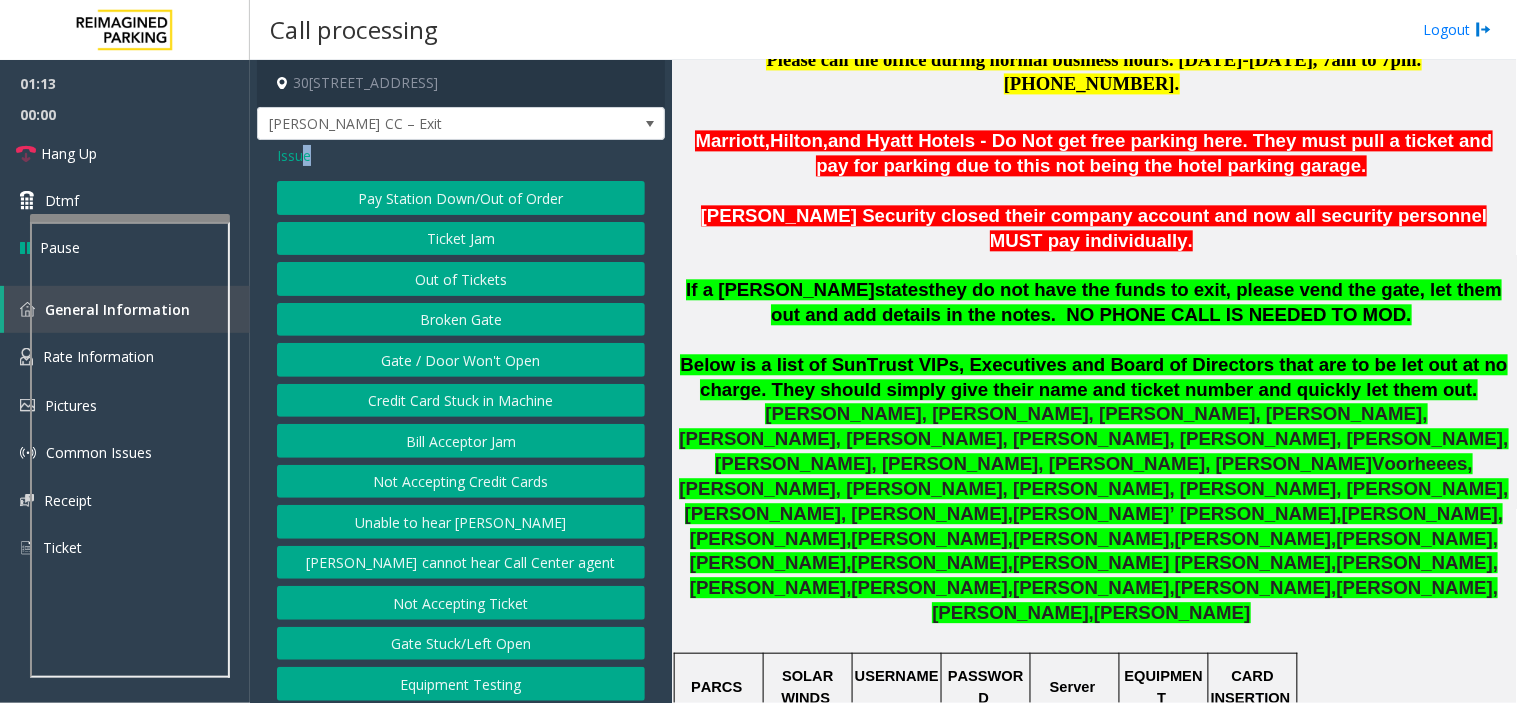 click on "Issue" 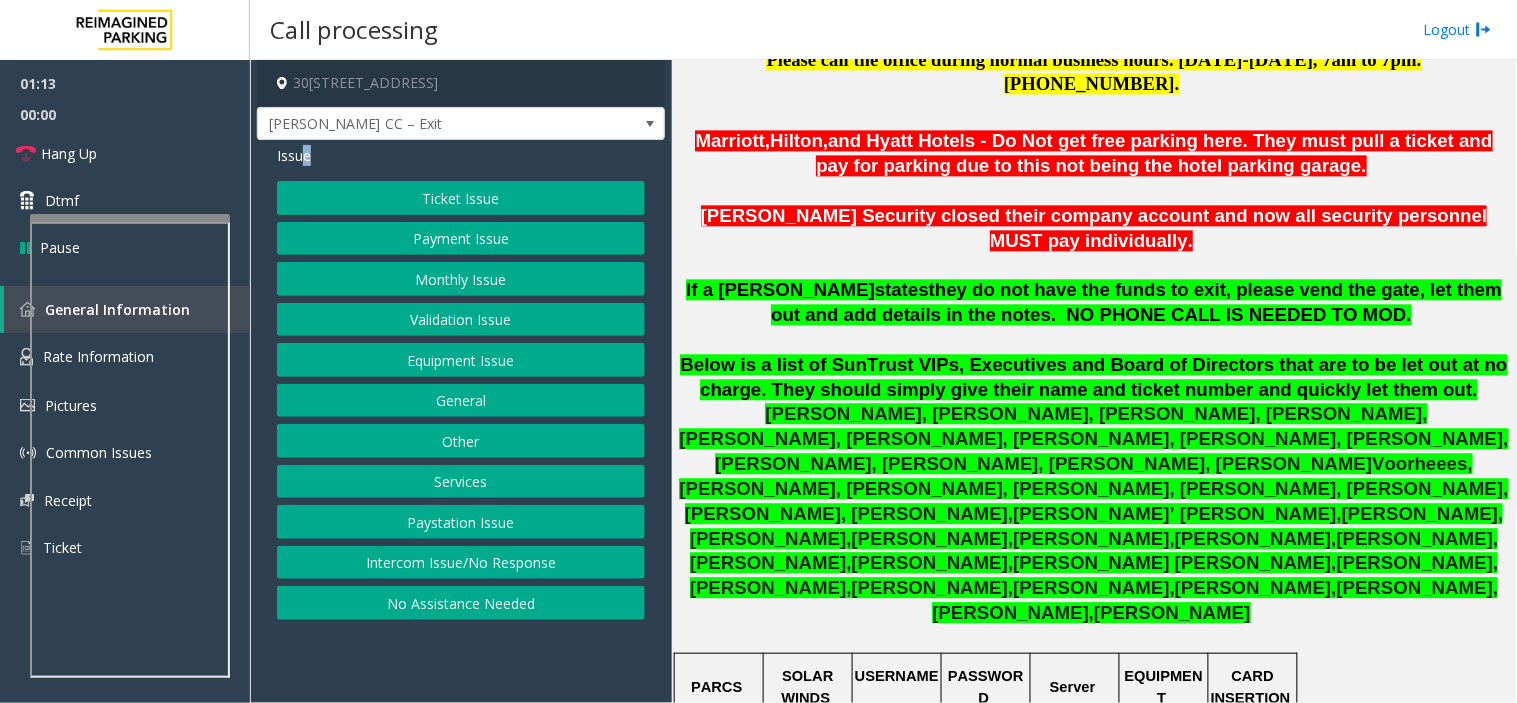 click on "Issue  Ticket Issue   Payment Issue   Monthly Issue   Validation Issue   Equipment Issue   General   Other   Services   Paystation Issue   Intercom Issue/No Response   No Assistance Needed" 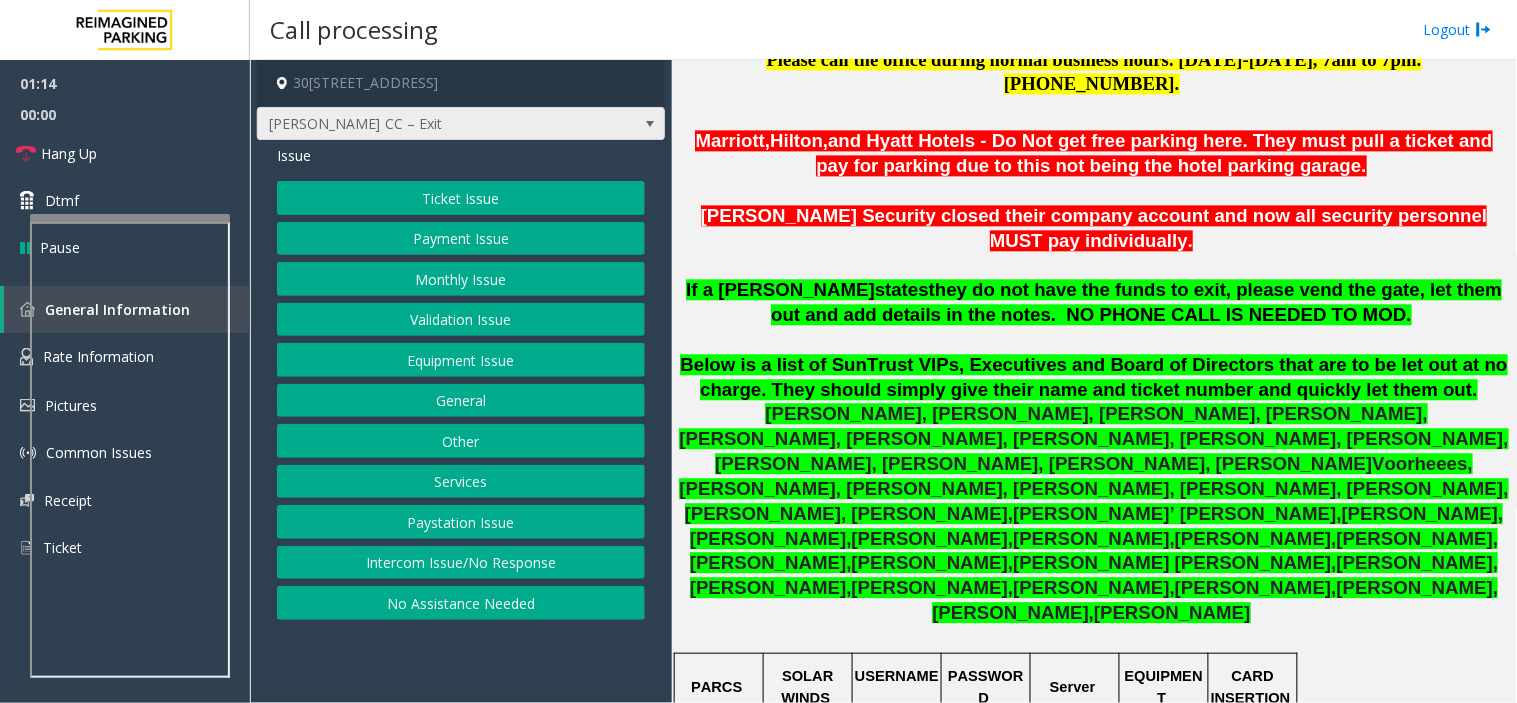 click on "[PERSON_NAME] CC – Exit" at bounding box center [420, 124] 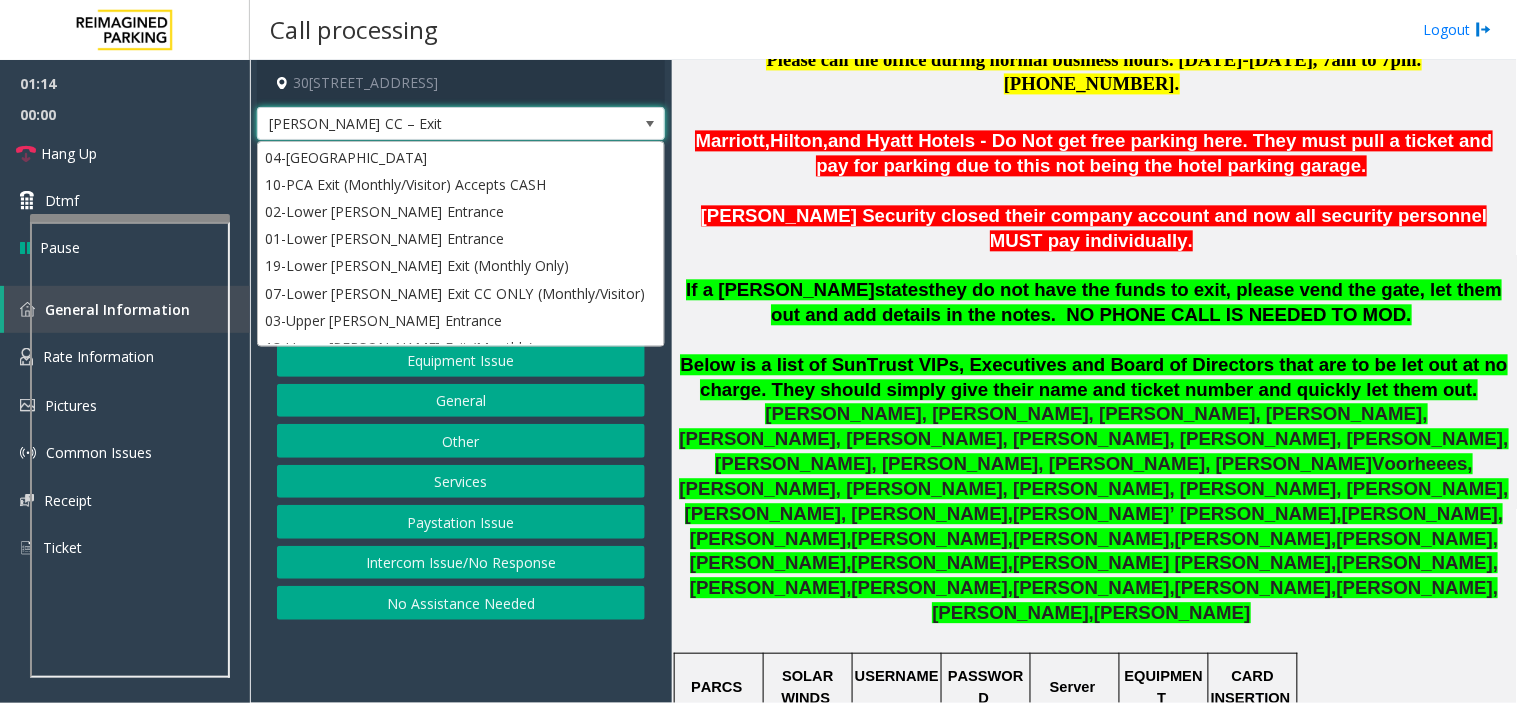scroll, scrollTop: 403, scrollLeft: 0, axis: vertical 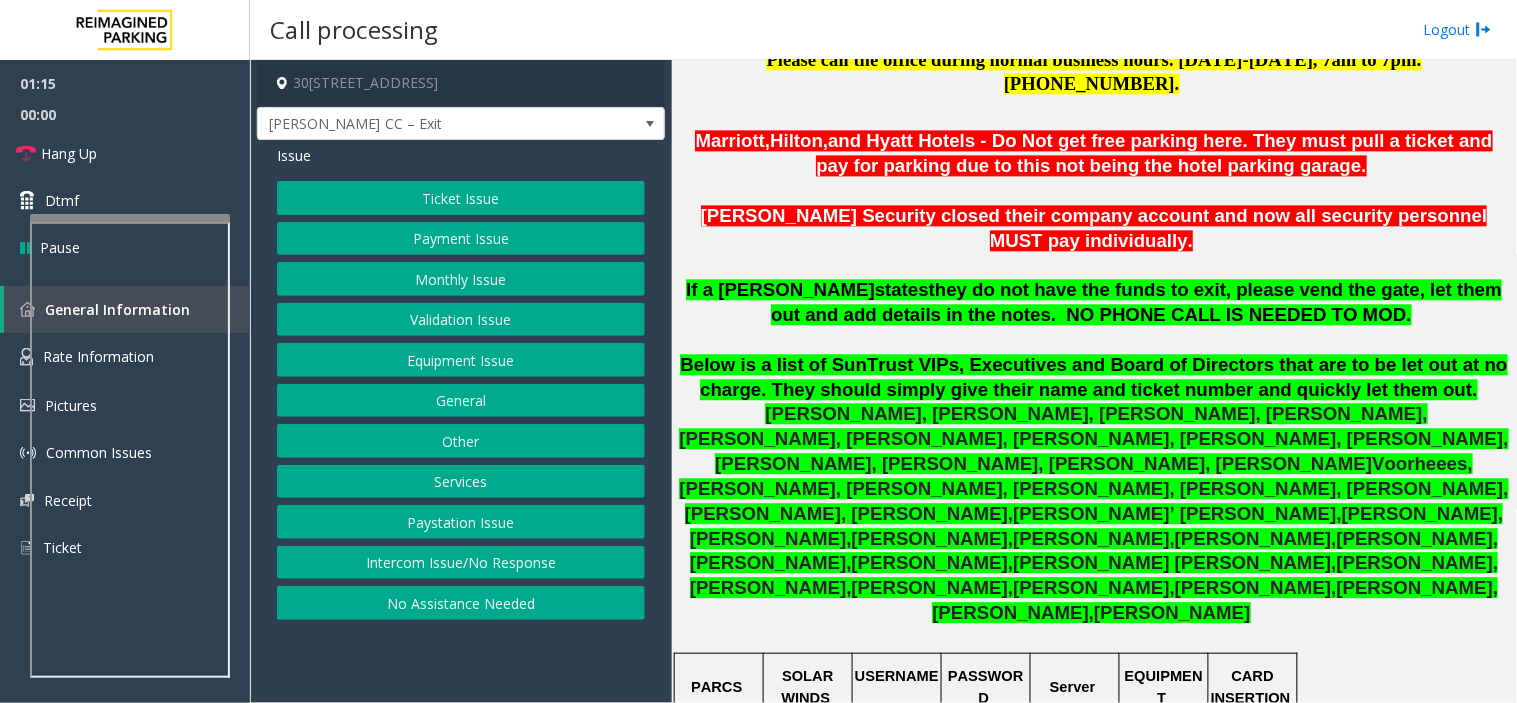 drag, startPoint x: 460, startPoint y: 507, endPoint x: 916, endPoint y: 472, distance: 457.34122 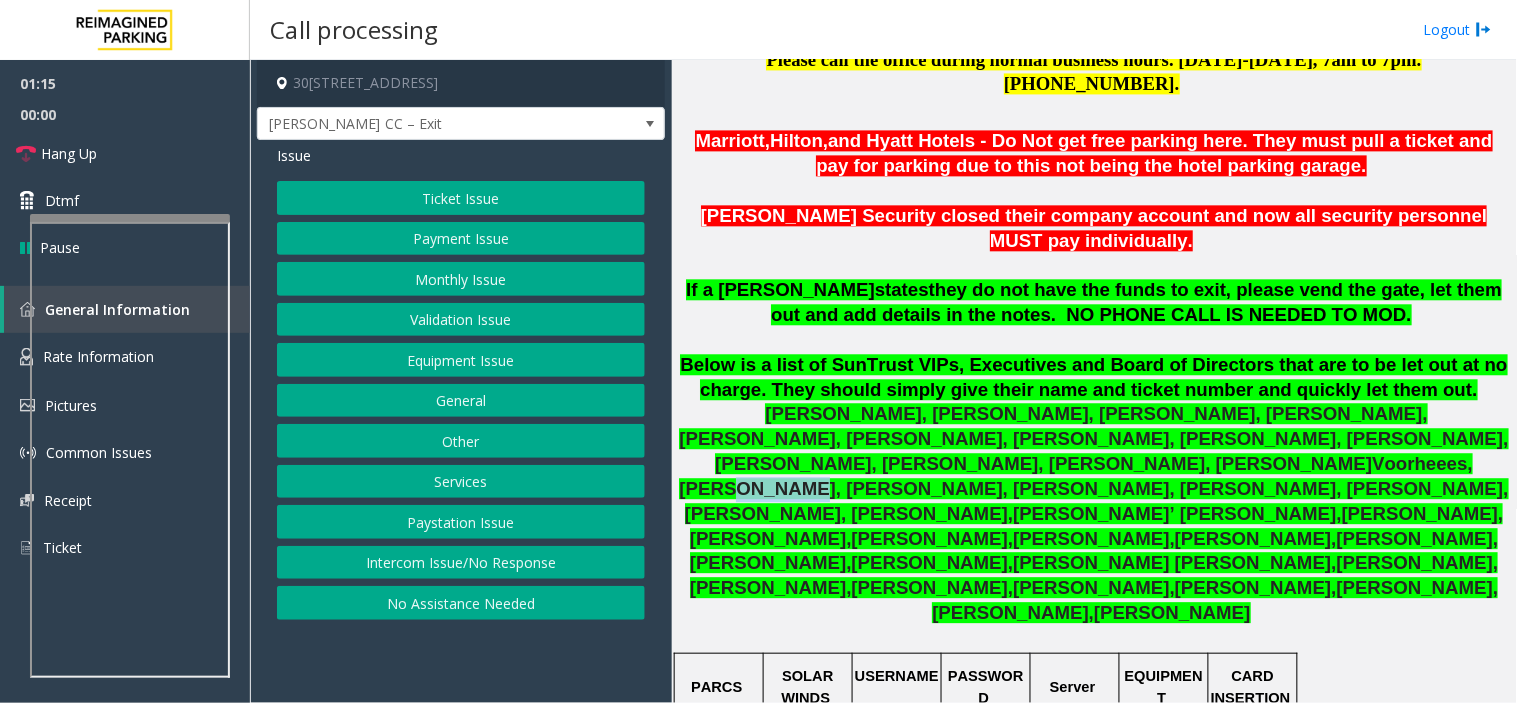 click on "[PERSON_NAME], [PERSON_NAME], [PERSON_NAME], [PERSON_NAME], [PERSON_NAME], [PERSON_NAME], [PERSON_NAME]" 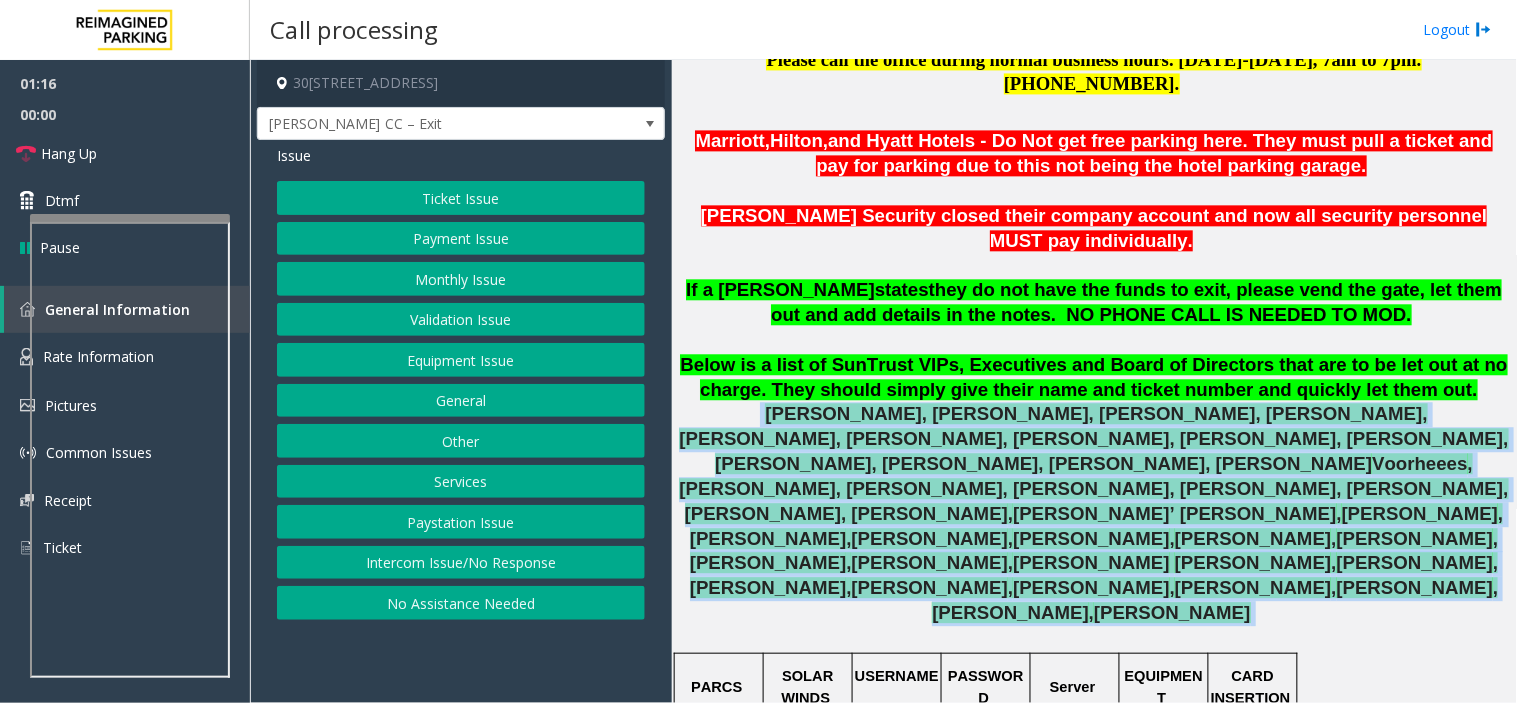 drag, startPoint x: 898, startPoint y: 381, endPoint x: 1432, endPoint y: 428, distance: 536.0644 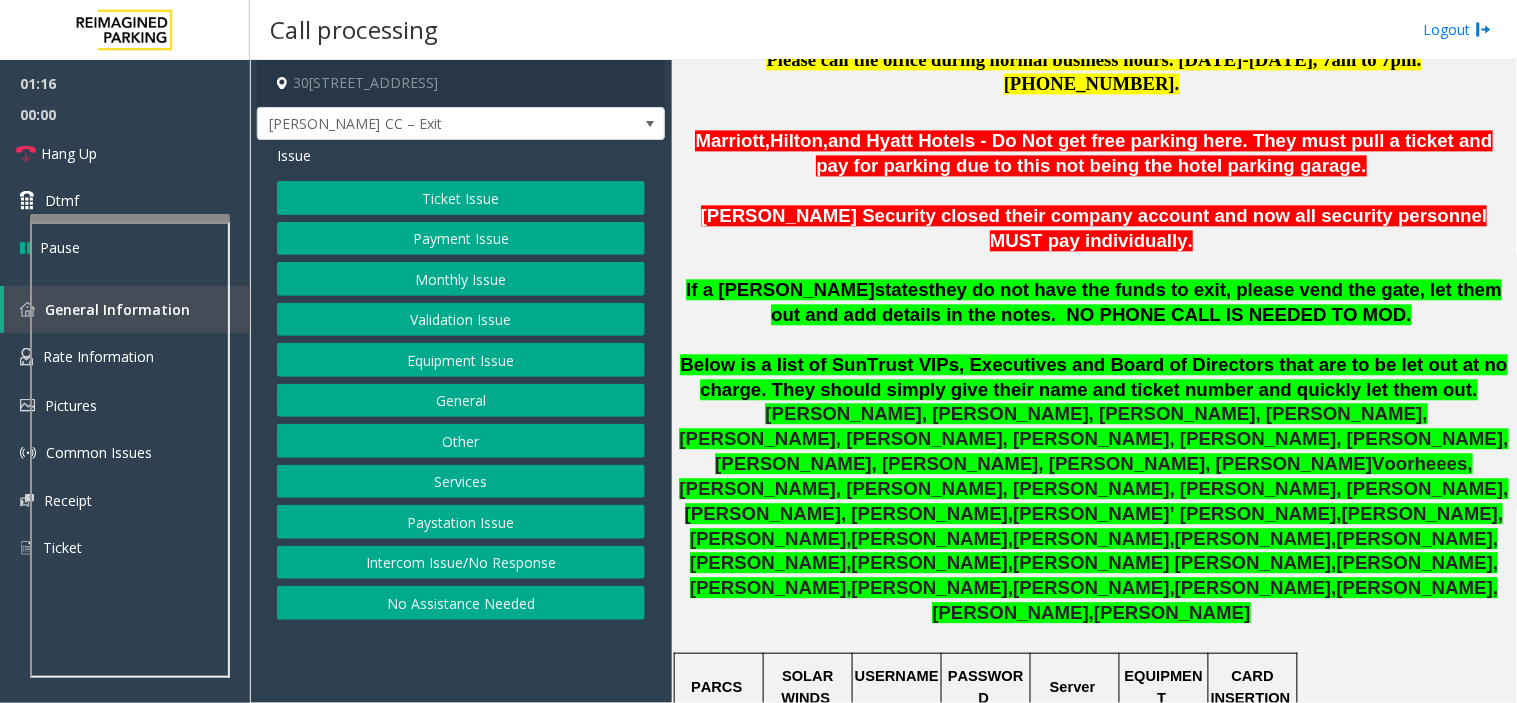 click 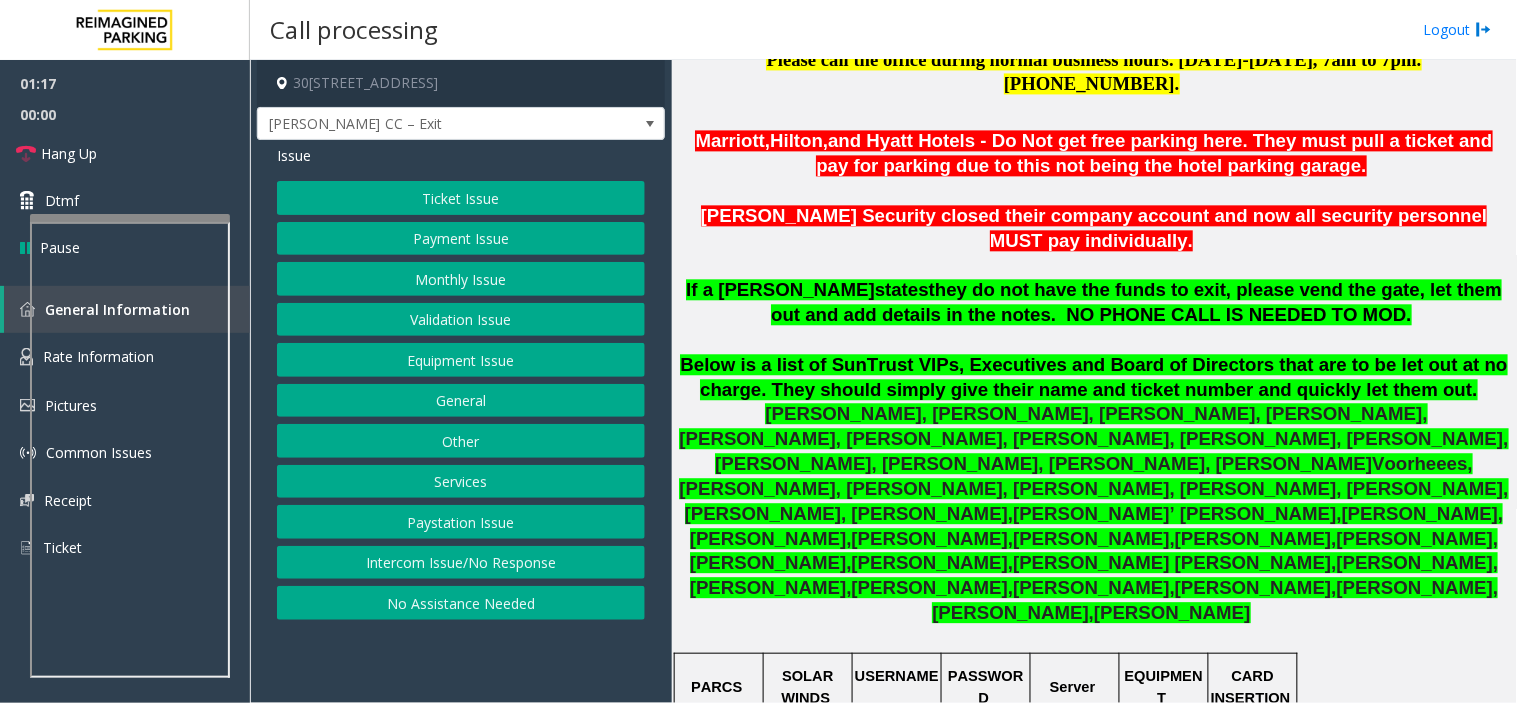 click on "[PERSON_NAME], [PERSON_NAME], [PERSON_NAME], [PERSON_NAME], [PERSON_NAME], [PERSON_NAME], [PERSON_NAME], [PERSON_NAME], [PERSON_NAME], [PERSON_NAME], [PERSON_NAME], [PERSON_NAME], [PERSON_NAME] ,  [PERSON_NAME], [PERSON_NAME], [PERSON_NAME], [PERSON_NAME], [PERSON_NAME], [PERSON_NAME], [PERSON_NAME] ,  [PERSON_NAME]’ [PERSON_NAME] ,  [PERSON_NAME] ,  [PERSON_NAME] ,  [PERSON_NAME] ,  [PERSON_NAME] ,  [PERSON_NAME] ,  [PERSON_NAME] ,  [PERSON_NAME] ,  [PERSON_NAME] ,  [PERSON_NAME] ,  [PERSON_NAME] ,  [PERSON_NAME] ,  [PERSON_NAME] ,  [PERSON_NAME] ,  [PERSON_NAME] ,  [PERSON_NAME] ,  [PERSON_NAME] ,  [PERSON_NAME]" 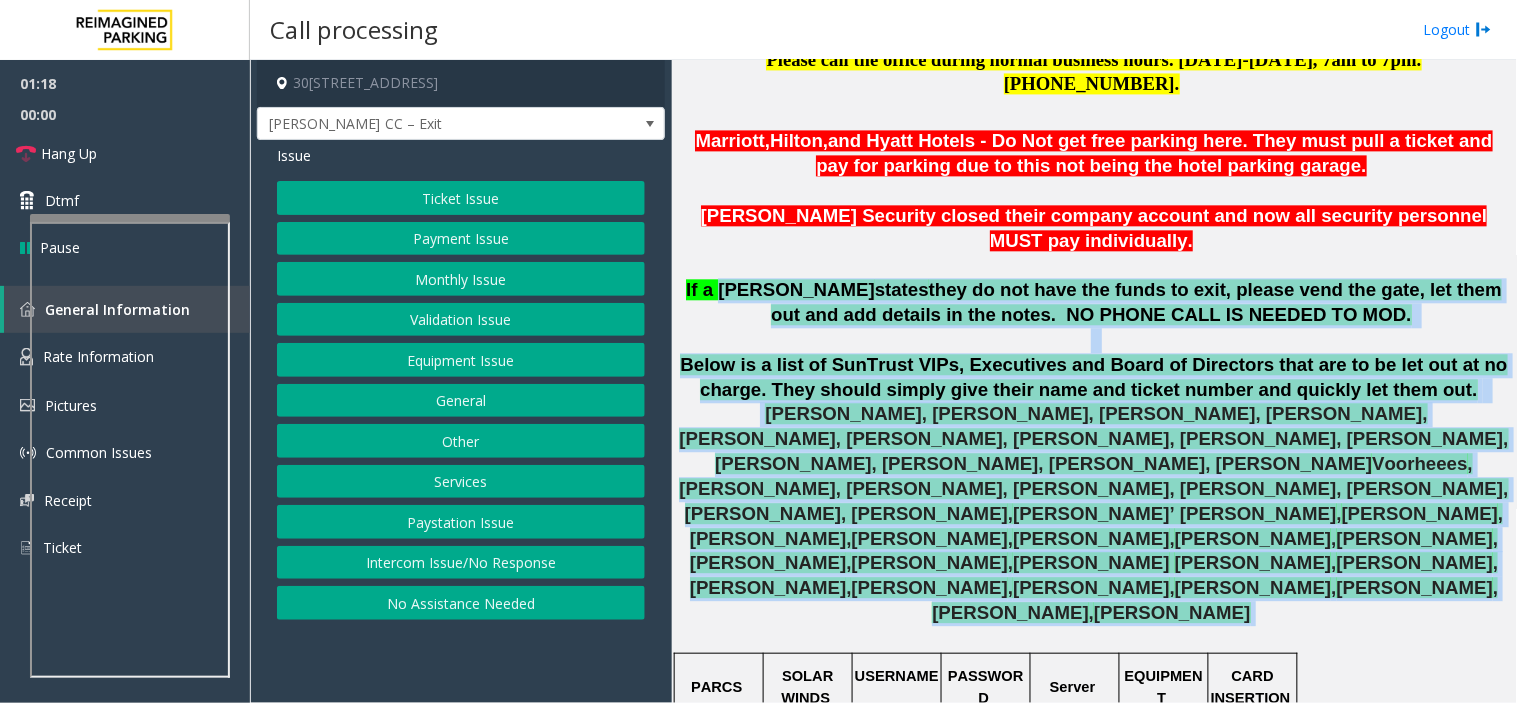 drag, startPoint x: 1425, startPoint y: 450, endPoint x: 750, endPoint y: 201, distance: 719.4623 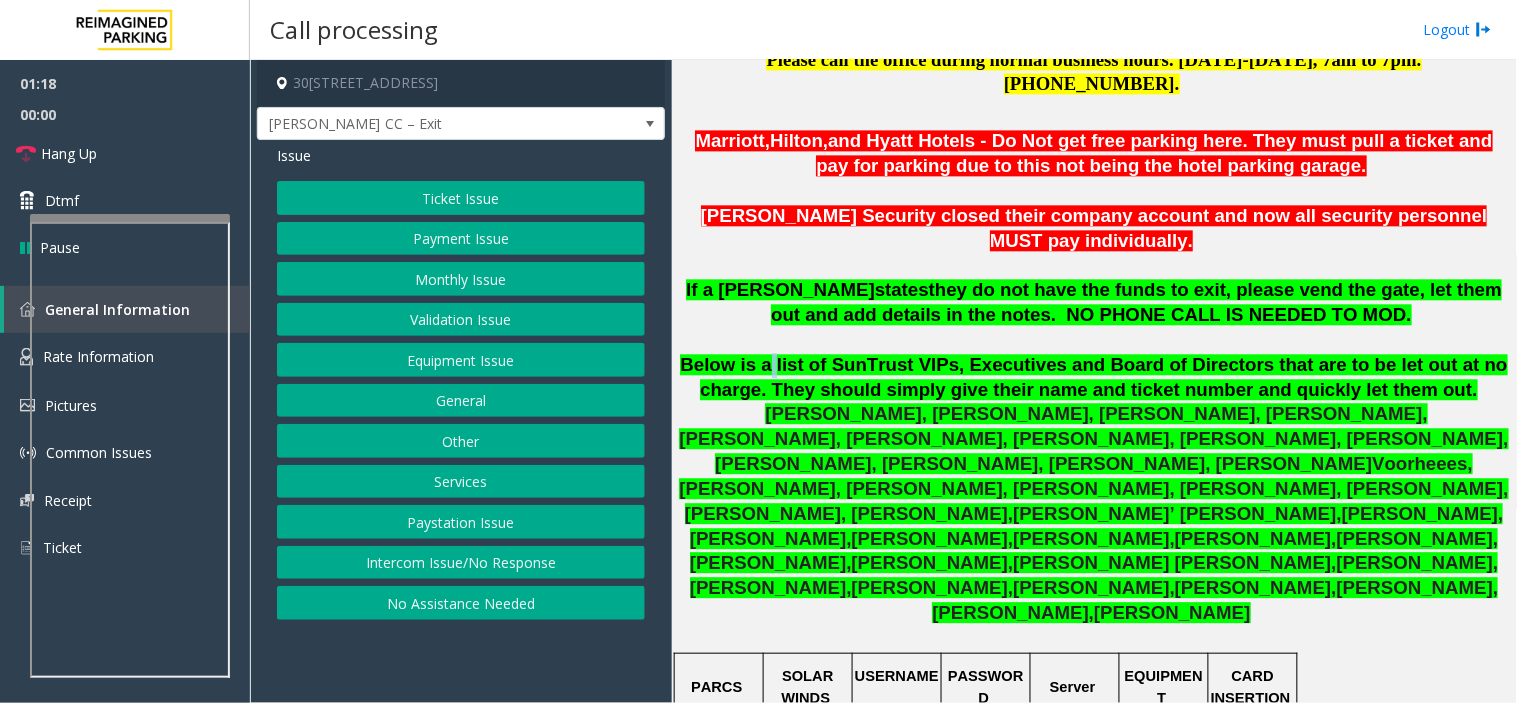 click on "Below is a list of SunTrust VIPs, Executives and Board of Directors that are to be let out at no charge. They should simply give their name and ticket number and quickly let them out." 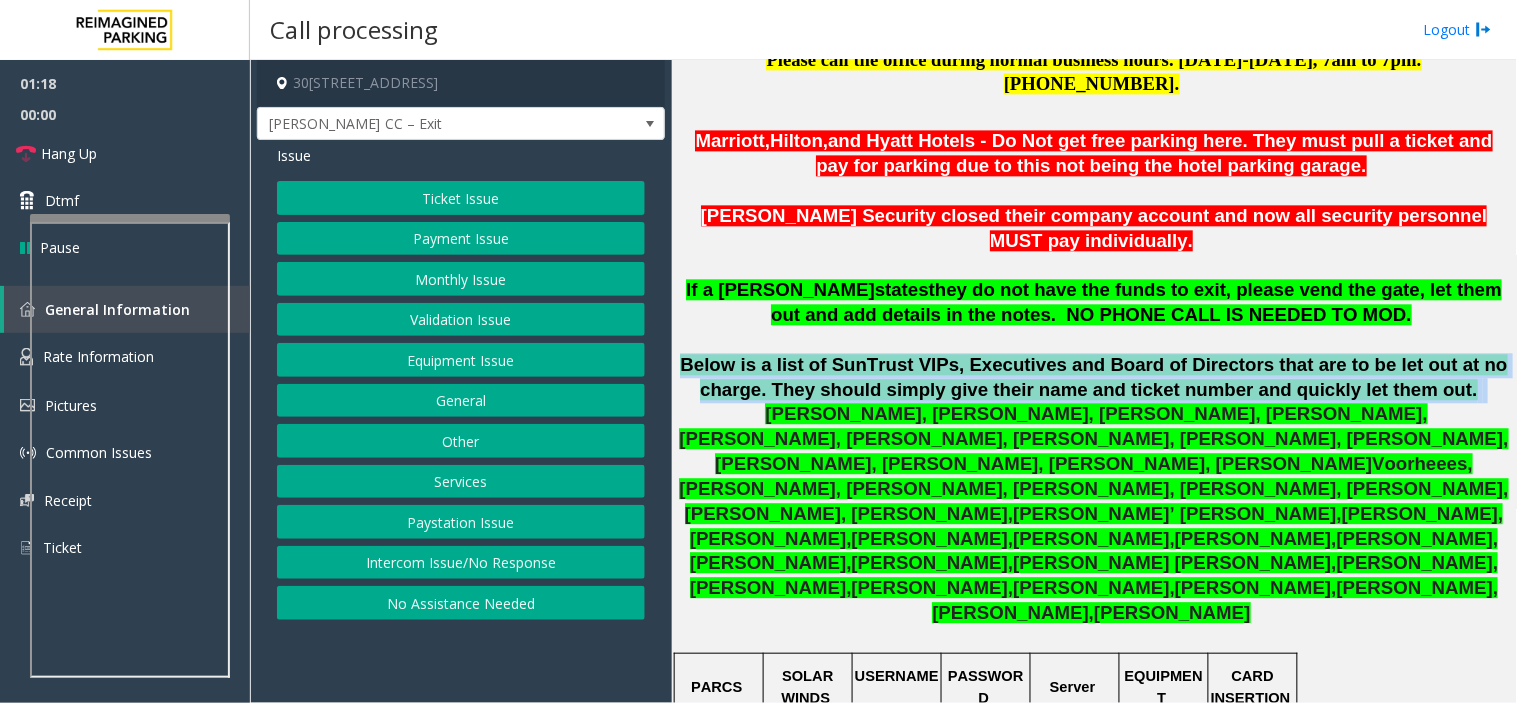 click on "Below is a list of SunTrust VIPs, Executives and Board of Directors that are to be let out at no charge. They should simply give their name and ticket number and quickly let them out." 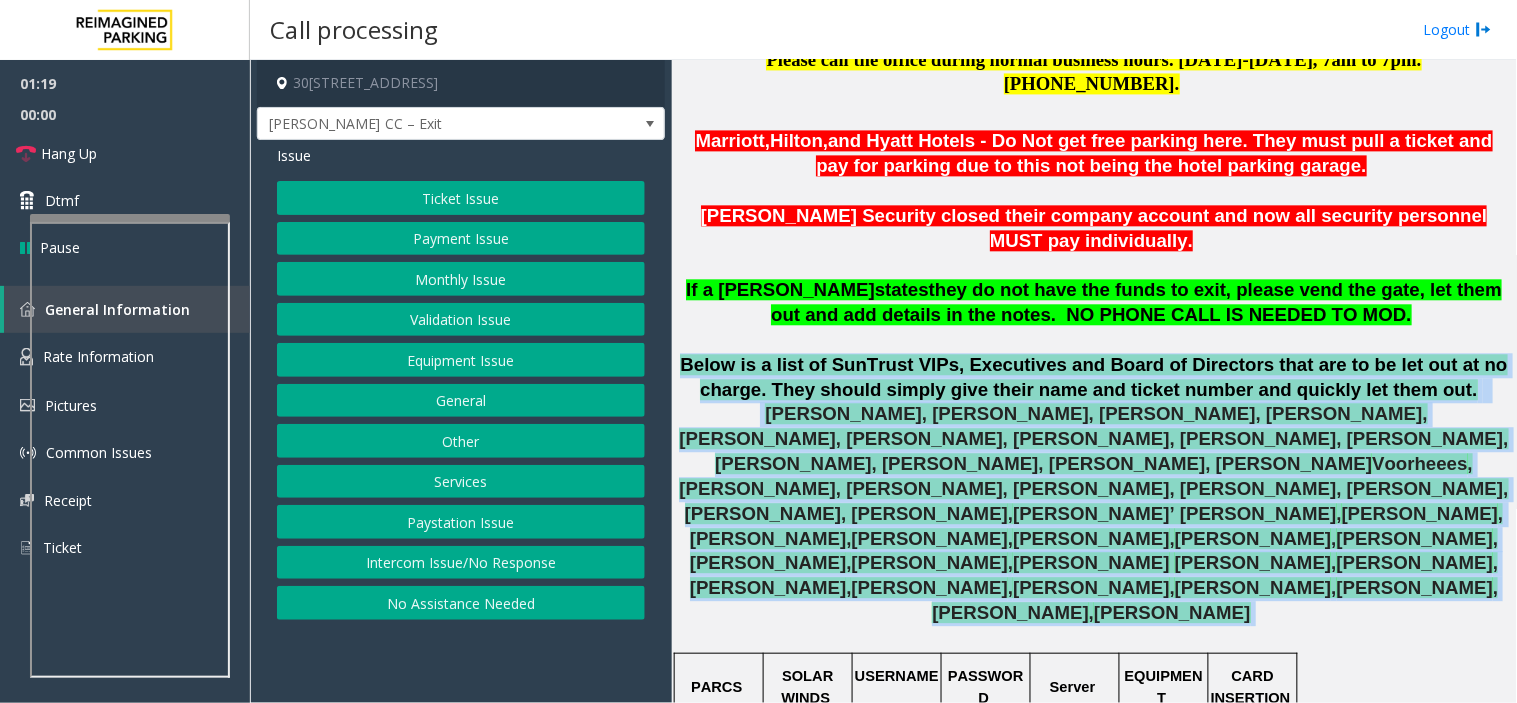 drag, startPoint x: 774, startPoint y: 292, endPoint x: 1381, endPoint y: 458, distance: 629.2893 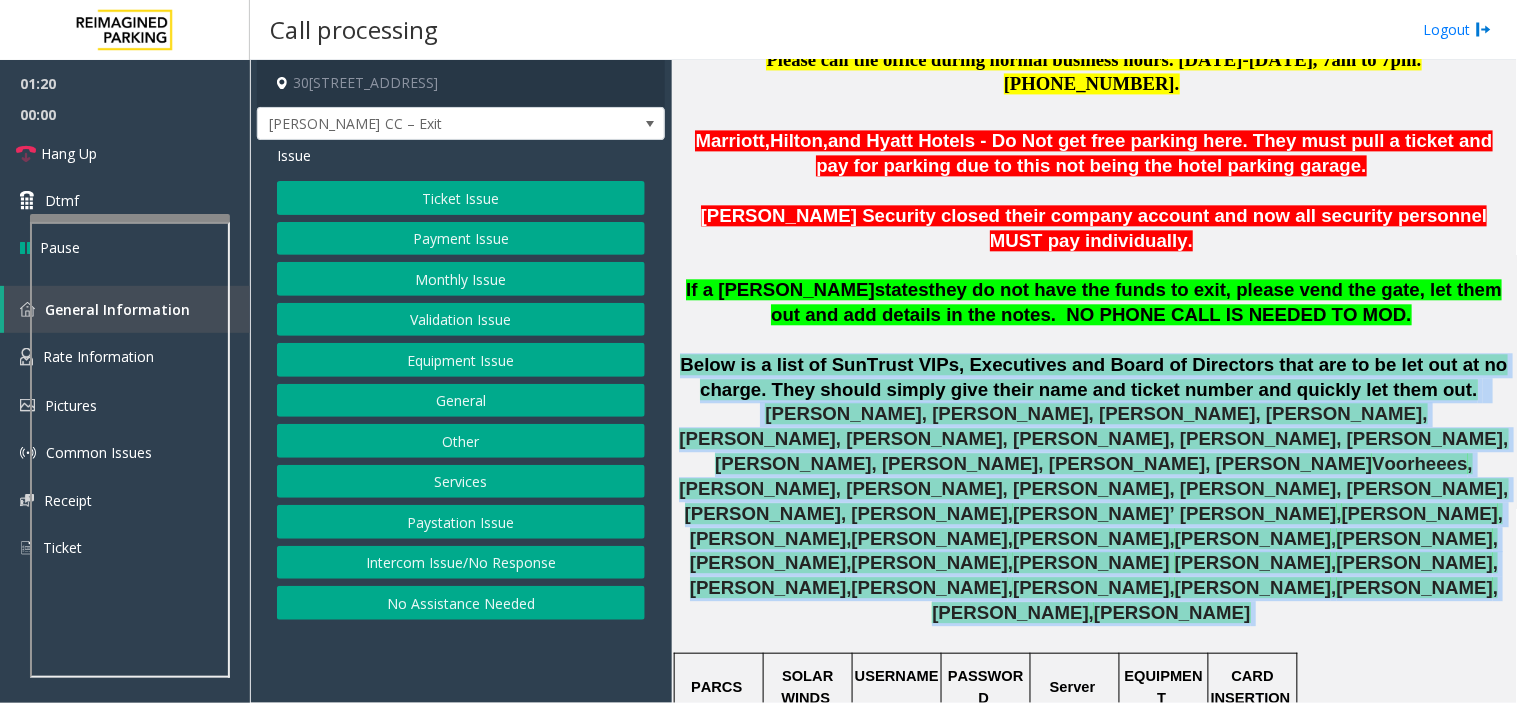 click on "[PERSON_NAME]" 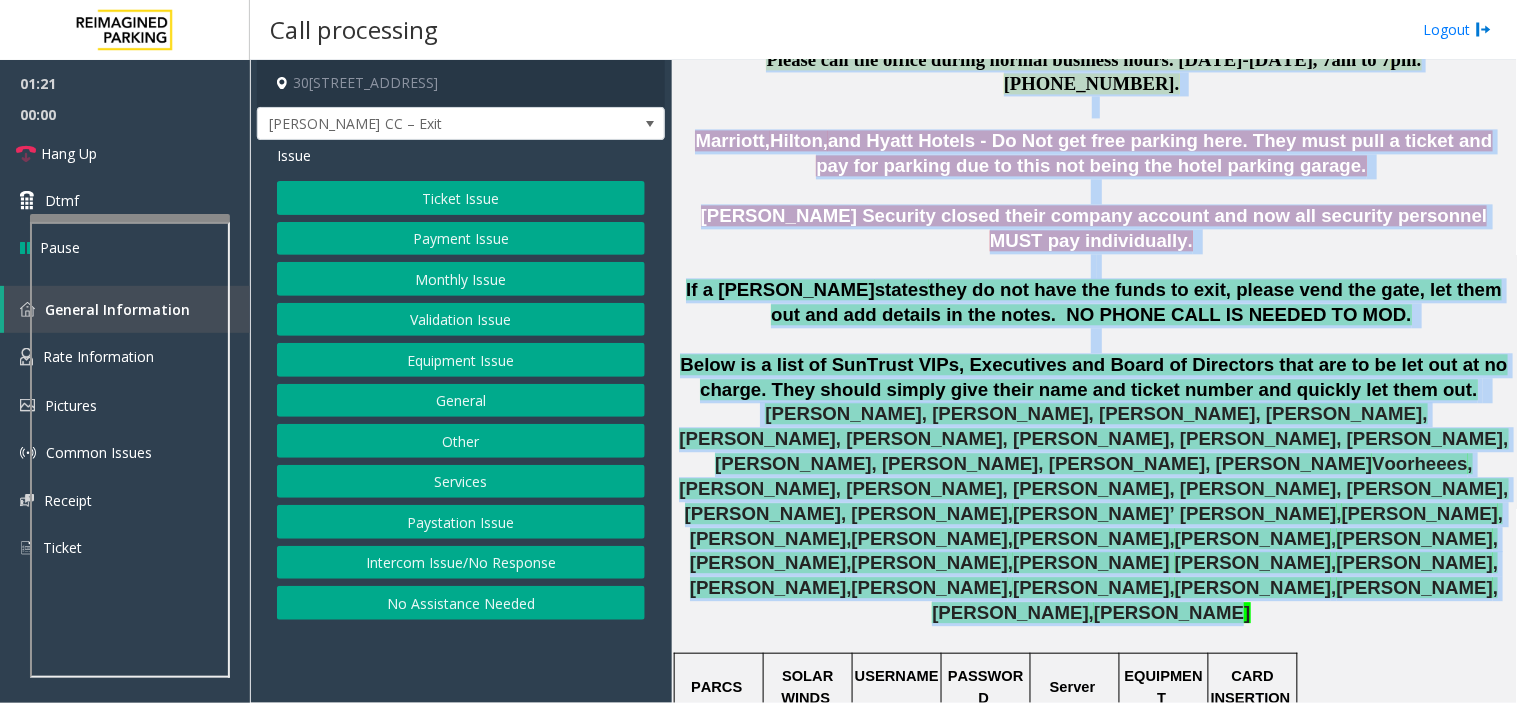 drag, startPoint x: 1381, startPoint y: 458, endPoint x: 667, endPoint y: 200, distance: 759.1838 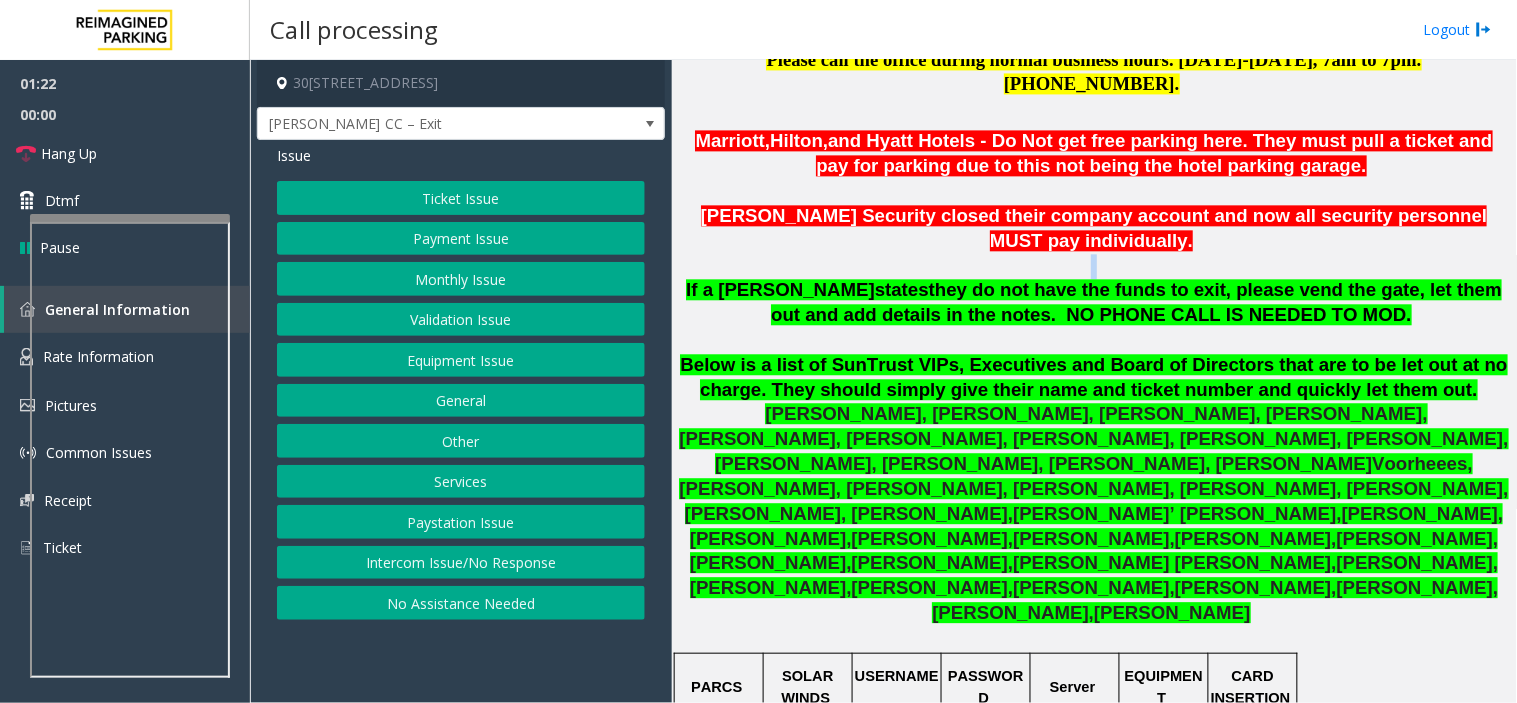 click on "If a [PERSON_NAME]  states  they do not have the funds to exit, please vend the gate, let them out and add details in the notes.  NO PHONE CALL IS NEEDED TO MOD." 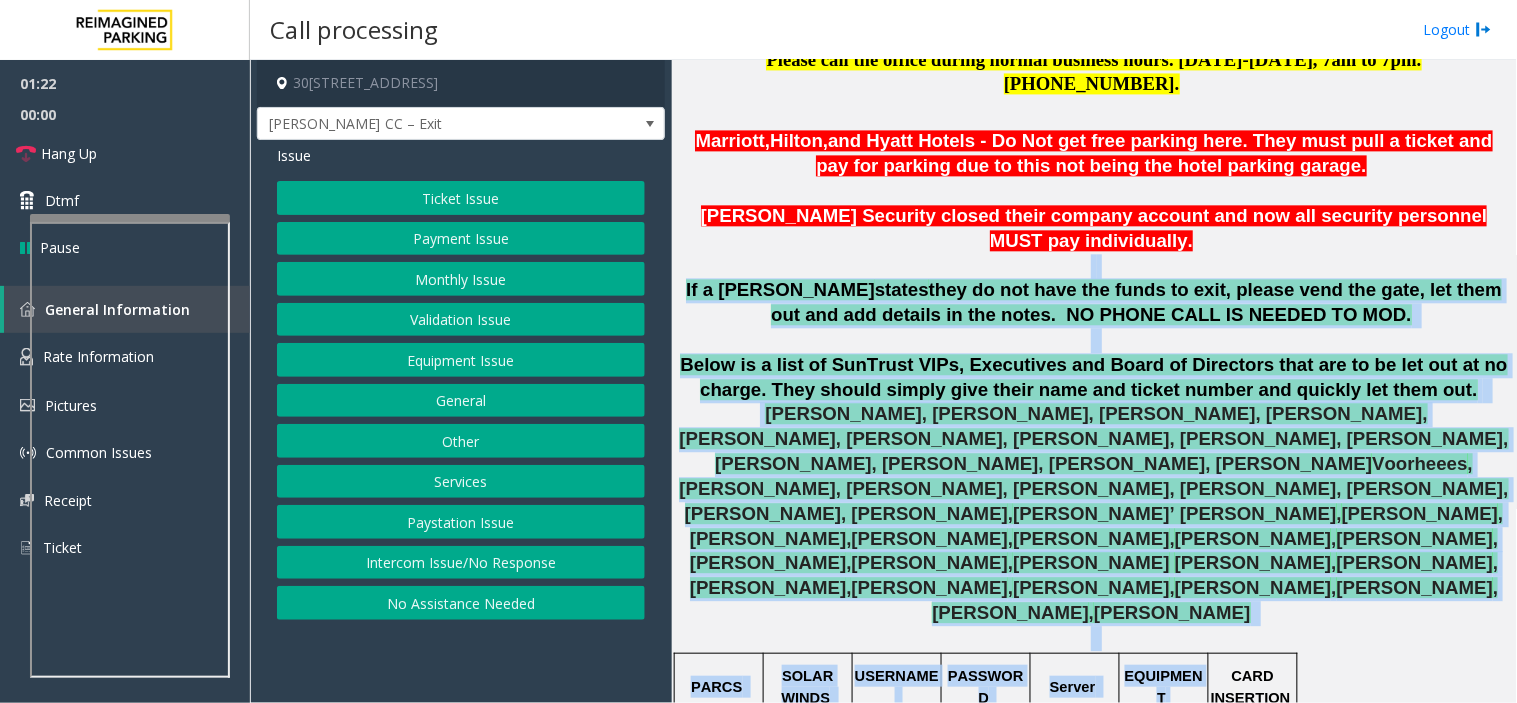 drag, startPoint x: 700, startPoint y: 191, endPoint x: 1288, endPoint y: 558, distance: 693.13275 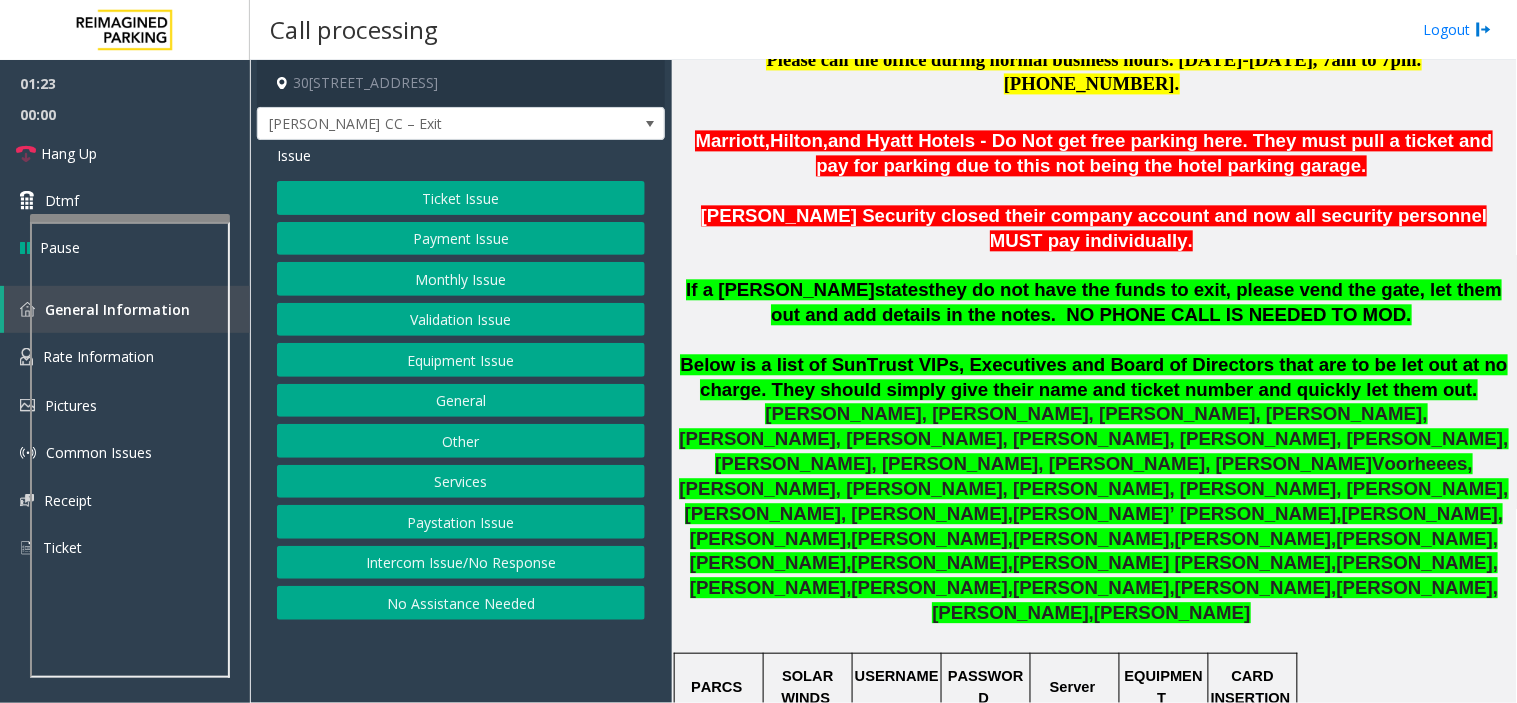 click on "[STREET_ADDRESS] Updated by [PERSON_NAME] - [DATE] Security After Hour- [PHONE_NUMBER]                                           [PHONE_NUMBER]      Level D  Exit (on TIBA - 18 upper [PERSON_NAME] exit) is a monthly only lane. If any transient [PERSON_NAME] is asking to exit, inform the [PERSON_NAME] to backup and use visitor lane.   [PERSON_NAME] [PERSON_NAME] is shown as 10-PCA Exit ( Monthly/Visitor) Accepts Cash on  the server       Please direct all after hour calls to   [PERSON_NAME] [PHONE_NUMBER]   [PERSON_NAME] [PHONE_NUMBER] [PERSON_NAME] [PHONE_NUMBER] (last point of contact)     Please call the office during normal business hours. [DATE]-[DATE], 7am to 7 pm.  [PHONE_NUMBER].     Marriott,  Hilton,  and Hyatt Hotels - Do Not get free parking here. They must pull a ticket and pay for parking due to this not being the hotel parking garage.     [PERSON_NAME] Security closed their company account and now all security personnel MUST pay individually.     states" 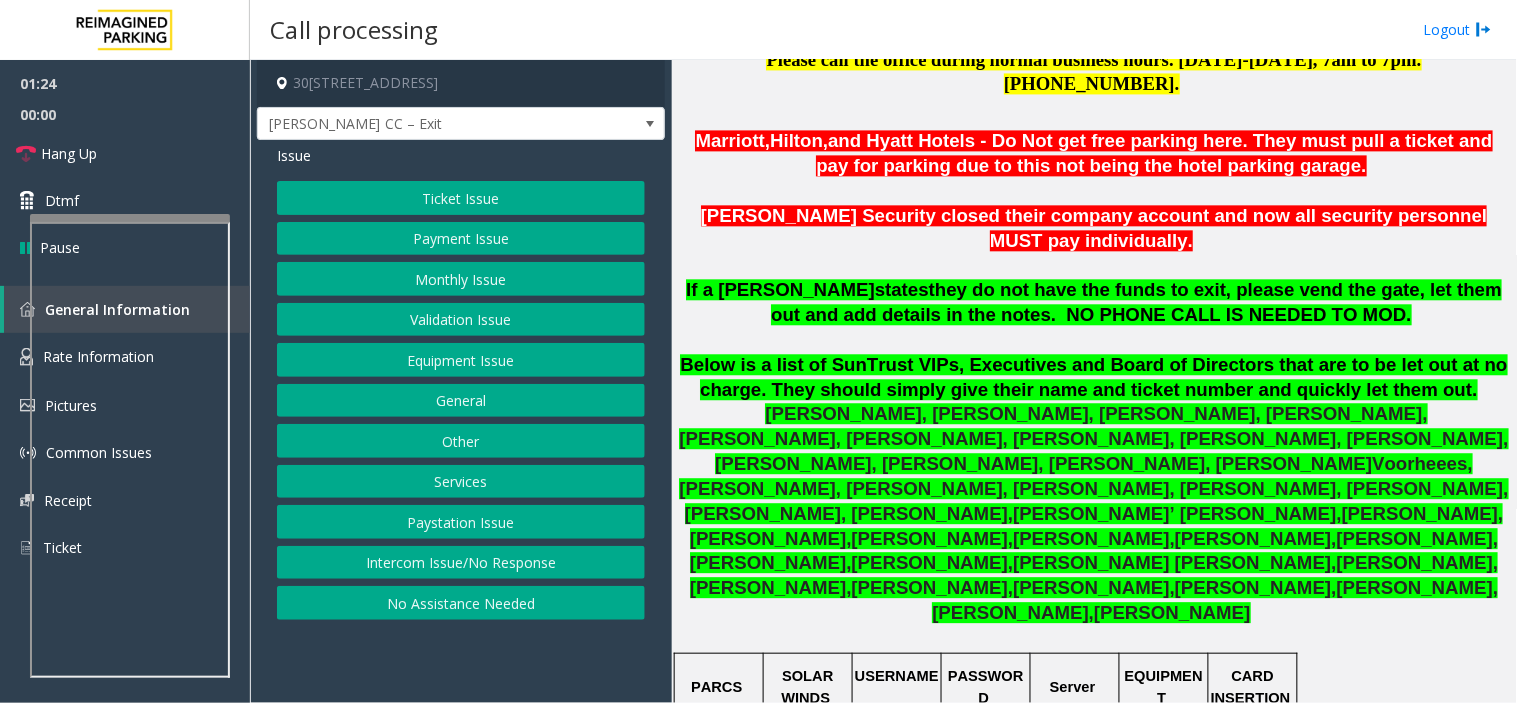 drag, startPoint x: 507, startPoint y: 516, endPoint x: 501, endPoint y: 497, distance: 19.924858 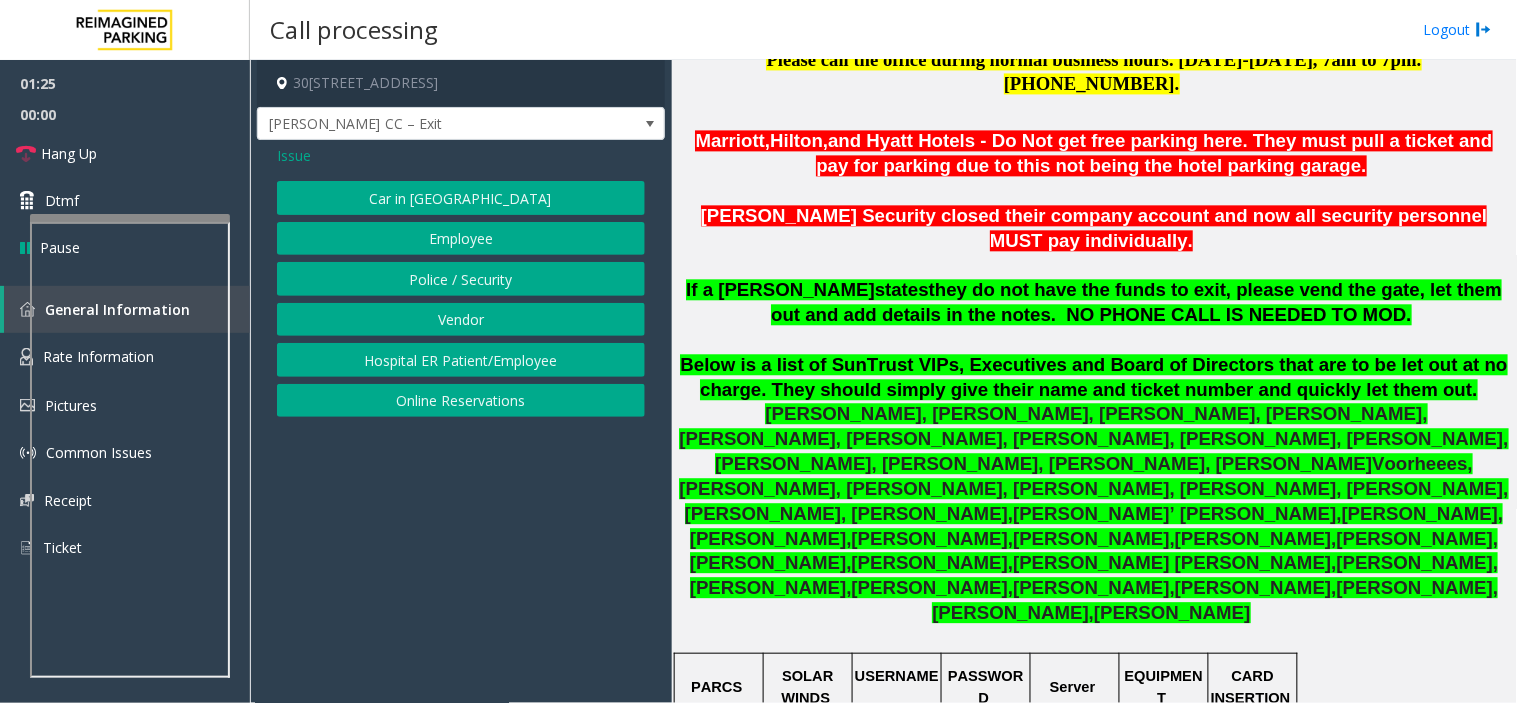 click on "Online Reservations" 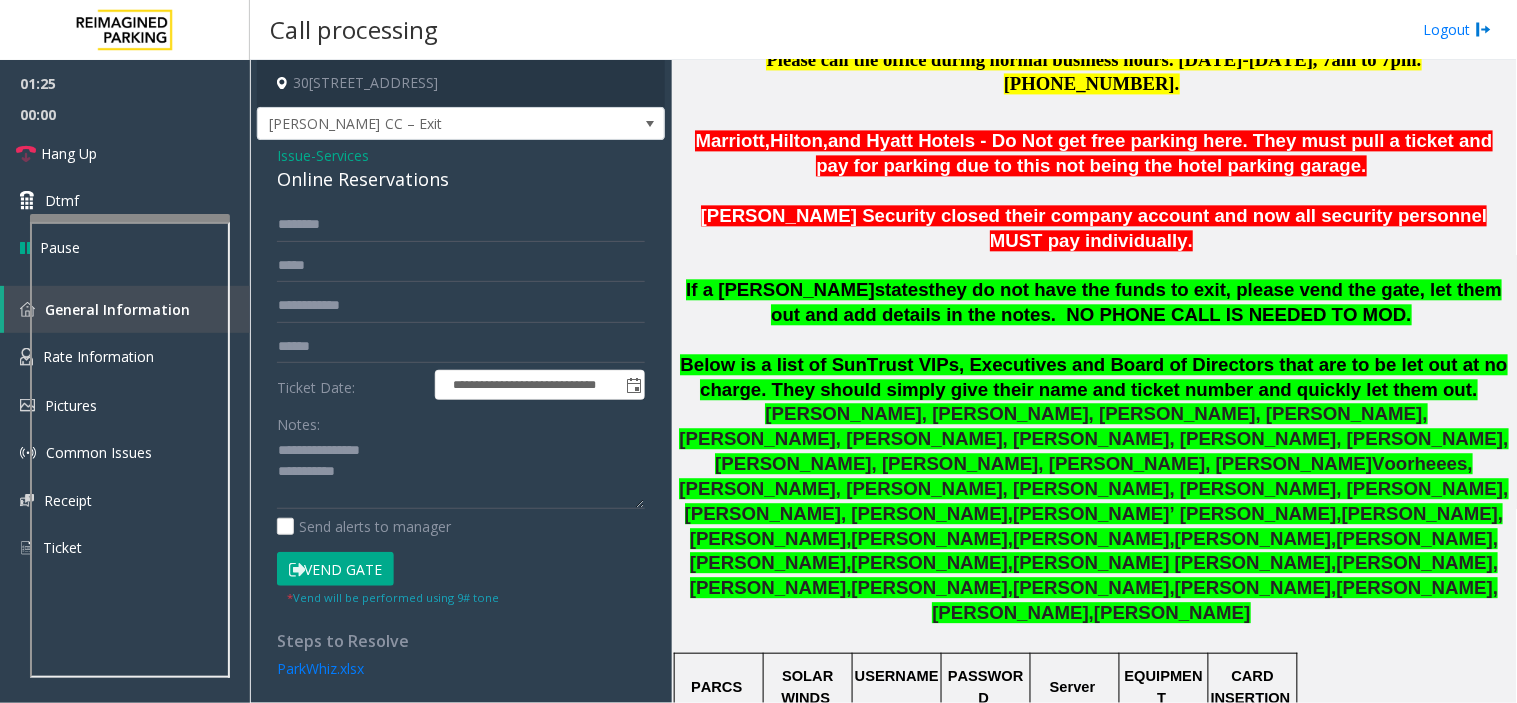 click on "Online Reservations" 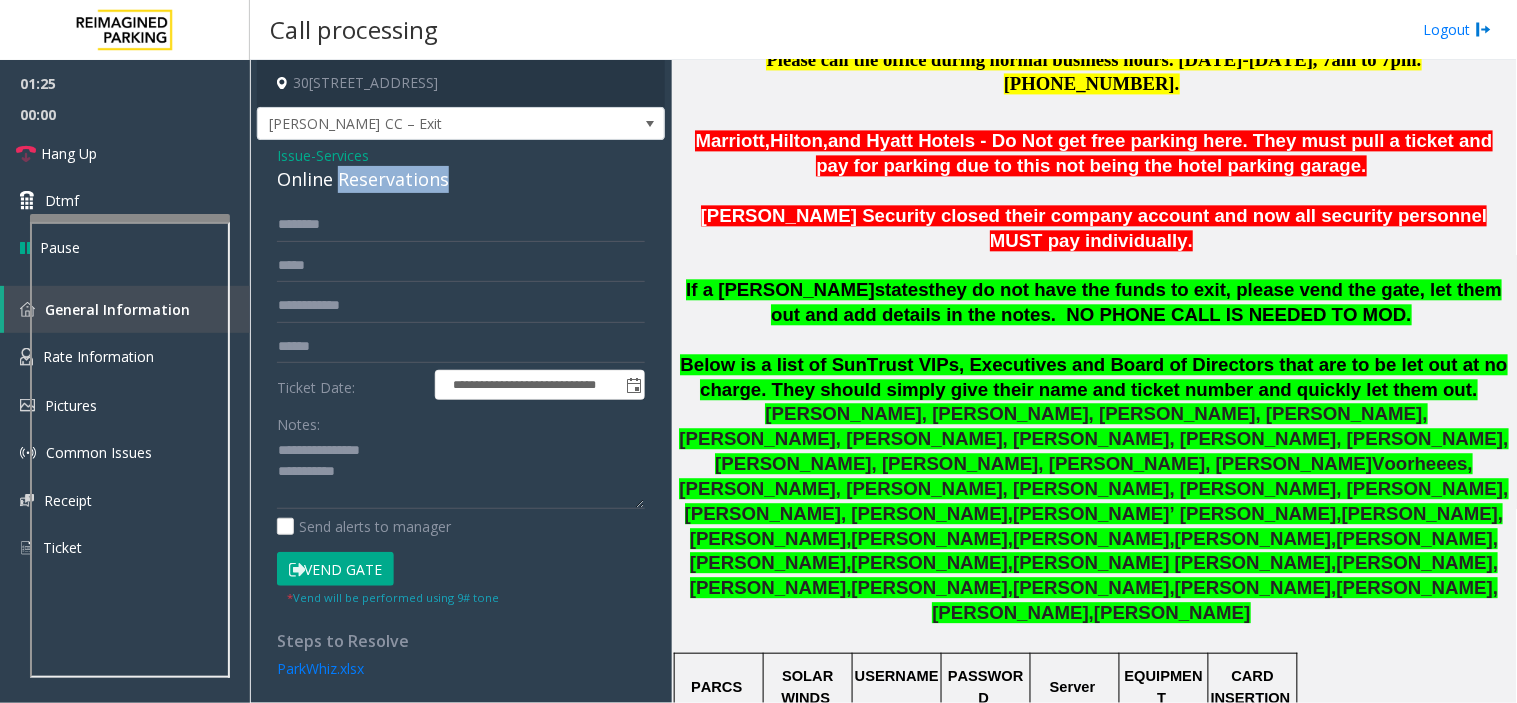 click on "Online Reservations" 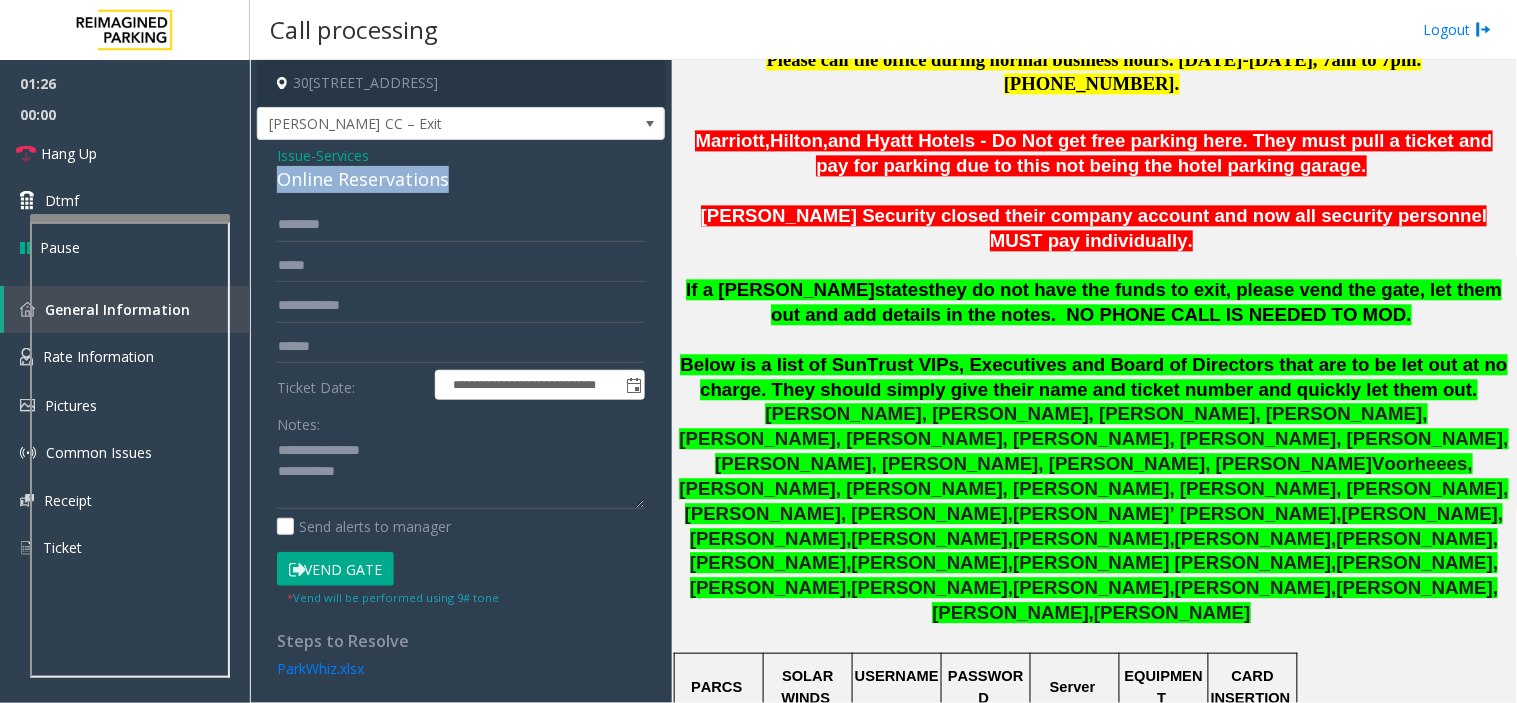 click on "Online Reservations" 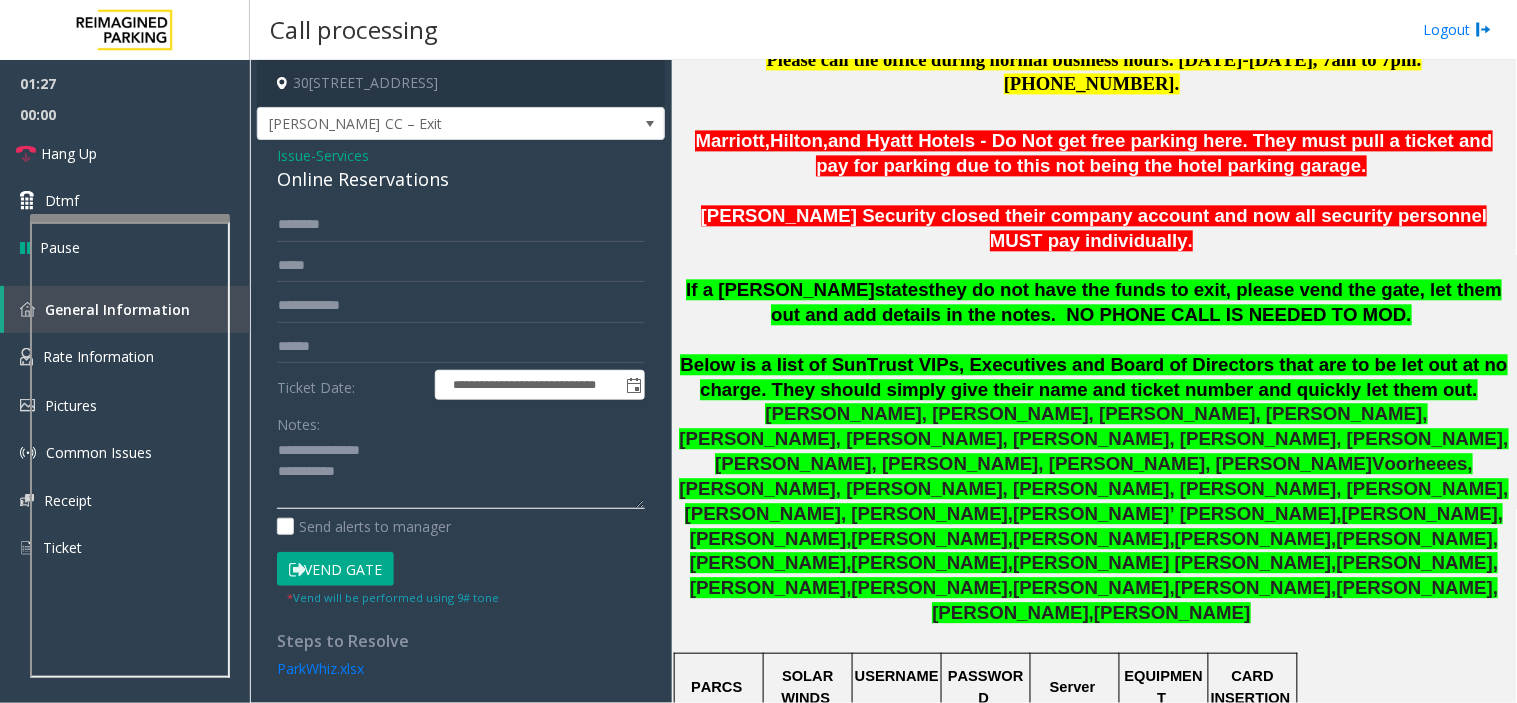 click 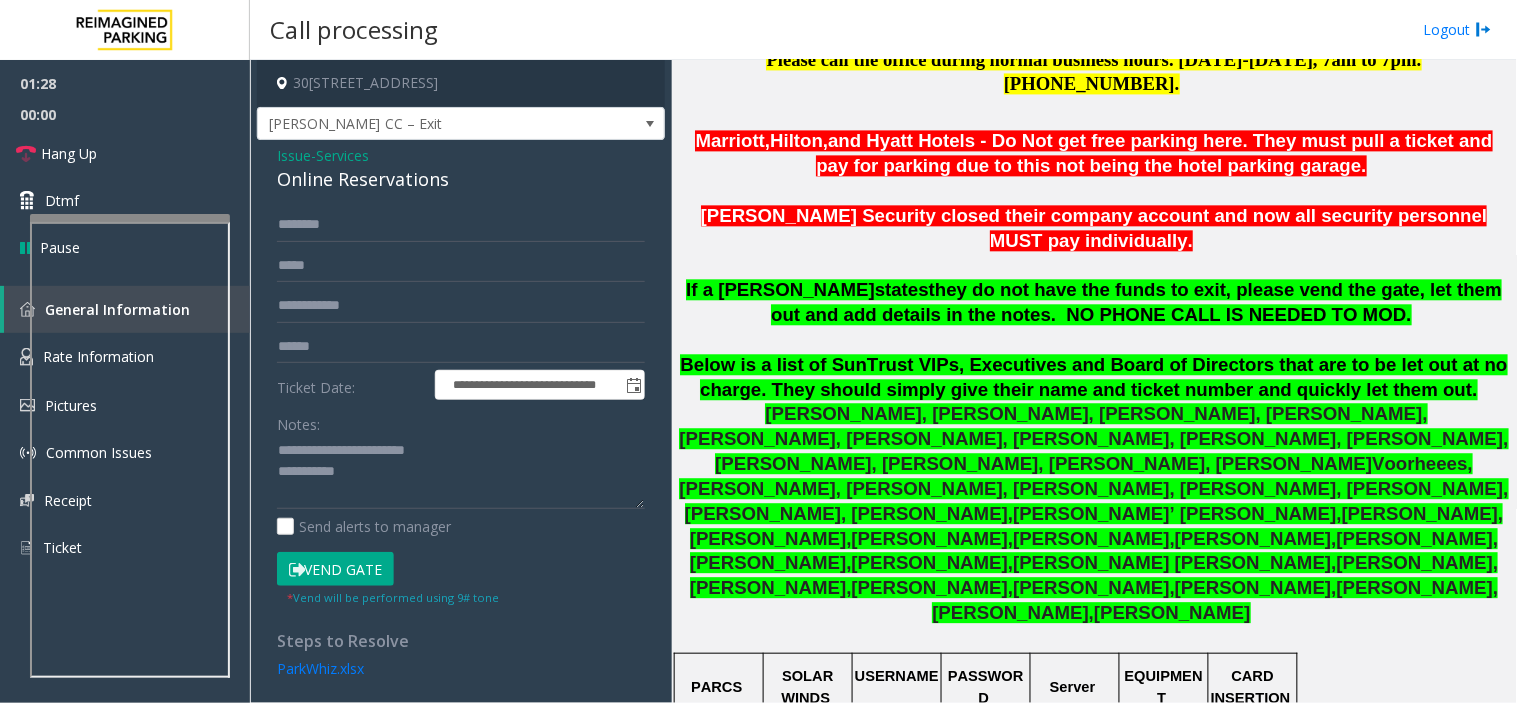 click on "Notes:                      Send alerts to manager" 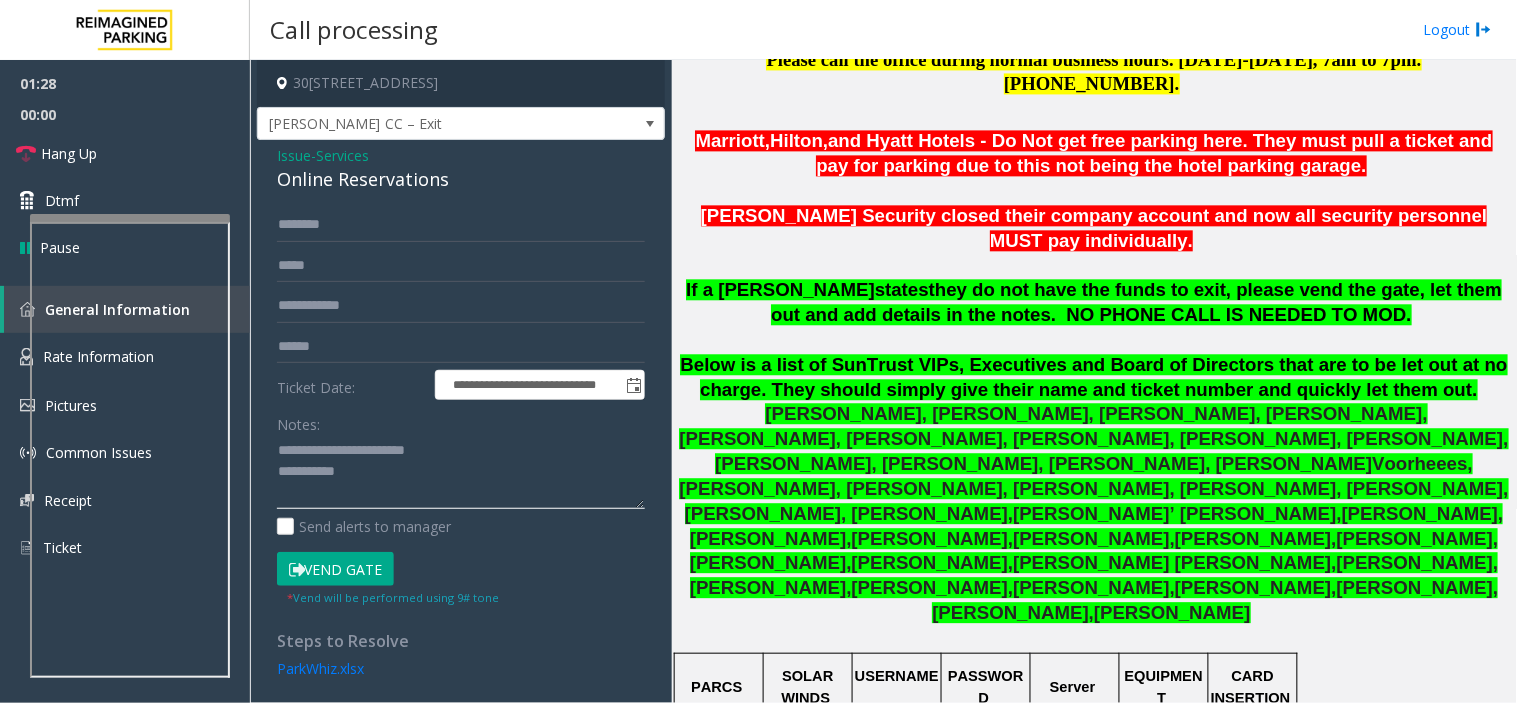 click 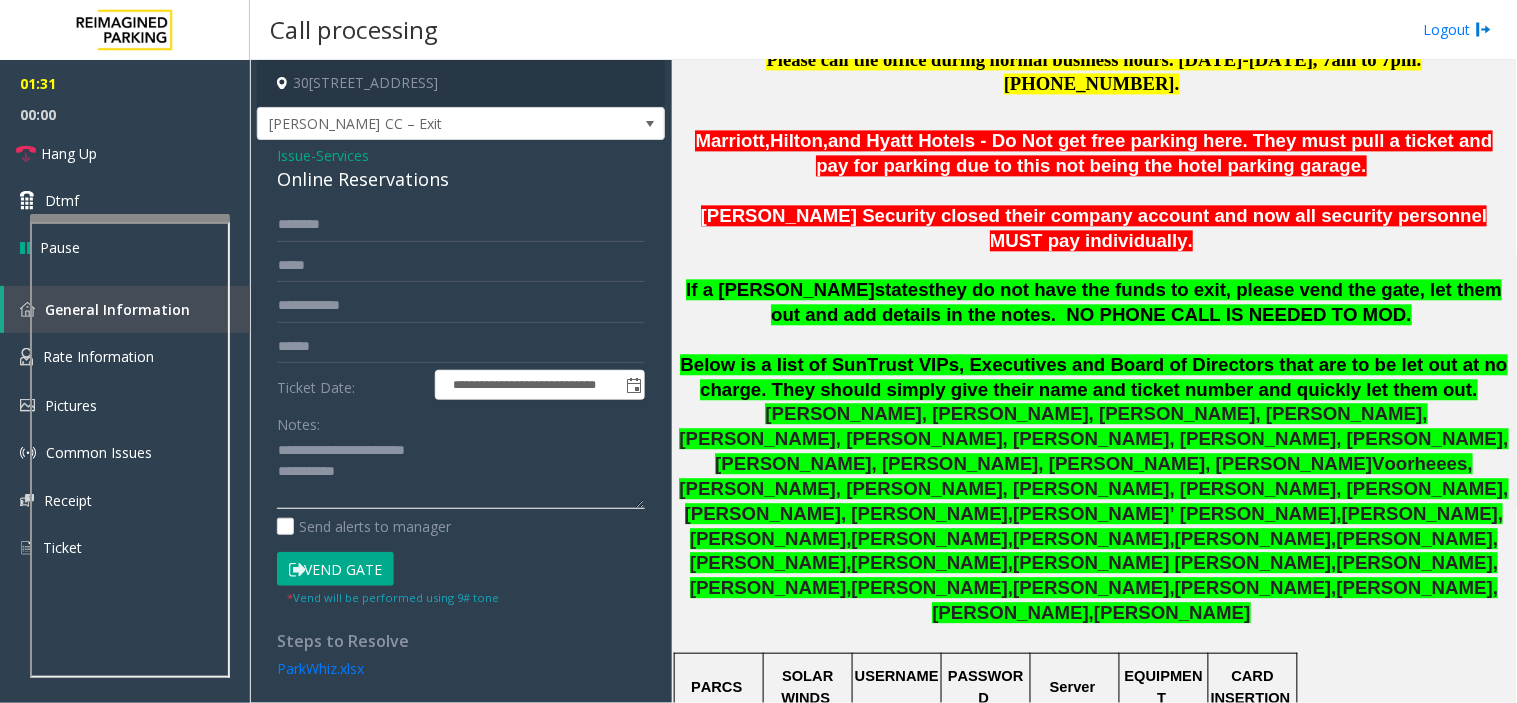 click 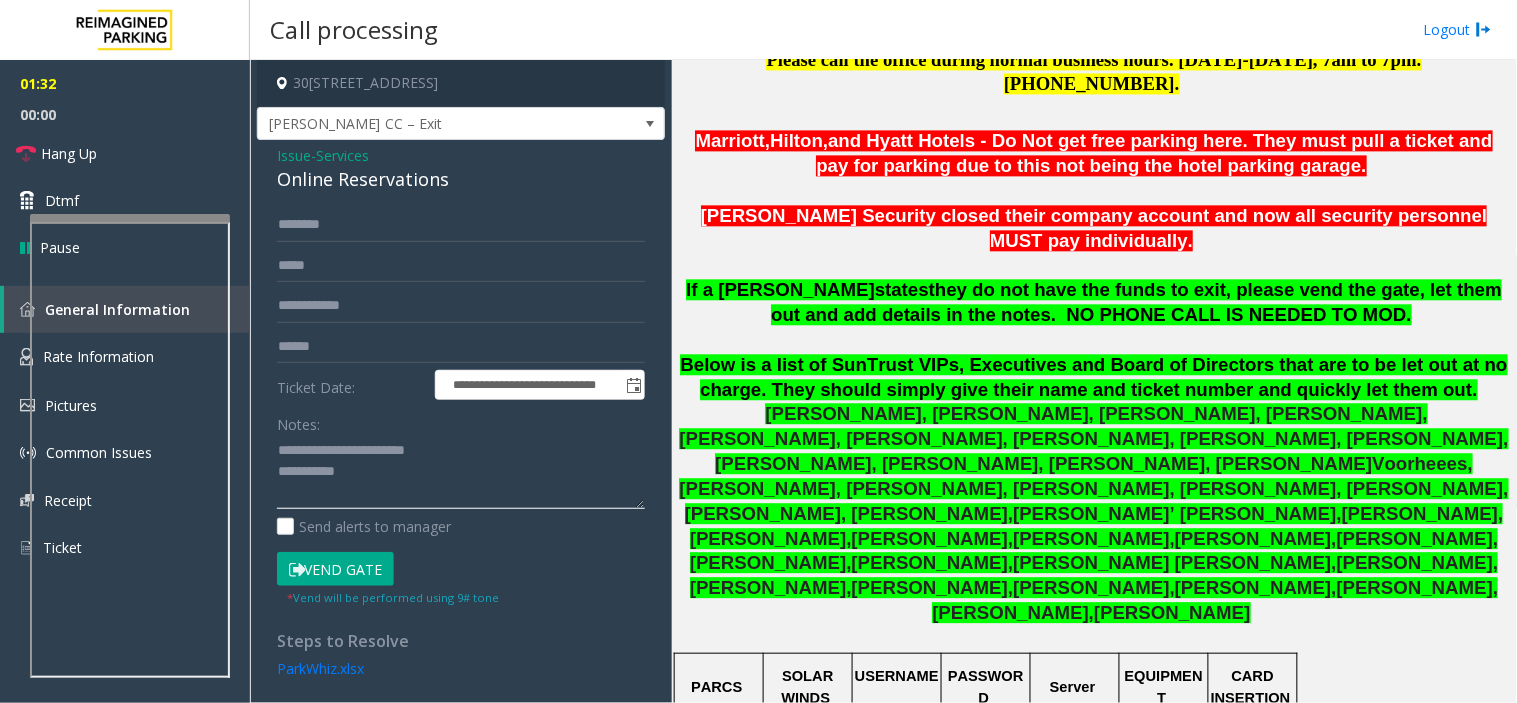 click 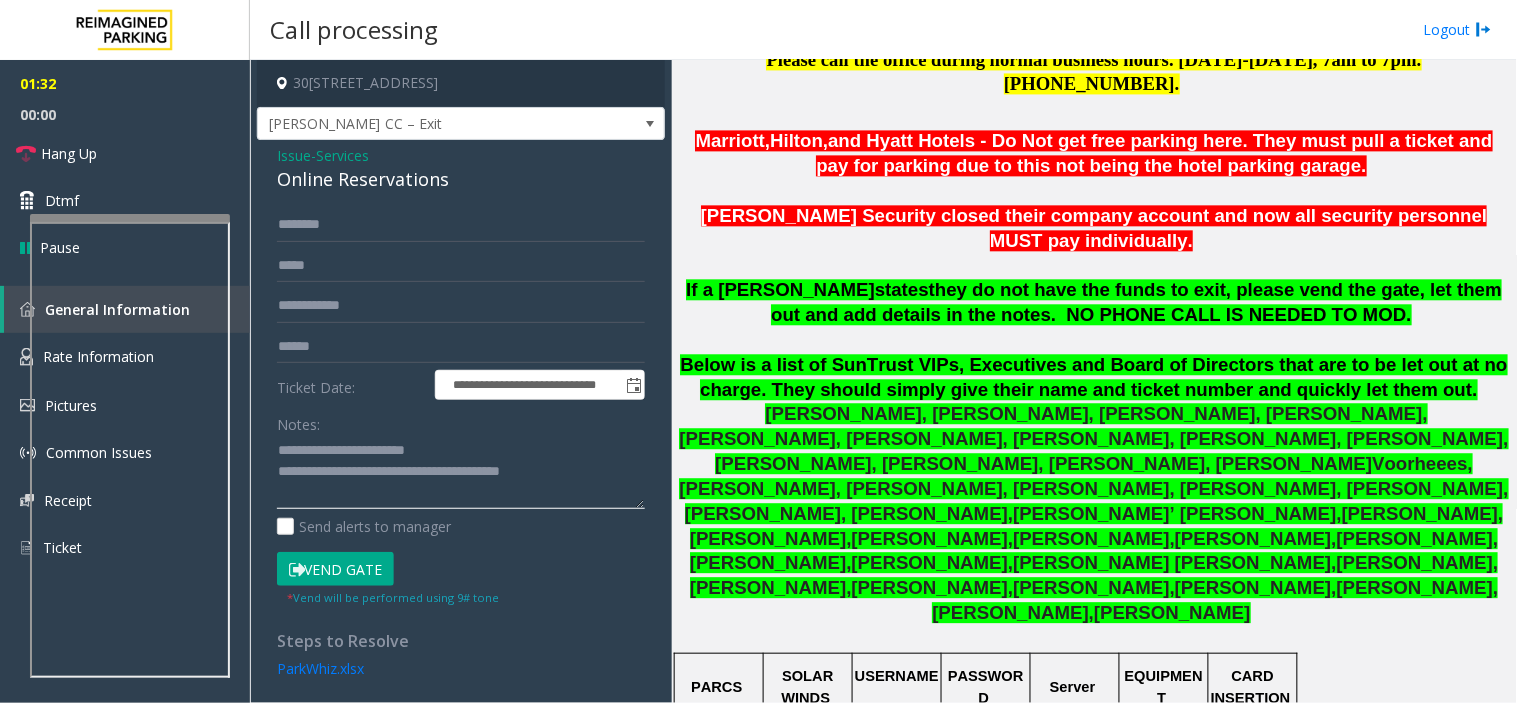 type on "**********" 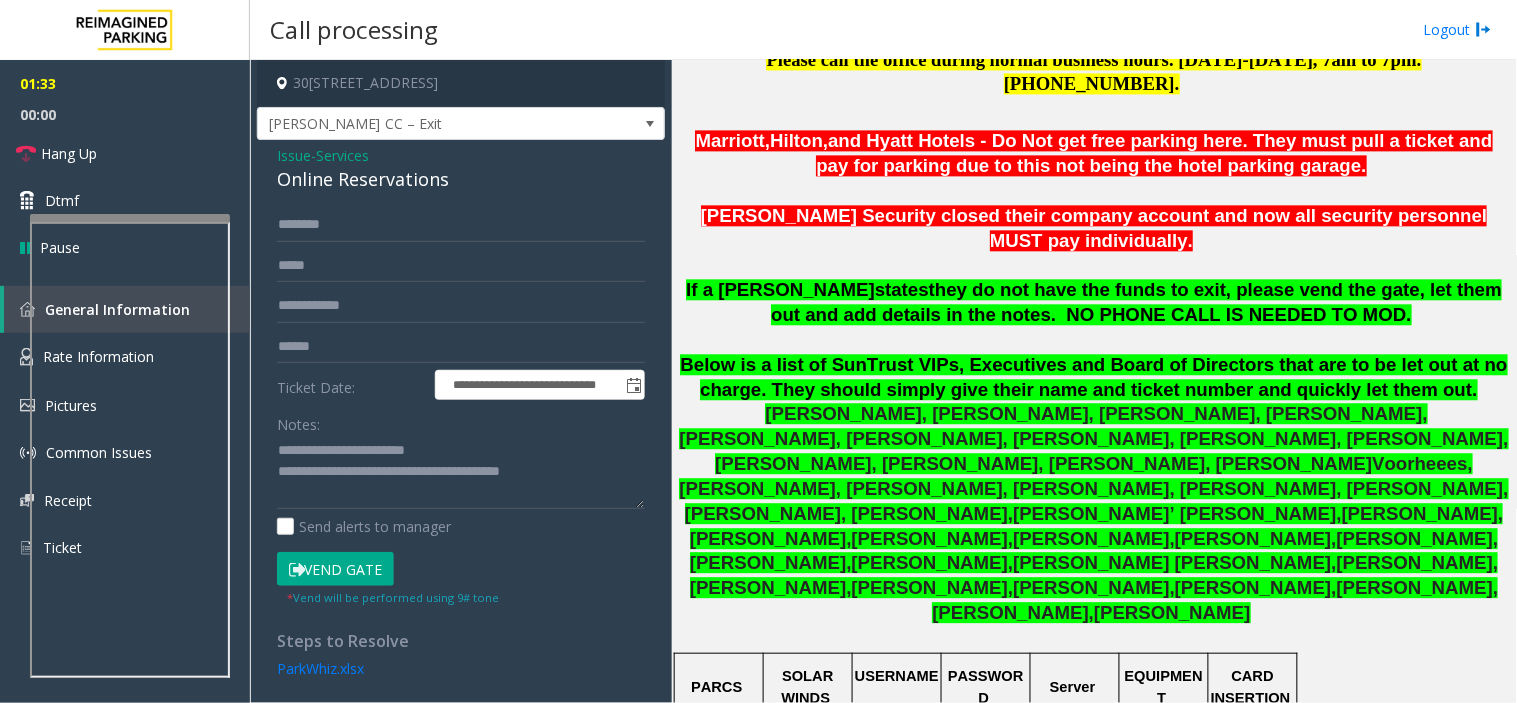 click on "[PERSON_NAME], [PERSON_NAME], [PERSON_NAME], [PERSON_NAME], [PERSON_NAME], [PERSON_NAME], [PERSON_NAME], [PERSON_NAME], [PERSON_NAME], [PERSON_NAME], [PERSON_NAME], [PERSON_NAME], [PERSON_NAME]" 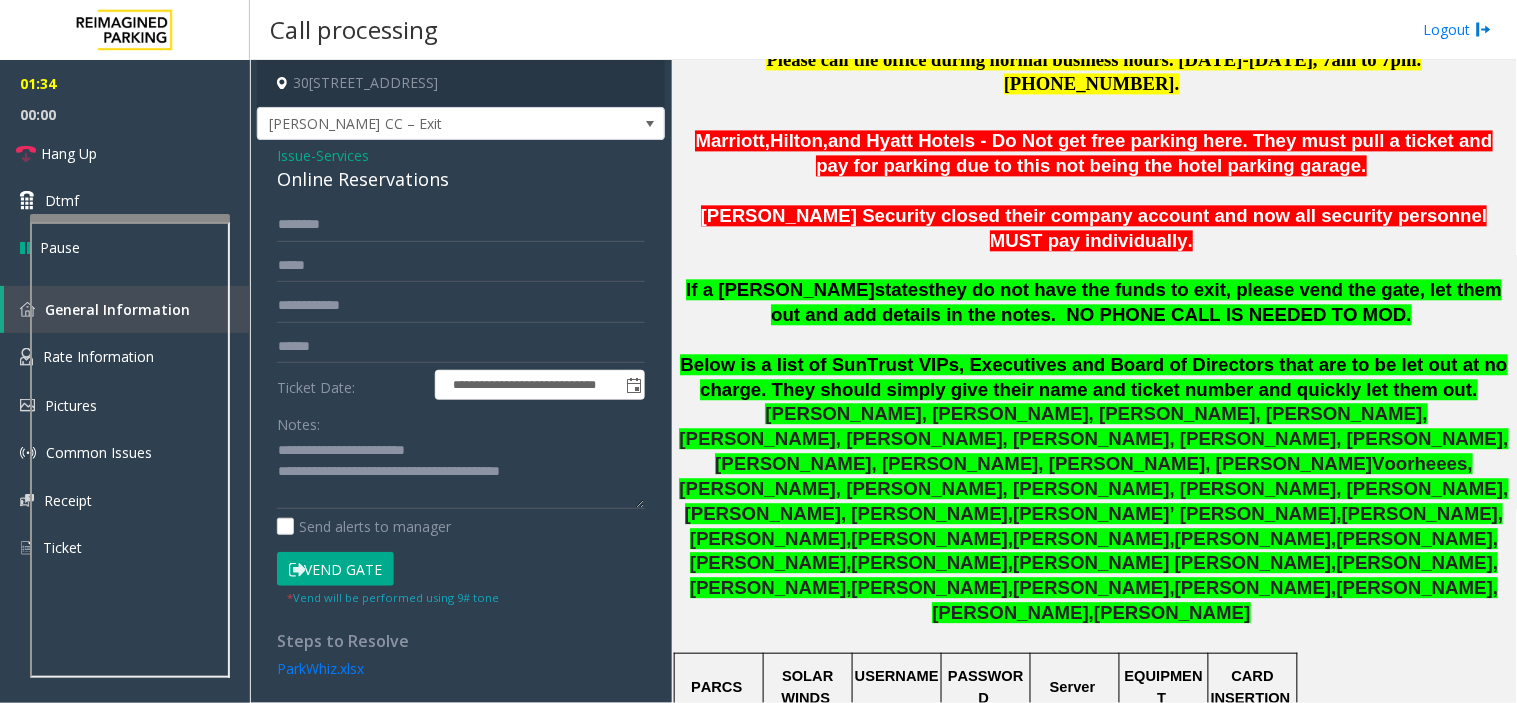 scroll, scrollTop: 2843, scrollLeft: 0, axis: vertical 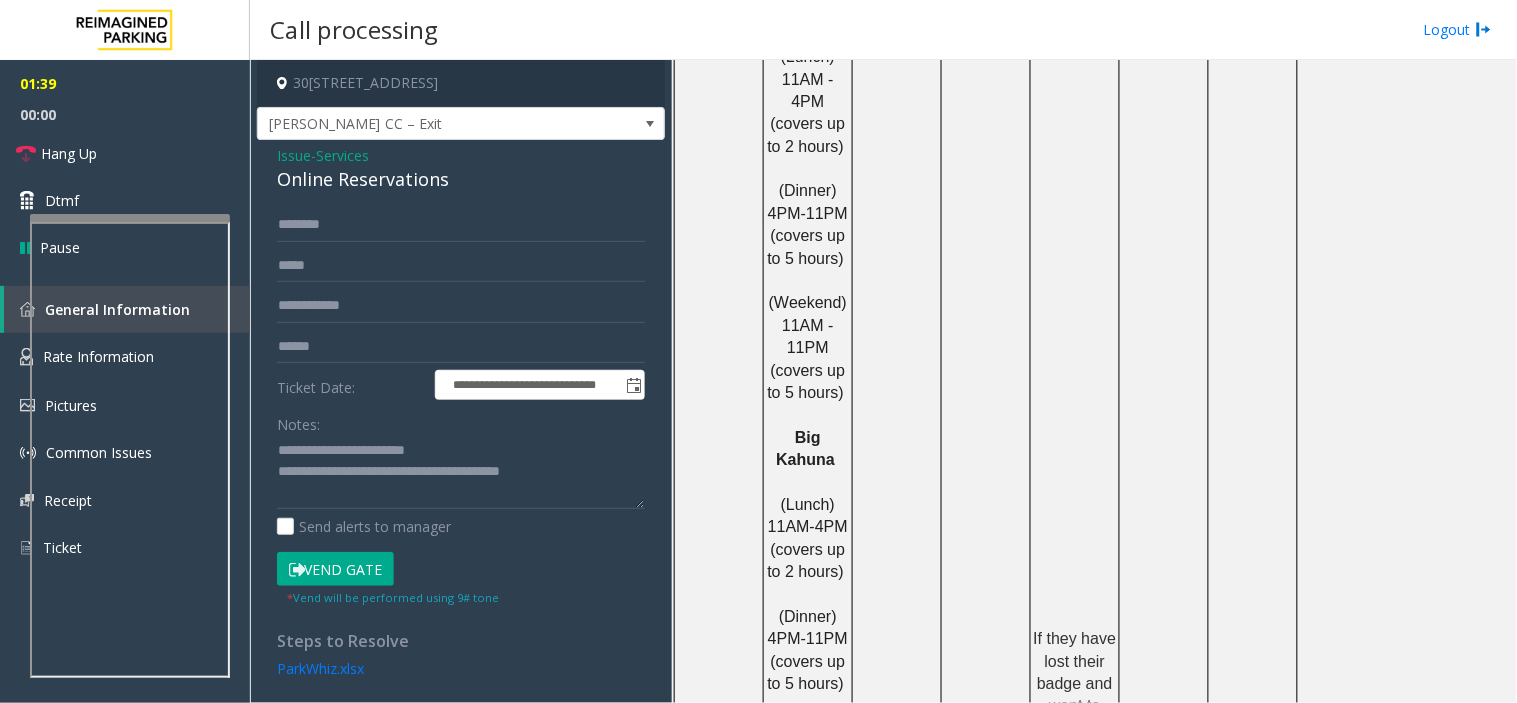 click on "Online Reservations" 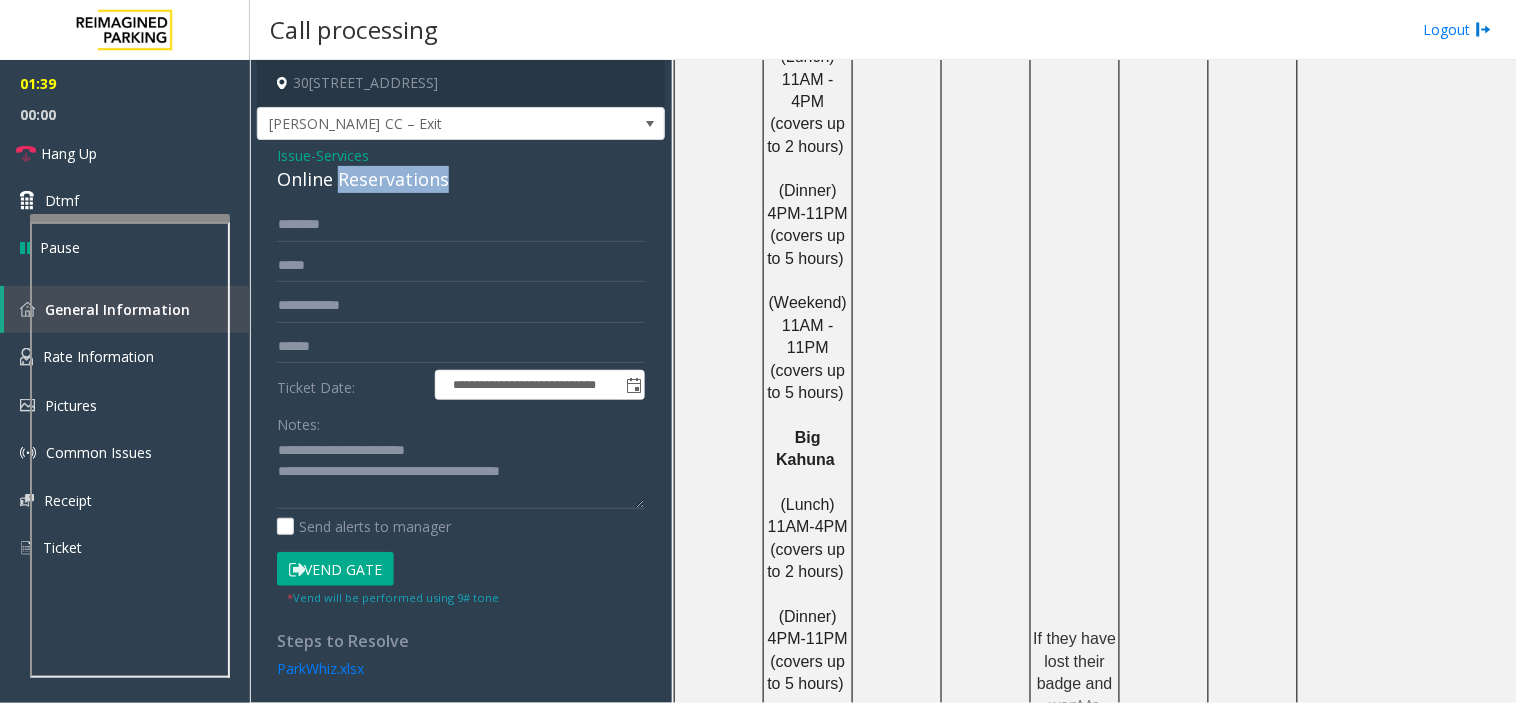click on "Online Reservations" 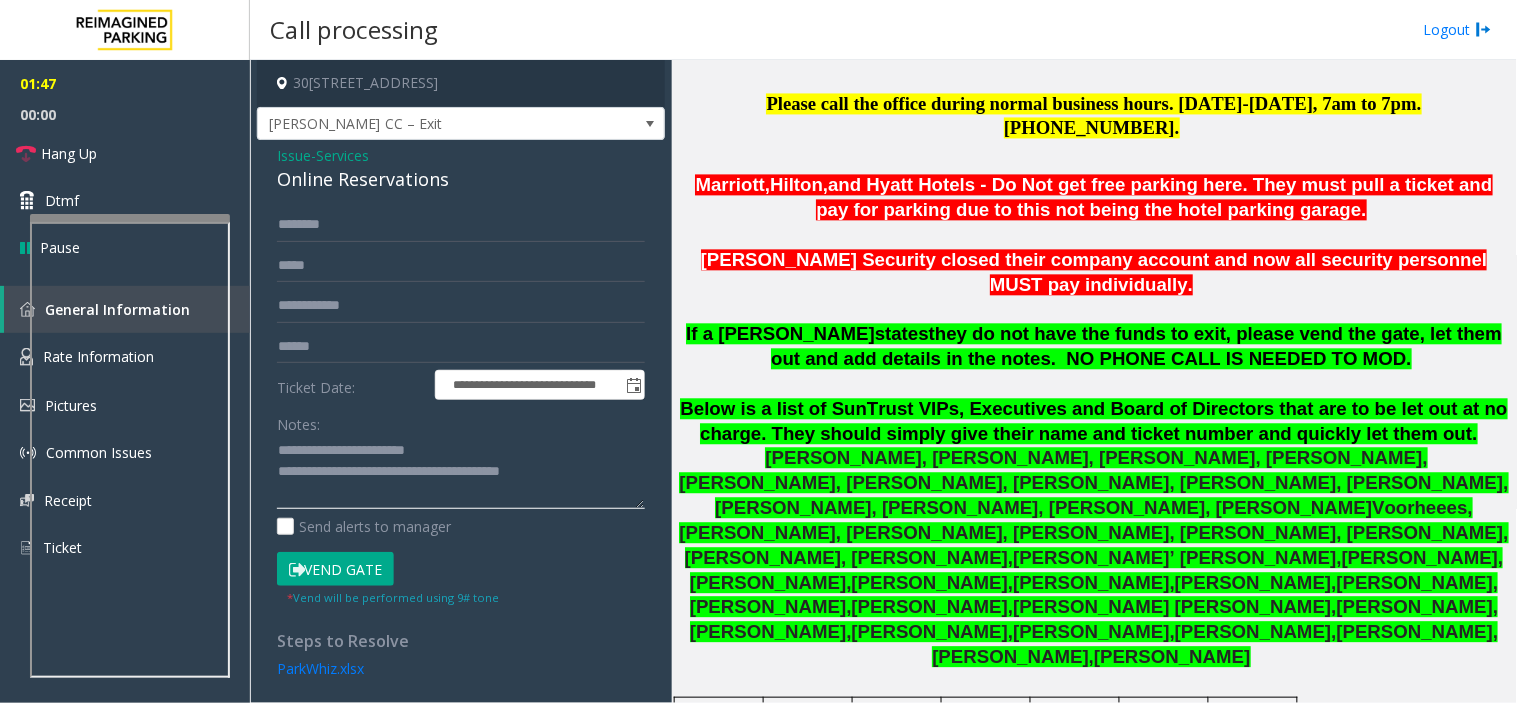 scroll, scrollTop: 1065, scrollLeft: 0, axis: vertical 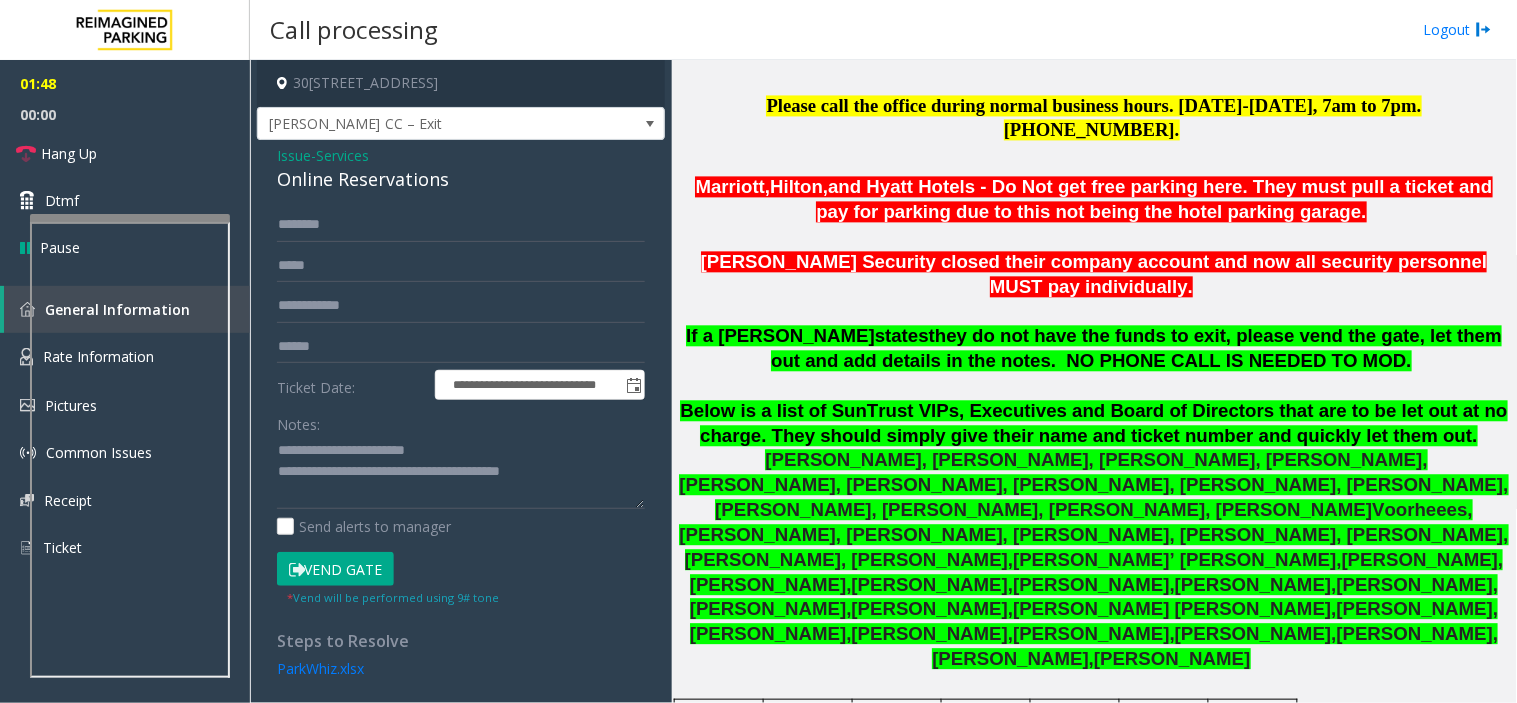click on "If a [PERSON_NAME]" 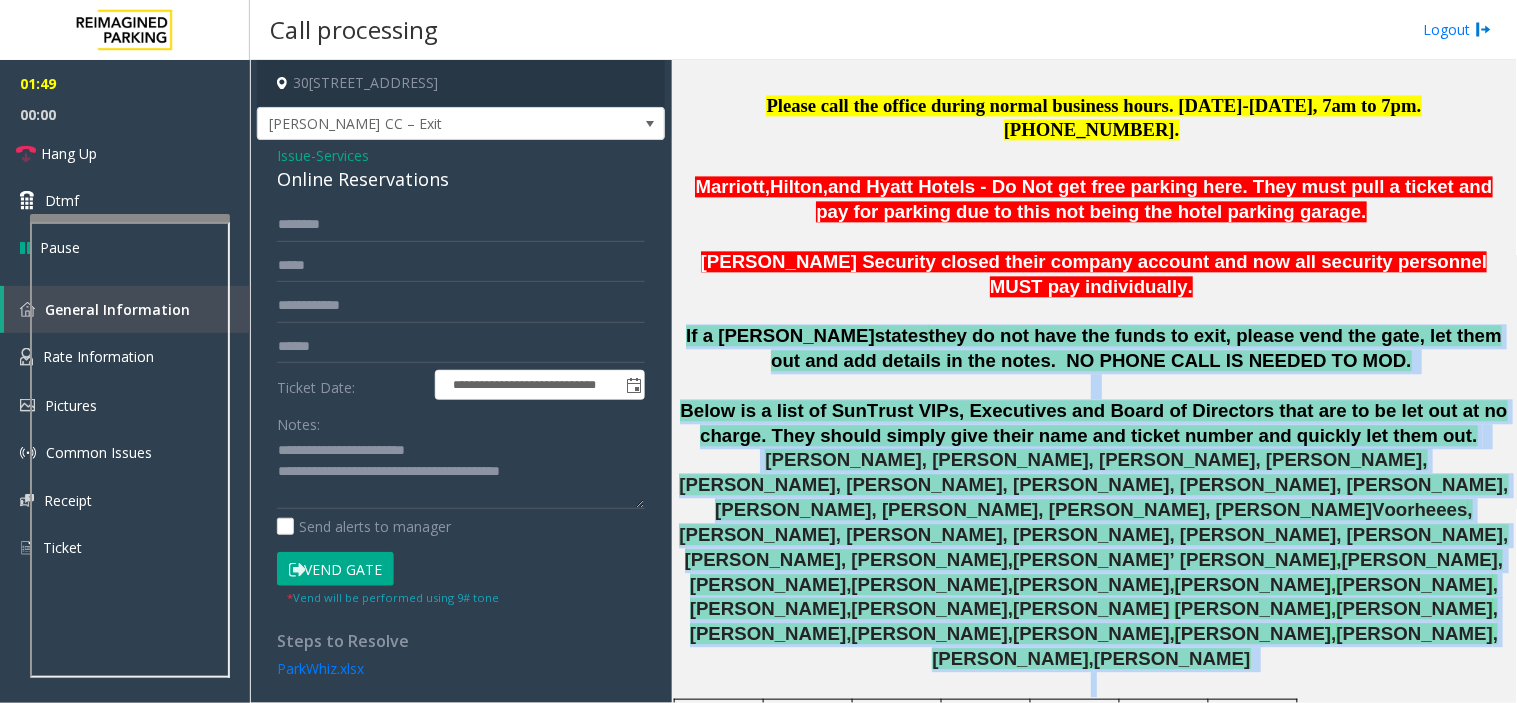 drag, startPoint x: 693, startPoint y: 254, endPoint x: 1101, endPoint y: 515, distance: 484.33975 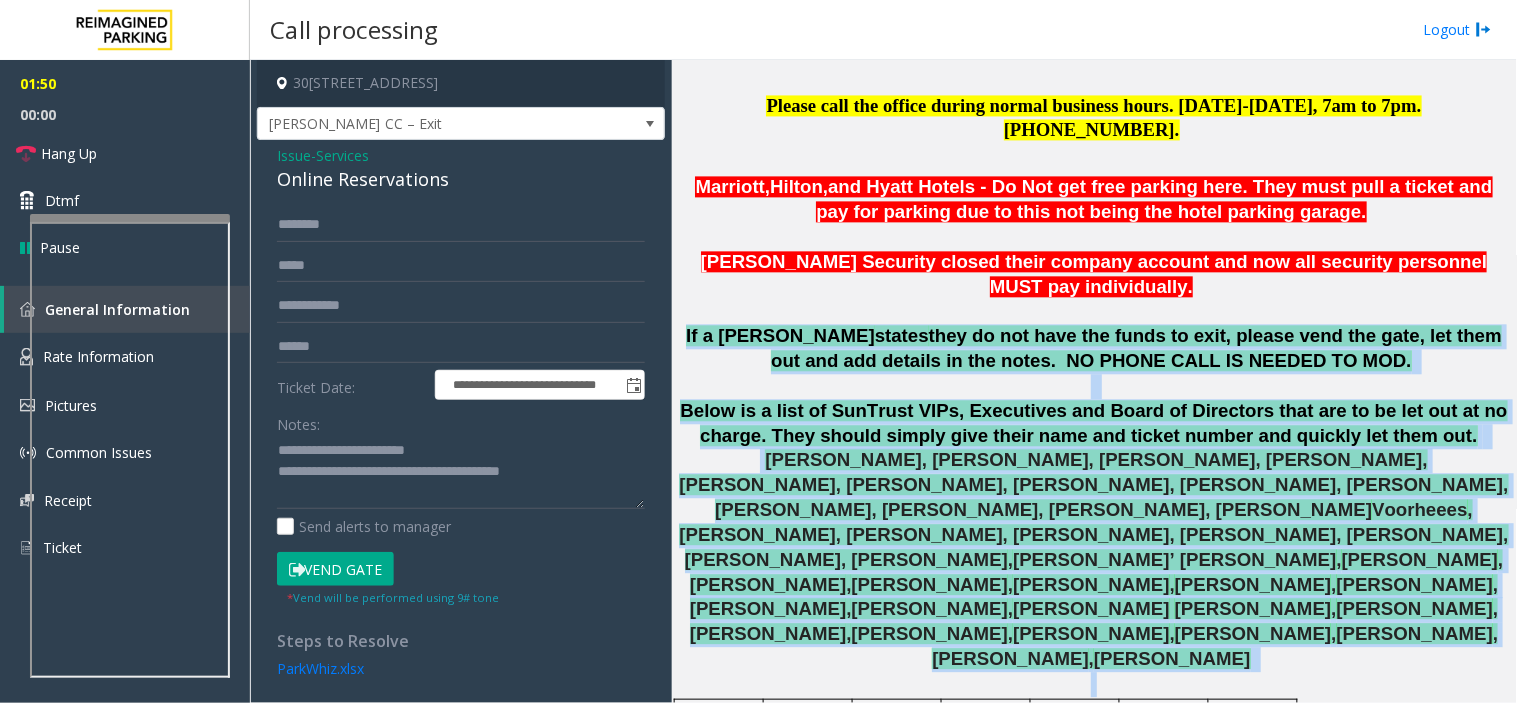 click 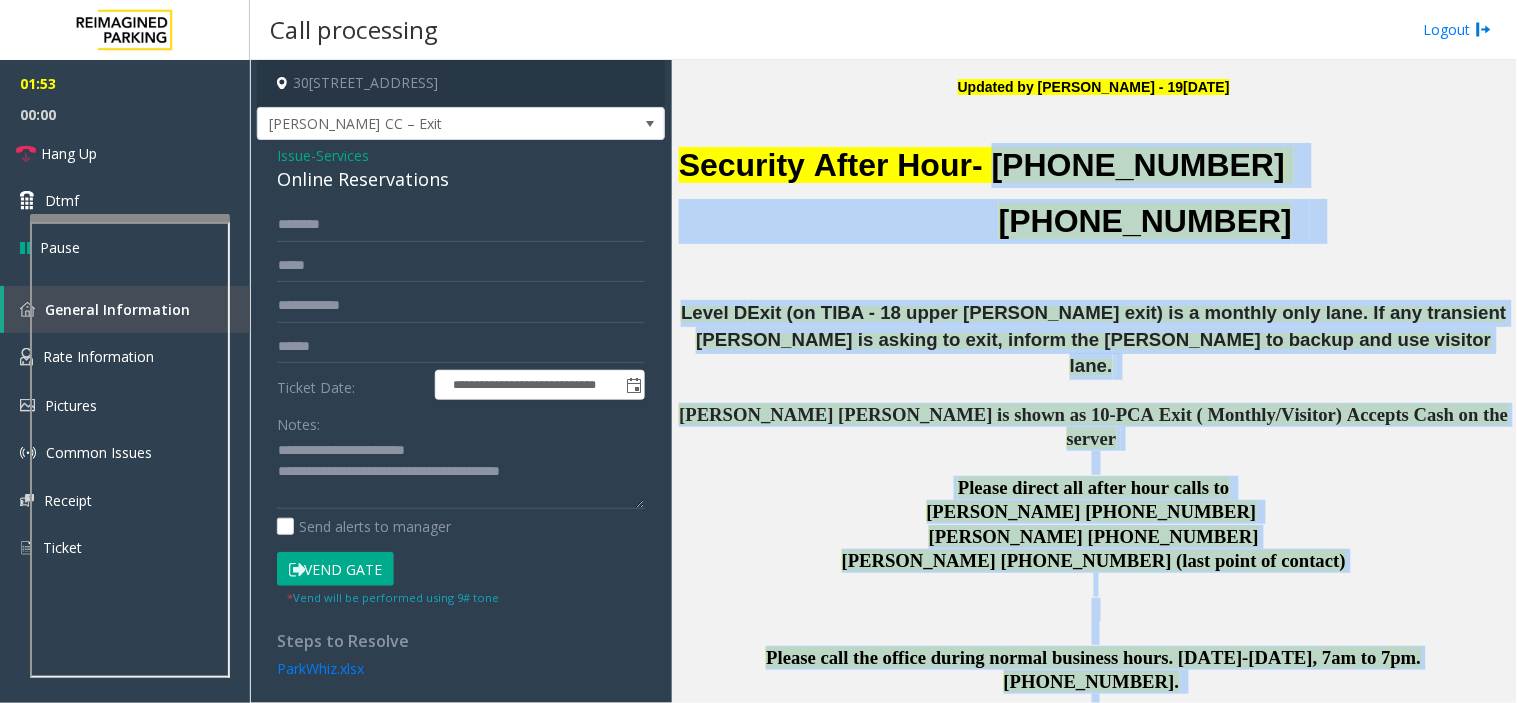 scroll, scrollTop: 510, scrollLeft: 0, axis: vertical 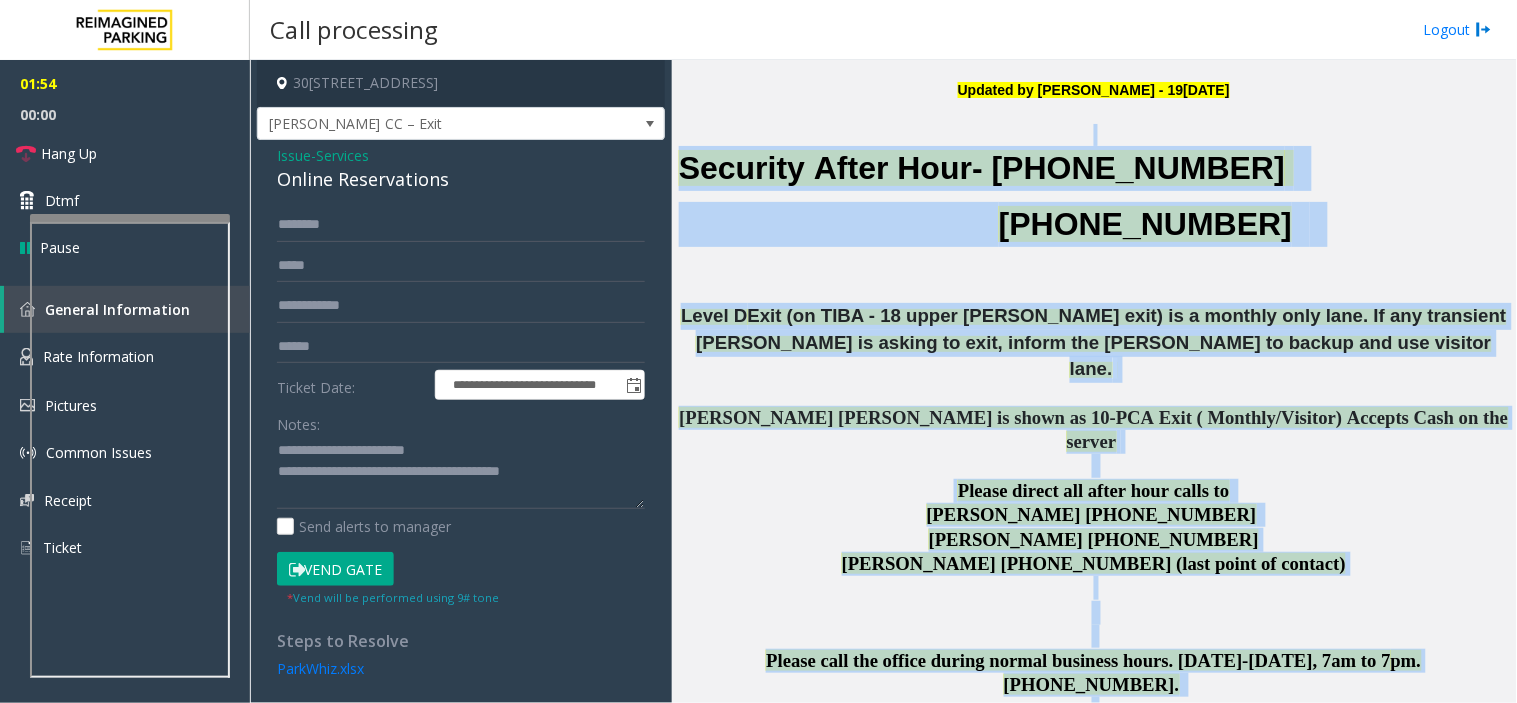 drag, startPoint x: 1101, startPoint y: 515, endPoint x: 952, endPoint y: 143, distance: 400.7306 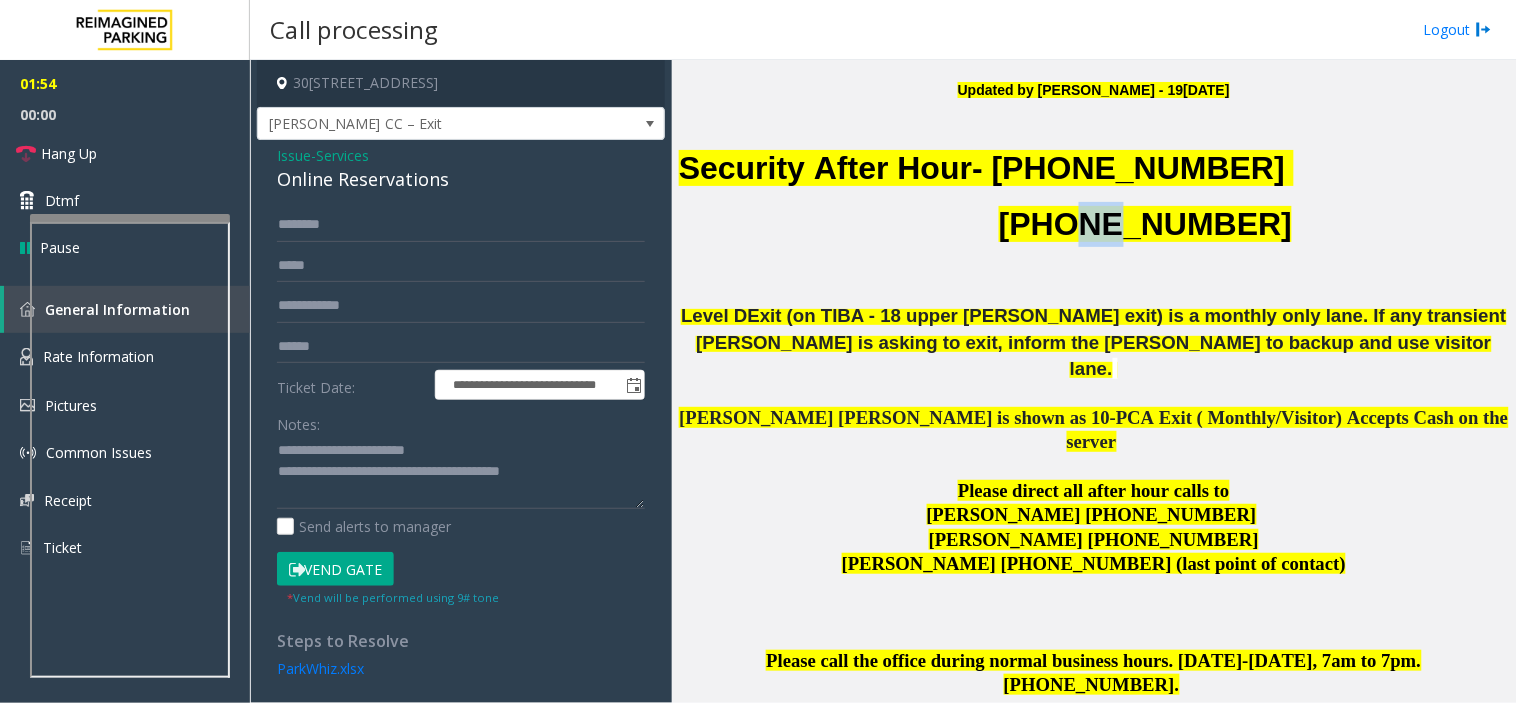 click on "[PHONE_NUMBER]" 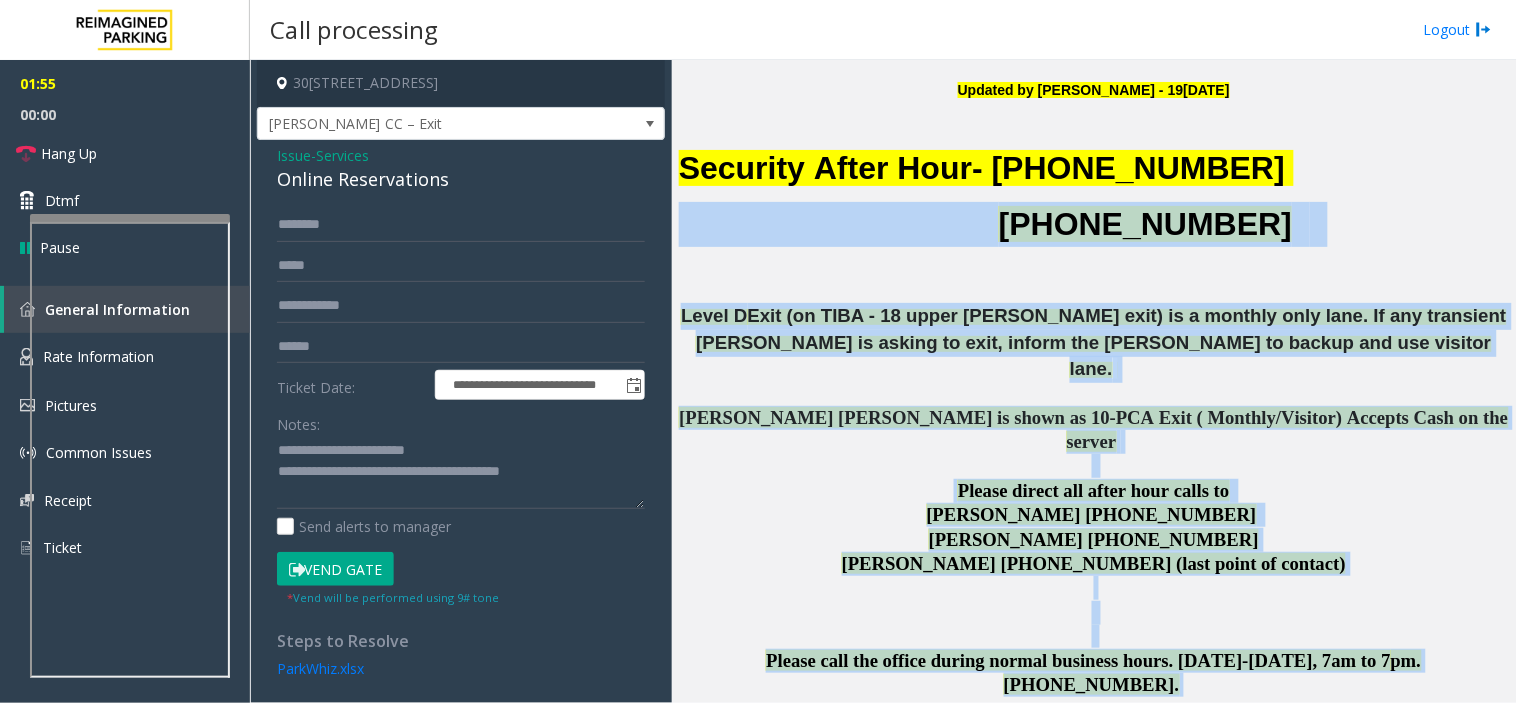 drag, startPoint x: 994, startPoint y: 240, endPoint x: 1161, endPoint y: 618, distance: 413.2469 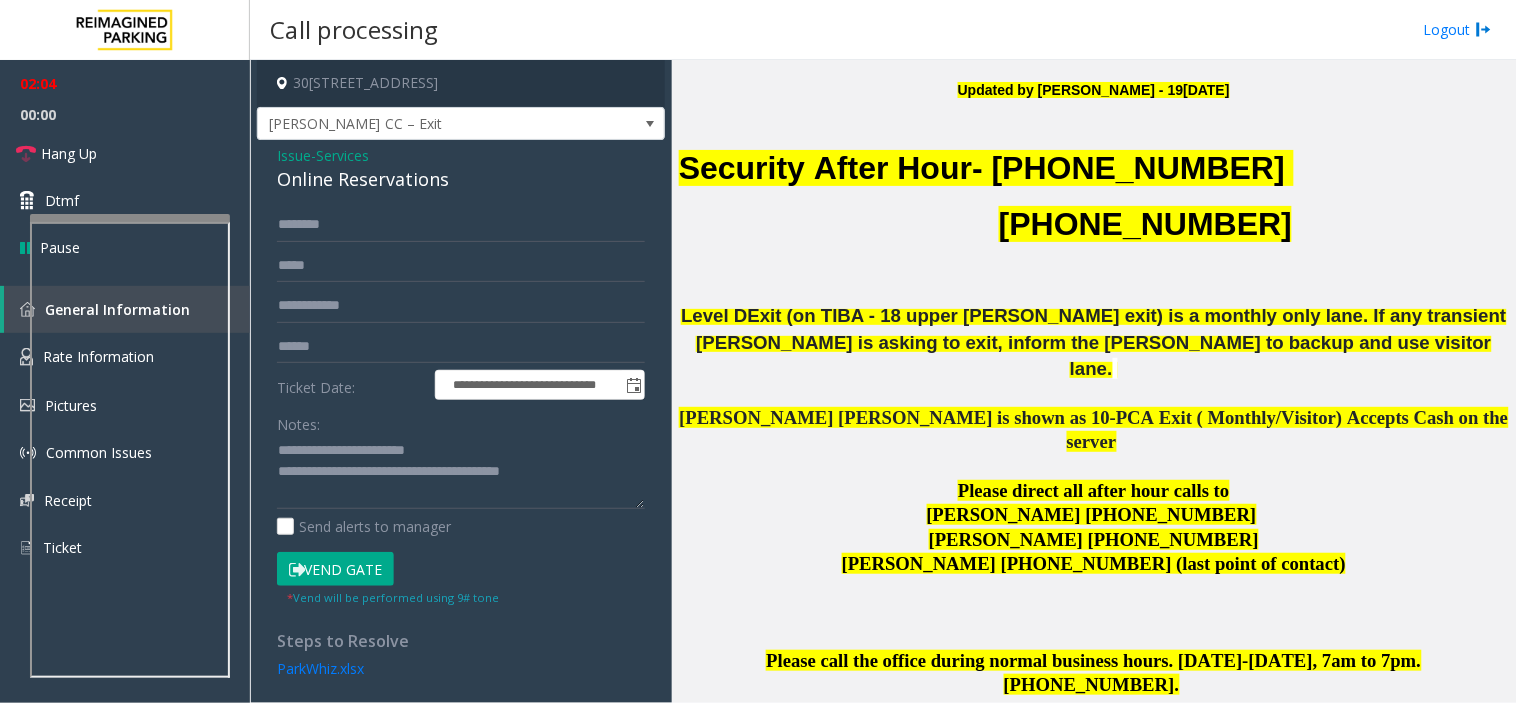 click on "Issue" 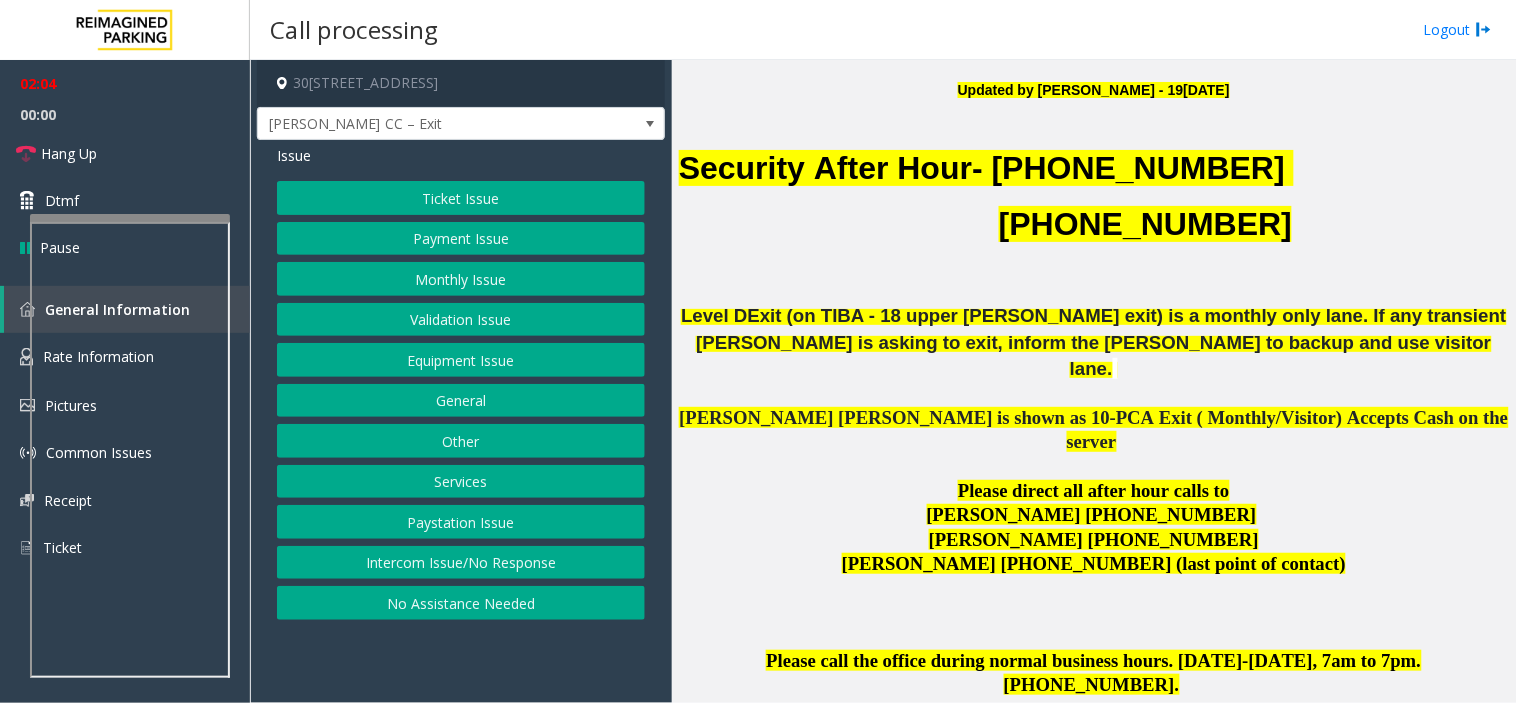 click on "Issue" 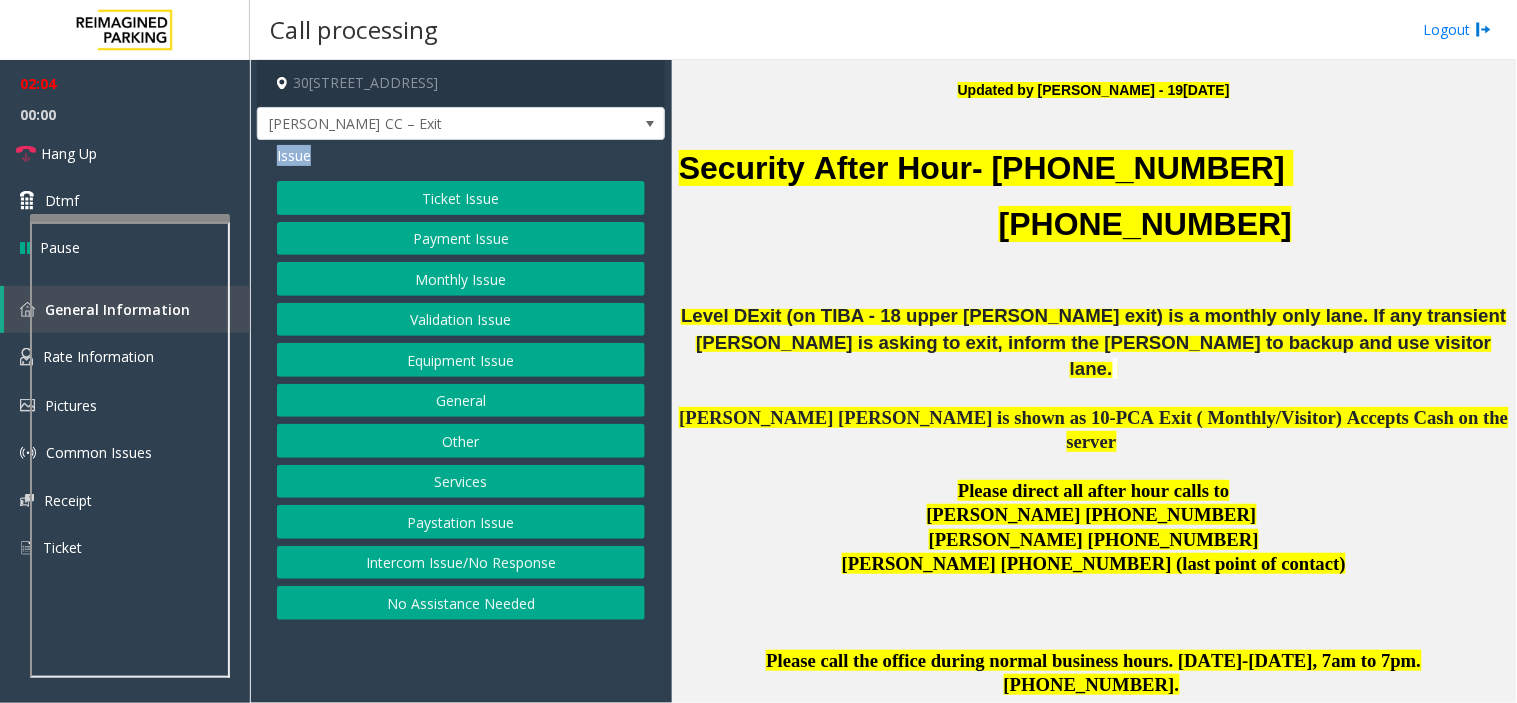 click on "Issue" 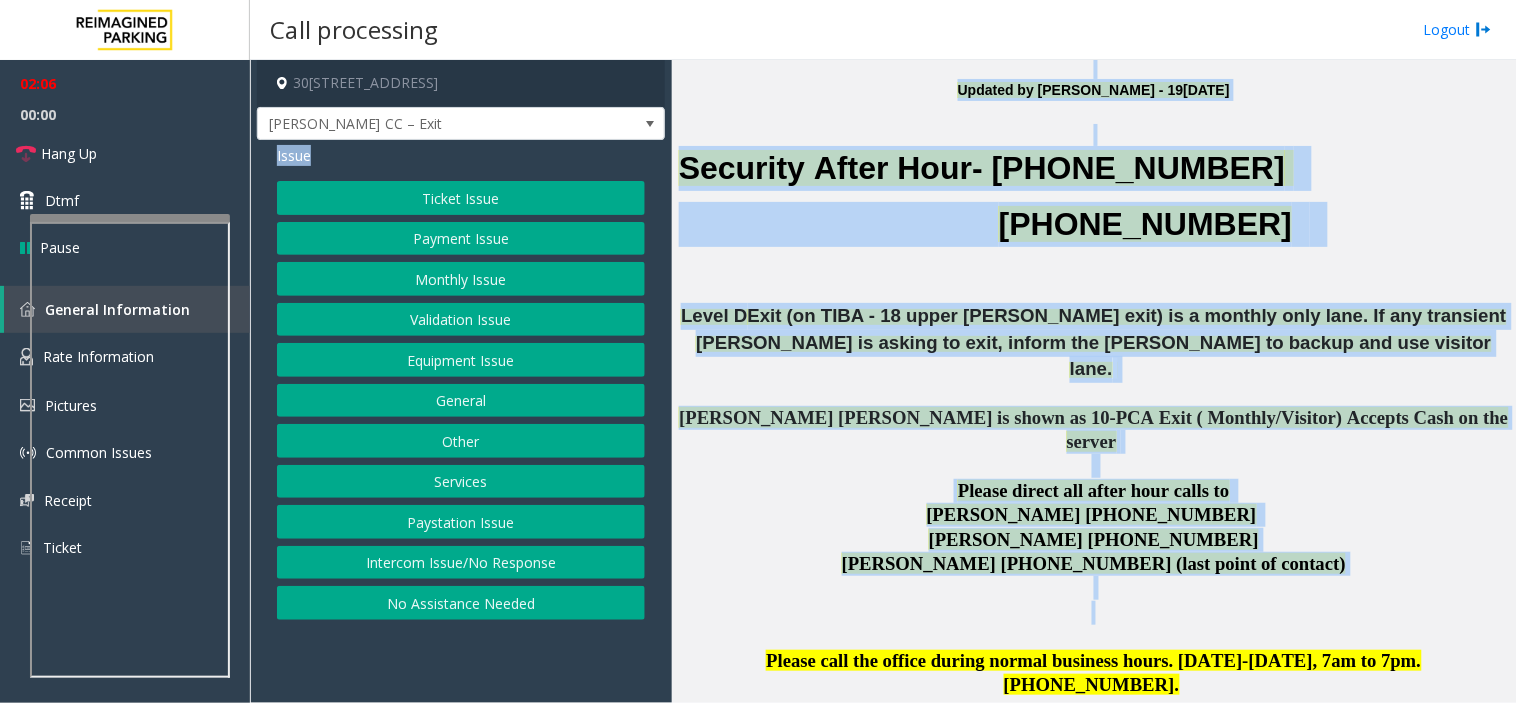 drag, startPoint x: 300, startPoint y: 156, endPoint x: 1217, endPoint y: 565, distance: 1004.07666 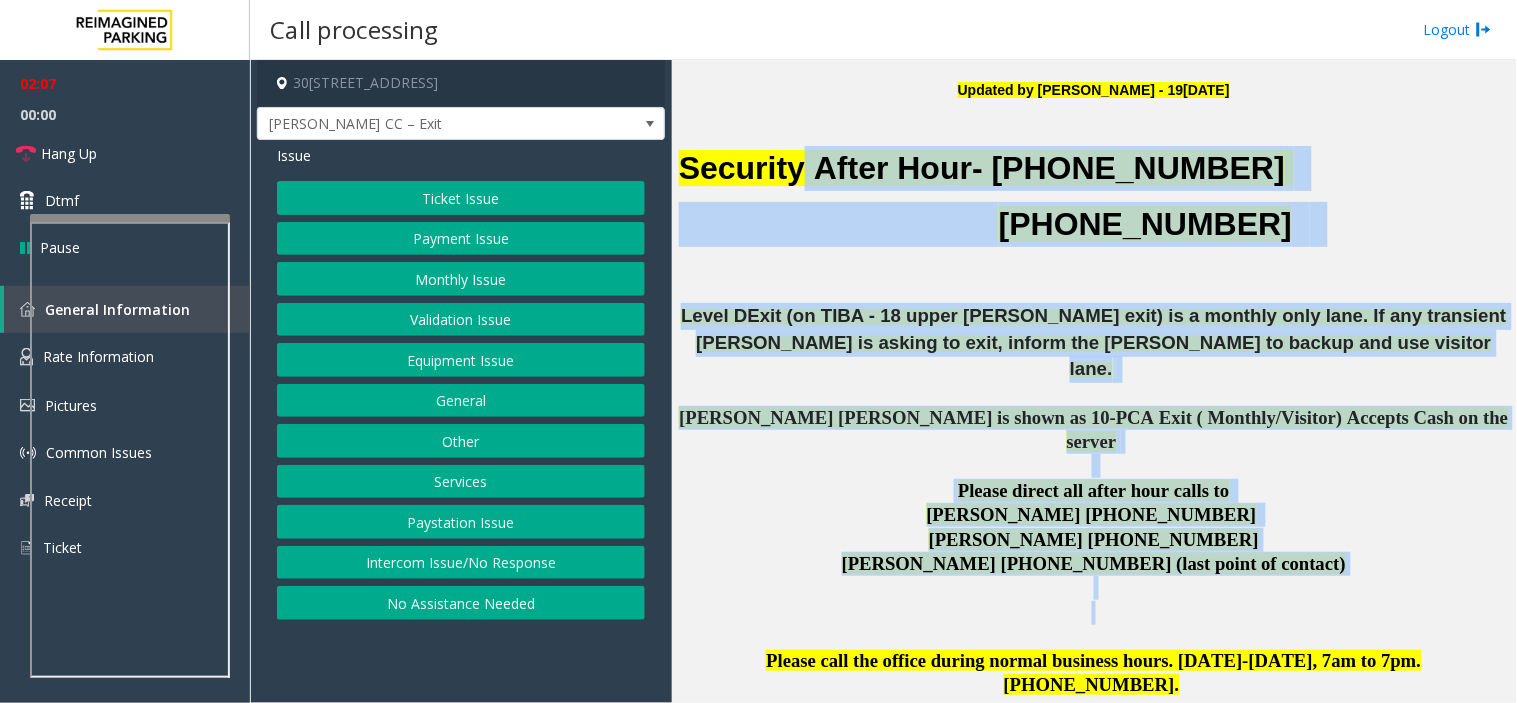 drag, startPoint x: 1217, startPoint y: 565, endPoint x: 782, endPoint y: 178, distance: 582.23193 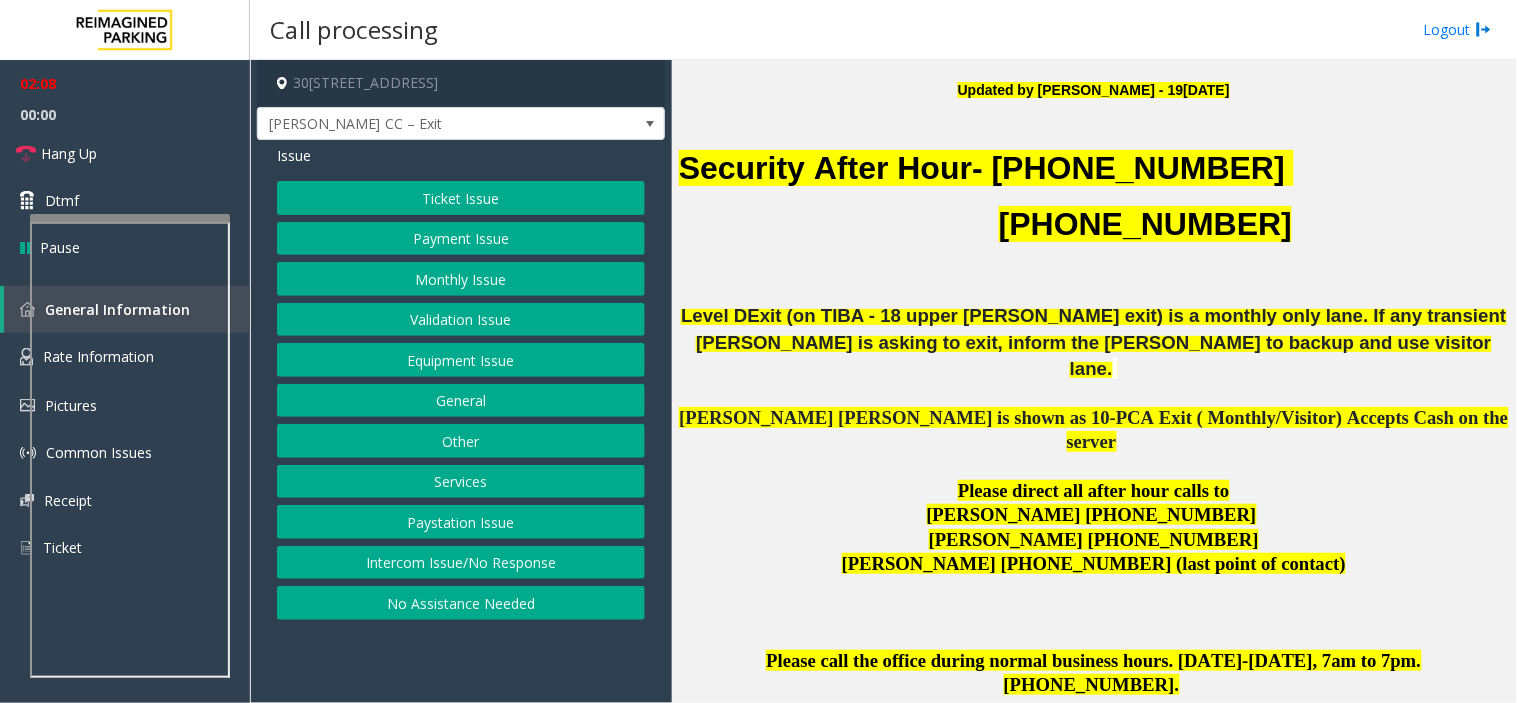 click on "Security After Hour- [PHONE_NUMBER]" 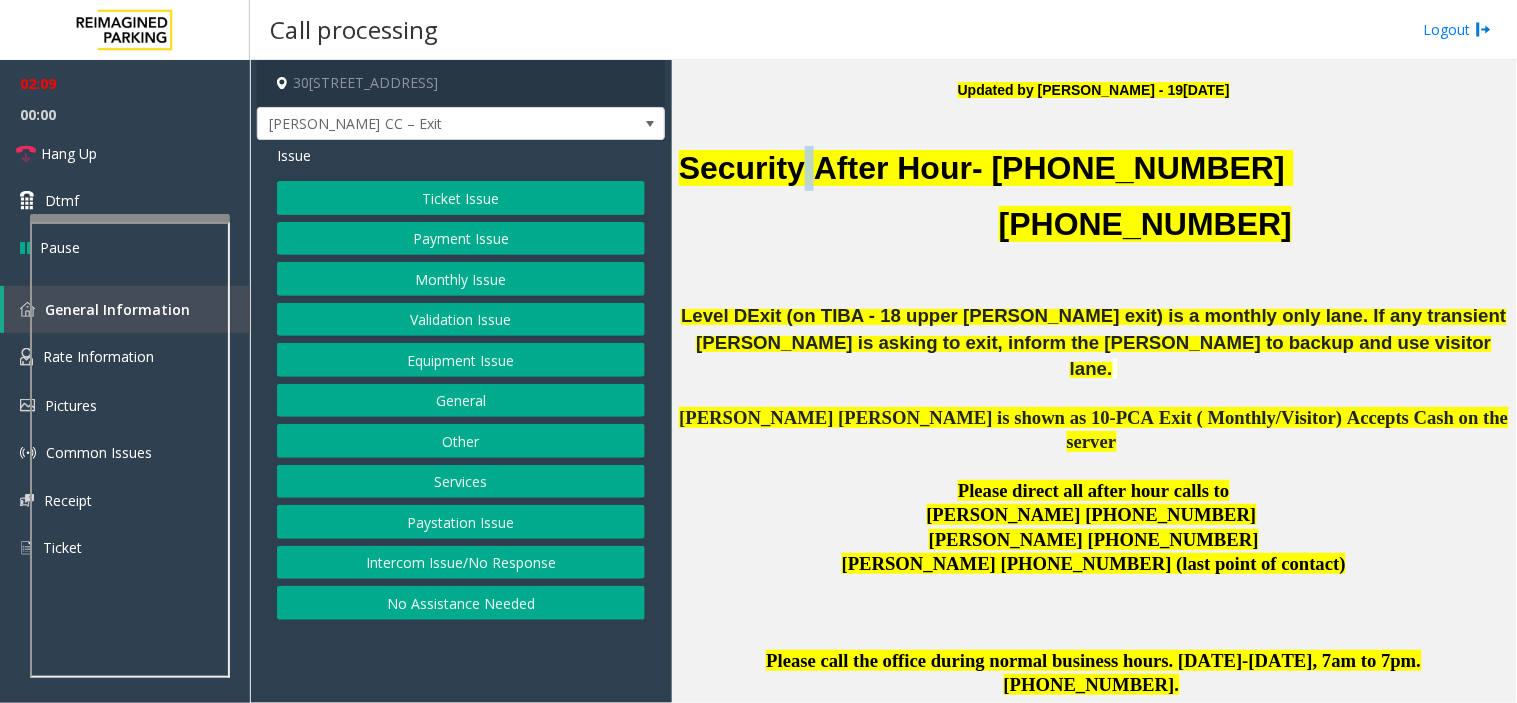 click on "Security After Hour- [PHONE_NUMBER]" 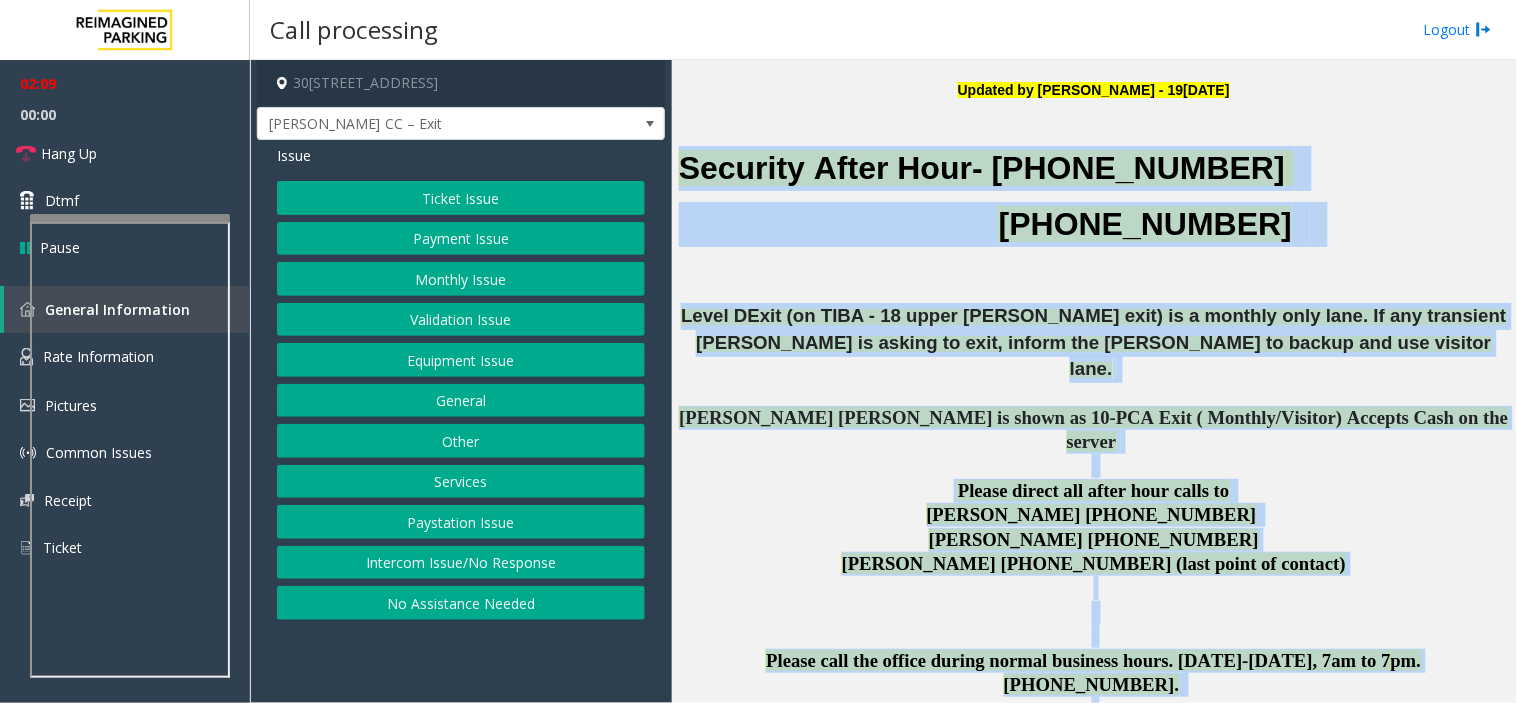 drag, startPoint x: 782, startPoint y: 178, endPoint x: 1033, endPoint y: 681, distance: 562.14764 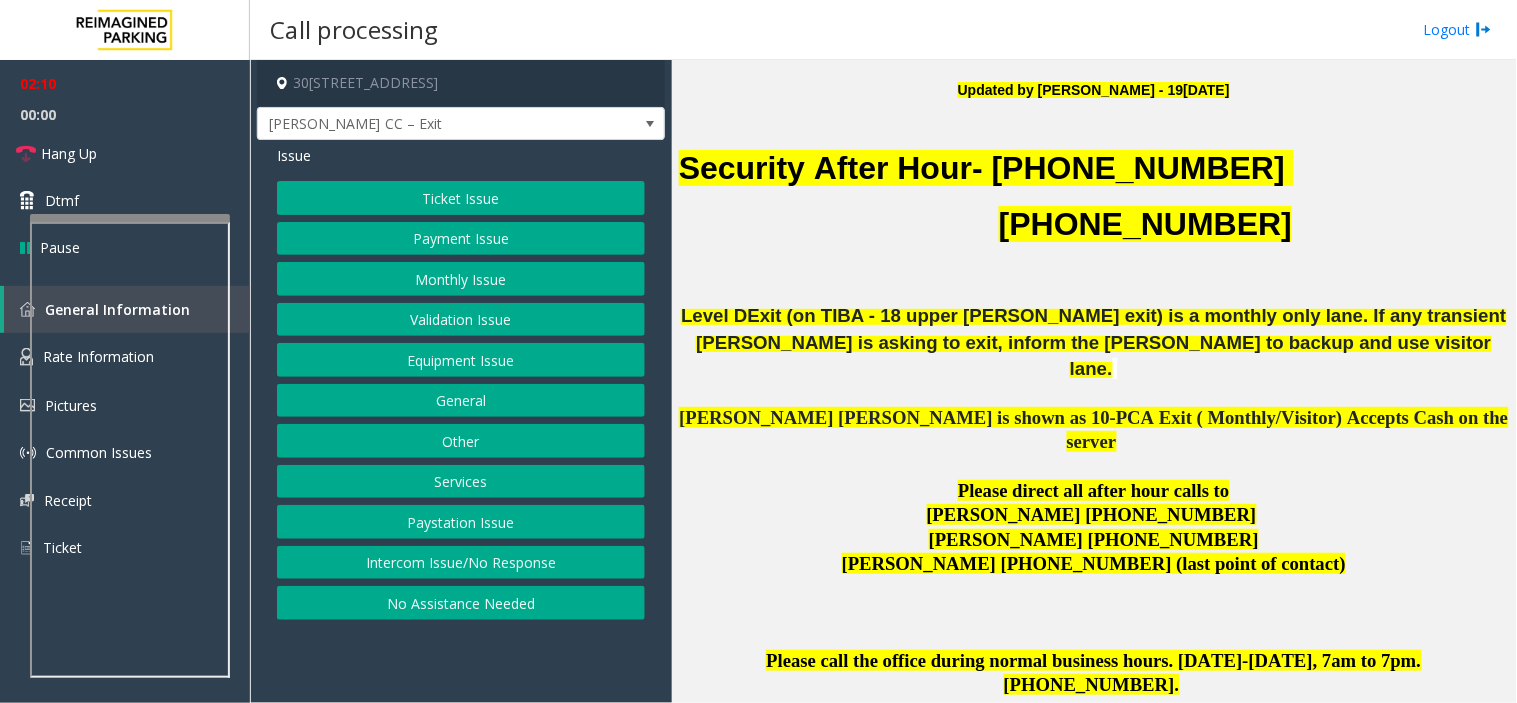 click on "and Hyatt Hotels - Do Not get free parking here. They must pull a ticket and pay for parking due to this not being the hotel parking garage." 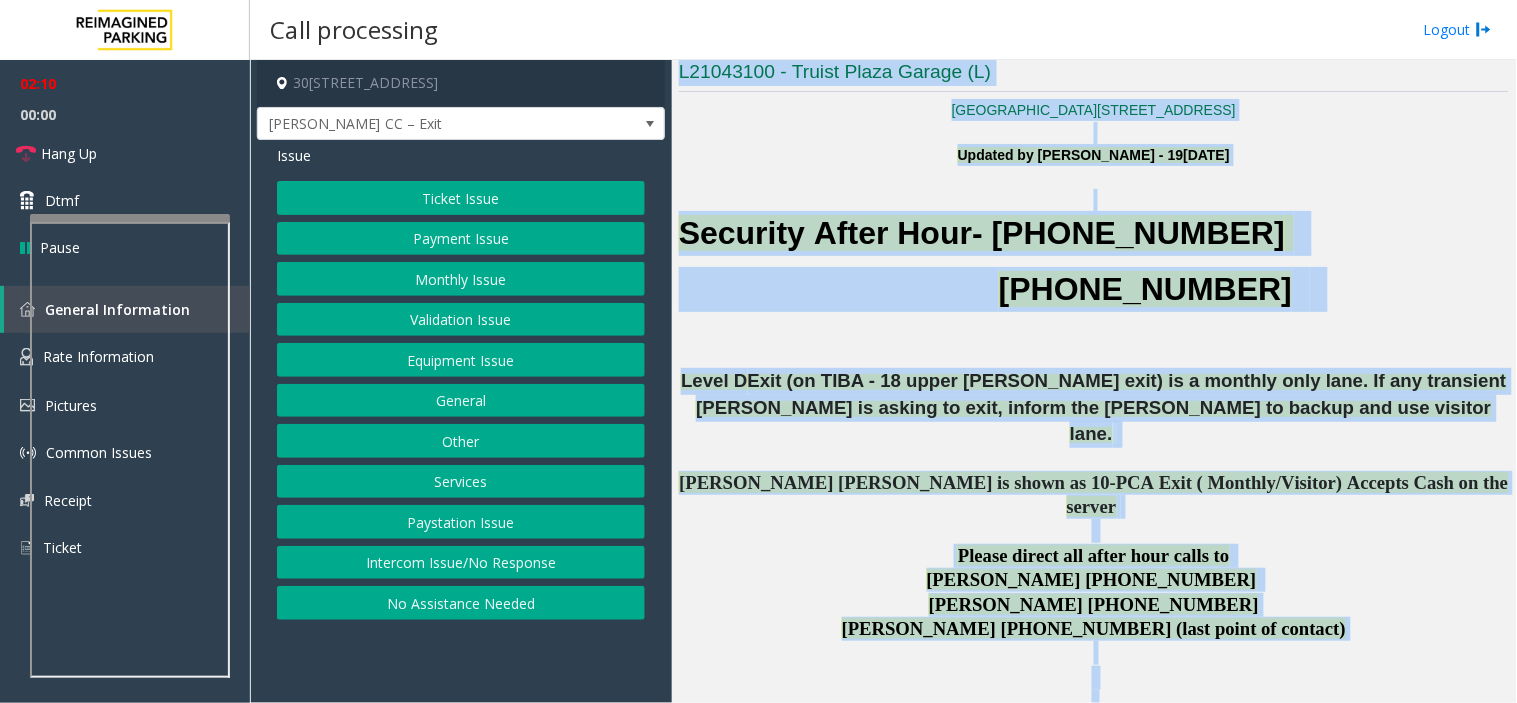 scroll, scrollTop: 285, scrollLeft: 0, axis: vertical 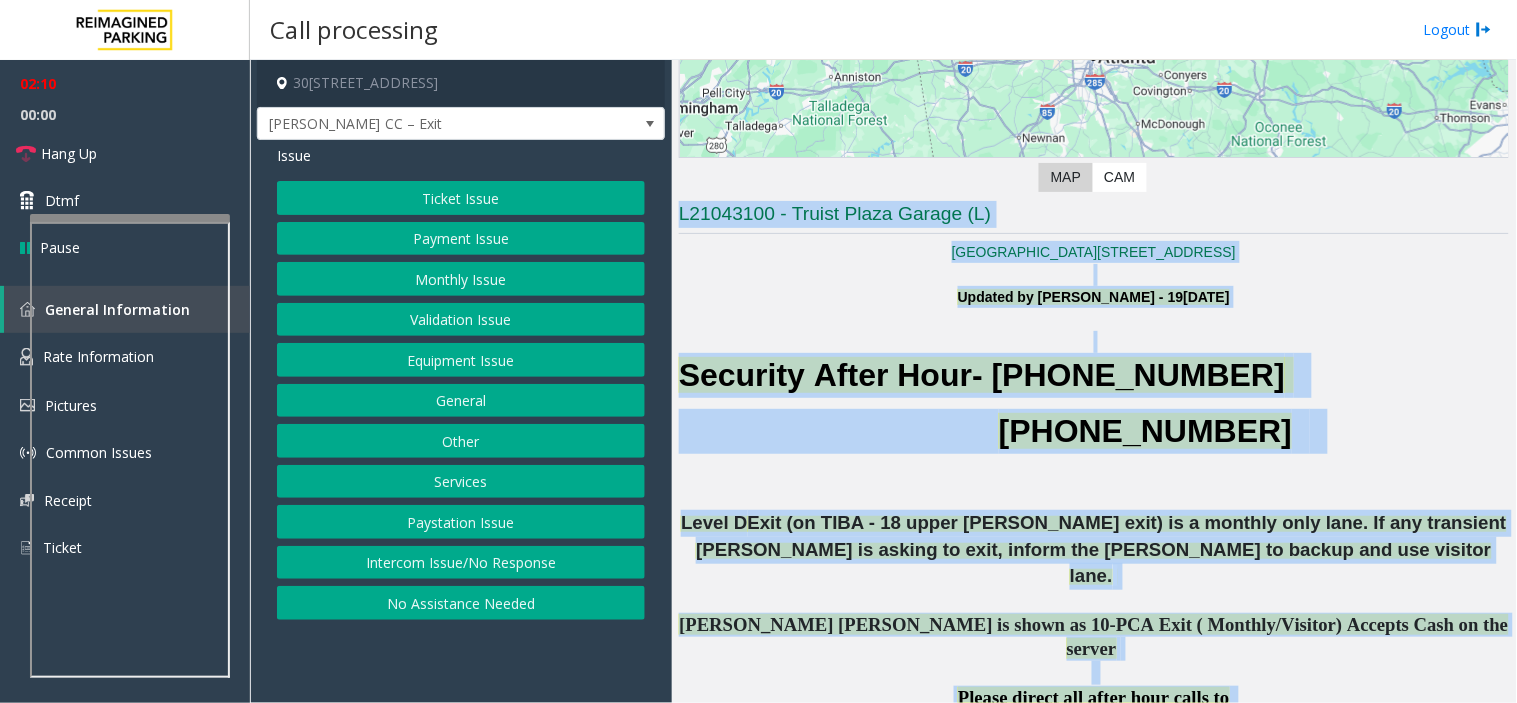 drag, startPoint x: 1033, startPoint y: 681, endPoint x: 816, endPoint y: 64, distance: 654.0474 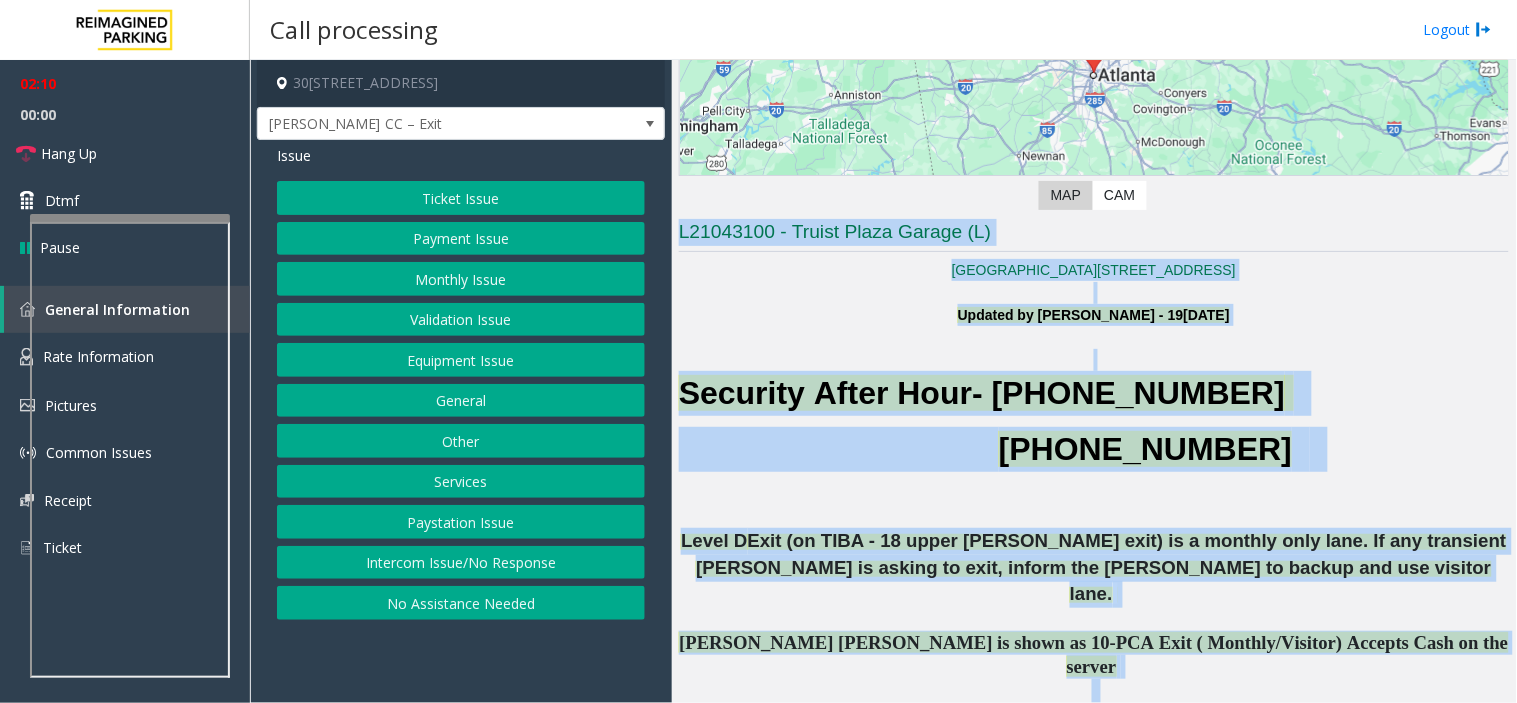 click on "Security After Hour- [PHONE_NUMBER]" 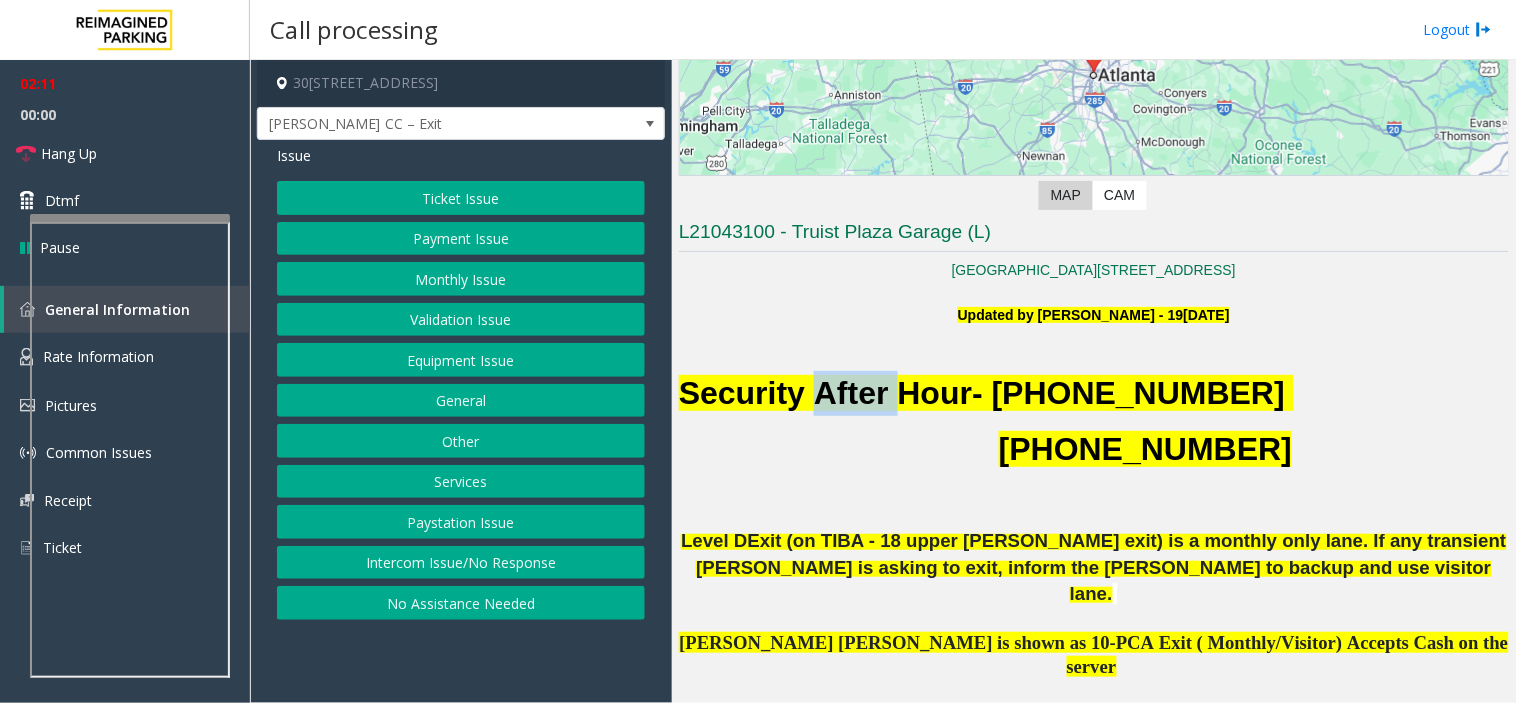 click on "Security After Hour- [PHONE_NUMBER]" 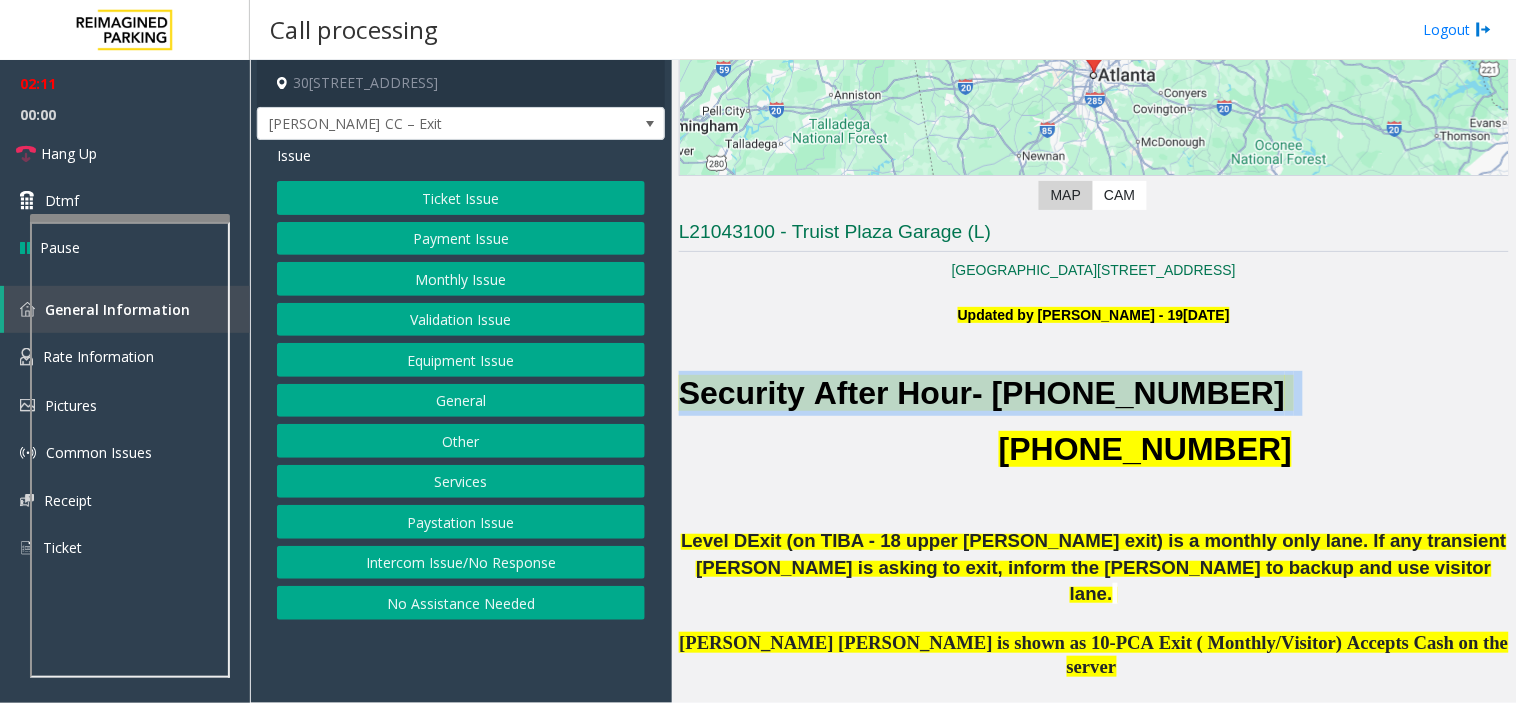 click on "Security After Hour- [PHONE_NUMBER]" 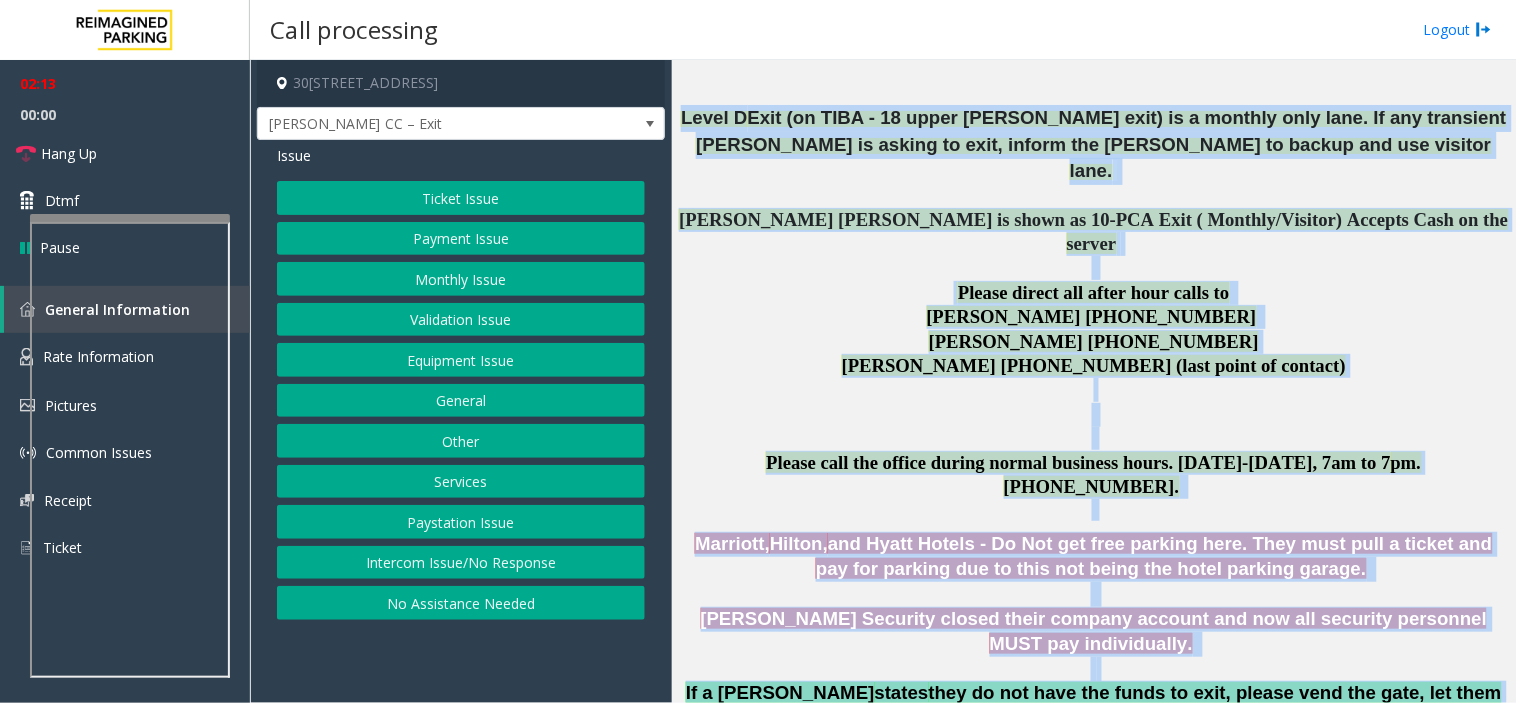 scroll, scrollTop: 730, scrollLeft: 0, axis: vertical 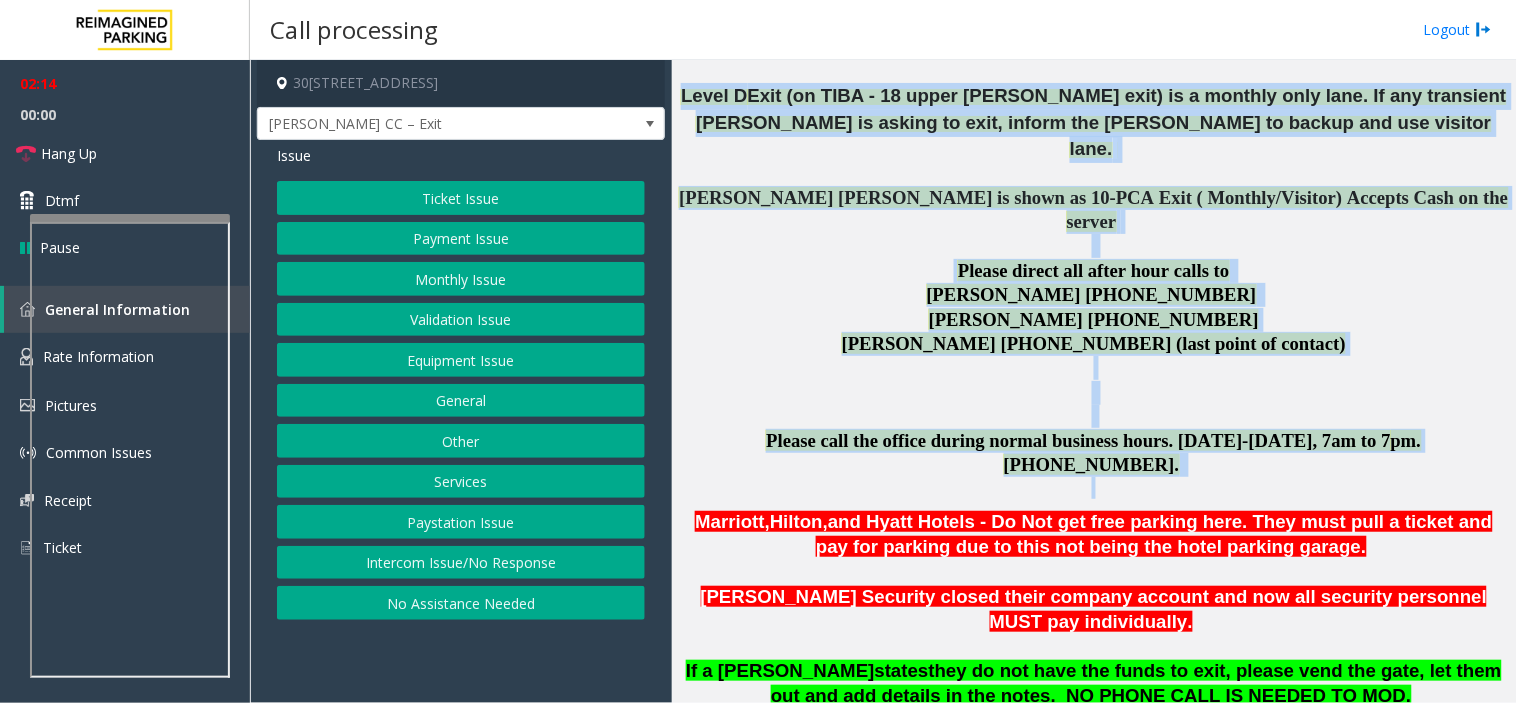drag, startPoint x: 845, startPoint y: 397, endPoint x: 1114, endPoint y: 430, distance: 271.0166 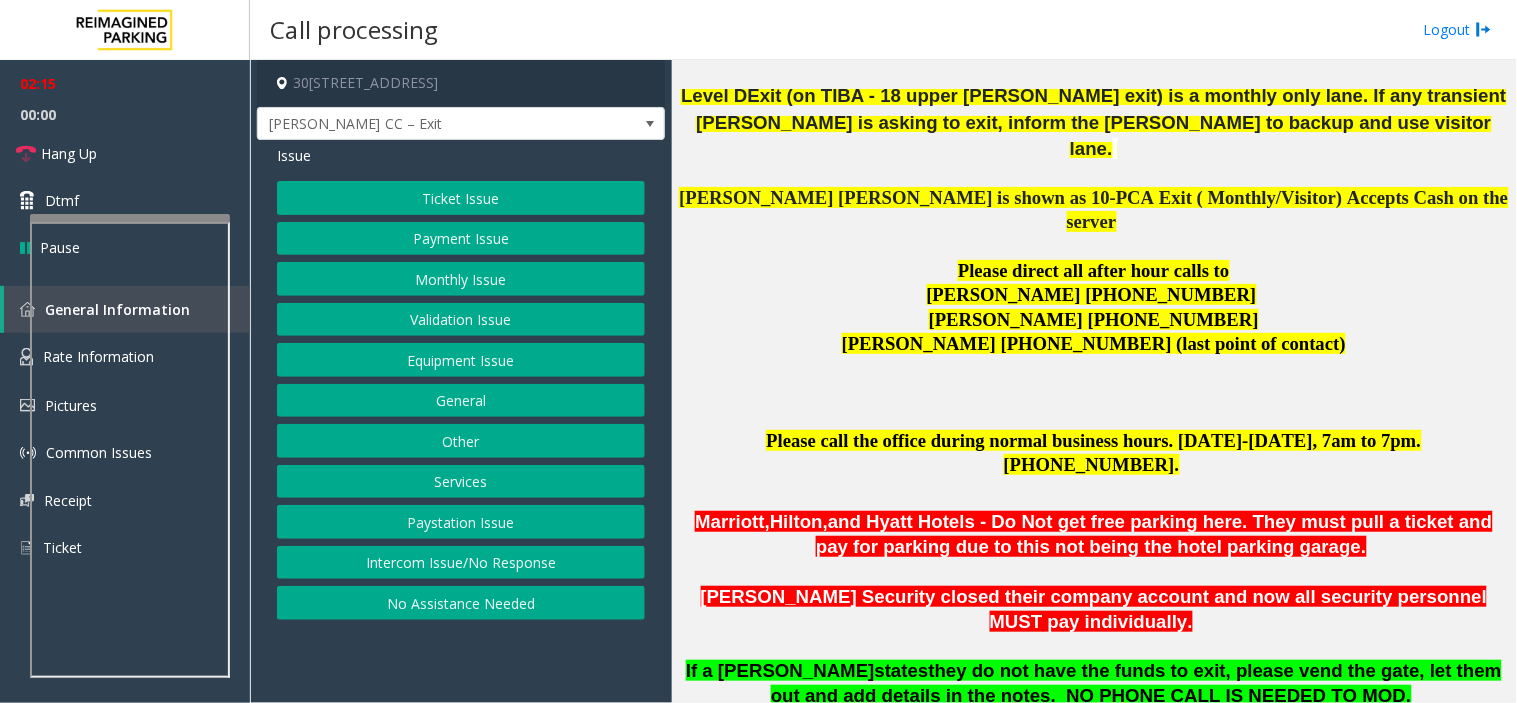 click 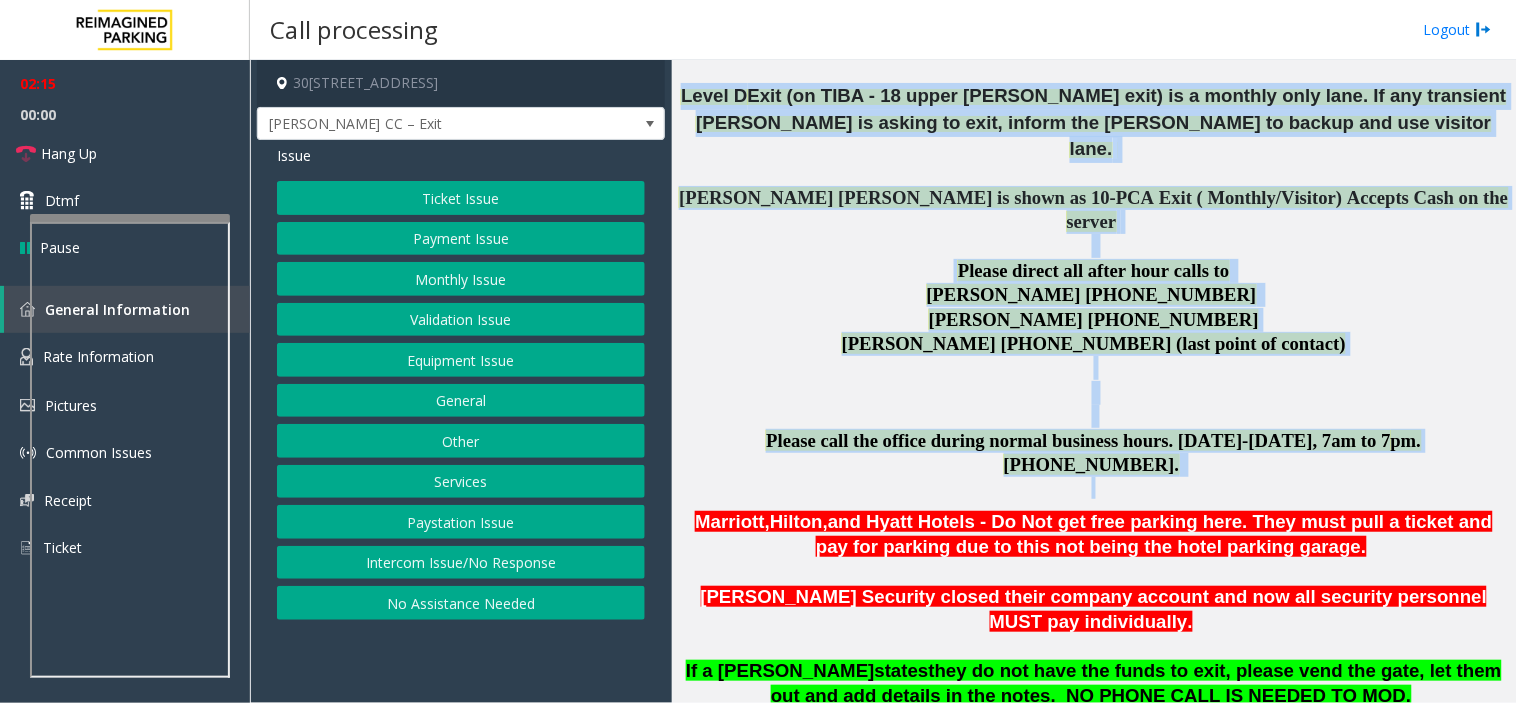 drag, startPoint x: 1114, startPoint y: 430, endPoint x: 743, endPoint y: 131, distance: 476.48926 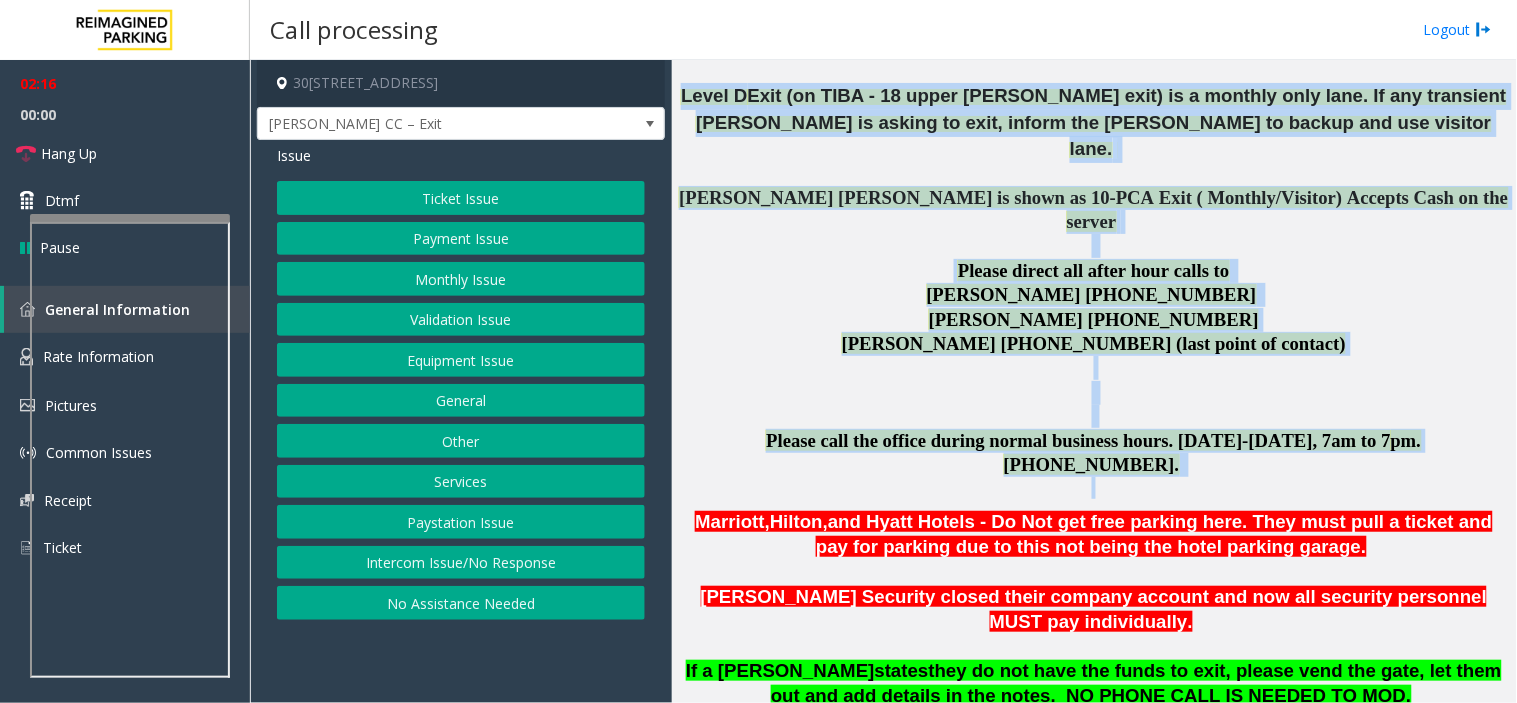 click on "Level D  Exit (on TIBA - 18 upper [PERSON_NAME] exit) is a monthly only lane. If any transient [PERSON_NAME] is asking to exit, inform the [PERSON_NAME] to backup and use visitor lane." 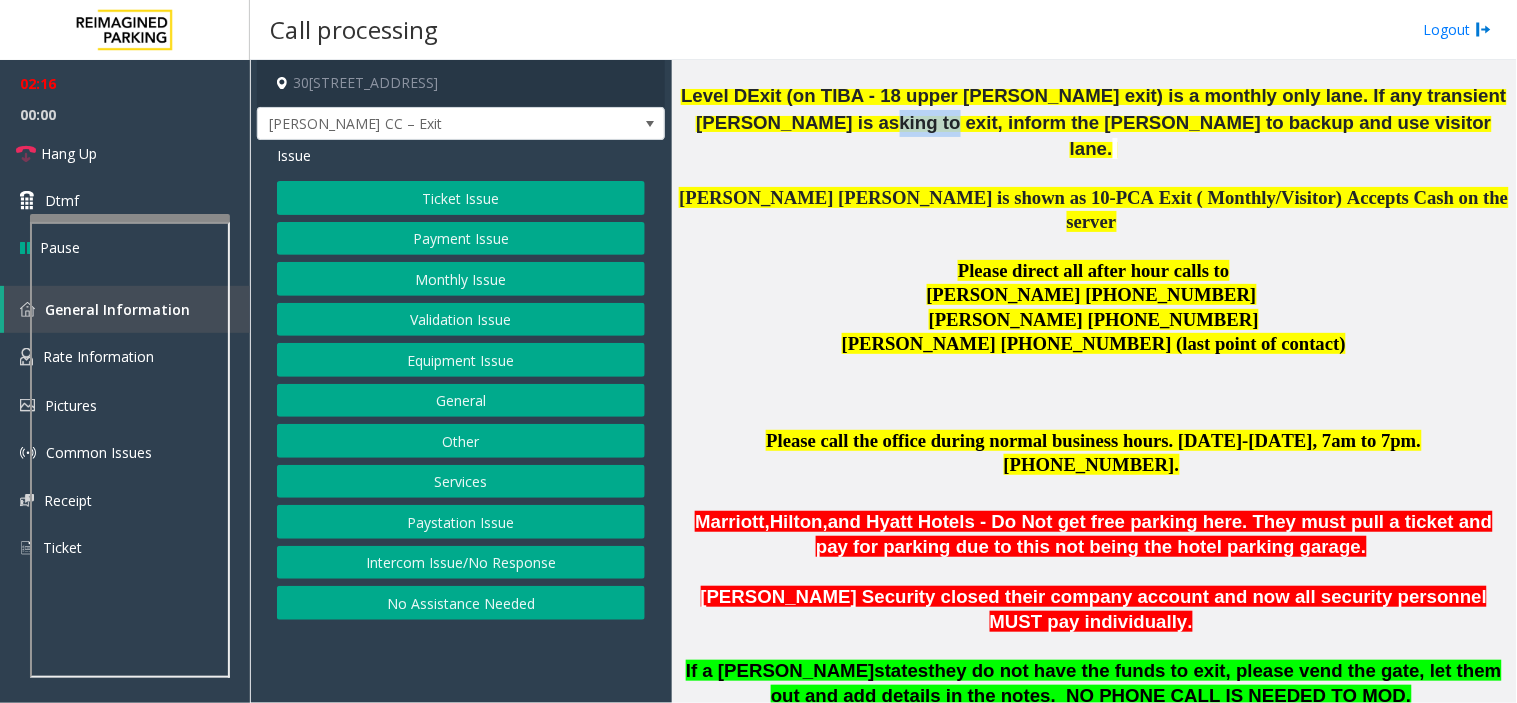 click on "Level D  Exit (on TIBA - 18 upper [PERSON_NAME] exit) is a monthly only lane. If any transient [PERSON_NAME] is asking to exit, inform the [PERSON_NAME] to backup and use visitor lane." 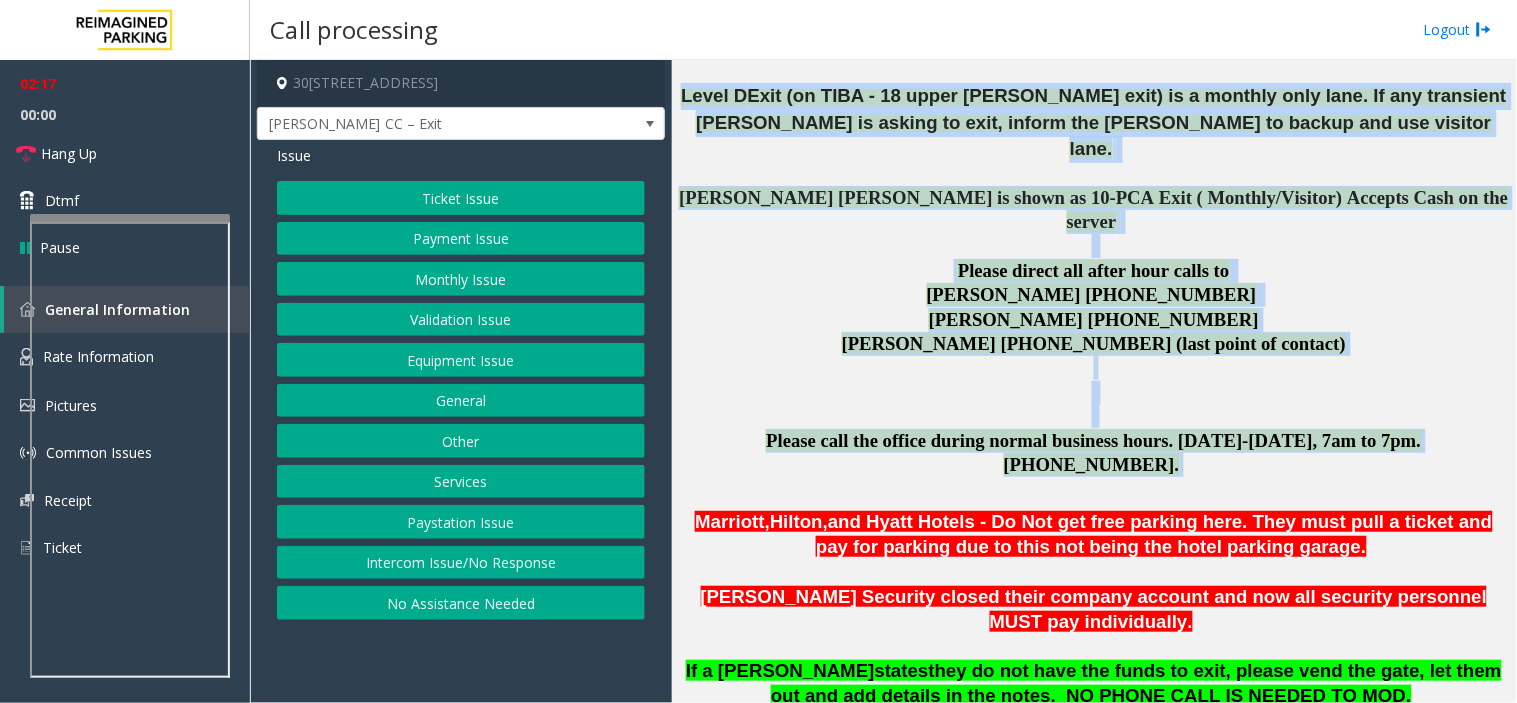 drag, startPoint x: 743, startPoint y: 131, endPoint x: 1155, endPoint y: 412, distance: 498.7033 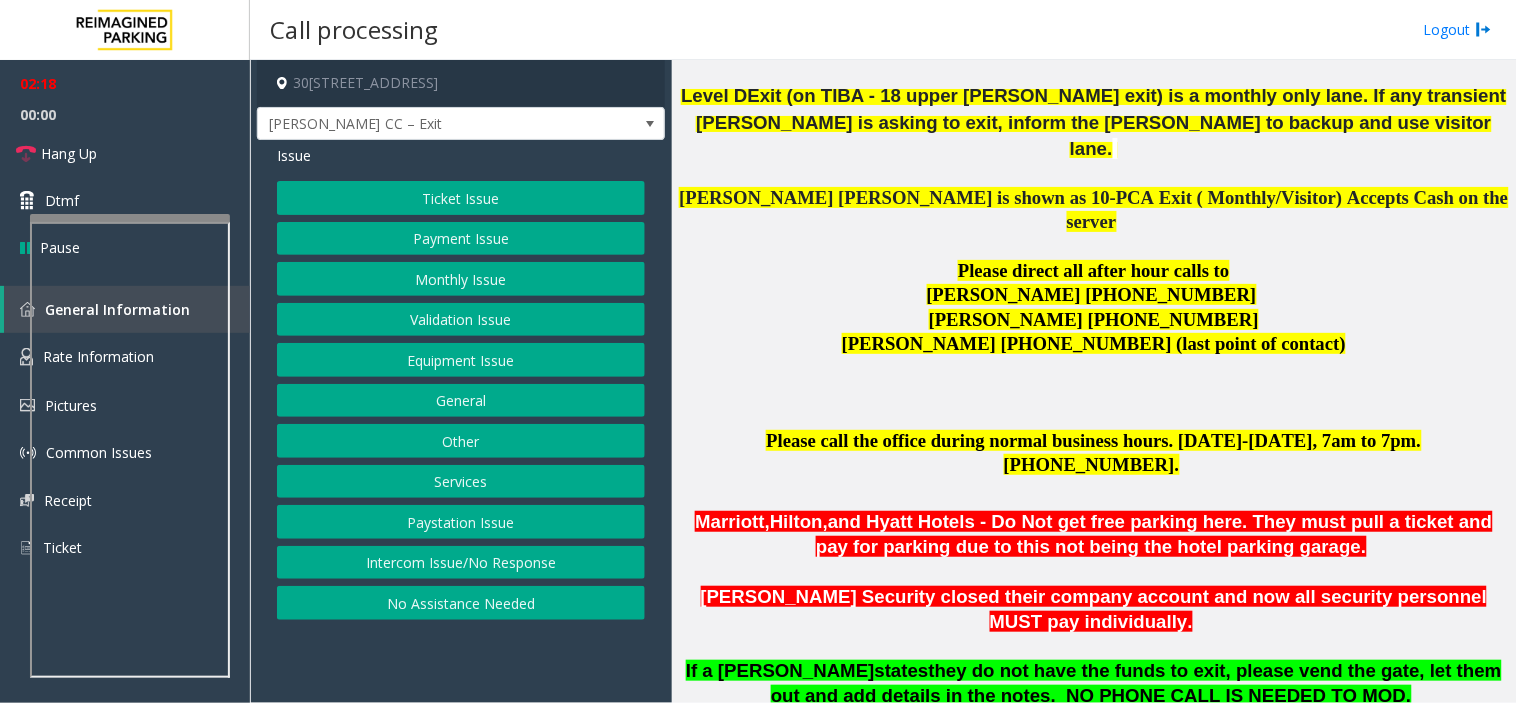click on "Services" 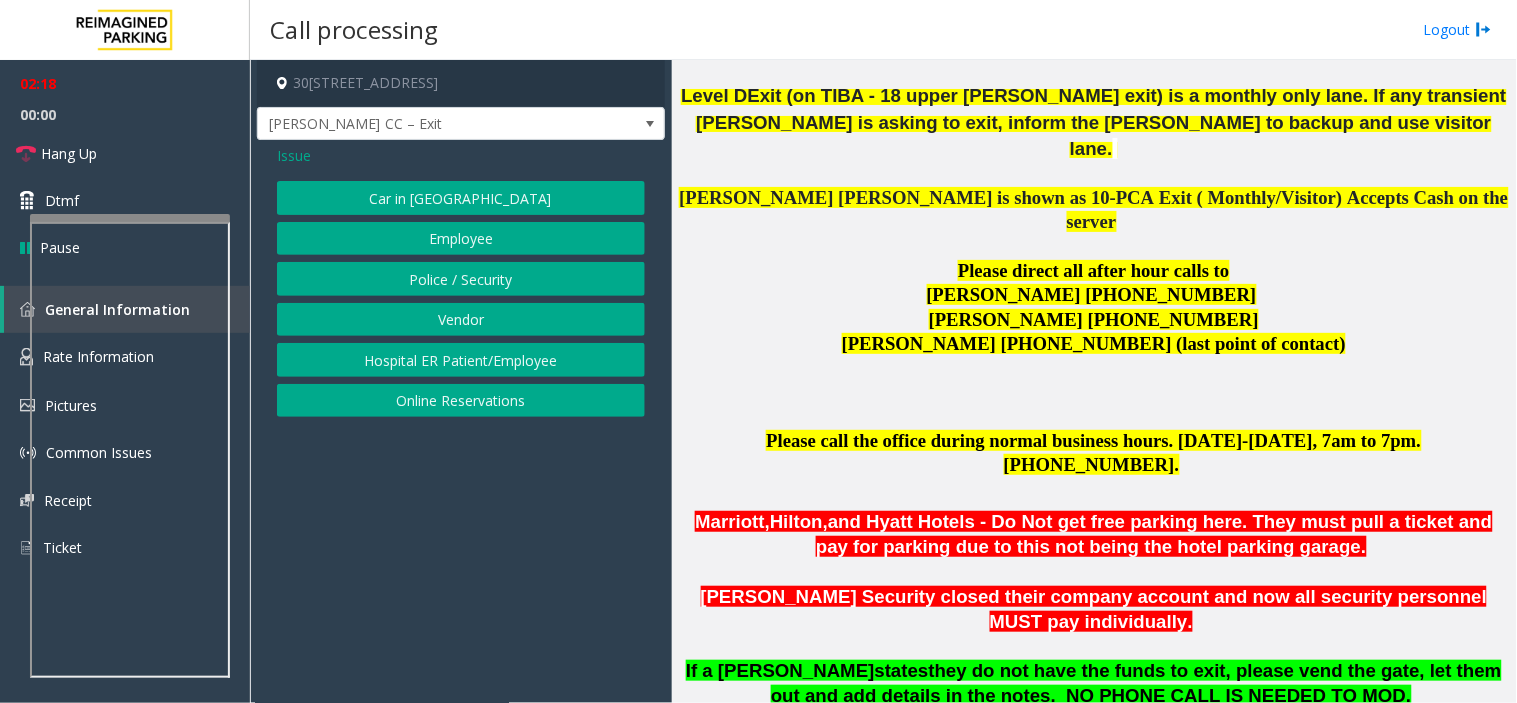 click on "Online Reservations" 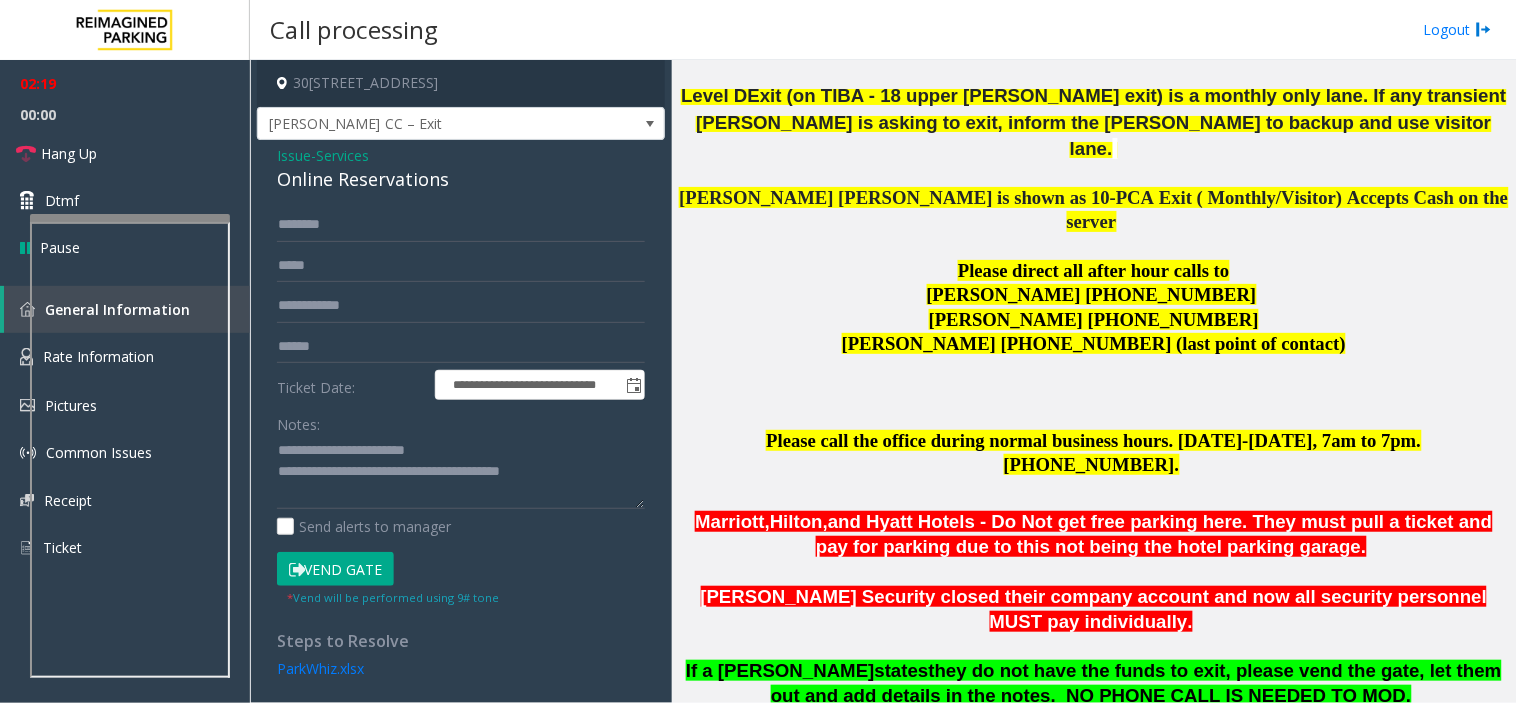 click on "Online Reservations" 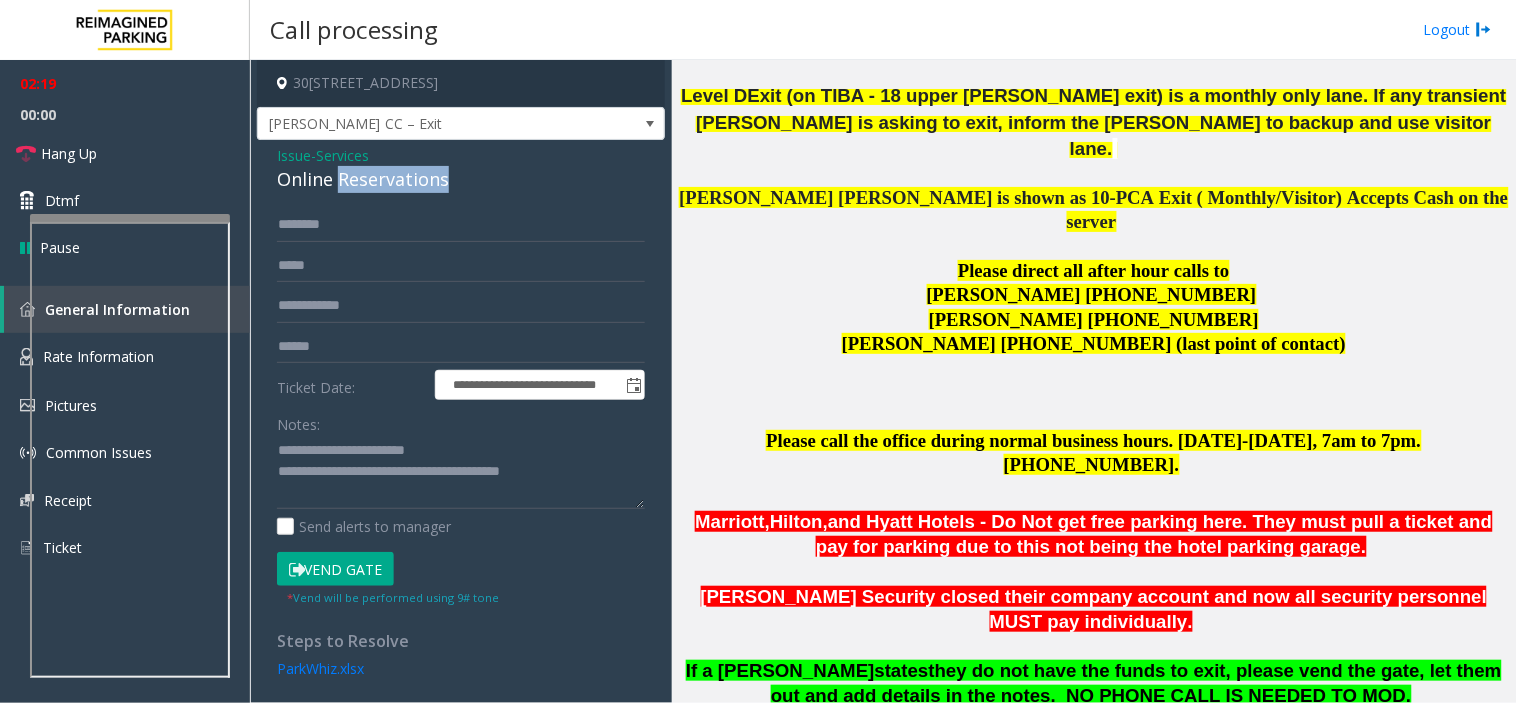 click on "Online Reservations" 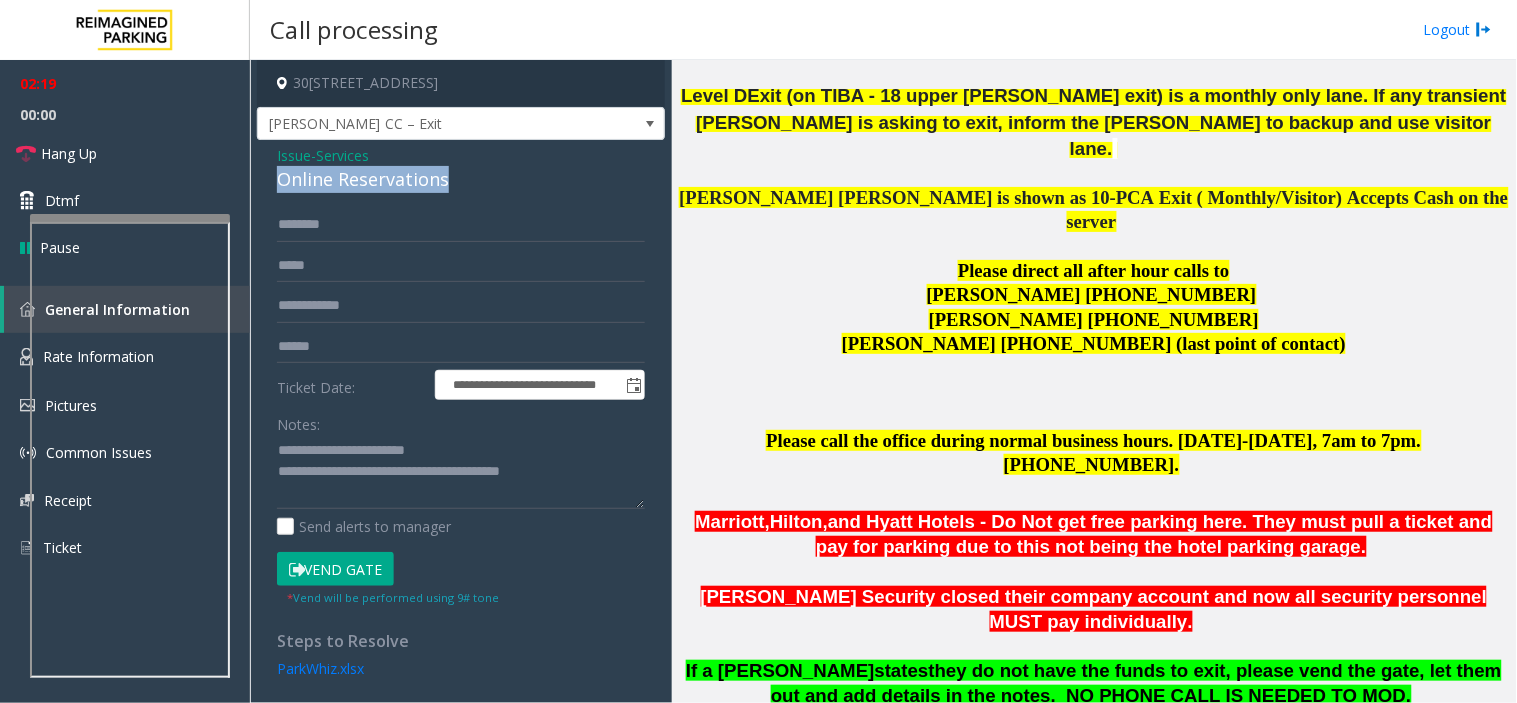 click on "Online Reservations" 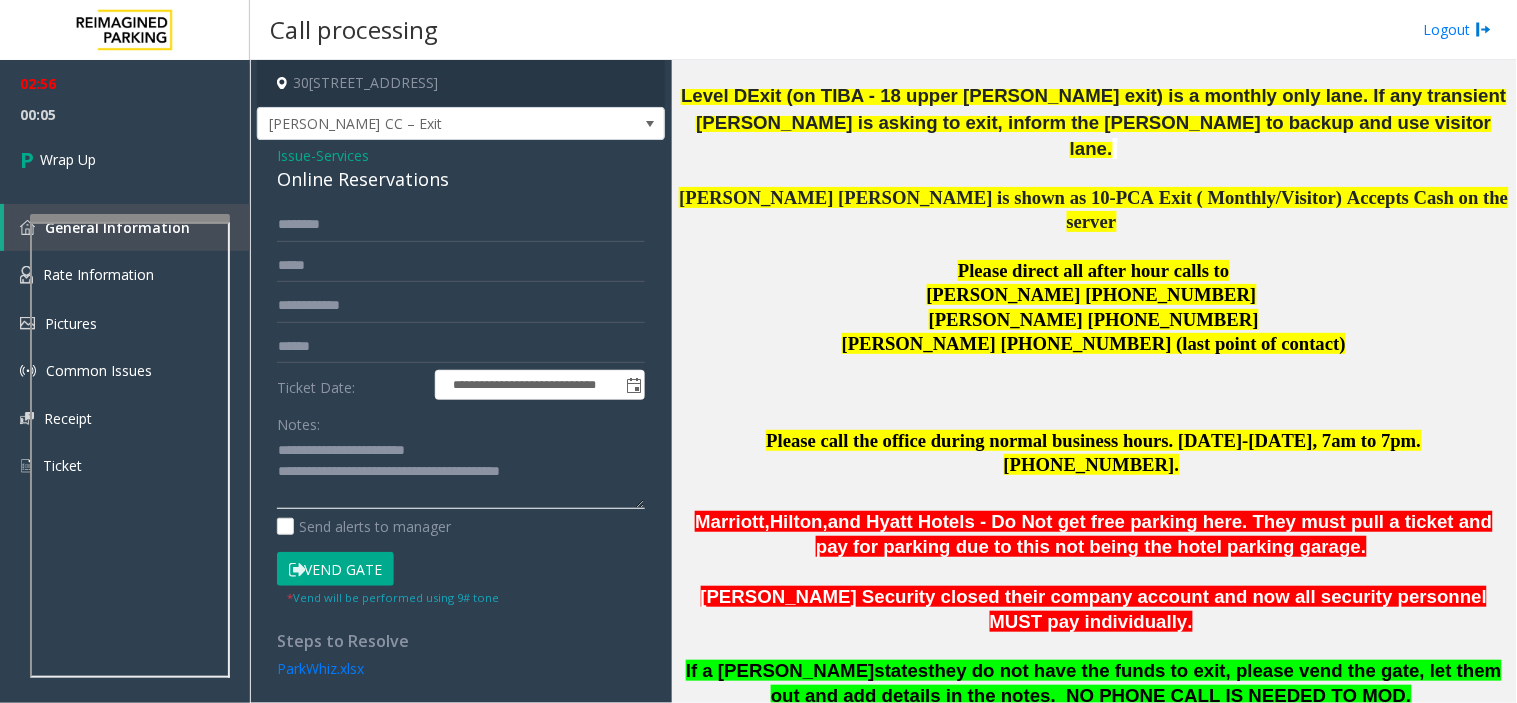 click 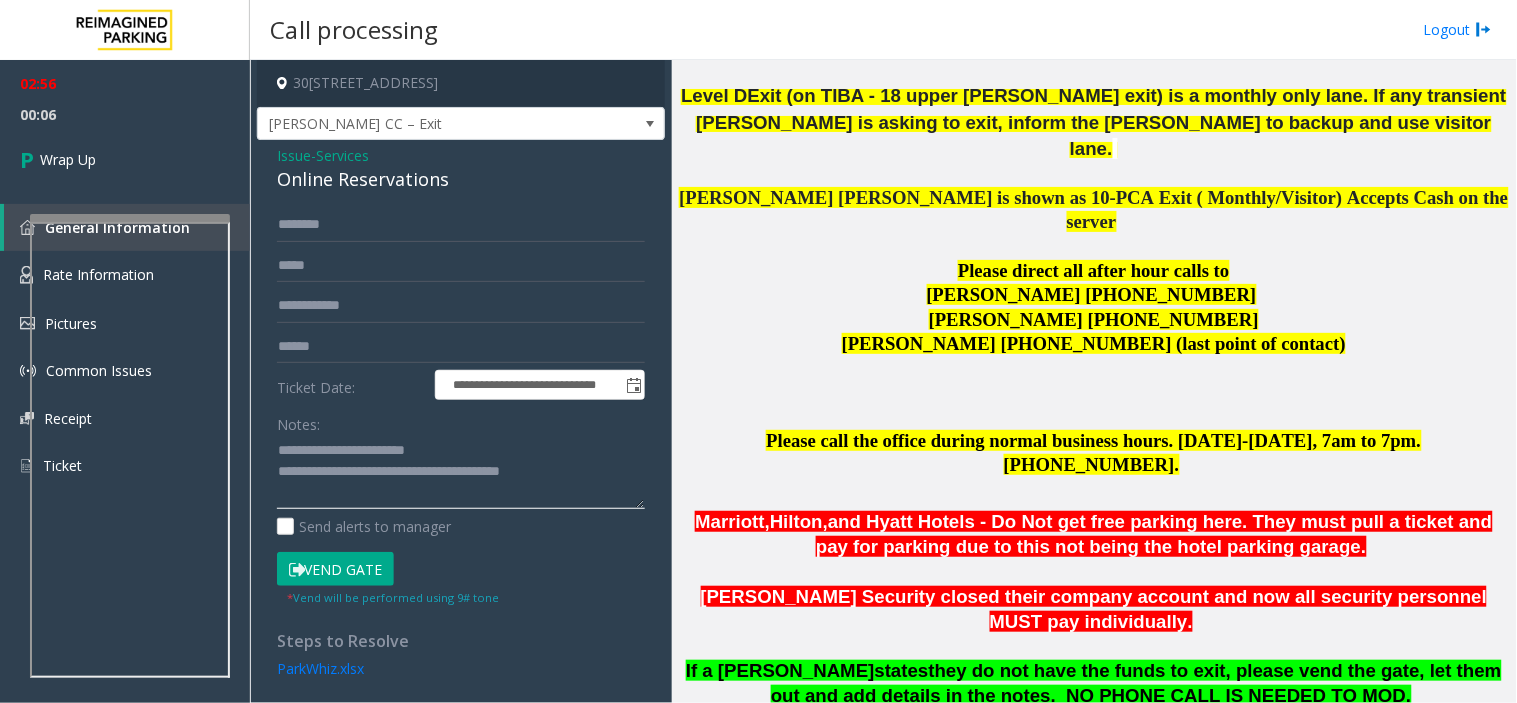 drag, startPoint x: 371, startPoint y: 468, endPoint x: 586, endPoint y: 463, distance: 215.05814 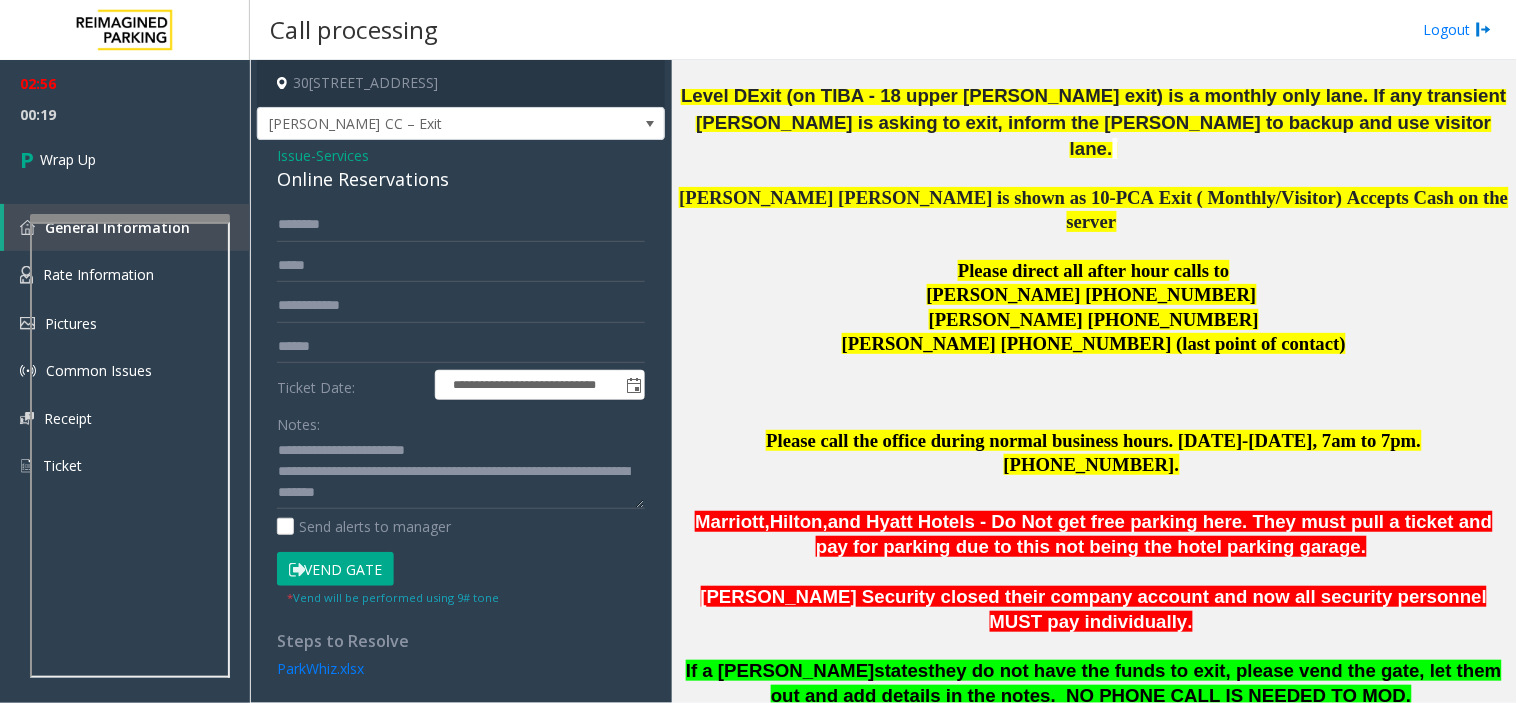 drag, startPoint x: 415, startPoint y: 491, endPoint x: 518, endPoint y: 35, distance: 467.48798 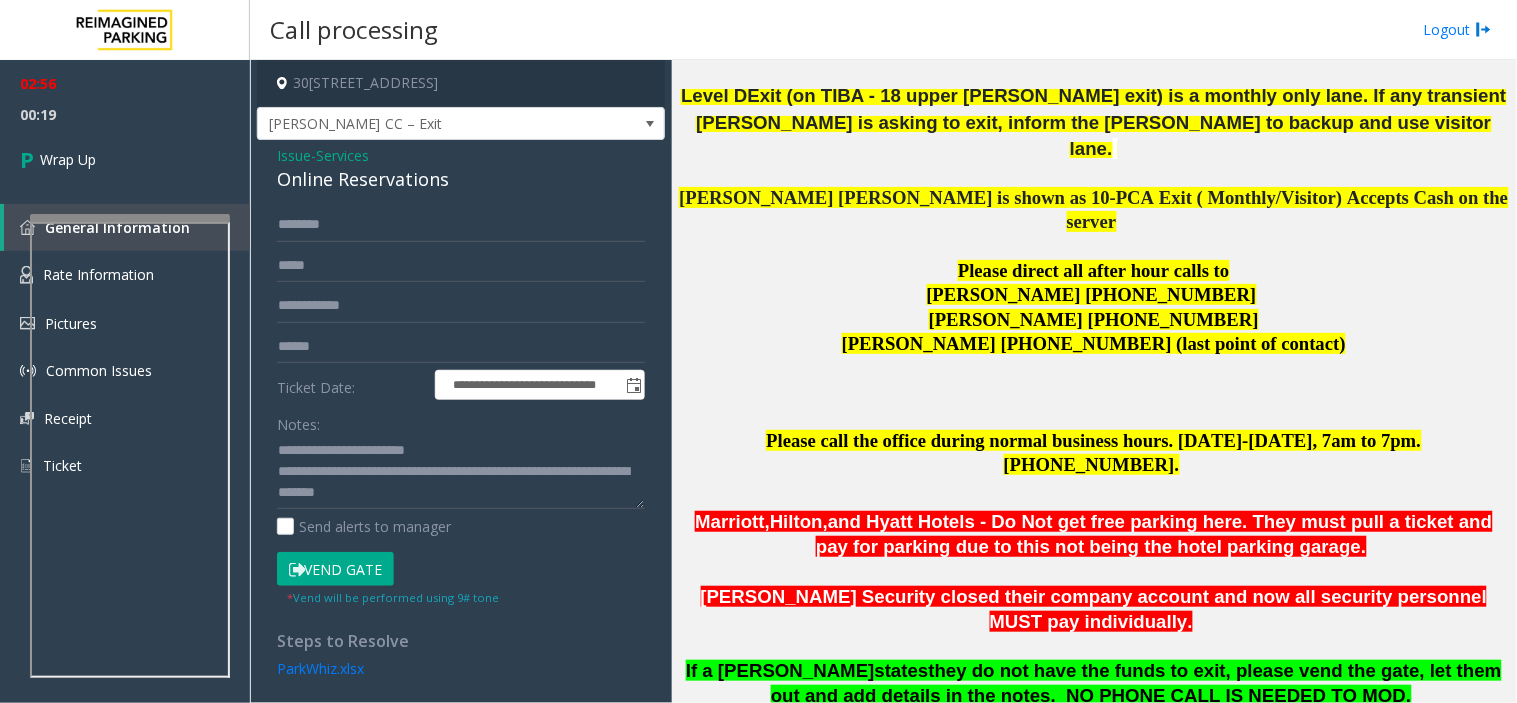 click on "Call processing Logout" at bounding box center (883, 30) 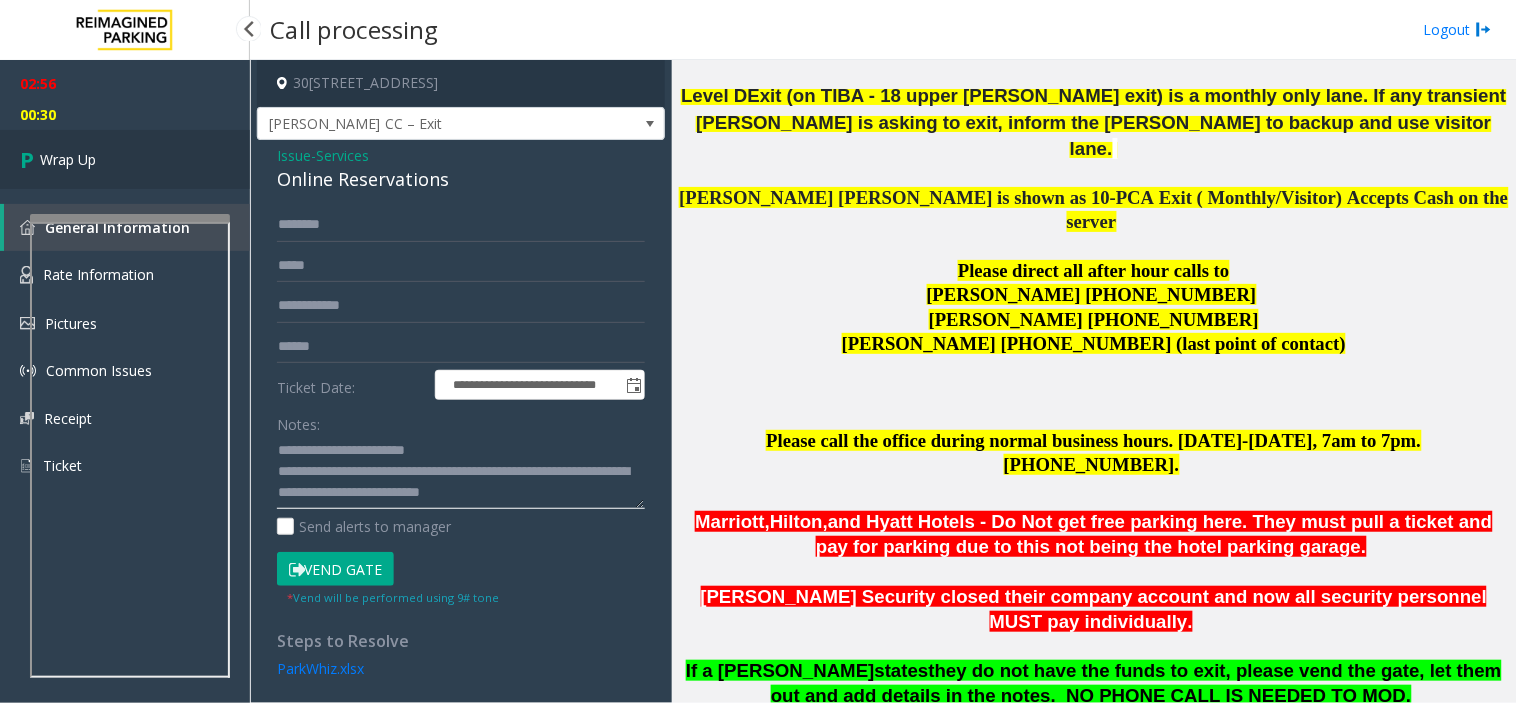 type on "**********" 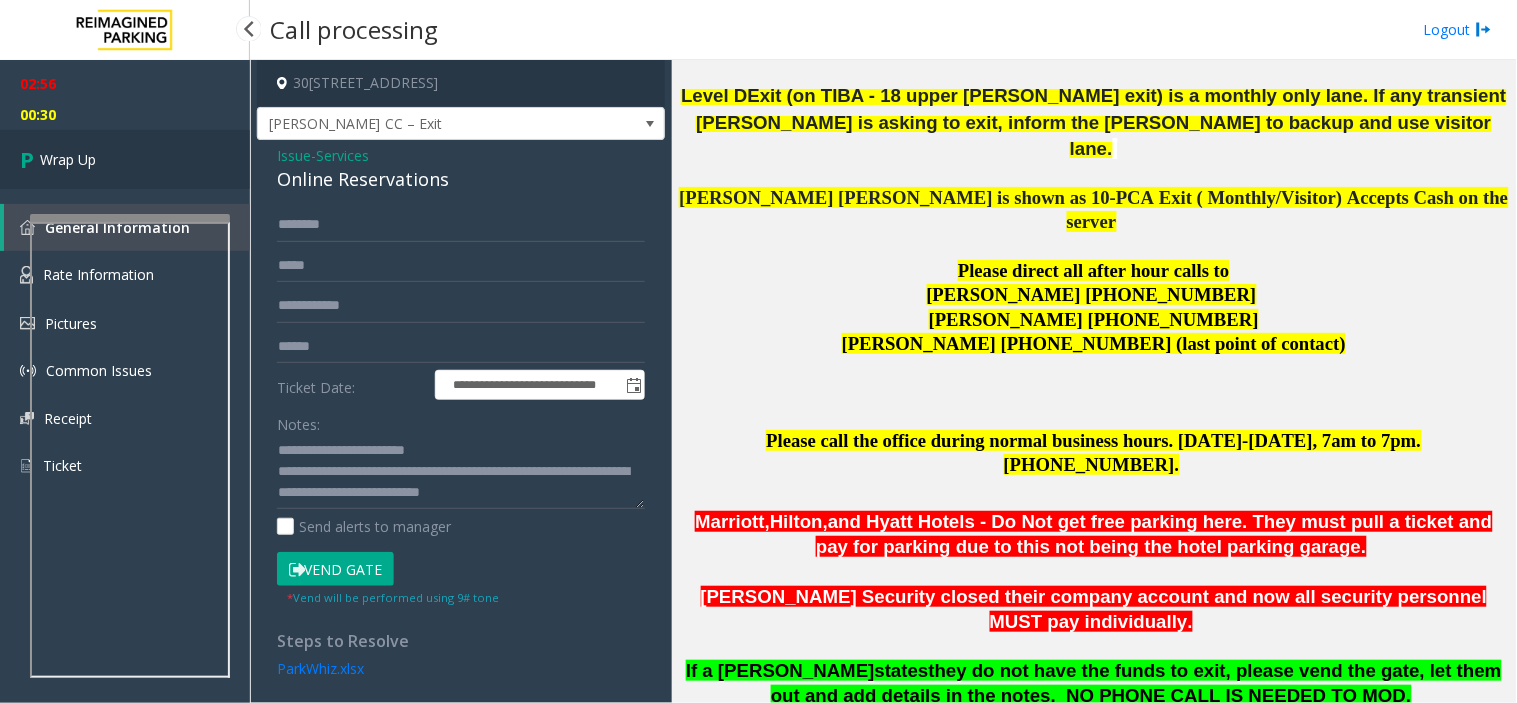 click on "Wrap Up" at bounding box center [125, 159] 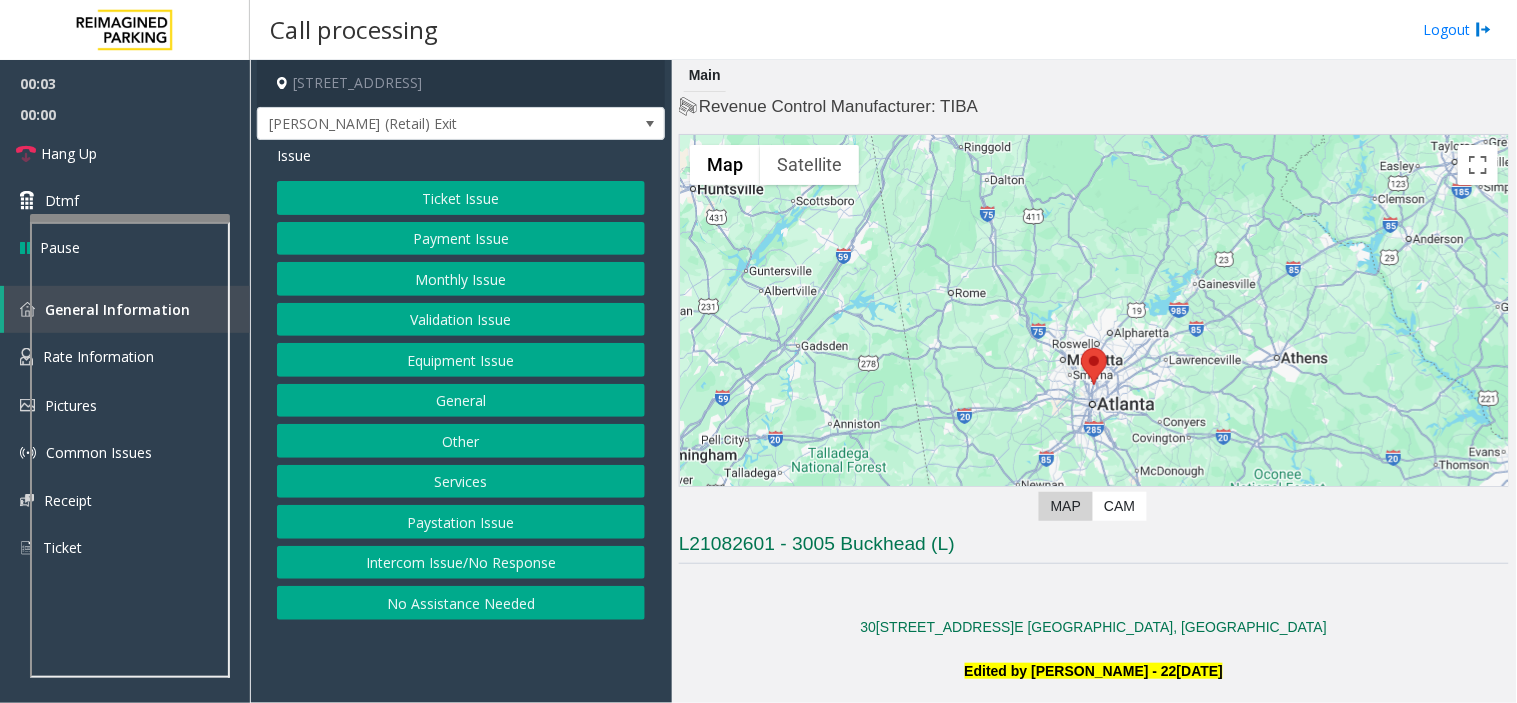 click on "L21082601 - 3005 Buckhead (L)" 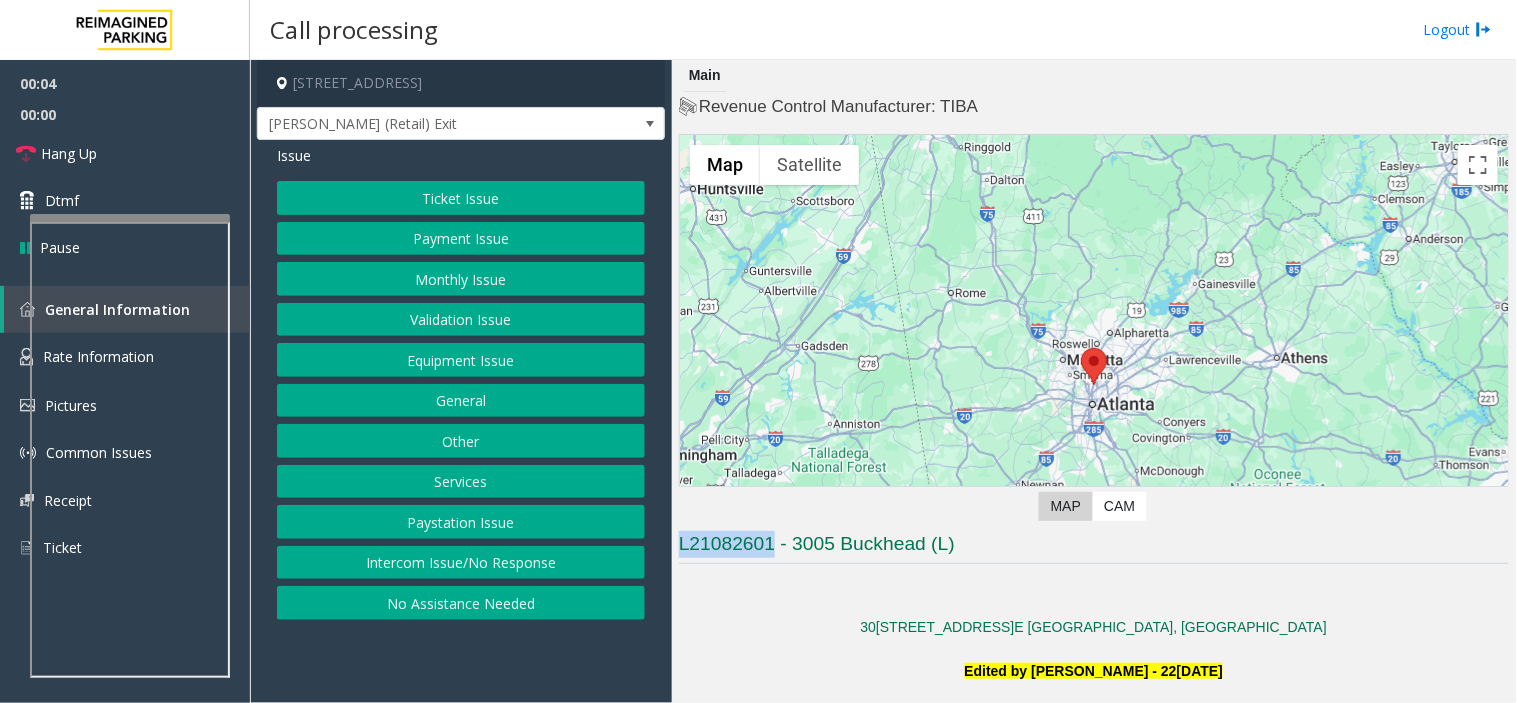 click on "L21082601 - 3005 Buckhead (L)" 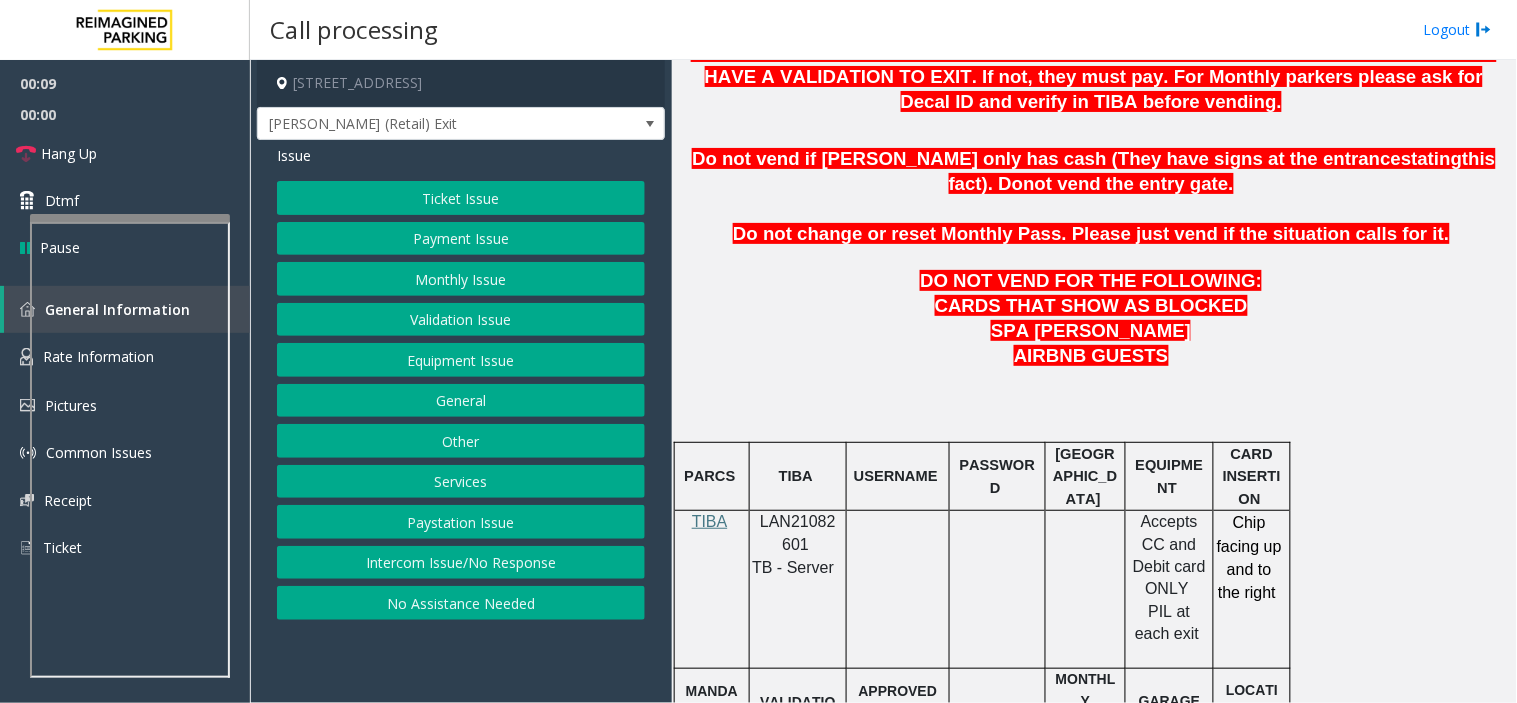 scroll, scrollTop: 888, scrollLeft: 0, axis: vertical 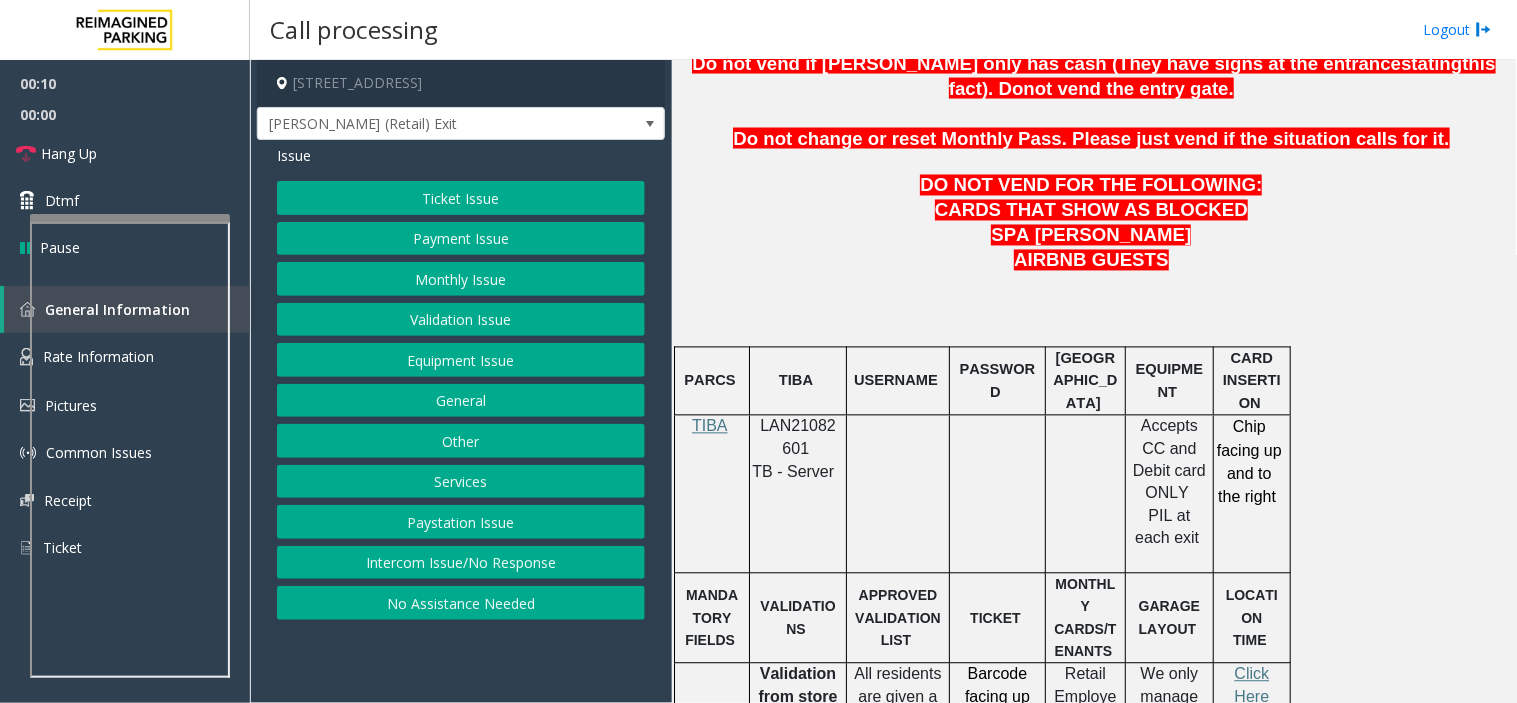 click on "LAN21082601" 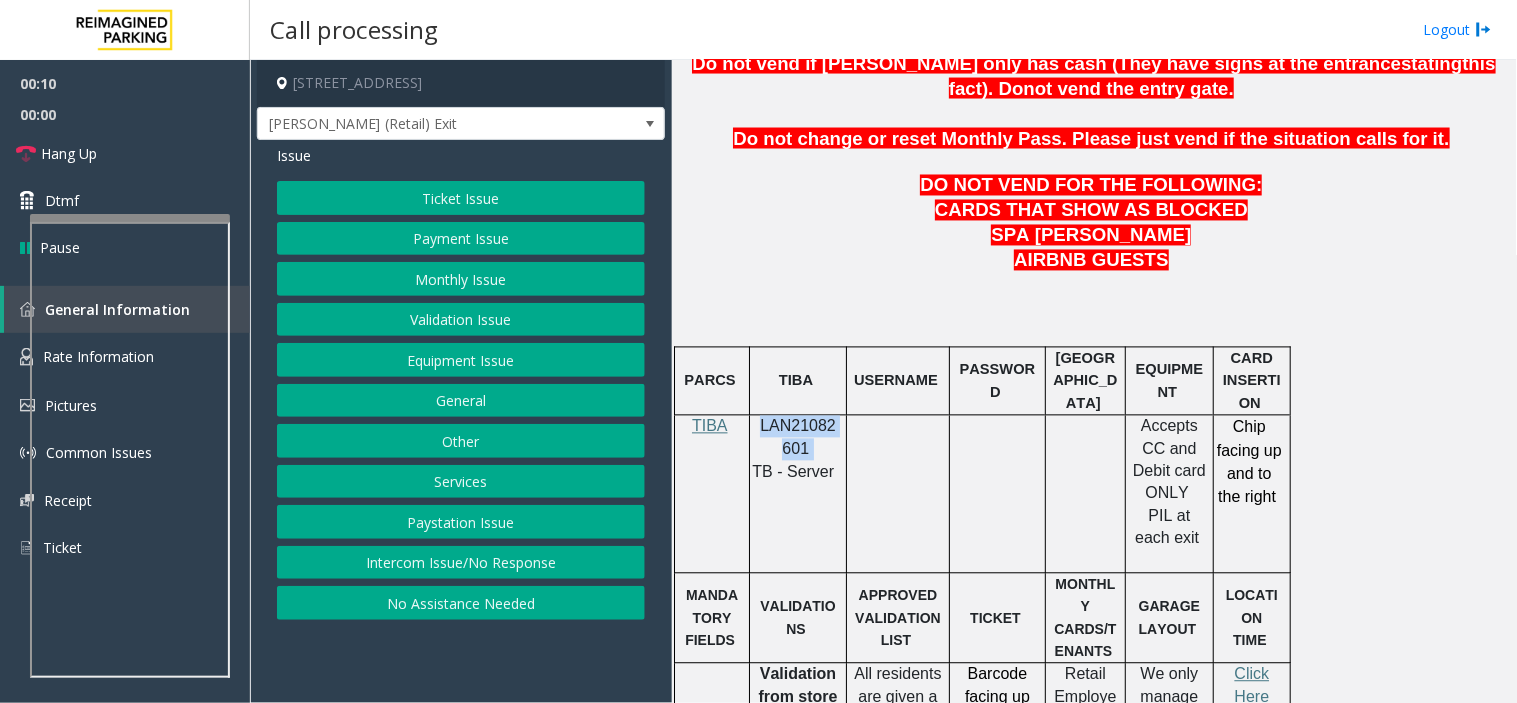 click on "LAN21082601" 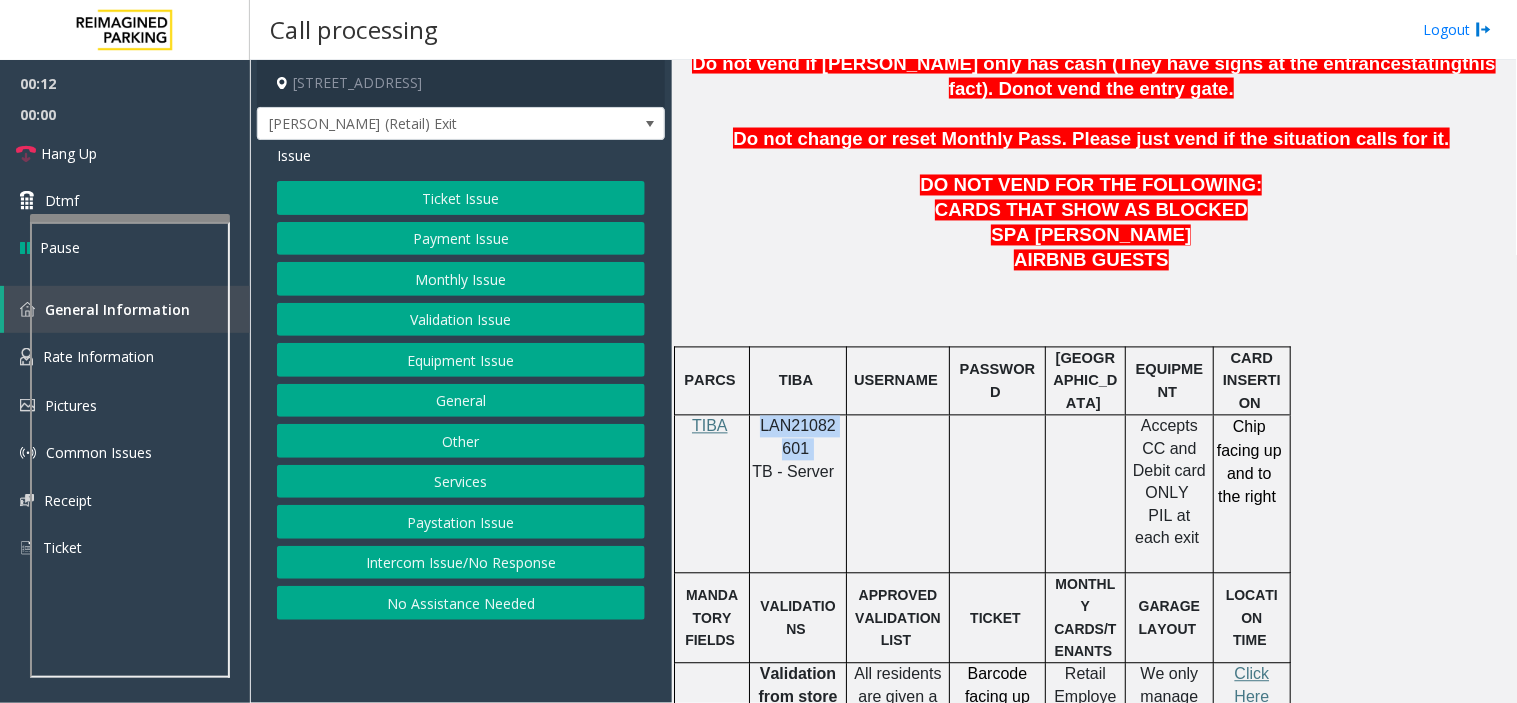 click on "Ticket Issue" 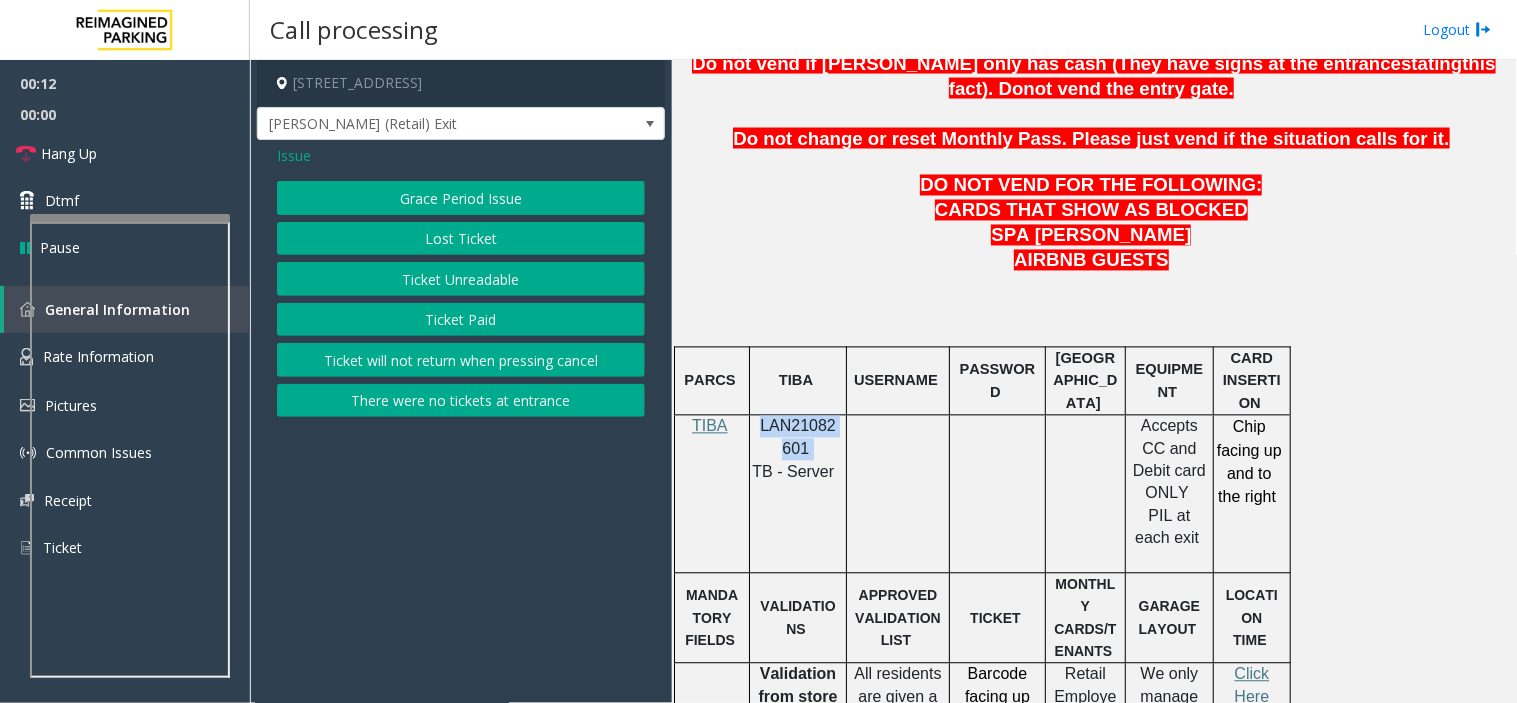 click on "Ticket Unreadable" 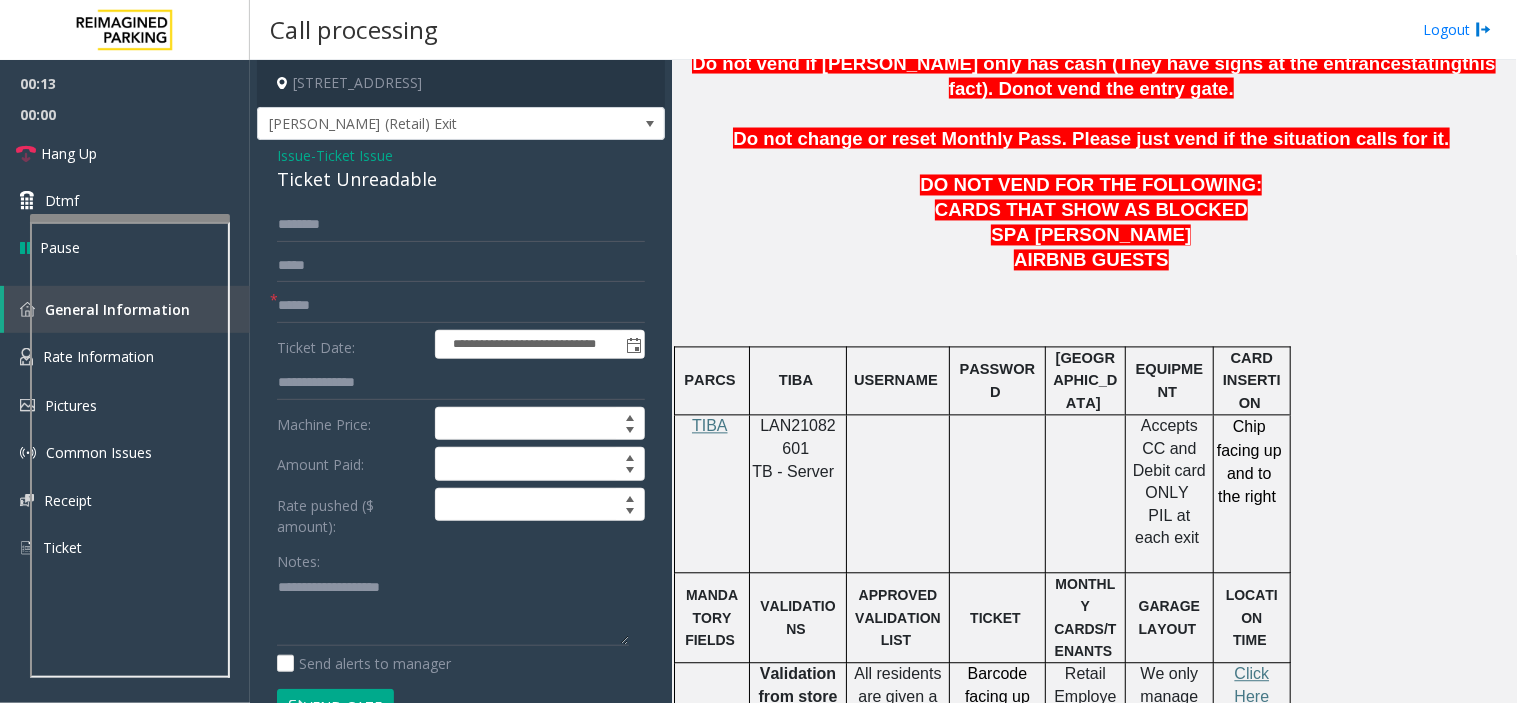 click on "Ticket Unreadable" 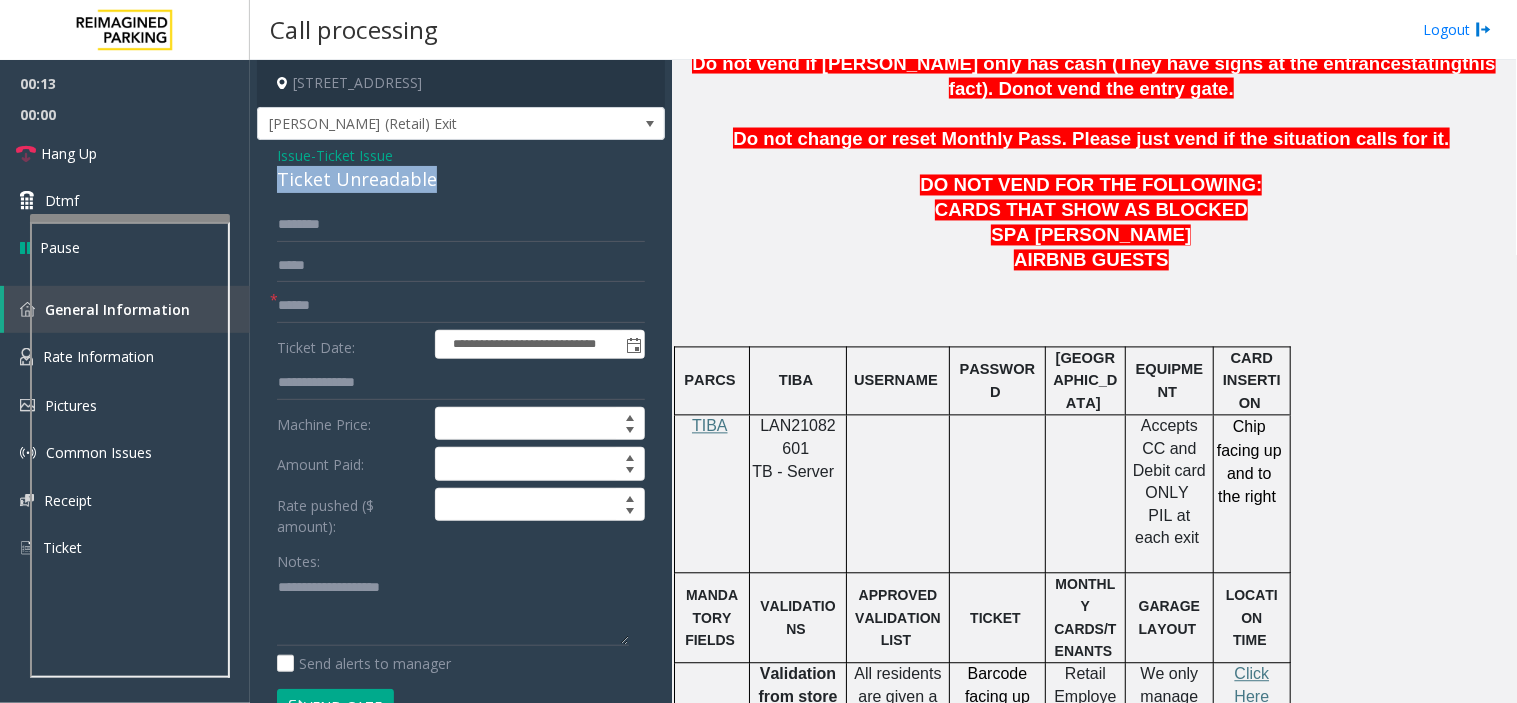 click on "Ticket Unreadable" 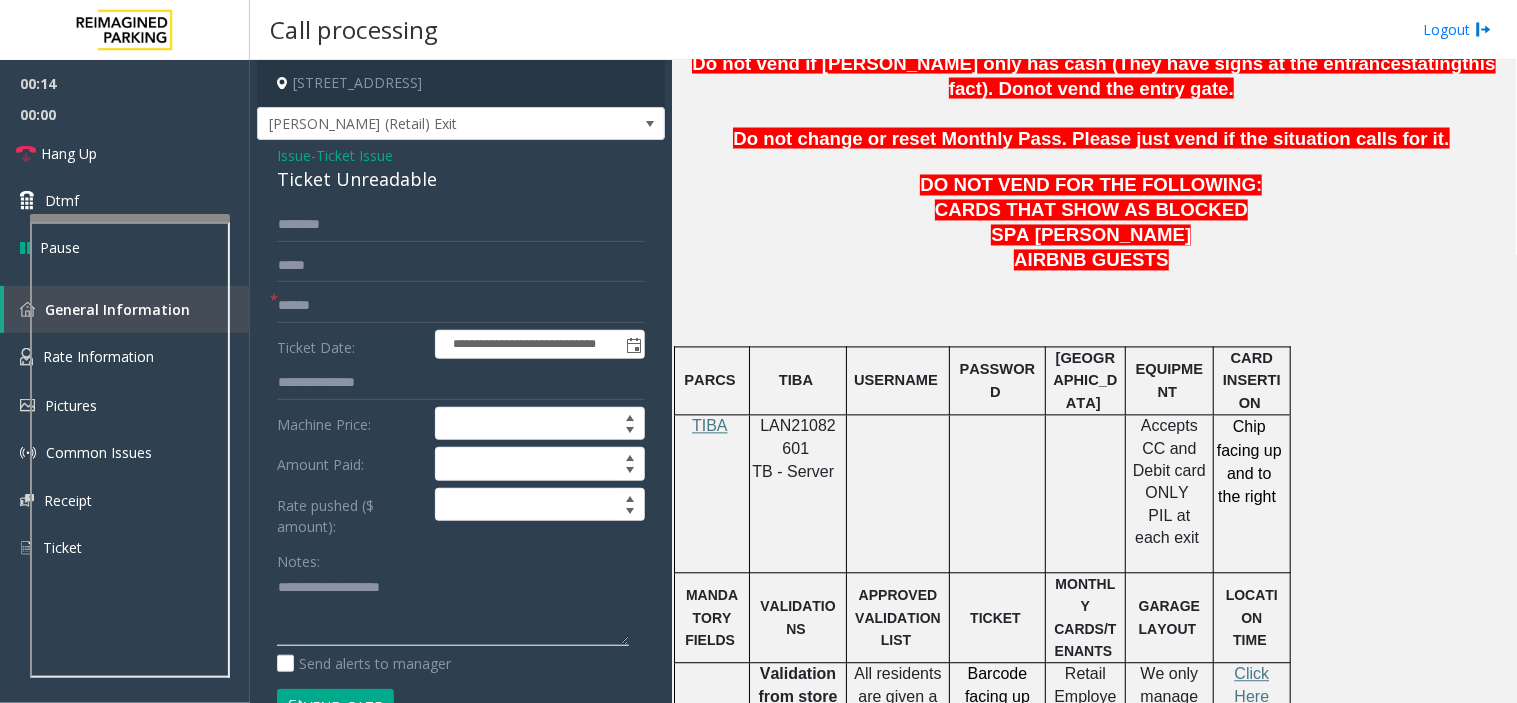 click 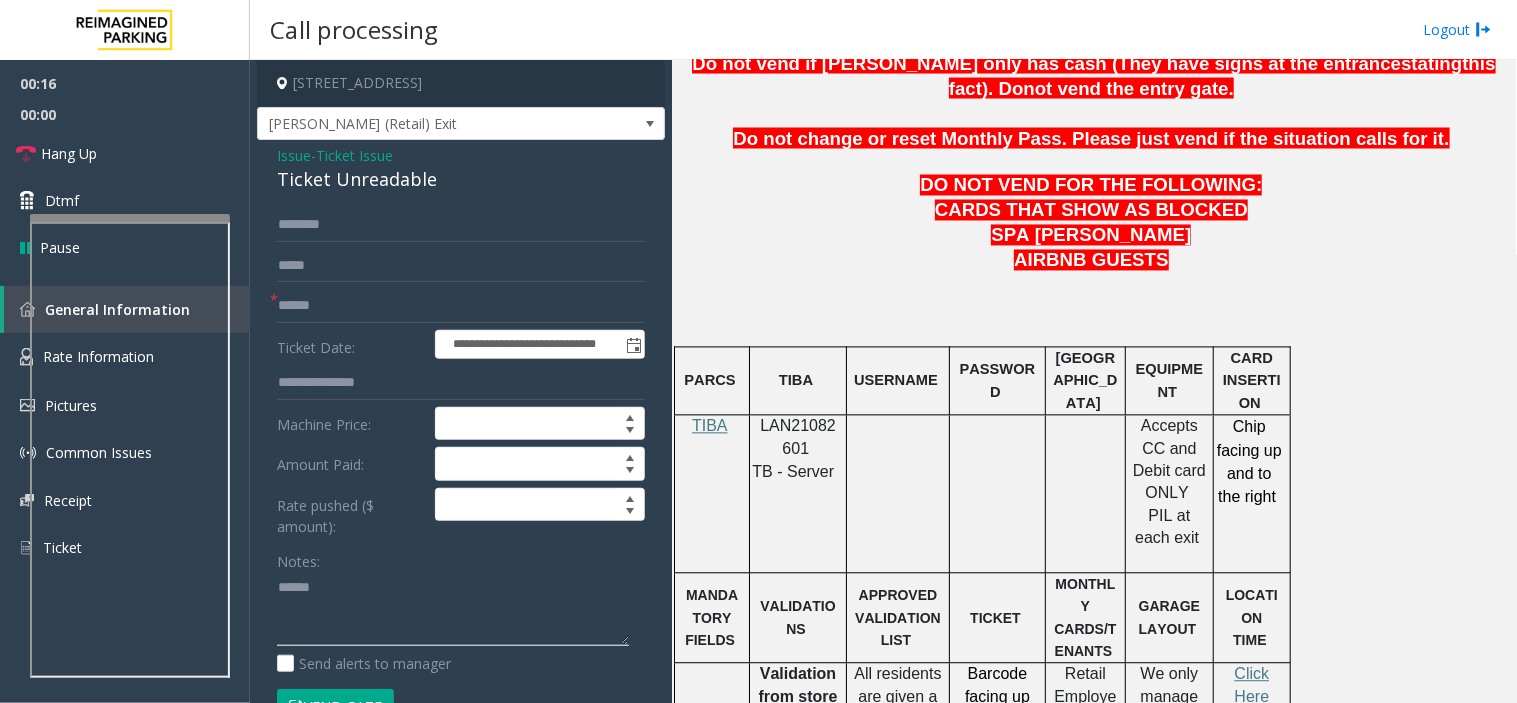 paste on "**********" 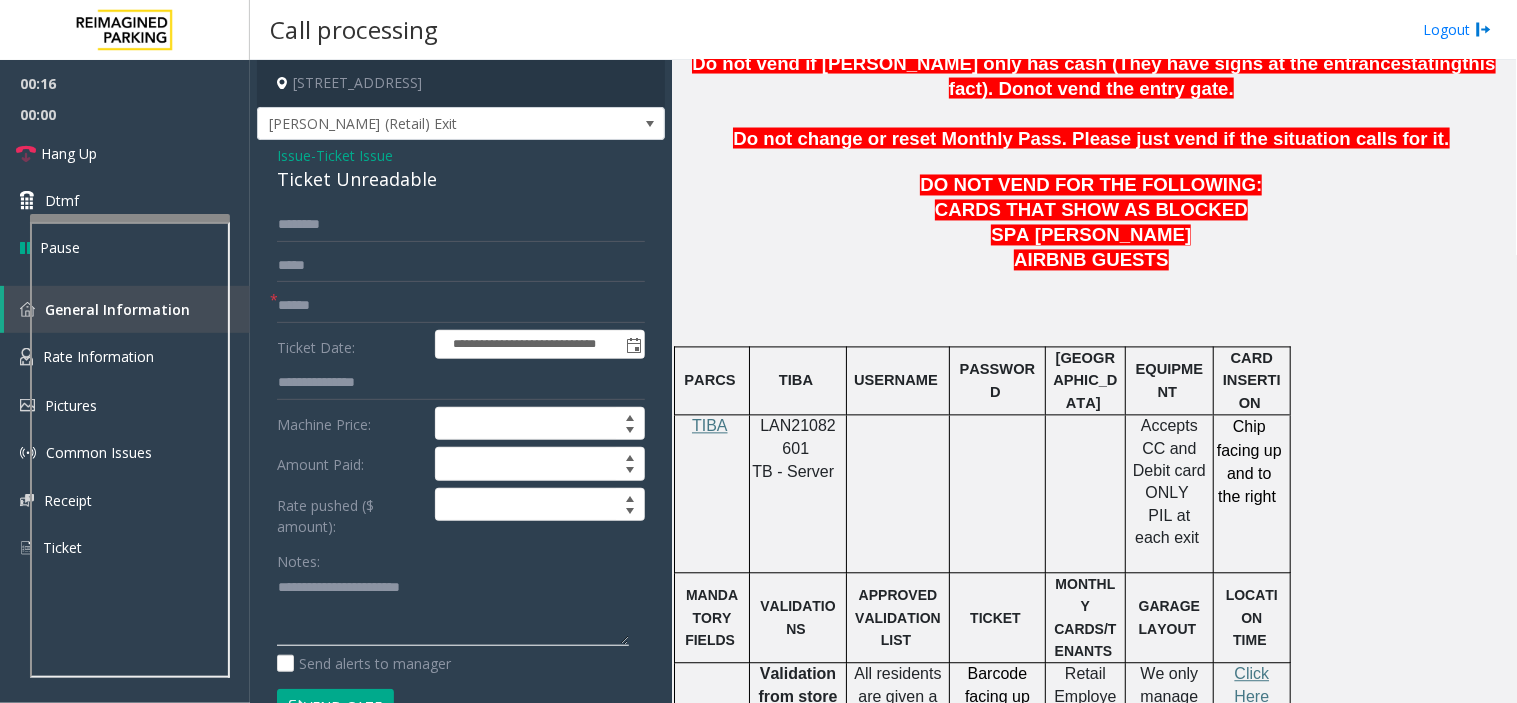 type on "**********" 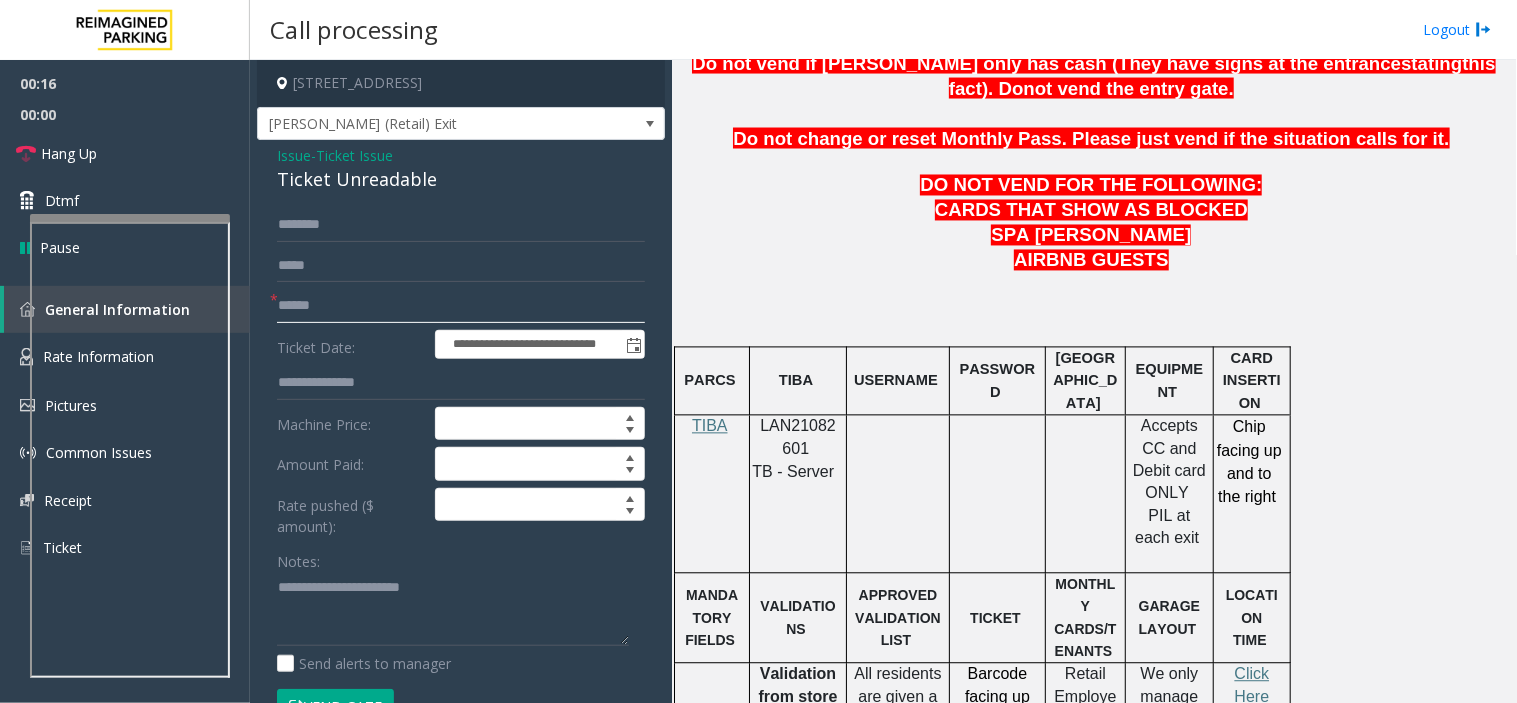 click 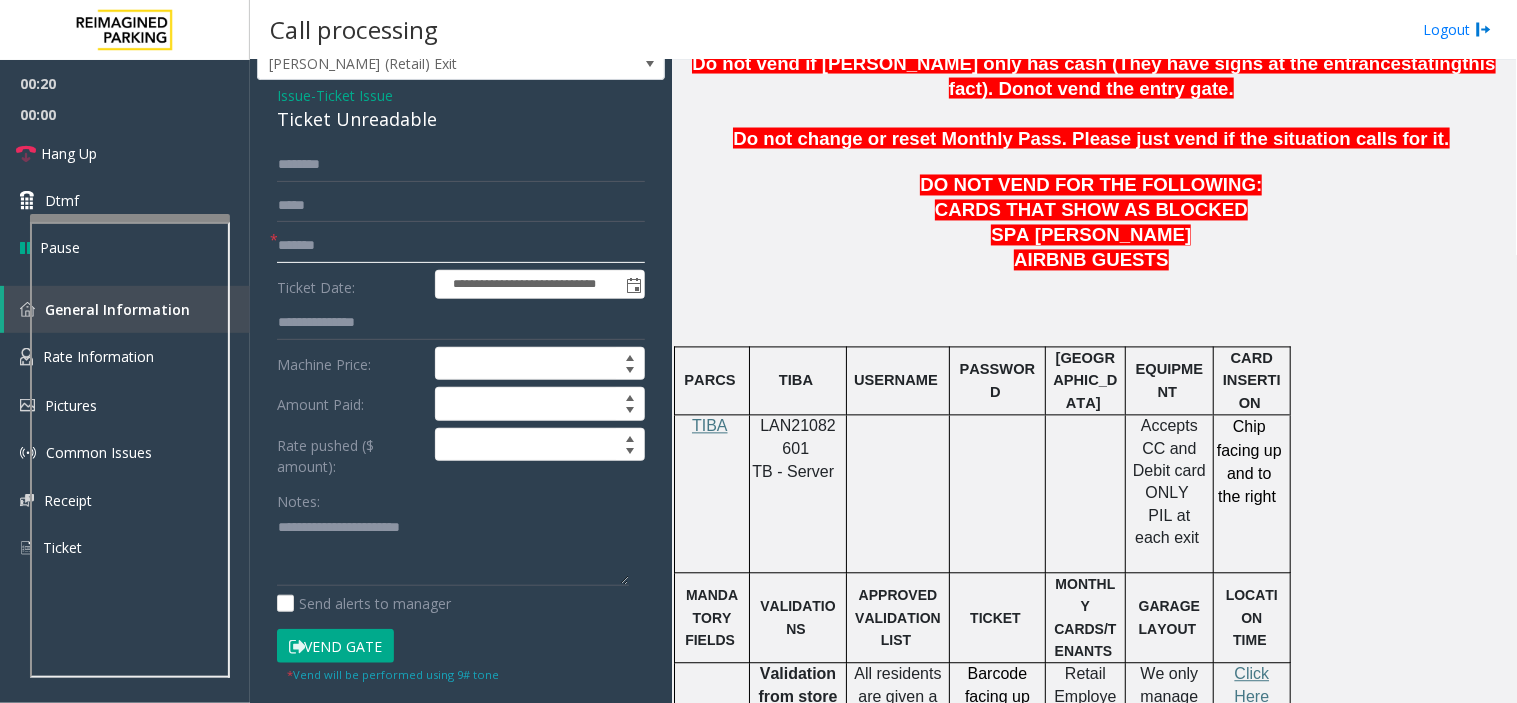 scroll, scrollTop: 111, scrollLeft: 0, axis: vertical 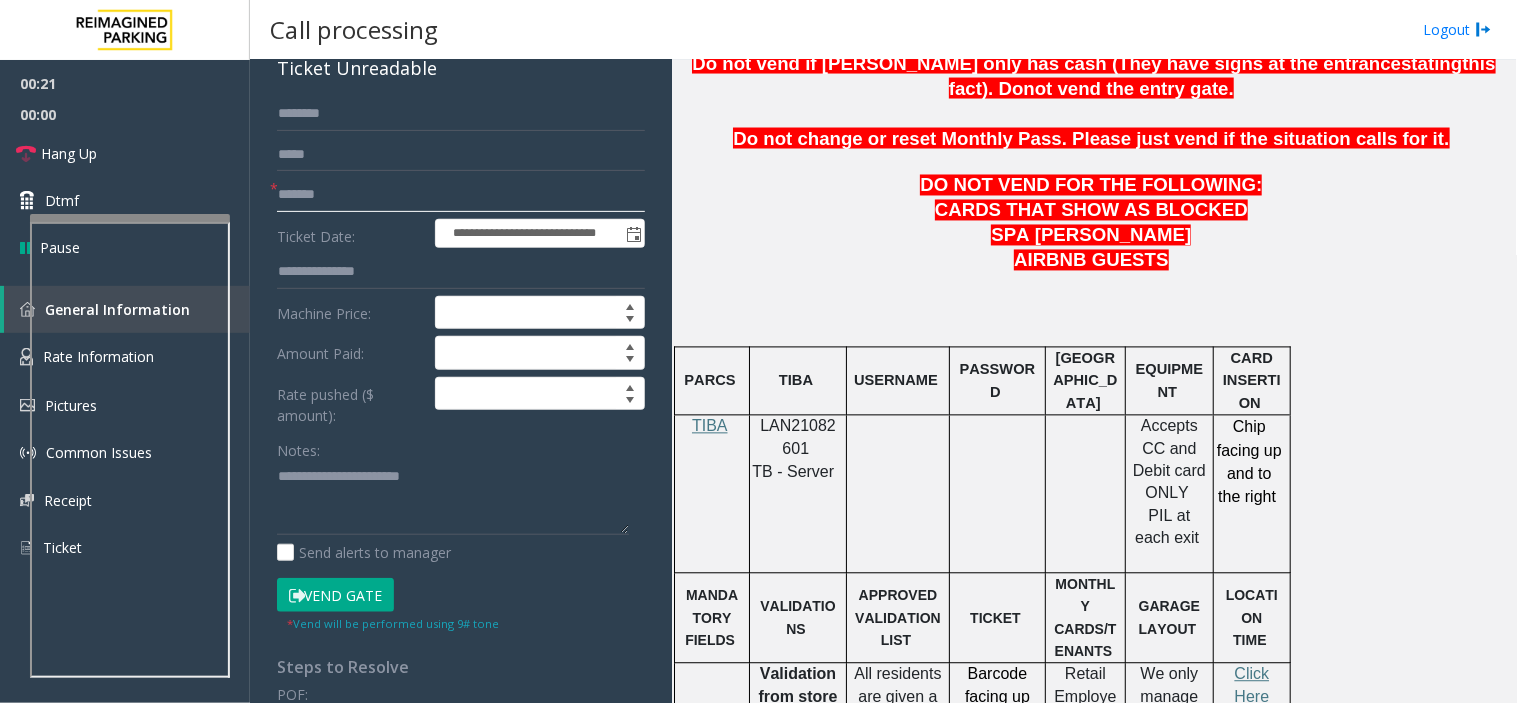 type on "*******" 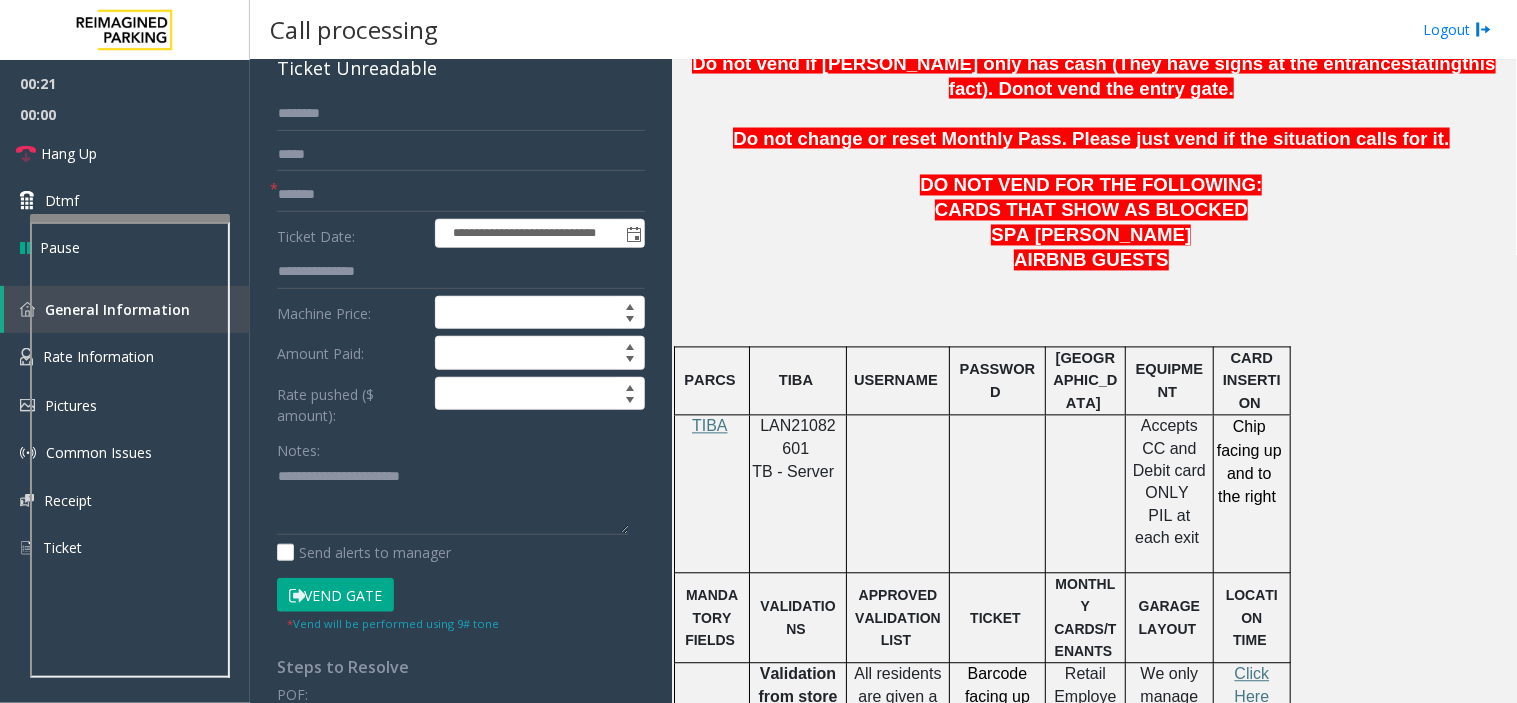 click on "LAN21082601" 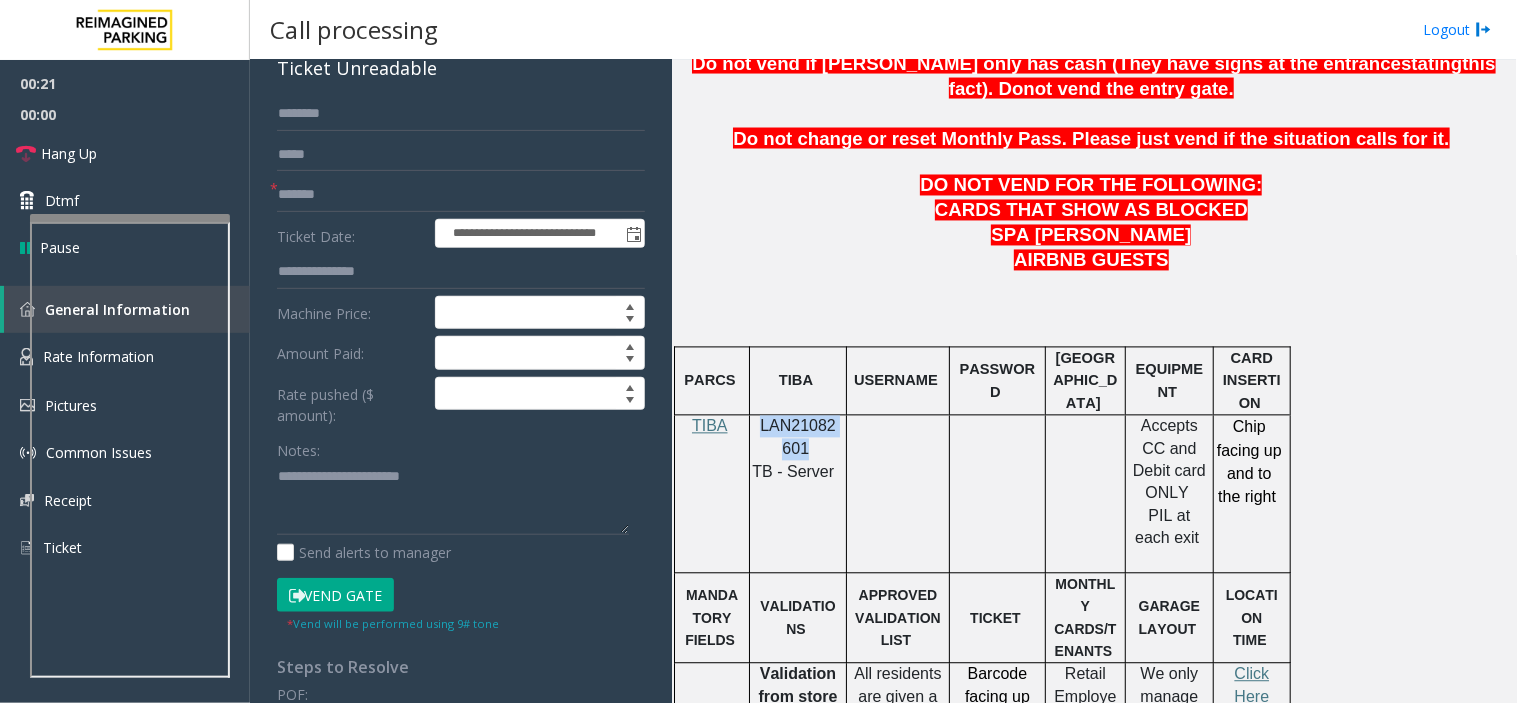 click on "LAN21082601" 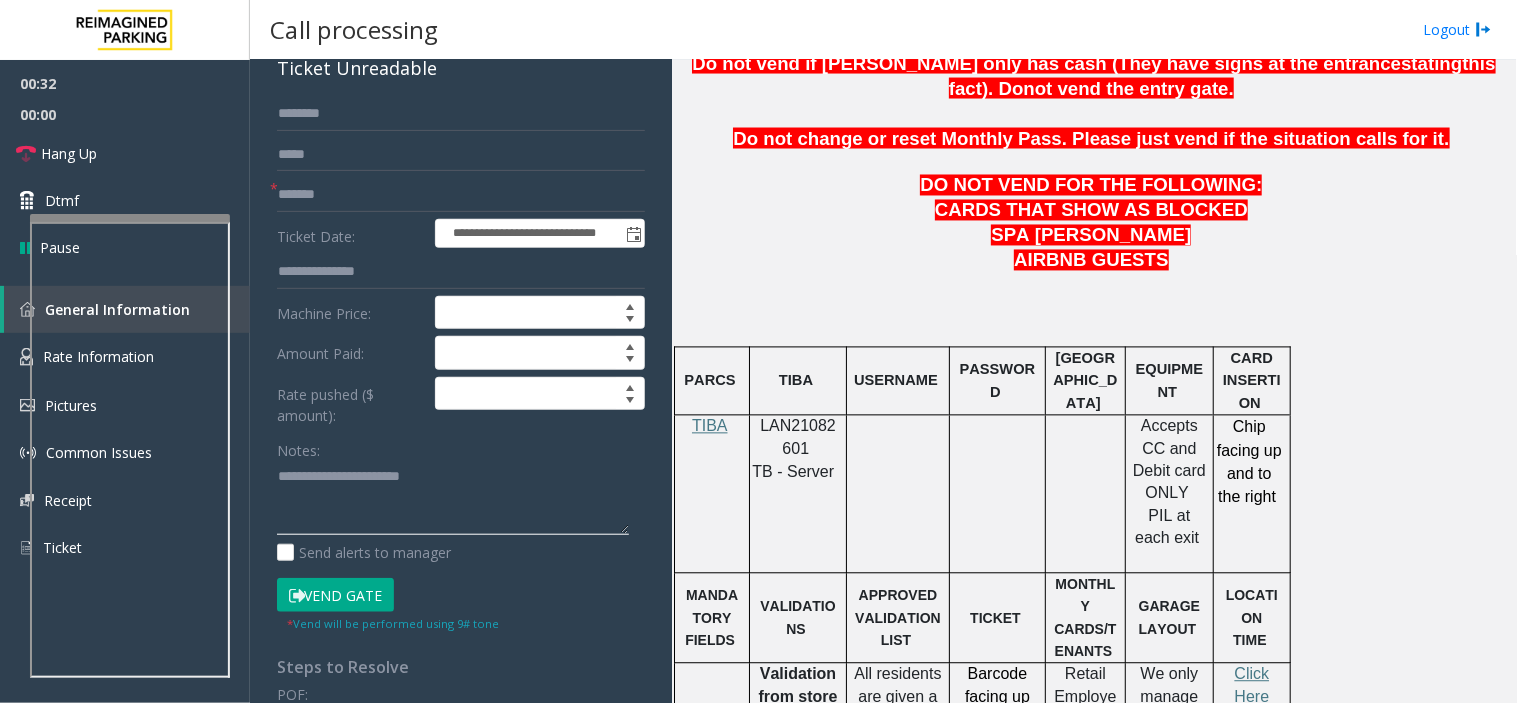 click 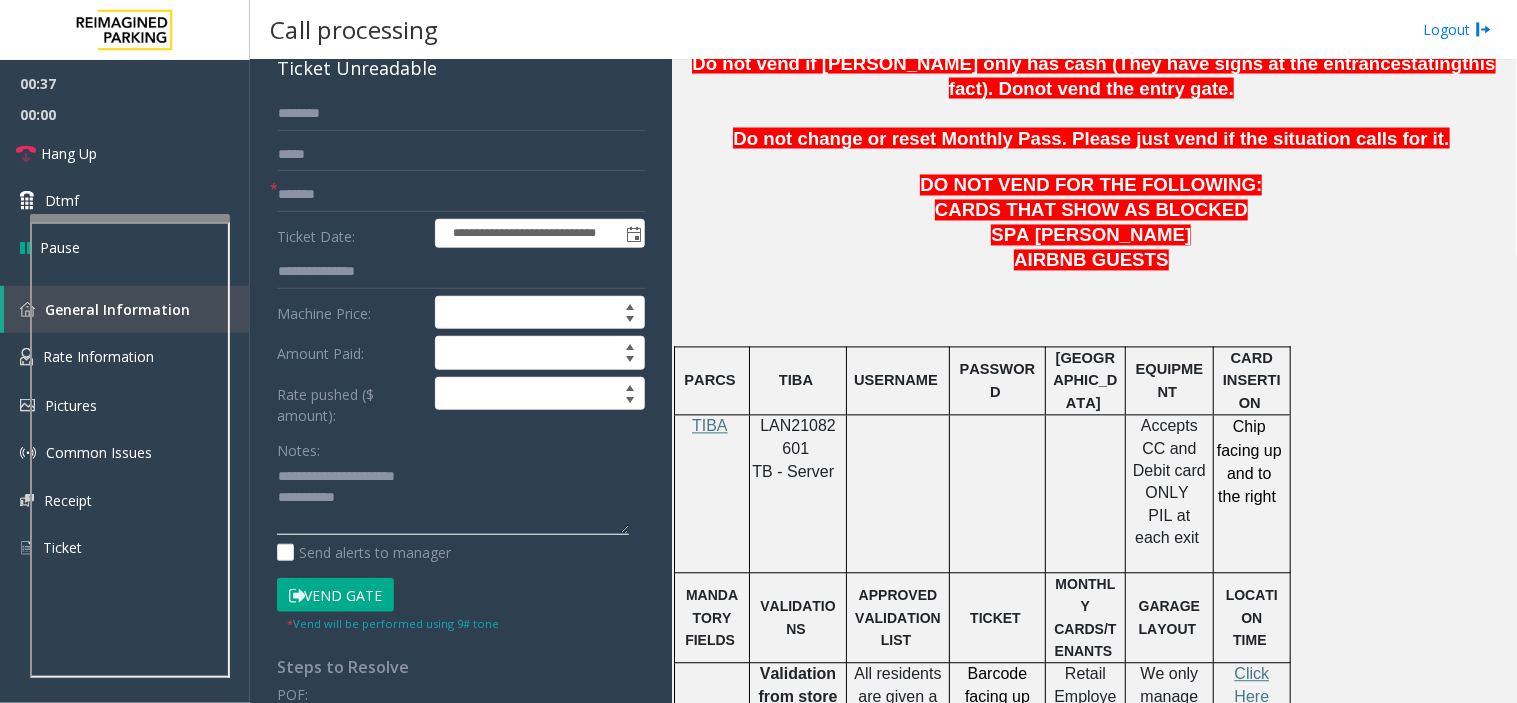 type on "**********" 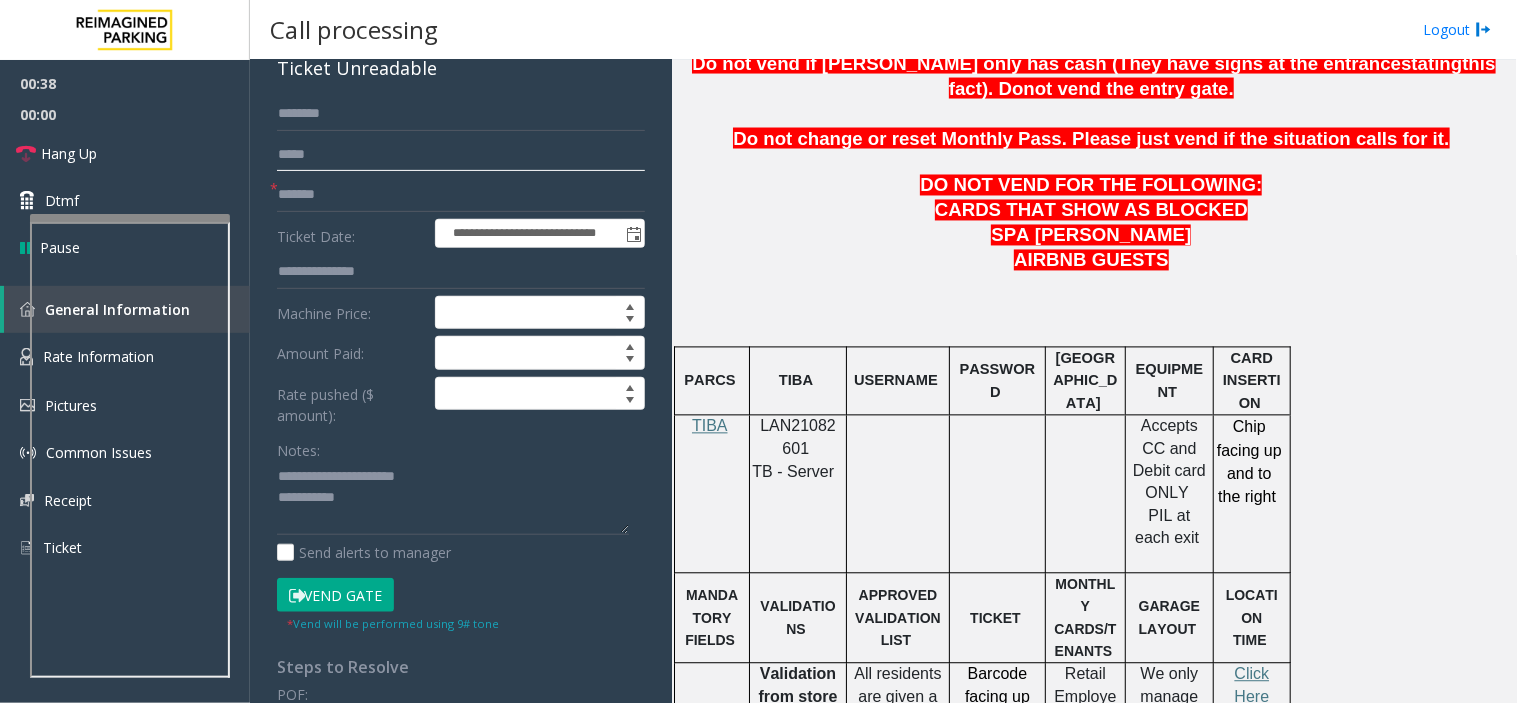 click 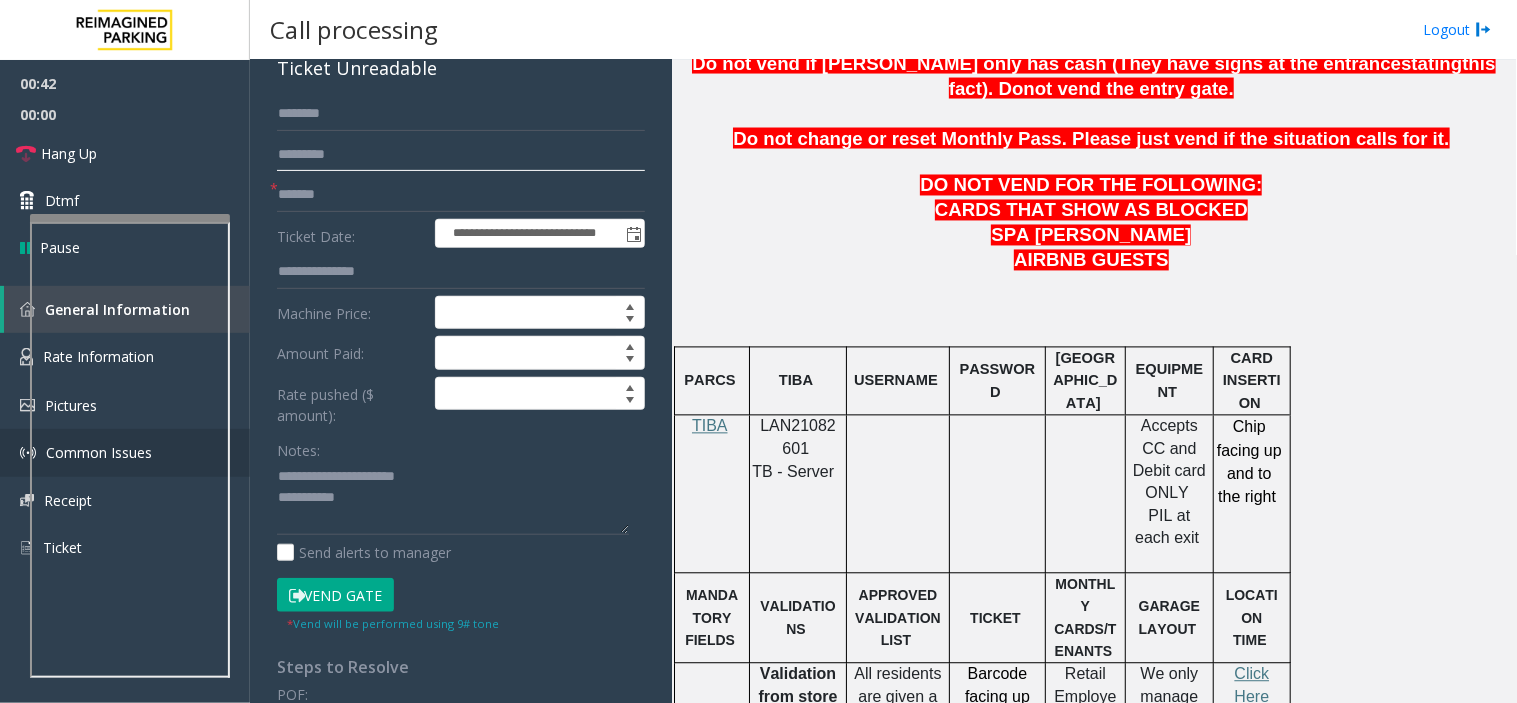 type on "*********" 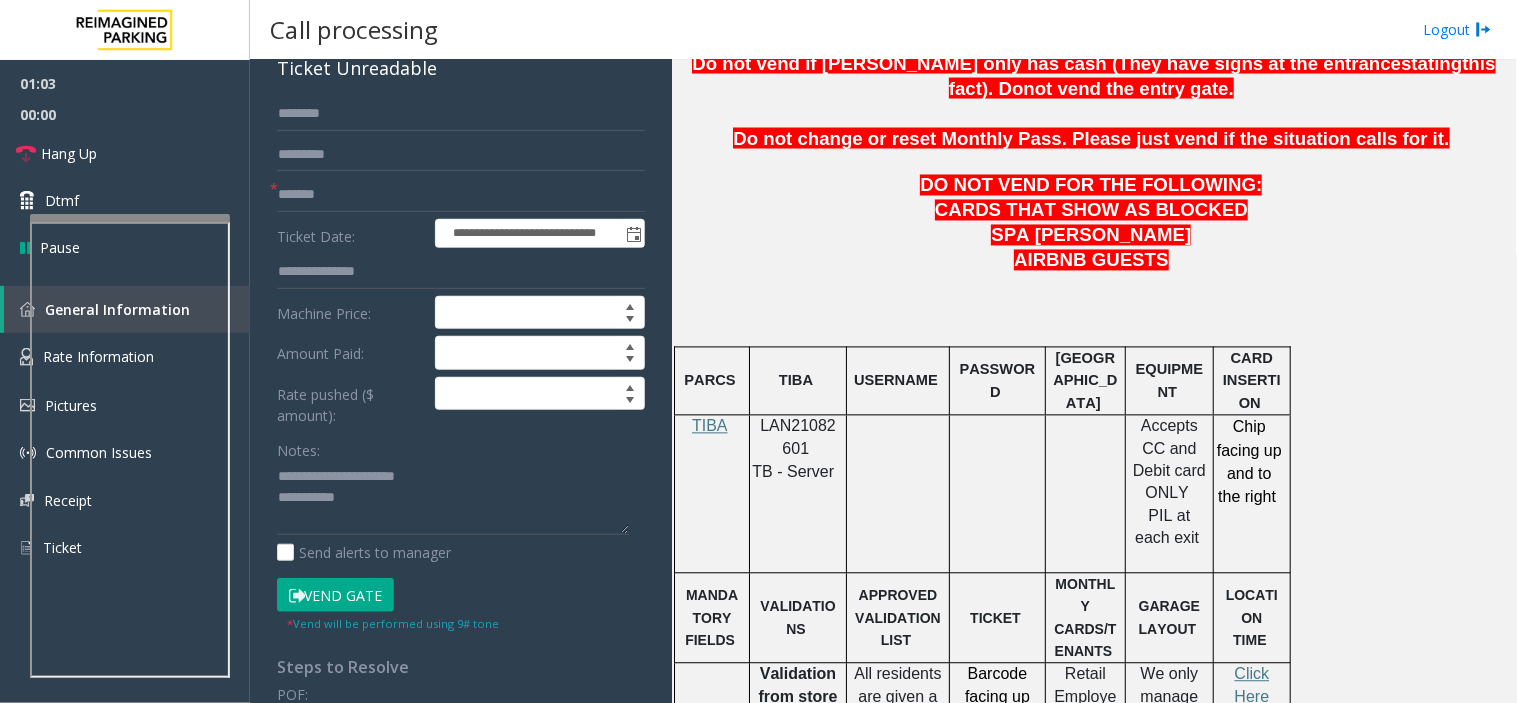 click on "Vend Gate" 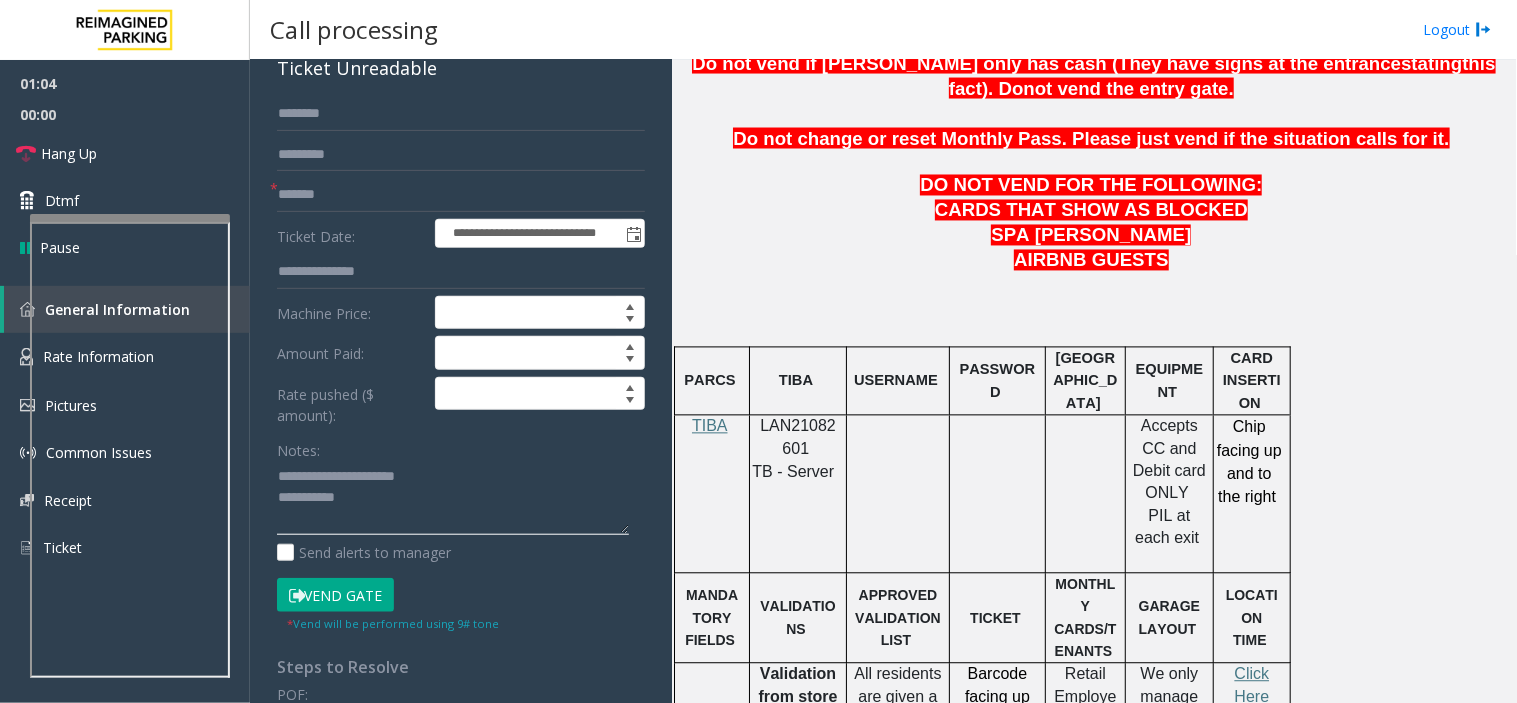 click 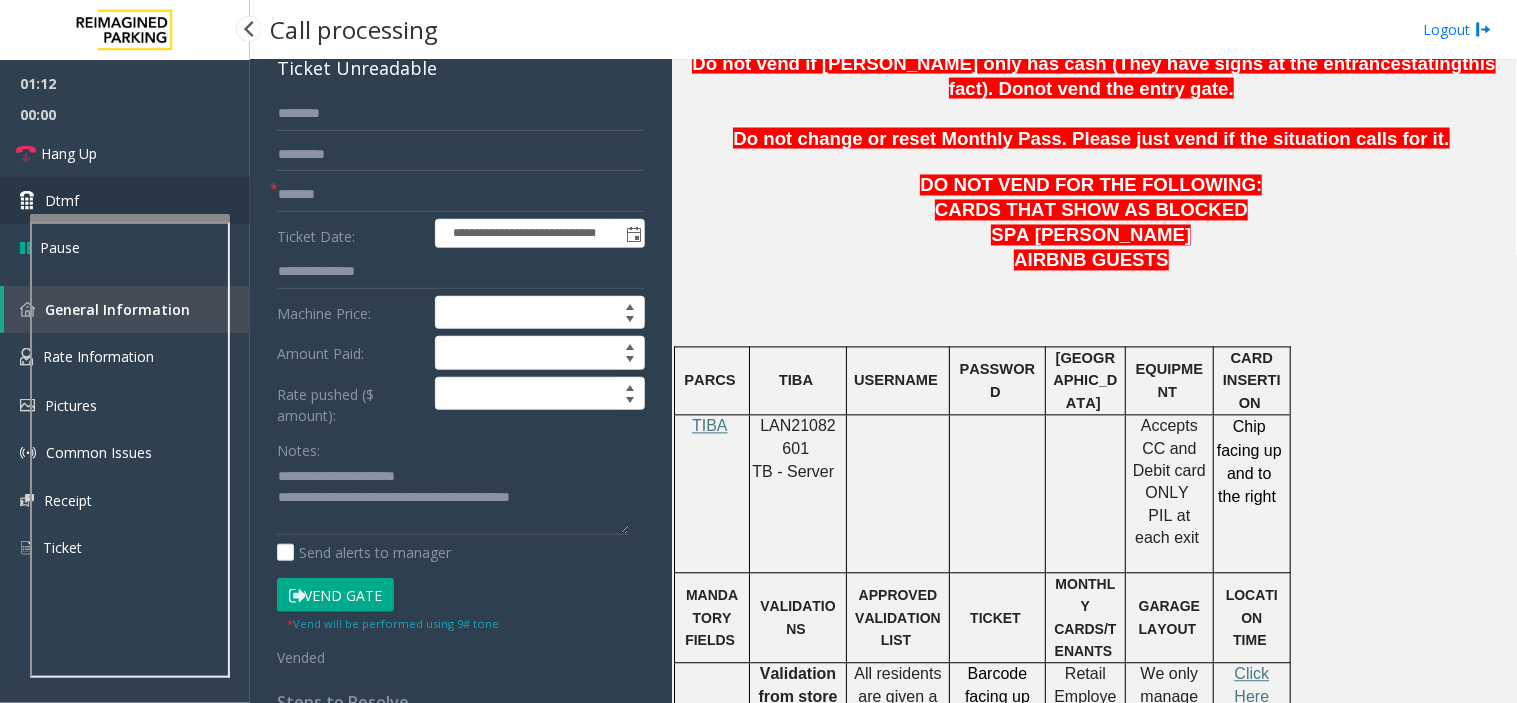 click on "Dtmf" at bounding box center [125, 200] 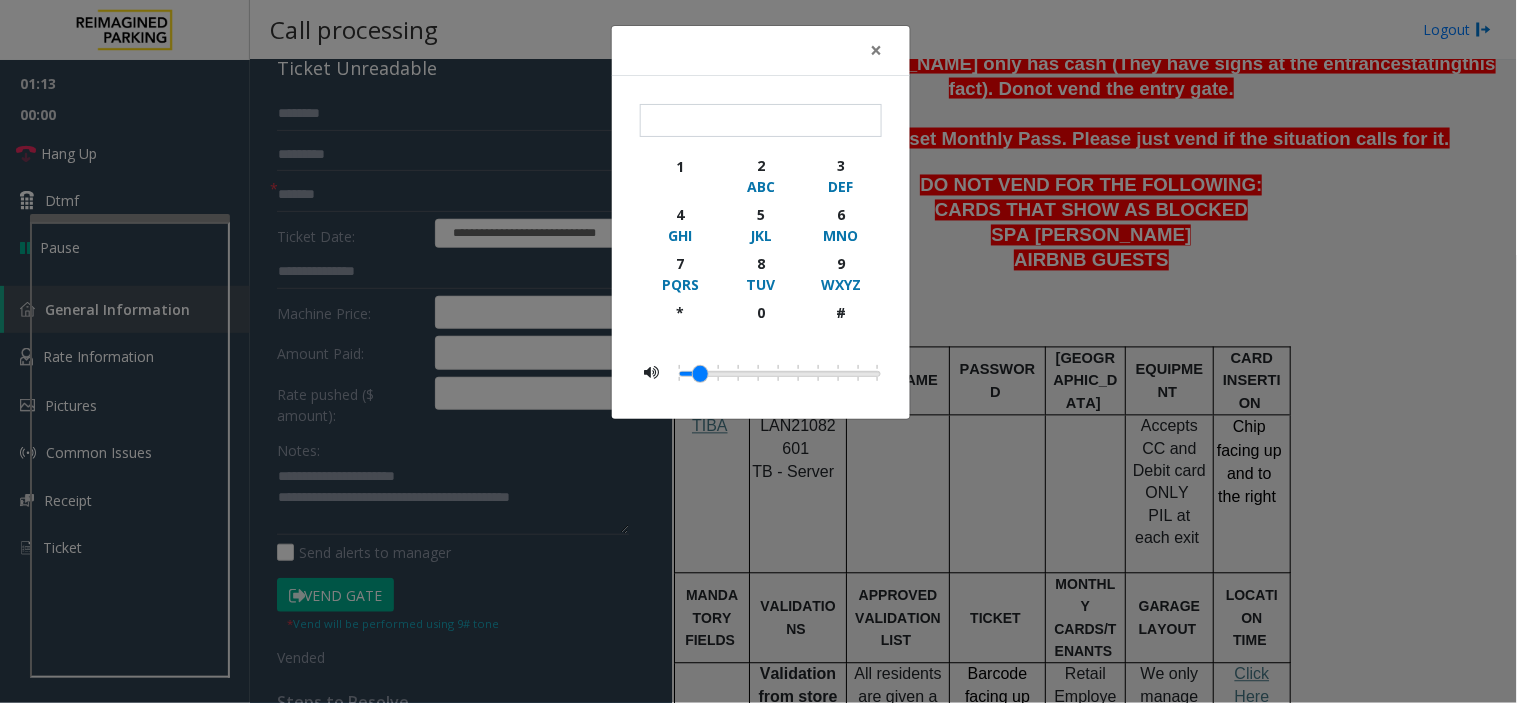 click on "× 1 2 ABC 3 DEF 4 GHI 5 JKL 6 MNO 7 PQRS 8 TUV 9 WXYZ * 0 #" 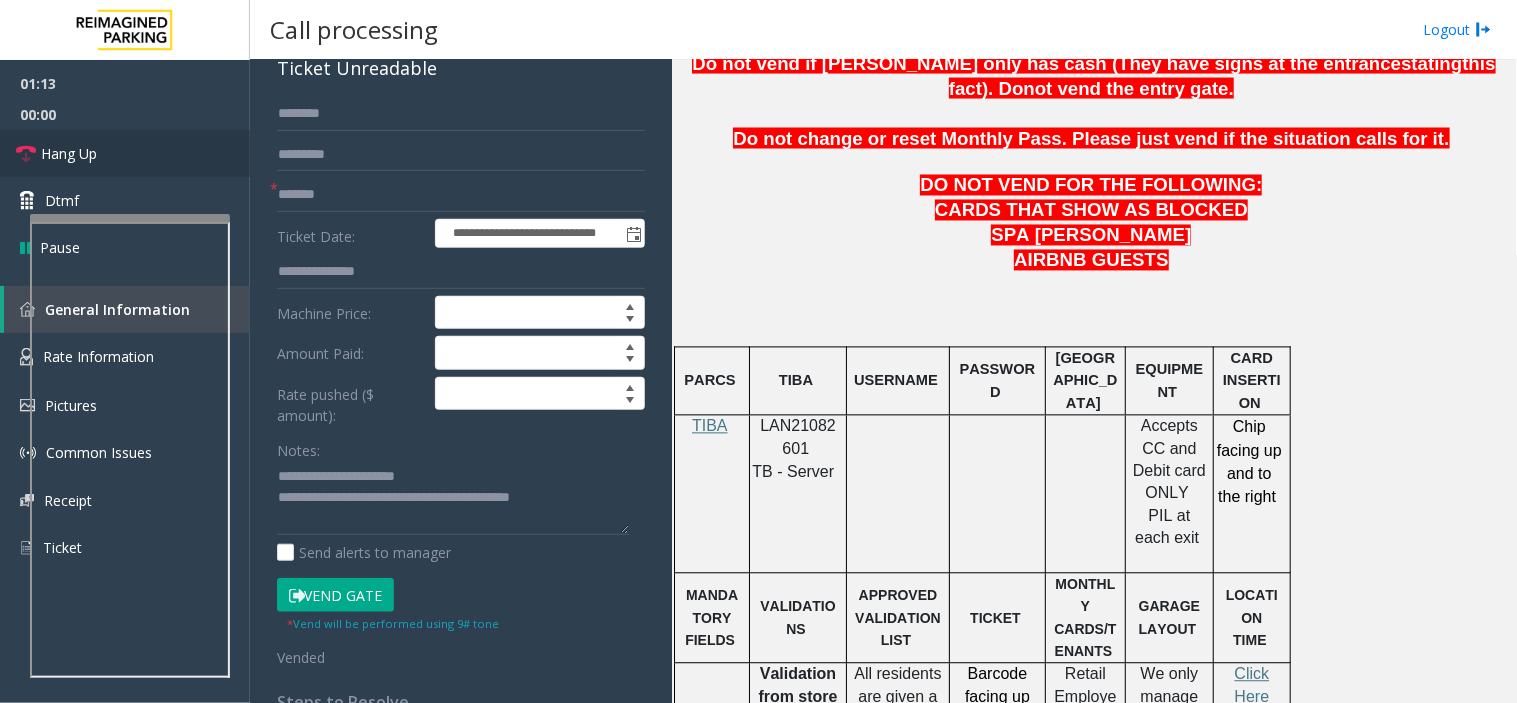 click on "Hang Up" at bounding box center [125, 153] 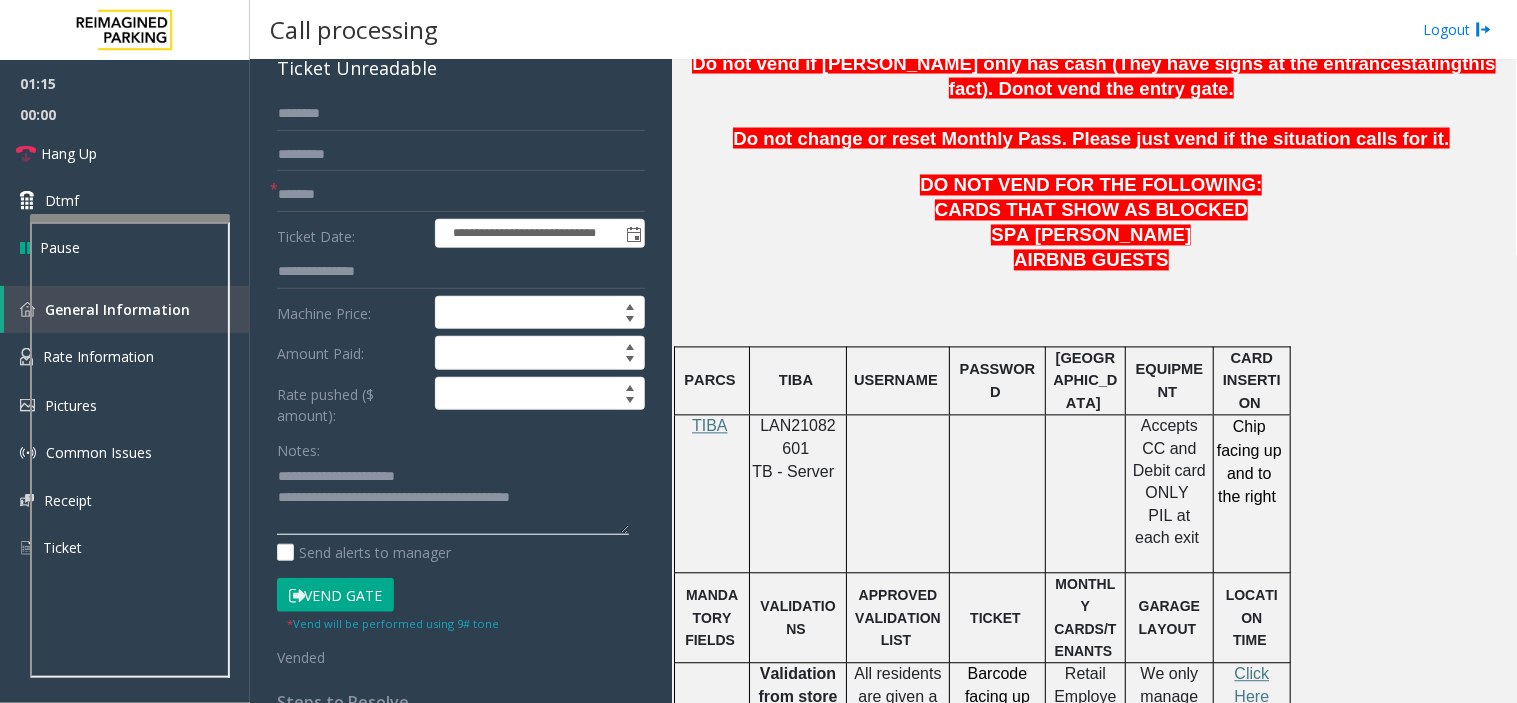 click 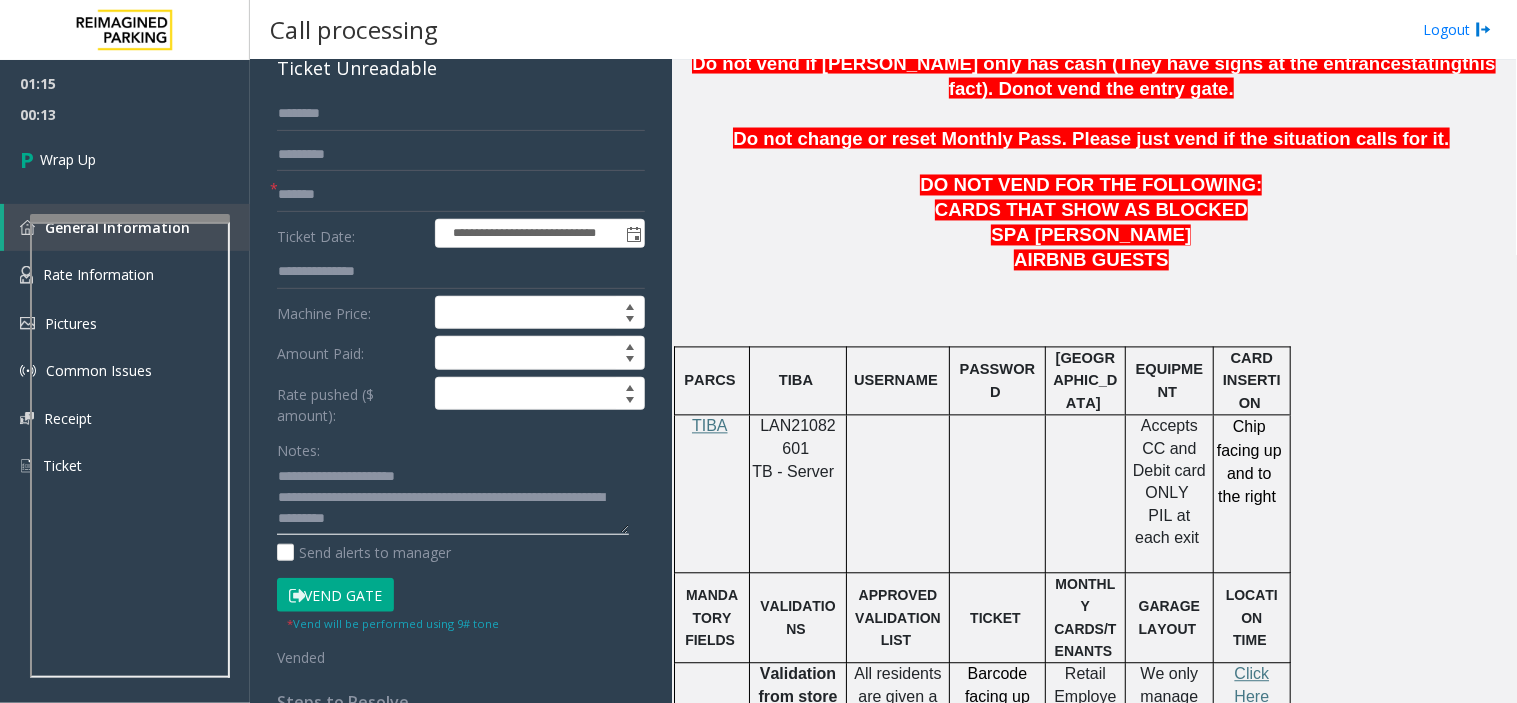 click 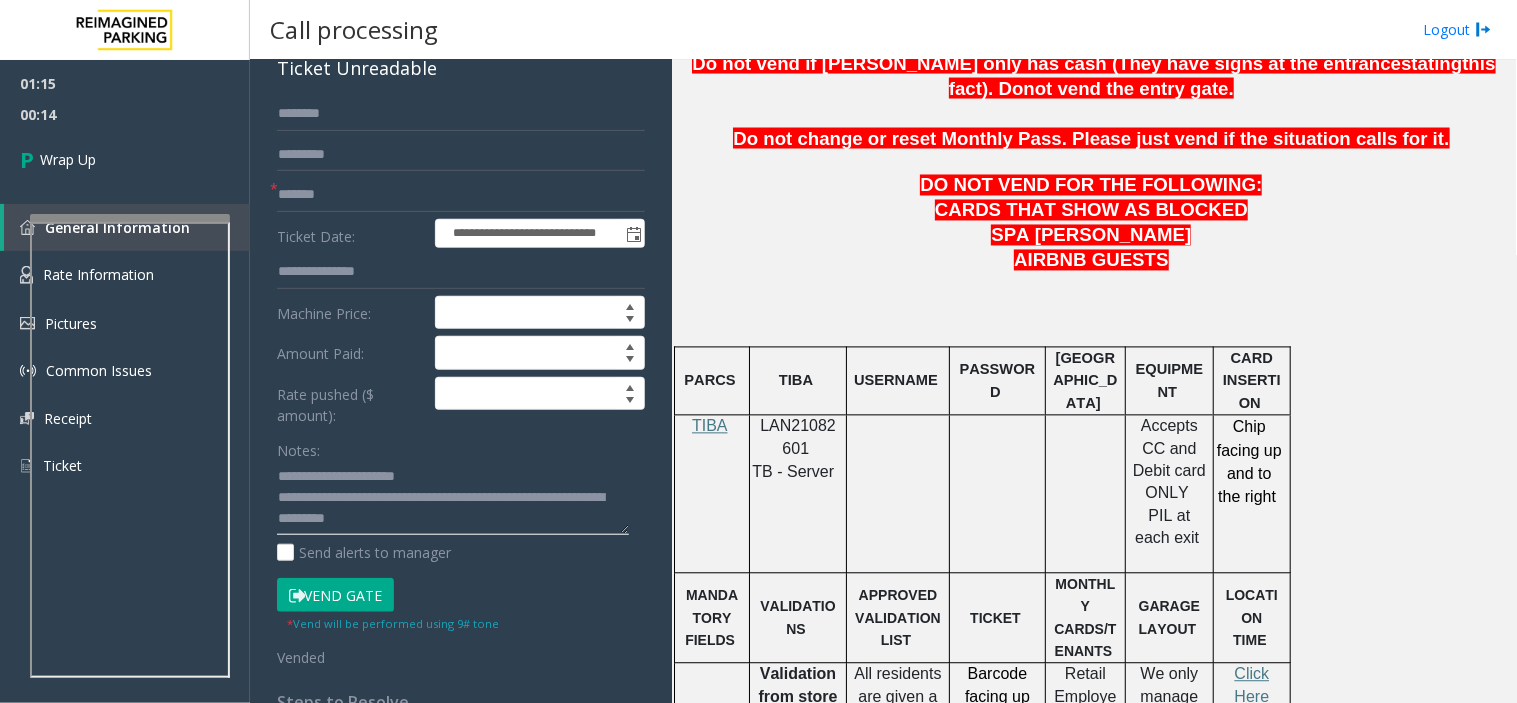click 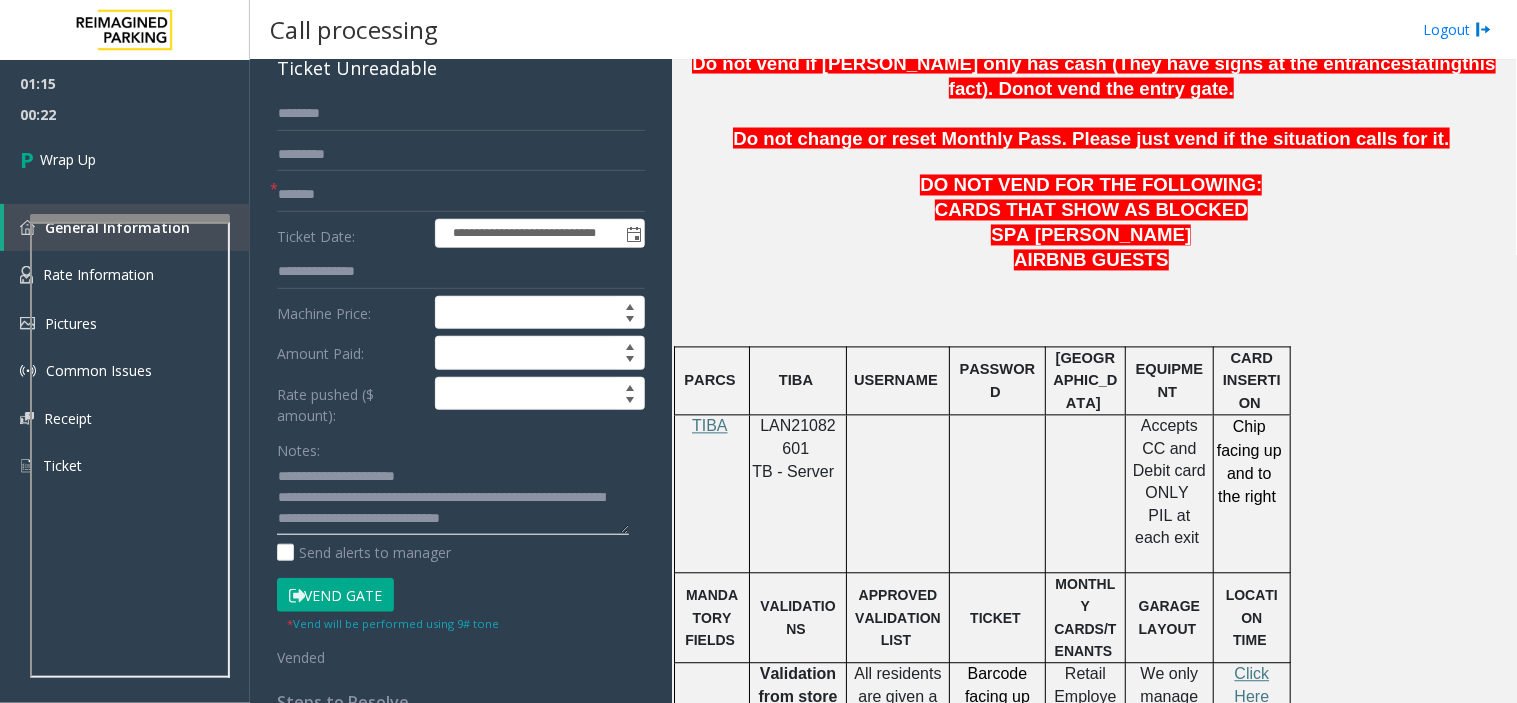 scroll, scrollTop: 14, scrollLeft: 0, axis: vertical 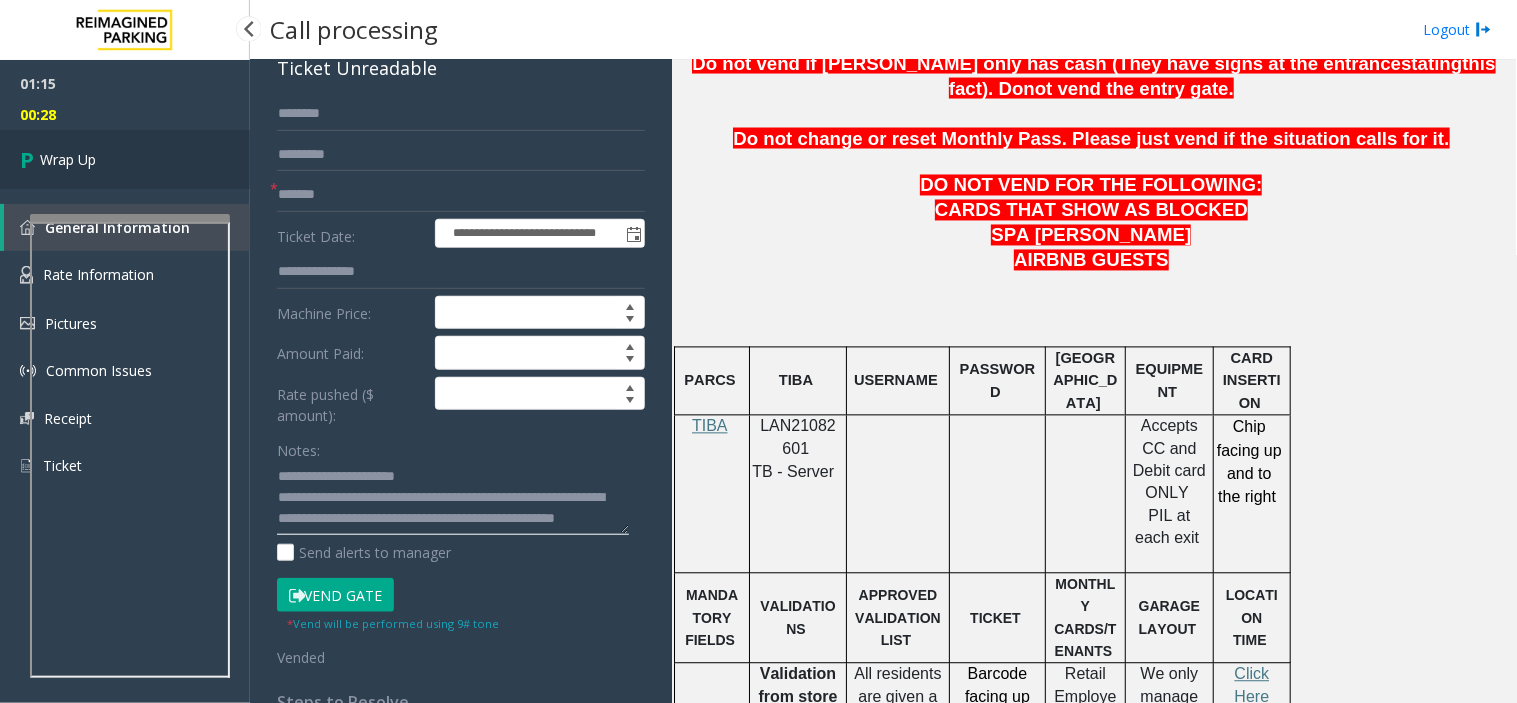 type on "**********" 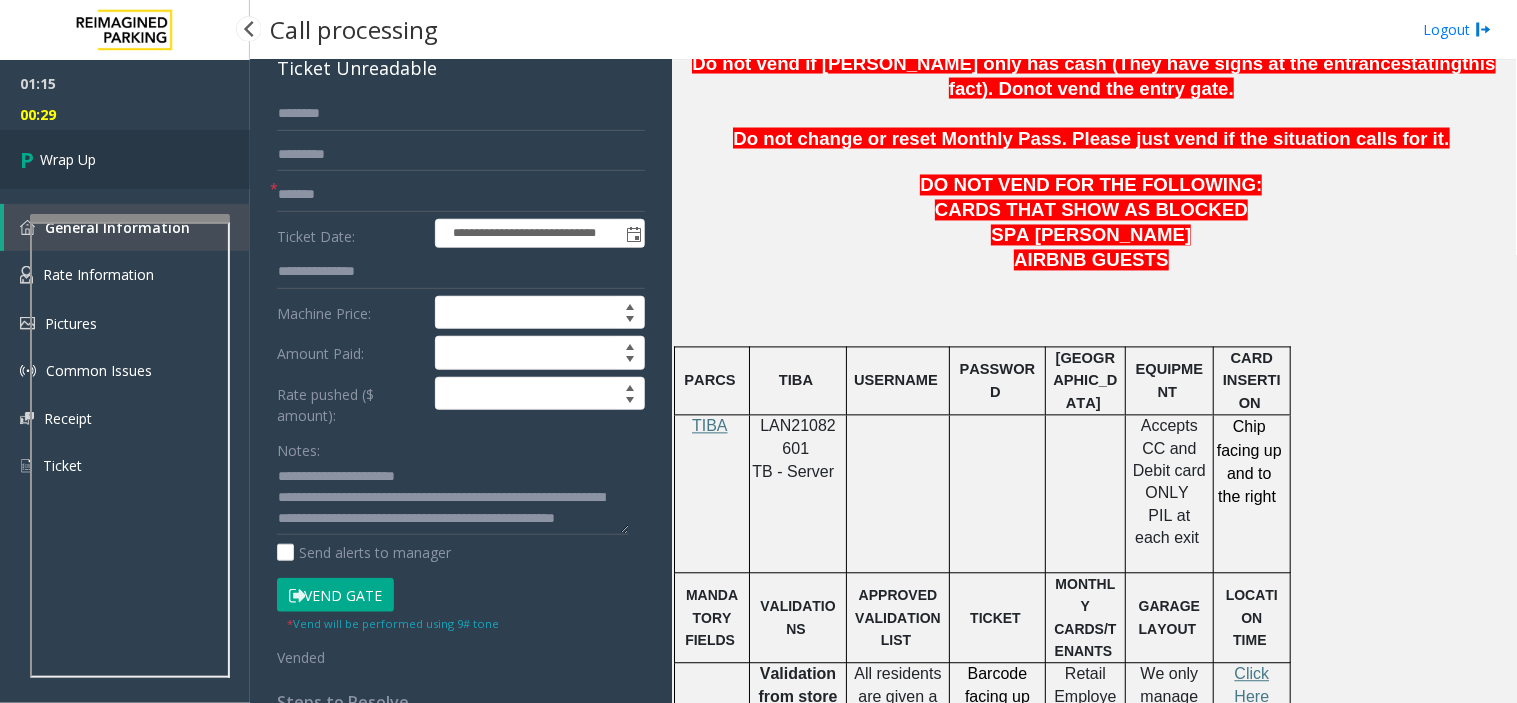 click on "Wrap Up" at bounding box center [125, 159] 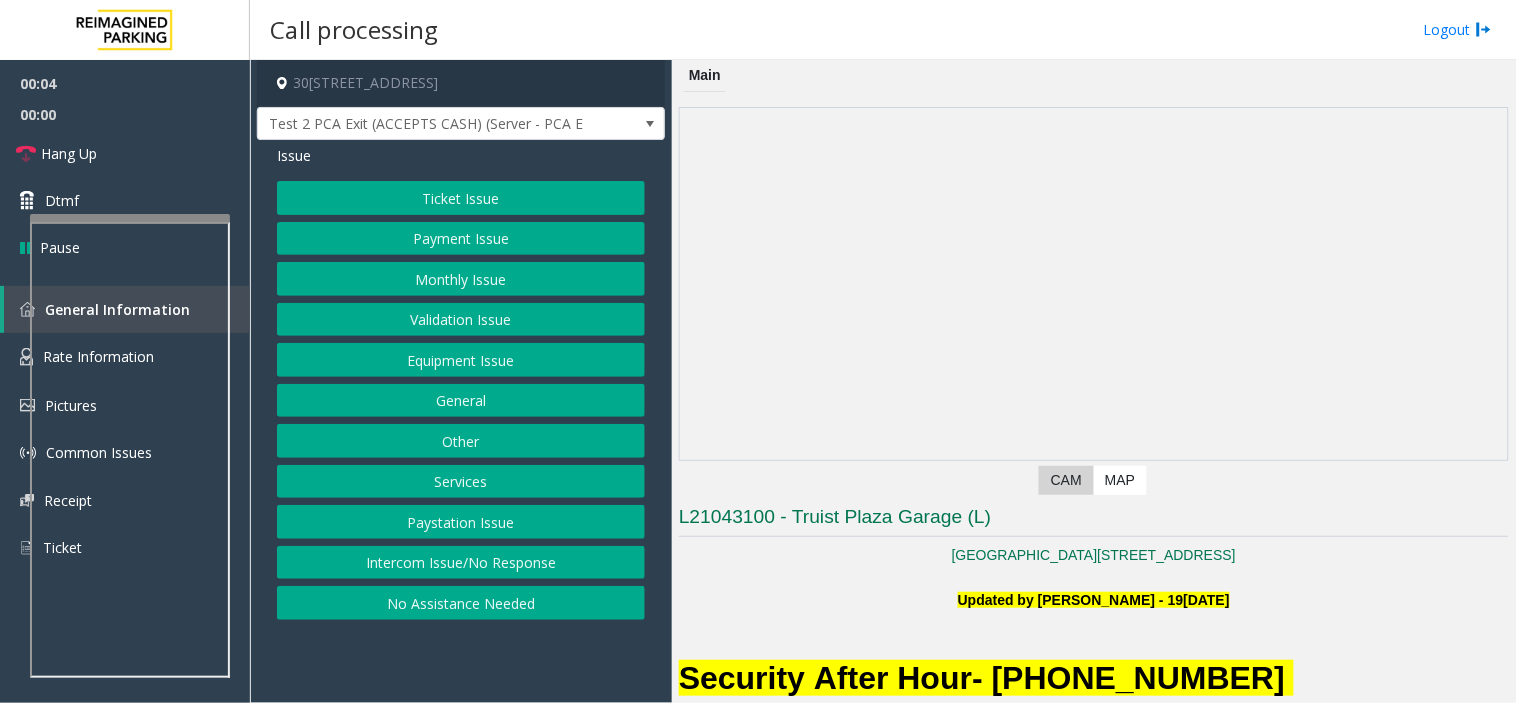 click on "Intercom Issue/No Response" 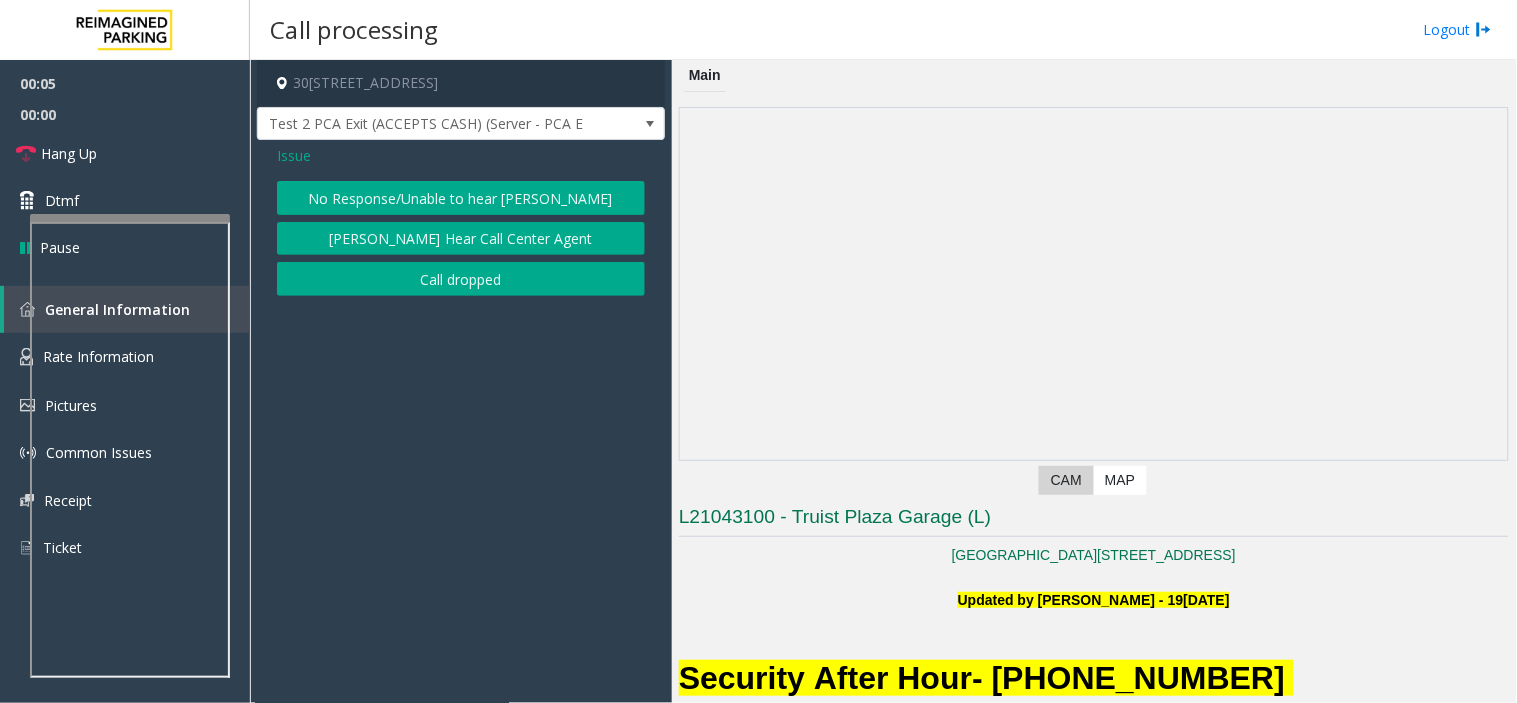 click on "No Response/Unable to hear [PERSON_NAME]" 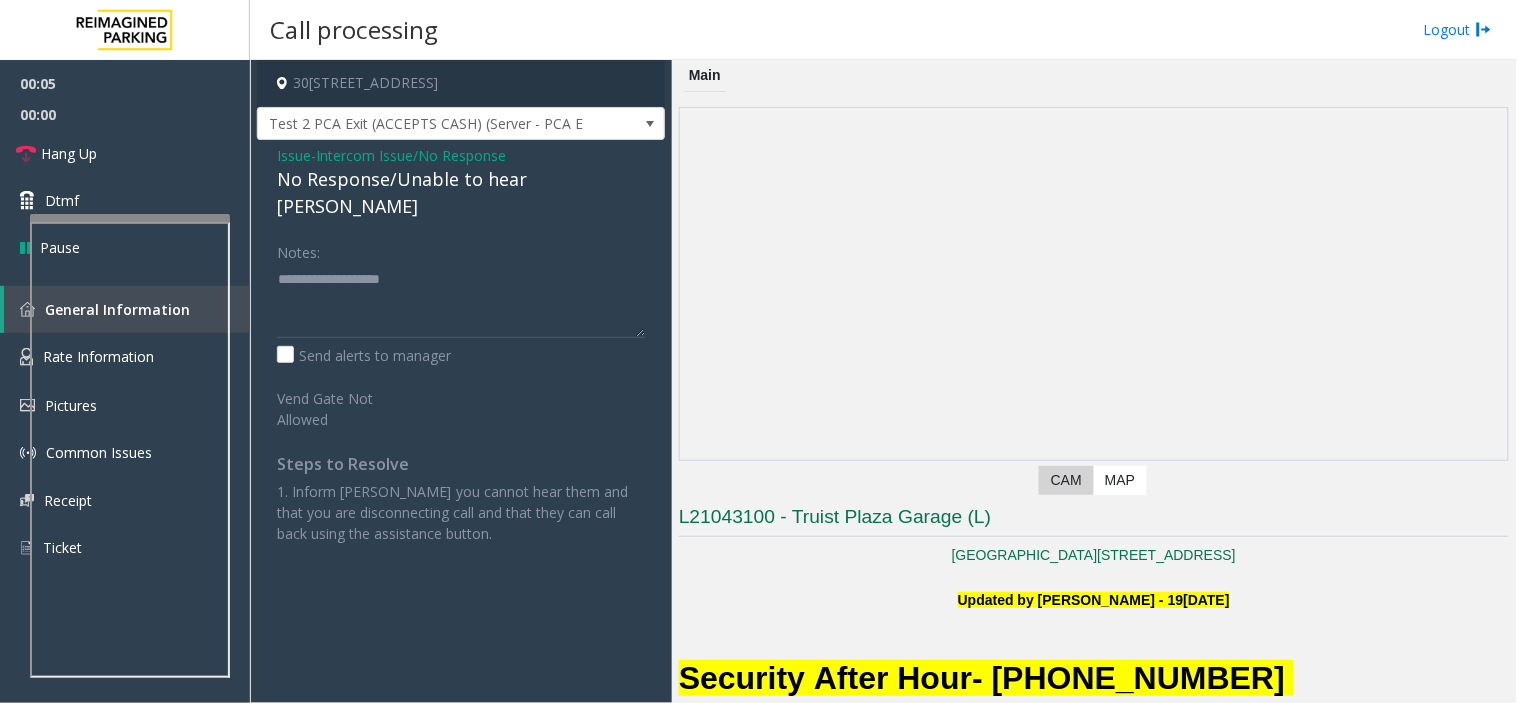 click on "No Response/Unable to hear [PERSON_NAME]" 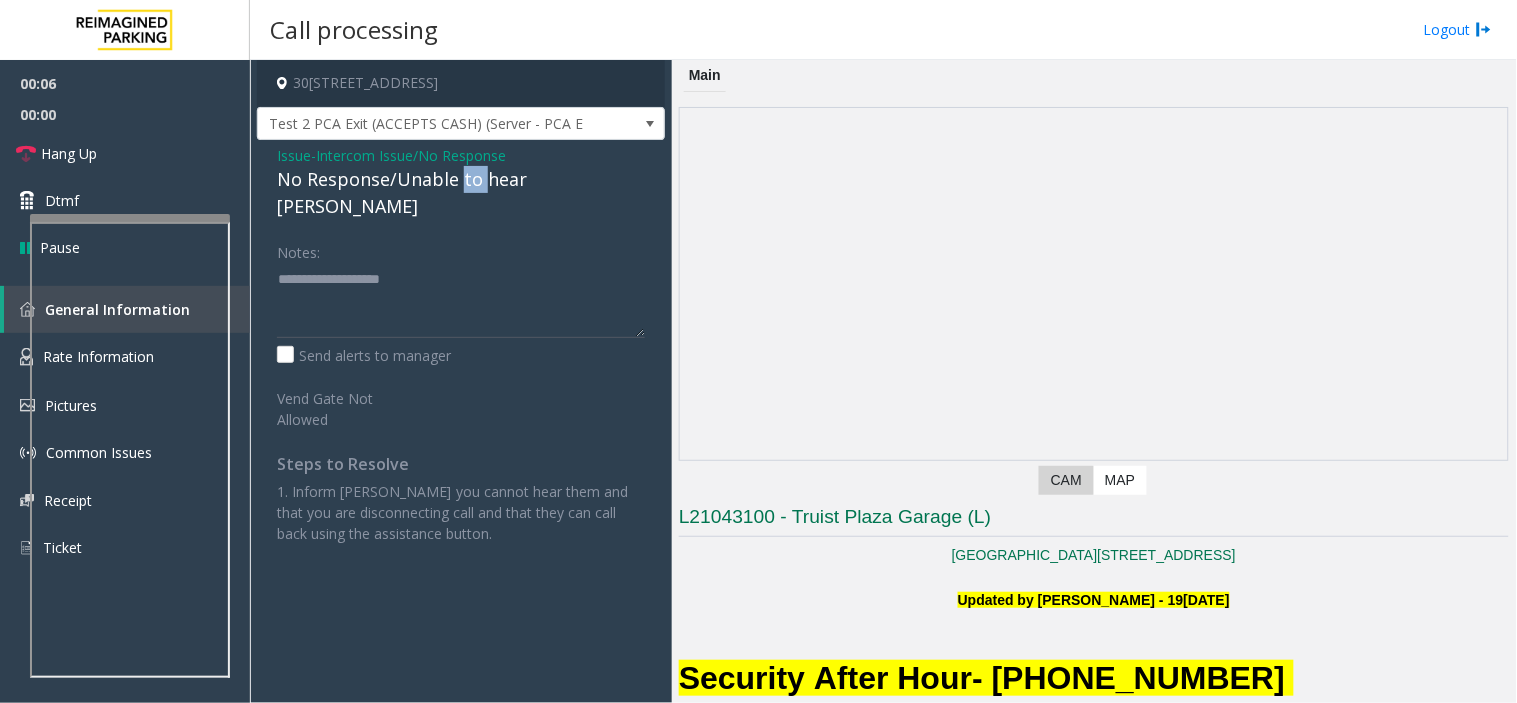 click on "No Response/Unable to hear [PERSON_NAME]" 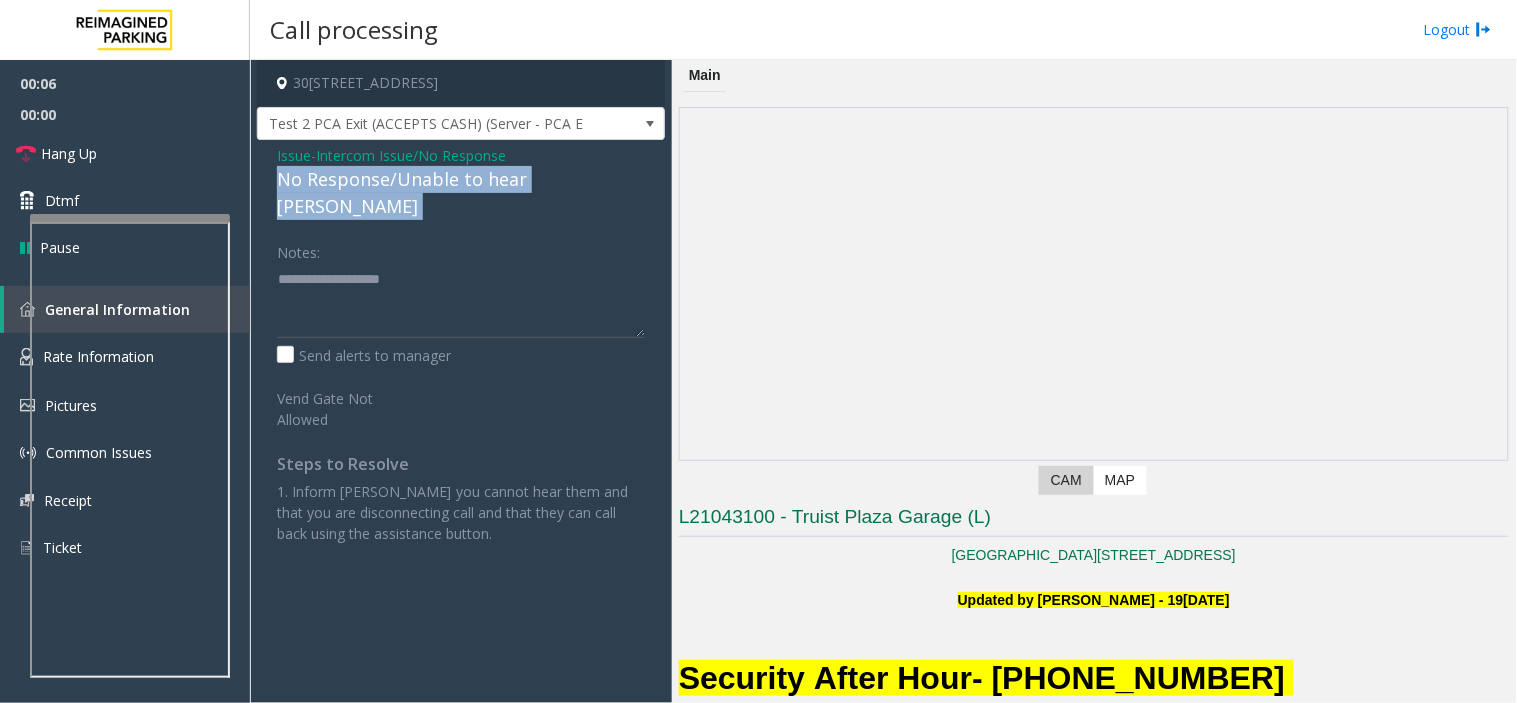 click on "No Response/Unable to hear [PERSON_NAME]" 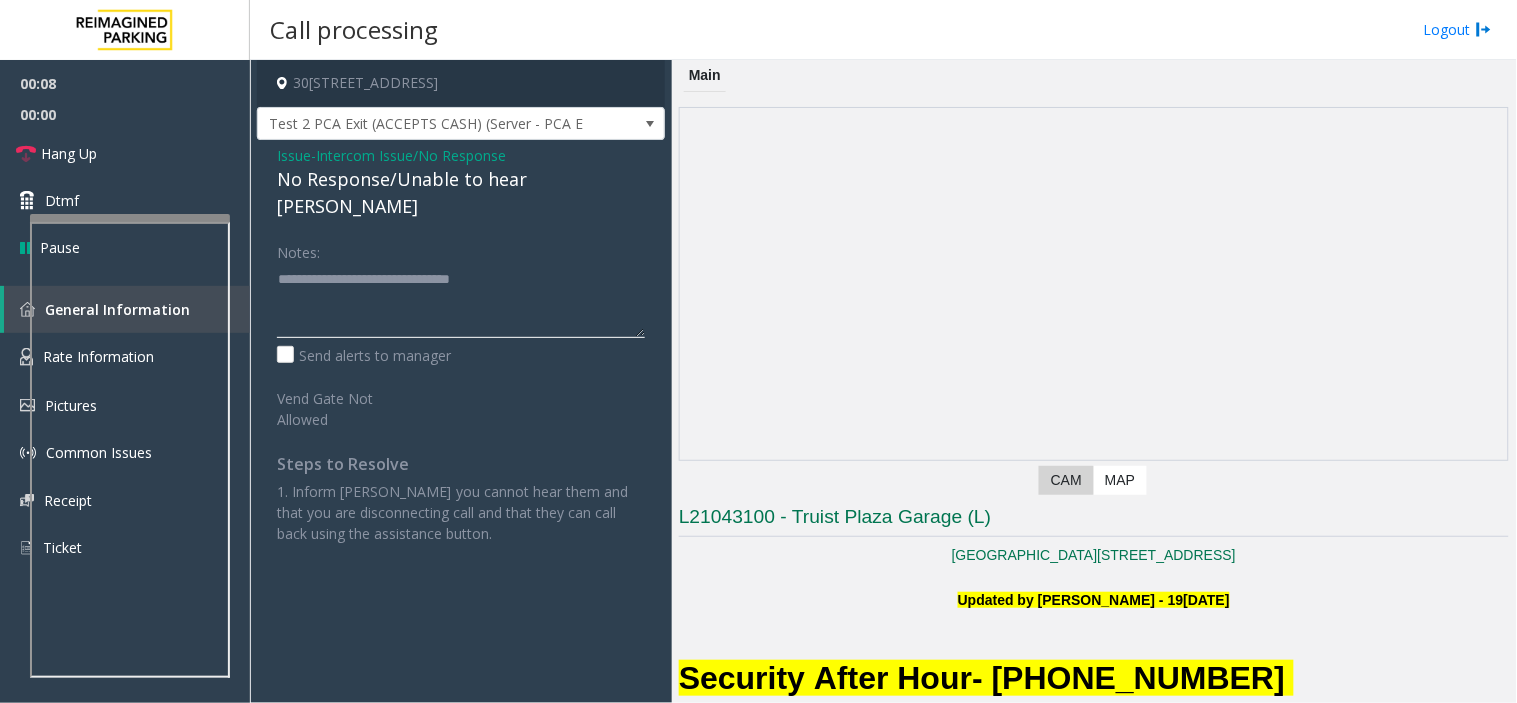 type on "**********" 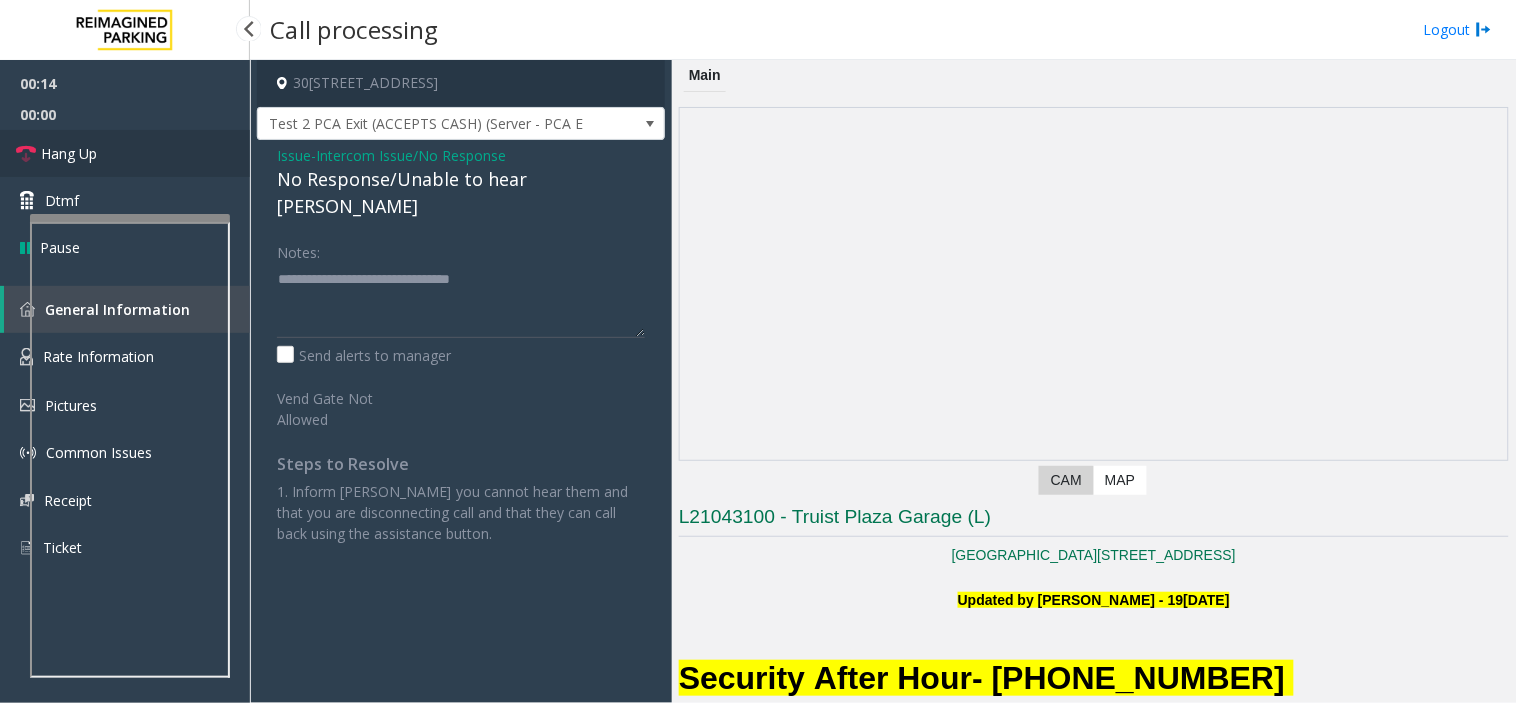 click on "Hang Up" at bounding box center [125, 153] 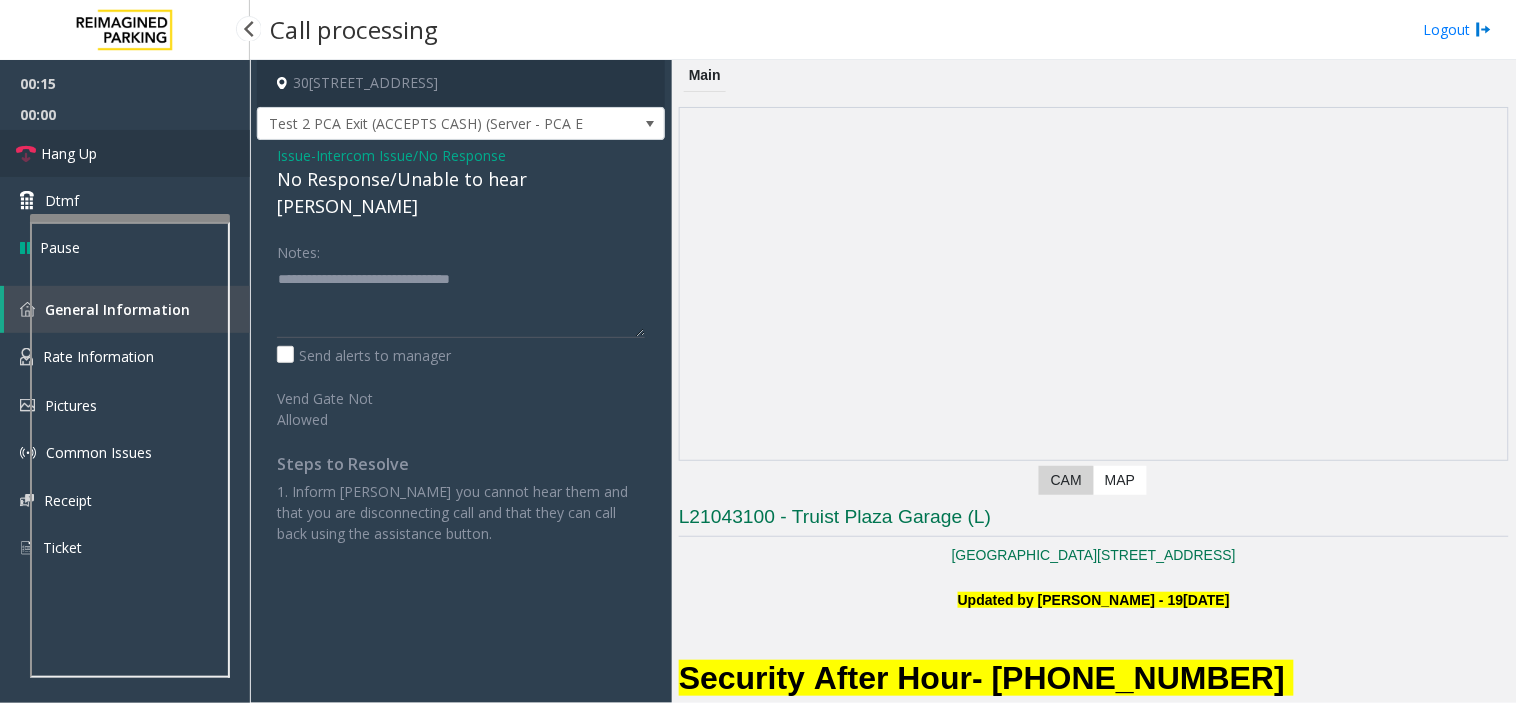 click on "Hang Up" at bounding box center (125, 153) 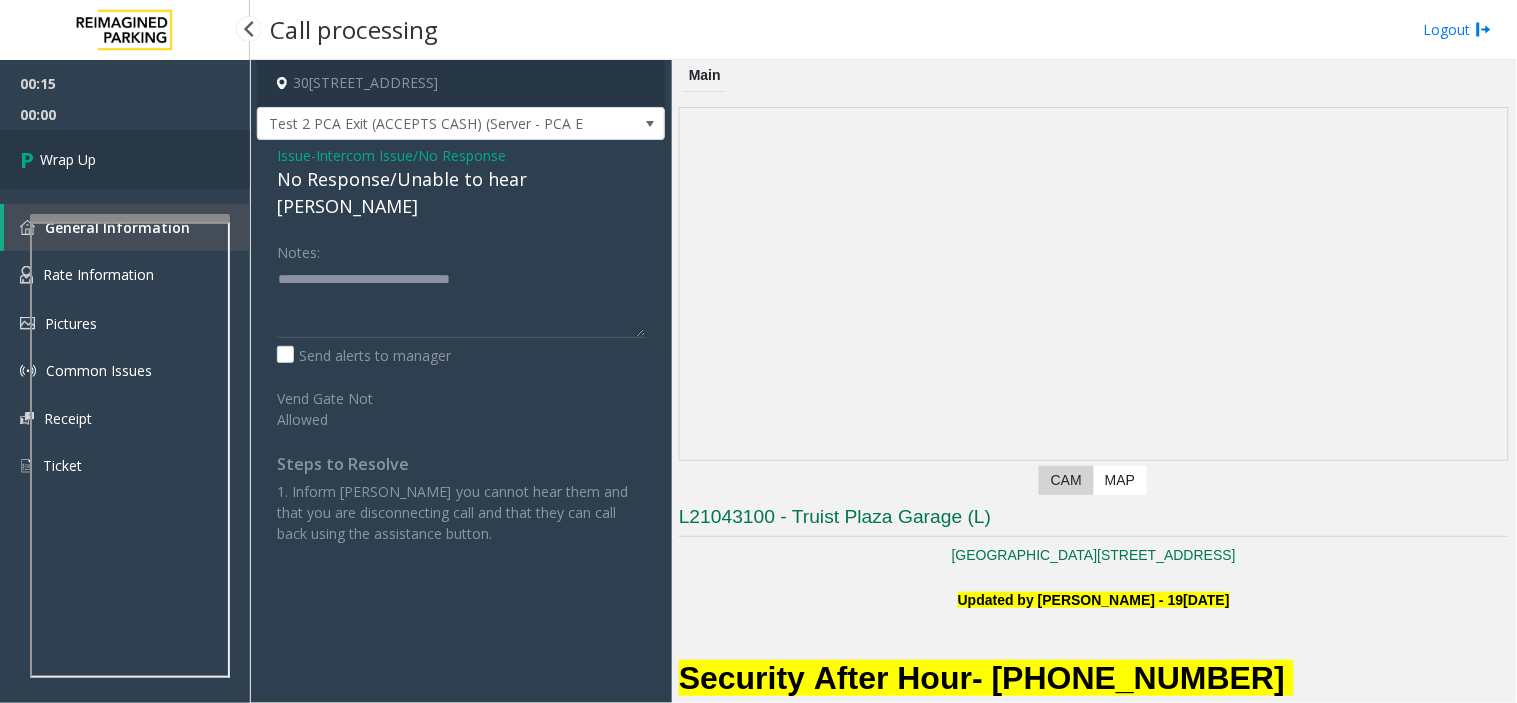 click on "Wrap Up" at bounding box center [125, 159] 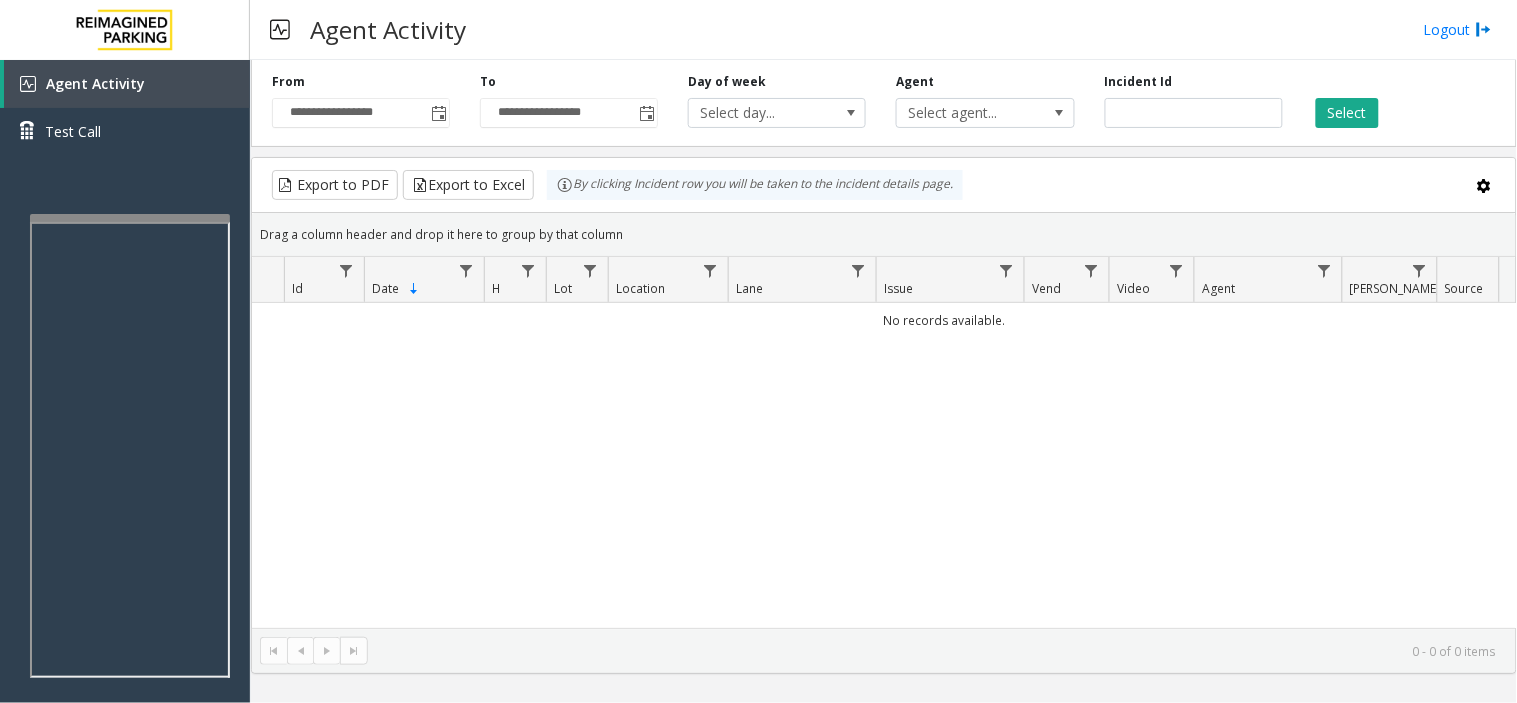 type 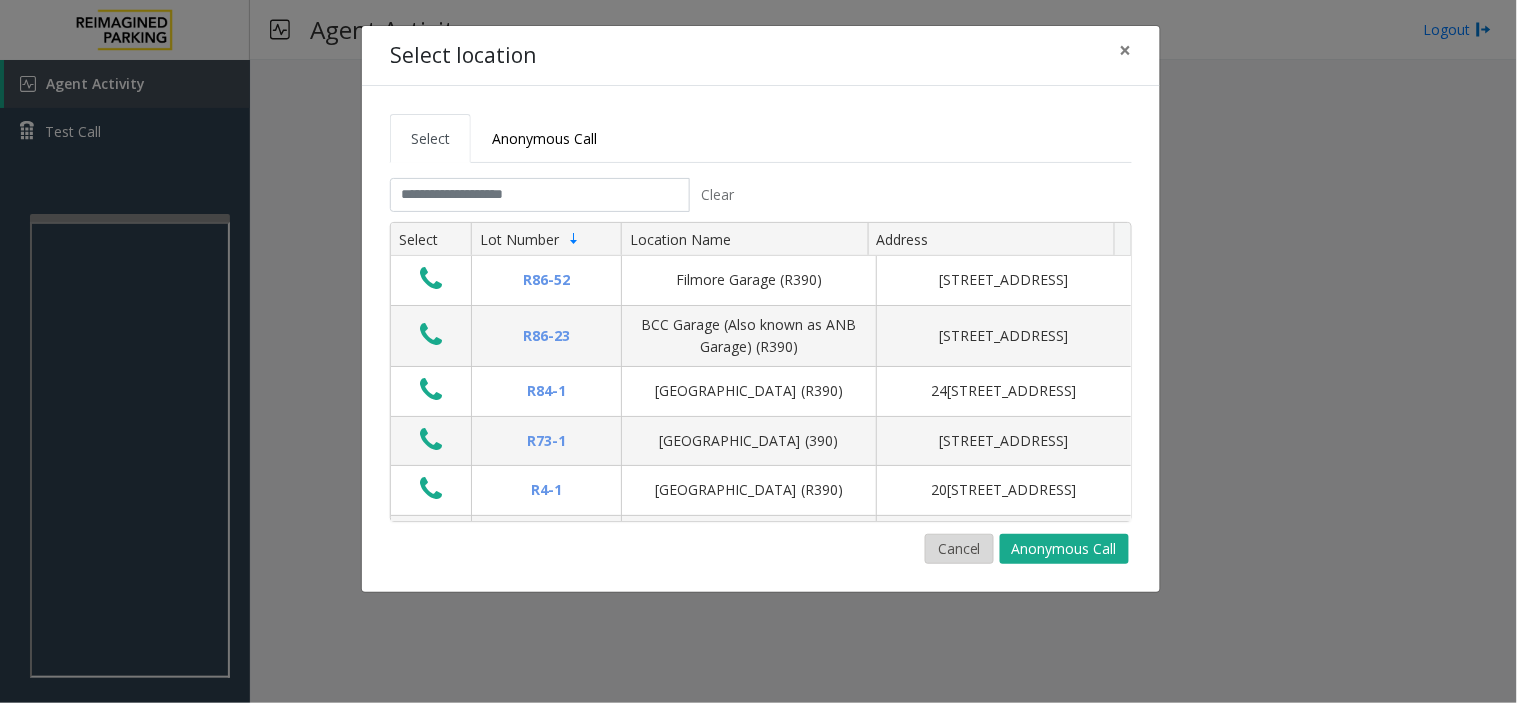 click on "Cancel" 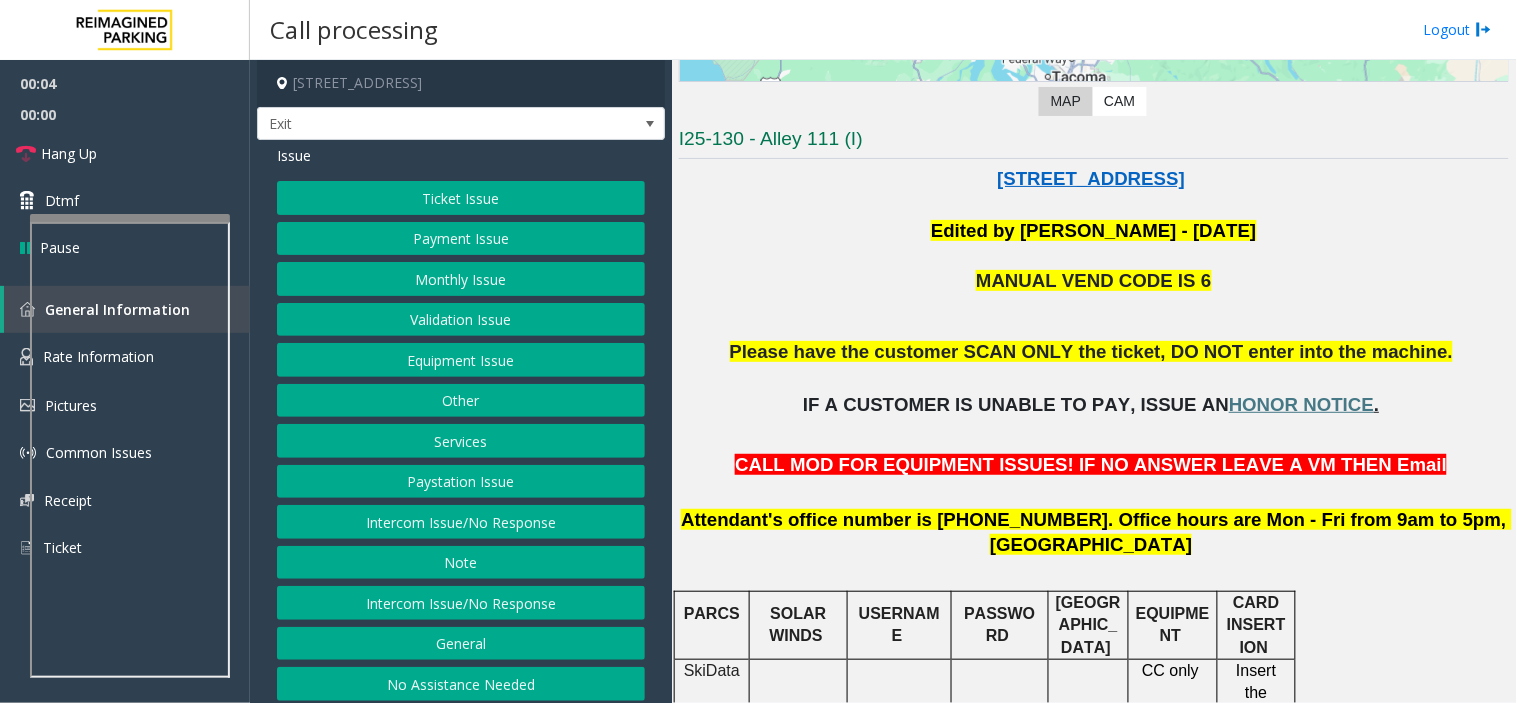 scroll, scrollTop: 444, scrollLeft: 0, axis: vertical 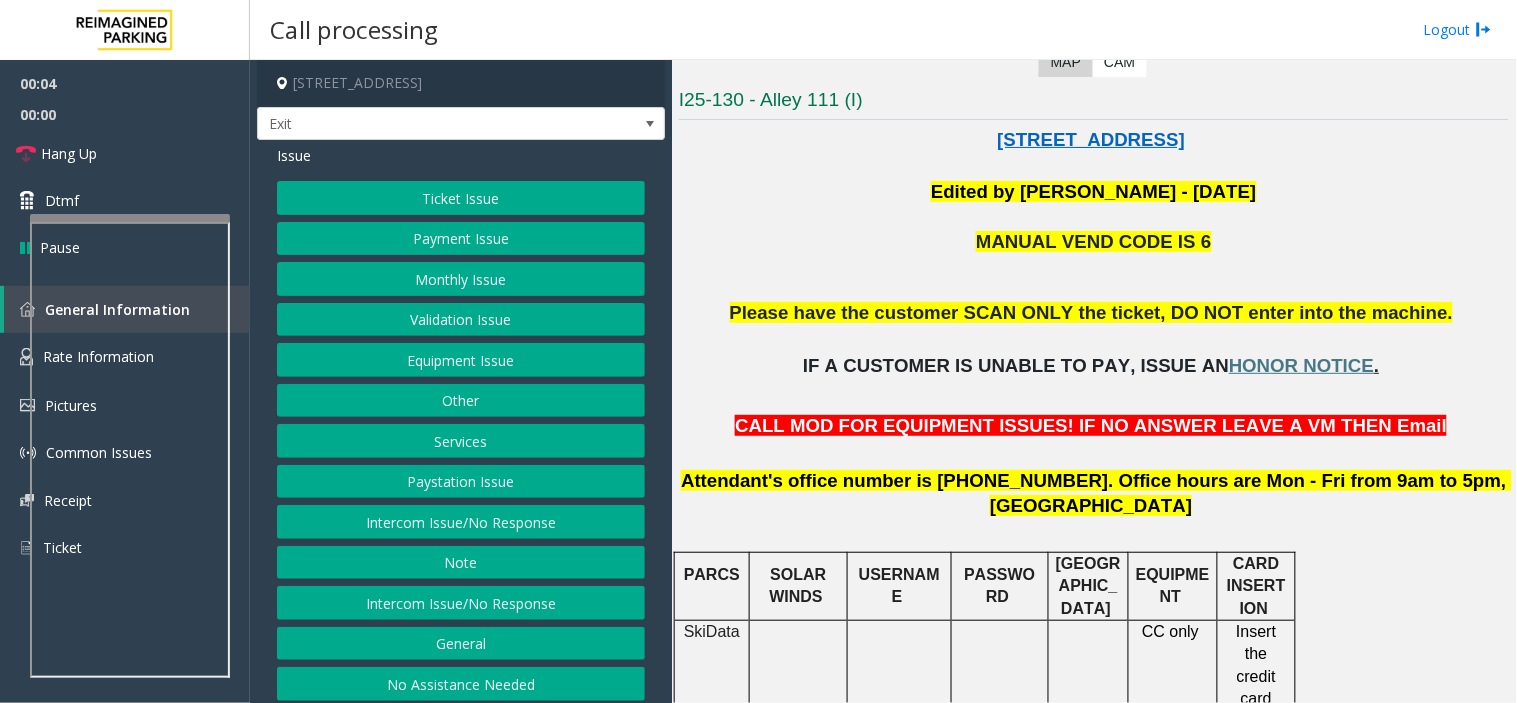 click 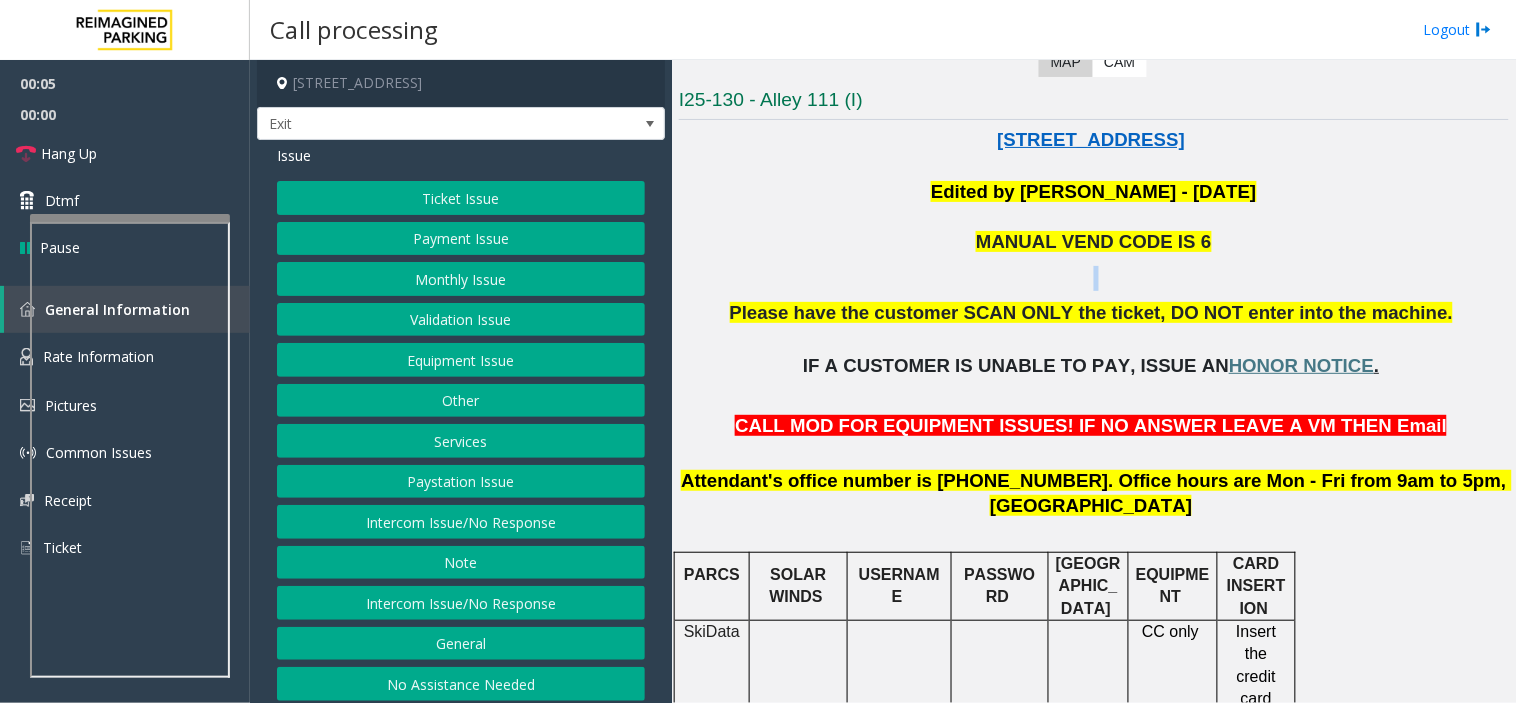 click 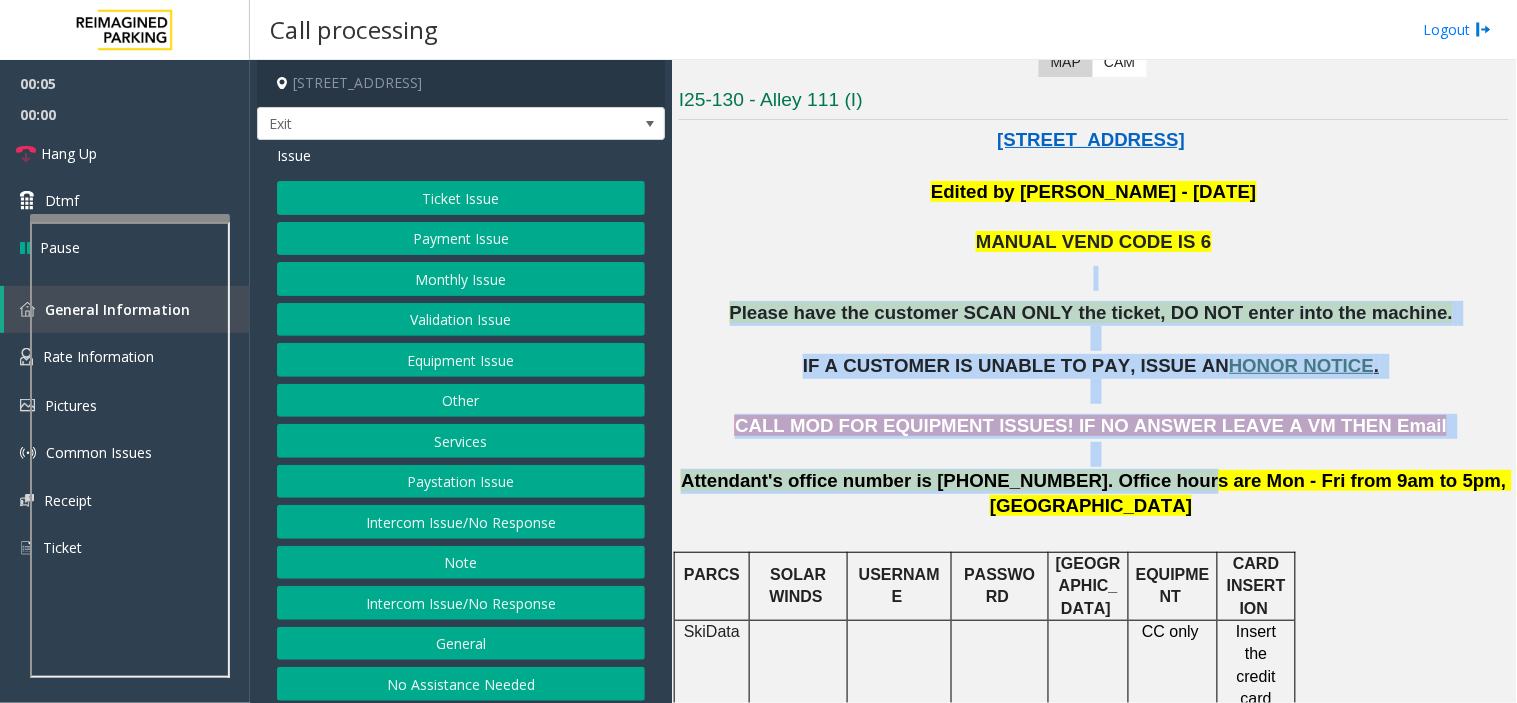drag, startPoint x: 822, startPoint y: 274, endPoint x: 1128, endPoint y: 468, distance: 362.3148 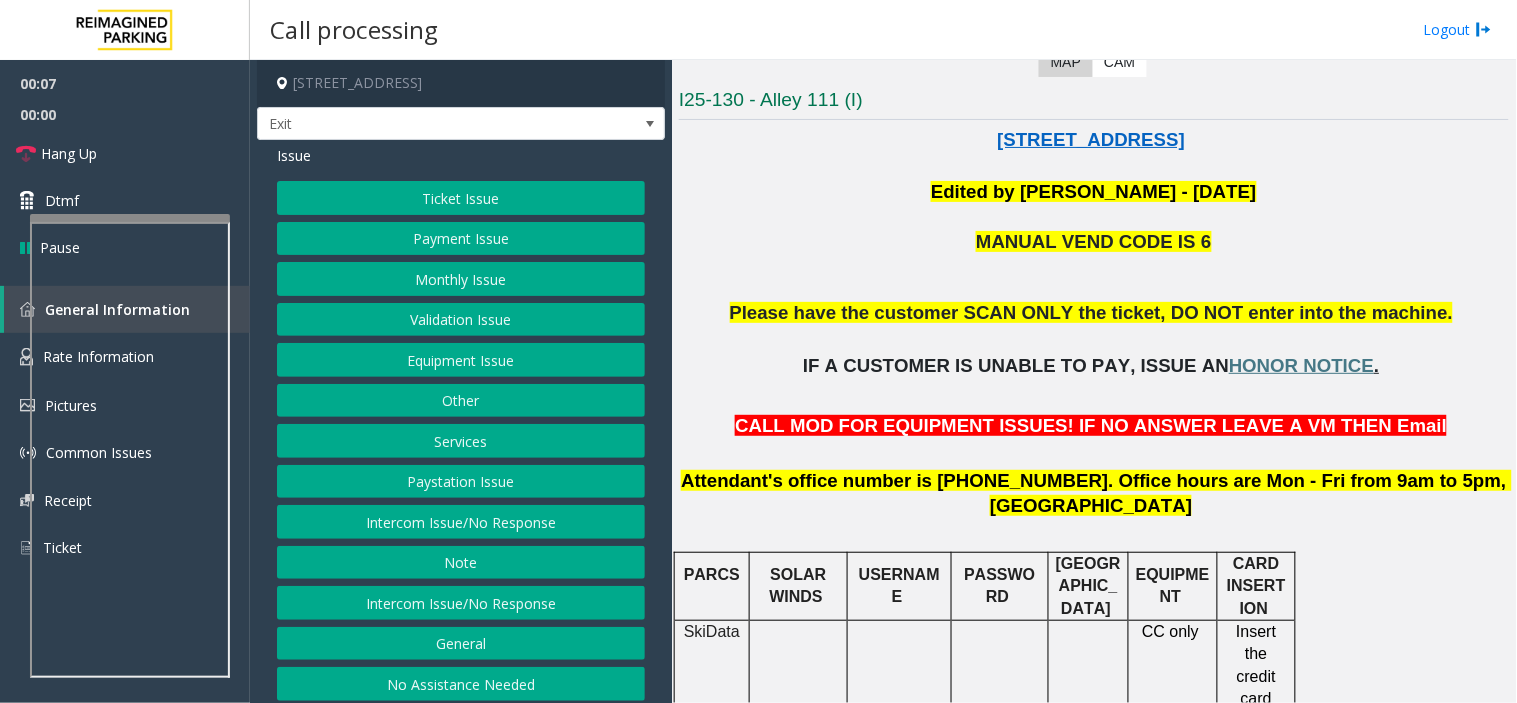 click on "Monthly Issue" 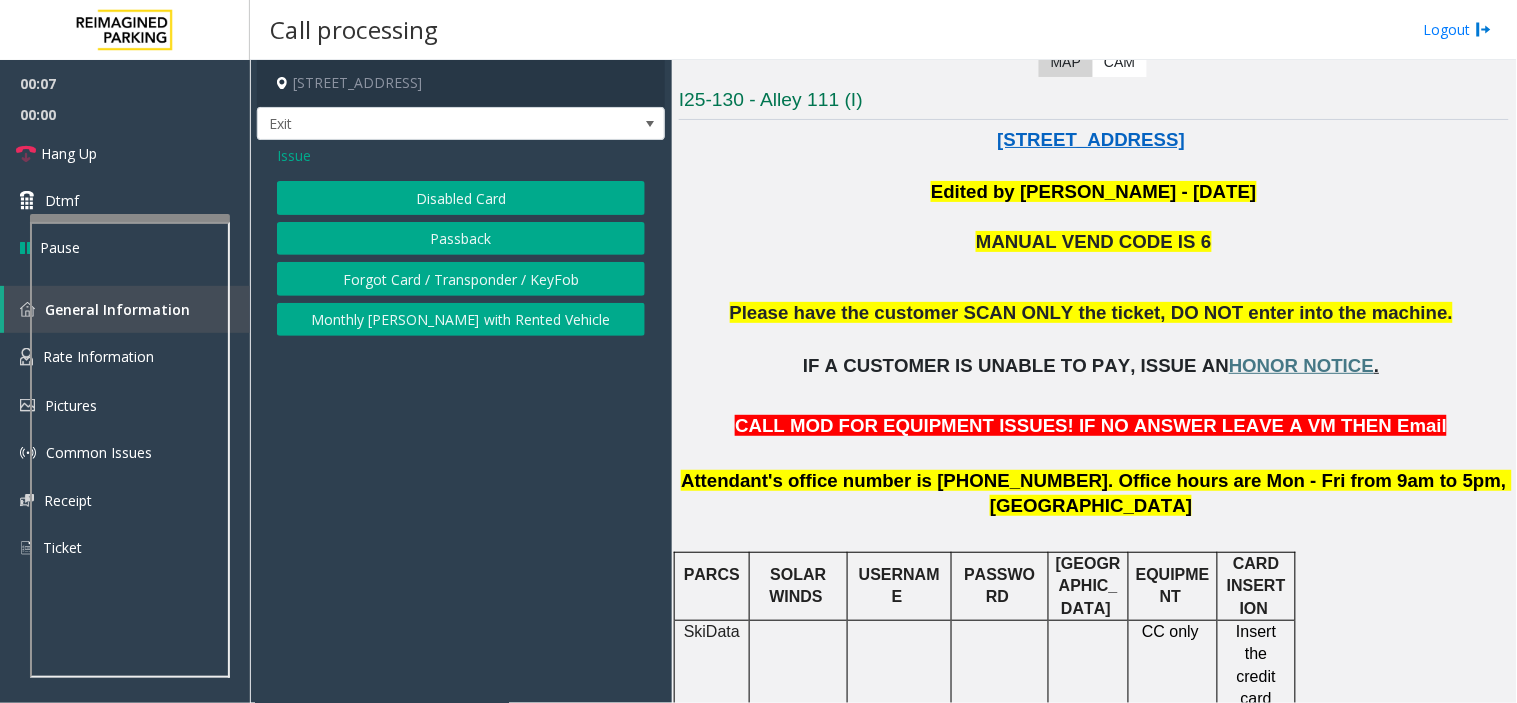 click on "Forgot Card / Transponder / KeyFob" 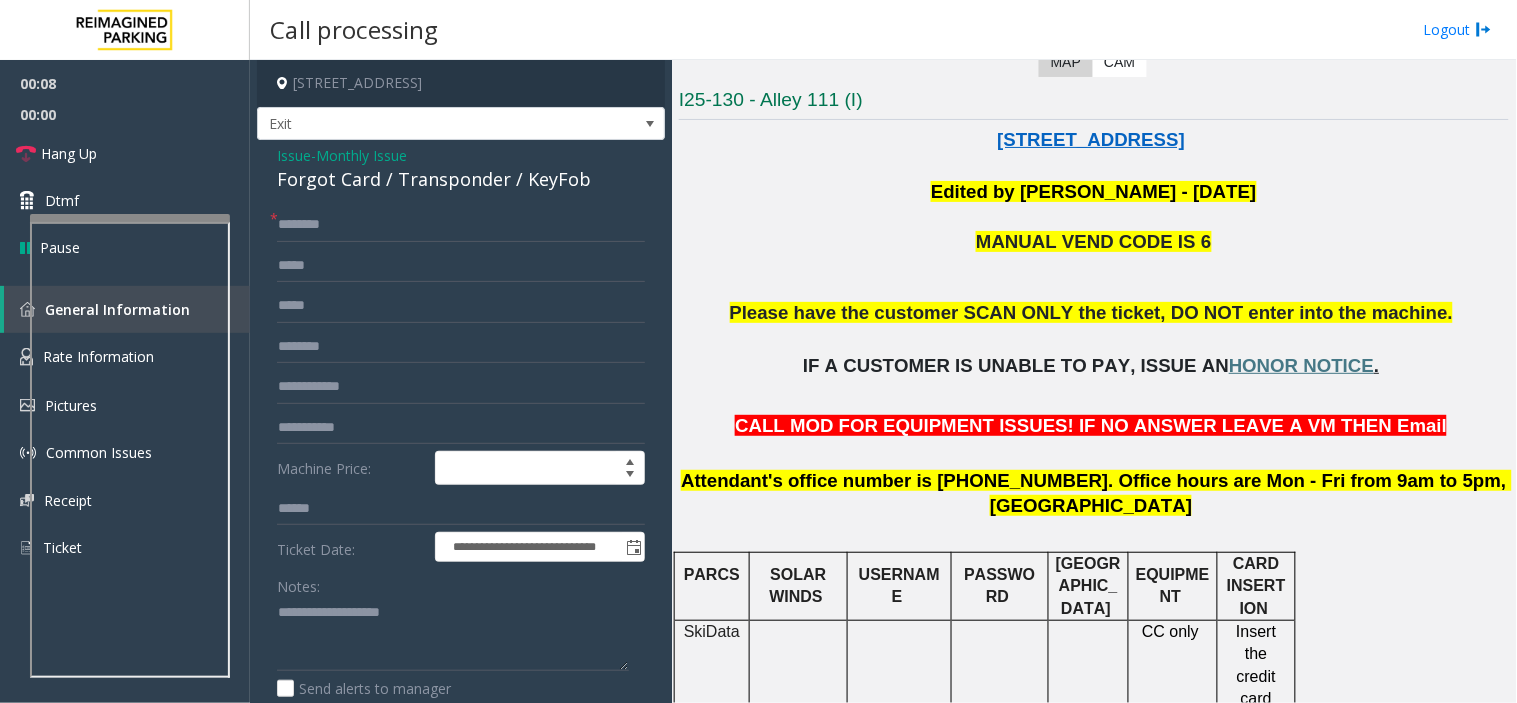 click on "Forgot Card / Transponder / KeyFob" 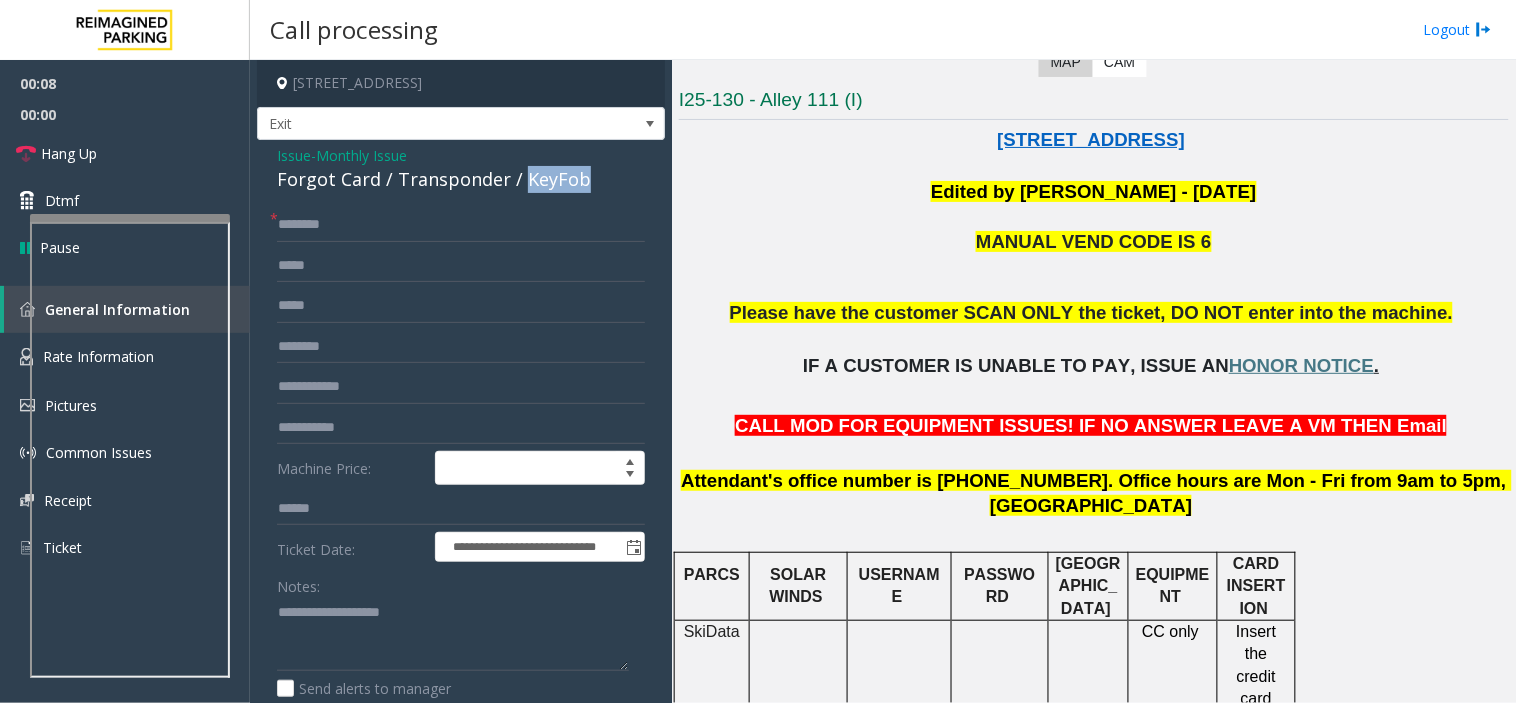 click on "Forgot Card / Transponder / KeyFob" 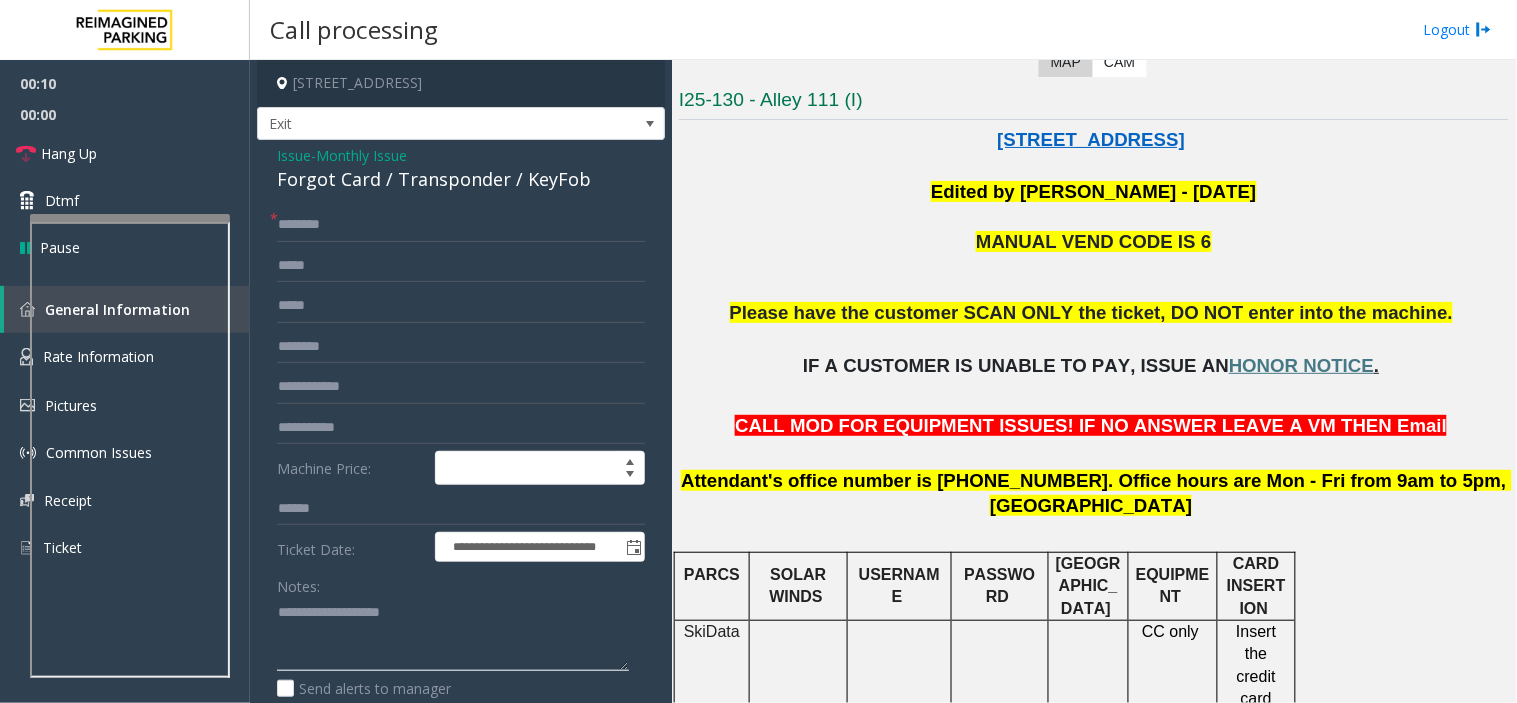 click 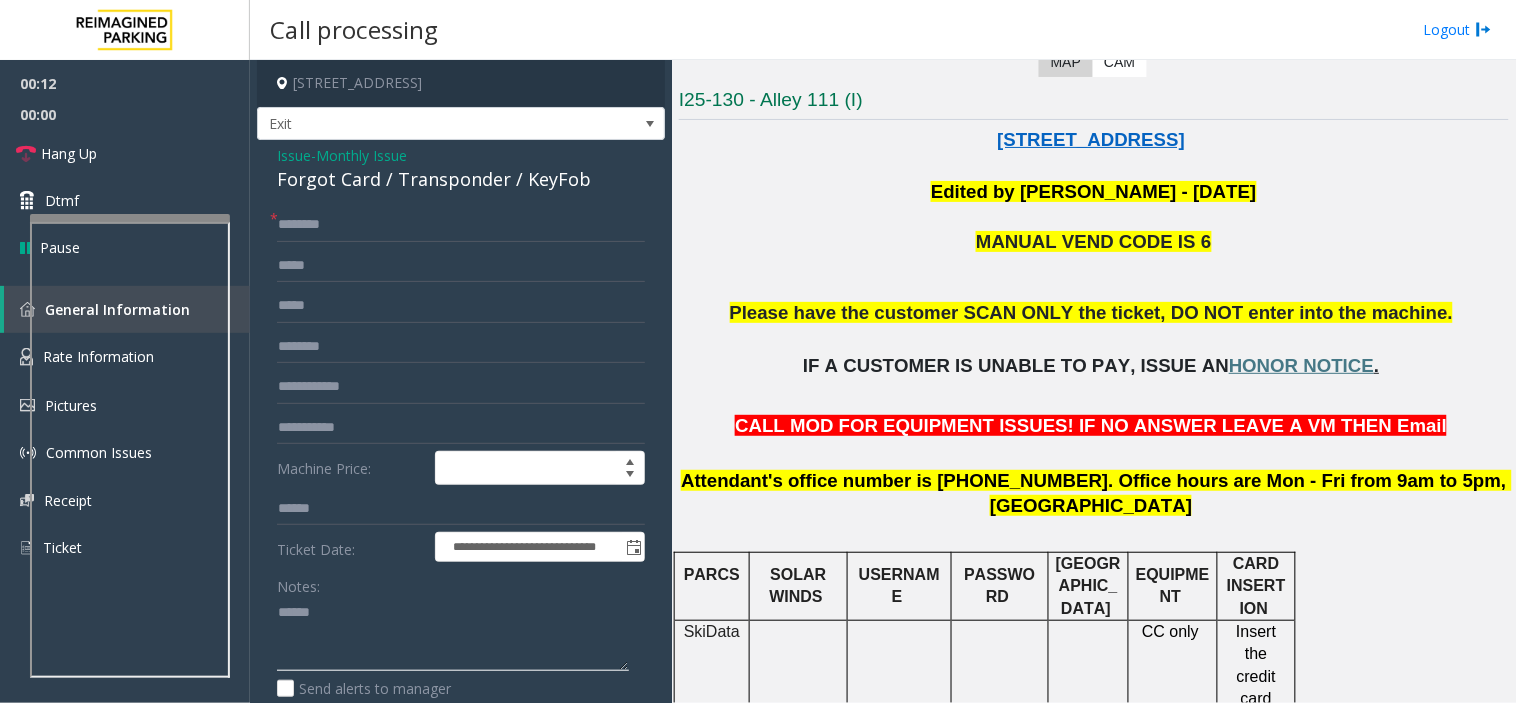 paste on "******" 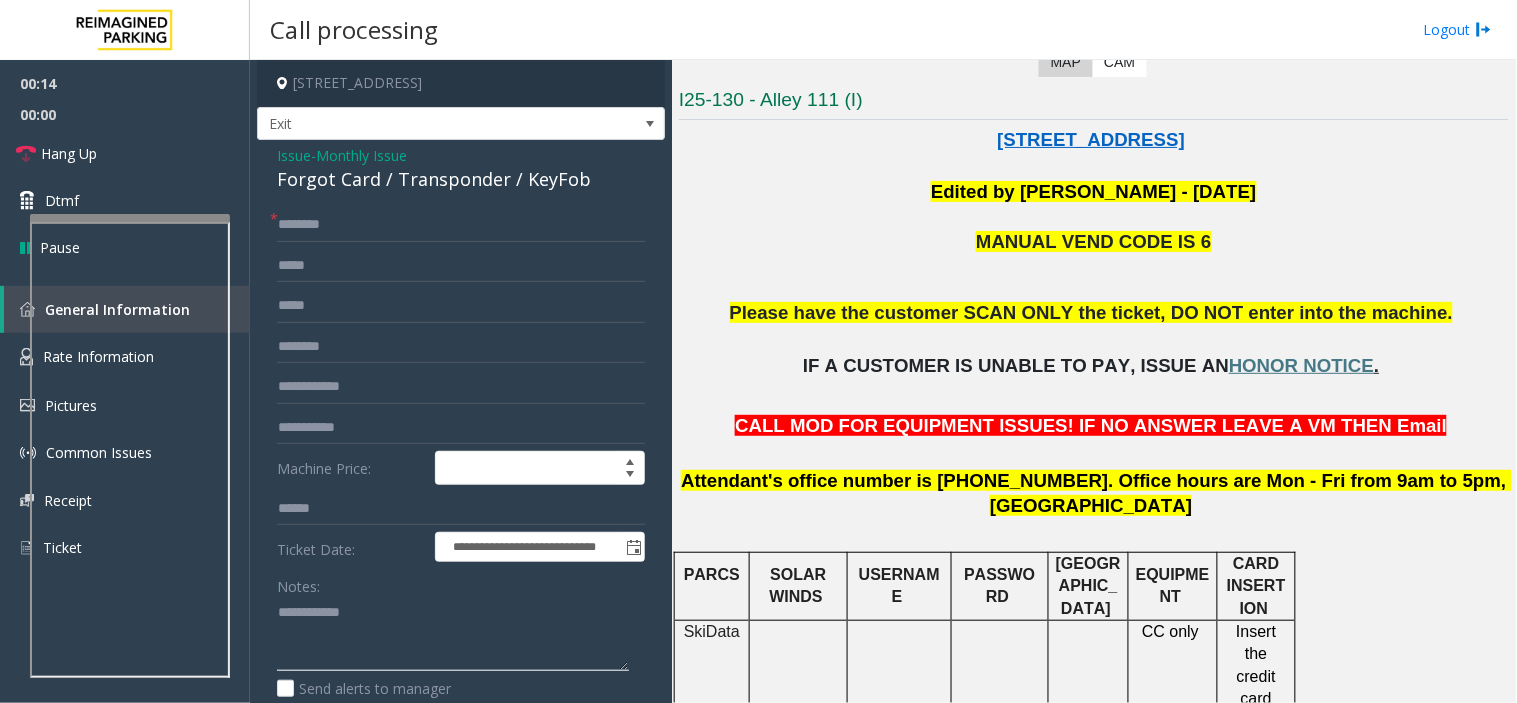 click 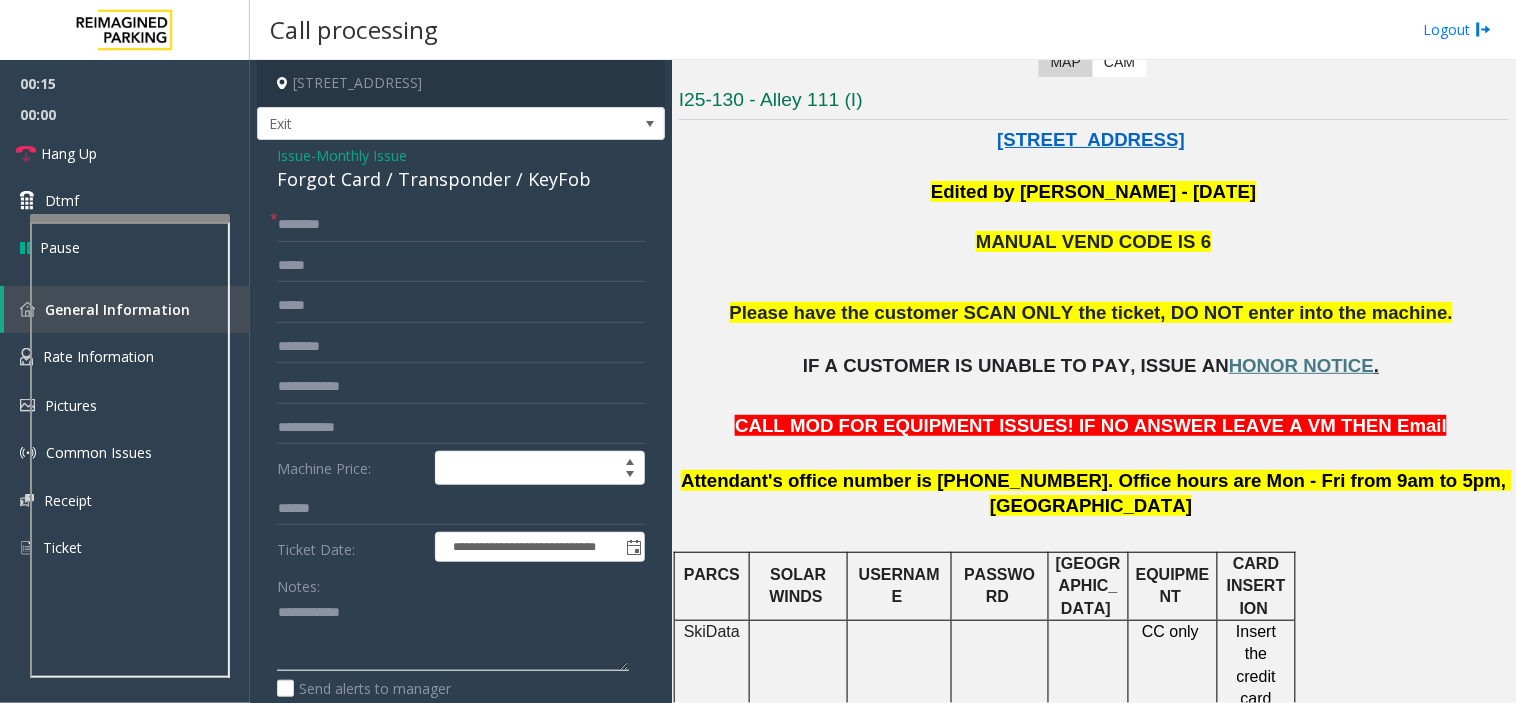 paste on "**********" 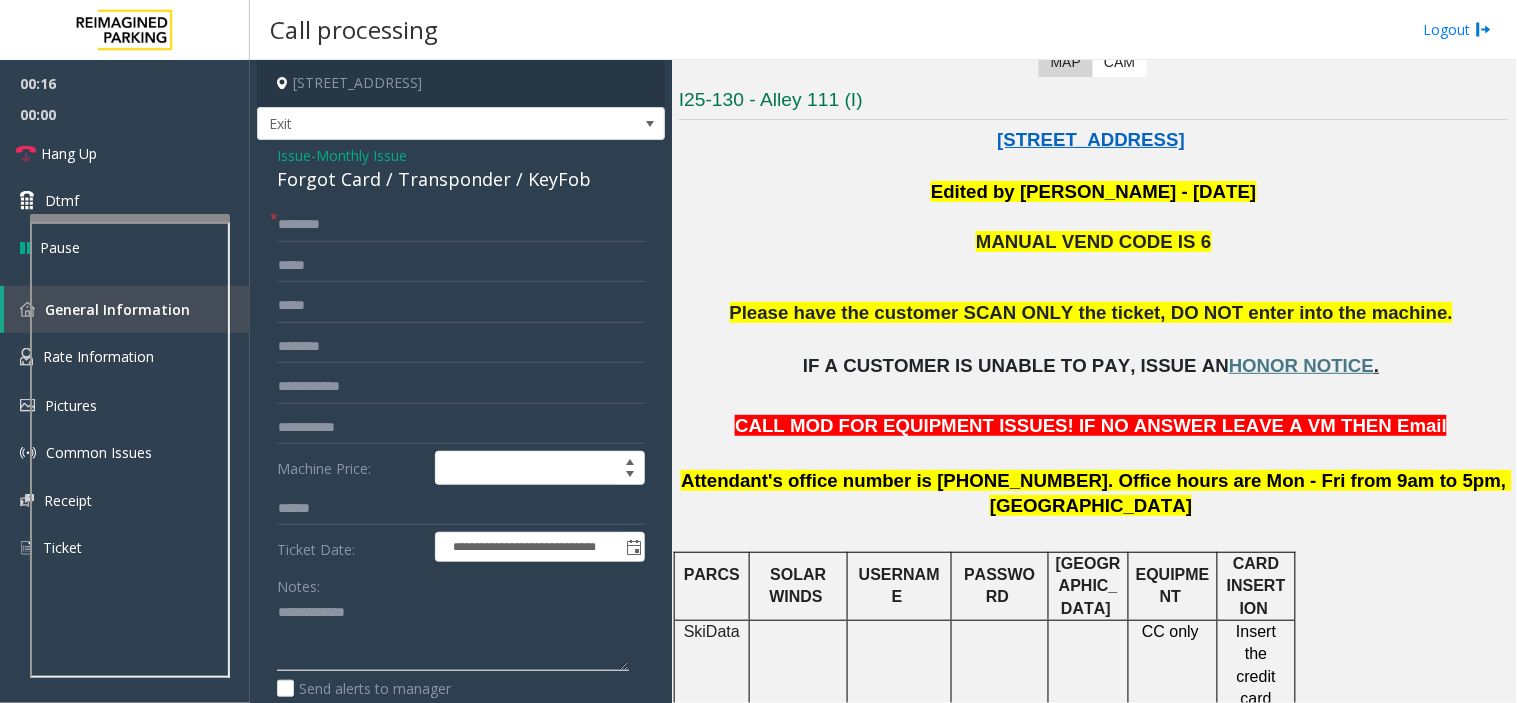 paste on "**********" 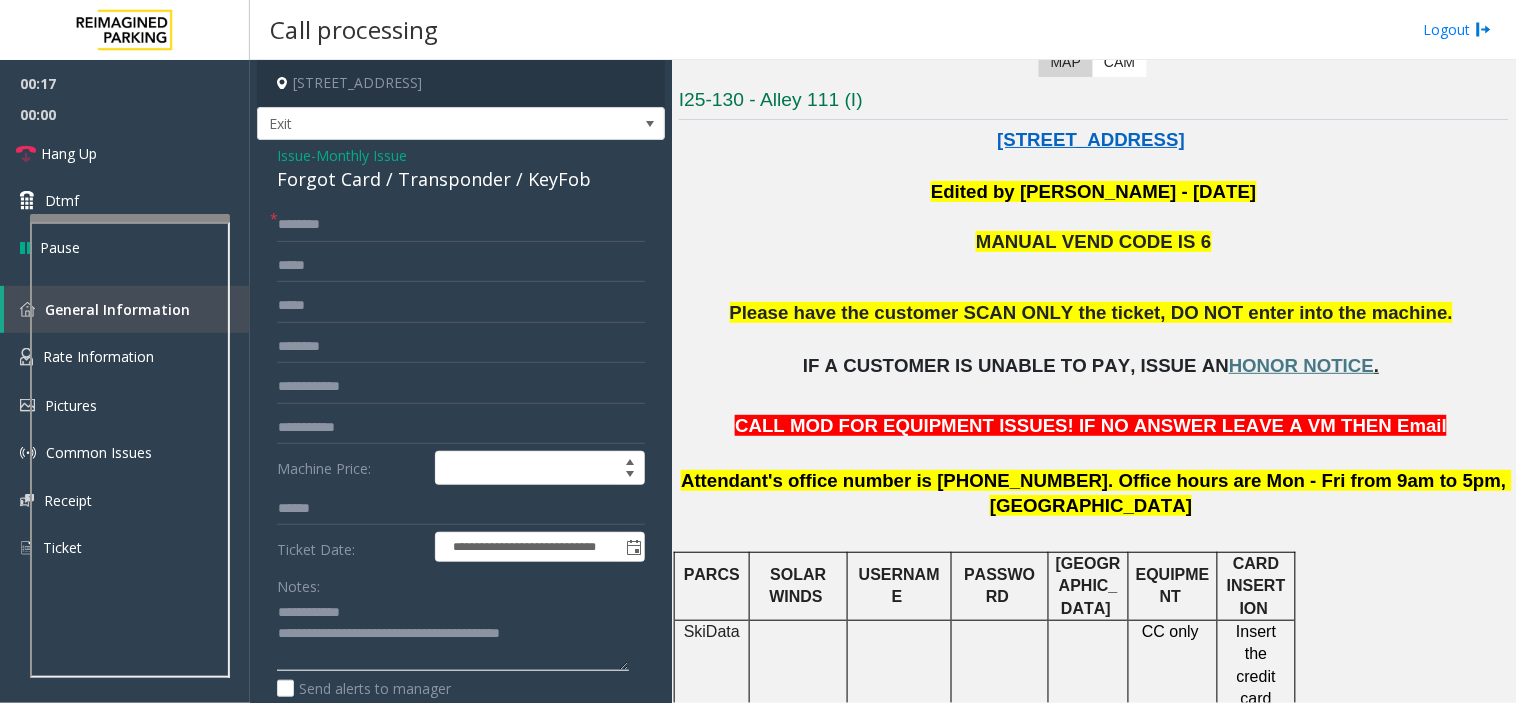 type on "**********" 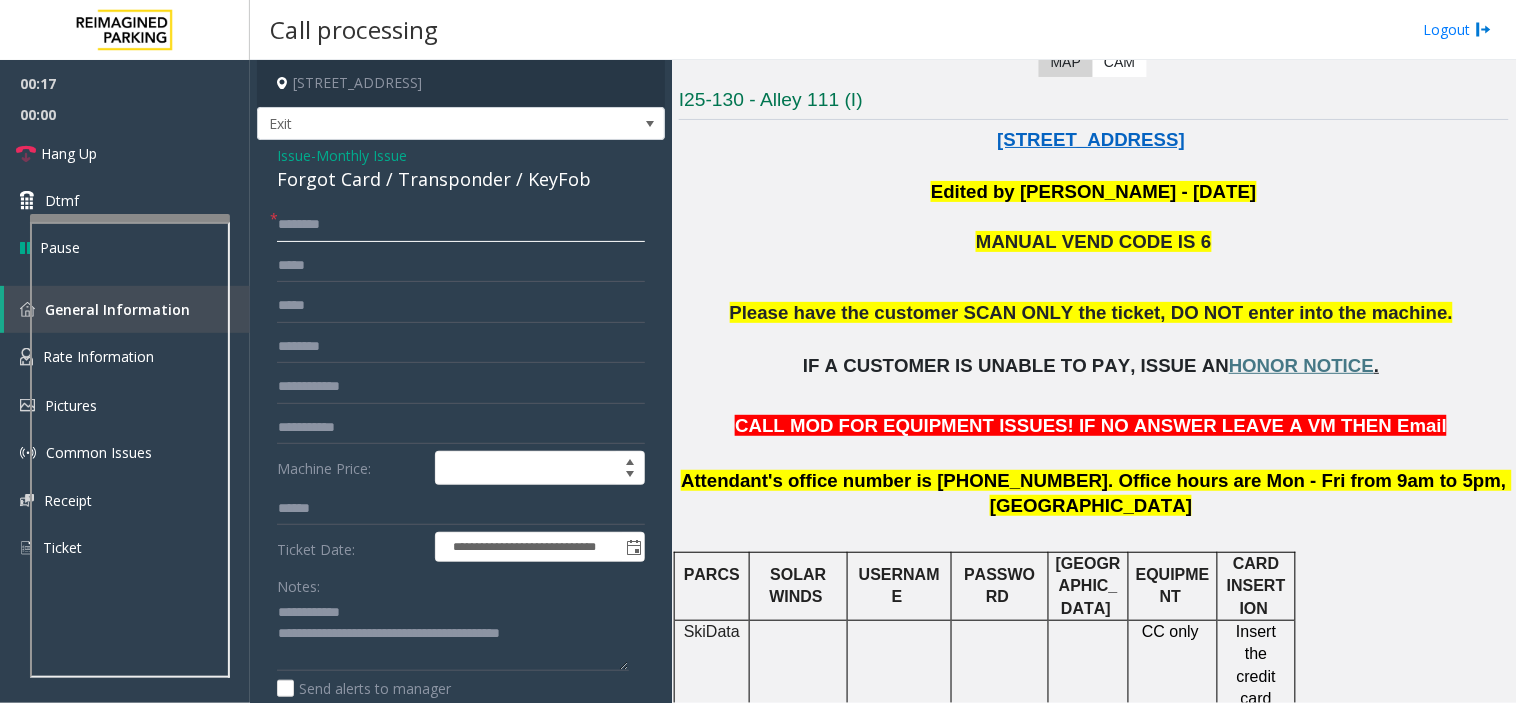 click 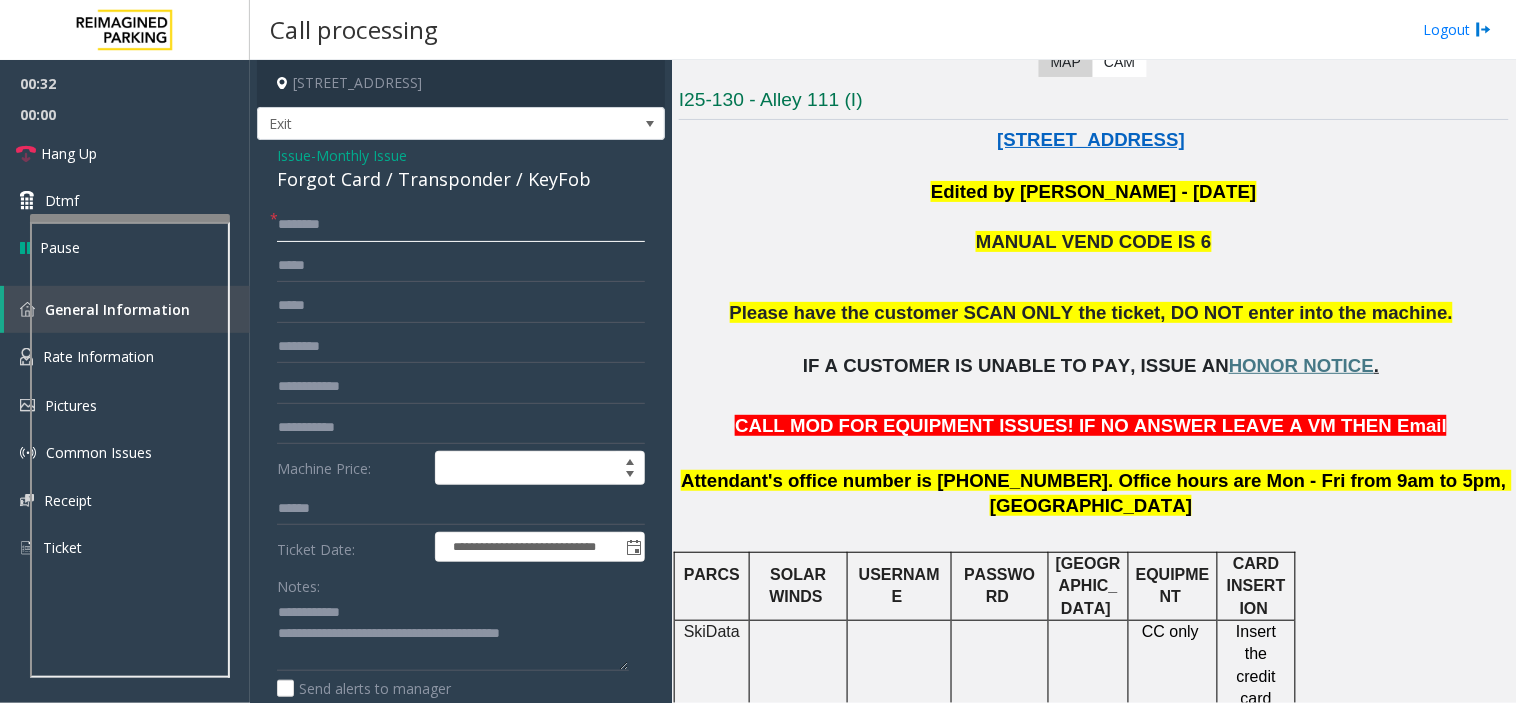 click on "******" 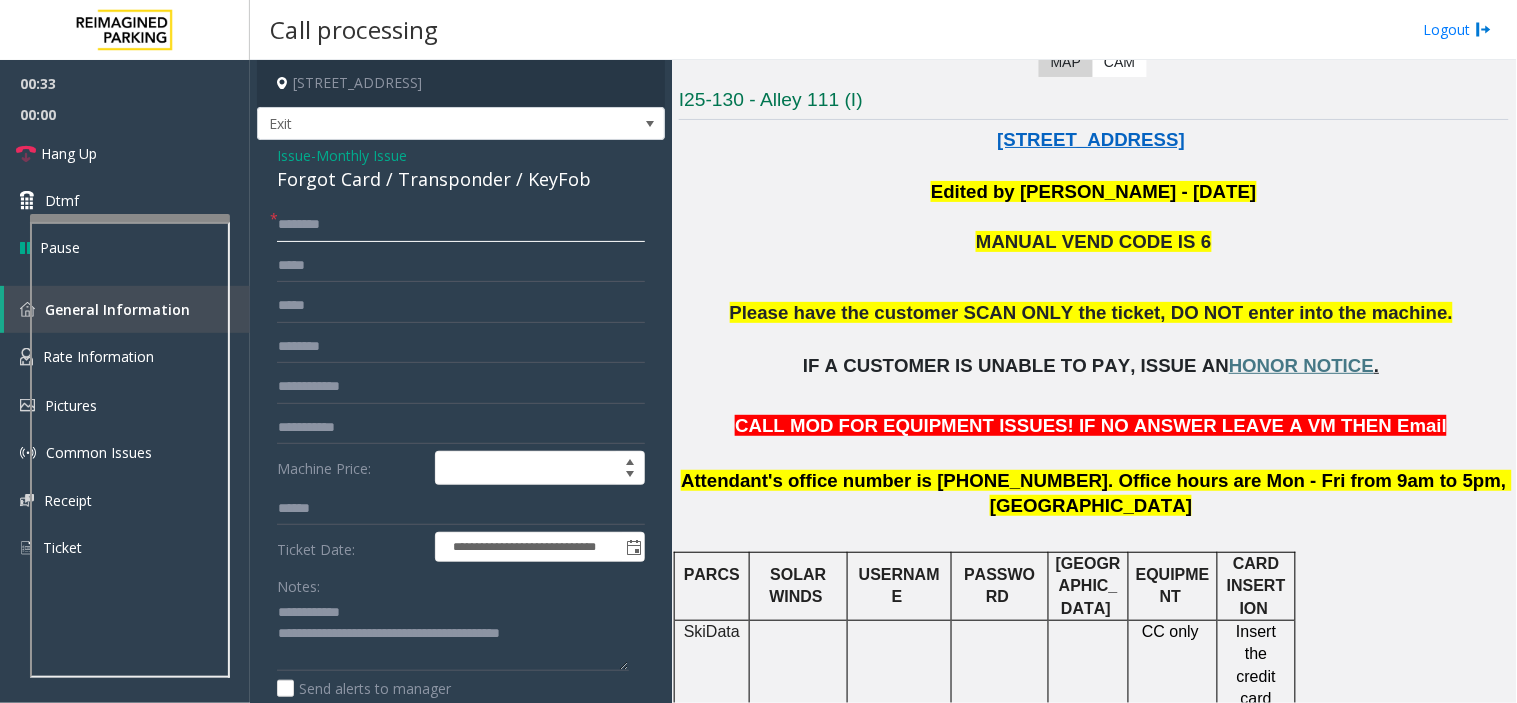 click on "******" 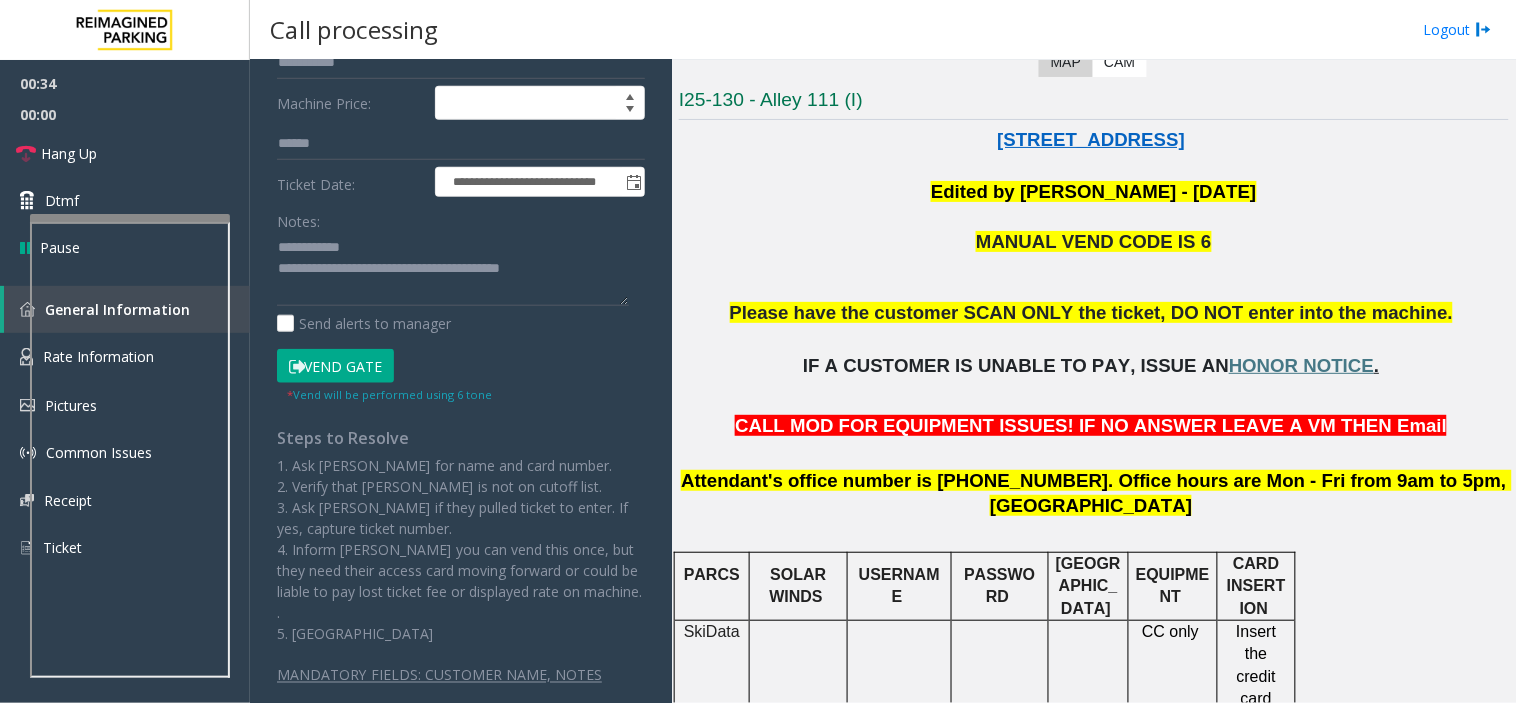scroll, scrollTop: 368, scrollLeft: 0, axis: vertical 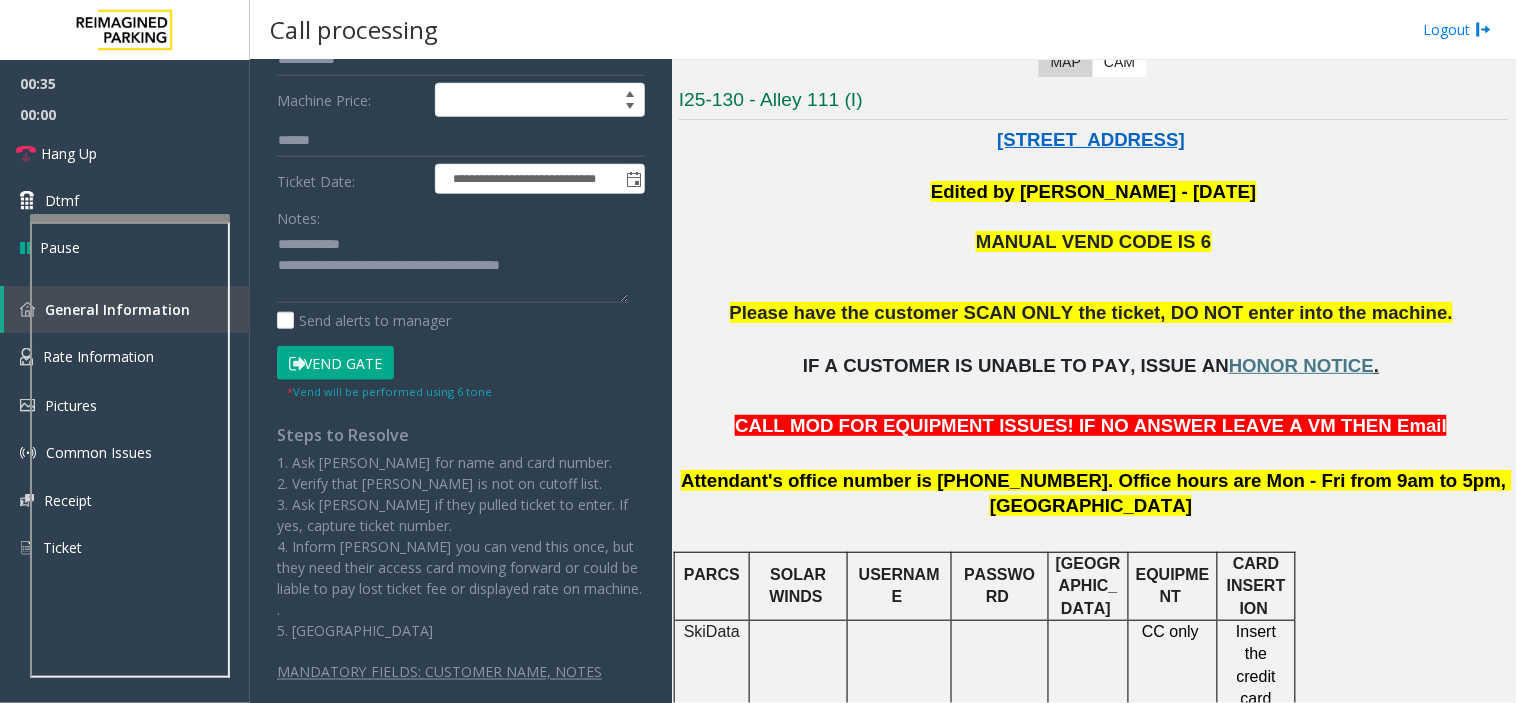 type on "******" 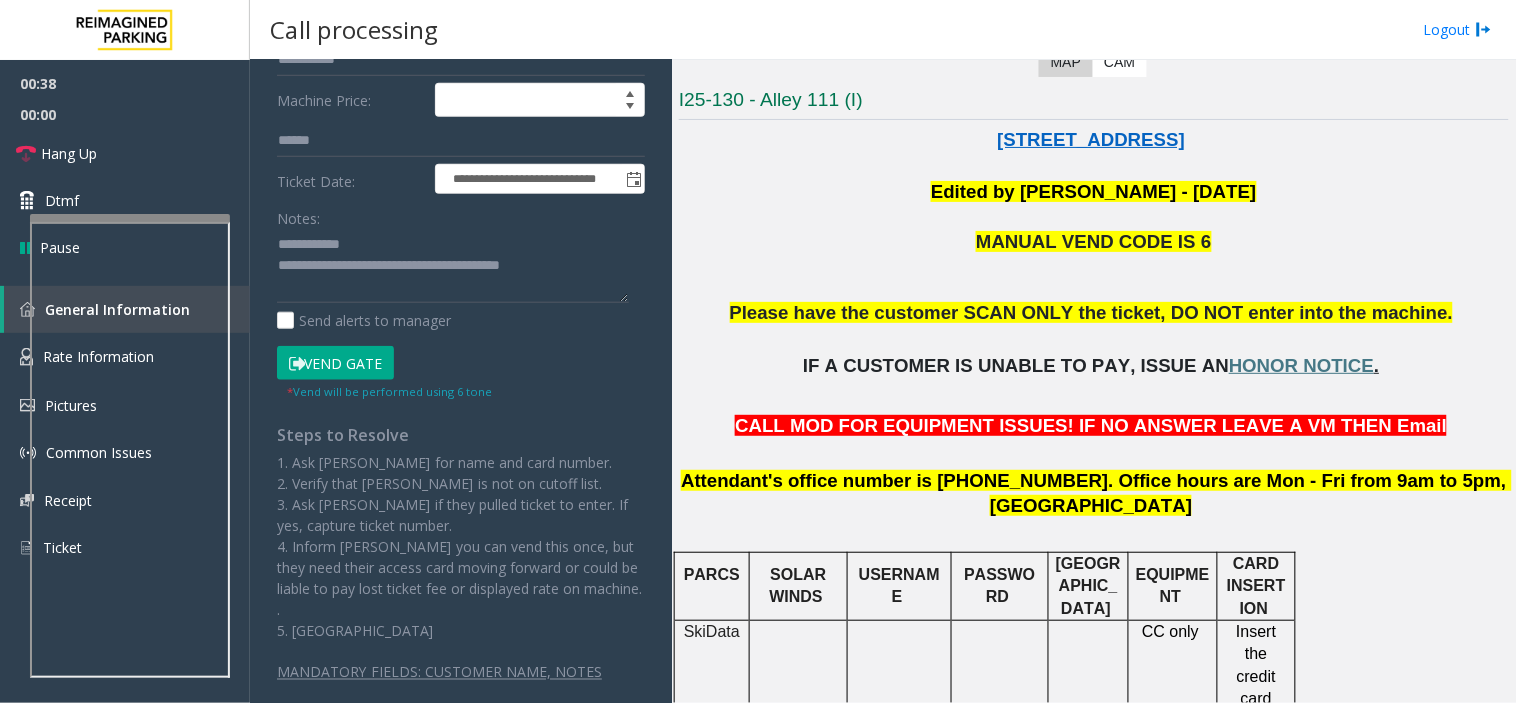 click on "Vend Gate" 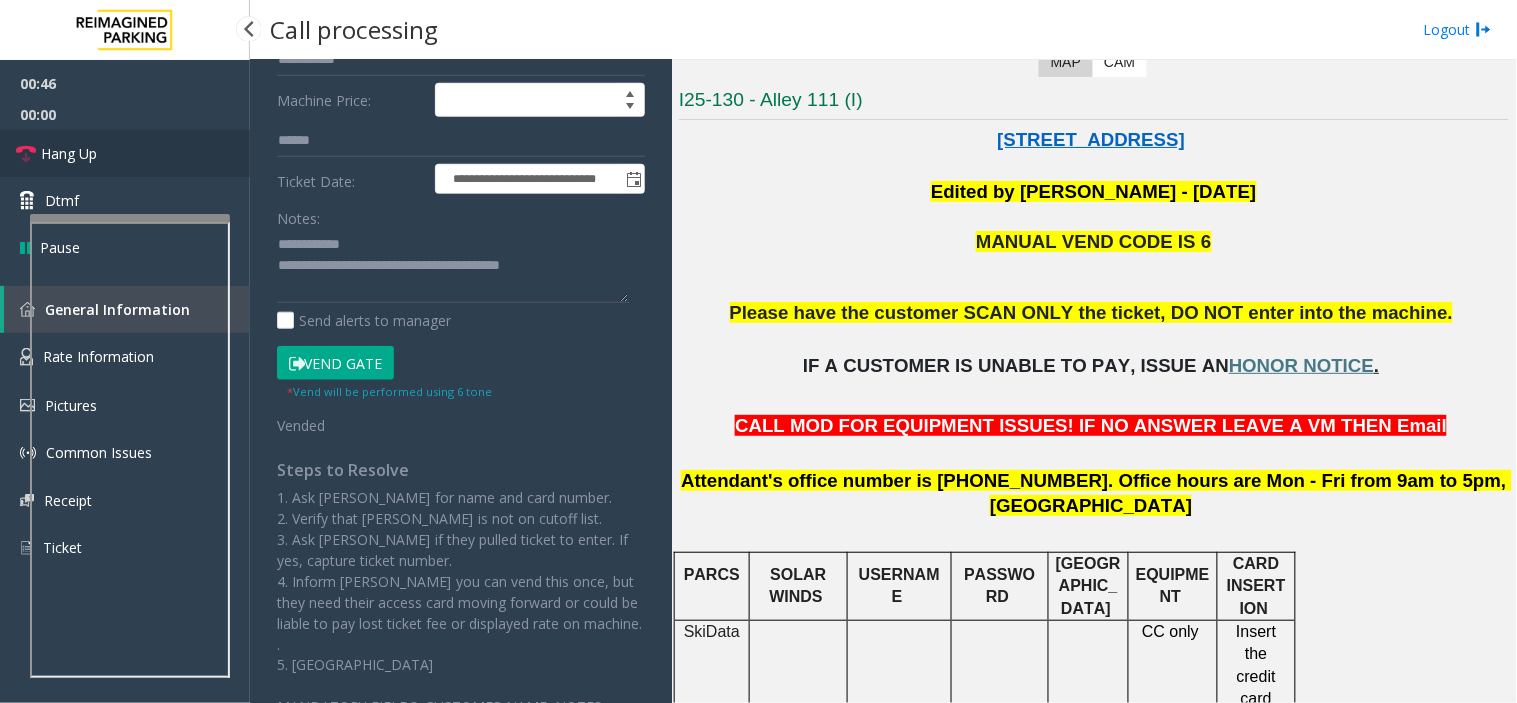 click on "Hang Up" at bounding box center (125, 153) 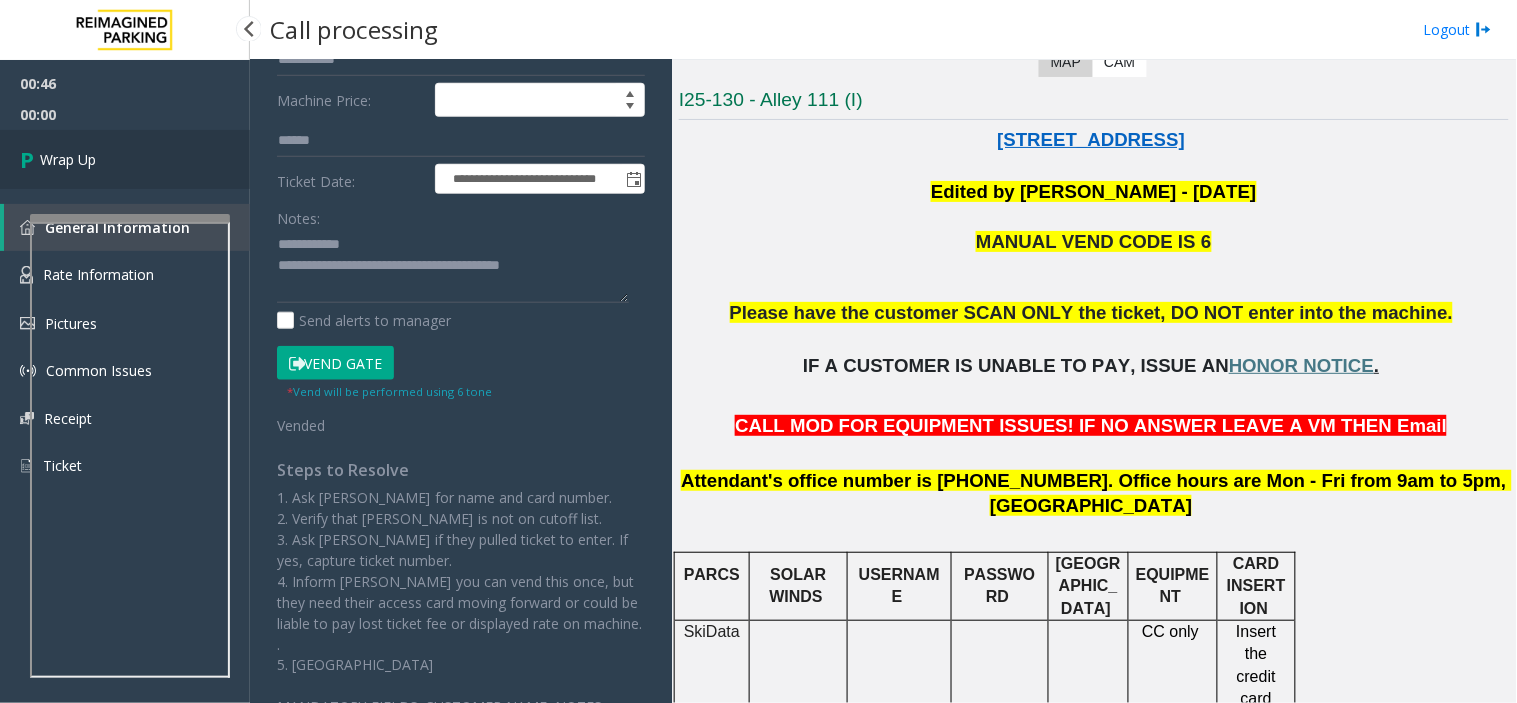 click on "Wrap Up" at bounding box center [125, 159] 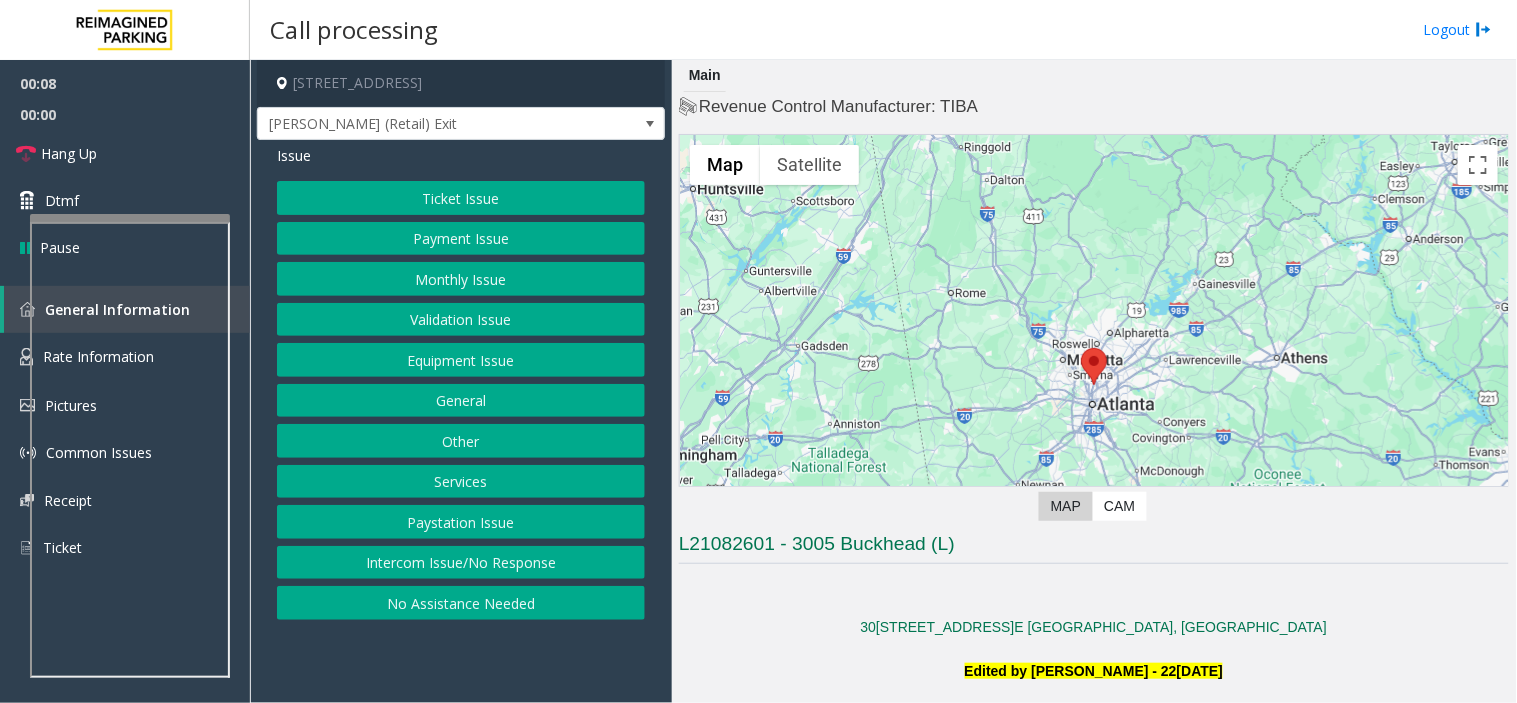 click on "L21082601 - 3005 Buckhead (L)" 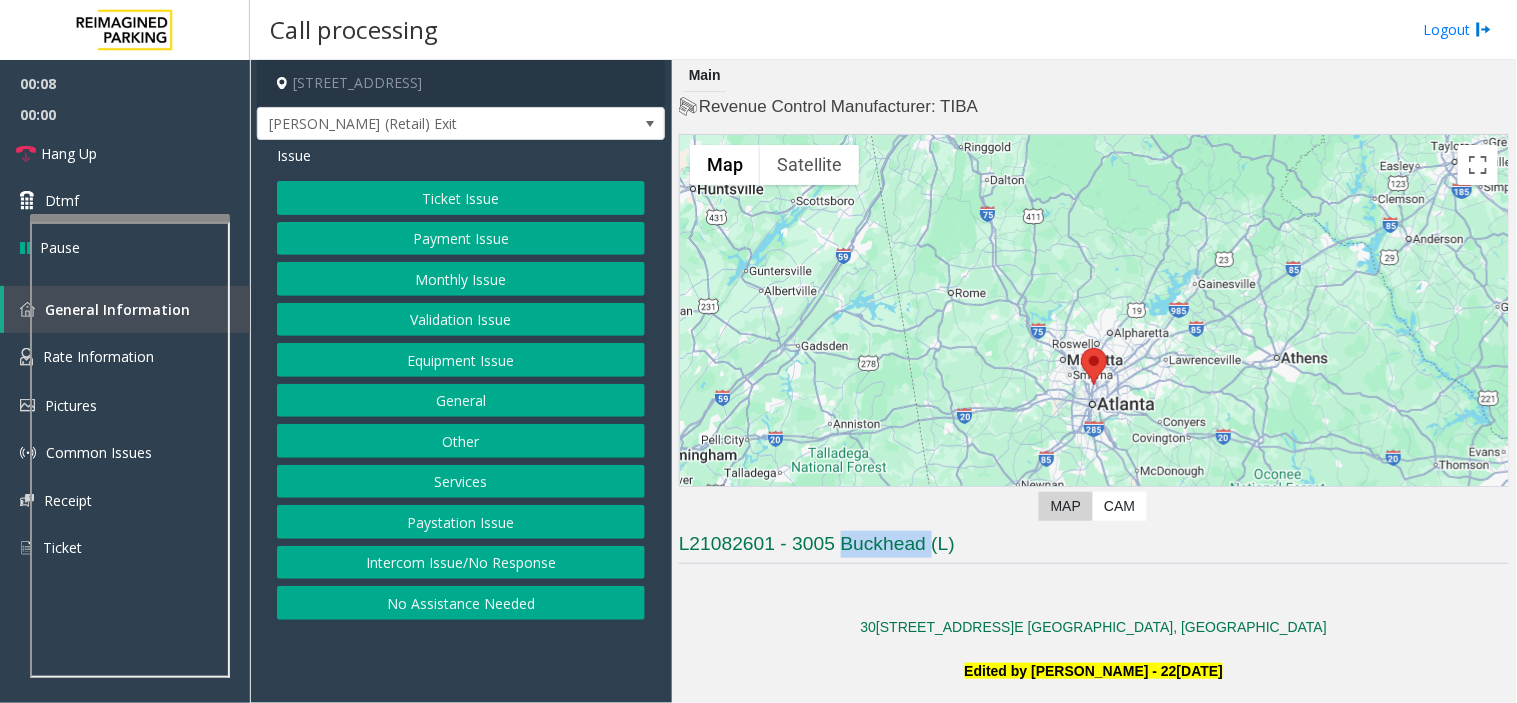 click on "L21082601 - 3005 Buckhead (L)" 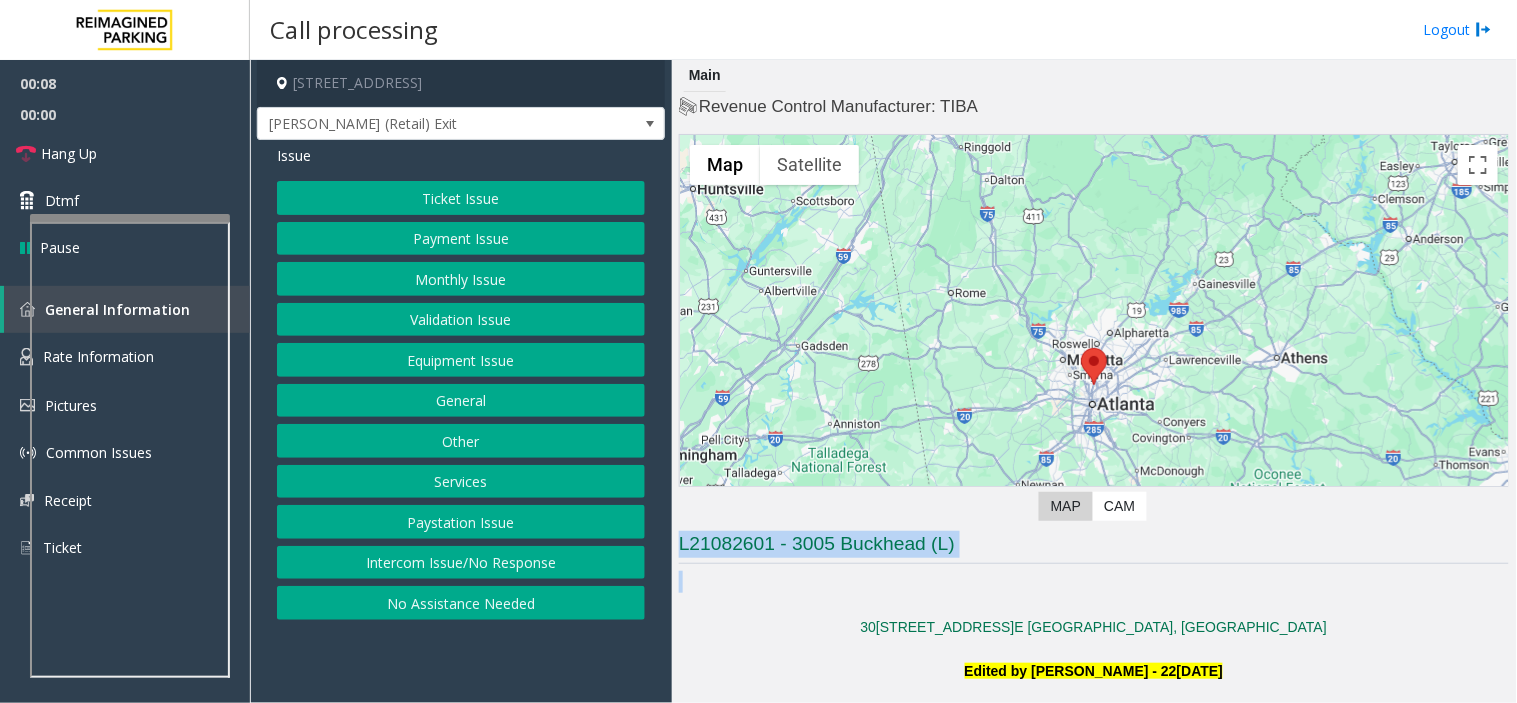 click on "L21082601 - 3005 Buckhead (L)" 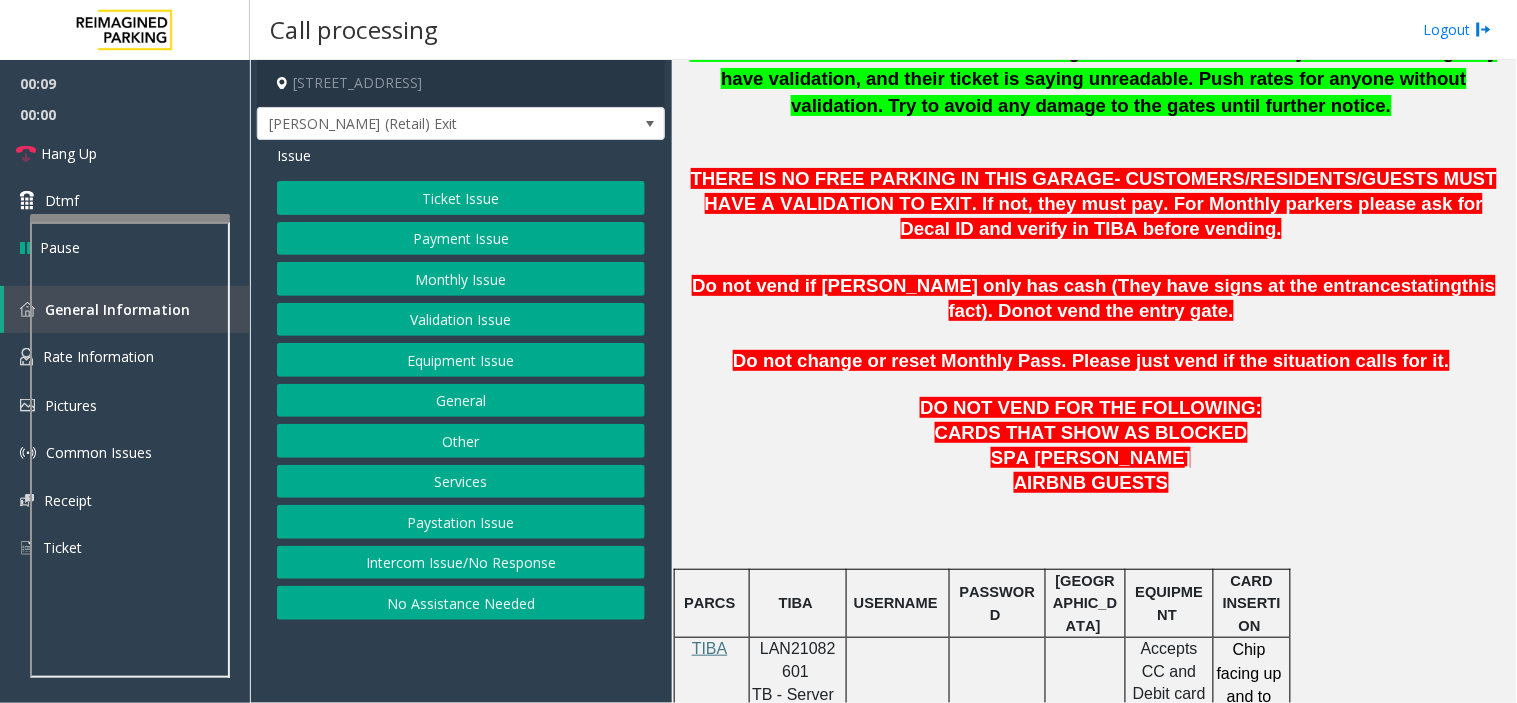 scroll, scrollTop: 777, scrollLeft: 0, axis: vertical 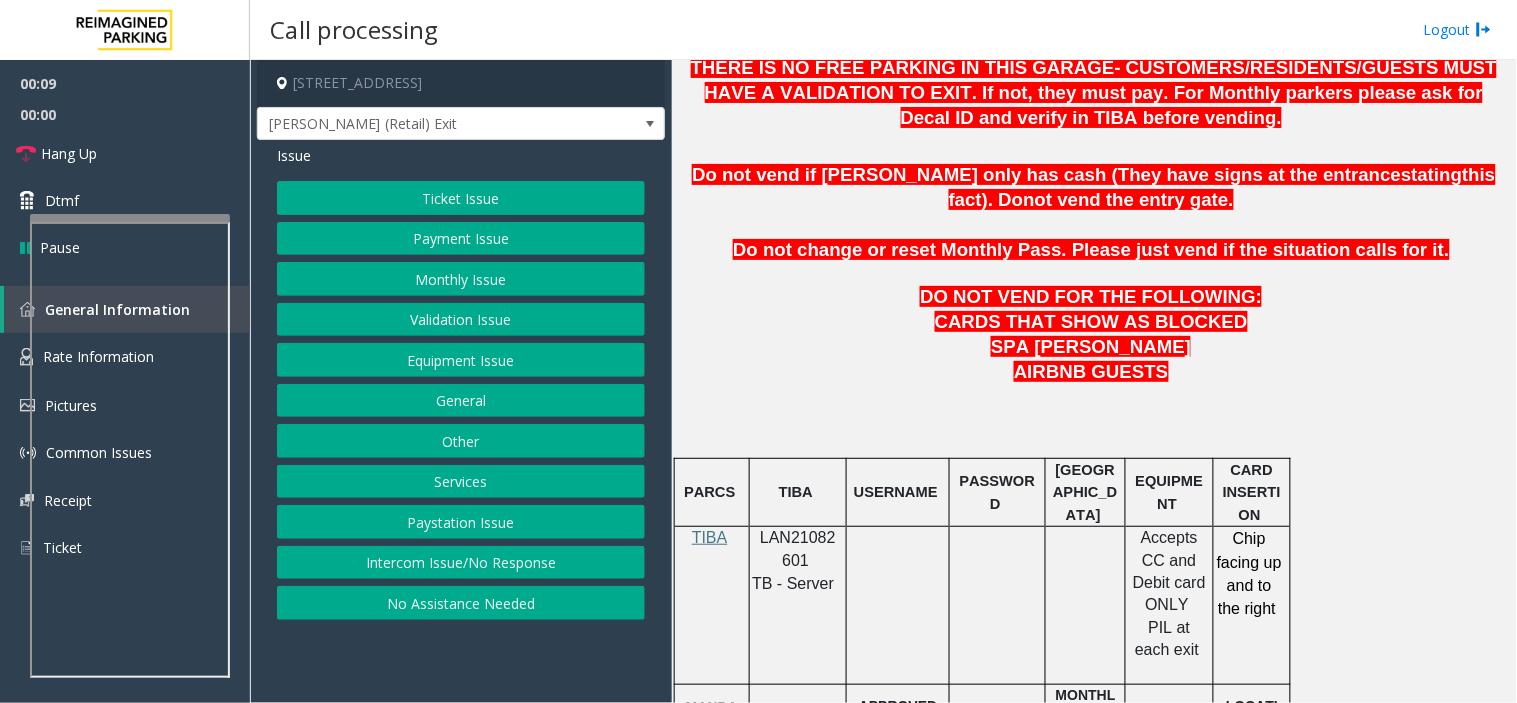 click on "LAN21082601" 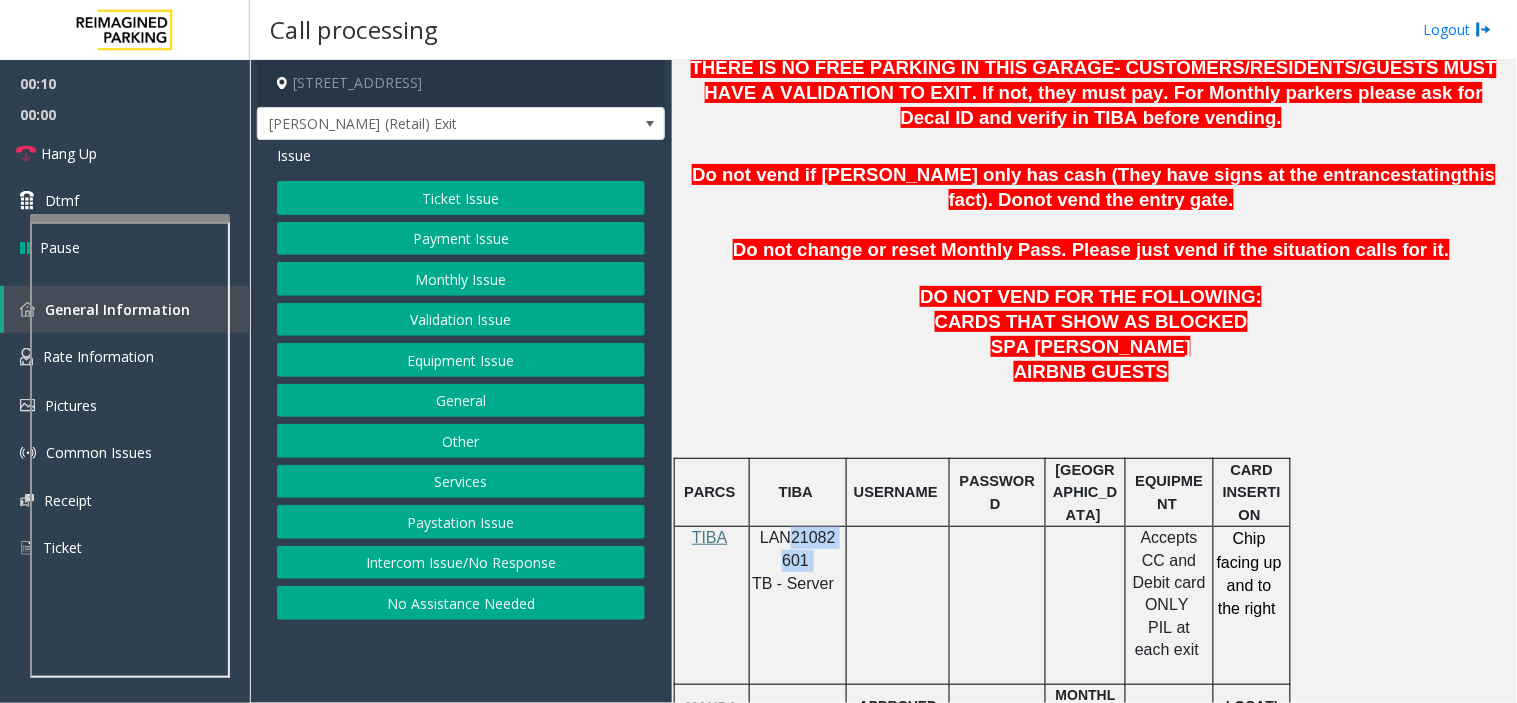 drag, startPoint x: 830, startPoint y: 553, endPoint x: 786, endPoint y: 543, distance: 45.122055 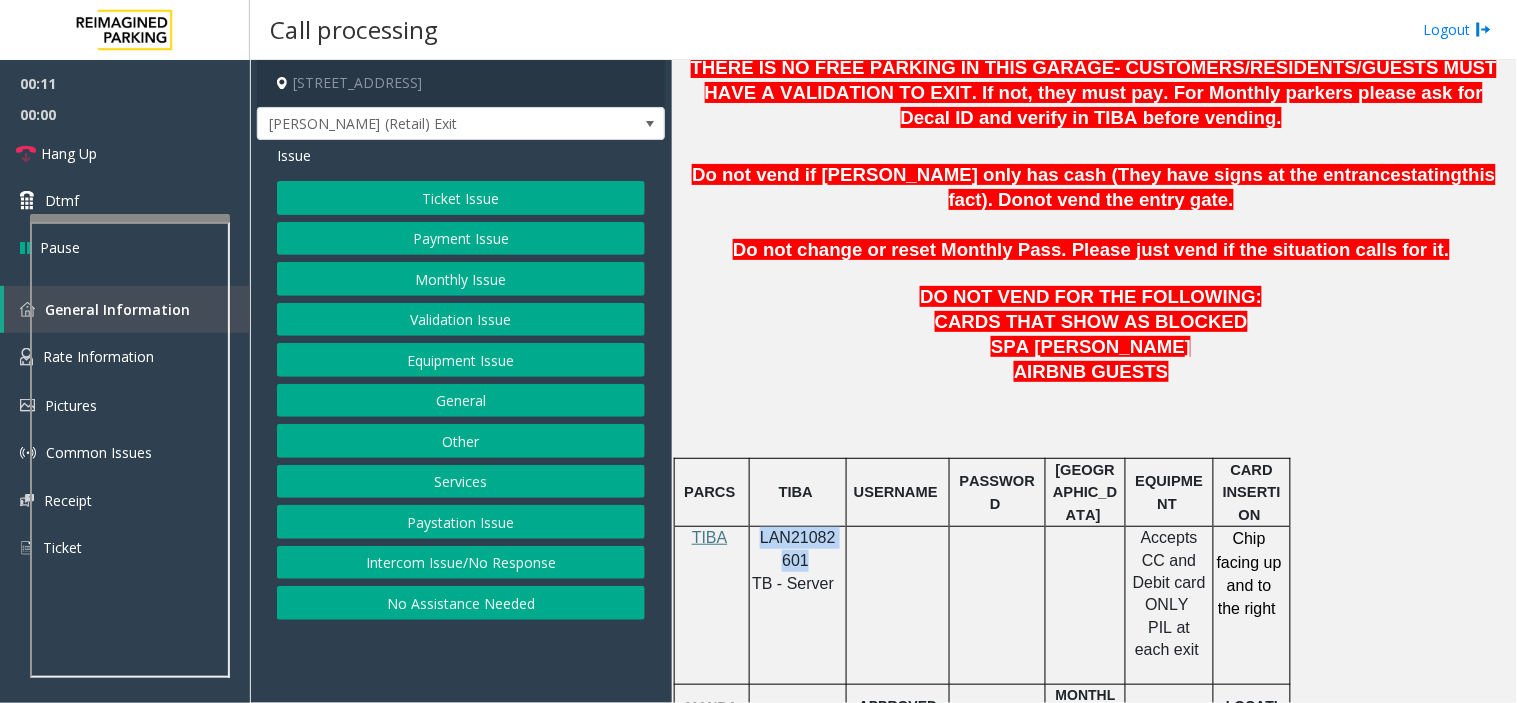 drag, startPoint x: 786, startPoint y: 543, endPoint x: 772, endPoint y: 544, distance: 14.035668 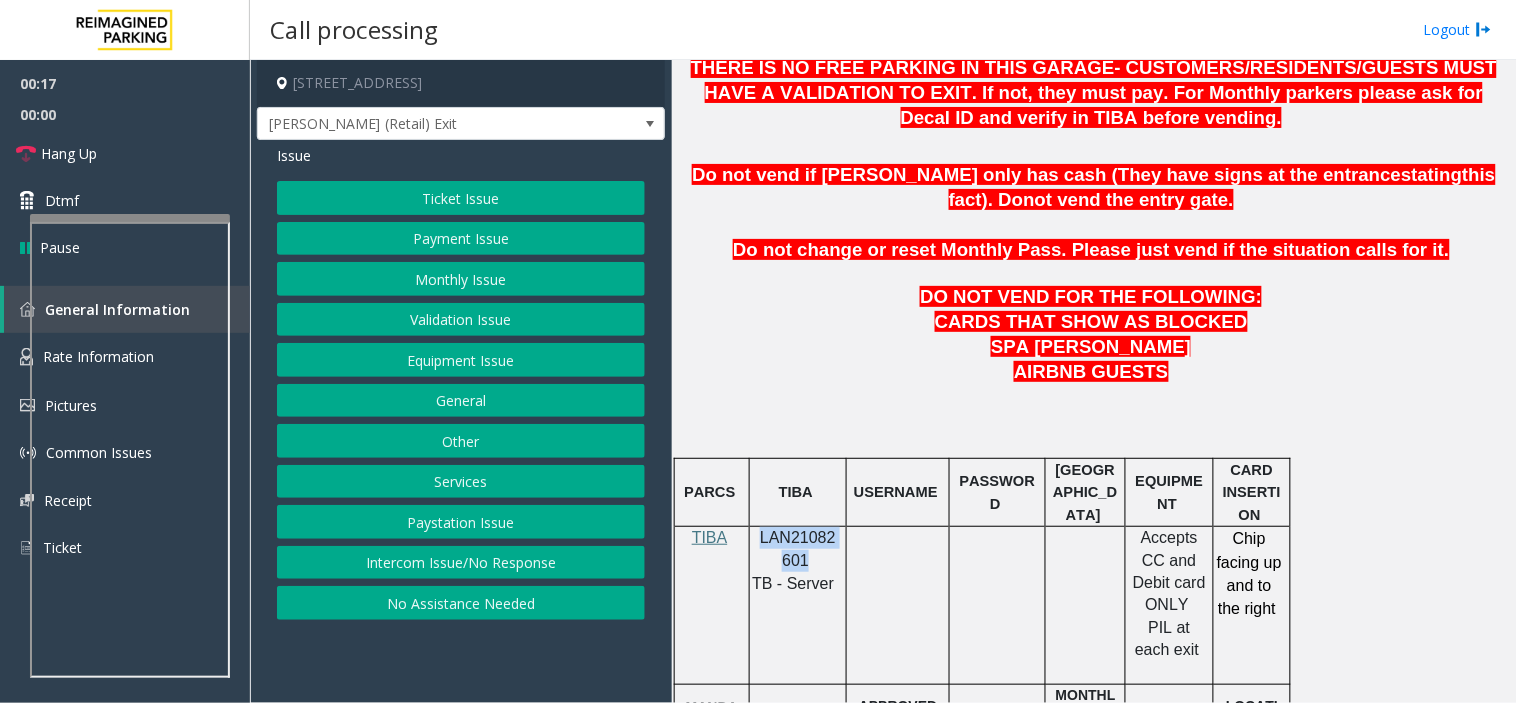 click on "Ticket Issue" 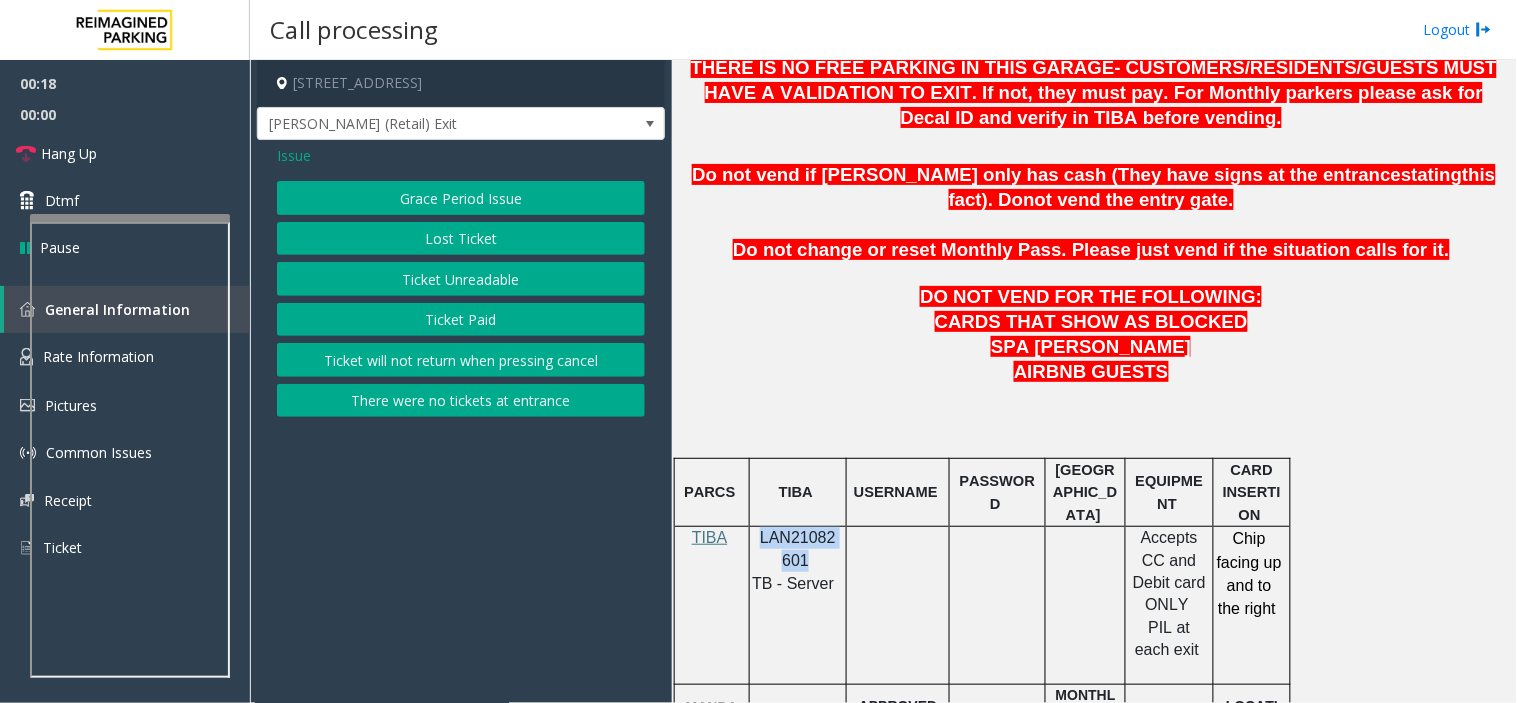 click on "Ticket Unreadable" 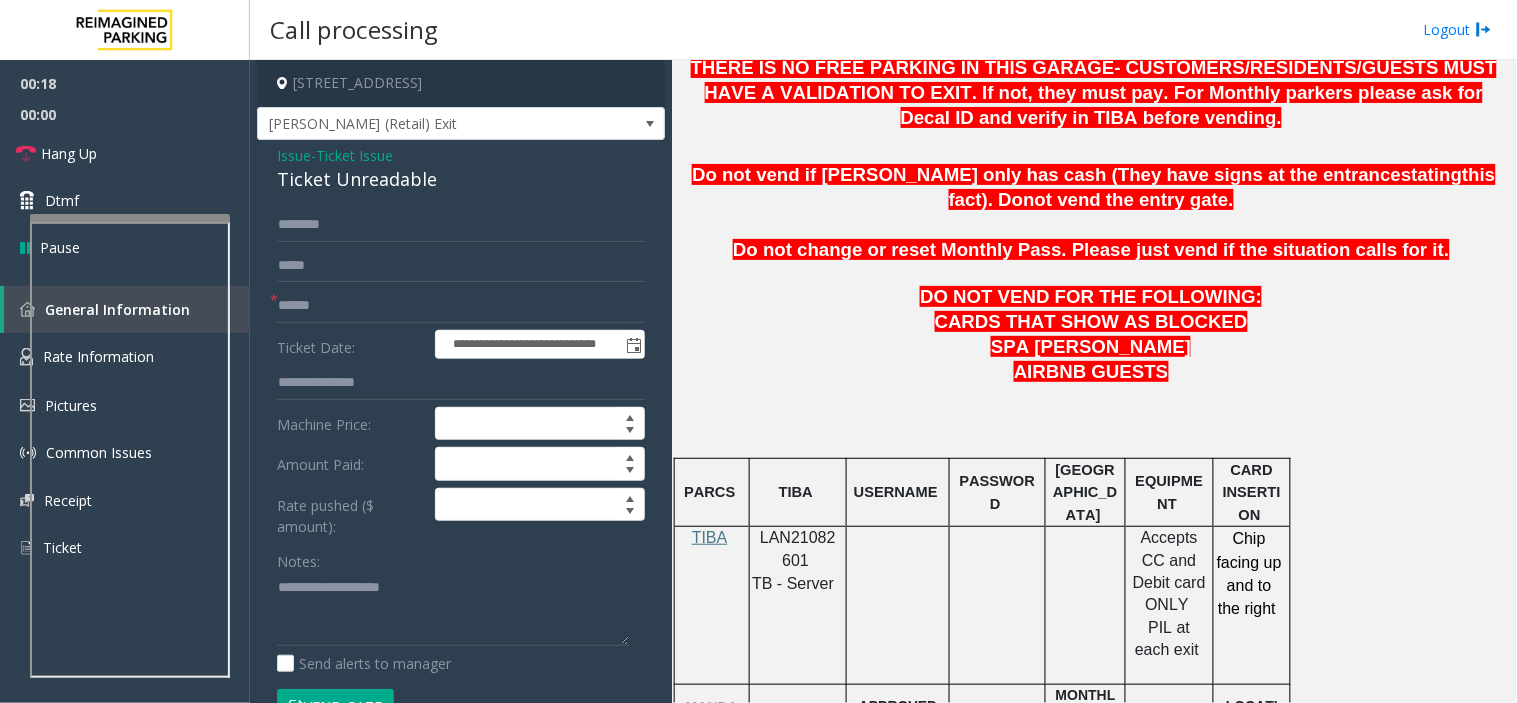 click on "Ticket Unreadable" 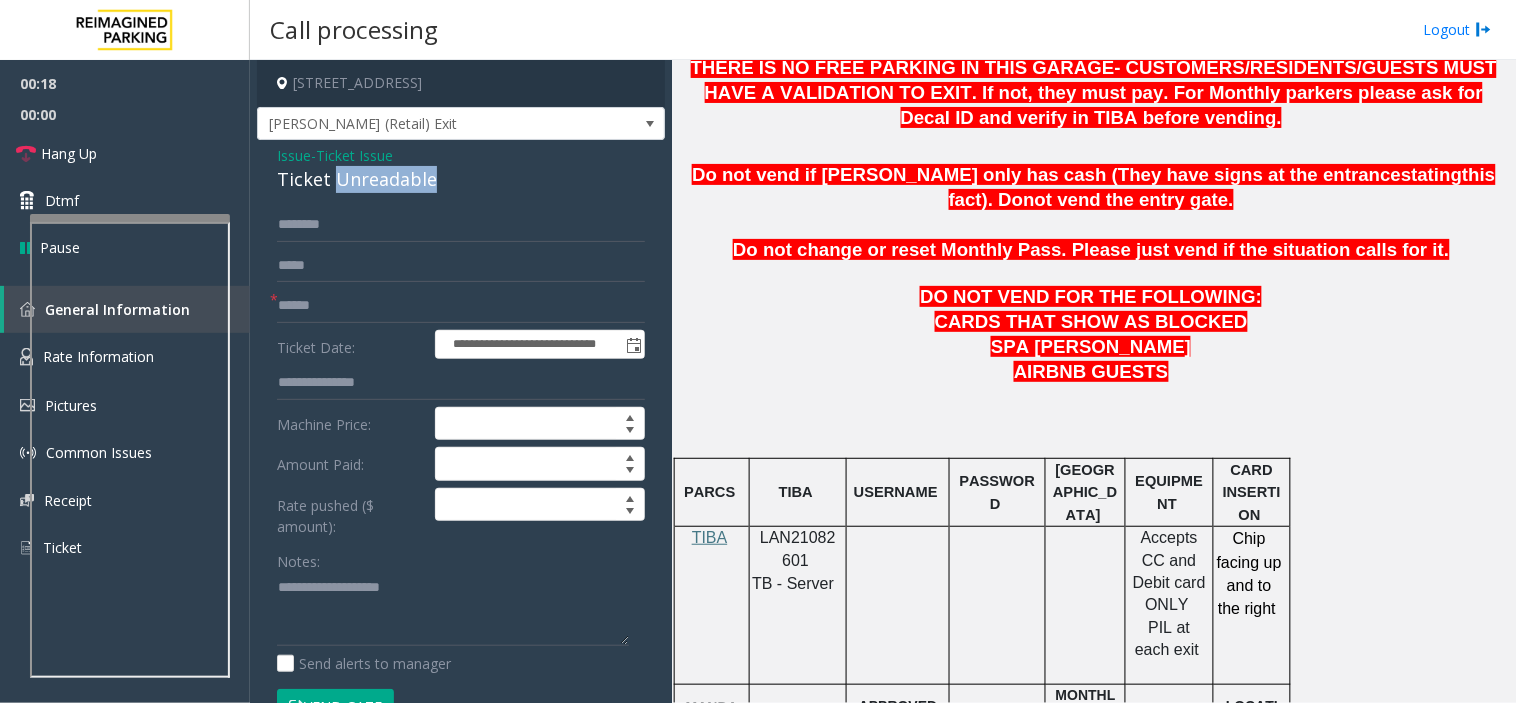click on "Ticket Unreadable" 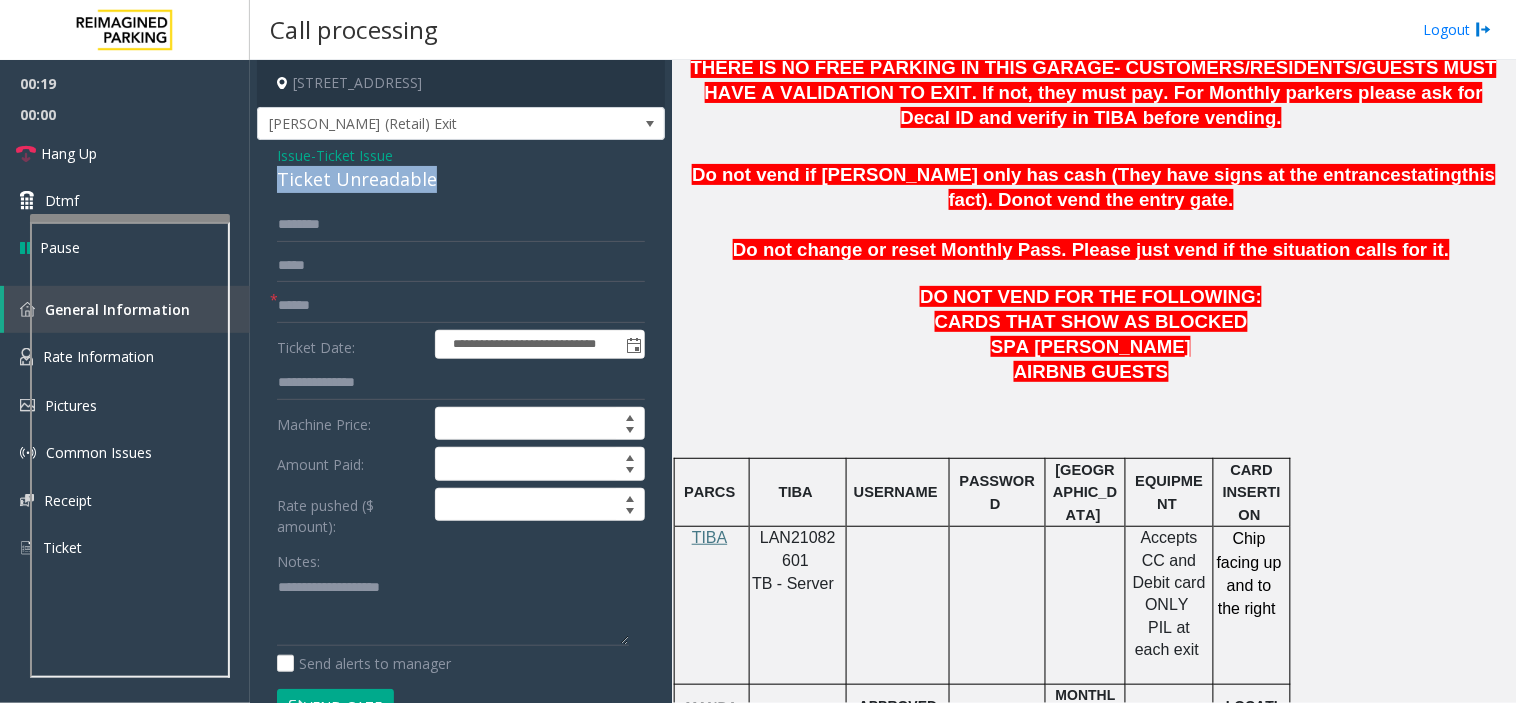 click on "Ticket Unreadable" 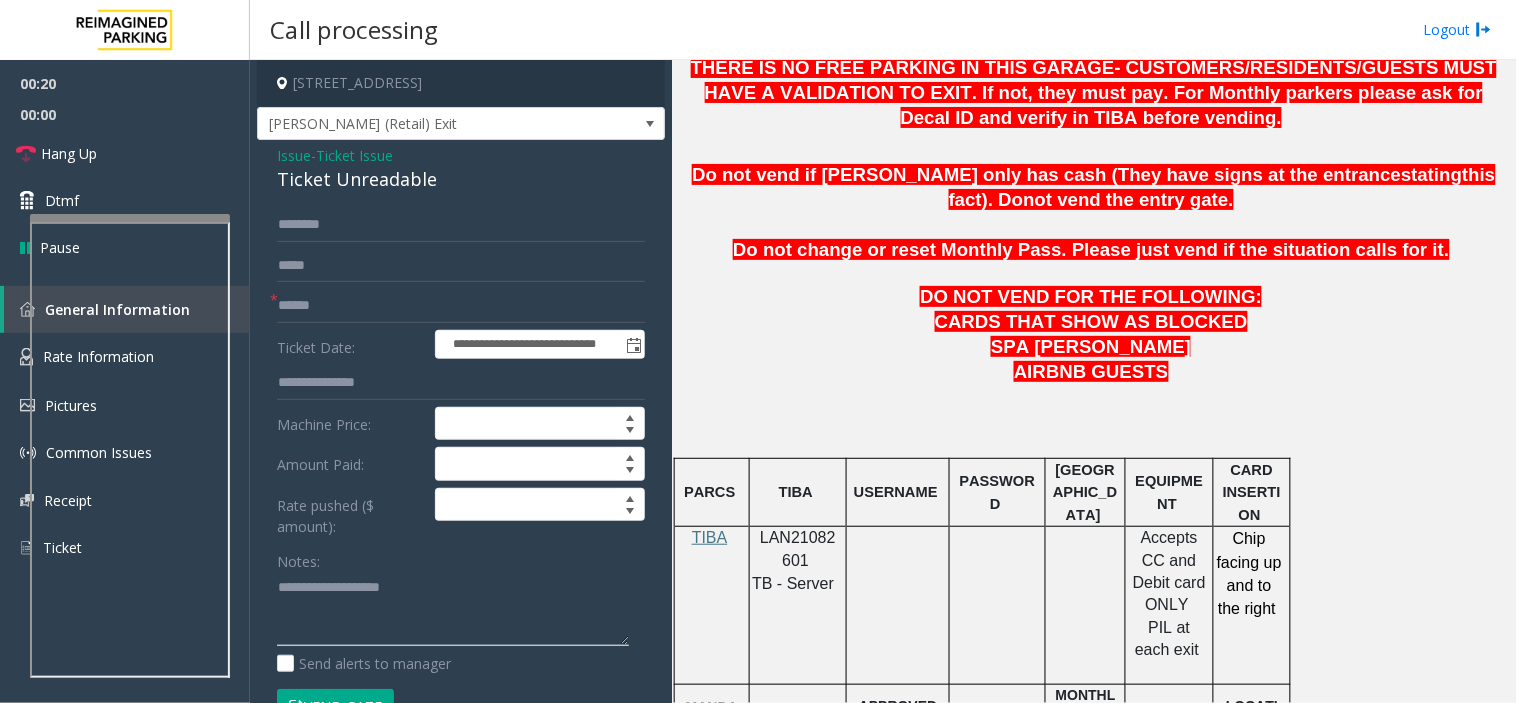 click 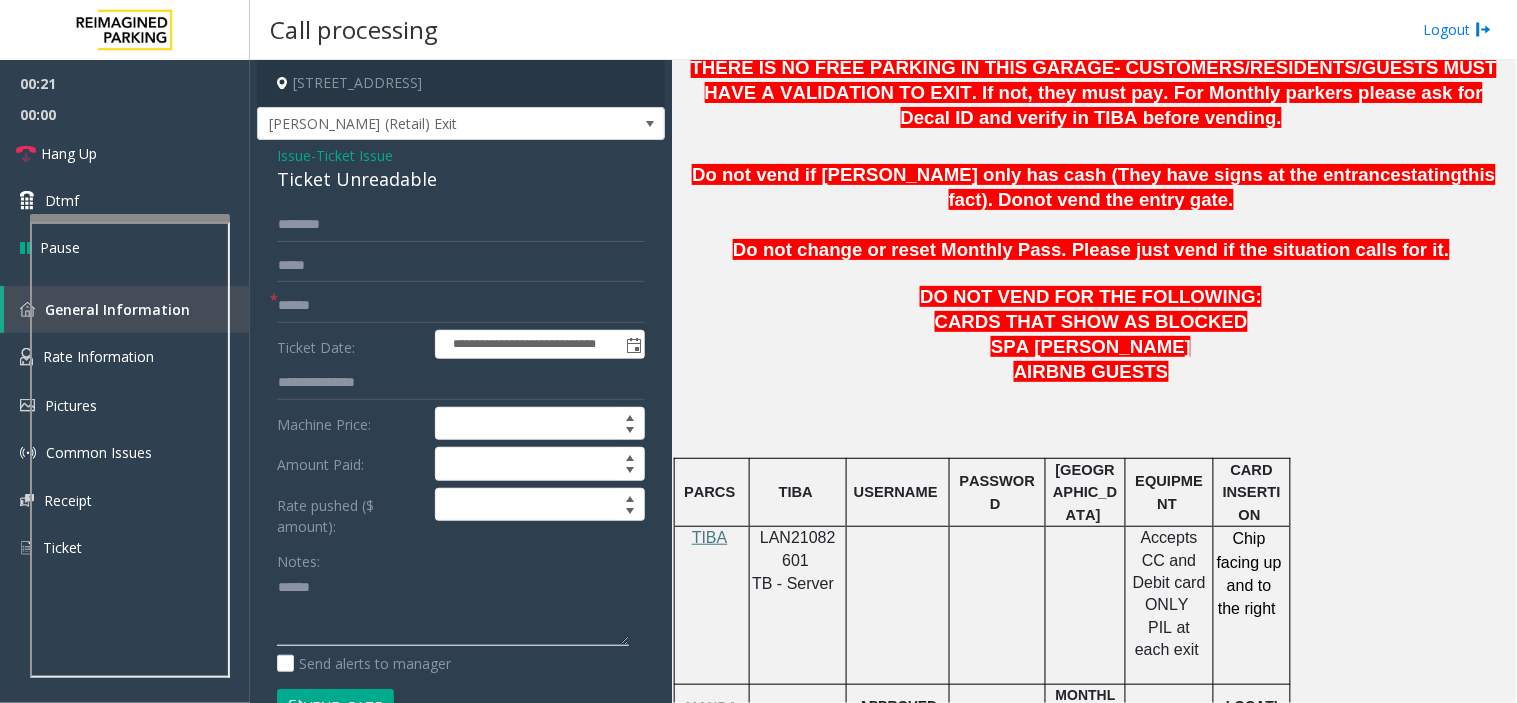 paste on "**********" 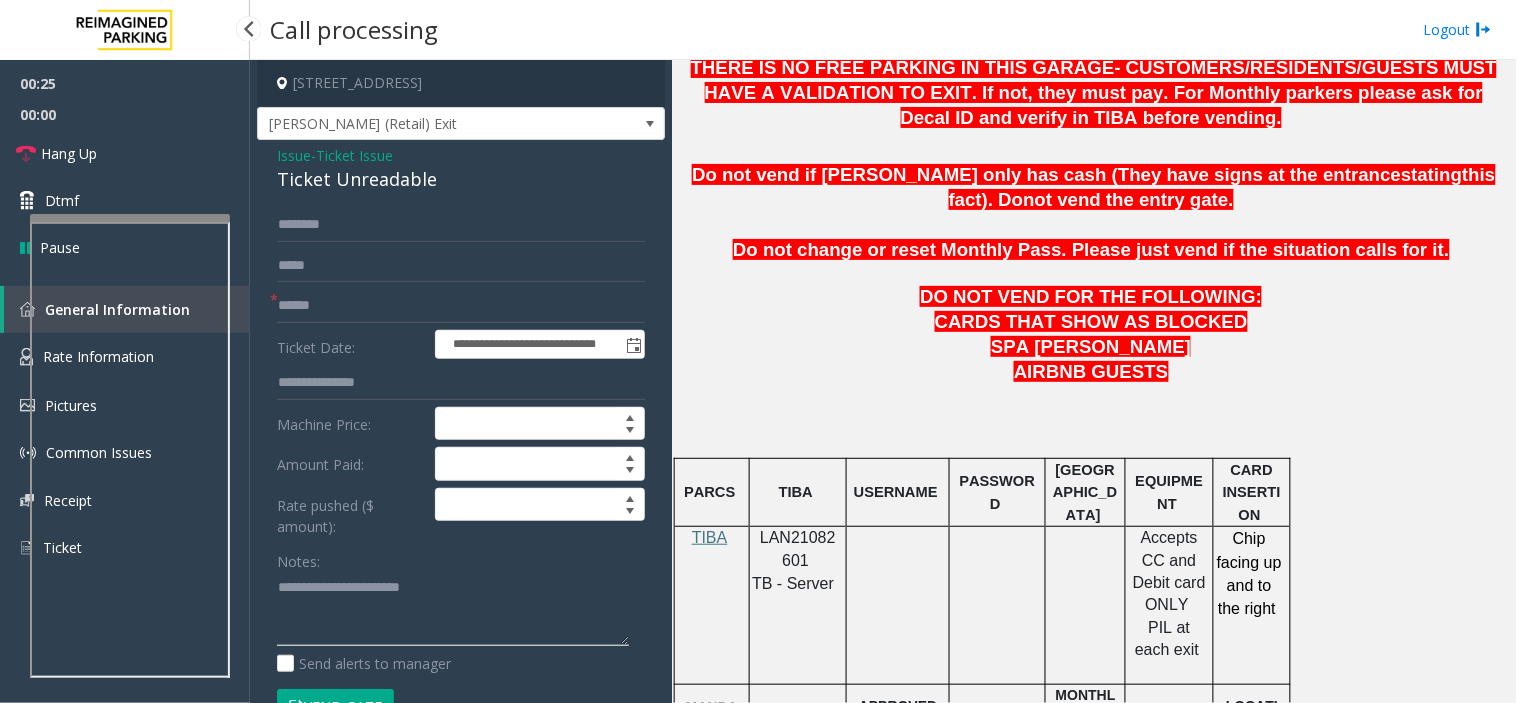 click 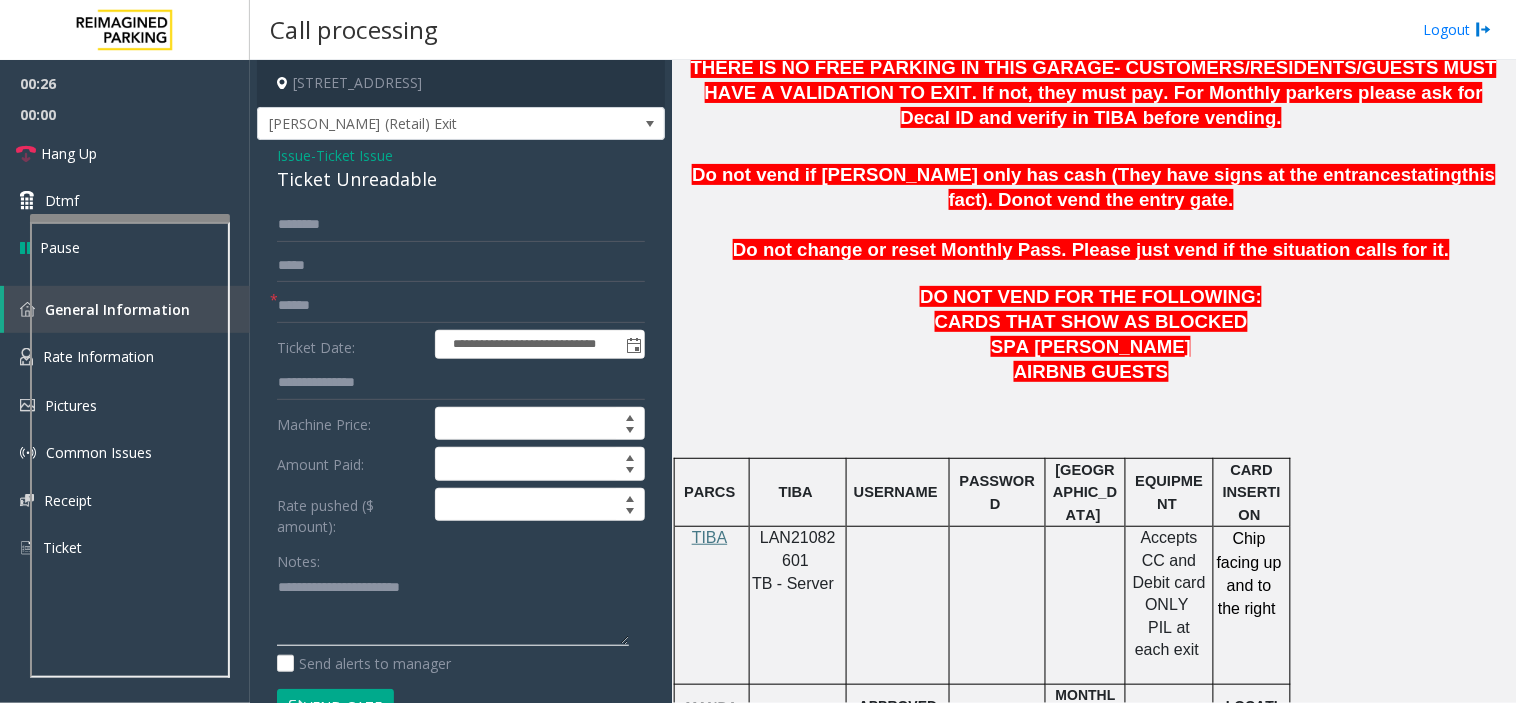 paste on "**********" 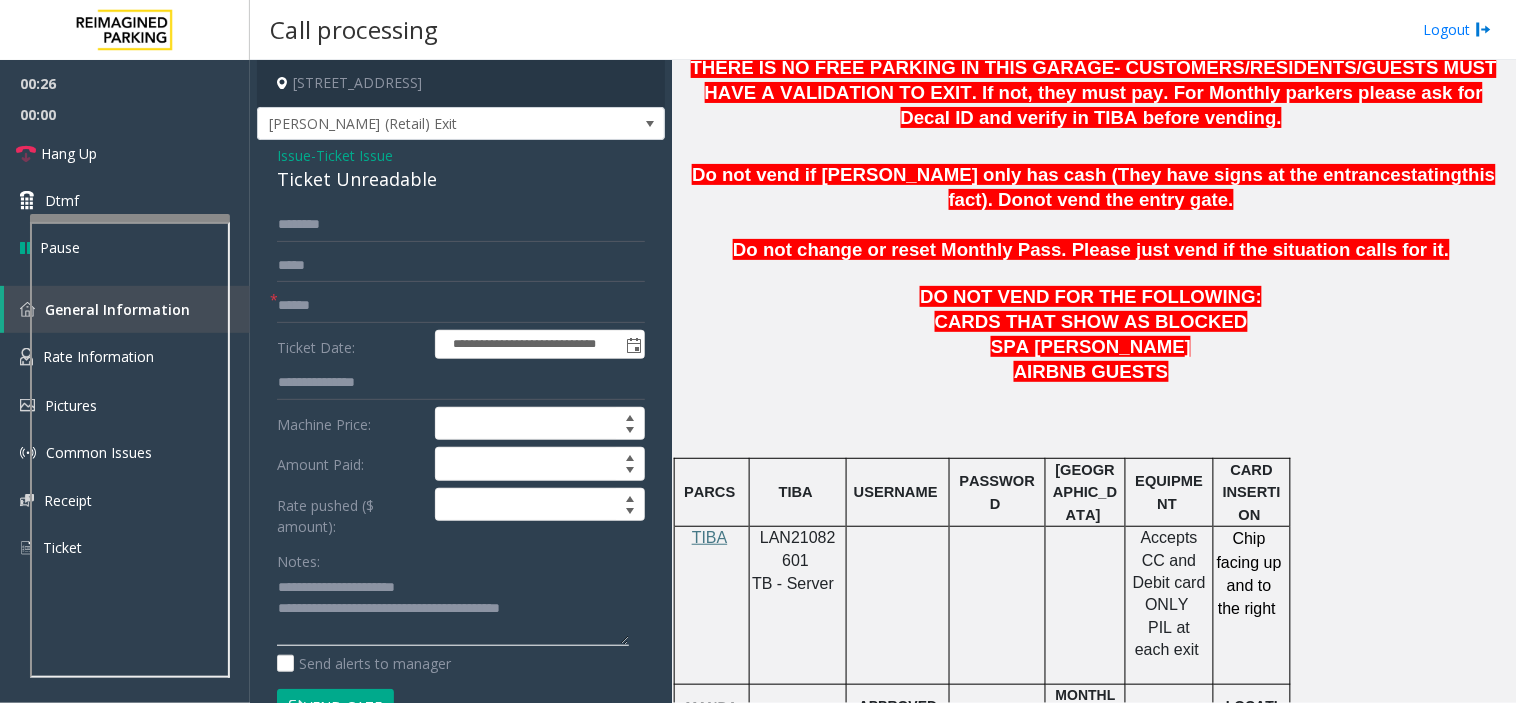 type on "**********" 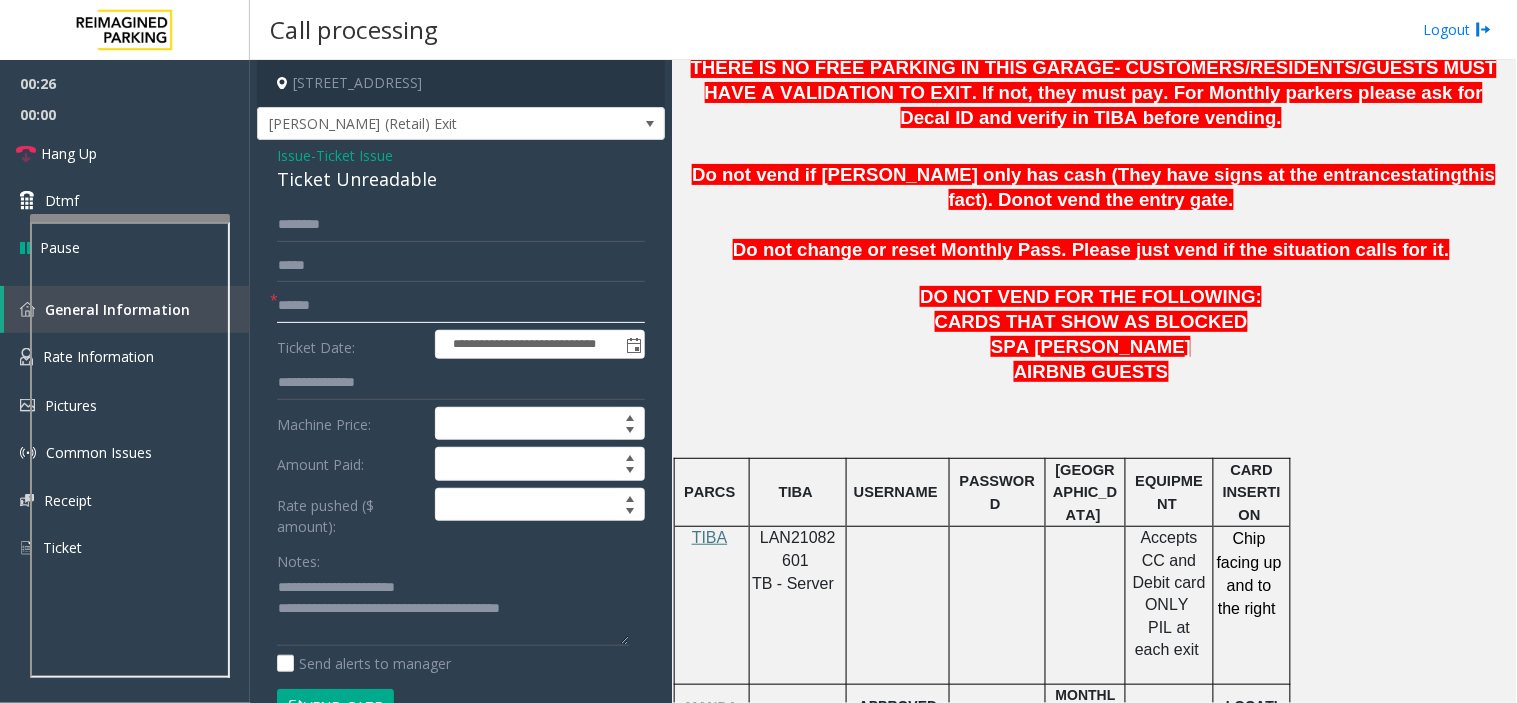 click 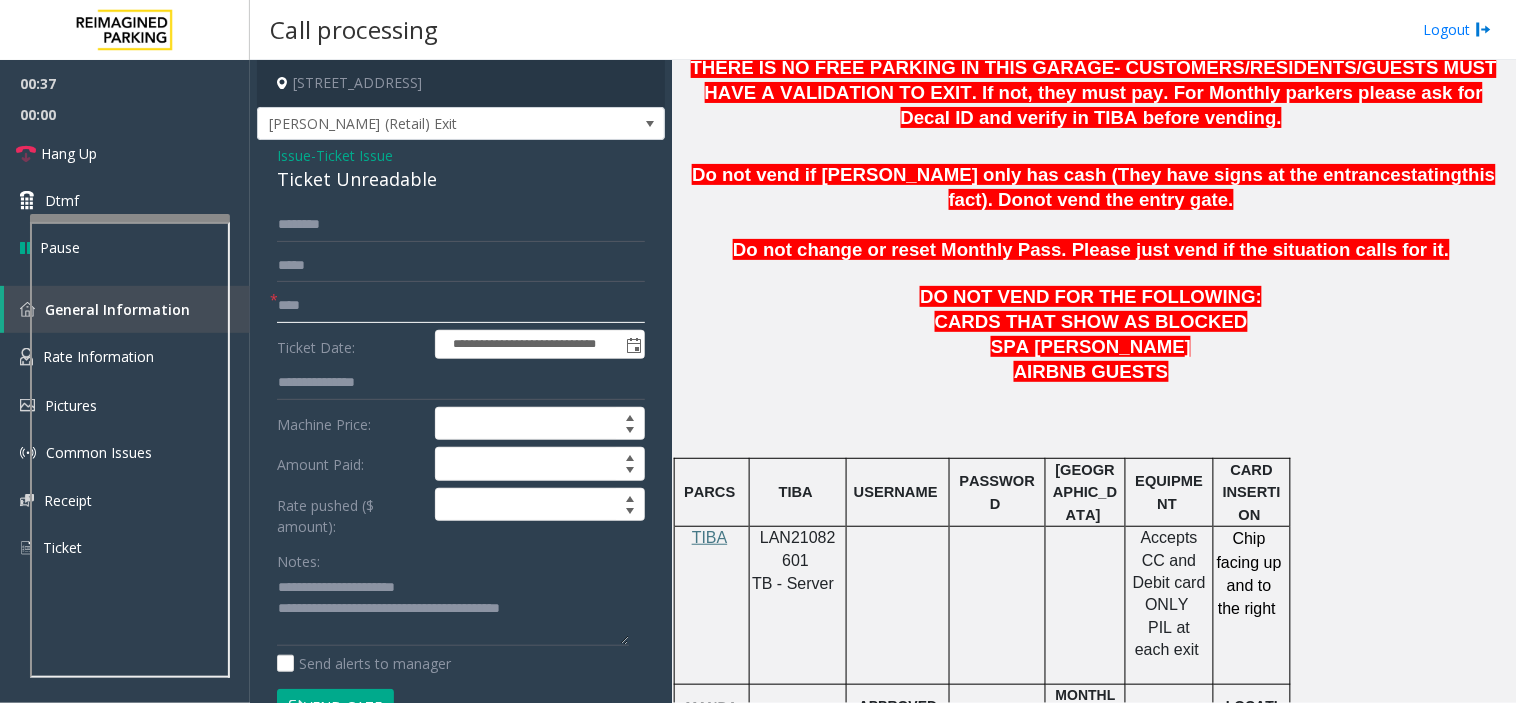 click on "****" 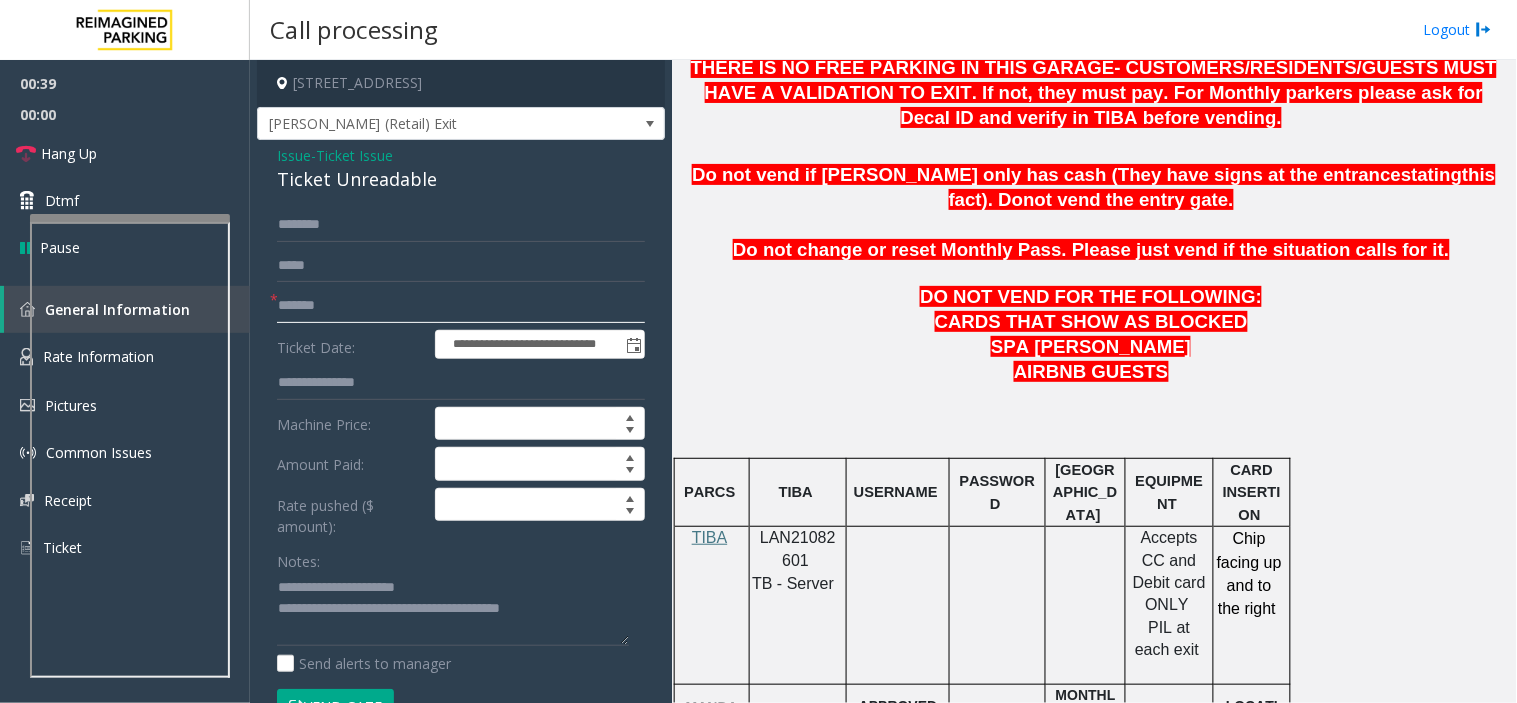 type on "*******" 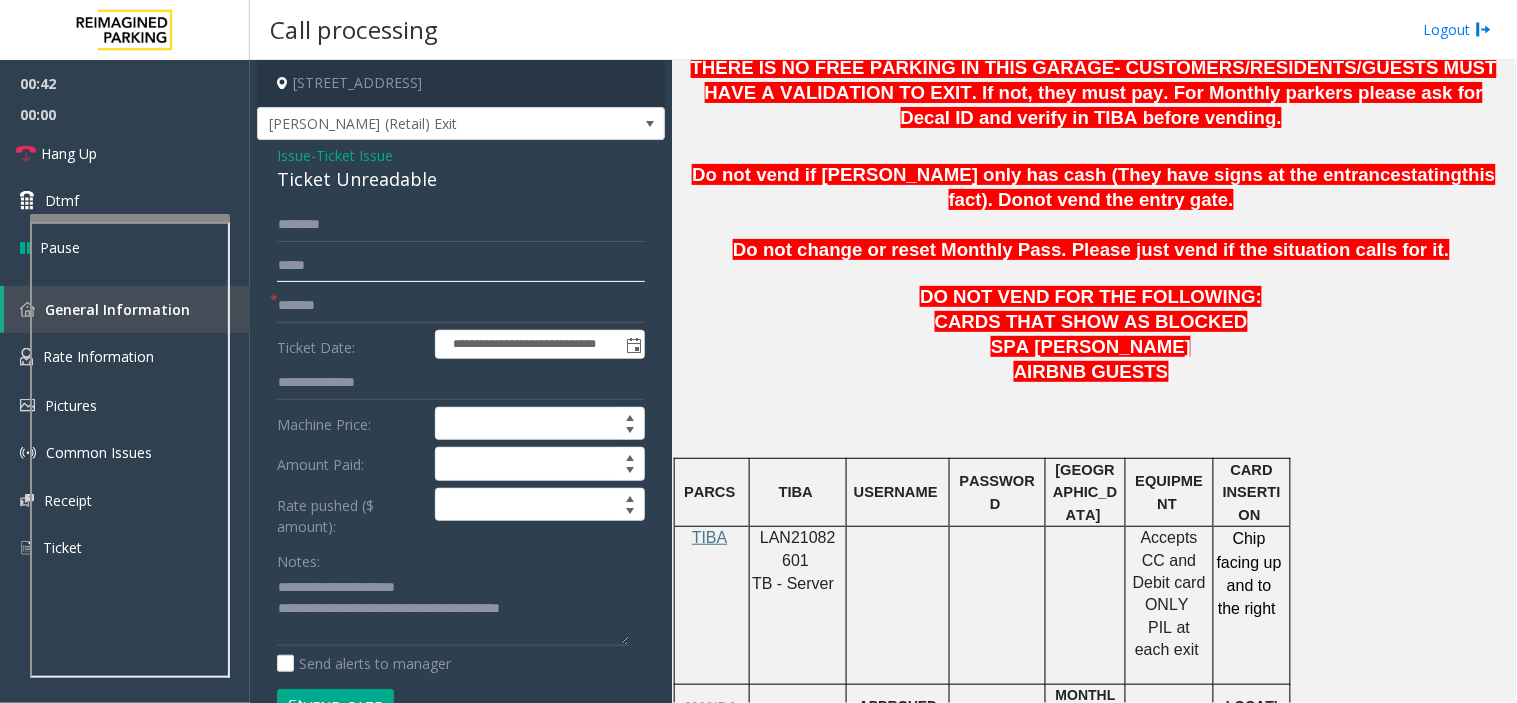 click 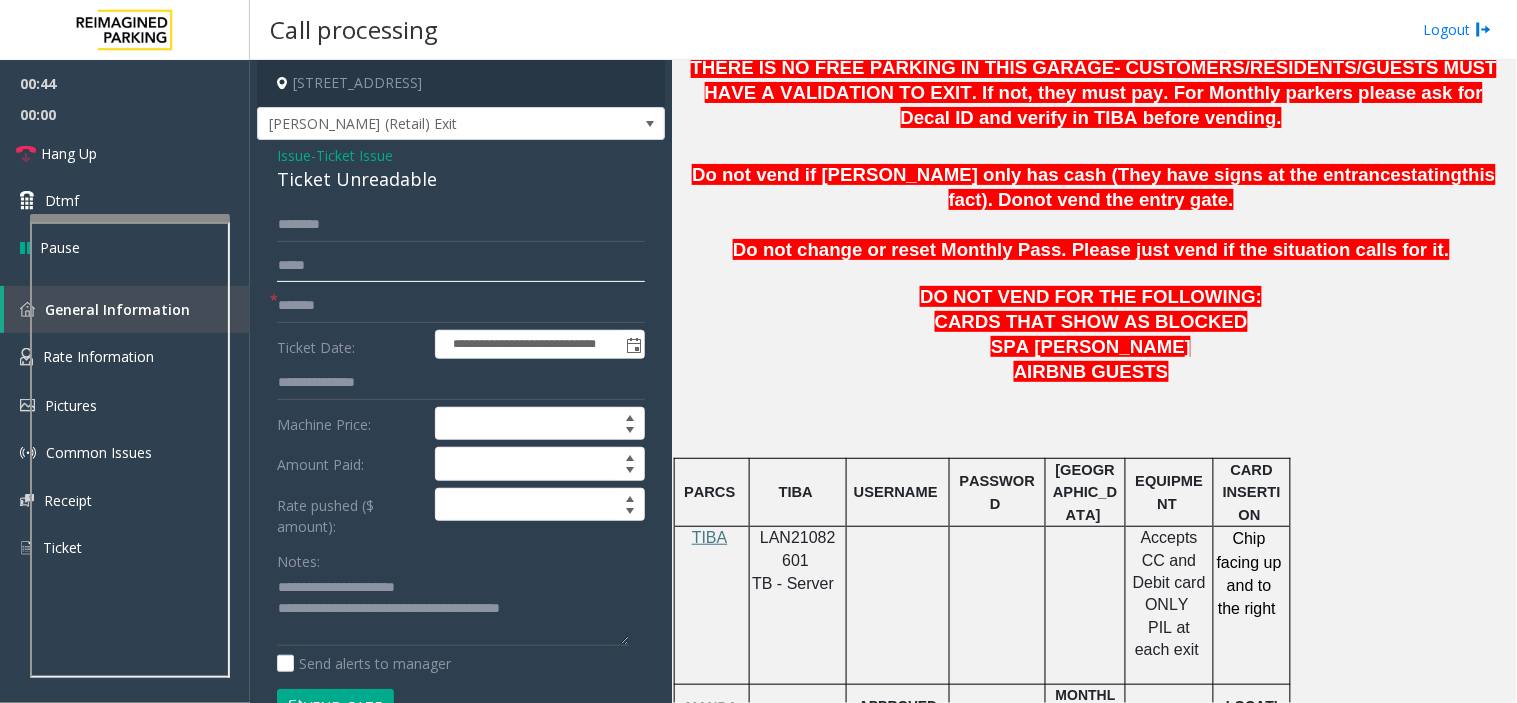 type on "*" 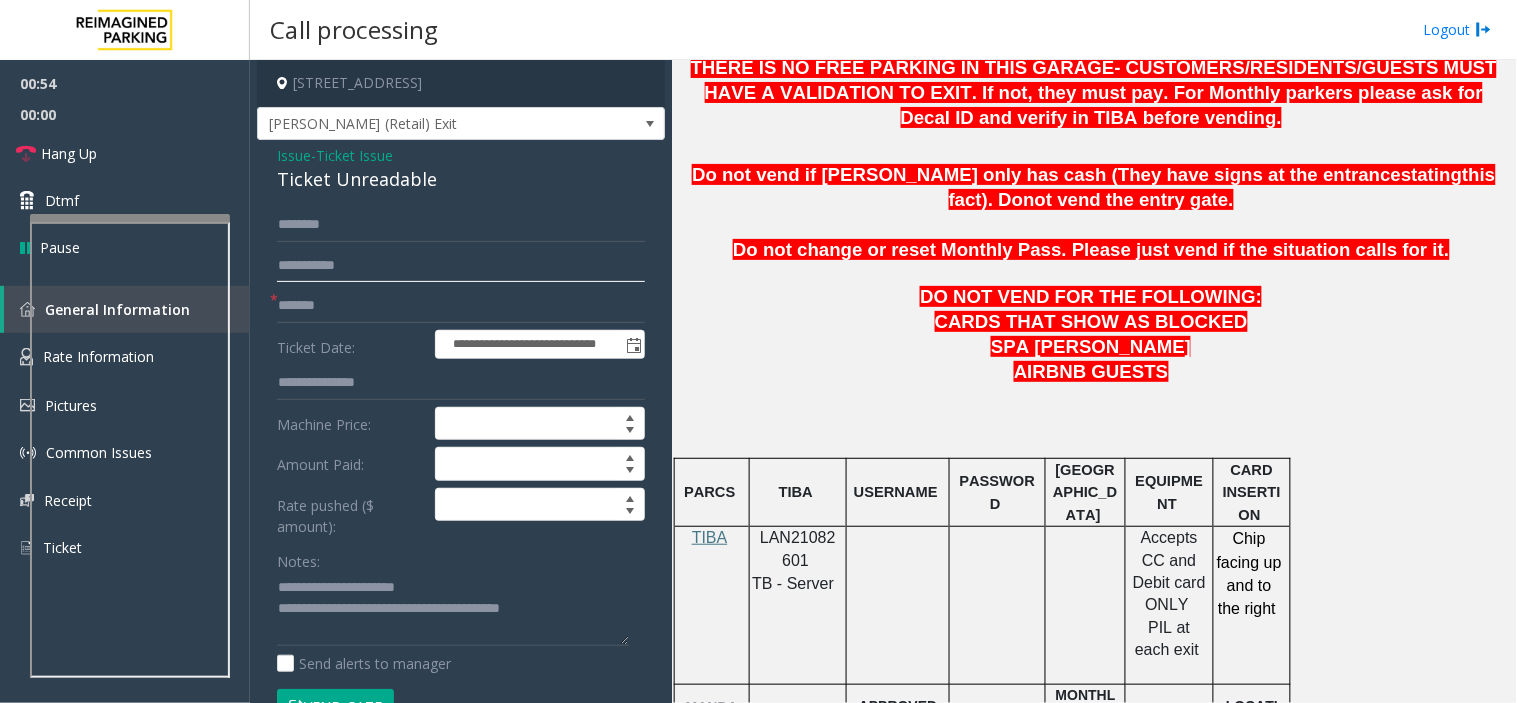 click on "**********" 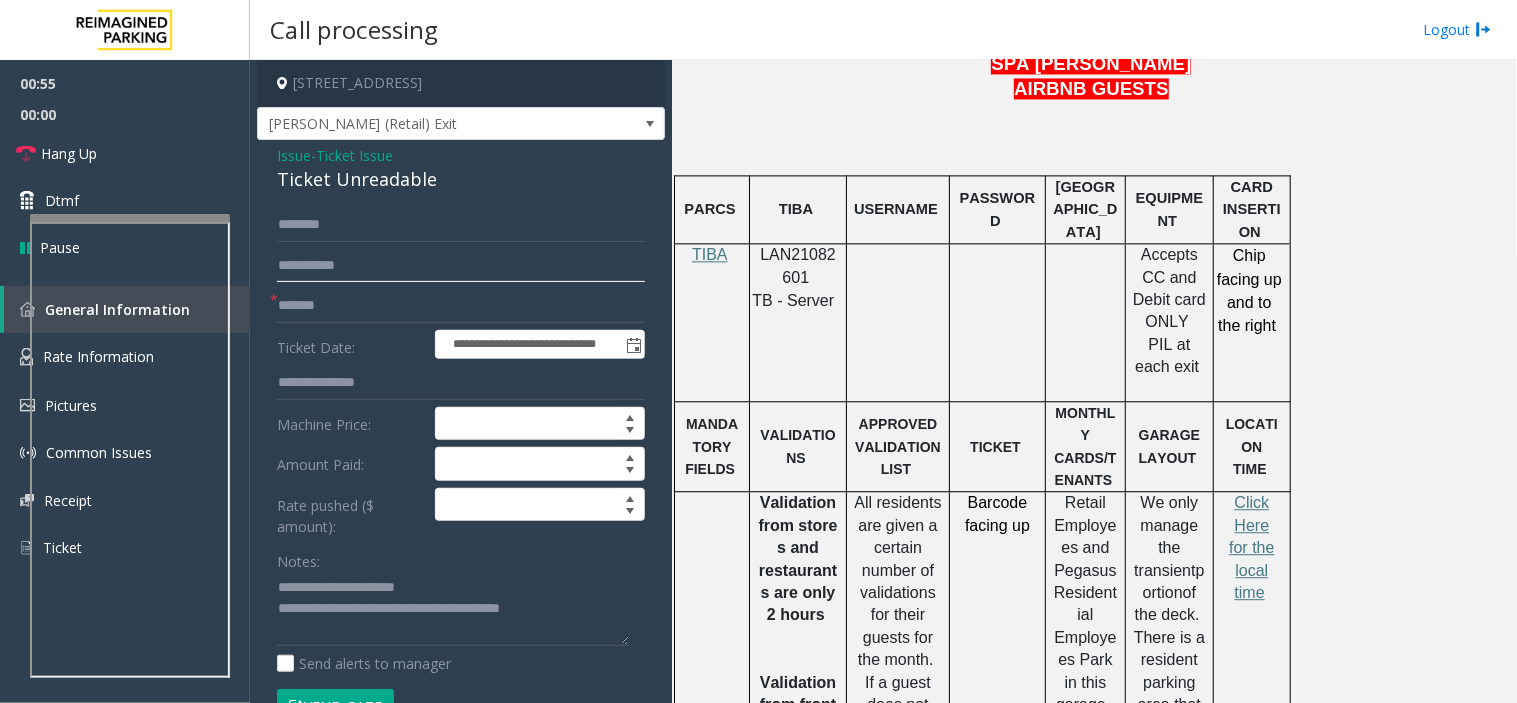 scroll, scrollTop: 1444, scrollLeft: 0, axis: vertical 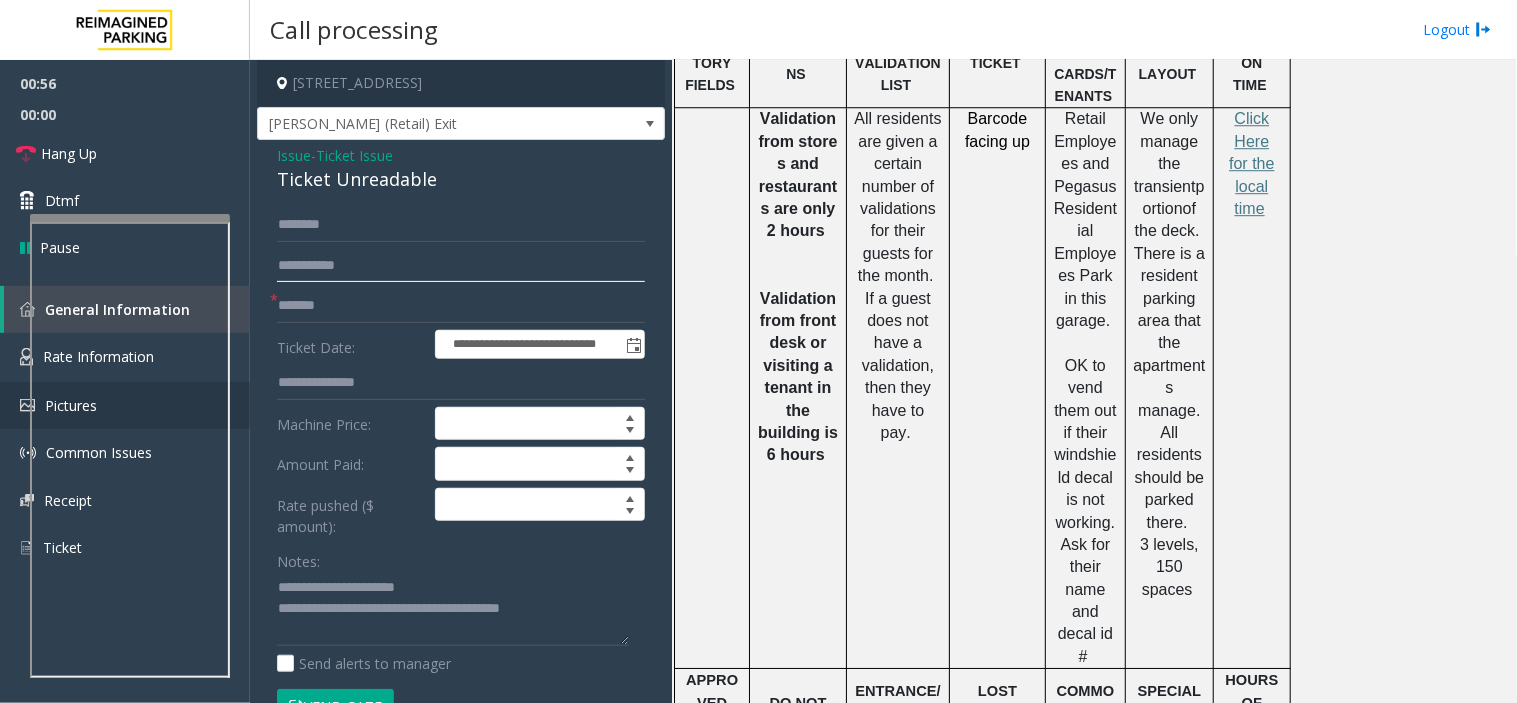 type on "**********" 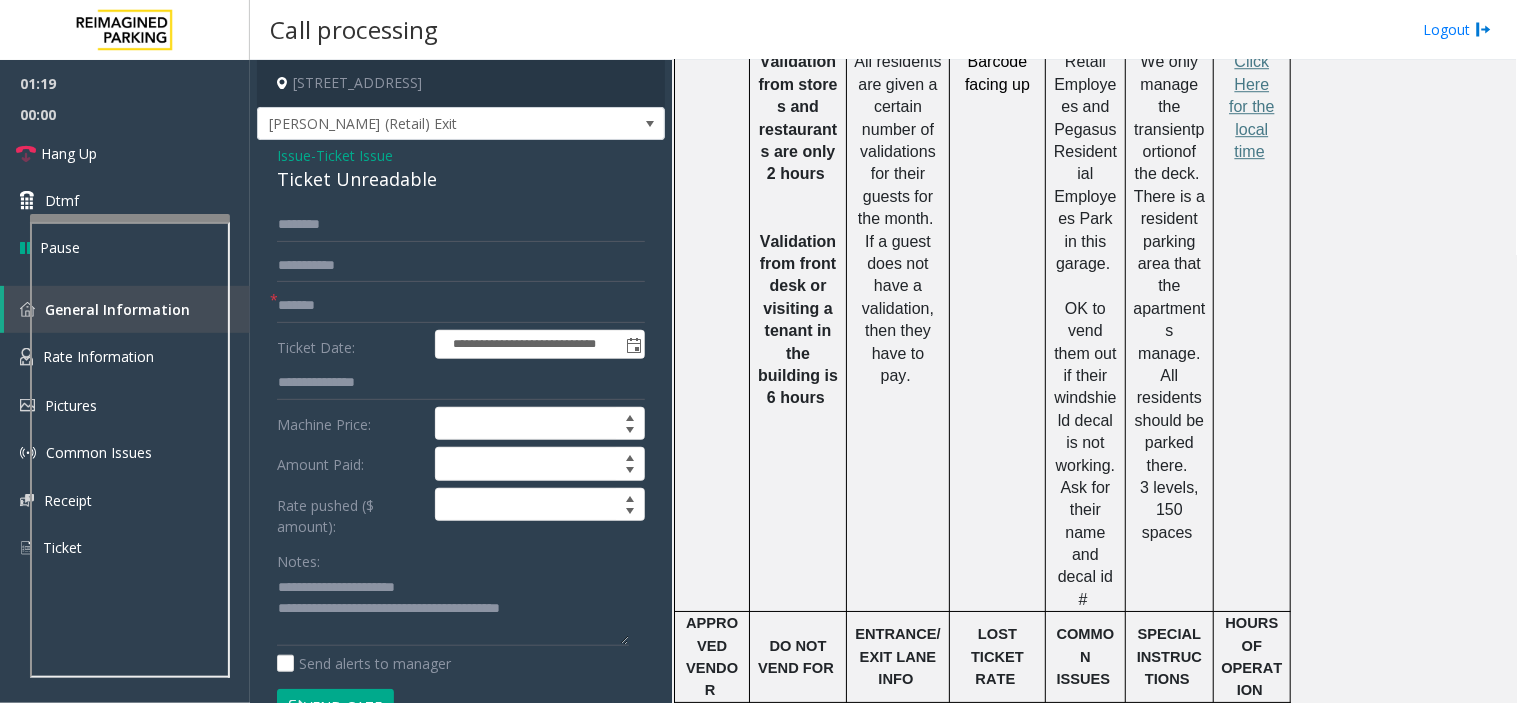 scroll, scrollTop: 1333, scrollLeft: 0, axis: vertical 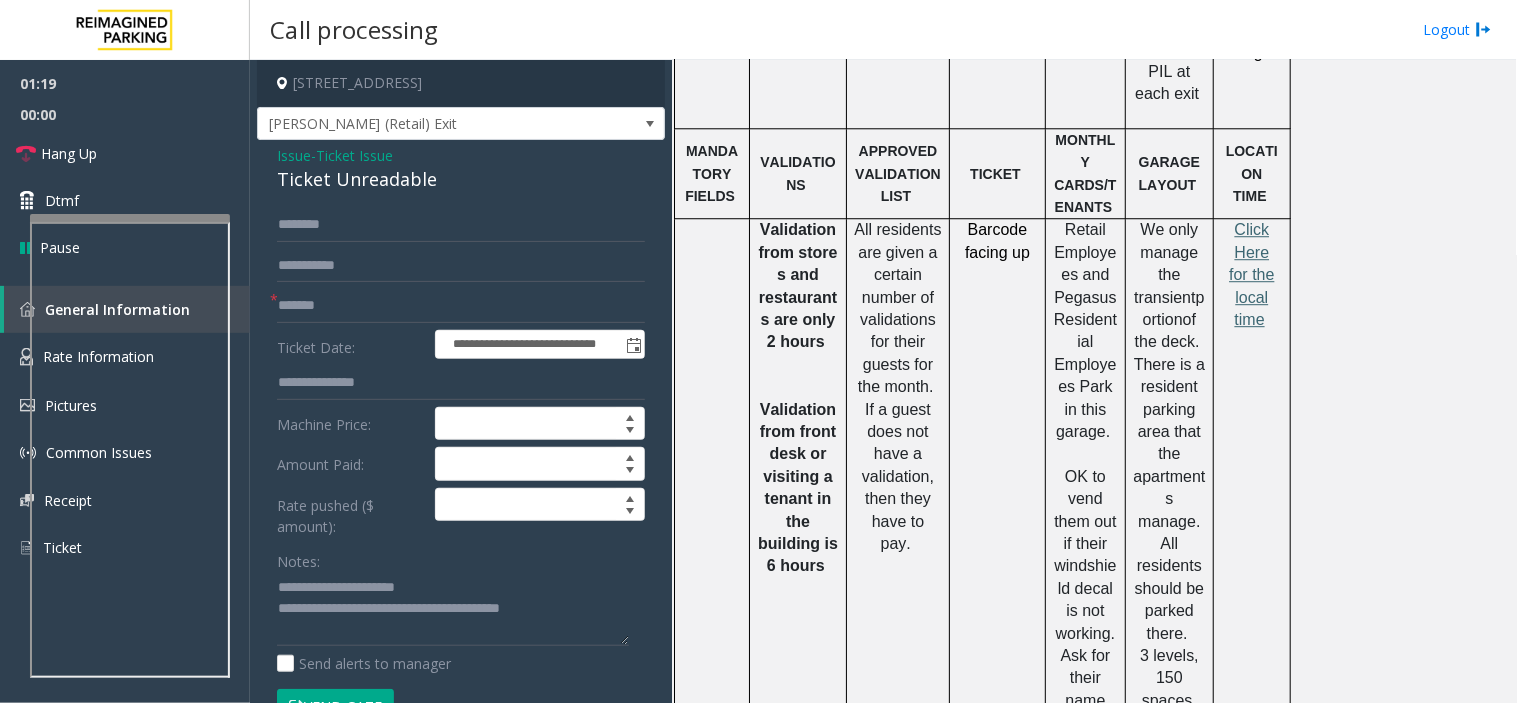 click on "Click Here for the local time" 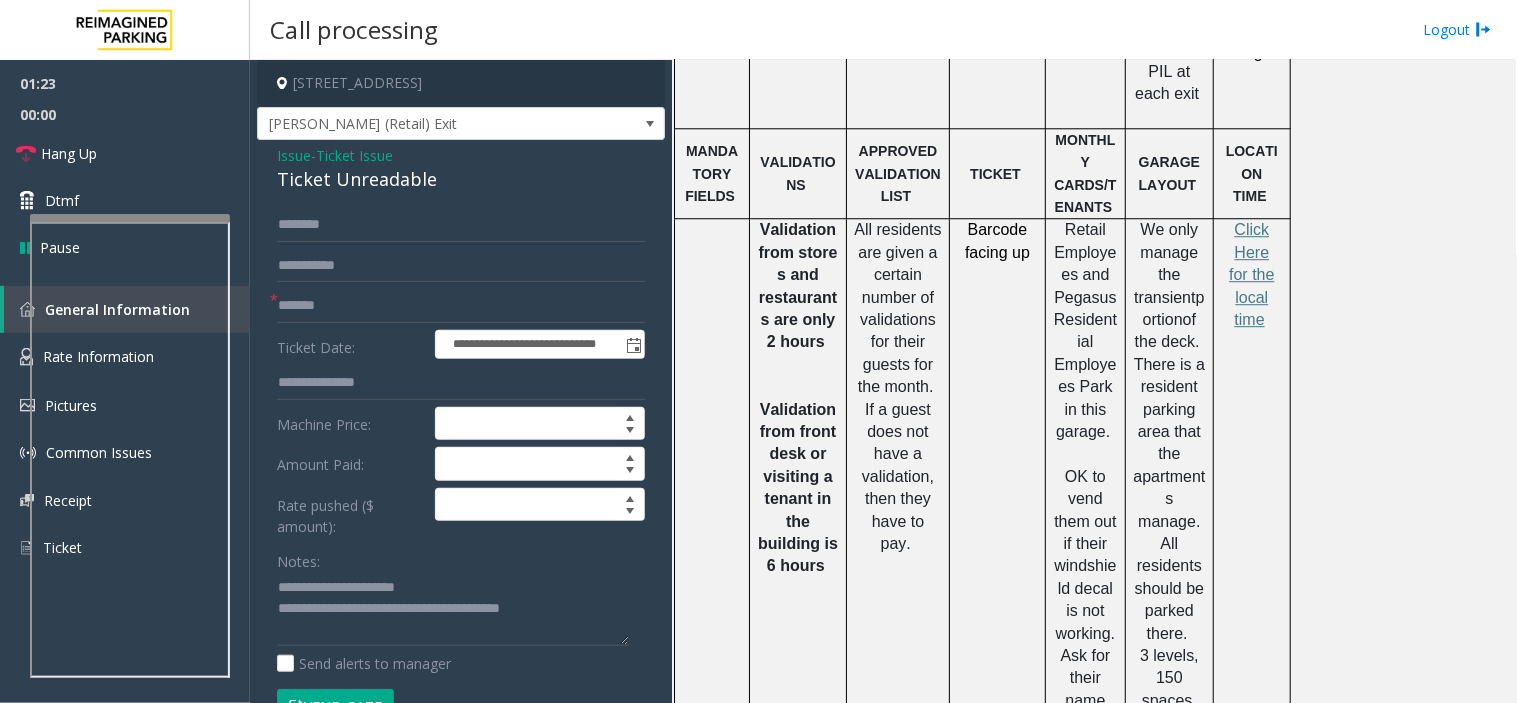 click on "**********" 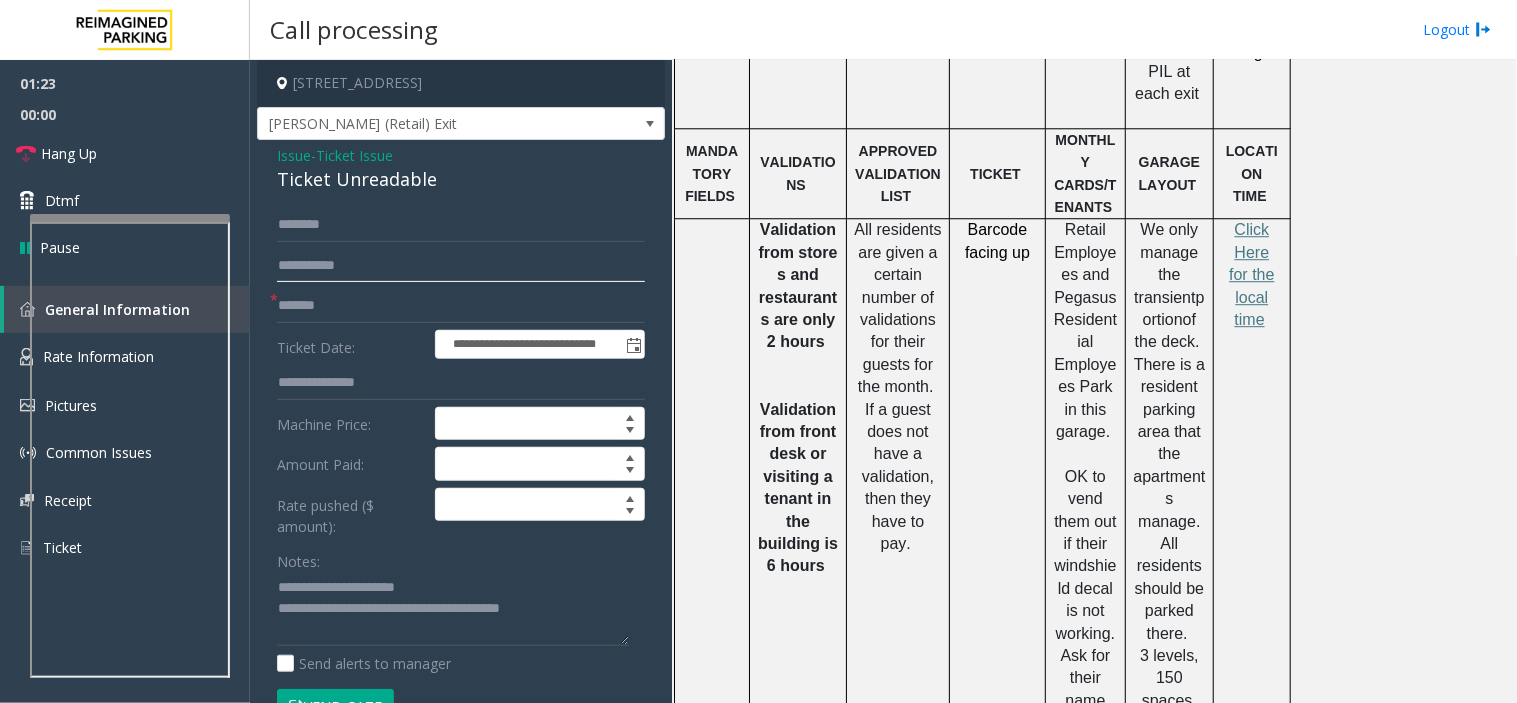 click on "**********" 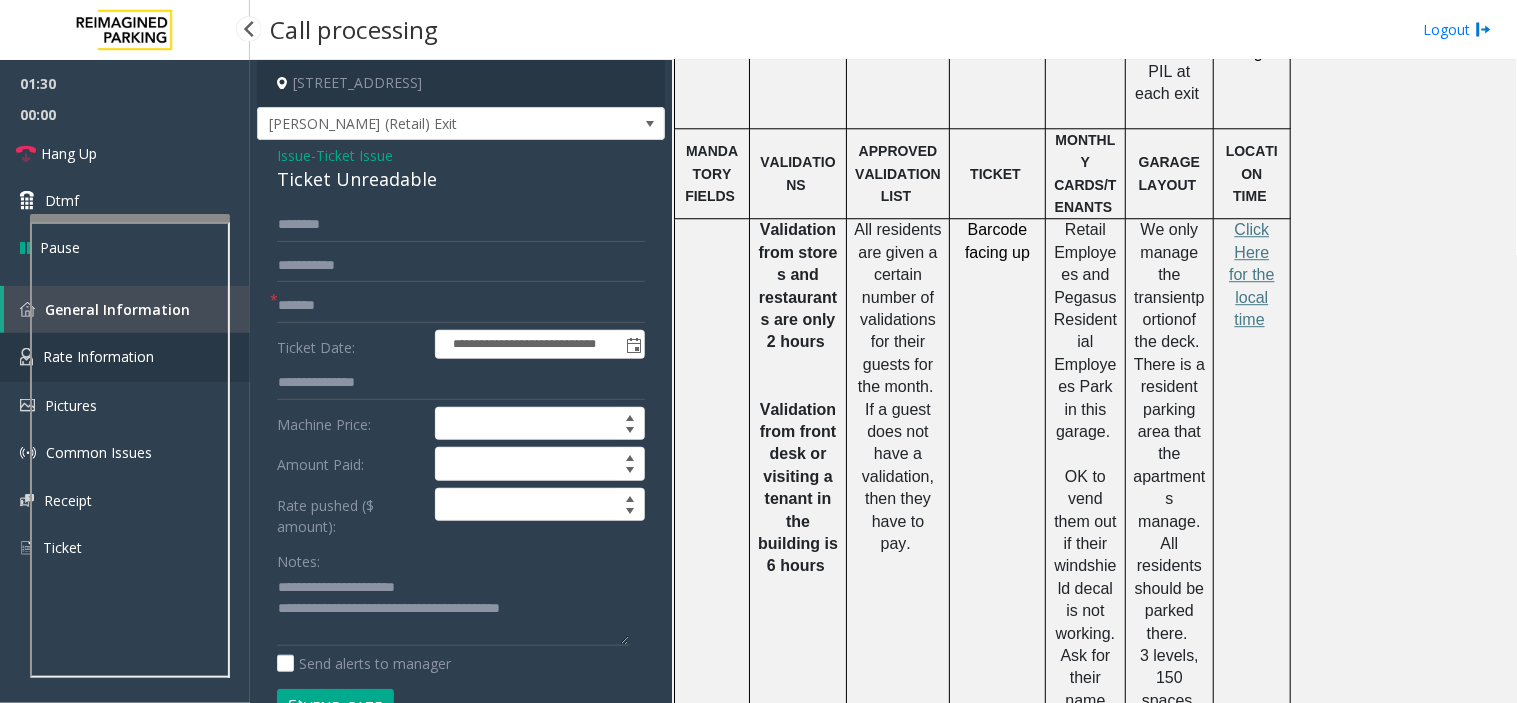 click on "Rate Information" at bounding box center (125, 357) 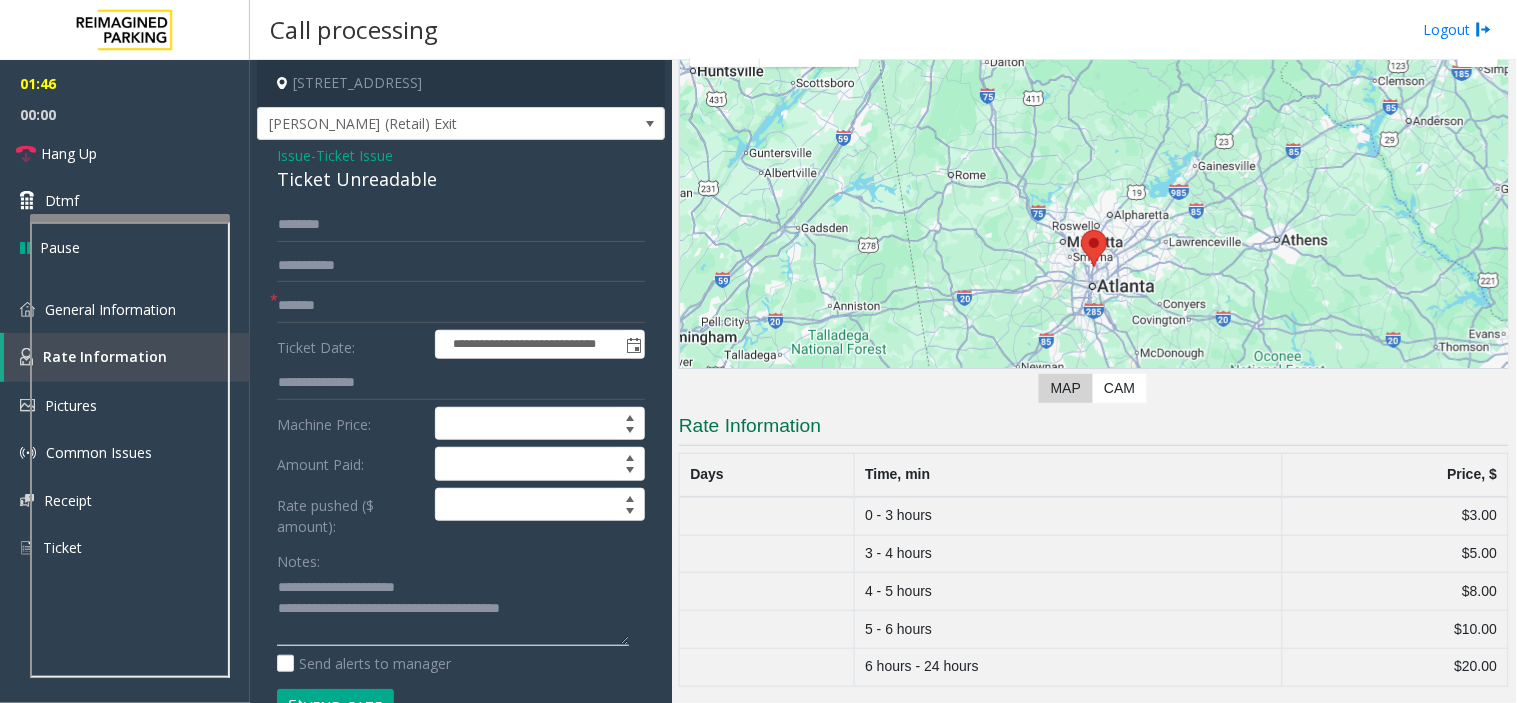 click 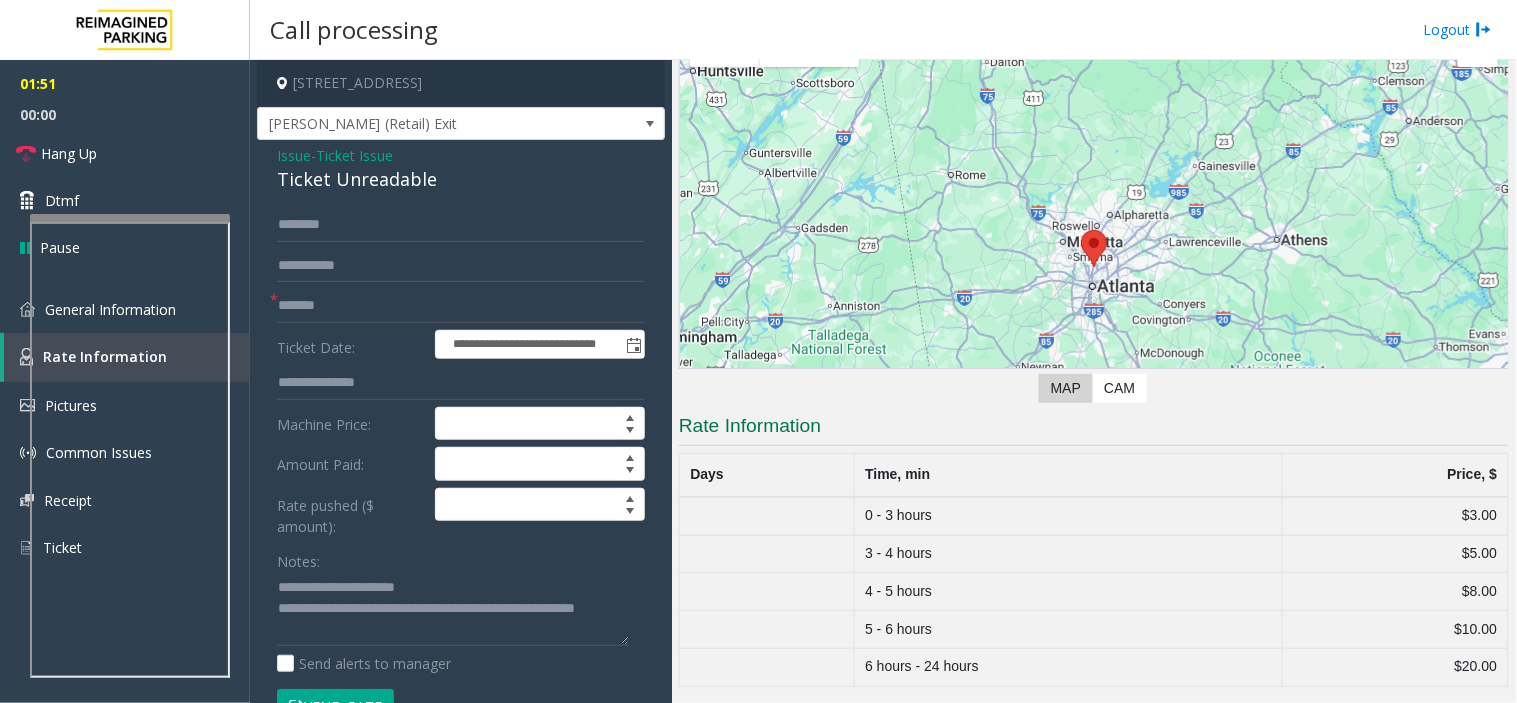 click on "Vend Gate" 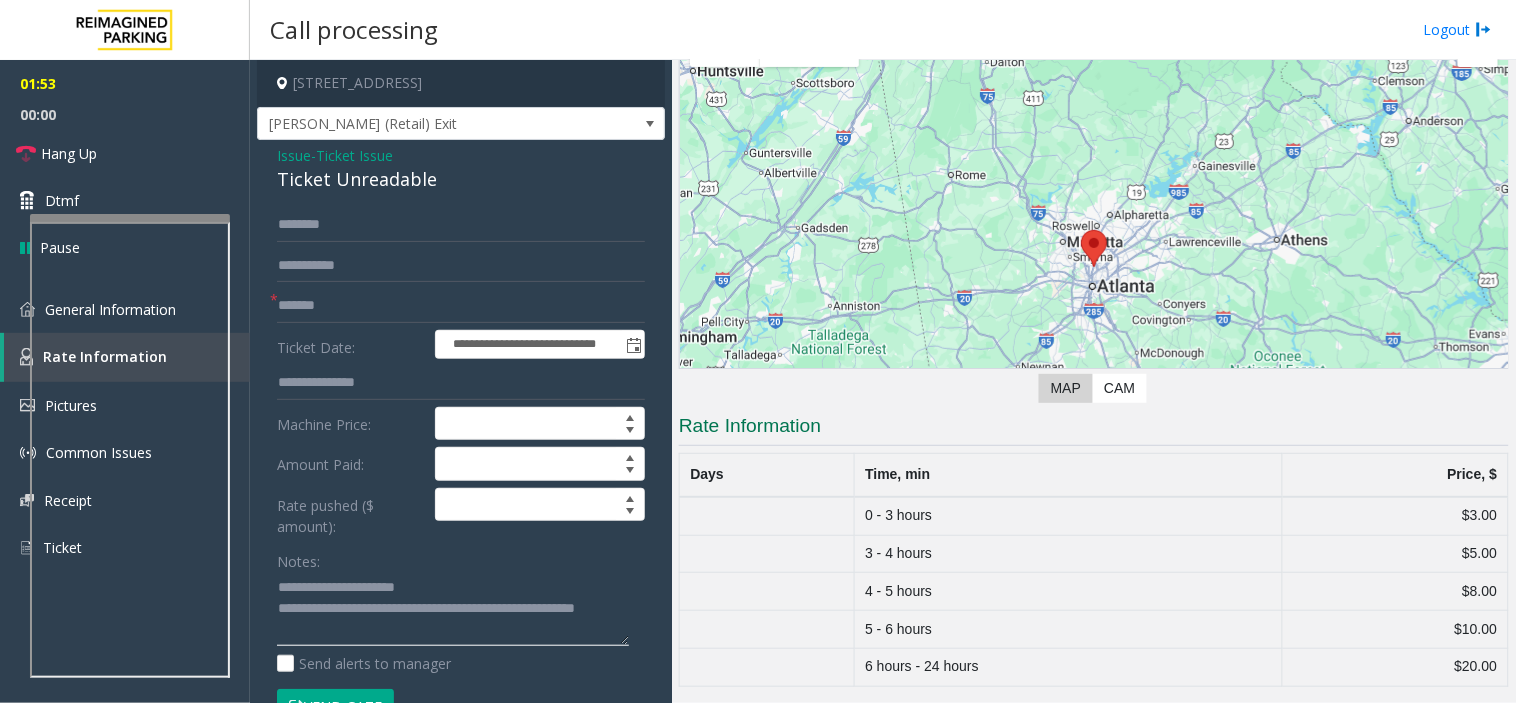 click 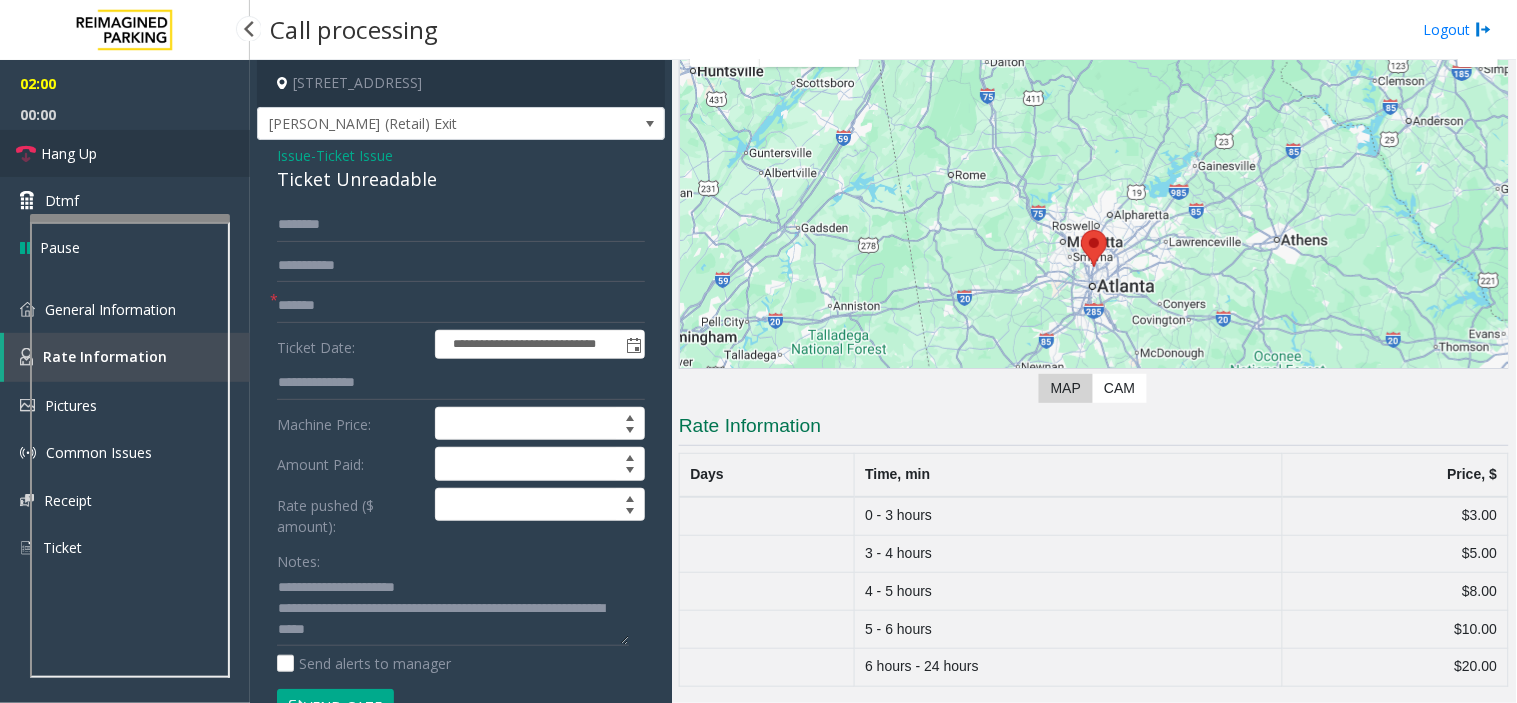 click on "Hang Up" at bounding box center (125, 153) 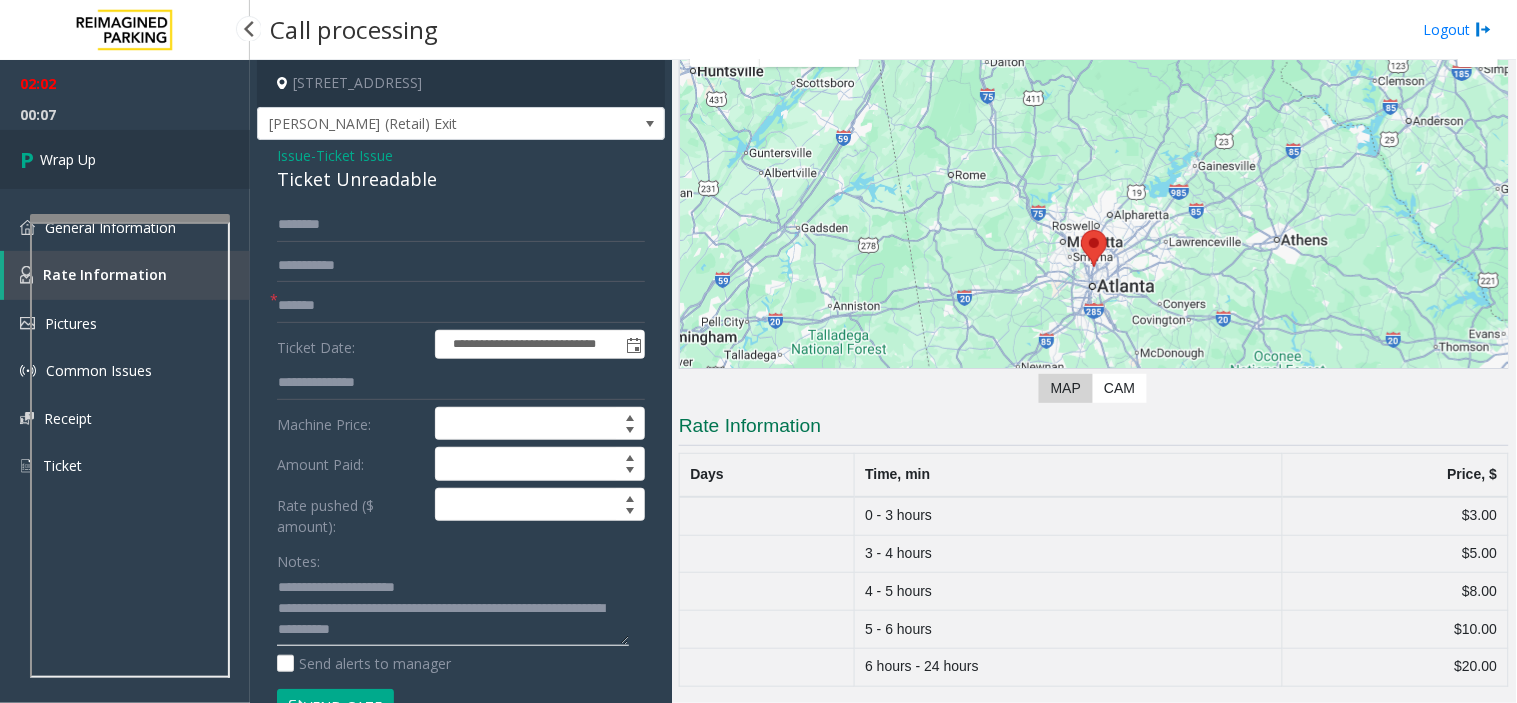type on "**********" 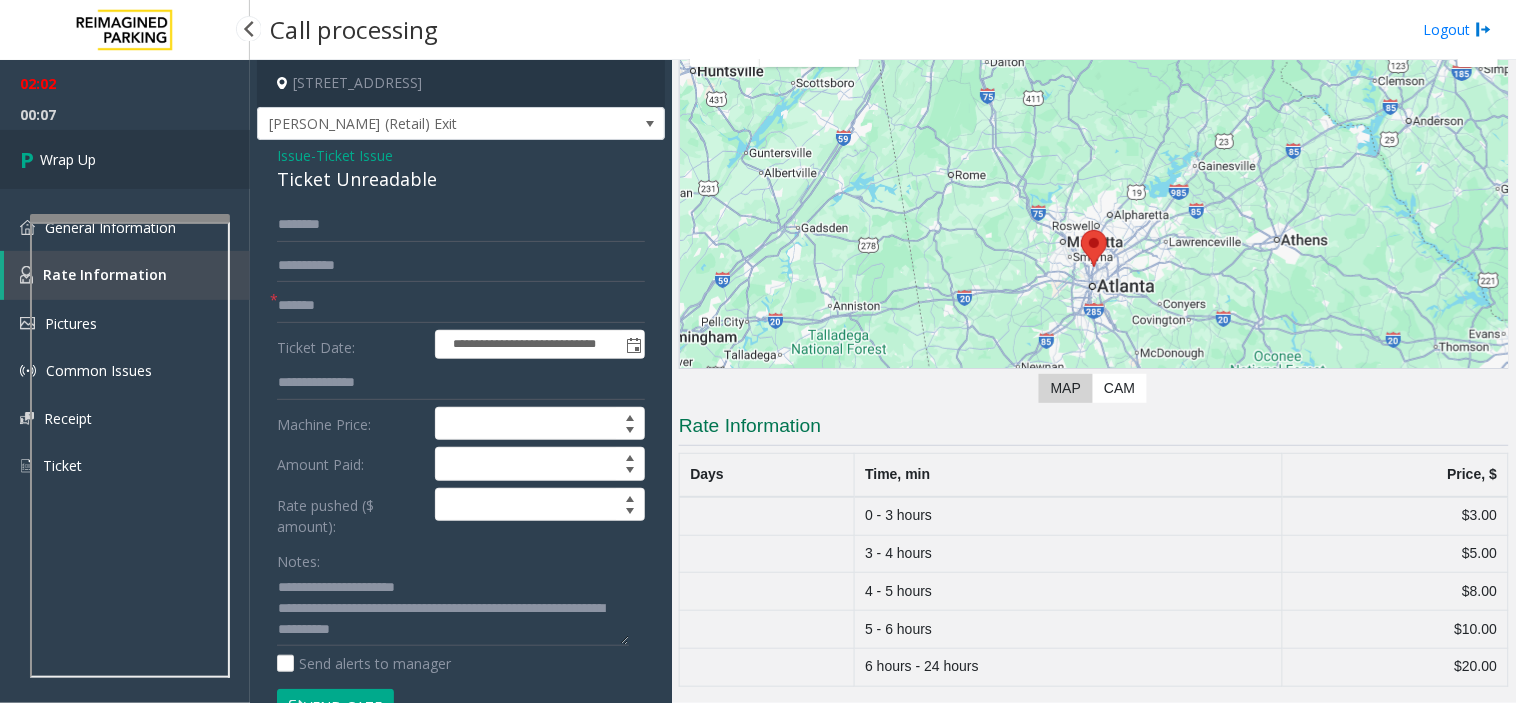 click on "Wrap Up" at bounding box center (125, 159) 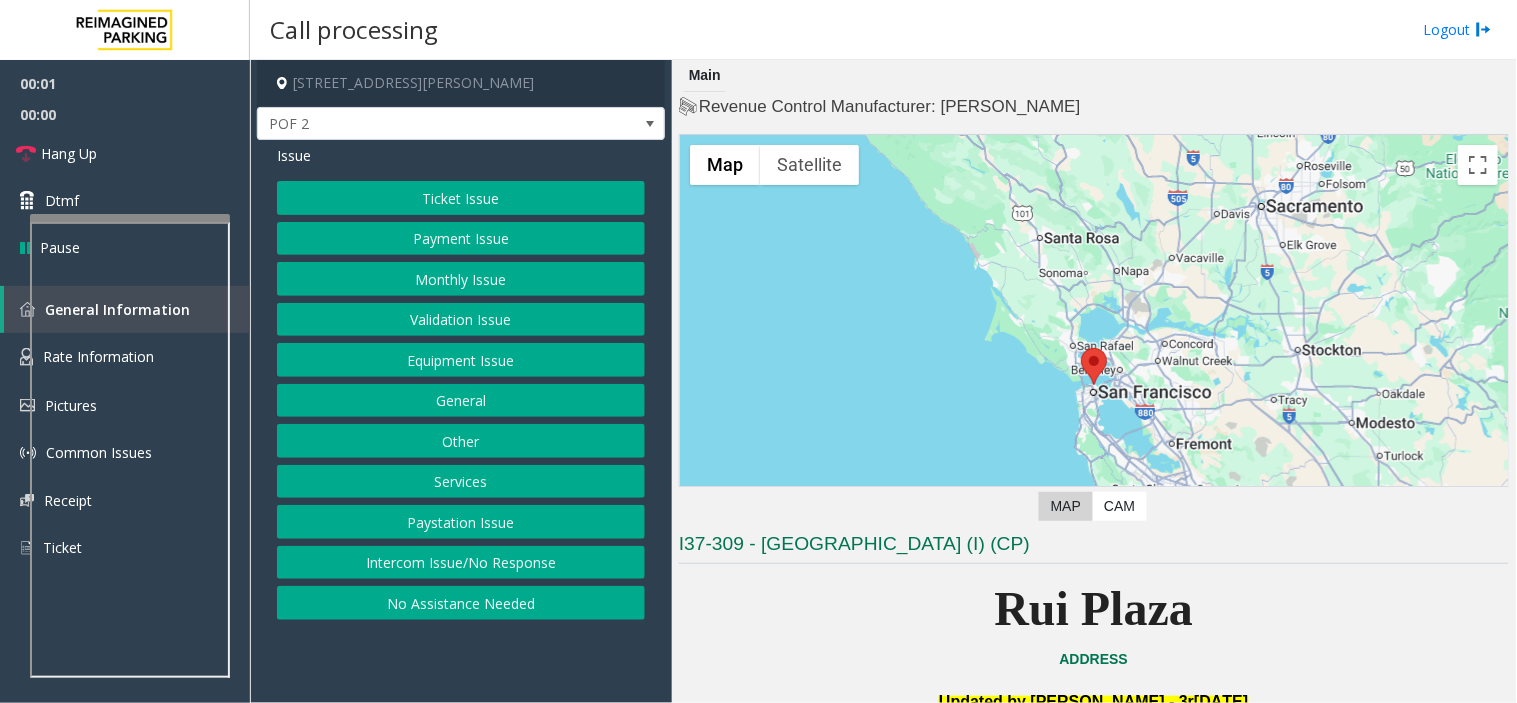 click on "Intercom Issue/No Response" 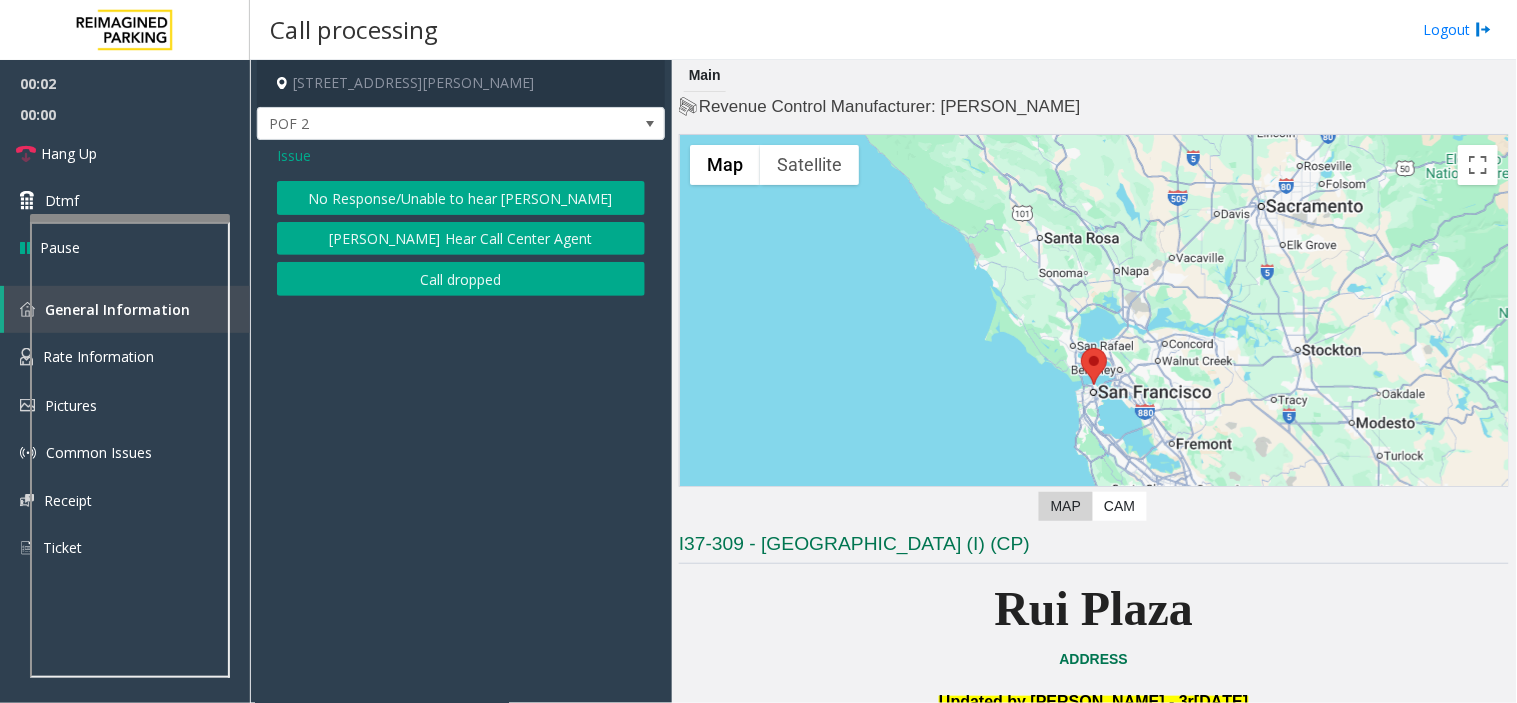 click on "No Response/Unable to hear [PERSON_NAME]" 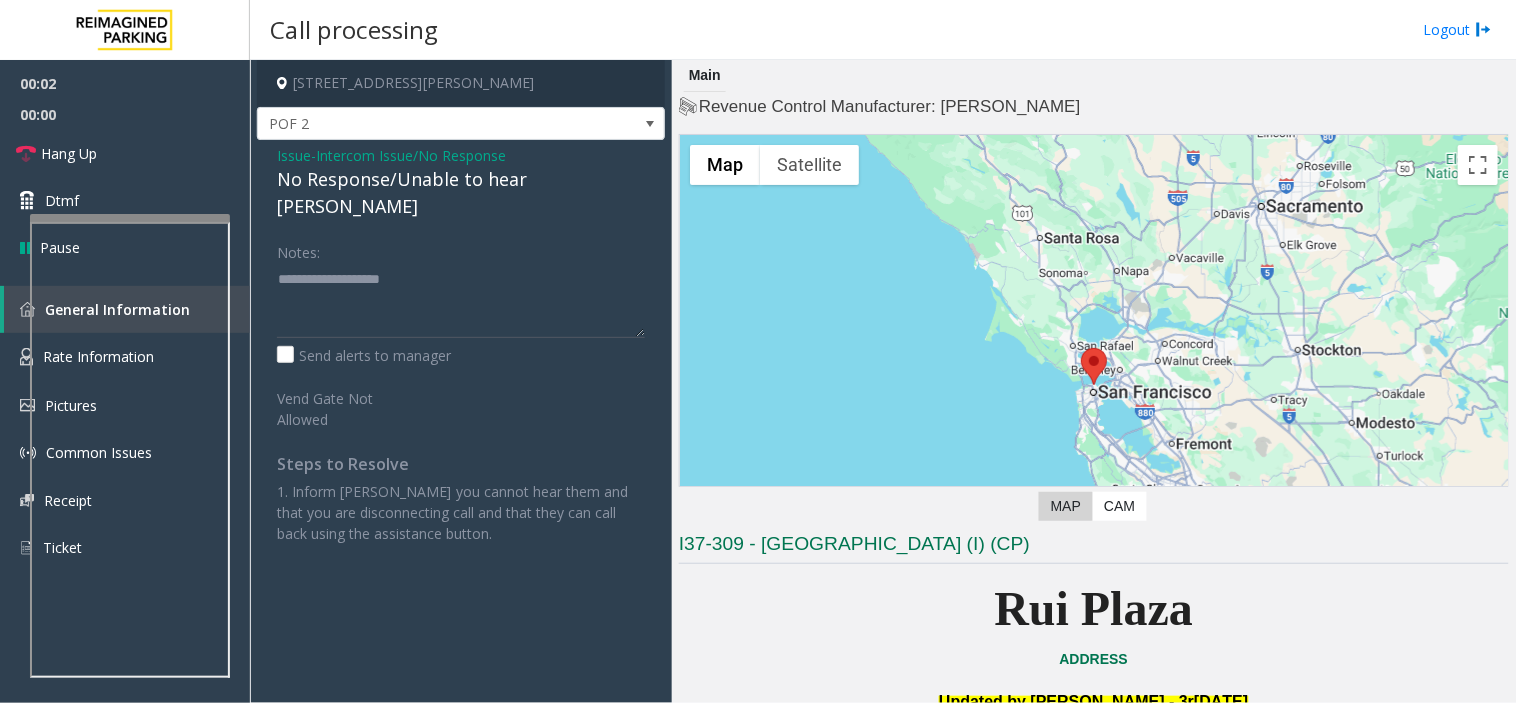 click on "No Response/Unable to hear [PERSON_NAME]" 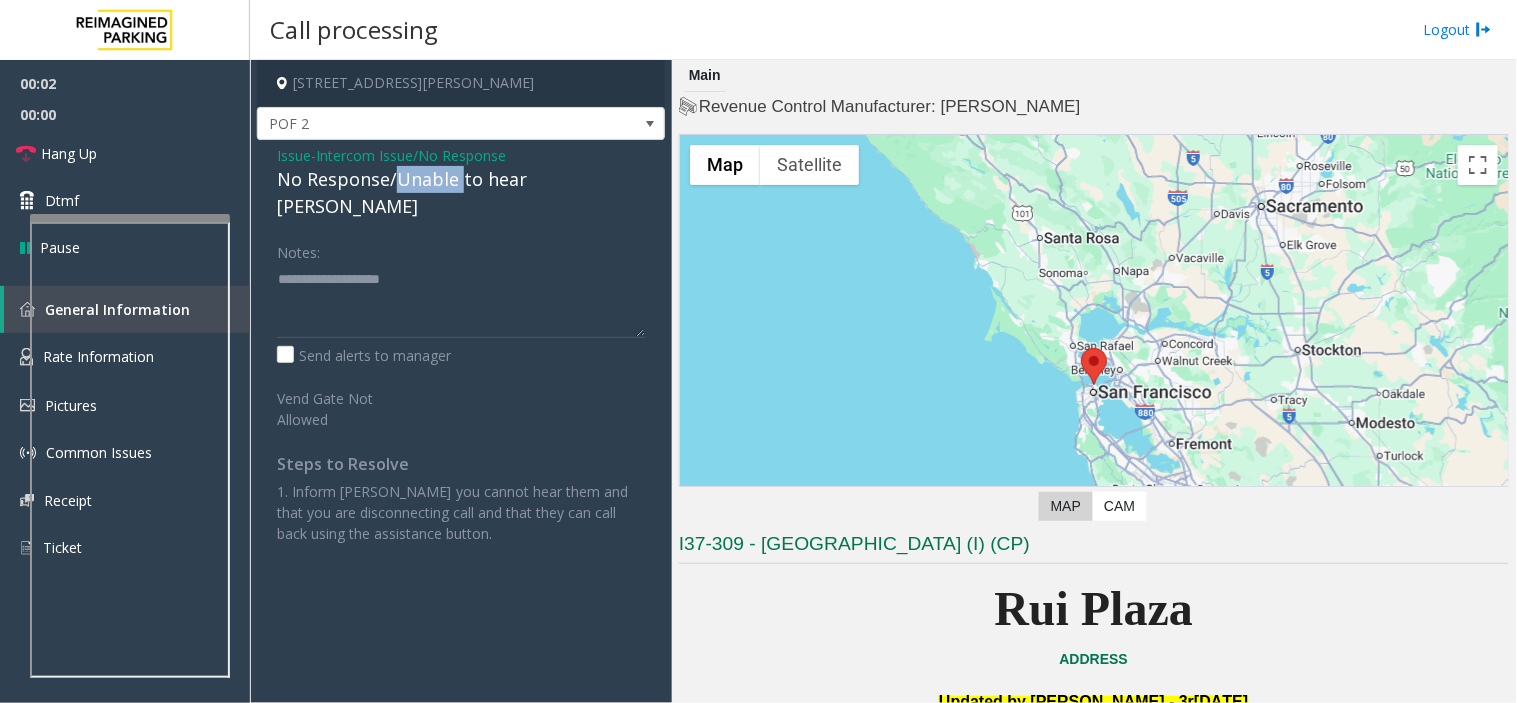 click on "No Response/Unable to hear [PERSON_NAME]" 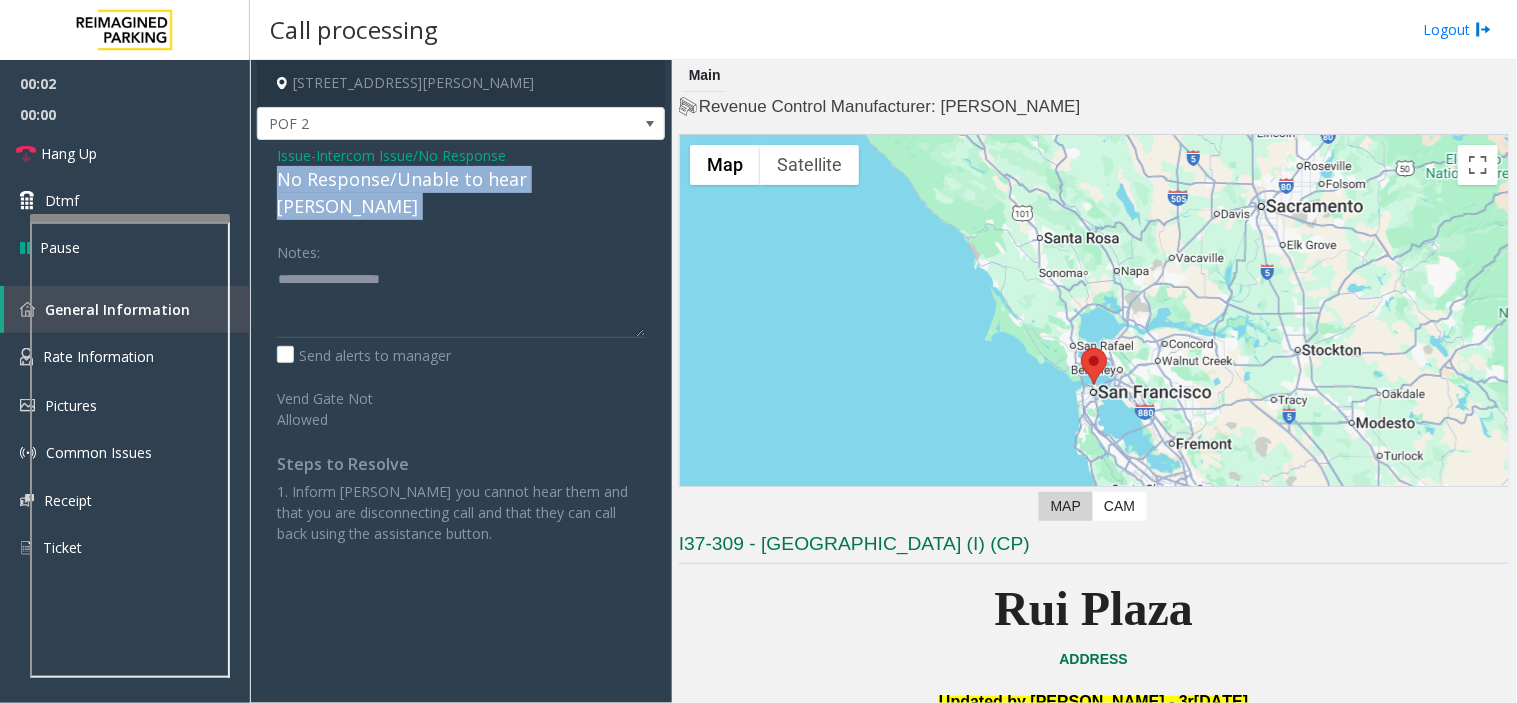 click on "No Response/Unable to hear [PERSON_NAME]" 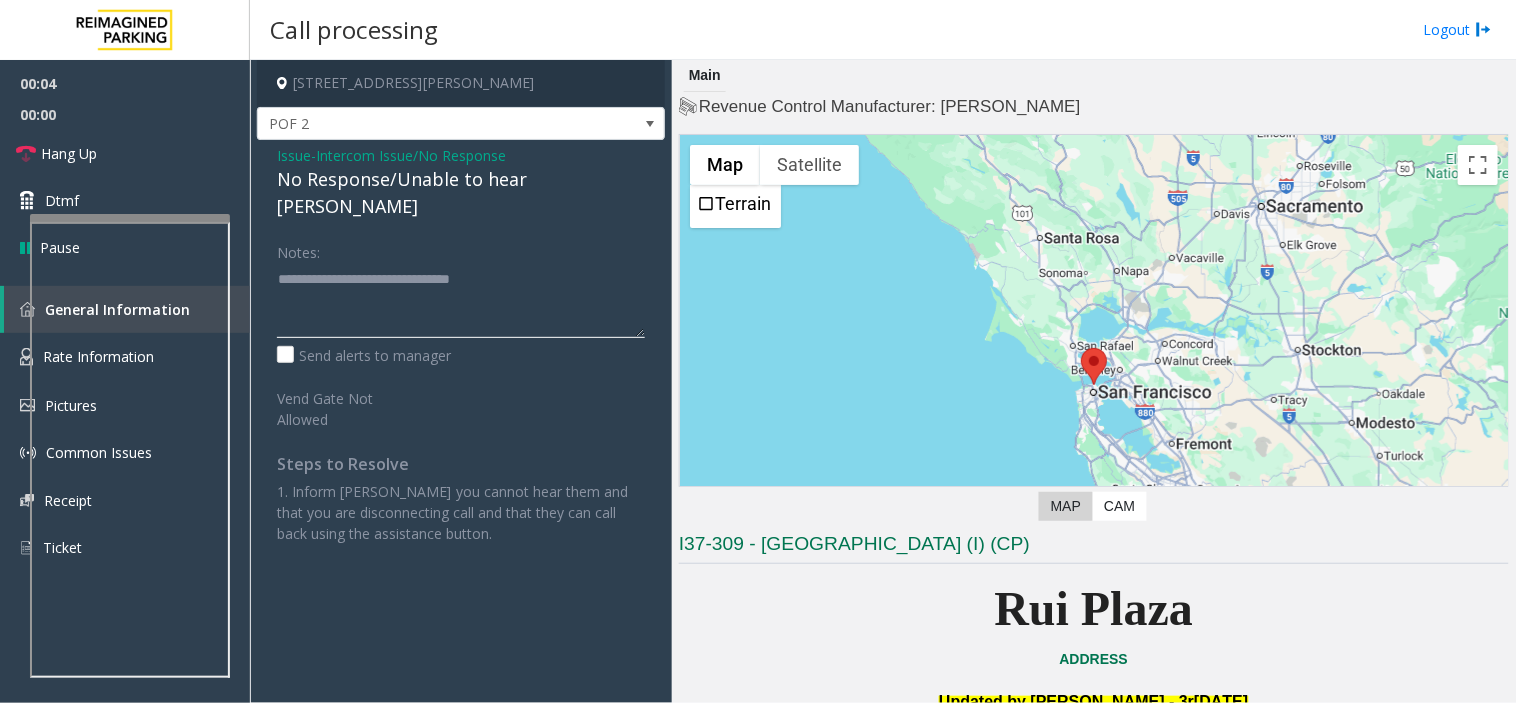 type on "**********" 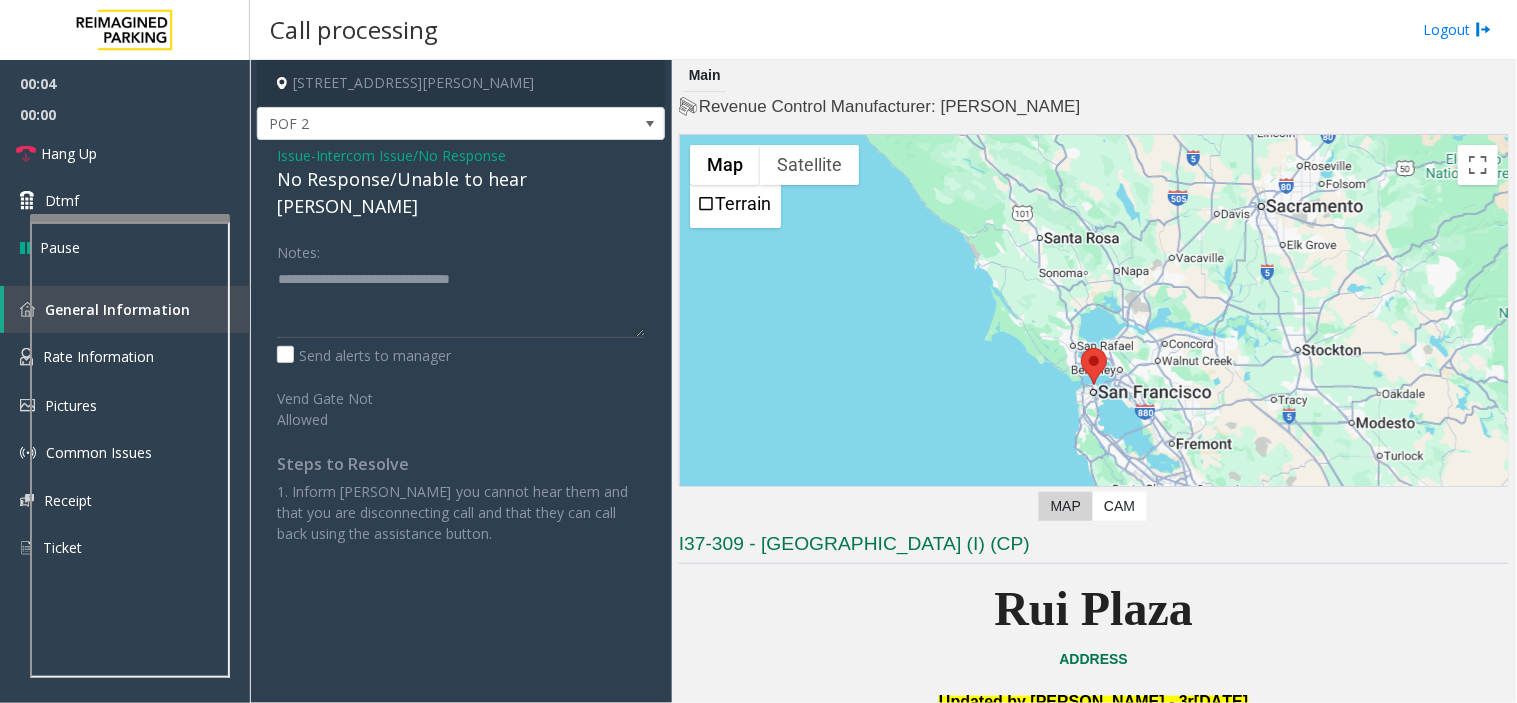 click on "Revenue Control Manufacturer: [PERSON_NAME]" 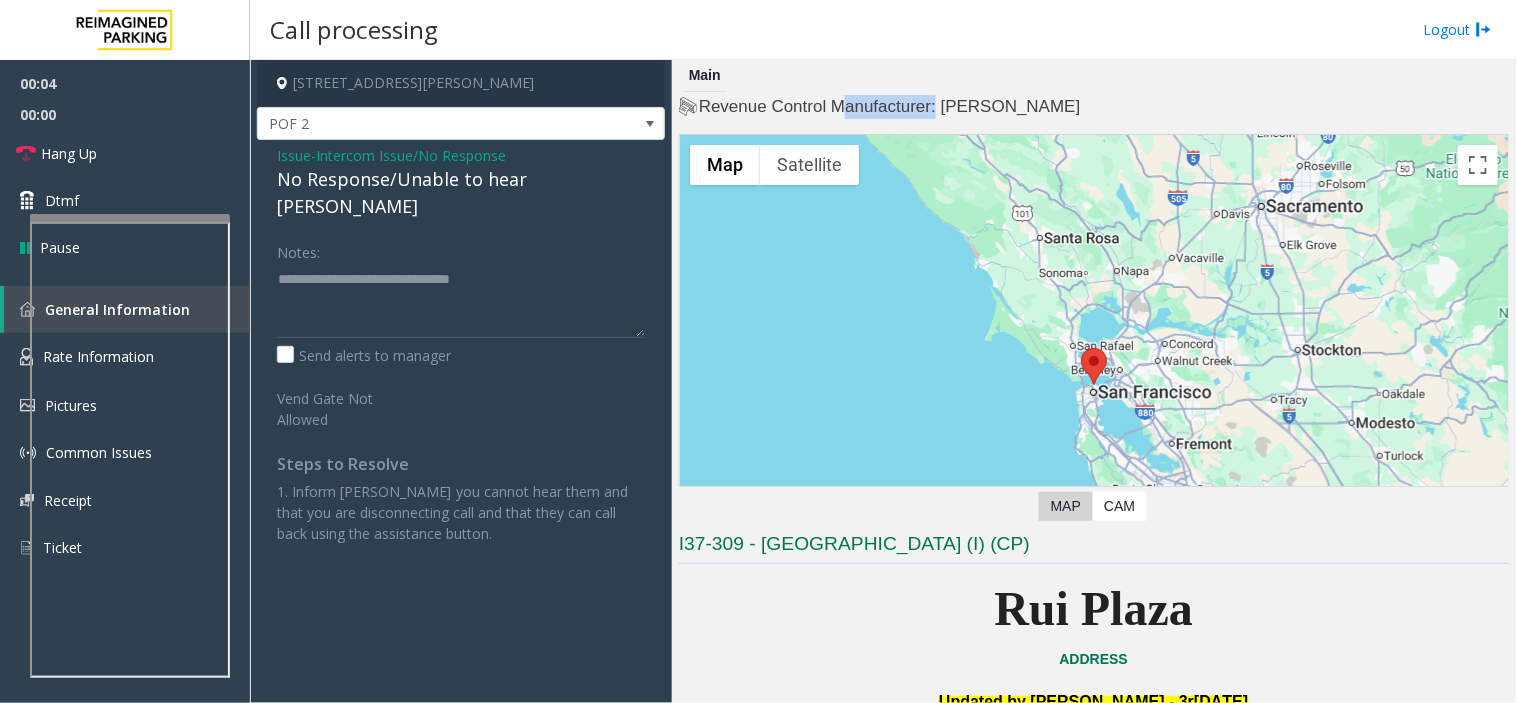 click on "Revenue Control Manufacturer: [PERSON_NAME]" 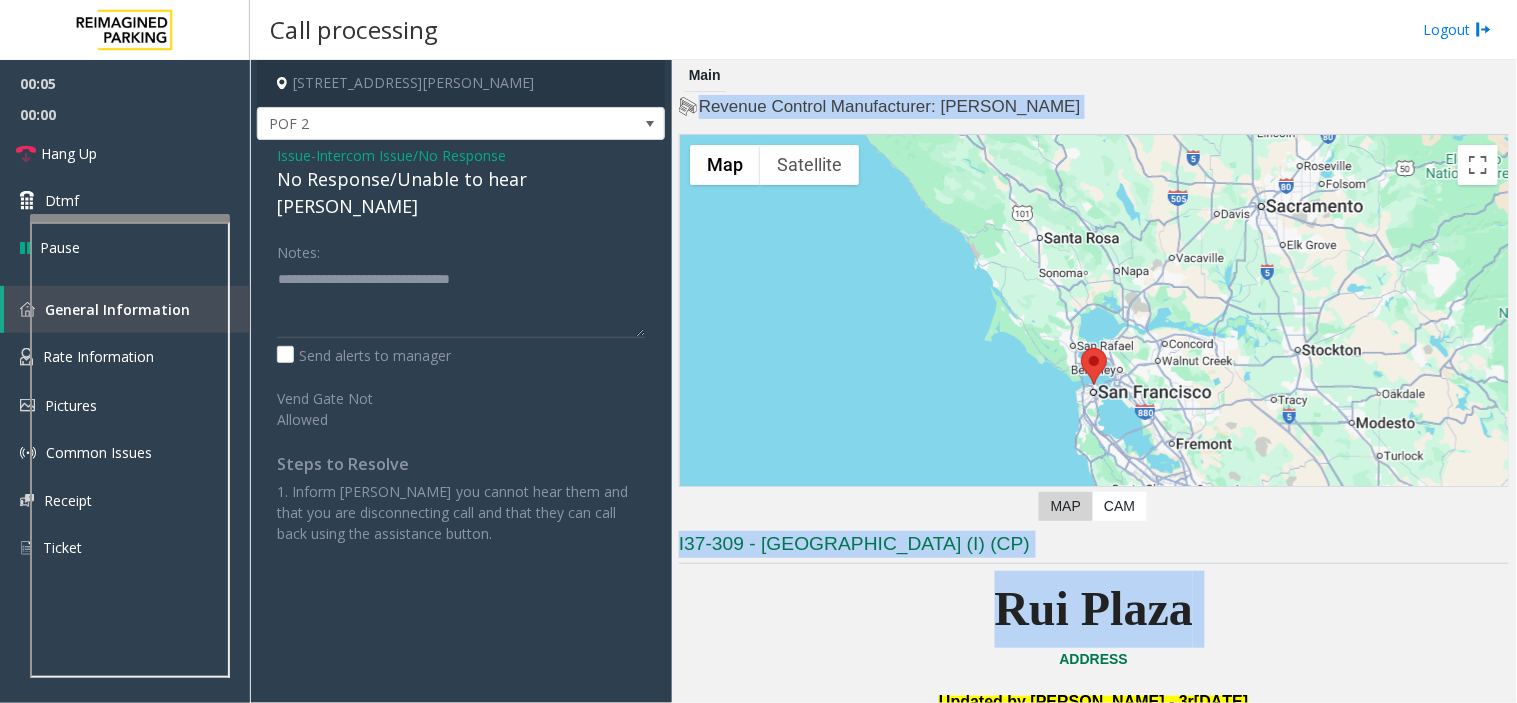 drag, startPoint x: 834, startPoint y: 101, endPoint x: 1162, endPoint y: 613, distance: 608.0526 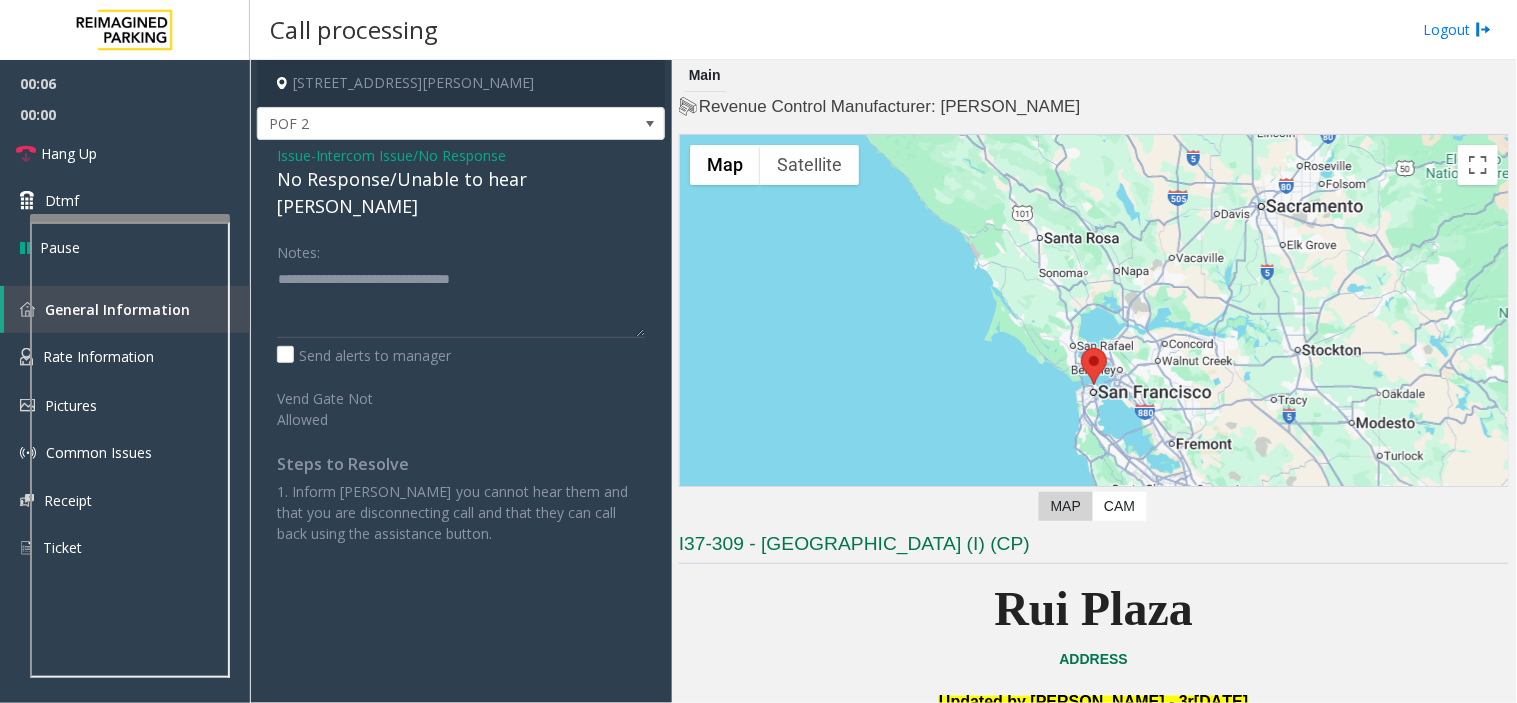 click on "Rui Plaza" 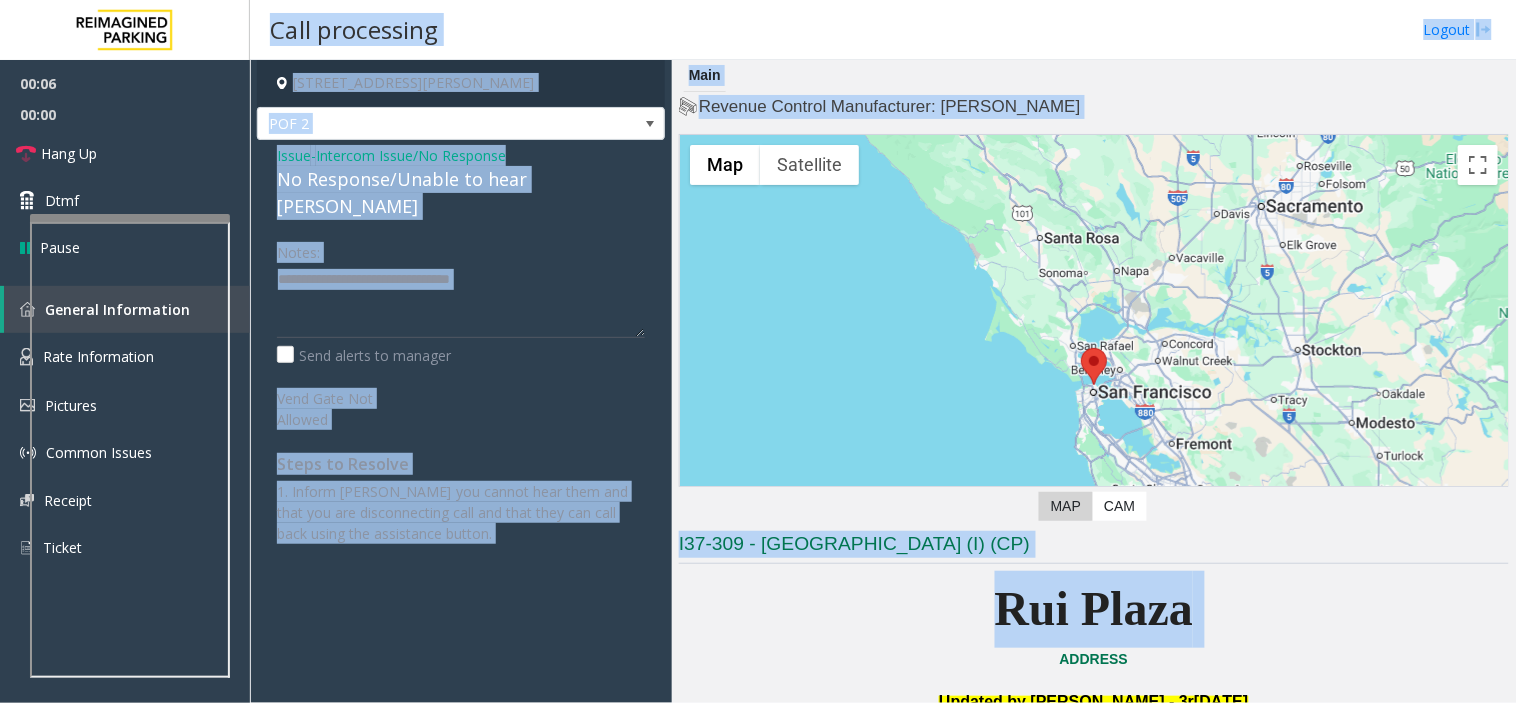 drag, startPoint x: 1166, startPoint y: 631, endPoint x: 742, endPoint y: -97, distance: 842.47253 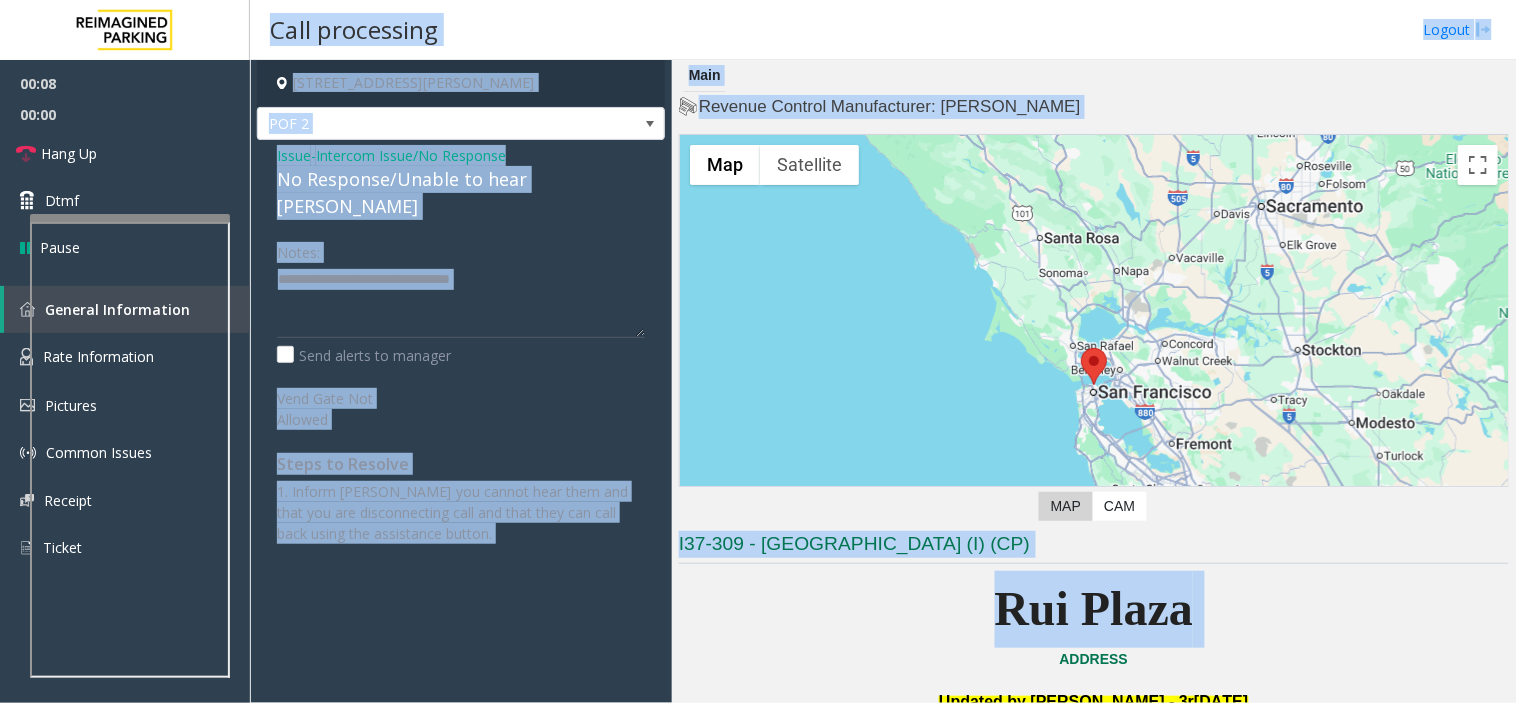 click on "Main" 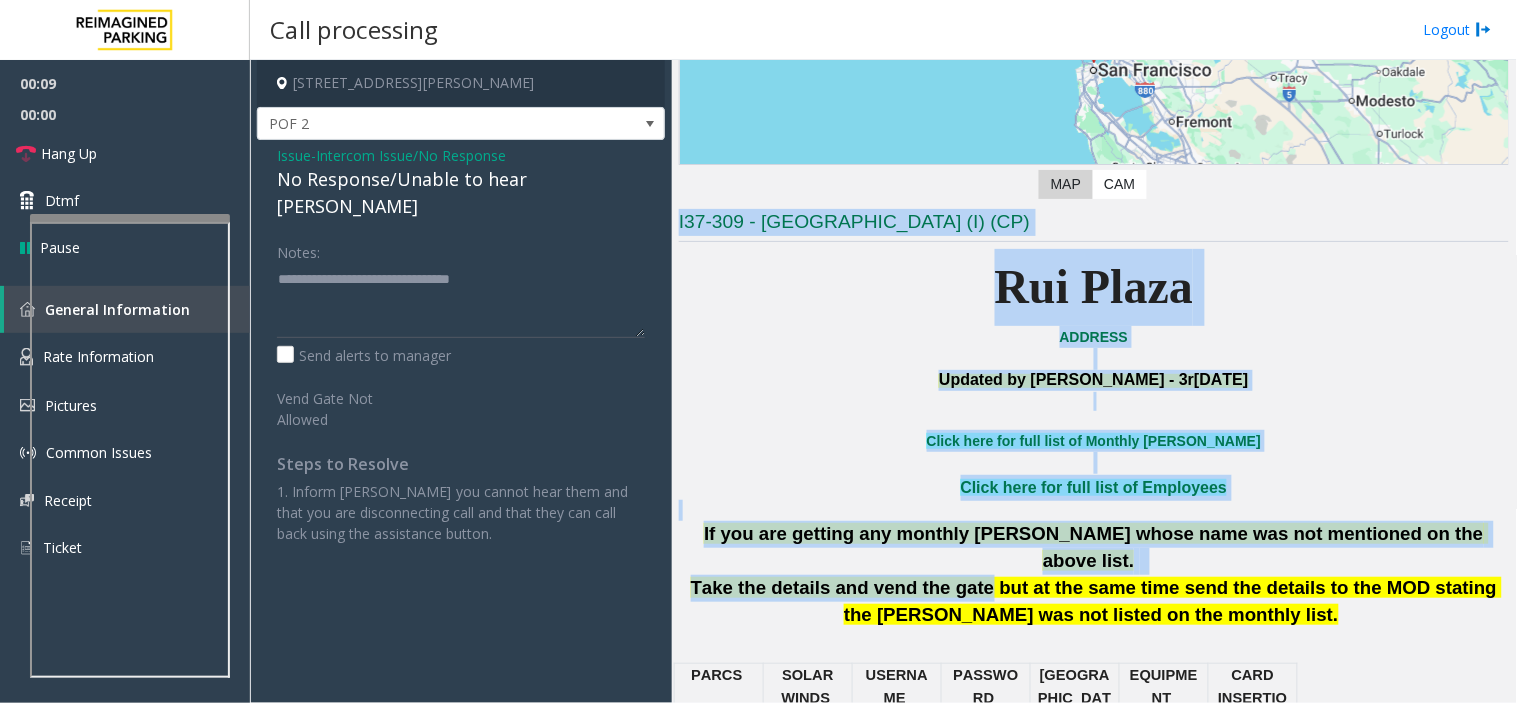 scroll, scrollTop: 333, scrollLeft: 0, axis: vertical 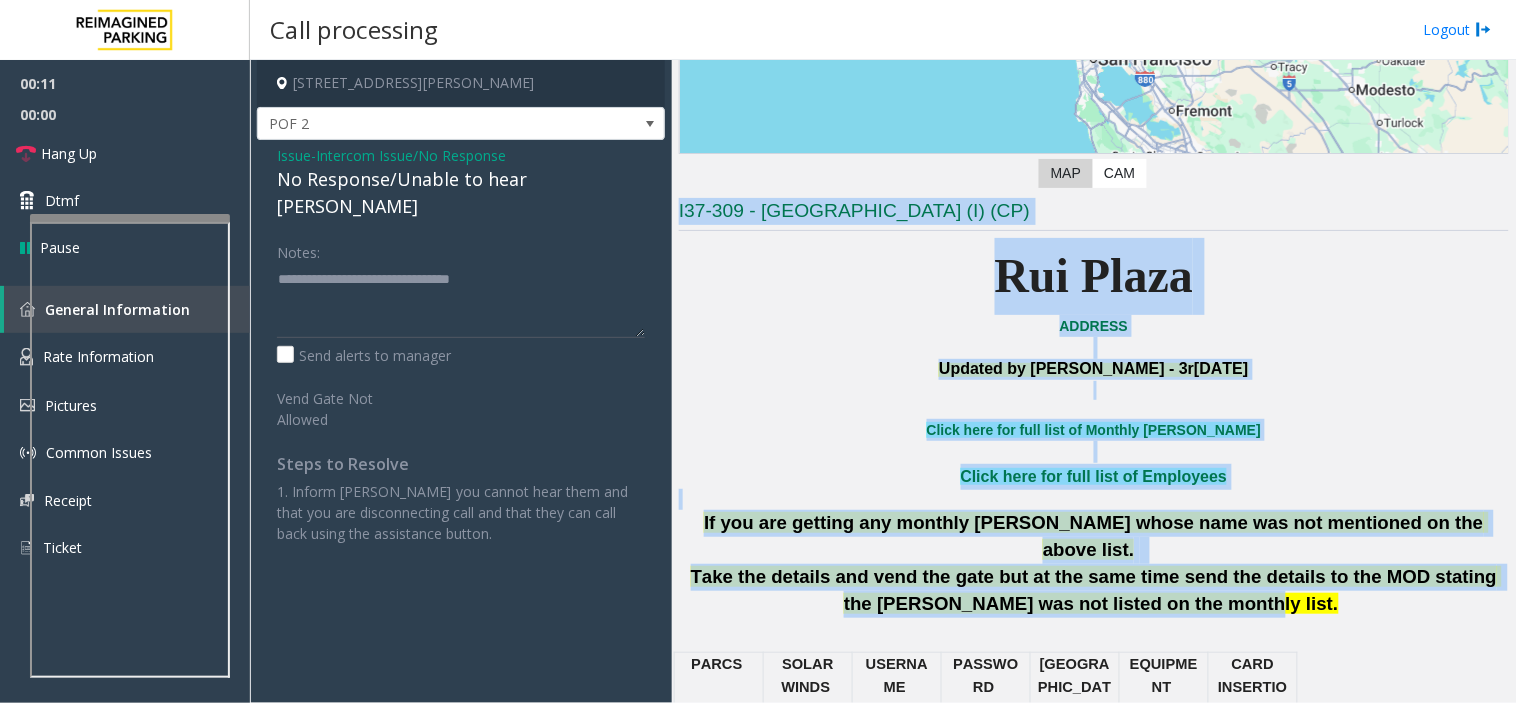 drag, startPoint x: 700, startPoint y: 82, endPoint x: 1191, endPoint y: 580, distance: 699.3461 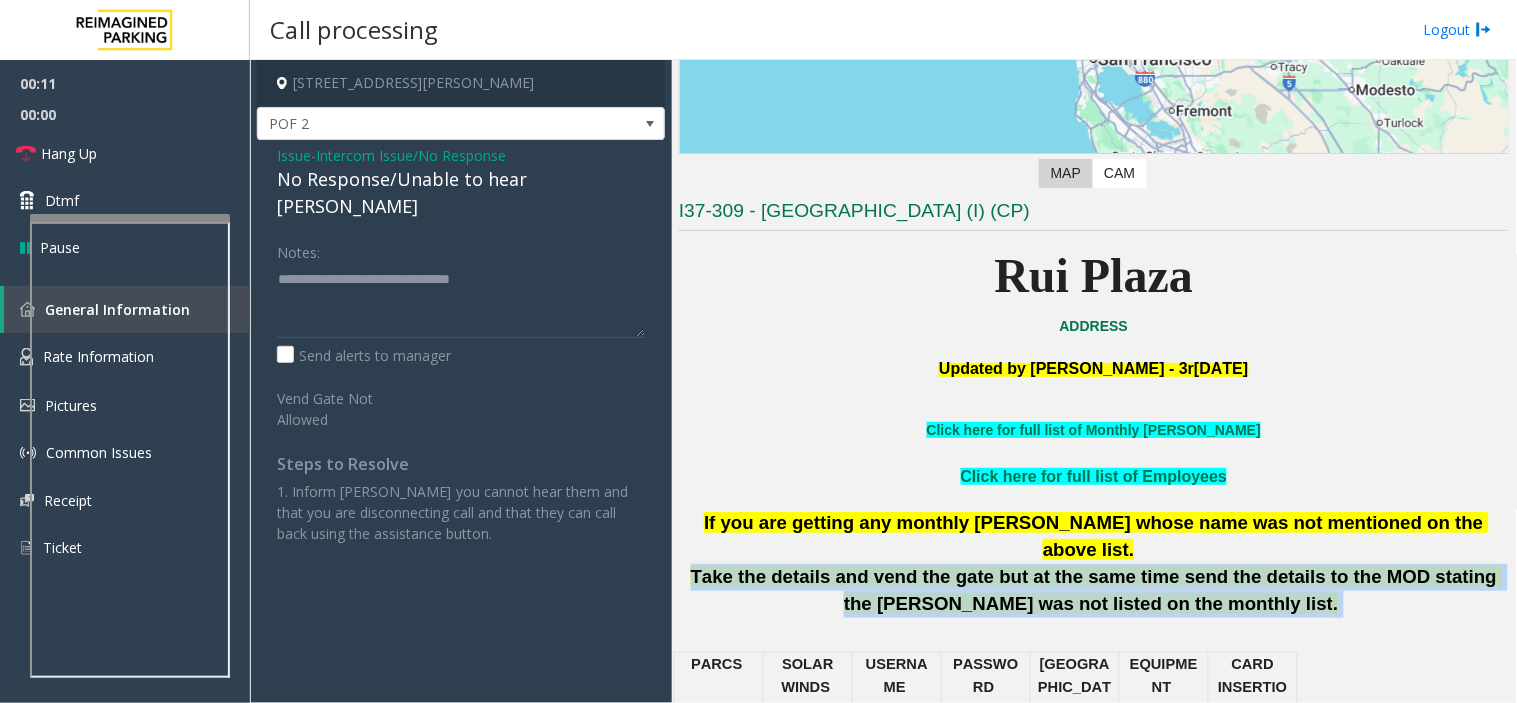 click on "Take the details and vend the gate but at the same time send the details to the MOD stating the [PERSON_NAME] was not listed on the monthly list" 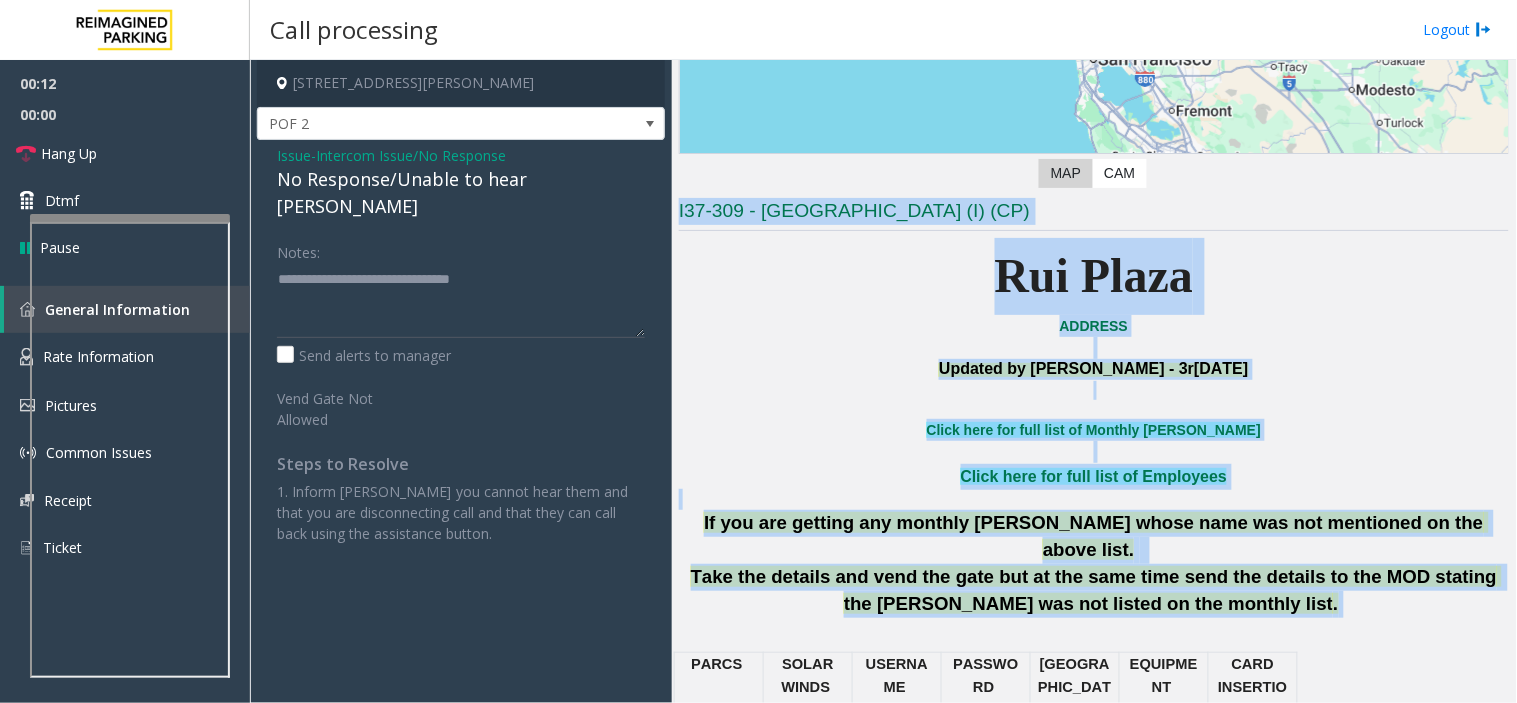 drag, startPoint x: 1190, startPoint y: 581, endPoint x: 765, endPoint y: 107, distance: 636.63257 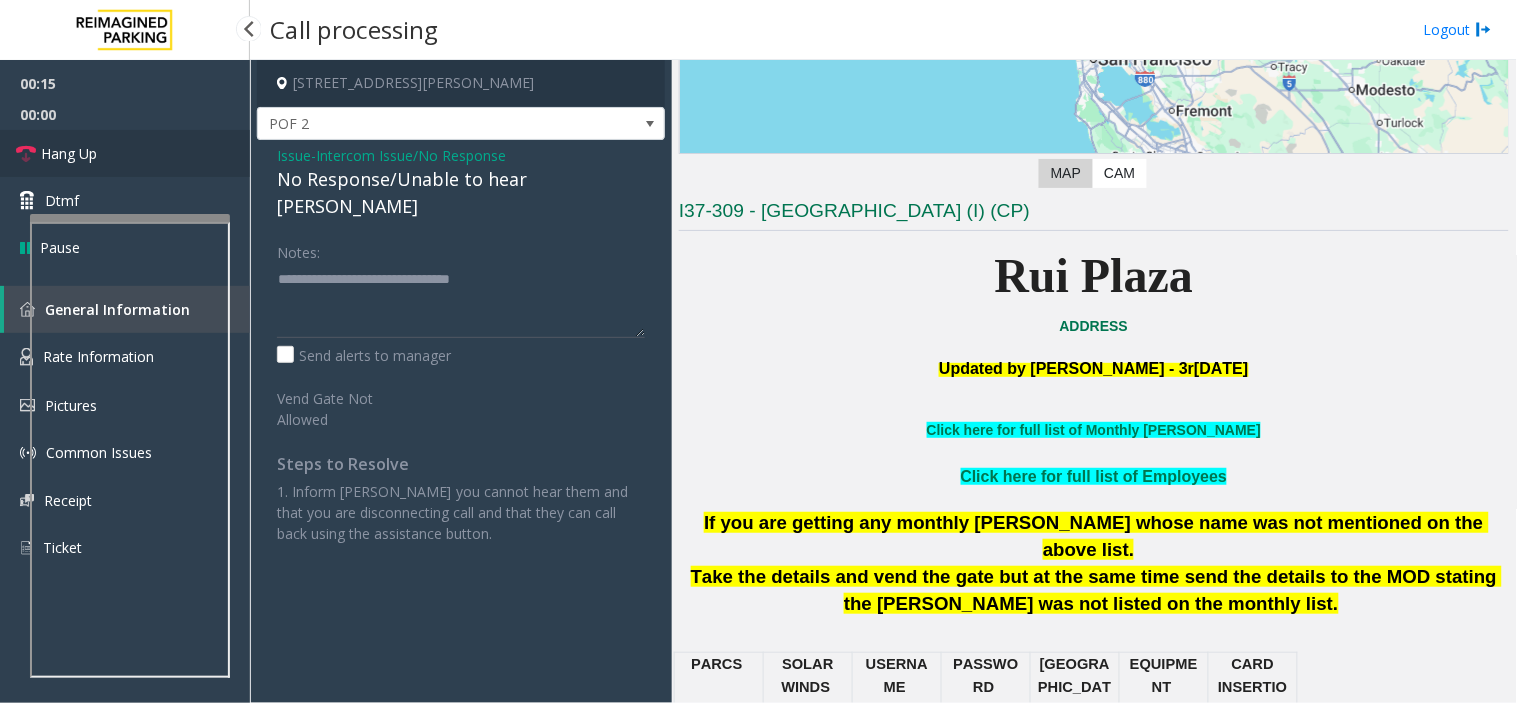 click on "Hang Up" at bounding box center (125, 153) 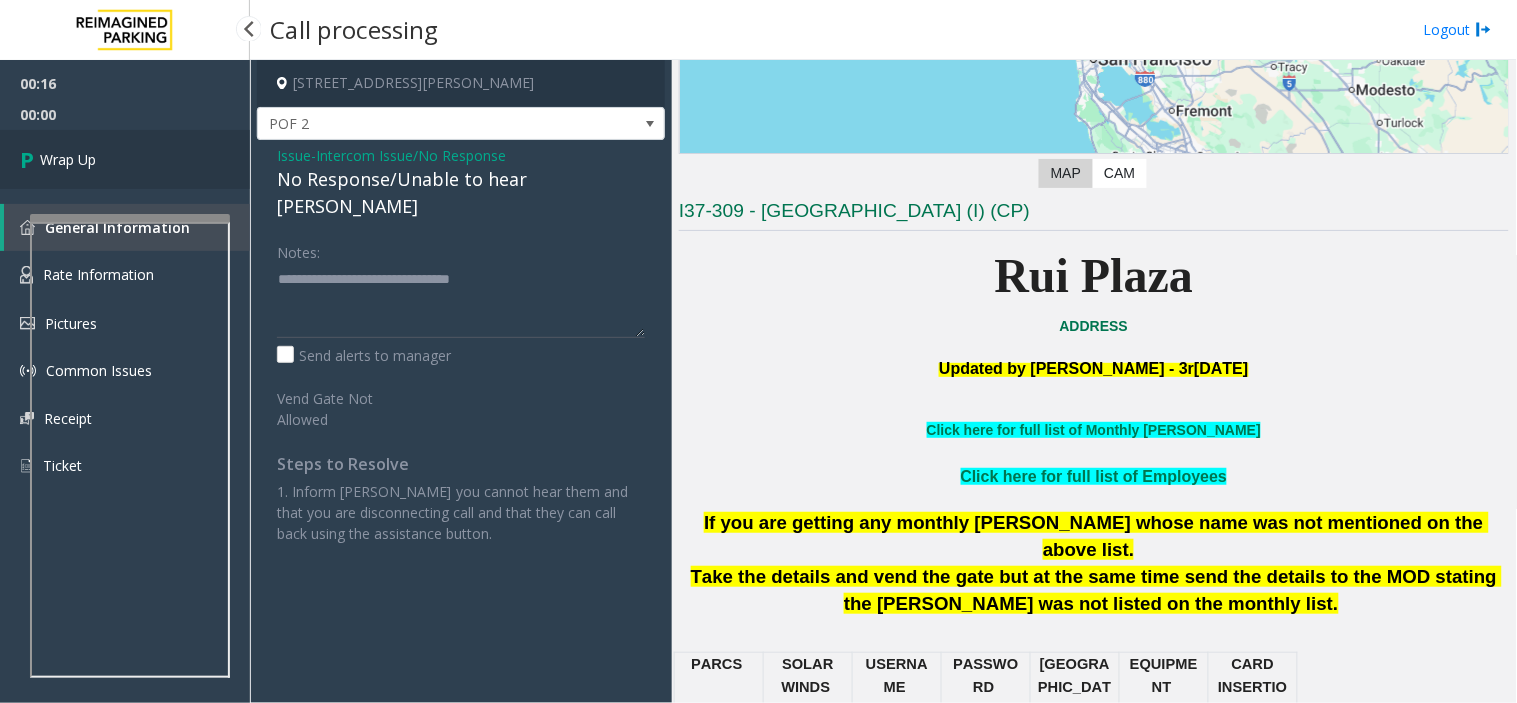 click on "Wrap Up" at bounding box center (125, 159) 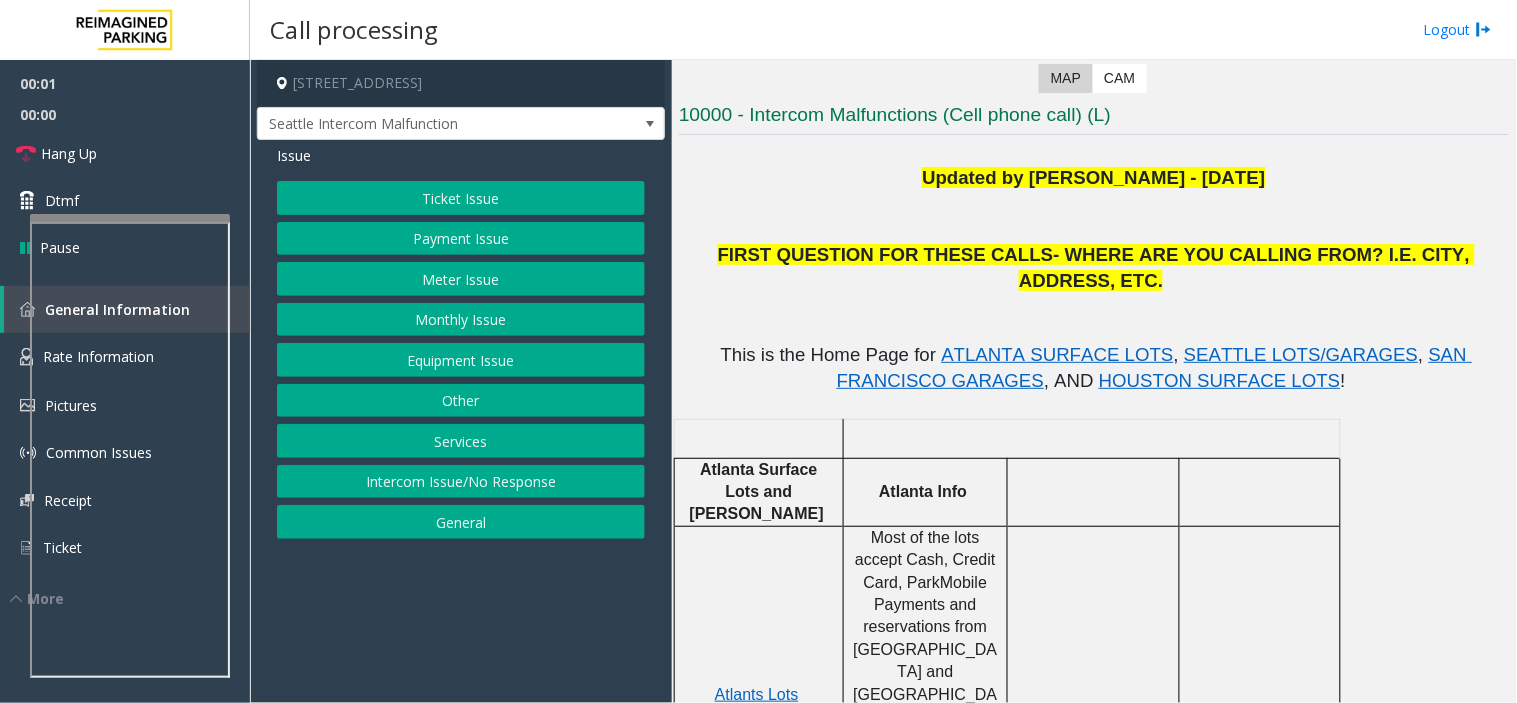 scroll, scrollTop: 444, scrollLeft: 0, axis: vertical 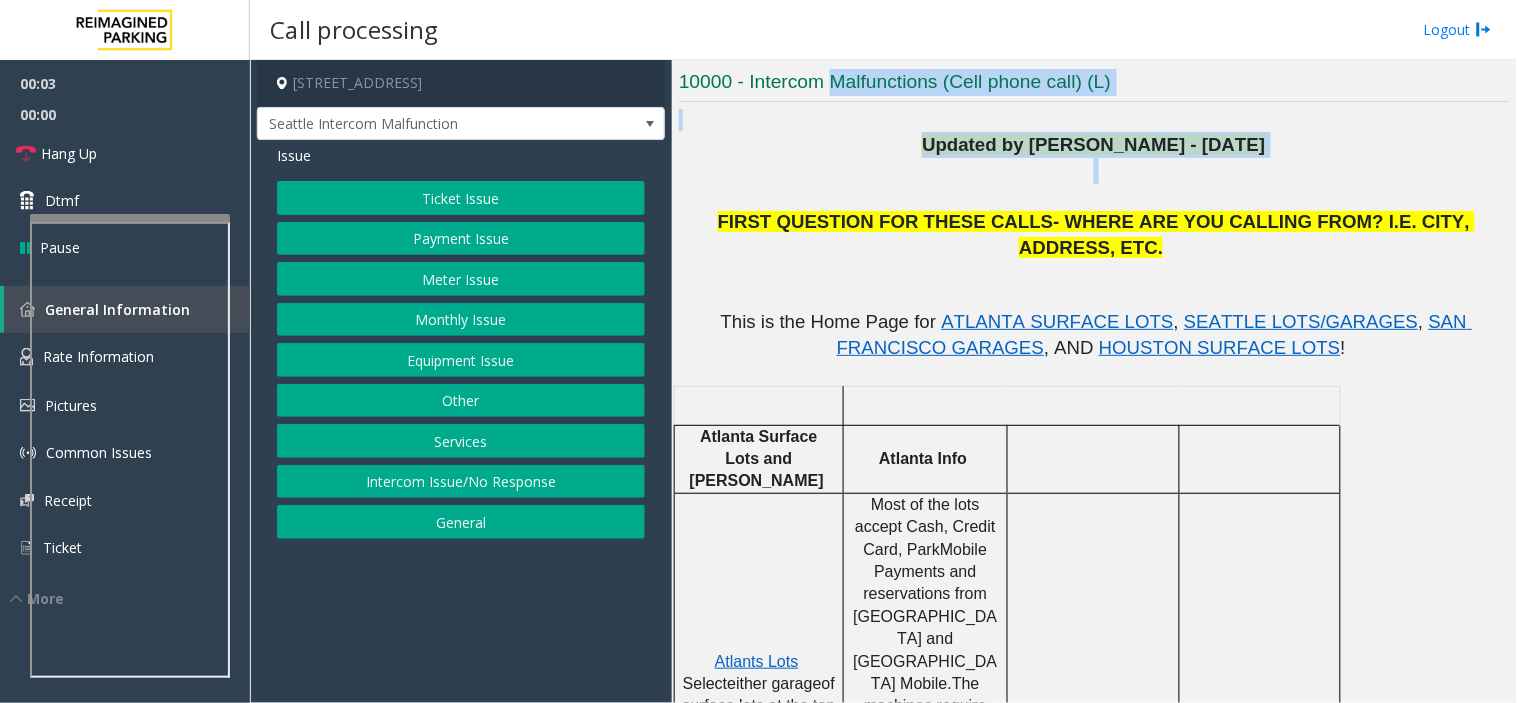 drag, startPoint x: 0, startPoint y: 0, endPoint x: 853, endPoint y: 106, distance: 859.5609 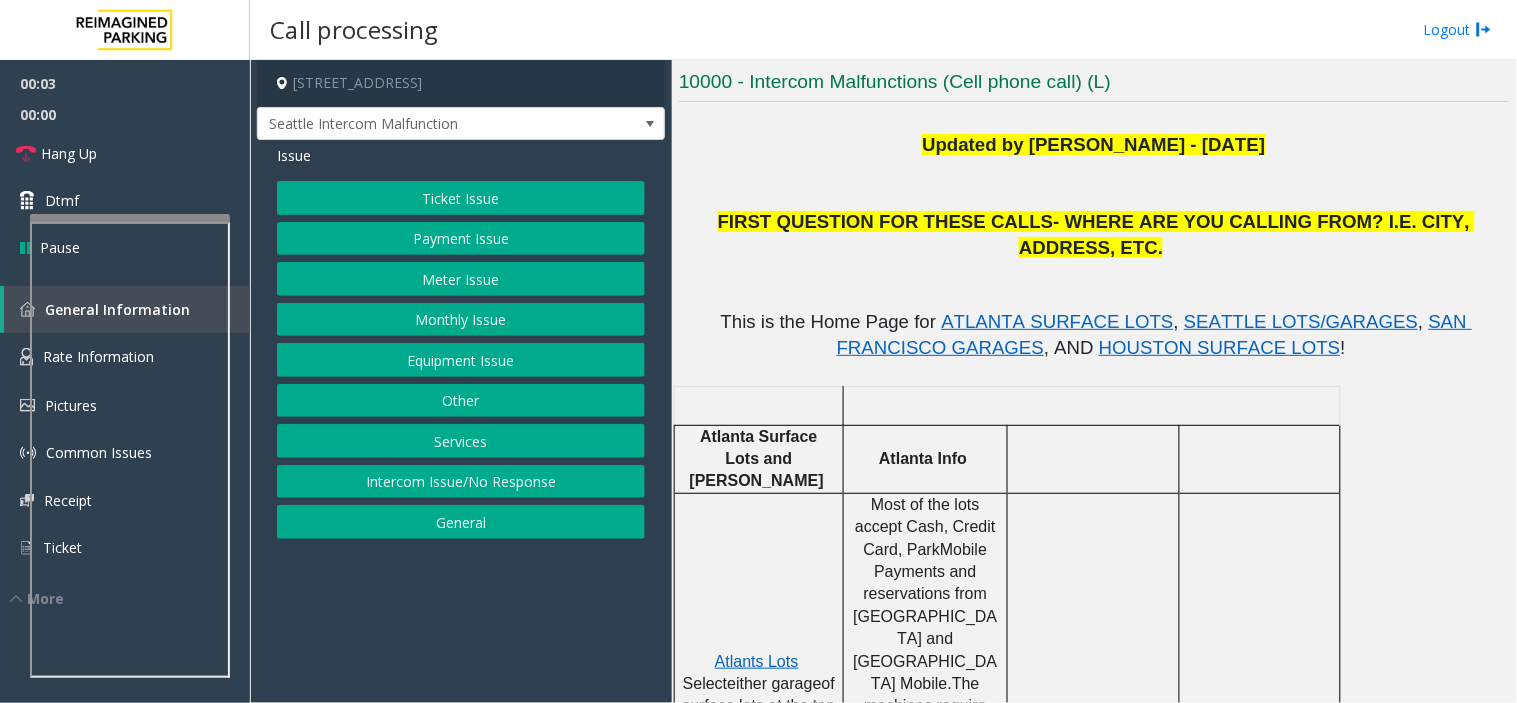 click on "10000 - Intercom Malfunctions (Cell phone call) (L)" 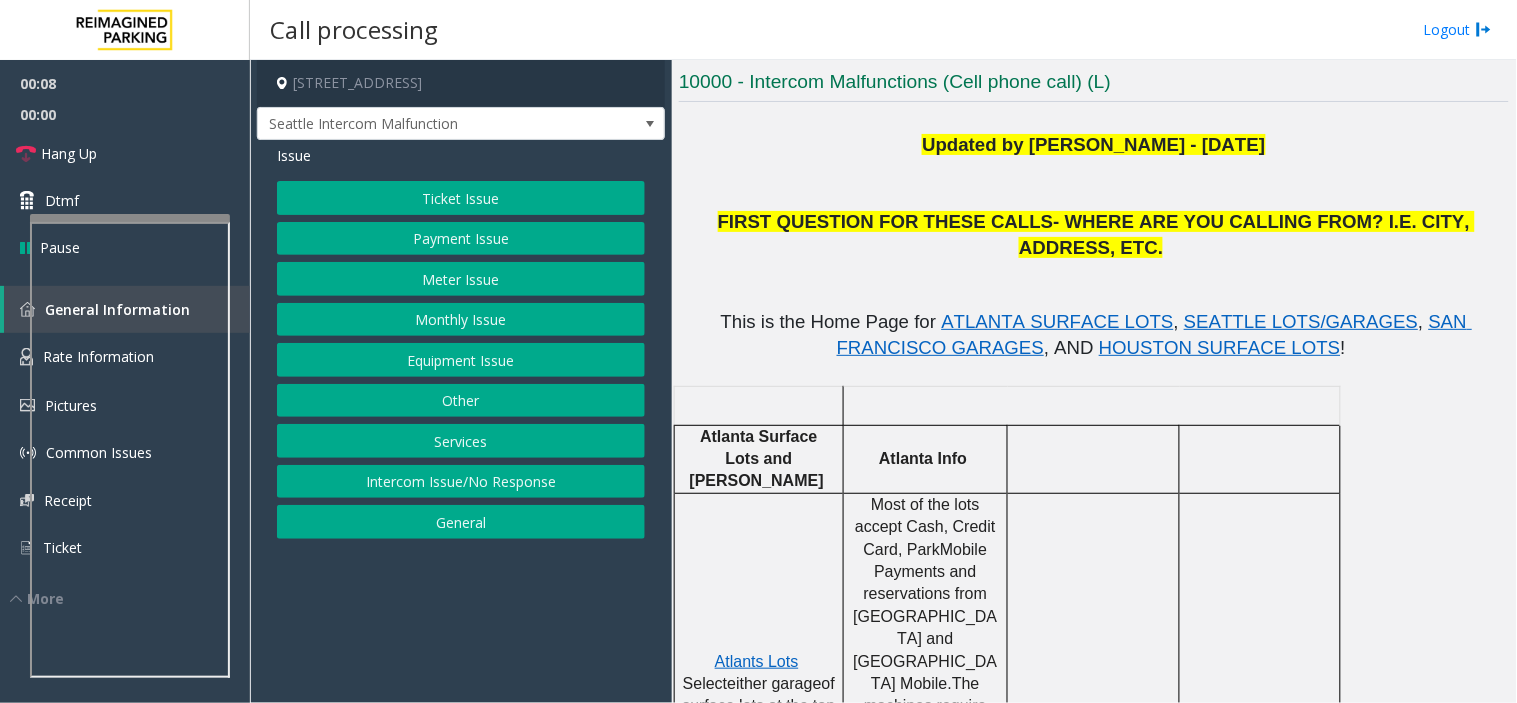 click on "This is the Home Page for   ATLANTA SURFACE LOTS ,   SEATTLE LOTS/GARAGES ,   SAN FRANCISCO GARAGES , AND   HOUSTON SURFACE LOTS !" 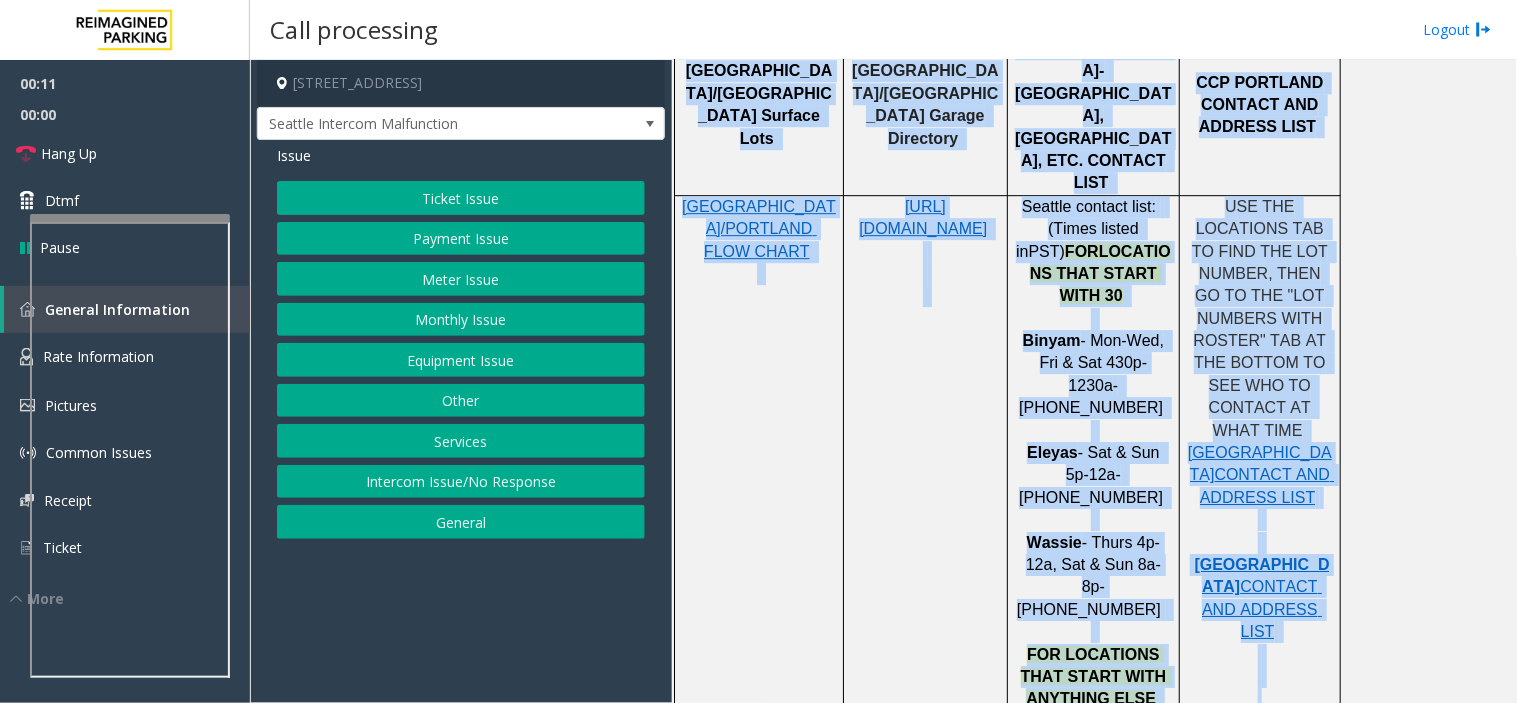 scroll, scrollTop: 1546, scrollLeft: 0, axis: vertical 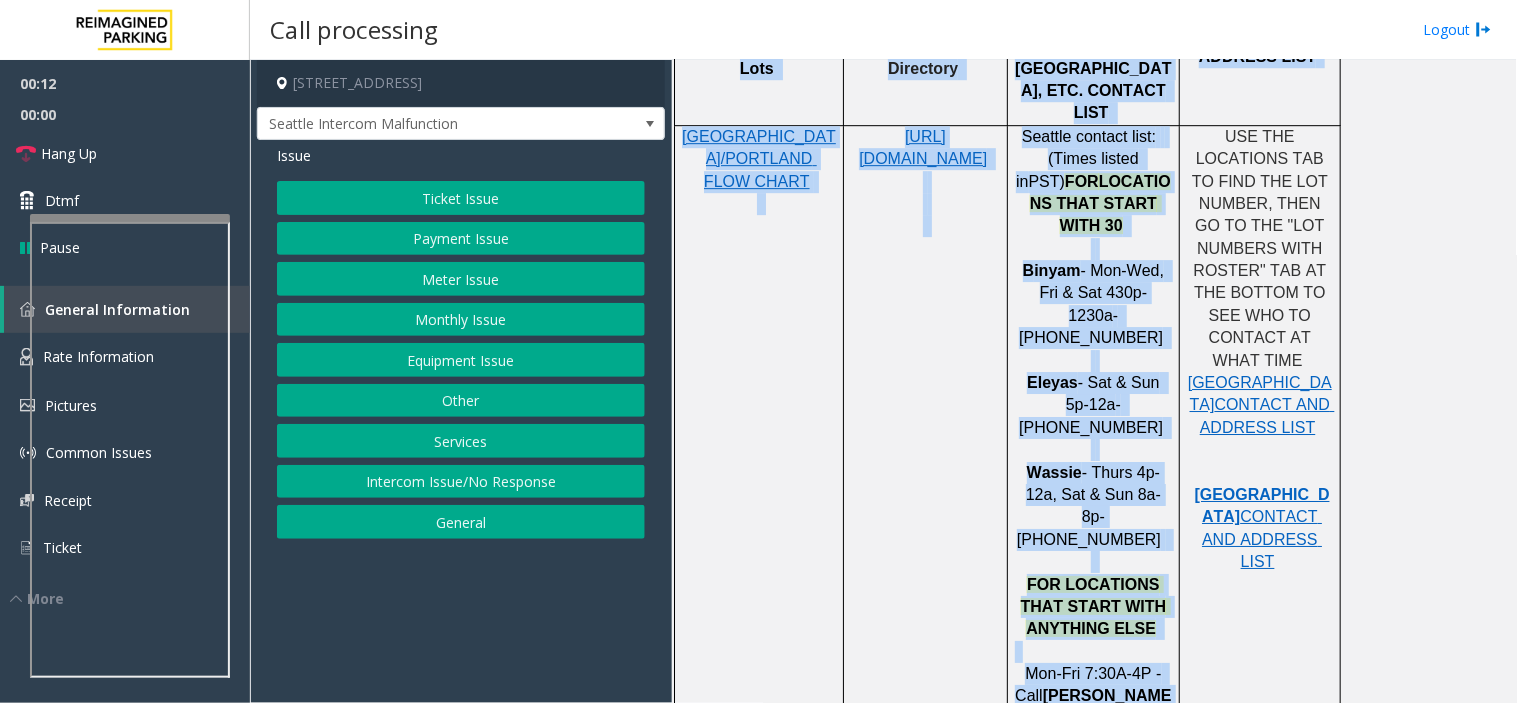 drag, startPoint x: 688, startPoint y: 296, endPoint x: 1135, endPoint y: 550, distance: 514.1255 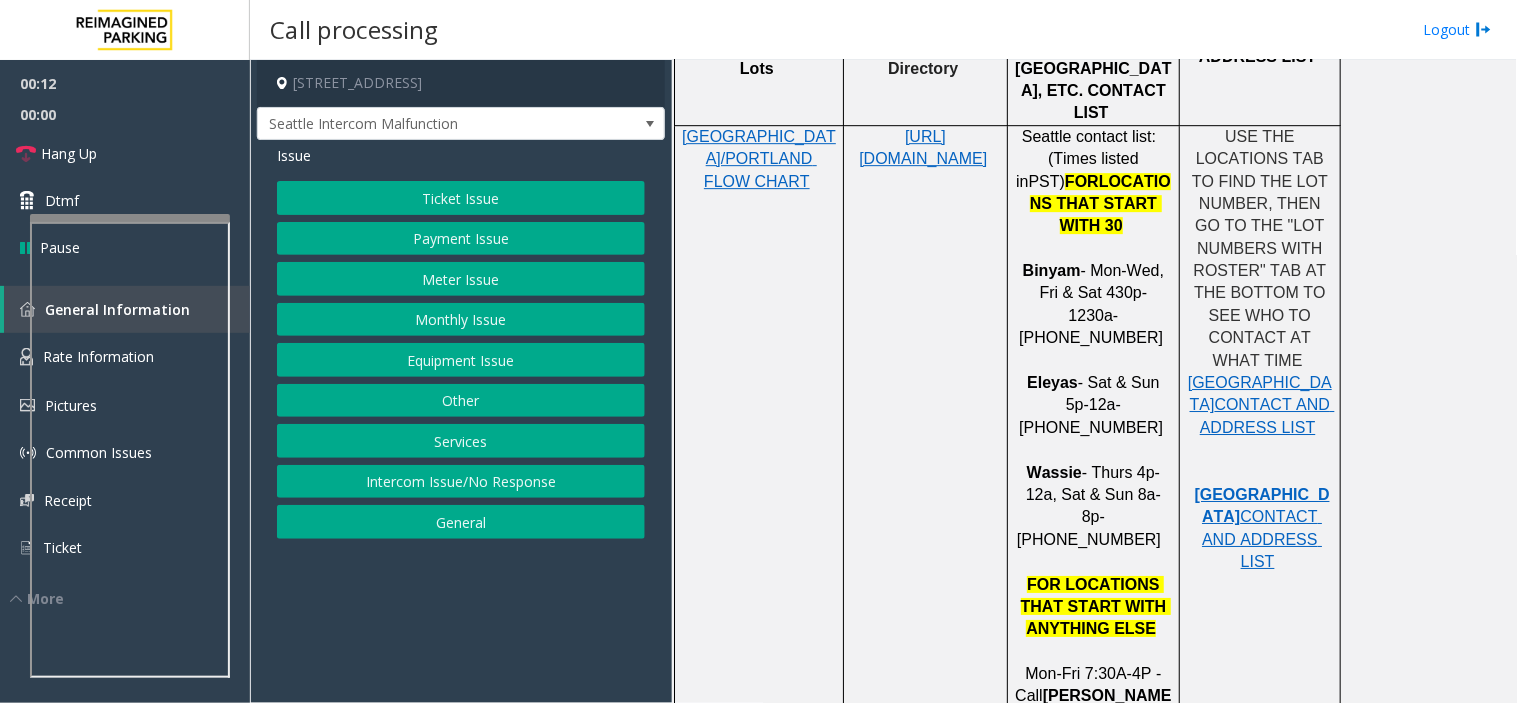 click on "Mon-Th u  2P-12:30A- Call  Eyasu  Woldegiorgis- 206-391-1820" 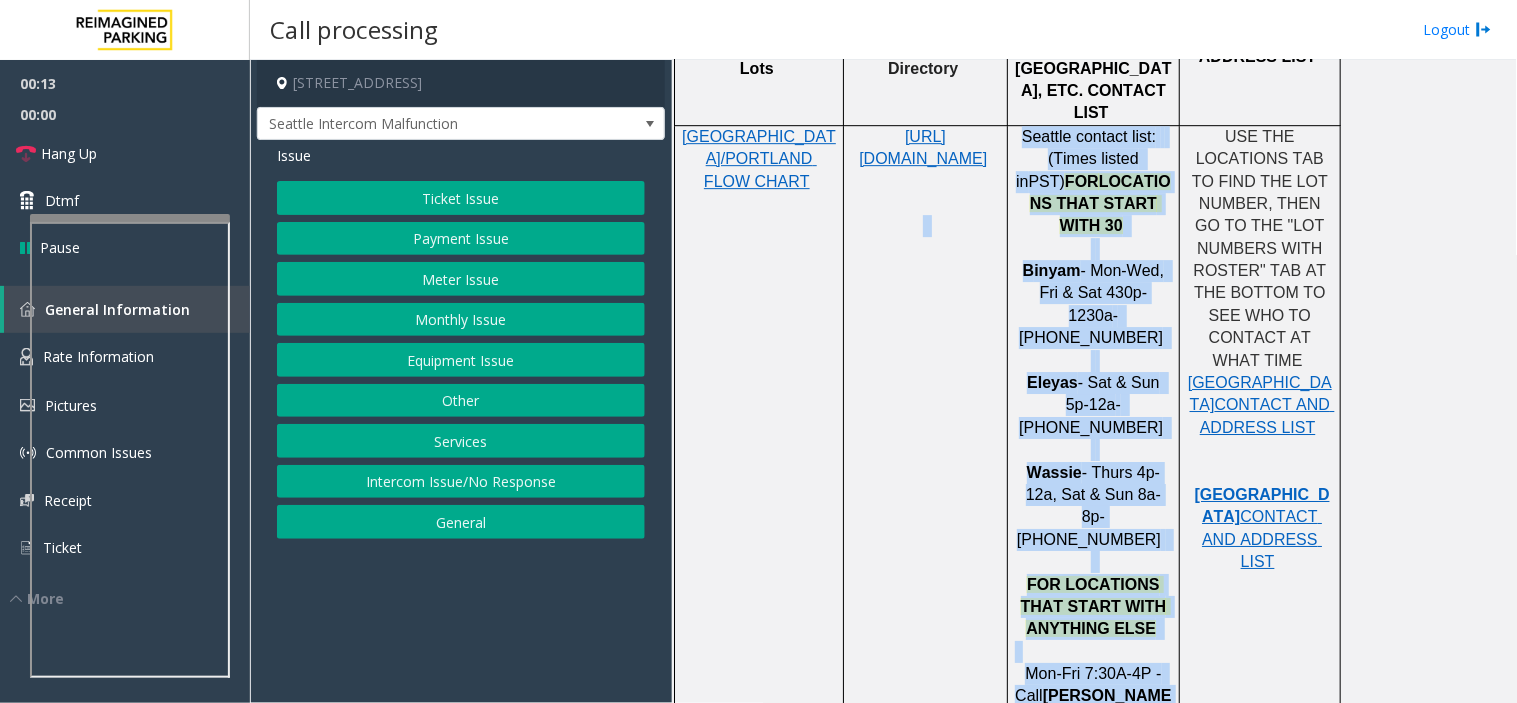 drag, startPoint x: 1135, startPoint y: 550, endPoint x: 727, endPoint y: 111, distance: 599.32043 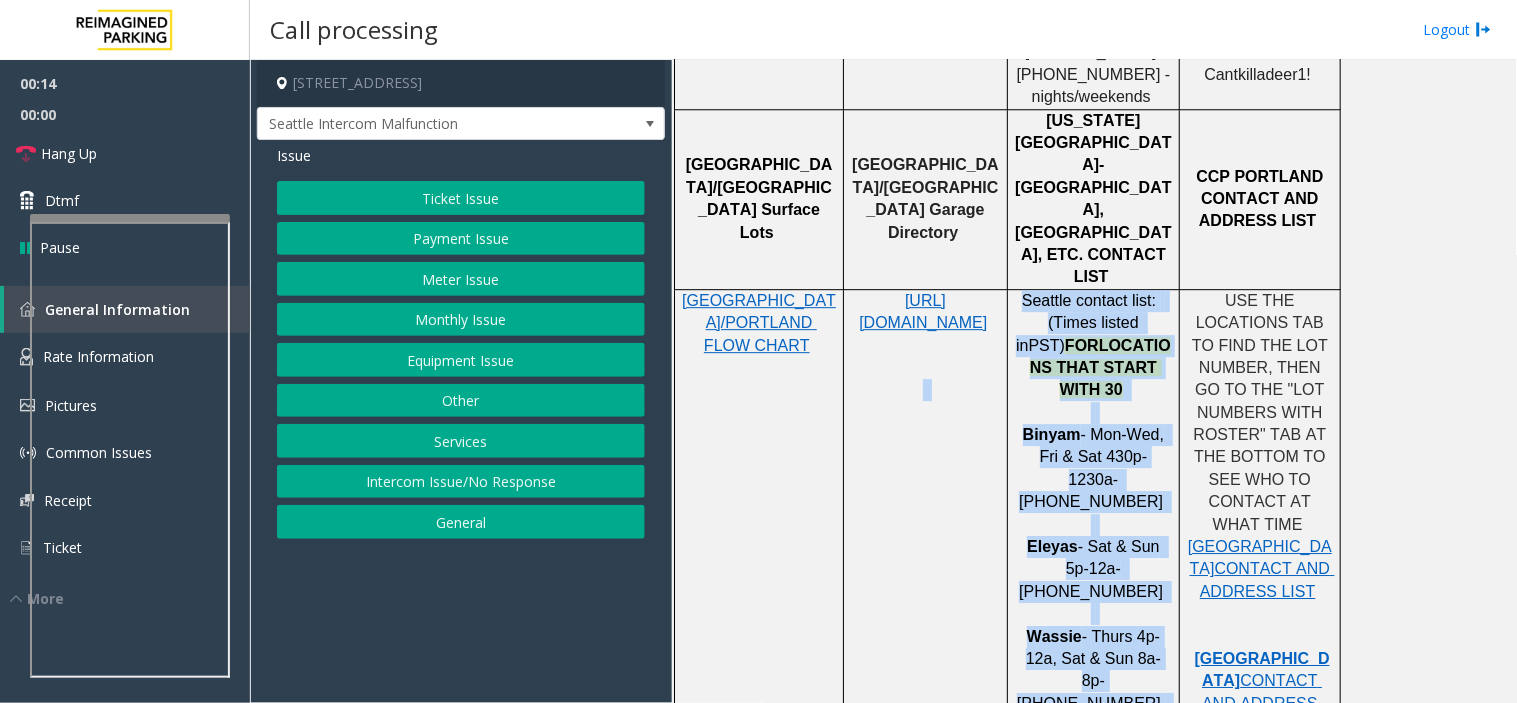 scroll, scrollTop: 1102, scrollLeft: 0, axis: vertical 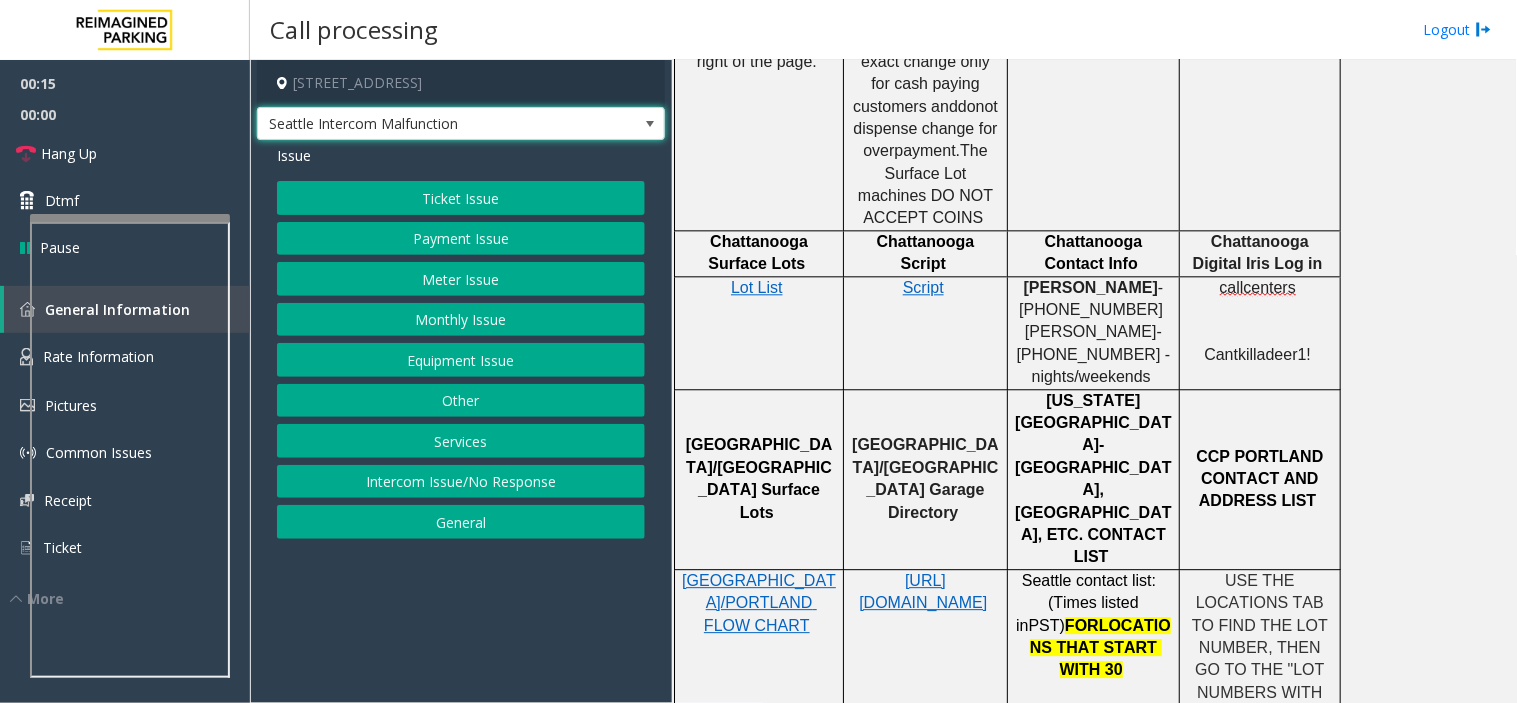 click on "Seattle Intercom Malfunction" at bounding box center (420, 124) 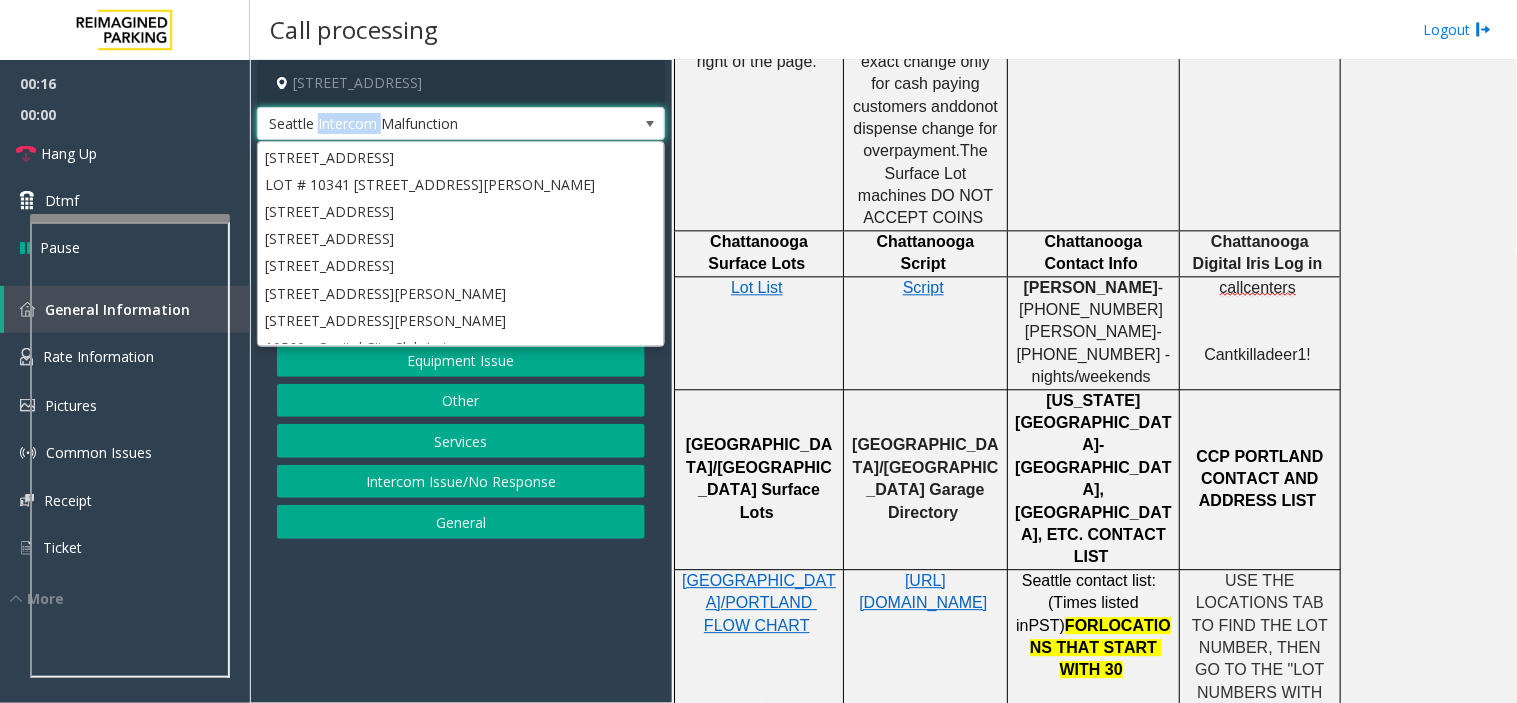 click on "Seattle Intercom Malfunction" at bounding box center [420, 124] 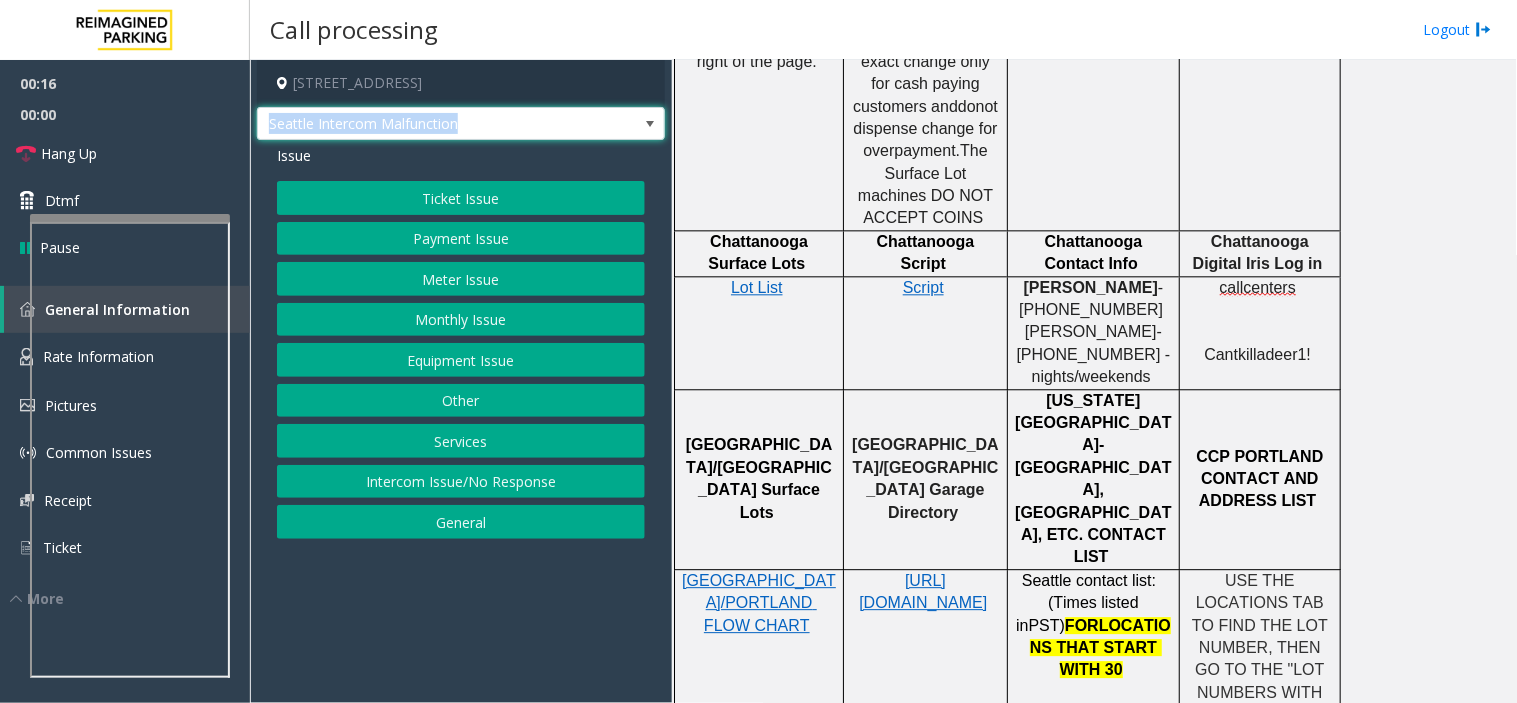 click on "Seattle Intercom Malfunction" at bounding box center (420, 124) 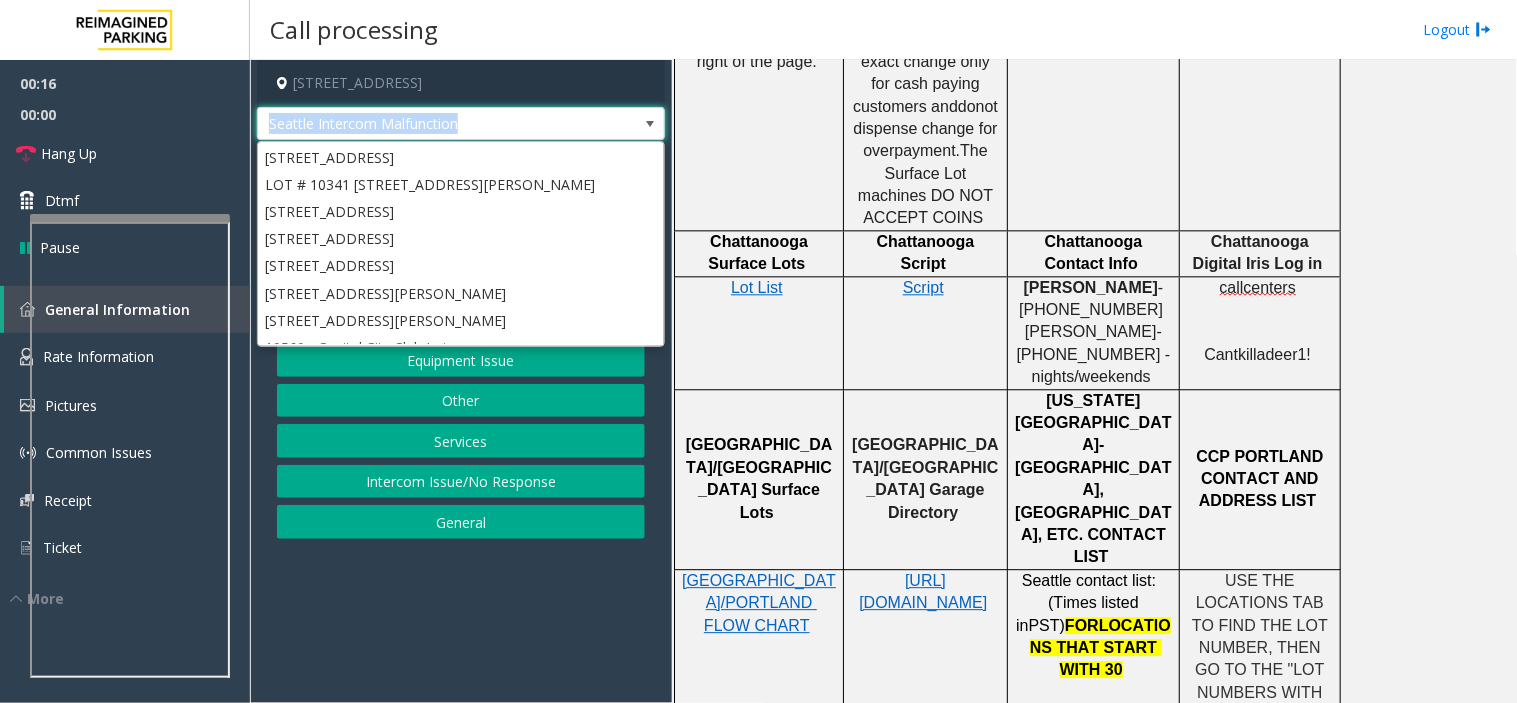 scroll, scrollTop: 184, scrollLeft: 0, axis: vertical 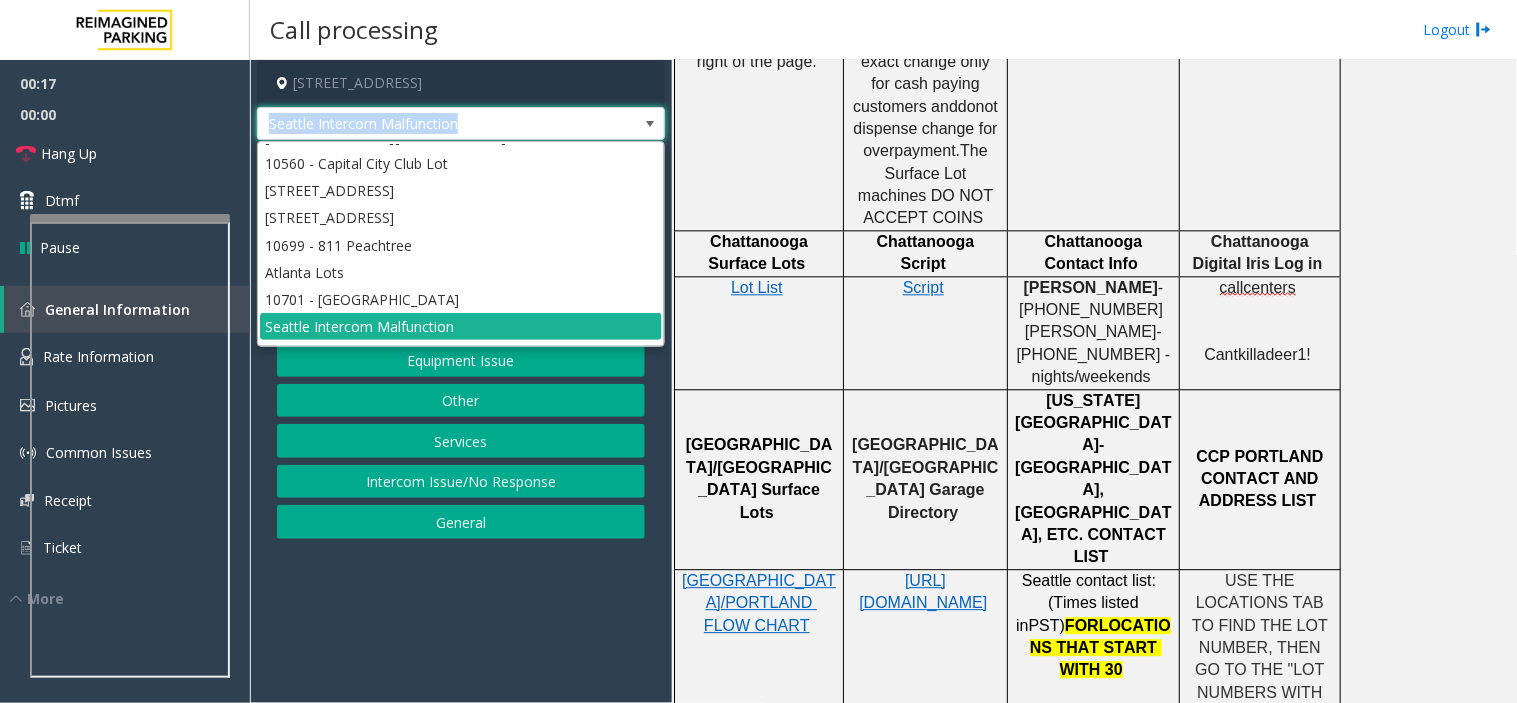 click on "Seattle Intercom Malfunction" at bounding box center (420, 124) 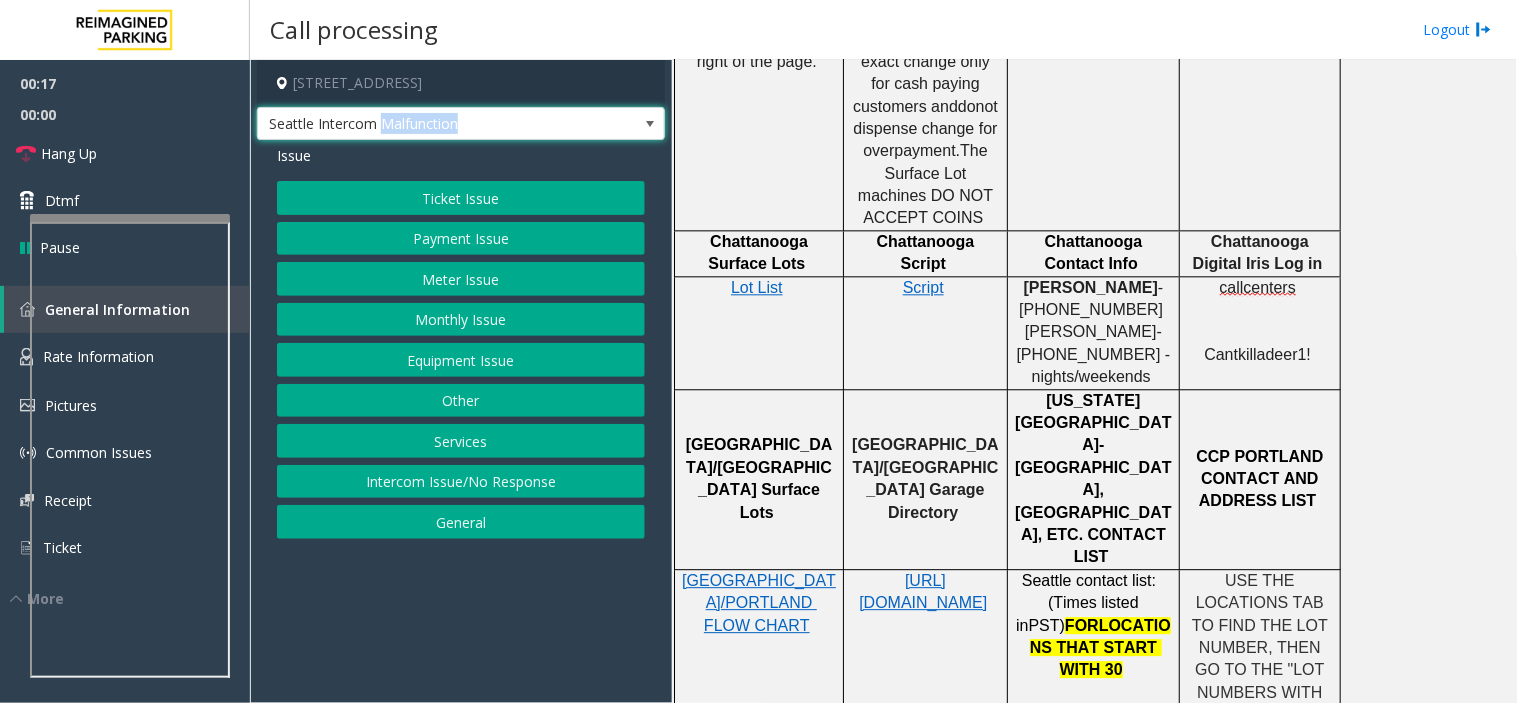 click on "Seattle Intercom Malfunction" at bounding box center [420, 124] 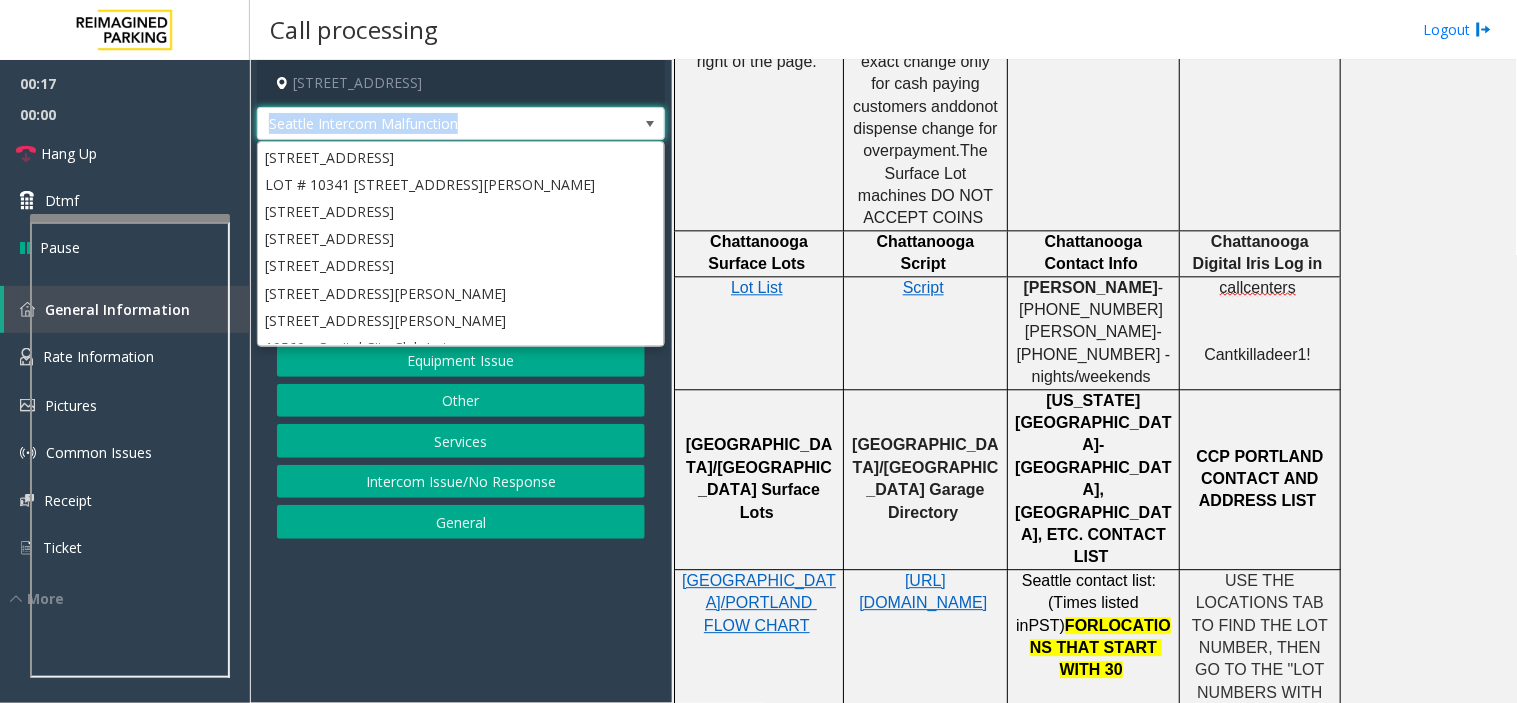 click on "Seattle Intercom Malfunction" at bounding box center [420, 124] 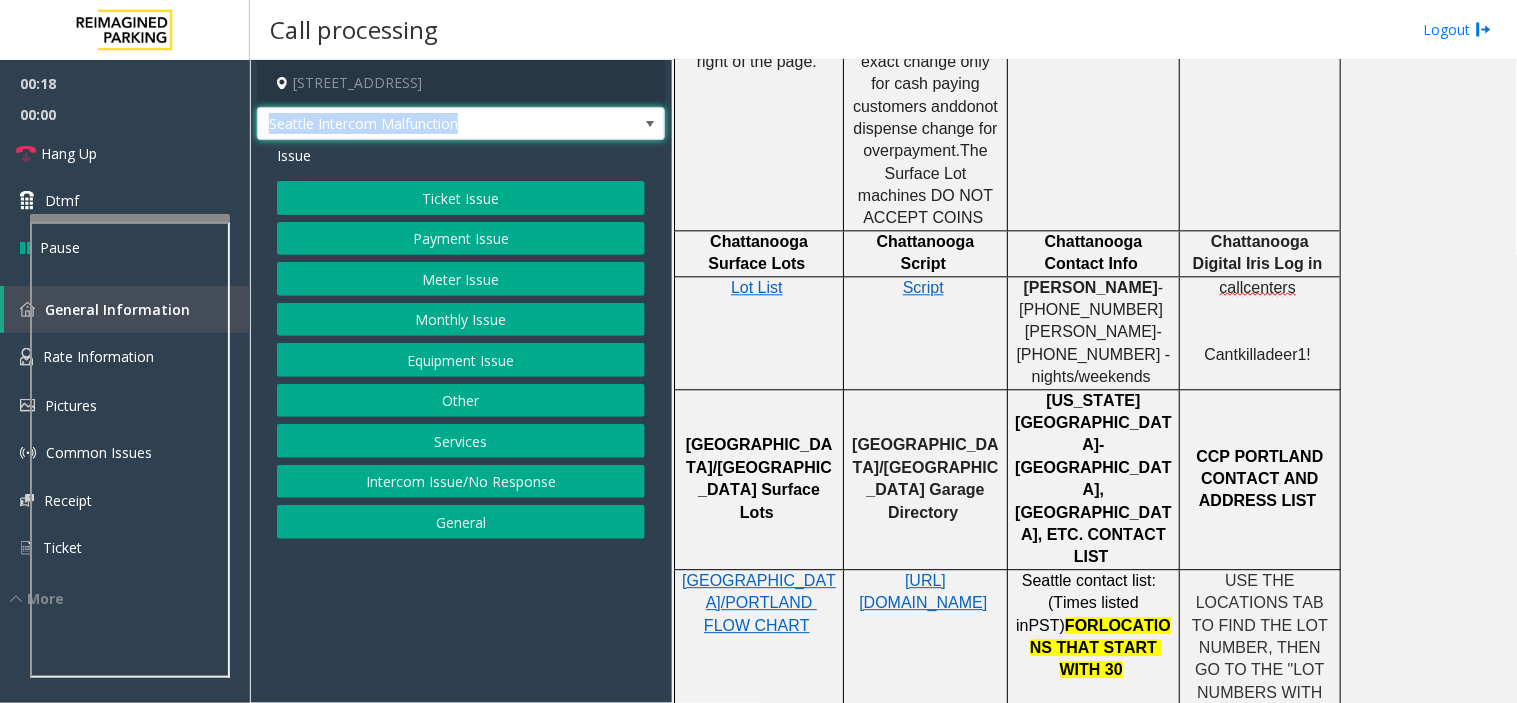 click on "Seattle Intercom Malfunction" at bounding box center (420, 124) 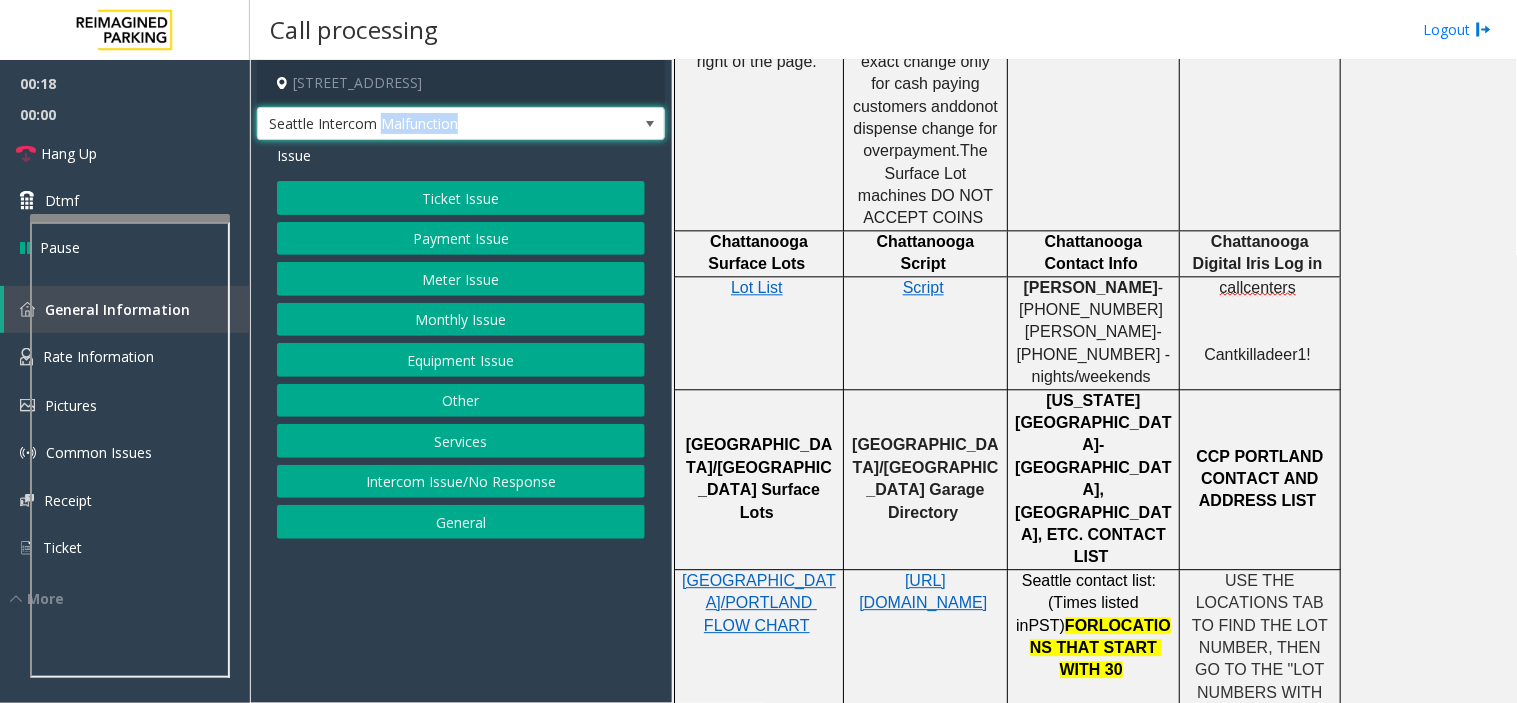 click on "Seattle Intercom Malfunction" at bounding box center (420, 124) 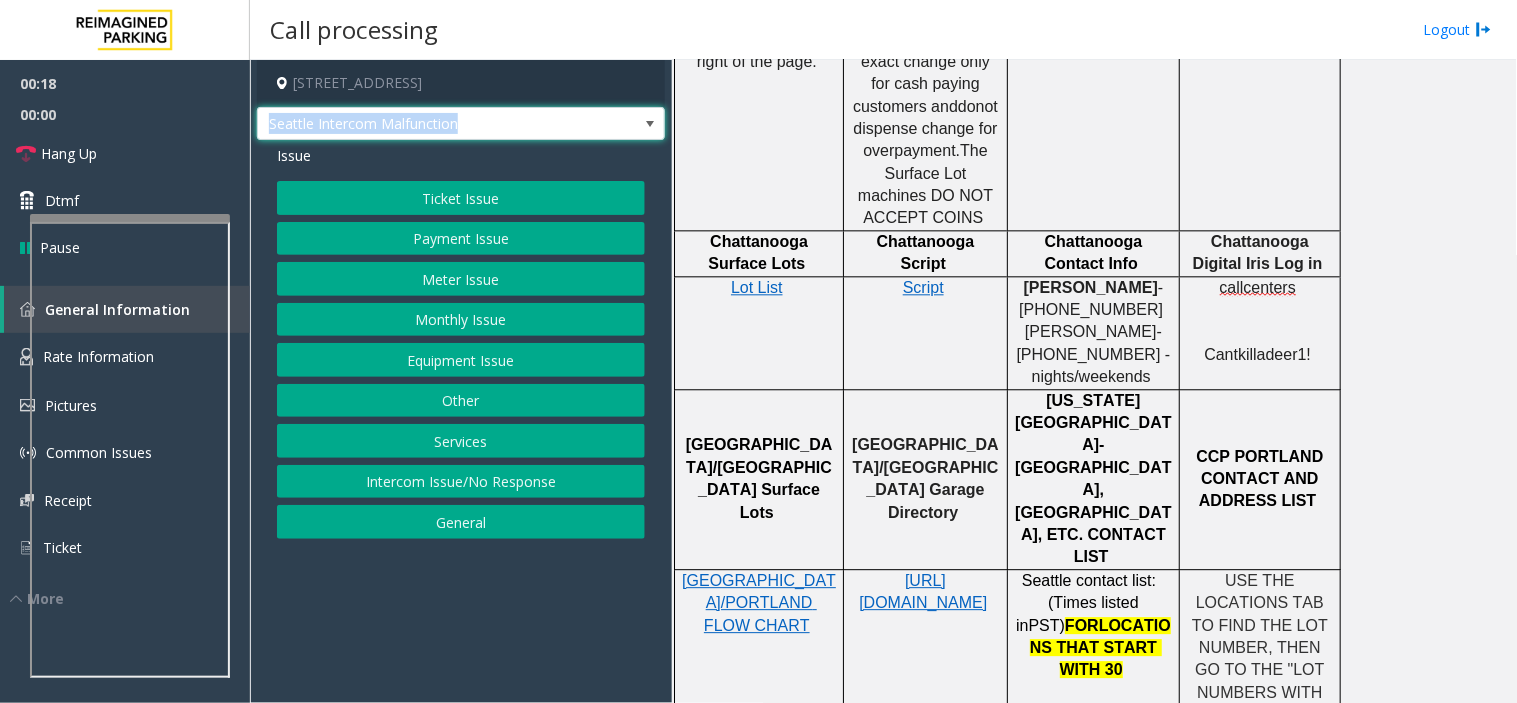click on "Seattle Intercom Malfunction" at bounding box center [420, 124] 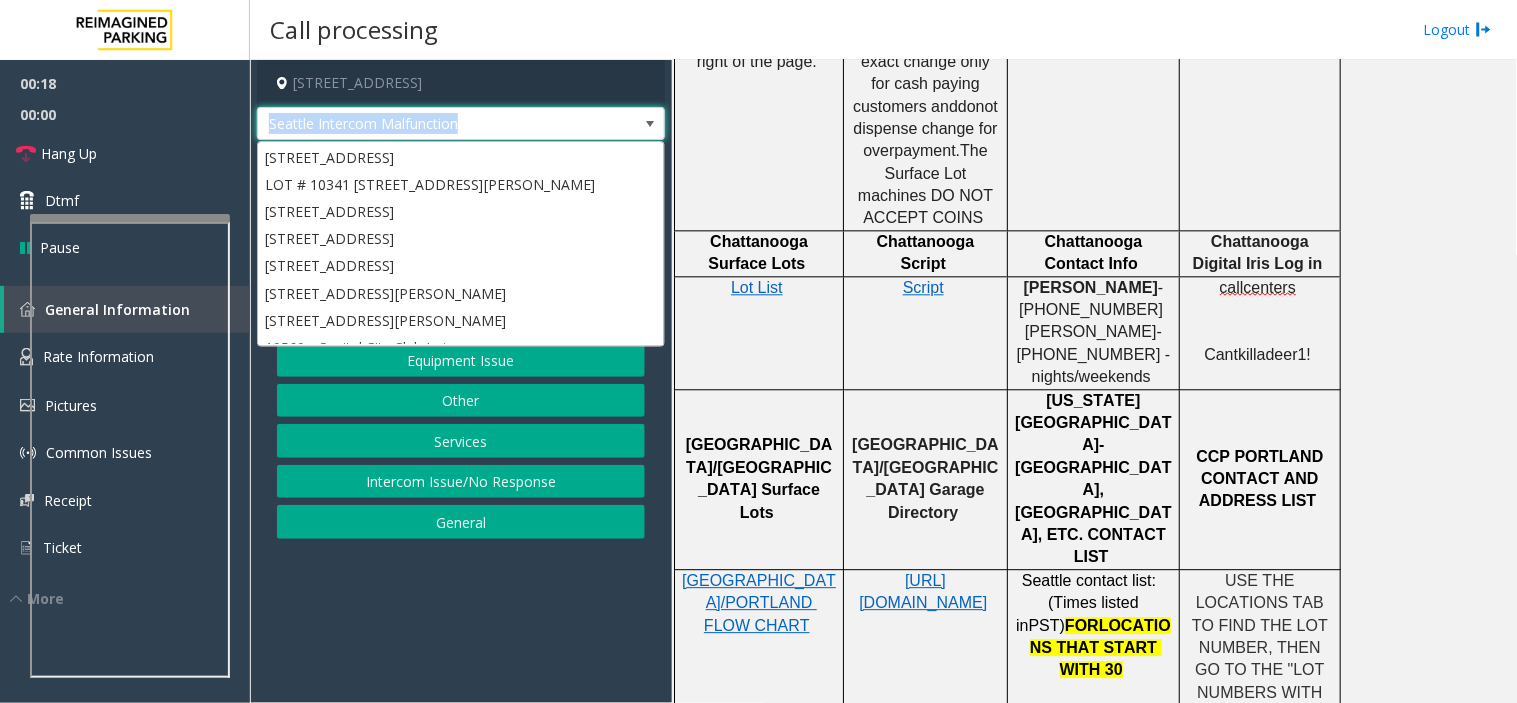 scroll, scrollTop: 184, scrollLeft: 0, axis: vertical 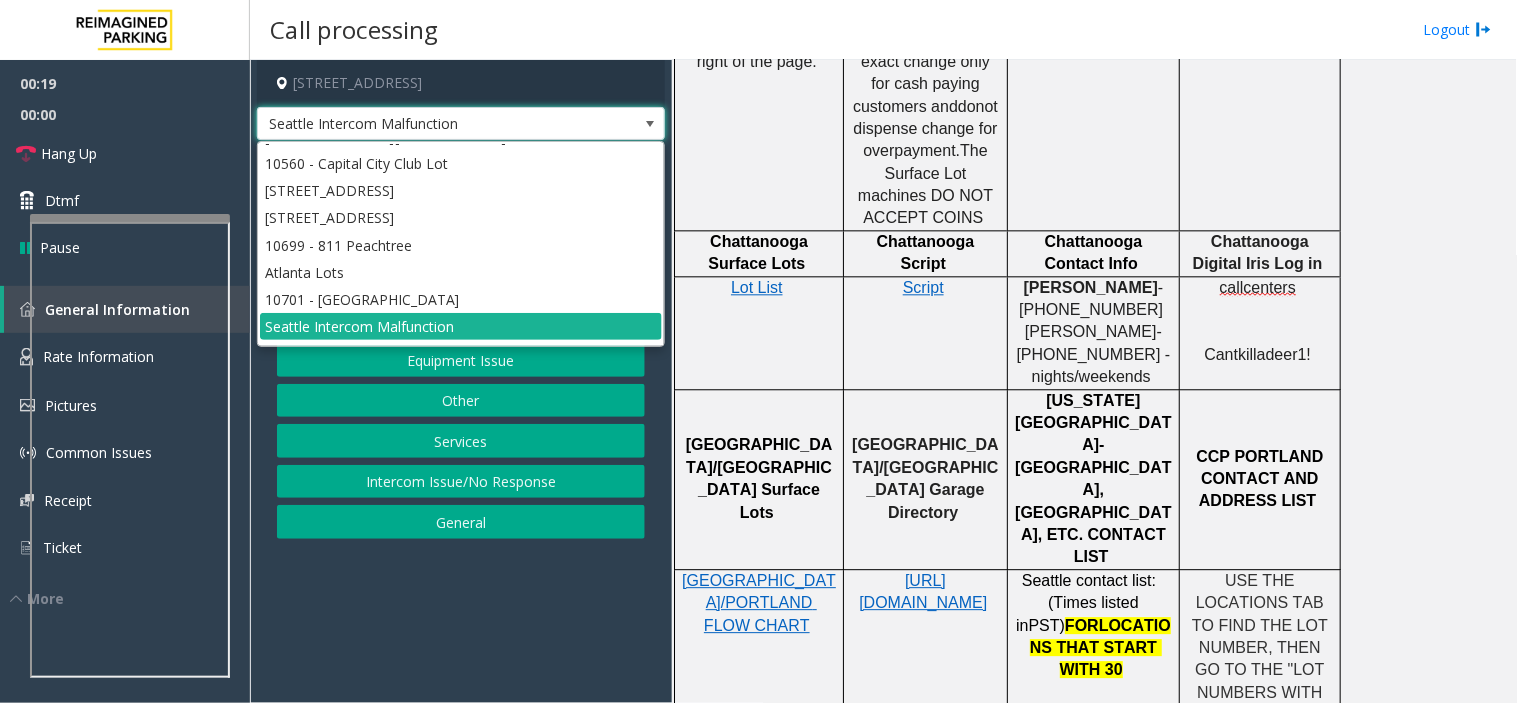 click on "Chattanooga Surface Lots" 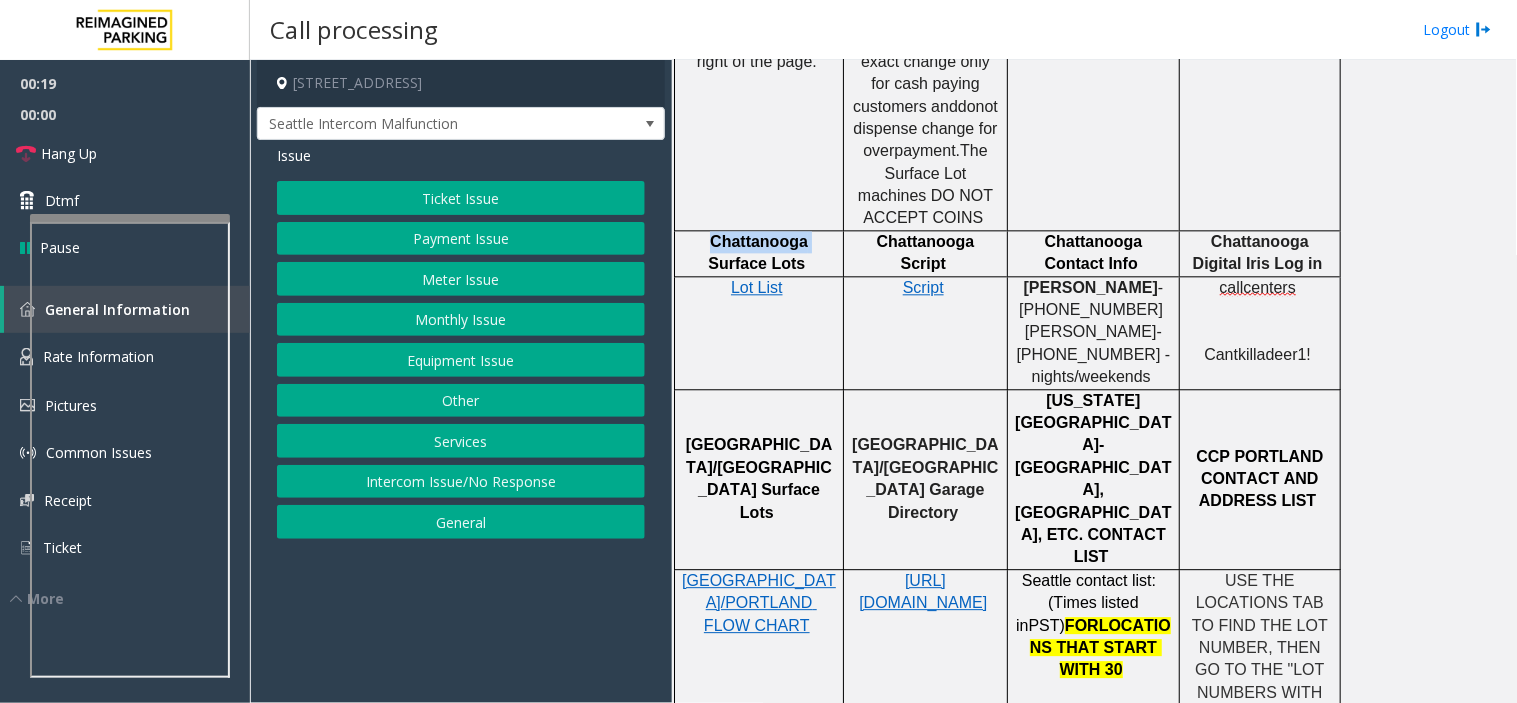 click on "Chattanooga Surface Lots" 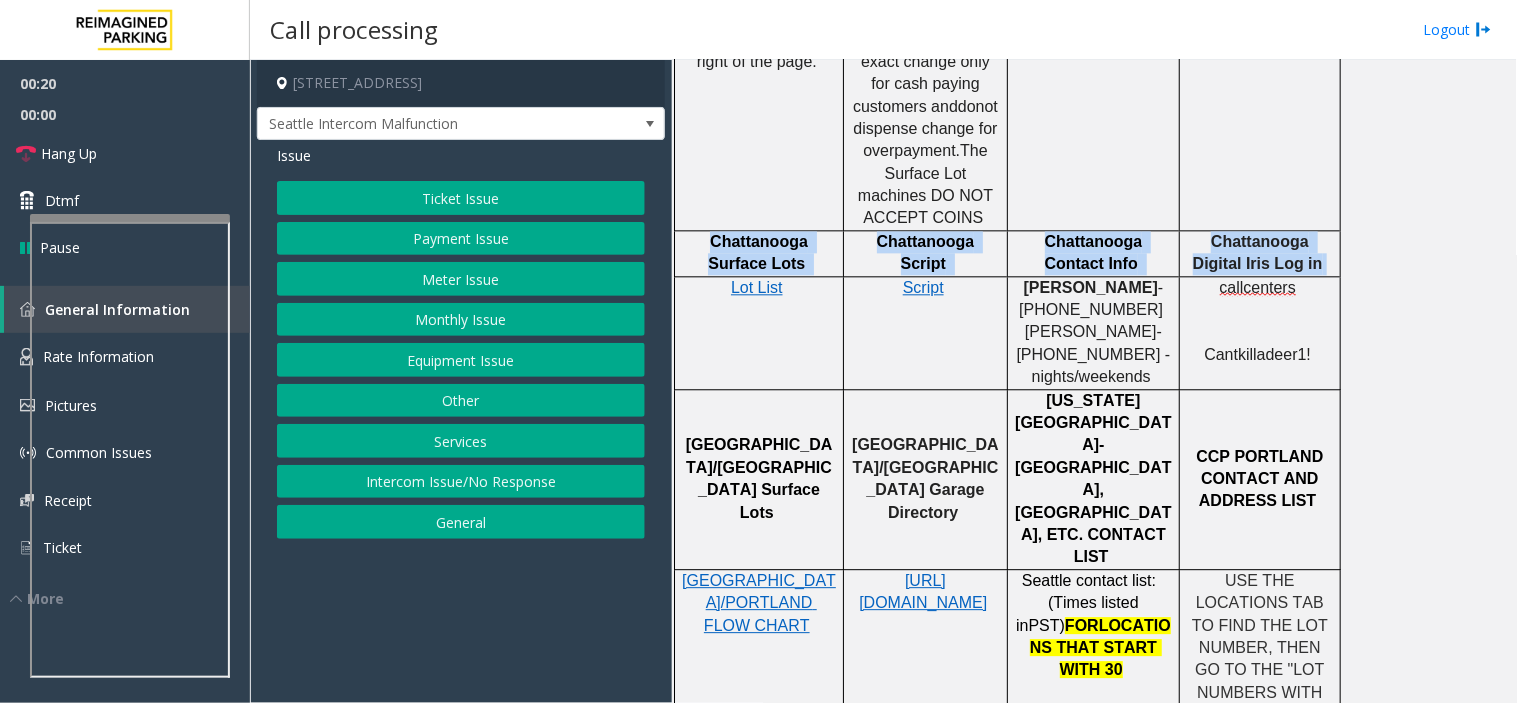 drag, startPoint x: 765, startPoint y: 154, endPoint x: 1255, endPoint y: 176, distance: 490.49362 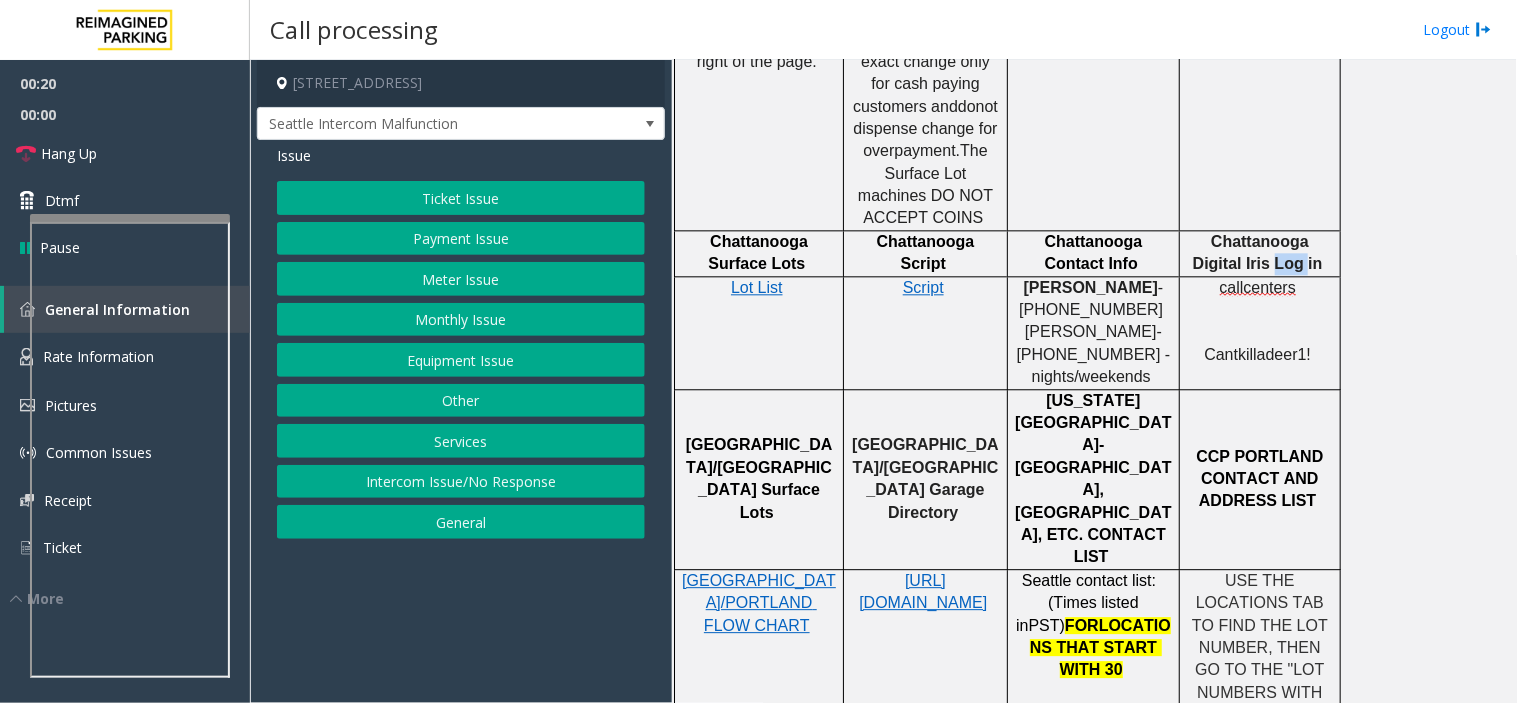 click on "Chattanooga Digital Iris Log in" 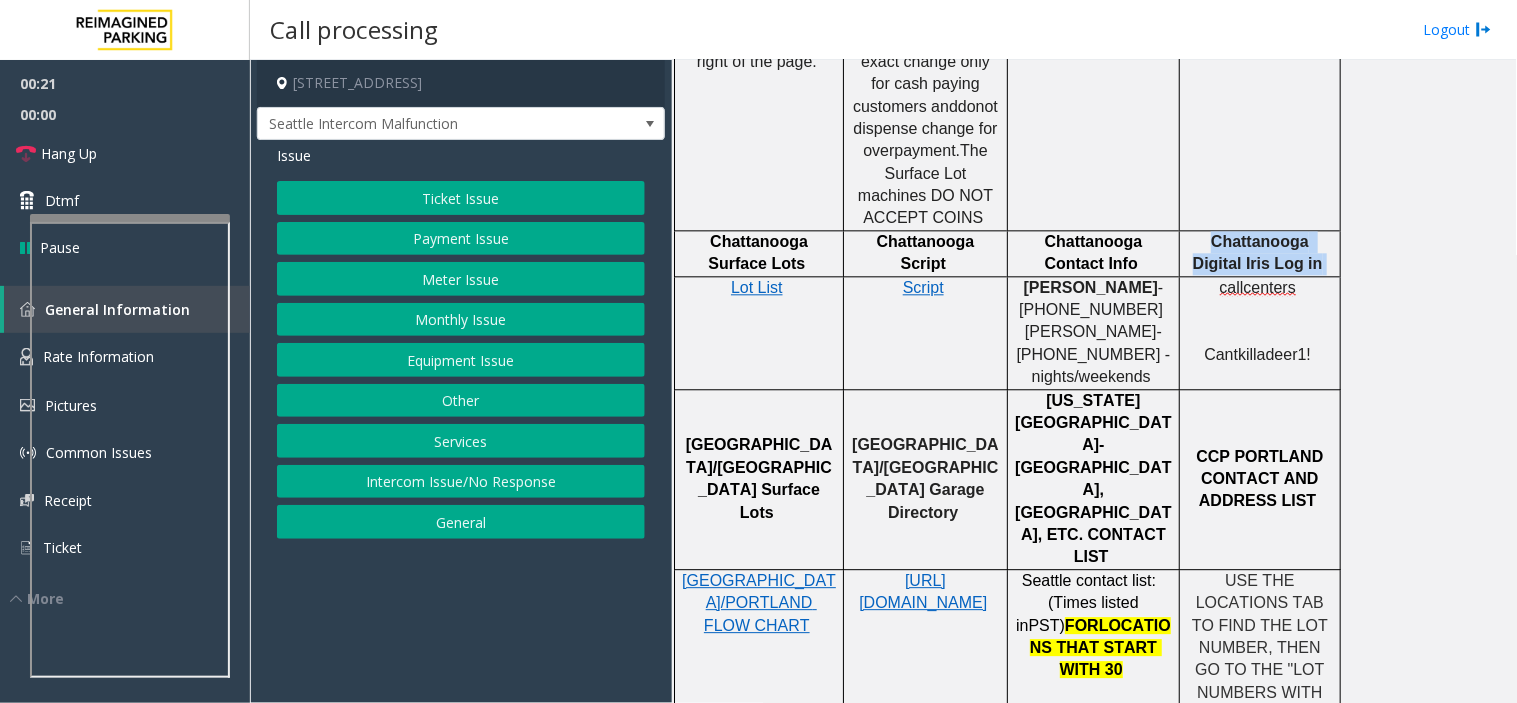 click on "Chattanooga Digital Iris Log in" 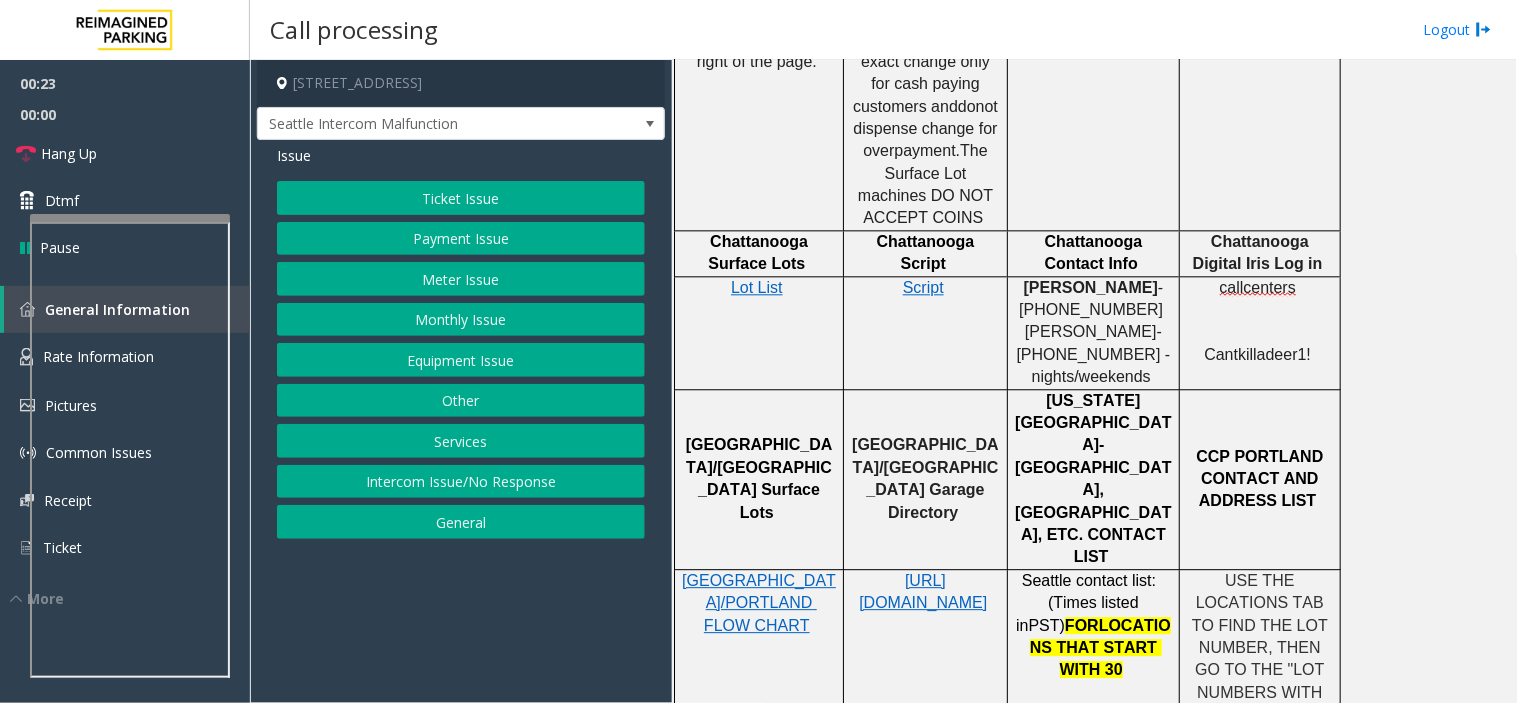 click on "callcenters" 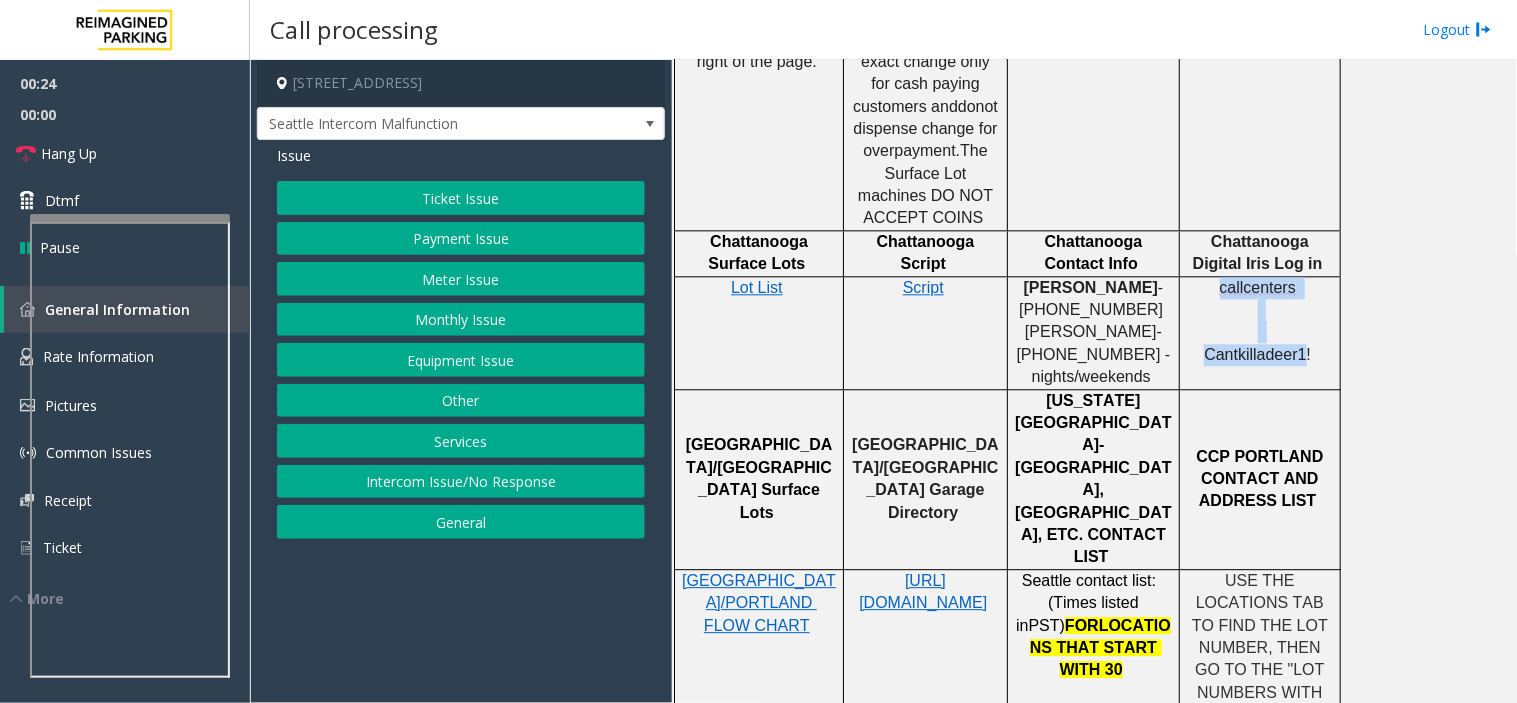 drag, startPoint x: 1271, startPoint y: 203, endPoint x: 1267, endPoint y: 262, distance: 59.135437 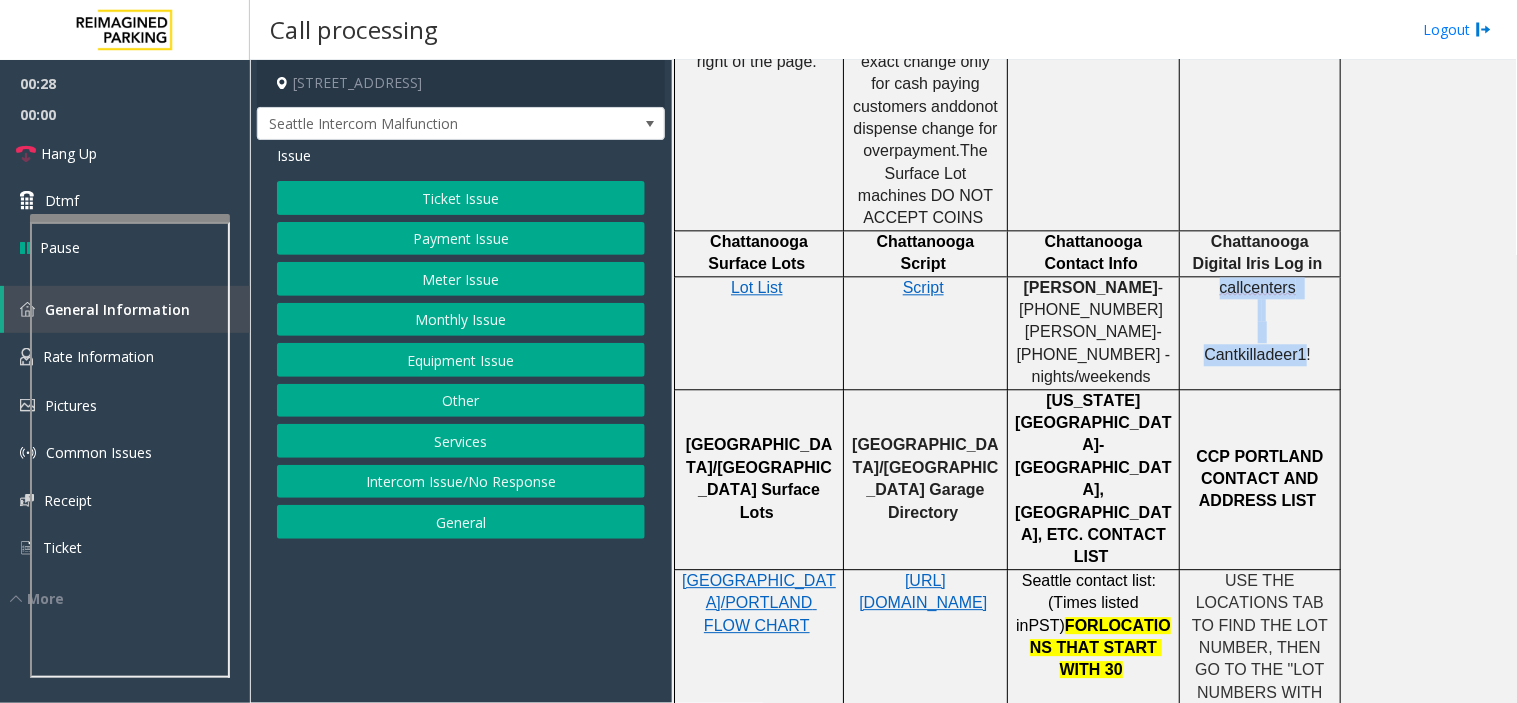 click on "Cantkilladeer1!" 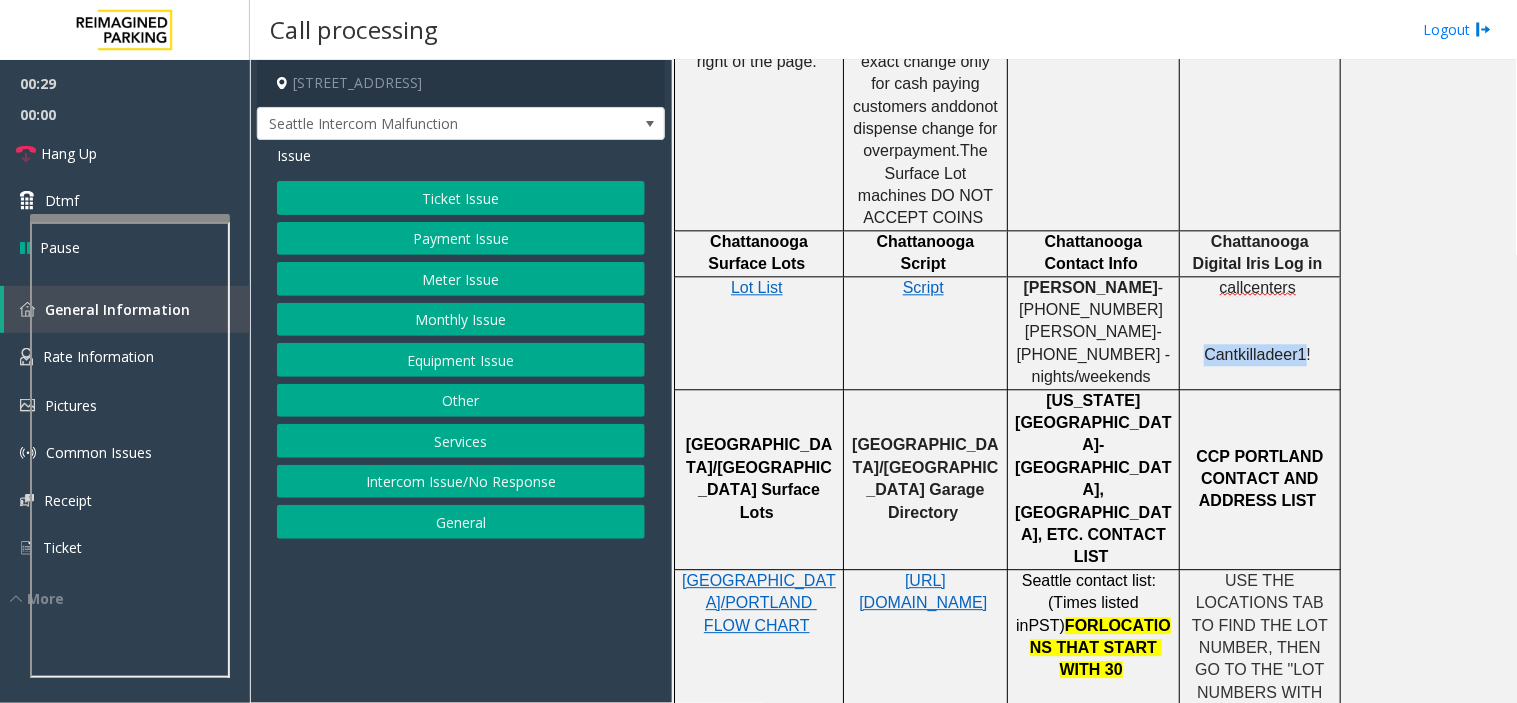 click on "Cantkilladeer1!" 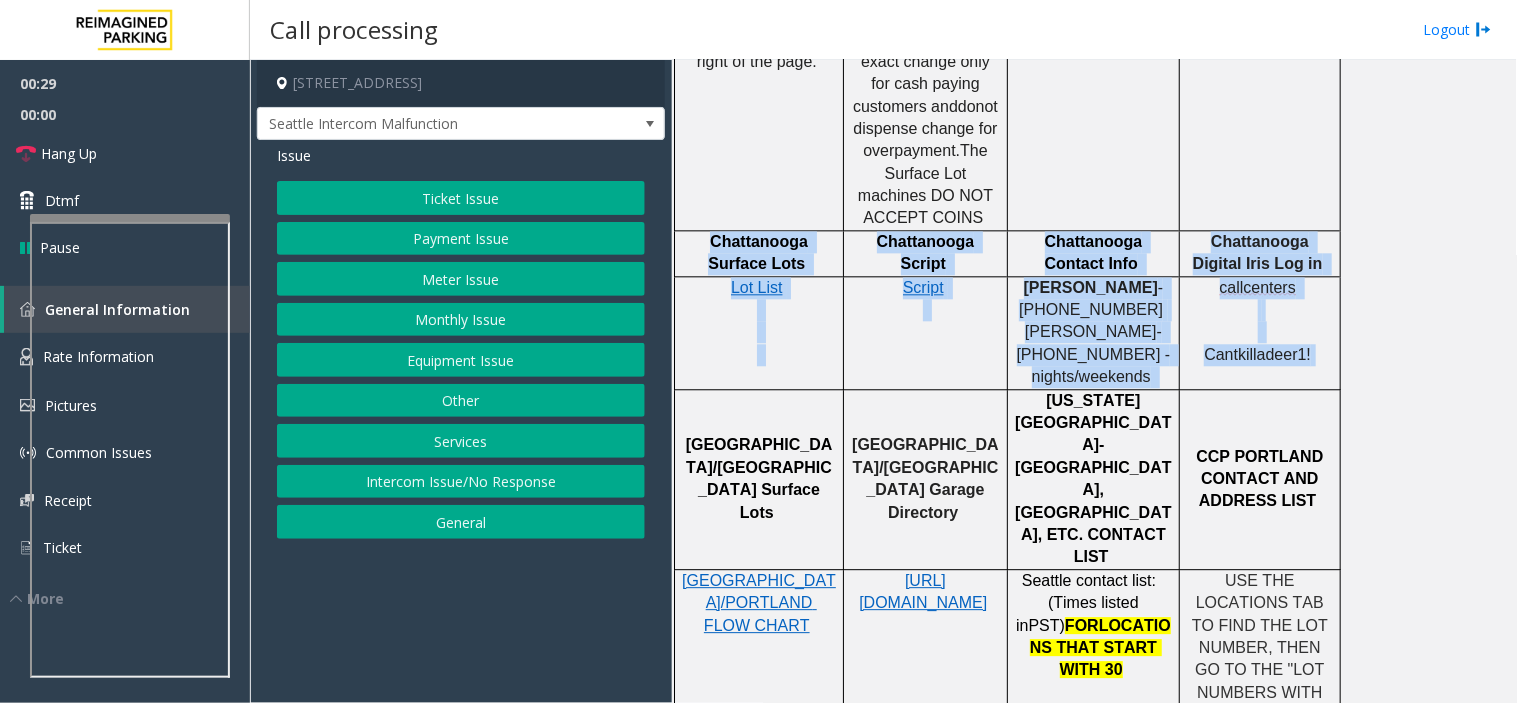 drag, startPoint x: 1267, startPoint y: 262, endPoint x: 1202, endPoint y: 130, distance: 147.13599 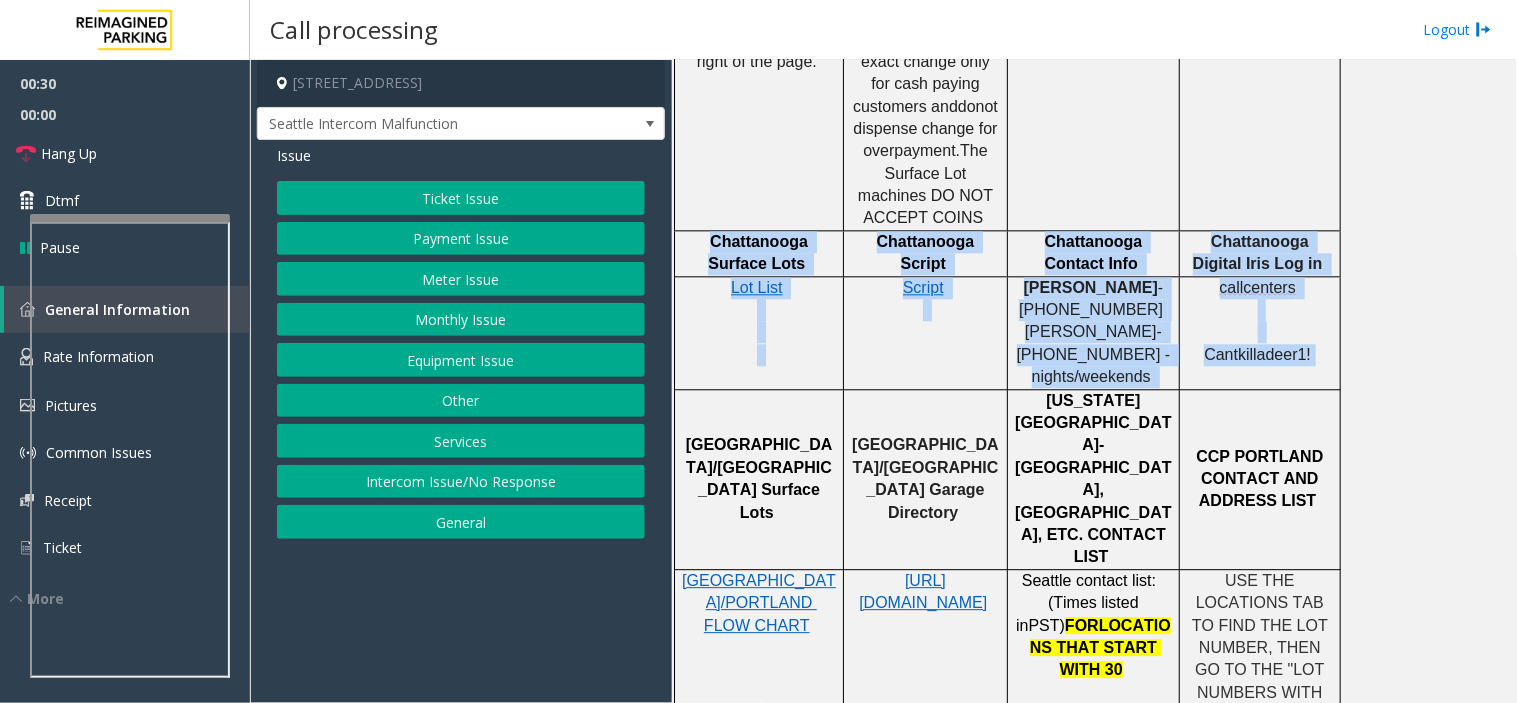 click on "Chattanooga Surface Lots" 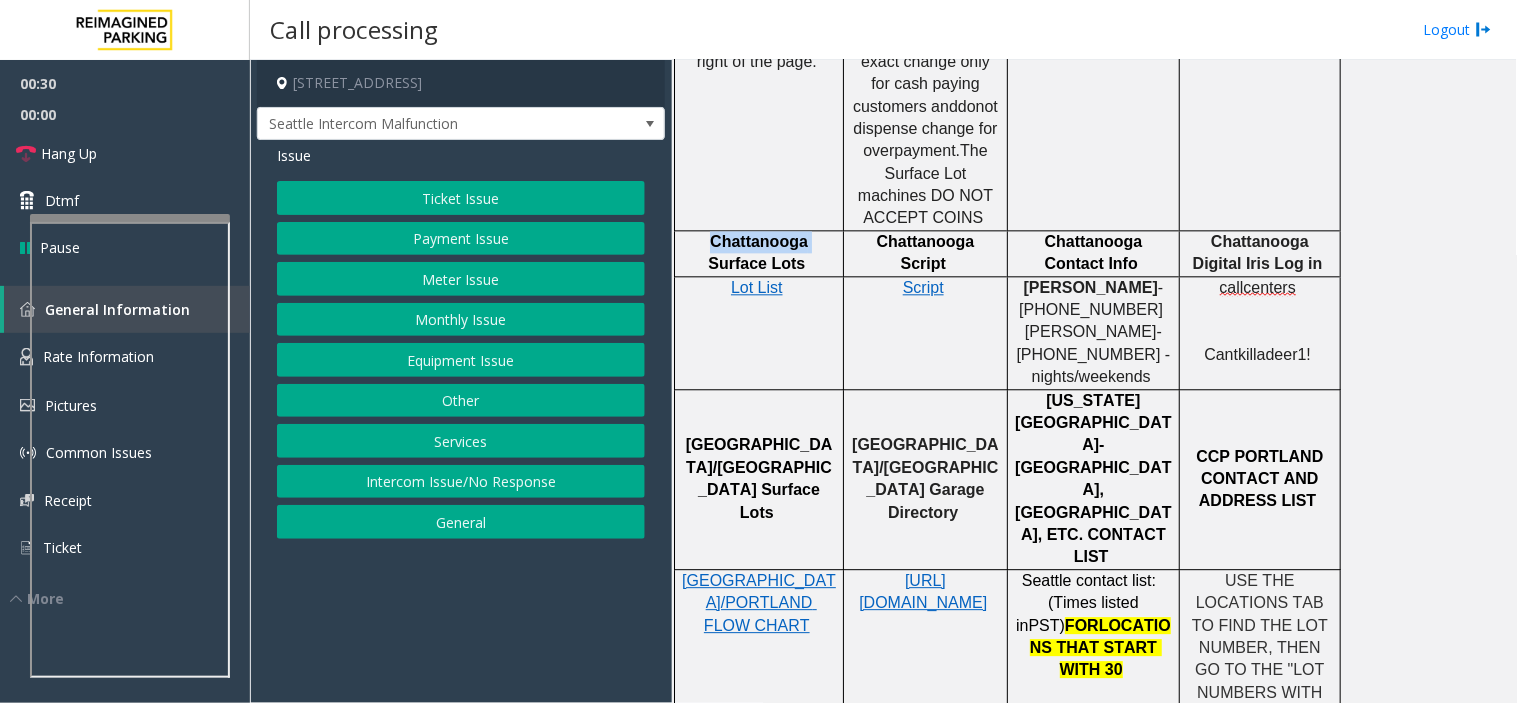 click on "Chattanooga Surface Lots" 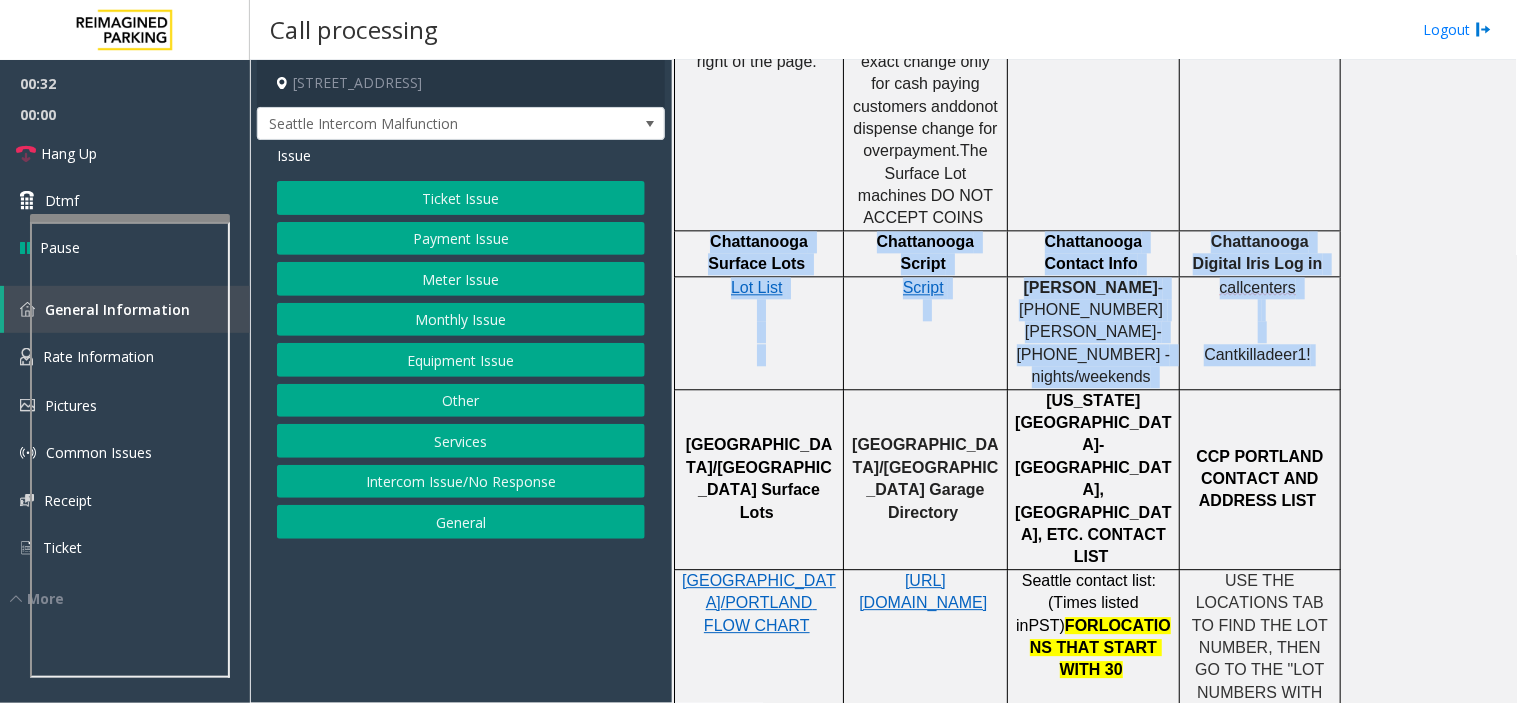 drag, startPoint x: 764, startPoint y: 161, endPoint x: 1303, endPoint y: 268, distance: 549.51794 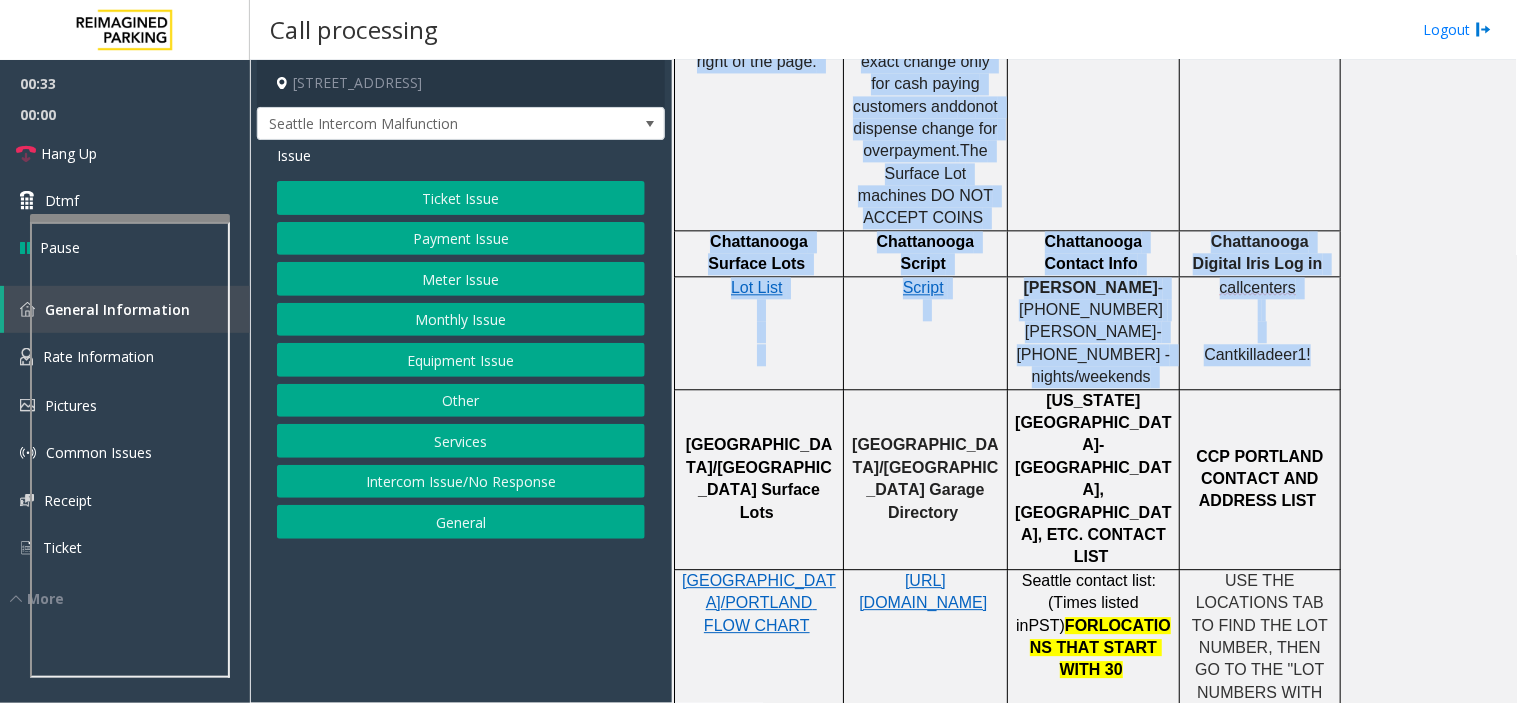 drag, startPoint x: 1303, startPoint y: 268, endPoint x: 708, endPoint y: 140, distance: 608.61237 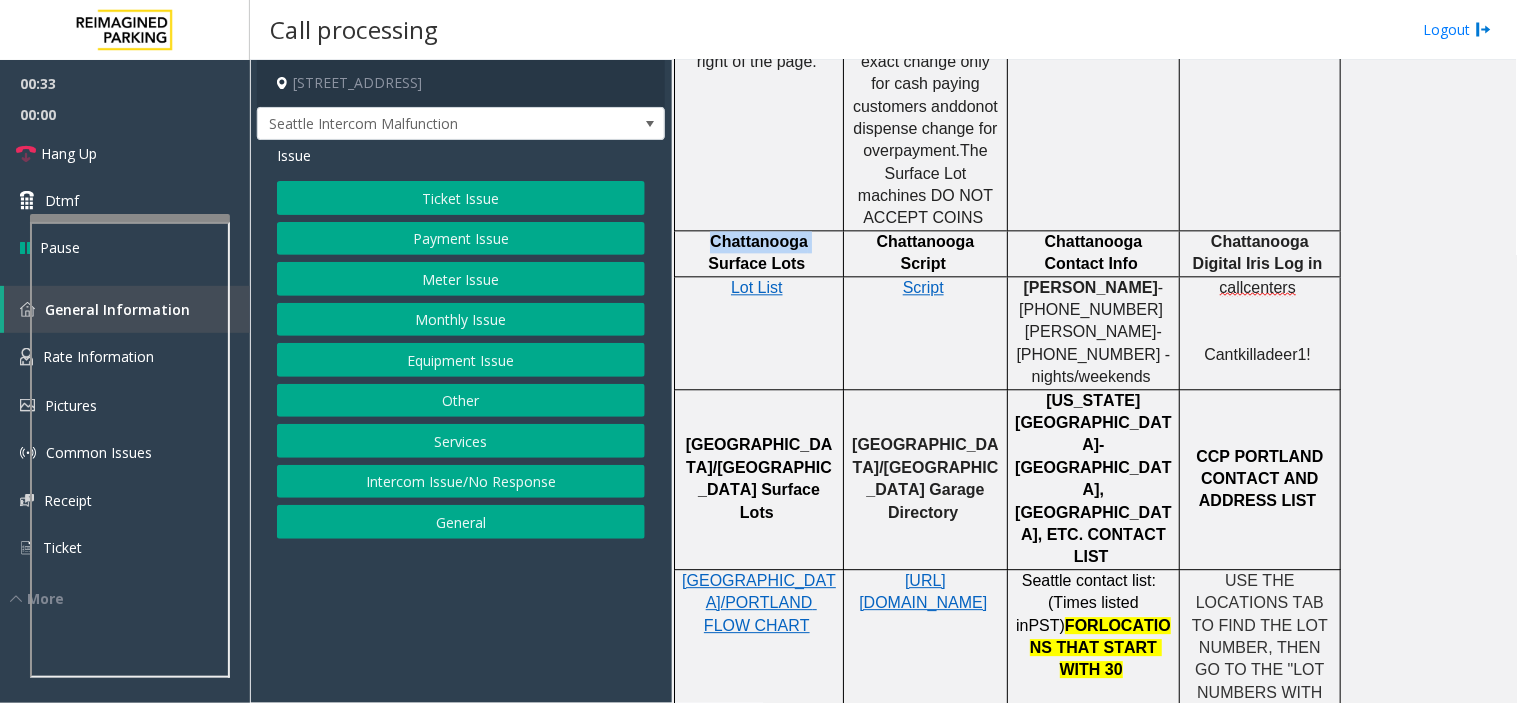 click on "Chattanooga Surface Lots" 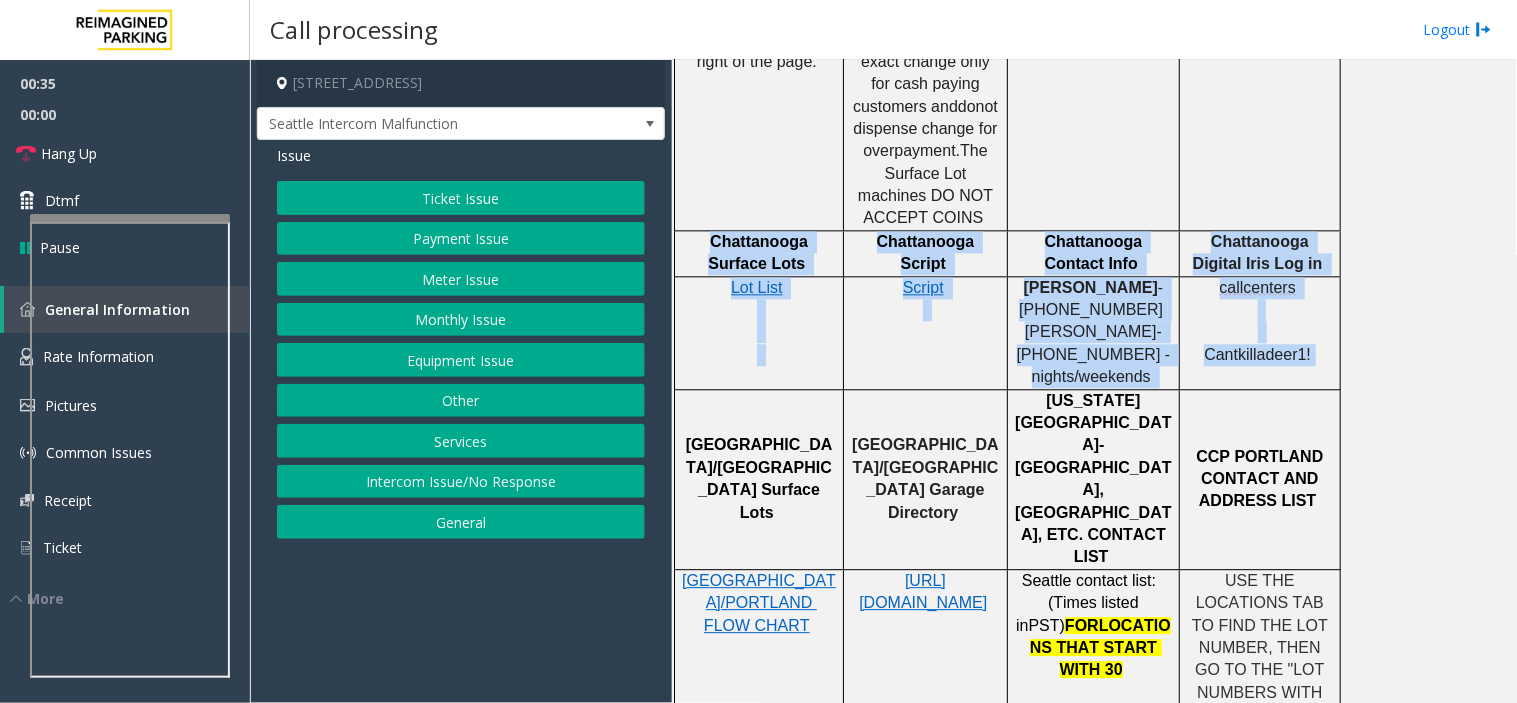 drag, startPoint x: 745, startPoint y: 161, endPoint x: 1291, endPoint y: 282, distance: 559.2468 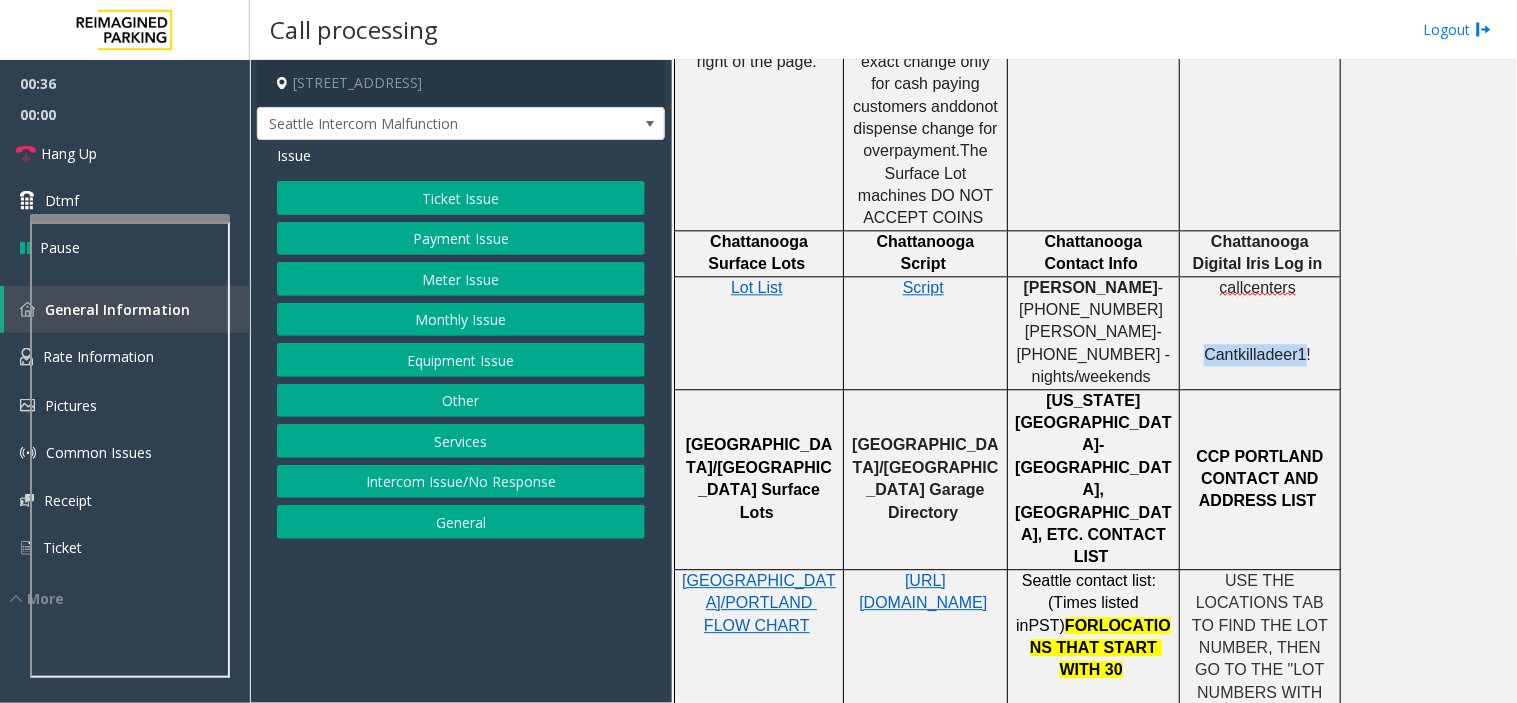 click on "callcenters       Cantkilladeer1!" 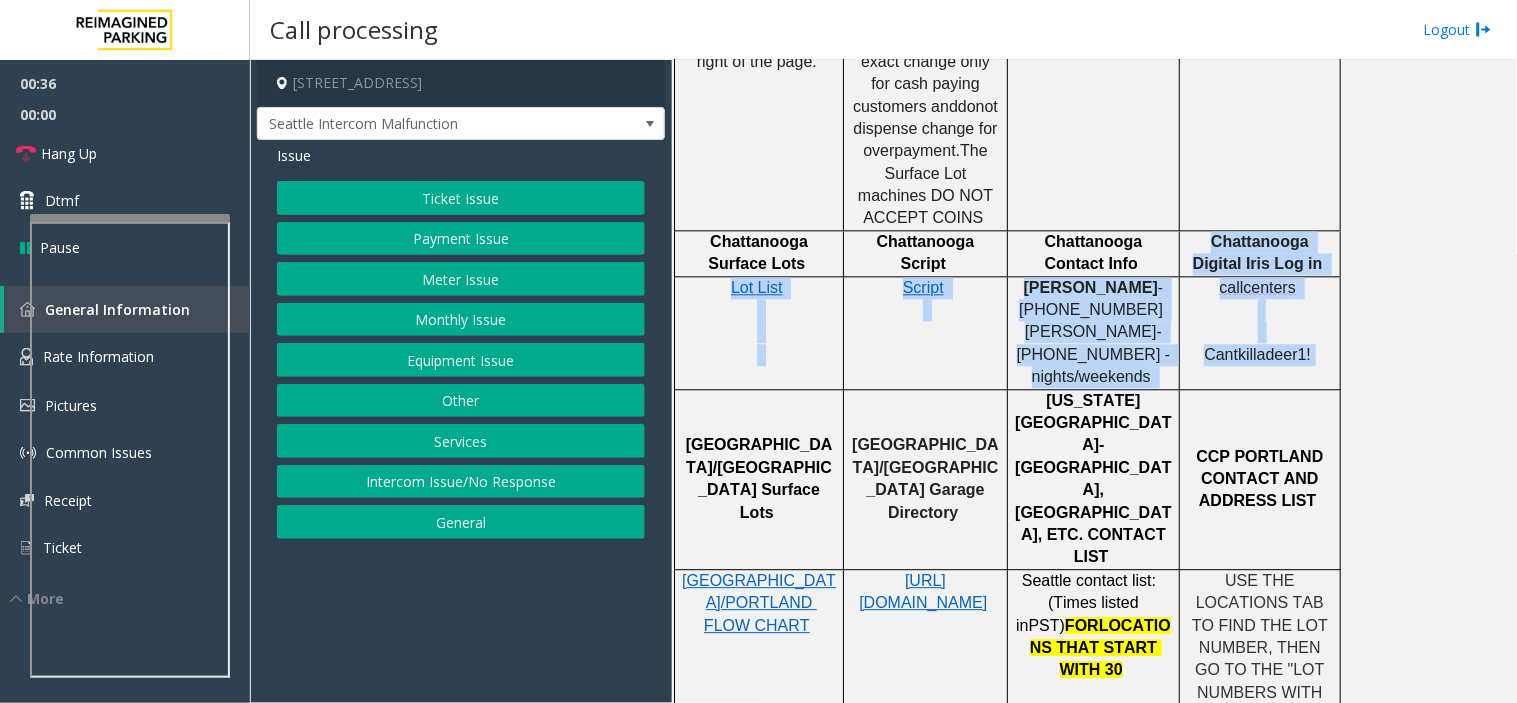 drag, startPoint x: 1291, startPoint y: 282, endPoint x: 1194, endPoint y: 156, distance: 159.01257 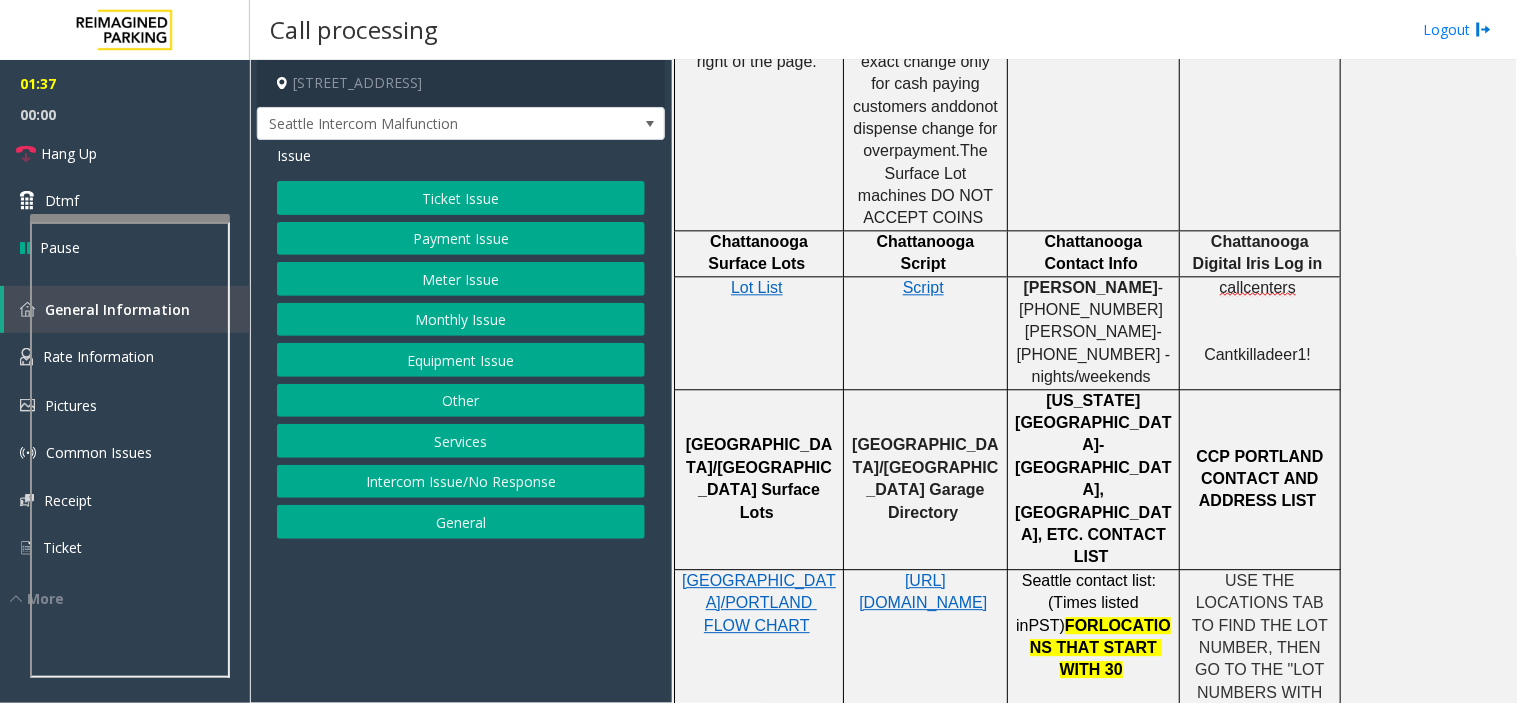 click on "[STREET_ADDRESS]" 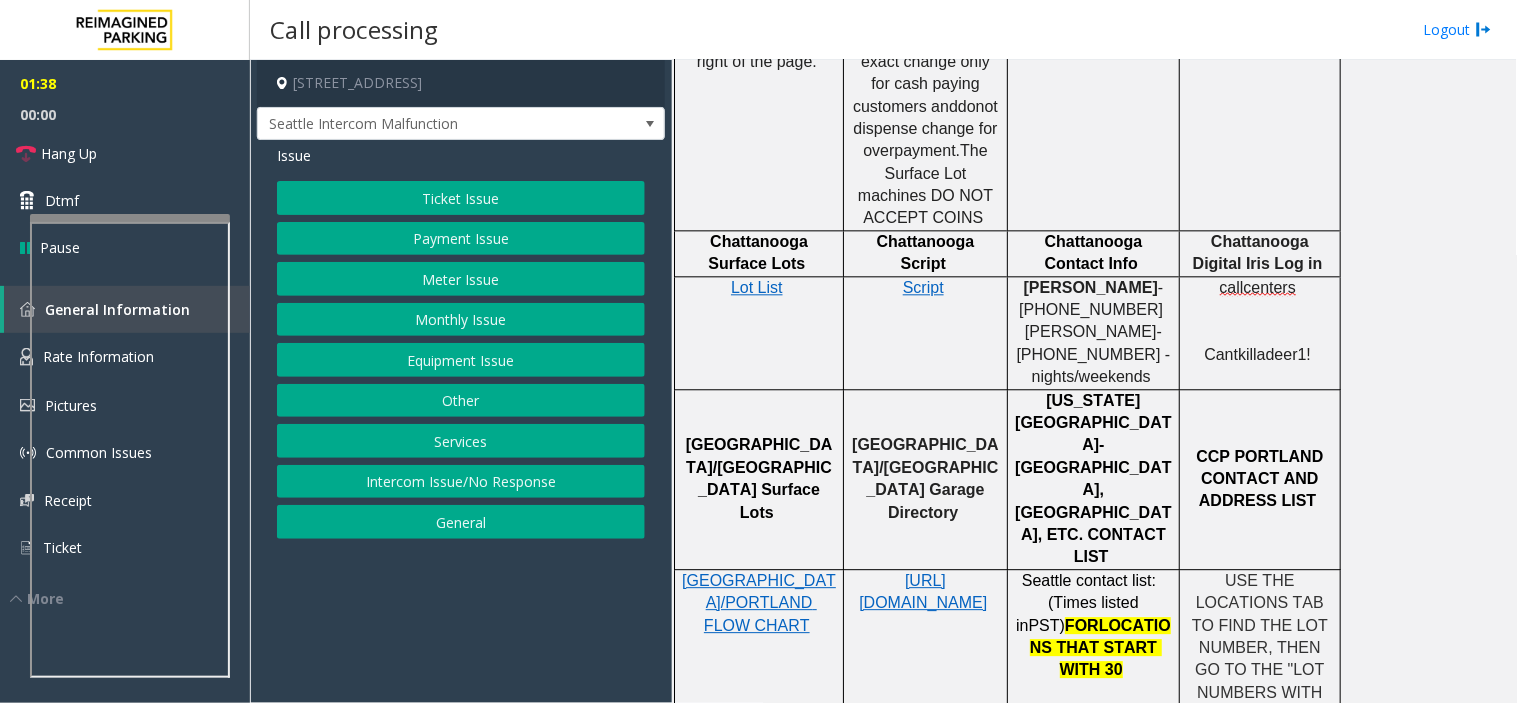 drag, startPoint x: 456, startPoint y: 76, endPoint x: 573, endPoint y: 84, distance: 117.273186 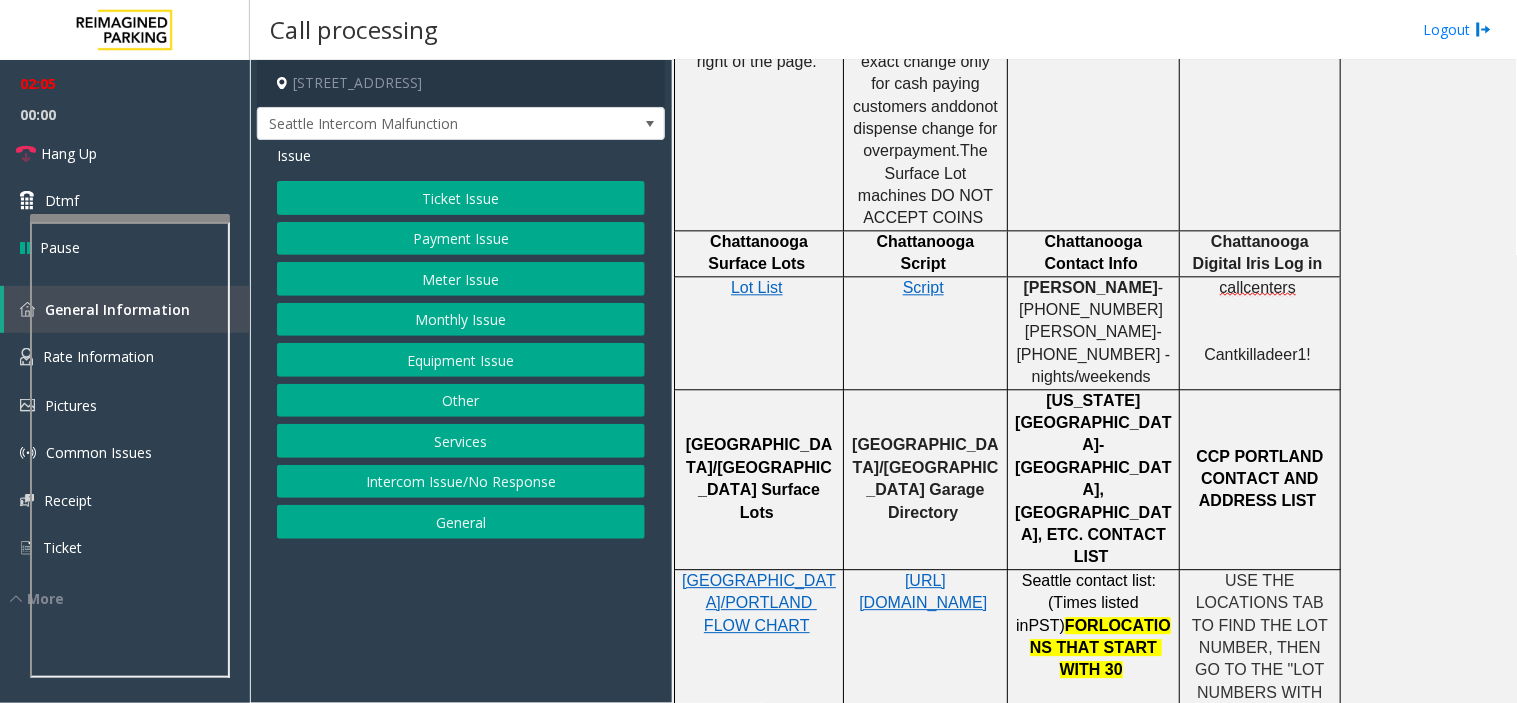 click on "Equipment Issue" 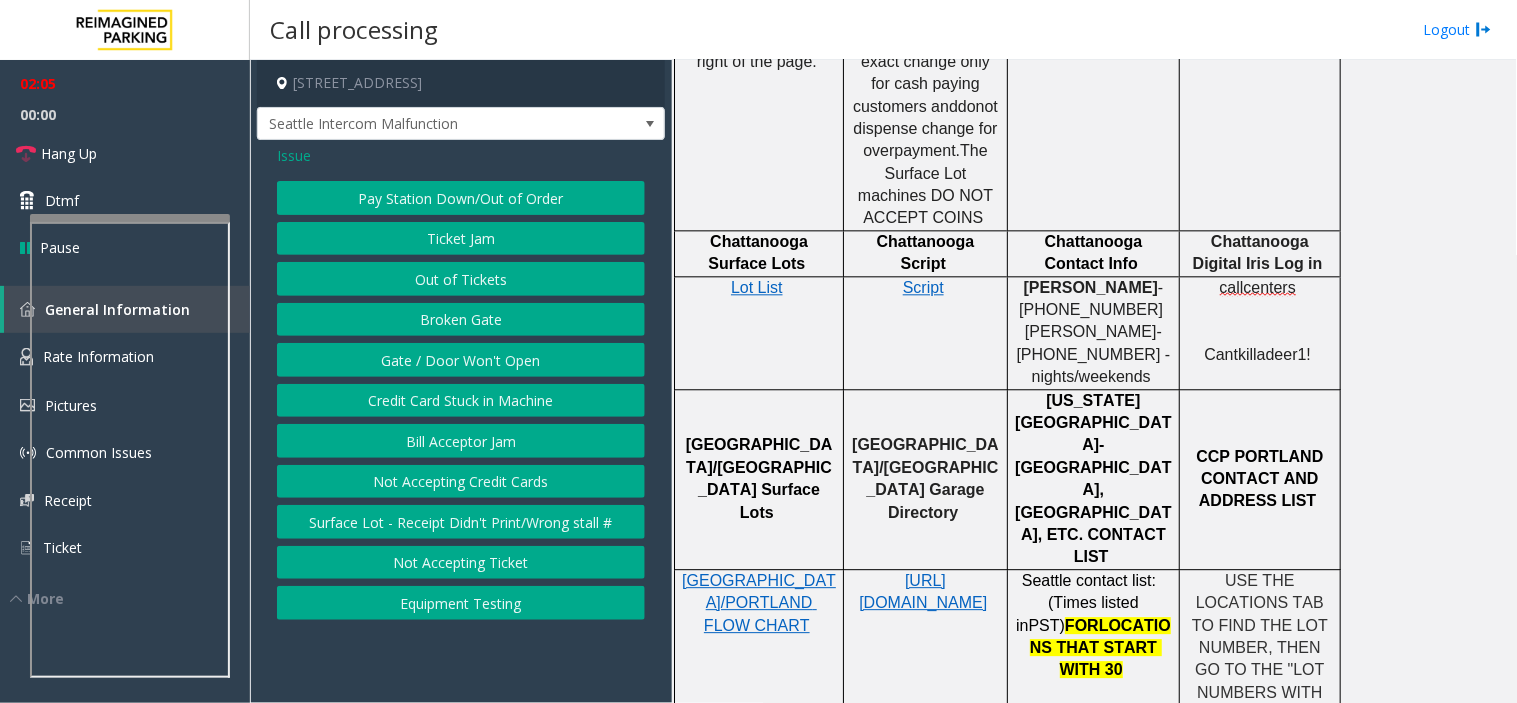 click on "Gate / Door Won't Open" 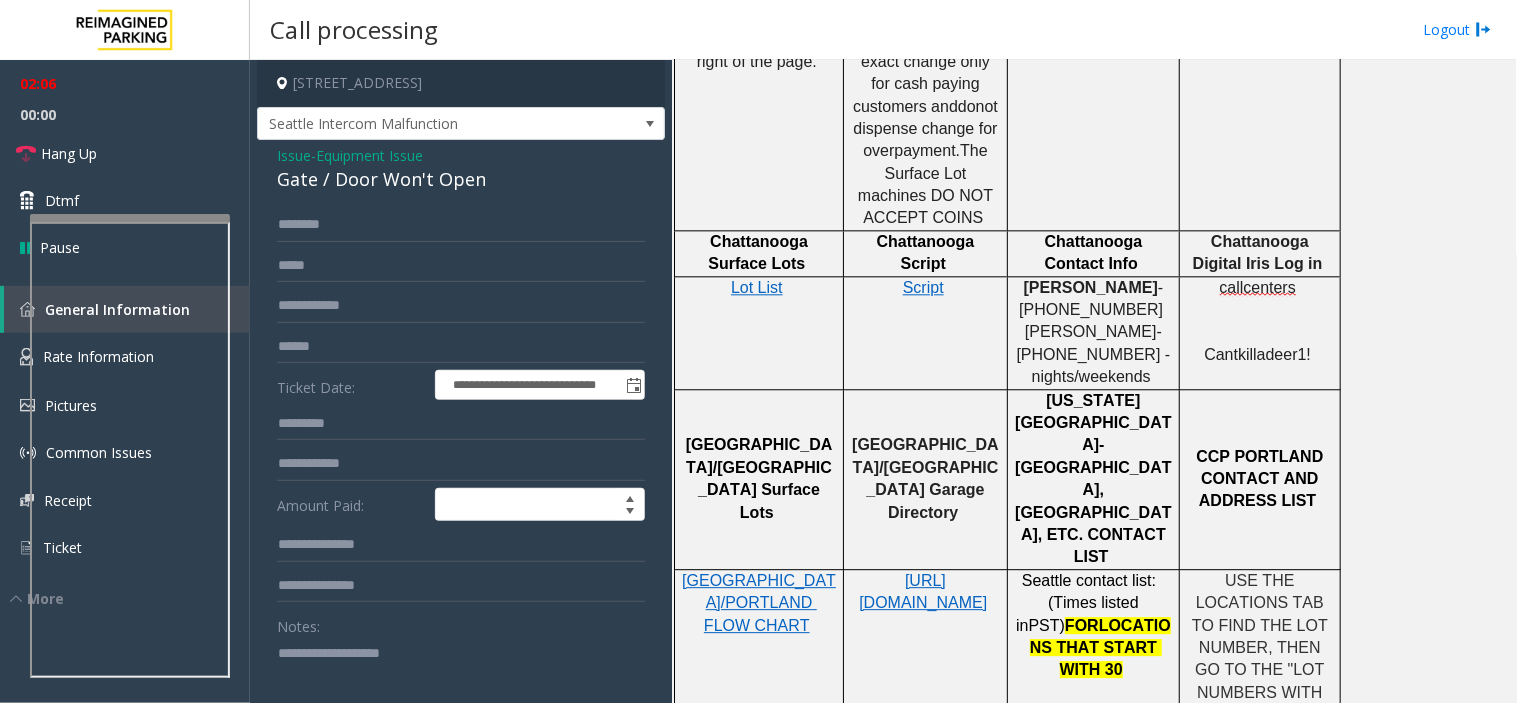 click on "Equipment Issue" 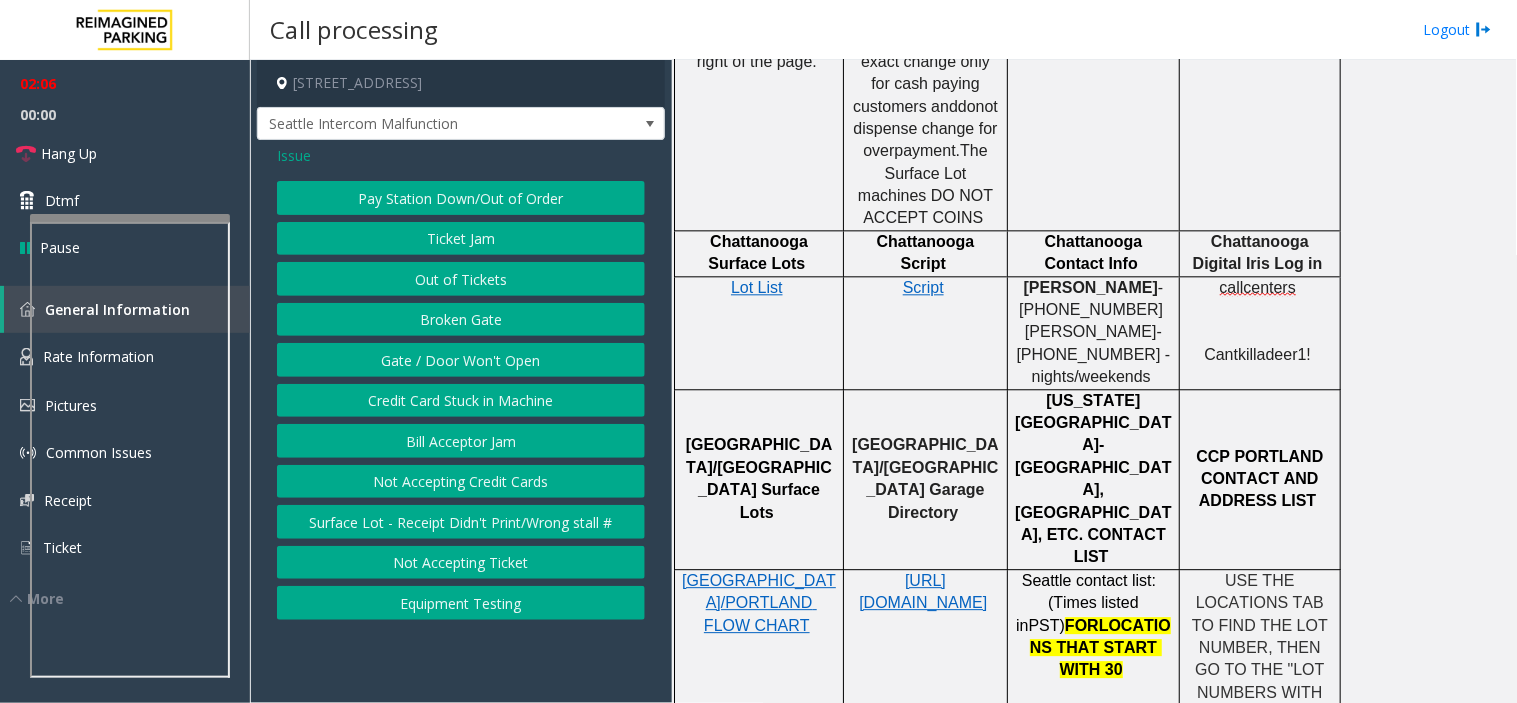 click on "Issue" 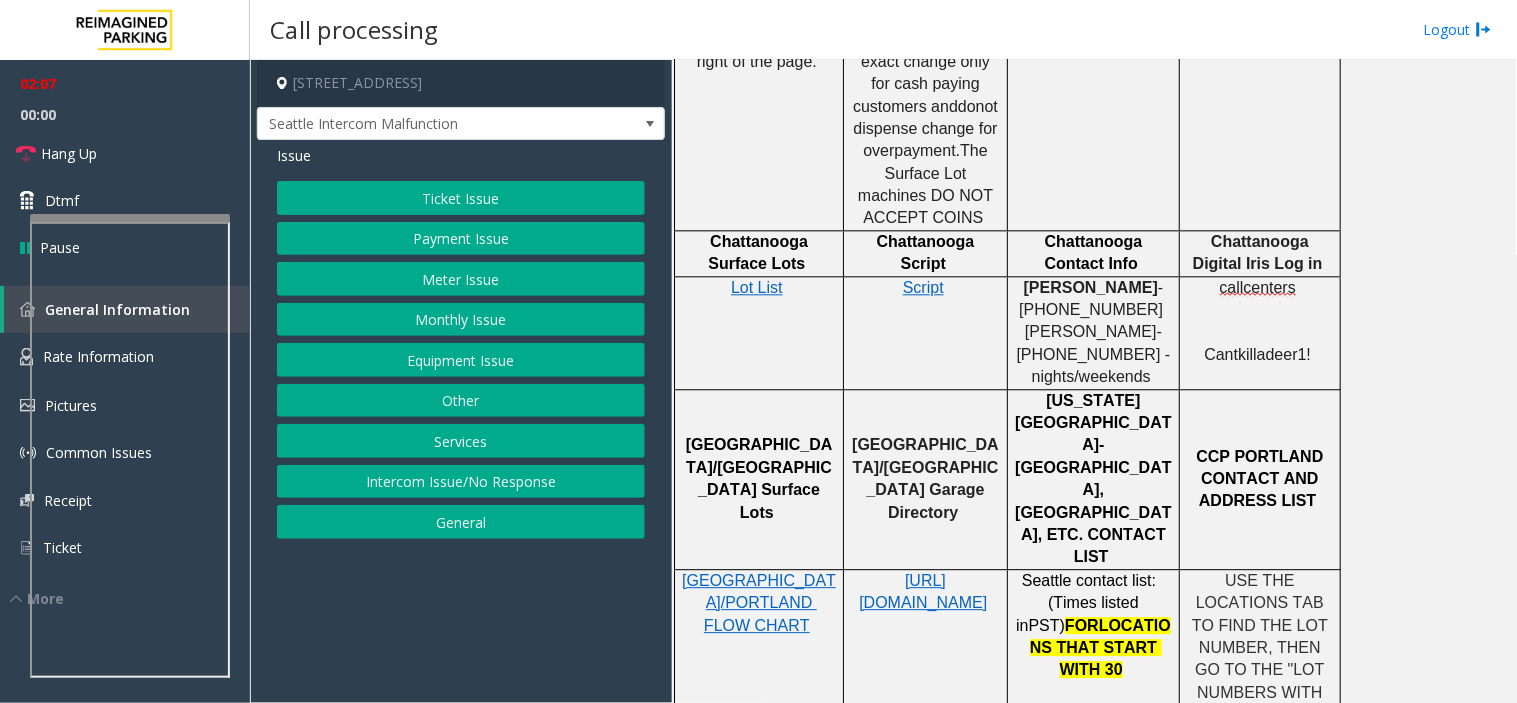 click on "Payment Issue" 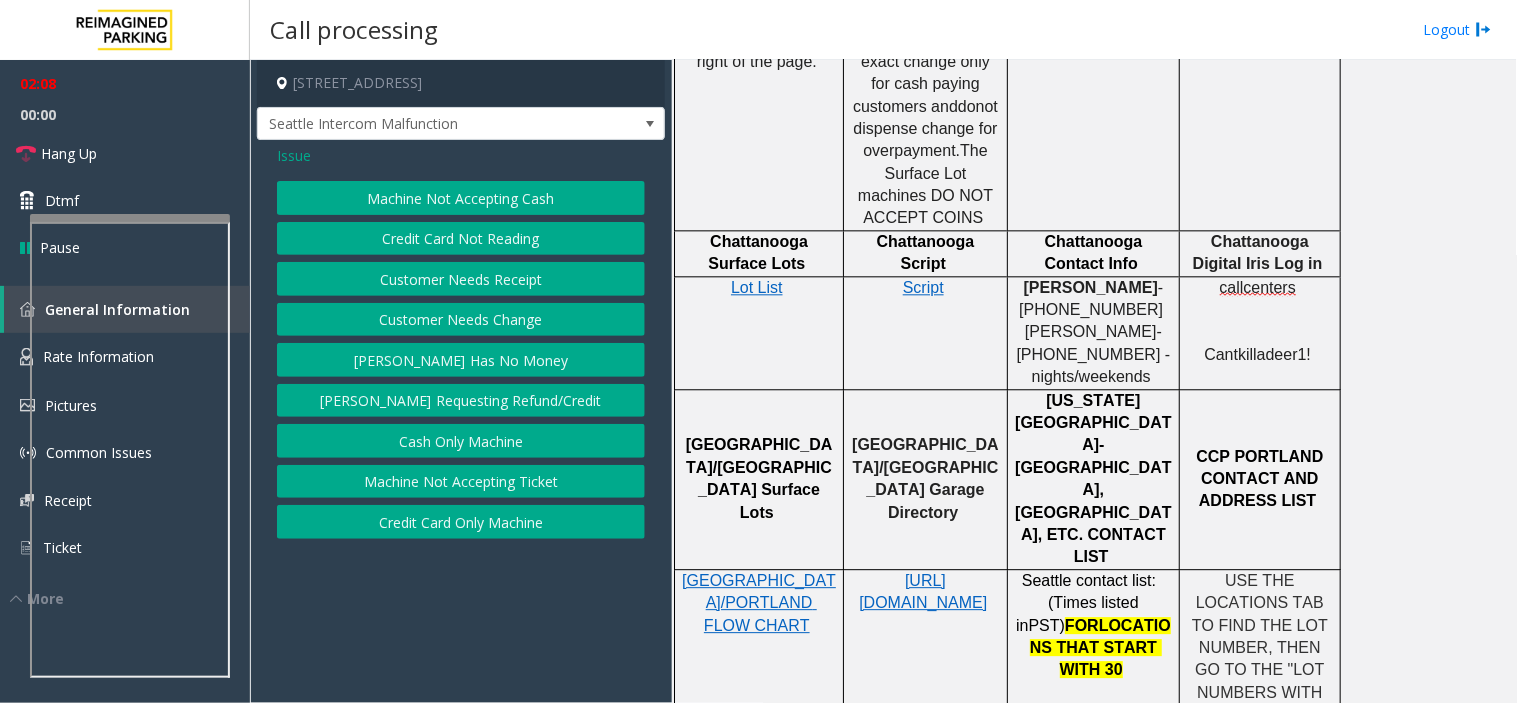 drag, startPoint x: 470, startPoint y: 196, endPoint x: 497, endPoint y: 213, distance: 31.906113 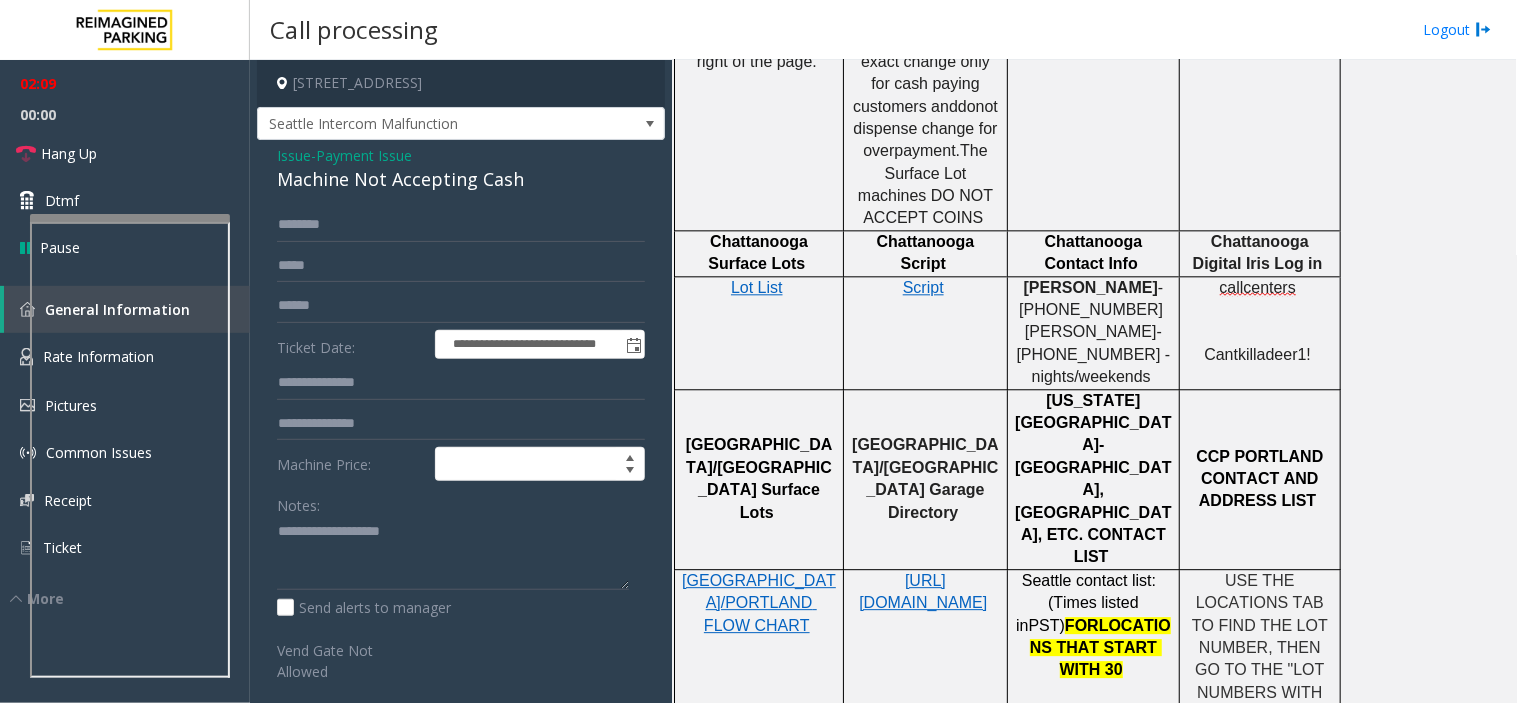 click on "Payment Issue" 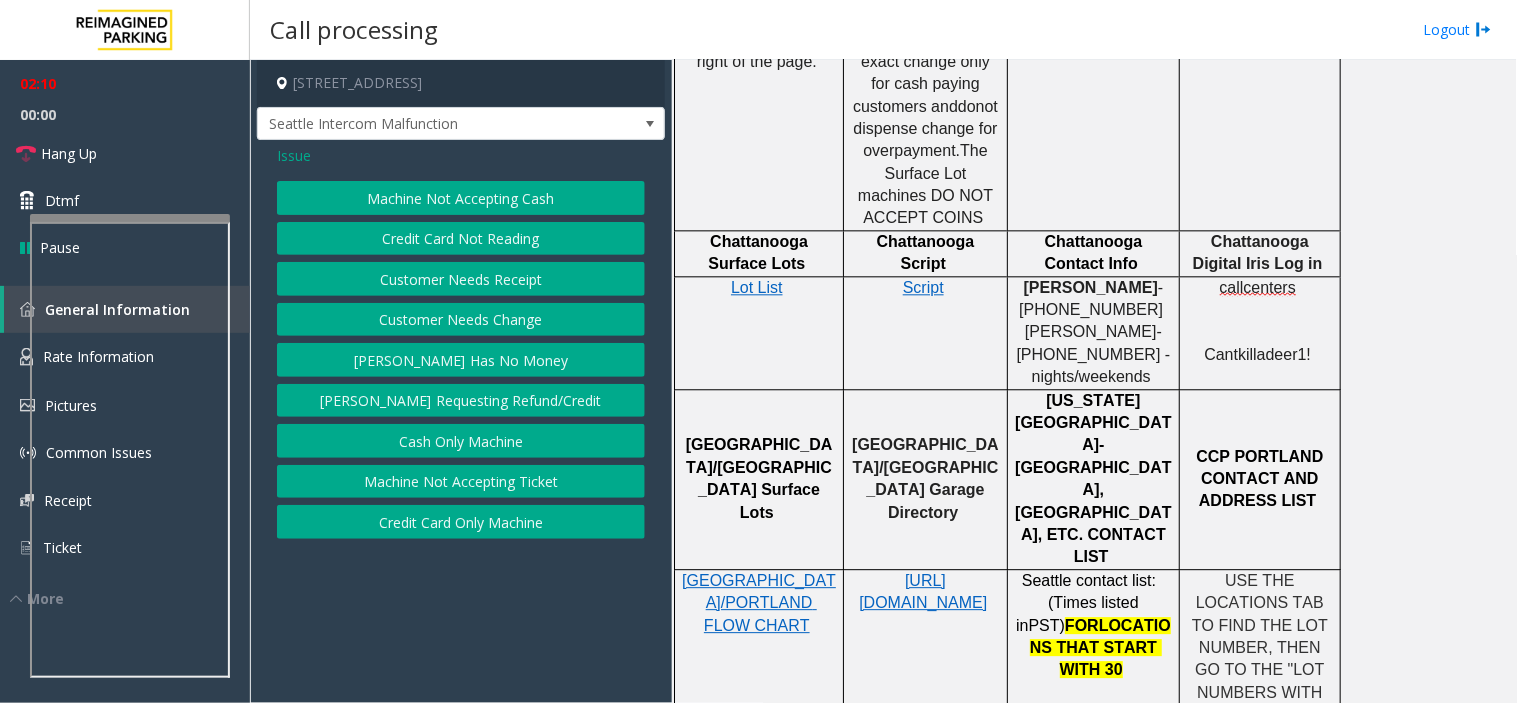 click on "Credit Card Not Reading" 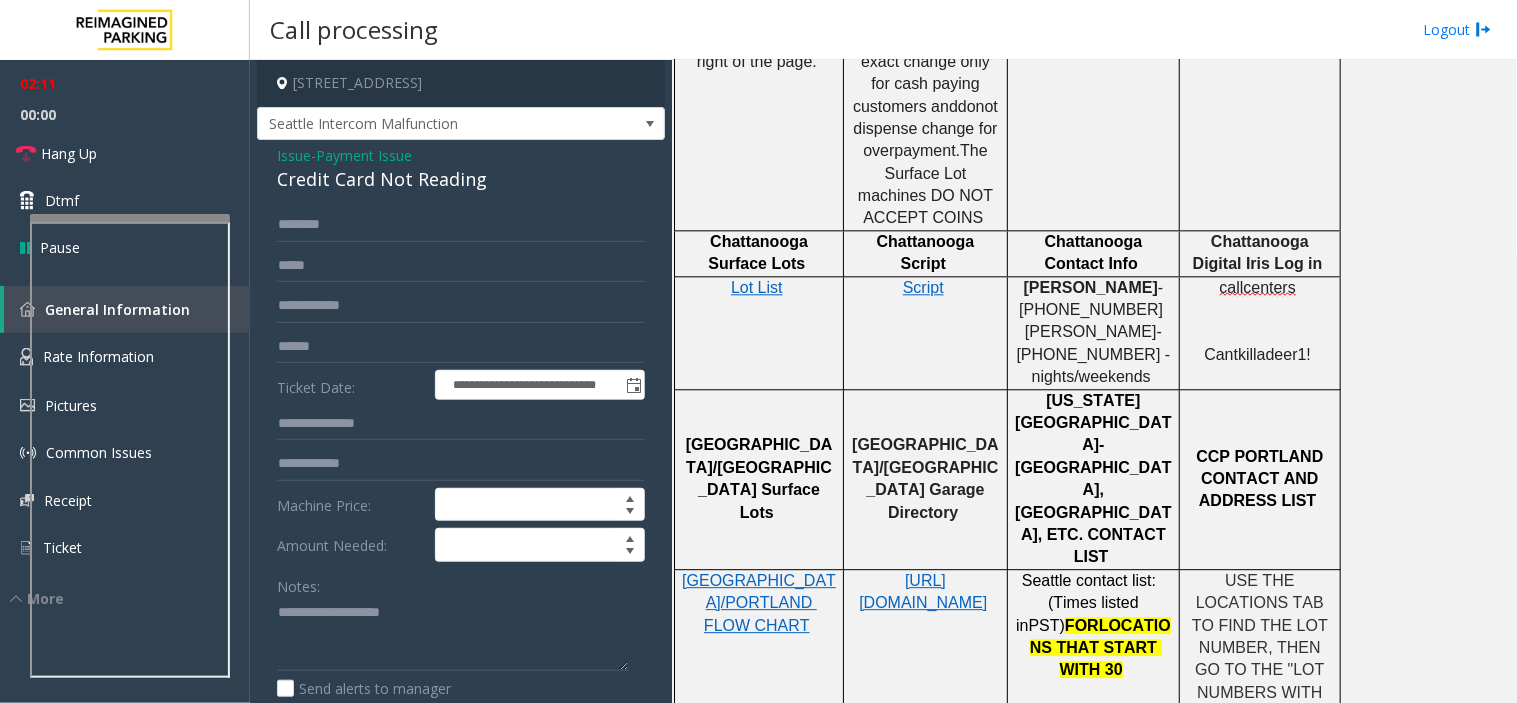 click on "Credit Card Not Reading" 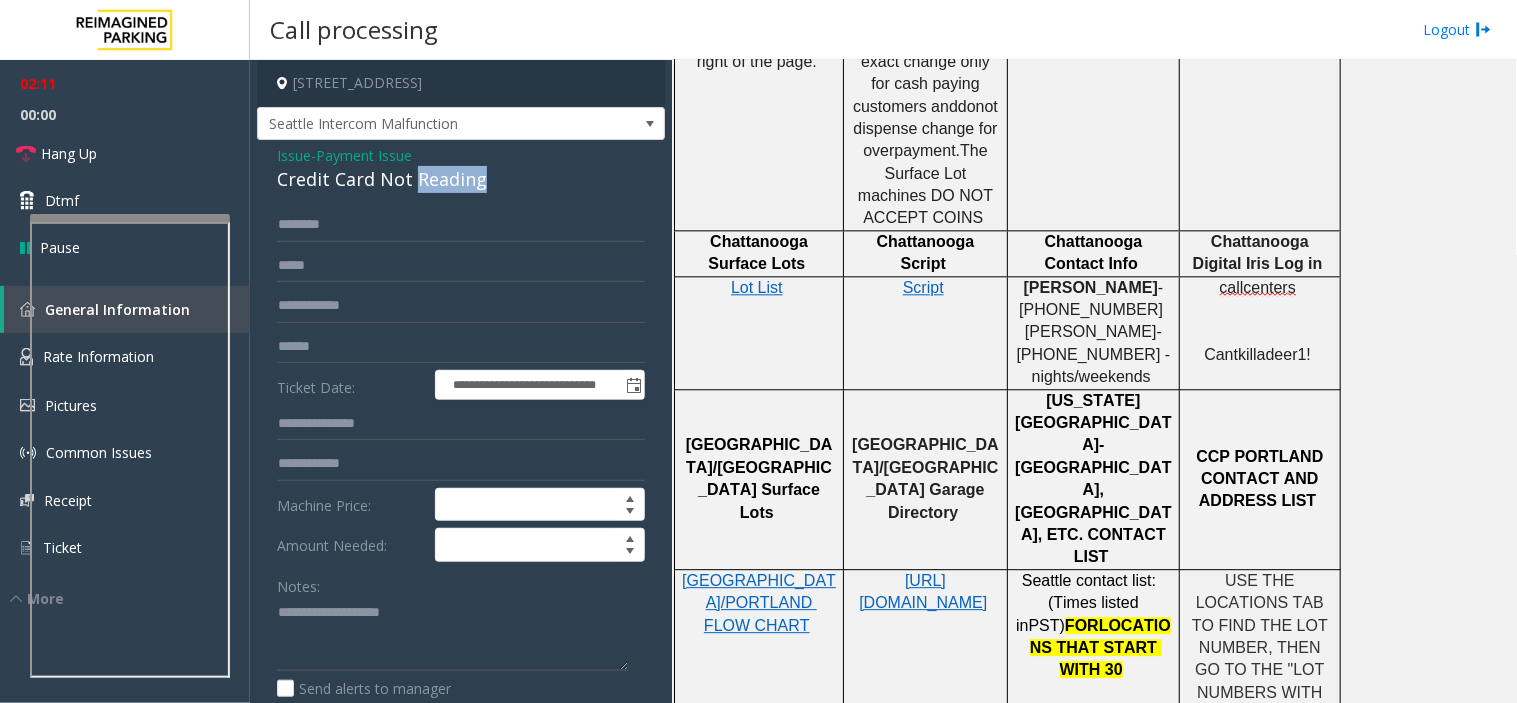 click on "Credit Card Not Reading" 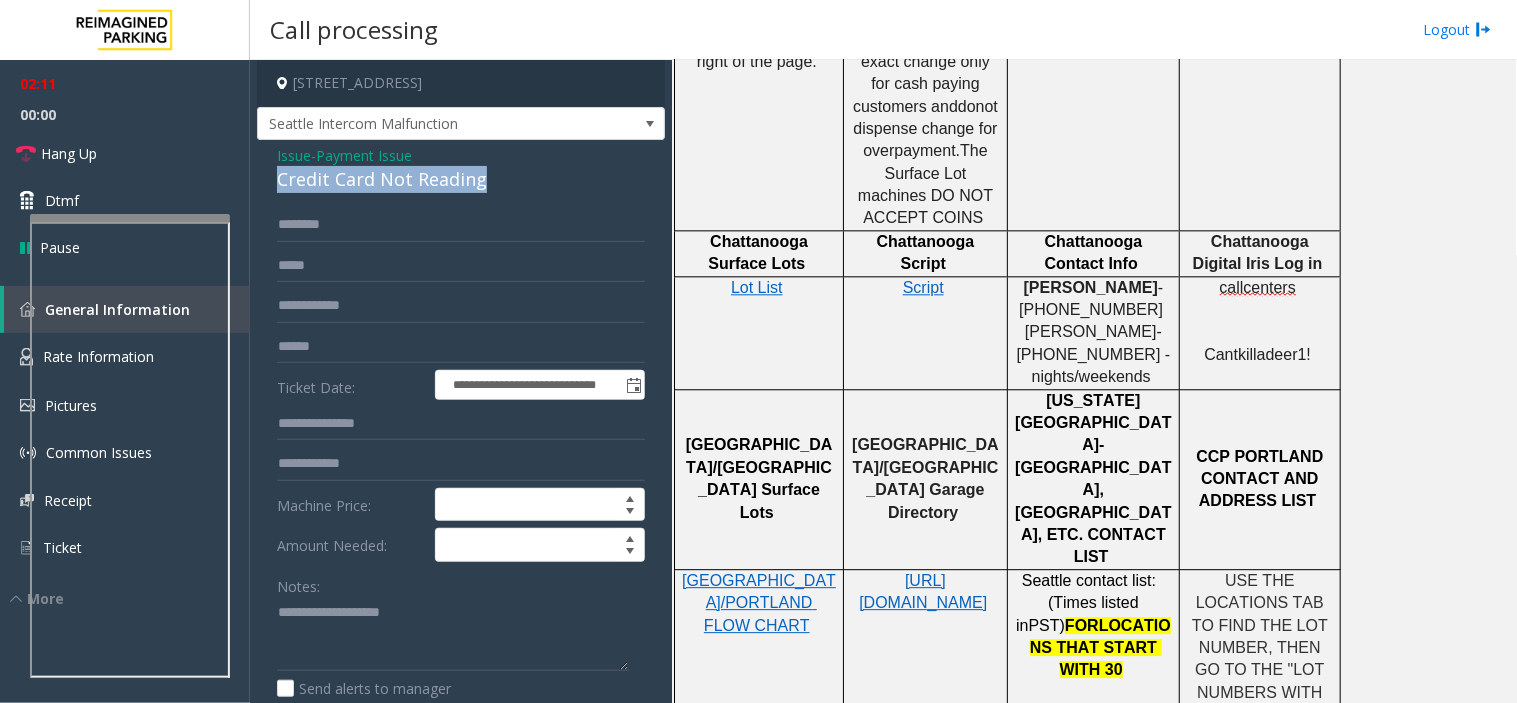 click on "Credit Card Not Reading" 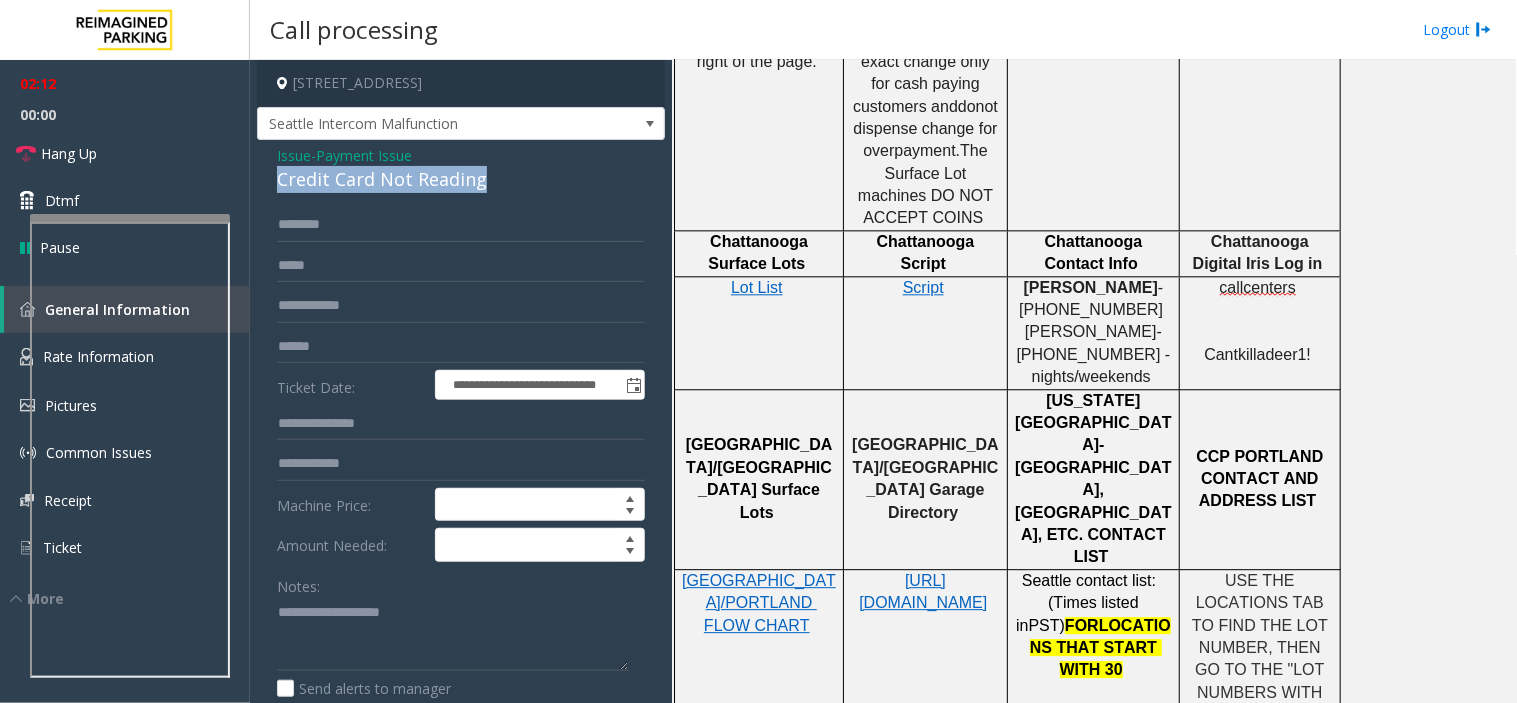copy on "Credit Card Not Reading" 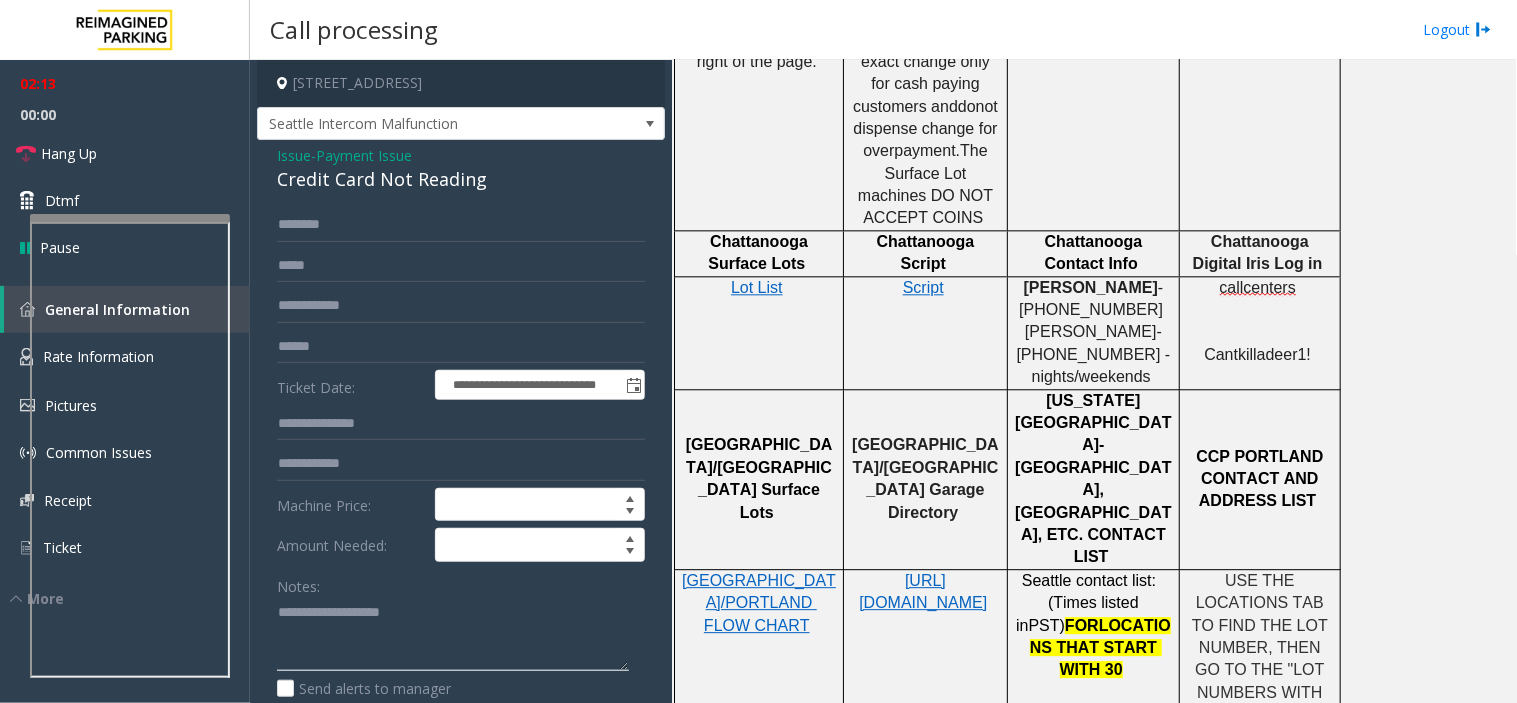 drag, startPoint x: 405, startPoint y: 594, endPoint x: 406, endPoint y: 621, distance: 27.018513 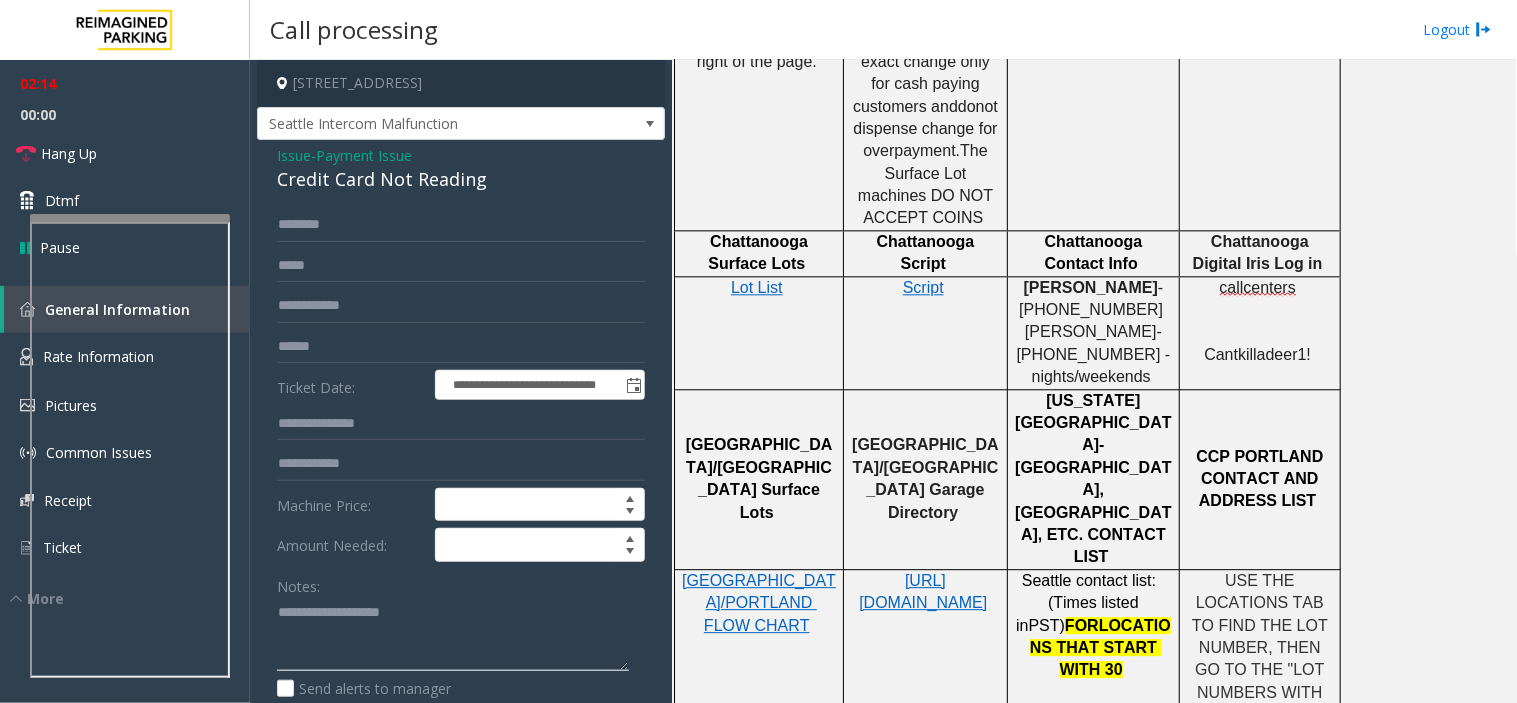 paste on "**********" 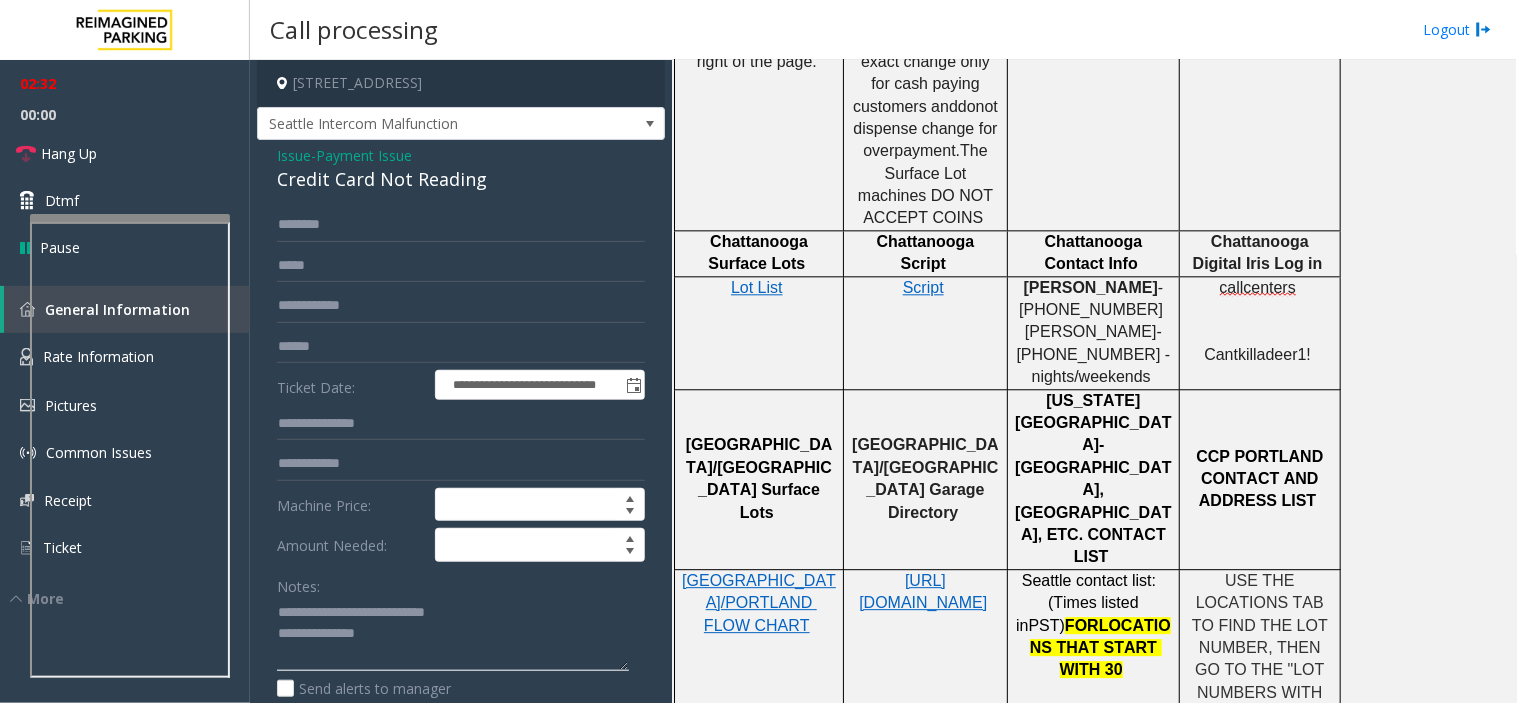 click 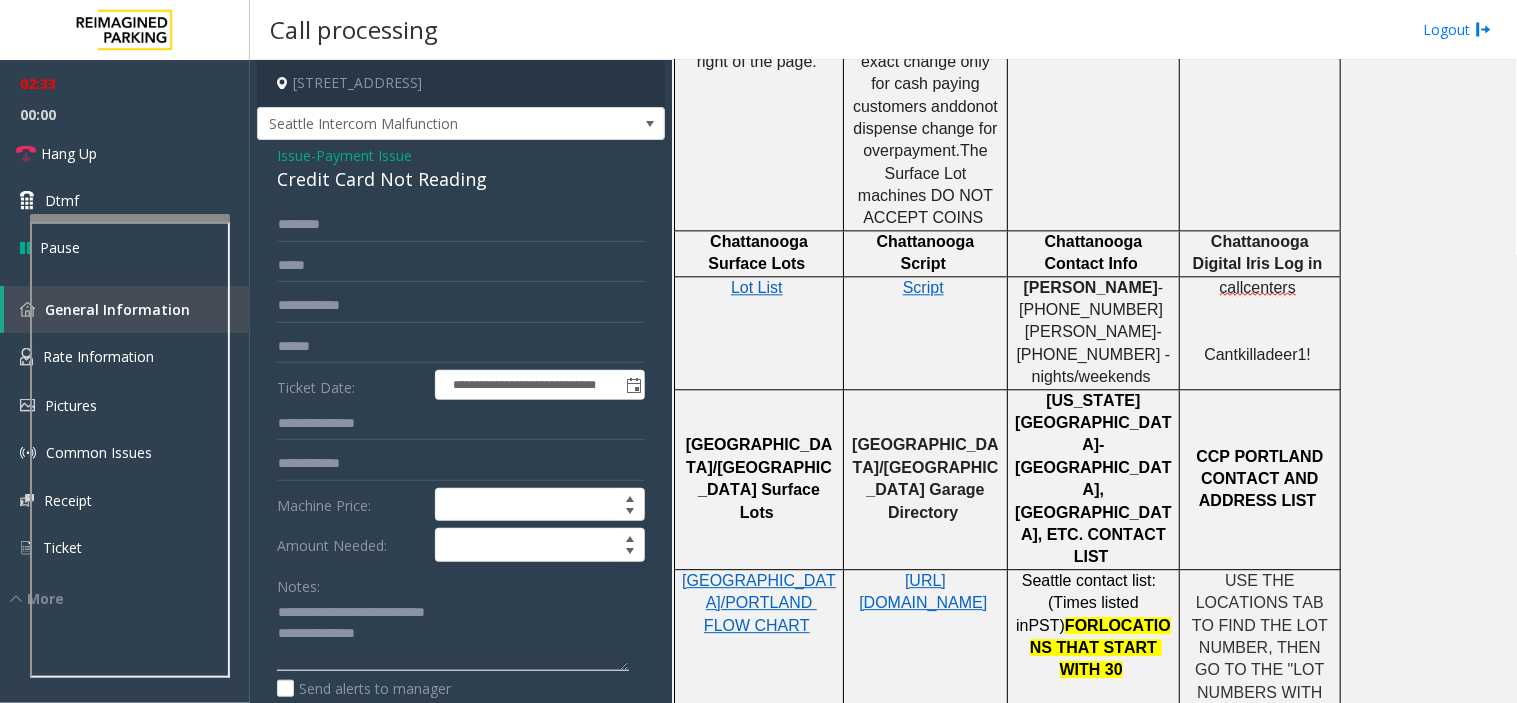 click 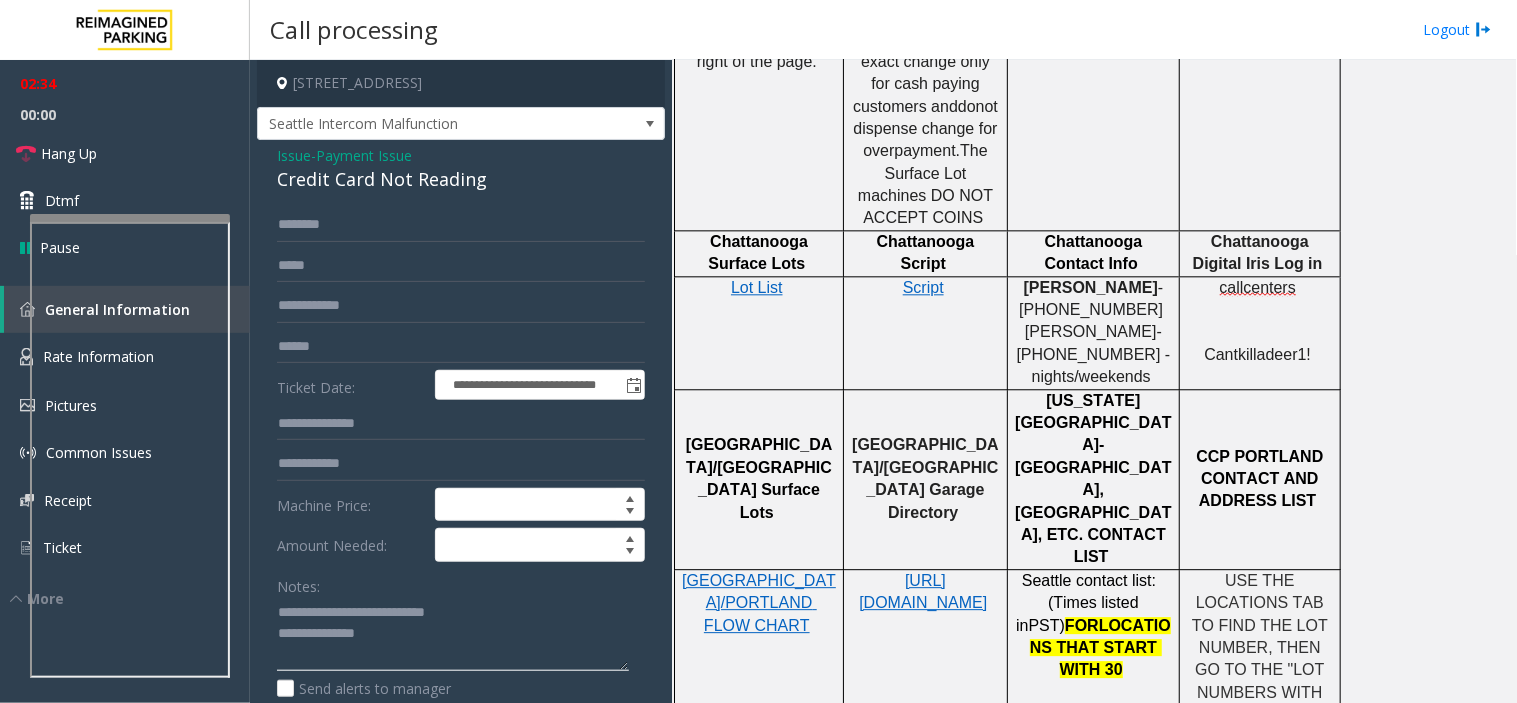 drag, startPoint x: 457, startPoint y: 631, endPoint x: 283, endPoint y: 601, distance: 176.56726 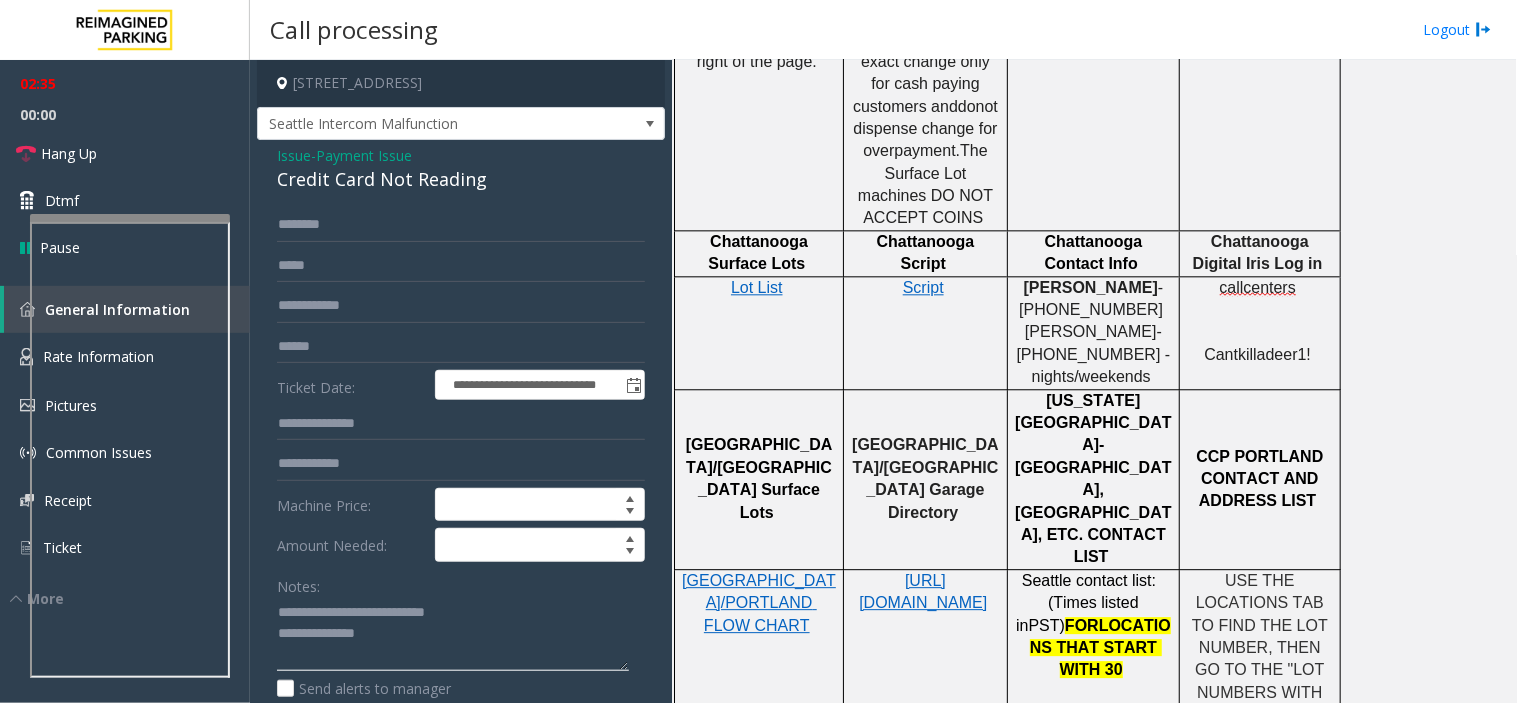 click 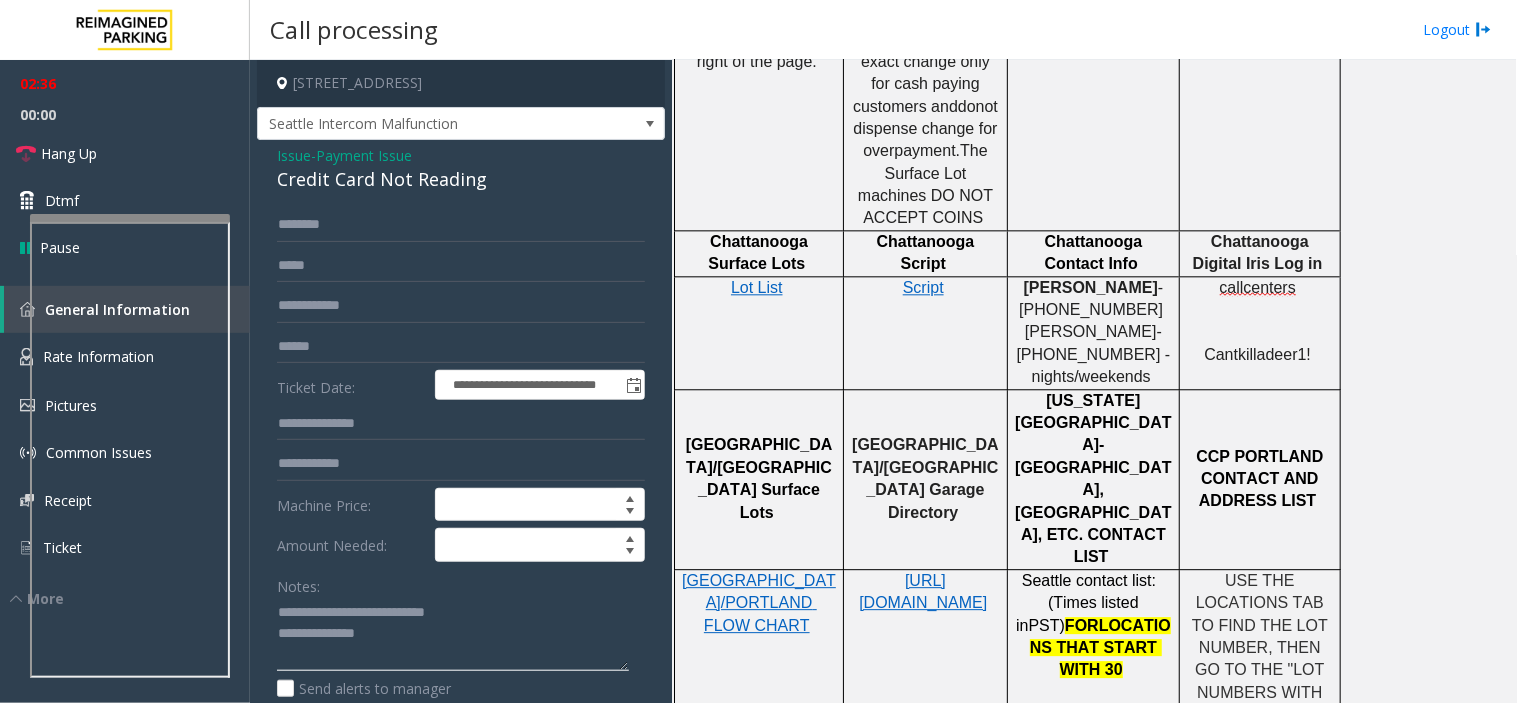 click 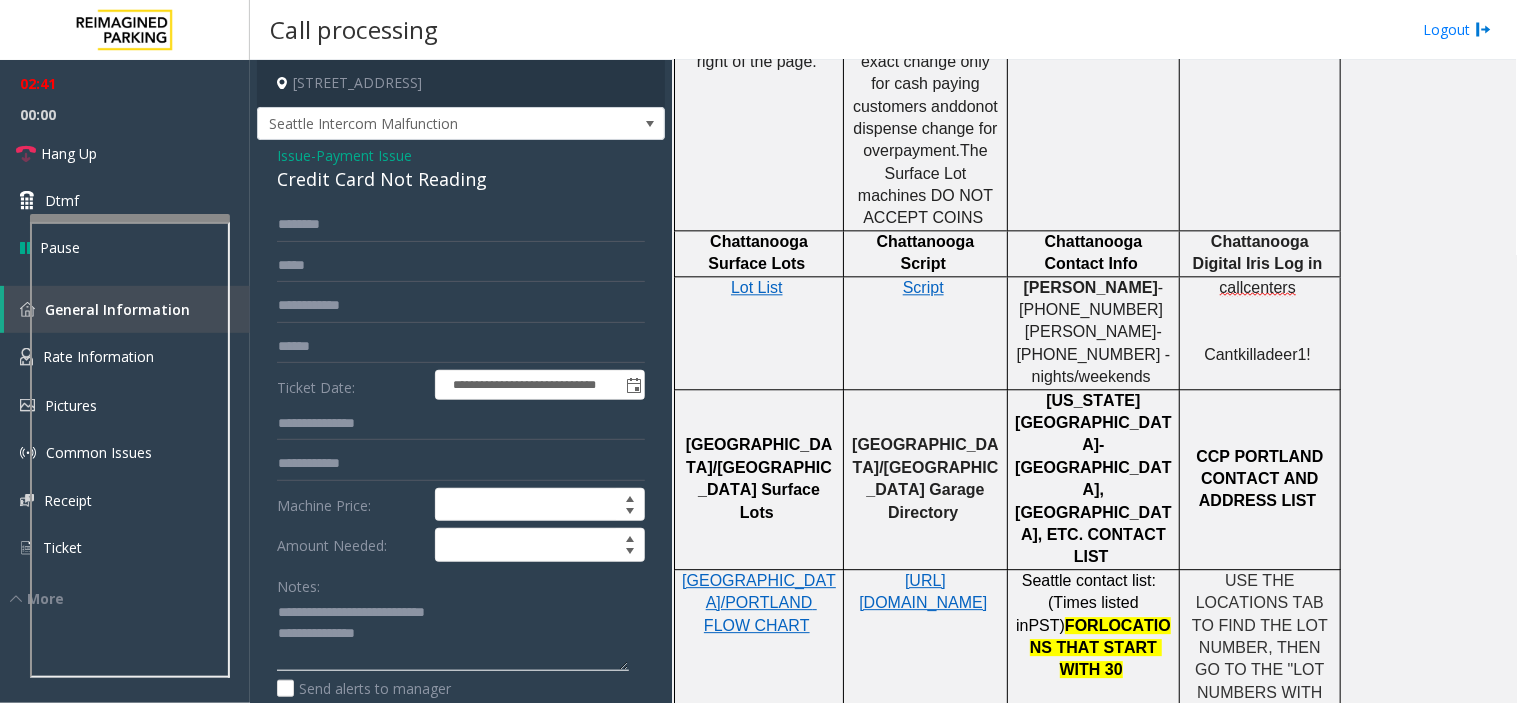 click 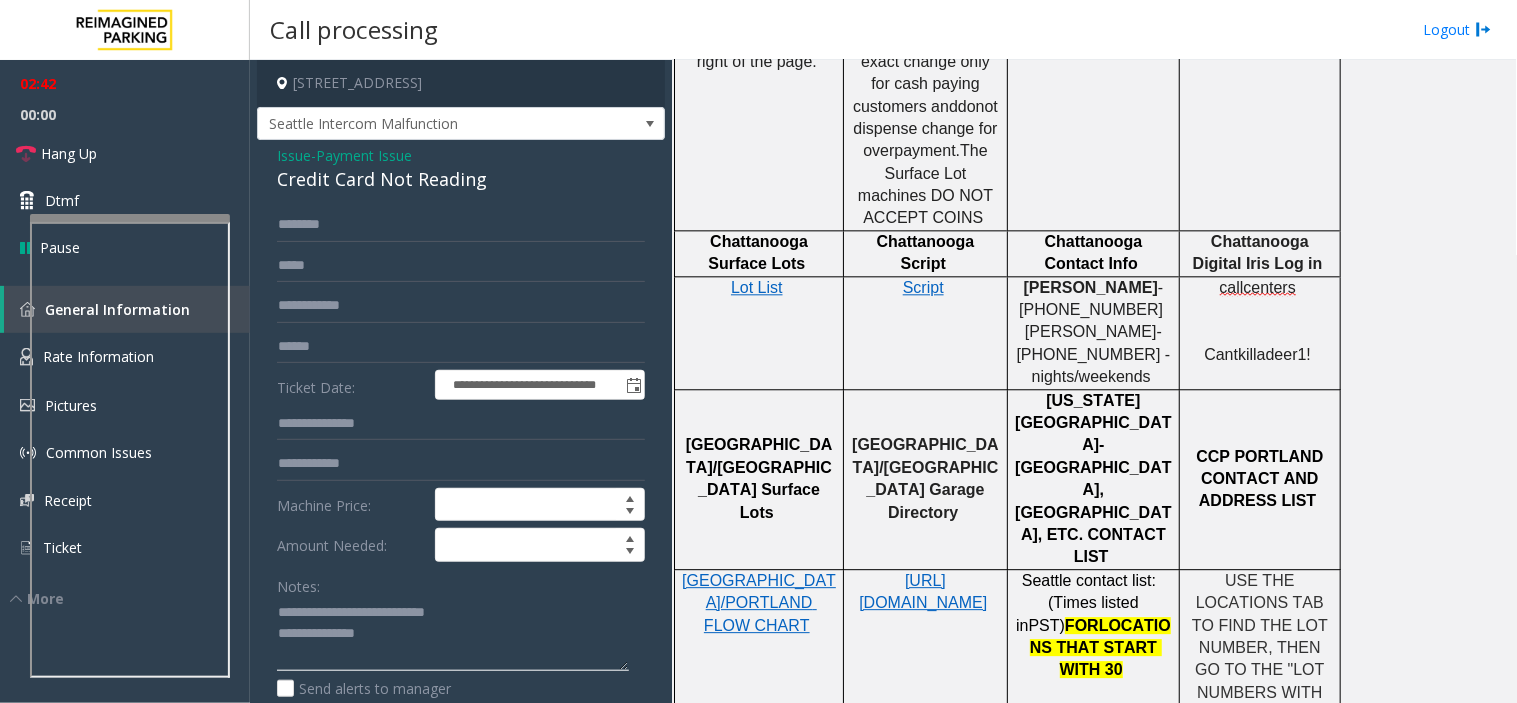 drag, startPoint x: 400, startPoint y: 635, endPoint x: 265, endPoint y: 603, distance: 138.74077 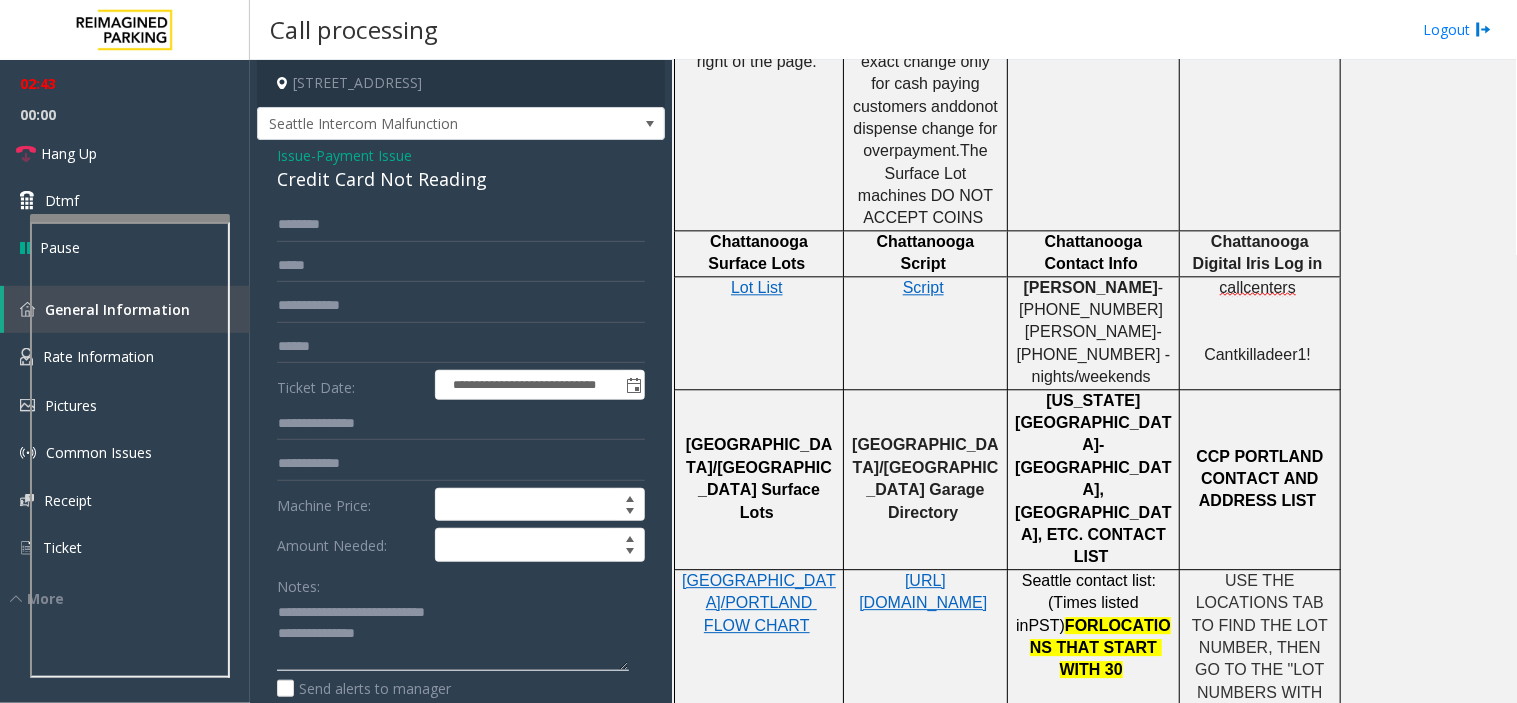 click 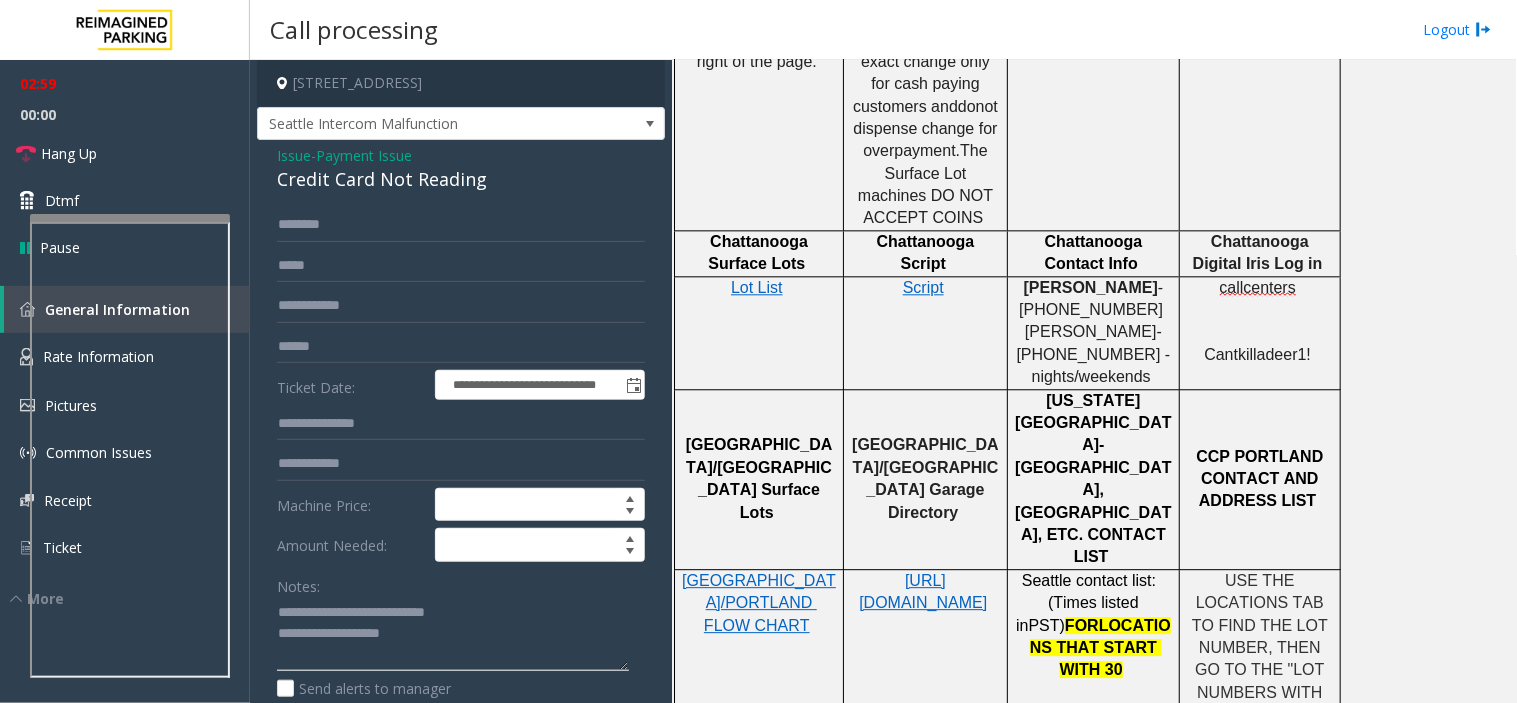 click 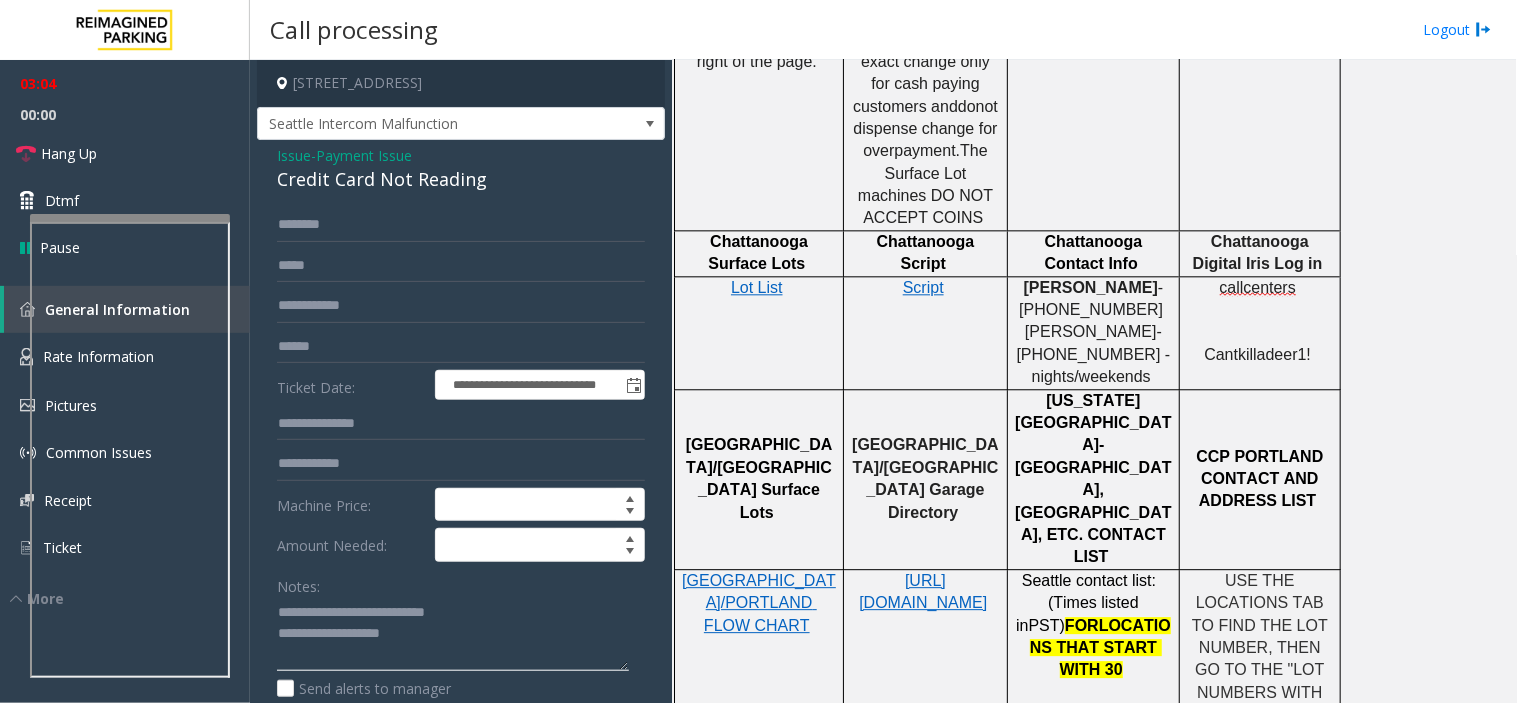 click 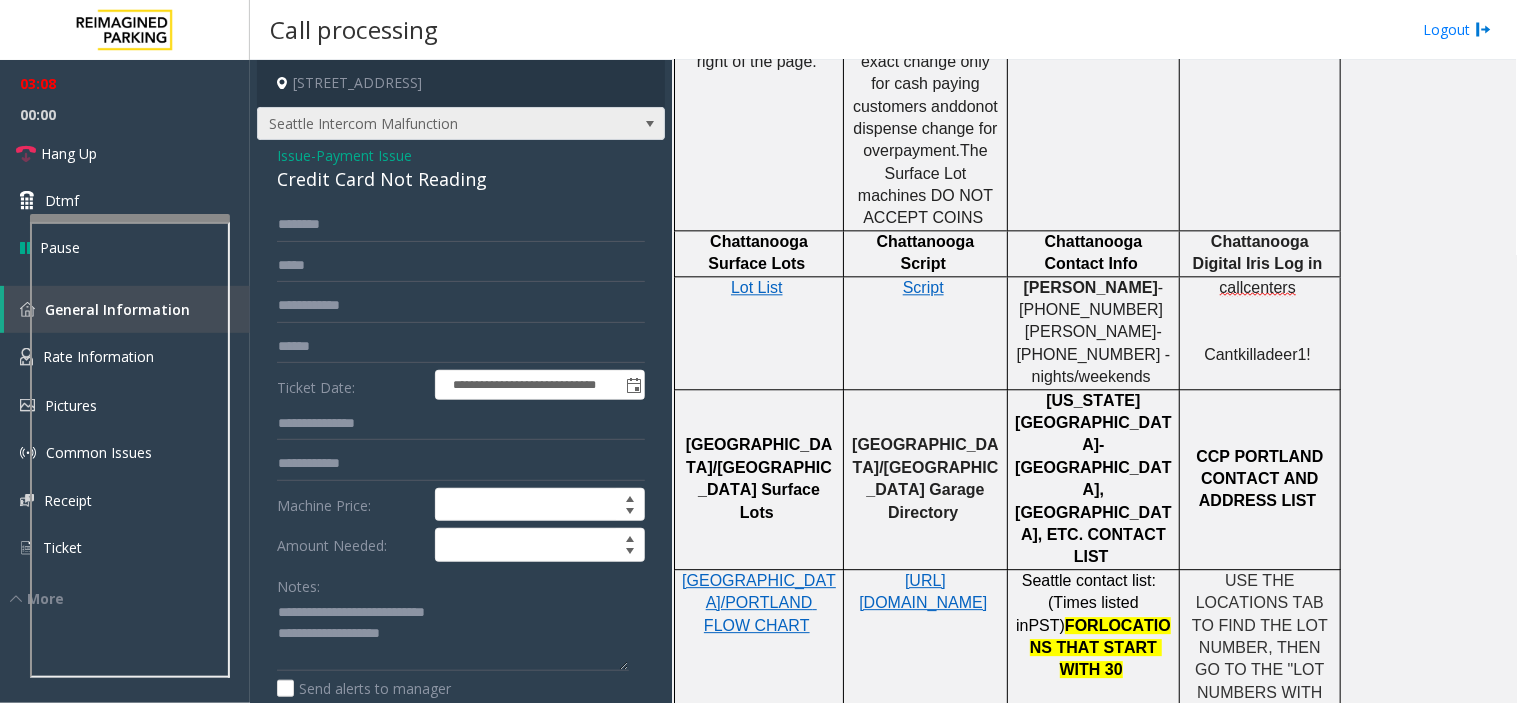 click on "Seattle Intercom Malfunction" at bounding box center (420, 124) 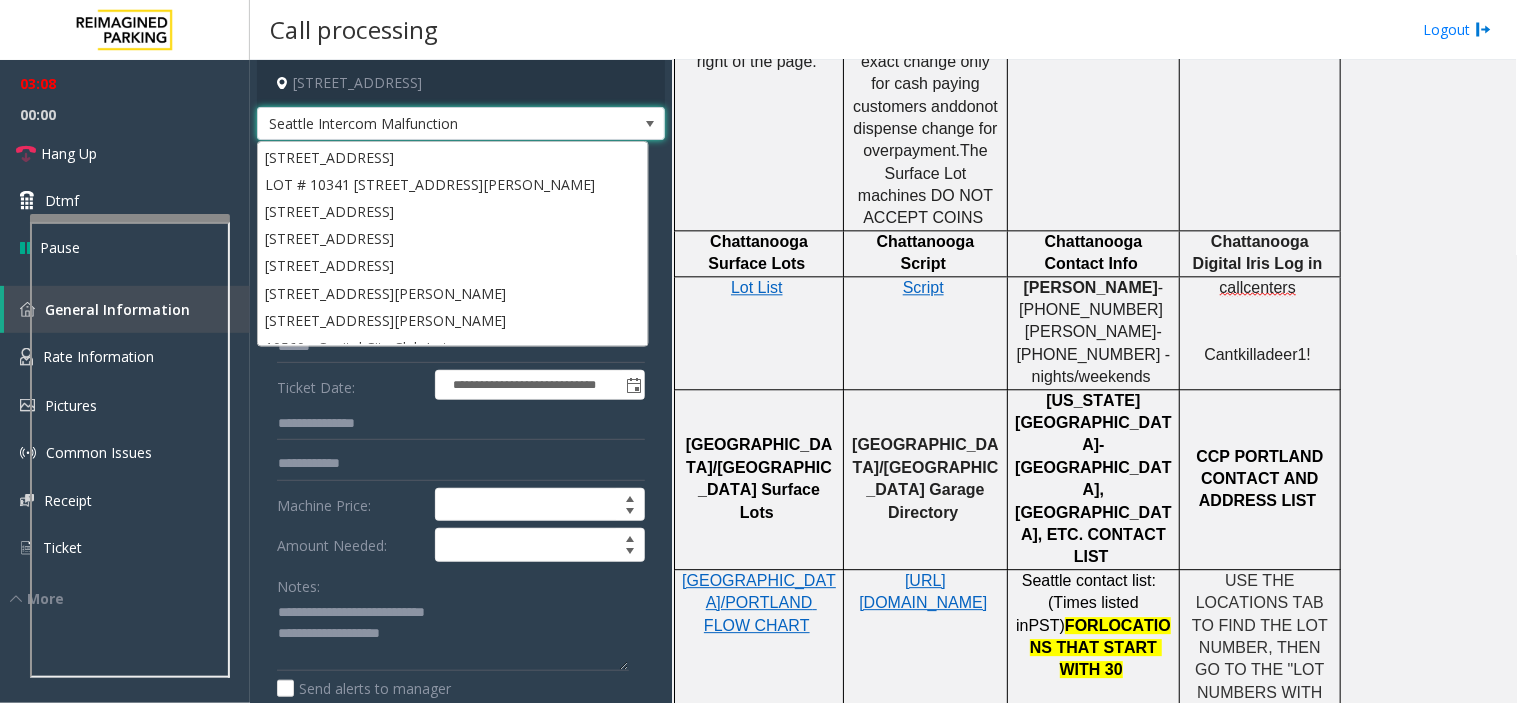 scroll, scrollTop: 184, scrollLeft: 0, axis: vertical 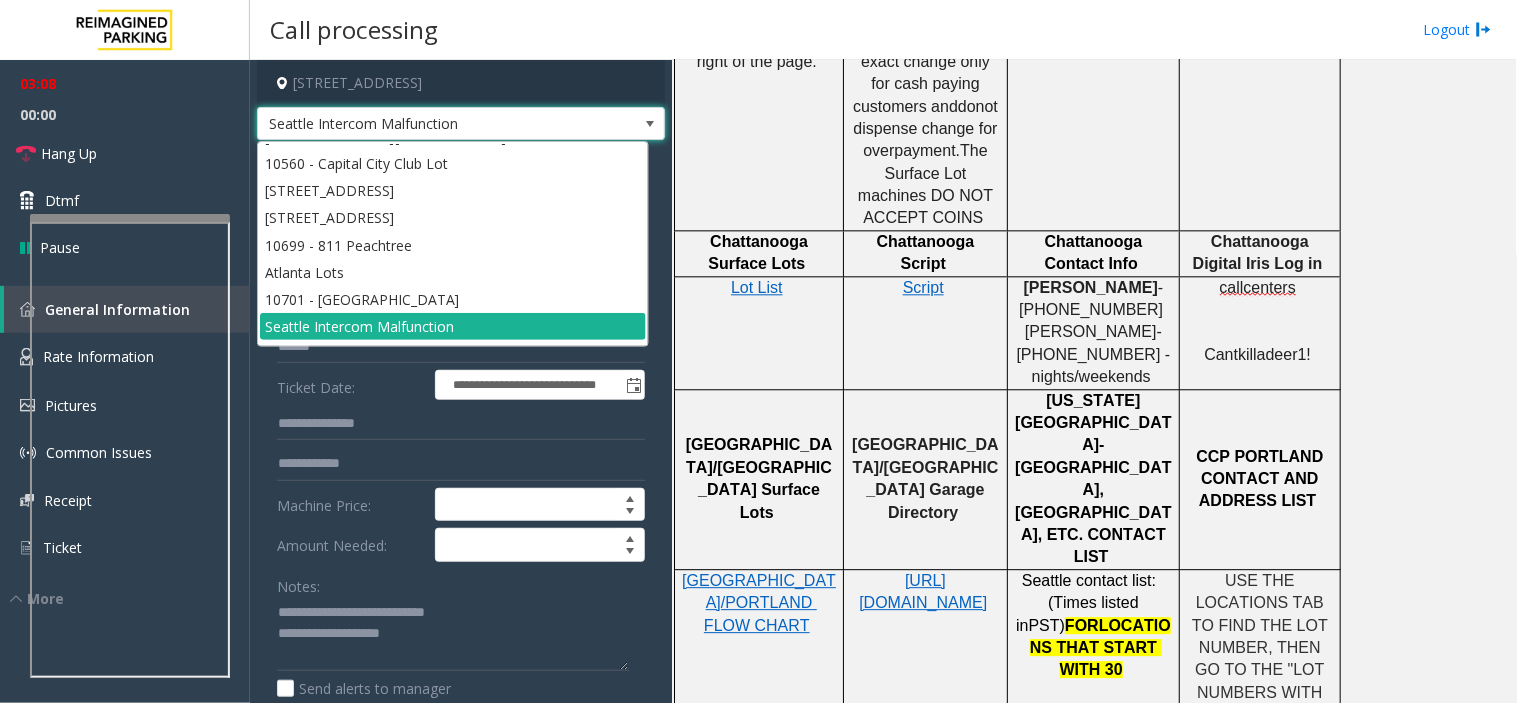 click on "Seattle Intercom Malfunction" at bounding box center (420, 124) 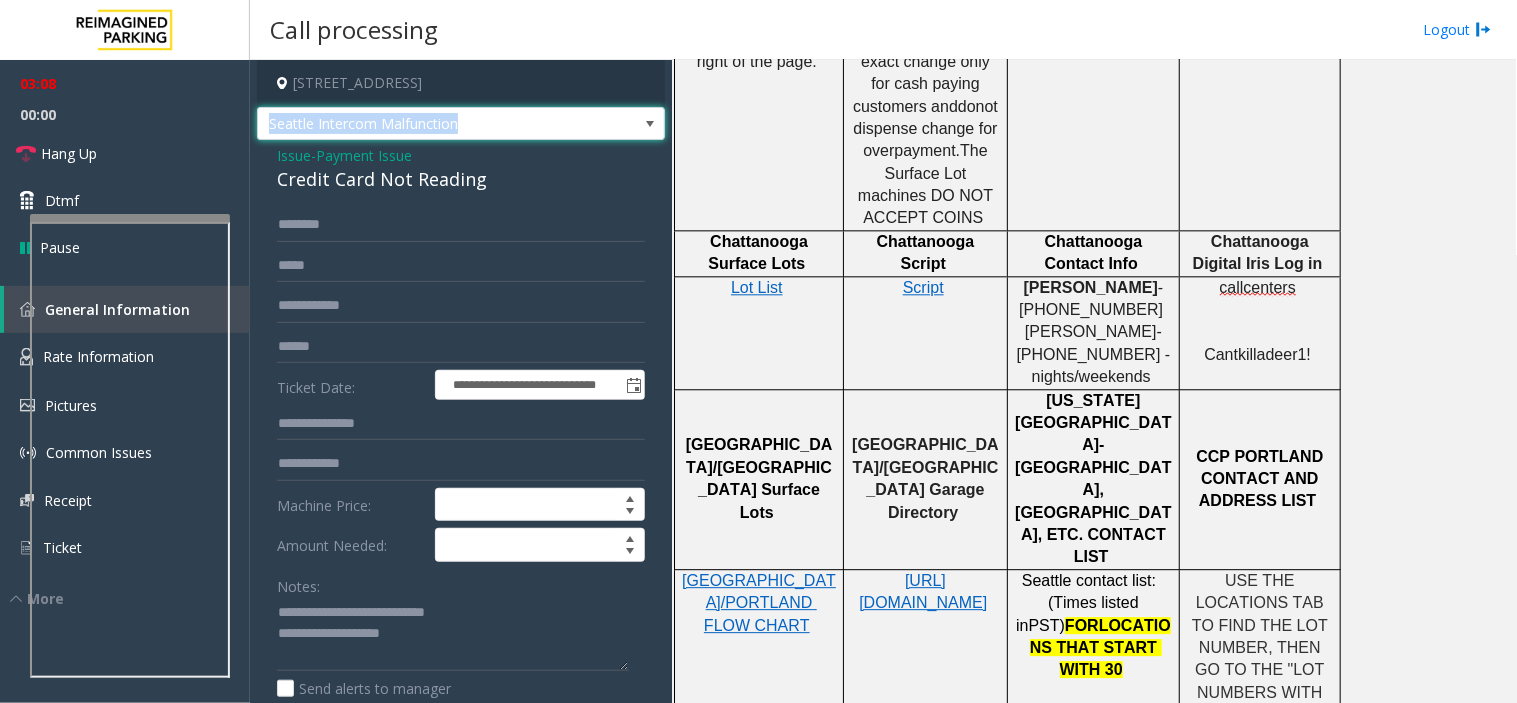 click on "Seattle Intercom Malfunction" at bounding box center (420, 124) 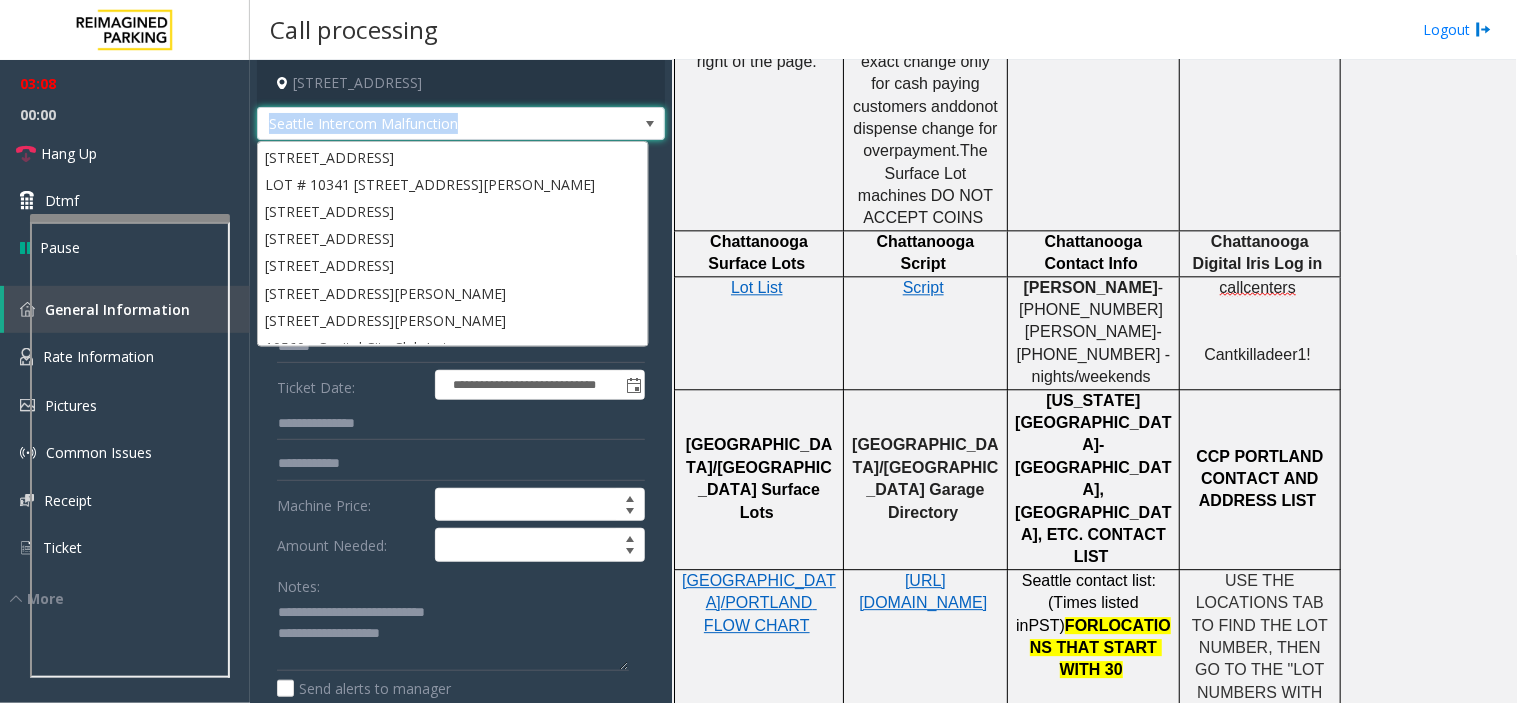 scroll, scrollTop: 184, scrollLeft: 0, axis: vertical 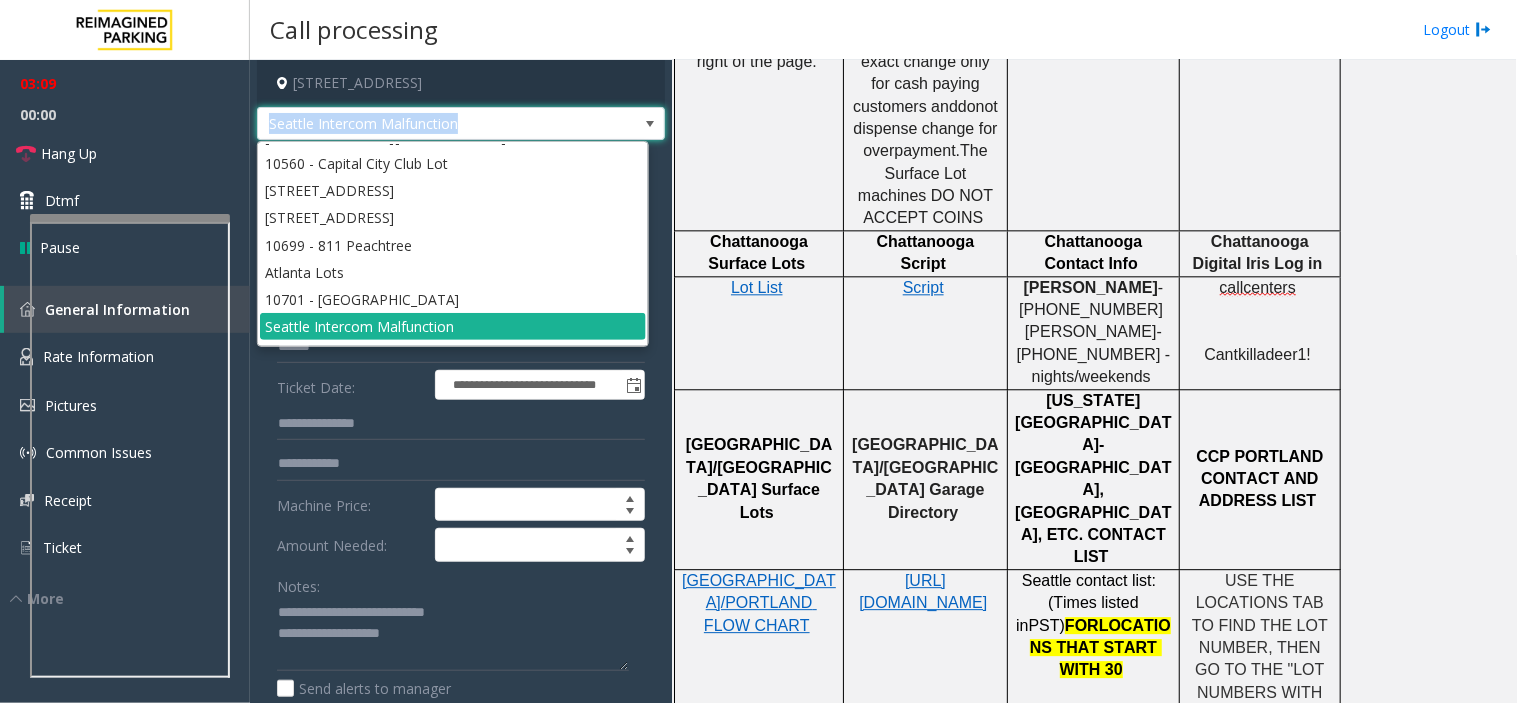 click on "Seattle Intercom Malfunction" at bounding box center (420, 124) 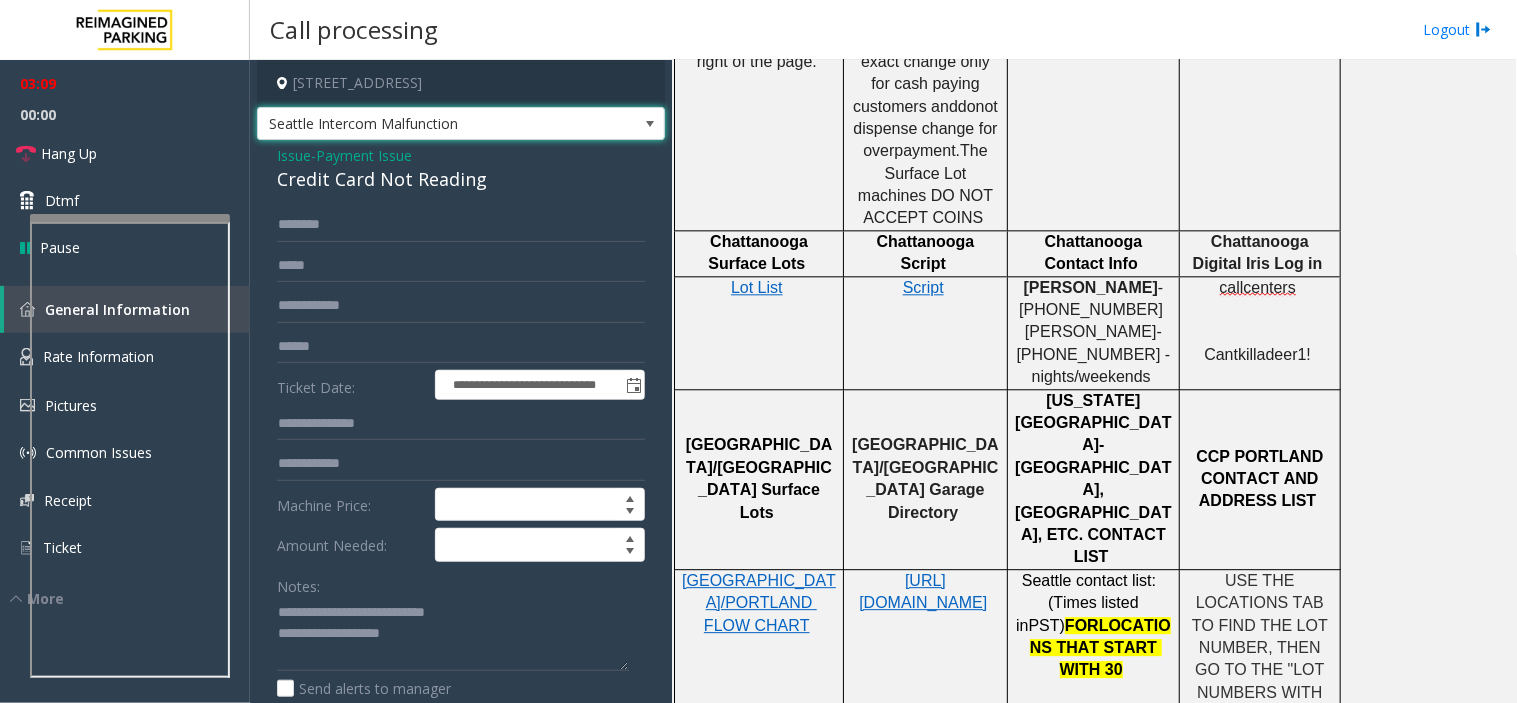 click on "Seattle Intercom Malfunction" at bounding box center [420, 124] 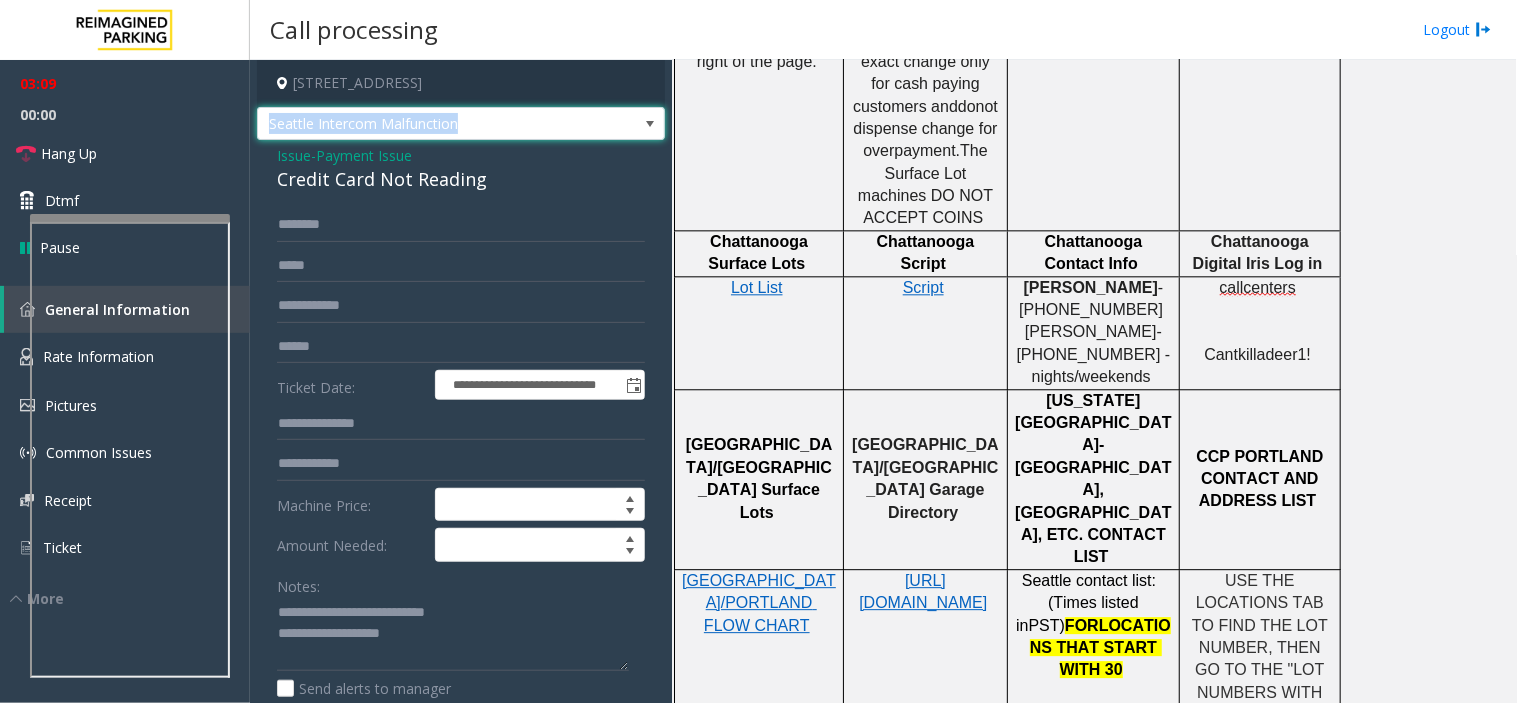 click on "Seattle Intercom Malfunction" at bounding box center (420, 124) 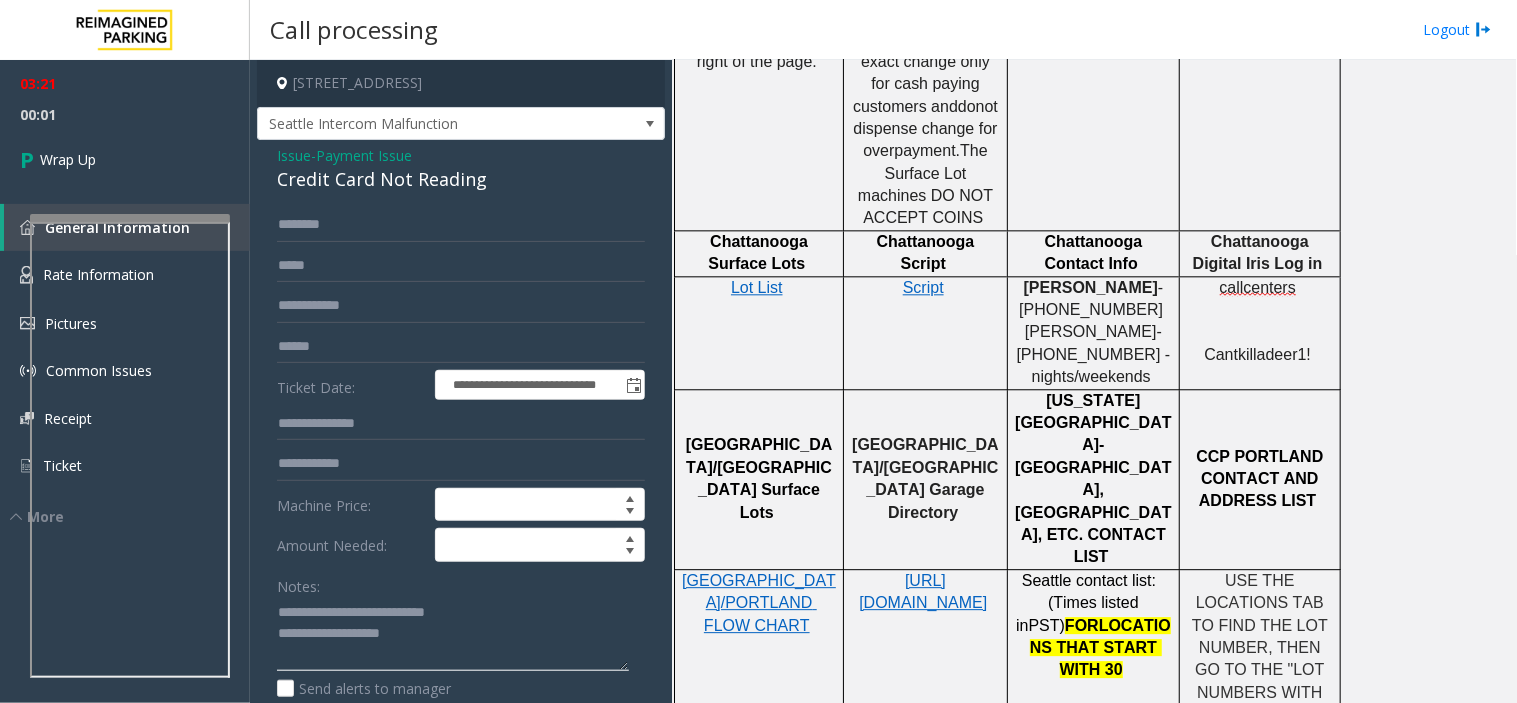click 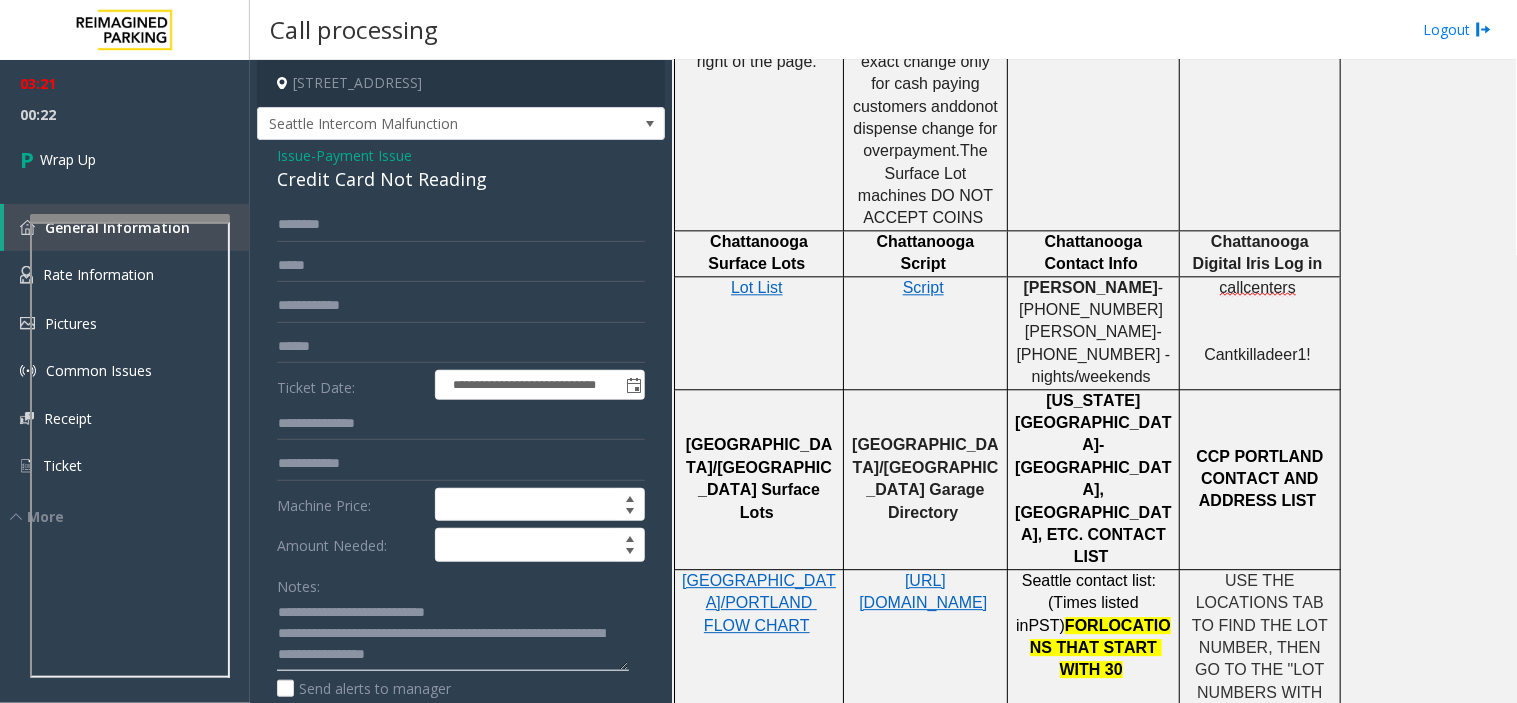 type on "**********" 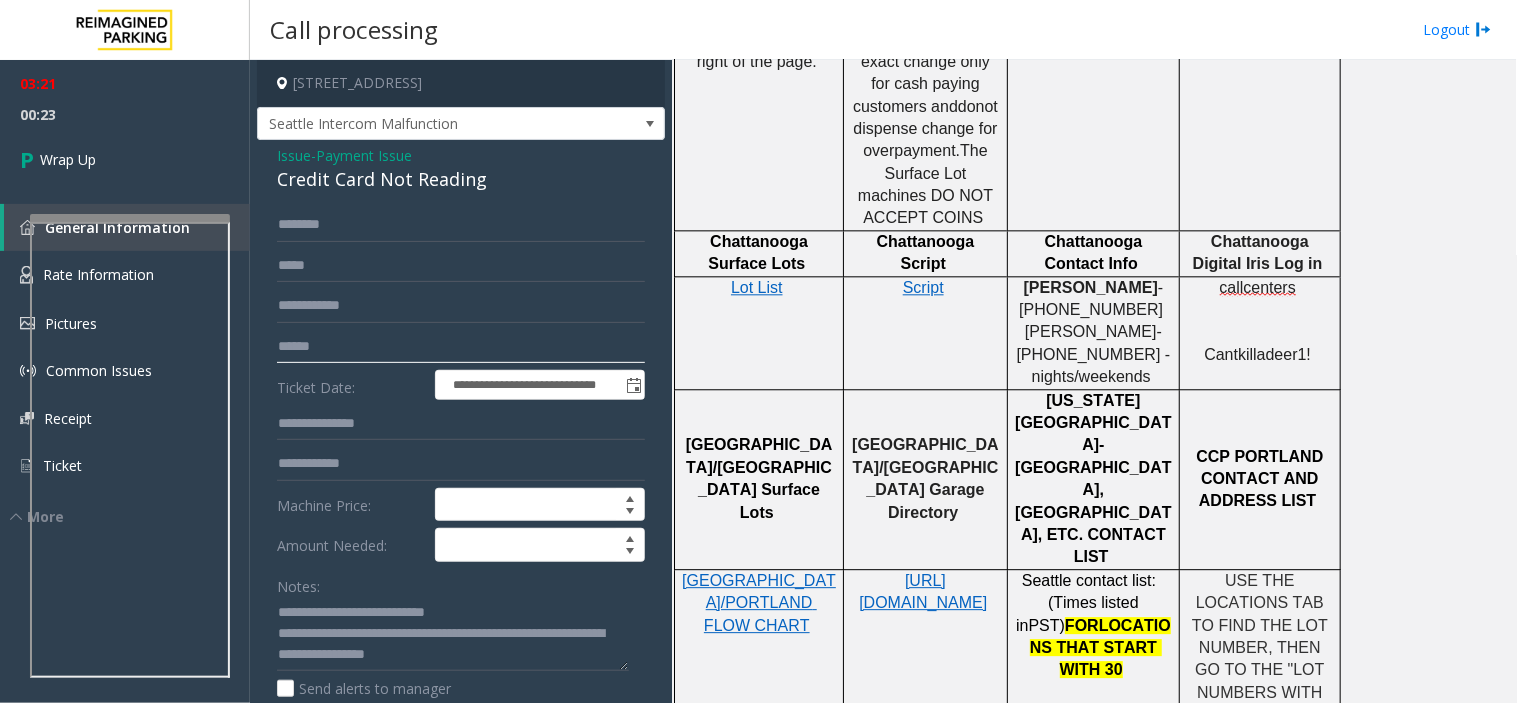 click 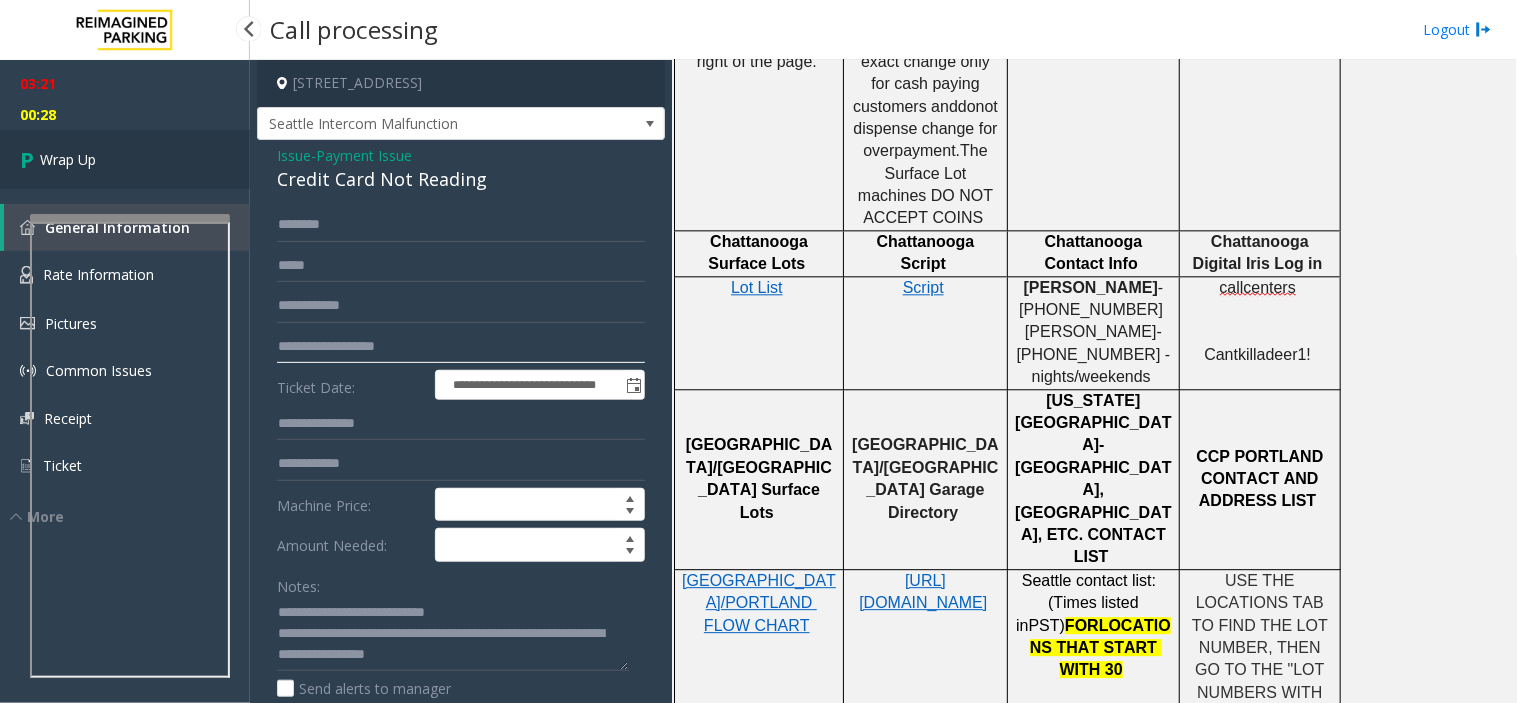 type on "**********" 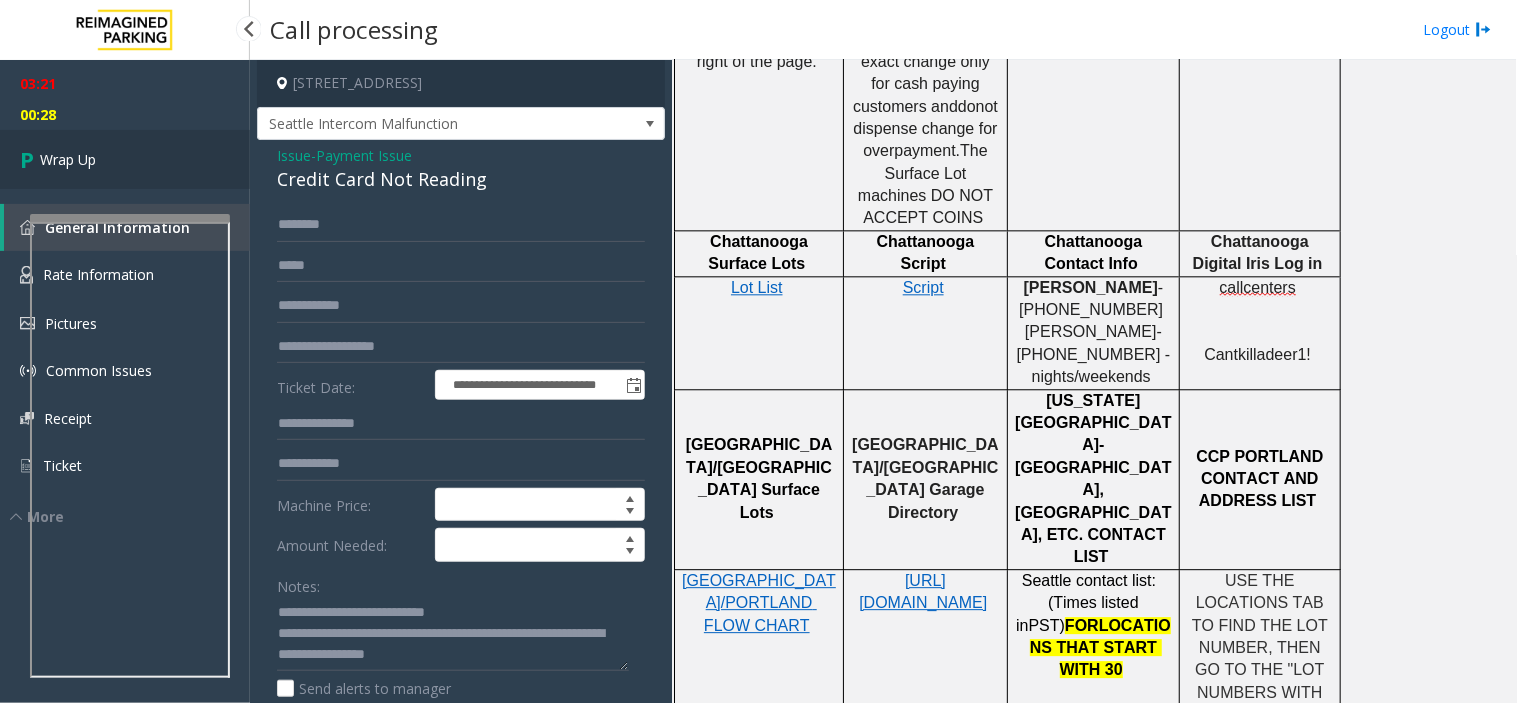 click on "Wrap Up" at bounding box center (68, 159) 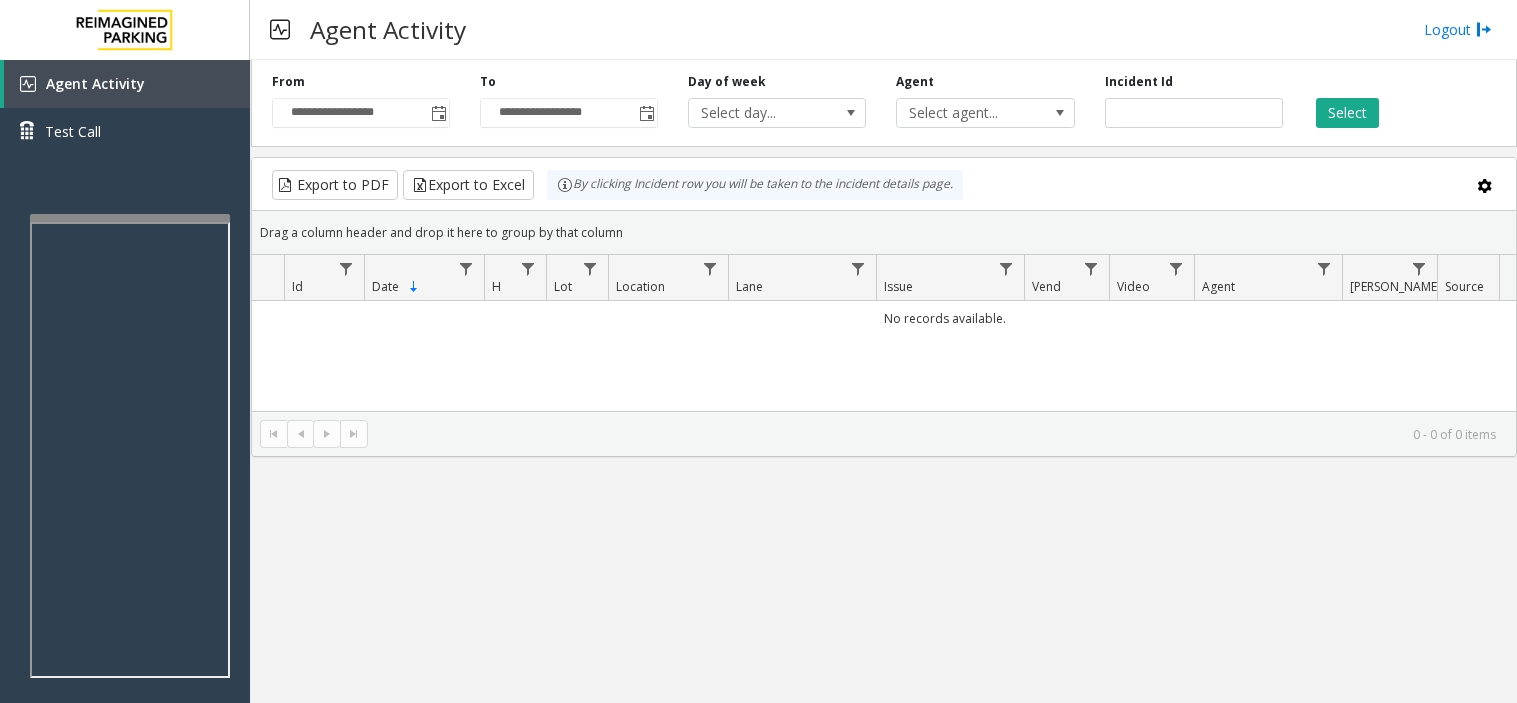 scroll, scrollTop: 0, scrollLeft: 0, axis: both 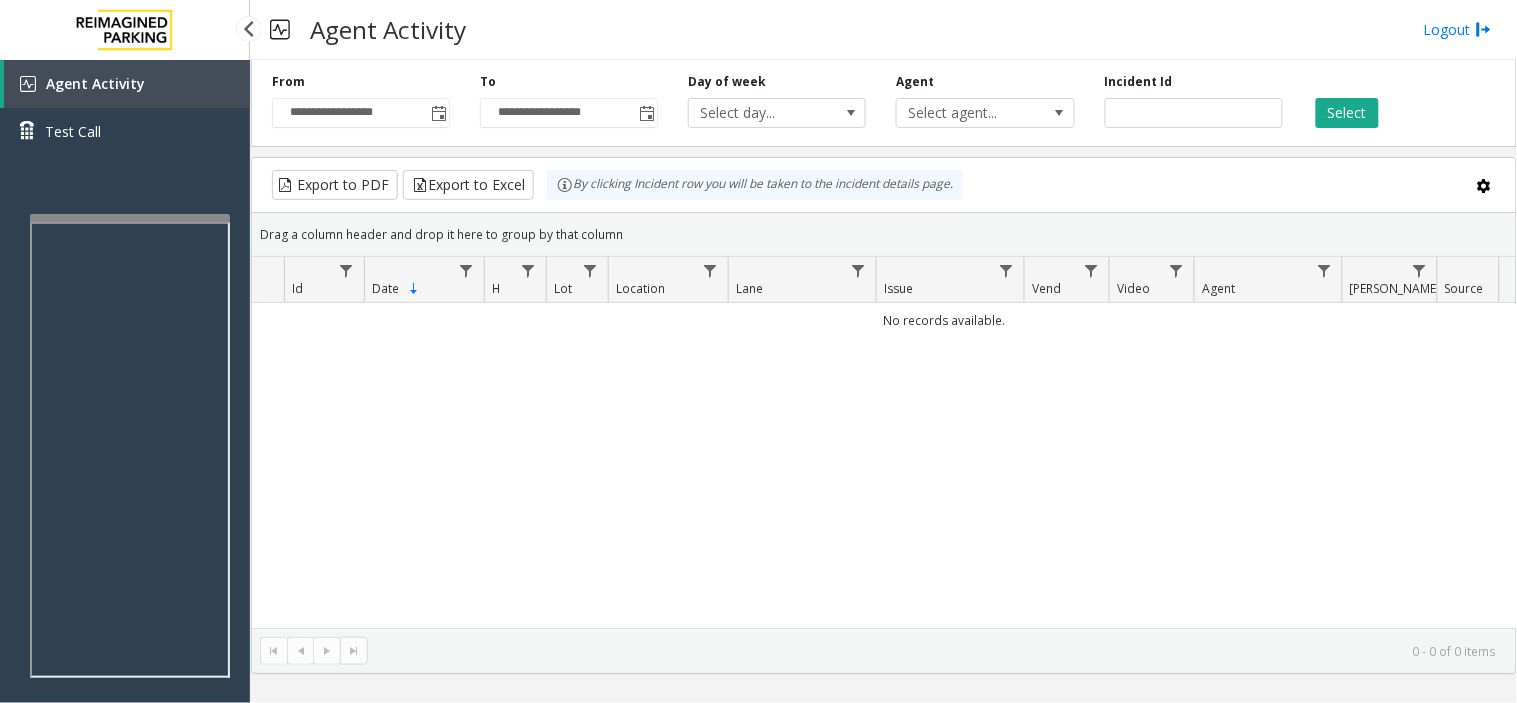 click on "Agent Activity Test Call" at bounding box center (125, 411) 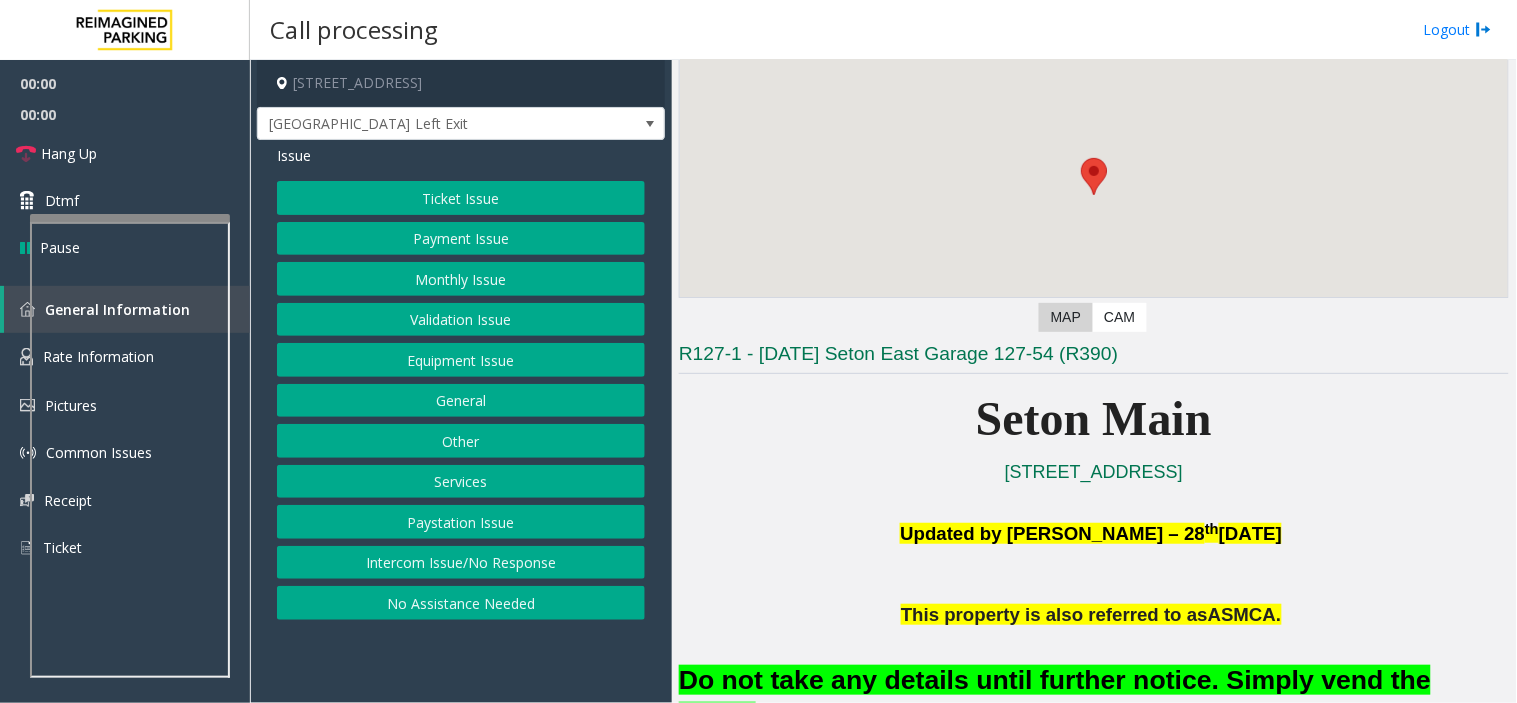 scroll, scrollTop: 333, scrollLeft: 0, axis: vertical 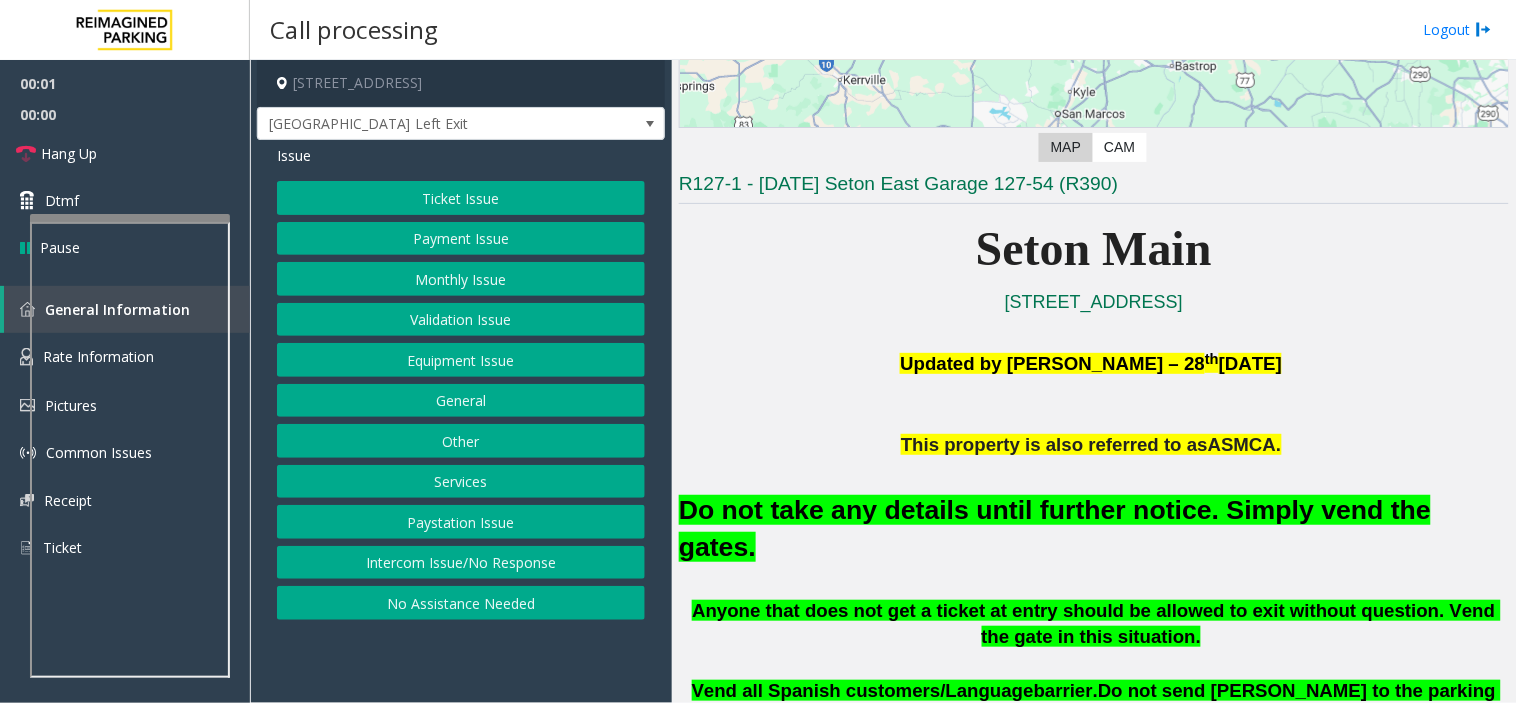 click on "Do not take any details until further notice. Simply vend the gates." 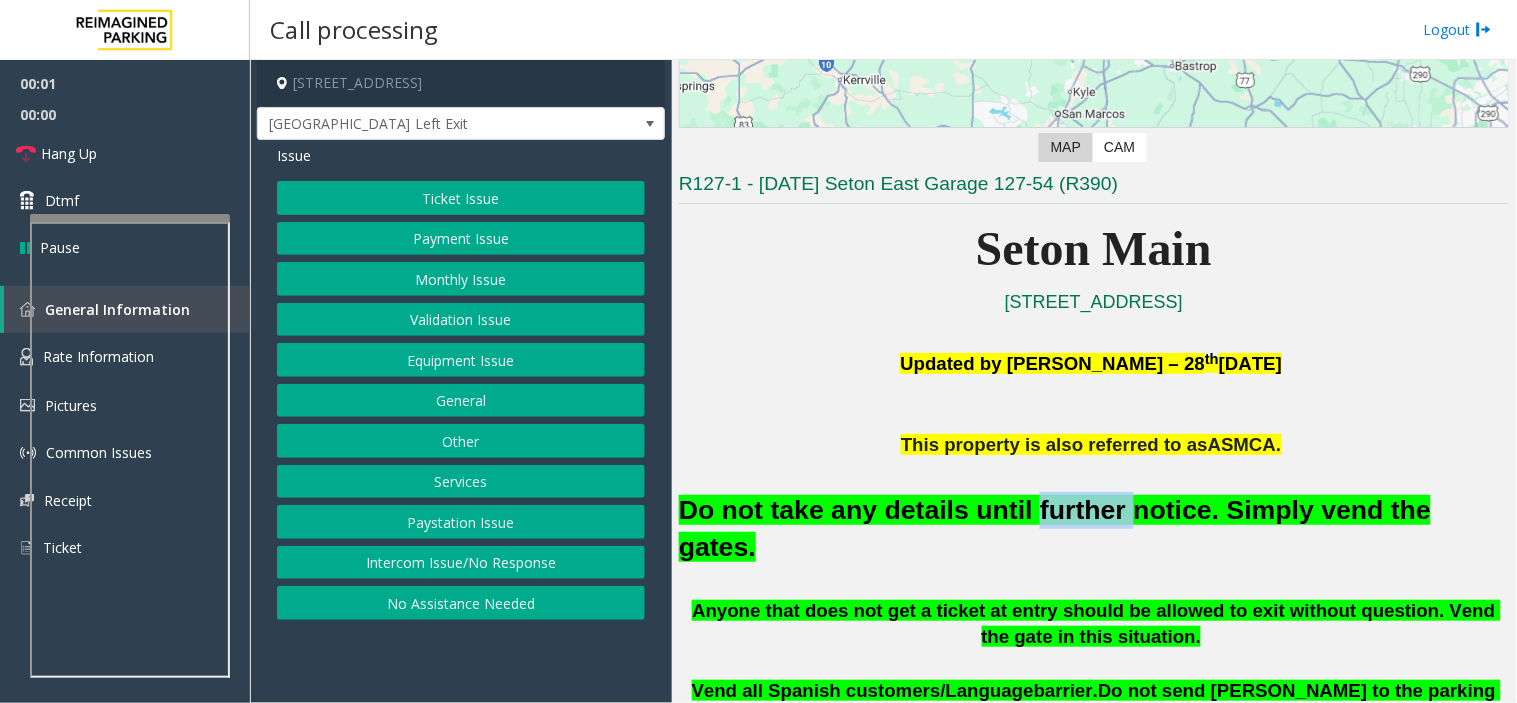 click on "Do not take any details until further notice. Simply vend the gates." 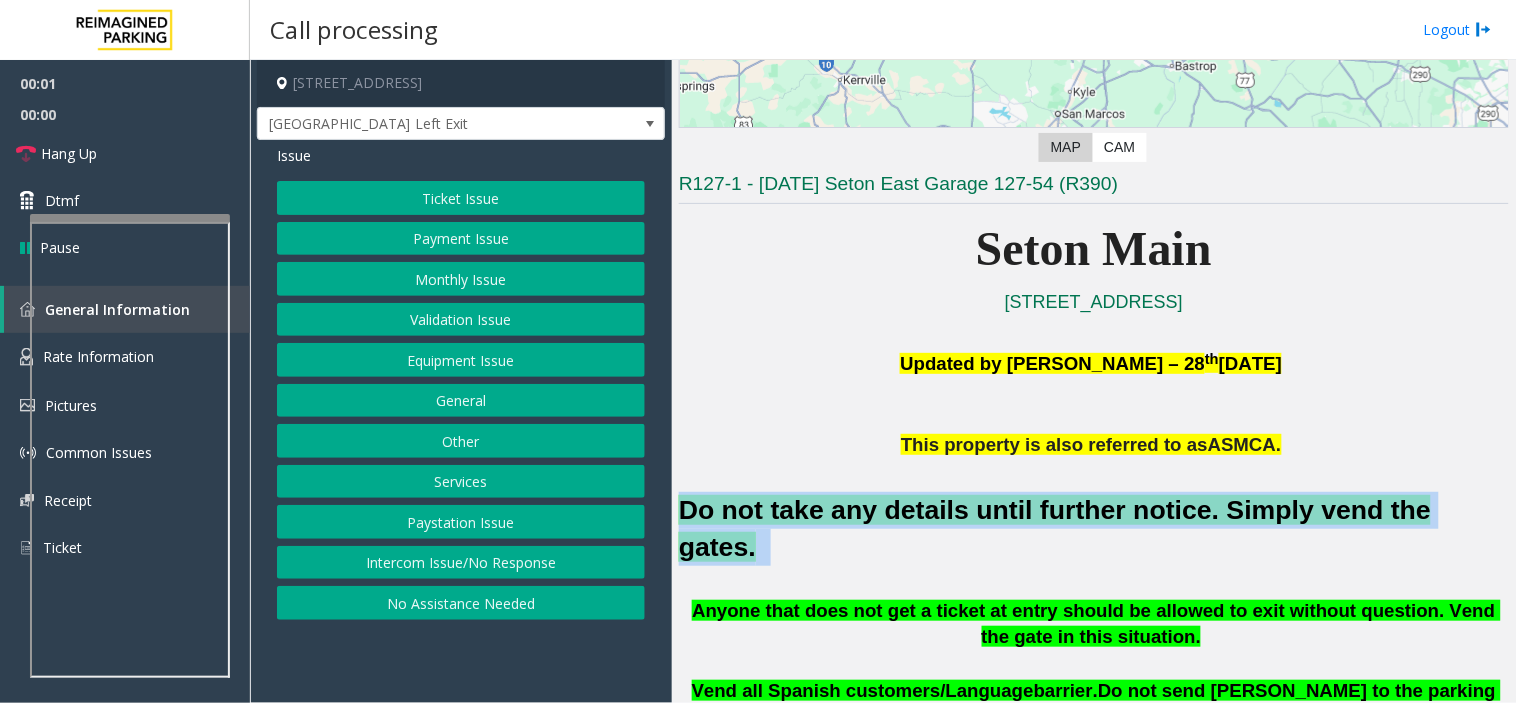click on "Do not take any details until further notice. Simply vend the gates." 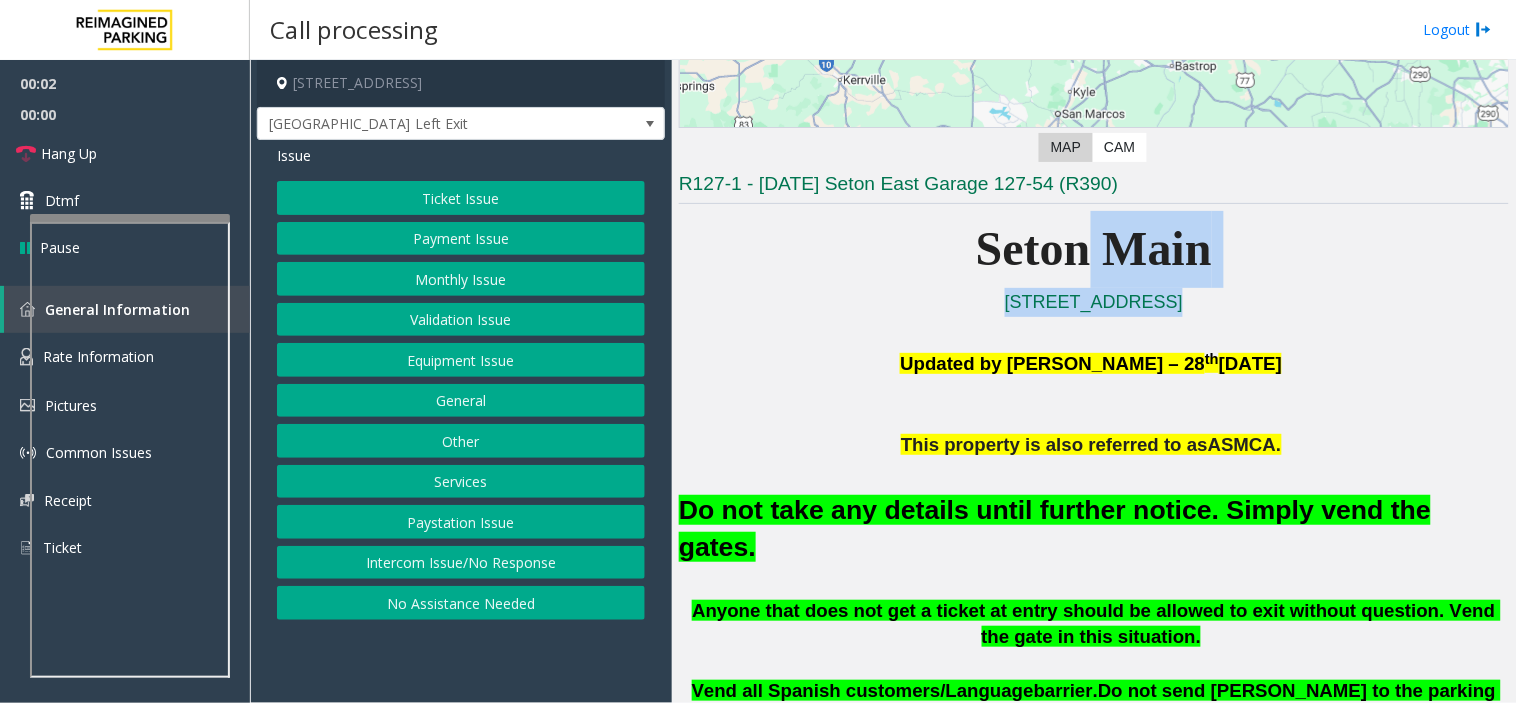 drag, startPoint x: 1003, startPoint y: 500, endPoint x: 1108, endPoint y: 341, distance: 190.54134 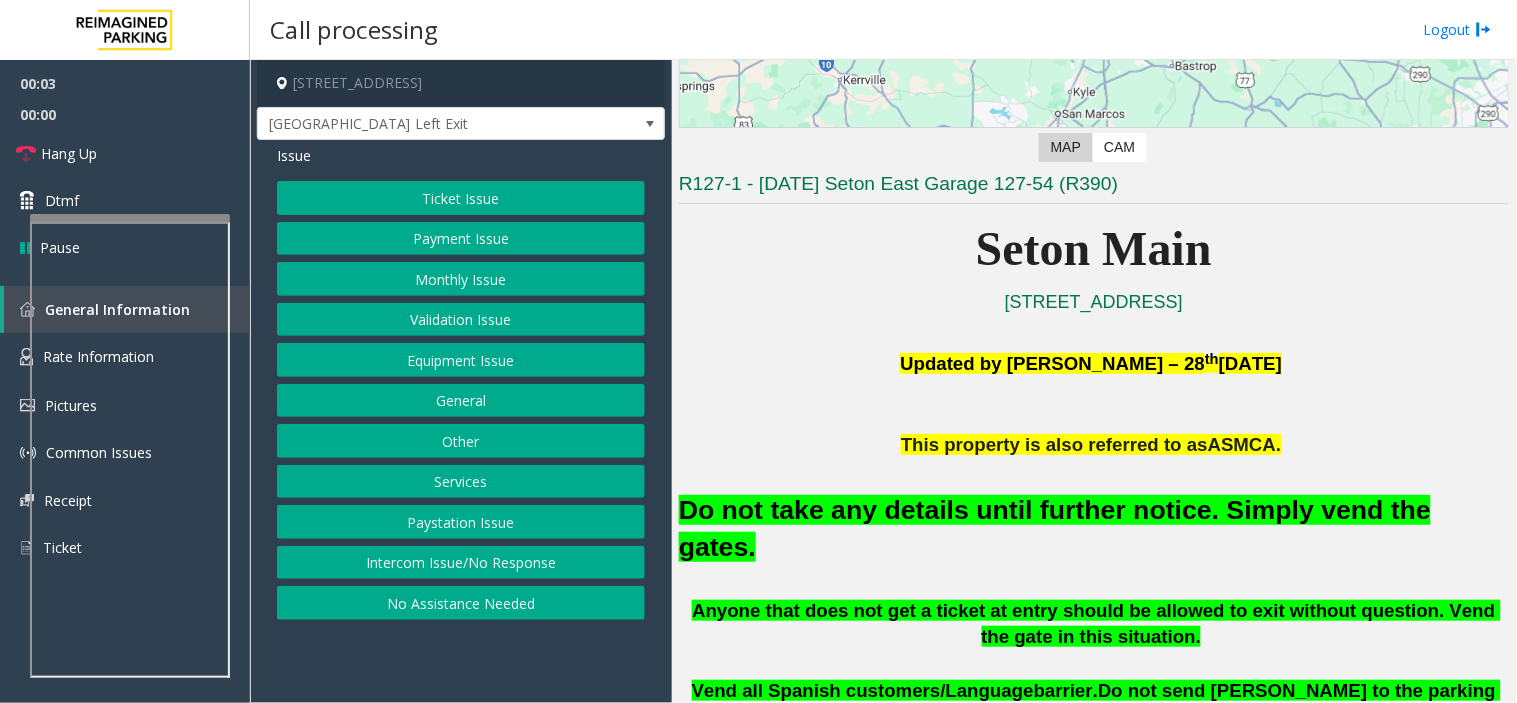 click on "Do not take any details until further notice. Simply vend the gates." 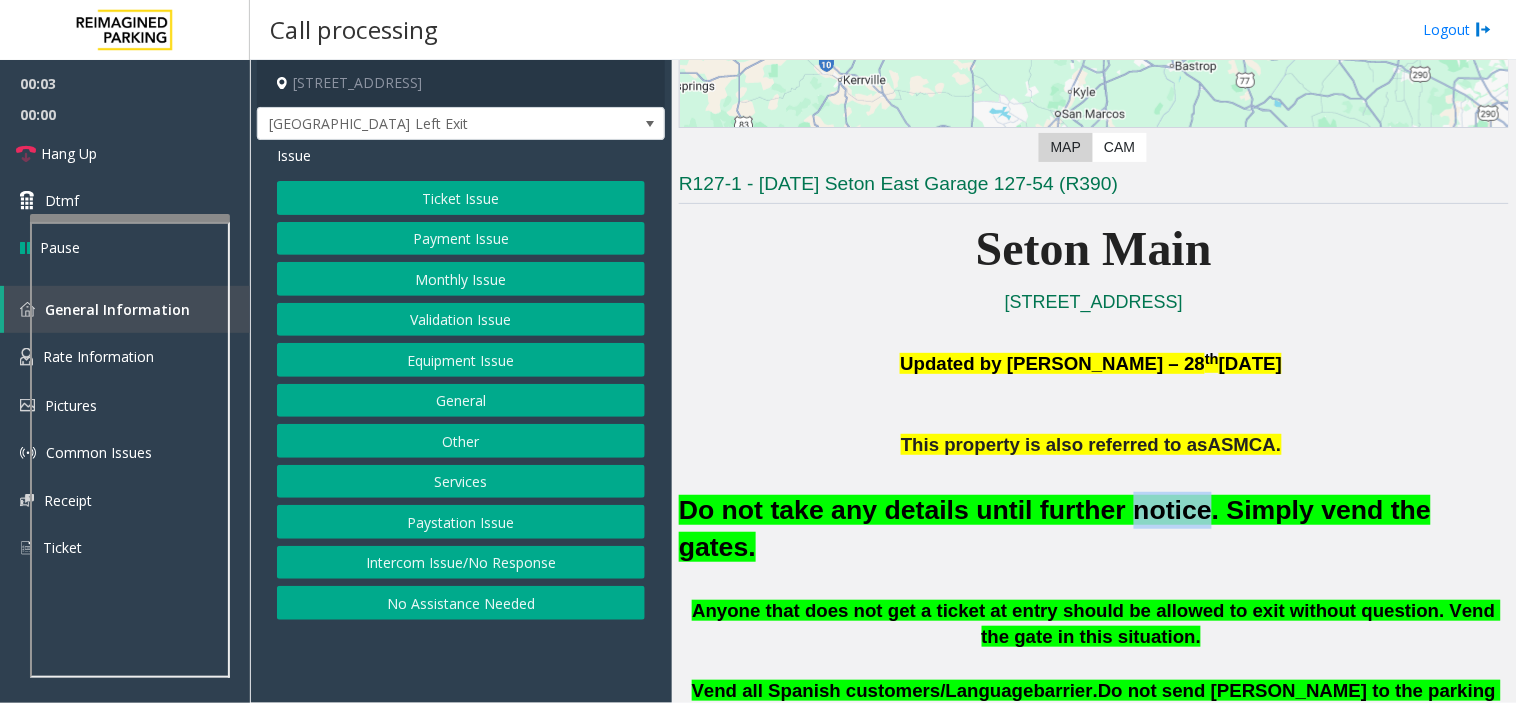 click on "Do not take any details until further notice. Simply vend the gates." 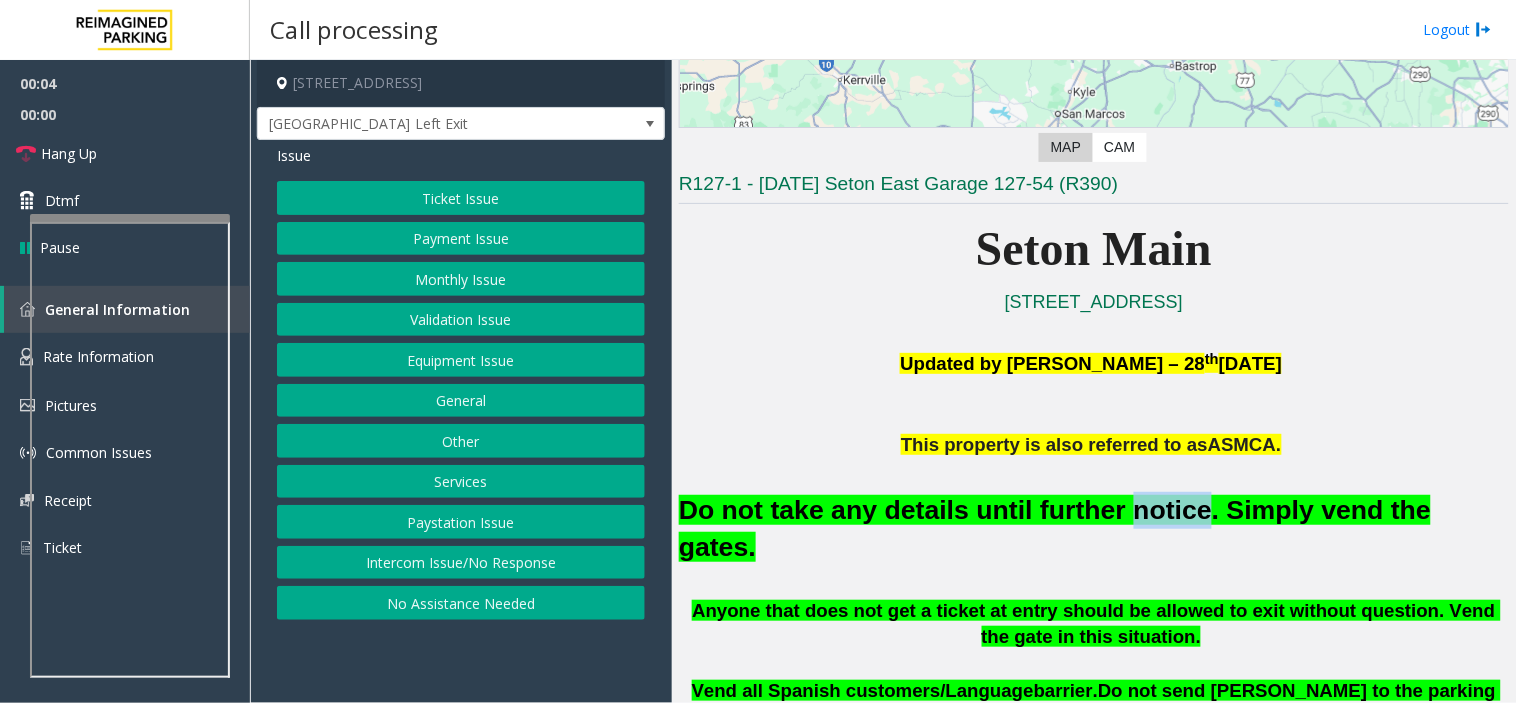 click on "Do not take any details until further notice. Simply vend the gates." 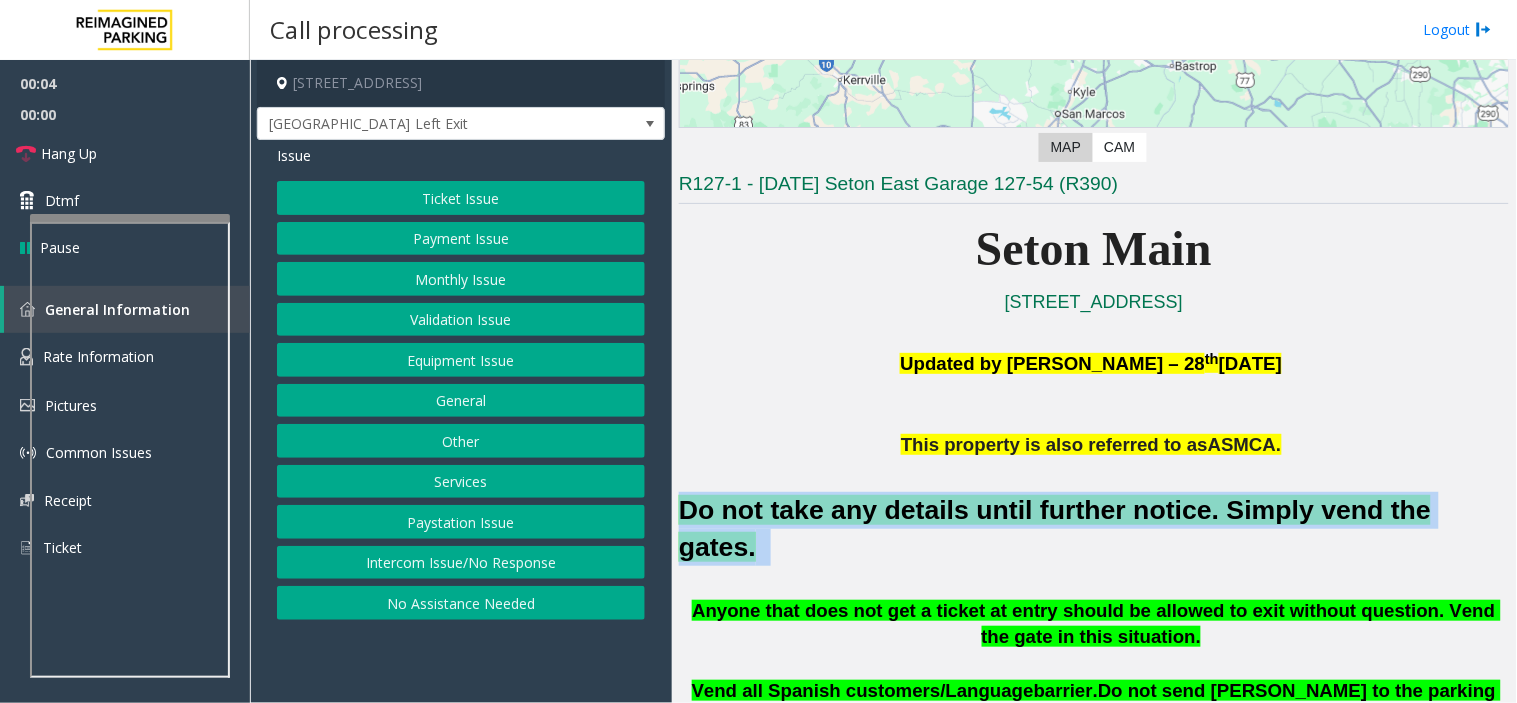 click on "Do not take any details until further notice. Simply vend the gates." 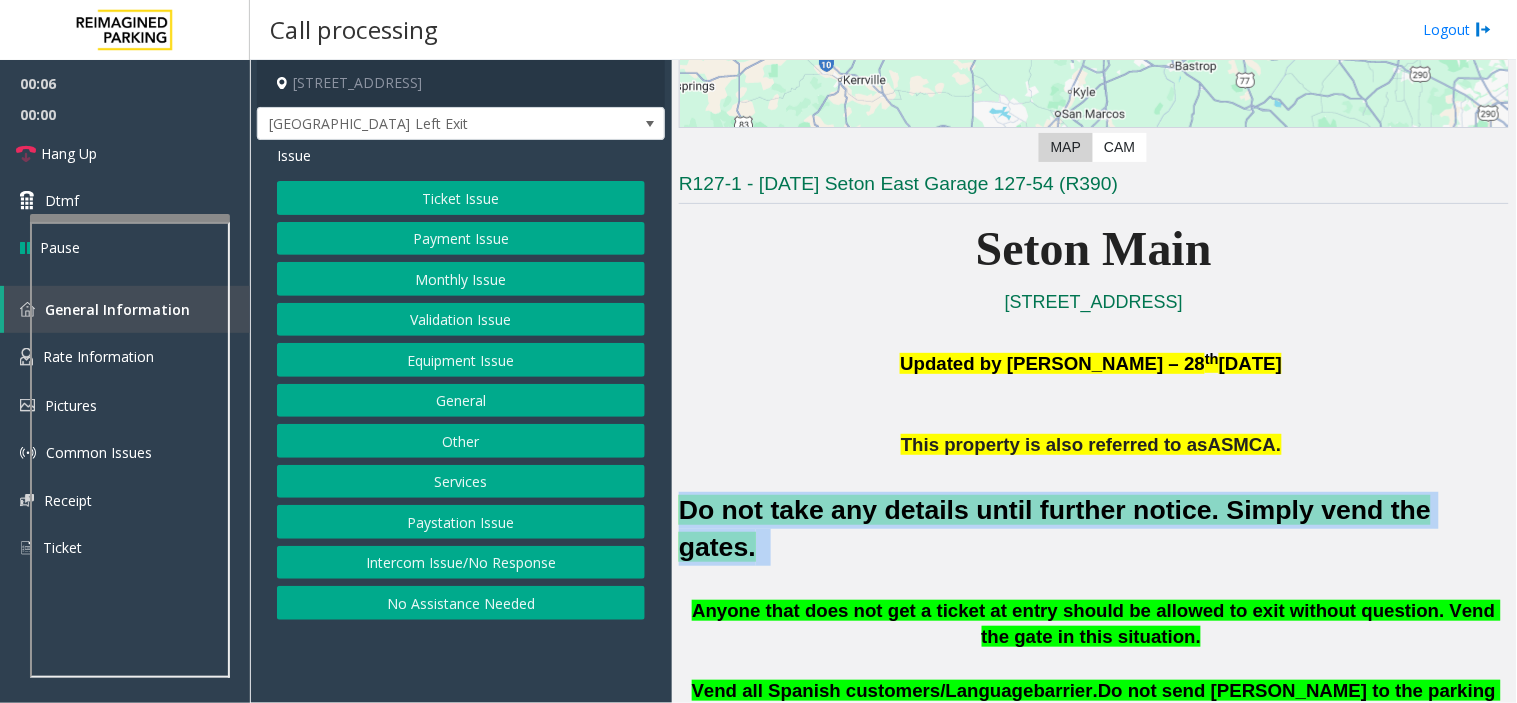 click on "Equipment Issue" 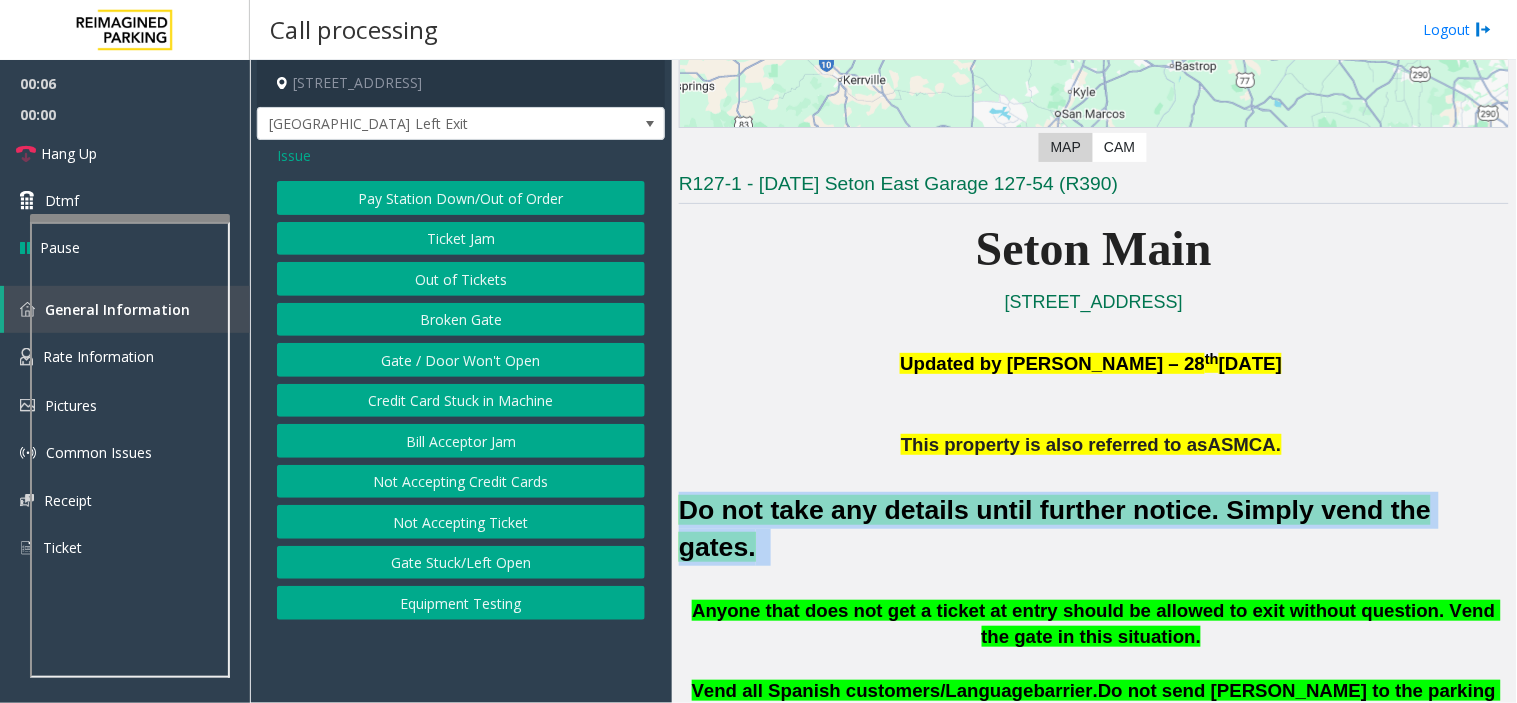 click on "Gate / Door Won't Open" 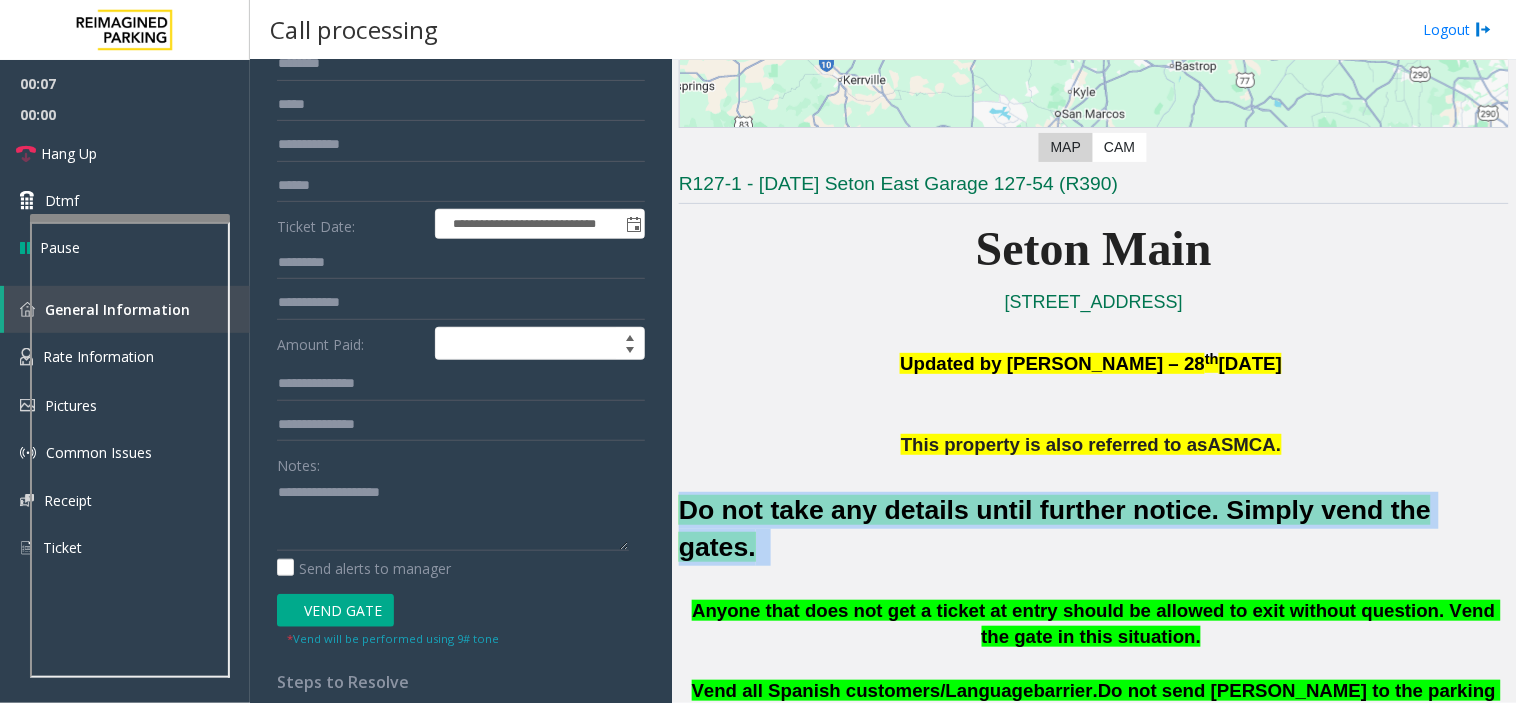 scroll, scrollTop: 333, scrollLeft: 0, axis: vertical 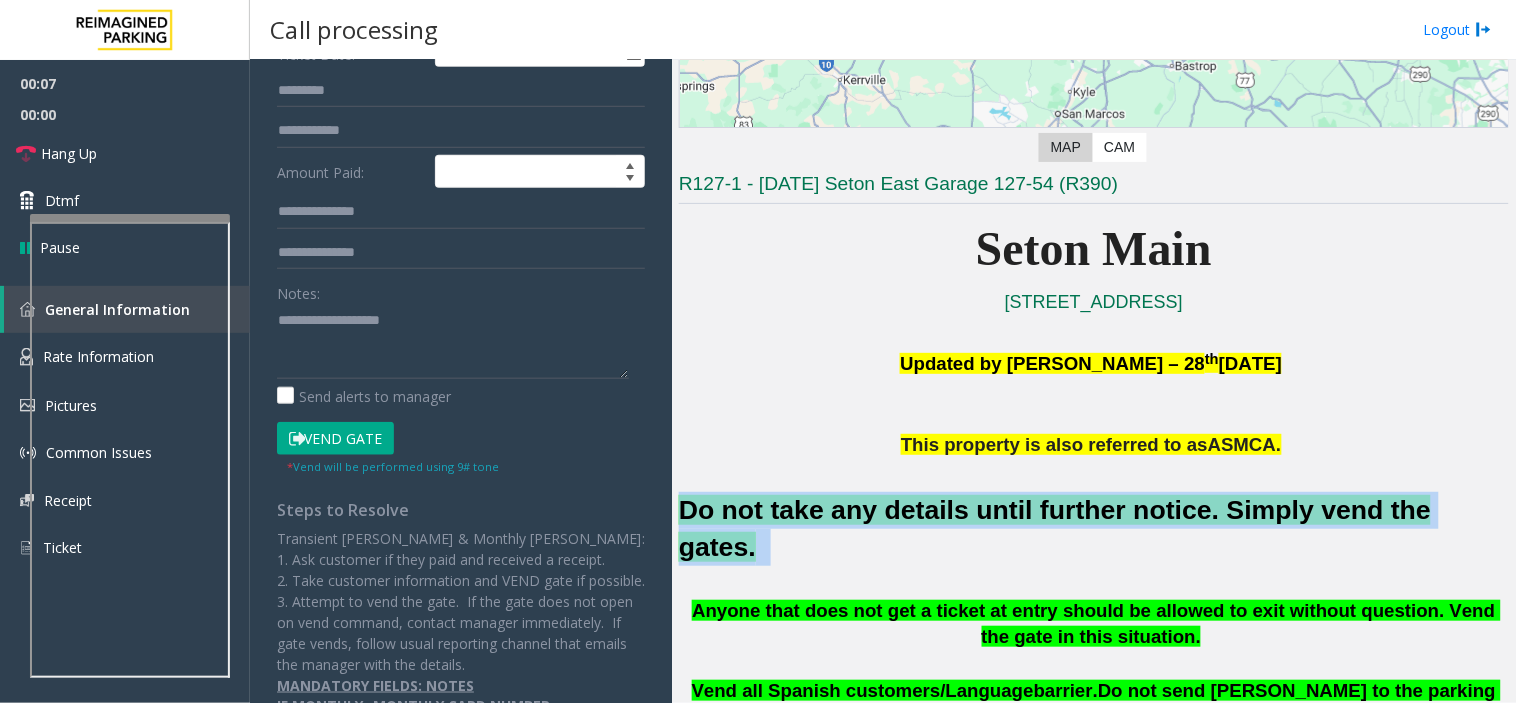 click on "Vend Gate" 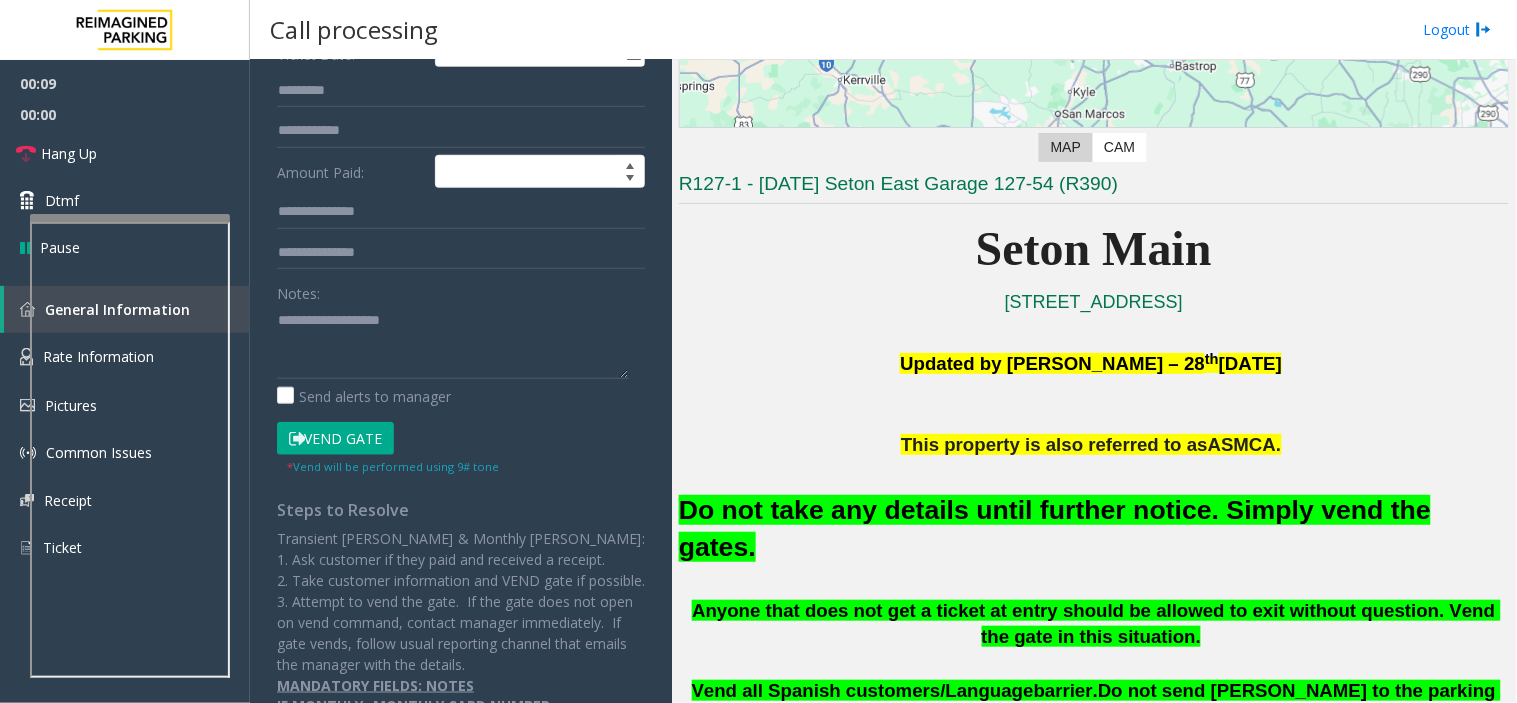 drag, startPoint x: 343, startPoint y: 313, endPoint x: 982, endPoint y: 651, distance: 722.8866 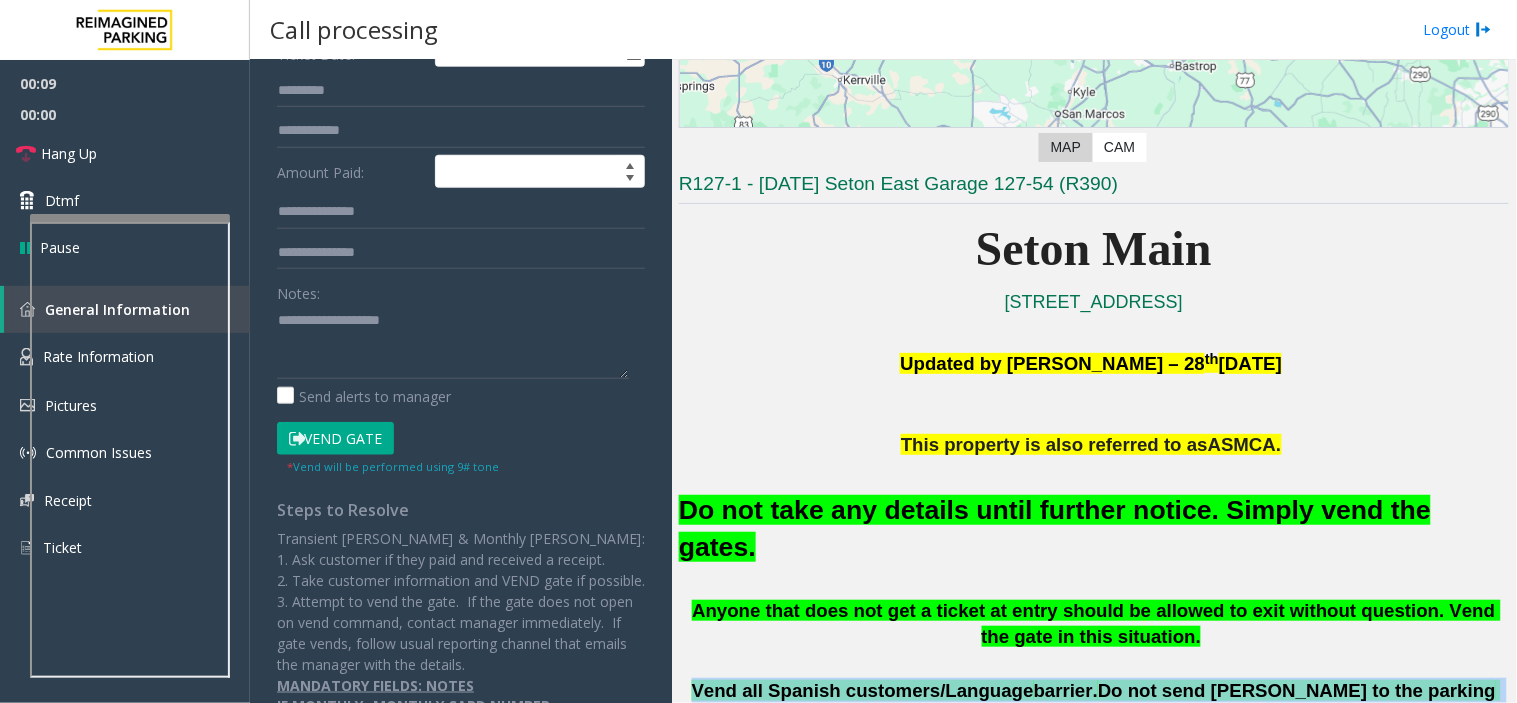 click on "Vend all Spanish customers/Language" 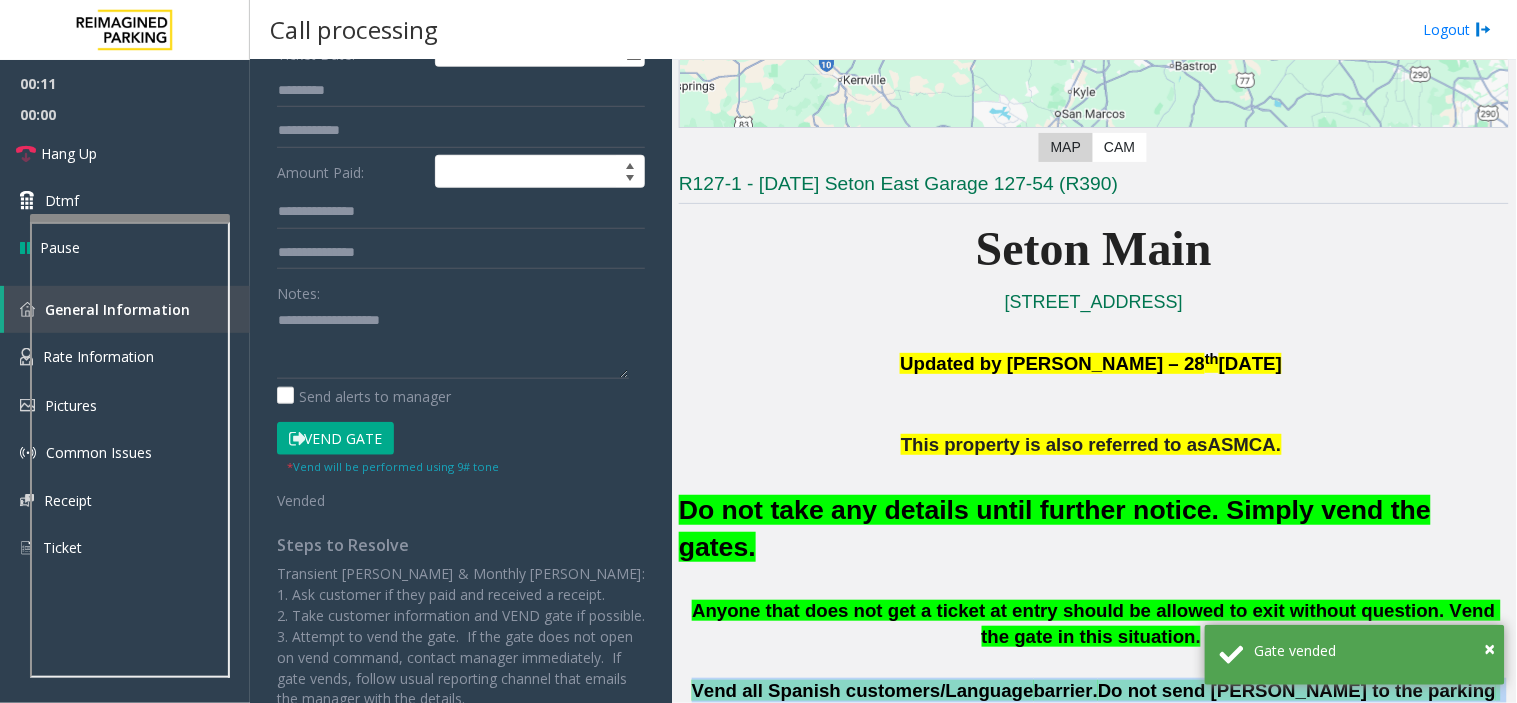 copy on "Vend all Spanish customers/Language  barrier.  Do not send parkers to the parking office at all." 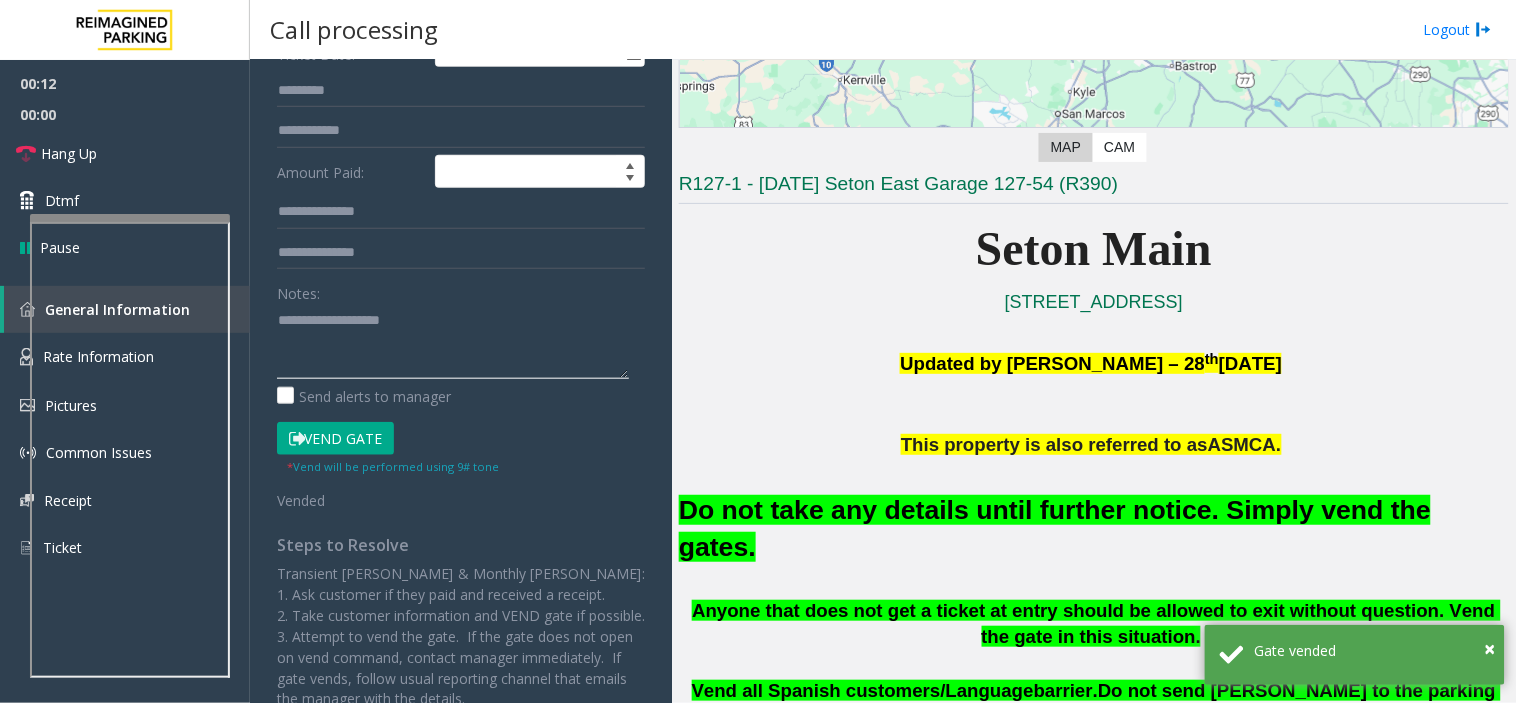 paste on "**********" 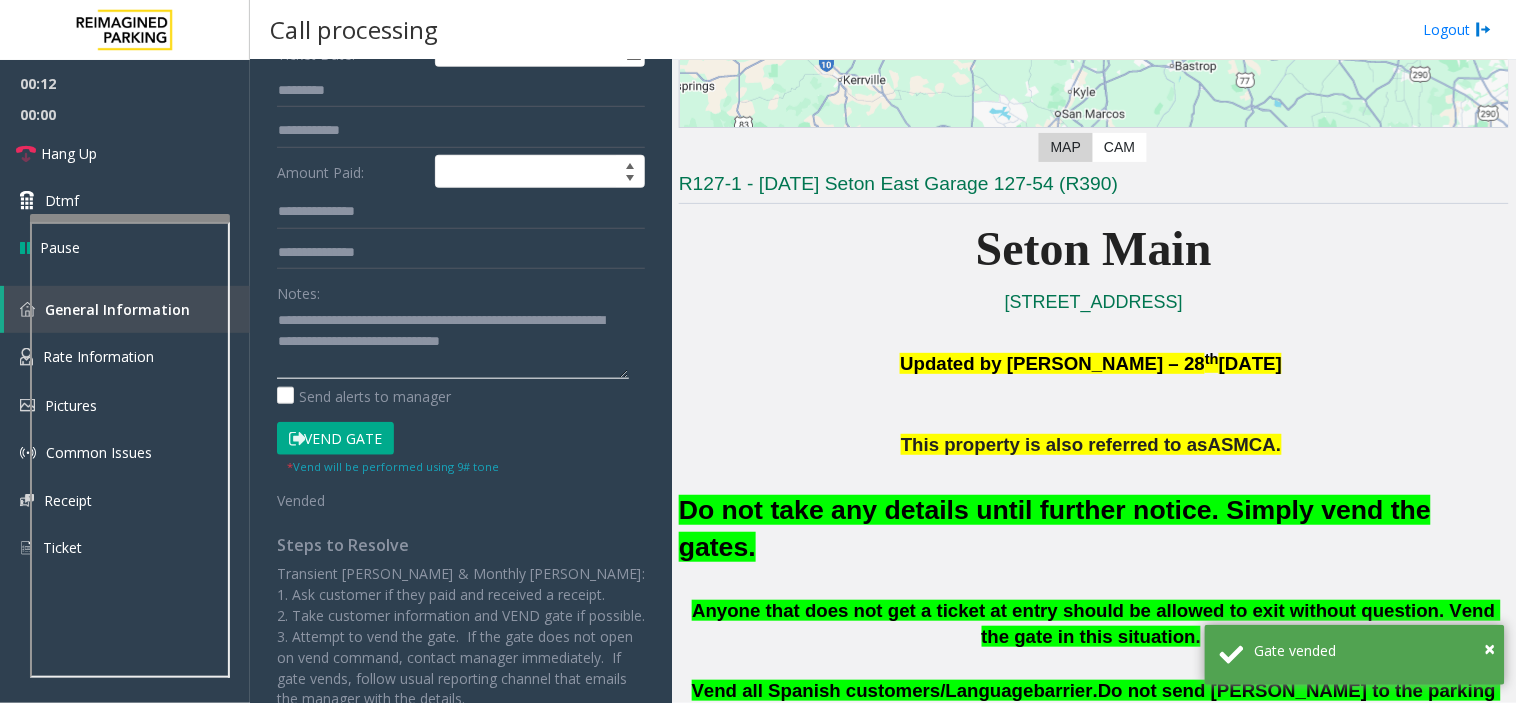 scroll, scrollTop: 14, scrollLeft: 0, axis: vertical 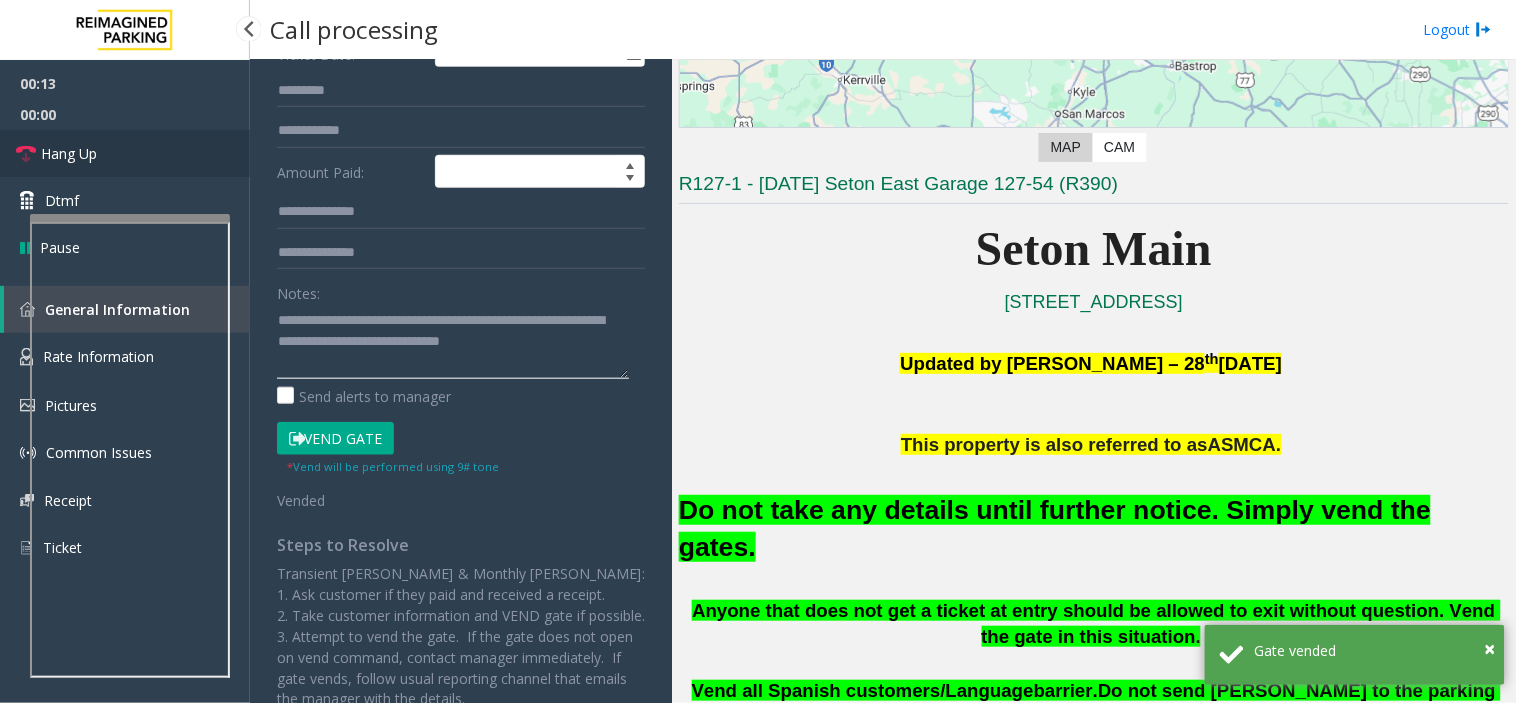 type on "**********" 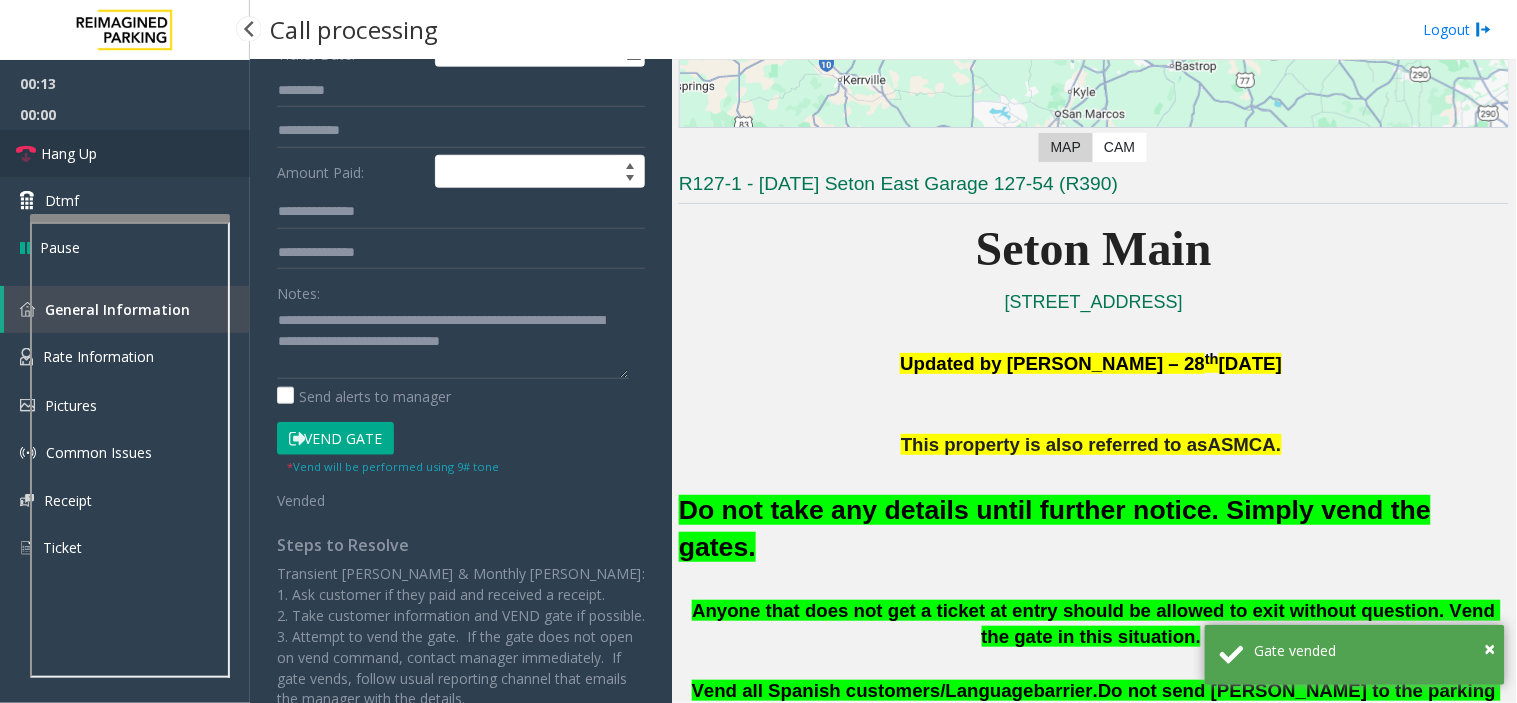 click on "Hang Up" at bounding box center (125, 153) 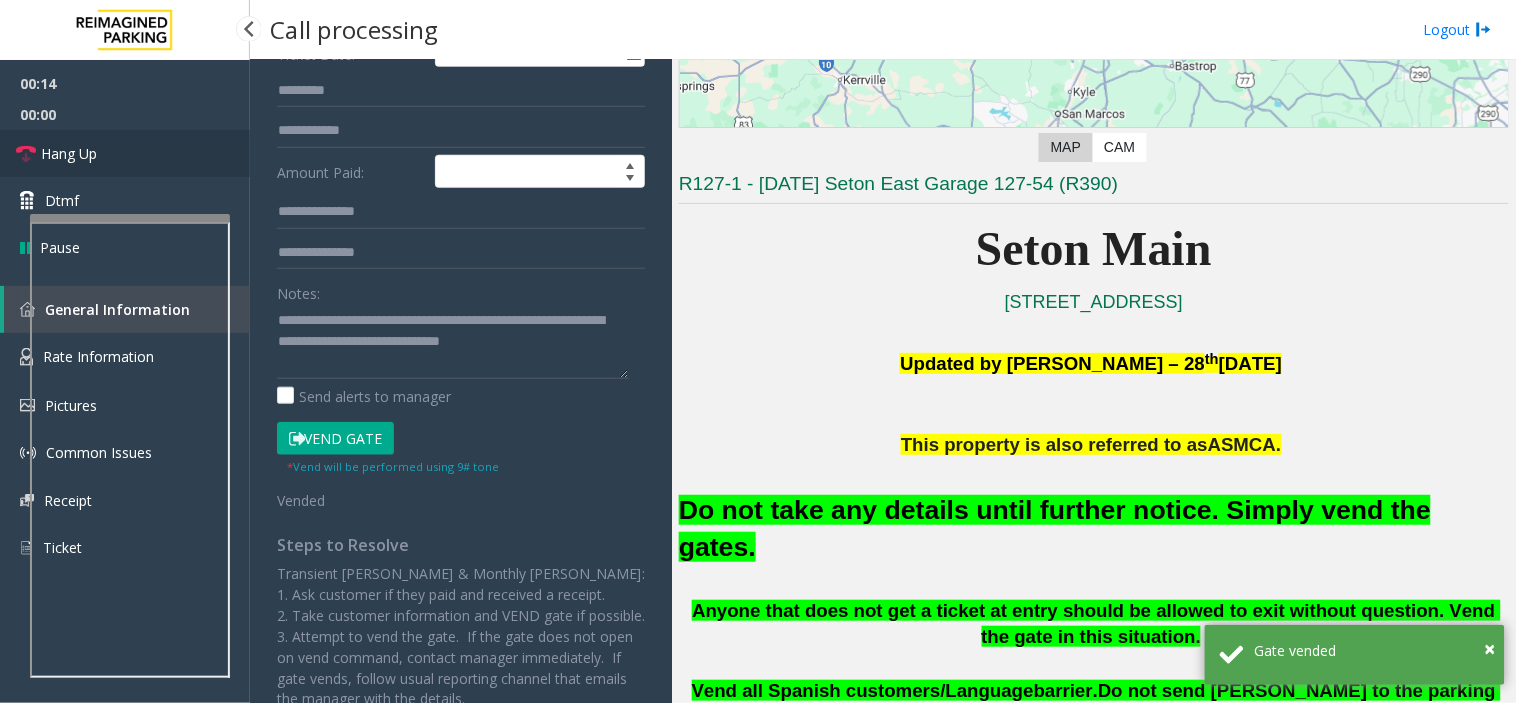 click on "Hang Up" at bounding box center (125, 153) 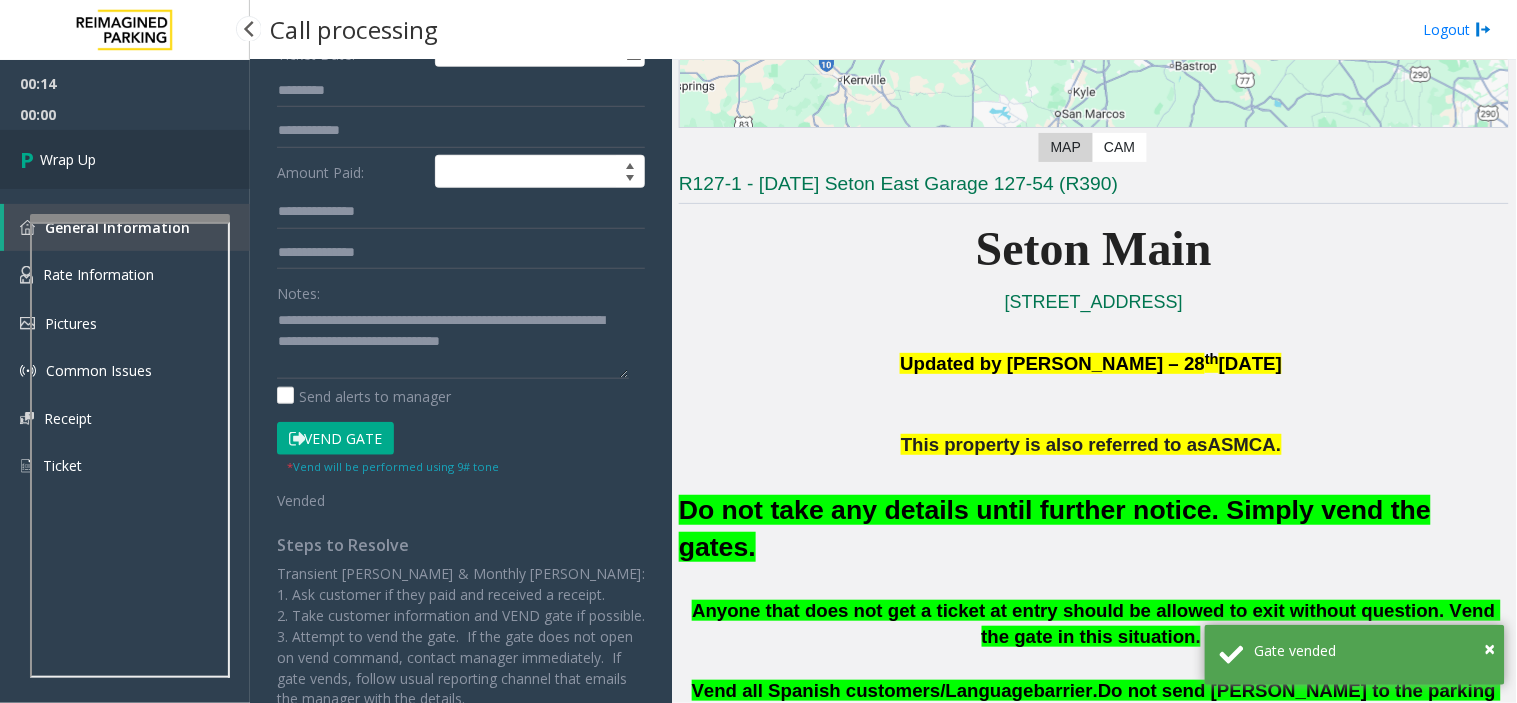 click on "Wrap Up" at bounding box center (125, 159) 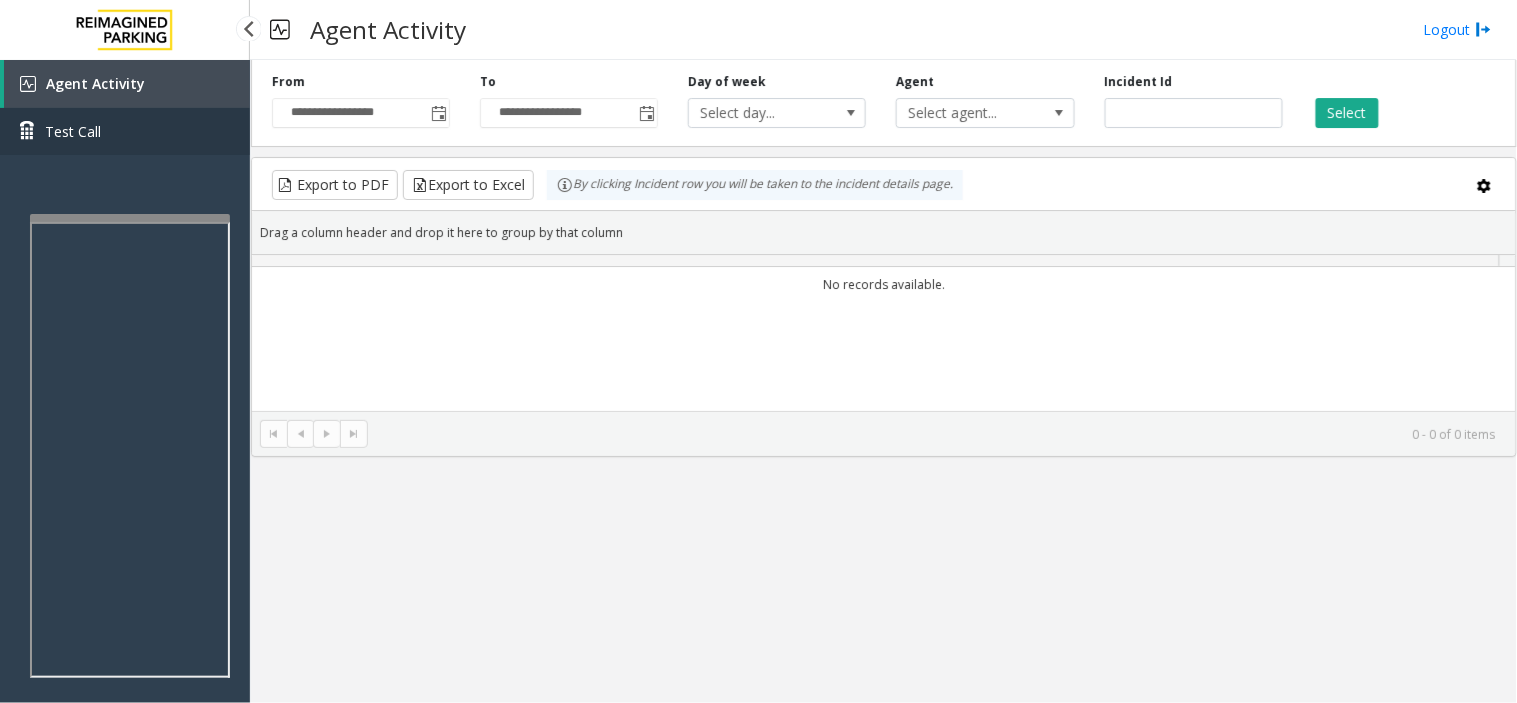 click on "Test Call" at bounding box center (125, 131) 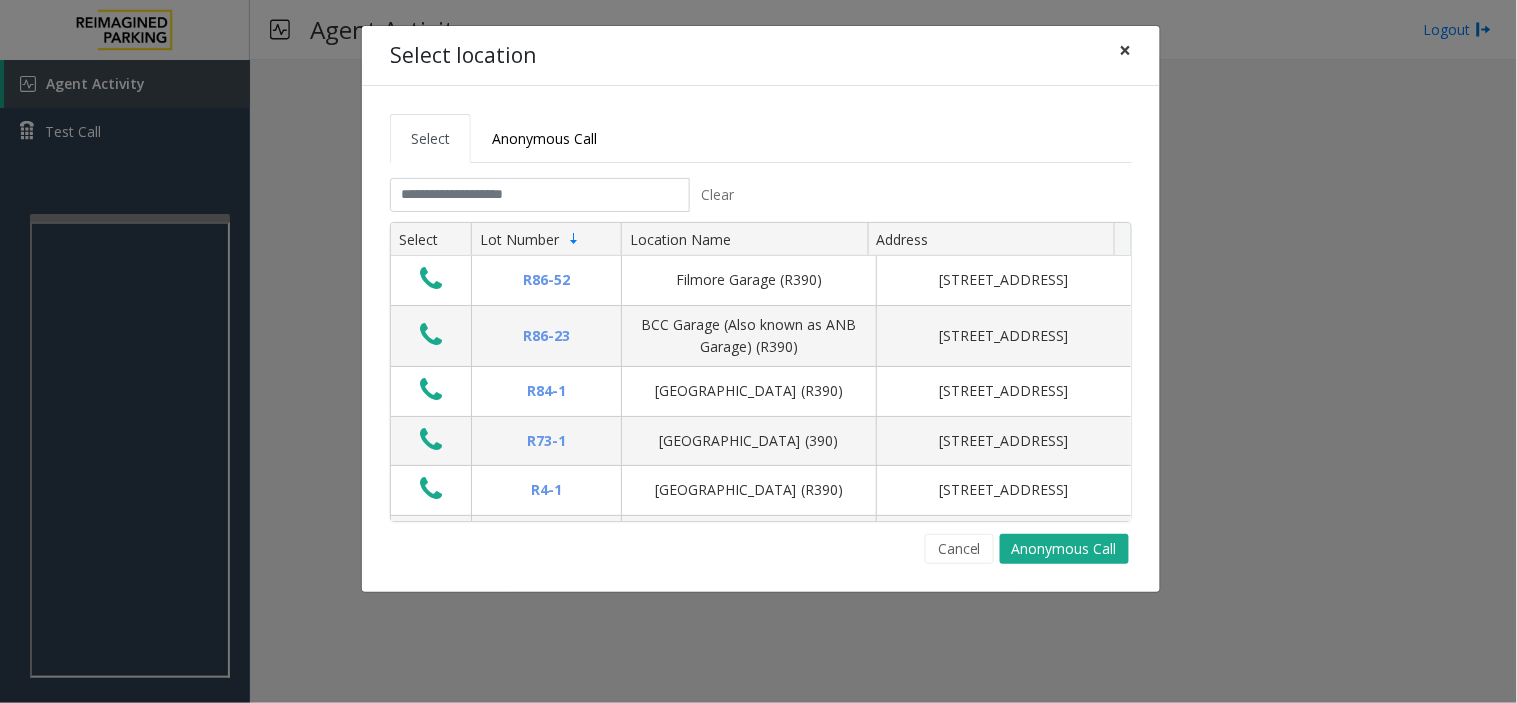 click on "×" 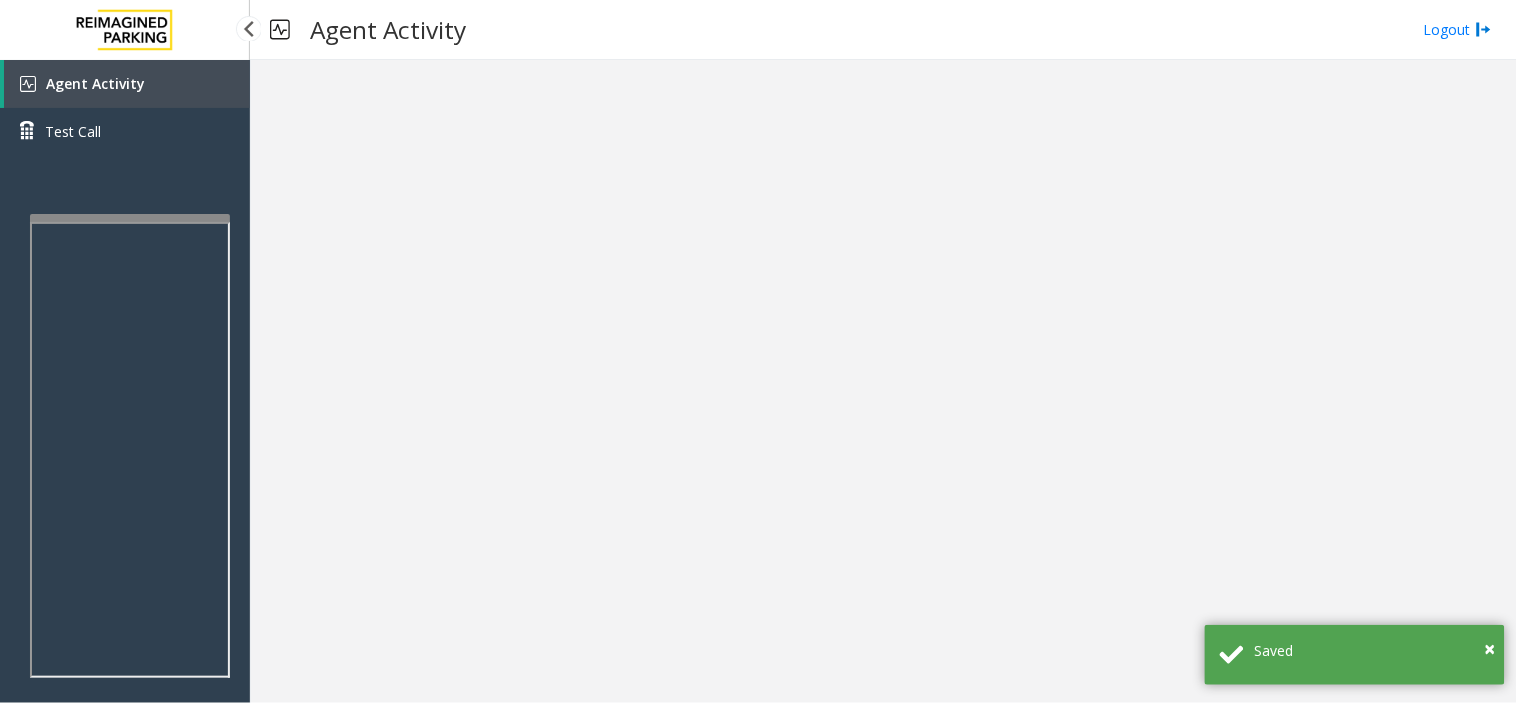 click on "Agent Activity" at bounding box center (95, 83) 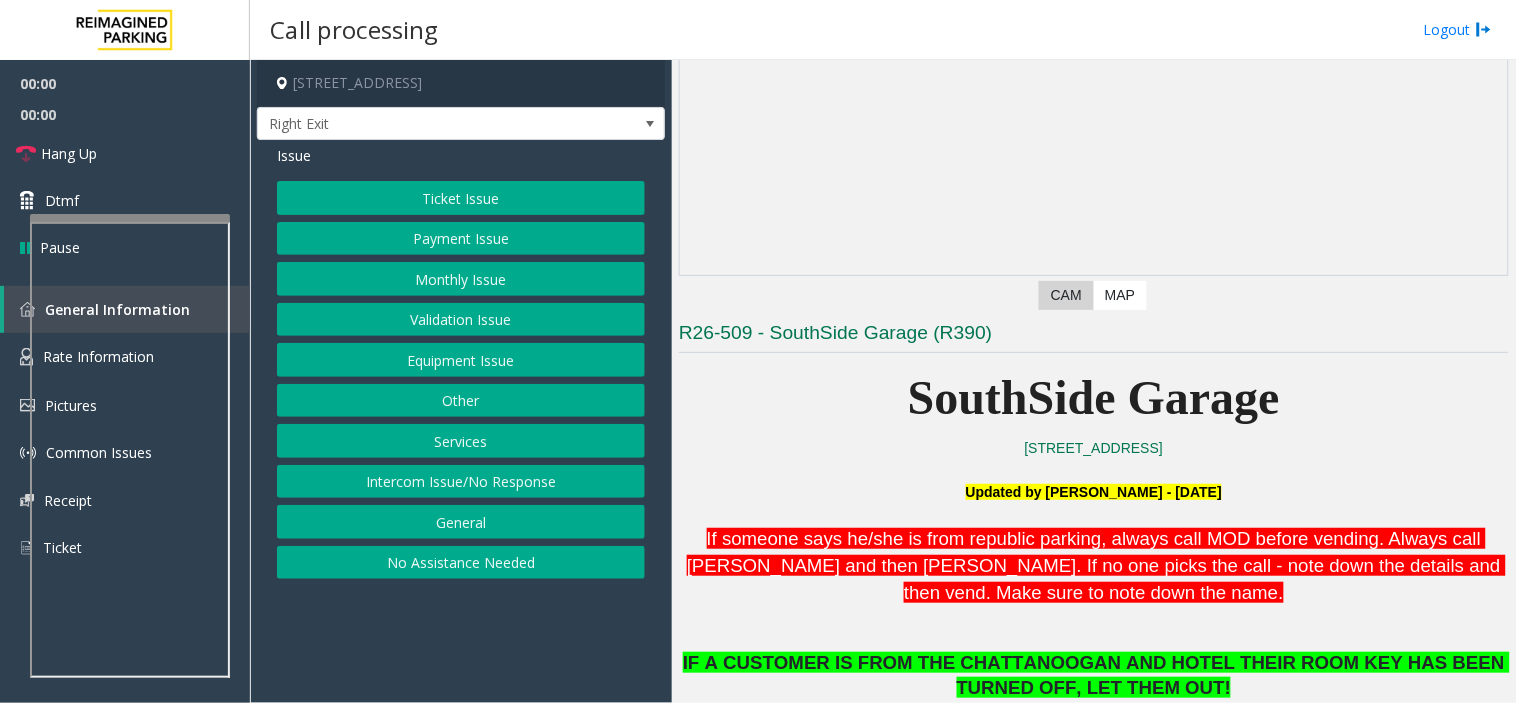 scroll, scrollTop: 444, scrollLeft: 0, axis: vertical 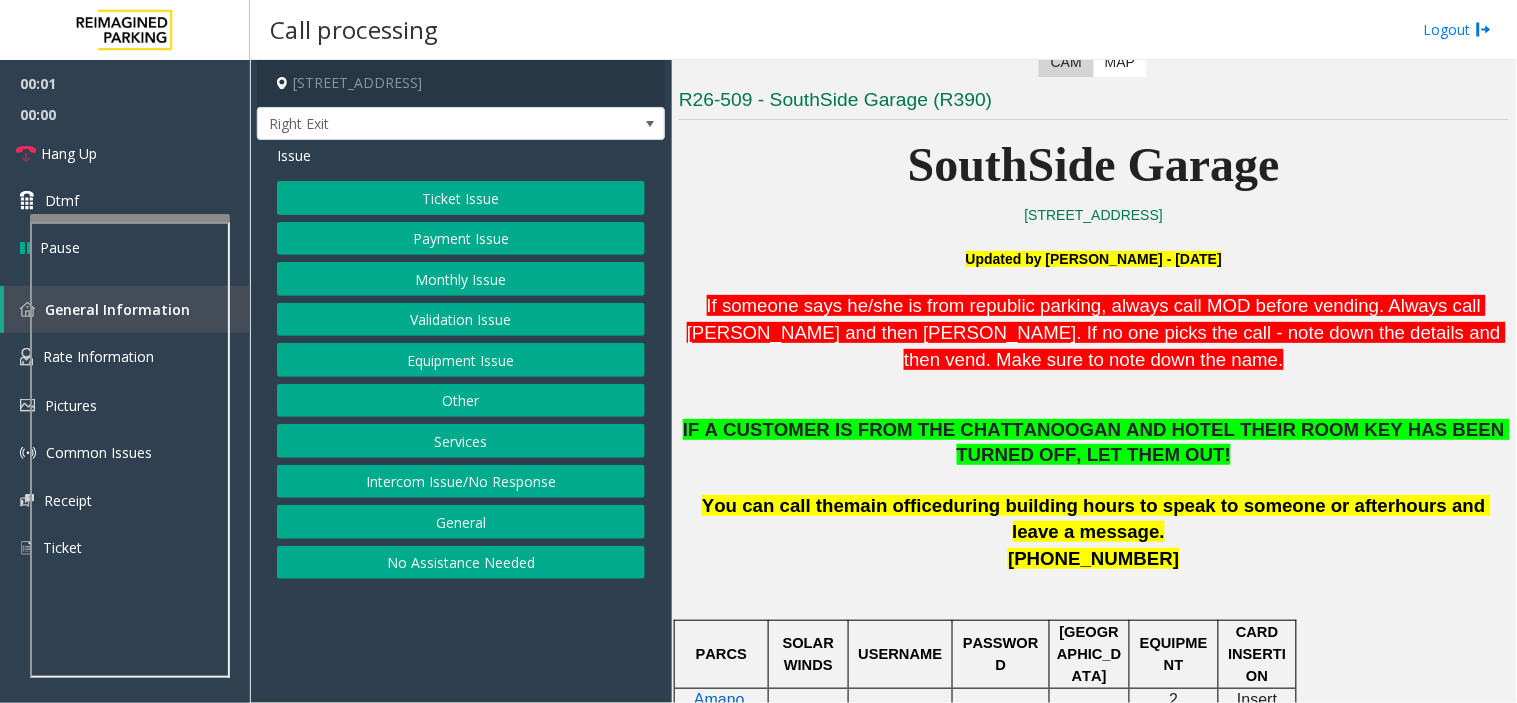 click on ". Always call Rebecca and then Marie. If no one picks the call - note down the details and then vend. Make sure to note down the name." 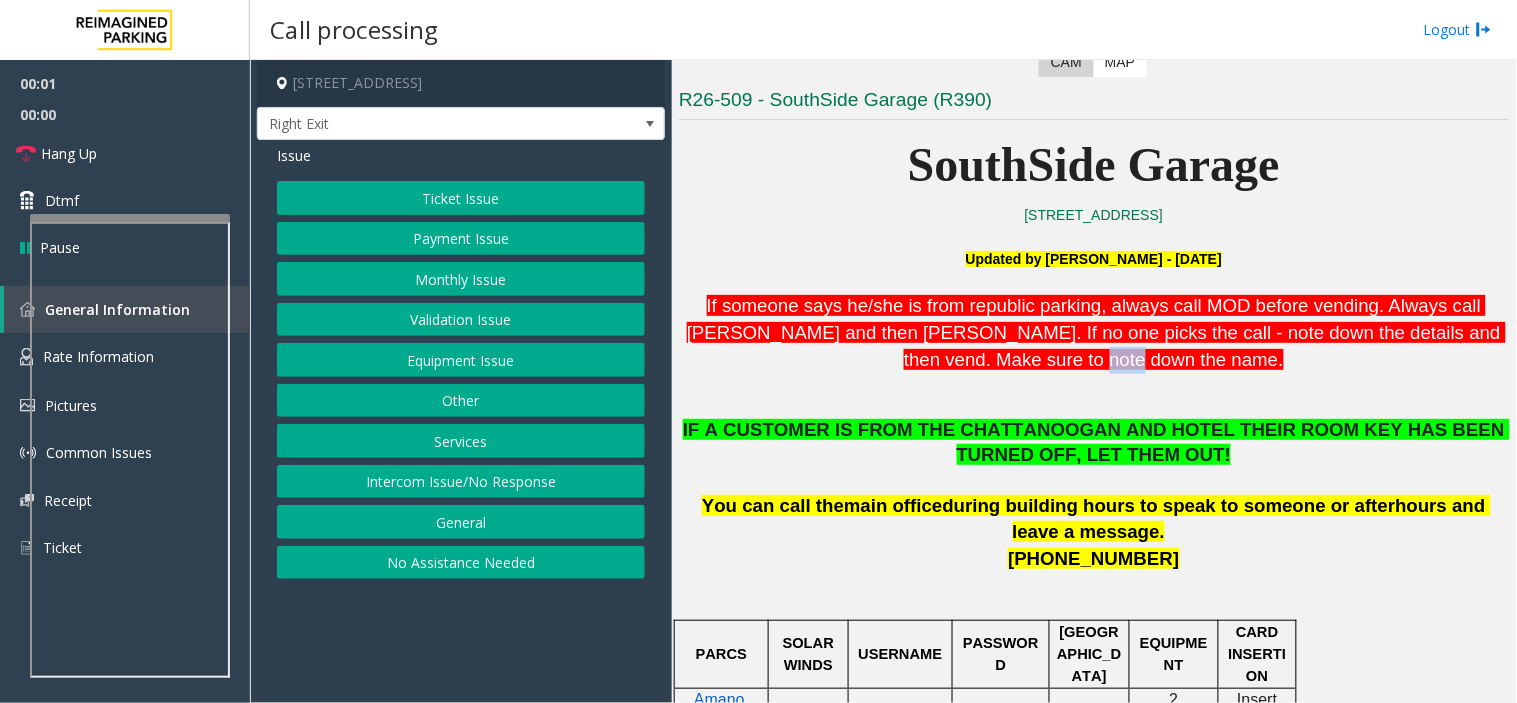 click on ". Always call Rebecca and then Marie. If no one picks the call - note down the details and then vend. Make sure to note down the name." 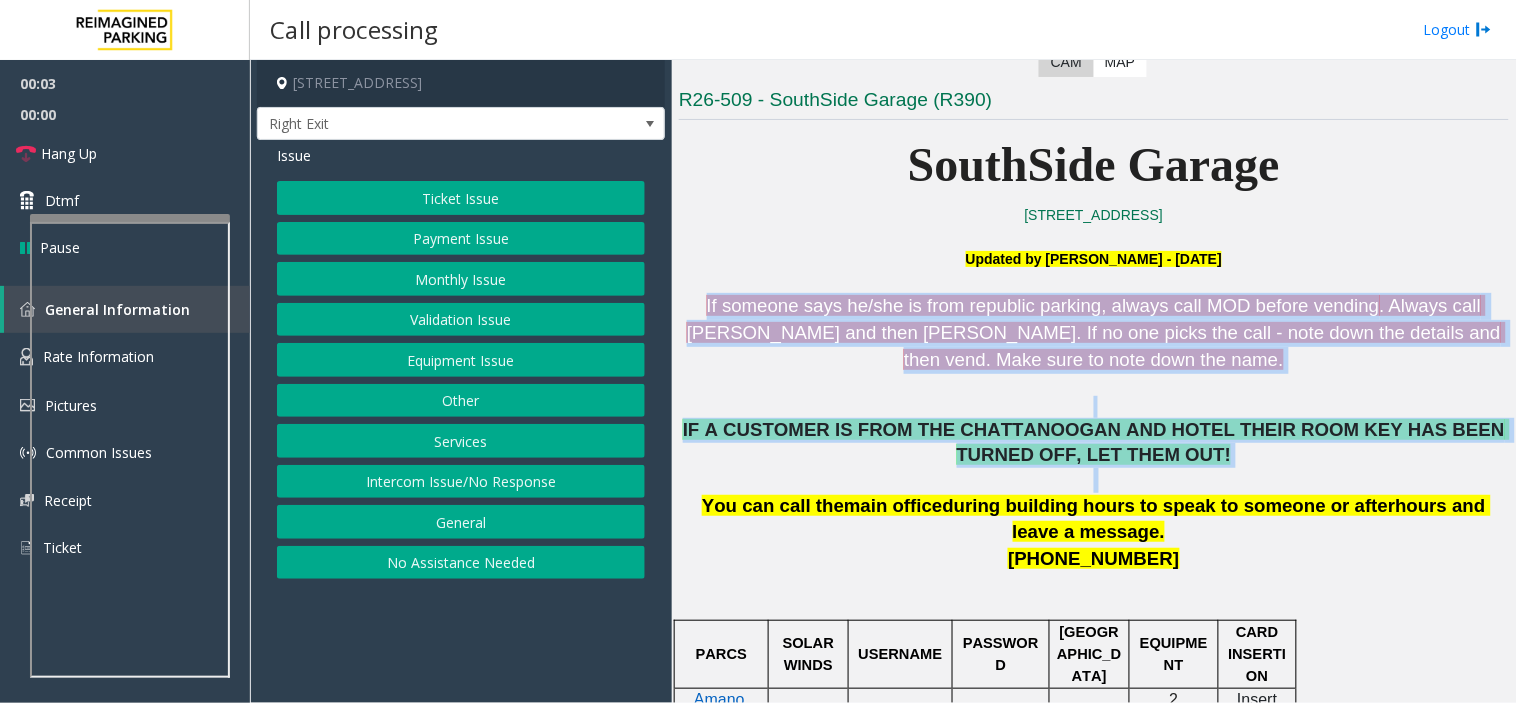 drag, startPoint x: 1092, startPoint y: 370, endPoint x: 930, endPoint y: 476, distance: 193.59752 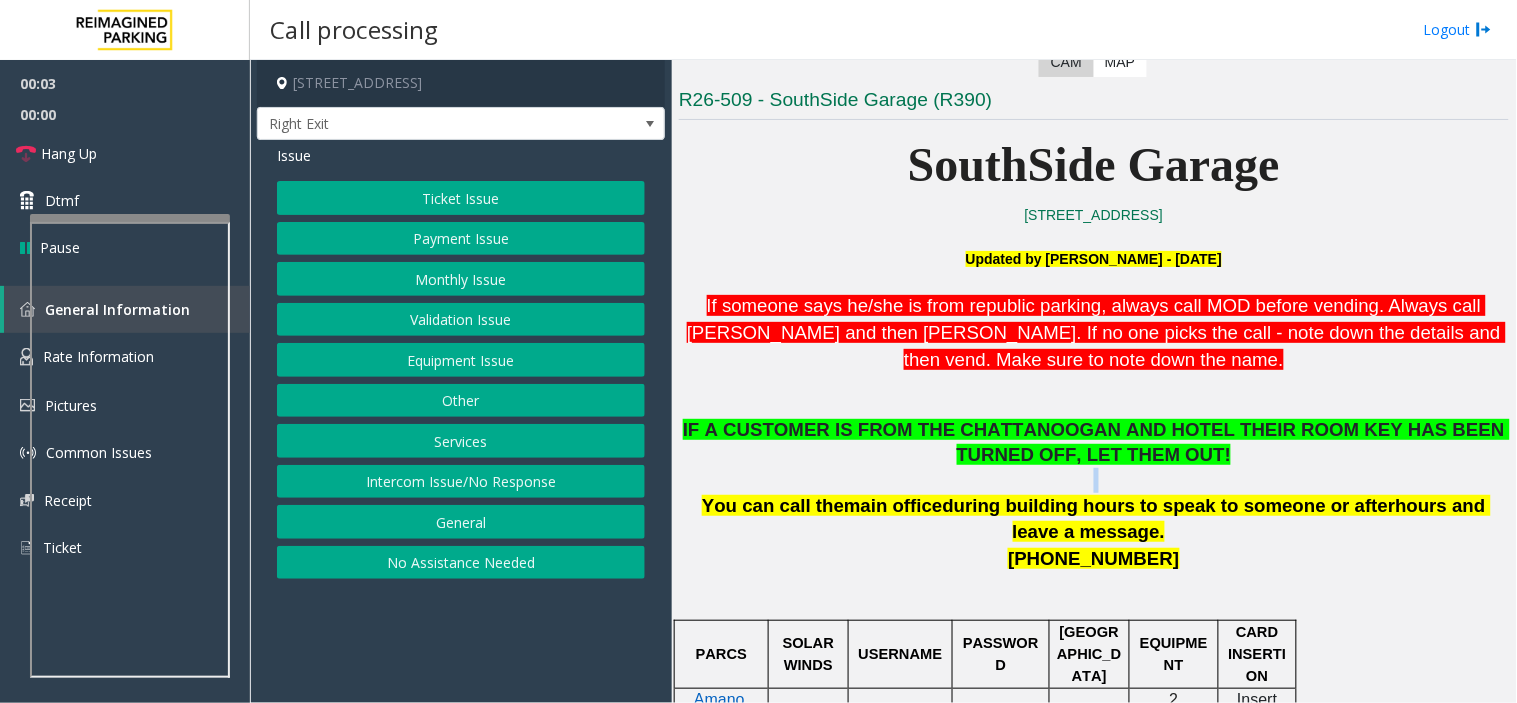 click 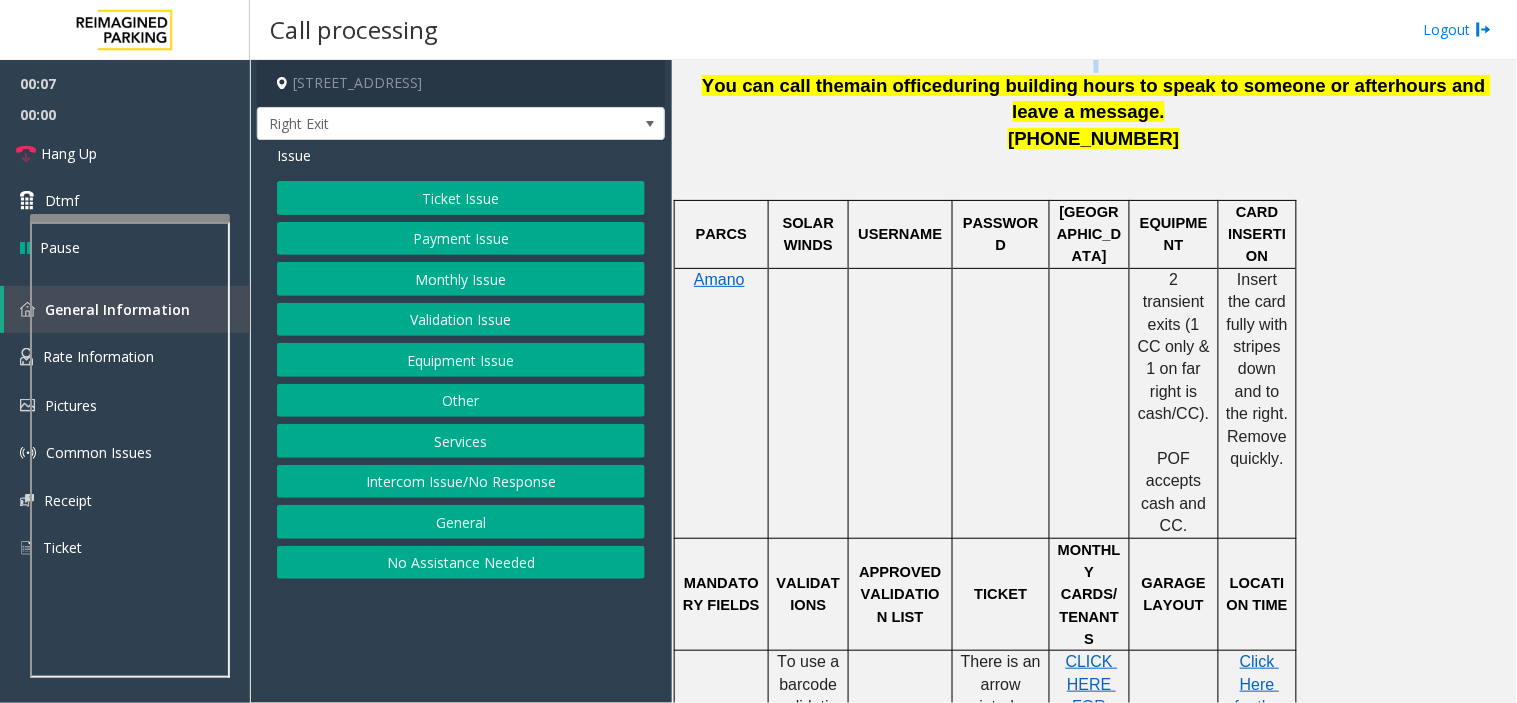 scroll, scrollTop: 888, scrollLeft: 0, axis: vertical 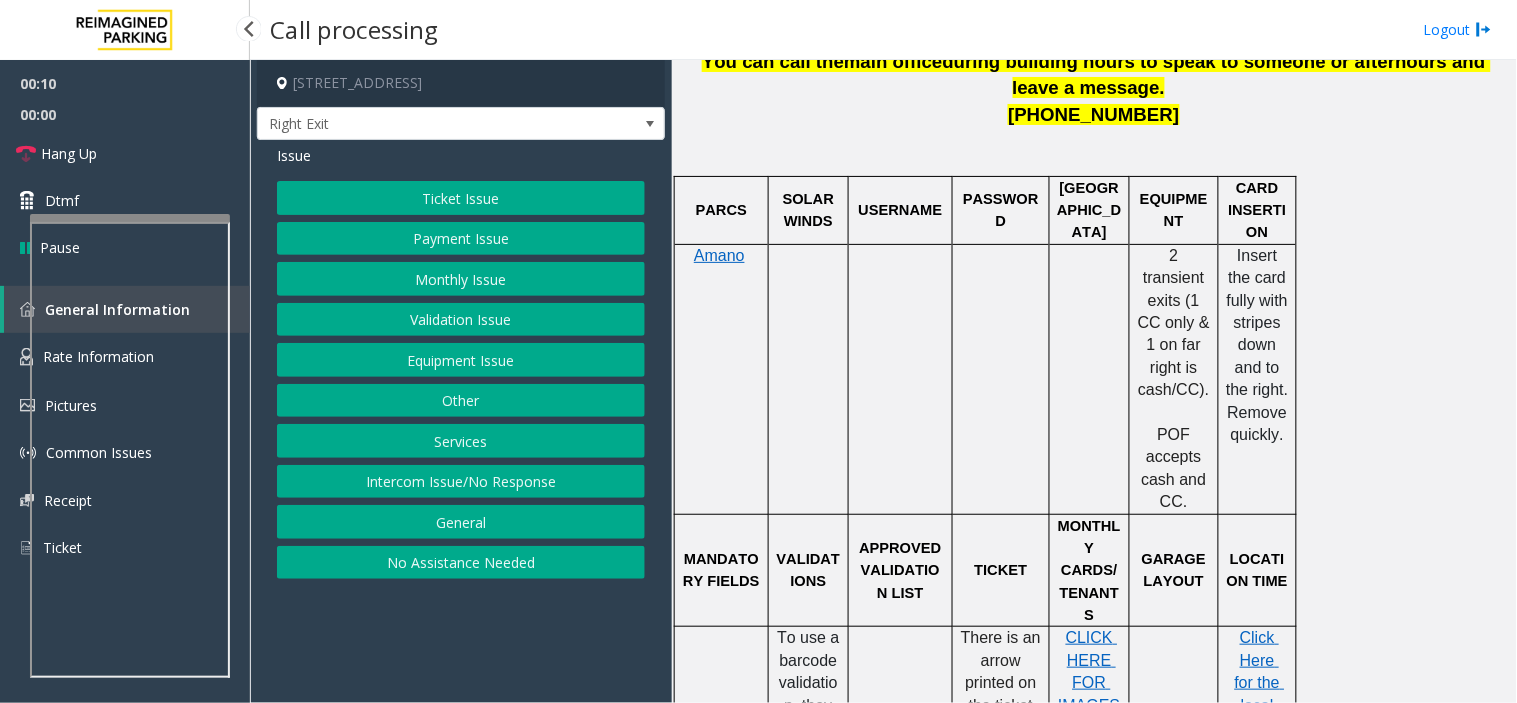click on "Call processing" at bounding box center [354, 29] 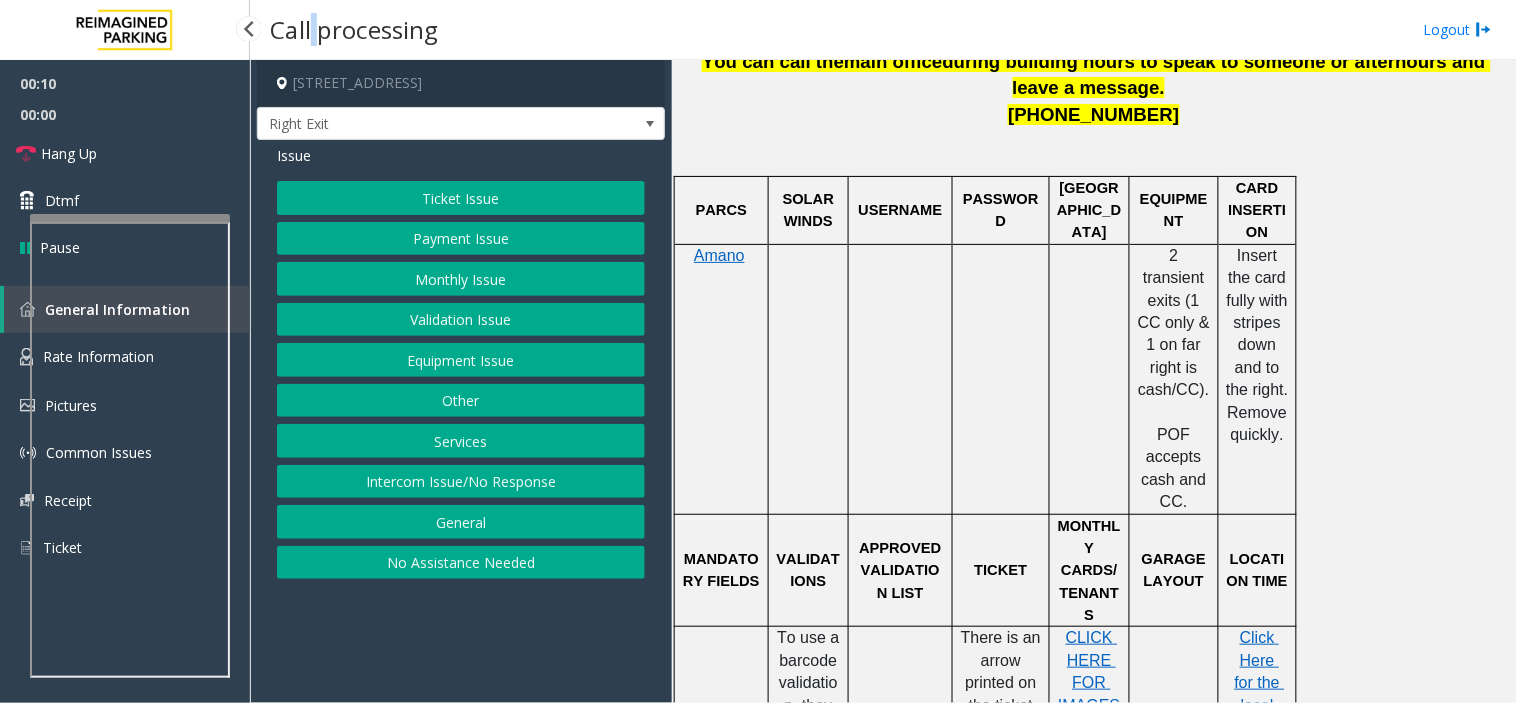 click on "Call processing" at bounding box center (354, 29) 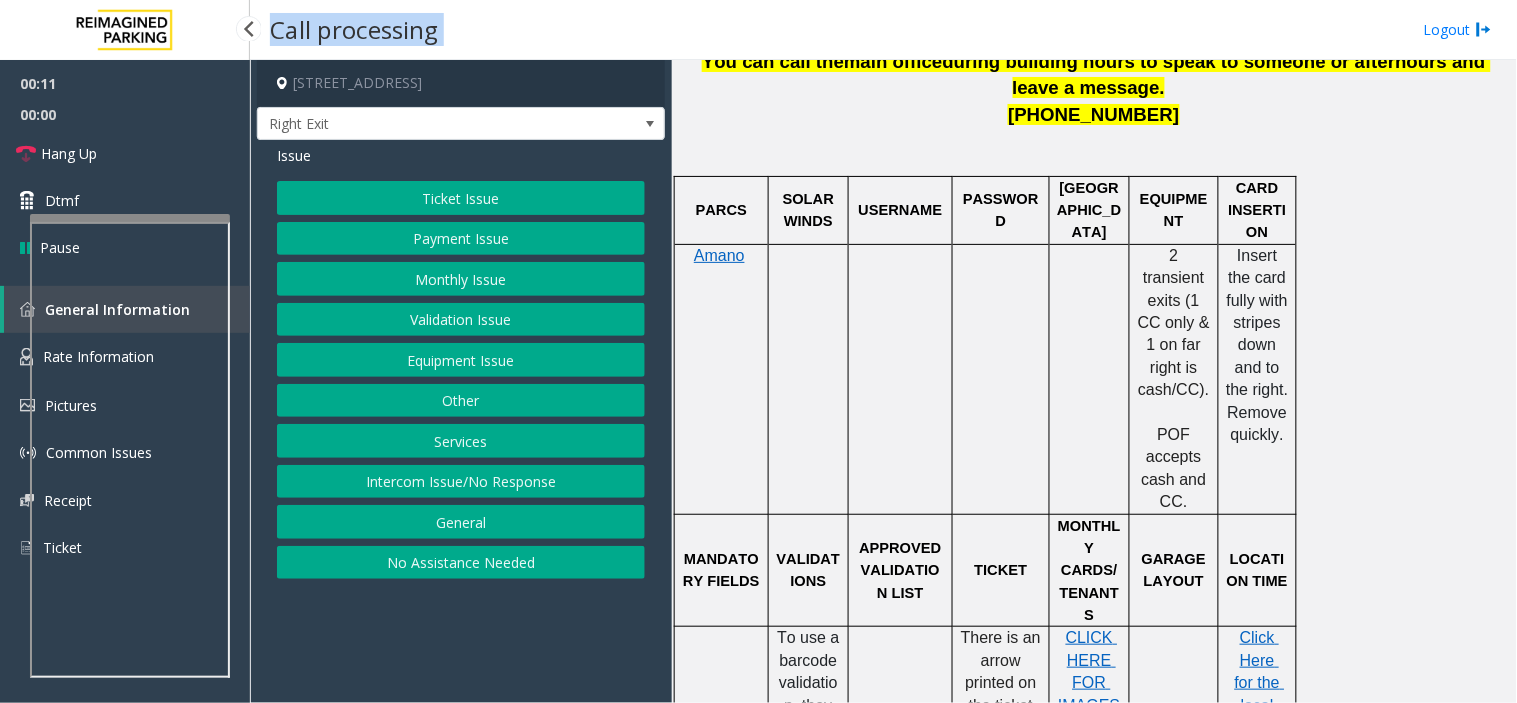 click on "Call processing" at bounding box center (354, 29) 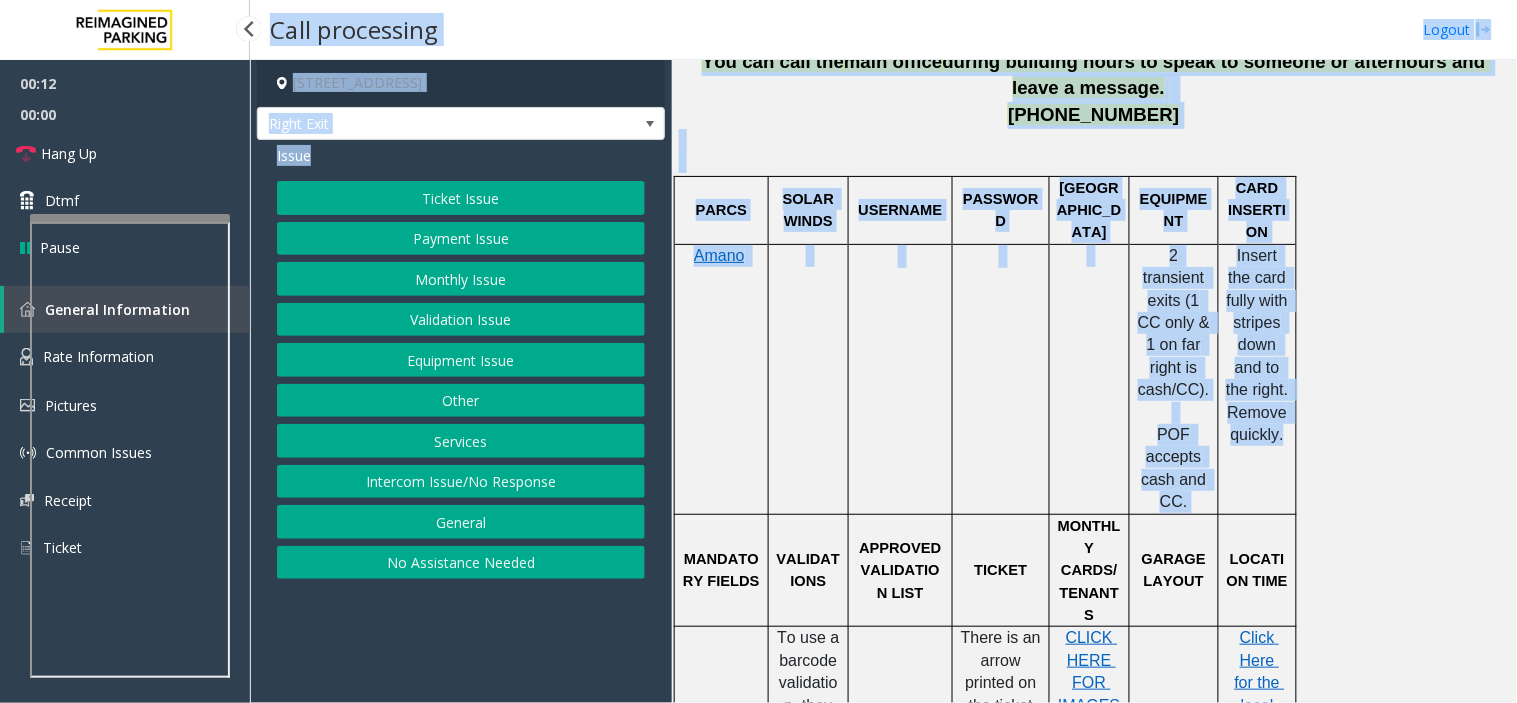 drag, startPoint x: 312, startPoint y: 10, endPoint x: 1288, endPoint y: 280, distance: 1012.6579 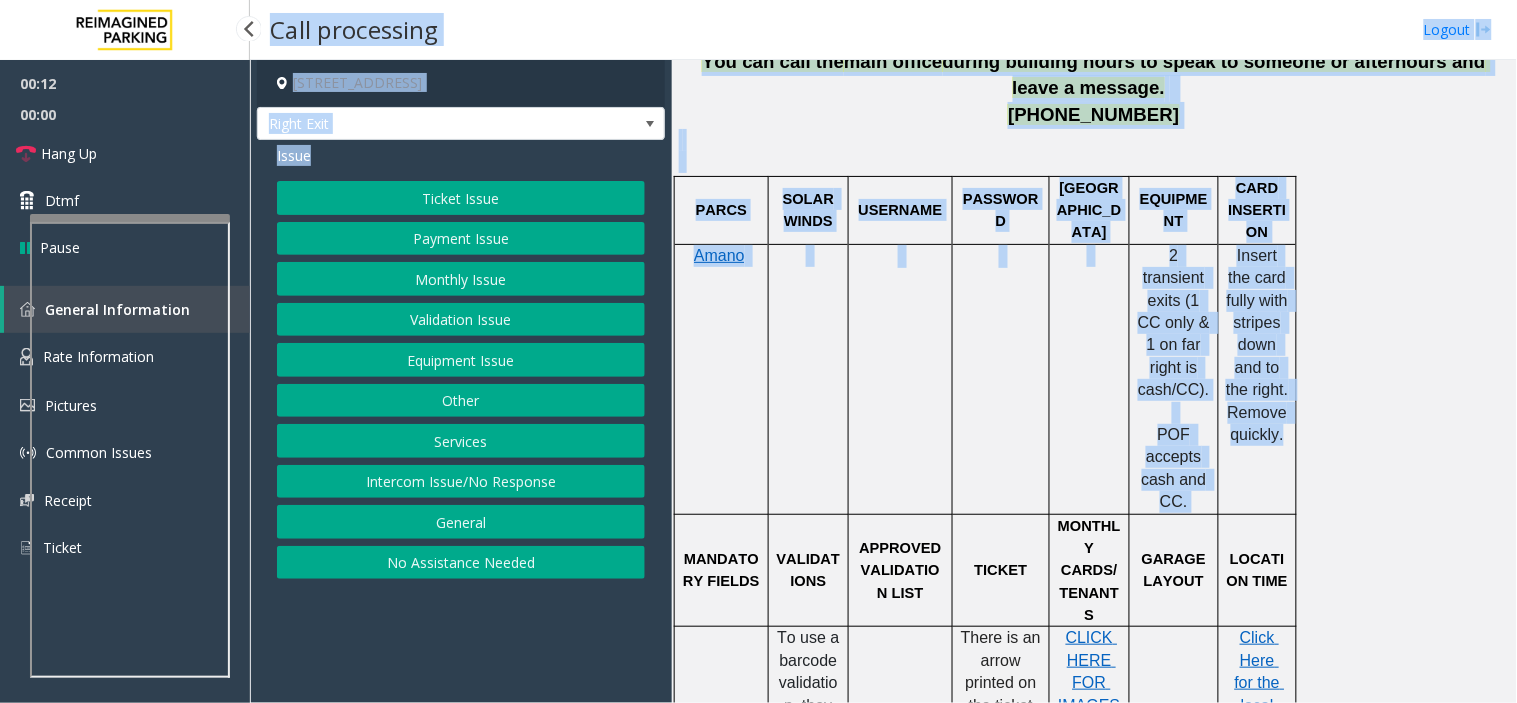 click on "CARD INSERTION" 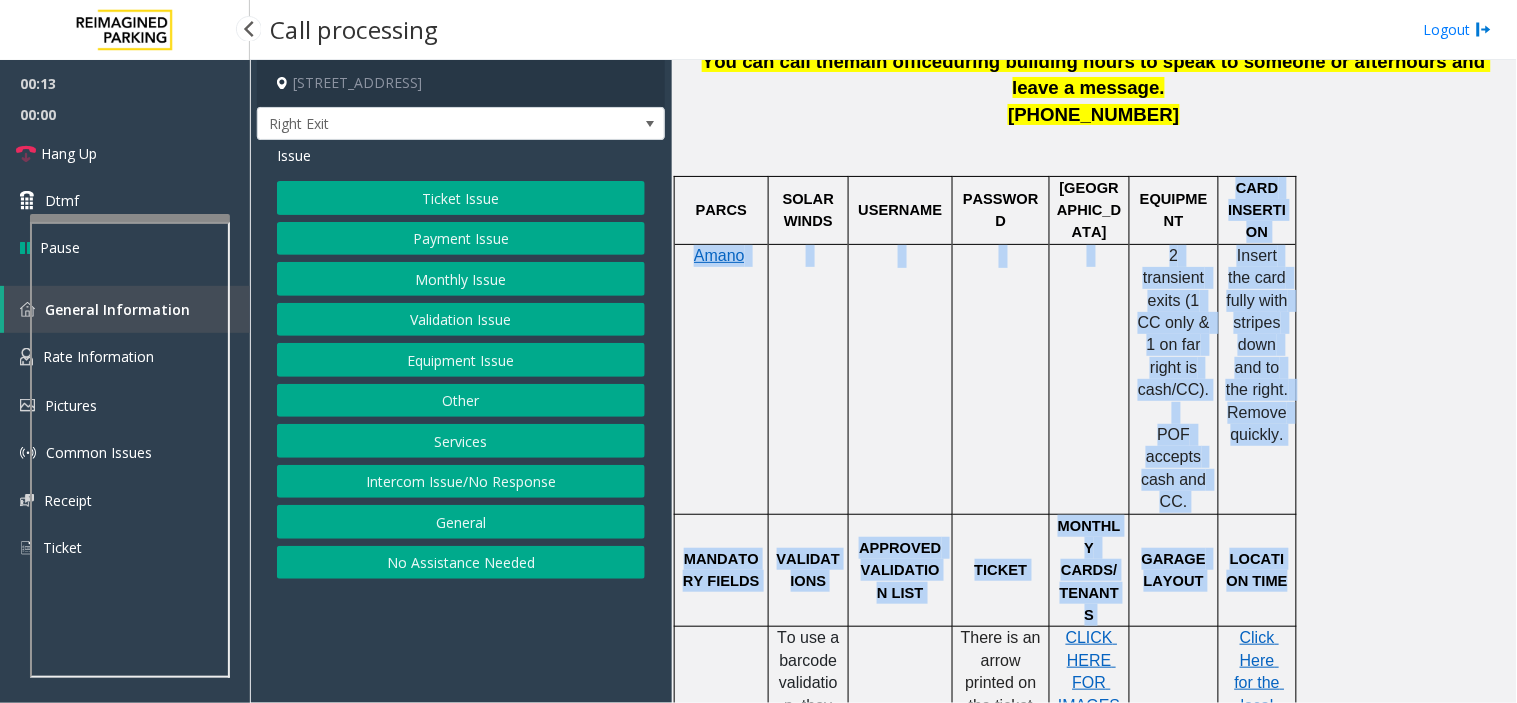 drag, startPoint x: 1268, startPoint y: 201, endPoint x: 1275, endPoint y: 497, distance: 296.08276 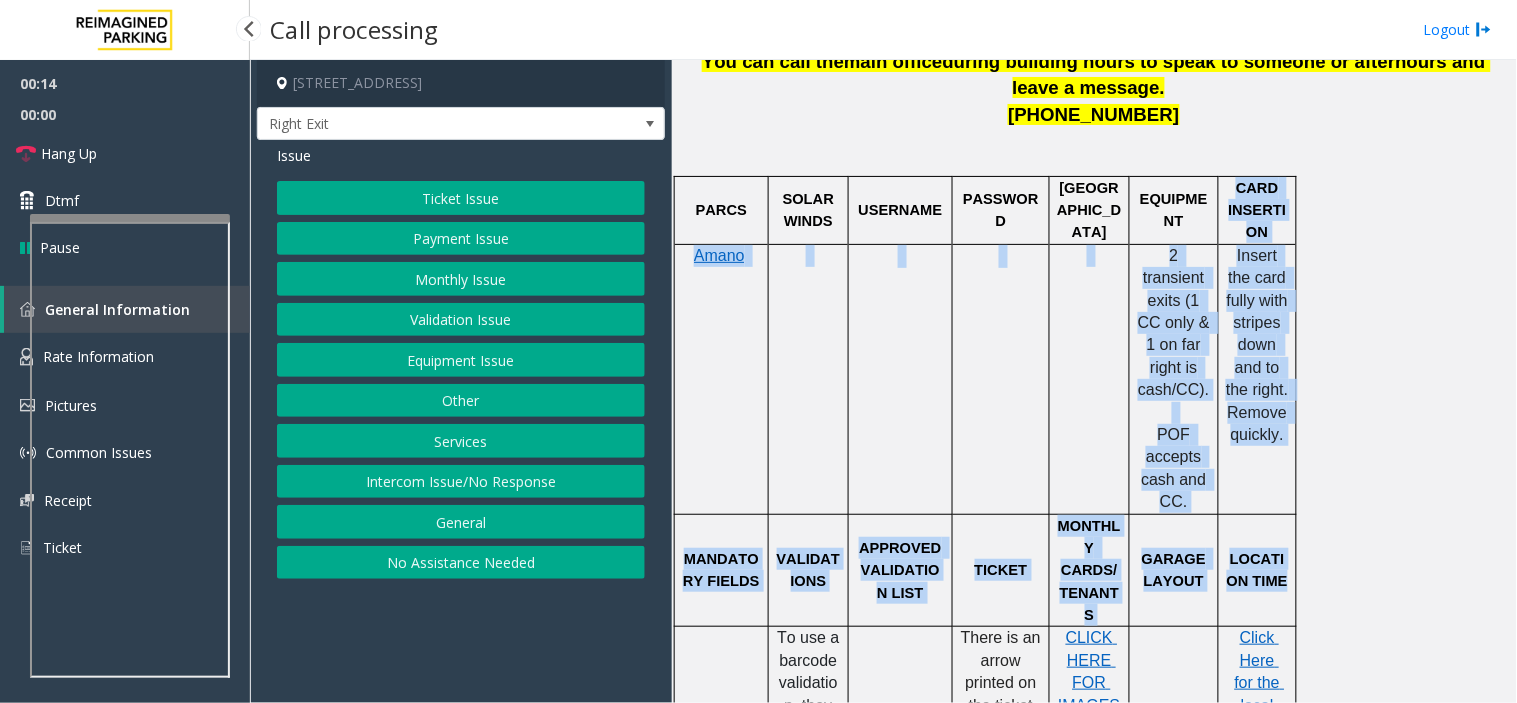 click on "Insert the card fully with stripes down and to the right. Remove quickly." 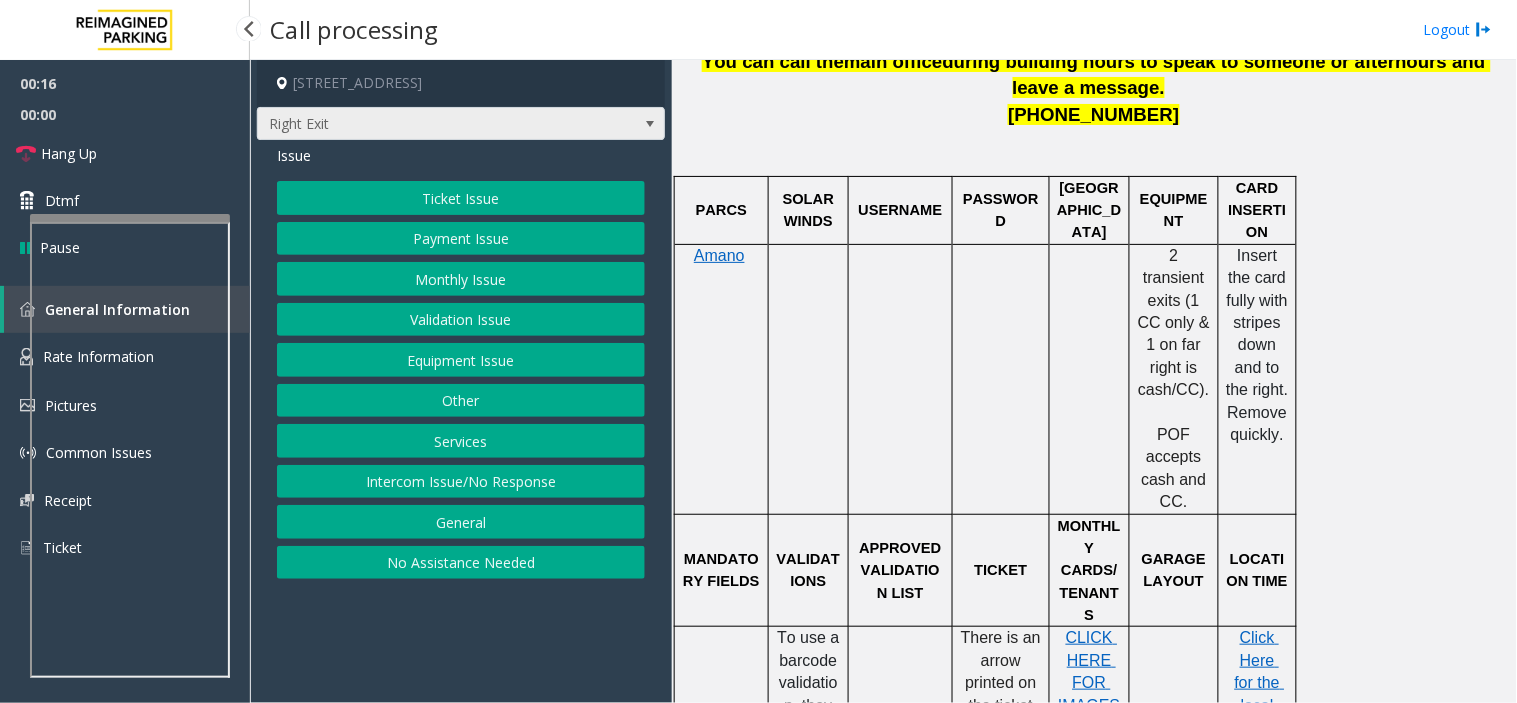click on "Right Exit" at bounding box center (420, 124) 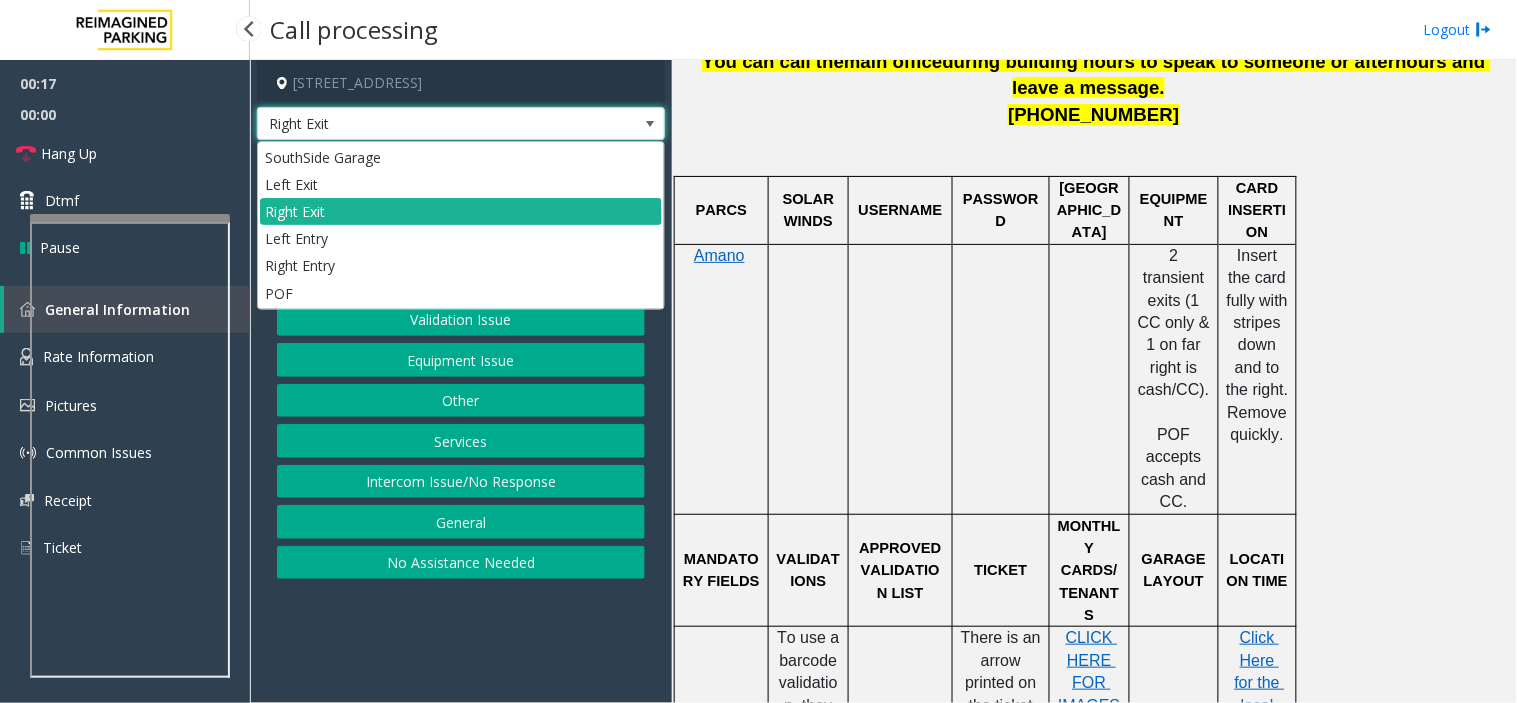 click on "Right Exit" at bounding box center [420, 124] 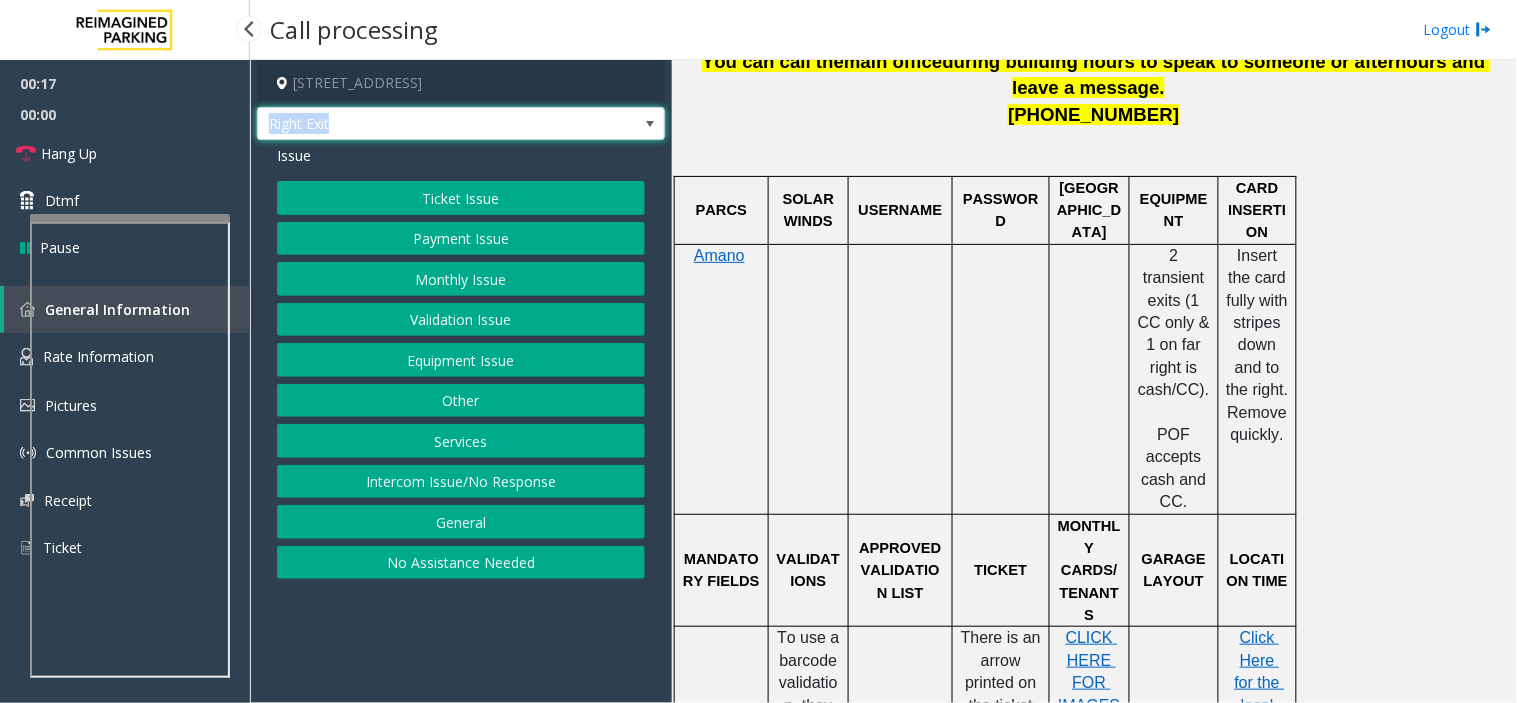 click on "Right Exit" at bounding box center [420, 124] 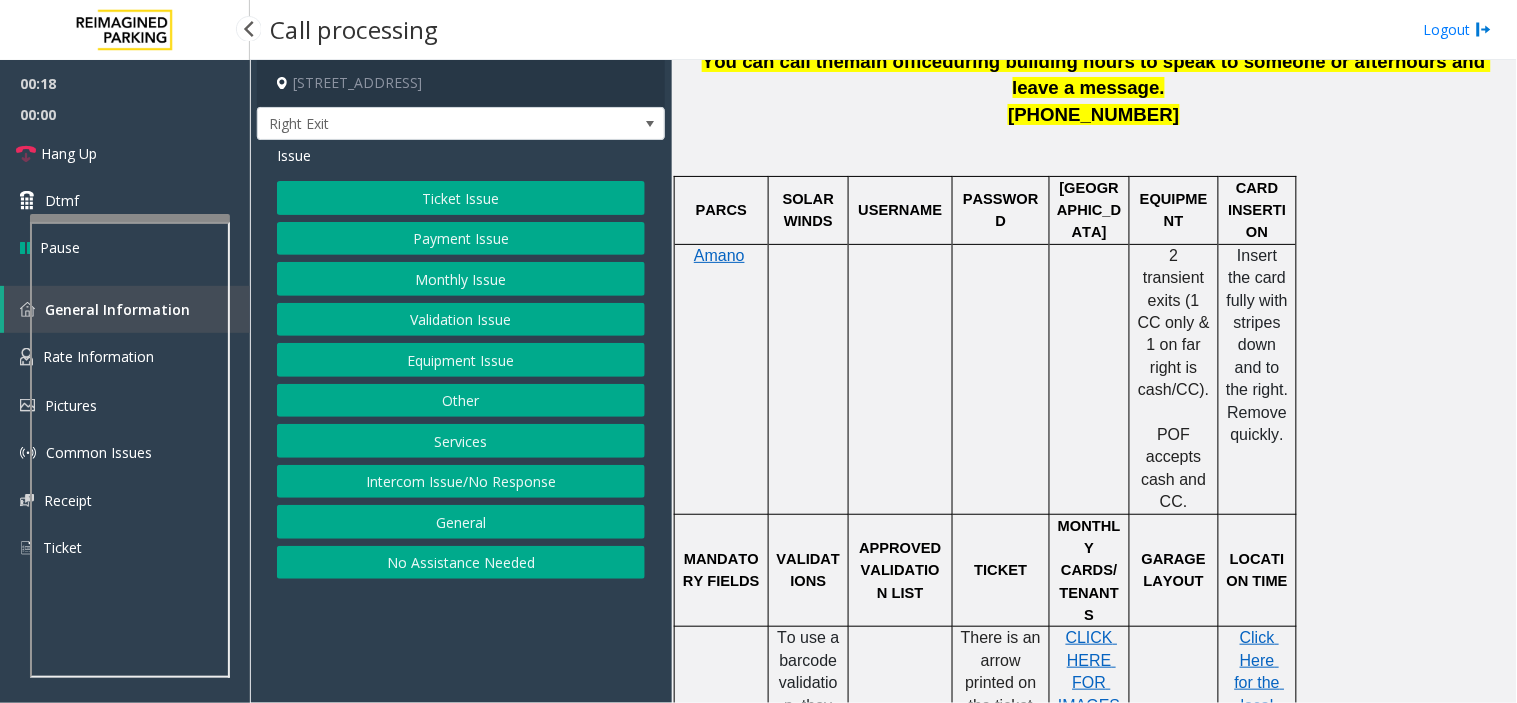 click on "2 transient exits (1 CC only & 1 on far right is cash/CC)." 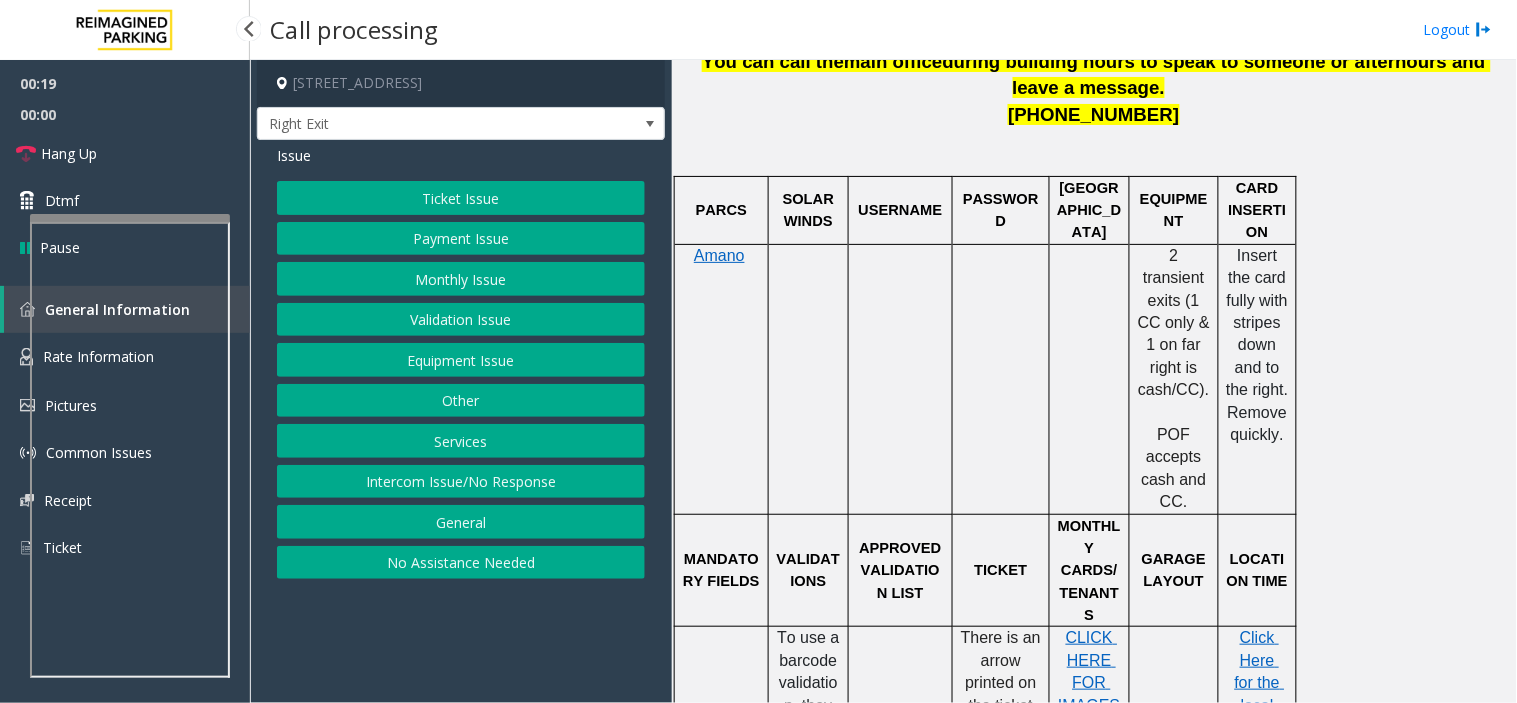 click on "2 transient exits (1 CC only & 1 on far right is cash/CC)." 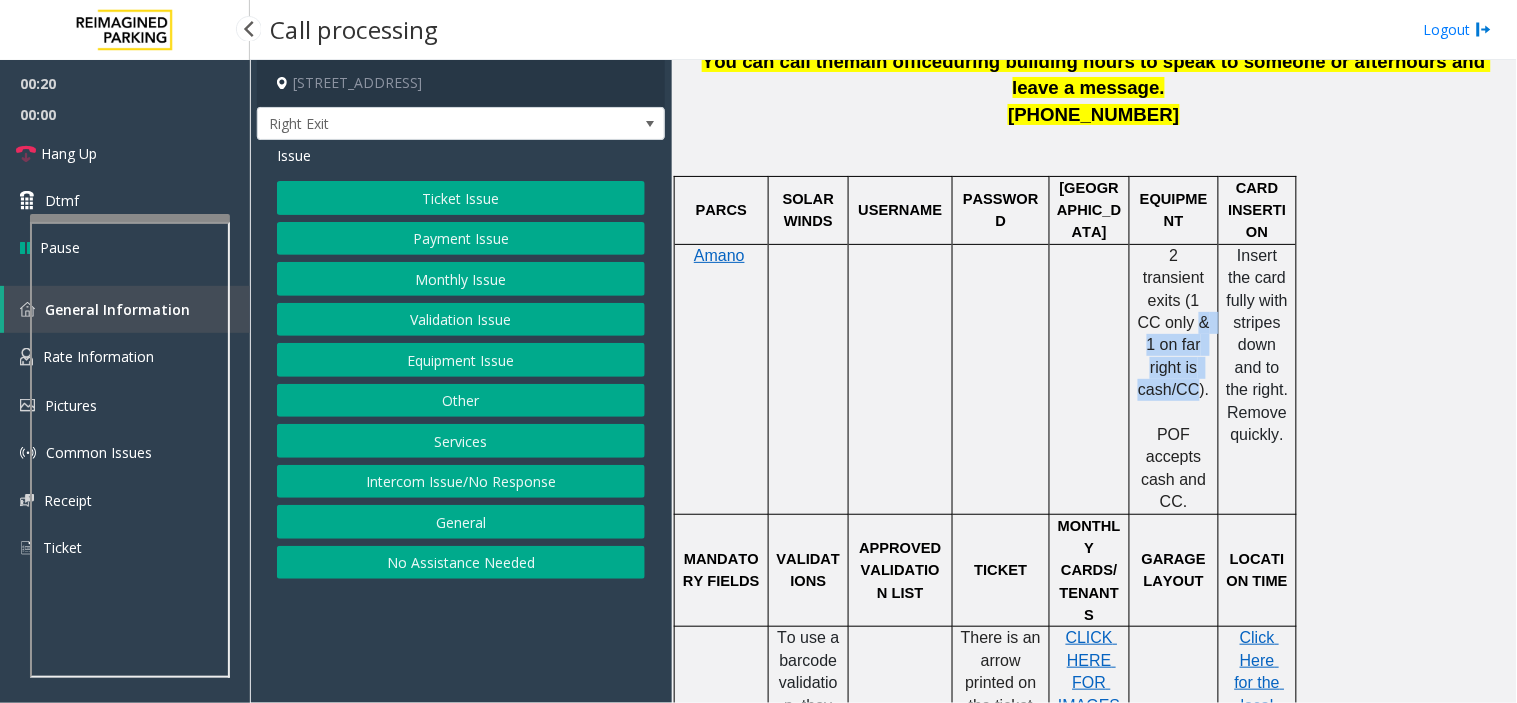 drag, startPoint x: 1180, startPoint y: 292, endPoint x: 1180, endPoint y: 374, distance: 82 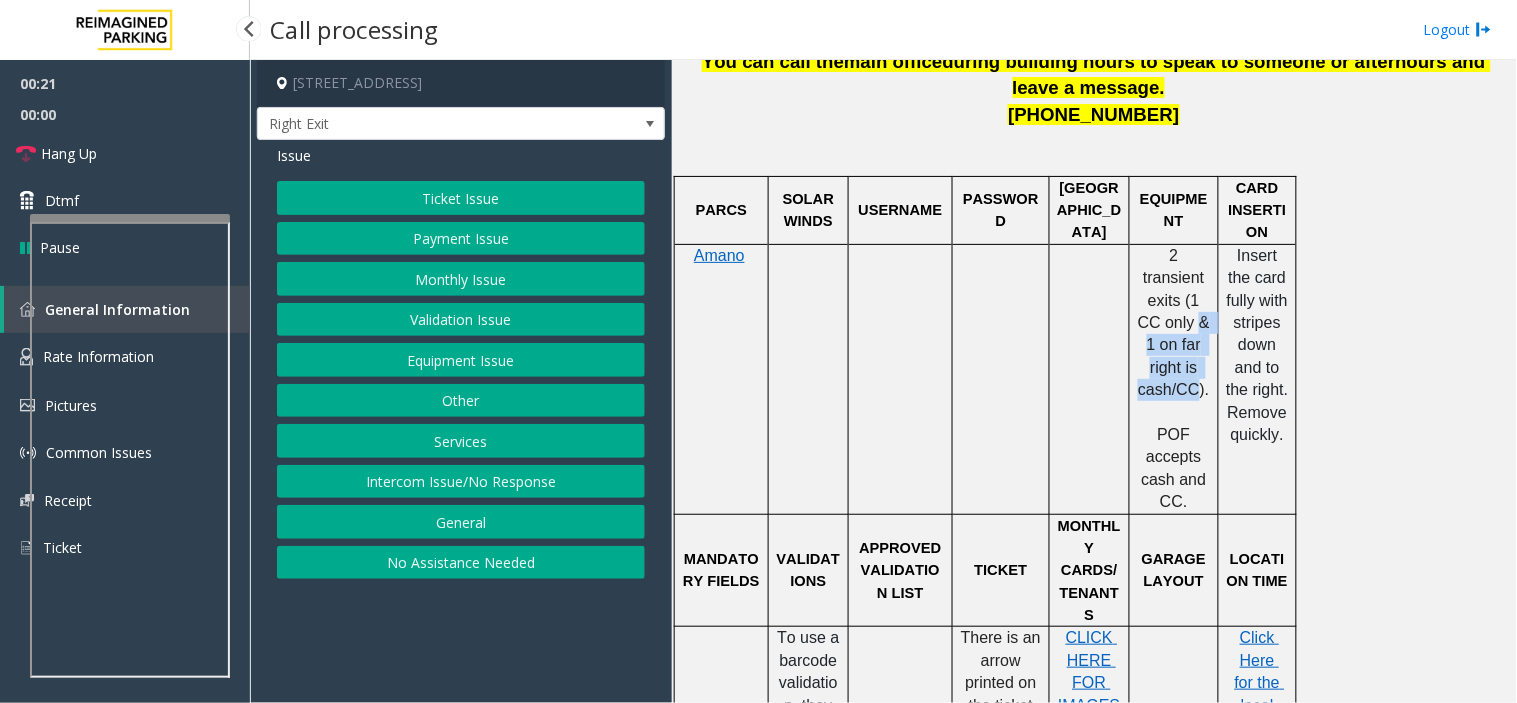 click on "2 transient exits (1 CC only & 1 on far right is cash/CC)." 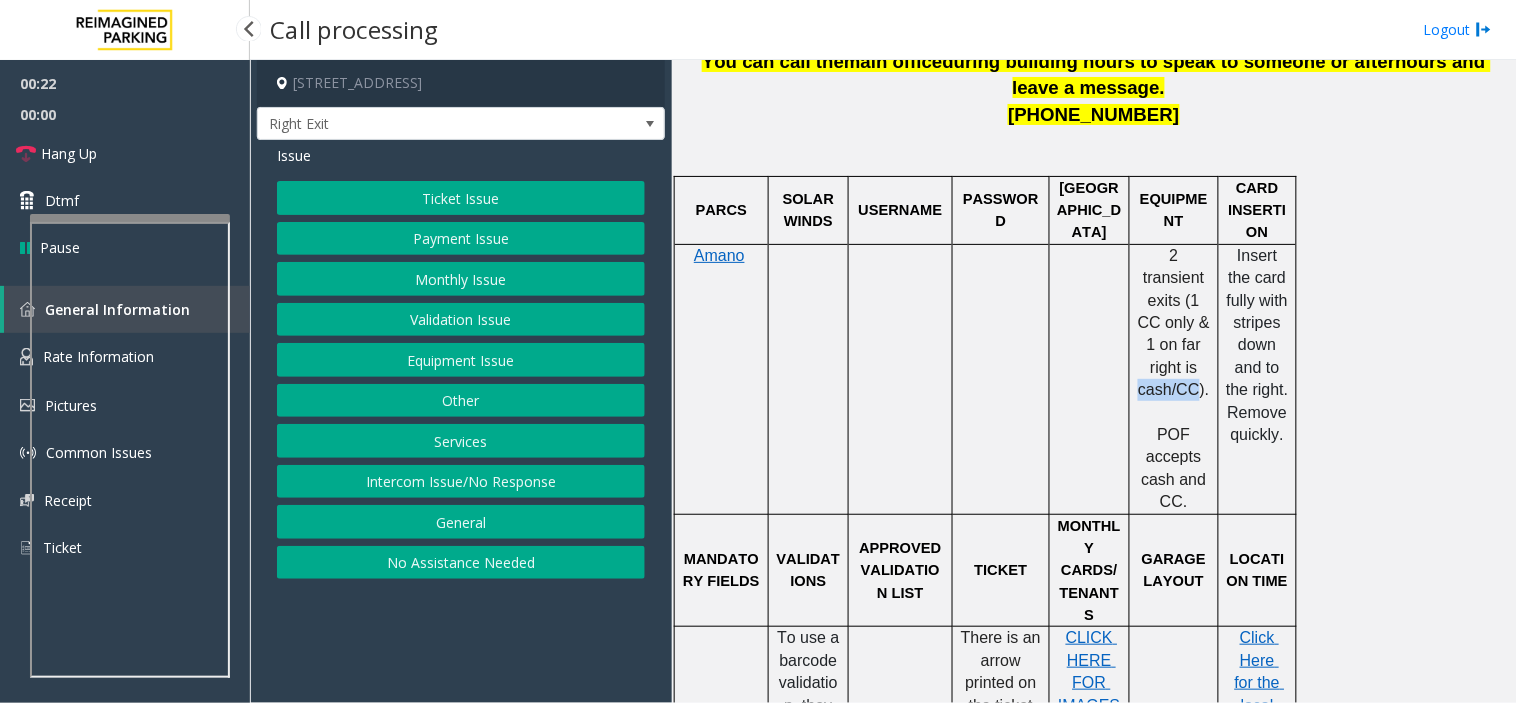 drag, startPoint x: 1180, startPoint y: 374, endPoint x: 1144, endPoint y: 372, distance: 36.05551 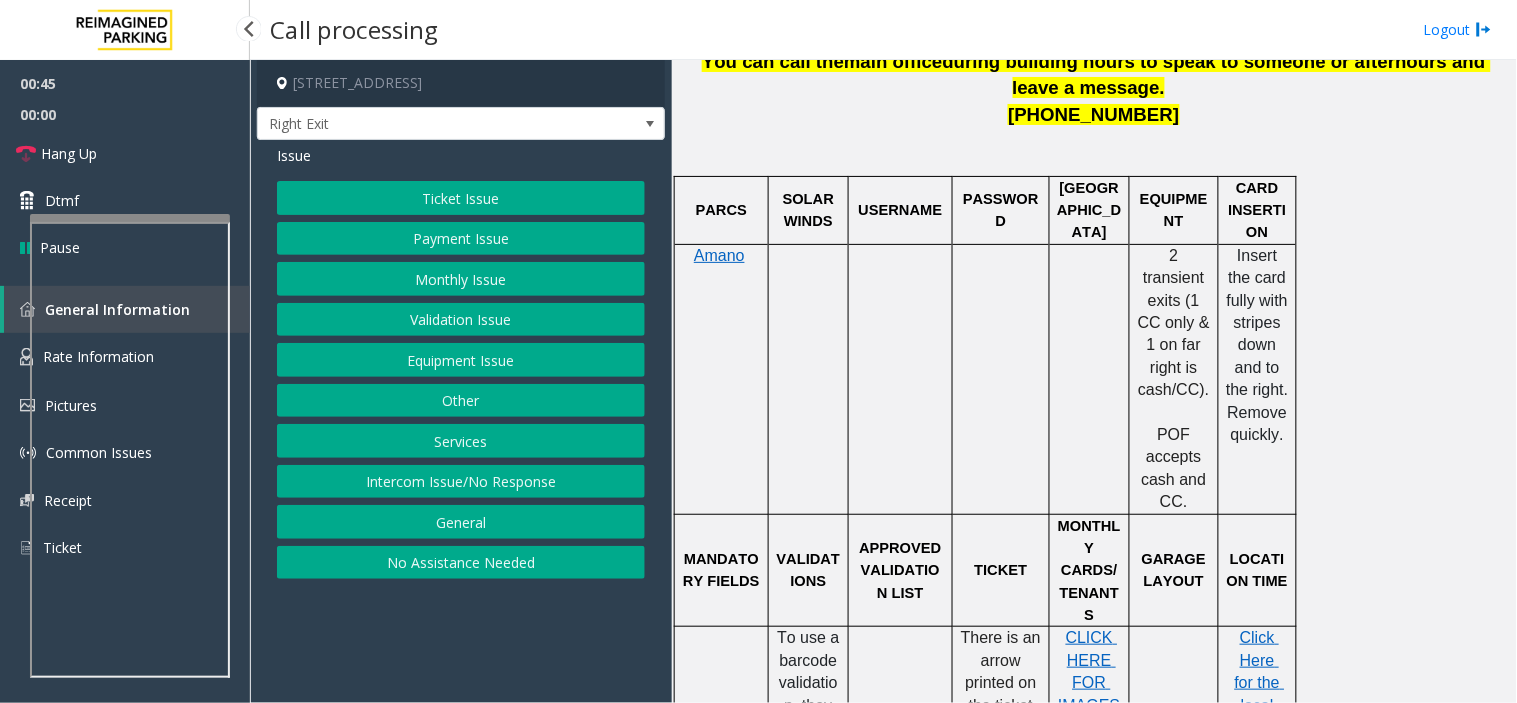 click on "Payment Issue" 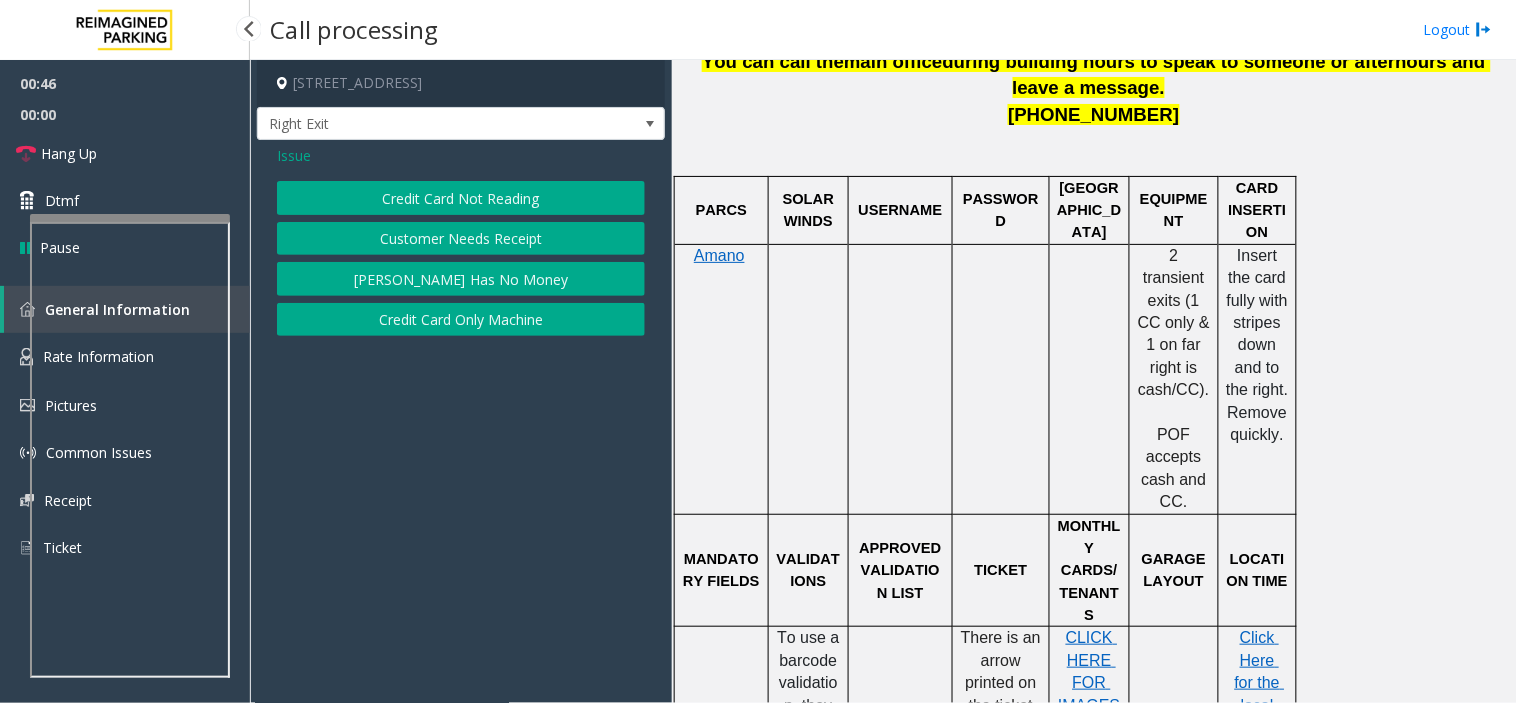 click on "Credit Card Only Machine" 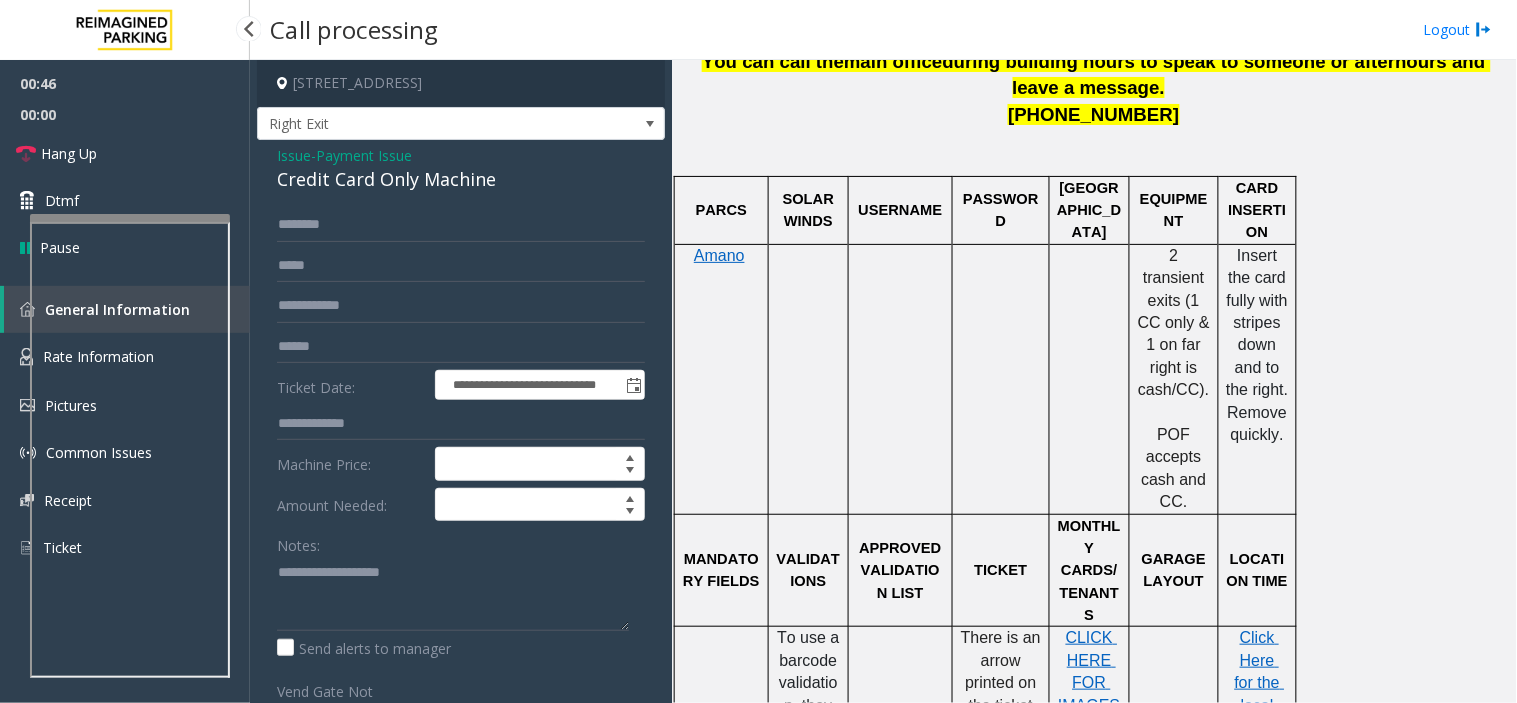 click on "Credit Card Only Machine" 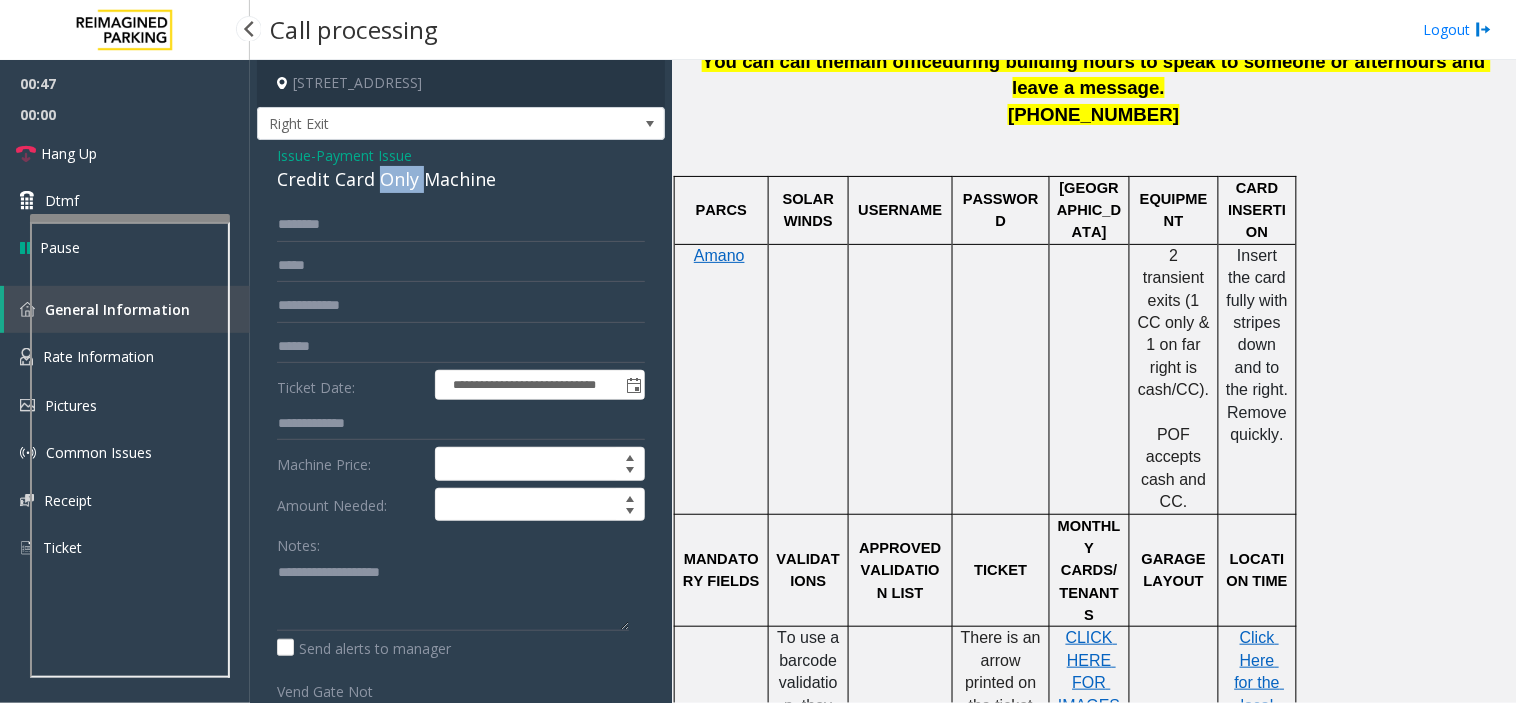 click on "Credit Card Only Machine" 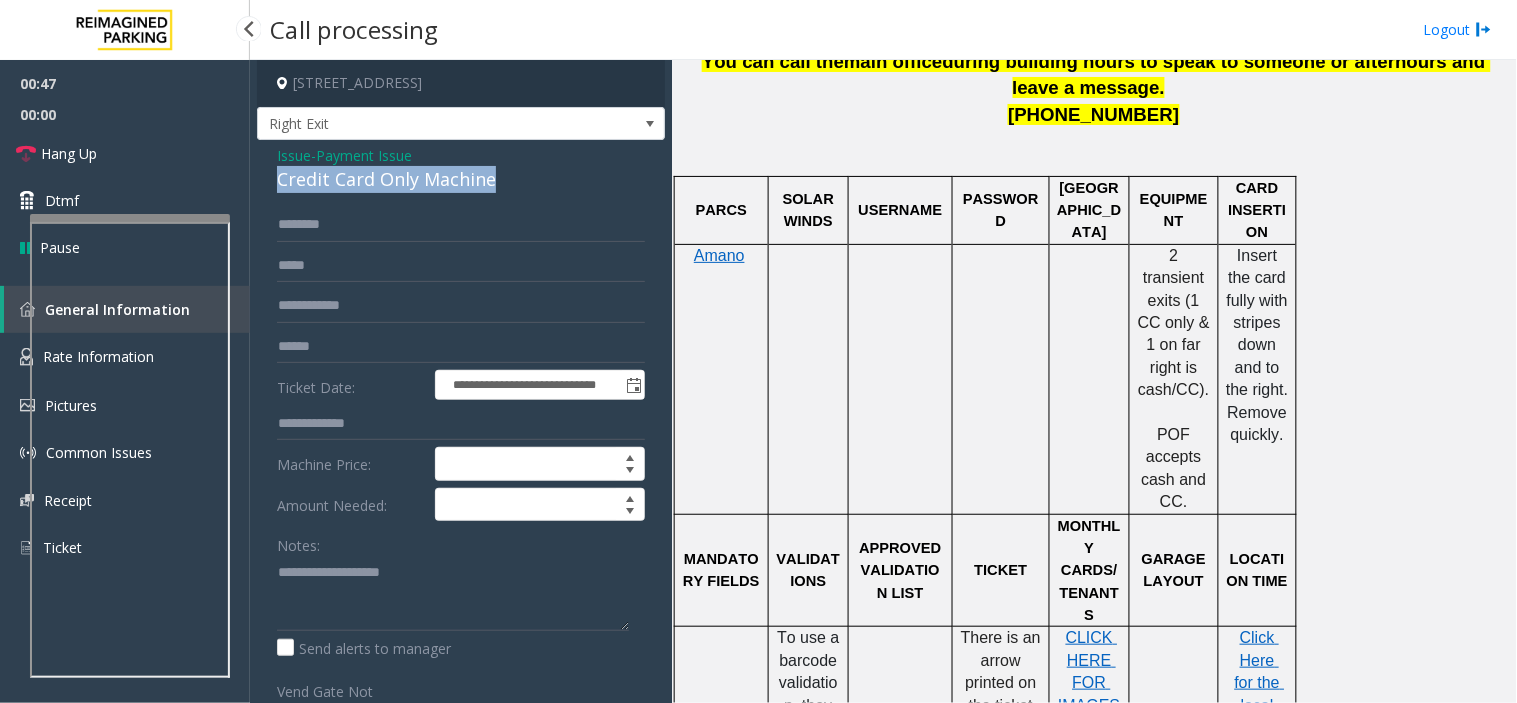 click on "Credit Card Only Machine" 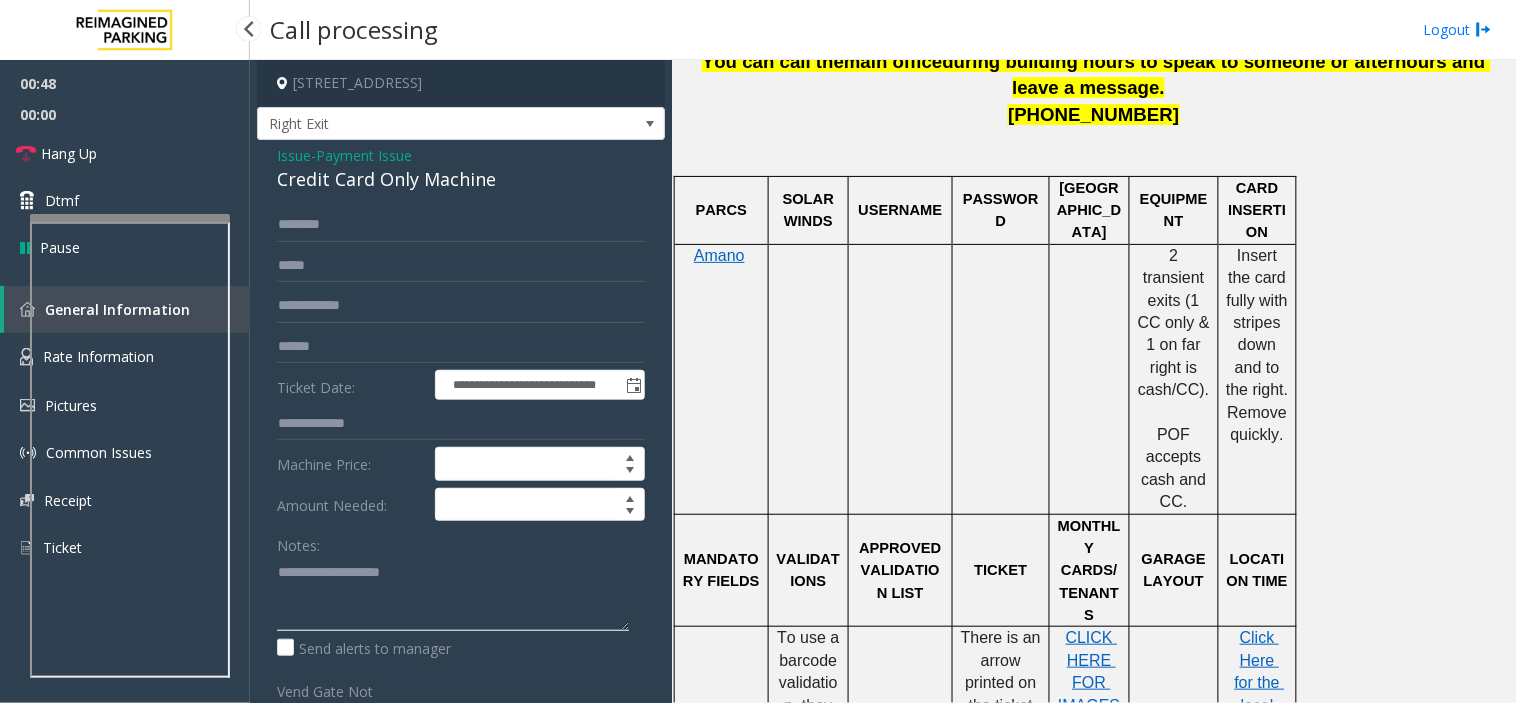 click 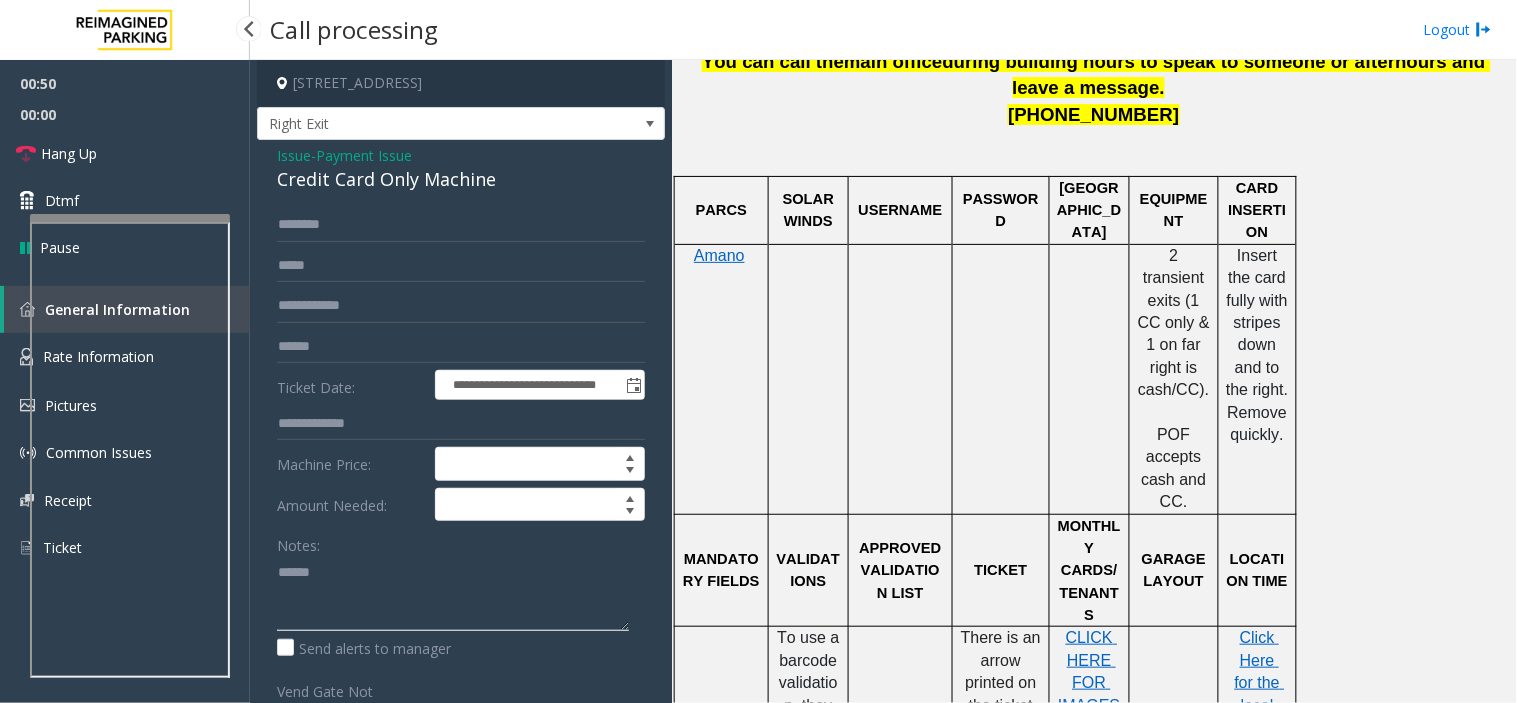 paste on "**********" 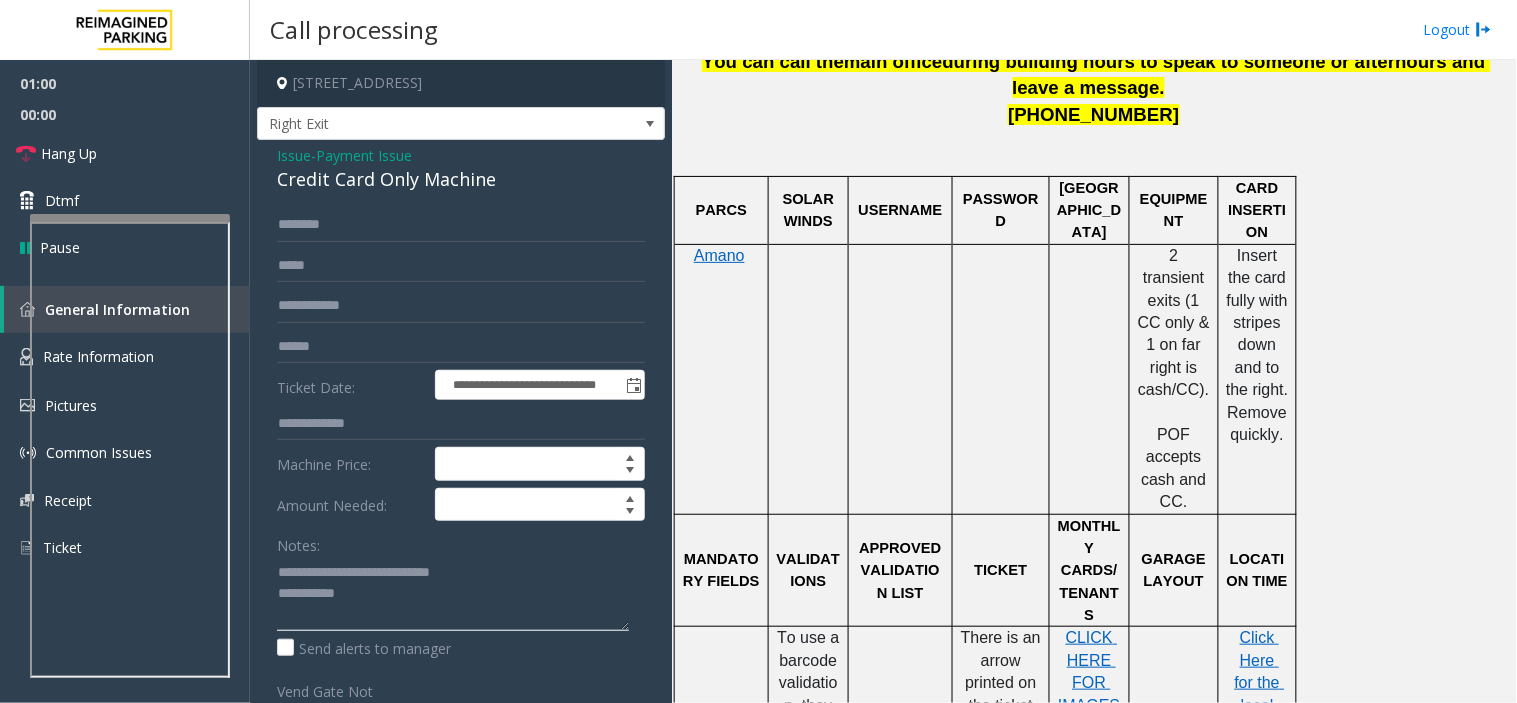 click 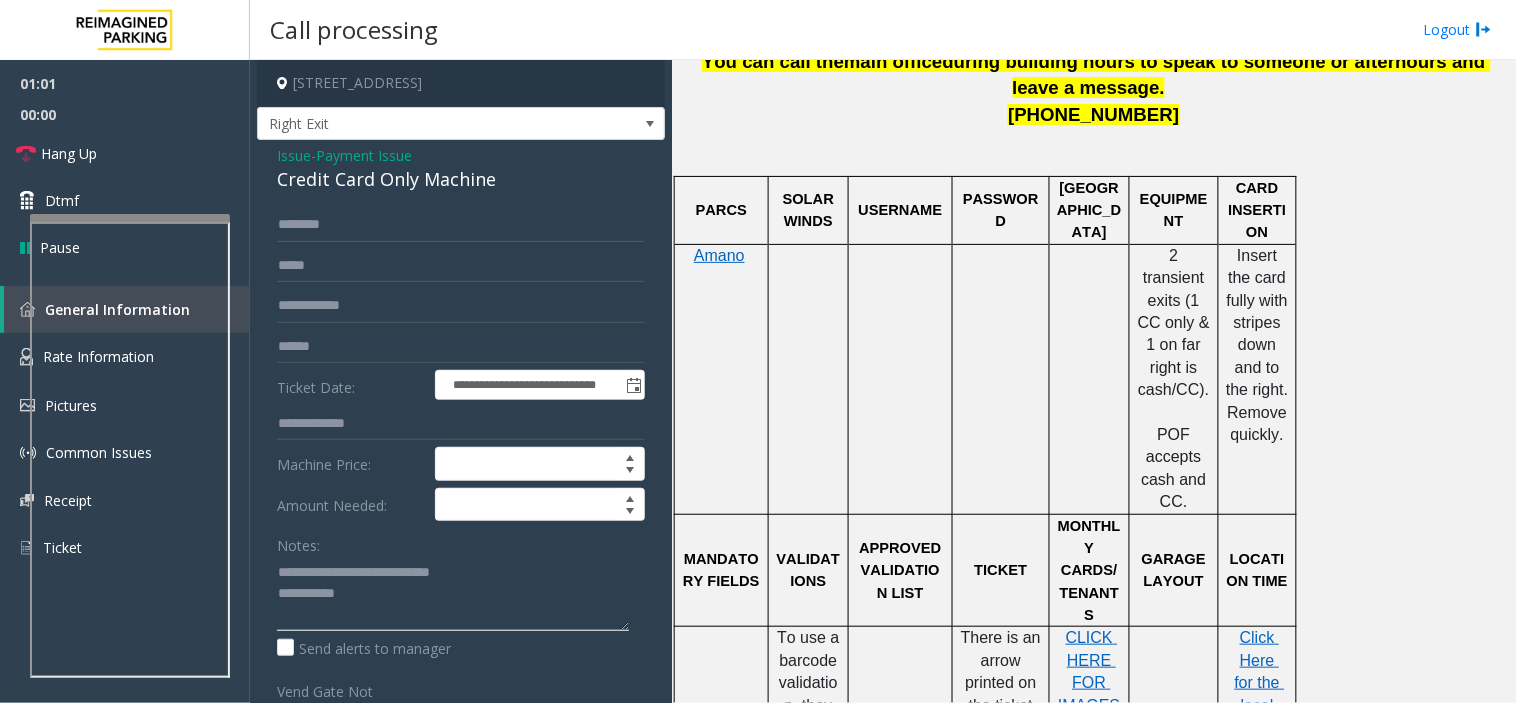 click 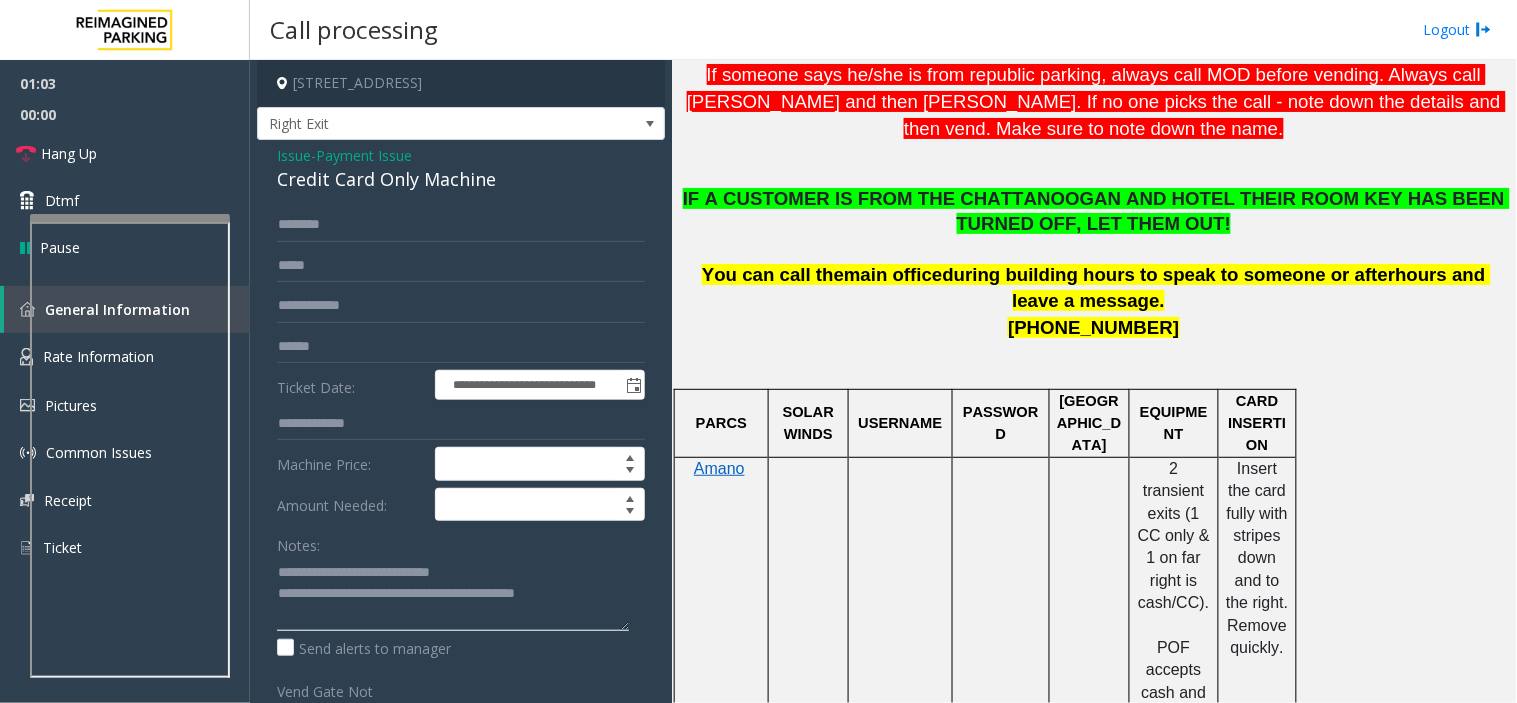scroll, scrollTop: 666, scrollLeft: 0, axis: vertical 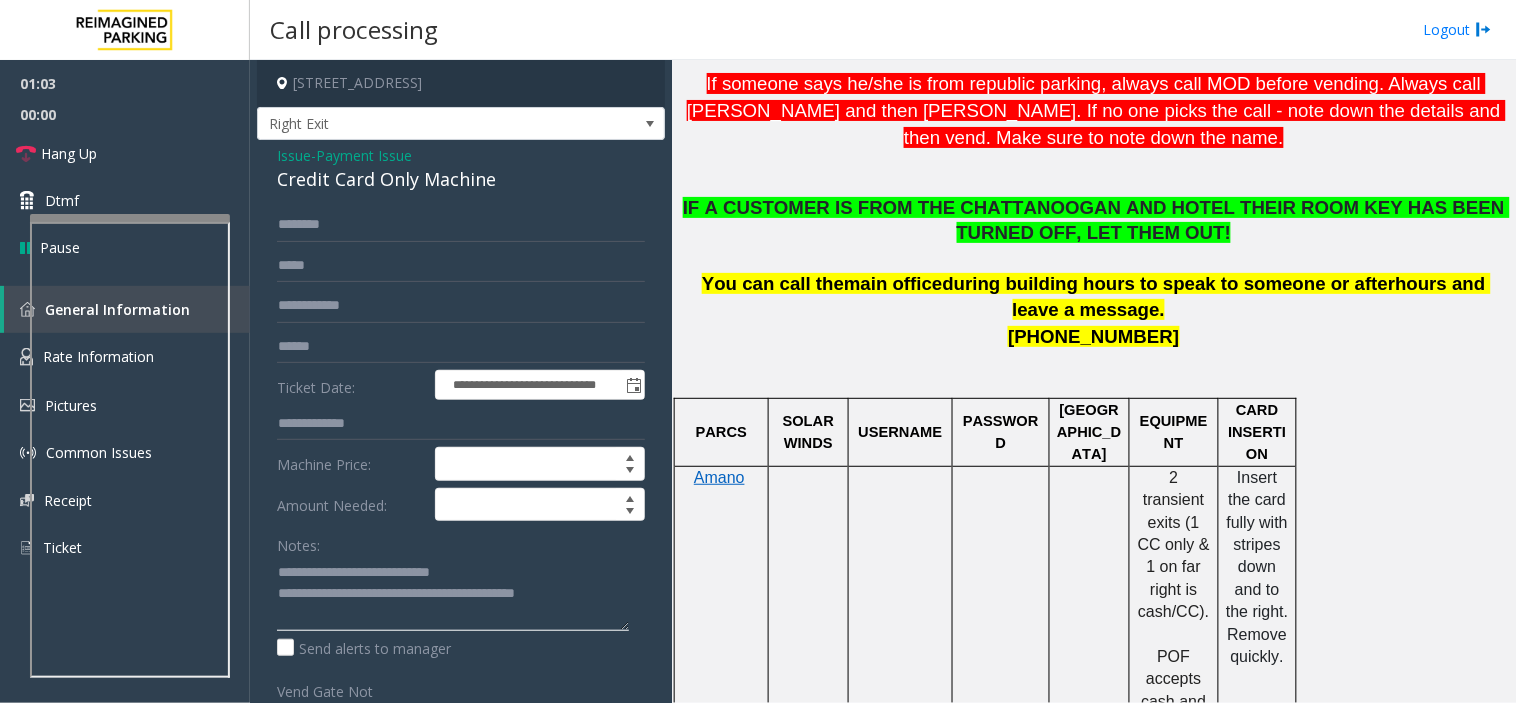 type on "**********" 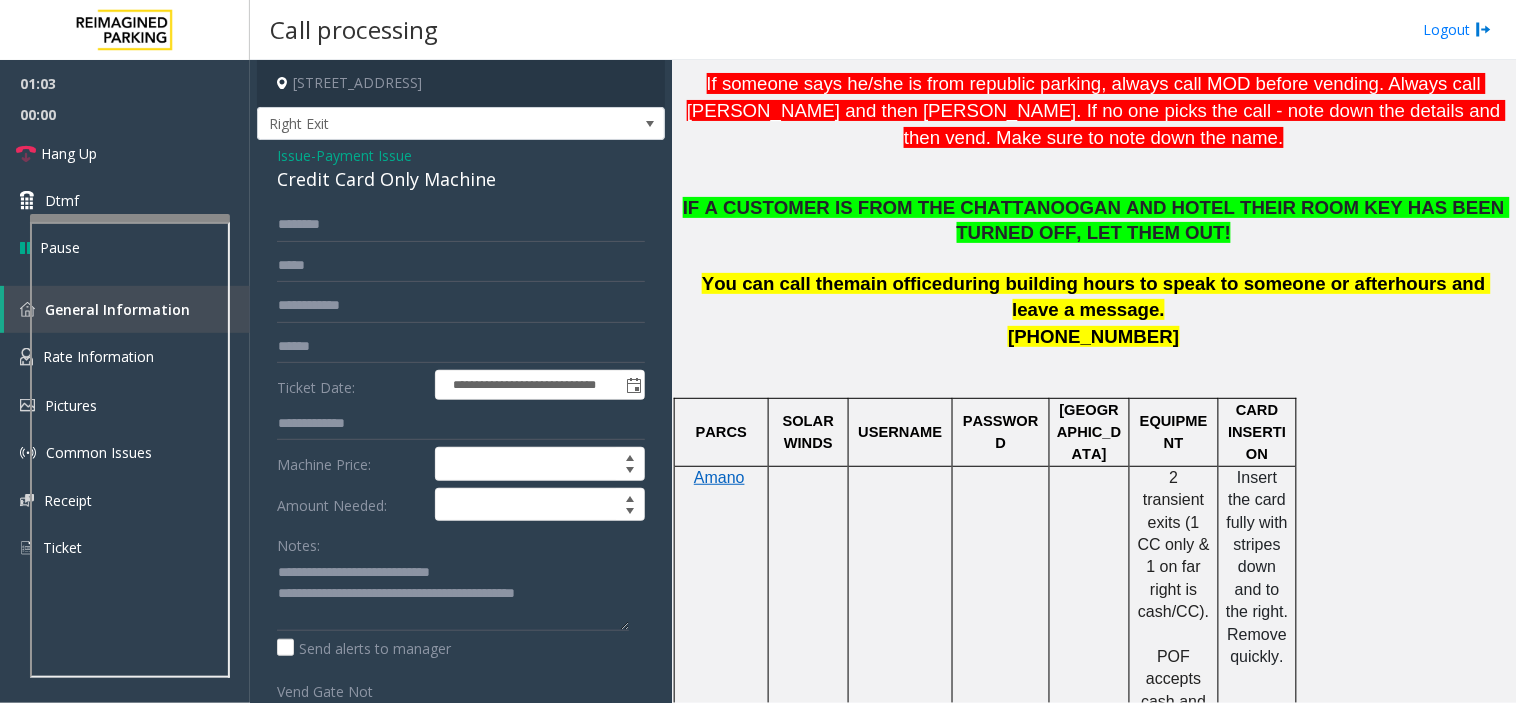 click on "You can call the  main office  during building hours to speak to someone or afterhours and leave a message." 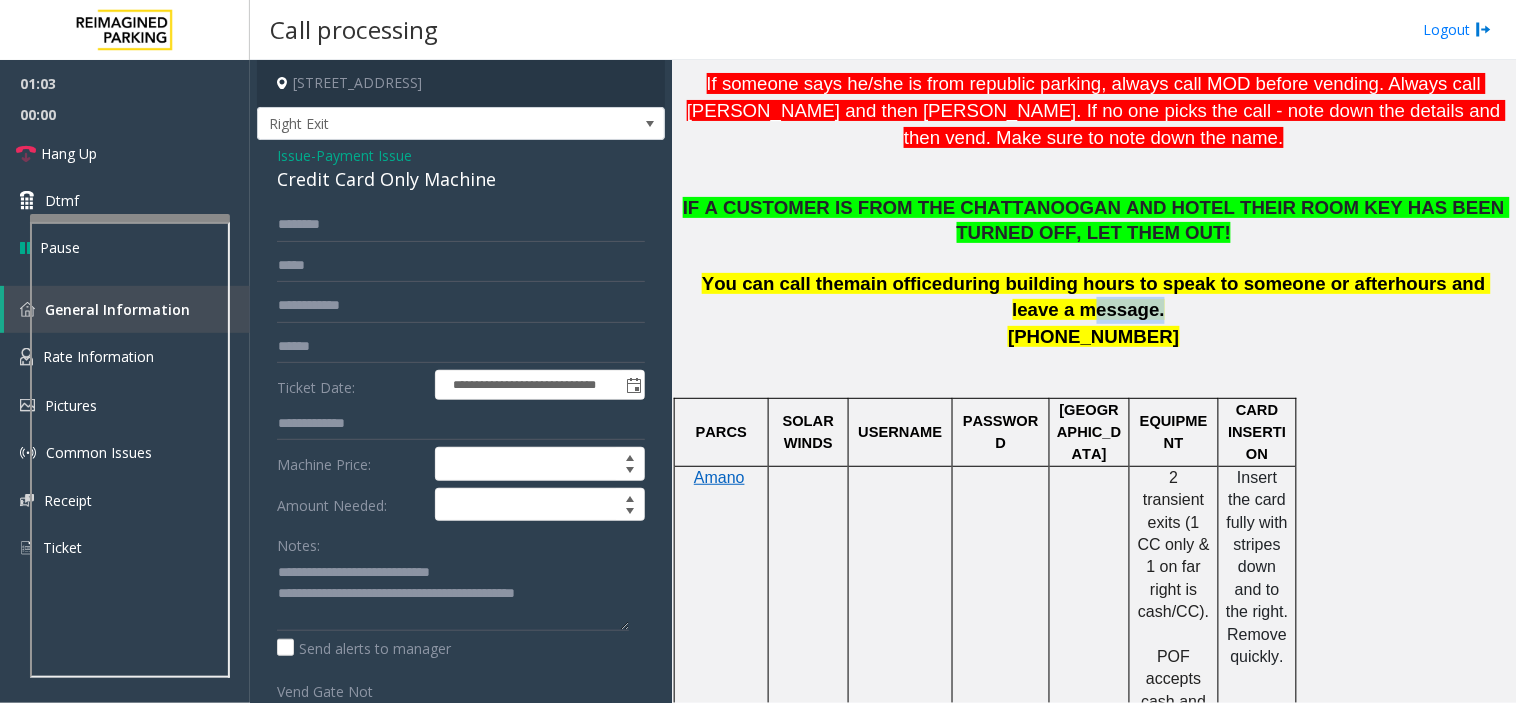click on "You can call the  main office  during building hours to speak to someone or afterhours and leave a message." 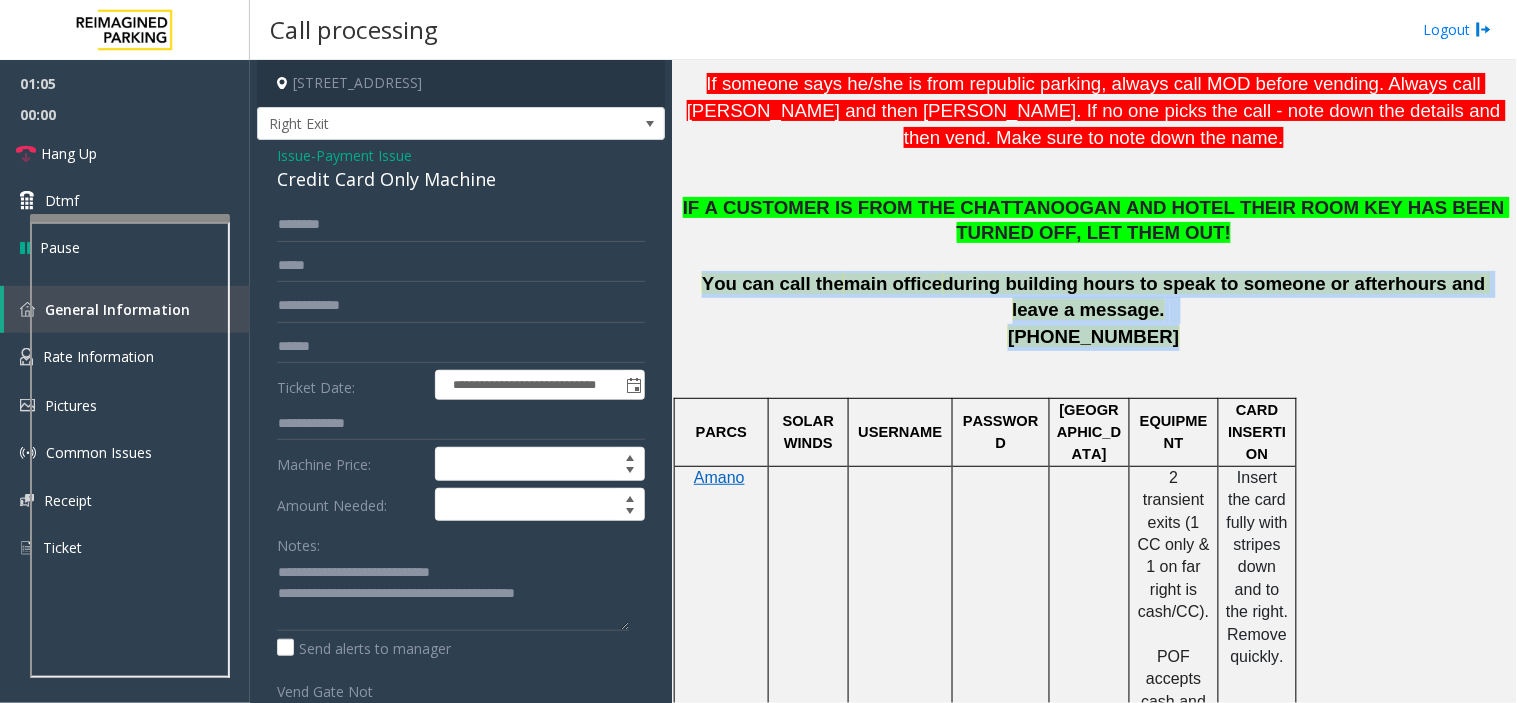 drag, startPoint x: 886, startPoint y: 318, endPoint x: 1091, endPoint y: 334, distance: 205.62344 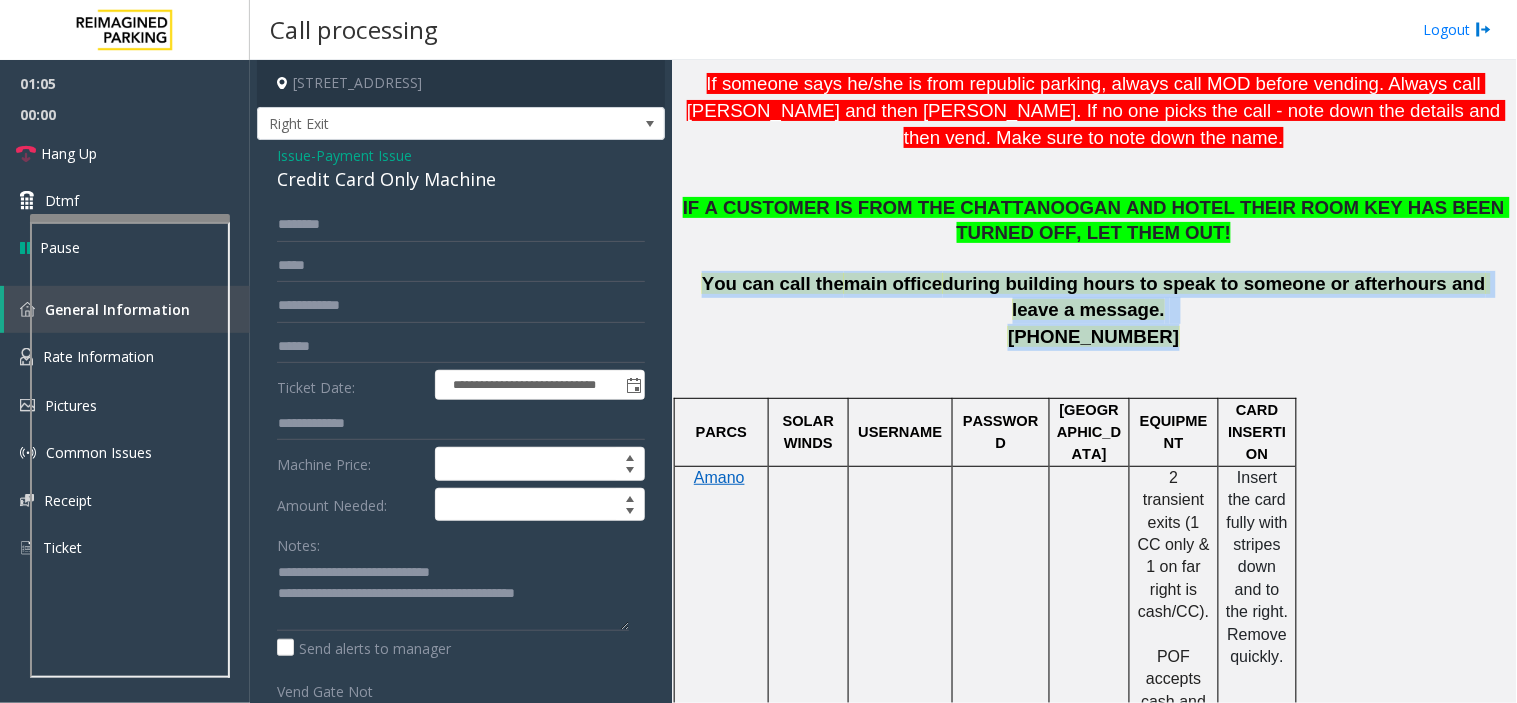 click on "IF A CUSTOMER IS FROM THE CHATTANOOGAN AND HOTEL THEIR ROOM KEY HAS BEEN TURNED OFF, LET THEM OUT! You can call the  main office  during building hours to speak to someone or afterhours and leave a message.     423-265-3218" 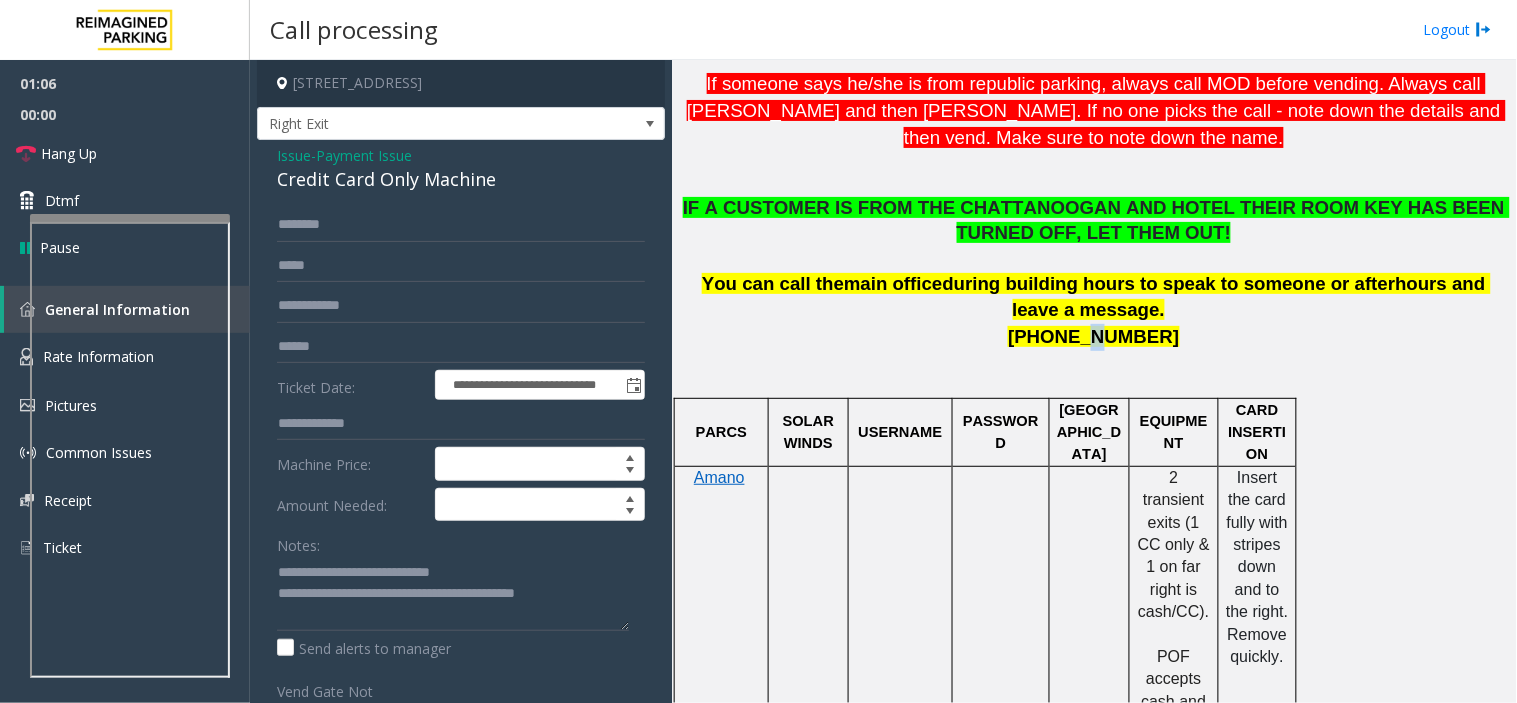 click on "423-265-3218" 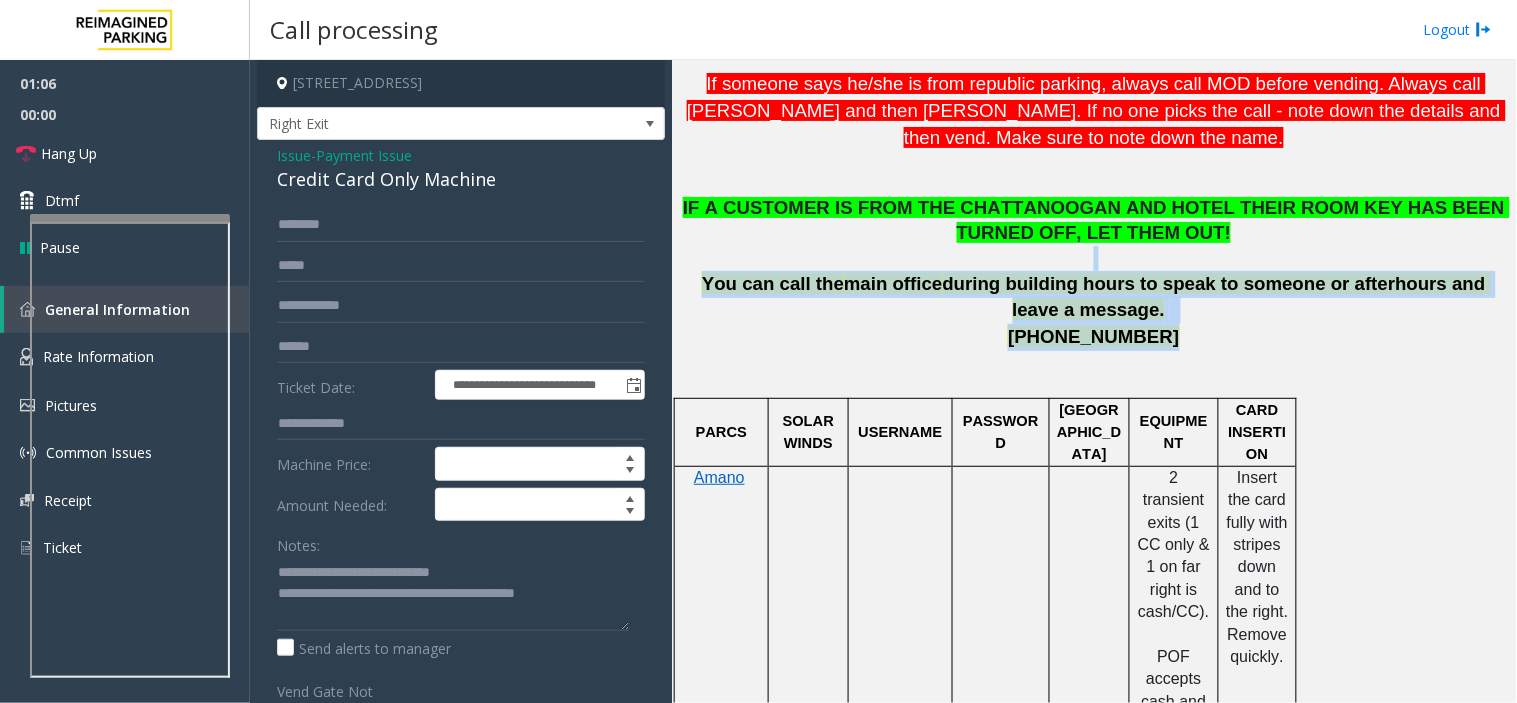 drag, startPoint x: 1091, startPoint y: 334, endPoint x: 840, endPoint y: 192, distance: 288.38342 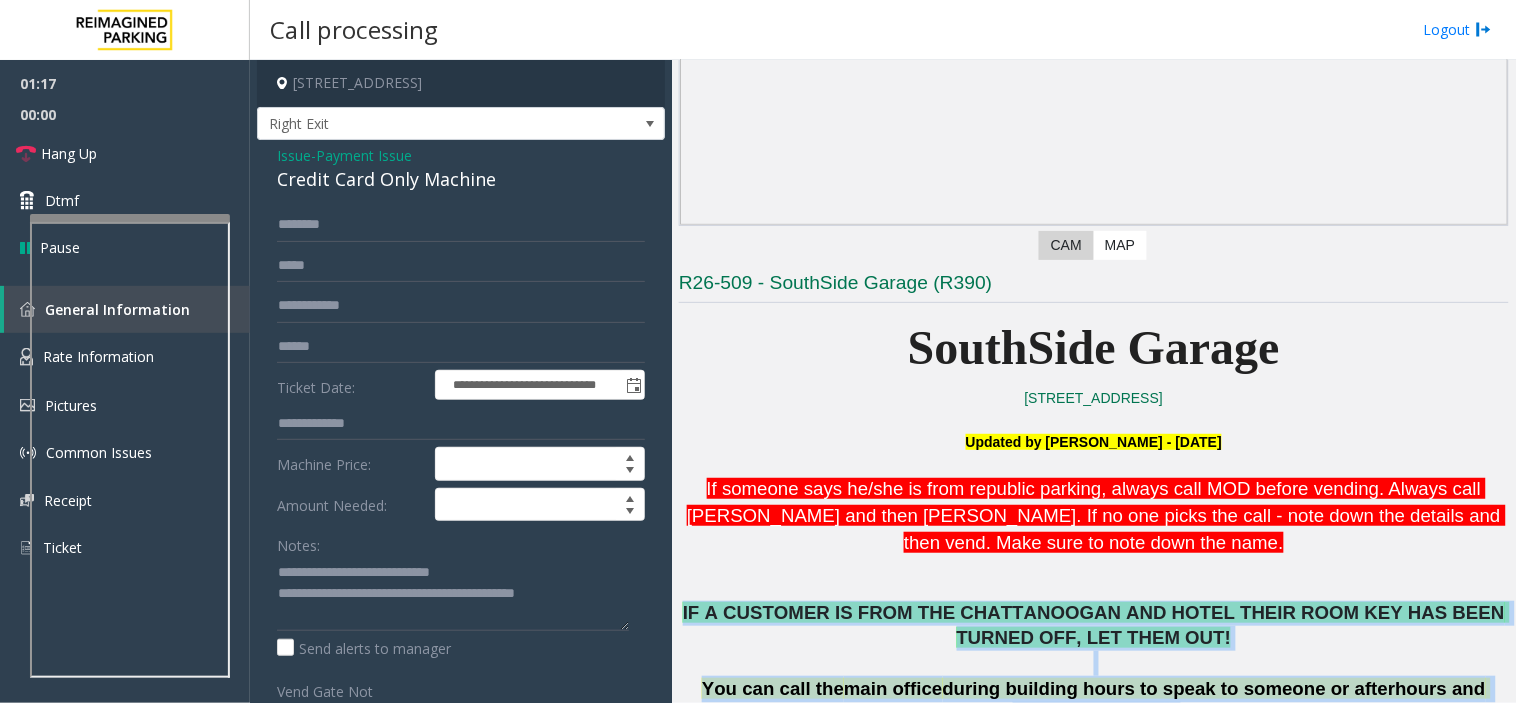 scroll, scrollTop: 444, scrollLeft: 0, axis: vertical 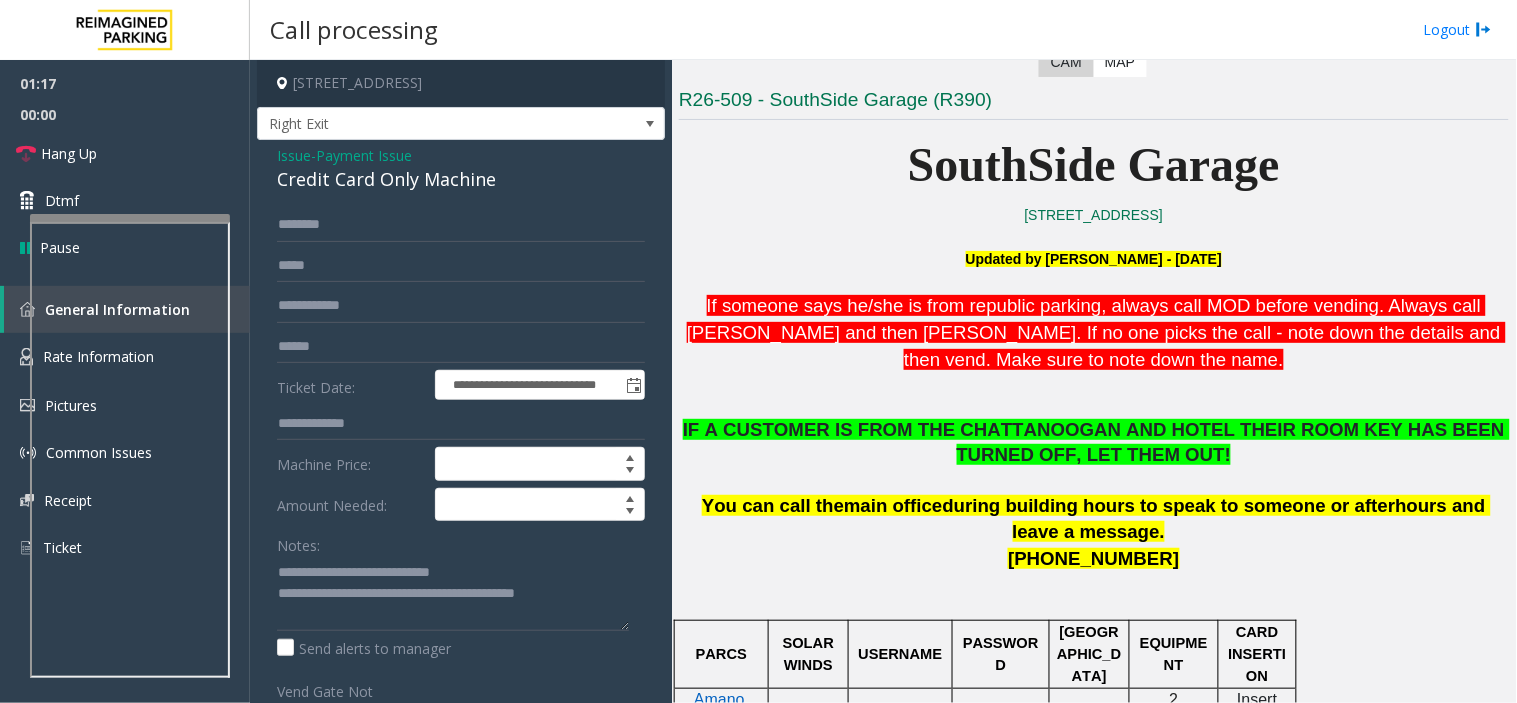 click on "If someone says he/she is from republic parking, always call MOD before vending . Always call Rebecca and then Marie. If no one picks the call - note down the details and then vend. Make sure to note down the name." 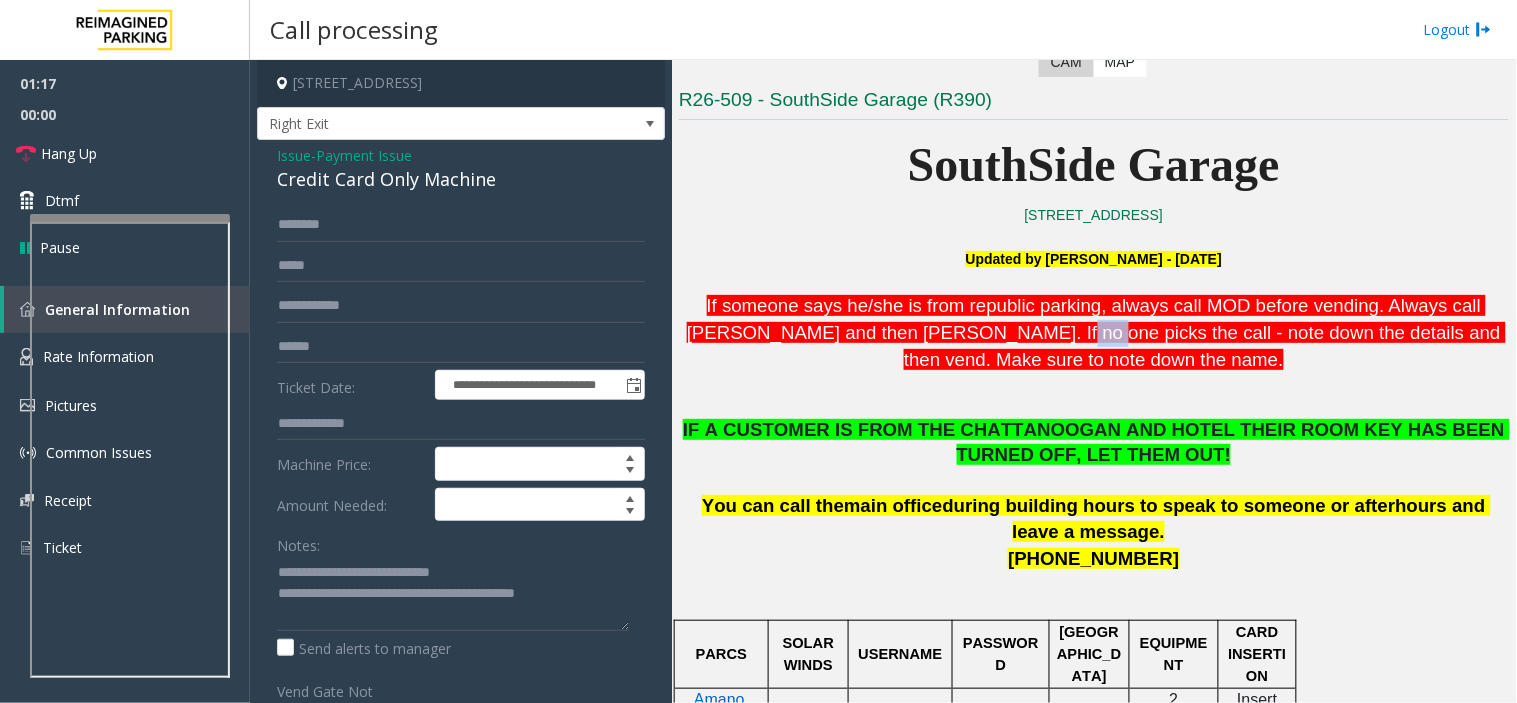 click on "If someone says he/she is from republic parking, always call MOD before vending . Always call Rebecca and then Marie. If no one picks the call - note down the details and then vend. Make sure to note down the name." 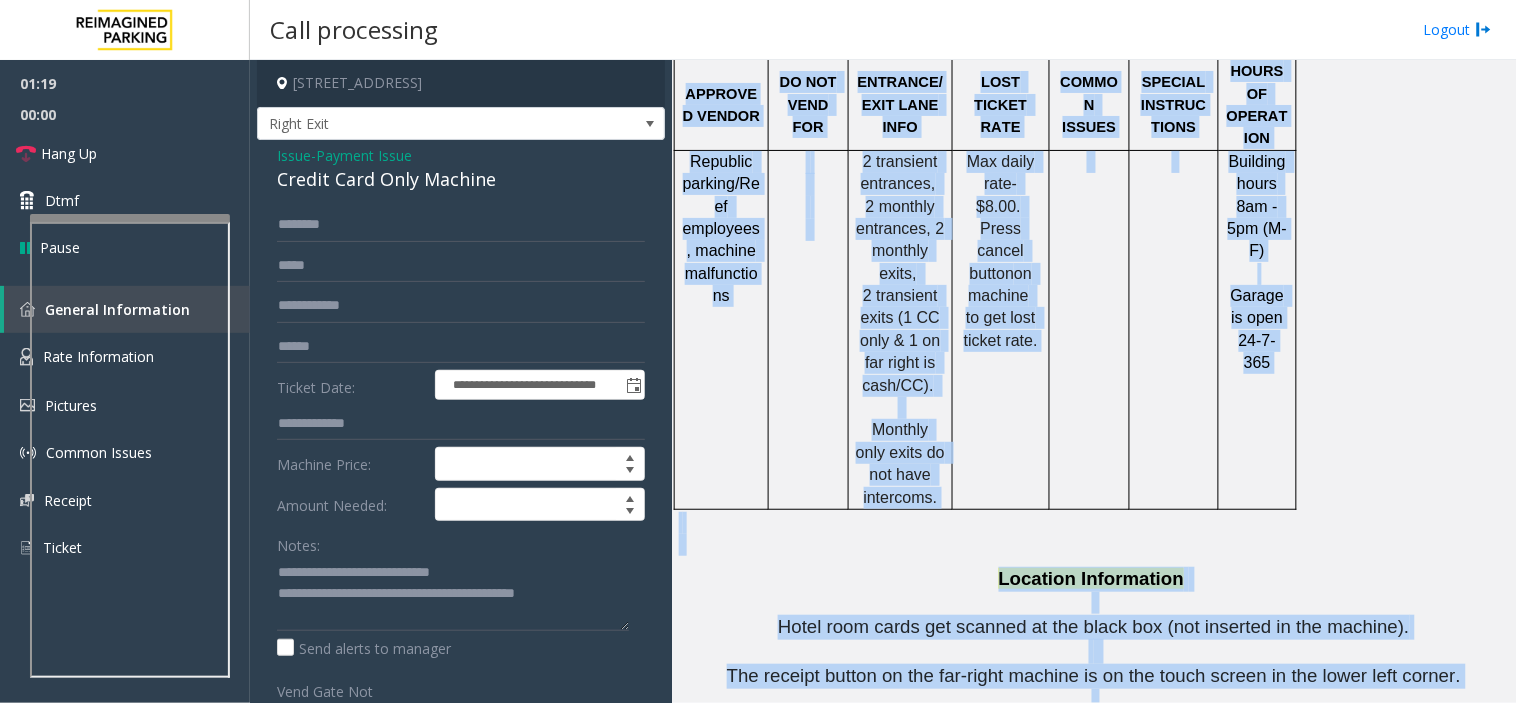 scroll, scrollTop: 2630, scrollLeft: 0, axis: vertical 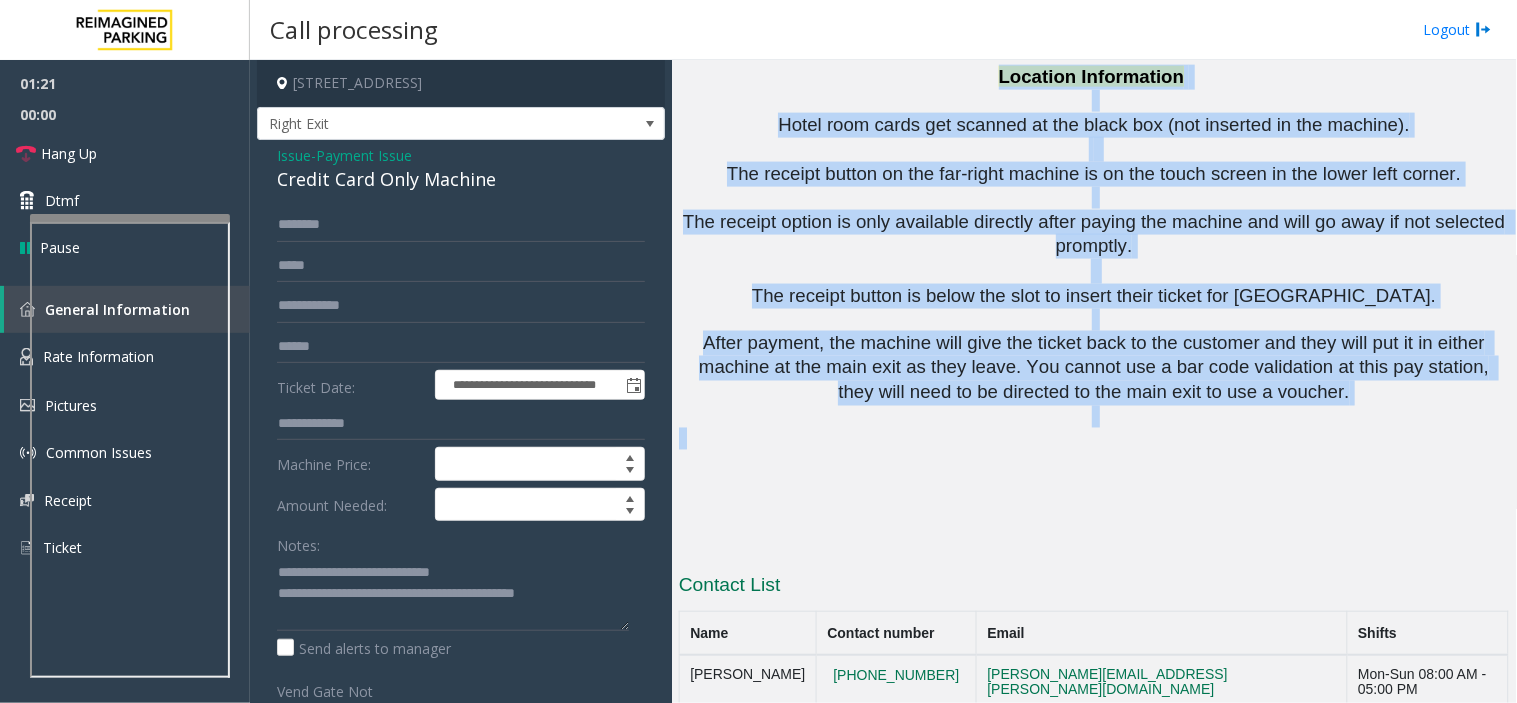 drag, startPoint x: 904, startPoint y: 345, endPoint x: 1357, endPoint y: 338, distance: 453.05408 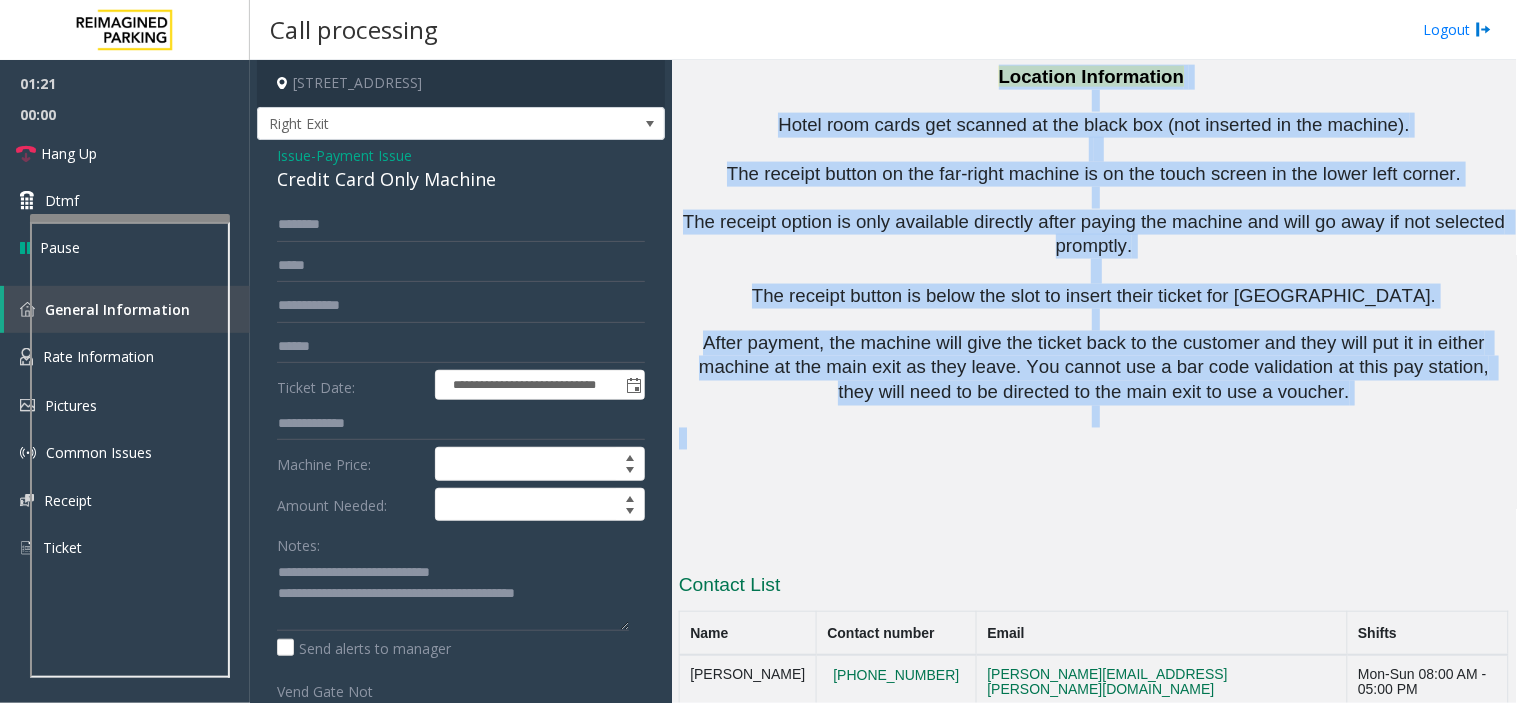 click on "SouthSide Garage 1200 Chestnut St, Chattanooga, TN Updated by Pranav Babbar - 28th Jan'25 If someone says he/she is from republic parking, always call MOD before vending . Always call Rebecca and then Marie. If no one picks the call - note down the details and then vend. Make sure to note down the name. IF A CUSTOMER IS FROM THE CHATTANOOGAN AND HOTEL THEIR ROOM KEY HAS BEEN TURNED OFF, LET THEM OUT! You can call the  main office  during building hours to speak to someone or afterhours and leave a message.     423-265-3218     PARCS SOLAR WINDS USERNAME PASSWORD PARIS EQUIPMENT CARD INSERTION Amano           2 transient exits (1 CC only & 1 on far right is cash/CC).   POF accepts cash and CC. Insert the card fully with stripes down and to the right. Remove quickly. MANDATORY FIELDS VALIDATIONS APPROVED VALIDATION LIST TICKET MONTHLY CARDS/TENANTS GARAGE LAYOUT LOCATION TIME     Validation can only be used at the exit gates, not on the POF.   There is an arrow printed on the ticket that  says," 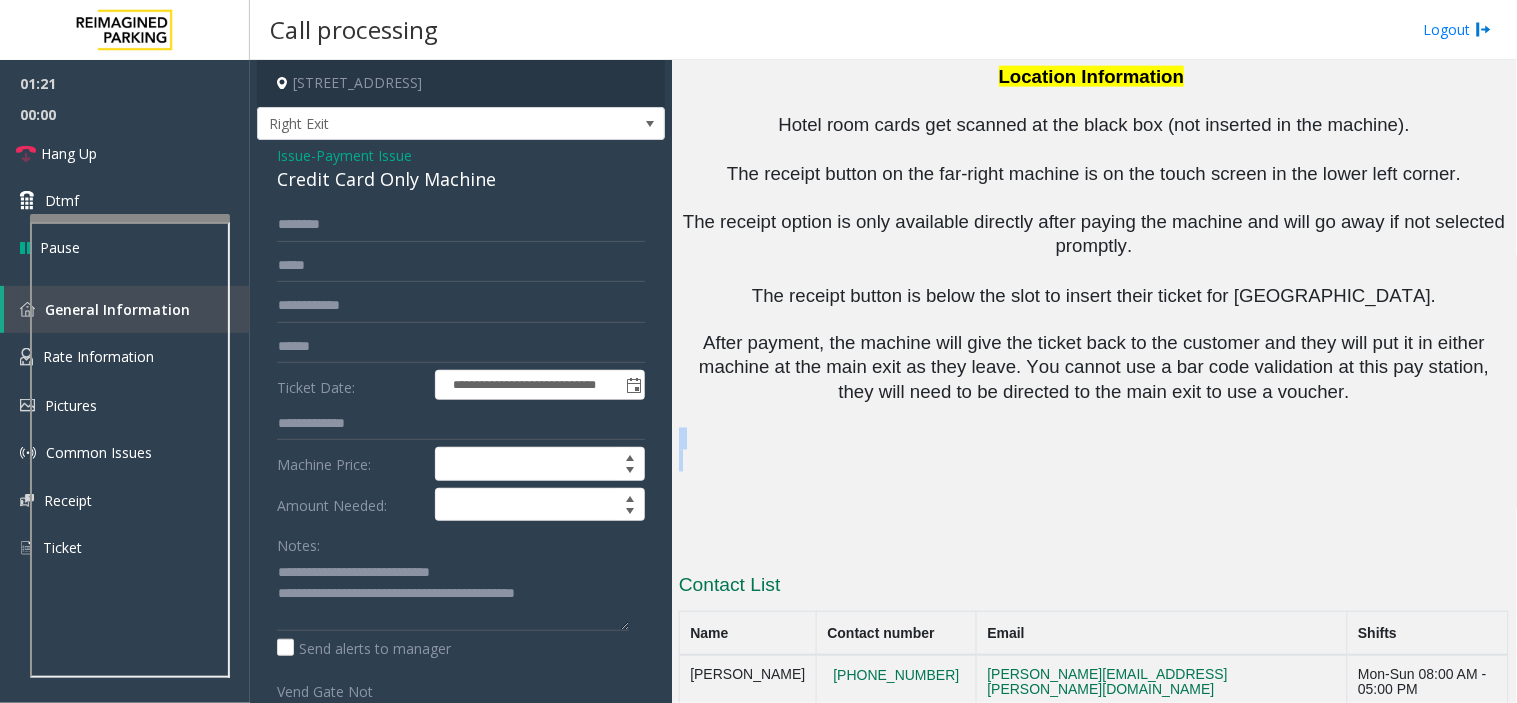 click 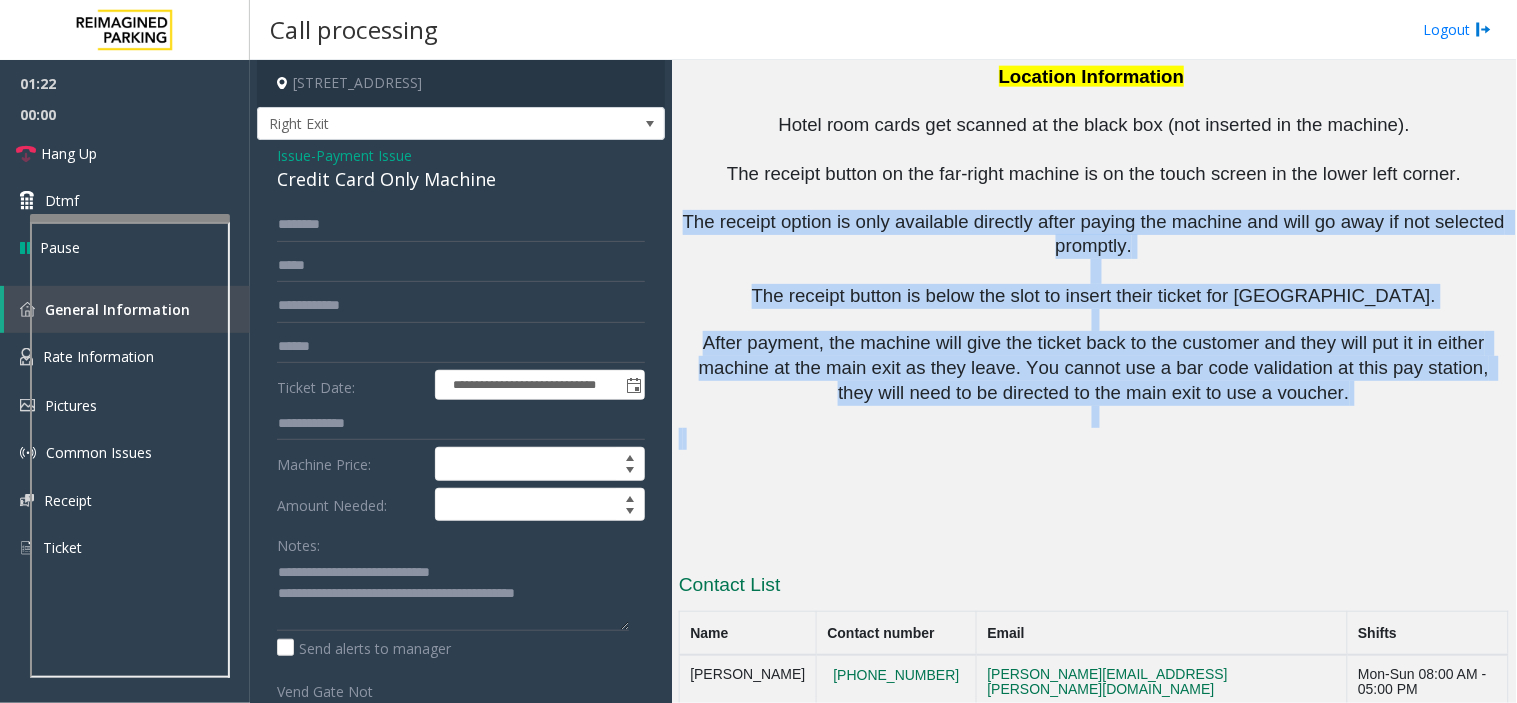 drag, startPoint x: 1357, startPoint y: 338, endPoint x: 740, endPoint y: 133, distance: 650.1646 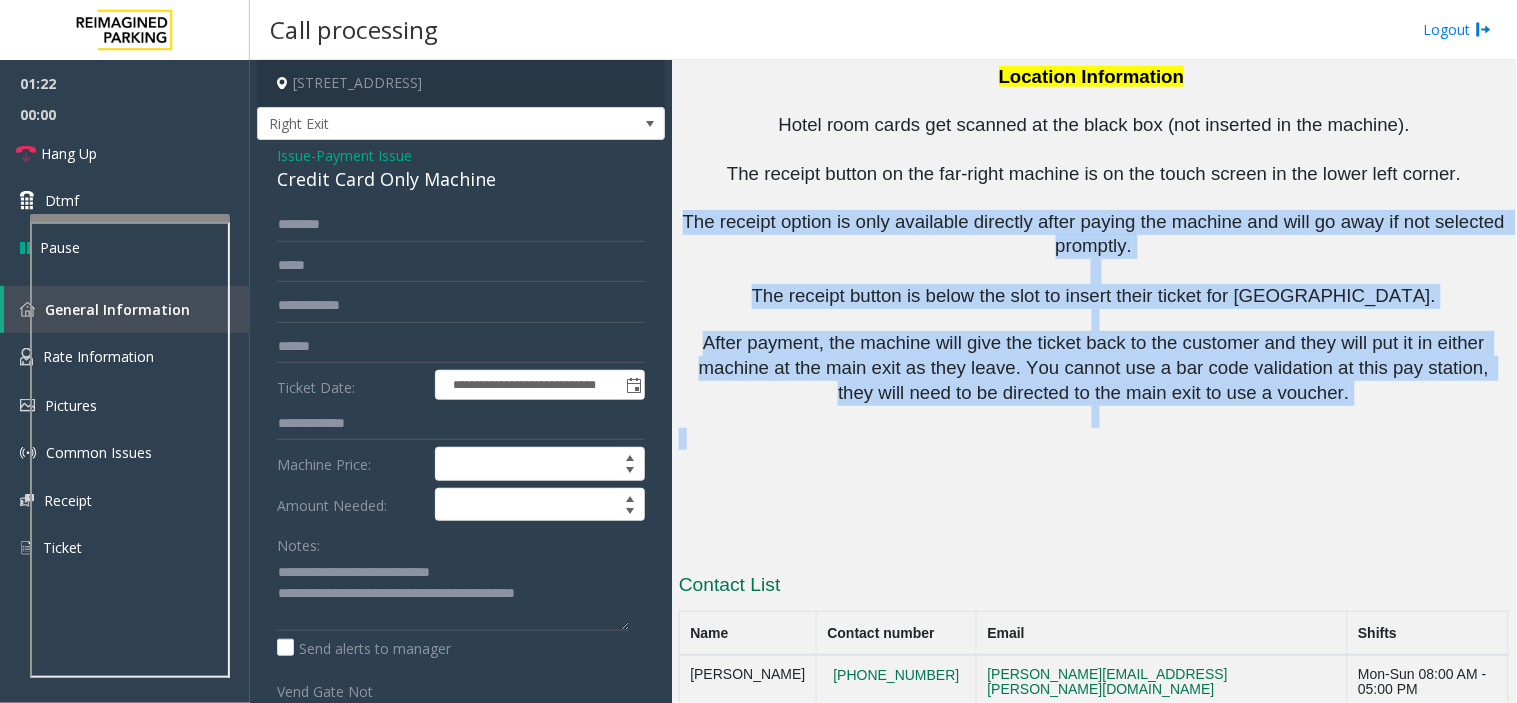 click on "IF A CUSTOMER IS FROM THE CHATTANOOGAN AND HOTEL THEIR ROOM KEY HAS BEEN TURNED OFF, LET THEM OUT! You can call the  main office  during building hours to speak to someone or afterhours and leave a message.     423-265-3218     PARCS SOLAR WINDS USERNAME PASSWORD PARIS EQUIPMENT CARD INSERTION Amano           2 transient exits (1 CC only & 1 on far right is cash/CC).   POF accepts cash and CC. Insert the card fully with stripes down and to the right. Remove quickly. MANDATORY FIELDS VALIDATIONS APPROVED VALIDATION LIST TICKET MONTHLY CARDS/TENANTS GARAGE LAYOUT LOCATION TIME   To use a barcode validation, they must insert their parking ticket first and then scan the validation under the red light in the alcove in the lower left corner.   Validation can only be used at the exit gates, not on the POF.   There is an arrow printed on the ticket that  says,  “insert this way ”.   The arrow is located to the right of the QR code.  QR code should face up. CLICK HERE FOR IMAGES OF THE MONTHLY PASS" 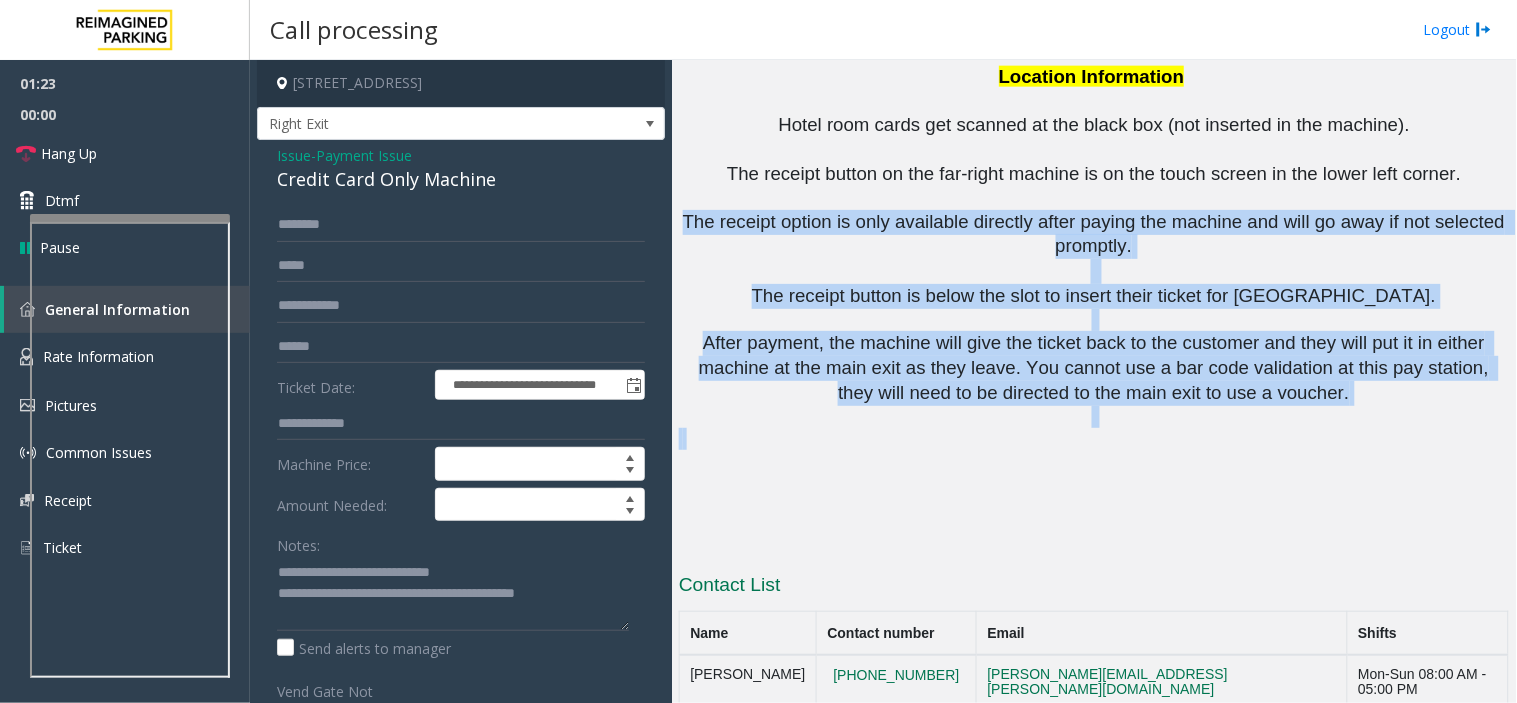 click on "The receipt option is only available directly after paying the machine and will go away if not selected promptly." 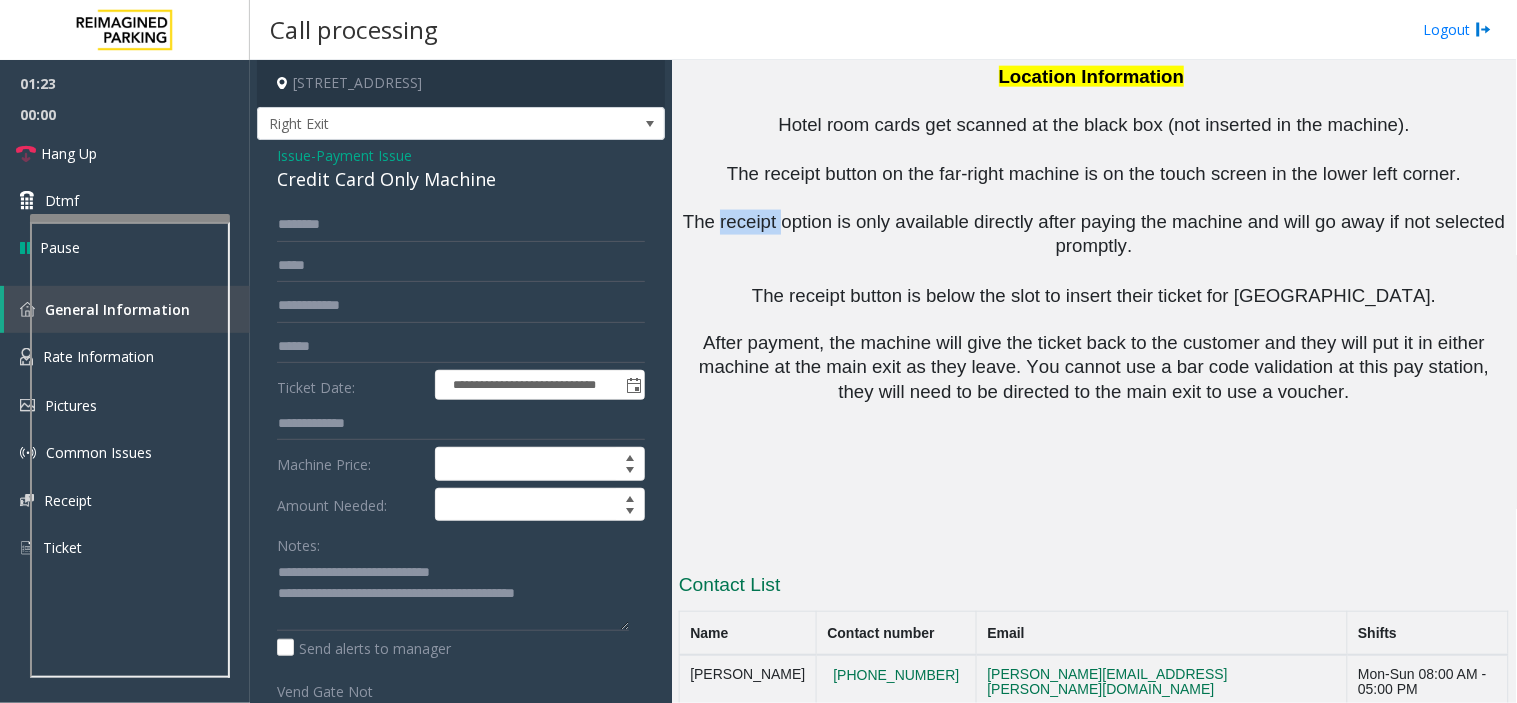 click on "The receipt option is only available directly after paying the machine and will go away if not selected promptly." 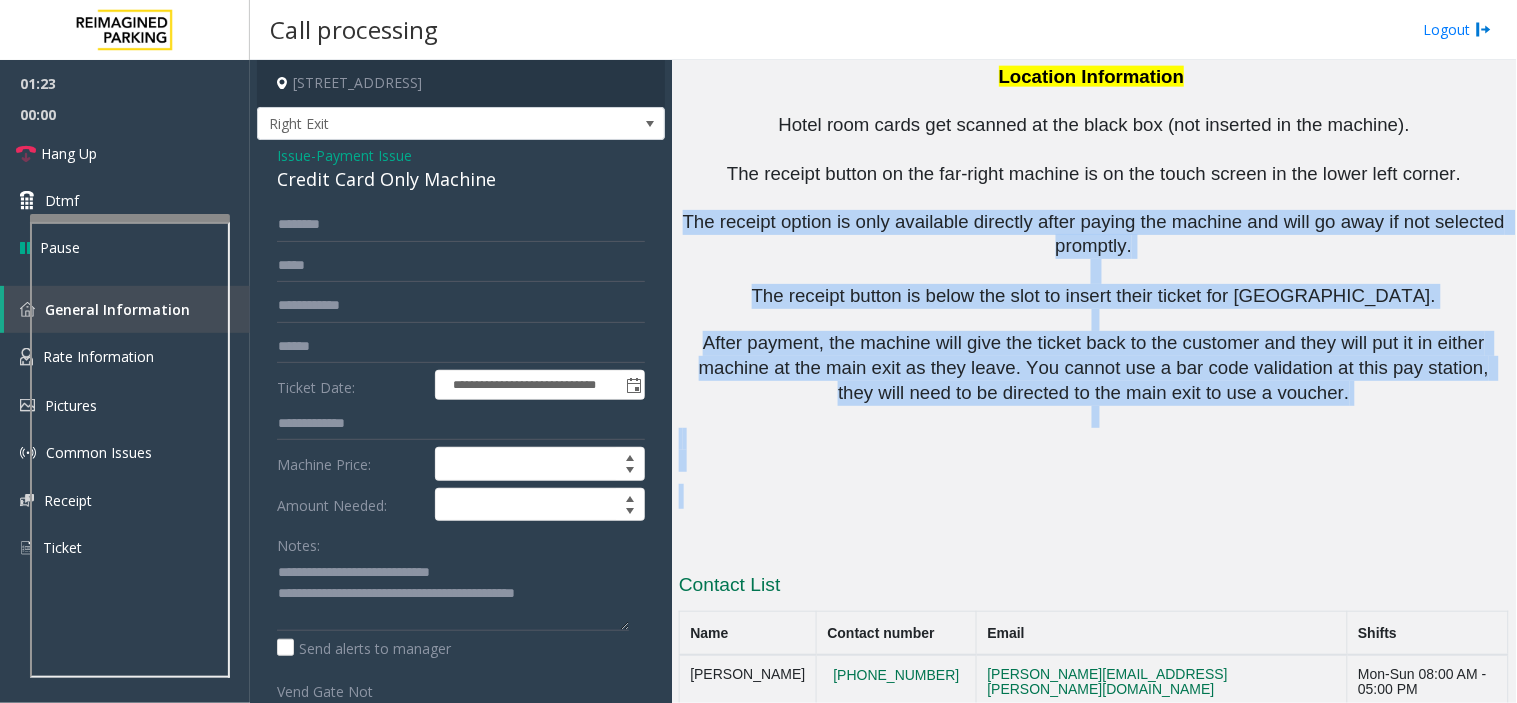 drag, startPoint x: 740, startPoint y: 133, endPoint x: 1181, endPoint y: 388, distance: 509.41733 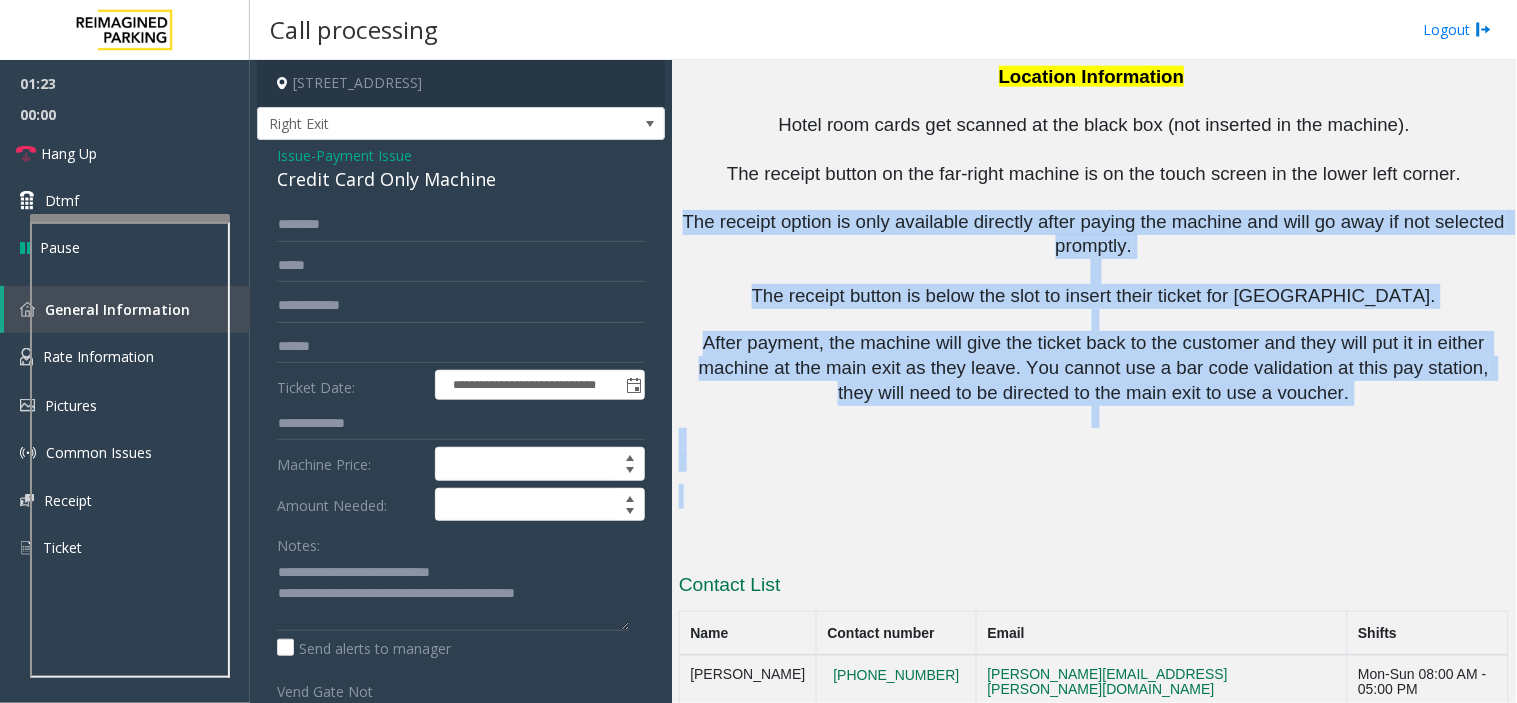 click on "IF A CUSTOMER IS FROM THE CHATTANOOGAN AND HOTEL THEIR ROOM KEY HAS BEEN TURNED OFF, LET THEM OUT! You can call the  main office  during building hours to speak to someone or afterhours and leave a message.     423-265-3218     PARCS SOLAR WINDS USERNAME PASSWORD PARIS EQUIPMENT CARD INSERTION Amano           2 transient exits (1 CC only & 1 on far right is cash/CC).   POF accepts cash and CC. Insert the card fully with stripes down and to the right. Remove quickly. MANDATORY FIELDS VALIDATIONS APPROVED VALIDATION LIST TICKET MONTHLY CARDS/TENANTS GARAGE LAYOUT LOCATION TIME   To use a barcode validation, they must insert their parking ticket first and then scan the validation under the red light in the alcove in the lower left corner.   Validation can only be used at the exit gates, not on the POF.   There is an arrow printed on the ticket that  says,  “insert this way ”.   The arrow is located to the right of the QR code.  QR code should face up. CLICK HERE FOR IMAGES OF THE MONTHLY PASS" 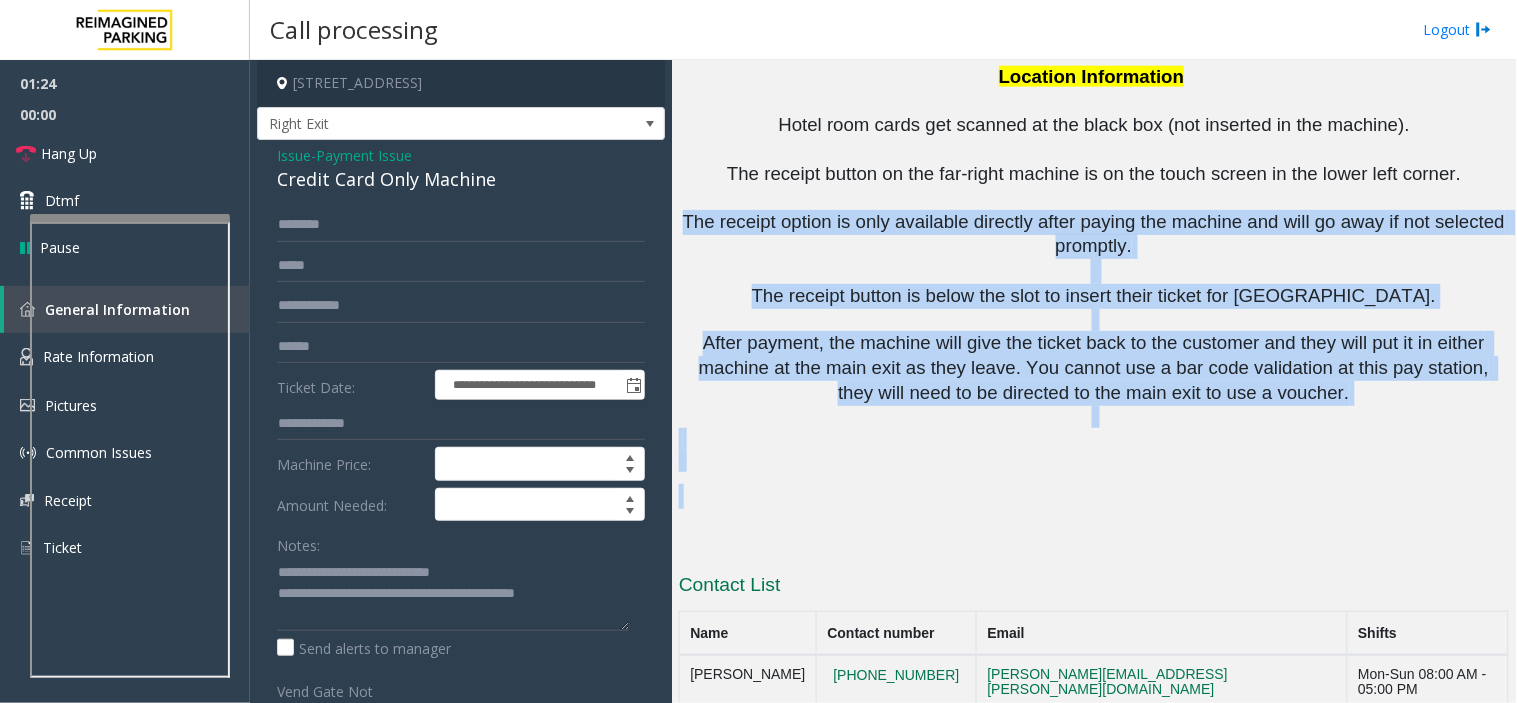 click on "IF A CUSTOMER IS FROM THE CHATTANOOGAN AND HOTEL THEIR ROOM KEY HAS BEEN TURNED OFF, LET THEM OUT! You can call the  main office  during building hours to speak to someone or afterhours and leave a message.     423-265-3218     PARCS SOLAR WINDS USERNAME PASSWORD PARIS EQUIPMENT CARD INSERTION Amano           2 transient exits (1 CC only & 1 on far right is cash/CC).   POF accepts cash and CC. Insert the card fully with stripes down and to the right. Remove quickly. MANDATORY FIELDS VALIDATIONS APPROVED VALIDATION LIST TICKET MONTHLY CARDS/TENANTS GARAGE LAYOUT LOCATION TIME   To use a barcode validation, they must insert their parking ticket first and then scan the validation under the red light in the alcove in the lower left corner.   Validation can only be used at the exit gates, not on the POF.   There is an arrow printed on the ticket that  says,  “insert this way ”.   The arrow is located to the right of the QR code.  QR code should face up. CLICK HERE FOR IMAGES OF THE MONTHLY PASS" 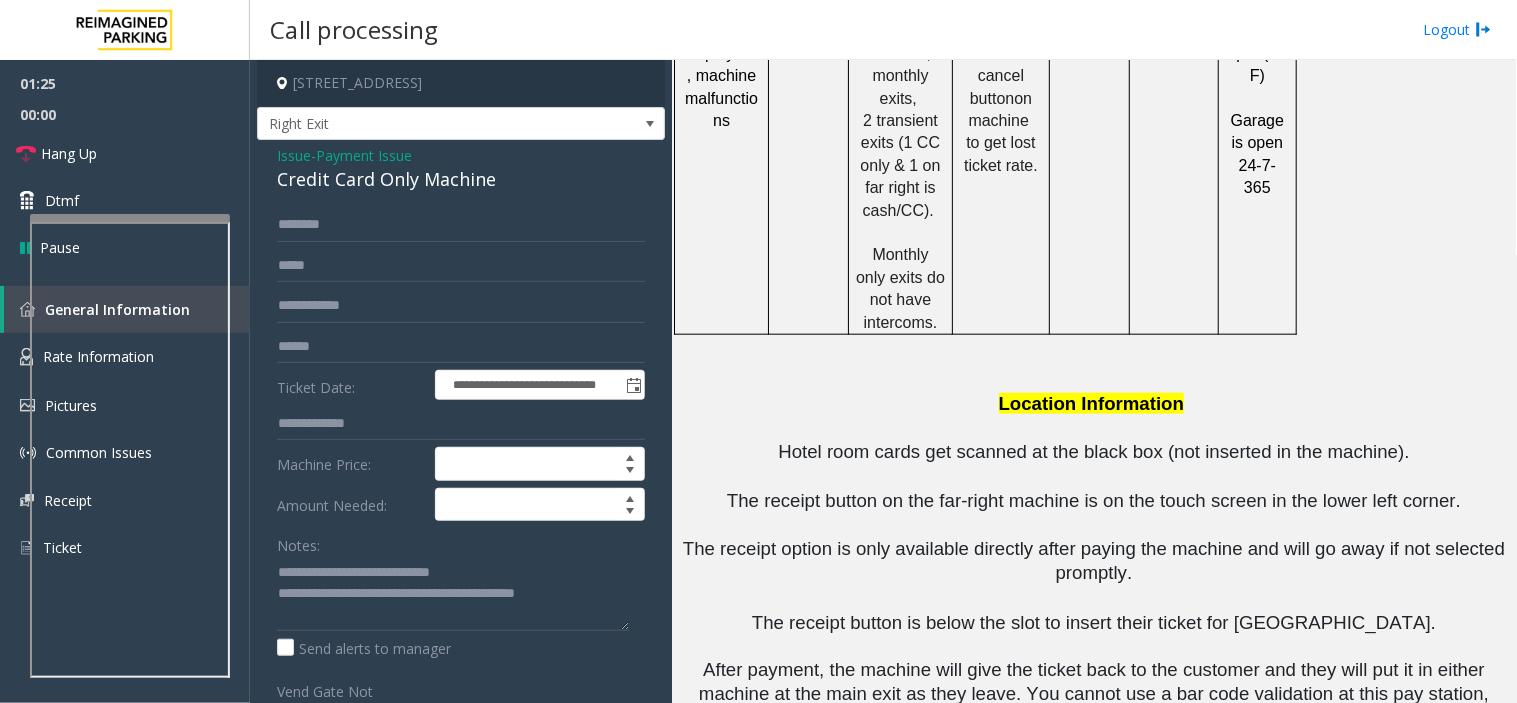 scroll, scrollTop: 2296, scrollLeft: 0, axis: vertical 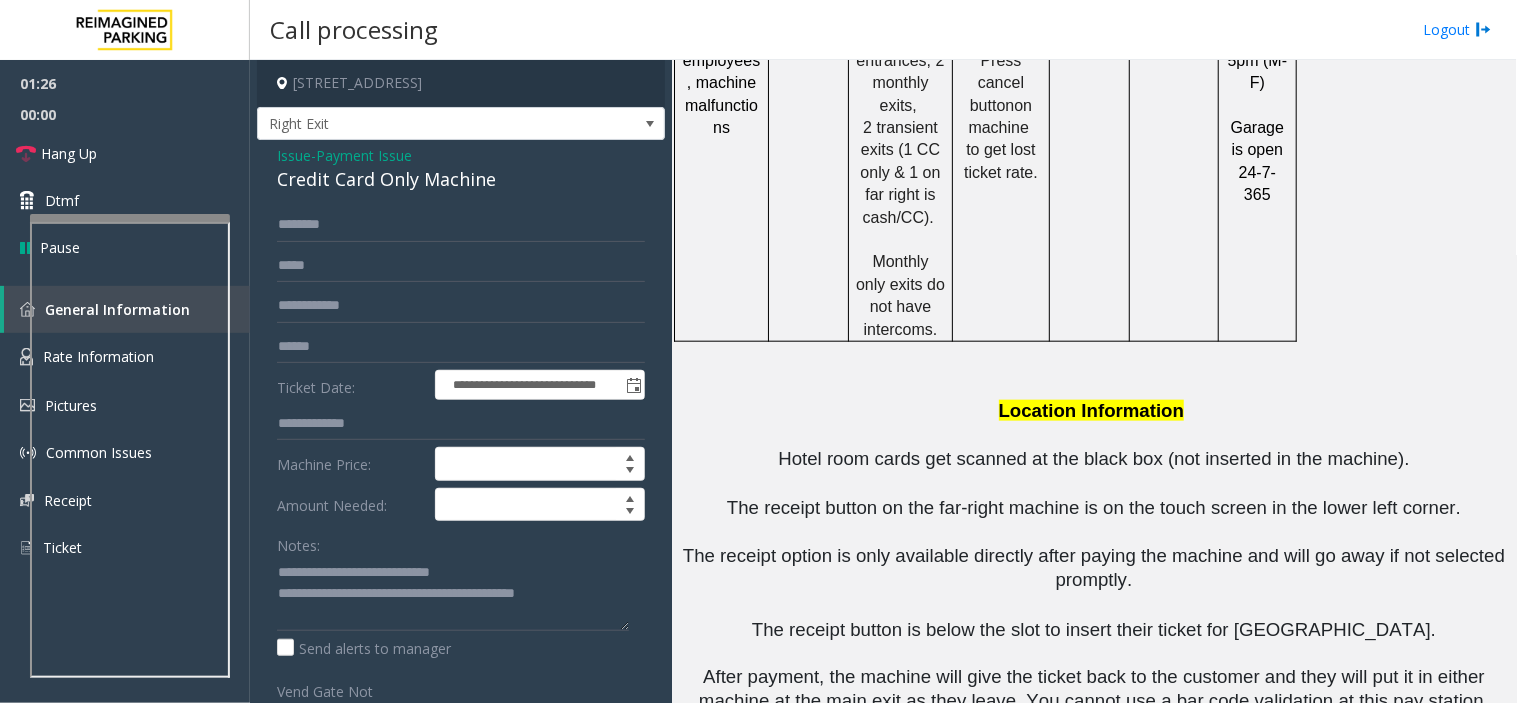 click on "Hotel room cards get scanned at the black box (not inserted in the machine)." 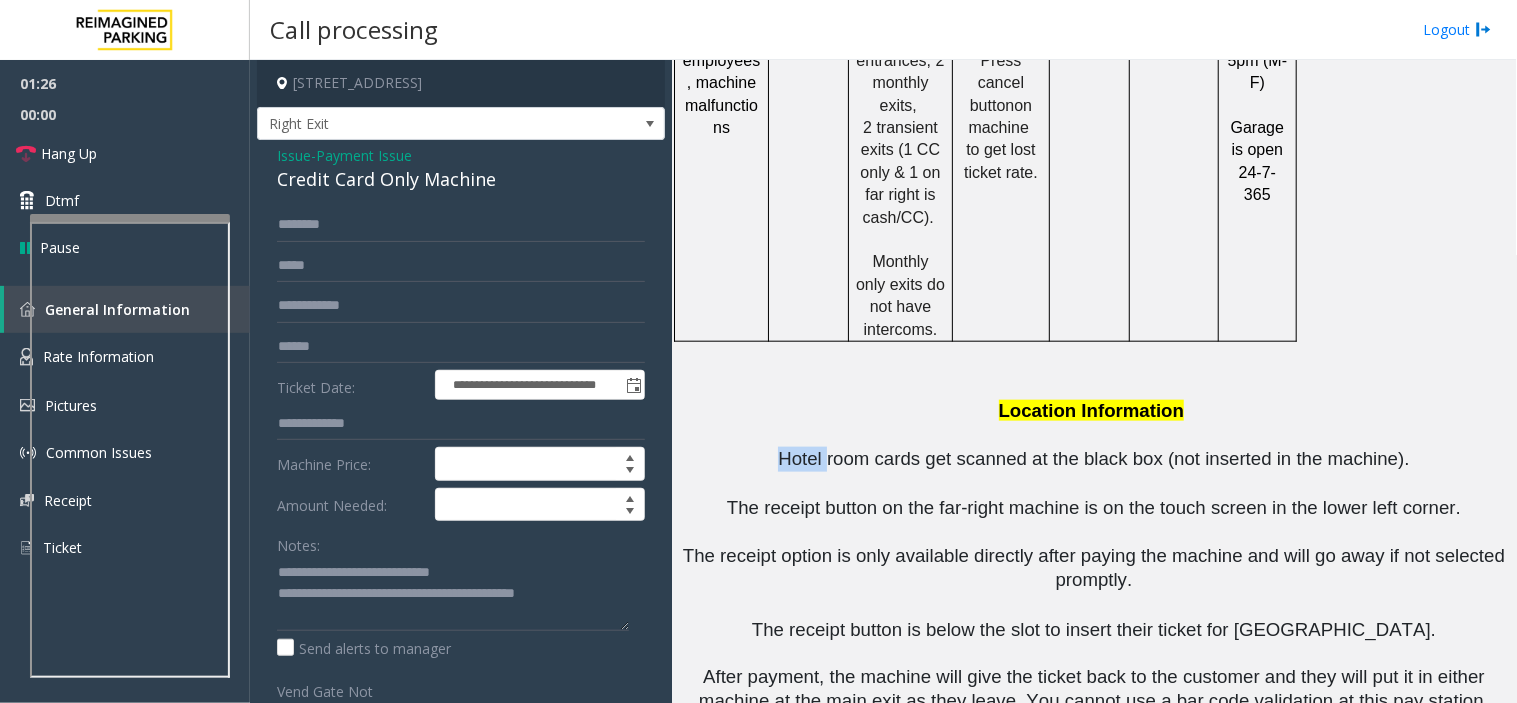click on "Hotel room cards get scanned at the black box (not inserted in the machine)." 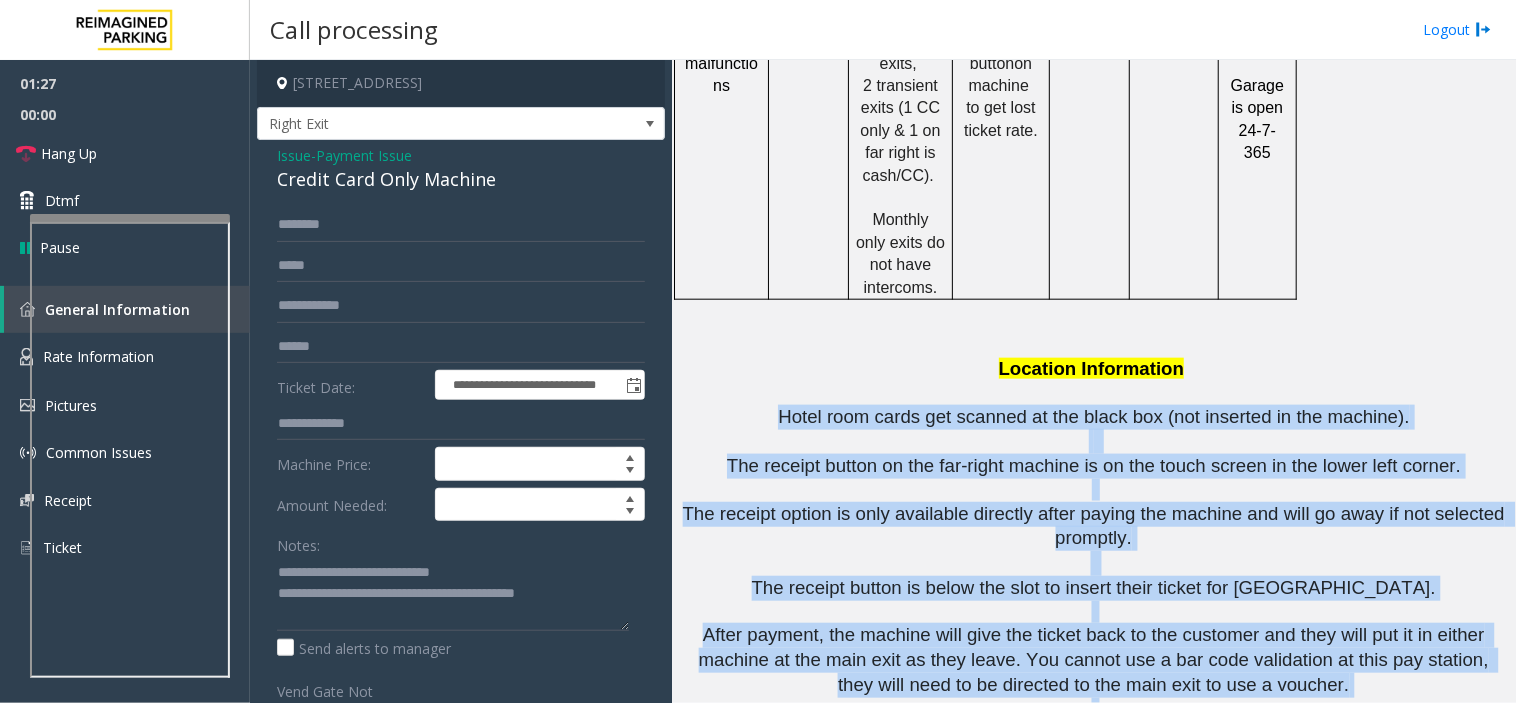 drag, startPoint x: 804, startPoint y: 356, endPoint x: 1207, endPoint y: 683, distance: 518.97784 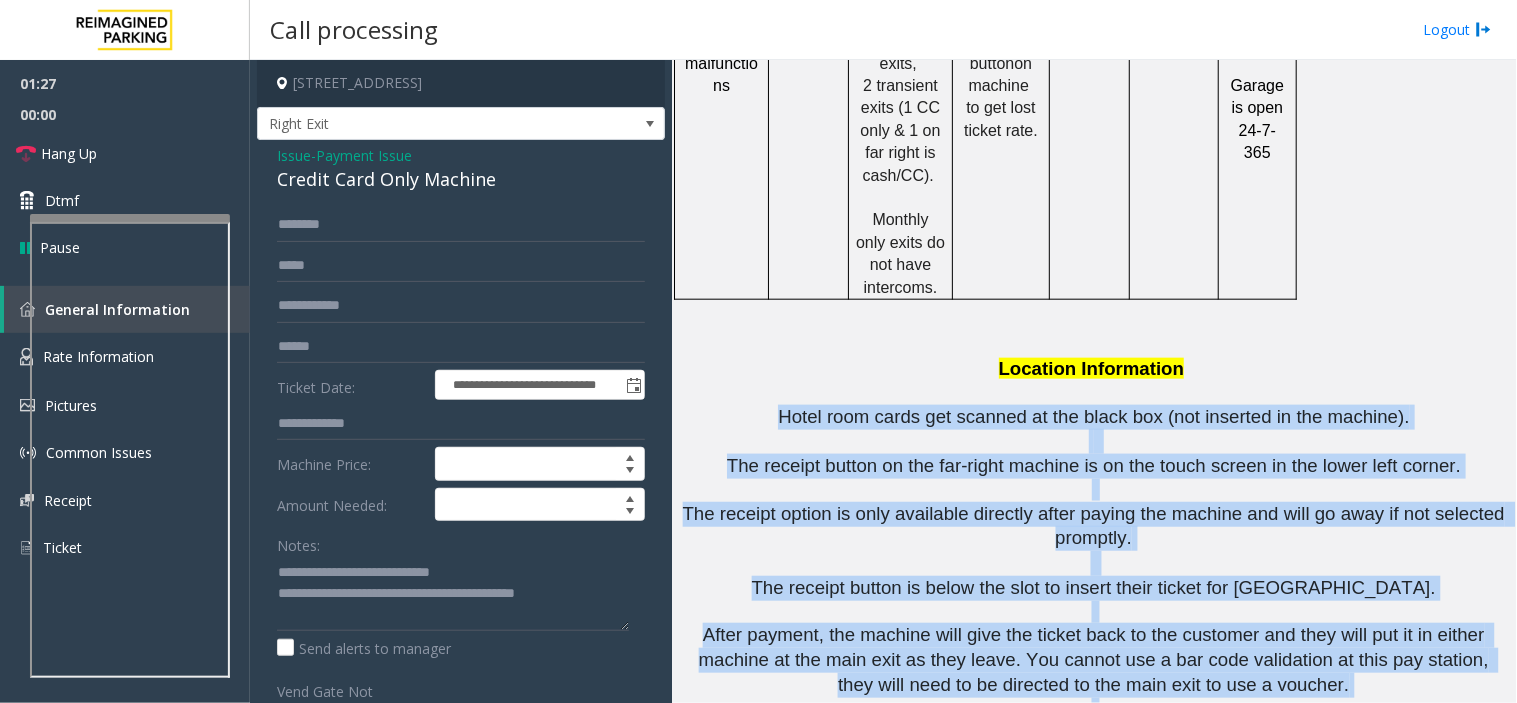 click on "IF A CUSTOMER IS FROM THE CHATTANOOGAN AND HOTEL THEIR ROOM KEY HAS BEEN TURNED OFF, LET THEM OUT! You can call the  main office  during building hours to speak to someone or afterhours and leave a message.     423-265-3218     PARCS SOLAR WINDS USERNAME PASSWORD PARIS EQUIPMENT CARD INSERTION Amano           2 transient exits (1 CC only & 1 on far right is cash/CC).   POF accepts cash and CC. Insert the card fully with stripes down and to the right. Remove quickly. MANDATORY FIELDS VALIDATIONS APPROVED VALIDATION LIST TICKET MONTHLY CARDS/TENANTS GARAGE LAYOUT LOCATION TIME   To use a barcode validation, they must insert their parking ticket first and then scan the validation under the red light in the alcove in the lower left corner.   Validation can only be used at the exit gates, not on the POF.   There is an arrow printed on the ticket that  says,  “insert this way ”.   The arrow is located to the right of the QR code.  QR code should face up. CLICK HERE FOR IMAGES OF THE MONTHLY PASS" 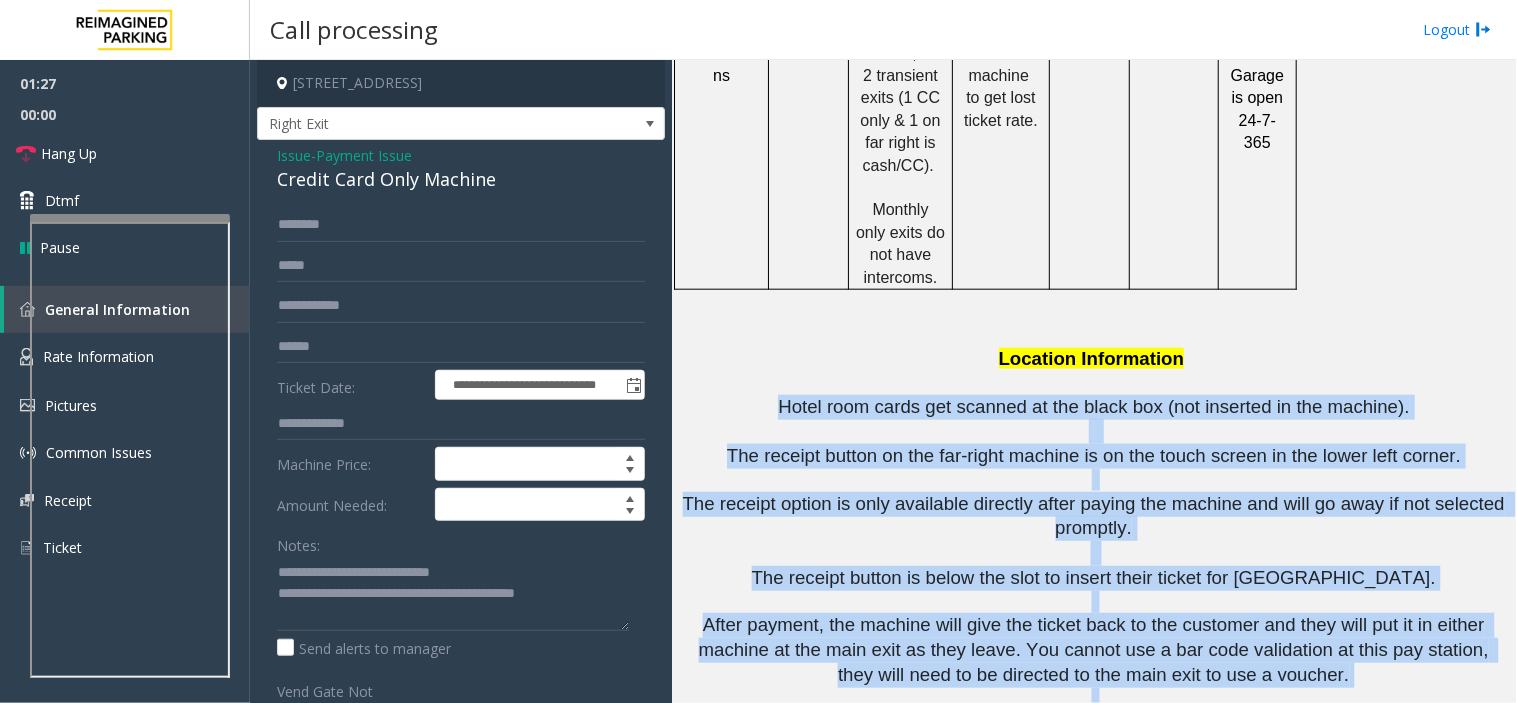 click 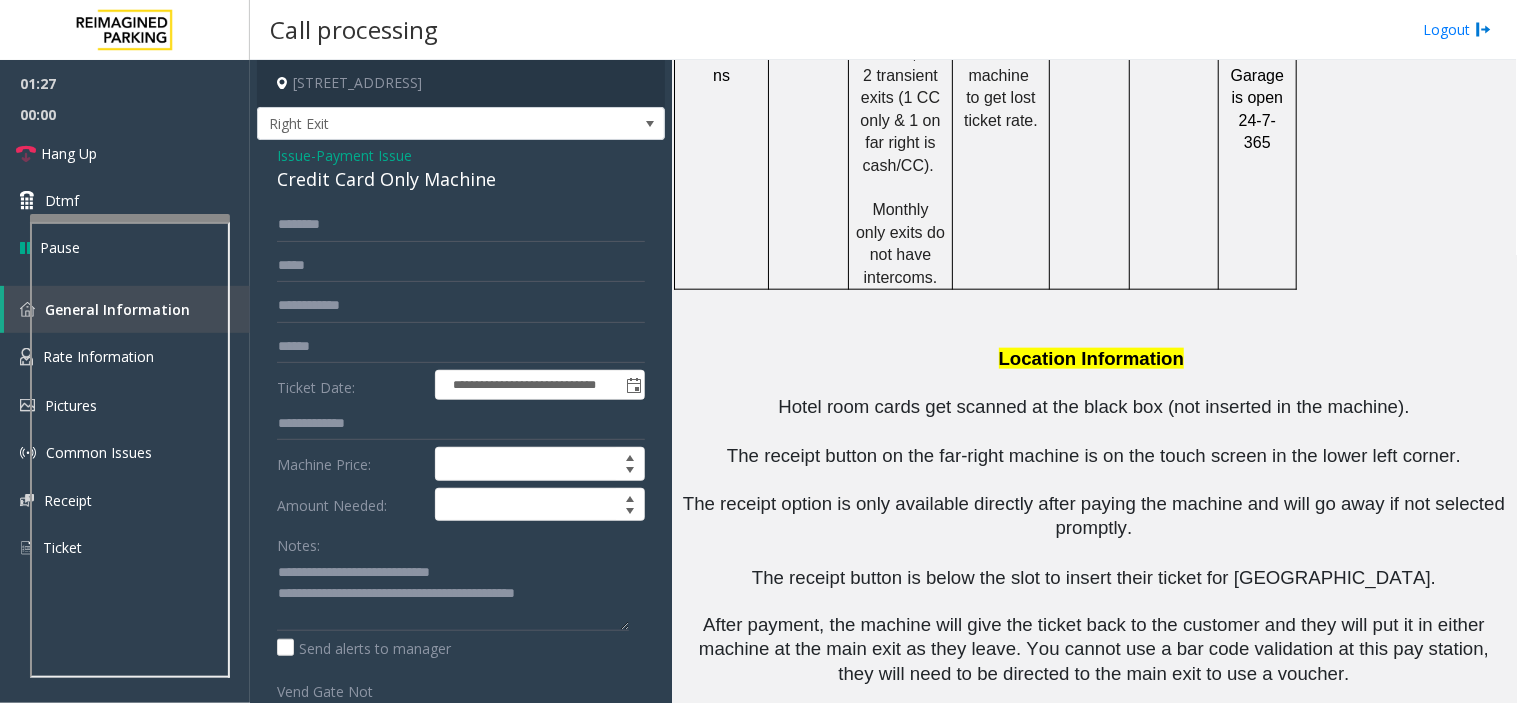 click 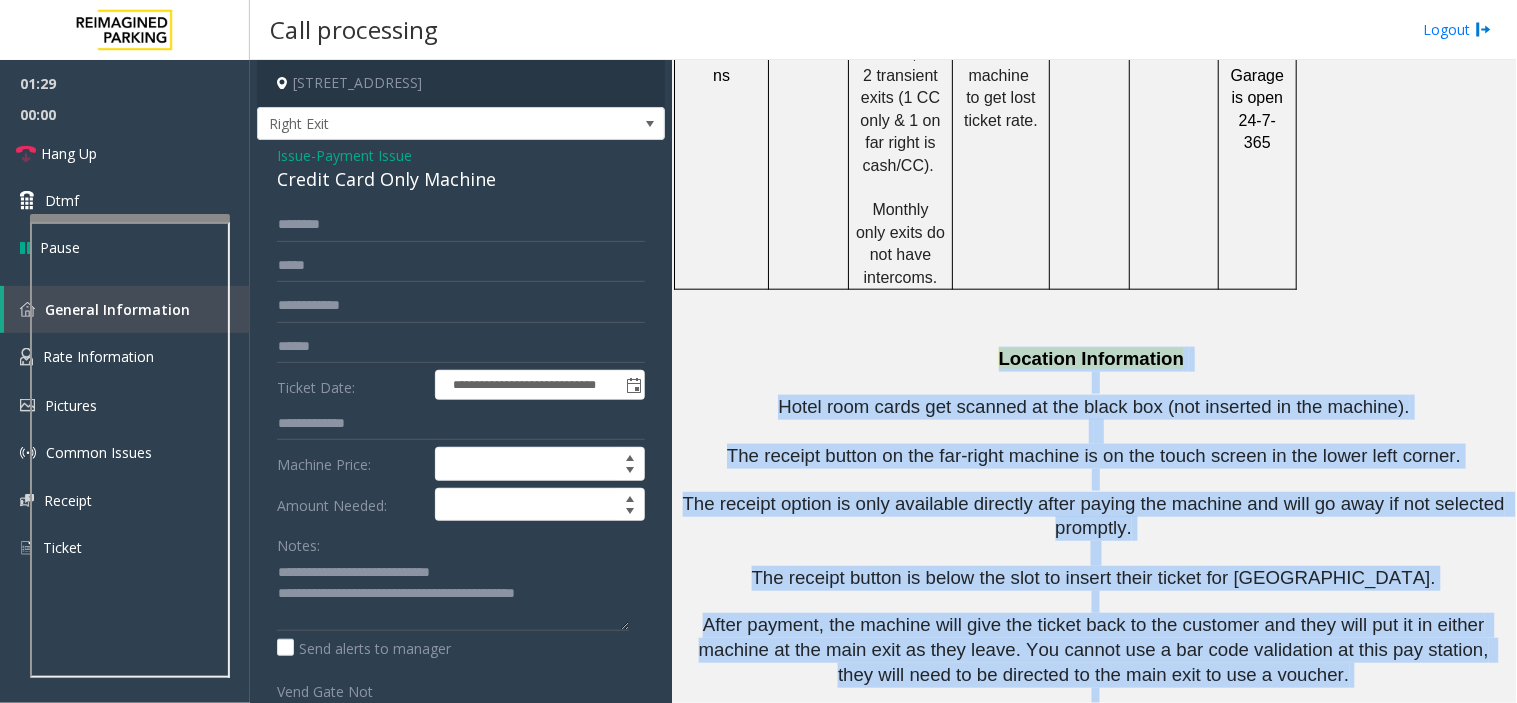 drag, startPoint x: 1207, startPoint y: 683, endPoint x: 1023, endPoint y: 268, distance: 453.96146 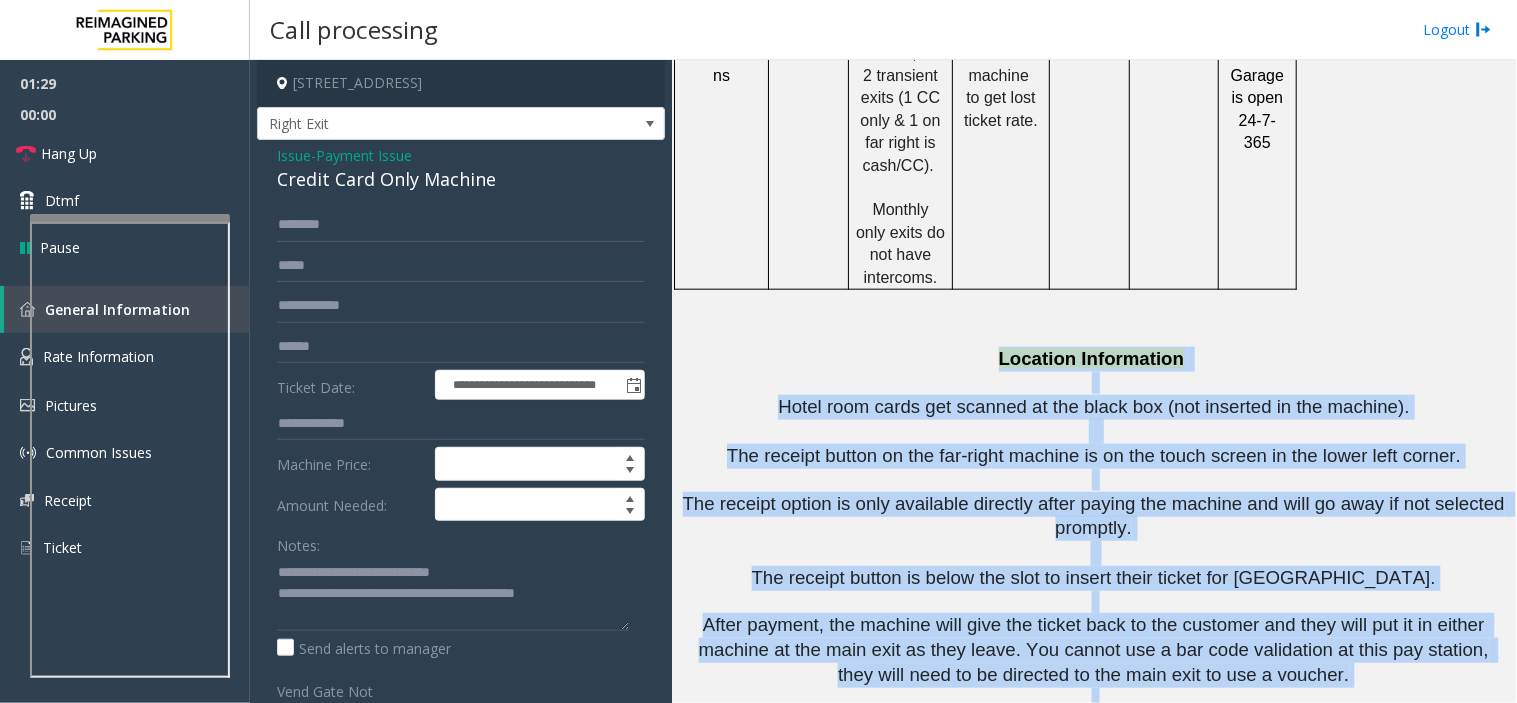 click on "IF A CUSTOMER IS FROM THE CHATTANOOGAN AND HOTEL THEIR ROOM KEY HAS BEEN TURNED OFF, LET THEM OUT! You can call the  main office  during building hours to speak to someone or afterhours and leave a message.     423-265-3218     PARCS SOLAR WINDS USERNAME PASSWORD PARIS EQUIPMENT CARD INSERTION Amano           2 transient exits (1 CC only & 1 on far right is cash/CC).   POF accepts cash and CC. Insert the card fully with stripes down and to the right. Remove quickly. MANDATORY FIELDS VALIDATIONS APPROVED VALIDATION LIST TICKET MONTHLY CARDS/TENANTS GARAGE LAYOUT LOCATION TIME   To use a barcode validation, they must insert their parking ticket first and then scan the validation under the red light in the alcove in the lower left corner.   Validation can only be used at the exit gates, not on the POF.   There is an arrow printed on the ticket that  says,  “insert this way ”.   The arrow is located to the right of the QR code.  QR code should face up. CLICK HERE FOR IMAGES OF THE MONTHLY PASS" 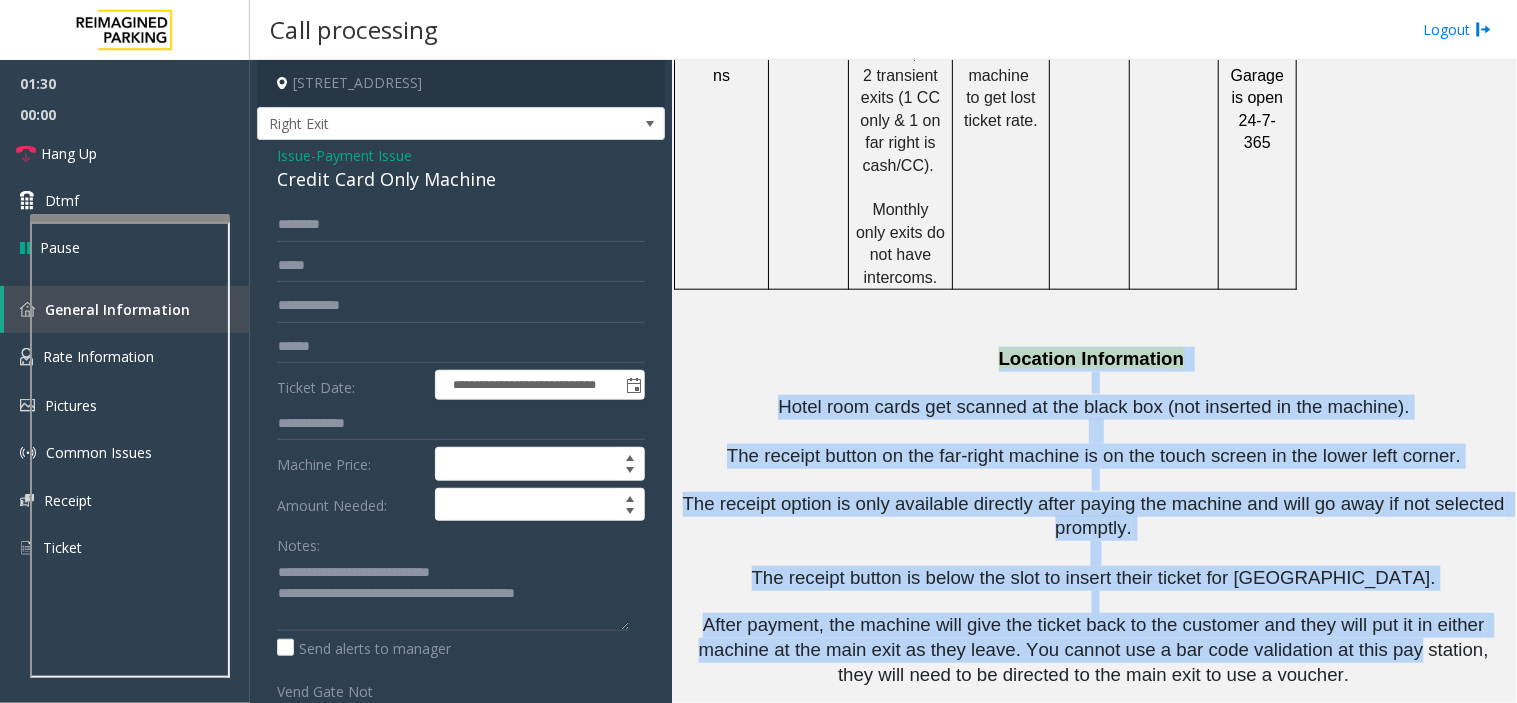 drag, startPoint x: 1023, startPoint y: 268, endPoint x: 1252, endPoint y: 565, distance: 375.03333 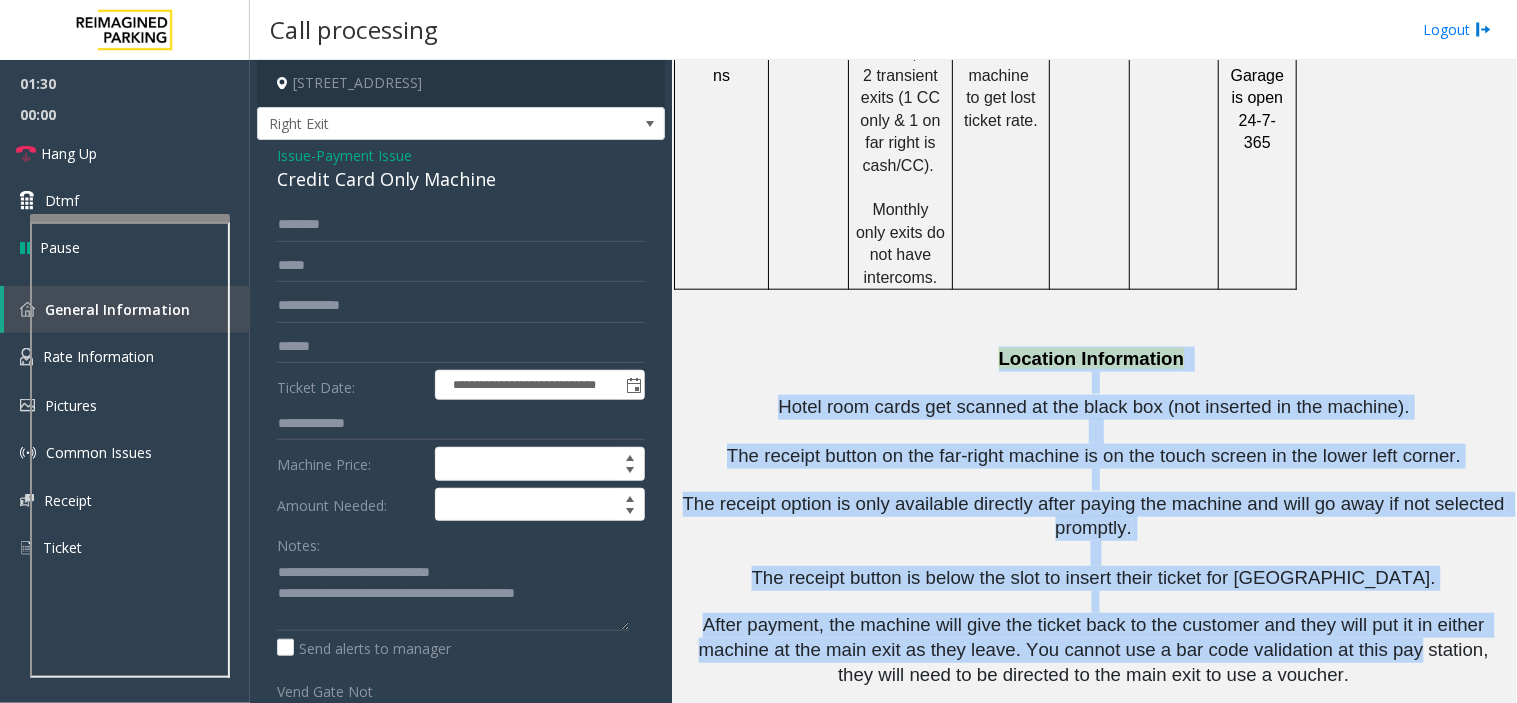 click on "IF A CUSTOMER IS FROM THE CHATTANOOGAN AND HOTEL THEIR ROOM KEY HAS BEEN TURNED OFF, LET THEM OUT! You can call the  main office  during building hours to speak to someone or afterhours and leave a message.     423-265-3218     PARCS SOLAR WINDS USERNAME PASSWORD PARIS EQUIPMENT CARD INSERTION Amano           2 transient exits (1 CC only & 1 on far right is cash/CC).   POF accepts cash and CC. Insert the card fully with stripes down and to the right. Remove quickly. MANDATORY FIELDS VALIDATIONS APPROVED VALIDATION LIST TICKET MONTHLY CARDS/TENANTS GARAGE LAYOUT LOCATION TIME   To use a barcode validation, they must insert their parking ticket first and then scan the validation under the red light in the alcove in the lower left corner.   Validation can only be used at the exit gates, not on the POF.   There is an arrow printed on the ticket that  says,  “insert this way ”.   The arrow is located to the right of the QR code.  QR code should face up. CLICK HERE FOR IMAGES OF THE MONTHLY PASS" 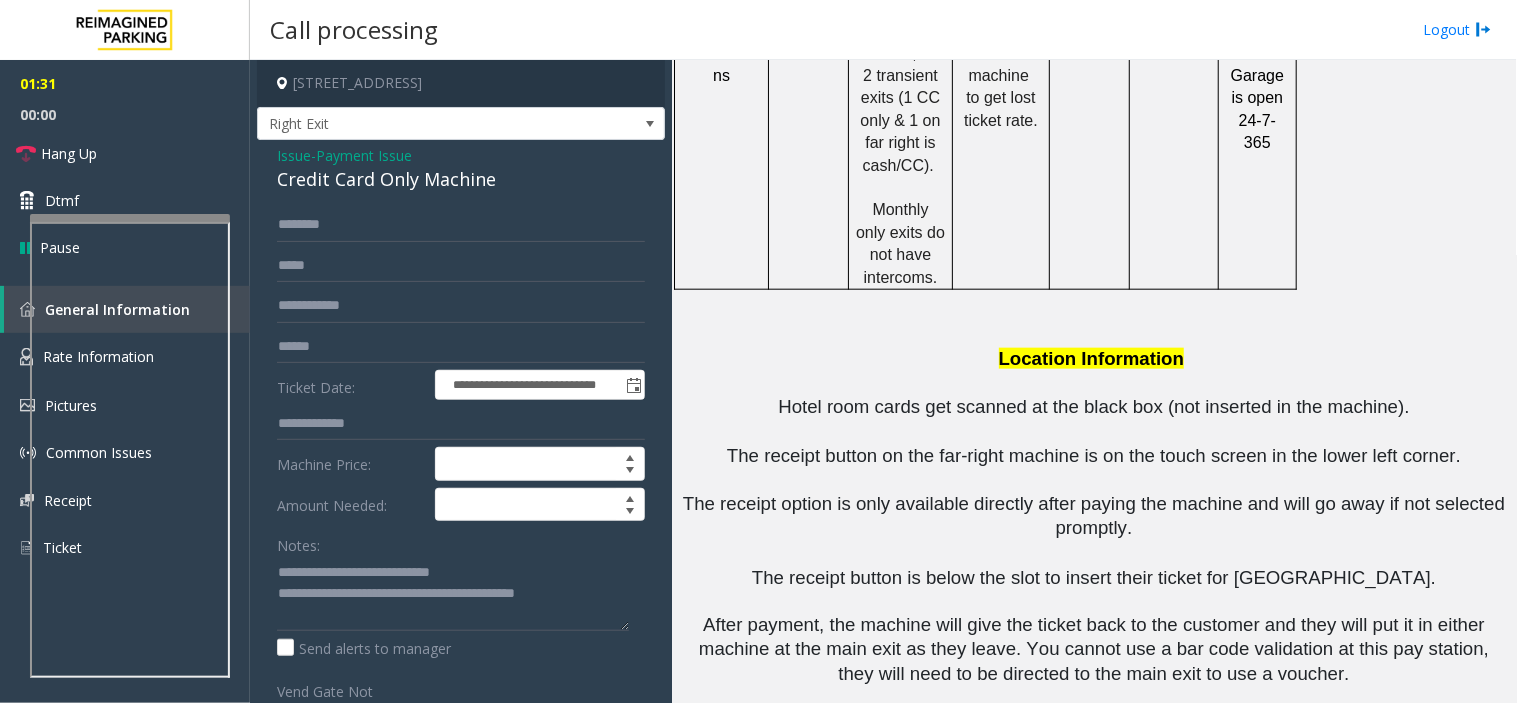 click on "After payment, the machine will give the ticket back to the customer and they will put it in either machine at the main exit as they leave. You cannot use a bar code validation at this pay station, they will need to be directed to the main exit to use a voucher." 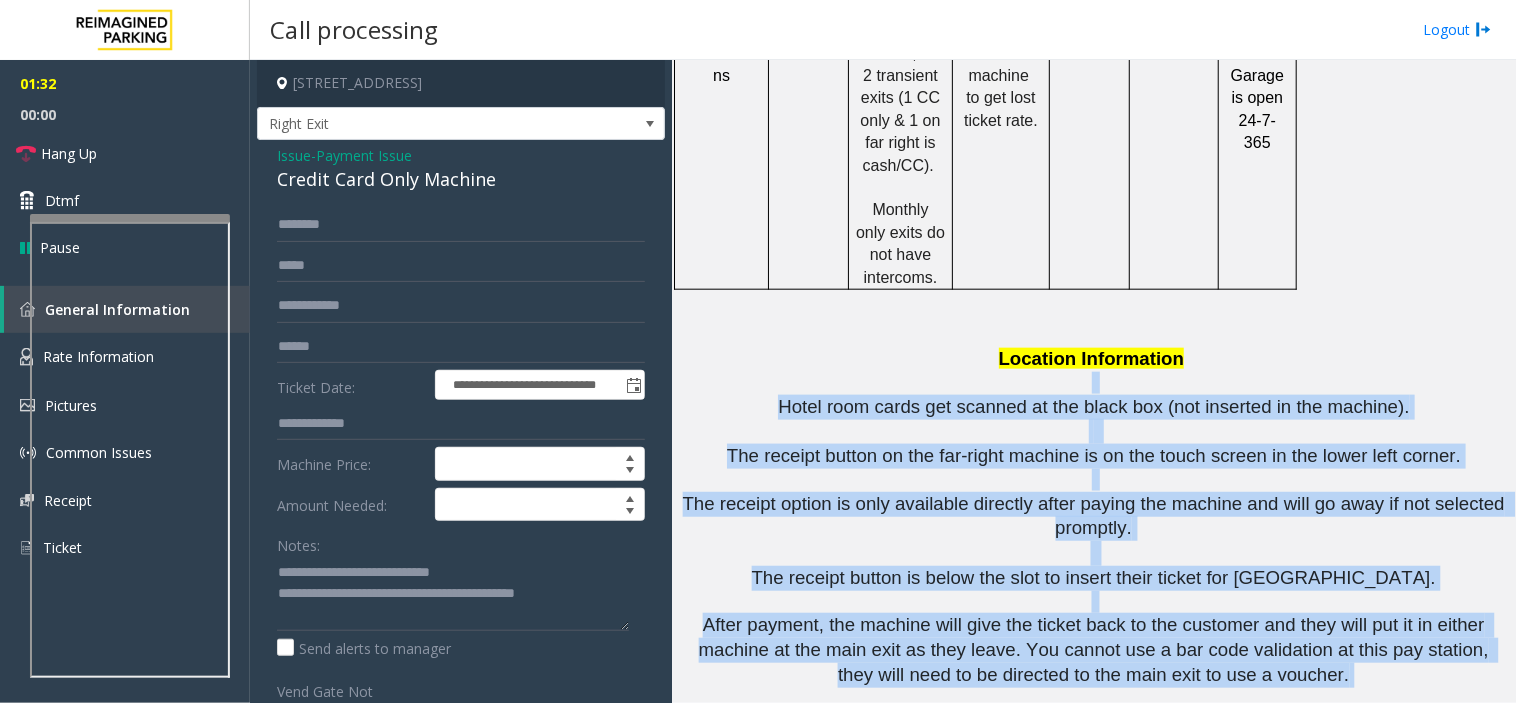 drag, startPoint x: 1248, startPoint y: 586, endPoint x: 767, endPoint y: 295, distance: 562.17615 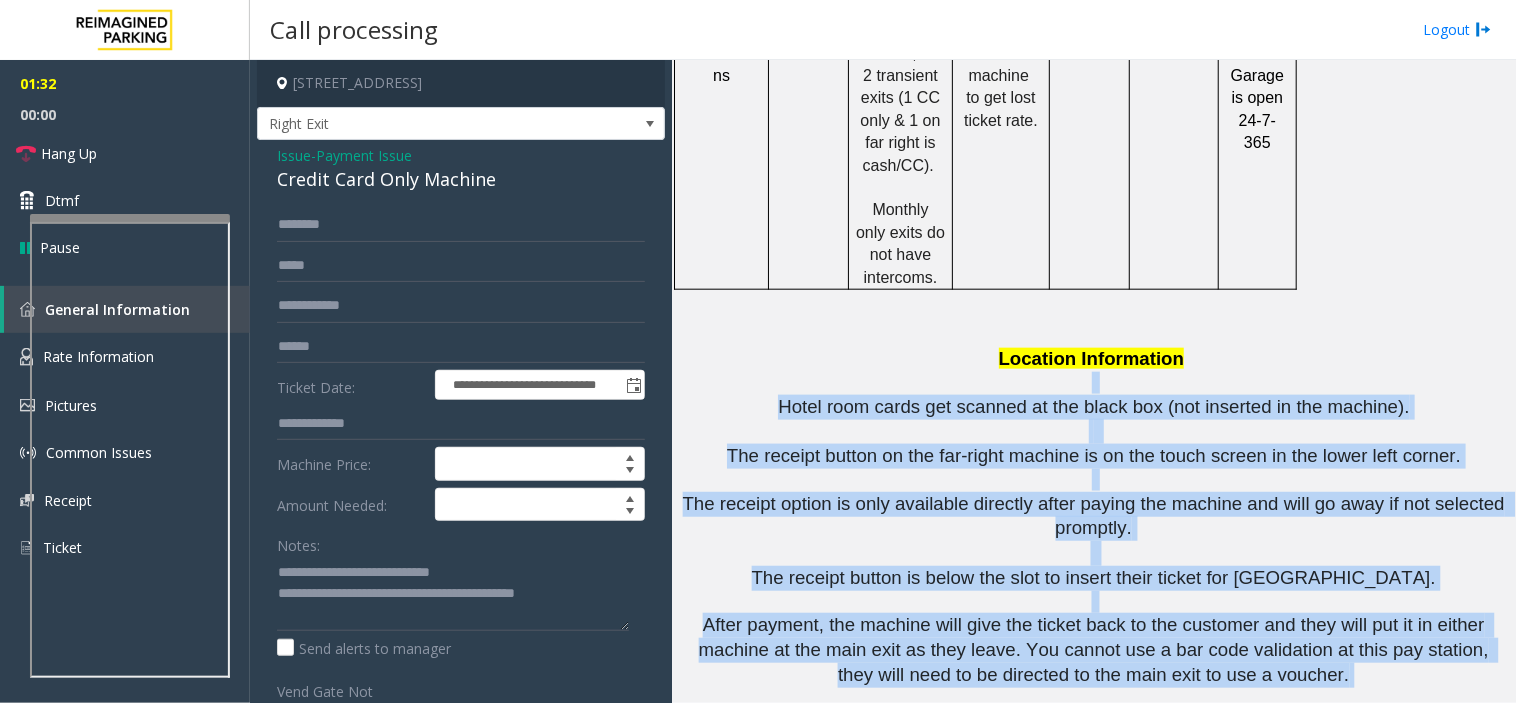 click on "IF A CUSTOMER IS FROM THE CHATTANOOGAN AND HOTEL THEIR ROOM KEY HAS BEEN TURNED OFF, LET THEM OUT! You can call the  main office  during building hours to speak to someone or afterhours and leave a message.     423-265-3218     PARCS SOLAR WINDS USERNAME PASSWORD PARIS EQUIPMENT CARD INSERTION Amano           2 transient exits (1 CC only & 1 on far right is cash/CC).   POF accepts cash and CC. Insert the card fully with stripes down and to the right. Remove quickly. MANDATORY FIELDS VALIDATIONS APPROVED VALIDATION LIST TICKET MONTHLY CARDS/TENANTS GARAGE LAYOUT LOCATION TIME   To use a barcode validation, they must insert their parking ticket first and then scan the validation under the red light in the alcove in the lower left corner.   Validation can only be used at the exit gates, not on the POF.   There is an arrow printed on the ticket that  says,  “insert this way ”.   The arrow is located to the right of the QR code.  QR code should face up. CLICK HERE FOR IMAGES OF THE MONTHLY PASS" 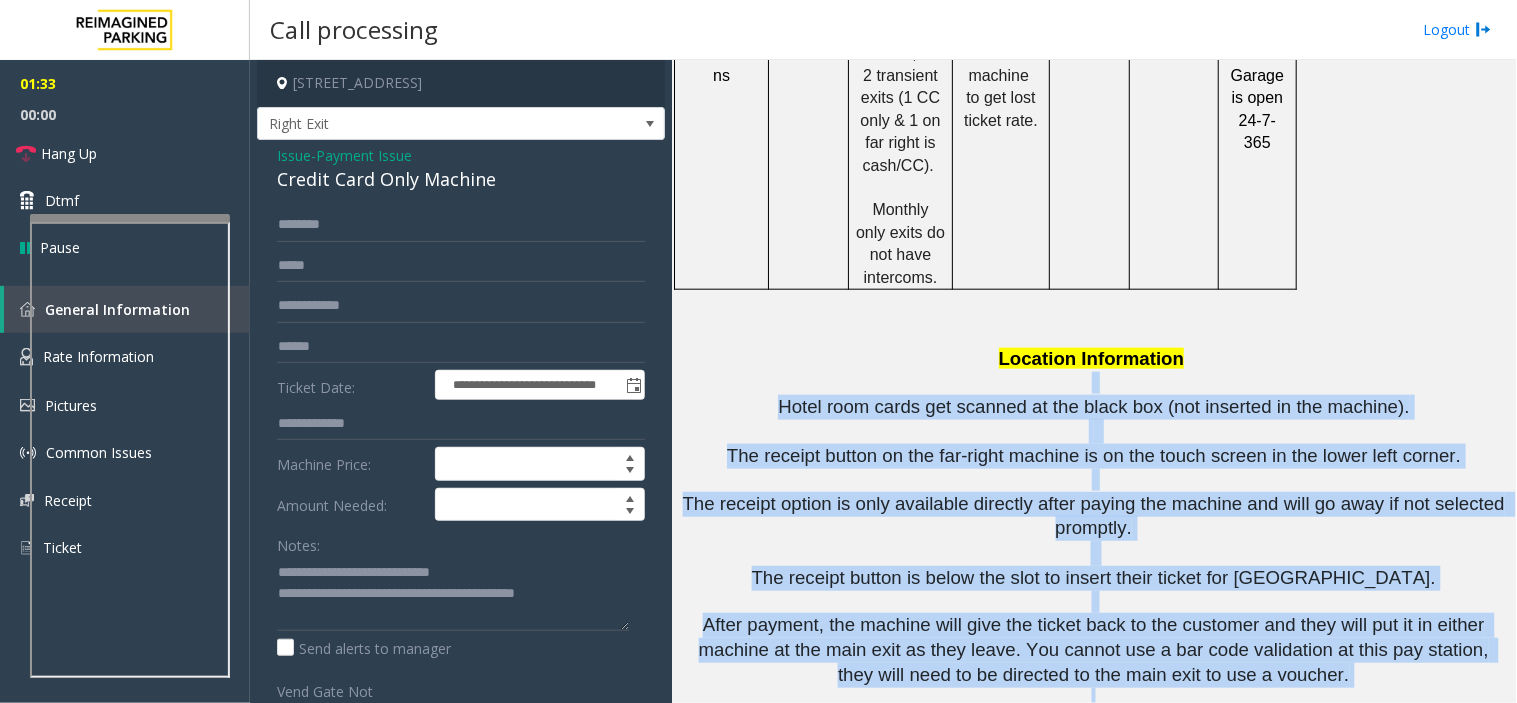 drag, startPoint x: 767, startPoint y: 295, endPoint x: 1253, endPoint y: 598, distance: 572.7172 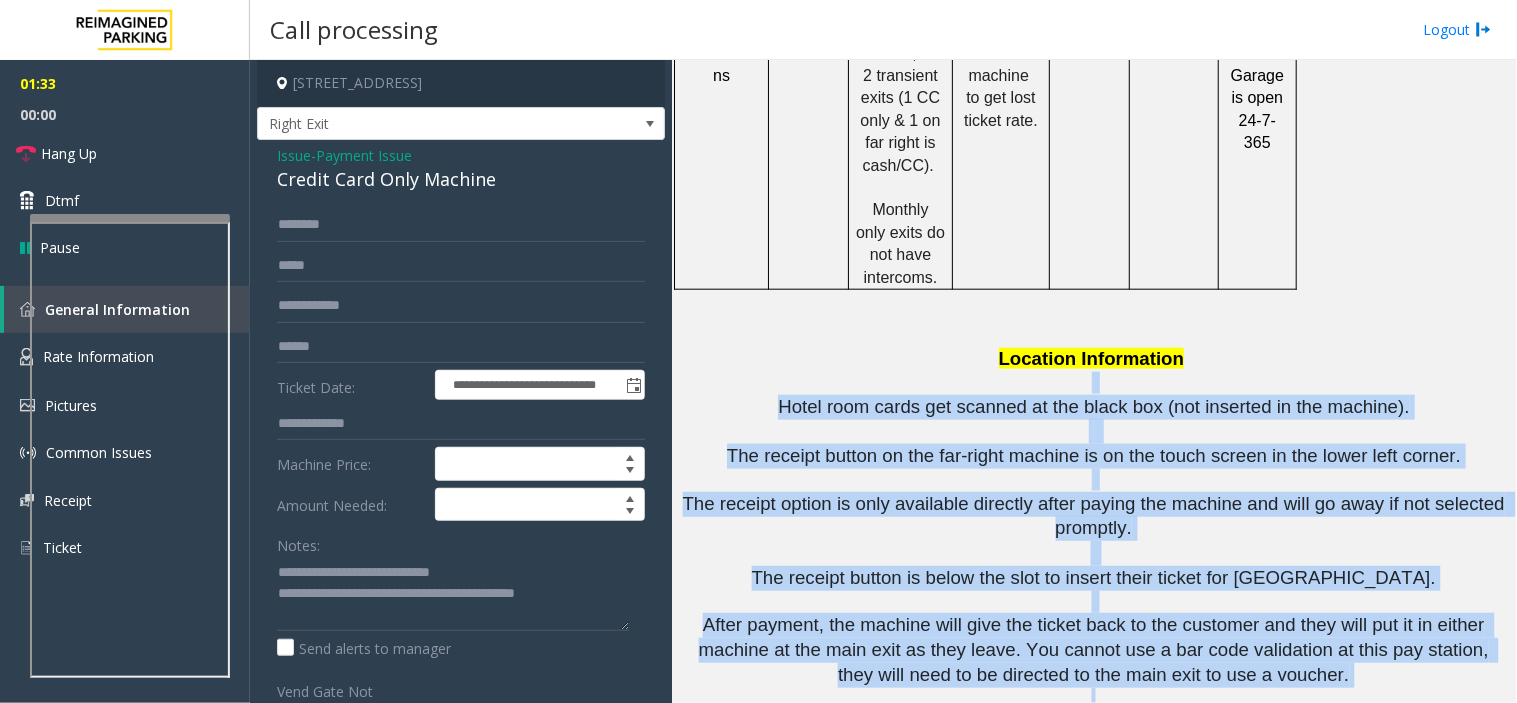 click on "IF A CUSTOMER IS FROM THE CHATTANOOGAN AND HOTEL THEIR ROOM KEY HAS BEEN TURNED OFF, LET THEM OUT! You can call the  main office  during building hours to speak to someone or afterhours and leave a message.     423-265-3218     PARCS SOLAR WINDS USERNAME PASSWORD PARIS EQUIPMENT CARD INSERTION Amano           2 transient exits (1 CC only & 1 on far right is cash/CC).   POF accepts cash and CC. Insert the card fully with stripes down and to the right. Remove quickly. MANDATORY FIELDS VALIDATIONS APPROVED VALIDATION LIST TICKET MONTHLY CARDS/TENANTS GARAGE LAYOUT LOCATION TIME   To use a barcode validation, they must insert their parking ticket first and then scan the validation under the red light in the alcove in the lower left corner.   Validation can only be used at the exit gates, not on the POF.   There is an arrow printed on the ticket that  says,  “insert this way ”.   The arrow is located to the right of the QR code.  QR code should face up. CLICK HERE FOR IMAGES OF THE MONTHLY PASS" 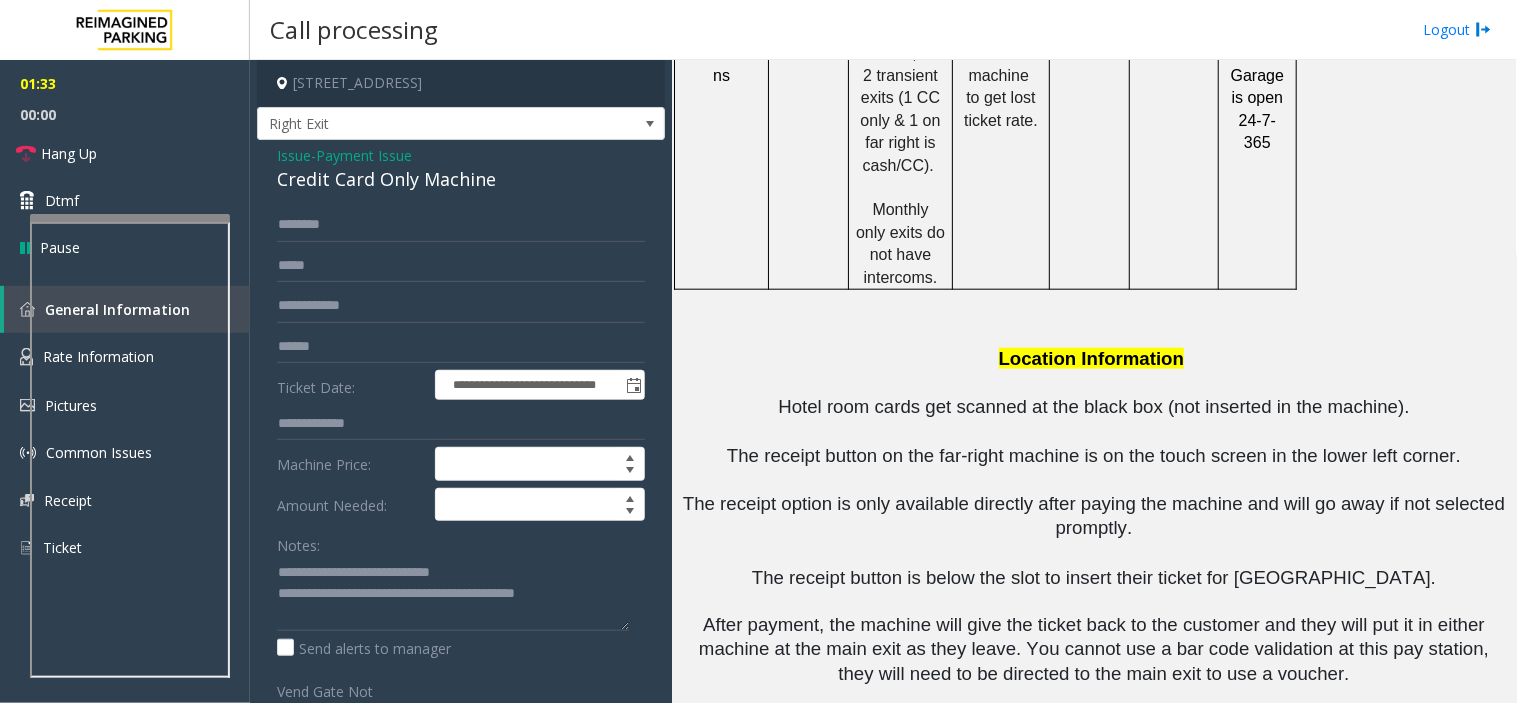 click on "After payment, the machine will give the ticket back to the customer and they will put it in either machine at the main exit as they leave. You cannot use a bar code validation at this pay station, they will need to be directed to the main exit to use a voucher." 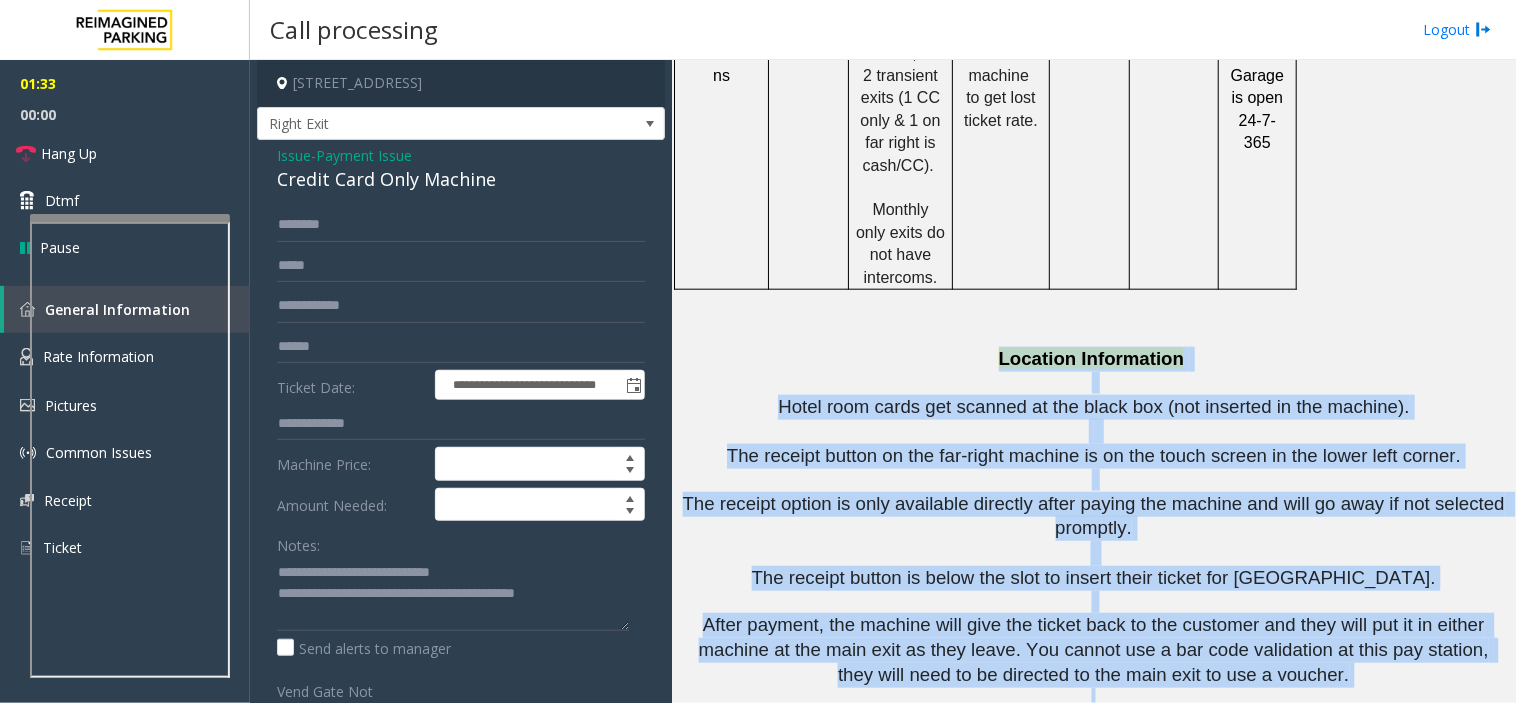 drag, startPoint x: 1253, startPoint y: 598, endPoint x: 931, endPoint y: 263, distance: 464.6601 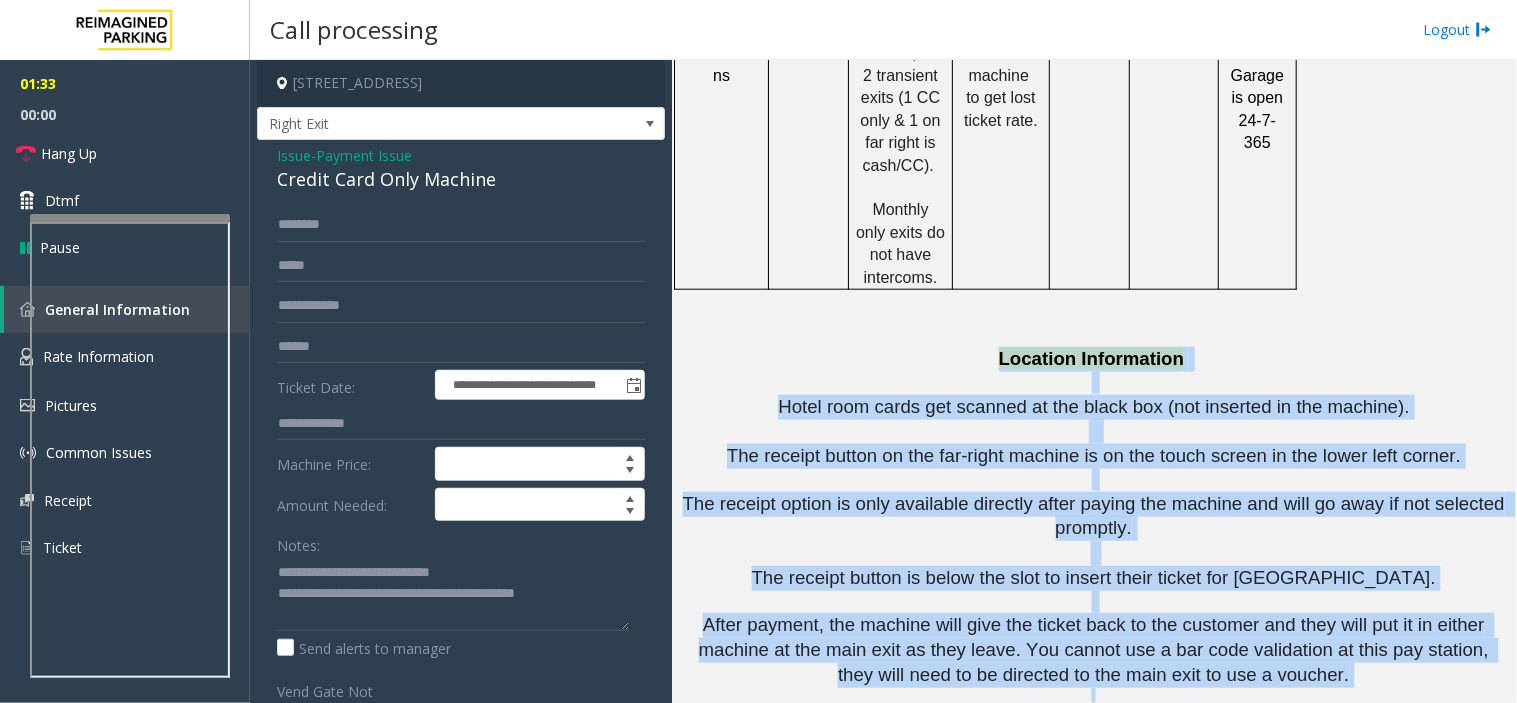 click on "IF A CUSTOMER IS FROM THE CHATTANOOGAN AND HOTEL THEIR ROOM KEY HAS BEEN TURNED OFF, LET THEM OUT! You can call the  main office  during building hours to speak to someone or afterhours and leave a message.     423-265-3218     PARCS SOLAR WINDS USERNAME PASSWORD PARIS EQUIPMENT CARD INSERTION Amano           2 transient exits (1 CC only & 1 on far right is cash/CC).   POF accepts cash and CC. Insert the card fully with stripes down and to the right. Remove quickly. MANDATORY FIELDS VALIDATIONS APPROVED VALIDATION LIST TICKET MONTHLY CARDS/TENANTS GARAGE LAYOUT LOCATION TIME   To use a barcode validation, they must insert their parking ticket first and then scan the validation under the red light in the alcove in the lower left corner.   Validation can only be used at the exit gates, not on the POF.   There is an arrow printed on the ticket that  says,  “insert this way ”.   The arrow is located to the right of the QR code.  QR code should face up. CLICK HERE FOR IMAGES OF THE MONTHLY PASS" 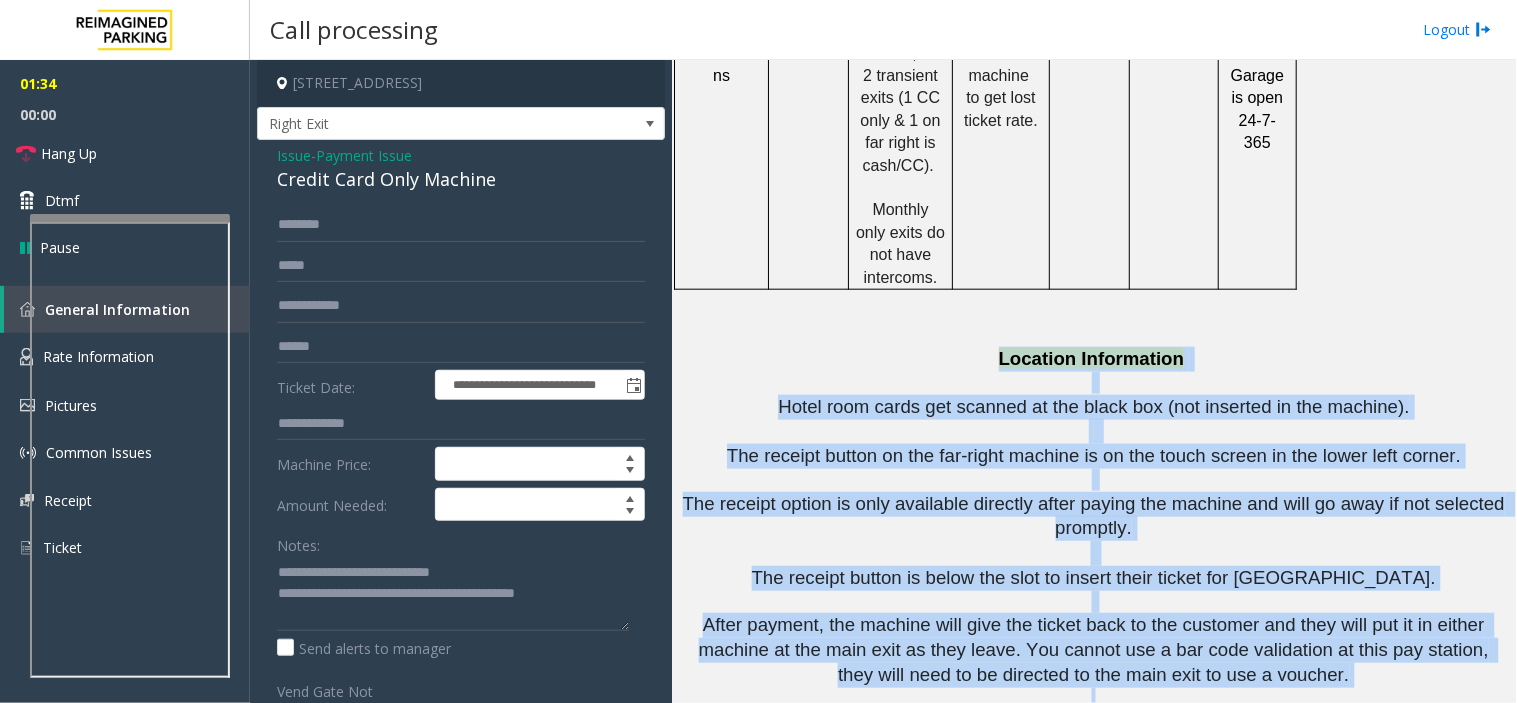 click on "Location Information" 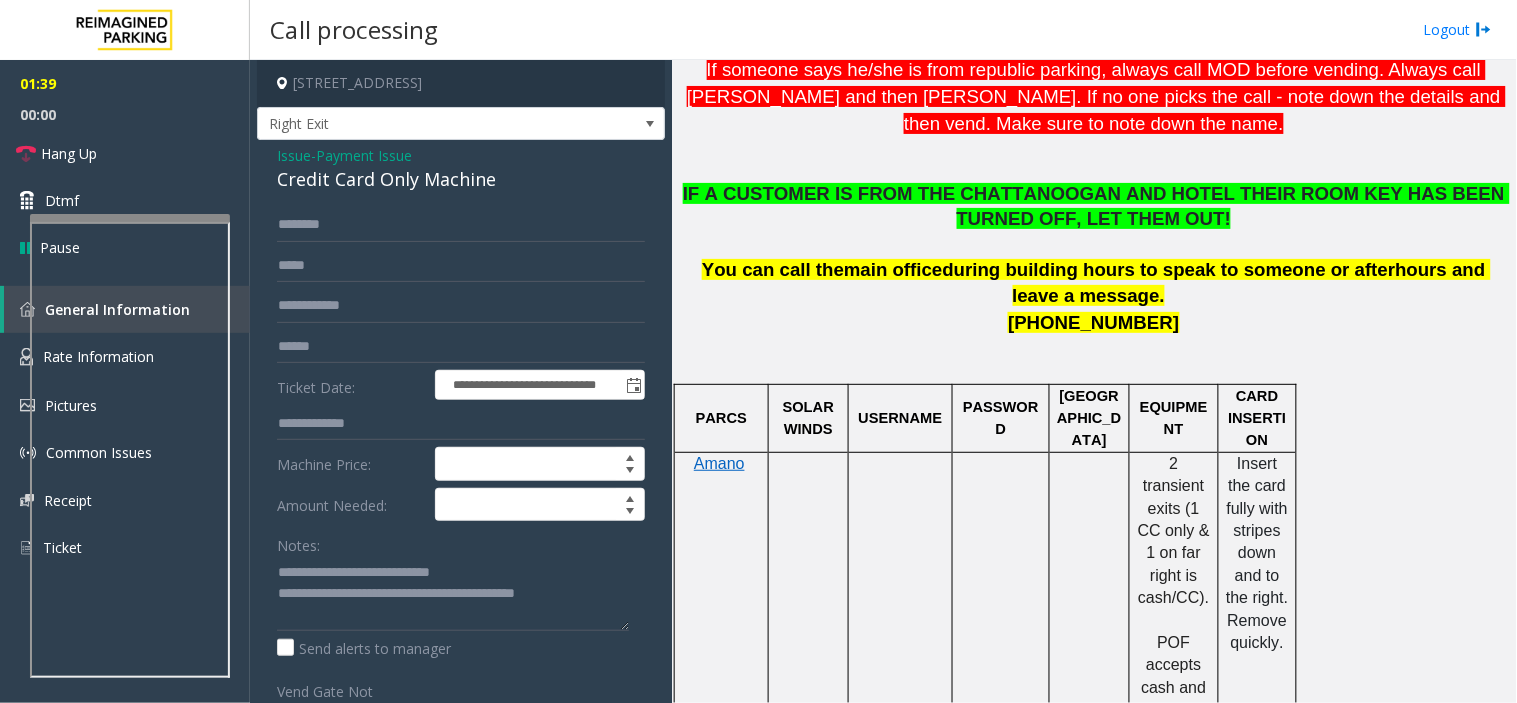 scroll, scrollTop: 793, scrollLeft: 0, axis: vertical 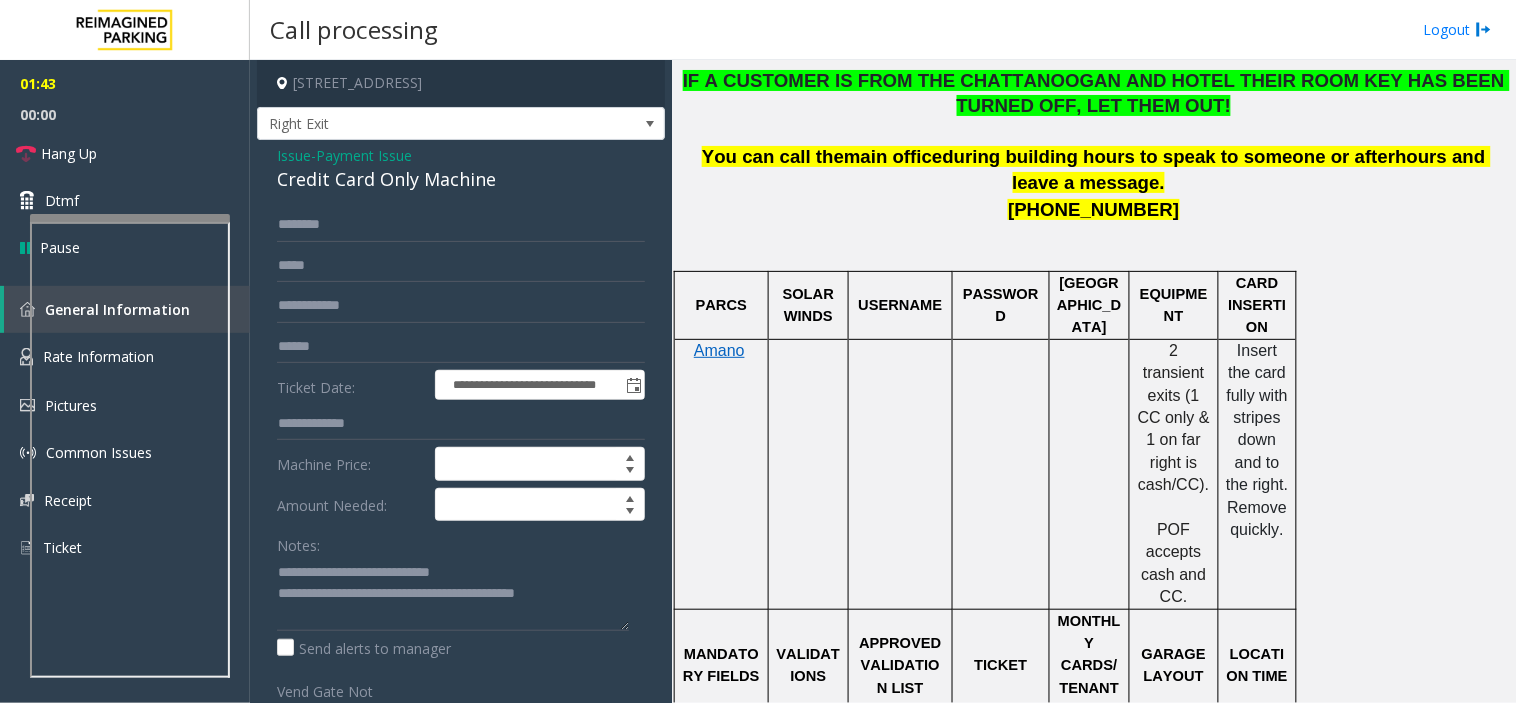 click on "PARCS" 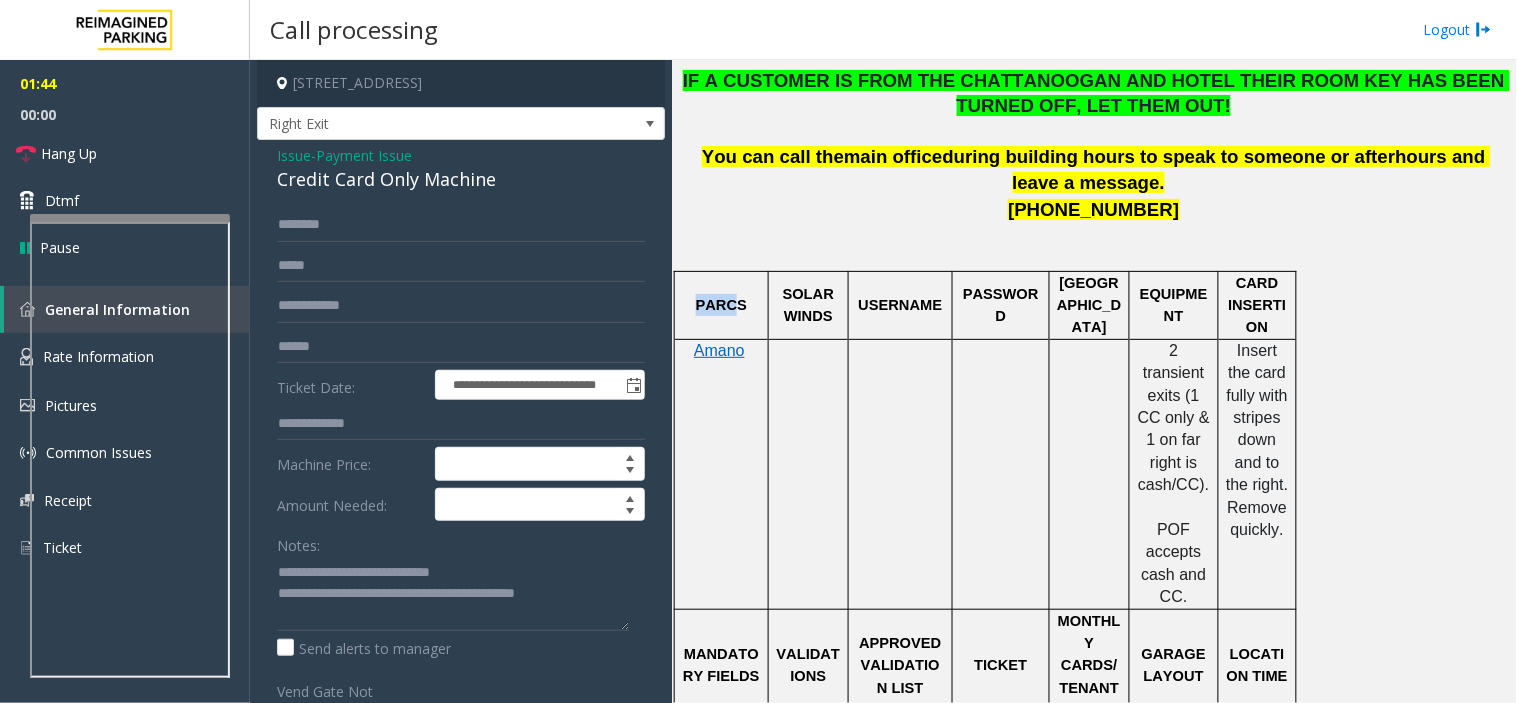 drag, startPoint x: 730, startPoint y: 318, endPoint x: 1318, endPoint y: 572, distance: 640.51544 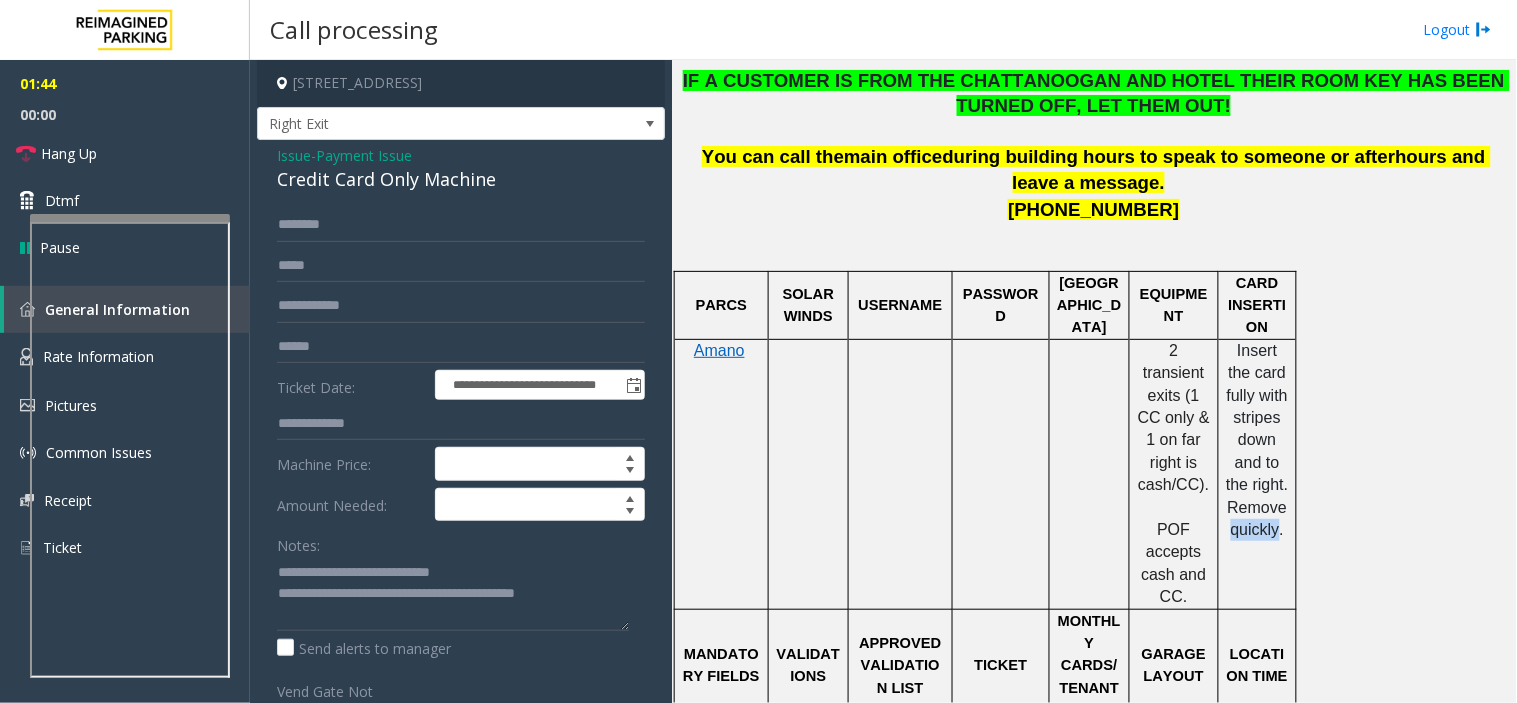 click on "Insert the card fully with stripes down and to the right. Remove quickly." 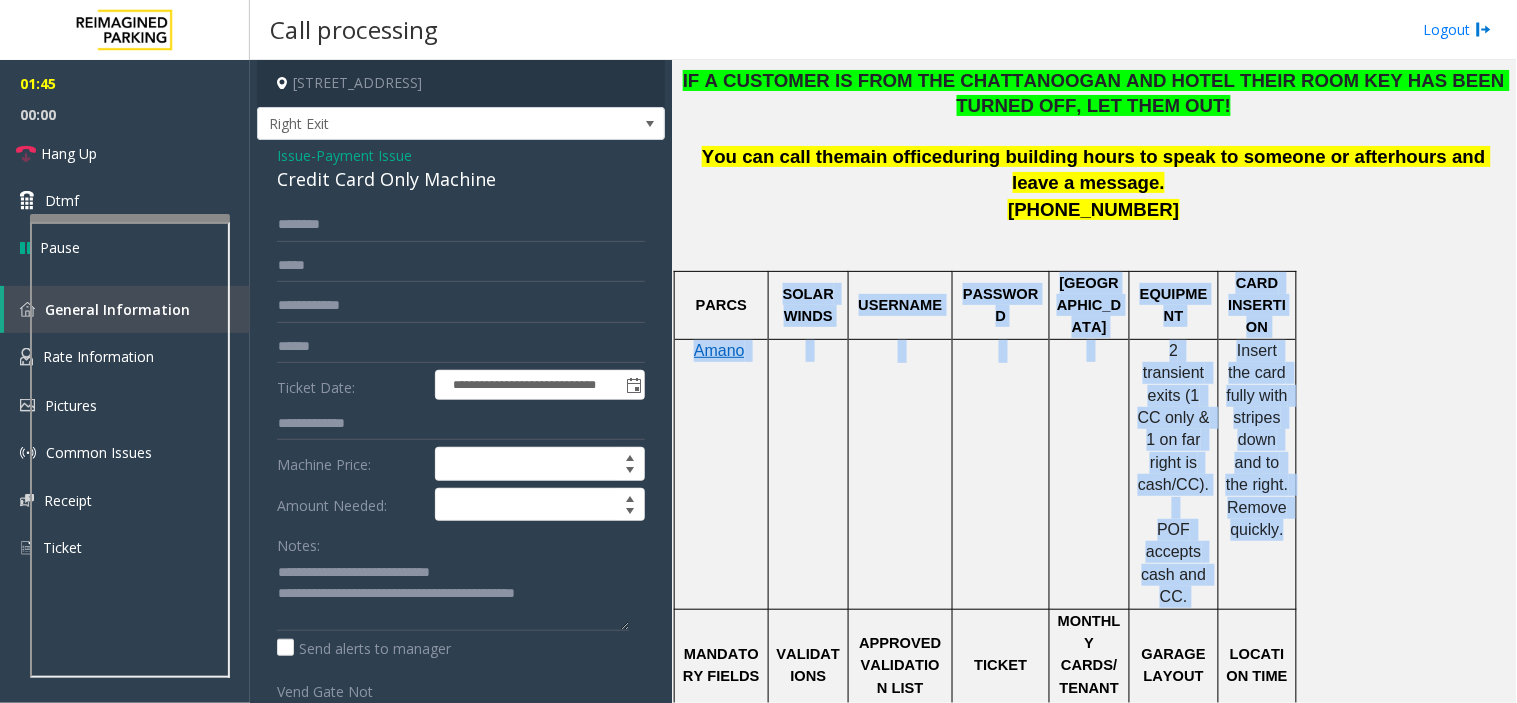 drag, startPoint x: 1254, startPoint y: 537, endPoint x: 791, endPoint y: 323, distance: 510.06372 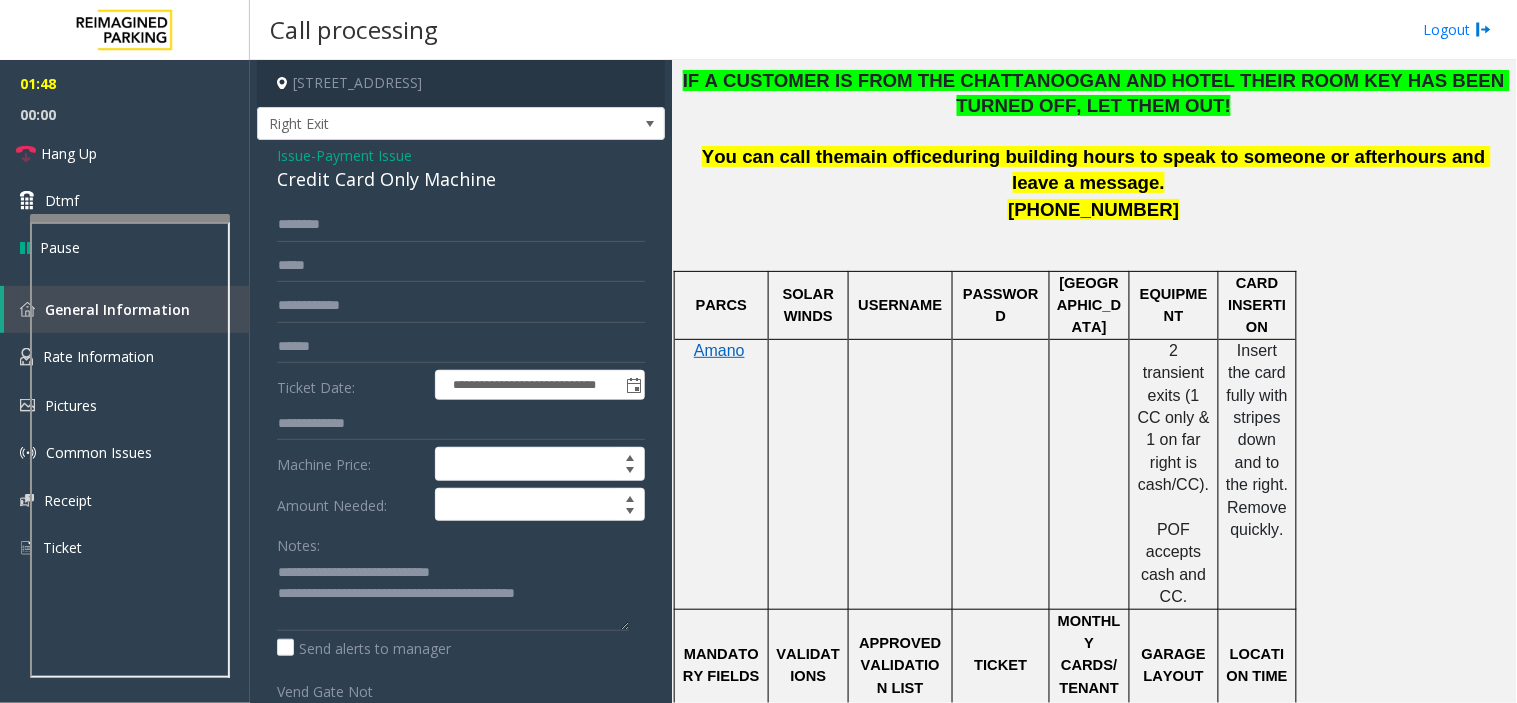 click on "PARCS" 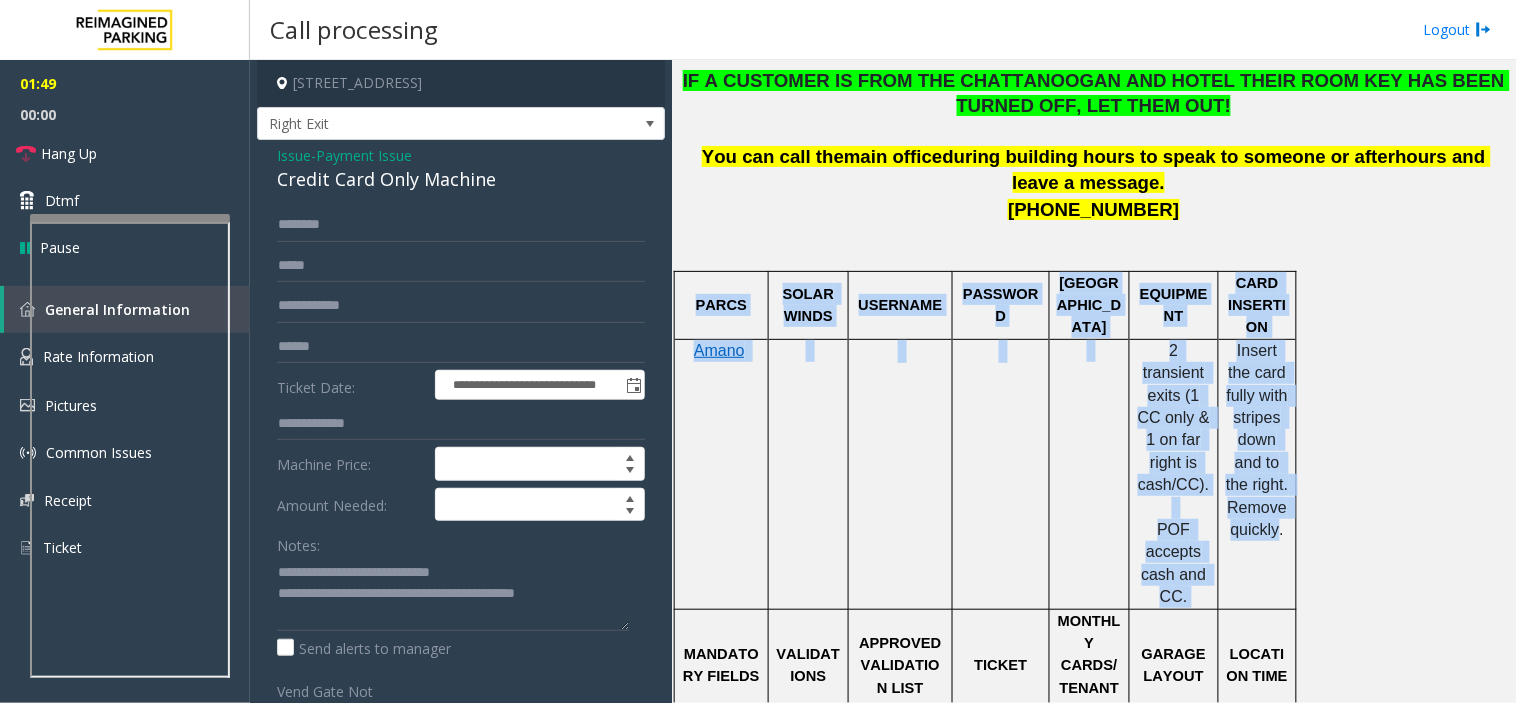 drag, startPoint x: 692, startPoint y: 301, endPoint x: 1271, endPoint y: 530, distance: 622.6412 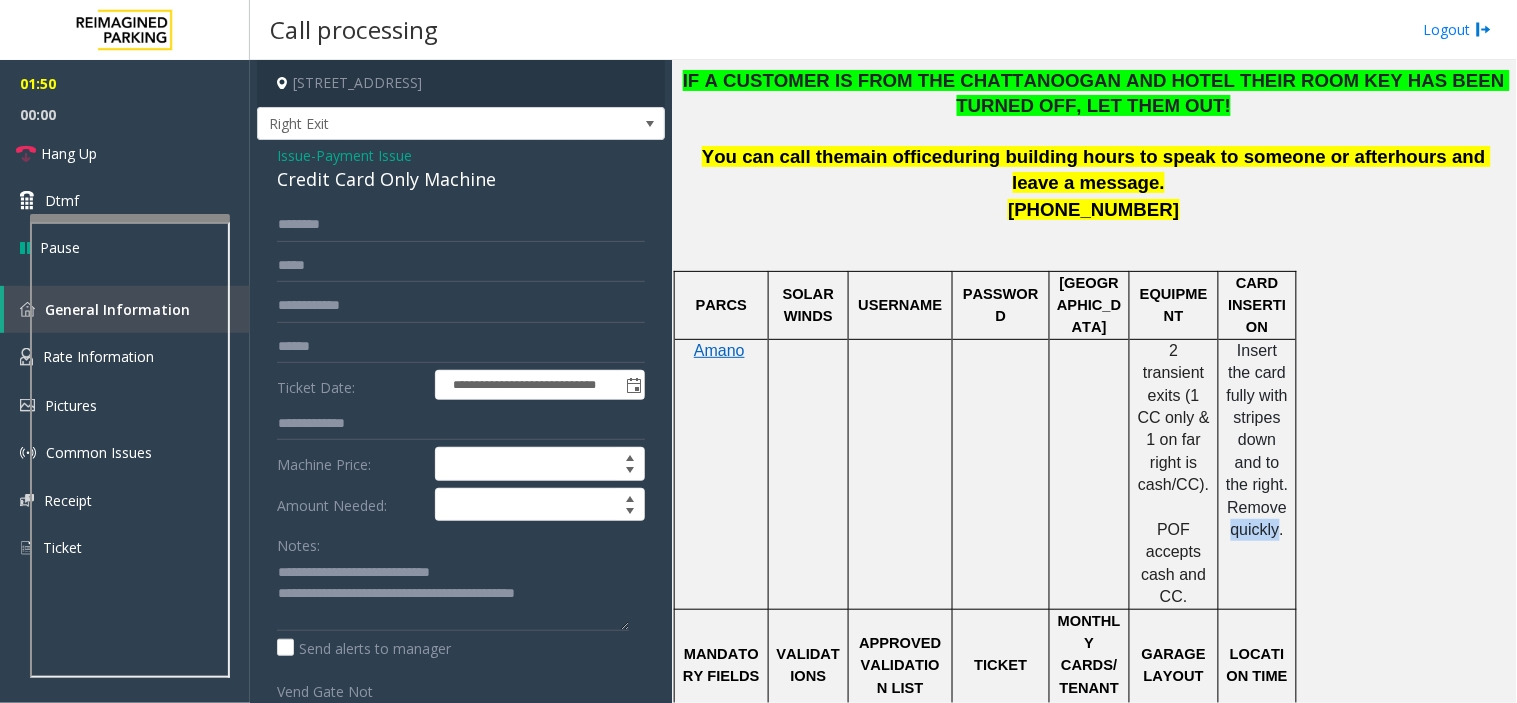 click on "Insert the card fully with stripes down and to the right. Remove quickly." 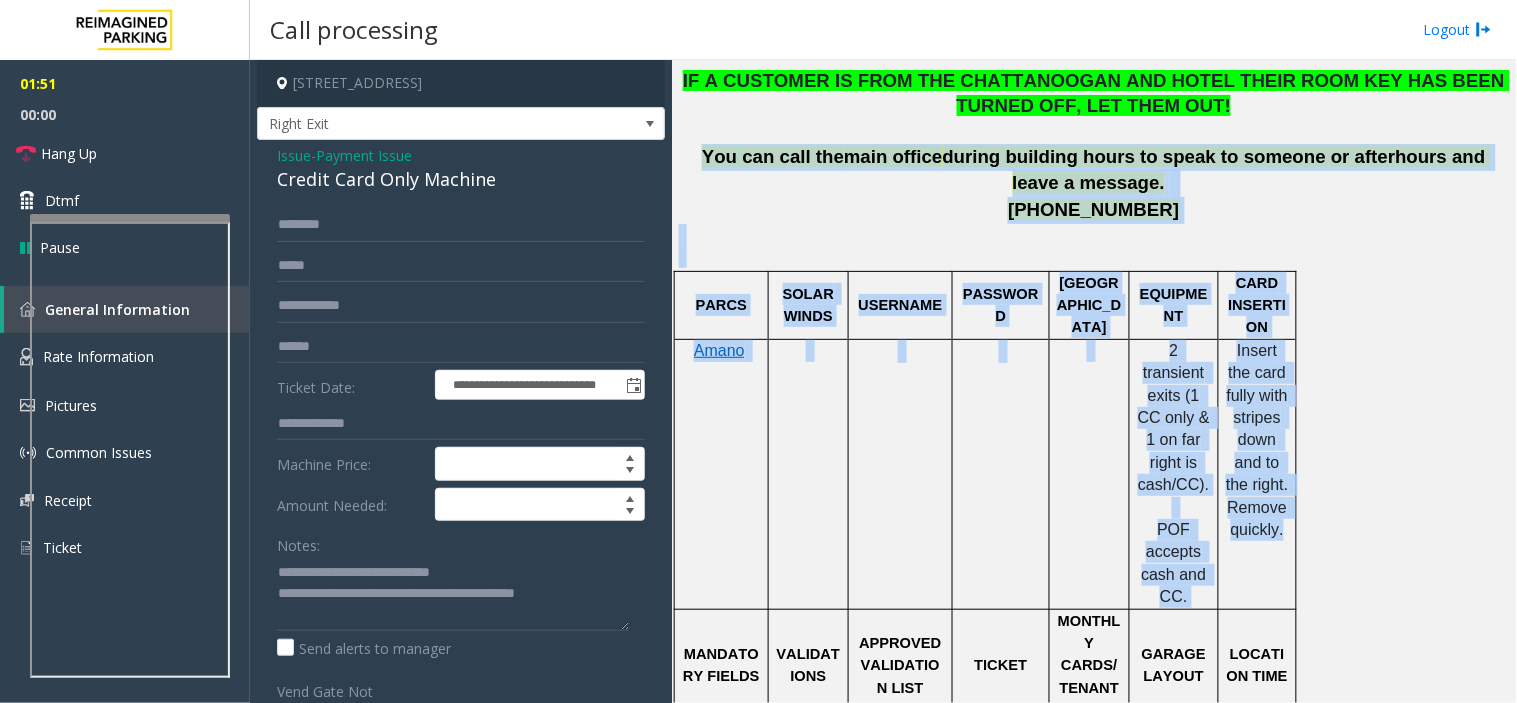 drag, startPoint x: 1271, startPoint y: 530, endPoint x: 753, endPoint y: 153, distance: 640.6661 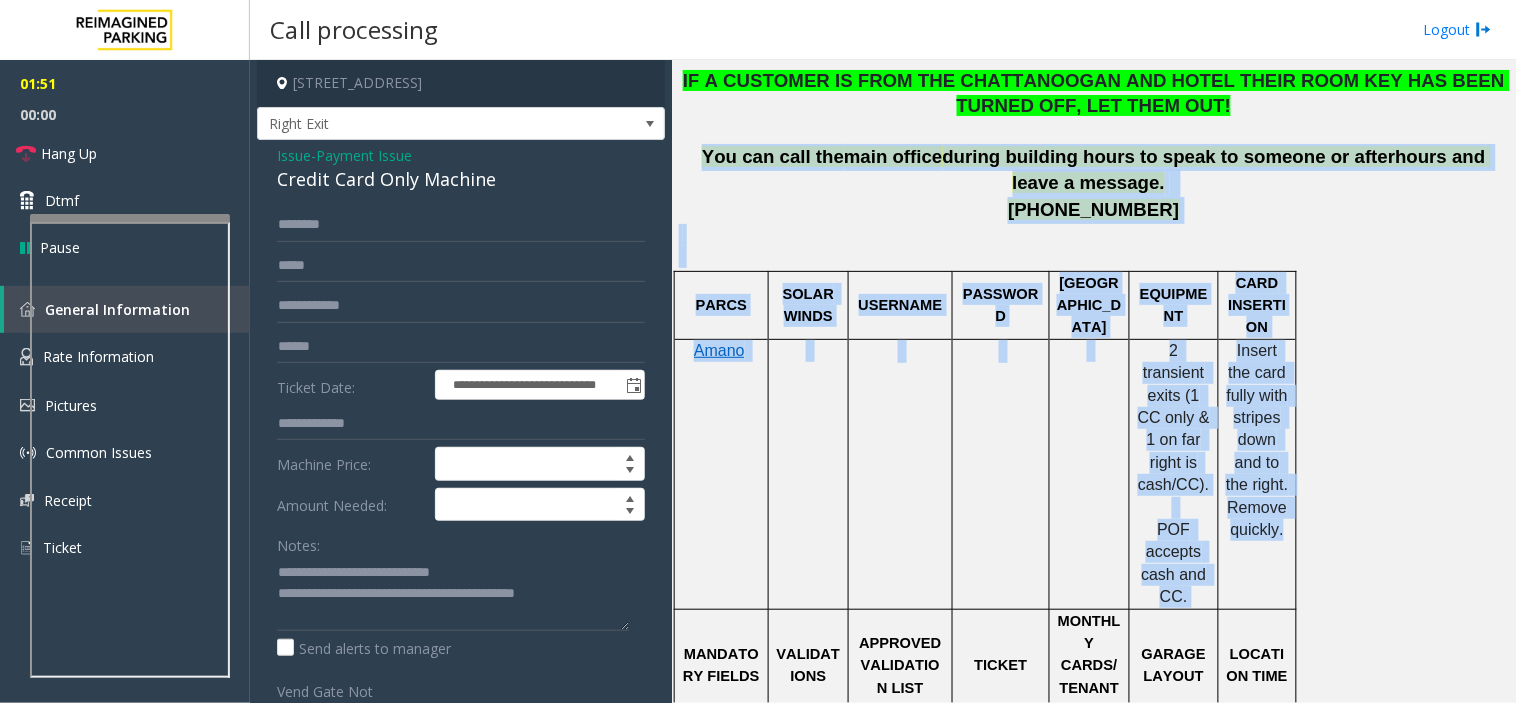 click on "IF A CUSTOMER IS FROM THE CHATTANOOGAN AND HOTEL THEIR ROOM KEY HAS BEEN TURNED OFF, LET THEM OUT! You can call the  main office  during building hours to speak to someone or afterhours and leave a message.     423-265-3218     PARCS SOLAR WINDS USERNAME PASSWORD PARIS EQUIPMENT CARD INSERTION Amano           2 transient exits (1 CC only & 1 on far right is cash/CC).   POF accepts cash and CC. Insert the card fully with stripes down and to the right. Remove quickly. MANDATORY FIELDS VALIDATIONS APPROVED VALIDATION LIST TICKET MONTHLY CARDS/TENANTS GARAGE LAYOUT LOCATION TIME   To use a barcode validation, they must insert their parking ticket first and then scan the validation under the red light in the alcove in the lower left corner.   Validation can only be used at the exit gates, not on the POF.   There is an arrow printed on the ticket that  says,  “insert this way ”.   The arrow is located to the right of the QR code.  QR code should face up. CLICK HERE FOR IMAGES OF THE MONTHLY PASS" 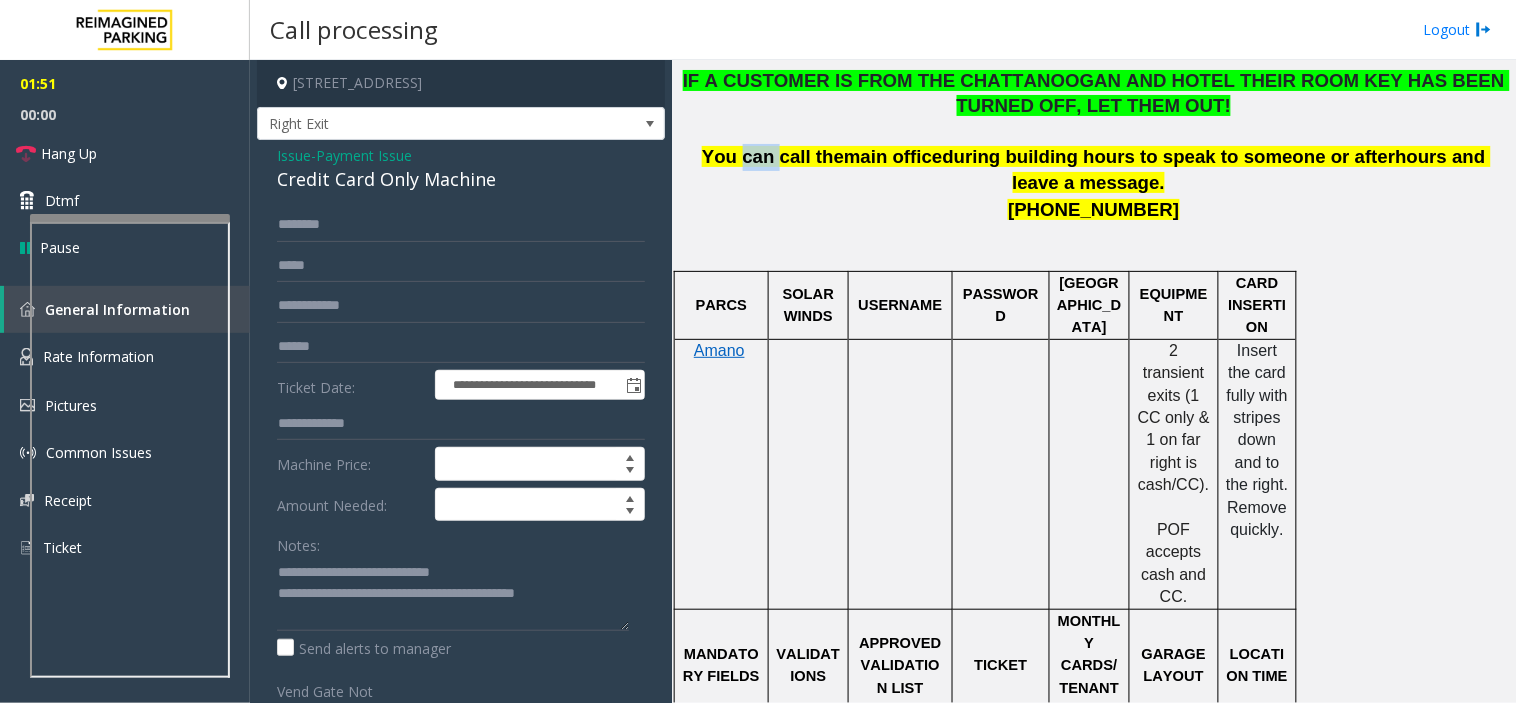 click on "You can call the" 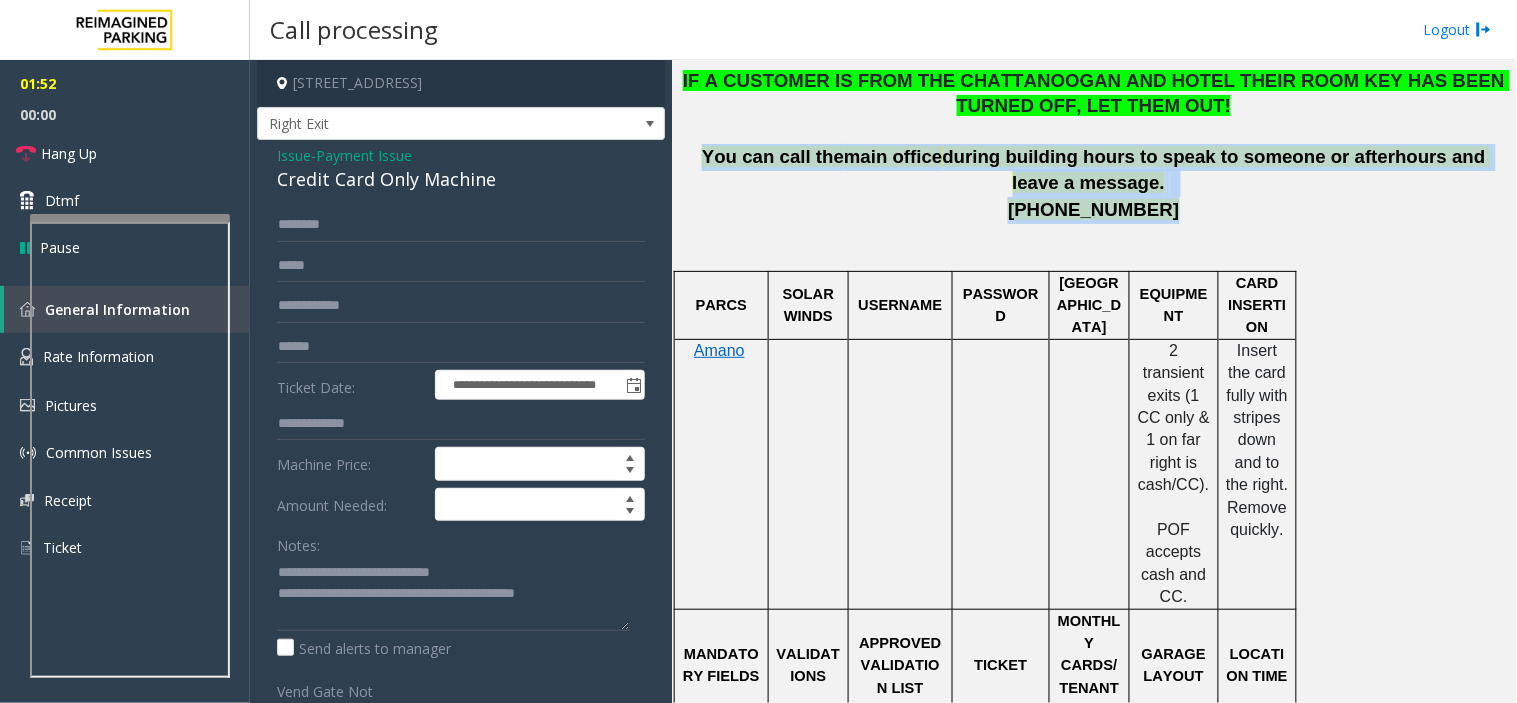drag, startPoint x: 753, startPoint y: 153, endPoint x: 1105, endPoint y: 212, distance: 356.91034 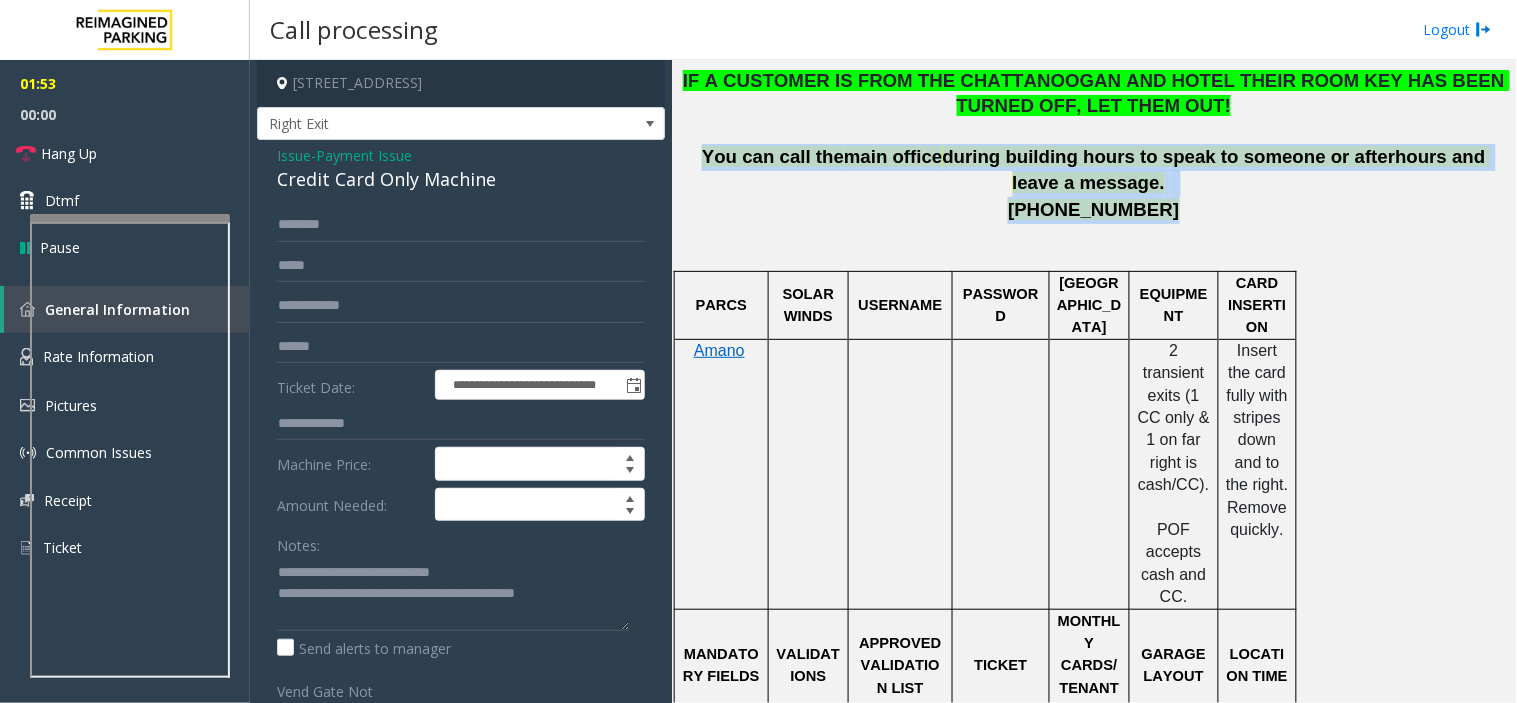 click on "423-265-3218" 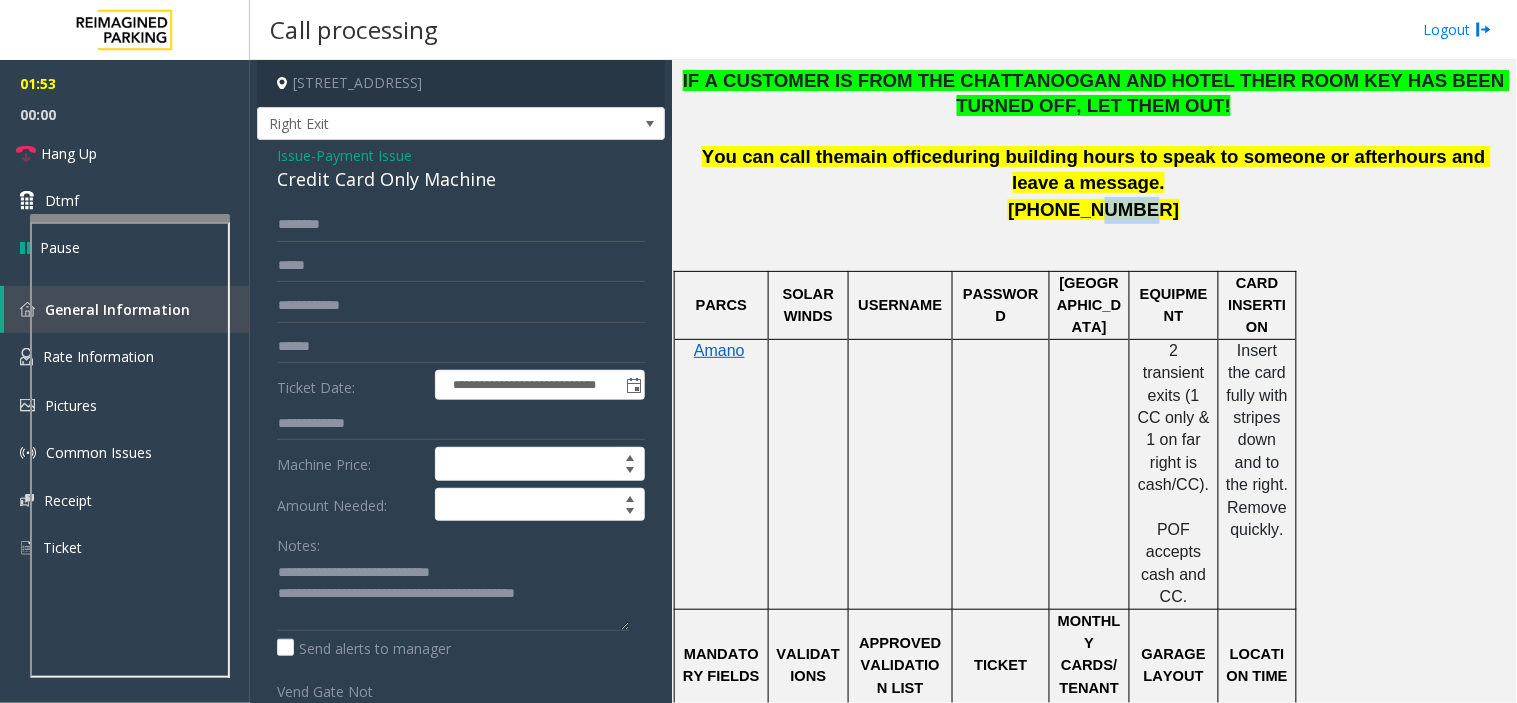 click on "423-265-3218" 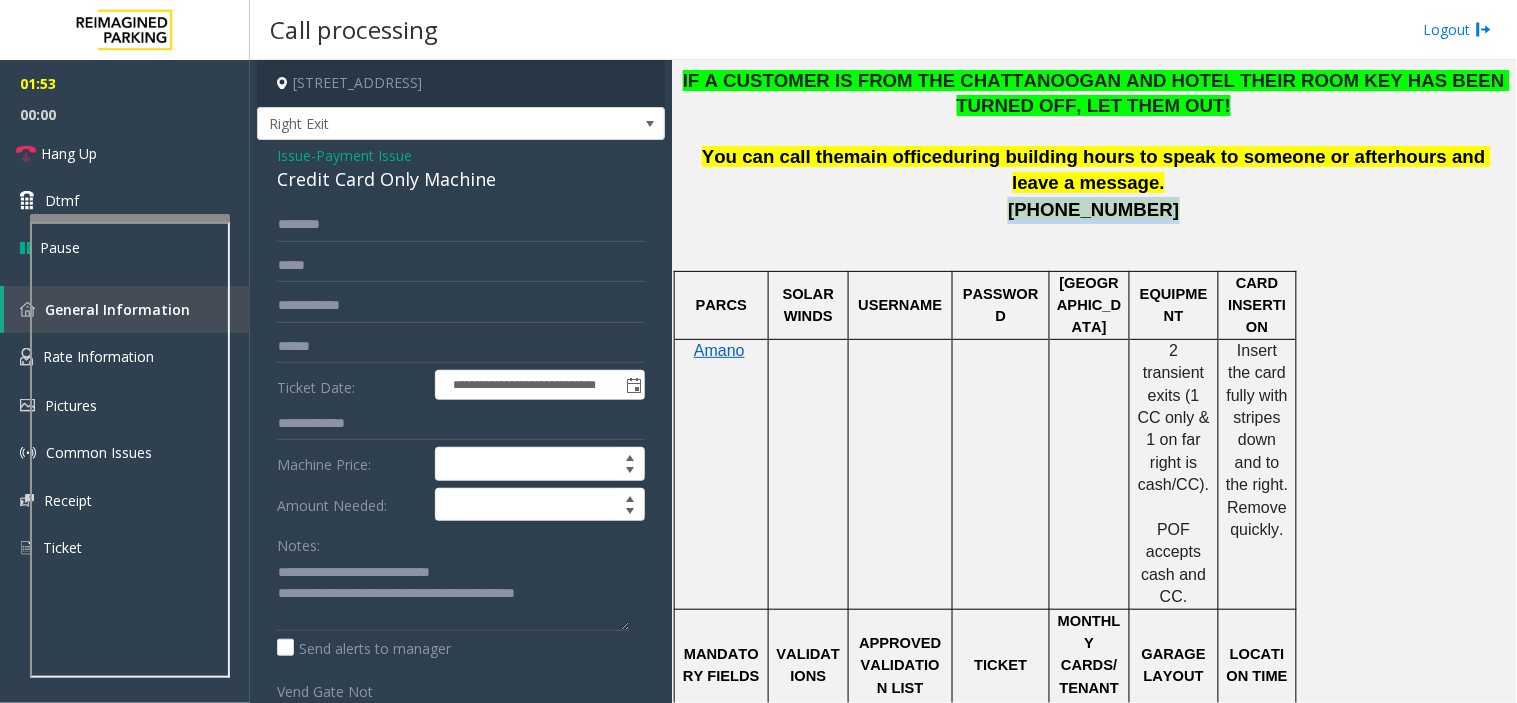 click on "423-265-3218" 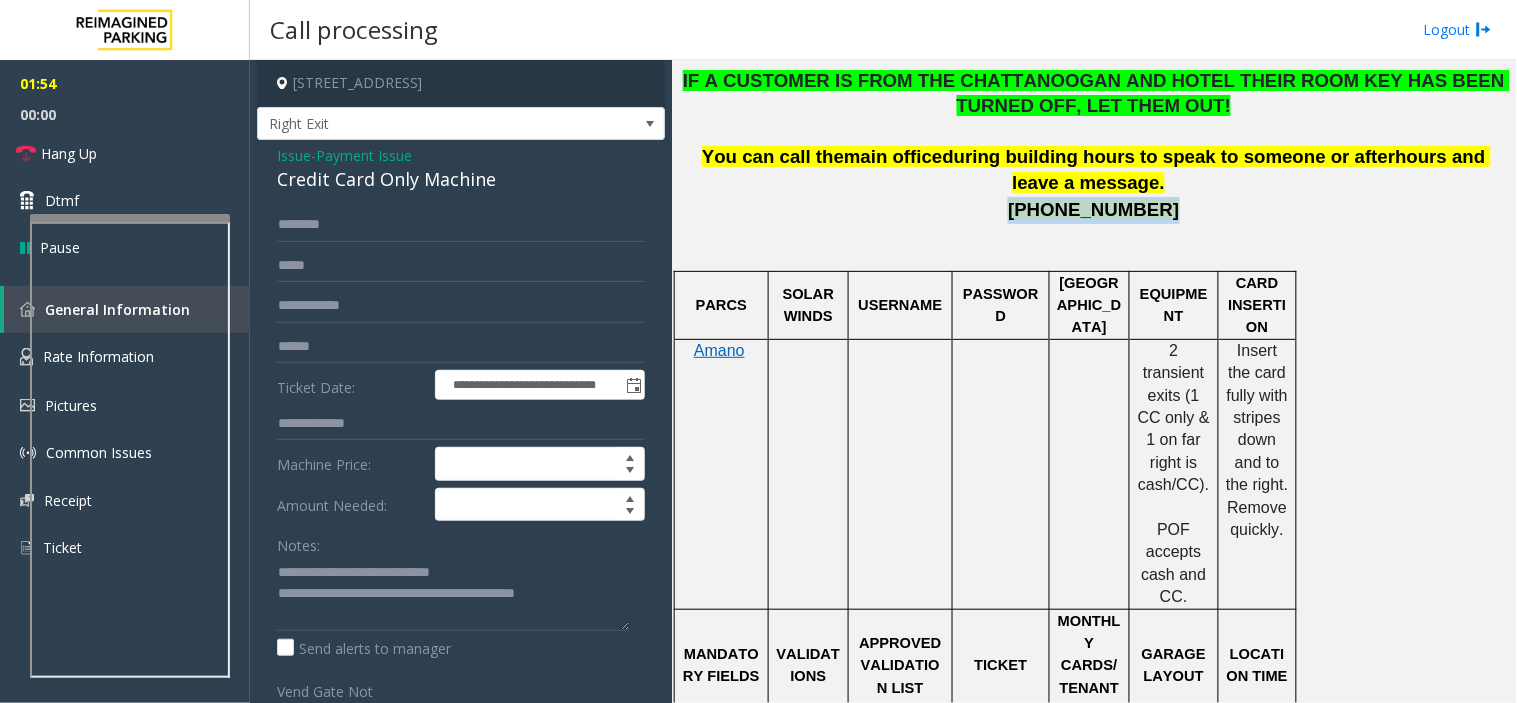 click on "423-265-3218" 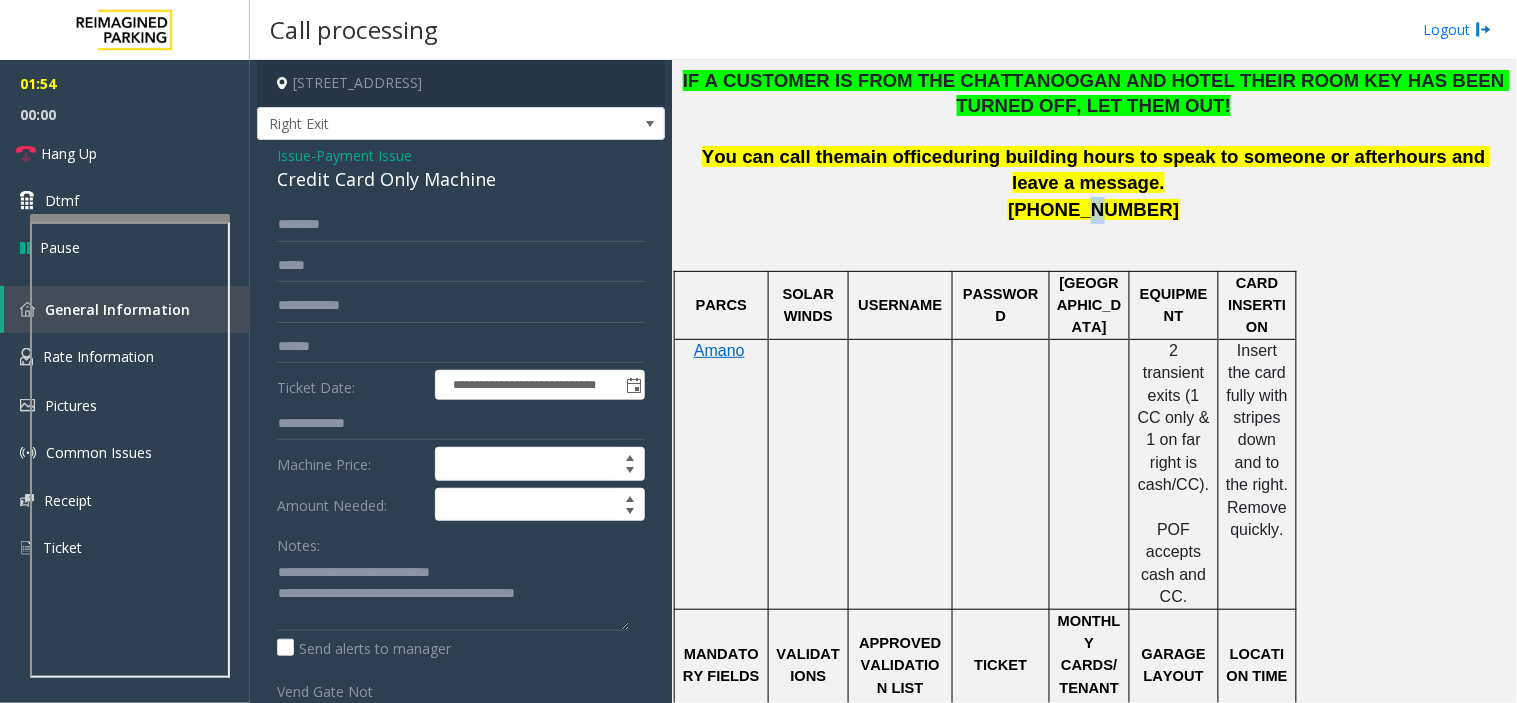 click on "423-265-3218" 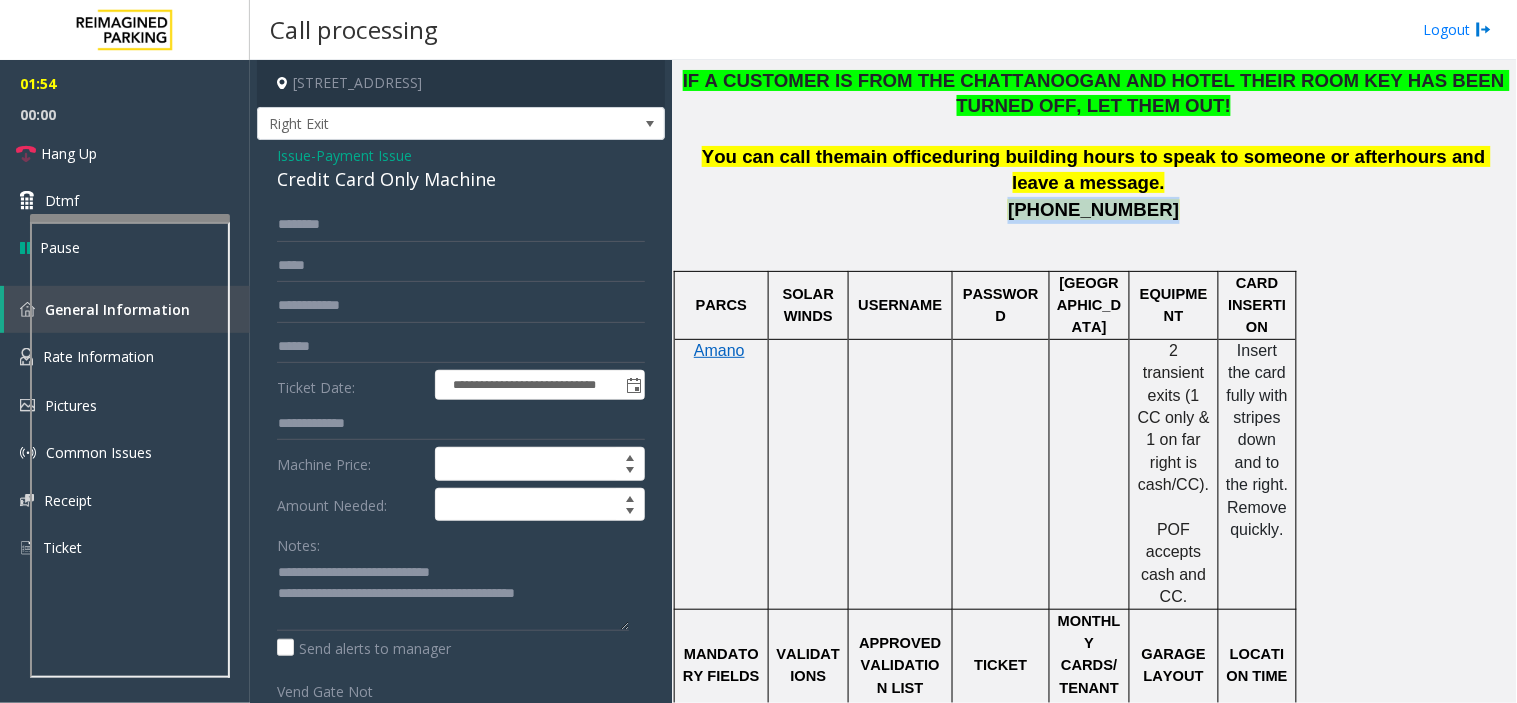 click on "423-265-3218" 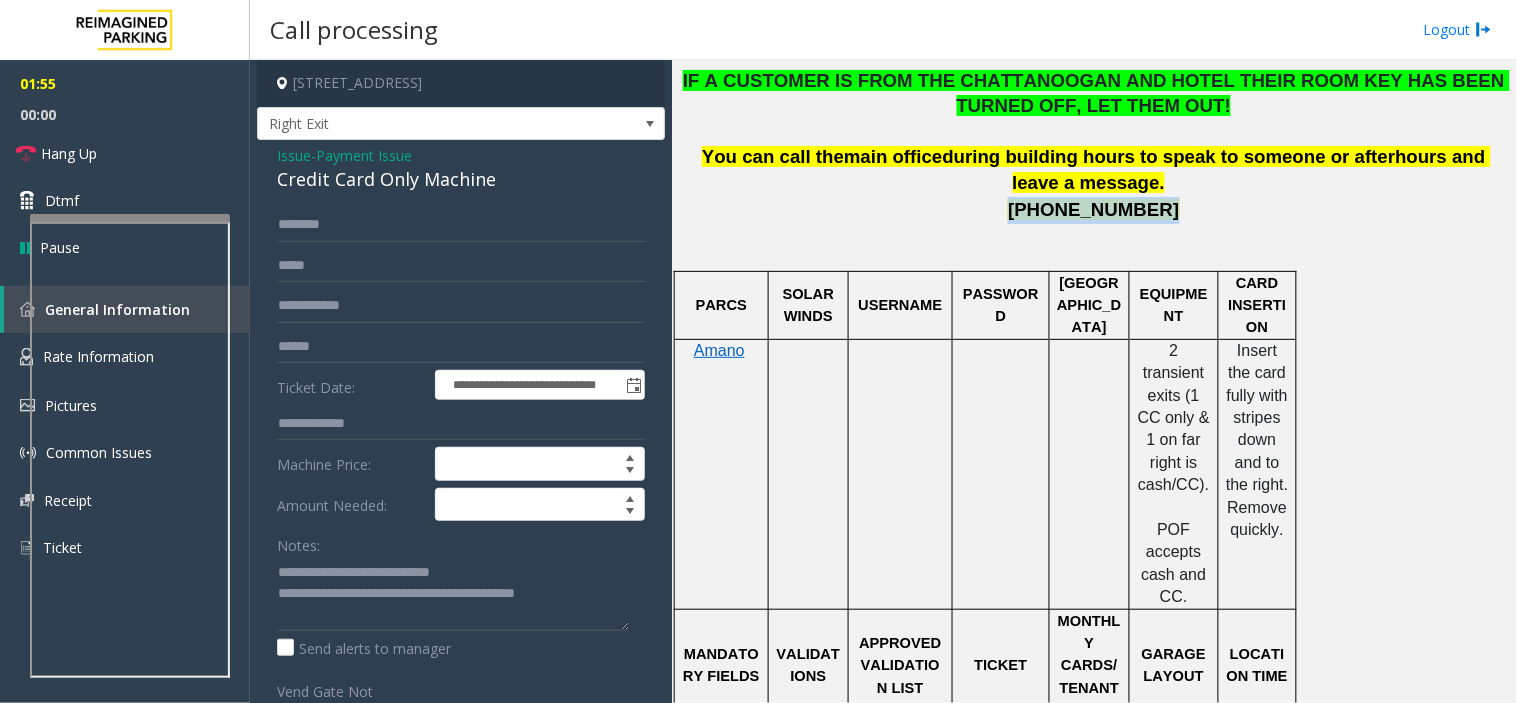 click on "423-265-3218" 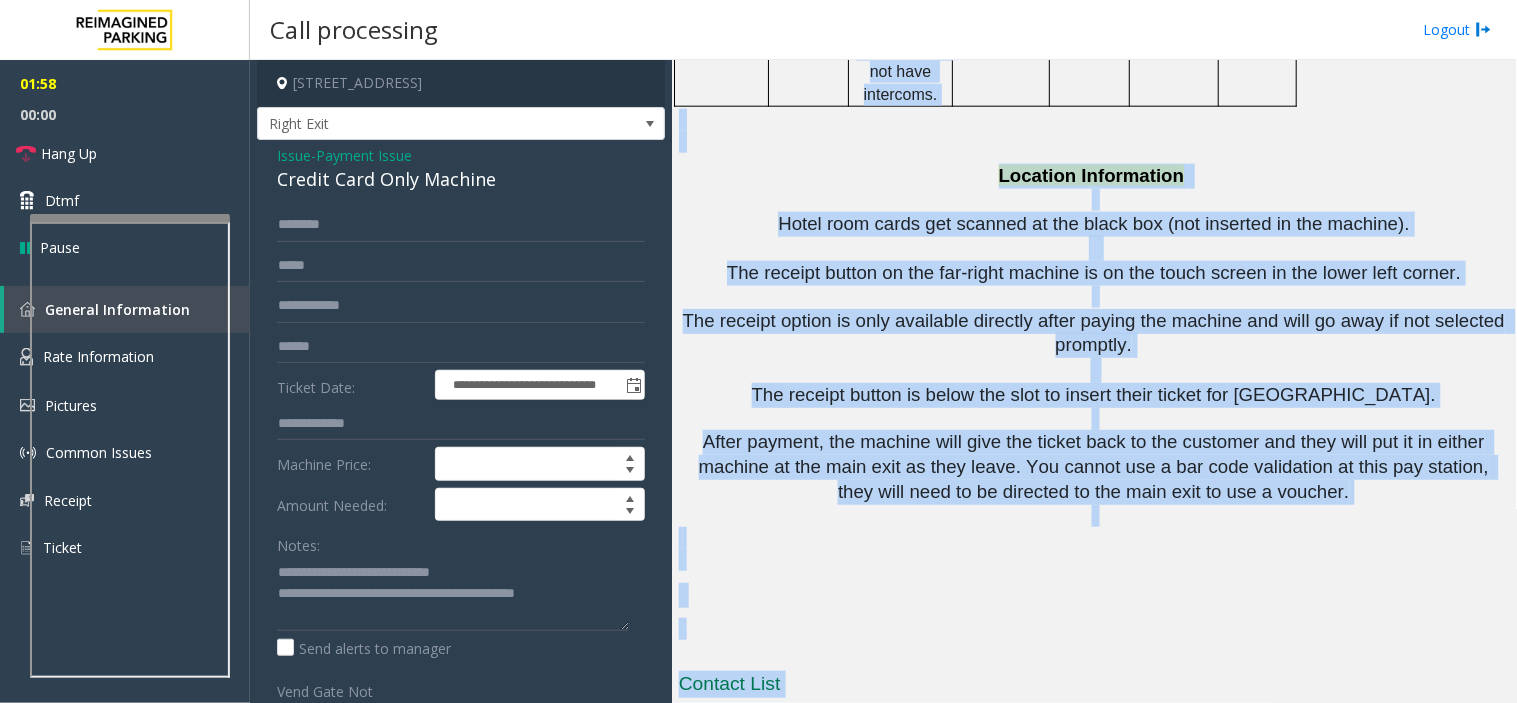 scroll, scrollTop: 2630, scrollLeft: 0, axis: vertical 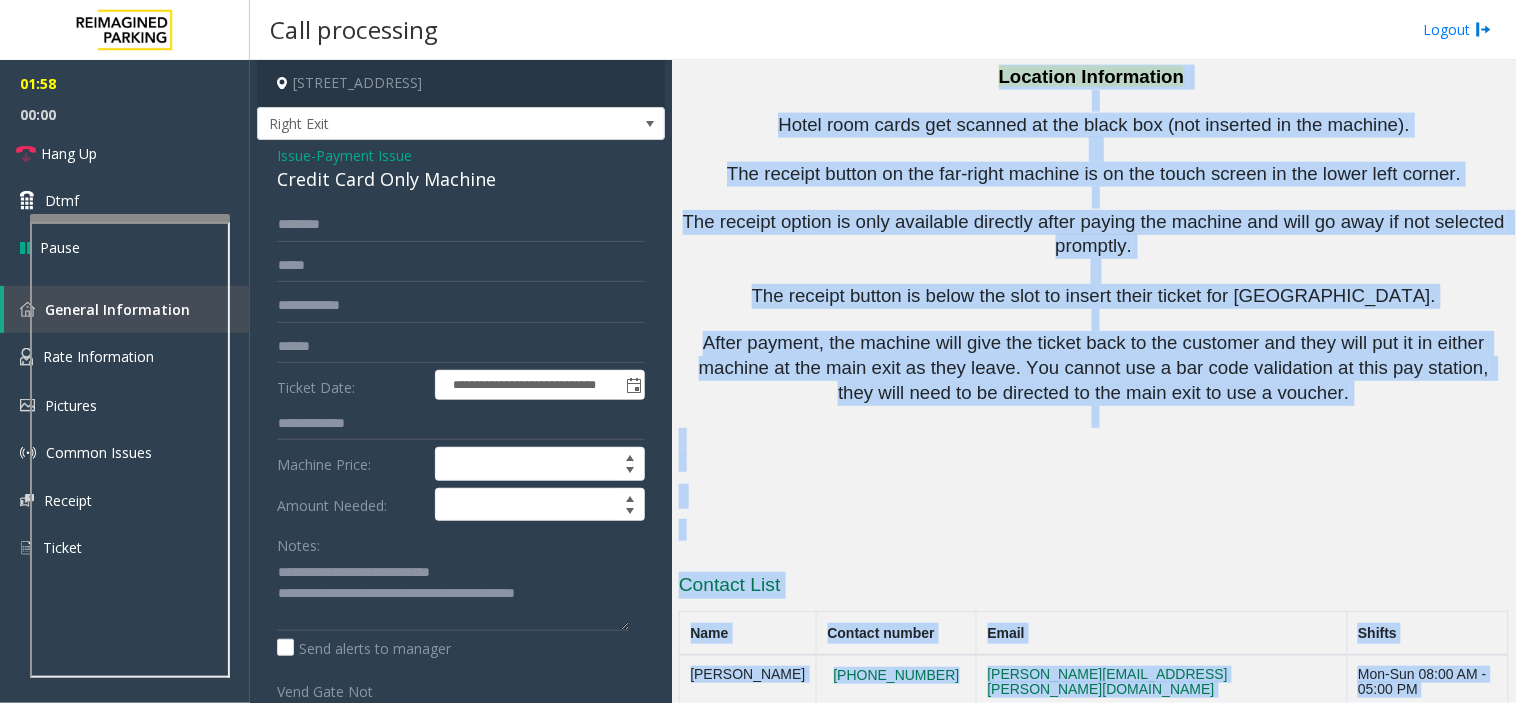 drag, startPoint x: 1093, startPoint y: 218, endPoint x: 1243, endPoint y: 711, distance: 515.31445 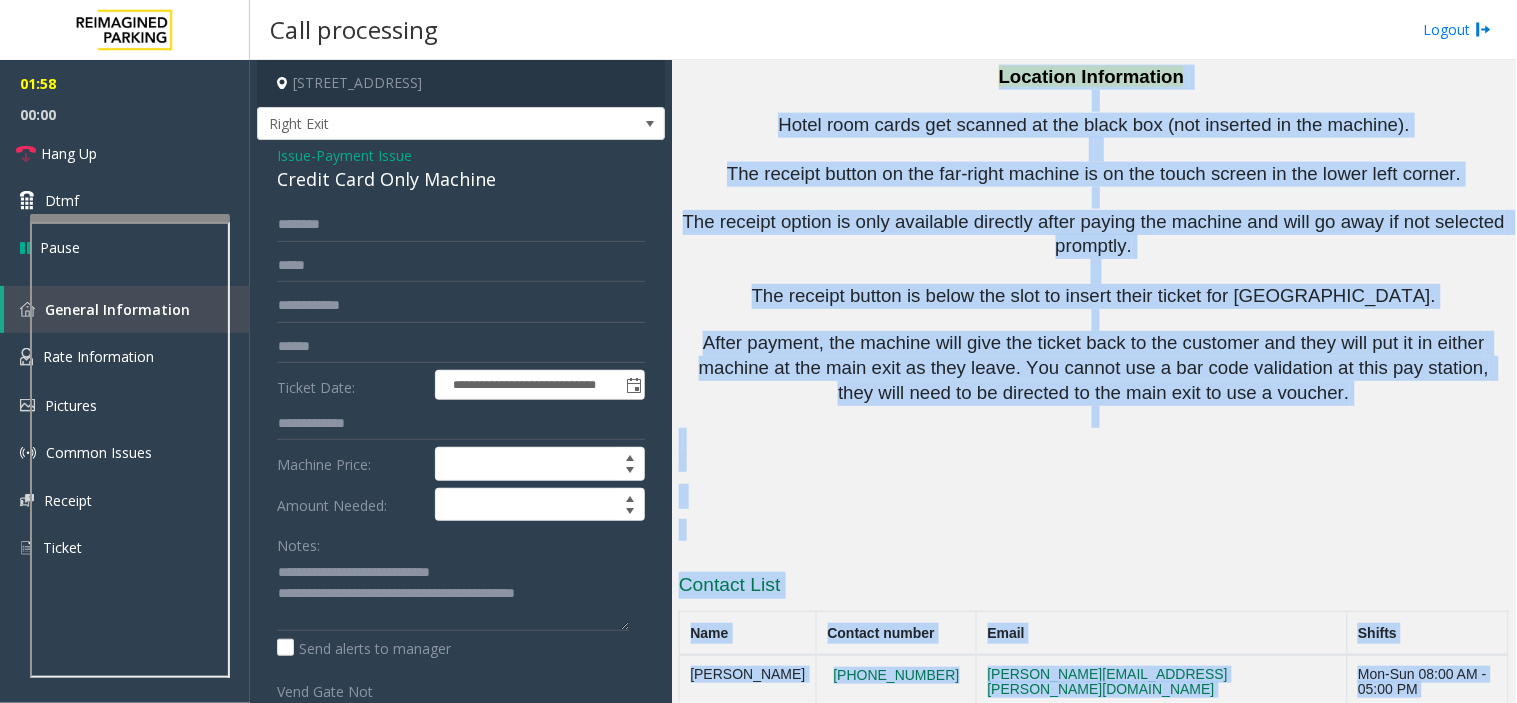 click on "After payment, the machine will give the ticket back to the customer and they will put it in either machine at the main exit as they leave. You cannot use a bar code validation at this pay station, they will need to be directed to the main exit to use a voucher." 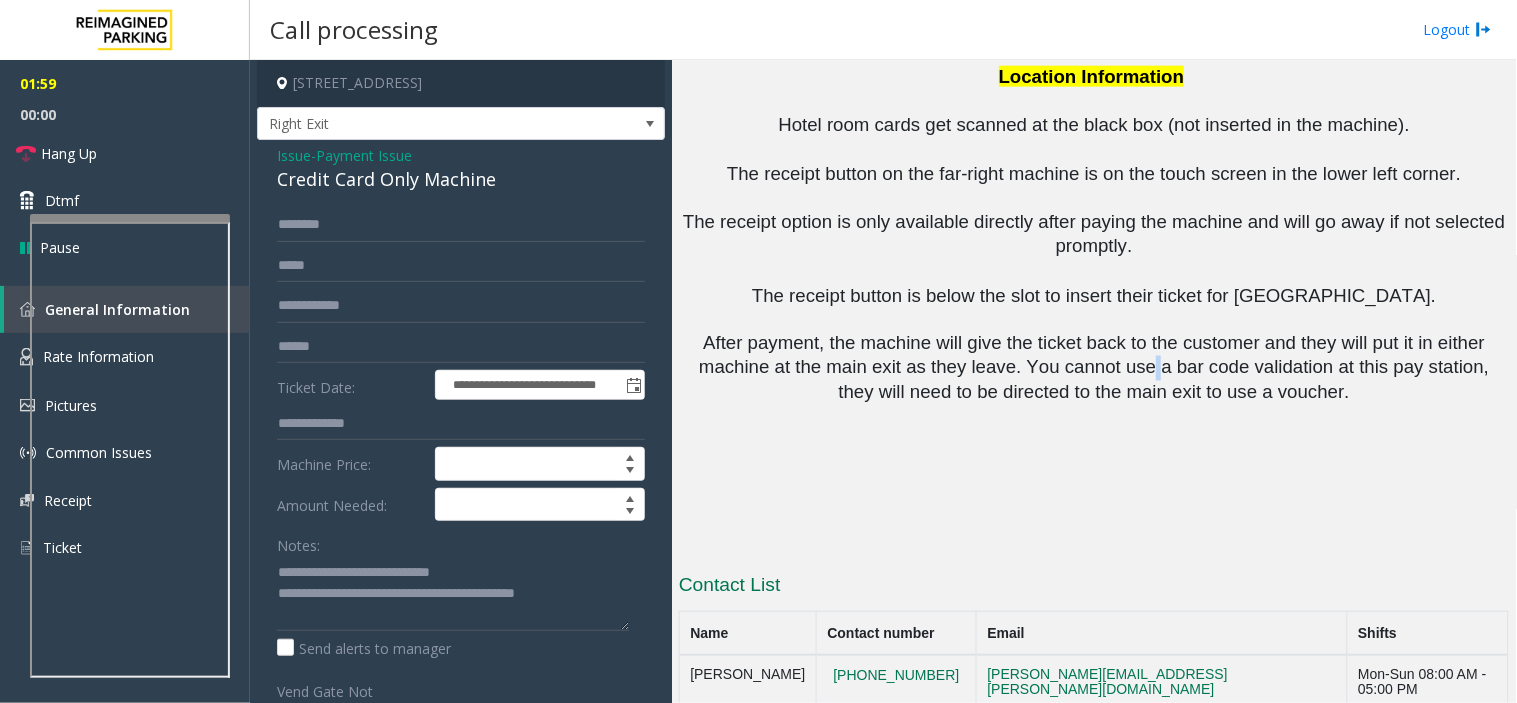 click on "After payment, the machine will give the ticket back to the customer and they will put it in either machine at the main exit as they leave. You cannot use a bar code validation at this pay station, they will need to be directed to the main exit to use a voucher." 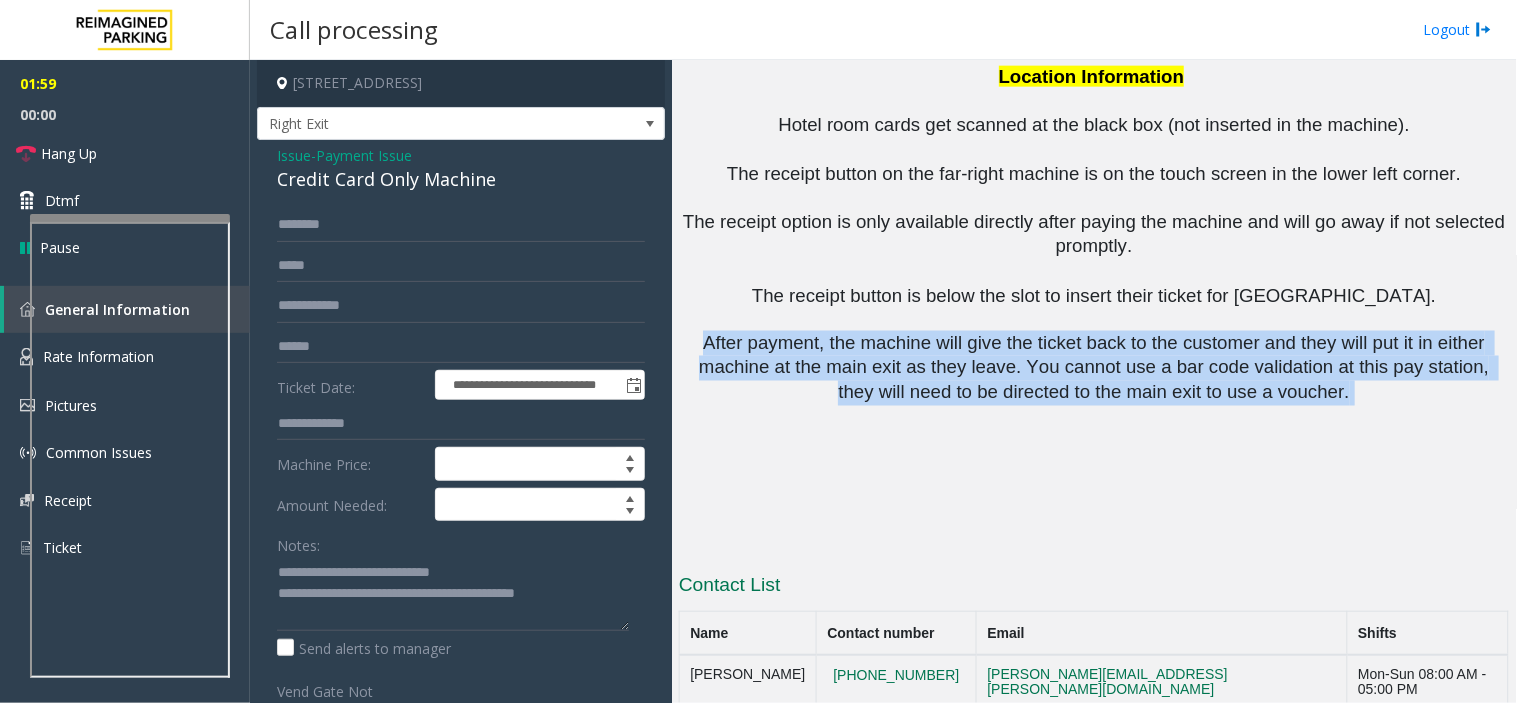 click on "After payment, the machine will give the ticket back to the customer and they will put it in either machine at the main exit as they leave. You cannot use a bar code validation at this pay station, they will need to be directed to the main exit to use a voucher." 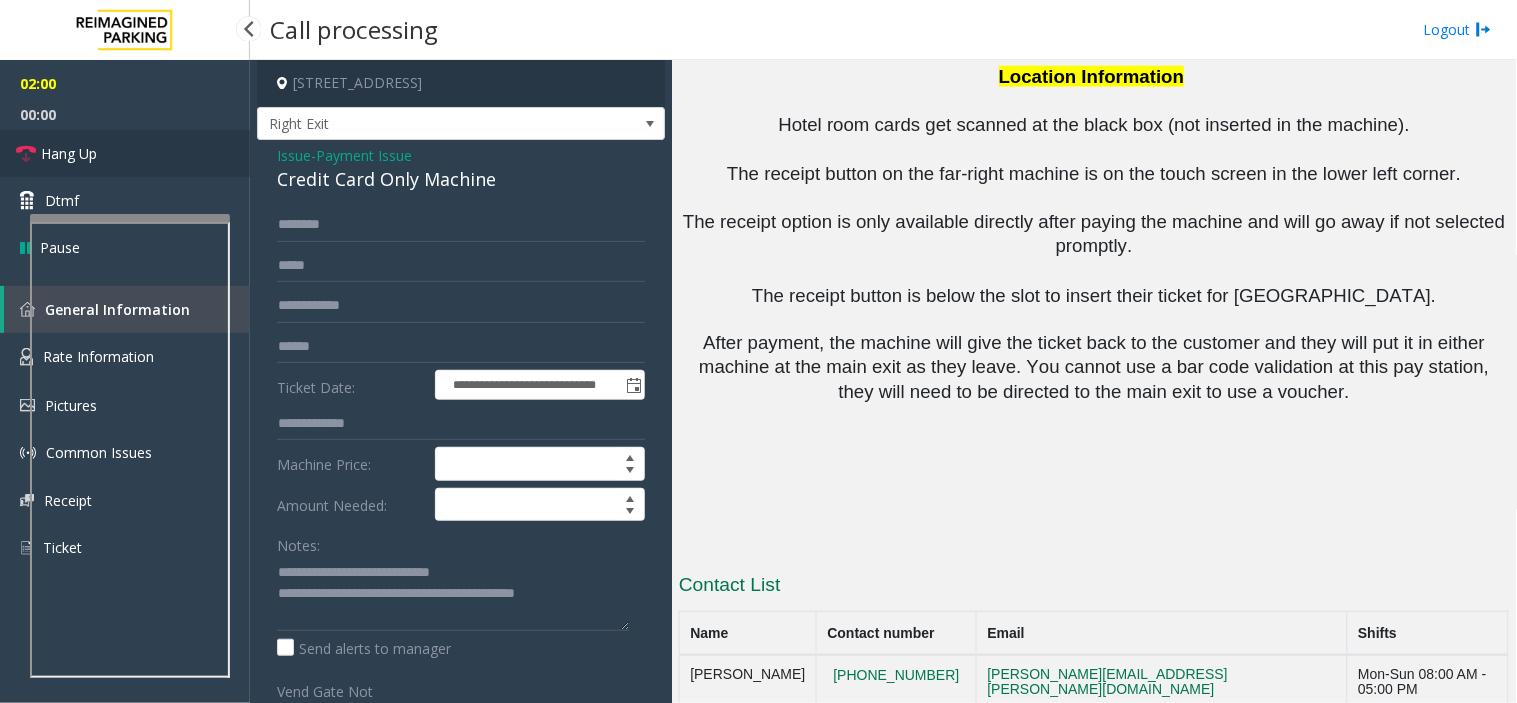 click on "Hang Up" at bounding box center [125, 153] 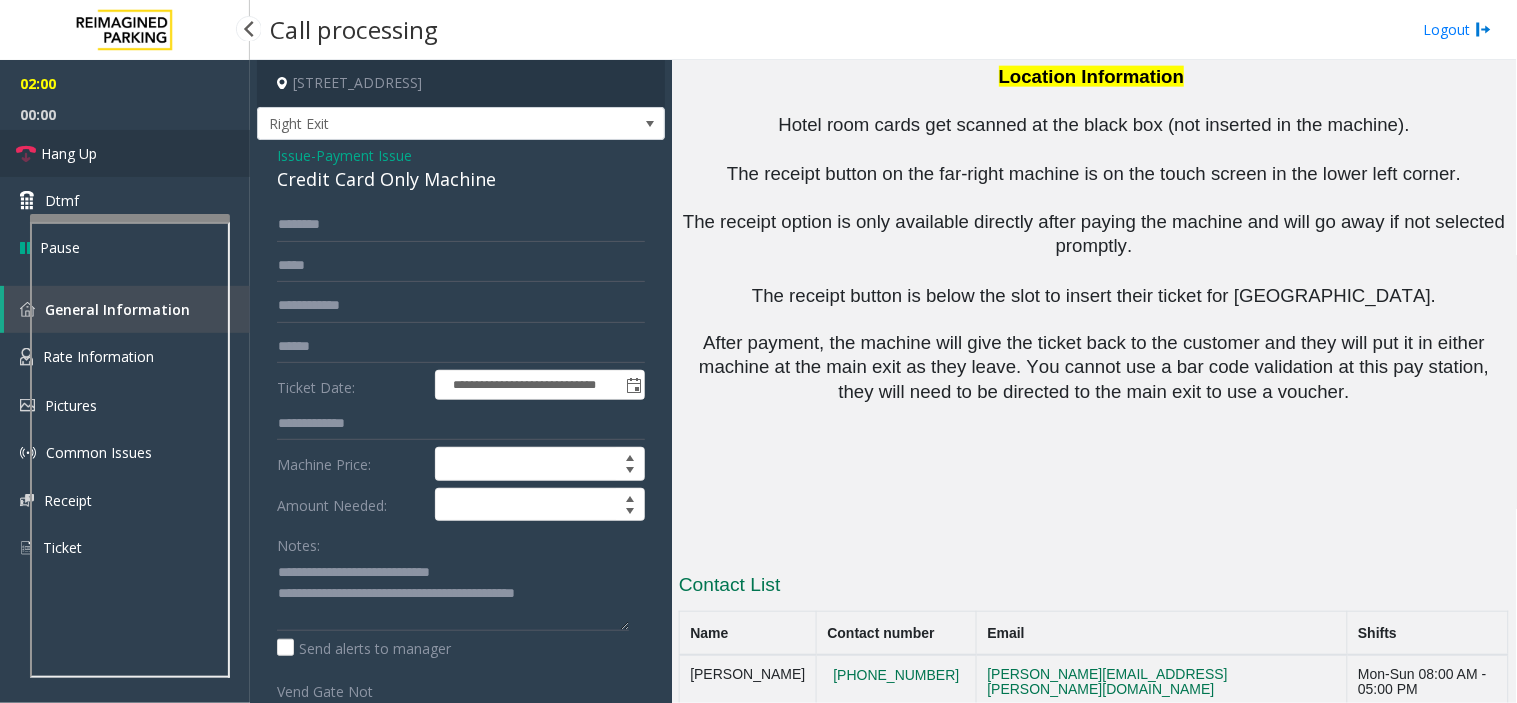 click on "Hang Up" at bounding box center [125, 153] 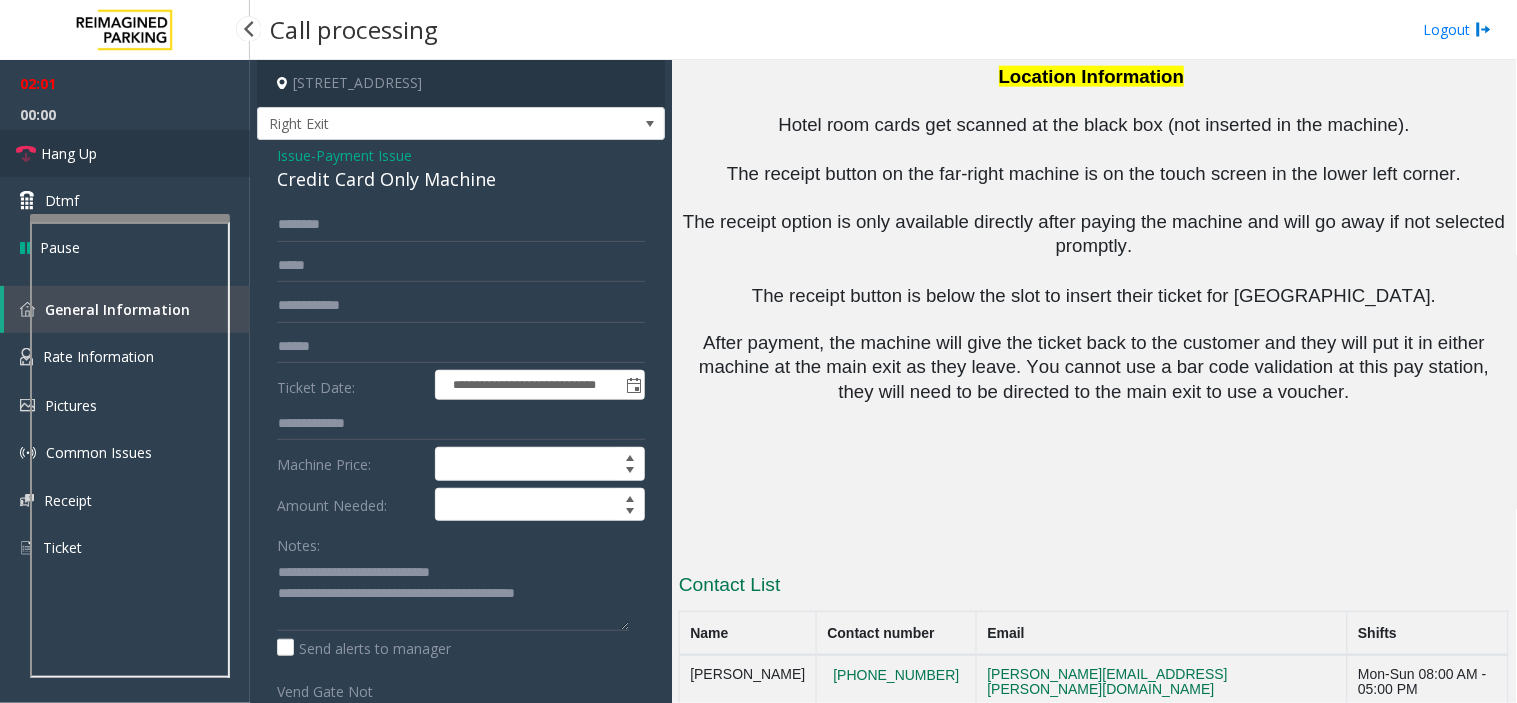 click on "Hang Up" at bounding box center [125, 153] 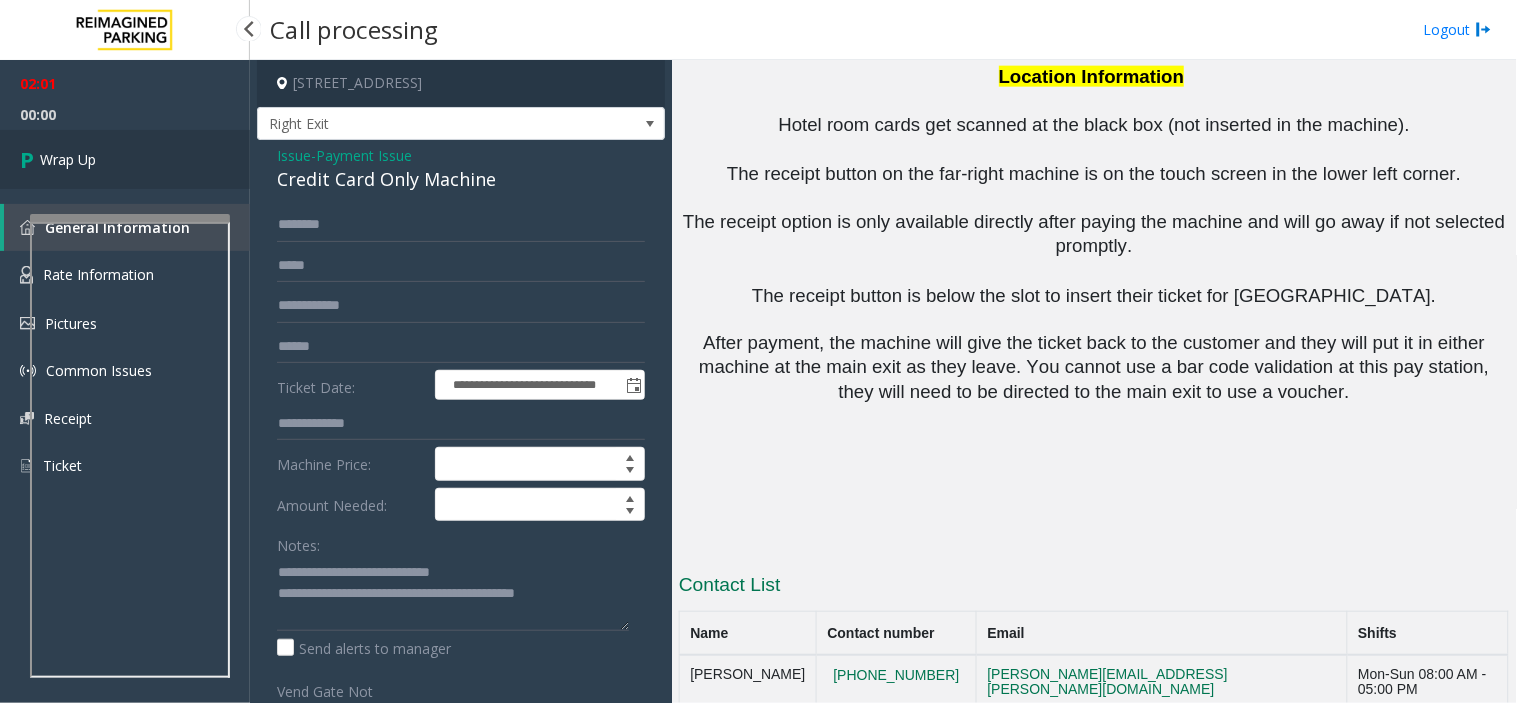 click on "Wrap Up" at bounding box center (125, 159) 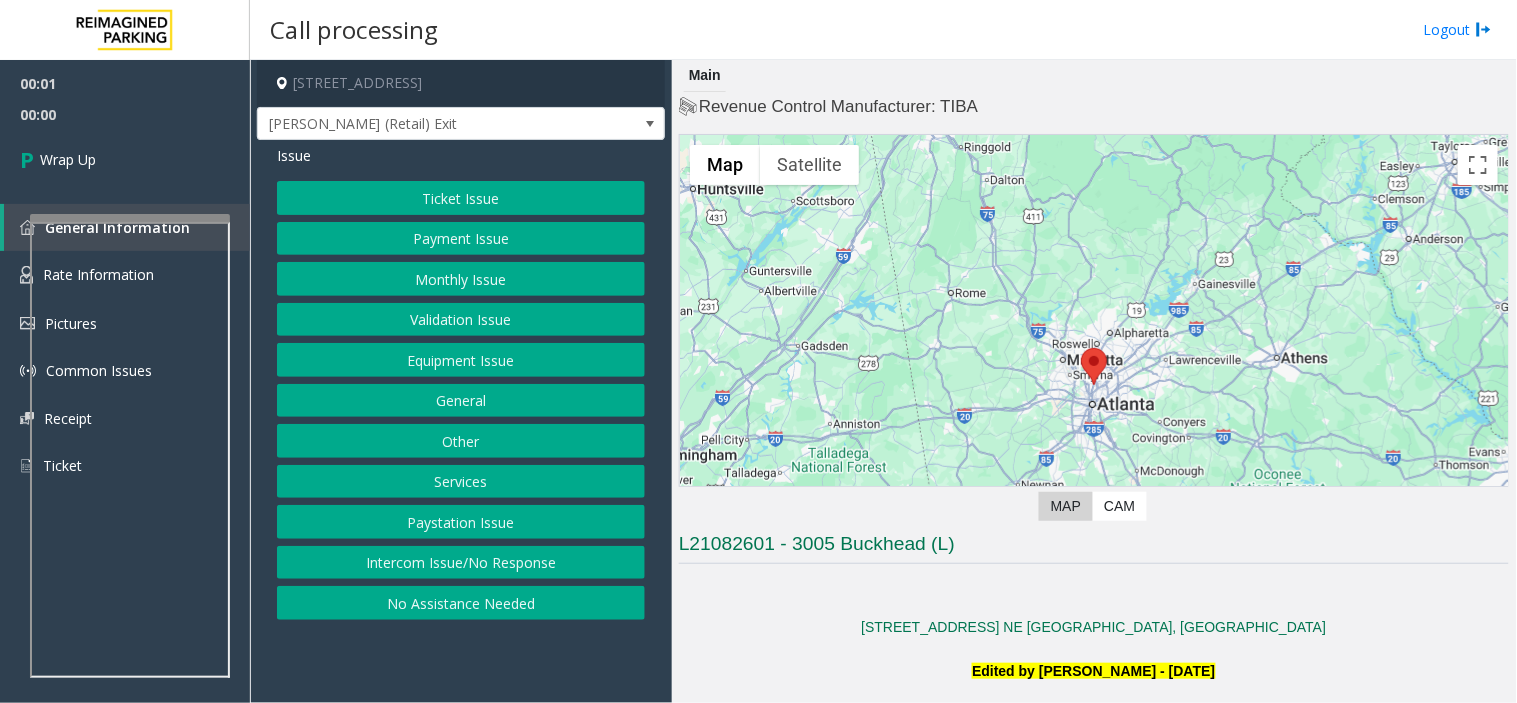 click on "Intercom Issue/No Response" 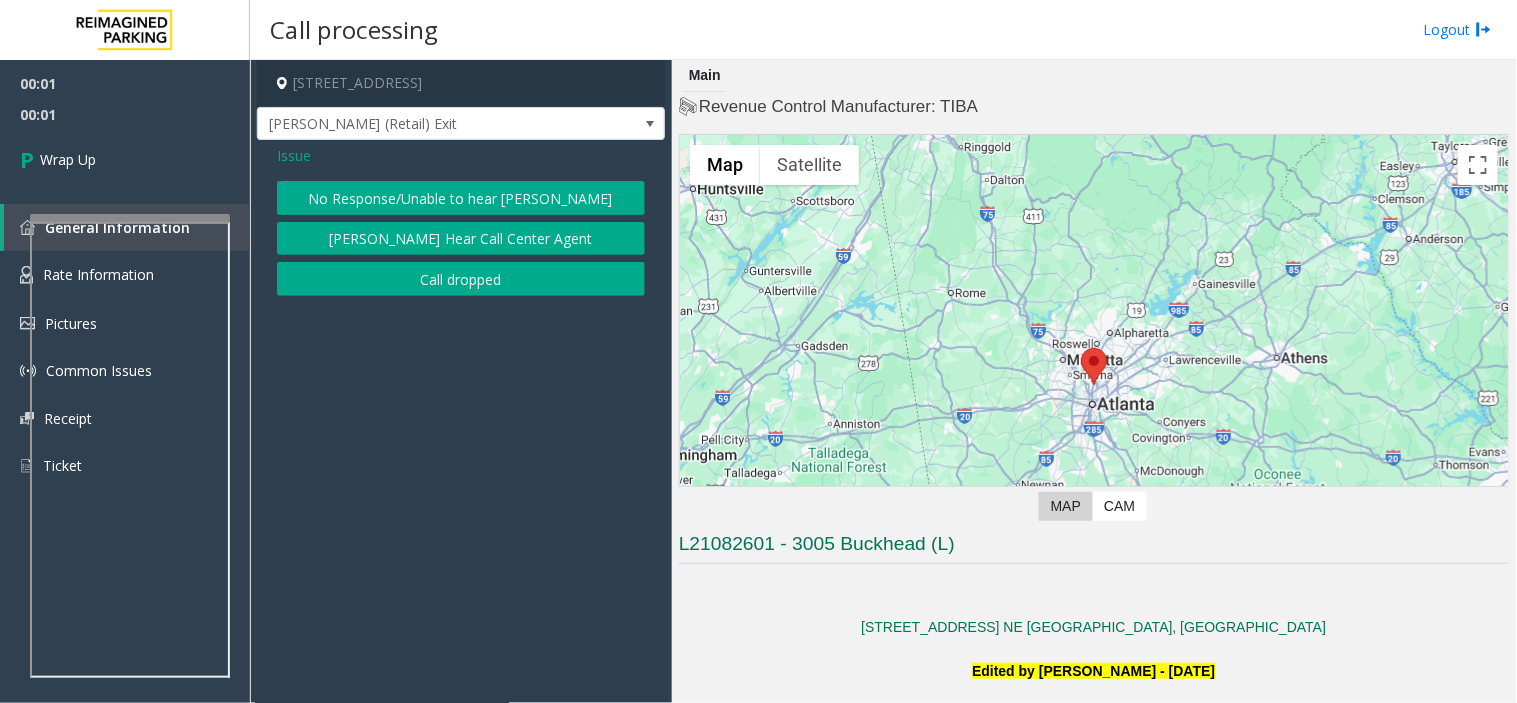 click on "Call dropped" 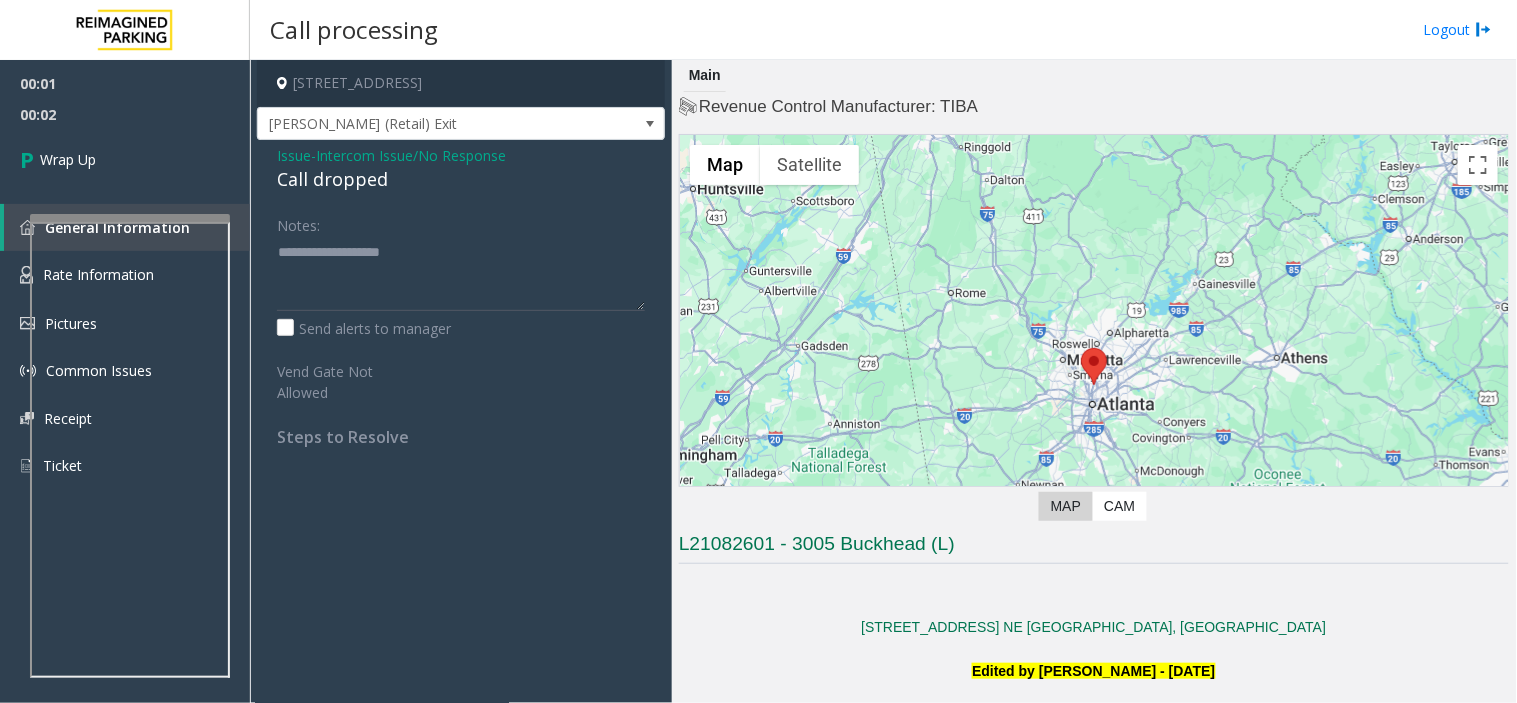 click on "Issue  -  Intercom Issue/No Response Call dropped Notes:                      Send alerts to manager  Vend Gate Not Allowed  Steps to Resolve" 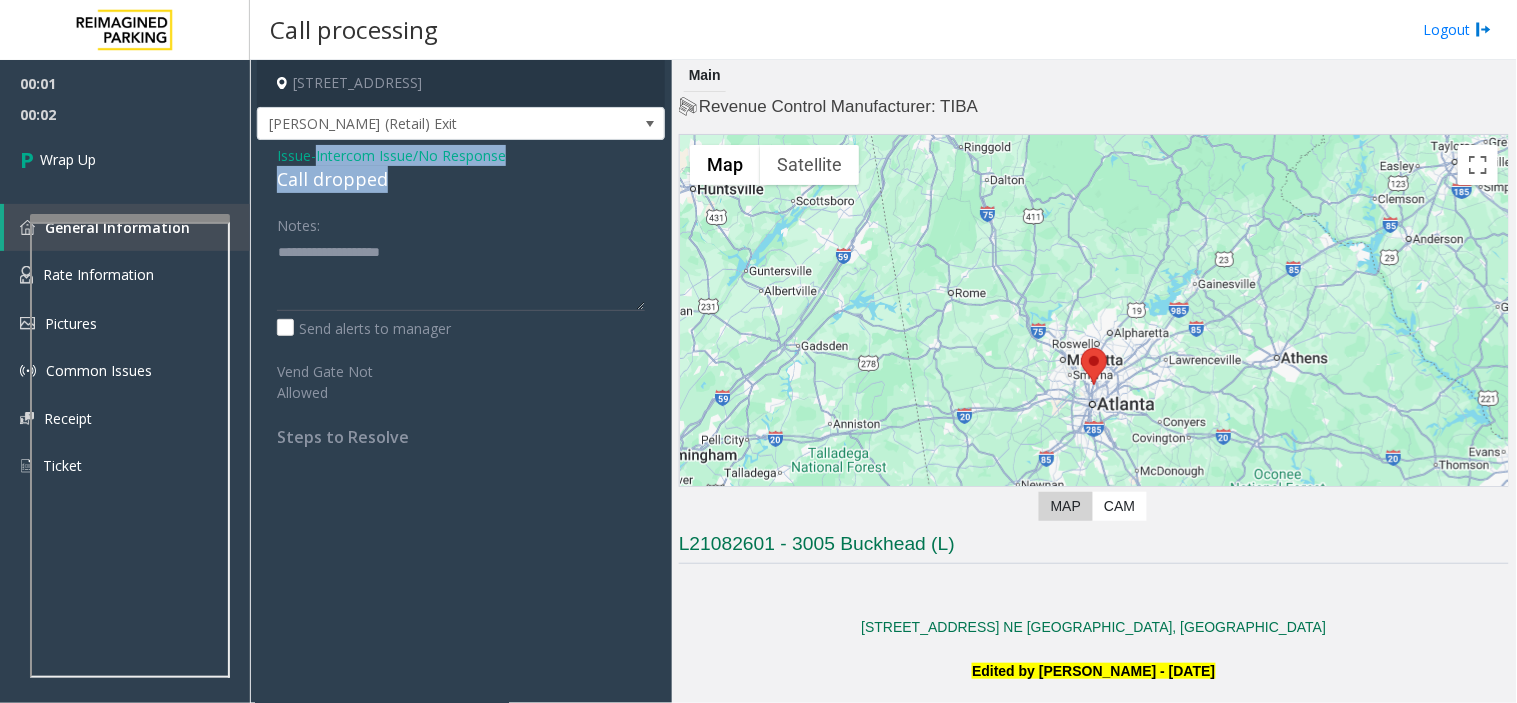 drag, startPoint x: 363, startPoint y: 197, endPoint x: 363, endPoint y: 163, distance: 34 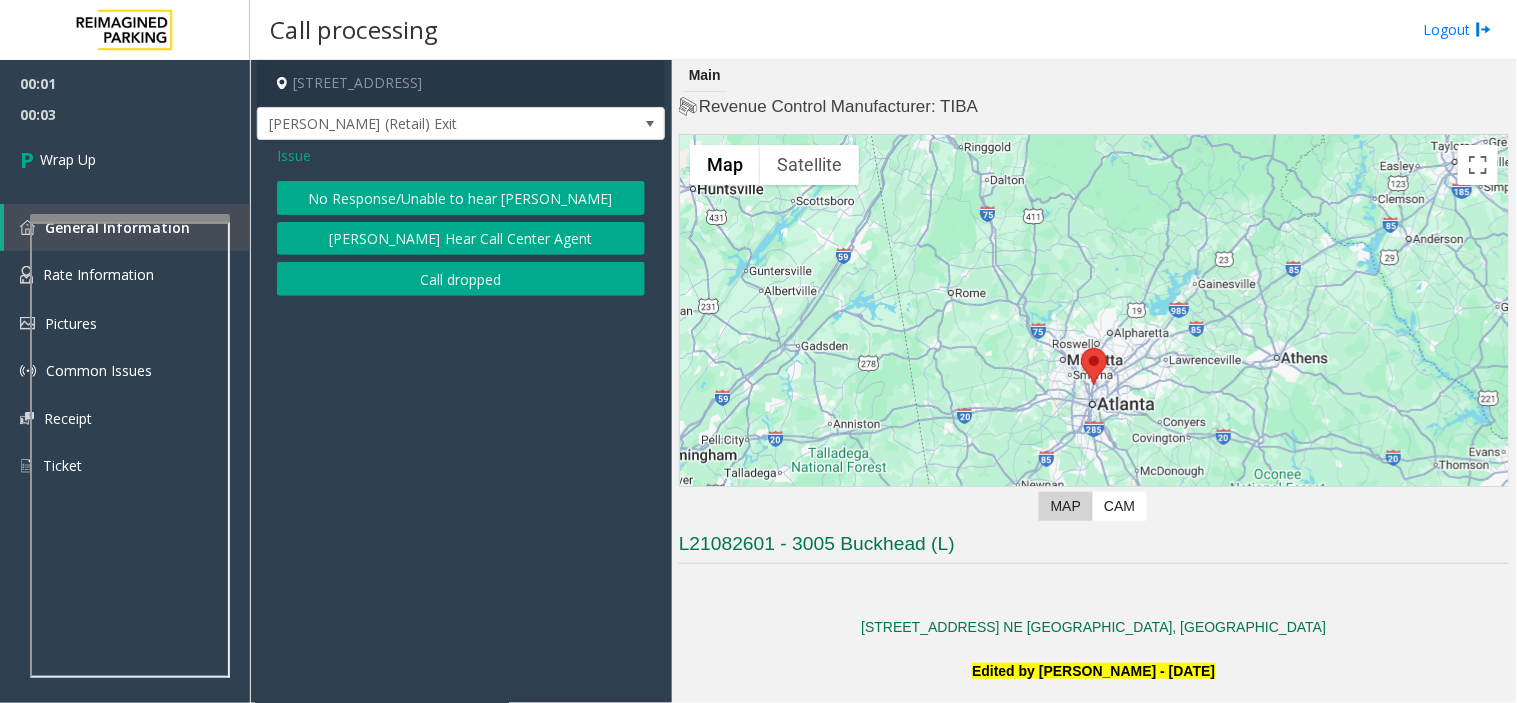 click on "Call dropped" 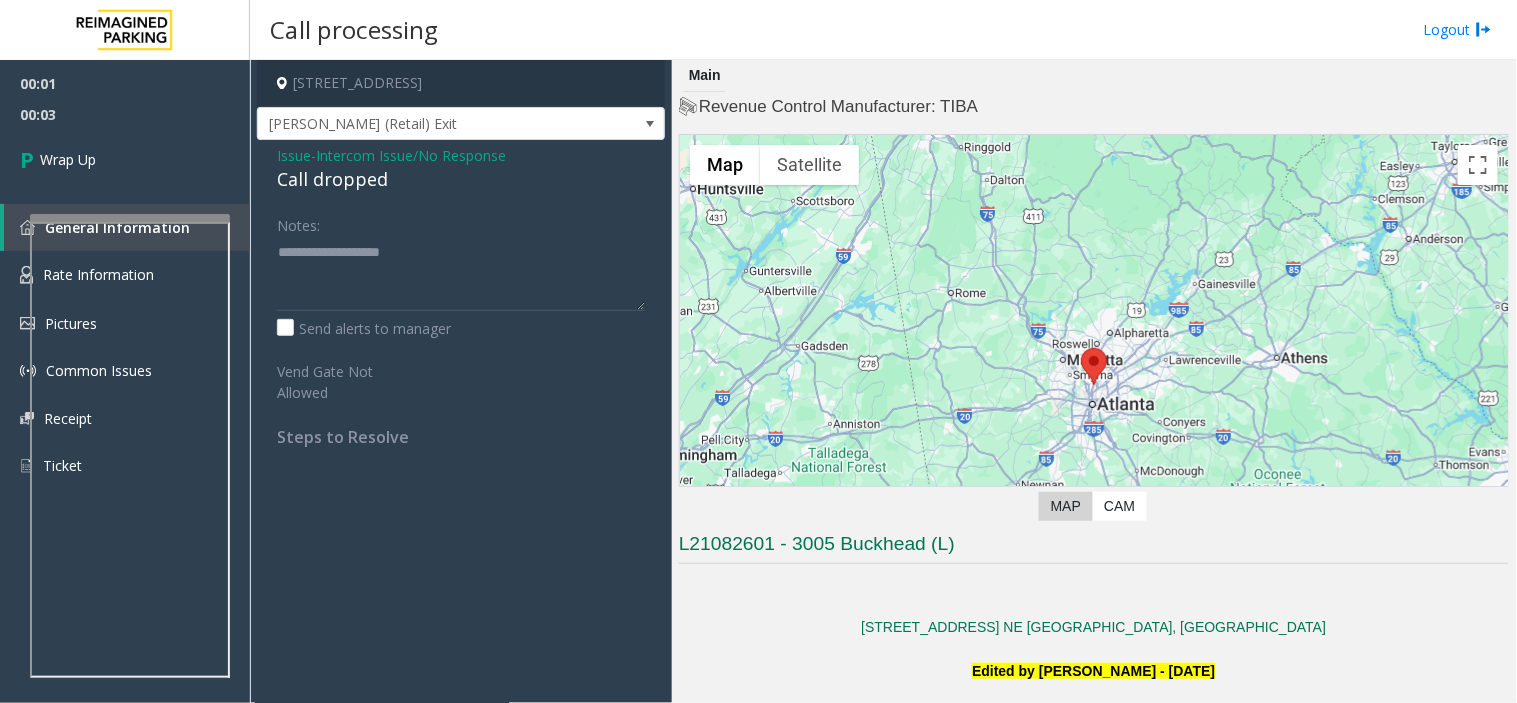 click on "Call dropped" 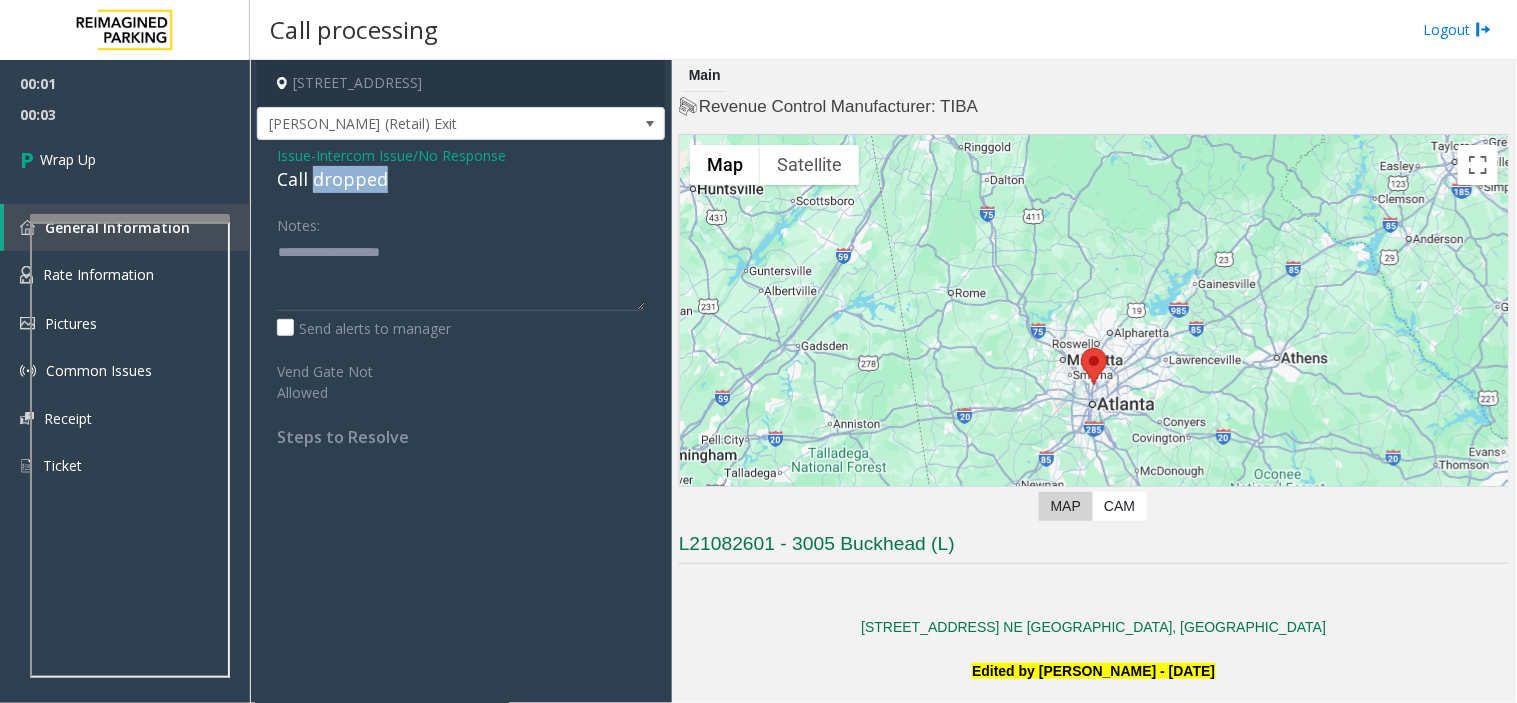 click on "Call dropped" 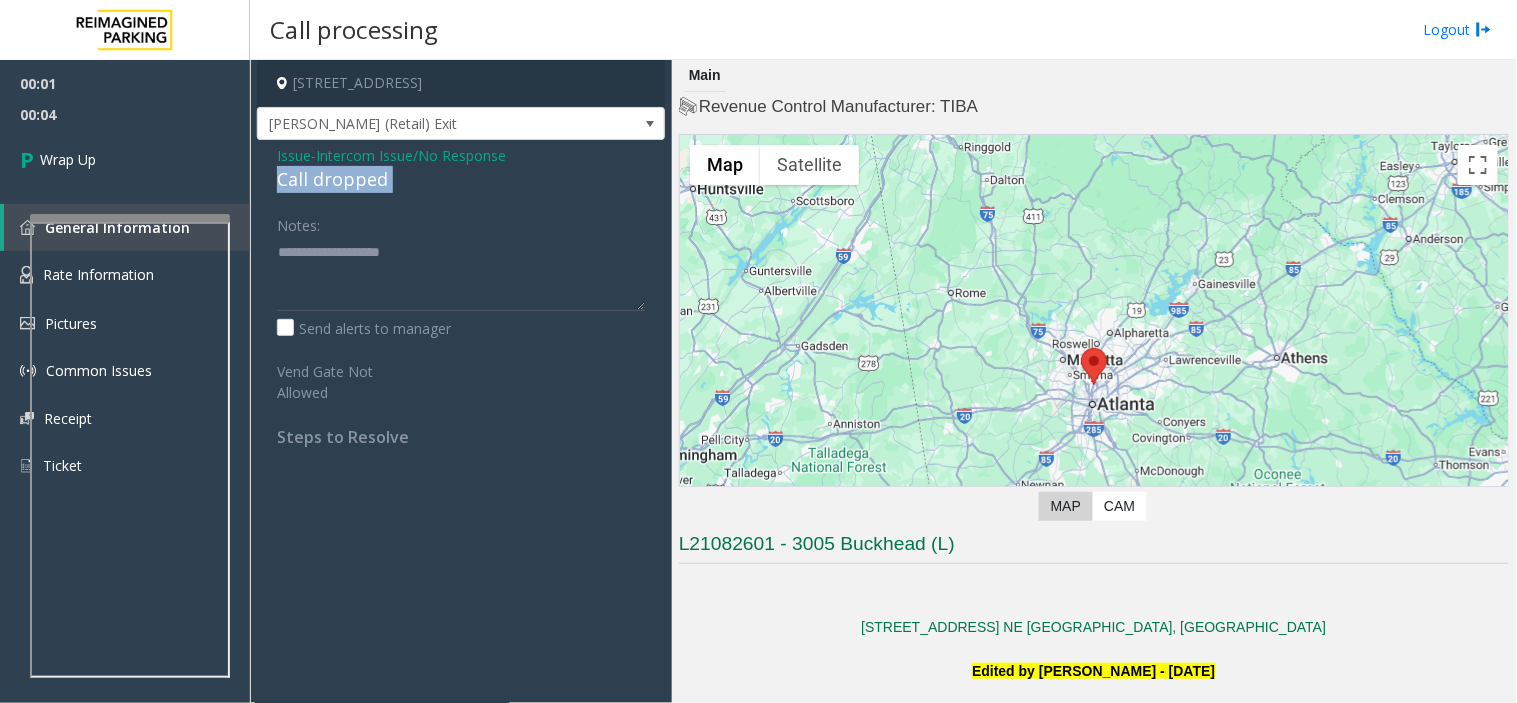 click on "Call dropped" 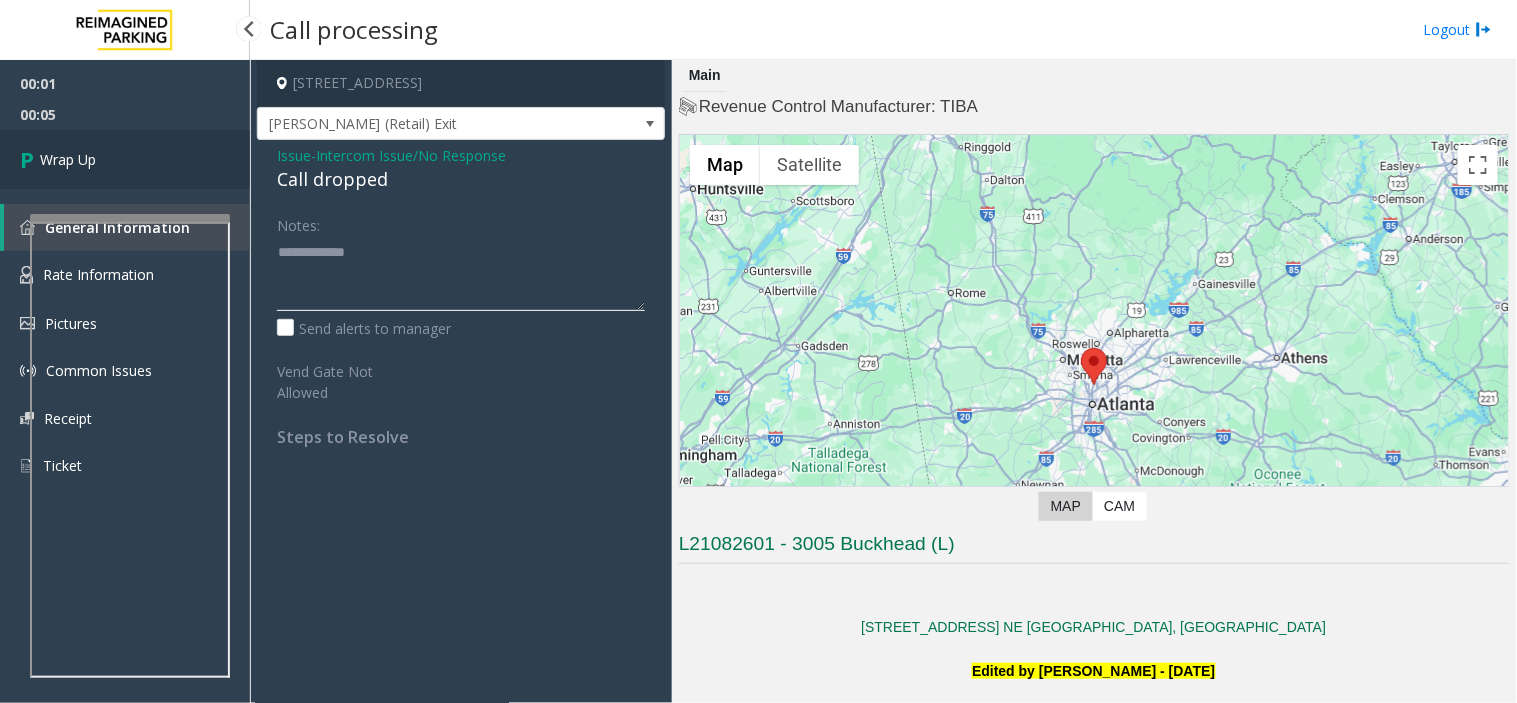 type on "**********" 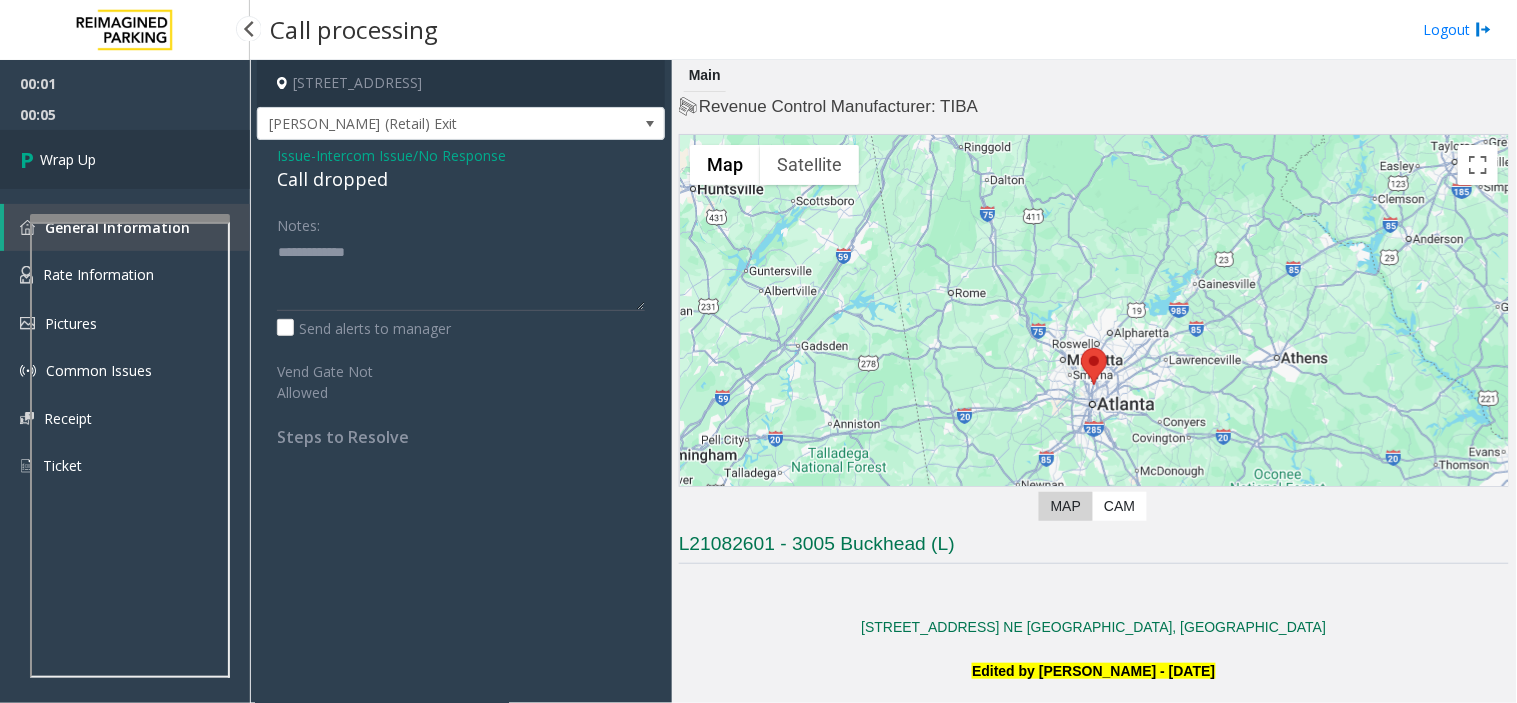 click on "Wrap Up" at bounding box center (125, 159) 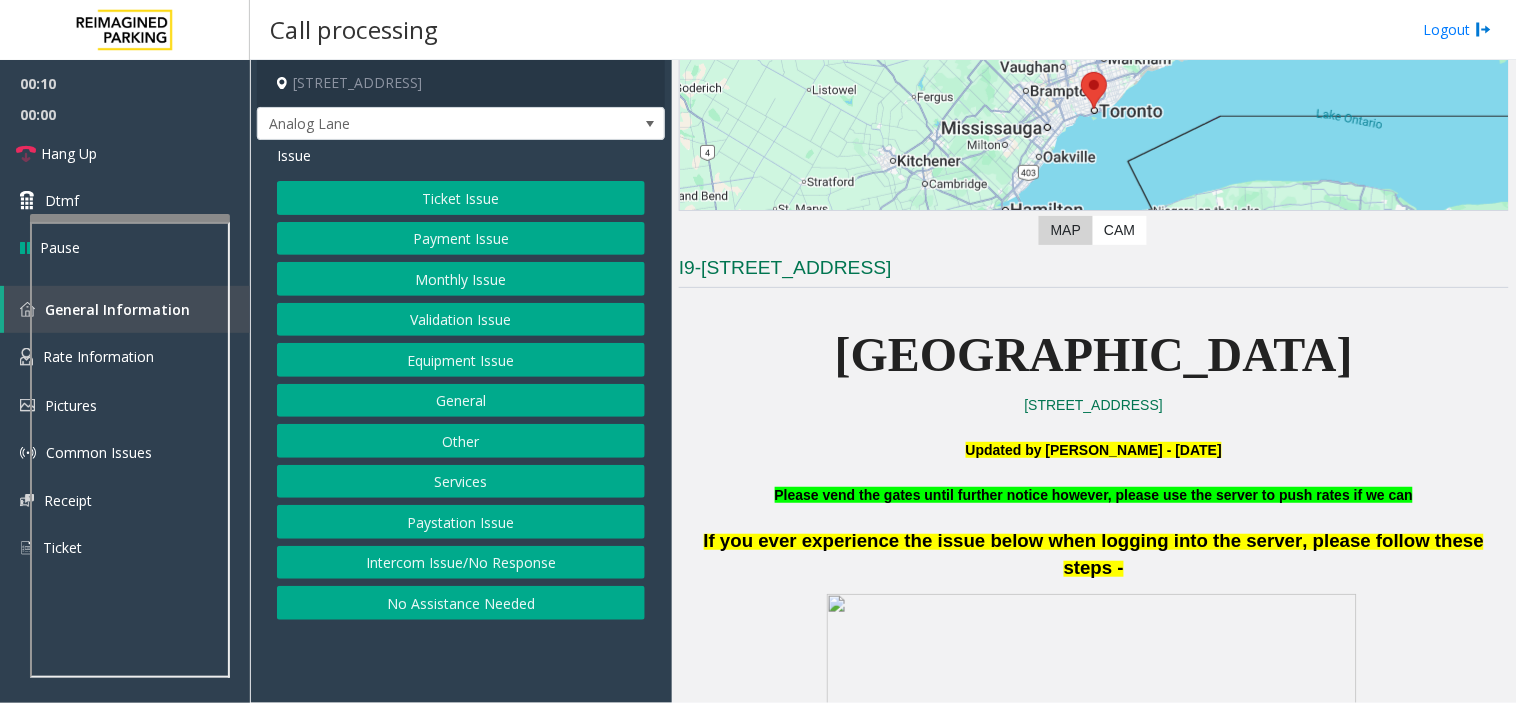 scroll, scrollTop: 333, scrollLeft: 0, axis: vertical 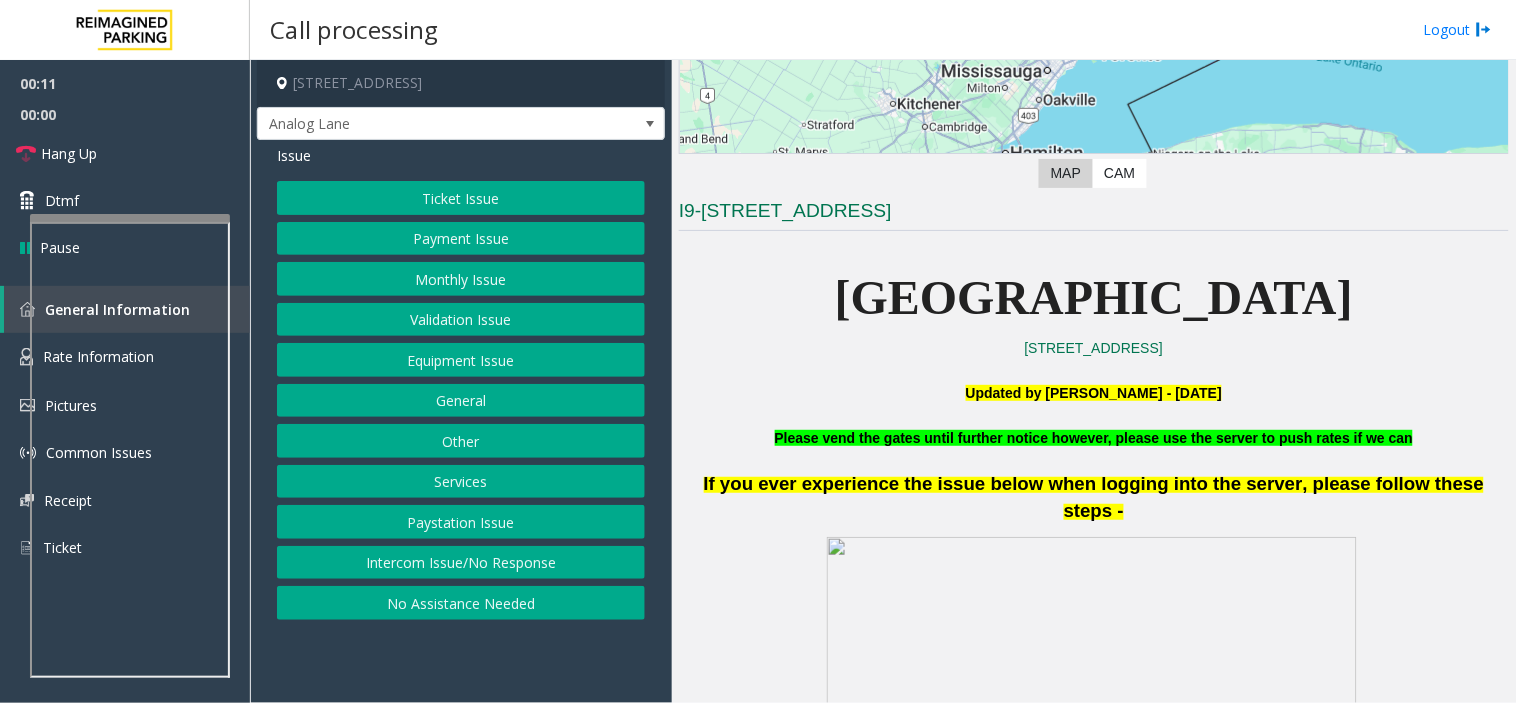 drag, startPoint x: 598, startPoint y: 553, endPoint x: 638, endPoint y: 566, distance: 42.059483 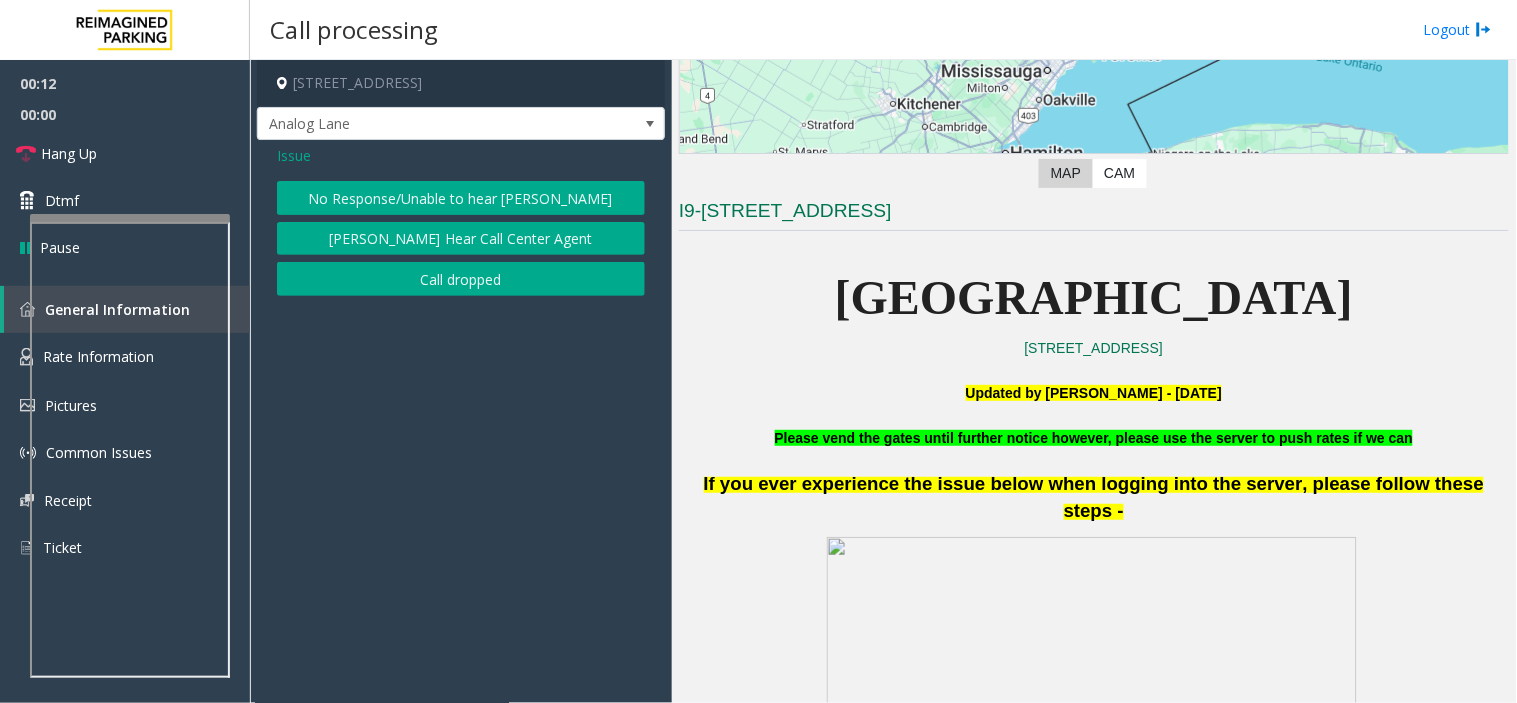 click on "777 Bay Street Garage 777 Bay Street, Toronto, Ontario Updated by Pranav Babbar - 24th Jan'25 Please vend the gates until further notice however, please use the server to push rates if we can  If you ever experience the issue below when logging into the server, please follow these steps -     Click  'Forced Restart'  and then use the CSR credentials. This should take you back to the alarms page. If it  doesn't , click  'Alarms ' to access it.       When ending the calls from this location PRESS ## . There should not be any miss on this.     Most Important     Ticket Unreadable:   Log into the server  and issue an extended lost ticket with the ticket number, or charge based on the time.       Validation Issue:   At this site, there are two types of validations:   General Vouchers : Insert the entry ticket first, followed by the voucher.   Enterprise Vouchers : Insert the voucher first; no entry ticket is  required .       Credit Card Not Reading:   Option 1   Option 2 generally the" 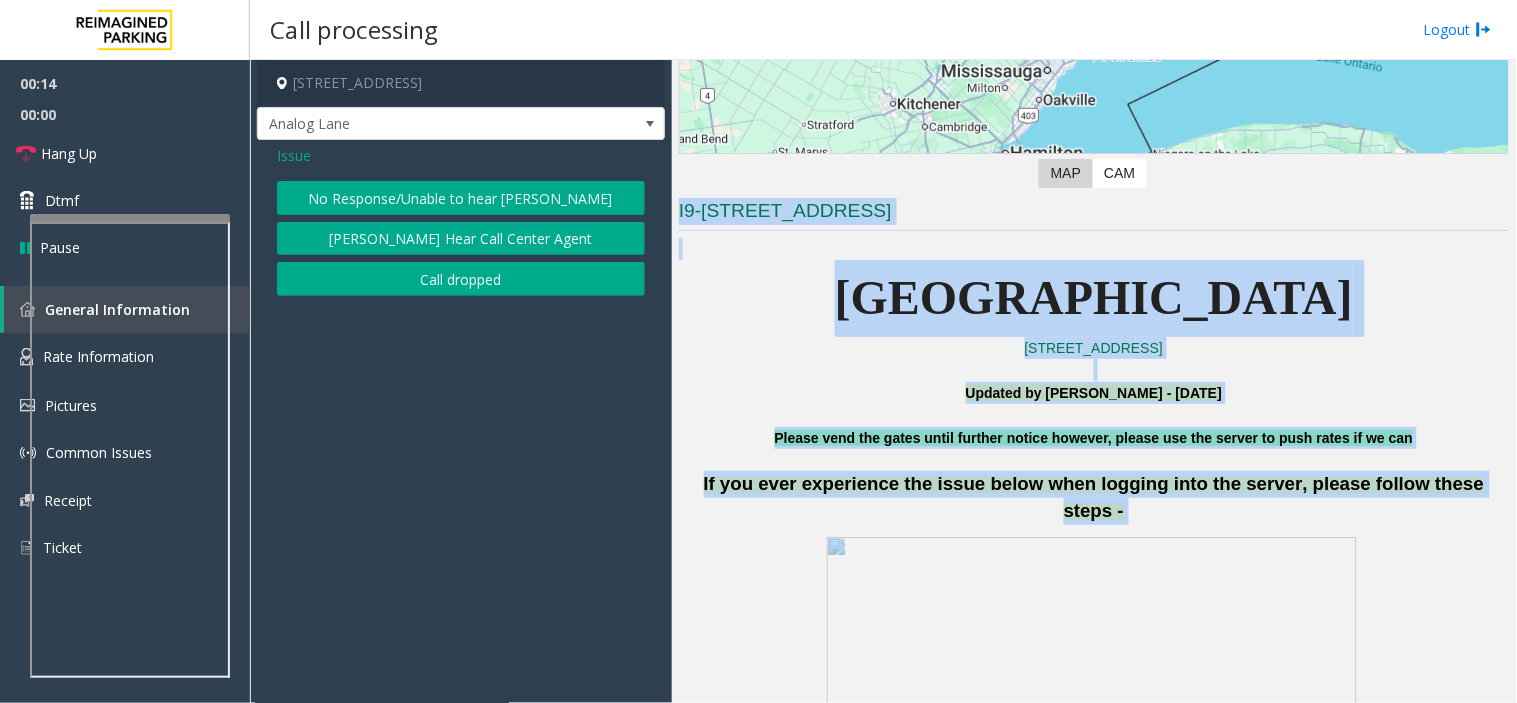 drag, startPoint x: 977, startPoint y: 507, endPoint x: 751, endPoint y: 212, distance: 371.61942 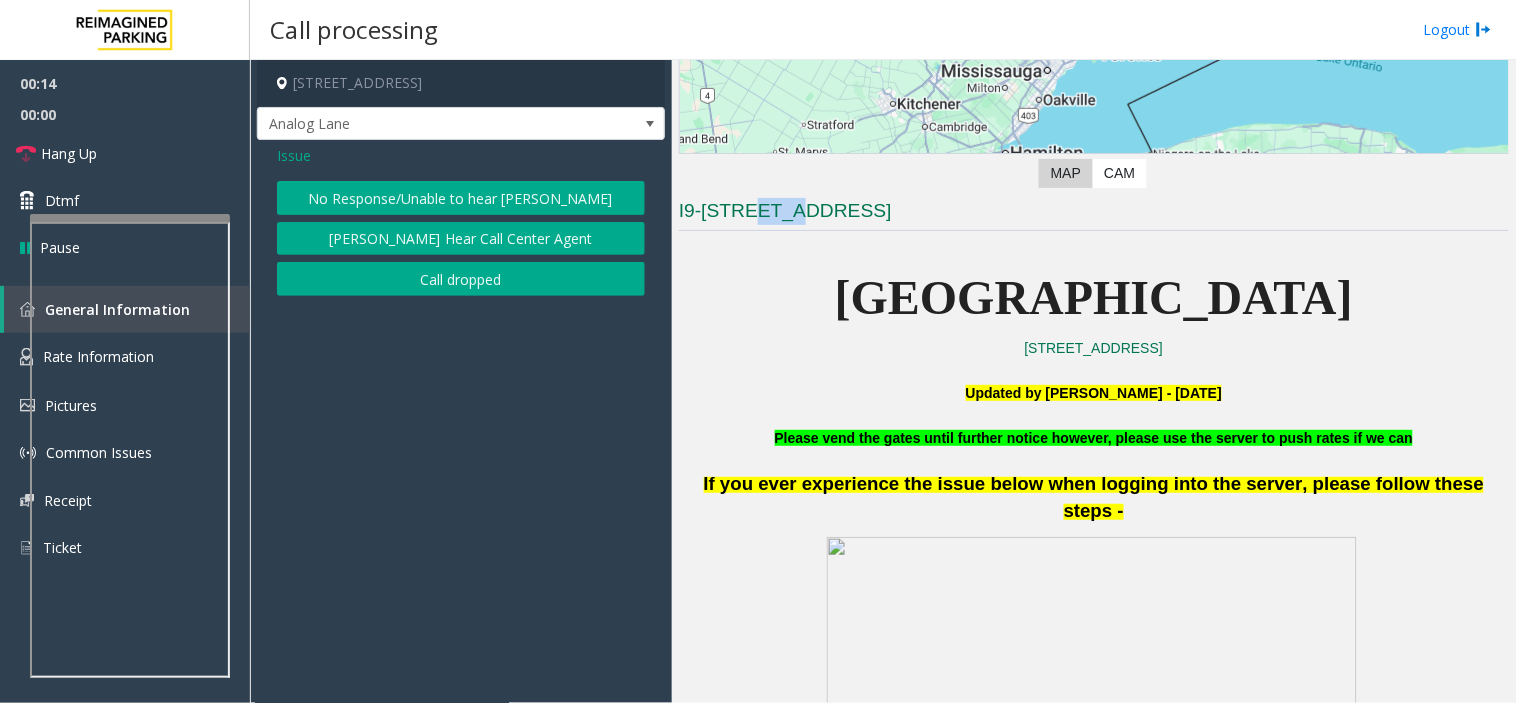 click on "I9-82 - 777 Bay St. (I)" 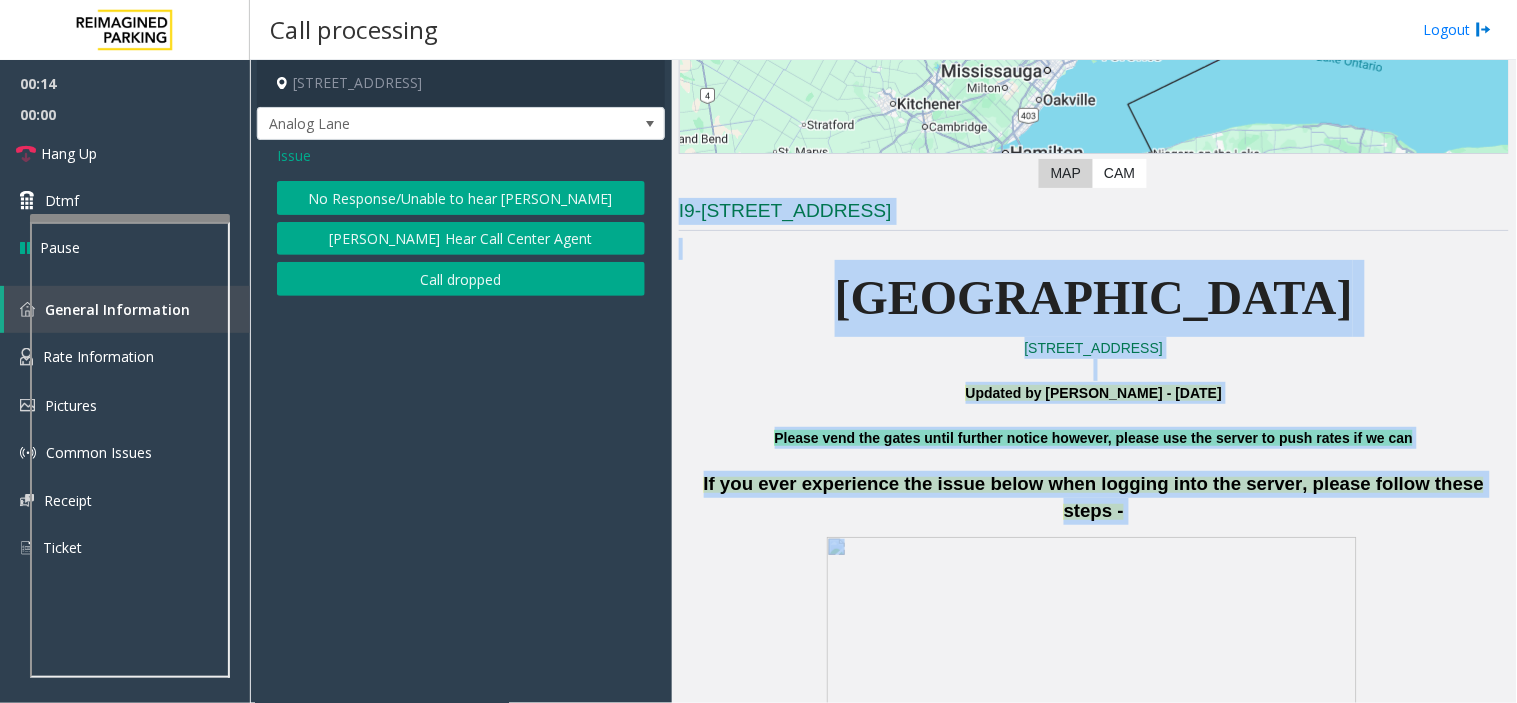 drag, startPoint x: 751, startPoint y: 212, endPoint x: 1006, endPoint y: 514, distance: 395.25815 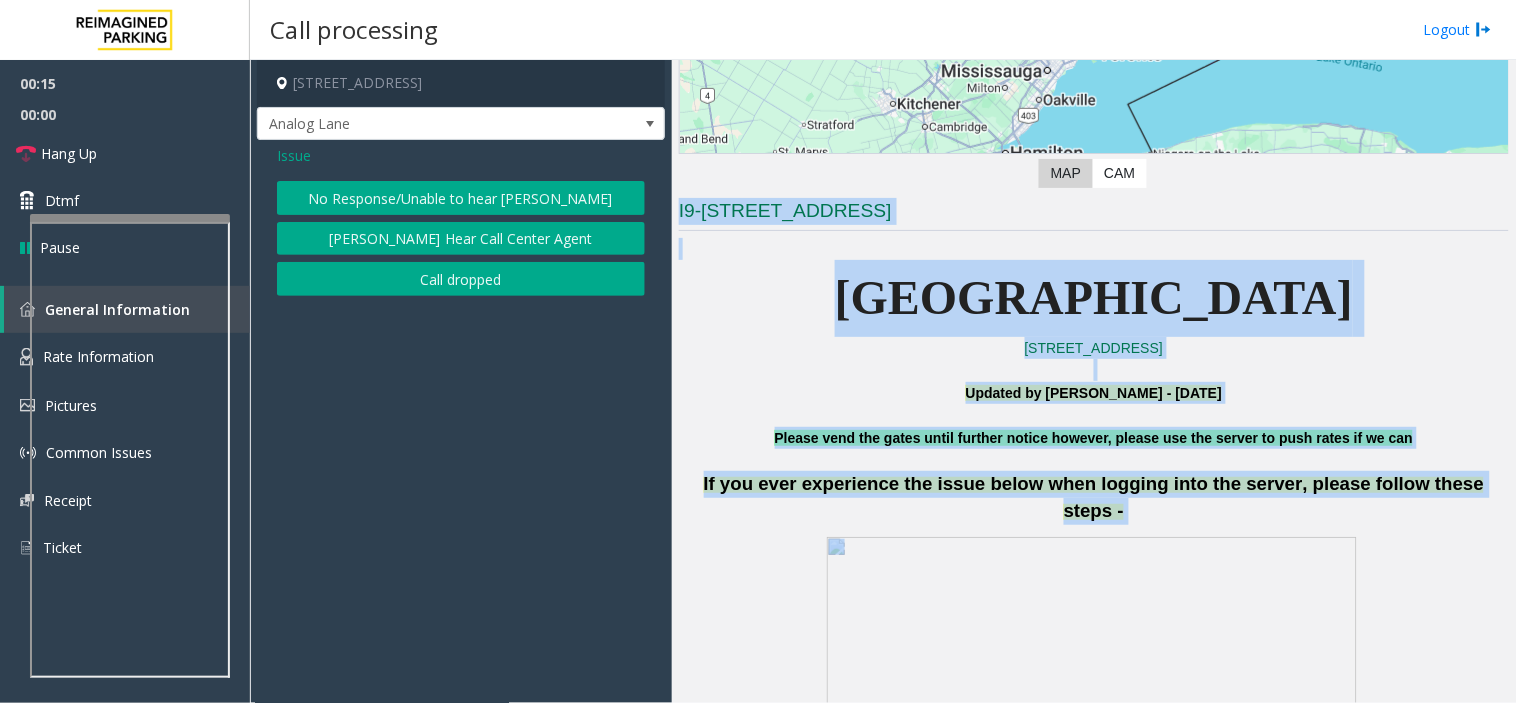 click 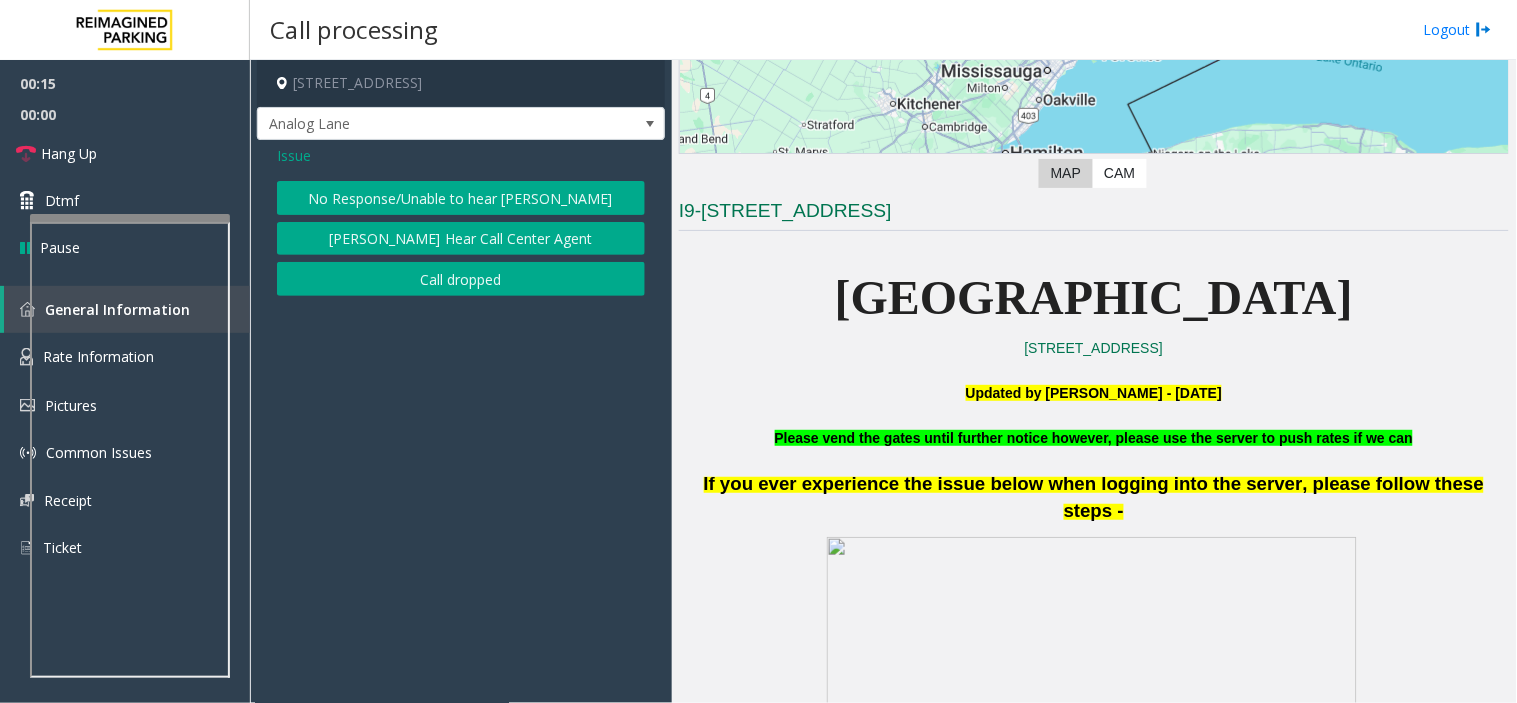 click on "Issue" 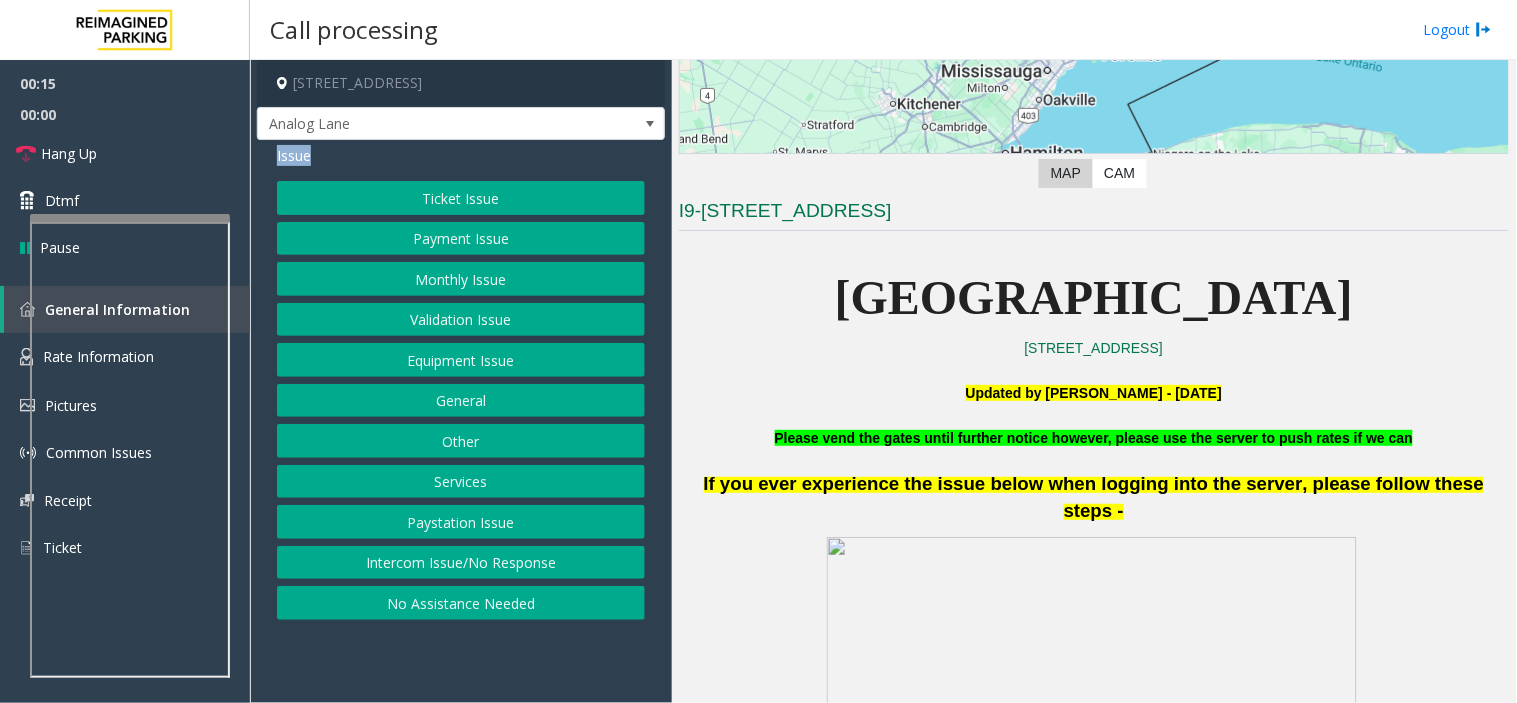 click on "Issue" 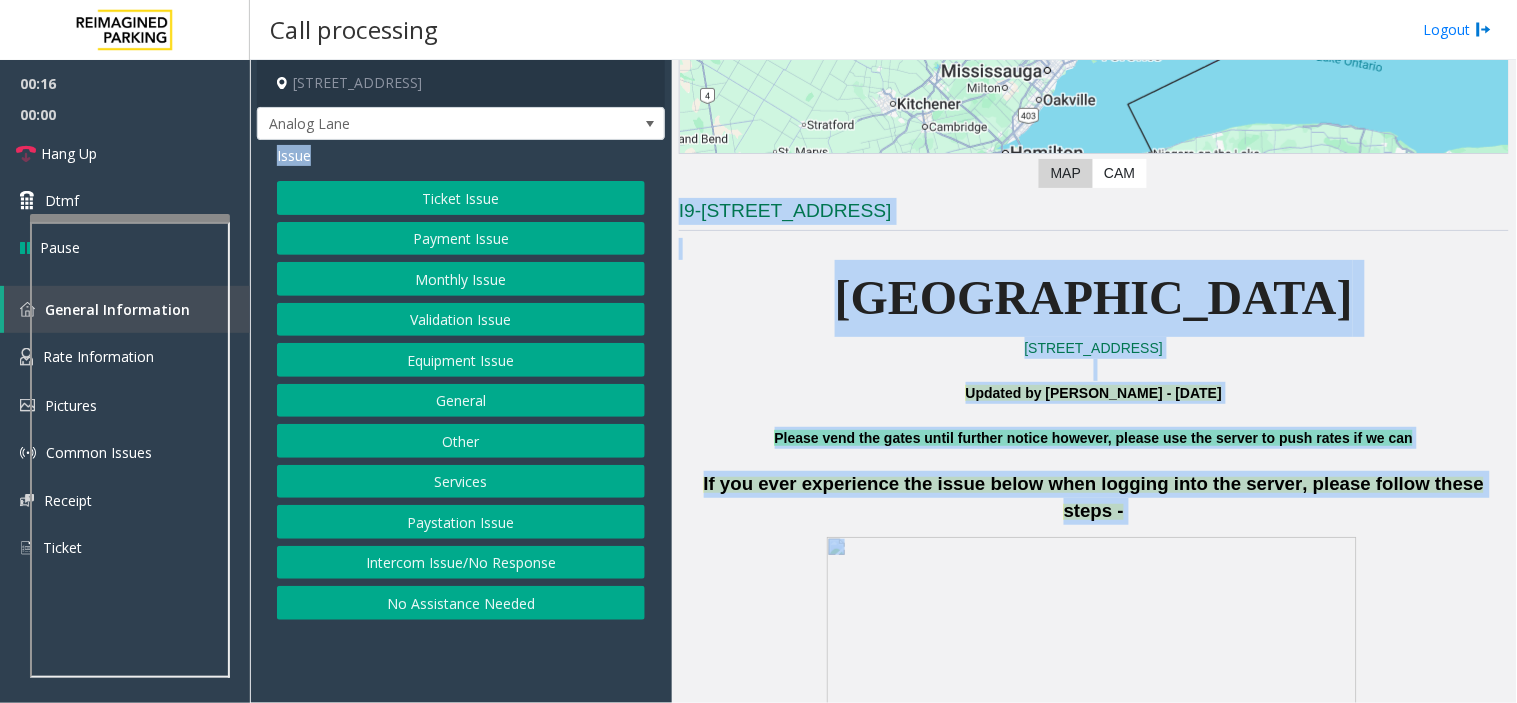 drag, startPoint x: 302, startPoint y: 156, endPoint x: 918, endPoint y: 503, distance: 707.0113 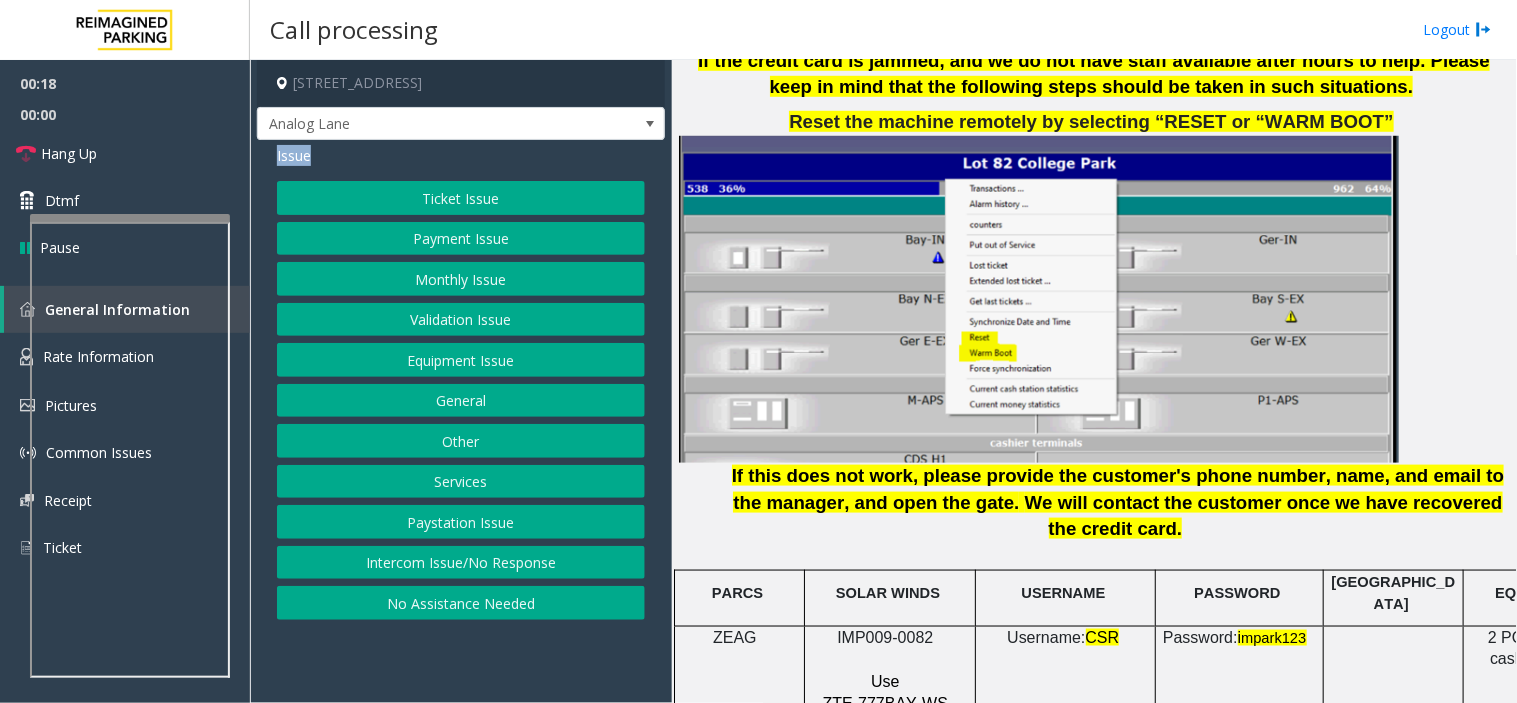 scroll, scrollTop: 2444, scrollLeft: 0, axis: vertical 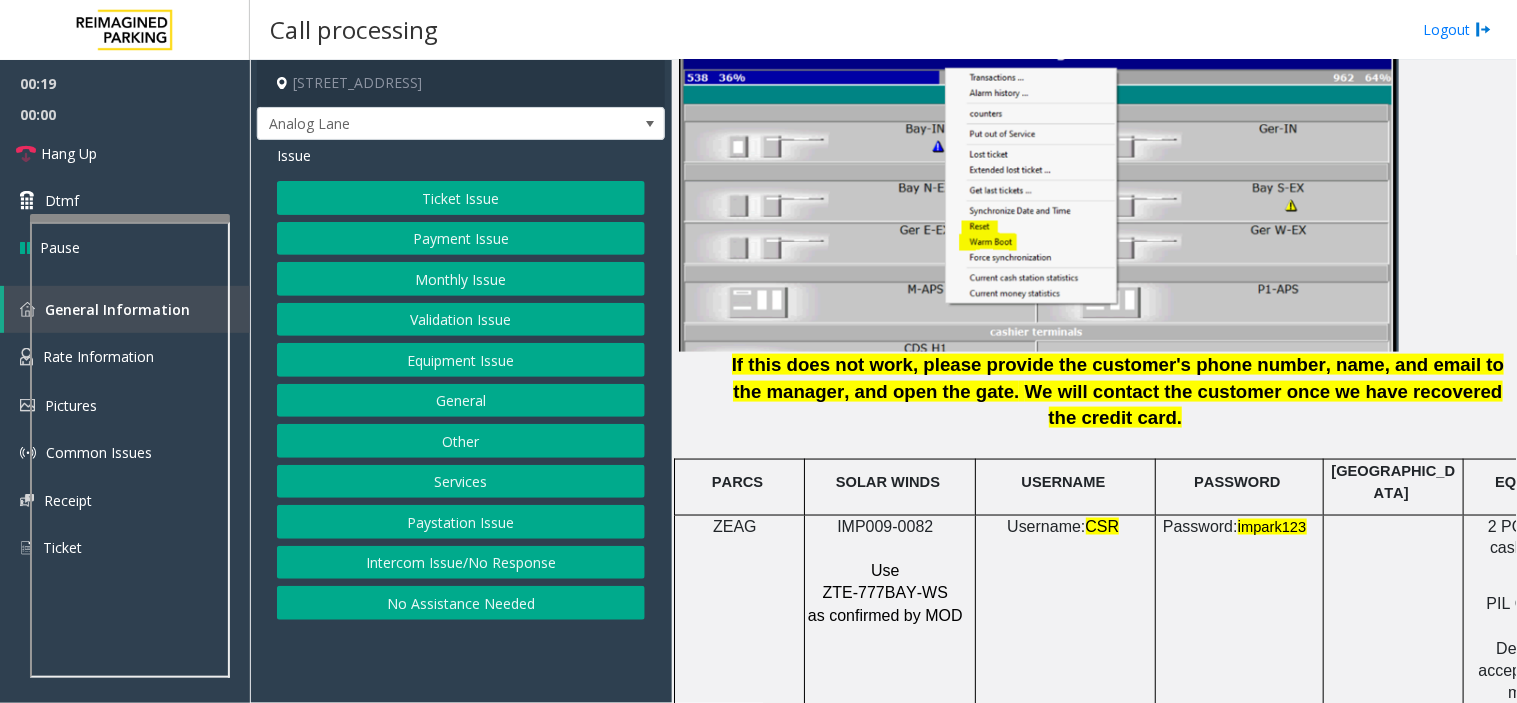 click on "IMP009-0082" 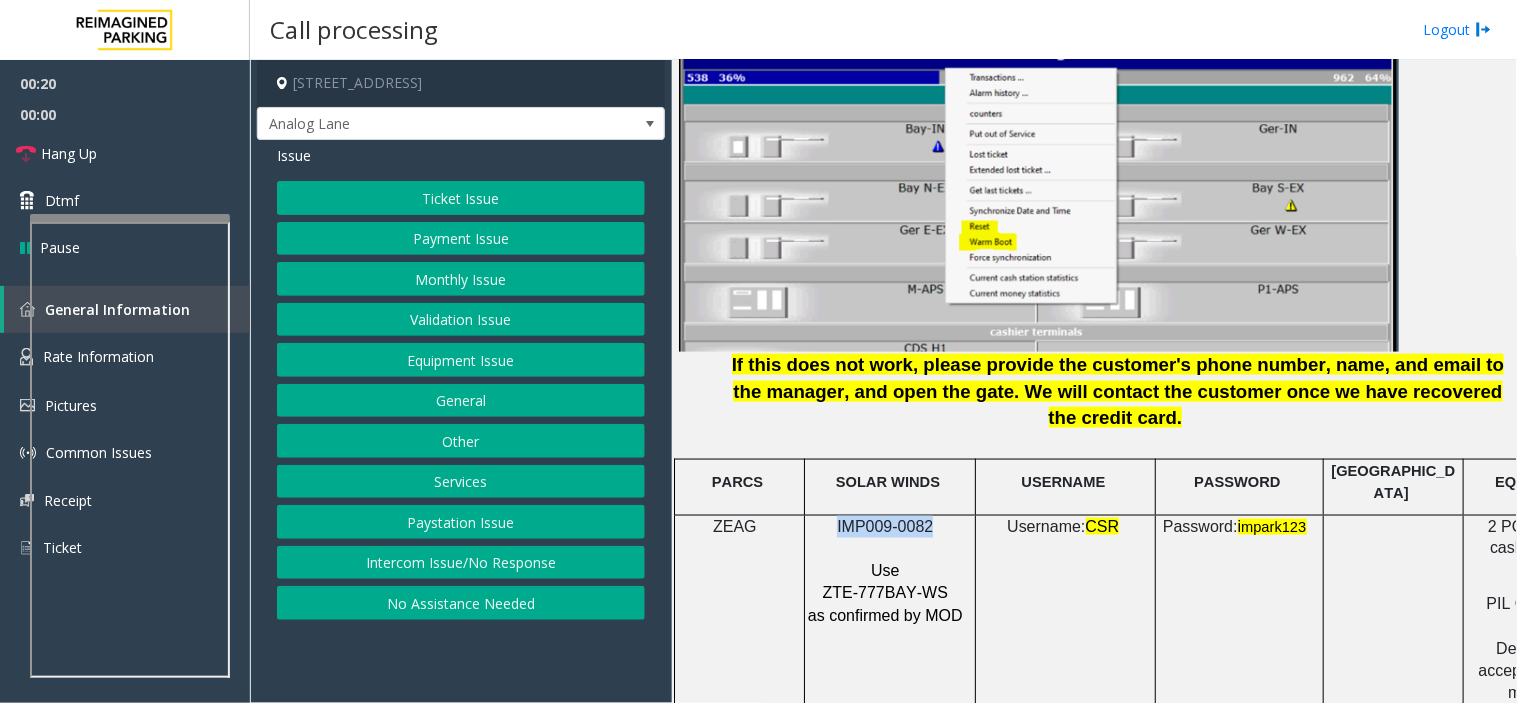 drag, startPoint x: 873, startPoint y: 451, endPoint x: 915, endPoint y: 451, distance: 42 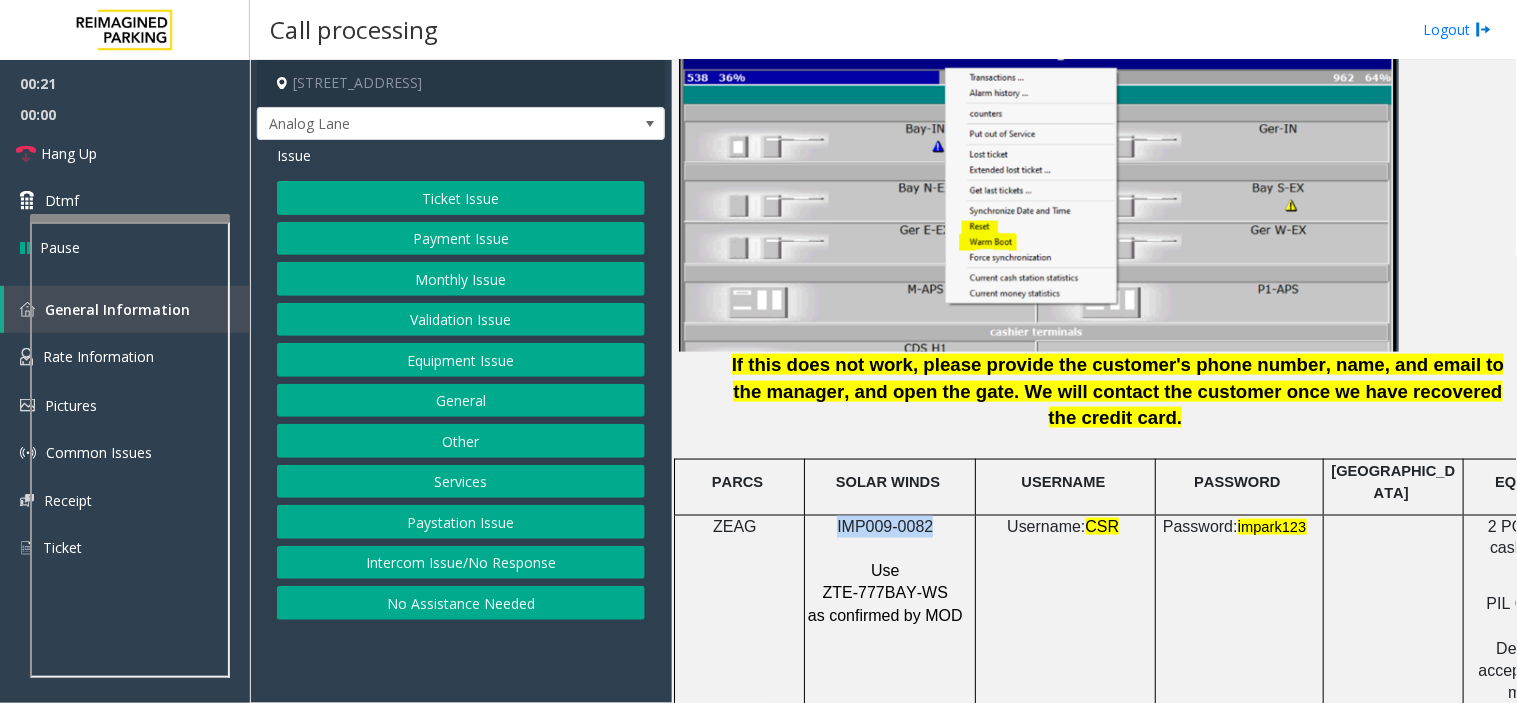 click on "No Assistance Needed" 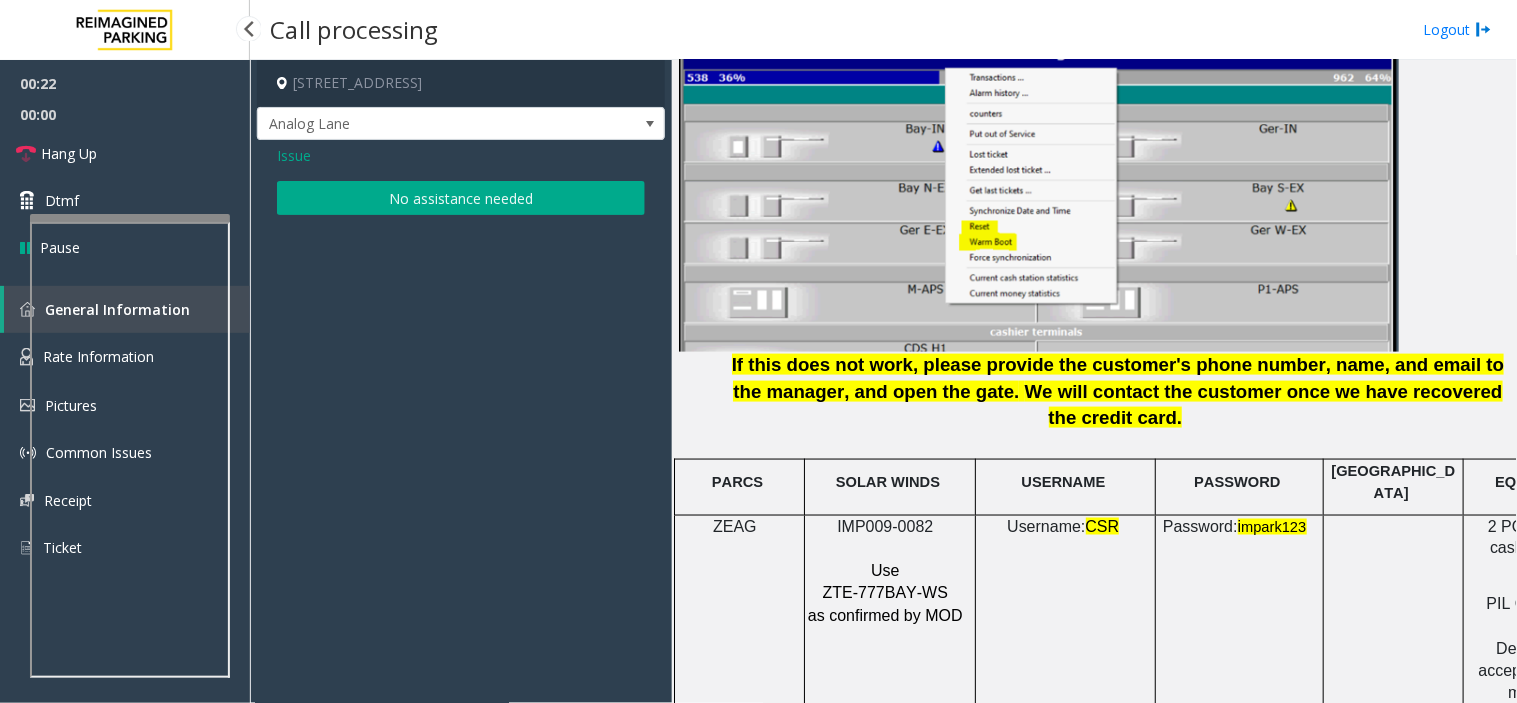 click on "00:00" at bounding box center (125, 114) 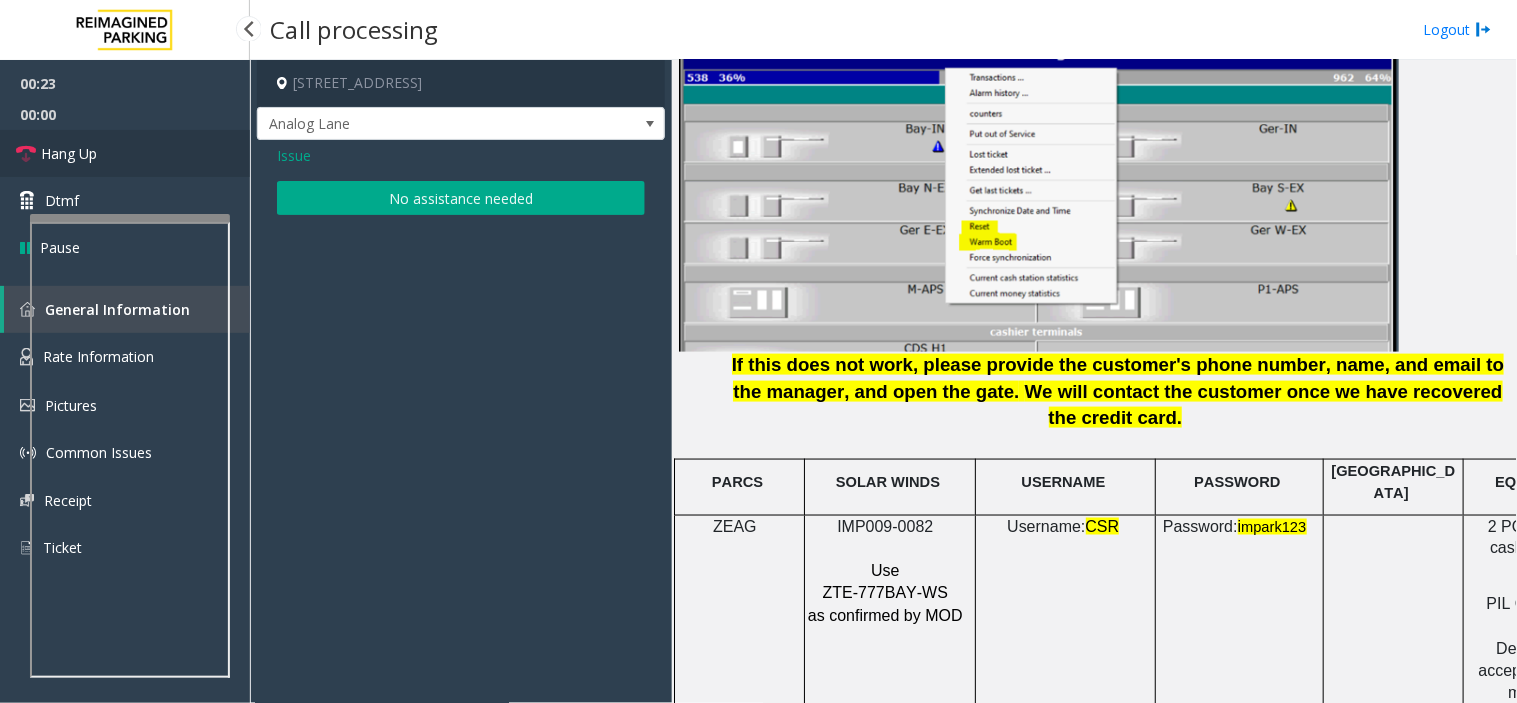 click on "Hang Up" at bounding box center (125, 153) 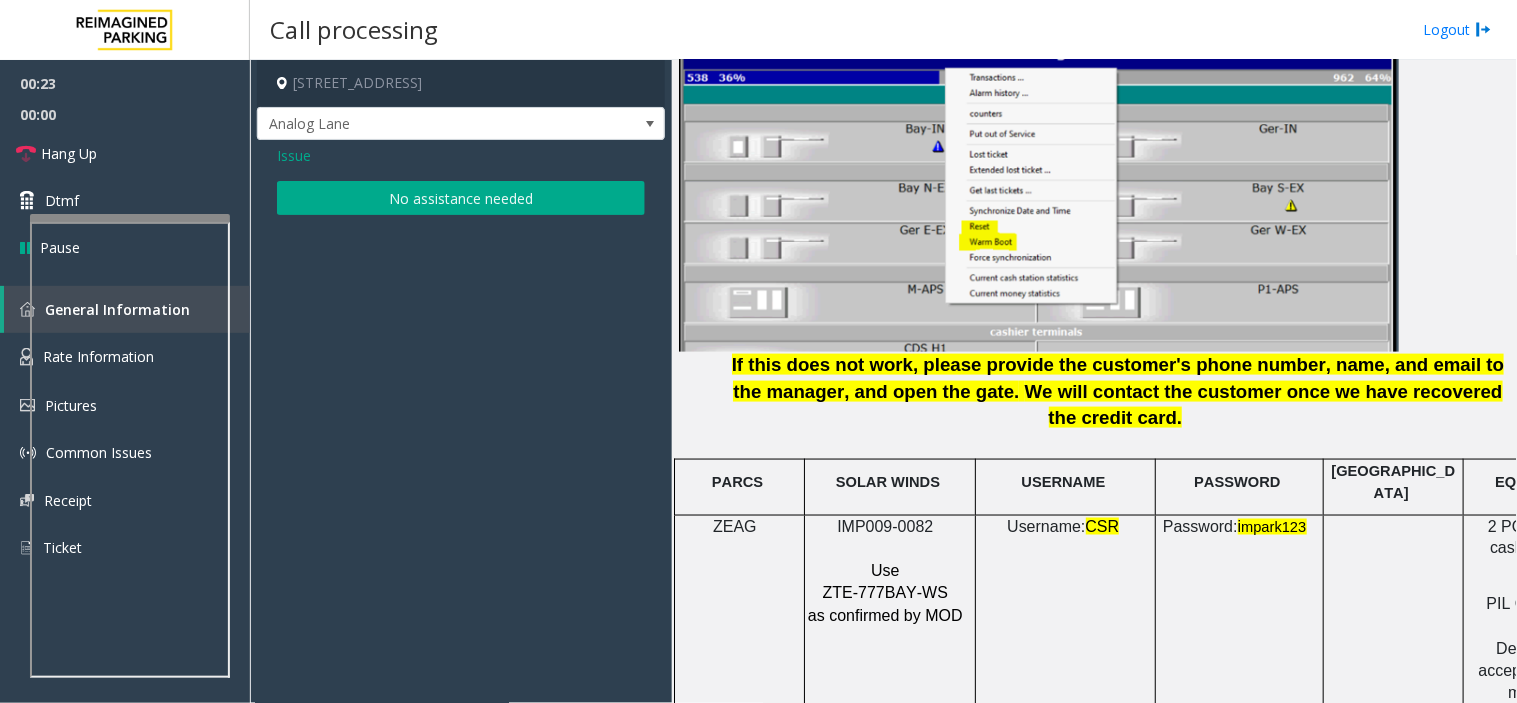 click on "No assistance needed" 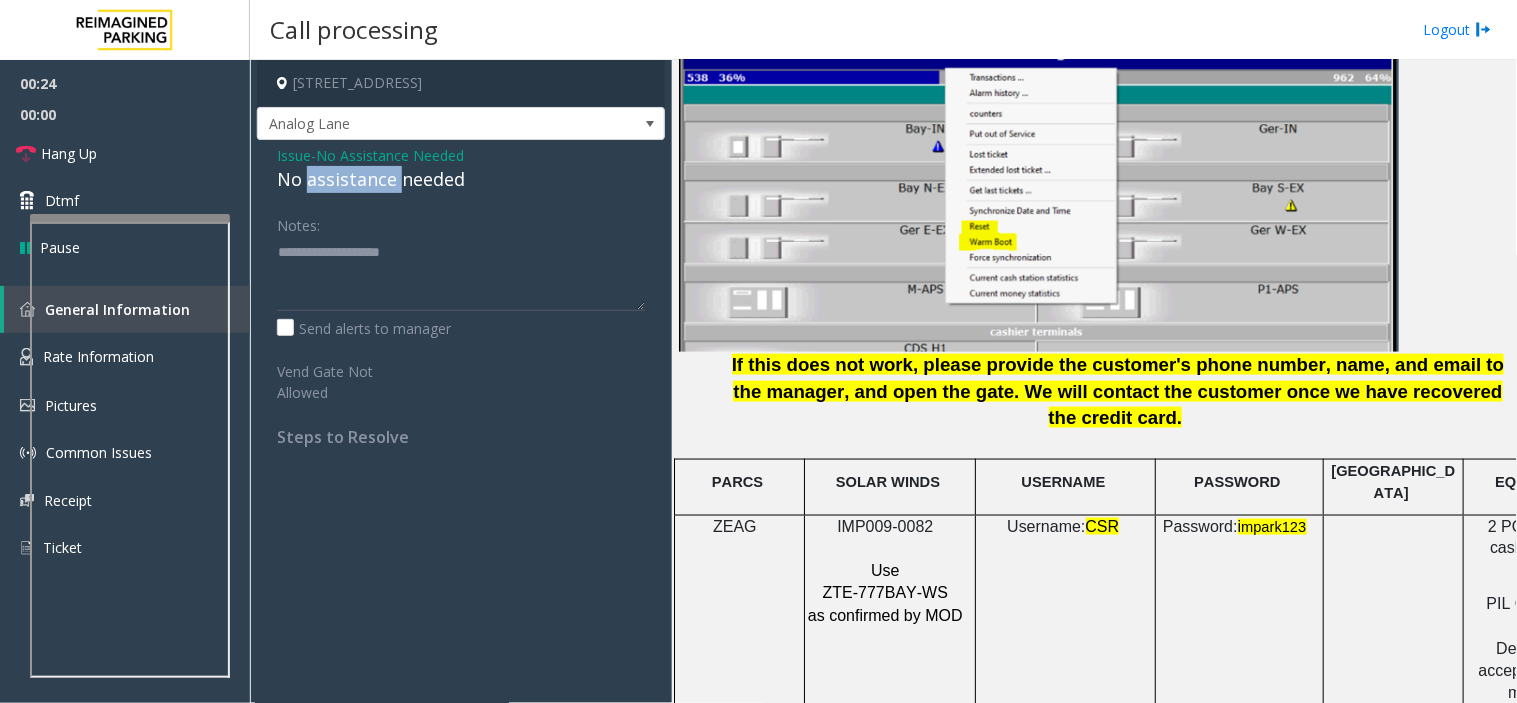 click on "No assistance needed" 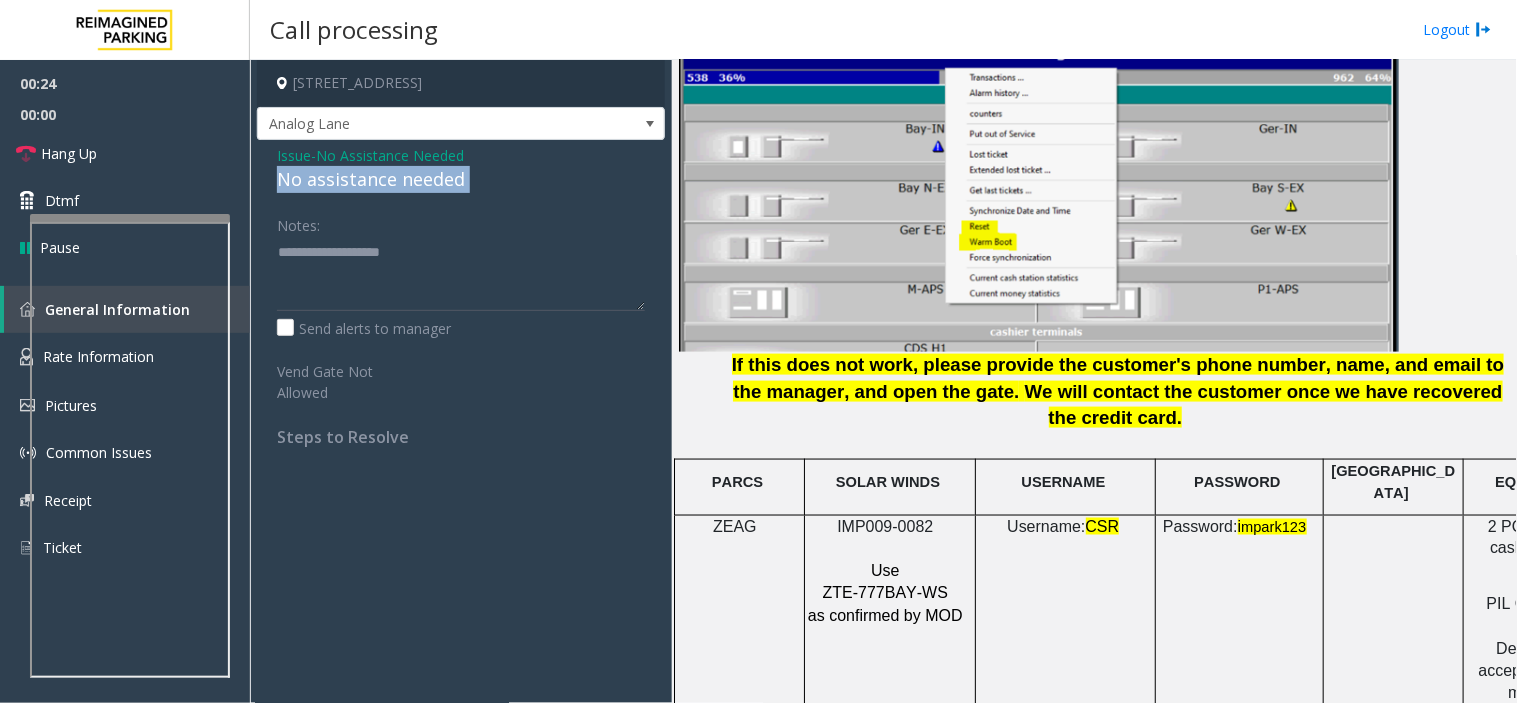 click on "No assistance needed" 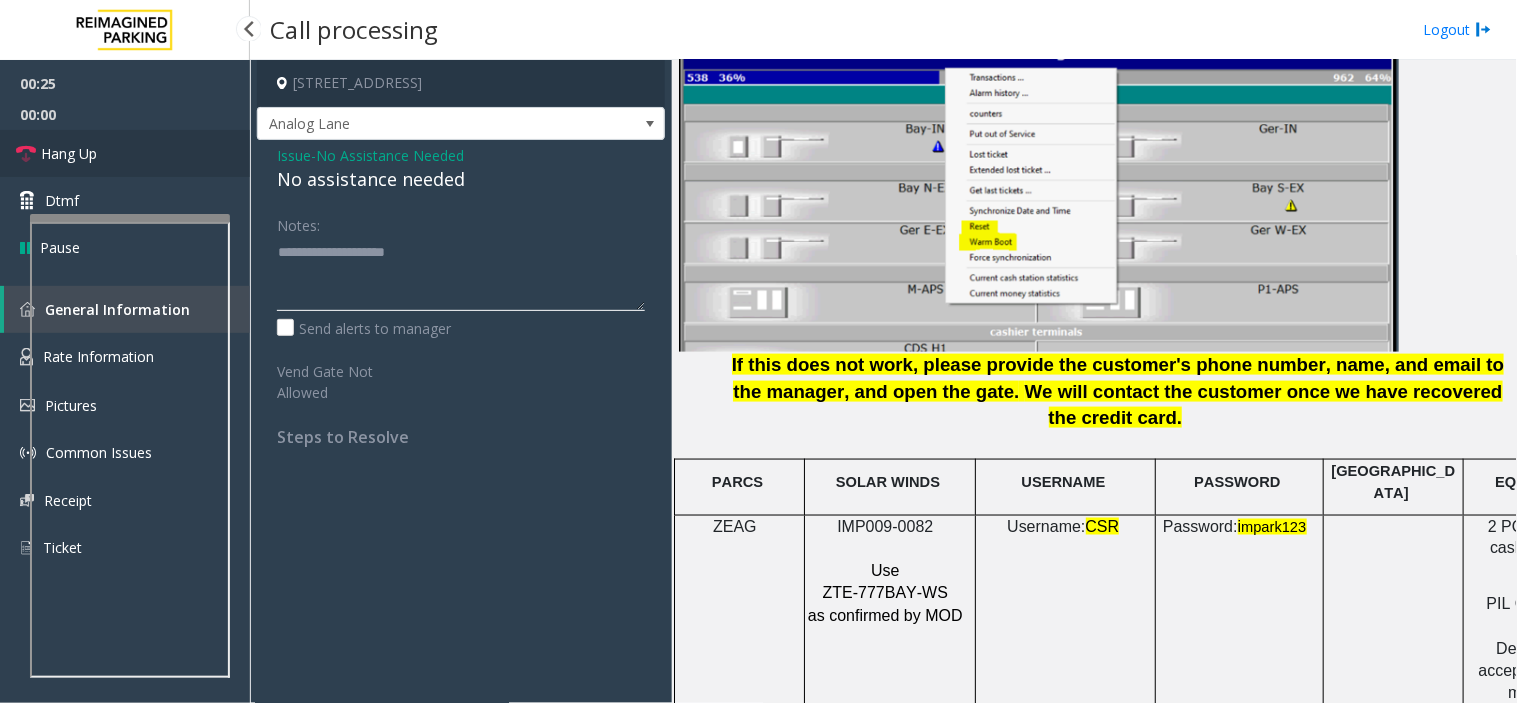 type on "**********" 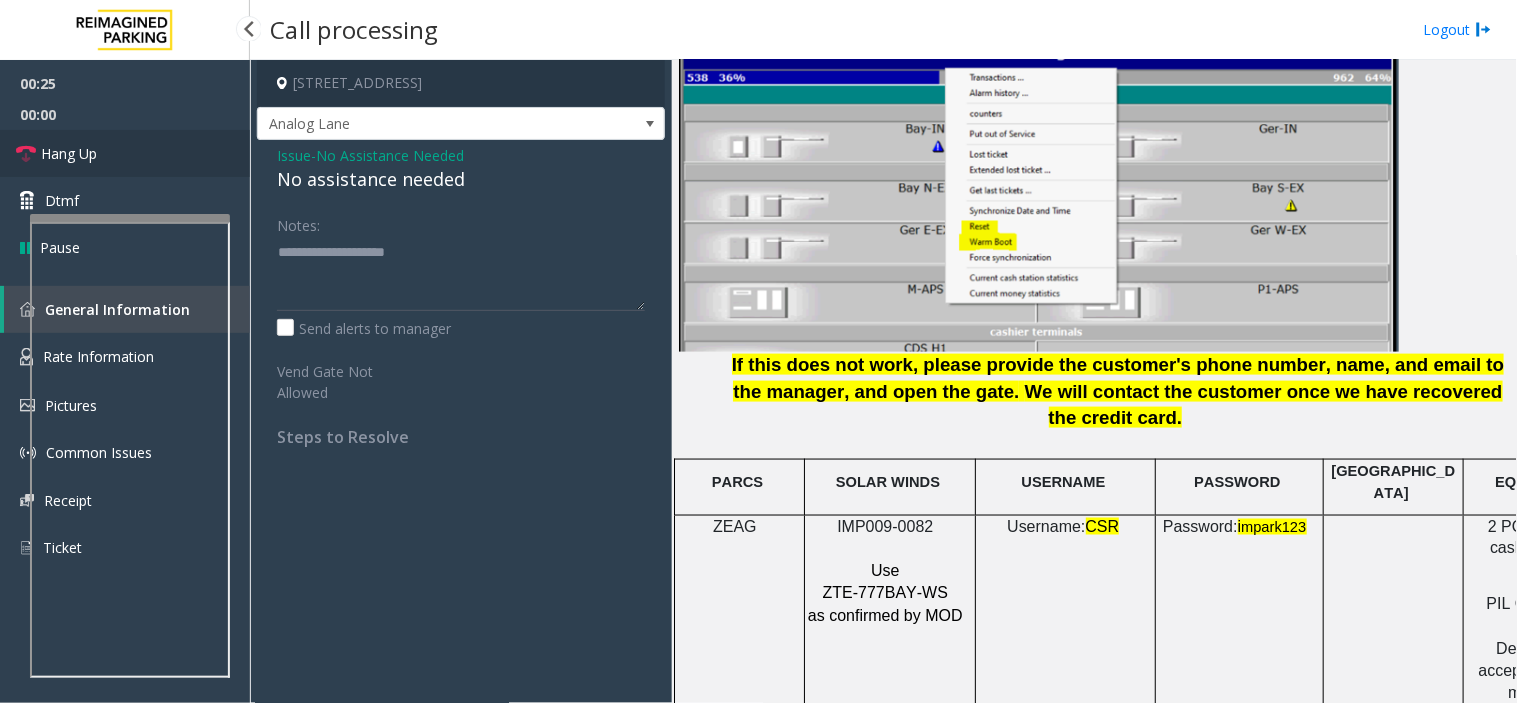 click on "Hang Up" at bounding box center [125, 153] 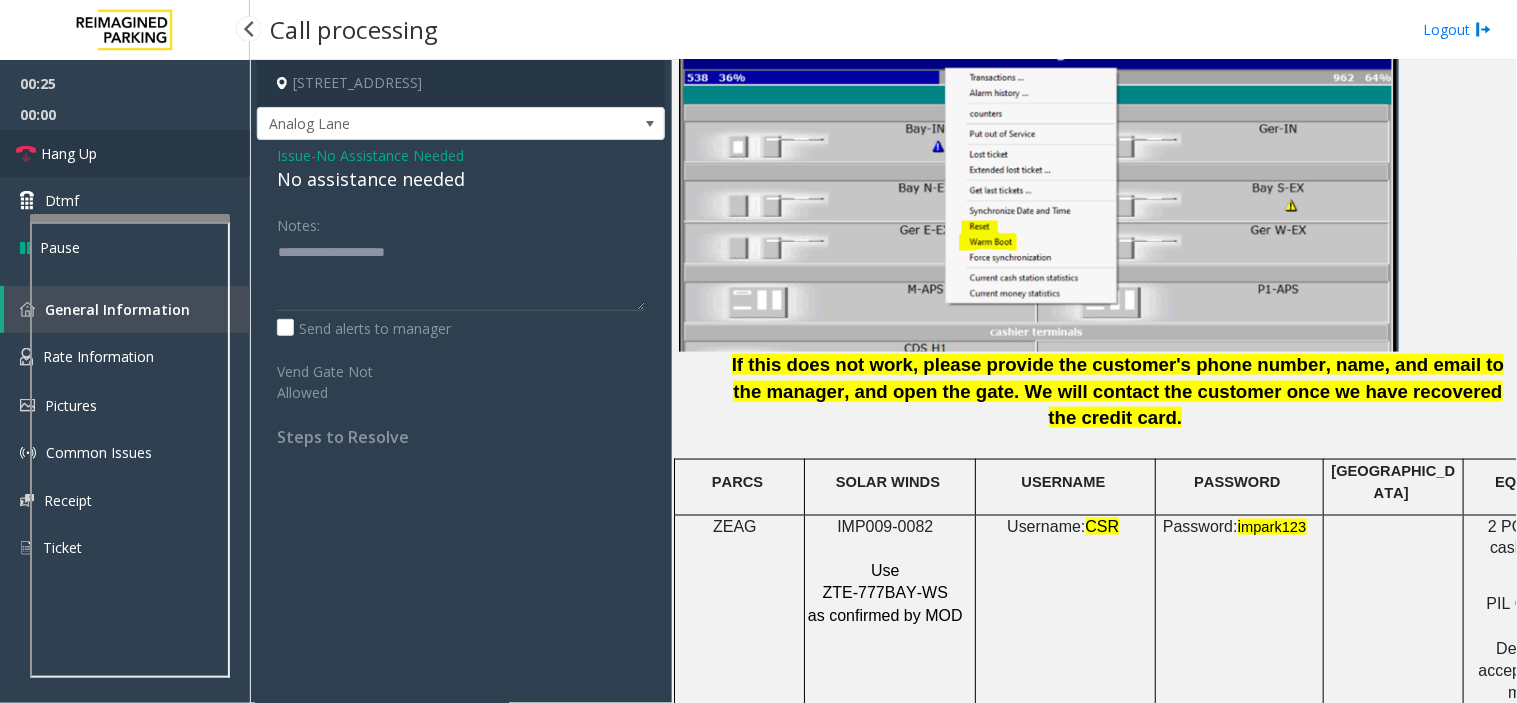 click on "Hang Up" at bounding box center (125, 153) 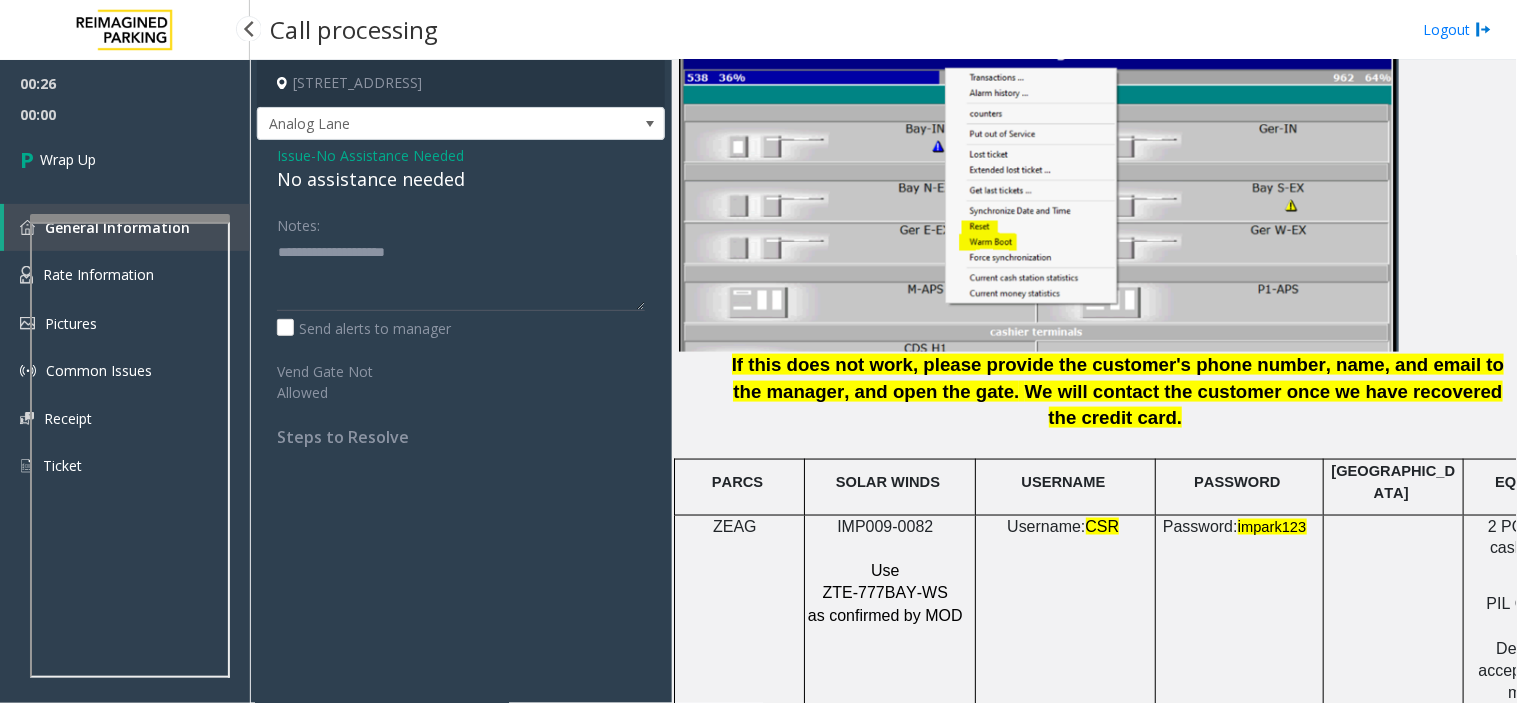 click on "Wrap Up" at bounding box center (125, 159) 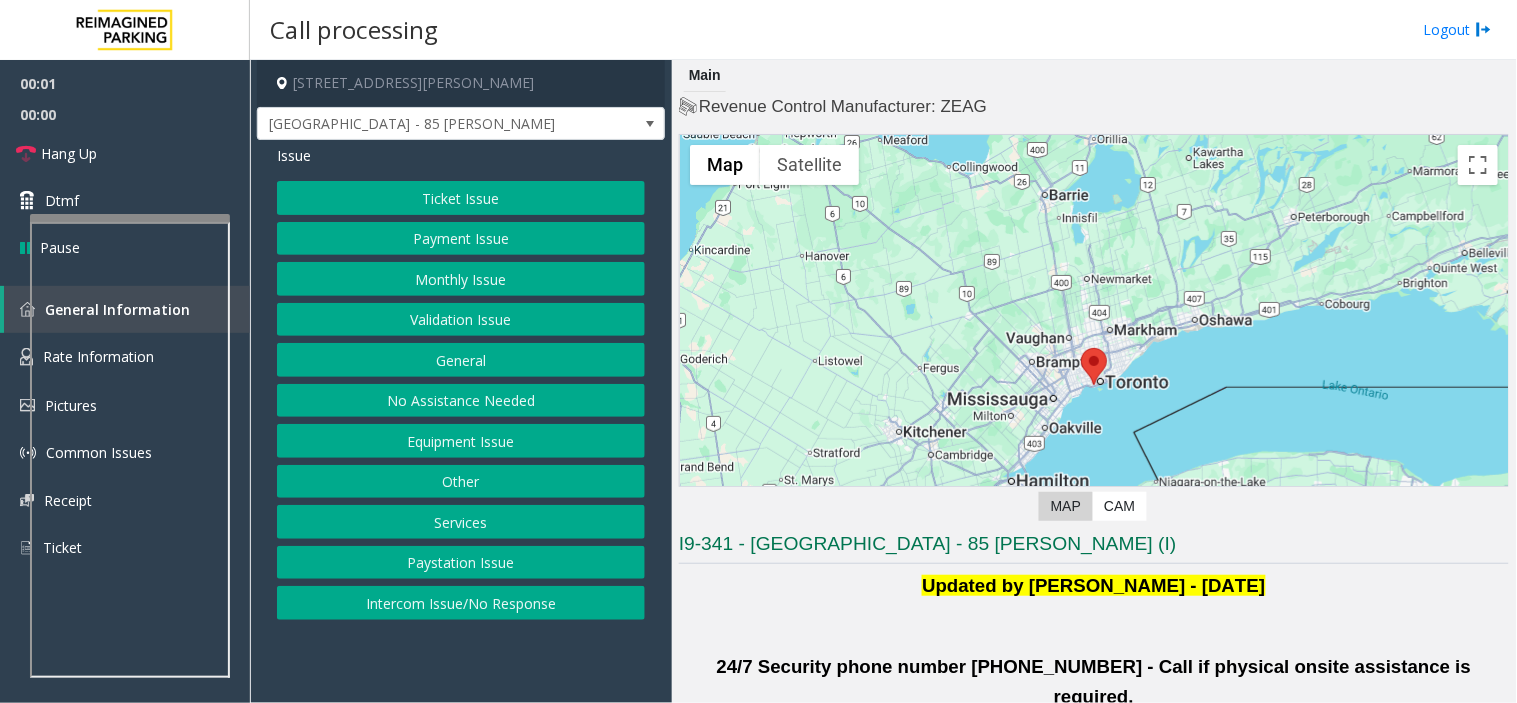 click on "Validation Issue" 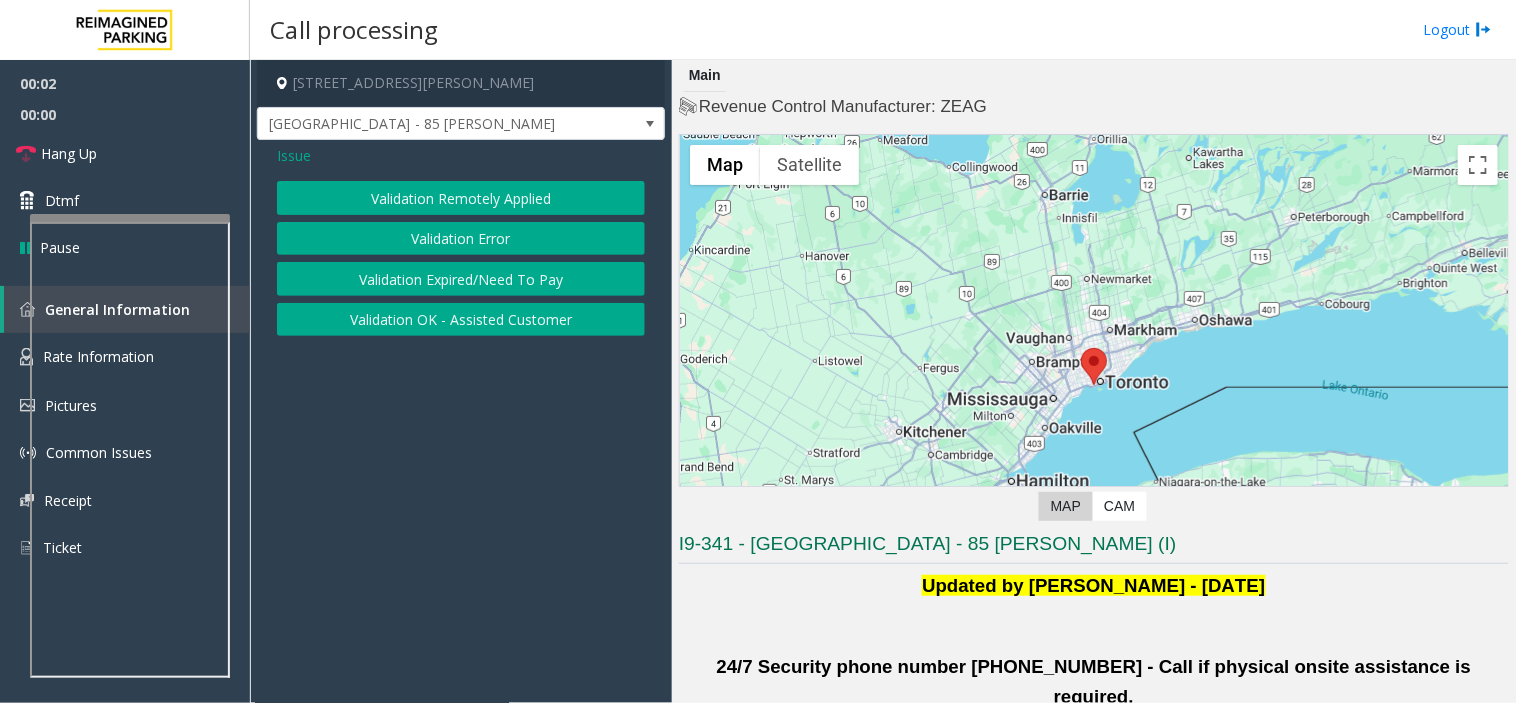 click on "Validation Error" 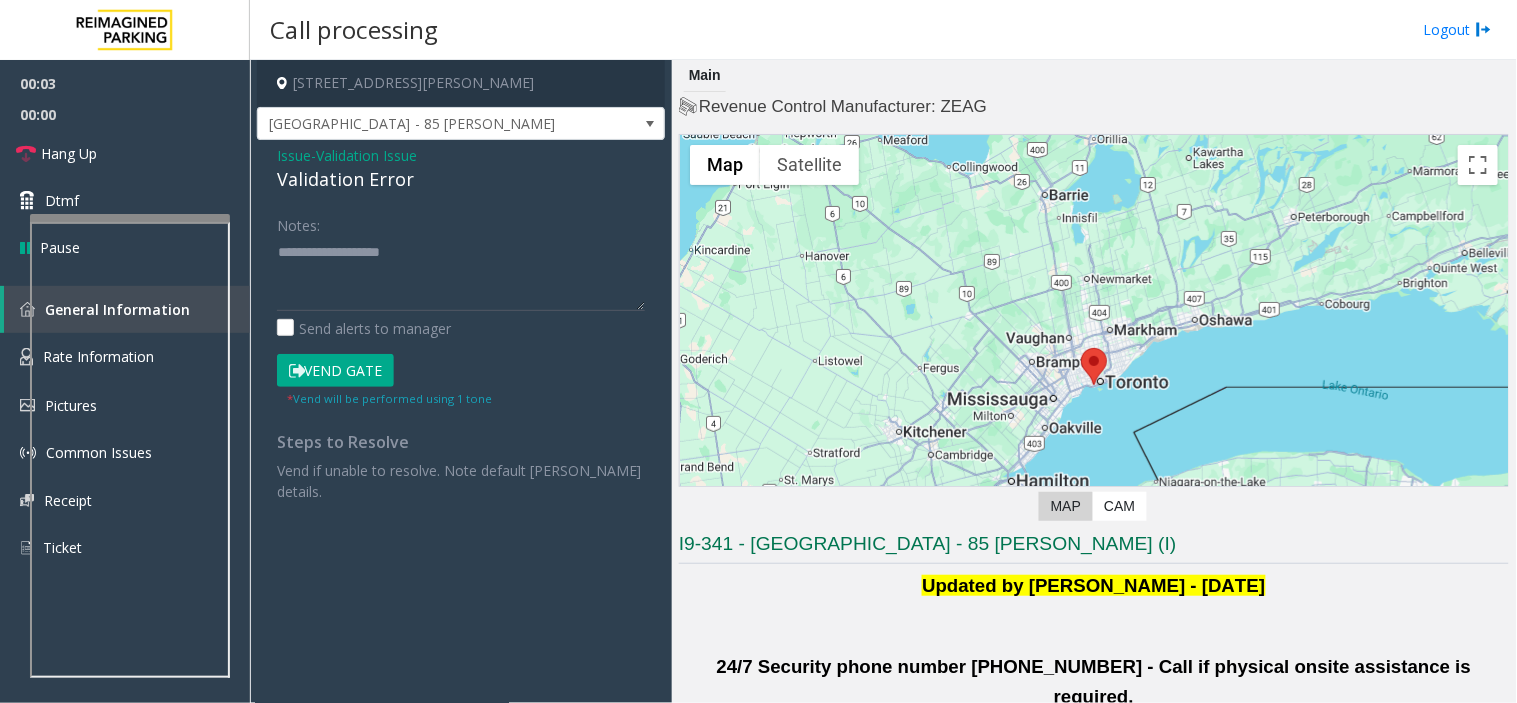 click on "Validation Error" 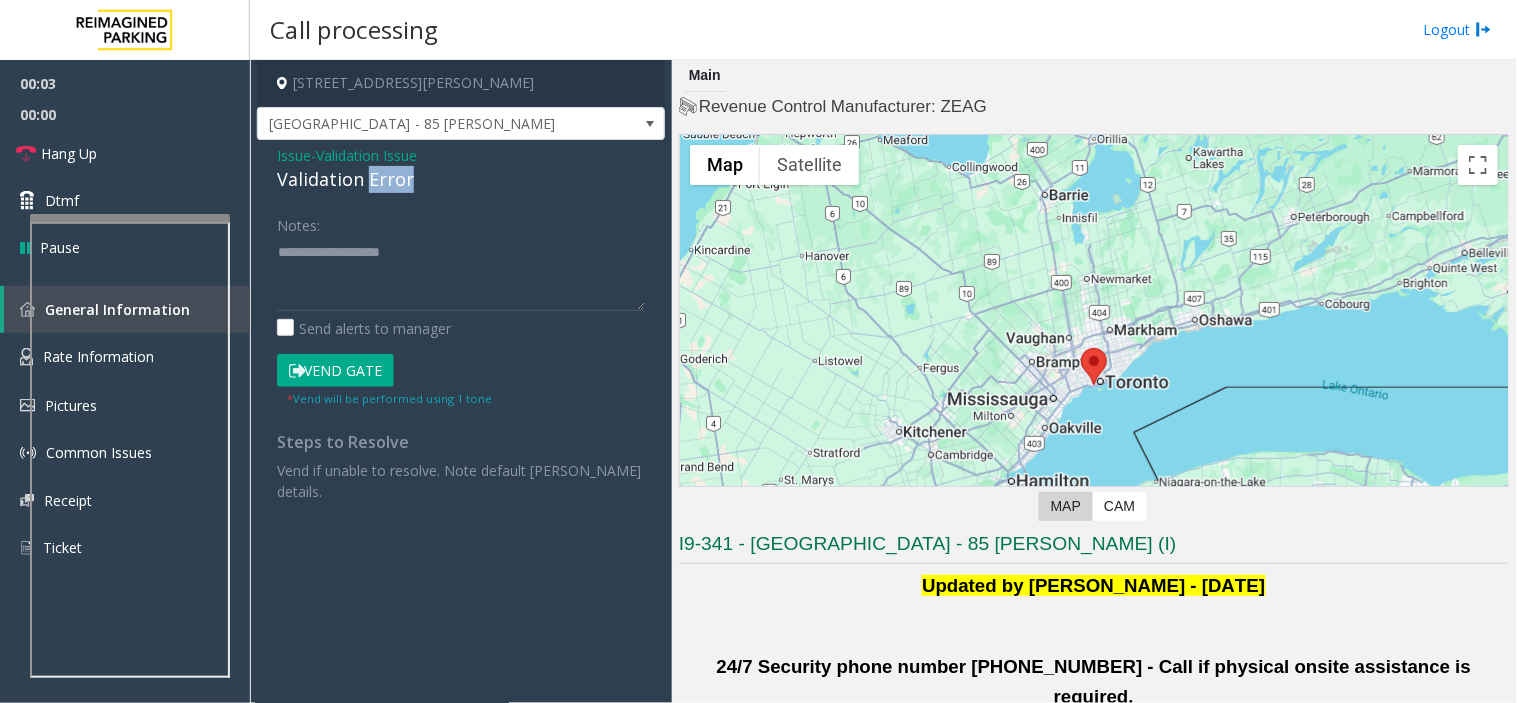 click on "Validation Error" 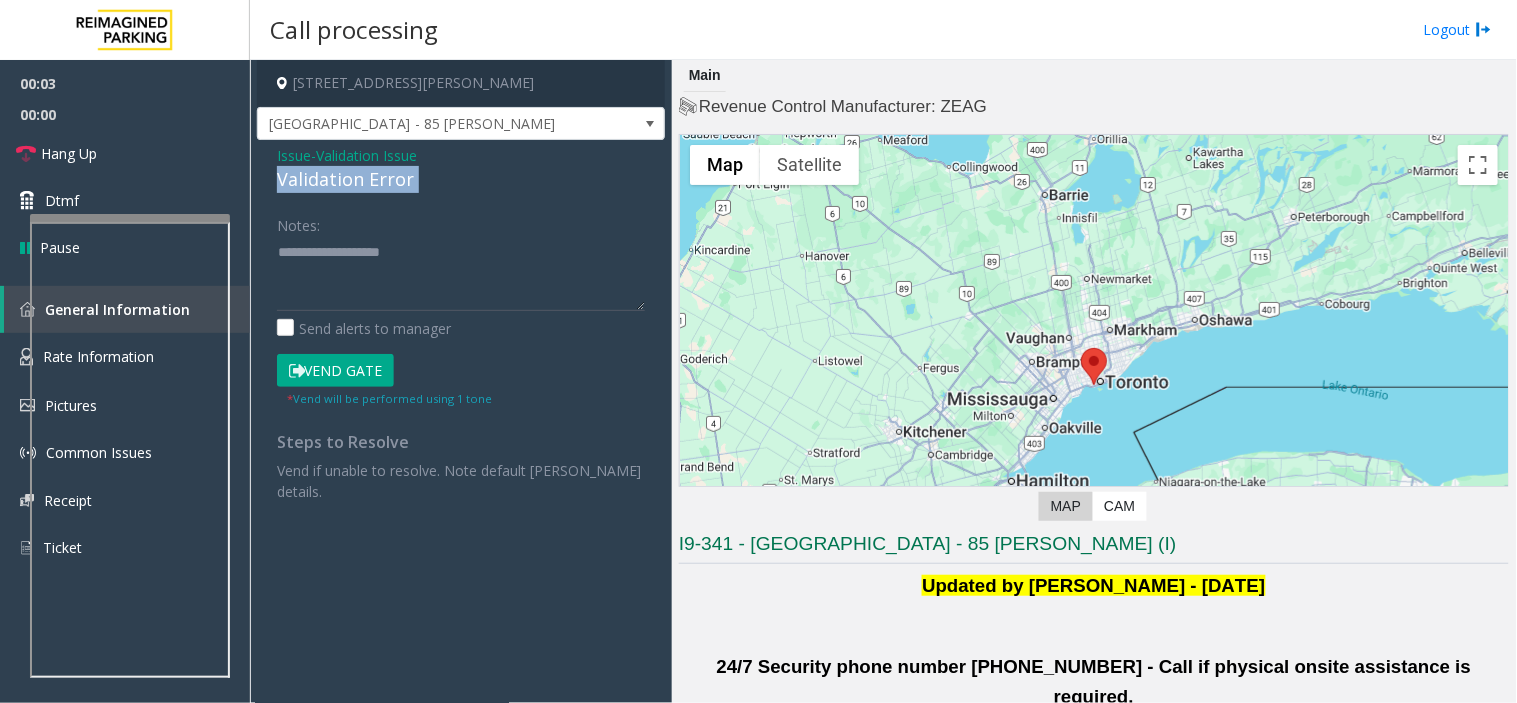 click on "Validation Error" 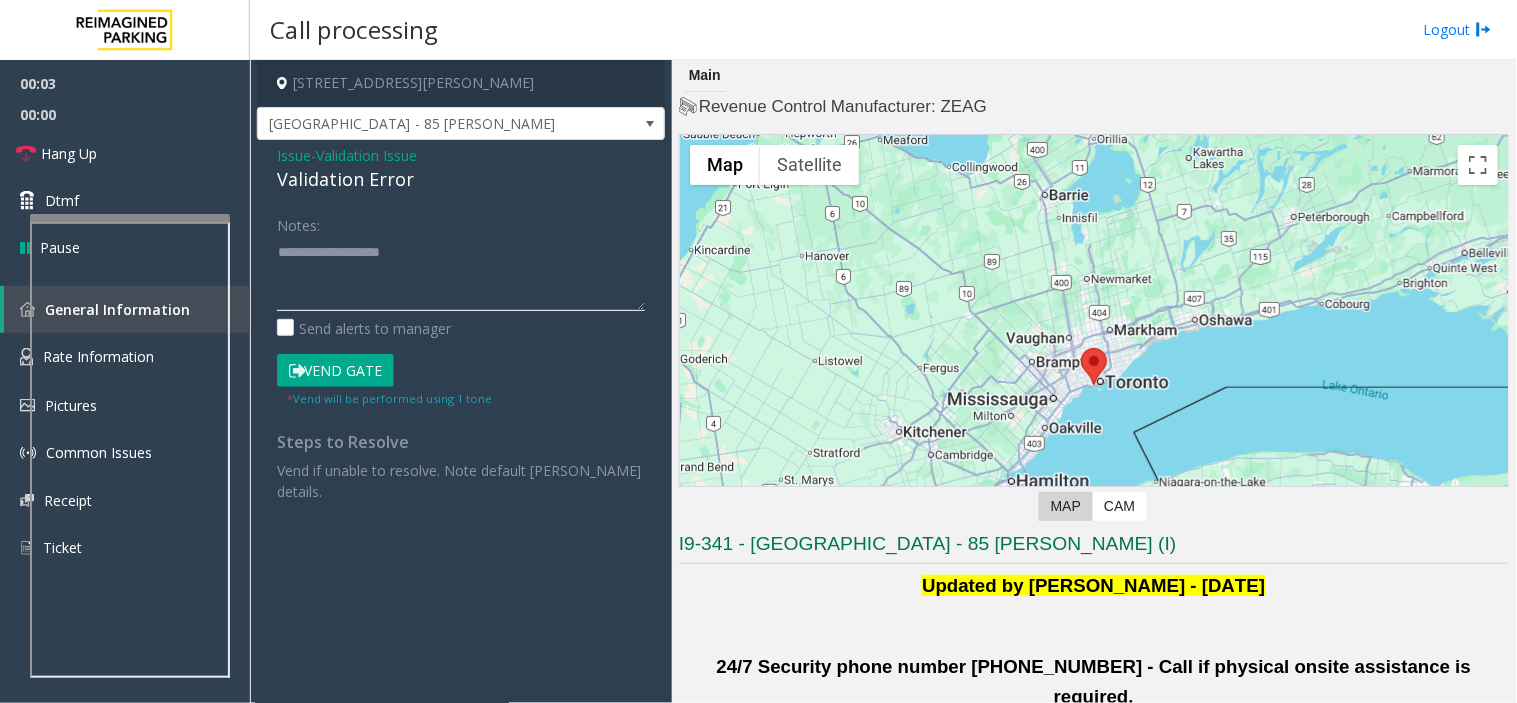 click 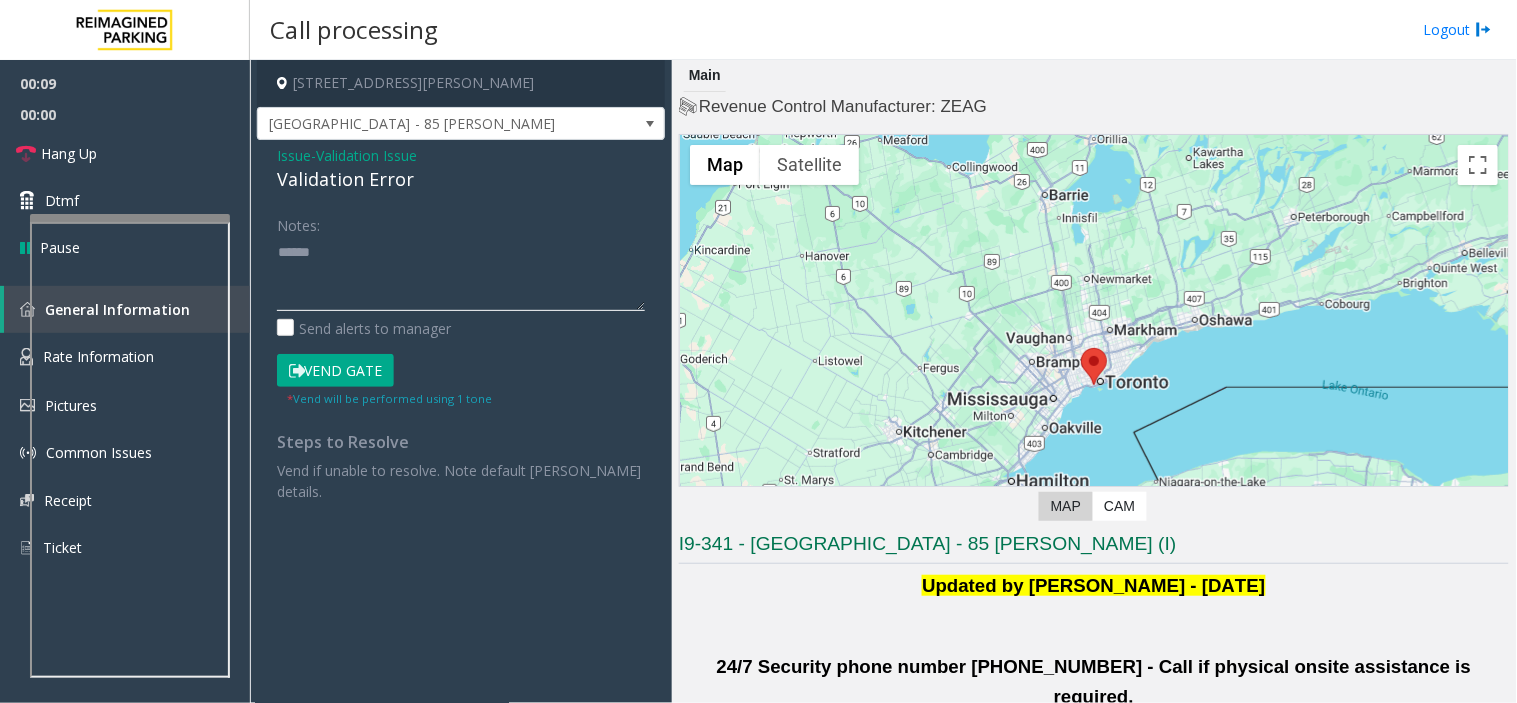 paste on "**********" 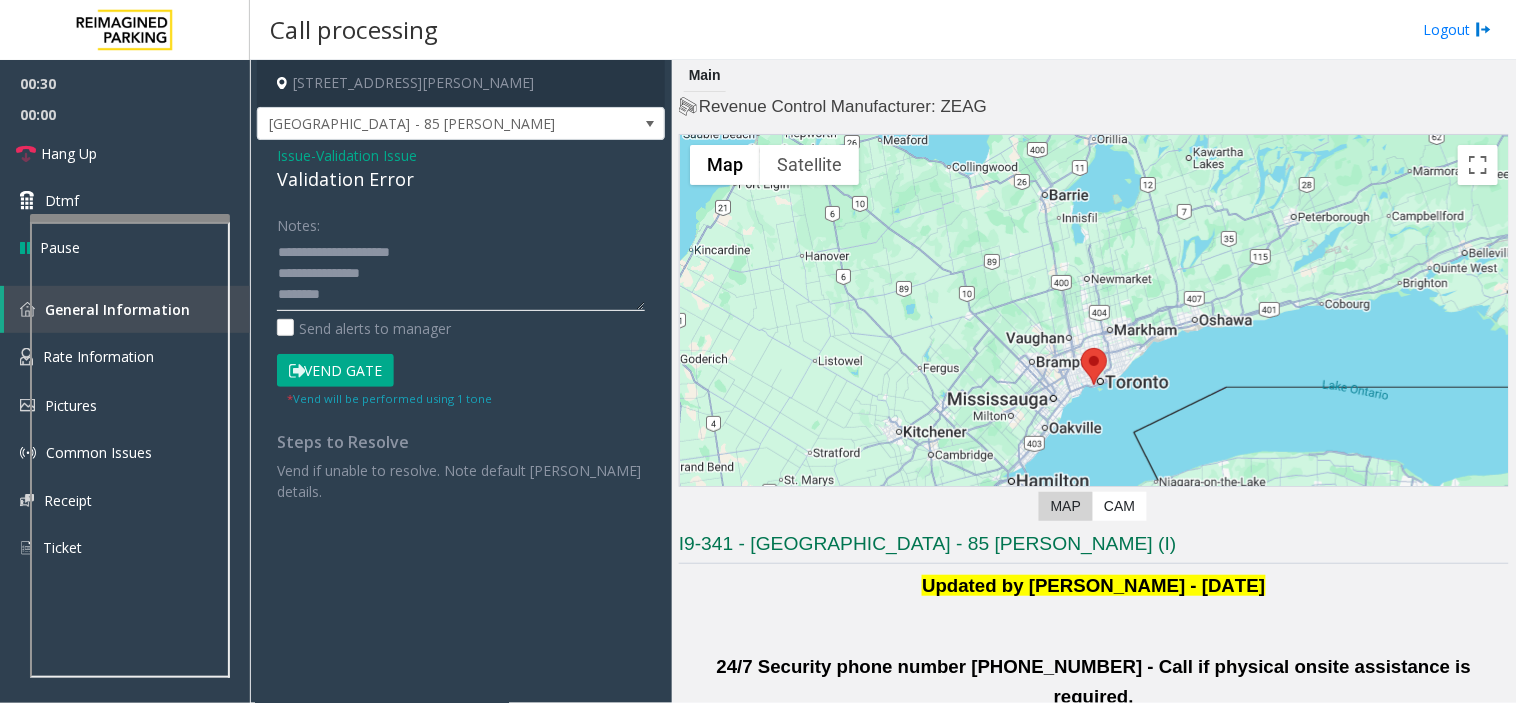 scroll, scrollTop: 14, scrollLeft: 0, axis: vertical 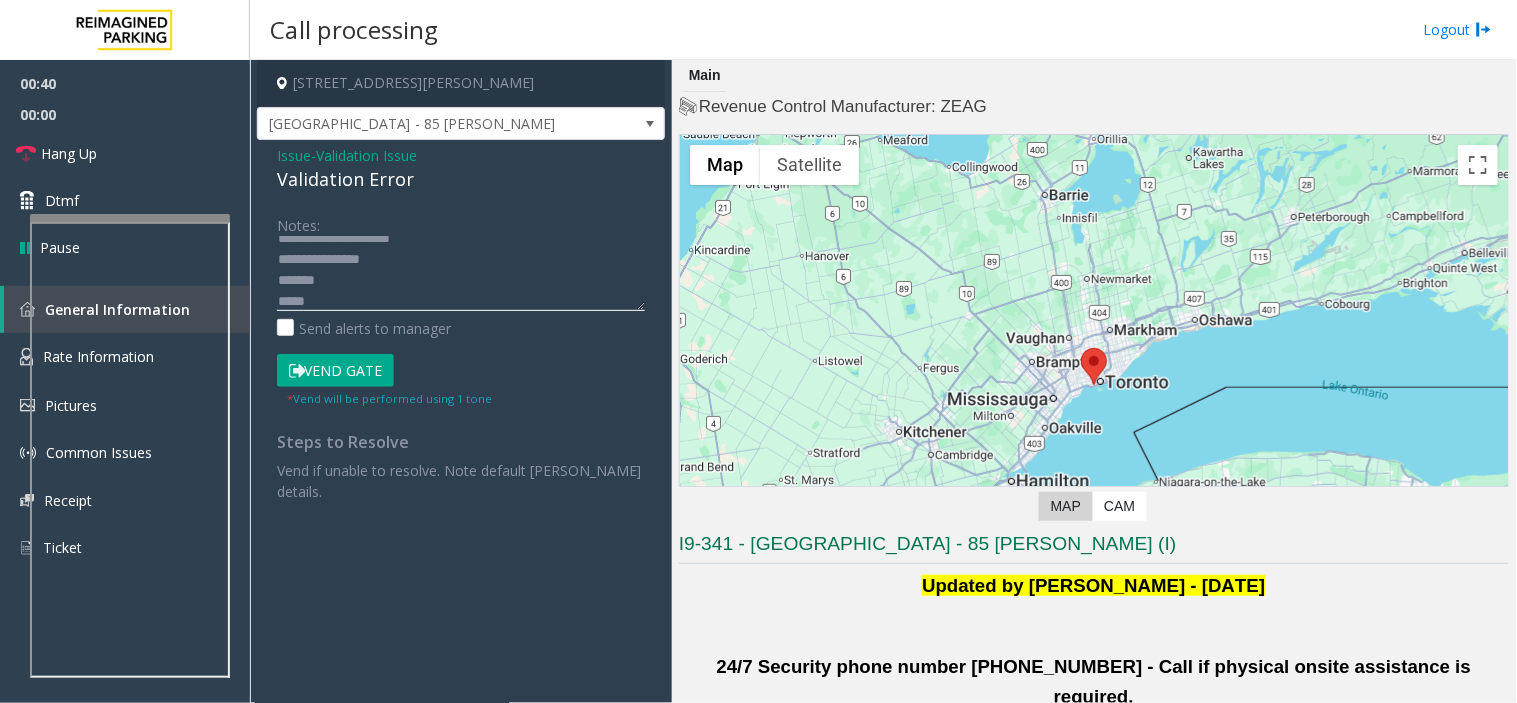 click 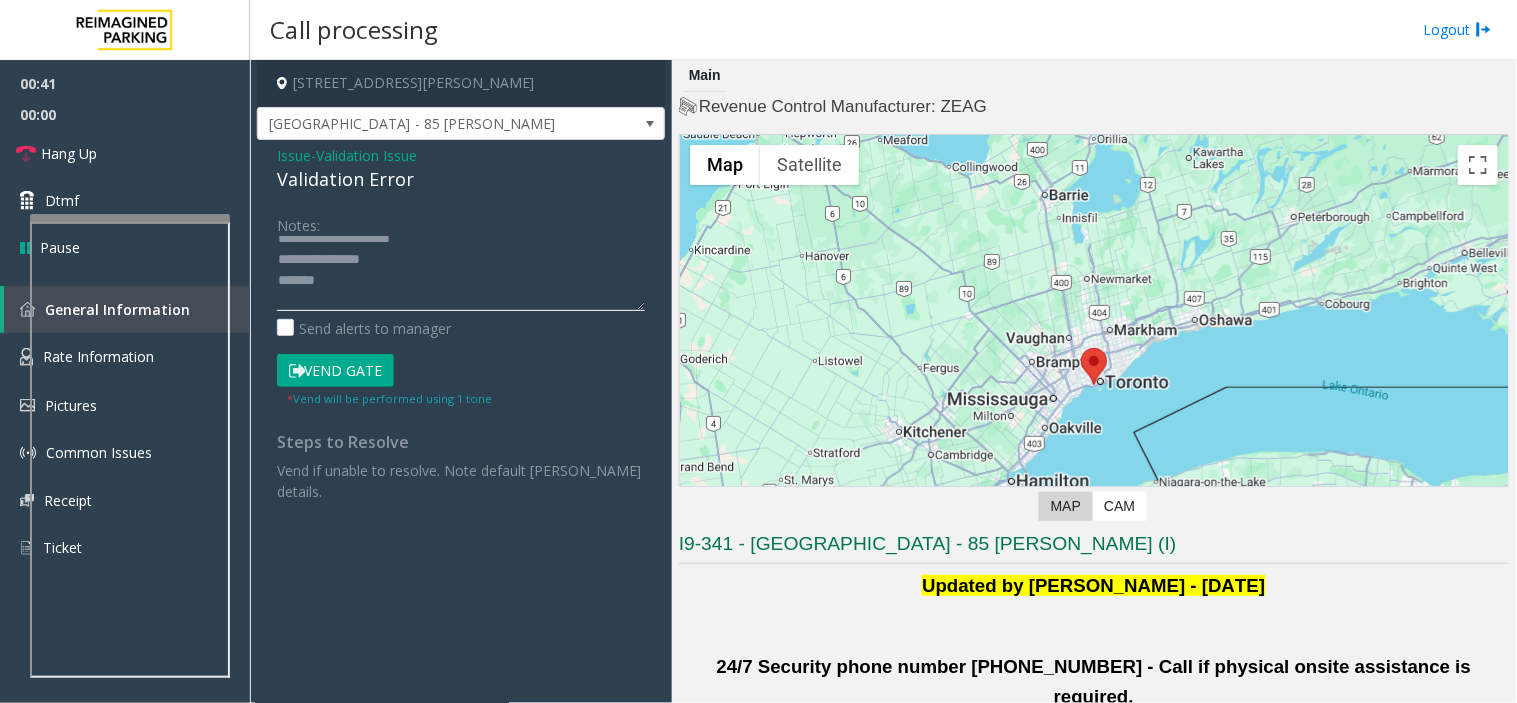 paste on "**********" 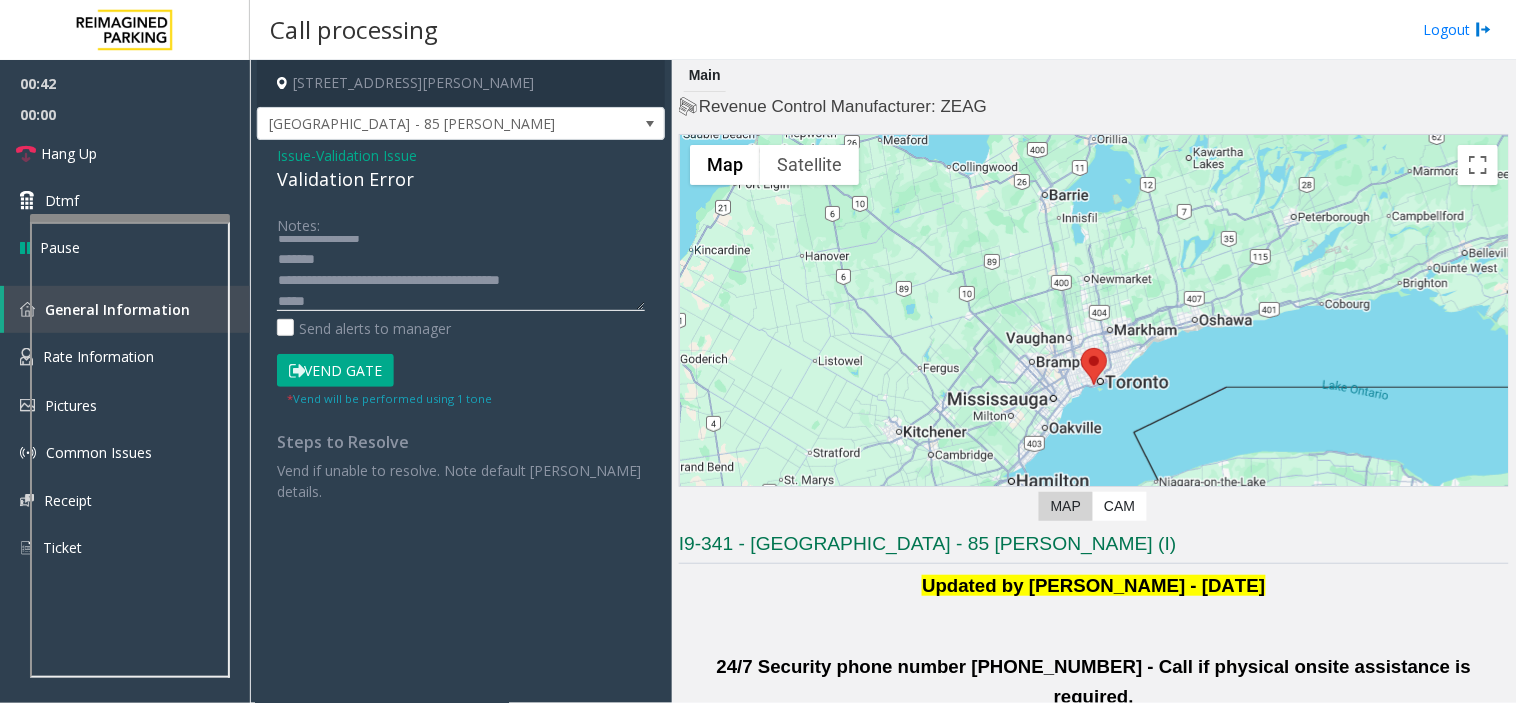 scroll, scrollTop: 42, scrollLeft: 0, axis: vertical 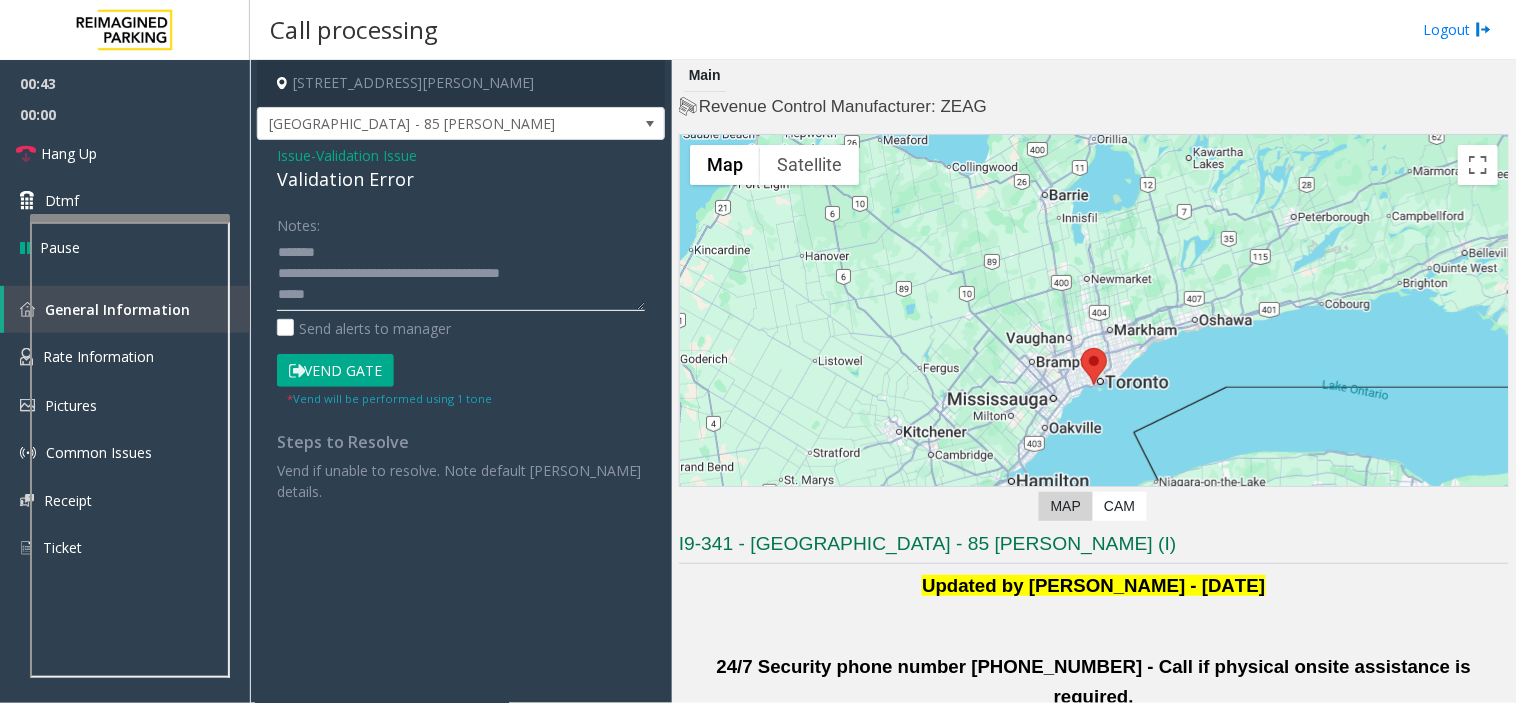 click 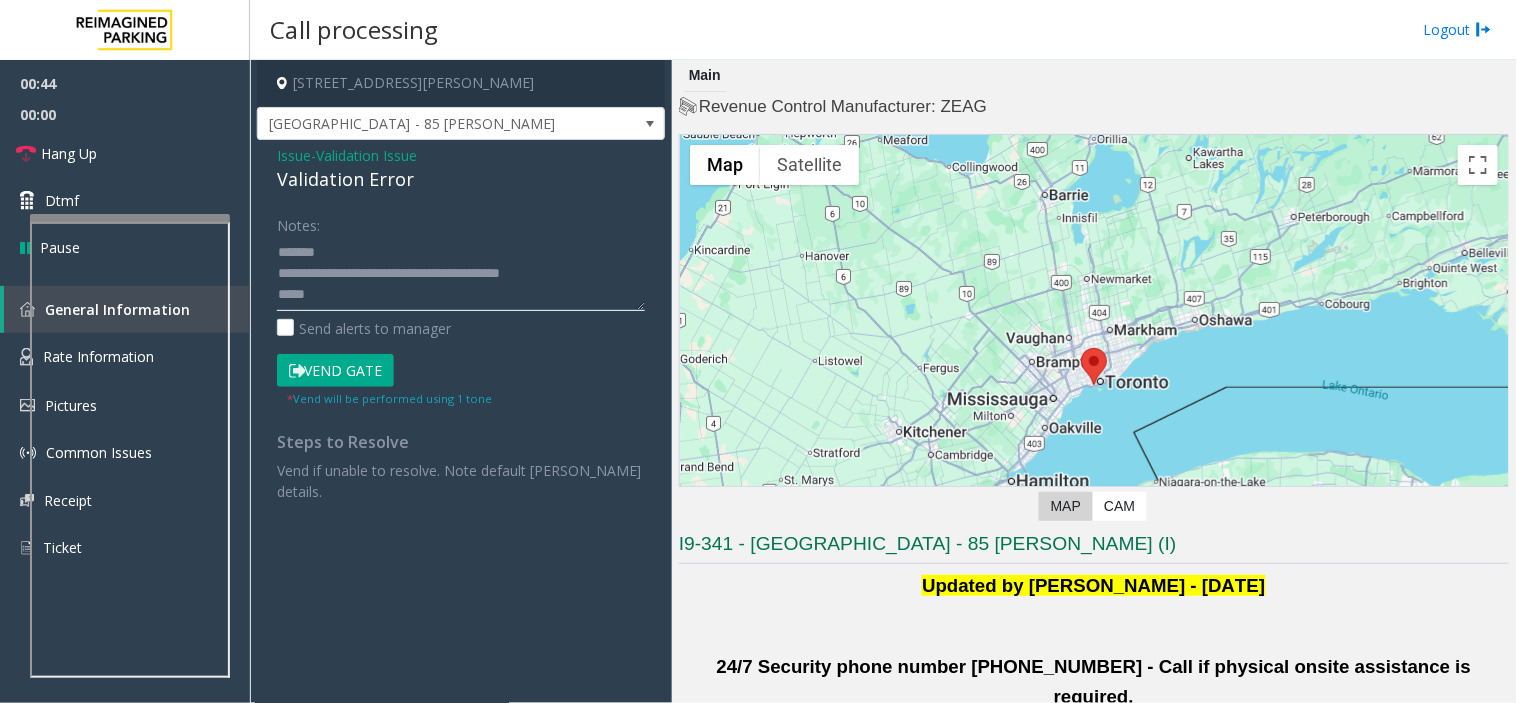 click 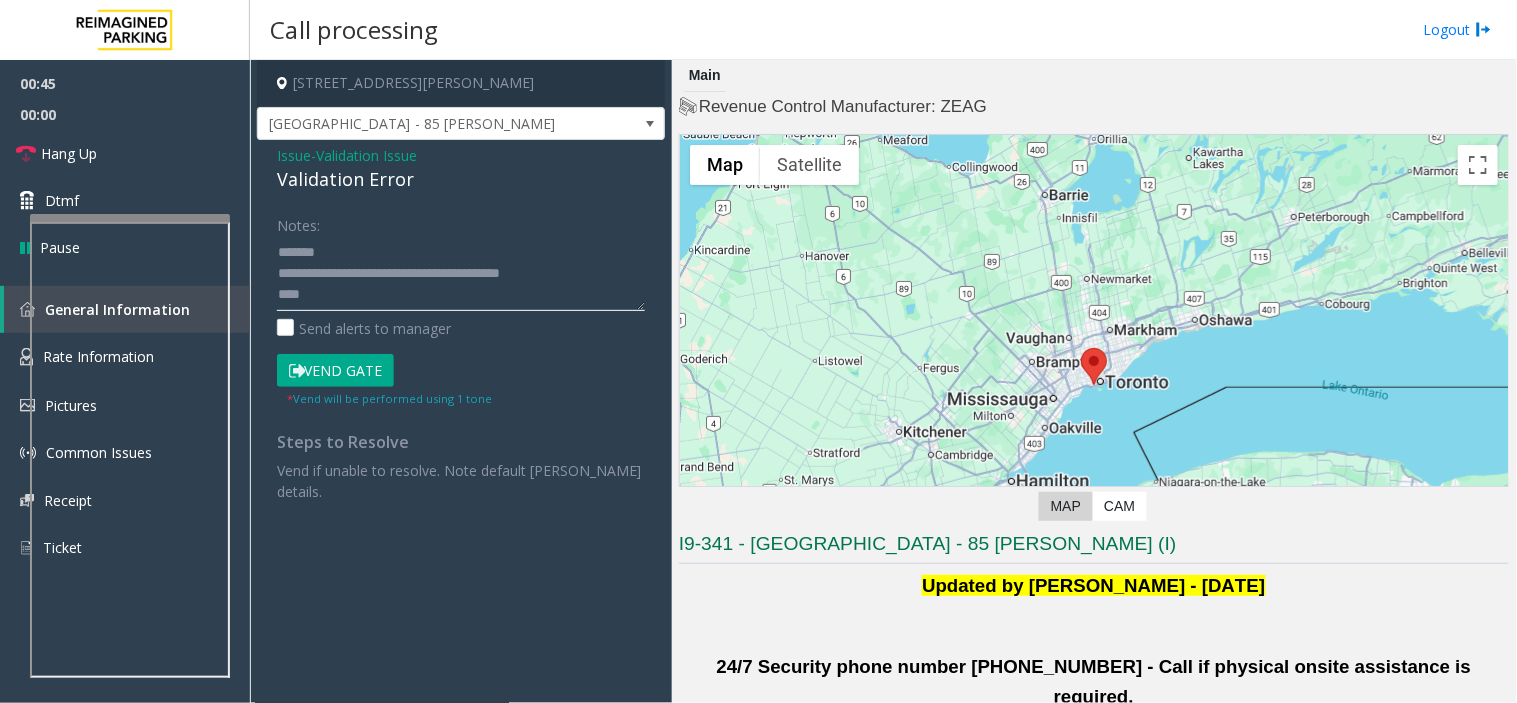 click 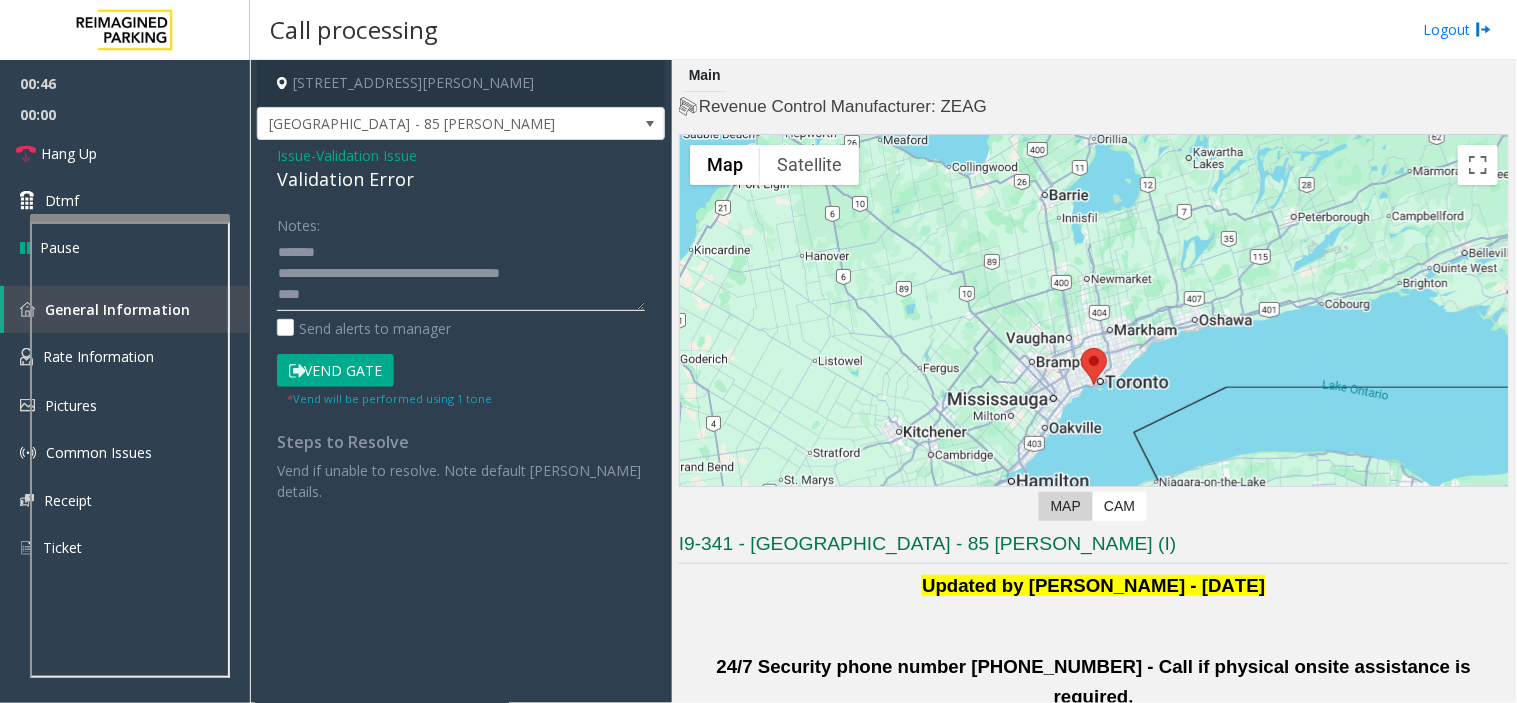 click 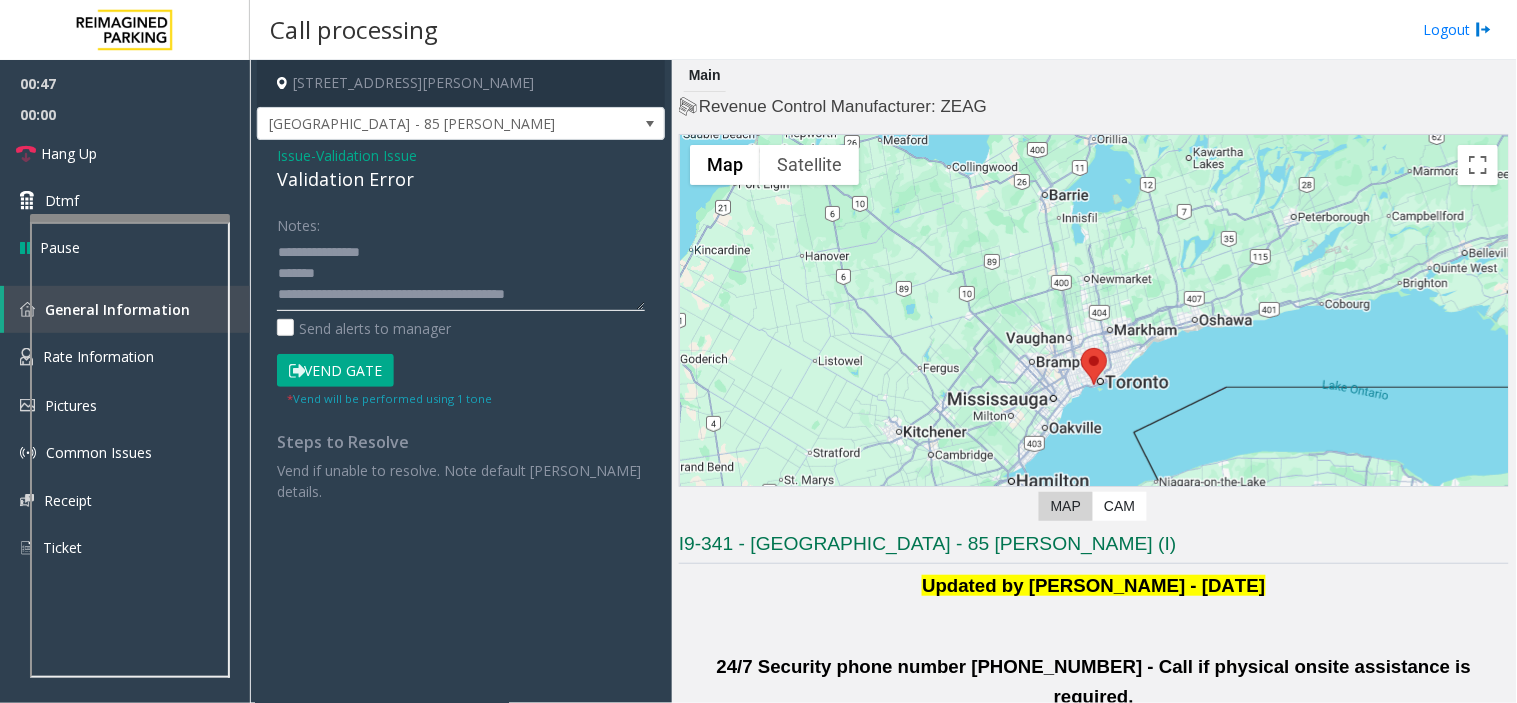 click 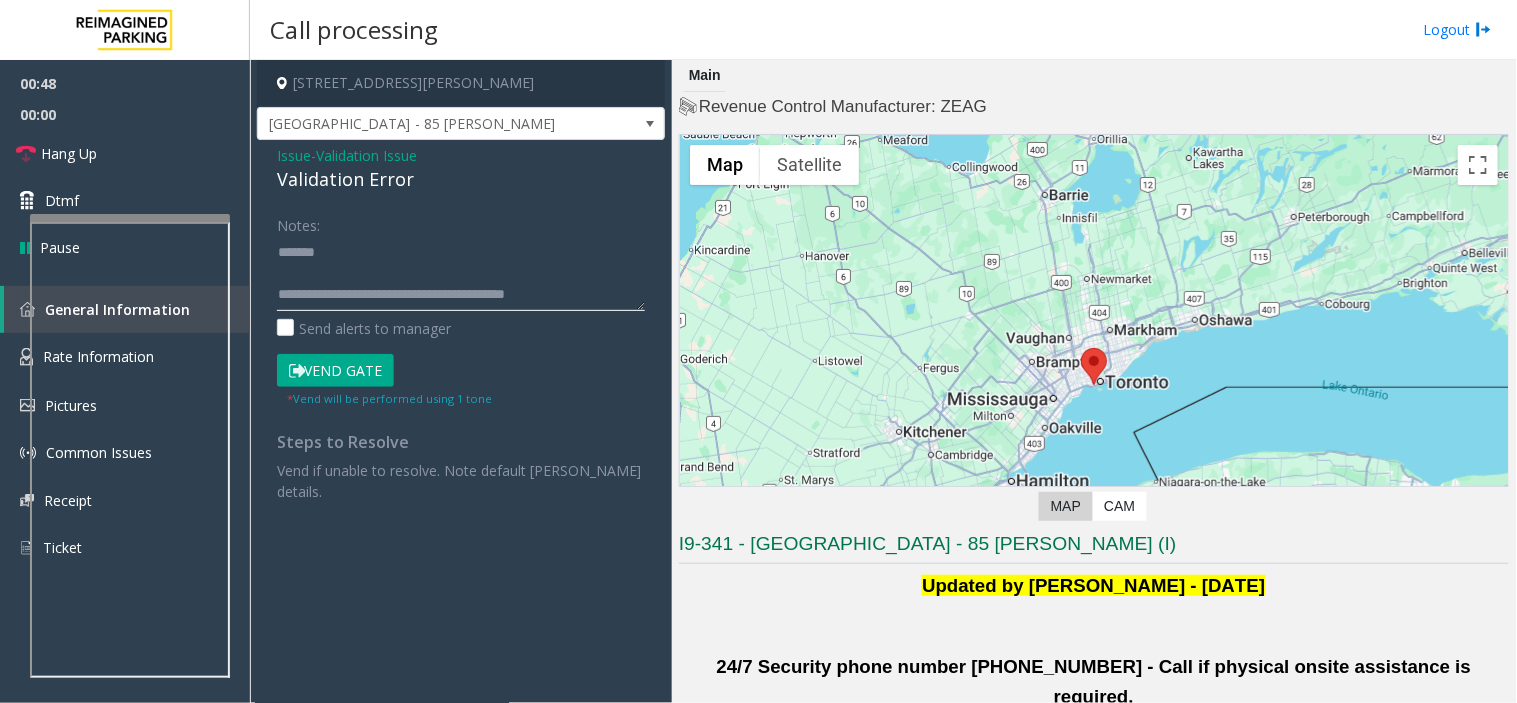 paste on "****" 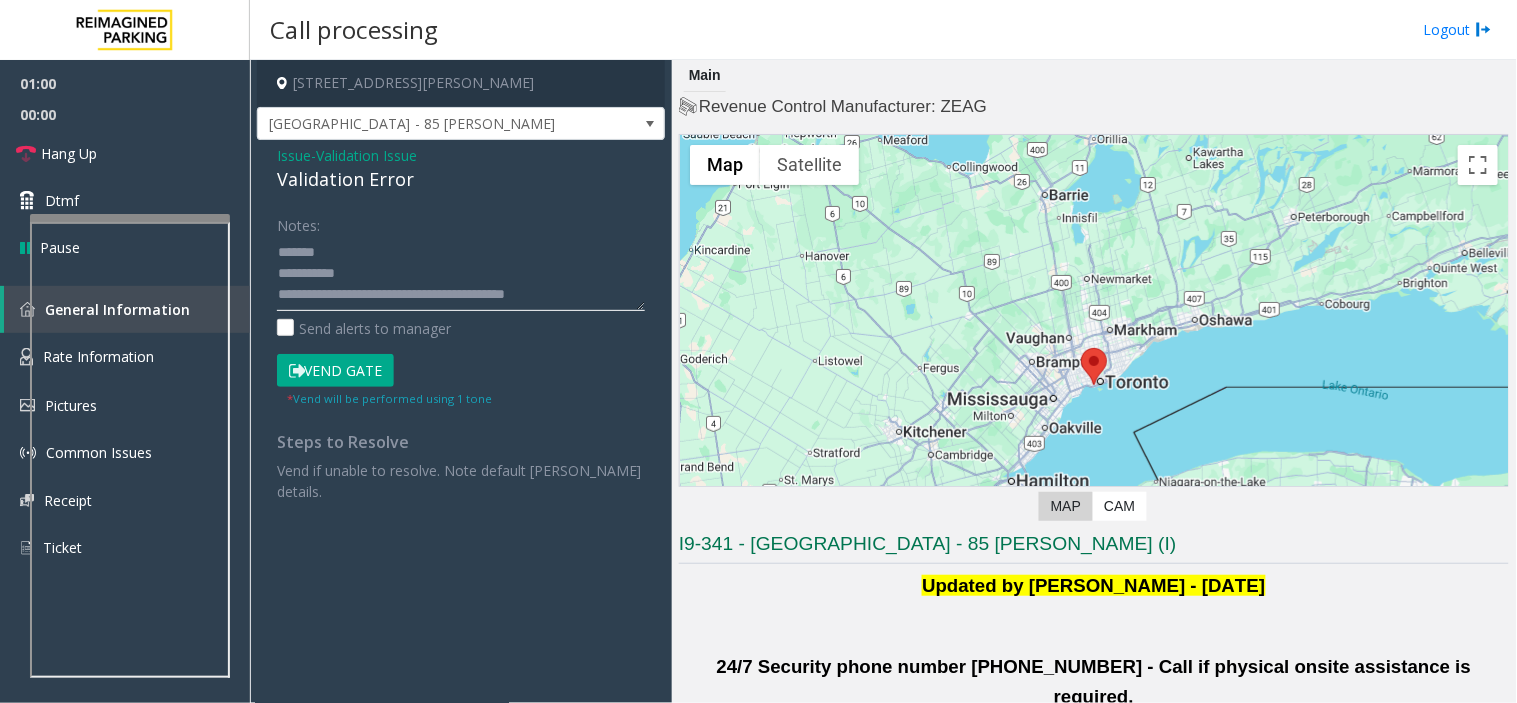 click 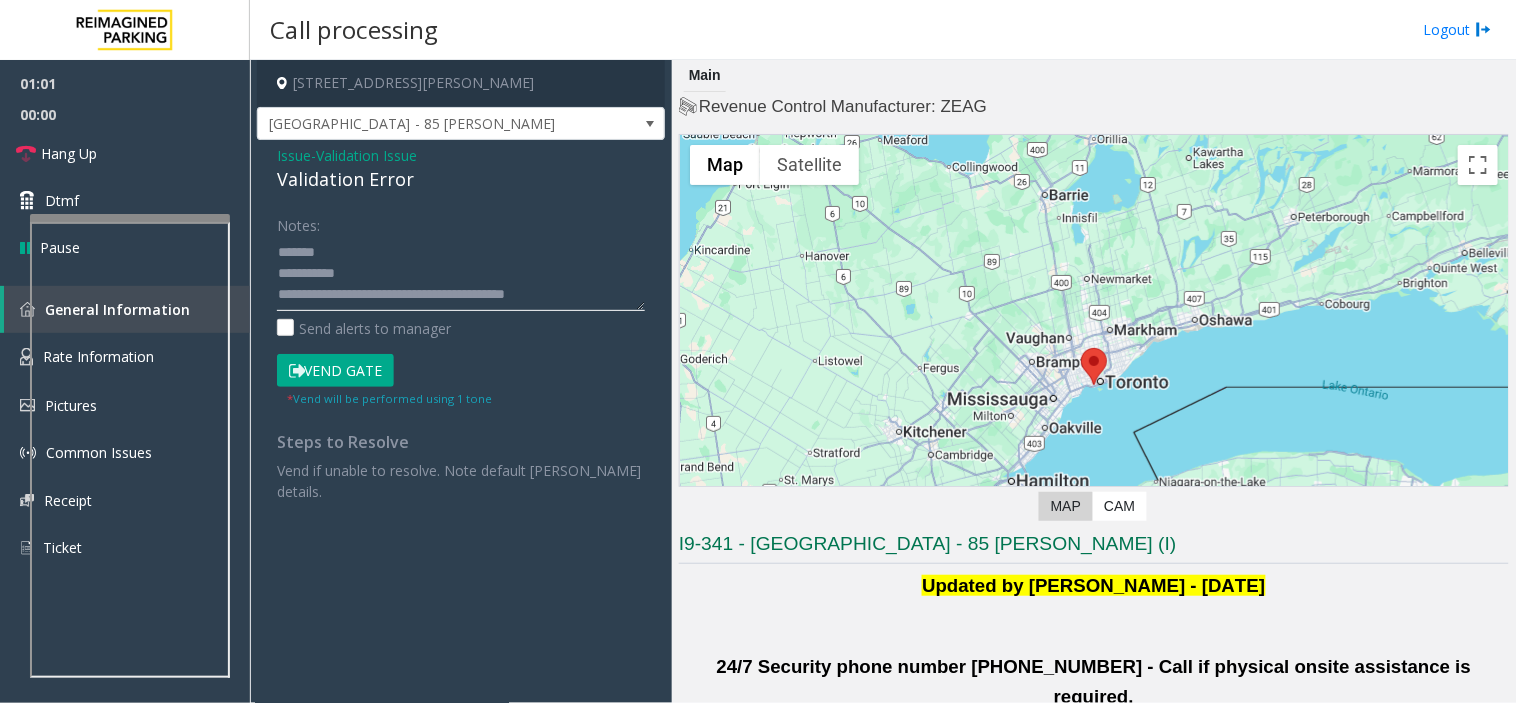 click 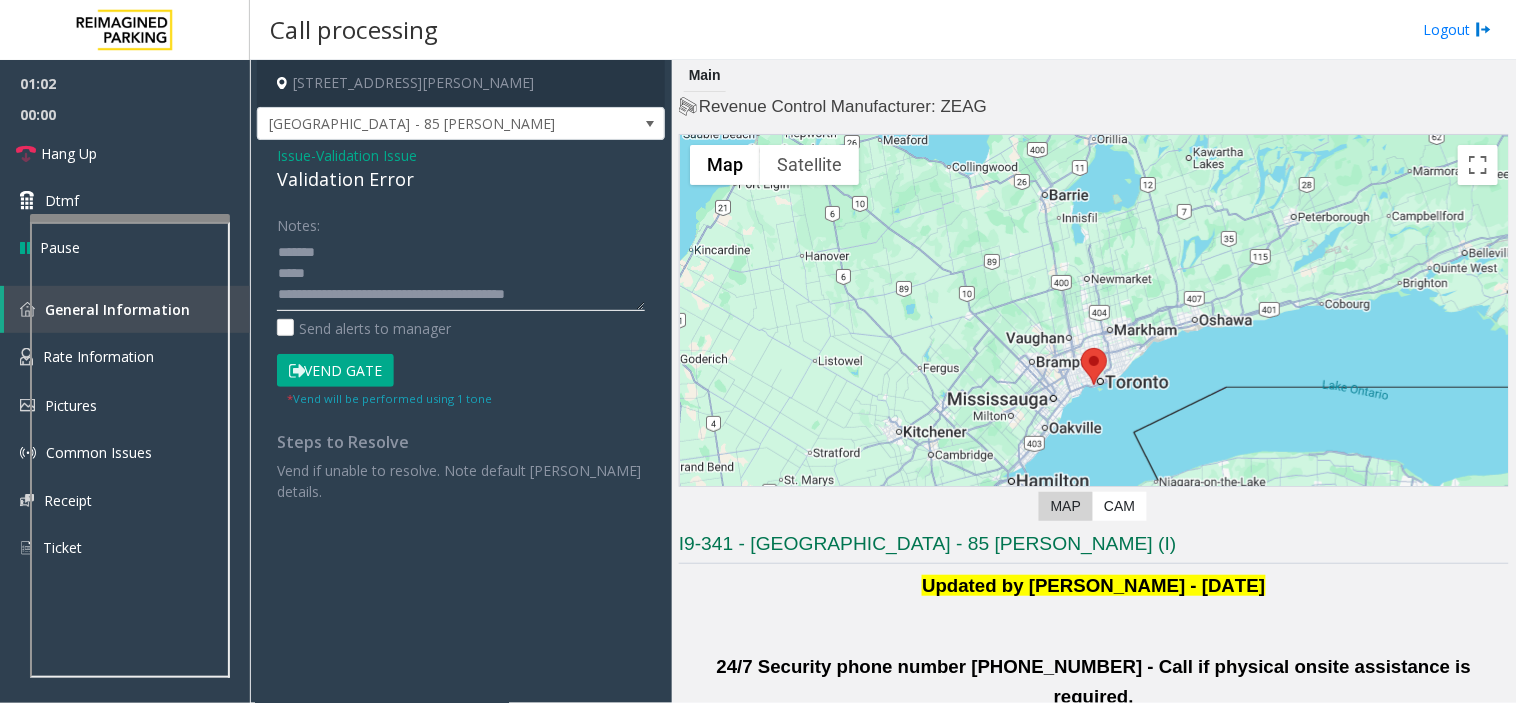 click 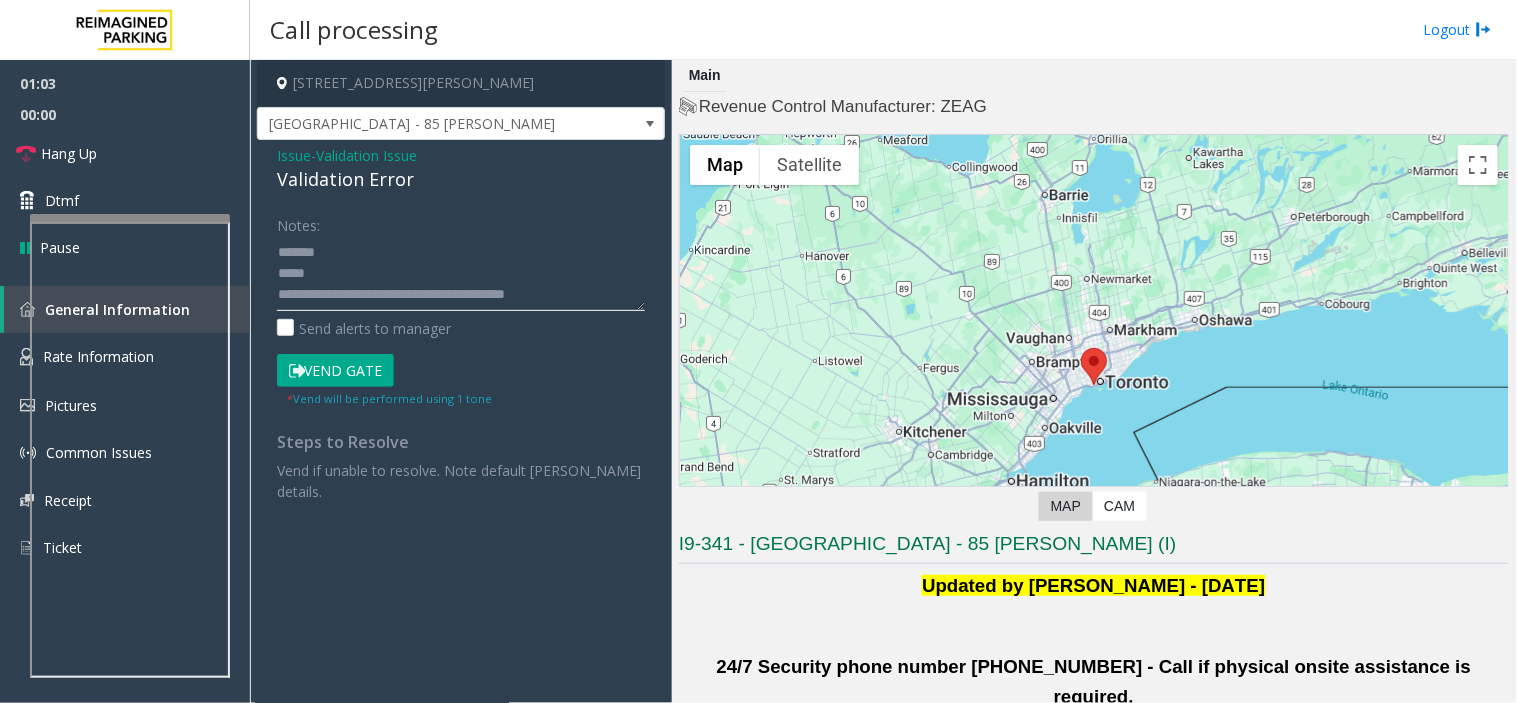 paste on "******" 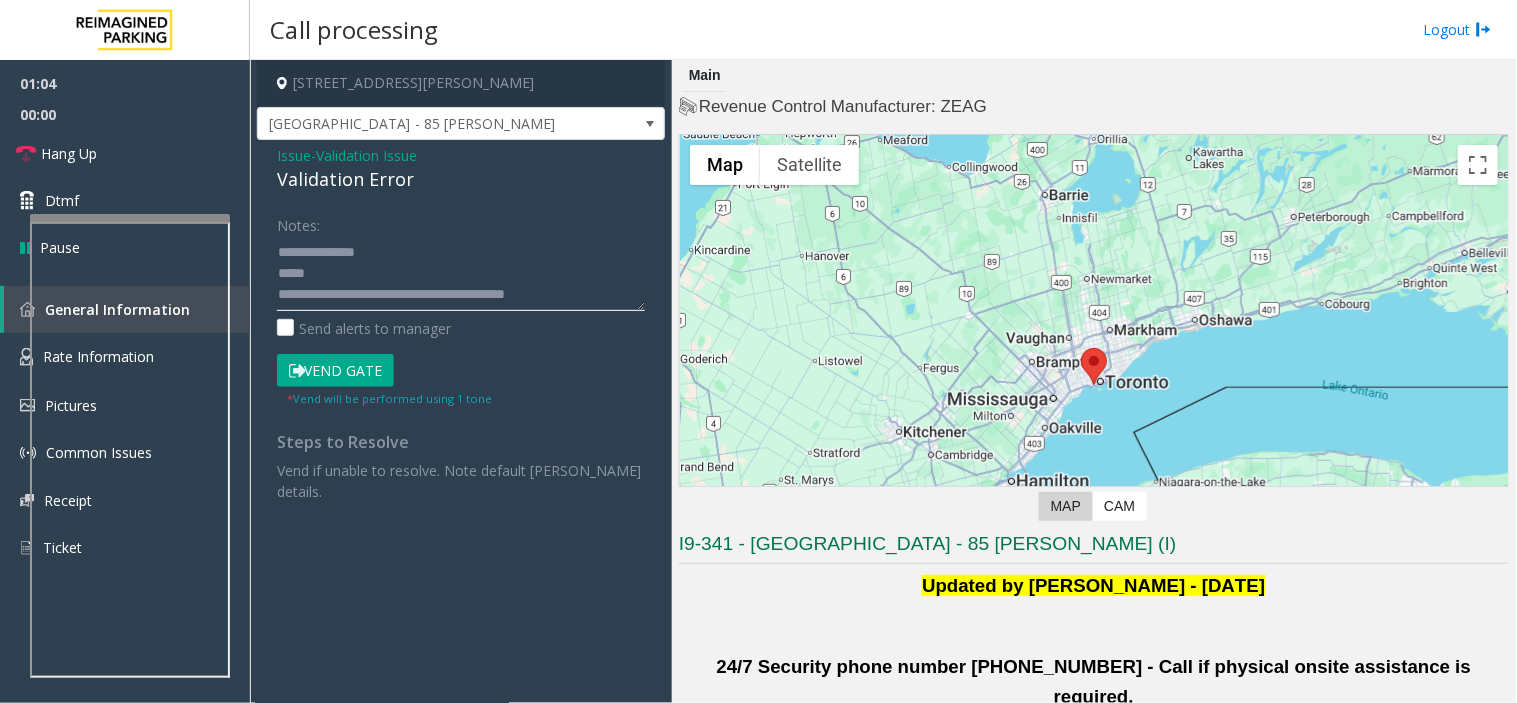 scroll, scrollTop: 0, scrollLeft: 0, axis: both 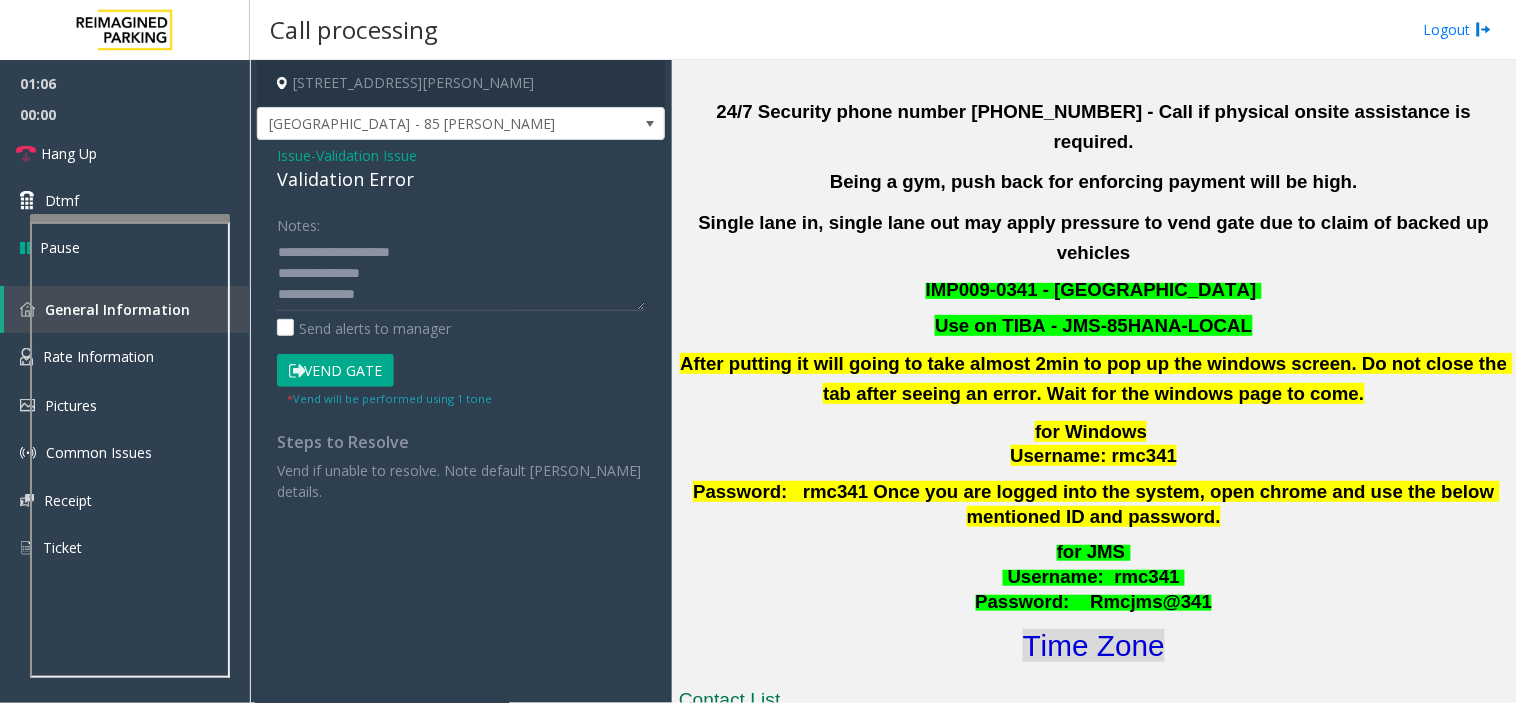 click on "Time Zone" 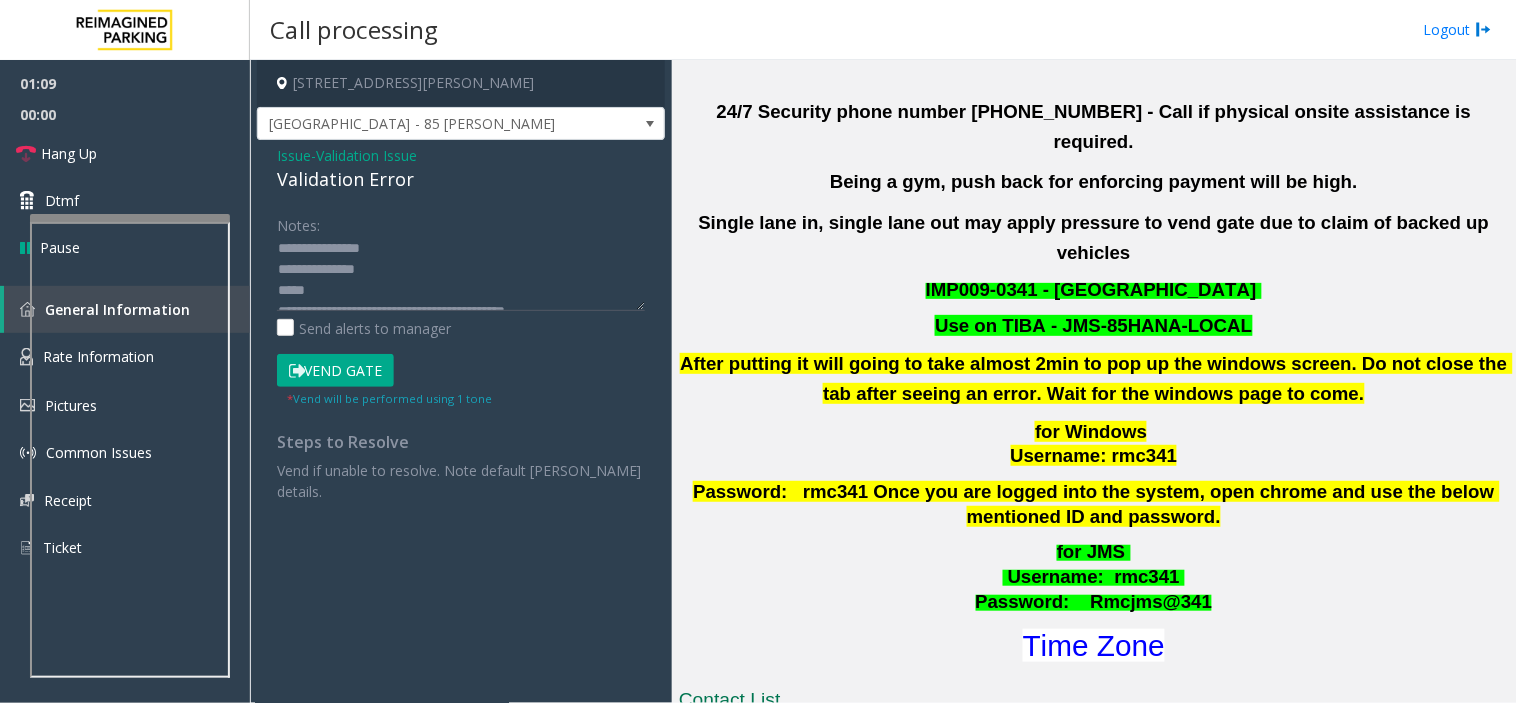 scroll, scrollTop: 63, scrollLeft: 0, axis: vertical 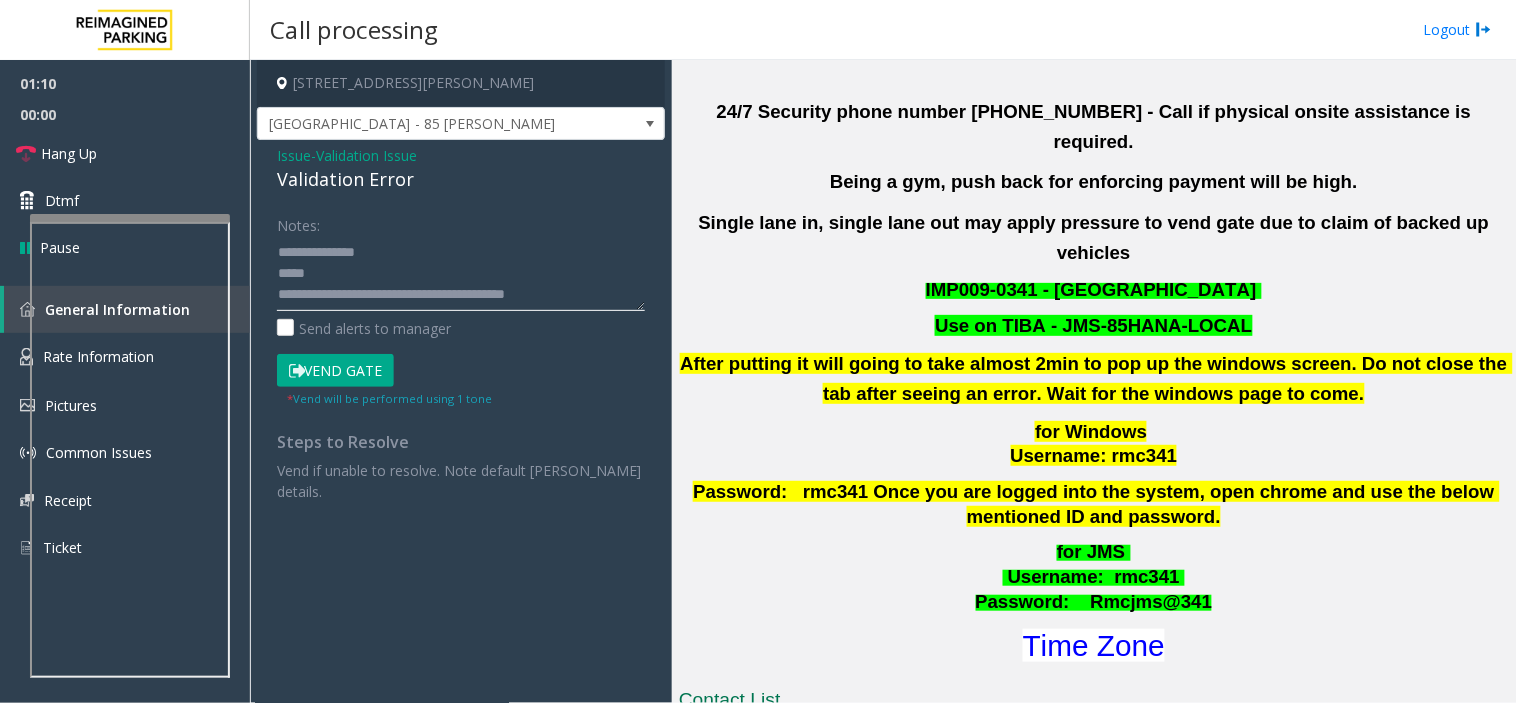 click 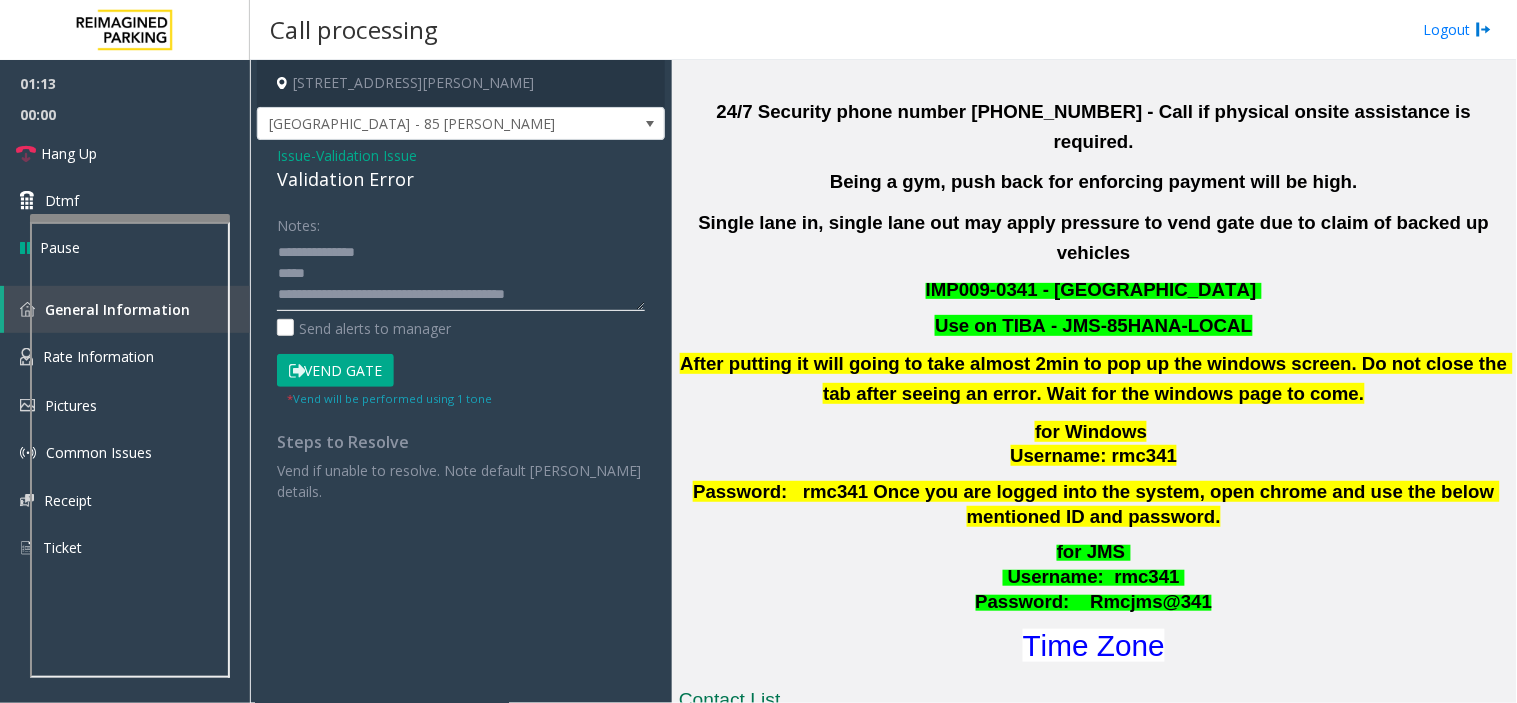 click 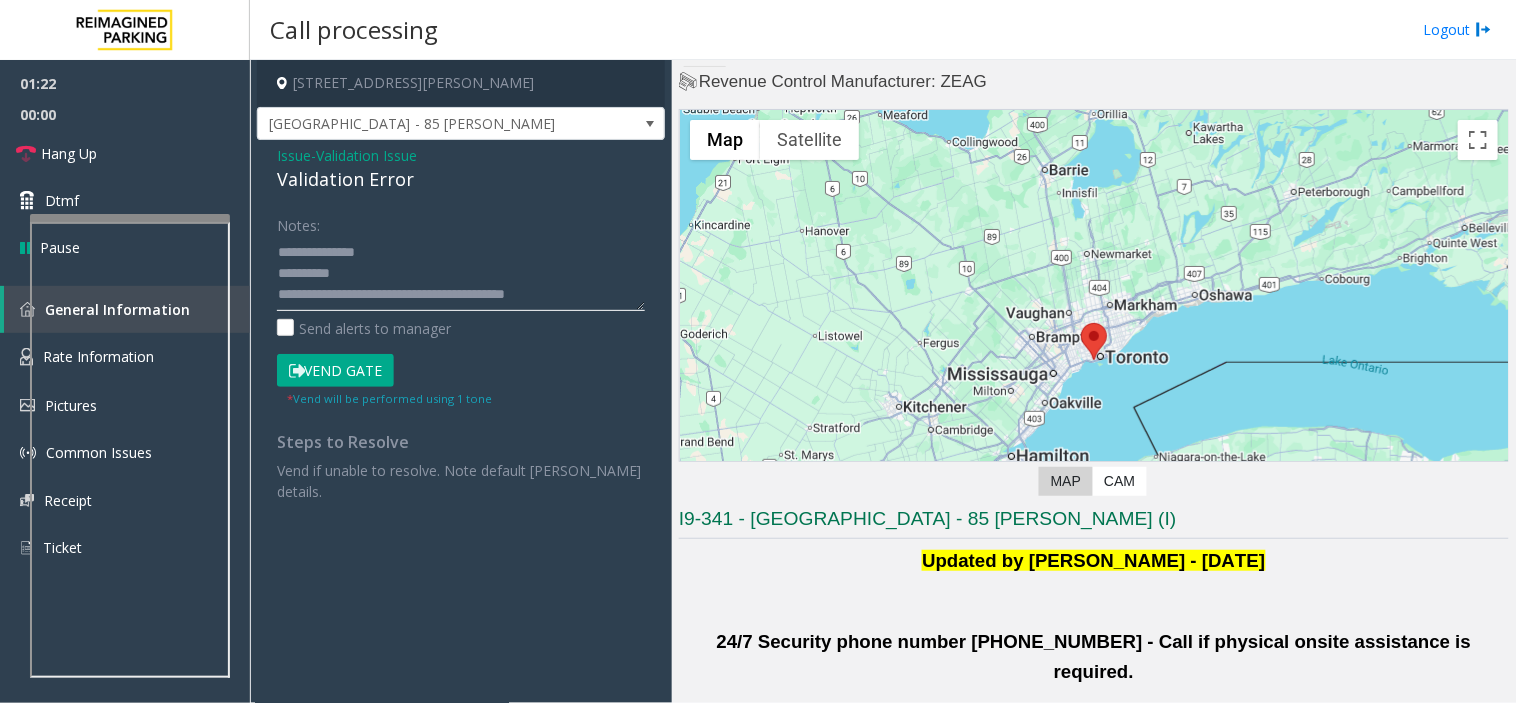 scroll, scrollTop: 0, scrollLeft: 0, axis: both 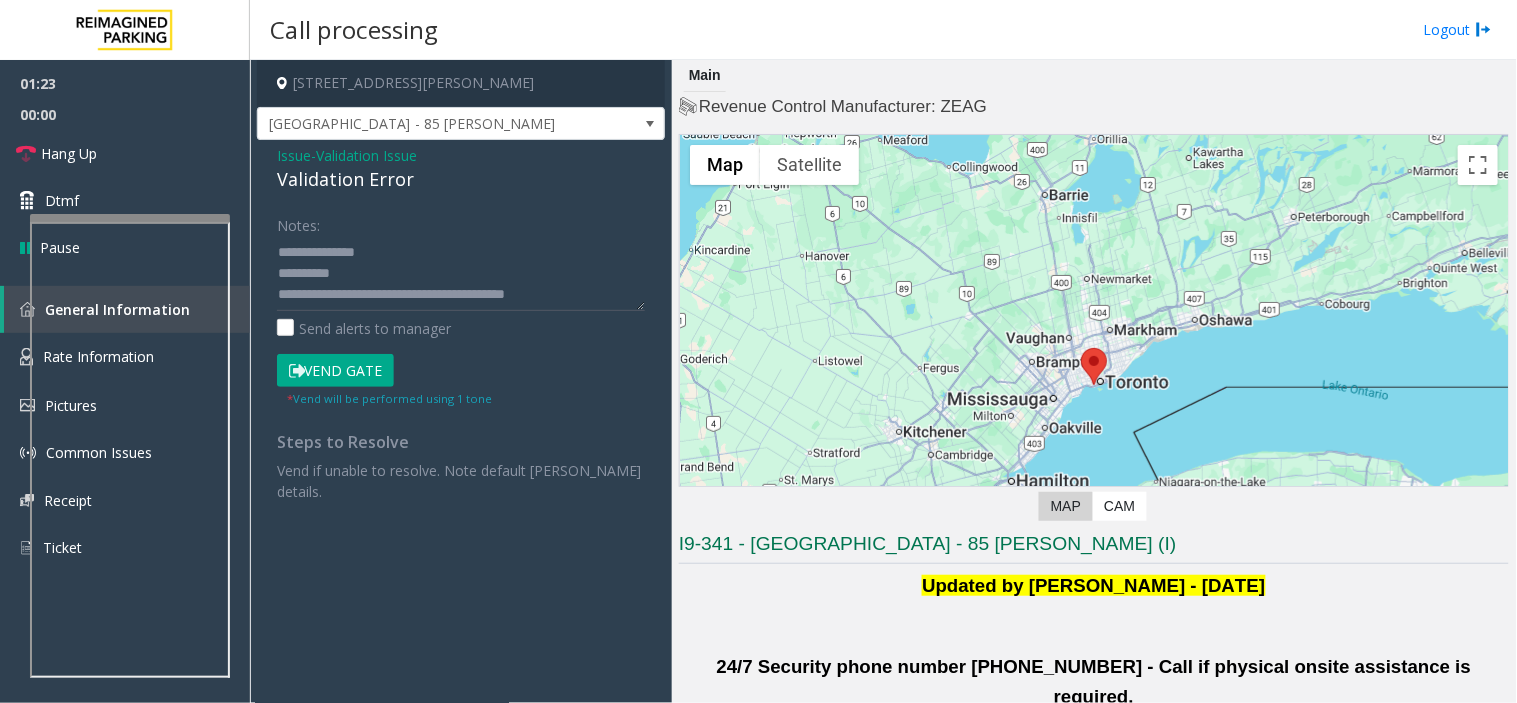 click on "* Vend will be performed using 1 tone" 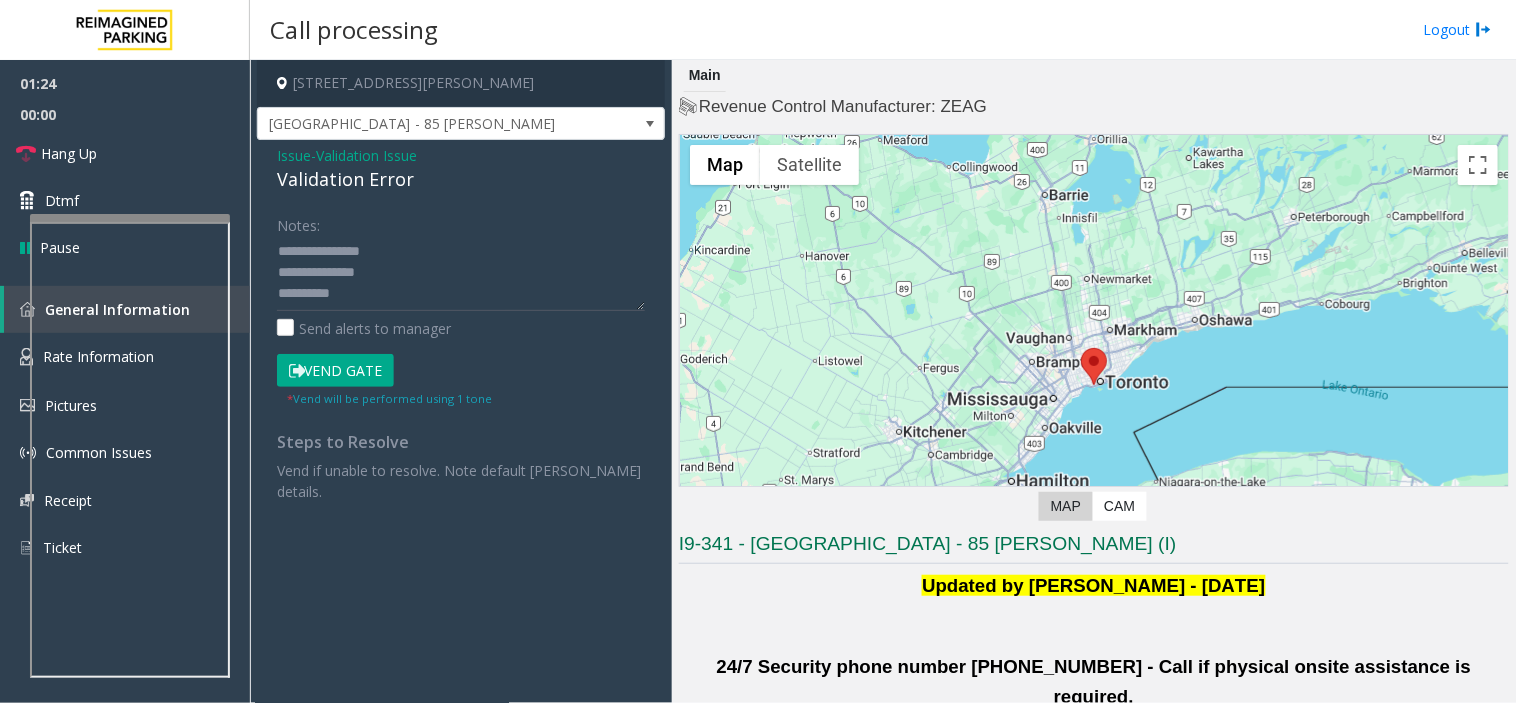 scroll, scrollTop: 0, scrollLeft: 0, axis: both 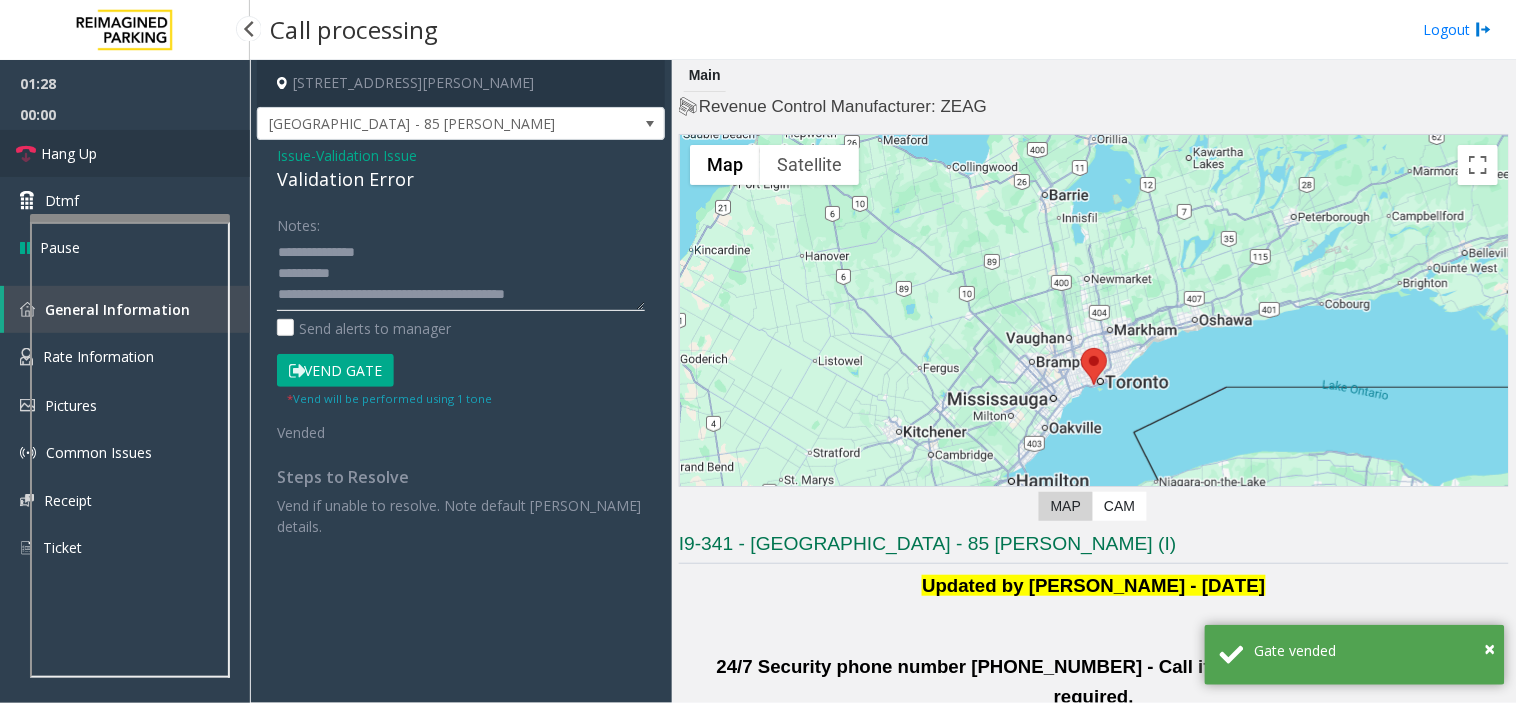 type on "**********" 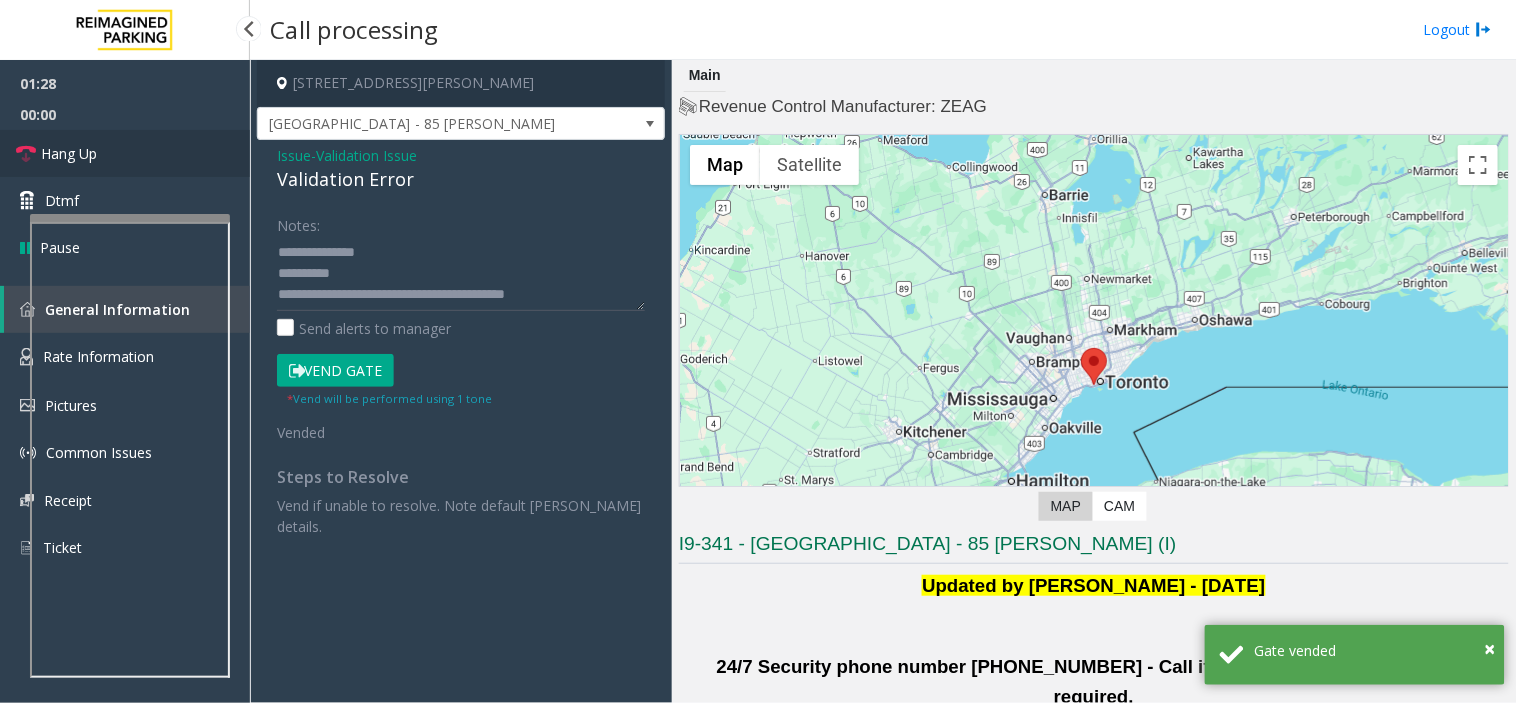 click on "Hang Up" at bounding box center (125, 153) 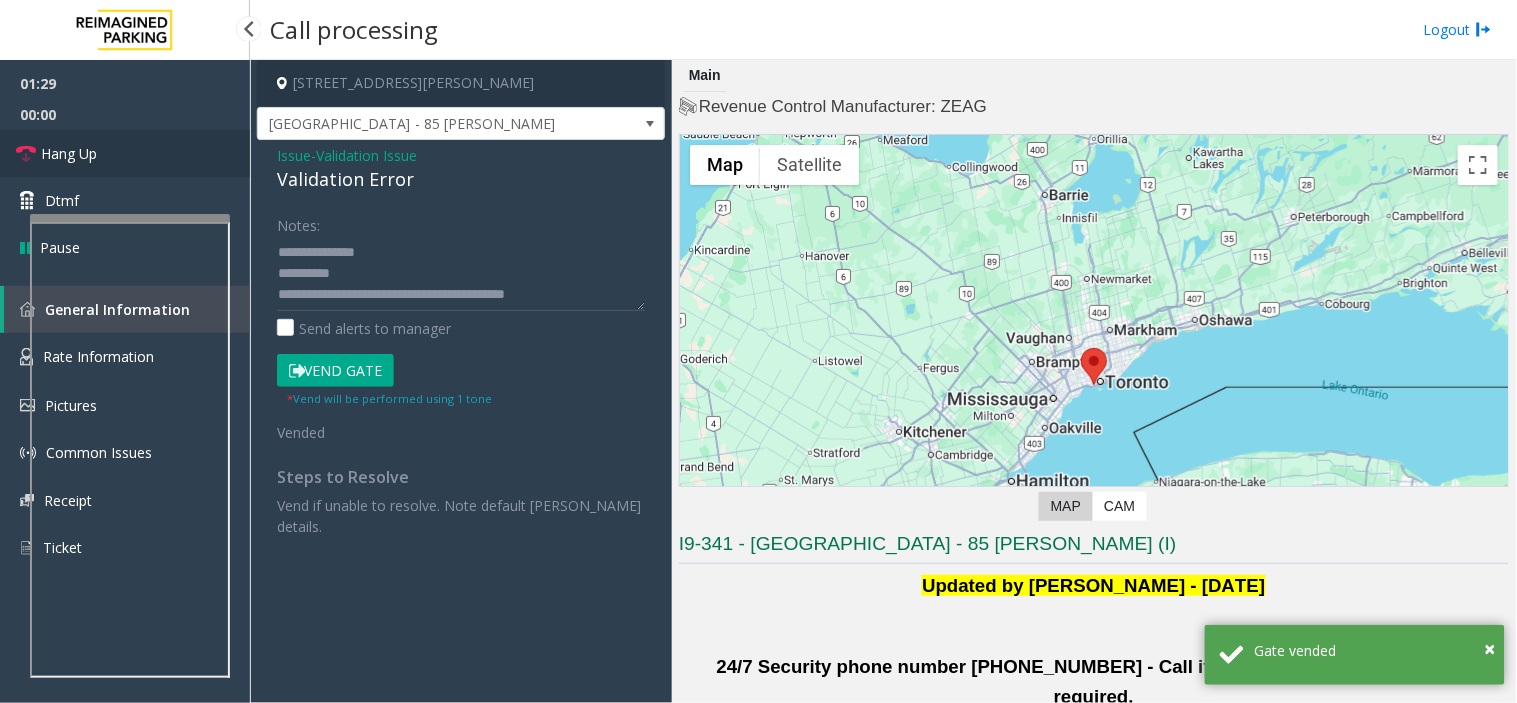 click on "Hang Up" at bounding box center [125, 153] 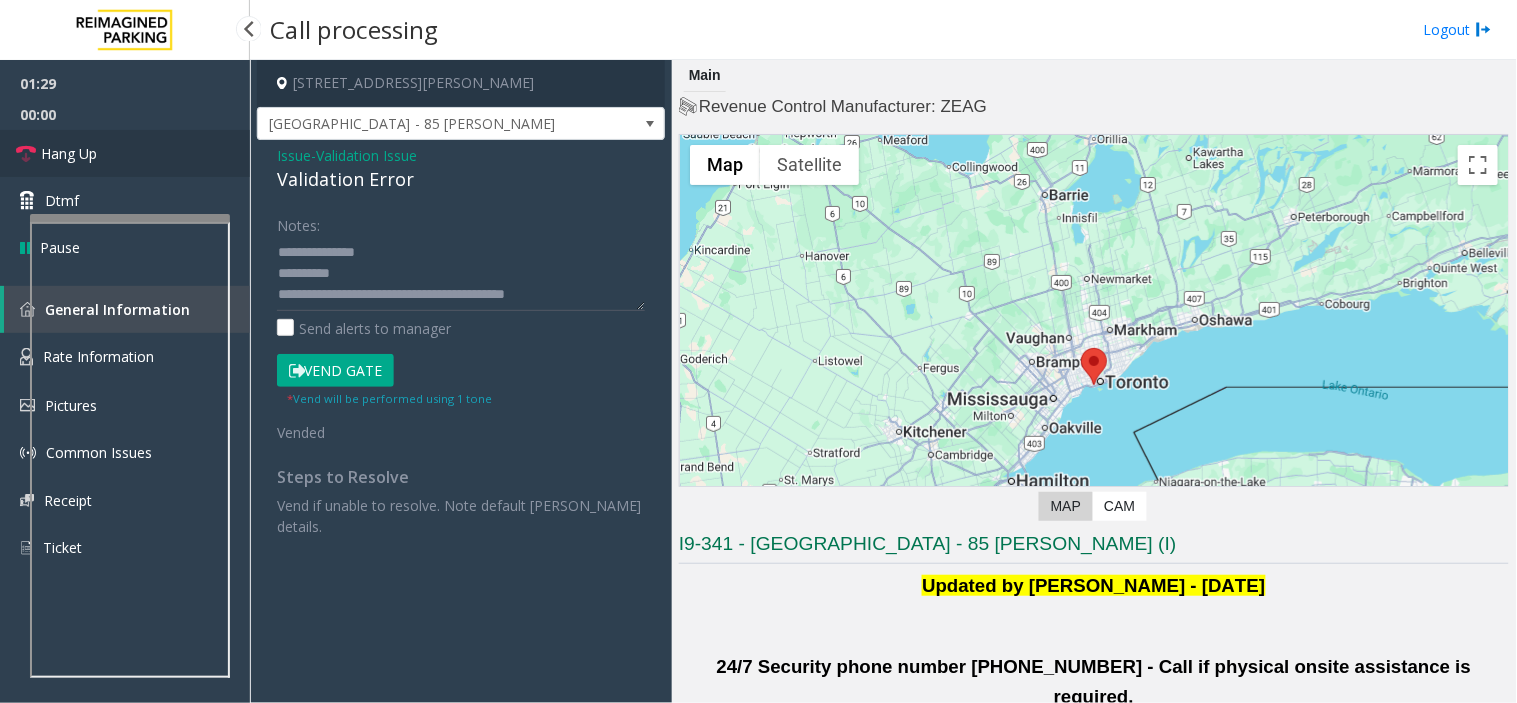 click on "Hang Up" at bounding box center [125, 153] 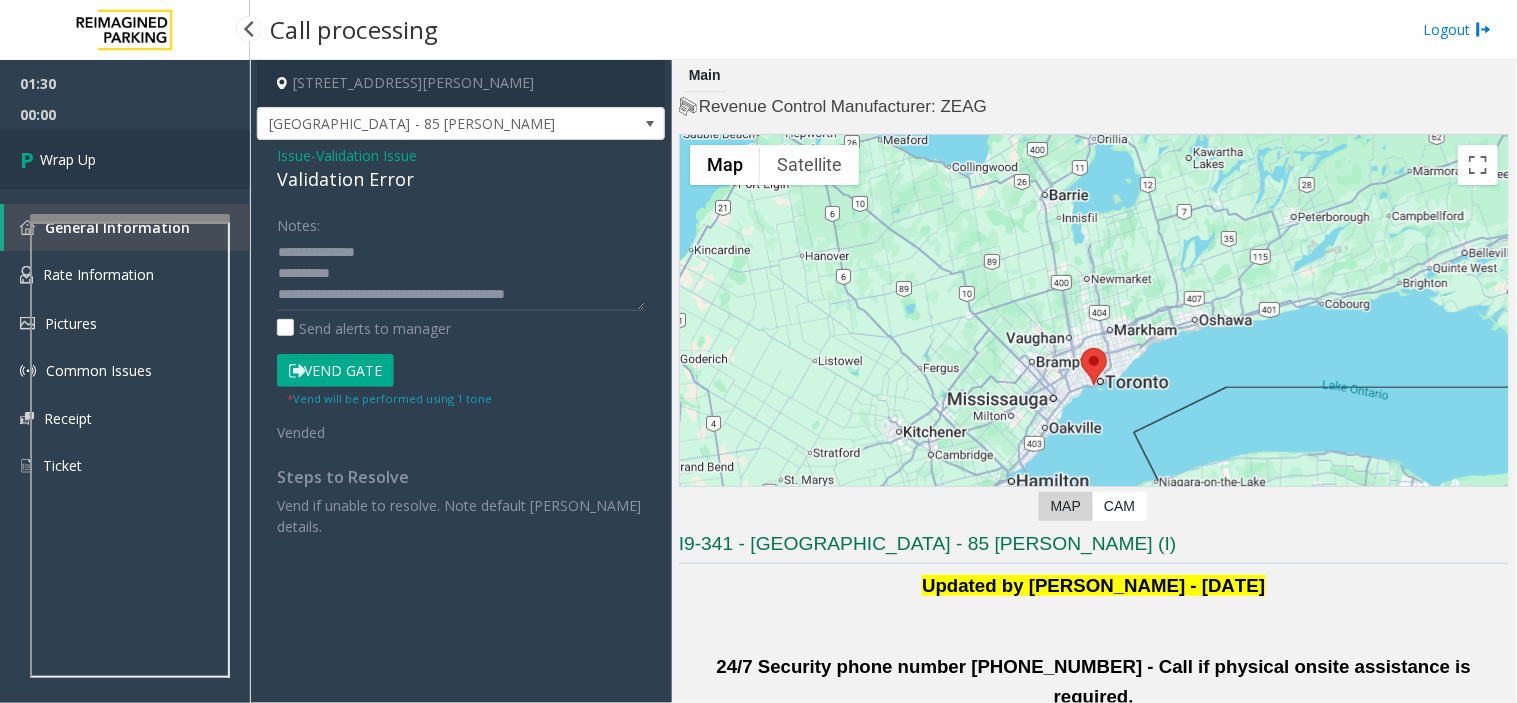 click on "Wrap Up" at bounding box center [125, 159] 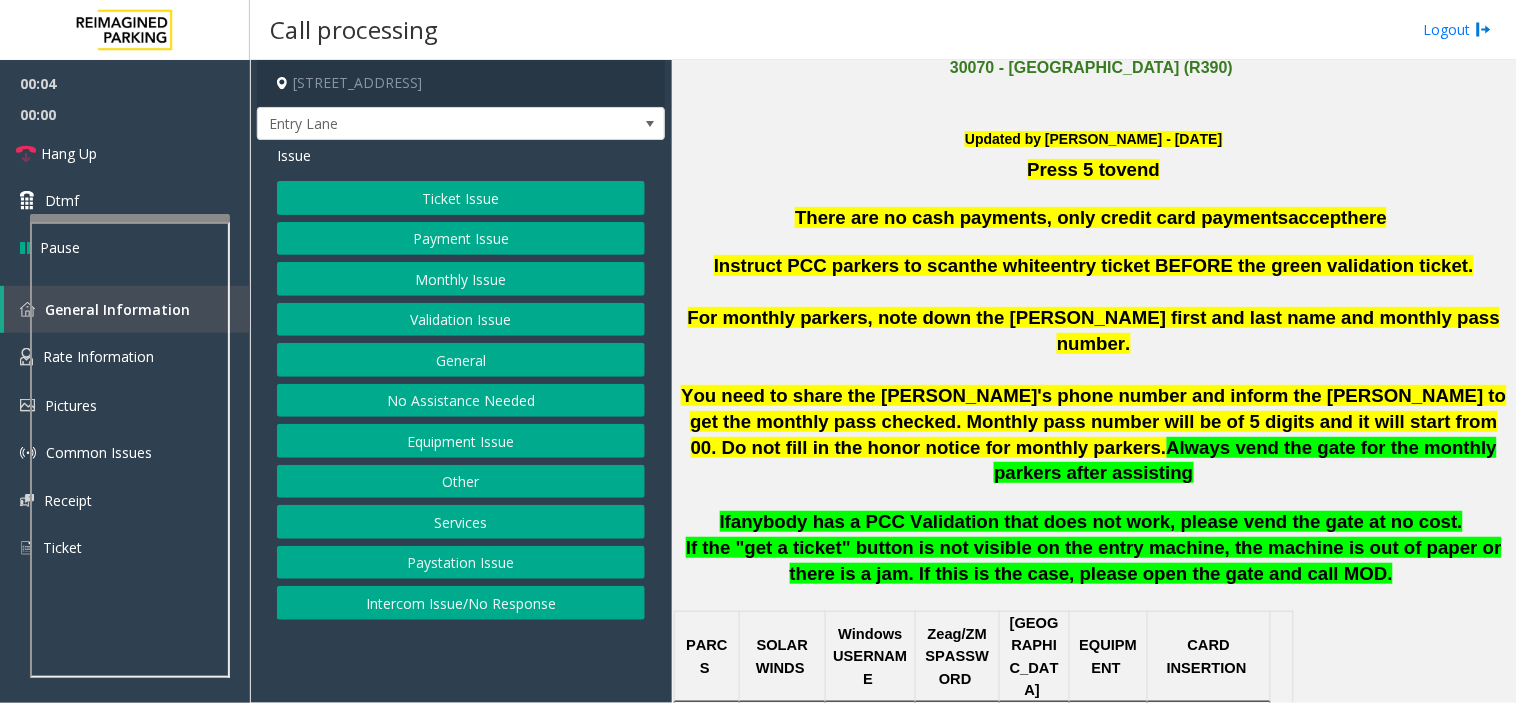 scroll, scrollTop: 555, scrollLeft: 0, axis: vertical 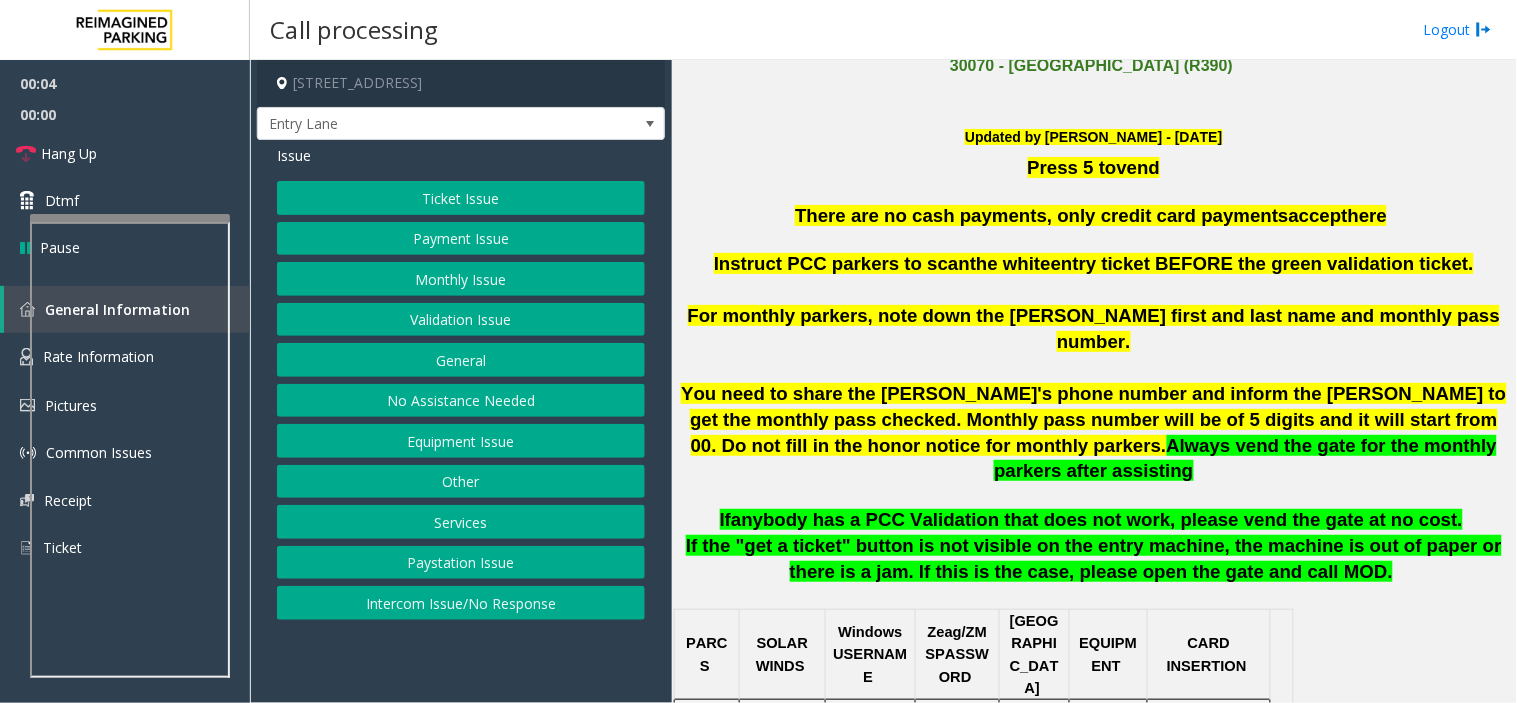 click on "You need to share the [PERSON_NAME]'s phone number and inform the [PERSON_NAME] to get the monthly pass checked. Monthly pass number will be of 5 digits and it will start from 00. Do not fill in the honor notice for monthly parkers." 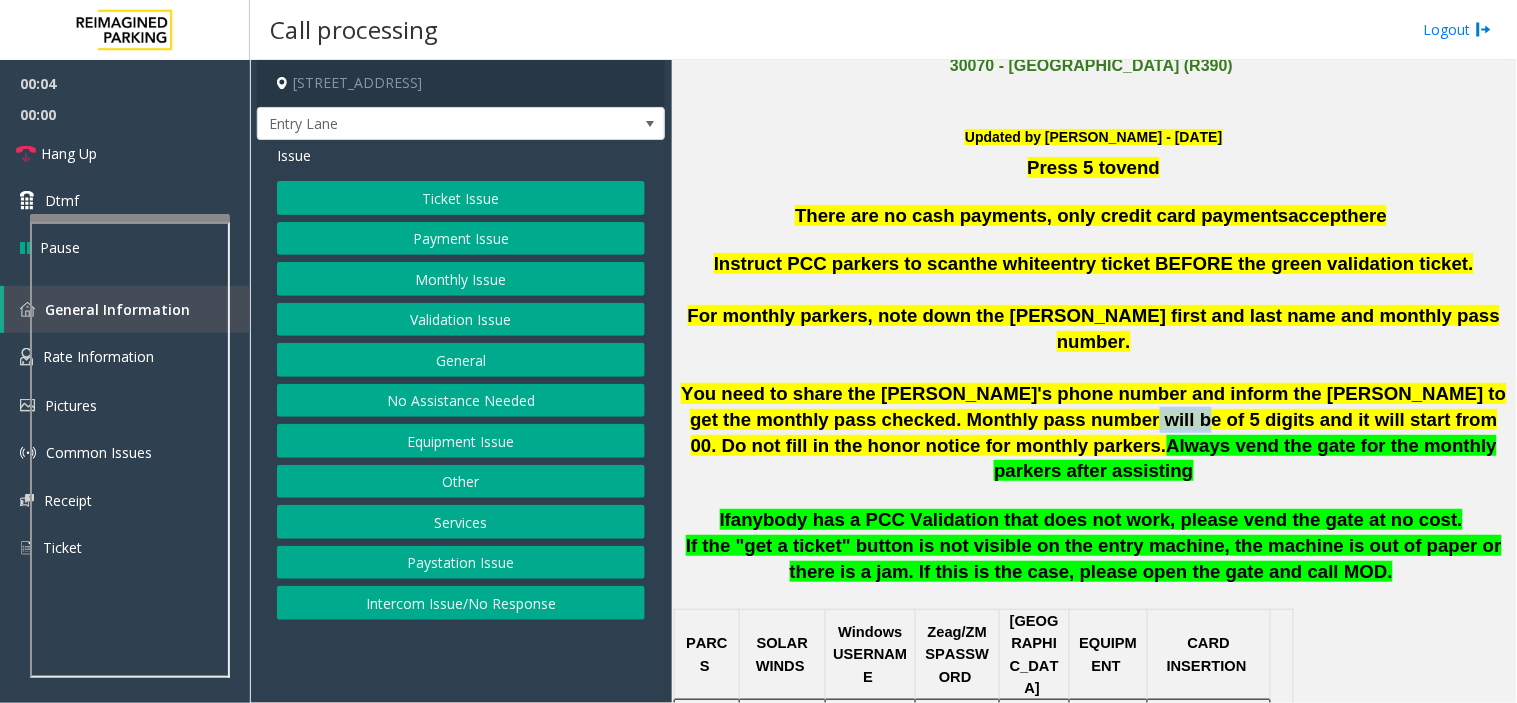 click on "You need to share the [PERSON_NAME]'s phone number and inform the [PERSON_NAME] to get the monthly pass checked. Monthly pass number will be of 5 digits and it will start from 00. Do not fill in the honor notice for monthly parkers." 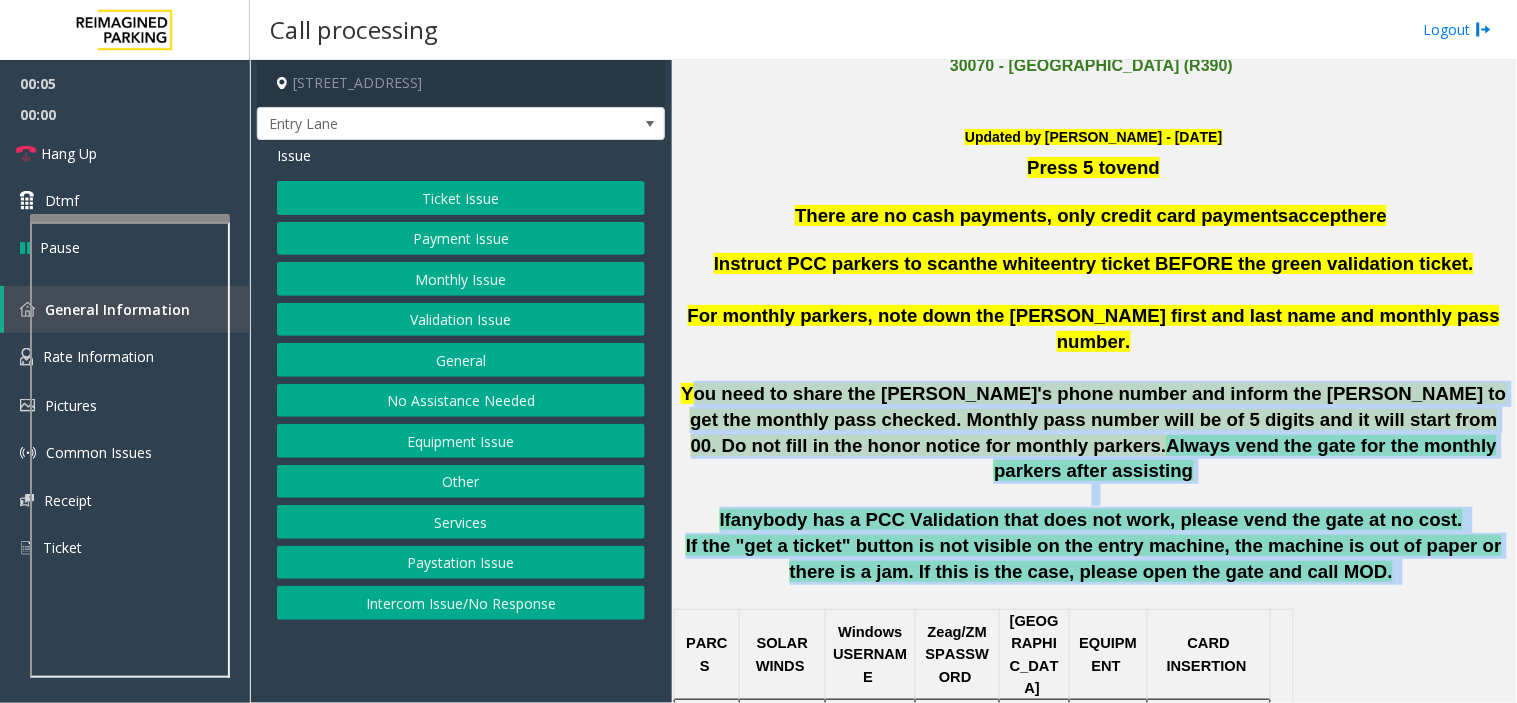 drag, startPoint x: 1008, startPoint y: 386, endPoint x: 1102, endPoint y: 522, distance: 165.32393 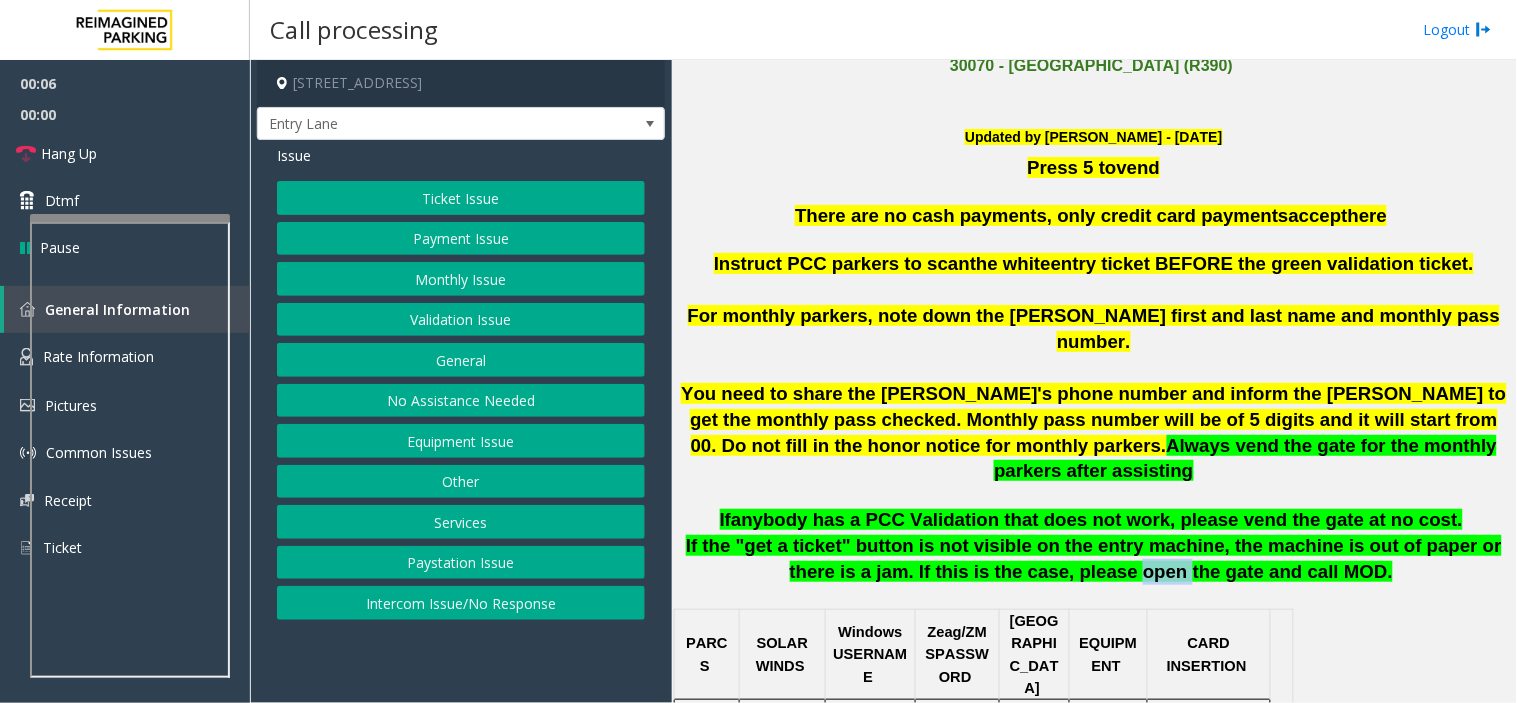 click on "If the "get a ticket" button is not visible on the entry machine, the machine is out of paper or there is a jam. If this is the case, please open the gate and call MOD." 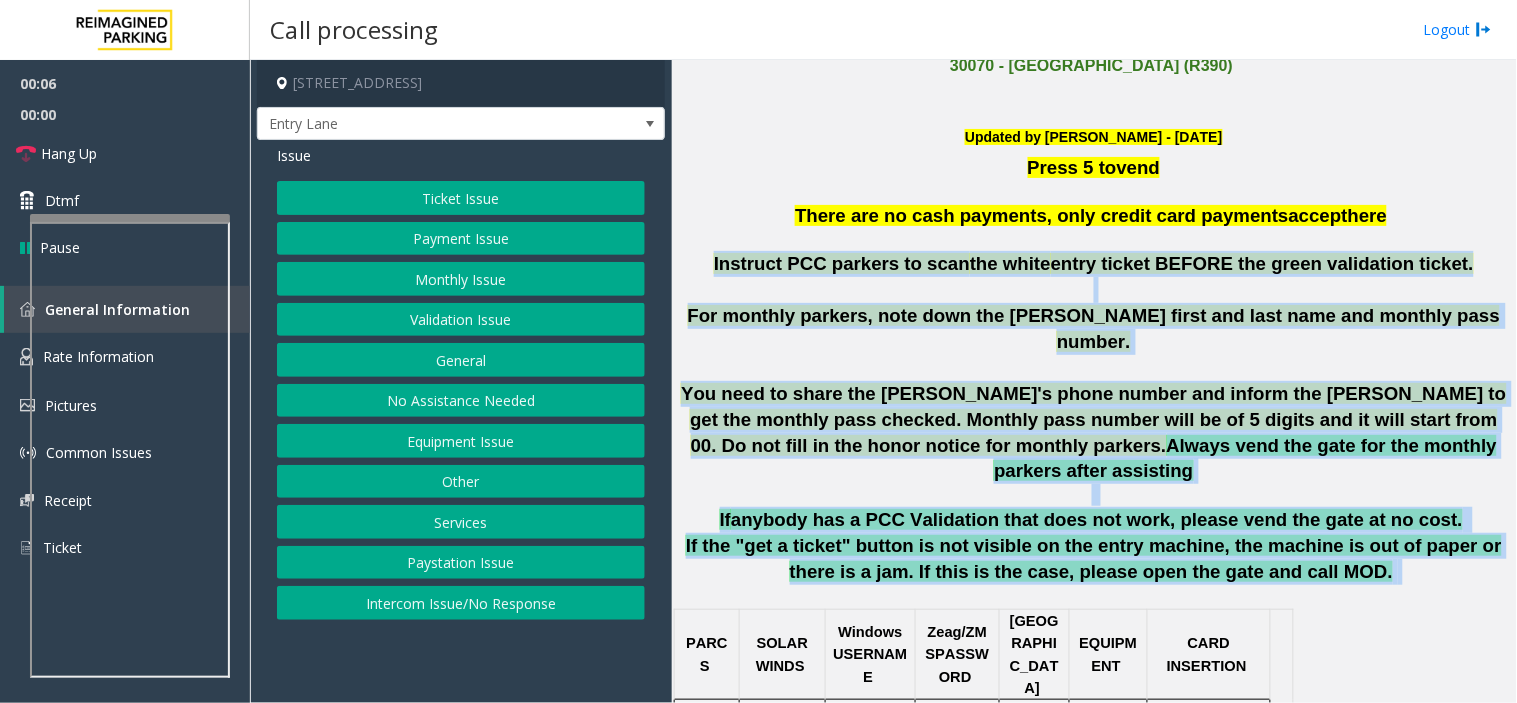 drag, startPoint x: 1102, startPoint y: 522, endPoint x: 801, endPoint y: 267, distance: 394.4946 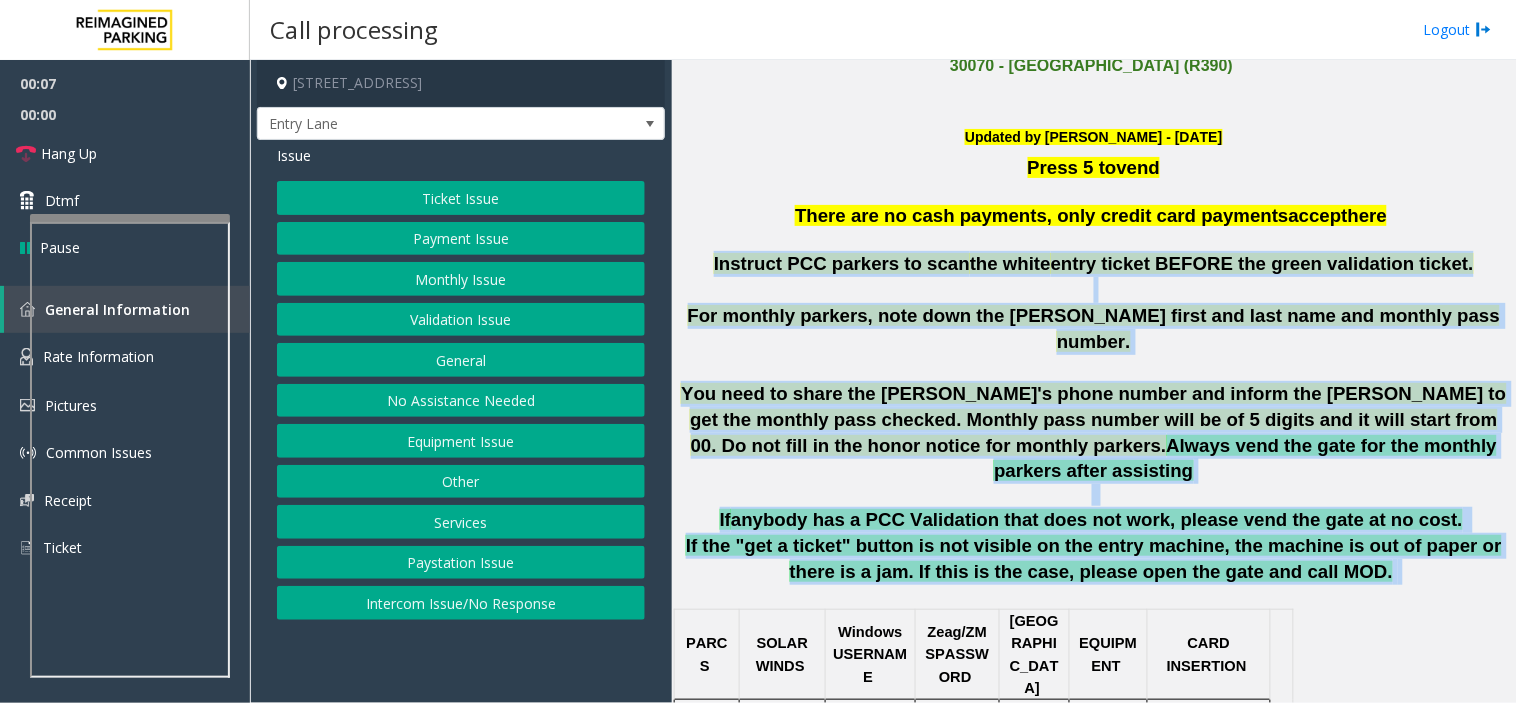 click on "Instruct PCC parkers to scan" 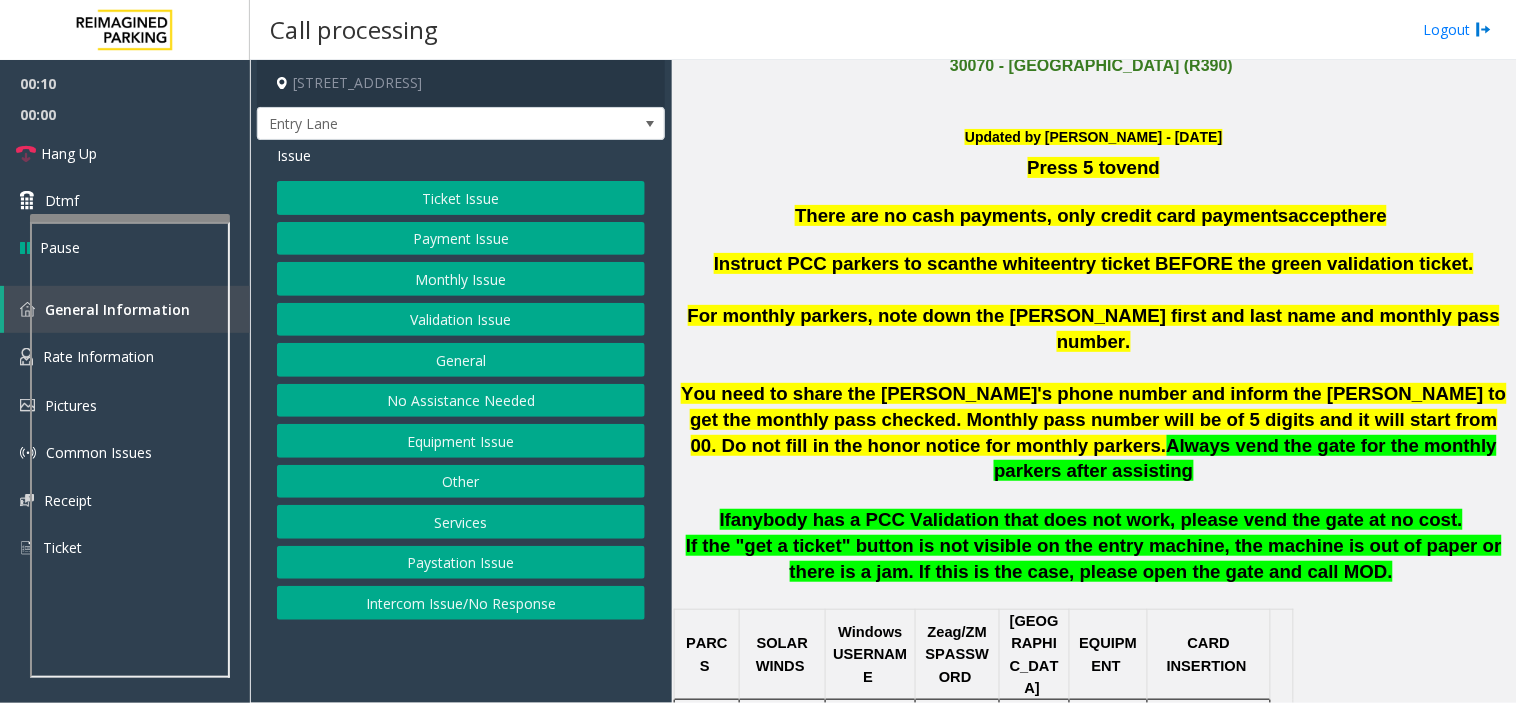click on "Monthly Issue" 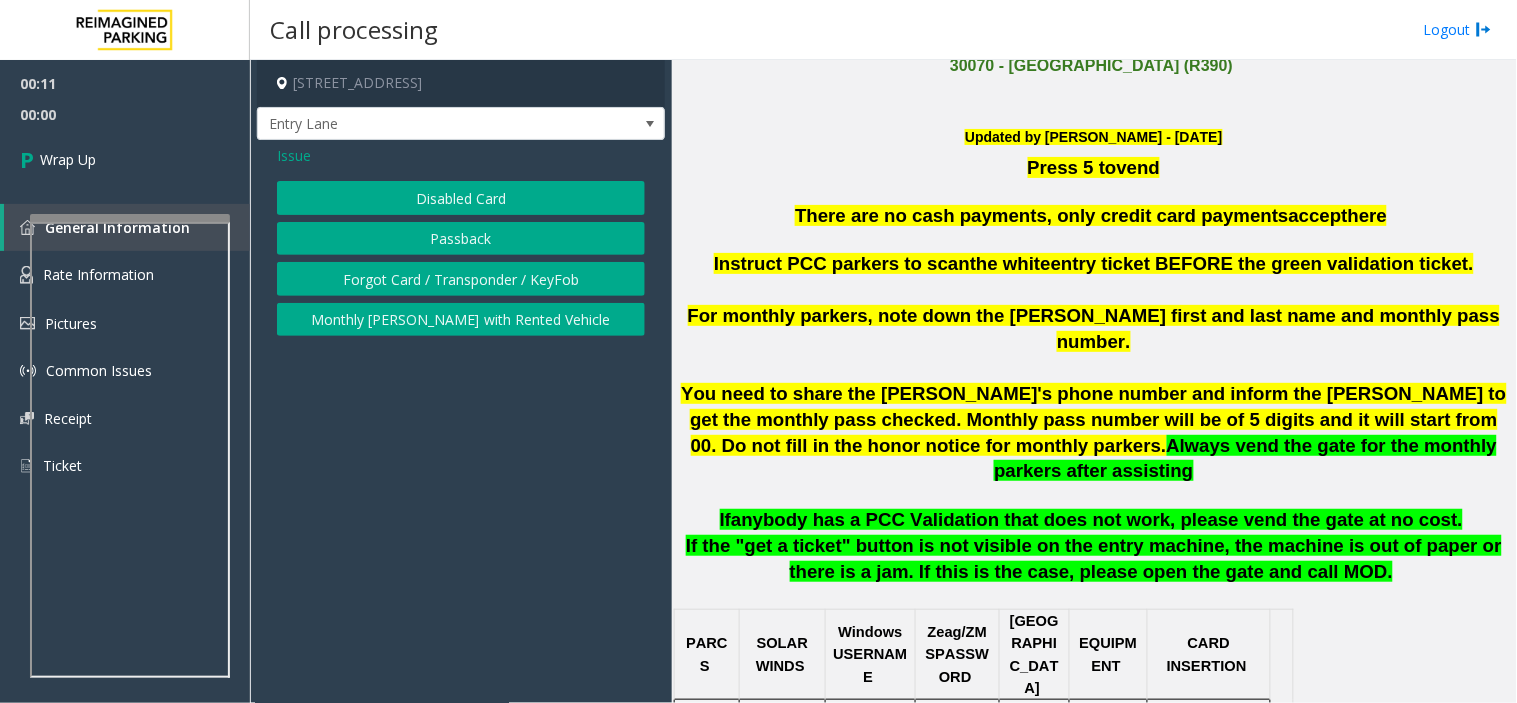 click on "Issue  Disabled Card   Passback   Forgot Card / Transponder / KeyFob   Monthly Parker with Rented Vehicle" 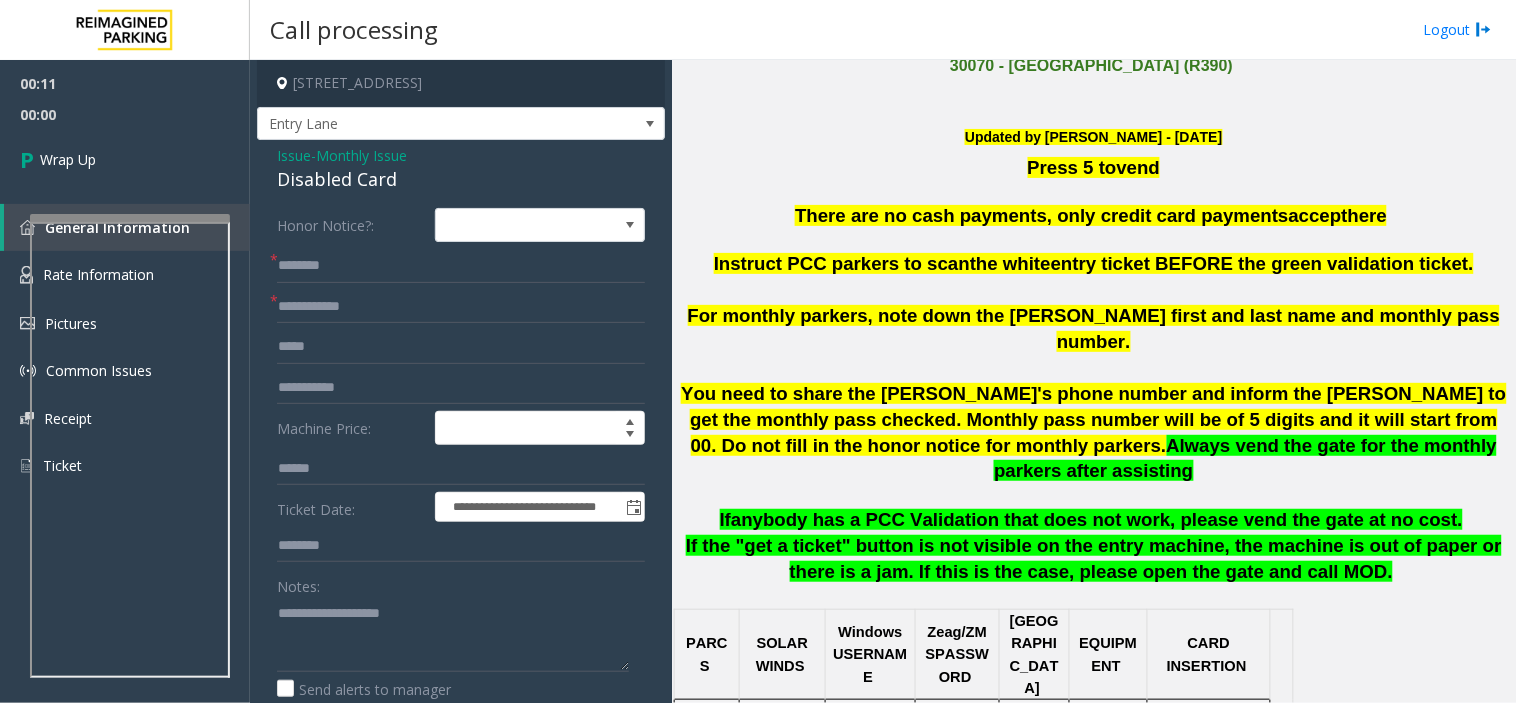 click on "Disabled Card" 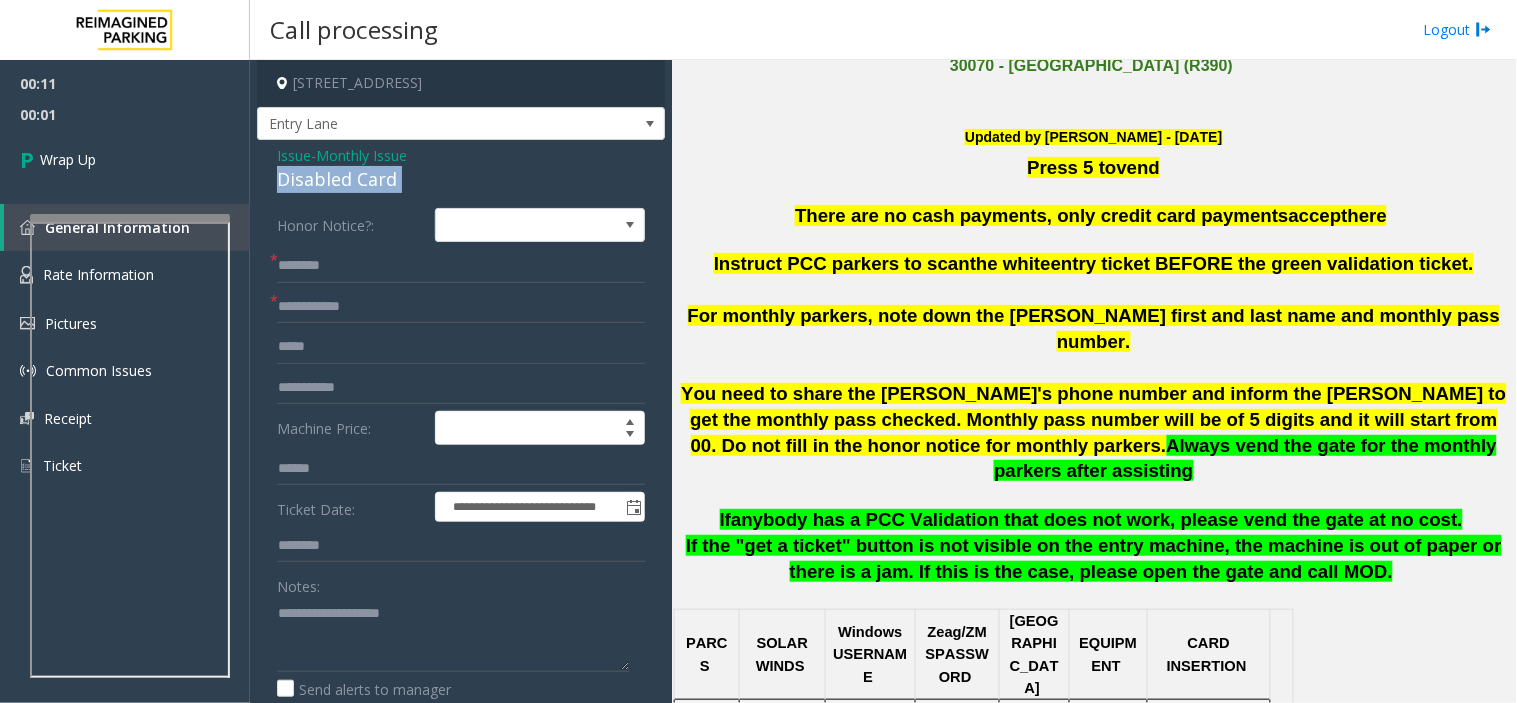 click on "Disabled Card" 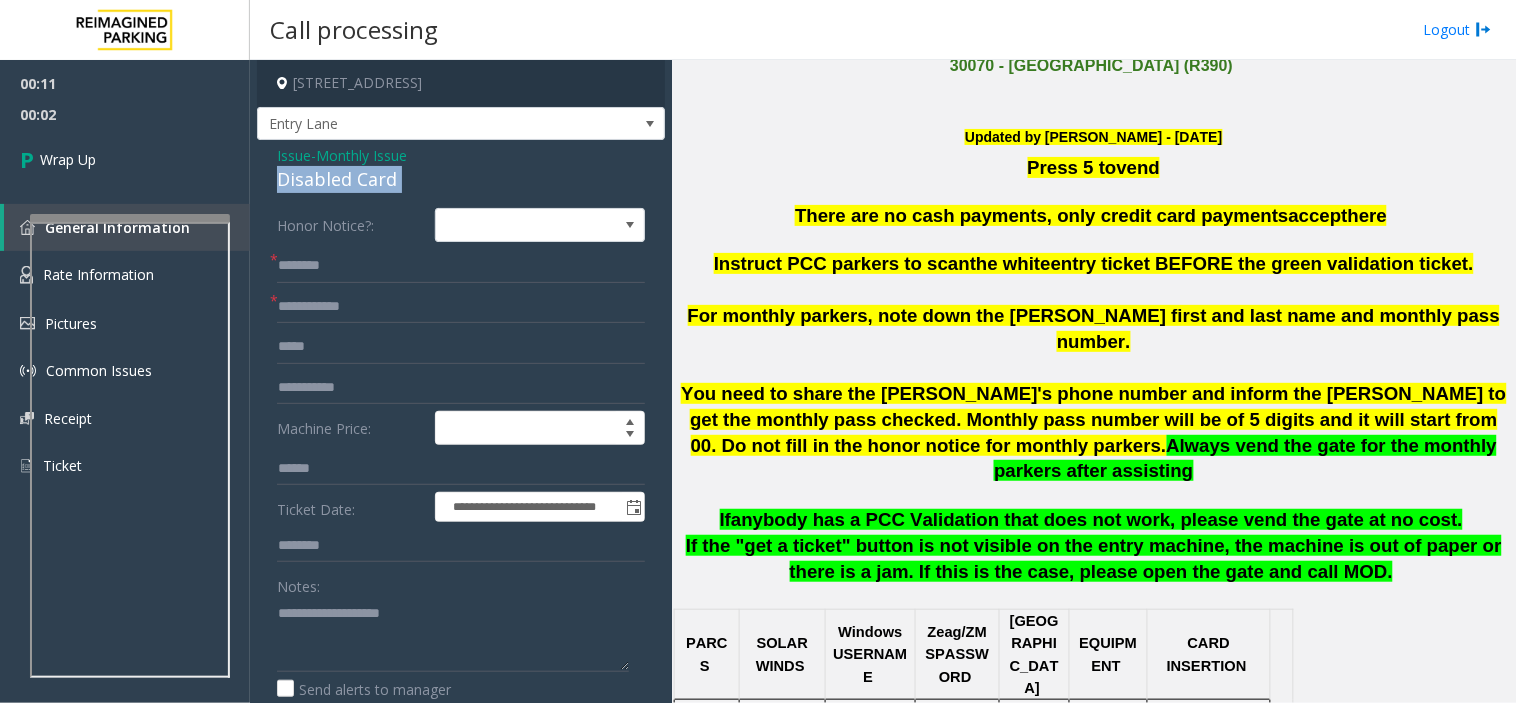 copy on "Disabled Card" 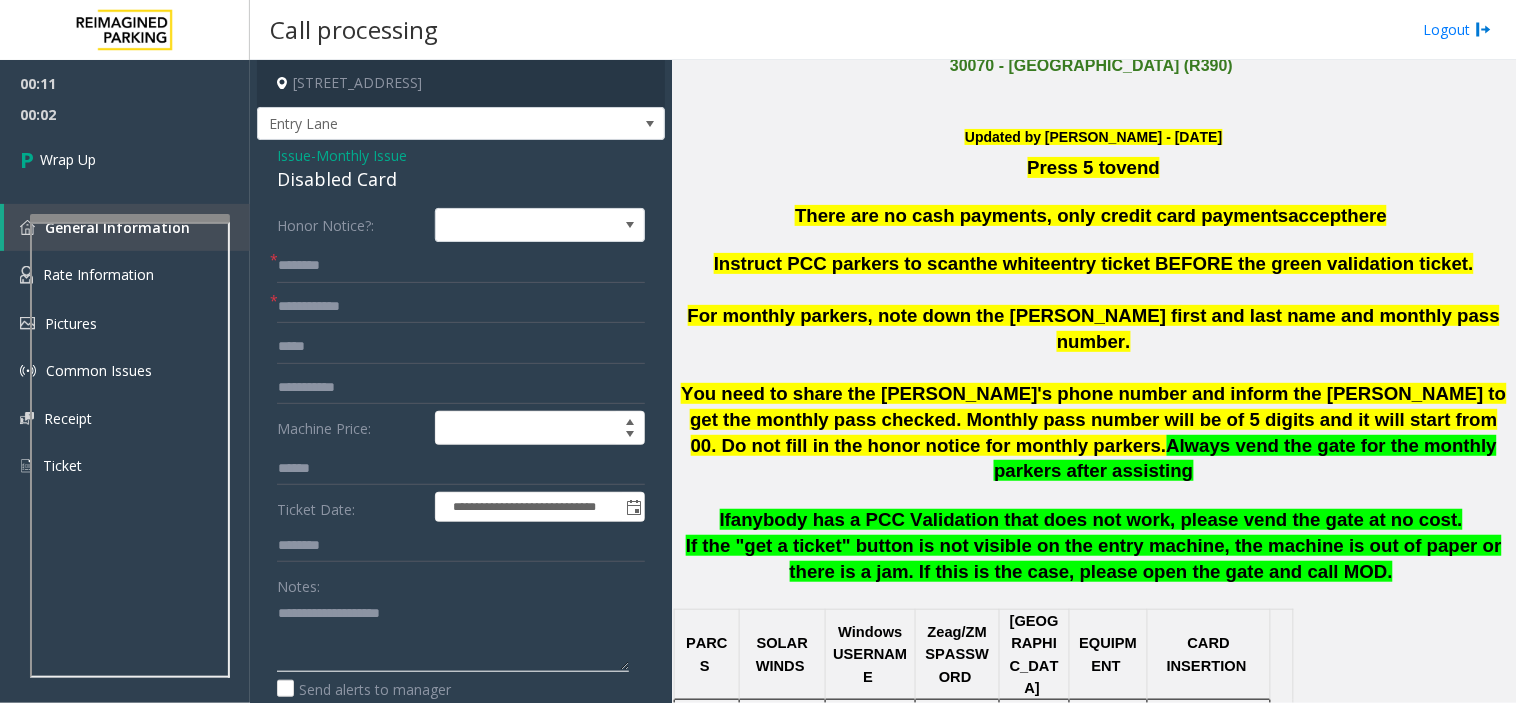click 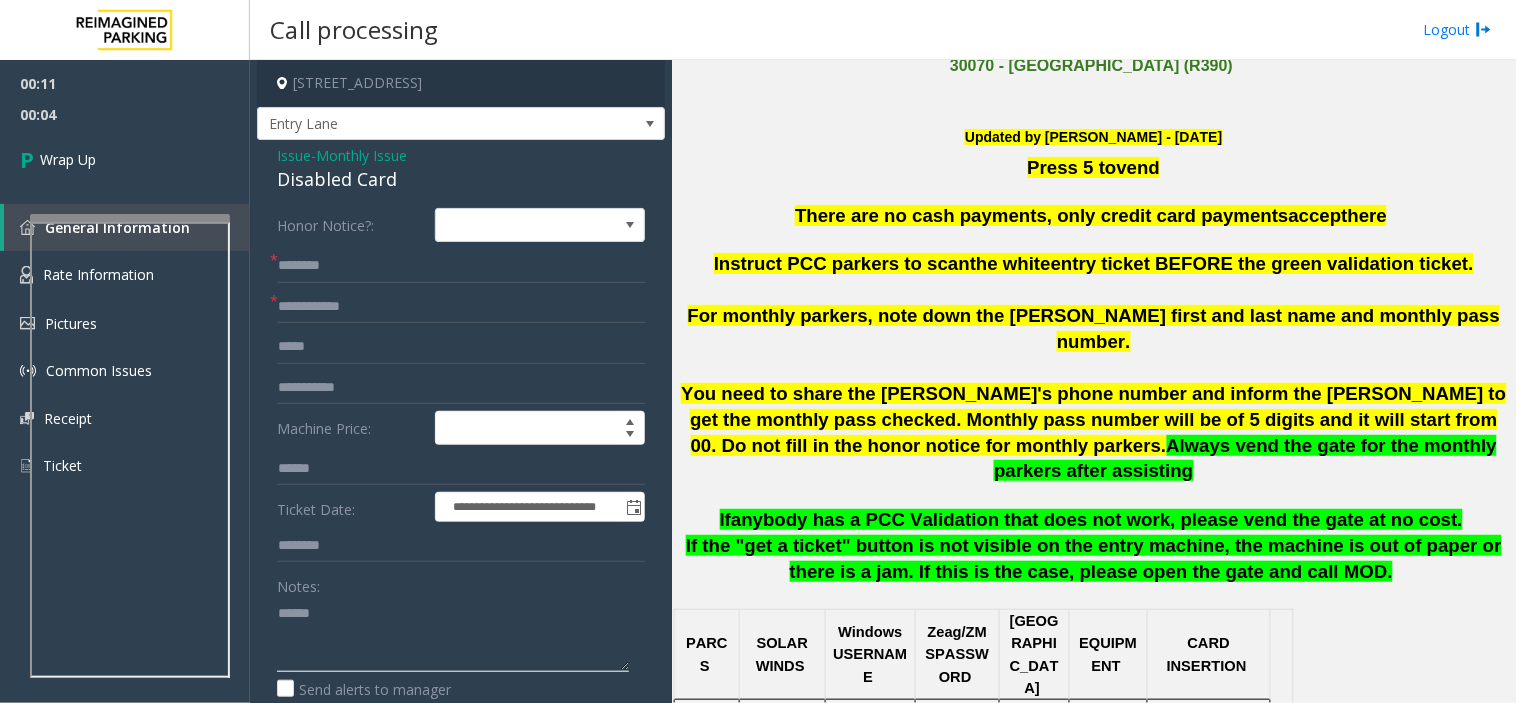 paste on "**********" 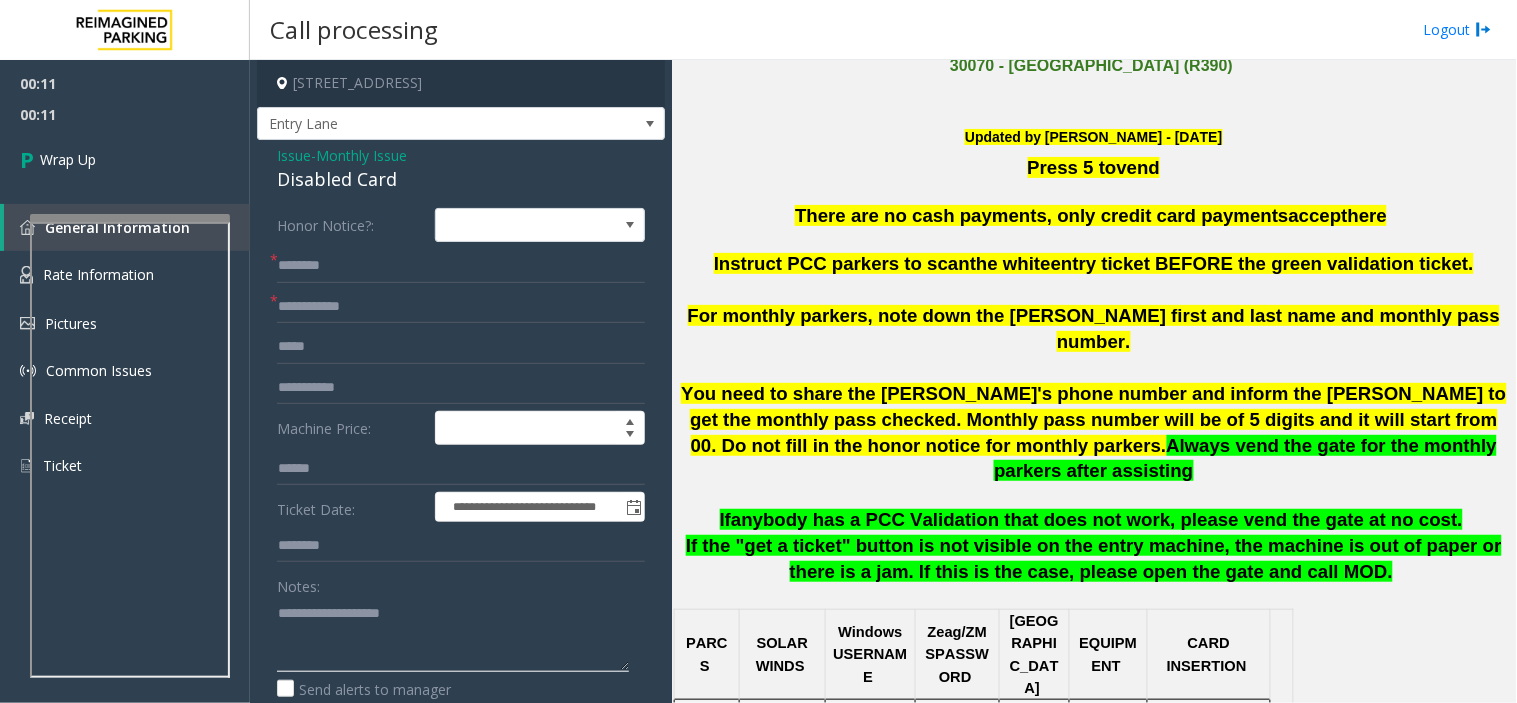 click 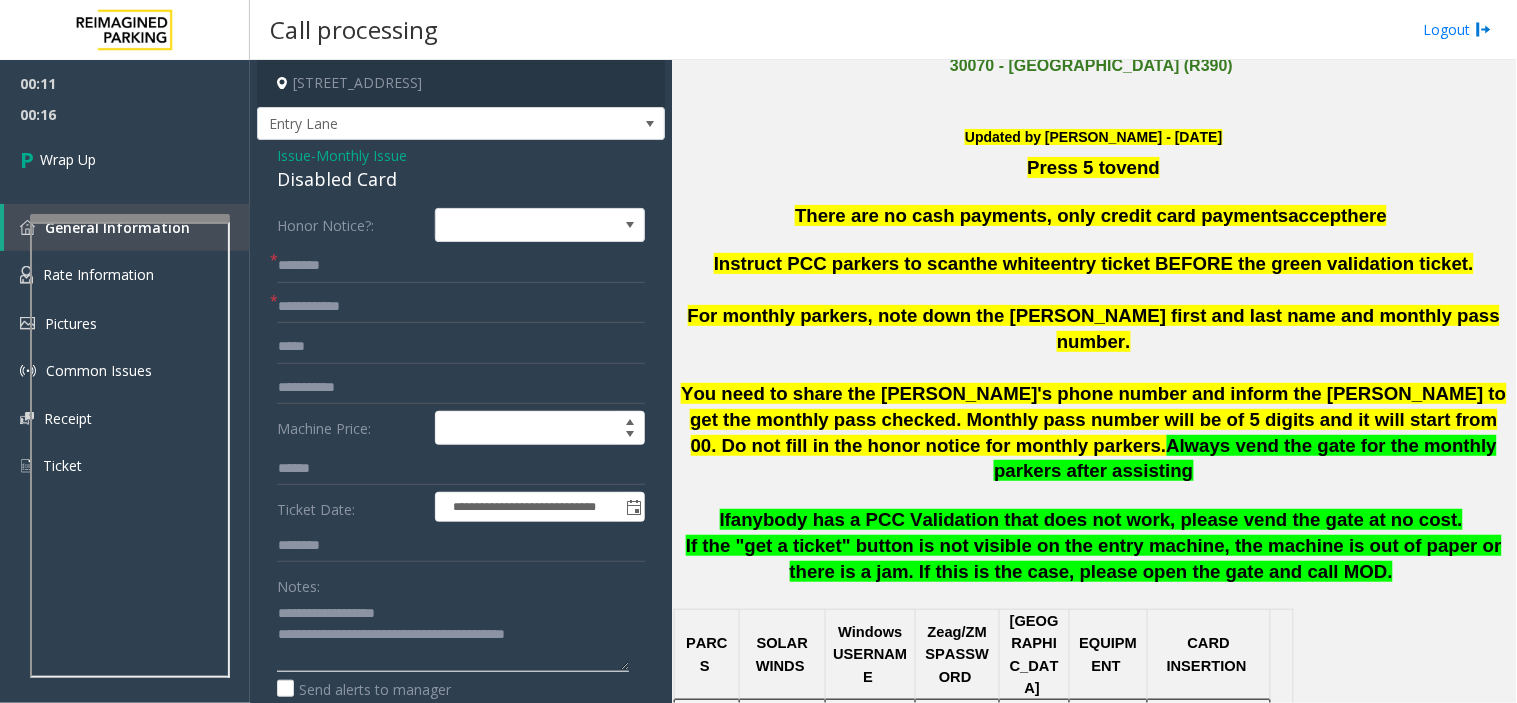 type on "**********" 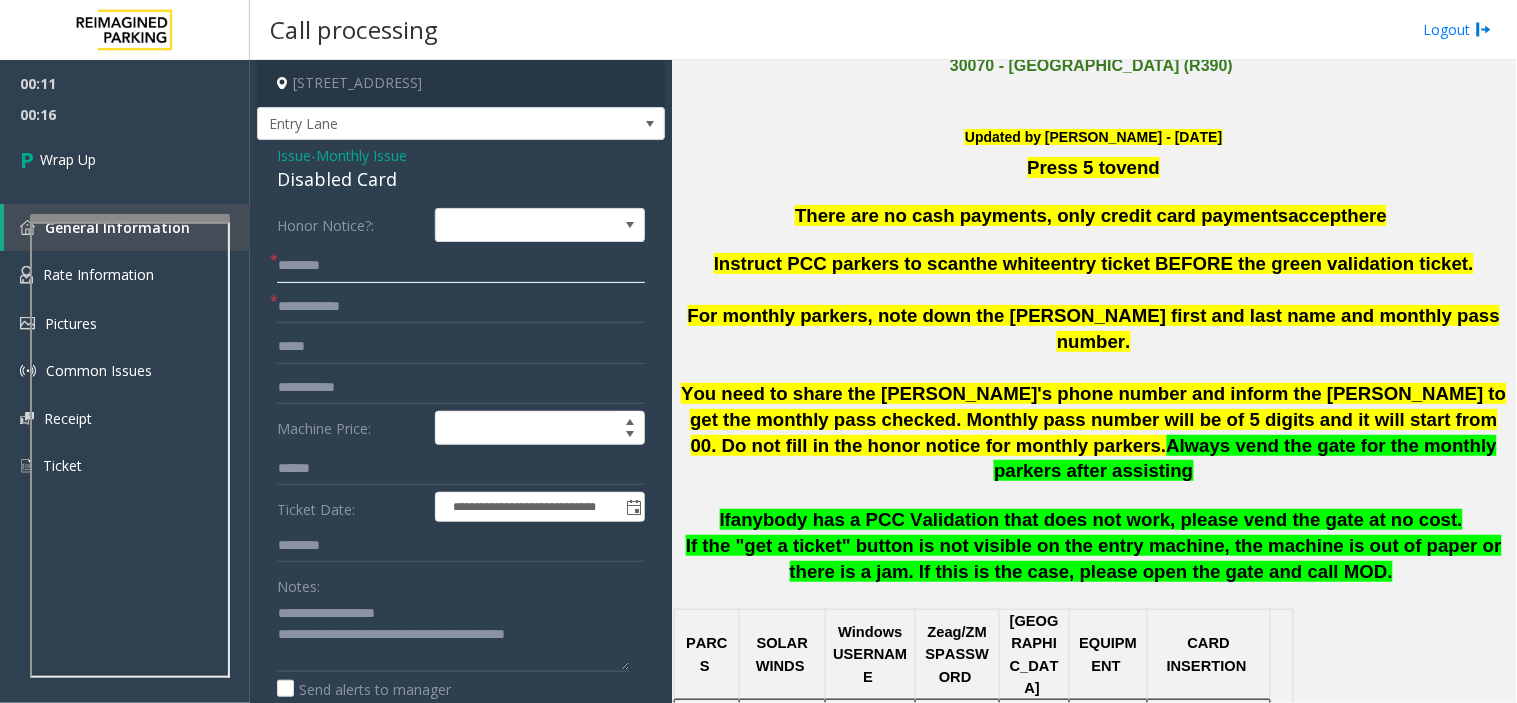 click 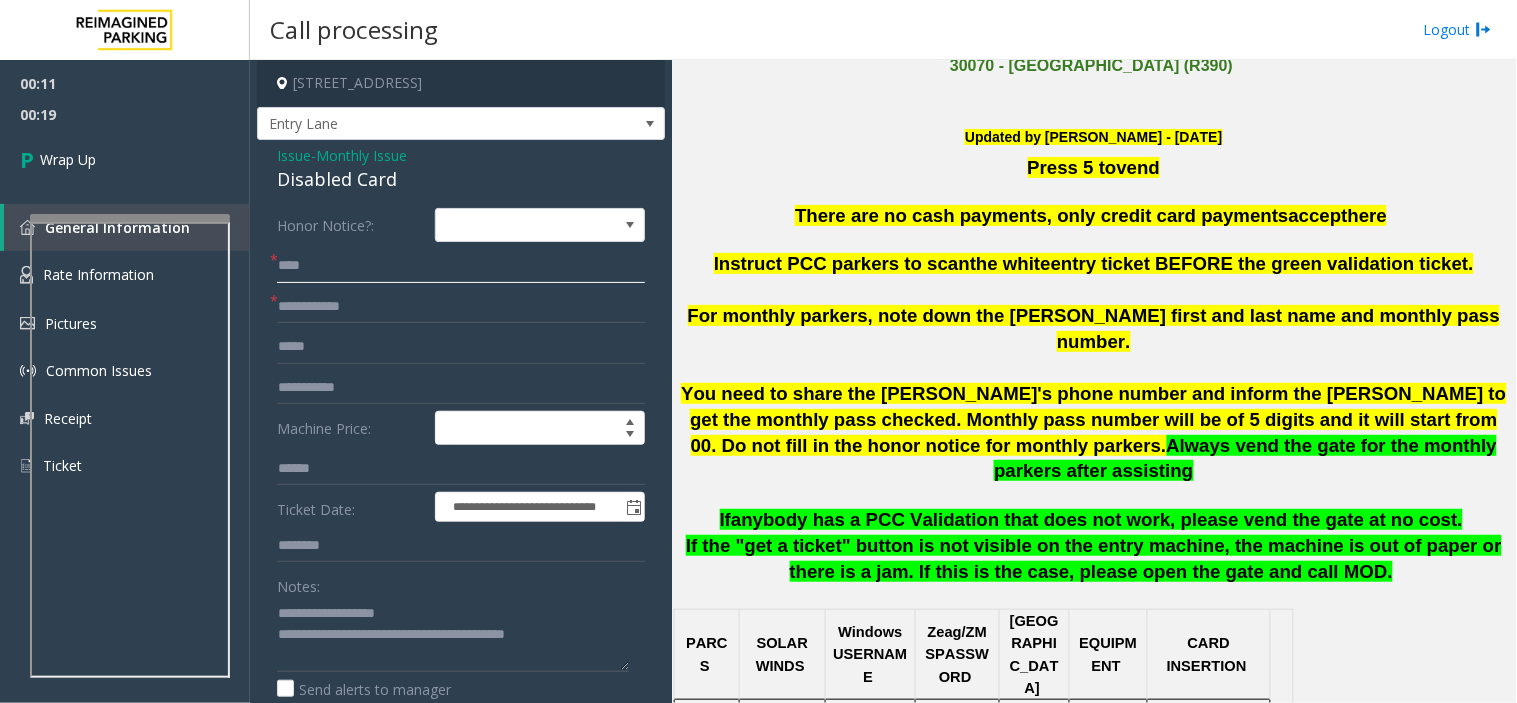 drag, startPoint x: 296, startPoint y: 261, endPoint x: 322, endPoint y: 263, distance: 26.076809 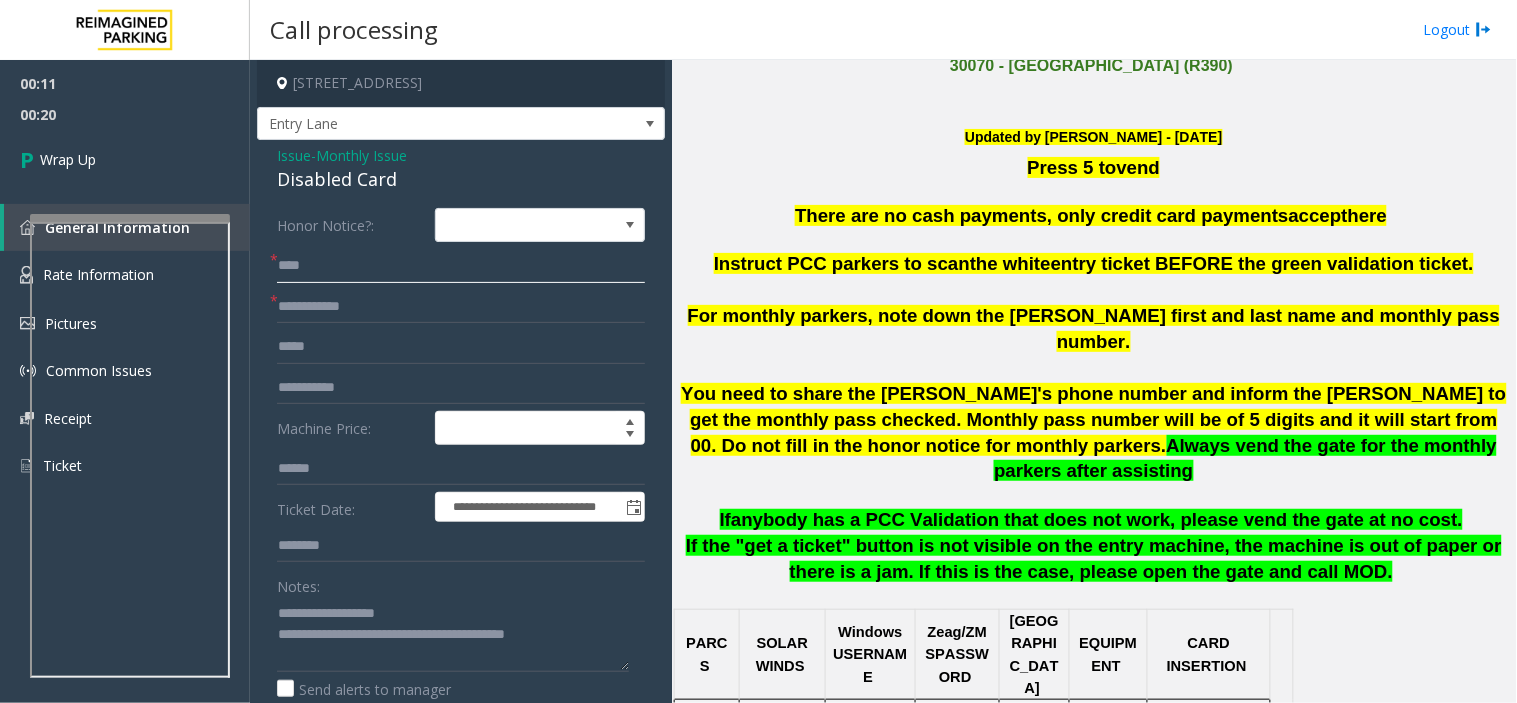 type on "**" 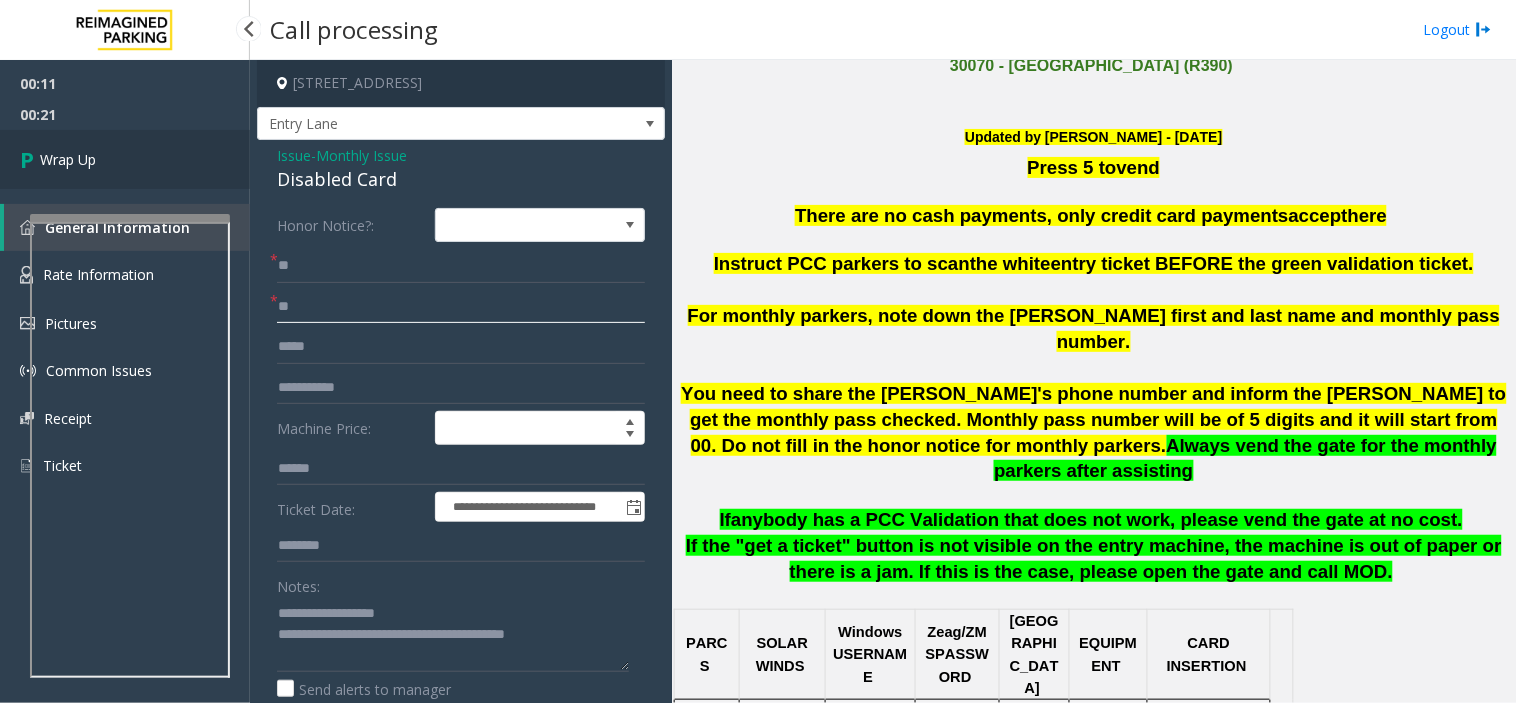type on "**" 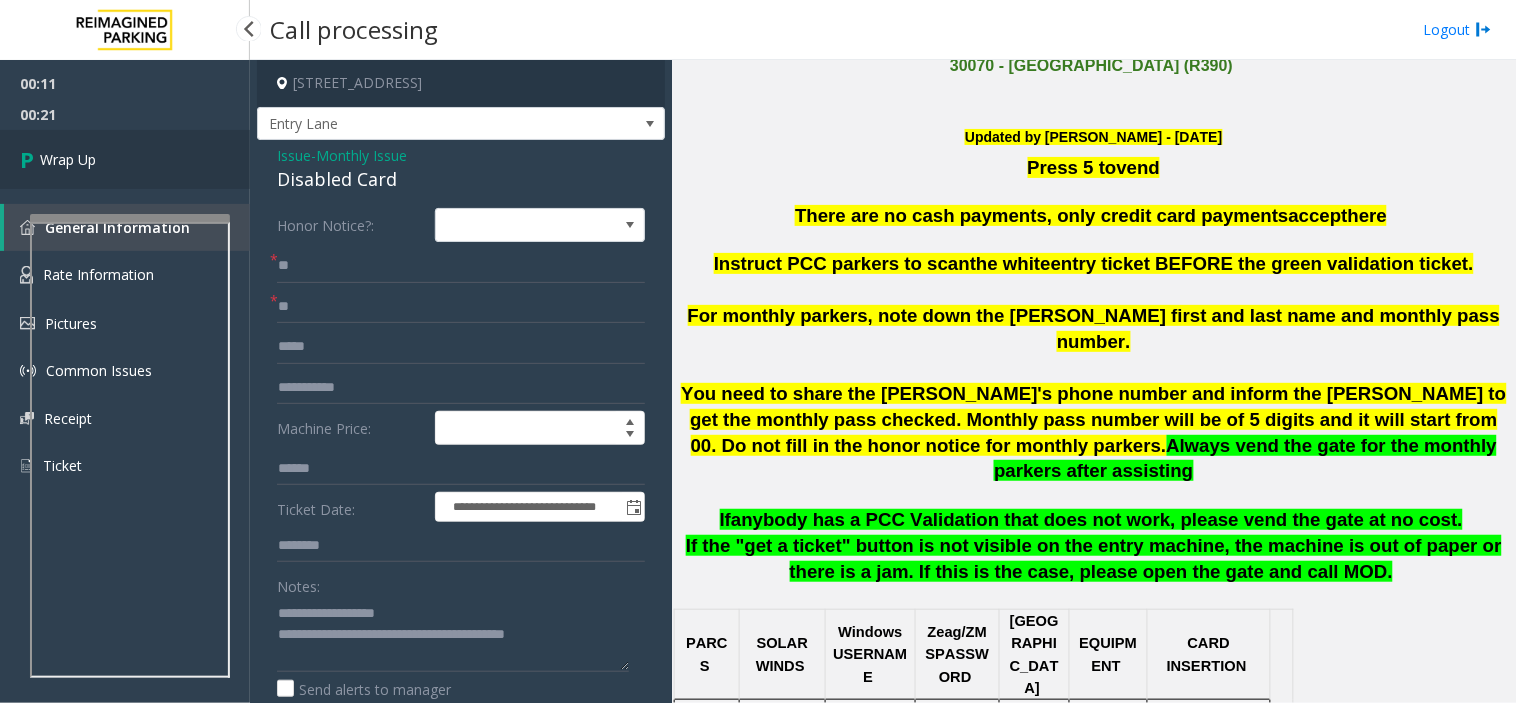 click on "Wrap Up" at bounding box center (125, 159) 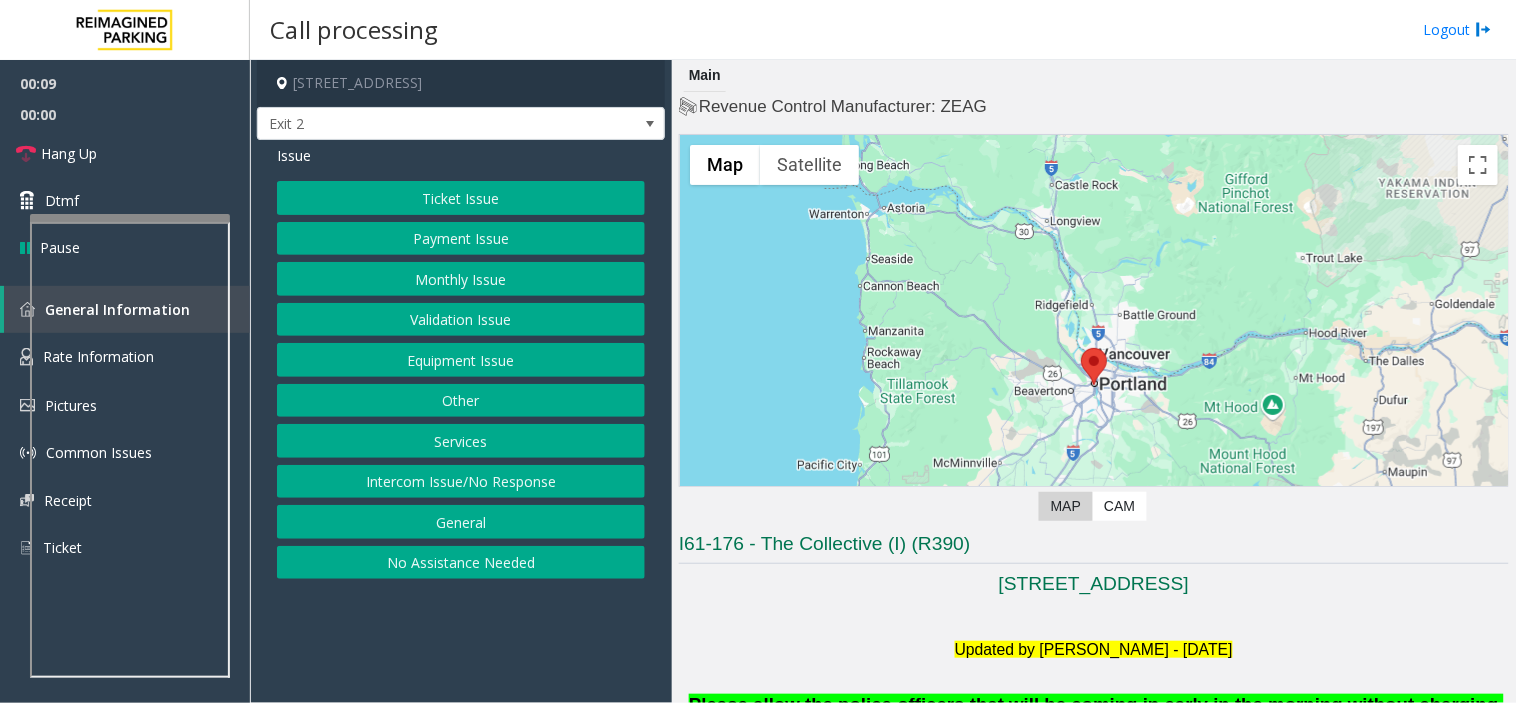 scroll, scrollTop: 555, scrollLeft: 0, axis: vertical 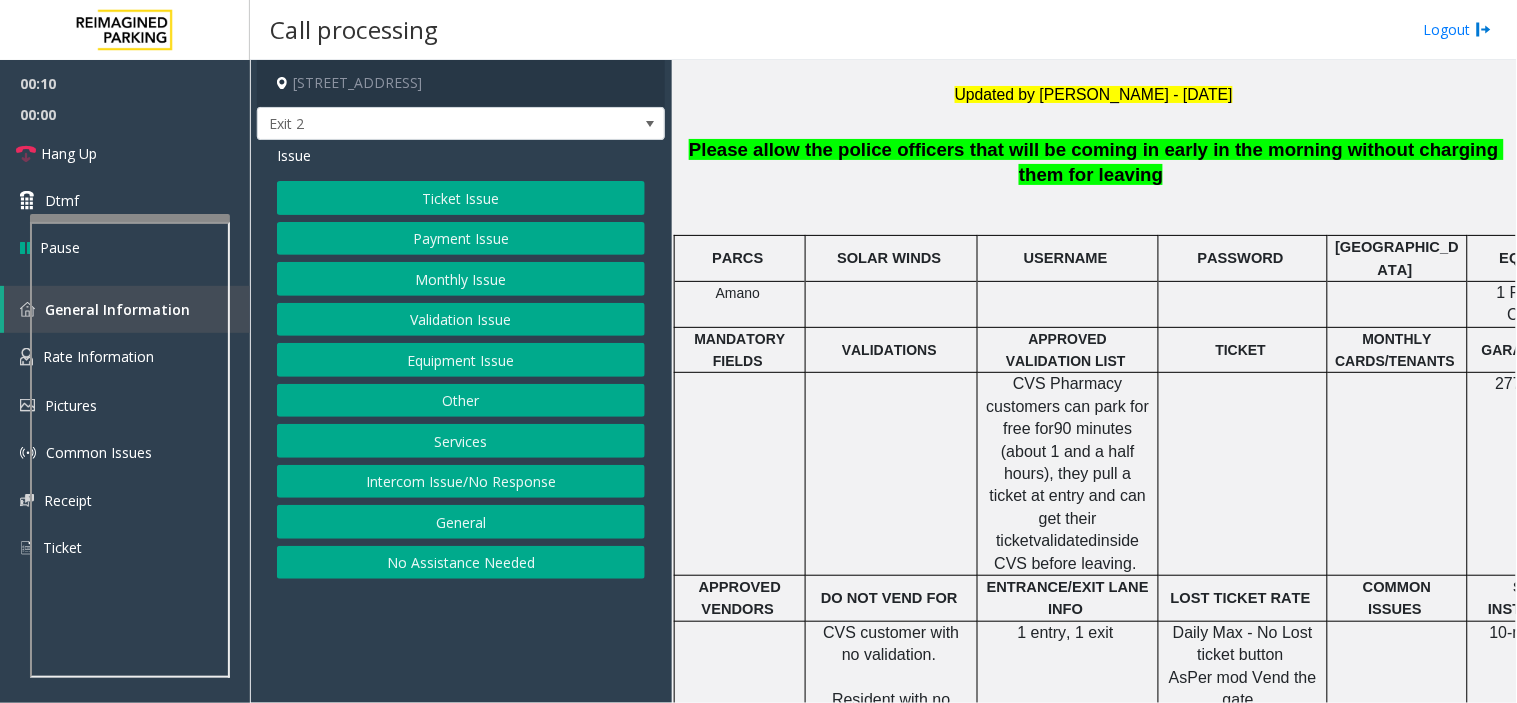 click on "Please allow the police officers that will be coming in early in the morning without charging them for leaving" 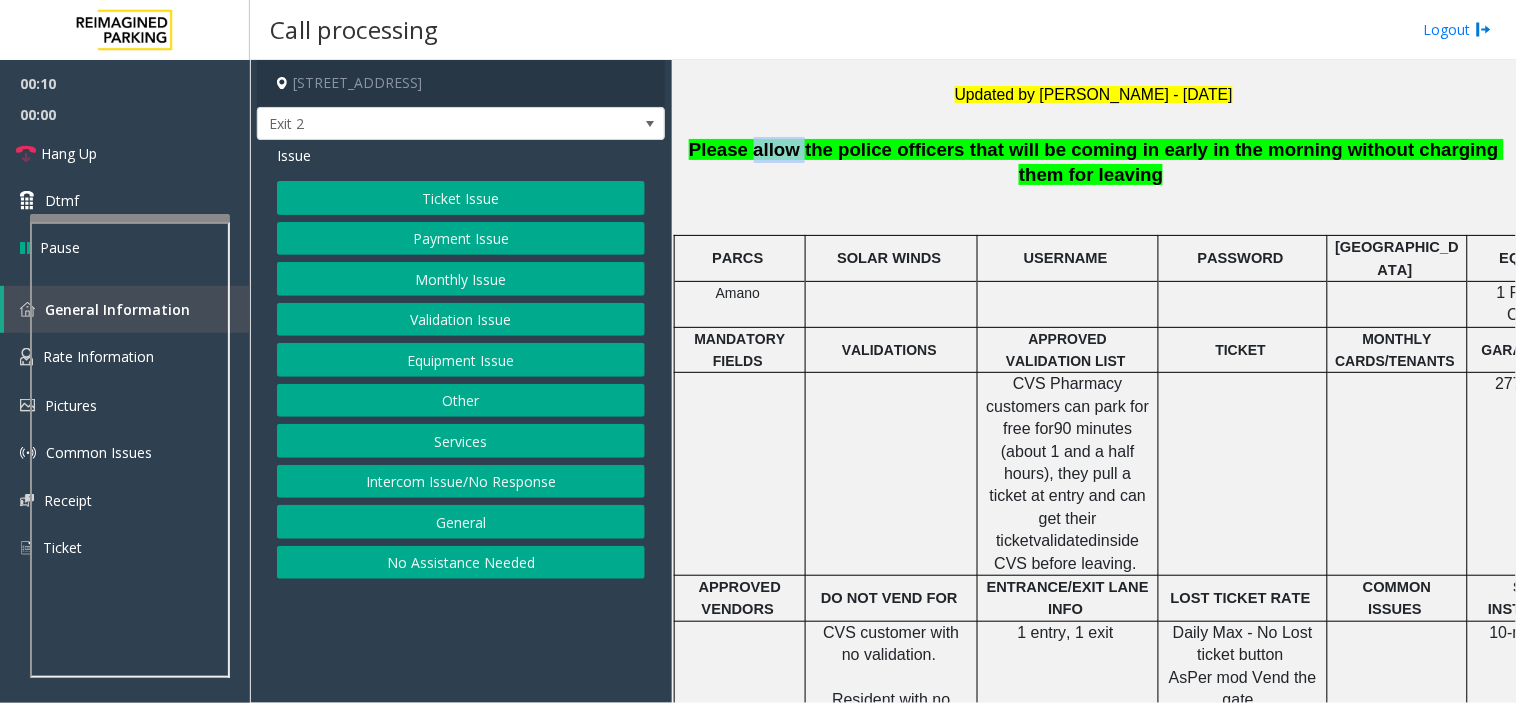 click on "Please allow the police officers that will be coming in early in the morning without charging them for leaving" 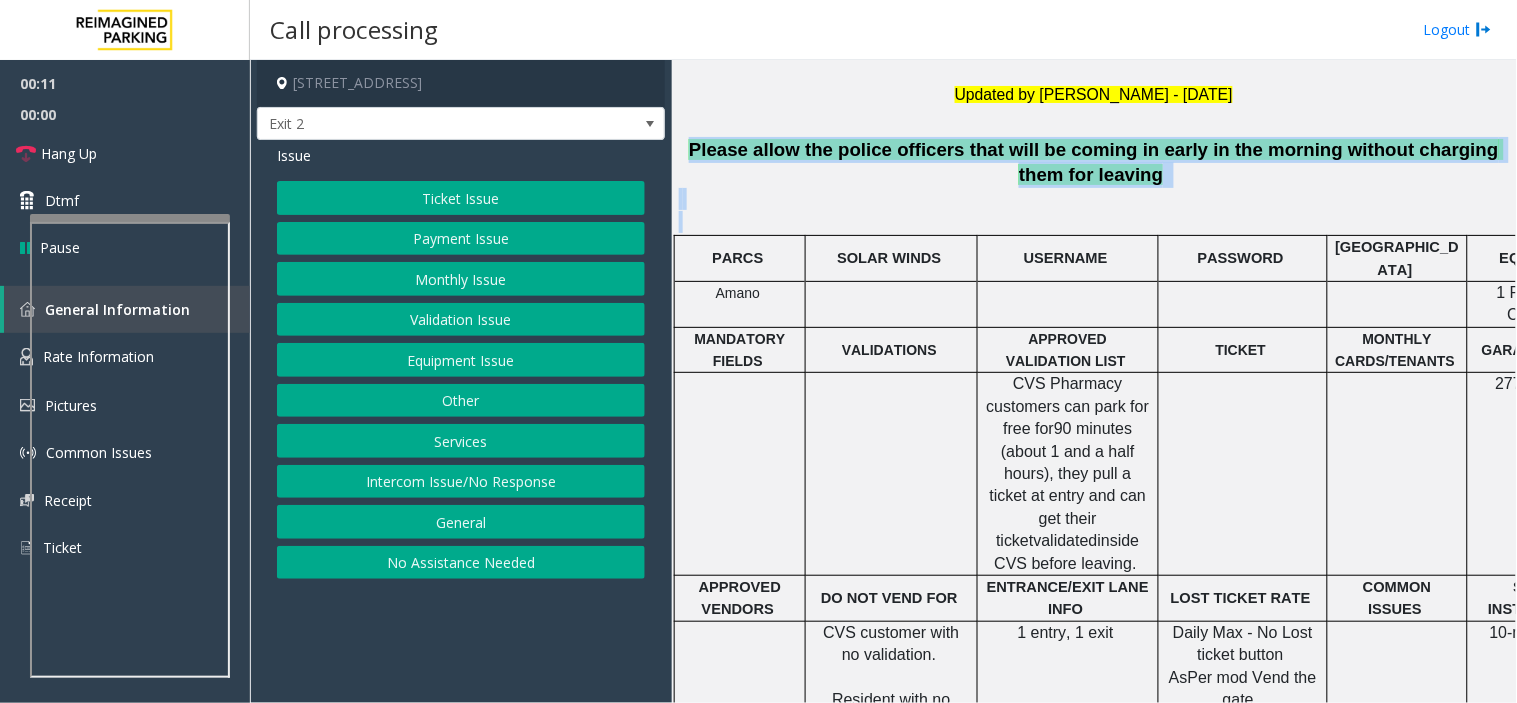 drag, startPoint x: 778, startPoint y: 142, endPoint x: 1166, endPoint y: 220, distance: 395.76254 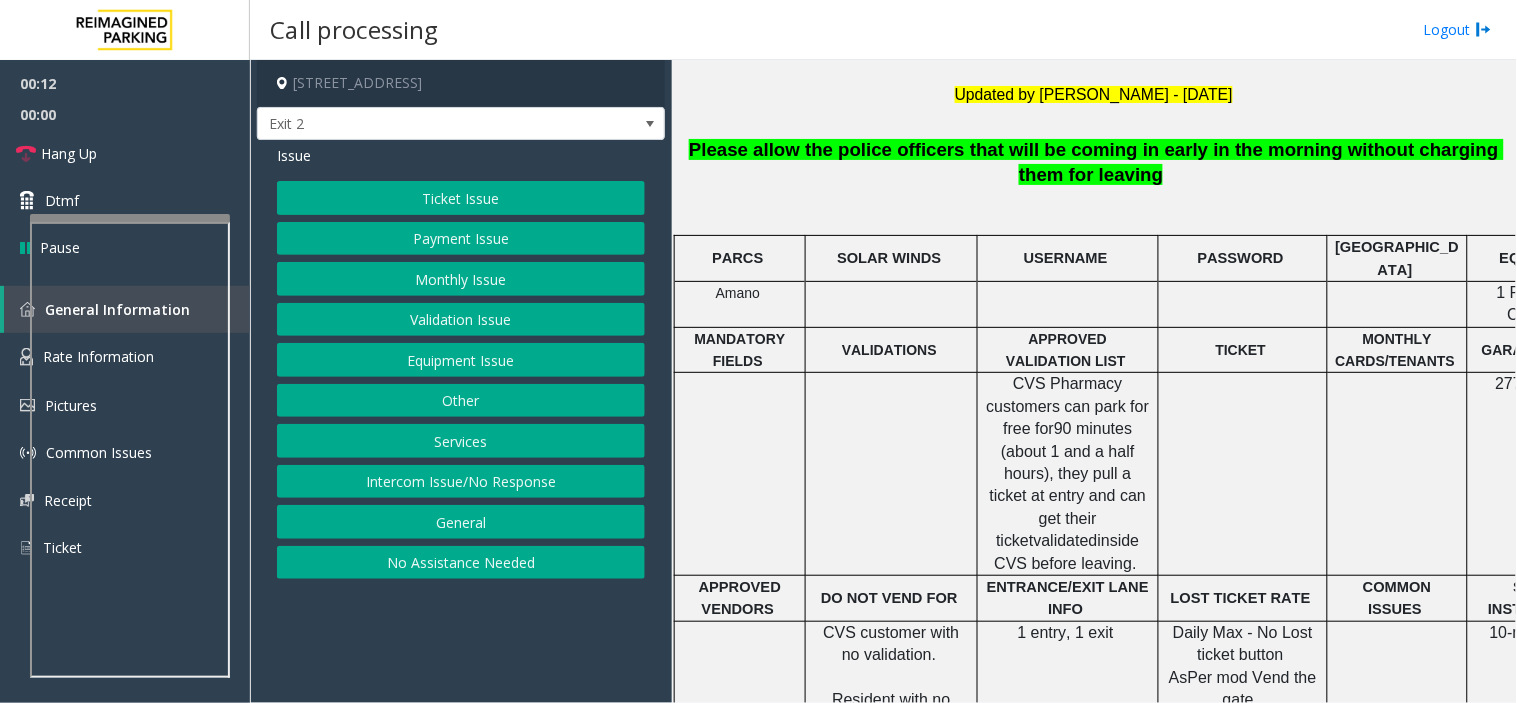 click 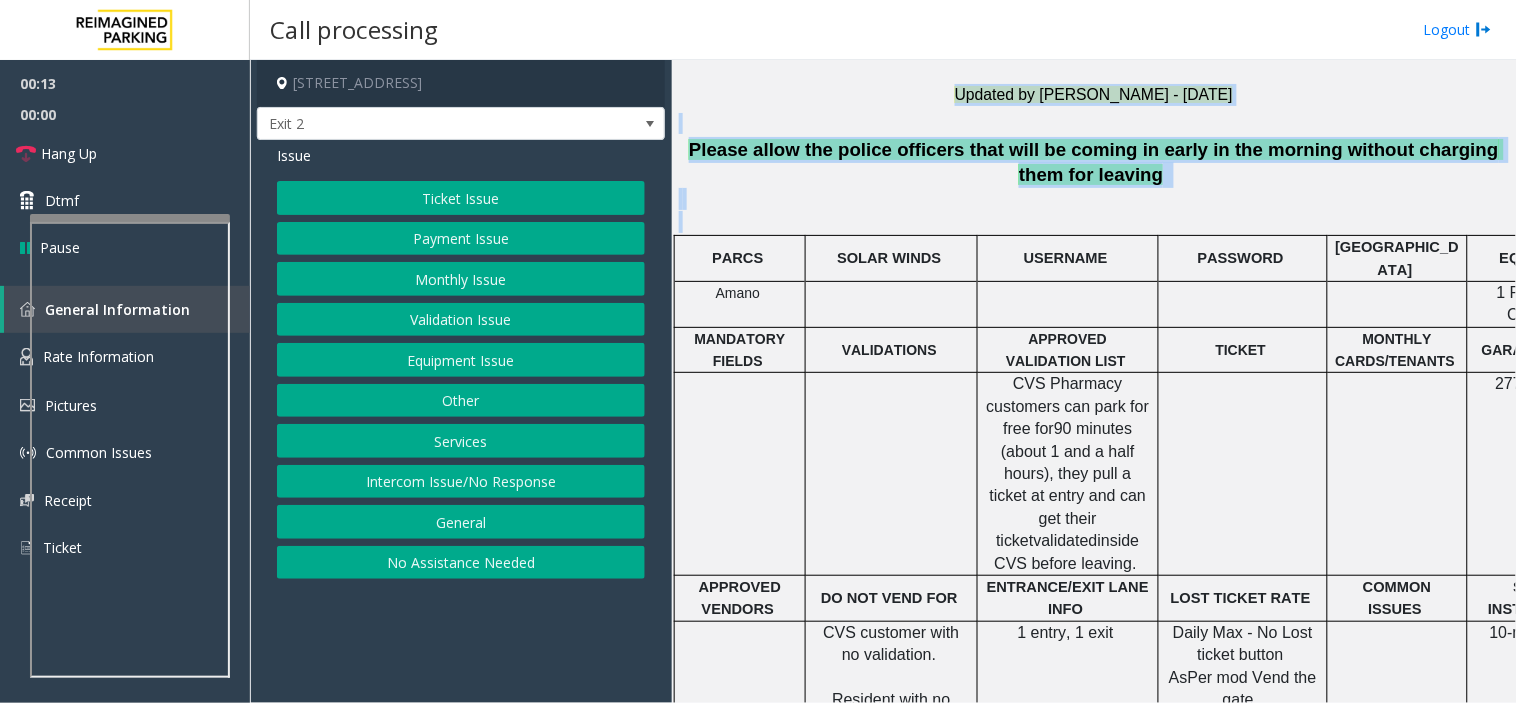 drag, startPoint x: 1166, startPoint y: 220, endPoint x: 861, endPoint y: 82, distance: 334.7671 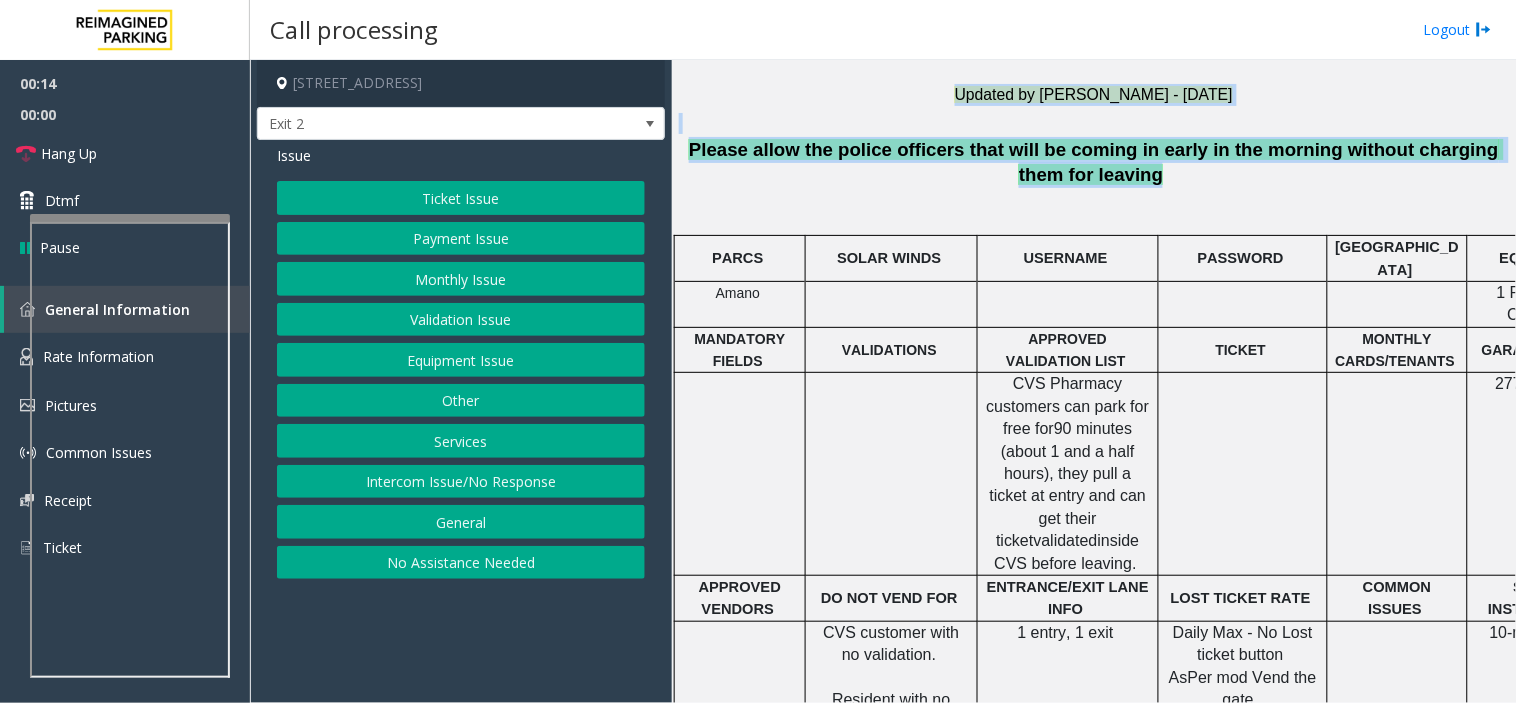 drag, startPoint x: 861, startPoint y: 82, endPoint x: 1037, endPoint y: 183, distance: 202.92117 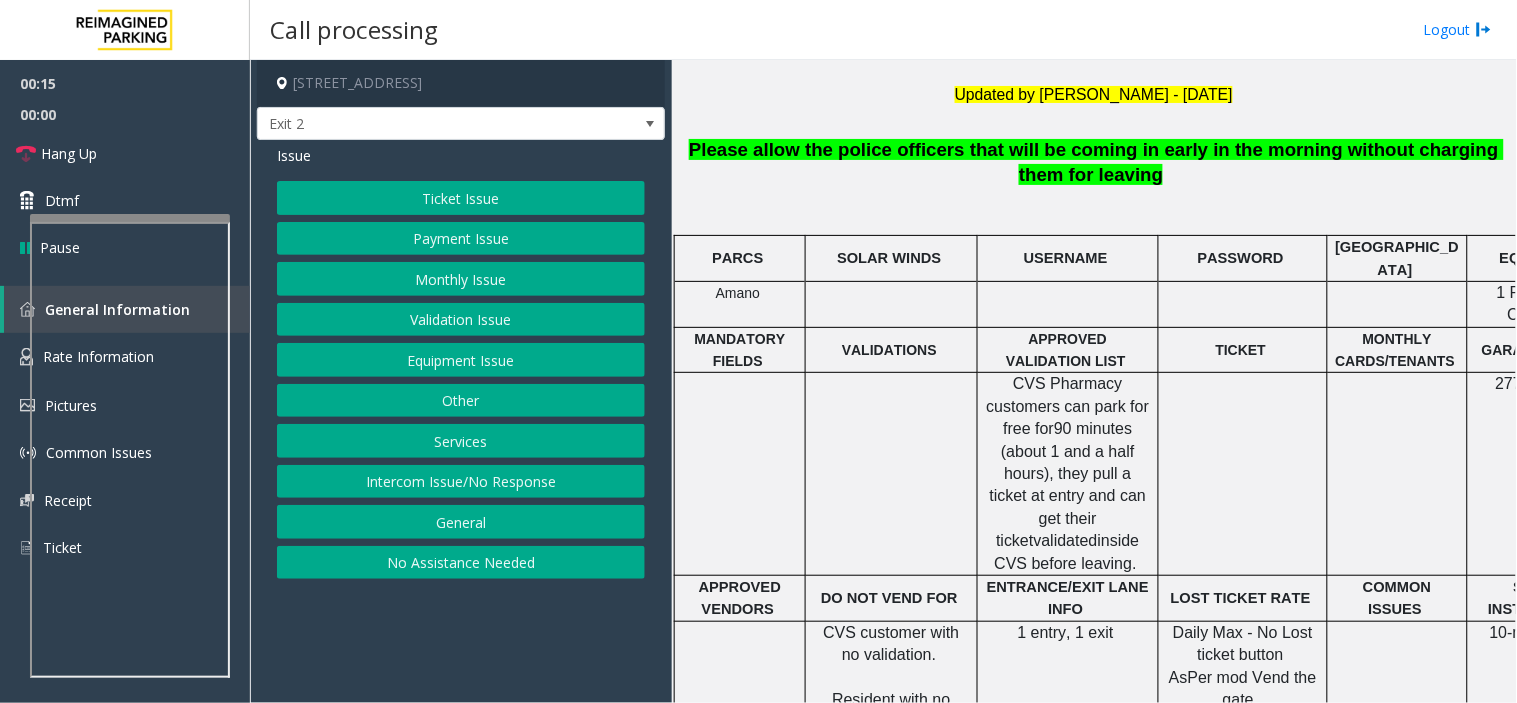 click on "Intercom Issue/No Response" 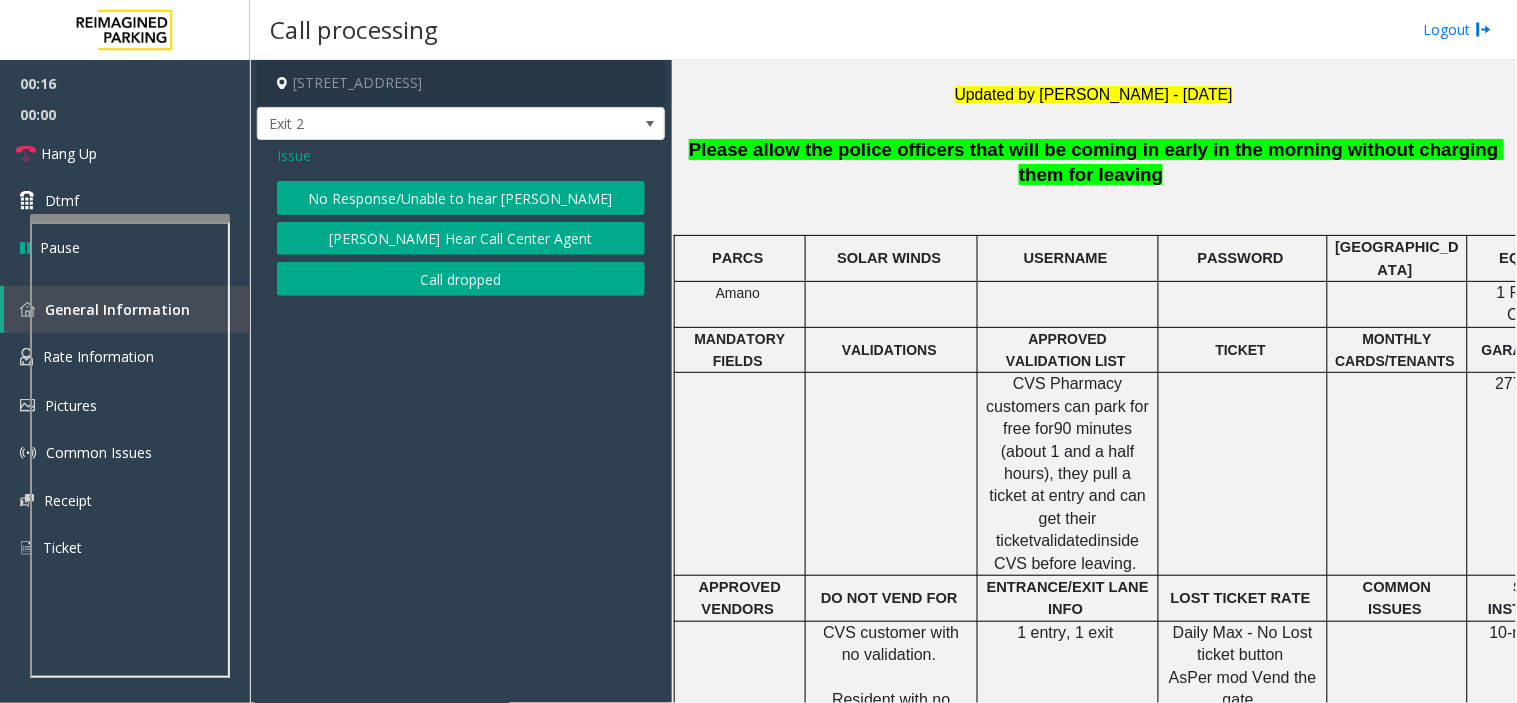 click on "No Response/Unable to hear [PERSON_NAME]" 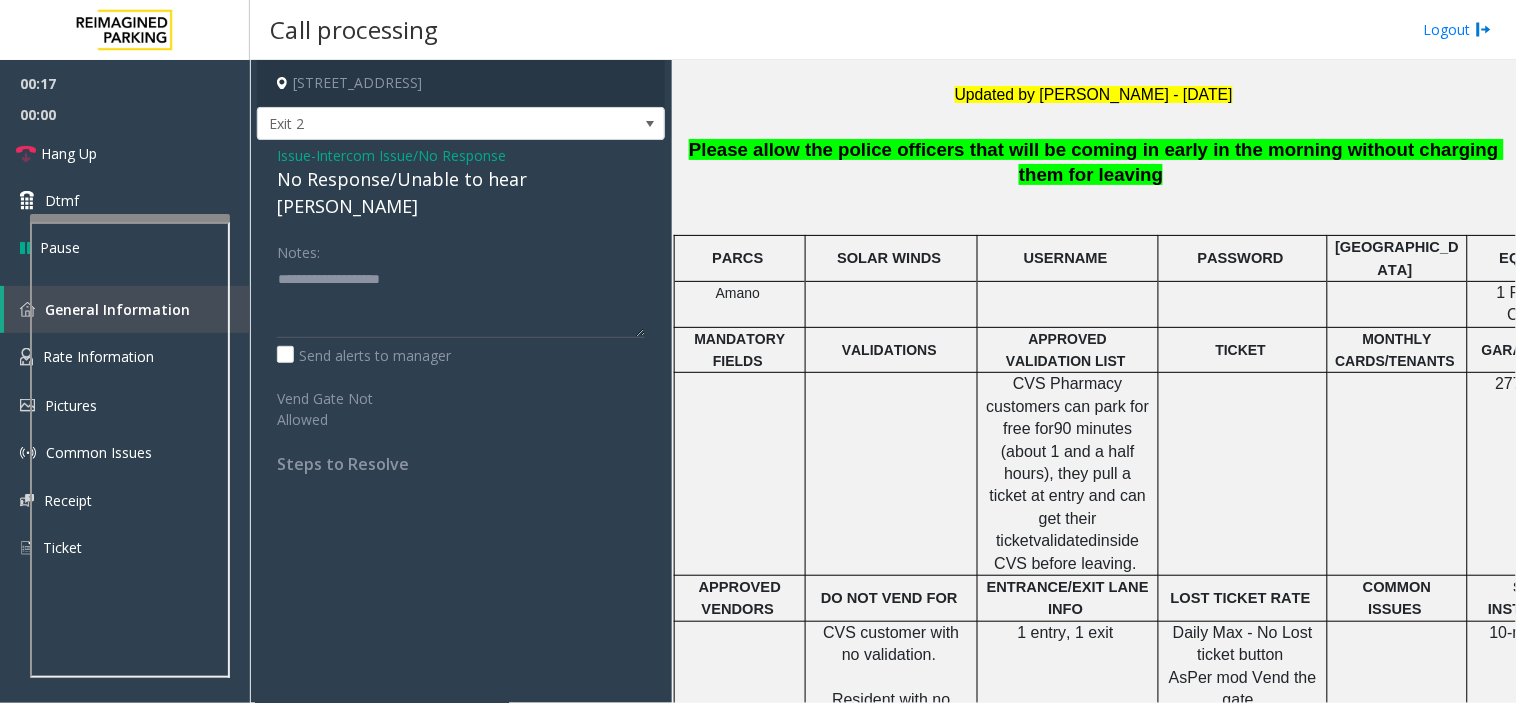 click on "No Response/Unable to hear [PERSON_NAME]" 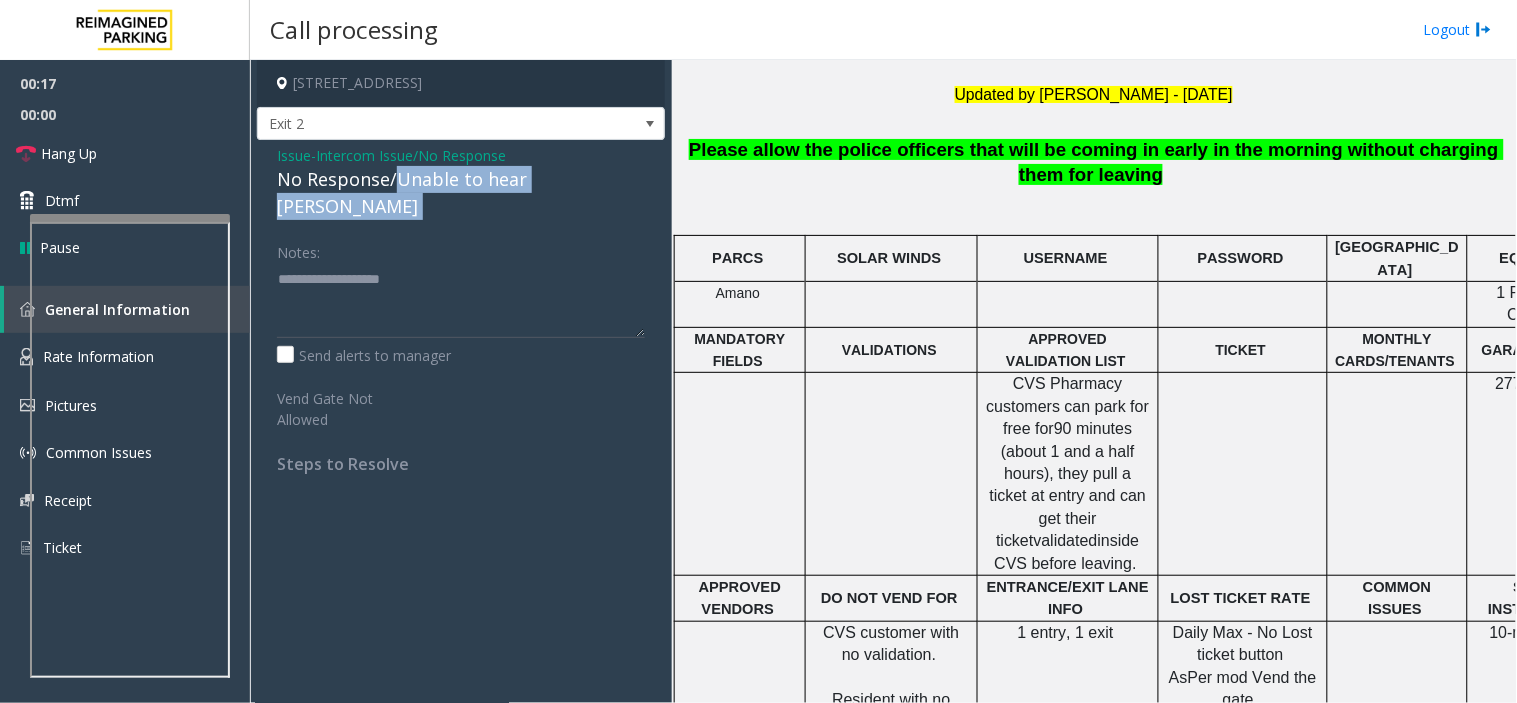 drag, startPoint x: 424, startPoint y: 184, endPoint x: 604, endPoint y: 177, distance: 180.13606 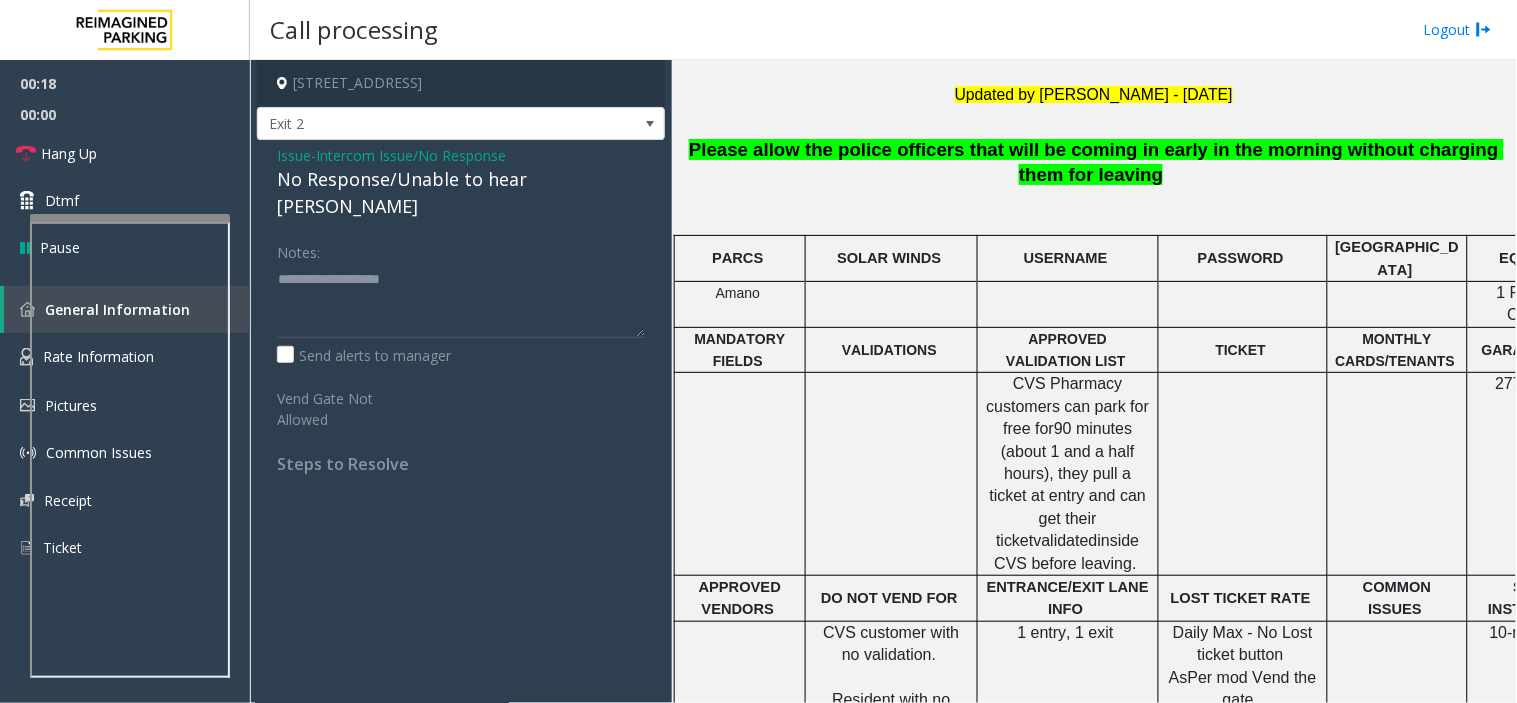 click on "Notes:" 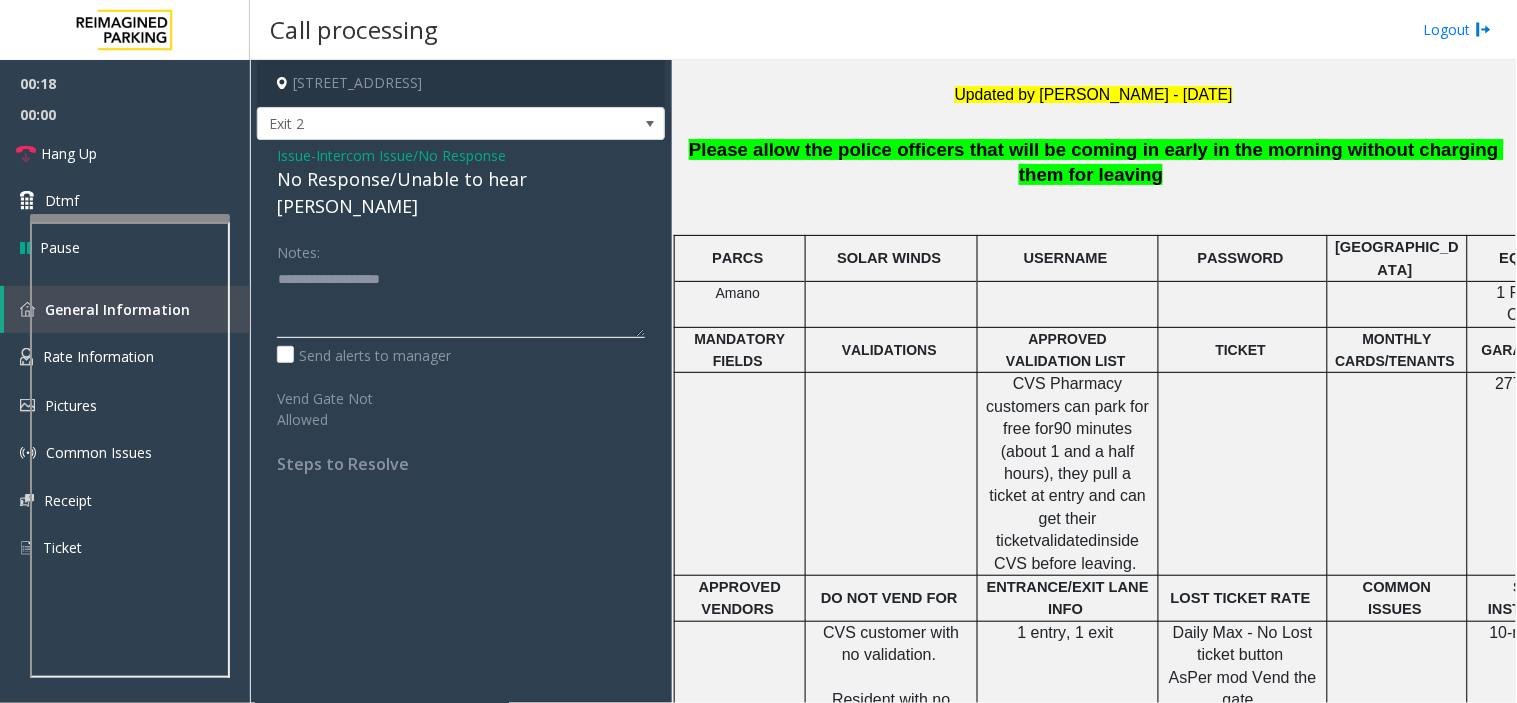 click 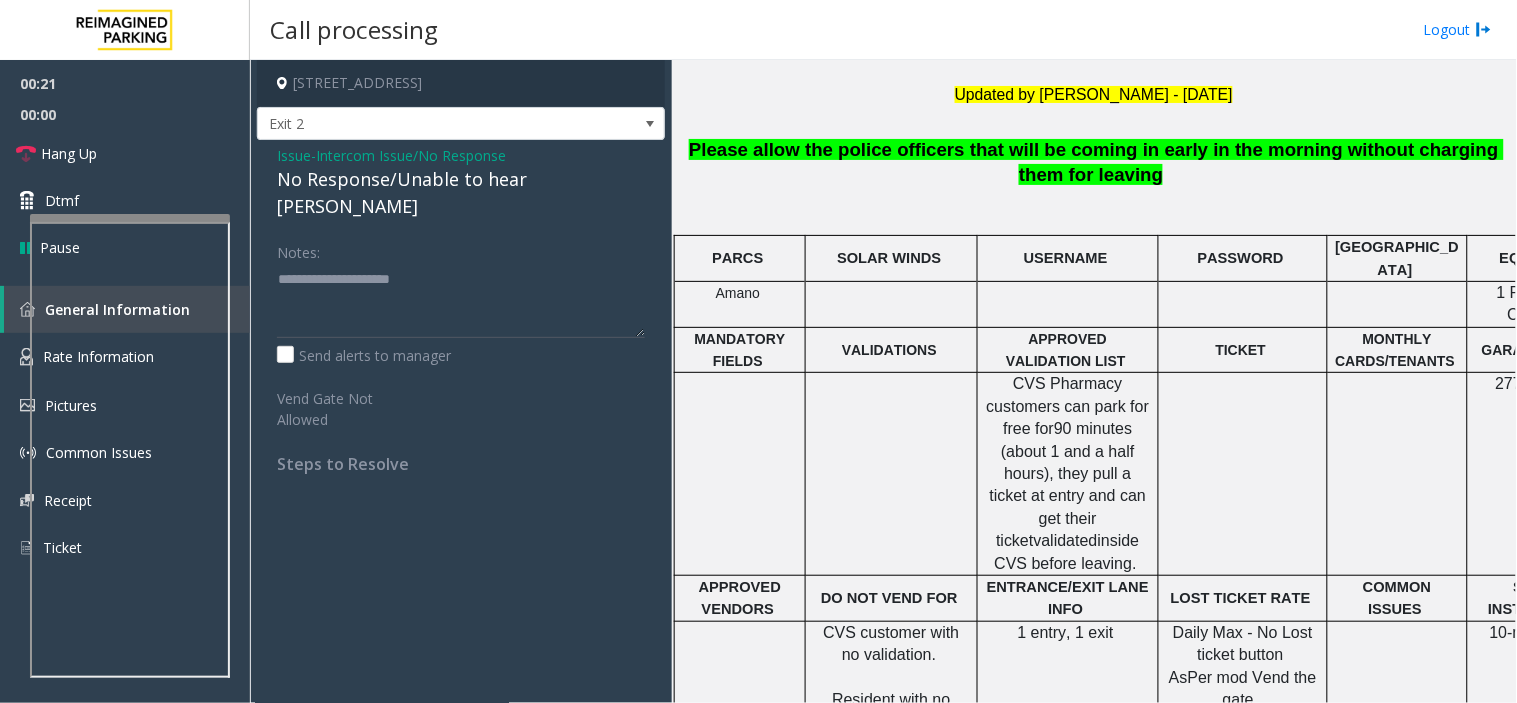 click on "No Response/Unable to hear [PERSON_NAME]" 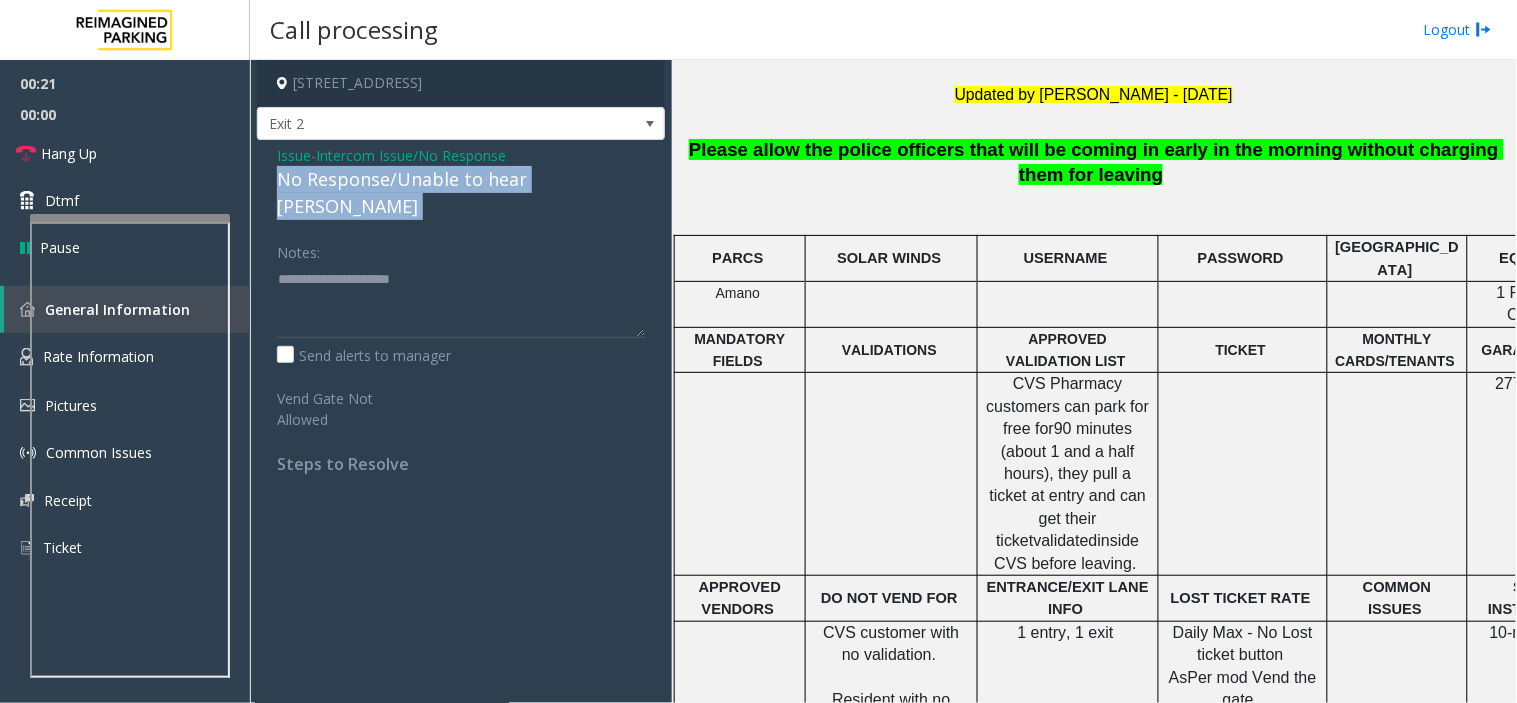 click on "No Response/Unable to hear [PERSON_NAME]" 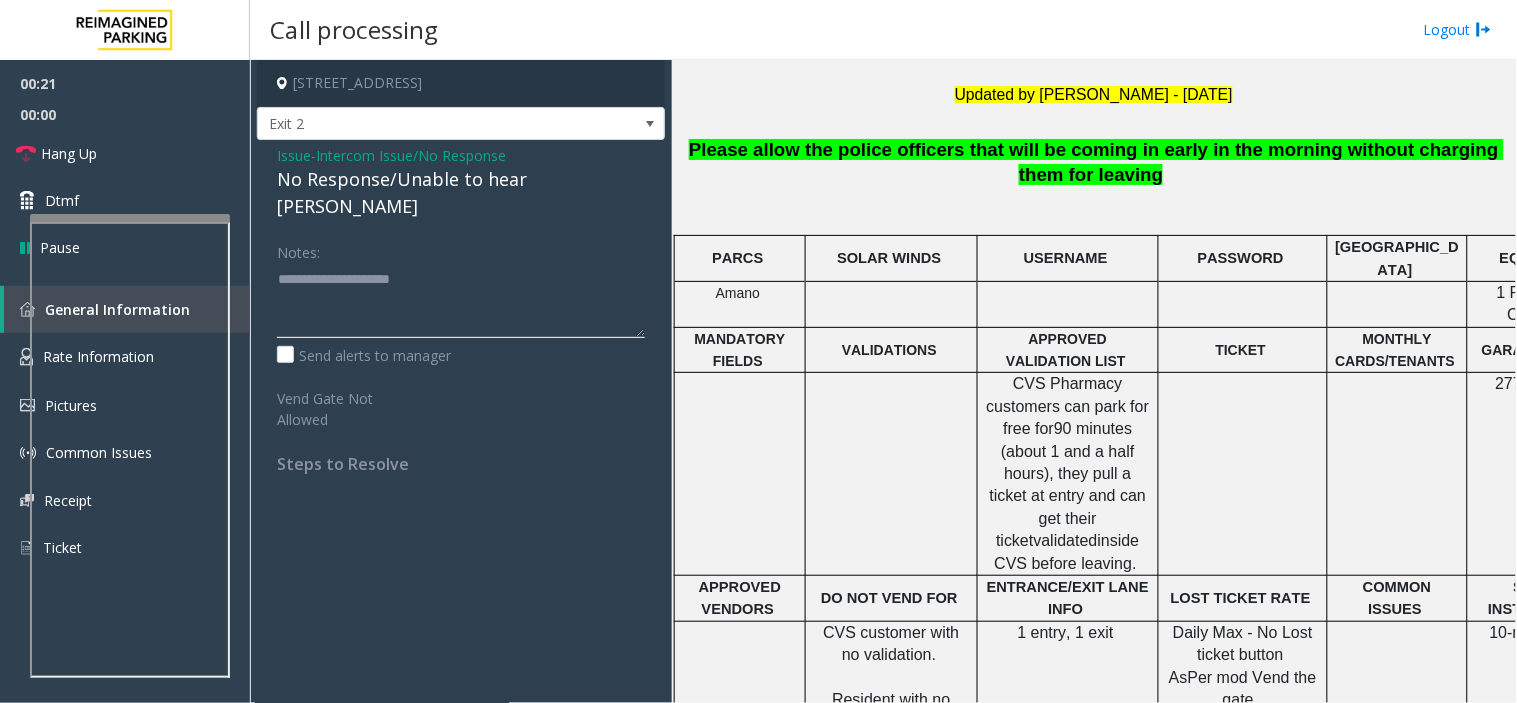 click 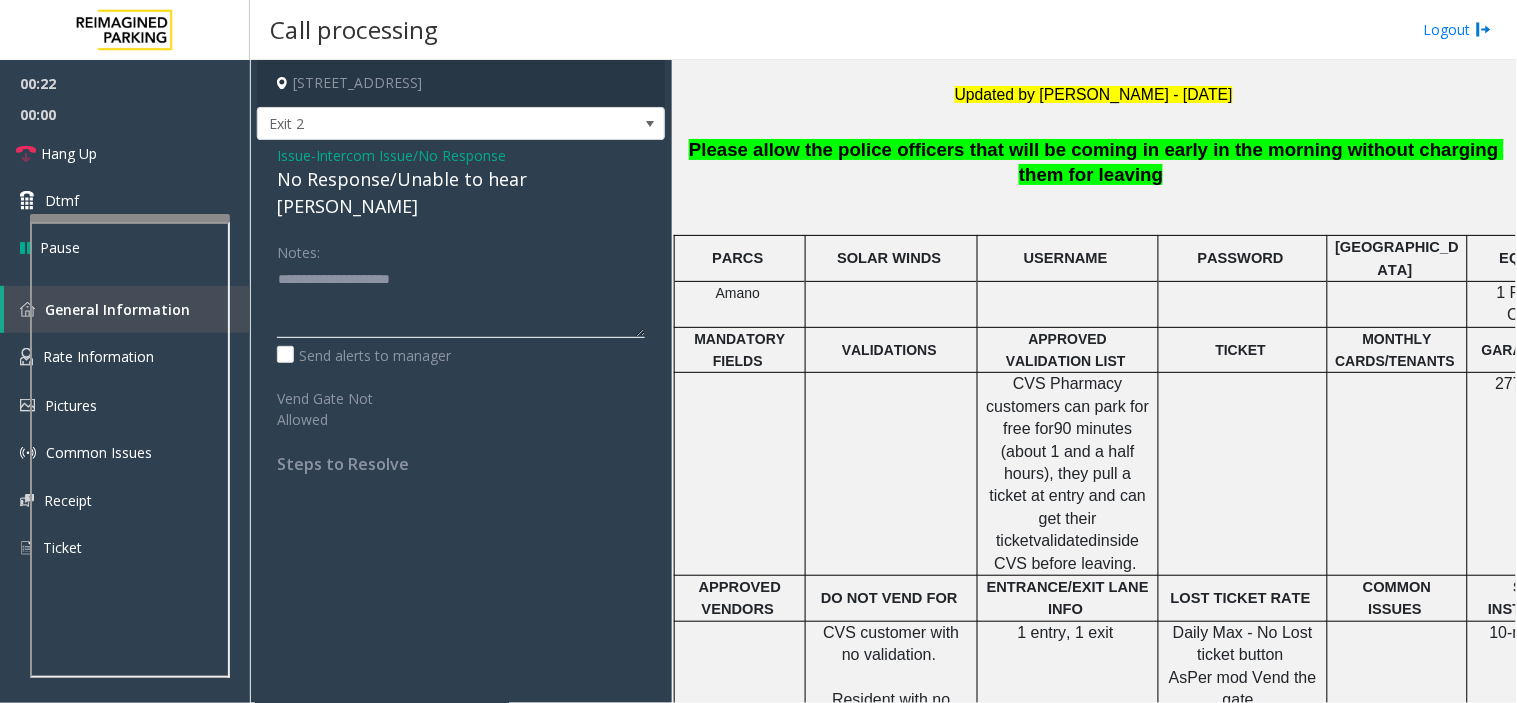 click 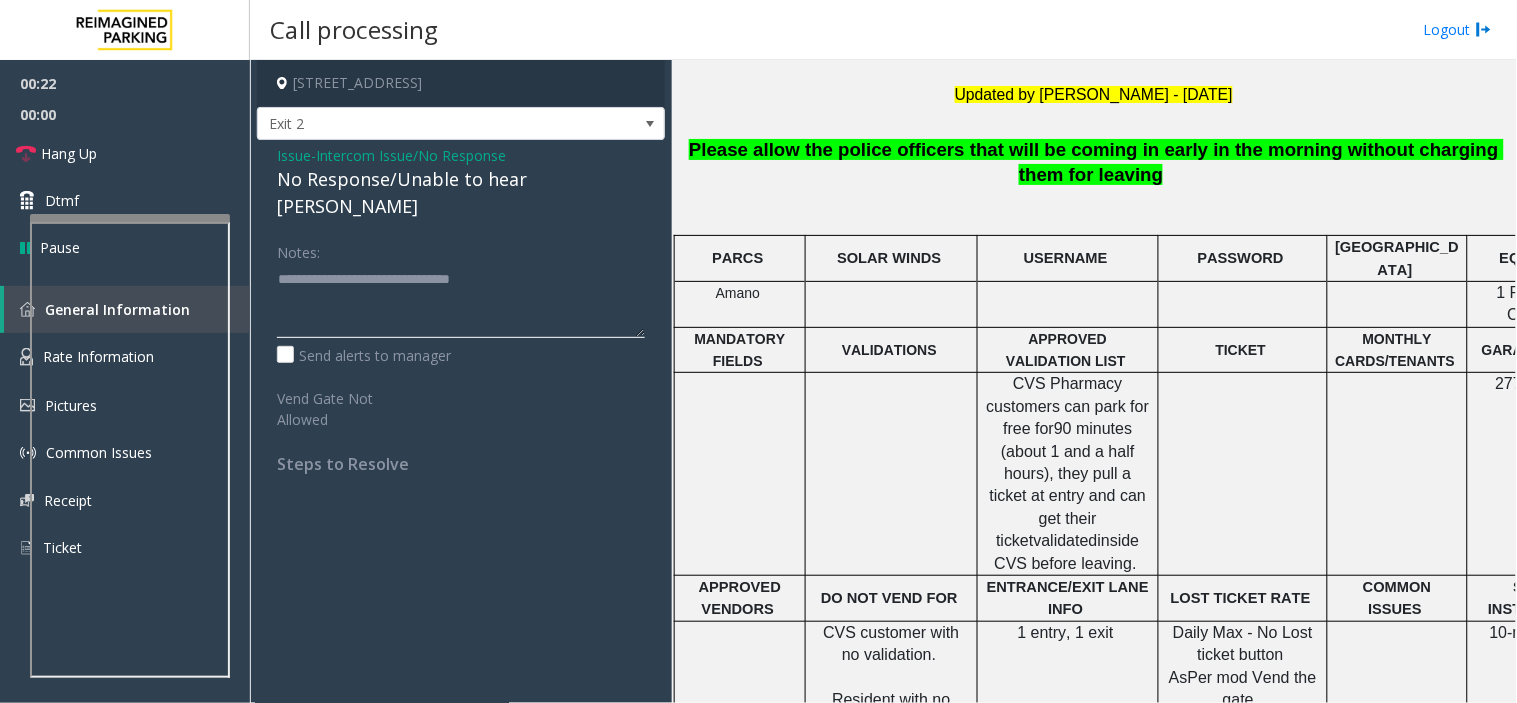 type on "**********" 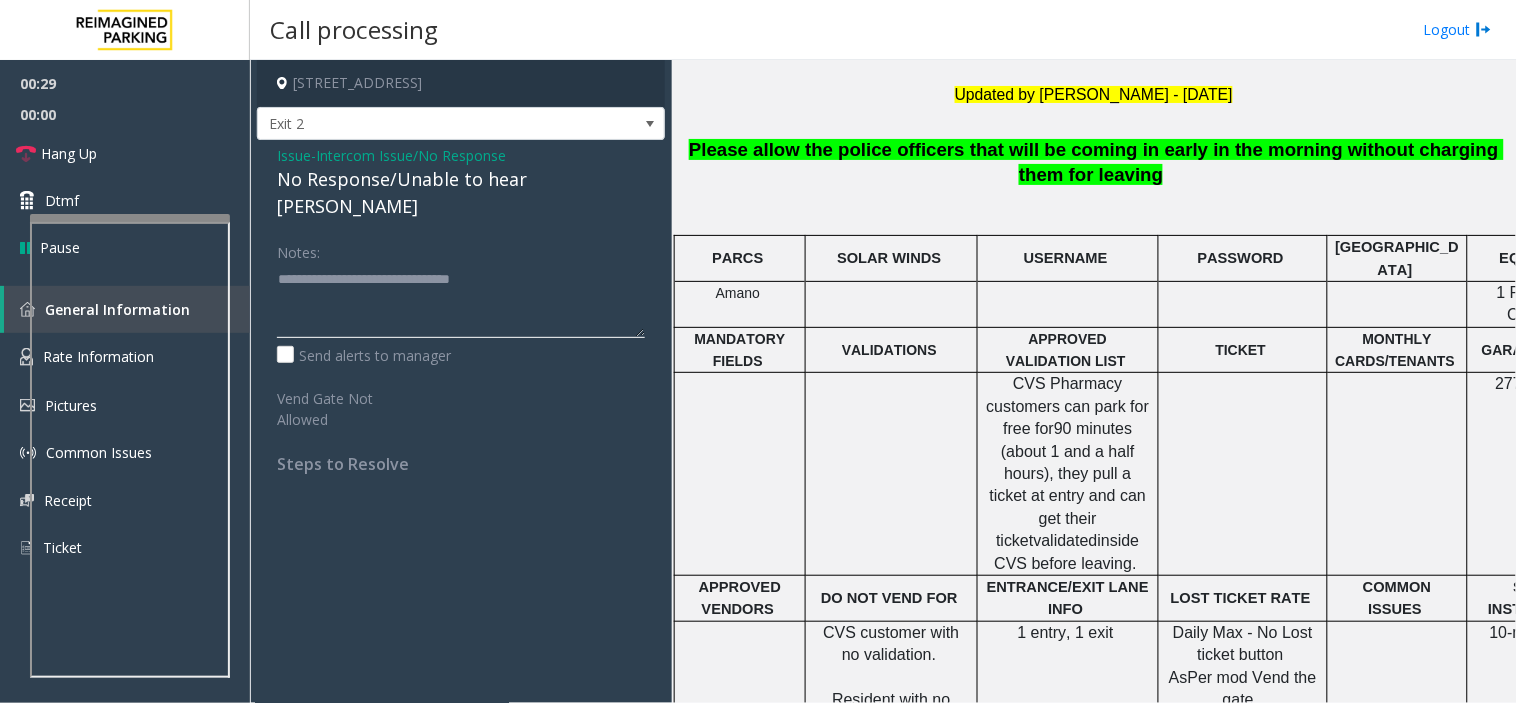 click 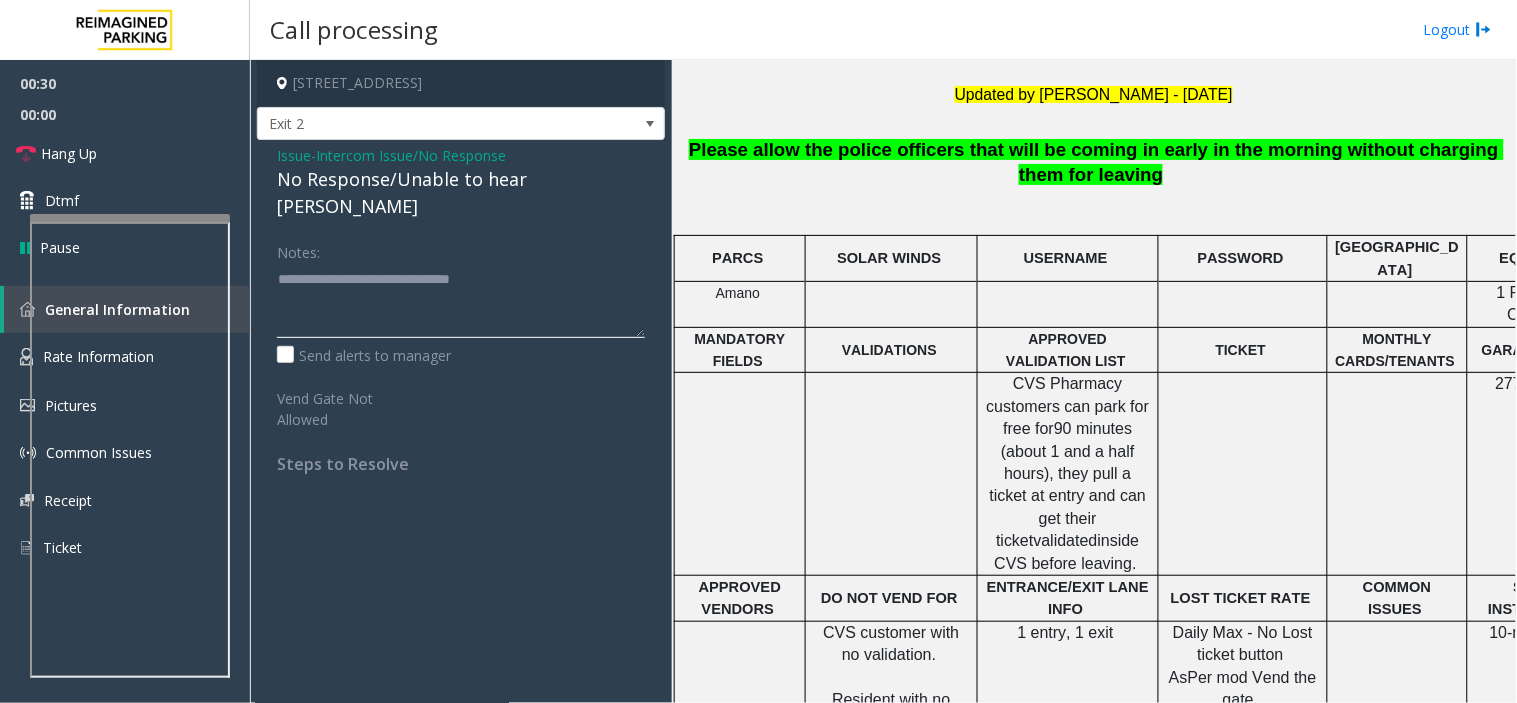 drag, startPoint x: 372, startPoint y: 255, endPoint x: 541, endPoint y: 244, distance: 169.3576 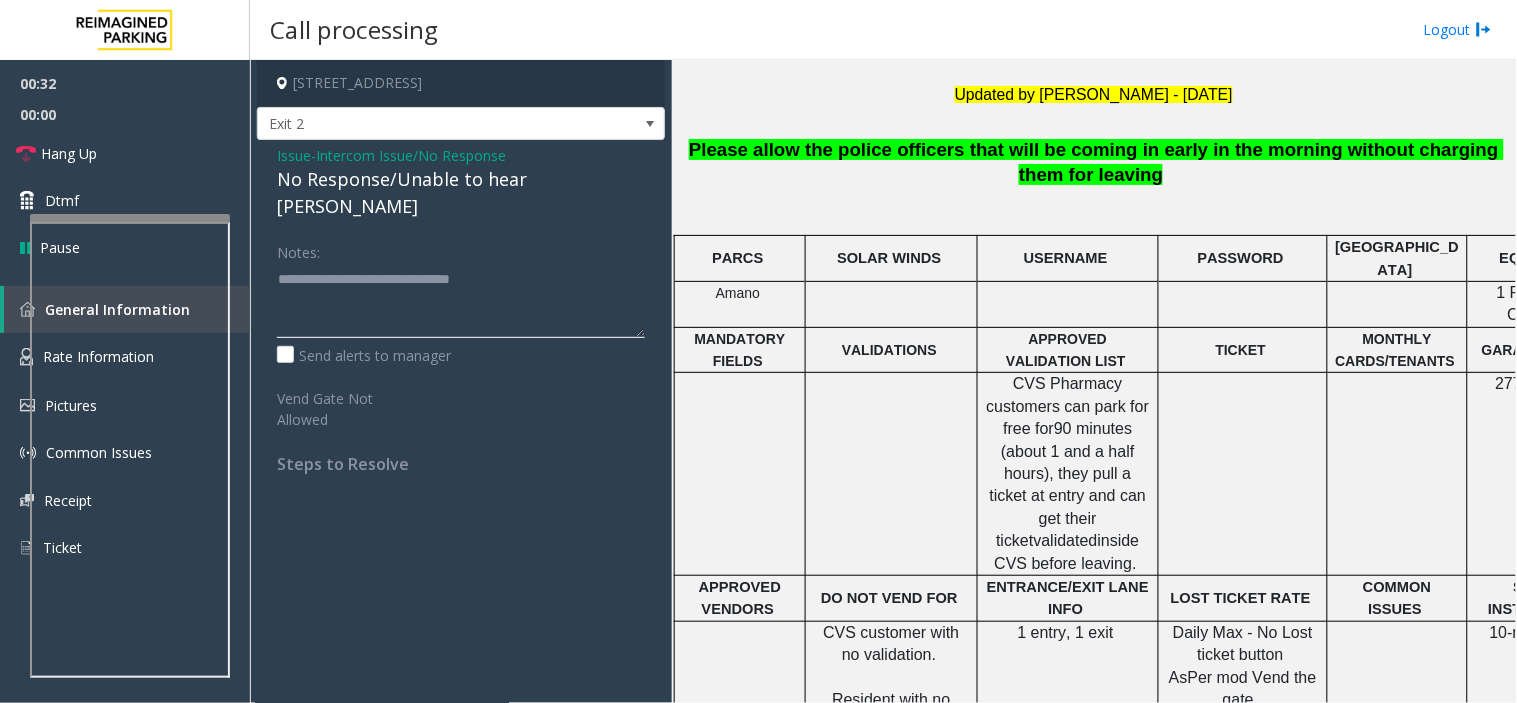 drag, startPoint x: 541, startPoint y: 244, endPoint x: 371, endPoint y: 398, distance: 229.38177 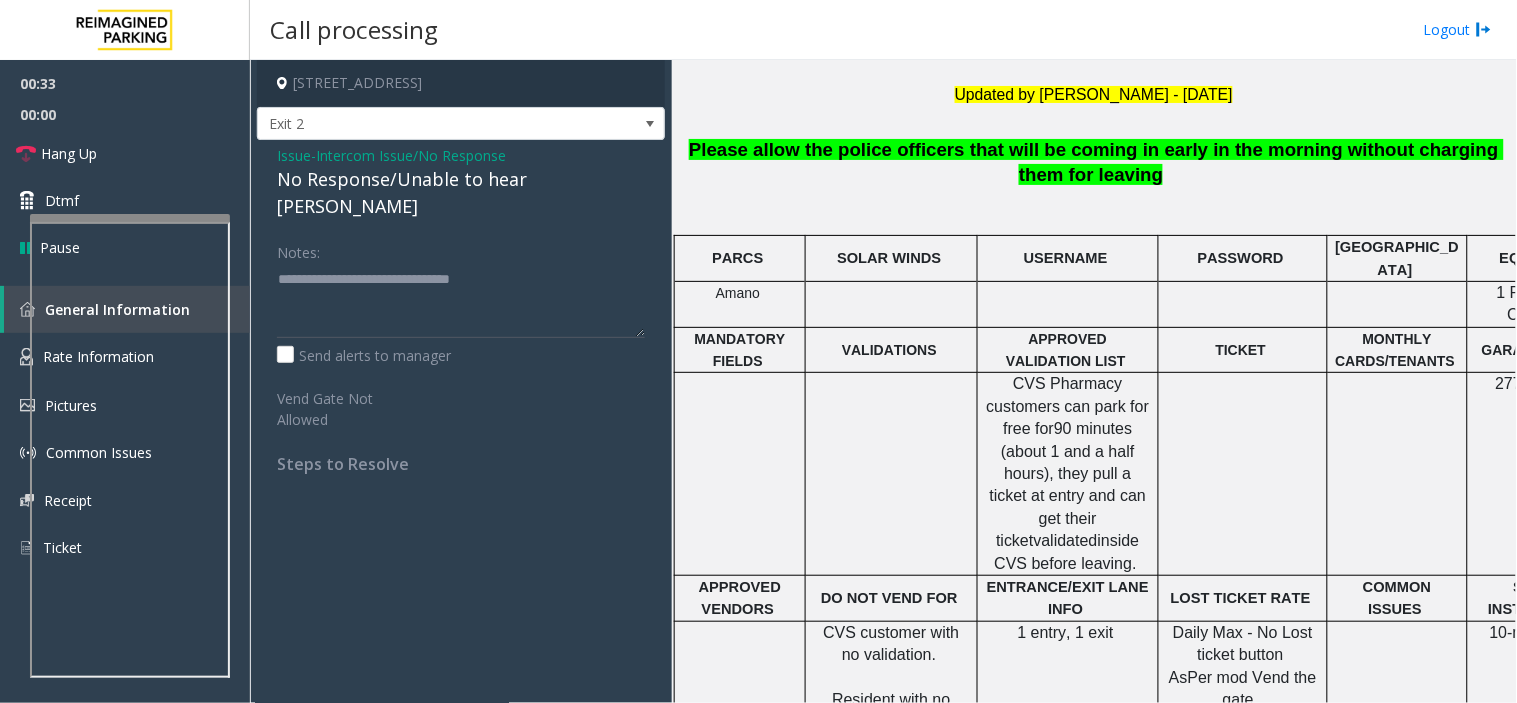 click on "Vend Gate Not Allowed" 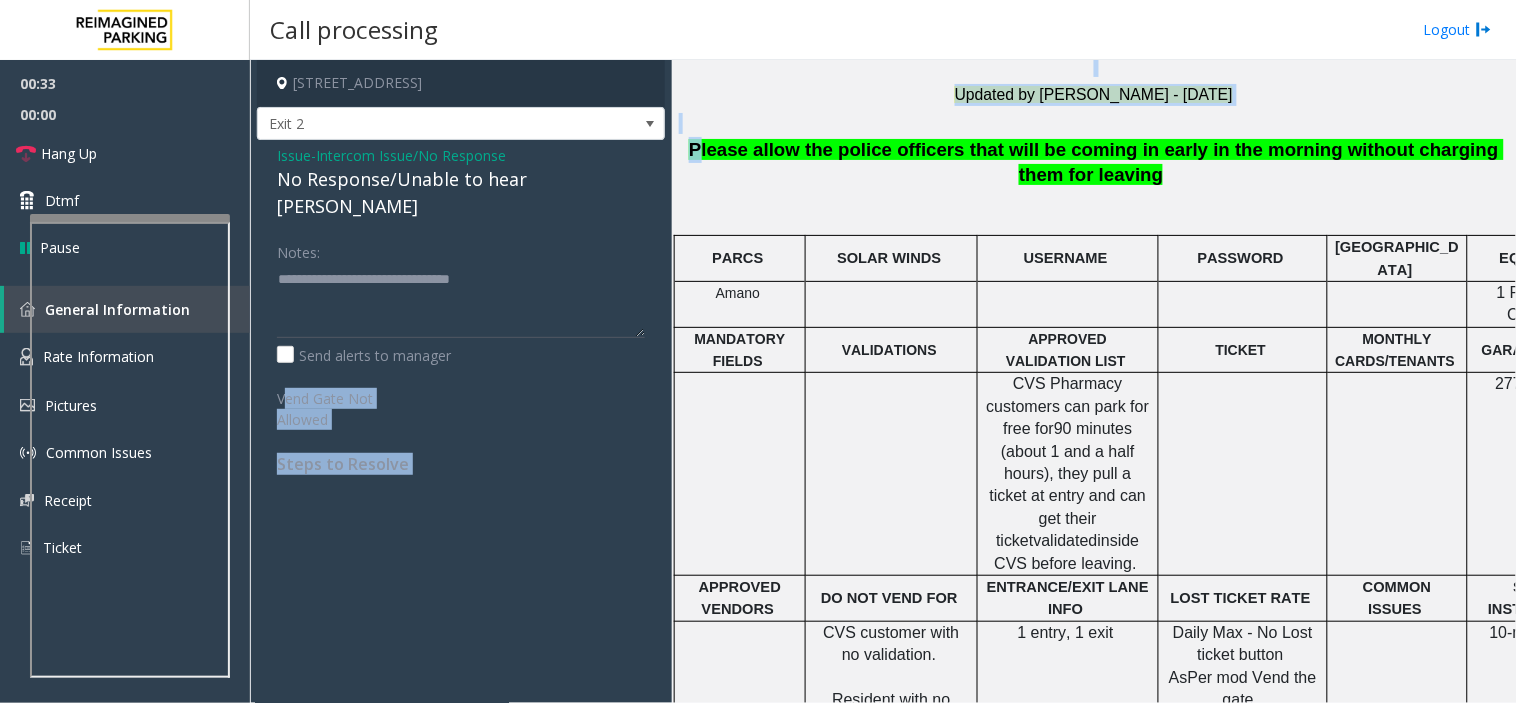 drag, startPoint x: 371, startPoint y: 398, endPoint x: 1022, endPoint y: 127, distance: 705.1539 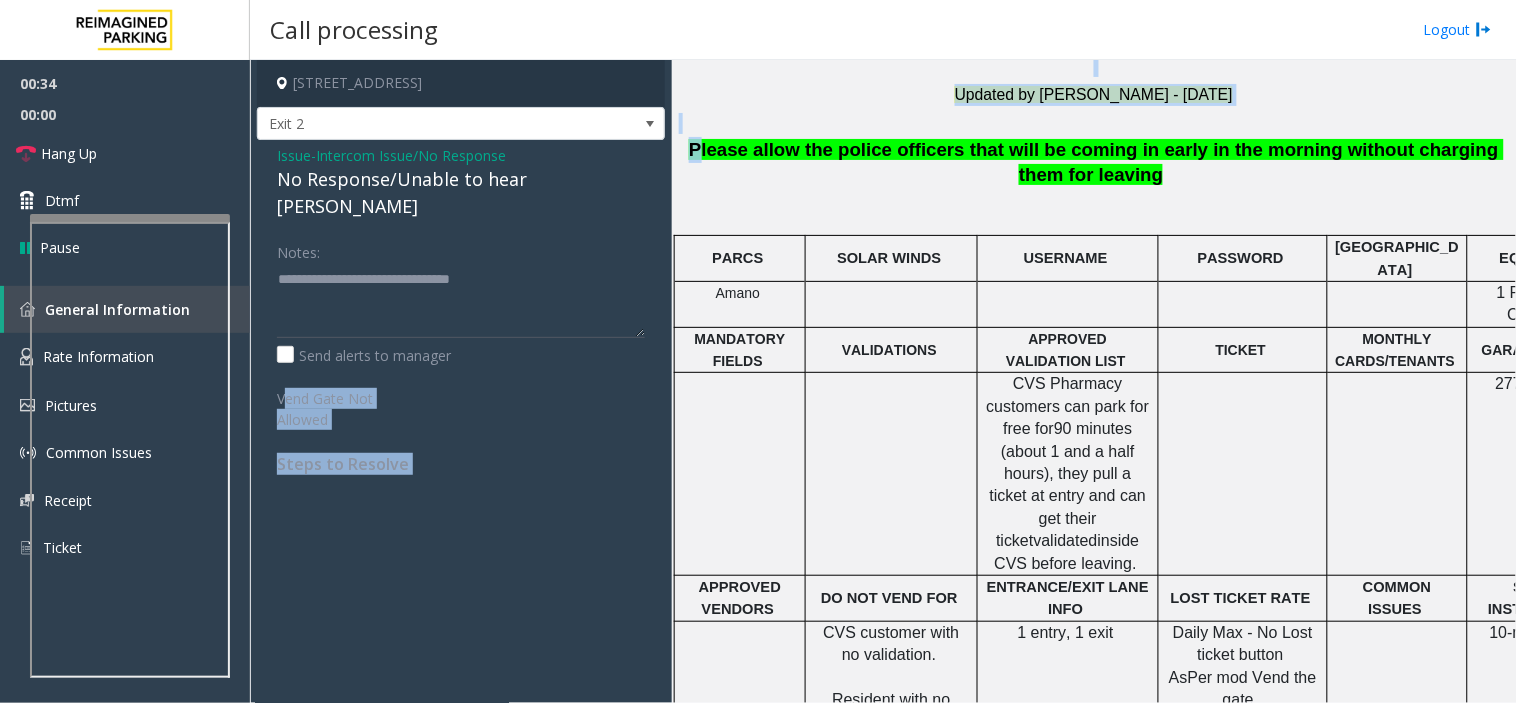 click on "1815 SW 4th Ave Portland, OR Updated by Pranav Babbar - 27th Feb 2025 Please allow the police officers that will be coming in early in the morning without charging them for leaving       PARCS   SOLAR WINDS   USERNAME   PASSWORD   PARIS   EQUIPMENT   CARD INSERTION   Amano           1 PIL, 1 POF   CC ONLY     MANDATORY FIELDS   VALIDATIONS   APPROVED VALIDATION LIST   TICKET   MONTHLY CARDS/TENANTS   GARAGE LAYOUT   LOCATION TIME         CVS Pharmacy customers can park for free for  90 minutes (about 1 and a half hours) , they pull a ticket at entry and can get their ticket  validated  inside CVS before leaving.       277 spaces, 4 floors   Click Here for the local time   APPROVED VENDORS   DO NOT VEND FOR   ENTRANCE/EXIT LANE INFO   LOST TICKET RATE   COMMON ISSUES   SPECIAL INSTRUCTIONS   HOURS OF OPERATION     CVS customer with no validation.      Resident with no validation or monthly account.   1 entry, 1 exit   Daily Max - No Lost ticket button    As    L" 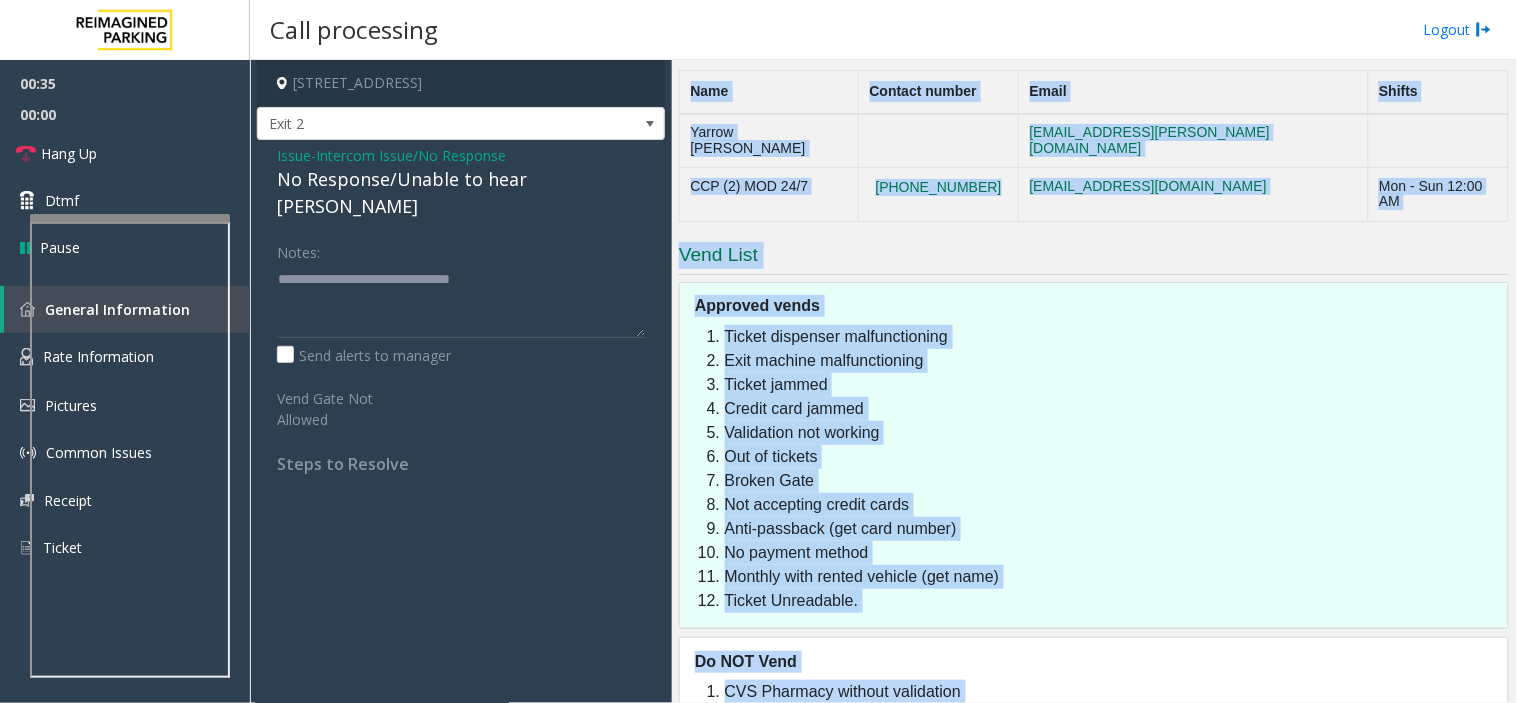 scroll, scrollTop: 1713, scrollLeft: 0, axis: vertical 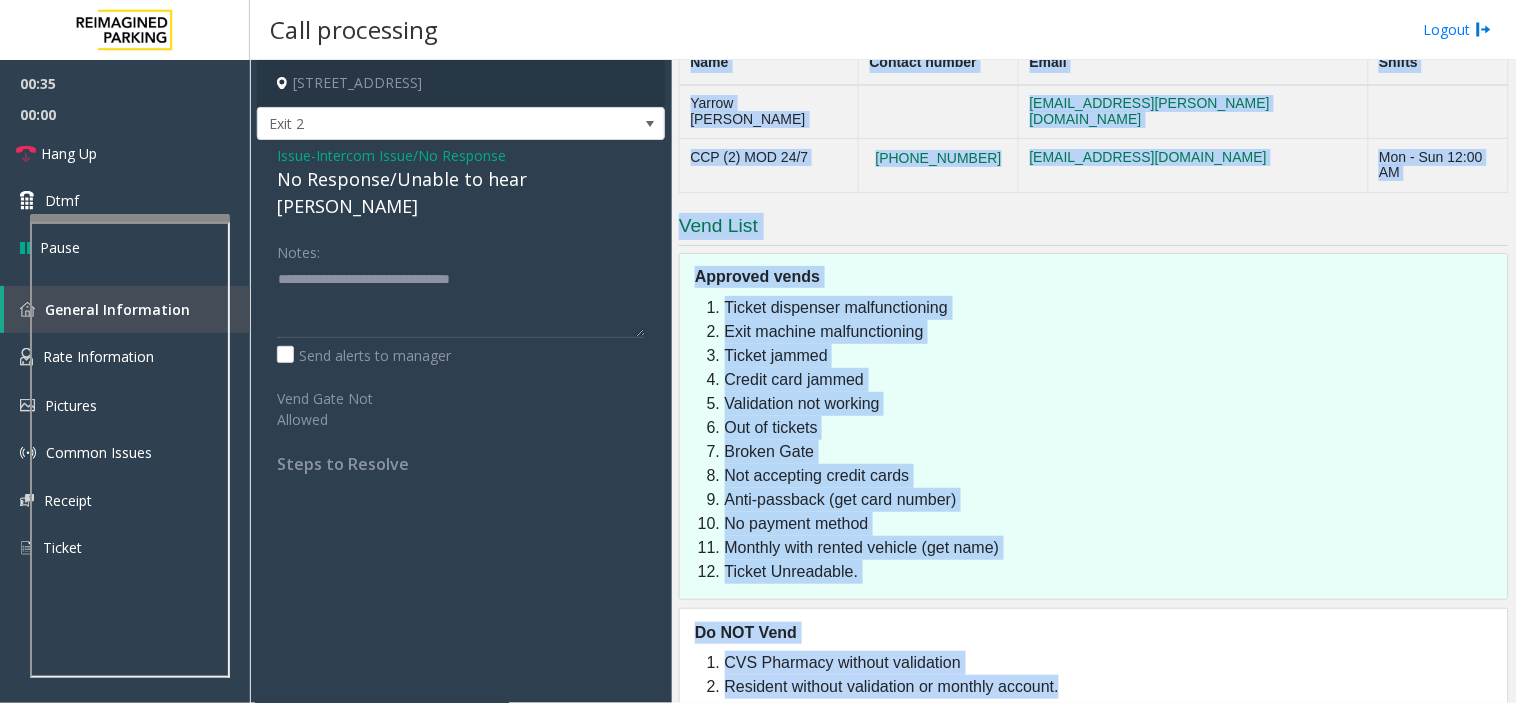 drag, startPoint x: 1022, startPoint y: 127, endPoint x: 1118, endPoint y: 755, distance: 635.2952 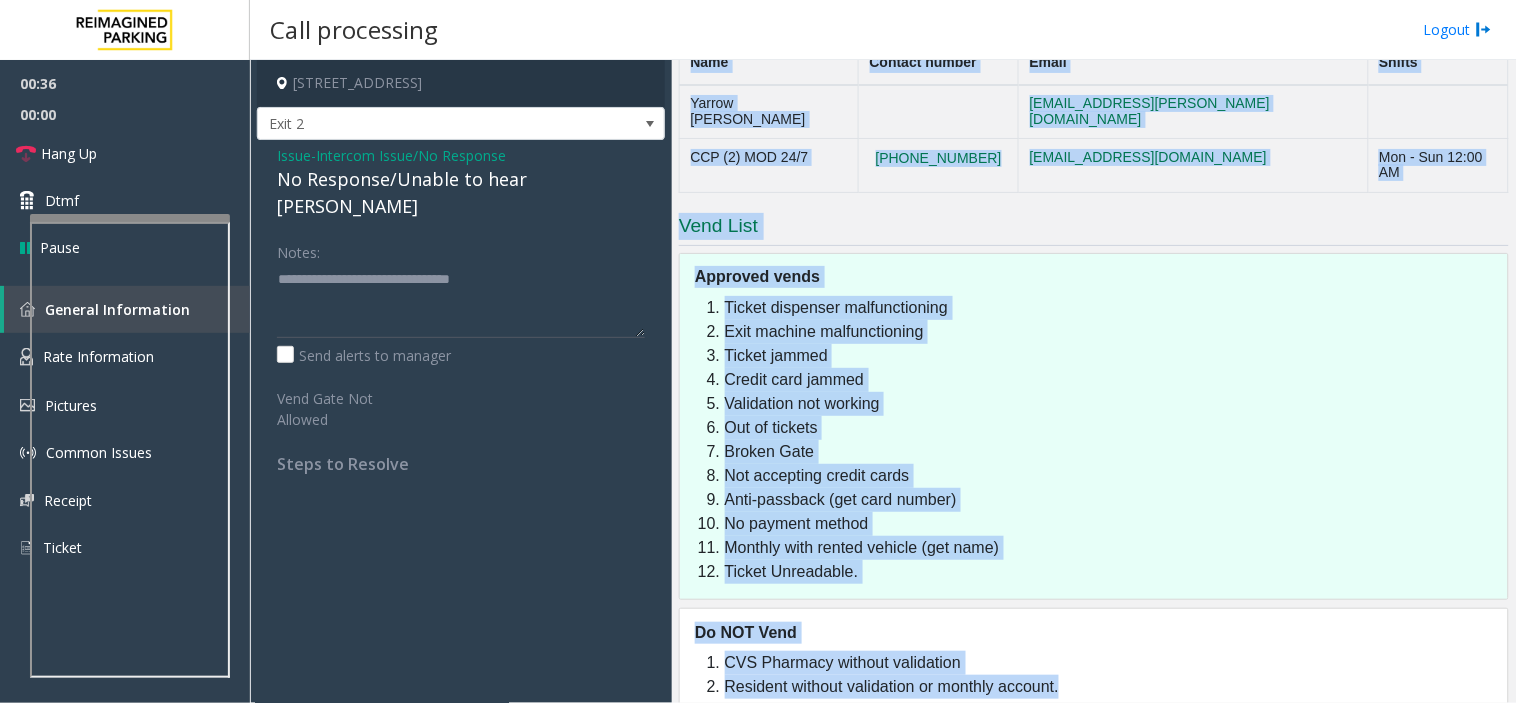click on "Broken Gate" 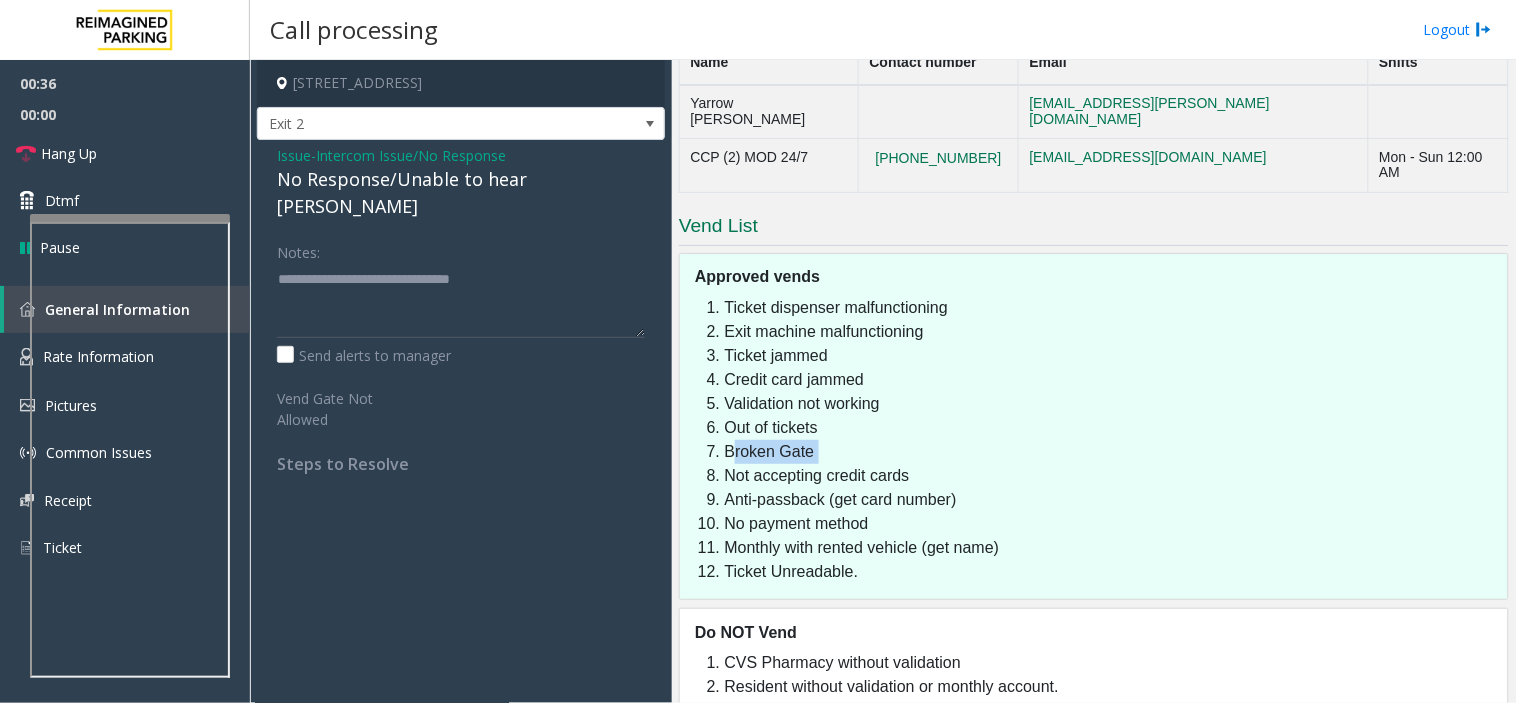 click on "Broken Gate" 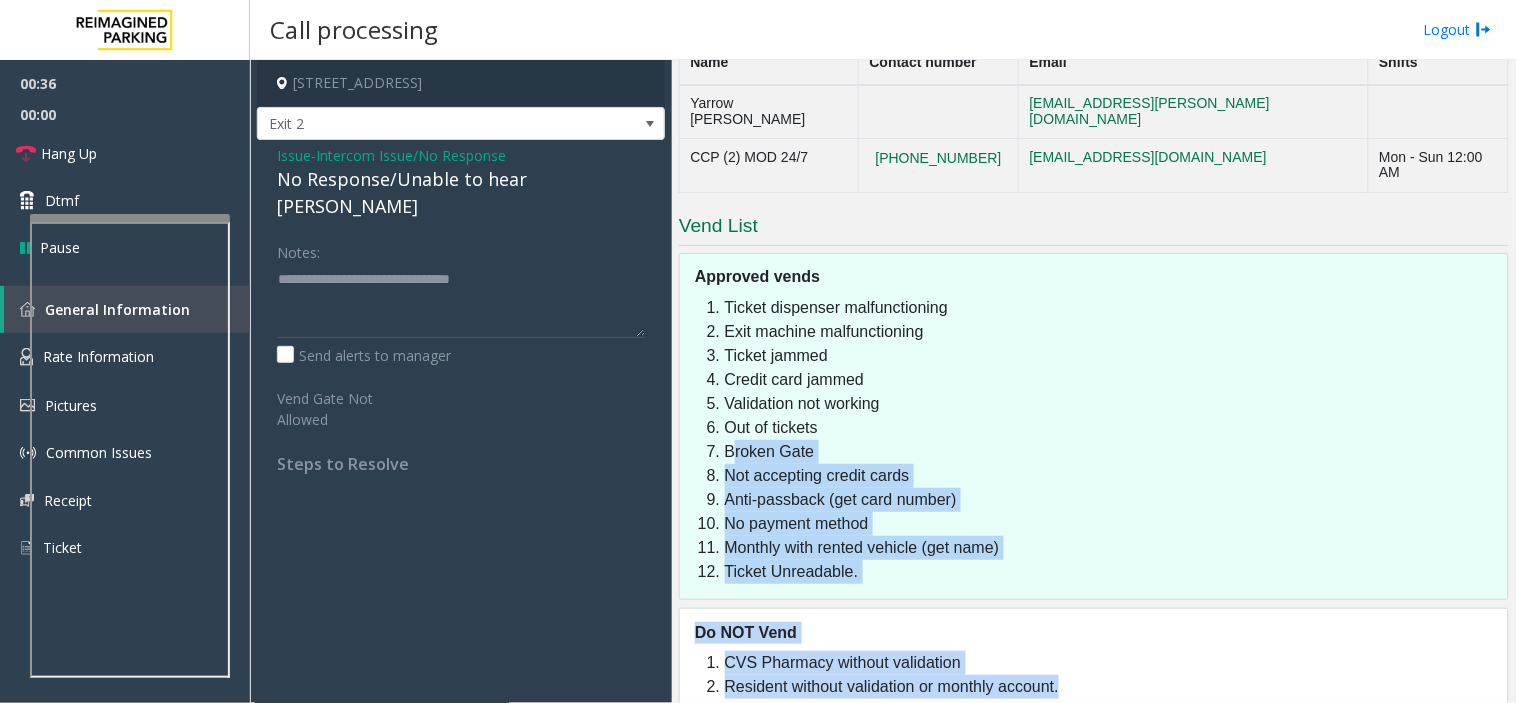 drag, startPoint x: 844, startPoint y: 406, endPoint x: 921, endPoint y: 675, distance: 279.8035 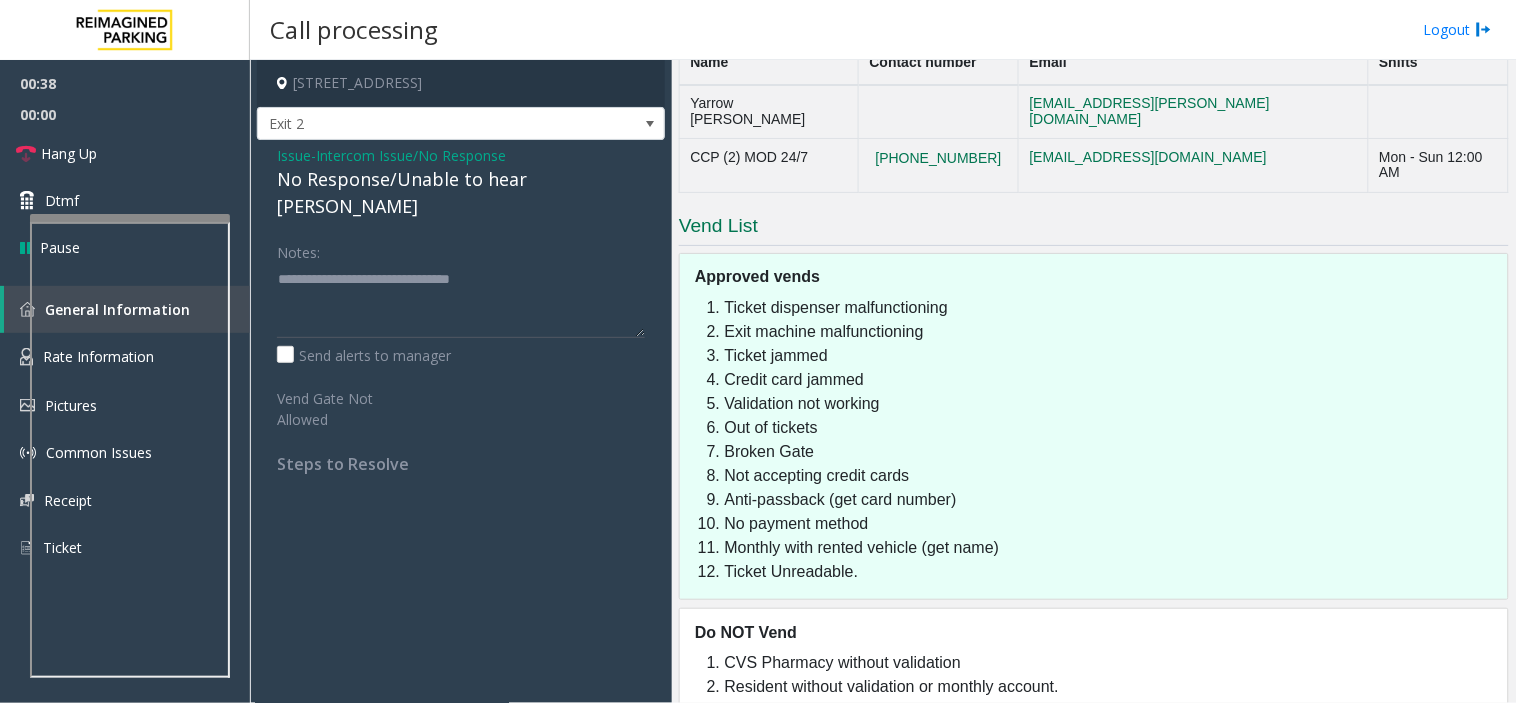 click on "Approved vends" 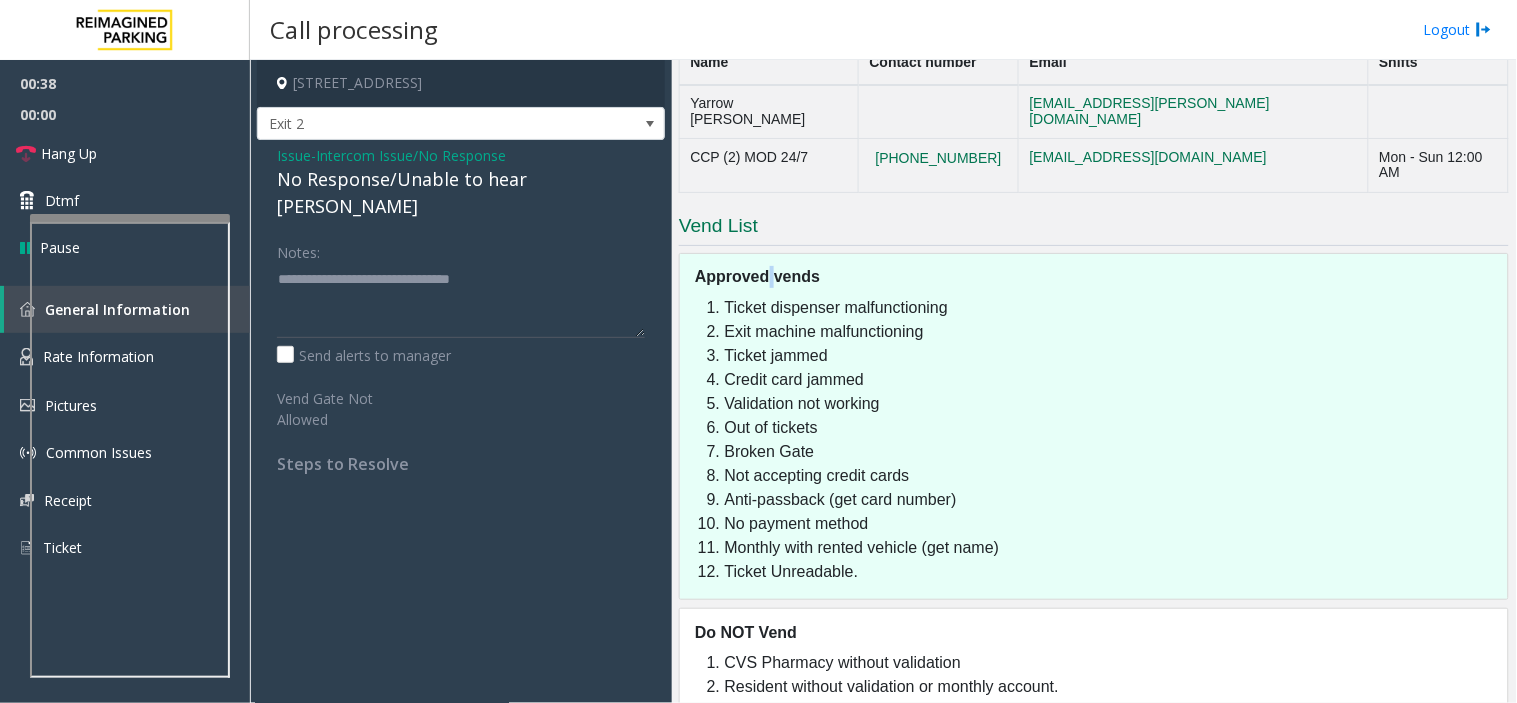 click on "Approved vends" 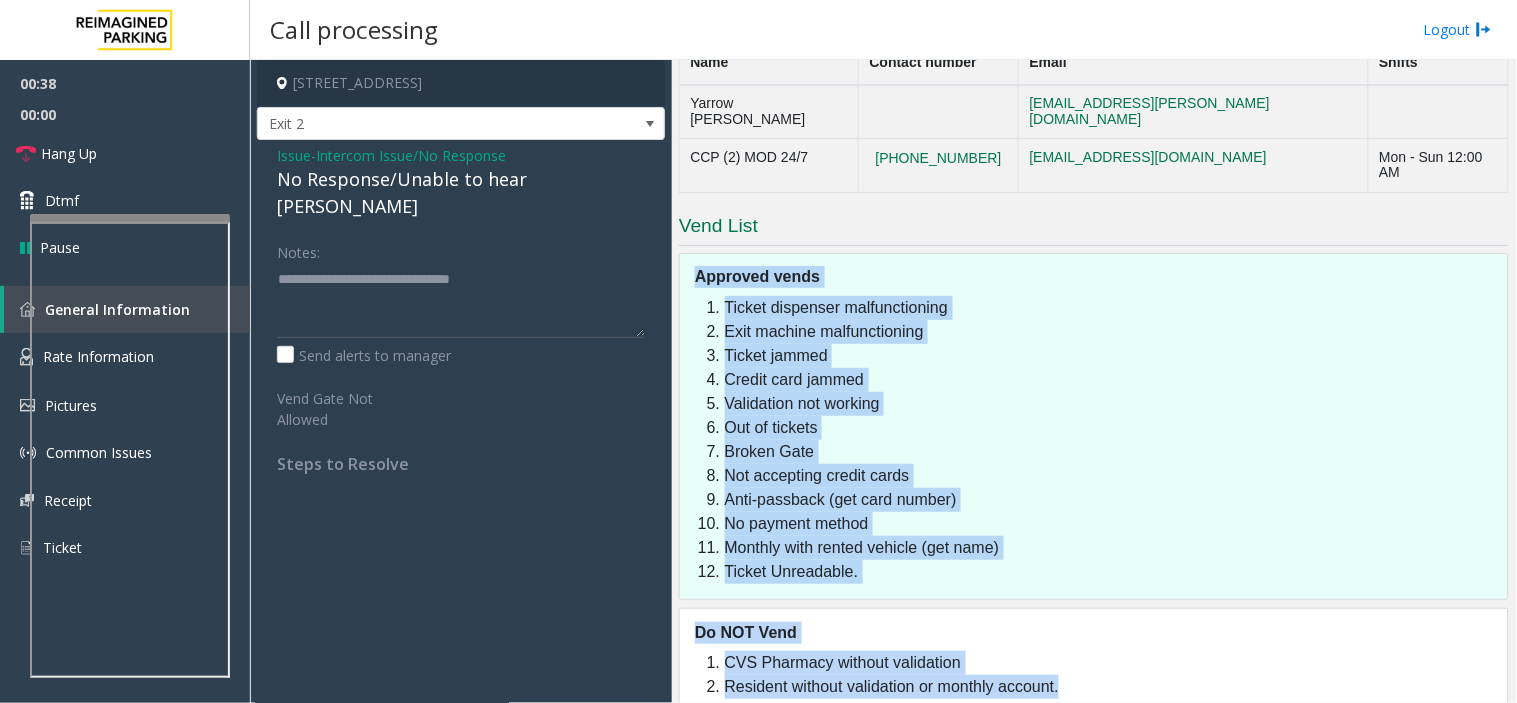 drag, startPoint x: 771, startPoint y: 214, endPoint x: 848, endPoint y: 755, distance: 546.4522 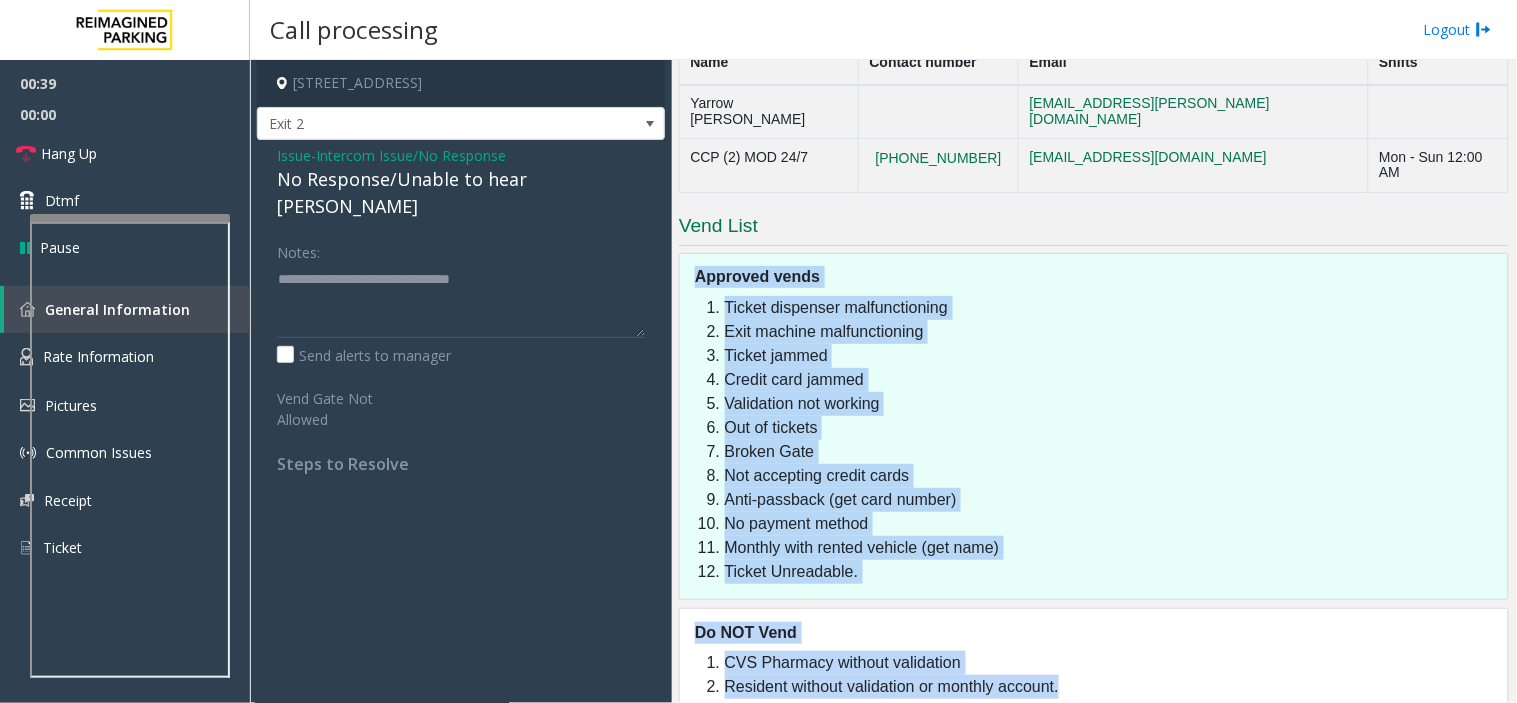 click on "Monthly with rented vehicle (get name)" 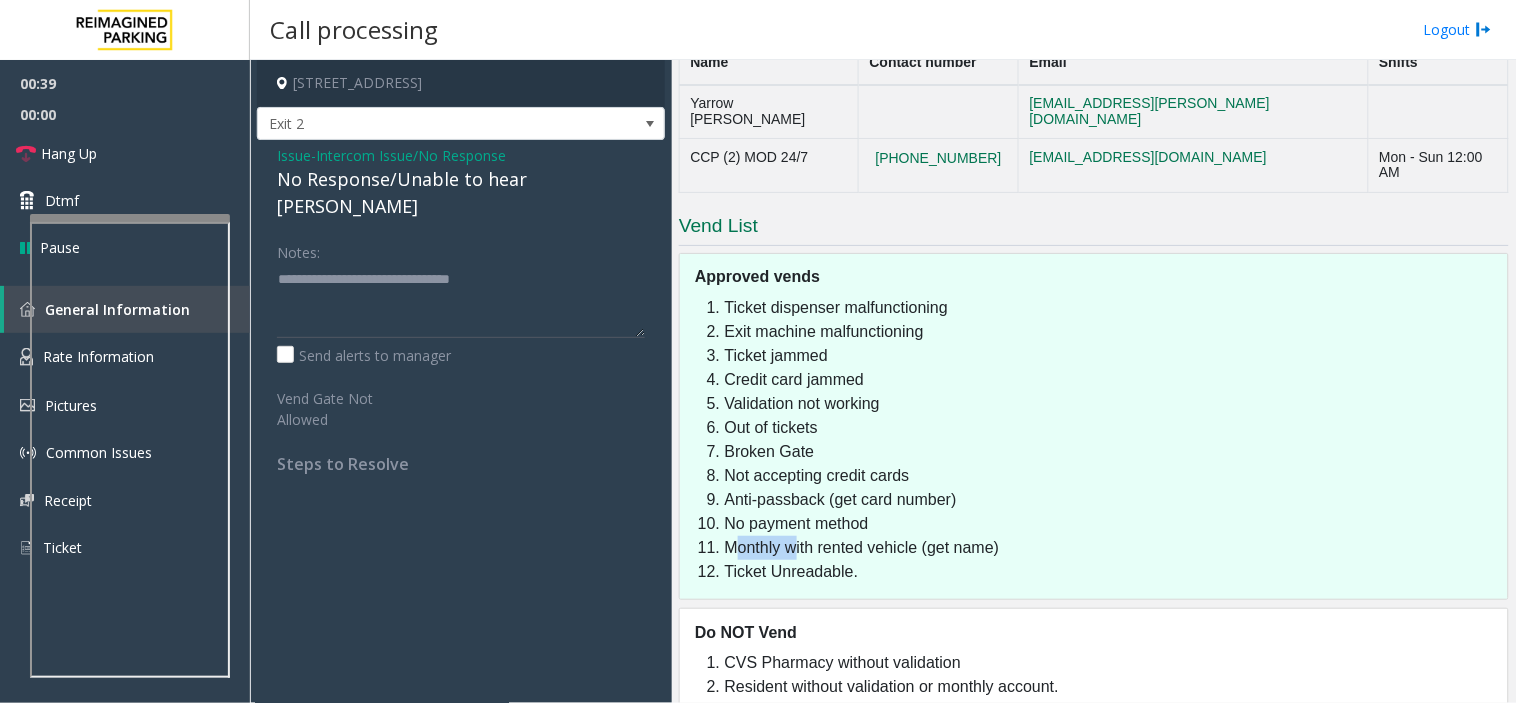 click on "Monthly with rented vehicle (get name)" 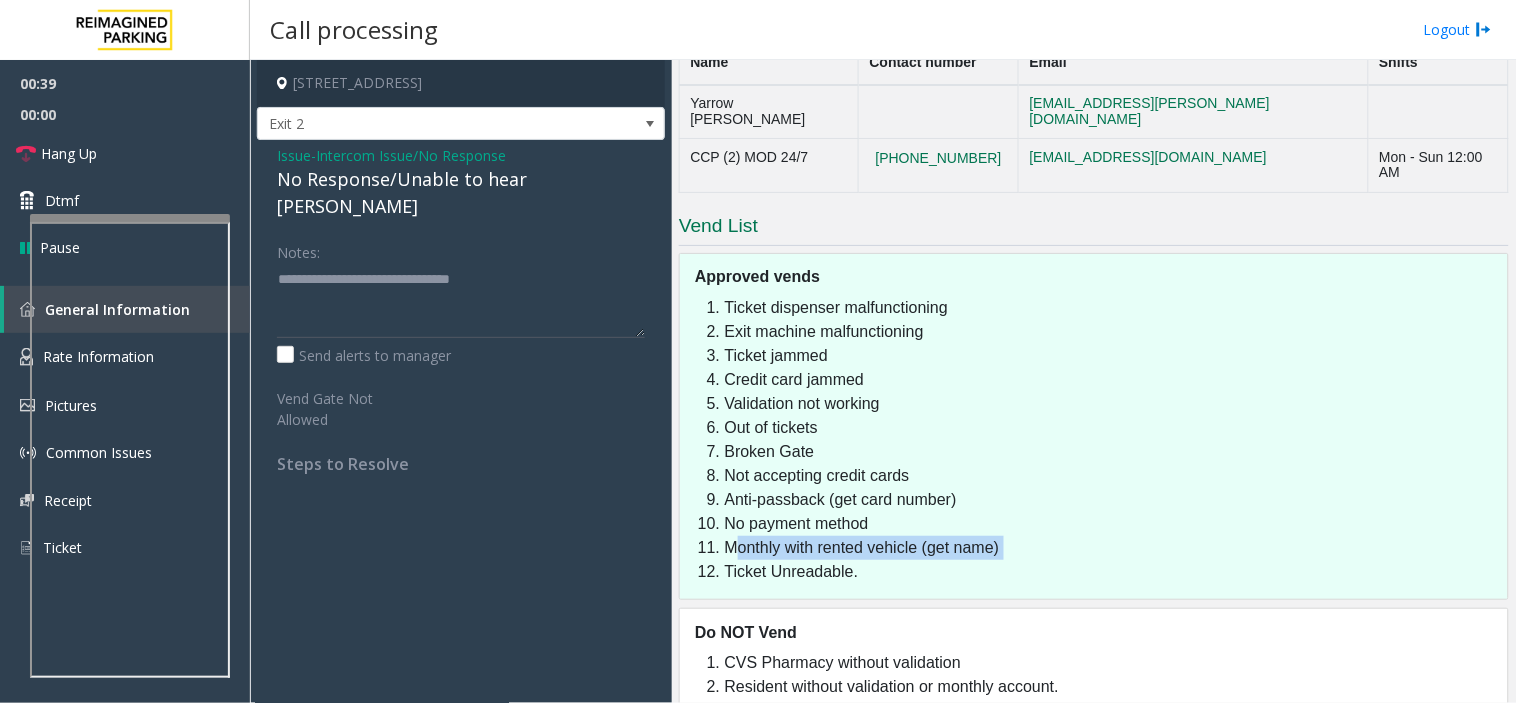 click on "Monthly with rented vehicle (get name)" 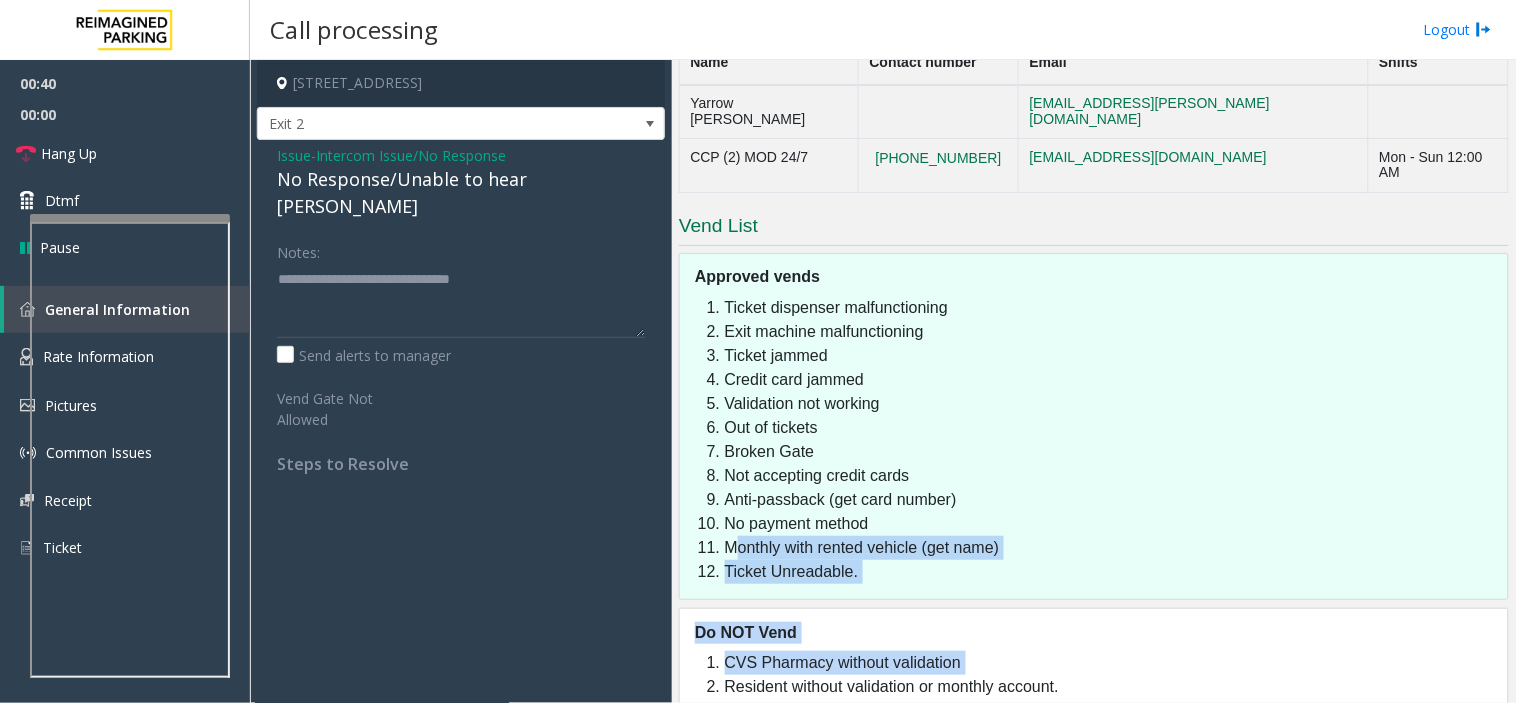 drag, startPoint x: 772, startPoint y: 488, endPoint x: 1063, endPoint y: 624, distance: 321.21176 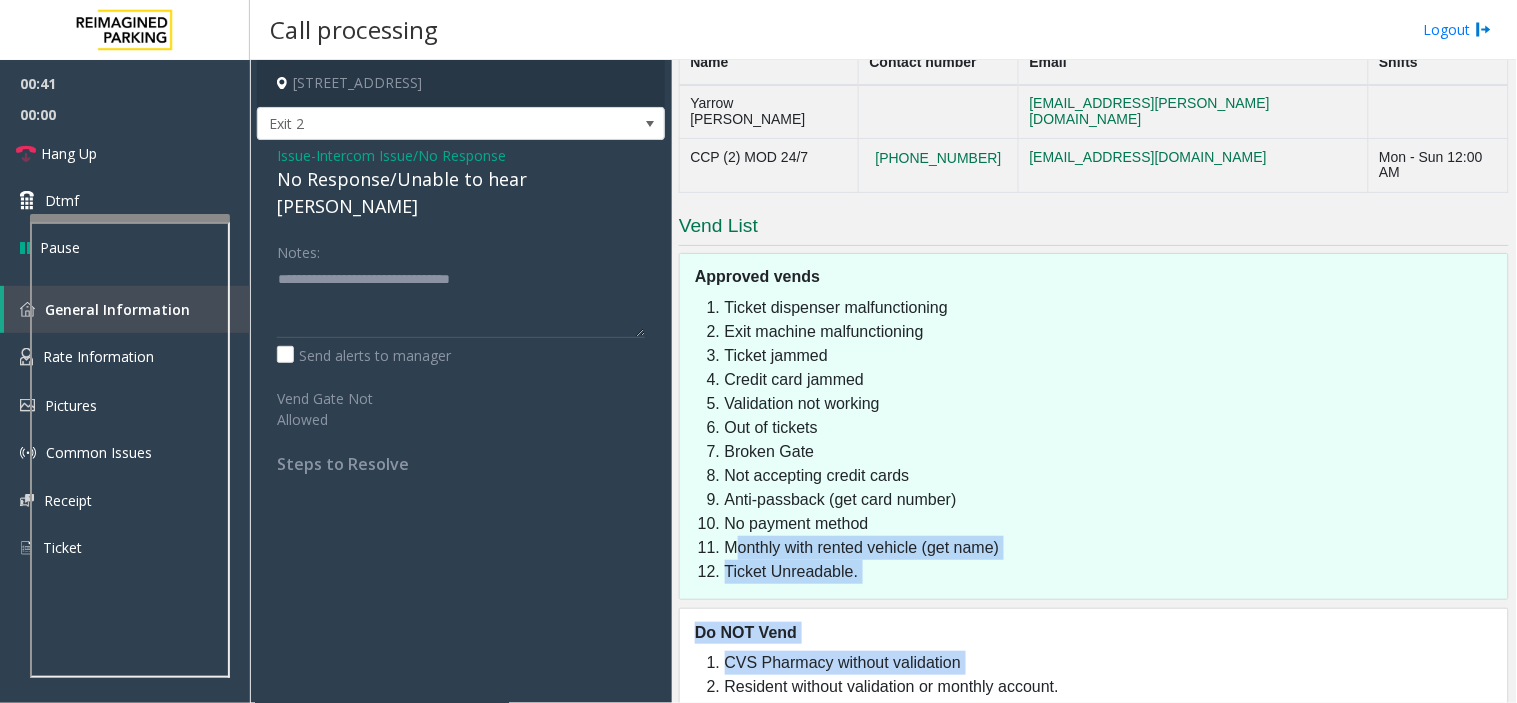 click on "CVS Pharmacy without validation" 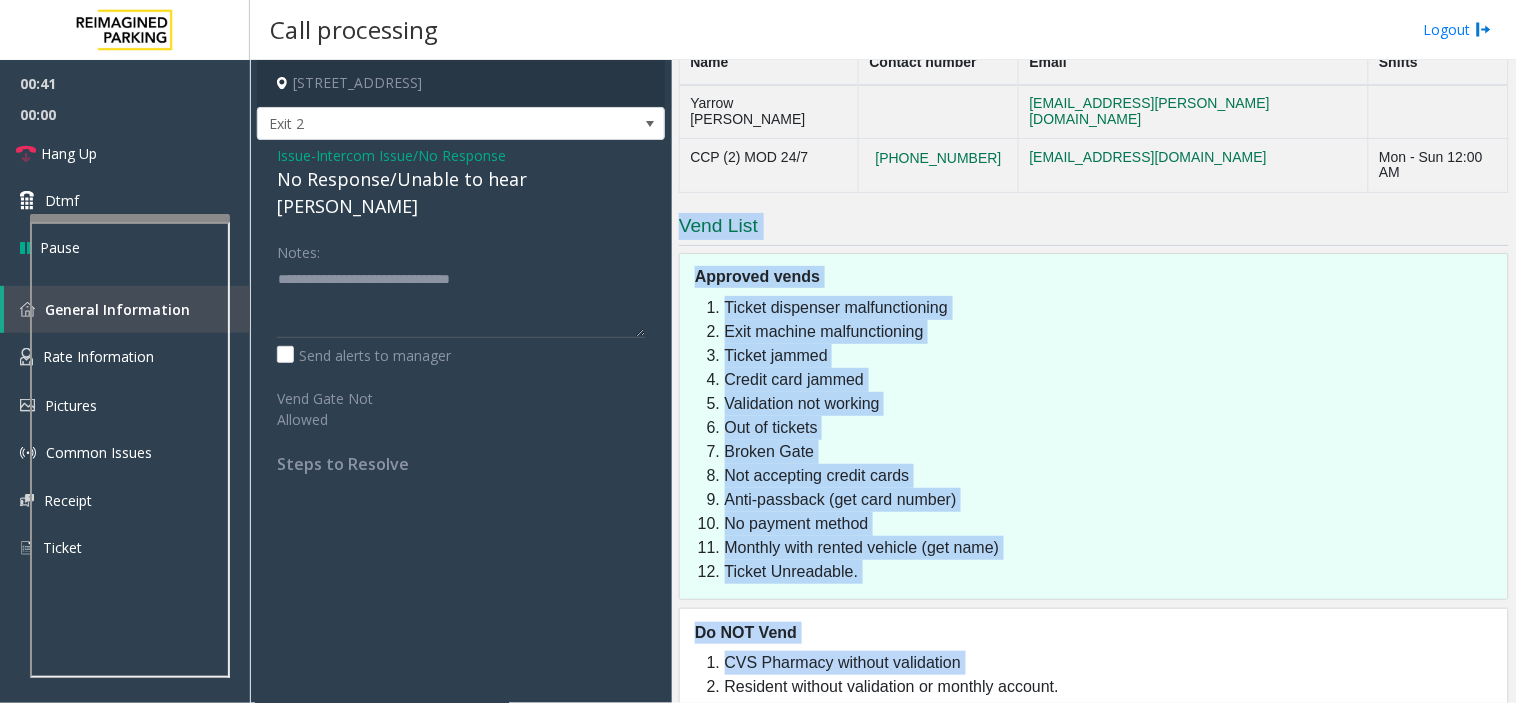 drag, startPoint x: 1063, startPoint y: 624, endPoint x: 734, endPoint y: 144, distance: 581.9287 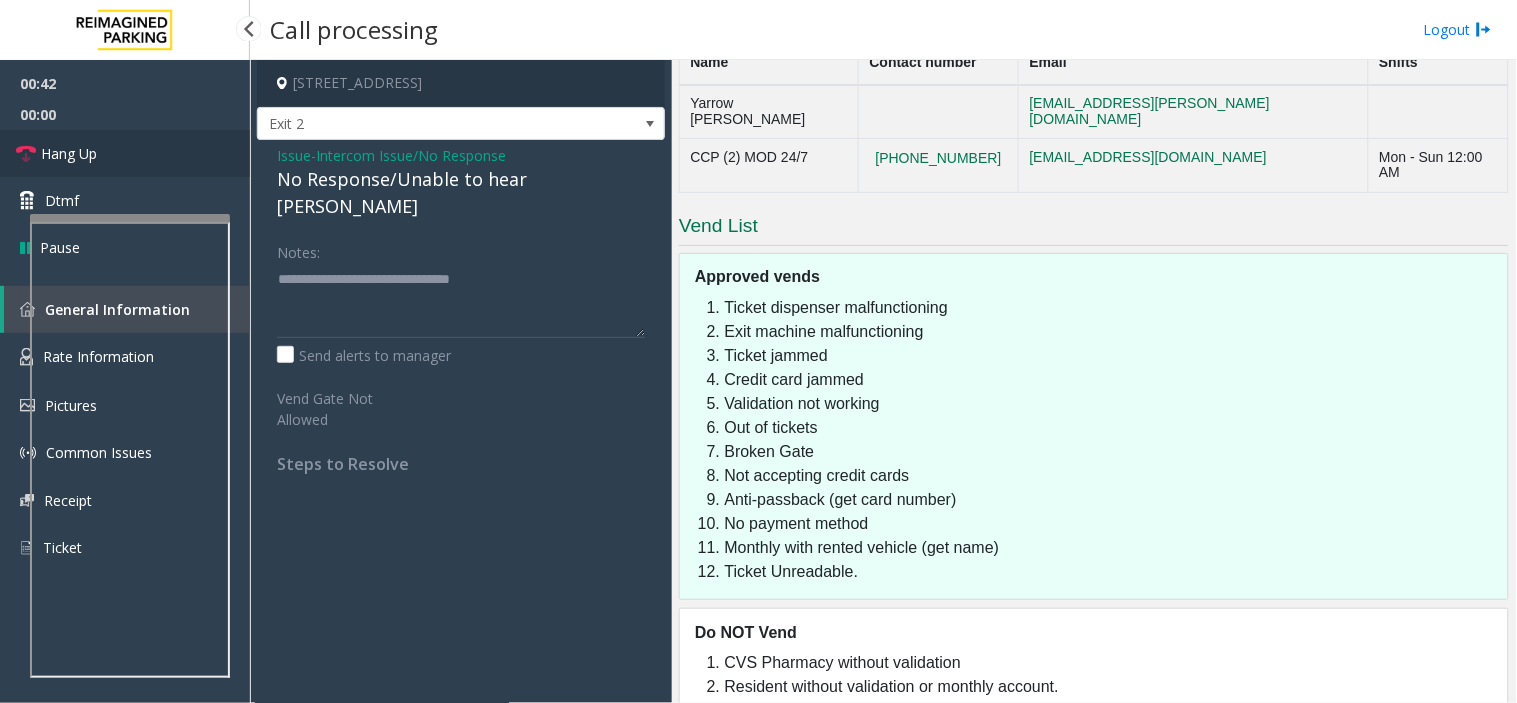 click on "Hang Up" at bounding box center [125, 153] 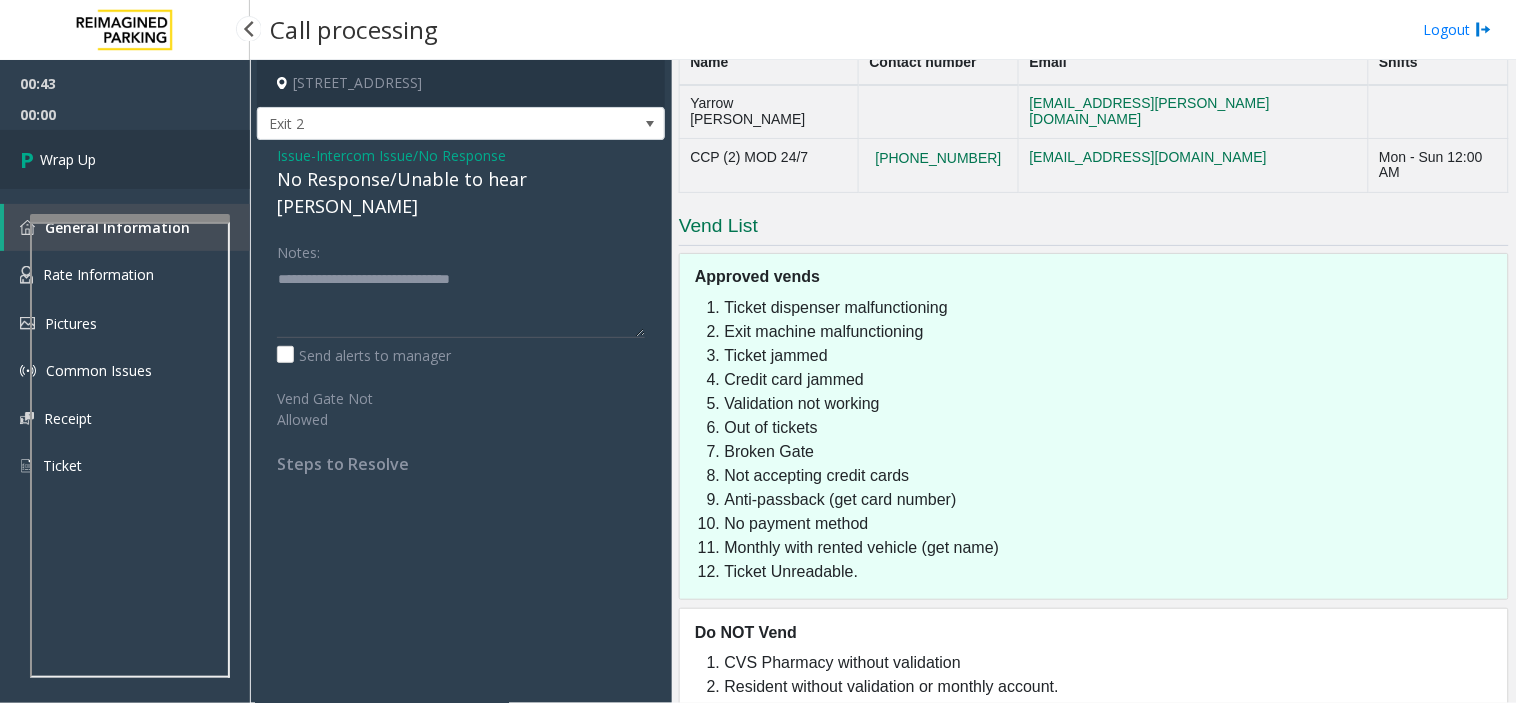 click on "Wrap Up" at bounding box center [125, 159] 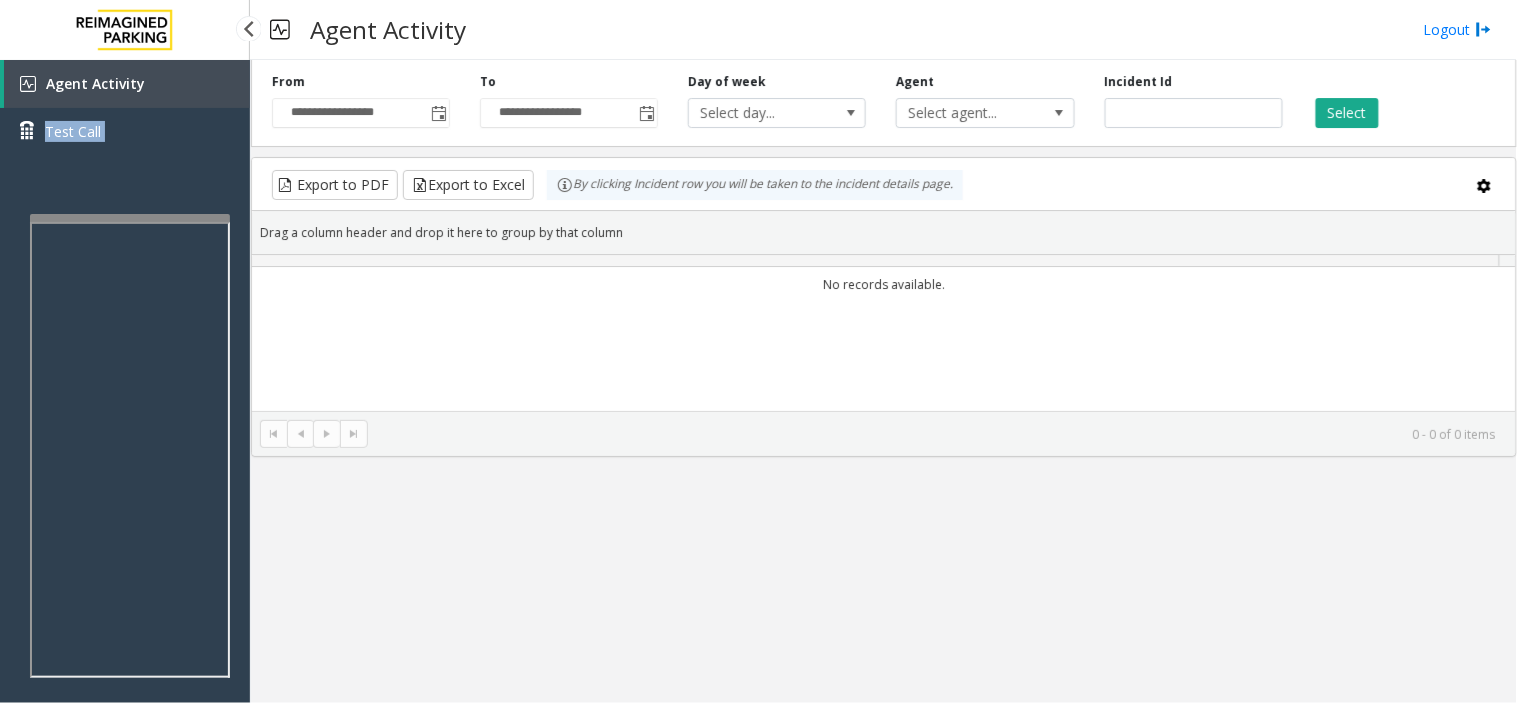 click on "Agent Activity Test Call" at bounding box center (125, 411) 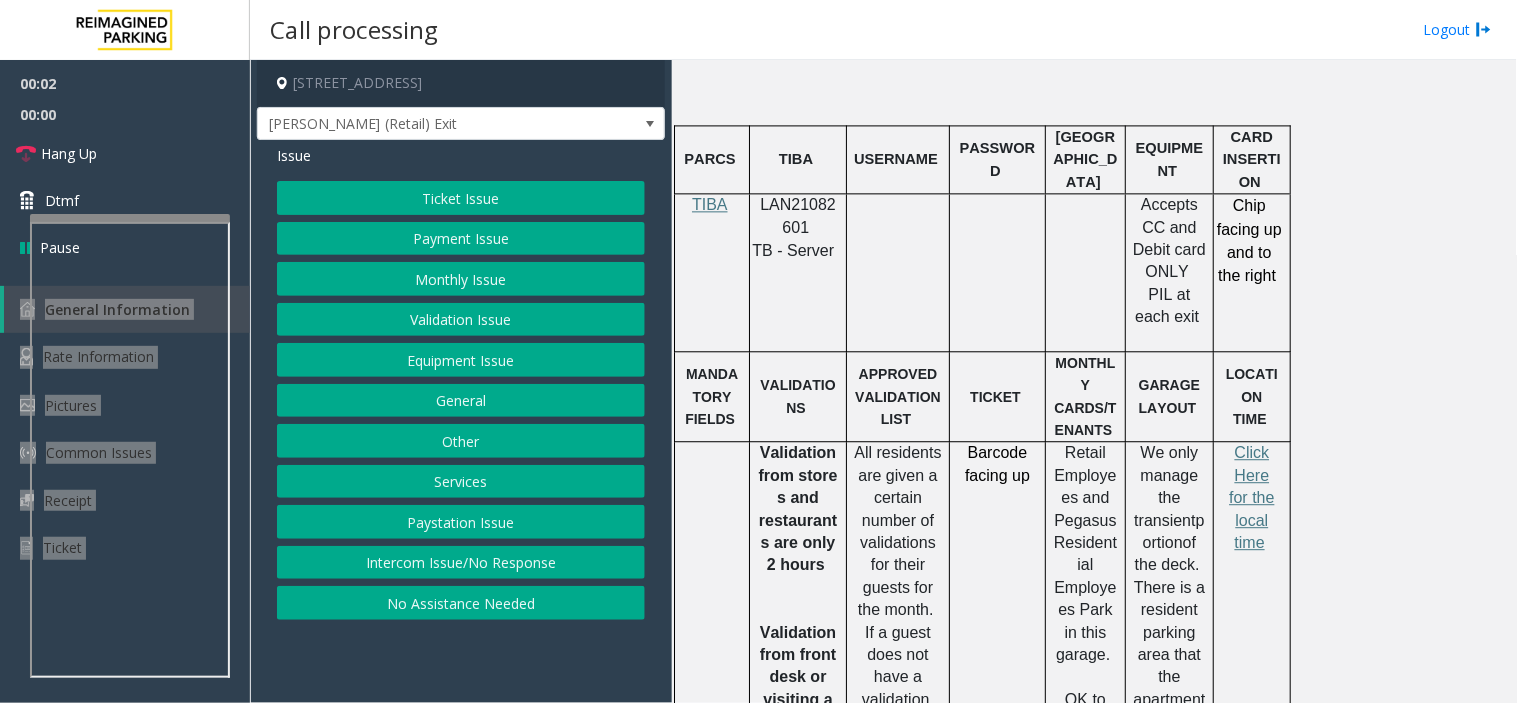 scroll, scrollTop: 1111, scrollLeft: 0, axis: vertical 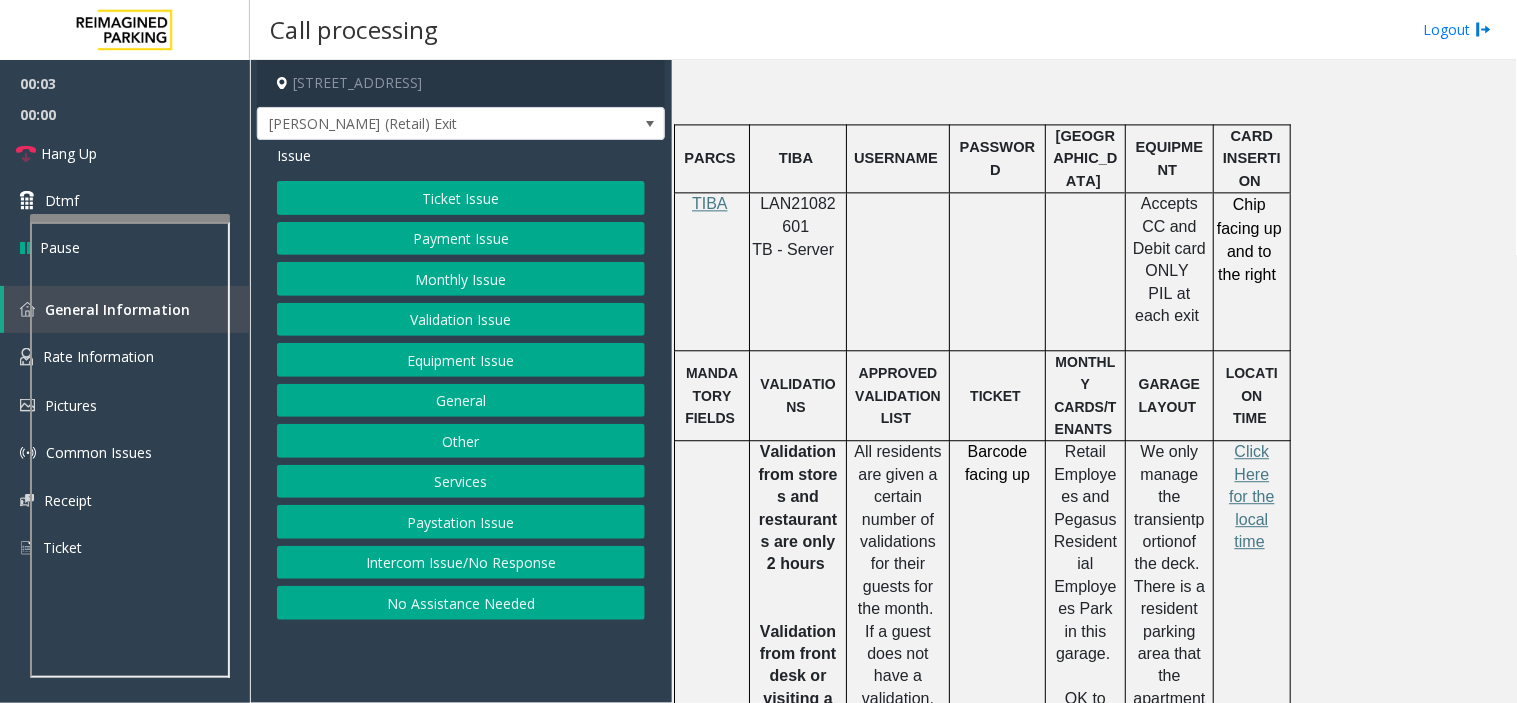 click 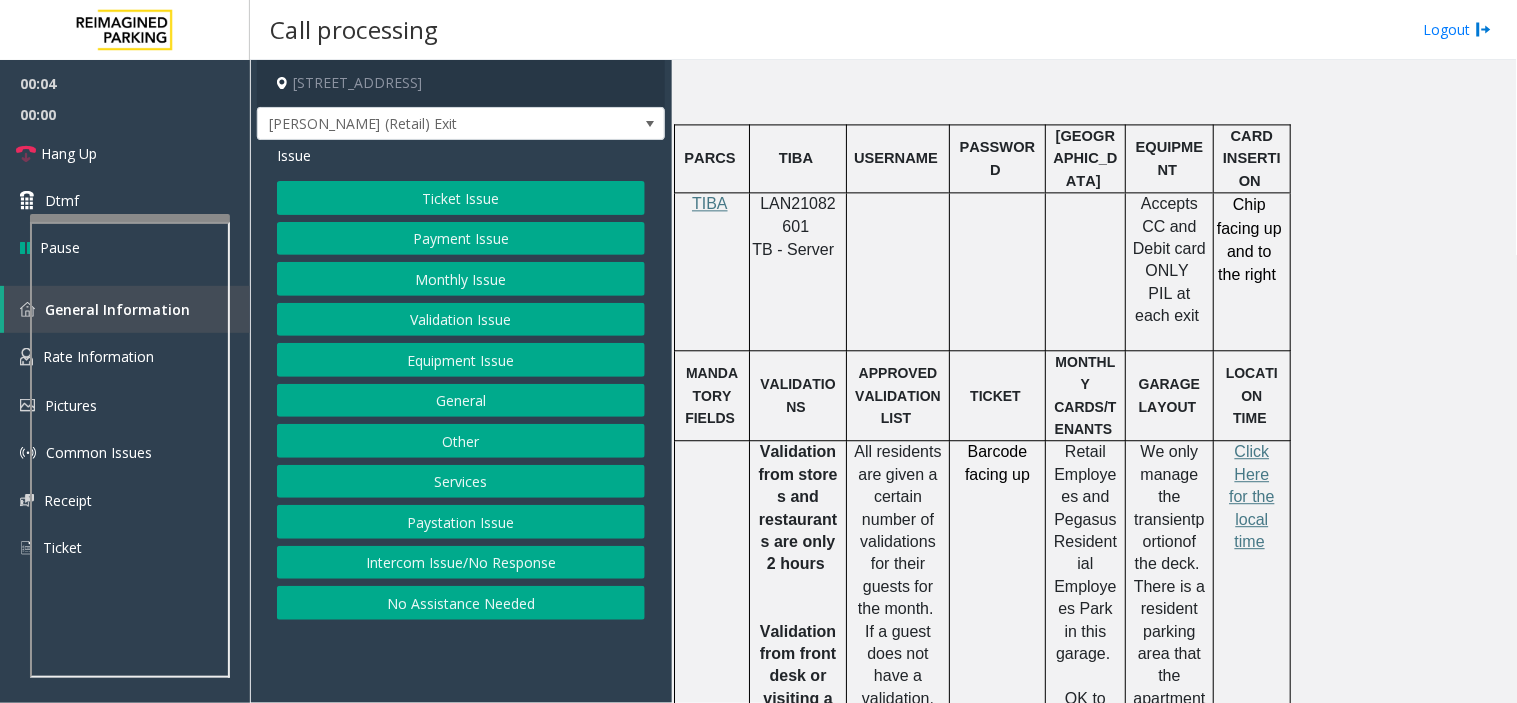 click 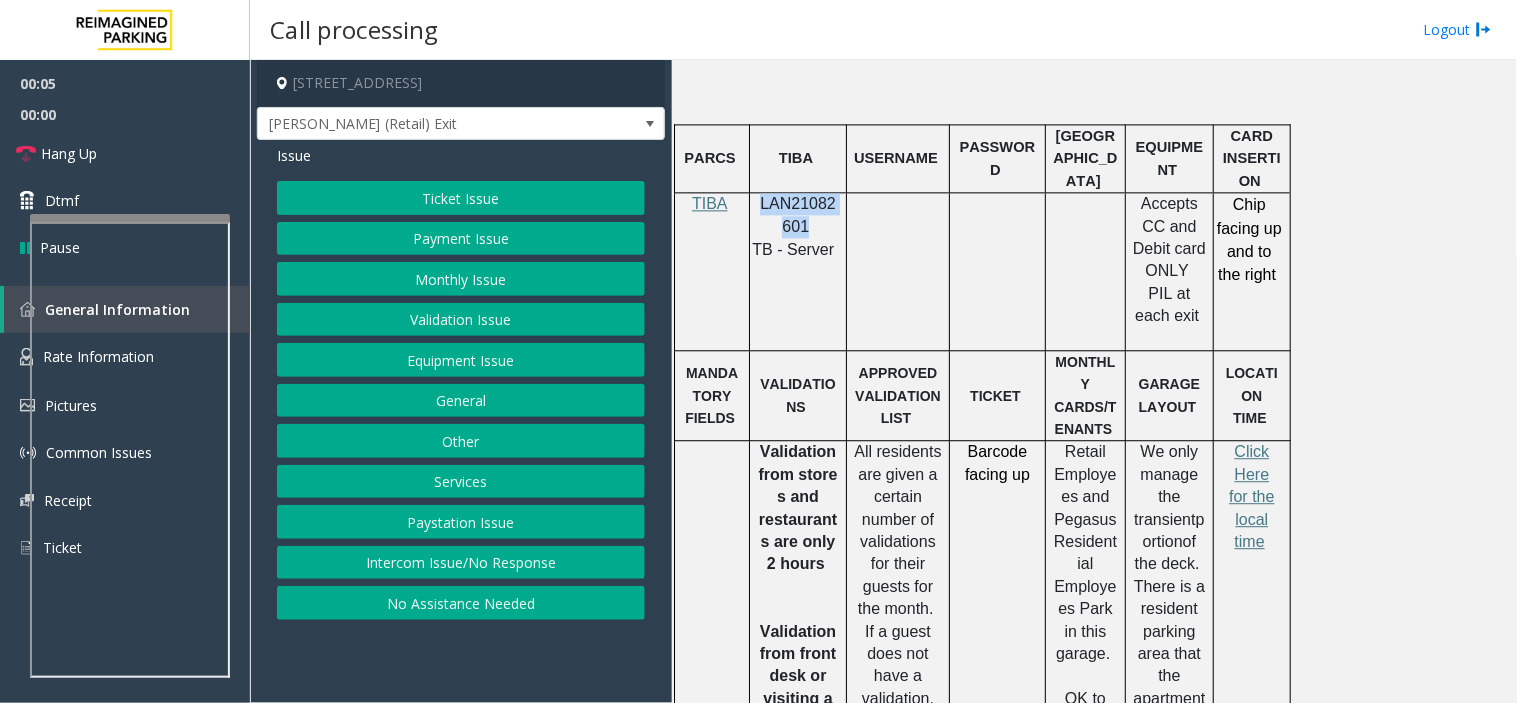 copy on "LAN21082601" 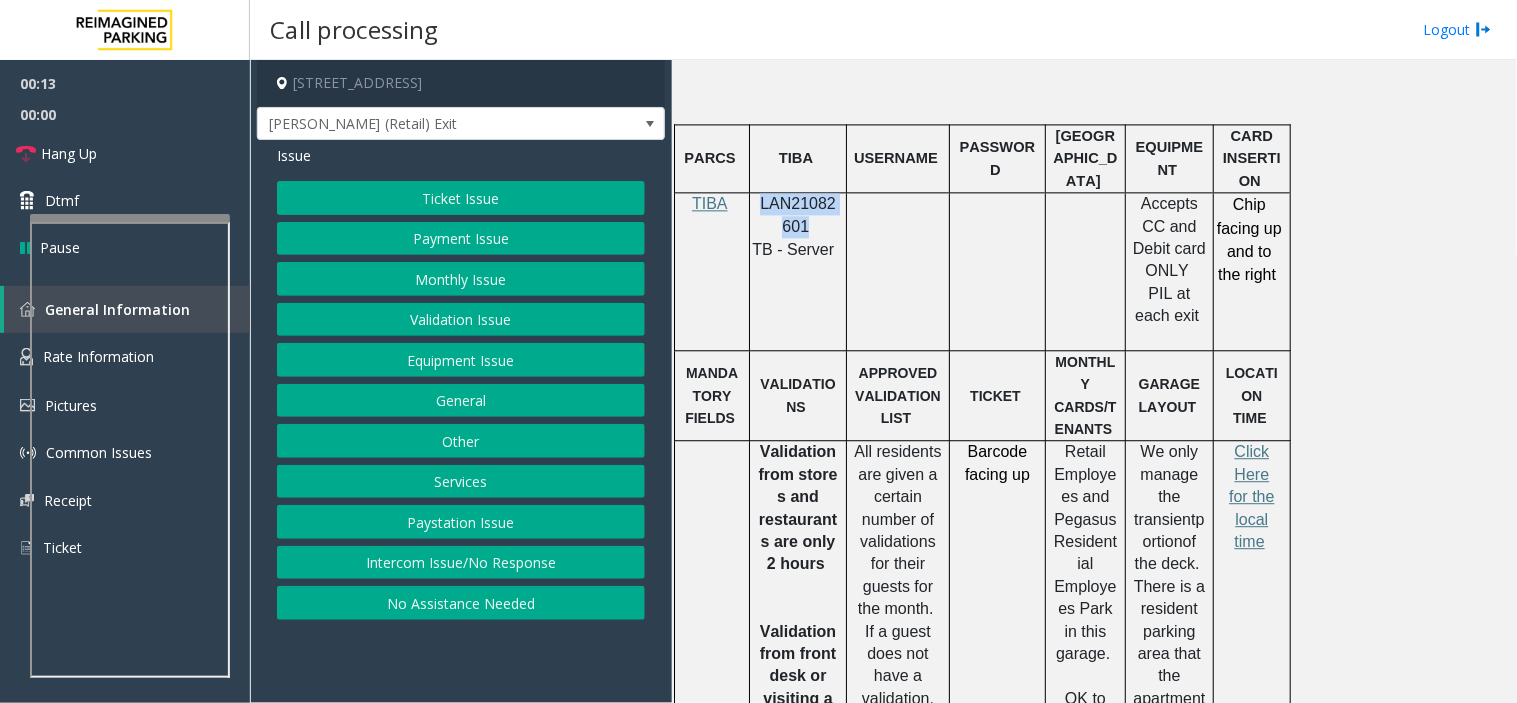 click on "Validation Issue" 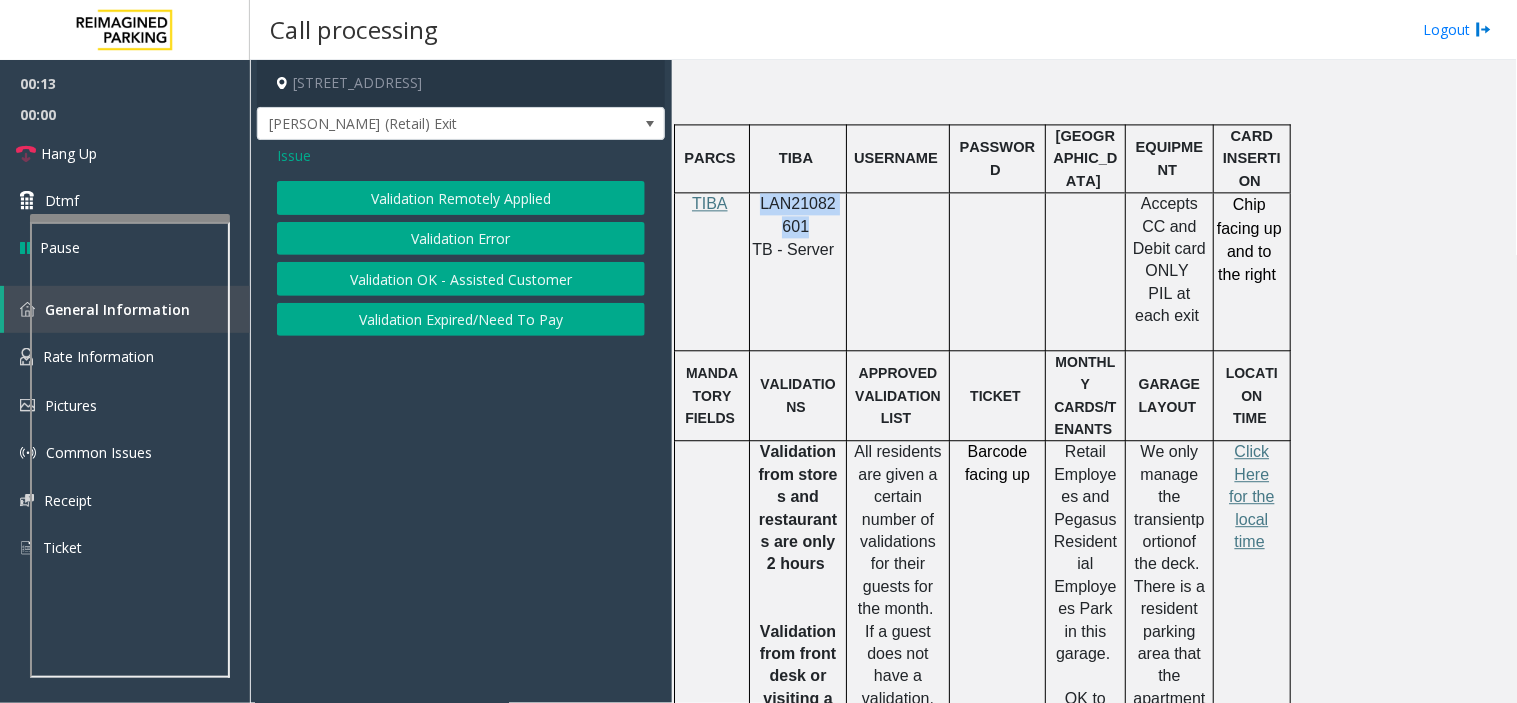 click on "Validation Error" 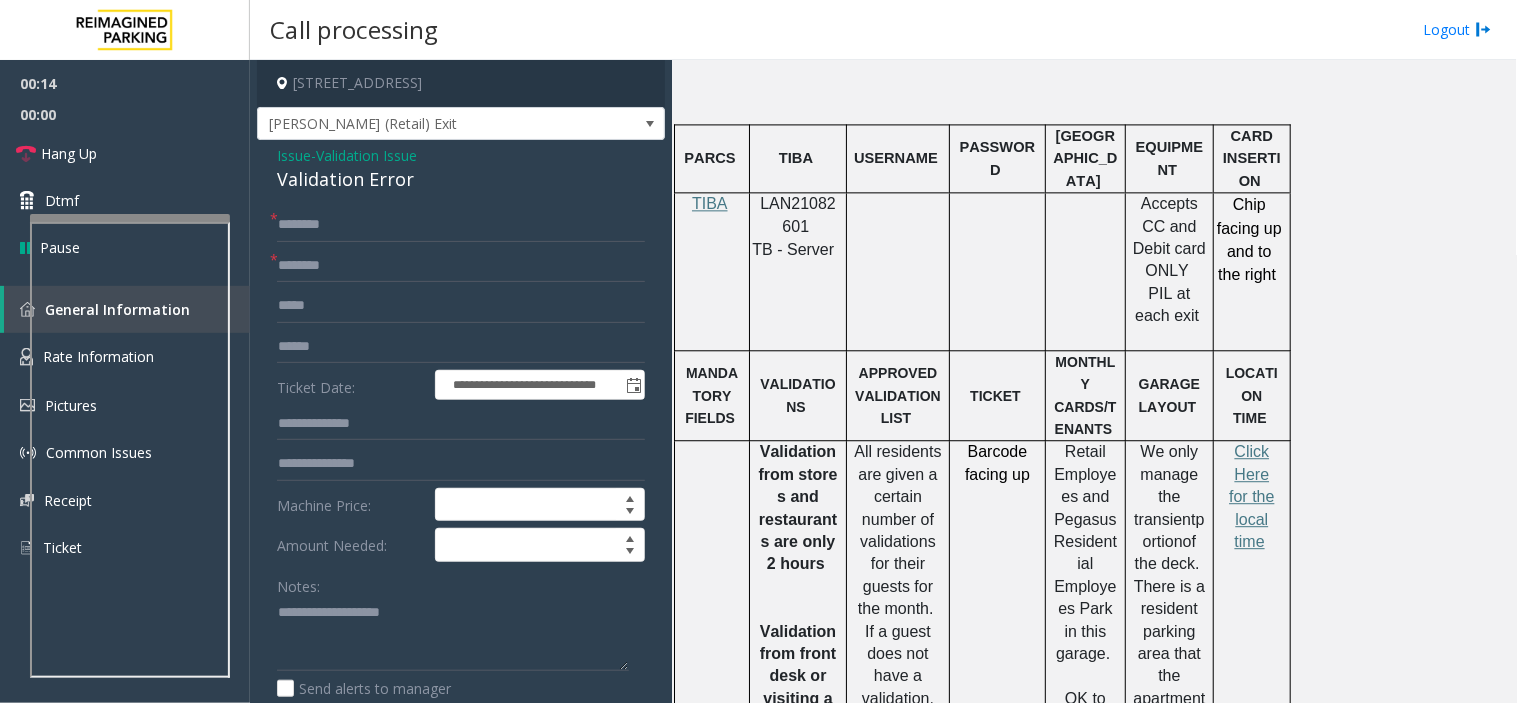 click on "**********" 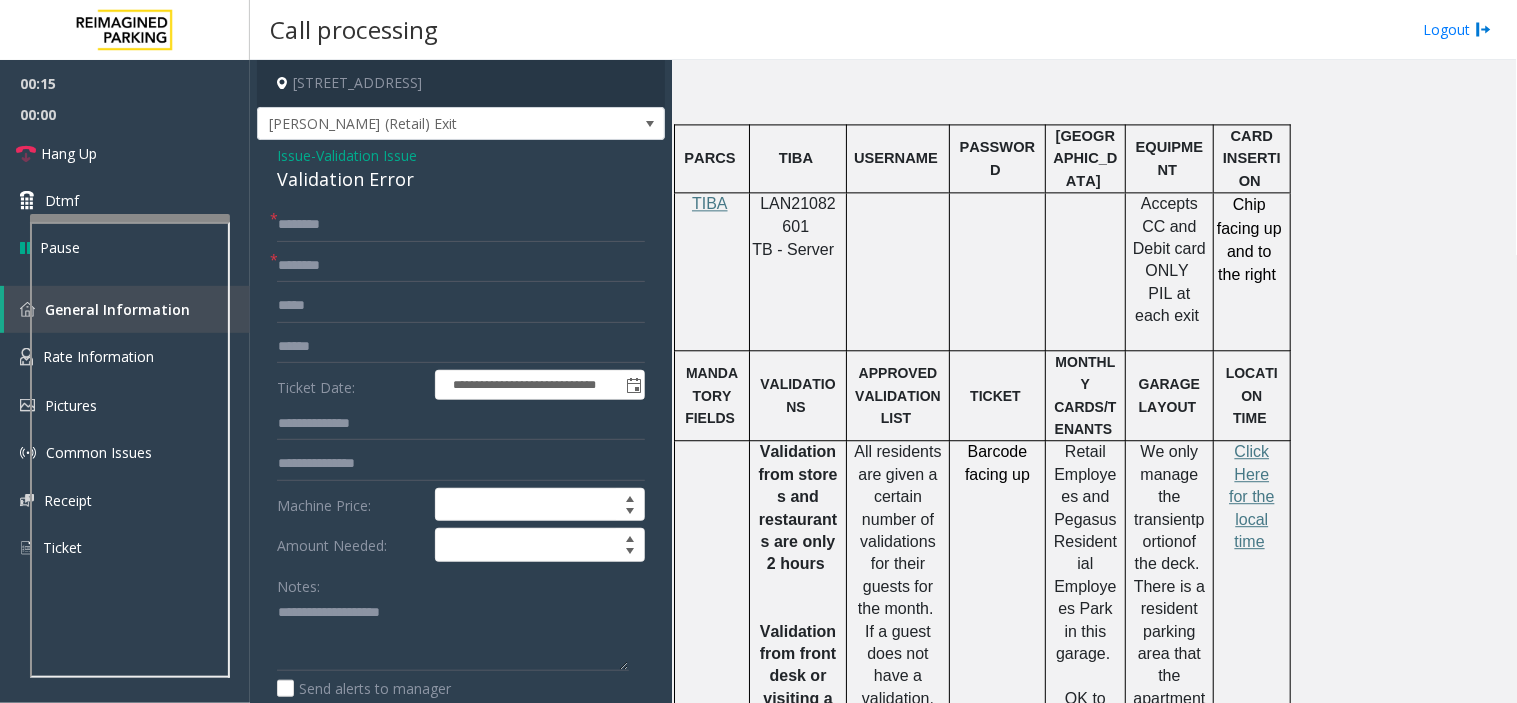 click on "Validation Issue" 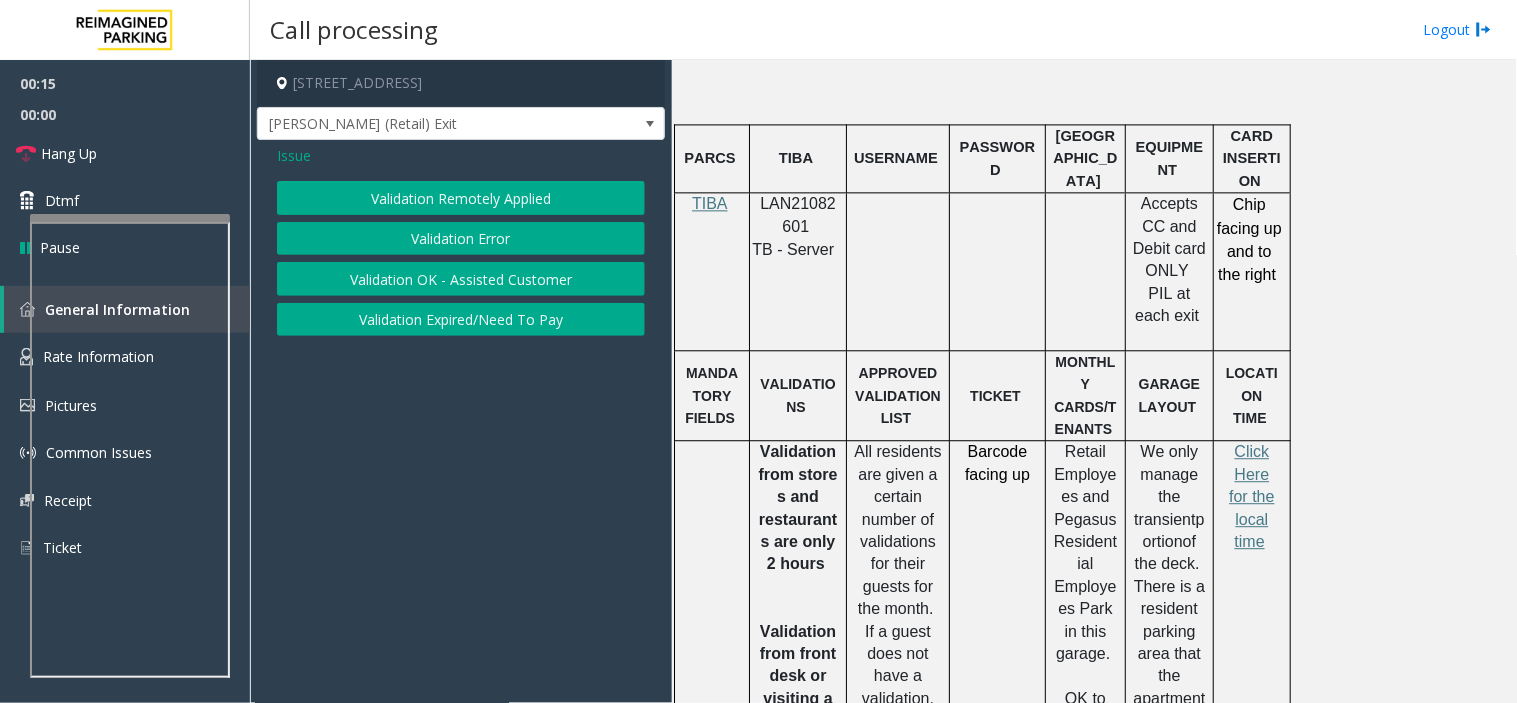 click on "Issue" 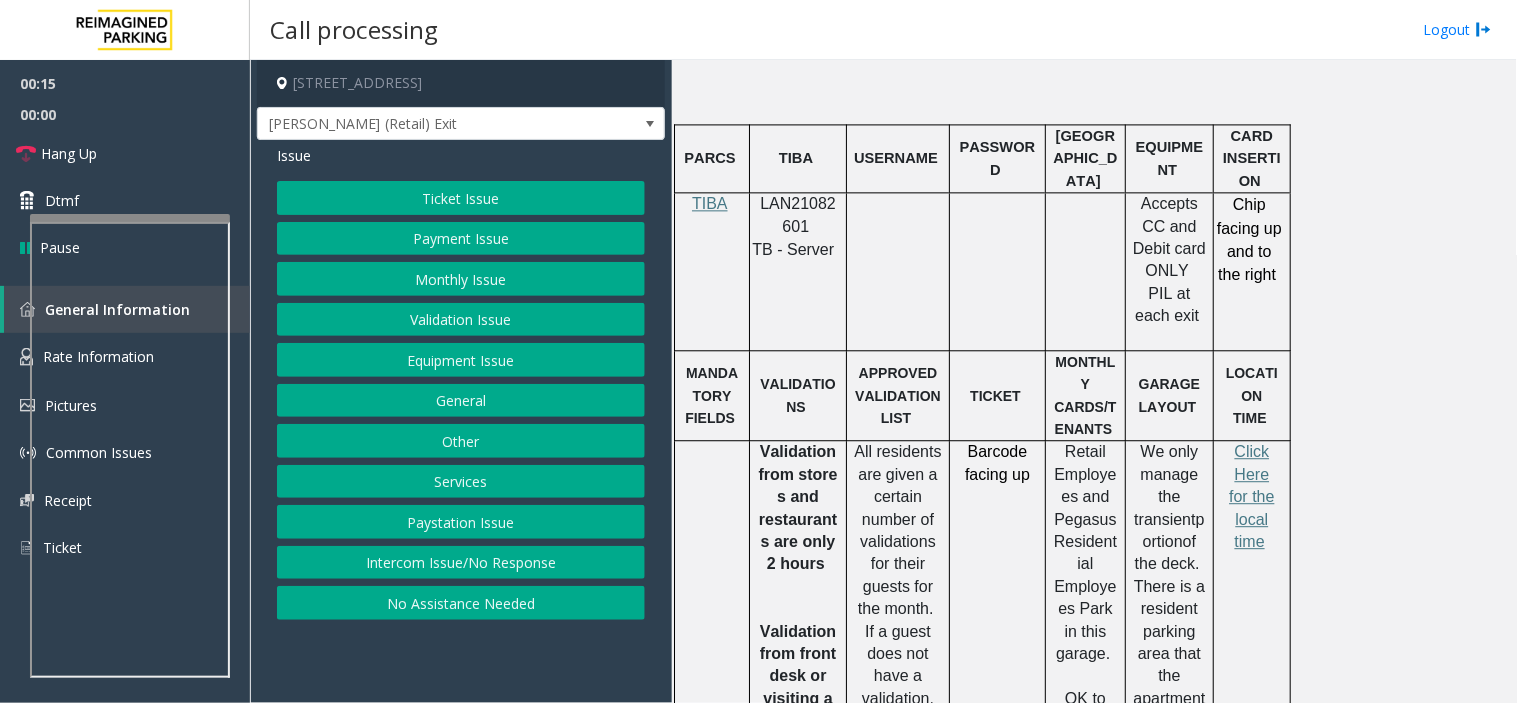click on "Ticket Issue" 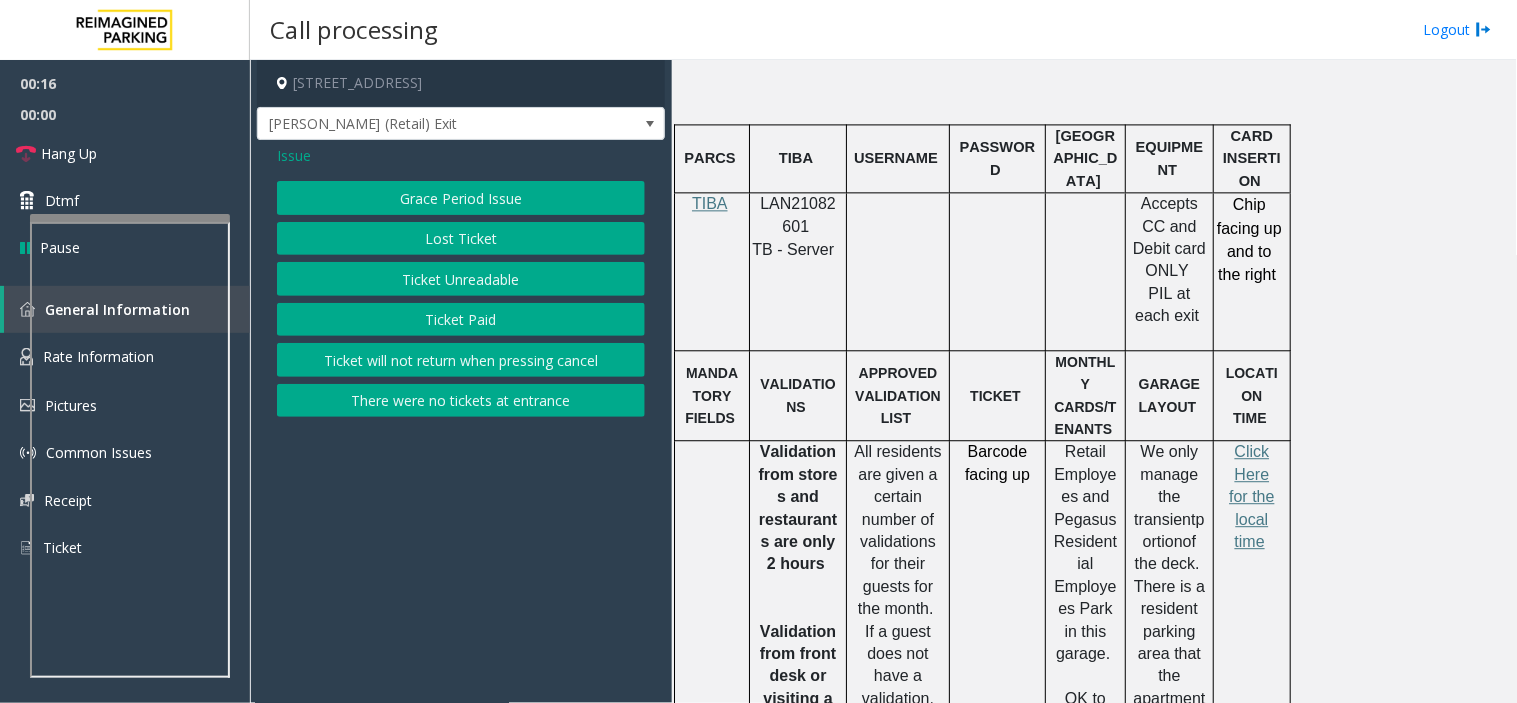 click on "Ticket Unreadable" 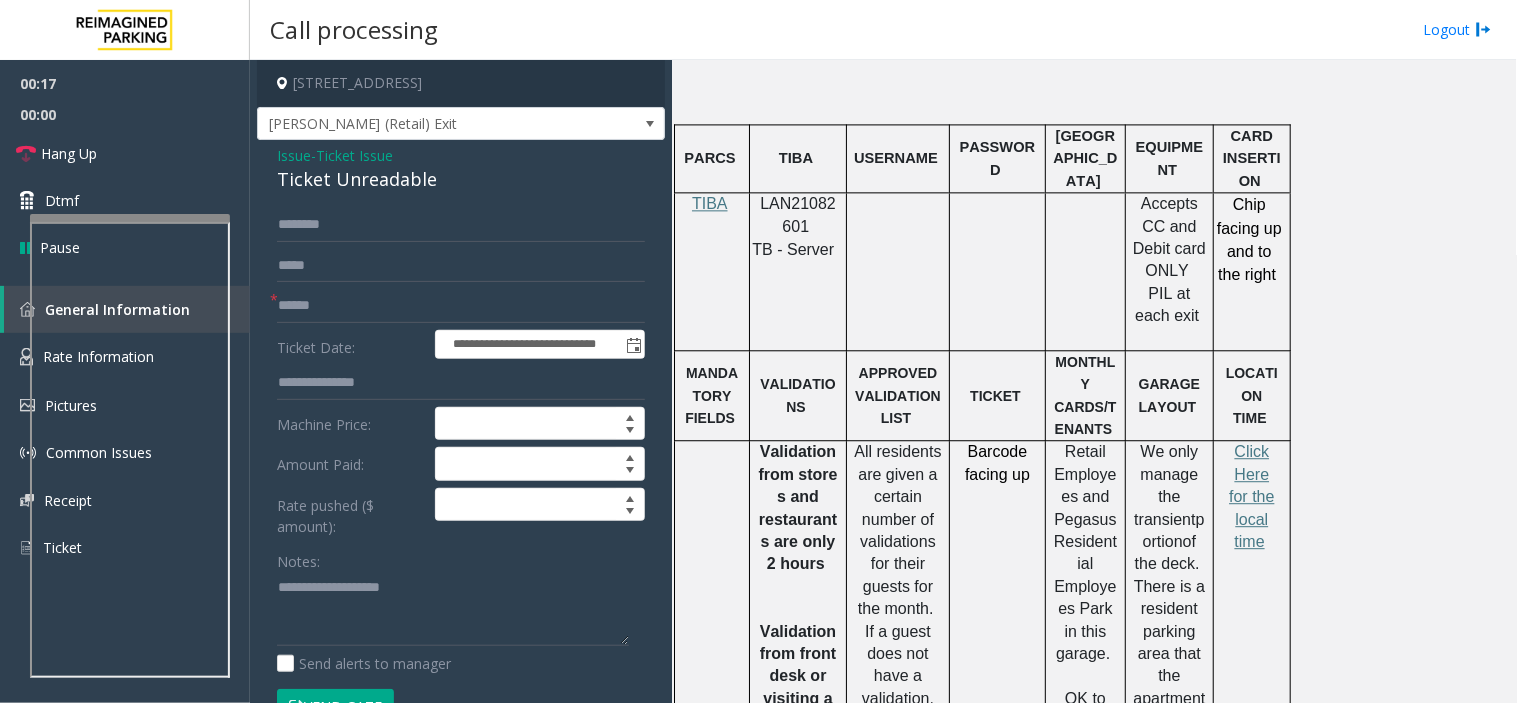 click on "Ticket Unreadable" 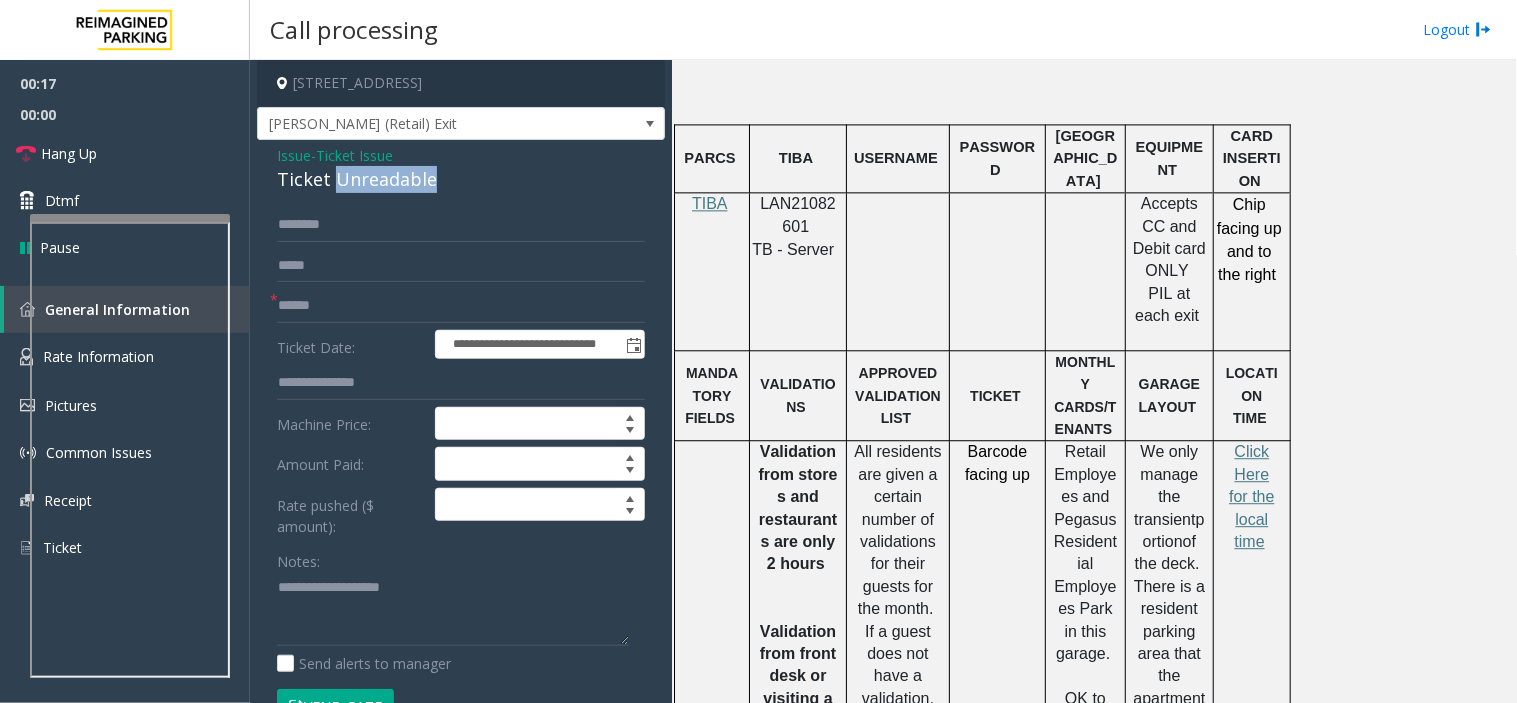 click on "Ticket Unreadable" 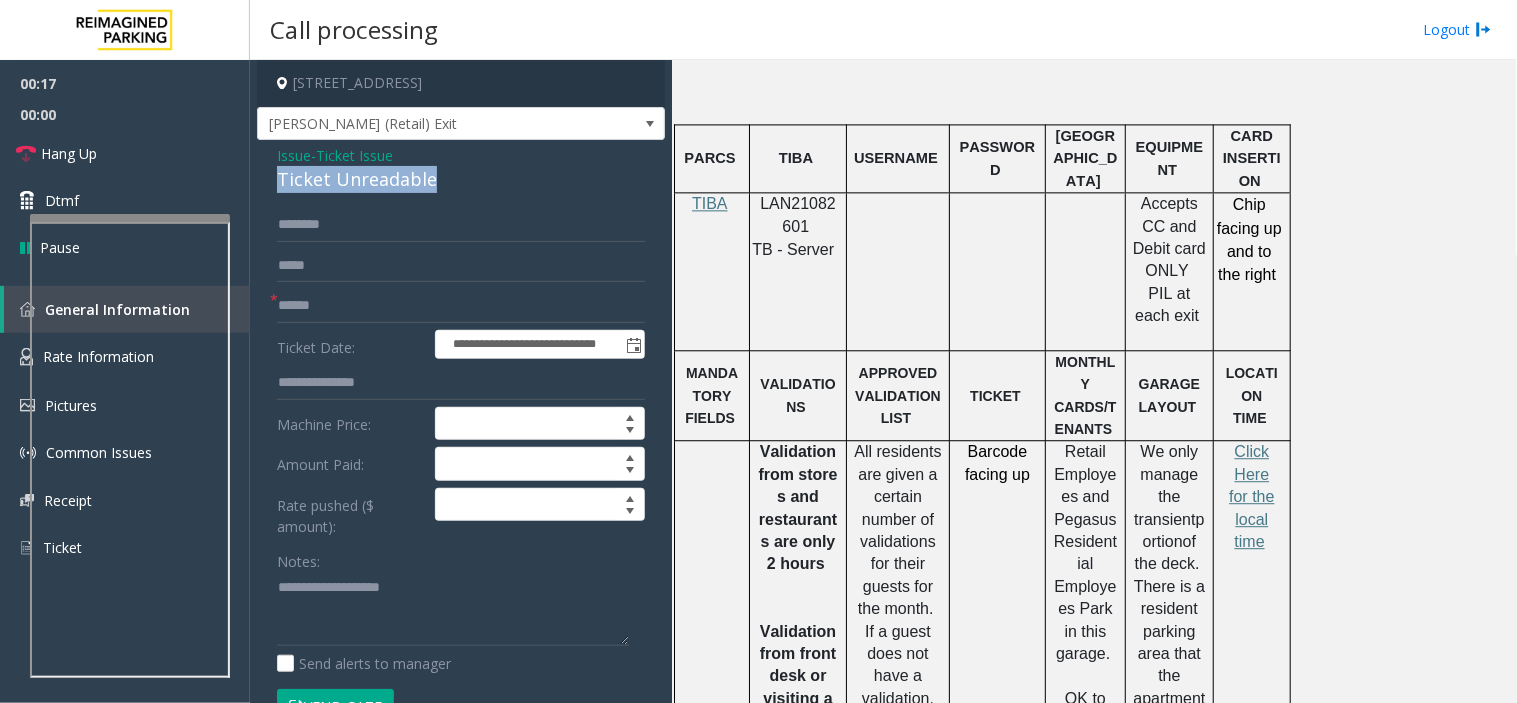 click on "Ticket Unreadable" 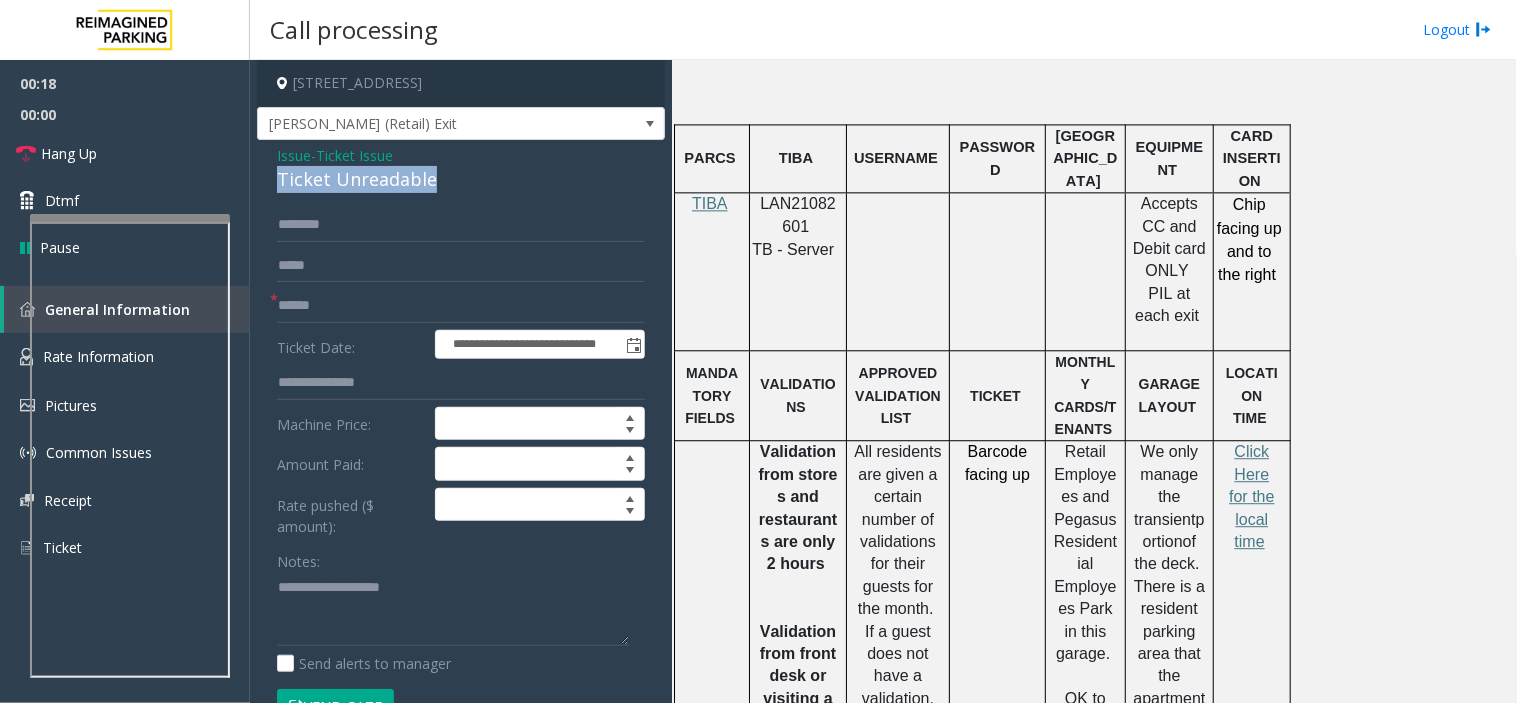 copy on "Ticket Unreadable" 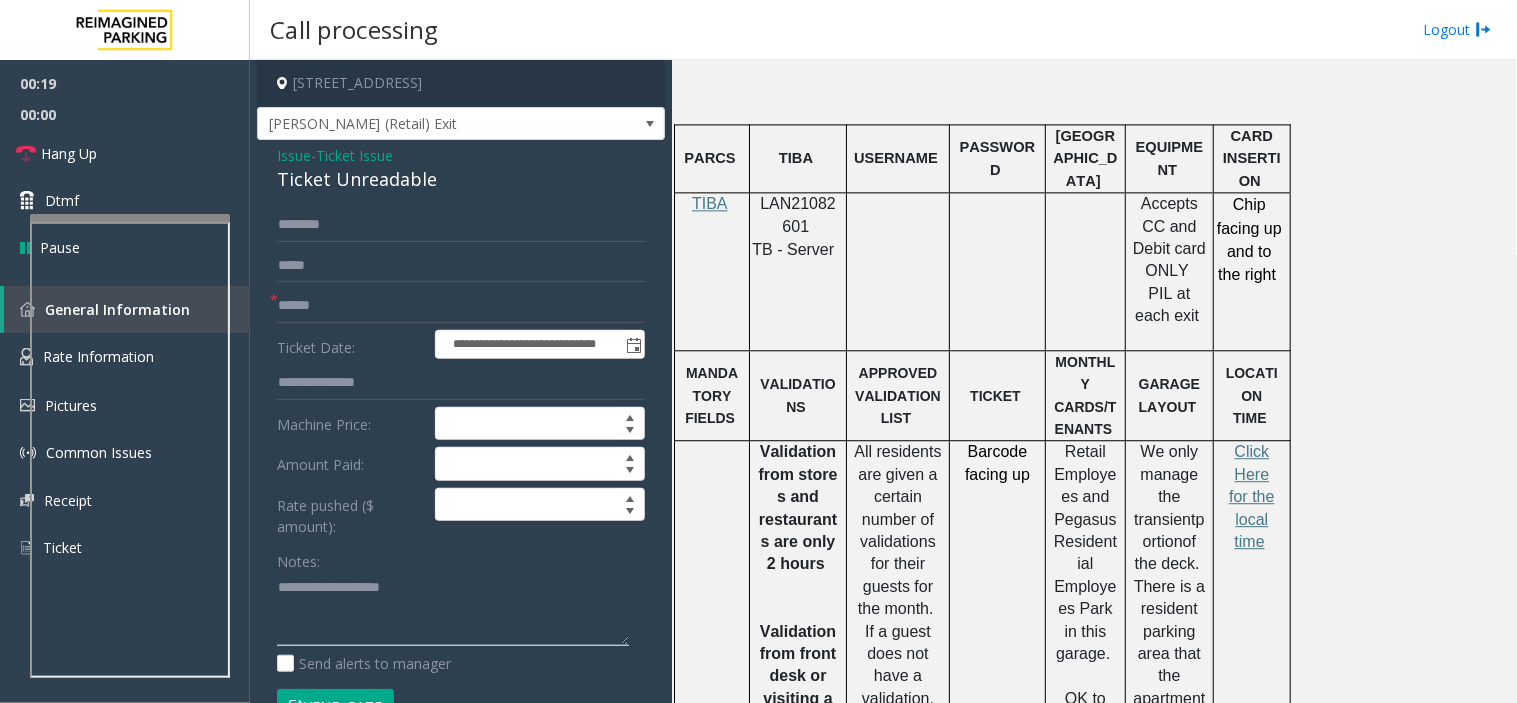 click 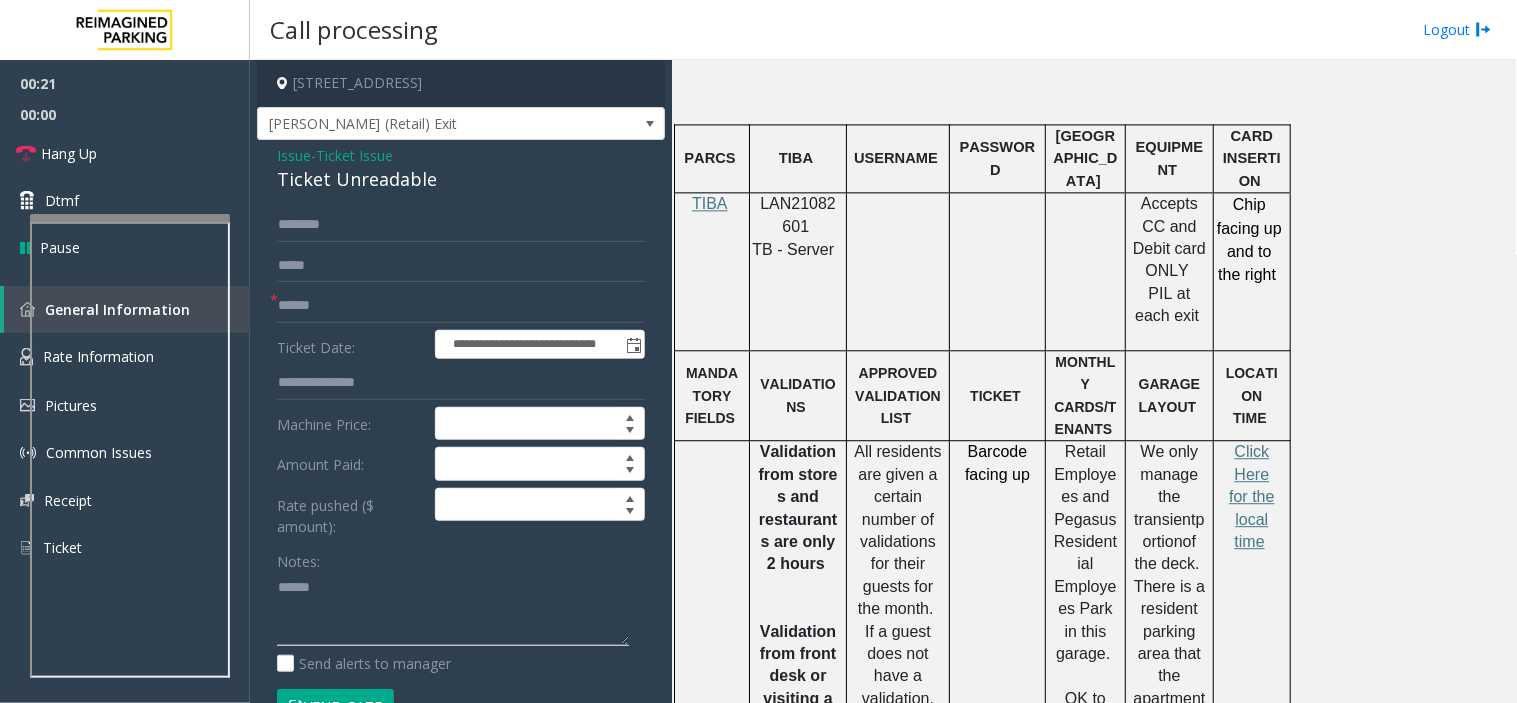 paste on "**********" 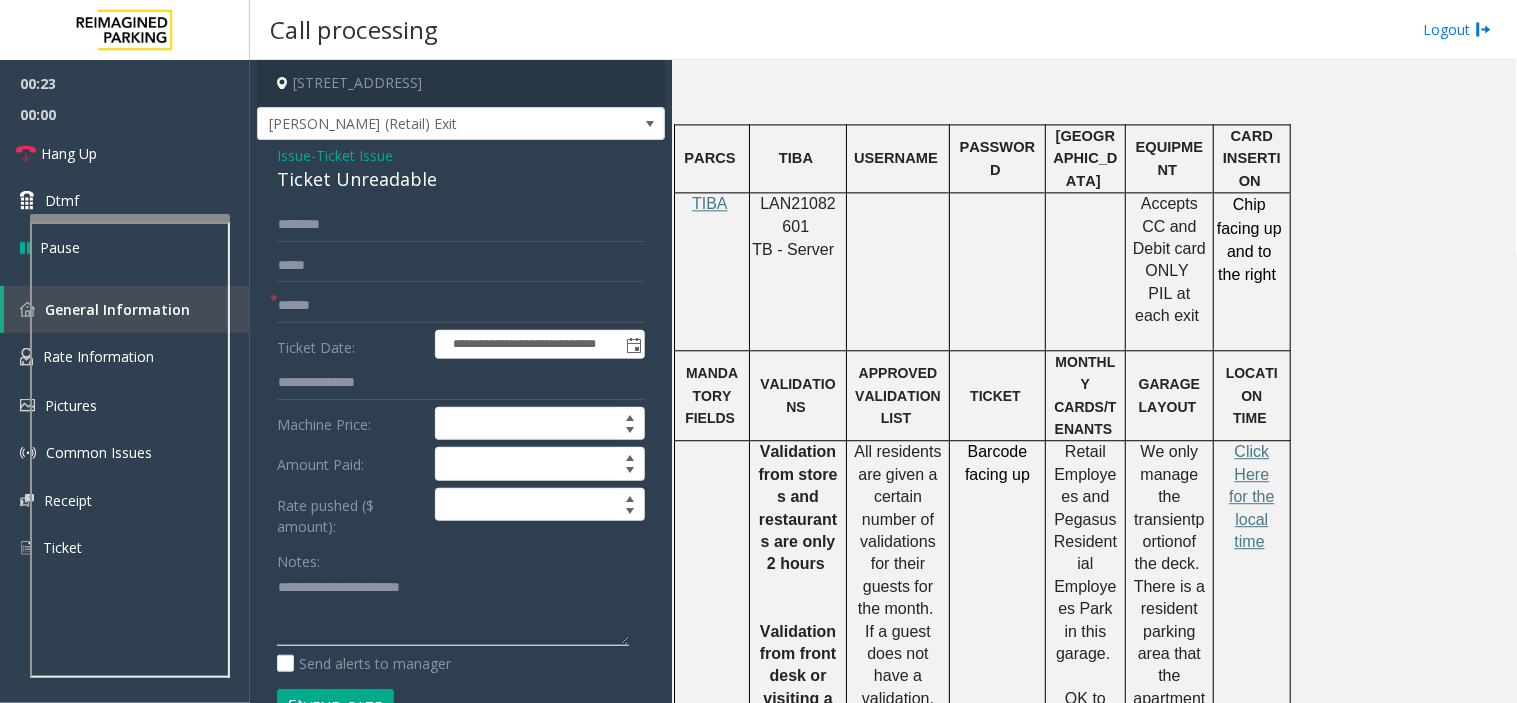 type on "**********" 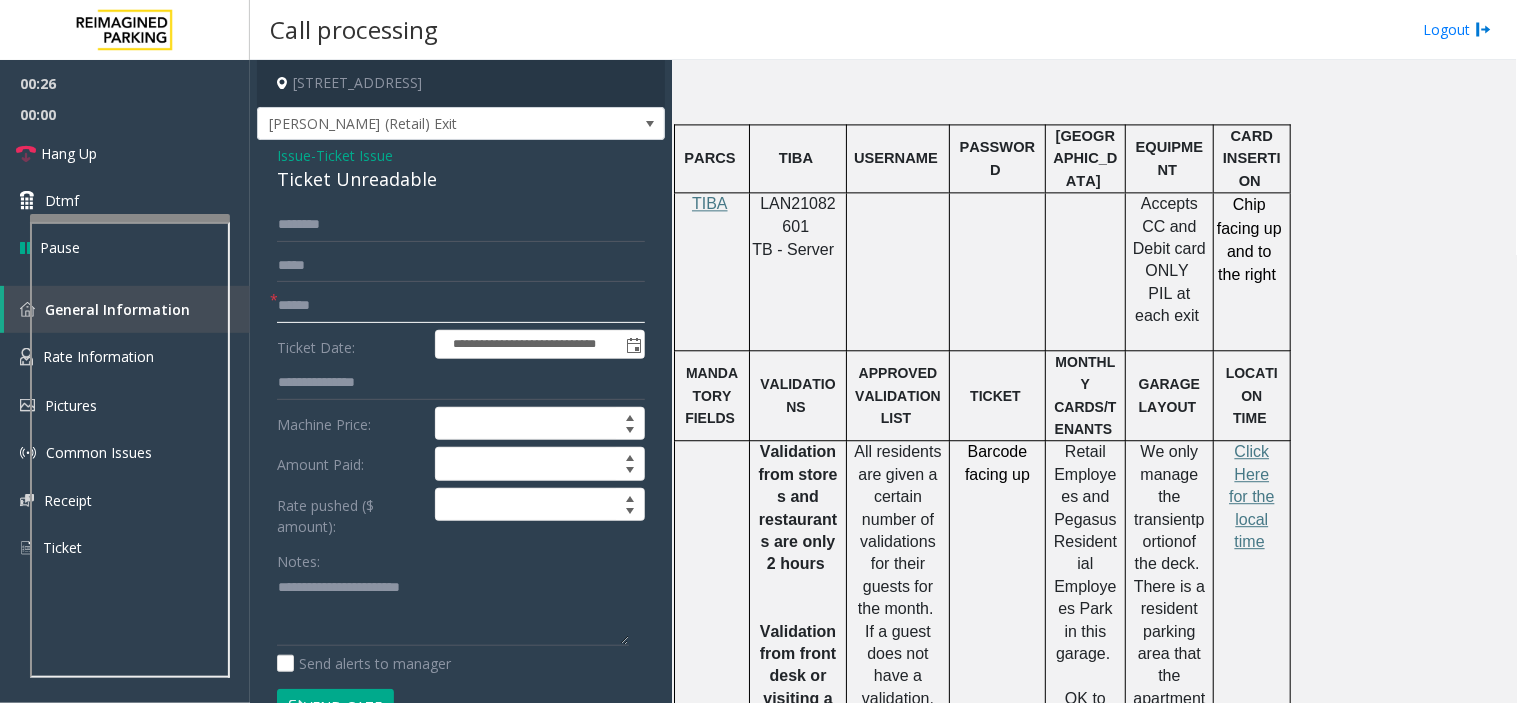 click 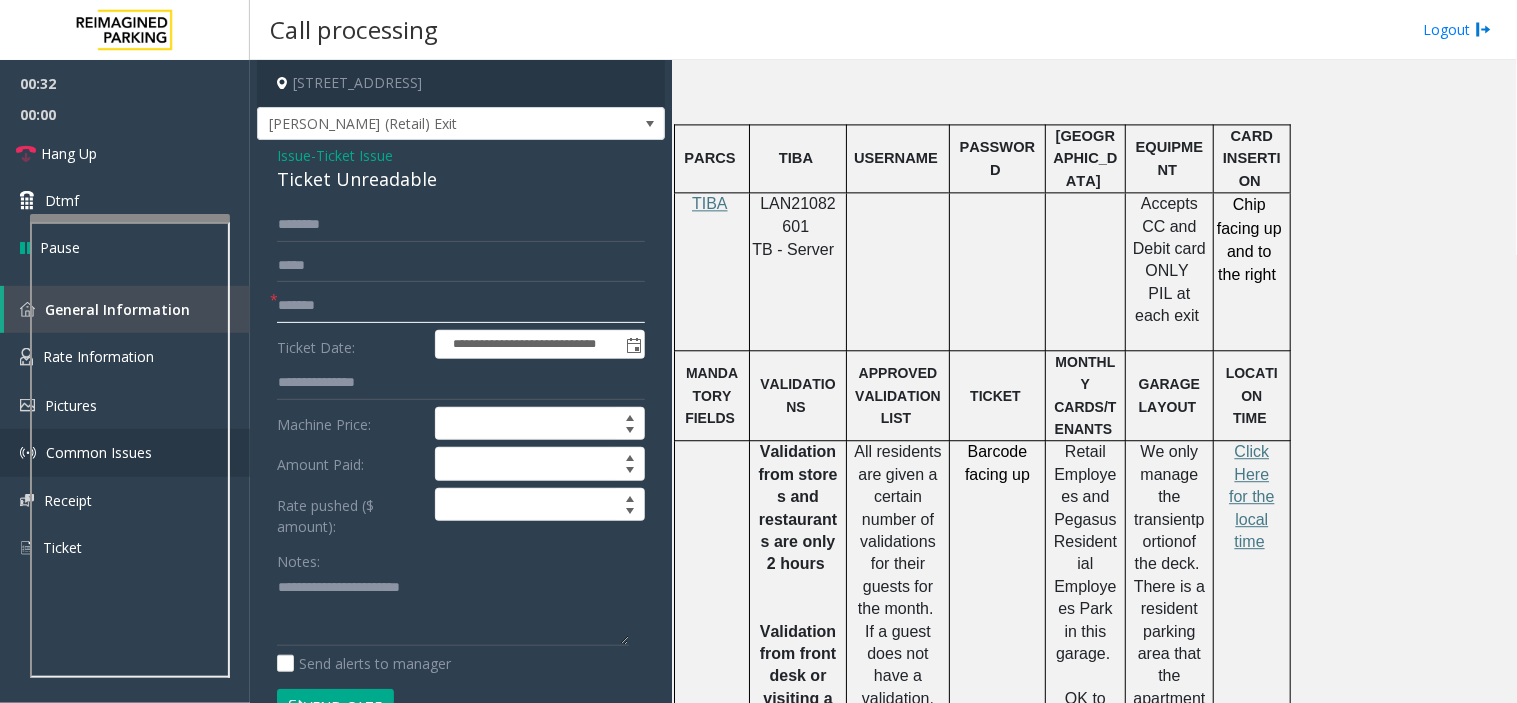 type on "*******" 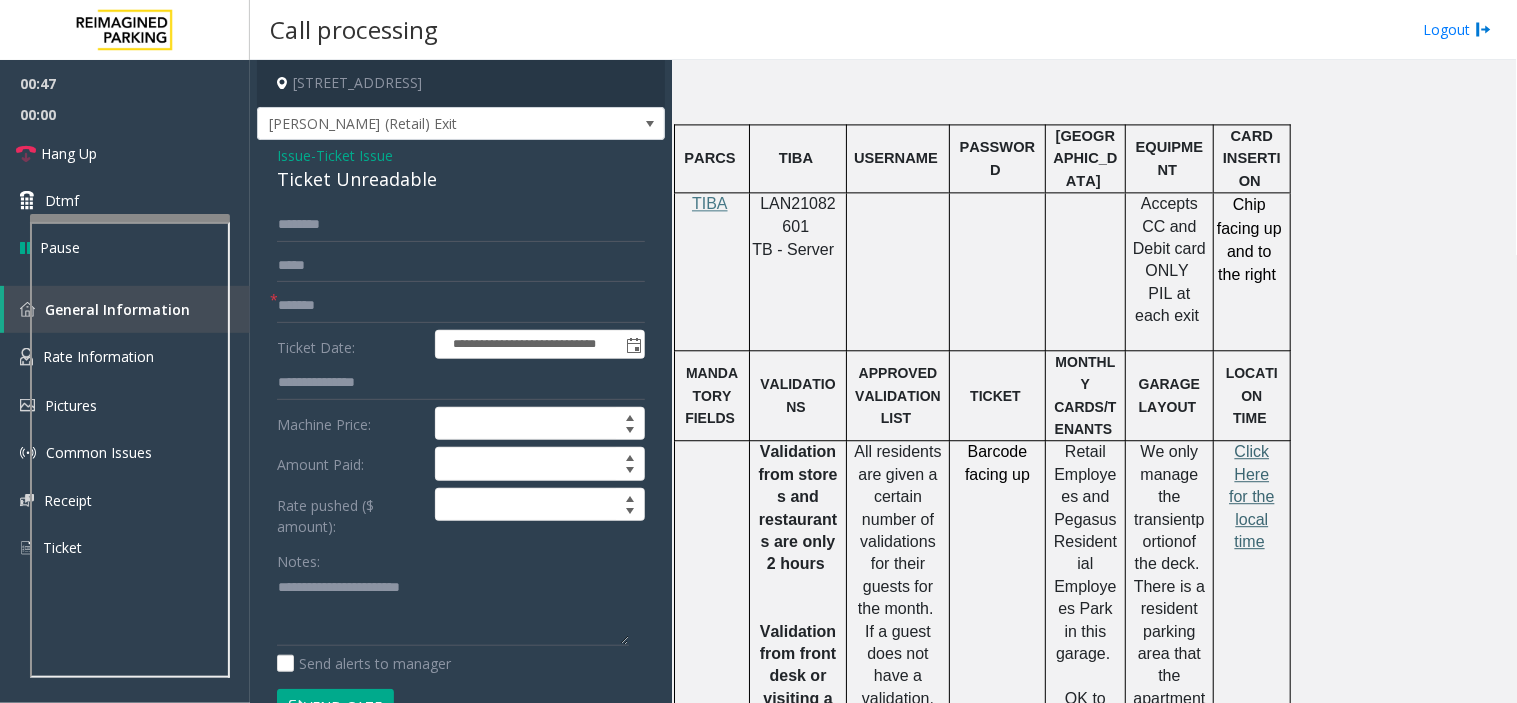 click on "Click Here for the local time" 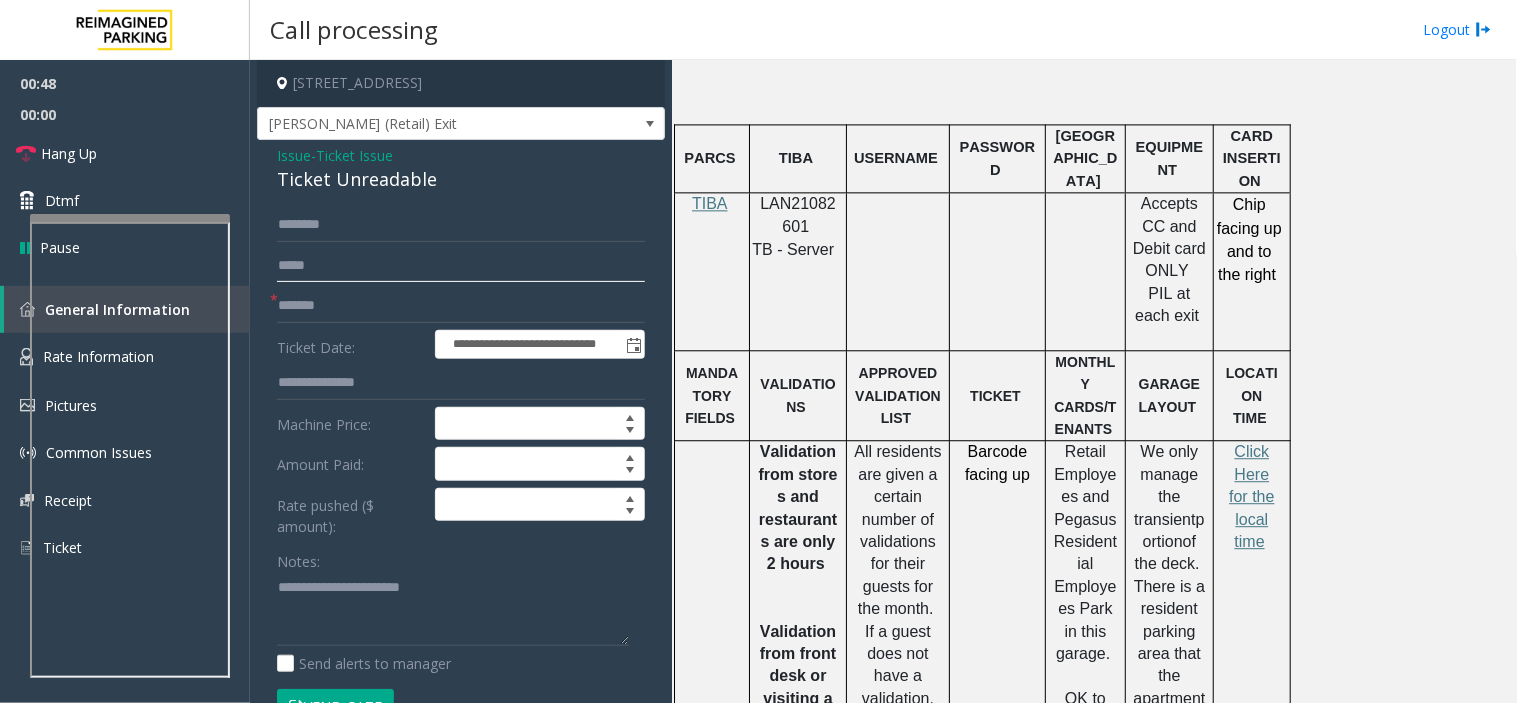 click 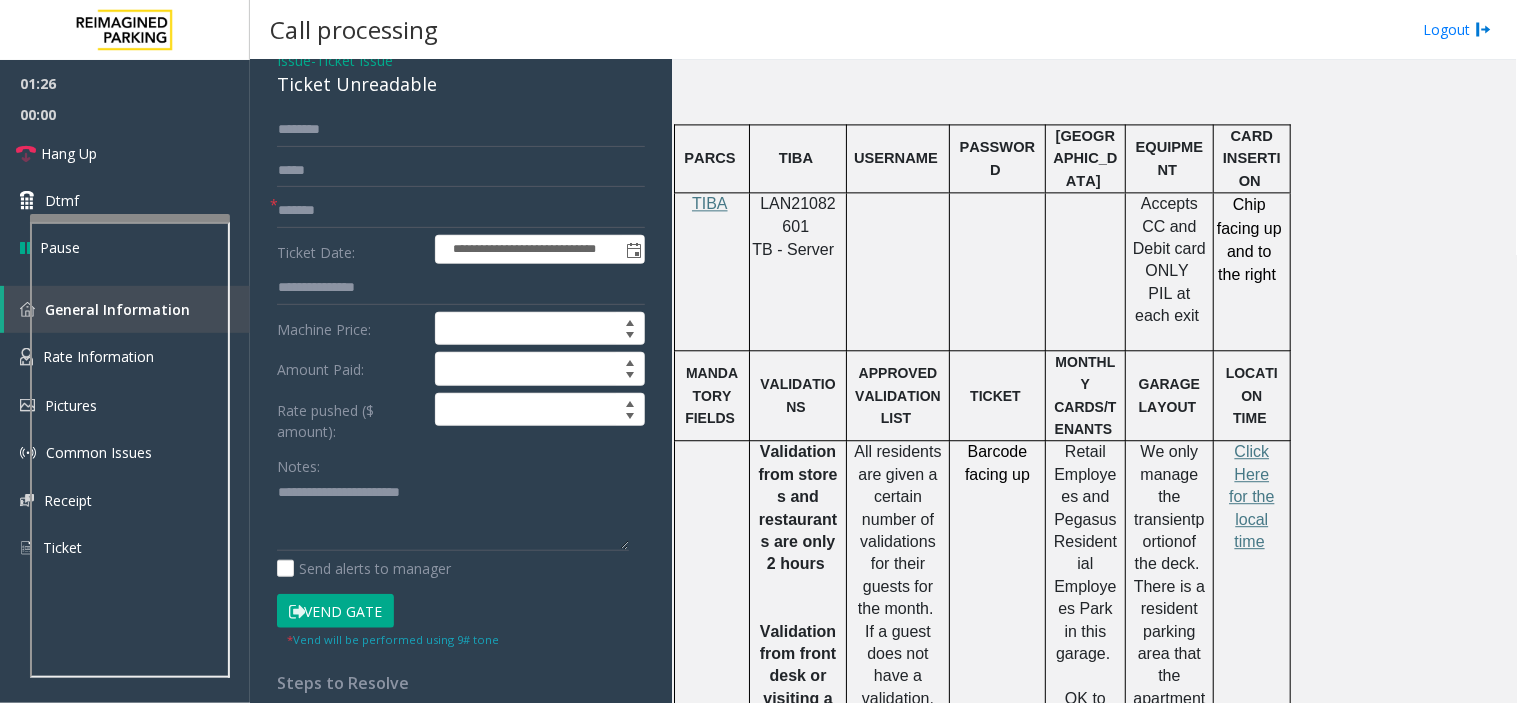 scroll, scrollTop: 222, scrollLeft: 0, axis: vertical 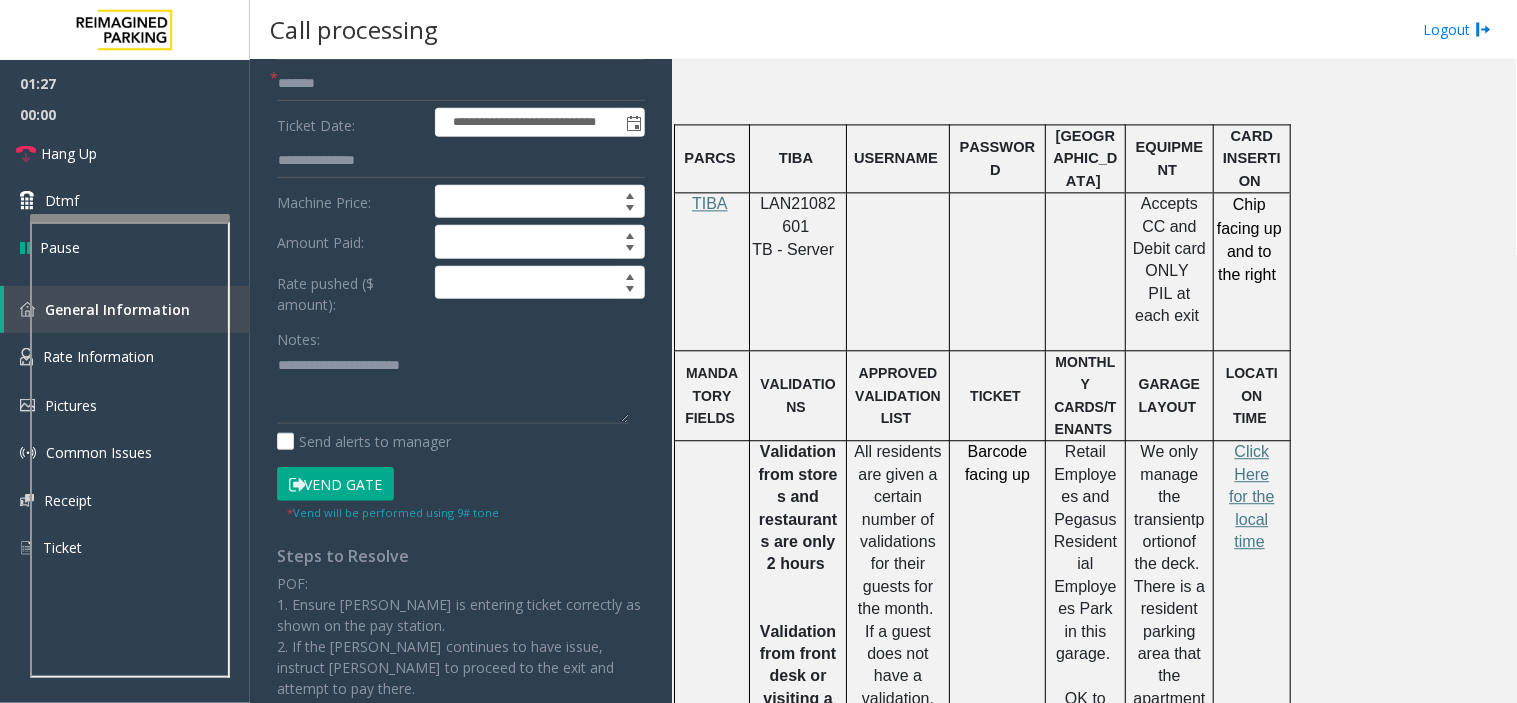 click on "Vend Gate" 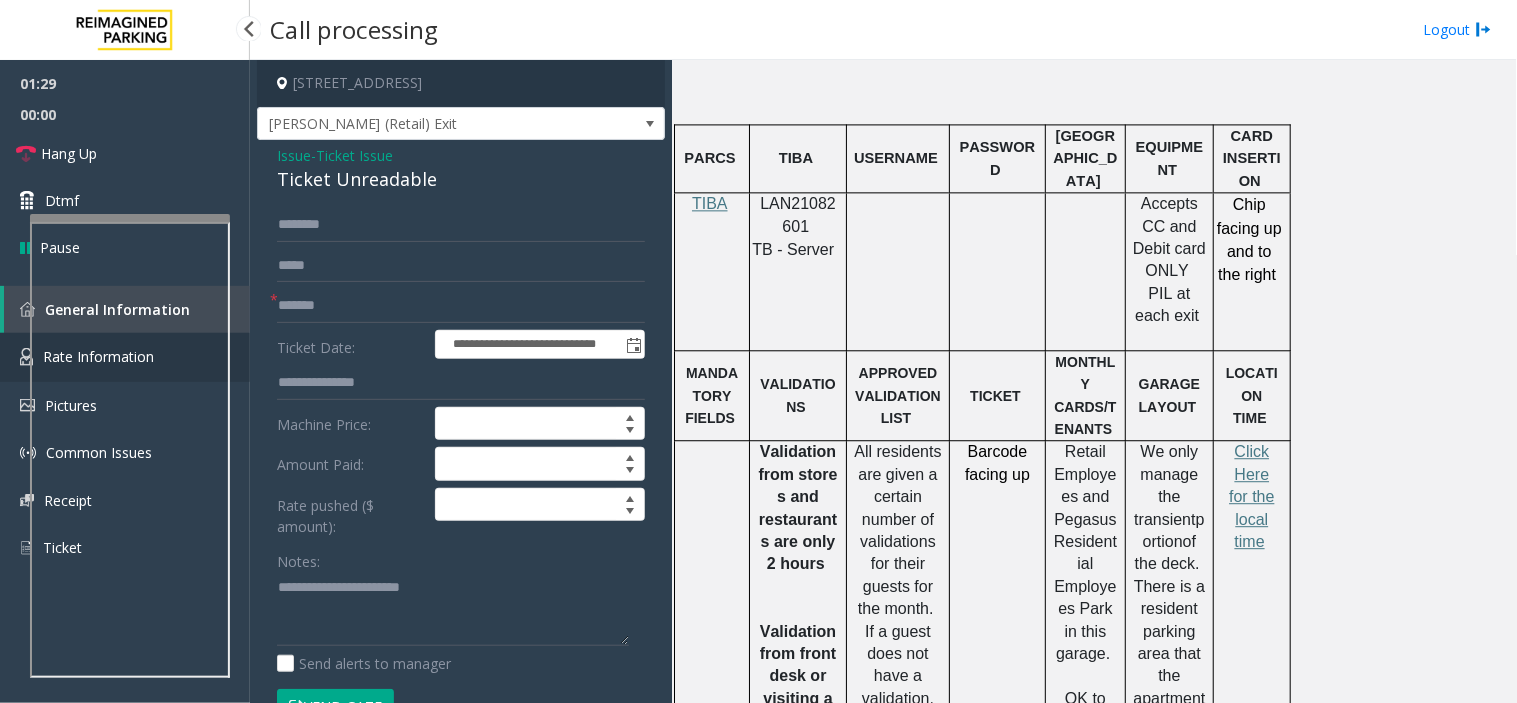 click at bounding box center (26, 357) 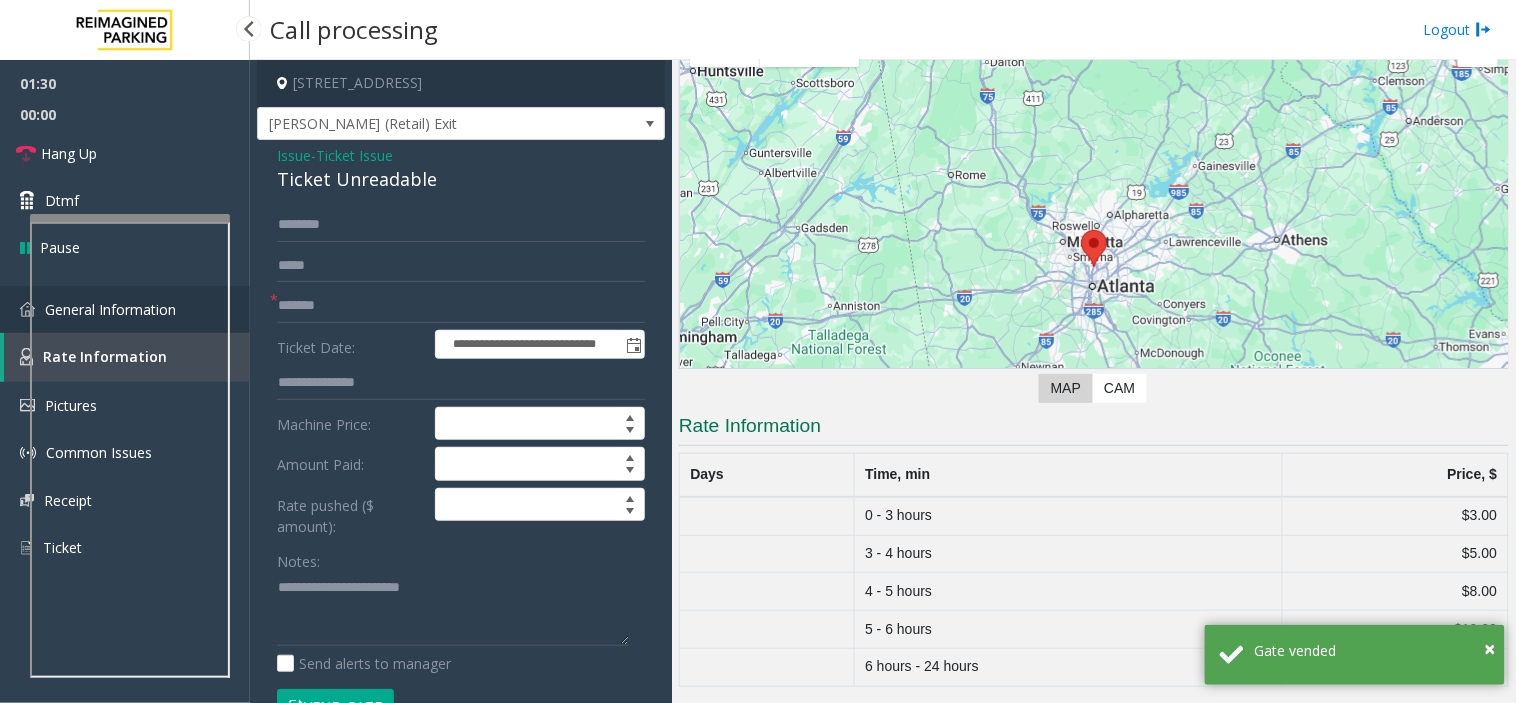 click on "General Information" at bounding box center [125, 309] 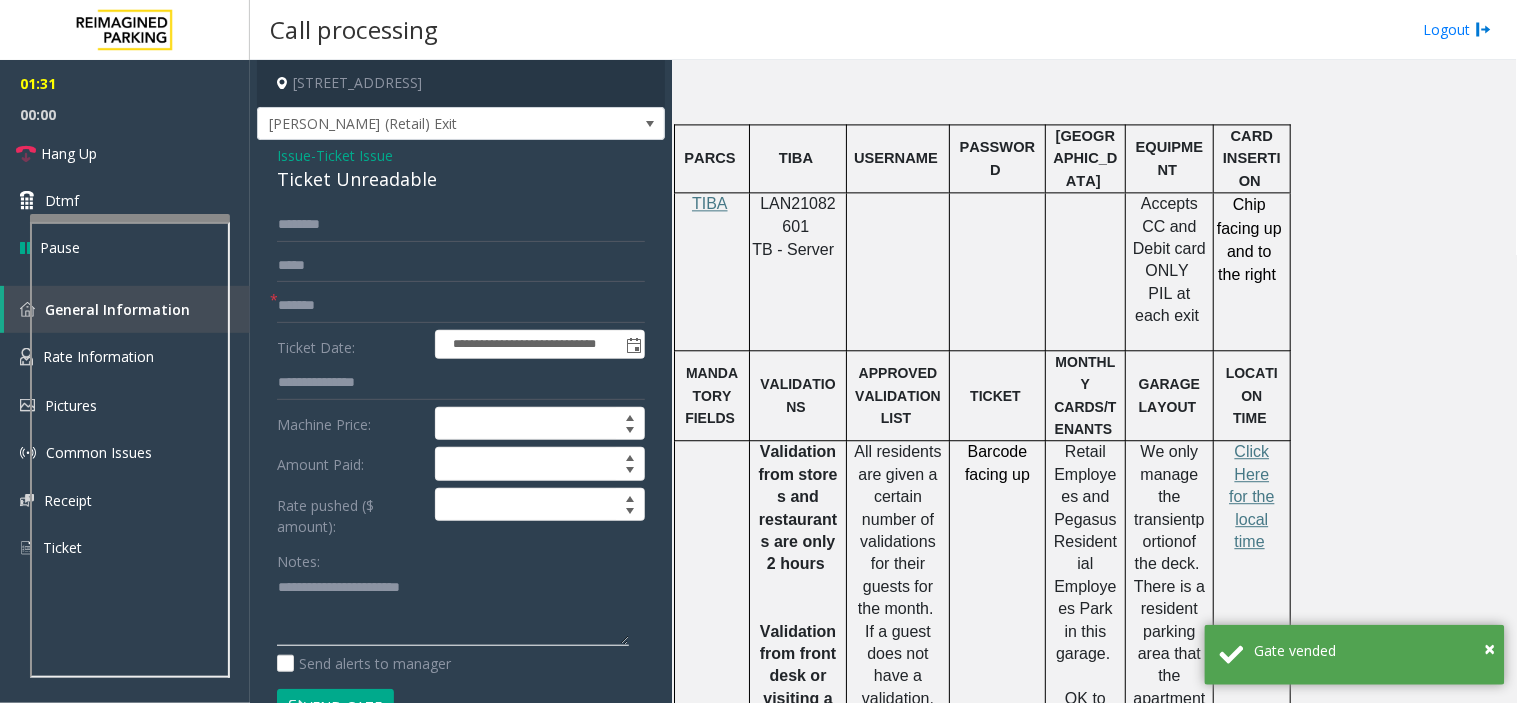 click 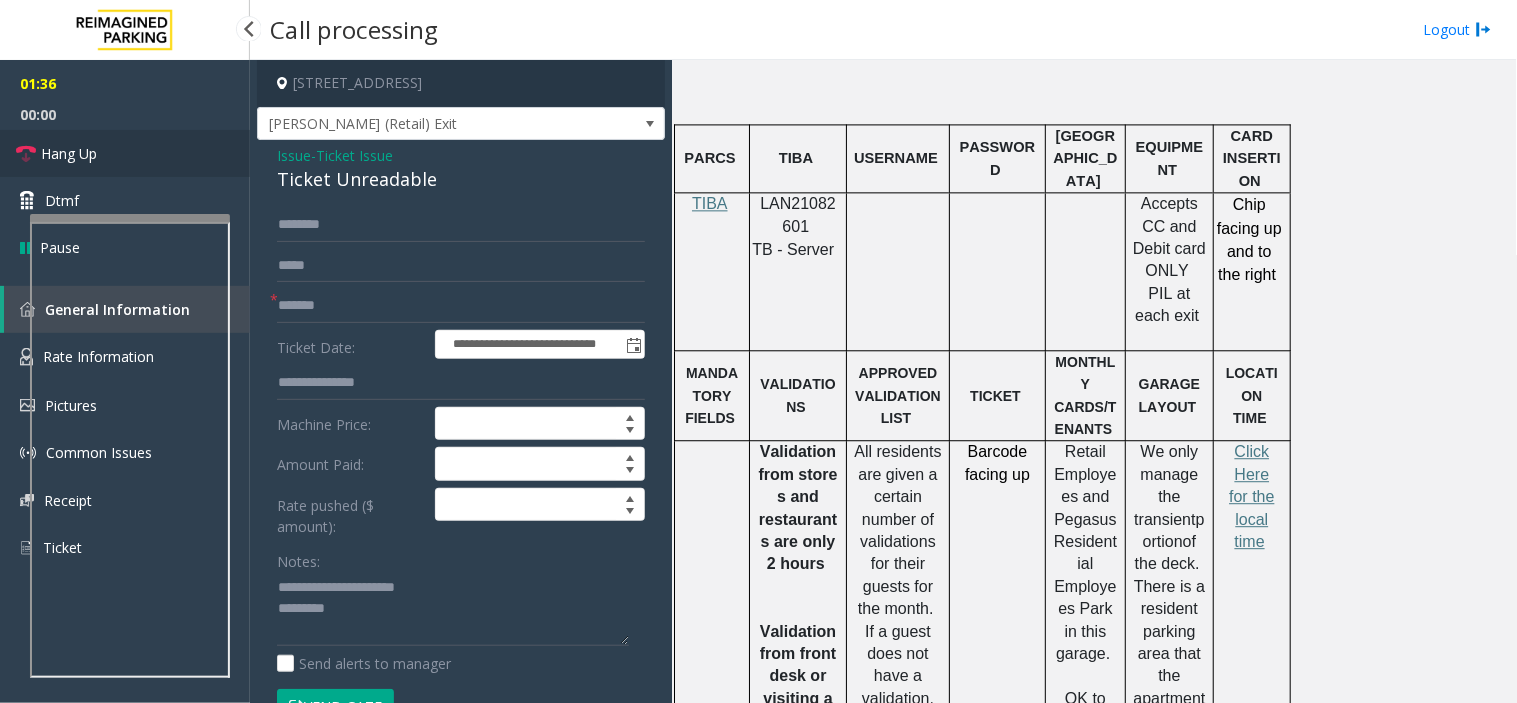click on "Hang Up" at bounding box center [125, 153] 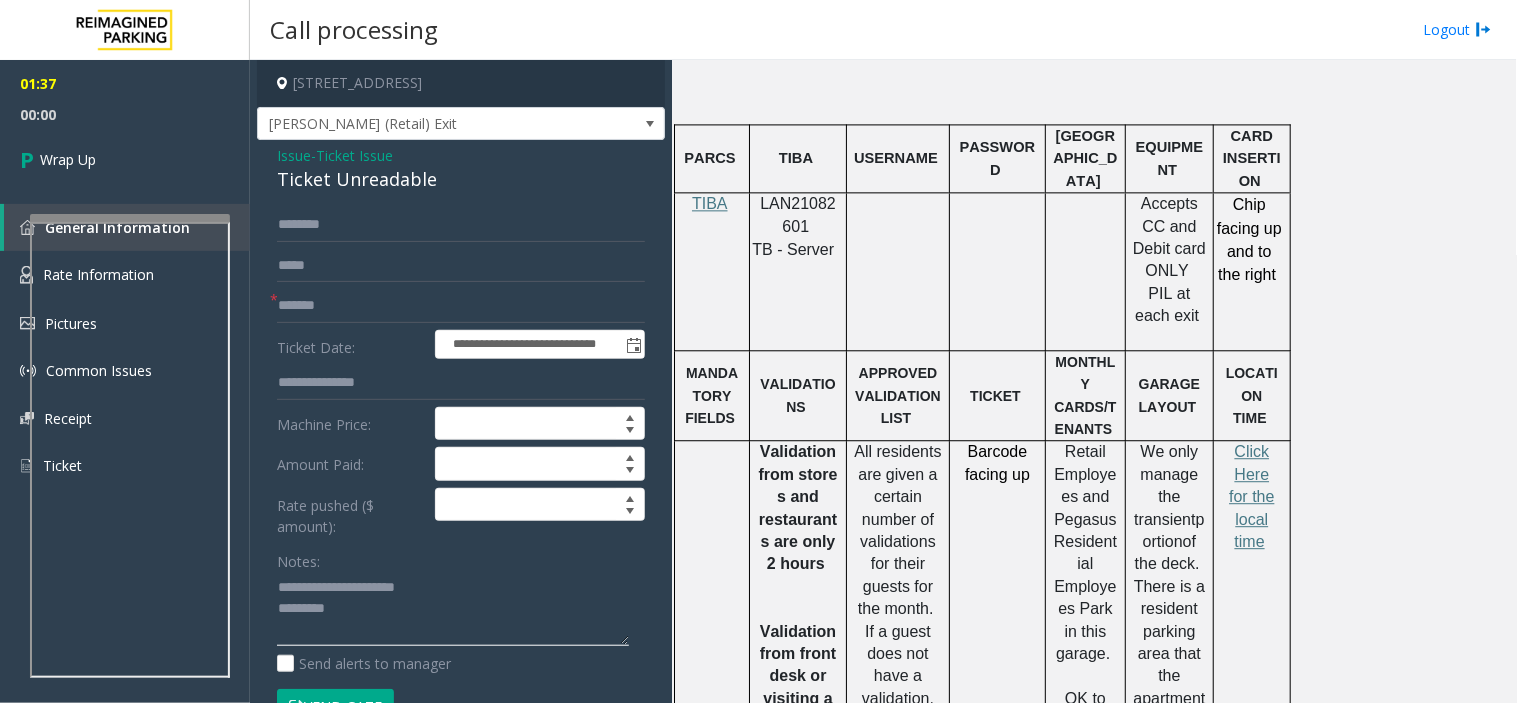 click 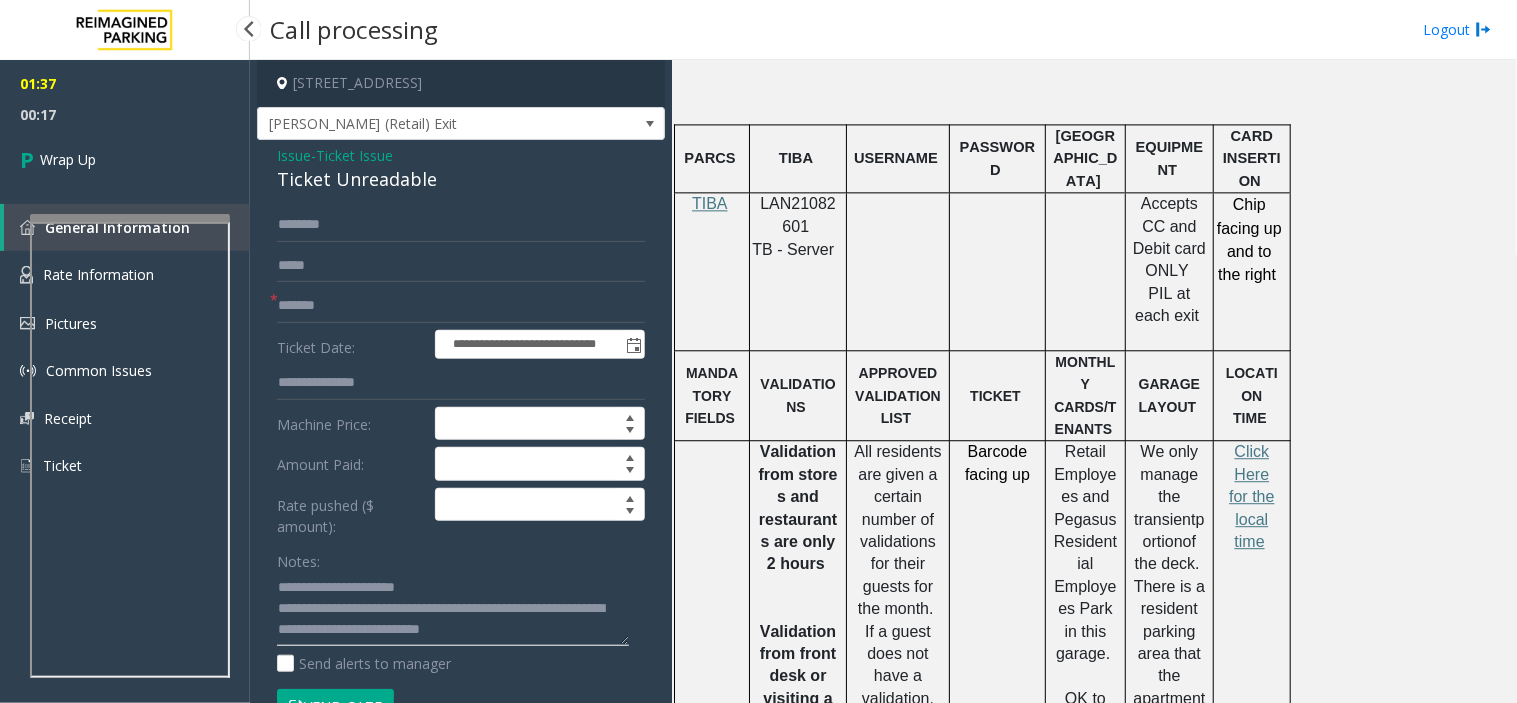 type on "**********" 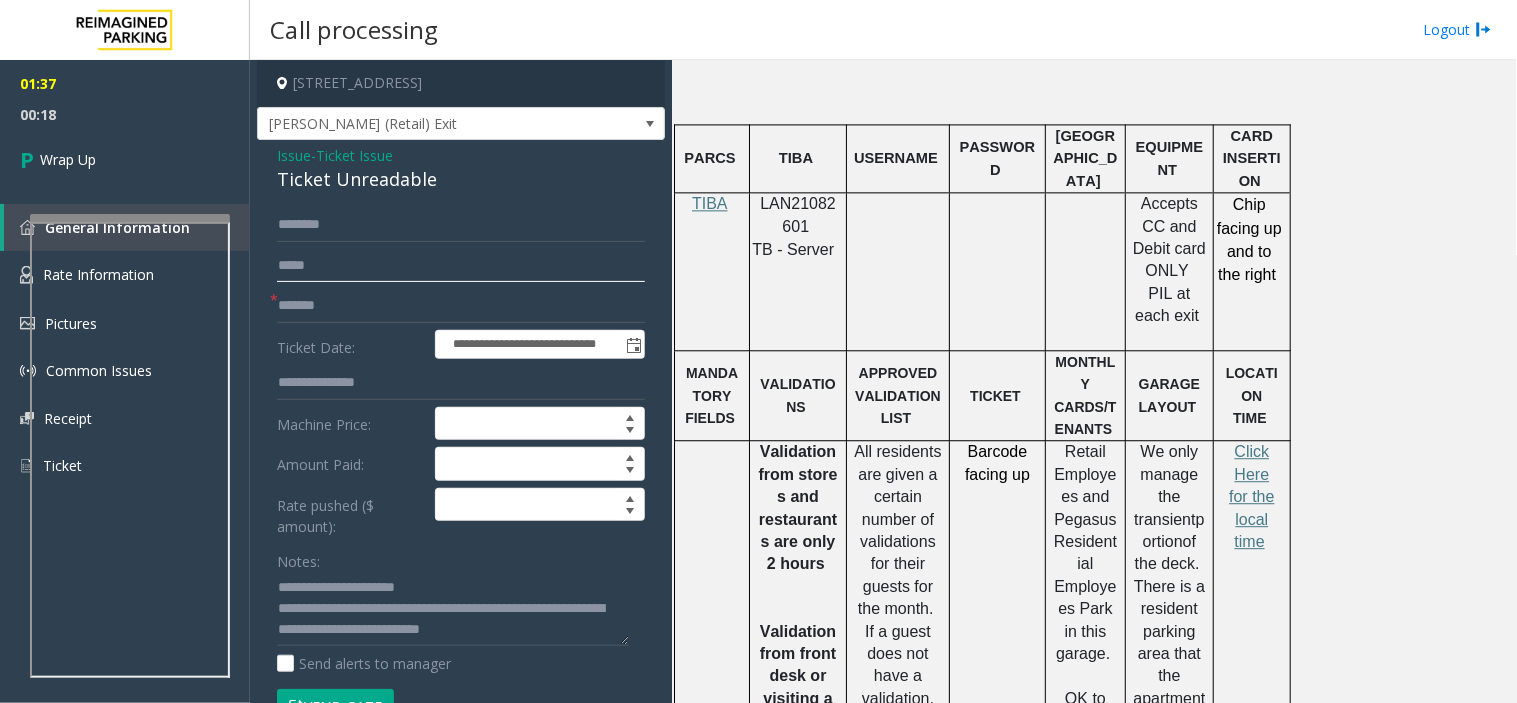 click 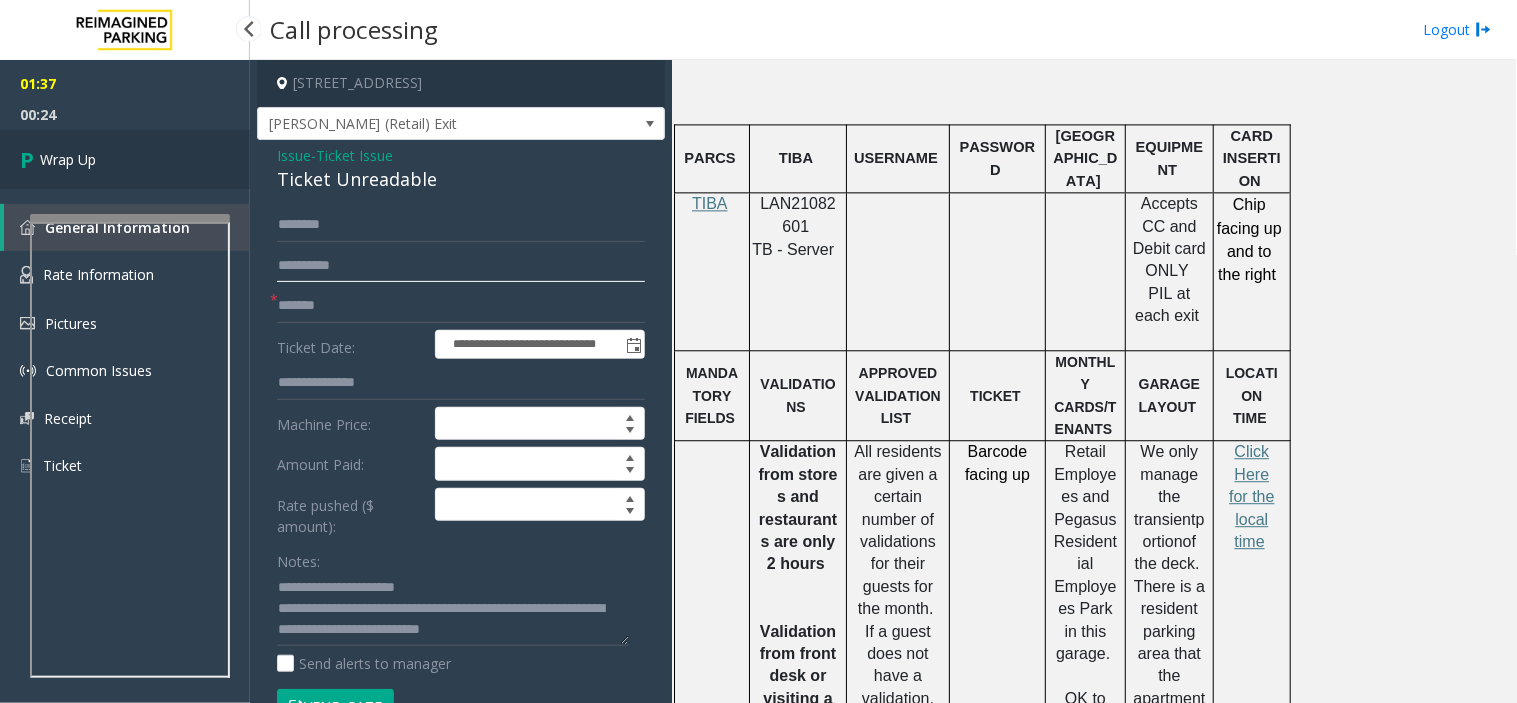 type on "**********" 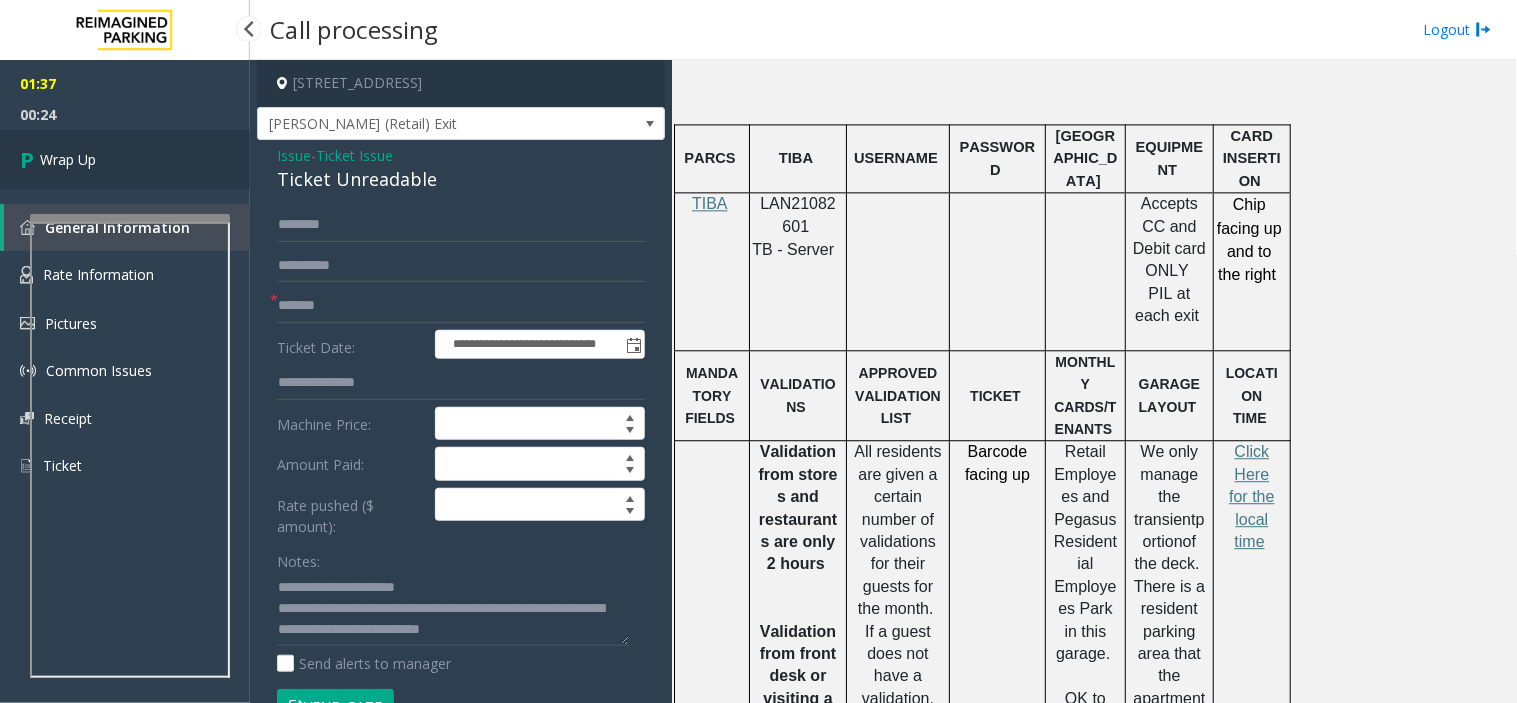 click on "Wrap Up" at bounding box center [125, 159] 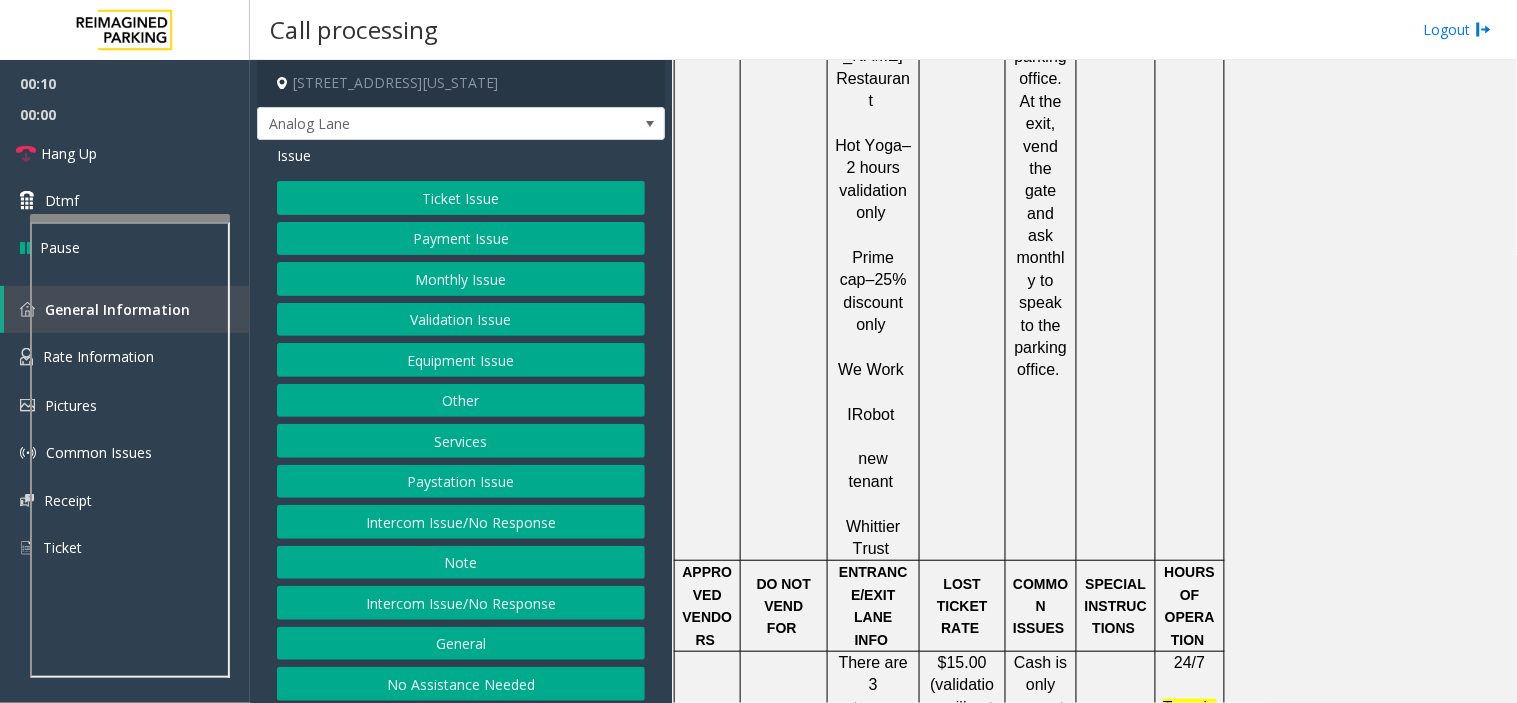 scroll, scrollTop: 2111, scrollLeft: 0, axis: vertical 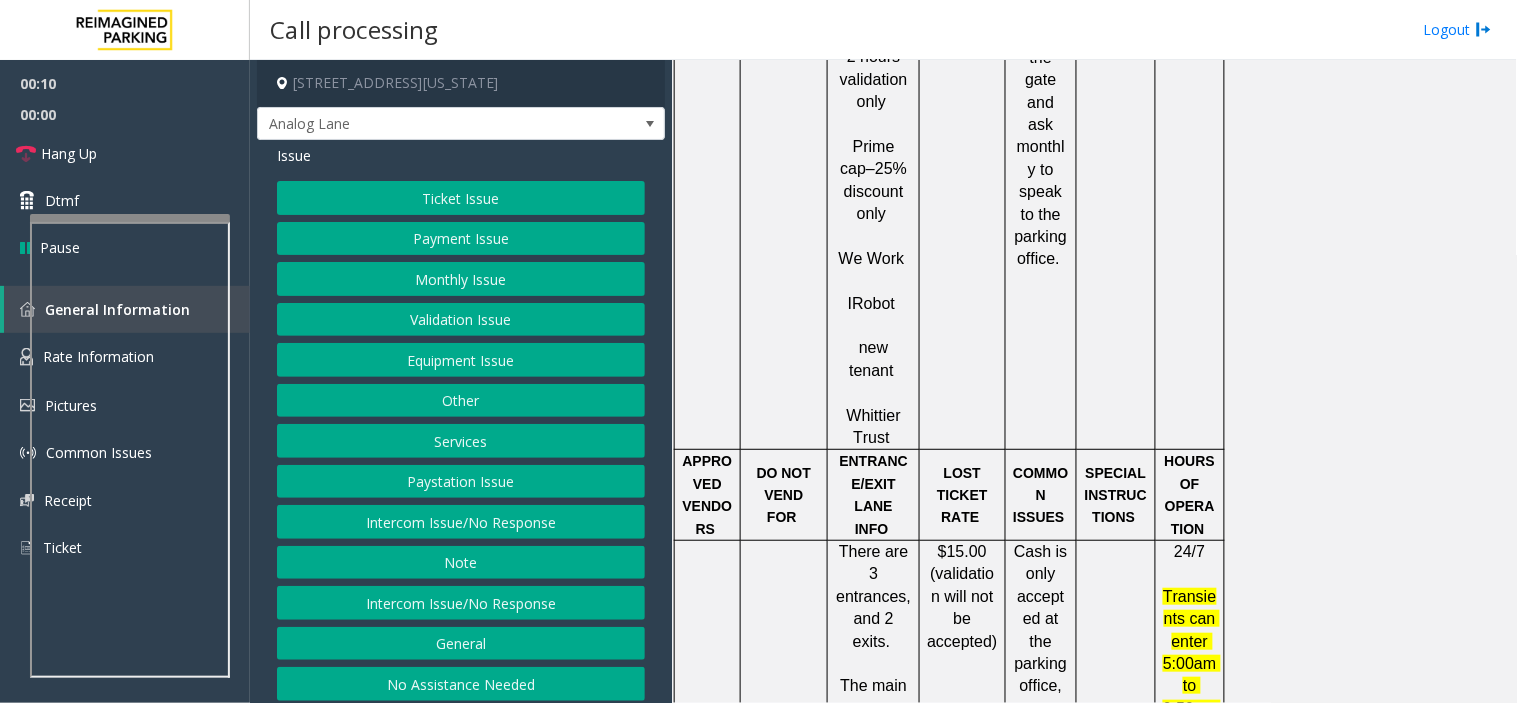 click on "Transients can enter 5:00am to 9:59pm daily. Monthlies have 24hr access" 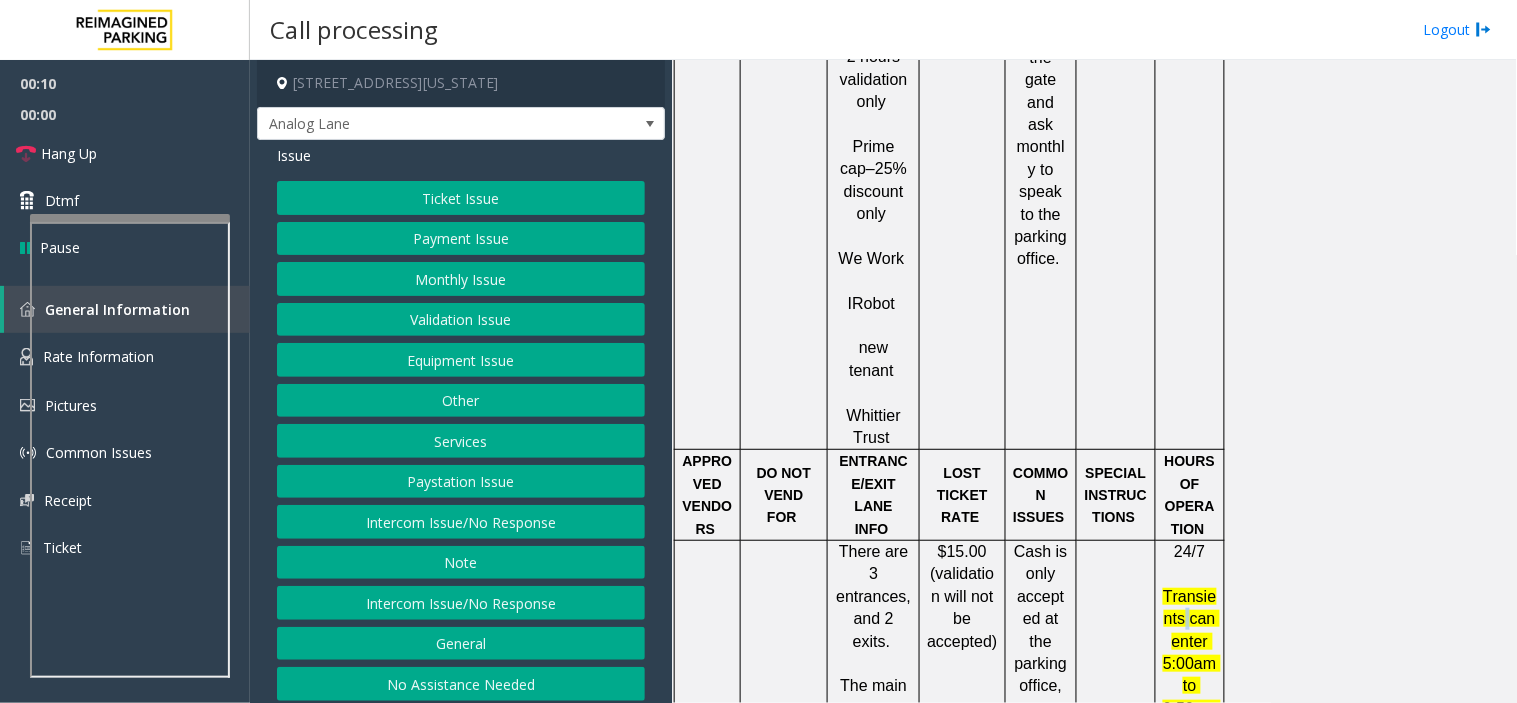 click on "Transients can enter 5:00am to 9:59pm daily. Monthlies have 24hr access" 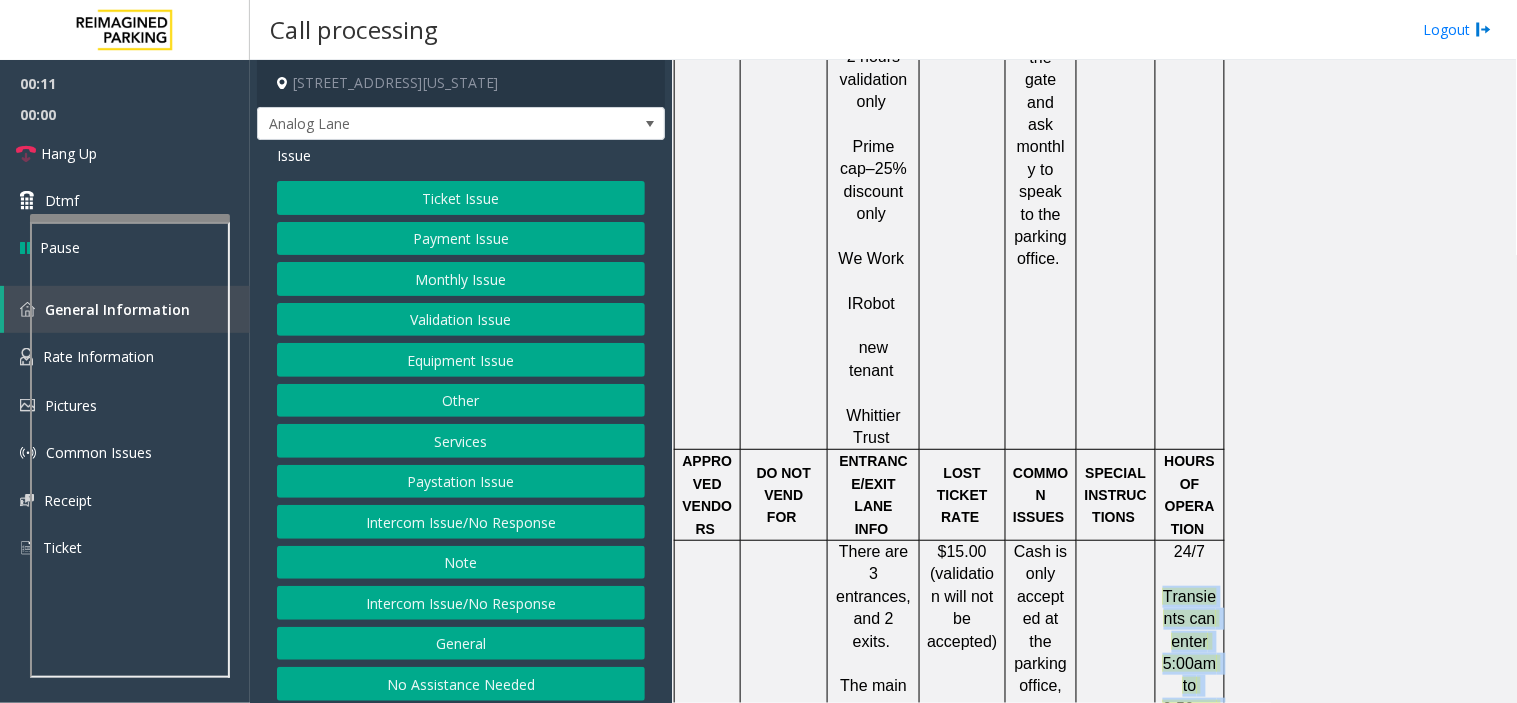 drag, startPoint x: 1186, startPoint y: 377, endPoint x: 1192, endPoint y: 530, distance: 153.1176 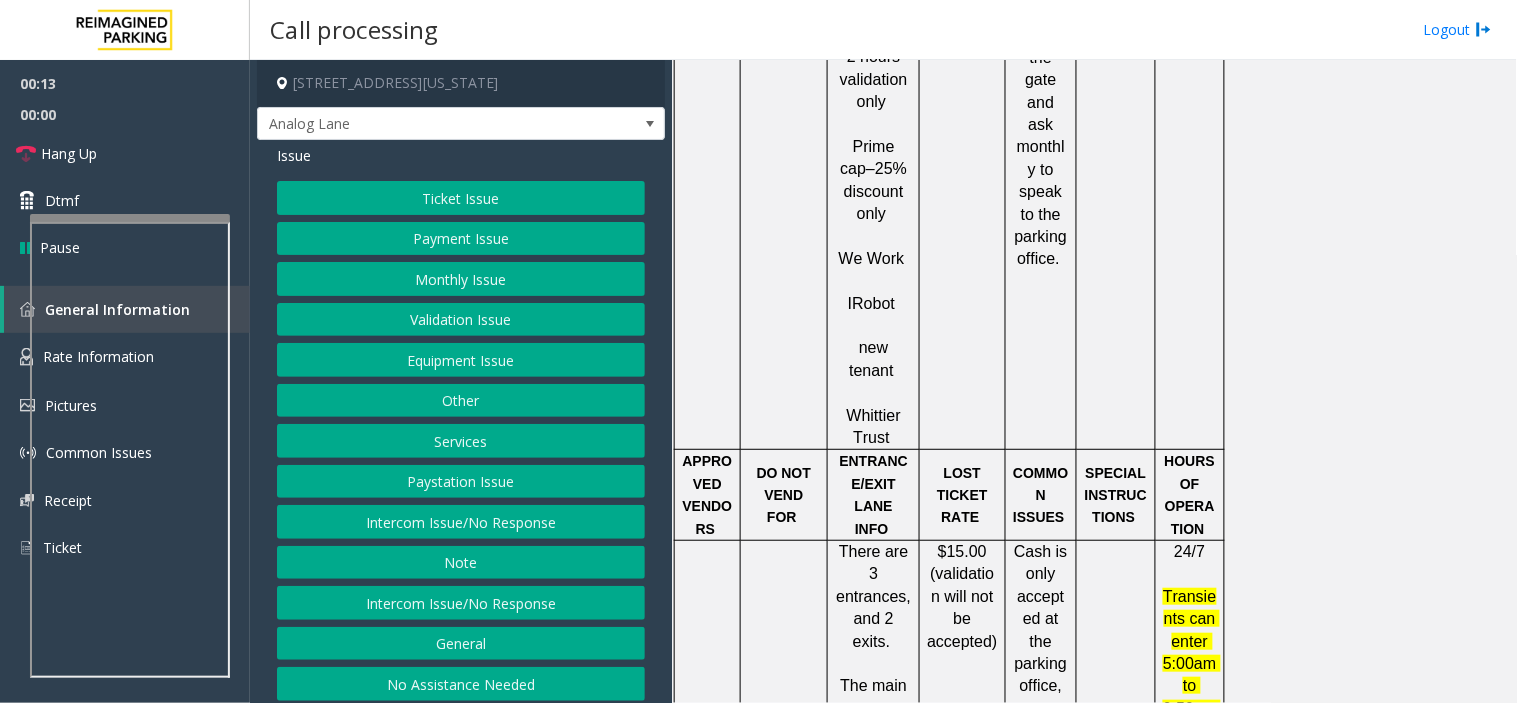 click on "Transients can enter 5:00am to 9:59pm daily. Monthlies have 24hr access" 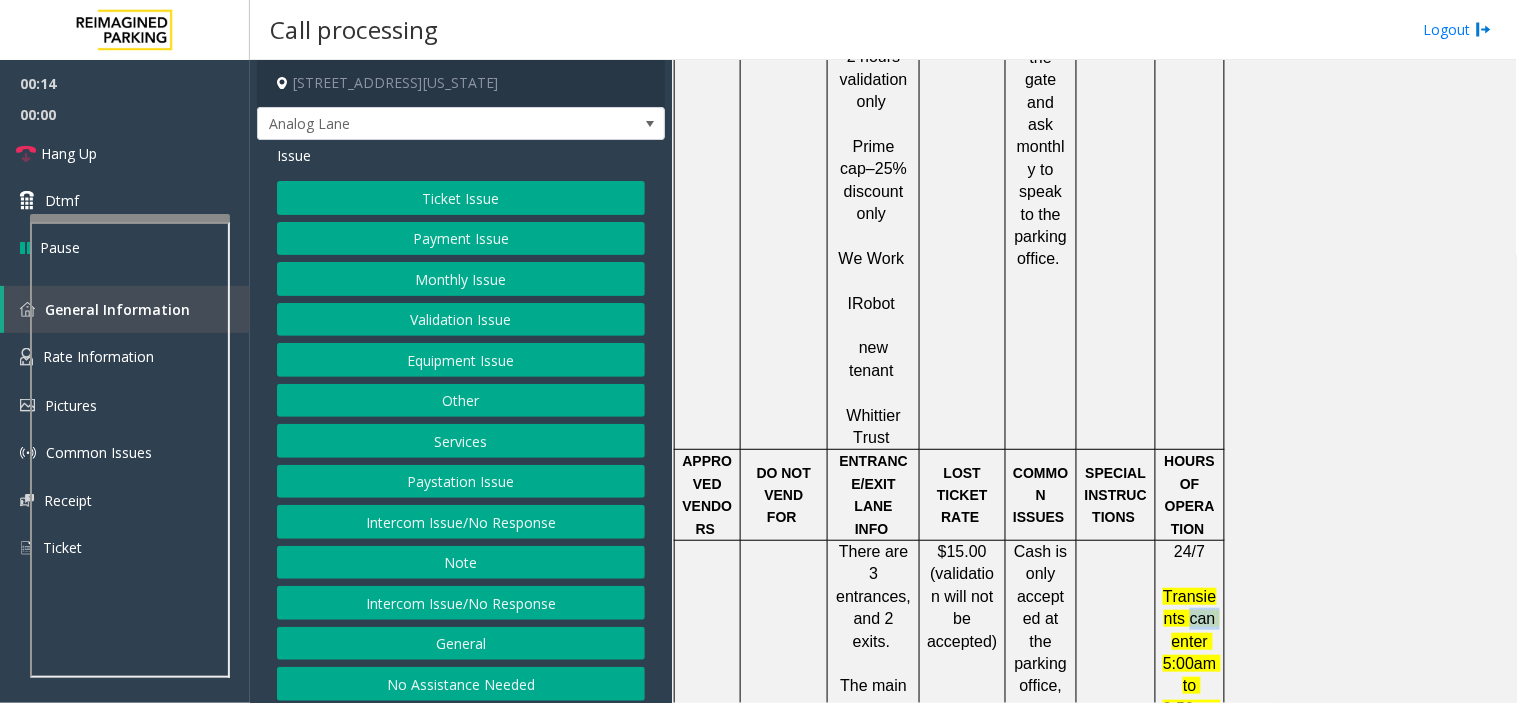 click on "Transients can enter 5:00am to 9:59pm daily. Monthlies have 24hr access" 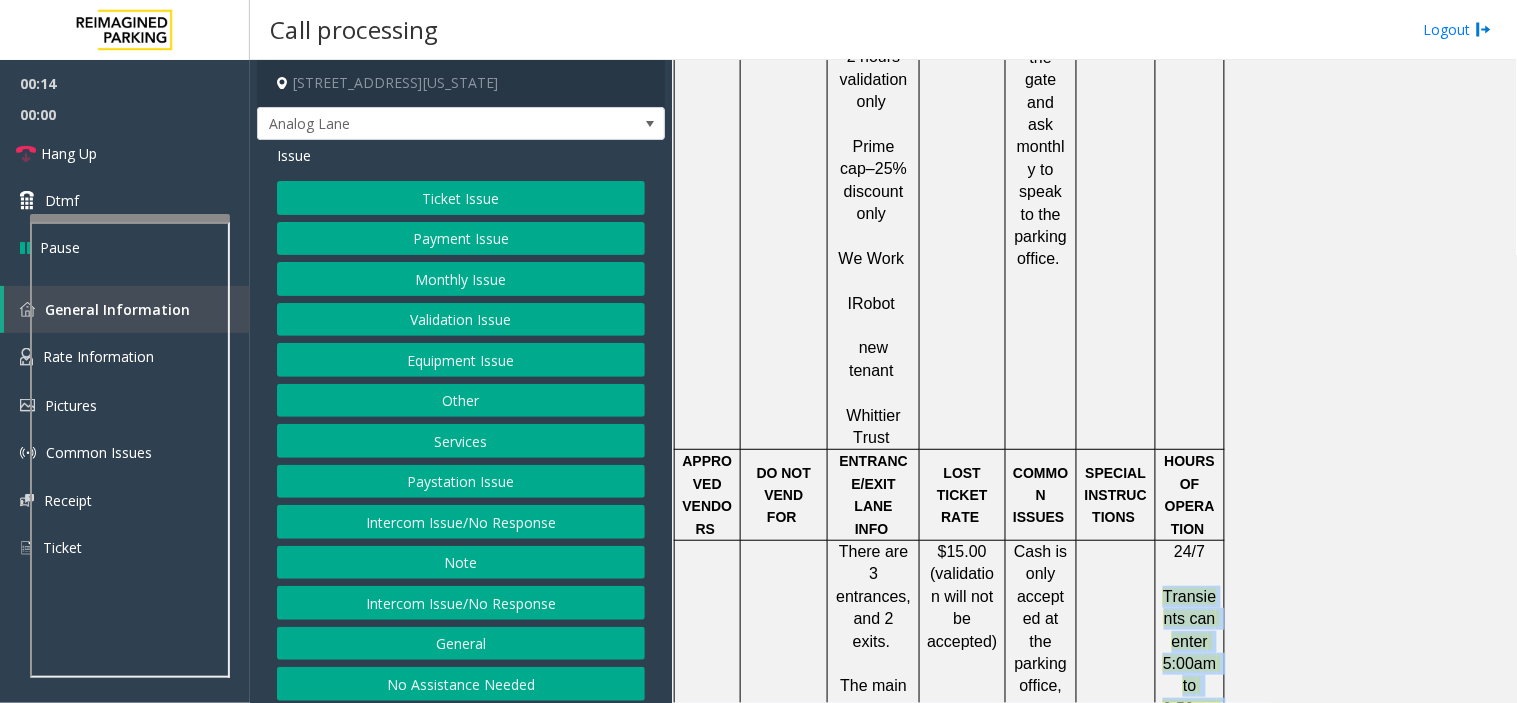 drag, startPoint x: 1195, startPoint y: 364, endPoint x: 1204, endPoint y: 472, distance: 108.37435 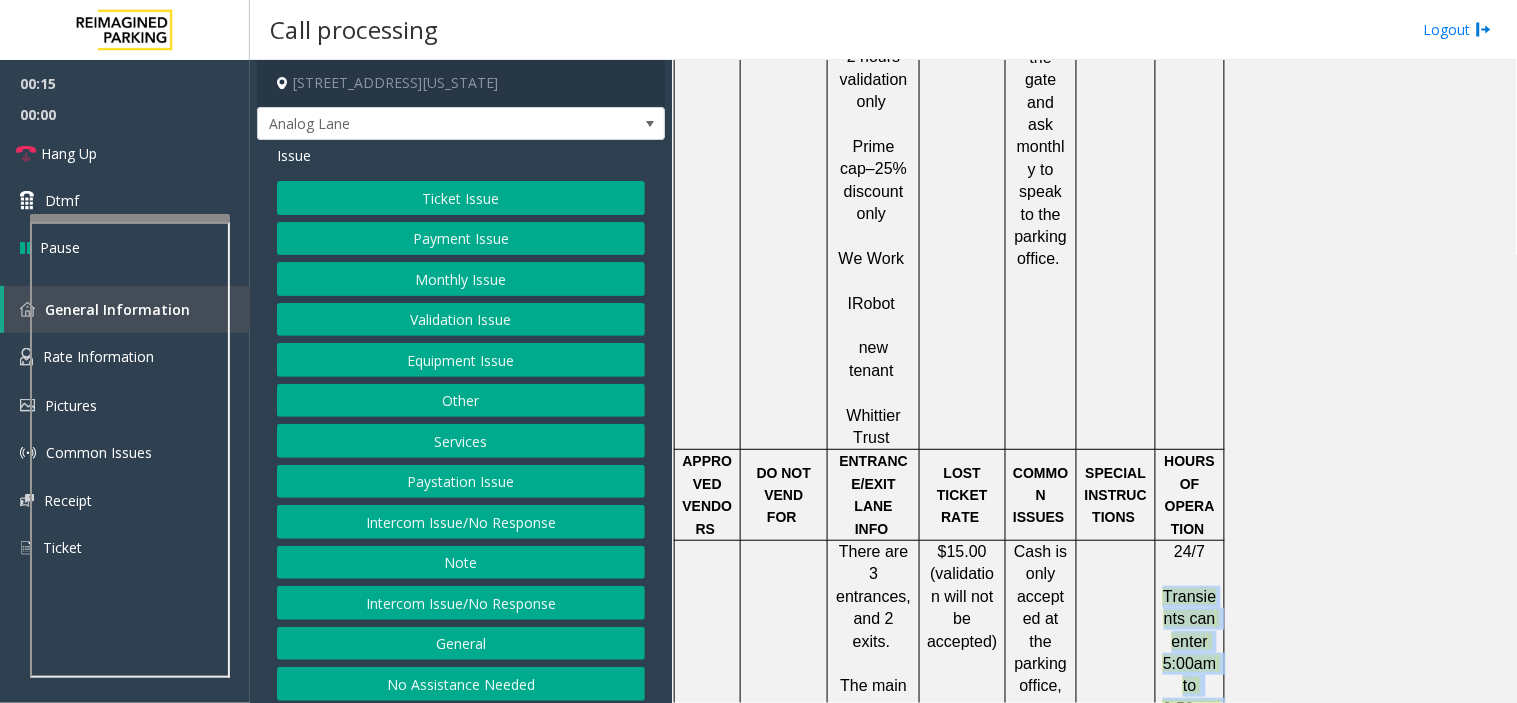 click on "Transients can enter 5:00am to 9:59pm daily. Monthlies have 24hr access" 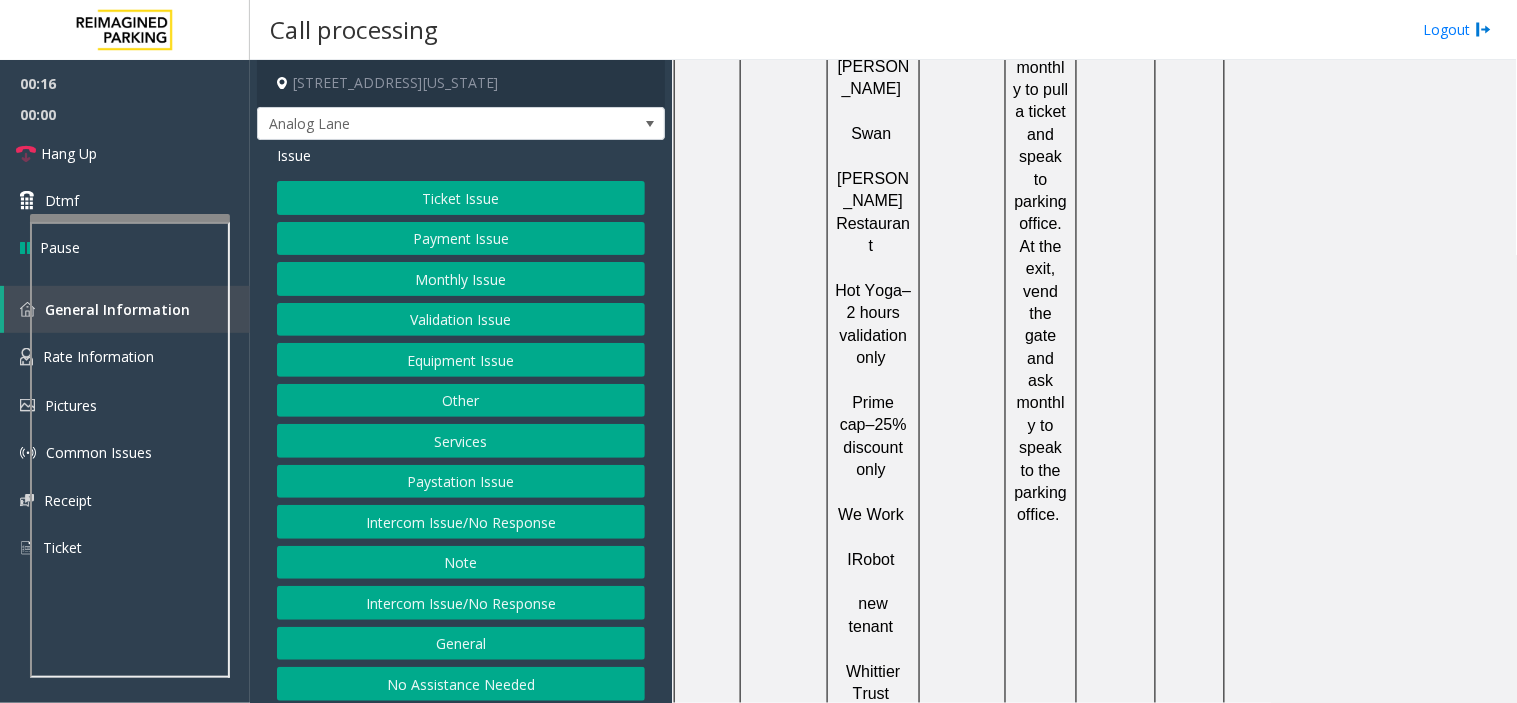 scroll, scrollTop: 1555, scrollLeft: 0, axis: vertical 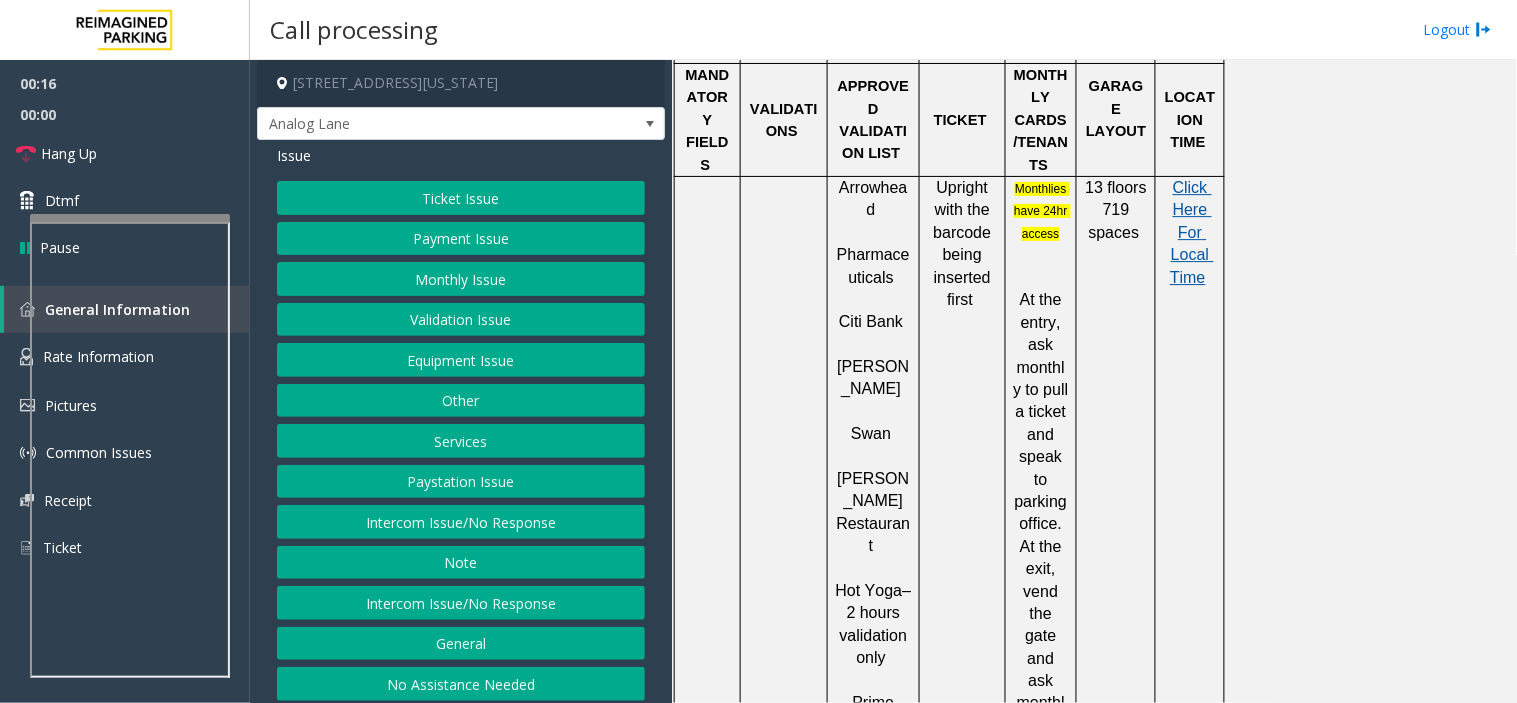 click on "Click Here For Local Time" 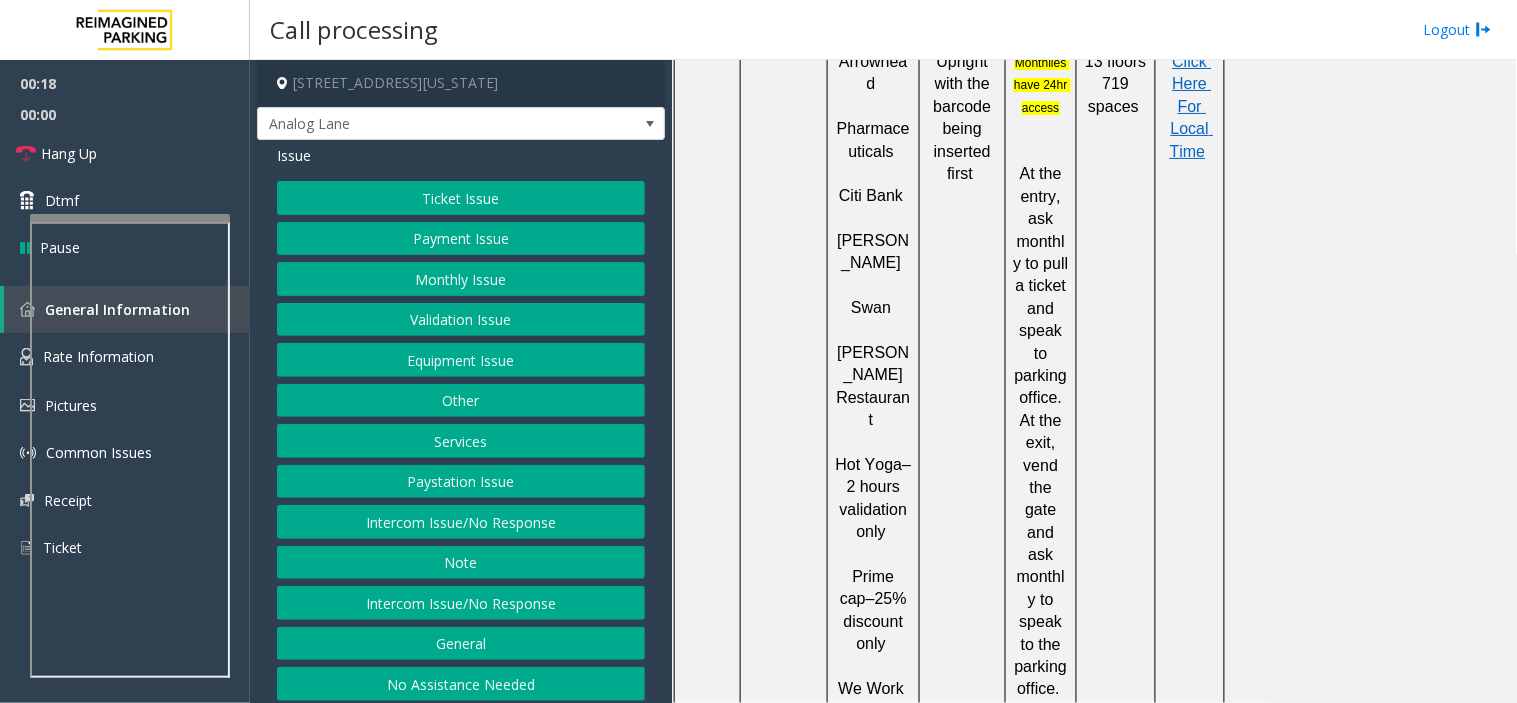 scroll, scrollTop: 2333, scrollLeft: 0, axis: vertical 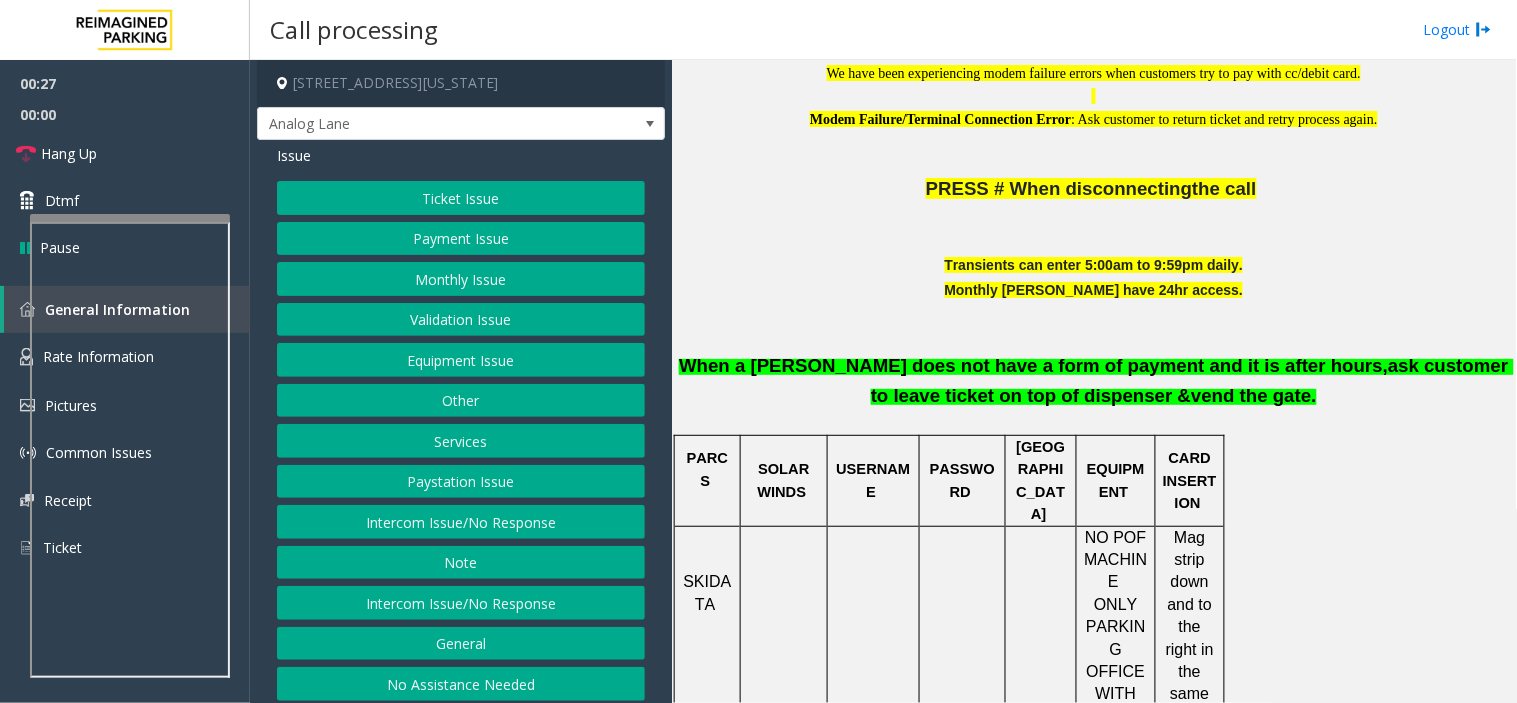click on "When a parker does not have a form of payment and it is after hours," 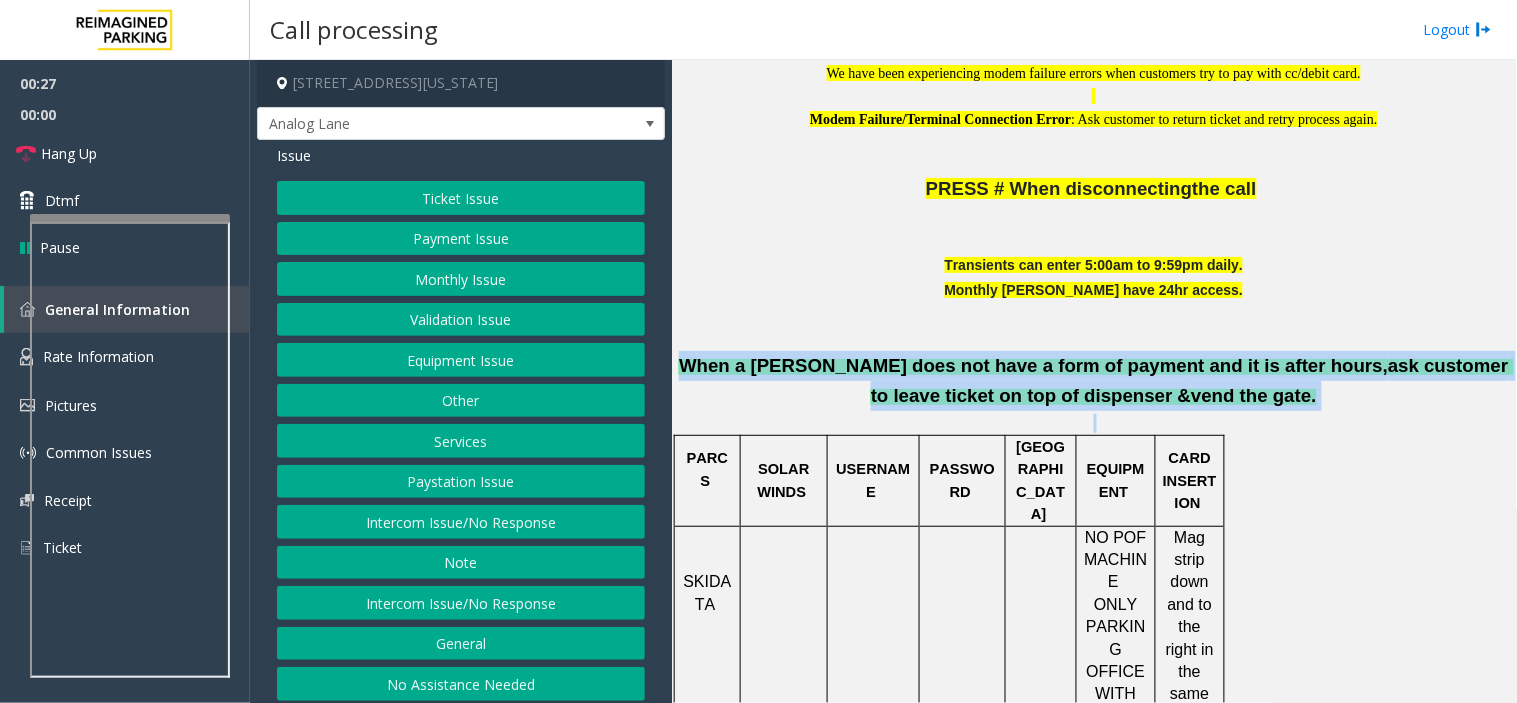drag, startPoint x: 694, startPoint y: 360, endPoint x: 1277, endPoint y: 420, distance: 586.07935 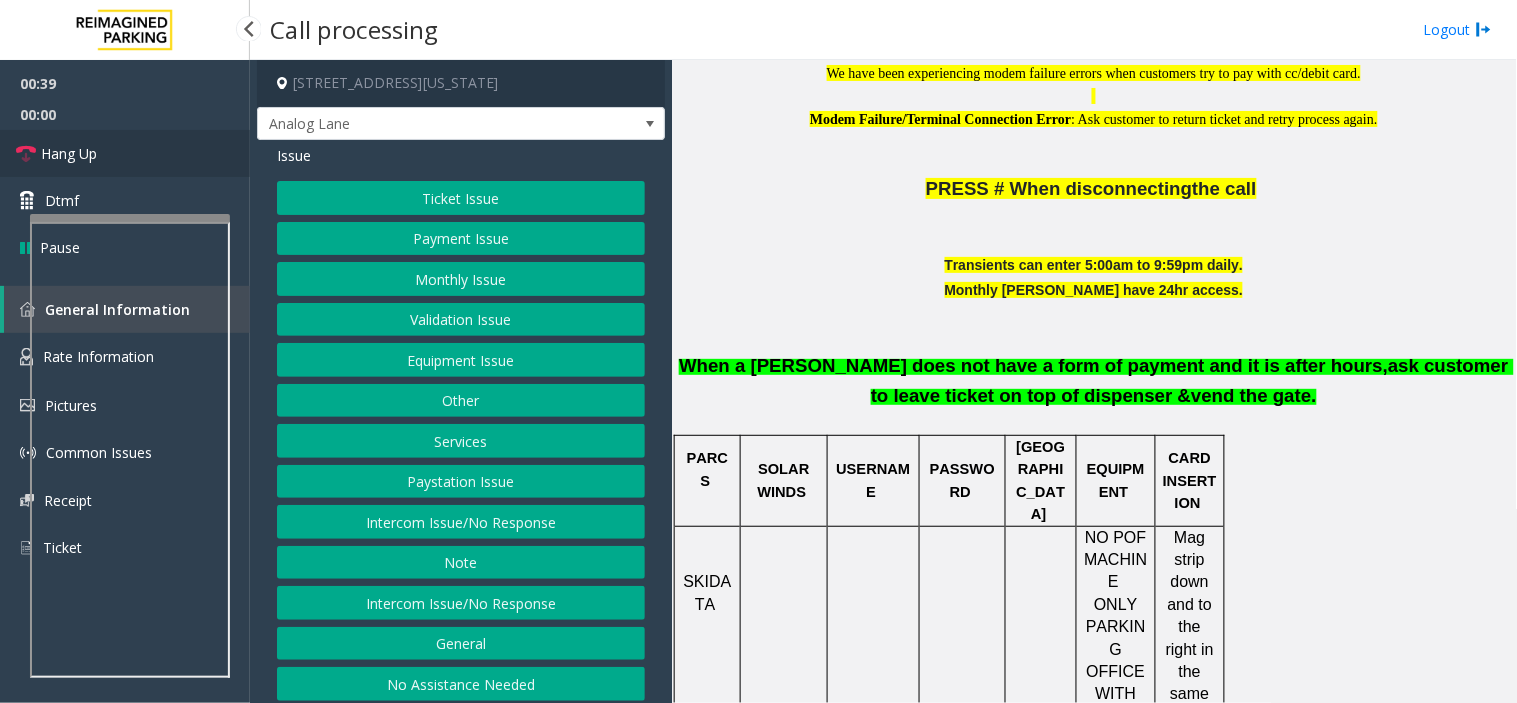 click on "Hang Up" at bounding box center [125, 153] 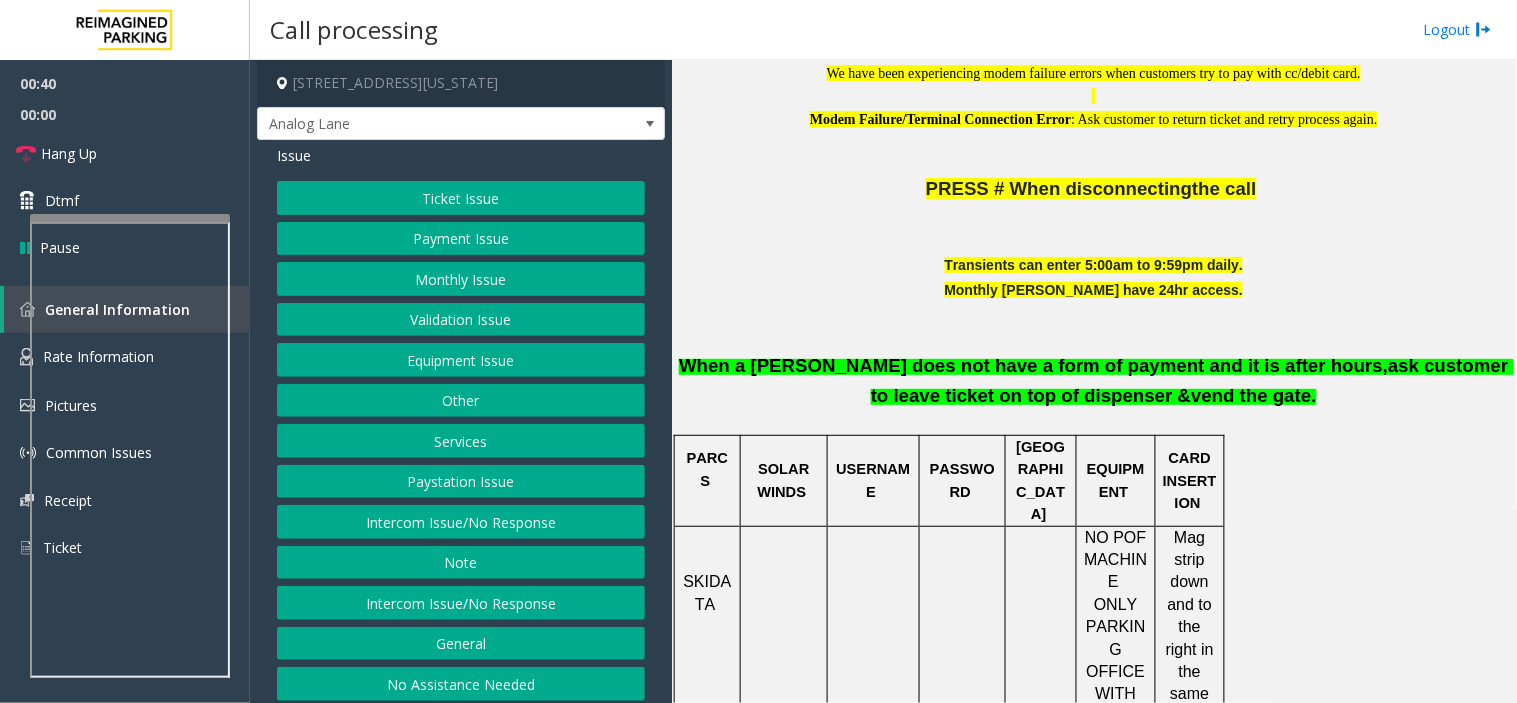 click on "Intercom Issue/No Response" 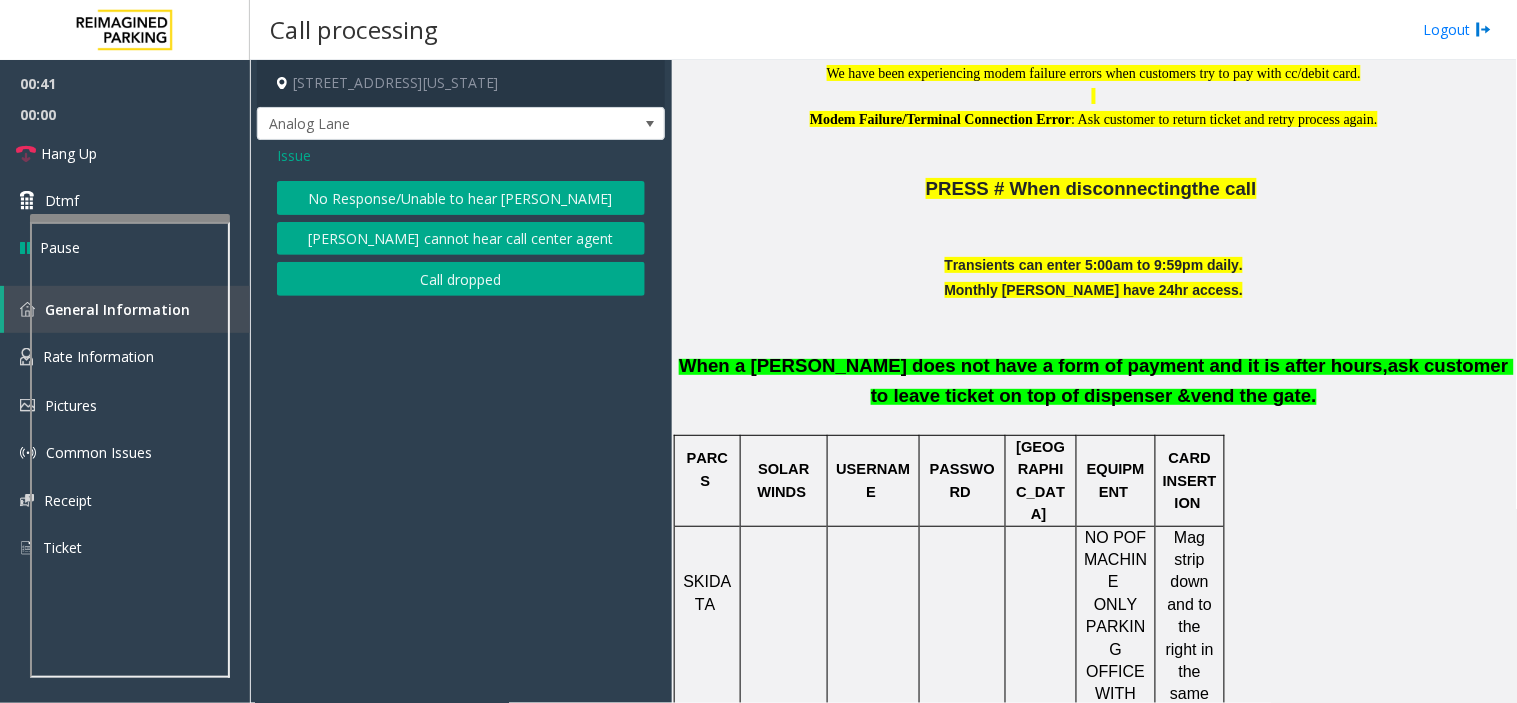 click on "Issue" 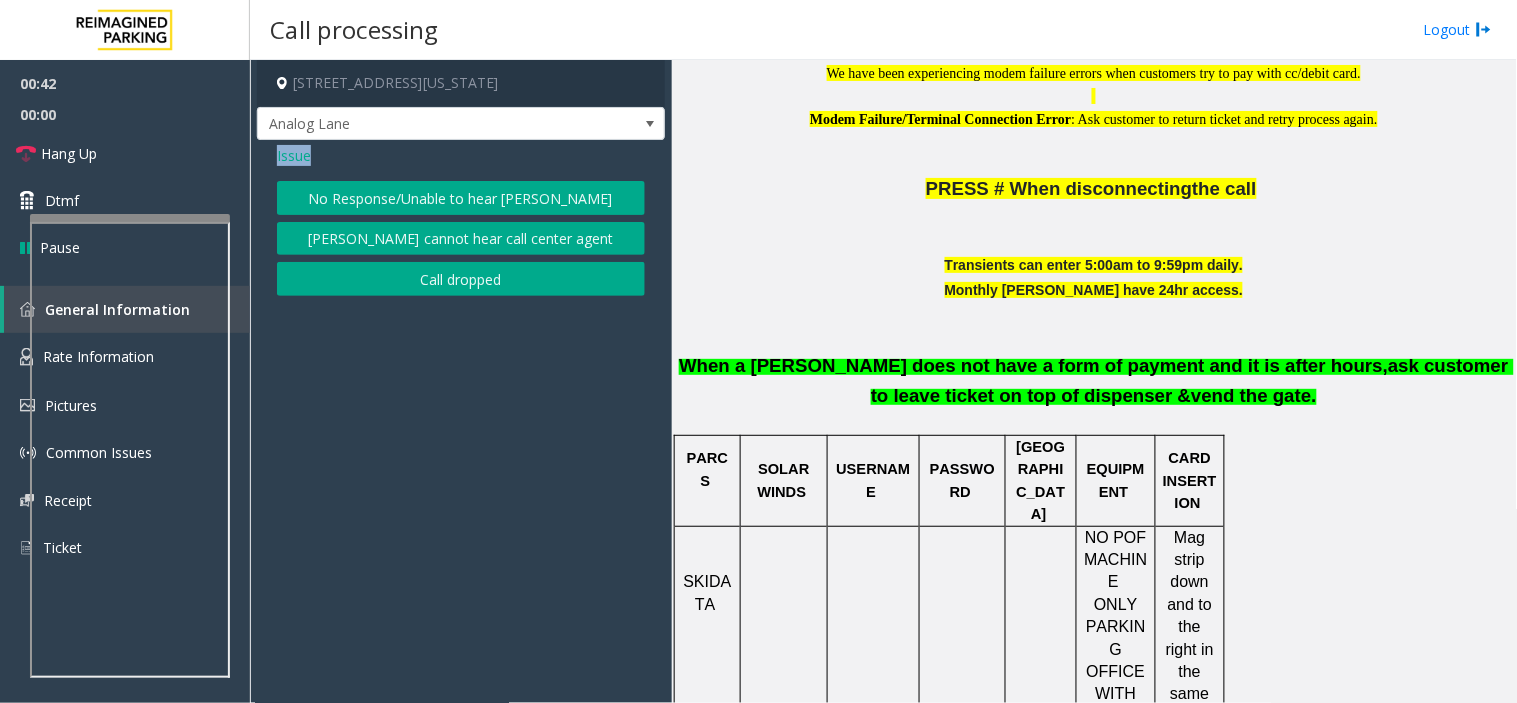 click on "Issue" 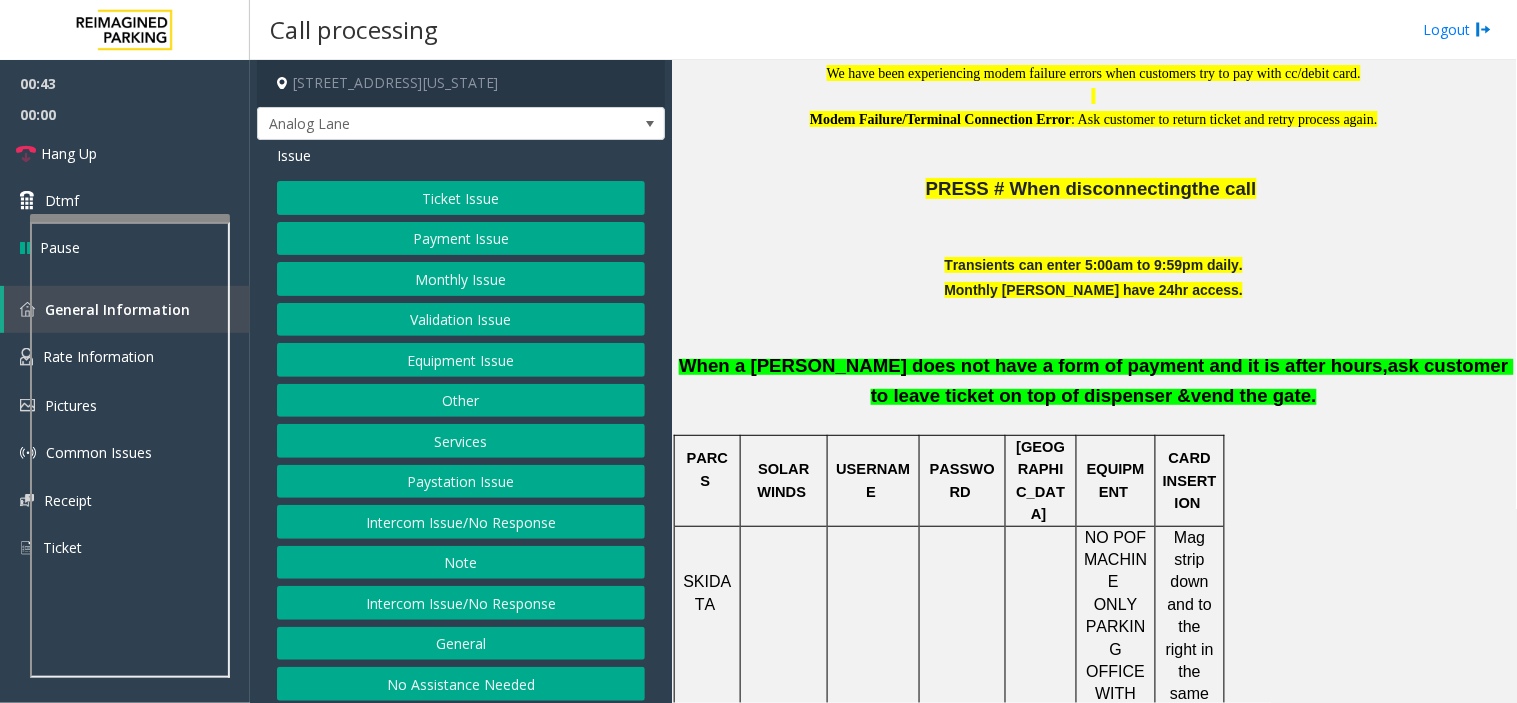click on "Equipment Issue" 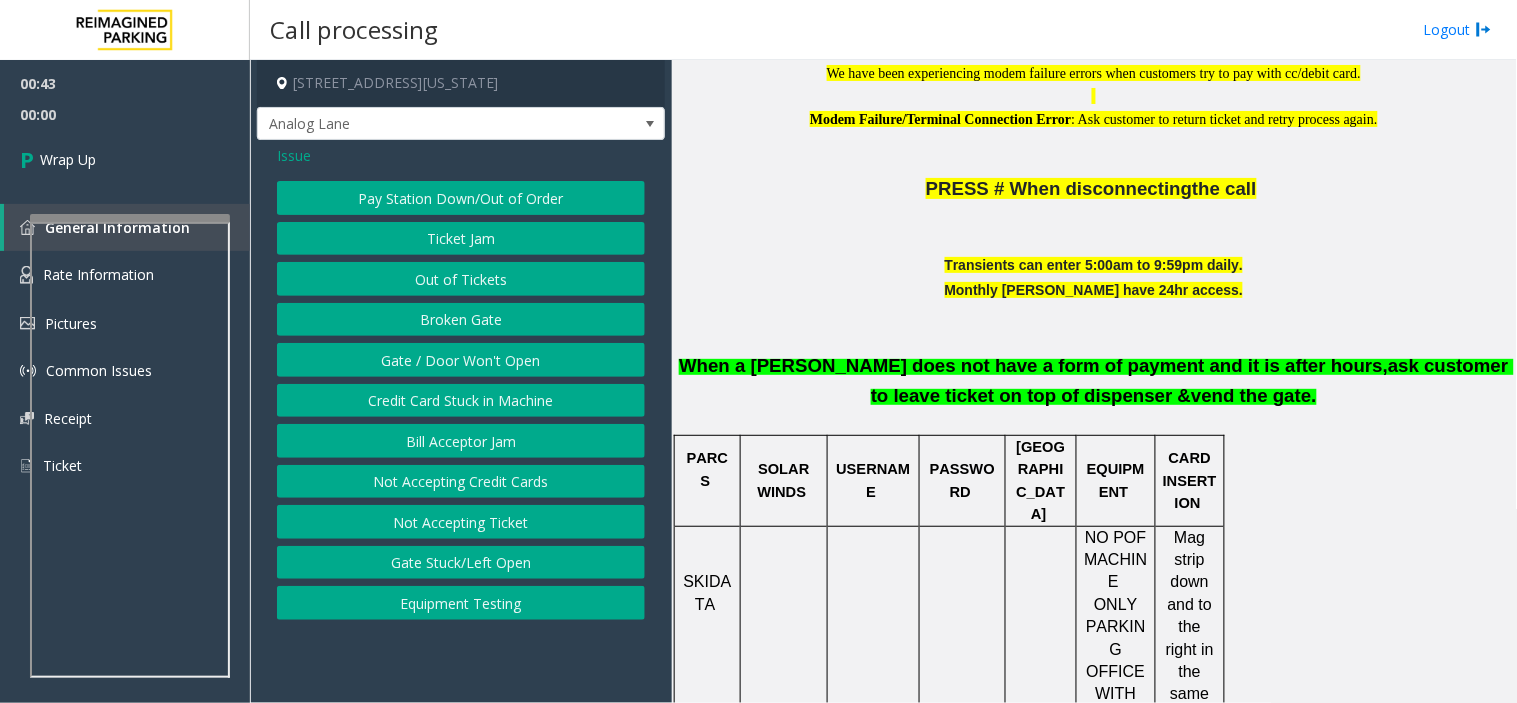click on "Gate / Door Won't Open" 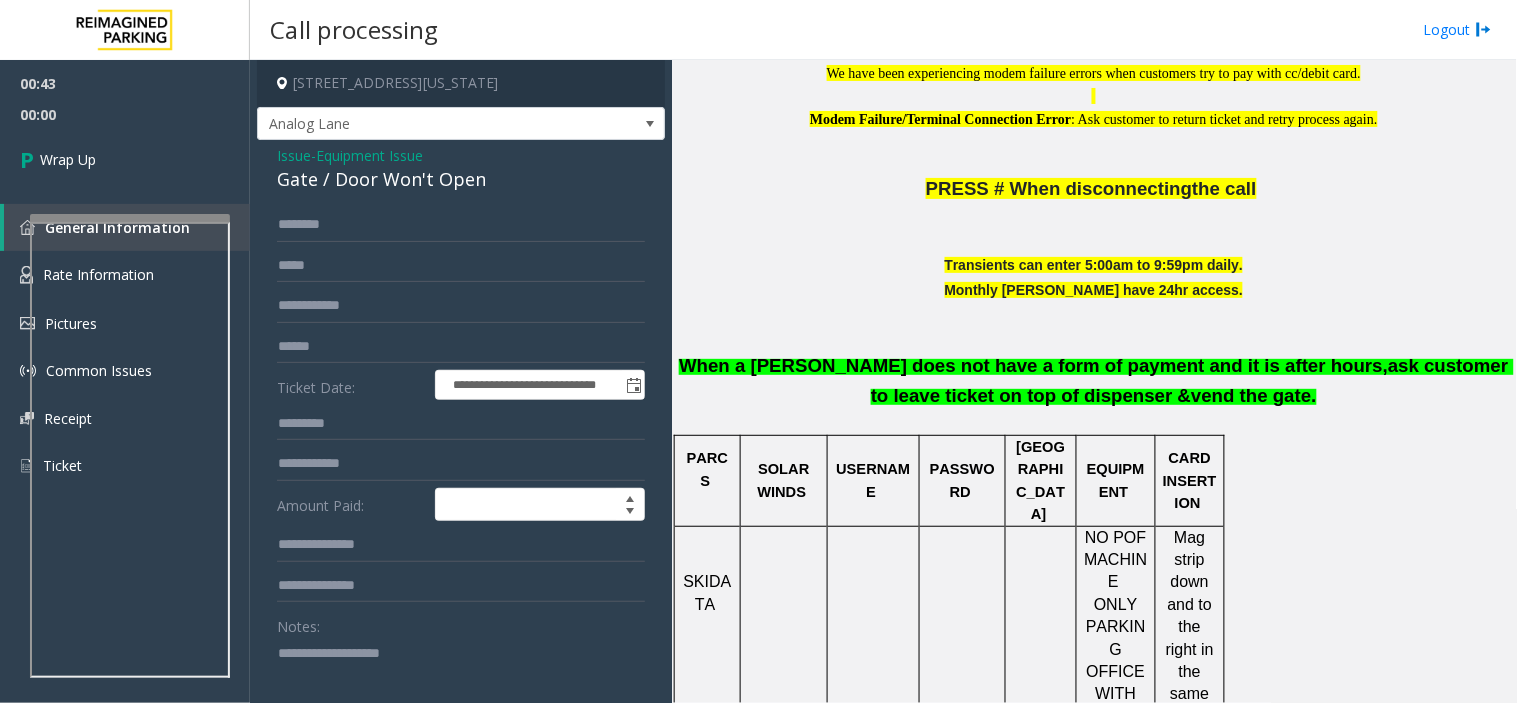click on "**********" 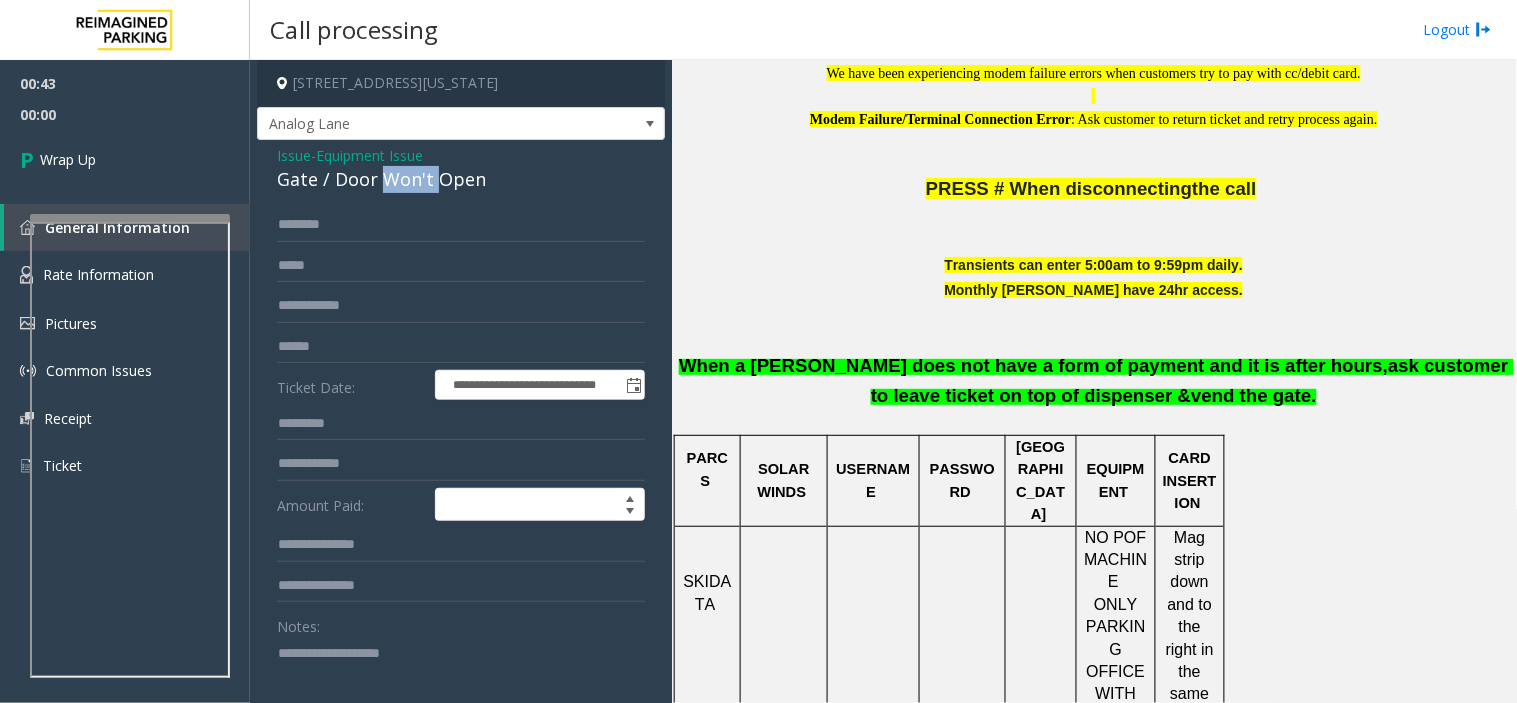 click on "Gate / Door Won't Open" 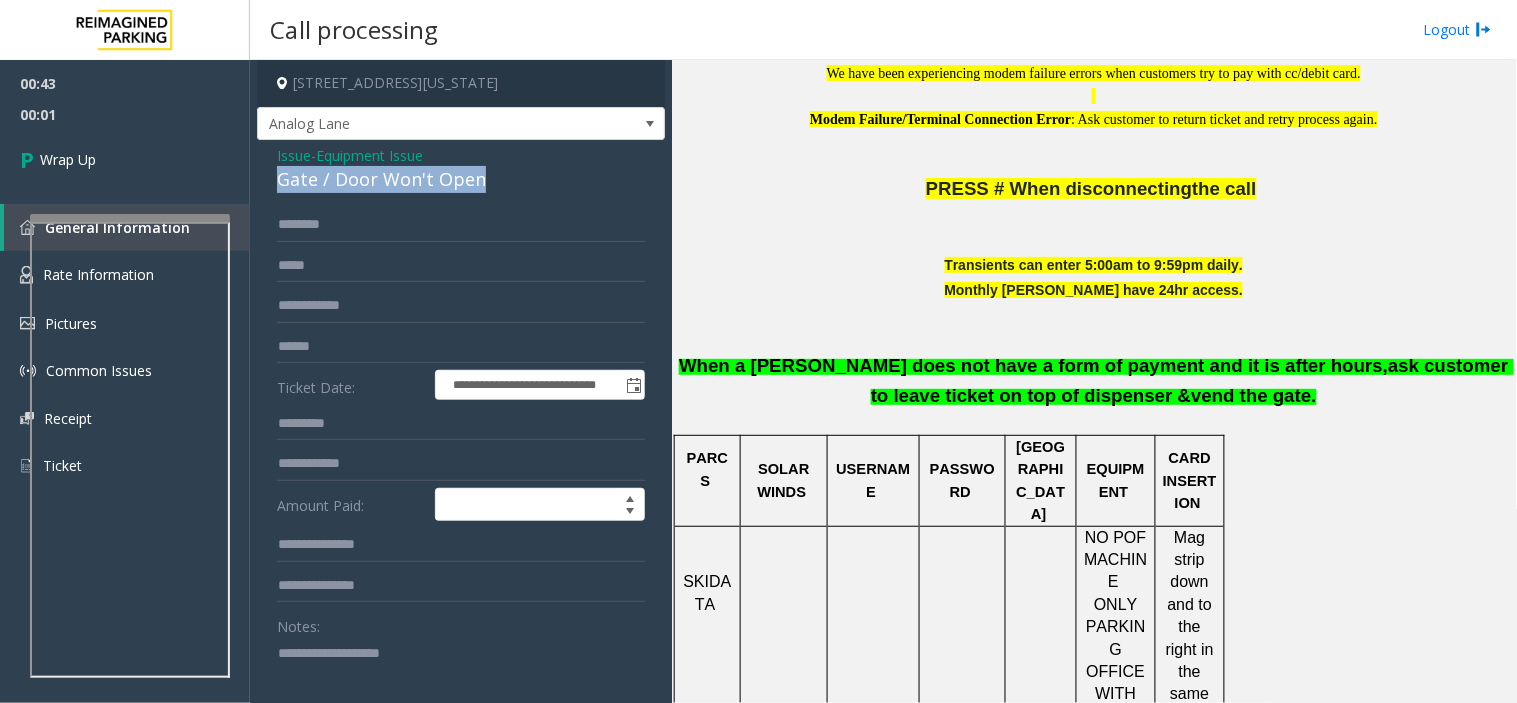 click on "Gate / Door Won't Open" 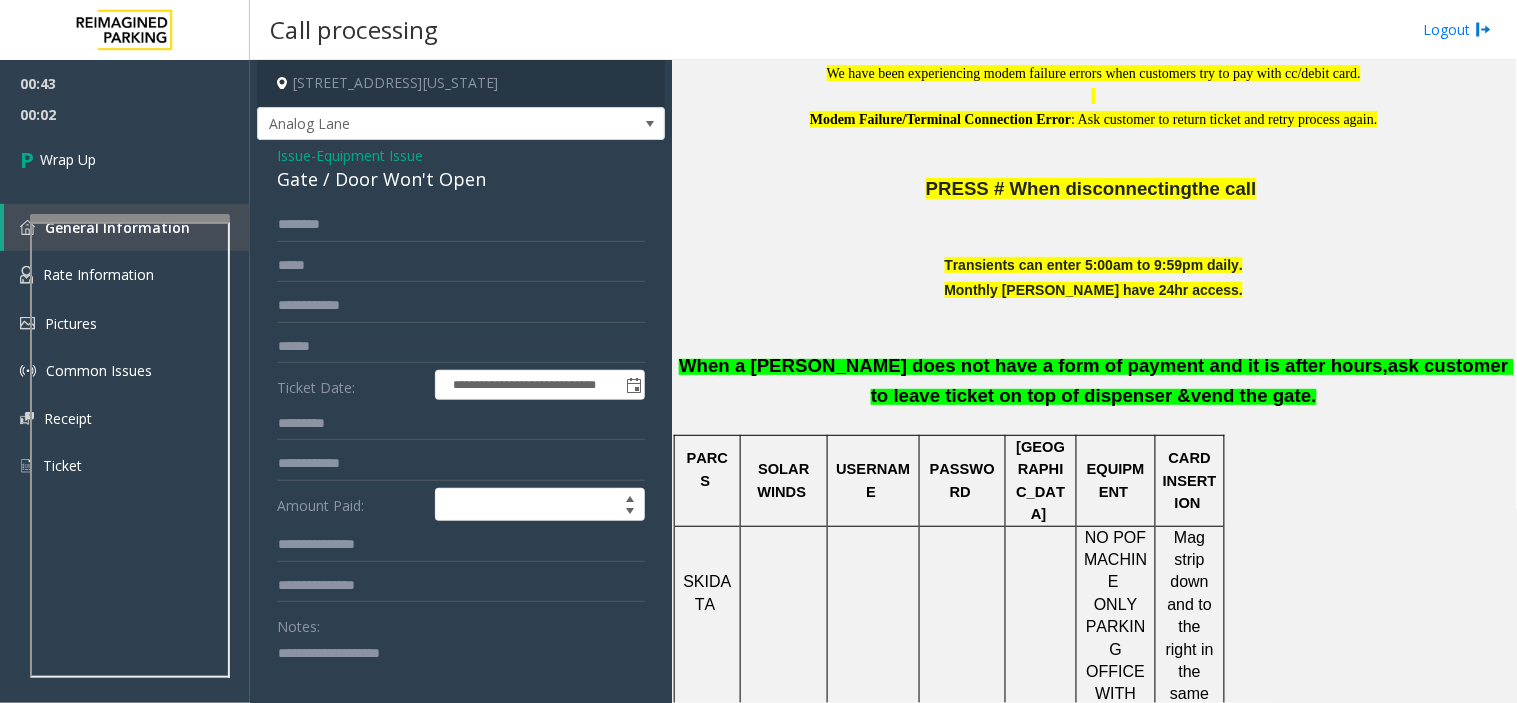 click 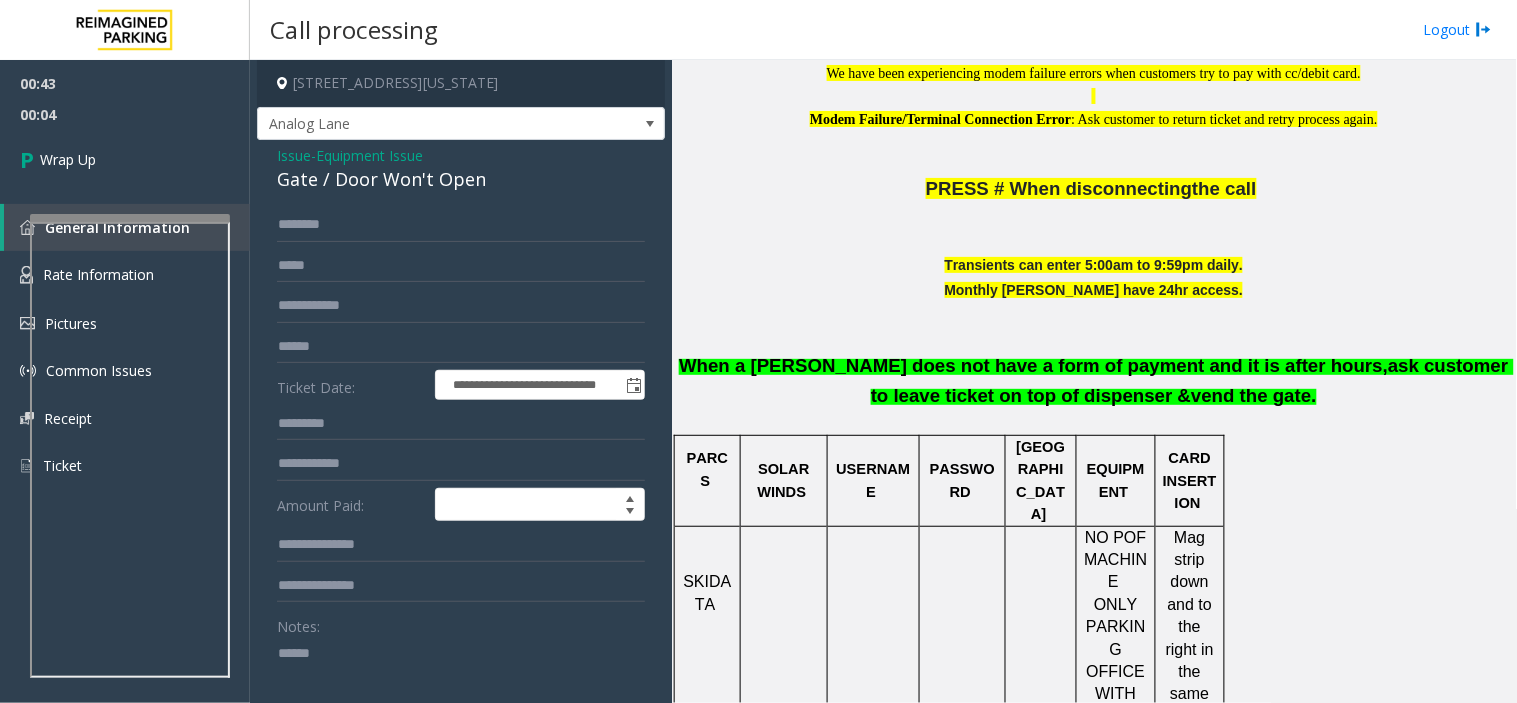 paste on "**********" 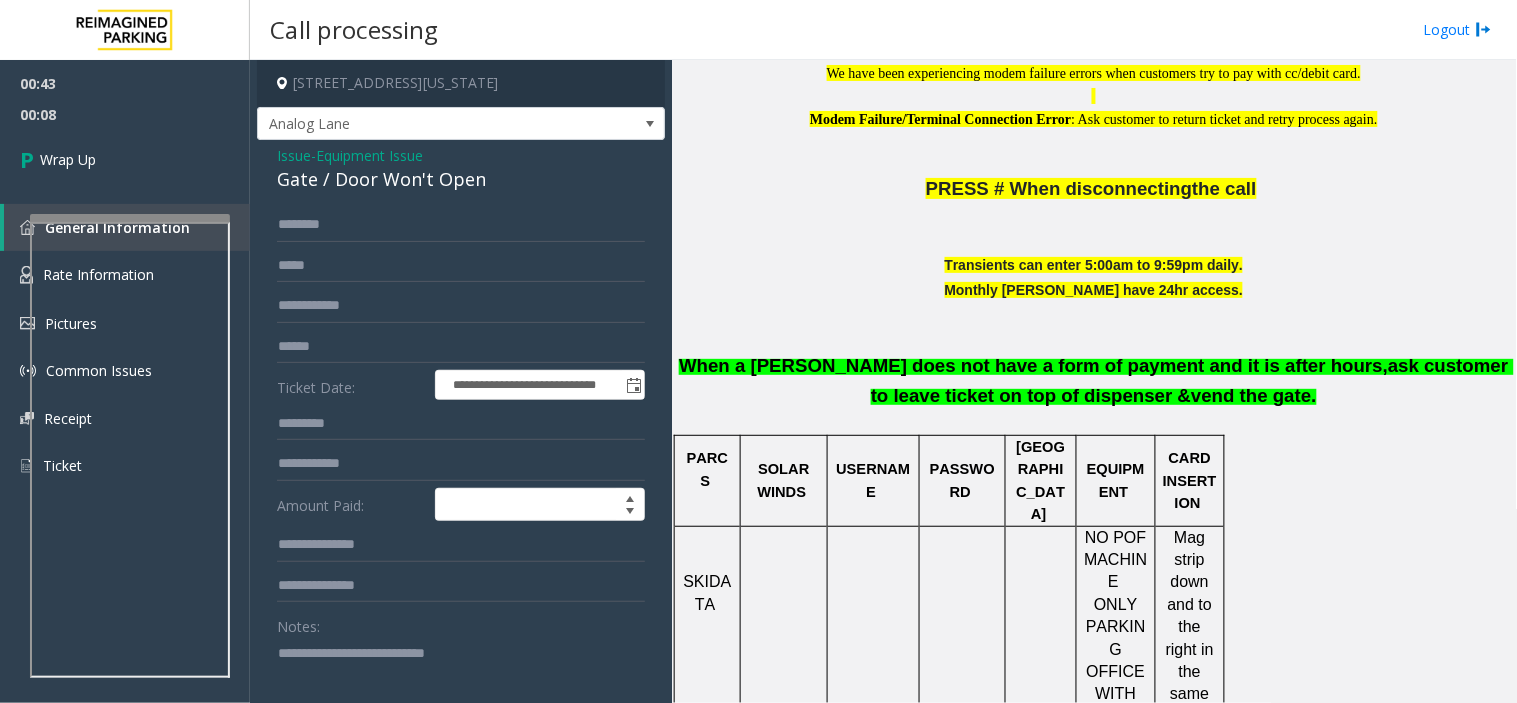 click 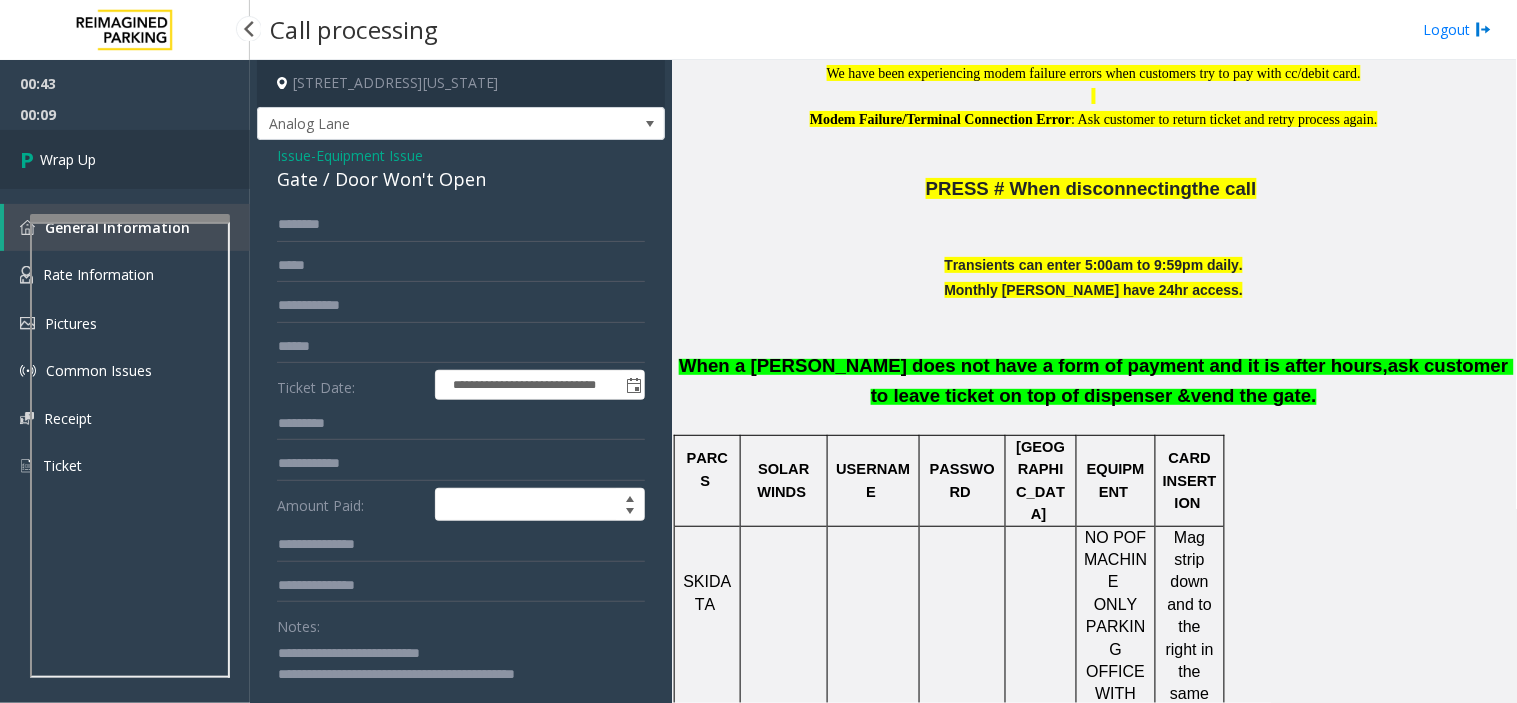 type on "**********" 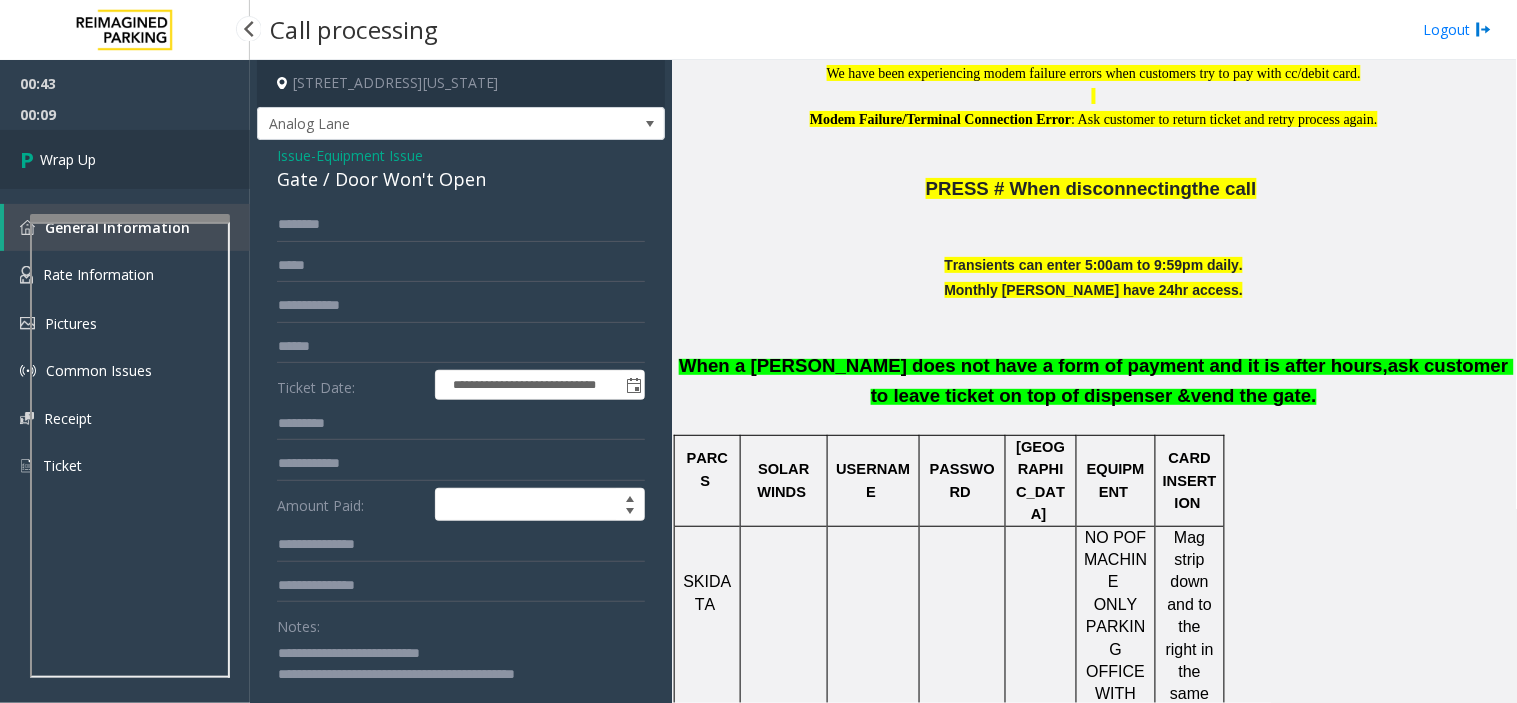 click on "Wrap Up" at bounding box center (125, 159) 